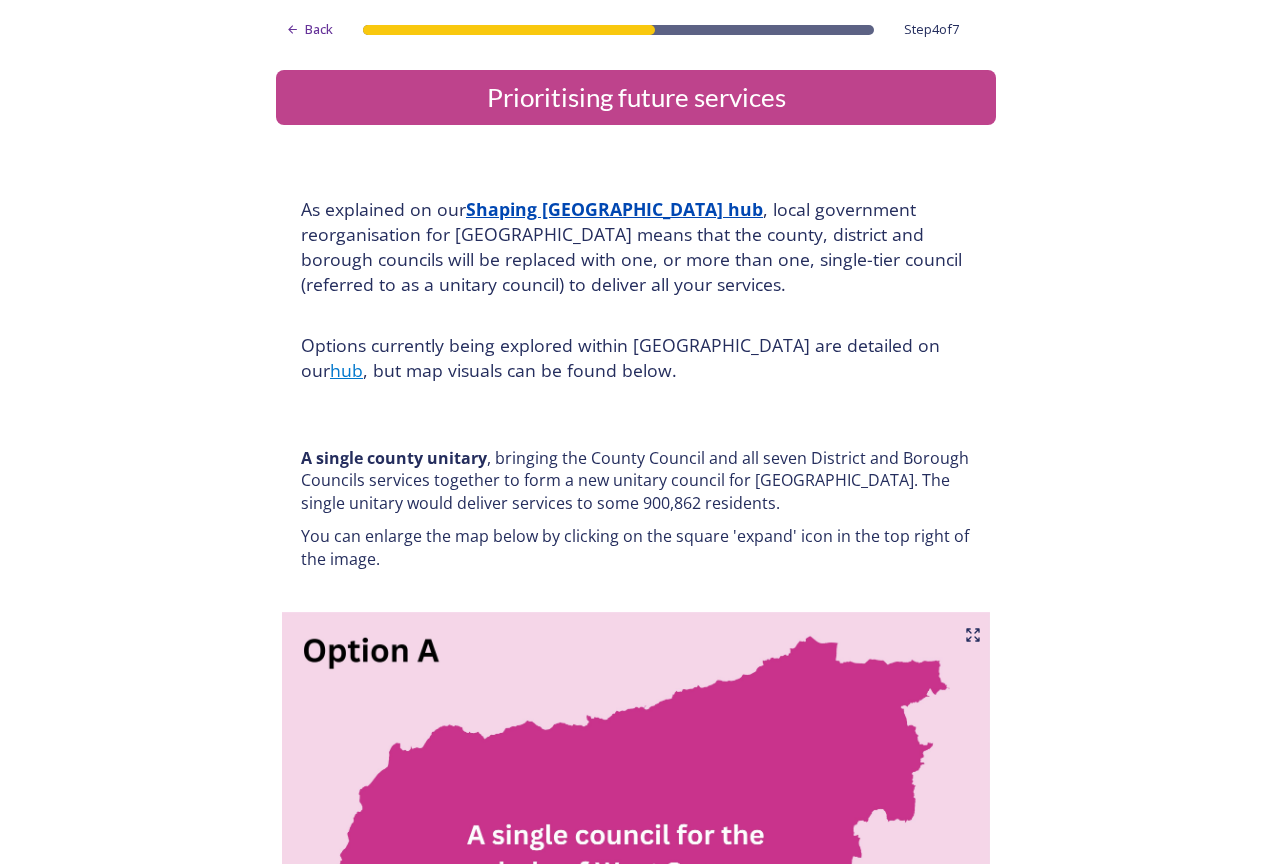 scroll, scrollTop: 0, scrollLeft: 0, axis: both 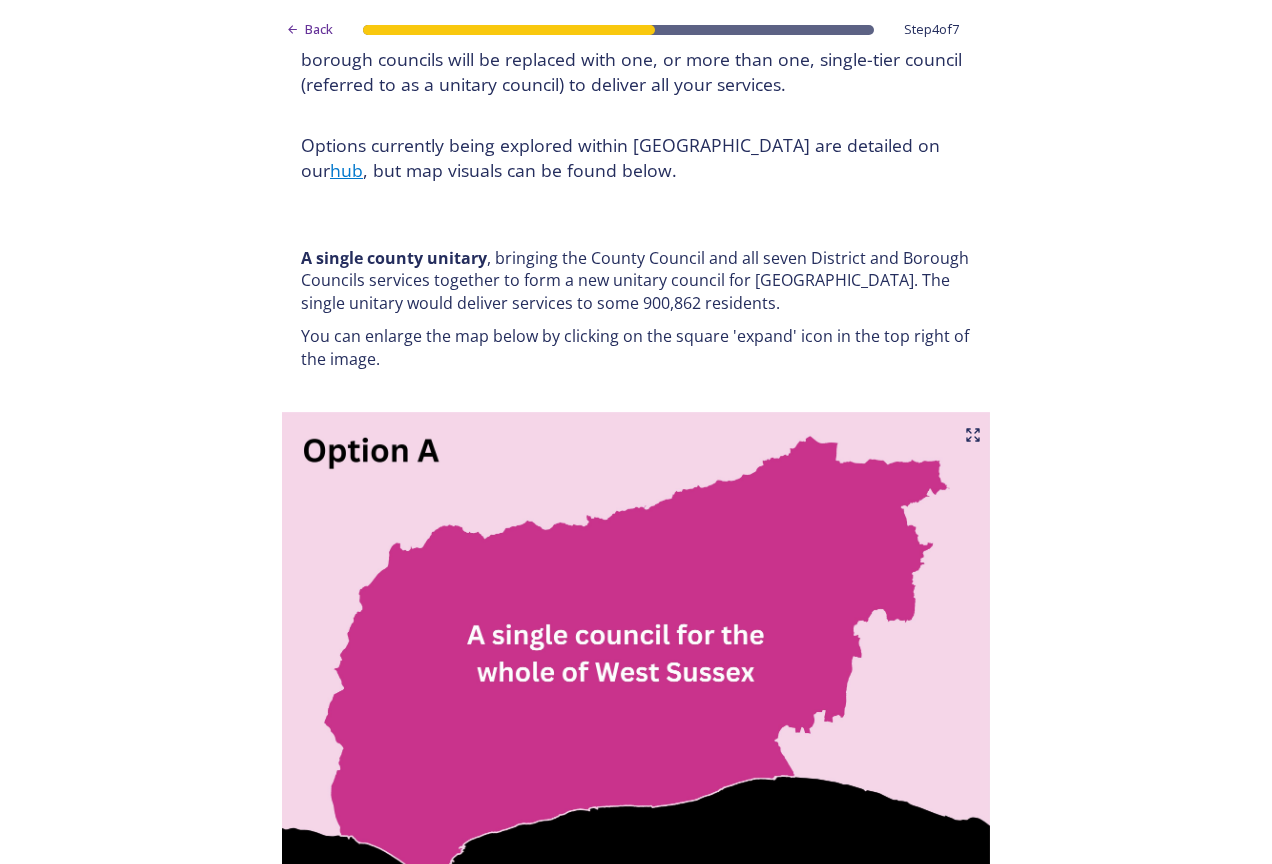 click on "A single county unitary , bringing the County Council and all seven District and Borough Councils services together to form a new unitary council for [GEOGRAPHIC_DATA]. The single unitary would deliver services to some 900,862 residents." at bounding box center [636, 281] 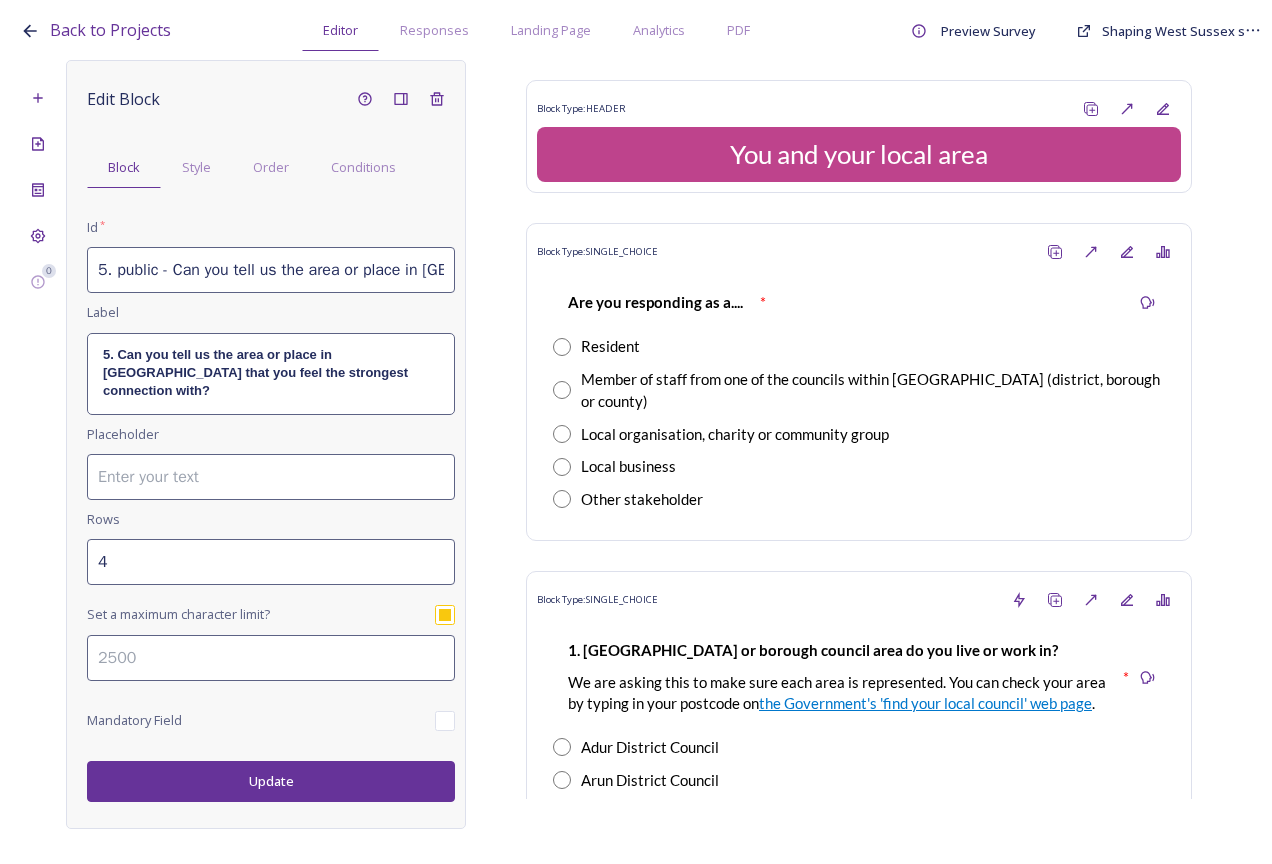 scroll, scrollTop: 0, scrollLeft: 0, axis: both 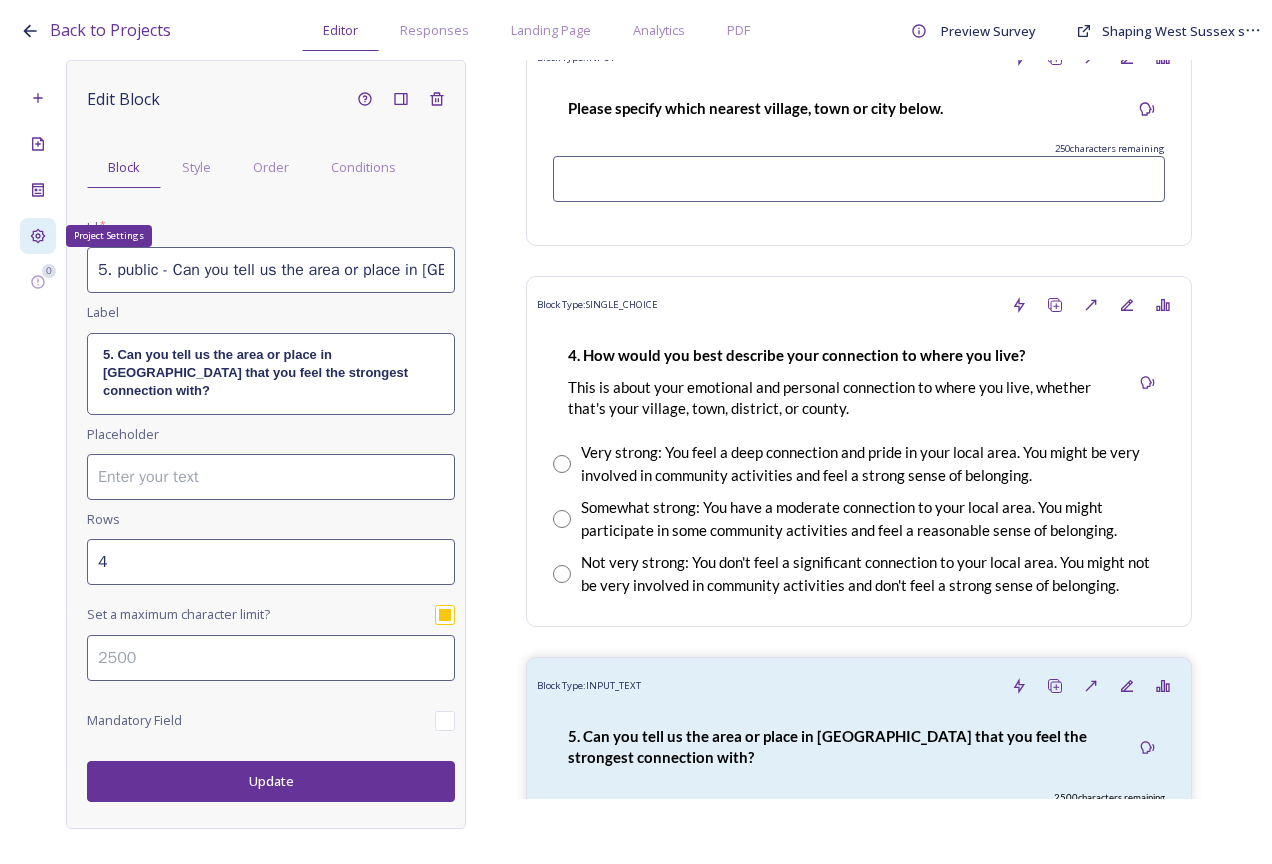 click 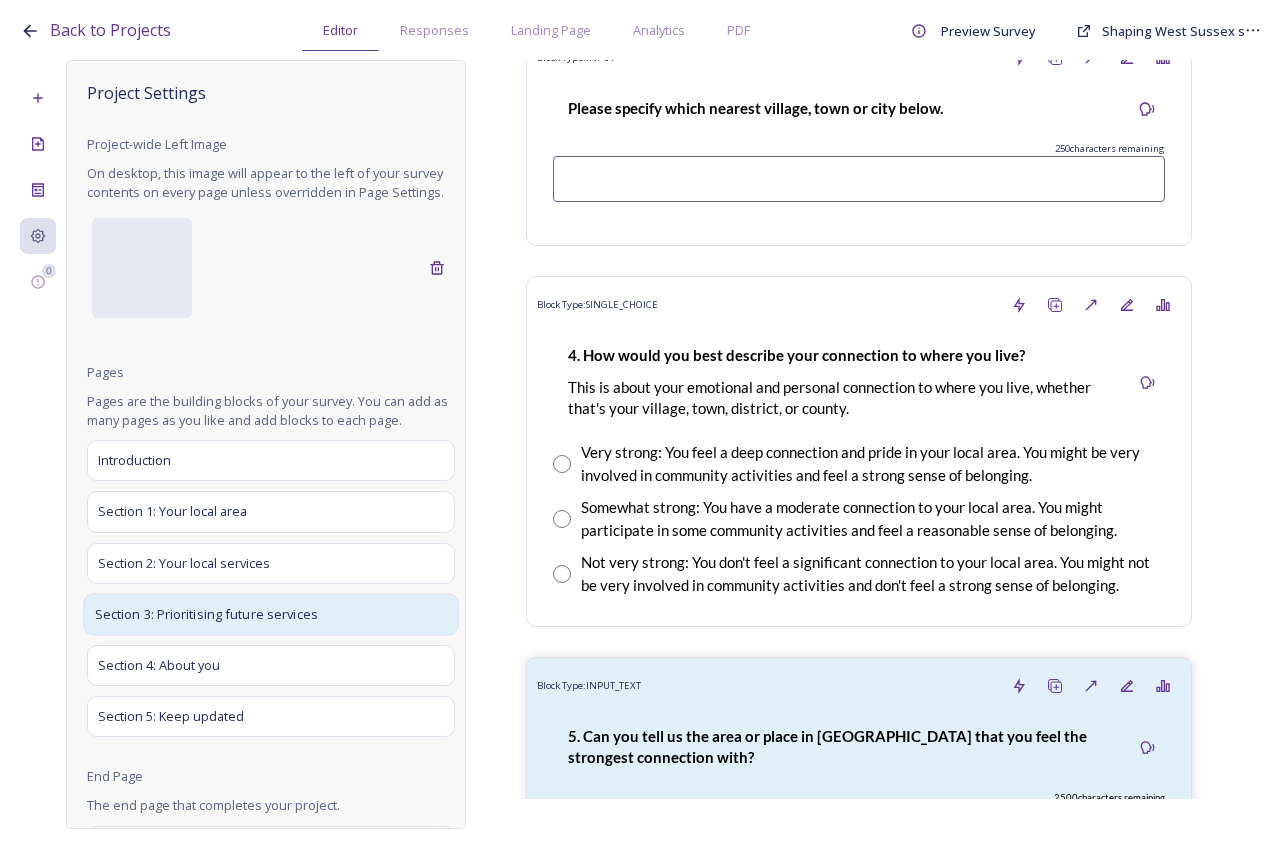 click on "Section 3: Prioritising future services" at bounding box center (206, 614) 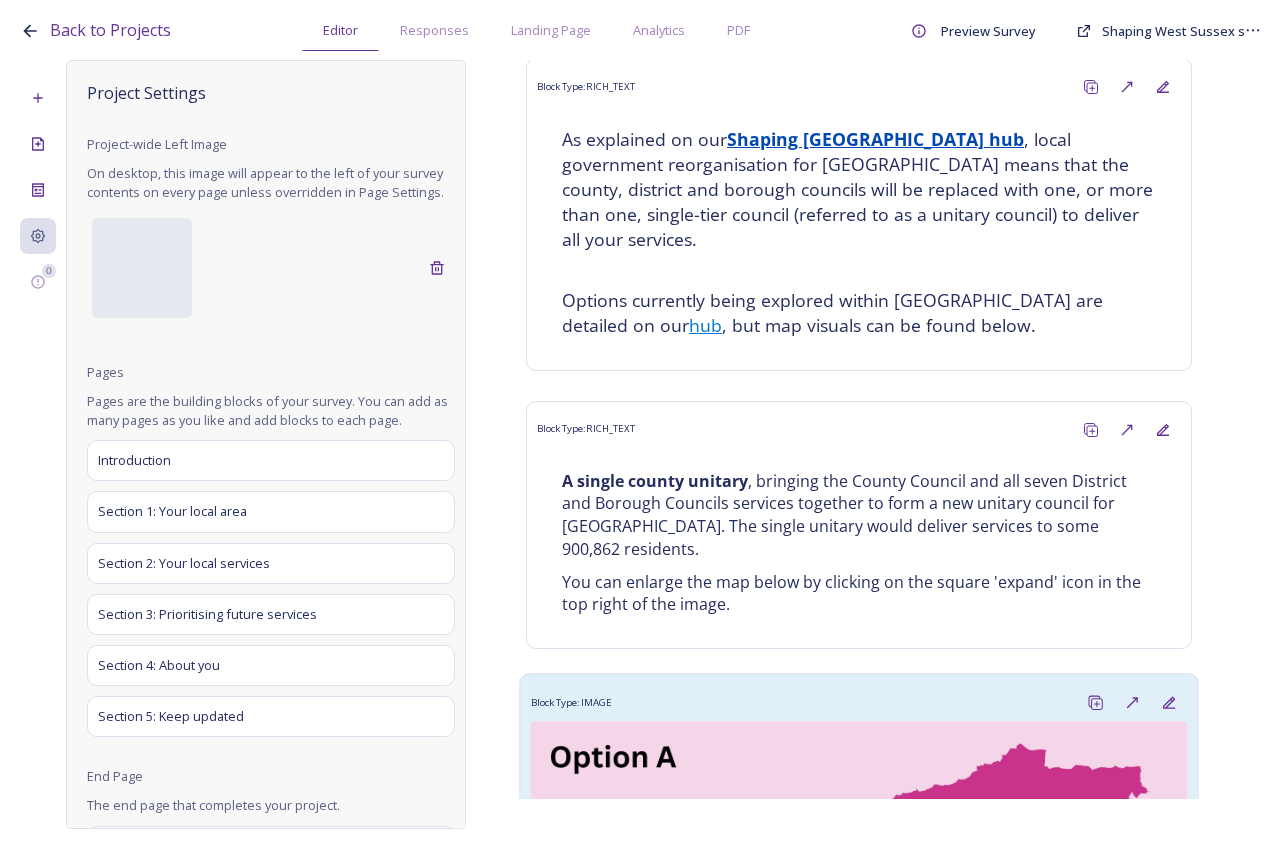 scroll, scrollTop: 128, scrollLeft: 0, axis: vertical 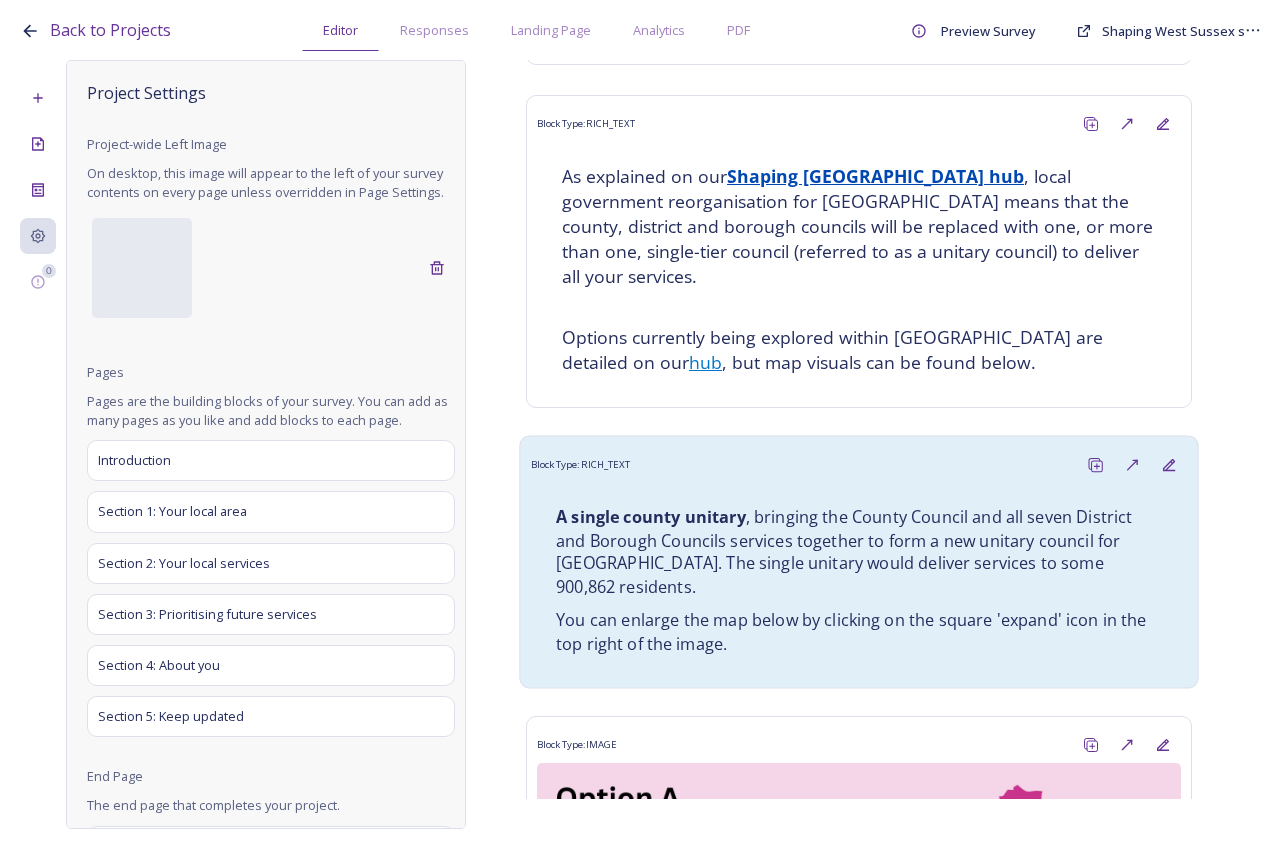 click on "A single county unitary , bringing the County Council and all seven District and Borough Councils services together to form a new unitary council for West Sussex. The single unitary would deliver services to some 900,862 residents." at bounding box center [859, 552] 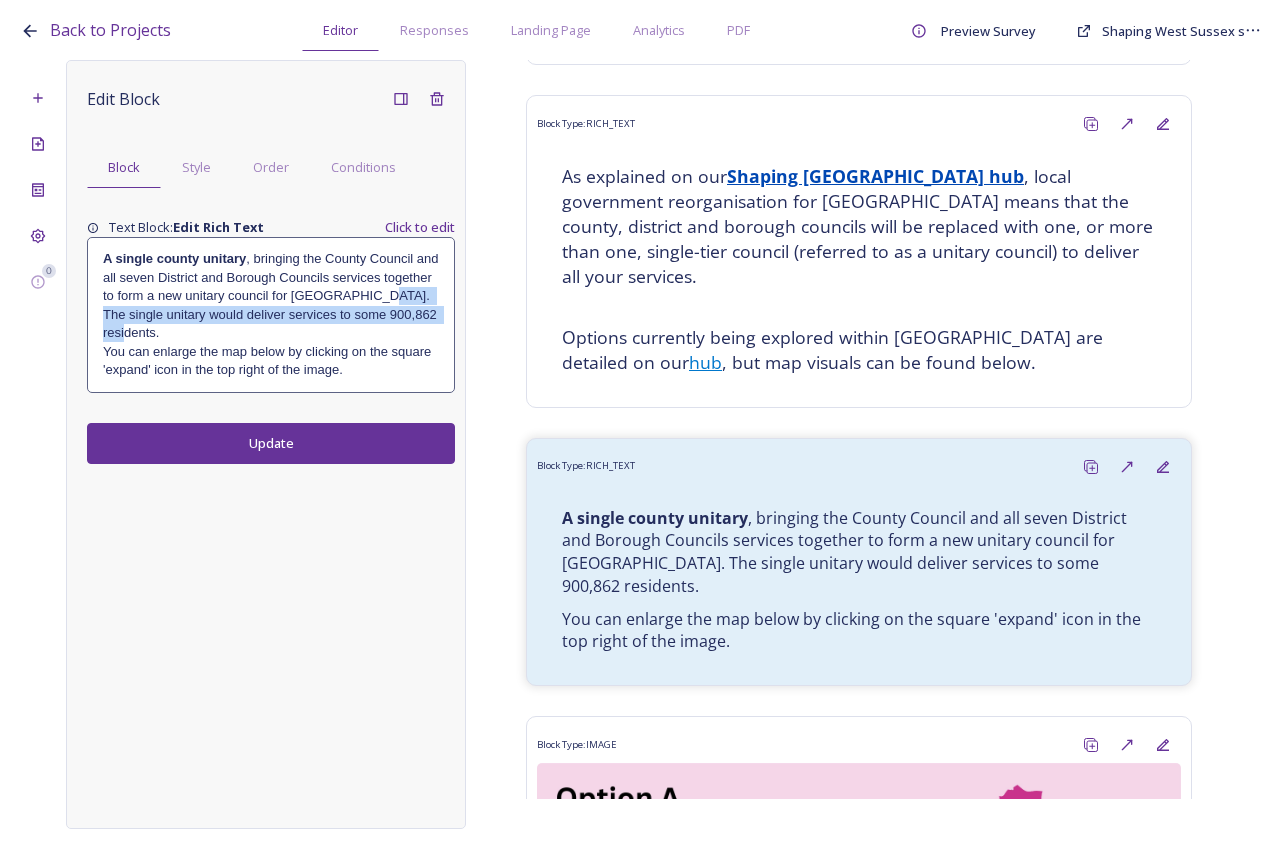 drag, startPoint x: 374, startPoint y: 292, endPoint x: 435, endPoint y: 312, distance: 64.195015 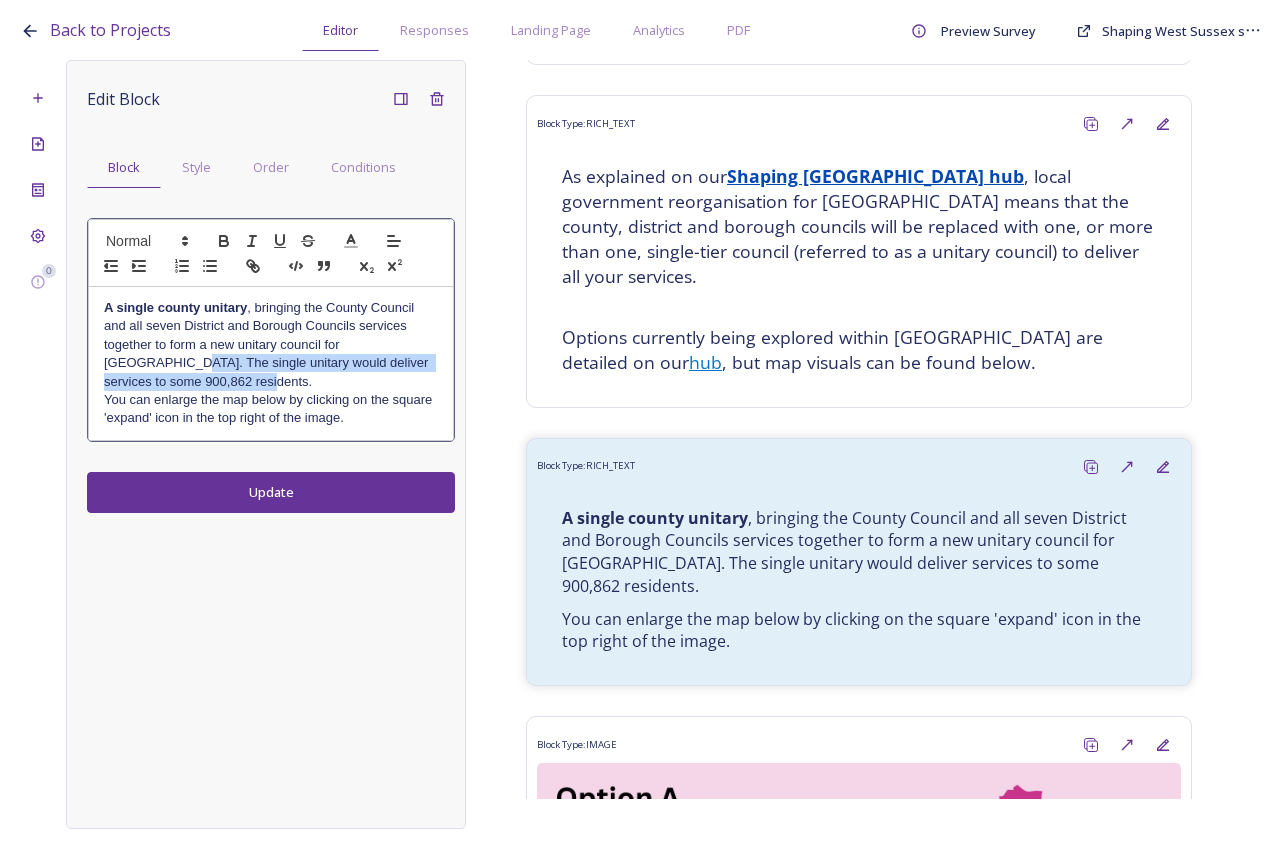 drag, startPoint x: 420, startPoint y: 379, endPoint x: 62, endPoint y: 362, distance: 358.4034 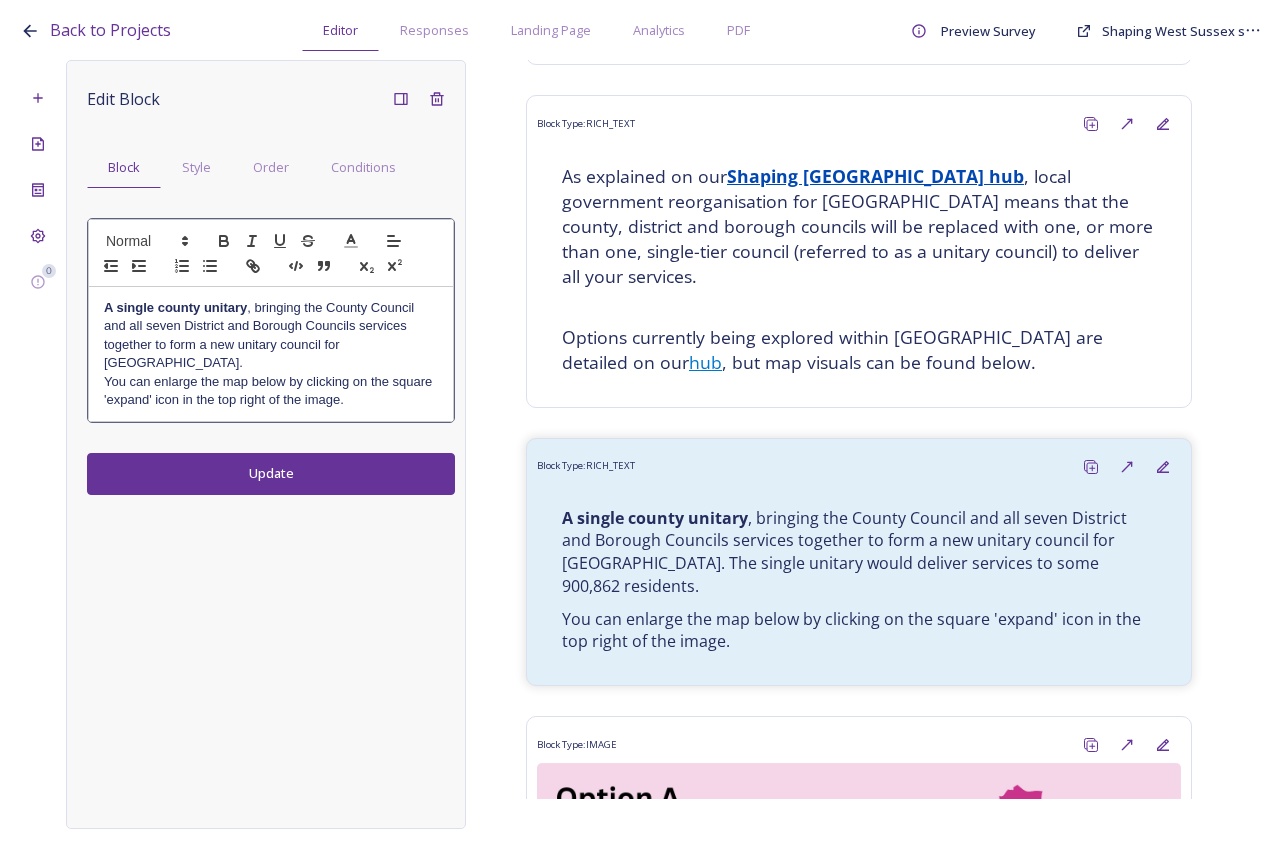 click on "Edit Block Block Style Order Conditions                                                                                                                                                                           A single county unitary , bringing the County Council and all seven District and Borough Councils services together to form a new unitary council for West Sussex.  ﻿You can enlarge the map below by clicking on the square 'expand' icon in the top right of the image. Update" at bounding box center (266, 444) 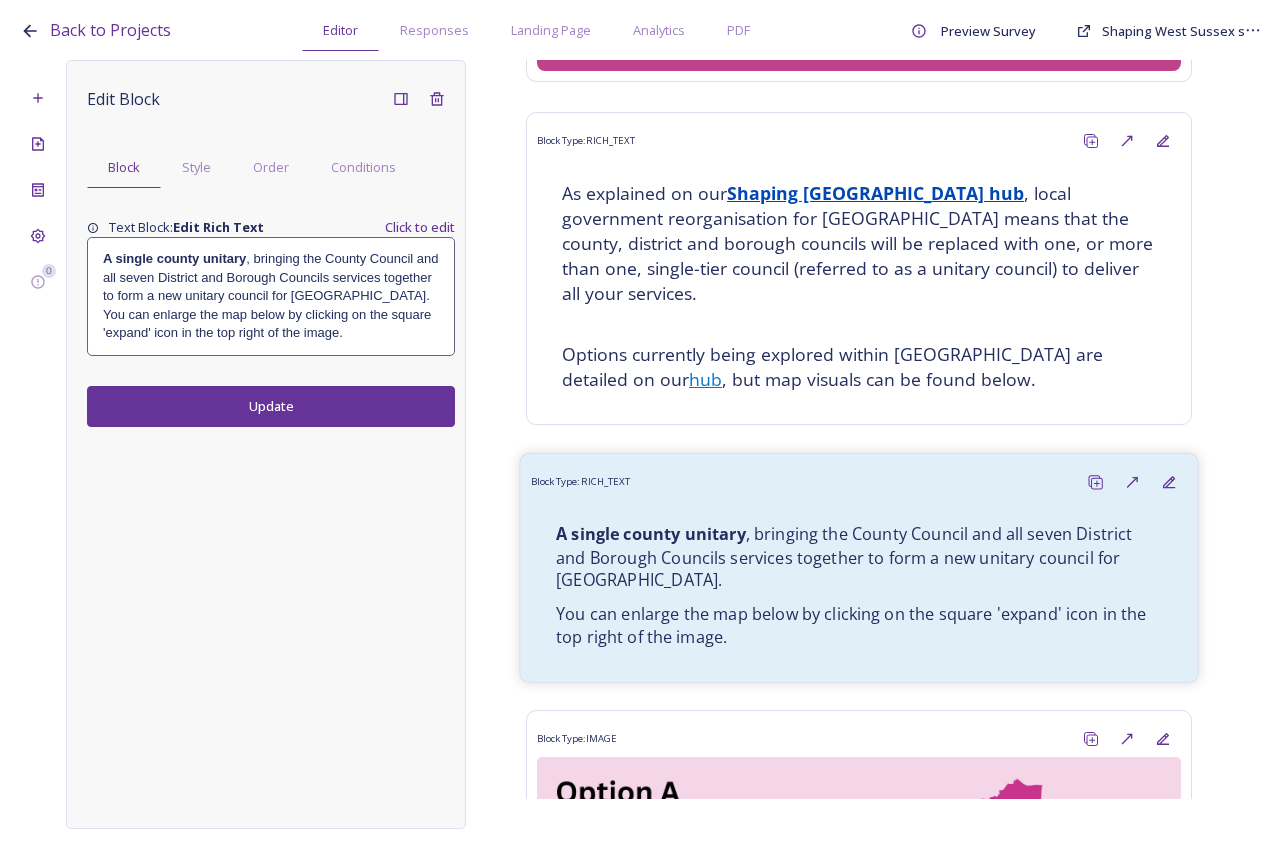scroll, scrollTop: 28, scrollLeft: 0, axis: vertical 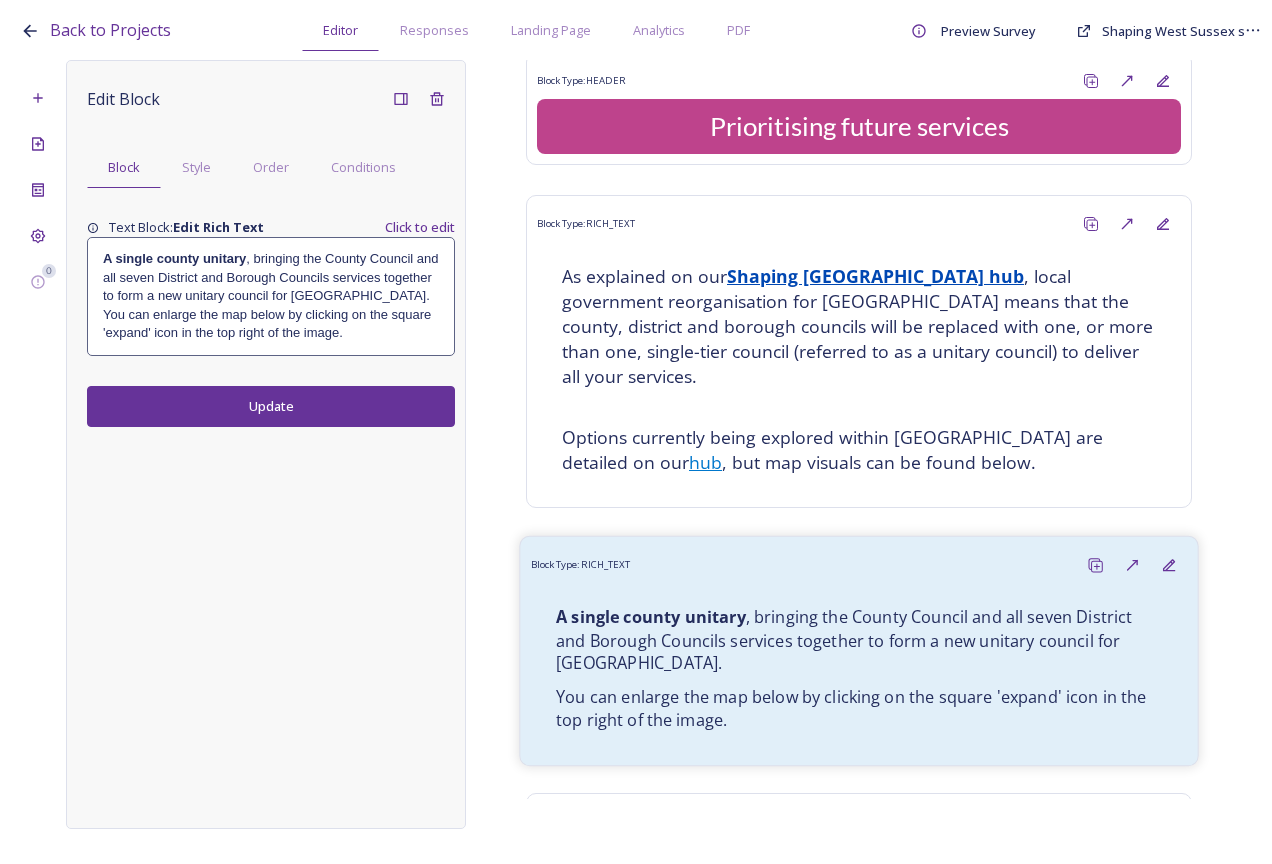 click on "A single county unitary , bringing the County Council and all seven District and Borough Councils services together to form a new unitary council for West Sussex." at bounding box center [859, 641] 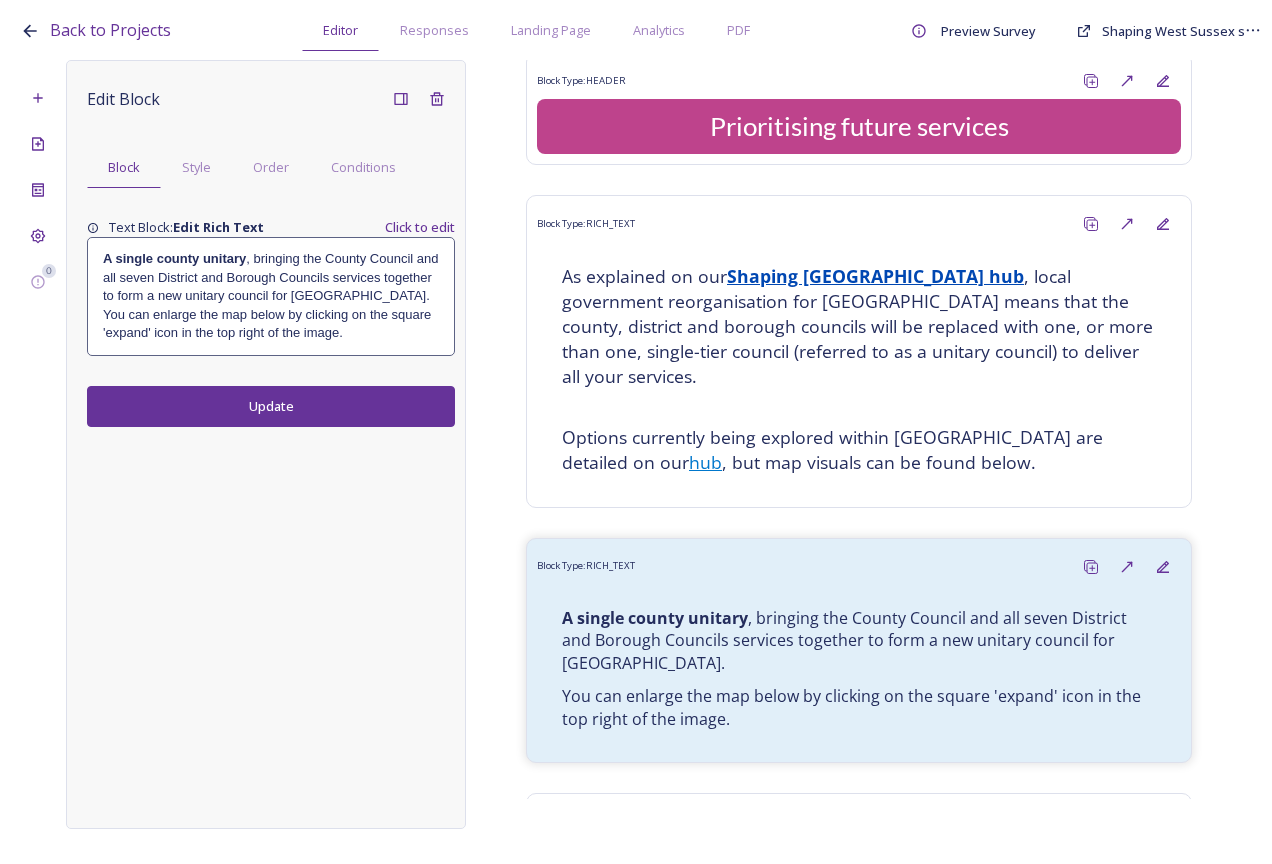 click on "A single county unitary , bringing the County Council and all seven District and Borough Councils services together to form a new unitary council for West Sussex." at bounding box center [271, 277] 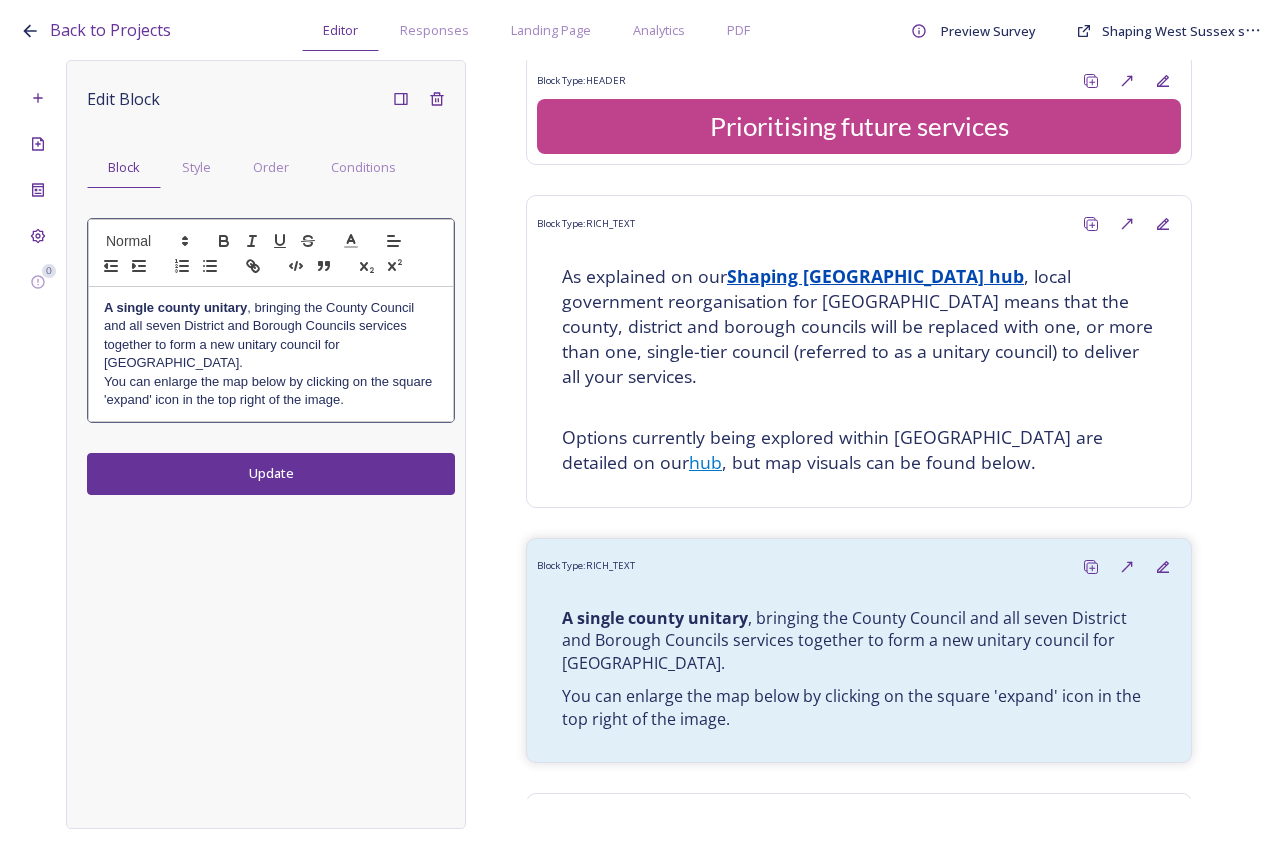 click on "A single county unitary , bringing the County Council and all seven District and Borough Councils services together to form a new unitary council for West Sussex." at bounding box center (271, 336) 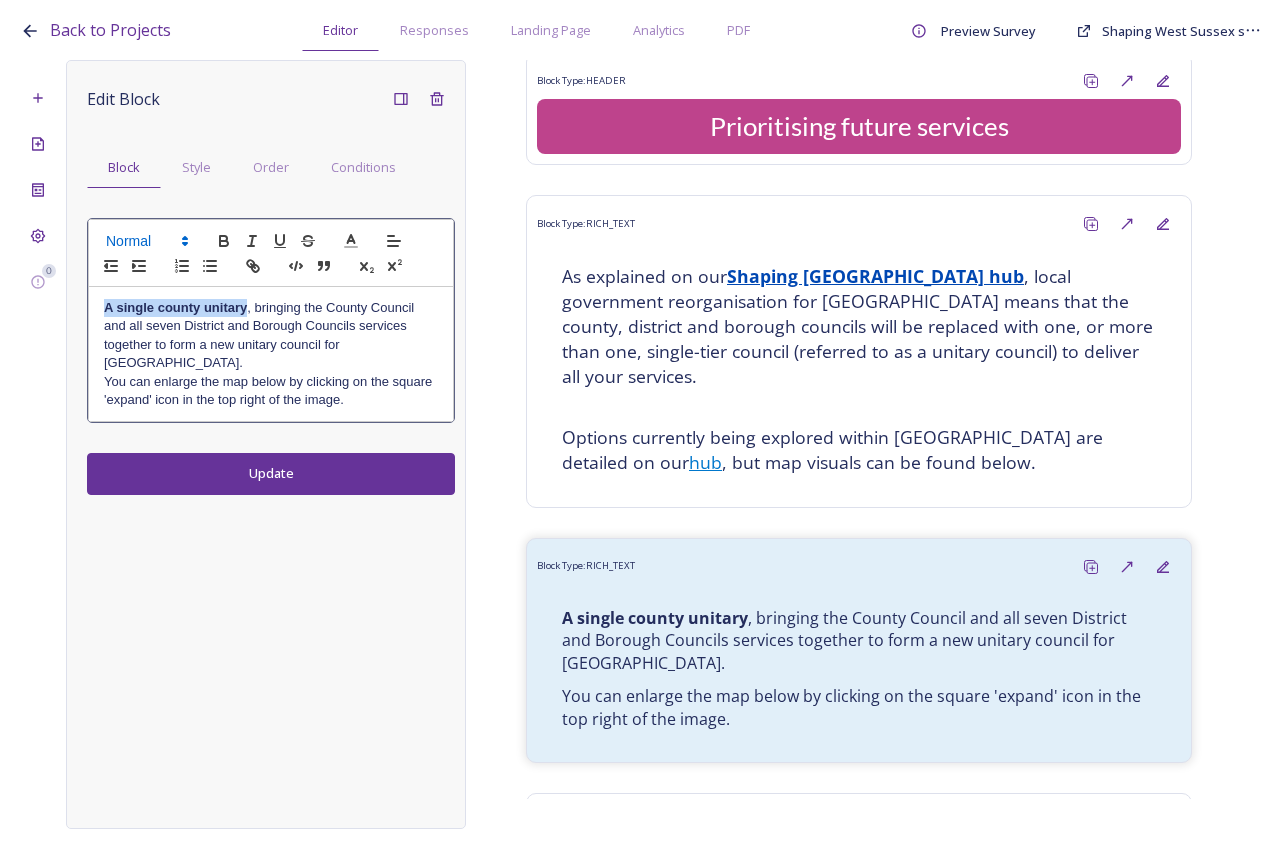 drag, startPoint x: 247, startPoint y: 311, endPoint x: 127, endPoint y: 236, distance: 141.50972 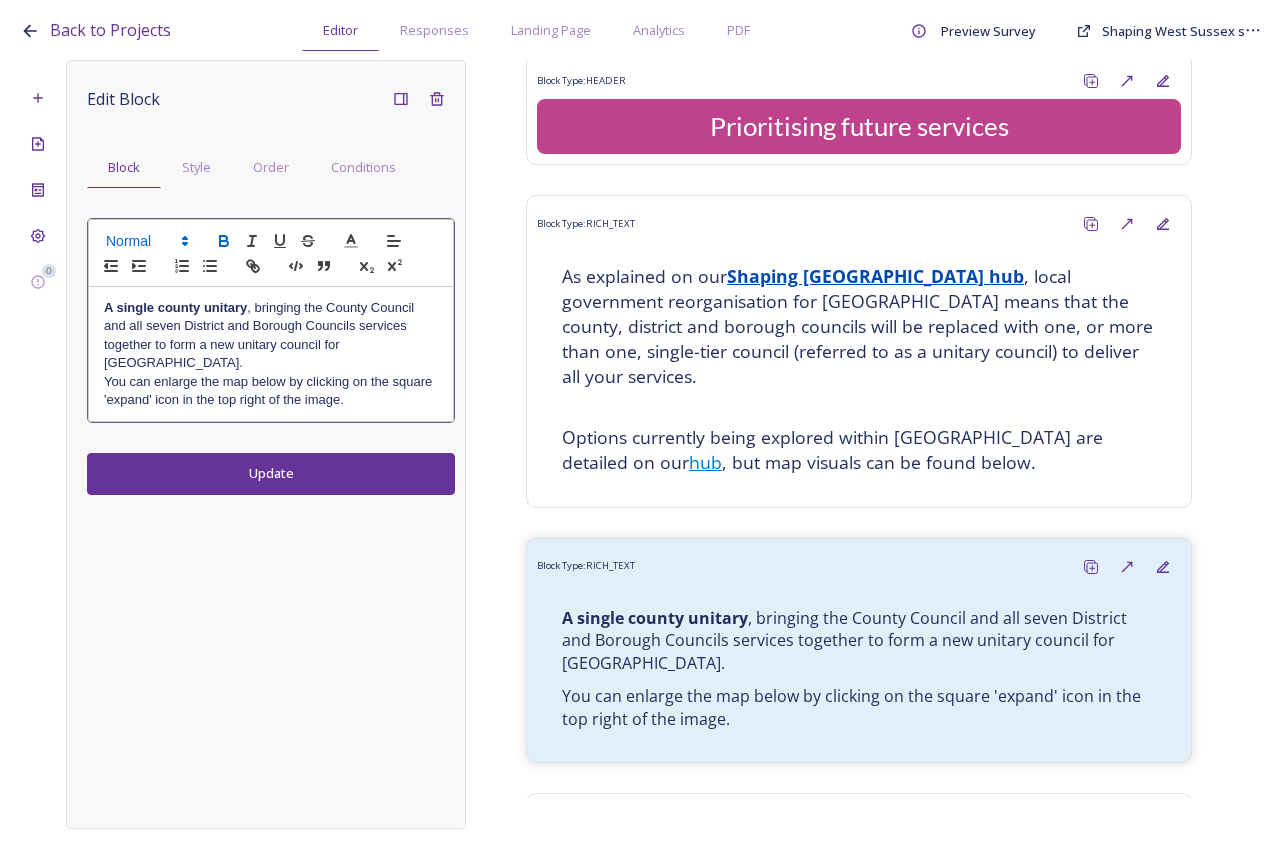click at bounding box center (146, 241) 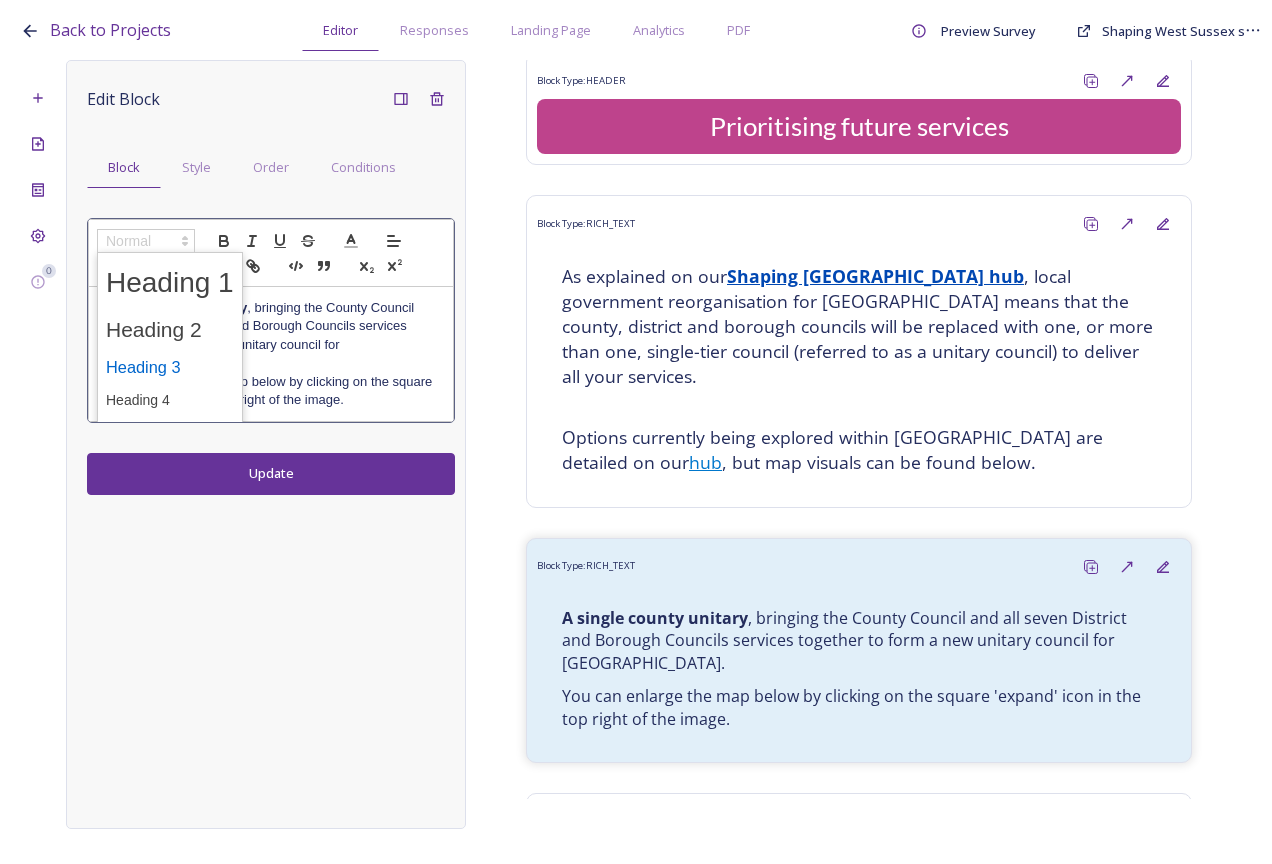 click at bounding box center (170, 367) 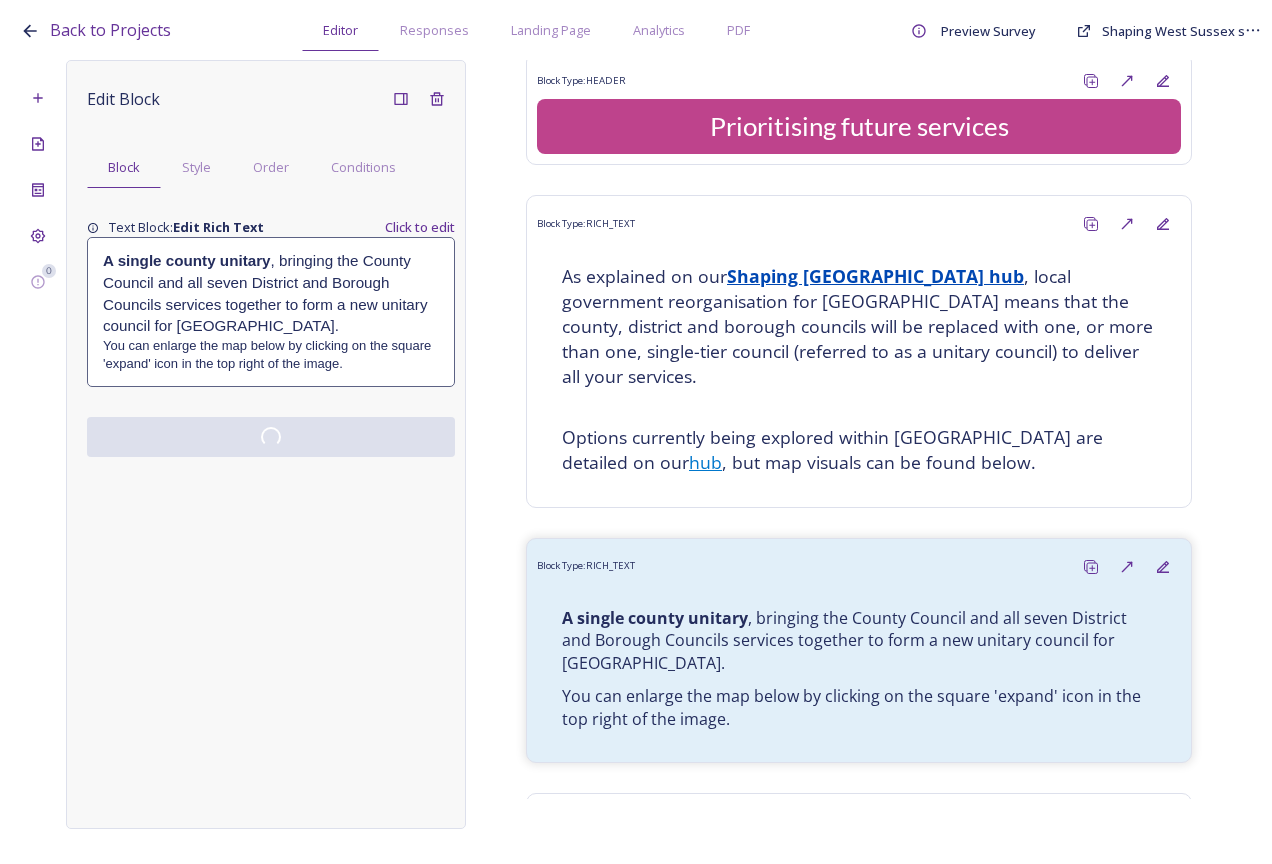 click on "Edit Block Block Style Order Conditions Text Block:  Edit Rich Text Click to edit A single county unitary , bringing the County Council and all seven District and Borough Councils services together to form a new unitary council for West Sussex.  ﻿You can enlarge the map below by clicking on the square 'expand' icon in the top right of the image." at bounding box center [266, 444] 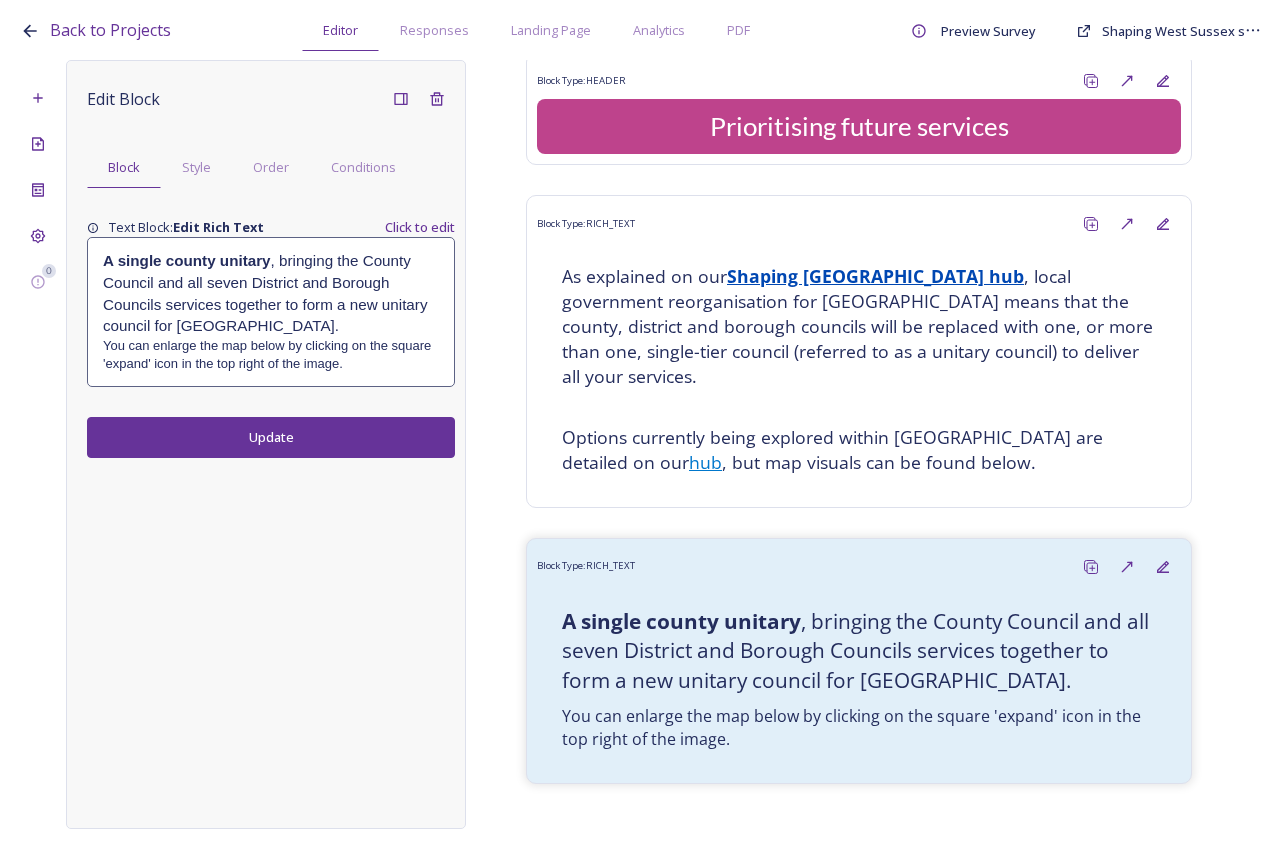 click on "Update" at bounding box center (271, 437) 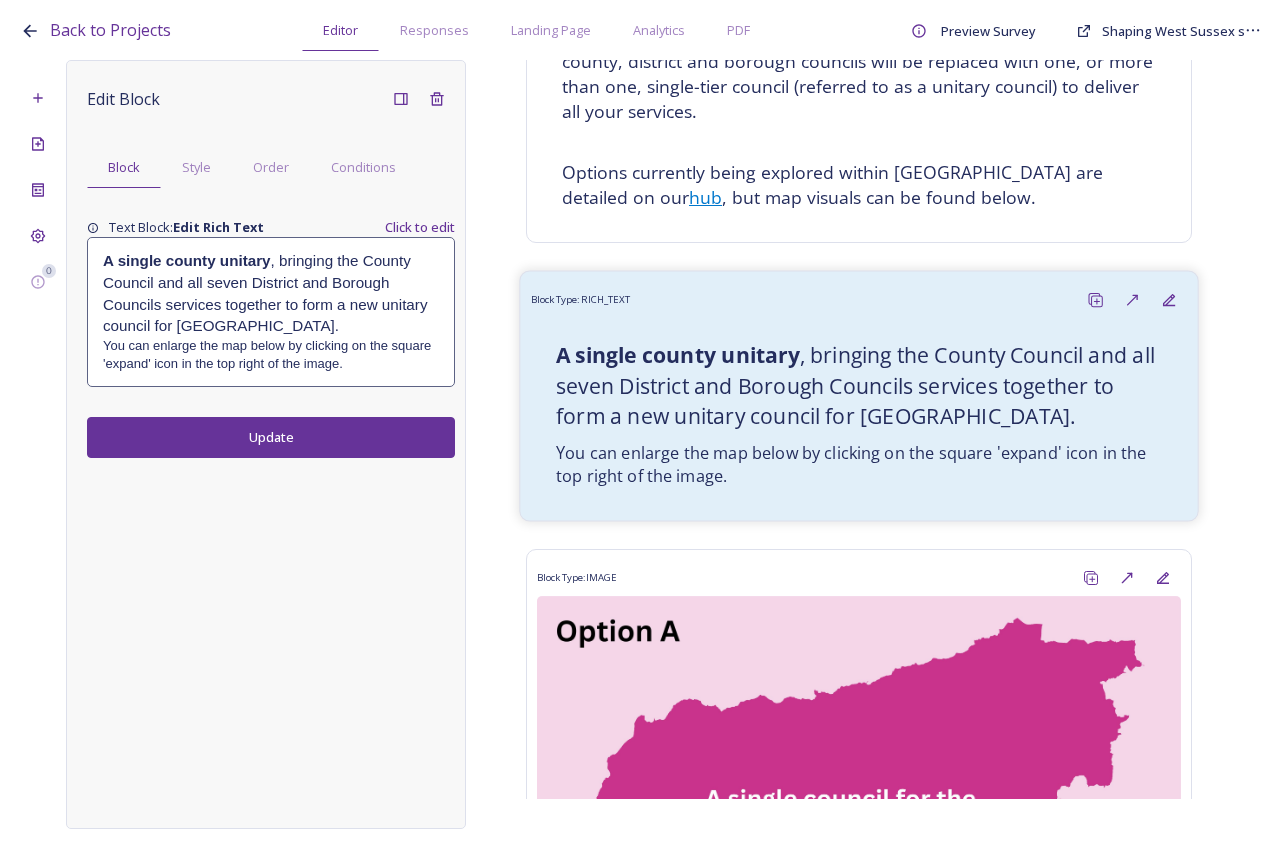 scroll, scrollTop: 328, scrollLeft: 0, axis: vertical 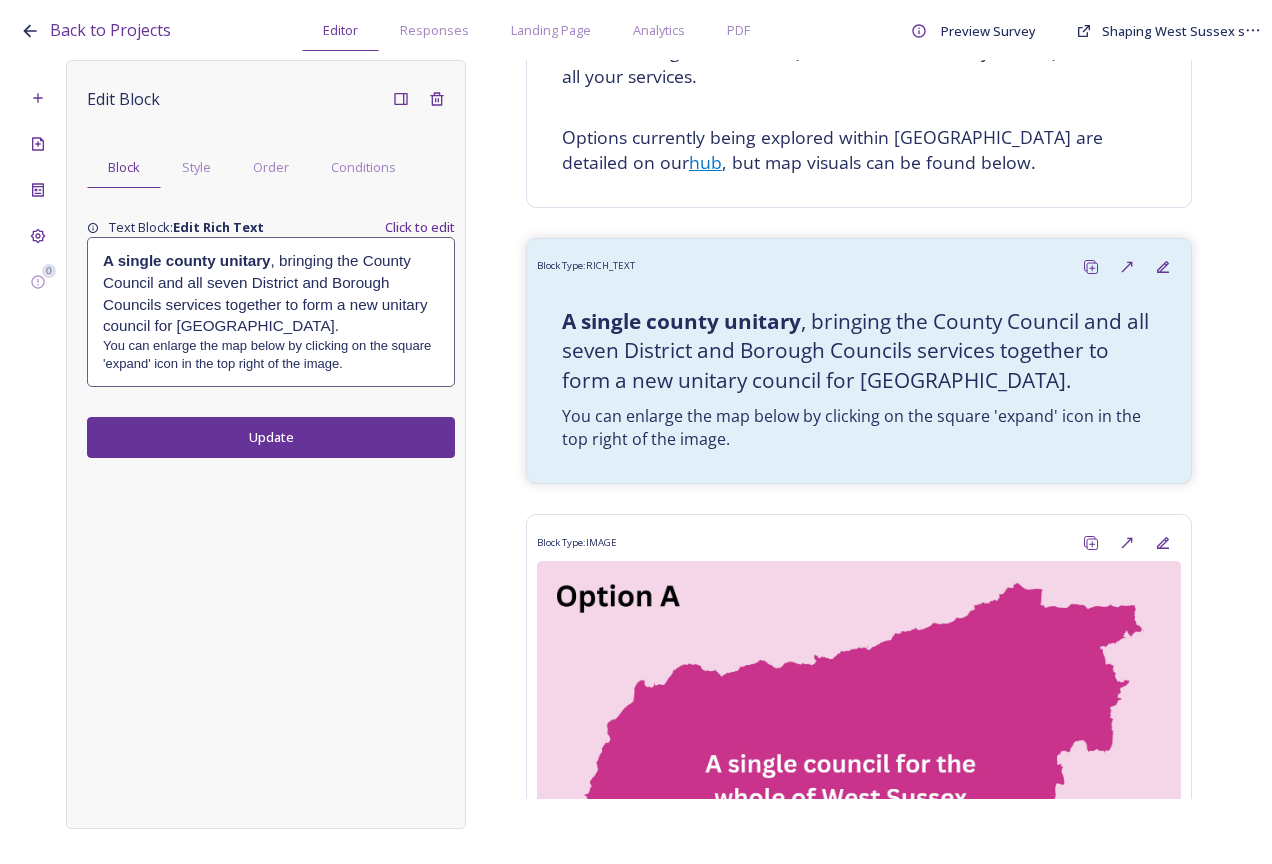 drag, startPoint x: 381, startPoint y: 363, endPoint x: 97, endPoint y: 351, distance: 284.25342 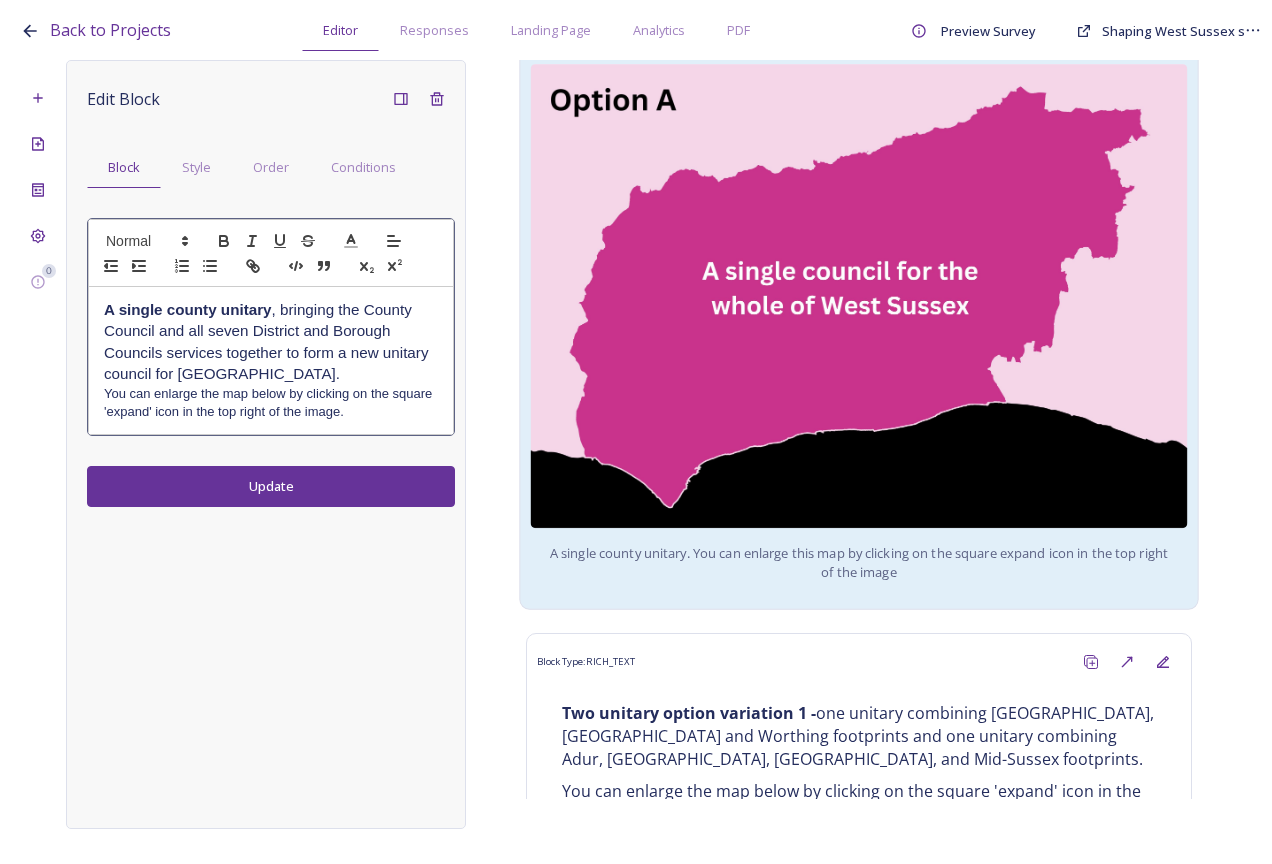 scroll, scrollTop: 828, scrollLeft: 0, axis: vertical 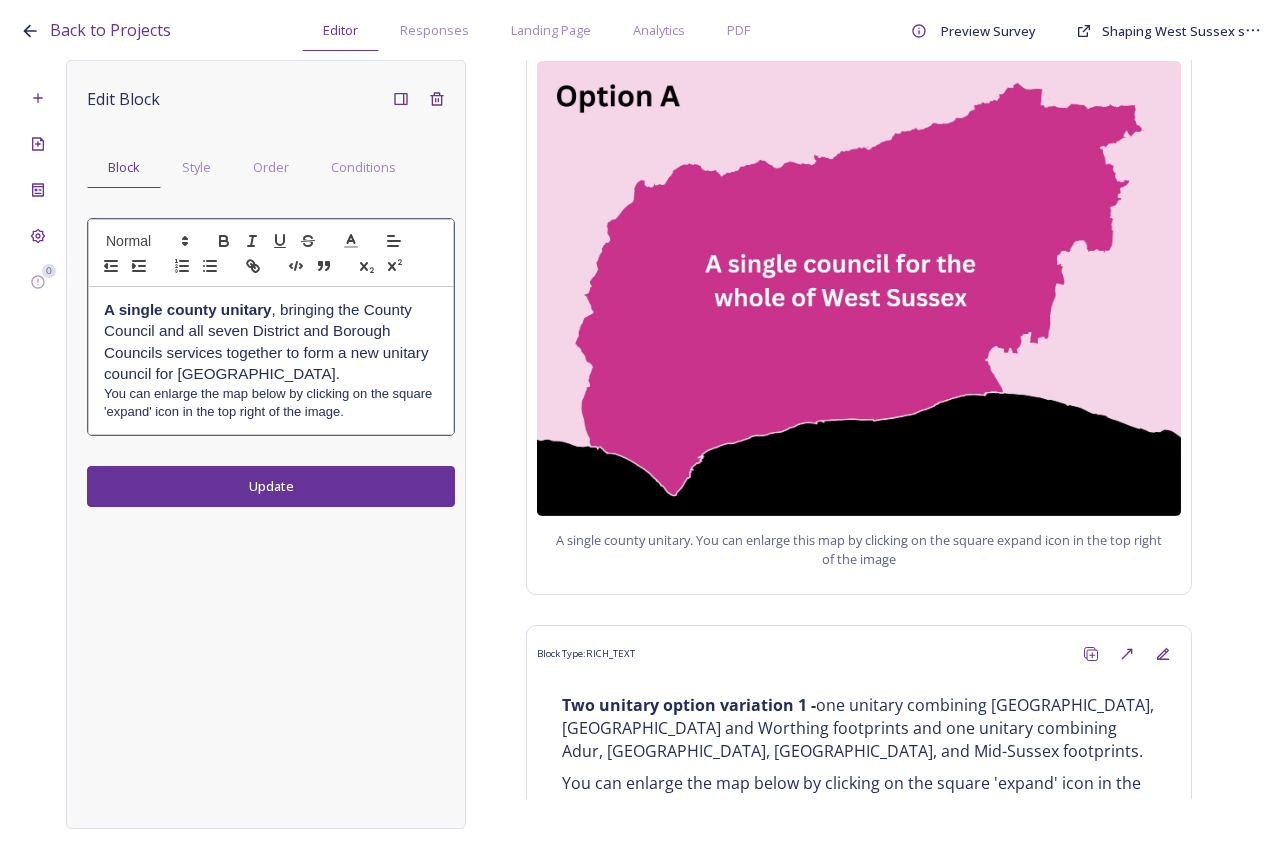 click on "Edit Block Block Style Order Conditions                                                                                                                                                                           A single county unitary , bringing the County Council and all seven District and Borough Councils services together to form a new unitary council for West Sussex.  ﻿You can enlarge the map below by clicking on the square 'expand' icon in the top right of the image. Update" at bounding box center (271, 294) 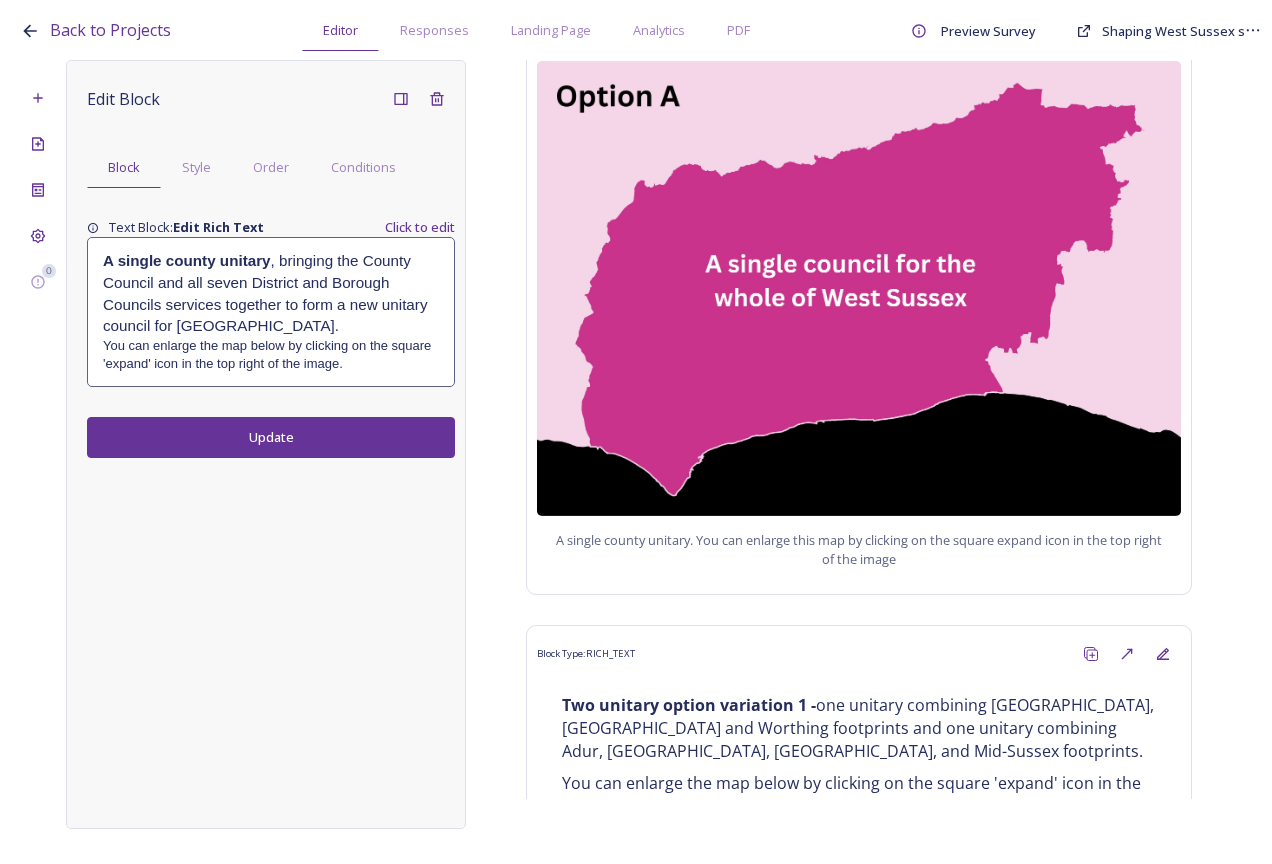 click on "A single county unitary , bringing the County Council and all seven District and Borough Councils services together to form a new unitary council for West Sussex.  ﻿You can enlarge the map below by clicking on the square 'expand' icon in the top right of the image." at bounding box center (271, 311) 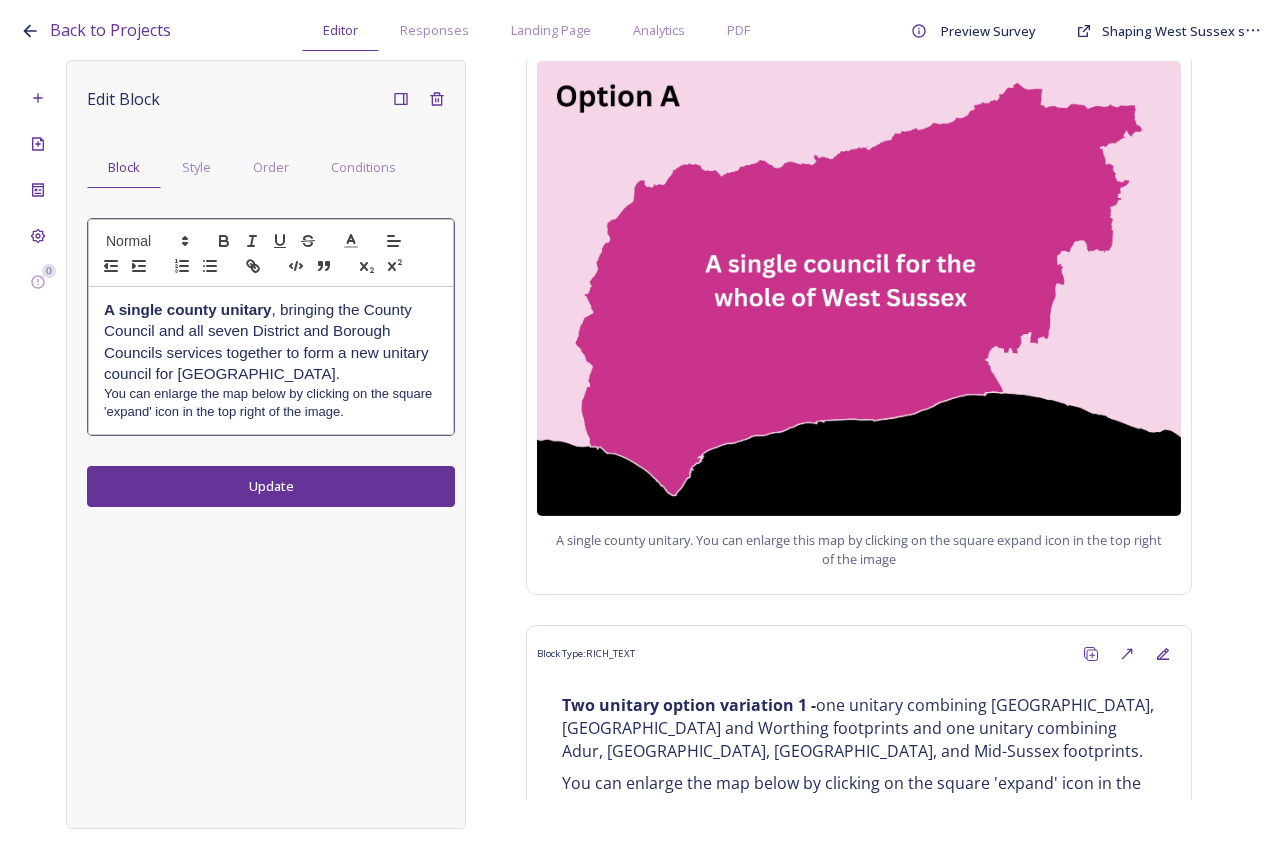 drag, startPoint x: 358, startPoint y: 411, endPoint x: 358, endPoint y: 382, distance: 29 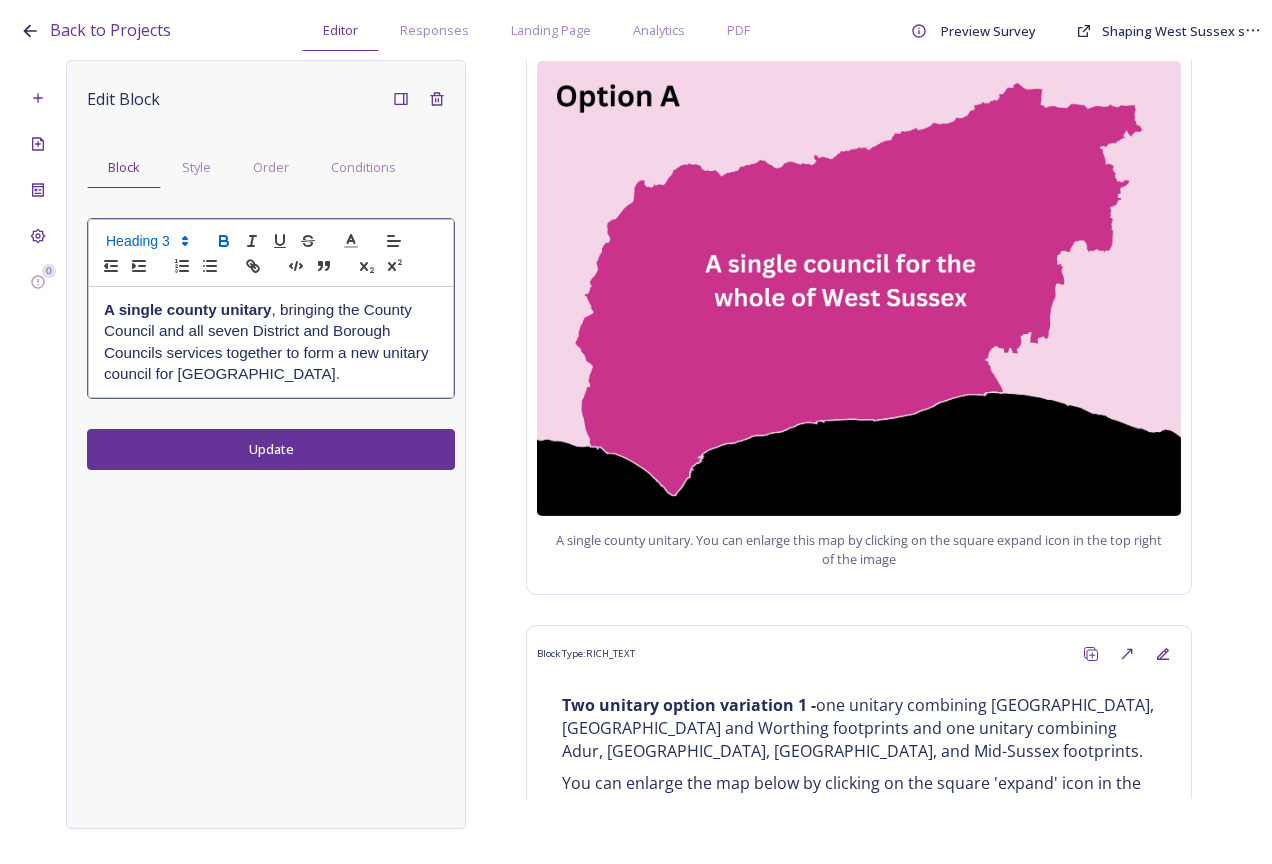 type 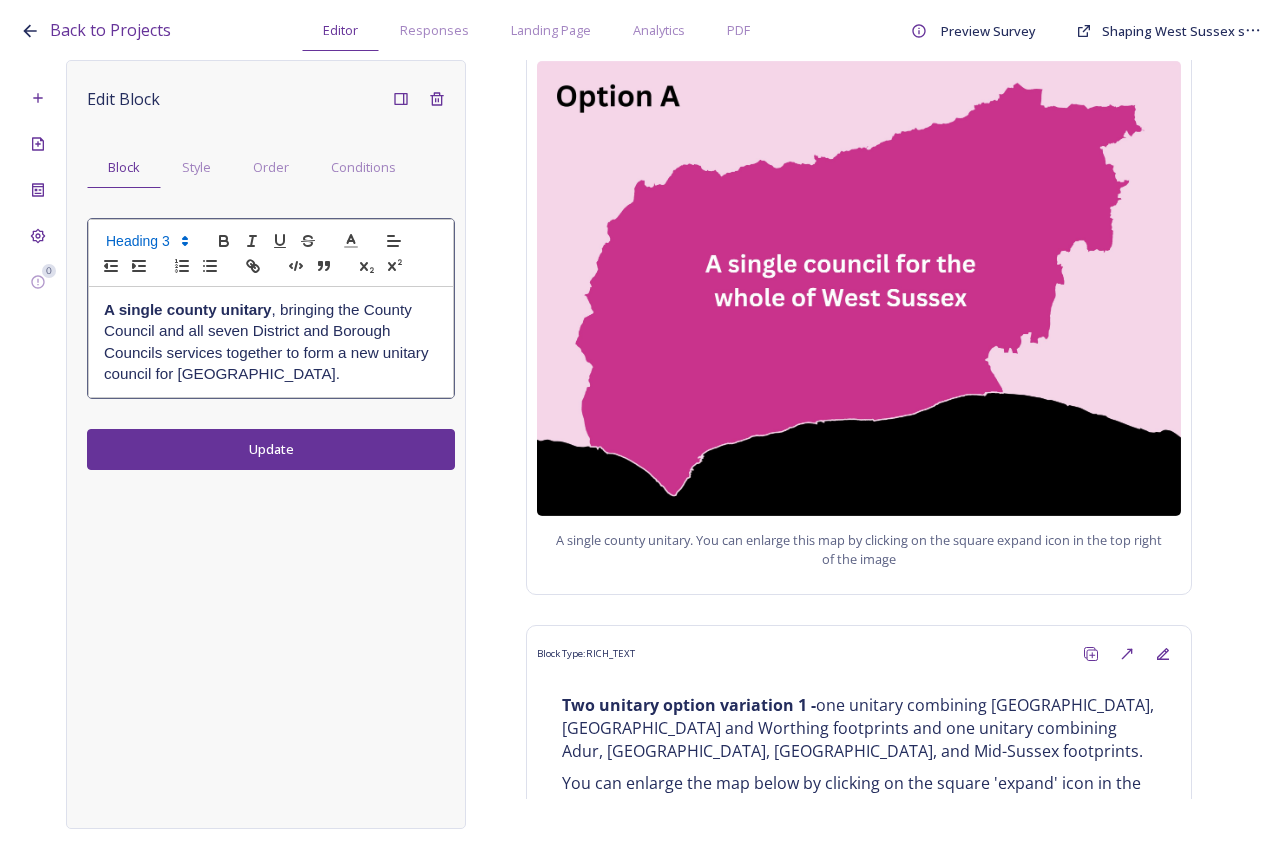 click on "Edit Block Block Style Order Conditions                                                                                                                                                                           A single county unitary , bringing the County Council and all seven District and Borough Councils services together to form a new unitary council for West Sussex. Update" at bounding box center [266, 444] 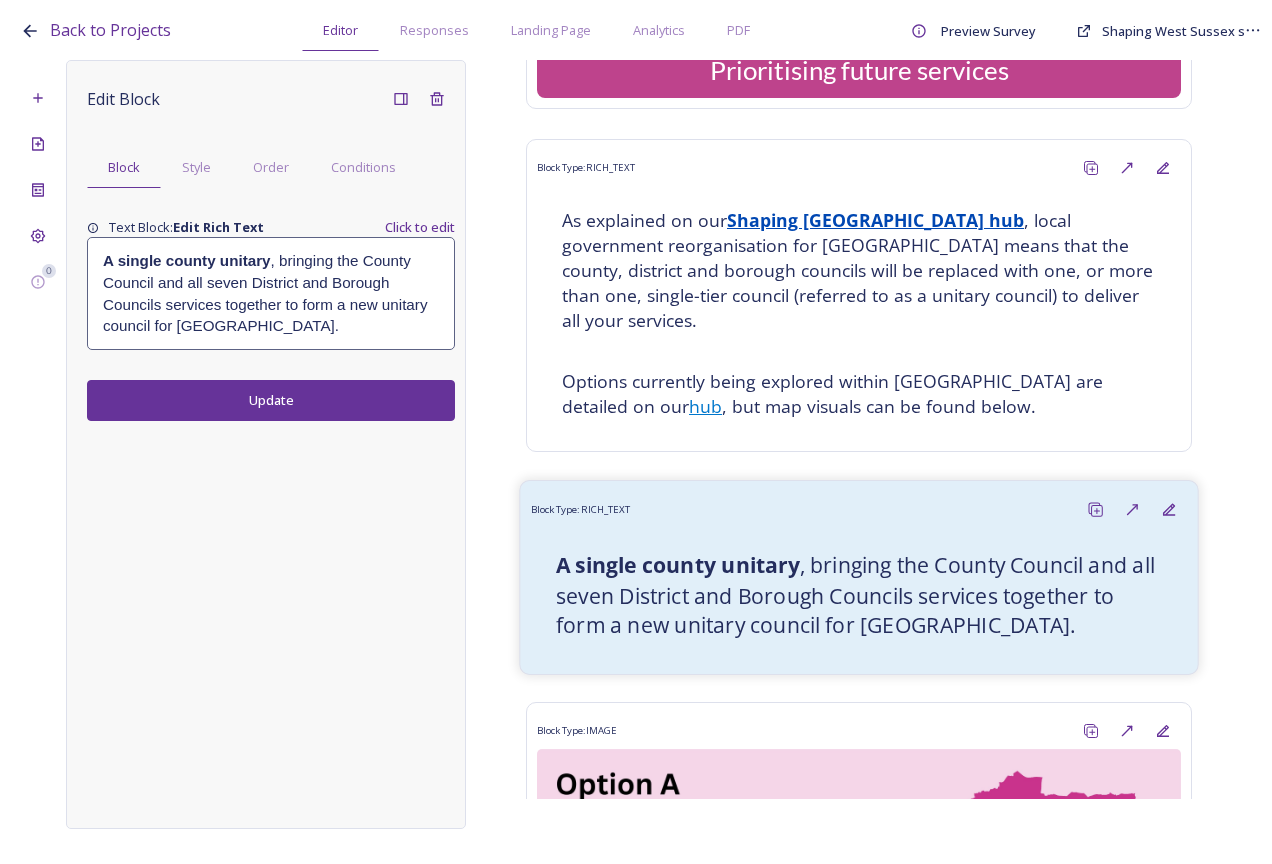 scroll, scrollTop: 72, scrollLeft: 0, axis: vertical 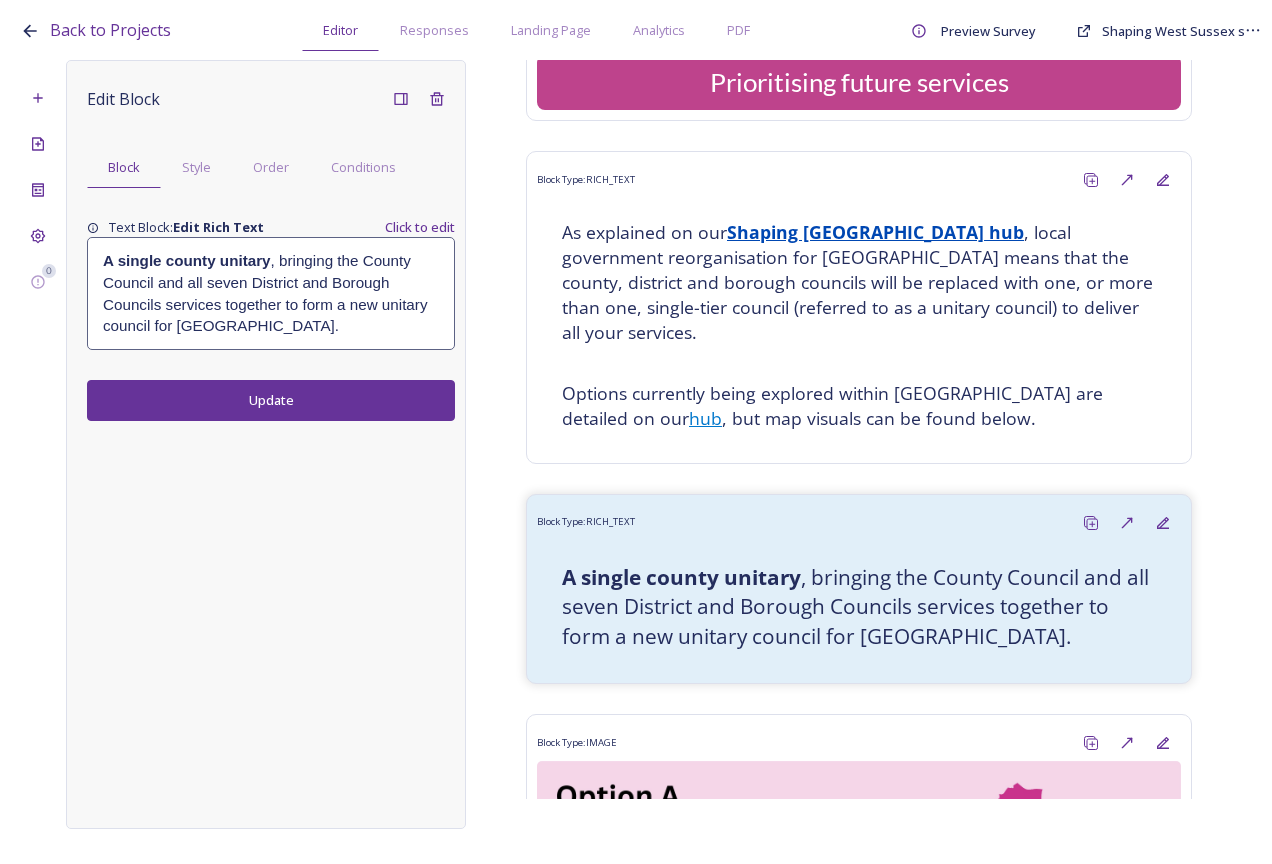 click on "Block Type:  HEADER Prioritising future services Block Type:  RICH_TEXT As explained on our  Shaping West Sussex hub , local government reorganisation for West Sussex means that the county, district and borough councils will be replaced with one, or more than one, single-tier council (referred to as a unitary council) to deliver all your services.  Options currently being explored within West Sussex are detailed on our  hub , but map visuals can be found below. Block Type:  RICH_TEXT A single county unitary , bringing the County Council and all seven District and Borough Councils services together to form a new unitary council for West Sussex. Block Type:  IMAGE A single county unitary. You can enlarge this map by clicking on the square expand icon in the top right of the image Block Type:  RICH_TEXT Two unitary option variation 1 -  one unitary combining Arun, Chichester and Worthing footprints and one unitary combining Adur, Crawley, Horsham, and Mid-Sussex footprints. Block Type:  IMAGE Block Type:  IMAGE" at bounding box center [859, 429] 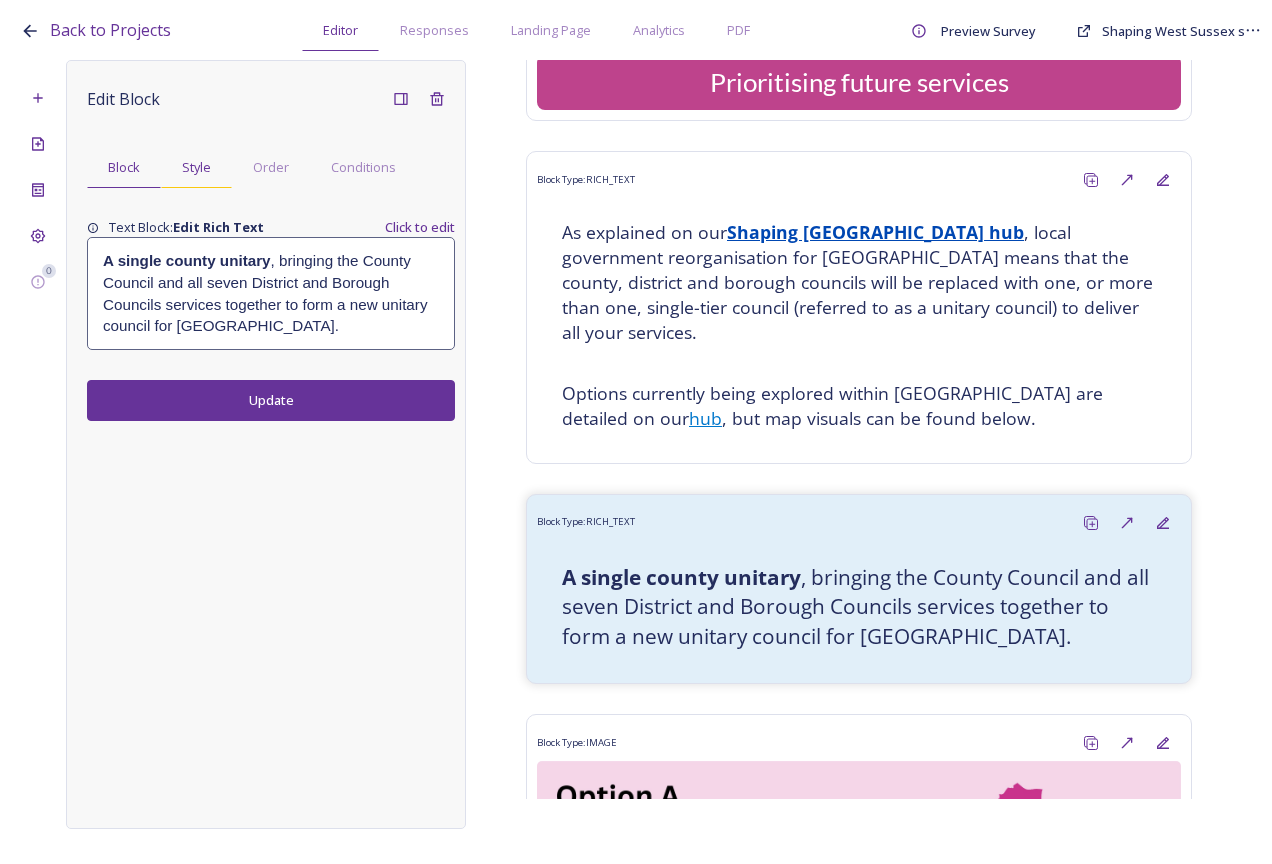 click on "Style" at bounding box center [196, 167] 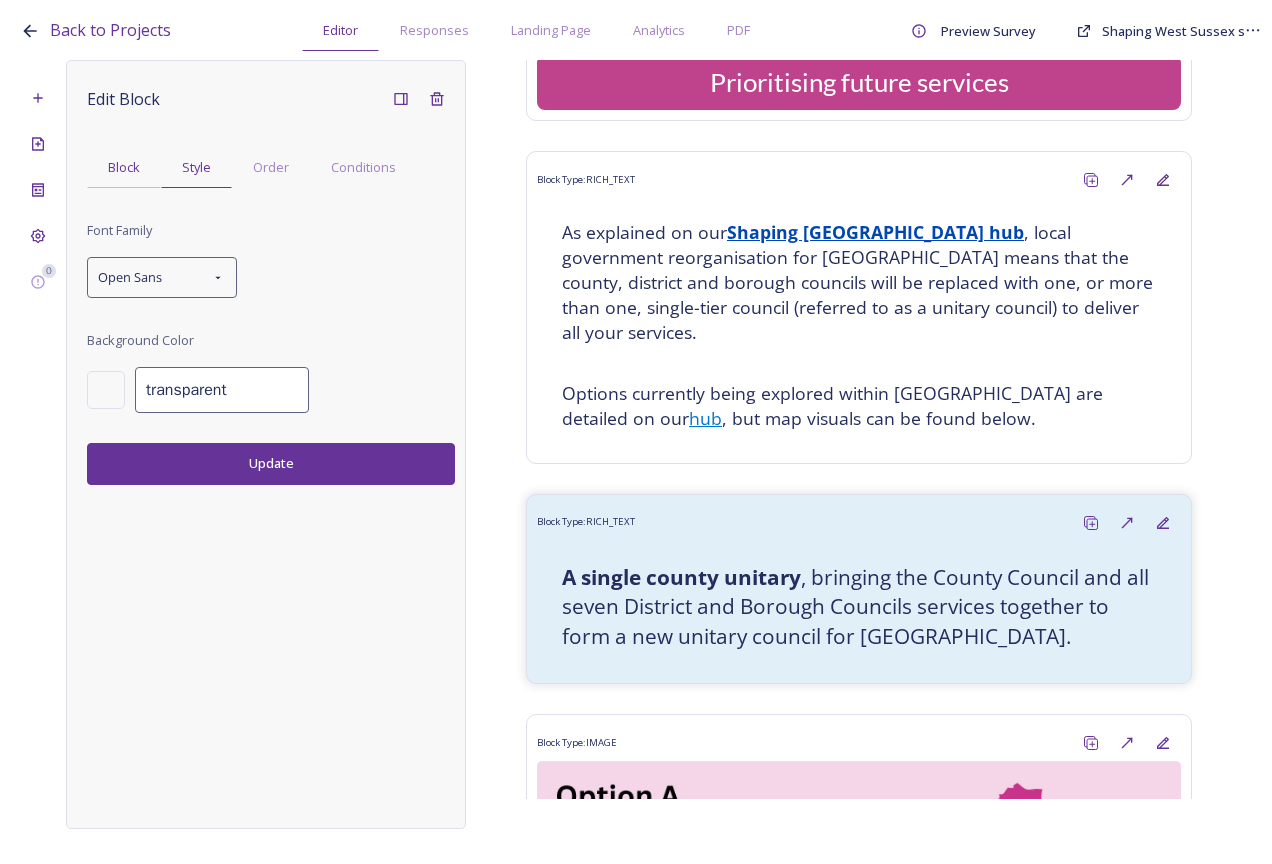 click on "Block" at bounding box center [124, 167] 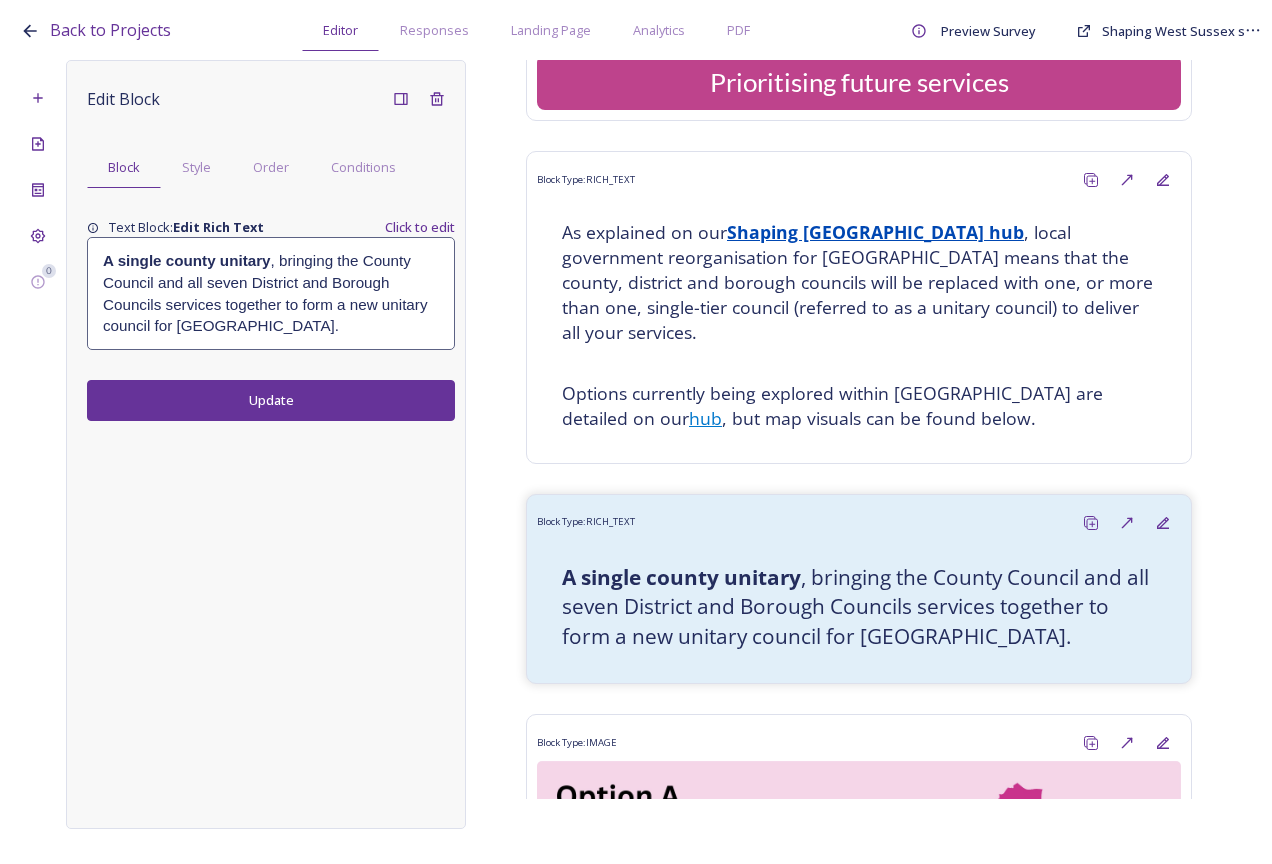 click on "A single county unitary , bringing the County Council and all seven District and Borough Councils services together to form a new unitary council for West Sussex." at bounding box center (271, 293) 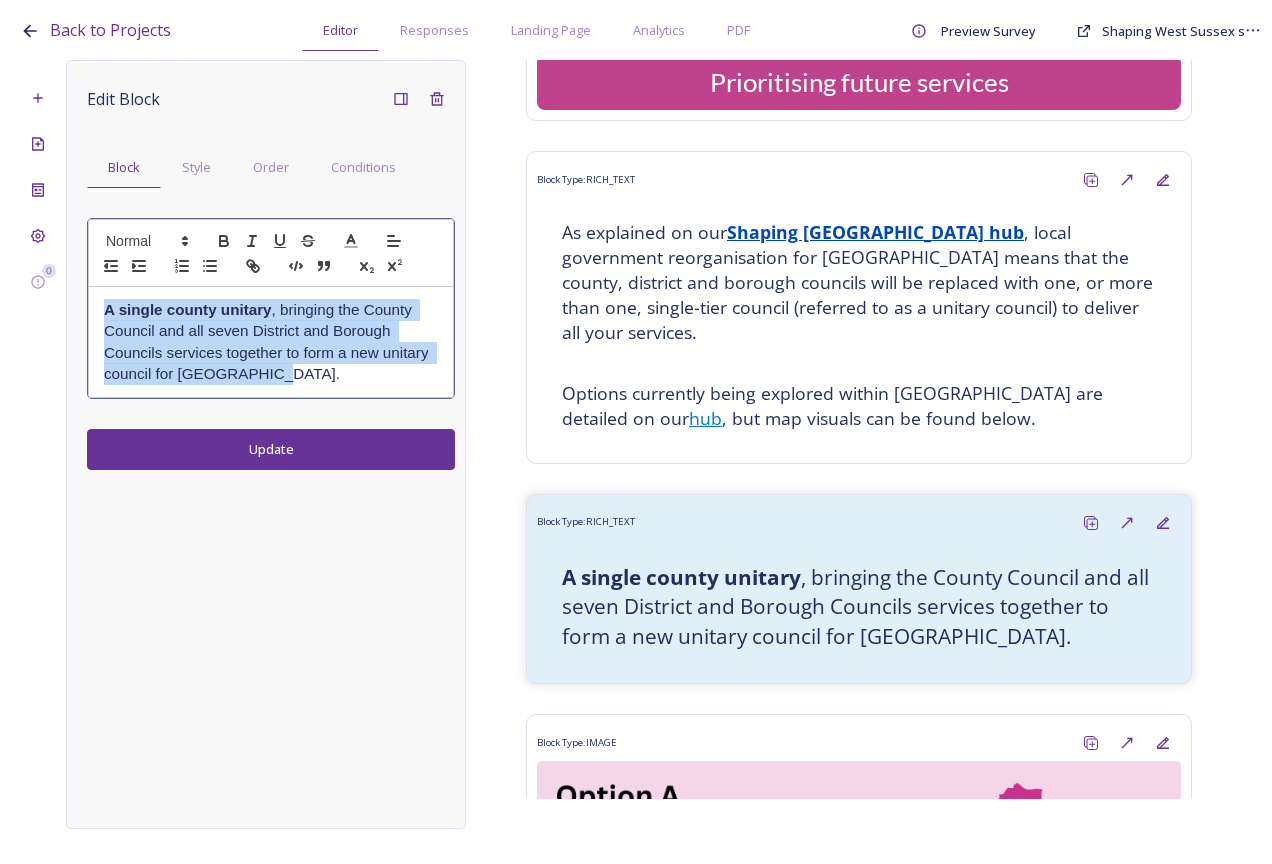 drag, startPoint x: 306, startPoint y: 382, endPoint x: 96, endPoint y: 308, distance: 222.6567 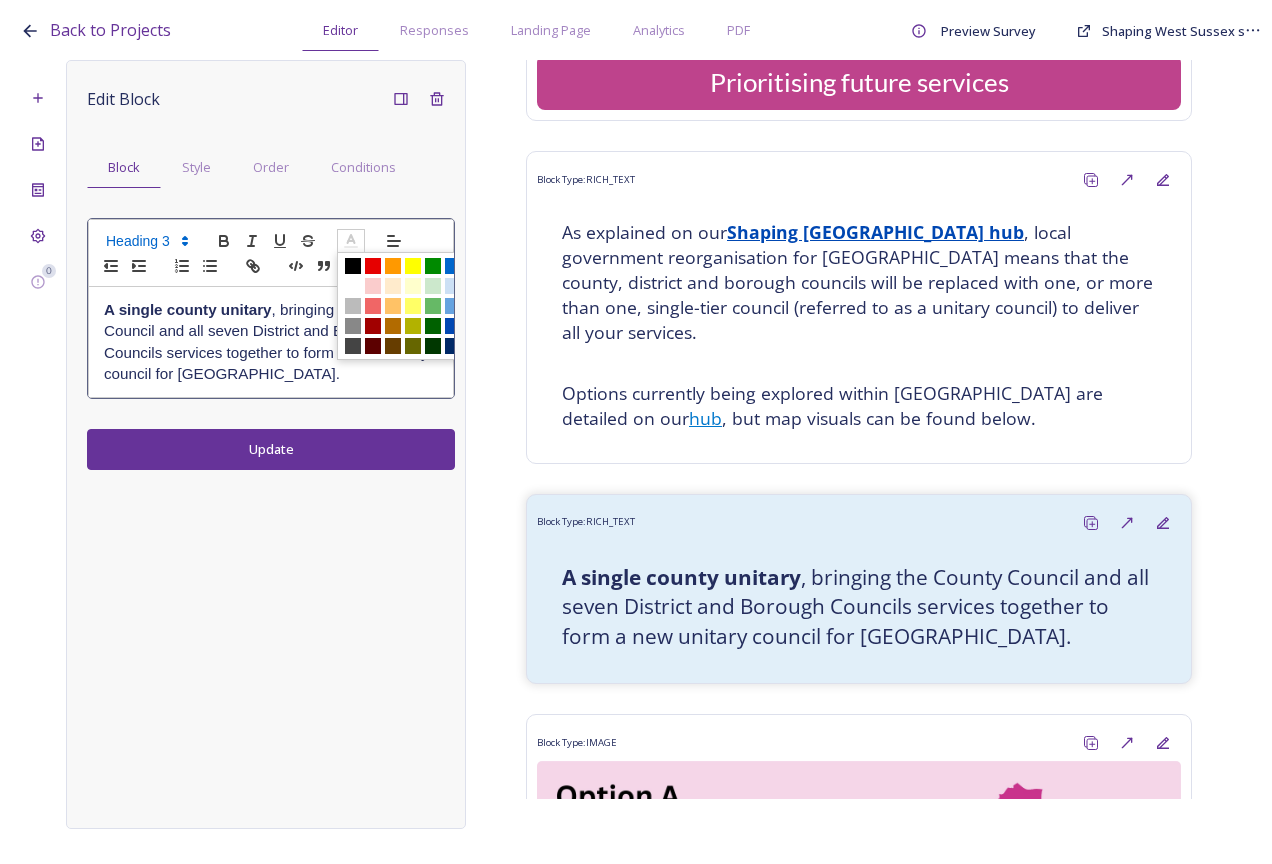 click 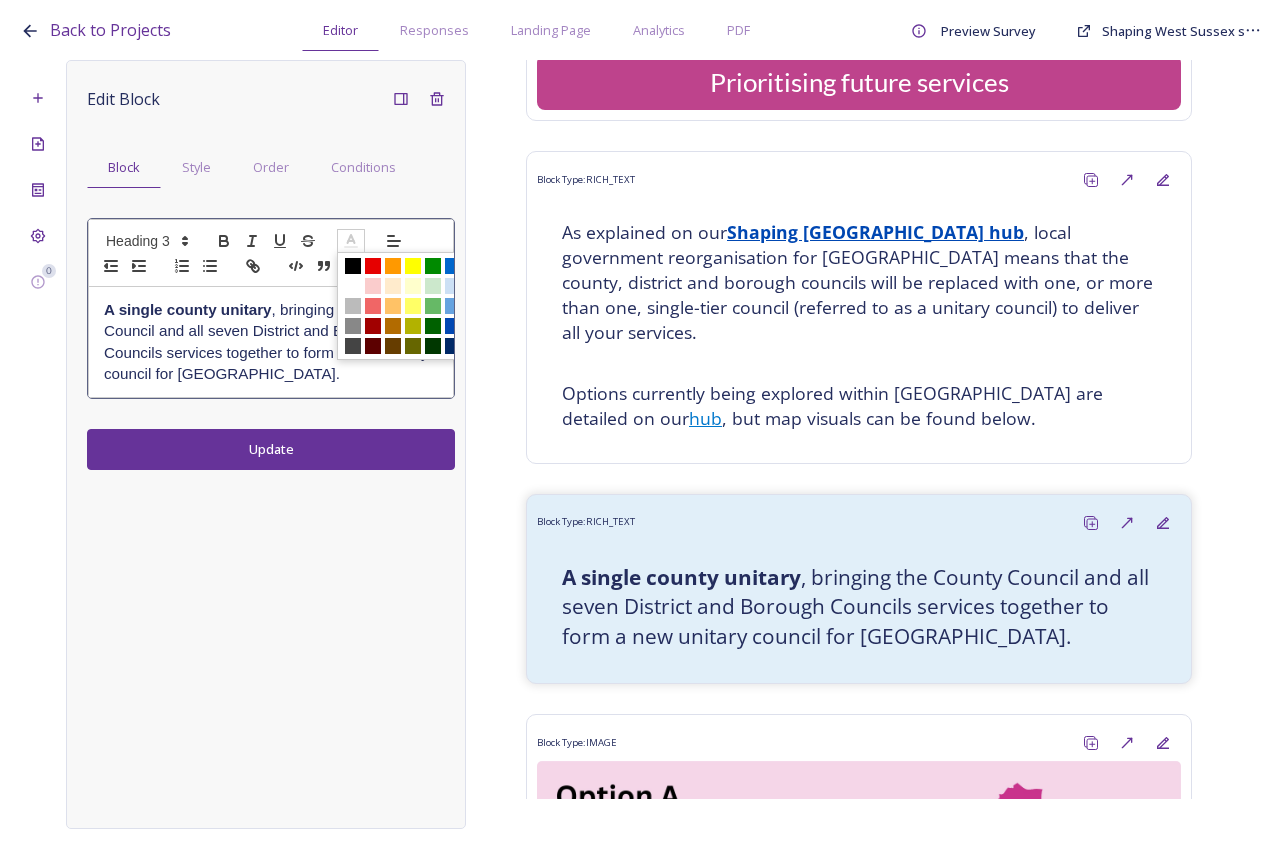 click at bounding box center [353, 266] 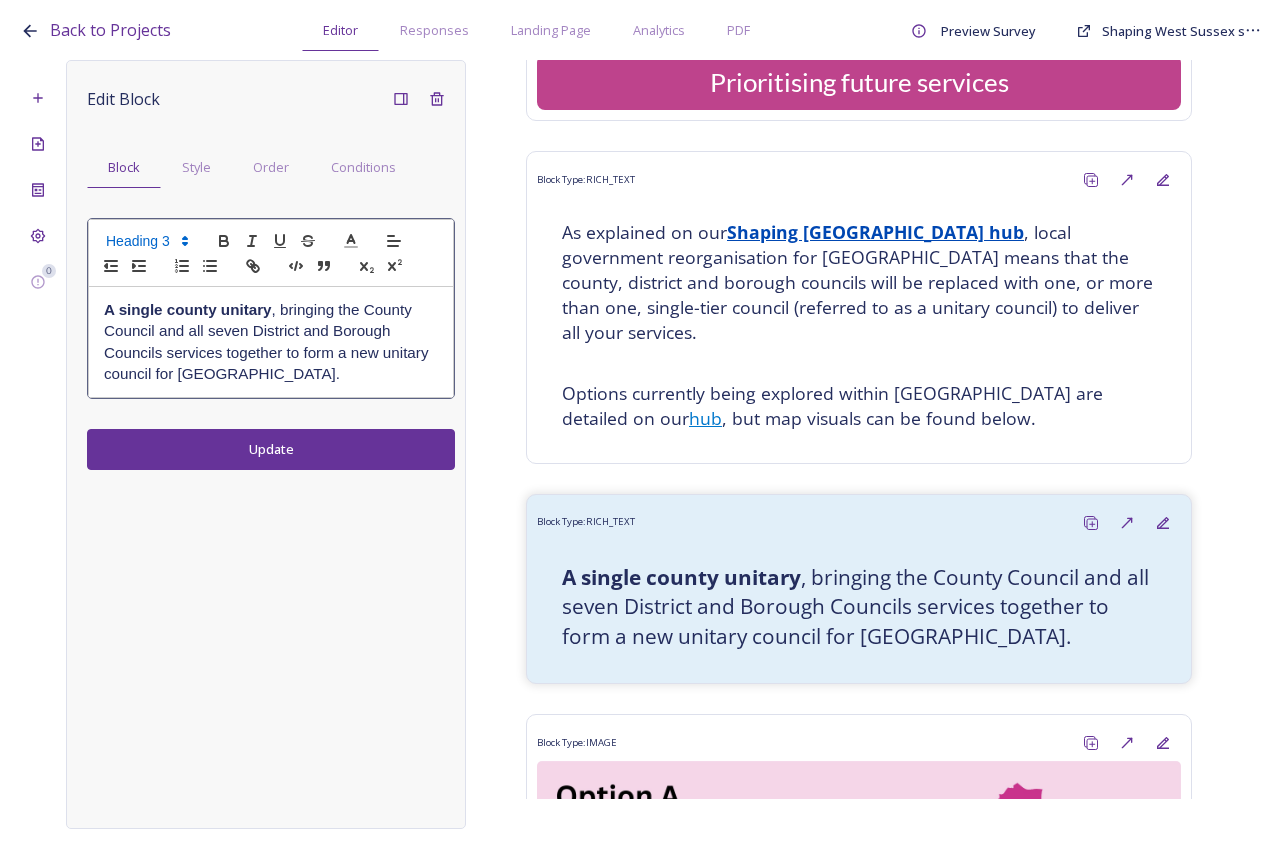 click on "Edit Block Block Style Order Conditions                                                                                                                                                                           A single county unitary , bringing the County Council and all seven District and Borough Councils services together to form a new unitary council for West Sussex. Update" at bounding box center (266, 444) 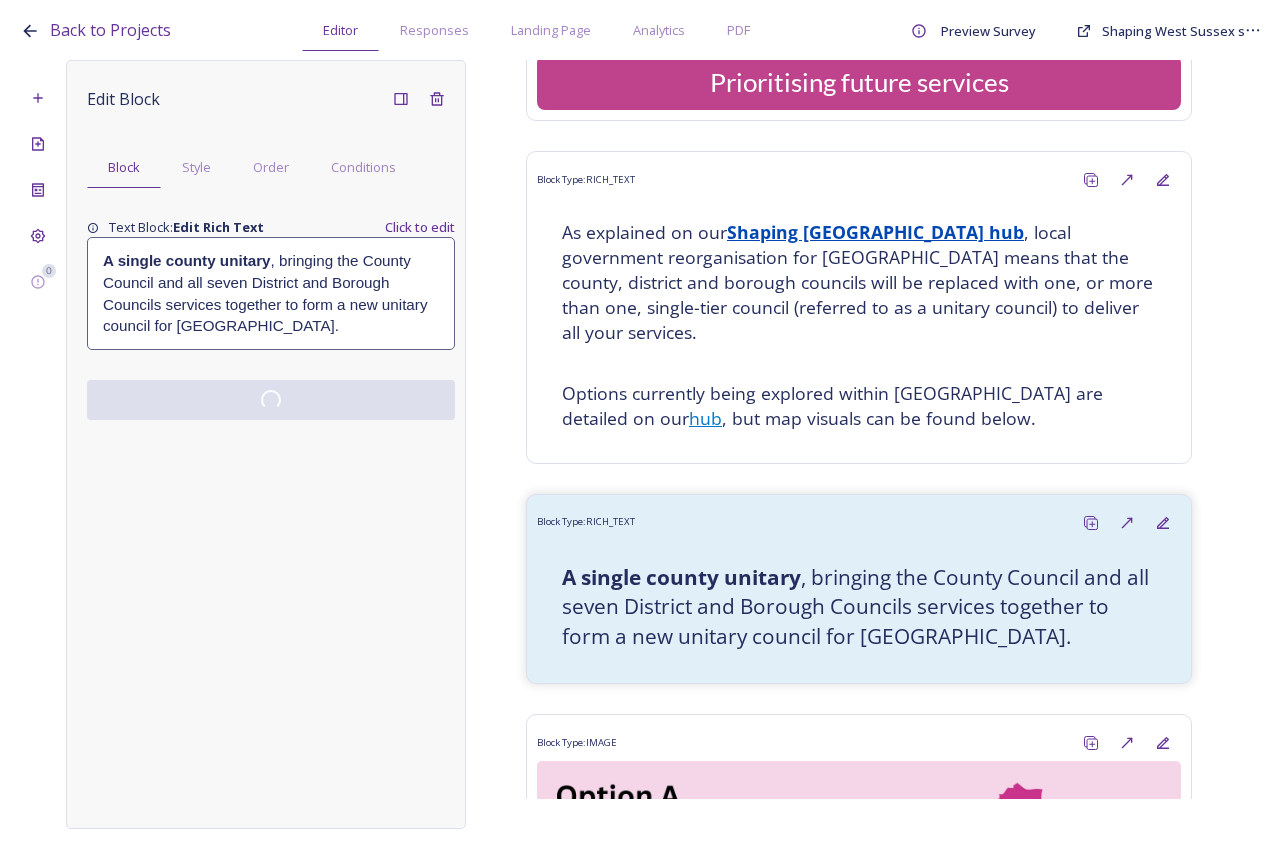 click on "Edit Block Block Style Order Conditions Text Block:  Edit Rich Text Click to edit A single county unitary , bringing the County Council and all seven District and Borough Councils services together to form a new unitary council for West Sussex." at bounding box center [266, 444] 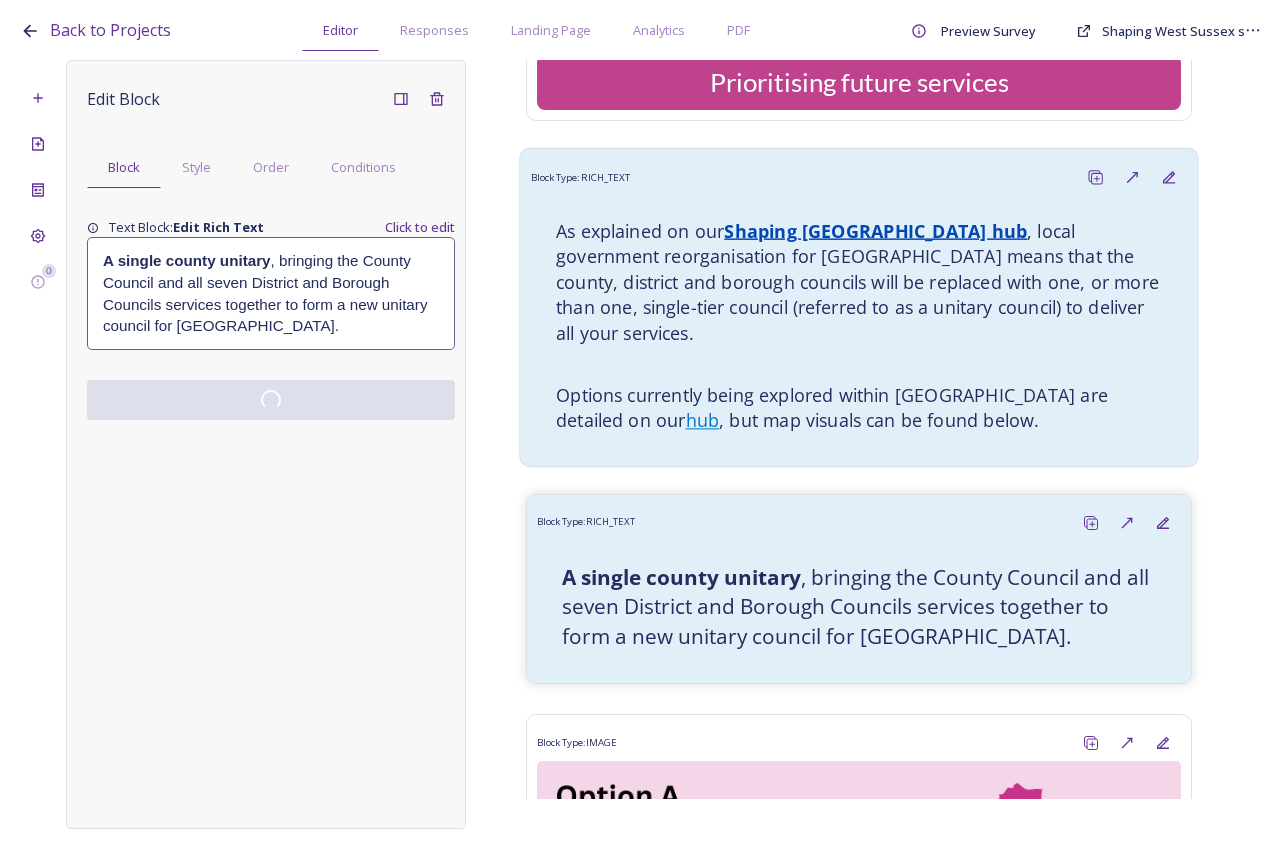 click on "As explained on our  Shaping West Sussex hub , local government reorganisation for West Sussex means that the county, district and borough councils will be replaced with one, or more than one, single-tier council (referred to as a unitary council) to deliver all your services." at bounding box center (859, 281) 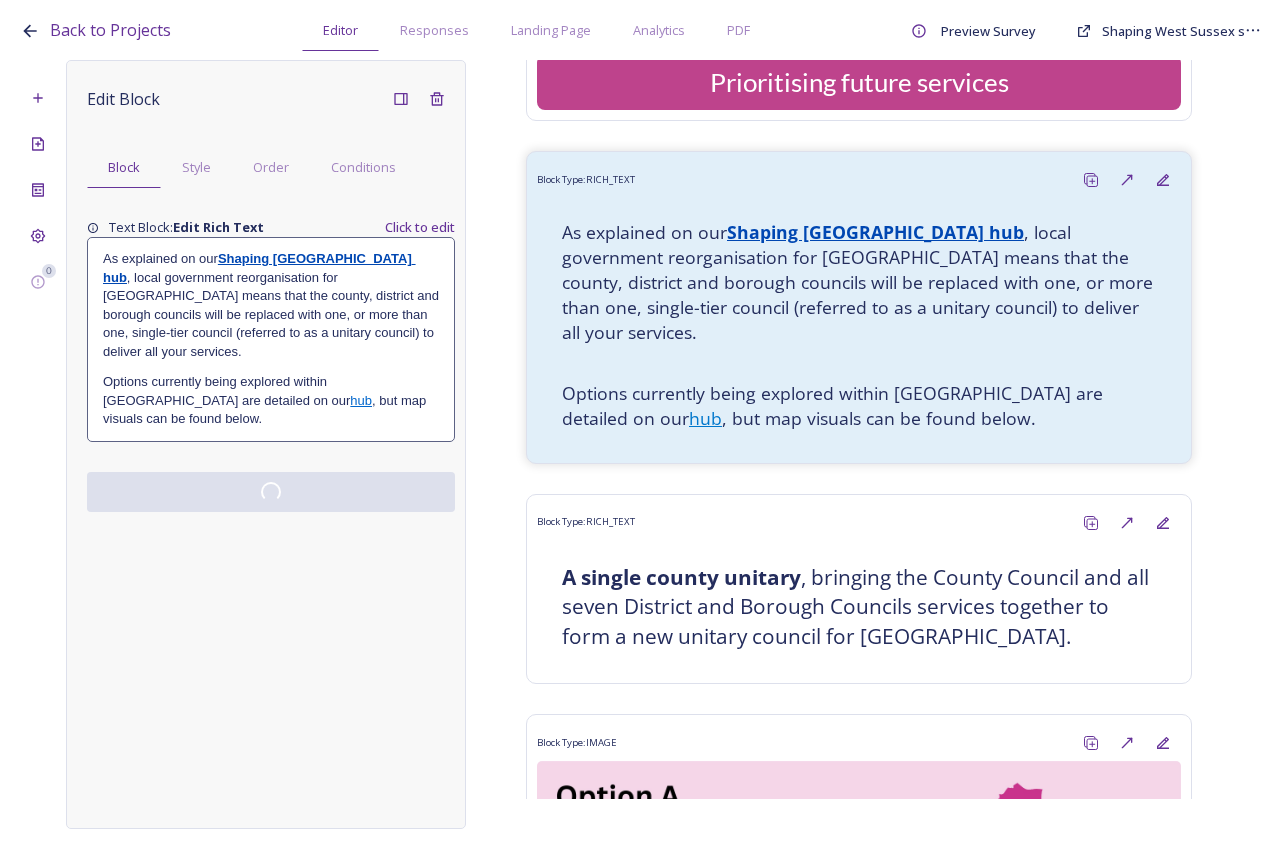 click on "As explained on our  Shaping West Sussex hub , local government reorganisation for West Sussex means that the county, district and borough councils will be replaced with one, or more than one, single-tier council (referred to as a unitary council) to deliver all your services." at bounding box center [271, 305] 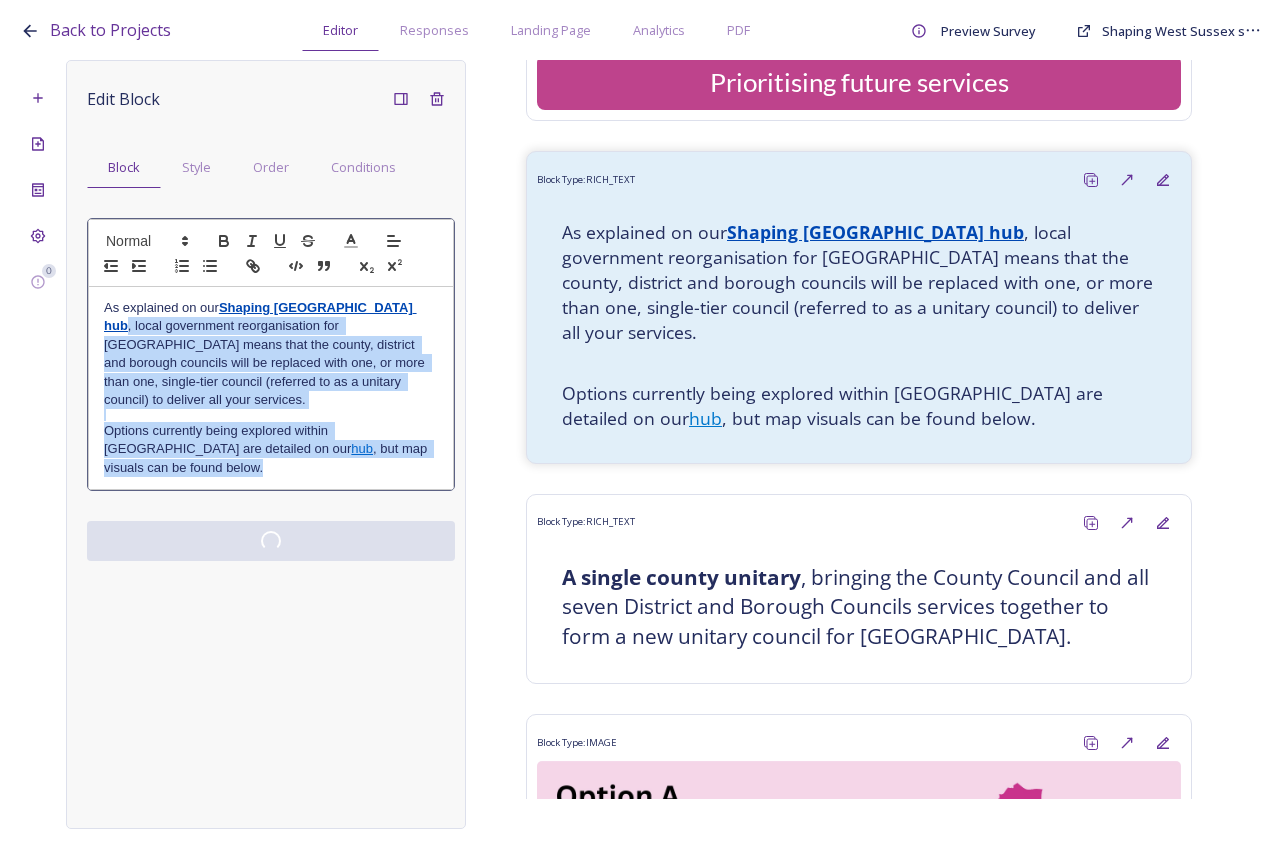 drag, startPoint x: 443, startPoint y: 439, endPoint x: 384, endPoint y: 311, distance: 140.94325 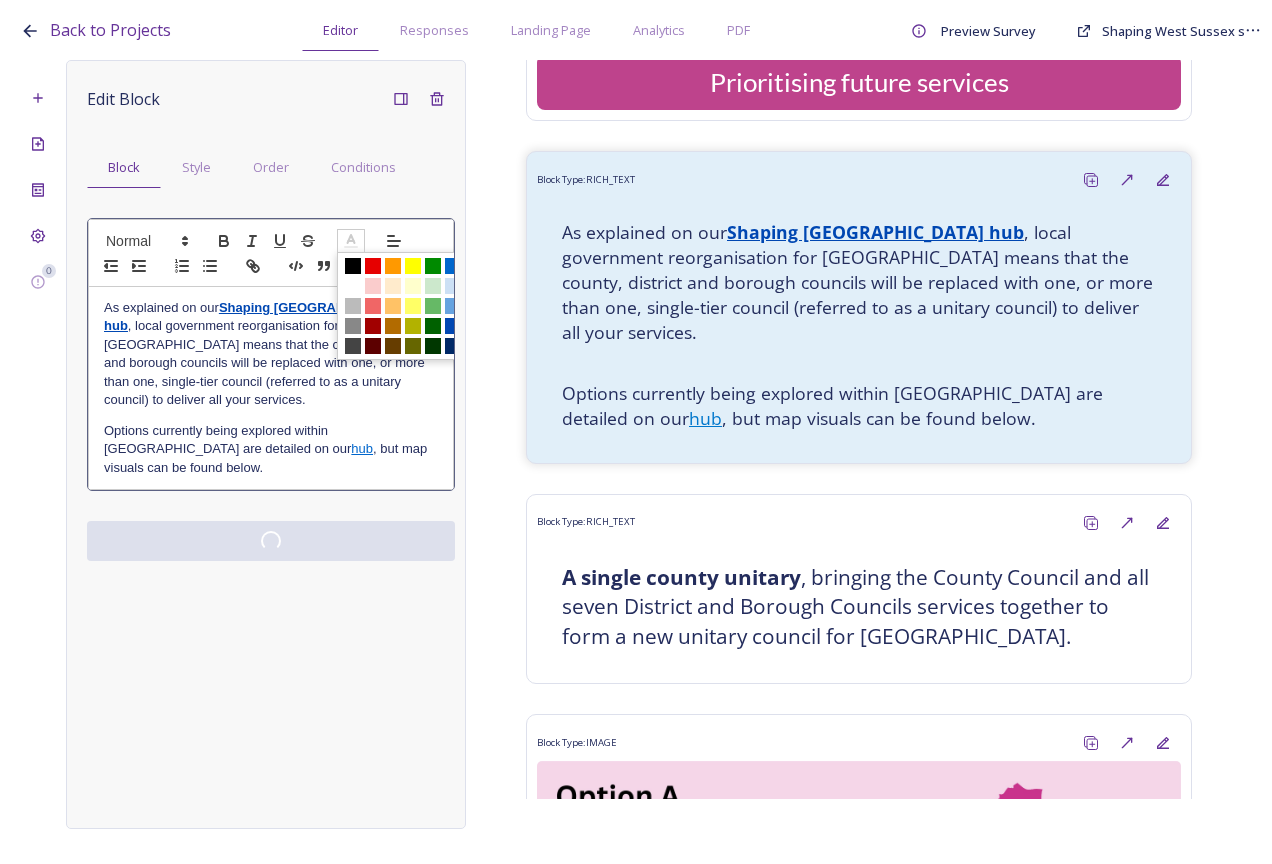 click 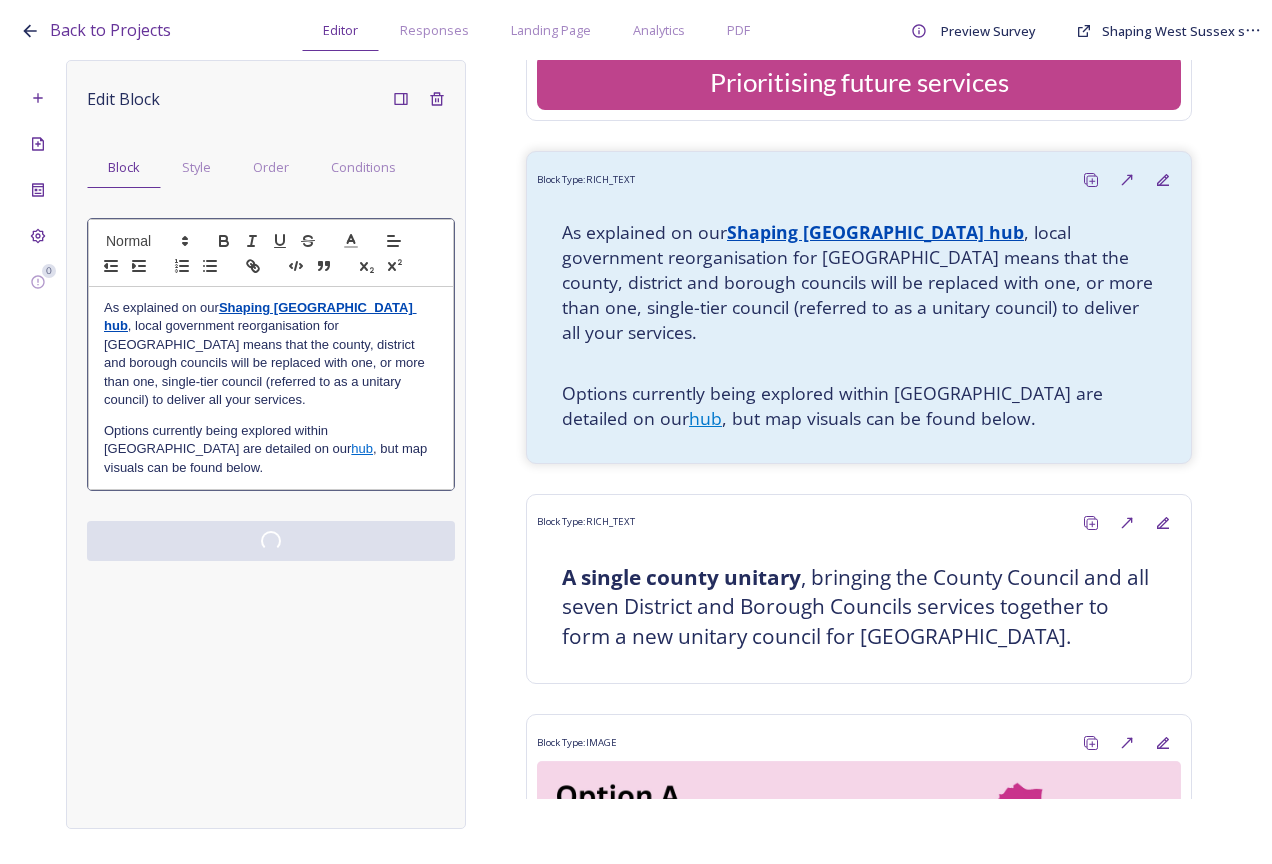 click on "As explained on our  Shaping West Sussex hub , local government reorganisation for West Sussex means that the county, district and borough councils will be replaced with one, or more than one, single-tier council (referred to as a unitary council) to deliver all your services." at bounding box center [271, 354] 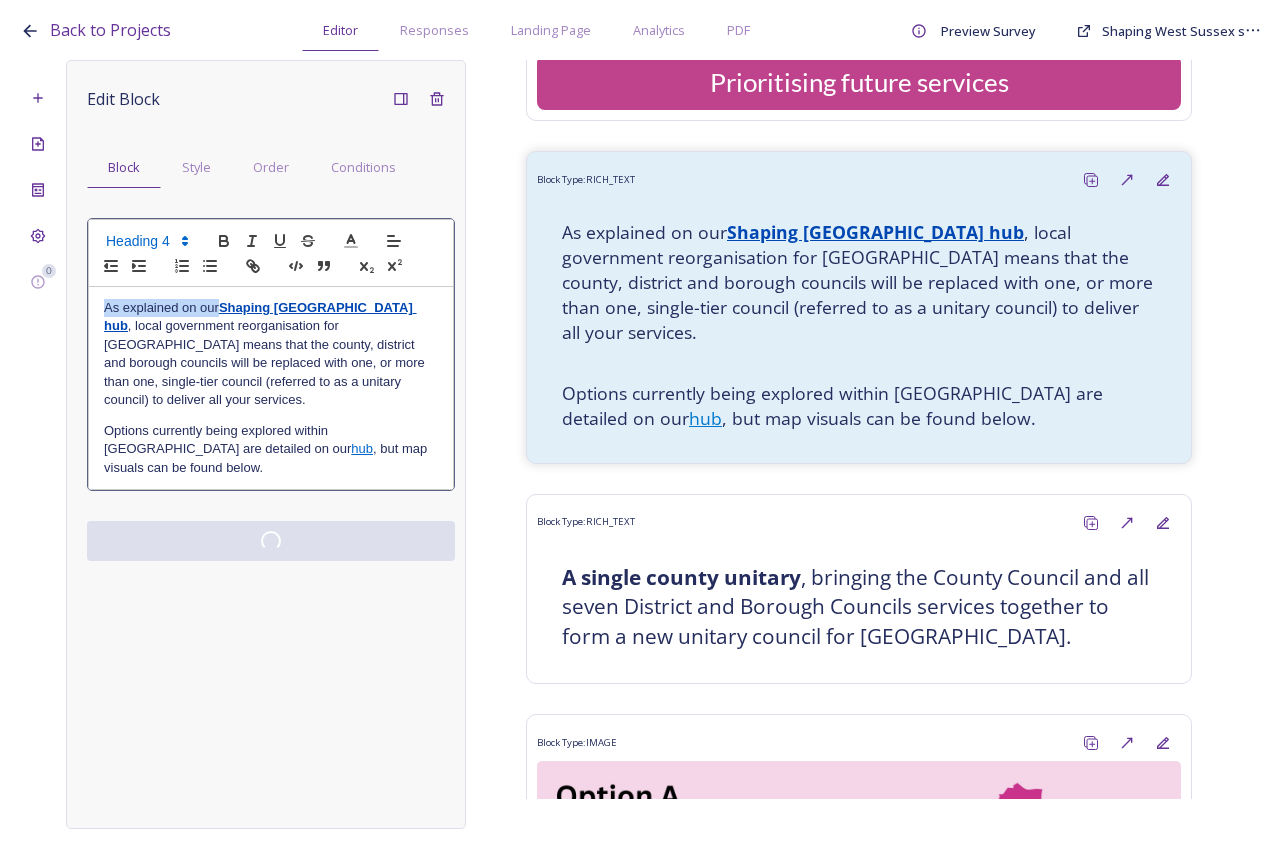 drag, startPoint x: 219, startPoint y: 308, endPoint x: 85, endPoint y: 299, distance: 134.3019 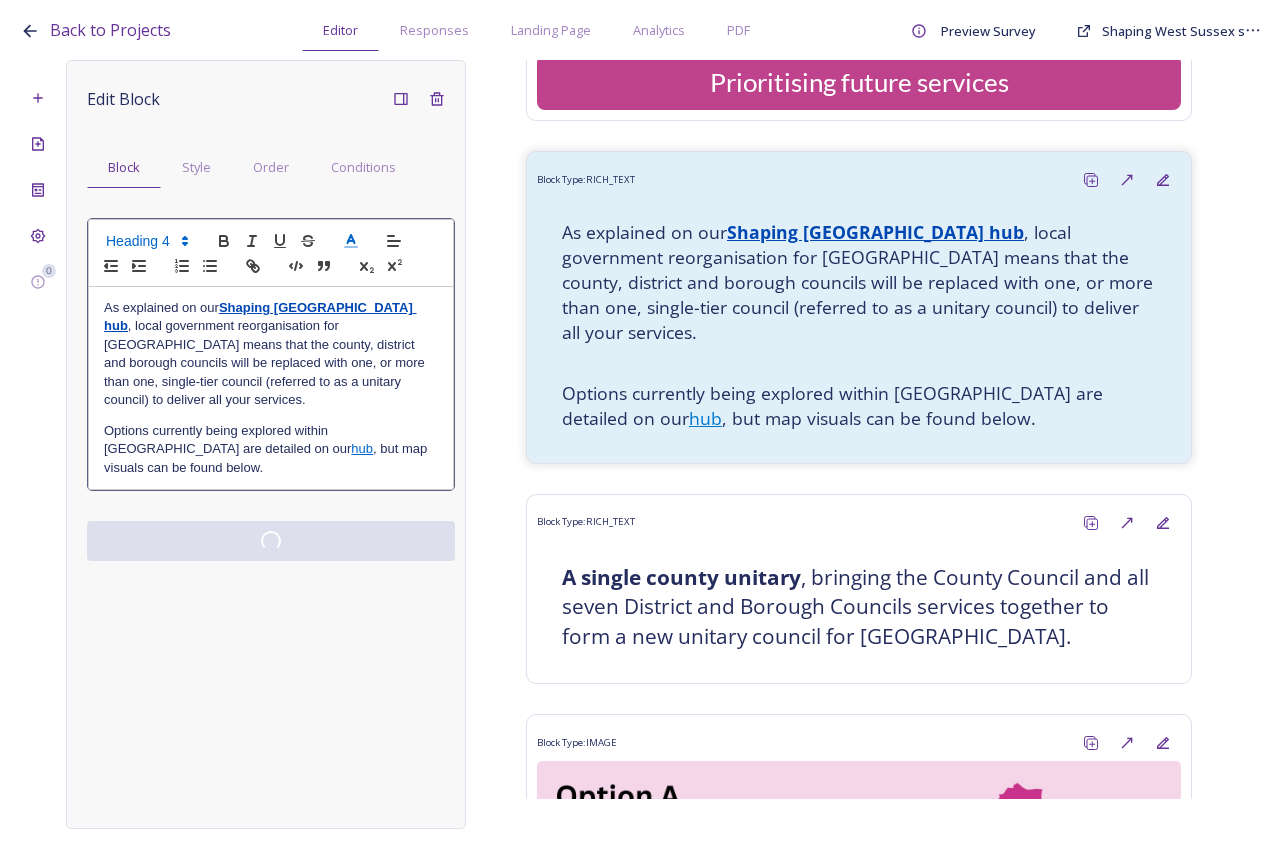 click 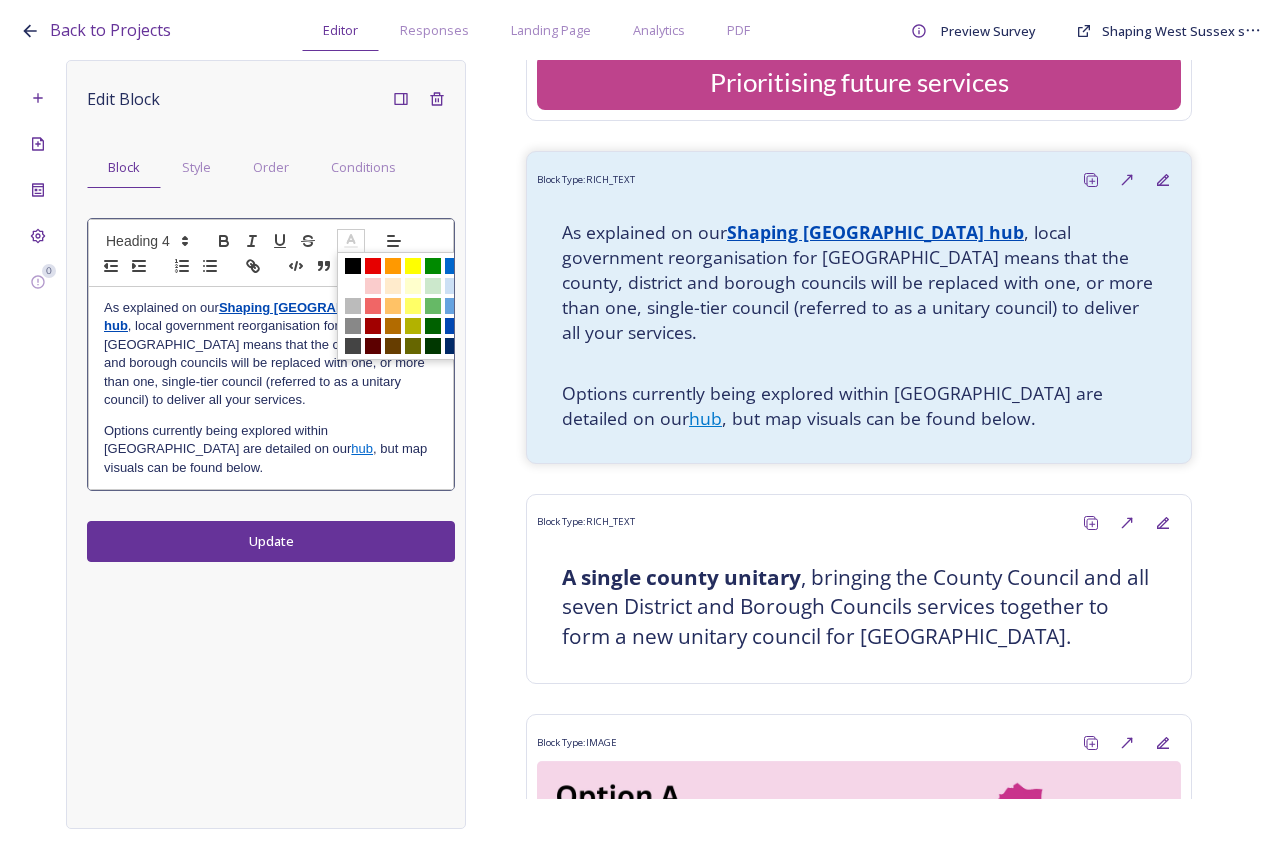 click at bounding box center [353, 266] 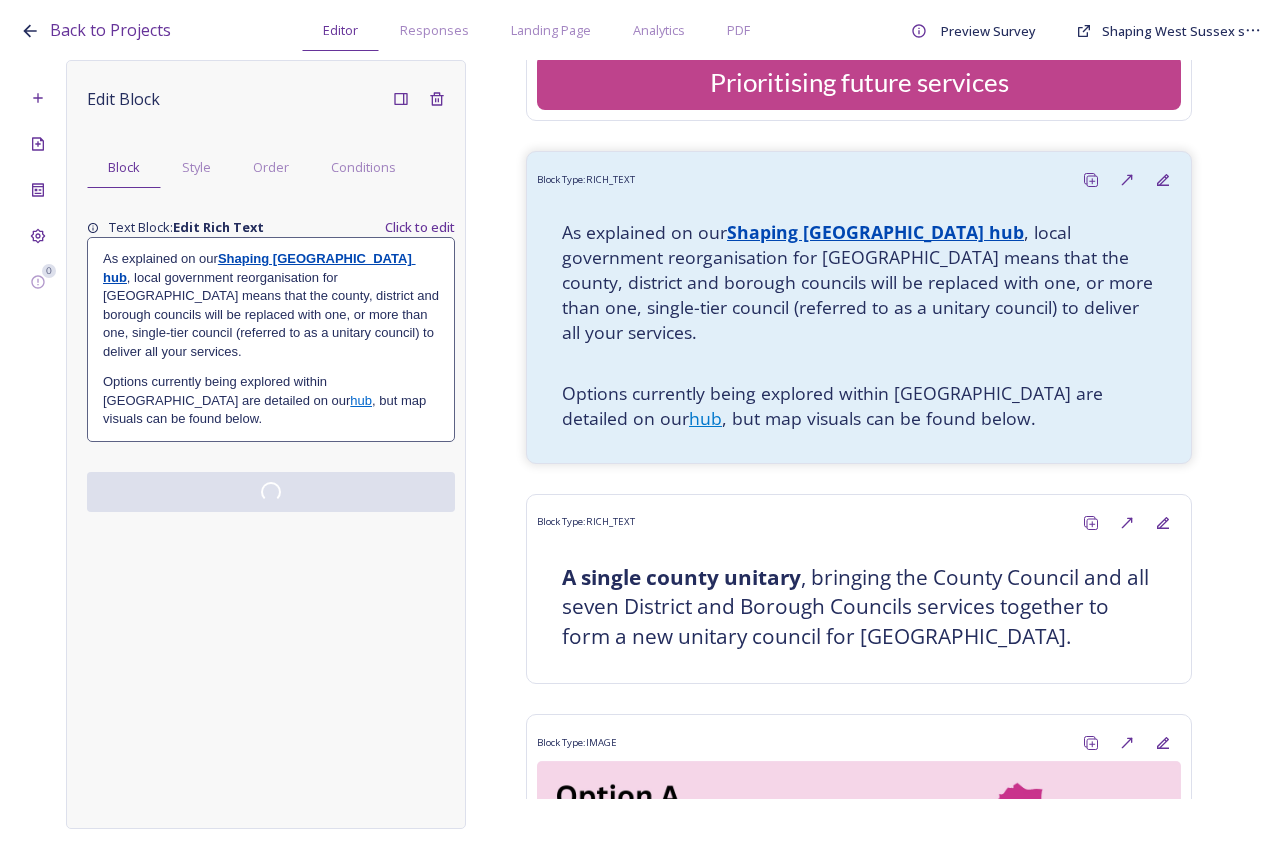 click on "Edit Block Block Style Order Conditions Text Block:  Edit Rich Text Click to edit As explained on our  Shaping West Sussex hub , local government reorganisation for West Sussex means that the county, district and borough councils will be replaced with one, or more than one, single-tier council (referred to as a unitary council) to deliver all your services.  Options currently being explored within West Sussex are detailed on our  hub , but map visuals can be found below." at bounding box center (266, 444) 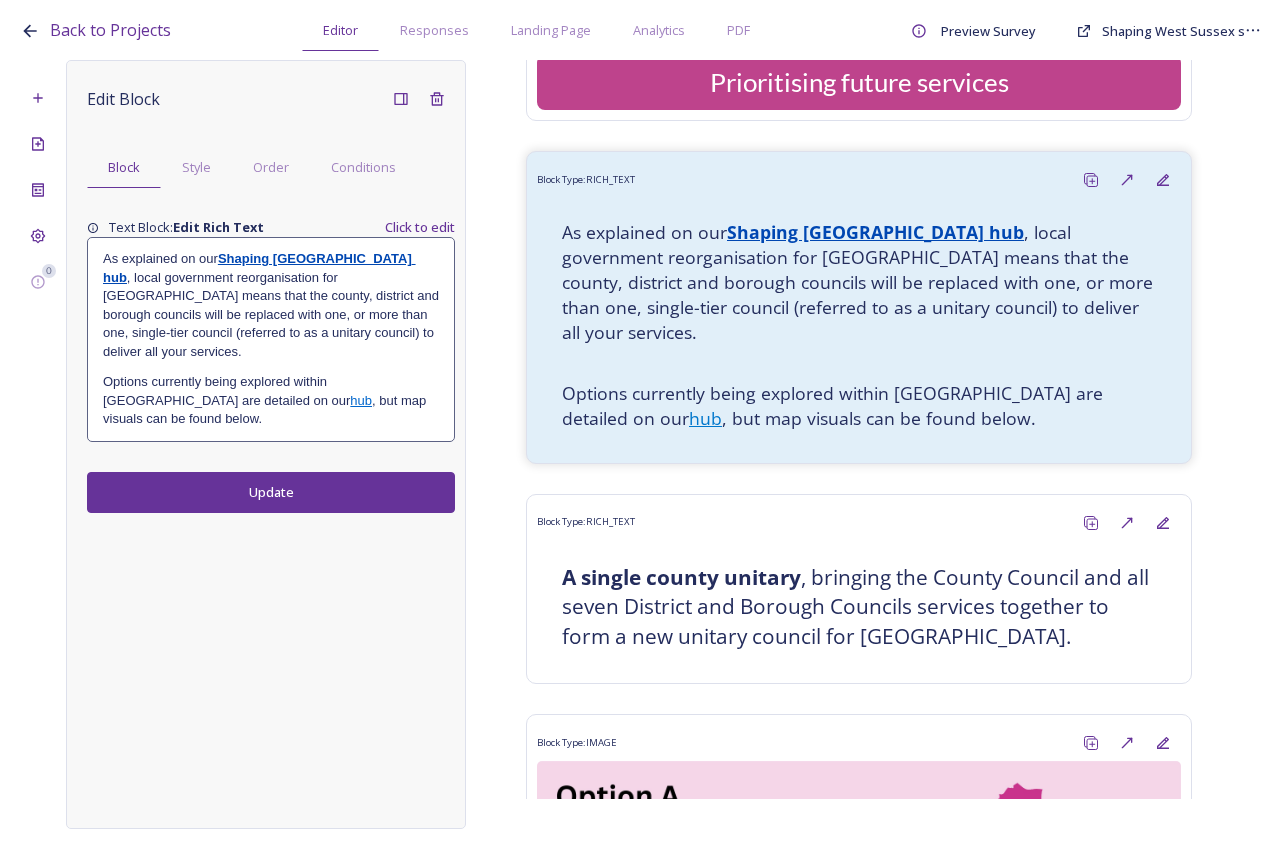click on "Options currently being explored within West Sussex are detailed on our  hub , but map visuals can be found below." at bounding box center [271, 400] 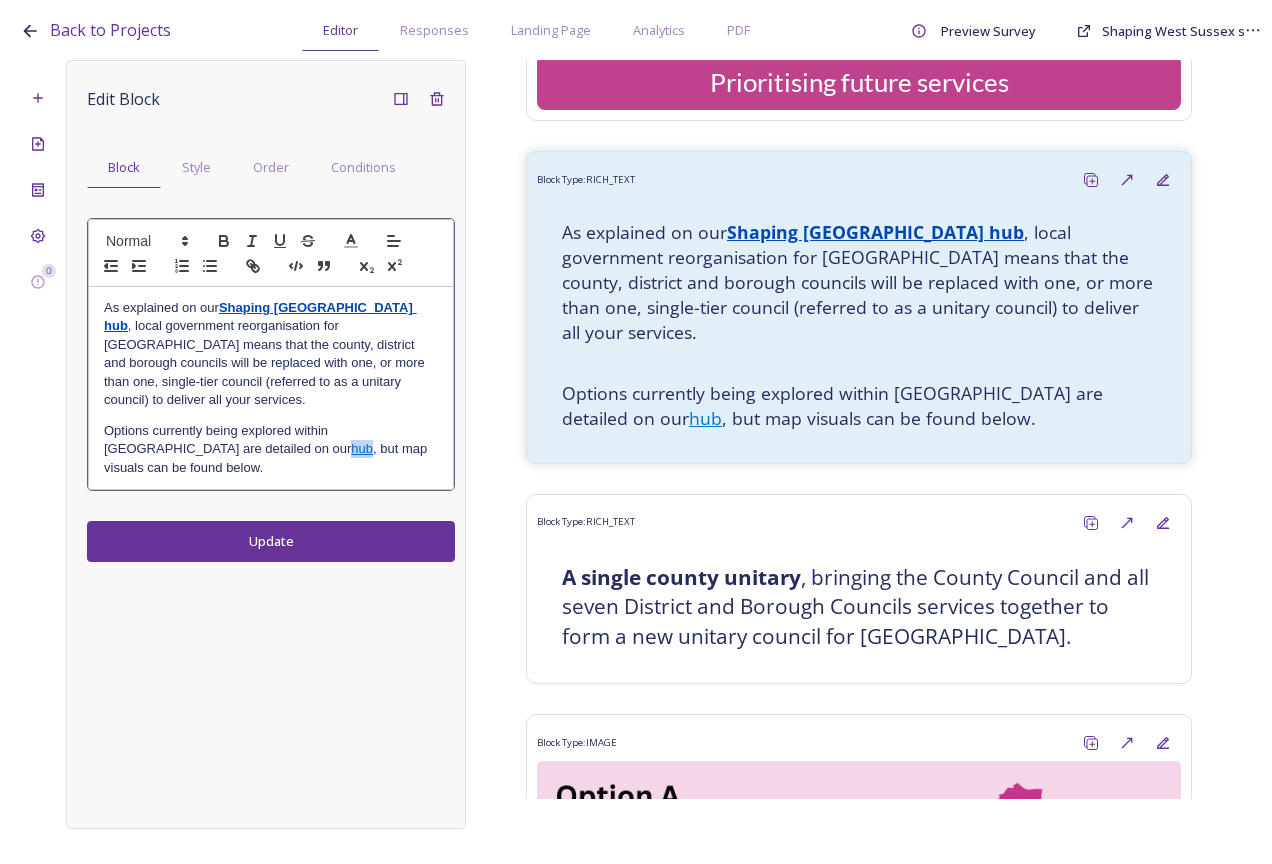 drag, startPoint x: 213, startPoint y: 432, endPoint x: 195, endPoint y: 432, distance: 18 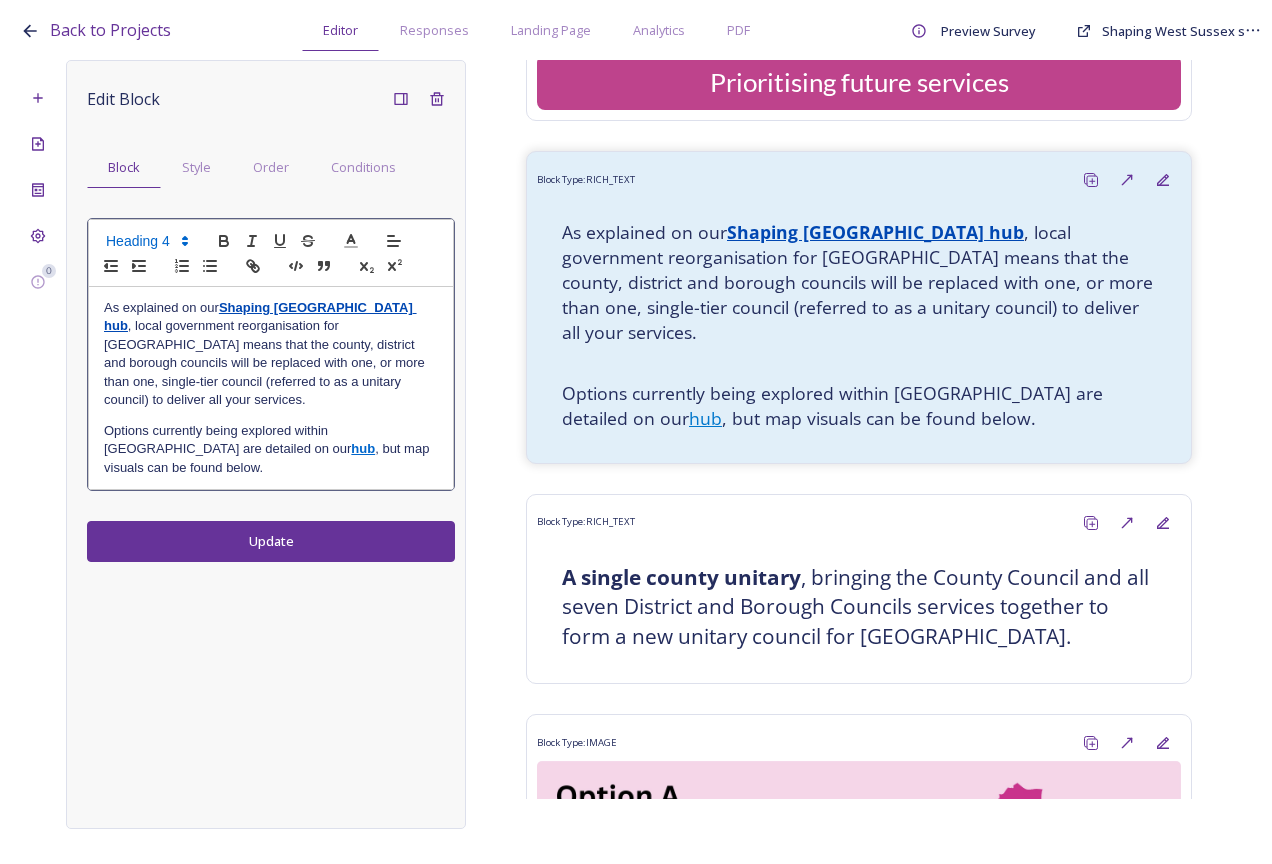click on "Edit Block Block Style Order Conditions                                                                                                                                                                           As explained on our  Shaping West Sussex hub , local government reorganisation for West Sussex means that the county, district and borough councils will be replaced with one, or more than one, single-tier council (referred to as a unitary council) to deliver all your services.  Options currently being explored within West Sussex are detailed on our  hub , but map visuals can be found below. Update" at bounding box center [266, 444] 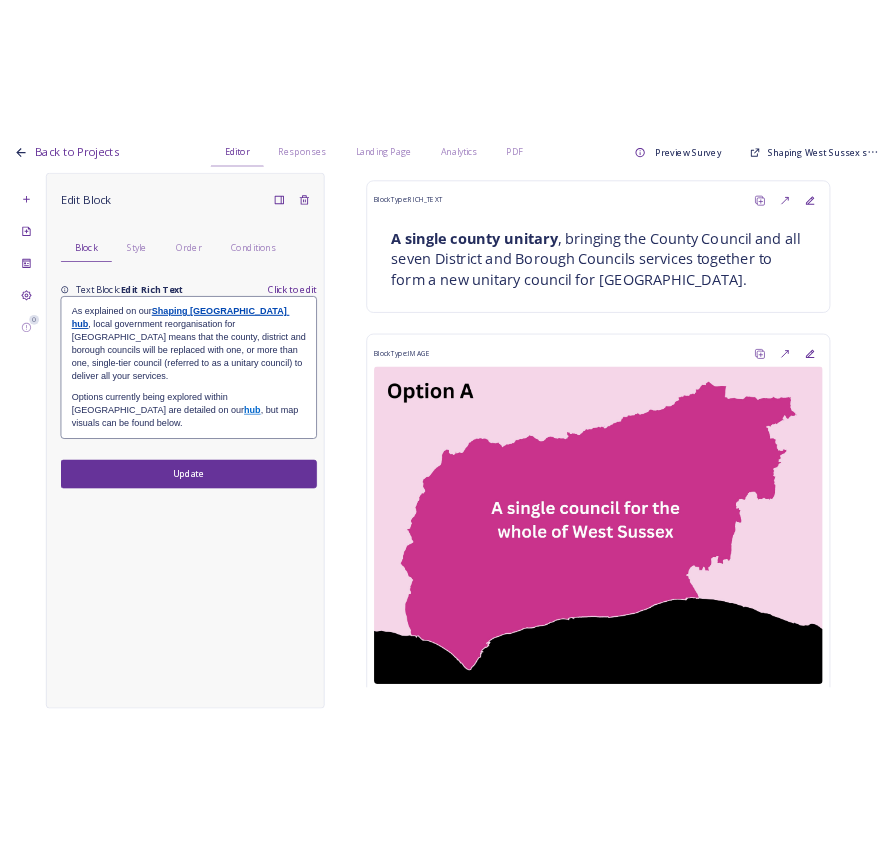scroll, scrollTop: 572, scrollLeft: 0, axis: vertical 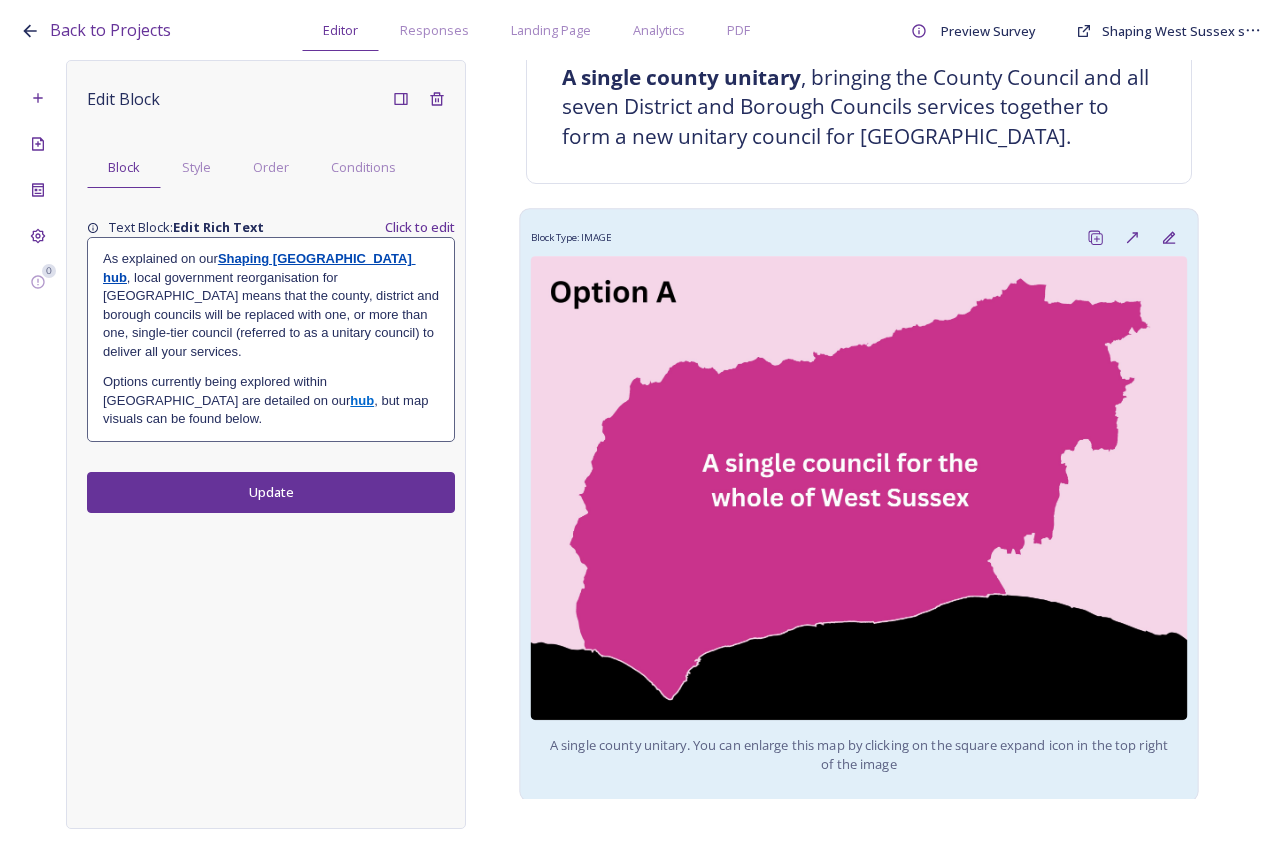 click at bounding box center (859, 488) 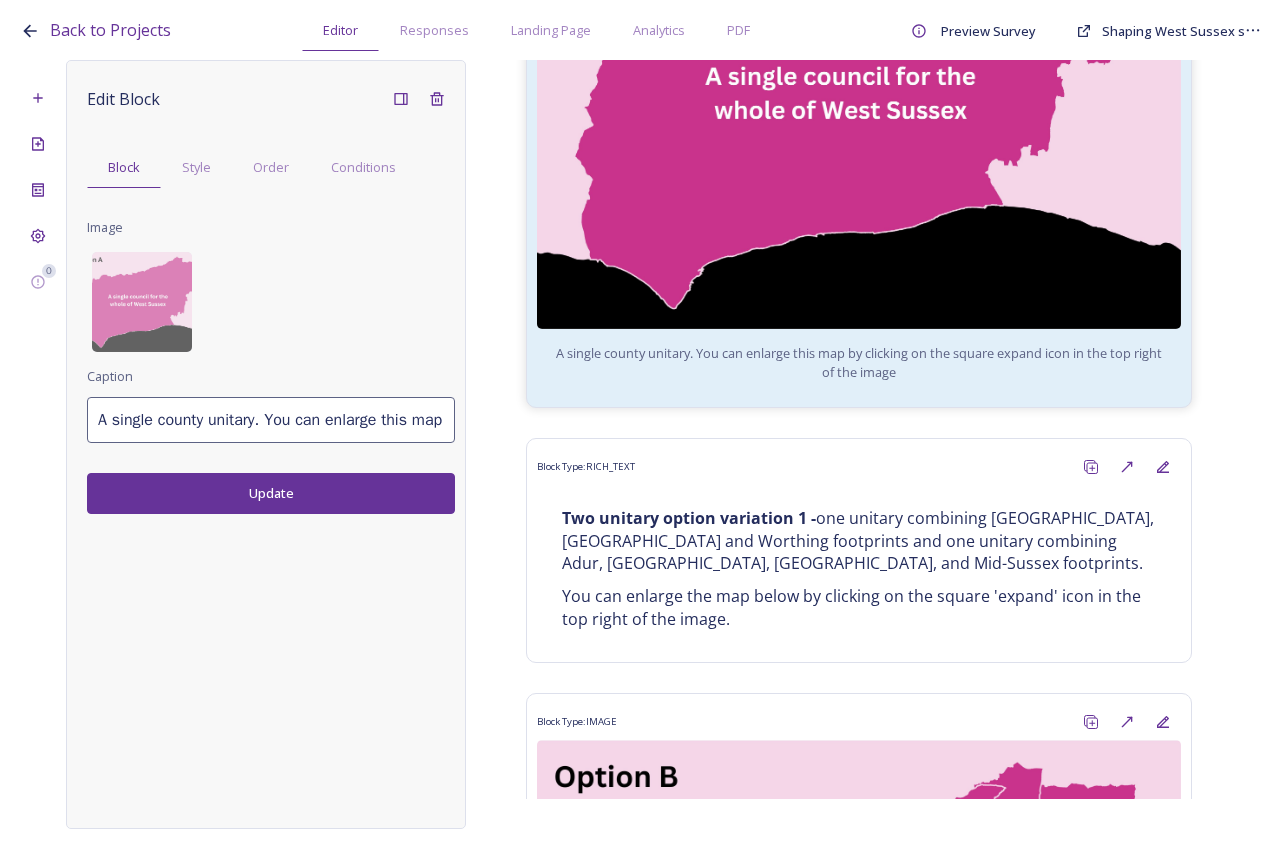scroll, scrollTop: 572, scrollLeft: 0, axis: vertical 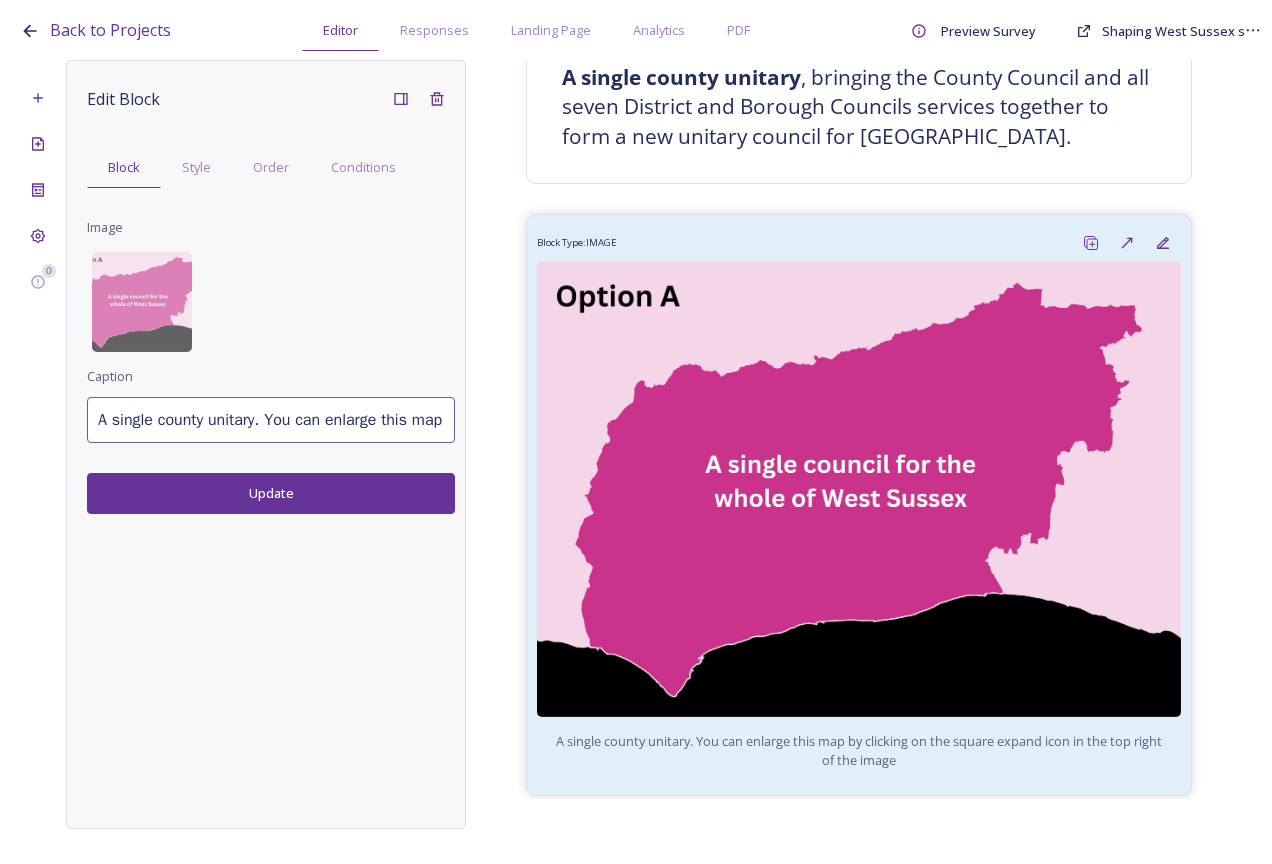 drag, startPoint x: 162, startPoint y: 413, endPoint x: 209, endPoint y: 417, distance: 47.169907 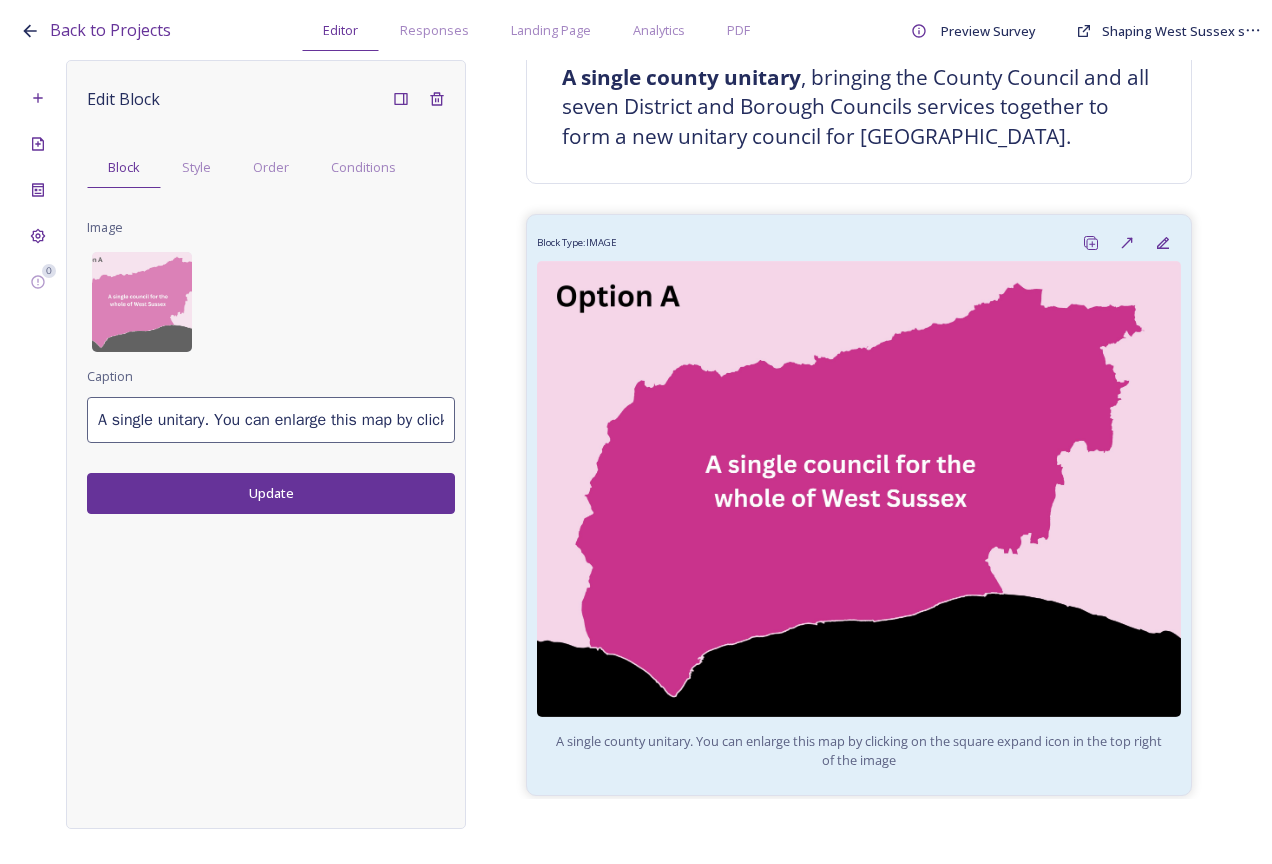 type on "A single unitary. You can enlarge this map by clicking on the square expand icon in the top right of the image" 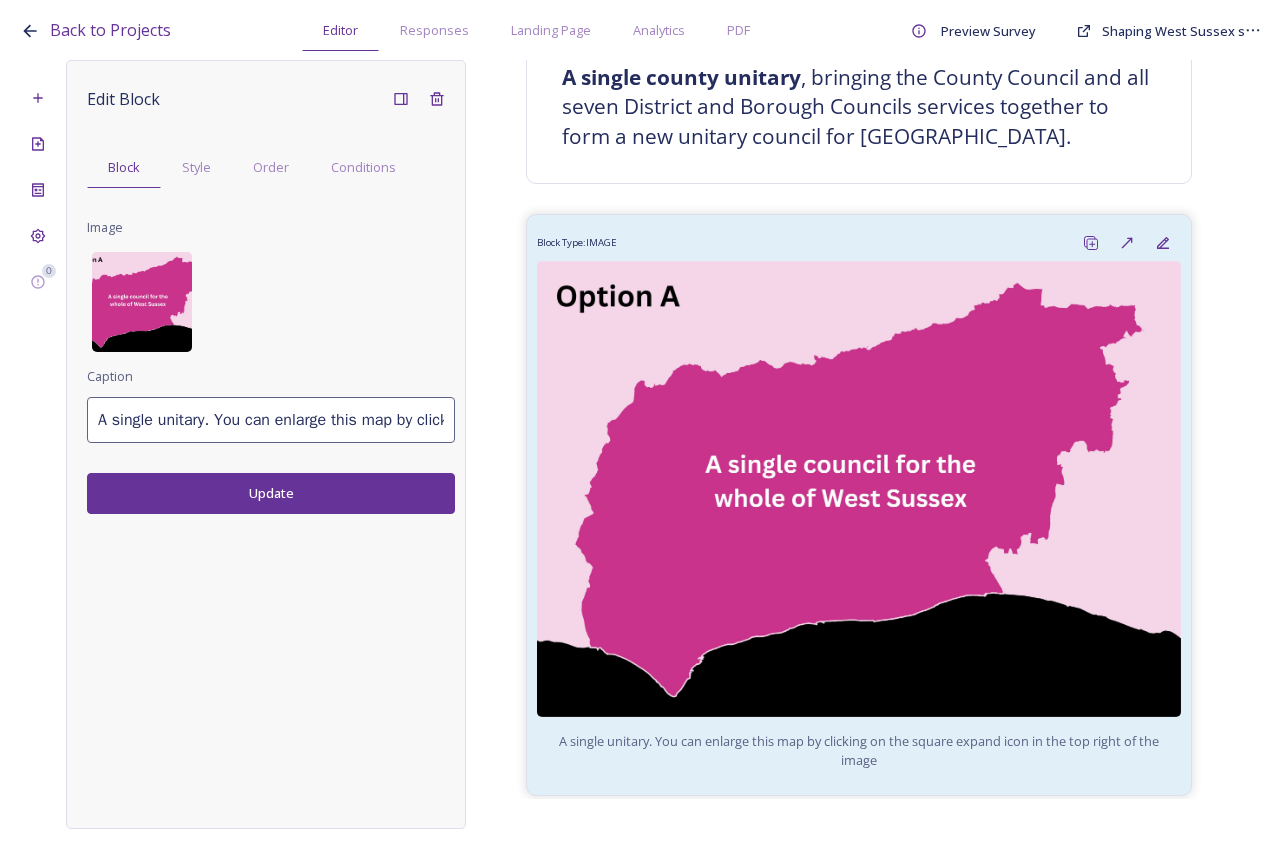 click at bounding box center [142, 302] 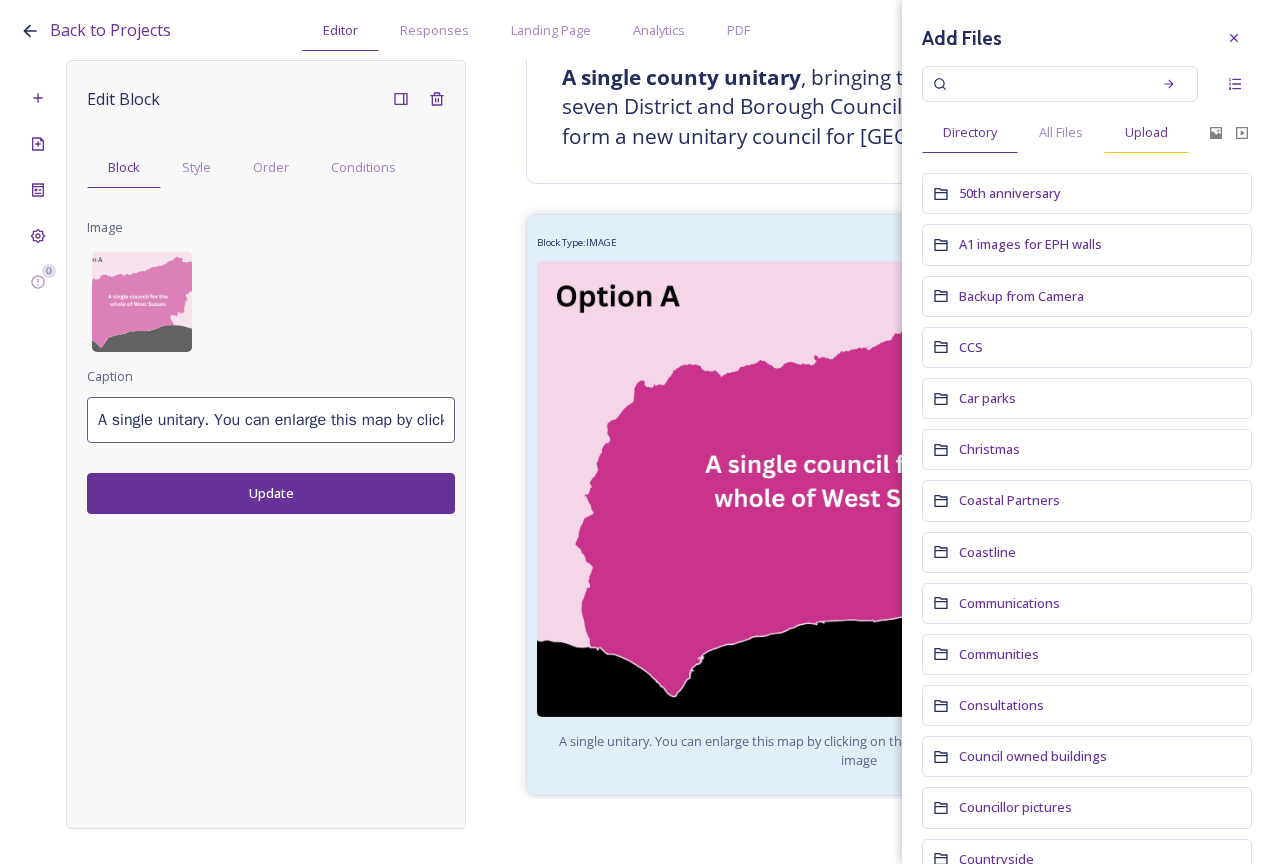 click on "Upload" at bounding box center [1146, 132] 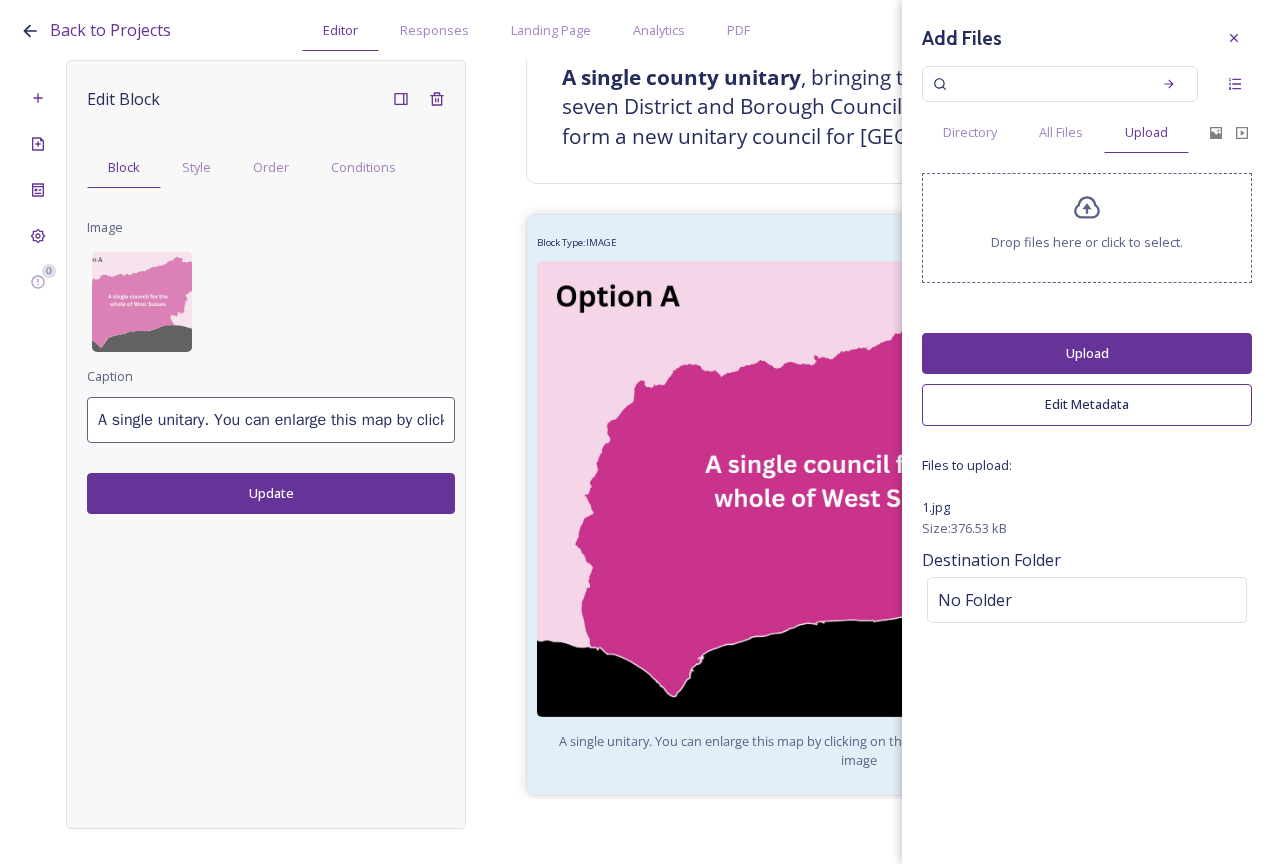 click on "Upload" at bounding box center (1087, 353) 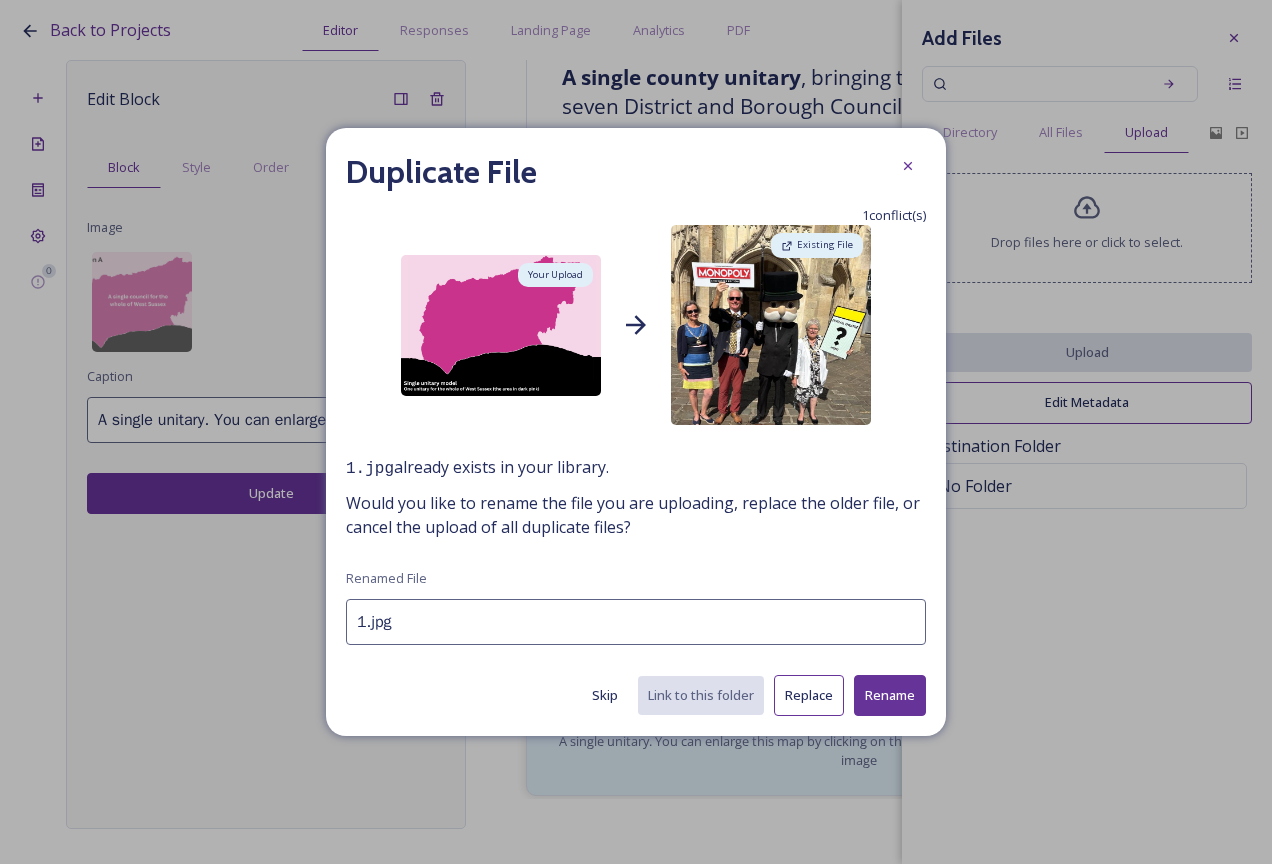 click on "1.jpg" at bounding box center [636, 622] 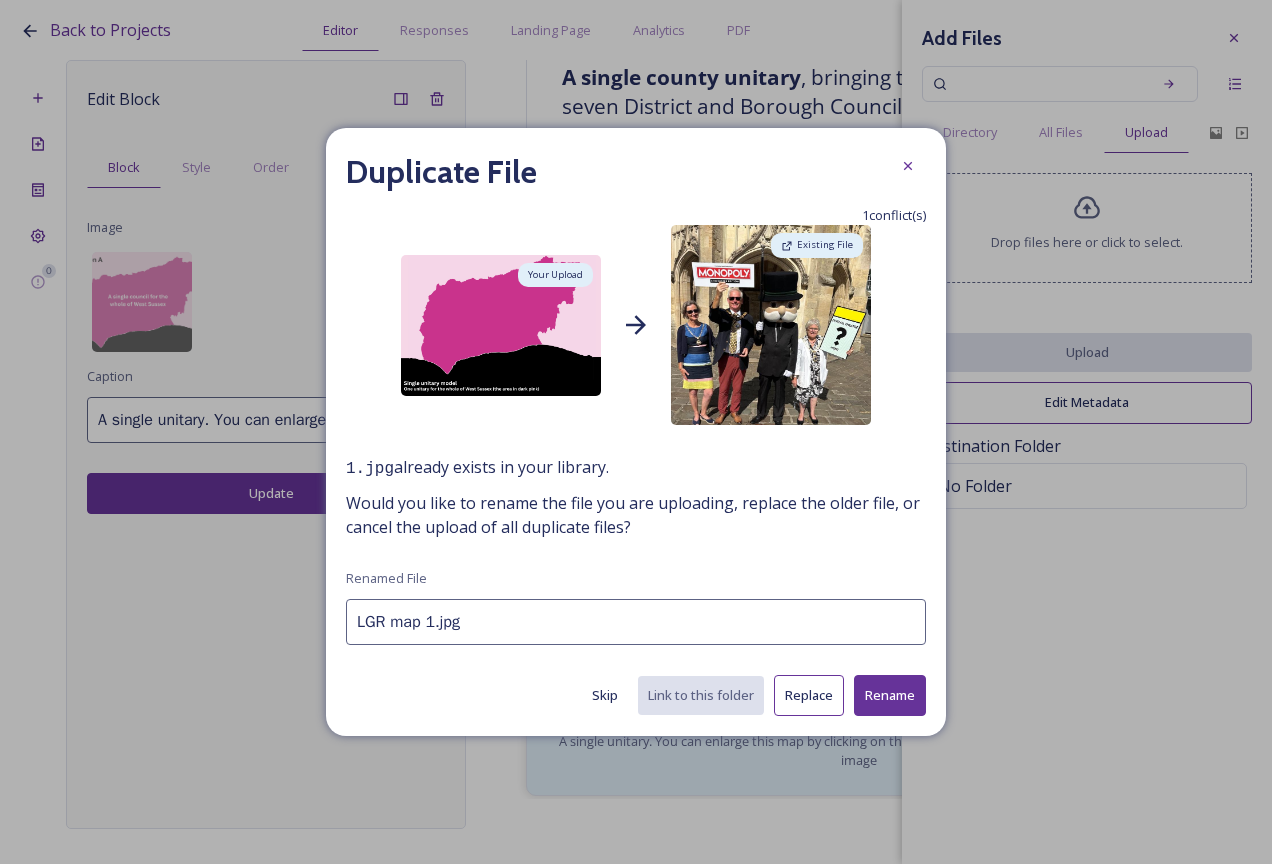 type on "LGR map 1.jpg" 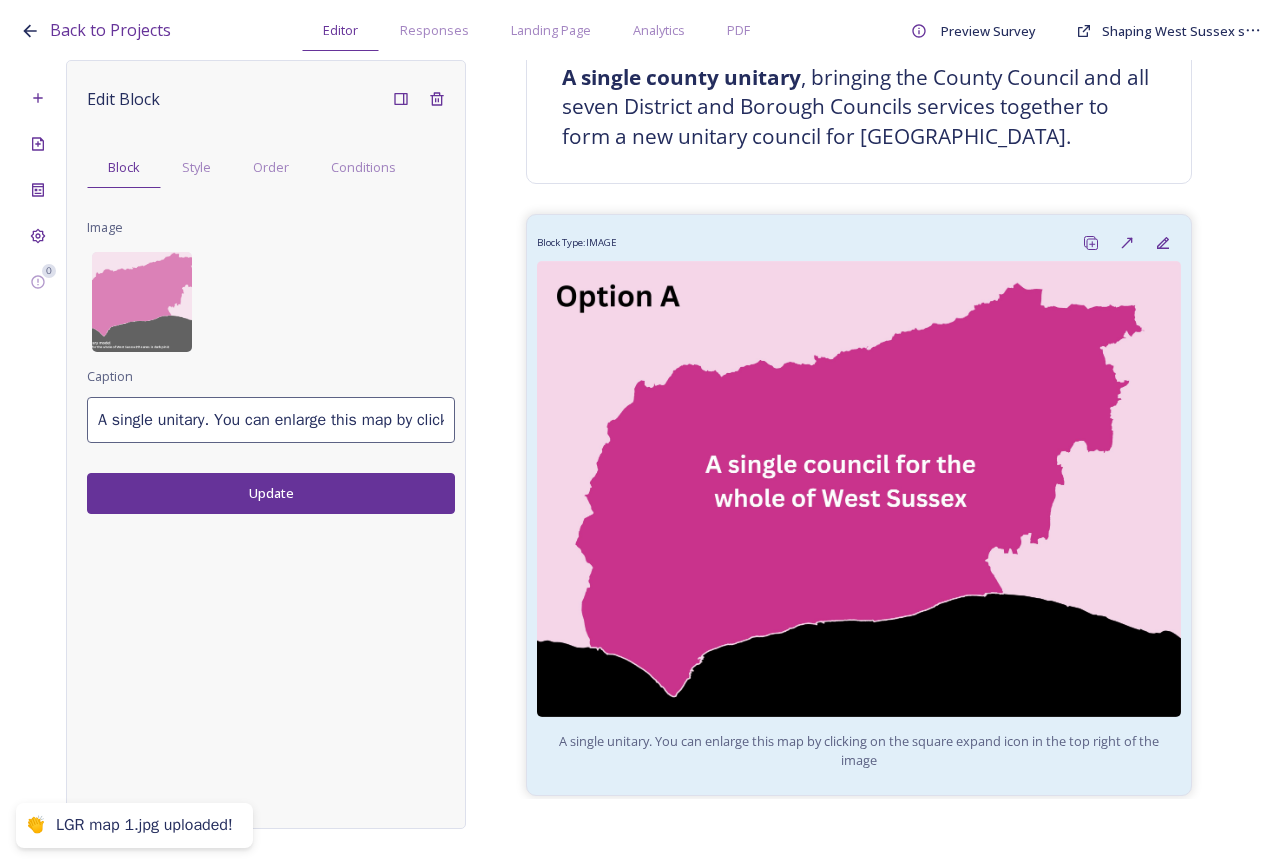 click on "Update" at bounding box center (271, 493) 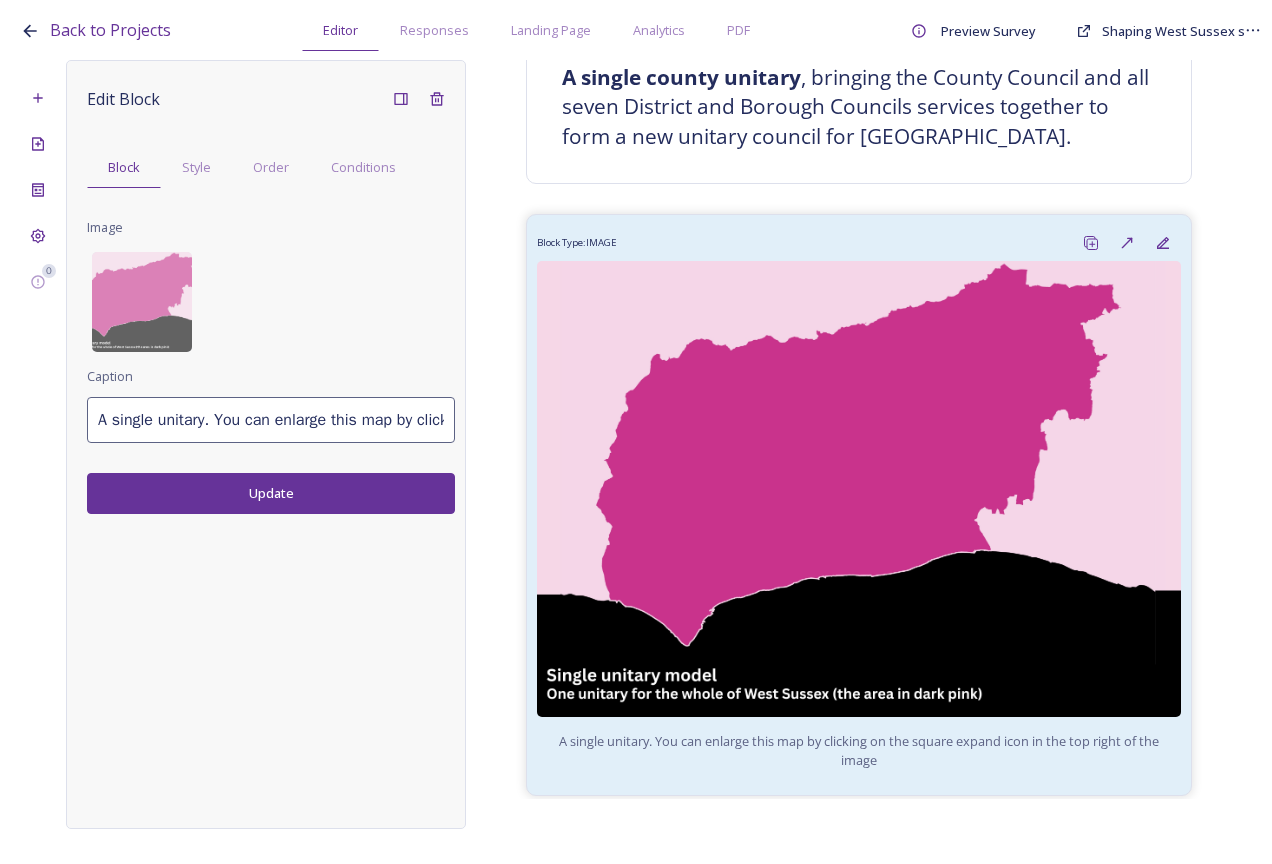 click on "A single unitary. You can enlarge this map by clicking on the square expand icon in the top right of the image" at bounding box center [271, 420] 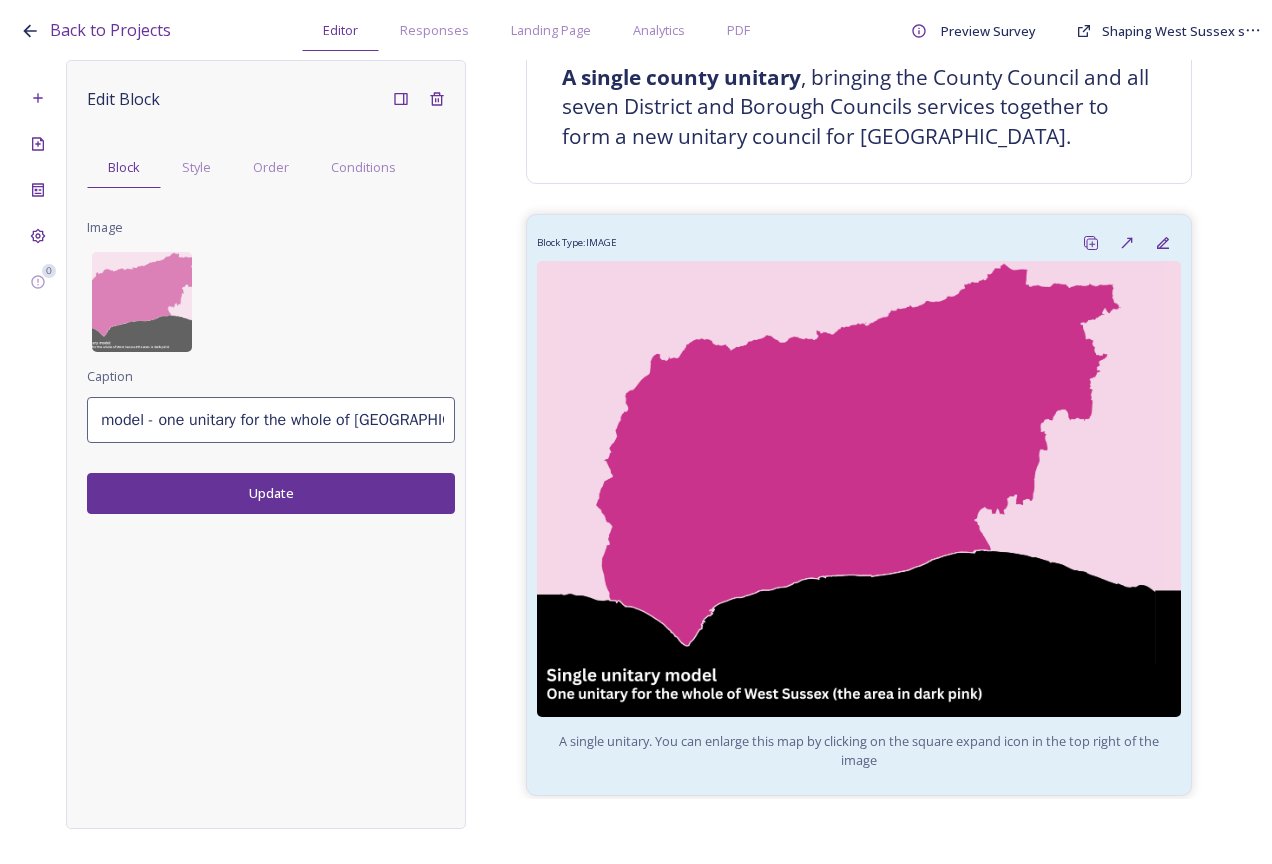 scroll, scrollTop: 0, scrollLeft: 116, axis: horizontal 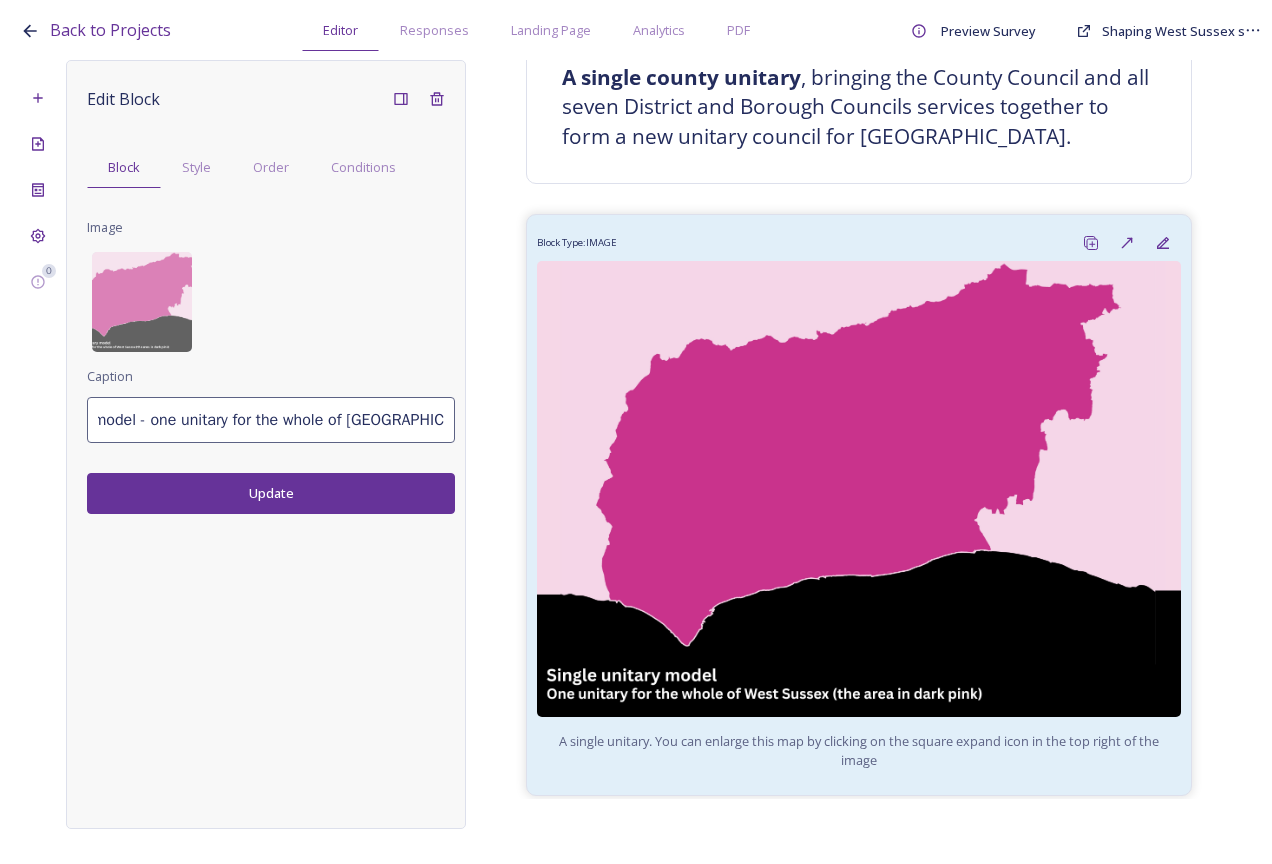type on "A single unitary model - one unitary for the whole of West Sussex. You can enlarge this map by clicking on the square expand icon in the top right of the image" 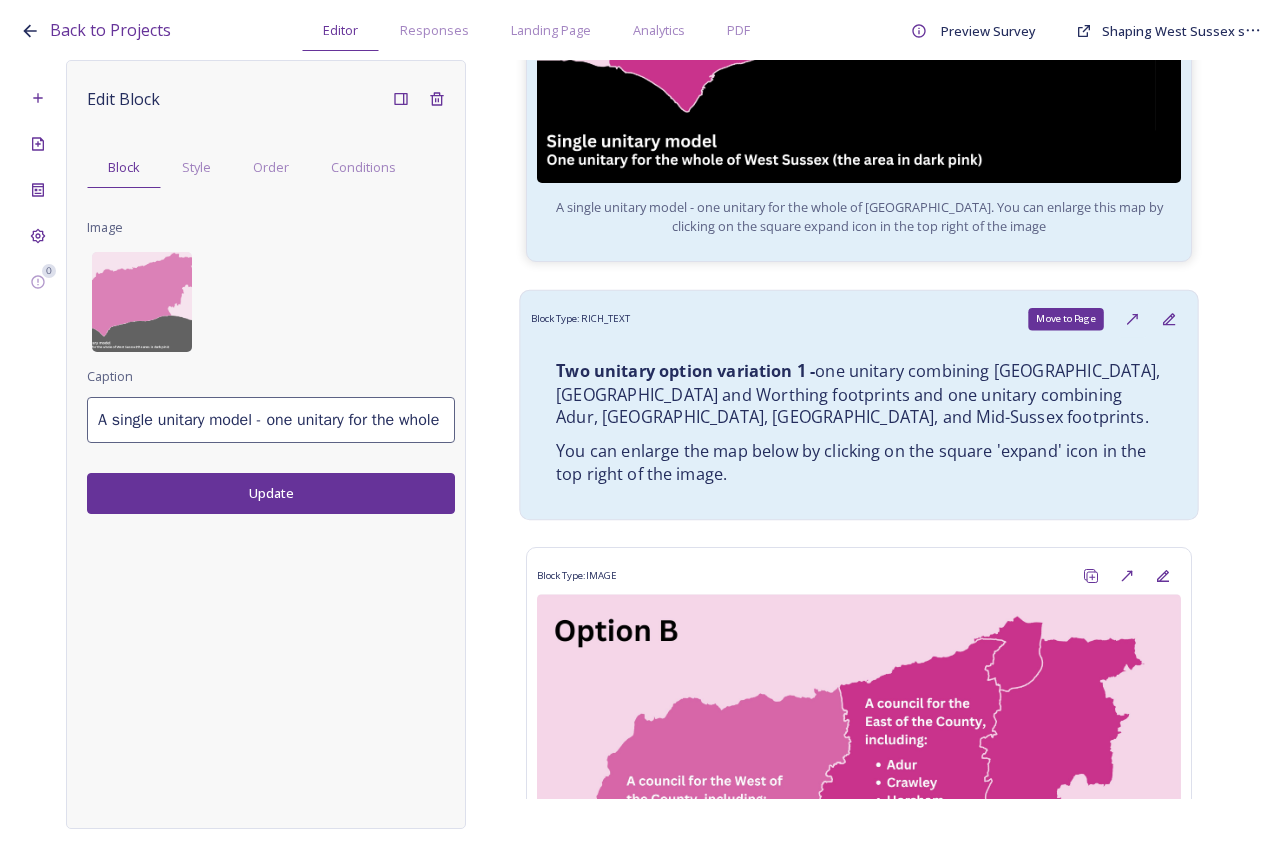 scroll, scrollTop: 1172, scrollLeft: 0, axis: vertical 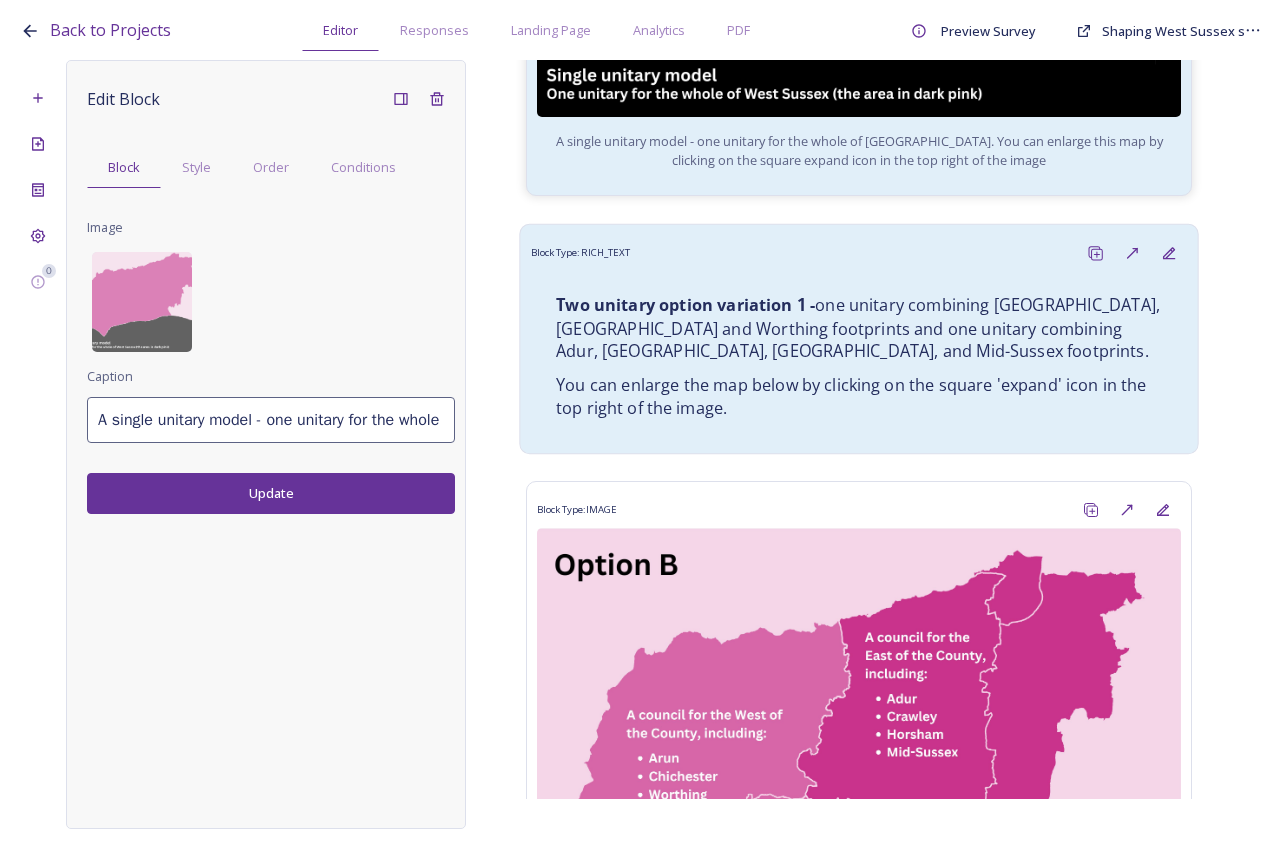 click on "You can enlarge the map below by clicking on the square 'expand' icon in the top right of the image." at bounding box center (859, 397) 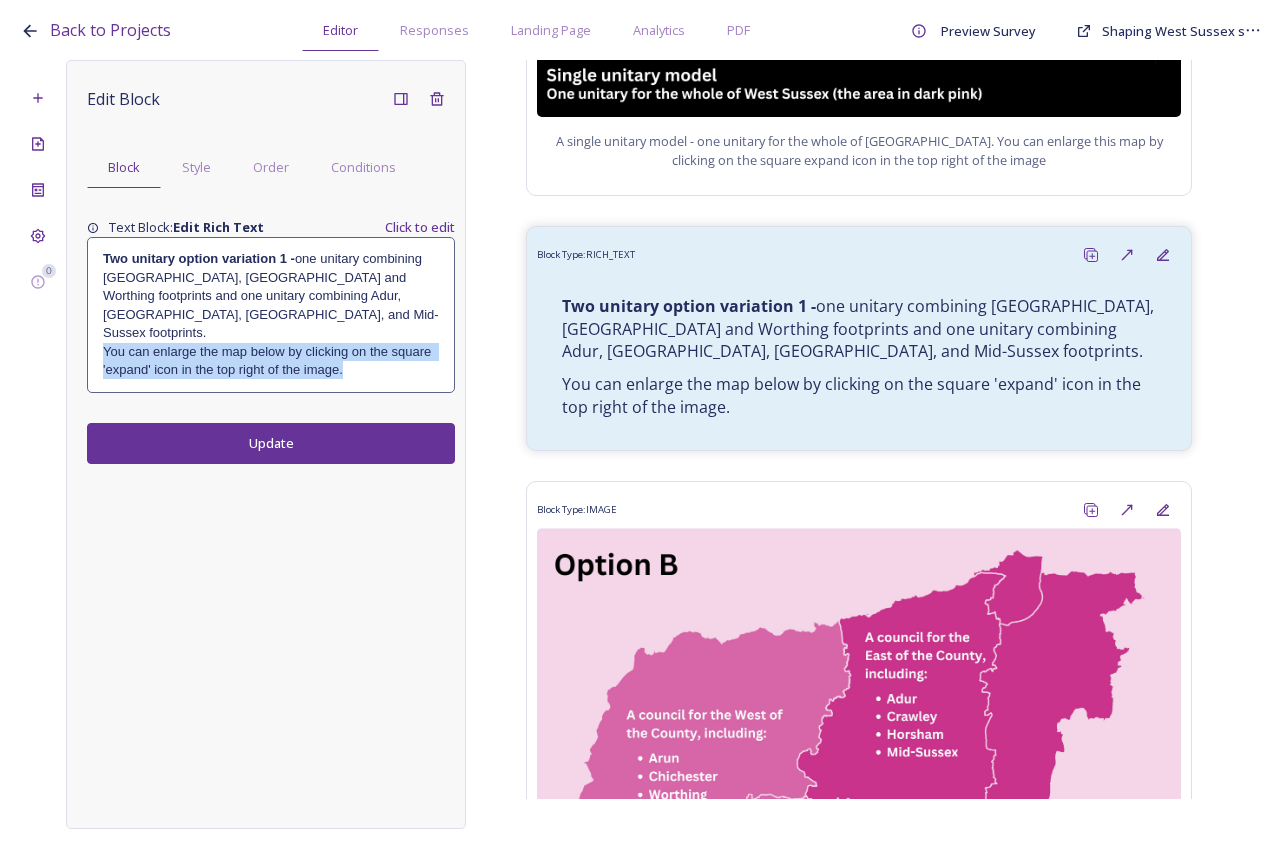 drag, startPoint x: 356, startPoint y: 354, endPoint x: 105, endPoint y: 336, distance: 251.64459 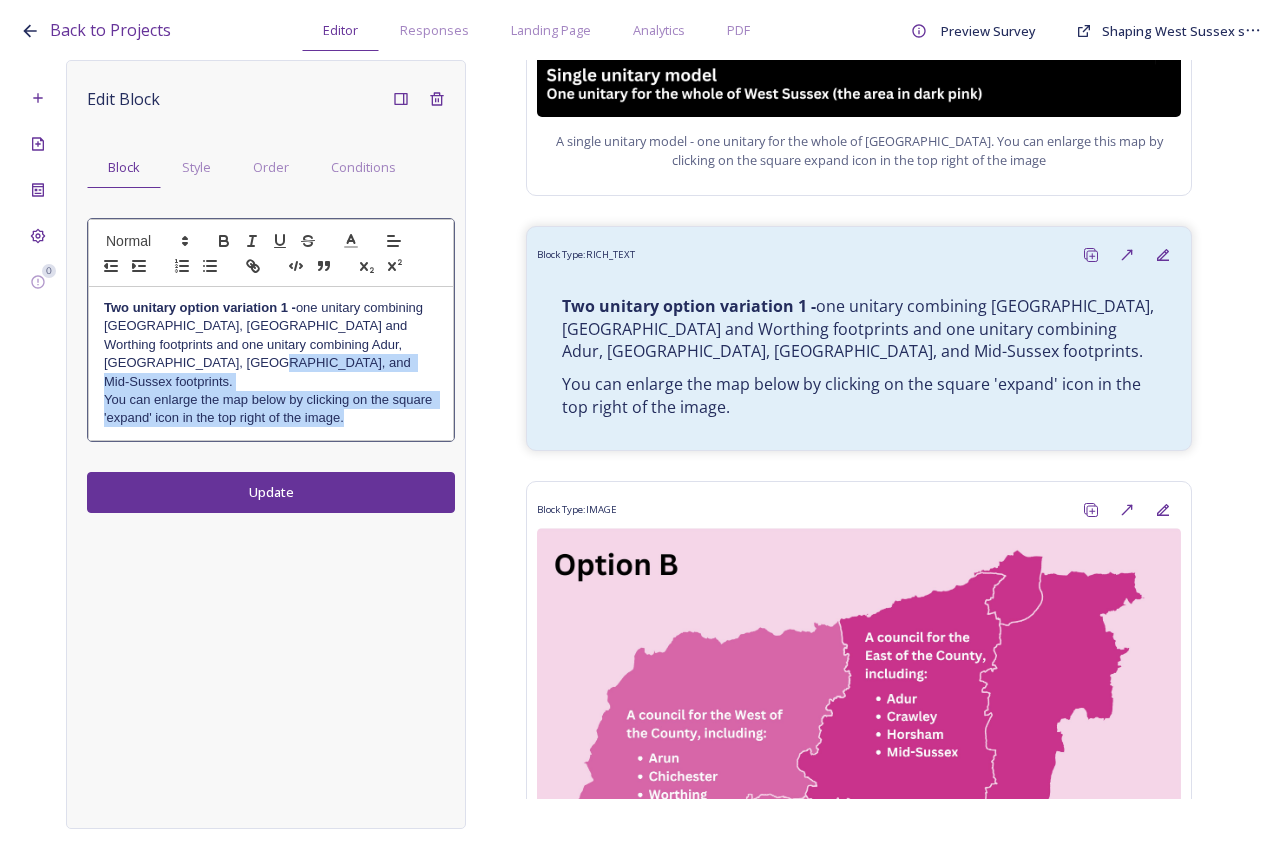drag, startPoint x: 404, startPoint y: 405, endPoint x: 406, endPoint y: 370, distance: 35.057095 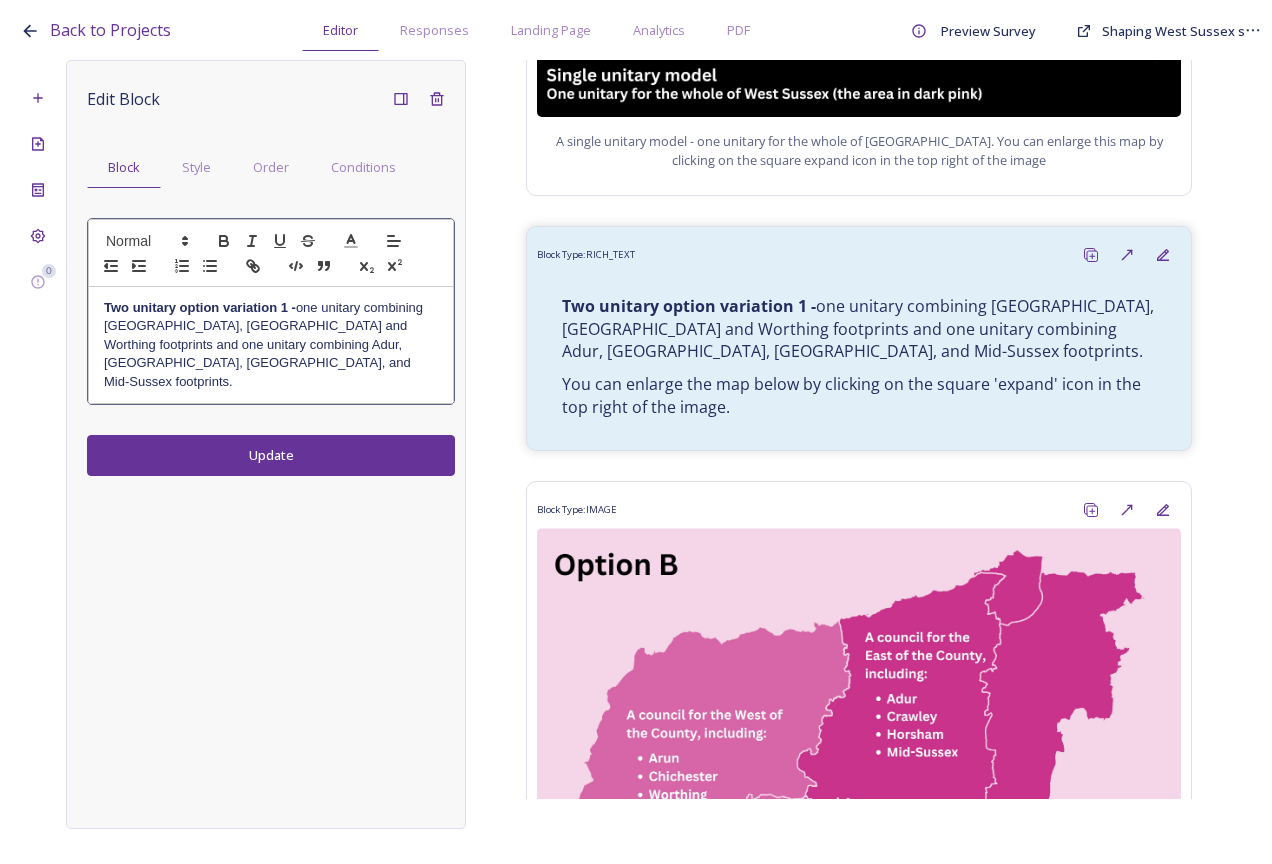type 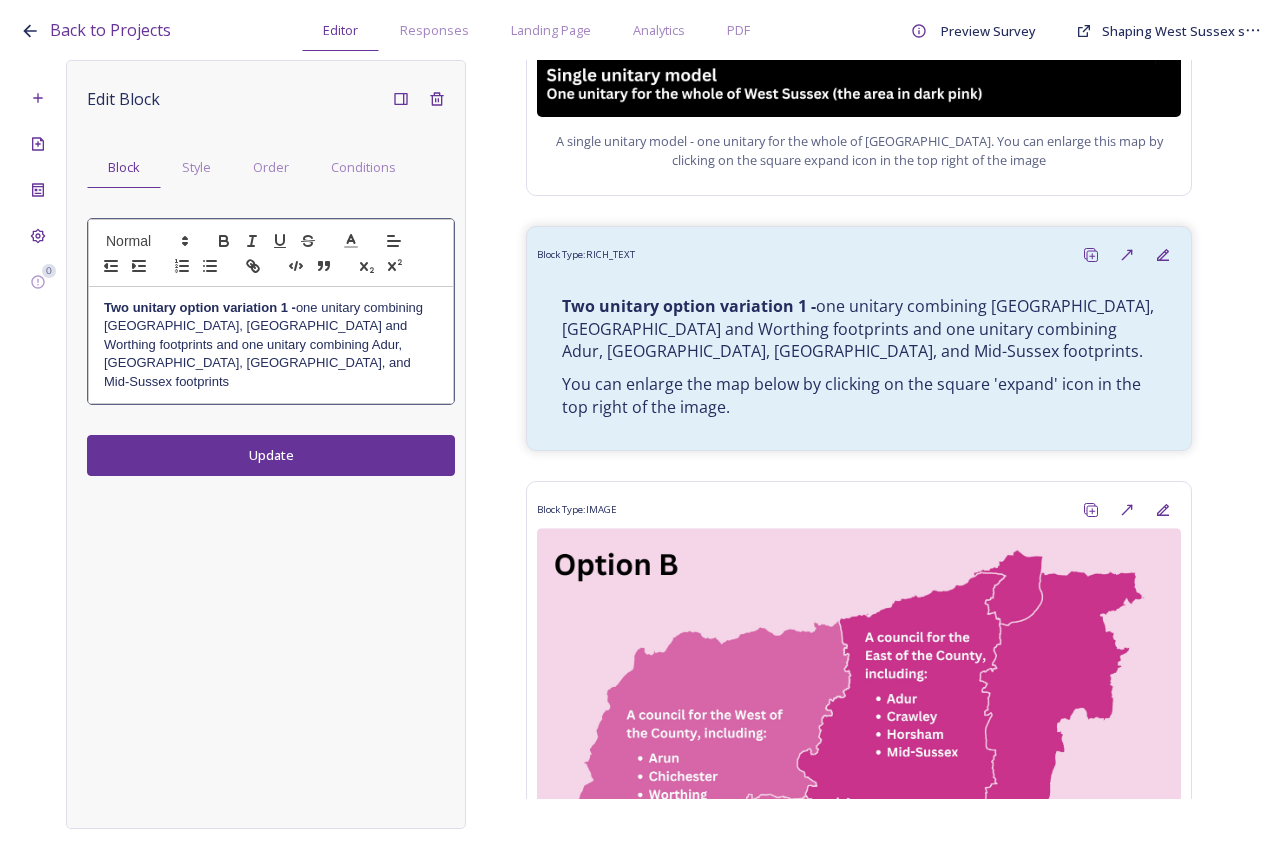 click on "Edit Block Block Style Order Conditions                                                                                                                                                                           Two unitary option variation 1 -  one unitary combining Arun, Chichester and Worthing footprints and one unitary combining Adur, Crawley, Horsham, and Mid-Sussex footprints Update" at bounding box center [266, 444] 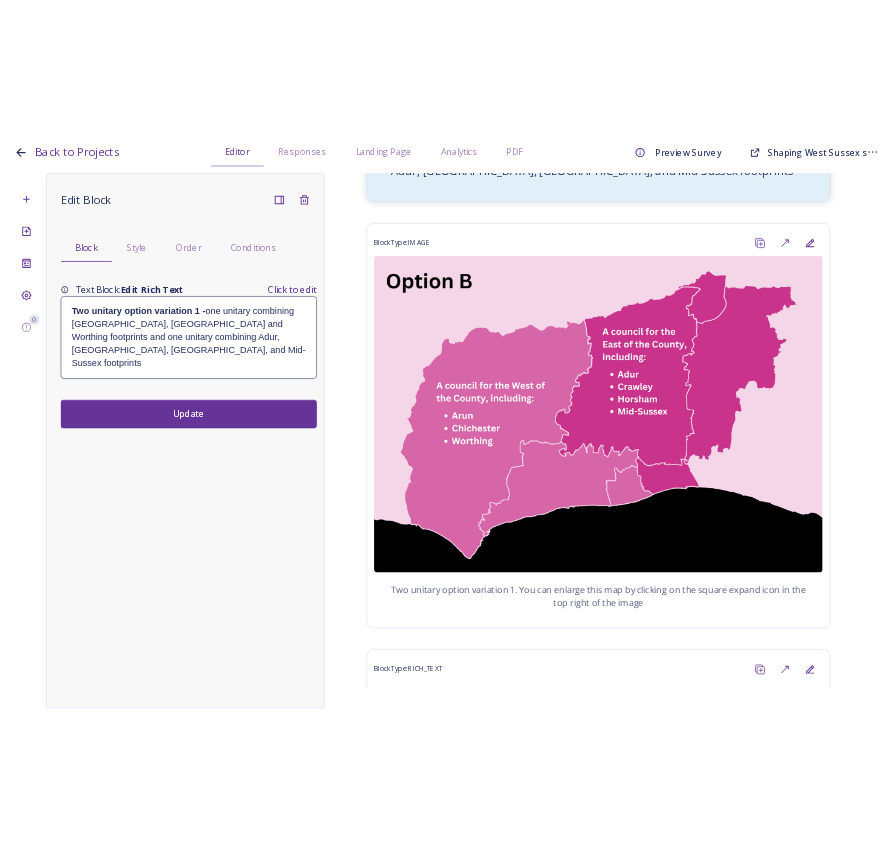 scroll, scrollTop: 1472, scrollLeft: 0, axis: vertical 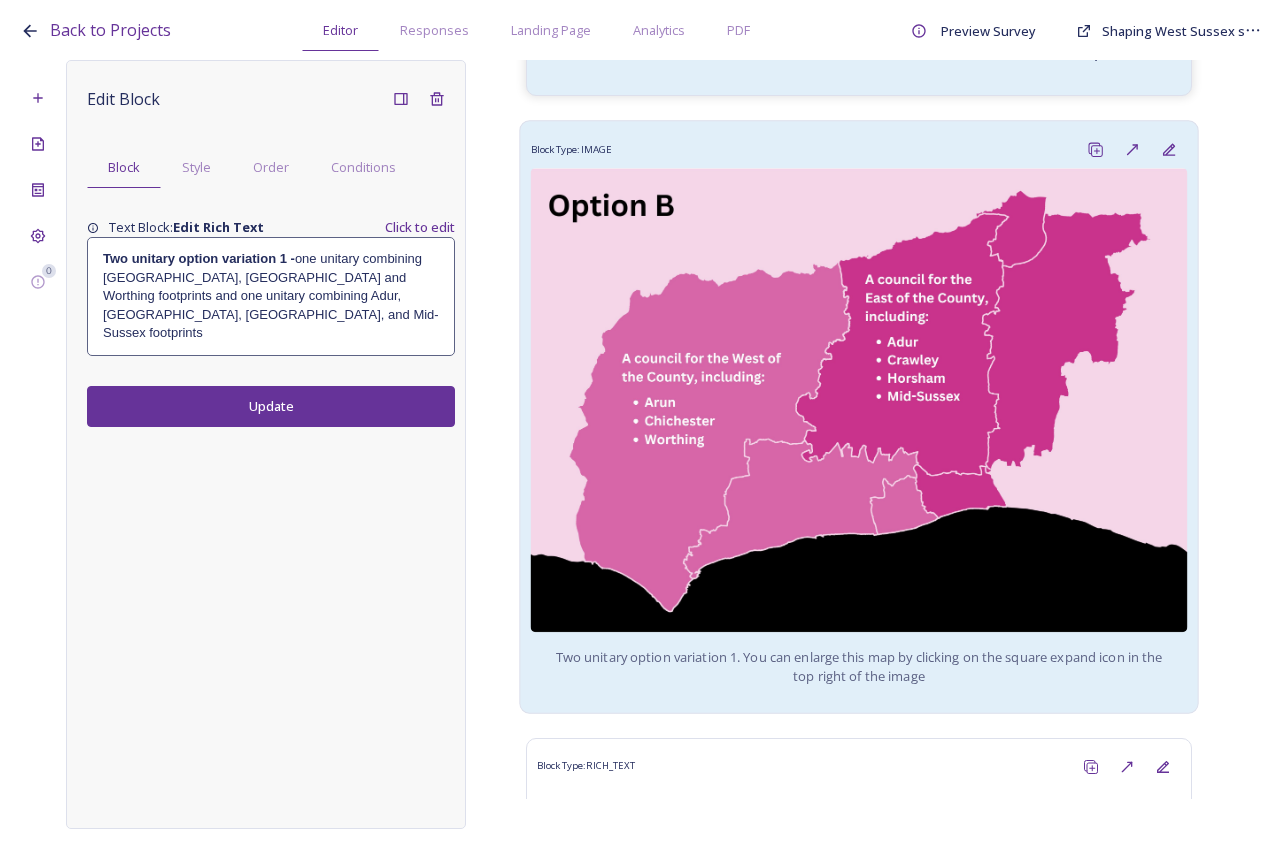 click at bounding box center (859, 400) 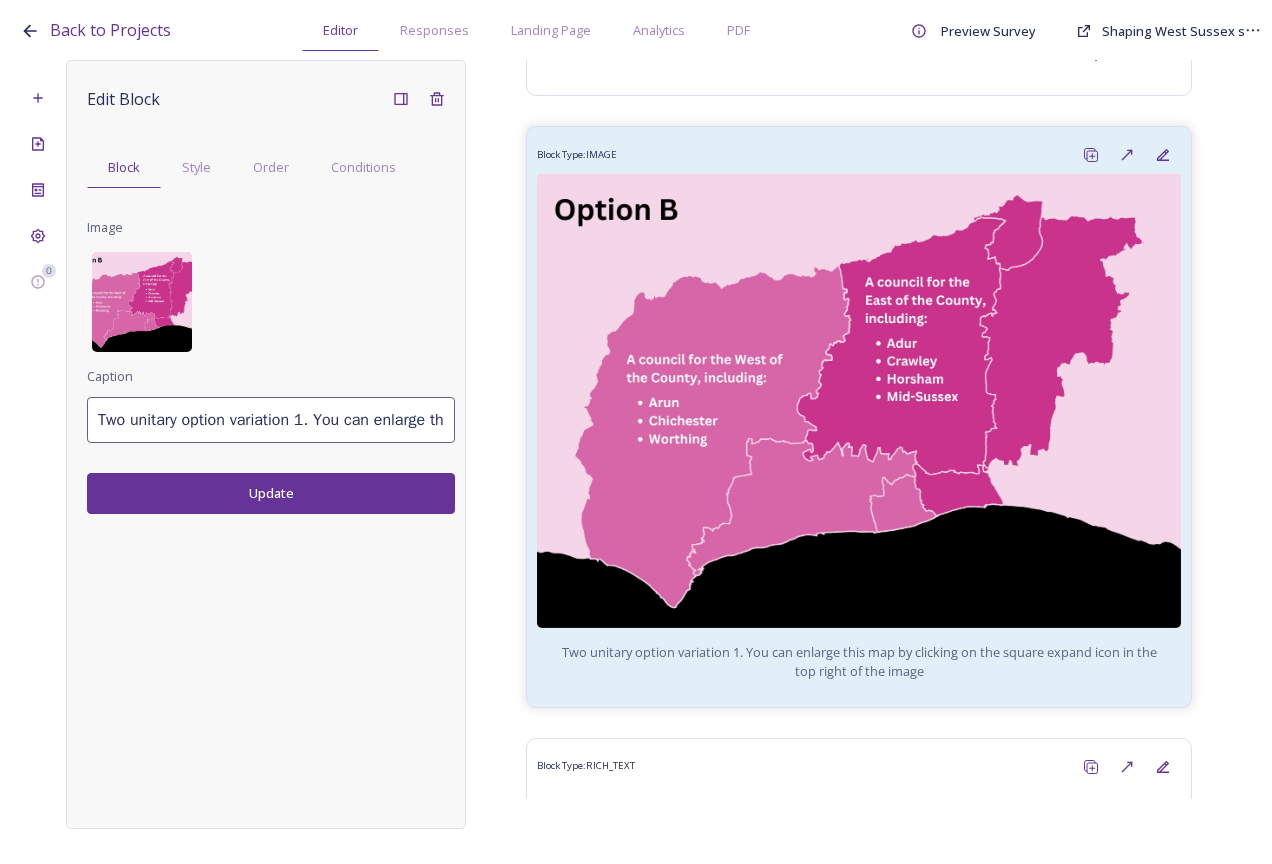 scroll, scrollTop: 1852, scrollLeft: 0, axis: vertical 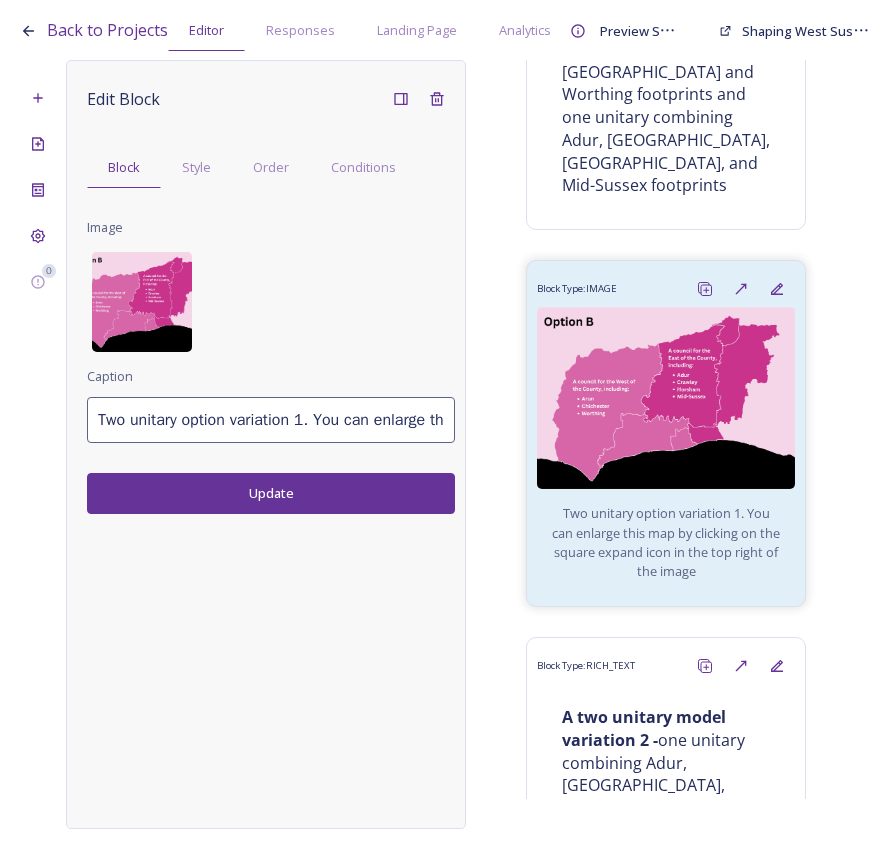 click at bounding box center (142, 302) 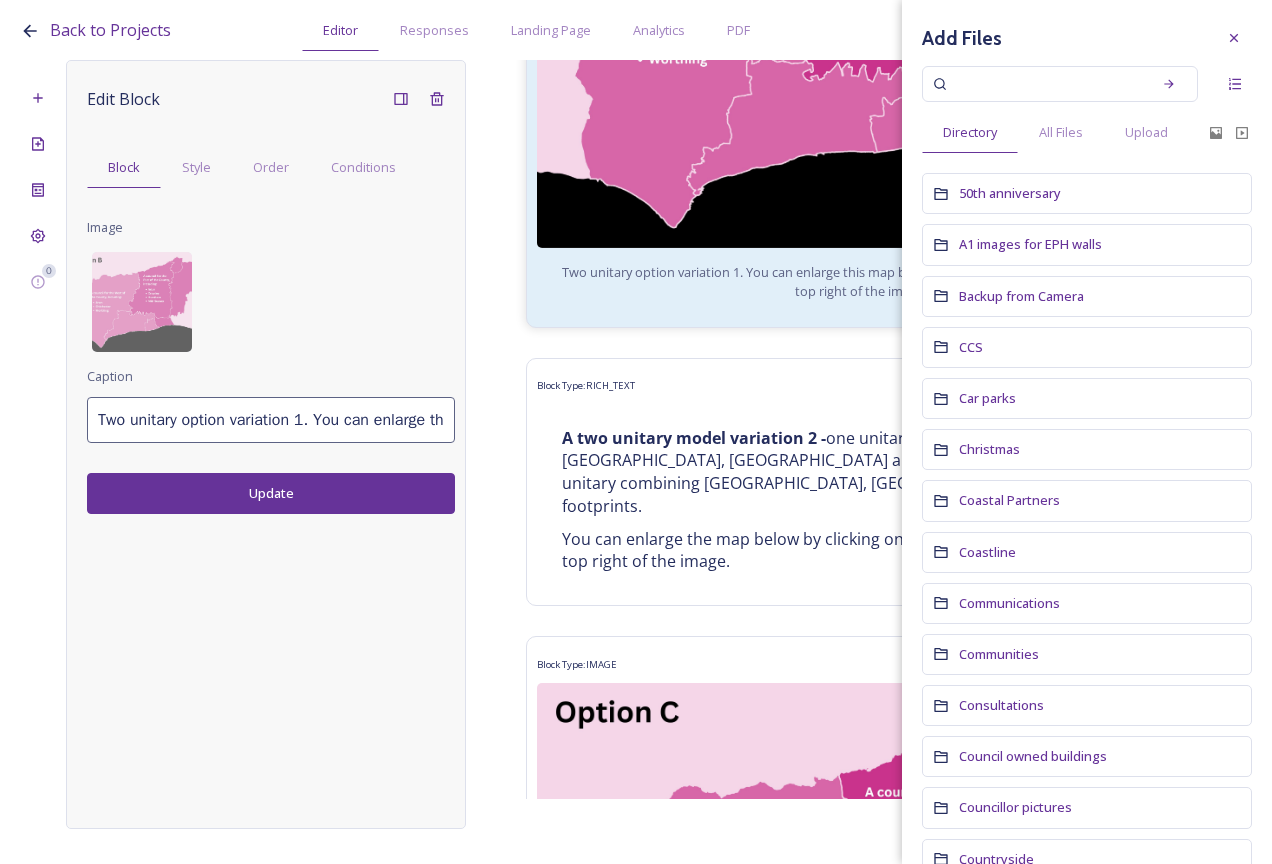 scroll, scrollTop: 1472, scrollLeft: 0, axis: vertical 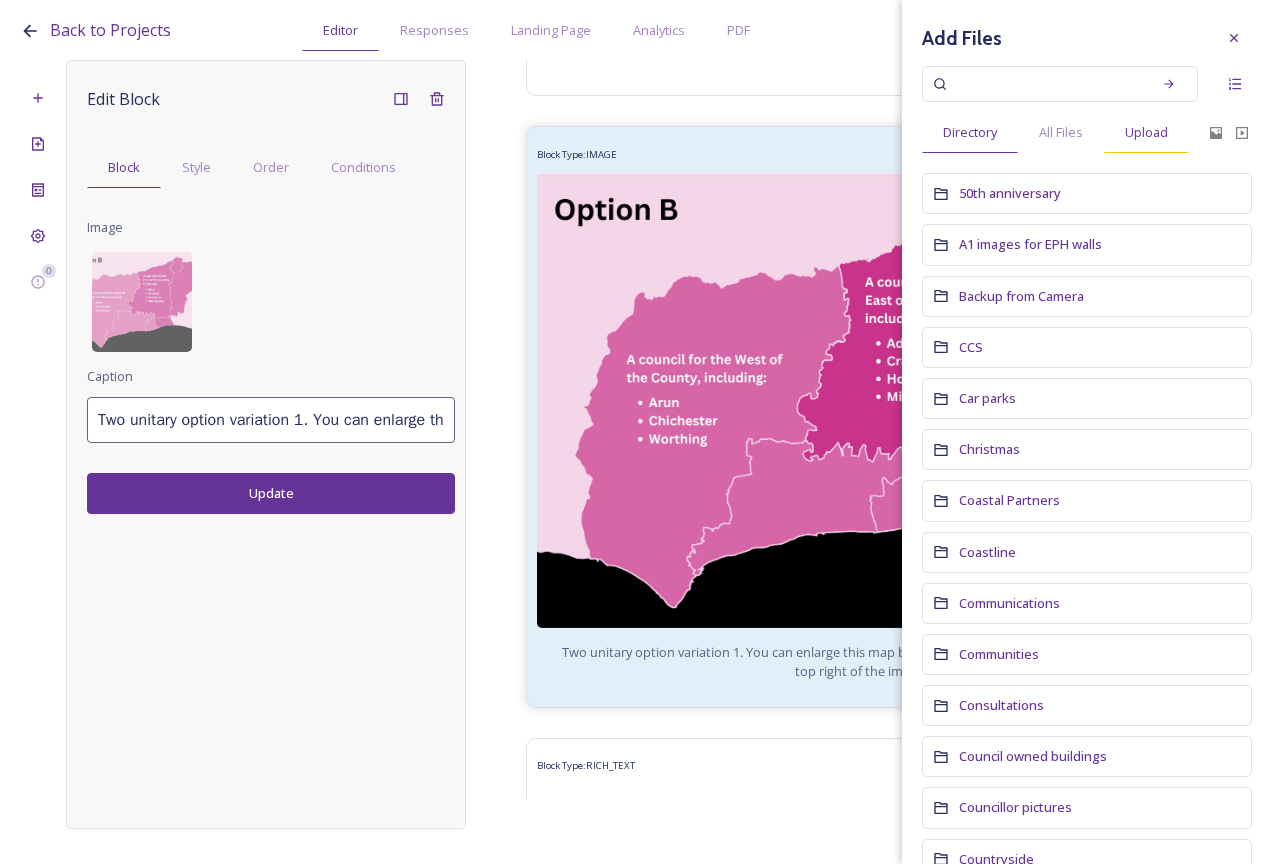 click on "Upload" at bounding box center (1146, 132) 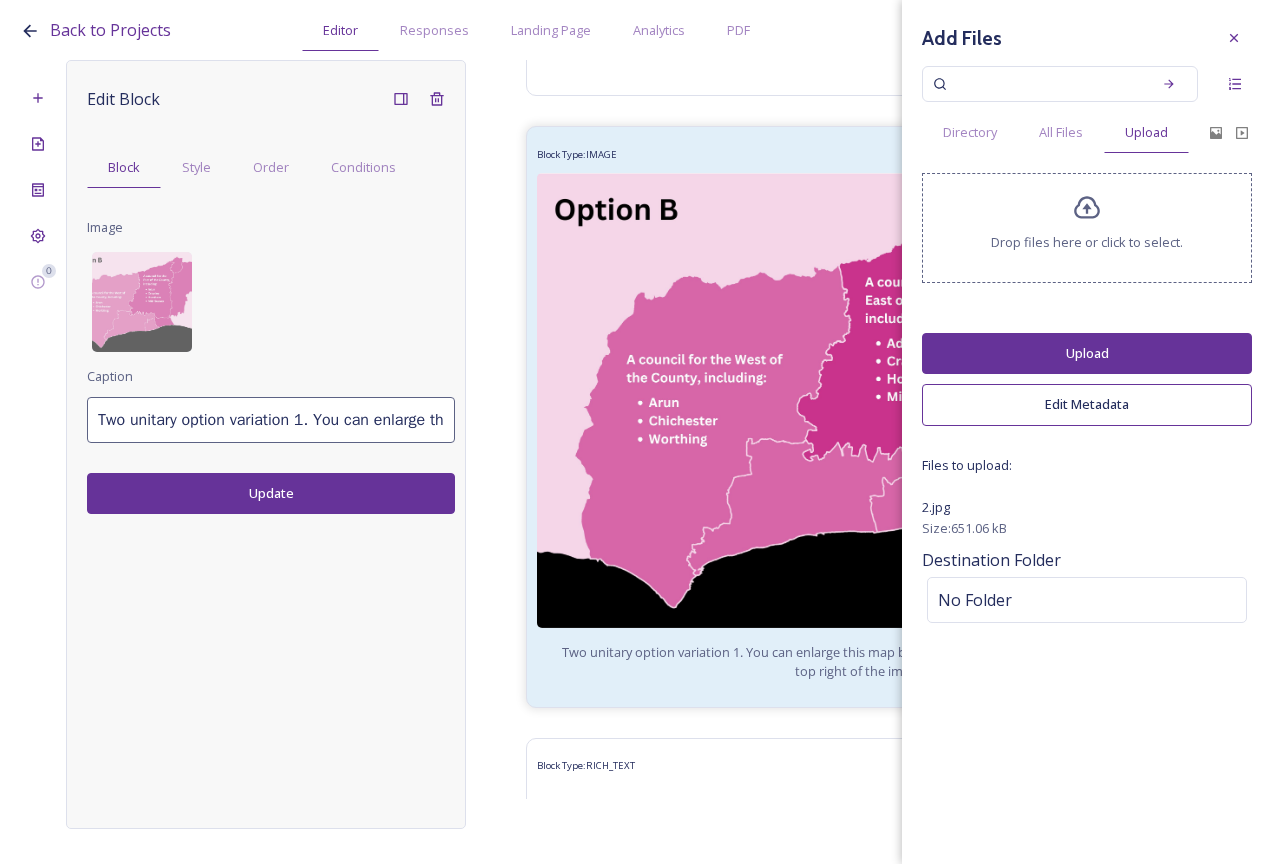 click on "Upload" at bounding box center [1087, 353] 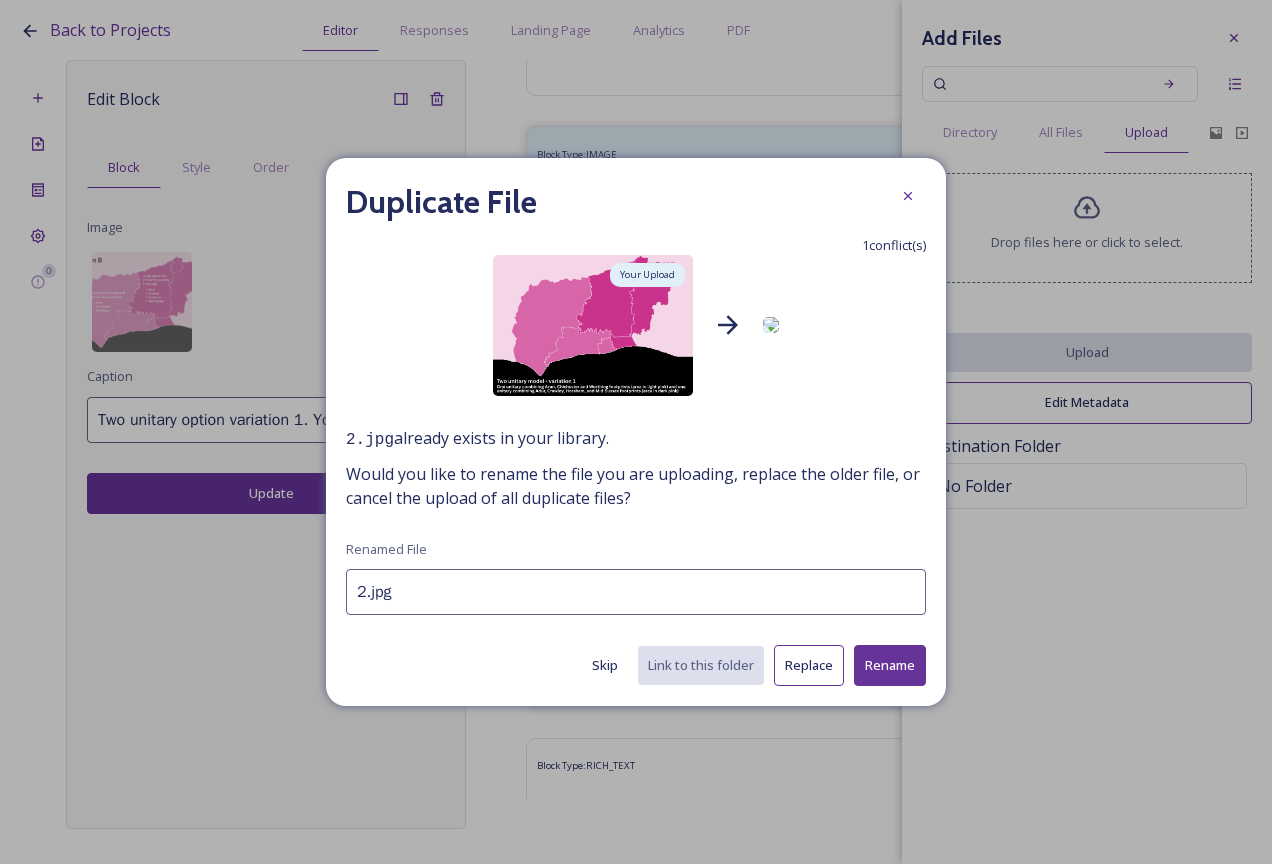 click on "2.jpg" at bounding box center [636, 592] 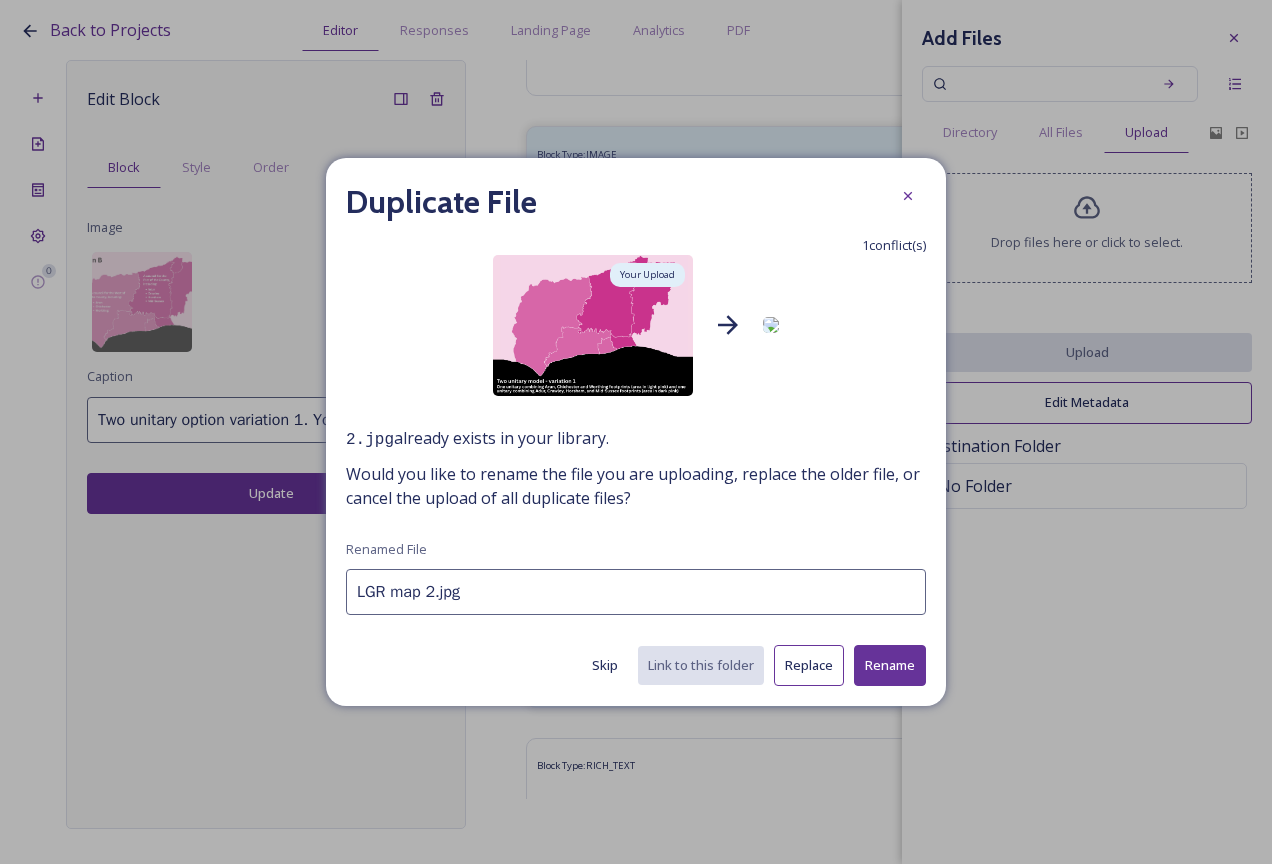 type on "LGR map 2.jpg" 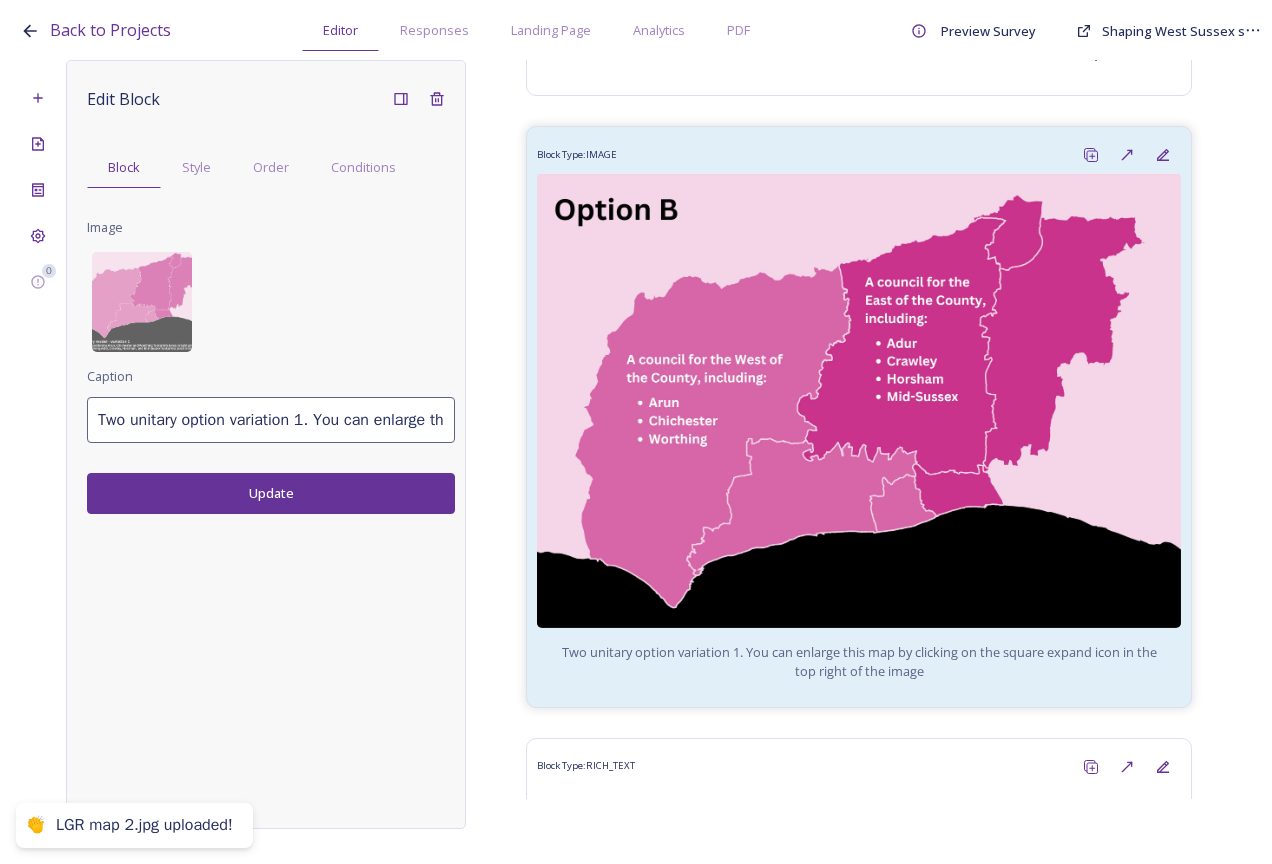 click on "Update" at bounding box center [271, 493] 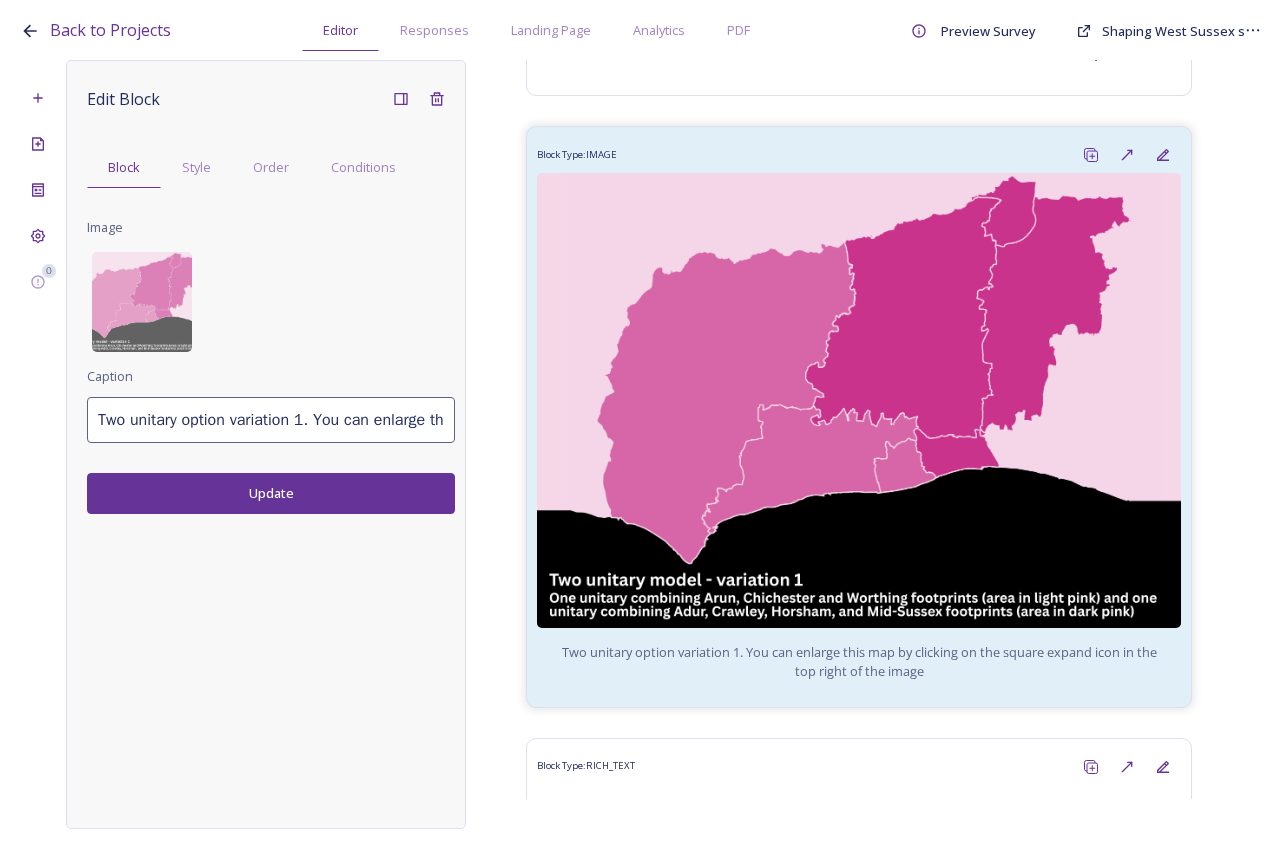 click on "Two unitary option variation 1. You can enlarge this map by clicking on the square expand icon in the top right of the image" at bounding box center [271, 420] 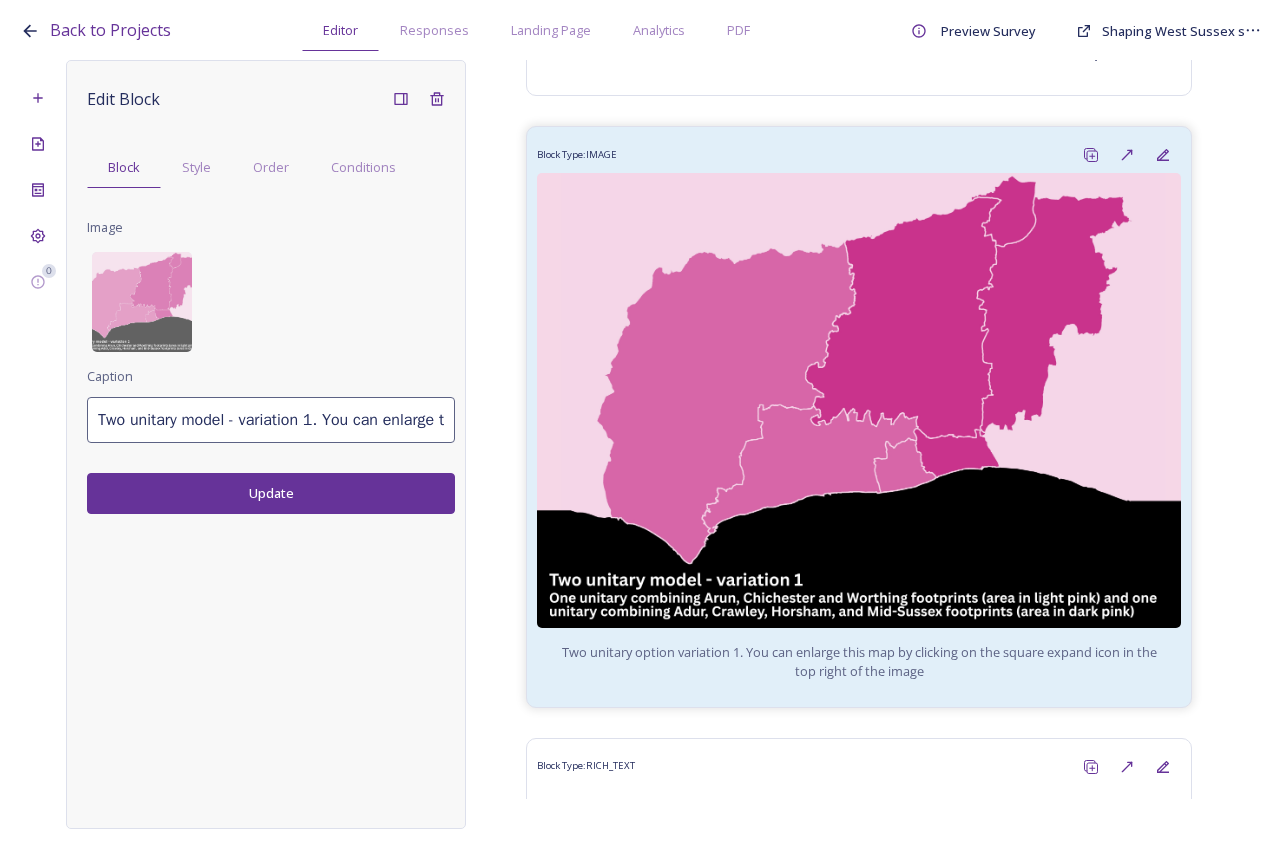 click on "Two unitary model - variation 1. You can enlarge this map by clicking on the square expand icon in the top right of the image" at bounding box center (271, 420) 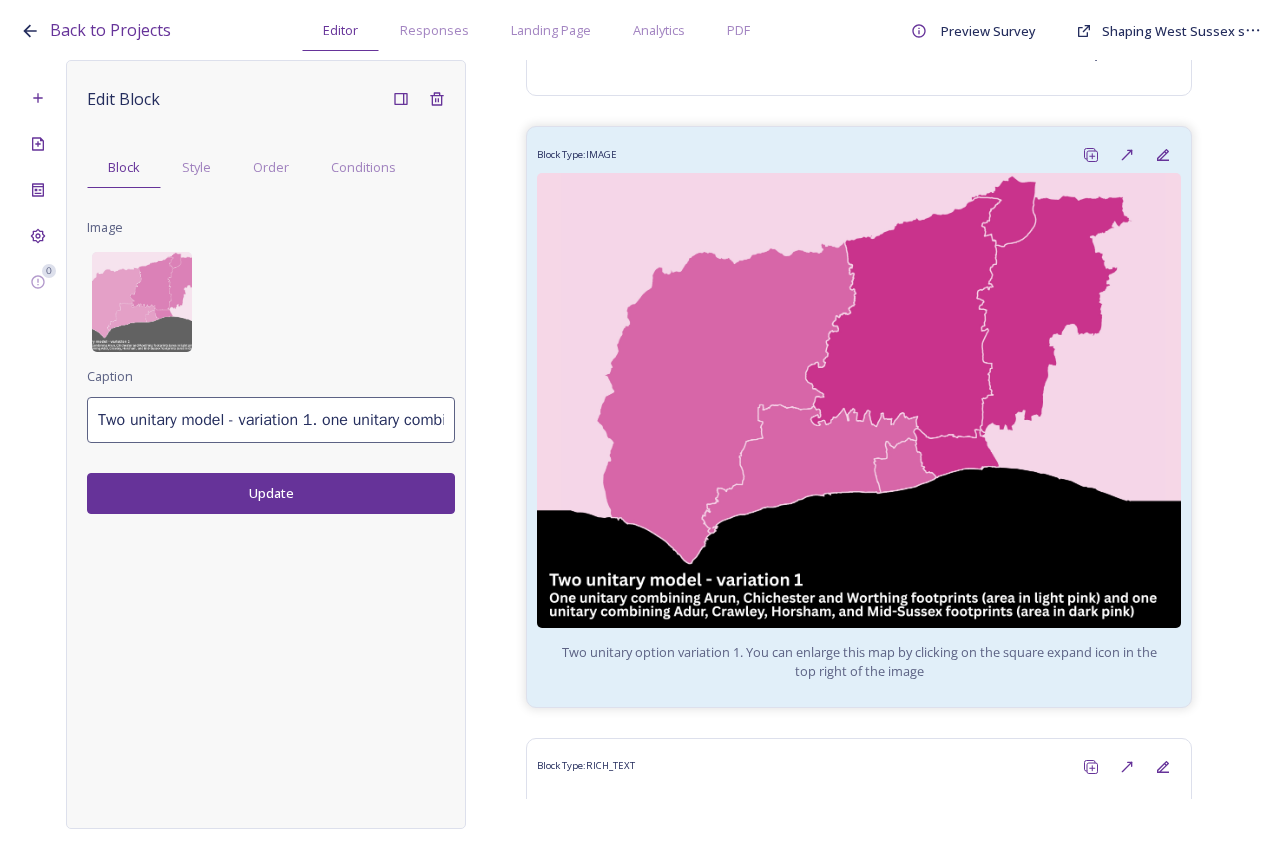 scroll, scrollTop: 0, scrollLeft: 913, axis: horizontal 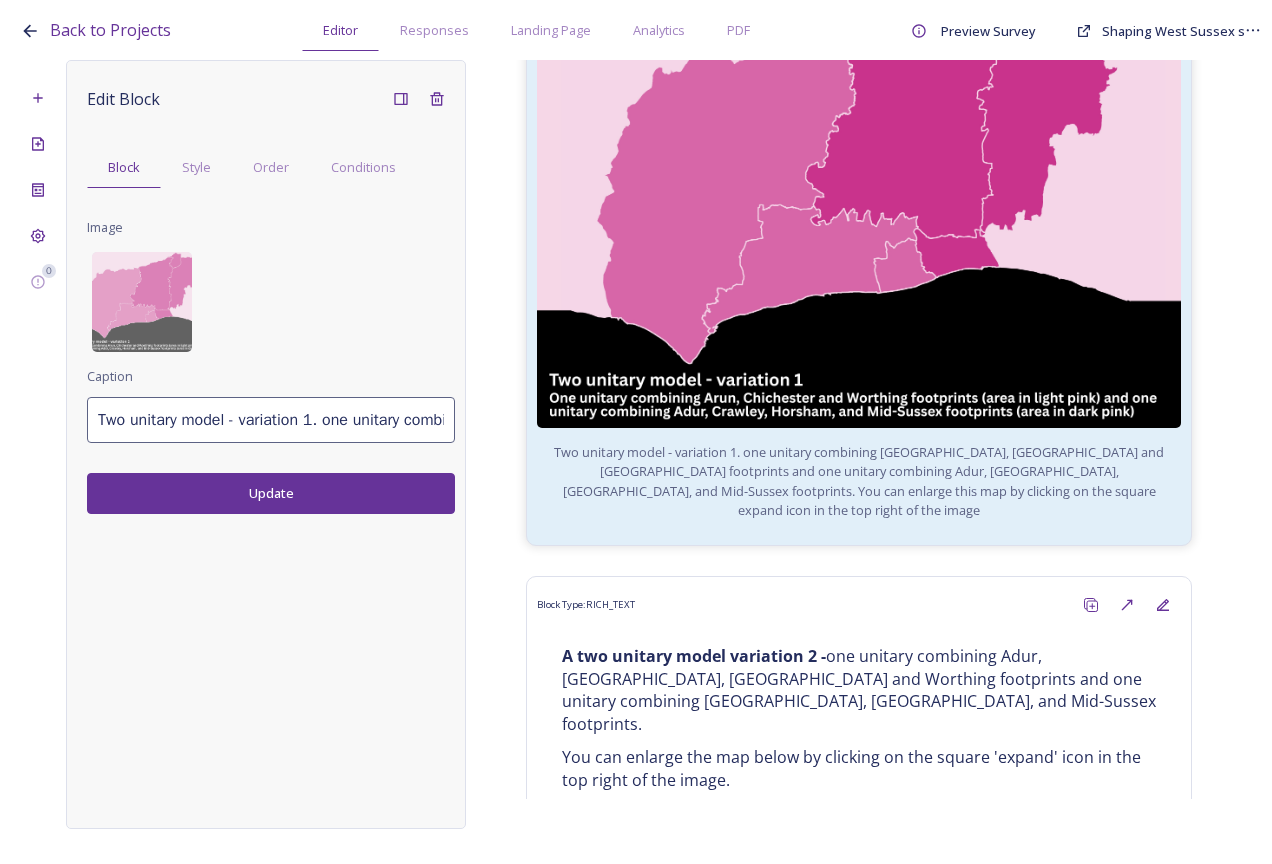 click on "Two unitary model - variation 1. one unitary combining Arun, Chichester and Worthing footprints and one unitary combining Adur, Crawley, Horsham, and Mid-Sussex footprints. You can enlarge this map by clicking on the square expand icon in the top right of the image" at bounding box center (271, 420) 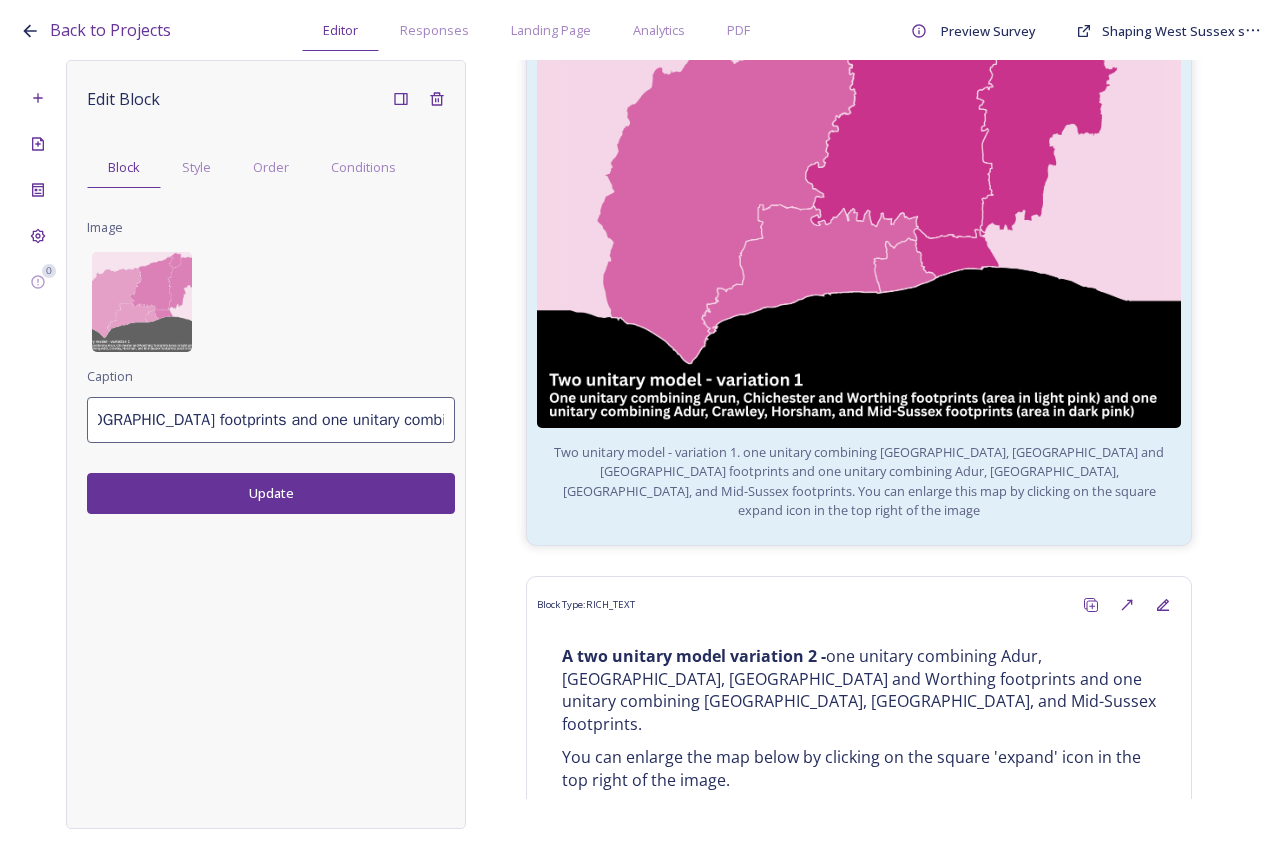 drag, startPoint x: 327, startPoint y: 418, endPoint x: 413, endPoint y: 420, distance: 86.023254 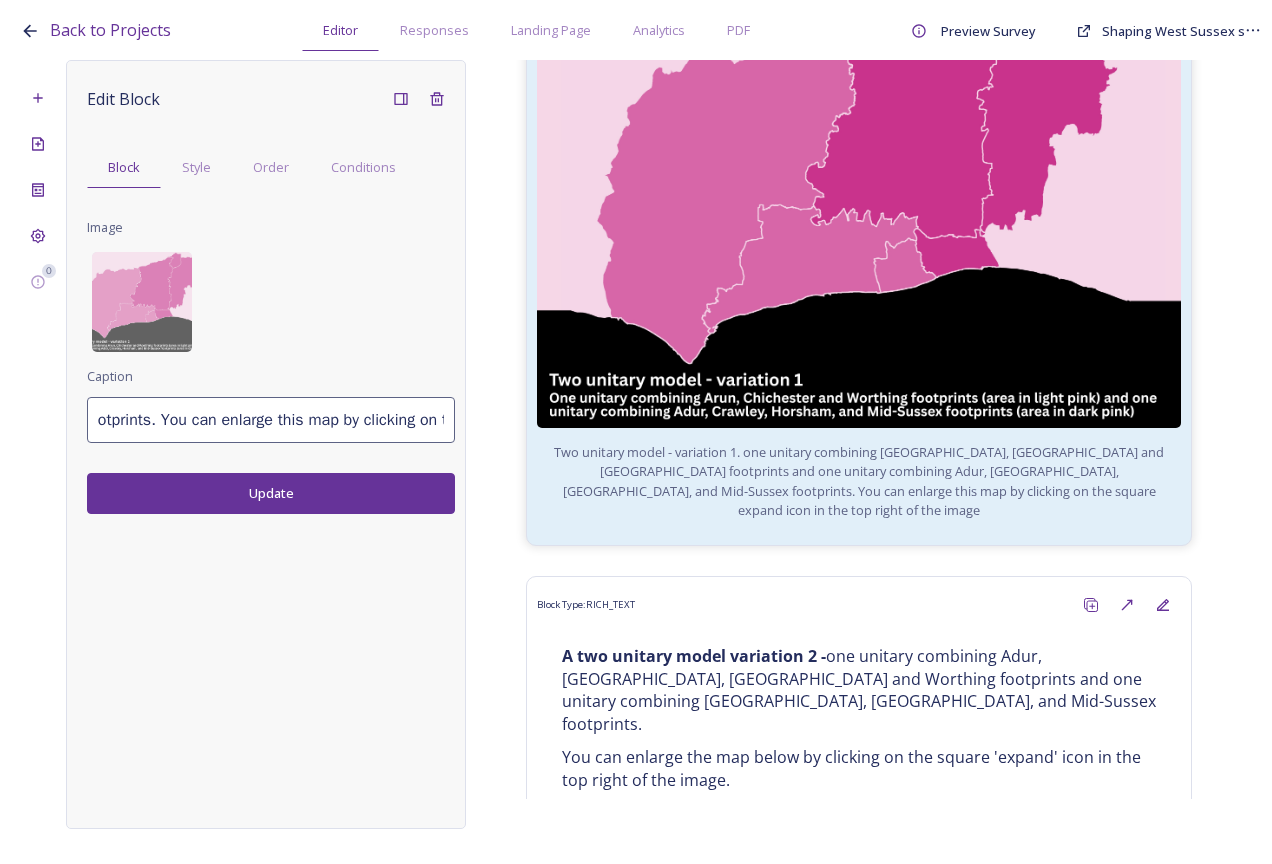 scroll, scrollTop: 0, scrollLeft: 223, axis: horizontal 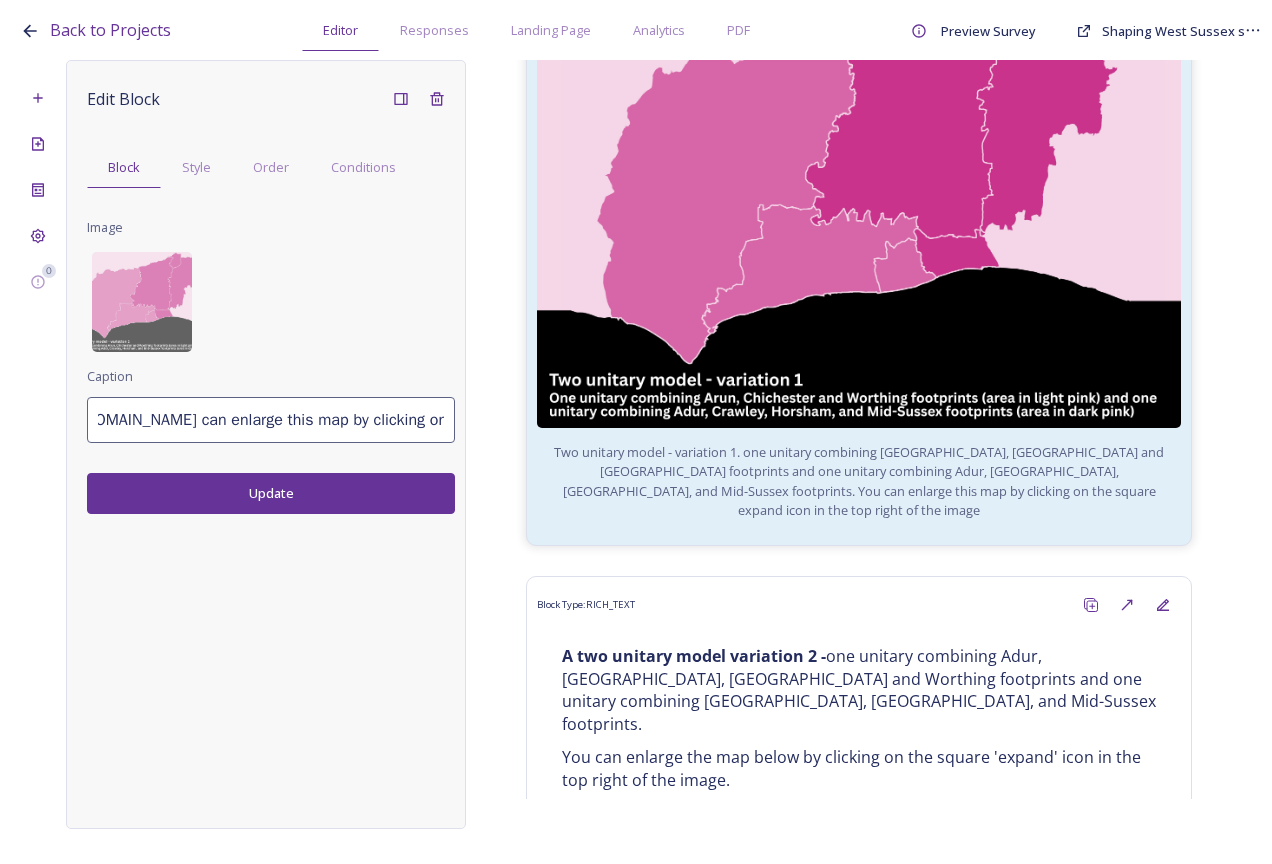 click on "Update" at bounding box center [271, 493] 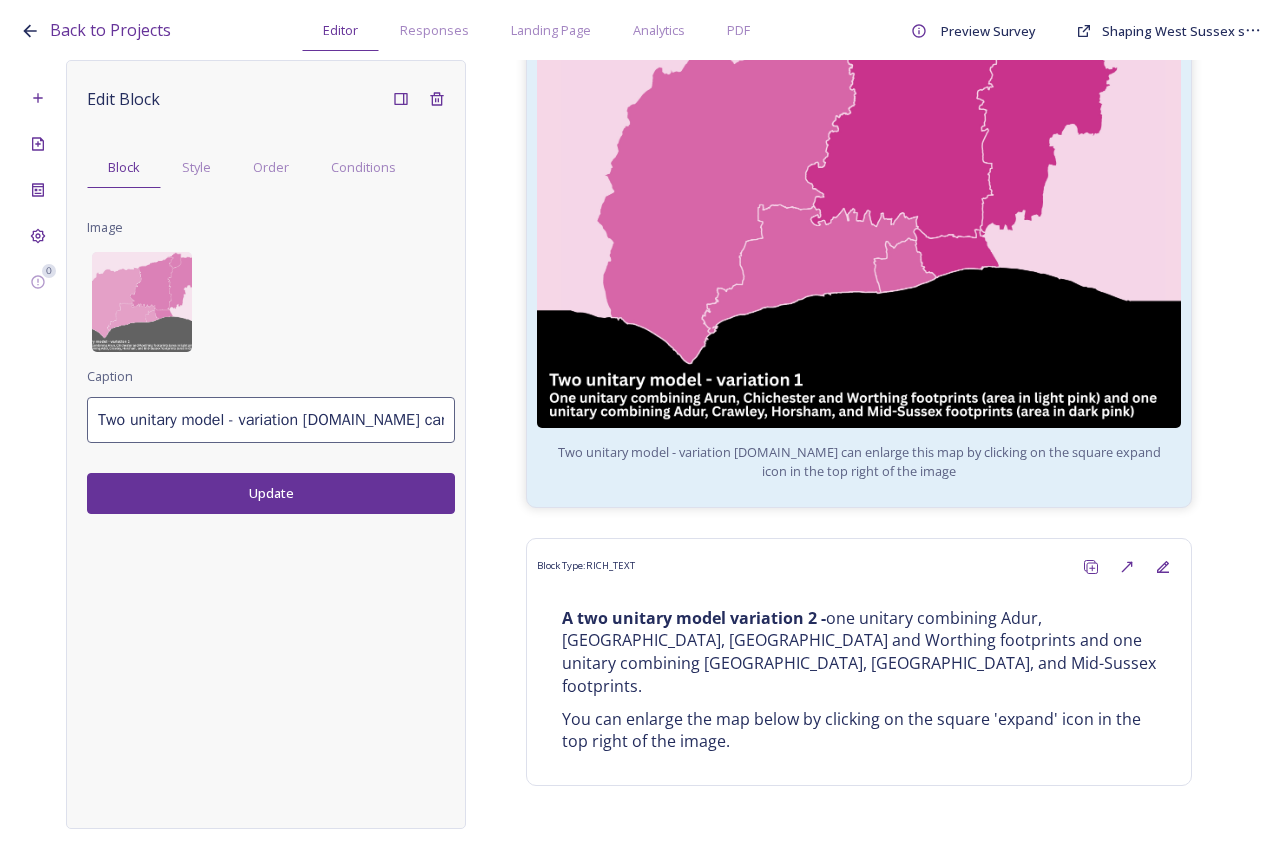 click on "Two unitary model - variation 1.You can enlarge this map by clicking on the square expand icon in the top right of the image" at bounding box center (271, 420) 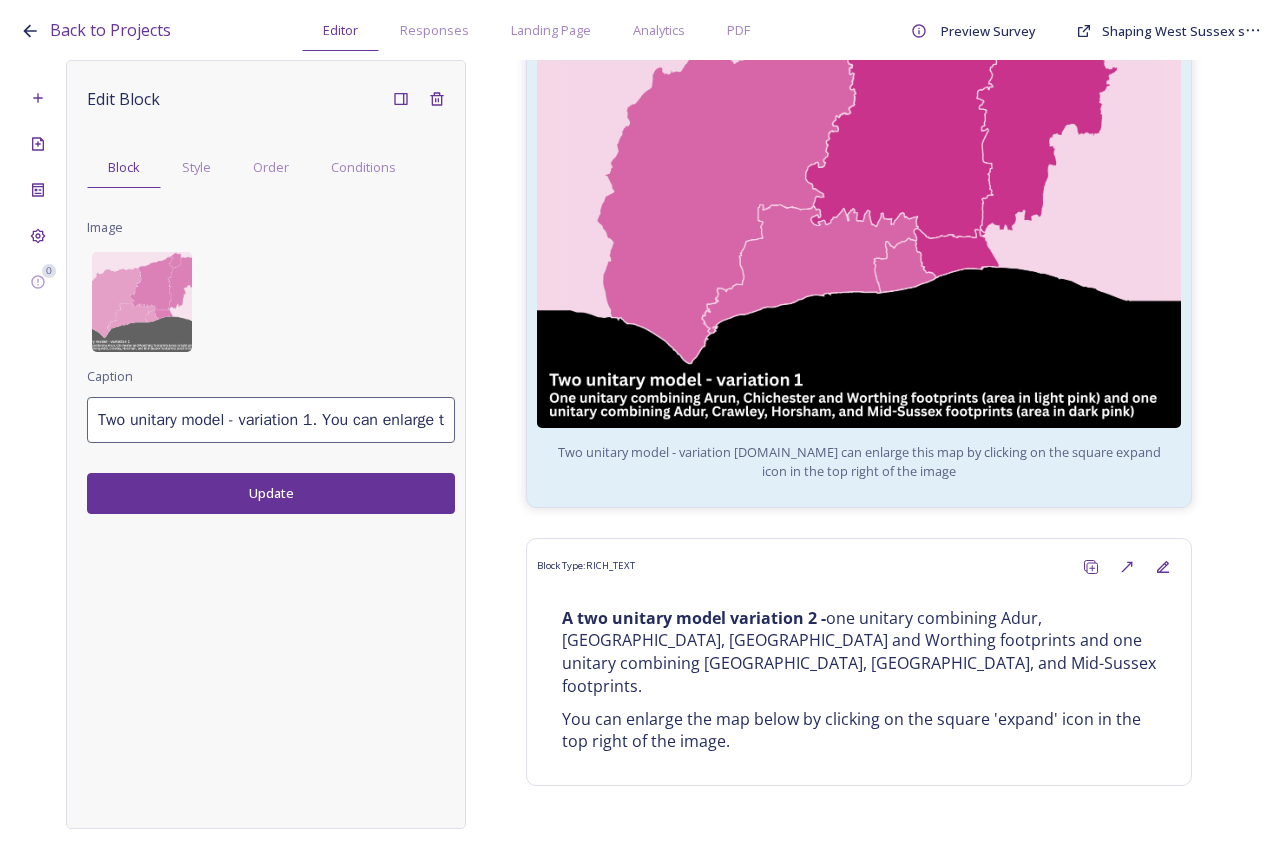 click on "Update" at bounding box center (271, 493) 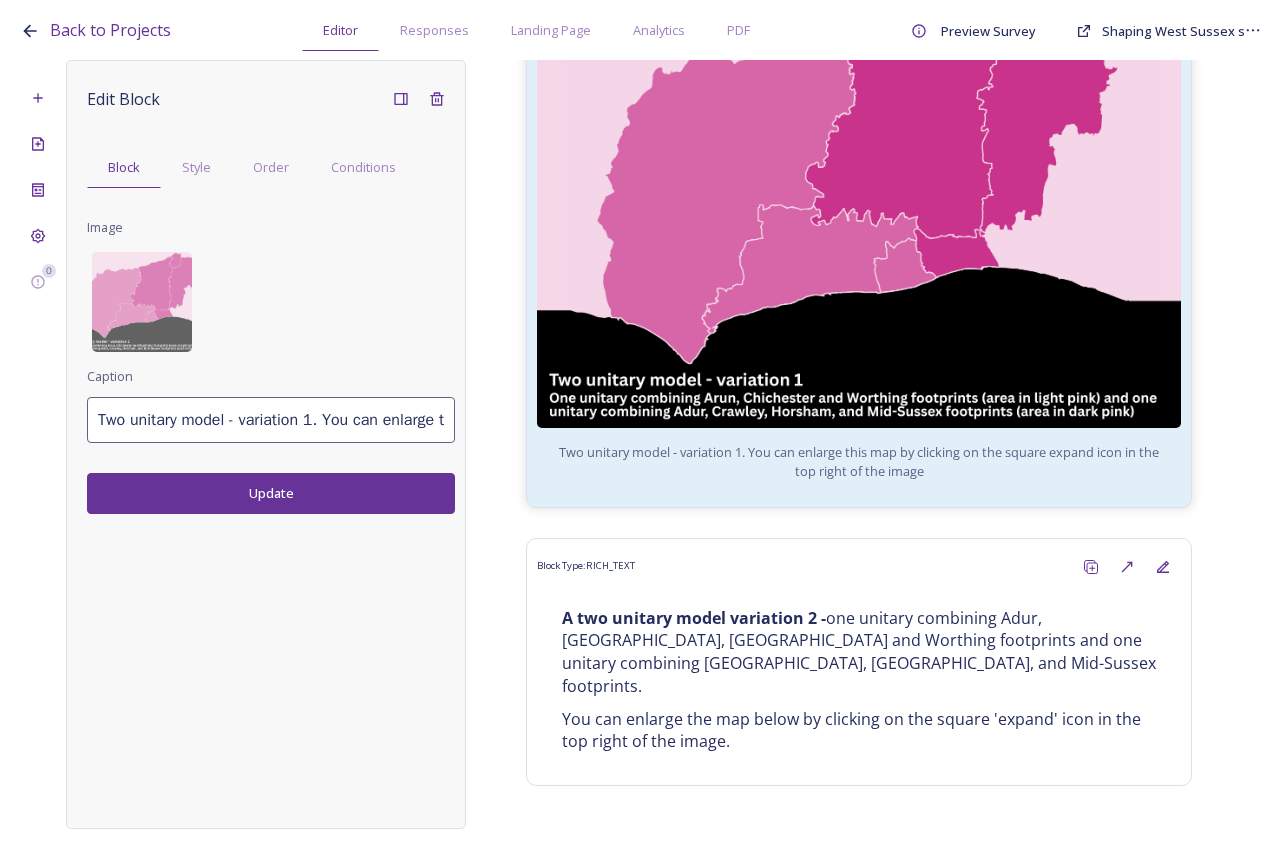 click on "Two unitary model - variation 1. You can enlarge this map by clicking on the square expand icon in the top right of the image" at bounding box center (271, 420) 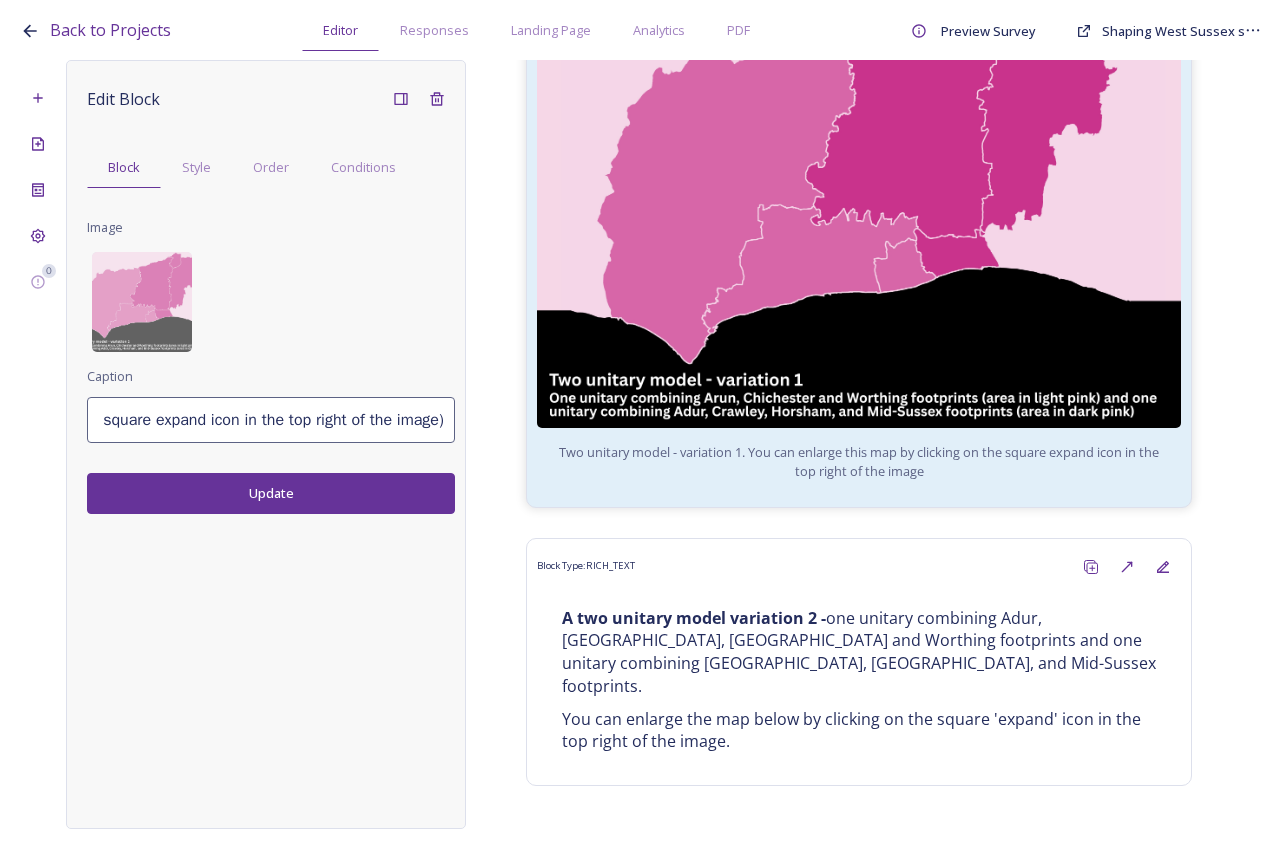 scroll, scrollTop: 0, scrollLeft: 544, axis: horizontal 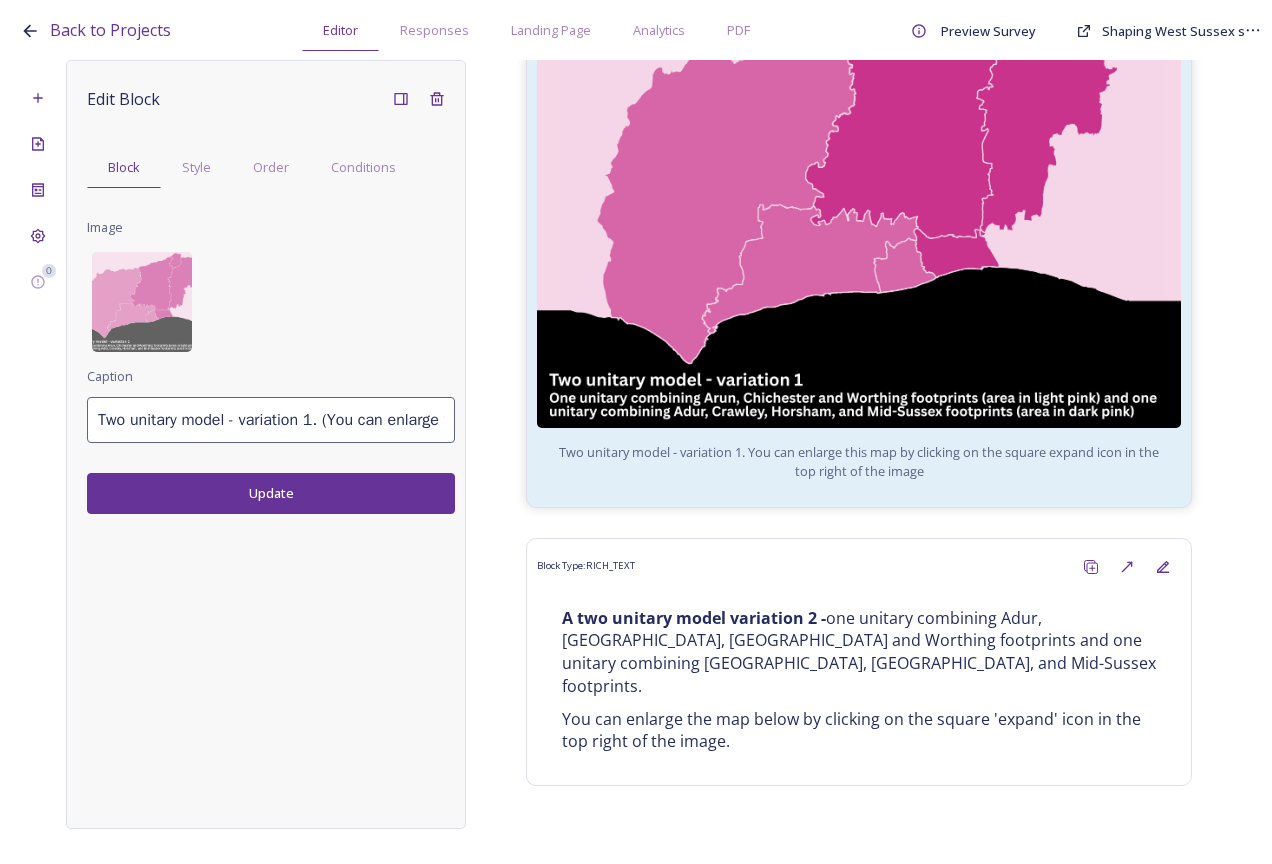 click on "Update" at bounding box center [271, 493] 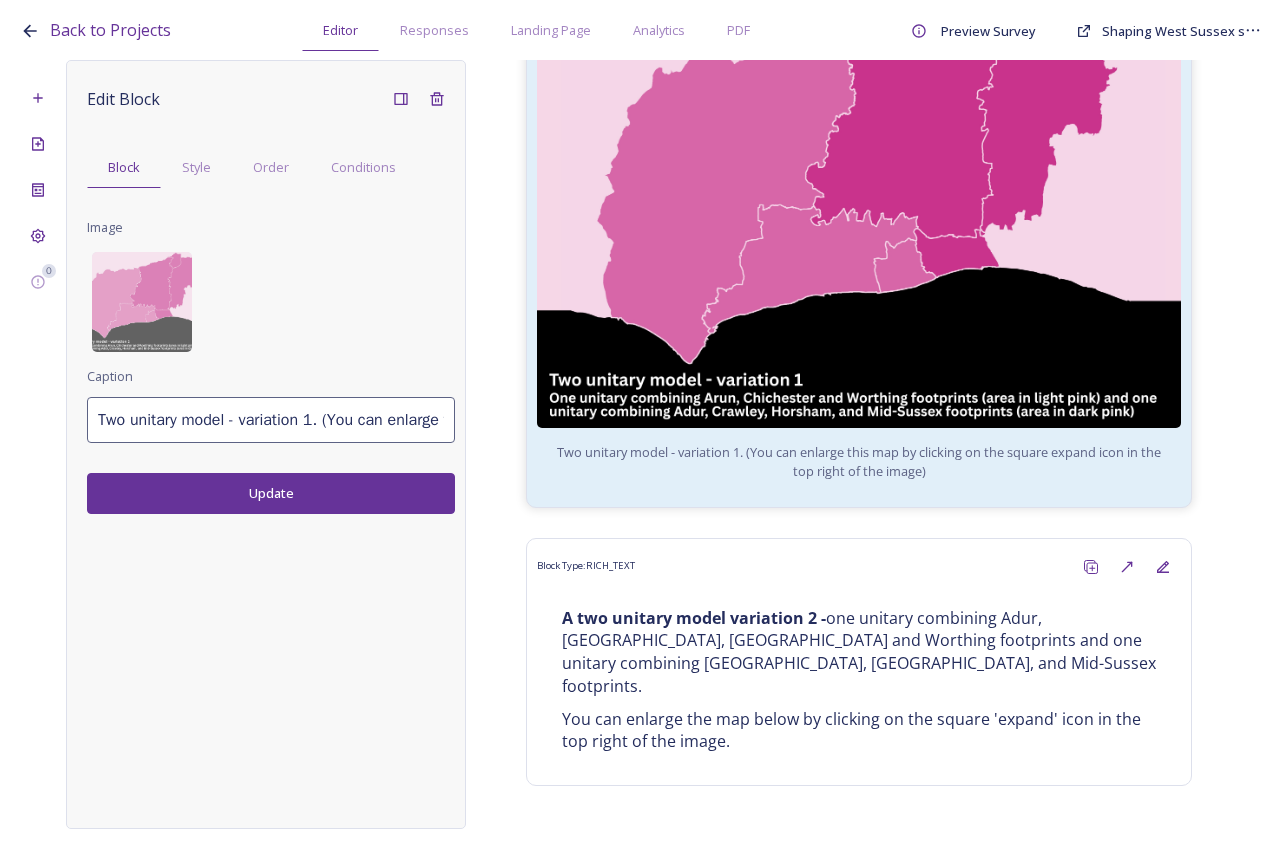 click on "Two unitary model - variation 1. (You can enlarge this map by clicking on the square expand icon in the top right of the image)" at bounding box center (271, 420) 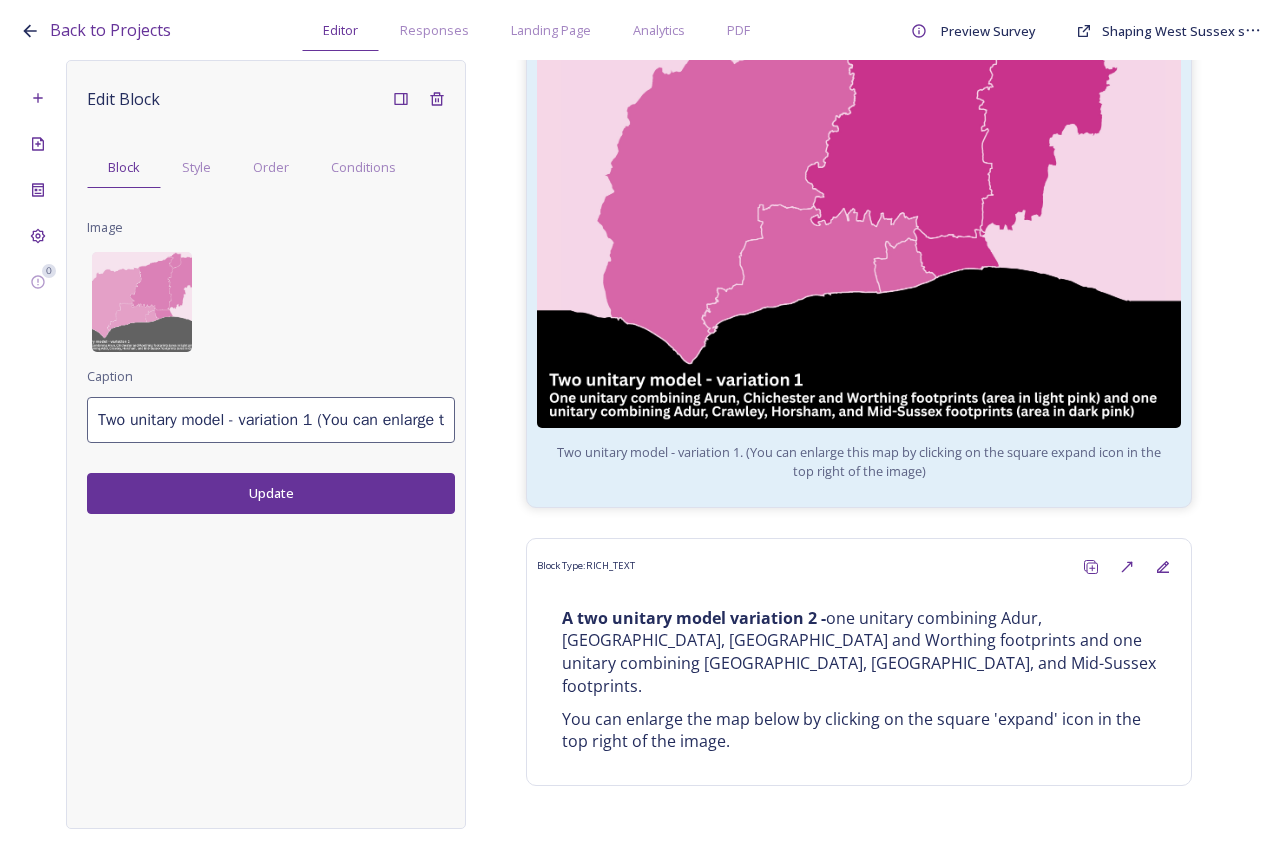 click on "Update" at bounding box center (271, 493) 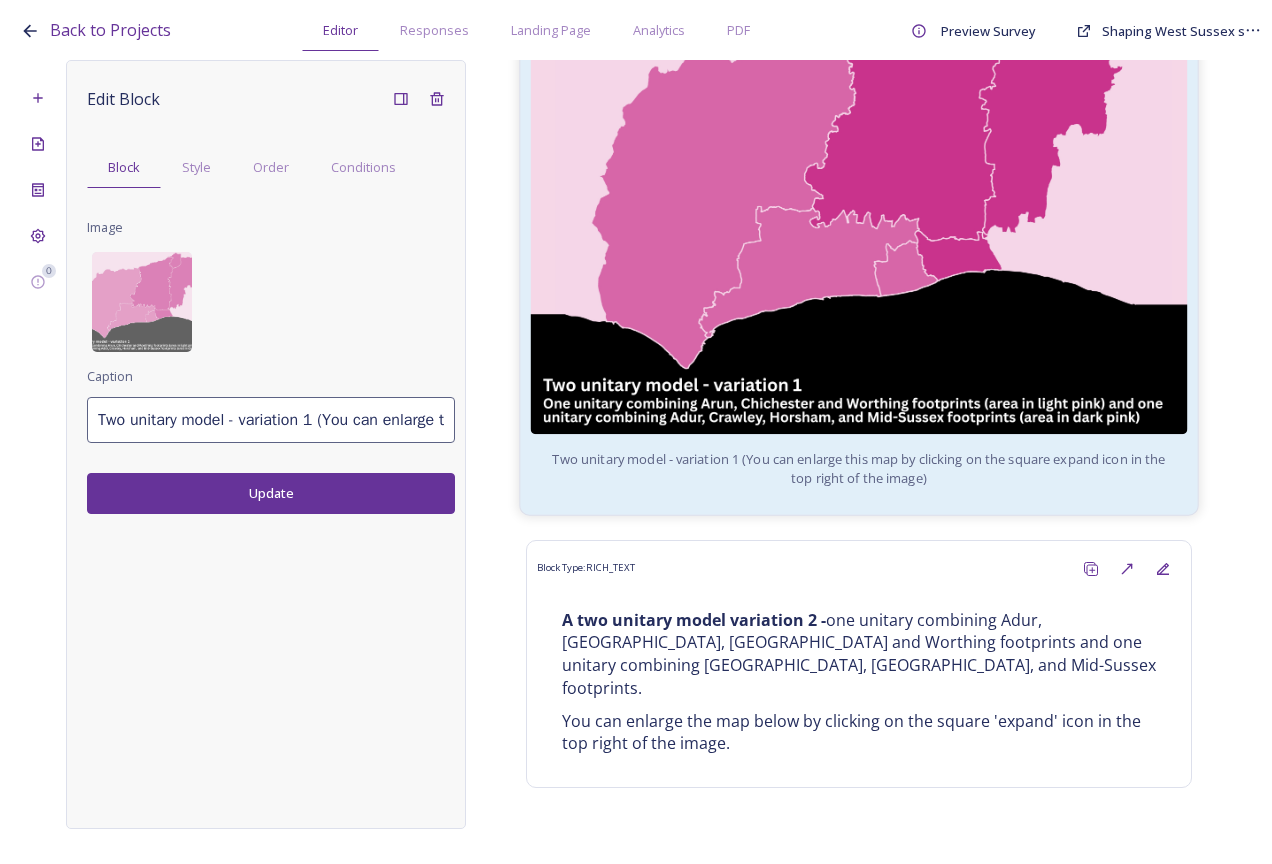 scroll, scrollTop: 1672, scrollLeft: 0, axis: vertical 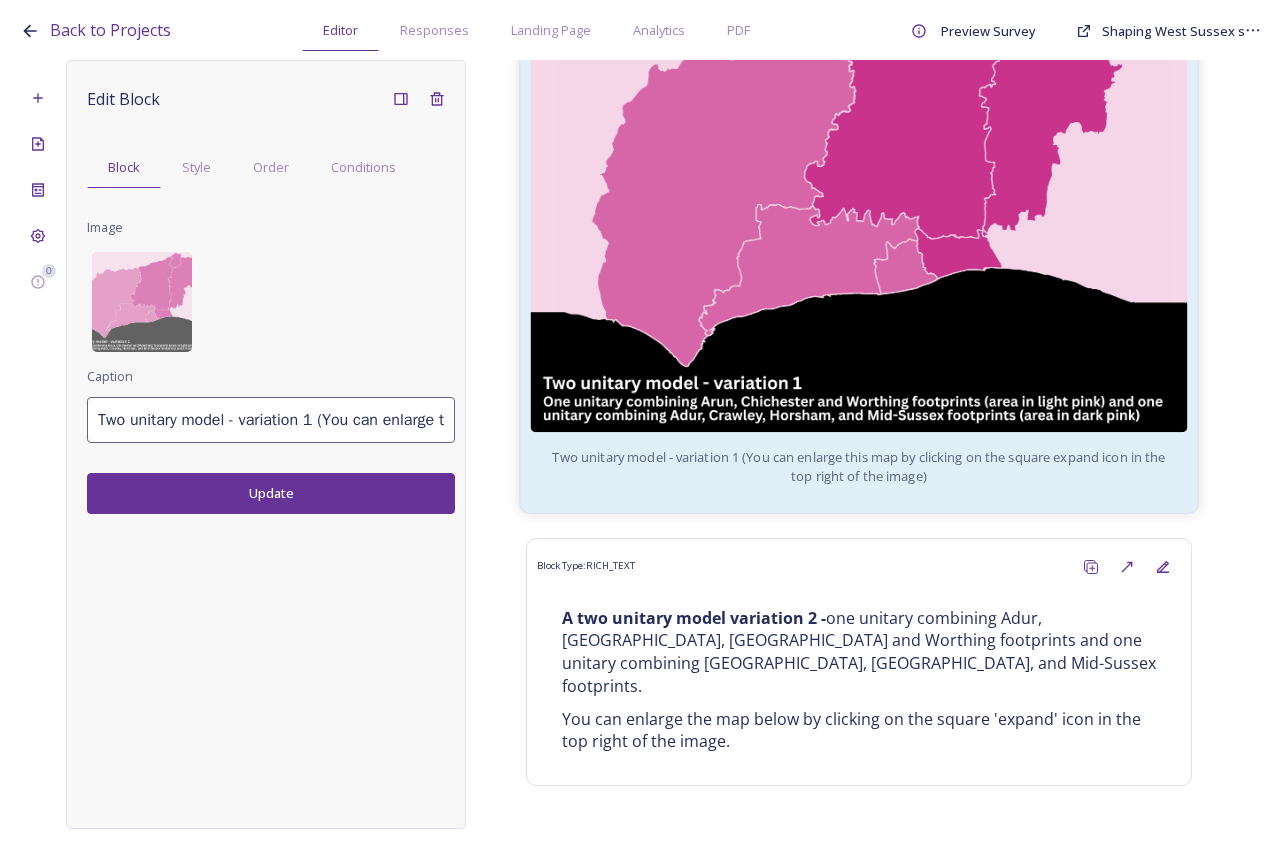 click on "Two unitary model - variation 1 (You can enlarge this map by clicking on the square expand icon in the top right of the image)" at bounding box center [859, 467] 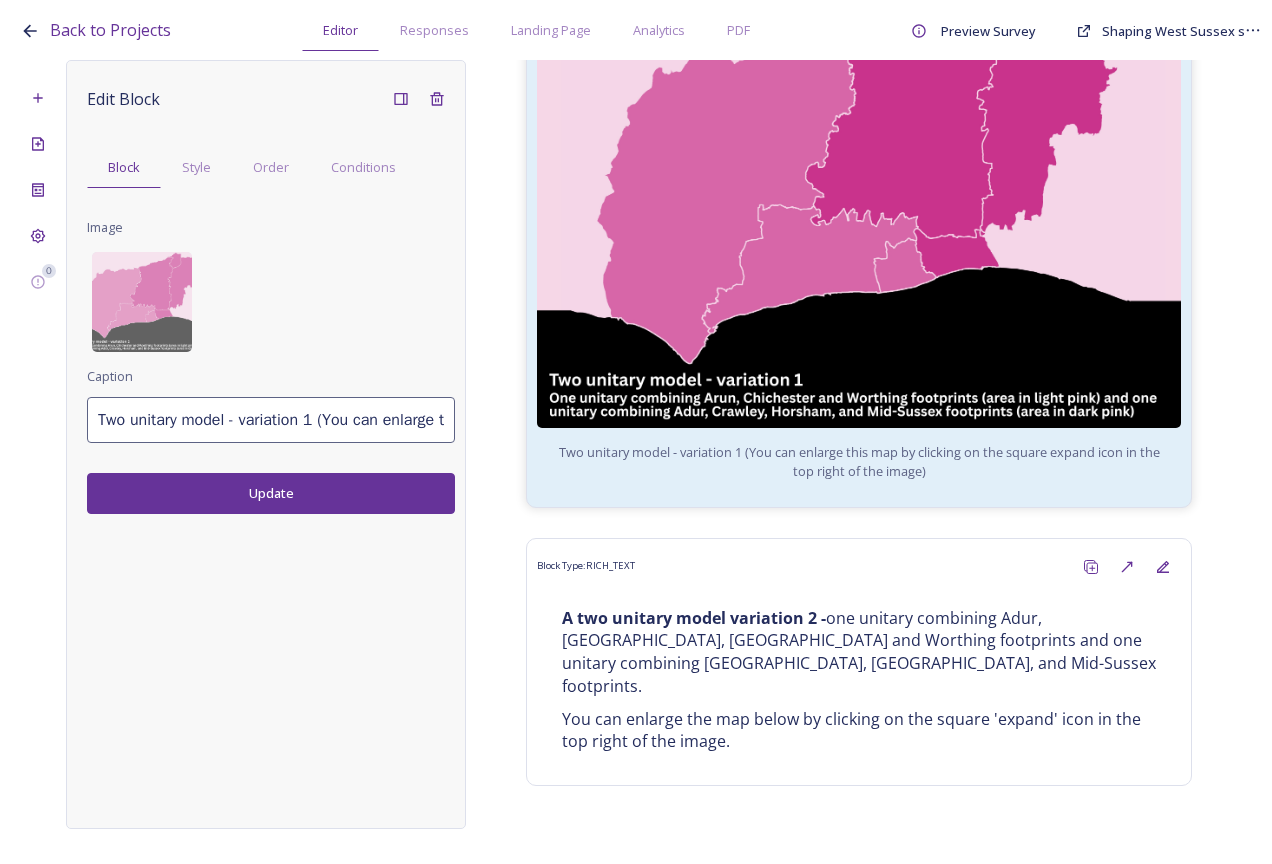click on "Two unitary model - variation 1 (You can enlarge this map by clicking on the square expand icon in the top right of the image)" at bounding box center [271, 420] 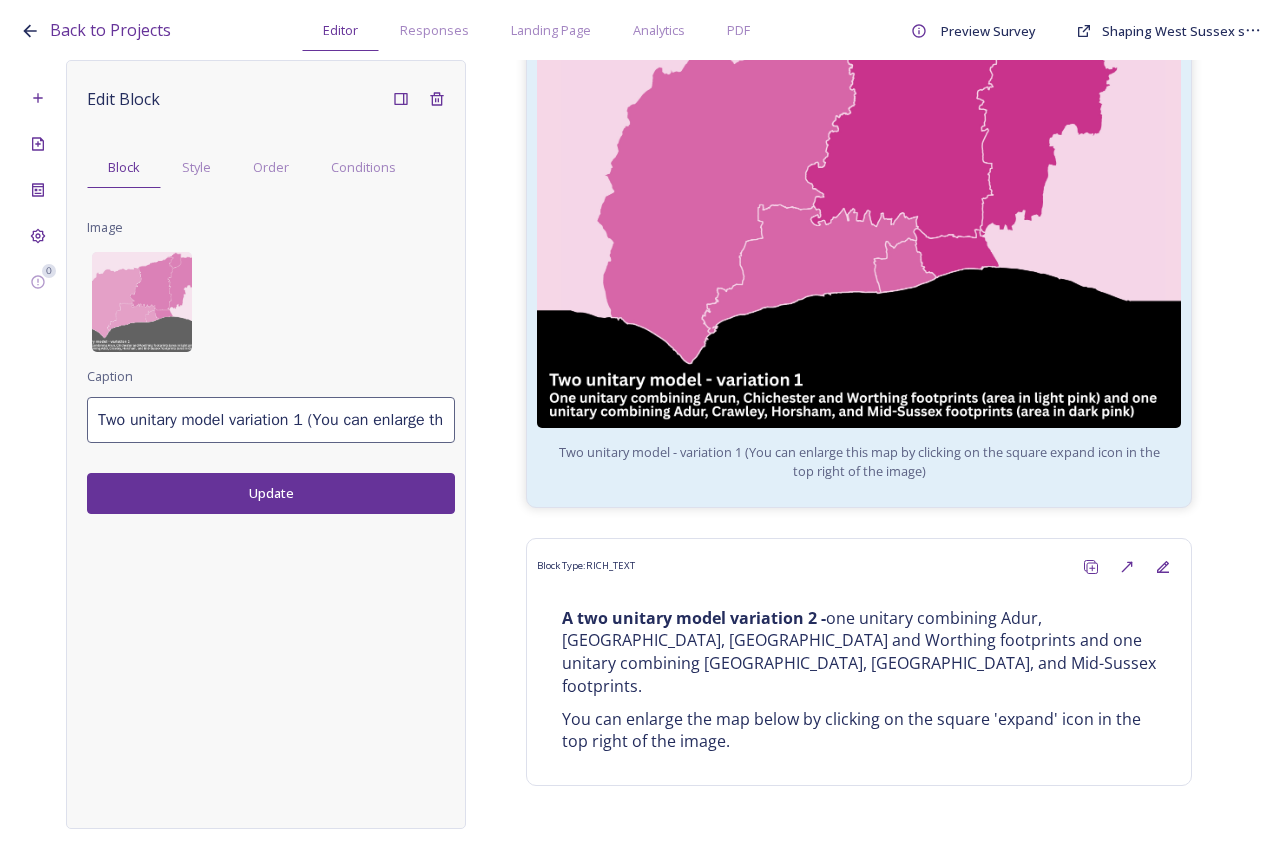 click on "Update" at bounding box center [271, 493] 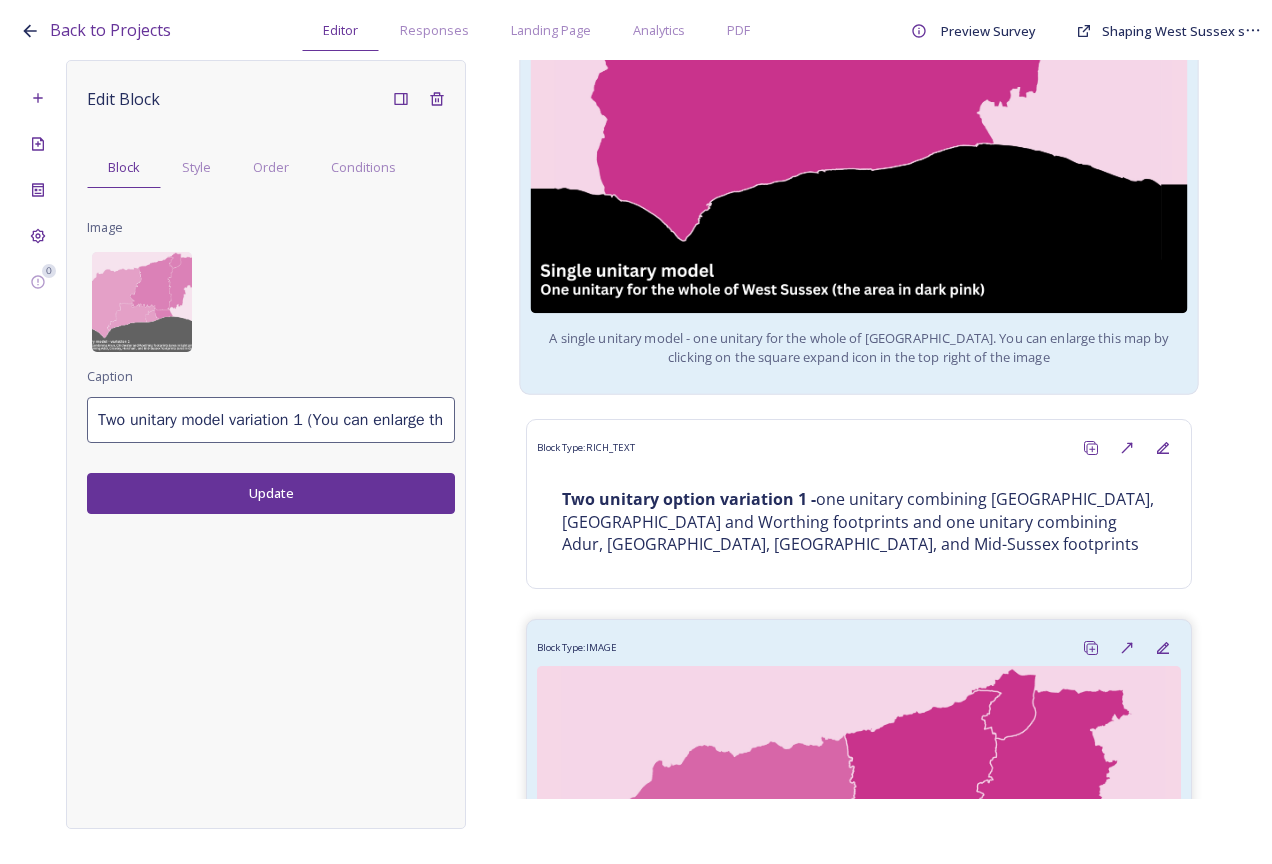scroll, scrollTop: 772, scrollLeft: 0, axis: vertical 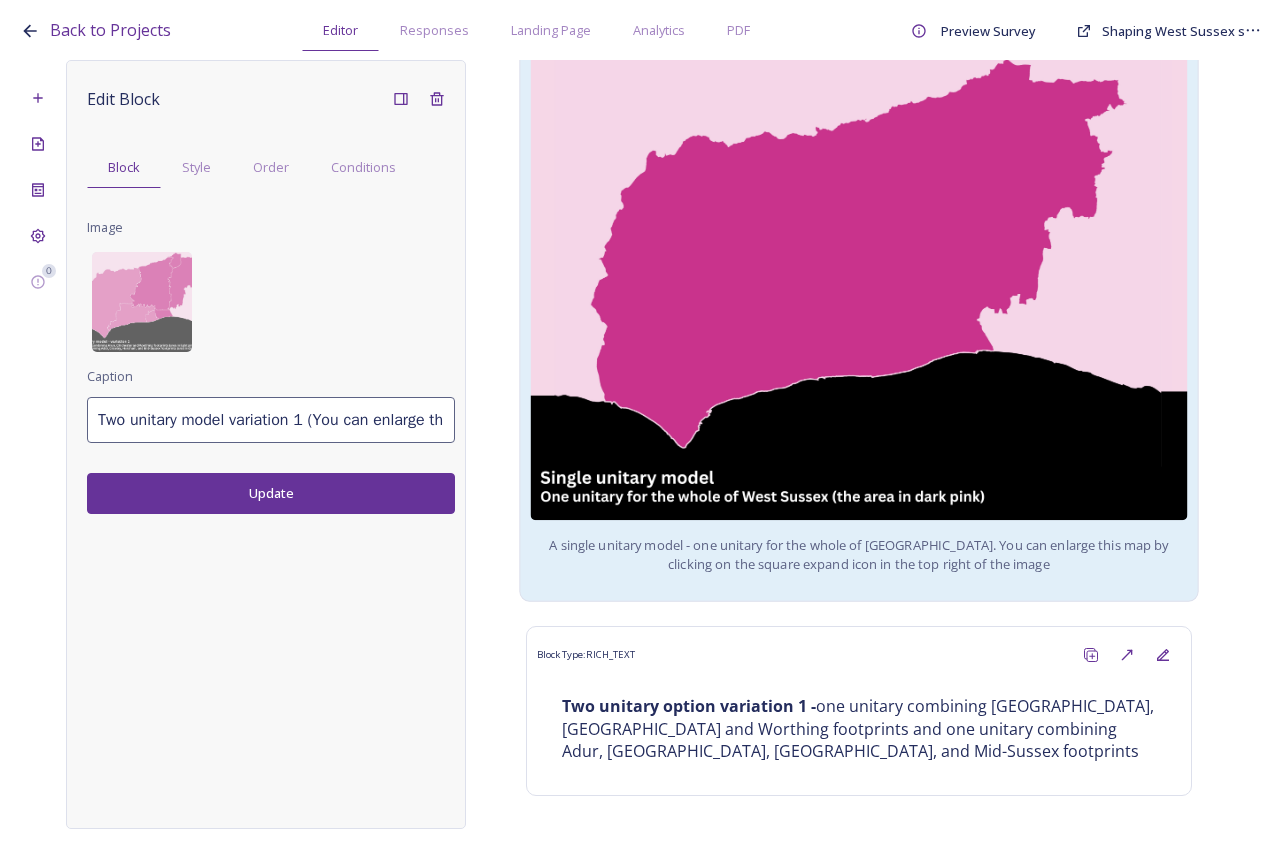 click on "A single unitary model - one unitary for the whole of West Sussex. You can enlarge this map by clicking on the square expand icon in the top right of the image" at bounding box center (859, 555) 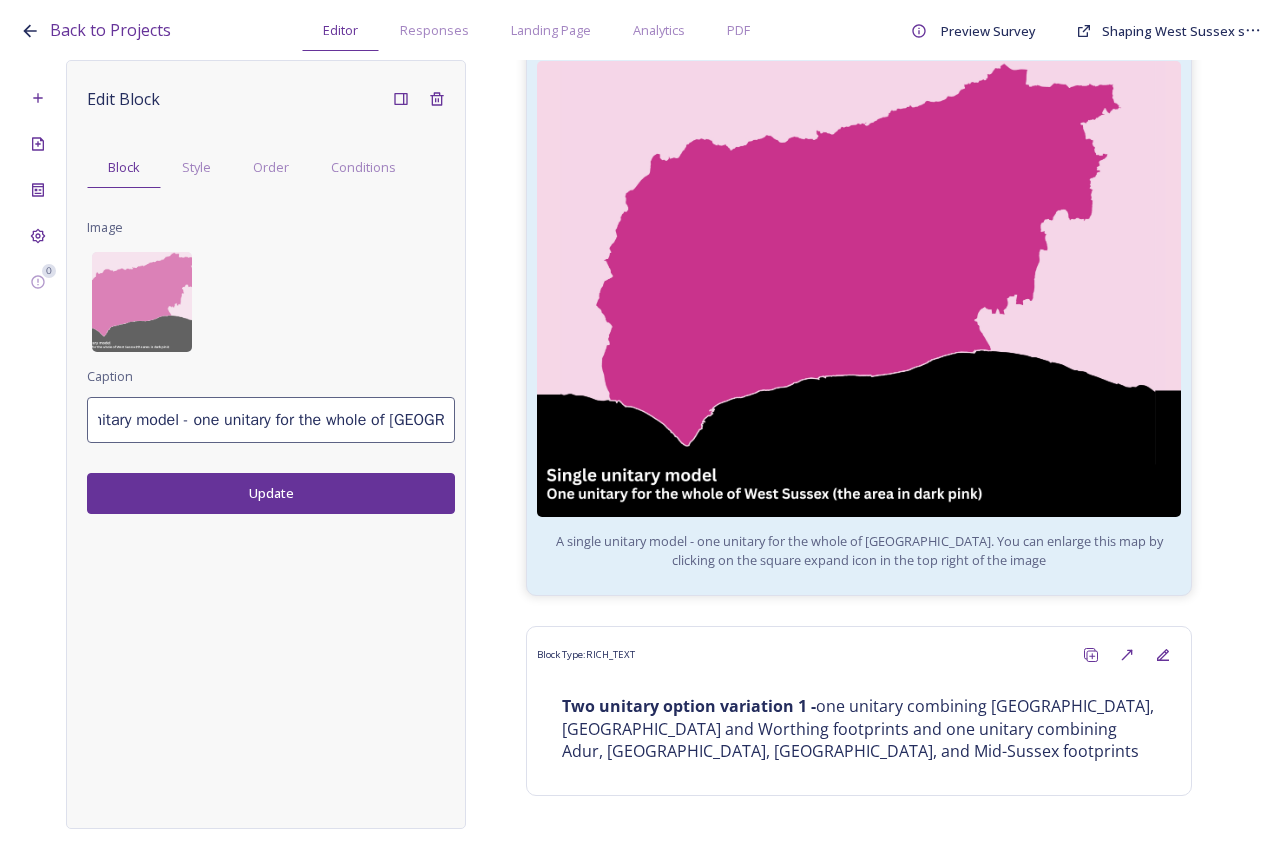 scroll, scrollTop: 0, scrollLeft: 154, axis: horizontal 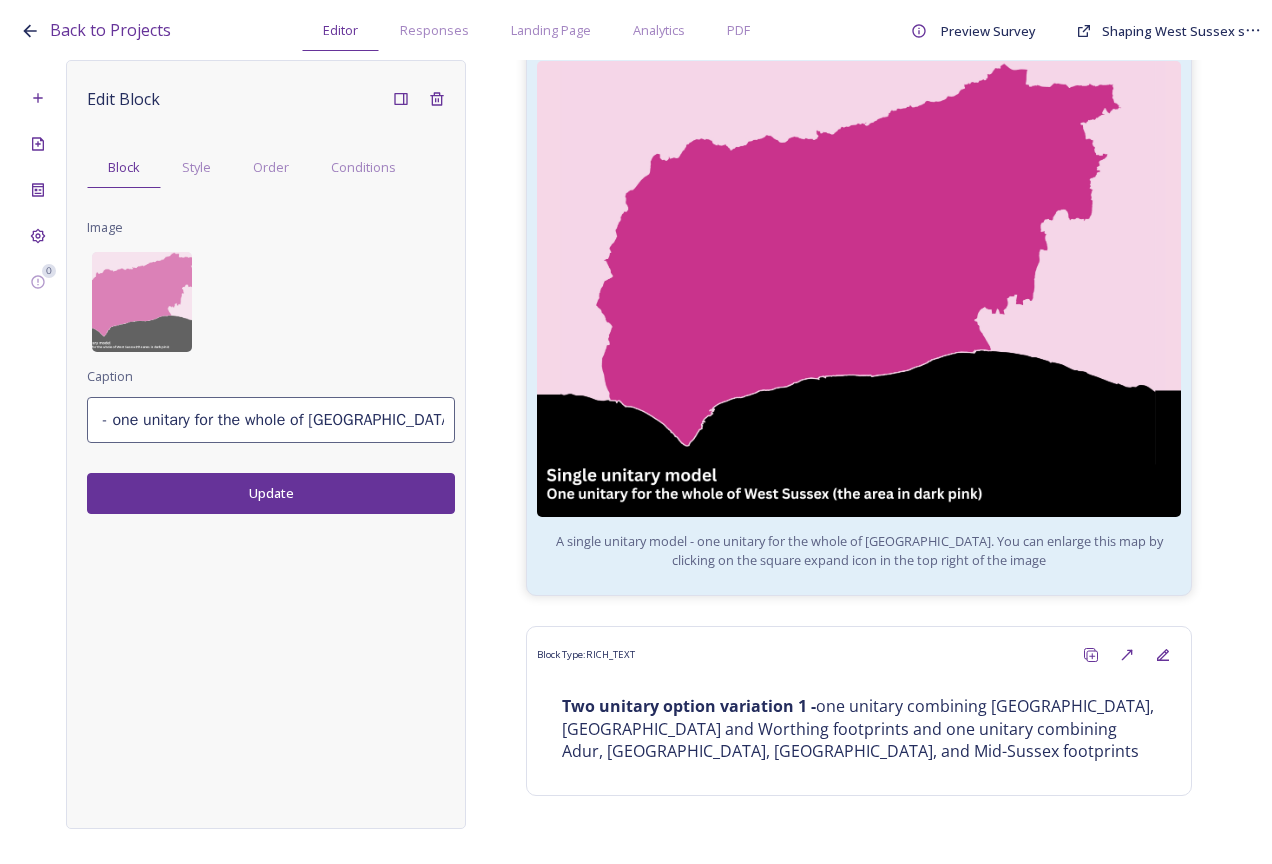 drag, startPoint x: 271, startPoint y: 420, endPoint x: 434, endPoint y: 425, distance: 163.07668 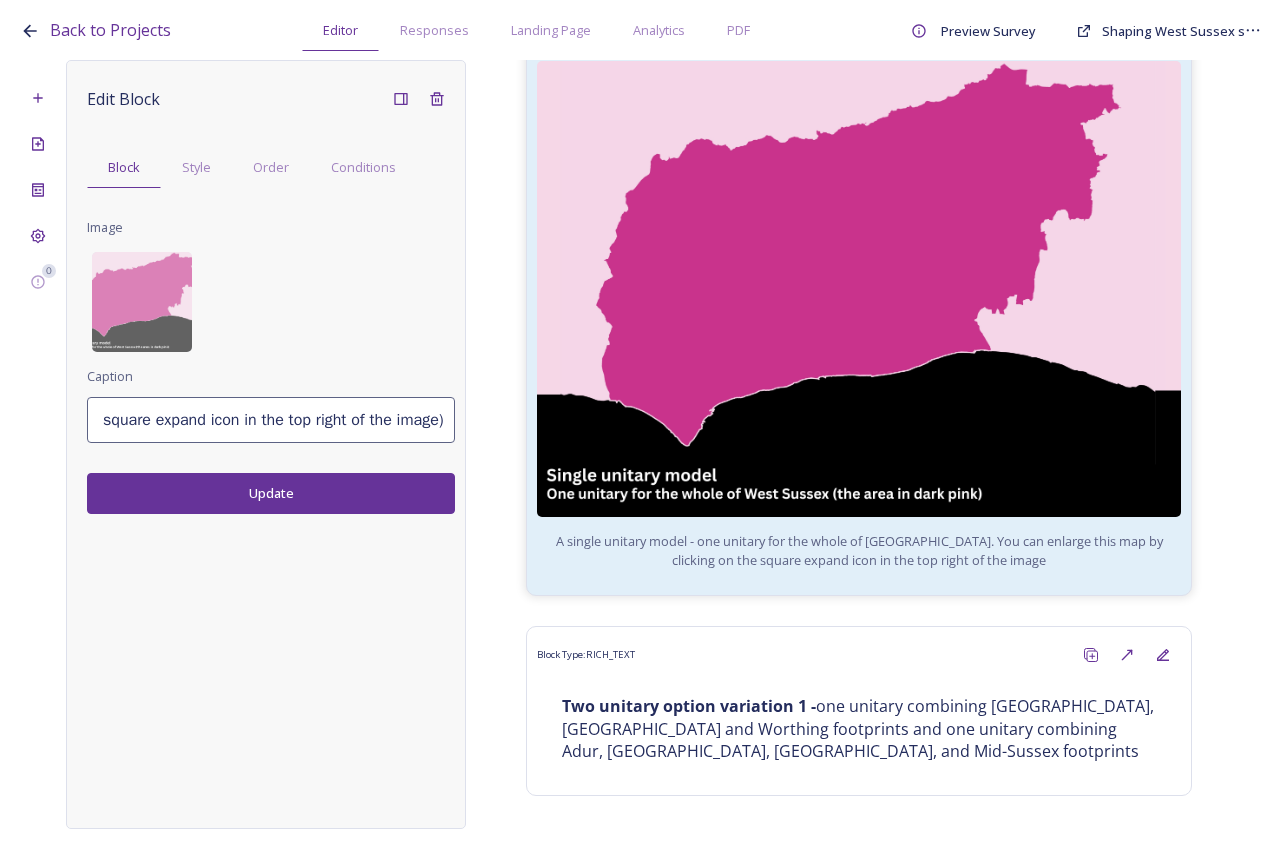 scroll, scrollTop: 0, scrollLeft: 479, axis: horizontal 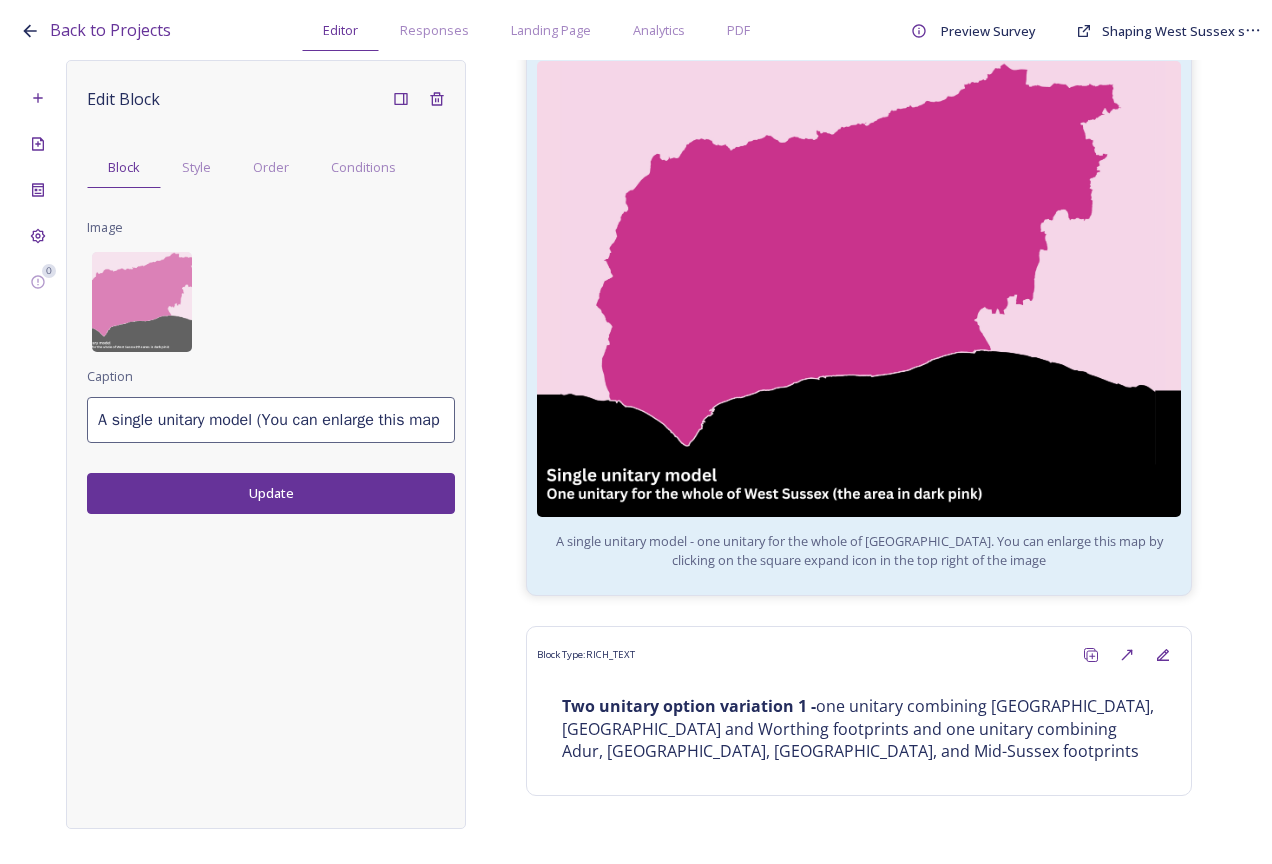 click on "Update" at bounding box center (271, 493) 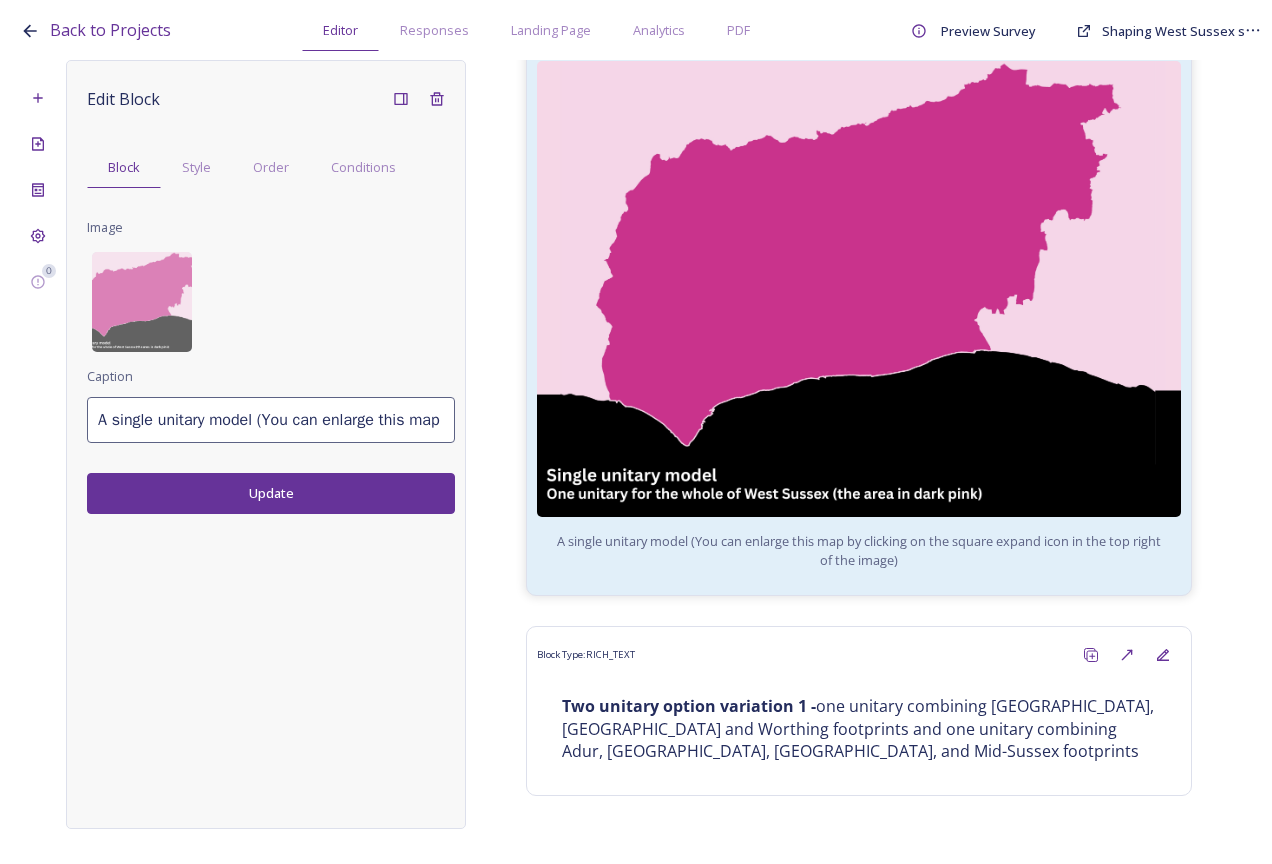 click on "A single unitary model (You can enlarge this map by clicking on the square expand icon in the top right of the image)" at bounding box center (271, 420) 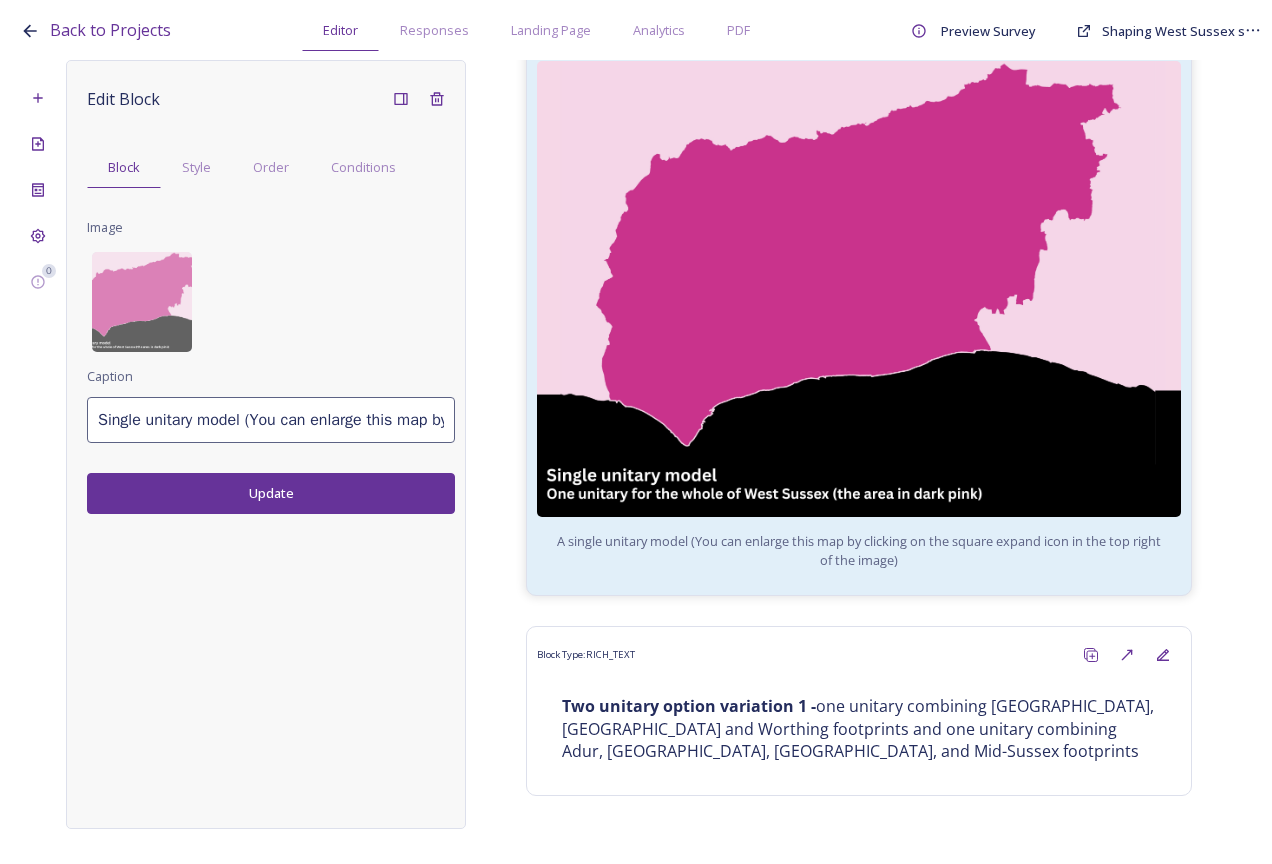 type on "Single unitary model (You can enlarge this map by clicking on the square expand icon in the top right of the image)" 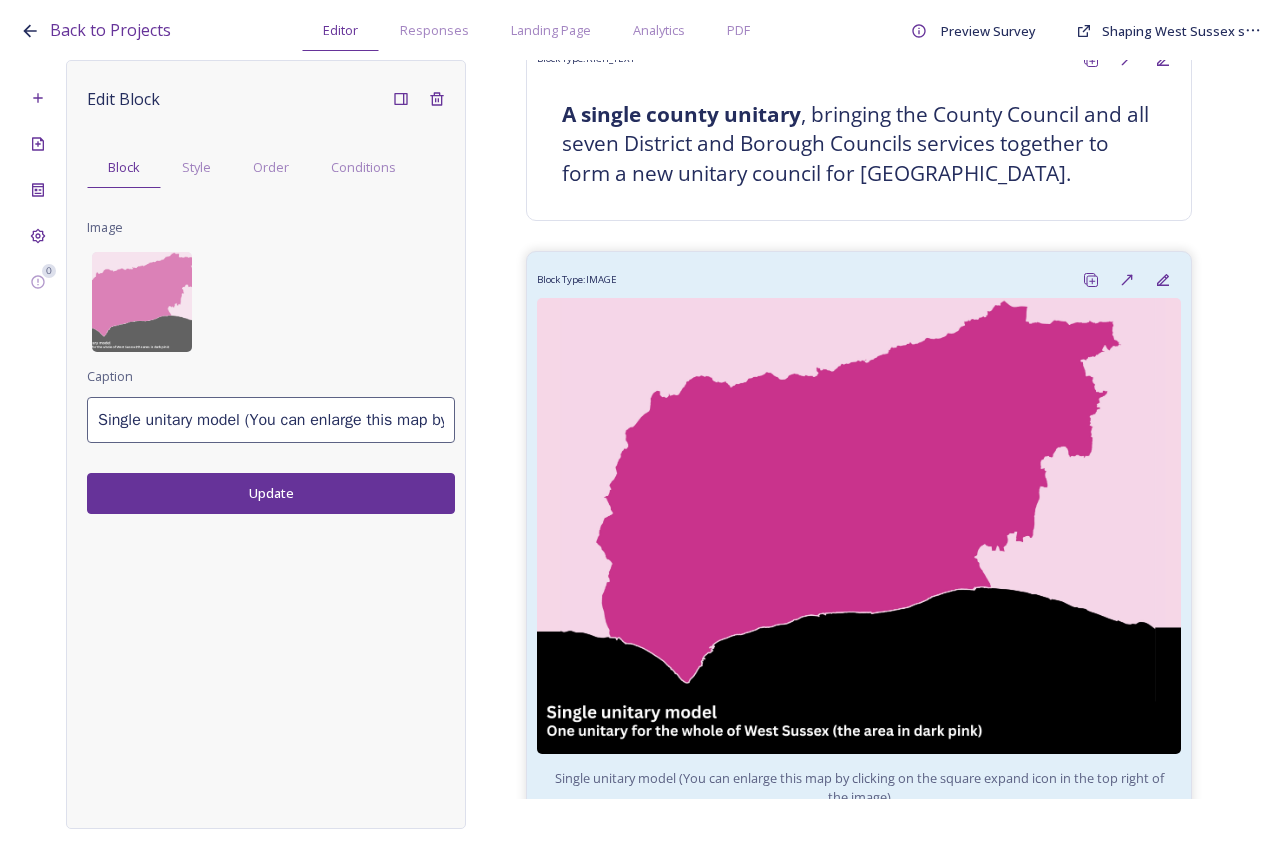 scroll, scrollTop: 372, scrollLeft: 0, axis: vertical 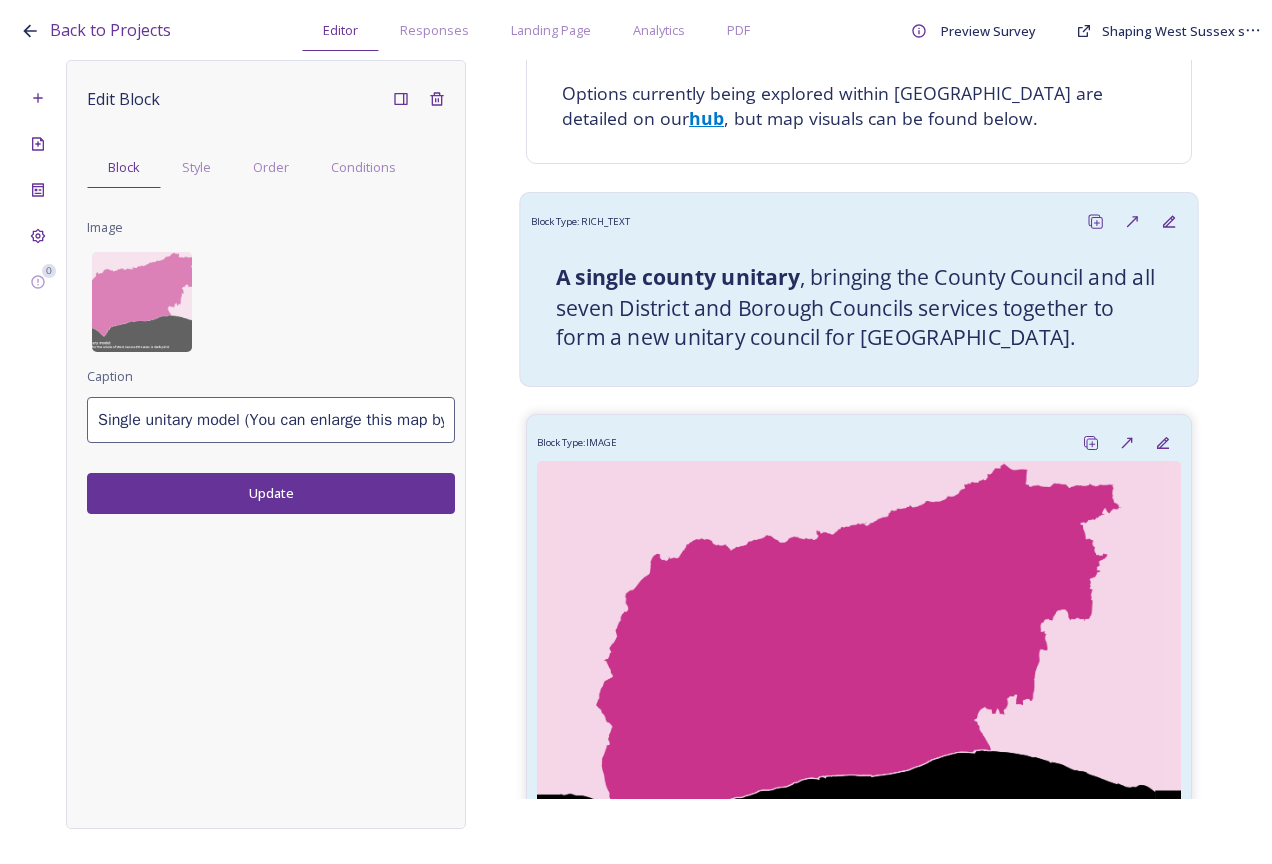 click on "A single county unitary , bringing the County Council and all seven District and Borough Councils services together to form a new unitary council for West Sussex." at bounding box center [859, 307] 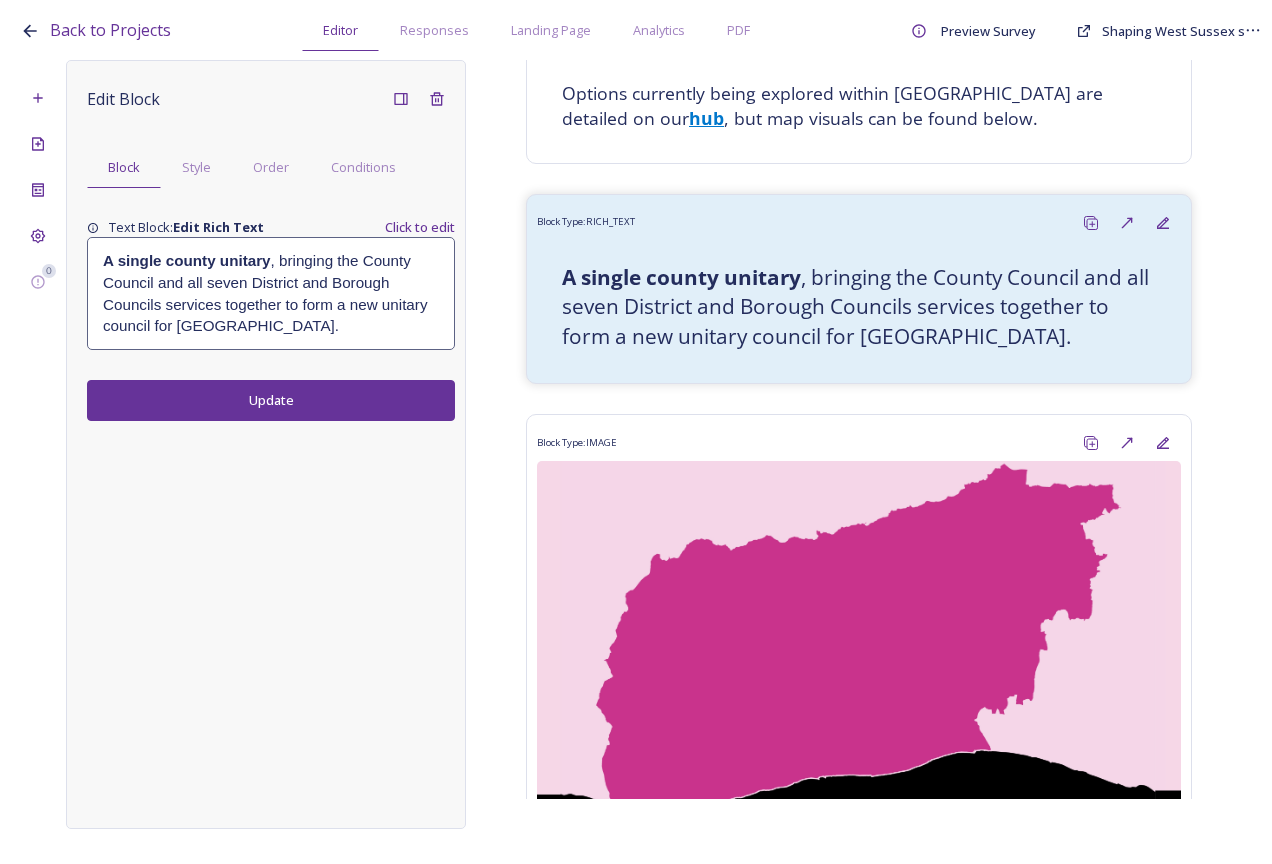 click on "A single county unitary , bringing the County Council and all seven District and Borough Councils services together to form a new unitary council for West Sussex." at bounding box center [271, 293] 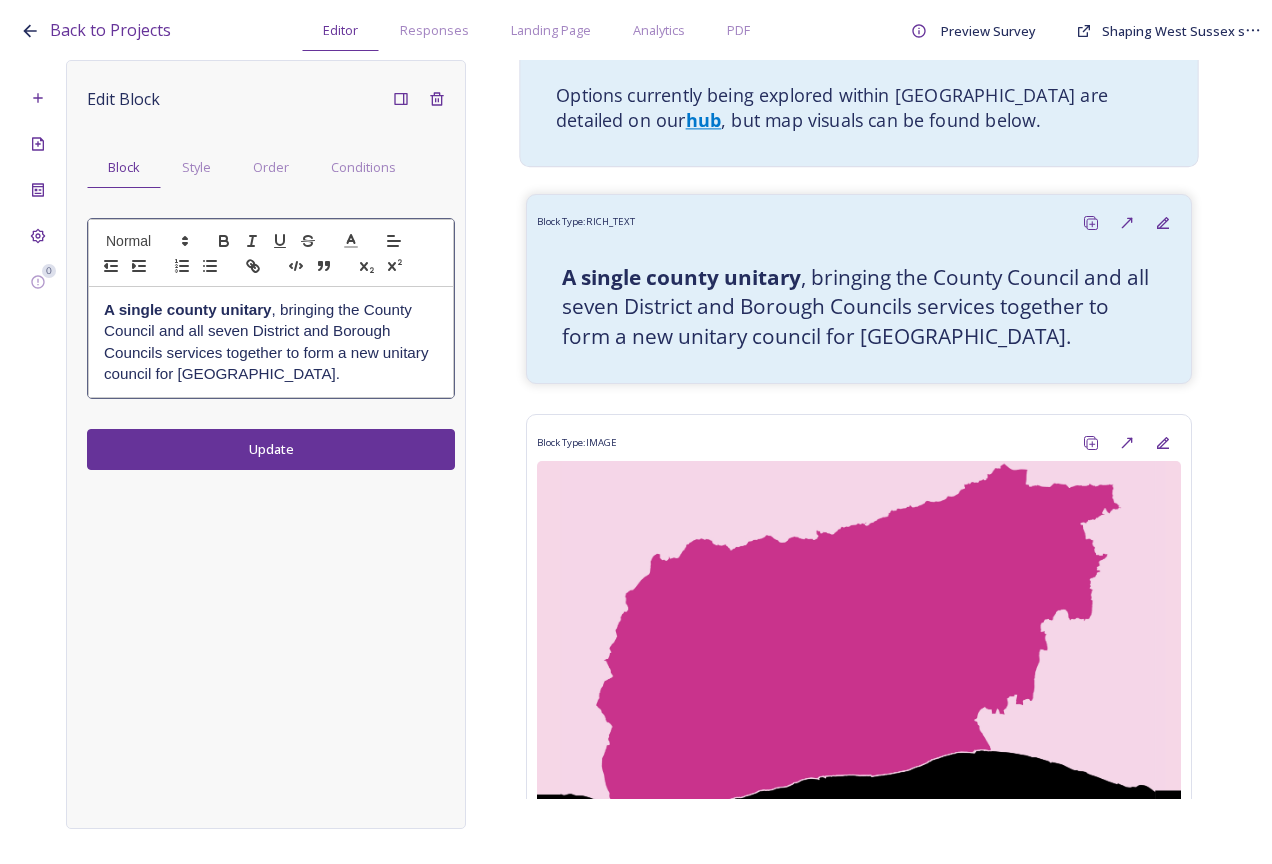 click on "Options currently being explored within West Sussex are detailed on our  hub , but map visuals can be found below." at bounding box center [859, 107] 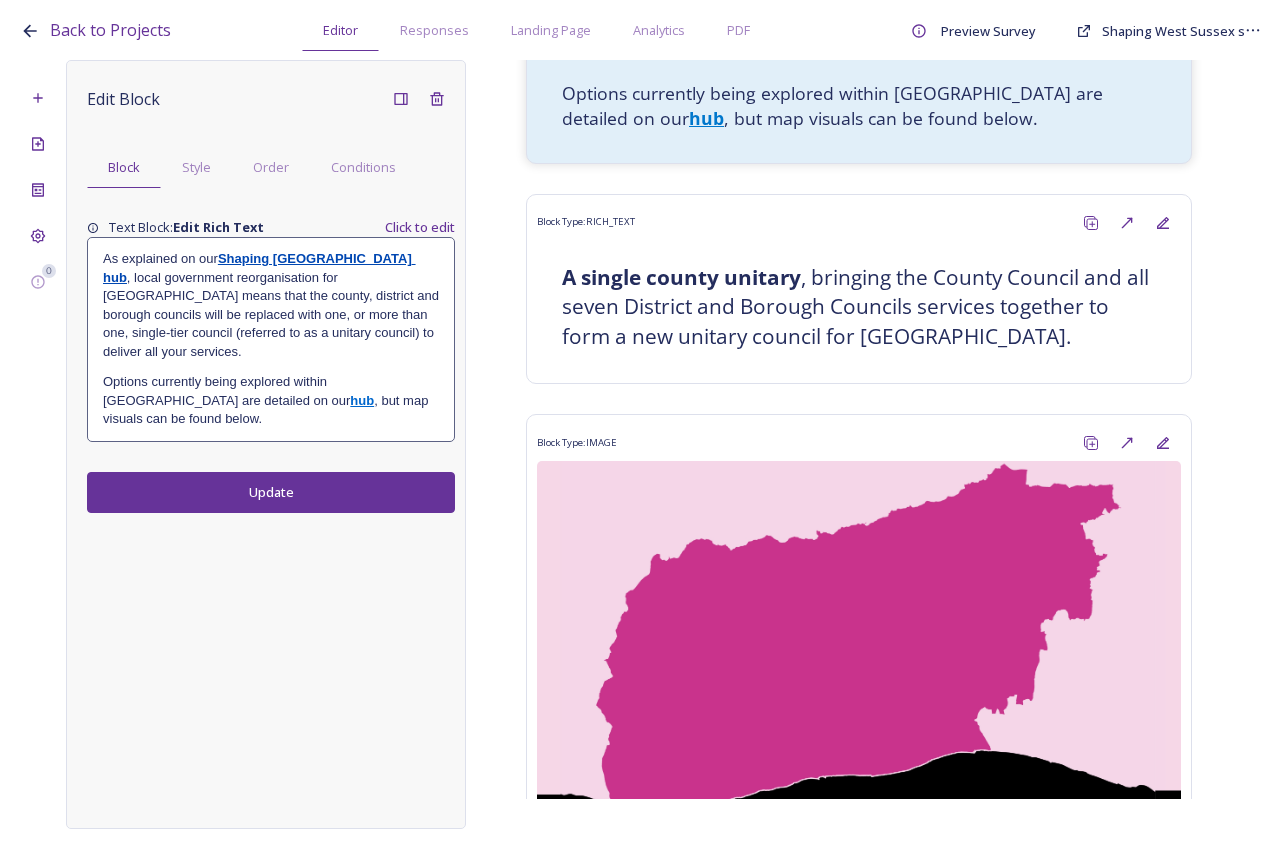 click on "As explained on our  Shaping West Sussex hub , local government reorganisation for West Sussex means that the county, district and borough councils will be replaced with one, or more than one, single-tier council (referred to as a unitary council) to deliver all your services." at bounding box center [271, 305] 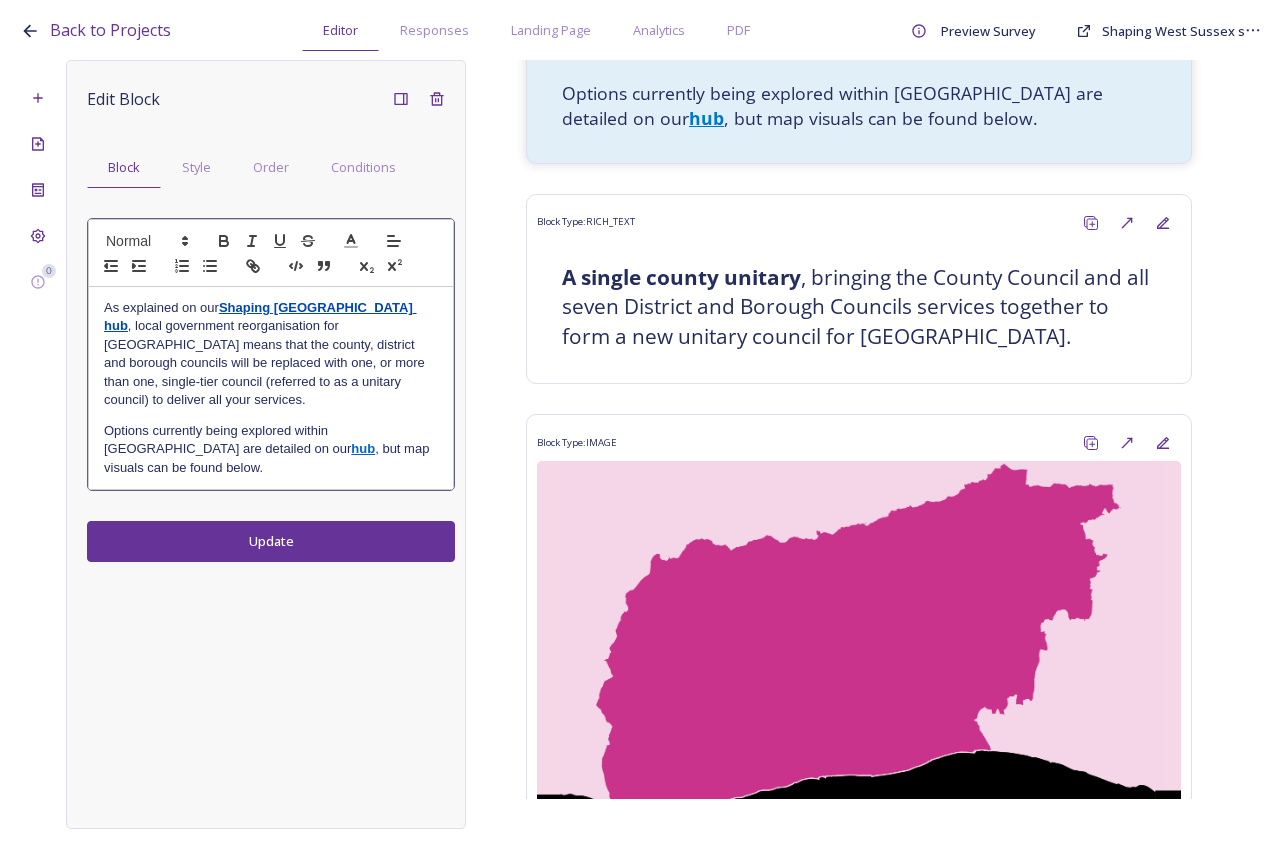 click on "As explained on our  Shaping West Sussex hub , local government reorganisation for West Sussex means that the county, district and borough councils will be replaced with one, or more than one, single-tier council (referred to as a unitary council) to deliver all your services." at bounding box center (271, 354) 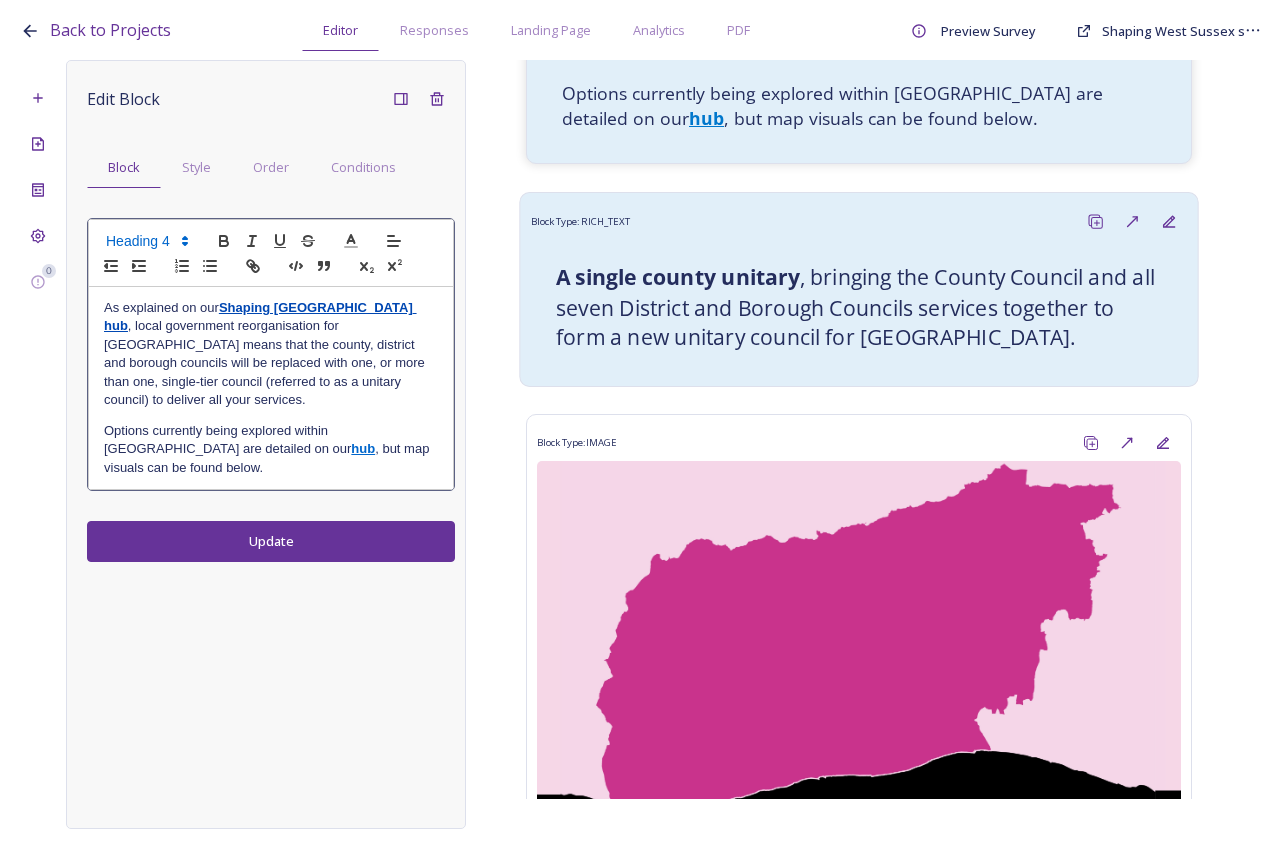 click on "A single county unitary , bringing the County Council and all seven District and Borough Councils services together to form a new unitary council for West Sussex." at bounding box center (859, 307) 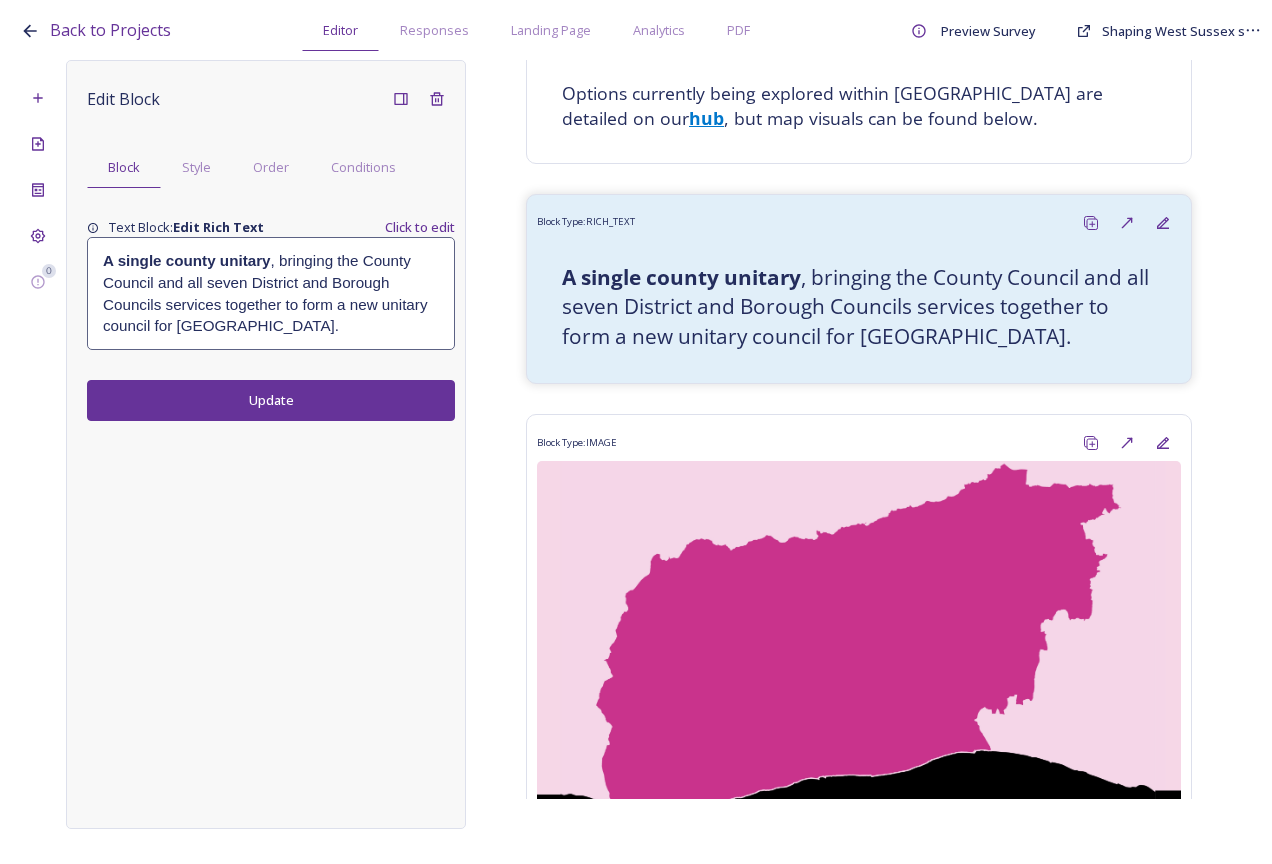 click on "A single county unitary , bringing the County Council and all seven District and Borough Councils services together to form a new unitary council for West Sussex." at bounding box center [271, 293] 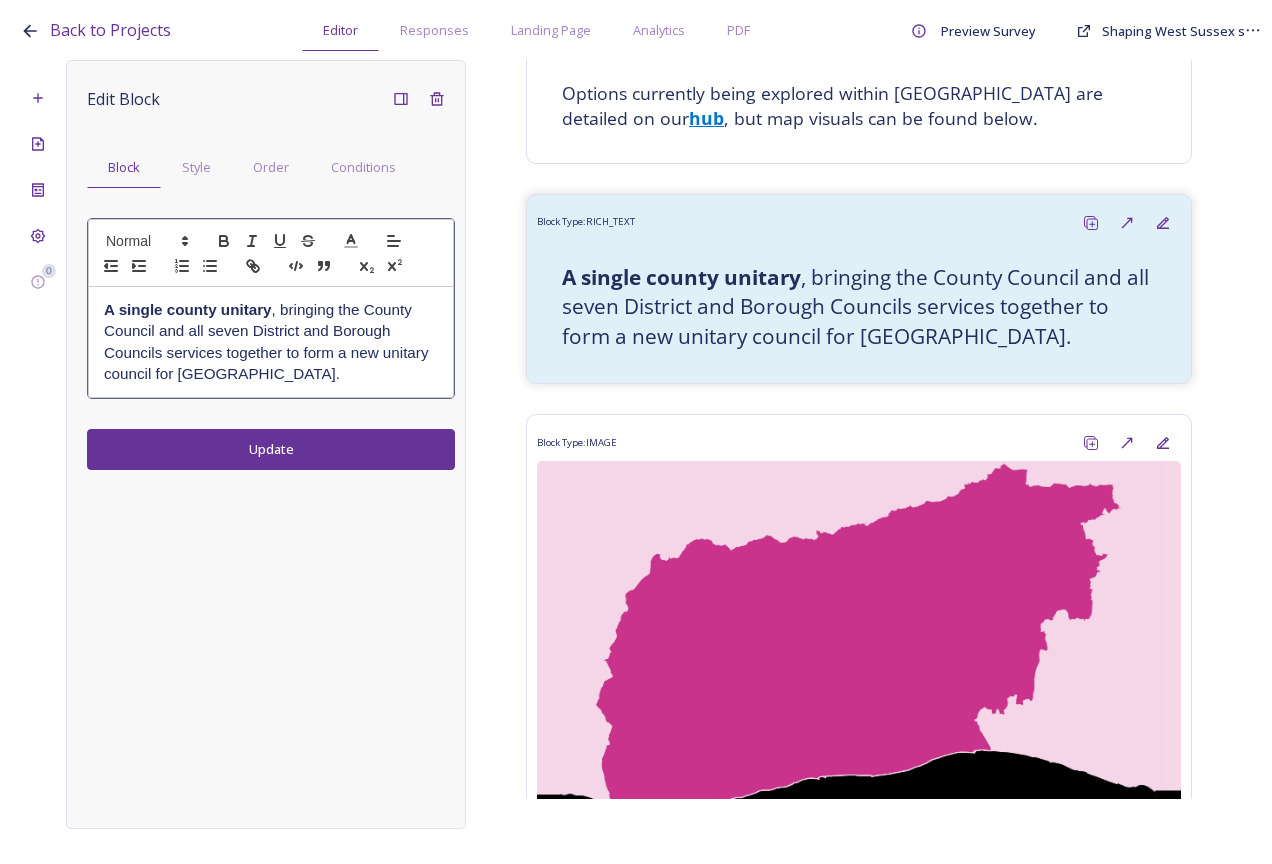click on "A single county unitary , bringing the County Council and all seven District and Borough Councils services together to form a new unitary council for West Sussex." at bounding box center (271, 342) 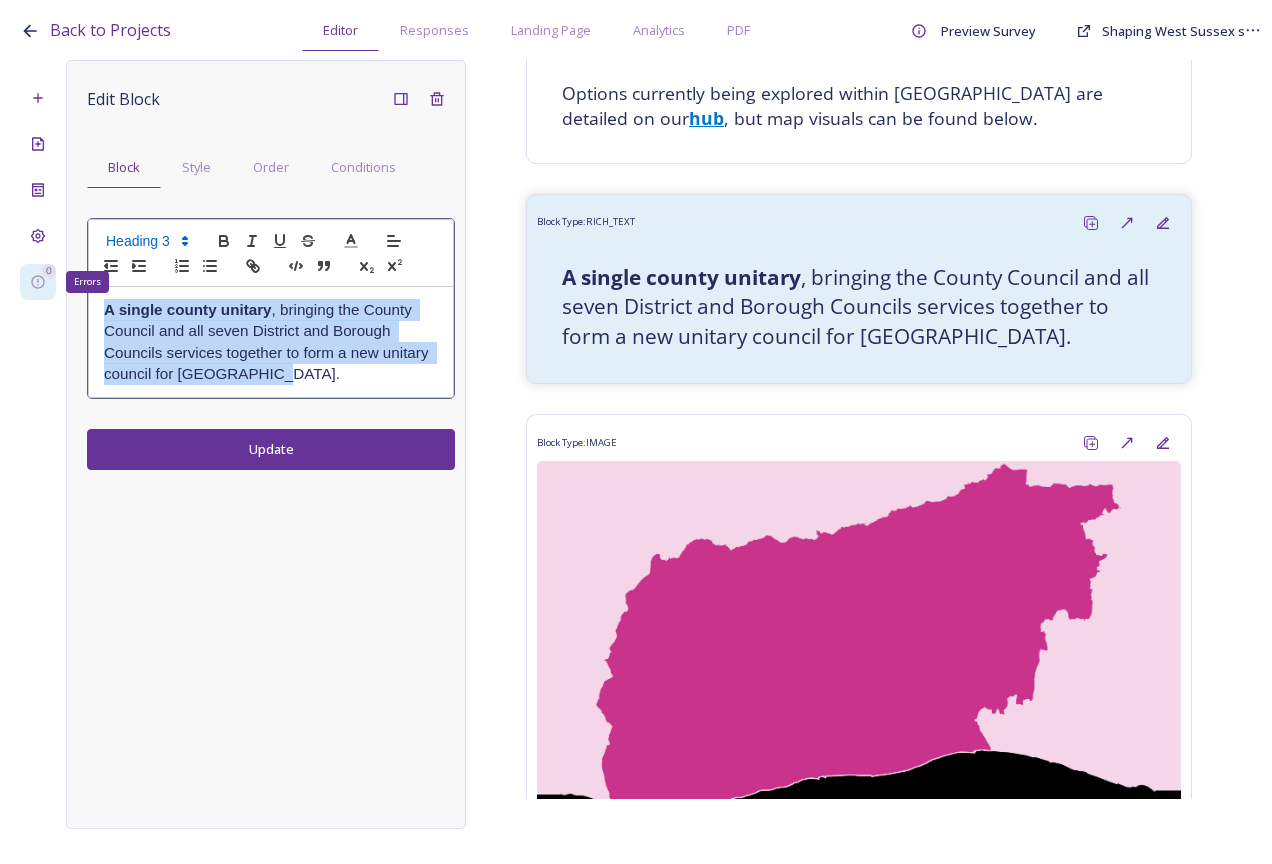 drag, startPoint x: 294, startPoint y: 382, endPoint x: 49, endPoint y: 292, distance: 261.00766 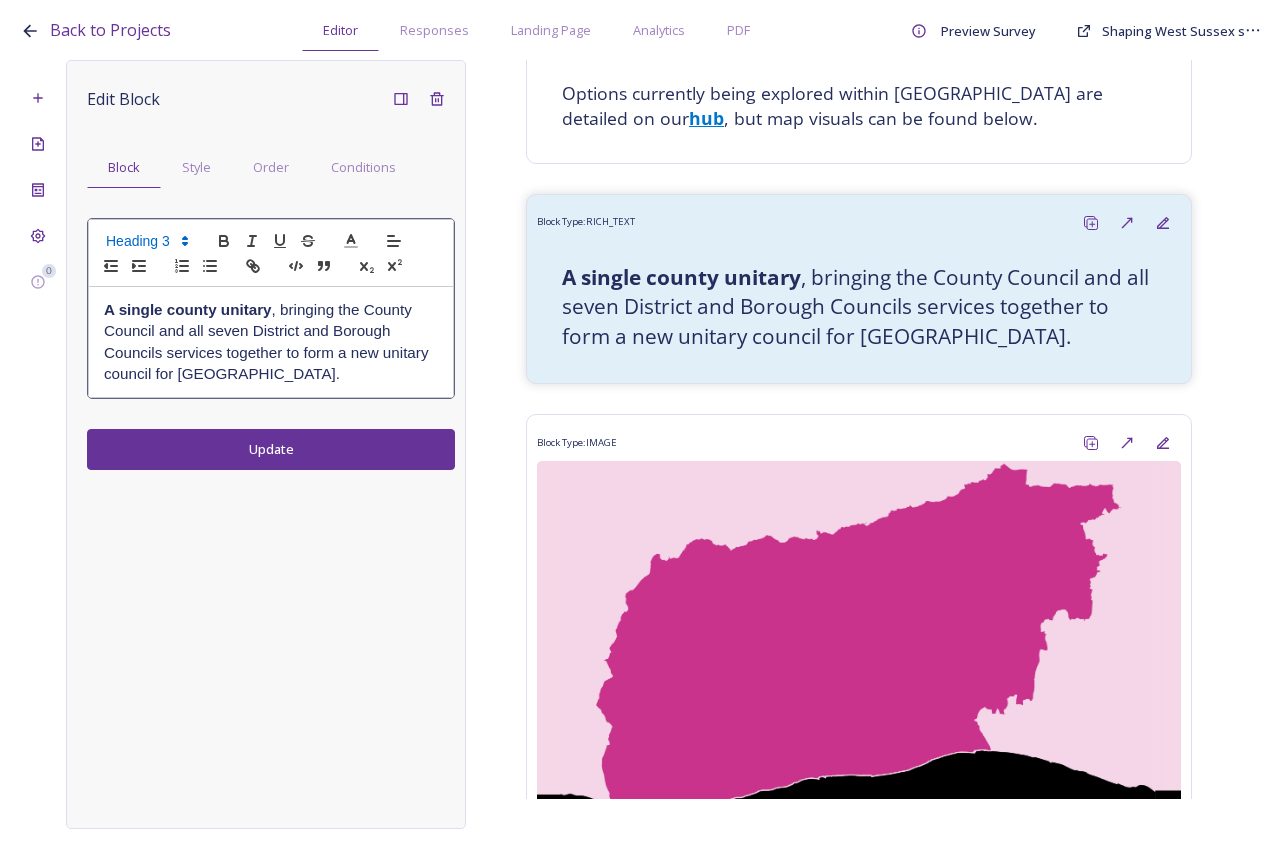 click at bounding box center (146, 241) 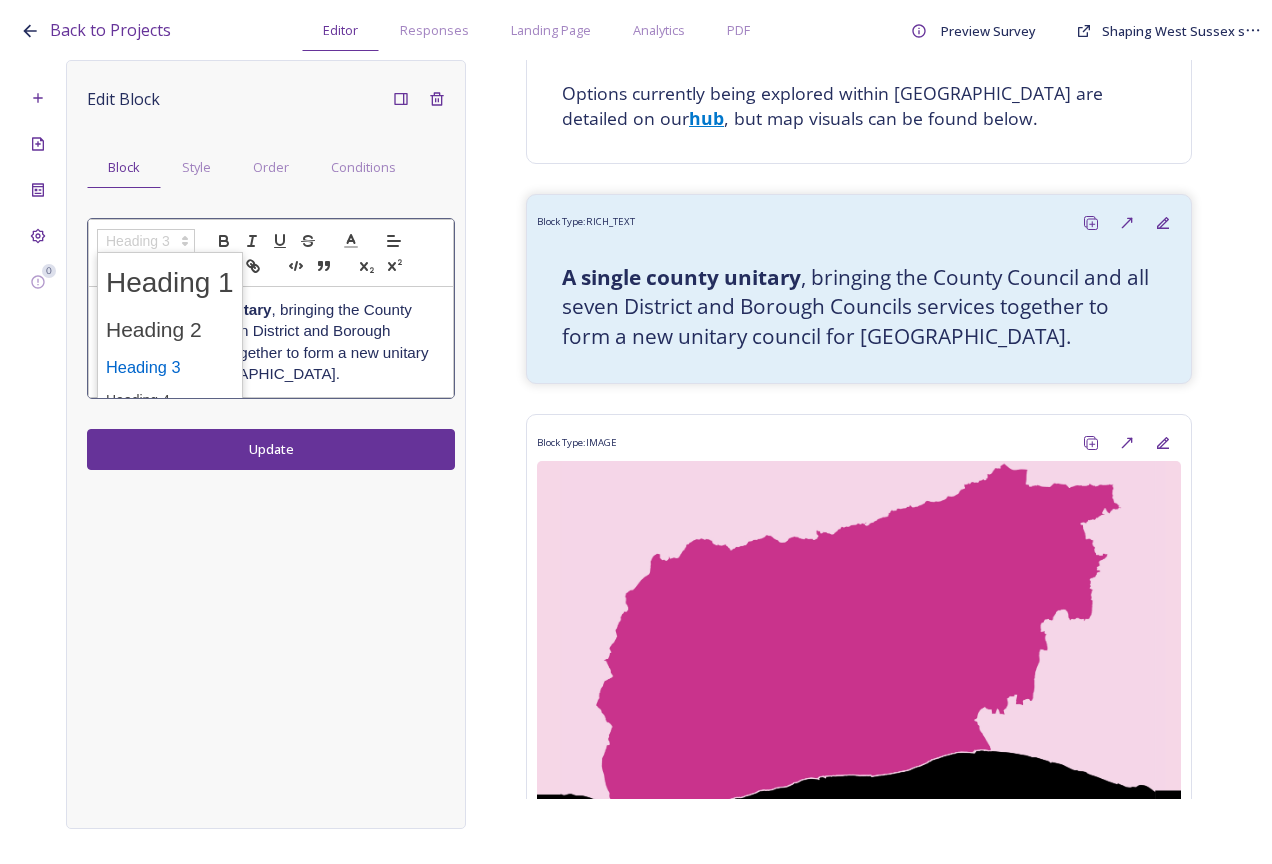 click at bounding box center (170, 367) 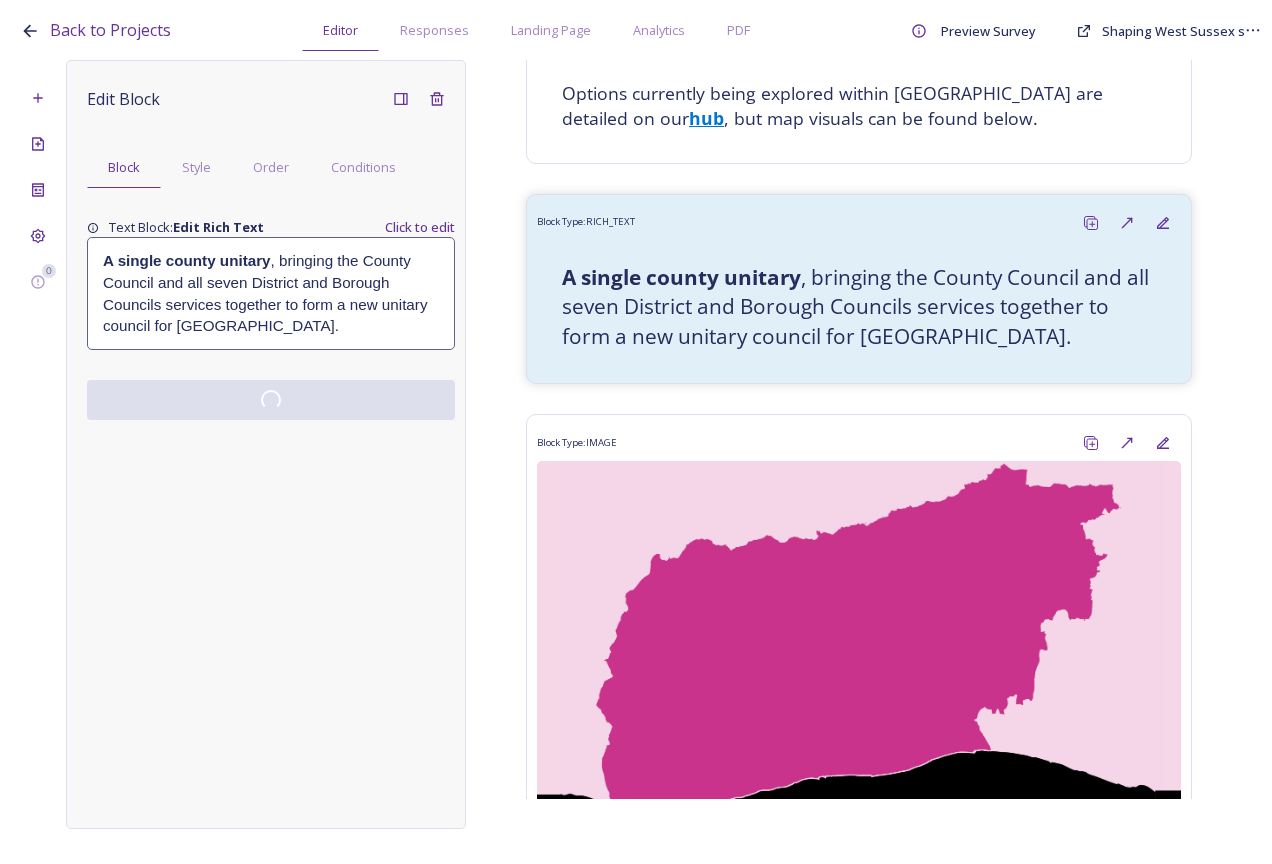 click on "Edit Block Block Style Order Conditions Text Block:  Edit Rich Text Click to edit A single county unitary , bringing the County Council and all seven District and Borough Councils services together to form a new unitary council for West Sussex." at bounding box center [266, 444] 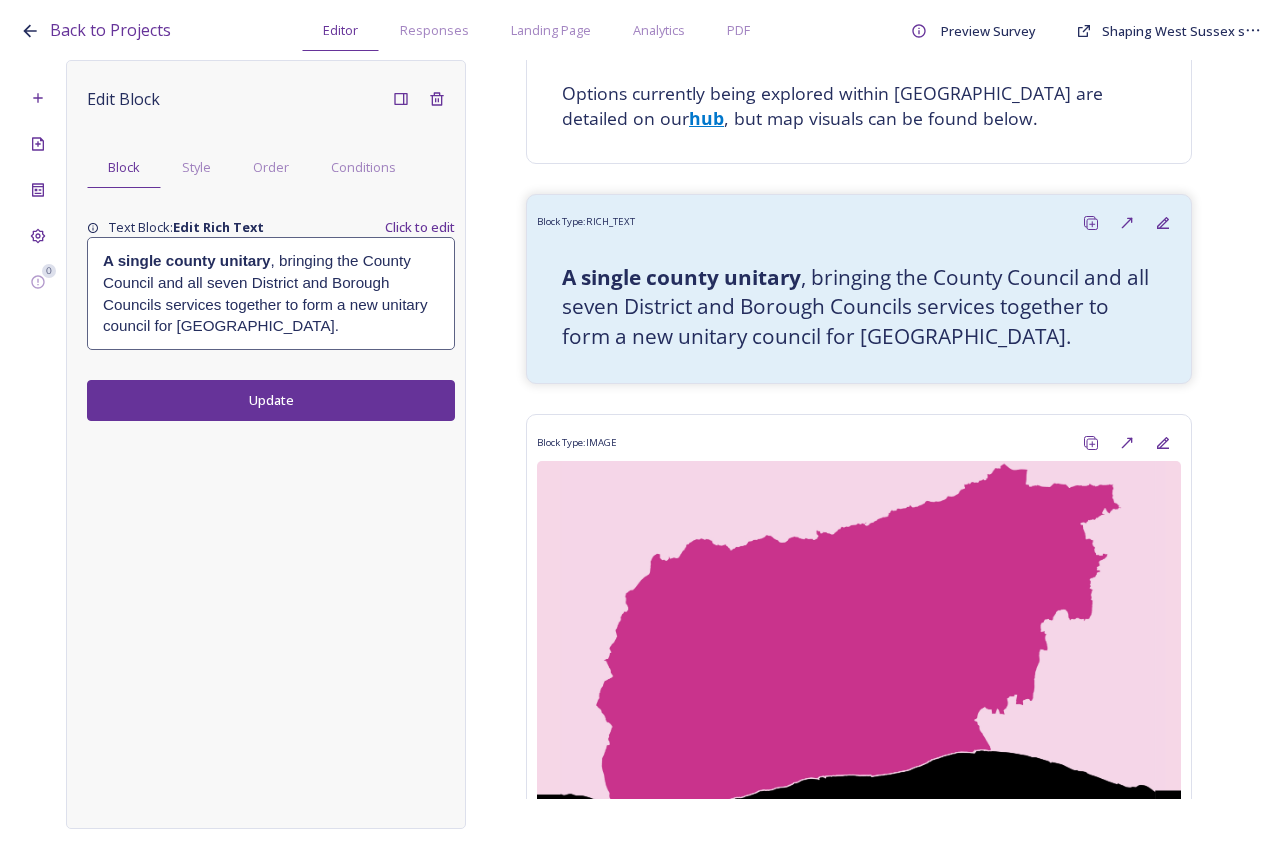 click on "A single county unitary , bringing the County Council and all seven District and Borough Councils services together to form a new unitary council for West Sussex." at bounding box center [271, 293] 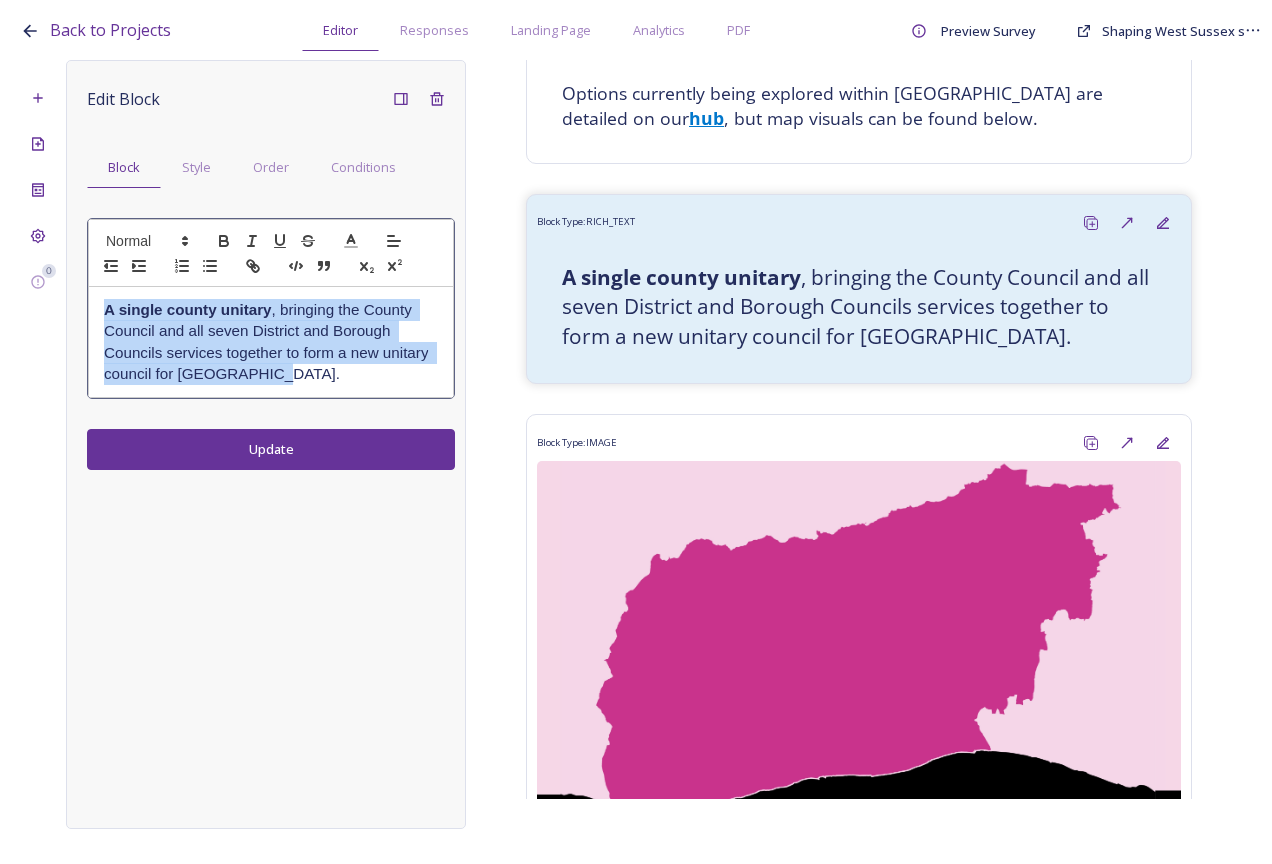 drag, startPoint x: 211, startPoint y: 363, endPoint x: 57, endPoint y: 281, distance: 174.47063 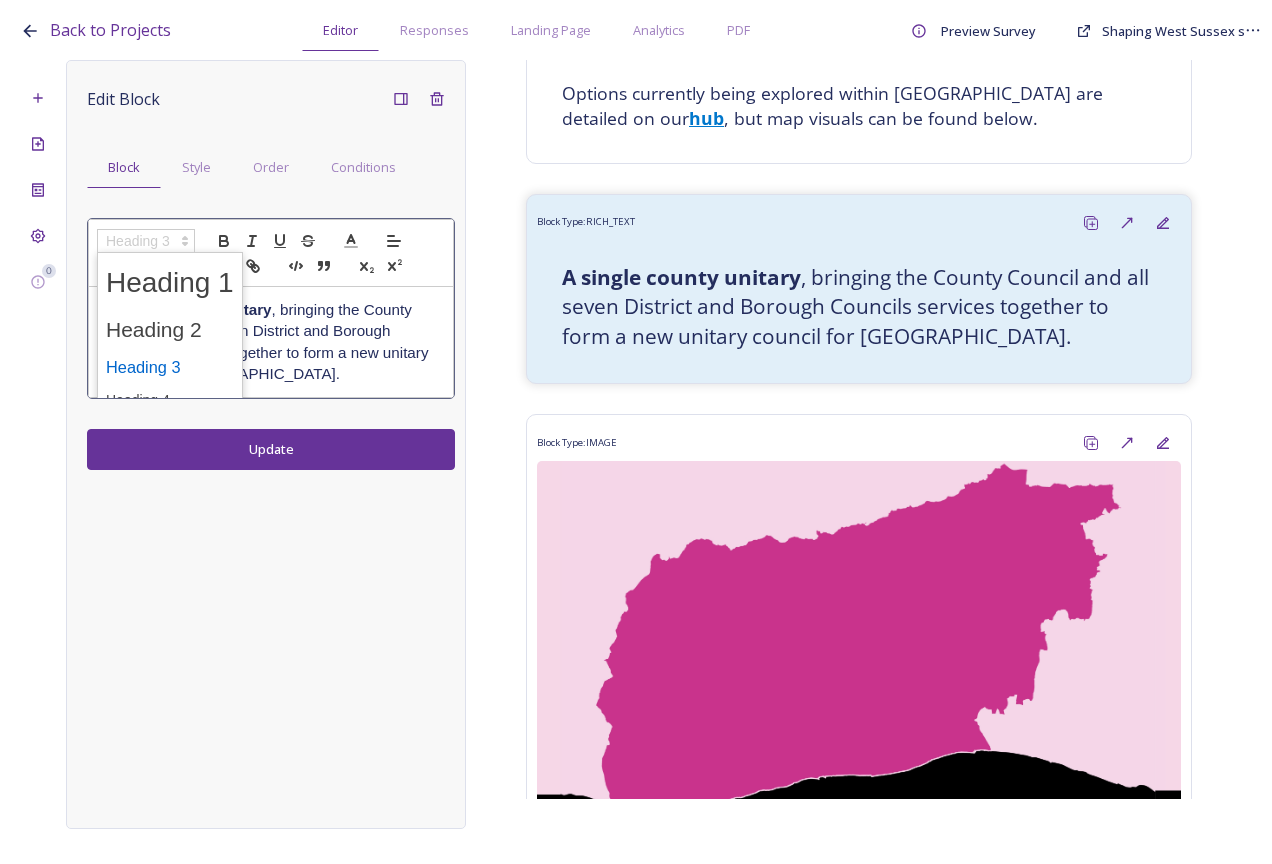 click at bounding box center (146, 241) 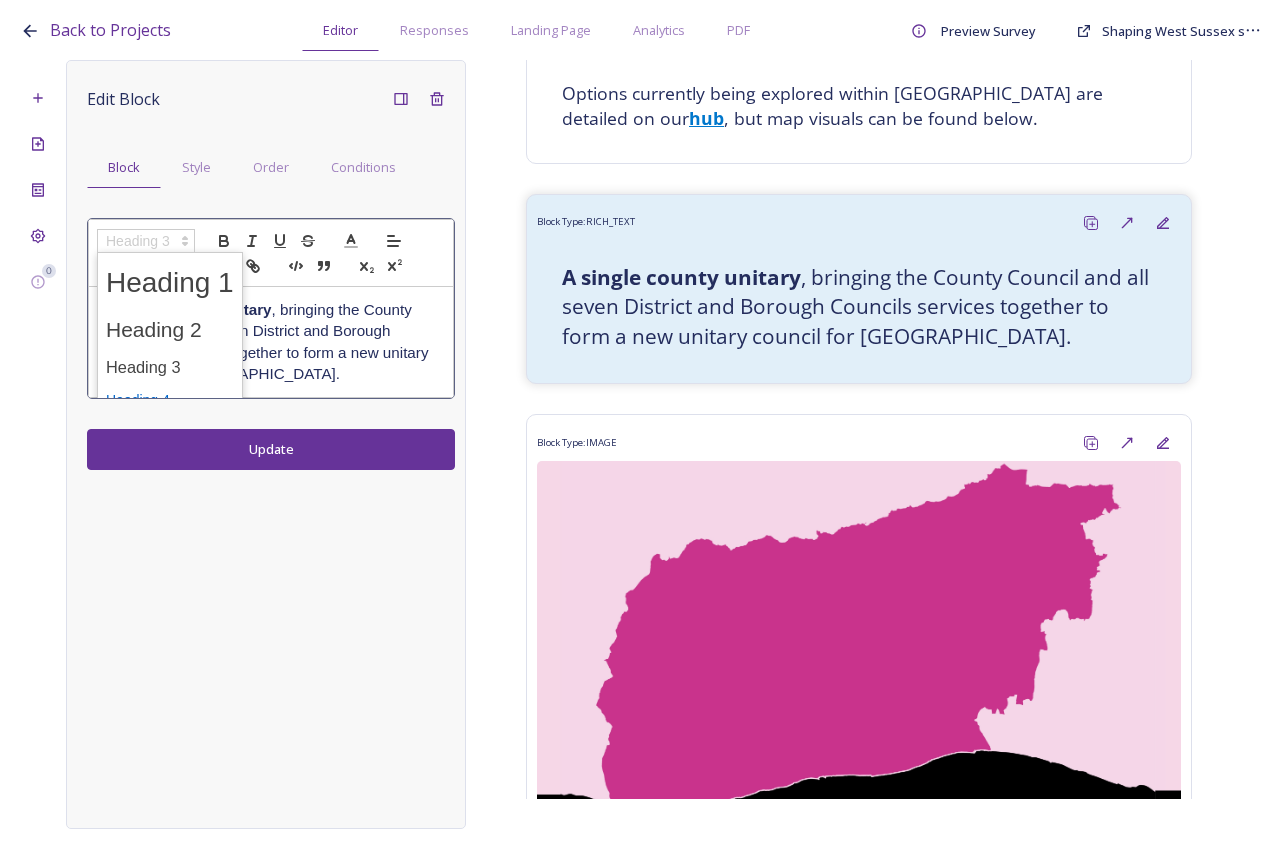 click at bounding box center (170, 400) 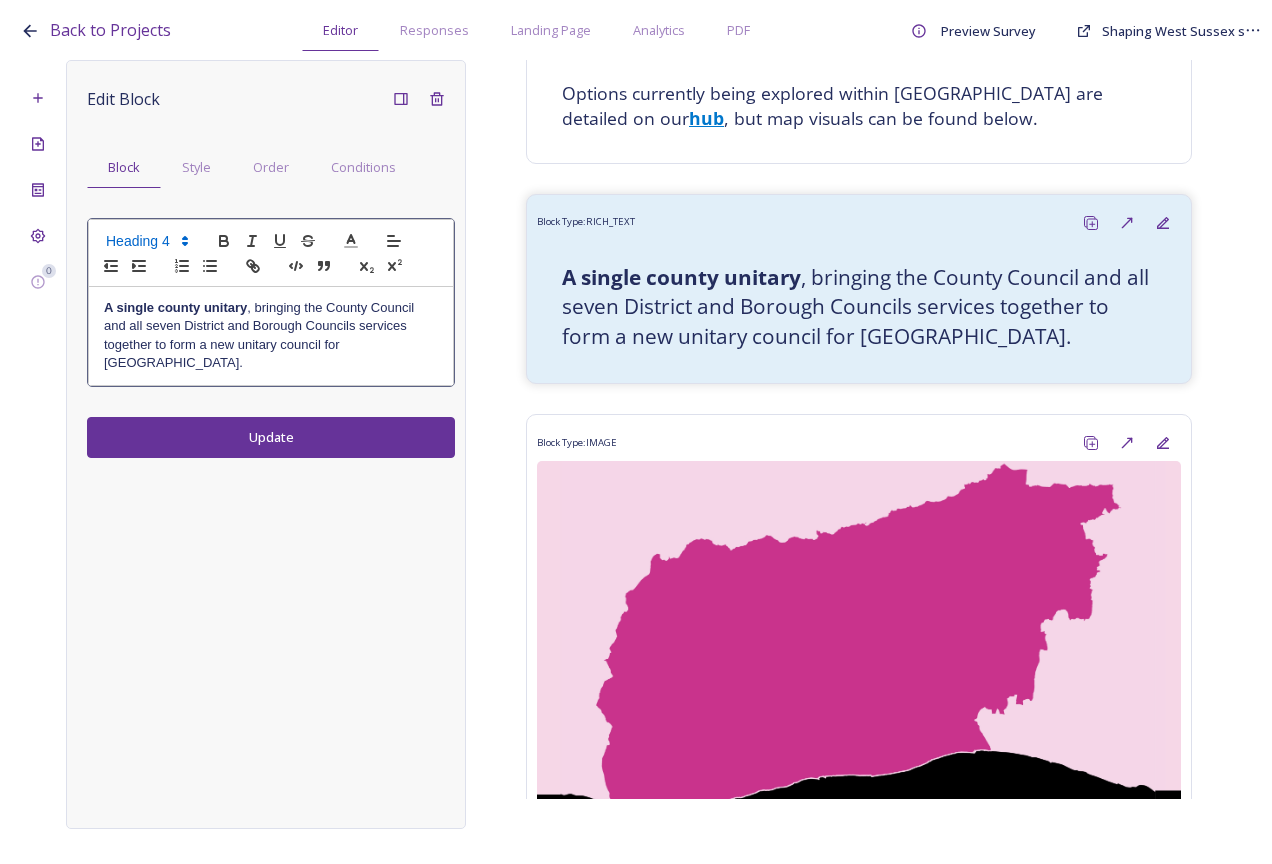 click on "Edit Block Block Style Order Conditions                                                                                                                                                                           A single county unitary , bringing the County Council and all seven District and Borough Councils services together to form a new unitary council for West Sussex. Update" at bounding box center [266, 444] 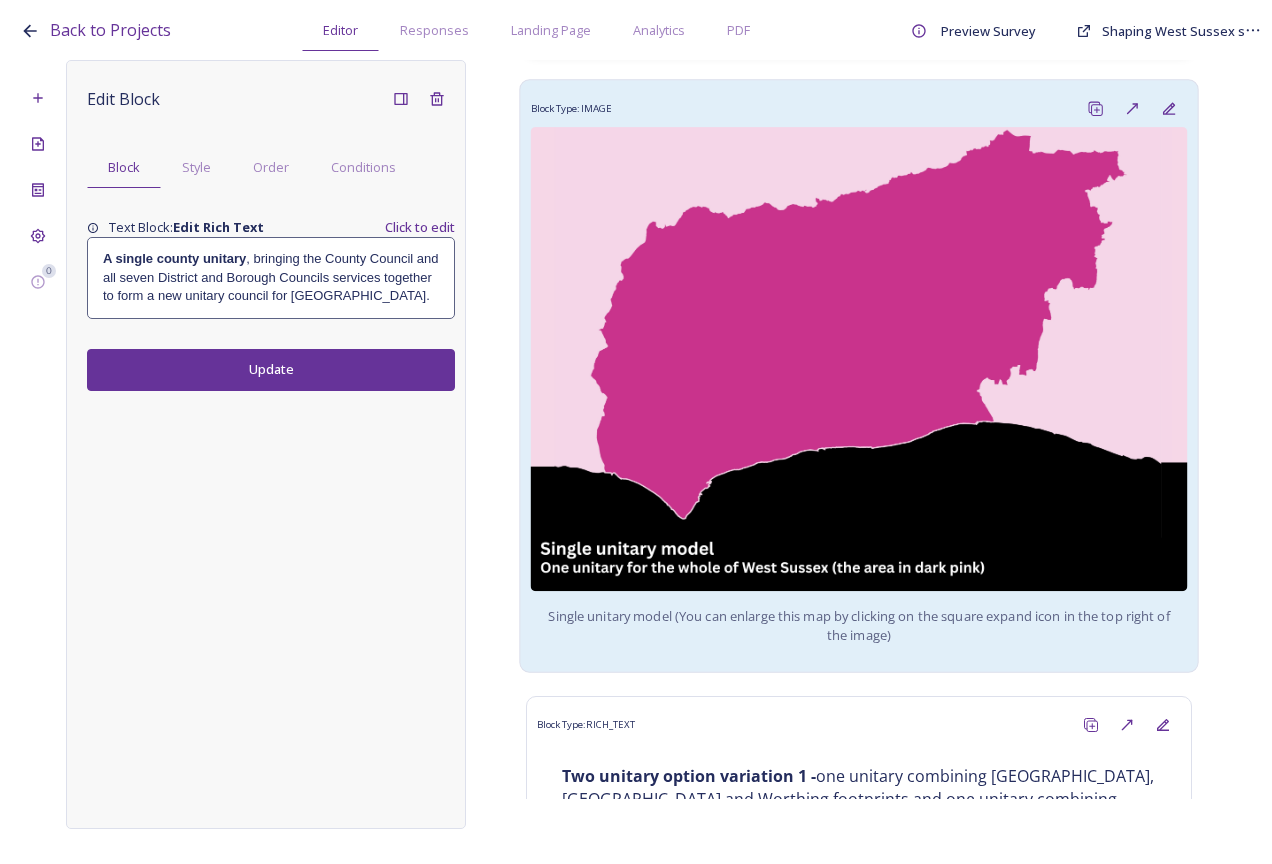scroll, scrollTop: 872, scrollLeft: 0, axis: vertical 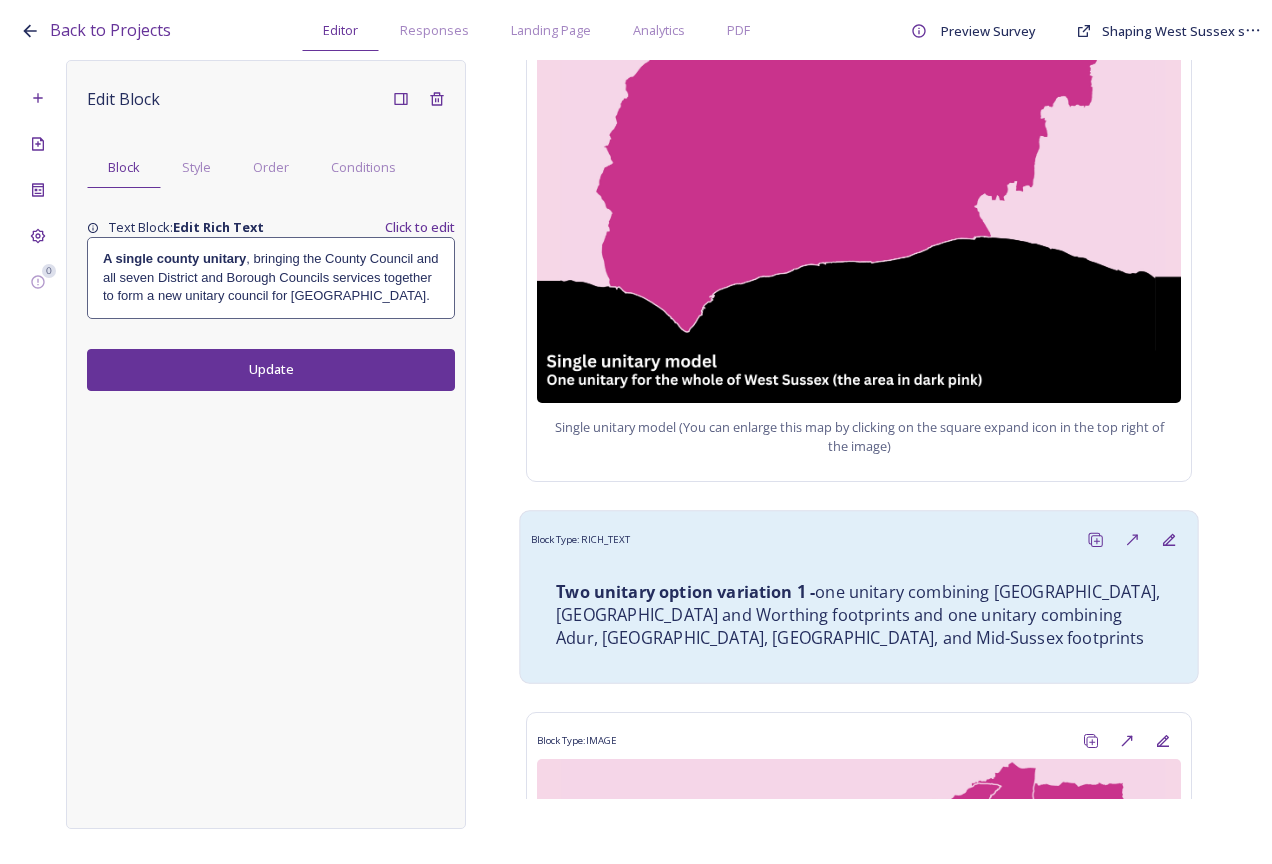 click on "Two unitary option variation 1 -  one unitary combining Arun, Chichester and Worthing footprints and one unitary combining Adur, Crawley, Horsham, and Mid-Sussex footprints" at bounding box center (859, 616) 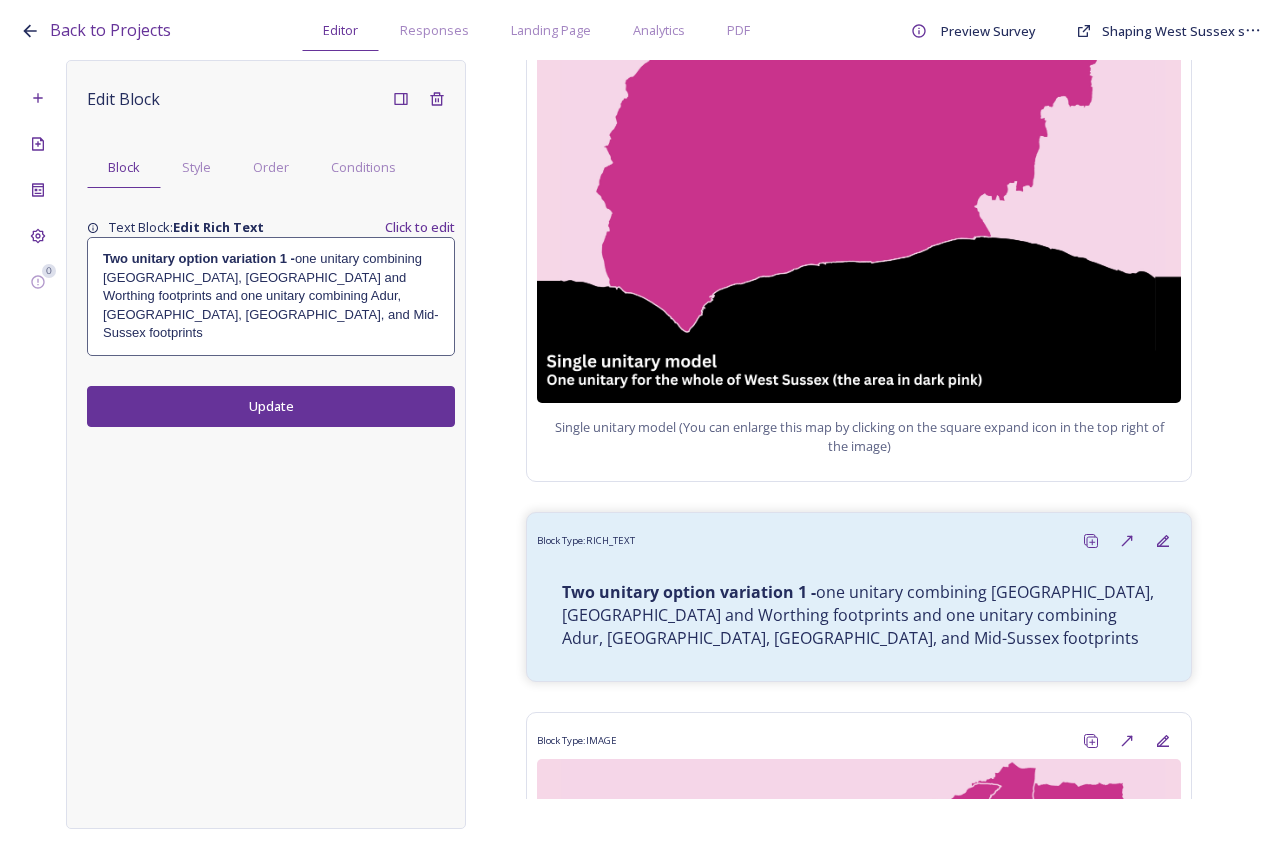 click on "Edit Rich Text" at bounding box center (218, 227) 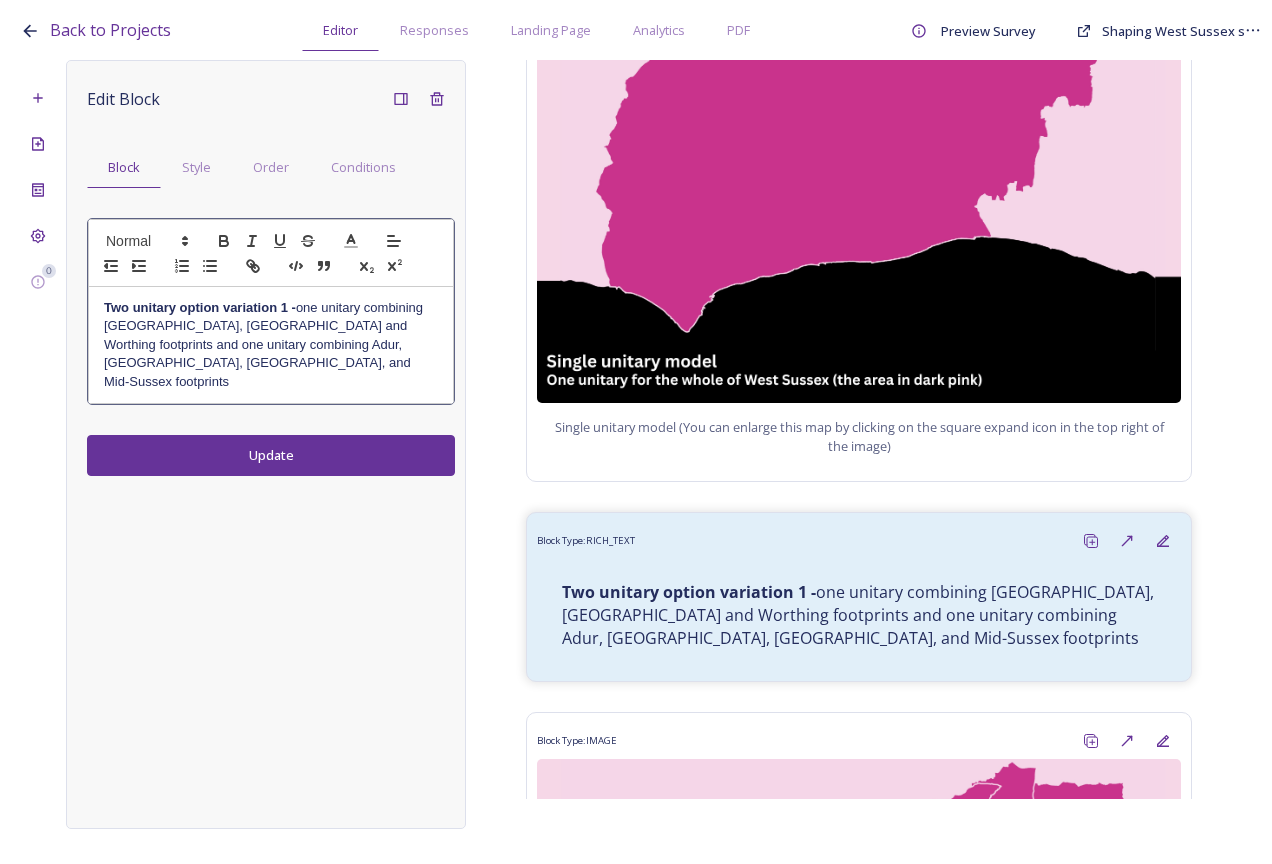 click on "Two unitary option variation 1 -  one unitary combining Arun, Chichester and Worthing footprints and one unitary combining Adur, Crawley, Horsham, and Mid-Sussex footprints" at bounding box center [271, 345] 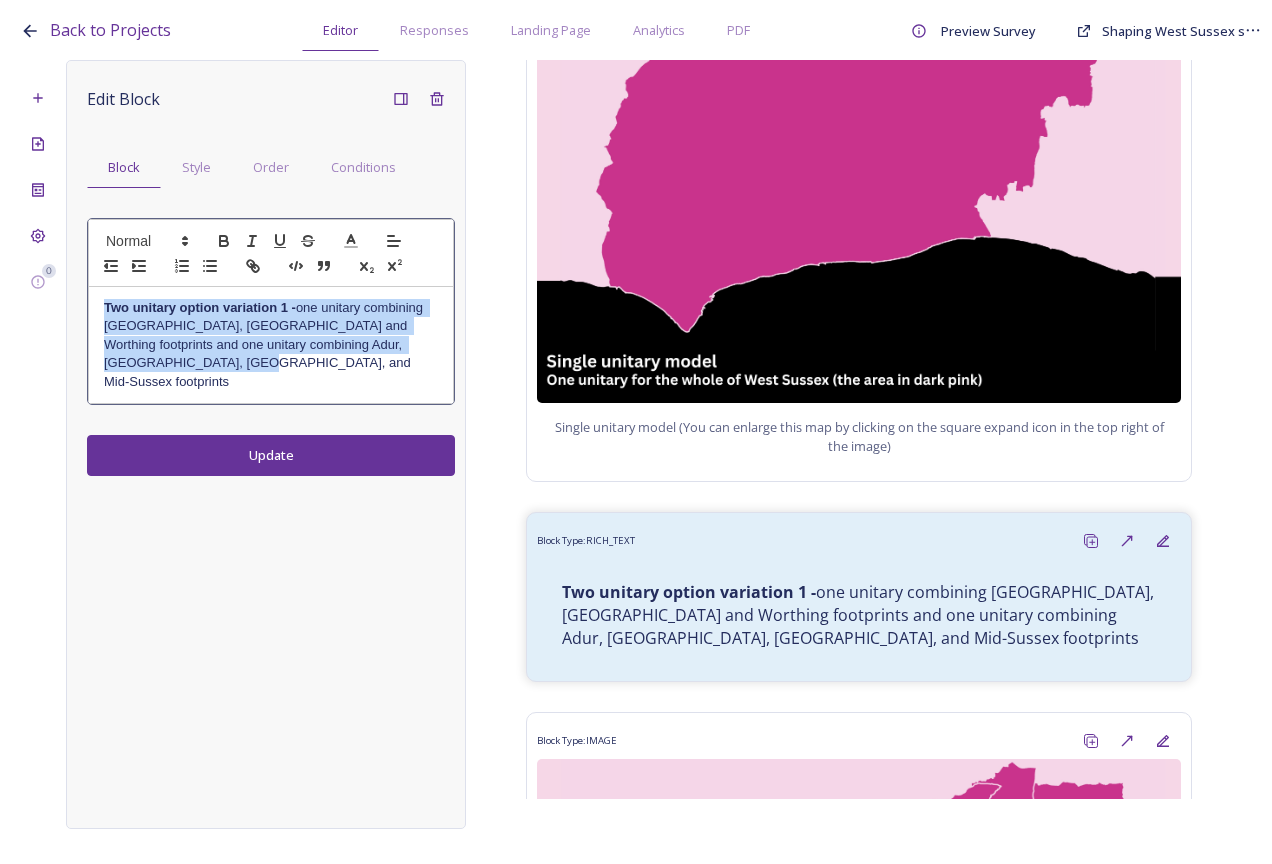 drag, startPoint x: 192, startPoint y: 372, endPoint x: 94, endPoint y: 303, distance: 119.85408 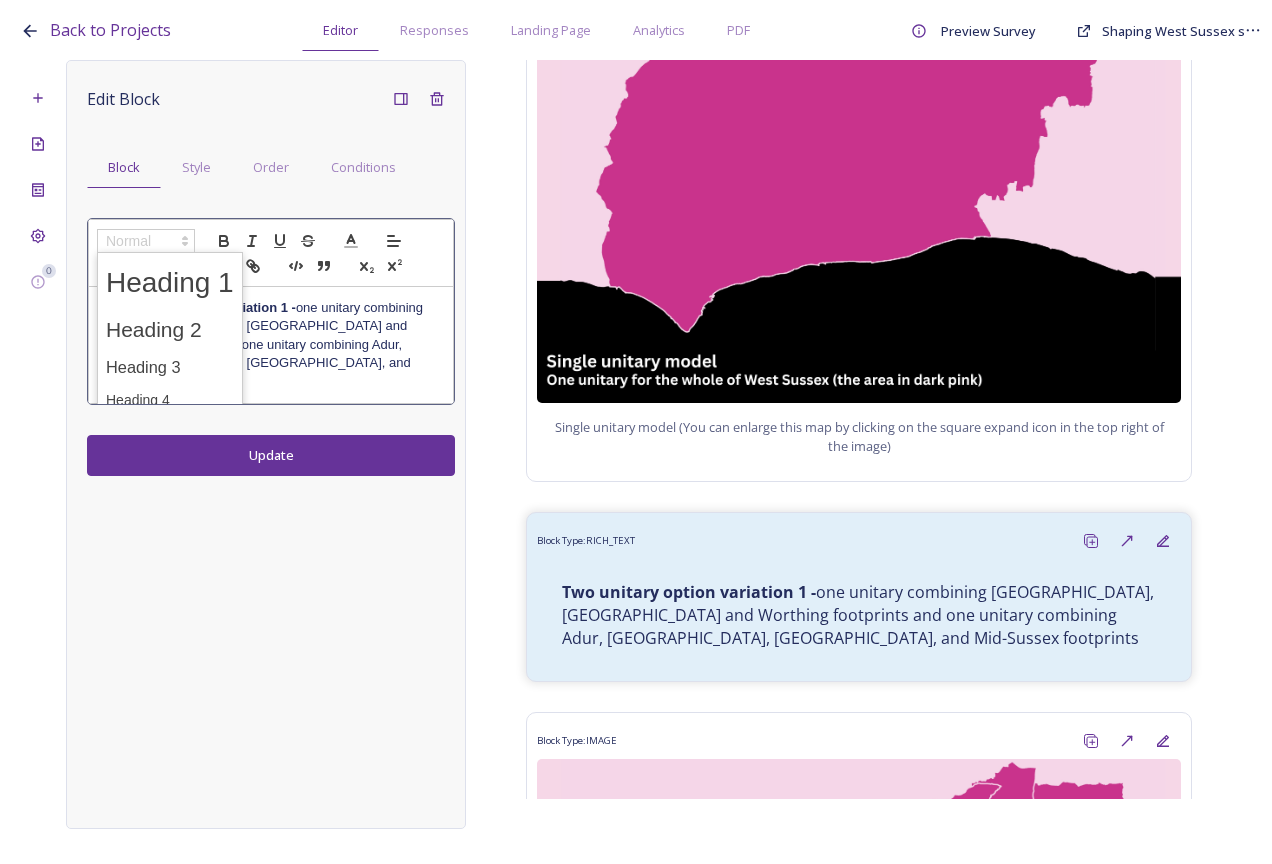 click at bounding box center (146, 241) 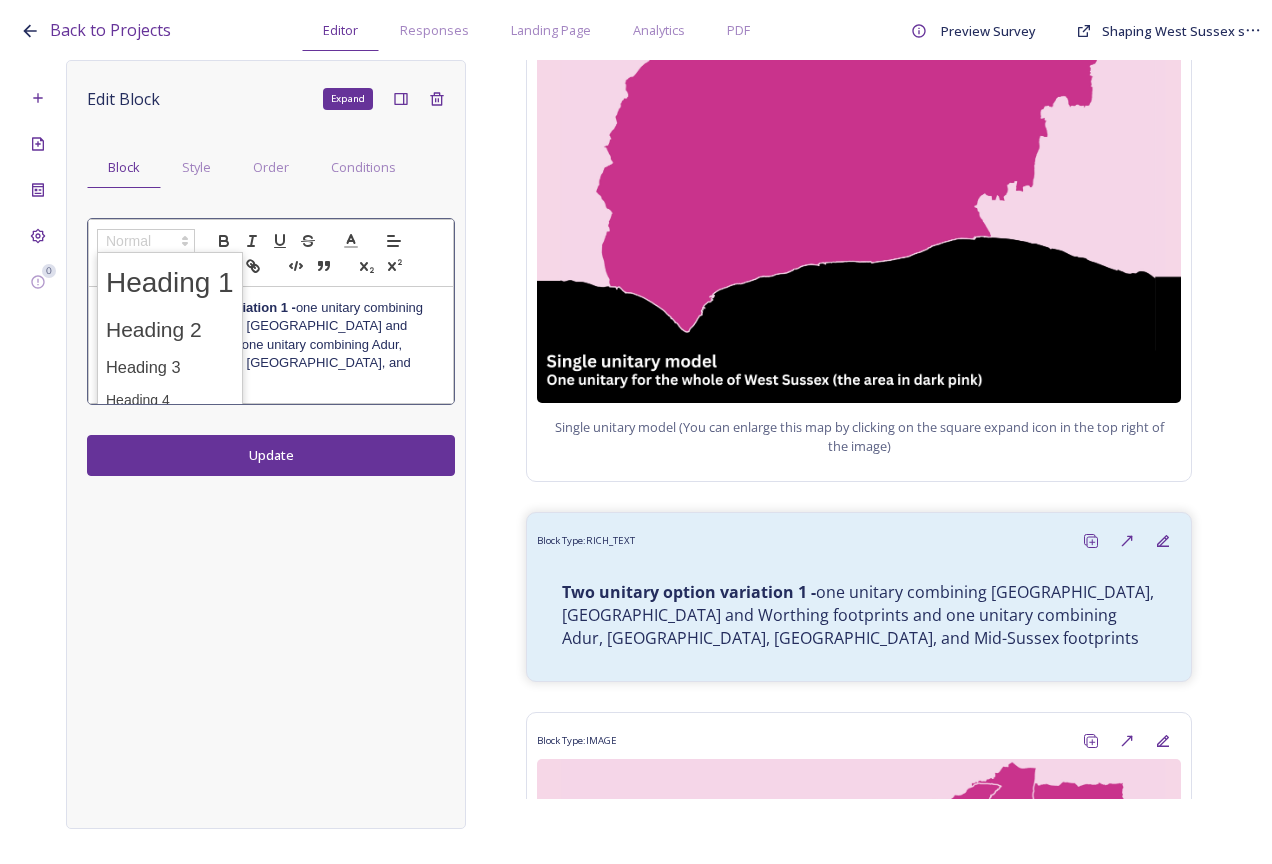 click 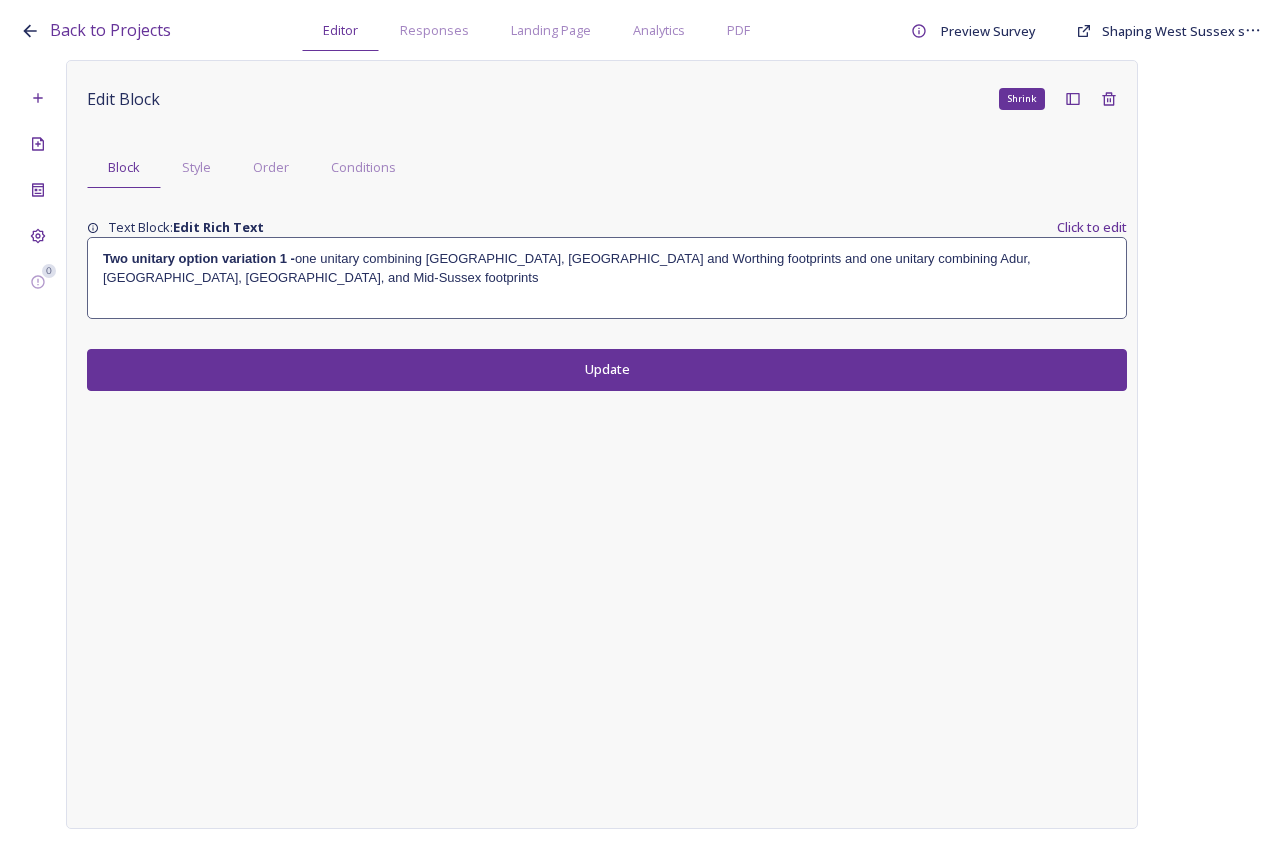 click on "Two unitary option variation 1 -  one unitary combining Arun, Chichester and Worthing footprints and one unitary combining Adur, Crawley, Horsham, and Mid-Sussex footprints" at bounding box center [607, 278] 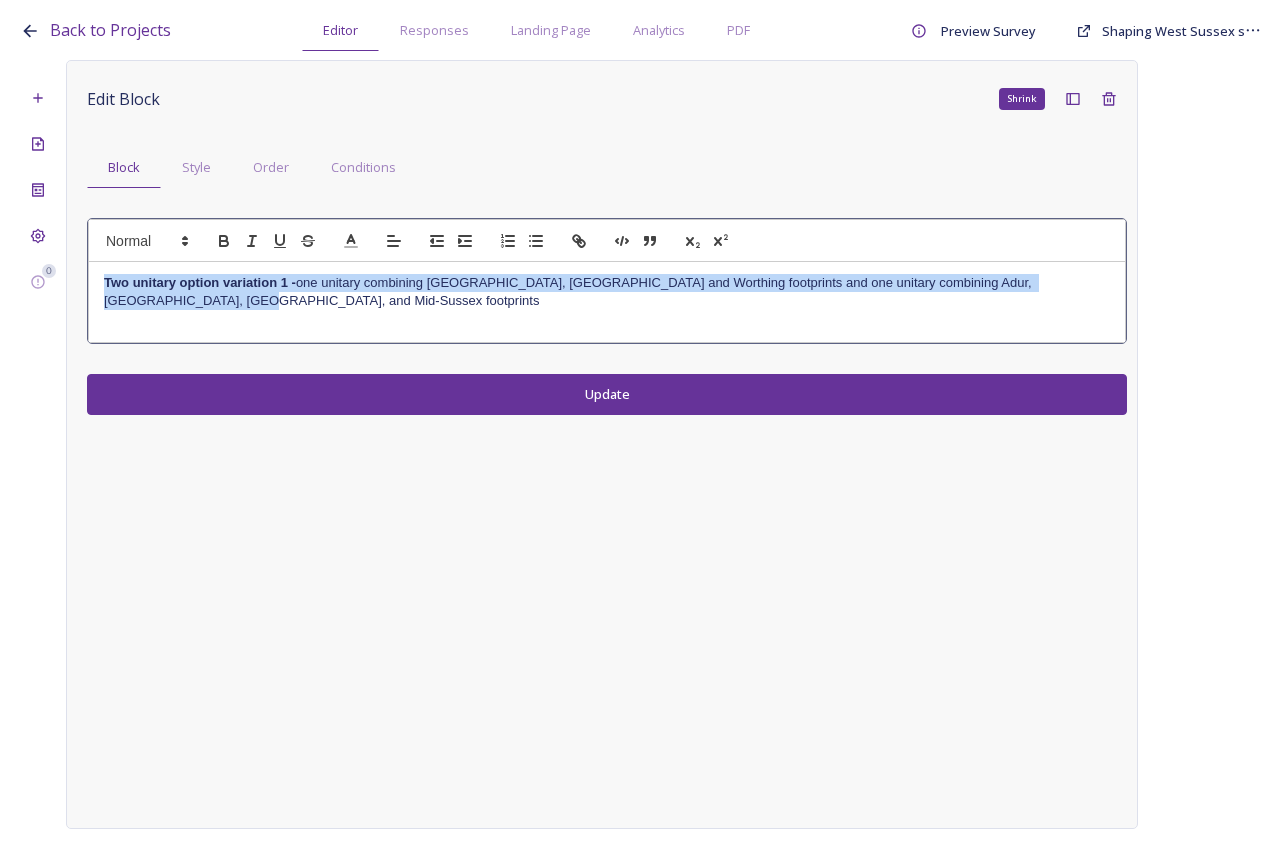 drag, startPoint x: 234, startPoint y: 315, endPoint x: 94, endPoint y: 245, distance: 156.52477 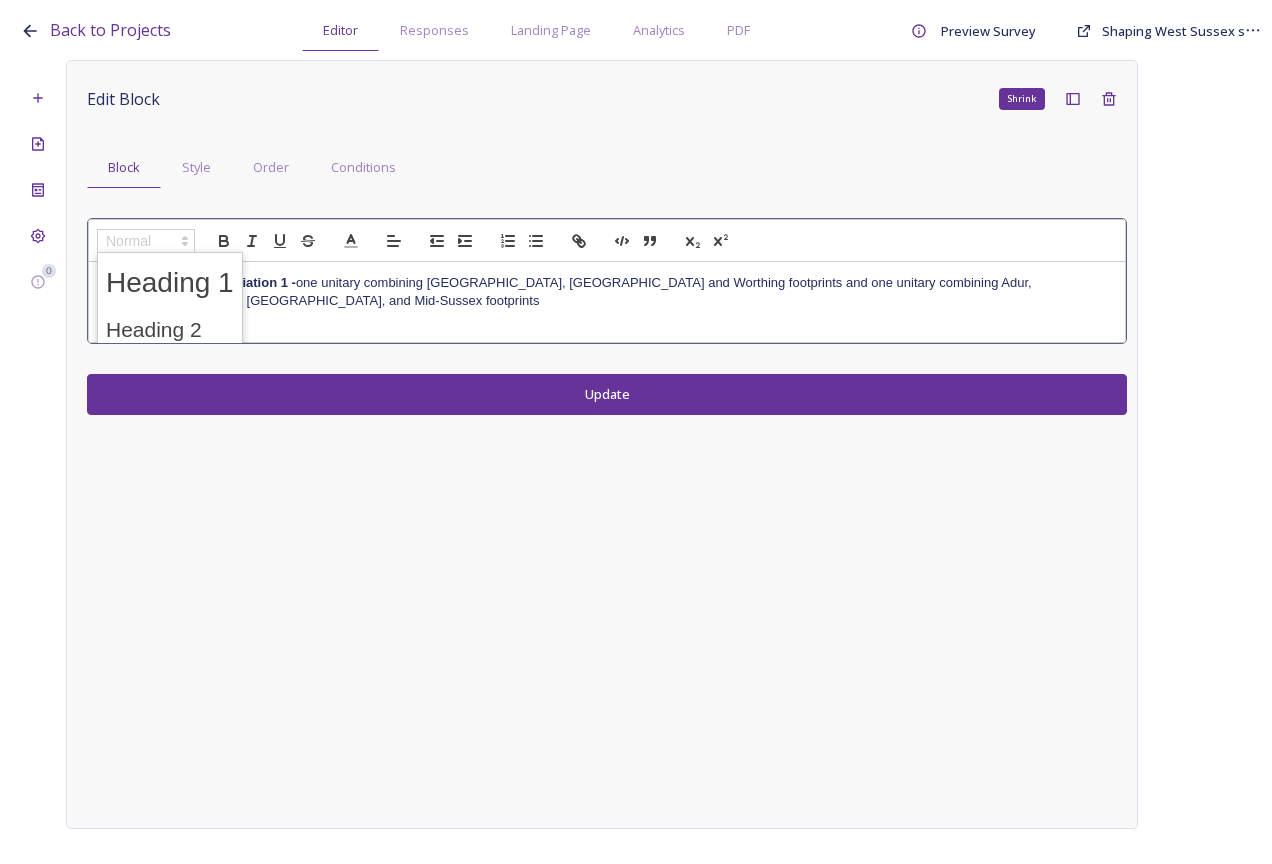 click at bounding box center (146, 241) 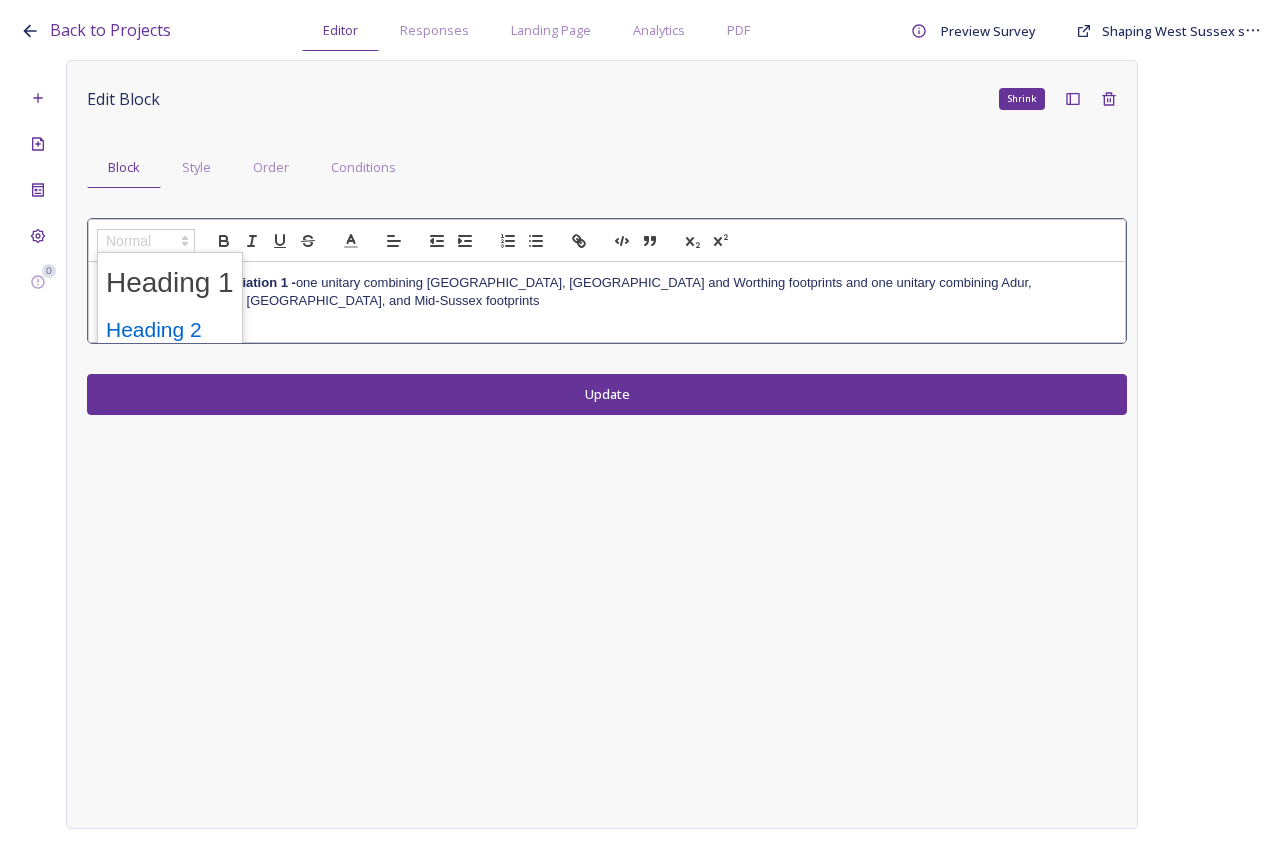 click at bounding box center (170, 330) 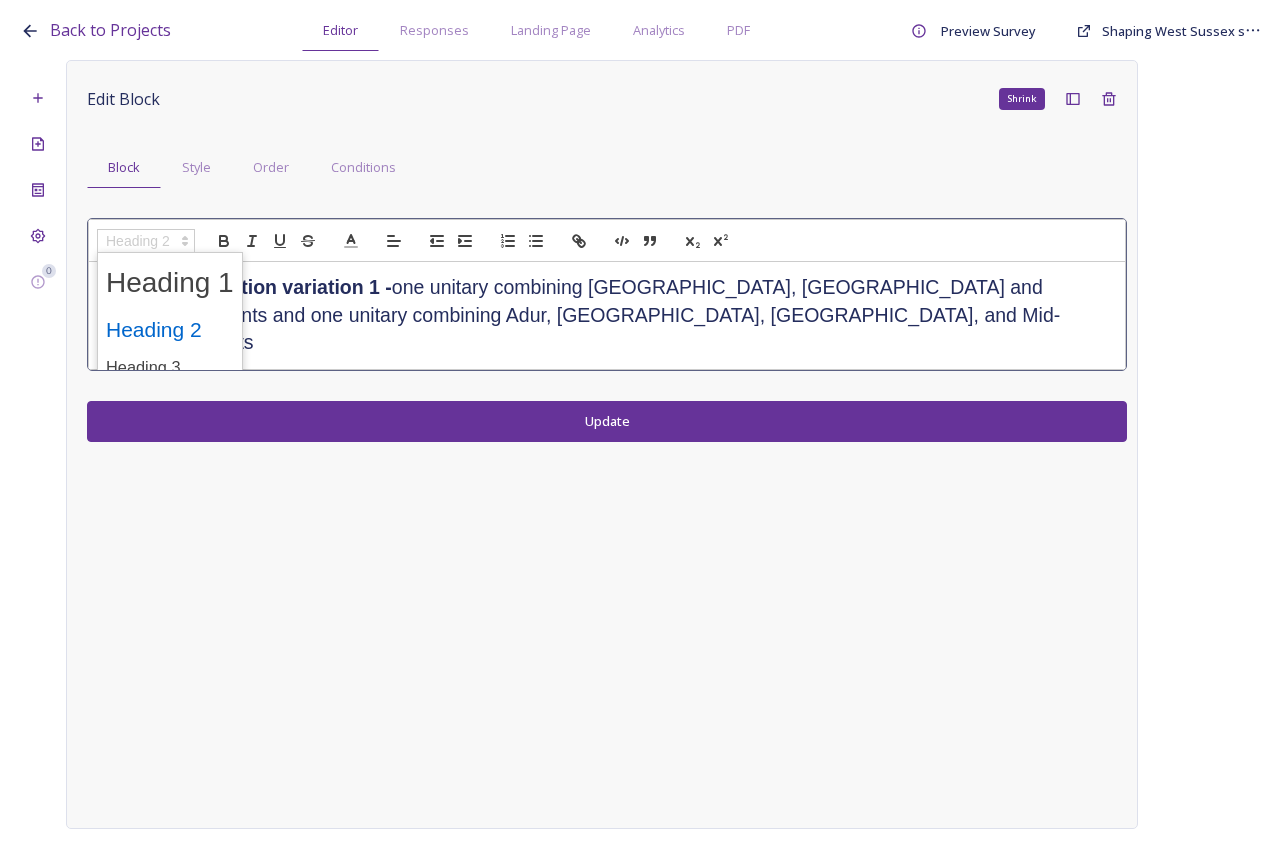 click at bounding box center (146, 241) 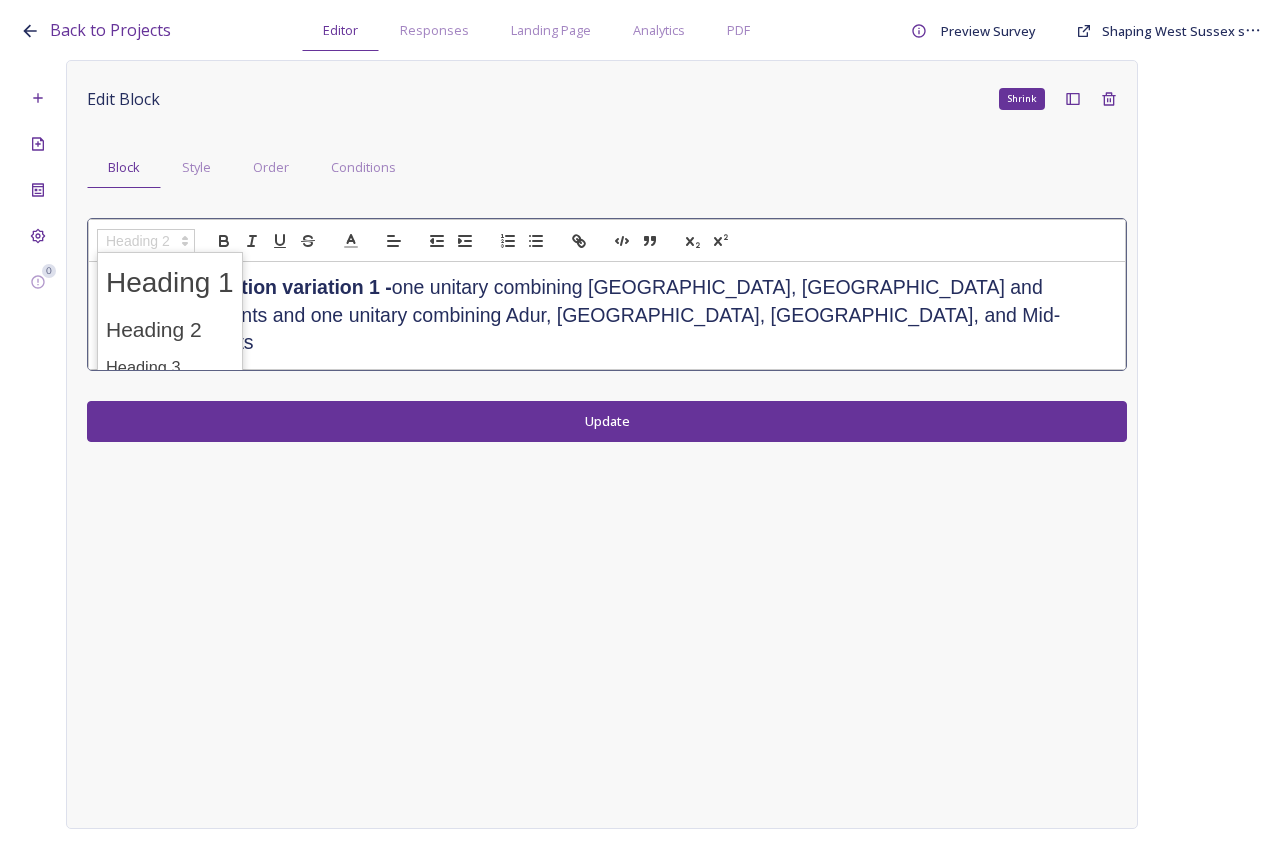 click on "Two unitary option variation 1 -  one unitary combining Arun, Chichester and Worthing footprints and one unitary combining Adur, Crawley, Horsham, and Mid-Sussex footprints" at bounding box center [607, 315] 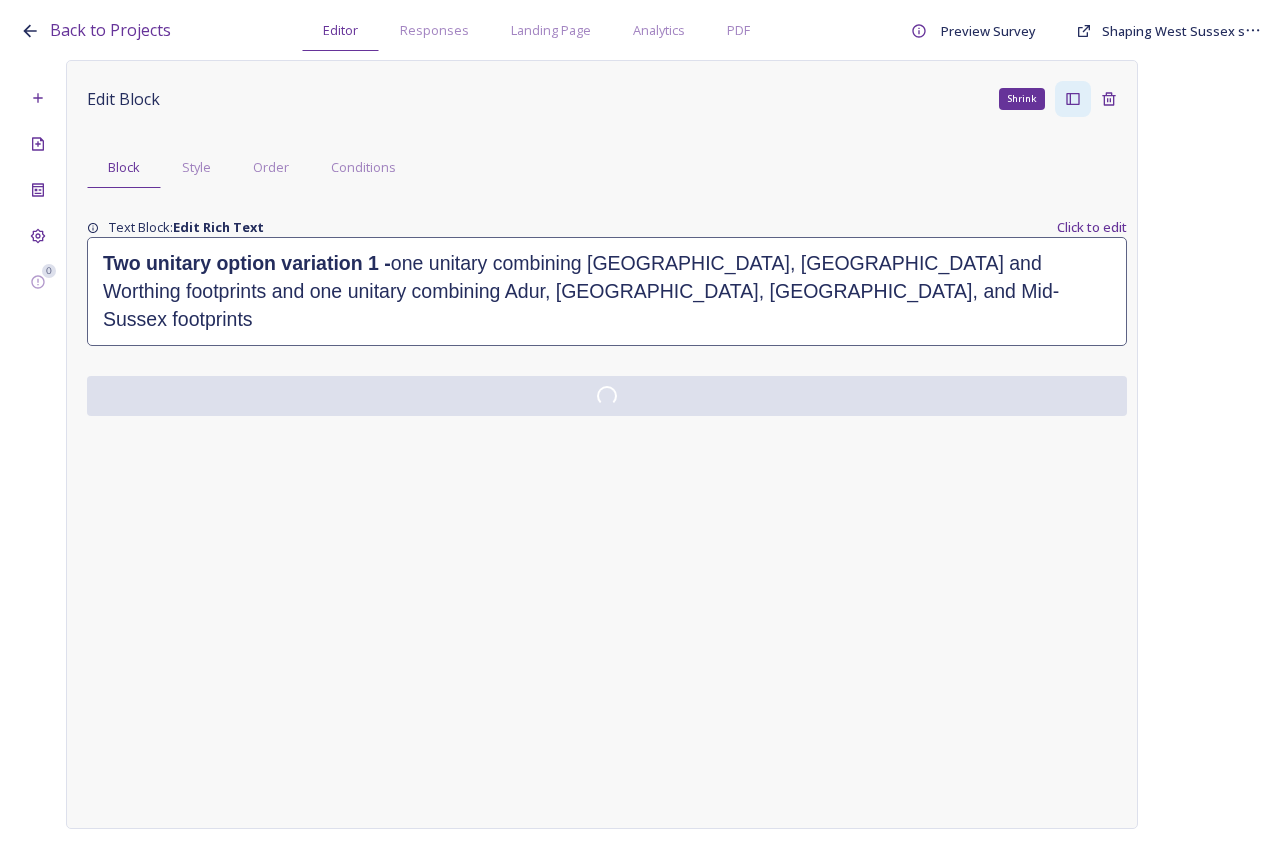 click 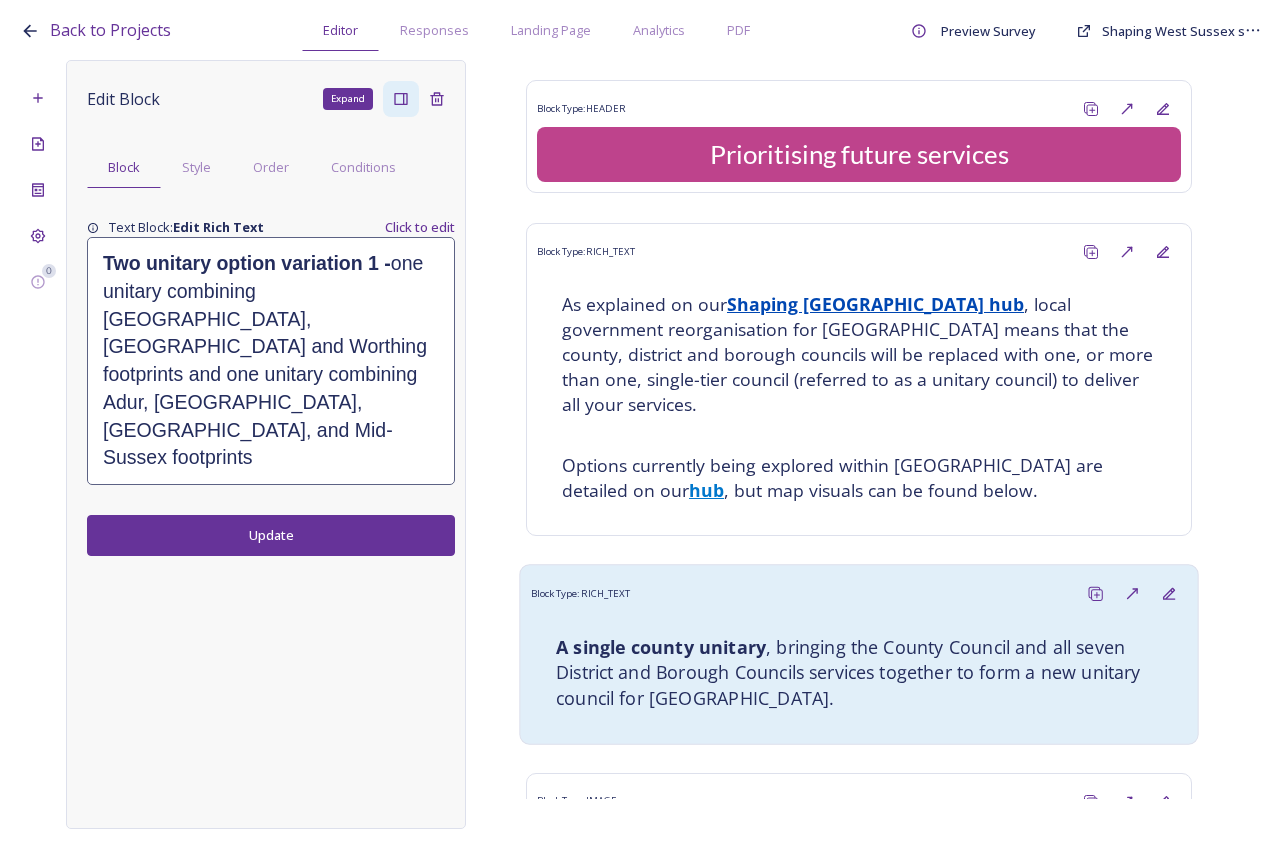 click on "Block Type:  RICH_TEXT" at bounding box center (859, 593) 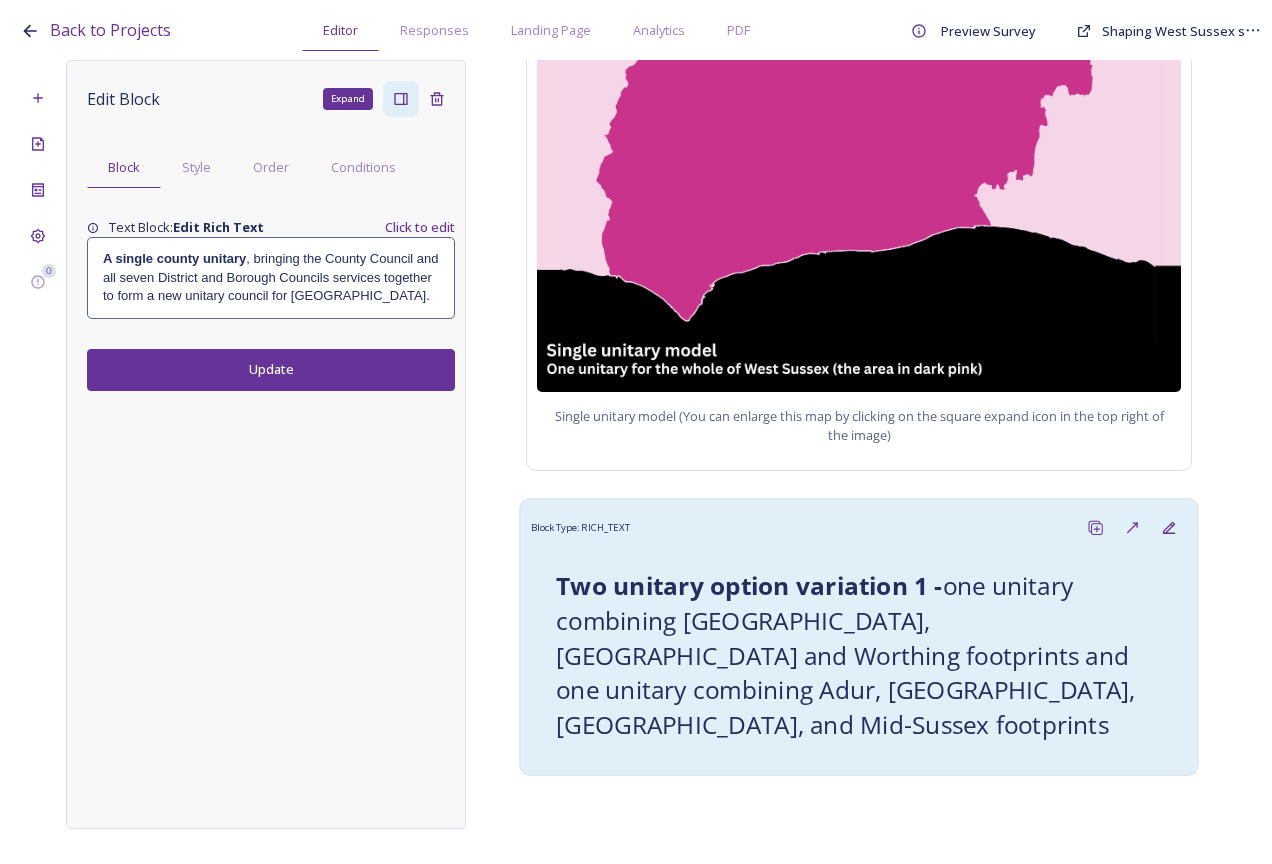 scroll, scrollTop: 900, scrollLeft: 0, axis: vertical 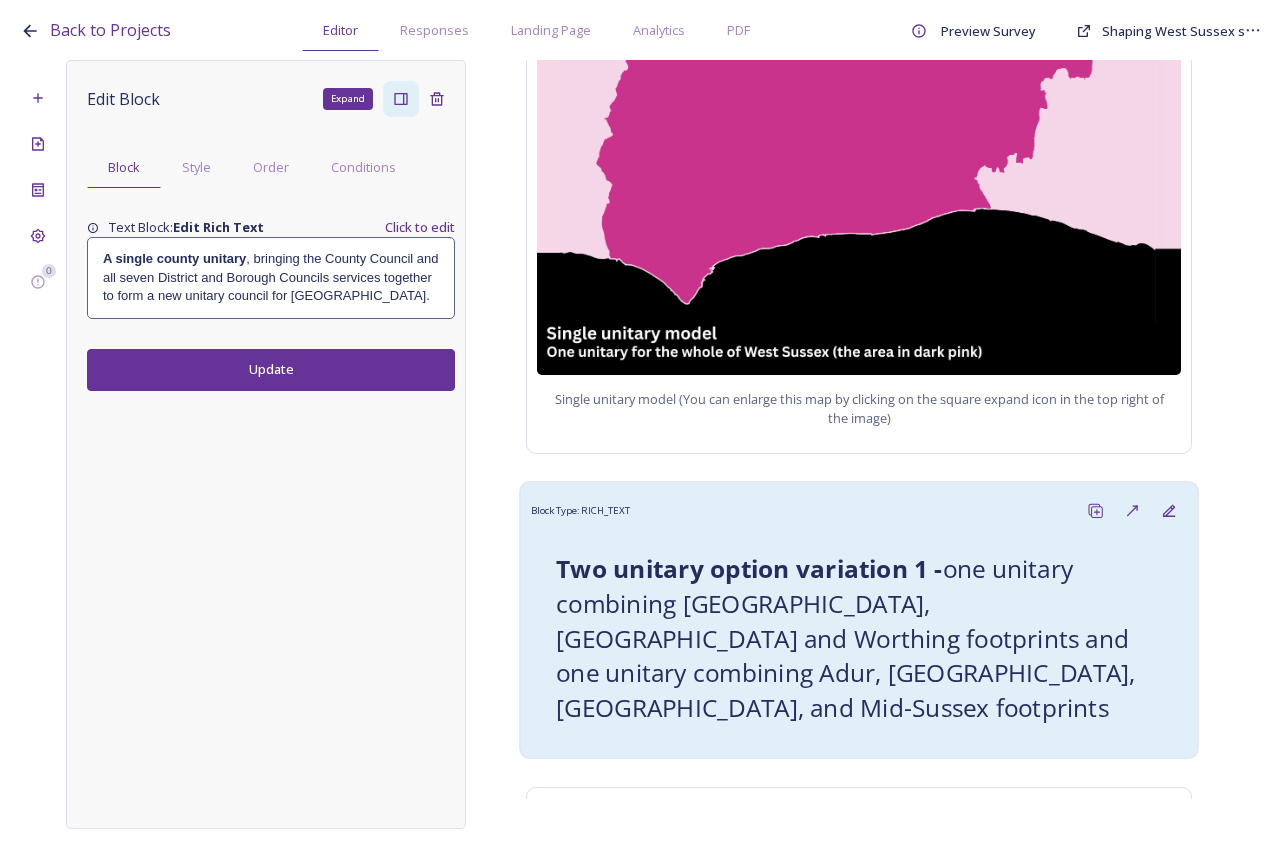 click on "Two unitary option variation 1 -" at bounding box center (749, 569) 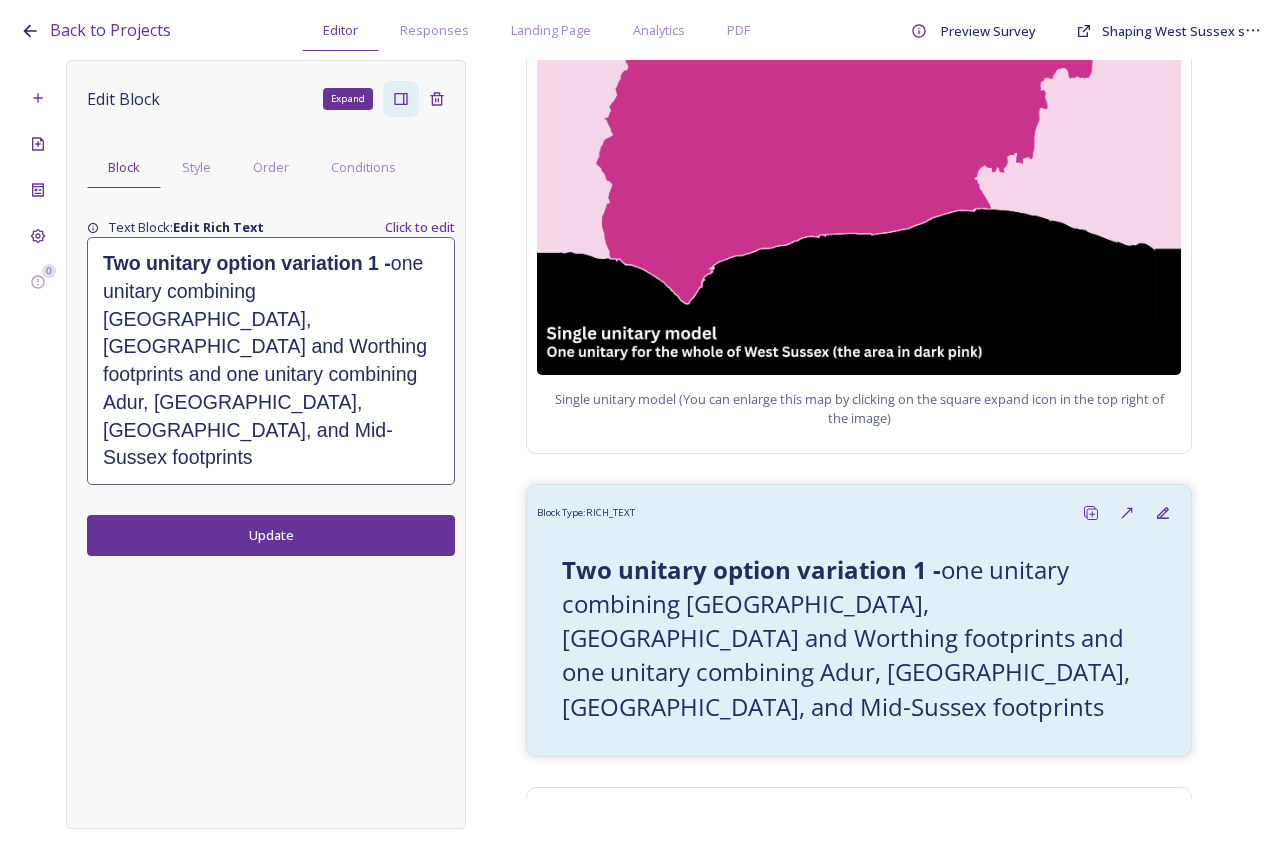 click on "Two unitary option variation 1 -  one unitary combining Arun, Chichester and Worthing footprints and one unitary combining Adur, Crawley, Horsham, and Mid-Sussex footprints" at bounding box center (271, 361) 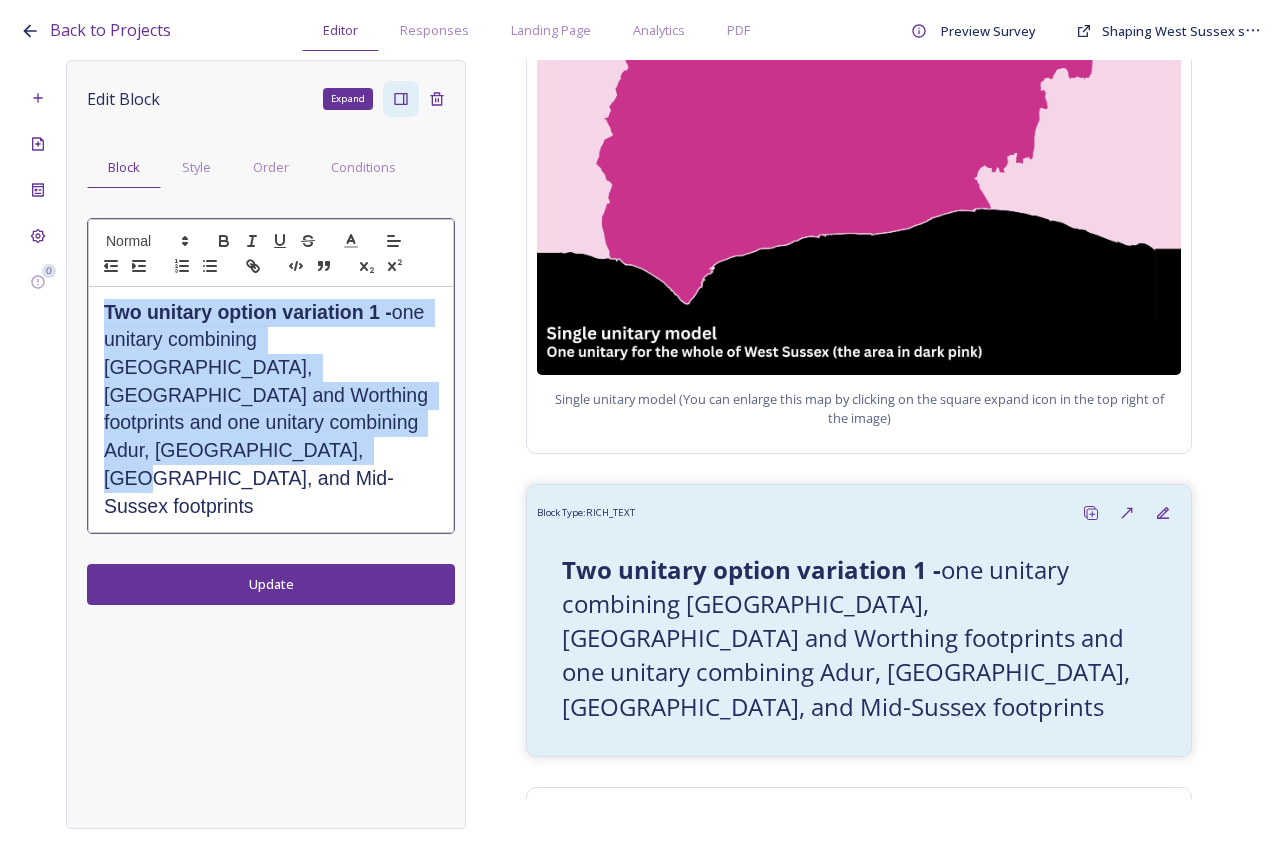drag, startPoint x: 426, startPoint y: 430, endPoint x: -2, endPoint y: 285, distance: 451.8949 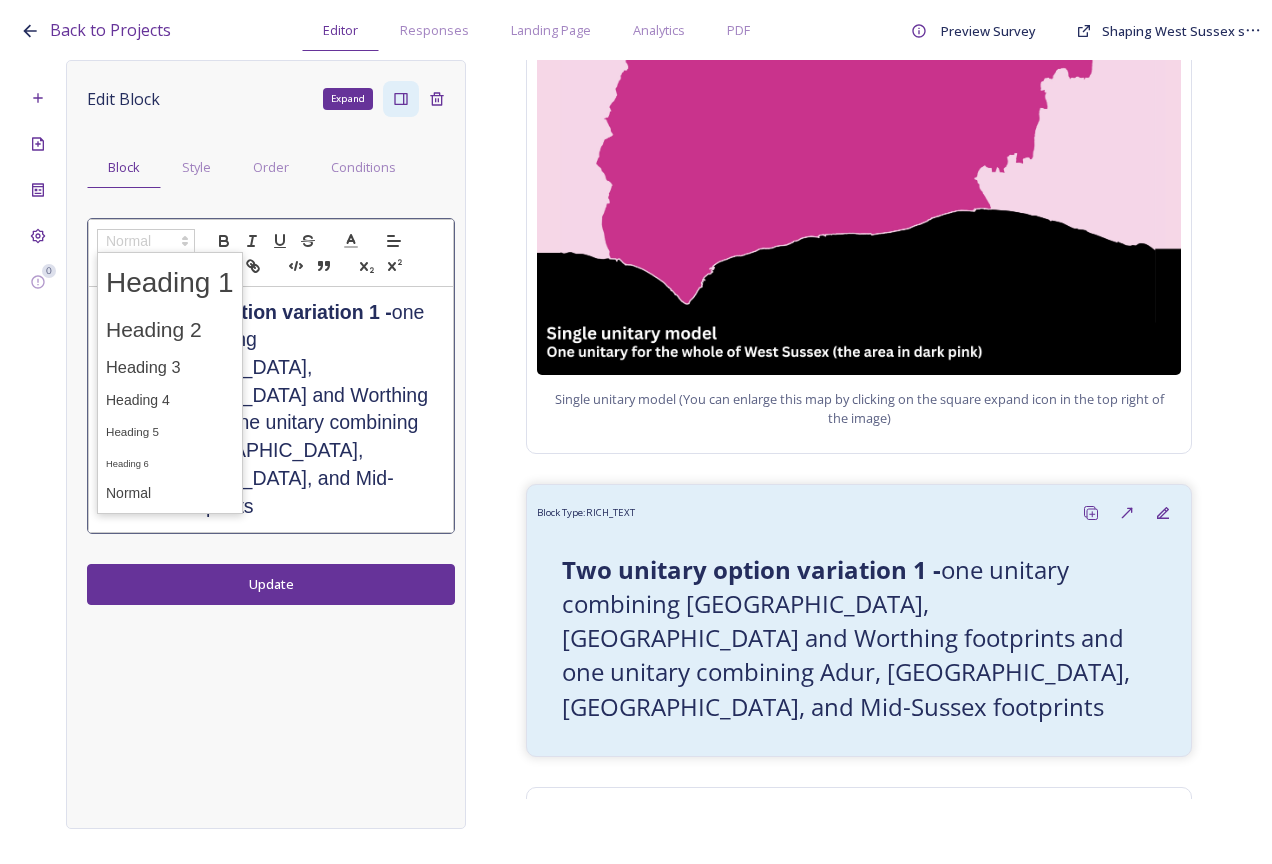 click at bounding box center [146, 241] 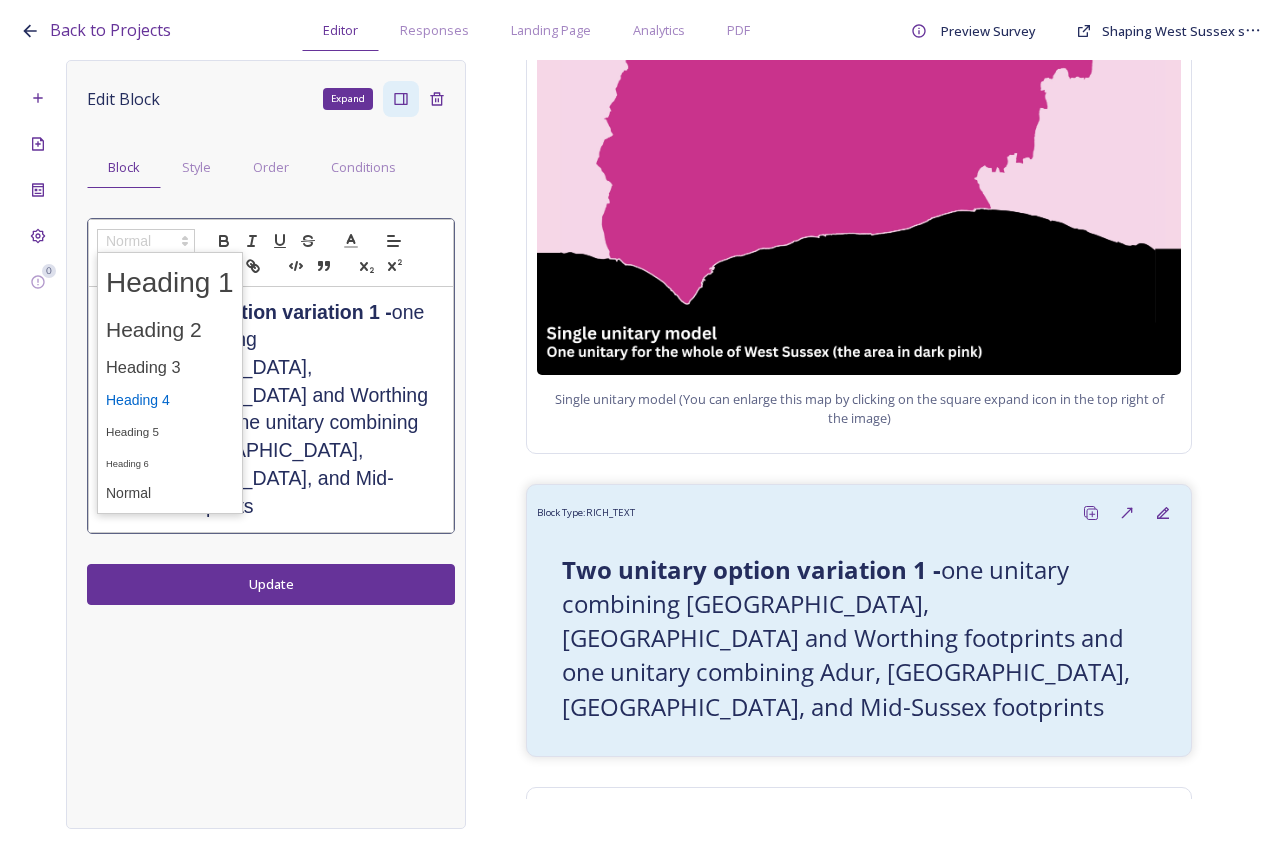 click at bounding box center [170, 400] 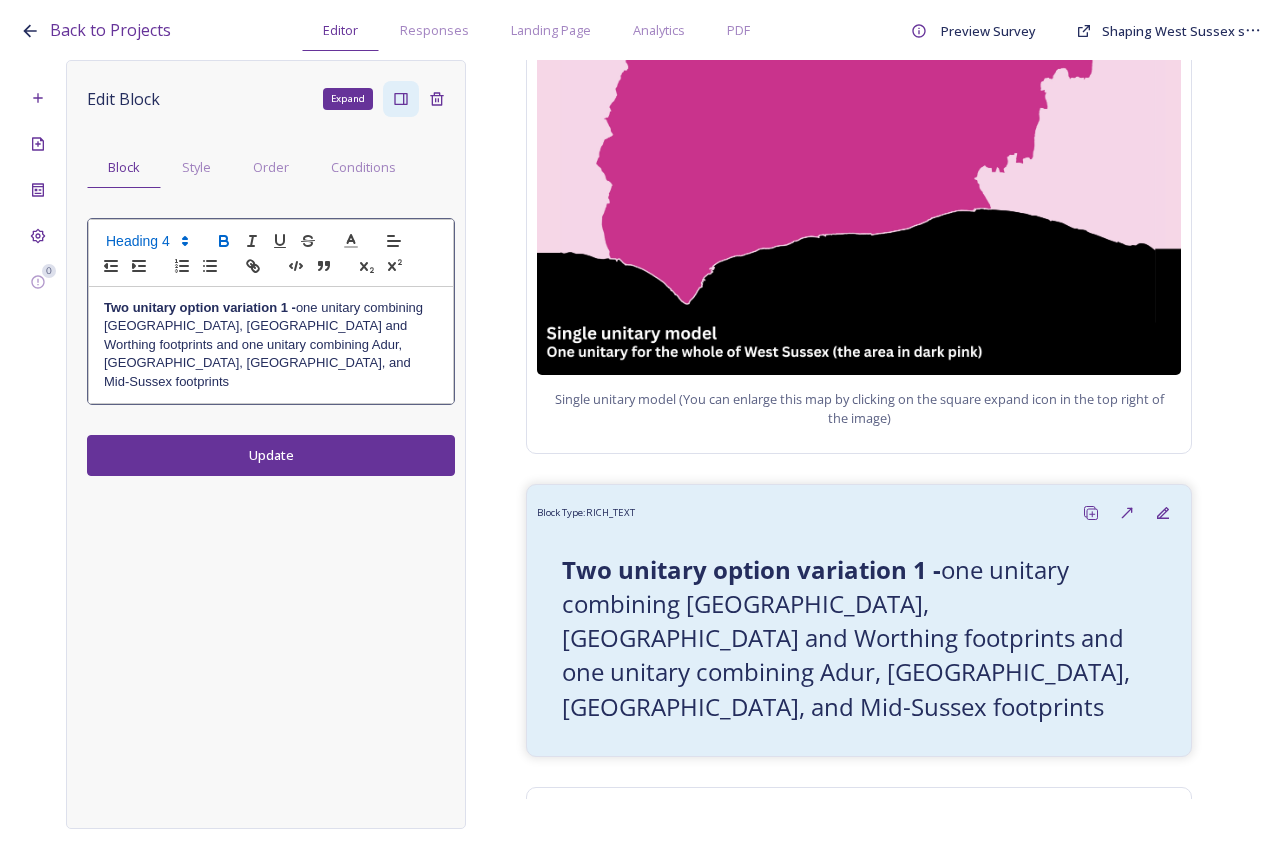 click on "Edit Block Expand Block Style Order Conditions                                                                                                                                                                           Two unitary option variation 1 -  one unitary combining Arun, Chichester and Worthing footprints and one unitary combining Adur, Crawley, Horsham, and Mid-Sussex footprints Update" at bounding box center [266, 444] 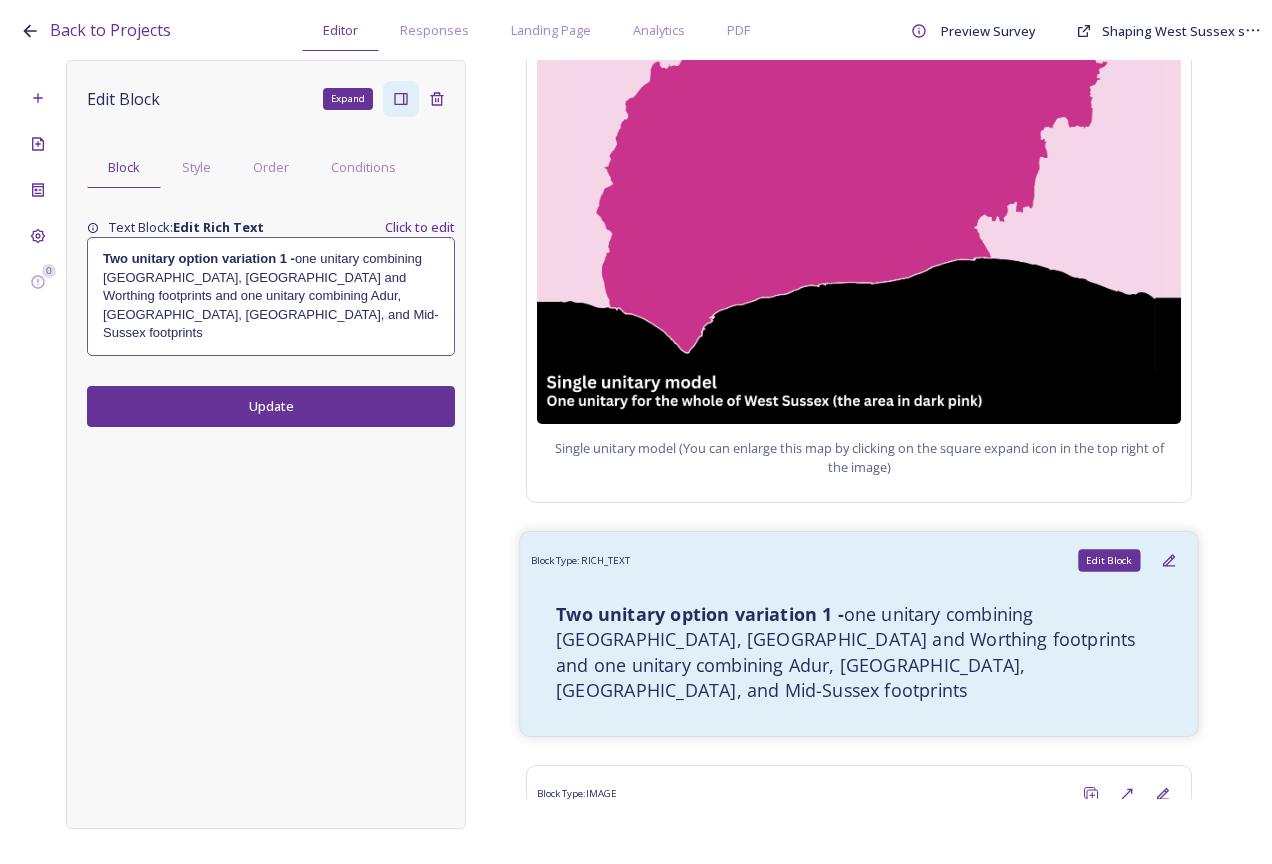 scroll, scrollTop: 1000, scrollLeft: 0, axis: vertical 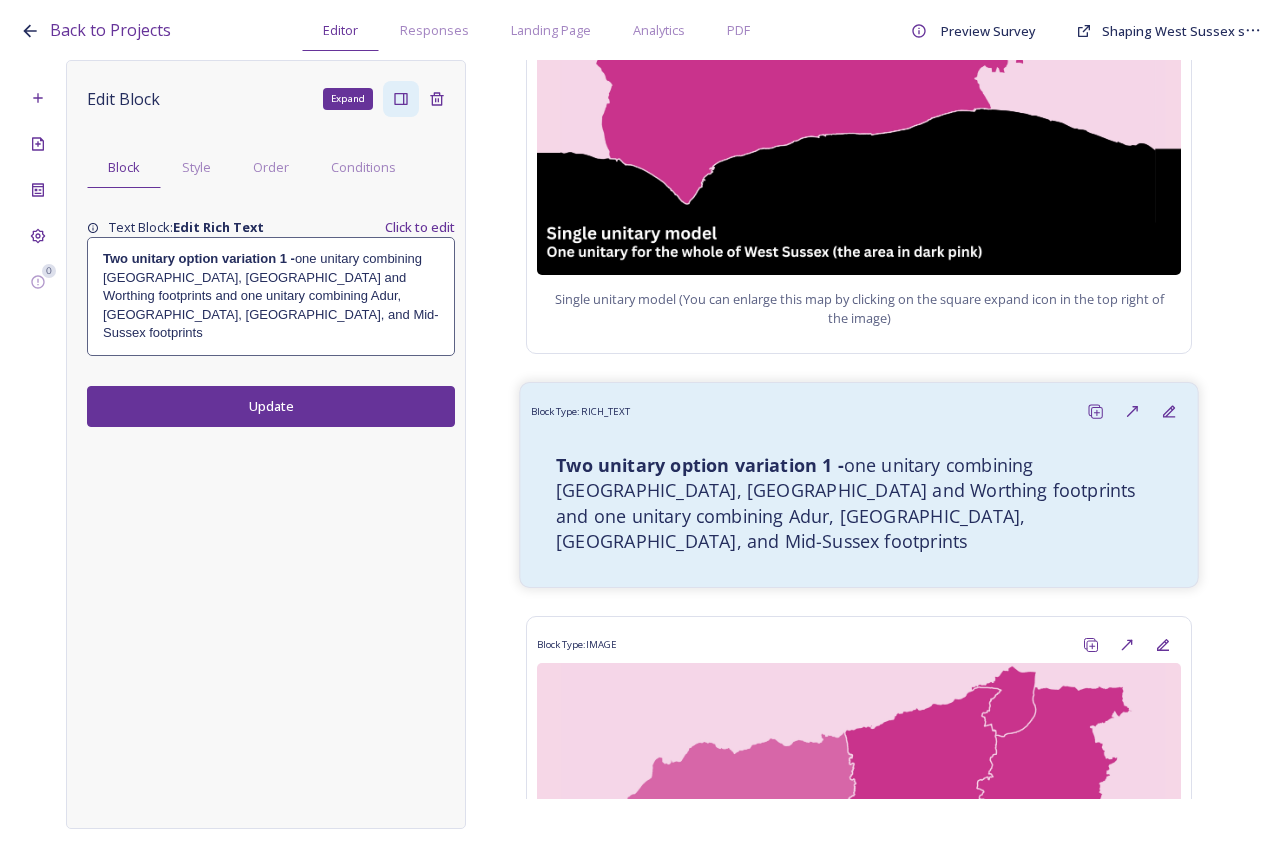 click on "Two unitary option variation 1 -  one unitary combining Arun, Chichester and Worthing footprints and one unitary combining Adur, Crawley, Horsham, and Mid-Sussex footprints" at bounding box center (859, 504) 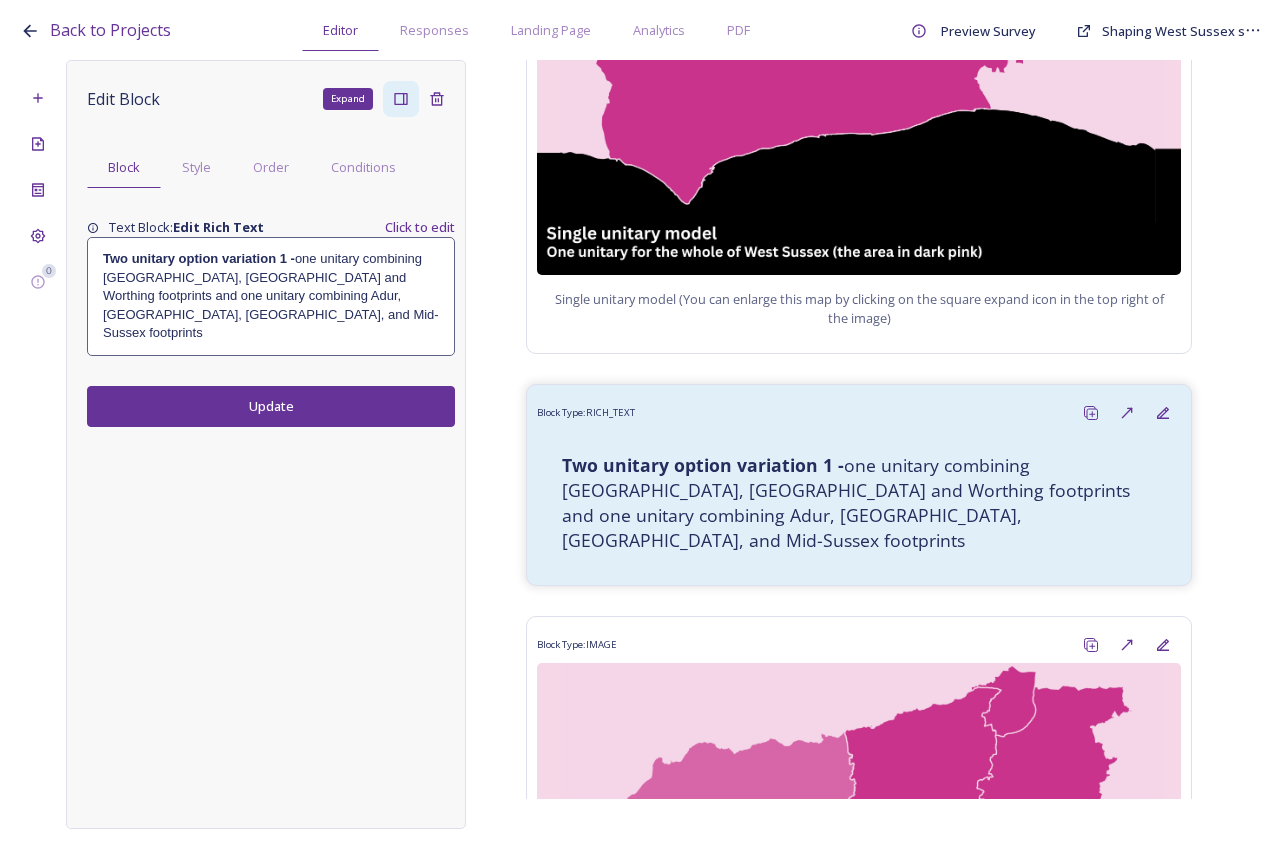 click on "Two unitary option variation 1 -  one unitary combining Arun, Chichester and Worthing footprints and one unitary combining Adur, Crawley, Horsham, and Mid-Sussex footprints" at bounding box center (271, 296) 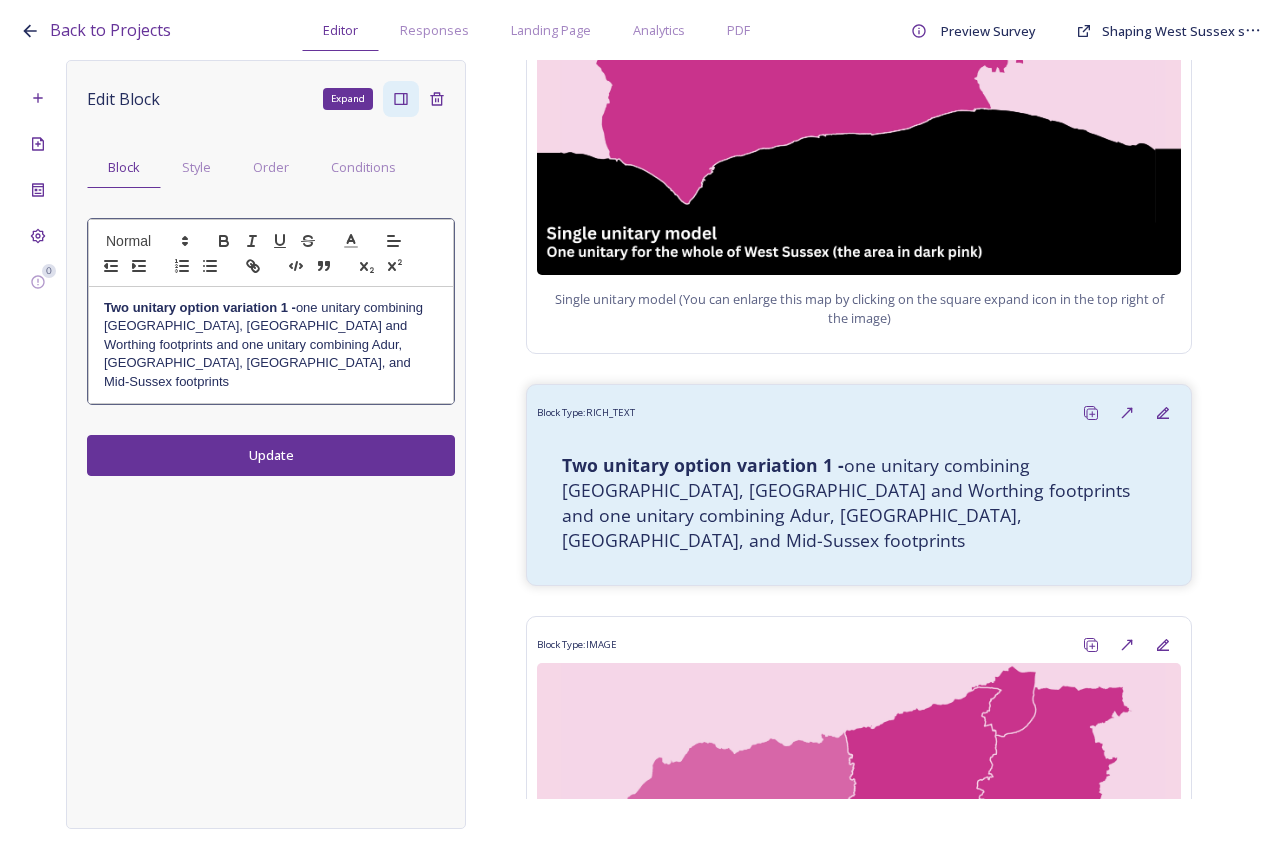 click on "Two unitary option variation 1 -  one unitary combining Arun, Chichester and Worthing footprints and one unitary combining Adur, Crawley, Horsham, and Mid-Sussex footprints" at bounding box center [271, 345] 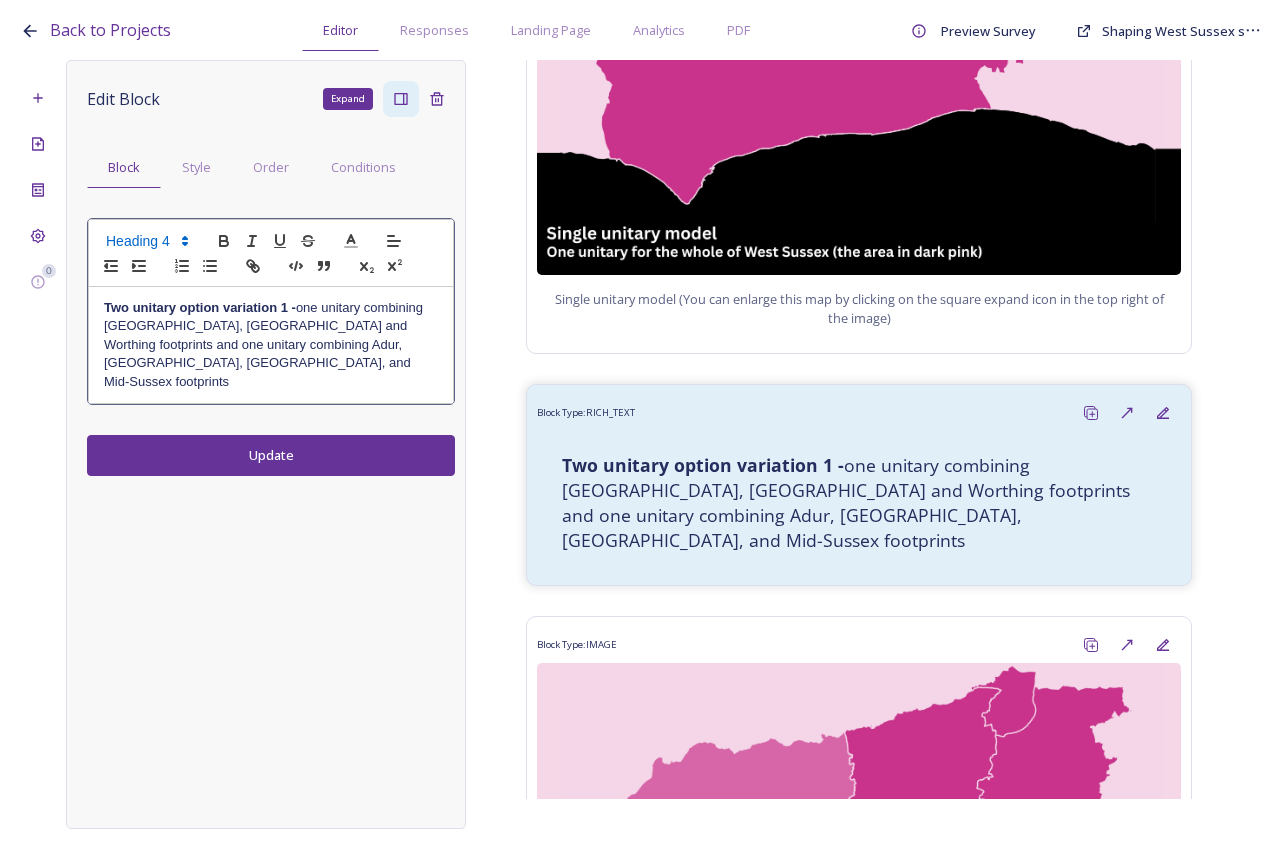 type 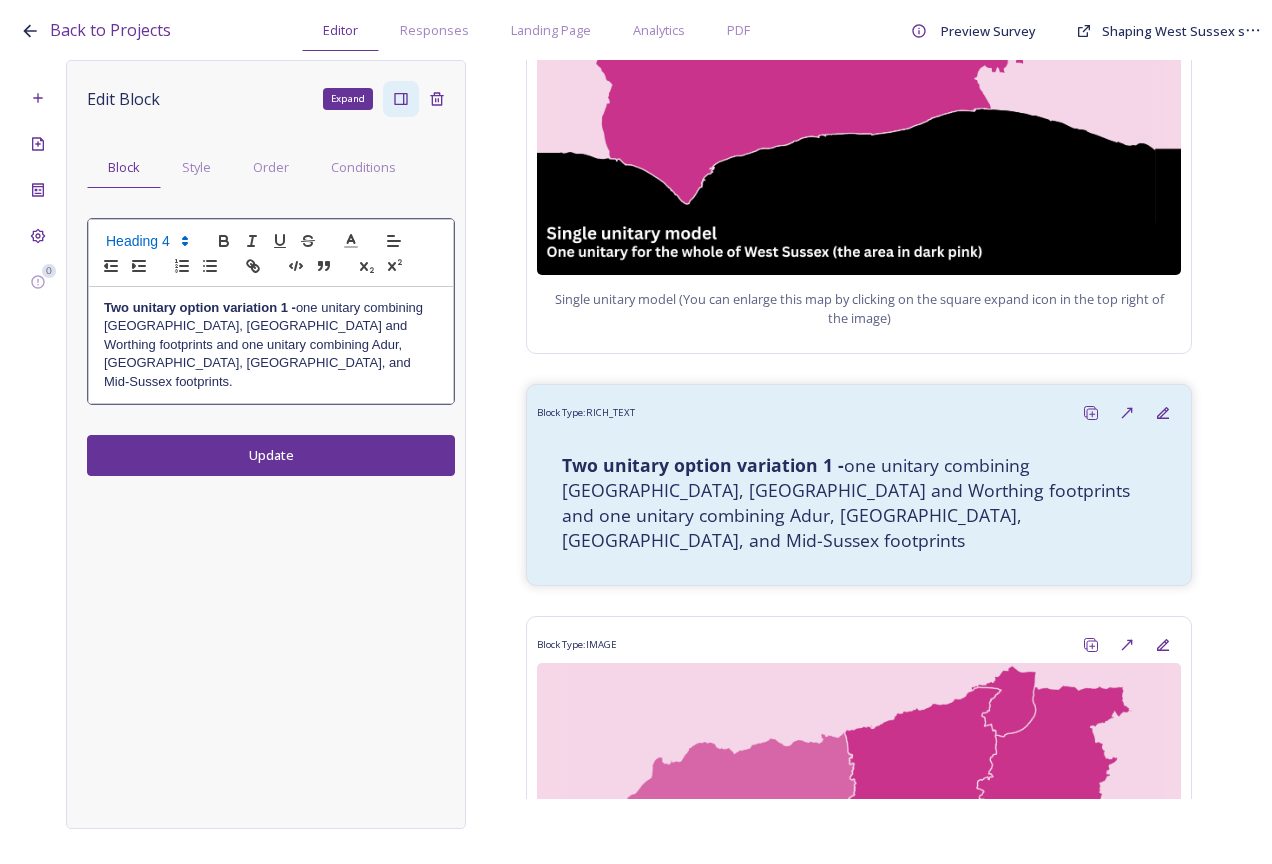 click on "Edit Block Expand Block Style Order Conditions                                                                                                                                                                           Two unitary option variation 1 -  one unitary combining Arun, Chichester and Worthing footprints and one unitary combining Adur, Crawley, Horsham, and Mid-Sussex footprints. Update" at bounding box center (266, 444) 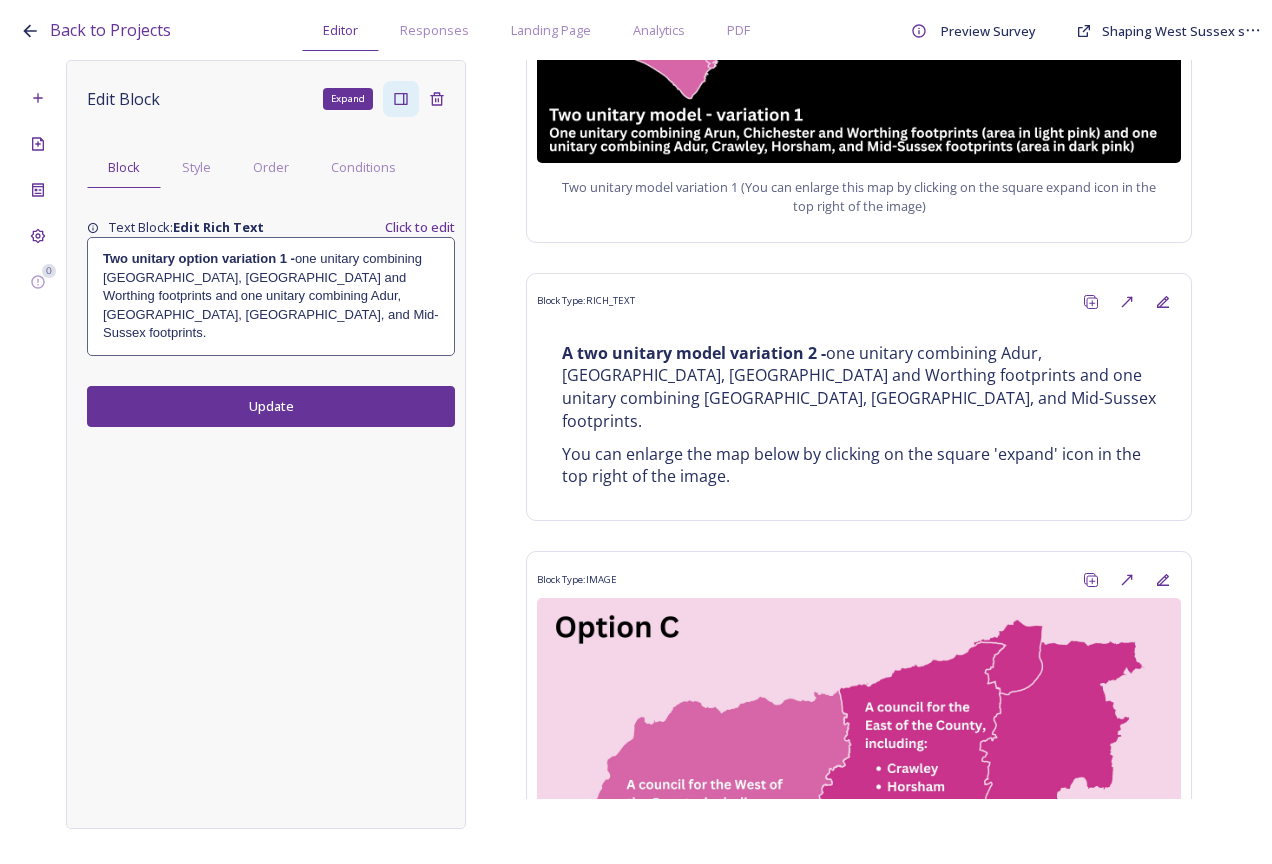scroll, scrollTop: 2000, scrollLeft: 0, axis: vertical 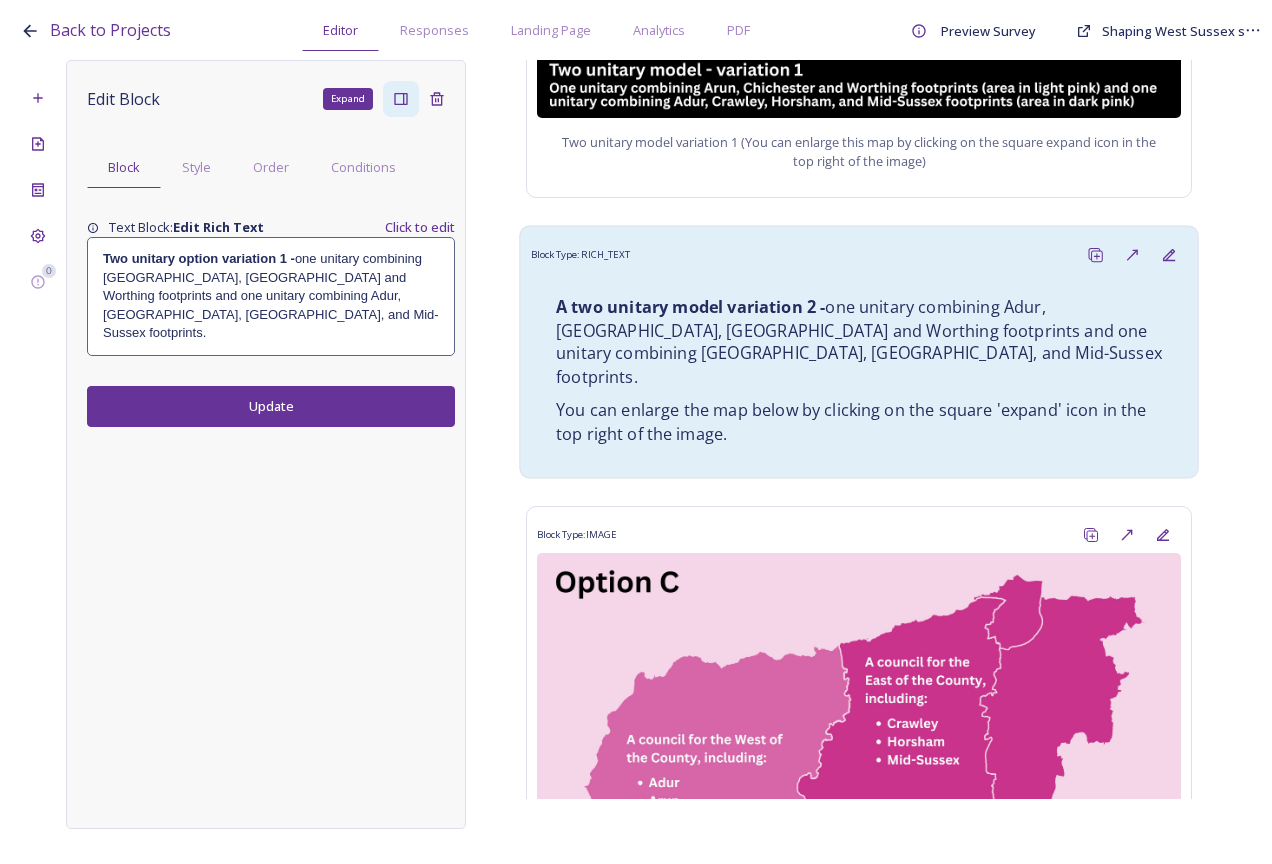 click on "﻿You can enlarge the map below by clicking on the square 'expand' icon in the top right of the image." at bounding box center (859, 421) 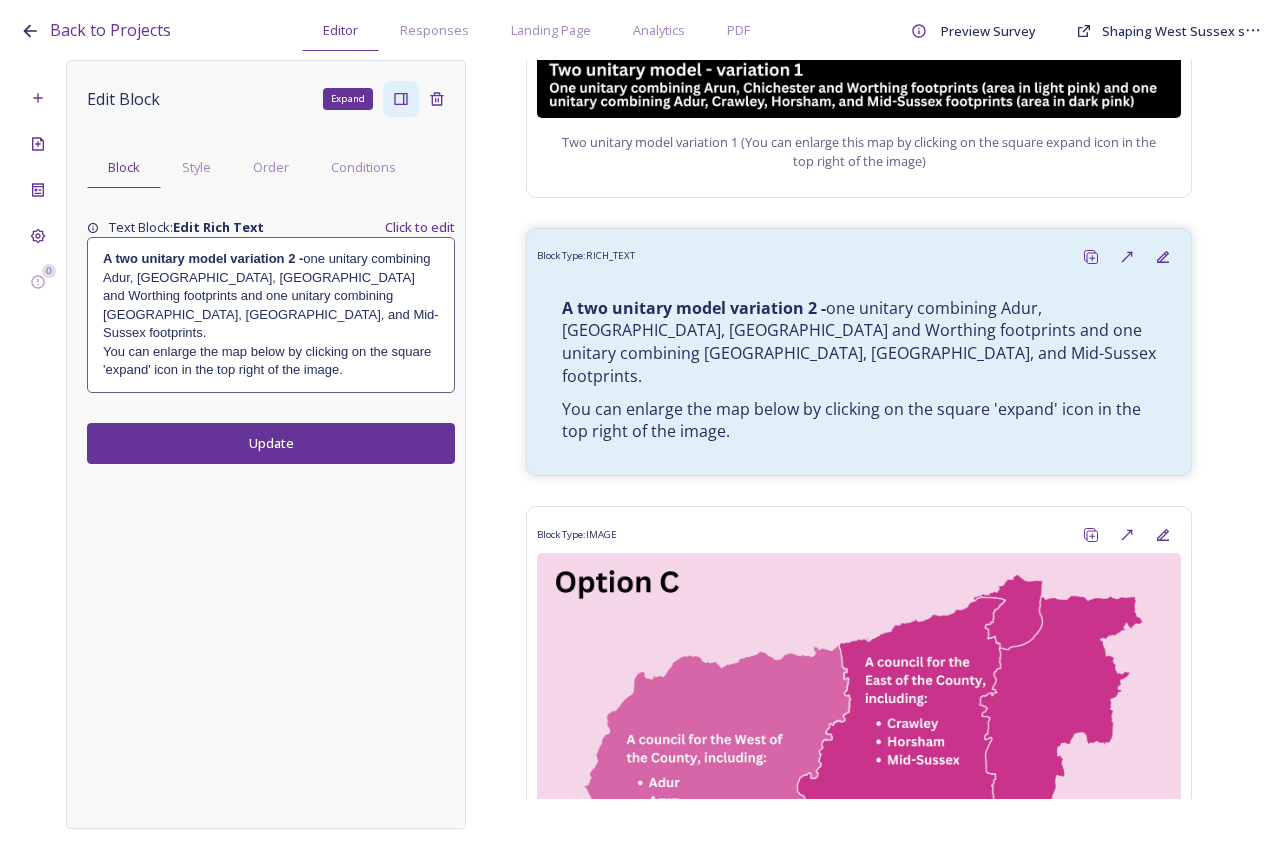 click on "﻿You can enlarge the map below by clicking on the square 'expand' icon in the top right of the image." at bounding box center [271, 361] 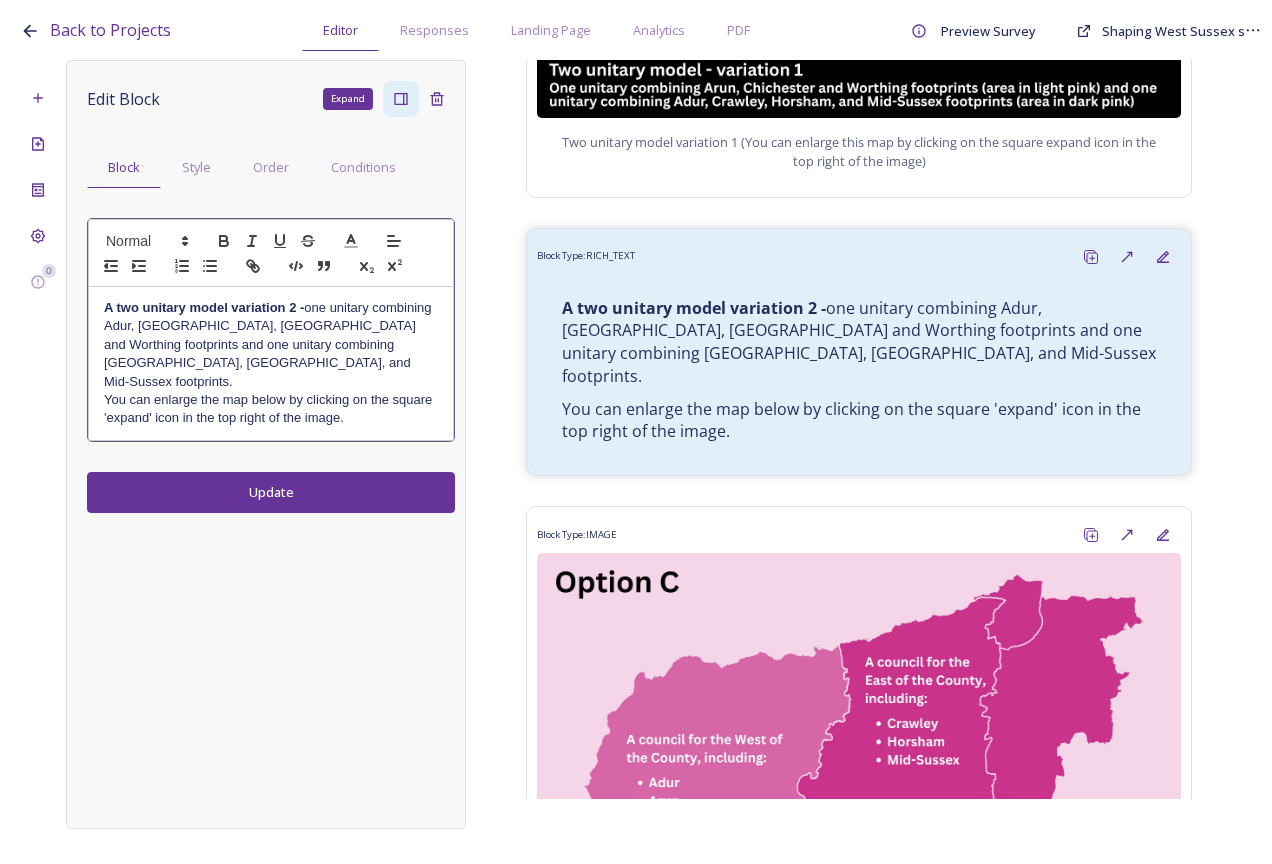 drag, startPoint x: 358, startPoint y: 401, endPoint x: 98, endPoint y: 291, distance: 282.3119 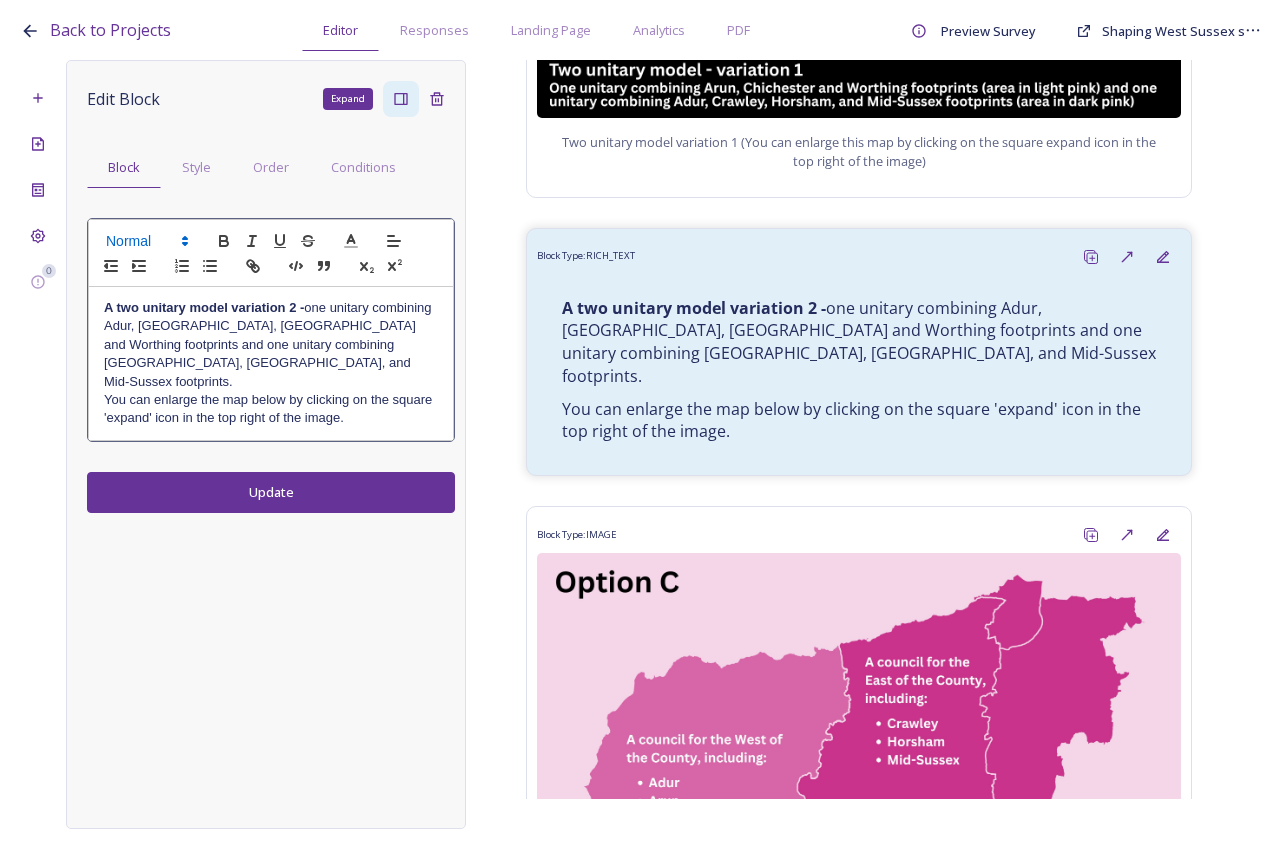 click at bounding box center (146, 241) 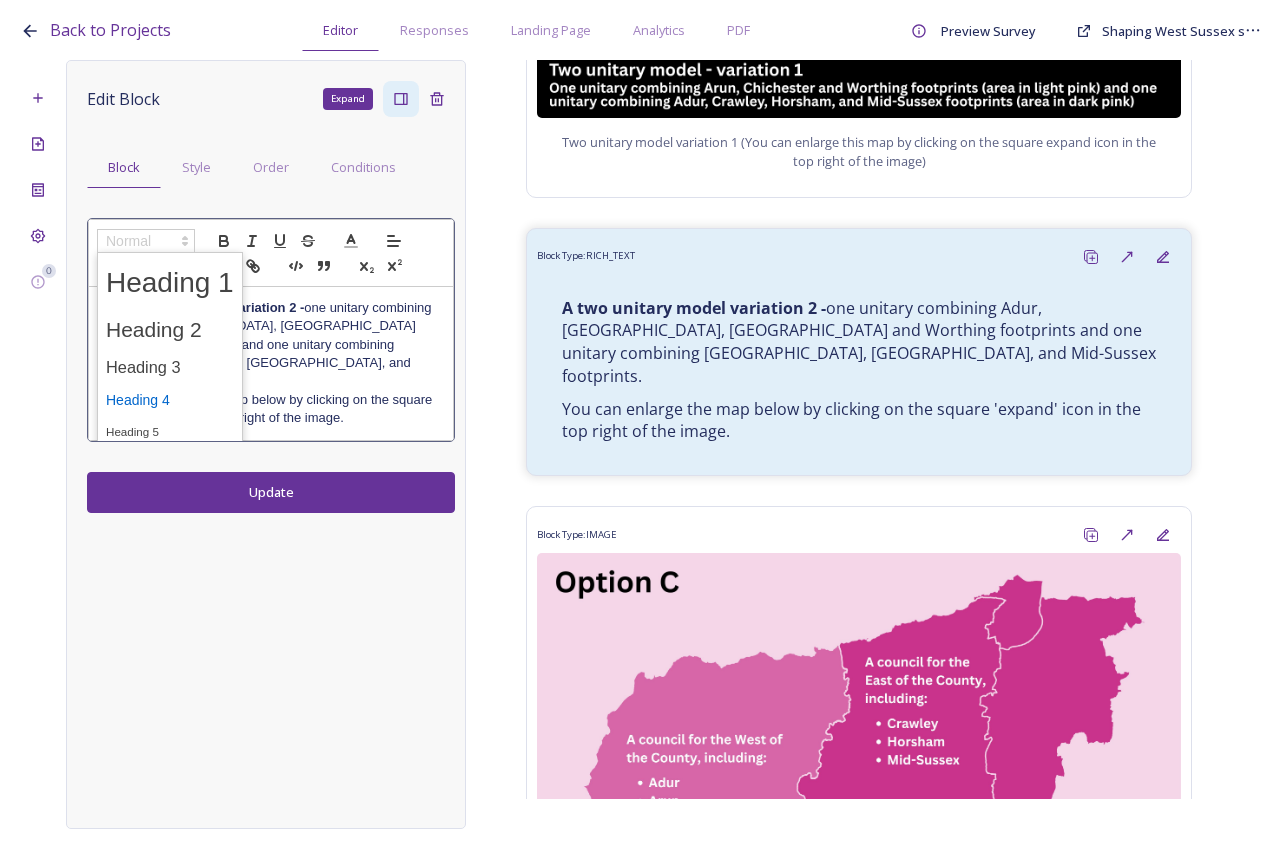click at bounding box center (170, 400) 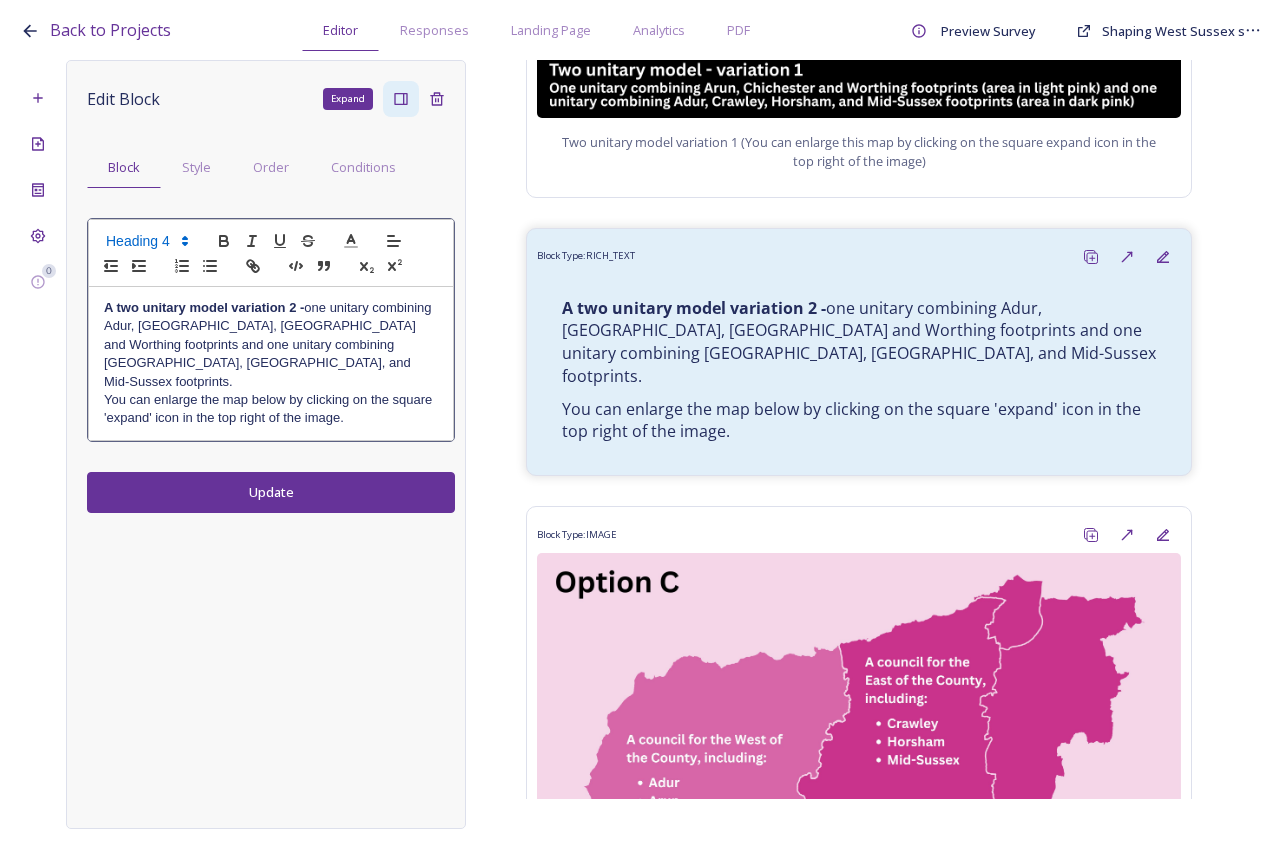 click on "﻿You can enlarge the map below by clicking on the square 'expand' icon in the top right of the image." at bounding box center (271, 409) 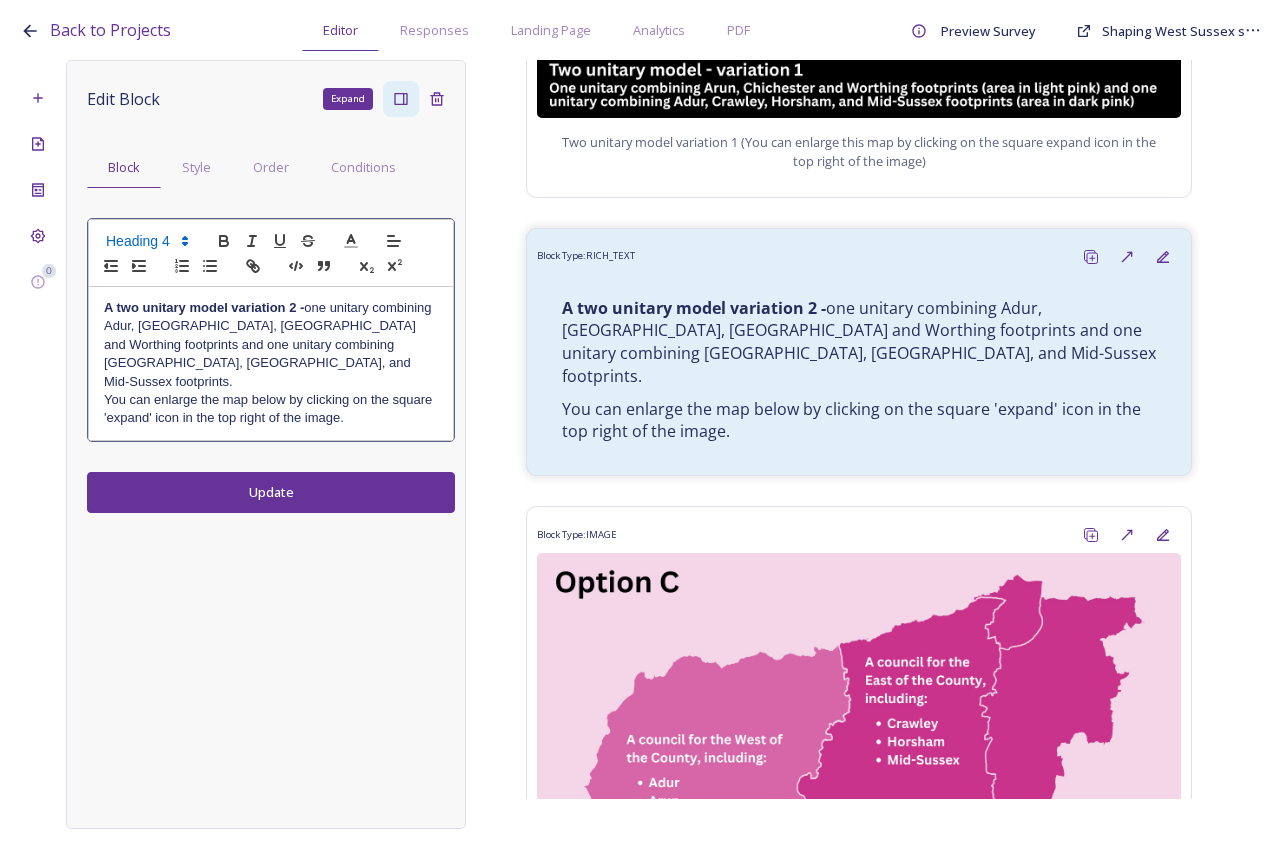 drag, startPoint x: 347, startPoint y: 404, endPoint x: 347, endPoint y: 357, distance: 47 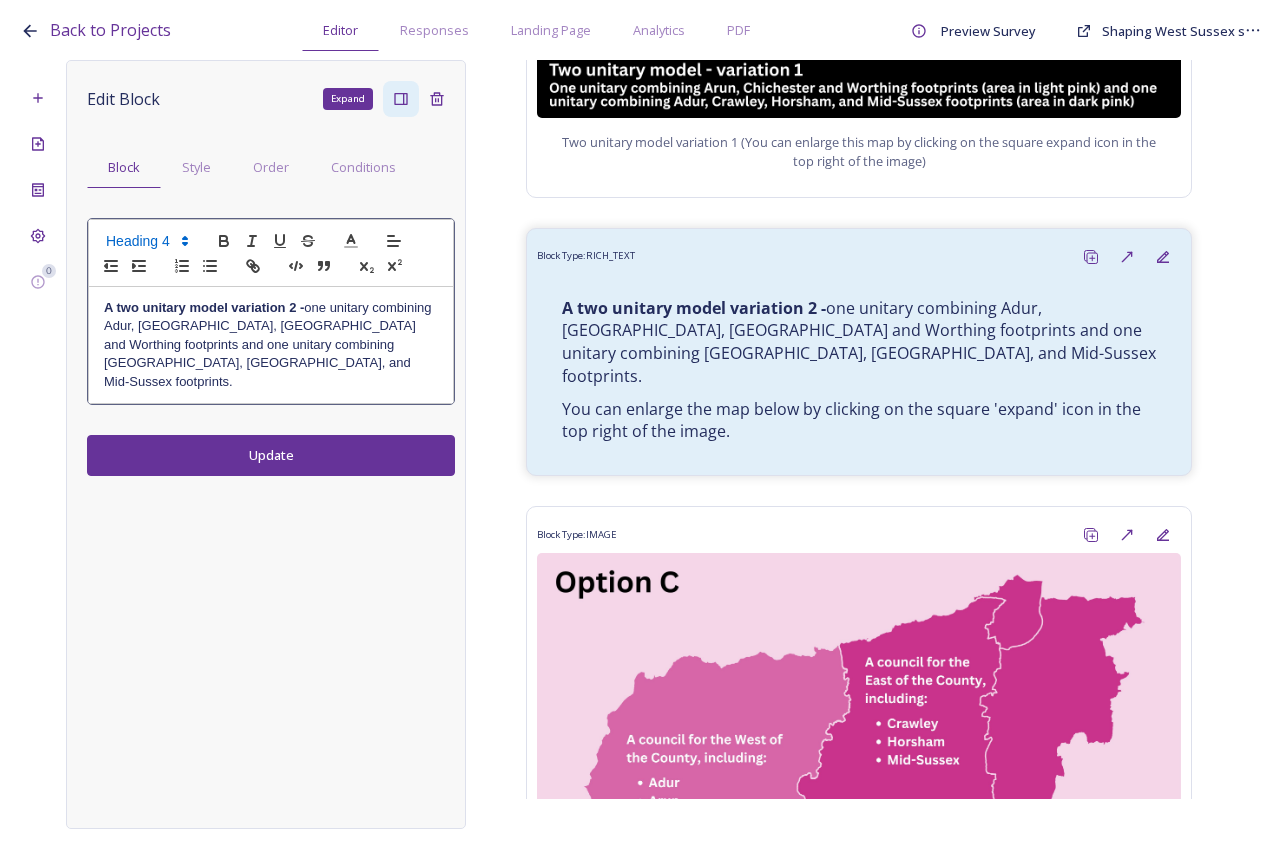 click on "Edit Block Expand Block Style Order Conditions                                                                                                                                                                           A two unitary model variation 2 -   one unitary combining Adur, Arun, Chichester and Worthing footprints and one unitary combining Crawley, Horsham, and Mid-Sussex footprints. Update" at bounding box center [266, 444] 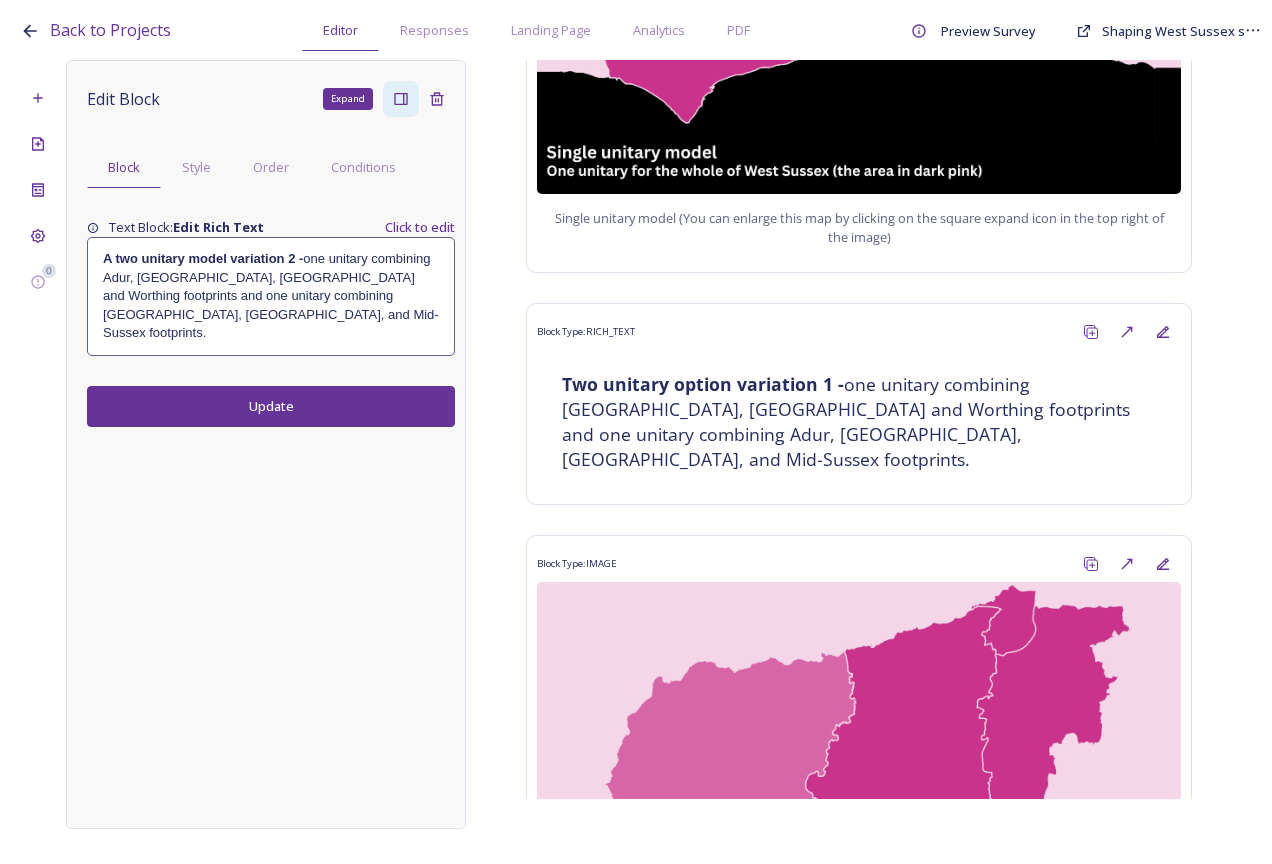 scroll, scrollTop: 1000, scrollLeft: 0, axis: vertical 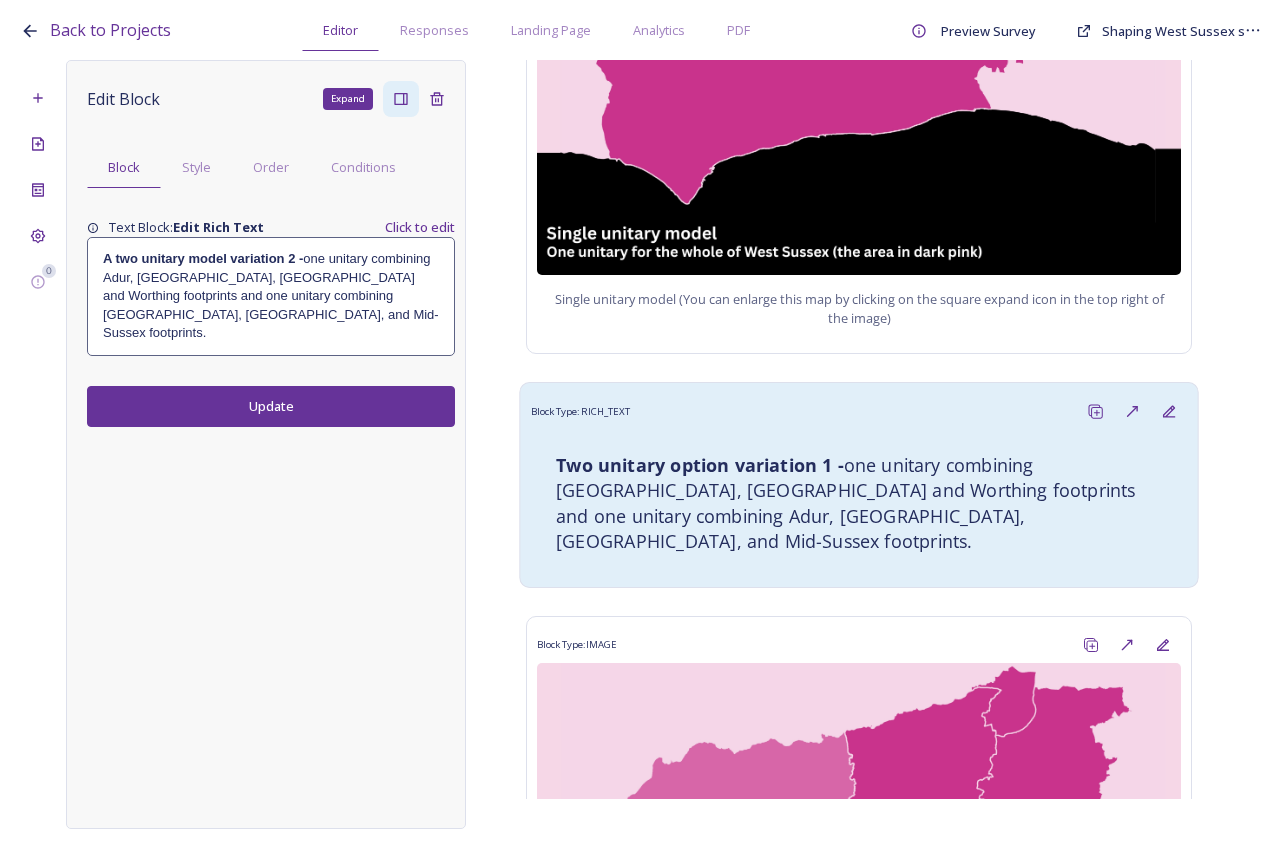 click on "Two unitary option variation 1 -  one unitary combining Arun, Chichester and Worthing footprints and one unitary combining Adur, Crawley, Horsham, and Mid-Sussex footprints." at bounding box center (859, 503) 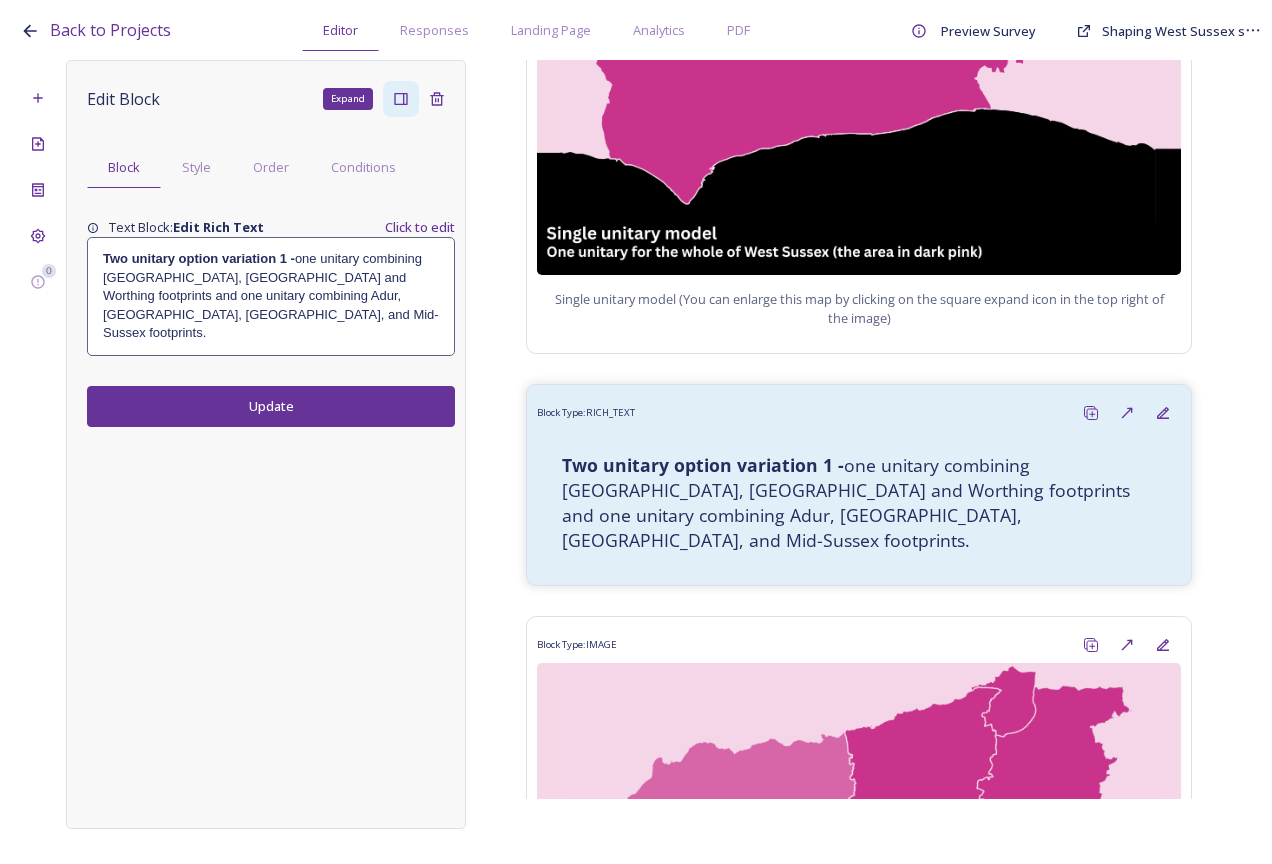 click on "Two unitary option variation 1 -  one unitary combining Arun, Chichester and Worthing footprints and one unitary combining Adur, Crawley, Horsham, and Mid-Sussex footprints." at bounding box center [271, 296] 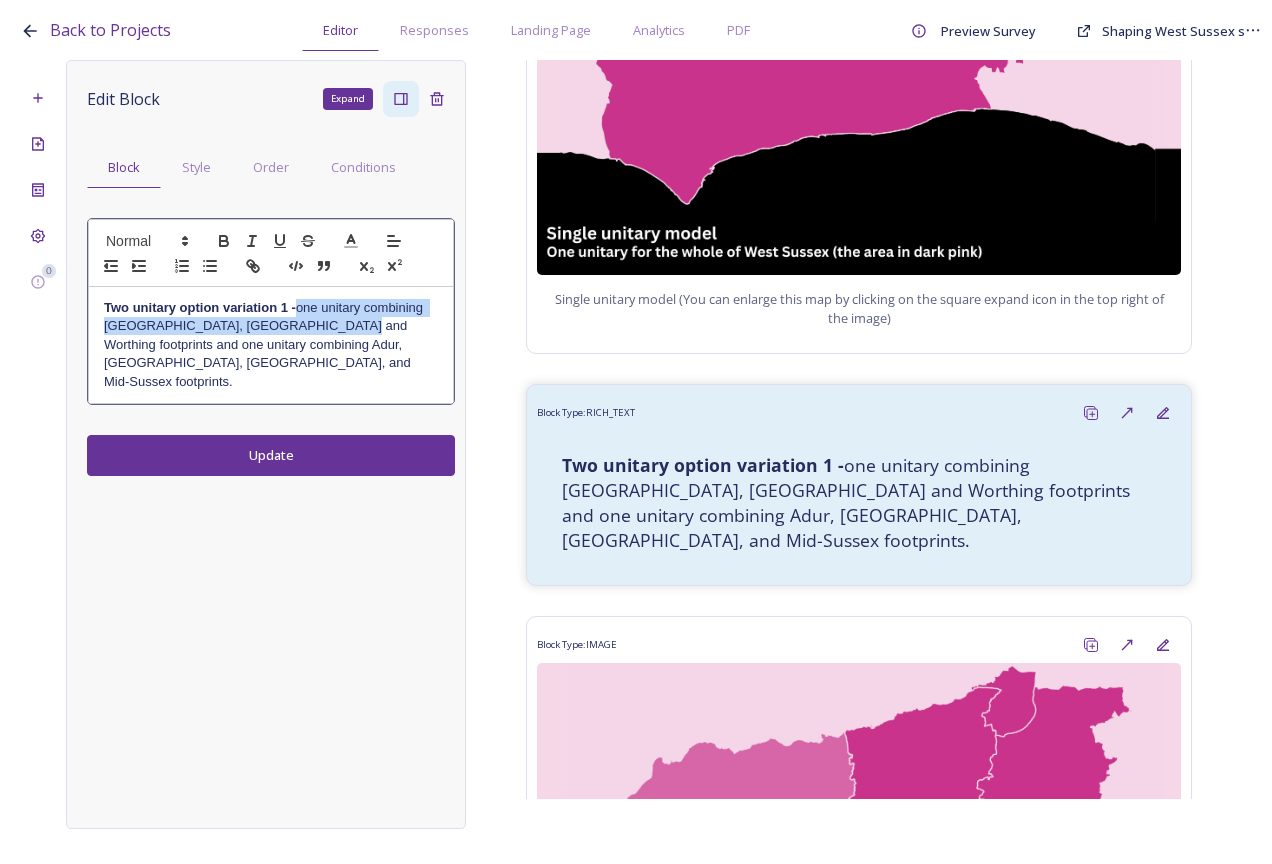 drag, startPoint x: 297, startPoint y: 306, endPoint x: 318, endPoint y: 335, distance: 35.805027 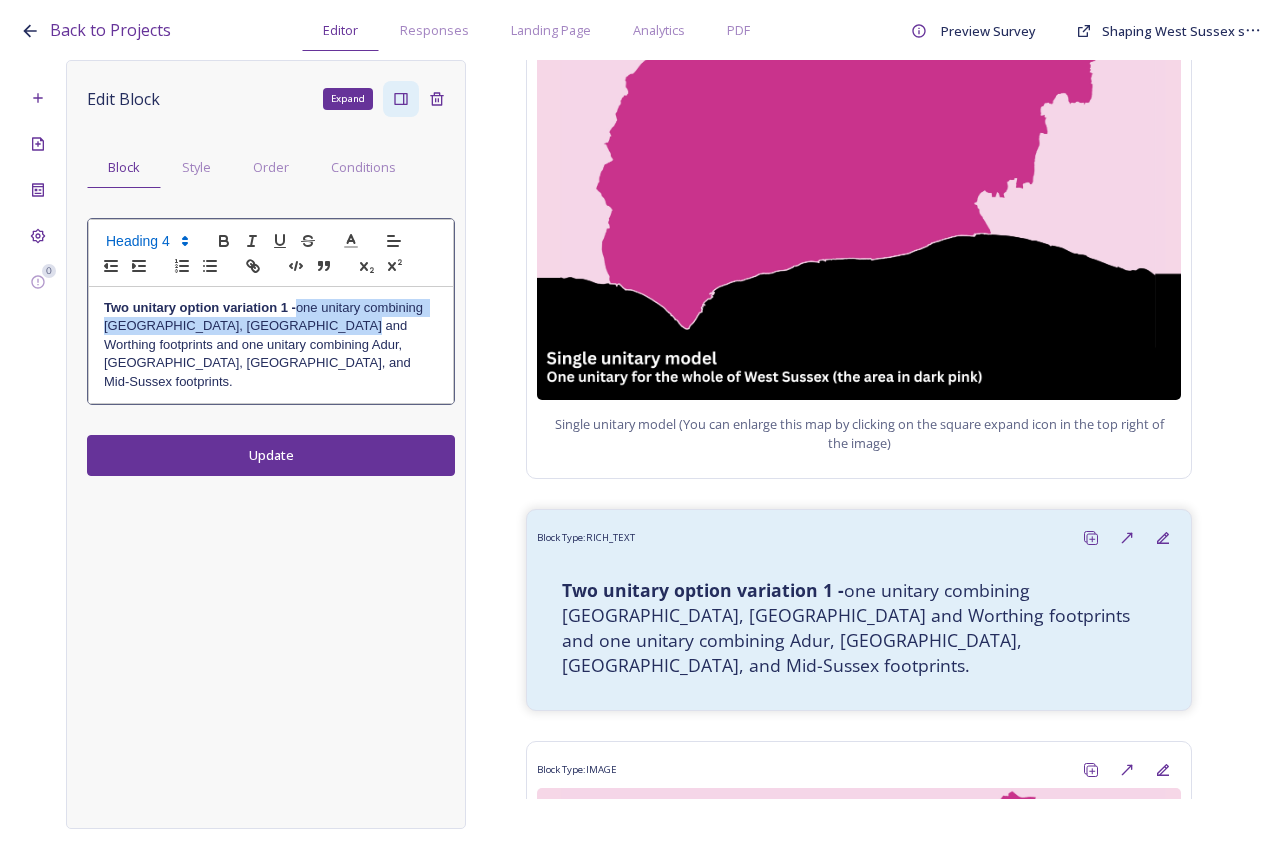scroll, scrollTop: 900, scrollLeft: 0, axis: vertical 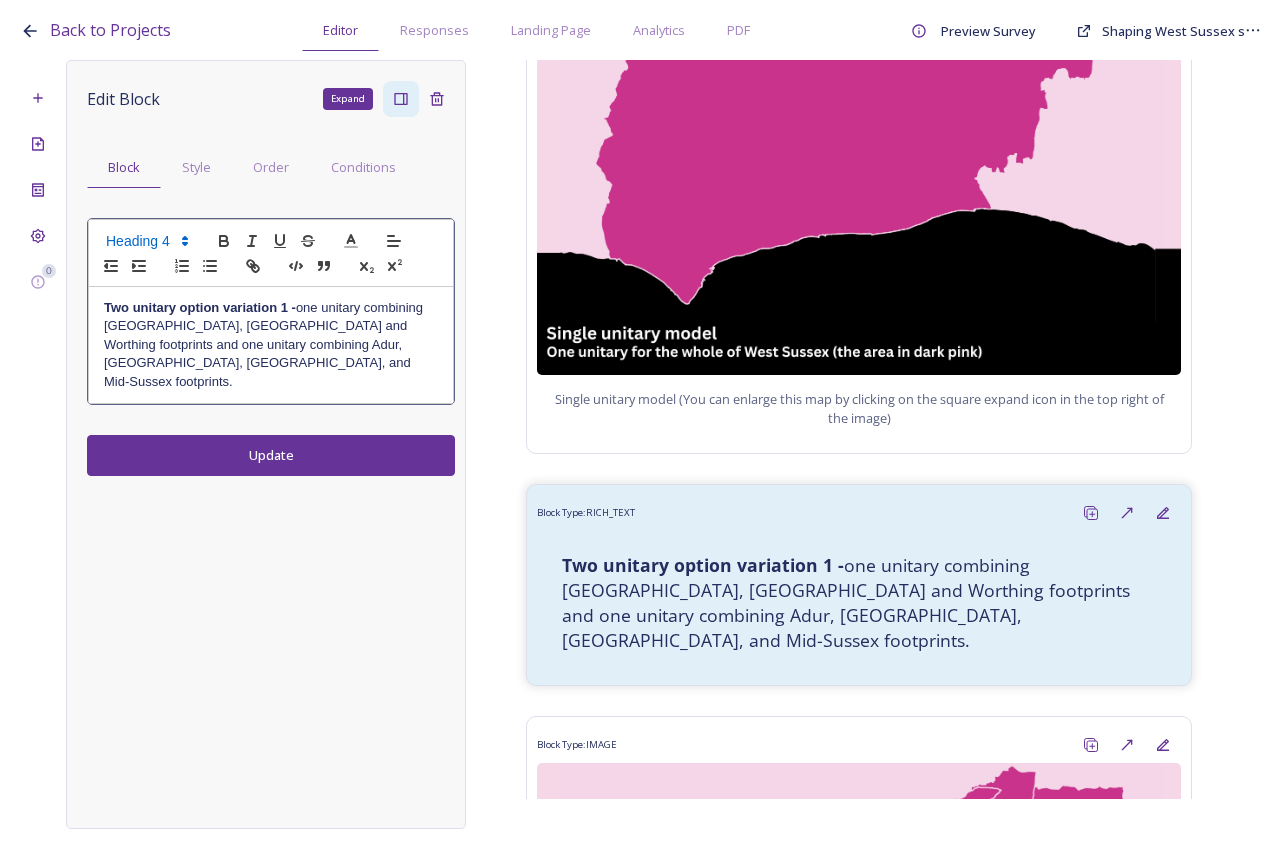 click on "Two unitary option variation 1 -  one unitary combining Arun, Chichester and Worthing footprints and one unitary combining Adur, Crawley, Horsham, and Mid-Sussex footprints." at bounding box center [271, 345] 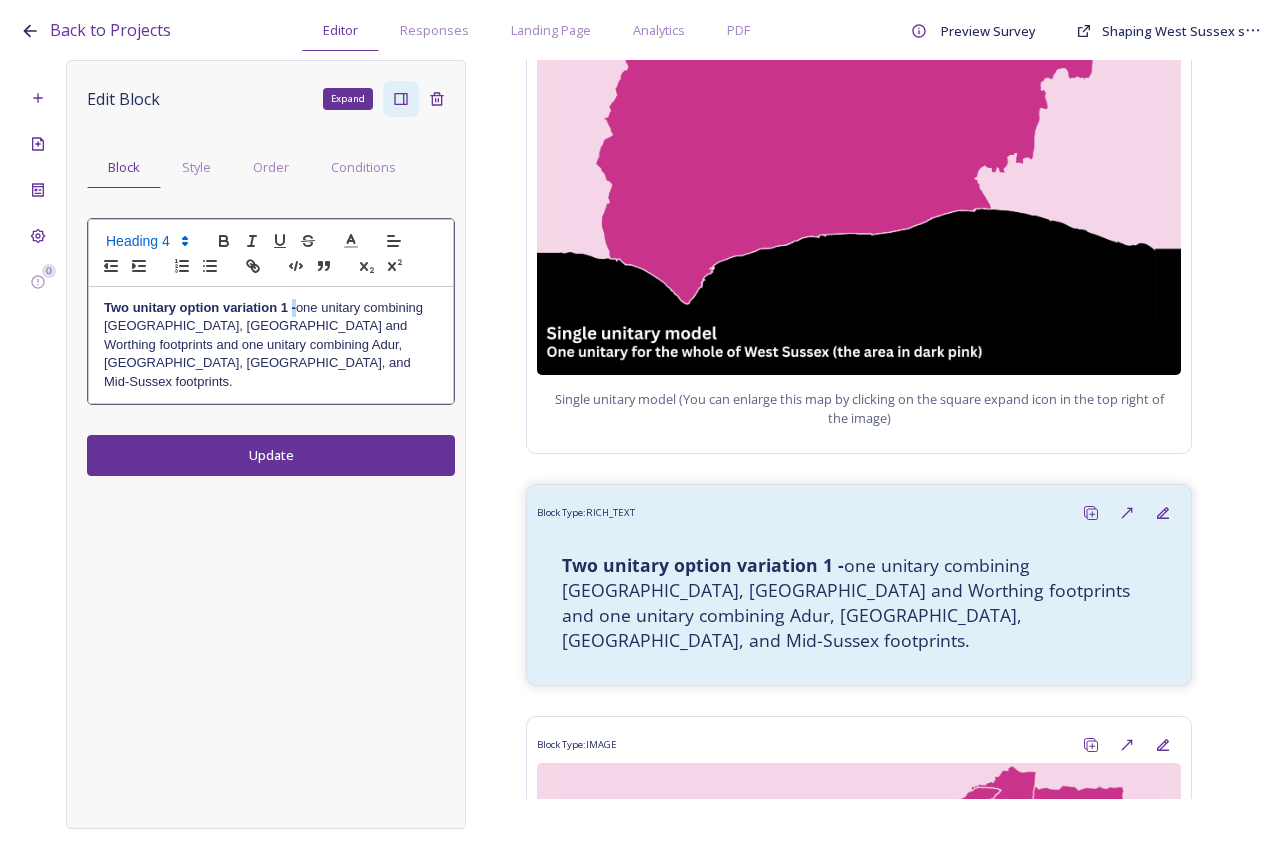 click on "Two unitary option variation 1 -" at bounding box center (200, 307) 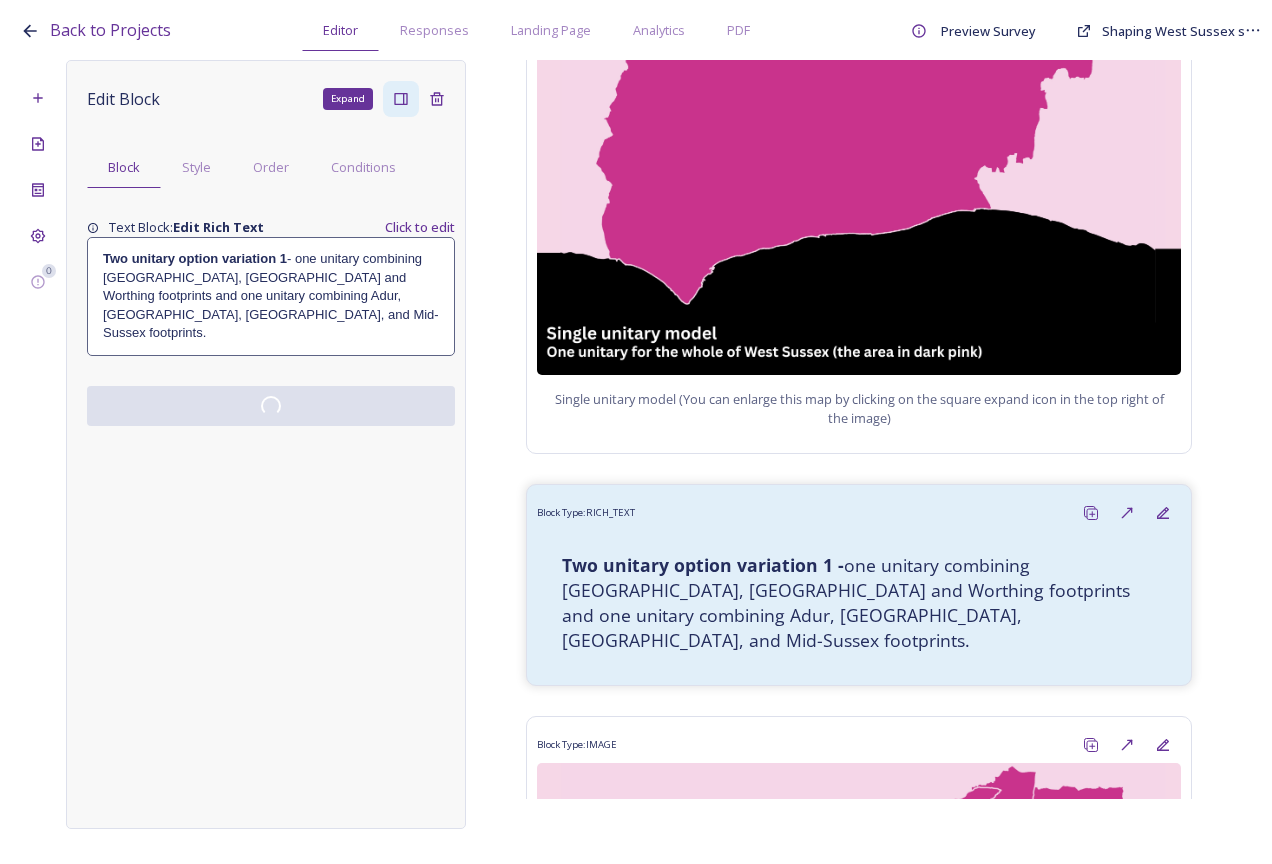 click on "Edit Block Expand Block Style Order Conditions Text Block:  Edit Rich Text Click to edit Two unitary option variation 1  -   one unitary combining Arun, Chichester and Worthing footprints and one unitary combining Adur, Crawley, Horsham, and Mid-Sussex footprints." at bounding box center (266, 444) 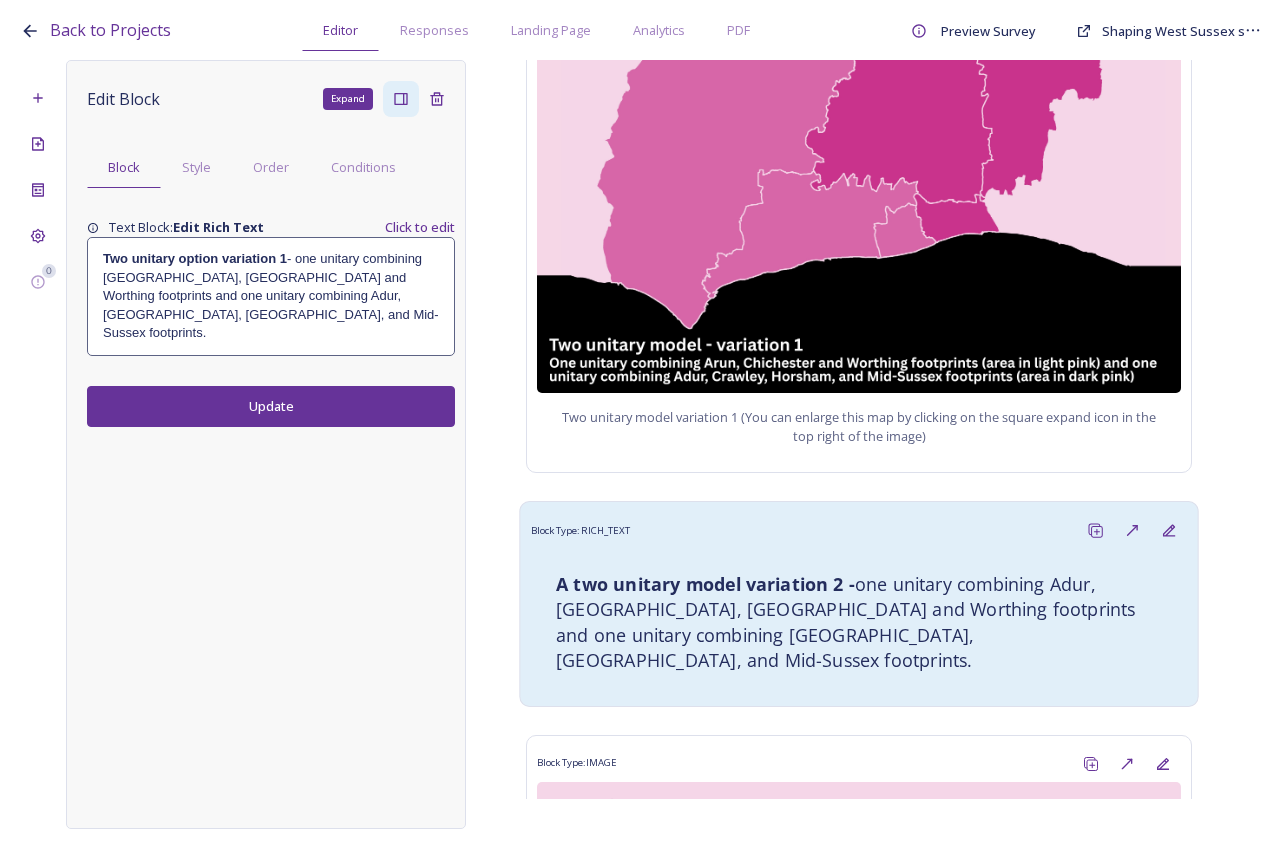 scroll, scrollTop: 1800, scrollLeft: 0, axis: vertical 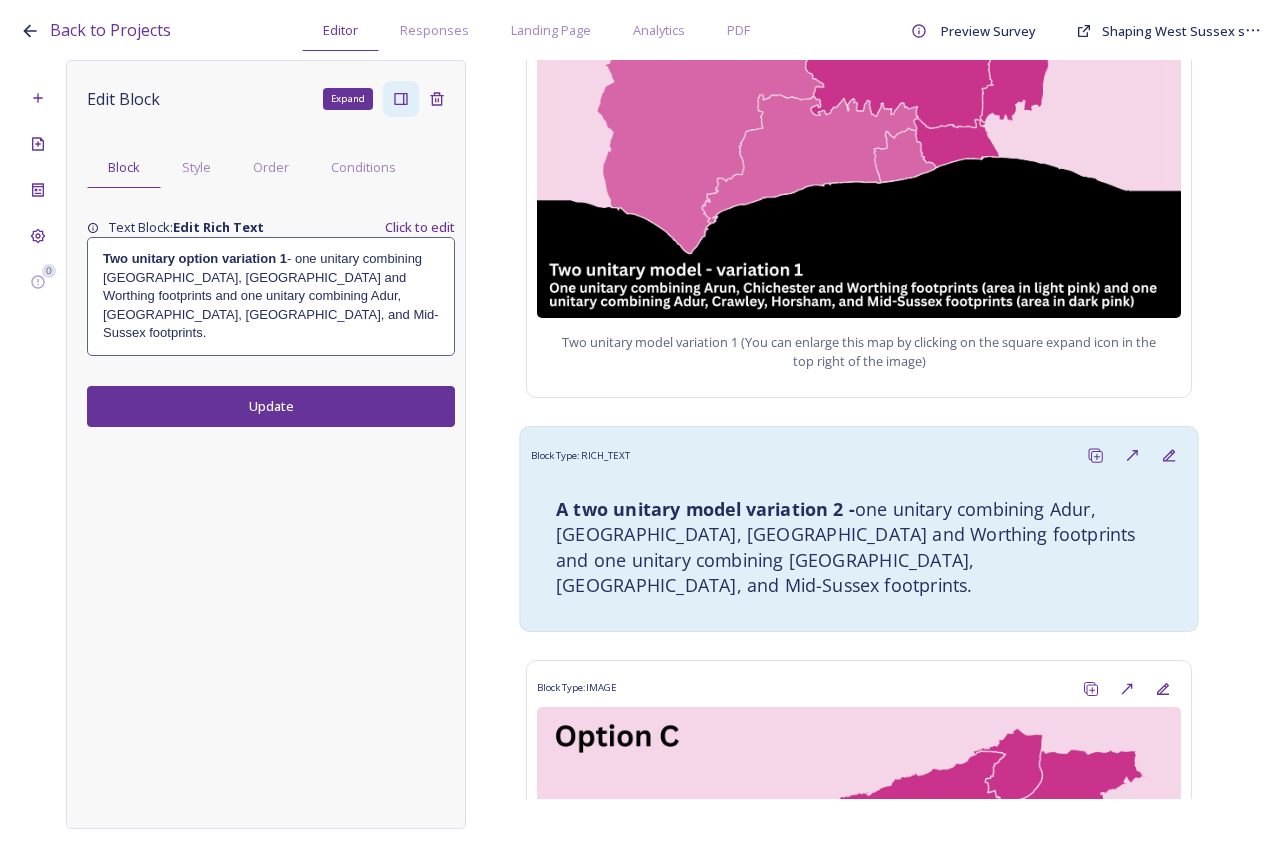 click on "A two unitary model variation 2 -   one unitary combining Adur, Arun, Chichester and Worthing footprints and one unitary combining Crawley, Horsham, and Mid-Sussex footprints." at bounding box center [859, 547] 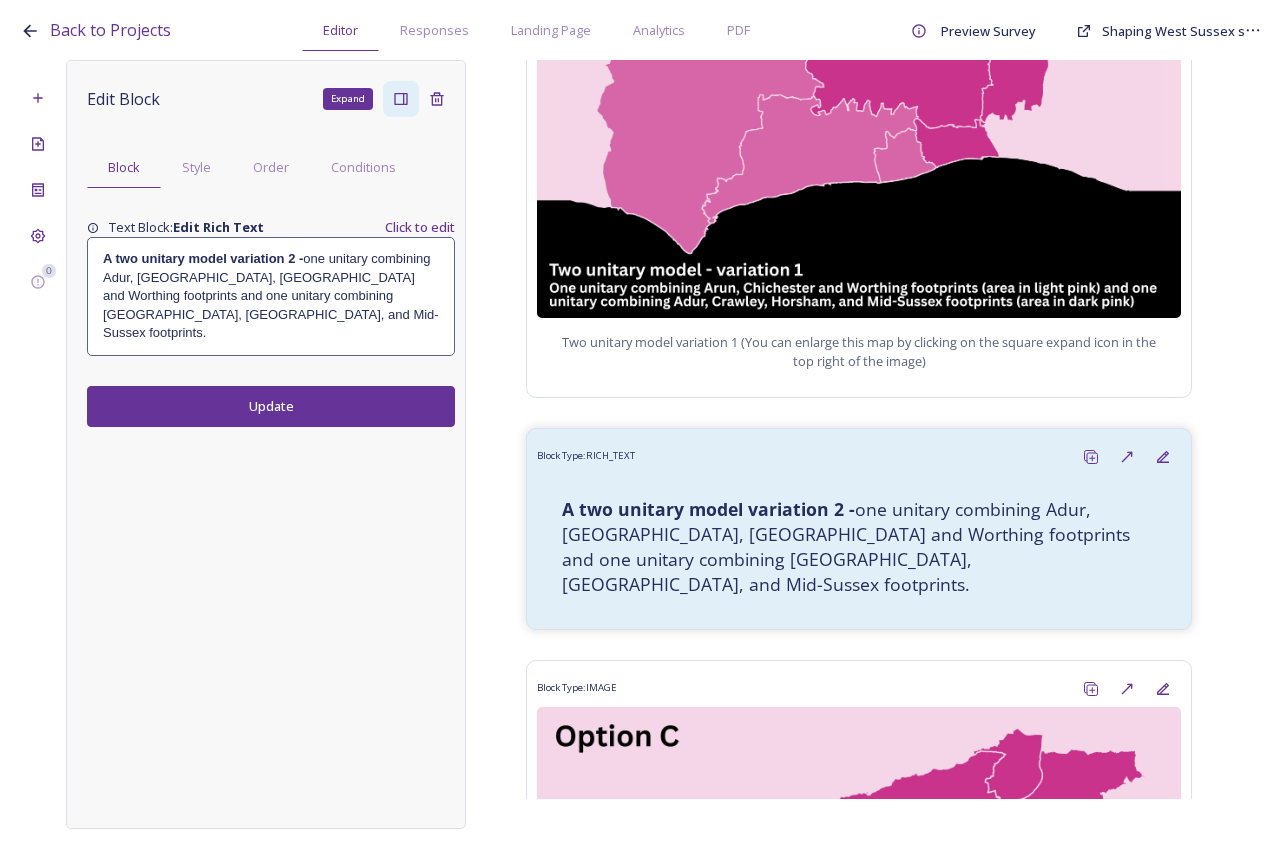 click on "A two unitary model variation 2 -   one unitary combining Adur, Arun, Chichester and Worthing footprints and one unitary combining Crawley, Horsham, and Mid-Sussex footprints." at bounding box center (271, 296) 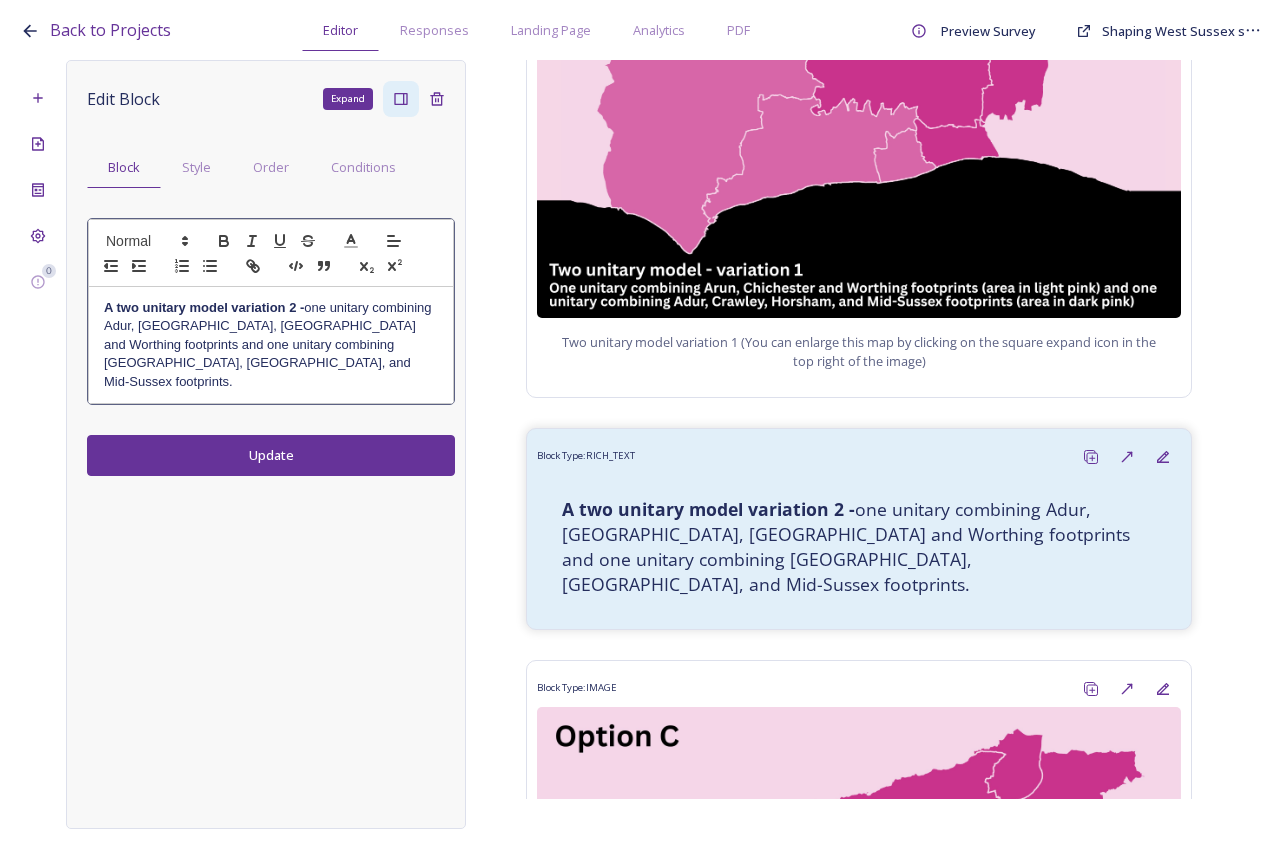 click on "A two unitary model variation 2 -   one unitary combining Adur, Arun, Chichester and Worthing footprints and one unitary combining Crawley, Horsham, and Mid-Sussex footprints." at bounding box center [271, 345] 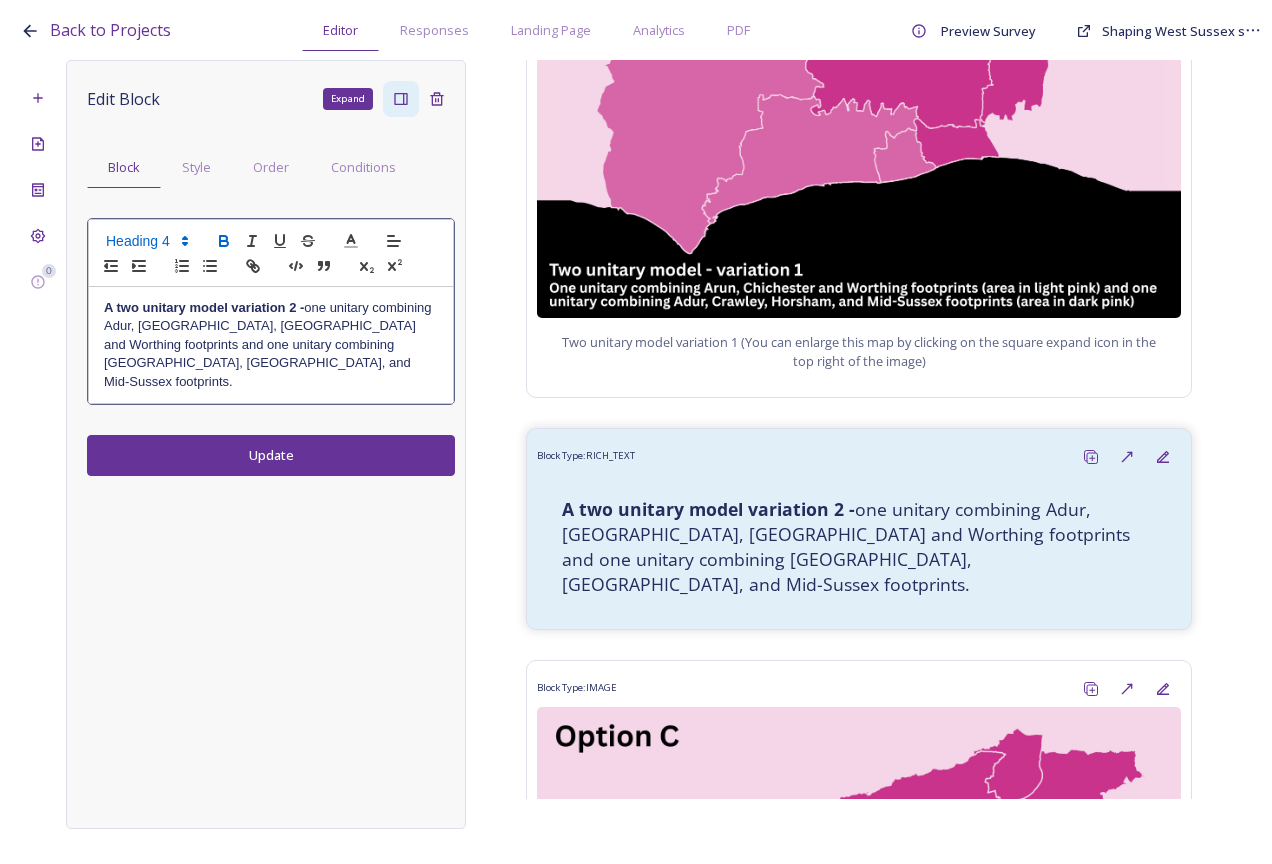 type 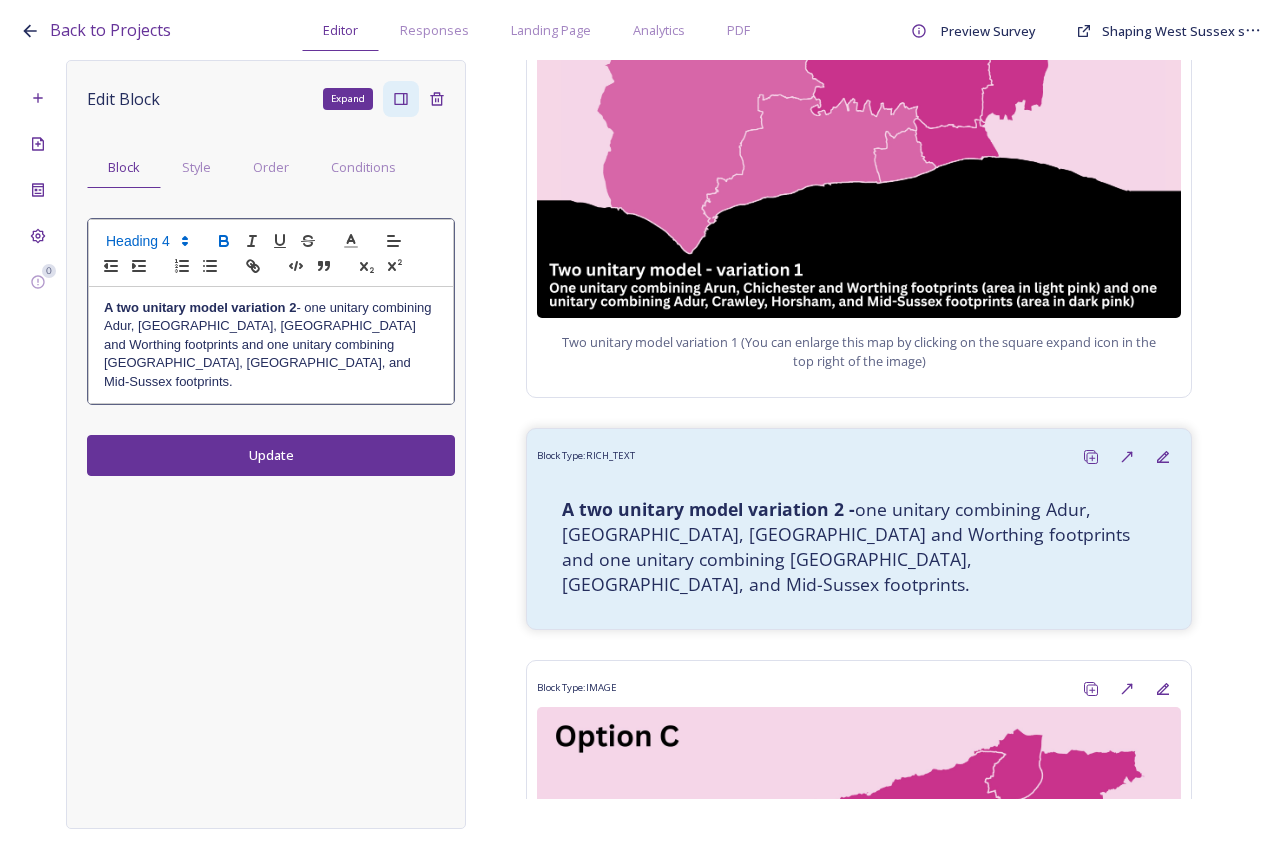 click on "Edit Block Expand Block Style Order Conditions                                                                                                                                                                           A two unitary model variation 2  - one unitary combining Adur, Arun, Chichester and Worthing footprints and one unitary combining Crawley, Horsham, and Mid-Sussex footprints. Update" at bounding box center (266, 444) 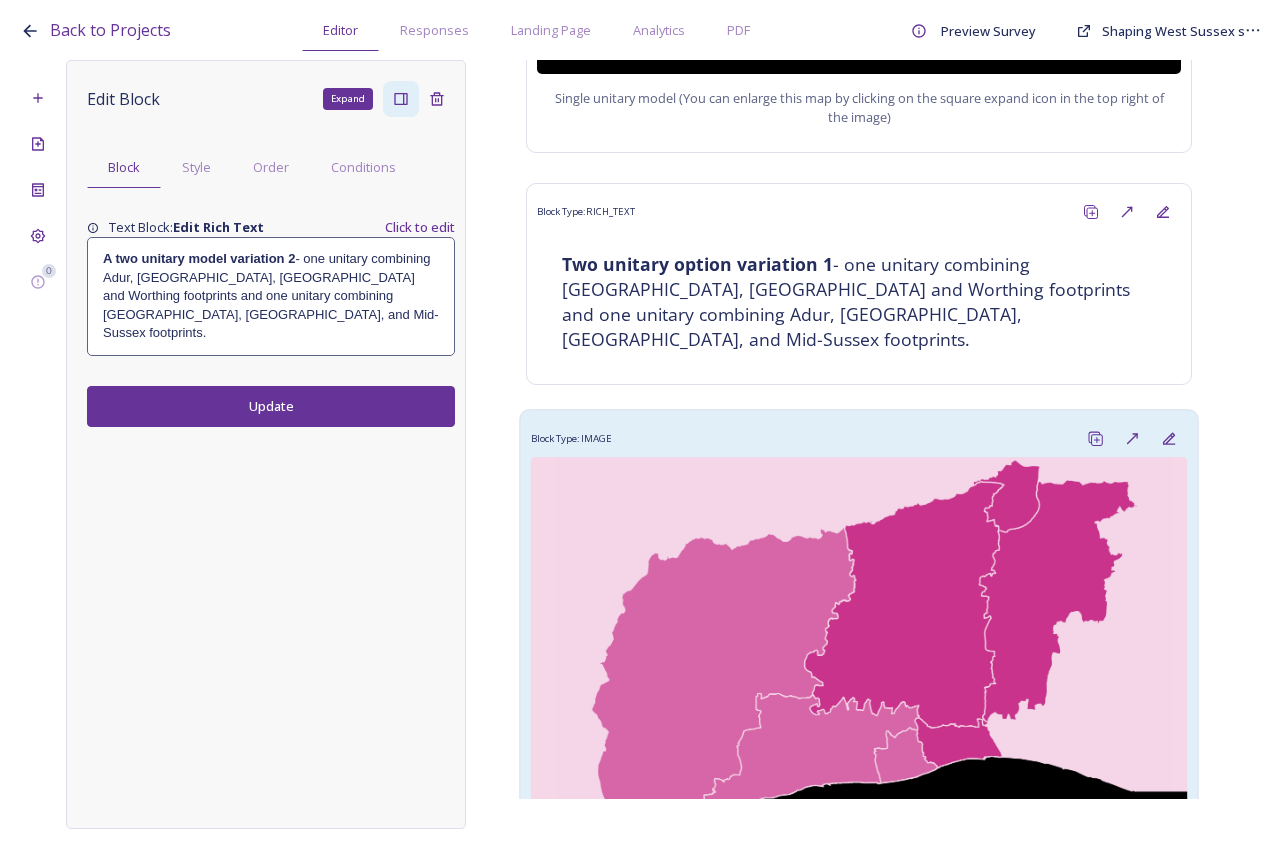 scroll, scrollTop: 1200, scrollLeft: 0, axis: vertical 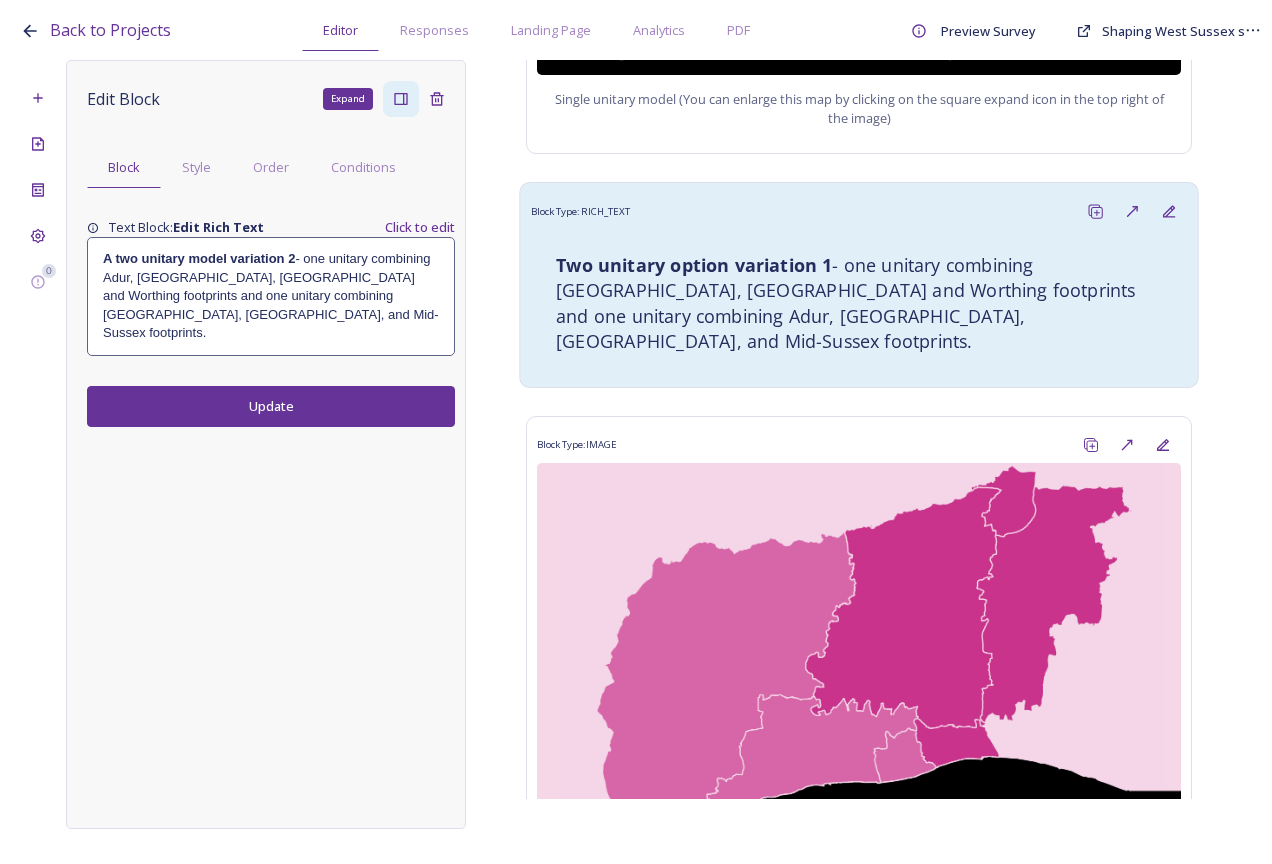 click on "Two unitary option variation 1  -   one unitary combining Arun, Chichester and Worthing footprints and one unitary combining Adur, Crawley, Horsham, and Mid-Sussex footprints." at bounding box center (859, 304) 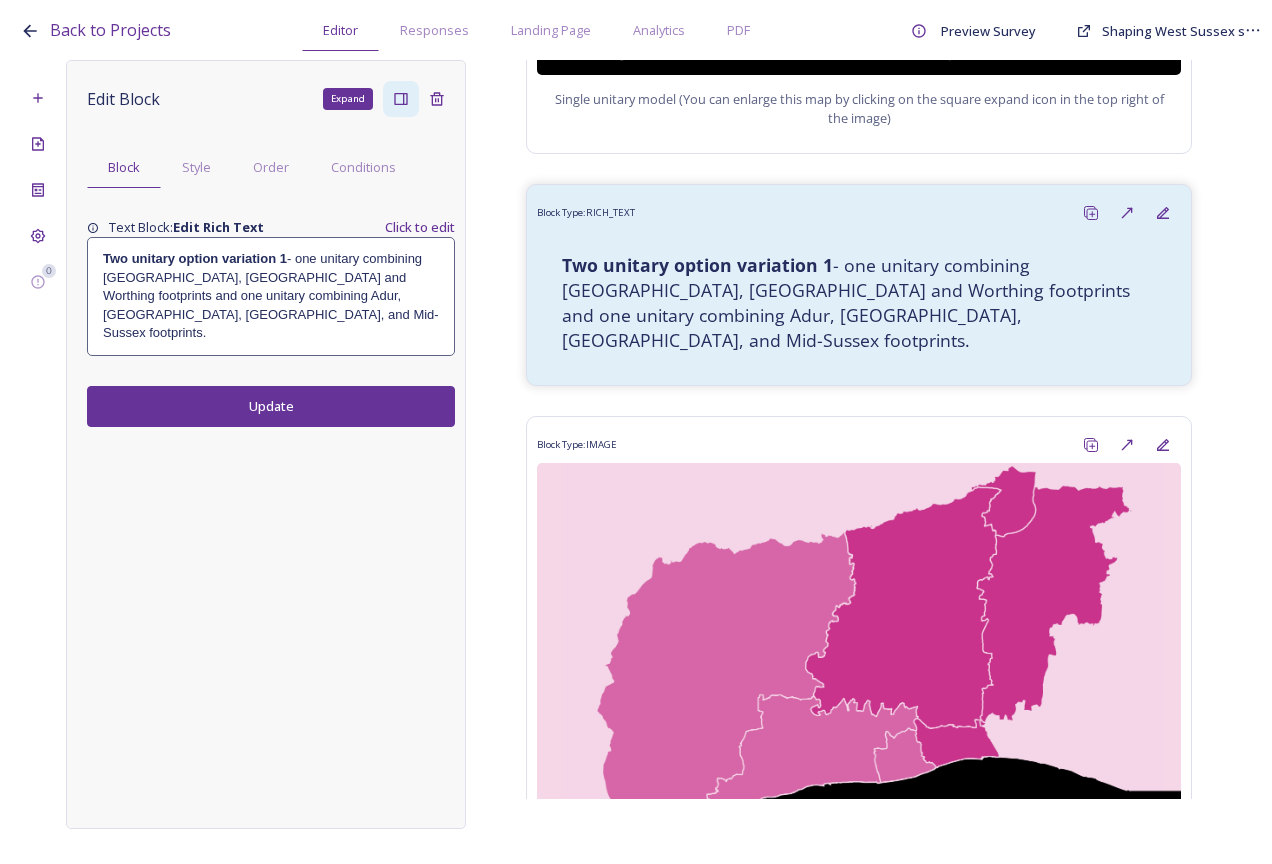 click on "Two unitary option variation 1  -   one unitary combining Arun, Chichester and Worthing footprints and one unitary combining Adur, Crawley, Horsham, and Mid-Sussex footprints." at bounding box center (271, 296) 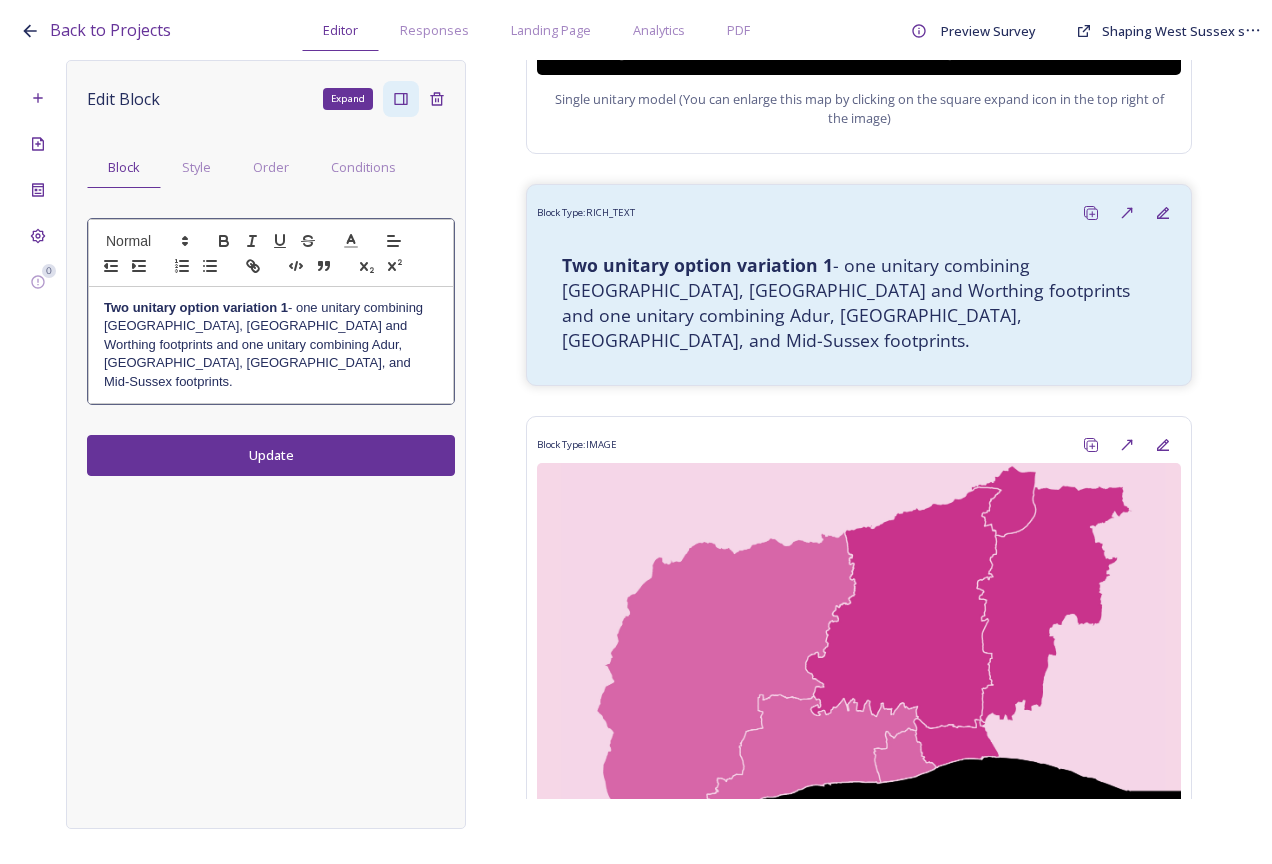 click on "Two unitary option variation 1" at bounding box center [196, 307] 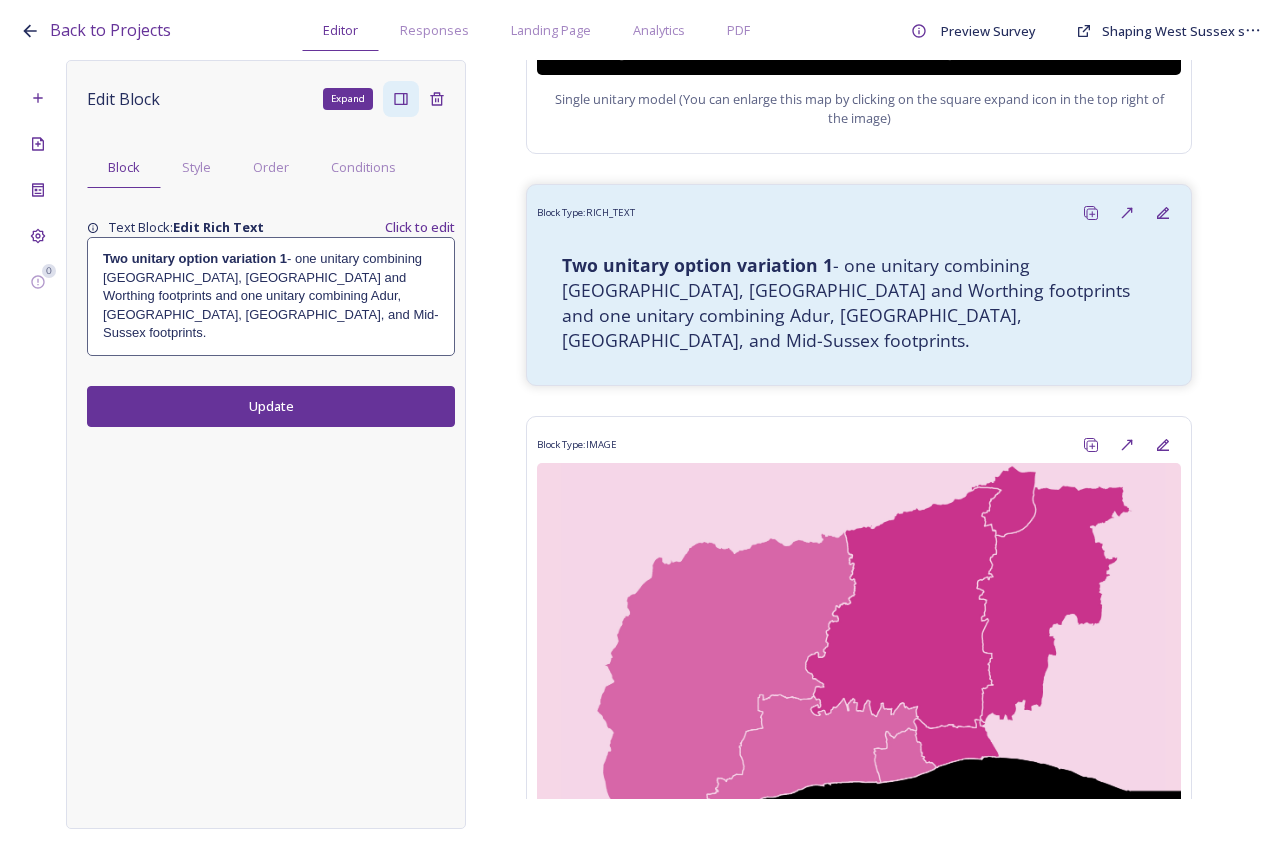 click on "Edit Block Expand Block Style Order Conditions Text Block:  Edit Rich Text Click to edit Two unitary option variation 1  -   one unitary combining Arun, Chichester and Worthing footprints and one unitary combining Adur, Crawley, Horsham, and Mid-Sussex footprints. Update" at bounding box center (266, 444) 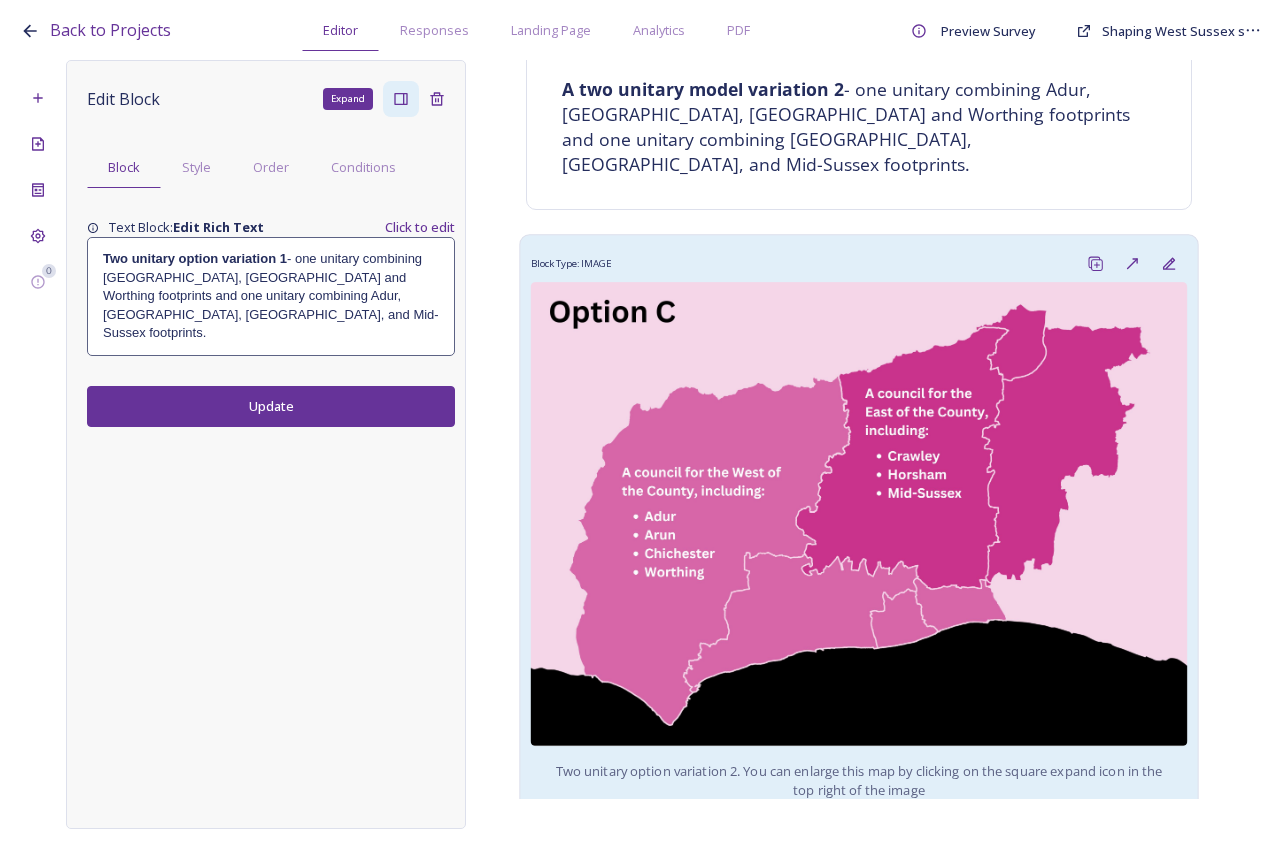 scroll, scrollTop: 2200, scrollLeft: 0, axis: vertical 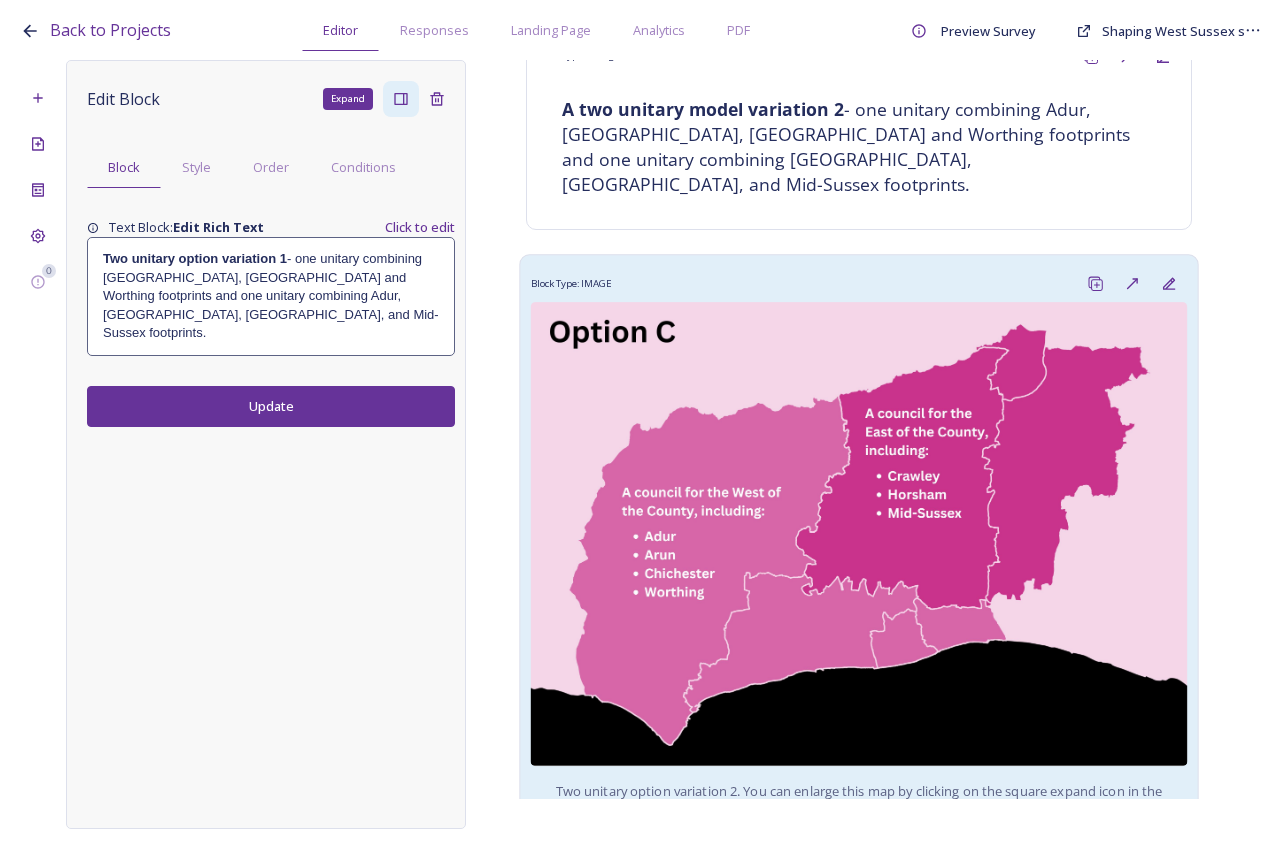 click at bounding box center (859, 534) 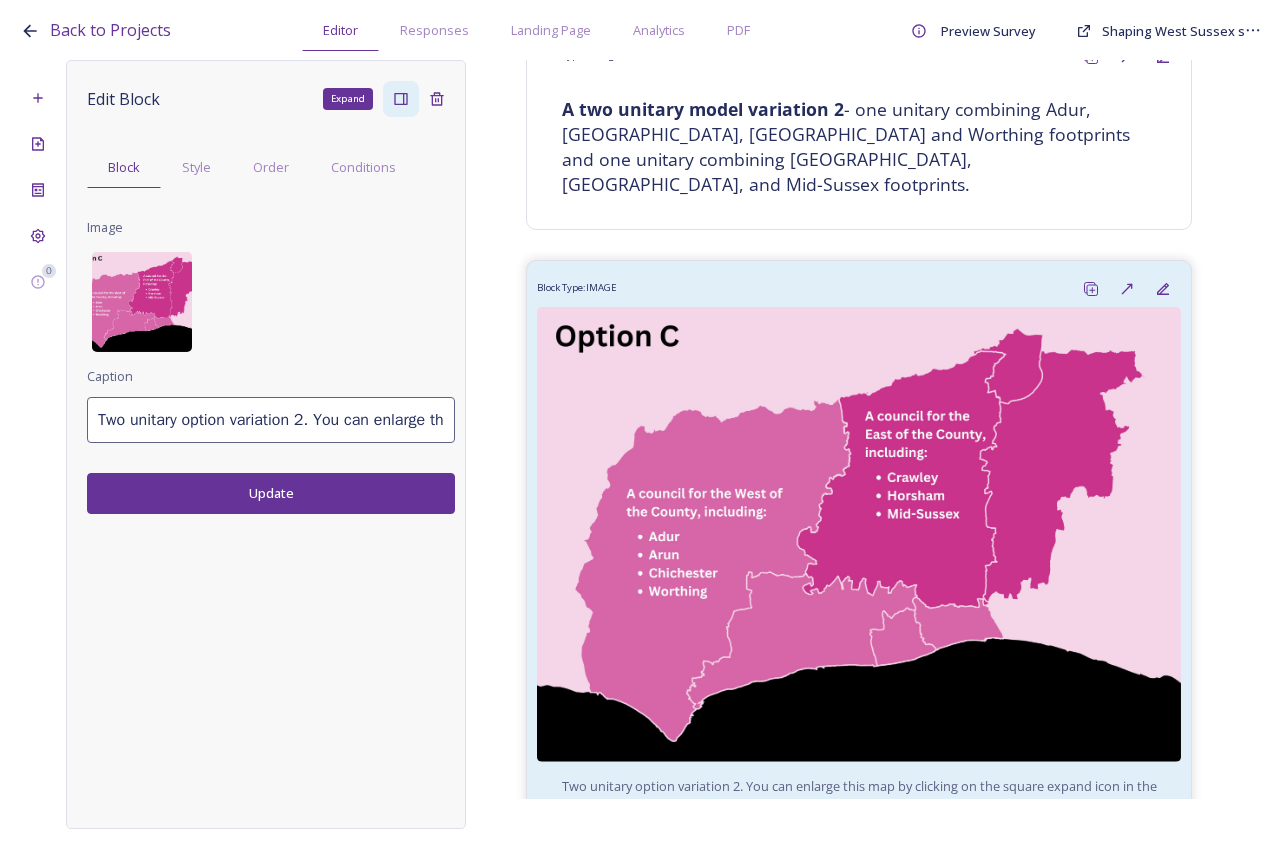 click at bounding box center (142, 302) 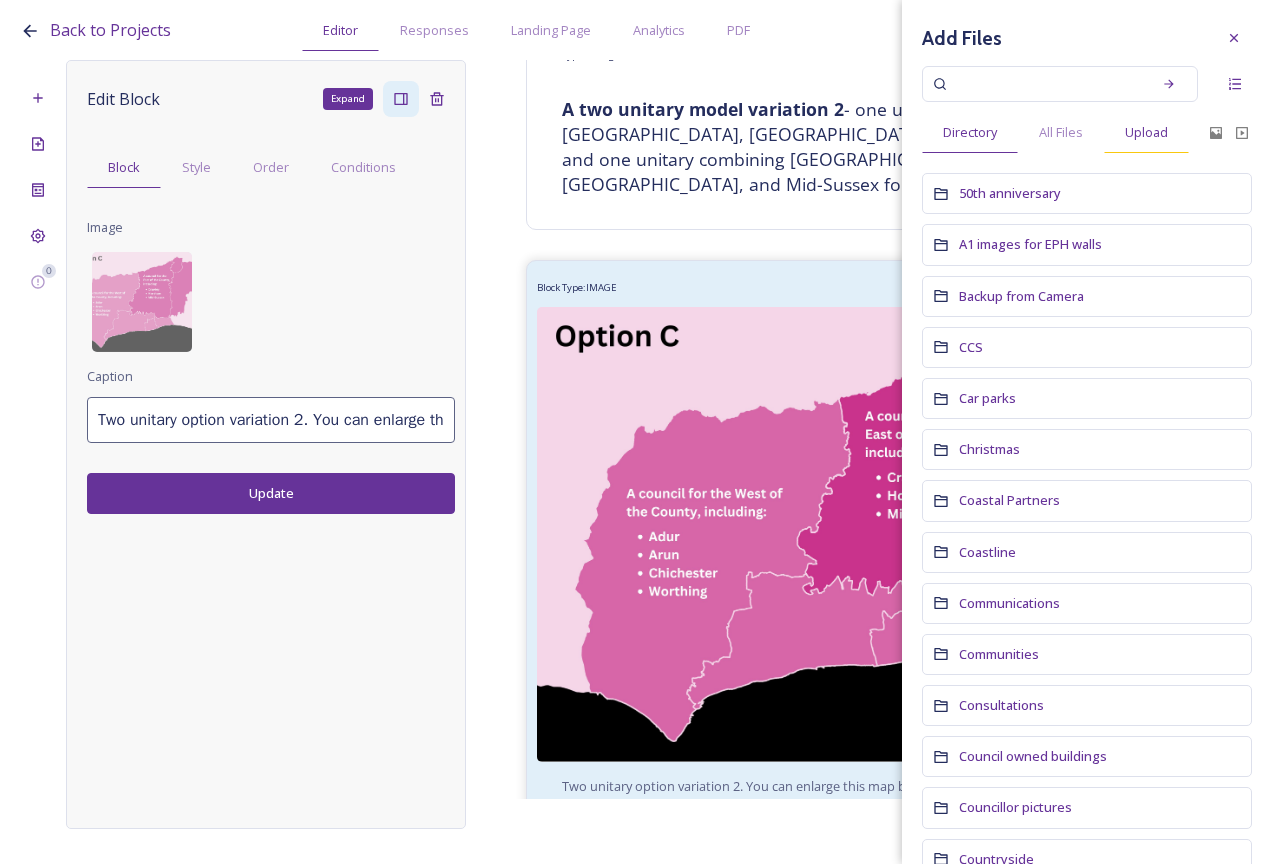 click on "Upload" at bounding box center [1146, 132] 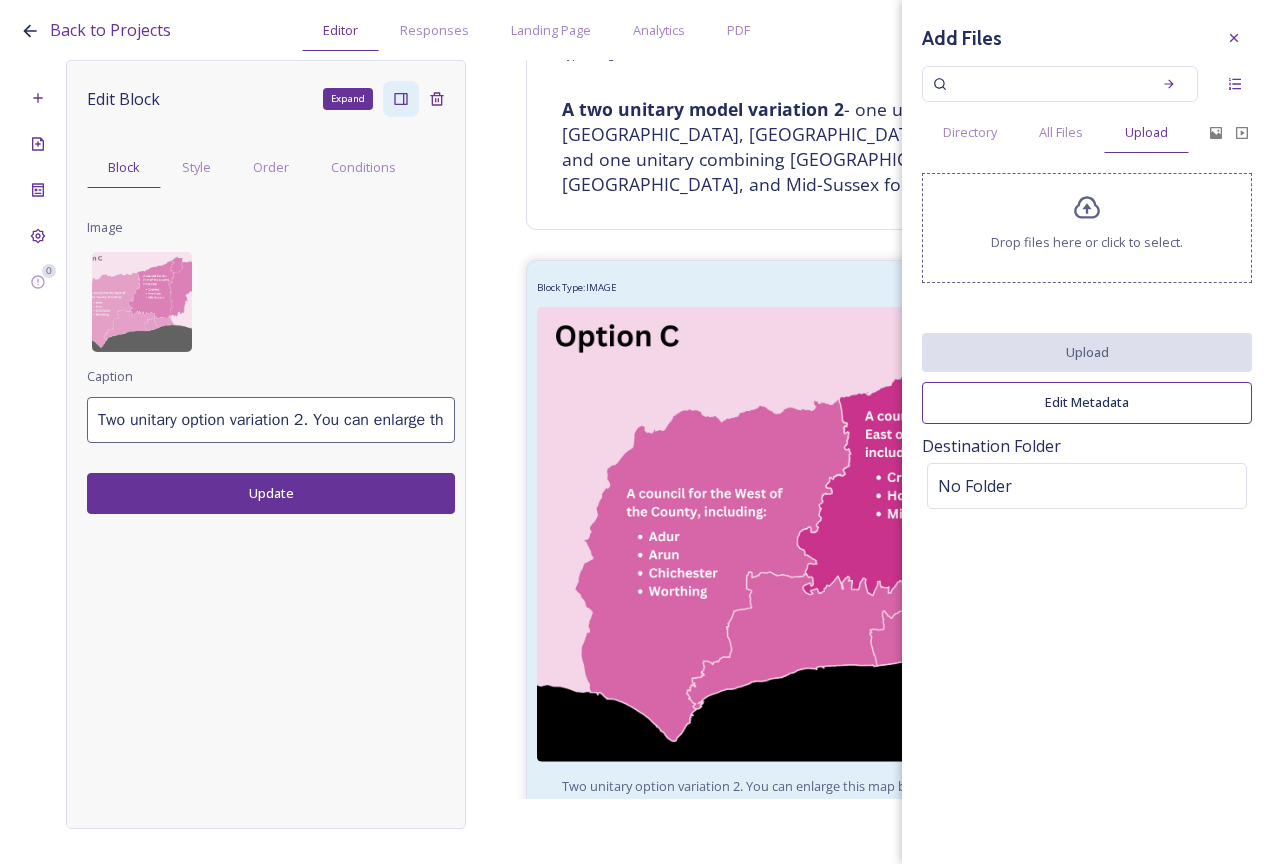 click on "Drop files here or click to select." at bounding box center (1087, 228) 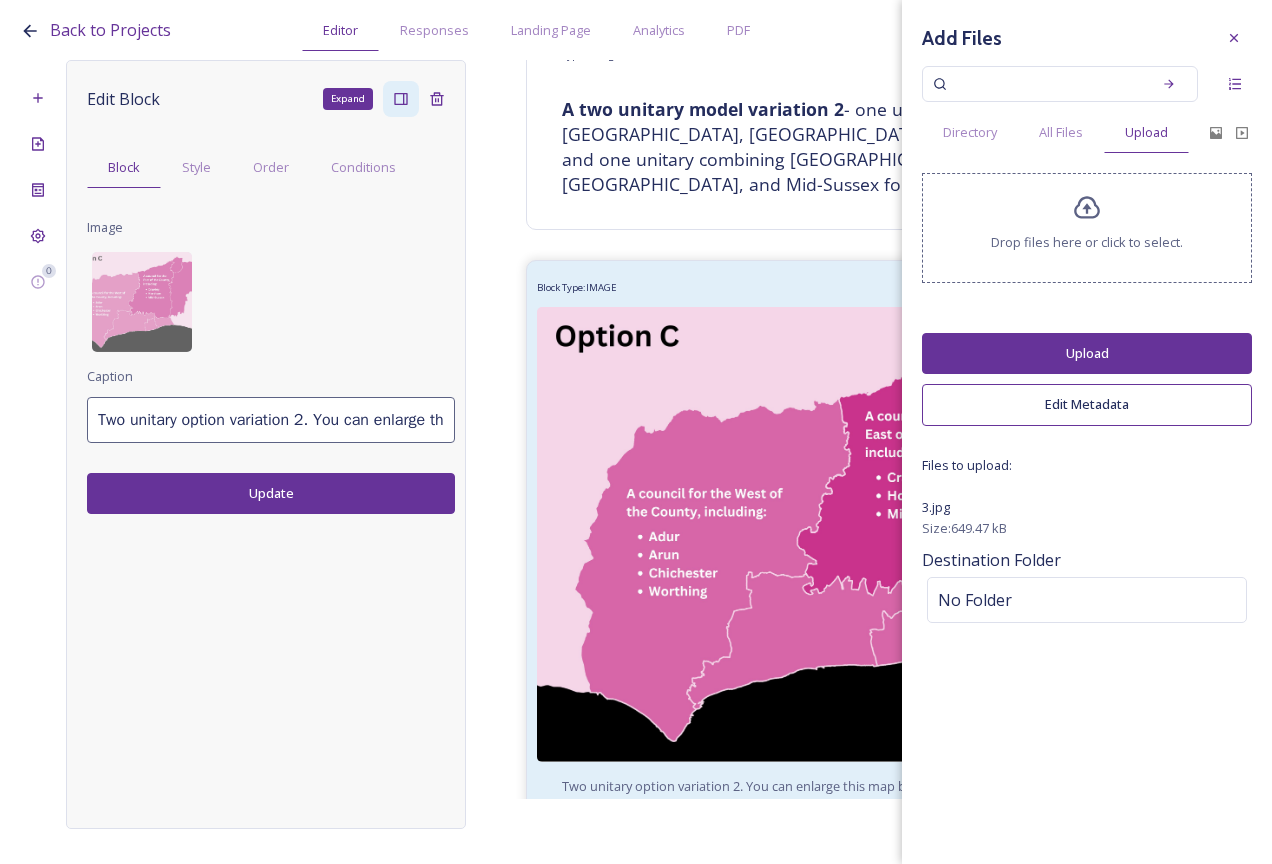 click on "Upload" at bounding box center (1087, 353) 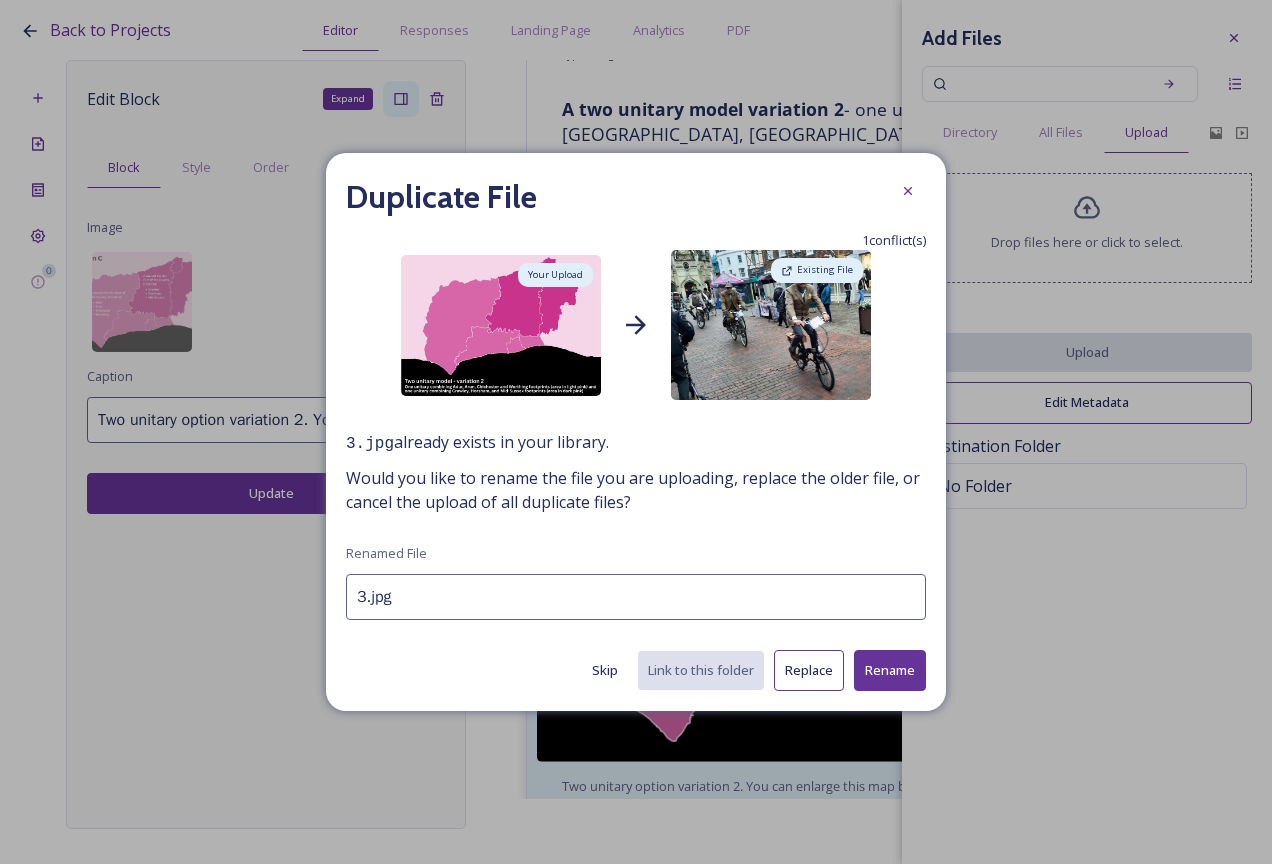 click on "3.jpg" at bounding box center (636, 597) 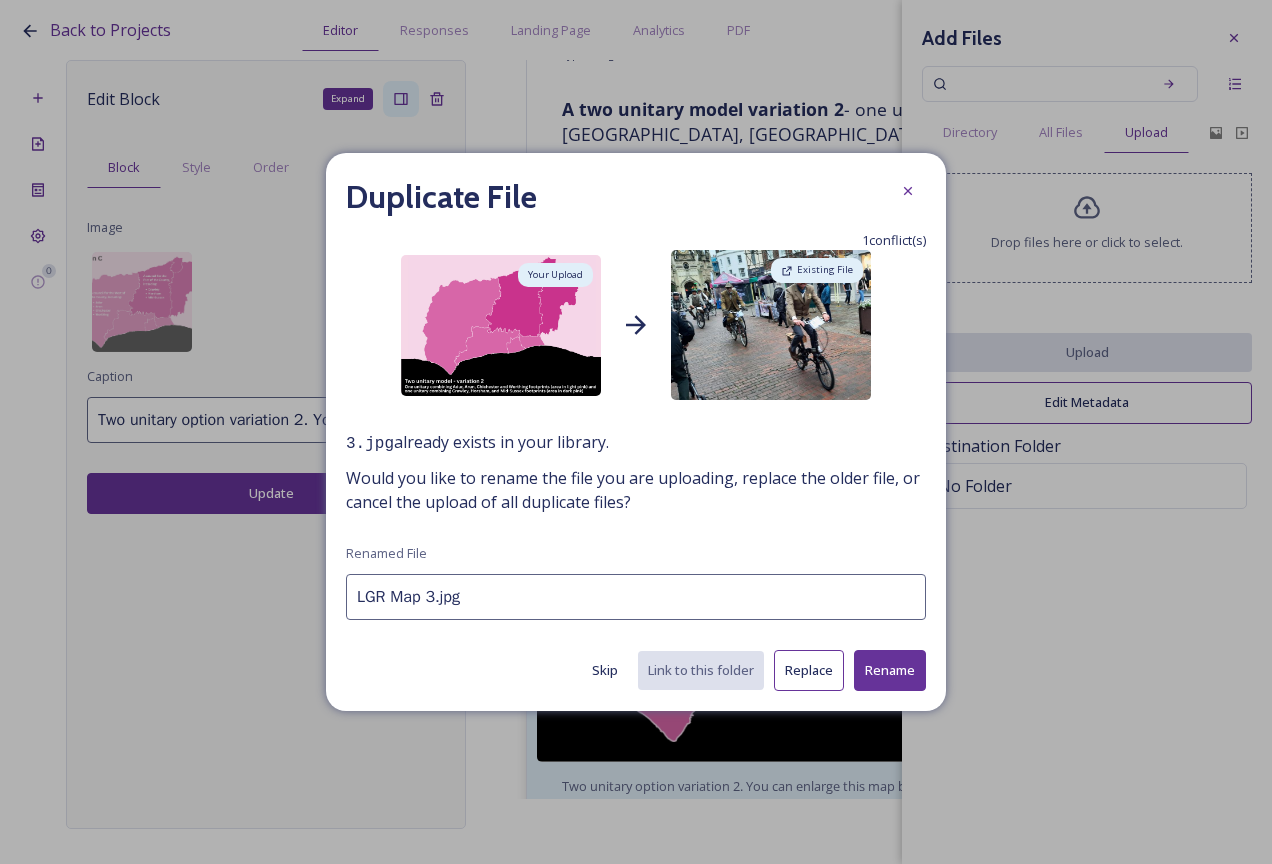 type on "LGR Map 3.jpg" 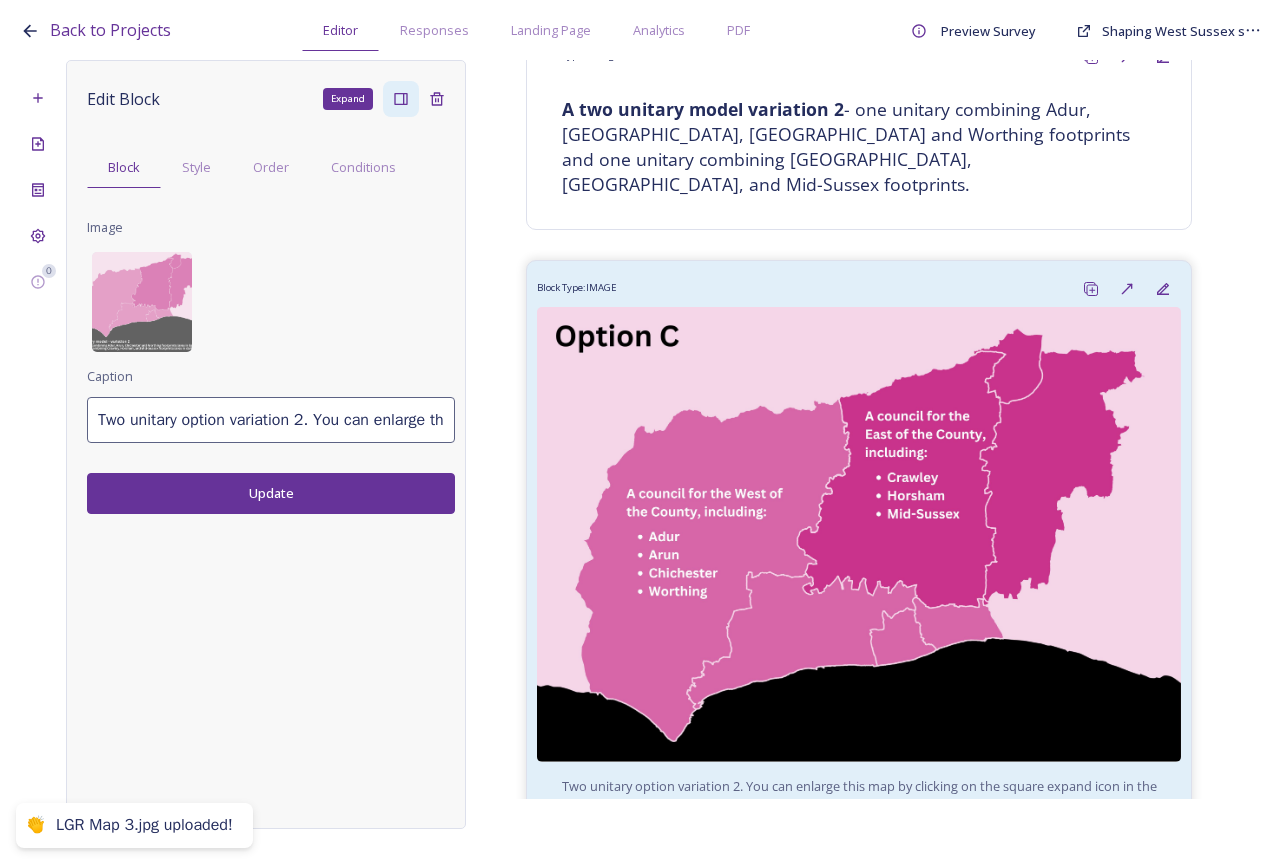 click on "Update" at bounding box center (271, 493) 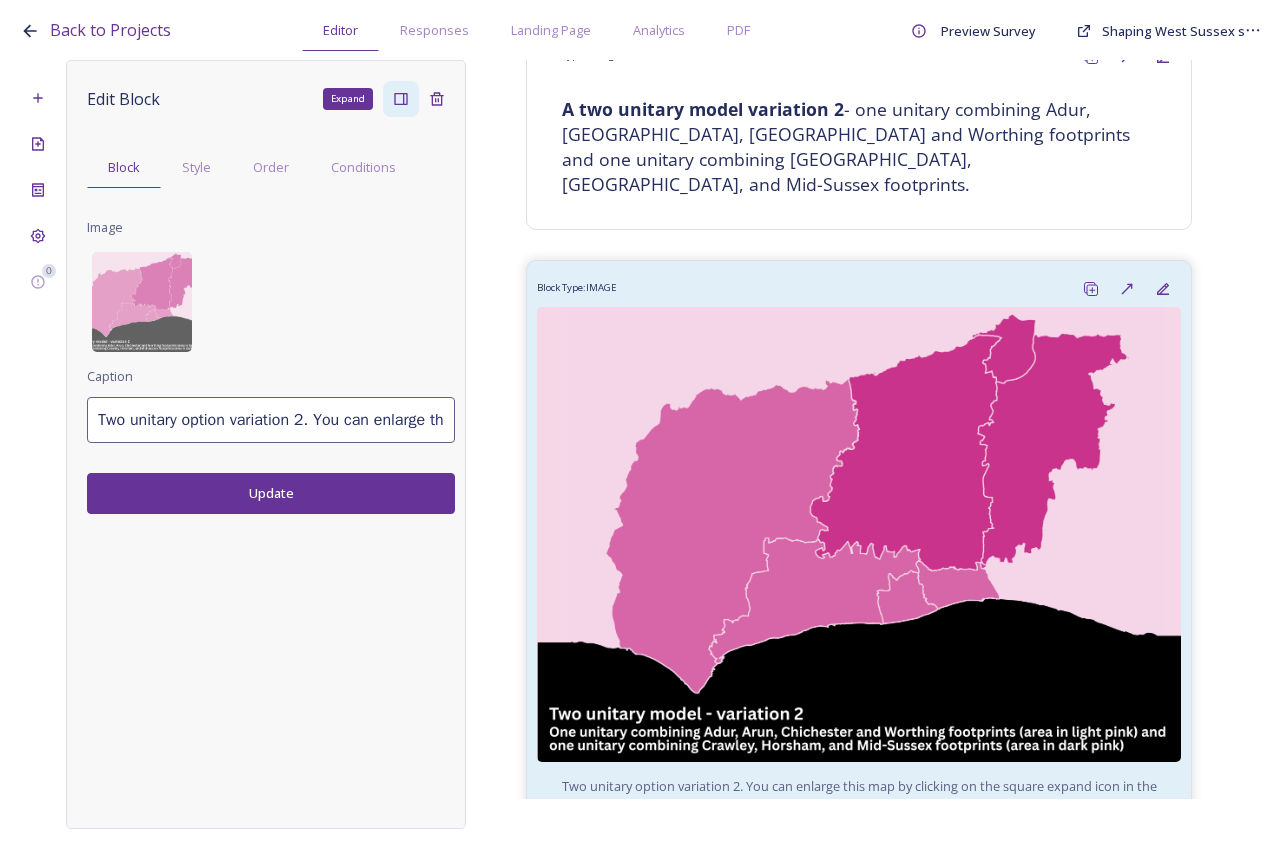 click on "Two unitary option variation 2. You can enlarge this map by clicking on the square expand icon in the top right of the image" at bounding box center [271, 420] 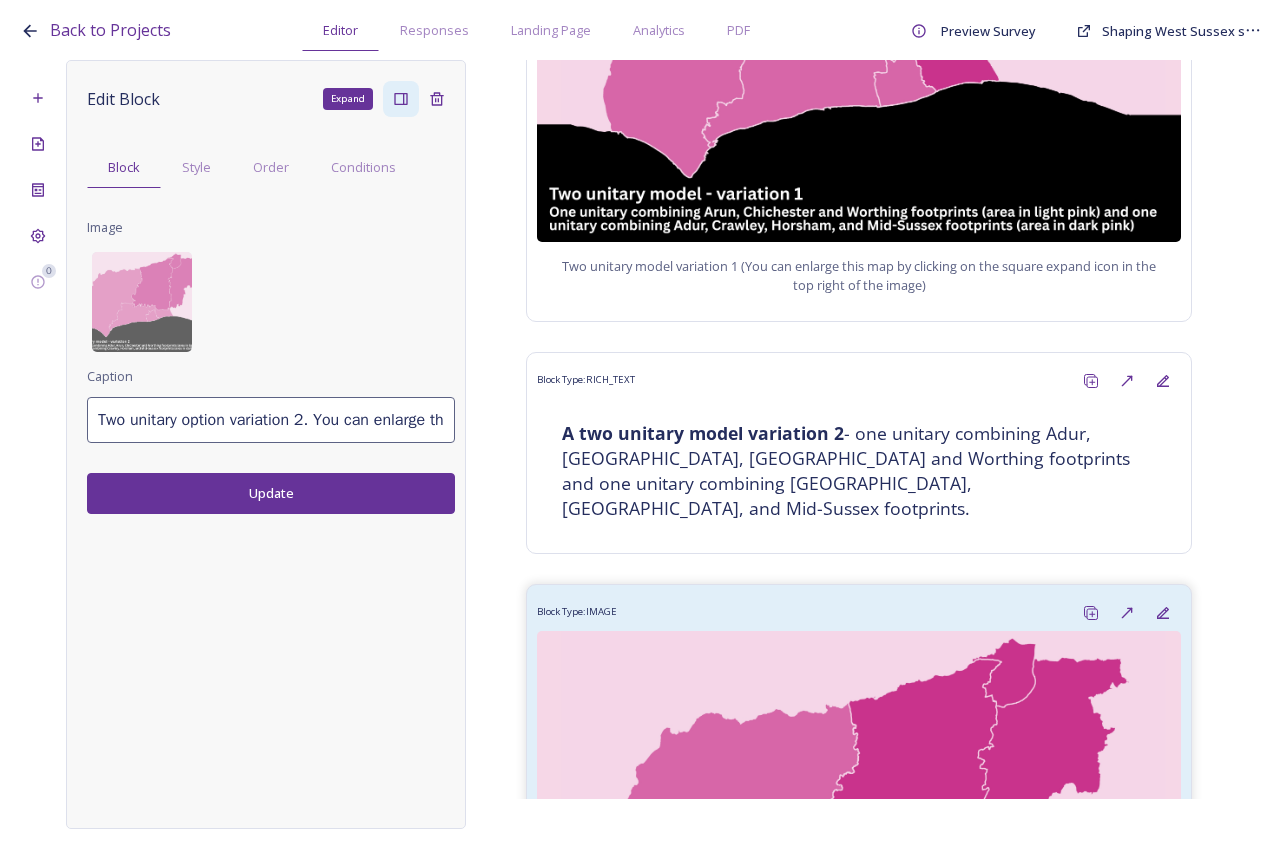 scroll, scrollTop: 1900, scrollLeft: 0, axis: vertical 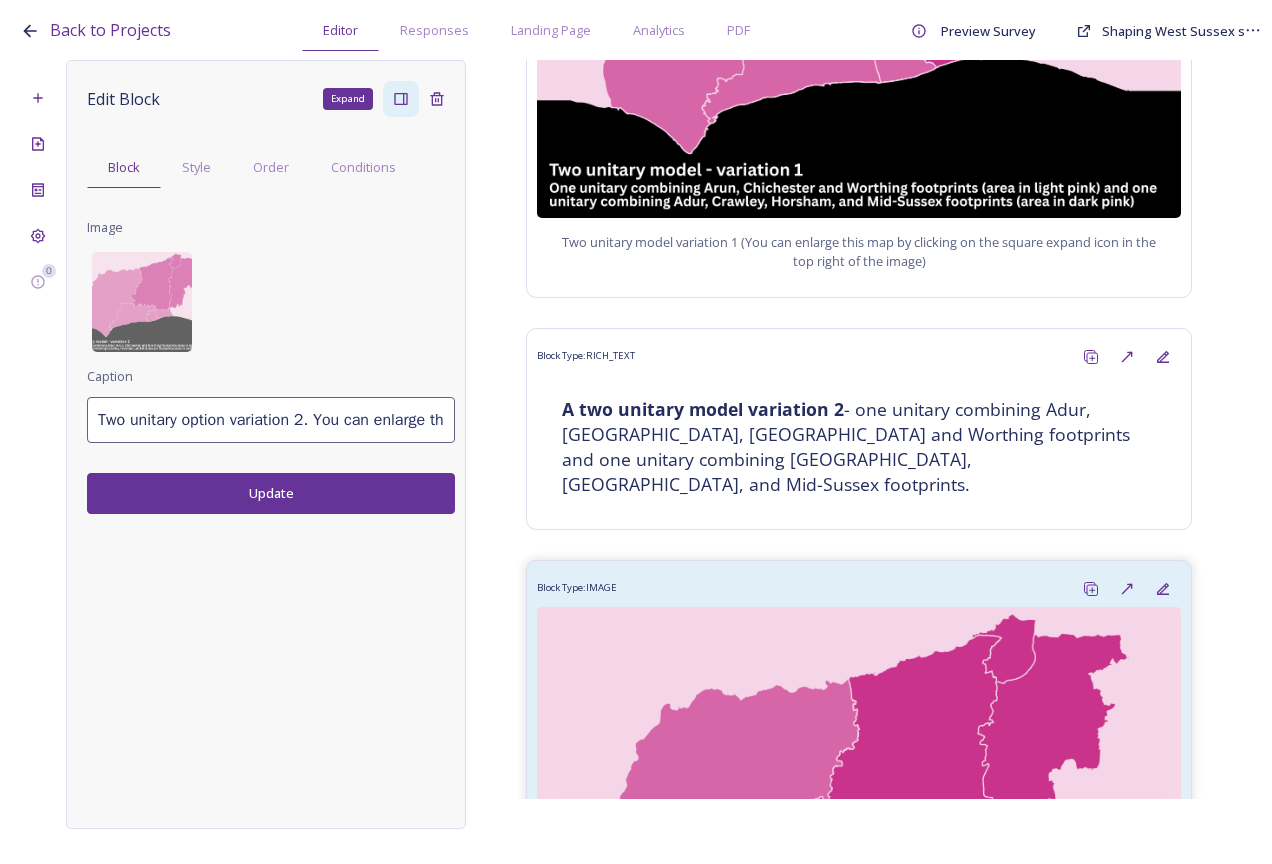 click on "Two unitary option variation 2. You can enlarge this map by clicking on the square expand icon in the top right of the image" at bounding box center (271, 420) 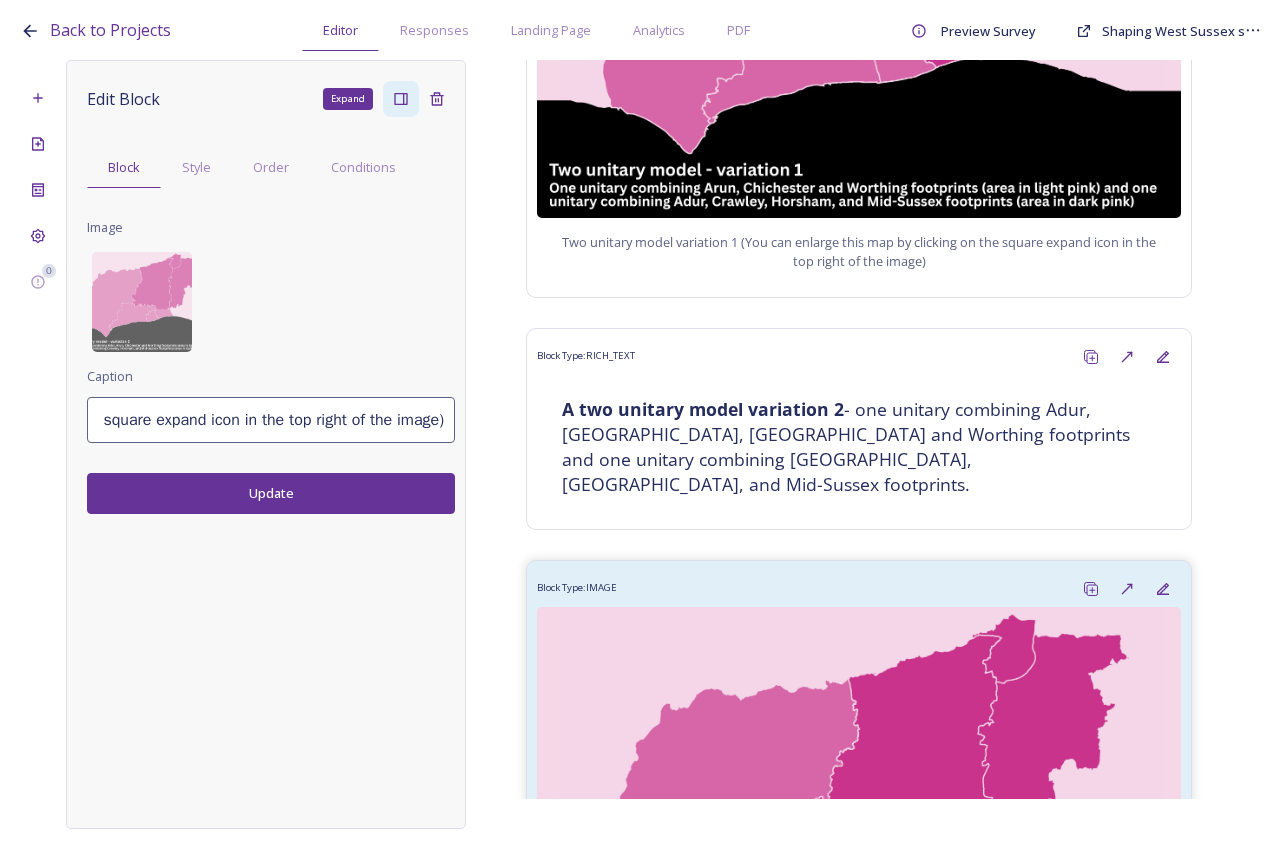 scroll, scrollTop: 0, scrollLeft: 531, axis: horizontal 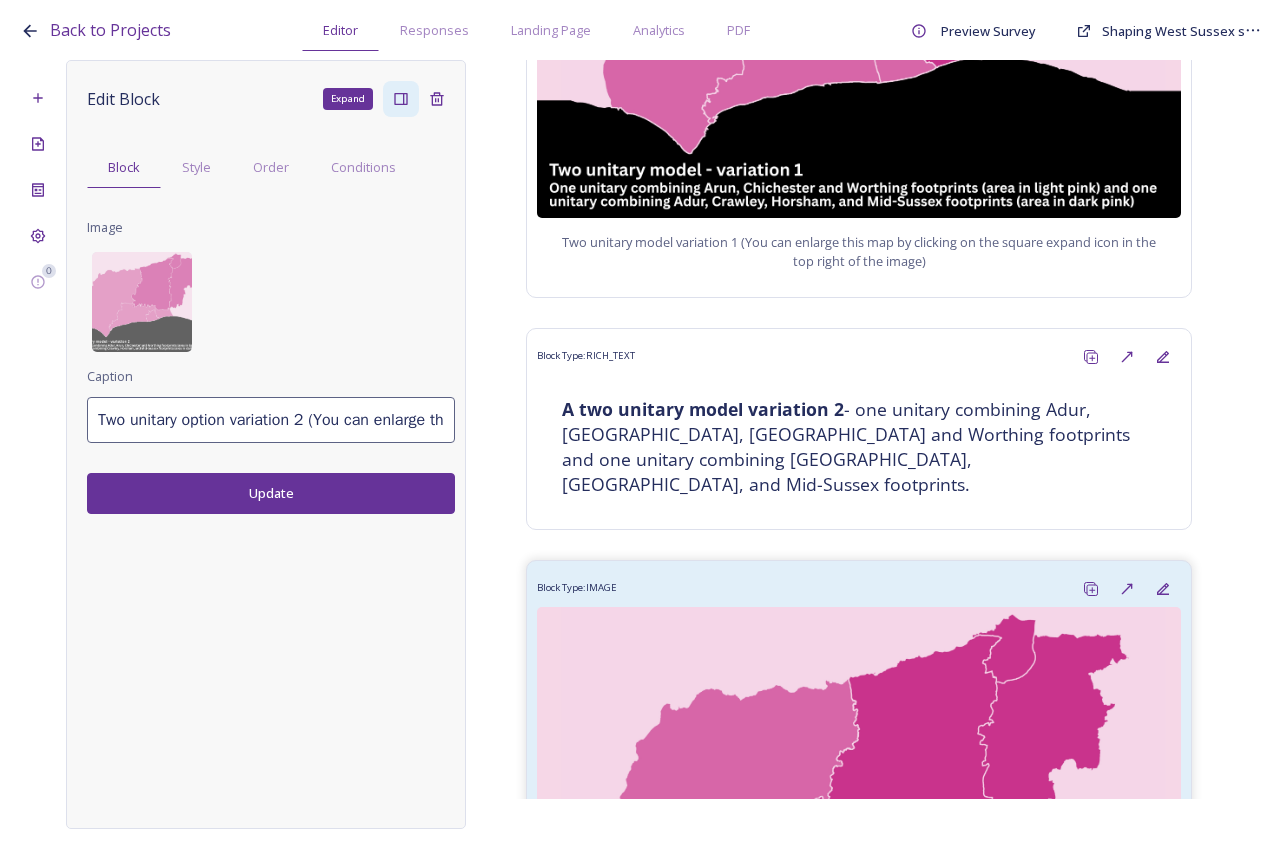 click on "Update" at bounding box center [271, 493] 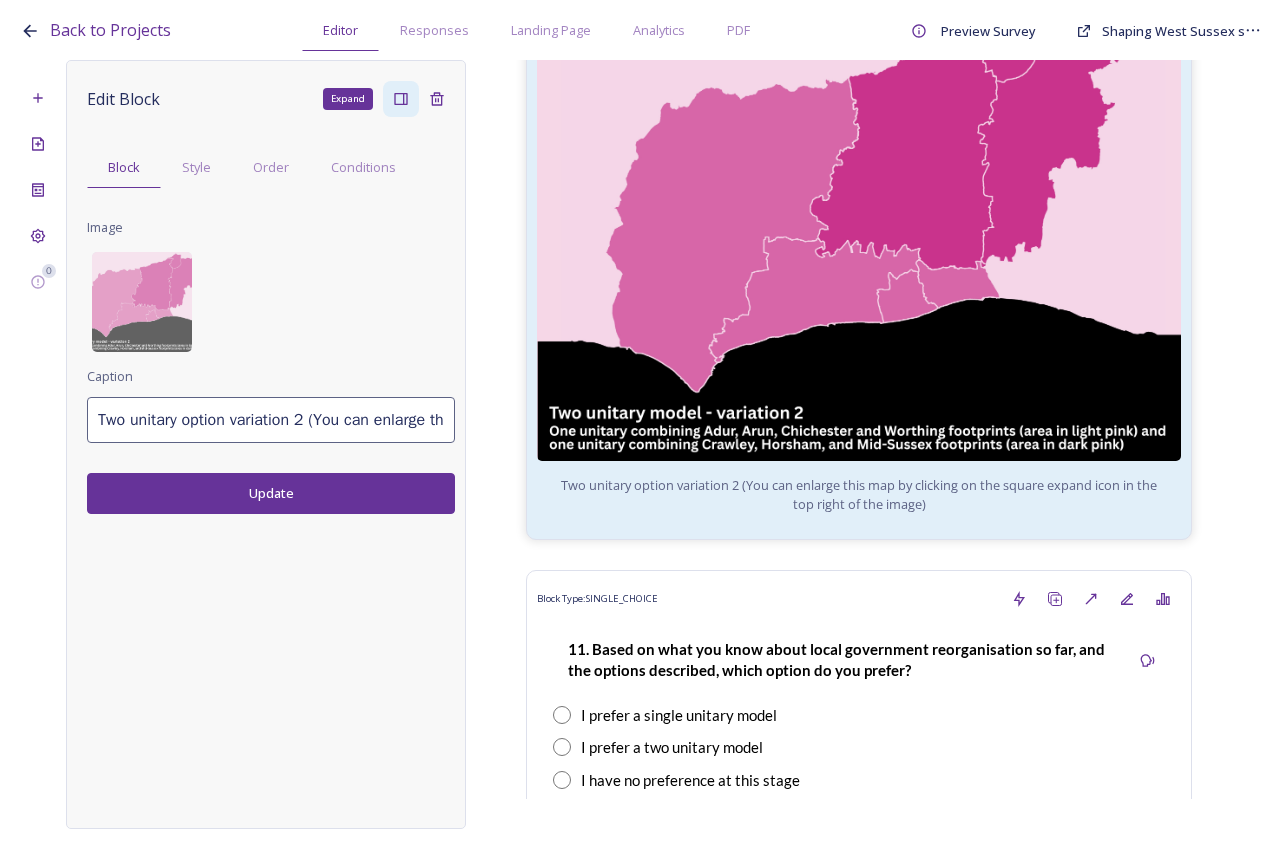 scroll, scrollTop: 2500, scrollLeft: 0, axis: vertical 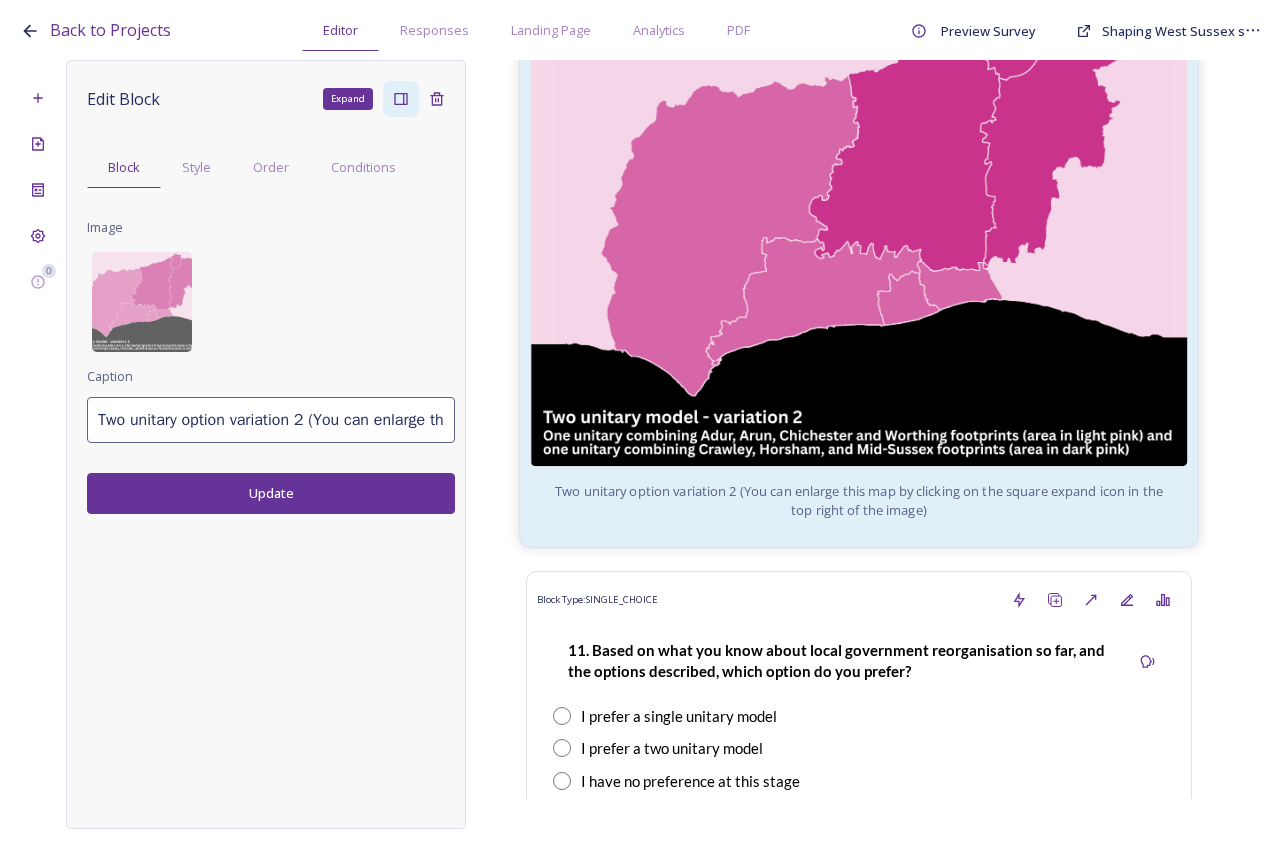 click on "Two unitary option variation 2 (You can enlarge this map by clicking on the square expand icon in the top right of the image)" at bounding box center (859, 500) 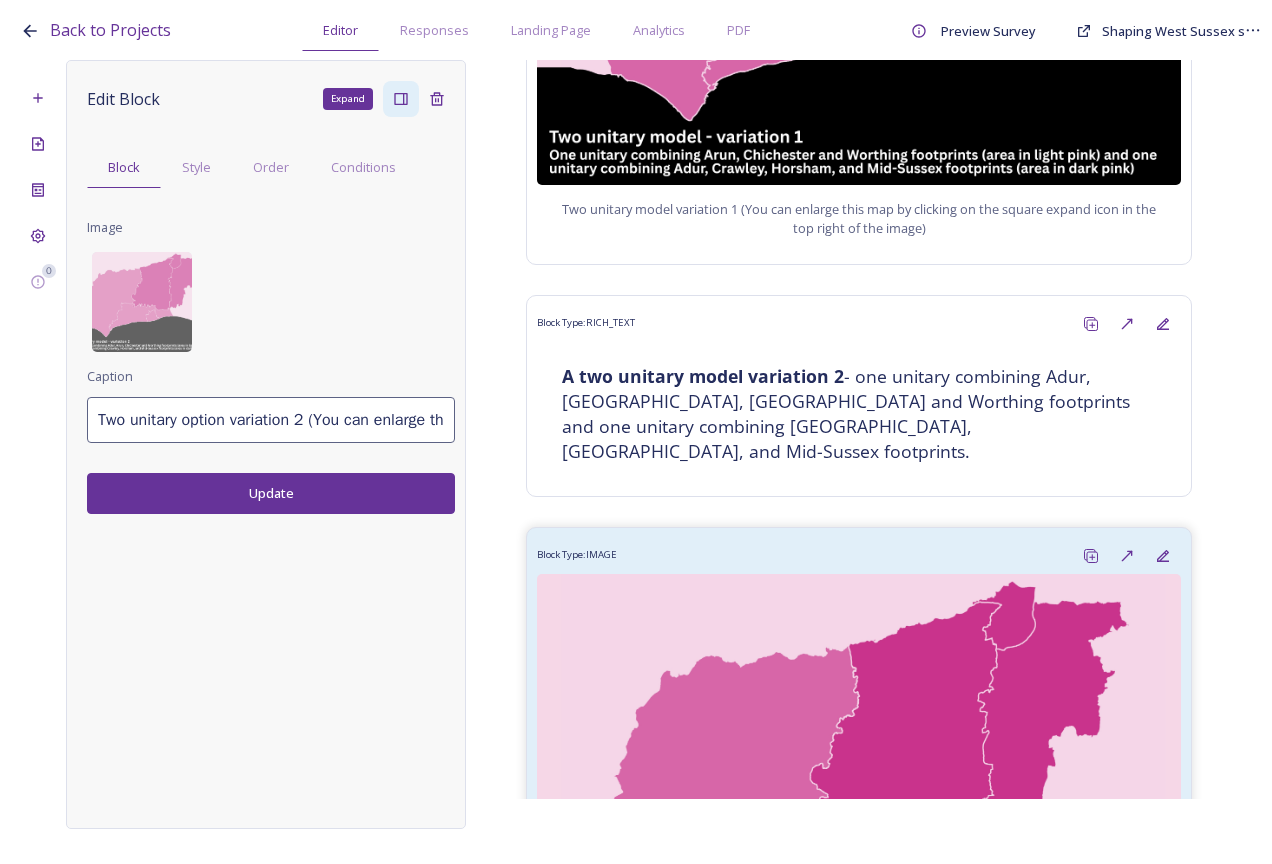 scroll, scrollTop: 1900, scrollLeft: 0, axis: vertical 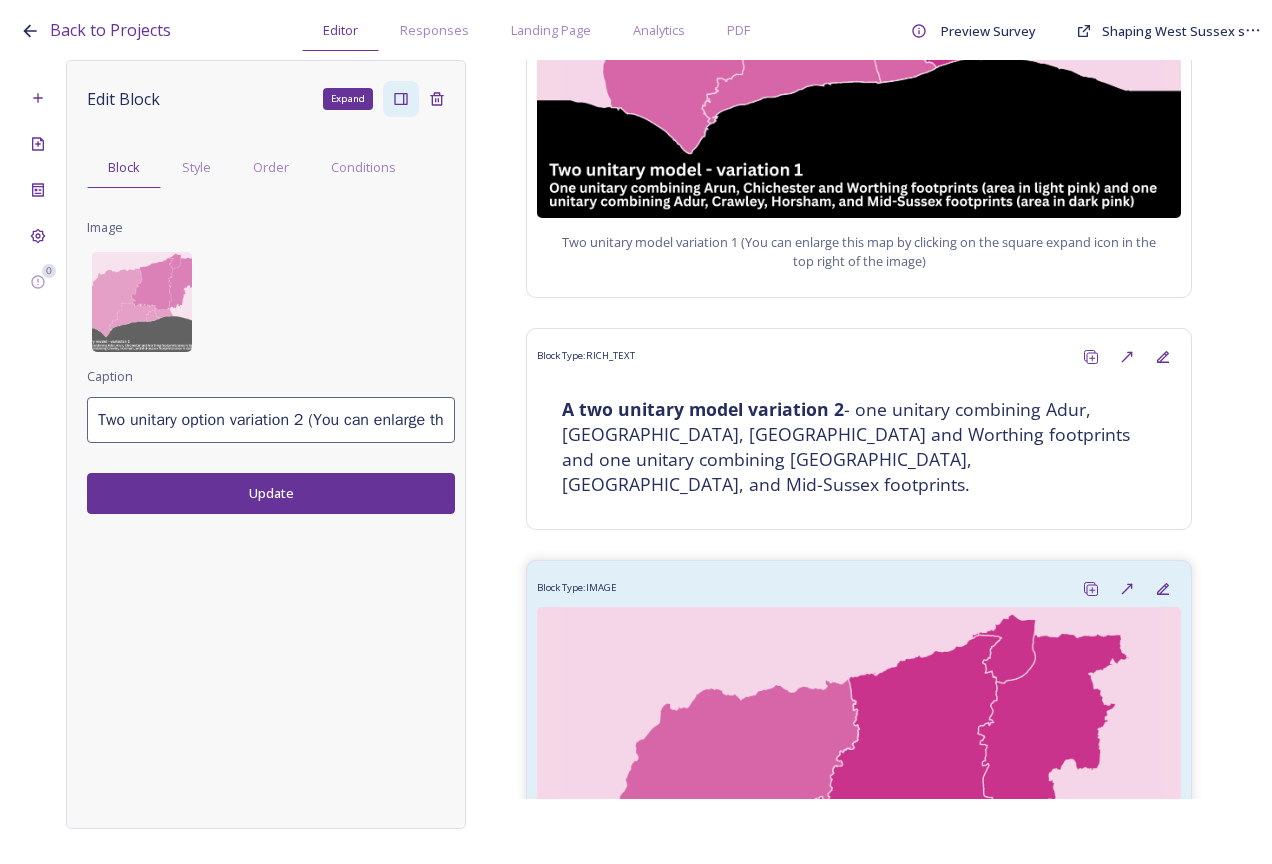 drag, startPoint x: 224, startPoint y: 424, endPoint x: 186, endPoint y: 425, distance: 38.013157 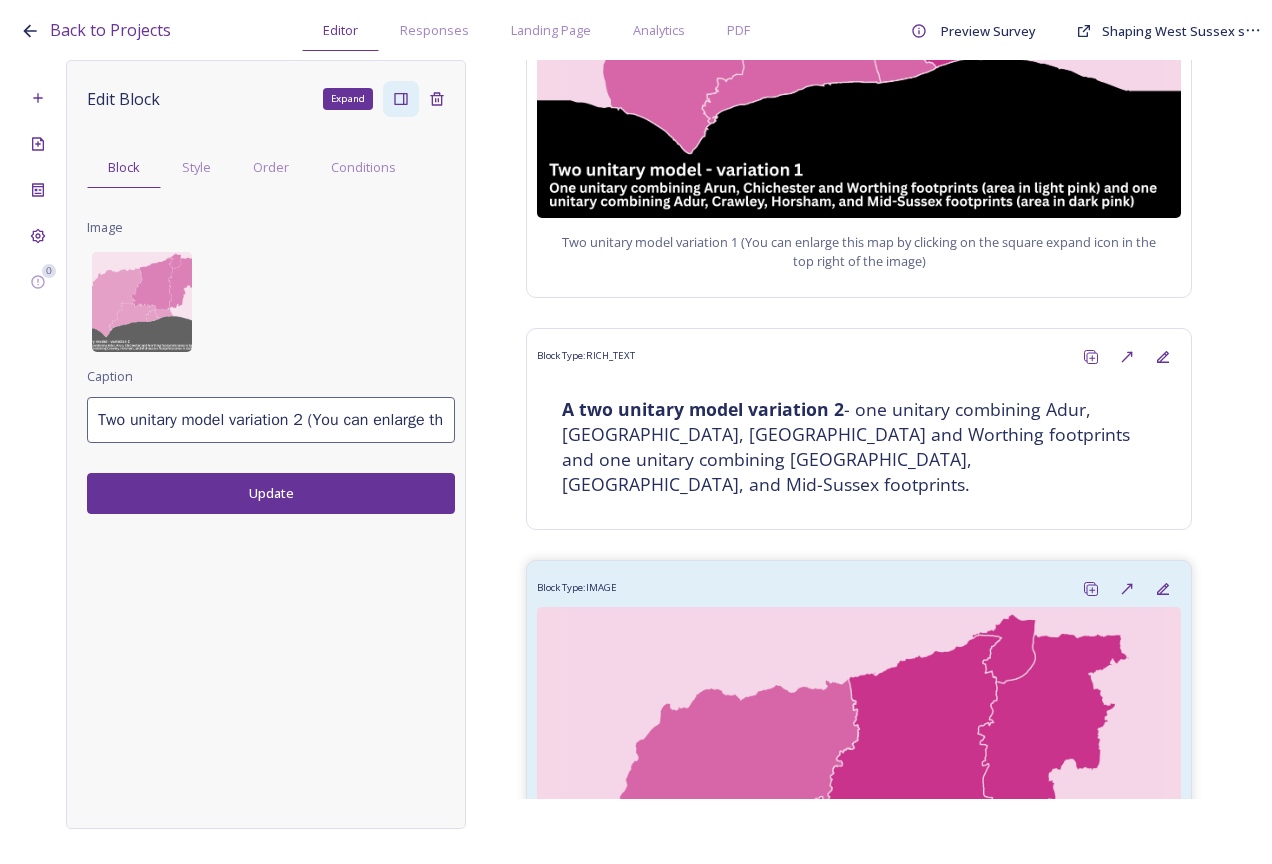type on "Two unitary model variation 2 (You can enlarge this map by clicking on the square expand icon in the top right of the image)" 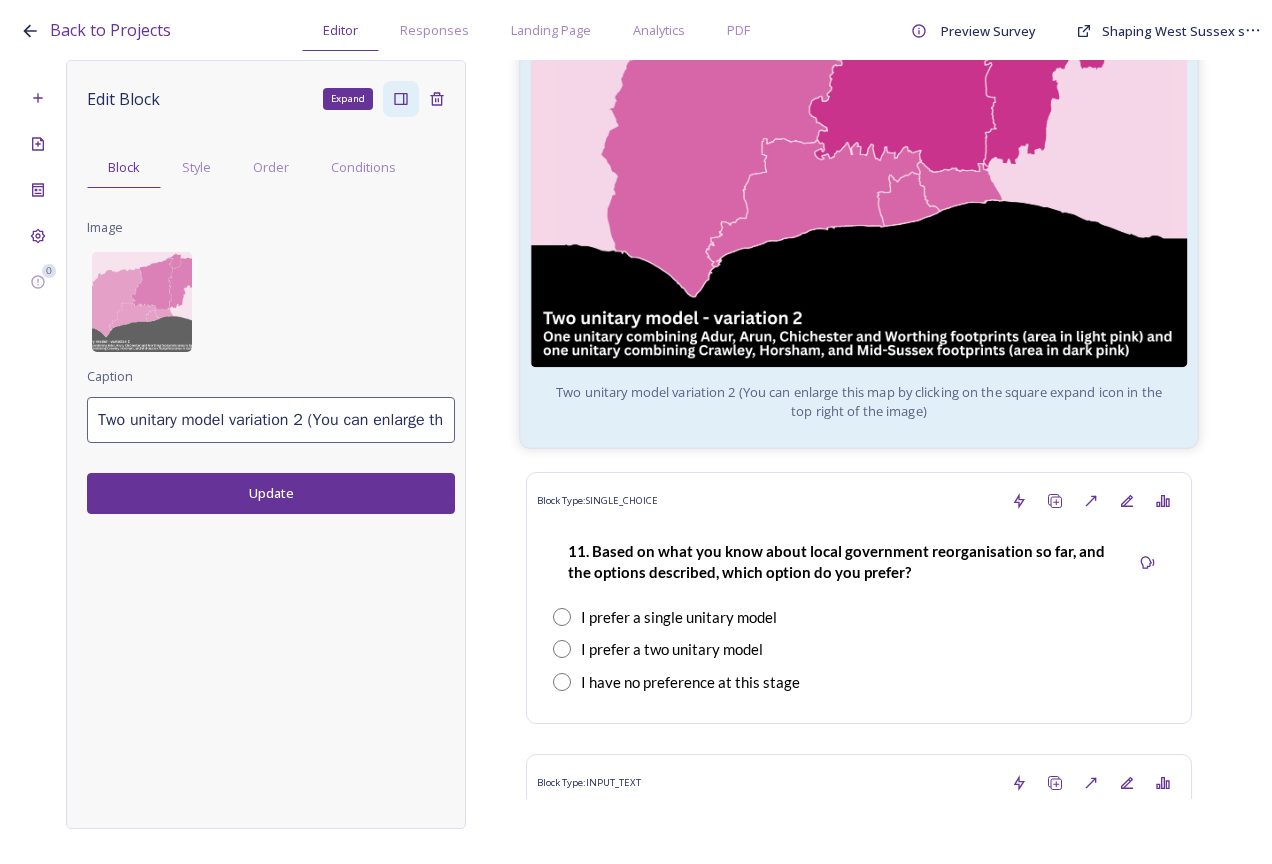 scroll, scrollTop: 2600, scrollLeft: 0, axis: vertical 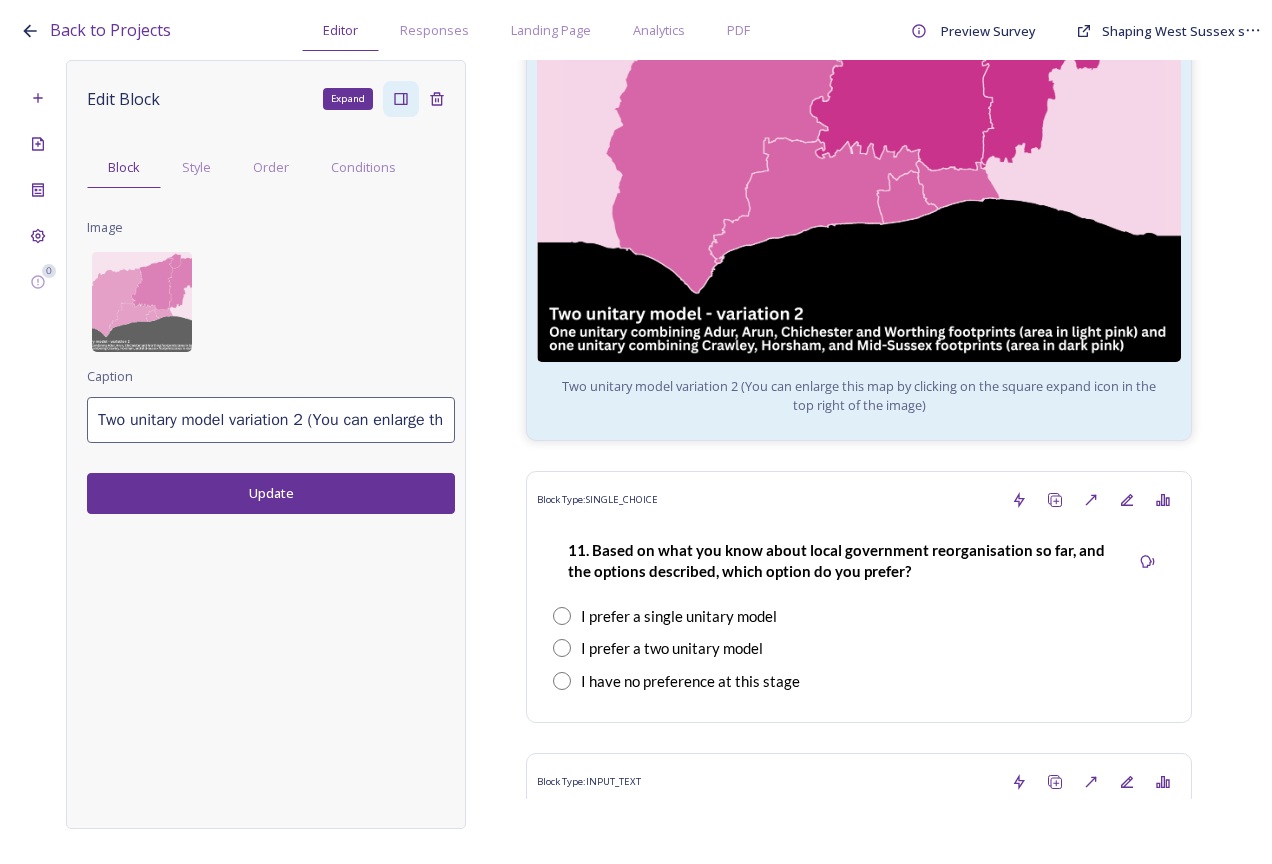 click on "Back to Projects Editor Responses Landing Page Analytics PDF Preview Survey Shaping West Sussex survey" at bounding box center [641, 25] 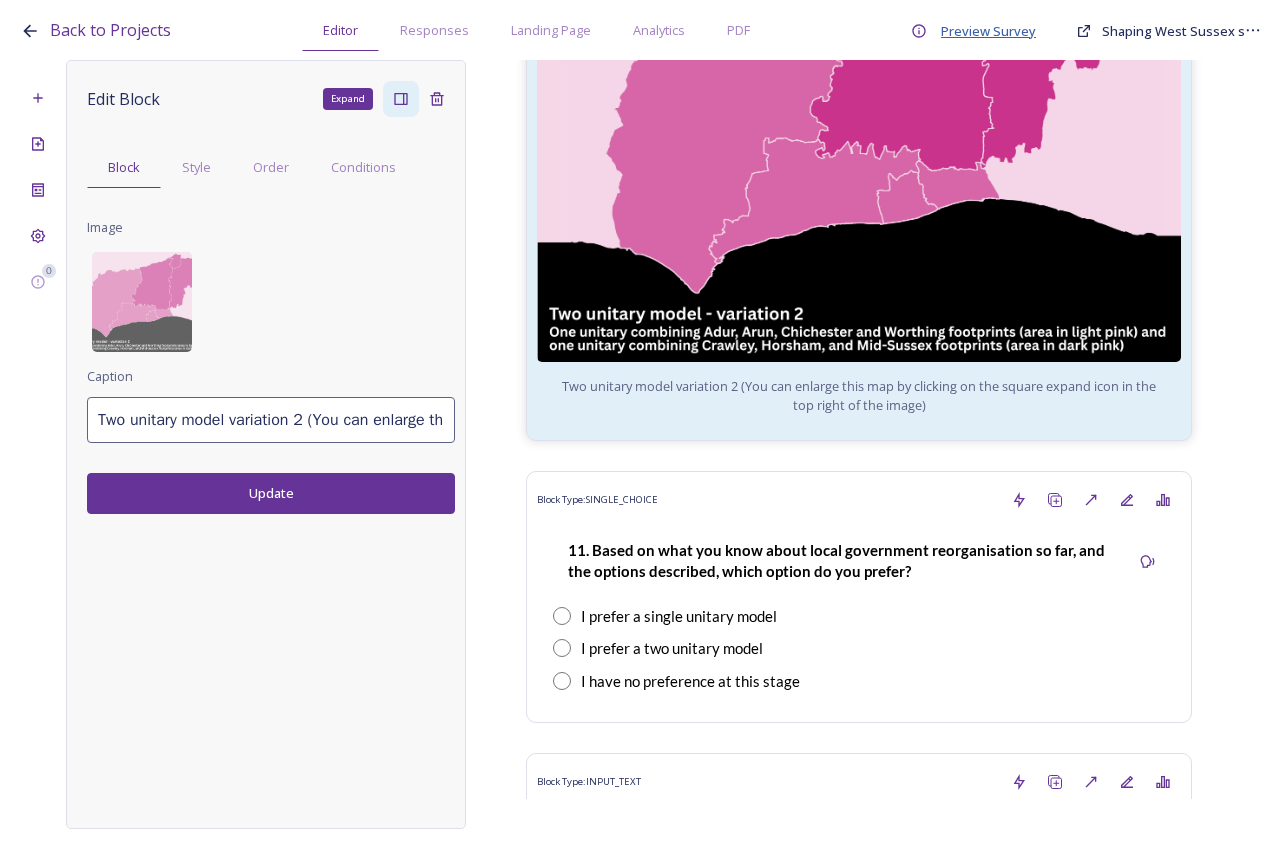 click on "Preview Survey" at bounding box center [988, 31] 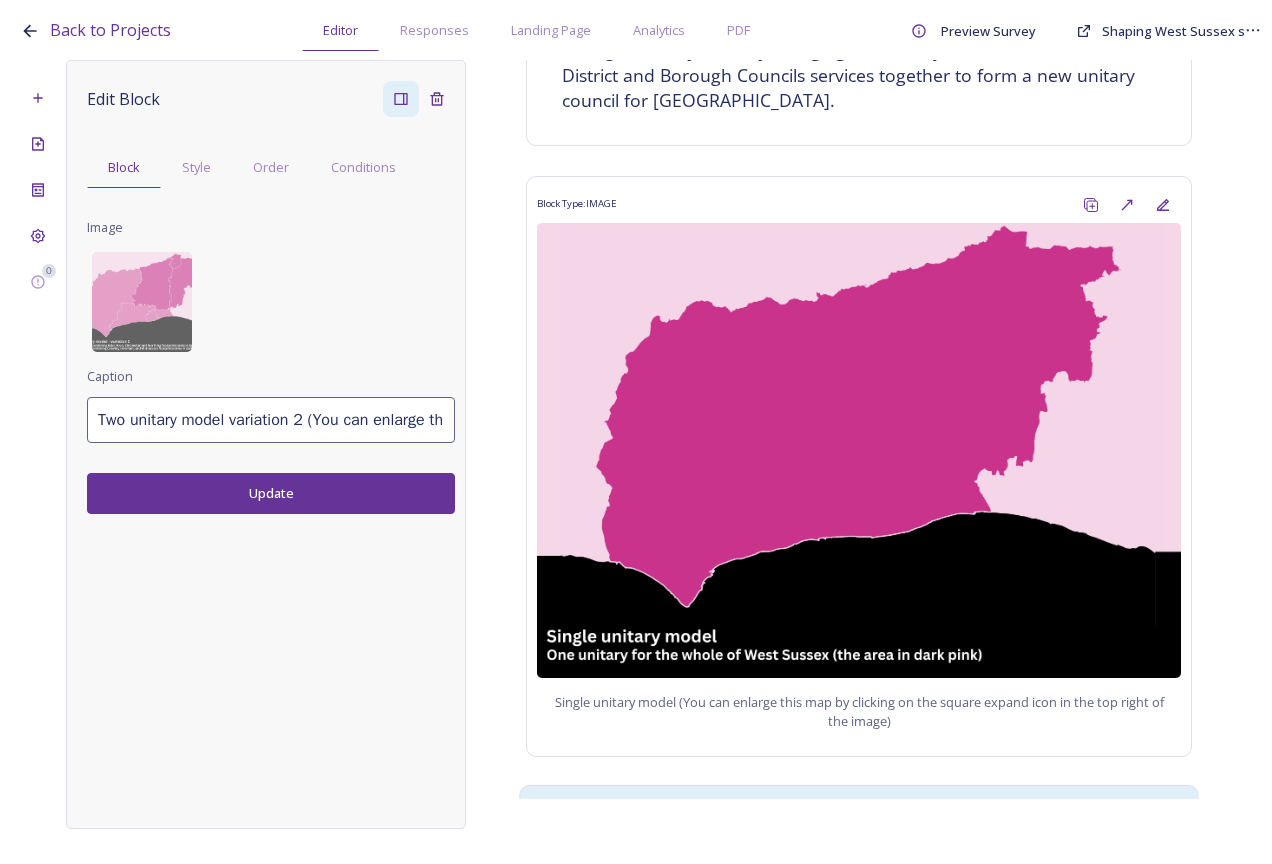 scroll, scrollTop: 300, scrollLeft: 0, axis: vertical 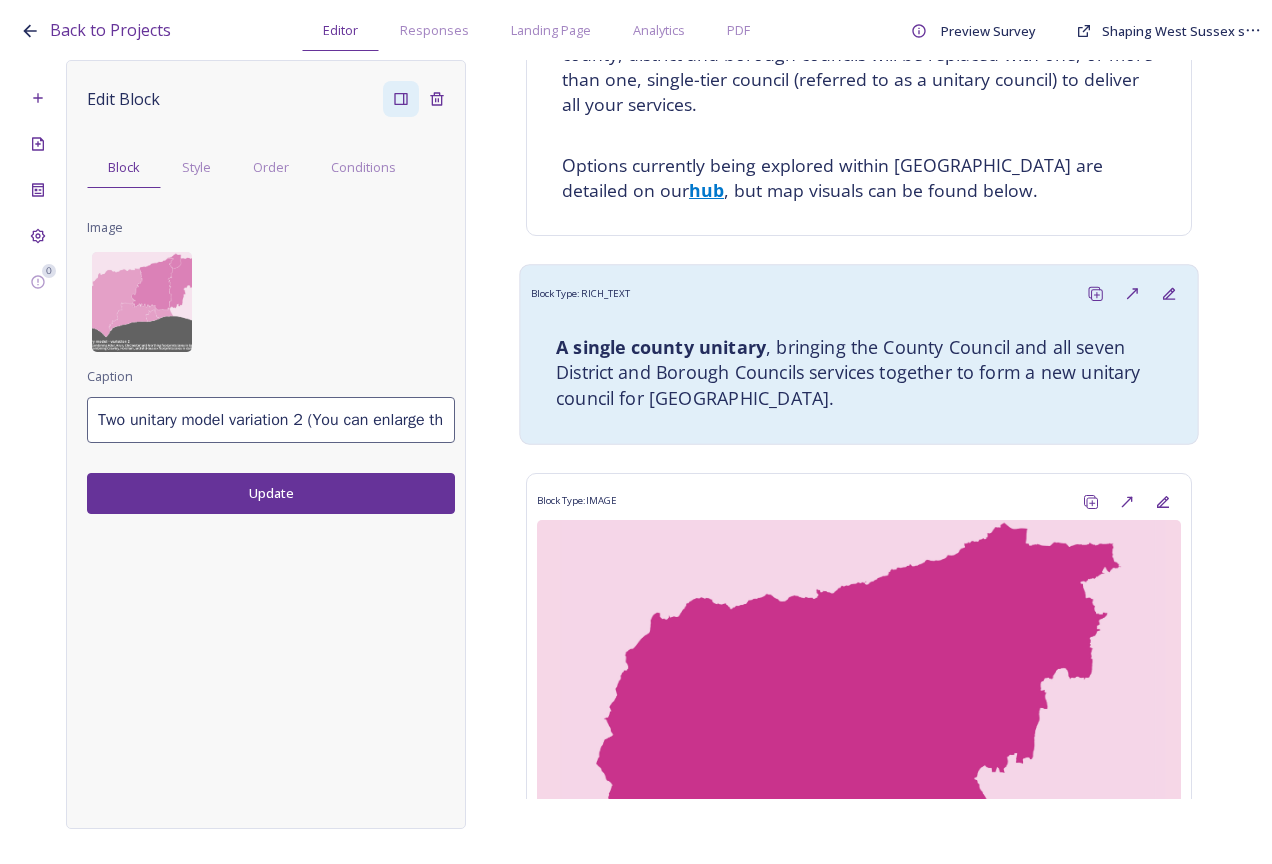 click on "A single county unitary , bringing the County Council and all seven District and Borough Councils services together to form a new unitary council for West Sussex." at bounding box center [859, 372] 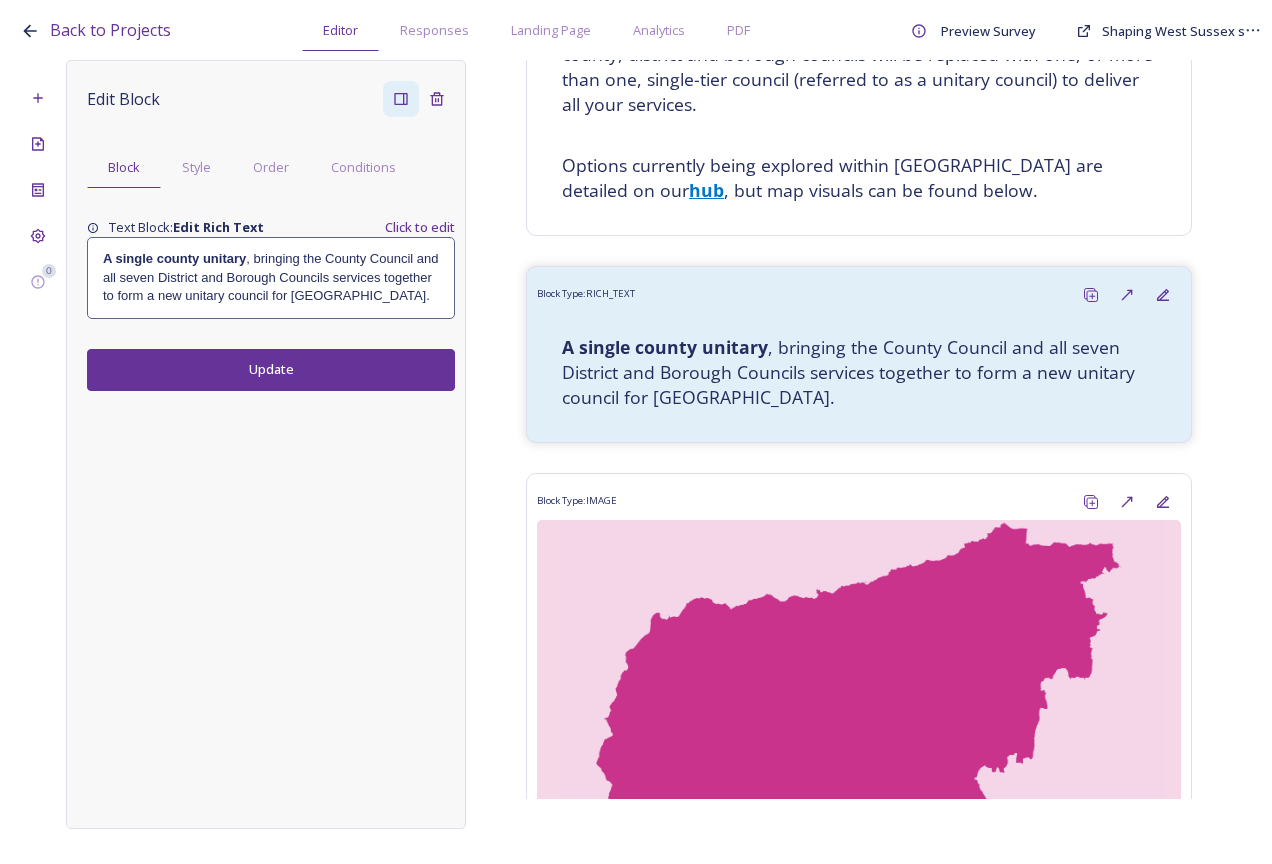 click on "A single county unitary , bringing the County Council and all seven District and Borough Councils services together to form a new unitary council for West Sussex." at bounding box center [271, 277] 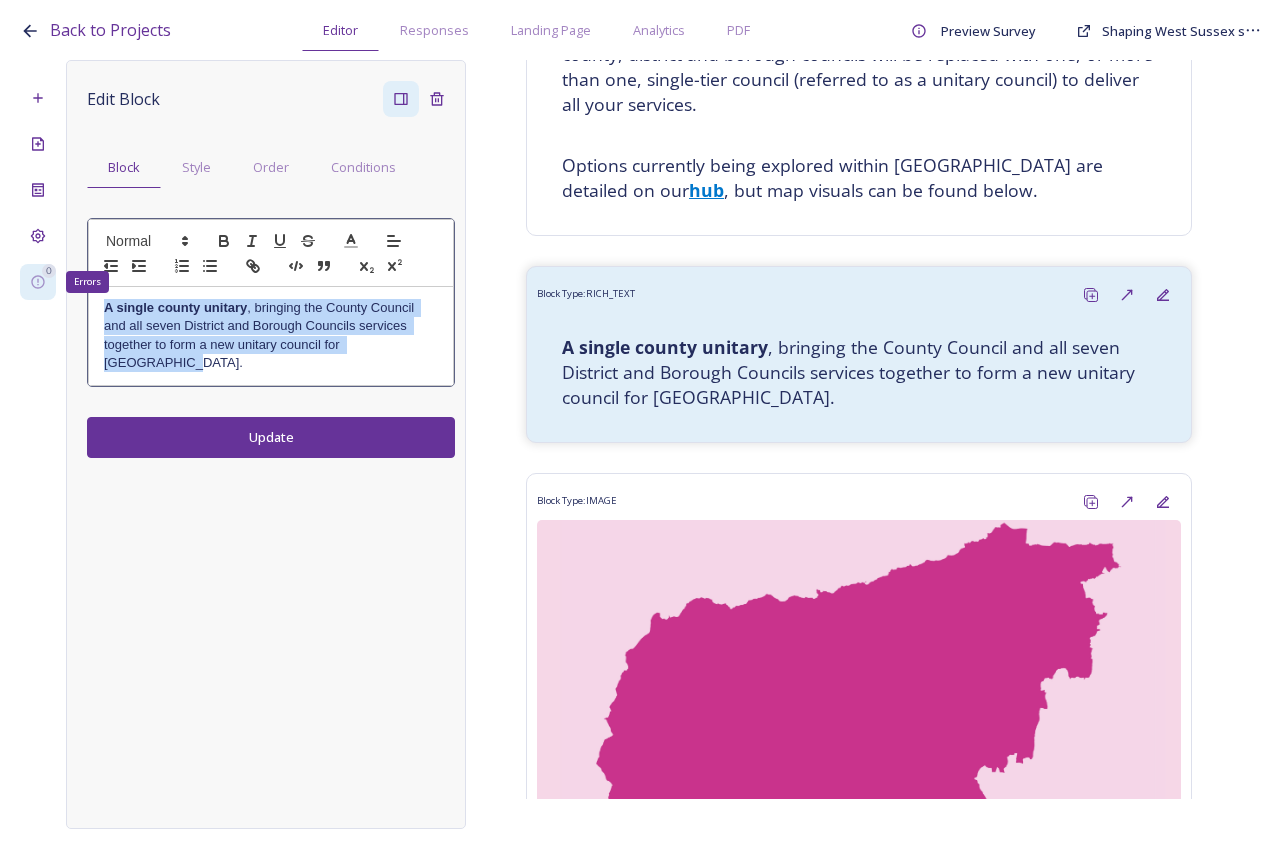 drag, startPoint x: 422, startPoint y: 345, endPoint x: 46, endPoint y: 290, distance: 380.0013 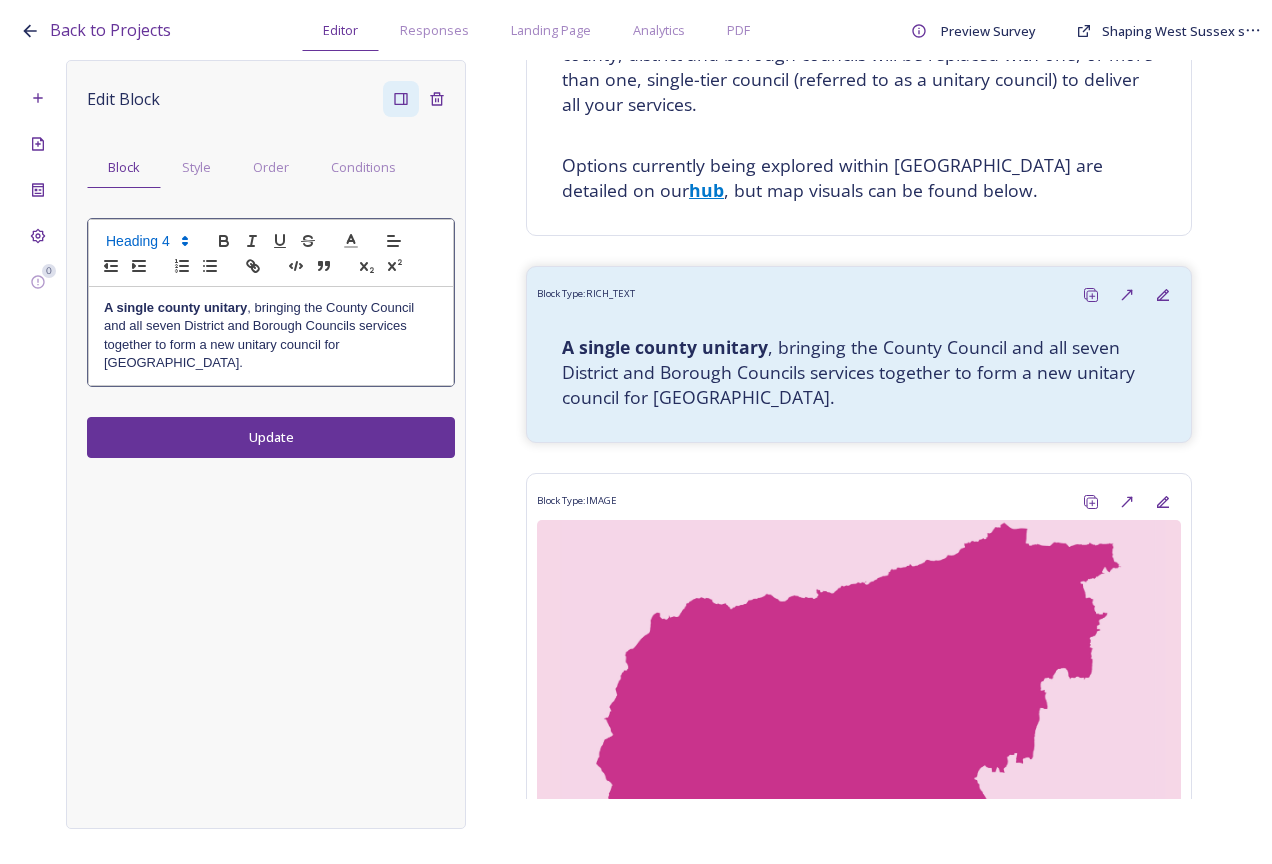 click at bounding box center (146, 241) 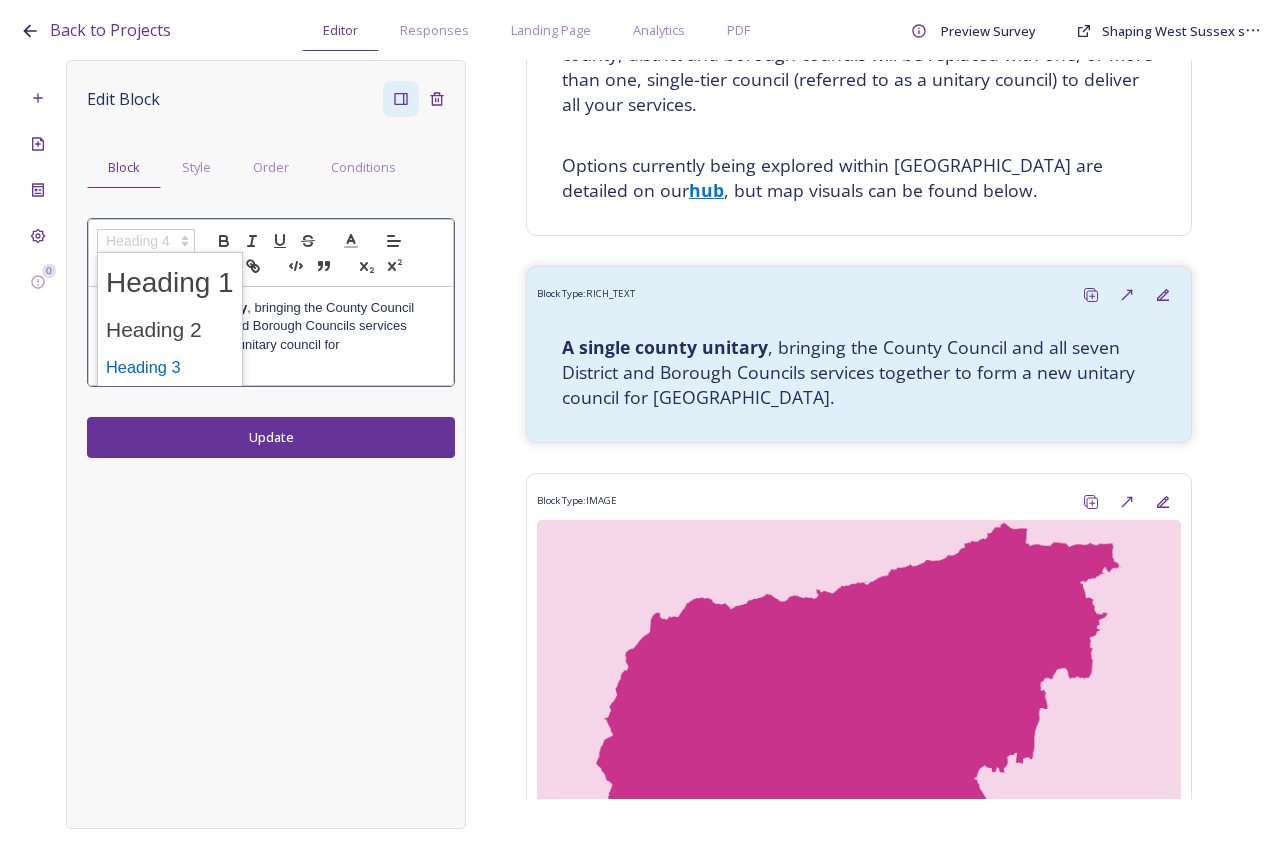 click at bounding box center (170, 367) 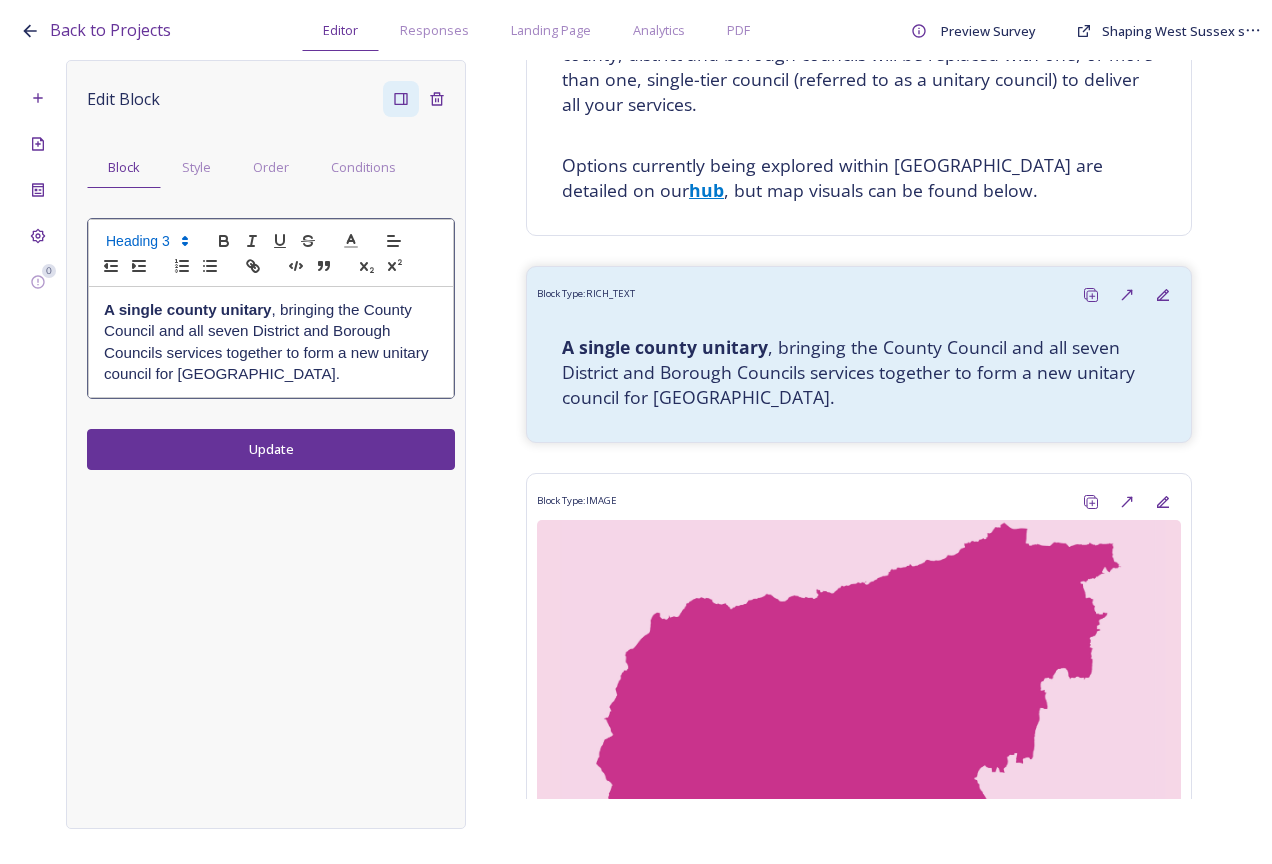 click on "Edit Block Block Style Order Conditions                                                                                                                                                                           A single county unitary , bringing the County Council and all seven District and Borough Councils services together to form a new unitary council for West Sussex. Update" at bounding box center [266, 444] 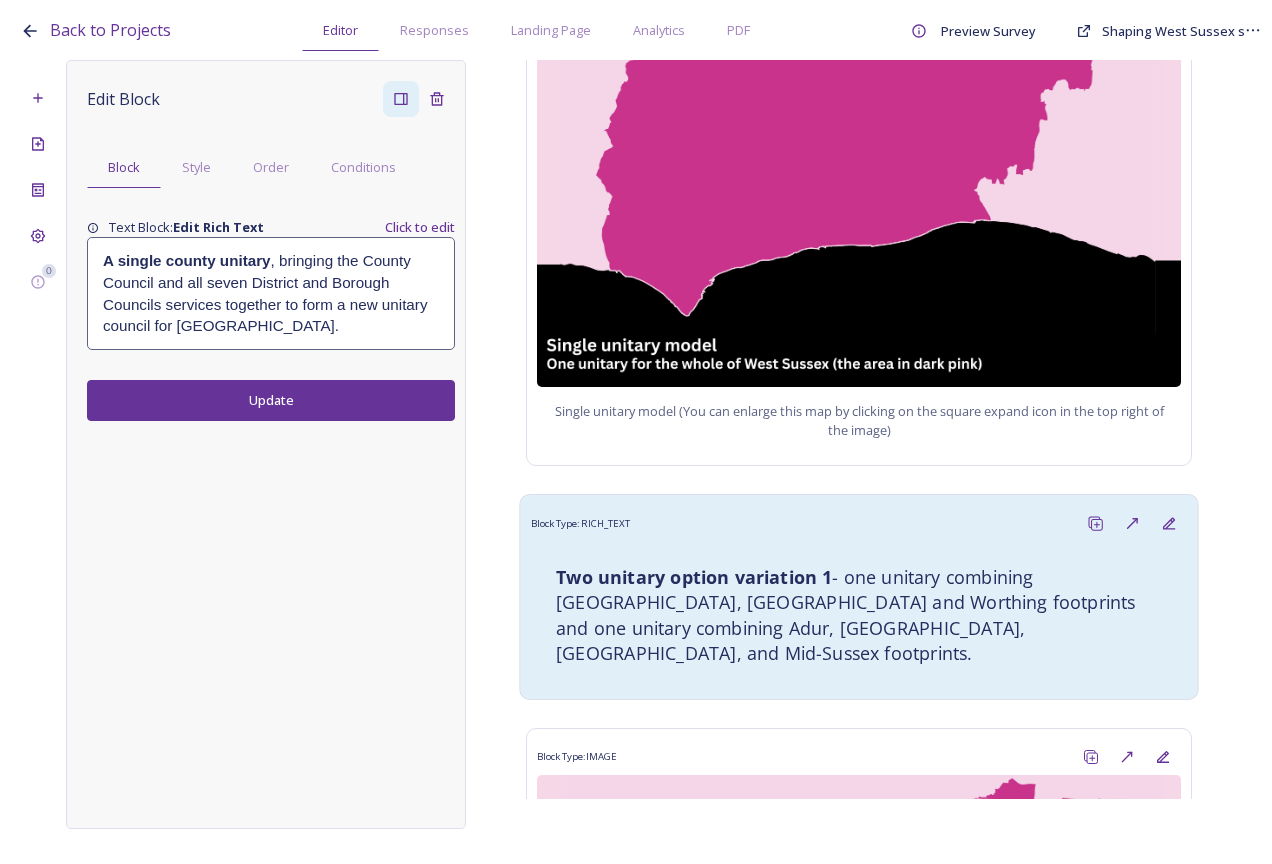 scroll, scrollTop: 1000, scrollLeft: 0, axis: vertical 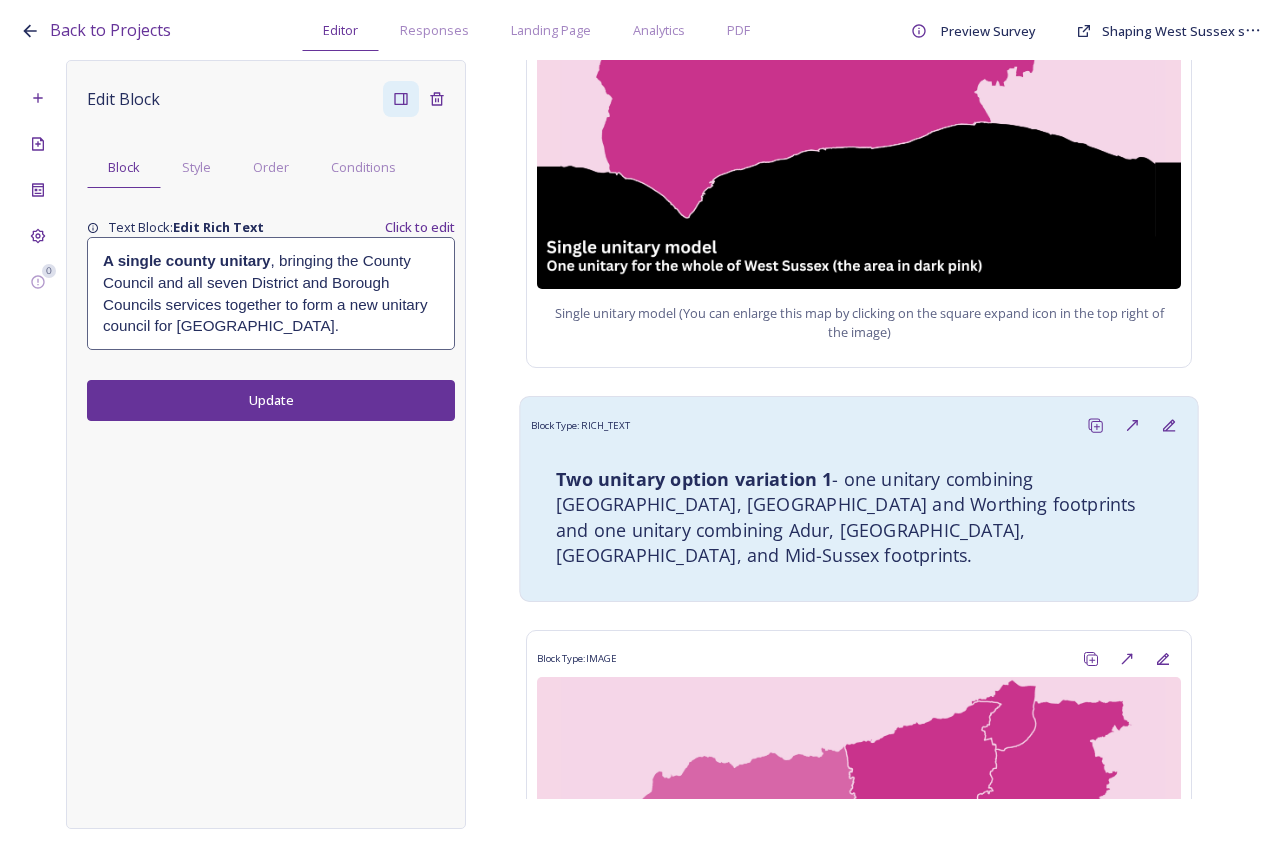 click on "Block Type:  RICH_TEXT" at bounding box center [859, 425] 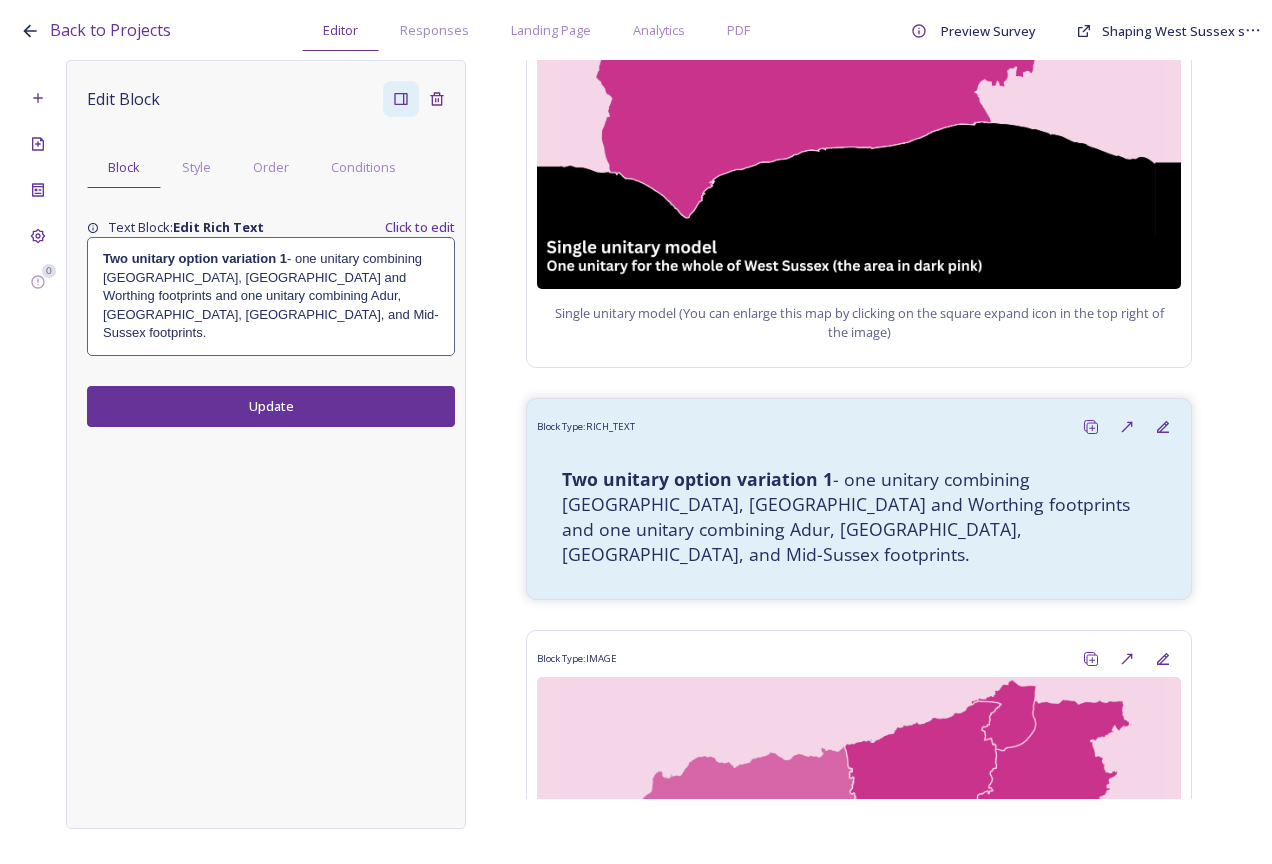 click on "Two unitary option variation 1  -   one unitary combining Arun, Chichester and Worthing footprints and one unitary combining Adur, Crawley, Horsham, and Mid-Sussex footprints." at bounding box center (271, 296) 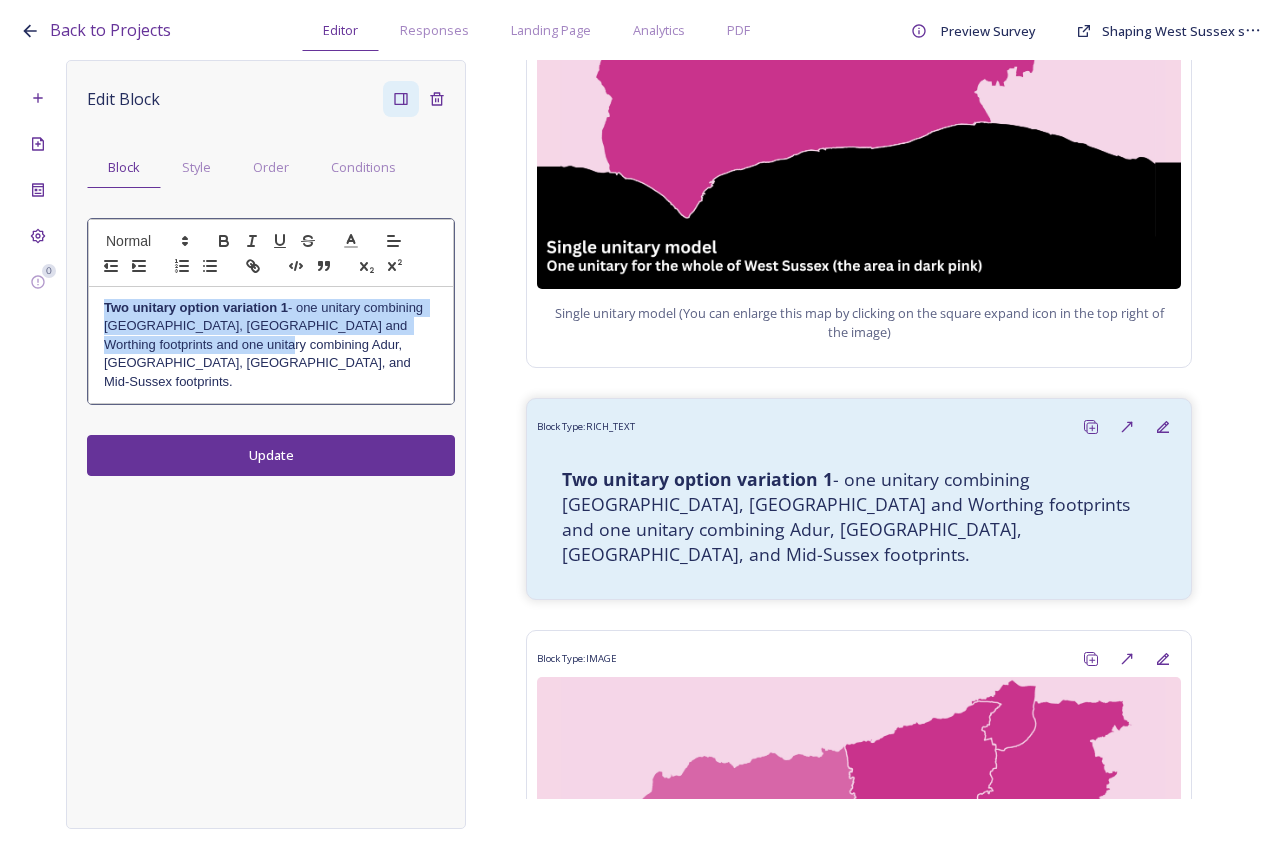 drag, startPoint x: 207, startPoint y: 353, endPoint x: 95, endPoint y: 294, distance: 126.58989 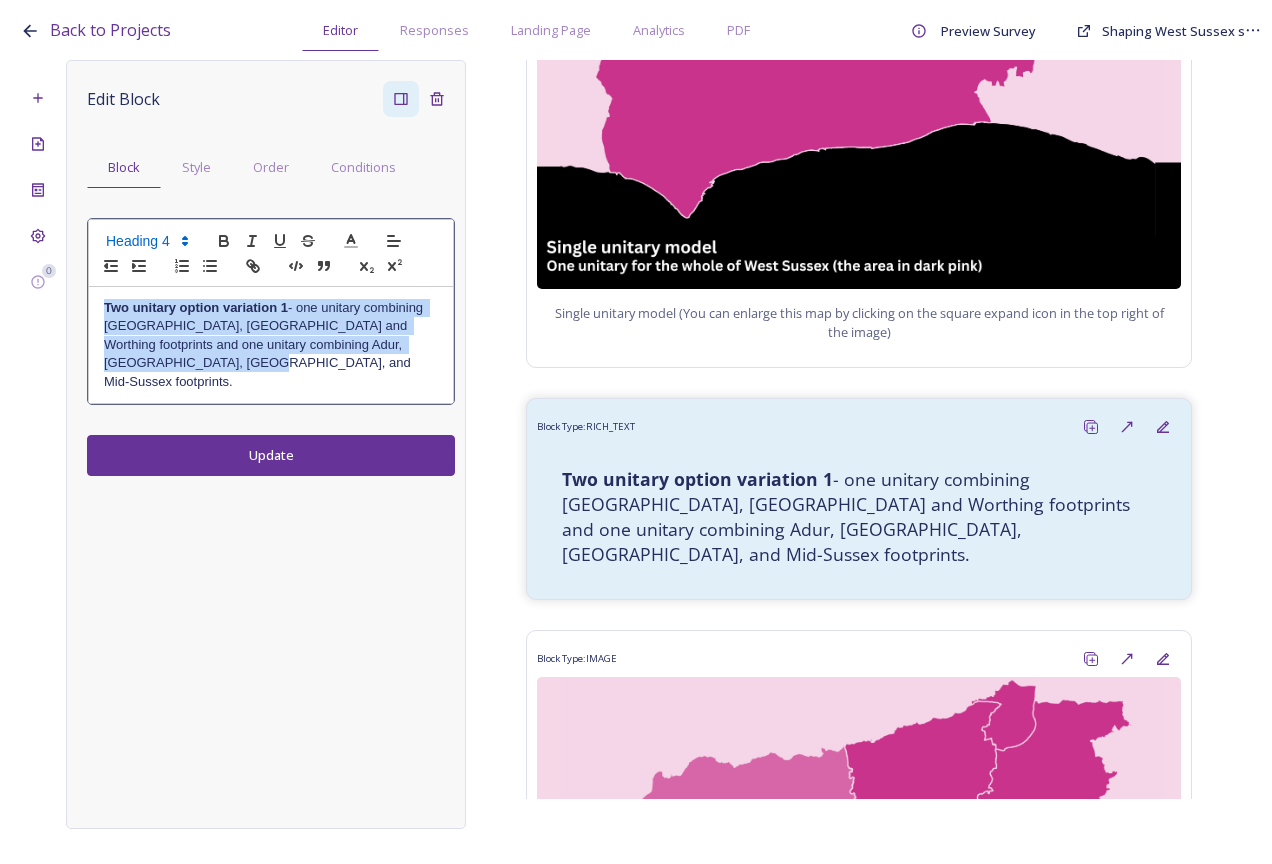 drag, startPoint x: 168, startPoint y: 357, endPoint x: 50, endPoint y: 314, distance: 125.59061 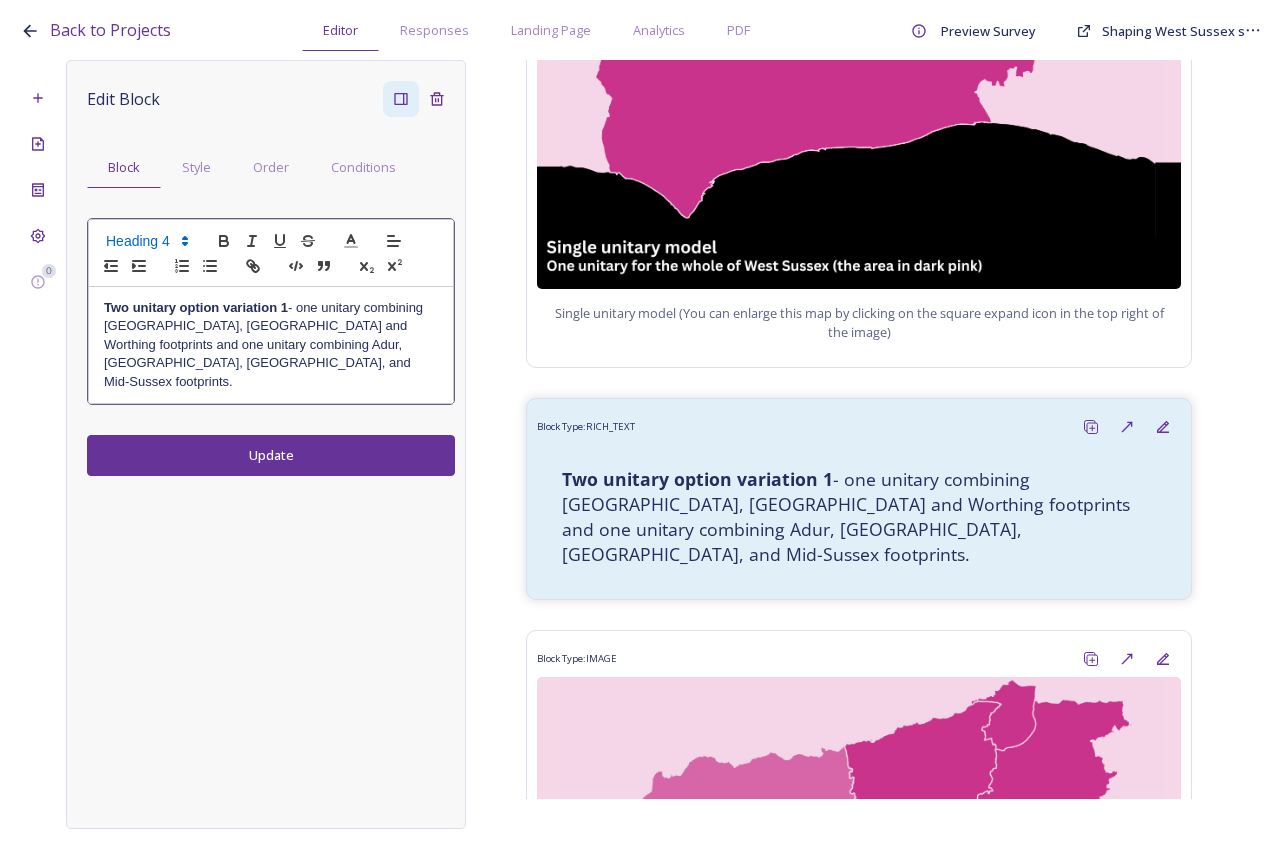 click at bounding box center [146, 241] 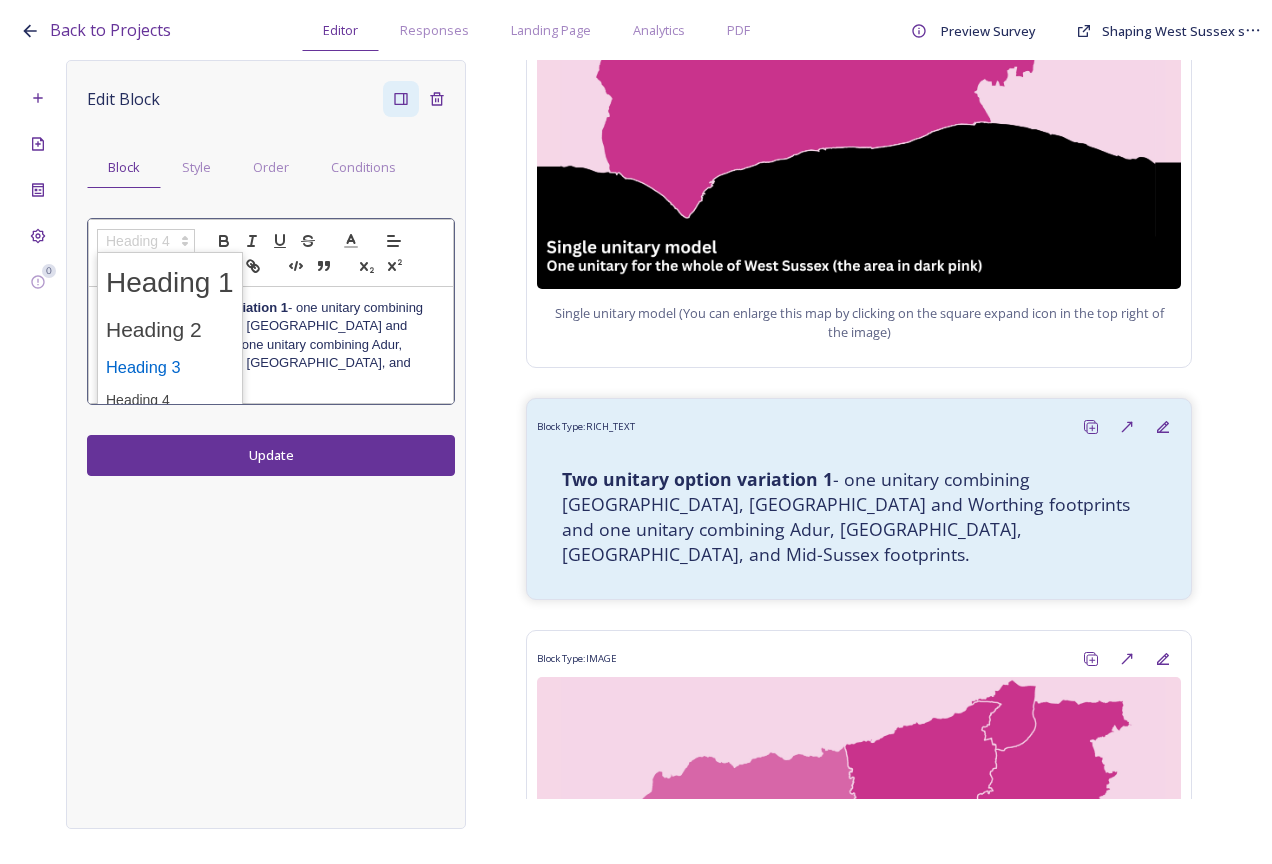 click at bounding box center (170, 367) 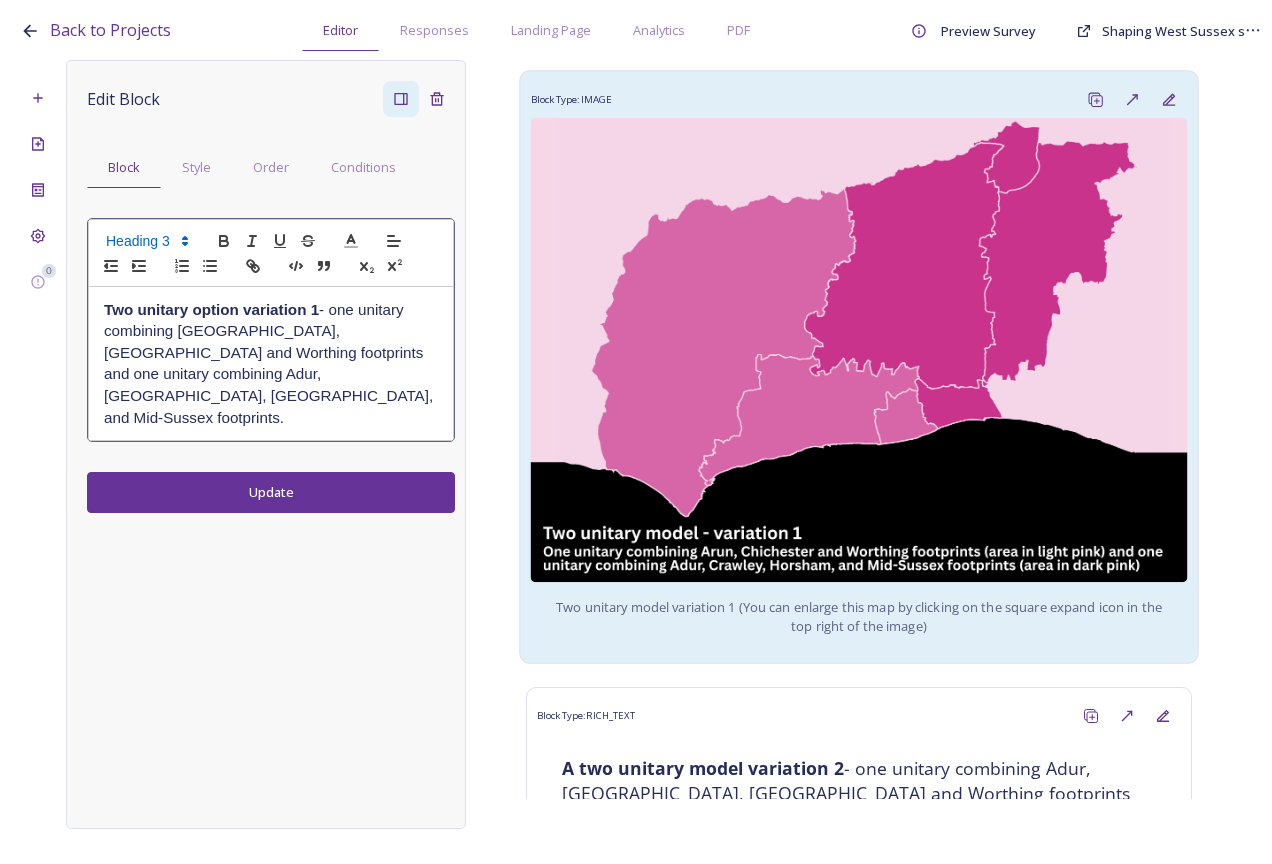 scroll, scrollTop: 1600, scrollLeft: 0, axis: vertical 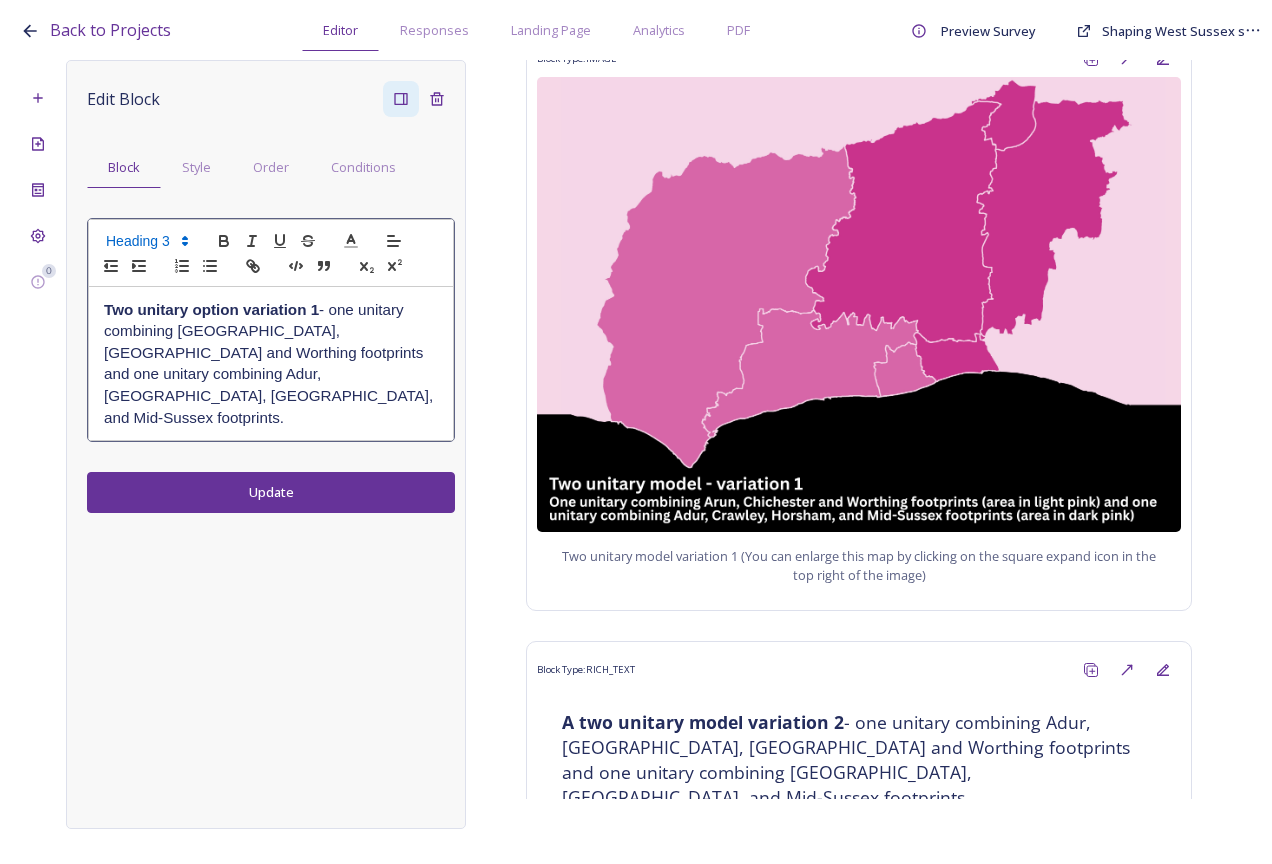 click on "Edit Block Block Style Order Conditions                                                                                                                                                                           Two unitary option variation 1  -   one unitary combining Arun, Chichester and Worthing footprints and one unitary combining Adur, Crawley, Horsham, and Mid-Sussex footprints. Update" at bounding box center [266, 444] 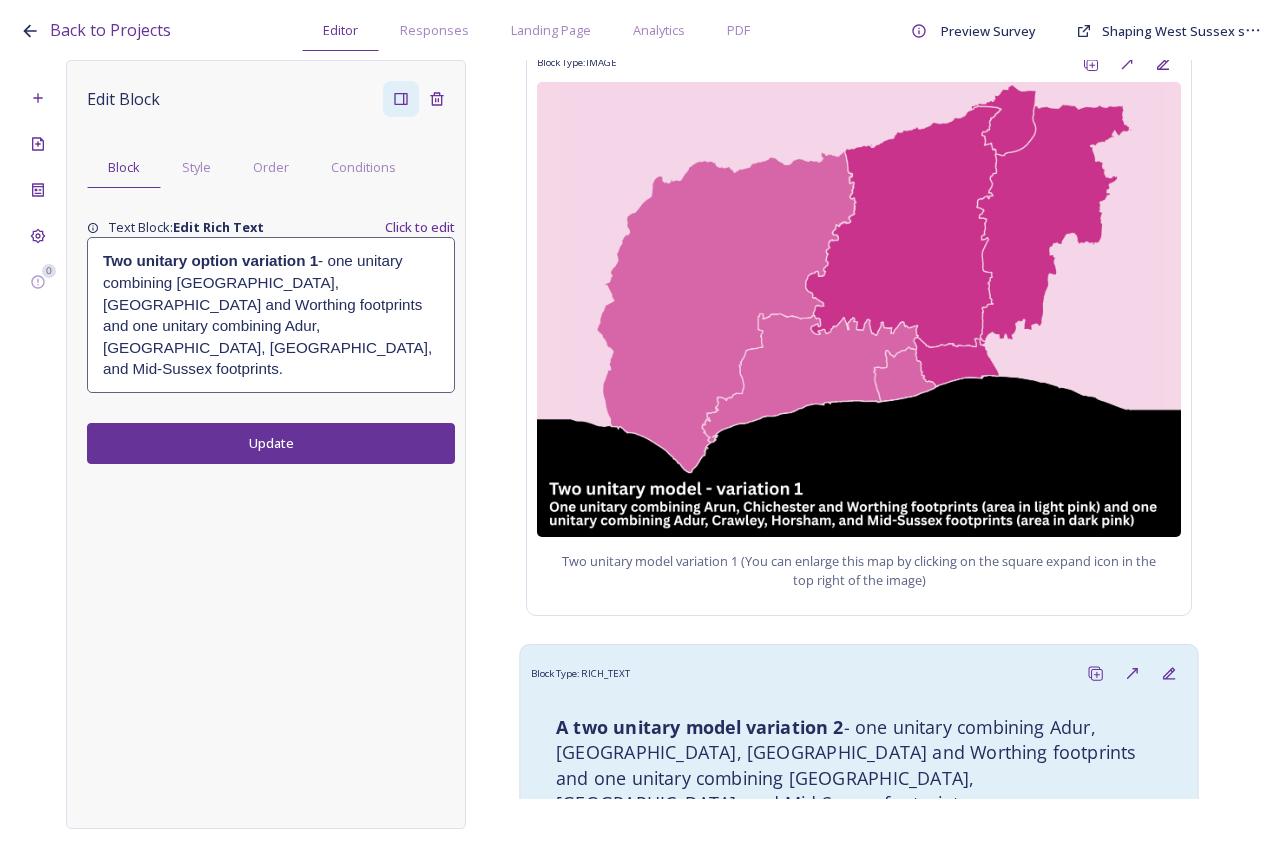 drag, startPoint x: 814, startPoint y: 685, endPoint x: 761, endPoint y: 658, distance: 59.48109 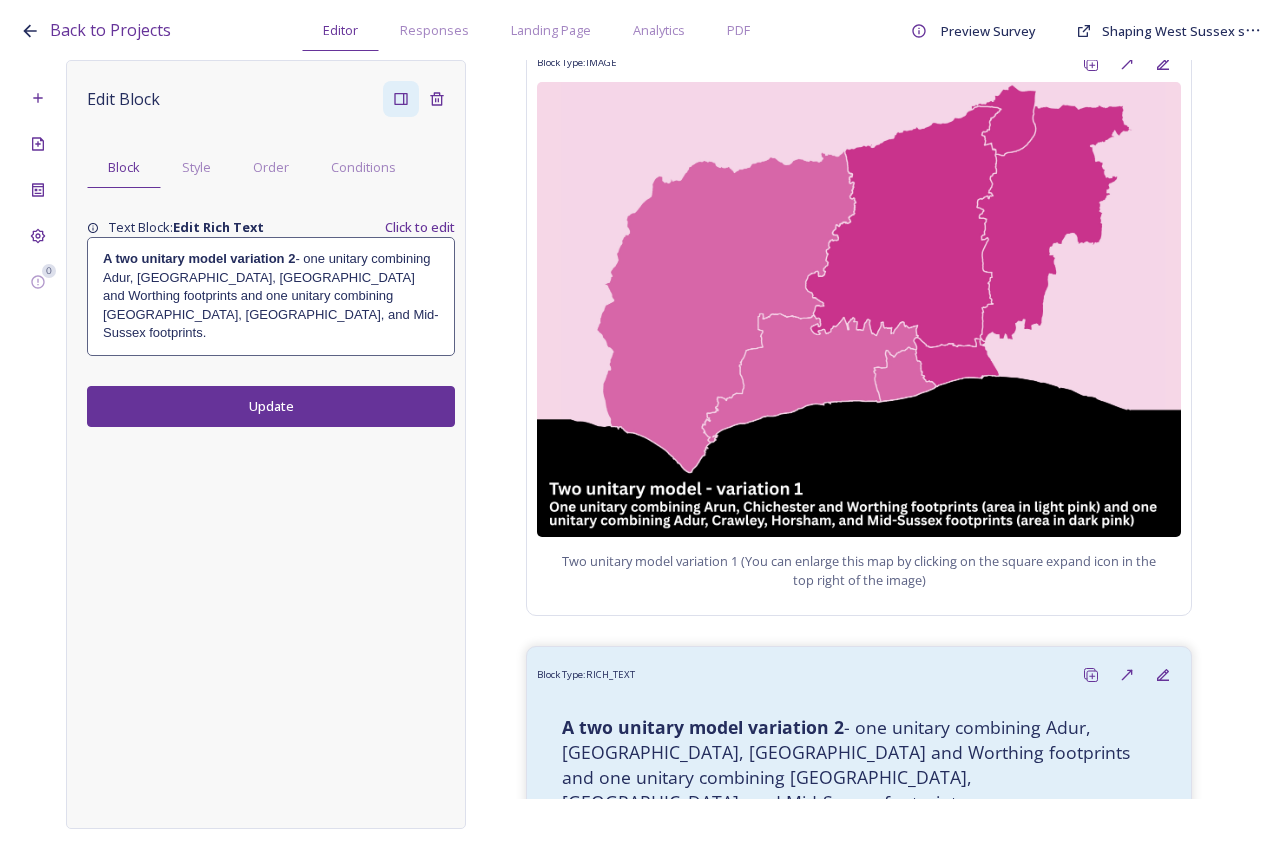 click on "A two unitary model variation 2  - one unitary combining Adur, Arun, Chichester and Worthing footprints and one unitary combining Crawley, Horsham, and Mid-Sussex footprints." at bounding box center [271, 296] 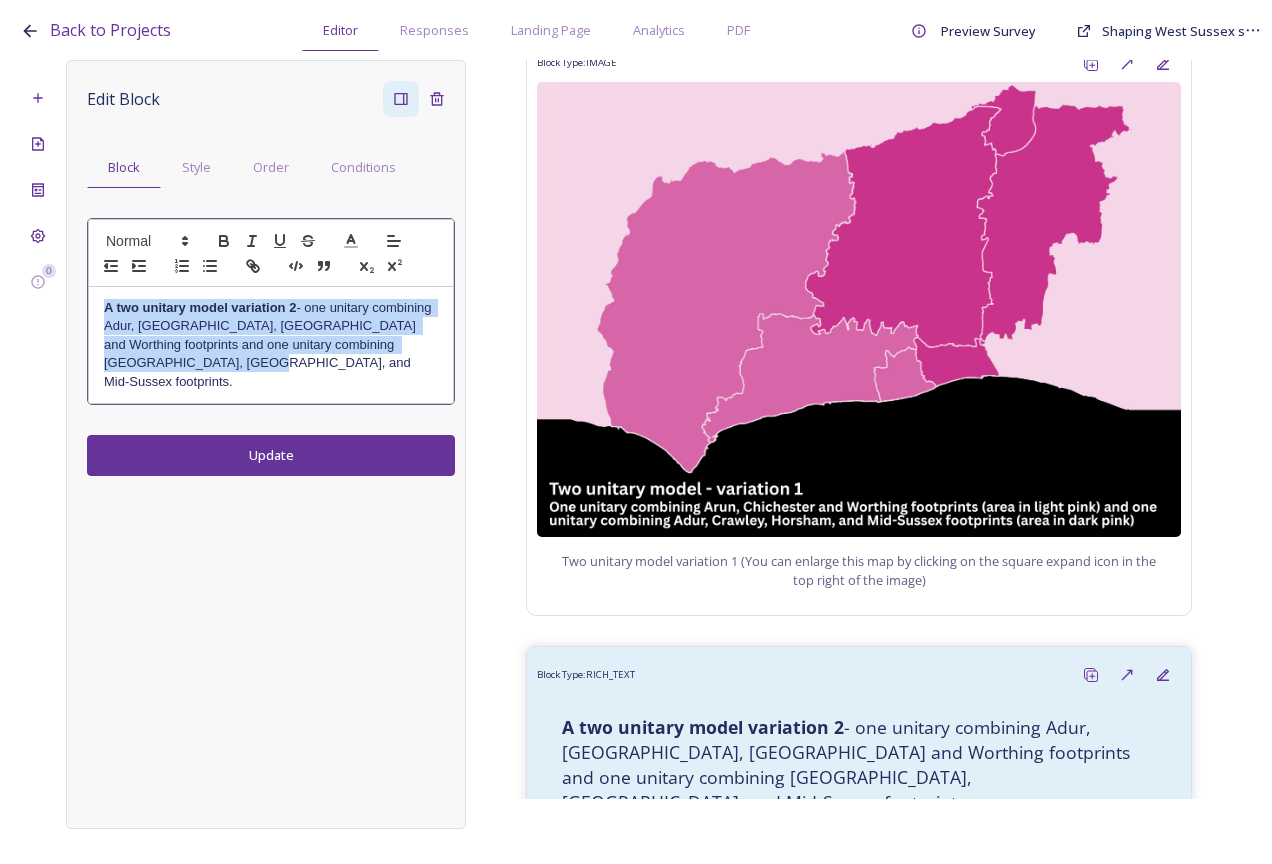 drag, startPoint x: 194, startPoint y: 363, endPoint x: 85, endPoint y: 312, distance: 120.34118 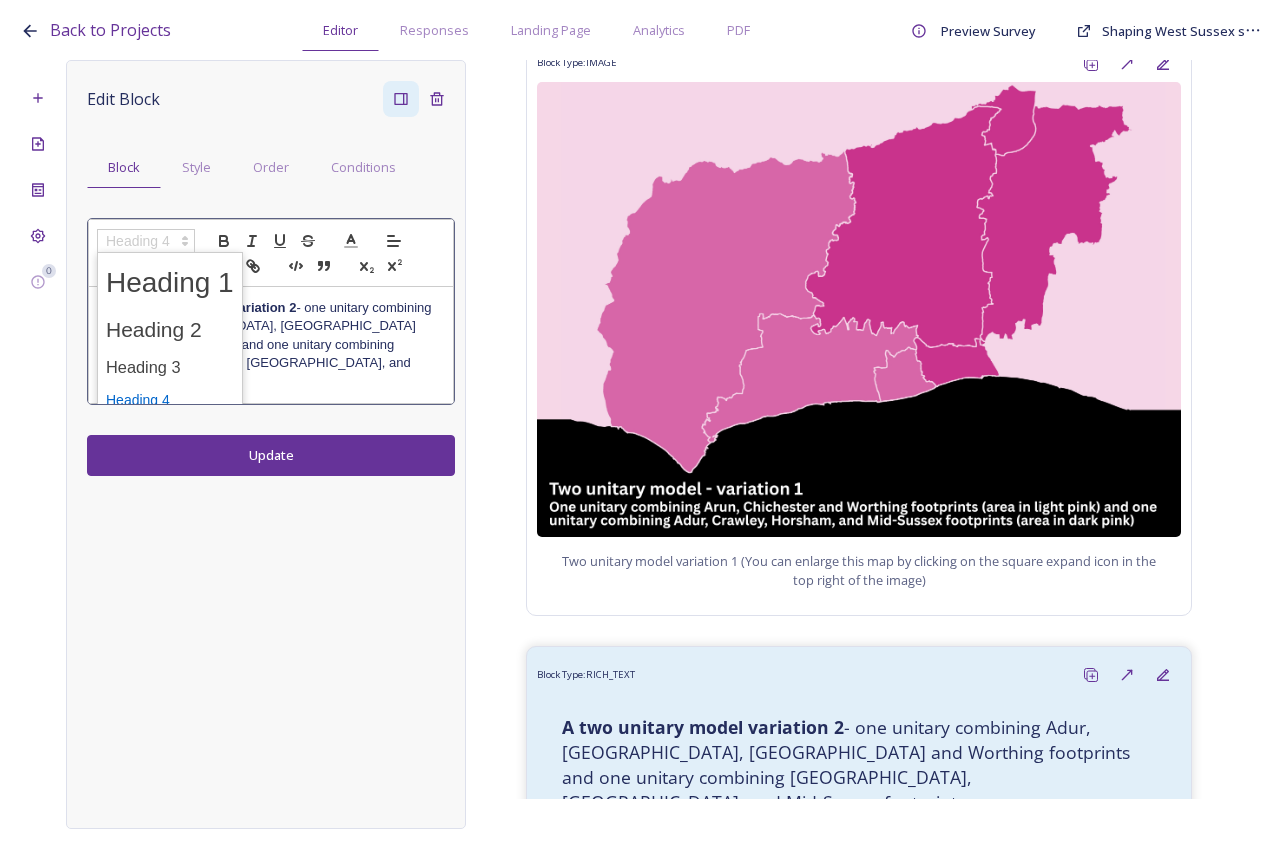click at bounding box center [146, 241] 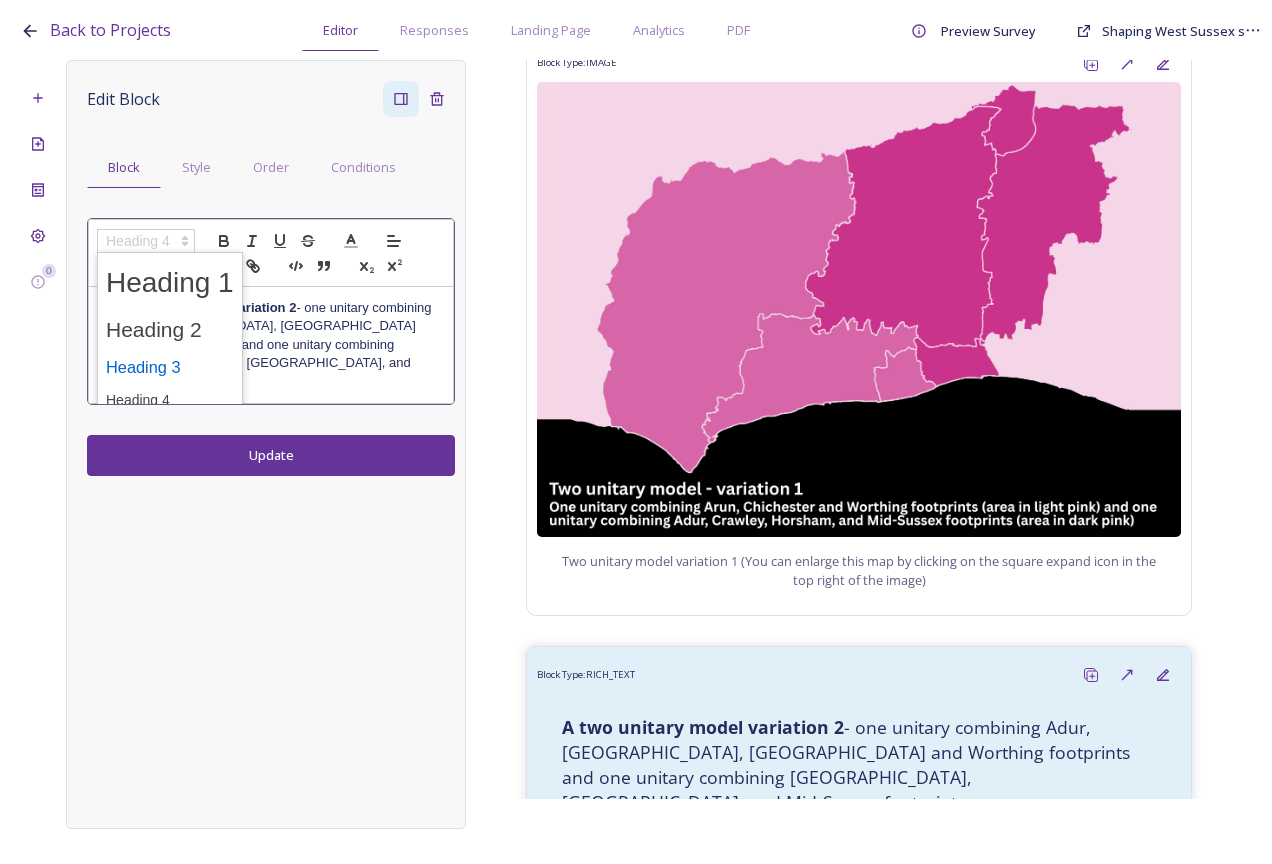click at bounding box center [170, 367] 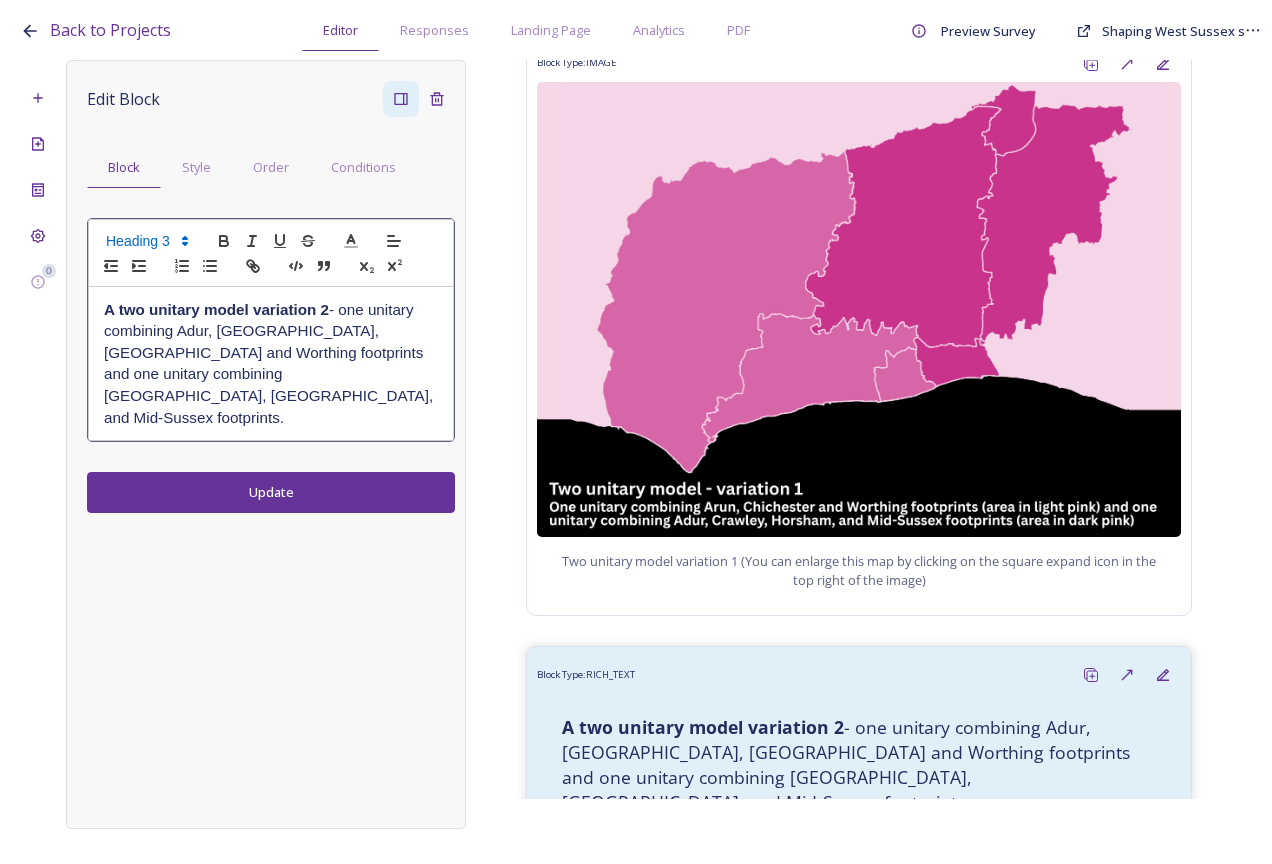 click on "A two unitary model variation 2" at bounding box center [216, 309] 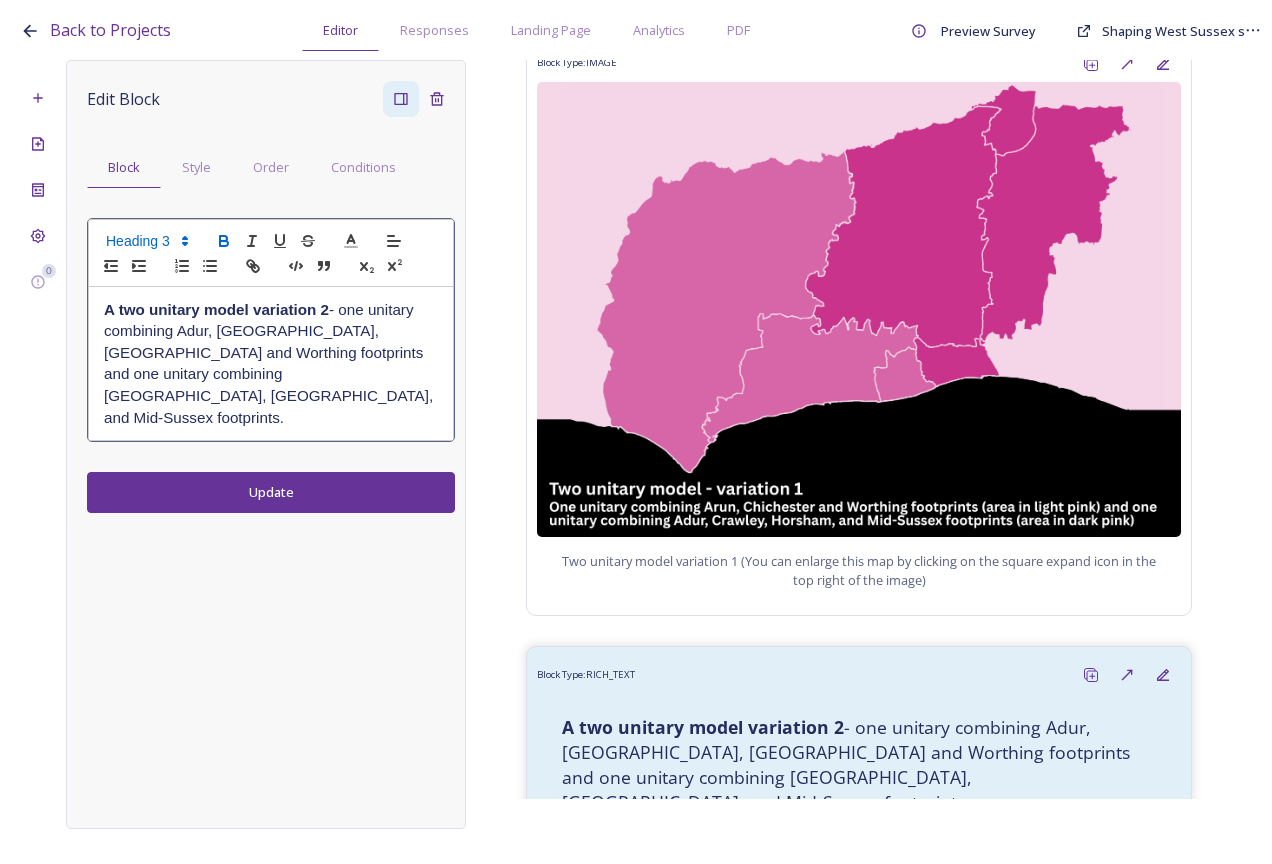 type 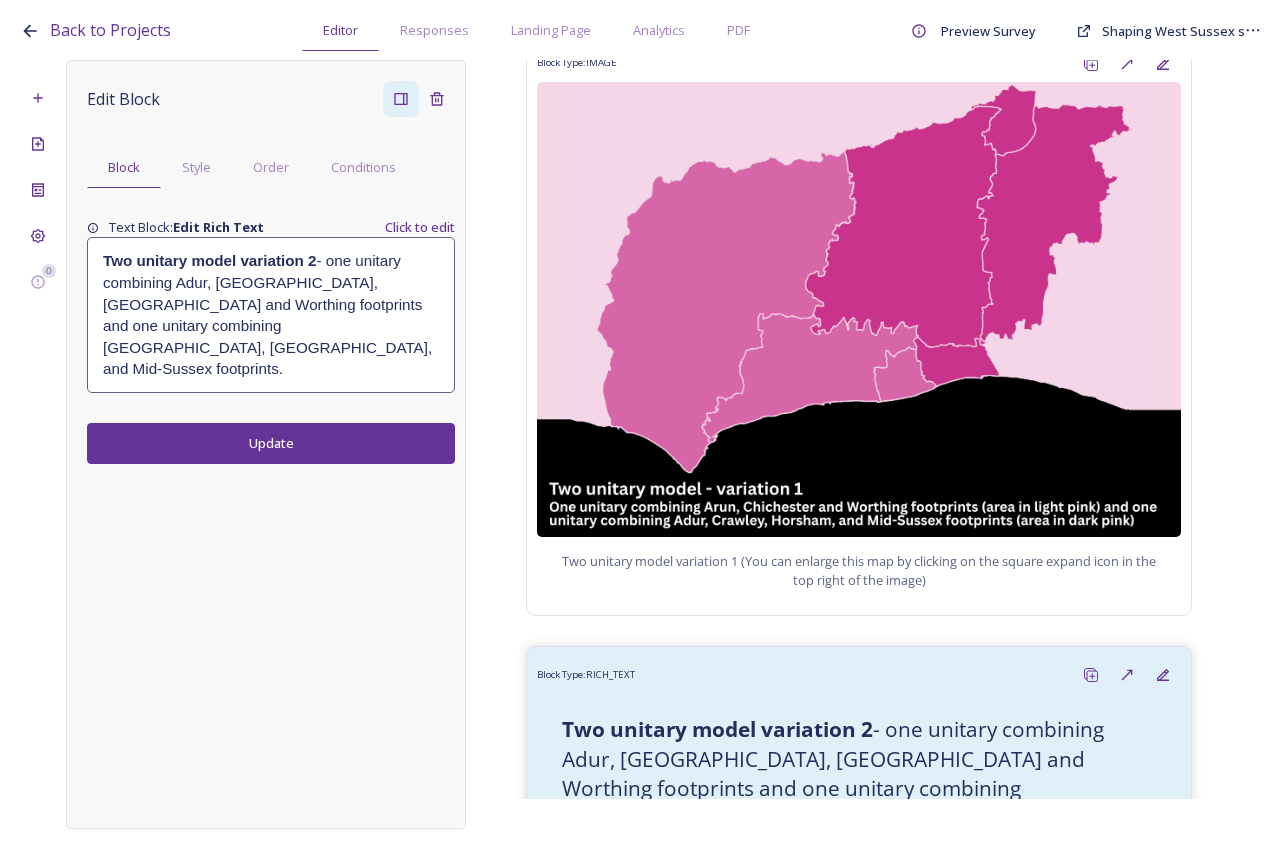 click on "Edit Block Block Style Order Conditions Text Block:  Edit Rich Text Click to edit Two unitary model variation 2  - one unitary combining Adur, Arun, Chichester and Worthing footprints and one unitary combining Crawley, Horsham, and Mid-Sussex footprints. Update" at bounding box center (266, 444) 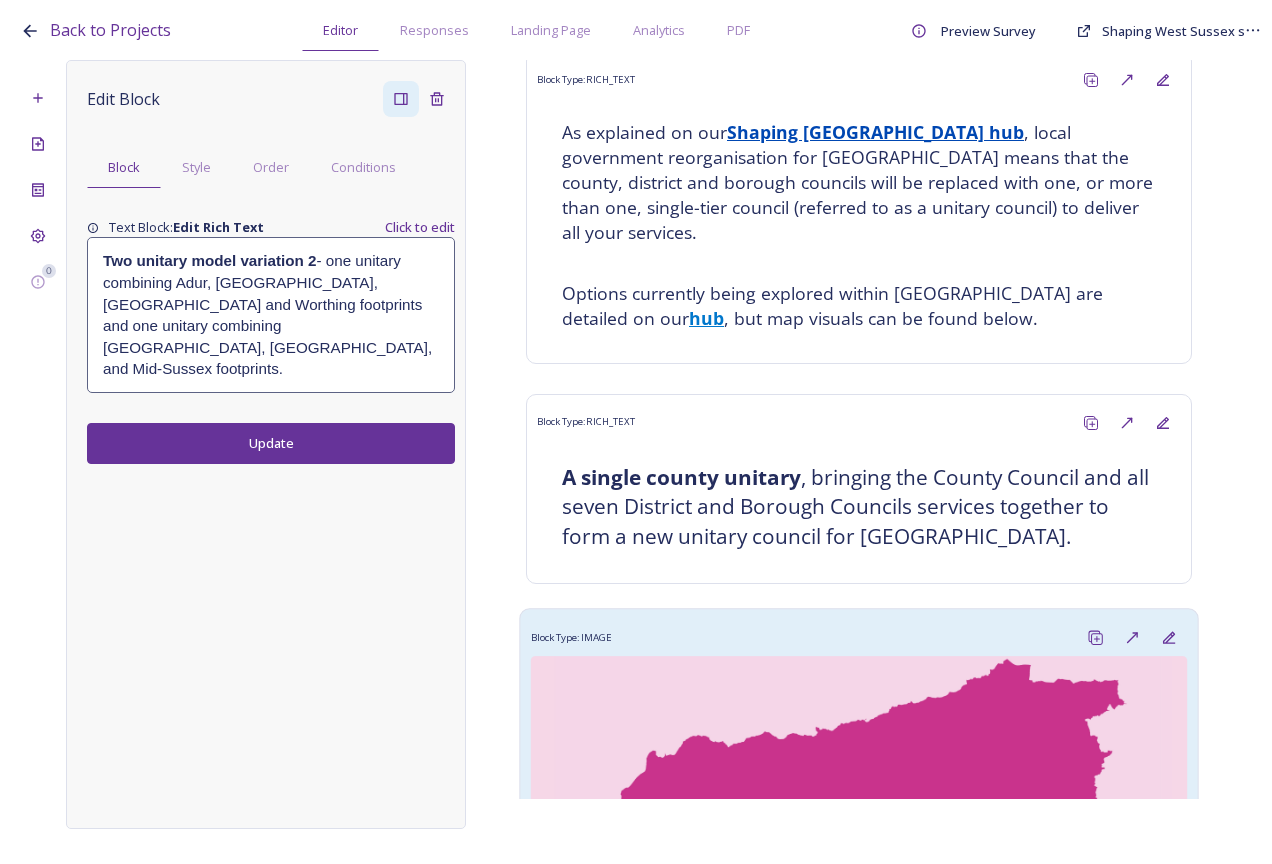 scroll, scrollTop: 0, scrollLeft: 0, axis: both 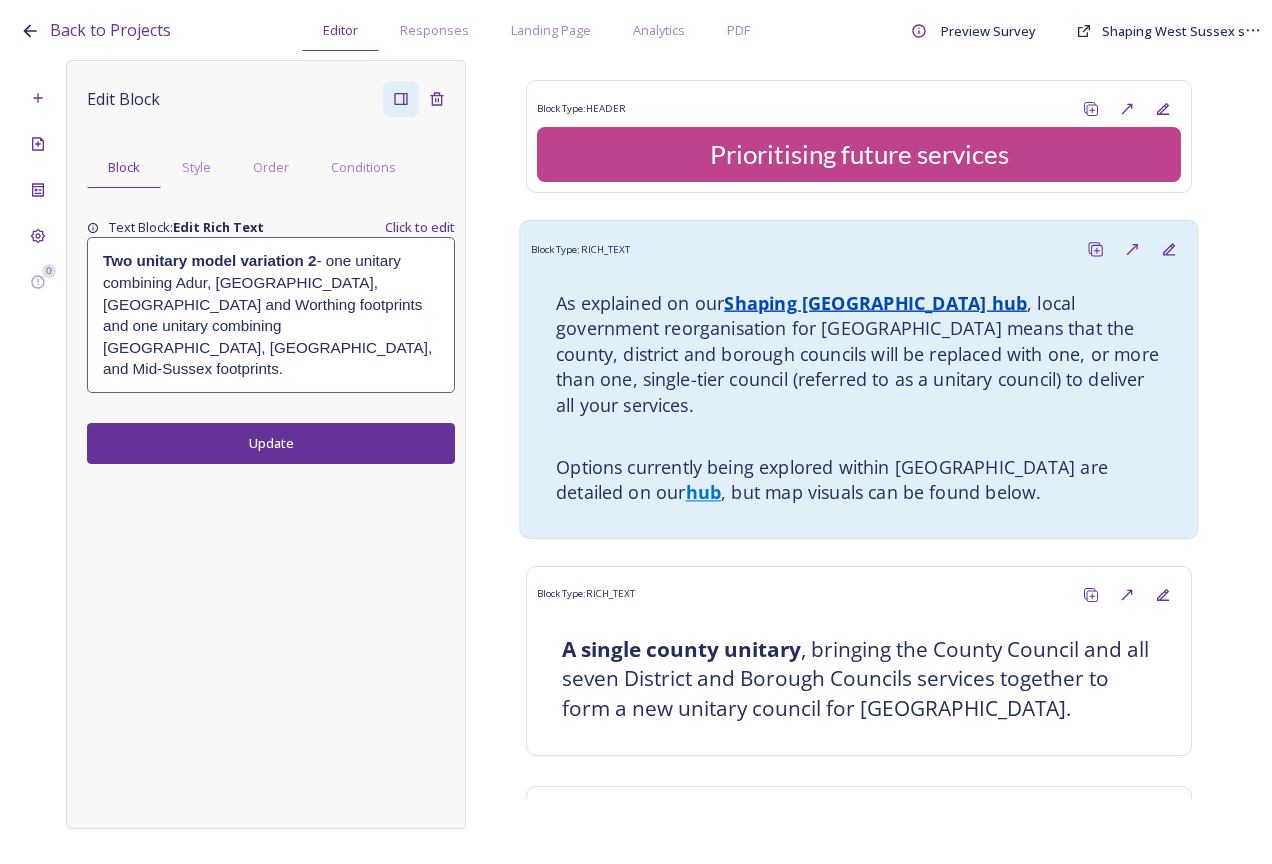 click on "Options currently being explored within West Sussex are detailed on our  hub , but map visuals can be found below." at bounding box center (859, 479) 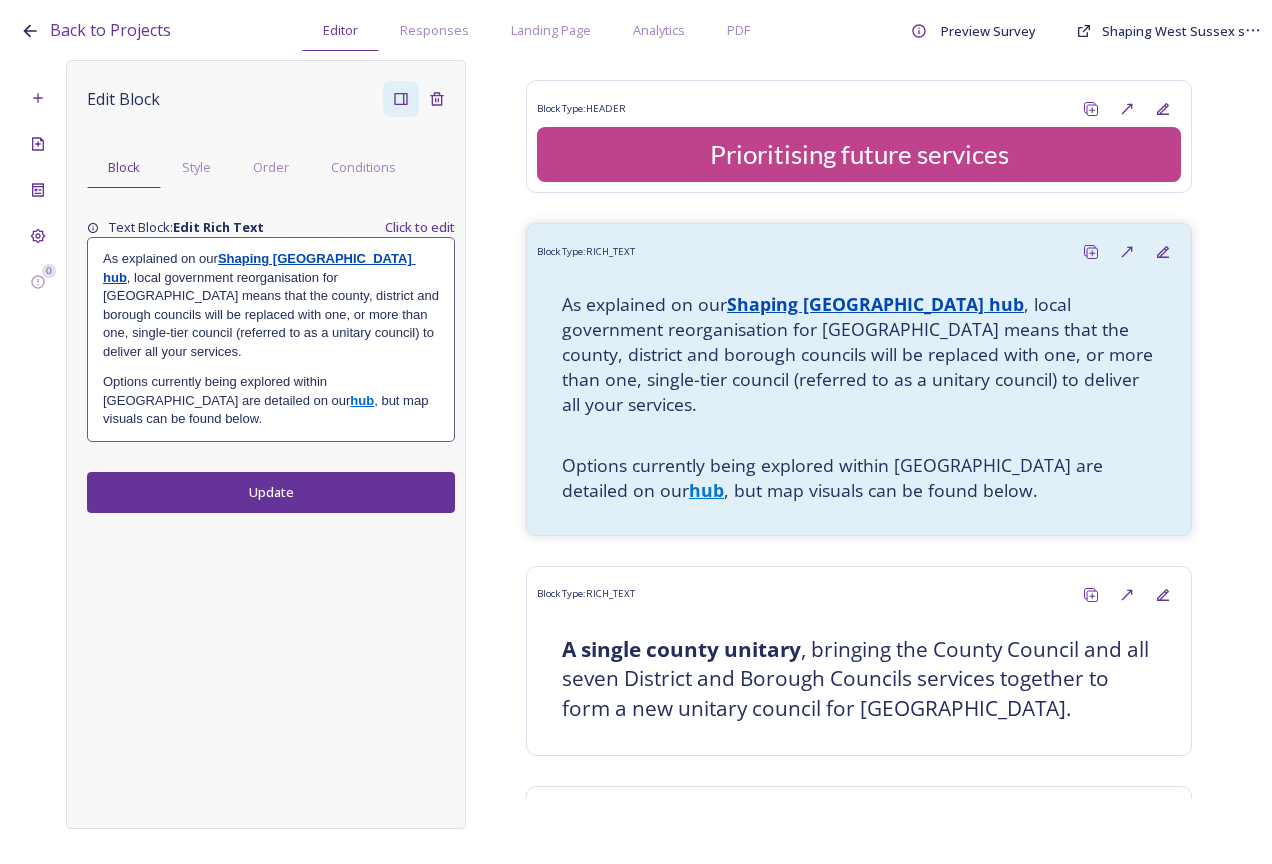 click on "Options currently being explored within West Sussex are detailed on our  hub , but map visuals can be found below." at bounding box center [271, 400] 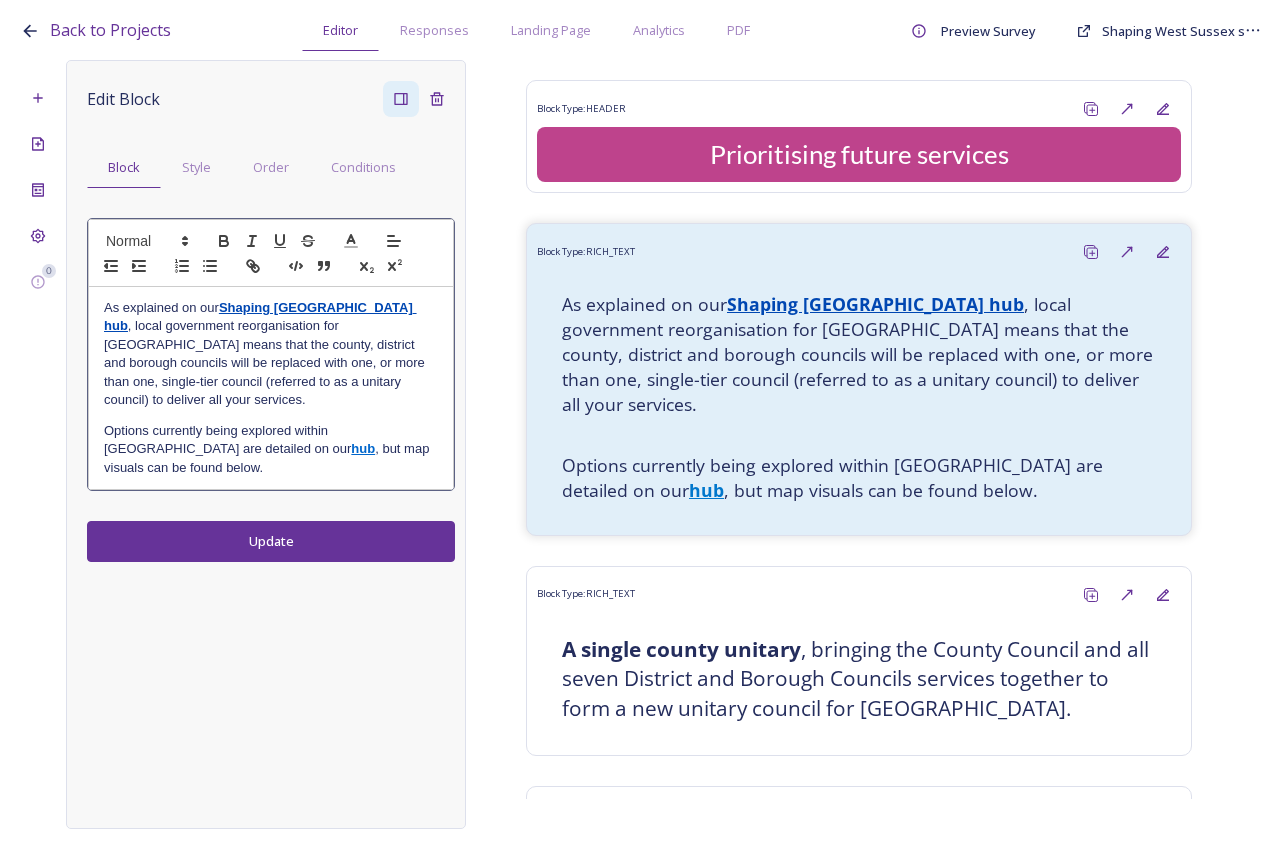 click on "hub" at bounding box center (363, 448) 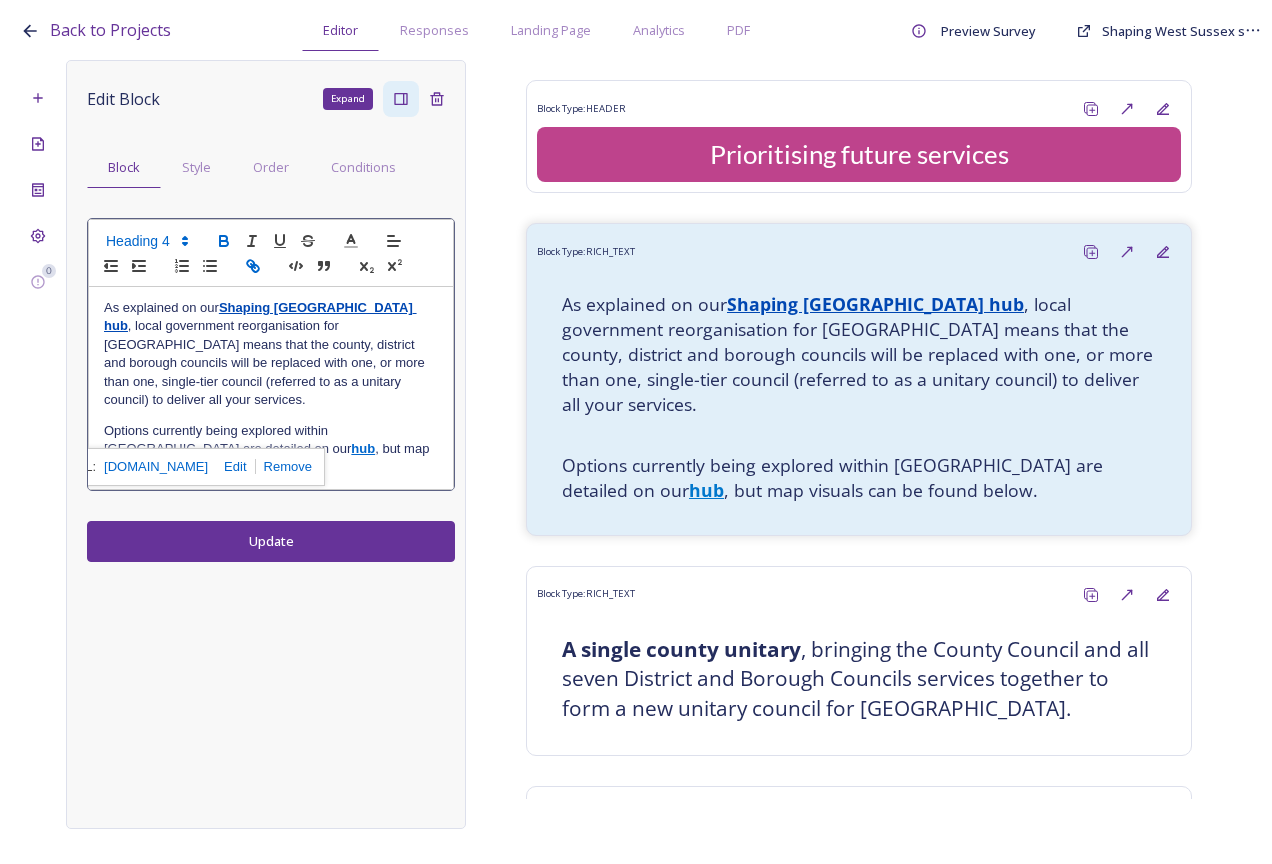click 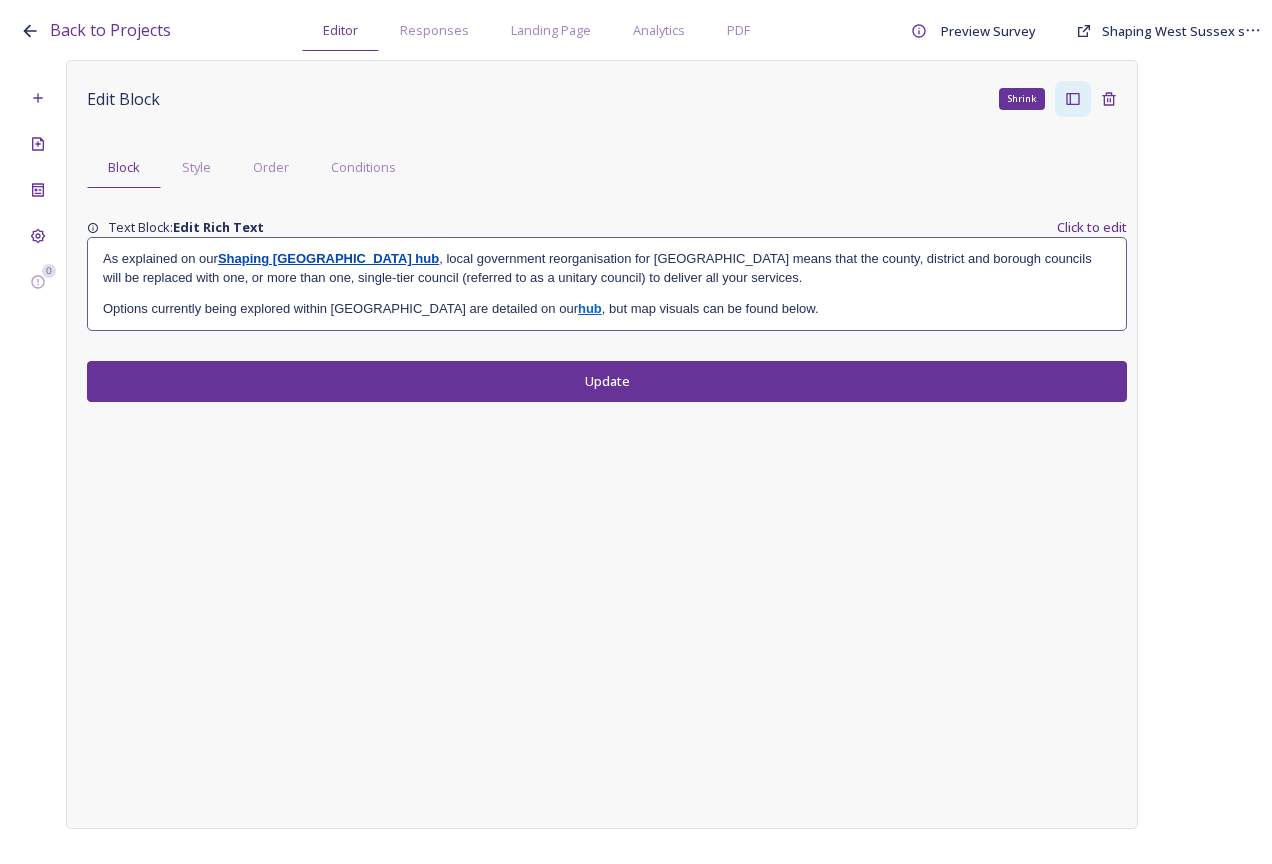click on "hub" at bounding box center [590, 308] 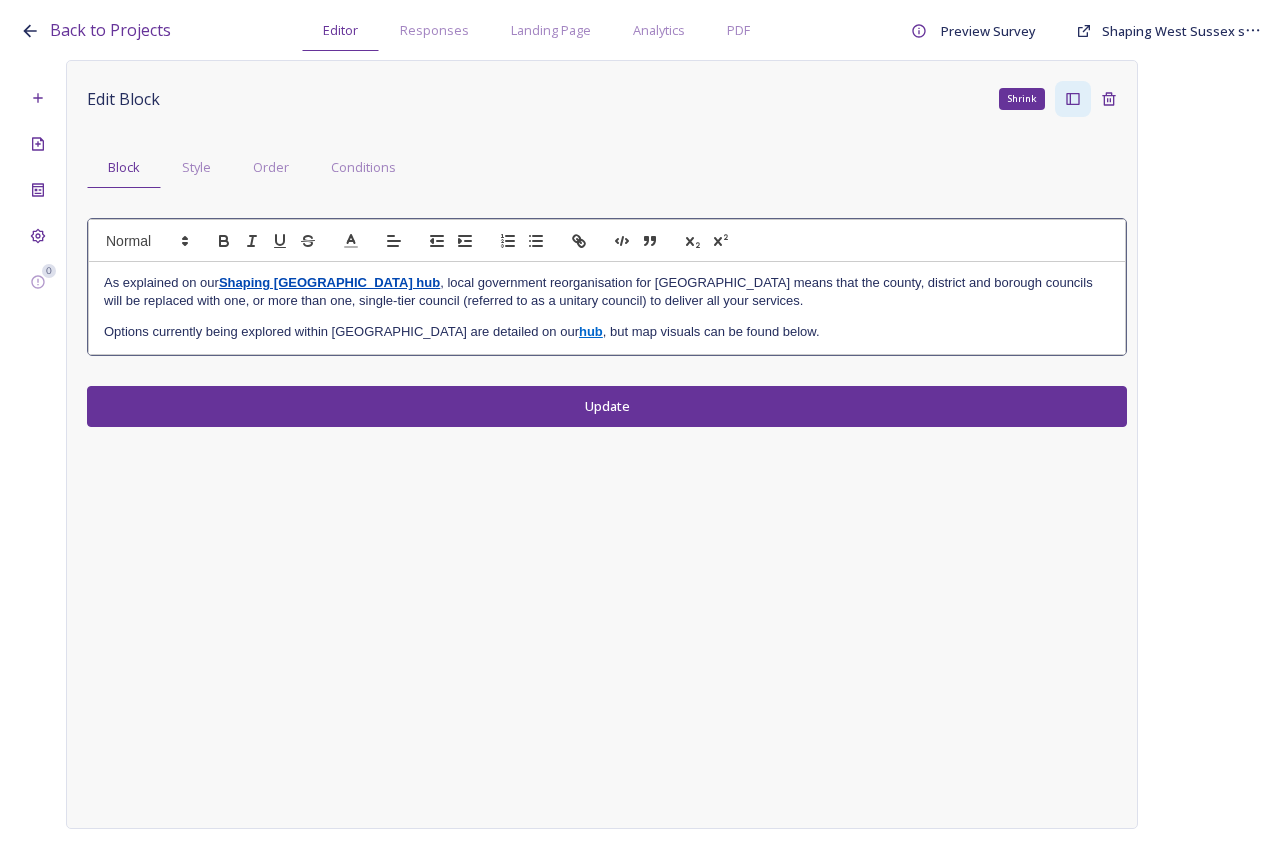 click on "Options currently being explored within West Sussex are detailed on our  hub , but map visuals can be found below." at bounding box center (607, 332) 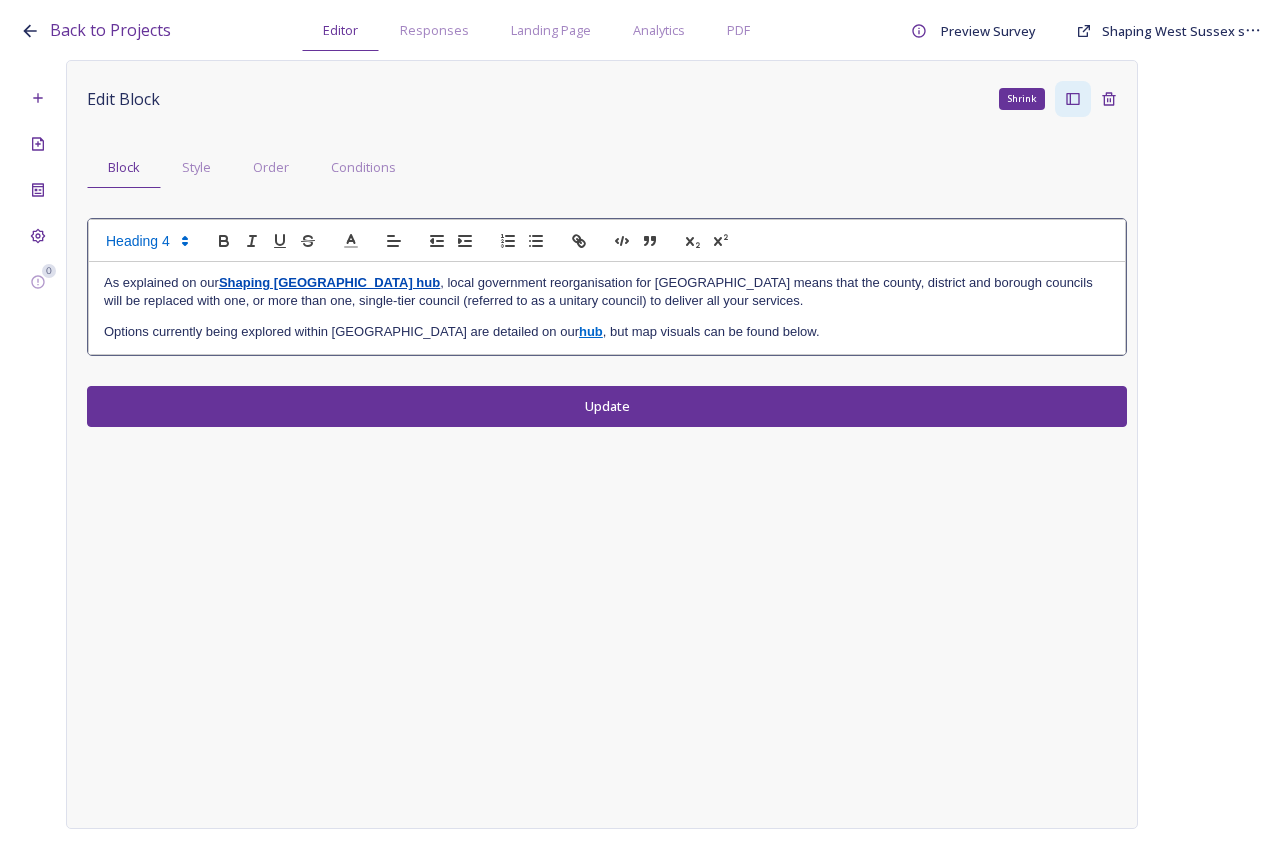 click on "hub" at bounding box center [591, 331] 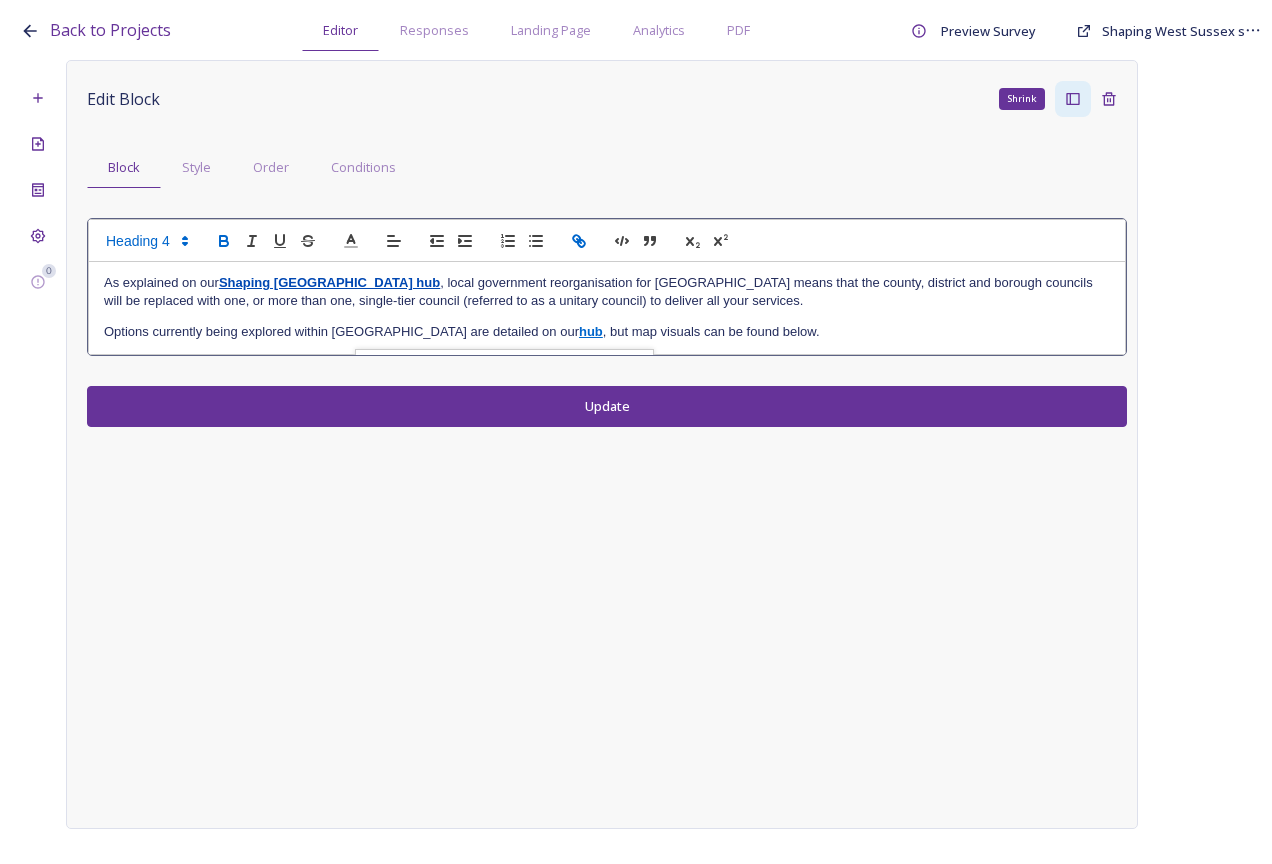 click on "As explained on our  Shaping West Sussex hub , local government reorganisation for West Sussex means that the county, district and borough councils will be replaced with one, or more than one, single-tier council (referred to as a unitary council) to deliver all your services.  Options currently being explored within West Sussex are detailed on our  hub , but map visuals can be found below." at bounding box center (607, 308) 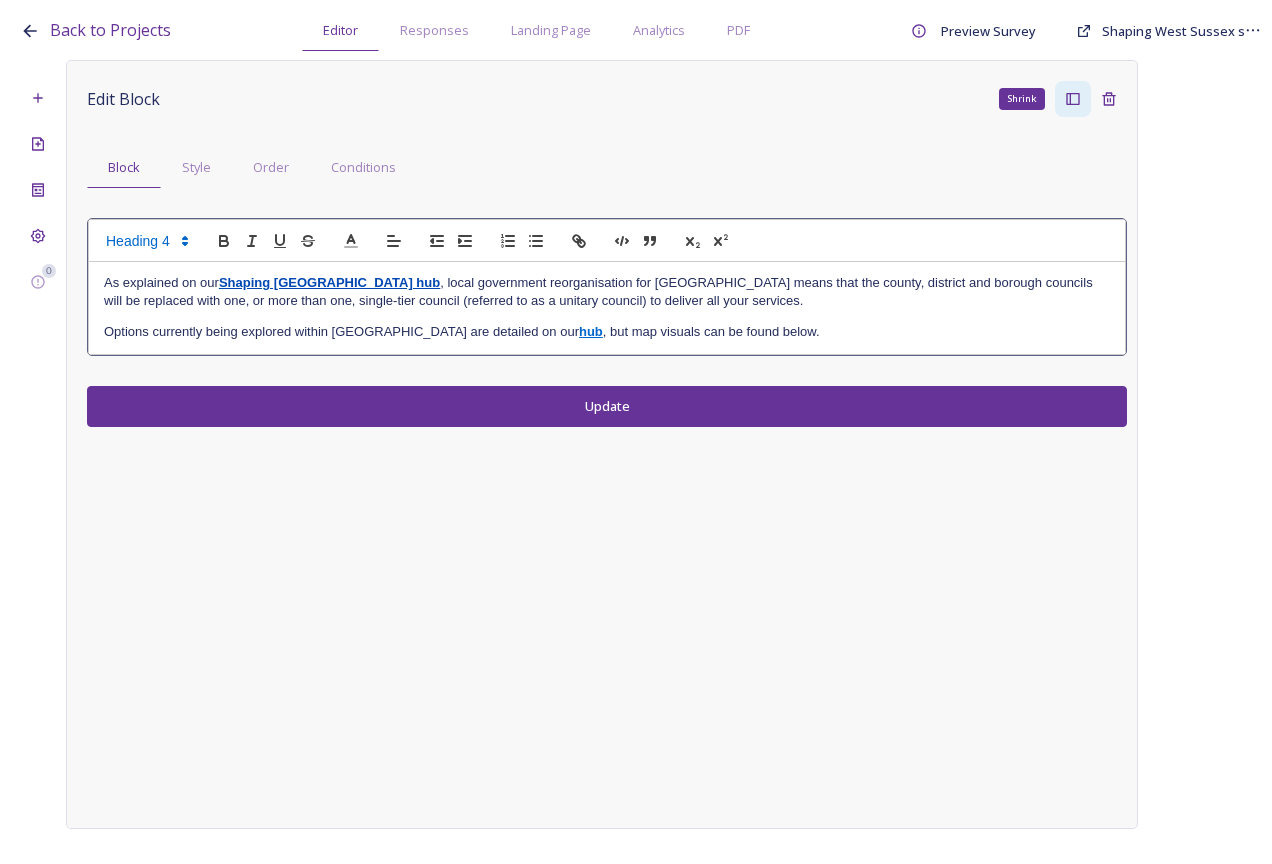 click on "hub" at bounding box center (591, 331) 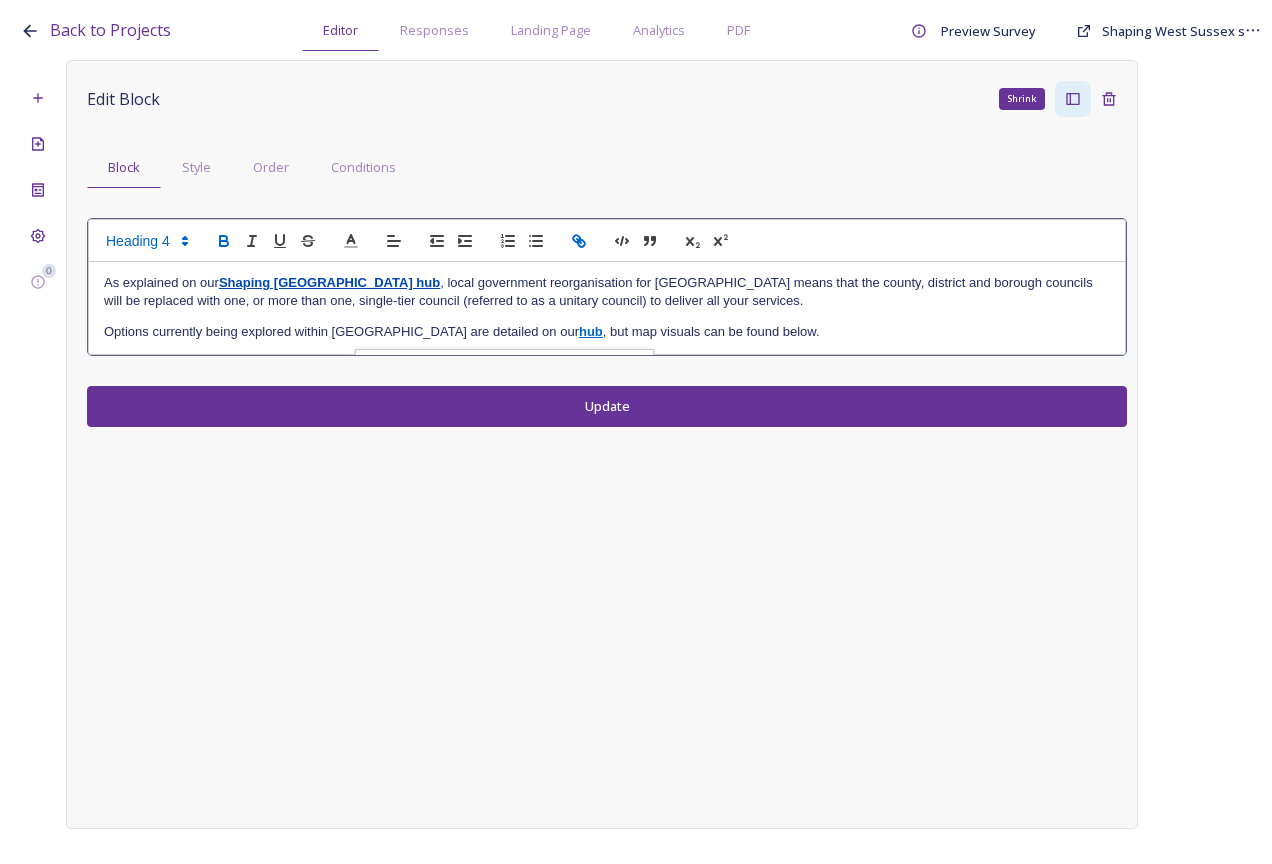 click on "www.shapingwestsussex.org" at bounding box center [504, 368] 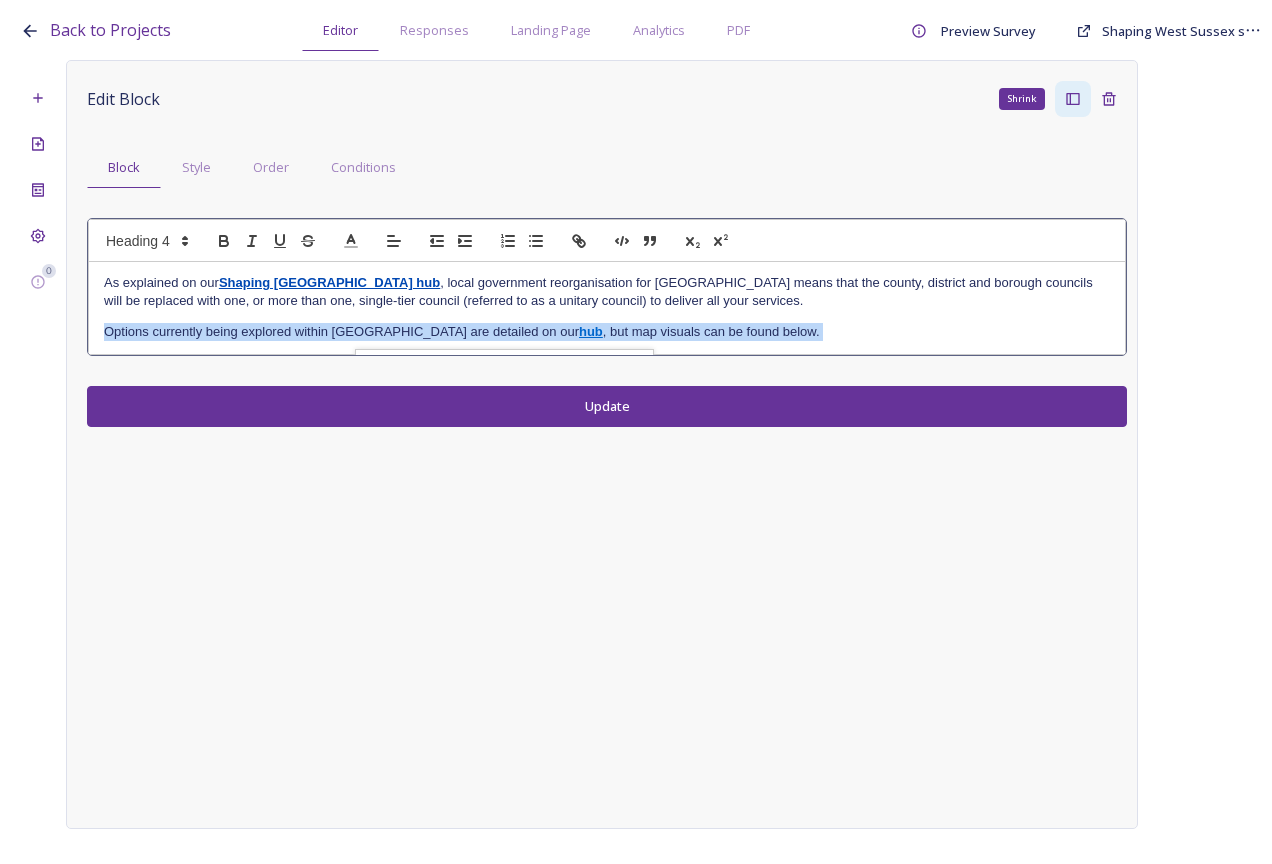 drag, startPoint x: 534, startPoint y: 352, endPoint x: 566, endPoint y: 313, distance: 50.447994 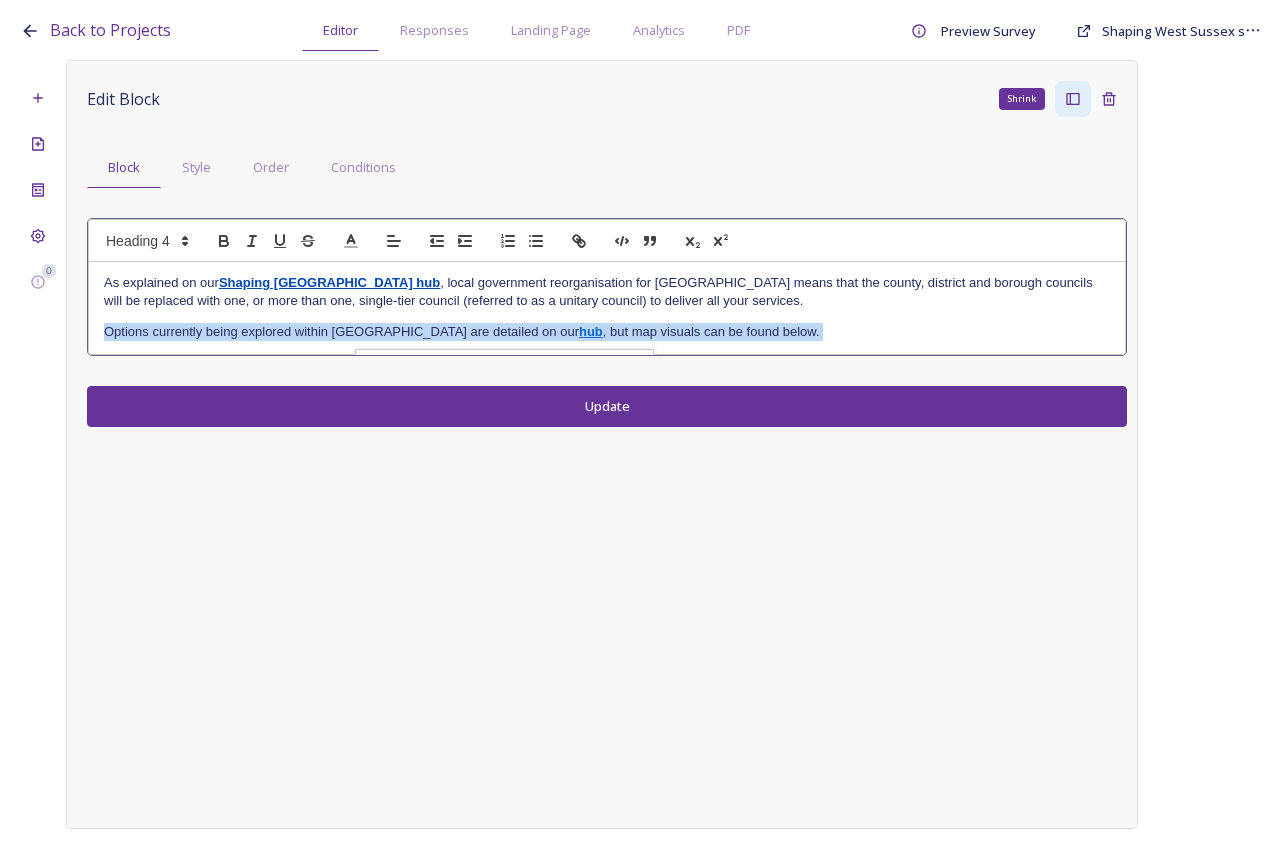 click on "Options currently being explored within West Sussex are detailed on our  hub , but map visuals can be found below." at bounding box center [607, 332] 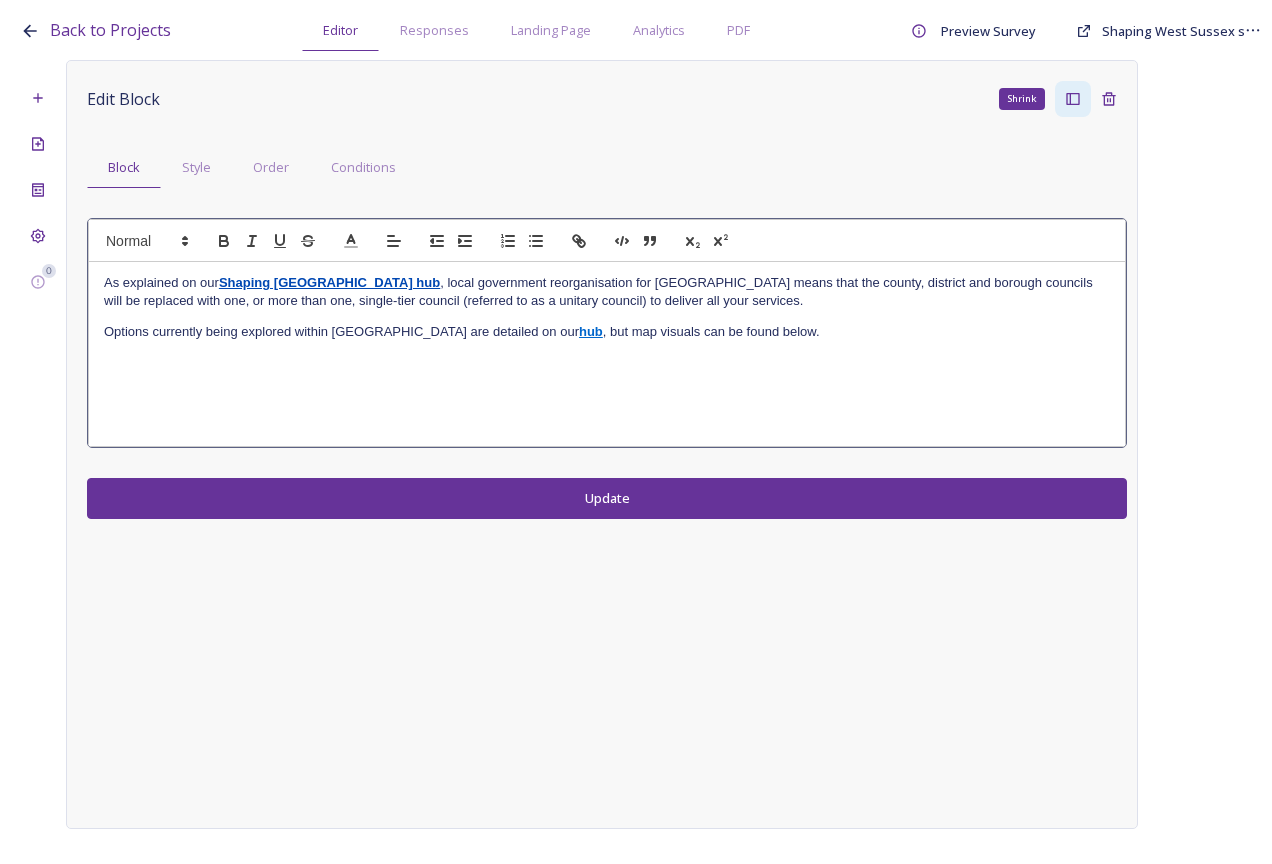 click on "hub" at bounding box center (591, 331) 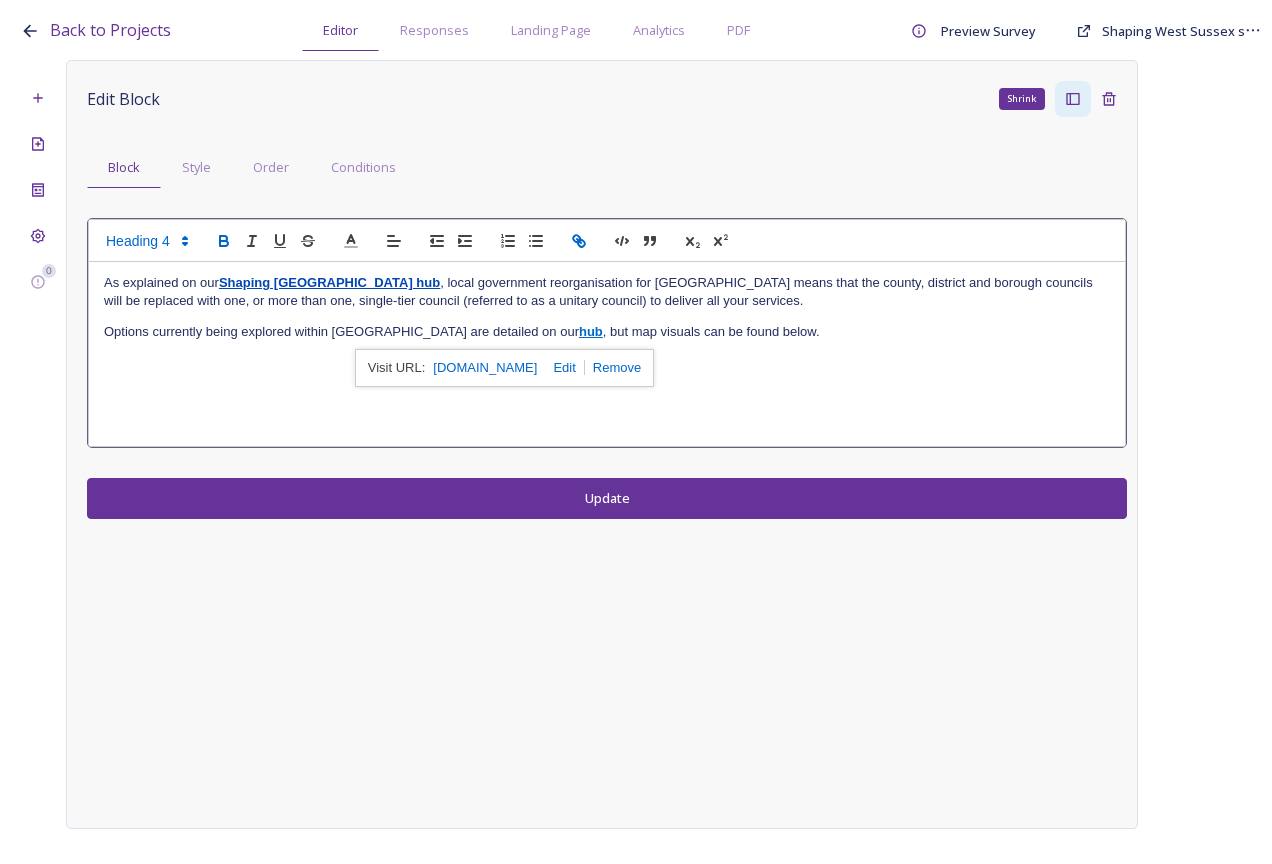 click at bounding box center [560, 367] 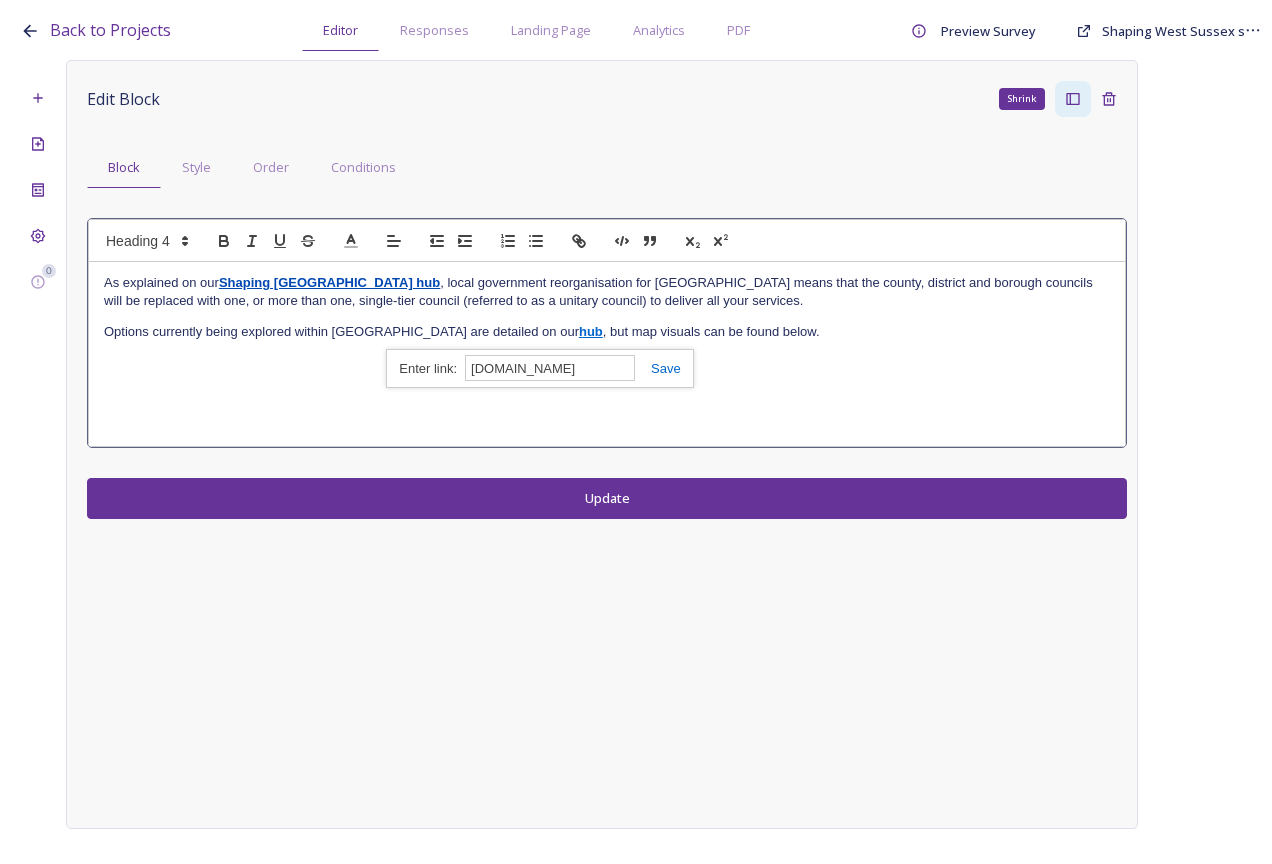 click on "www.shapingwestsussex.org" at bounding box center (550, 368) 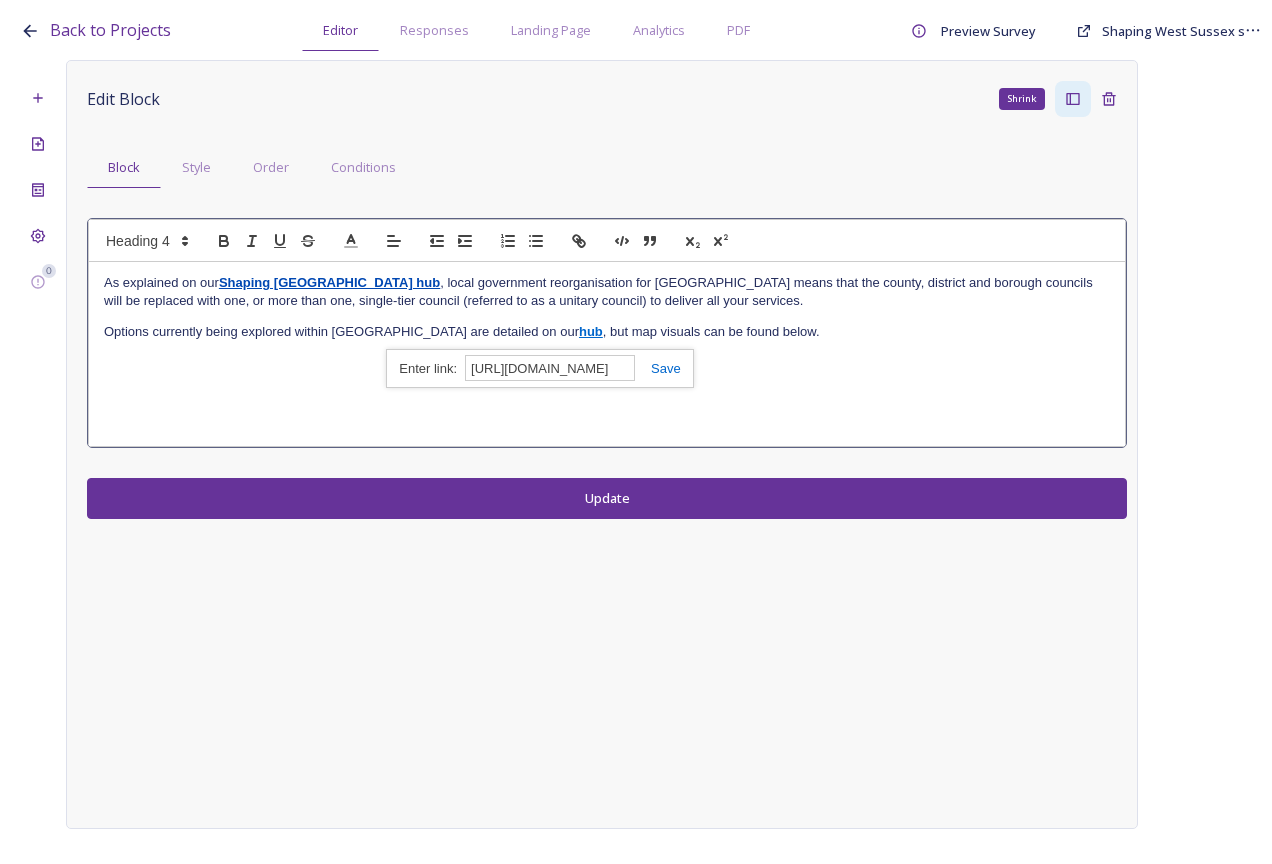 type on "https://www.shapingwestsussex.org" 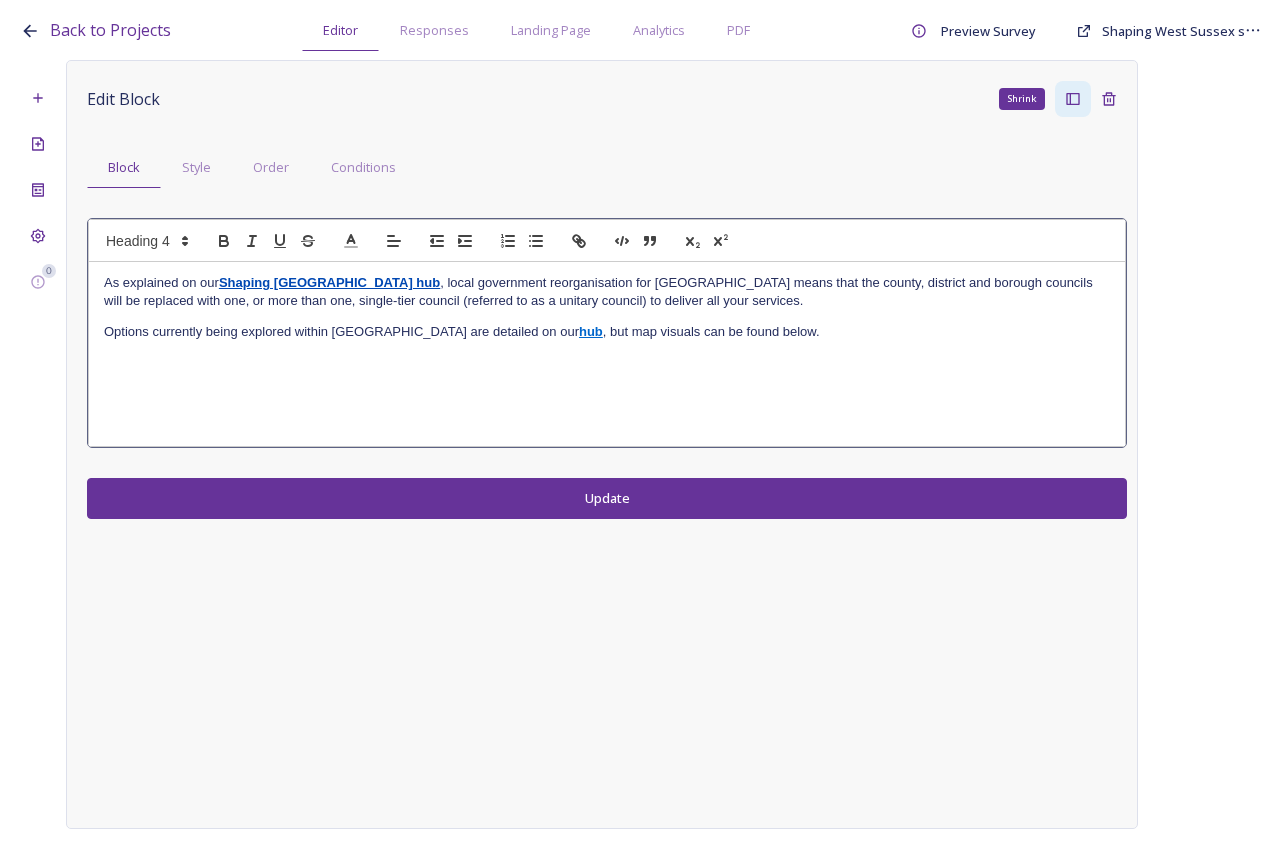 click on "Edit Block Shrink Block Style Order Conditions                                                                                                                                                                           As explained on our  Shaping West Sussex hub , local government reorganisation for West Sussex means that the county, district and borough councils will be replaced with one, or more than one, single-tier council (referred to as a unitary council) to deliver all your services.  Options currently being explored within West Sussex are detailed on our  hub , but map visuals can be found below. www.shapingwestsussex.org Update" at bounding box center [602, 444] 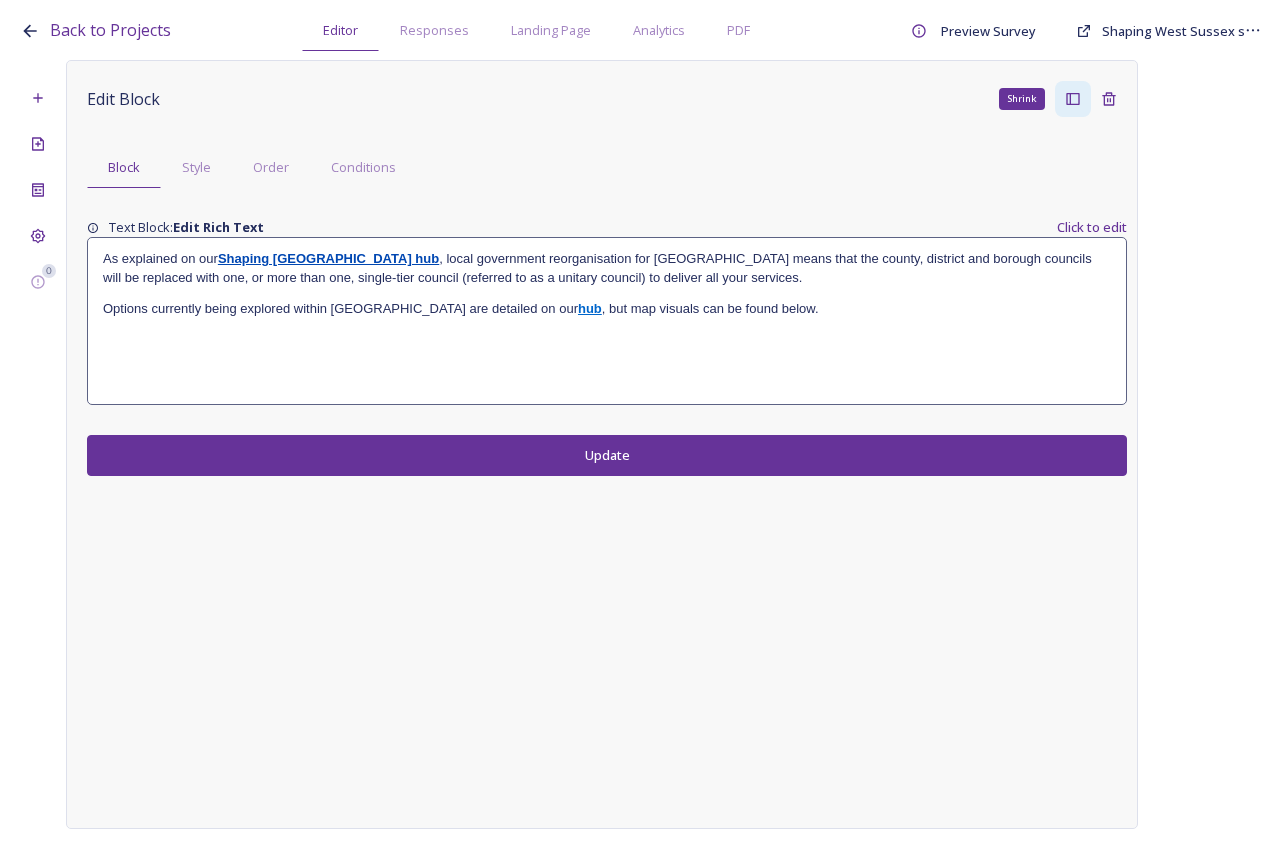 click on "hub" at bounding box center [590, 308] 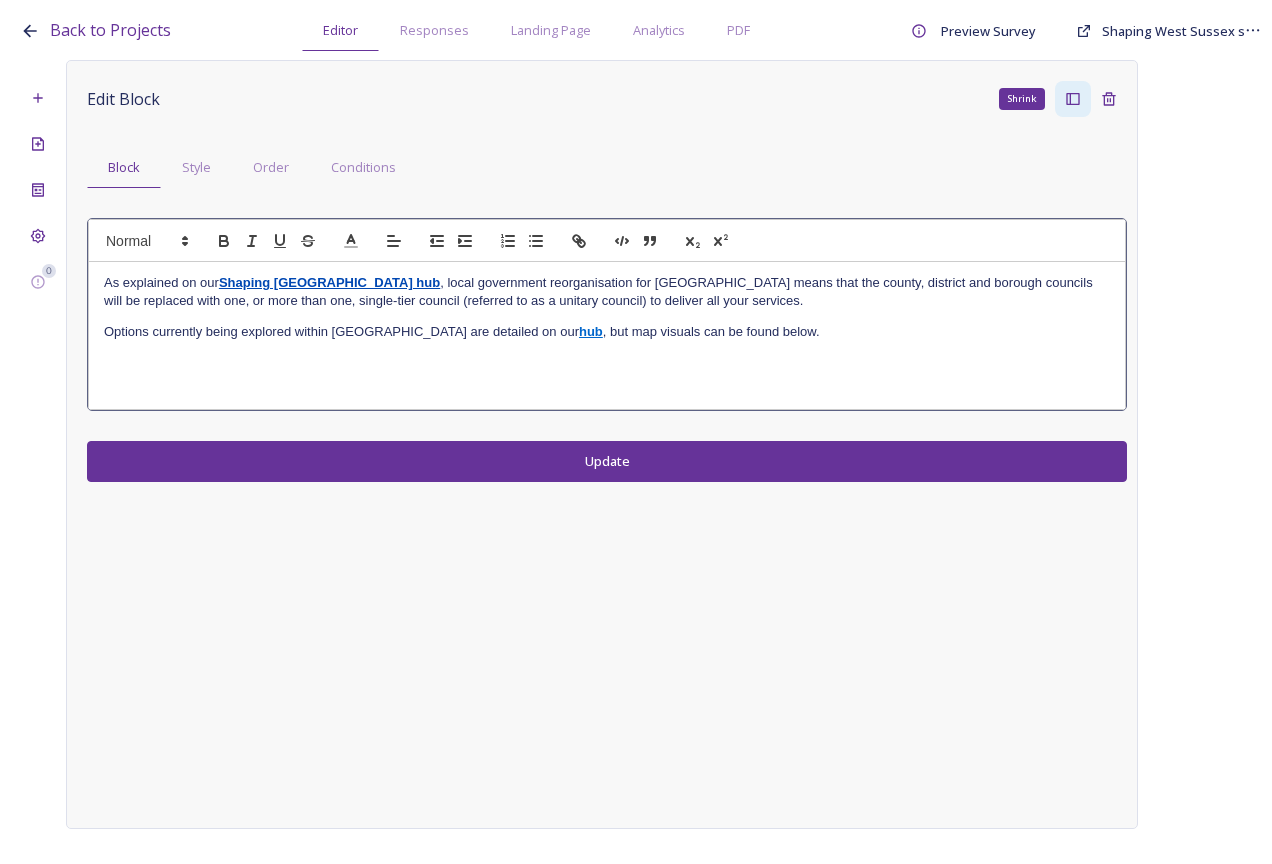 click on "Edit Block Shrink Block Style Order Conditions                                                                                                                                                                           As explained on our  Shaping West Sussex hub , local government reorganisation for West Sussex means that the county, district and borough councils will be replaced with one, or more than one, single-tier council (referred to as a unitary council) to deliver all your services.  Options currently being explored within West Sussex are detailed on our  hub , but map visuals can be found below. Update" at bounding box center (602, 444) 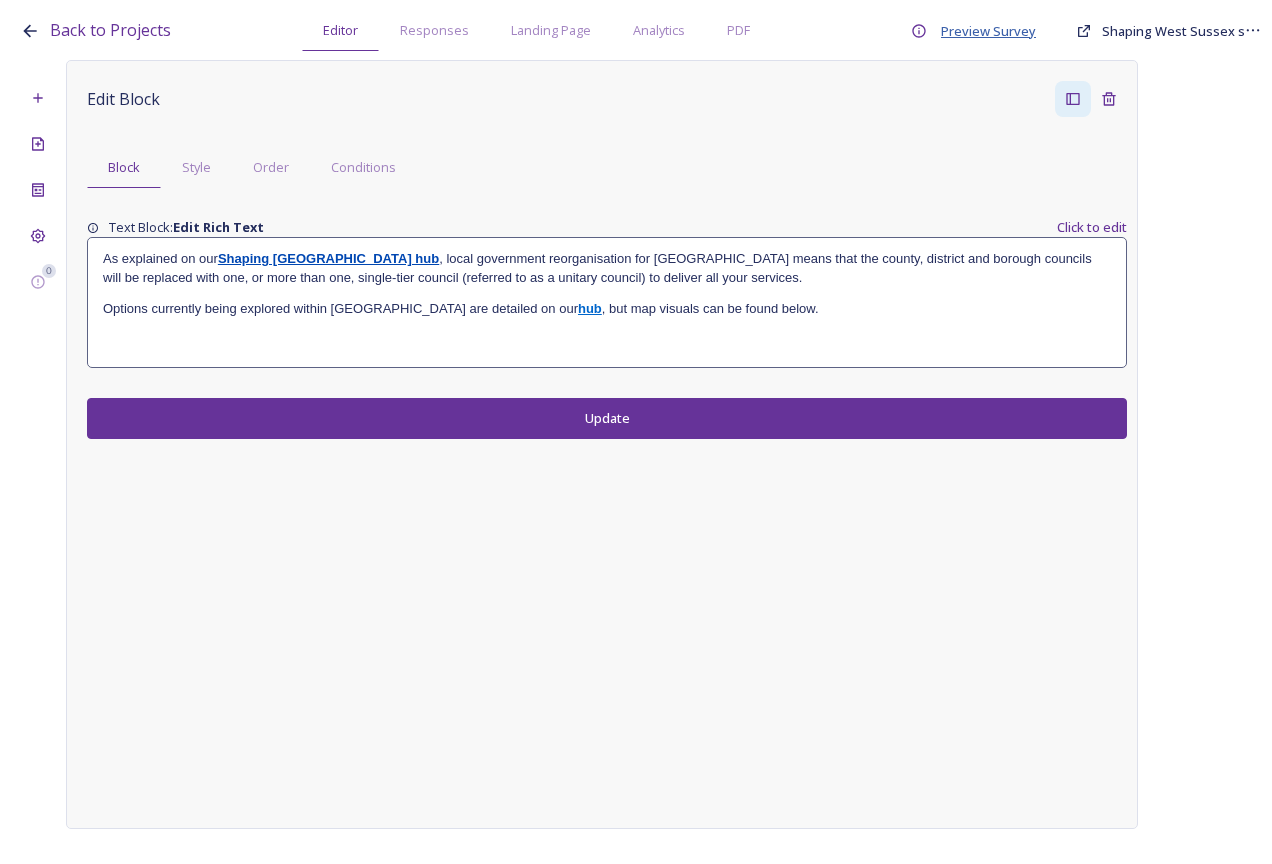 click on "Preview Survey" at bounding box center [988, 31] 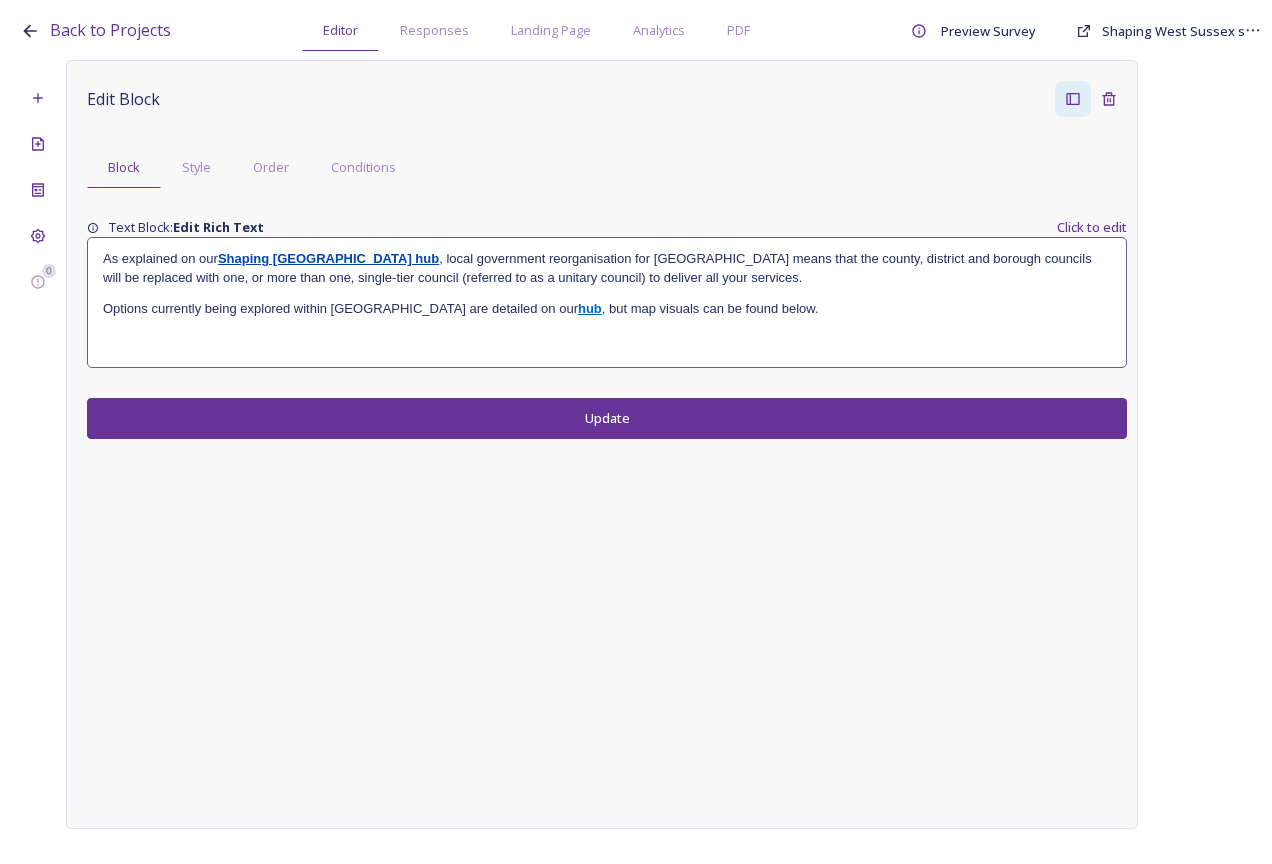 click on "Options currently being explored within West Sussex are detailed on our  hub , but map visuals can be found below." at bounding box center [607, 309] 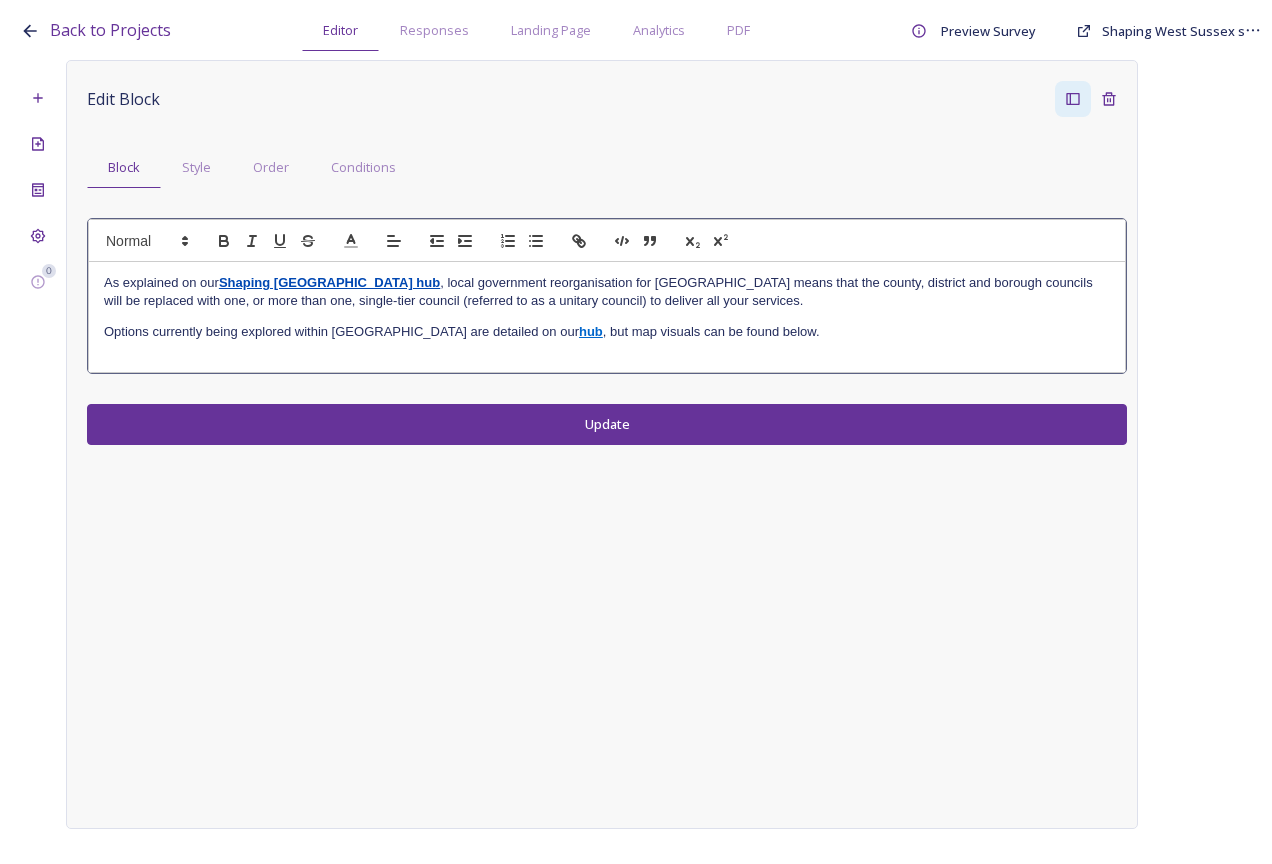 click on "Options currently being explored within West Sussex are detailed on our  hub , but map visuals can be found below." at bounding box center [607, 332] 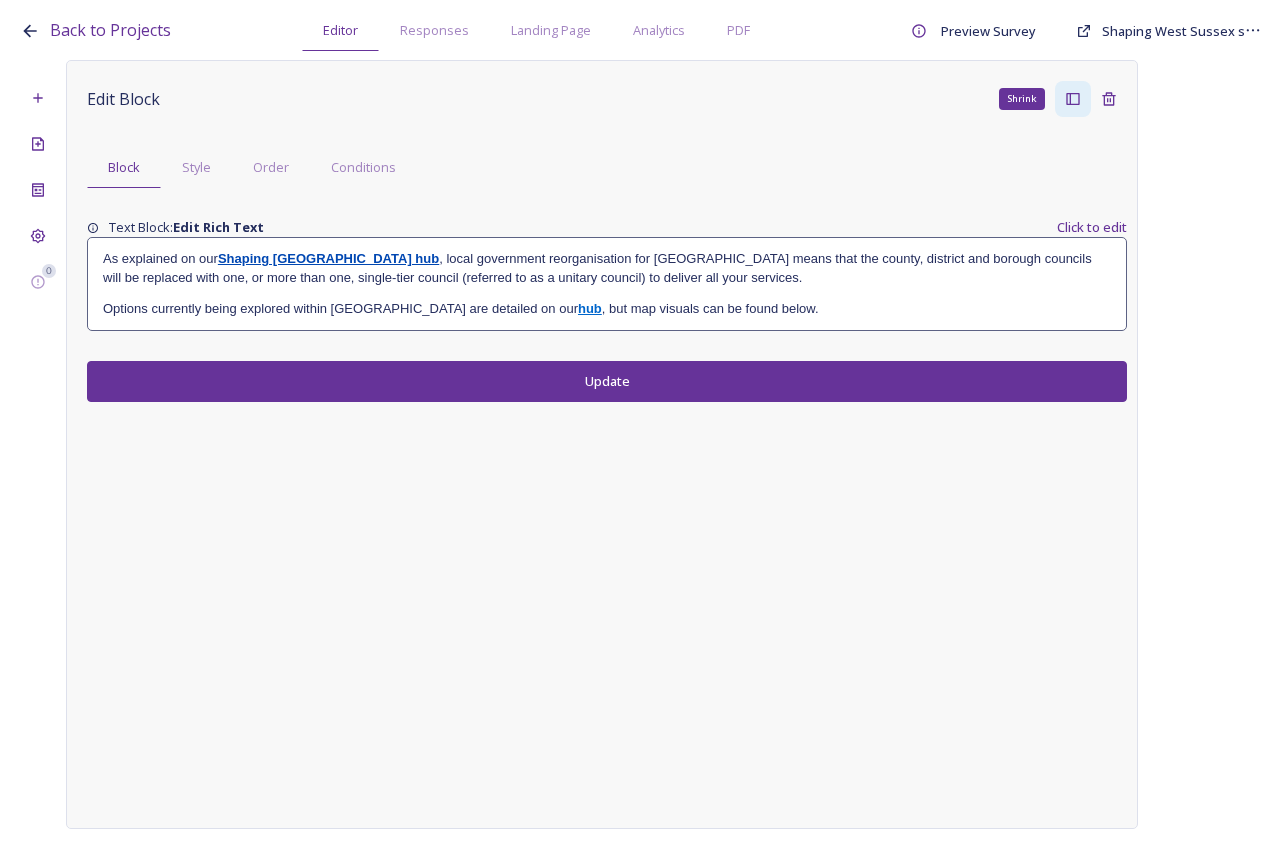 click 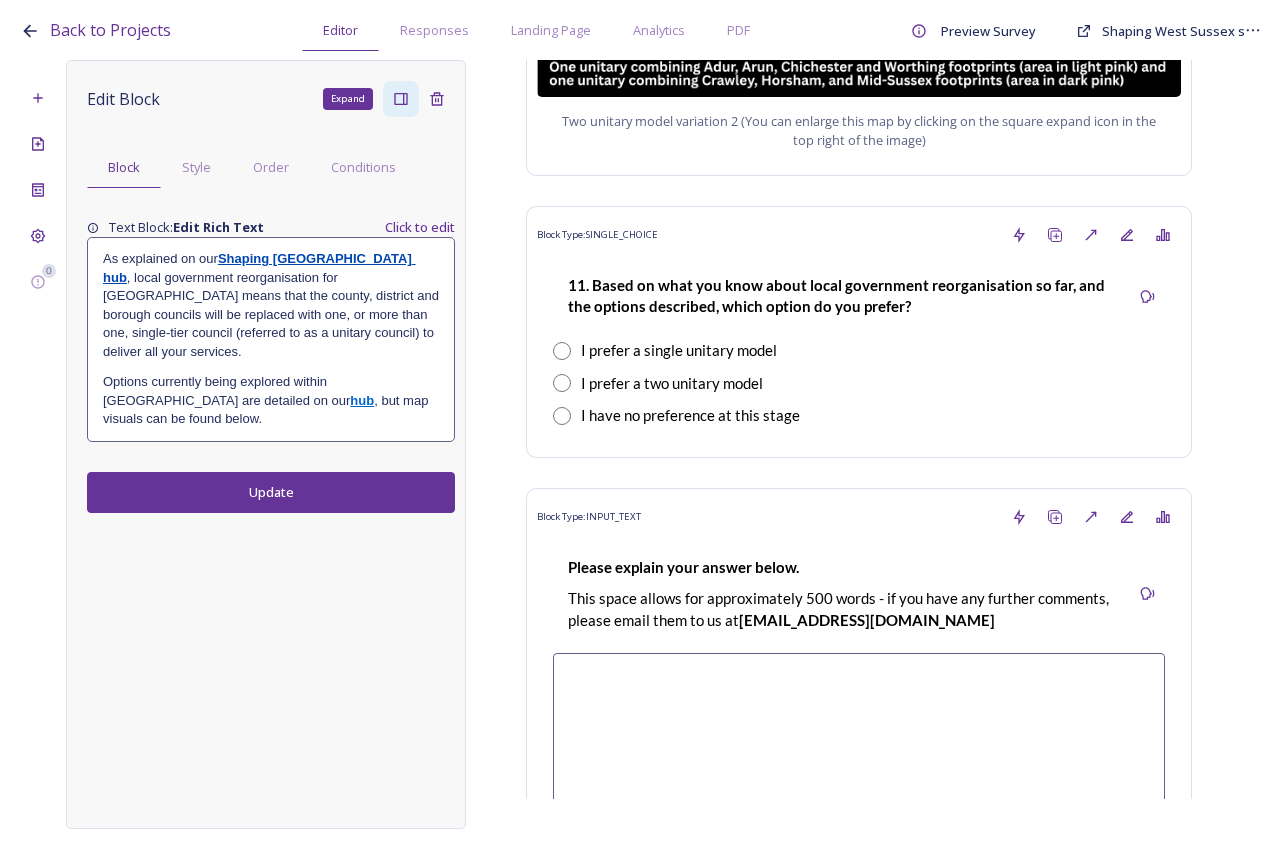 scroll, scrollTop: 3000, scrollLeft: 0, axis: vertical 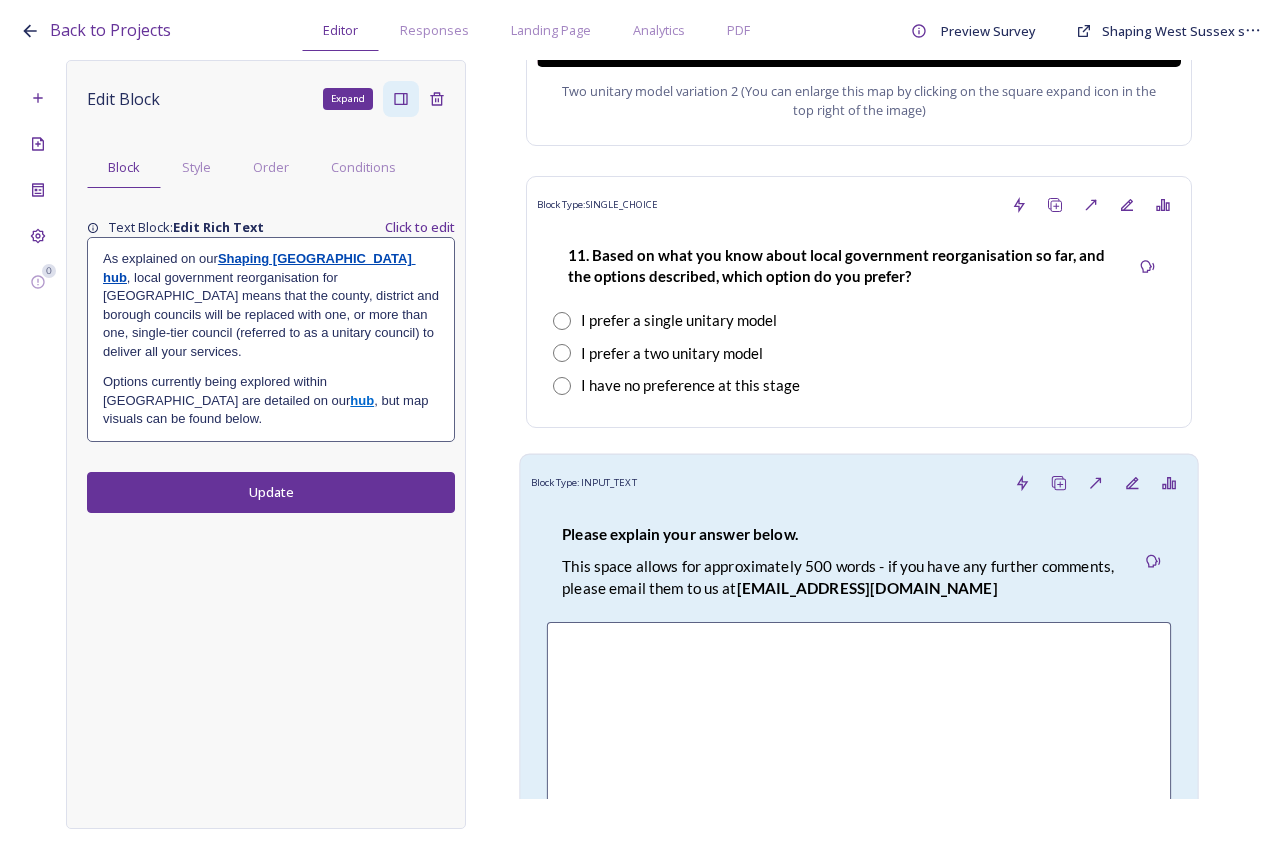 click on "Please explain your answer below." at bounding box center (680, 534) 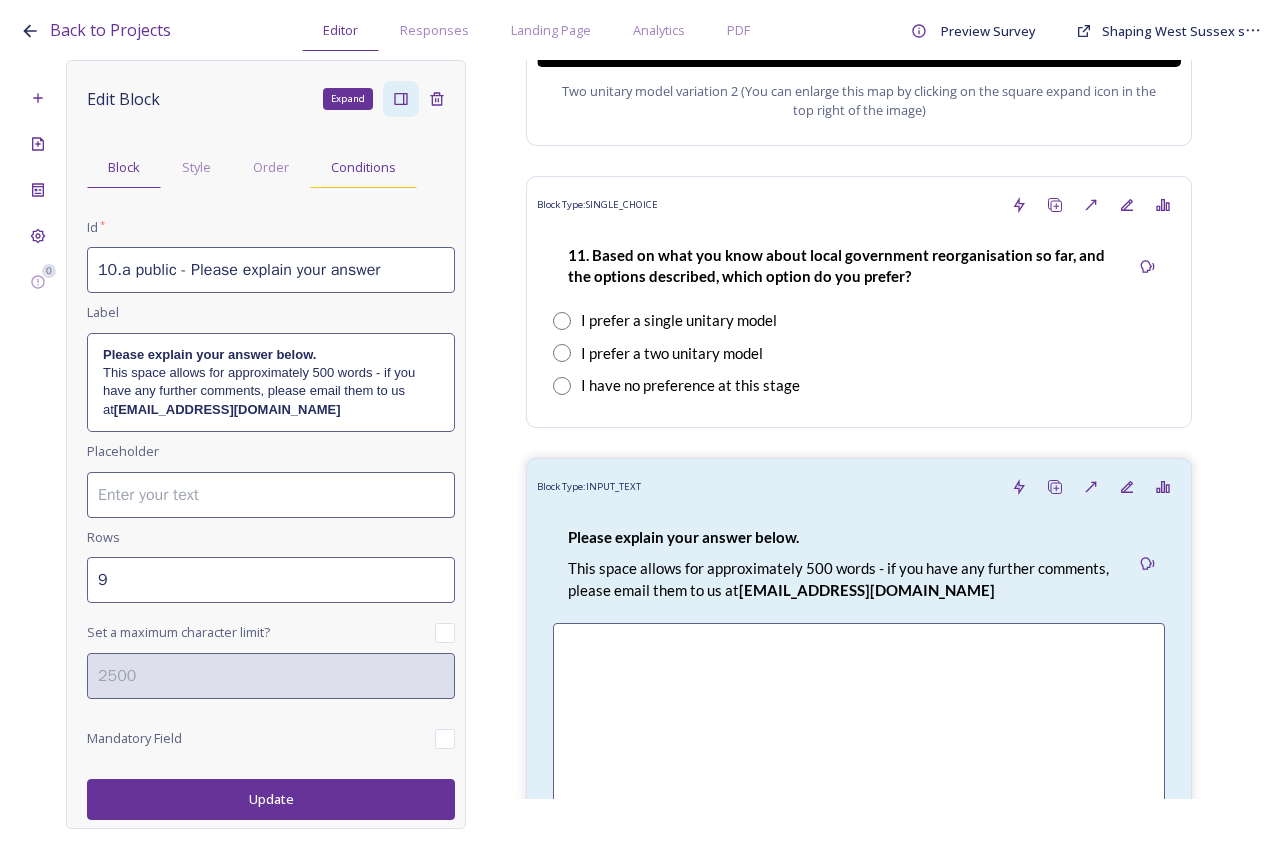 click on "Conditions" at bounding box center (363, 167) 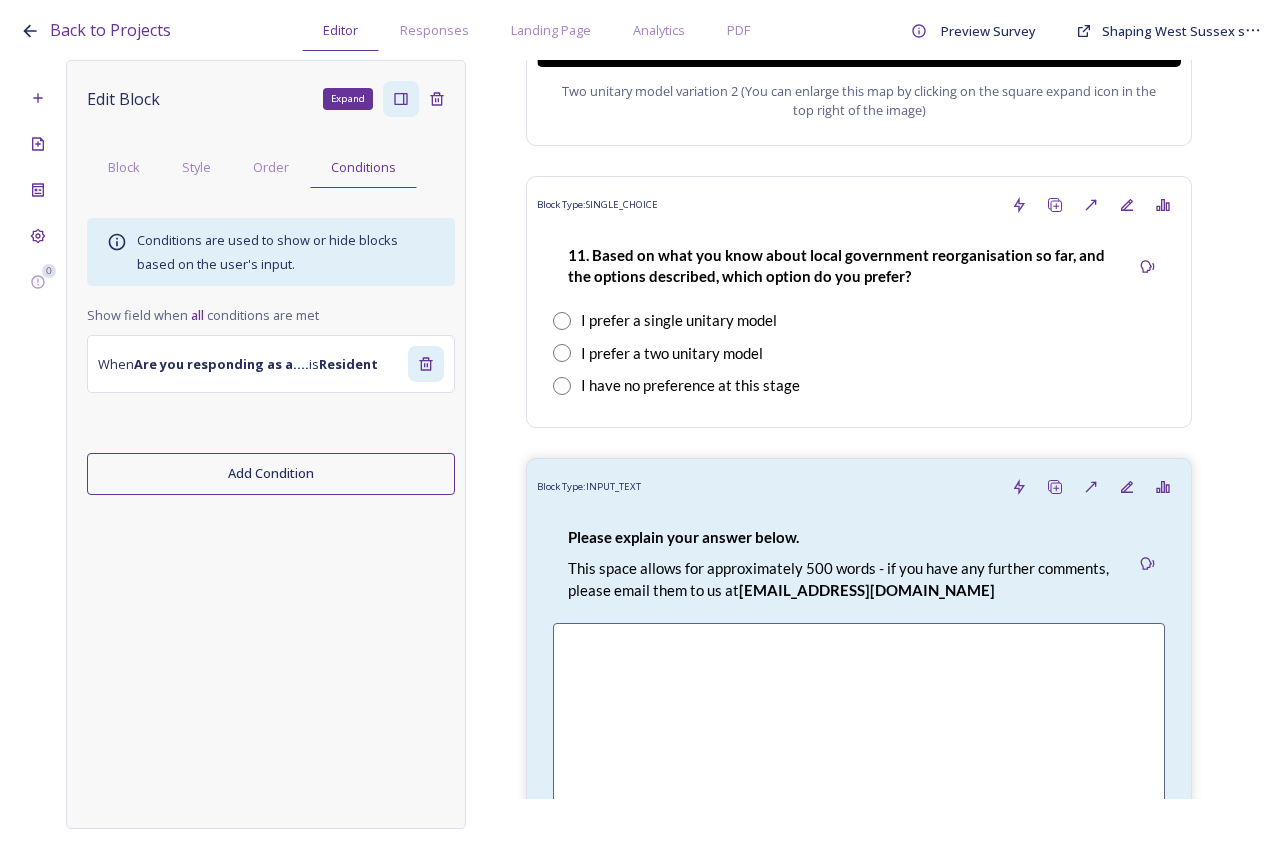 click 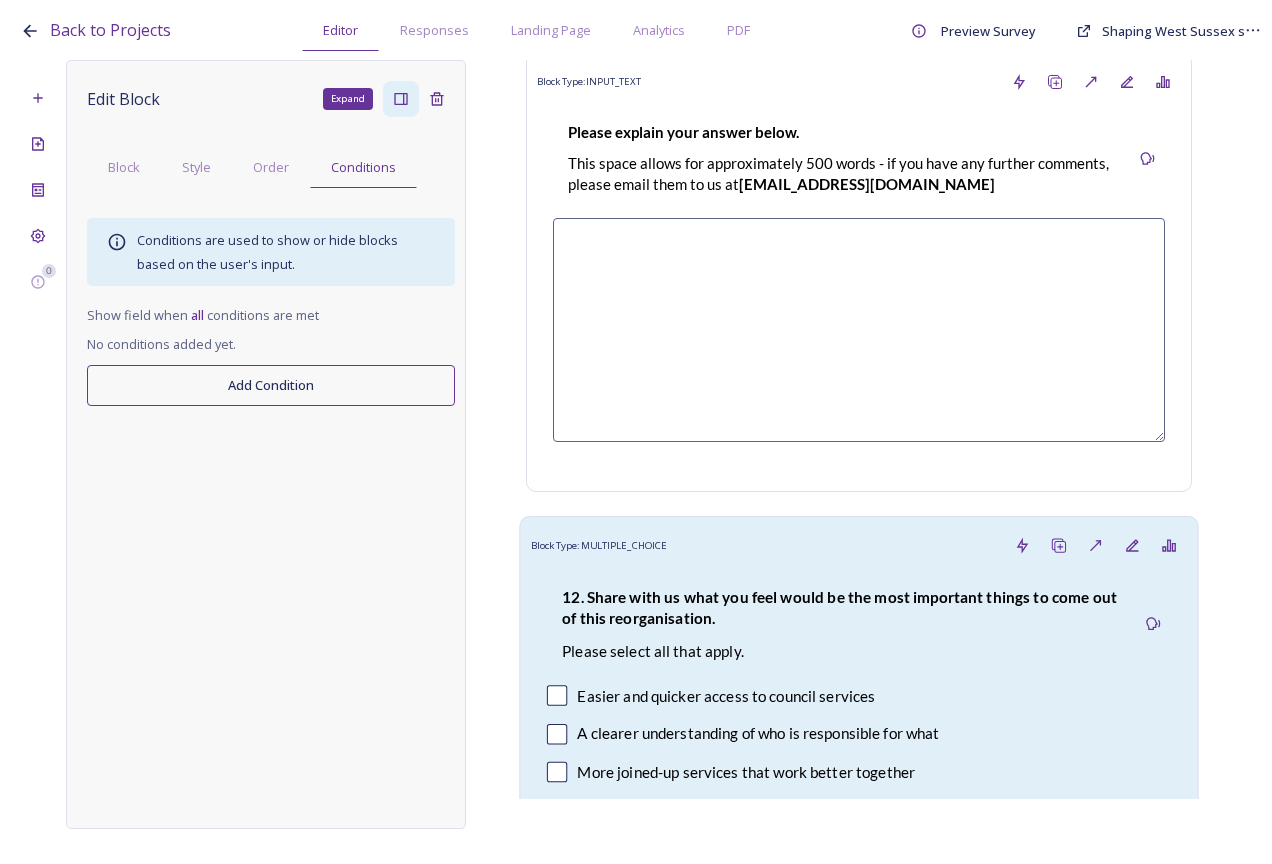 scroll, scrollTop: 3900, scrollLeft: 0, axis: vertical 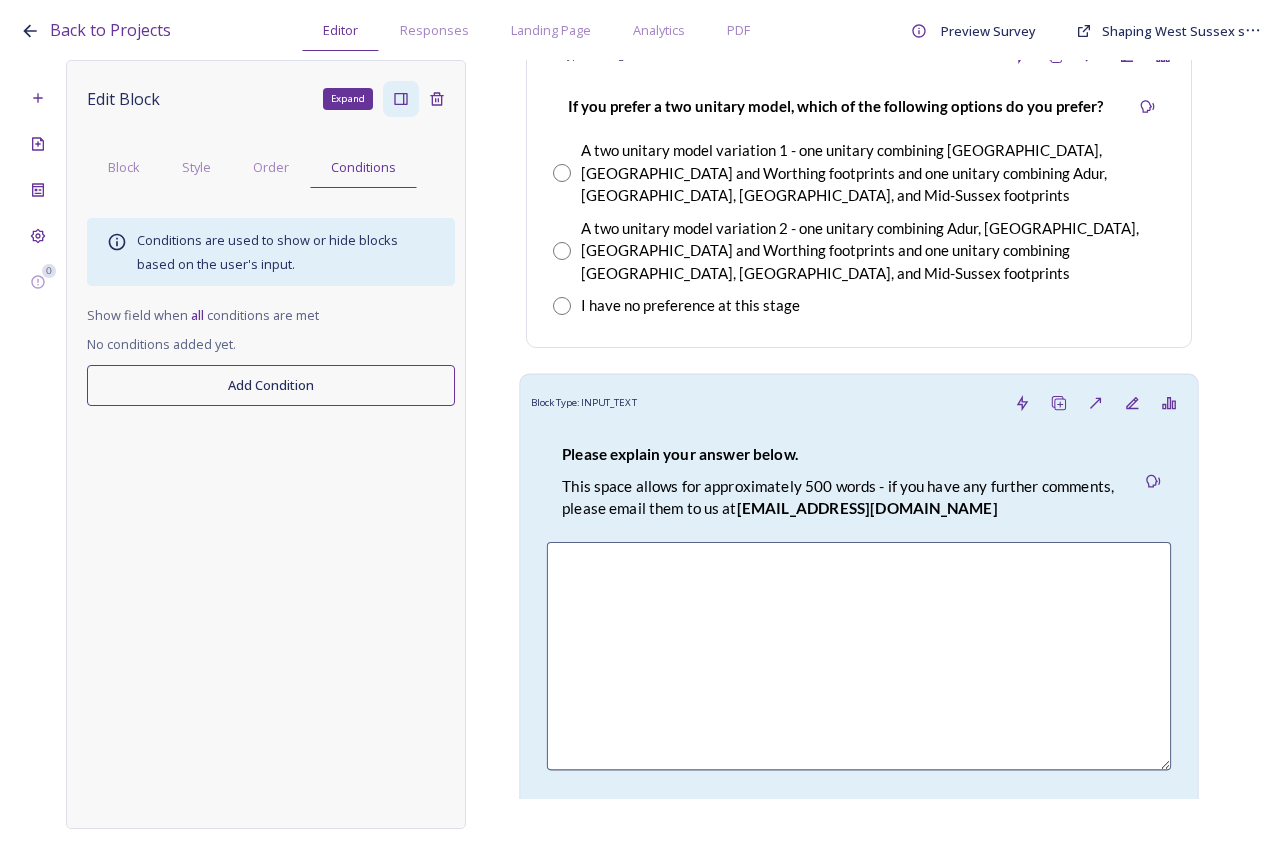click on "Please explain your answer below.  This space allows for approximately 500 words - if you have any further comments, please email them to us at  LGRquestions@horsham.gov.uk" at bounding box center (841, 482) 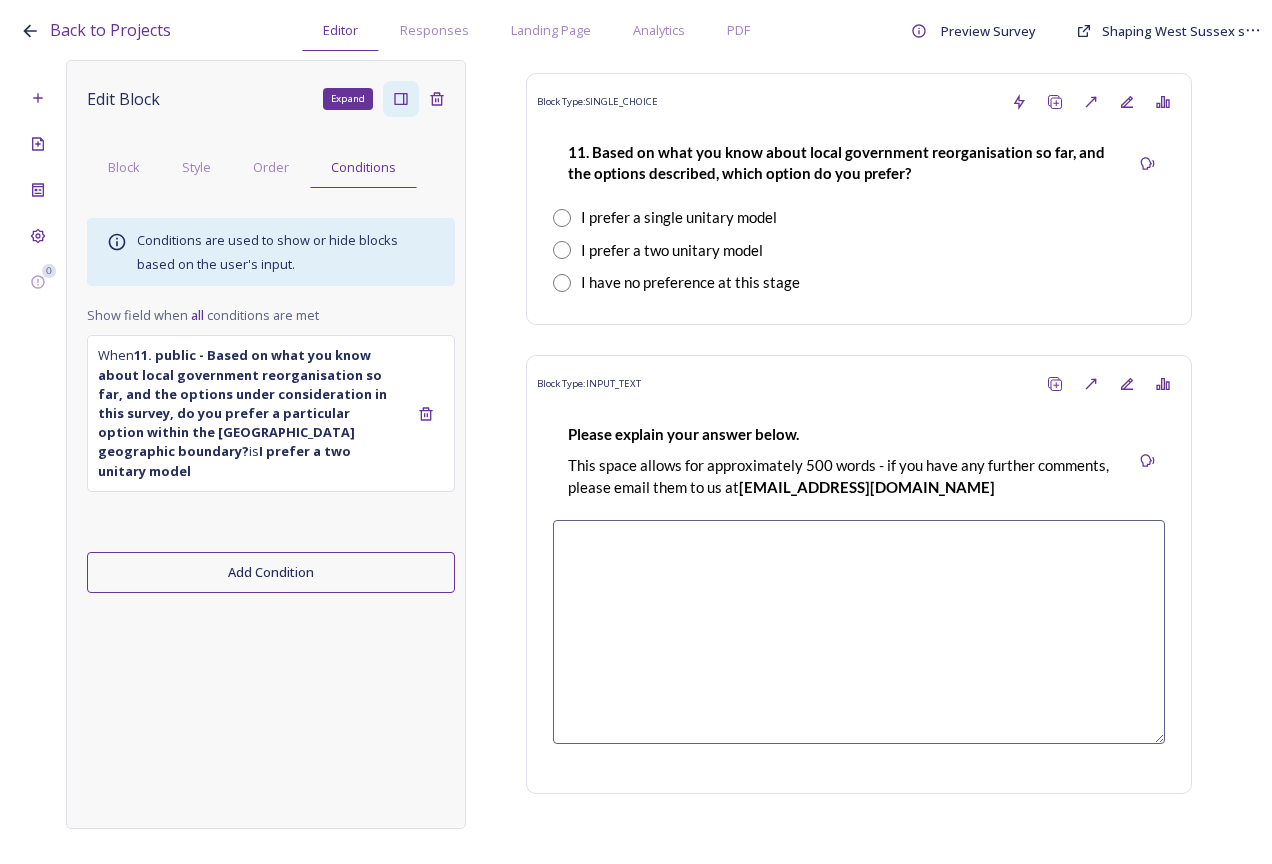 scroll, scrollTop: 3100, scrollLeft: 0, axis: vertical 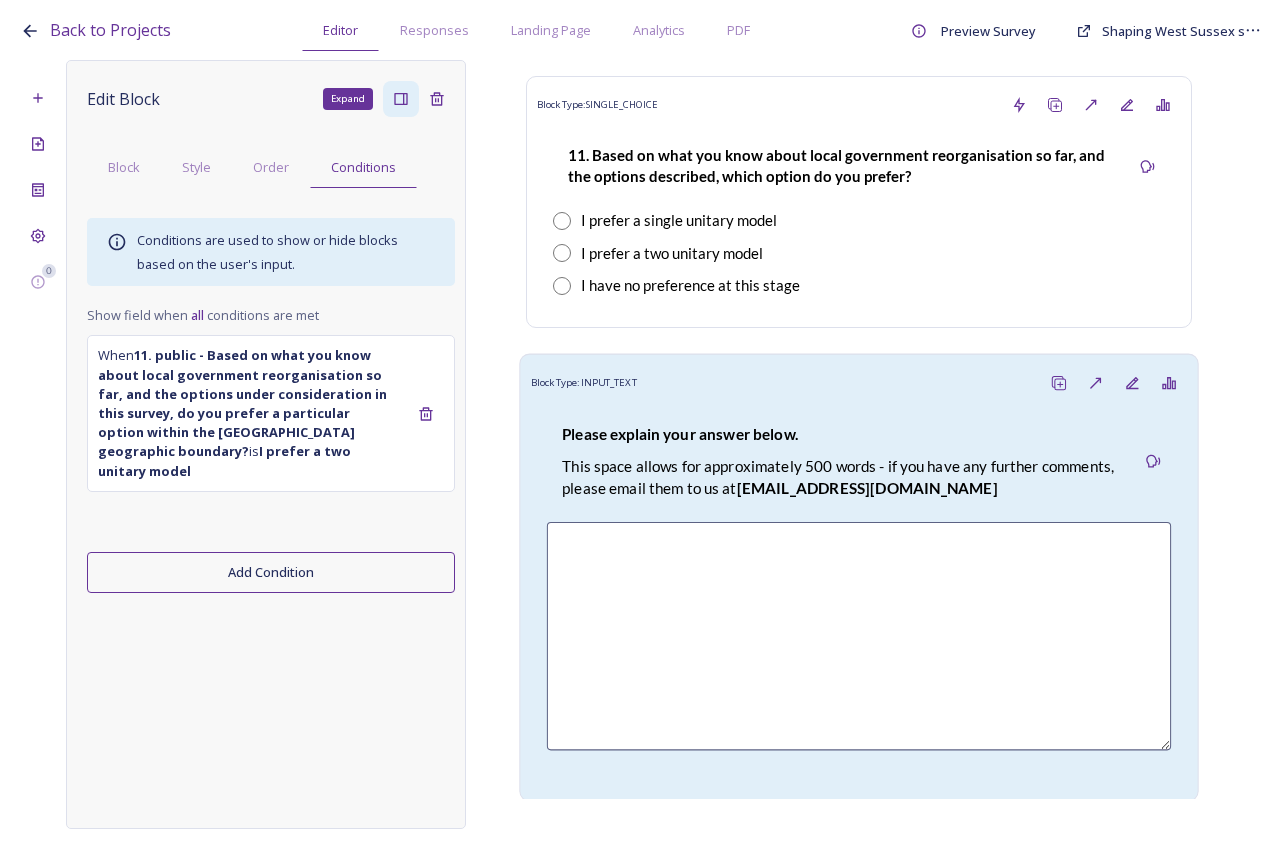 click on "Please explain your answer below.  This space allows for approximately 500 words - if you have any further comments, please email them to us at  LGRquestions@horsham.gov.uk" at bounding box center [841, 462] 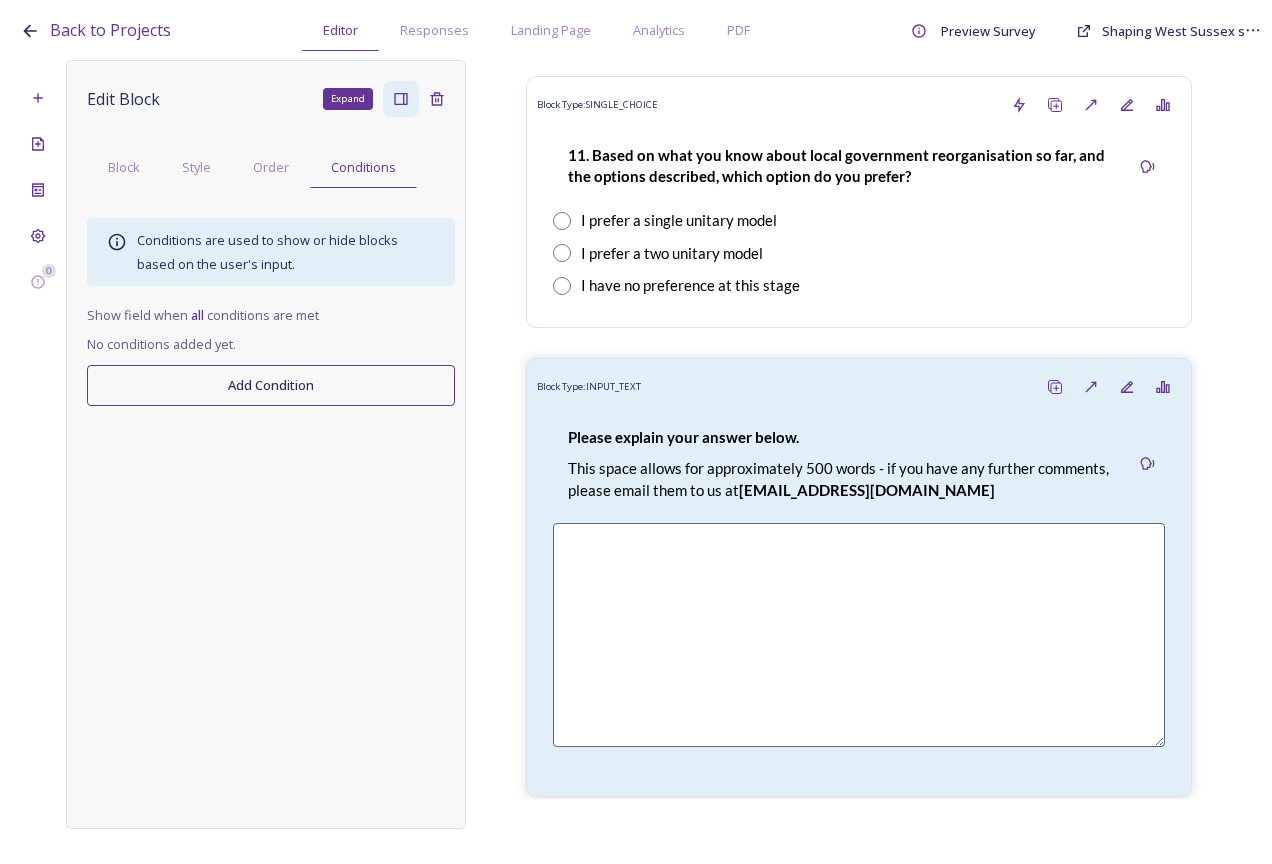 click on "Add Condition" at bounding box center (271, 385) 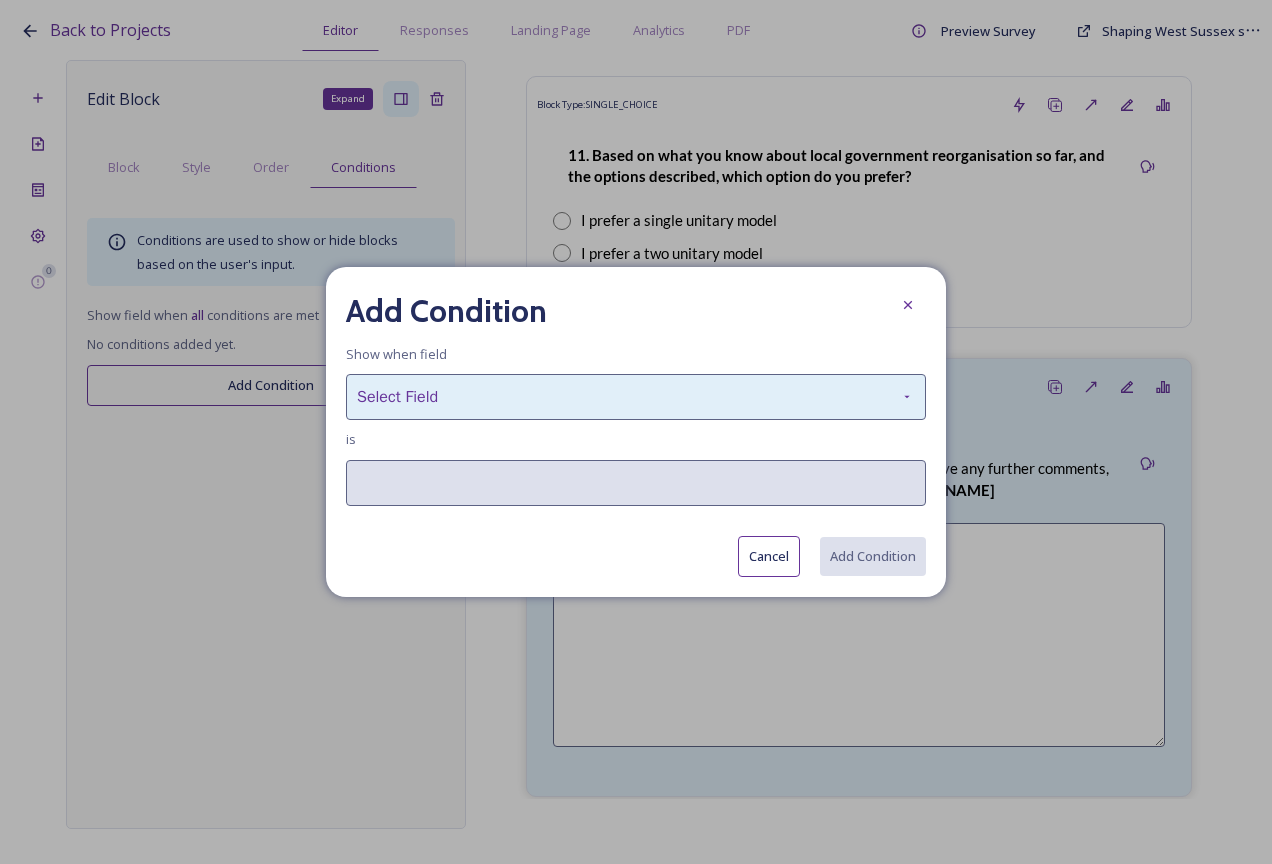 click on "Select Field" at bounding box center (636, 397) 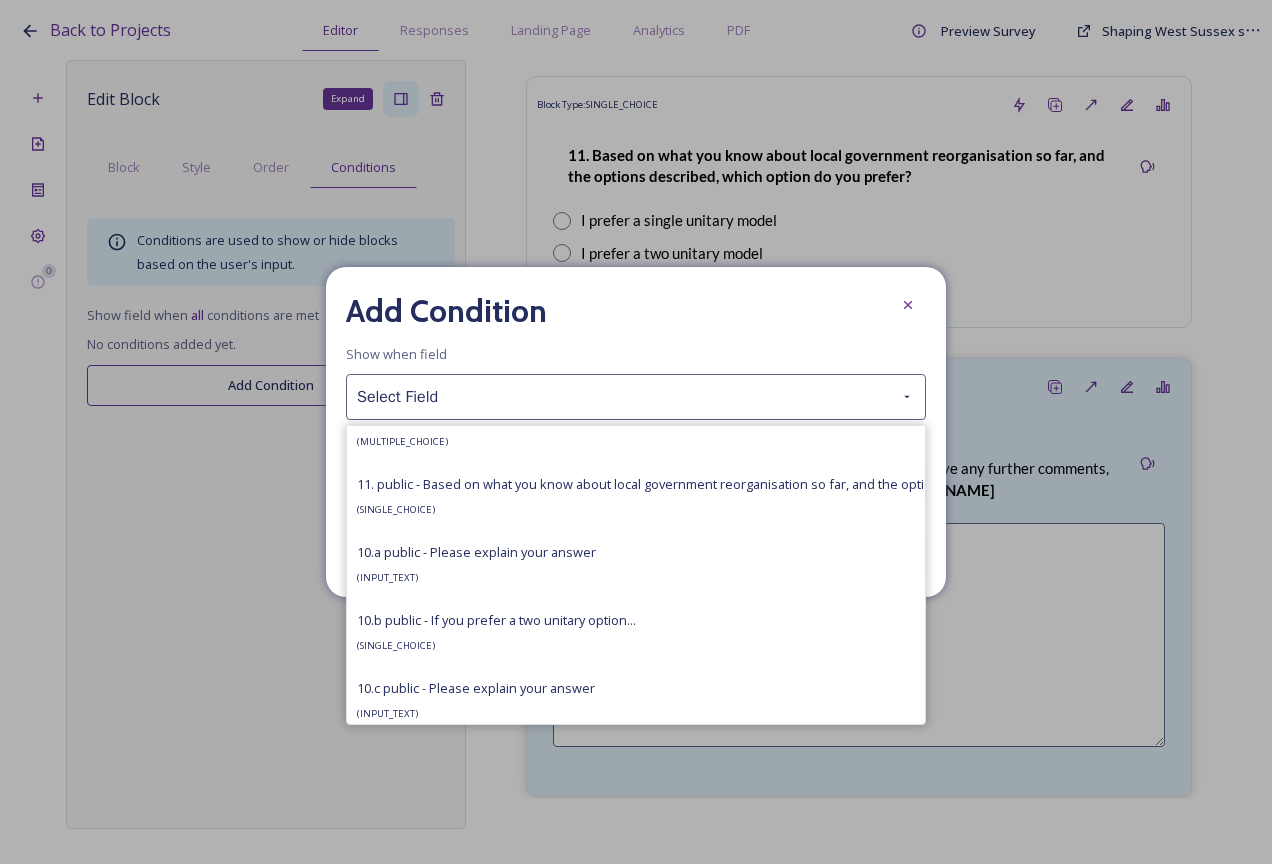 scroll, scrollTop: 1700, scrollLeft: 0, axis: vertical 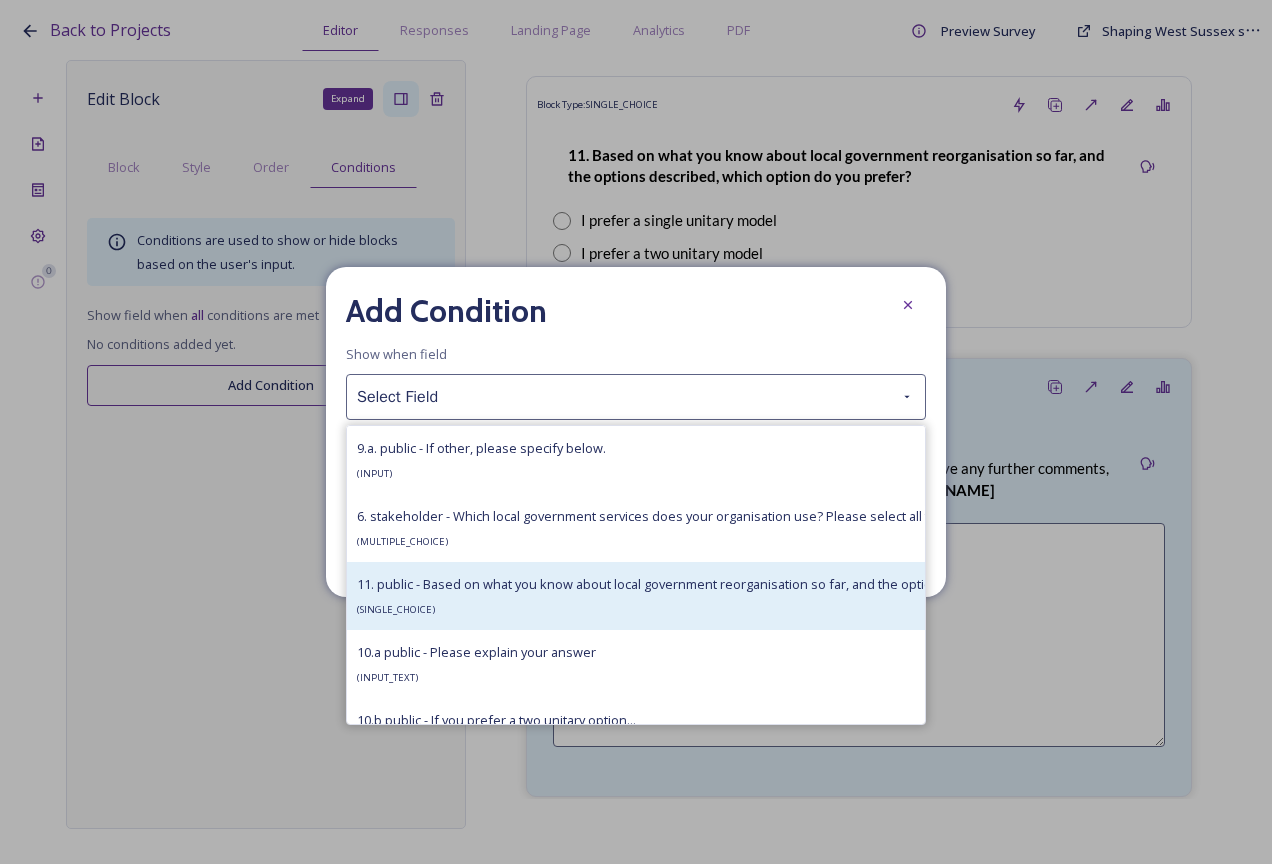 click on "11. public - Based on what you know about local government reorganisation so far, and the options under consideration in this survey, do you prefer a particular option within the West Sussex geographic boundary?" at bounding box center (1020, 584) 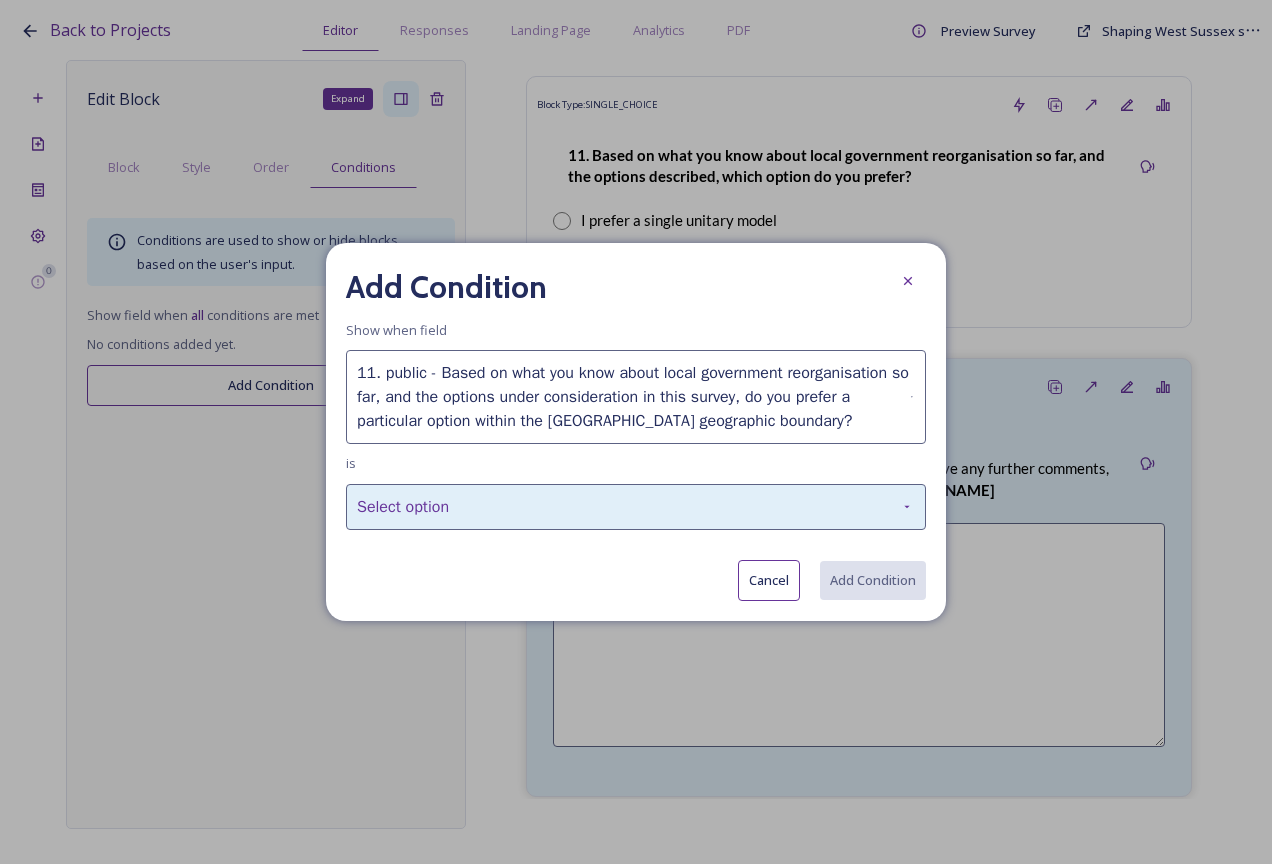 click on "Select option" at bounding box center [636, 507] 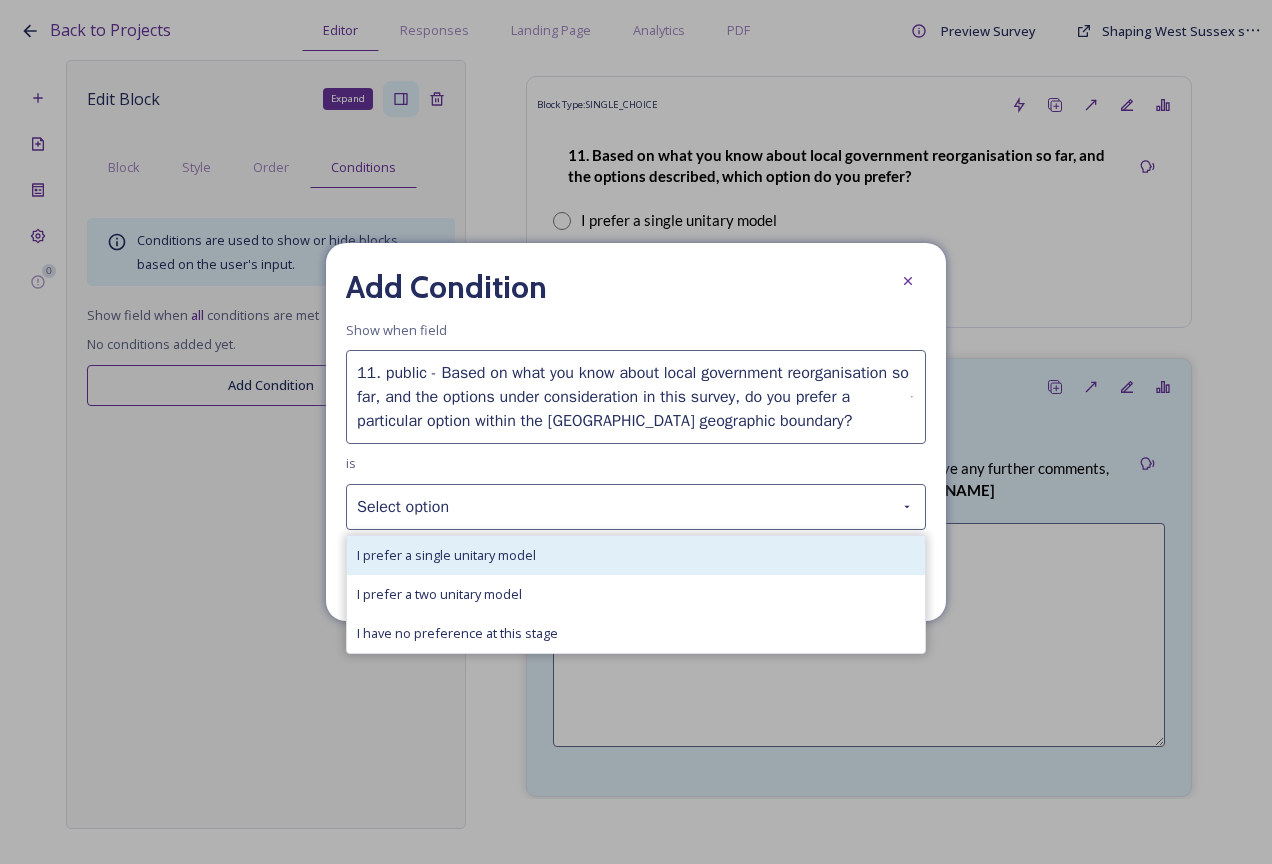 click on "I prefer a single unitary model" at bounding box center [636, 555] 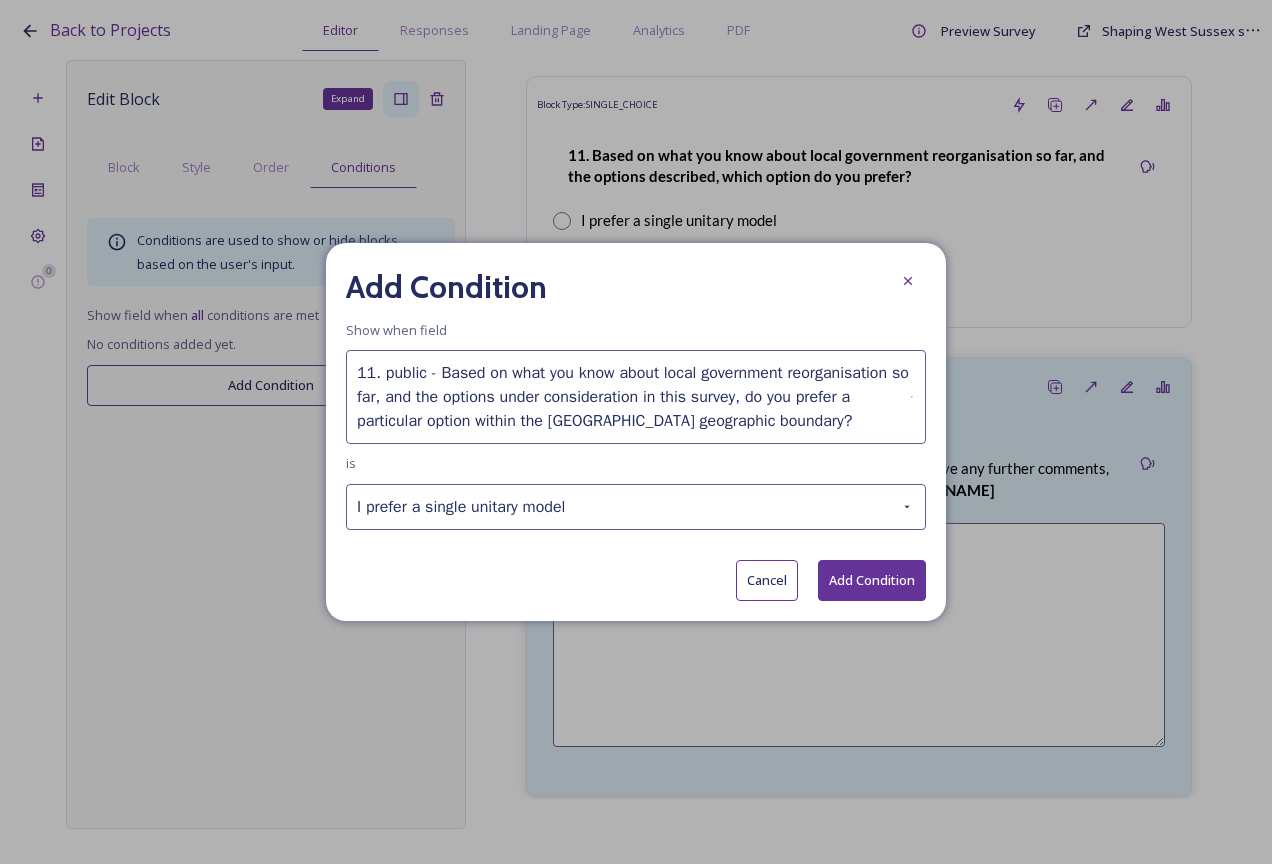 click on "Add Condition" at bounding box center [872, 580] 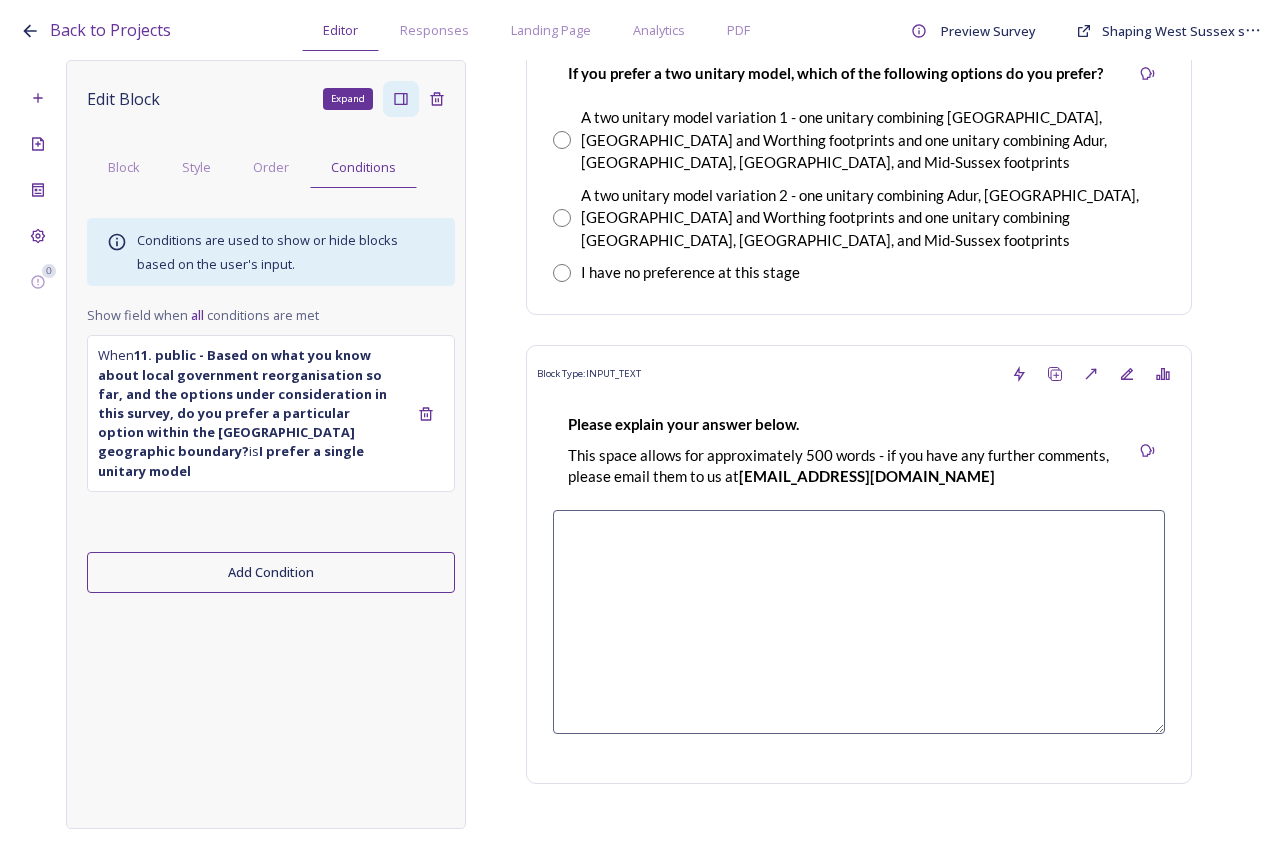 scroll, scrollTop: 4000, scrollLeft: 0, axis: vertical 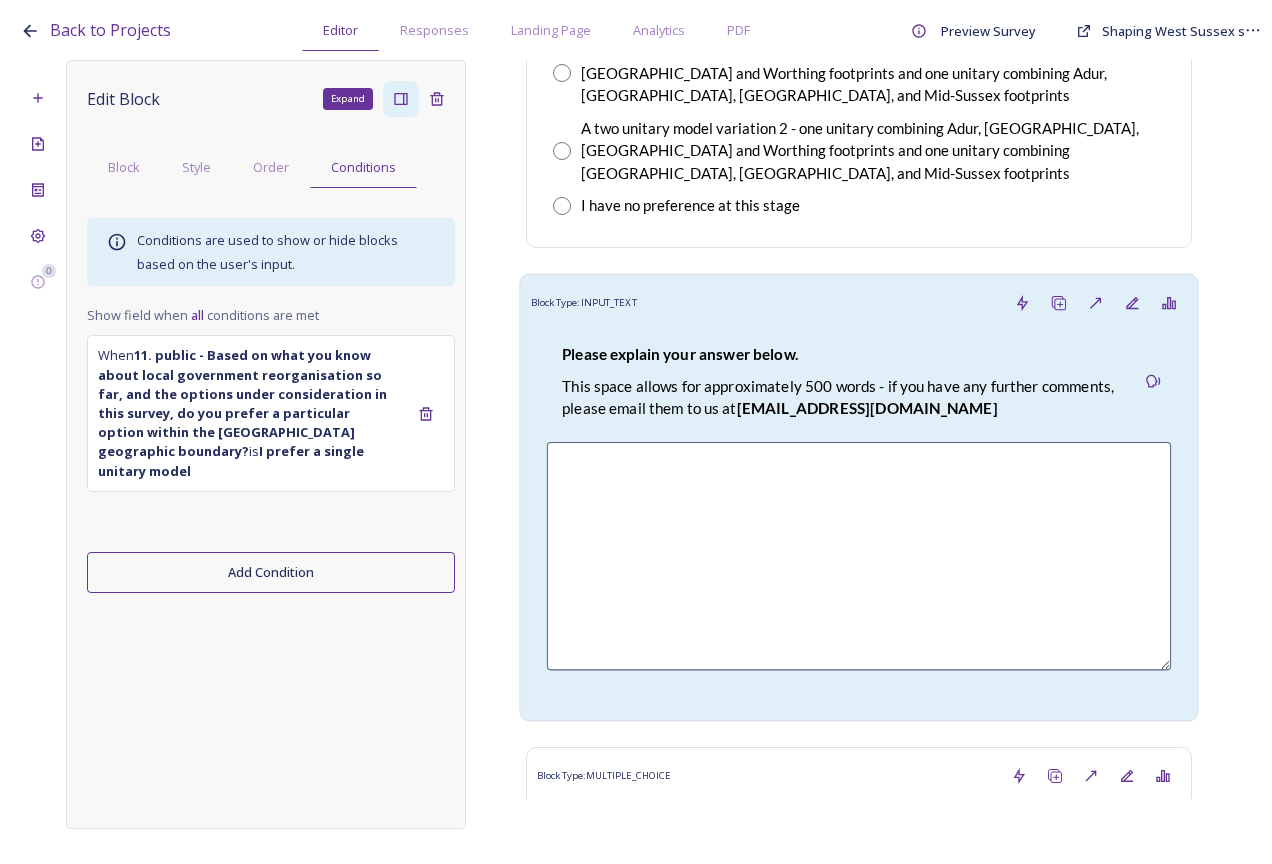 click on "Please explain your answer below.  This space allows for approximately 500 words - if you have any further comments, please email them to us at  LGRquestions@horsham.gov.uk" at bounding box center [859, 515] 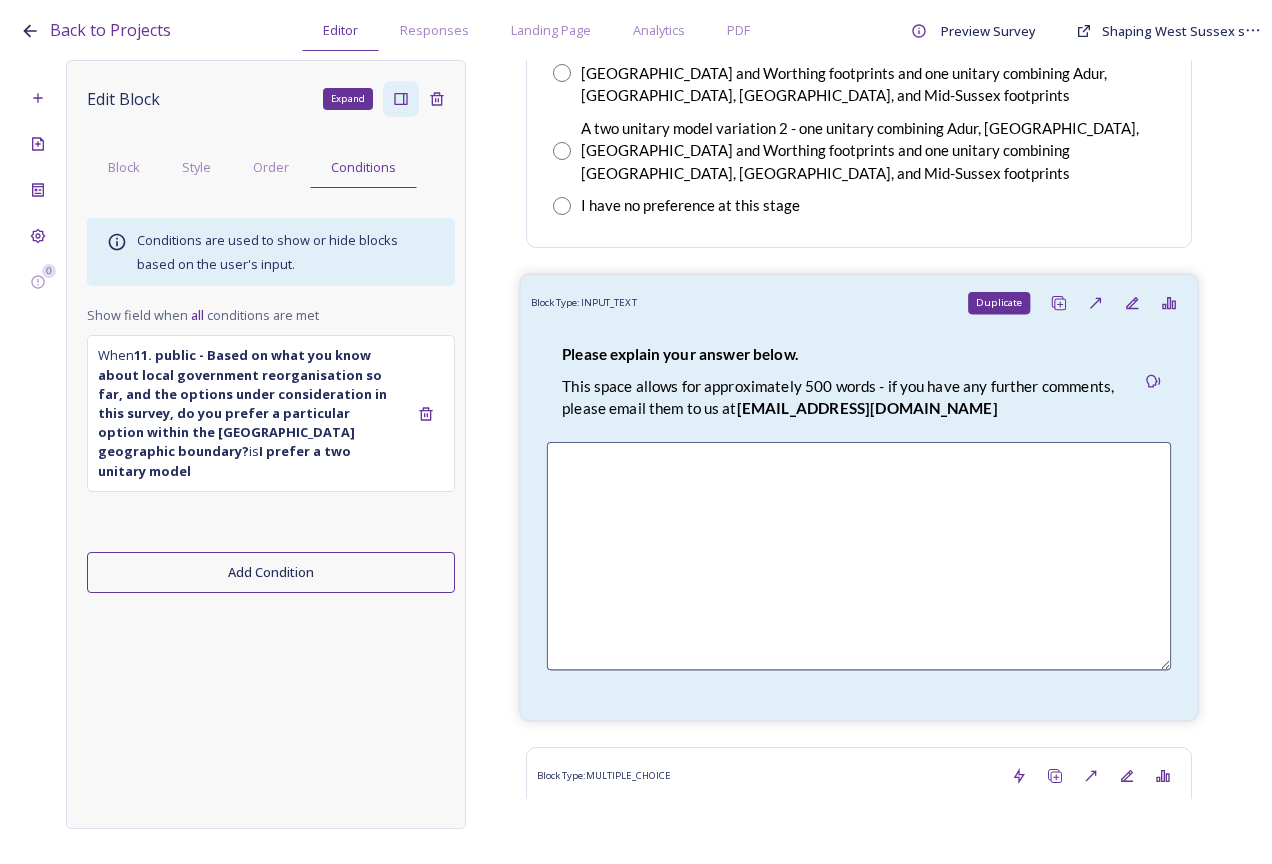 click 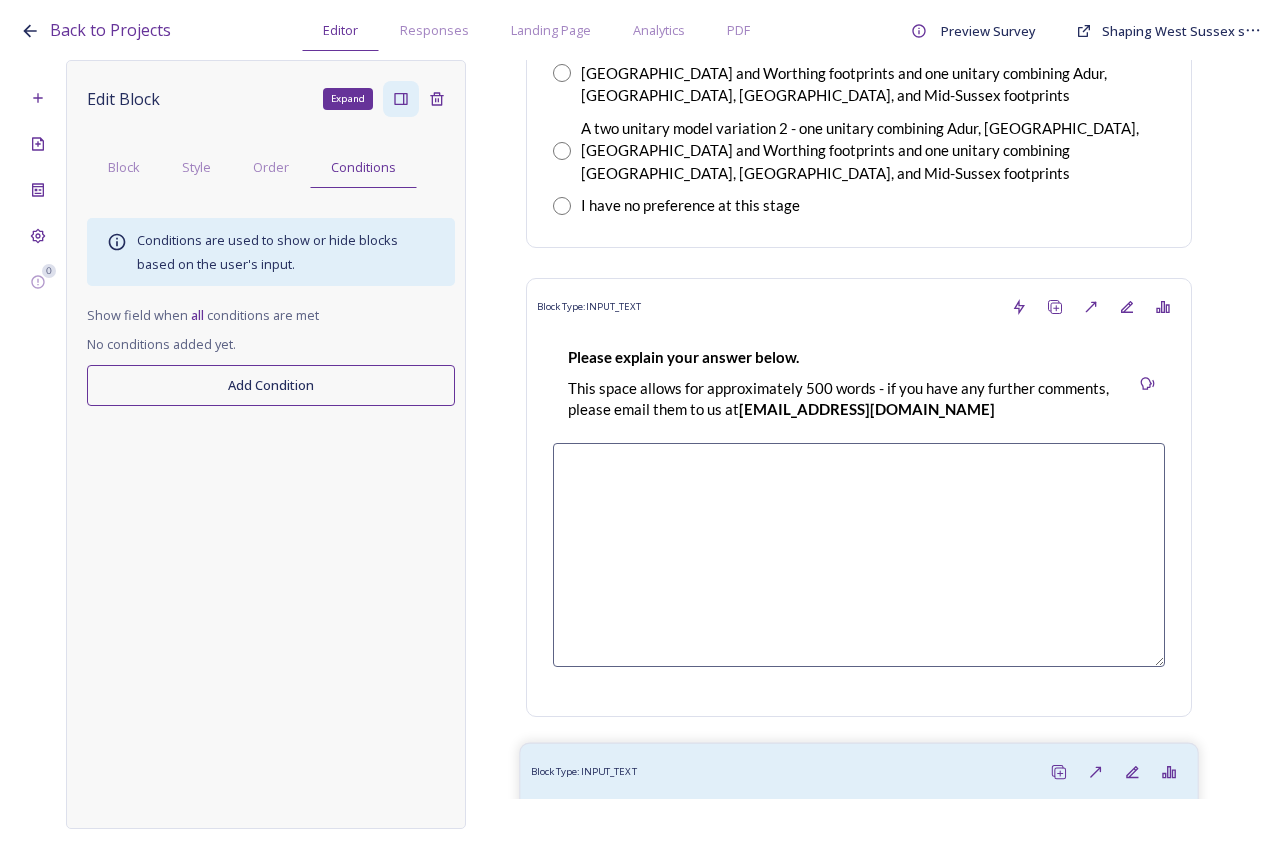 click on "Block Type:  INPUT_TEXT" at bounding box center [859, 772] 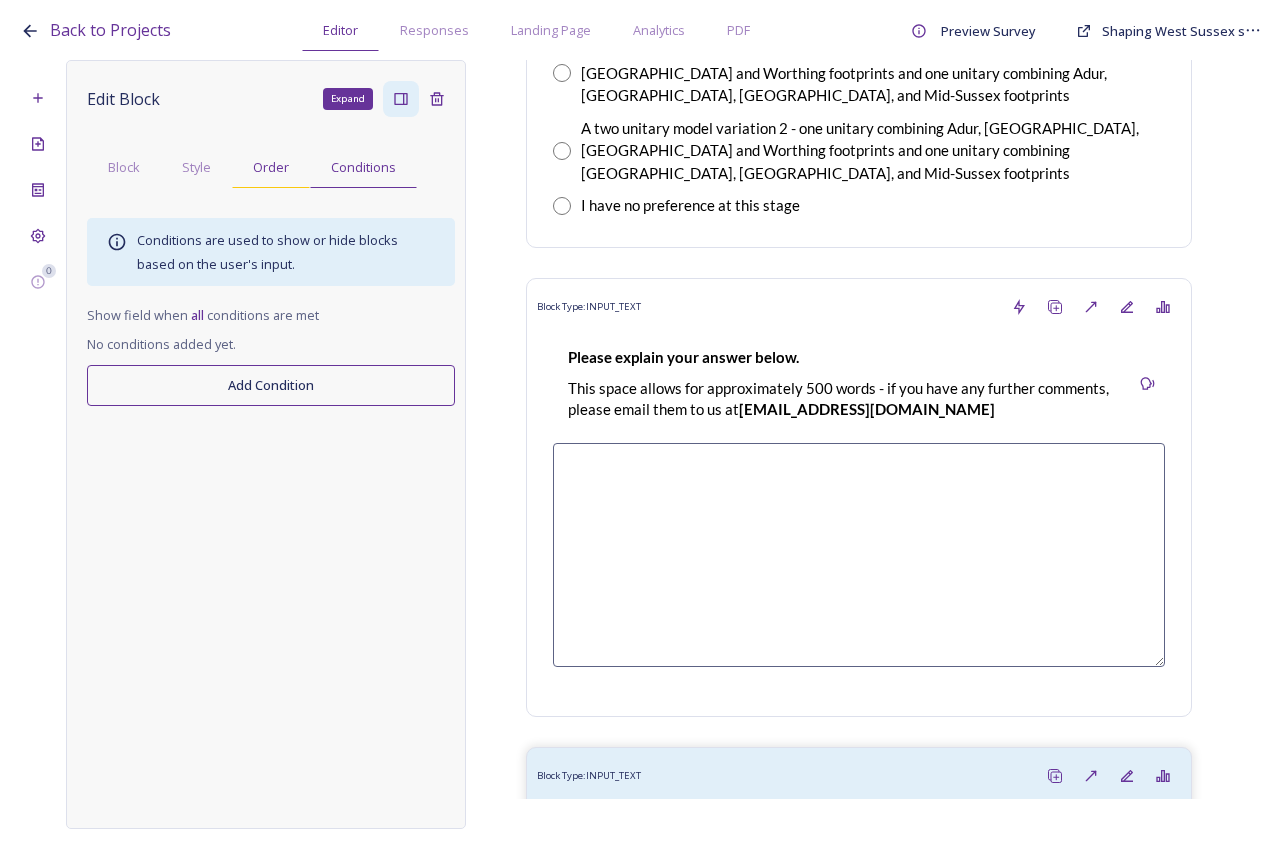 click on "Order" at bounding box center (271, 167) 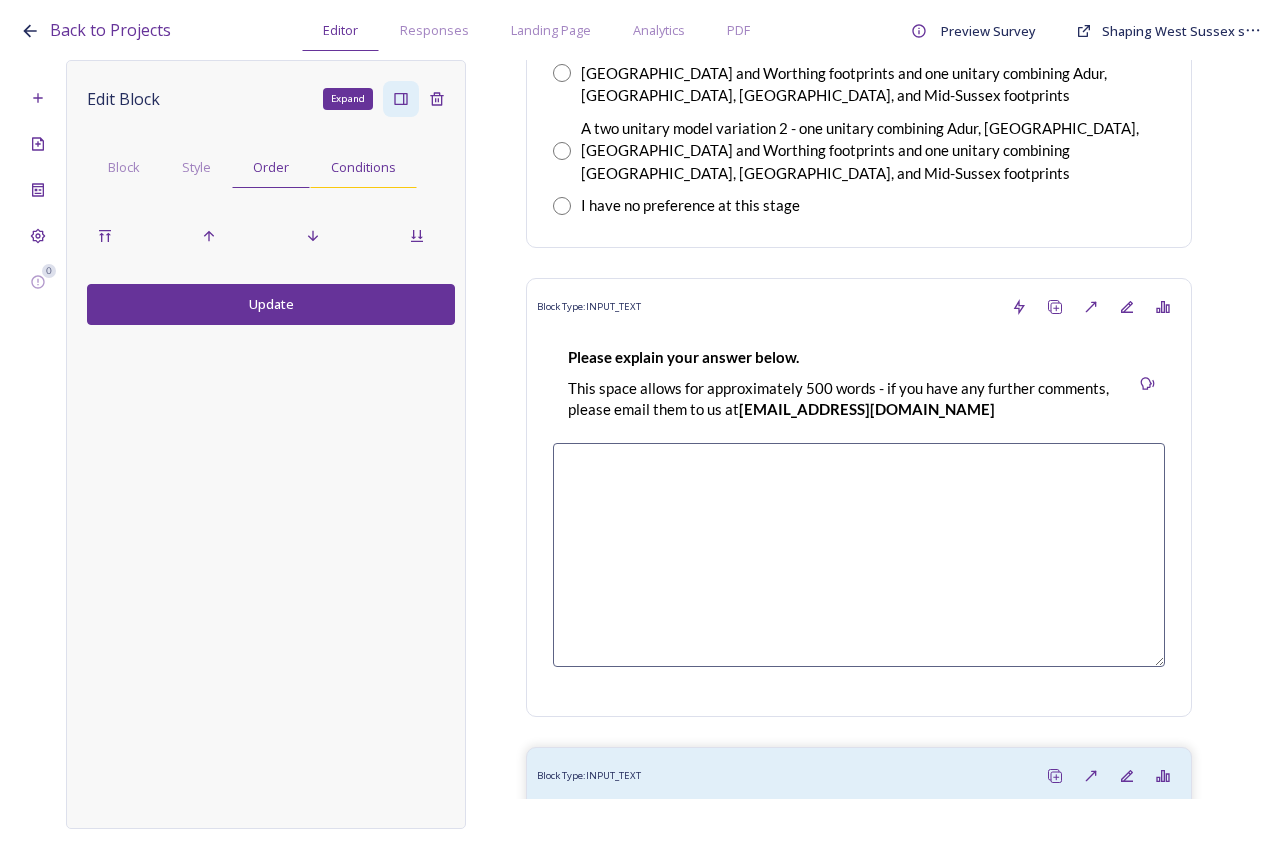 click on "Conditions" at bounding box center (363, 167) 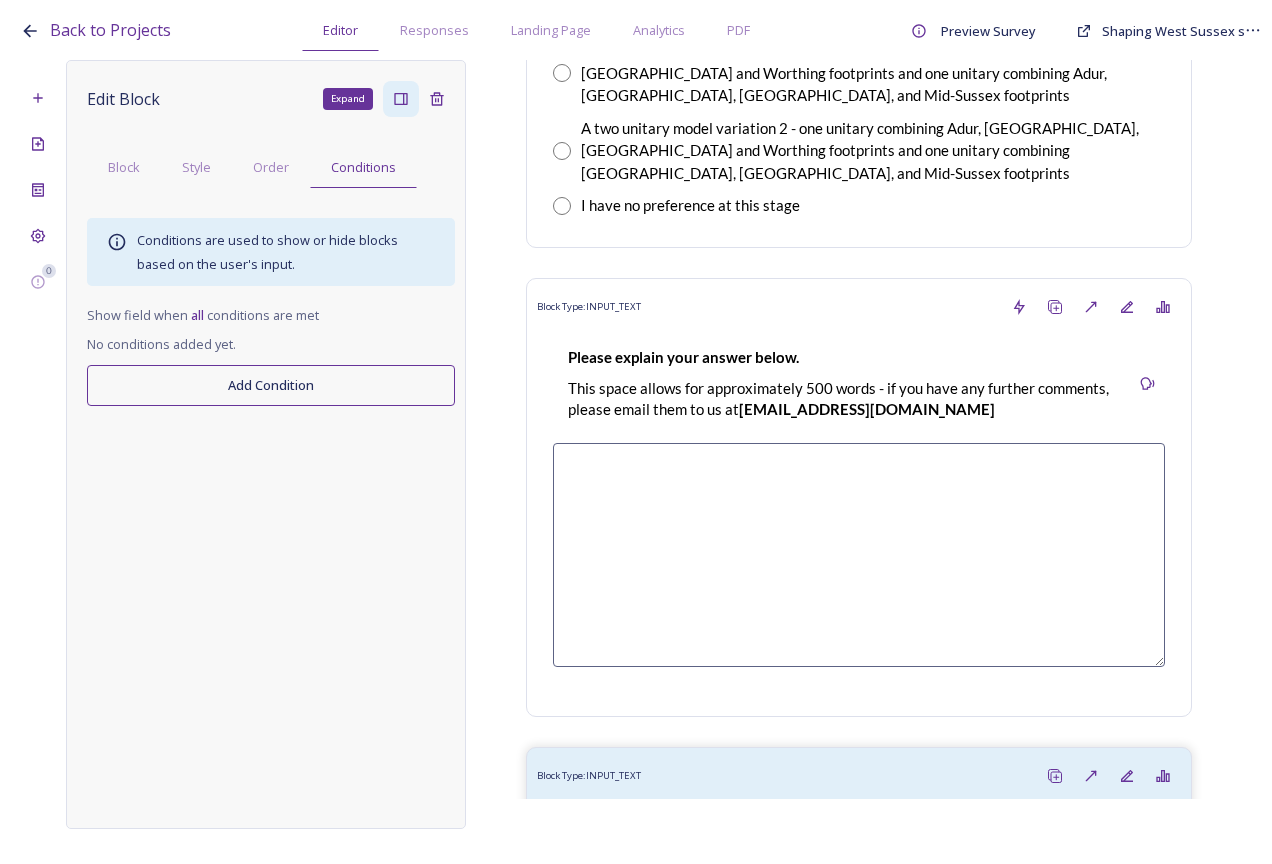 click on "Add Condition" at bounding box center [271, 385] 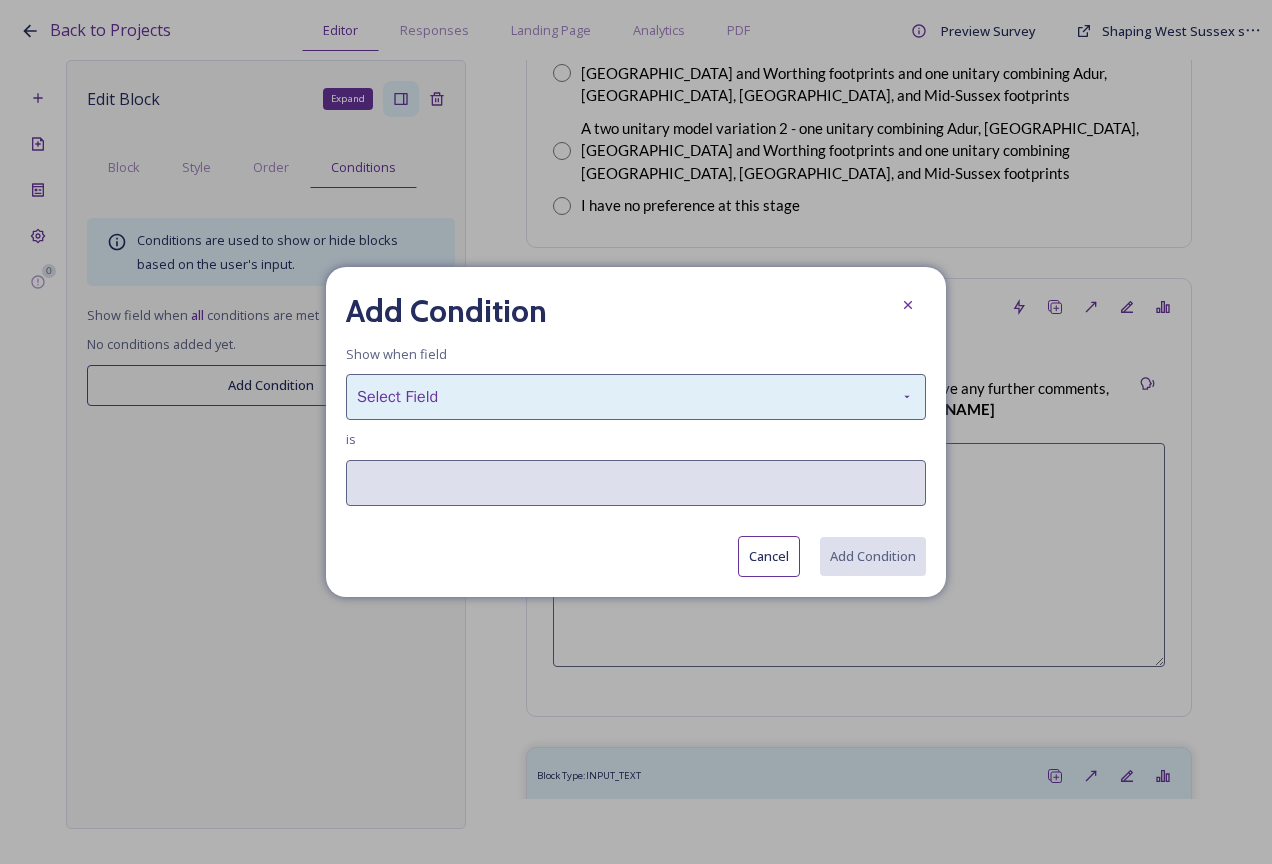 click on "Select Field" at bounding box center (636, 397) 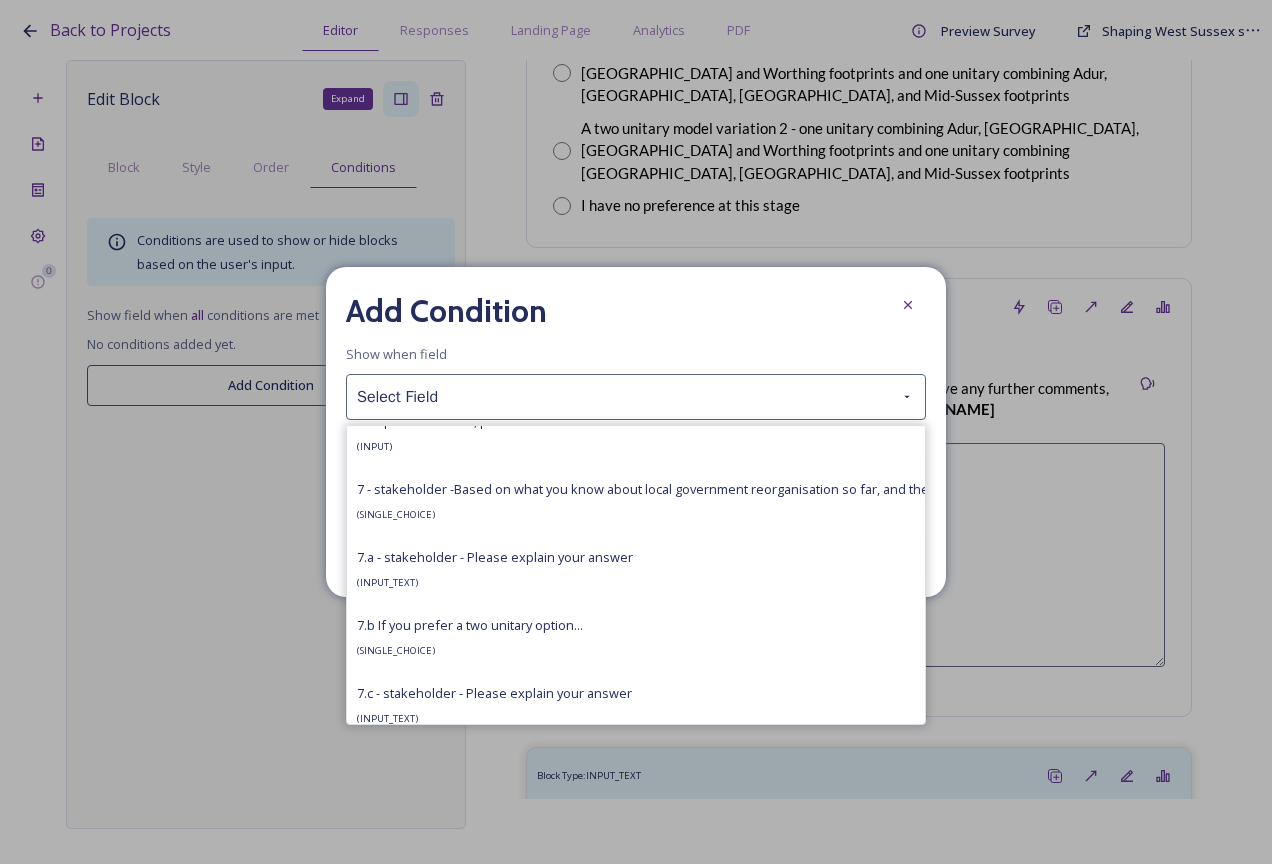 scroll, scrollTop: 2700, scrollLeft: 0, axis: vertical 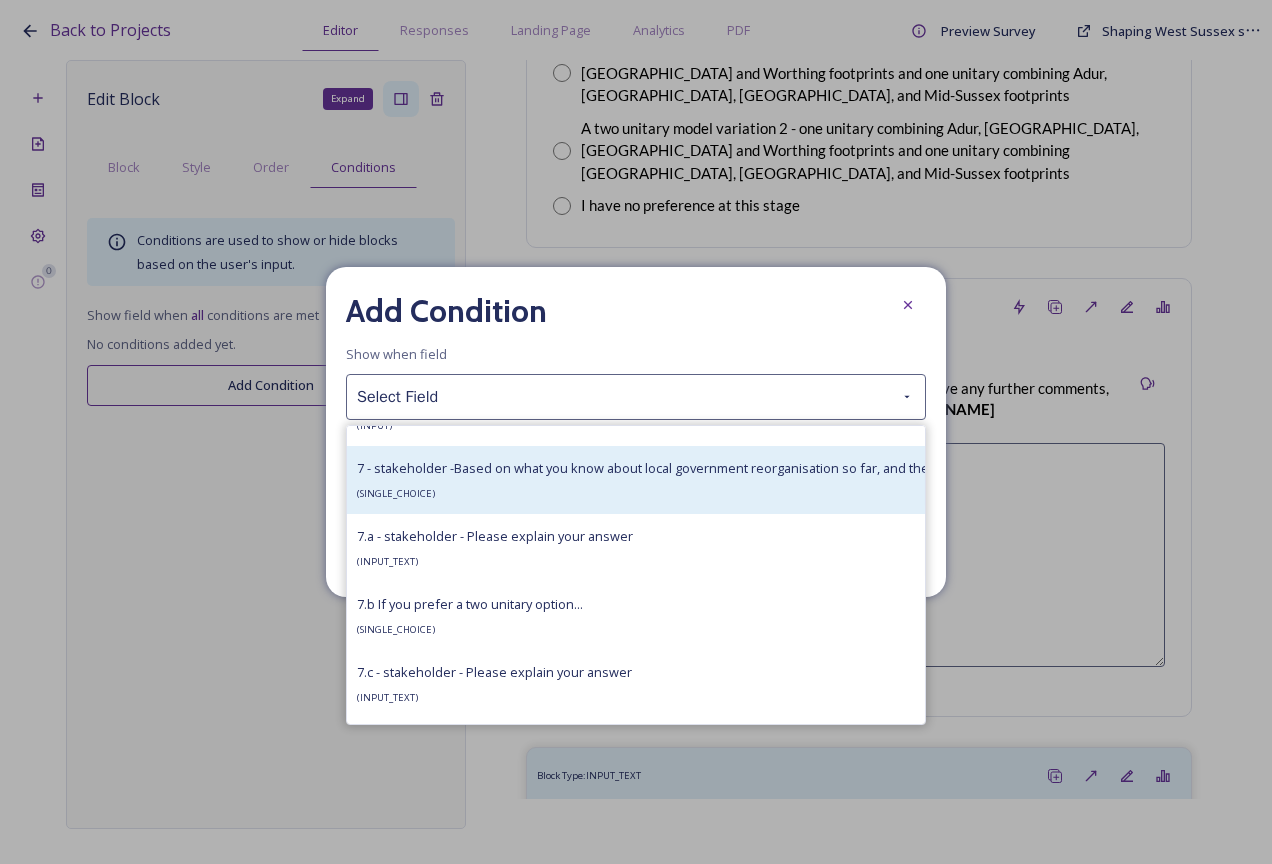 click on "7 - stakeholder -Based on what you know about local government reorganisation so far, and the options under consideration in this survey, do you prefer a particular option within the West Sussex geographic boundary? ( SINGLE_CHOICE )" at bounding box center [1036, 480] 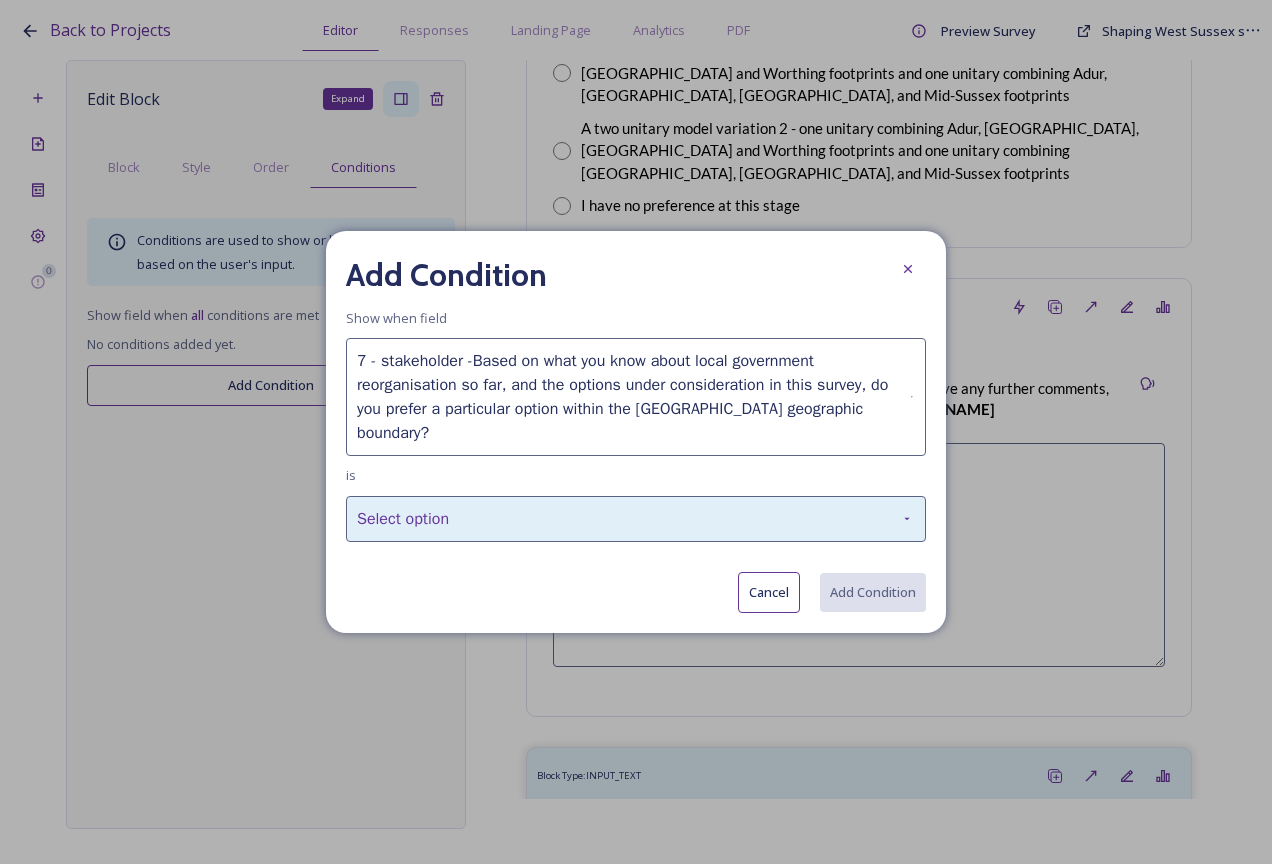 click on "Select option" at bounding box center [636, 519] 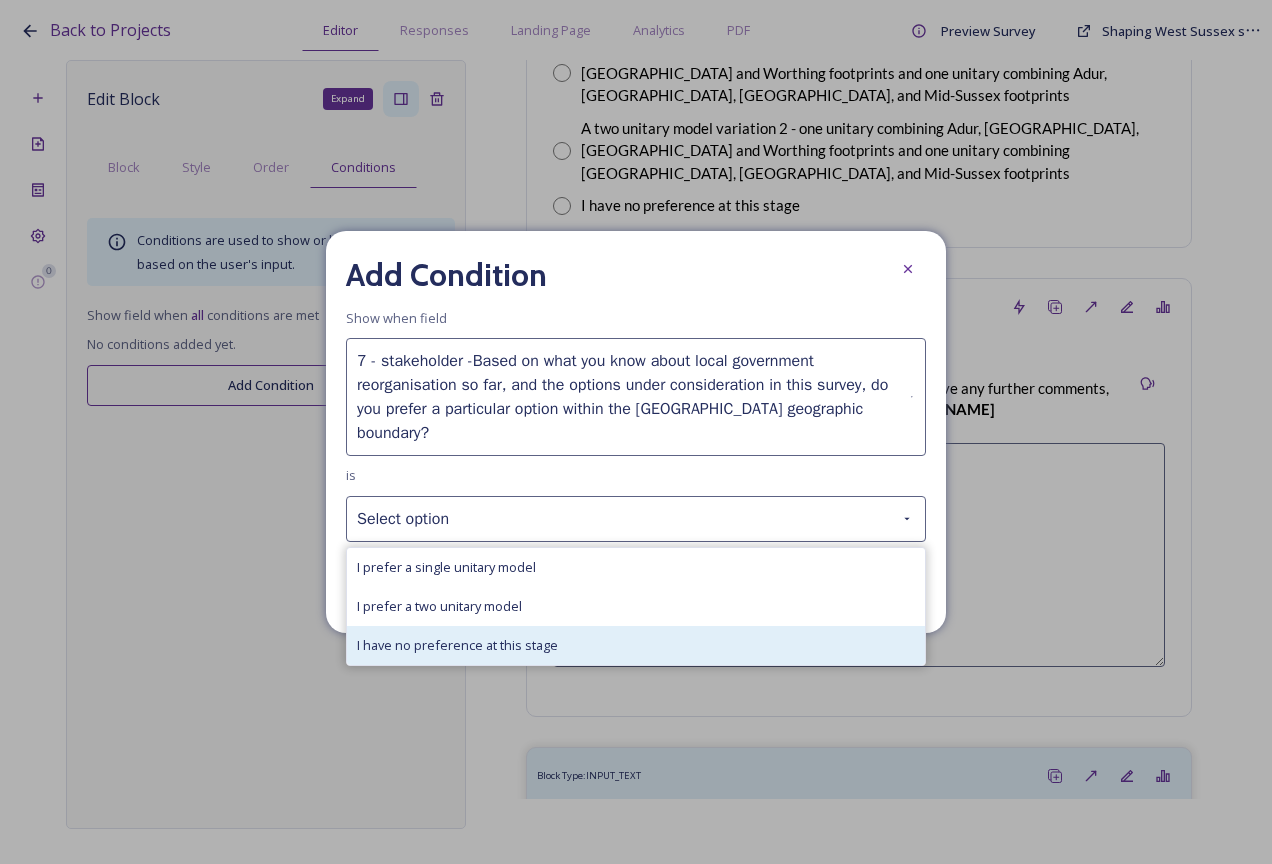 click on "I have no preference at this stage" at bounding box center [457, 645] 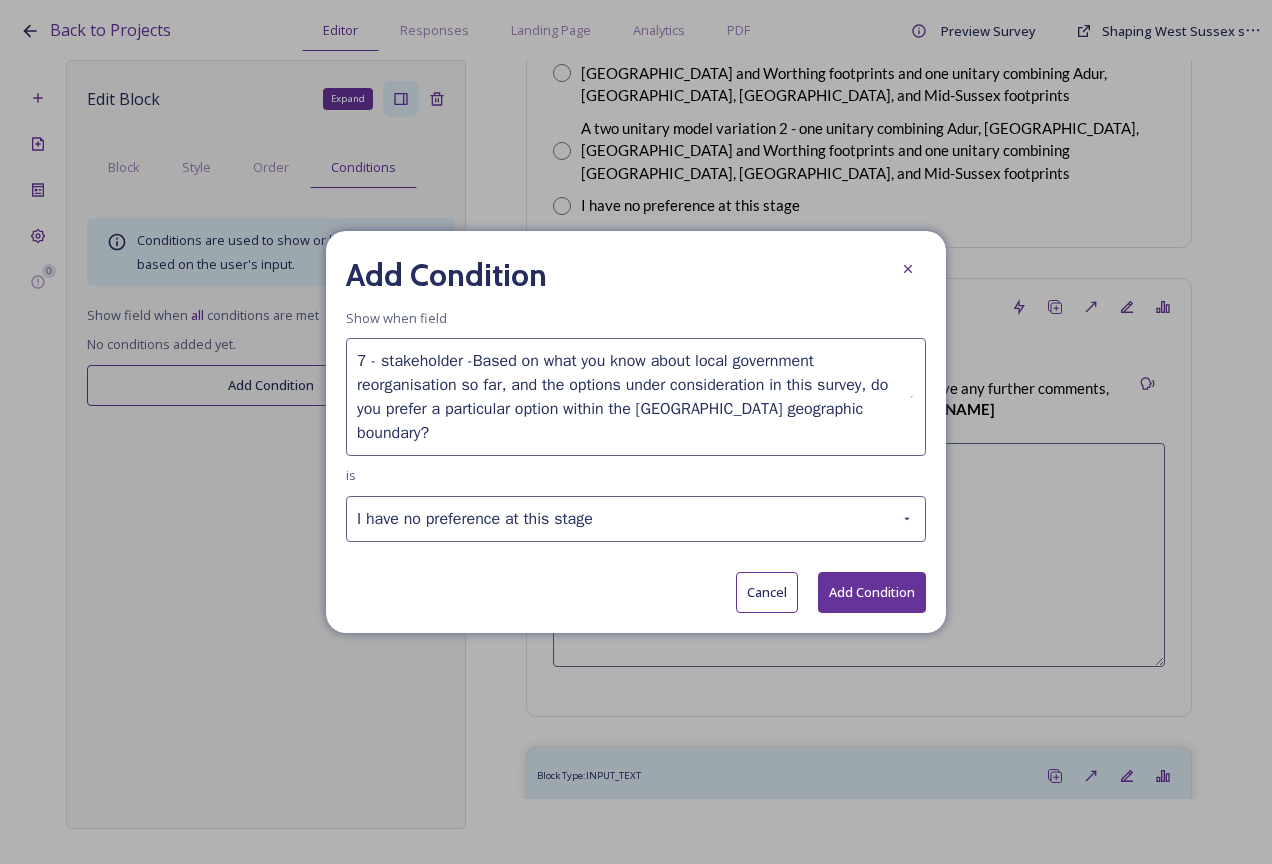 click on "Add Condition" at bounding box center (872, 592) 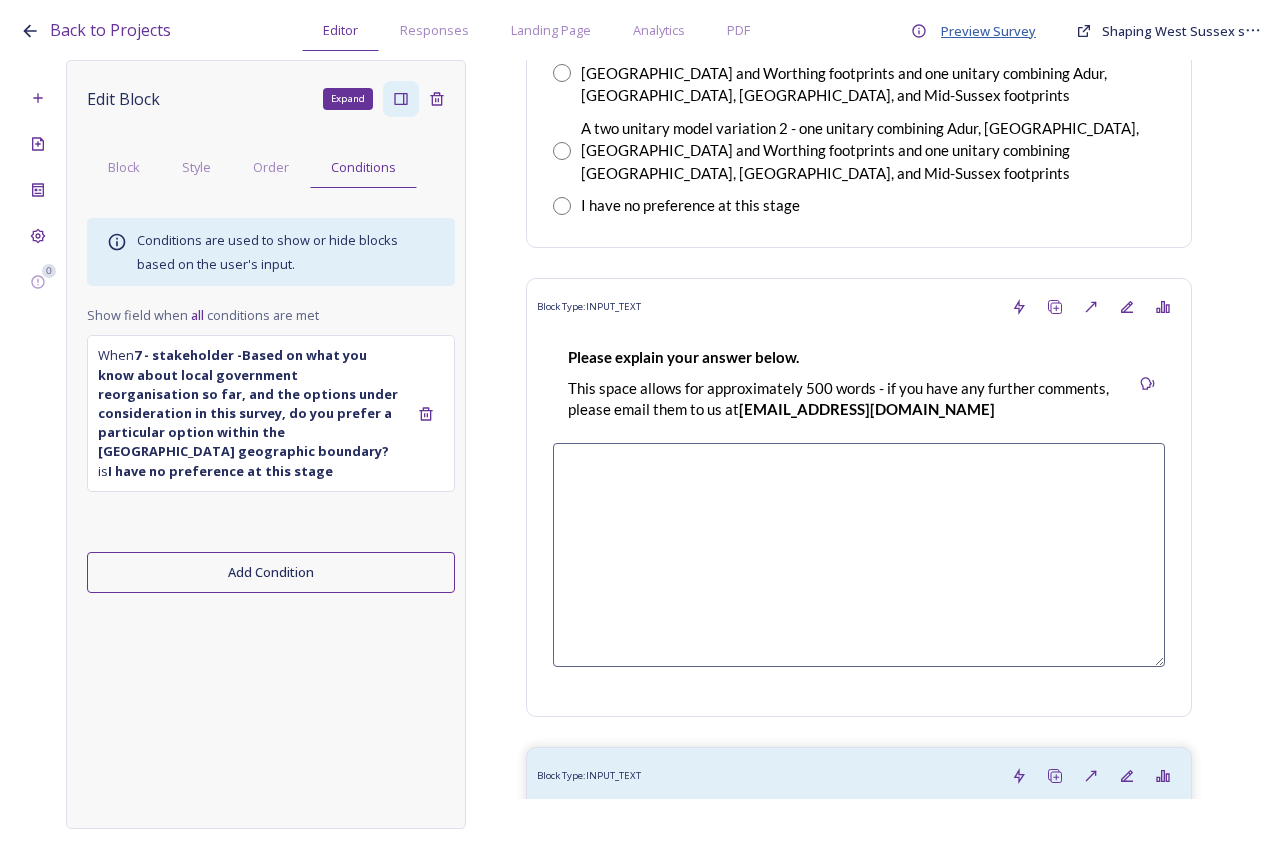 click on "Preview Survey" at bounding box center [988, 31] 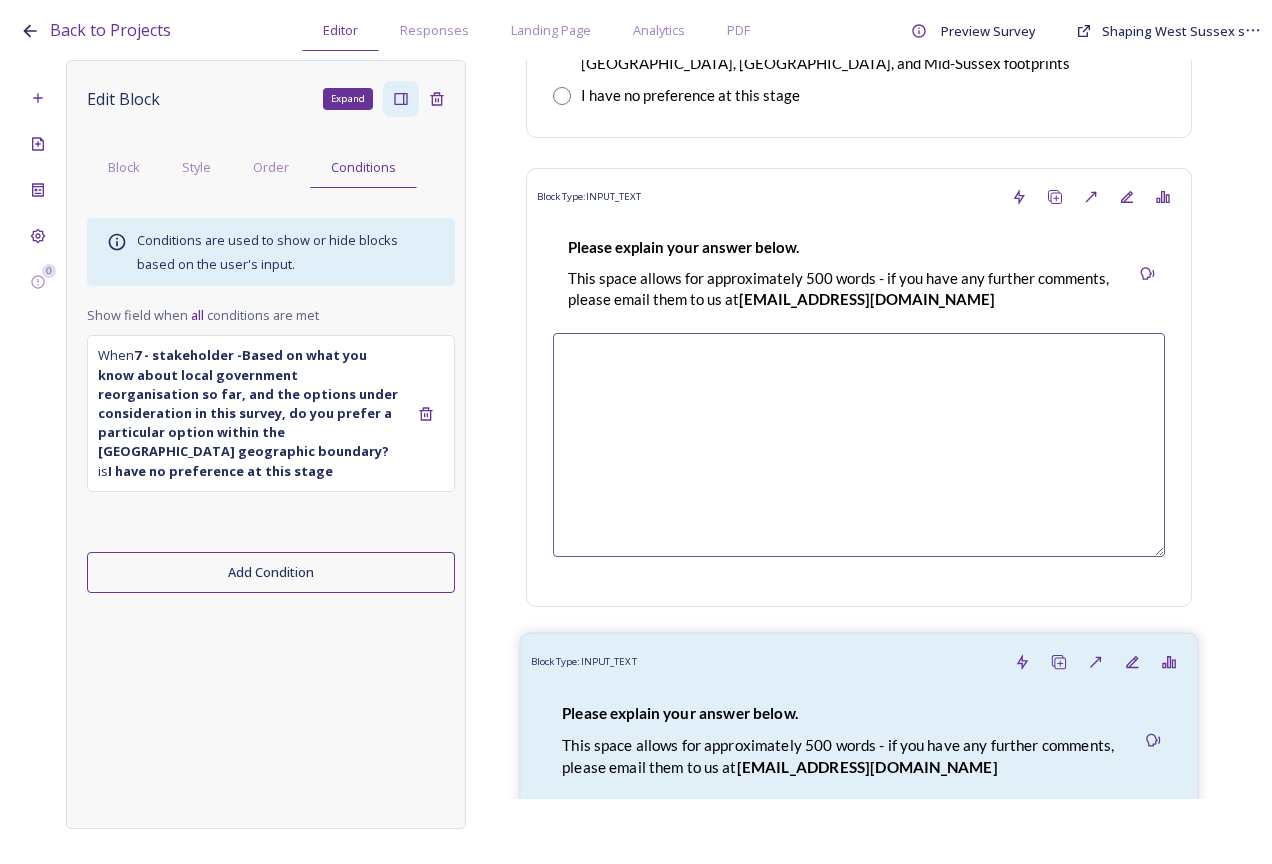 scroll, scrollTop: 4300, scrollLeft: 0, axis: vertical 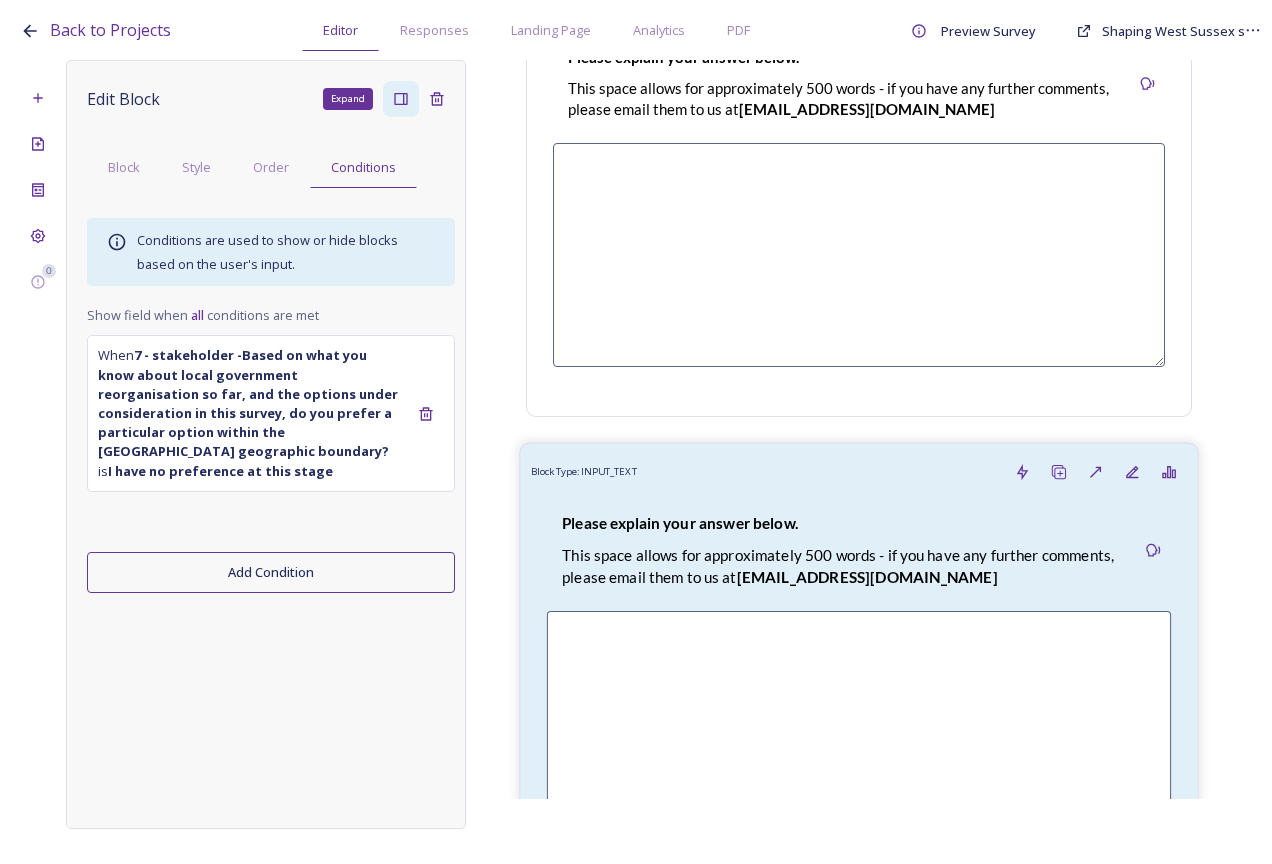 click on "Block Type:  INPUT_TEXT" at bounding box center (859, 472) 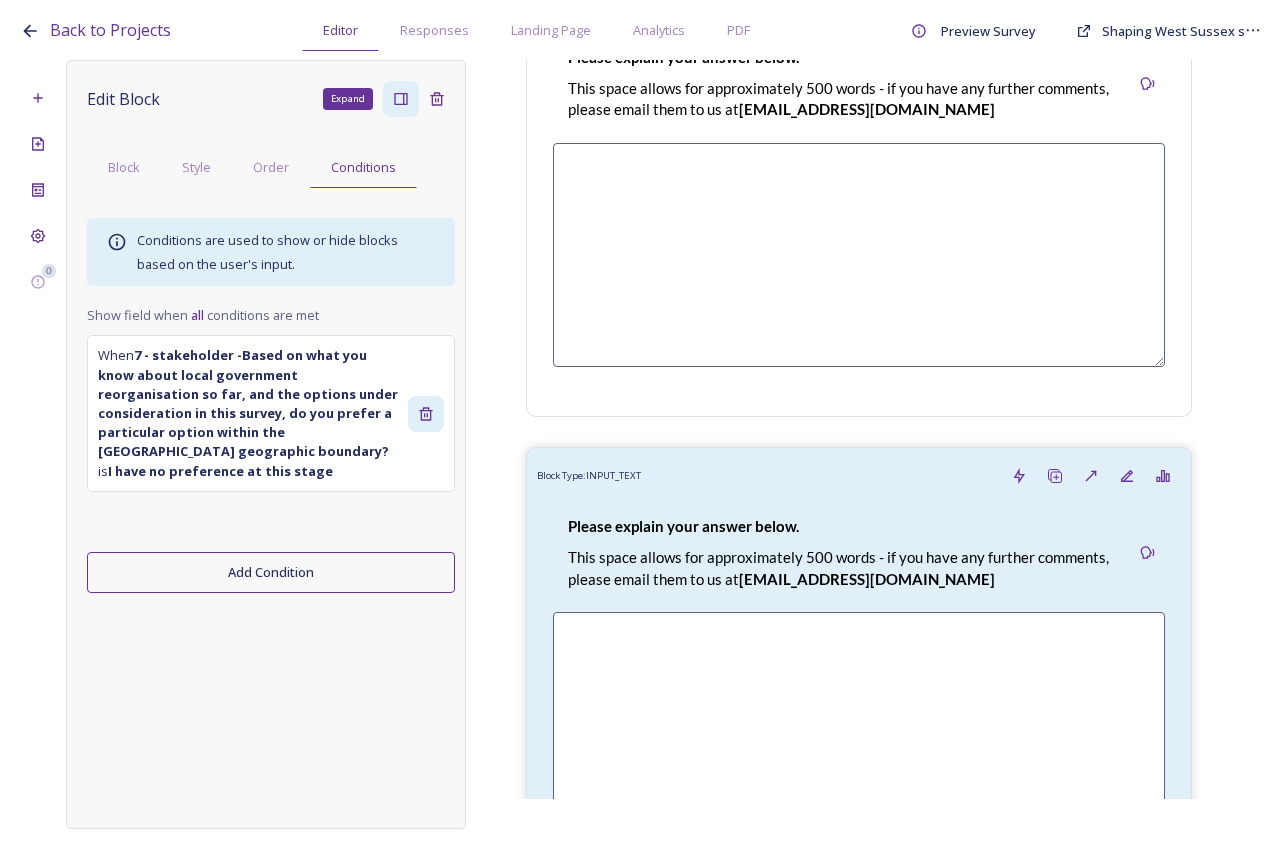 click 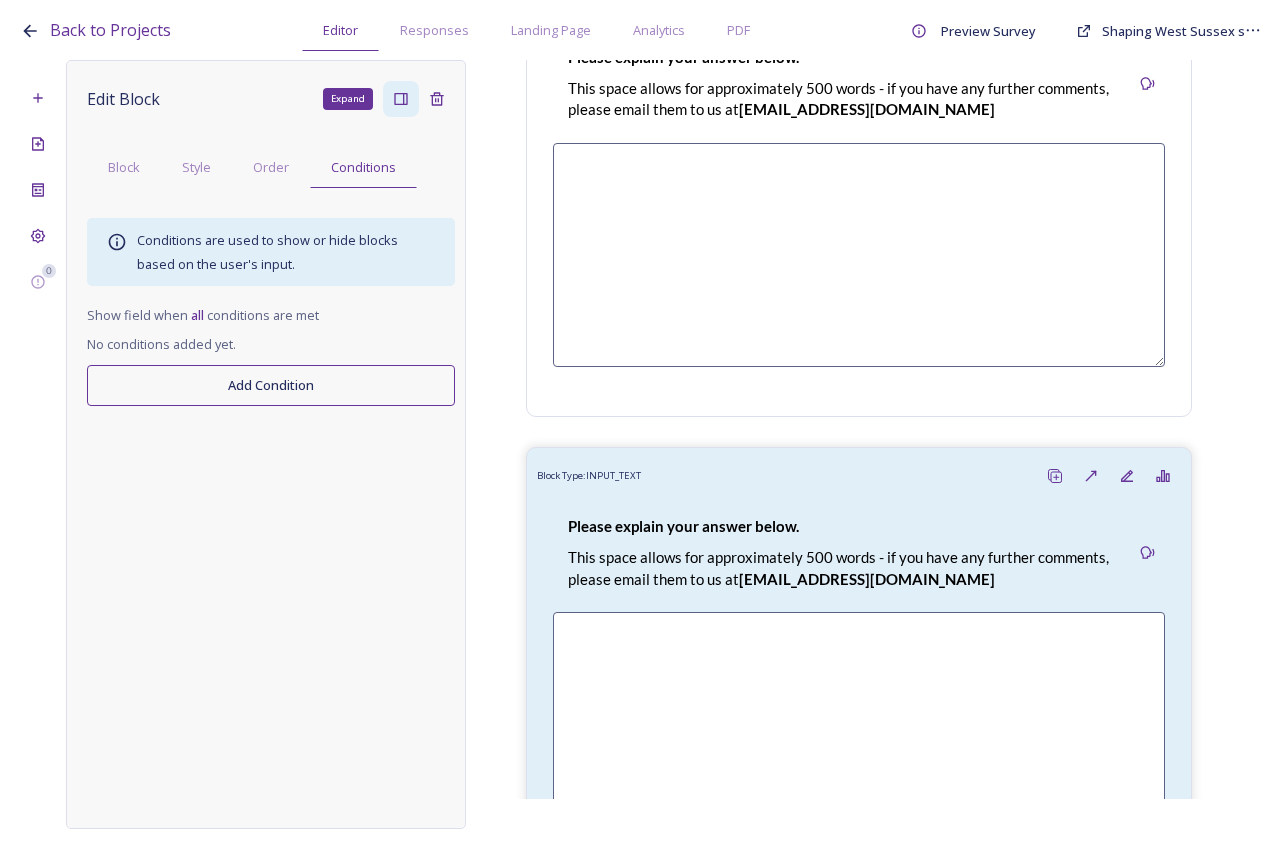 click on "Add Condition" at bounding box center [271, 385] 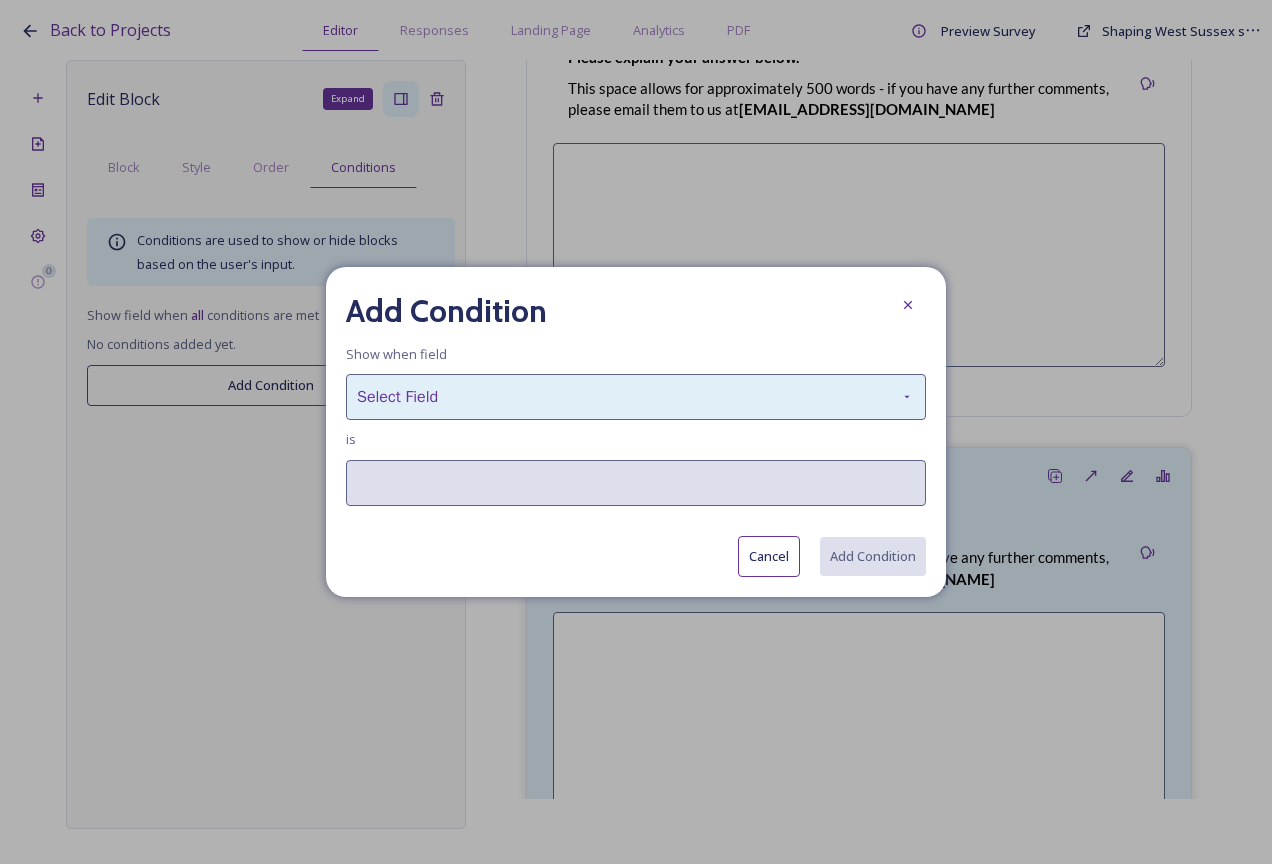 click on "Select Field" at bounding box center [636, 397] 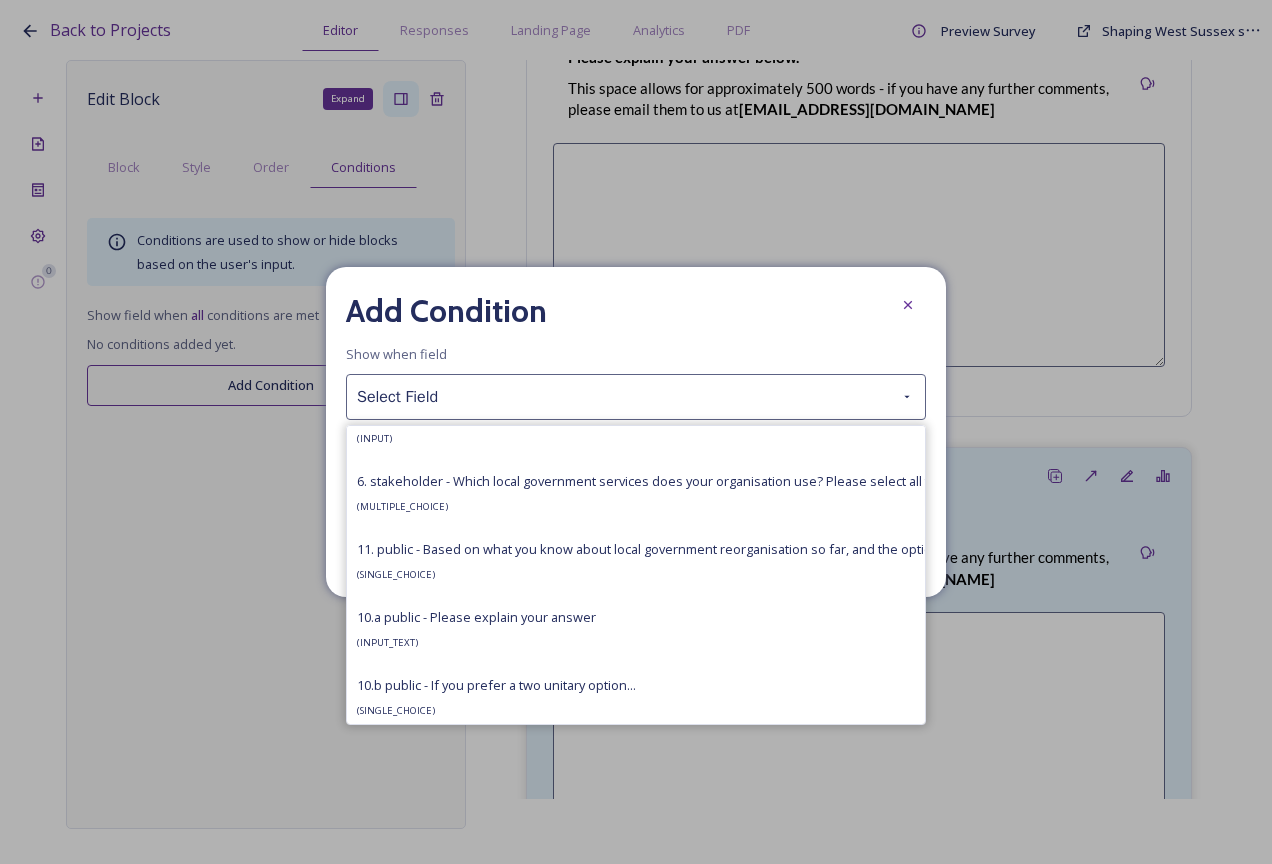 scroll, scrollTop: 1700, scrollLeft: 0, axis: vertical 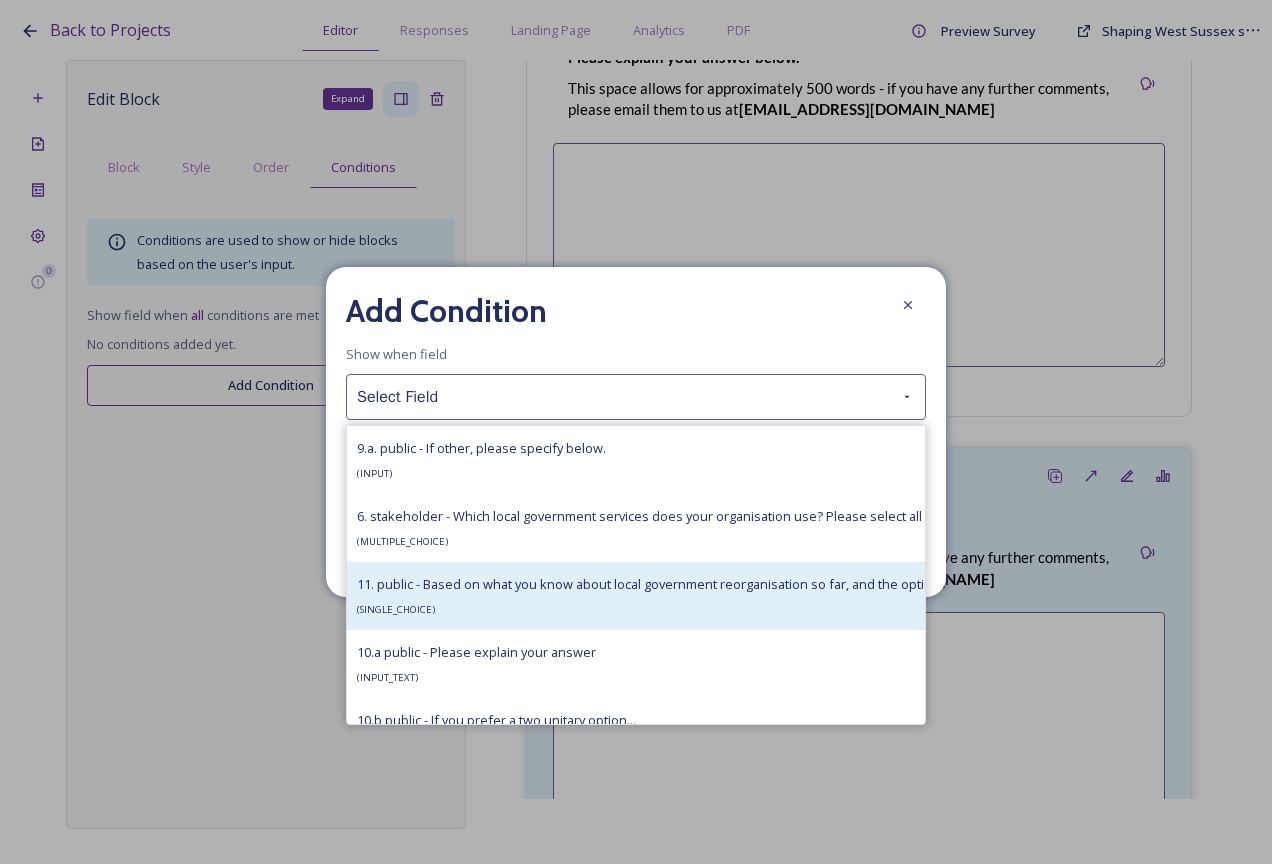 click on "11. public - Based on what you know about local government reorganisation so far, and the options under consideration in this survey, do you prefer a particular option within the West Sussex geographic boundary?" at bounding box center (1020, 584) 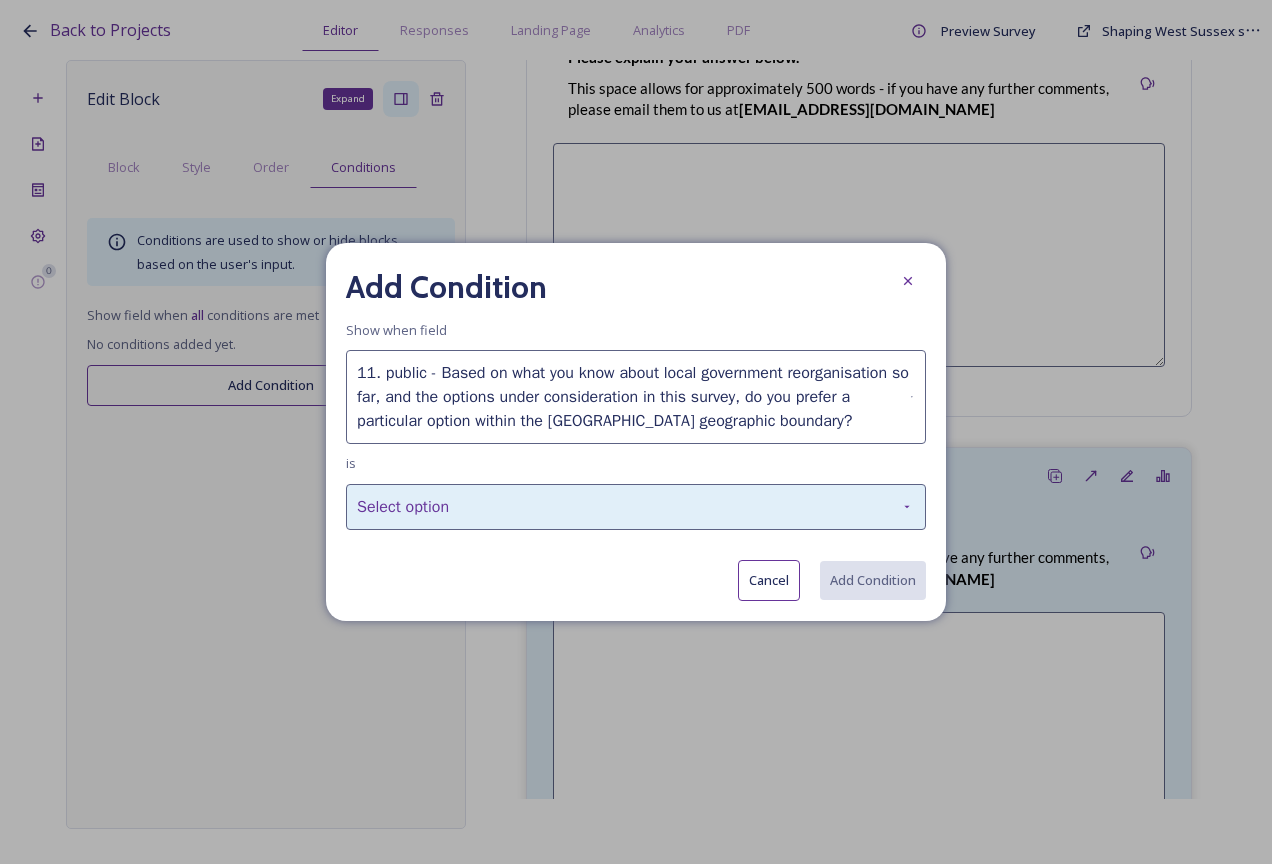 click on "Select option" at bounding box center [636, 507] 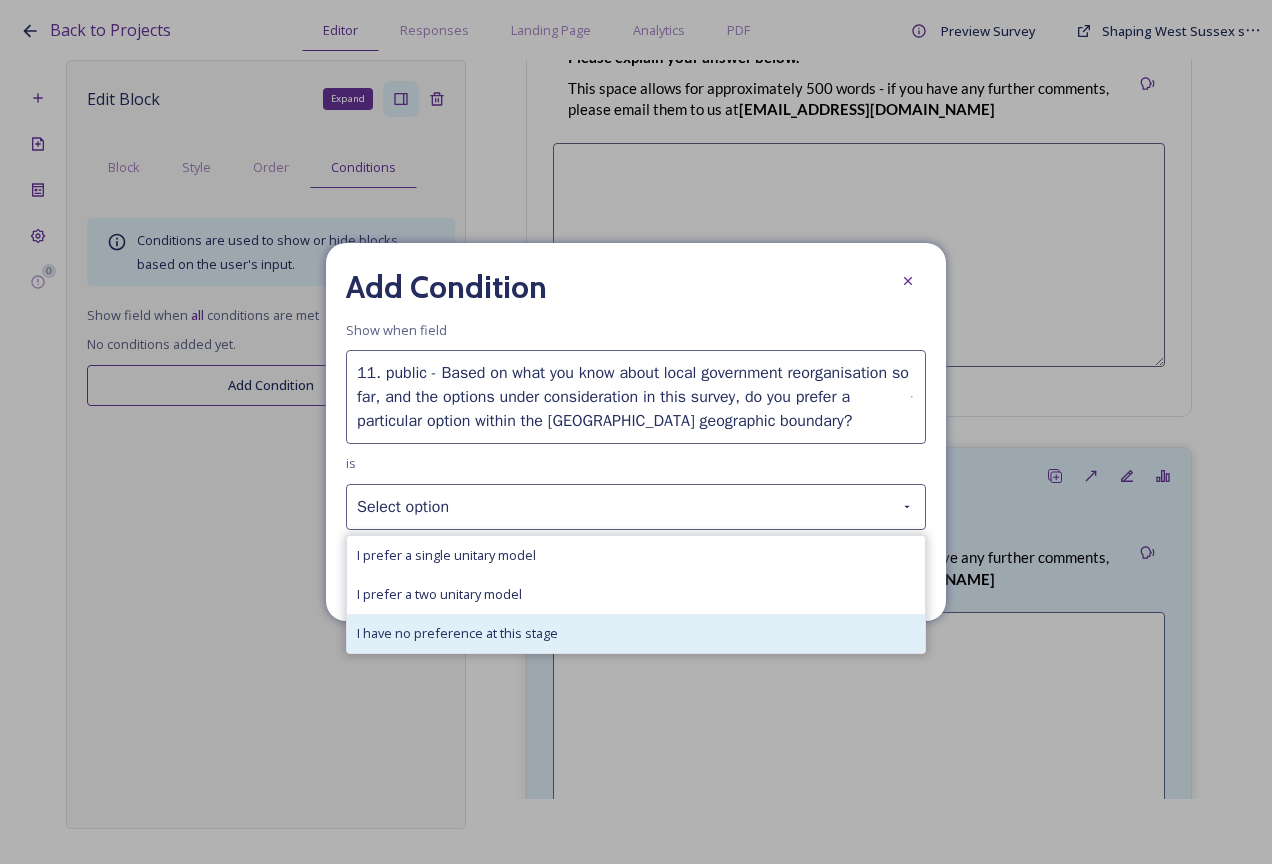 click on "I have no preference at this stage" at bounding box center (457, 633) 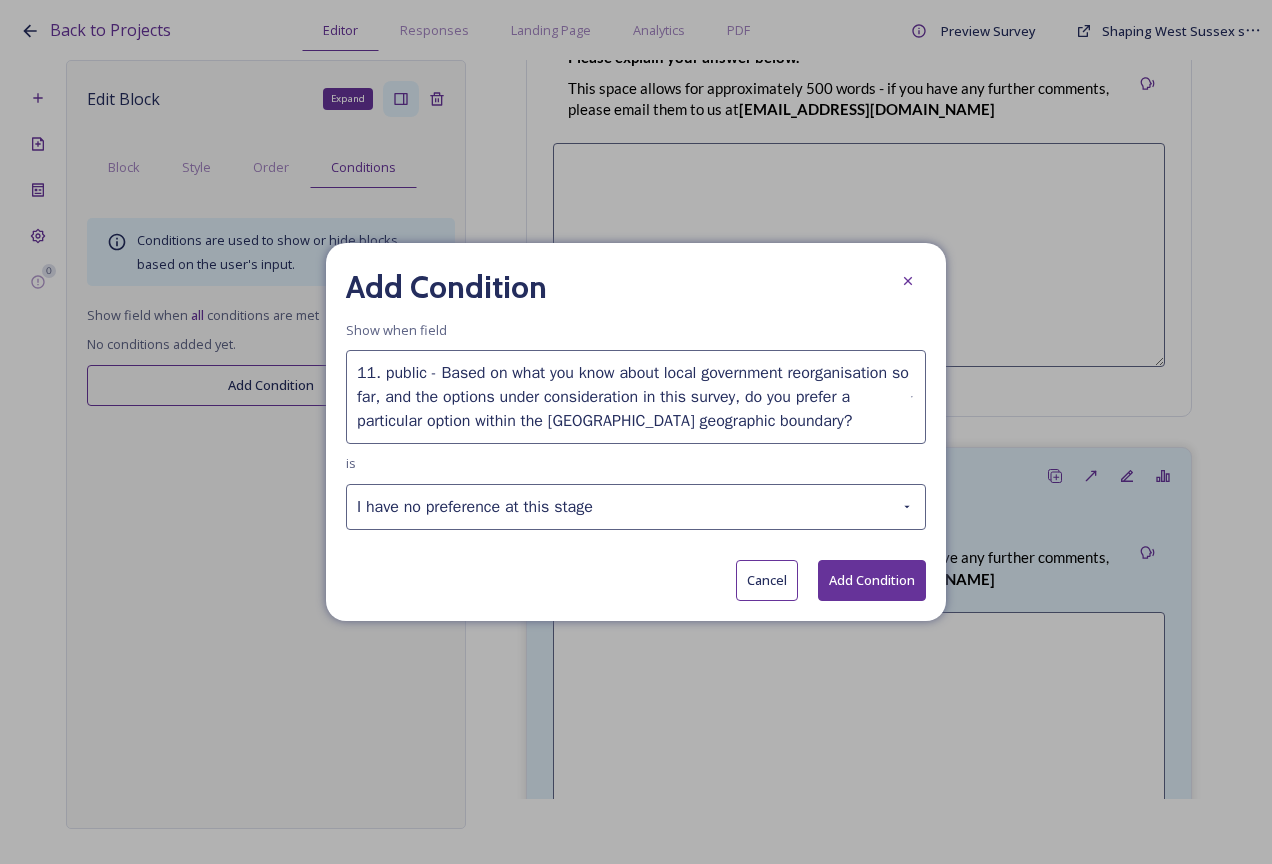 click on "Add Condition" at bounding box center (872, 580) 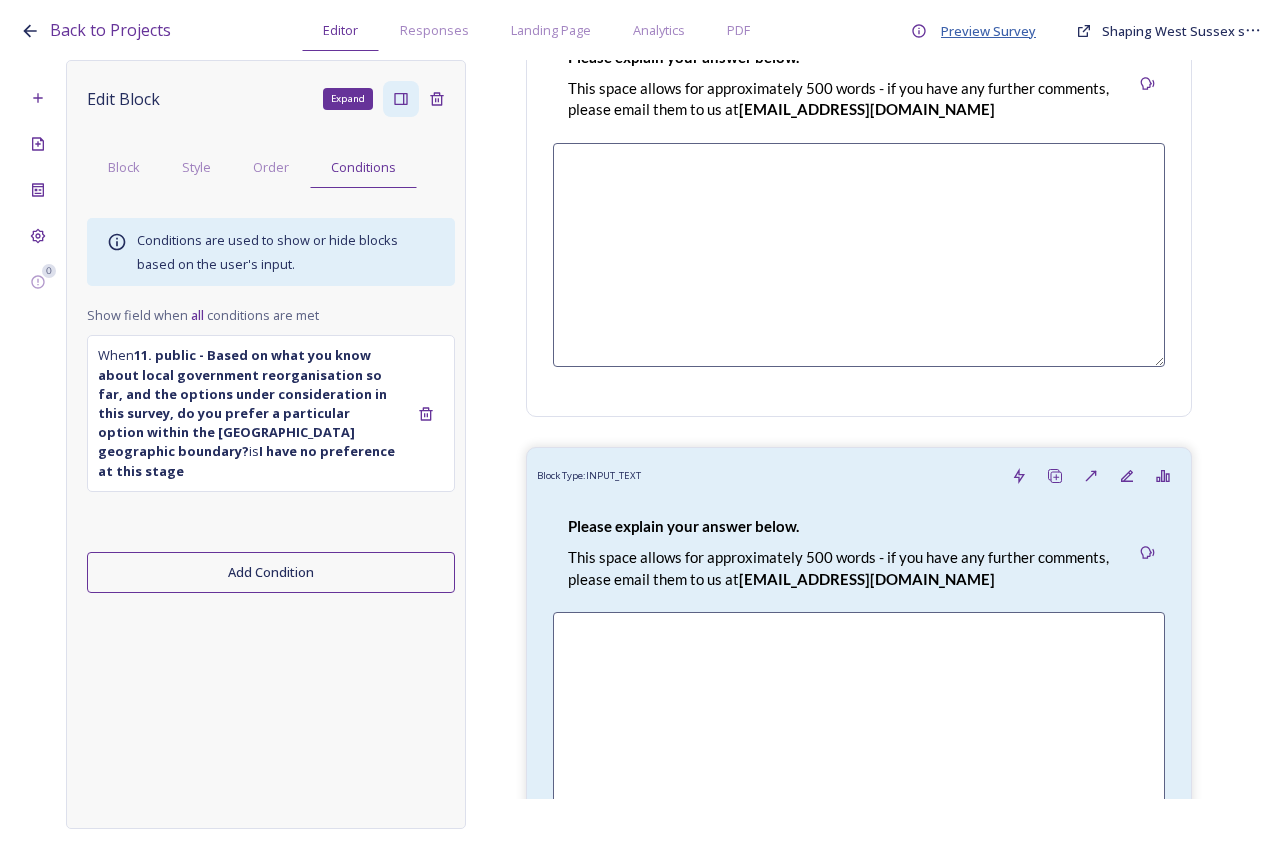 click on "Preview Survey" at bounding box center (988, 31) 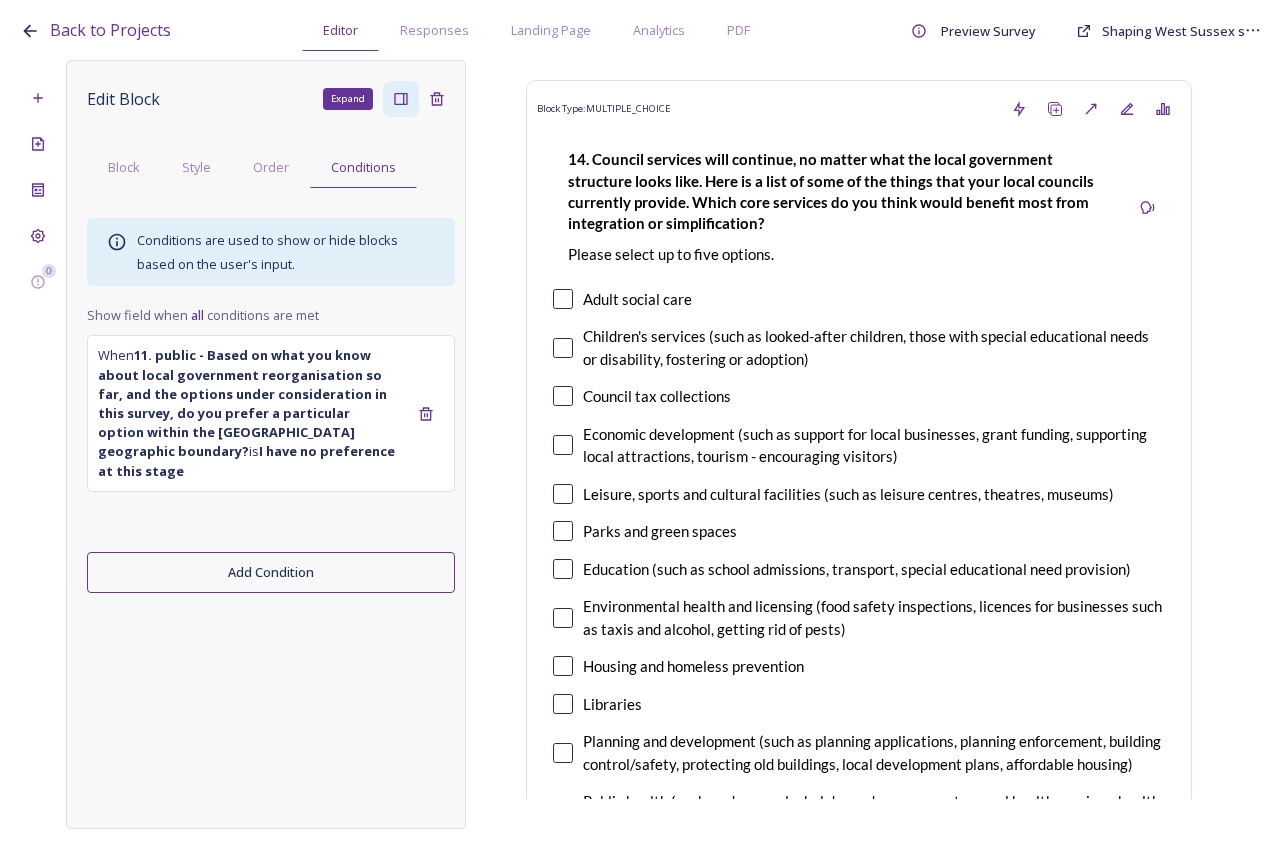 scroll, scrollTop: 6800, scrollLeft: 0, axis: vertical 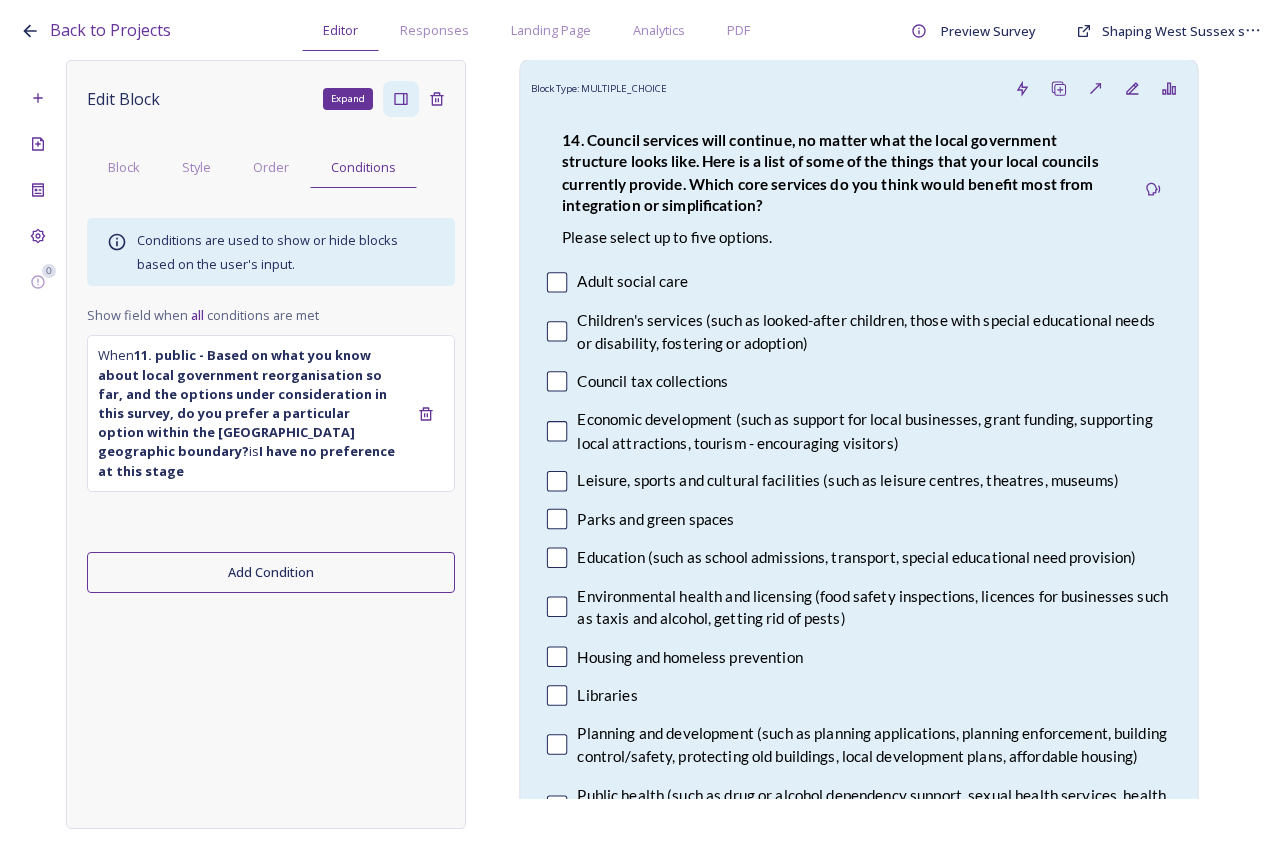 click on "Council tax collections" at bounding box center (859, 381) 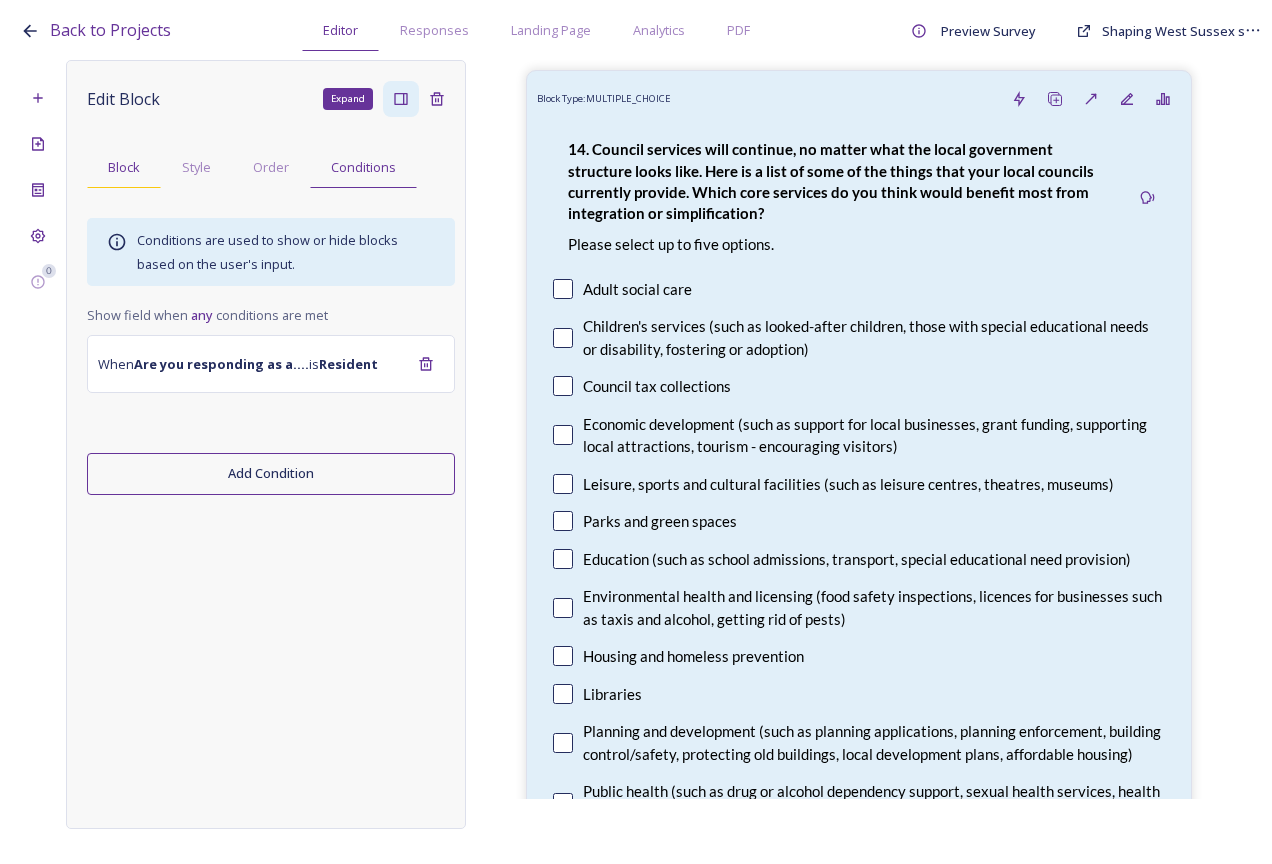 click on "Block" at bounding box center (124, 167) 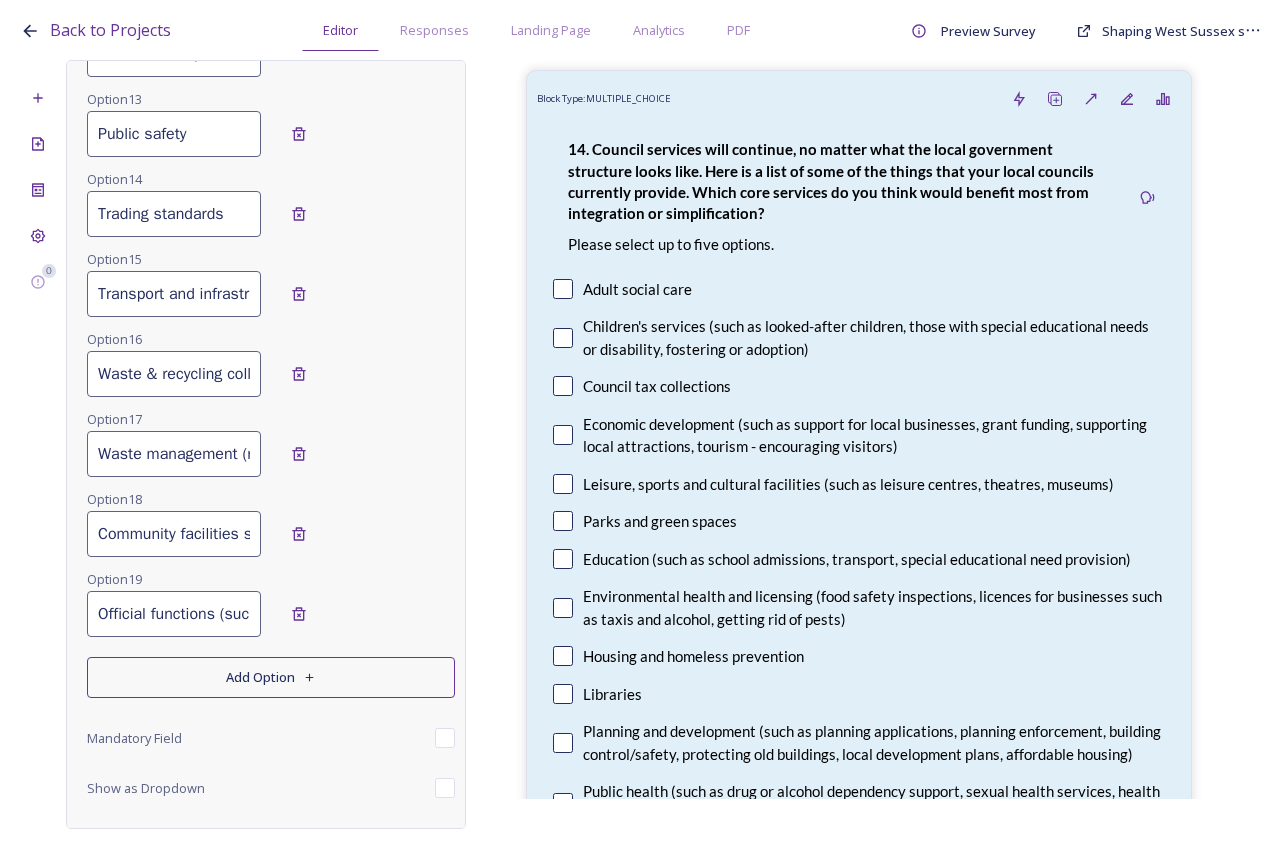 scroll, scrollTop: 1518, scrollLeft: 0, axis: vertical 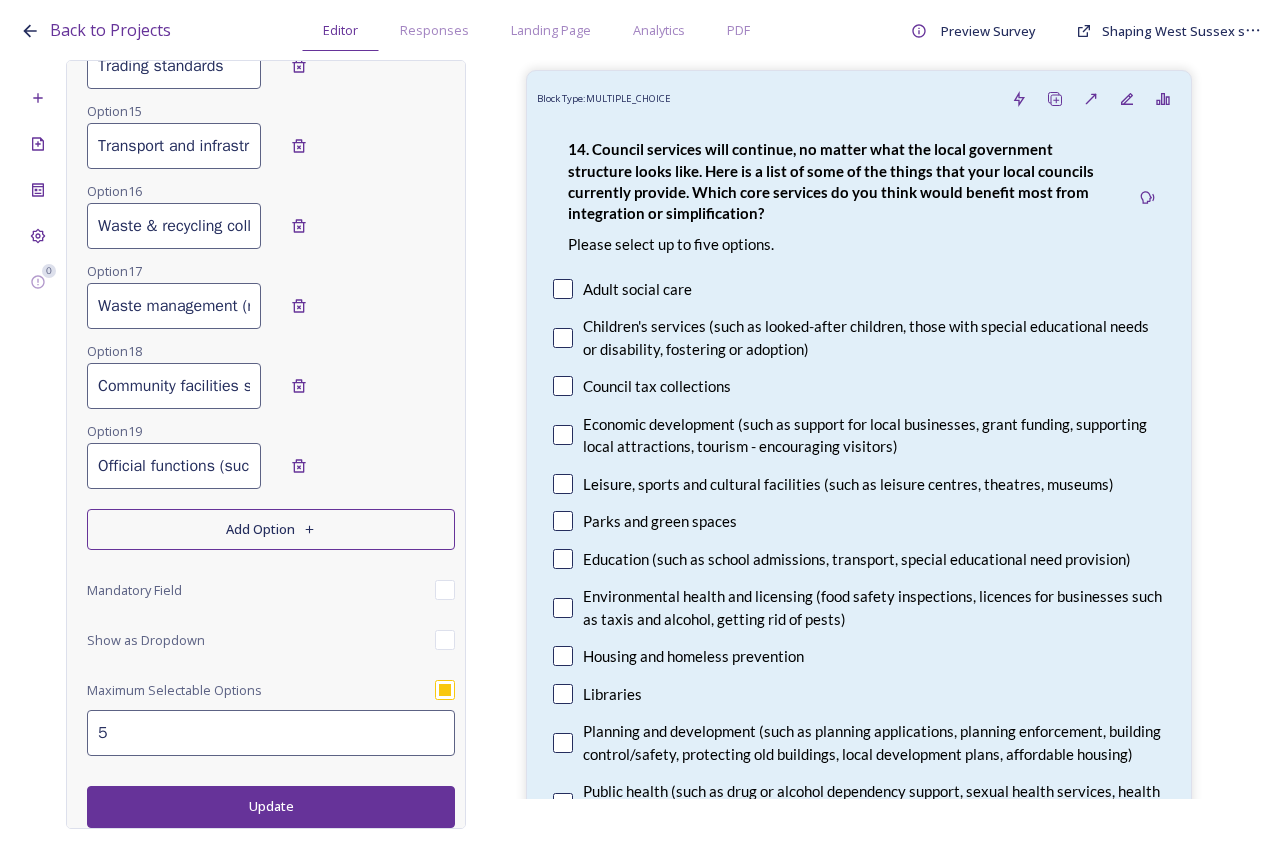 click 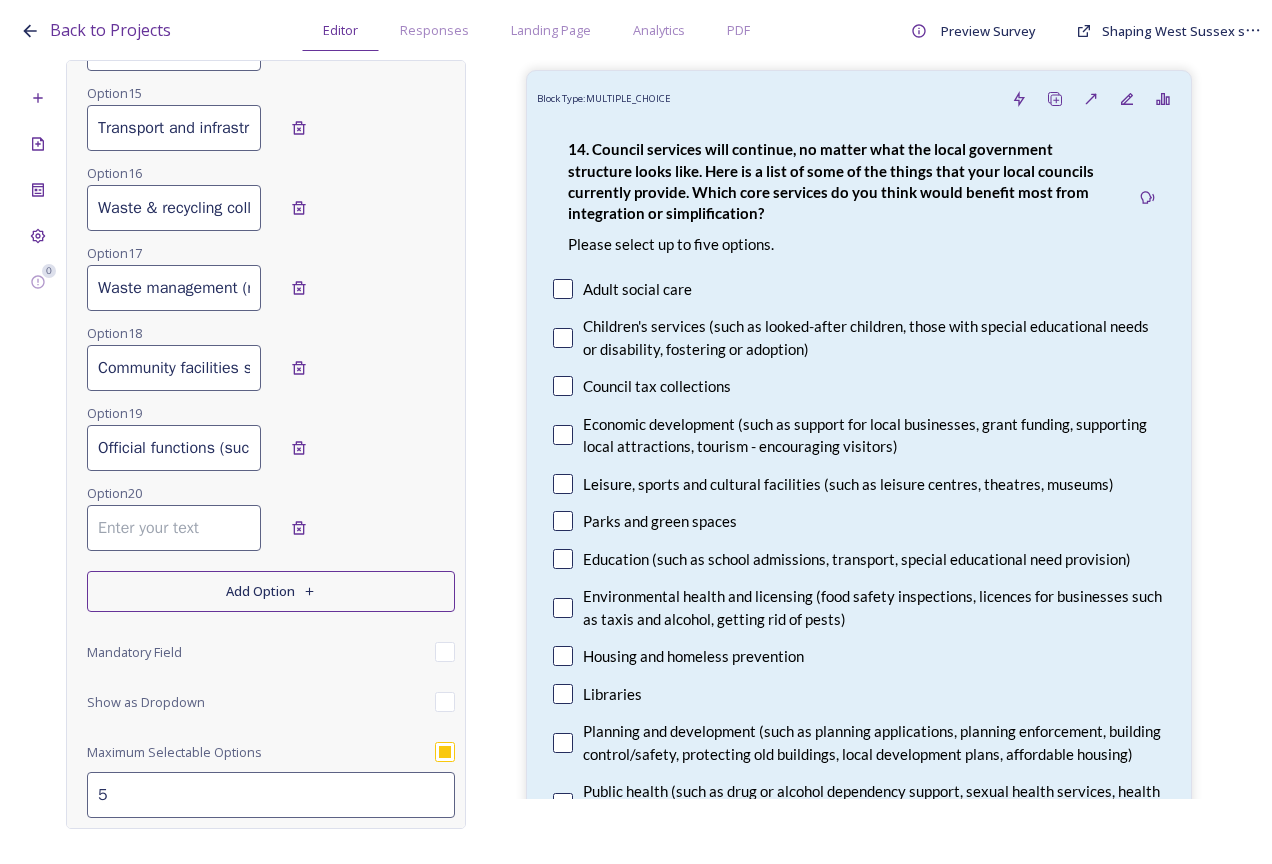 click on "Official functions (such as registering a birth, death or marriage and running elections)" at bounding box center [174, 448] 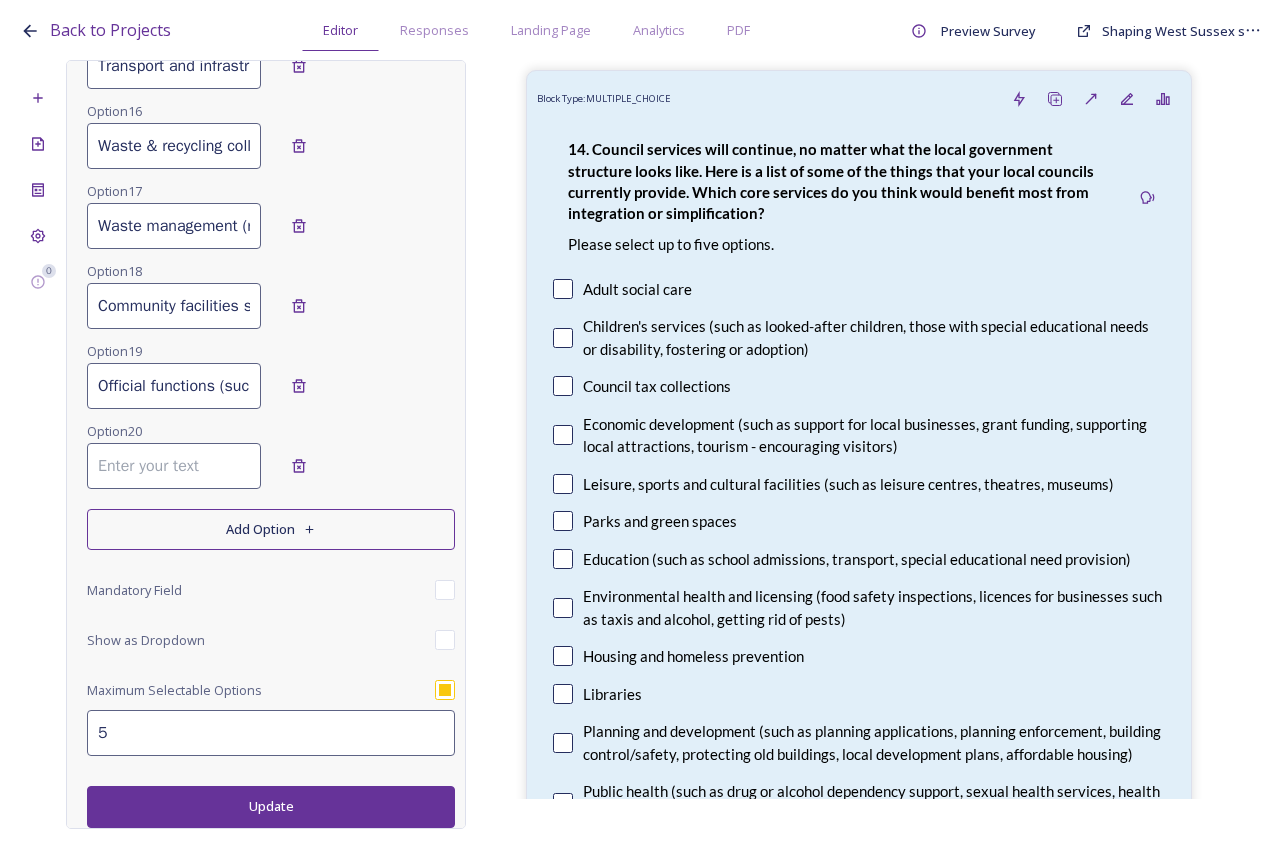 scroll, scrollTop: 1598, scrollLeft: 0, axis: vertical 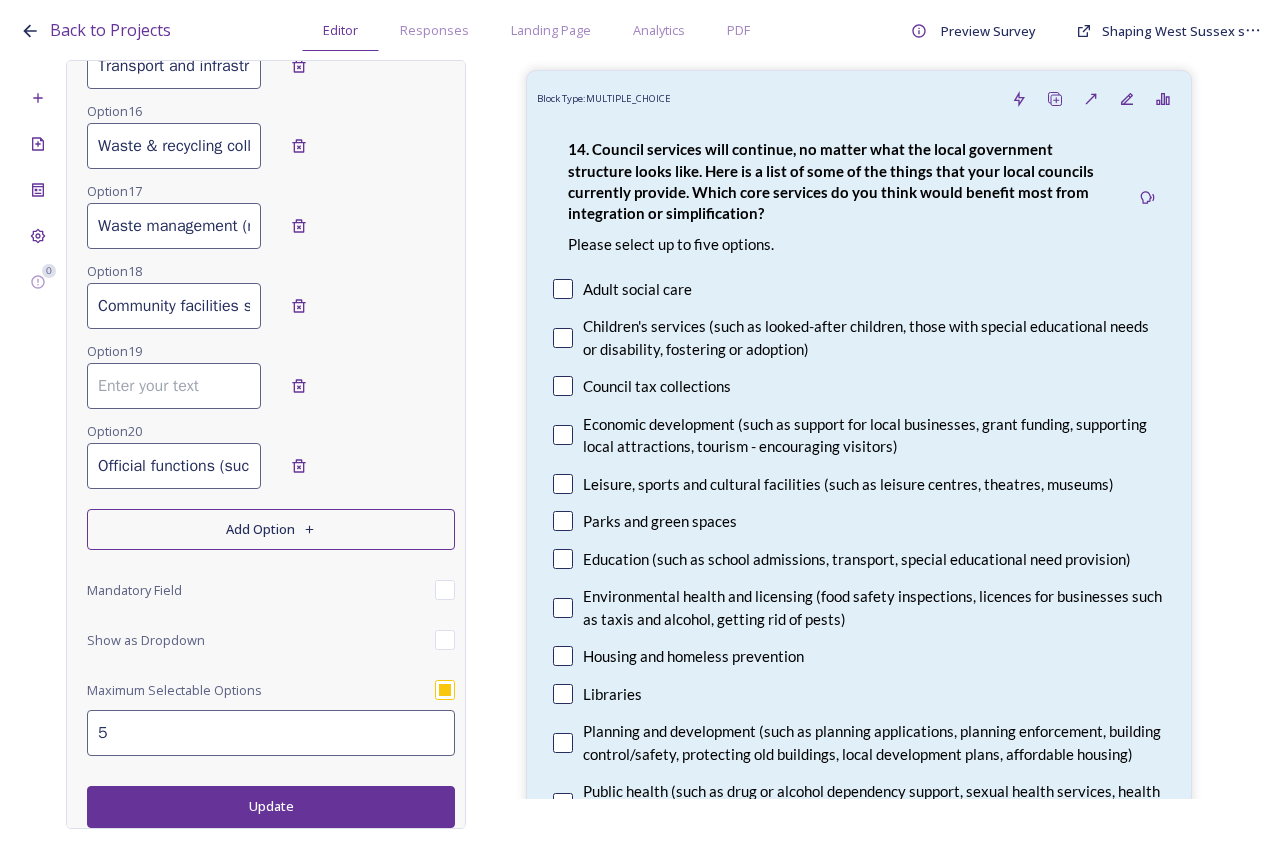 type on "Official functions (such as registering a birth, death or marriage and running elections)" 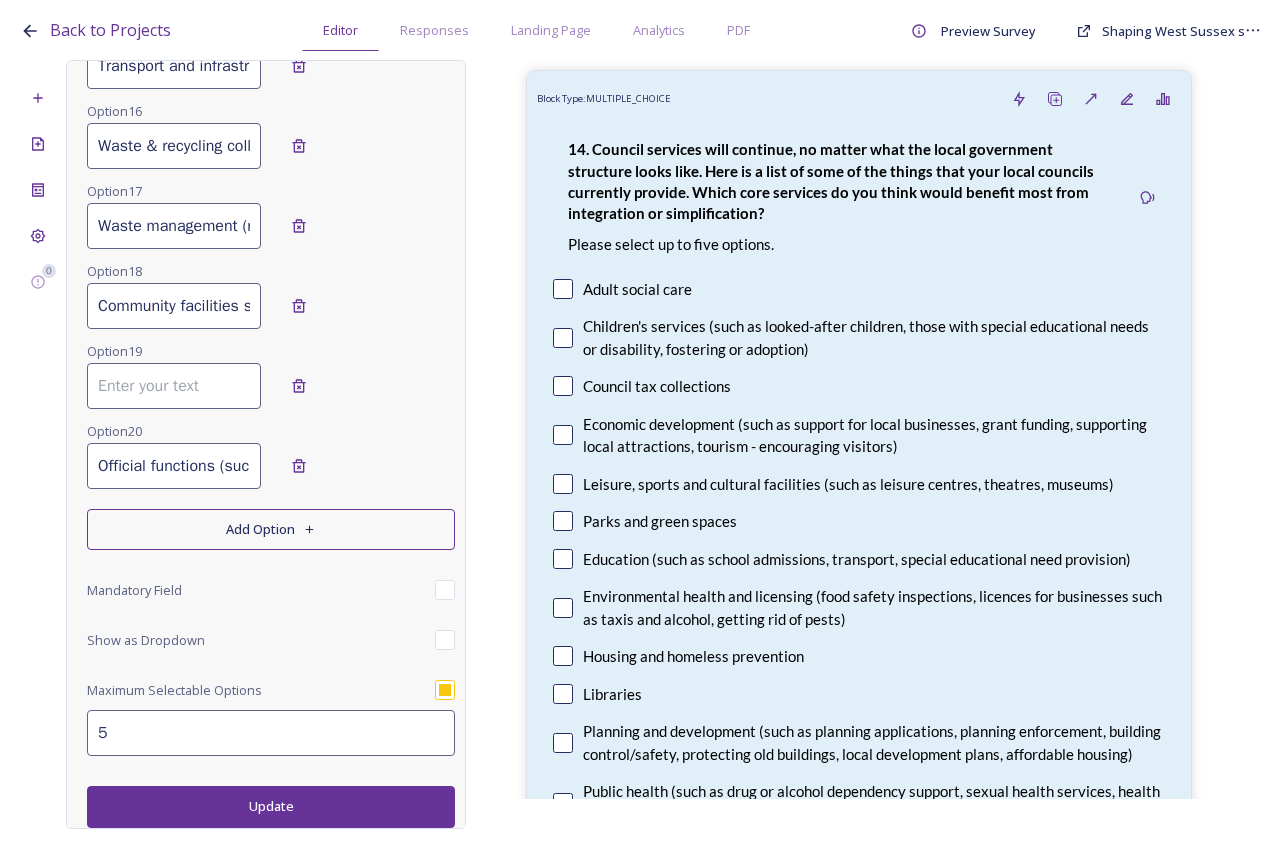 type 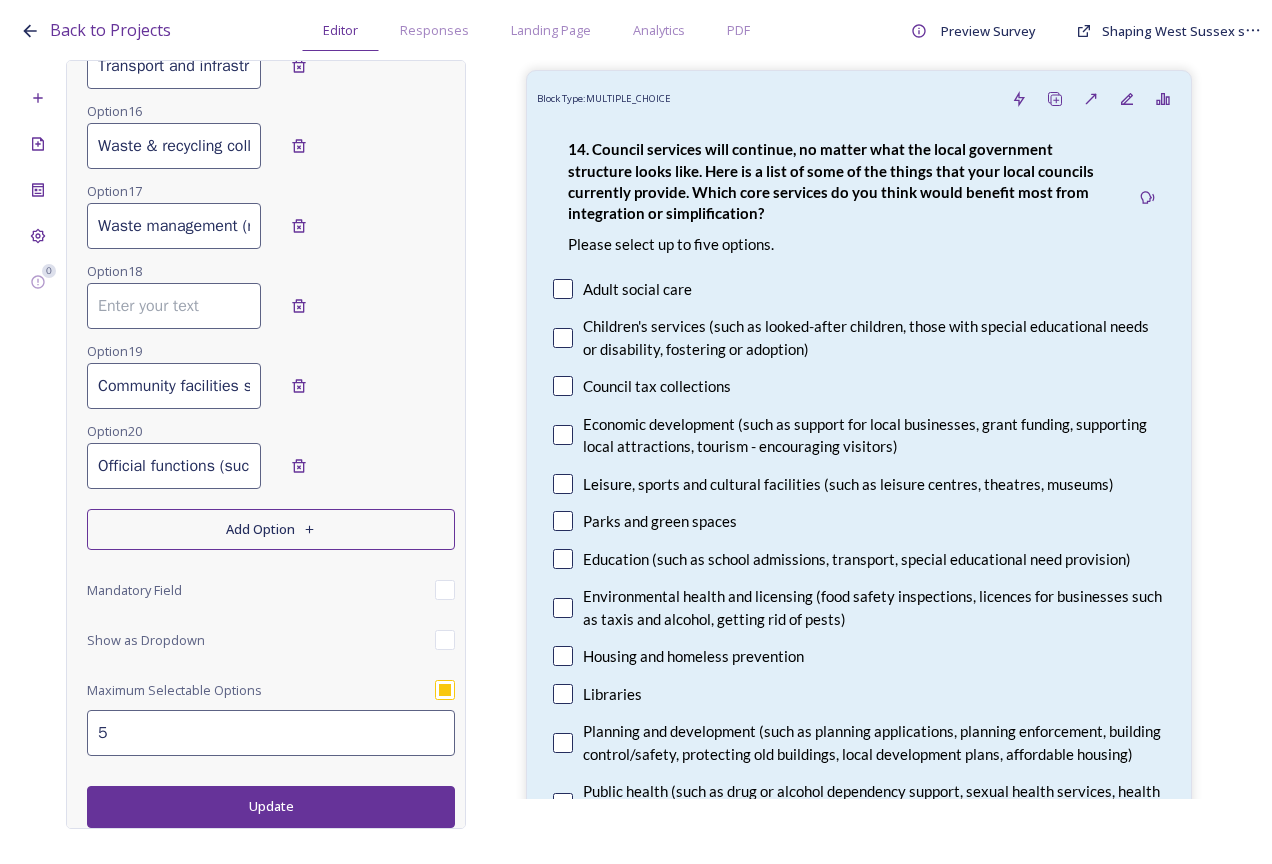 type on "Community facilities such as parks or playgrounds, public events, activities for young people or families)" 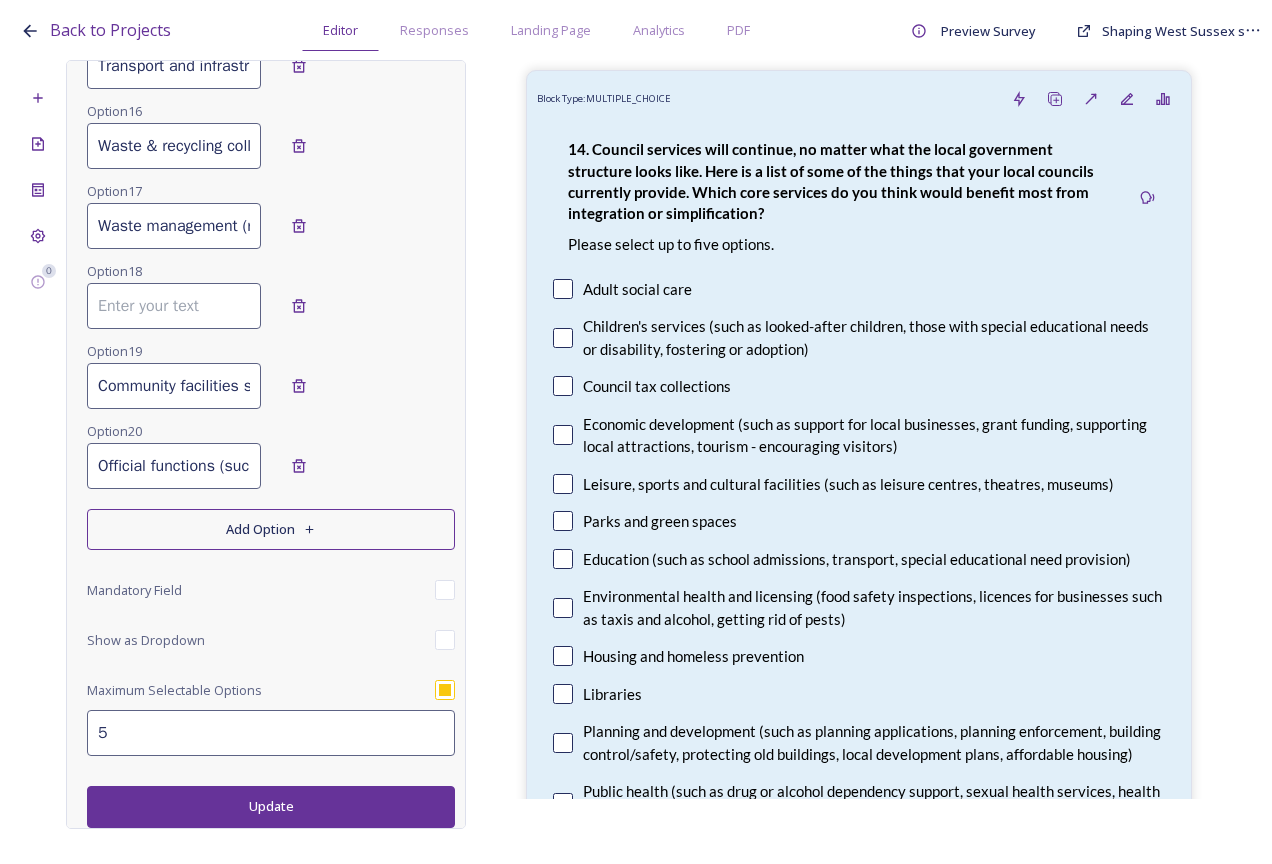 type 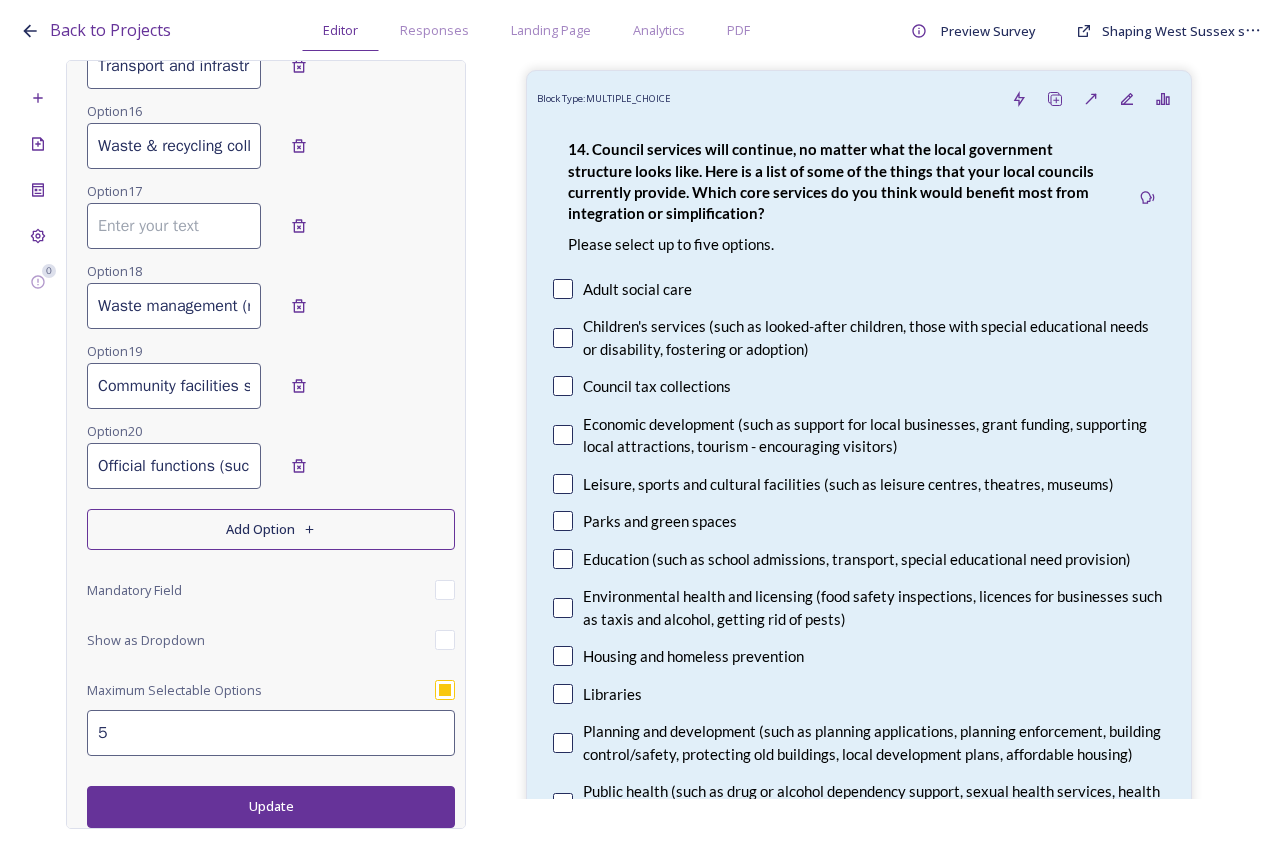 type on "Waste management (recycling centres and waste processing)" 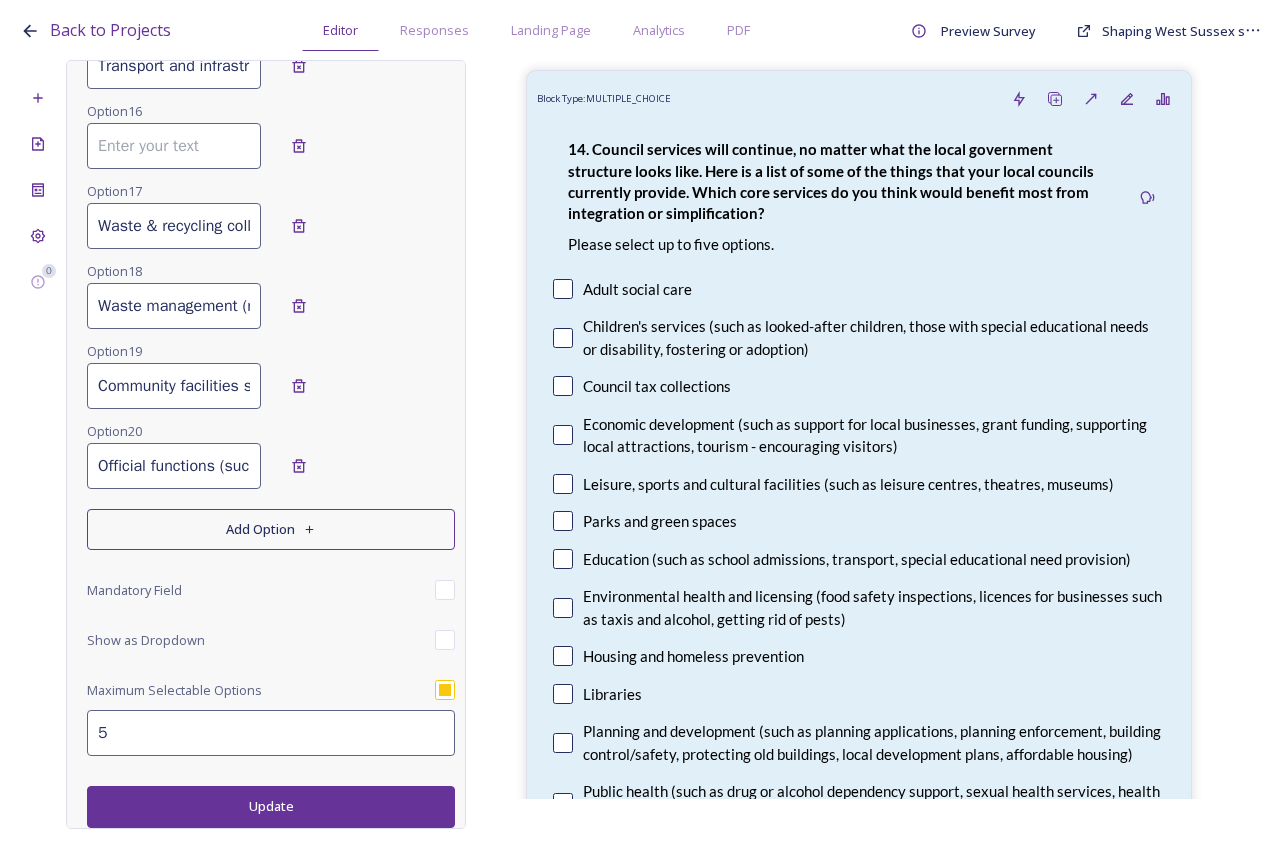 type on "Waste & recycling collections and street cleansing" 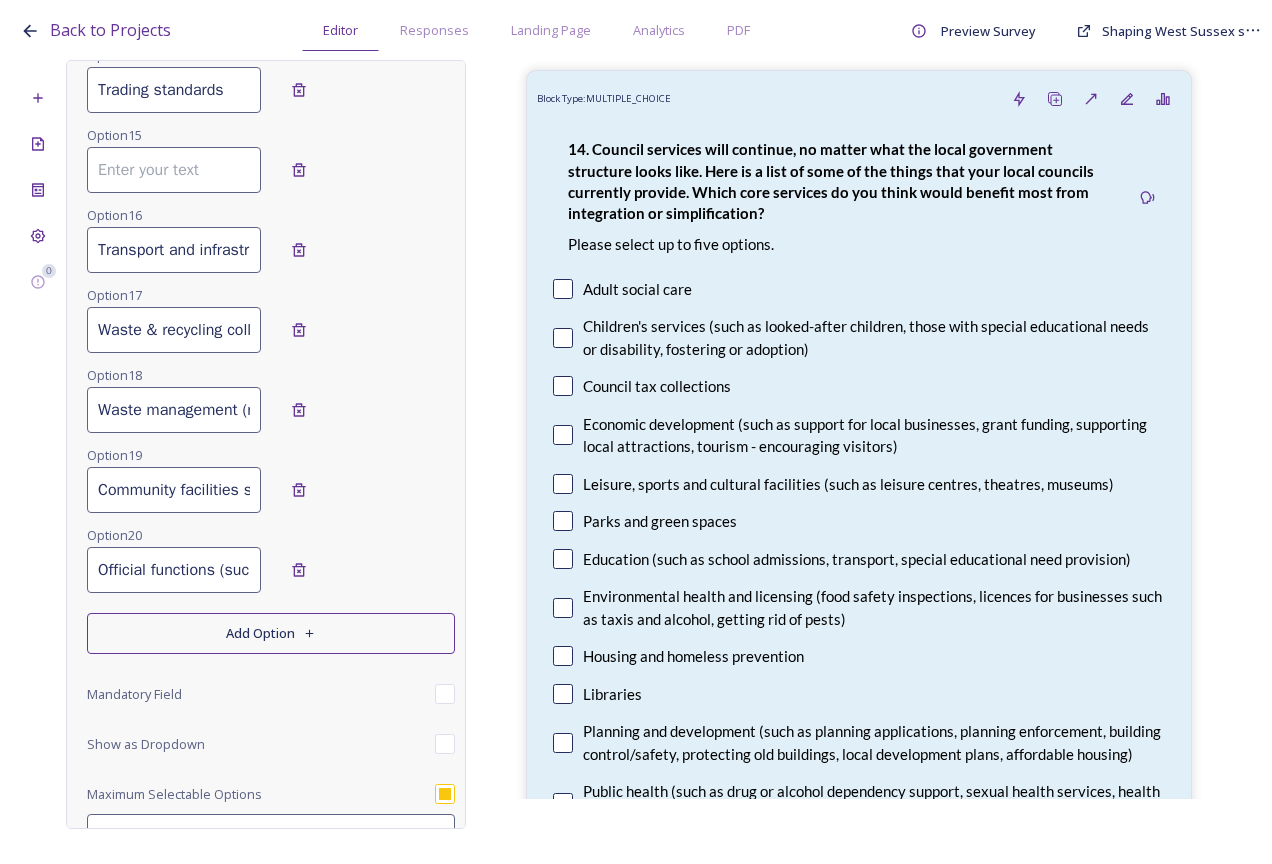 scroll, scrollTop: 1298, scrollLeft: 0, axis: vertical 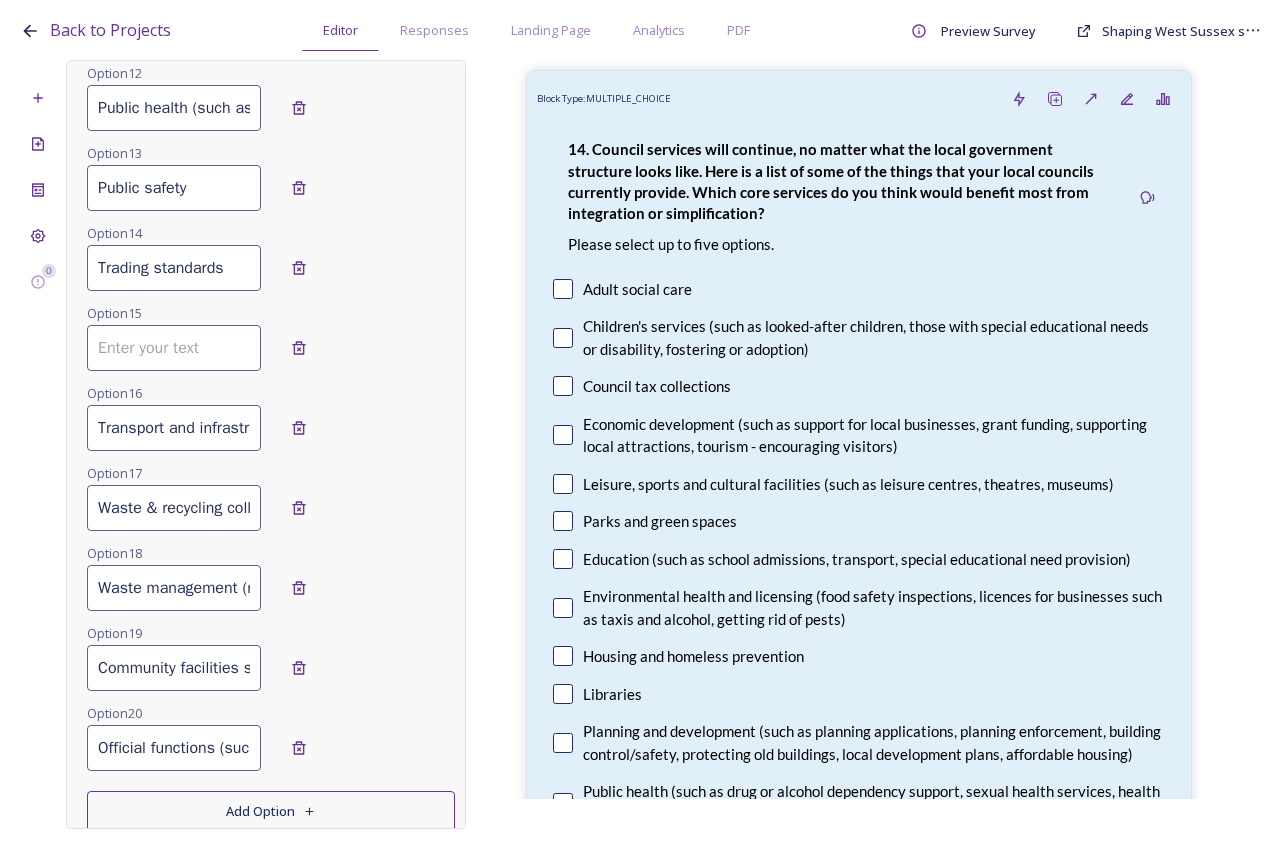 type on "Transport and infrastructure (such as local road repairs, pavement/footpath repairs, streetlights)" 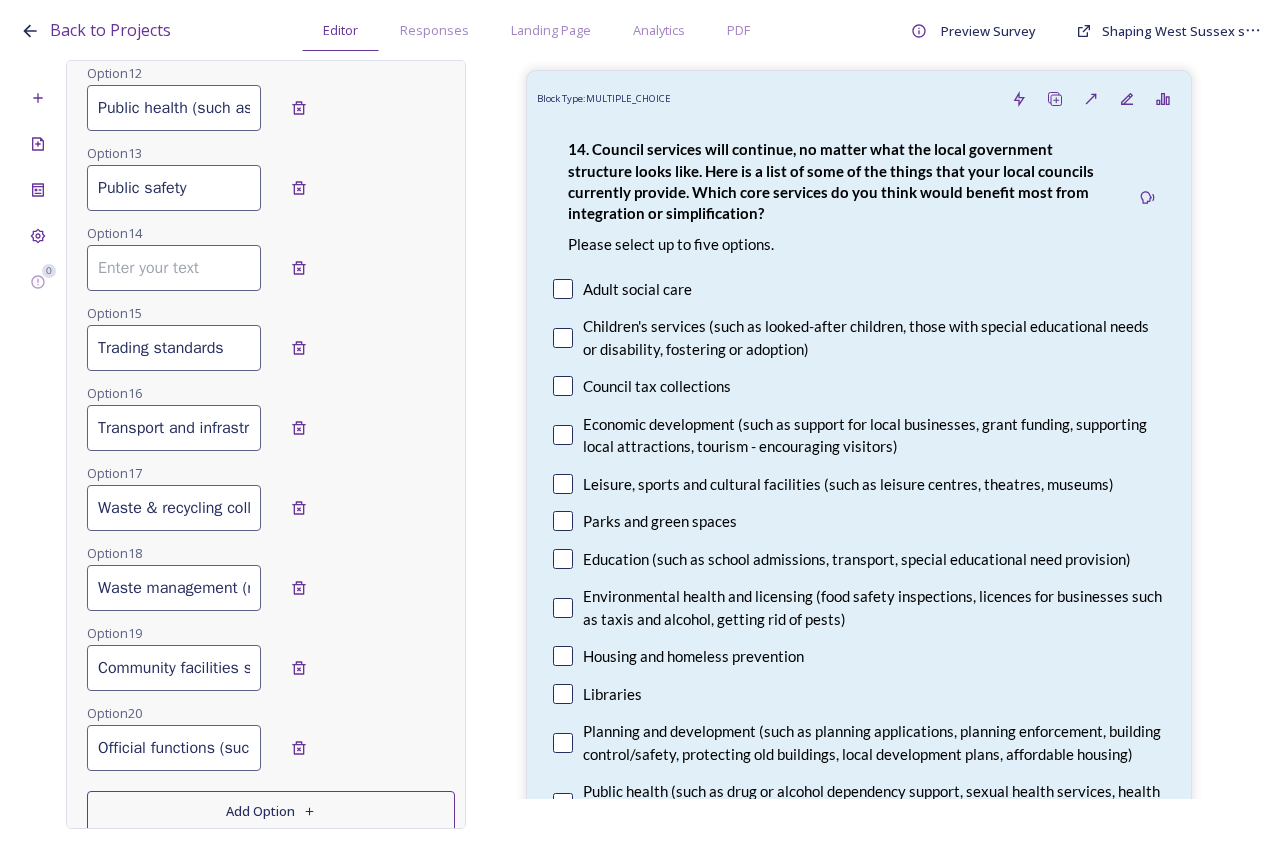 type on "Trading standards" 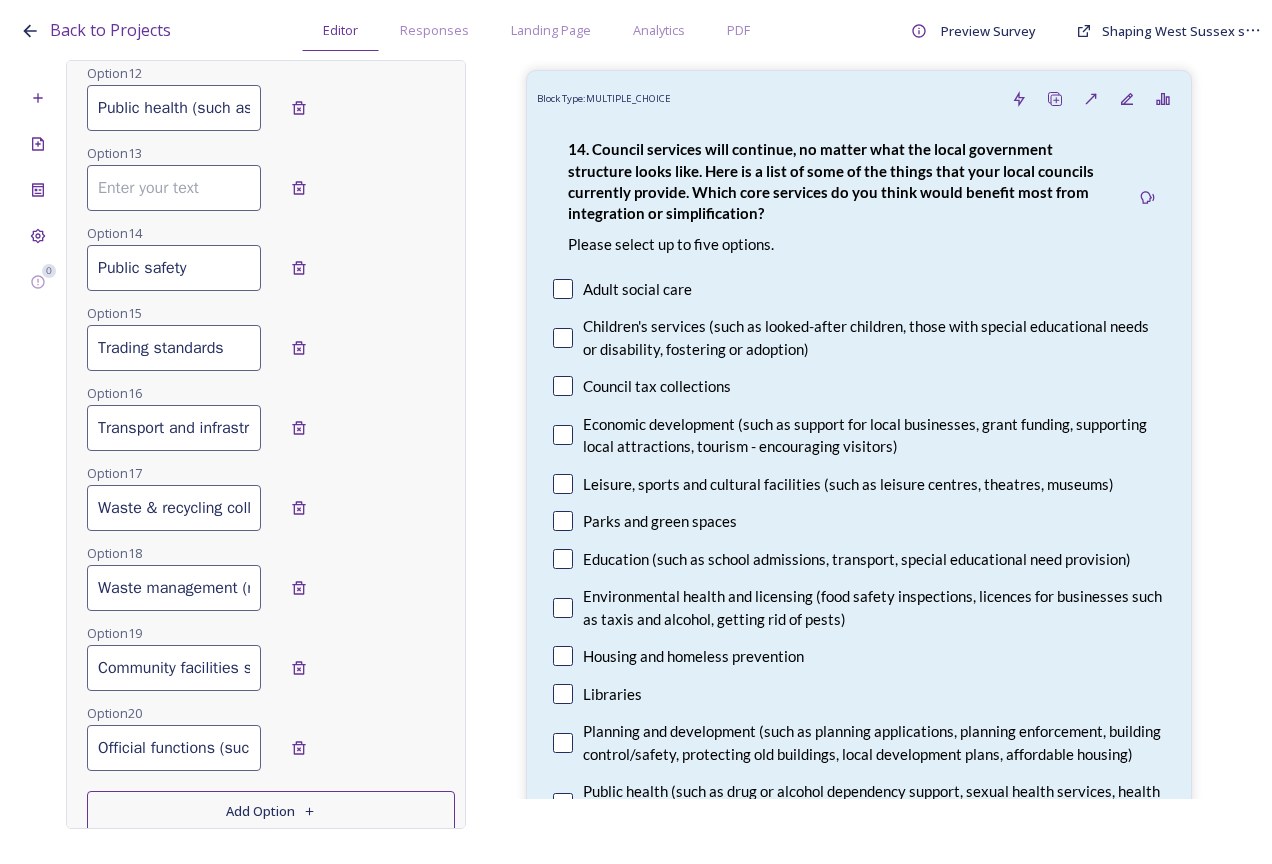 type on "Public safety" 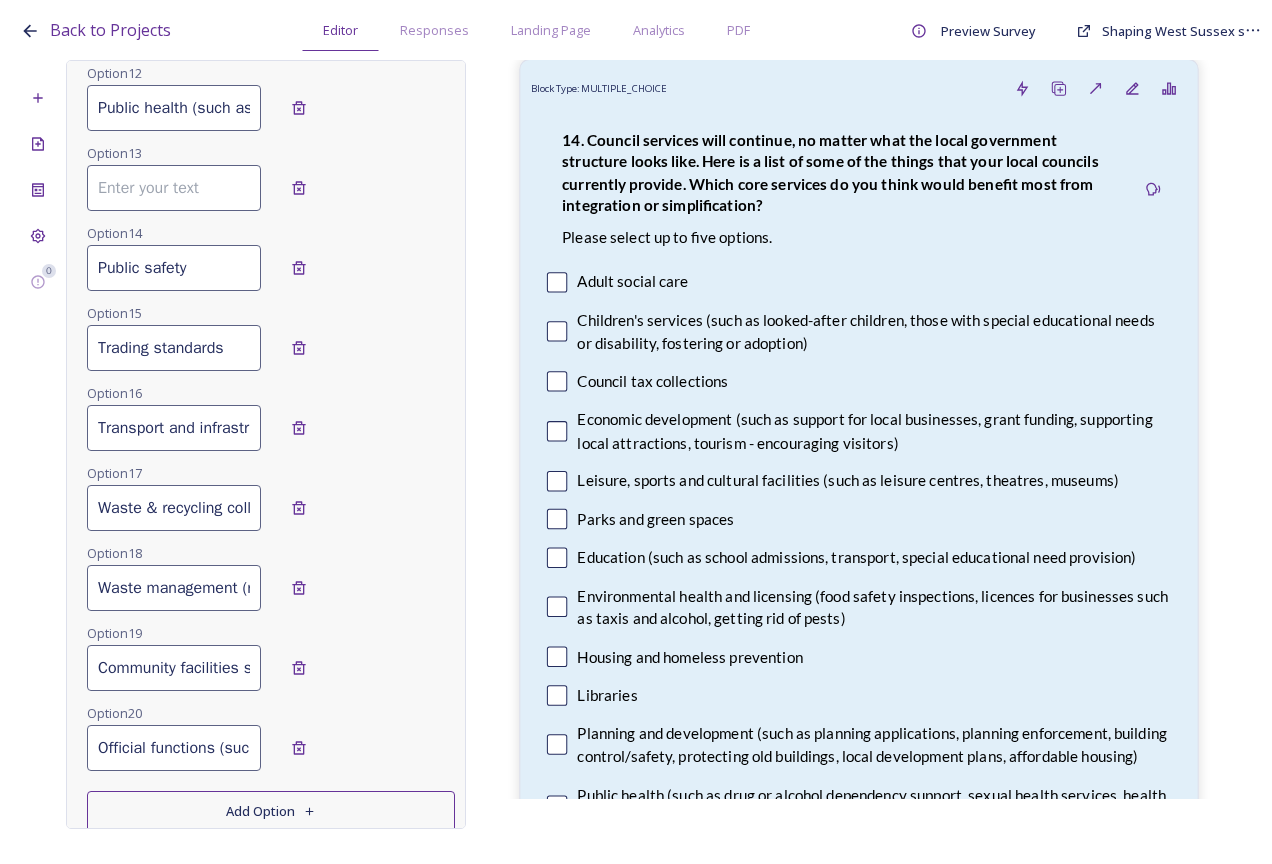 scroll, scrollTop: 0, scrollLeft: 643, axis: horizontal 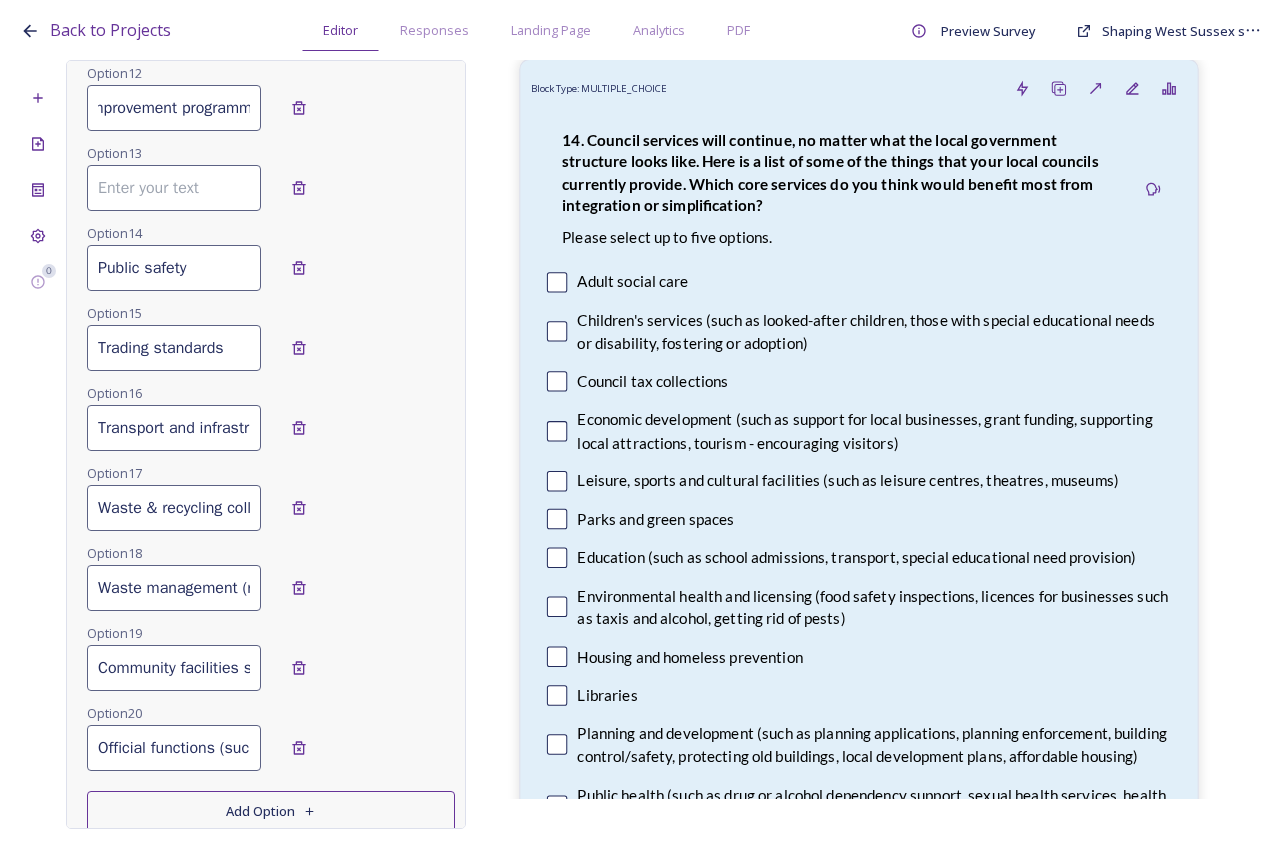 drag, startPoint x: 101, startPoint y: 129, endPoint x: 568, endPoint y: 113, distance: 467.27402 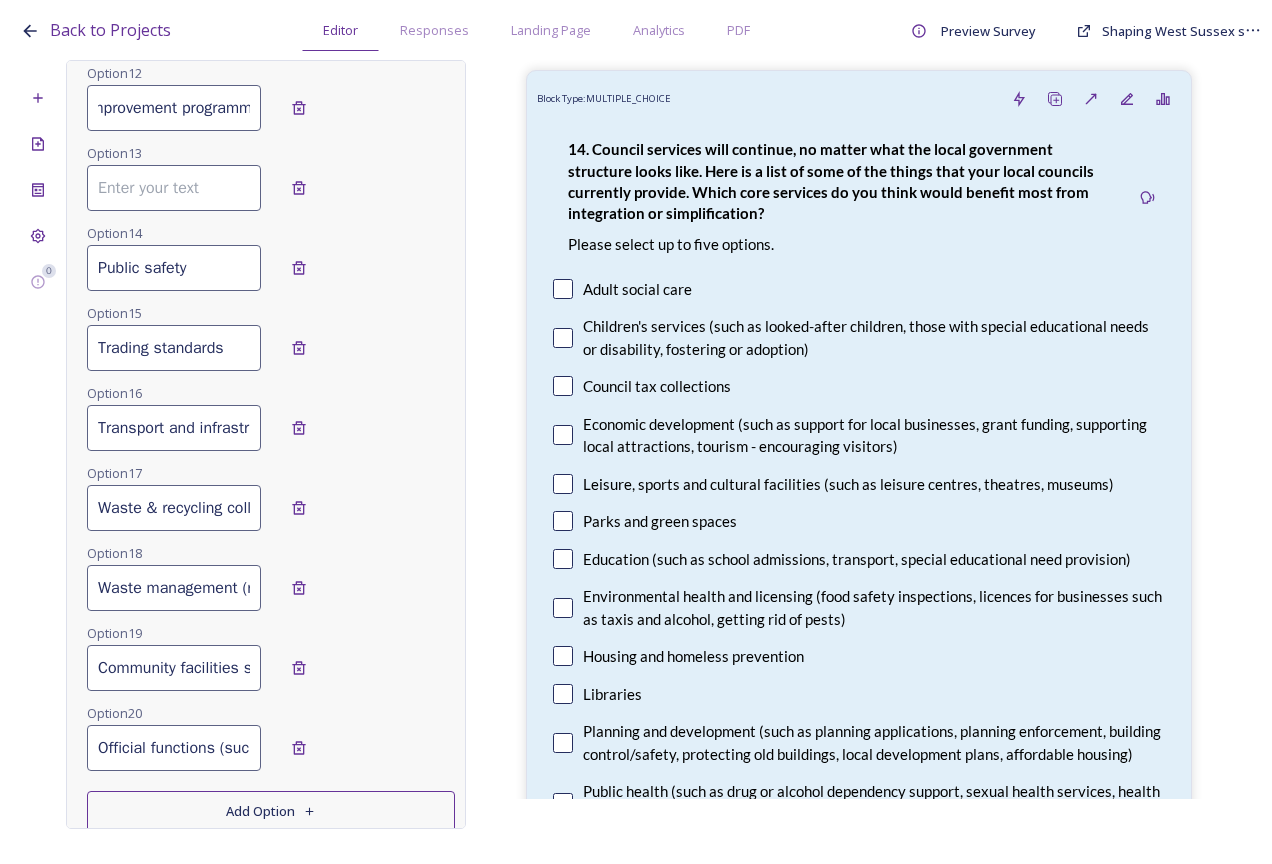 type 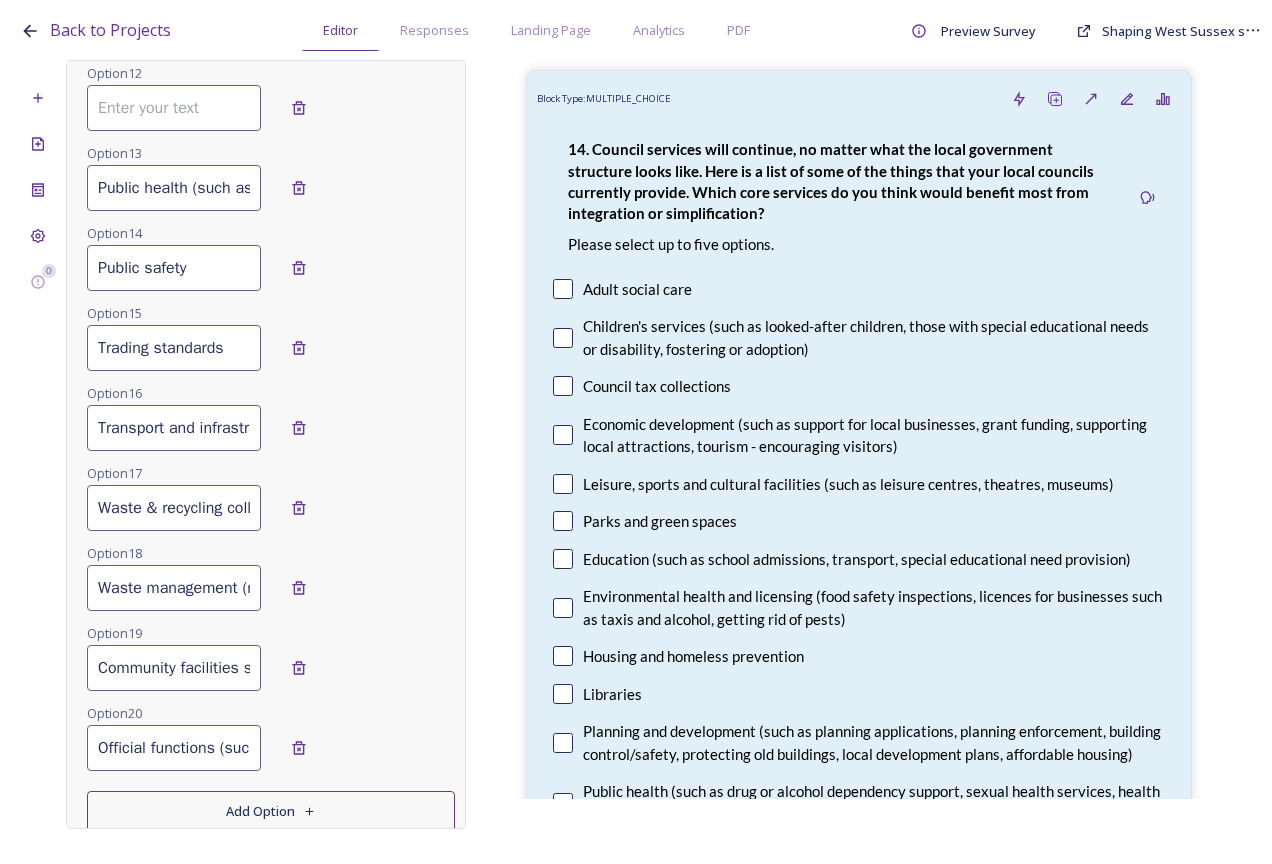 scroll, scrollTop: 0, scrollLeft: 0, axis: both 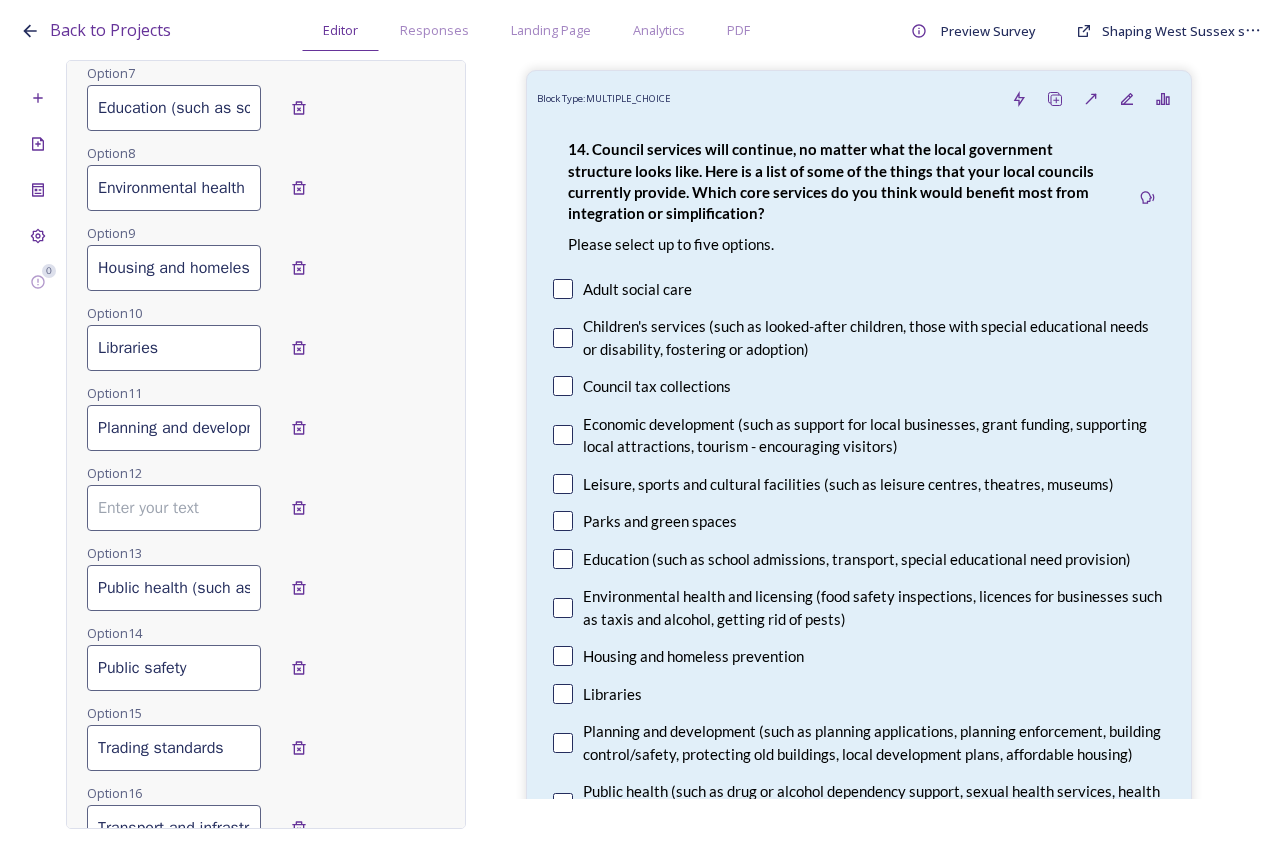 type on "Public health (such as drug or alcohol dependency support, sexual health services, health improvement programmes)" 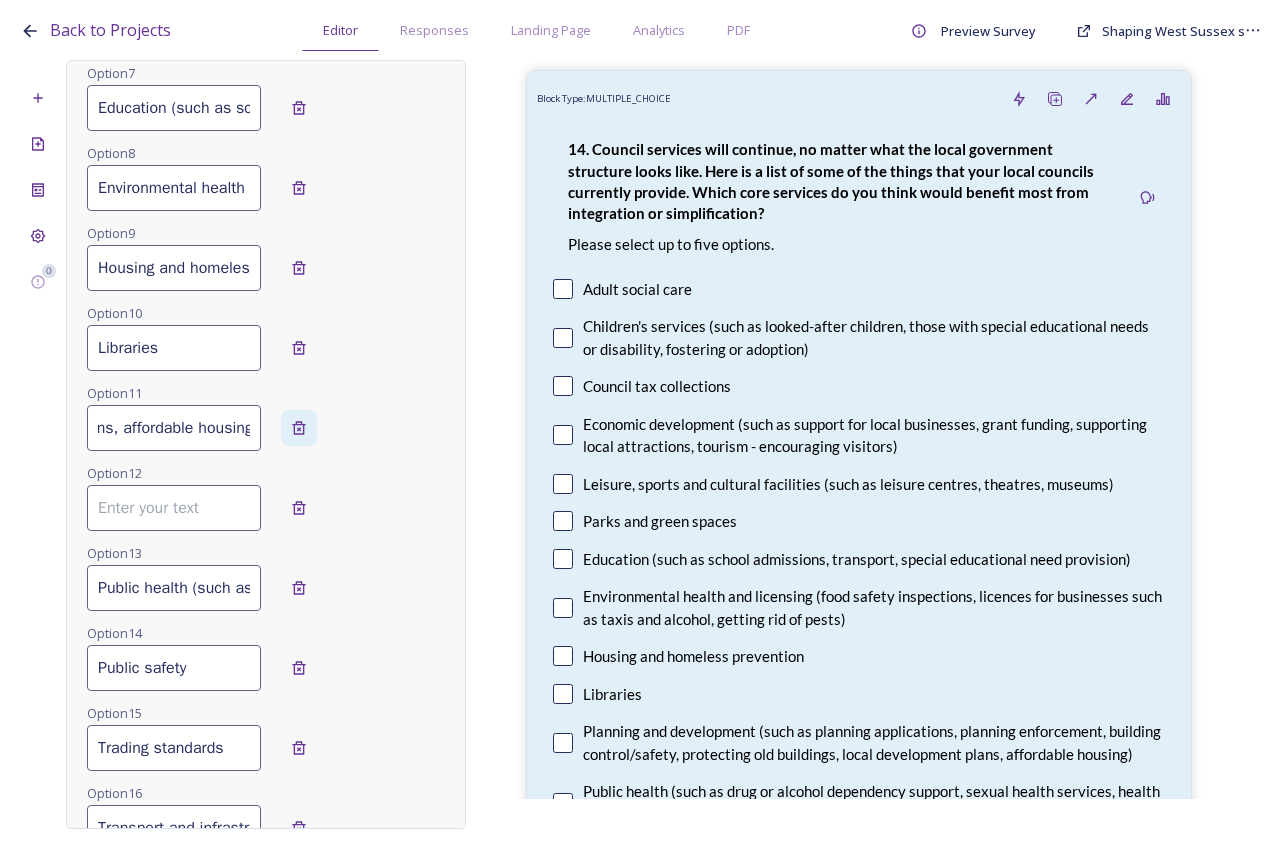 drag, startPoint x: 98, startPoint y: 448, endPoint x: 317, endPoint y: 439, distance: 219.18486 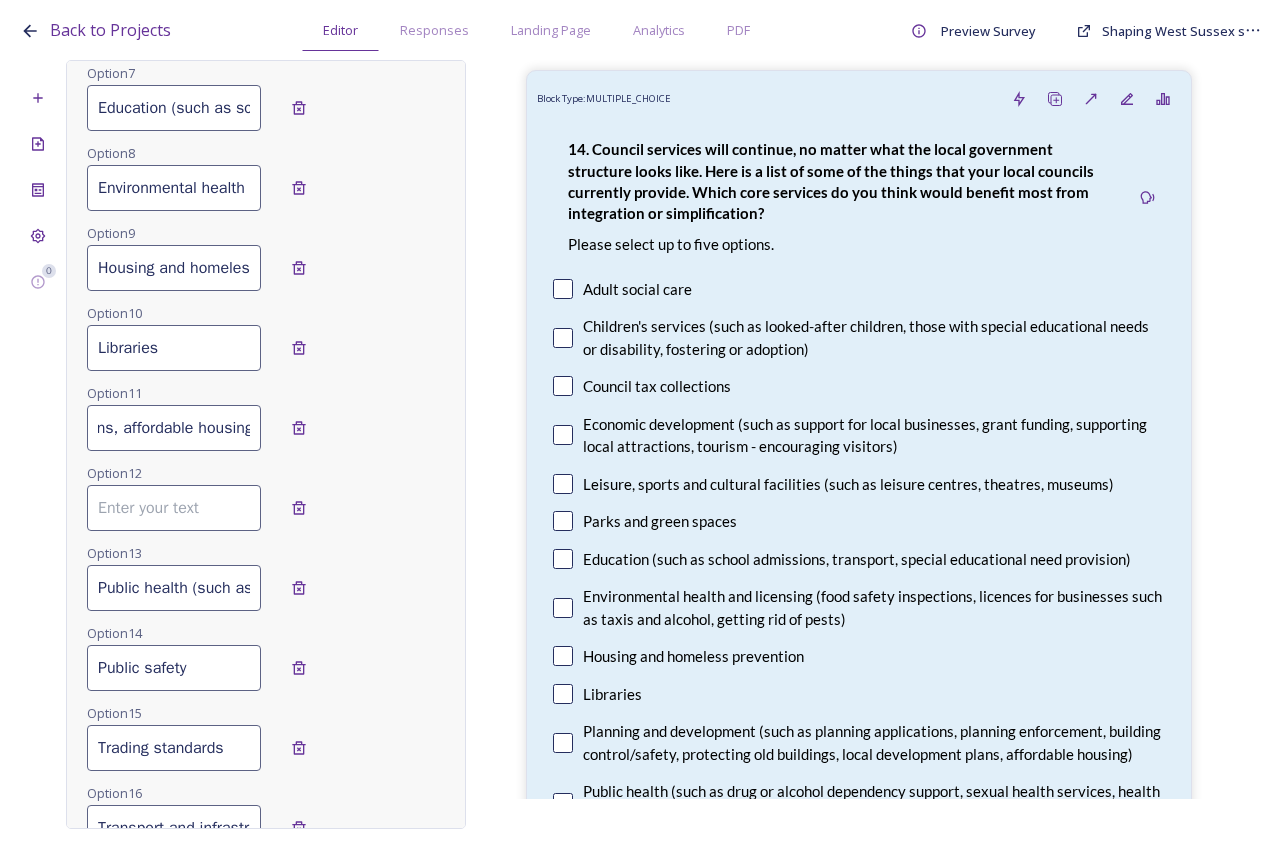 type 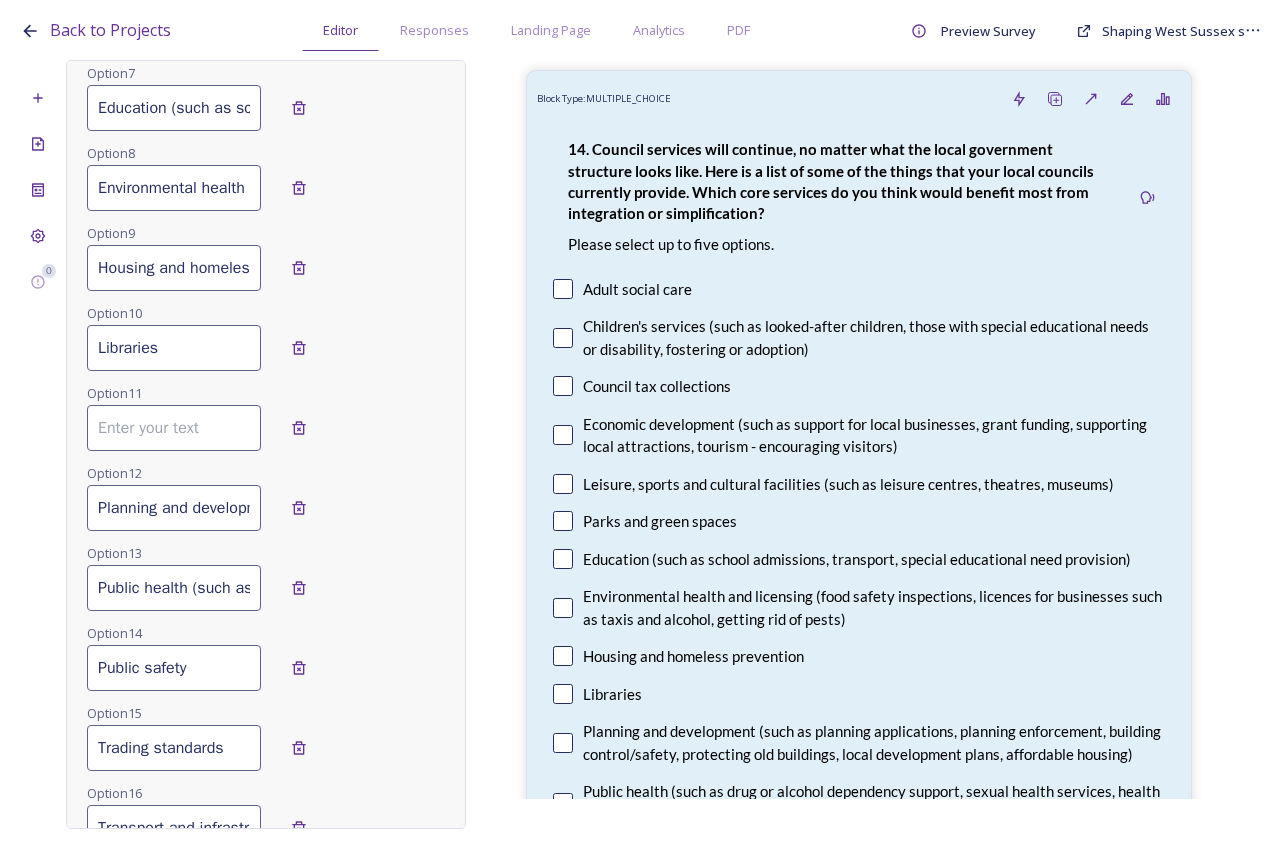 scroll, scrollTop: 0, scrollLeft: 0, axis: both 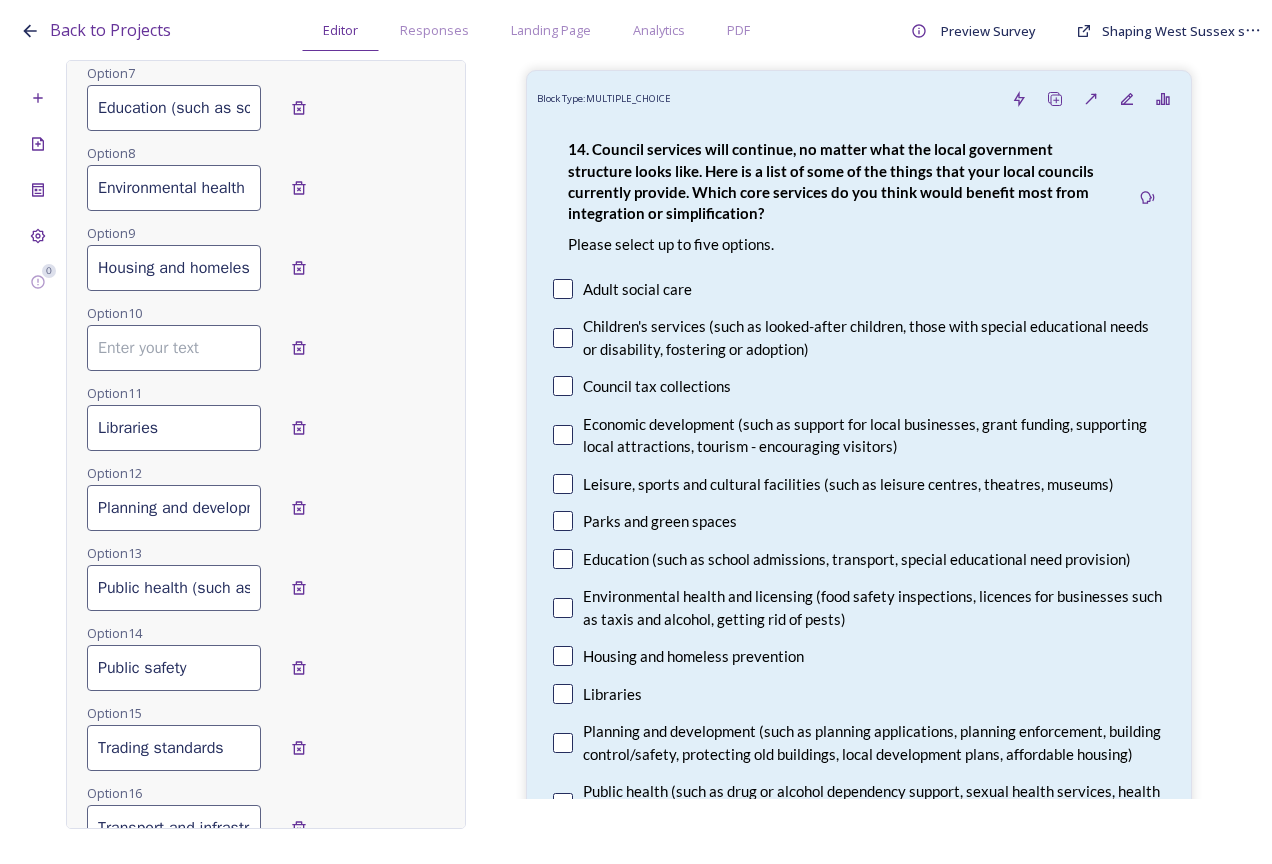 type on "Libraries" 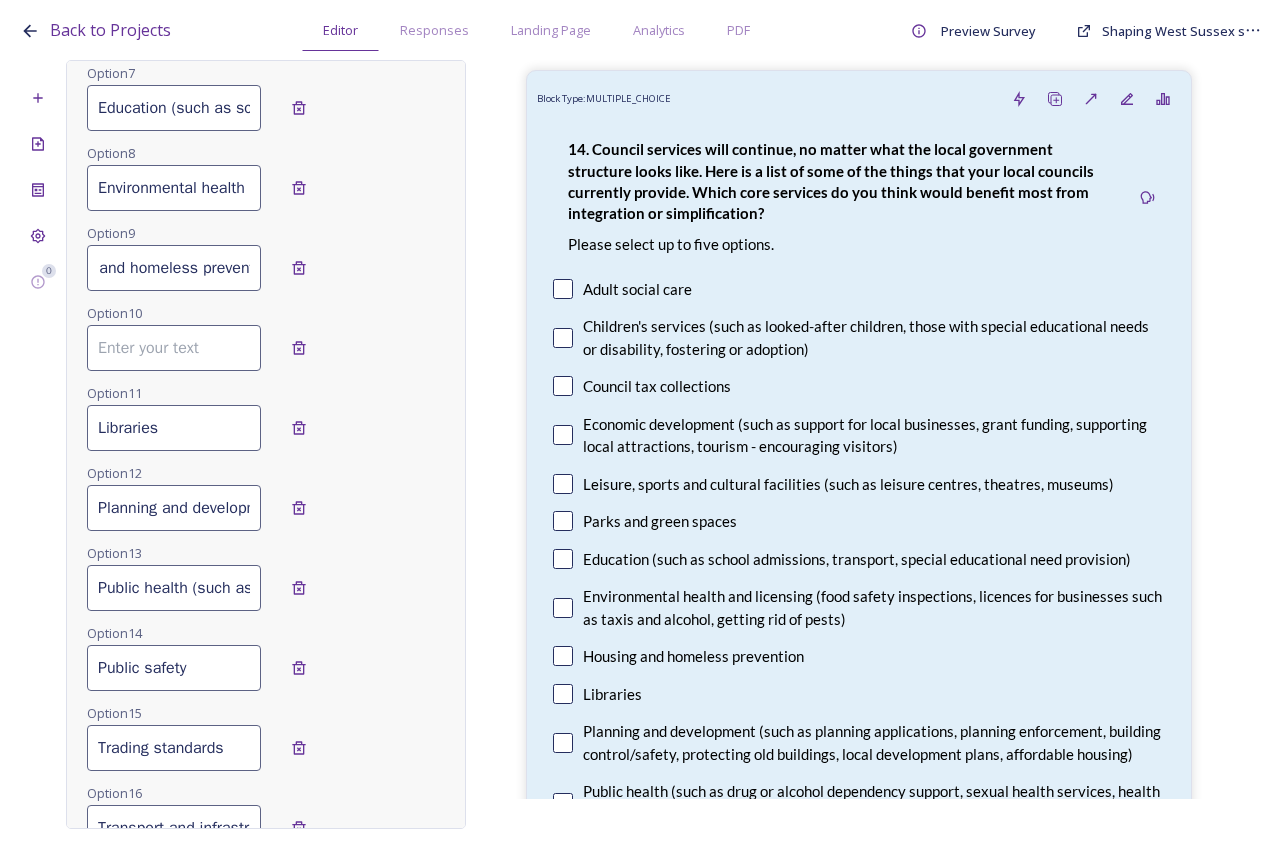 drag, startPoint x: 105, startPoint y: 287, endPoint x: 437, endPoint y: 272, distance: 332.33868 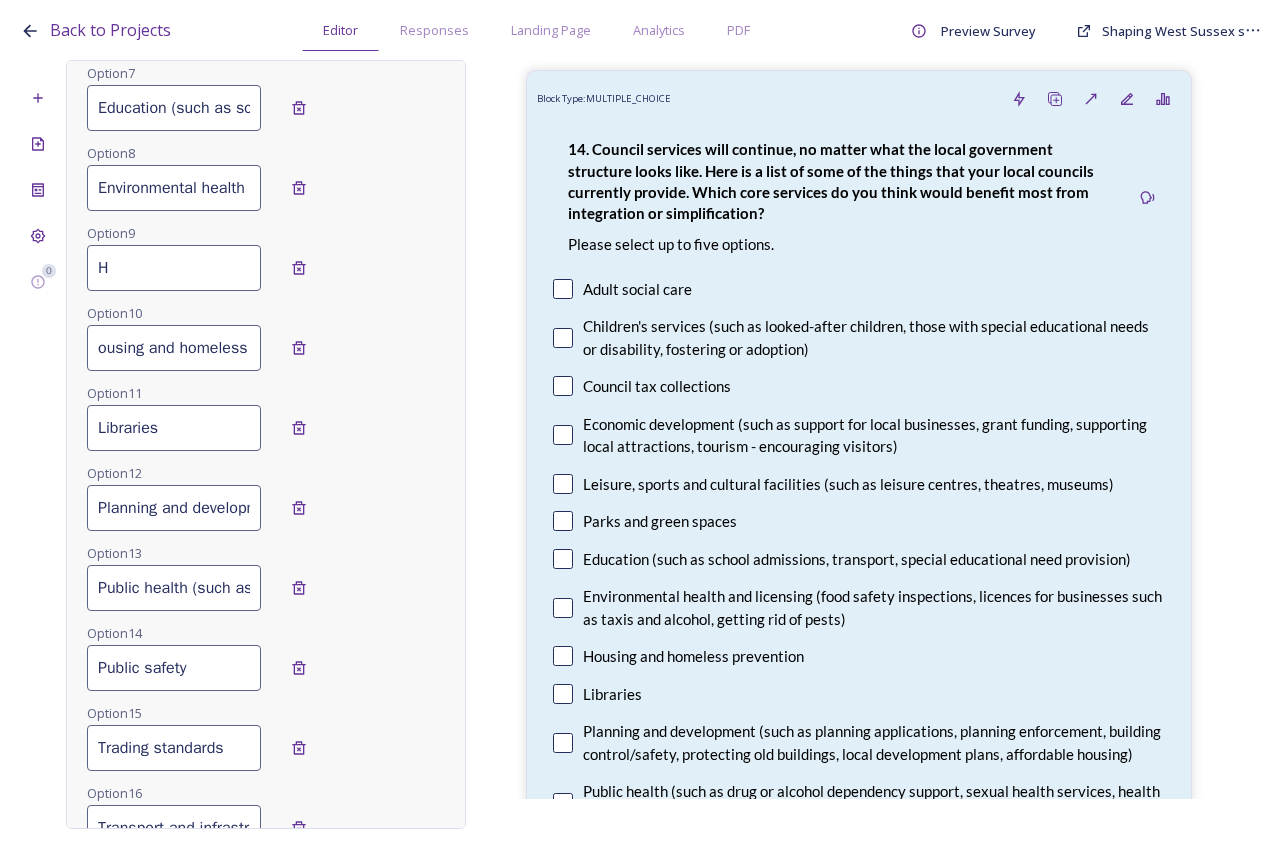 scroll, scrollTop: 0, scrollLeft: 0, axis: both 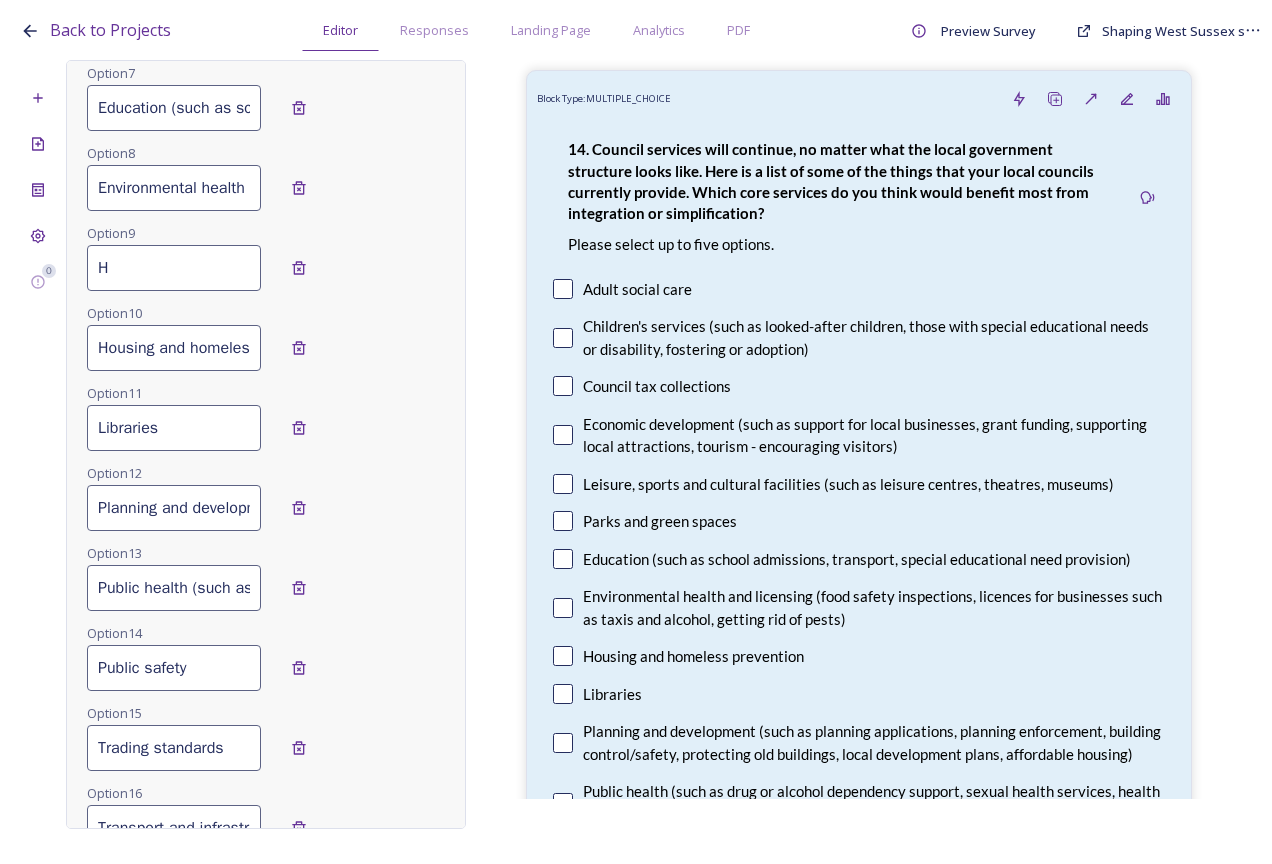 type on "Housing and homeless prevention" 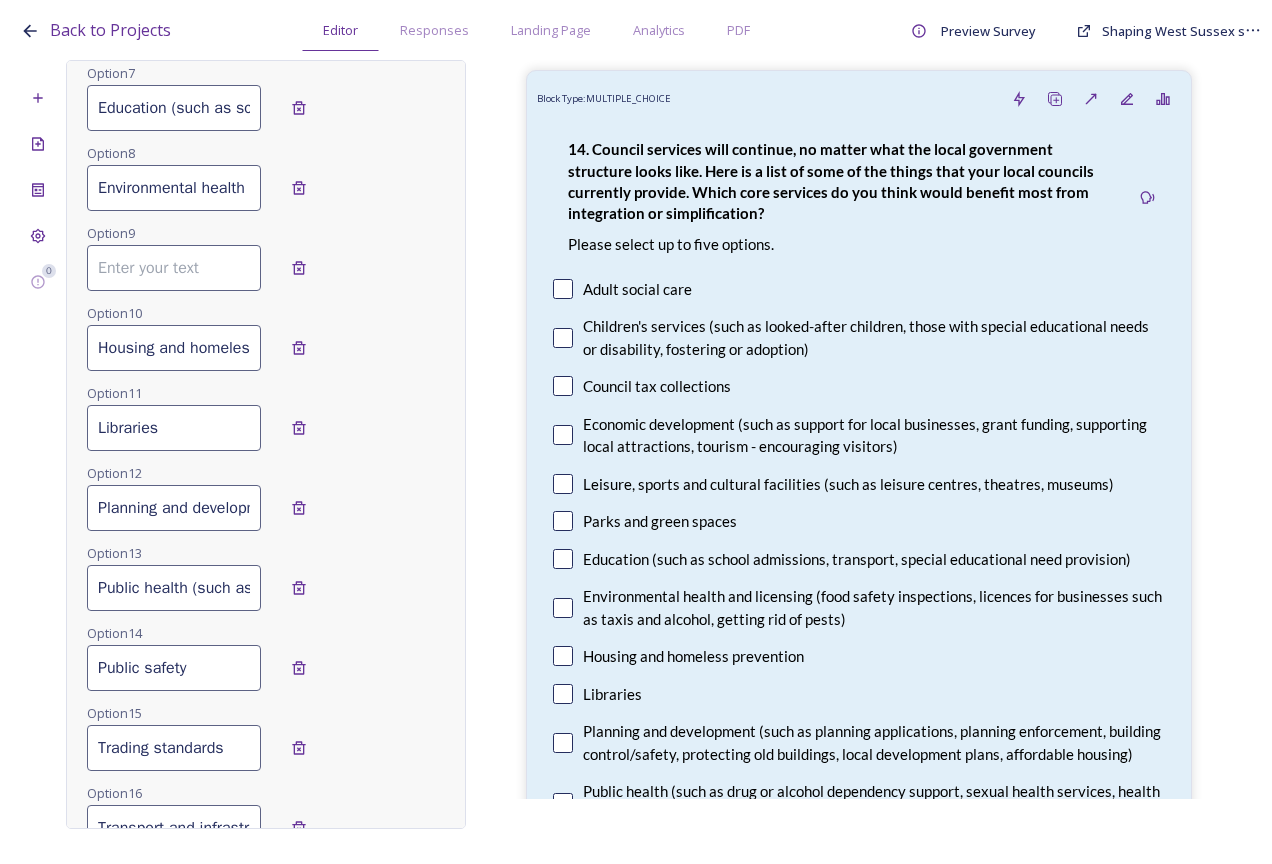 type 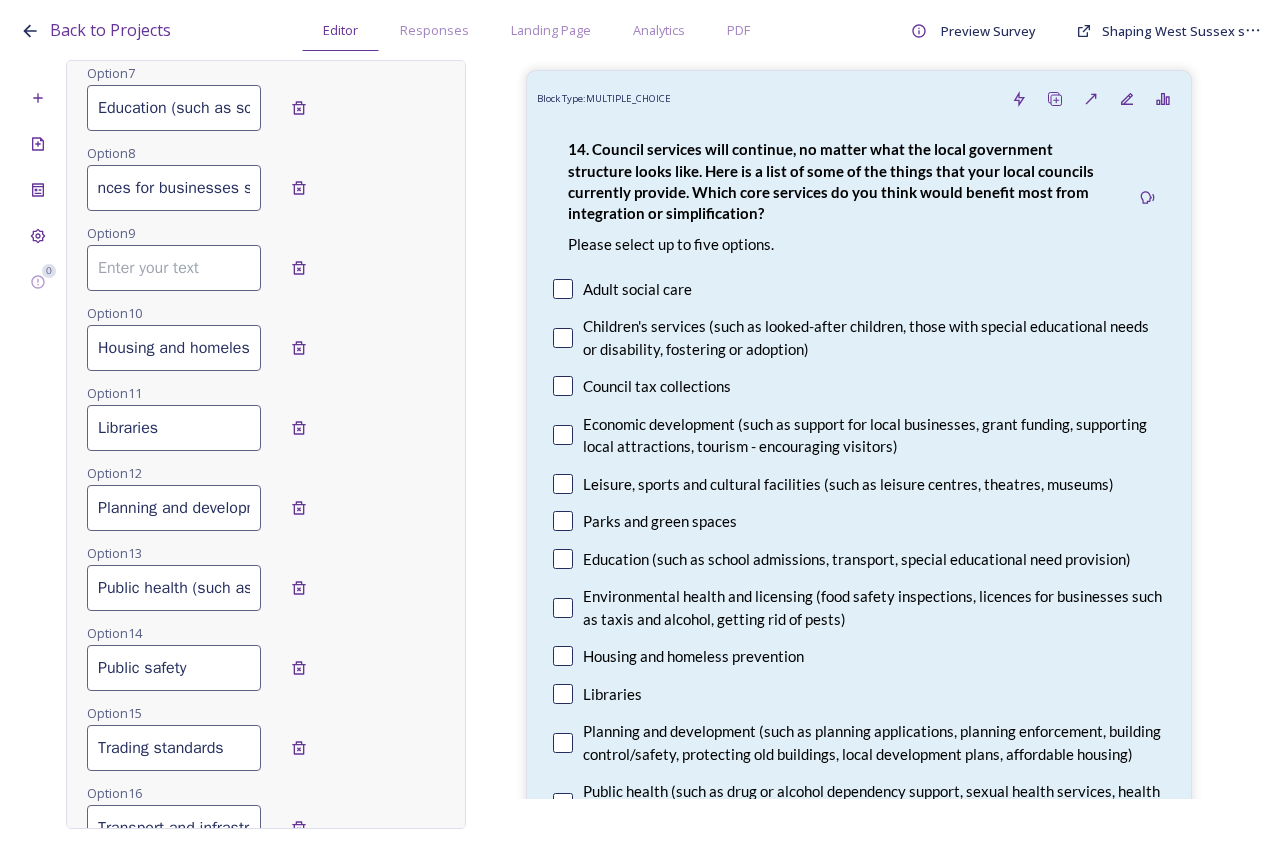 scroll, scrollTop: 0, scrollLeft: 730, axis: horizontal 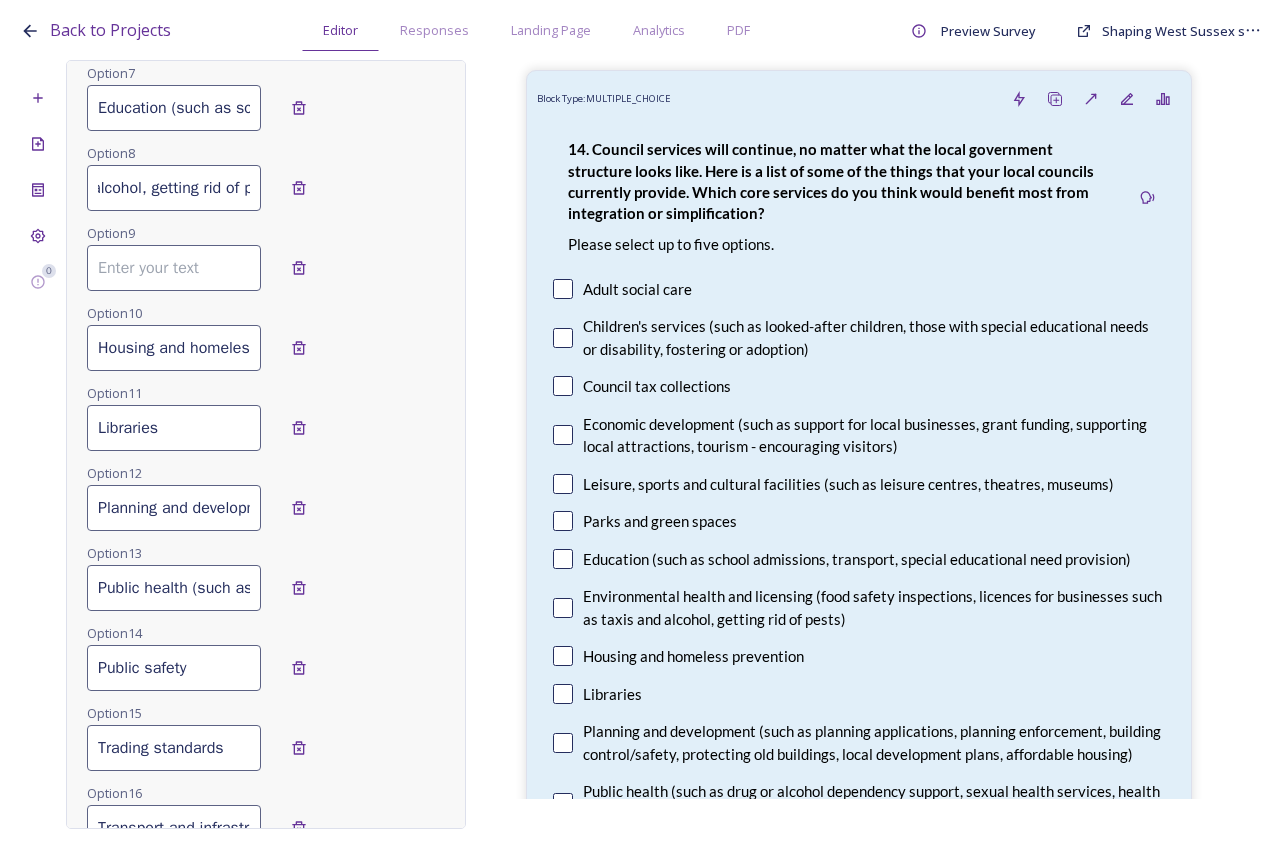 drag, startPoint x: 97, startPoint y: 212, endPoint x: 355, endPoint y: 226, distance: 258.37958 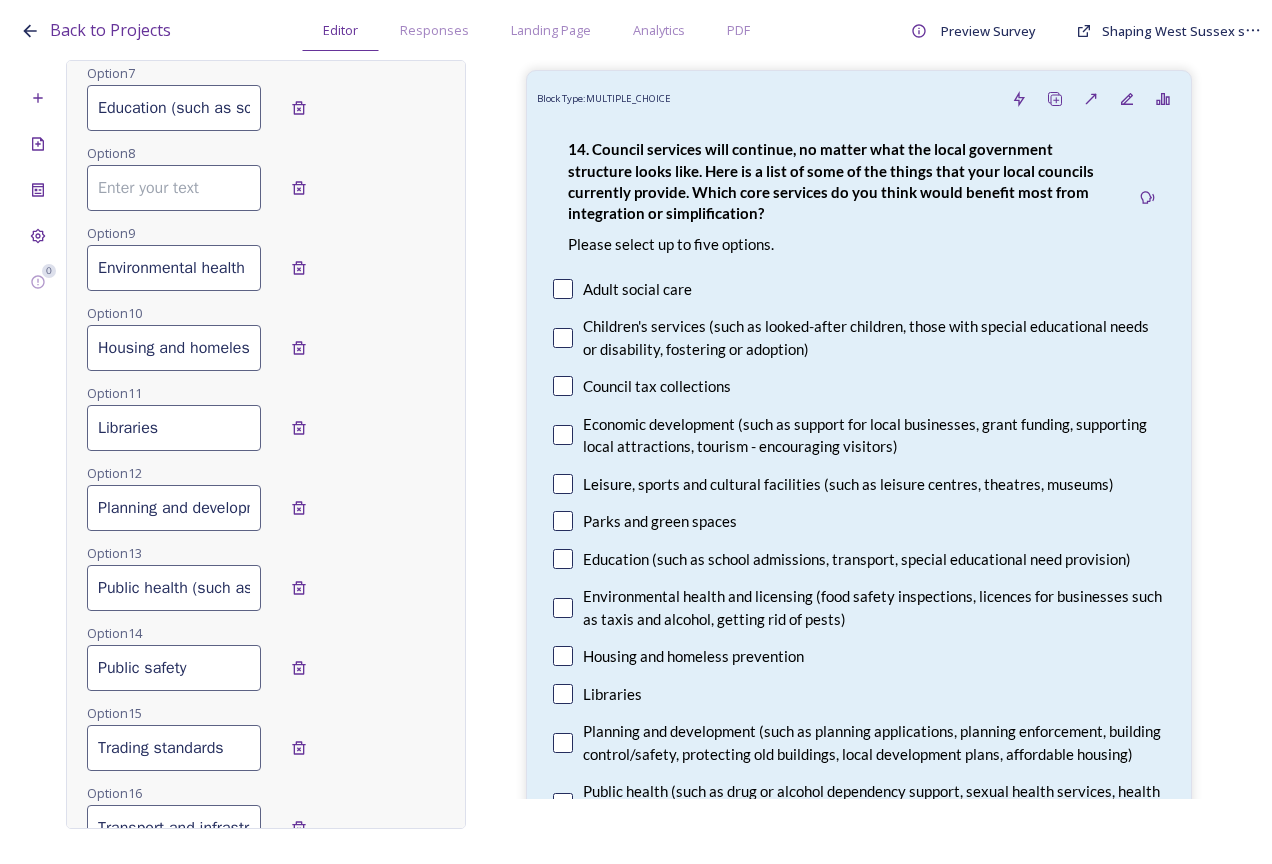 scroll, scrollTop: 0, scrollLeft: 0, axis: both 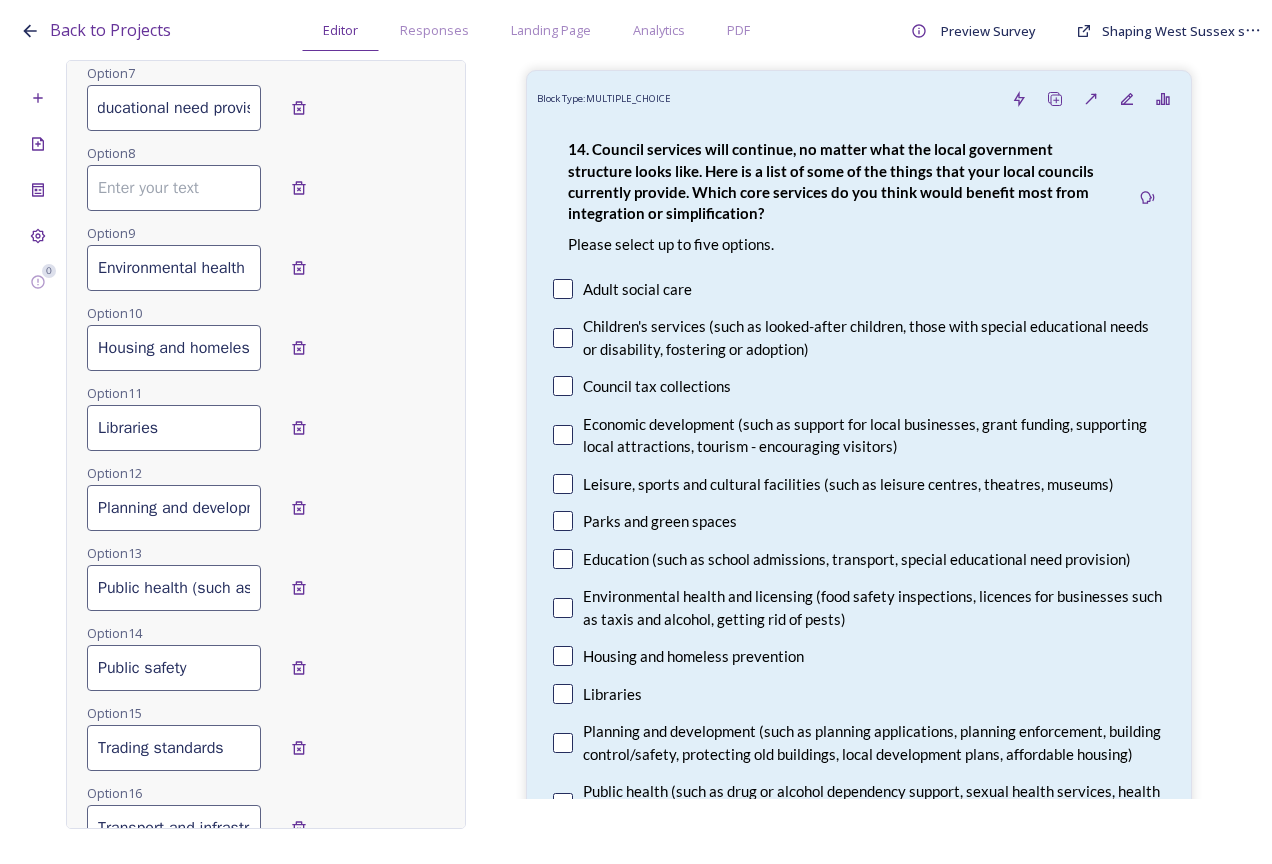 drag, startPoint x: 104, startPoint y: 129, endPoint x: 440, endPoint y: 175, distance: 339.1342 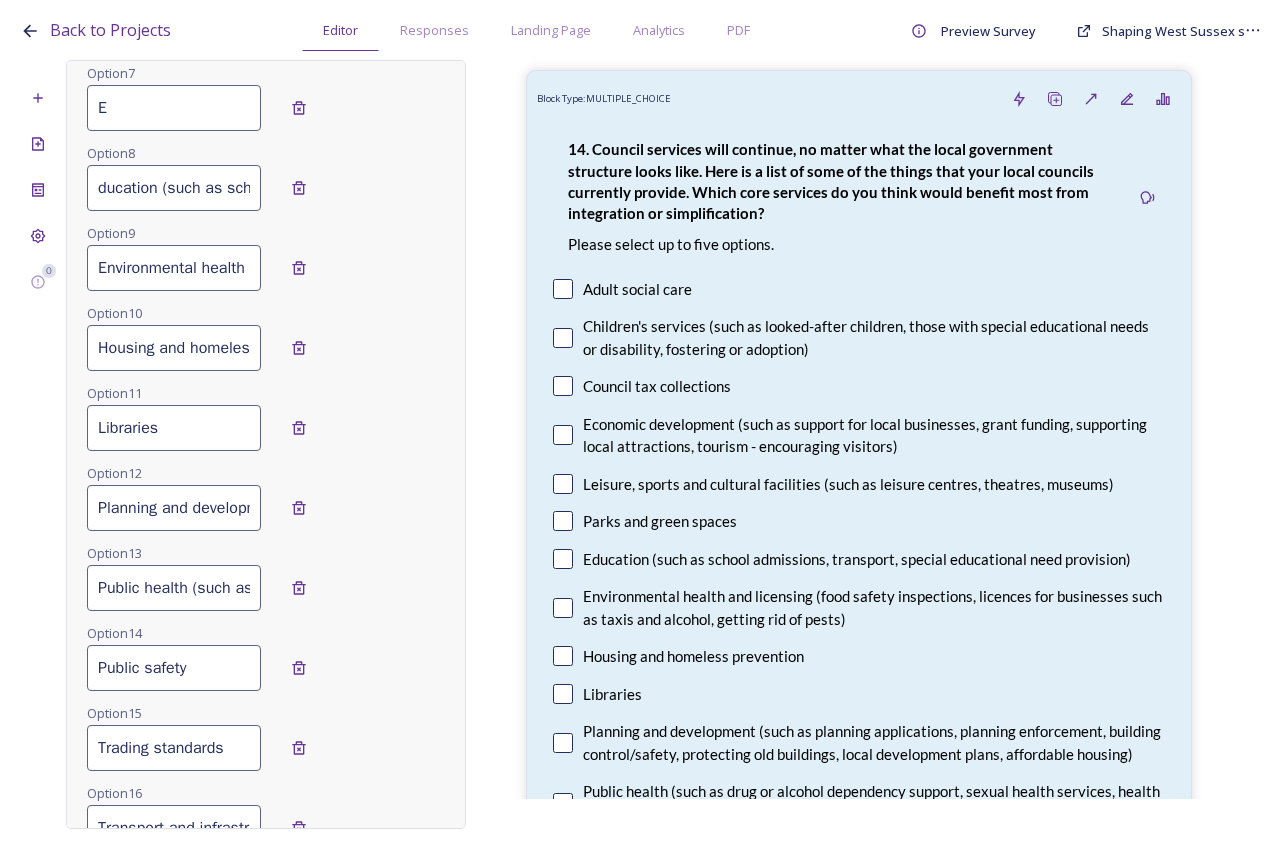 scroll, scrollTop: 0, scrollLeft: 0, axis: both 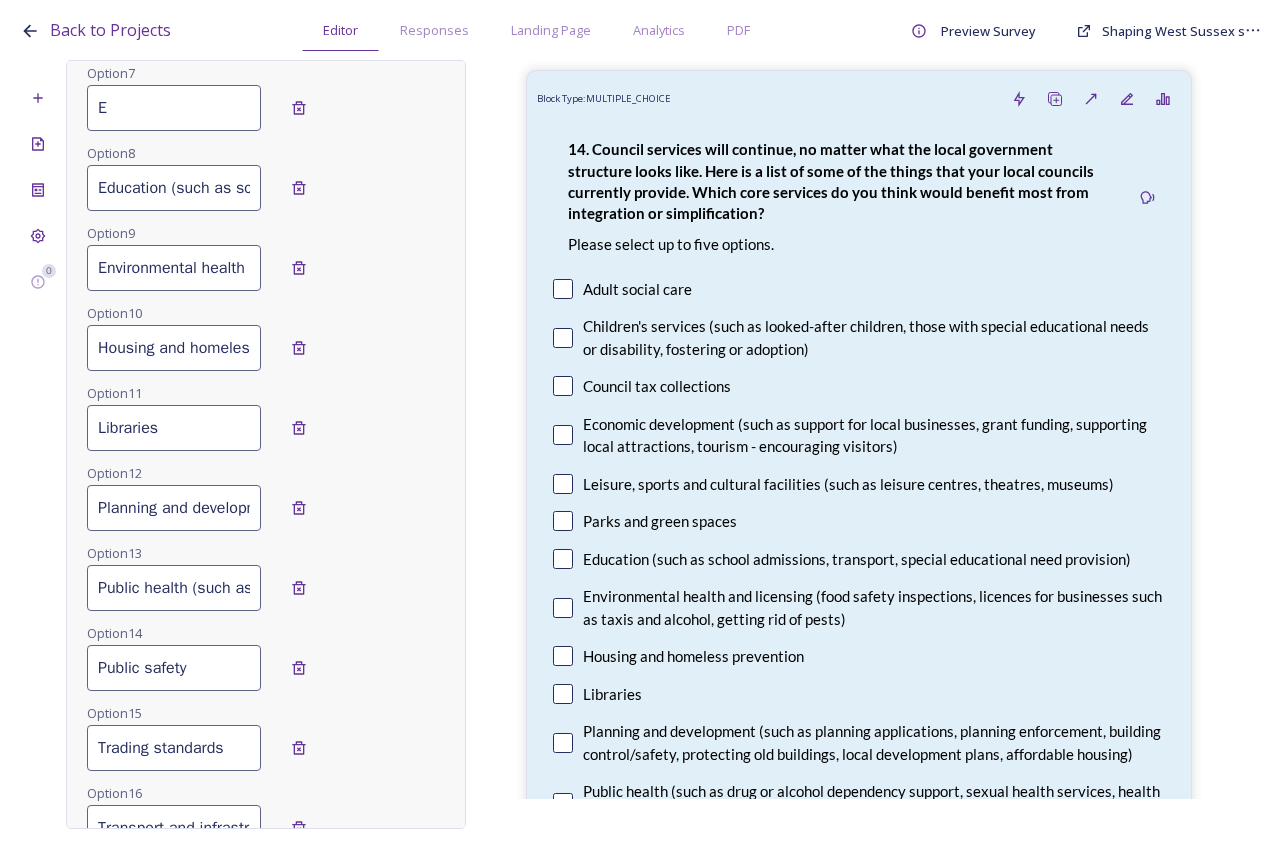 type on "Education (such as school admissions, transport, special educational need provision)" 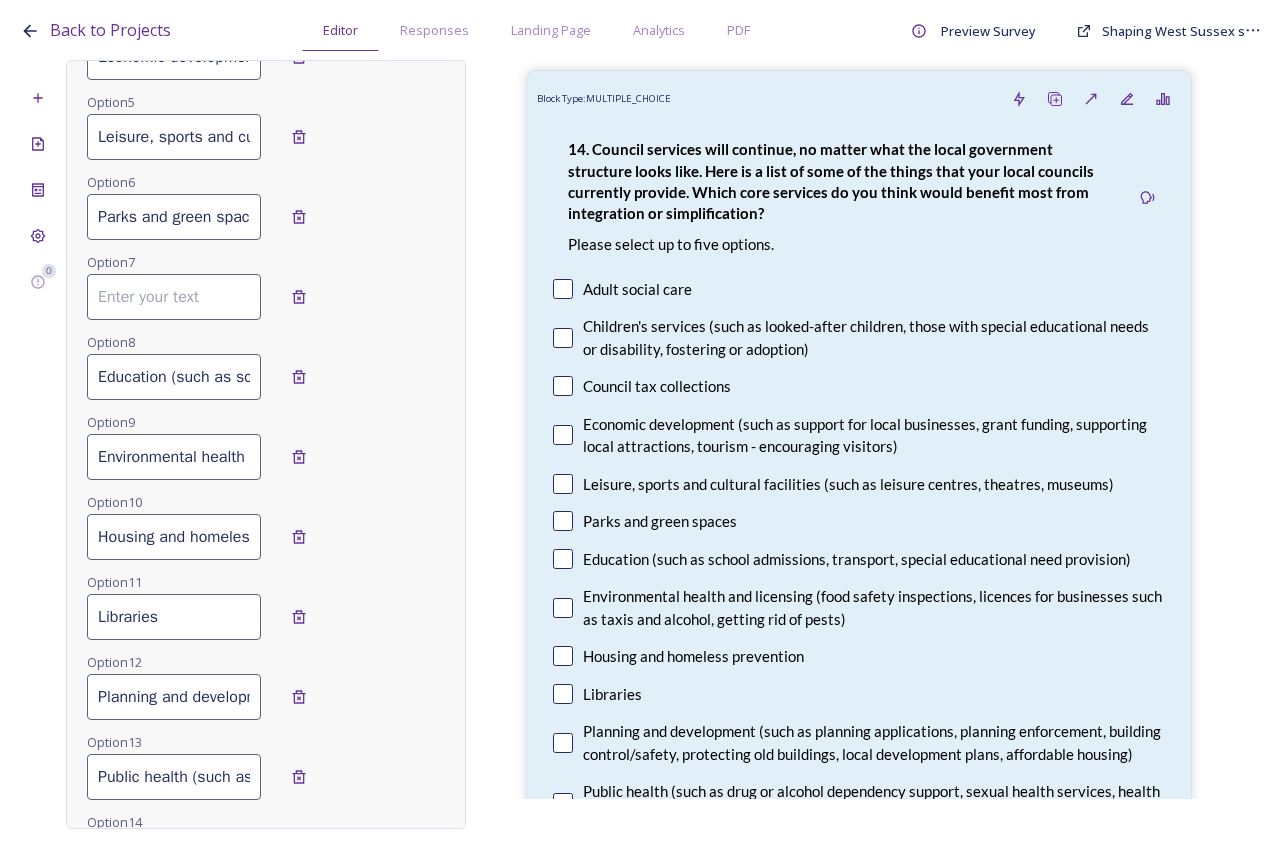 scroll, scrollTop: 698, scrollLeft: 0, axis: vertical 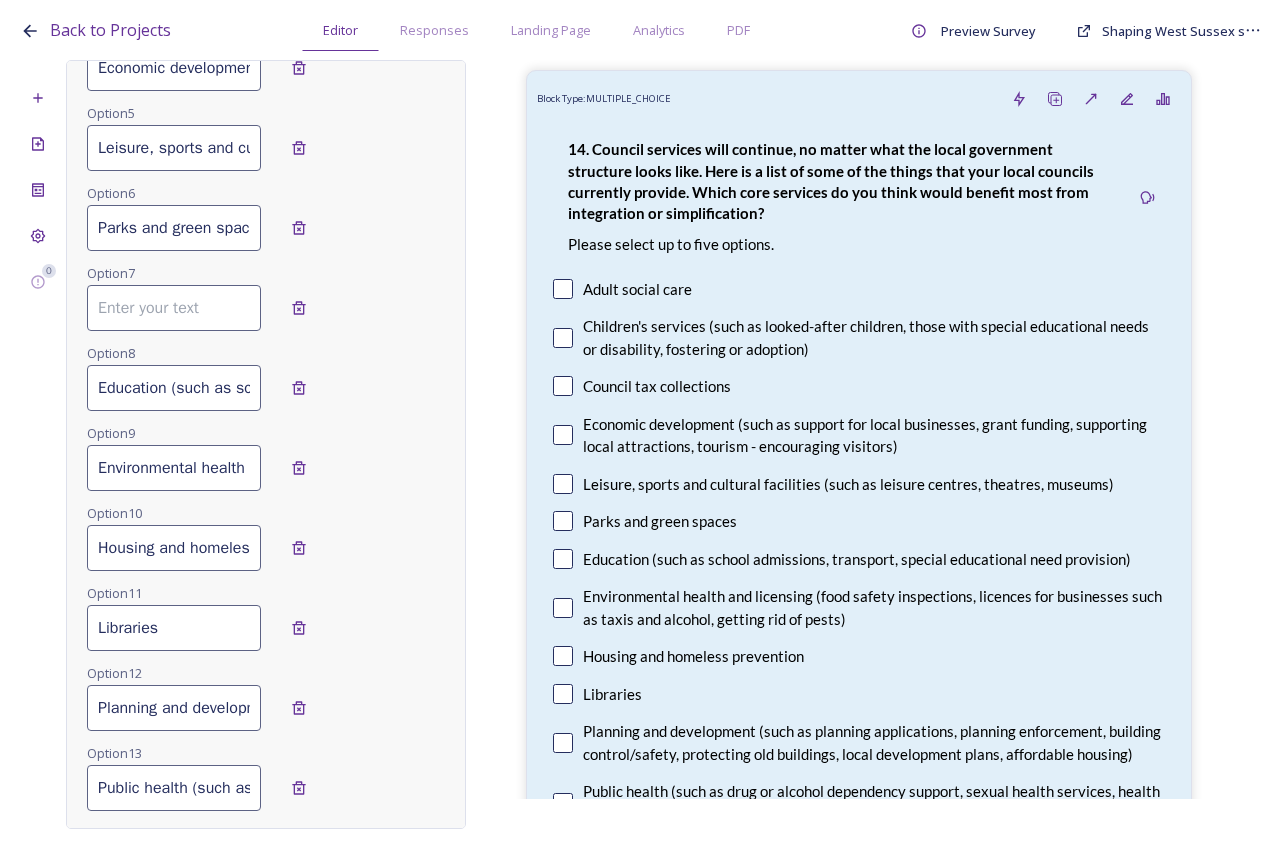 type 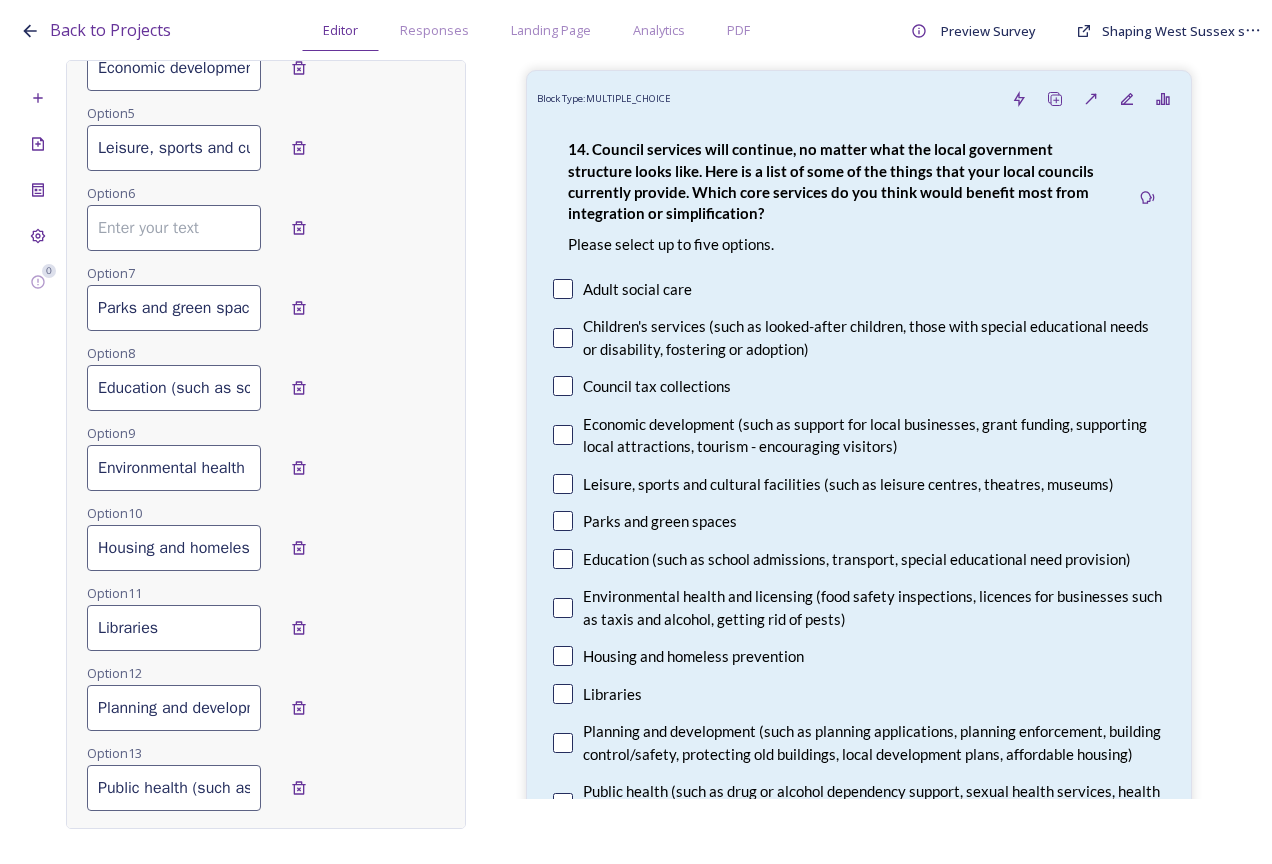 type on "Parks and green spaces" 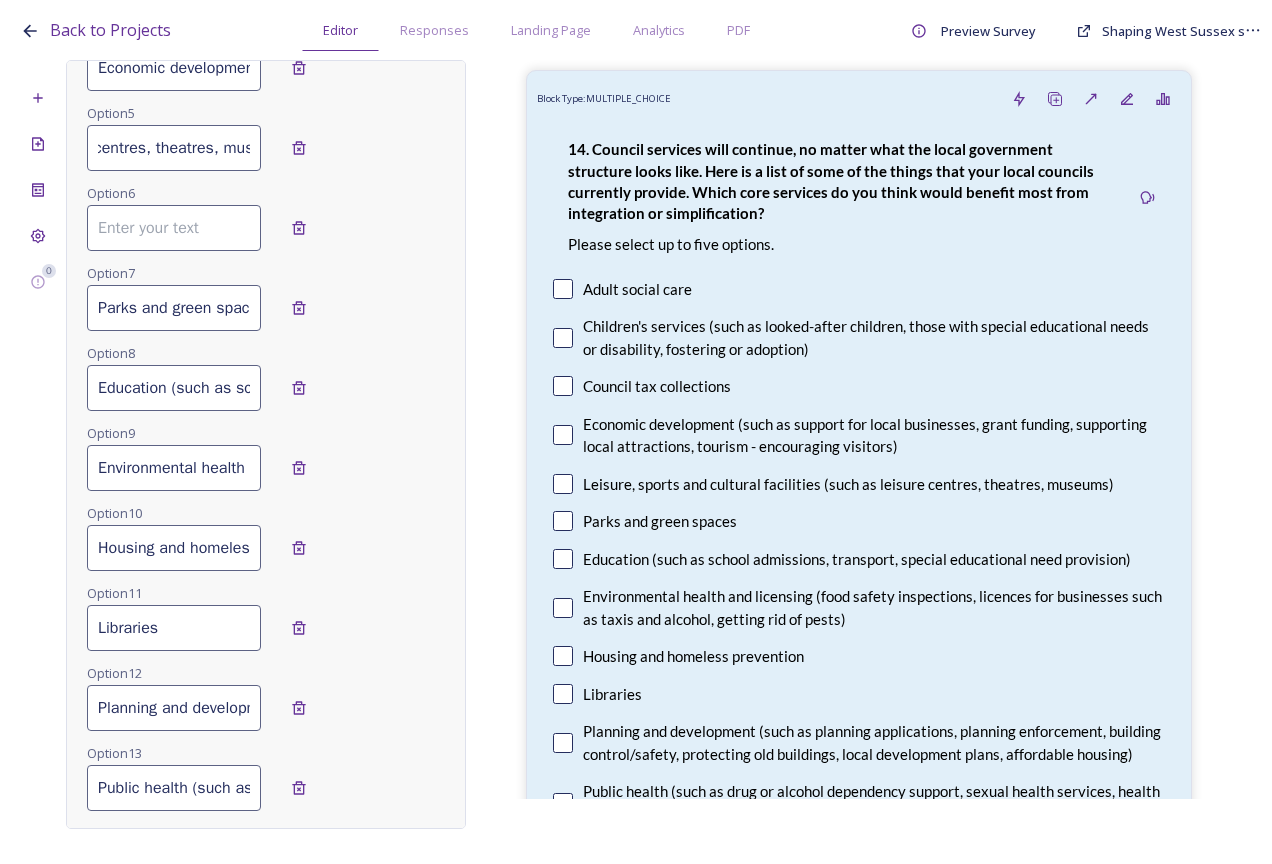 drag, startPoint x: 100, startPoint y: 170, endPoint x: 369, endPoint y: 185, distance: 269.41788 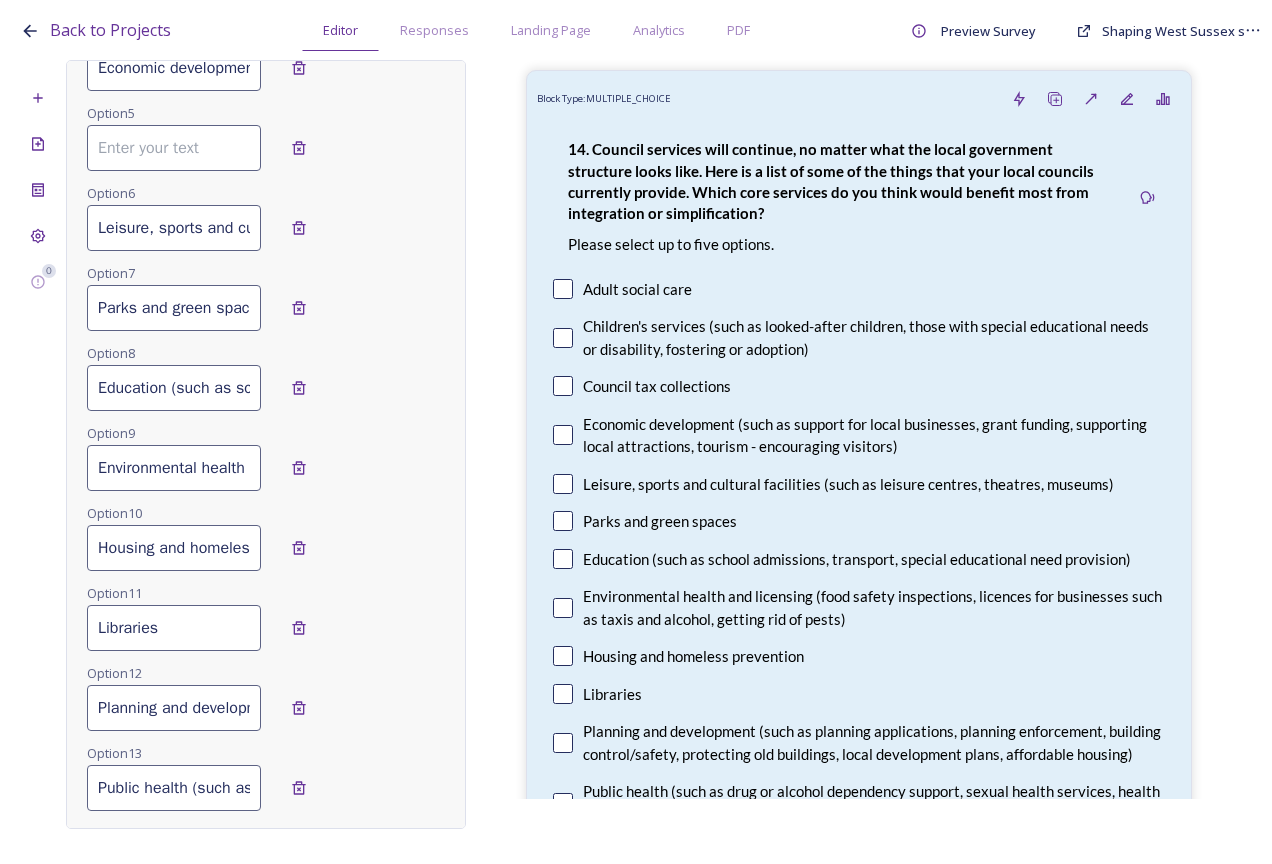 scroll, scrollTop: 0, scrollLeft: 0, axis: both 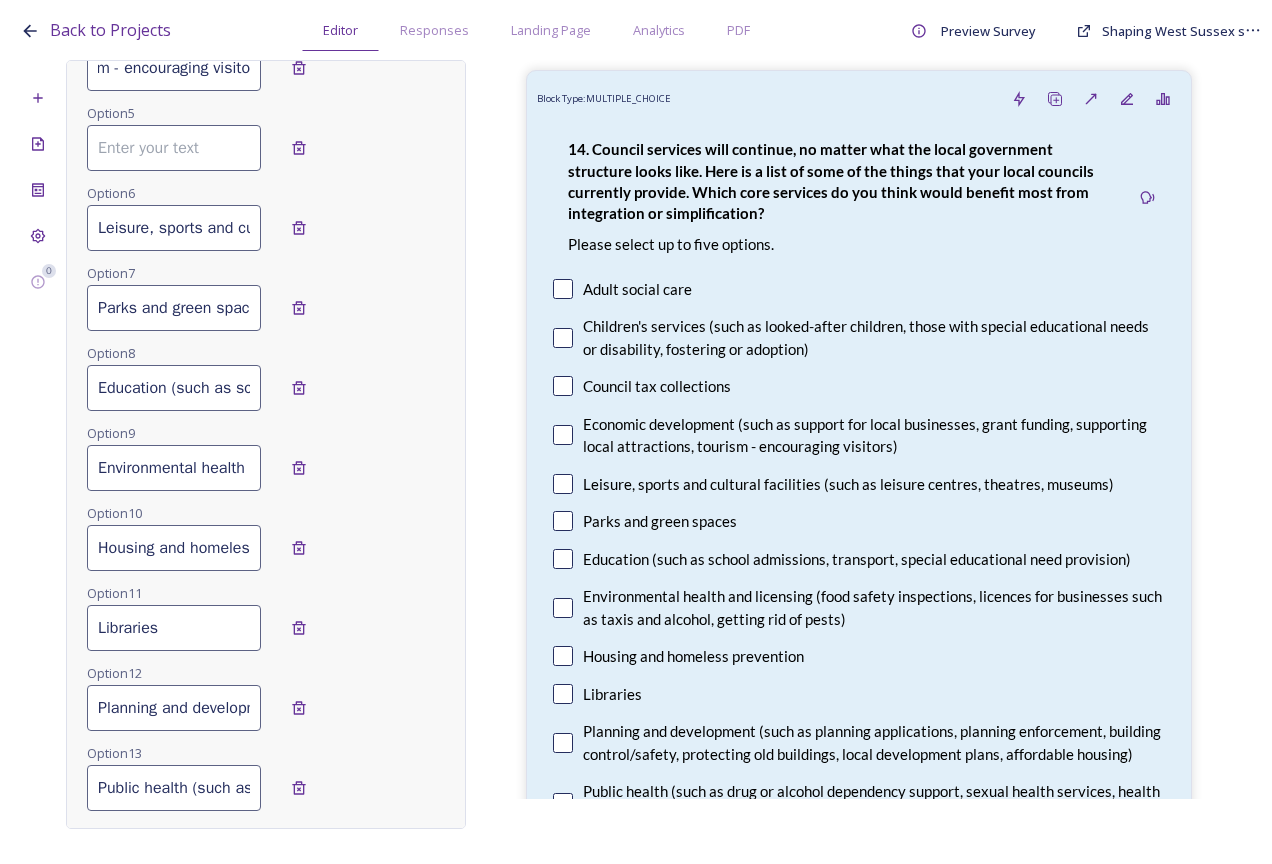 drag, startPoint x: 97, startPoint y: 91, endPoint x: 345, endPoint y: 110, distance: 248.72676 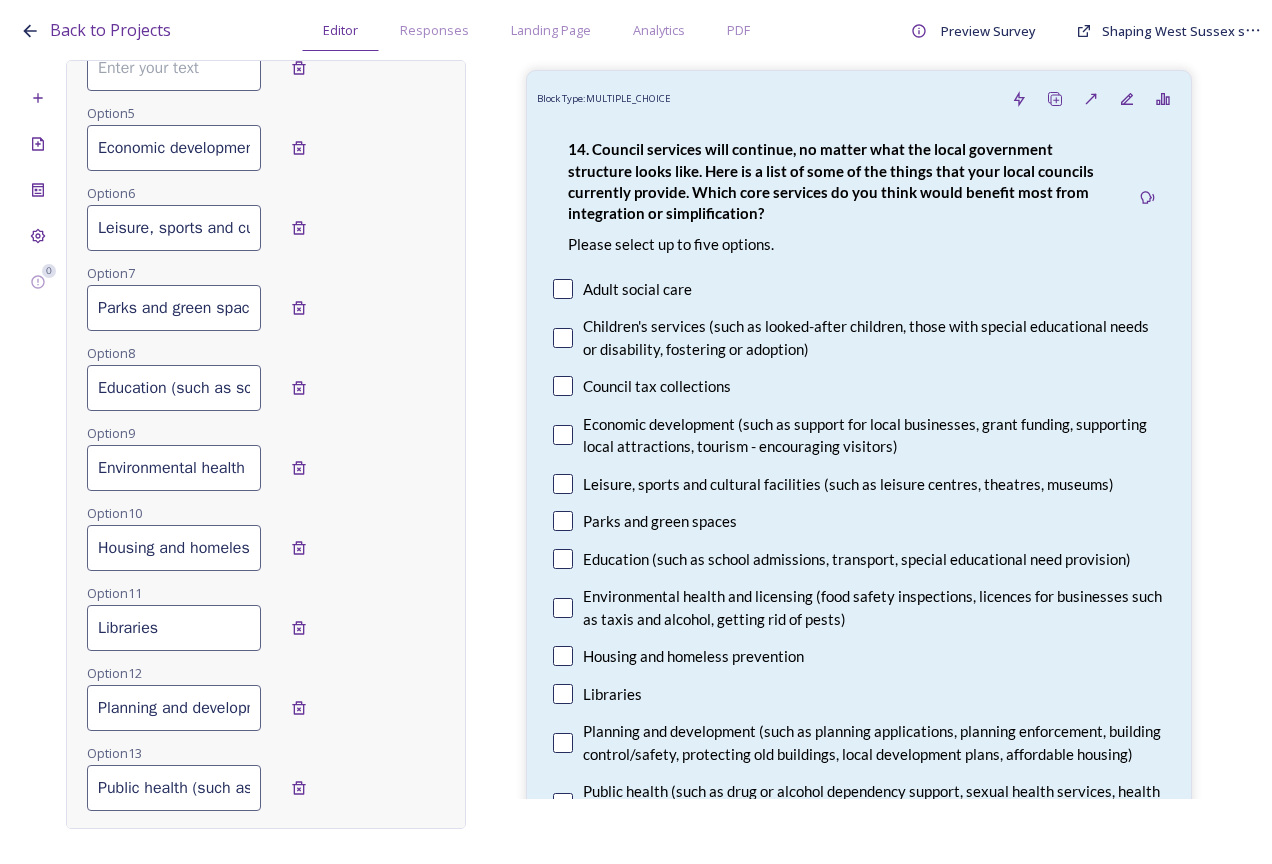 scroll, scrollTop: 0, scrollLeft: 0, axis: both 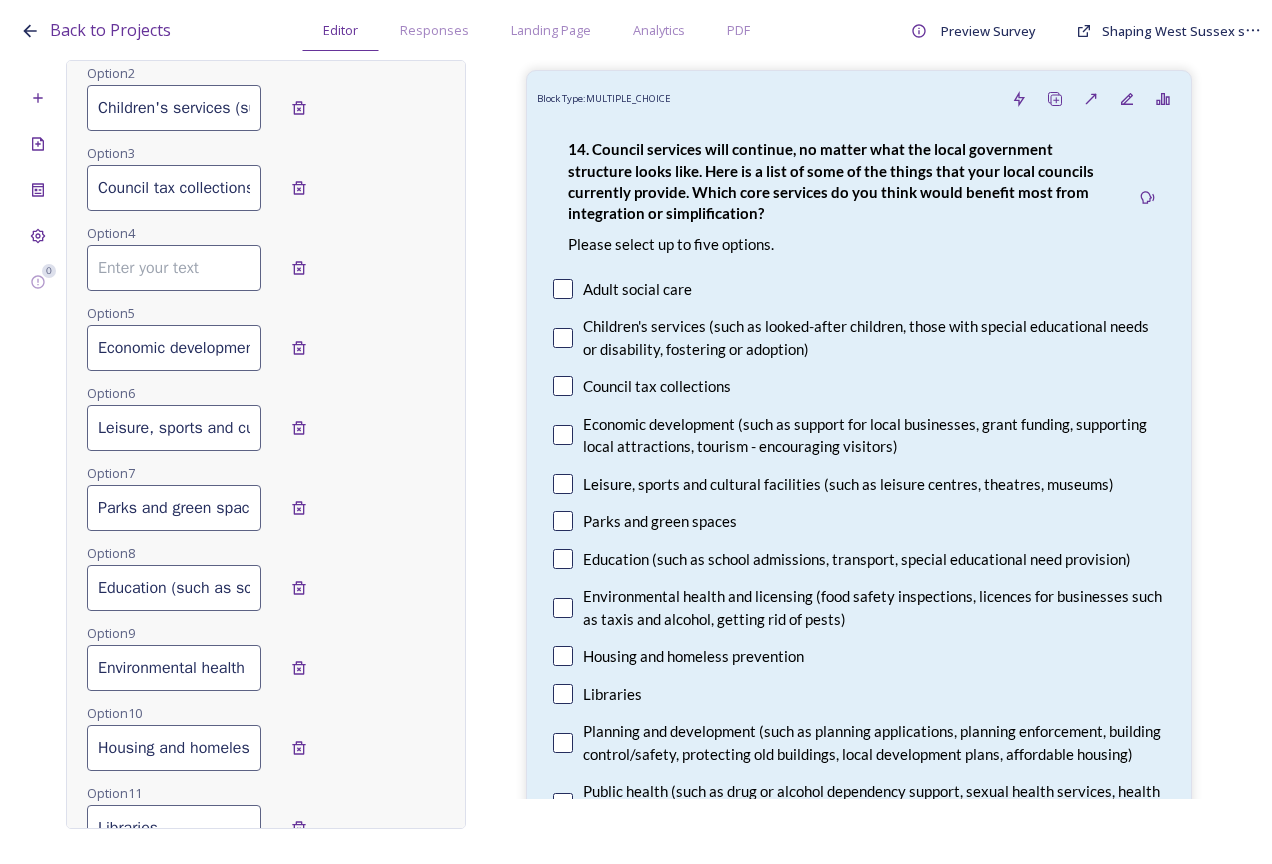 type on "Economic development (such as support for local businesses, grant funding, supporting local attractions, tourism - encouraging visitors)" 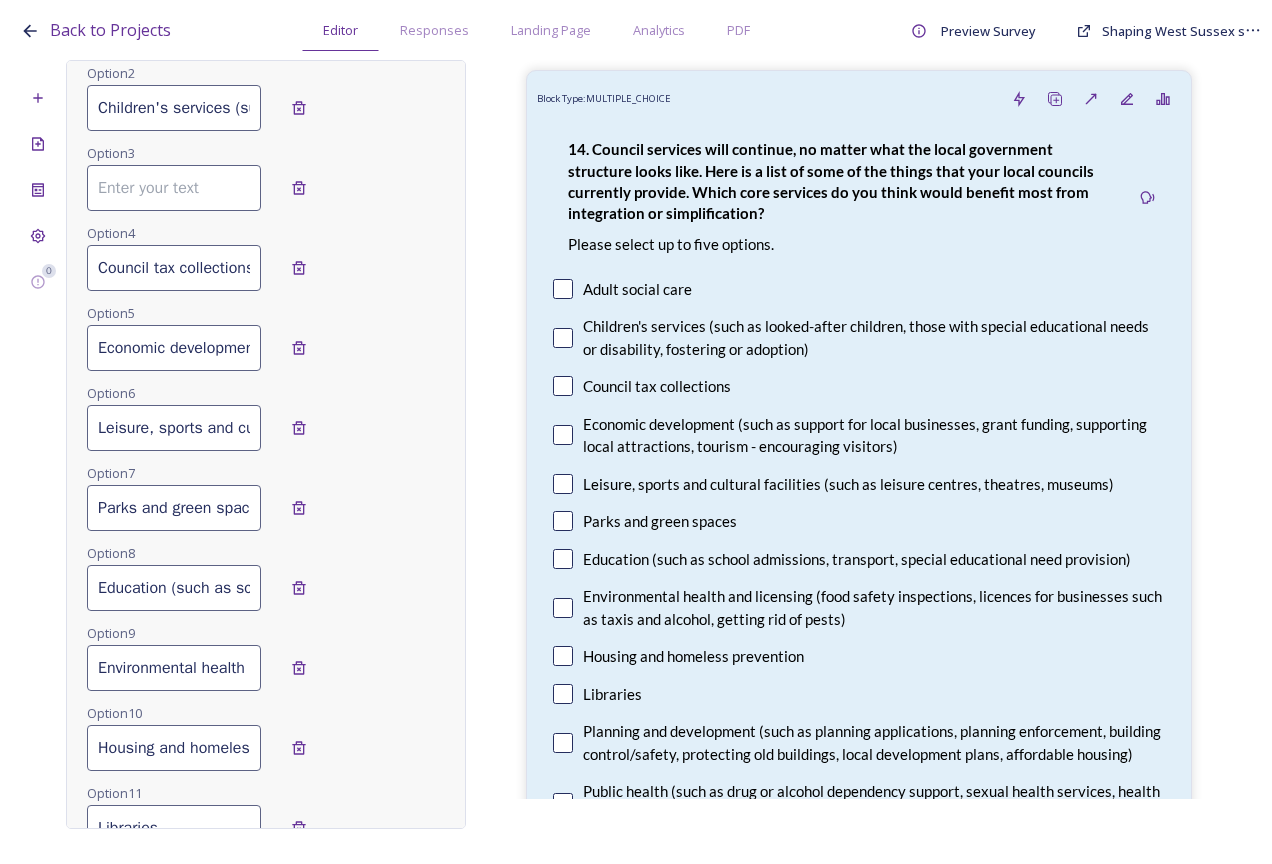 type on "Council tax collections" 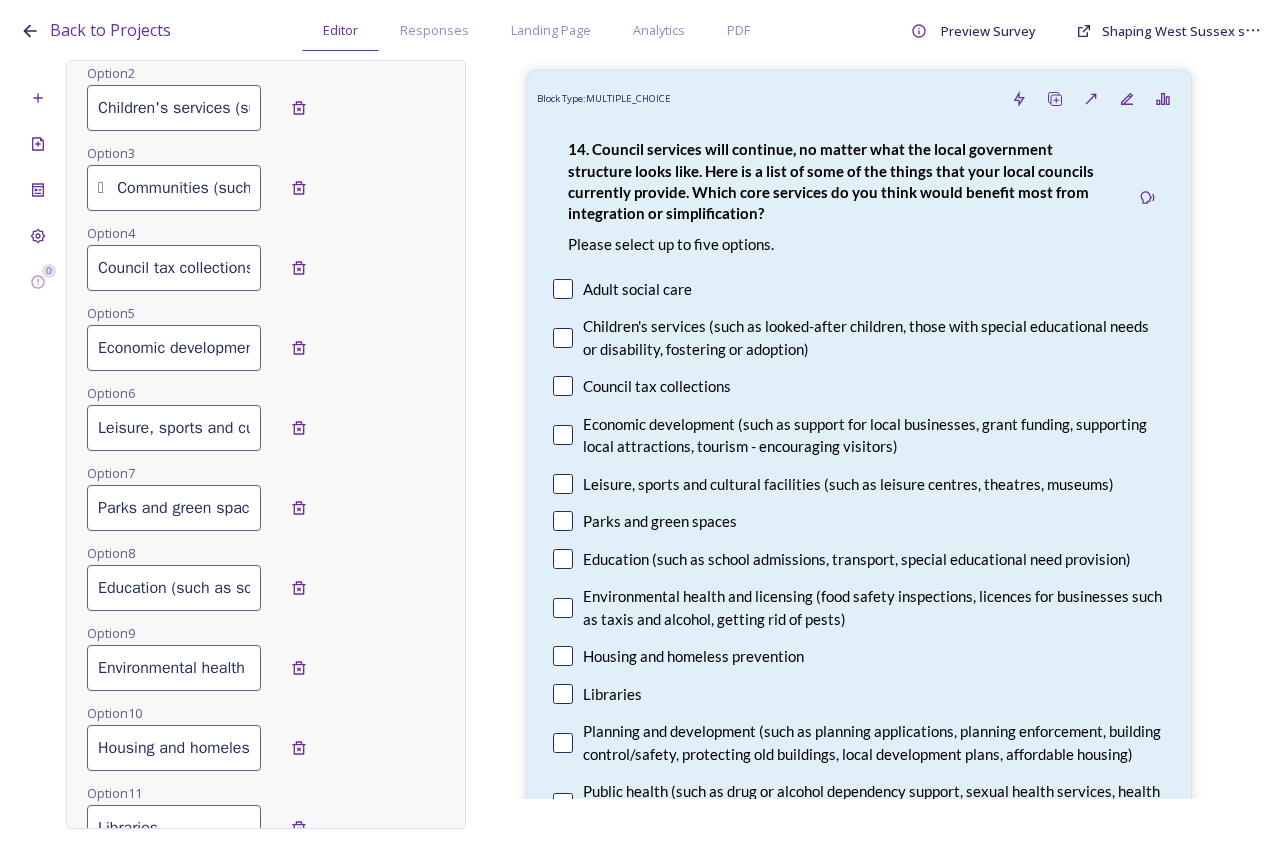 drag, startPoint x: 143, startPoint y: 210, endPoint x: 123, endPoint y: 210, distance: 20 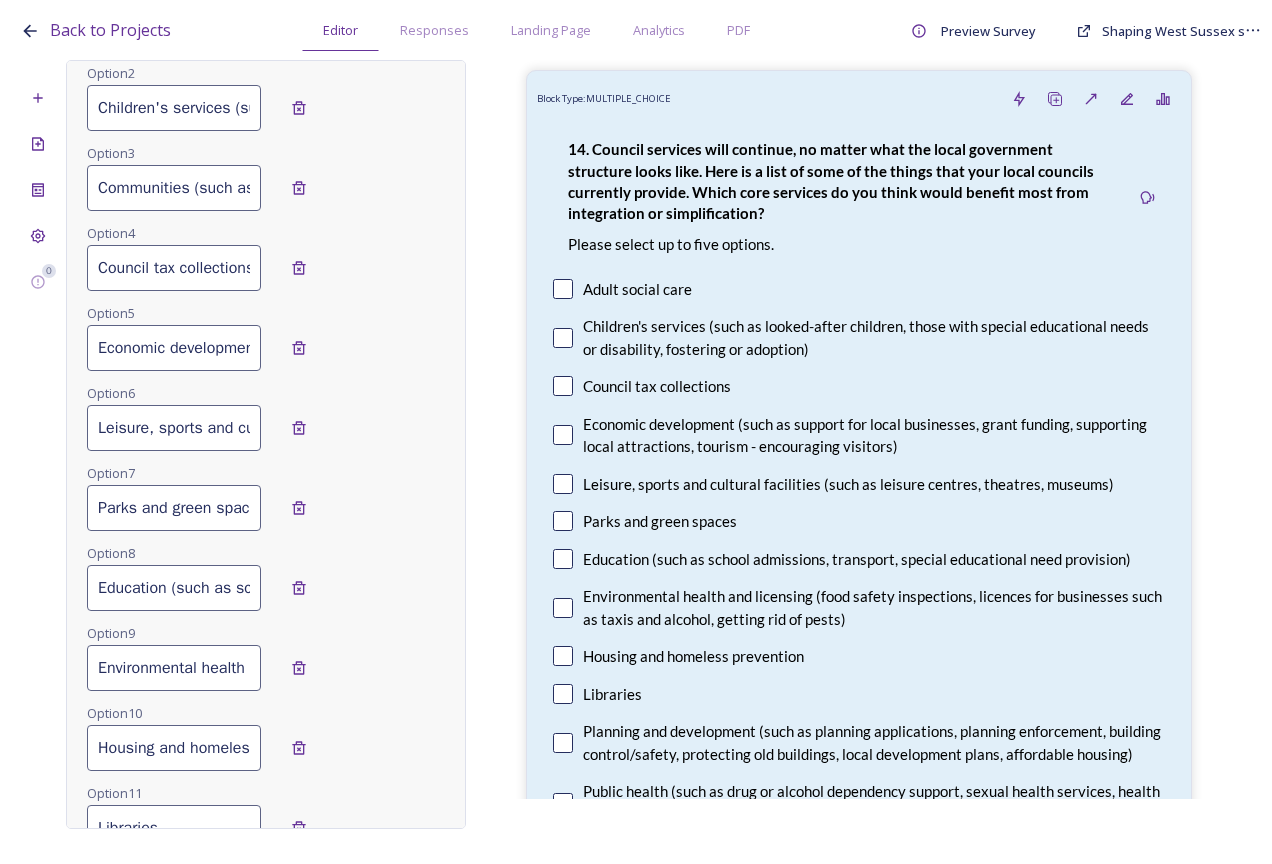 type on "Communities (such as public events, activities for young people or families)" 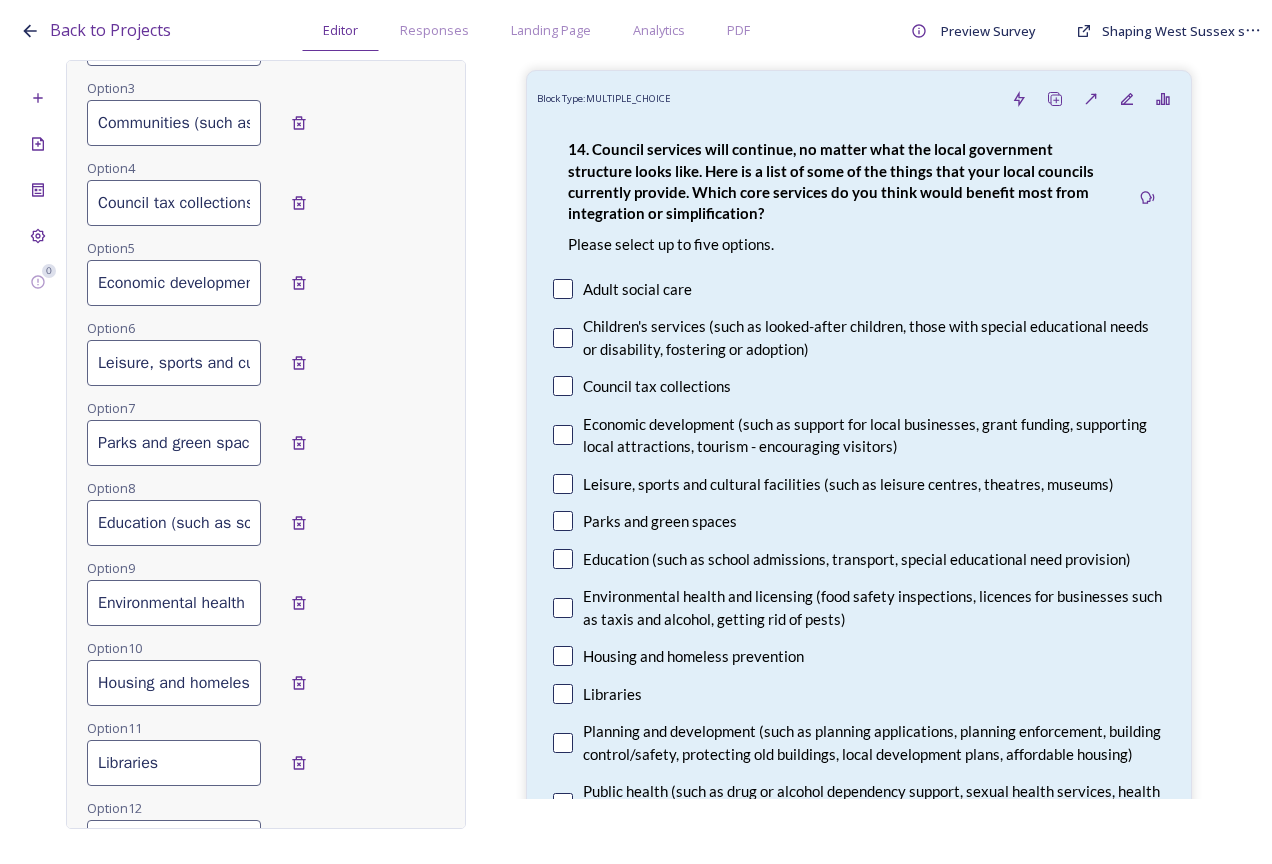 scroll, scrollTop: 598, scrollLeft: 0, axis: vertical 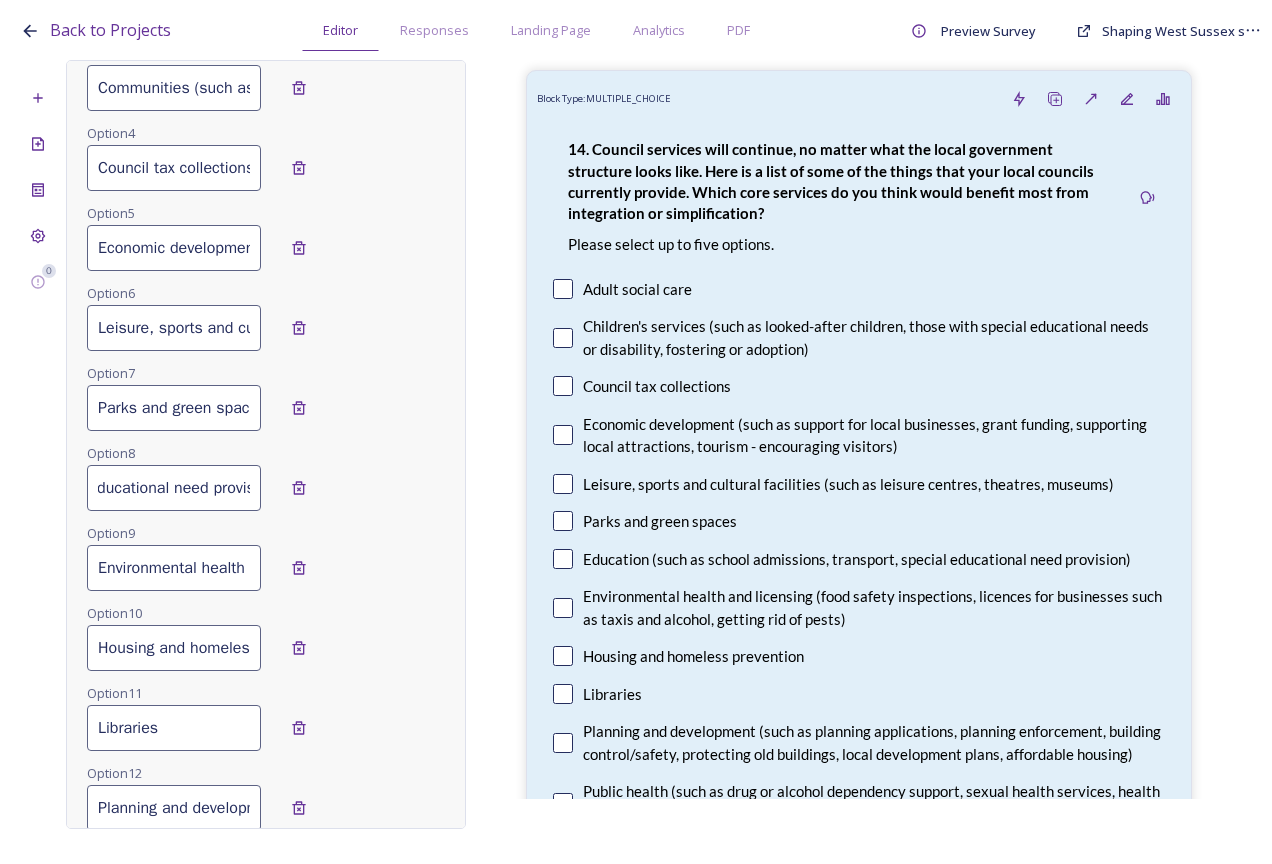 drag, startPoint x: 99, startPoint y: 503, endPoint x: 368, endPoint y: 517, distance: 269.36407 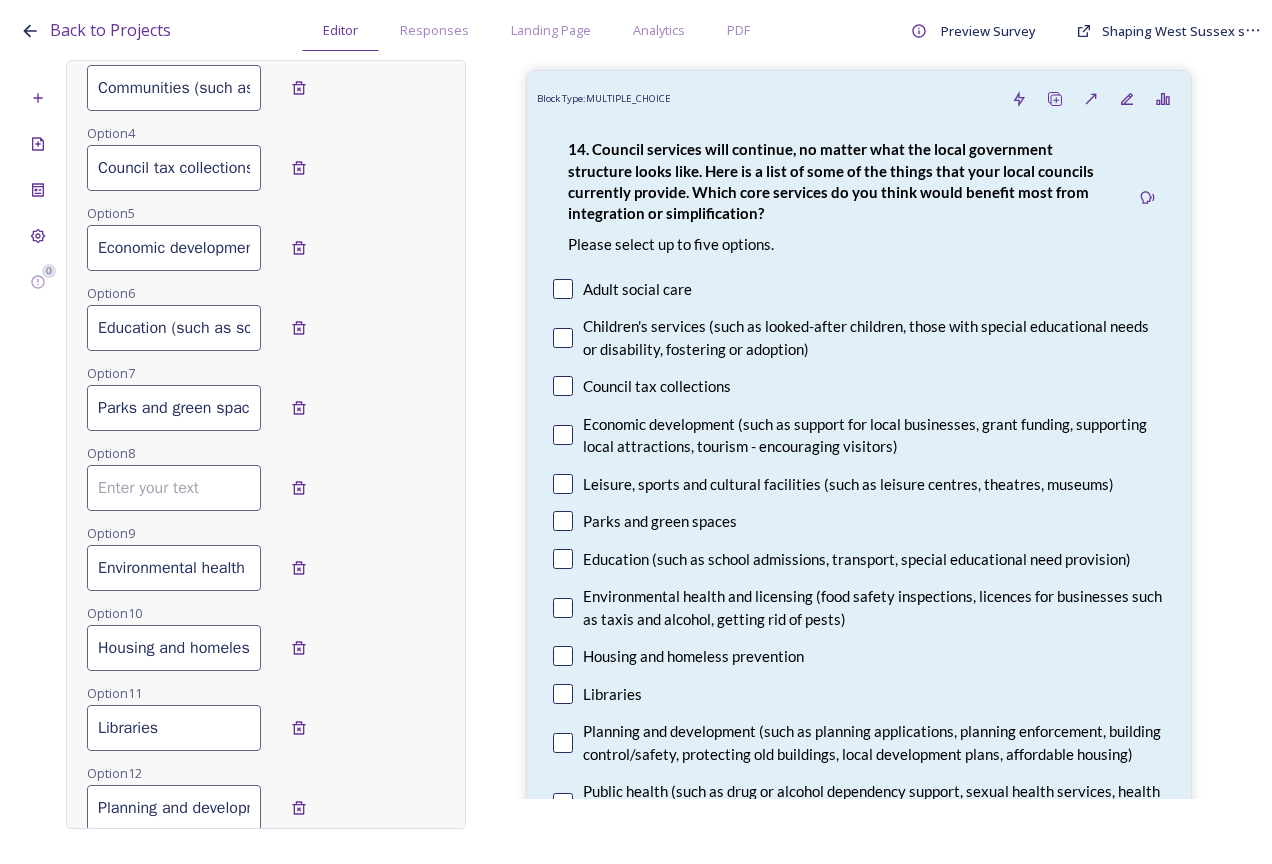 scroll, scrollTop: 0, scrollLeft: 0, axis: both 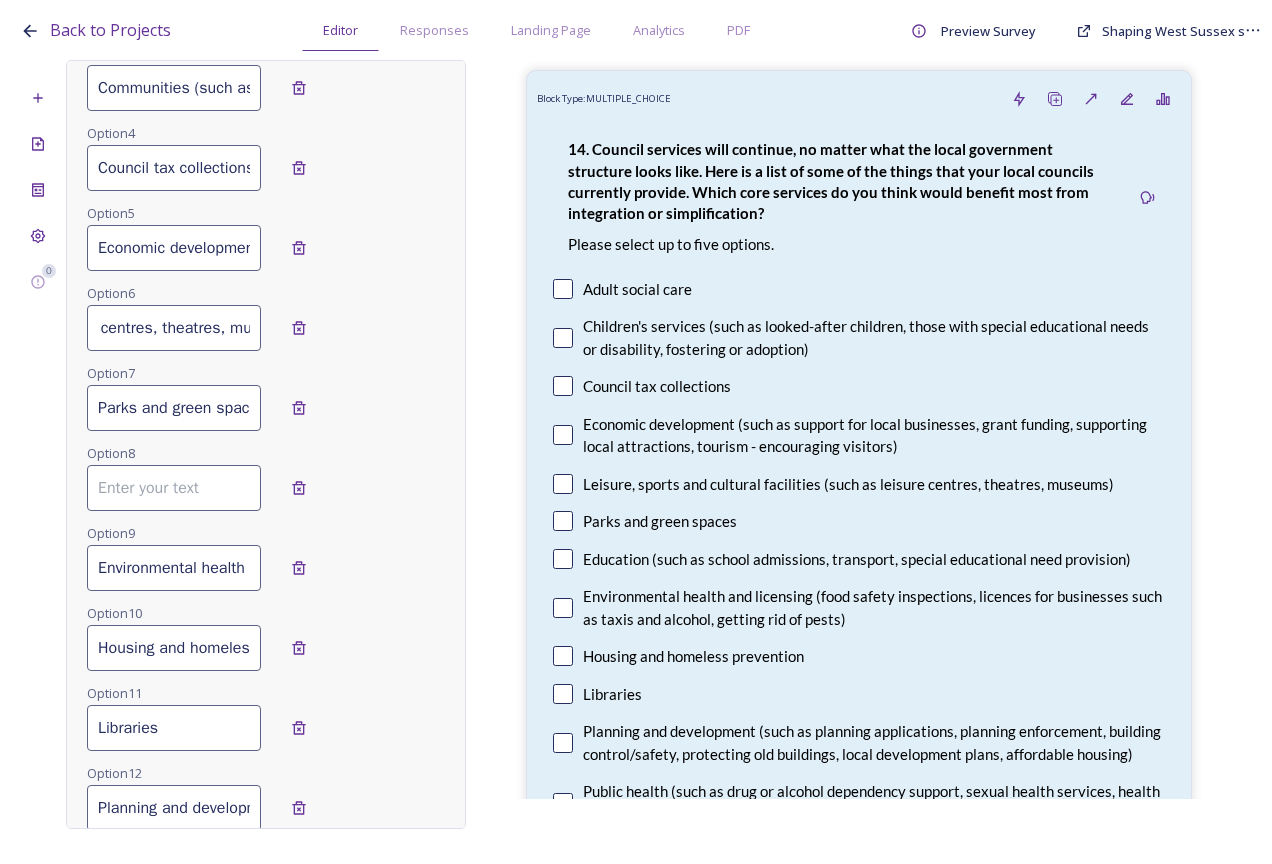drag, startPoint x: 254, startPoint y: 347, endPoint x: 501, endPoint y: 347, distance: 247 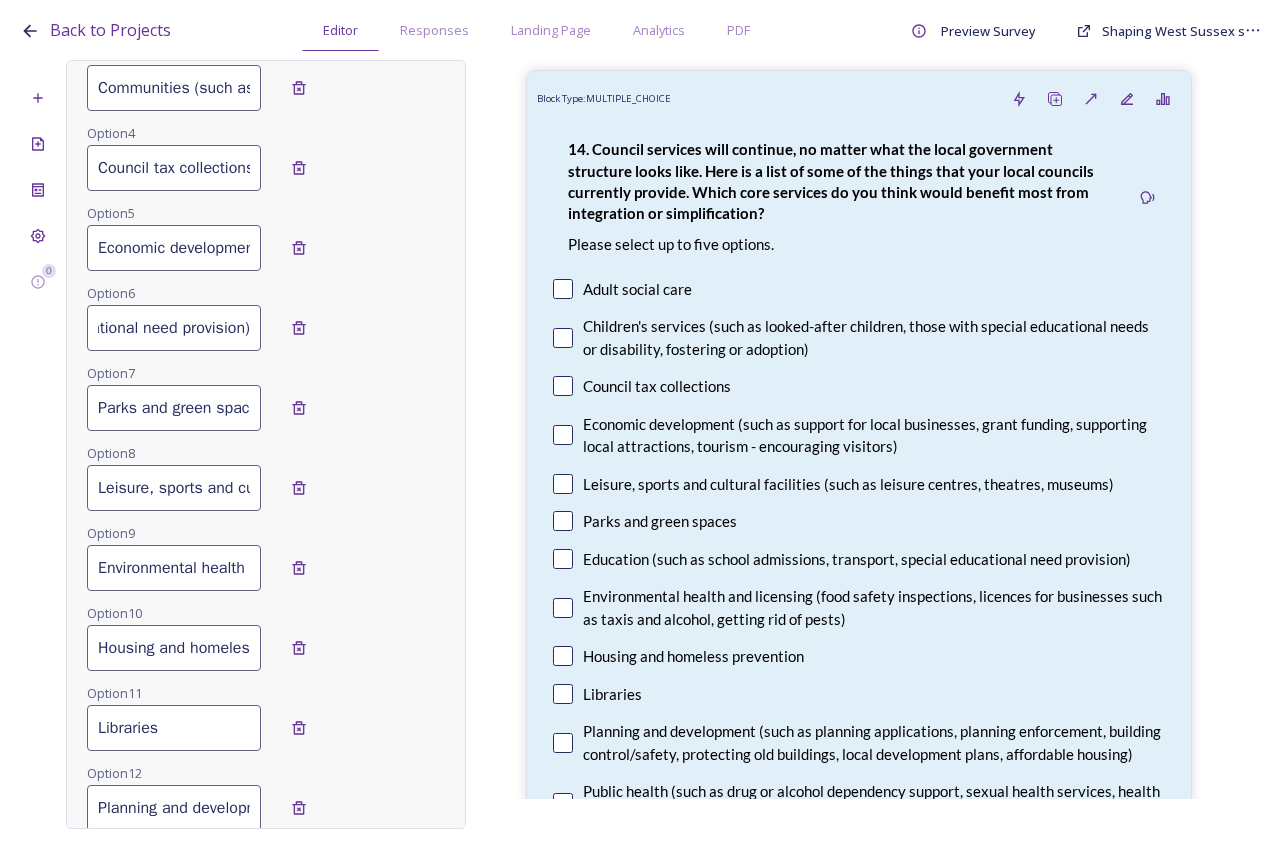 scroll, scrollTop: 0, scrollLeft: 0, axis: both 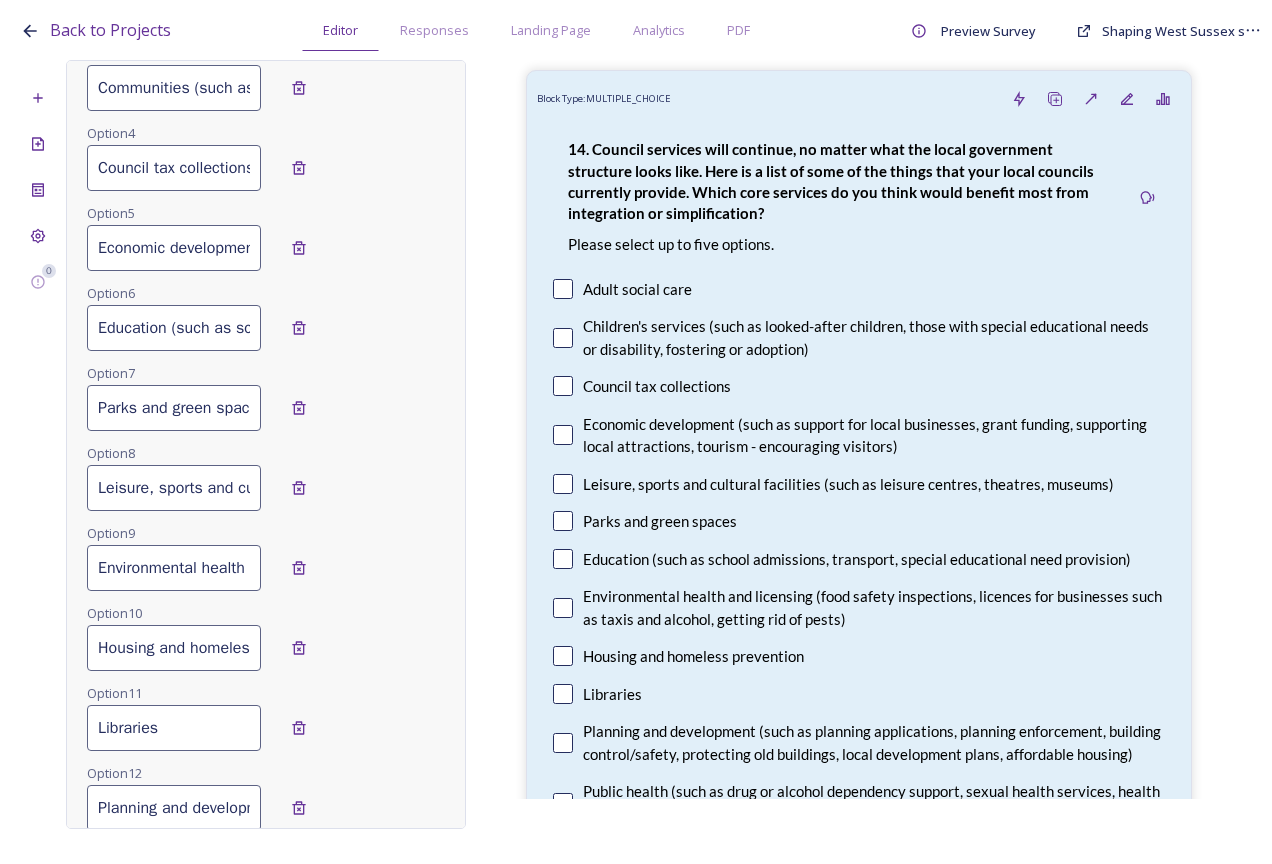 type on "Leisure, sports and cultural facilities (such as leisure centres, theatres, museums)" 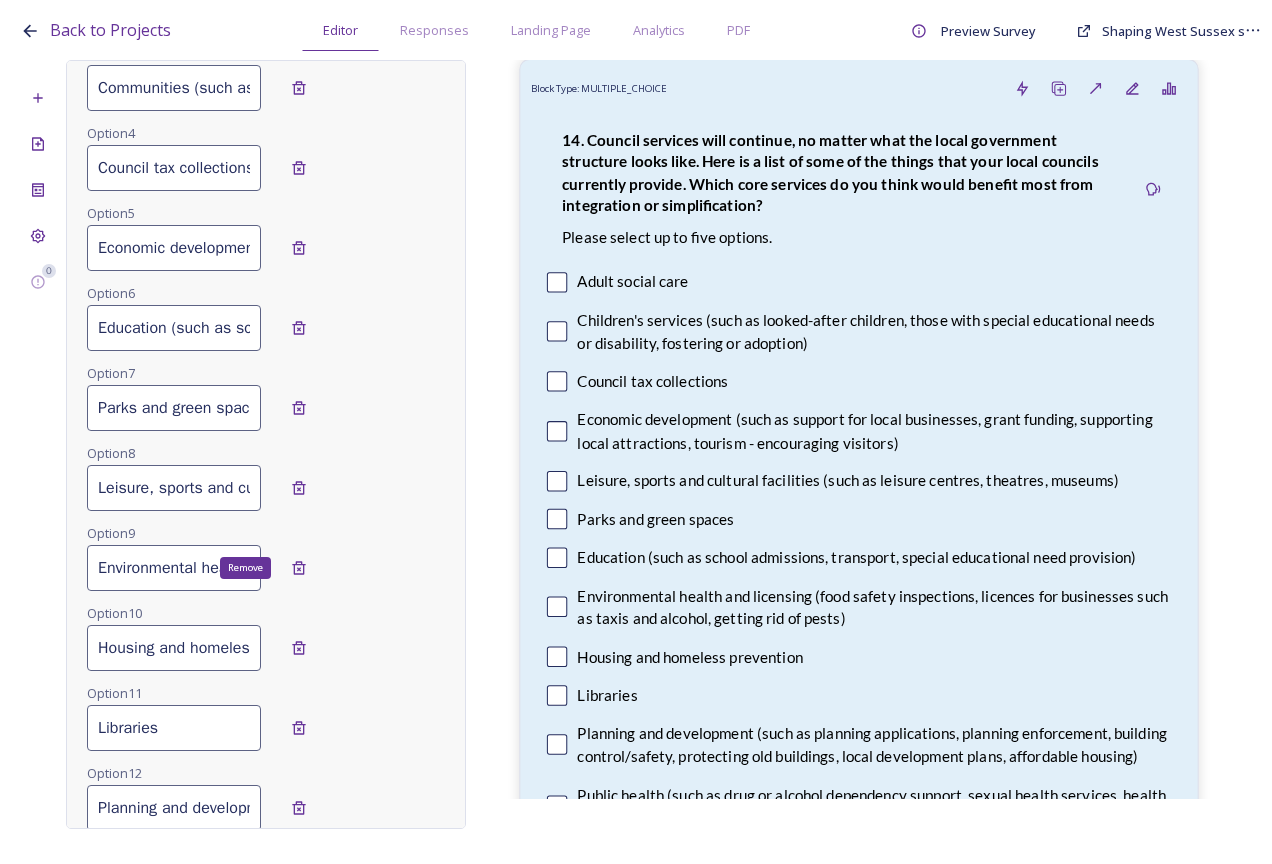scroll, scrollTop: 0, scrollLeft: 730, axis: horizontal 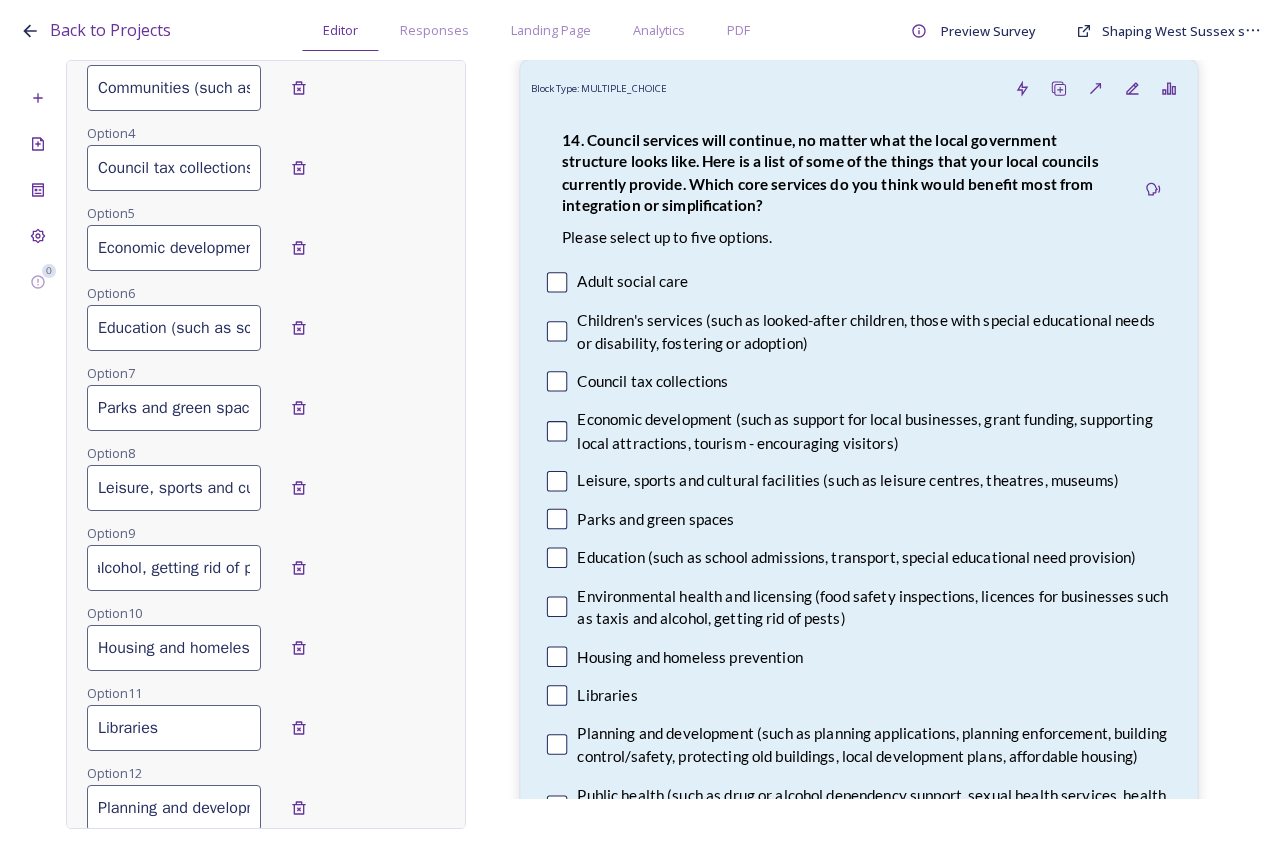 drag, startPoint x: 97, startPoint y: 590, endPoint x: 532, endPoint y: 590, distance: 435 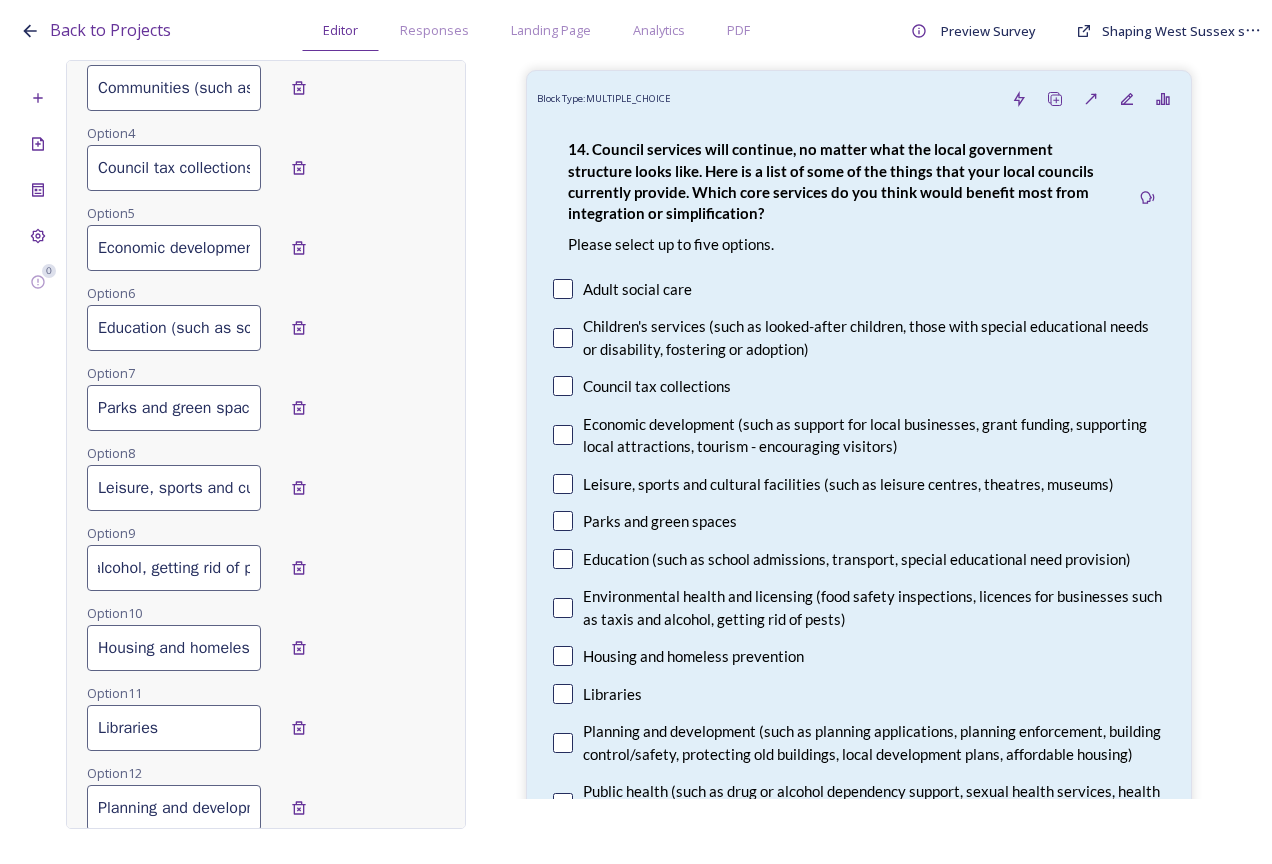 type 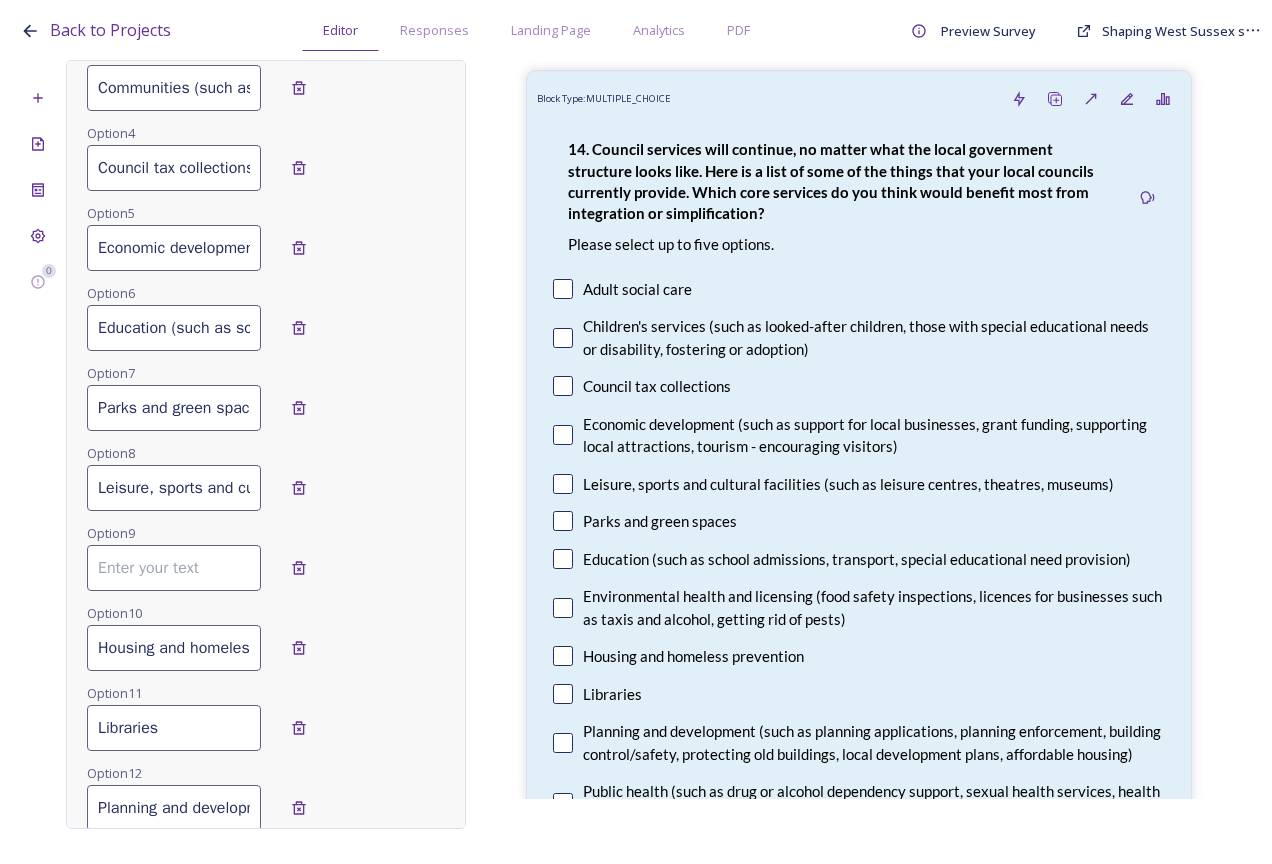 scroll, scrollTop: 0, scrollLeft: 0, axis: both 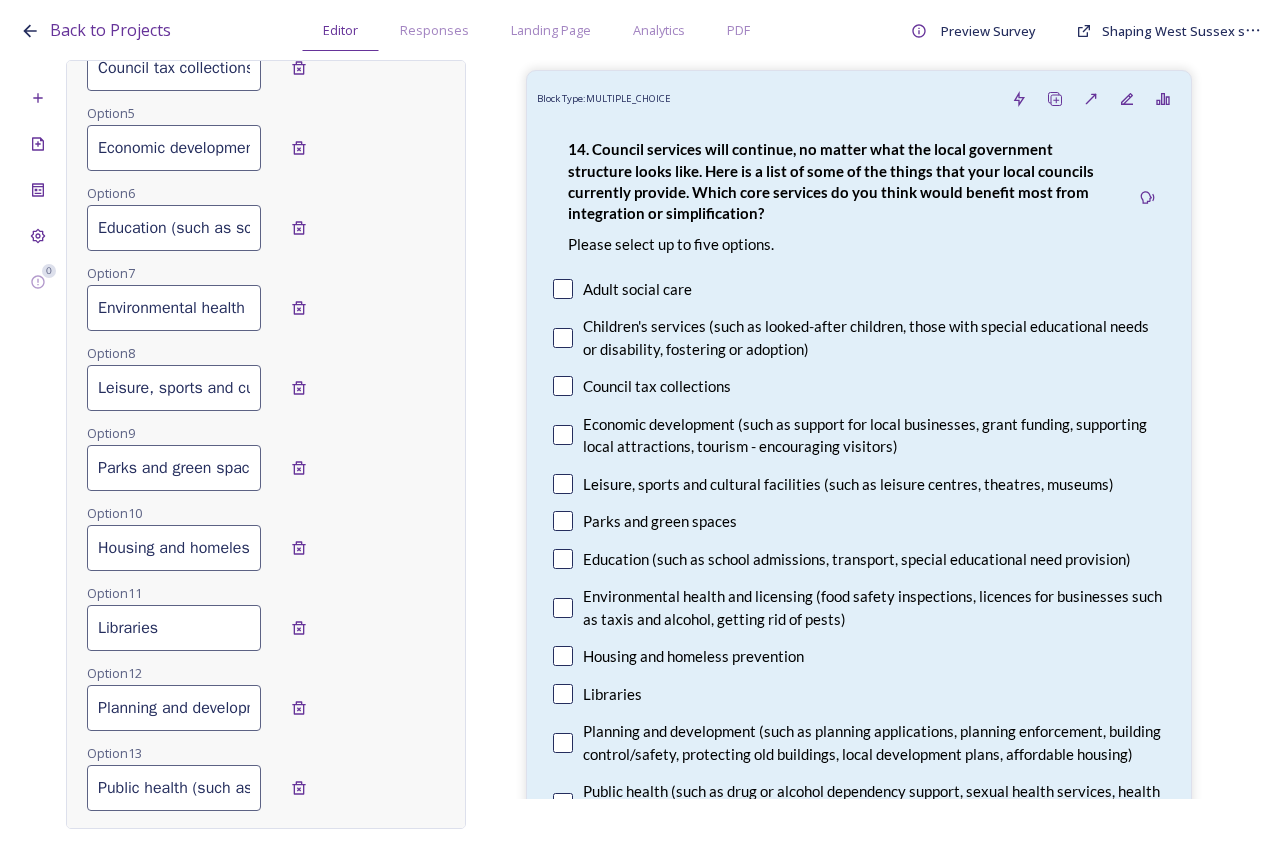 type on "Parks and green spaces" 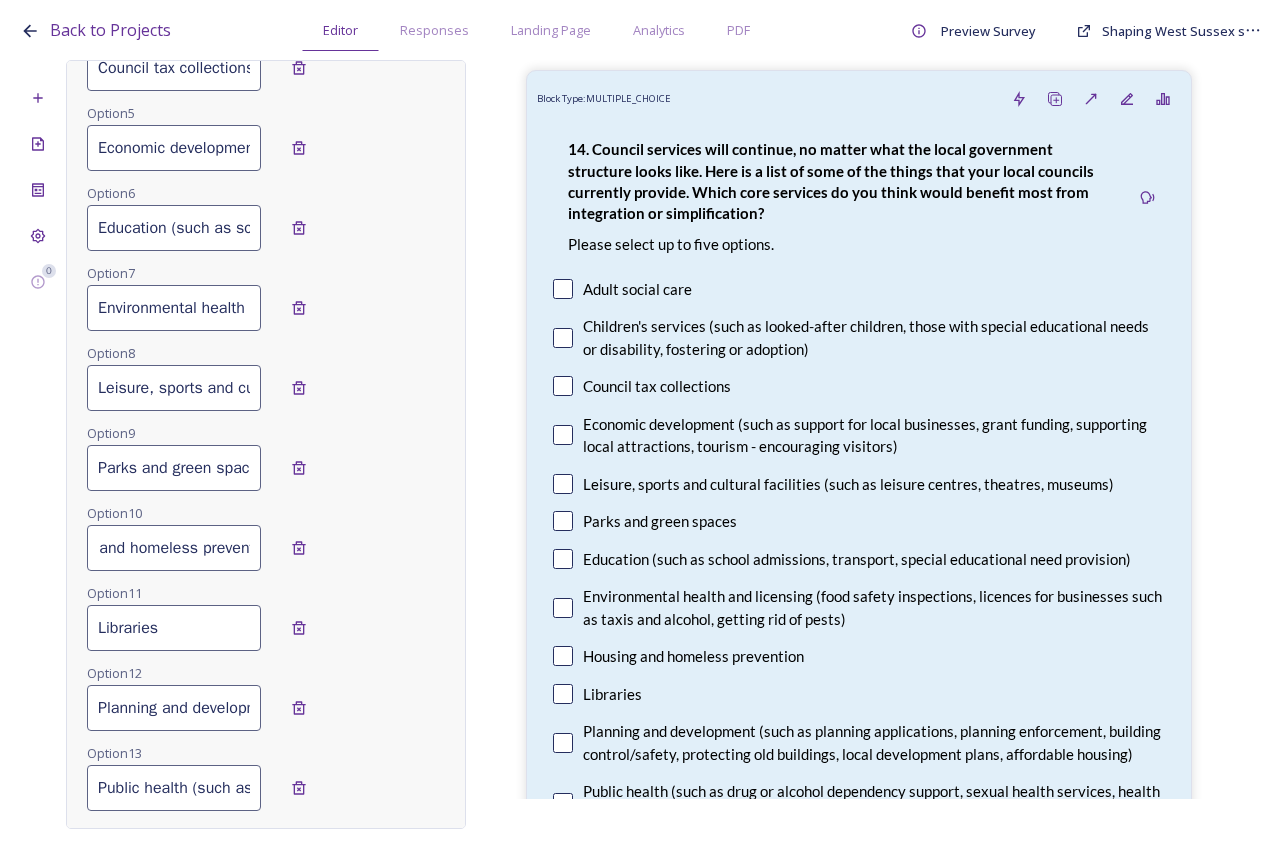 drag, startPoint x: 98, startPoint y: 567, endPoint x: 382, endPoint y: 576, distance: 284.14258 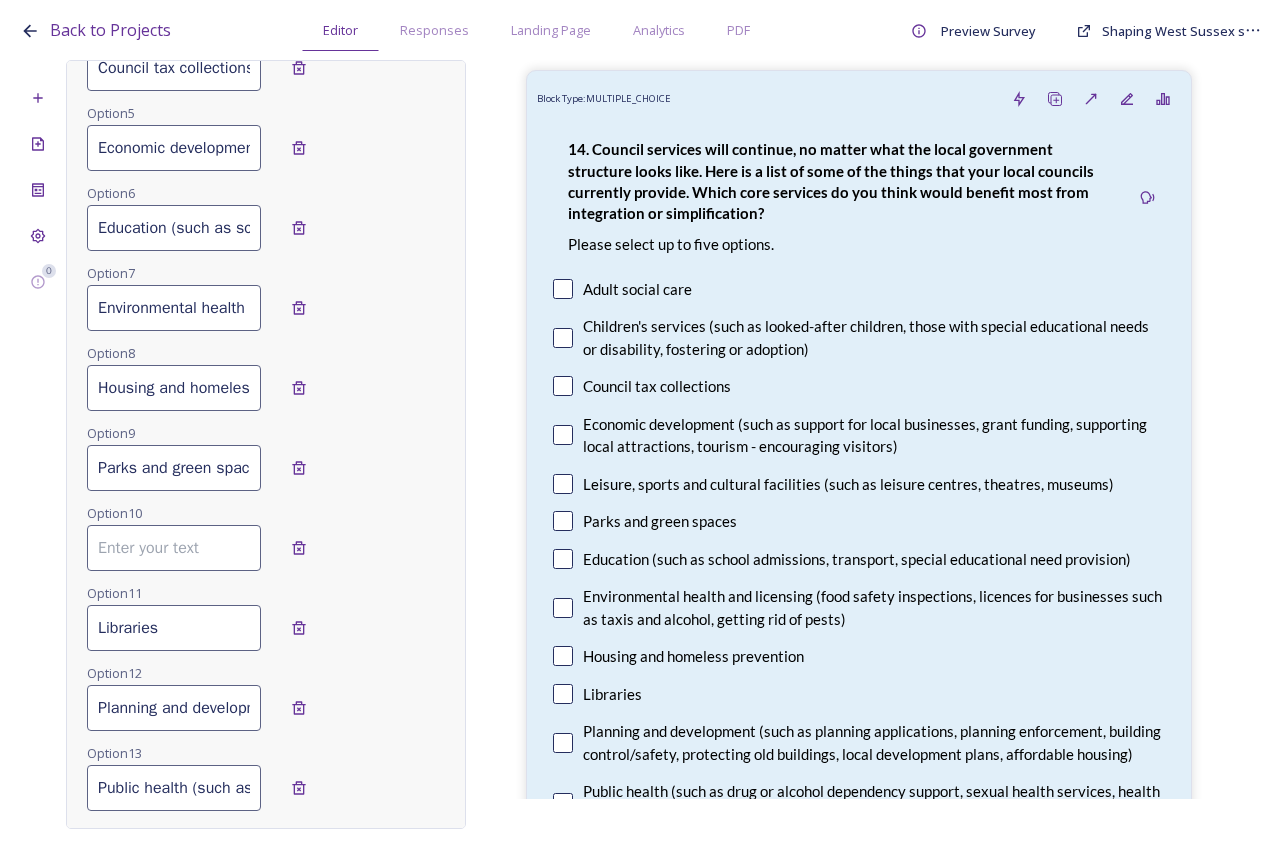 scroll, scrollTop: 0, scrollLeft: 0, axis: both 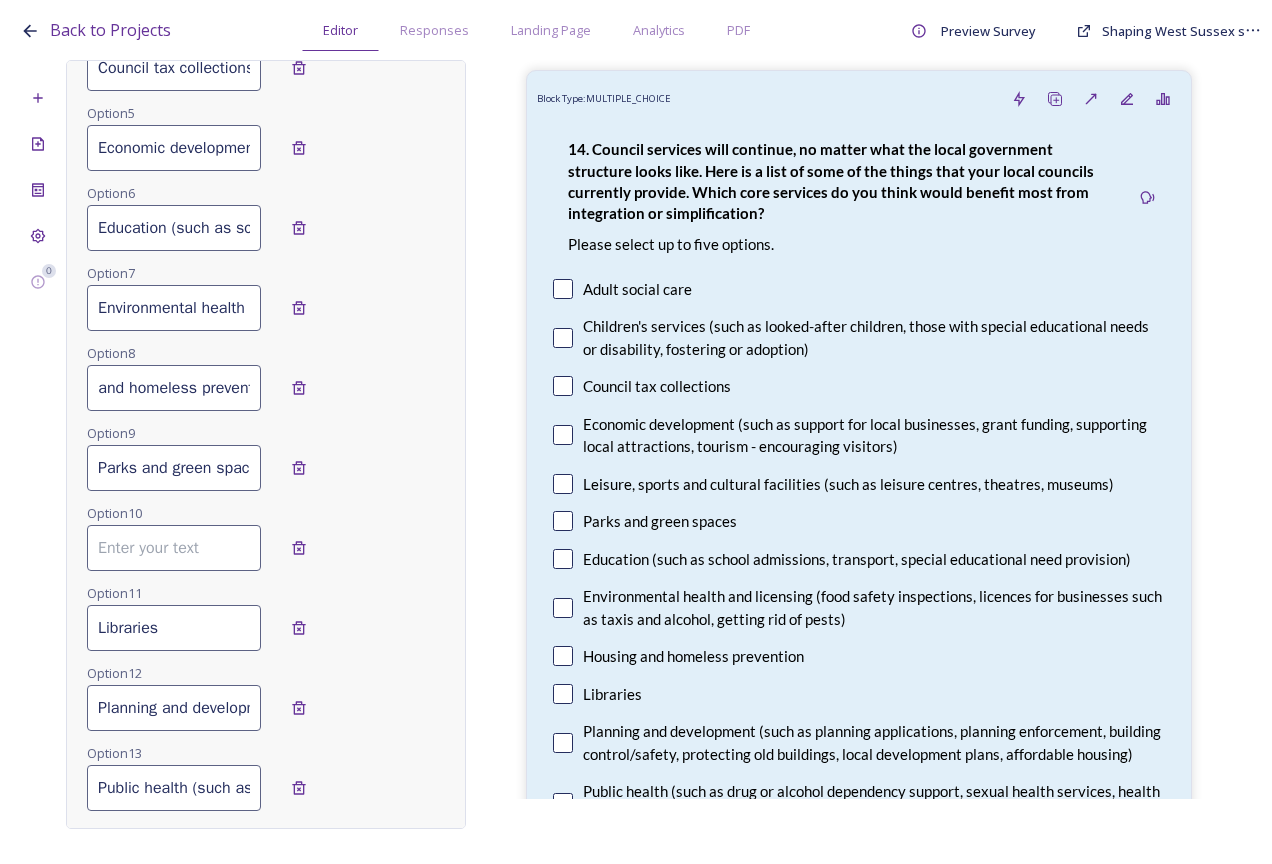 click on "Housing and homeless preventionLeisure, sports and cultural facilities (such as leisure centres, theatres, museums)" at bounding box center (271, 388) 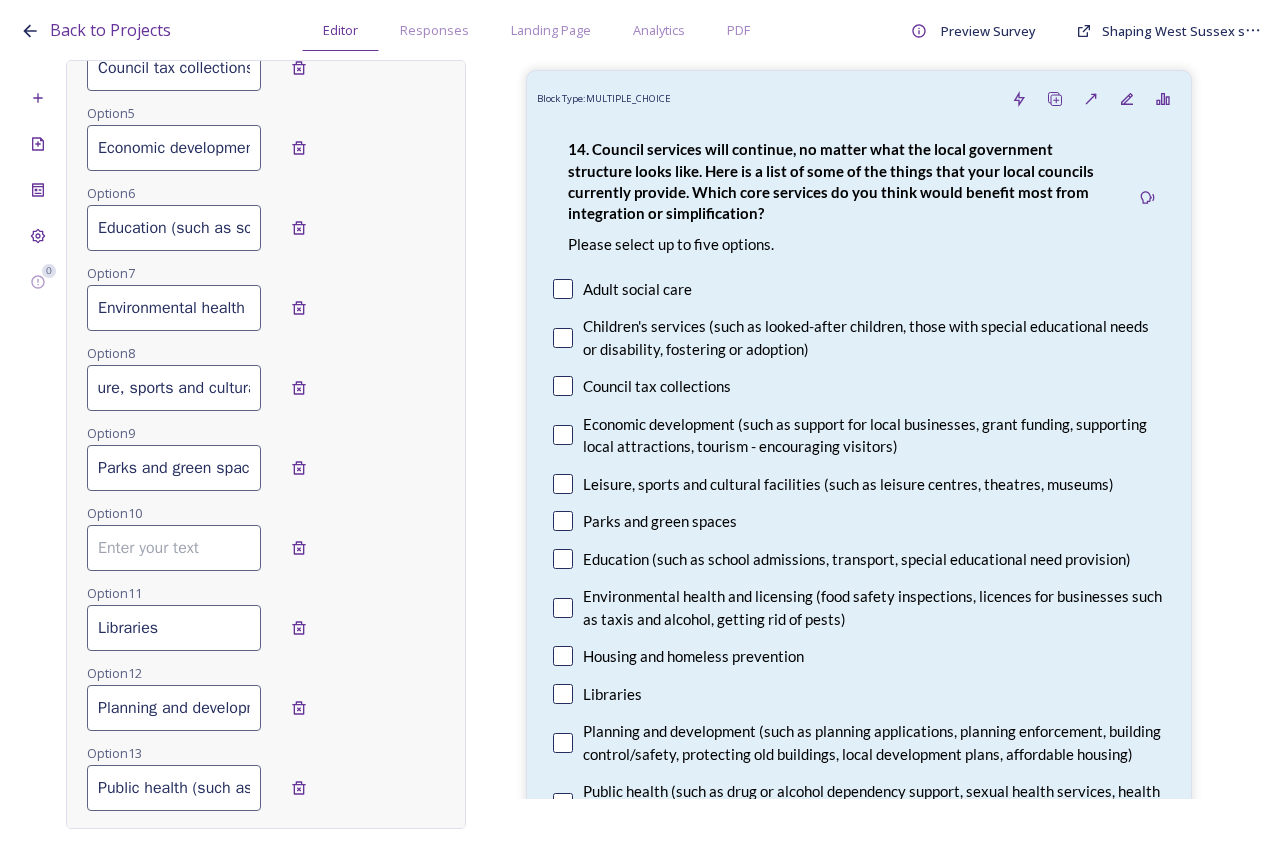 scroll, scrollTop: 0, scrollLeft: 85, axis: horizontal 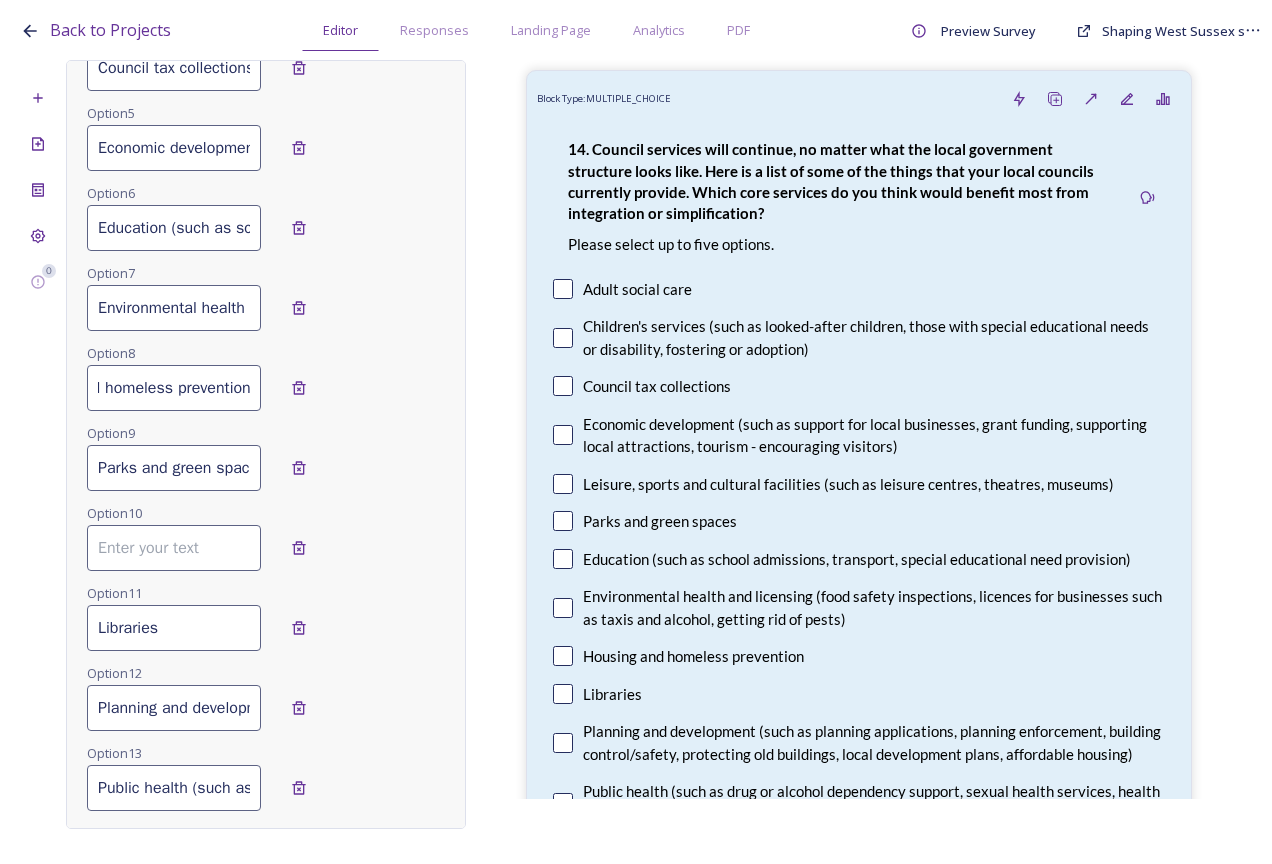 drag, startPoint x: 285, startPoint y: 406, endPoint x: 251, endPoint y: 406, distance: 34 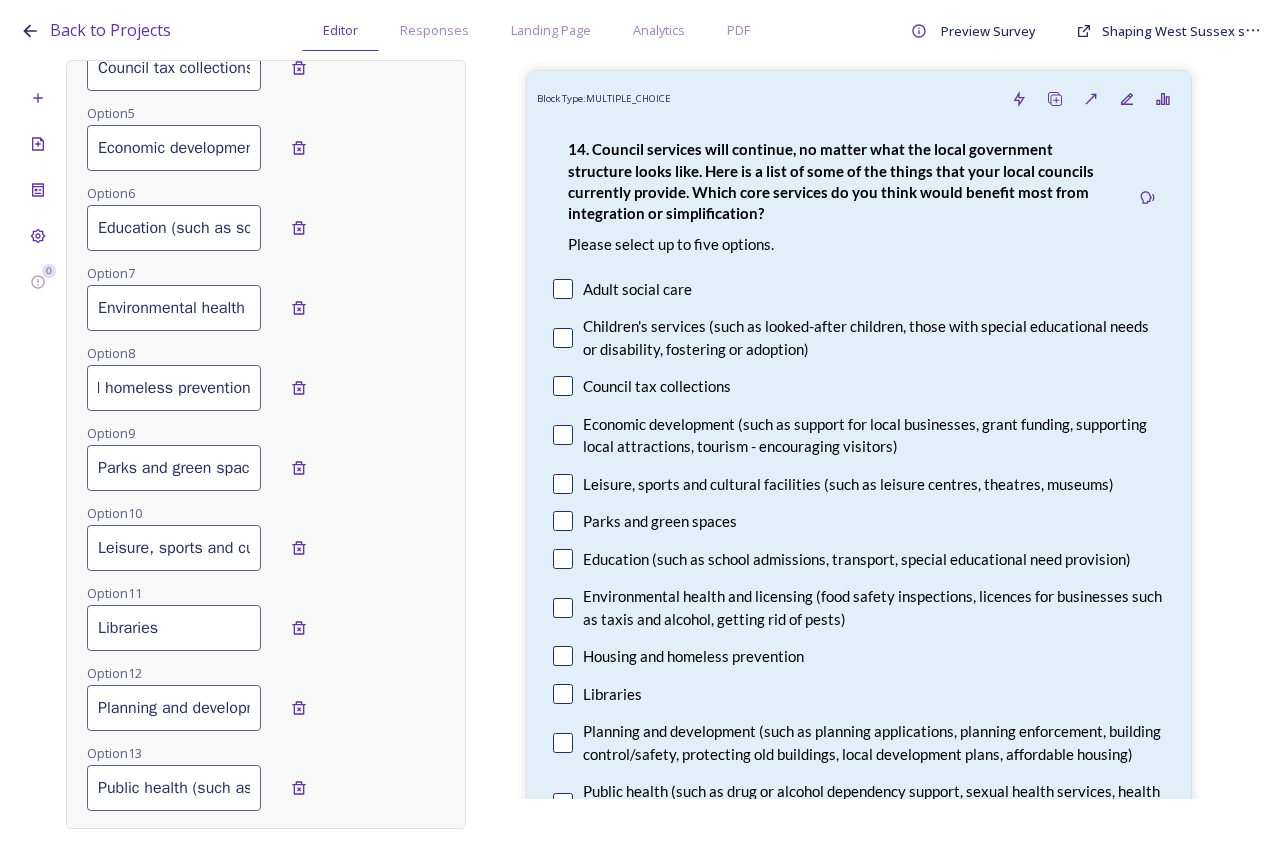 scroll, scrollTop: 0, scrollLeft: 0, axis: both 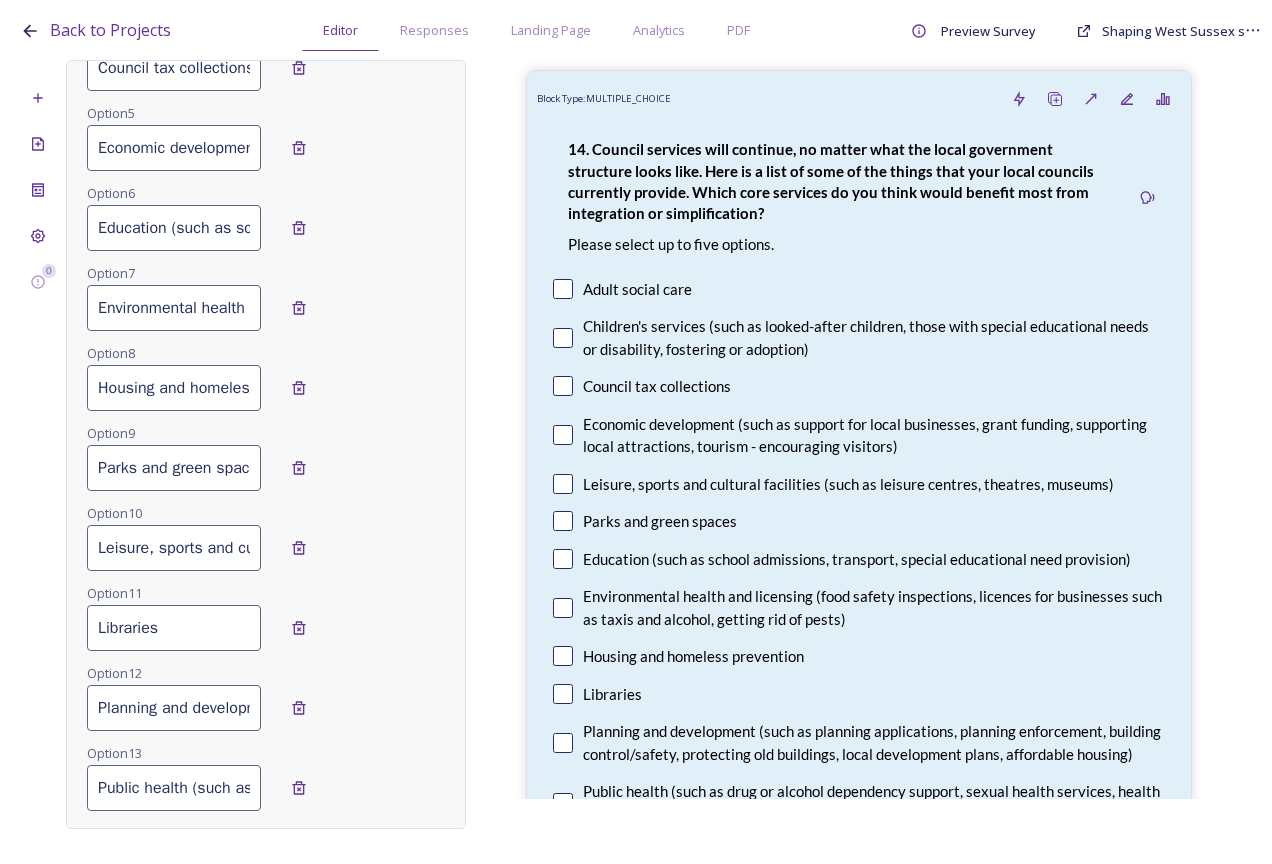 type on "Leisure, sports and cultural facilities (such as leisure centres, theatres, museums)Parks and green spaces" 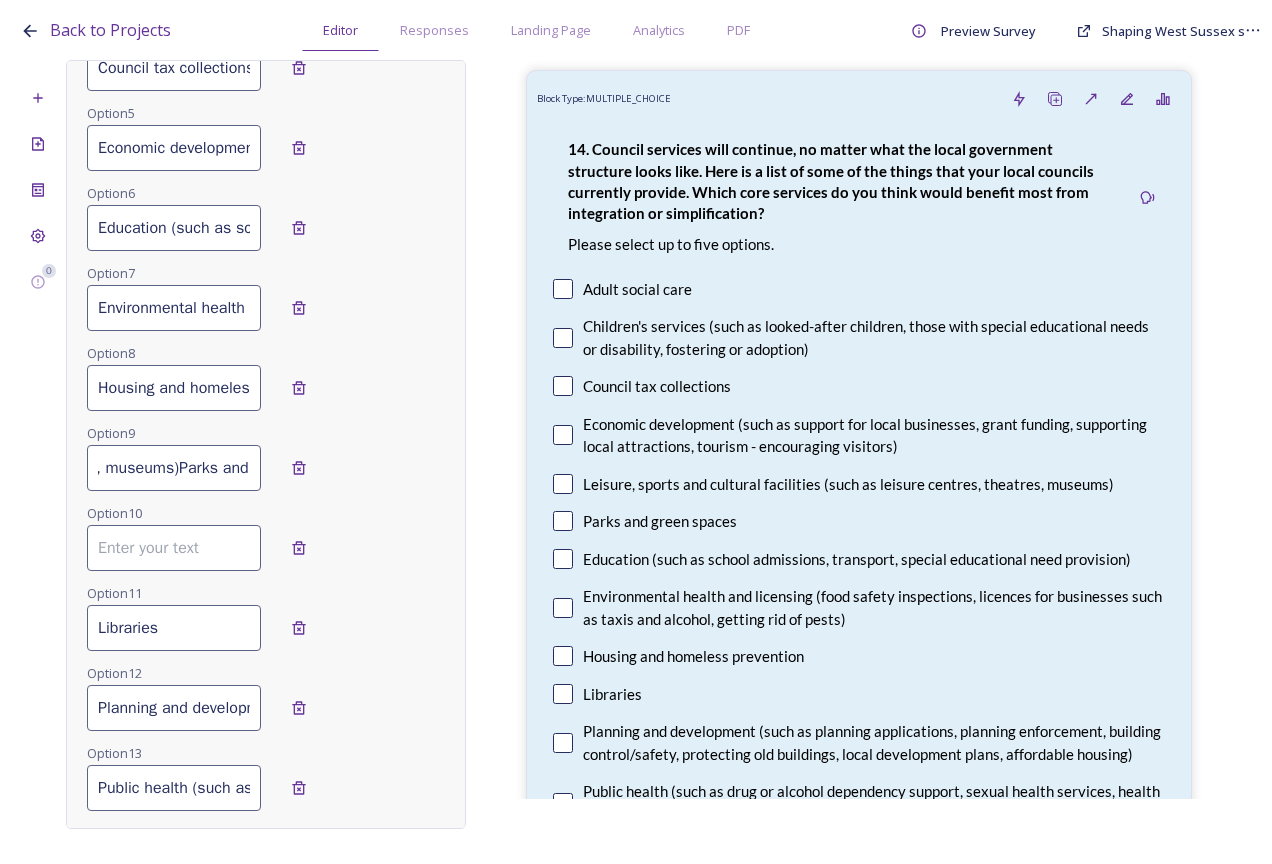scroll, scrollTop: 0, scrollLeft: 544, axis: horizontal 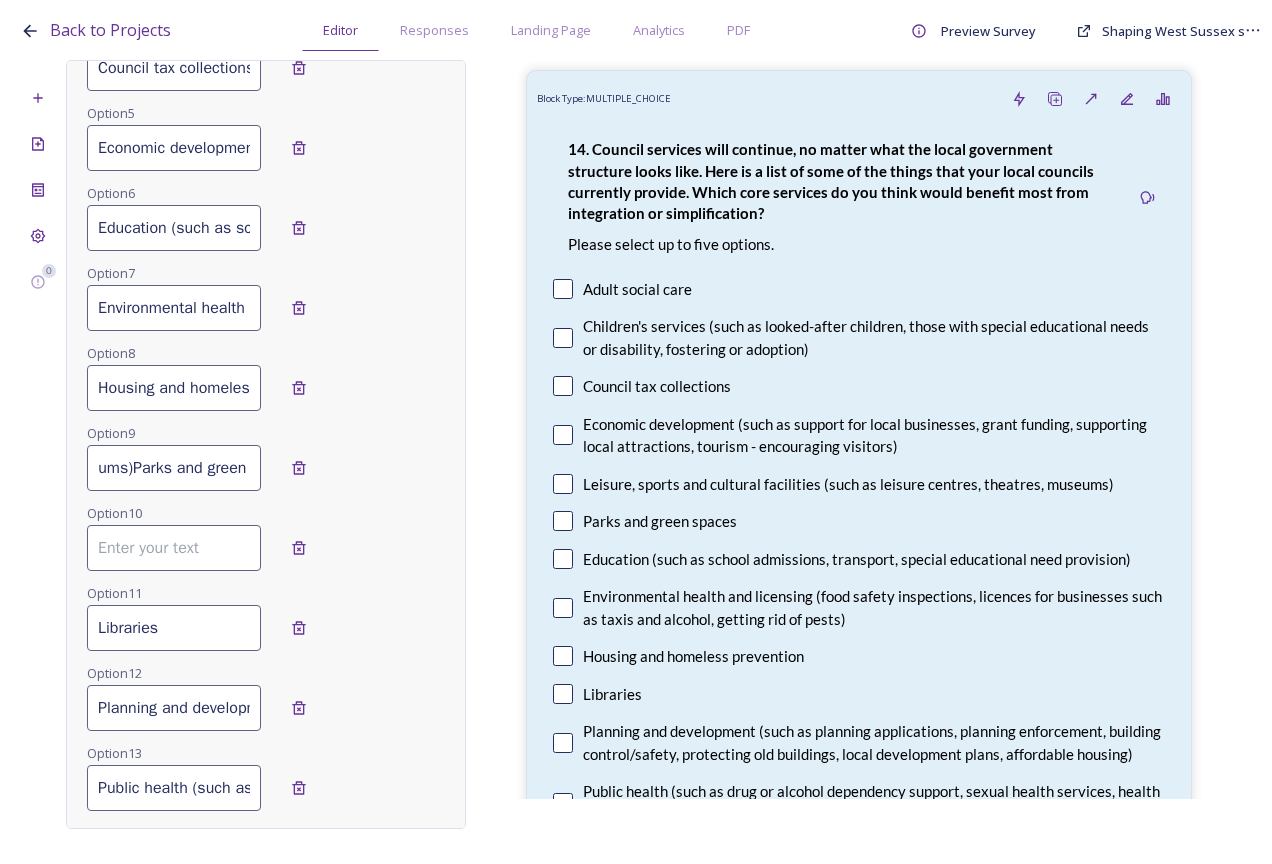 type on "Leisure, sports and cultural facilities (such as leisure centres, theatres, museums)" 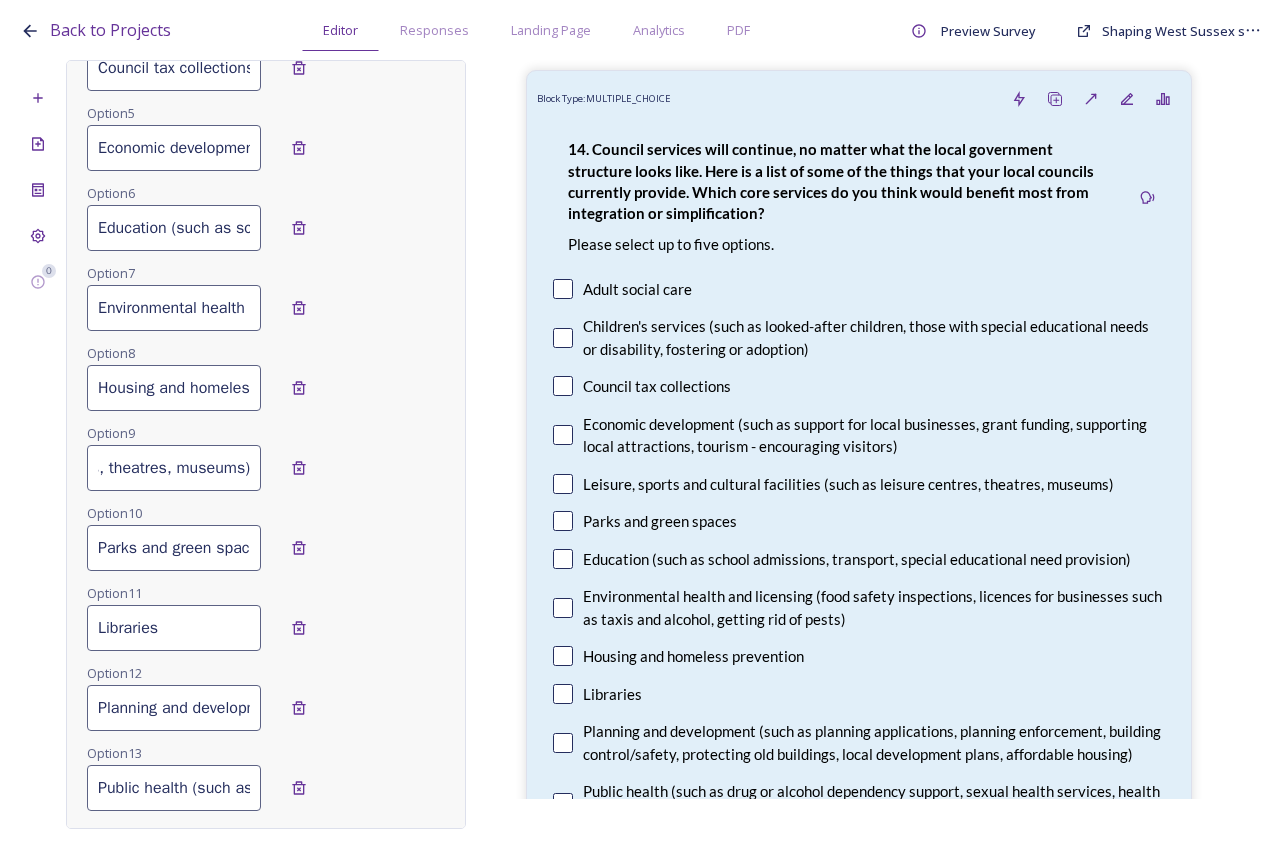 scroll, scrollTop: 0, scrollLeft: 0, axis: both 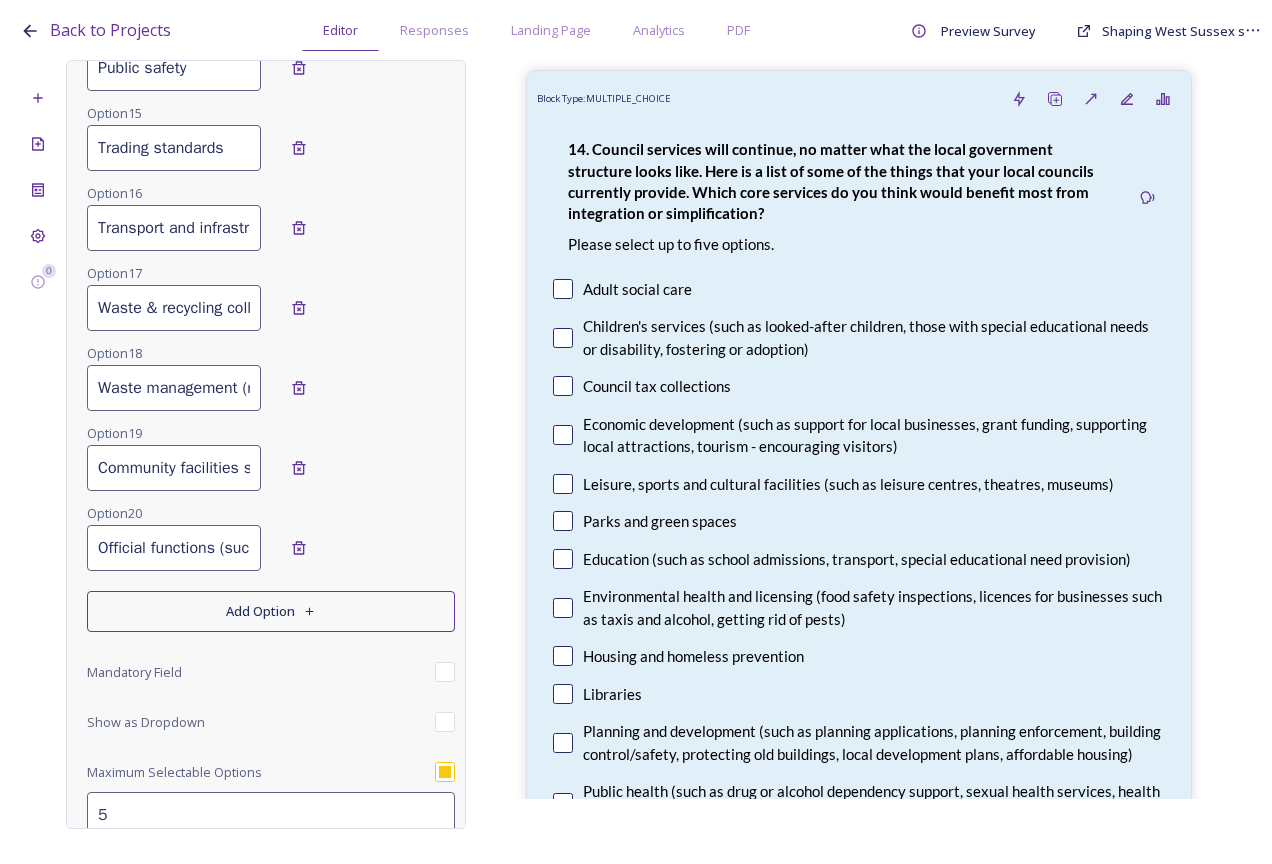 type on "Parks and green spaces" 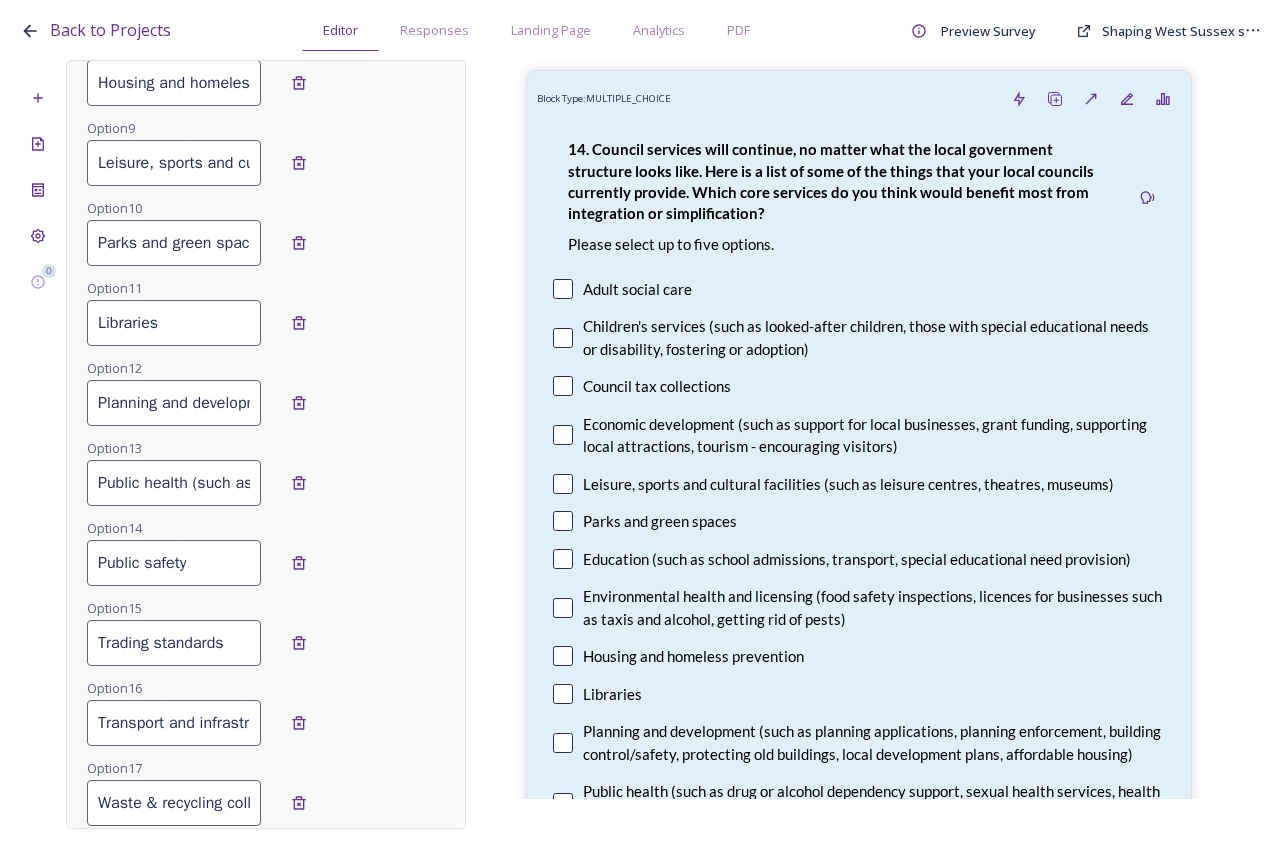 scroll, scrollTop: 998, scrollLeft: 0, axis: vertical 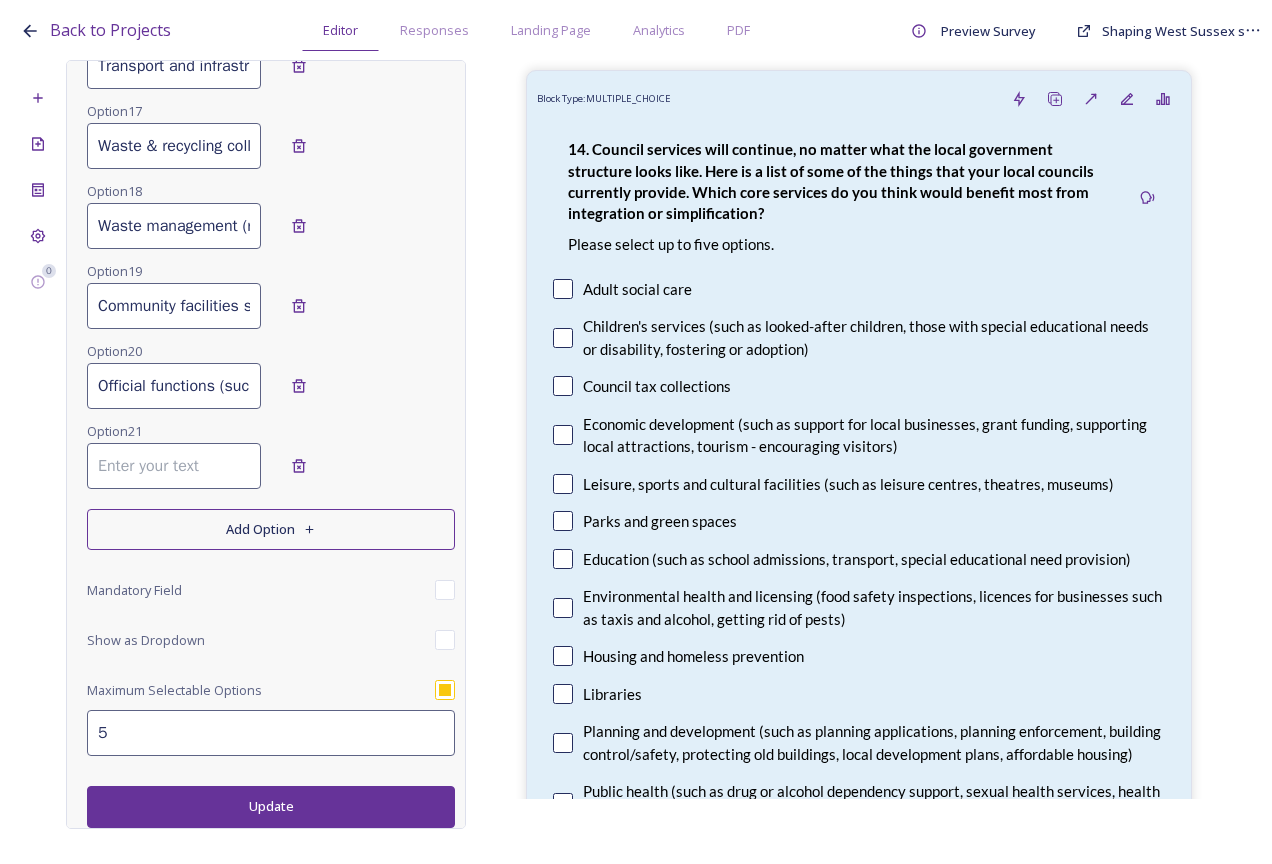 type 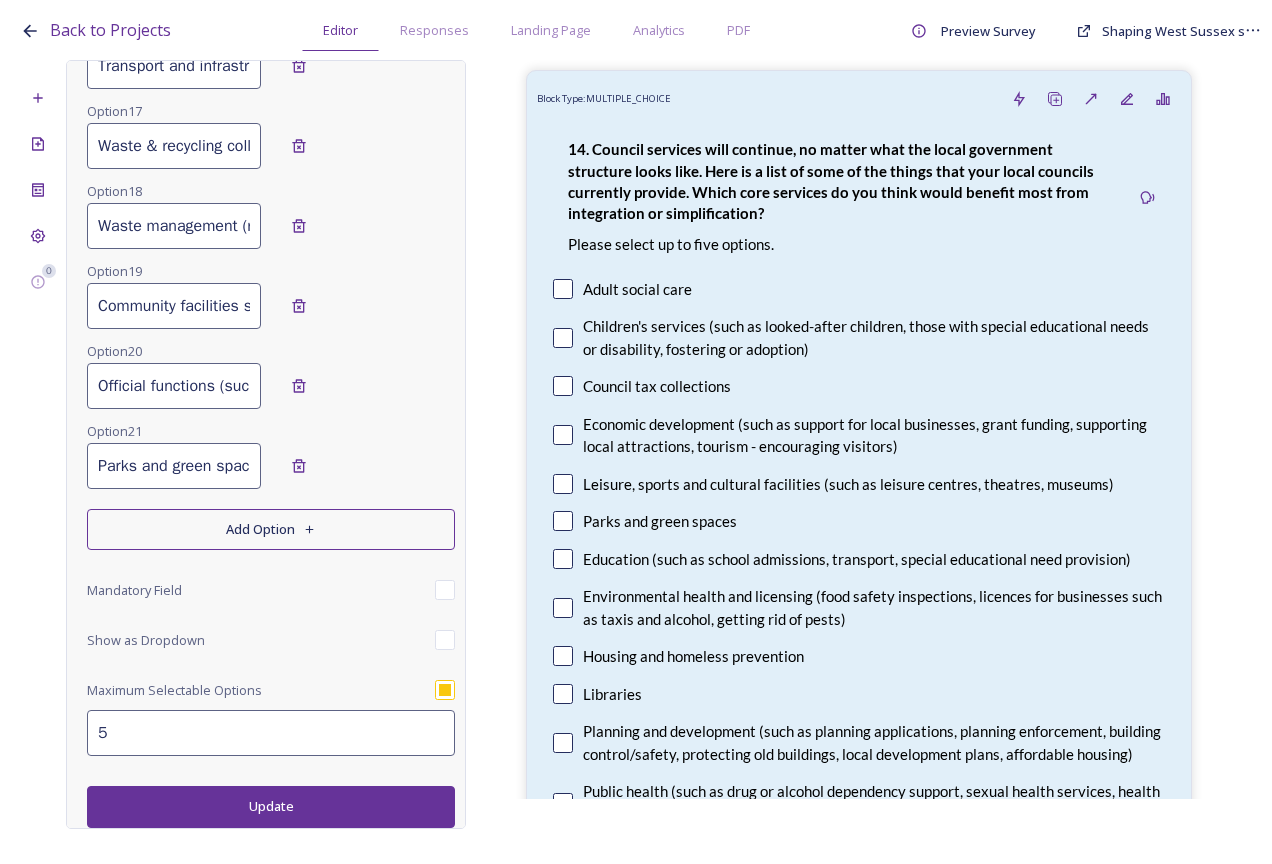 type on "Parks and green spaces" 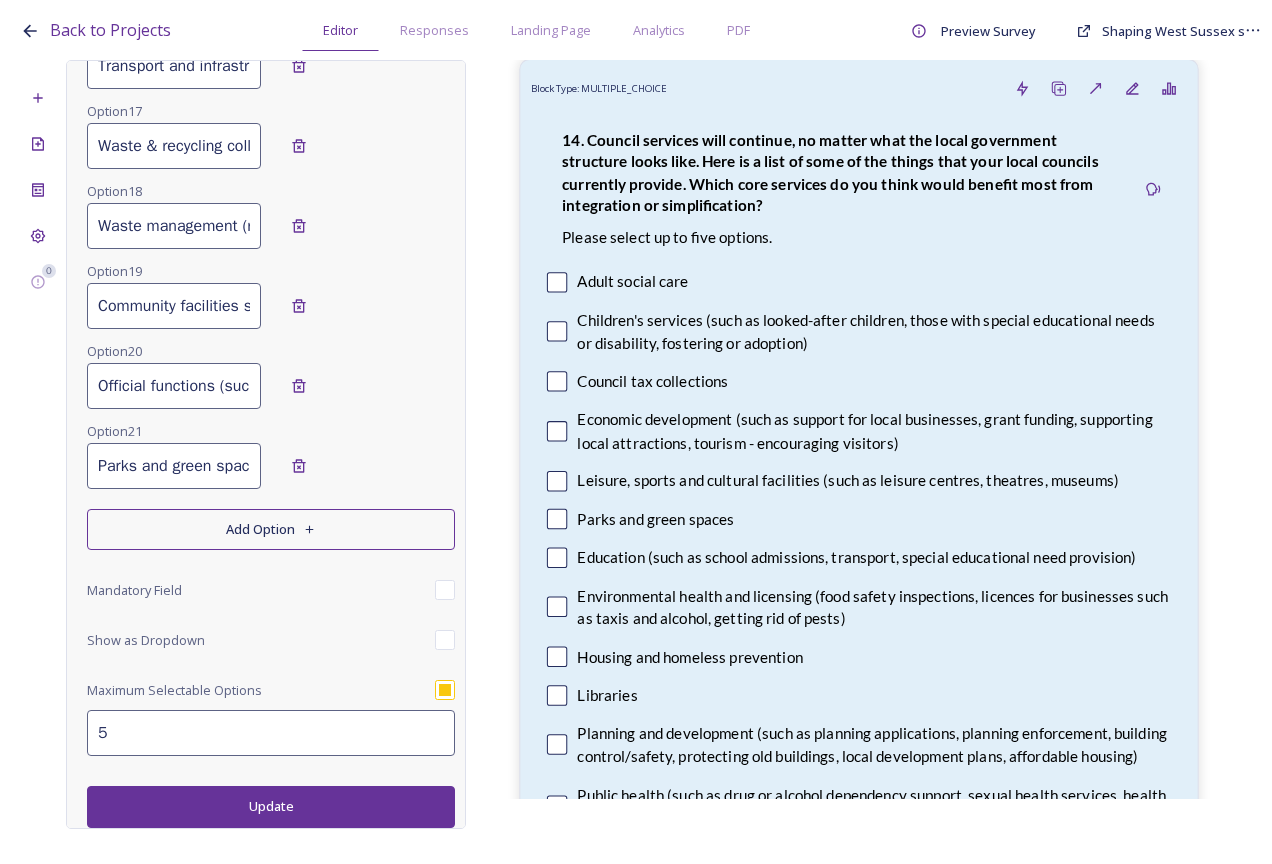 scroll, scrollTop: 0, scrollLeft: 426, axis: horizontal 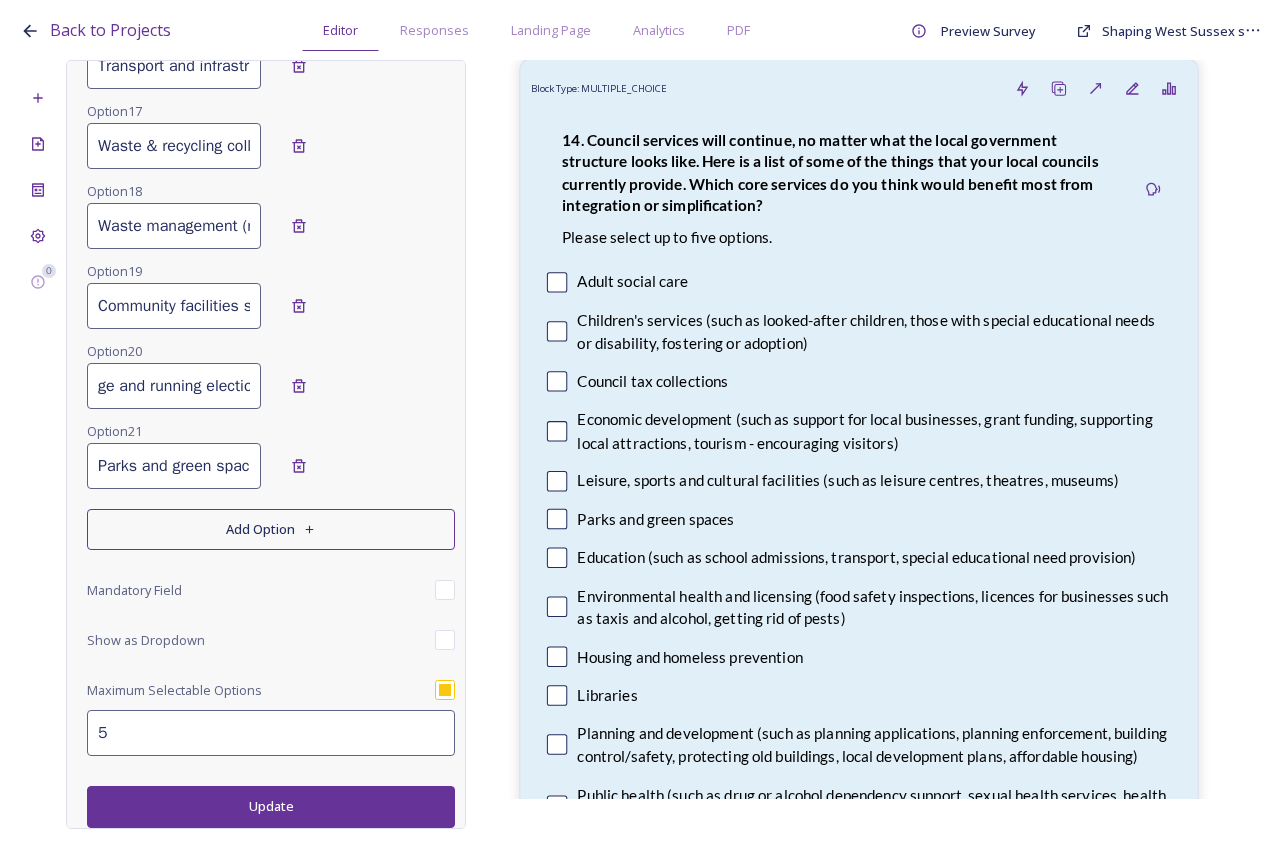 drag, startPoint x: 93, startPoint y: 391, endPoint x: 740, endPoint y: 429, distance: 648.1149 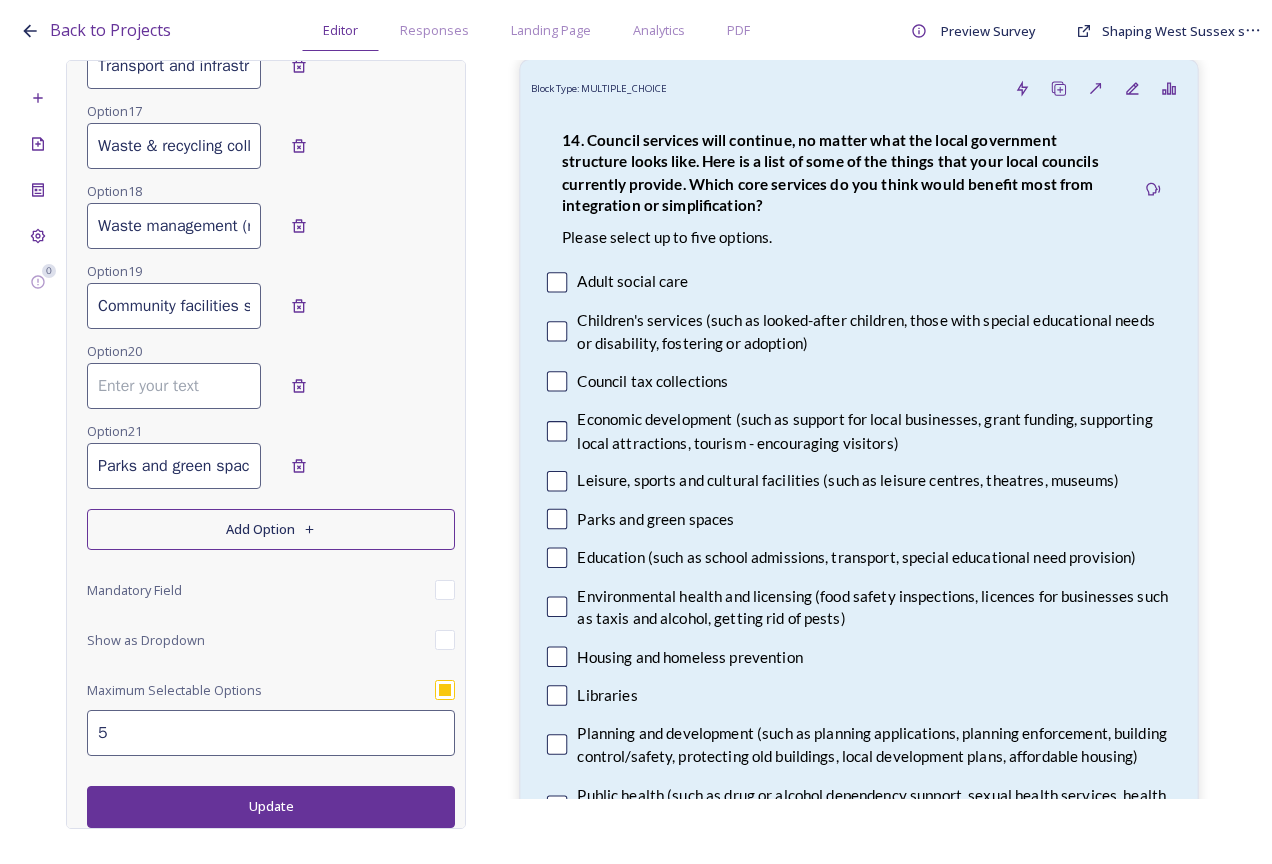 scroll, scrollTop: 0, scrollLeft: 0, axis: both 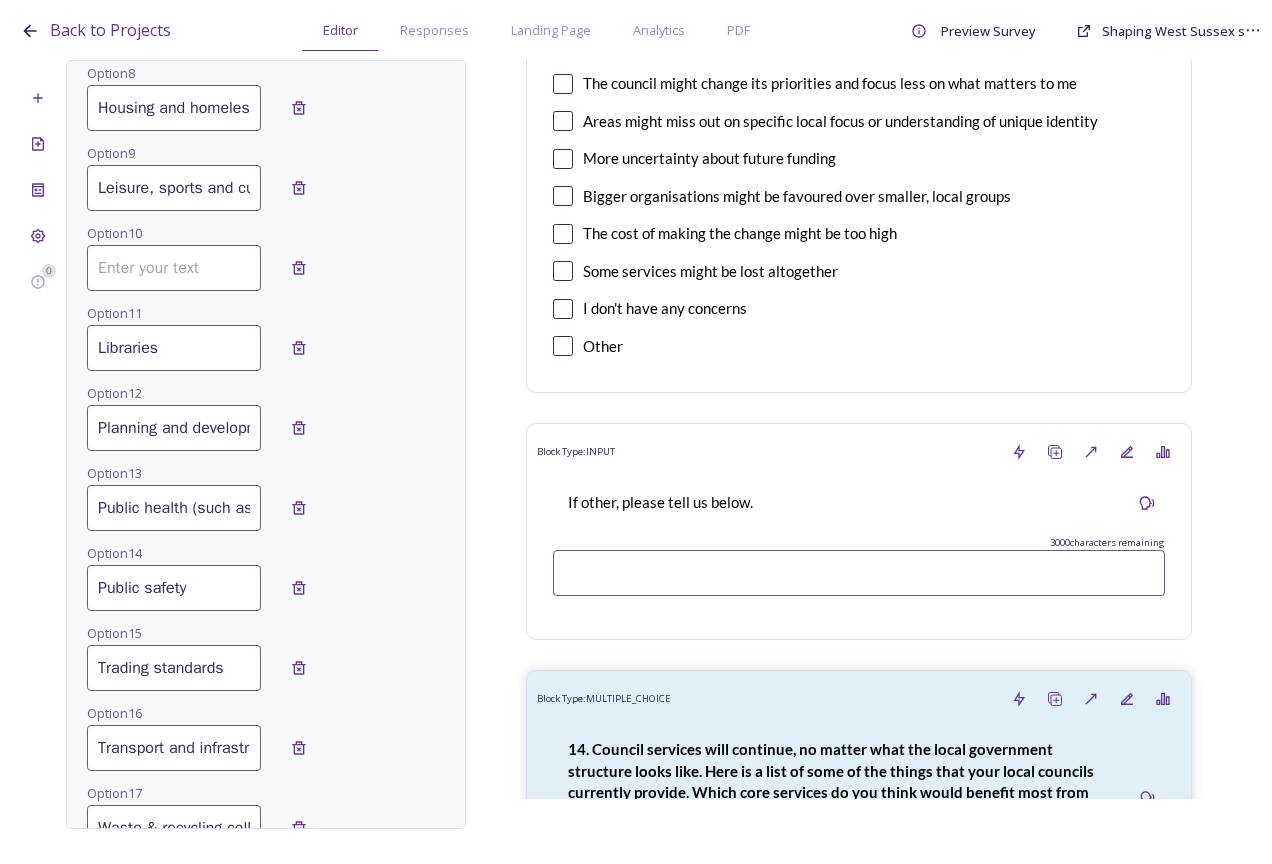 type 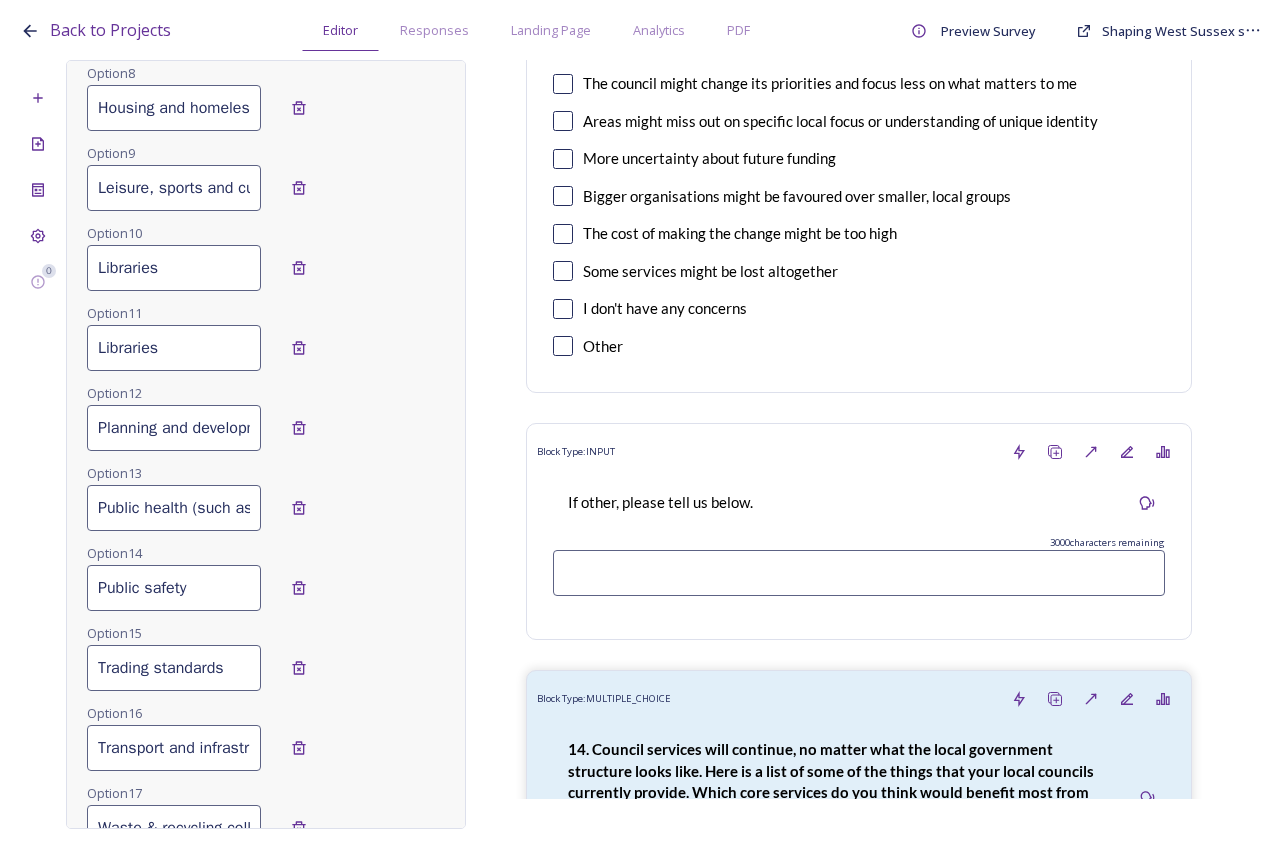 type on "Libraries" 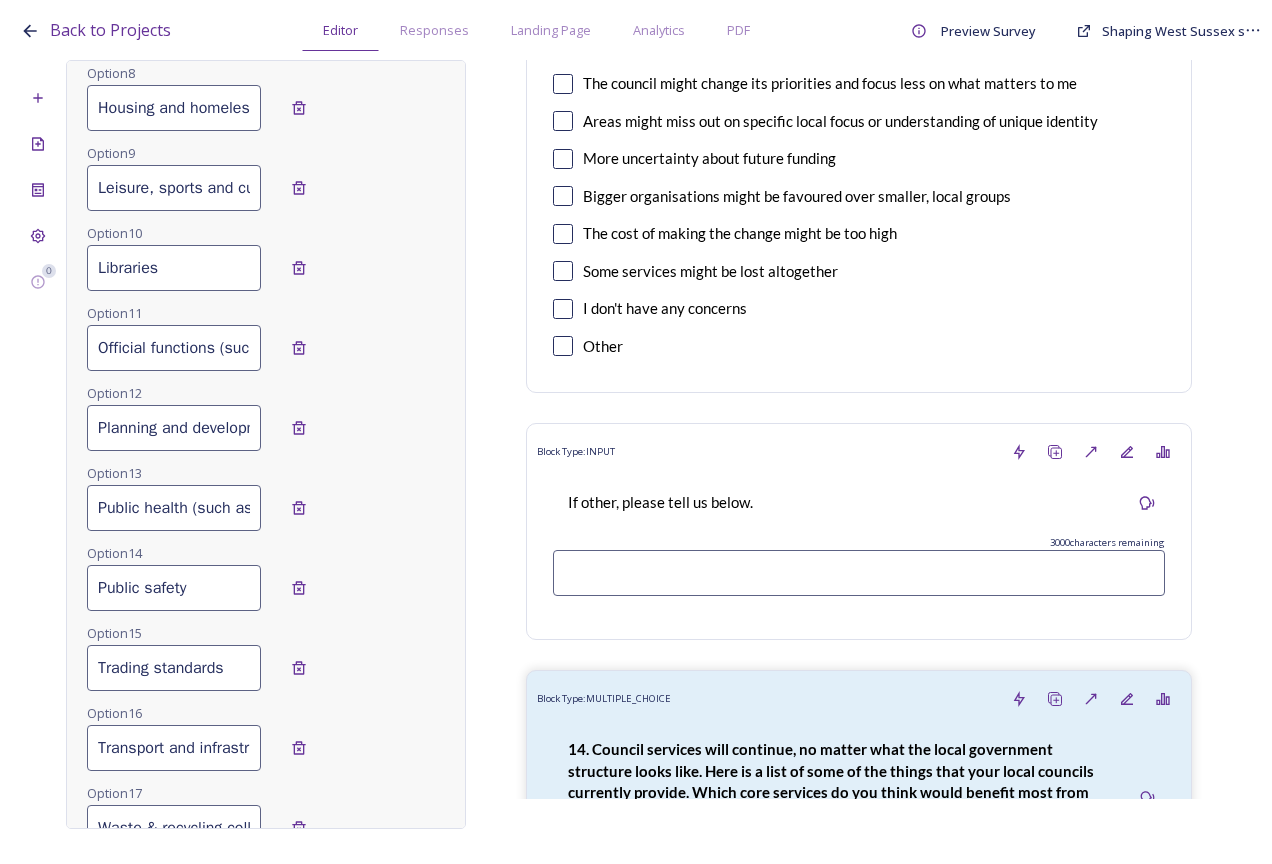 scroll, scrollTop: 0, scrollLeft: 425, axis: horizontal 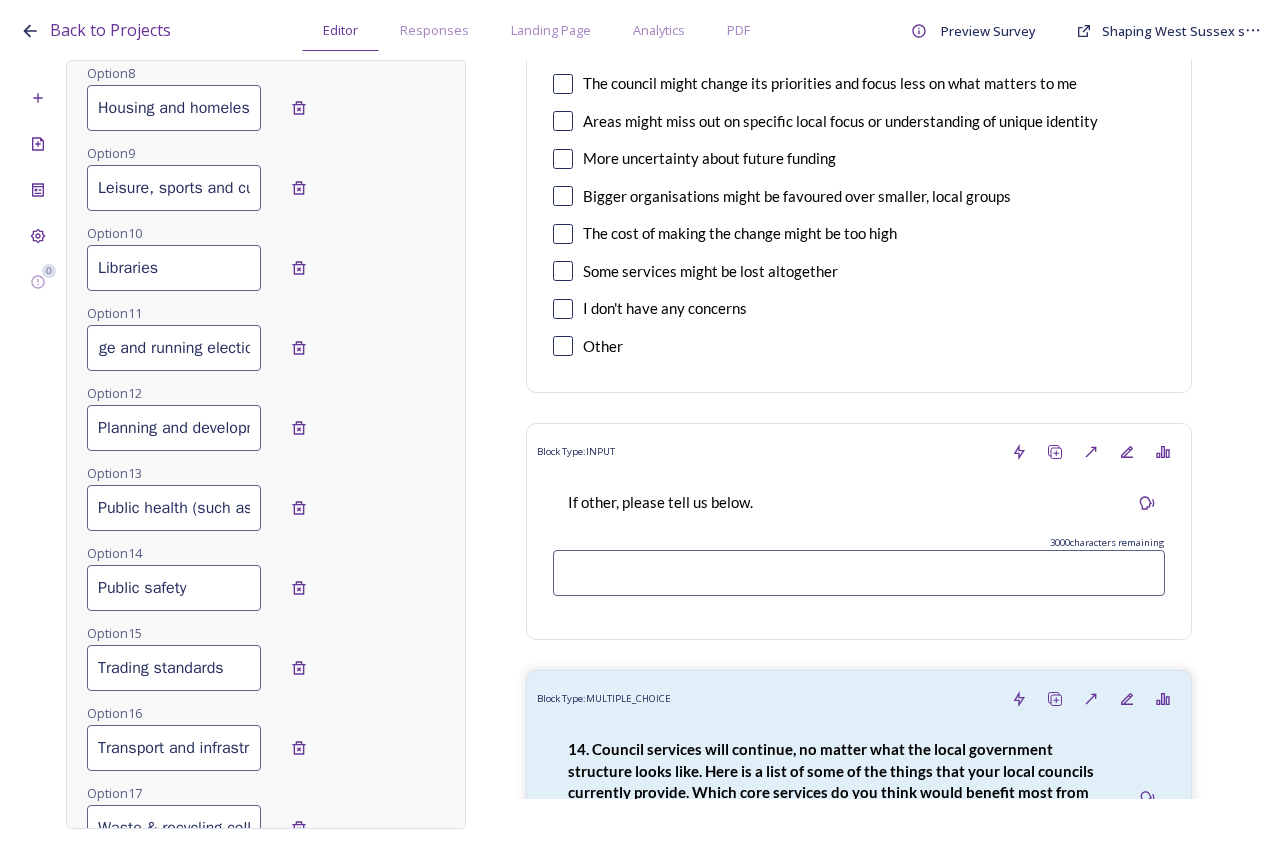type on "Official functions (such as registering a birth, death or marriage and running elections)" 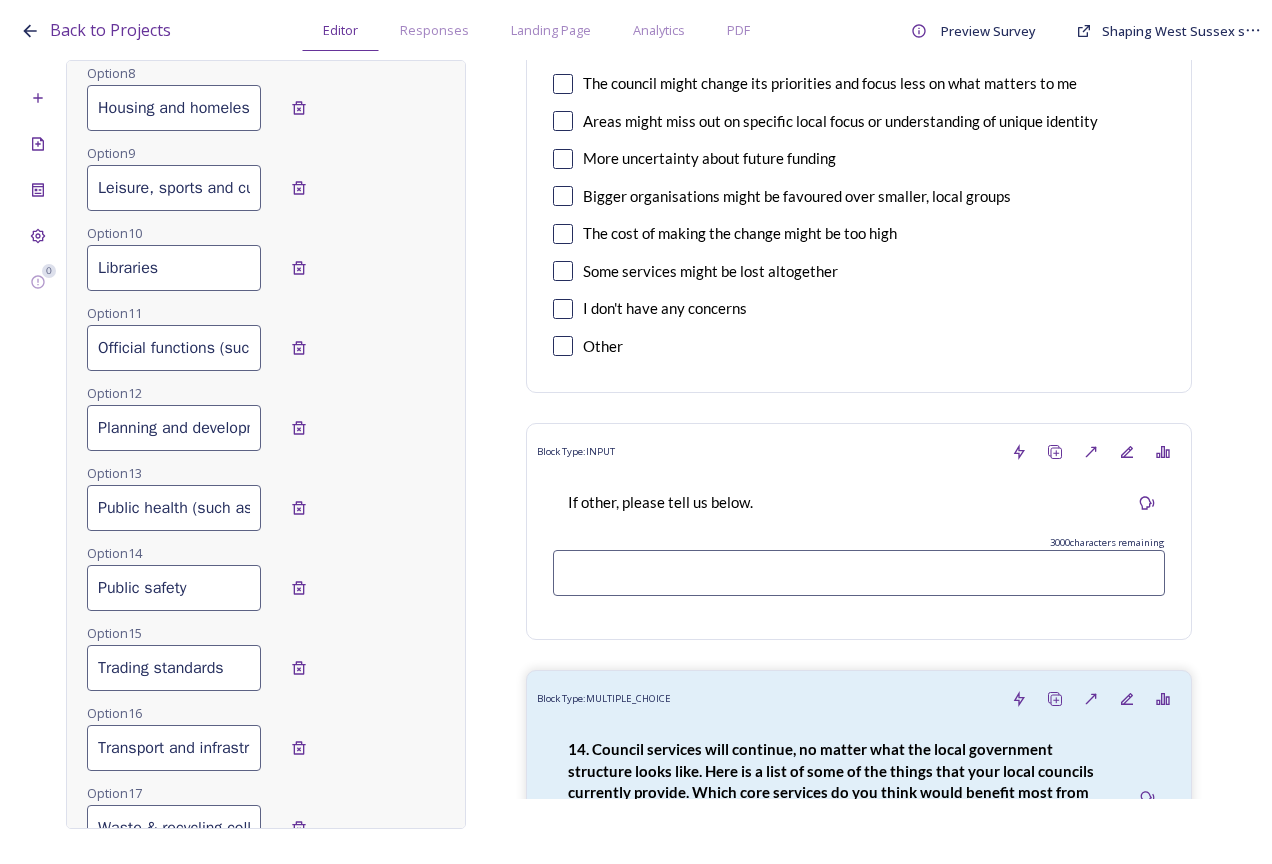click on "Planning and development (such as planning applications, planning enforcement, building control/safety, protecting old buildings, local development plans, affordable housing)" at bounding box center (174, 428) 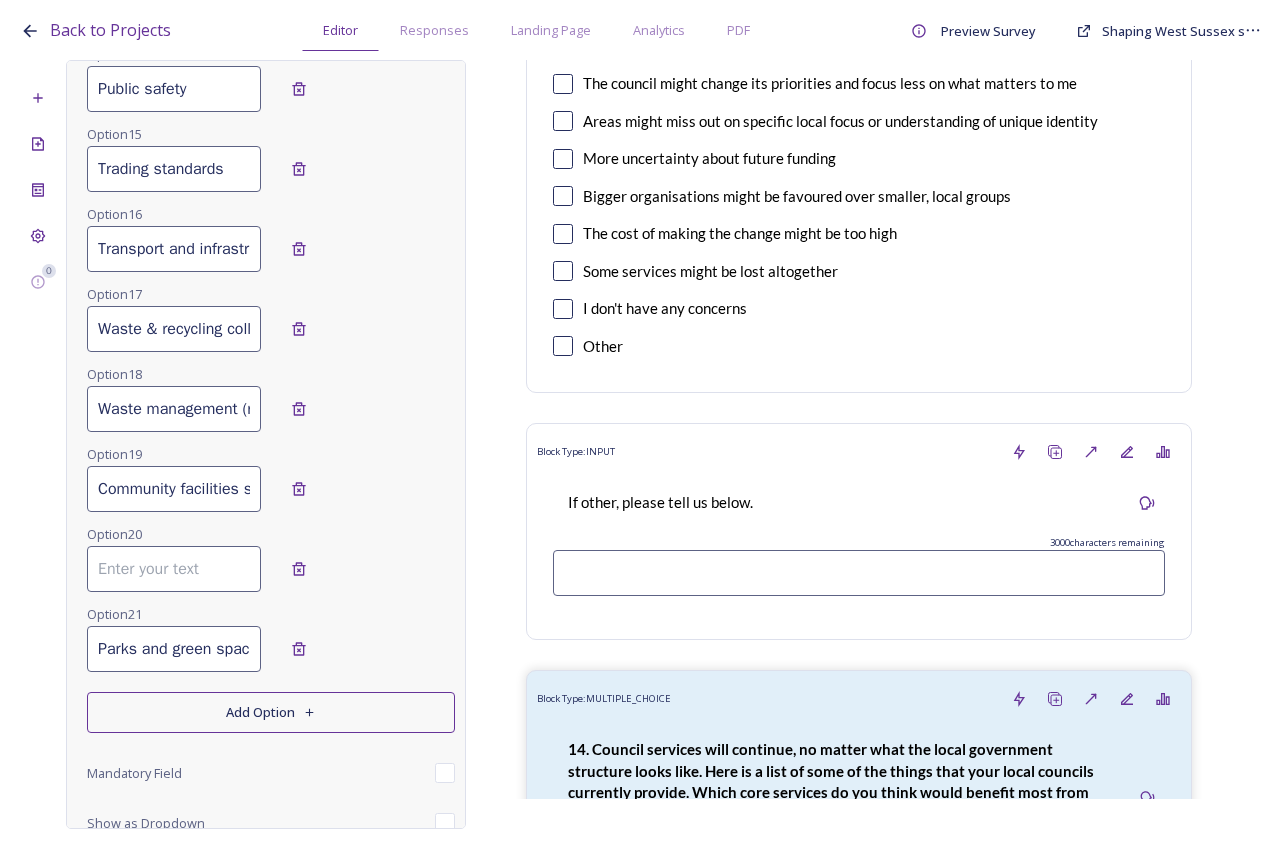 scroll, scrollTop: 1478, scrollLeft: 0, axis: vertical 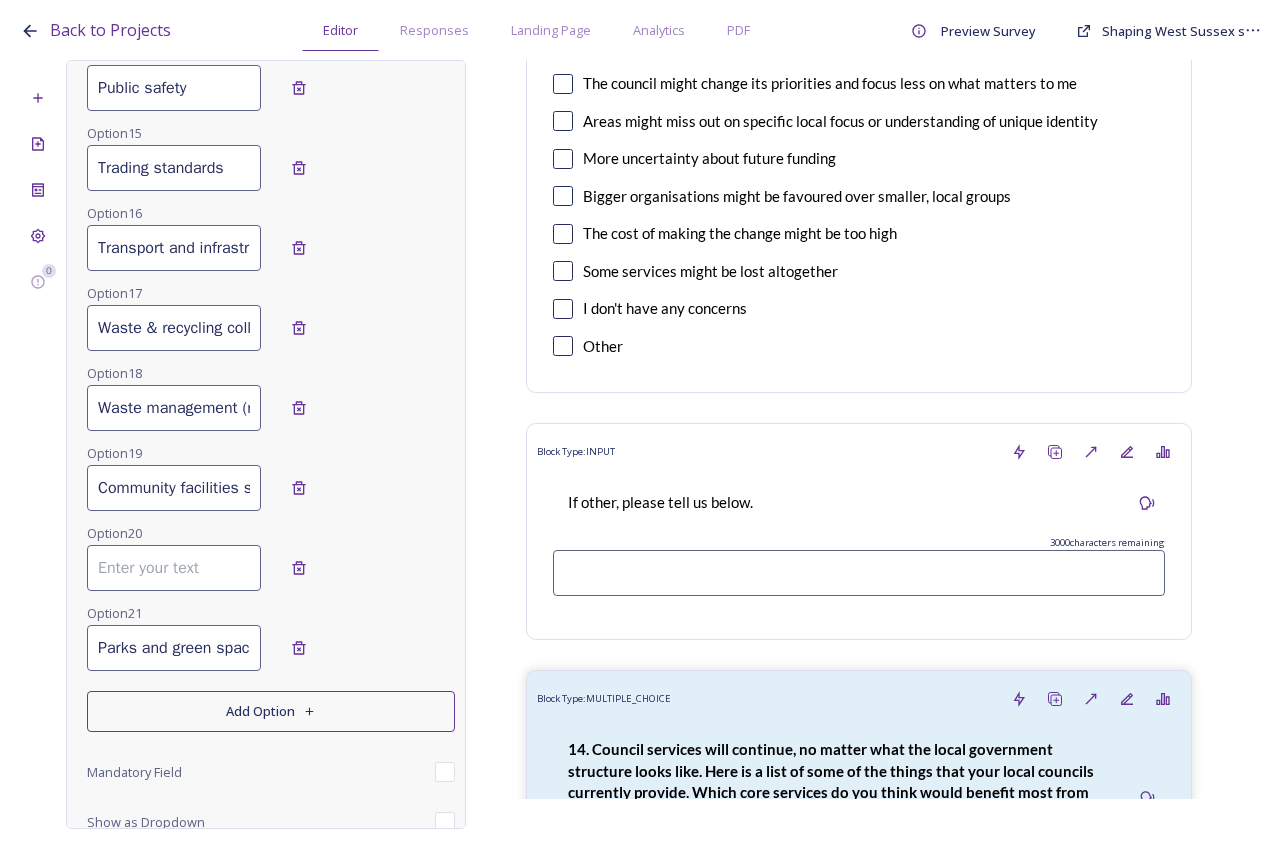 drag, startPoint x: 265, startPoint y: 667, endPoint x: 48, endPoint y: 632, distance: 219.80446 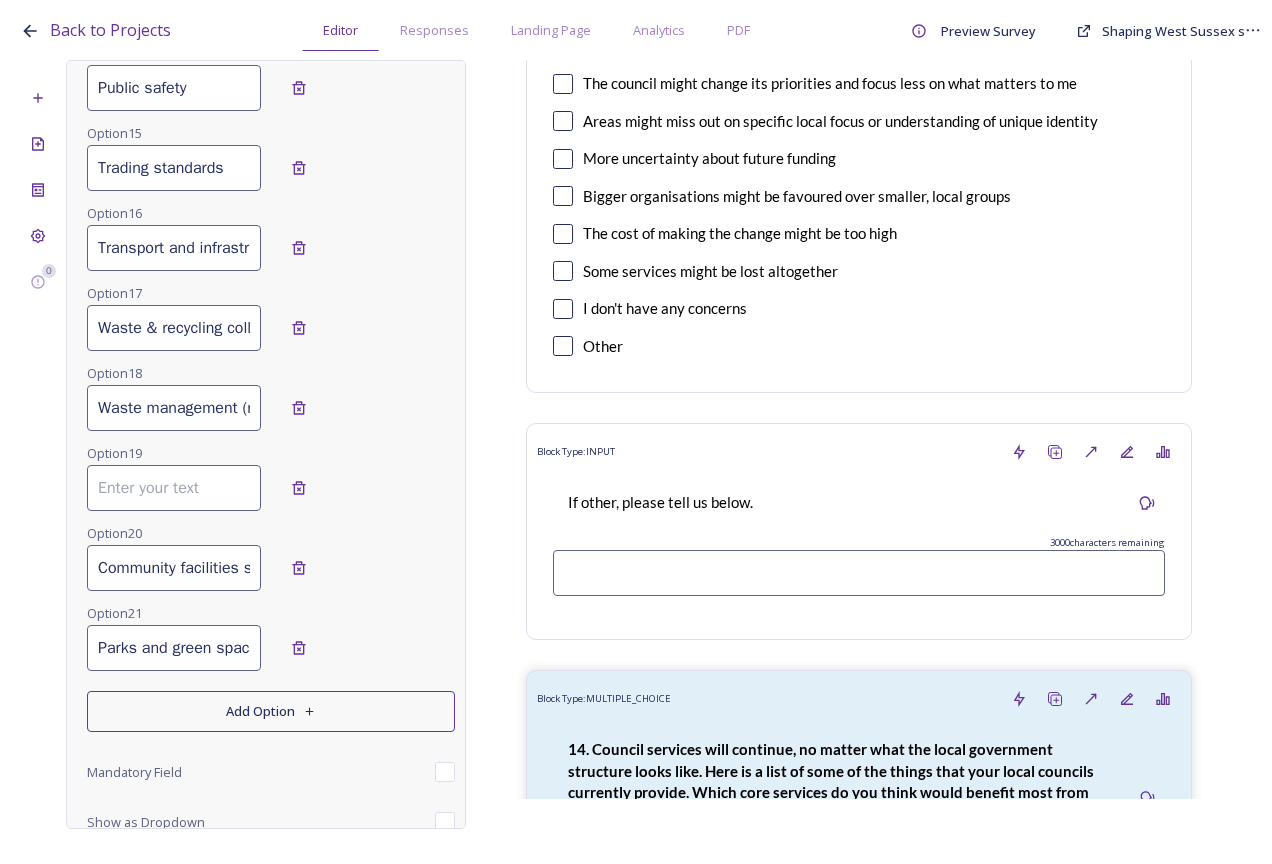 type on "Community facilities such as parks or playgrounds, public events, activities for young people or families)" 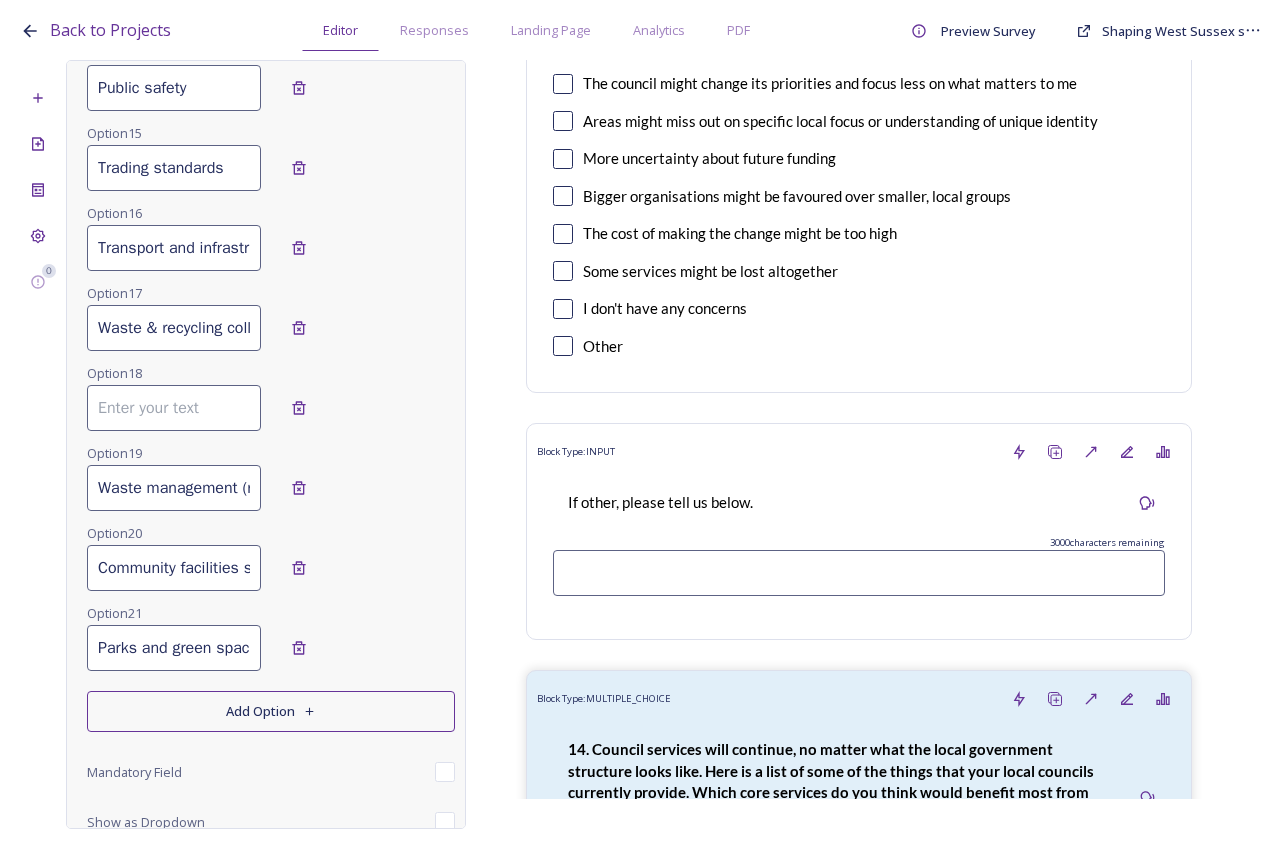 type on "Waste management (recycling centres and waste processing)" 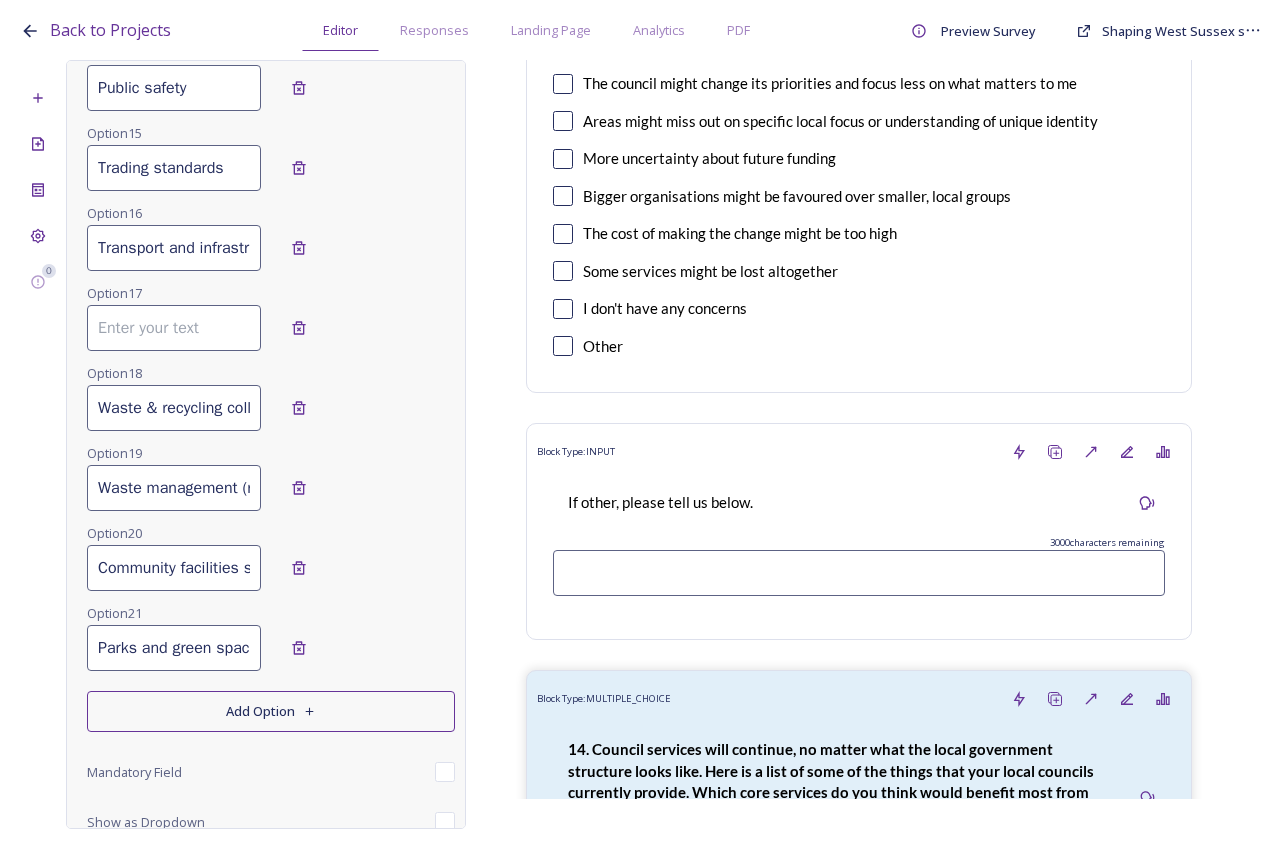 type on "Waste & recycling collections and street cleansing" 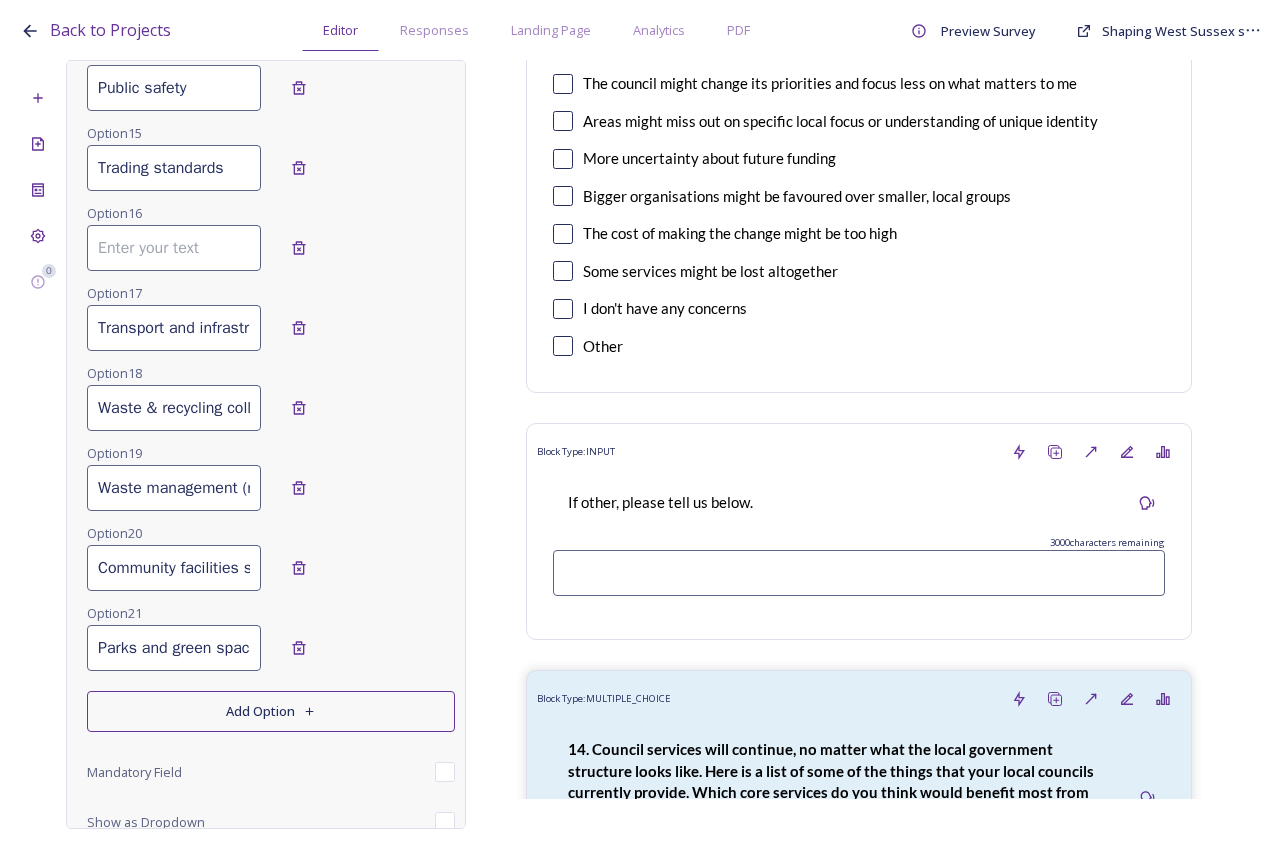 type on "Transport and infrastructure (such as local road repairs, pavement/footpath repairs, streetlights)" 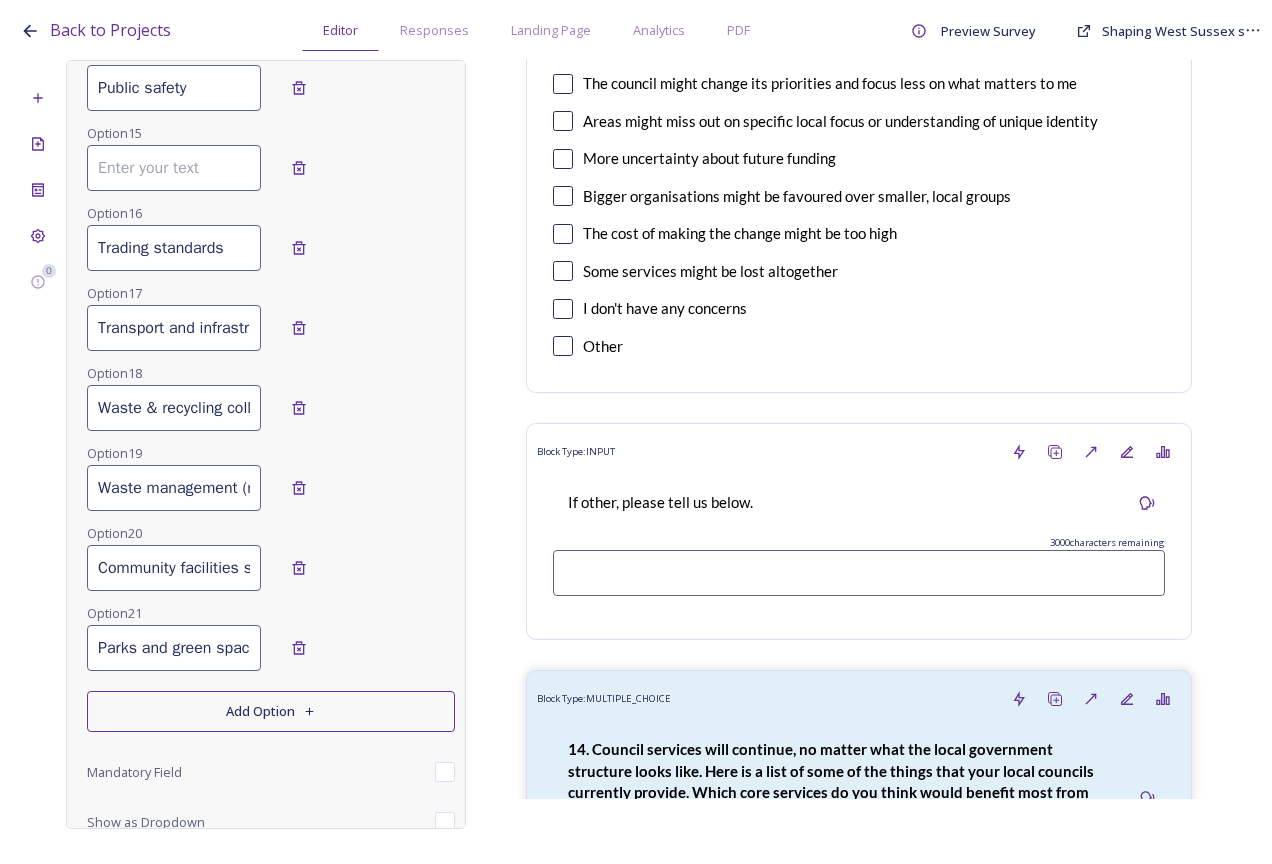 type on "Trading standards" 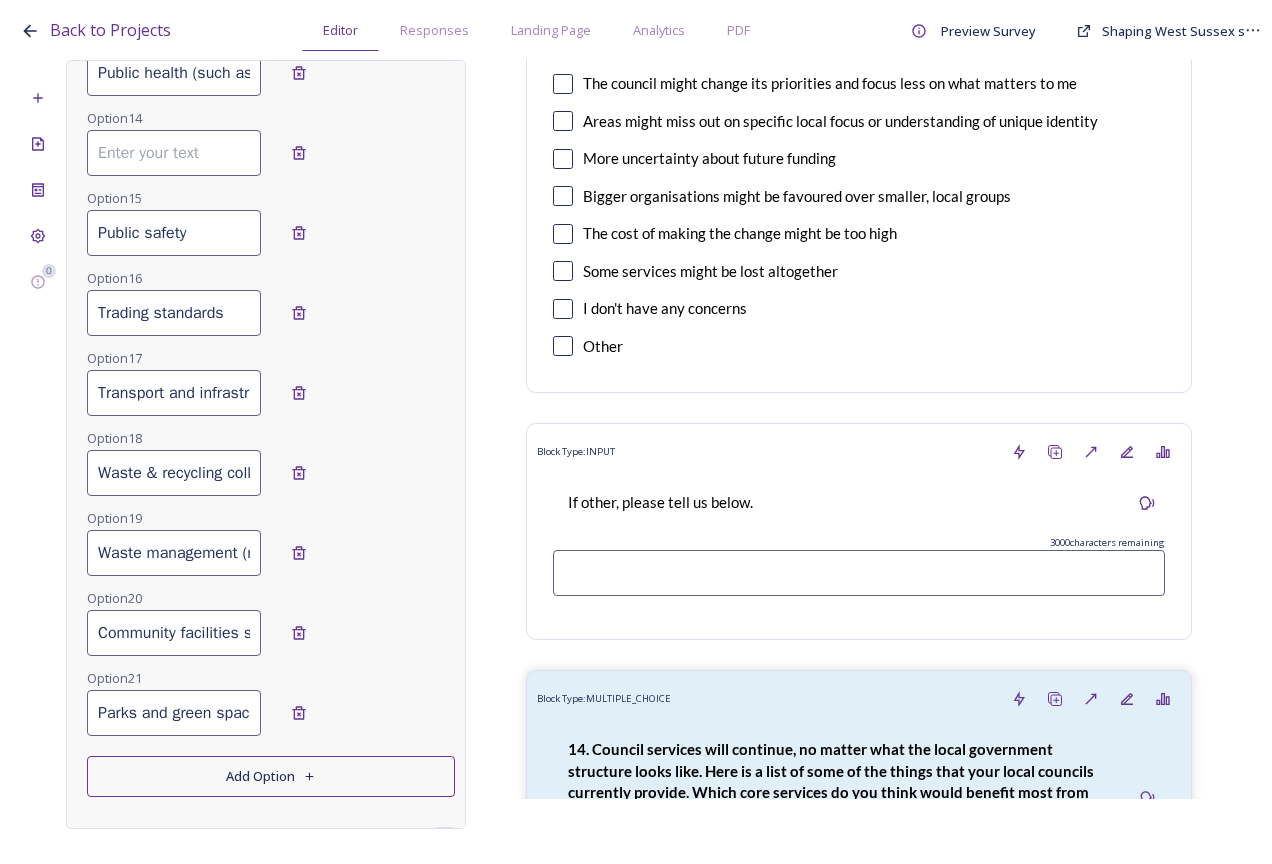 scroll, scrollTop: 1378, scrollLeft: 0, axis: vertical 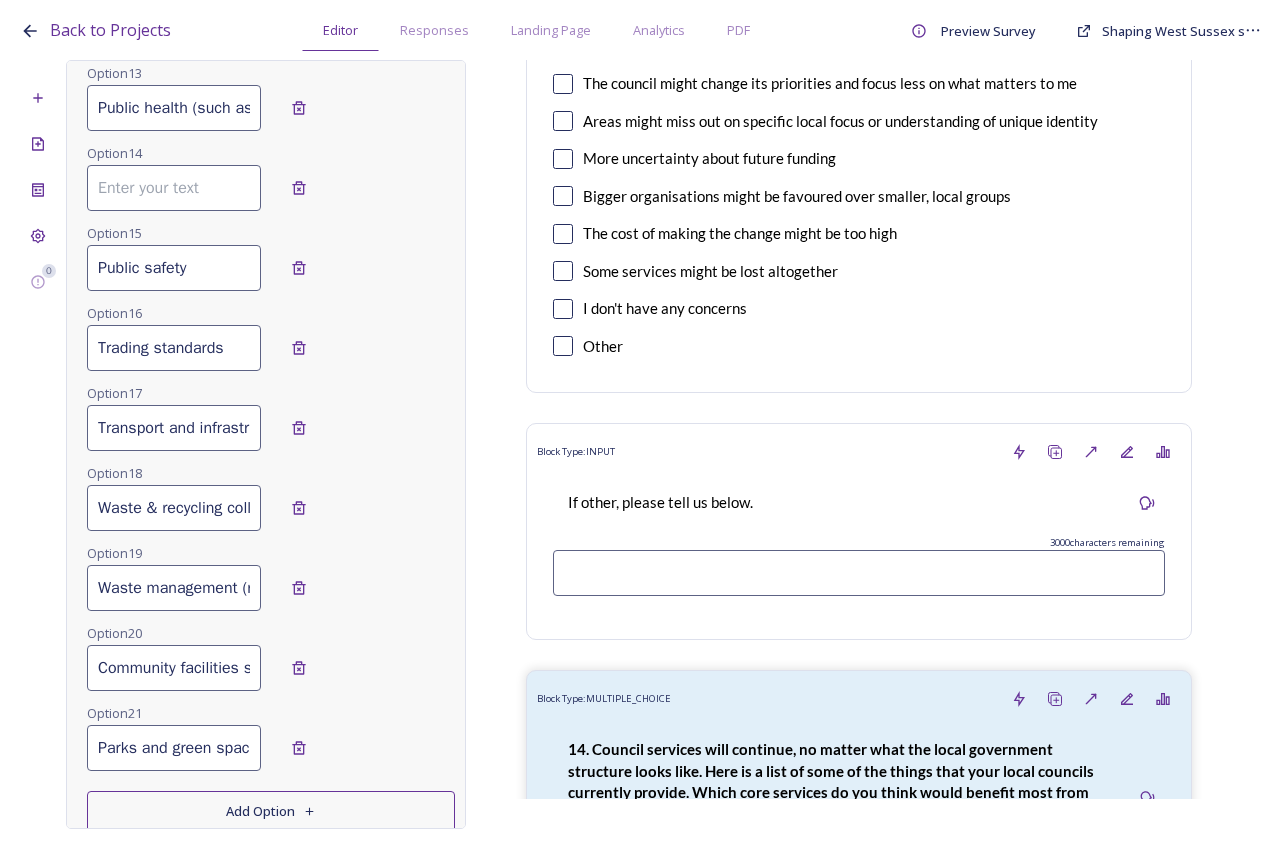 type on "Public safety" 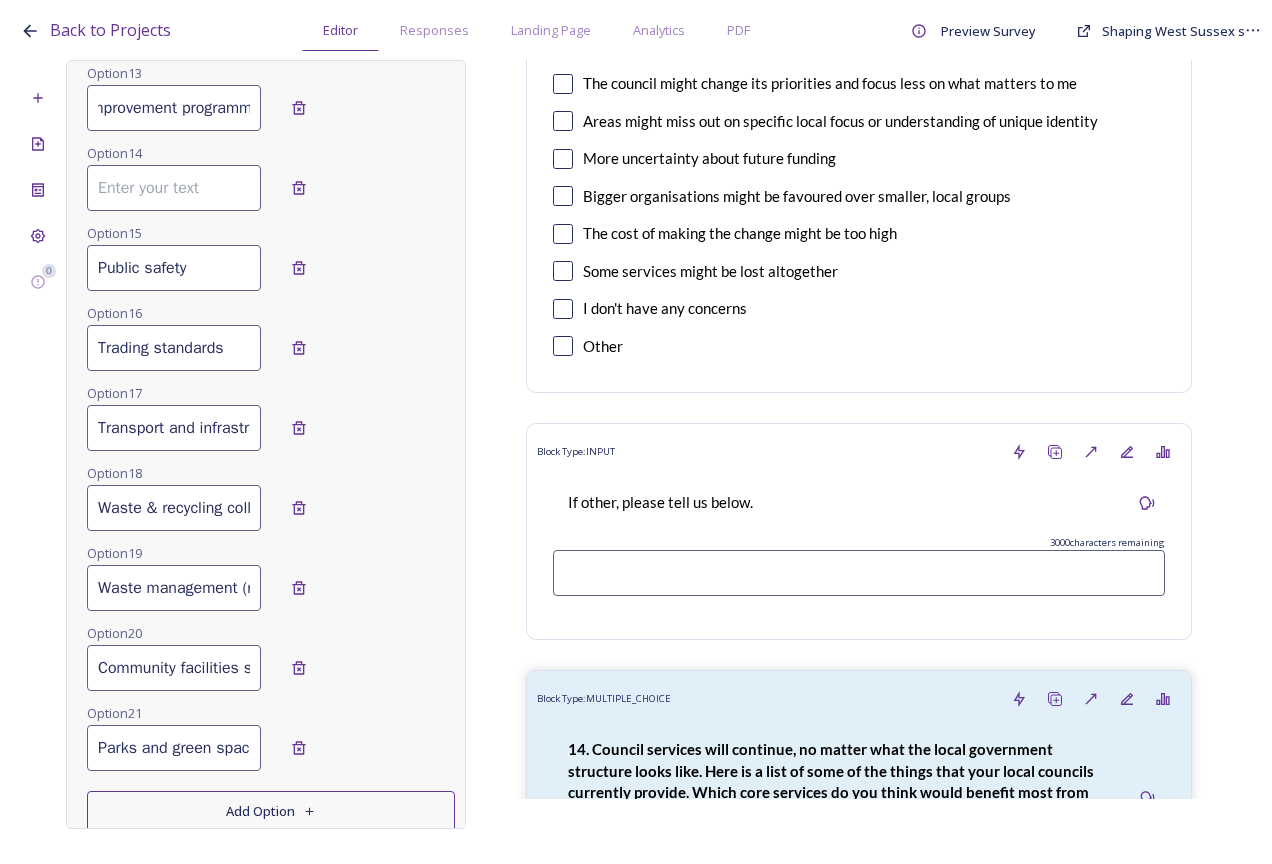 drag, startPoint x: 97, startPoint y: 131, endPoint x: 394, endPoint y: 131, distance: 297 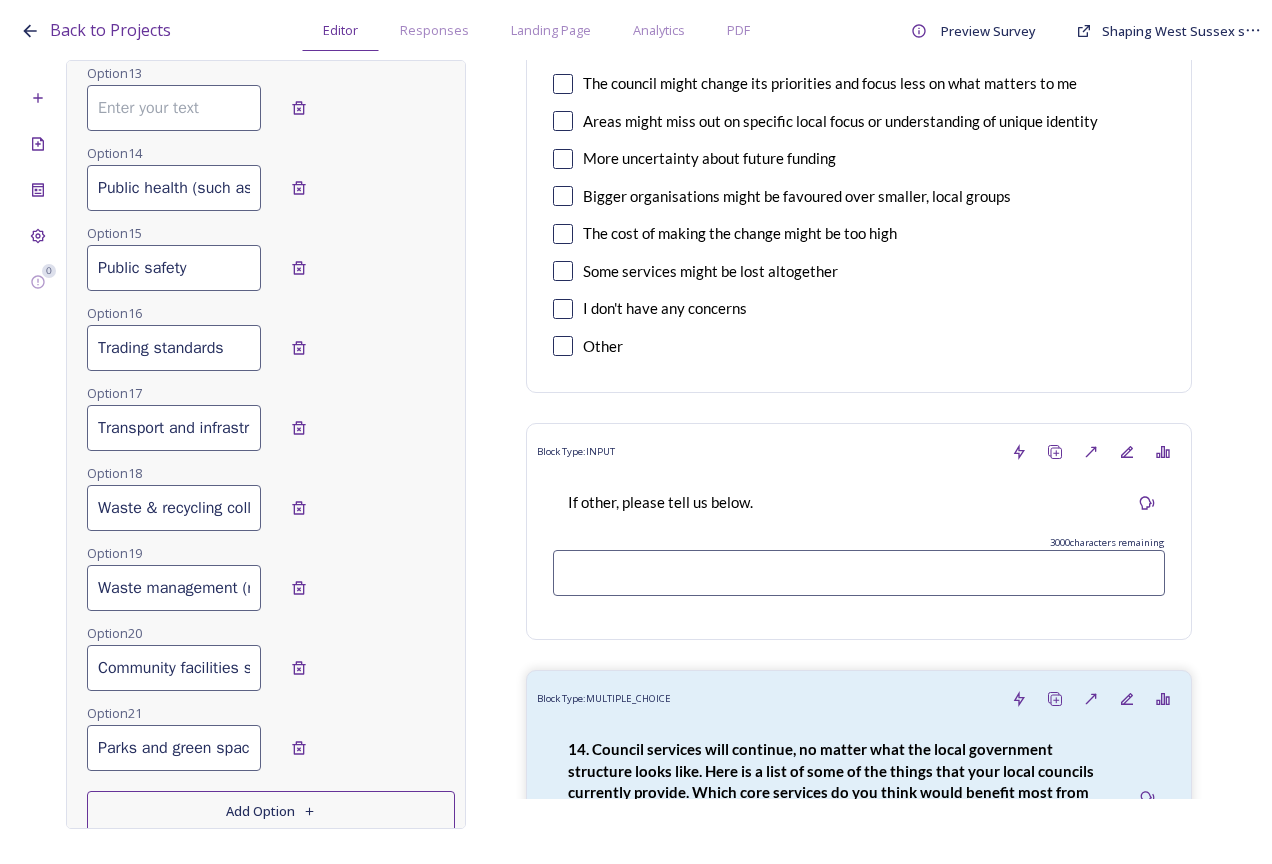 scroll, scrollTop: 0, scrollLeft: 0, axis: both 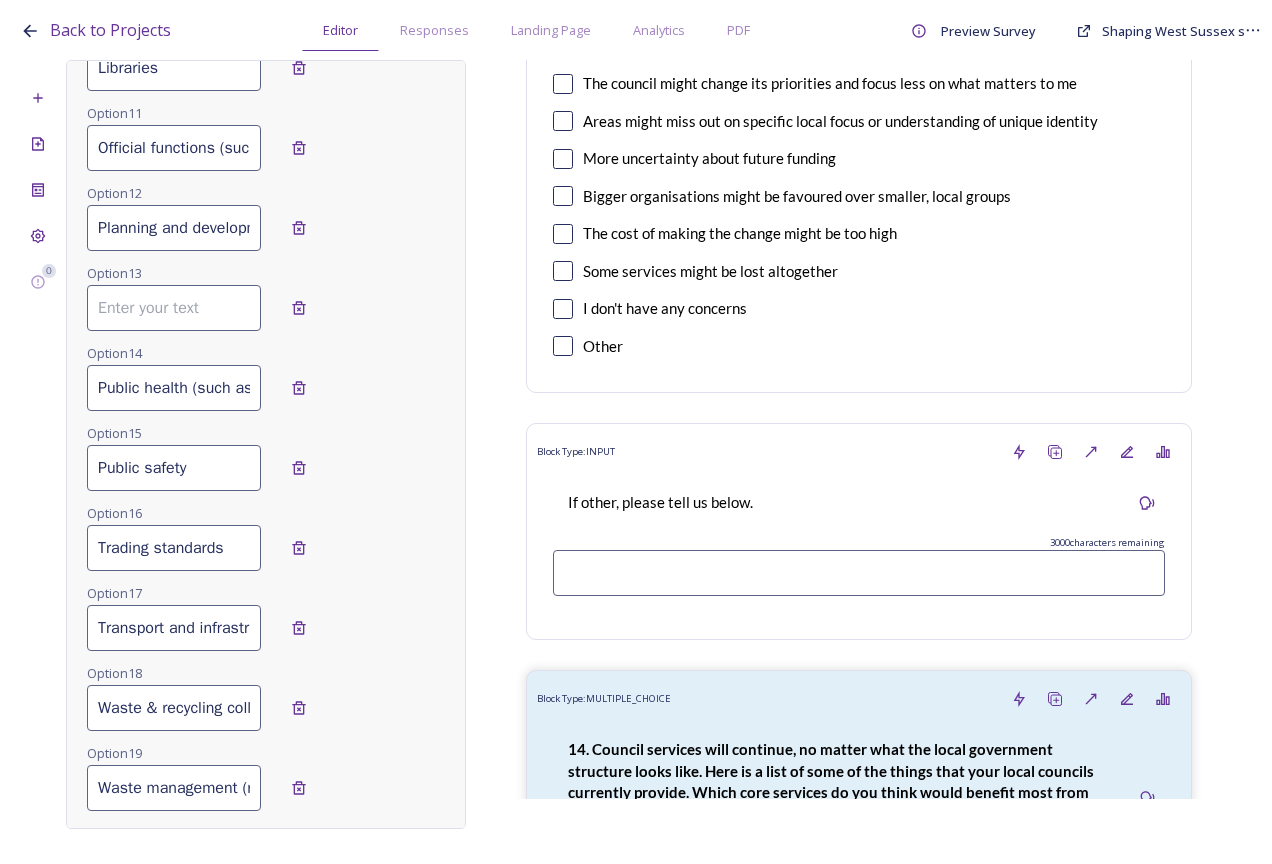 type on "Public health (such as drug or alcohol dependency support, sexual health services, health improvement programmes)" 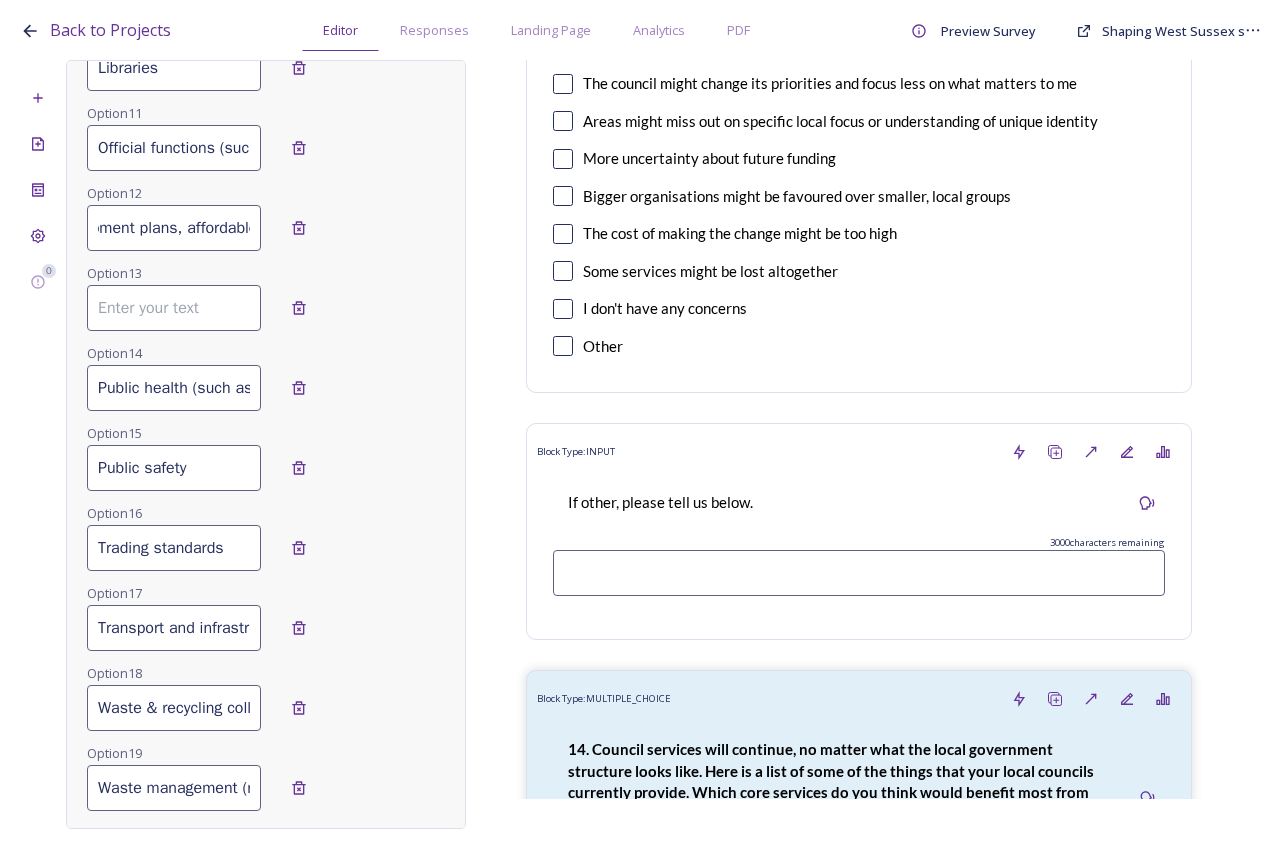 scroll, scrollTop: 0, scrollLeft: 1064, axis: horizontal 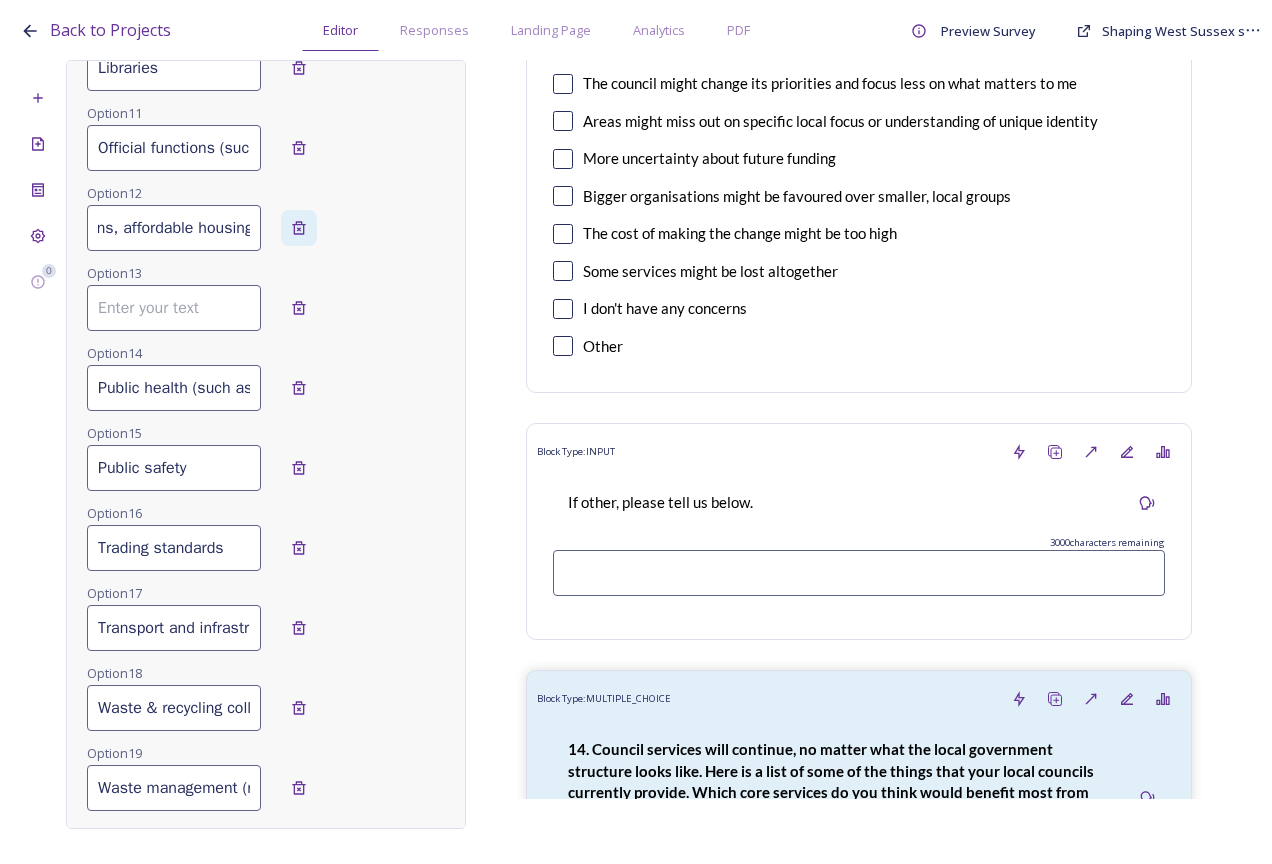 drag, startPoint x: 97, startPoint y: 253, endPoint x: 313, endPoint y: 258, distance: 216.05786 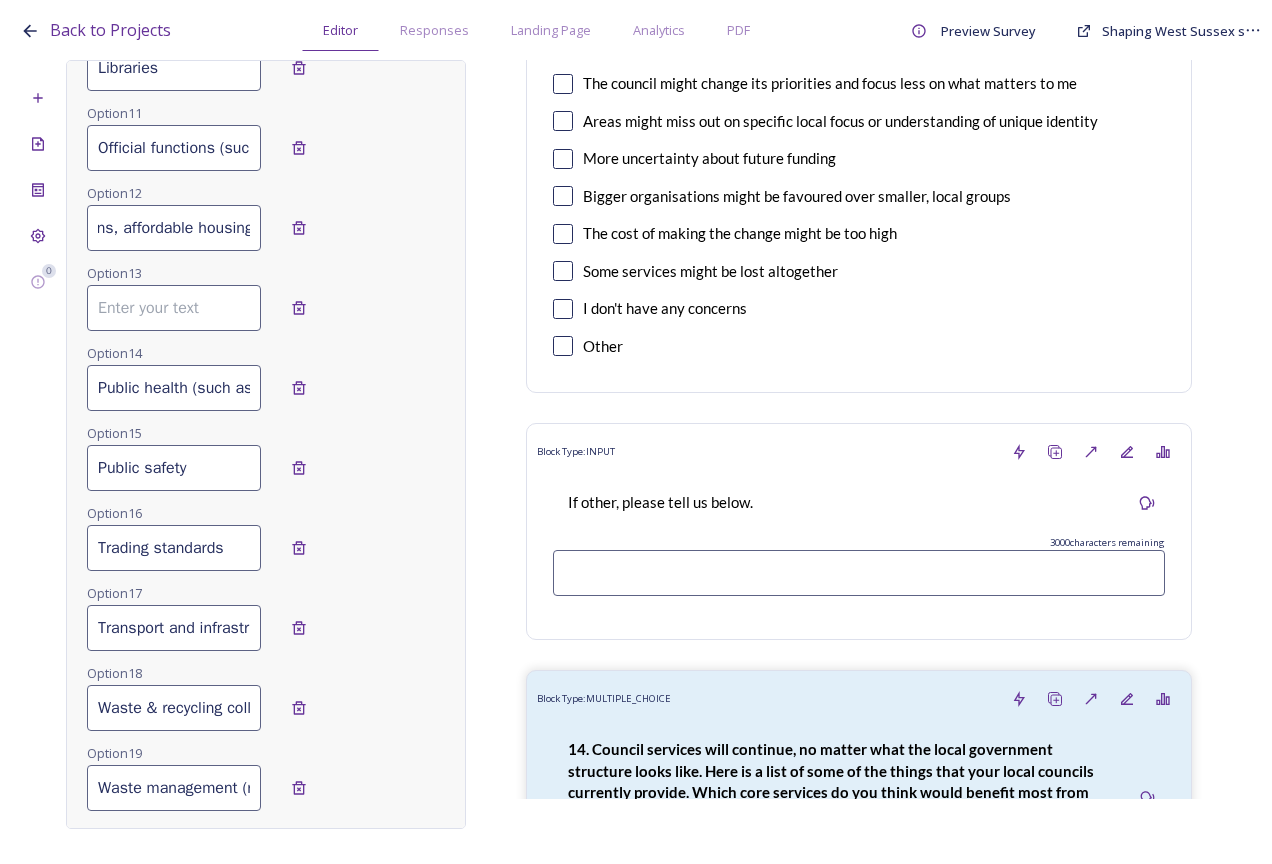 type 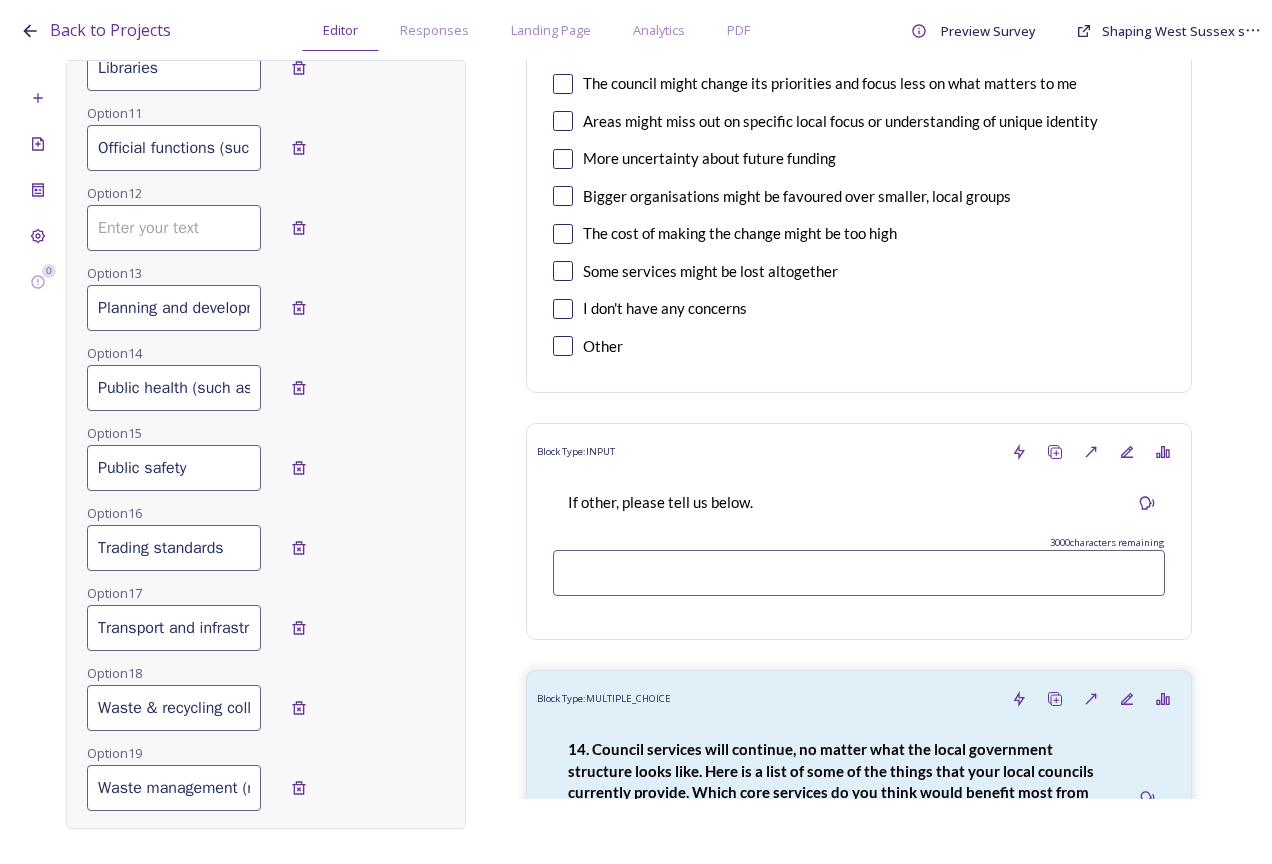 scroll, scrollTop: 0, scrollLeft: 0, axis: both 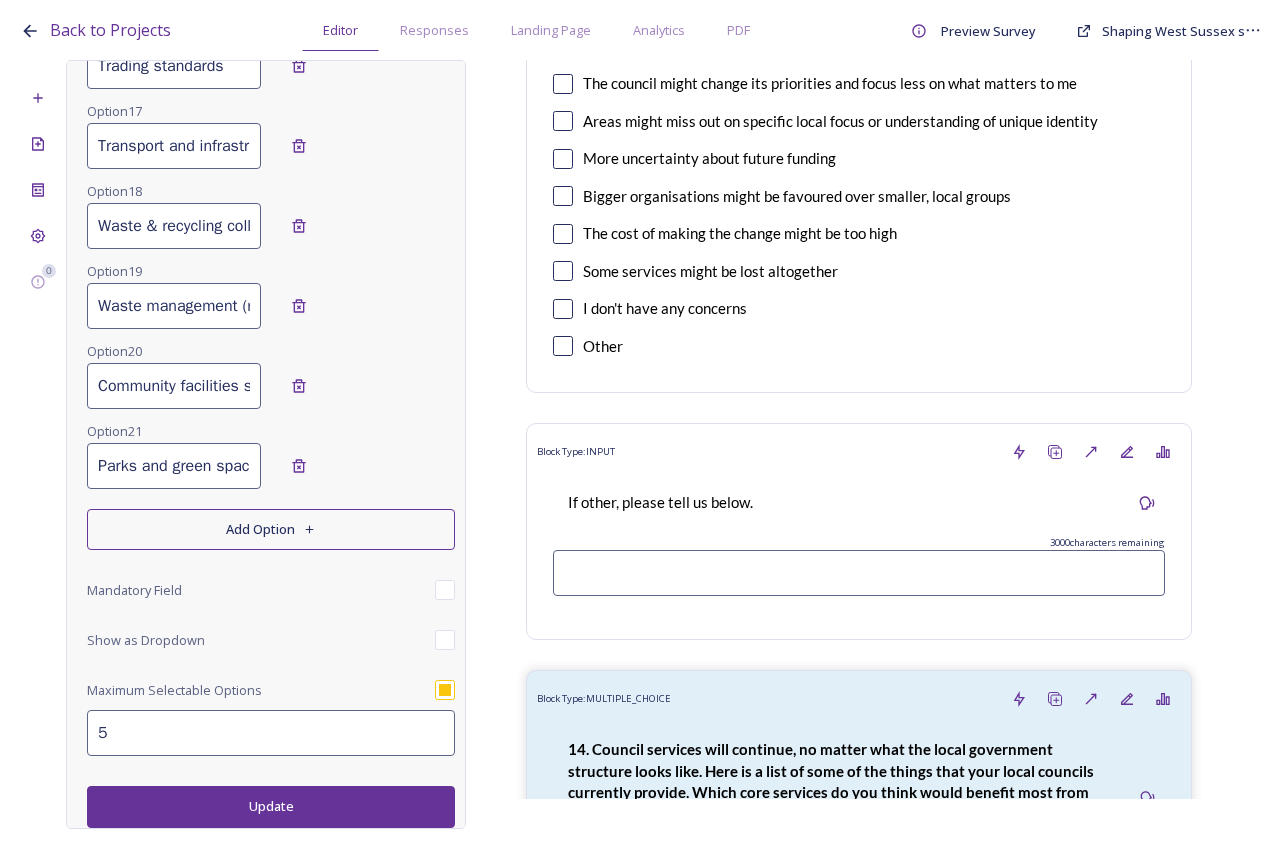 type on "Planning and development (such as planning applications, planning enforcement, building control/safety, protecting old buildings, local development plans, affordable housing)" 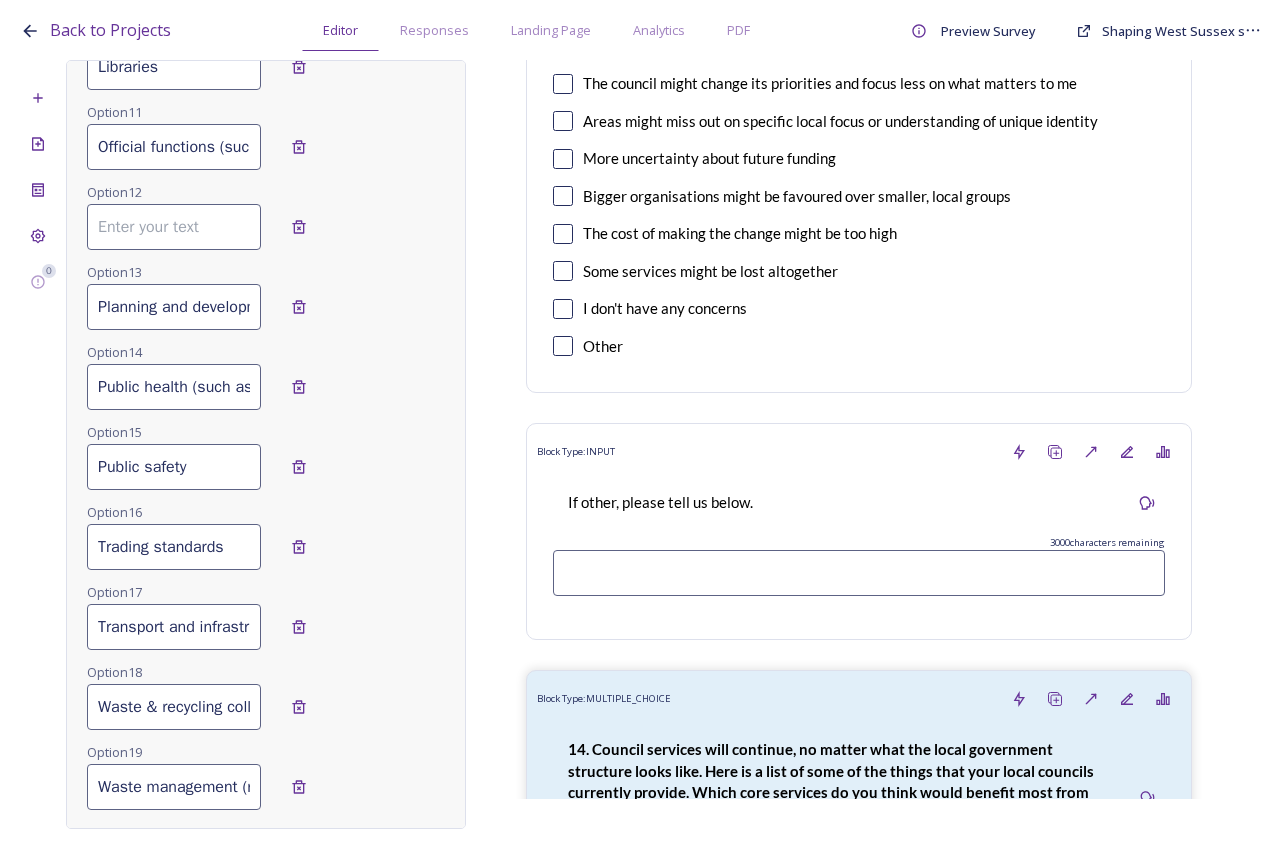 scroll, scrollTop: 1178, scrollLeft: 0, axis: vertical 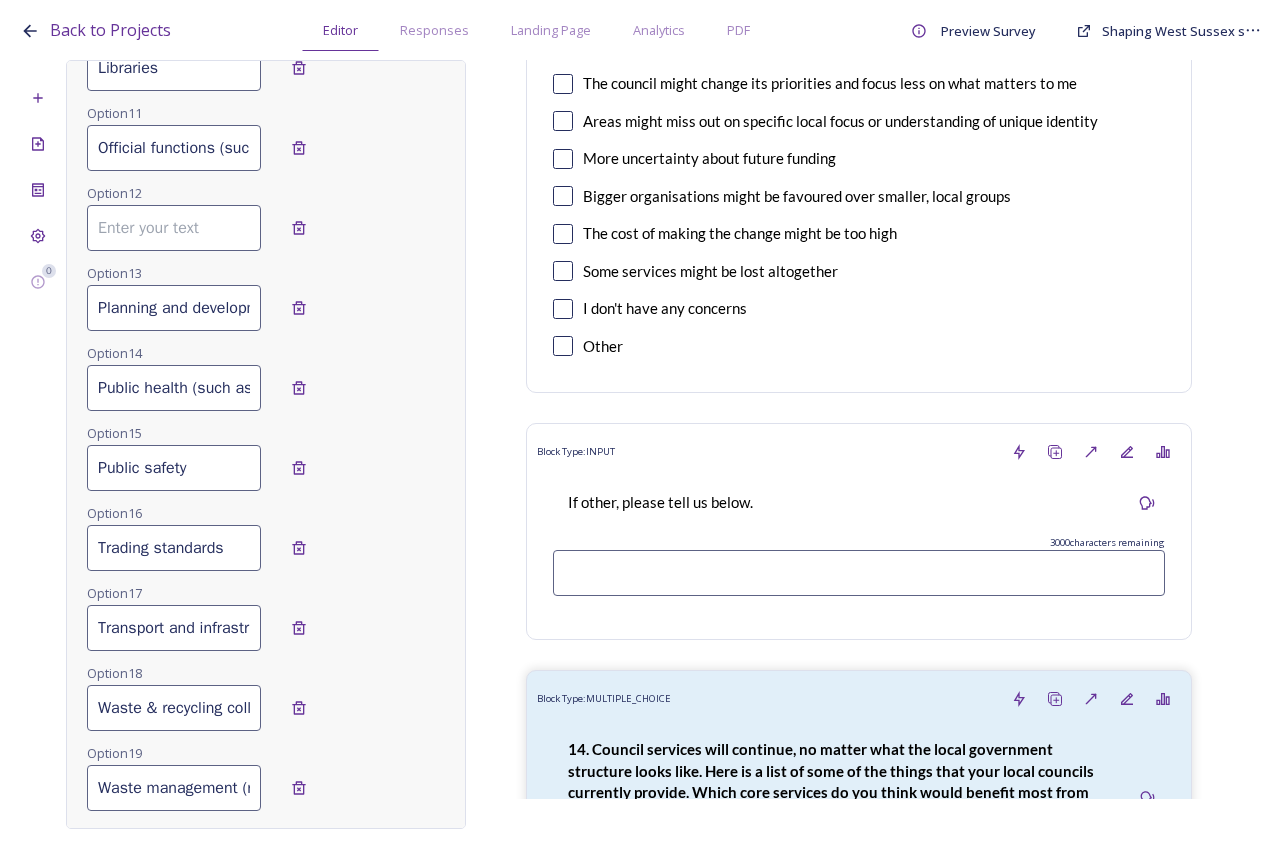 type 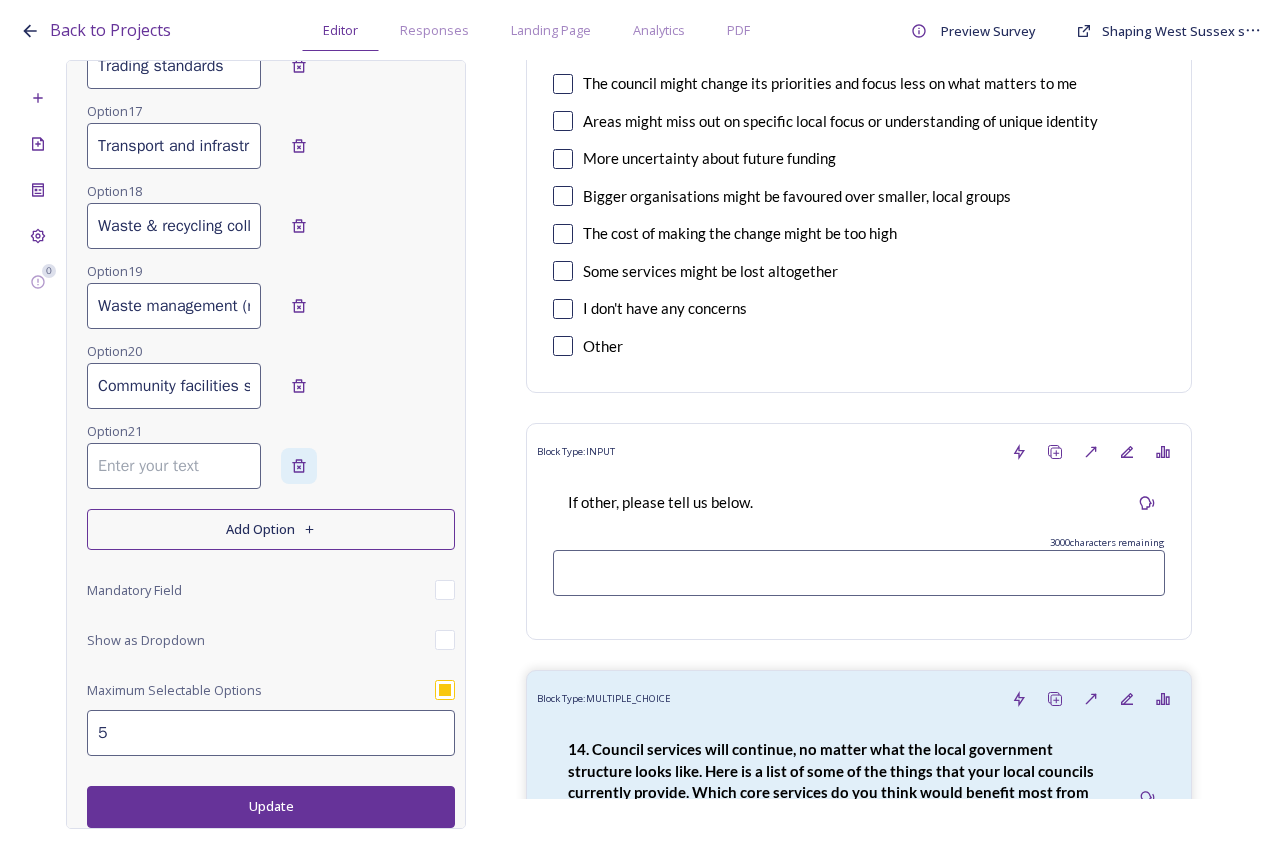 type on "Parks and green spaces" 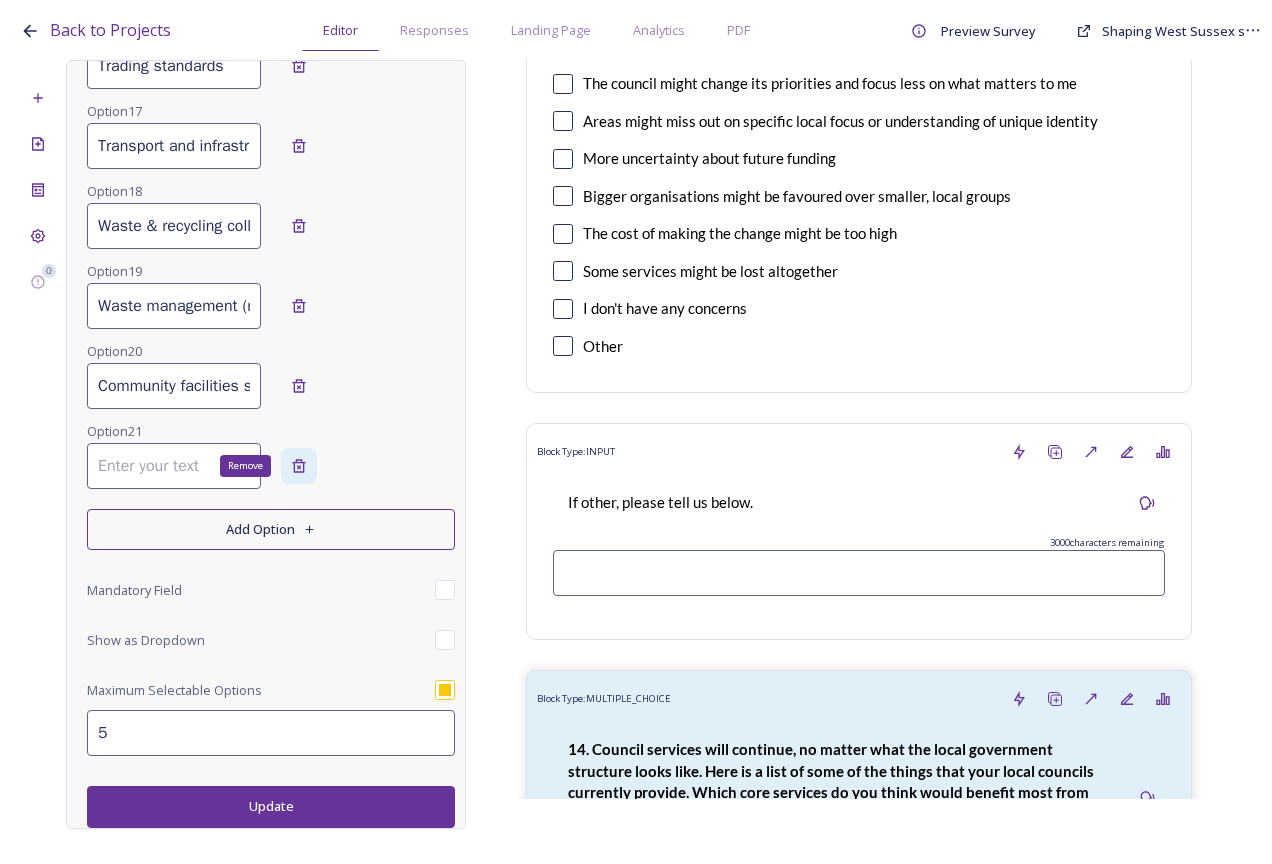click 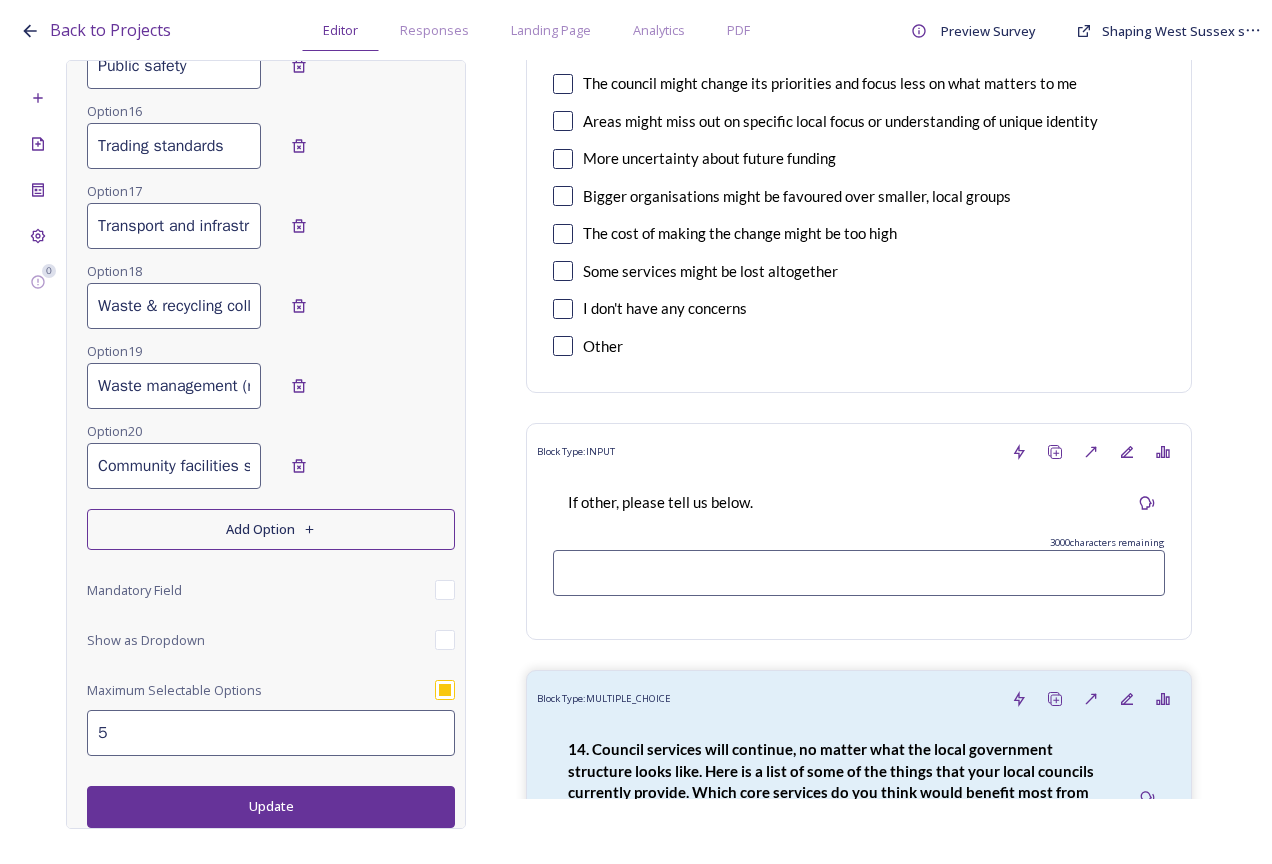 click on "Update" at bounding box center (271, 806) 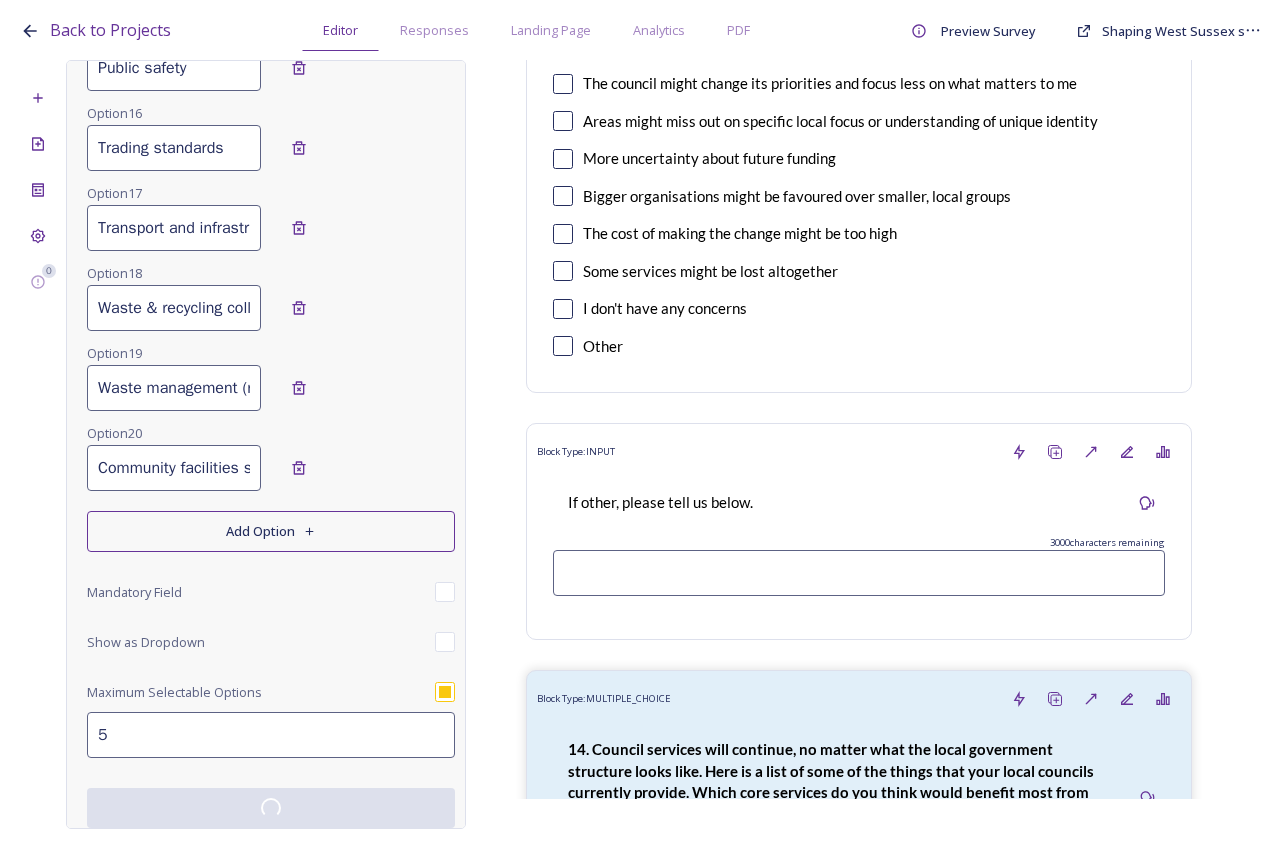 scroll, scrollTop: 1598, scrollLeft: 0, axis: vertical 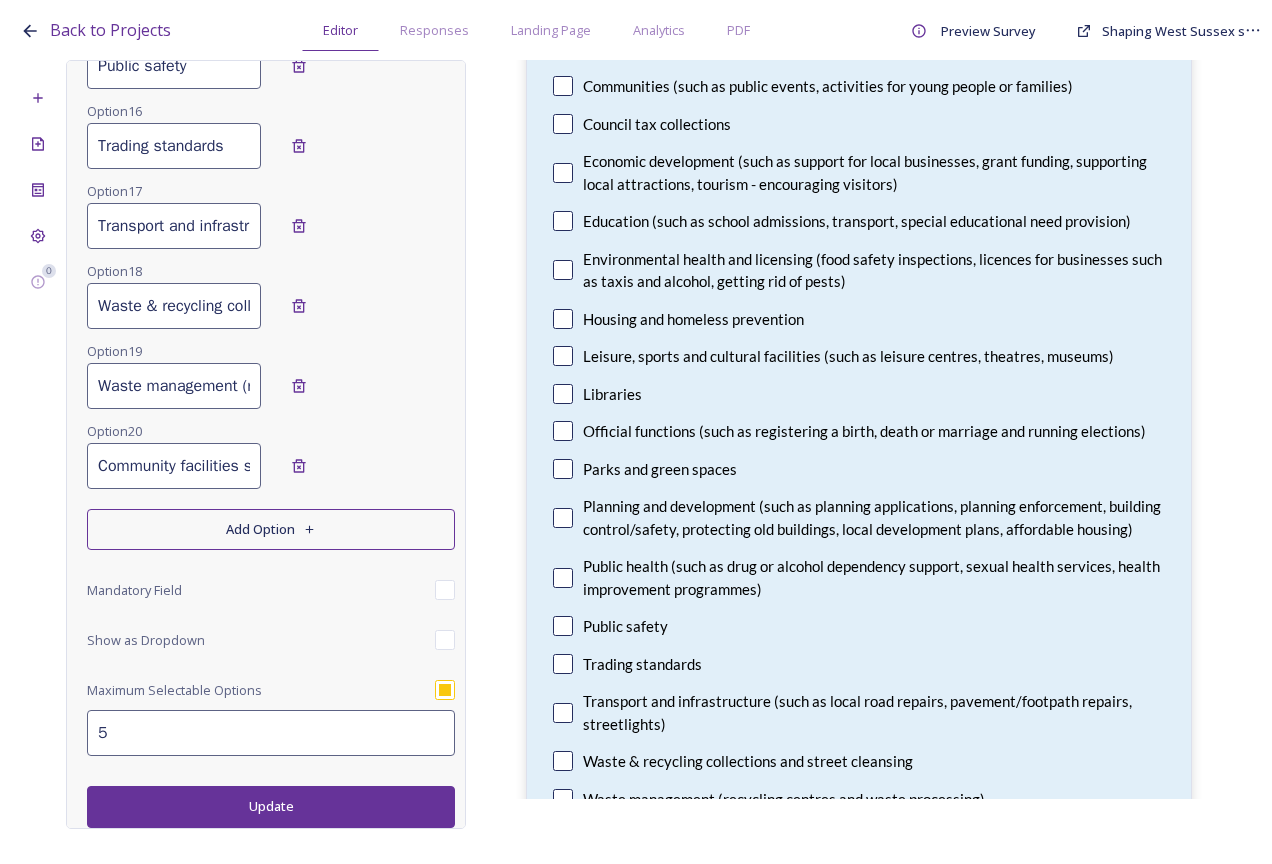 click on "Community facilities such as parks or playgrounds, public events, activities for young people or families)" at bounding box center [174, 466] 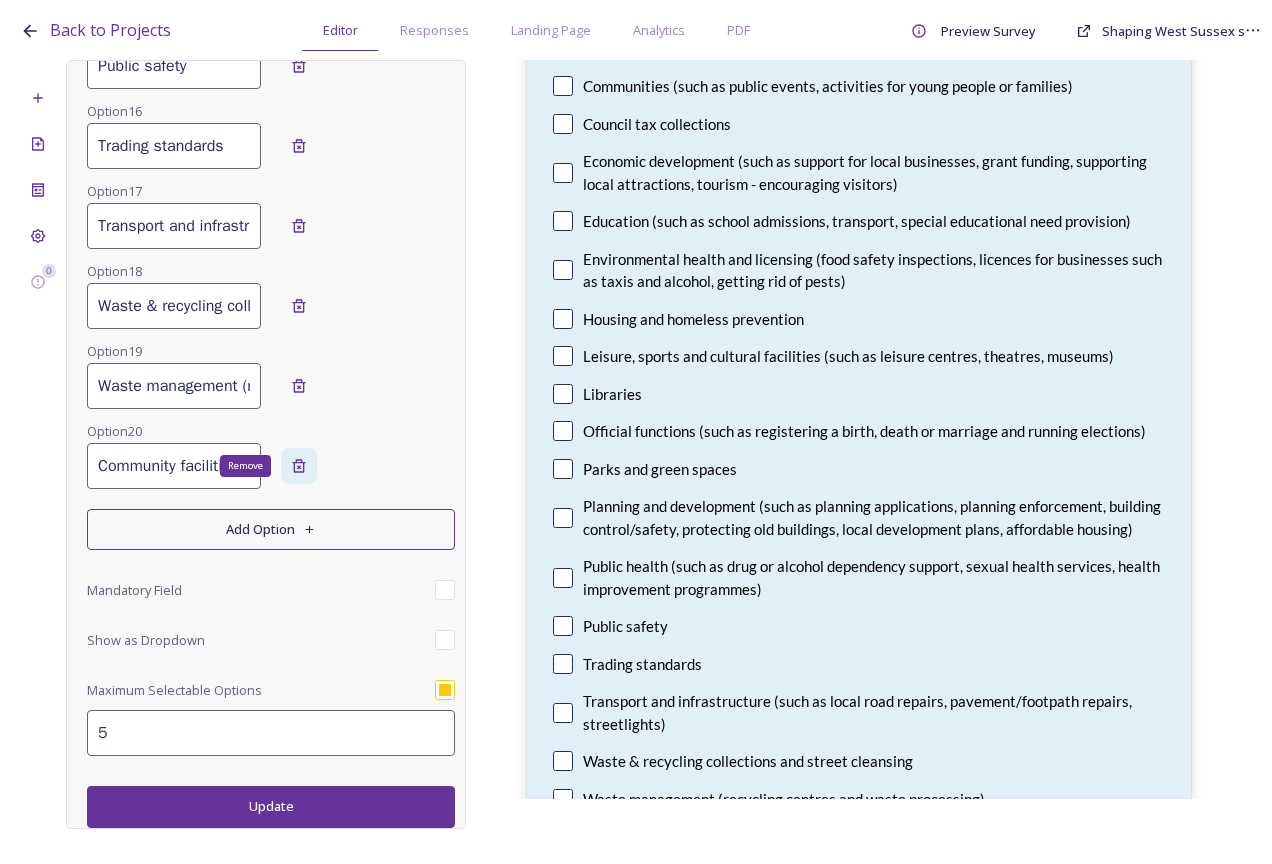 click 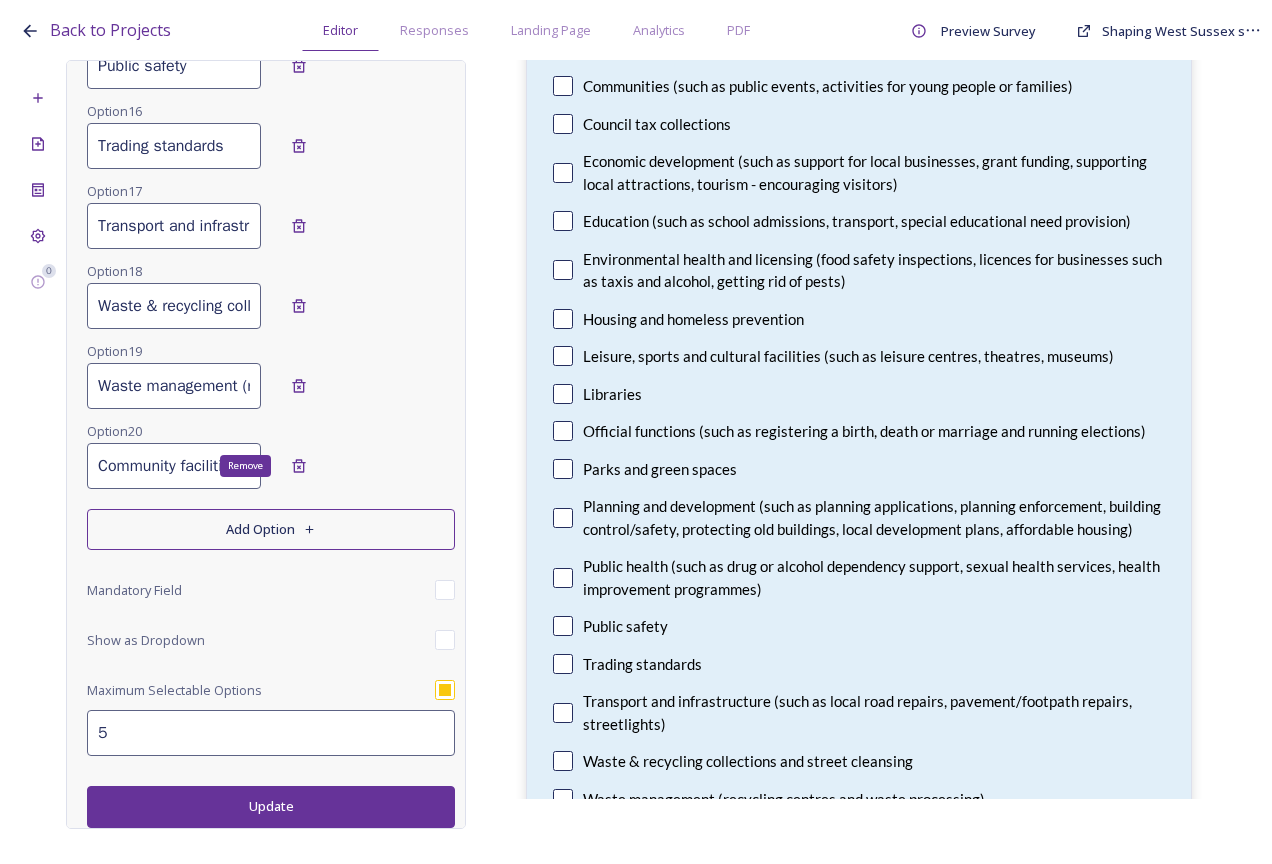 scroll, scrollTop: 1518, scrollLeft: 0, axis: vertical 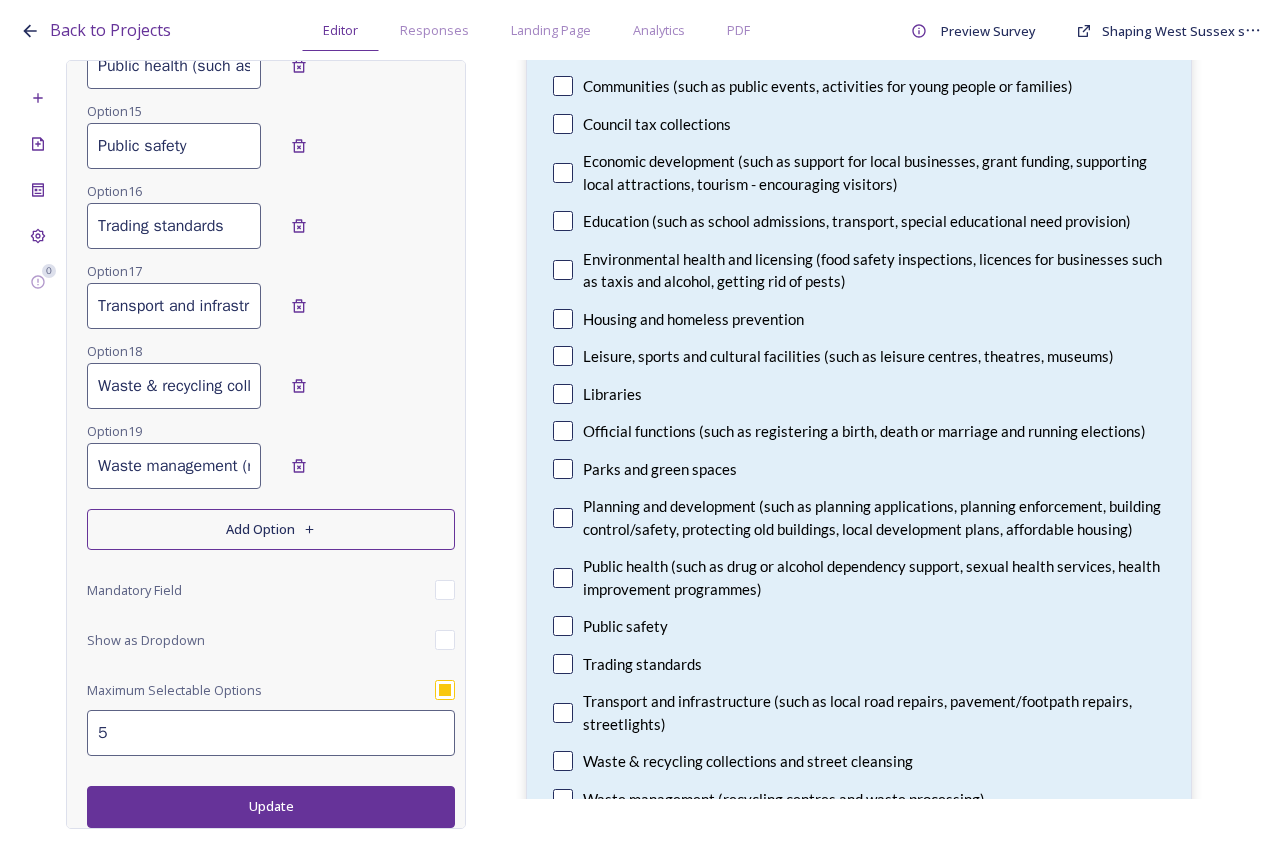 click on "Update" at bounding box center [271, 806] 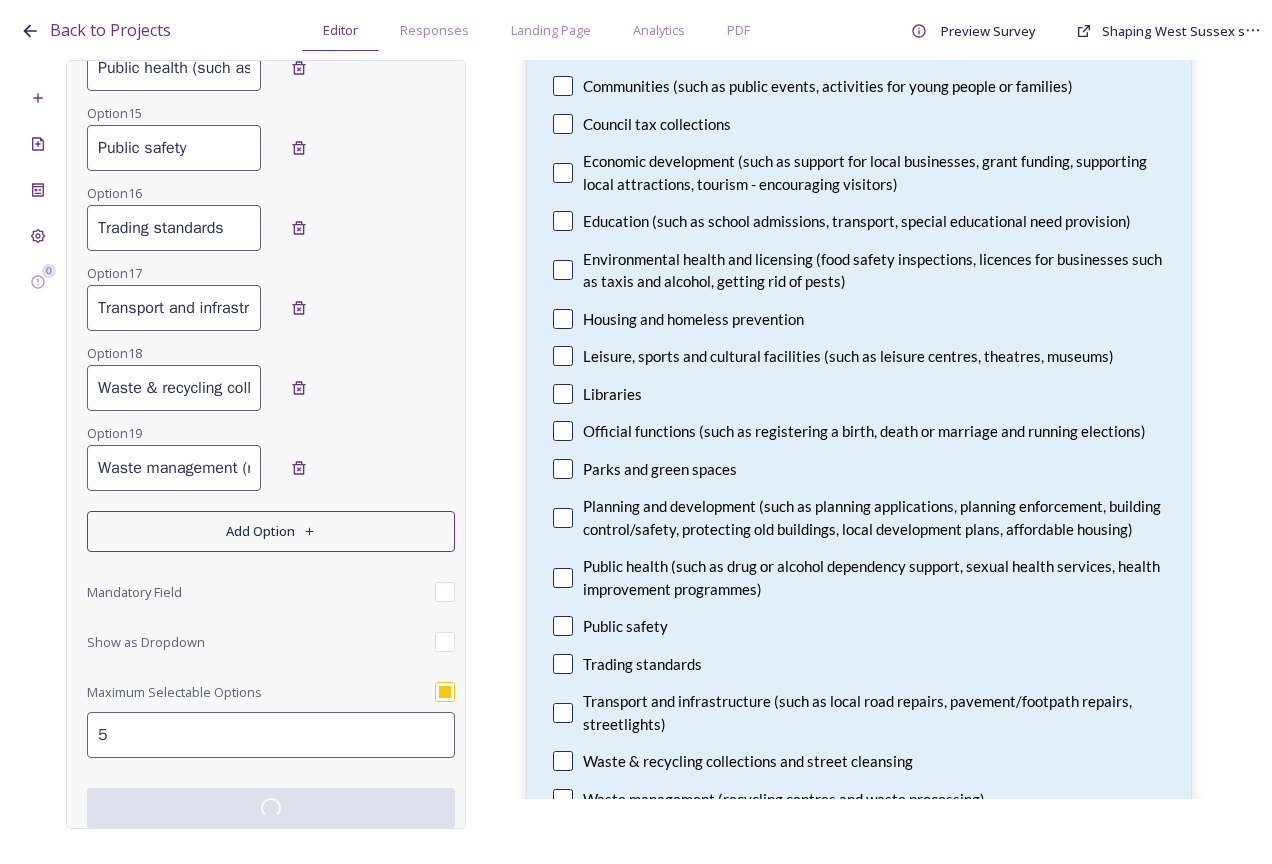 scroll, scrollTop: 1518, scrollLeft: 0, axis: vertical 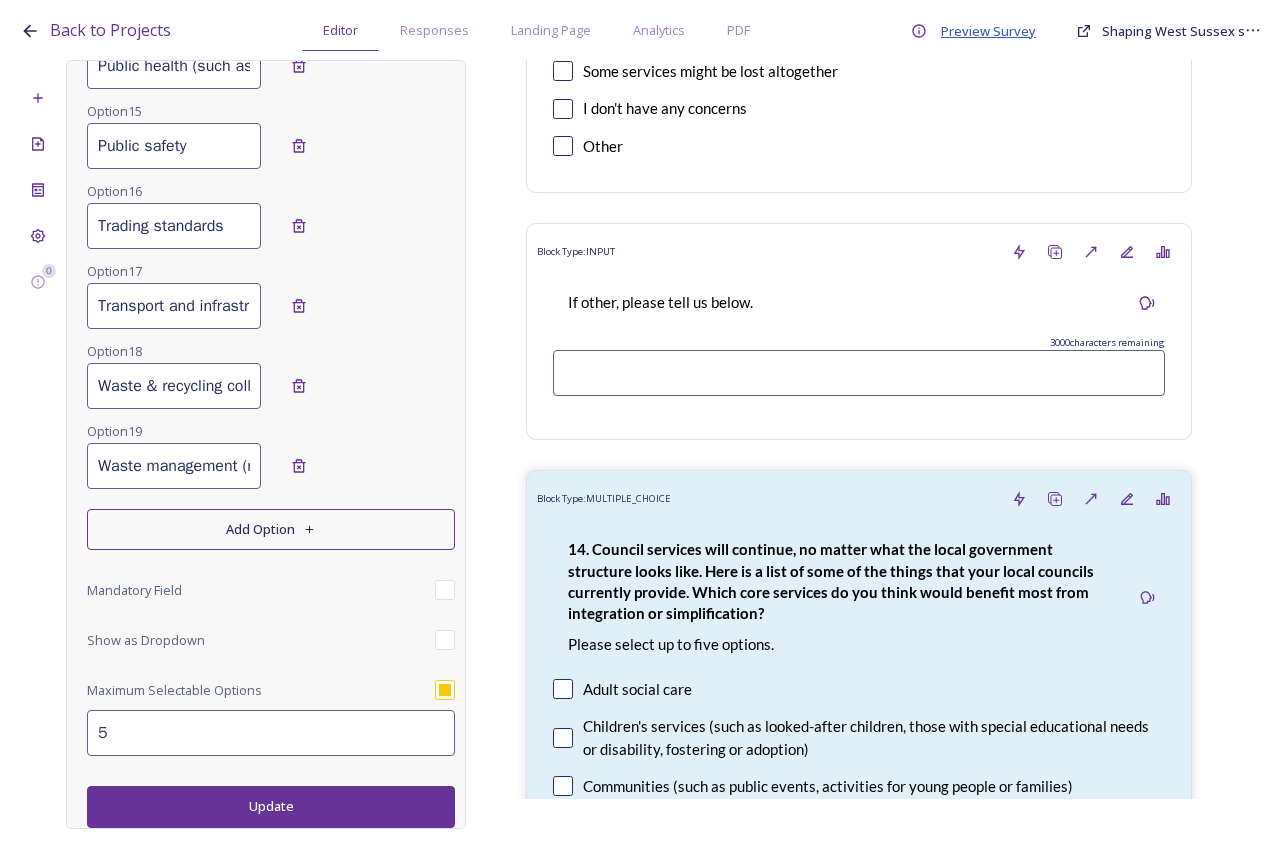 click on "Preview Survey" at bounding box center (988, 31) 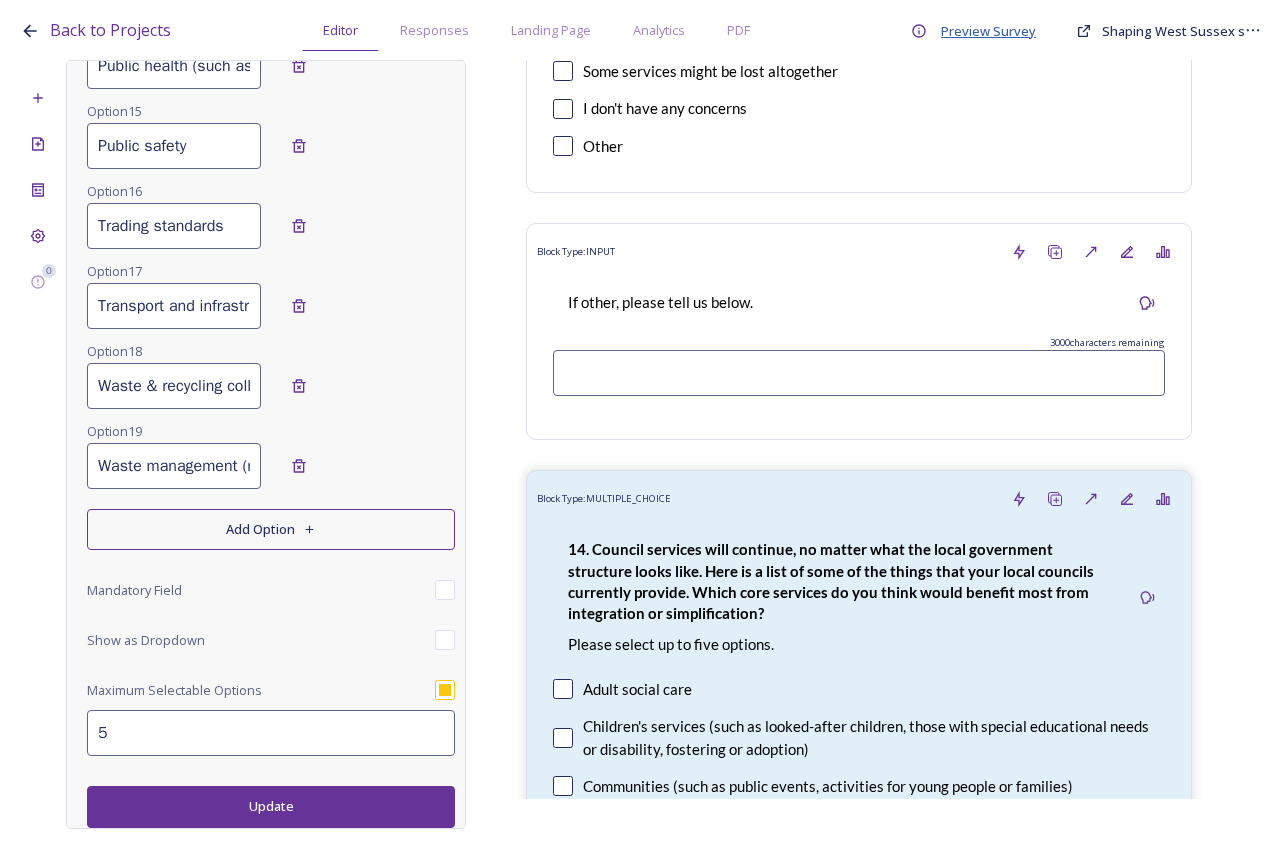 scroll, scrollTop: 1508, scrollLeft: 0, axis: vertical 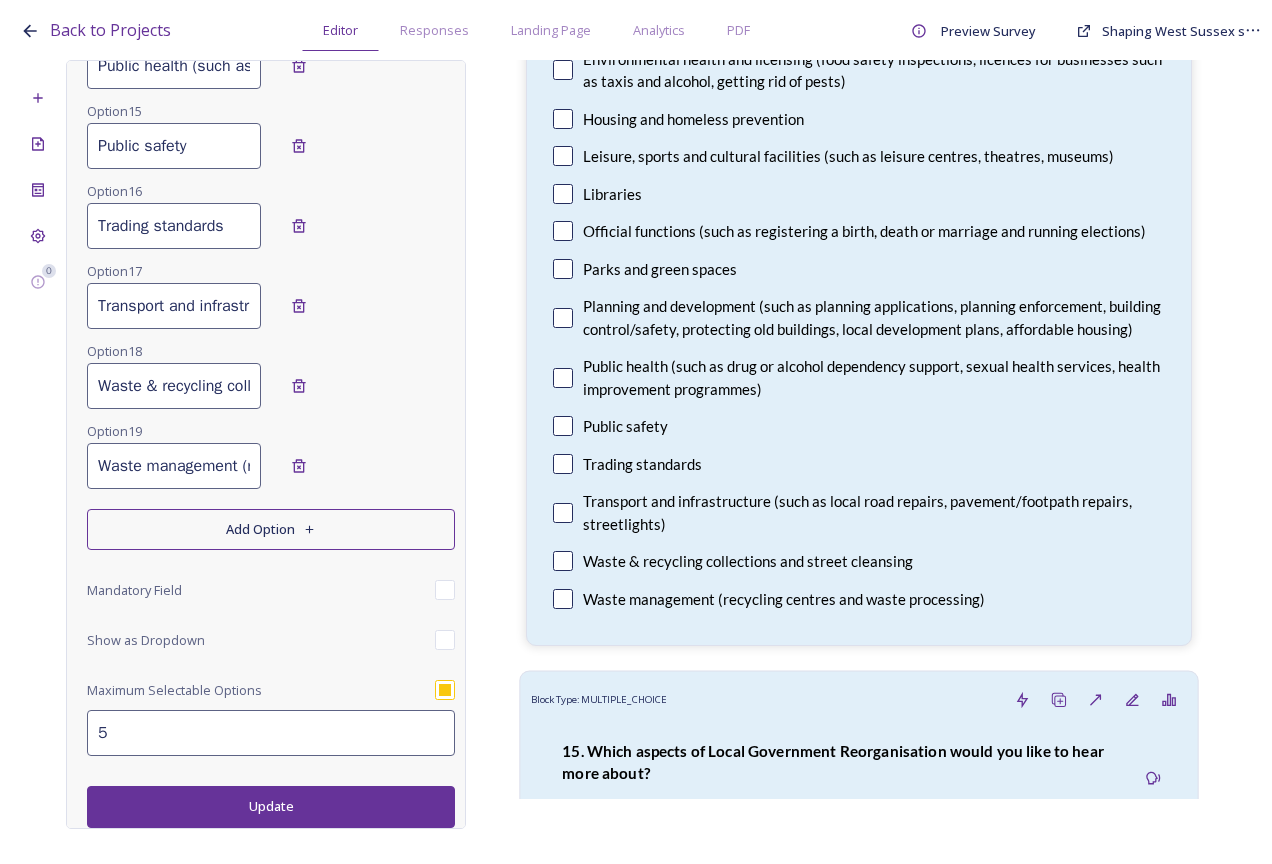 click on "15. Which aspects of Local Government Reorganisation would you like to hear more about?" at bounding box center [840, 762] 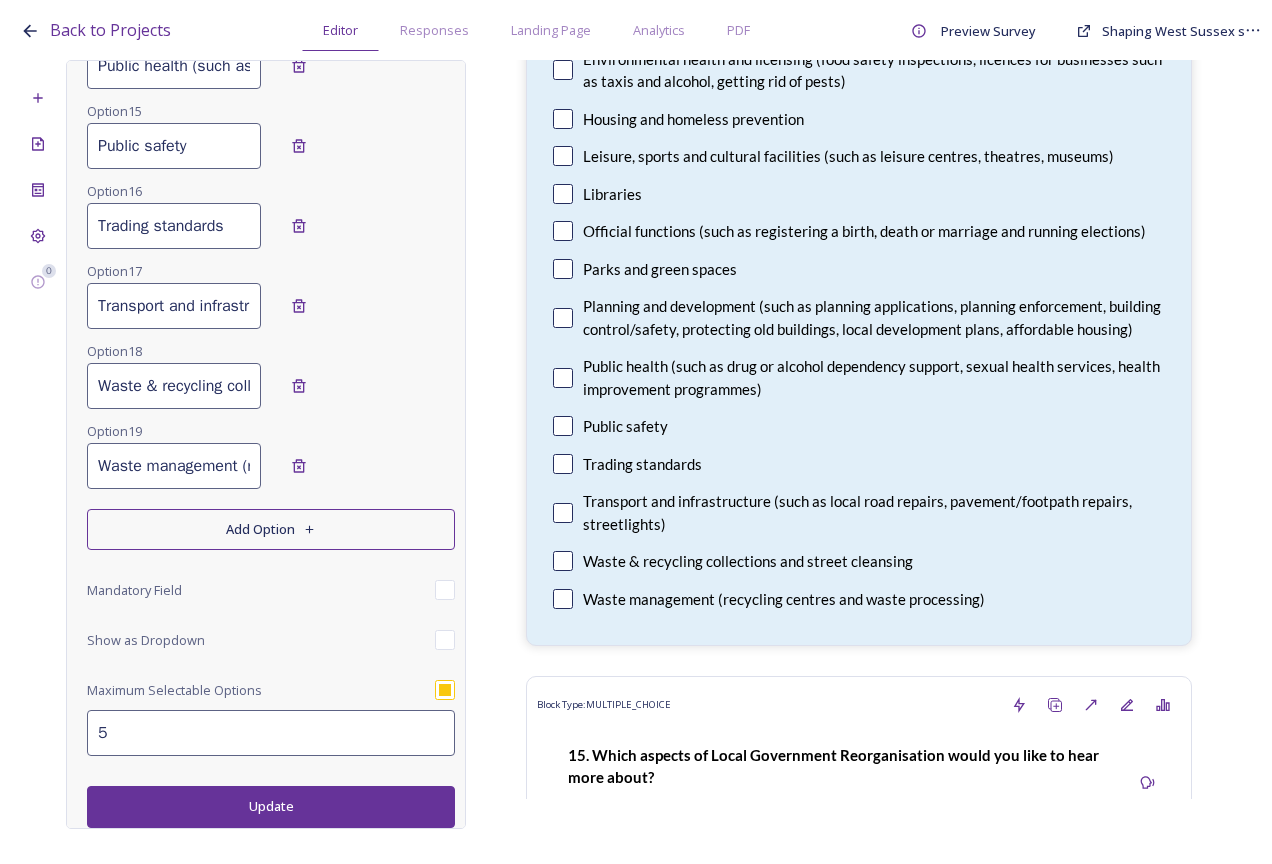 scroll, scrollTop: 875, scrollLeft: 0, axis: vertical 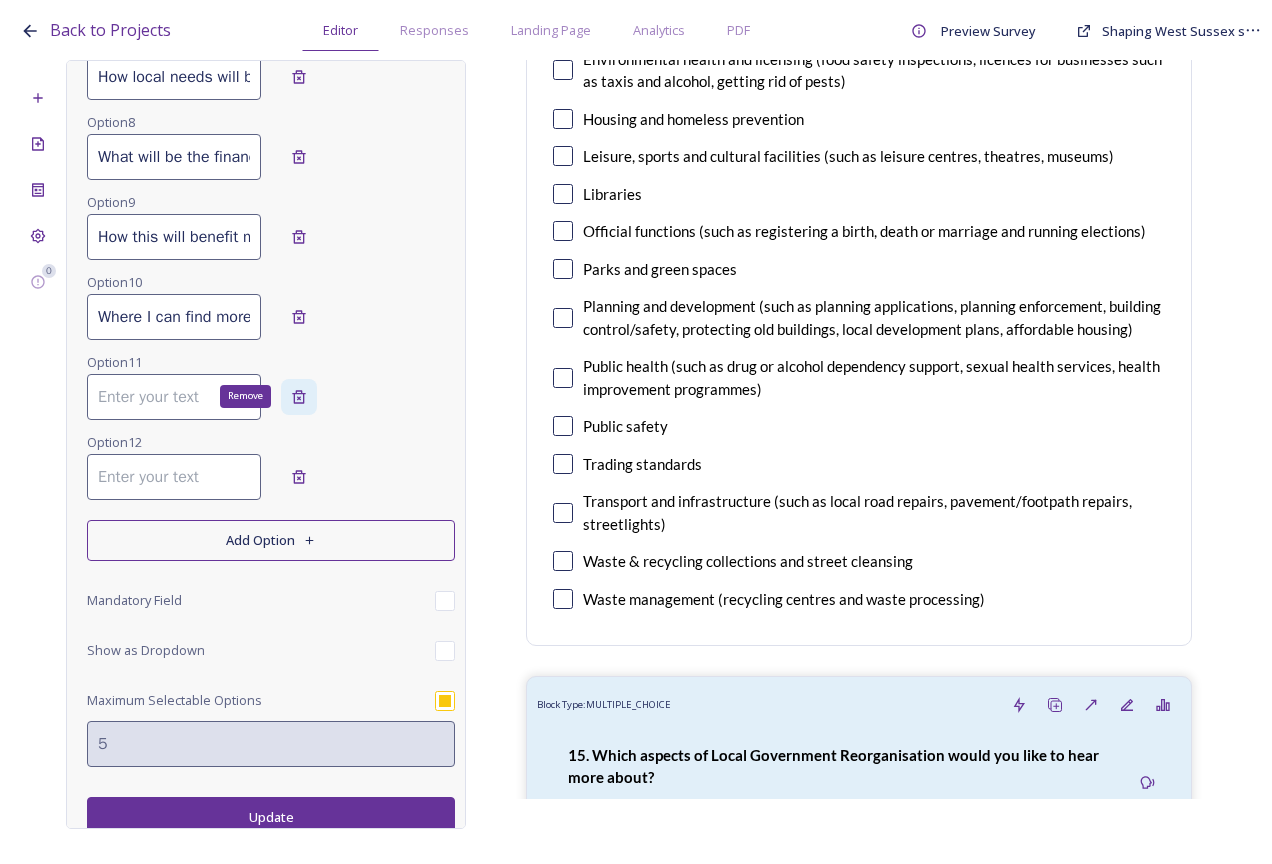 click 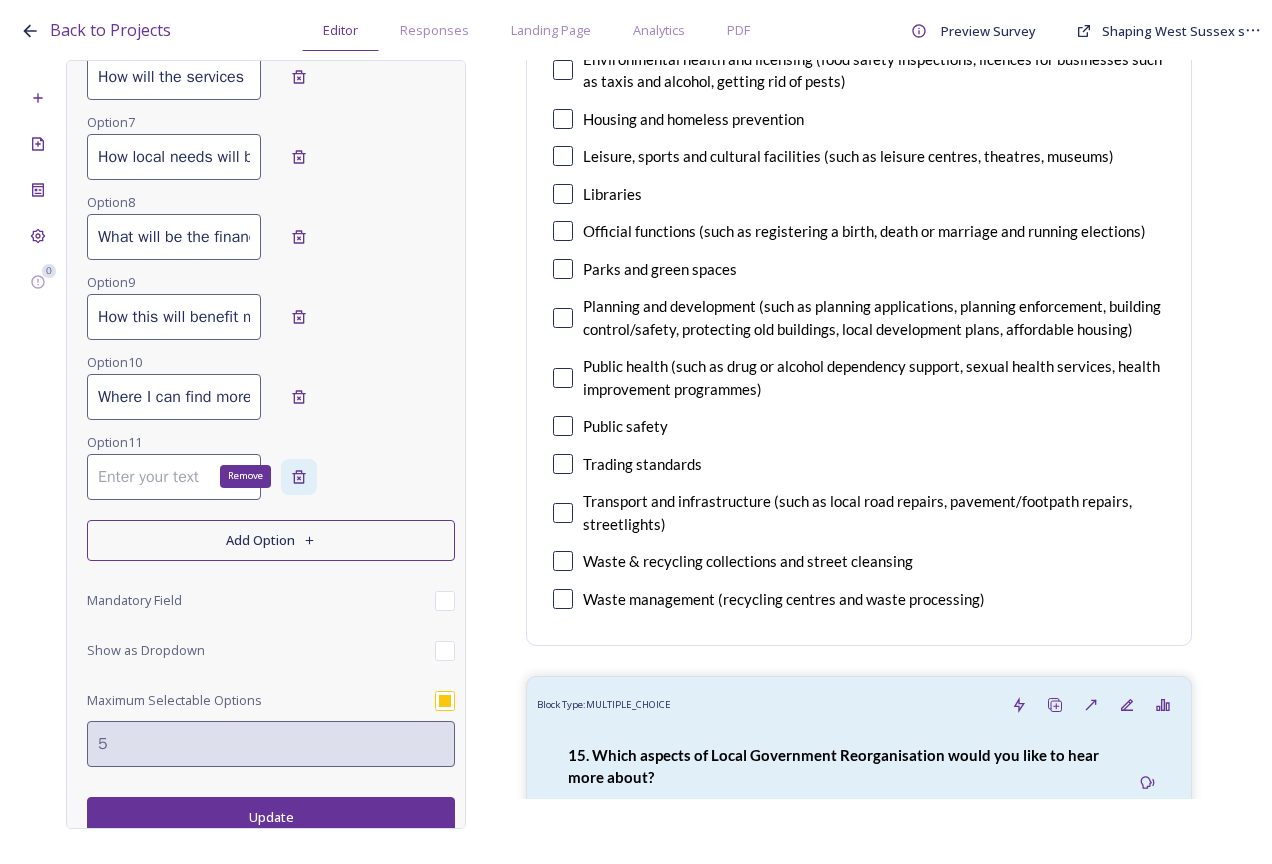 click on "Remove" at bounding box center [299, 477] 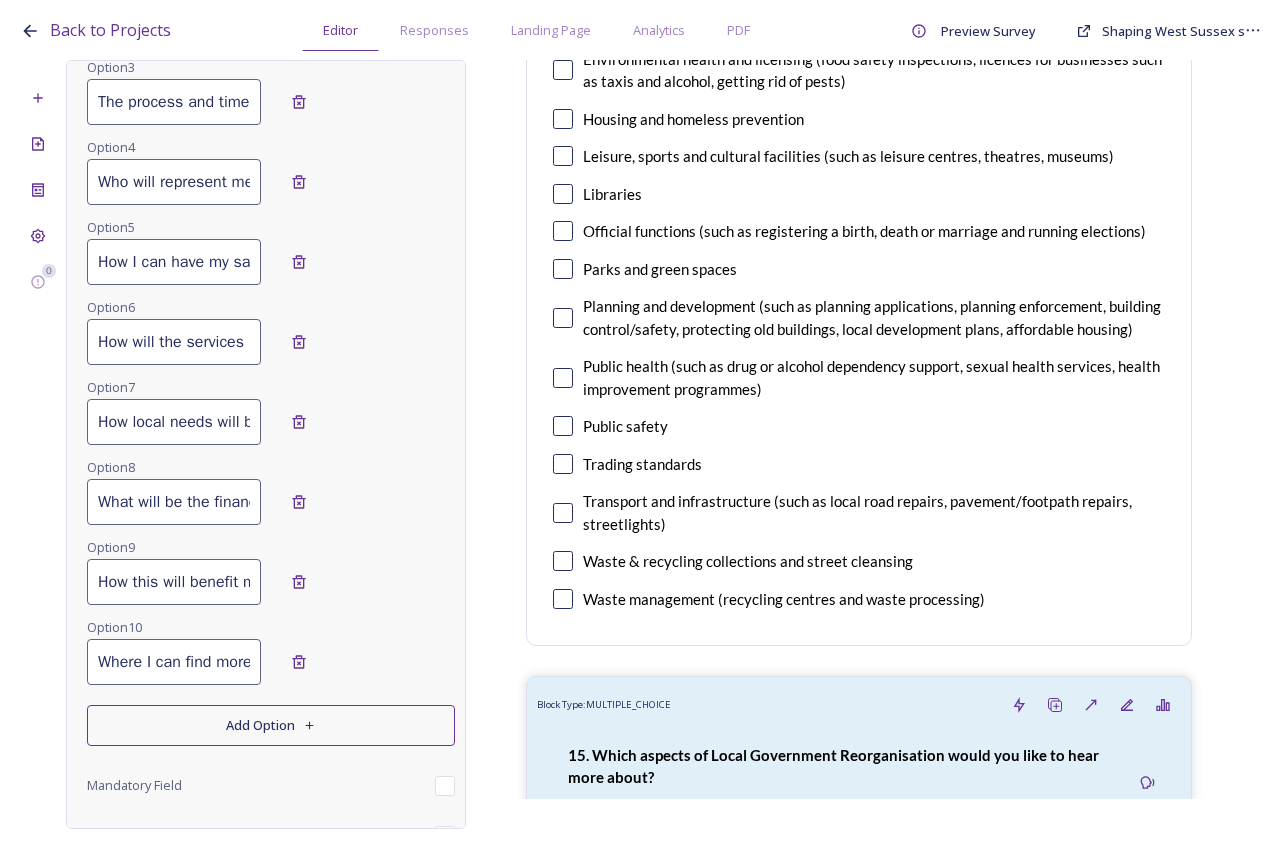 scroll, scrollTop: 515, scrollLeft: 0, axis: vertical 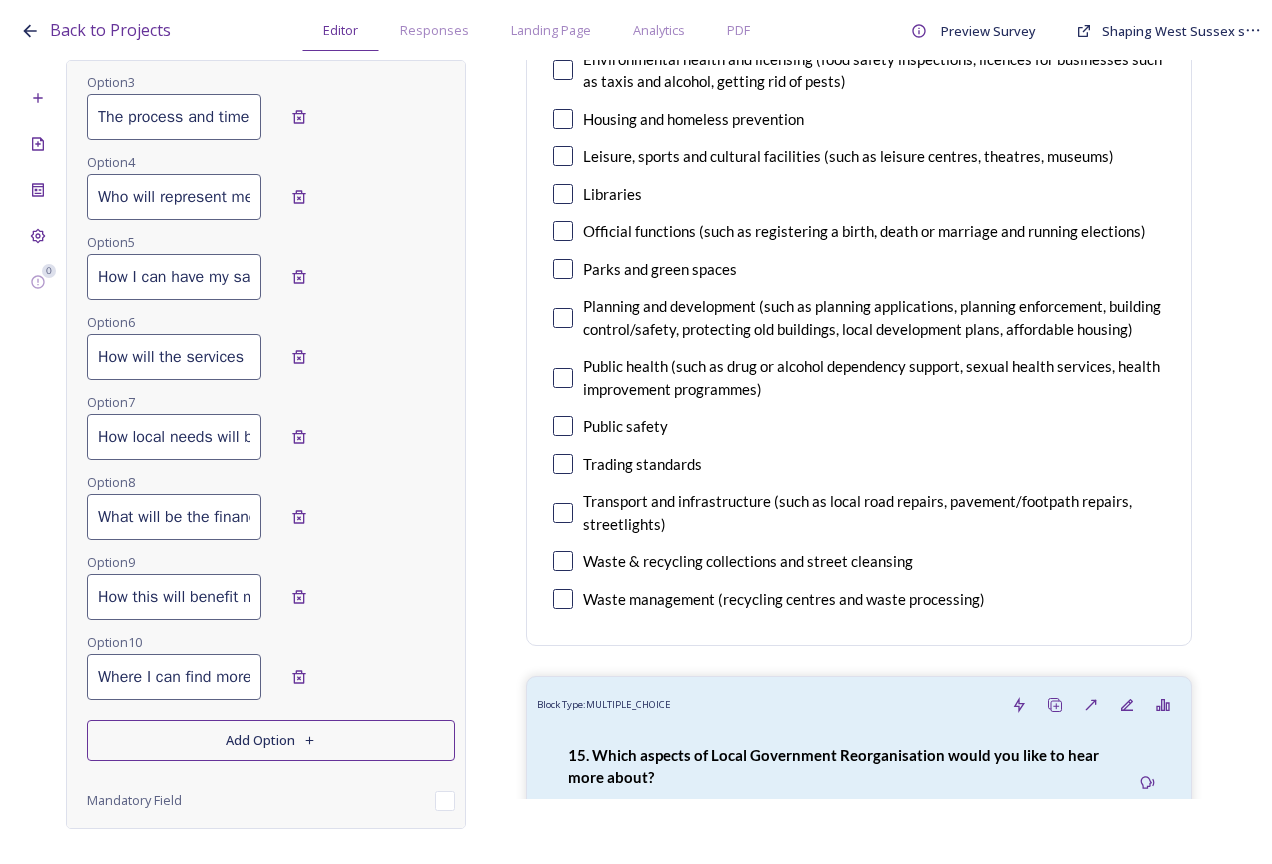 click on "What will be the financial impact will be for the taxpayer" at bounding box center (174, 517) 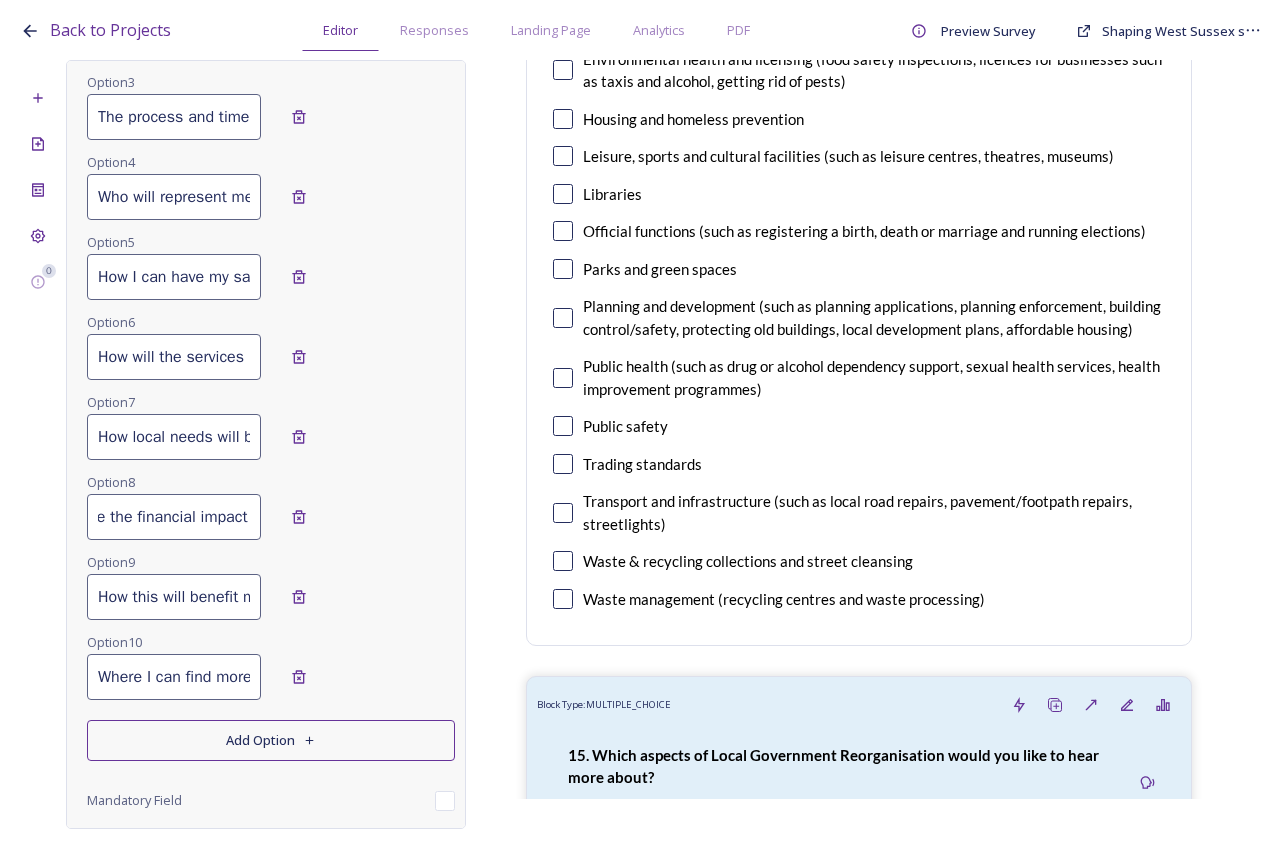 scroll, scrollTop: 0, scrollLeft: 81, axis: horizontal 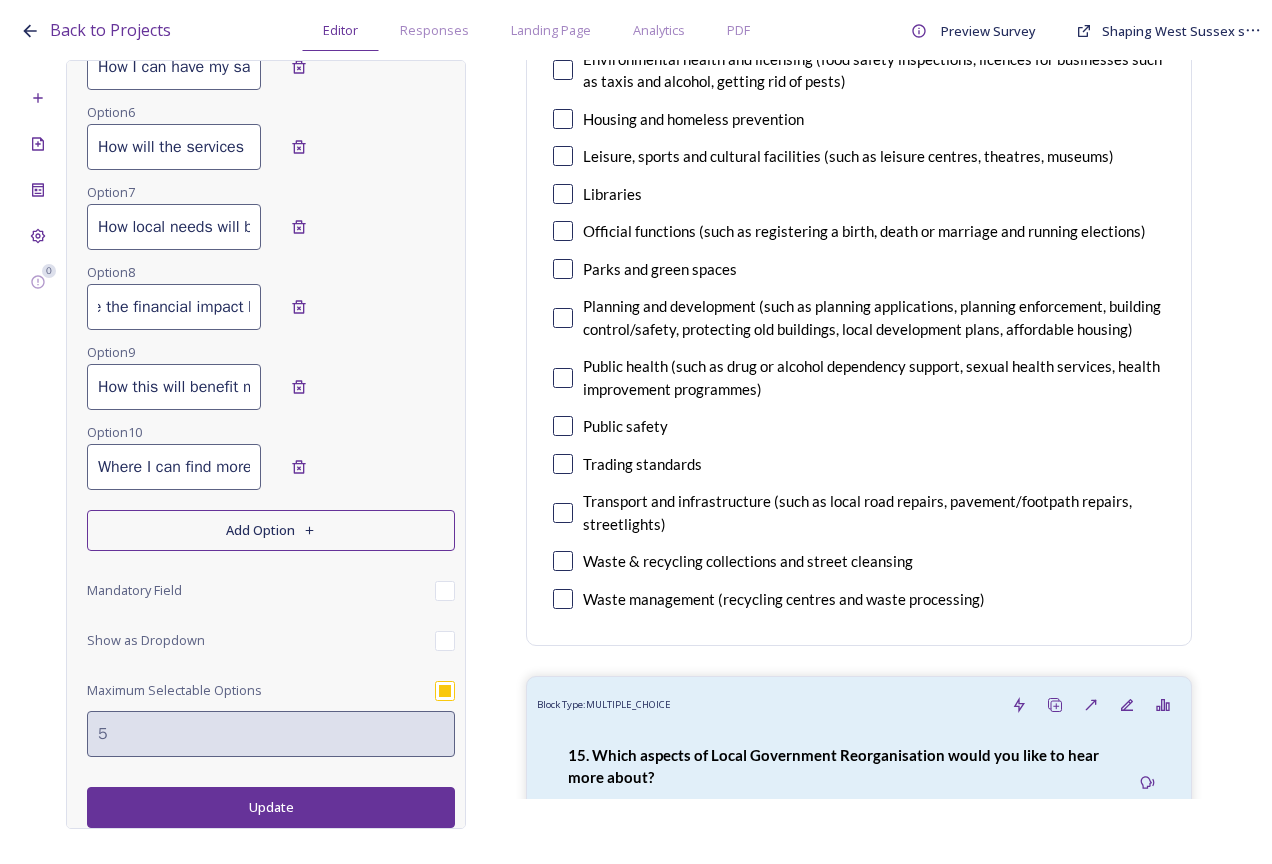 type on "What will be the financial impact be for the taxpayer" 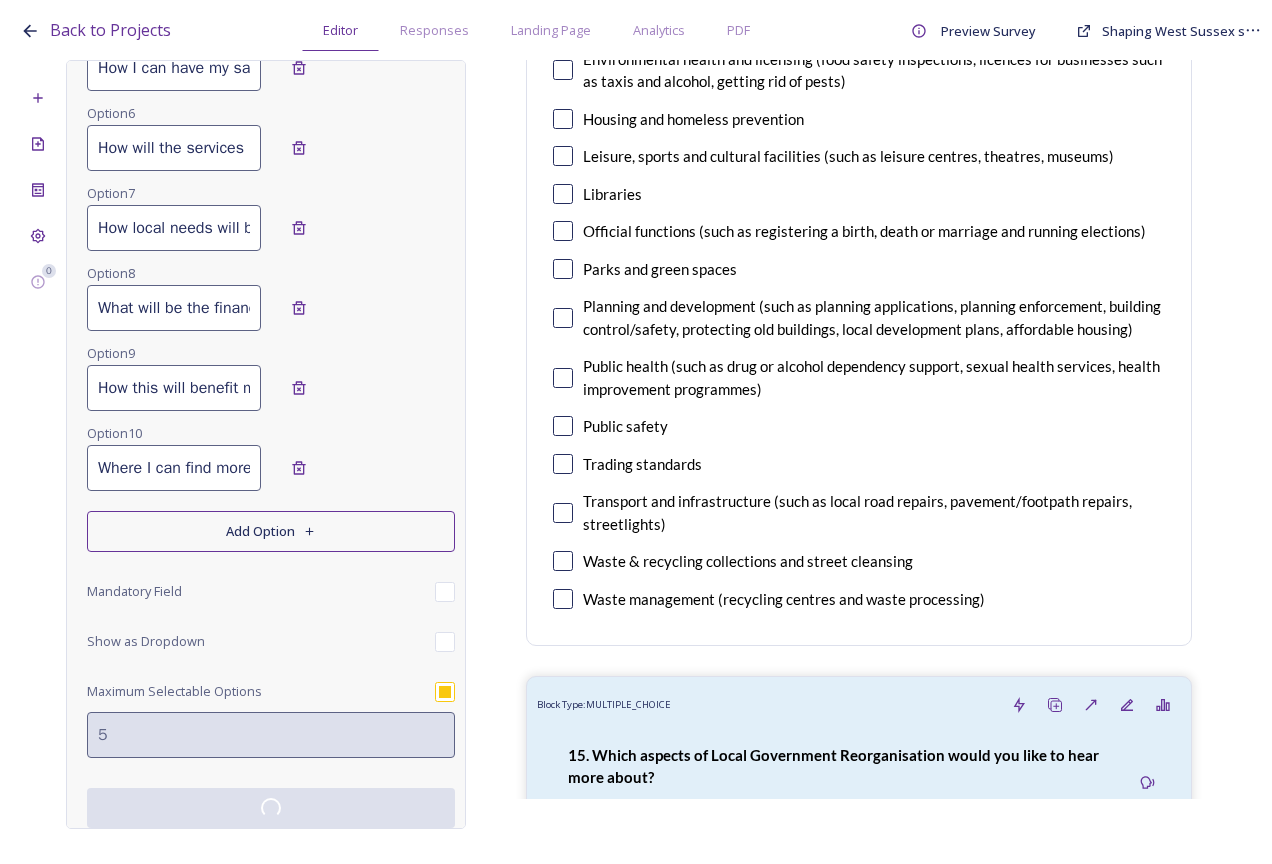 scroll, scrollTop: 725, scrollLeft: 0, axis: vertical 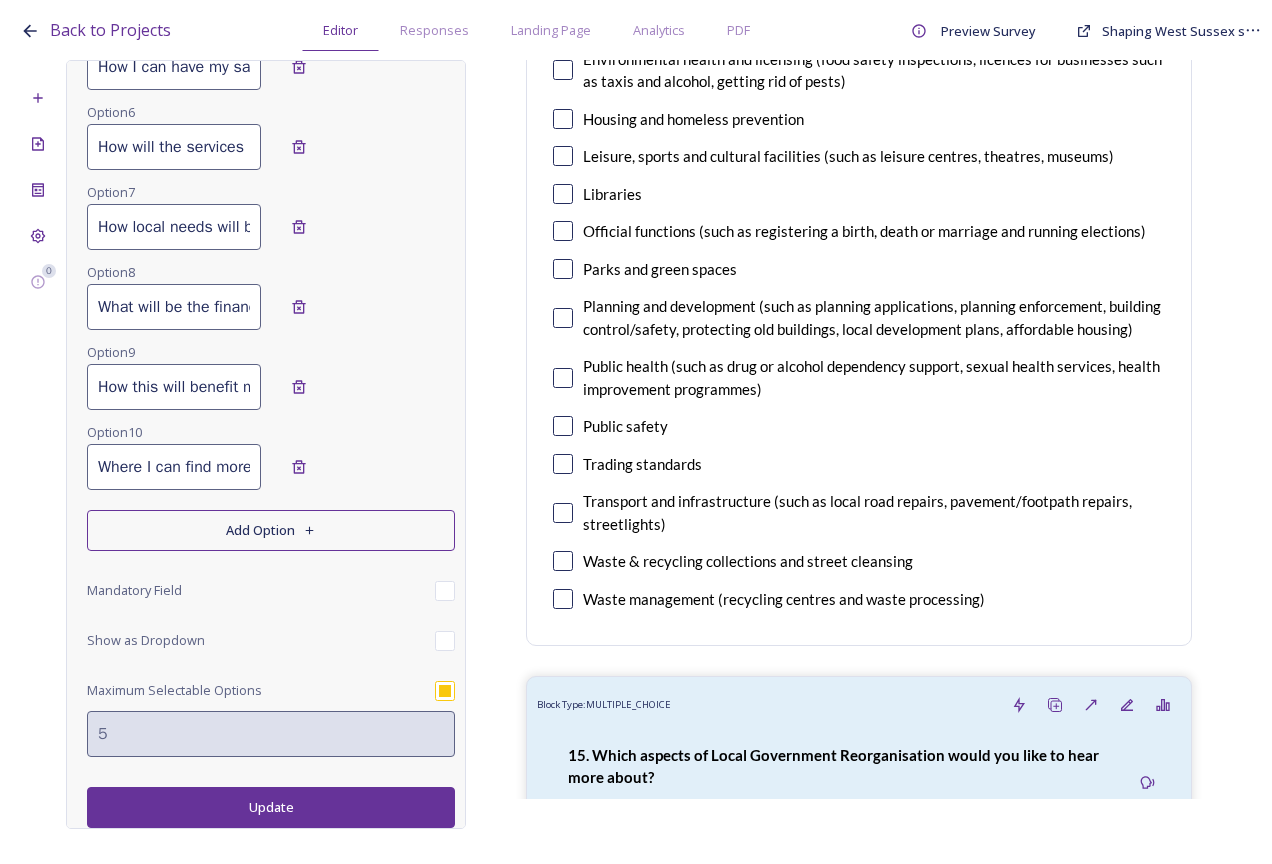 click on "Where I can find more information" at bounding box center (174, 467) 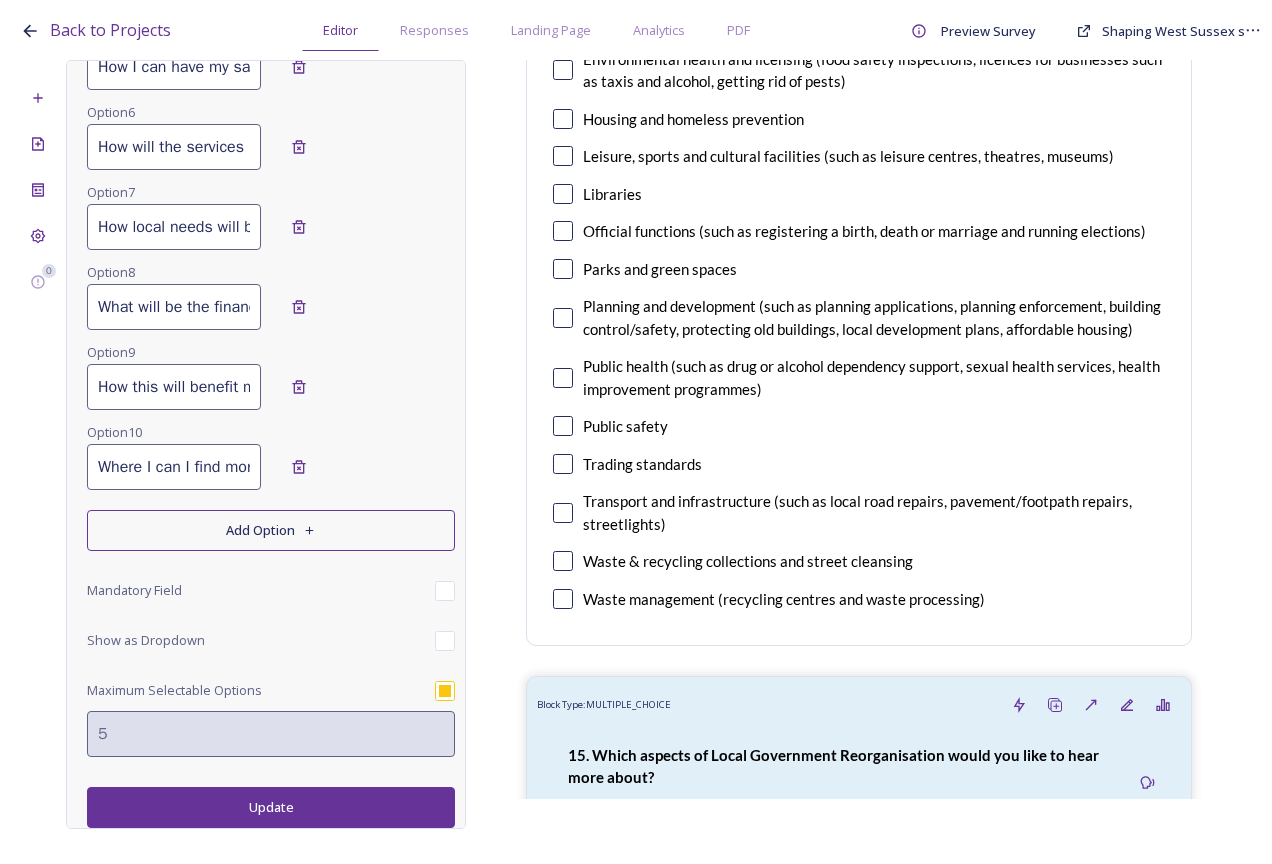 click on "Where I can I find more information" at bounding box center [174, 467] 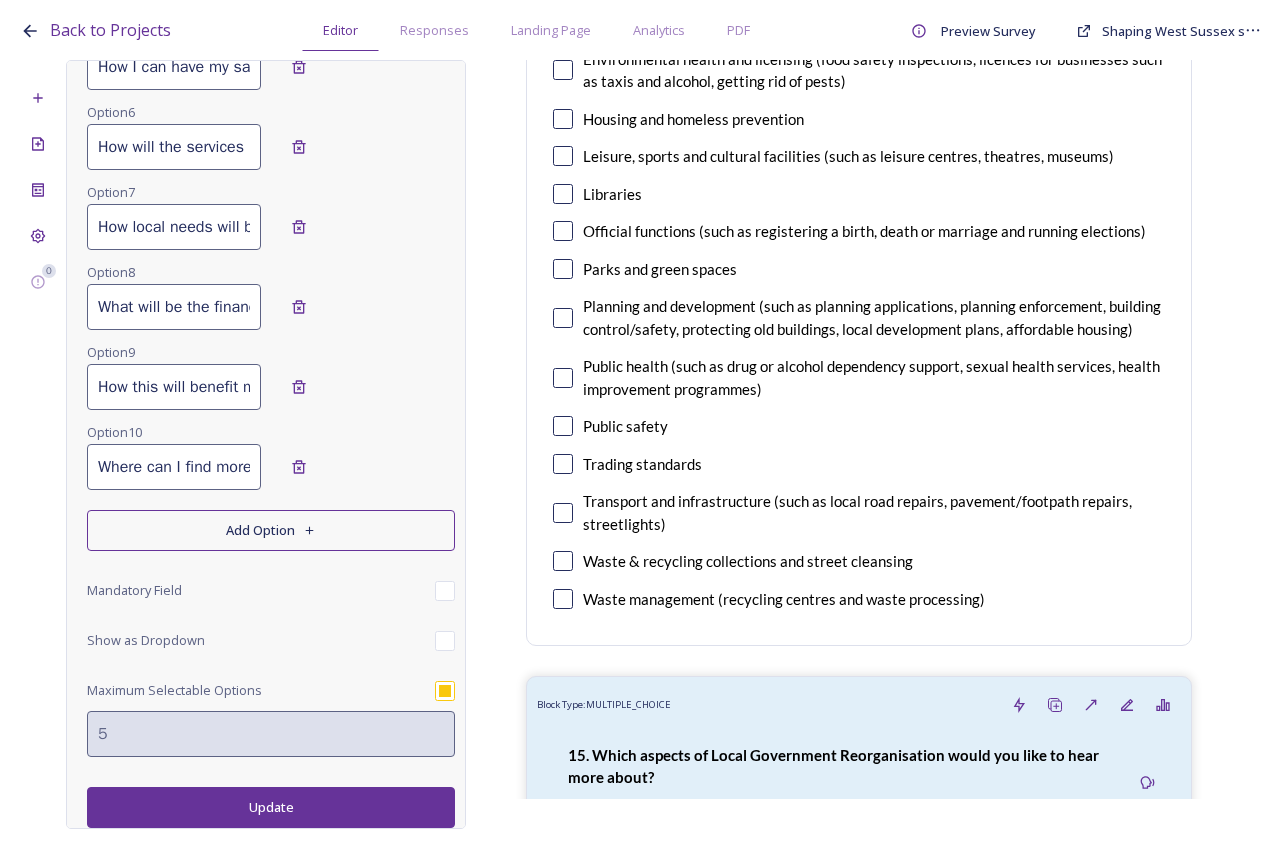 type on "Where can I find more information" 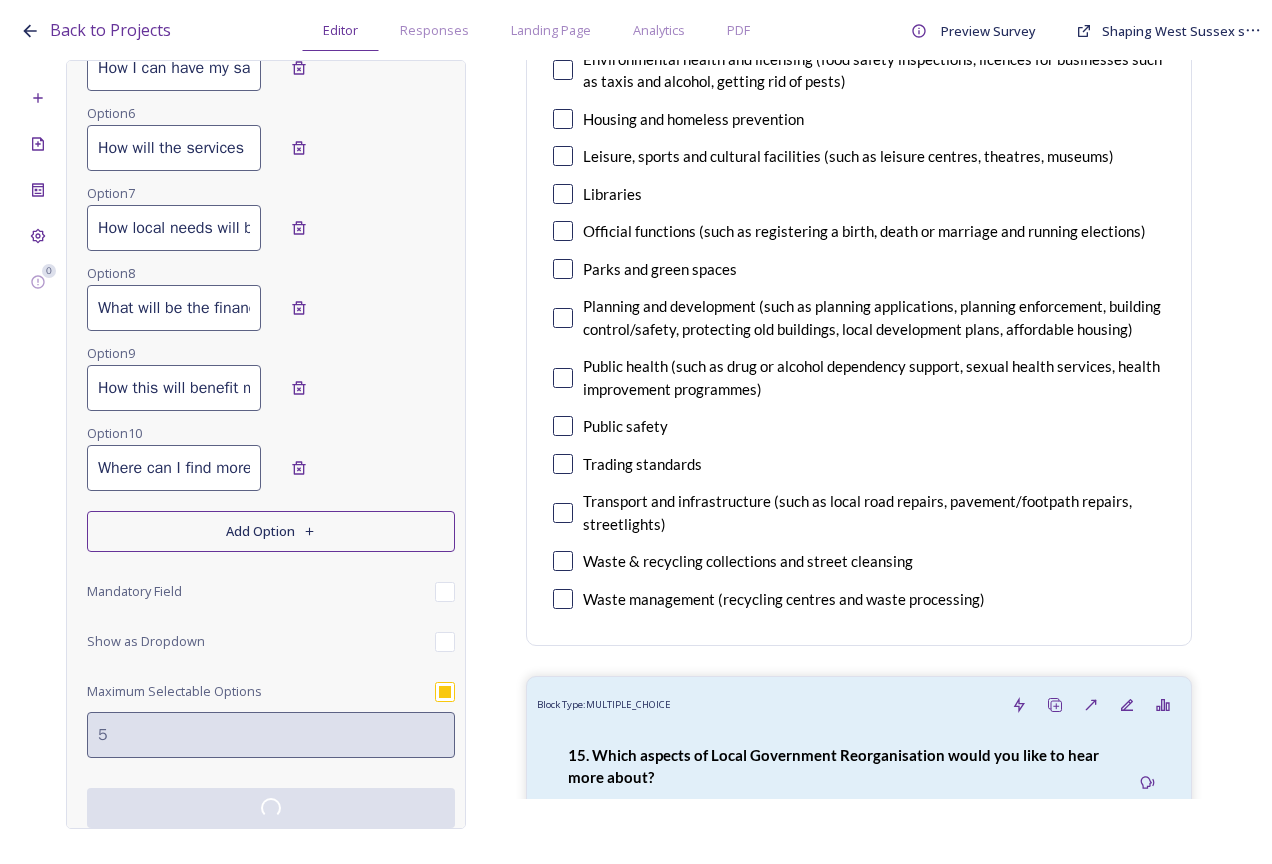 scroll, scrollTop: 725, scrollLeft: 0, axis: vertical 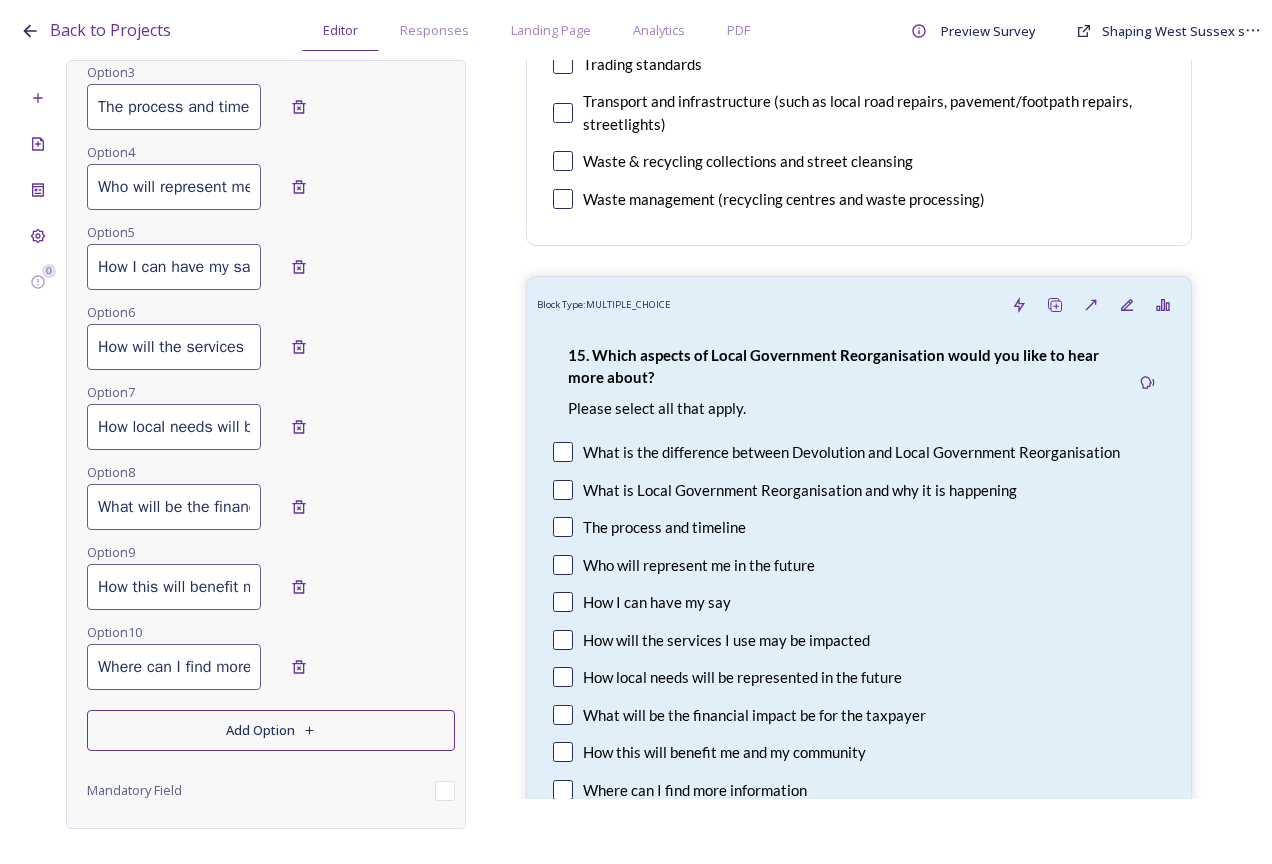 click on "How I can have my say" at bounding box center (174, 267) 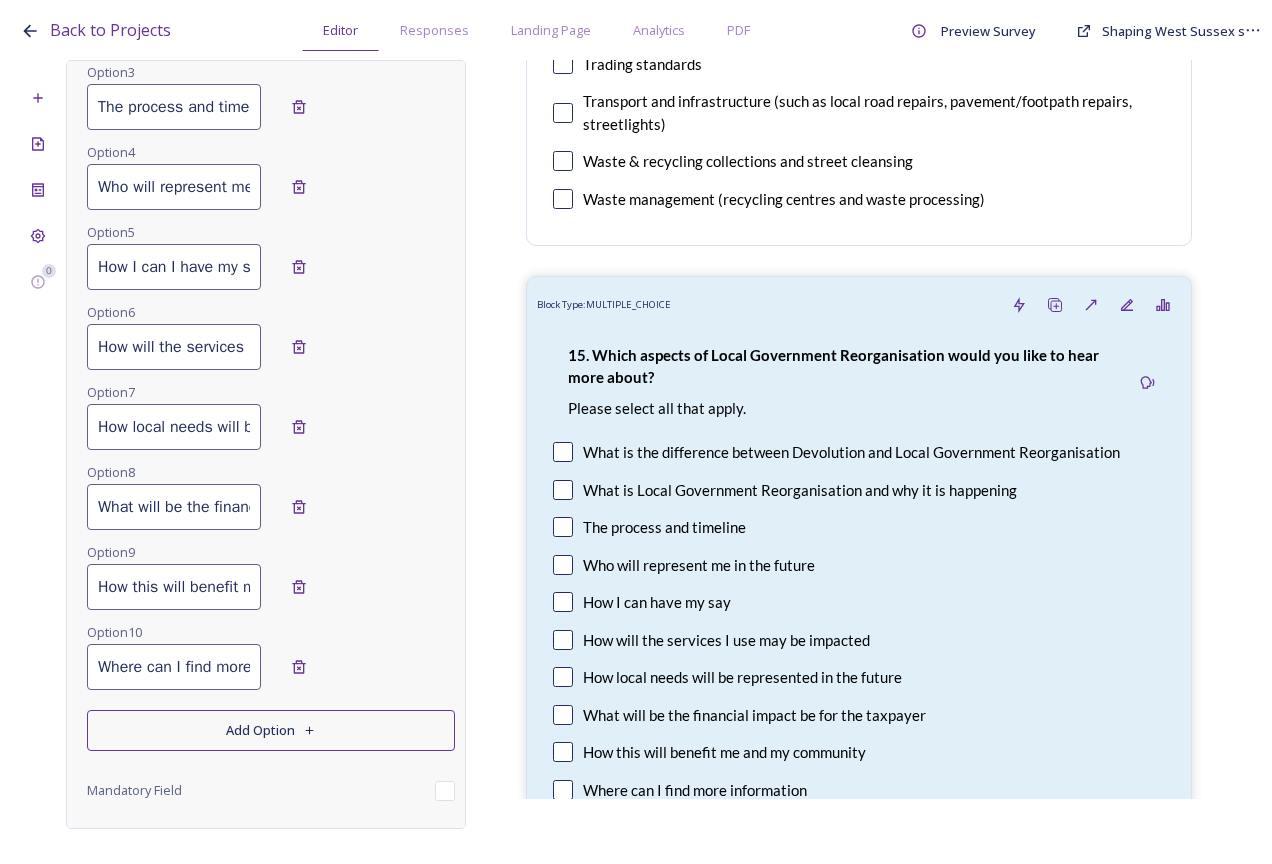 click on "How I can I have my say" at bounding box center [174, 267] 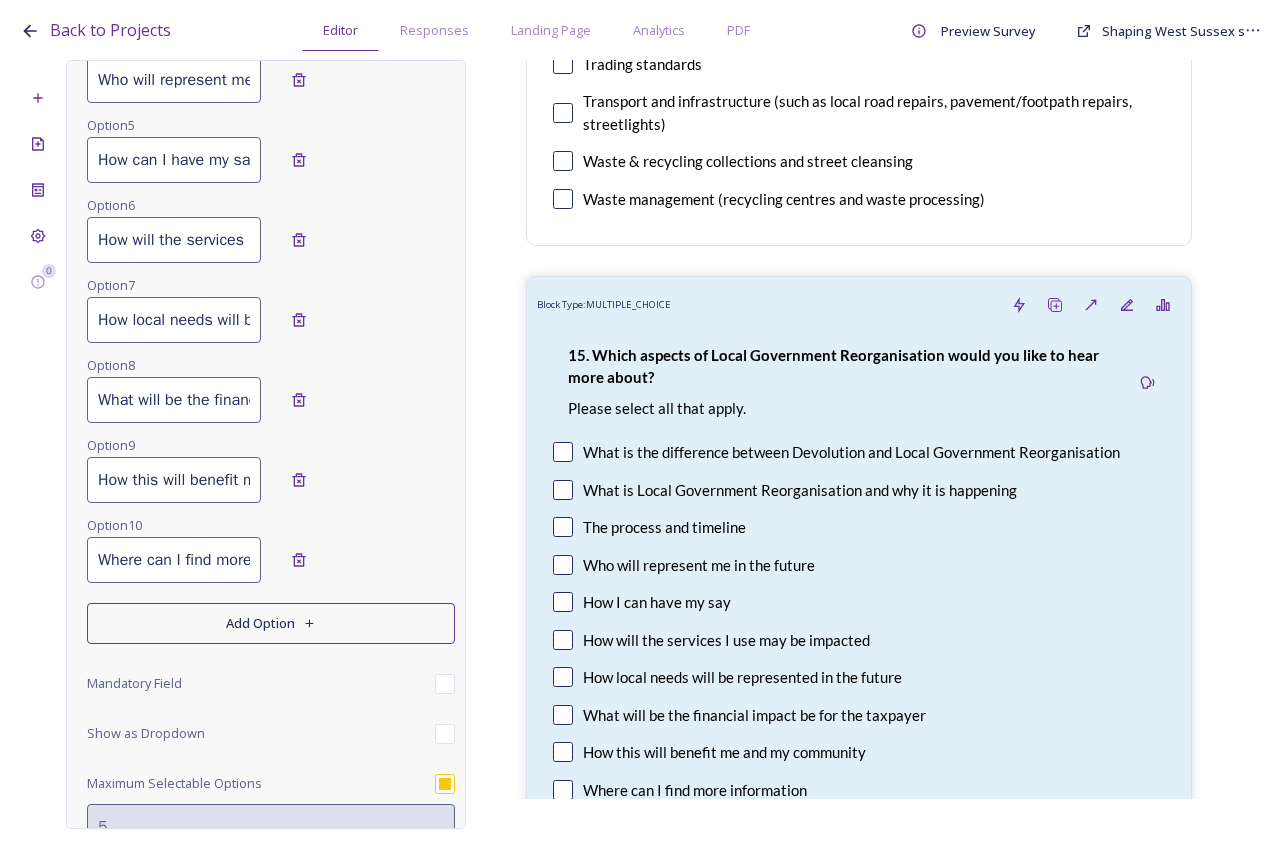 scroll, scrollTop: 725, scrollLeft: 0, axis: vertical 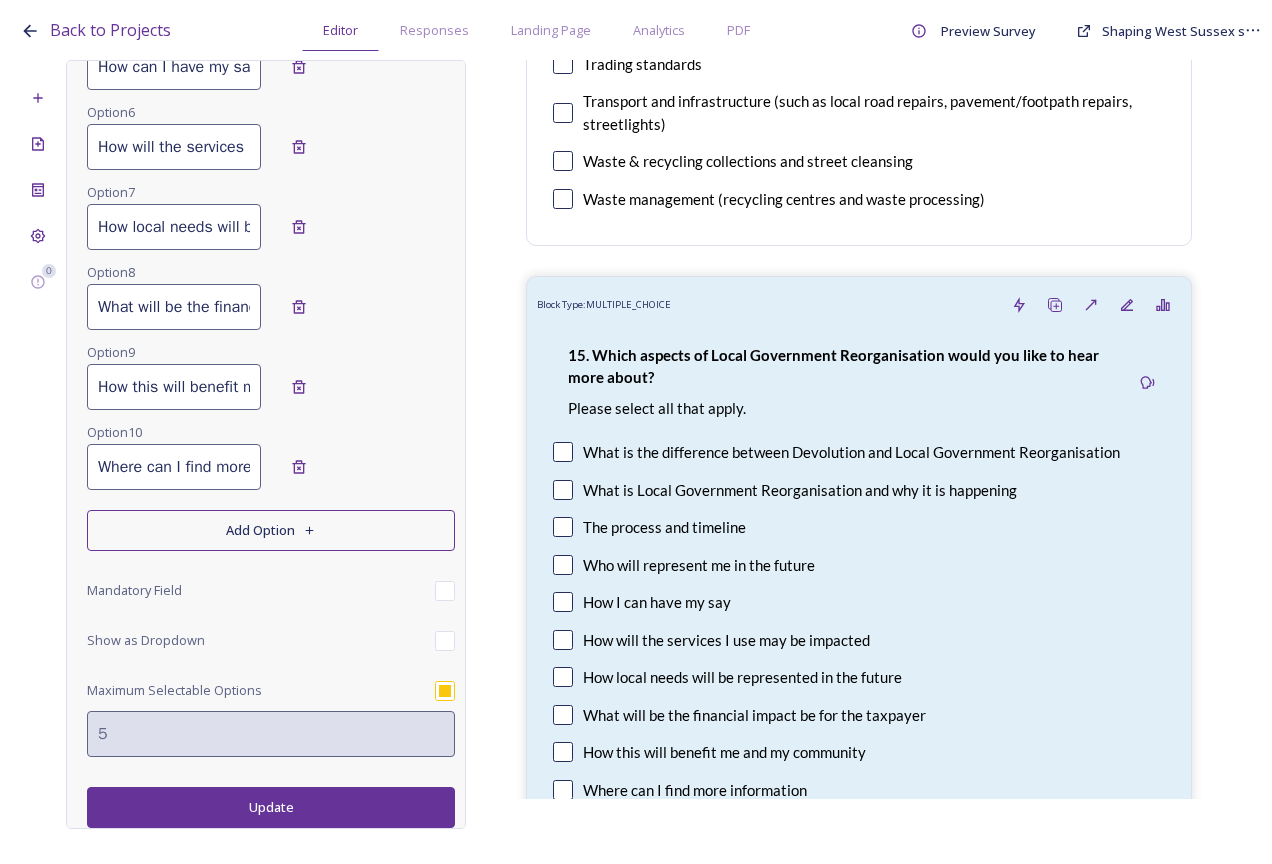 type on "How can I have my say" 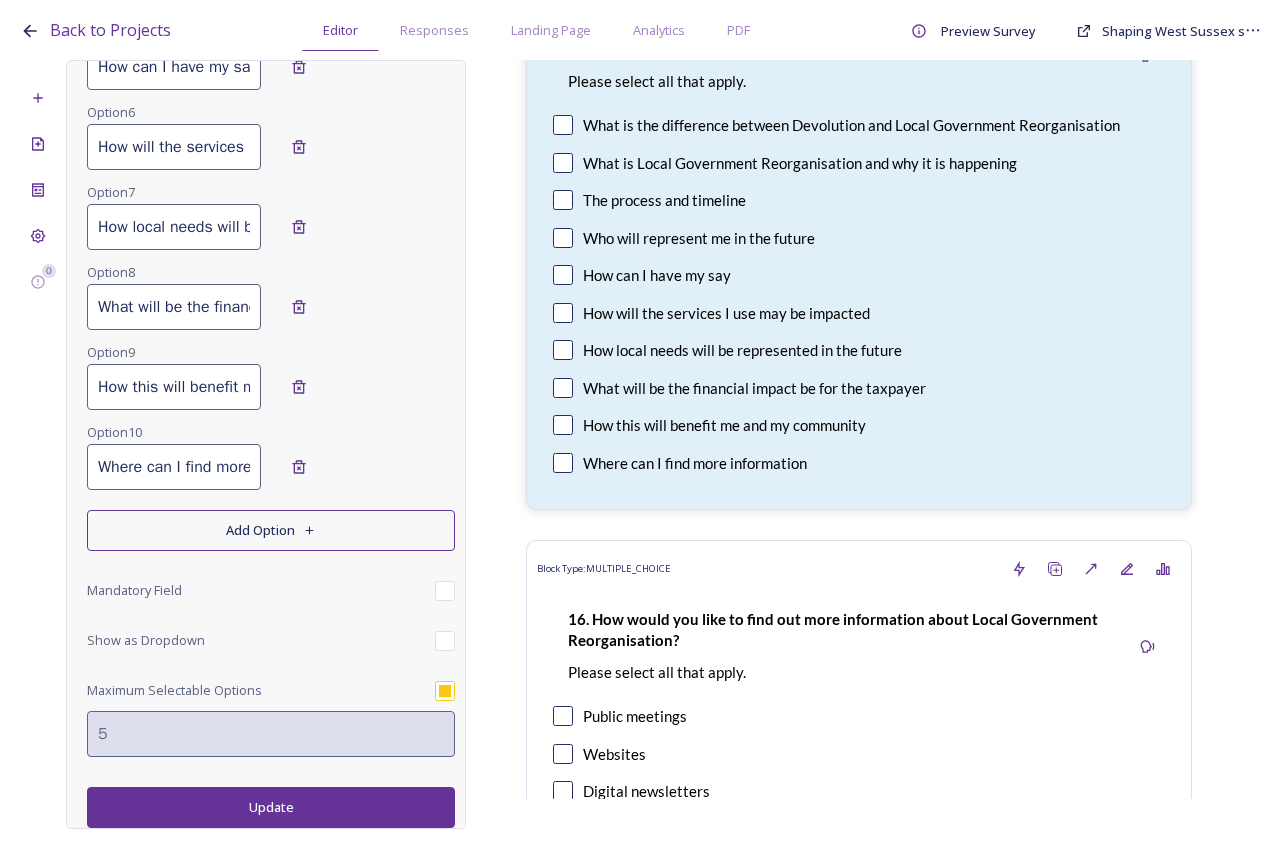 scroll, scrollTop: 8000, scrollLeft: 0, axis: vertical 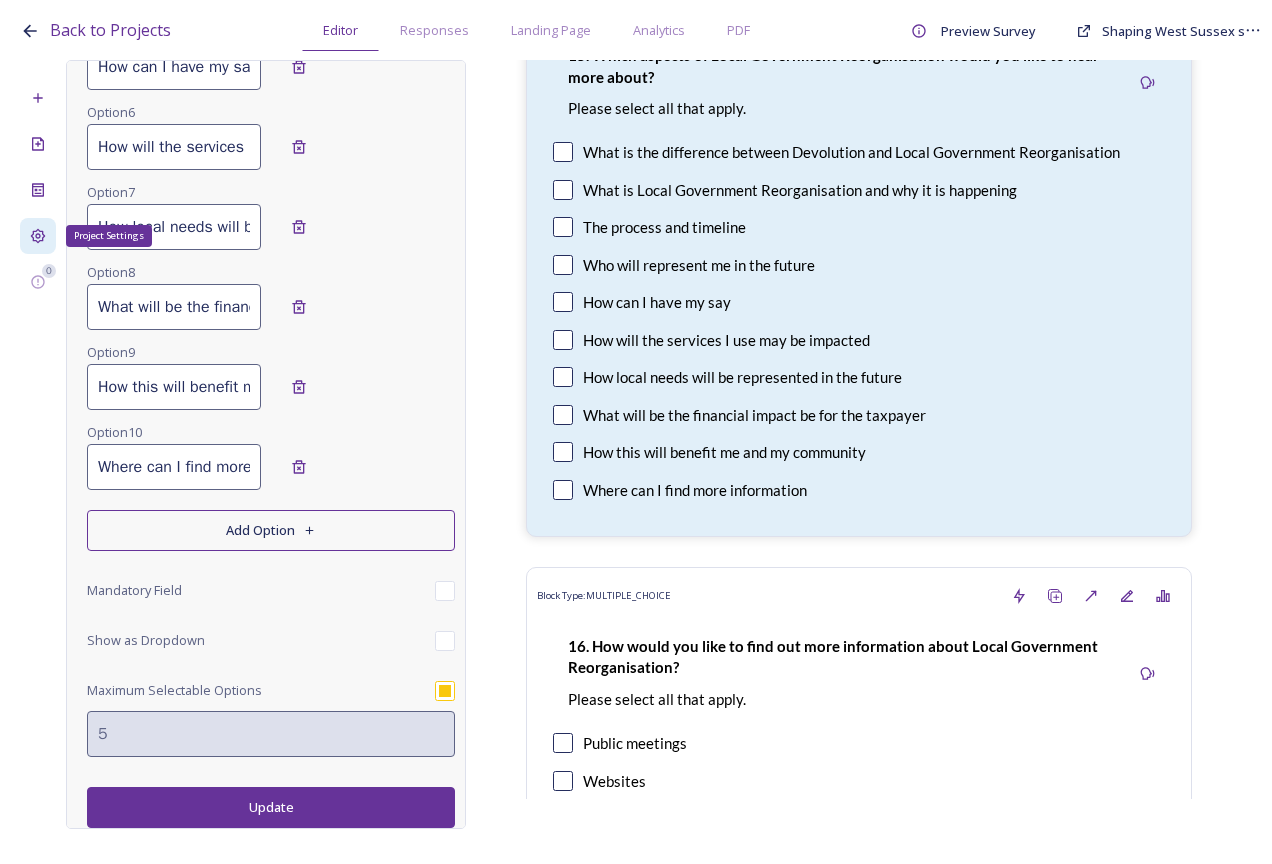click 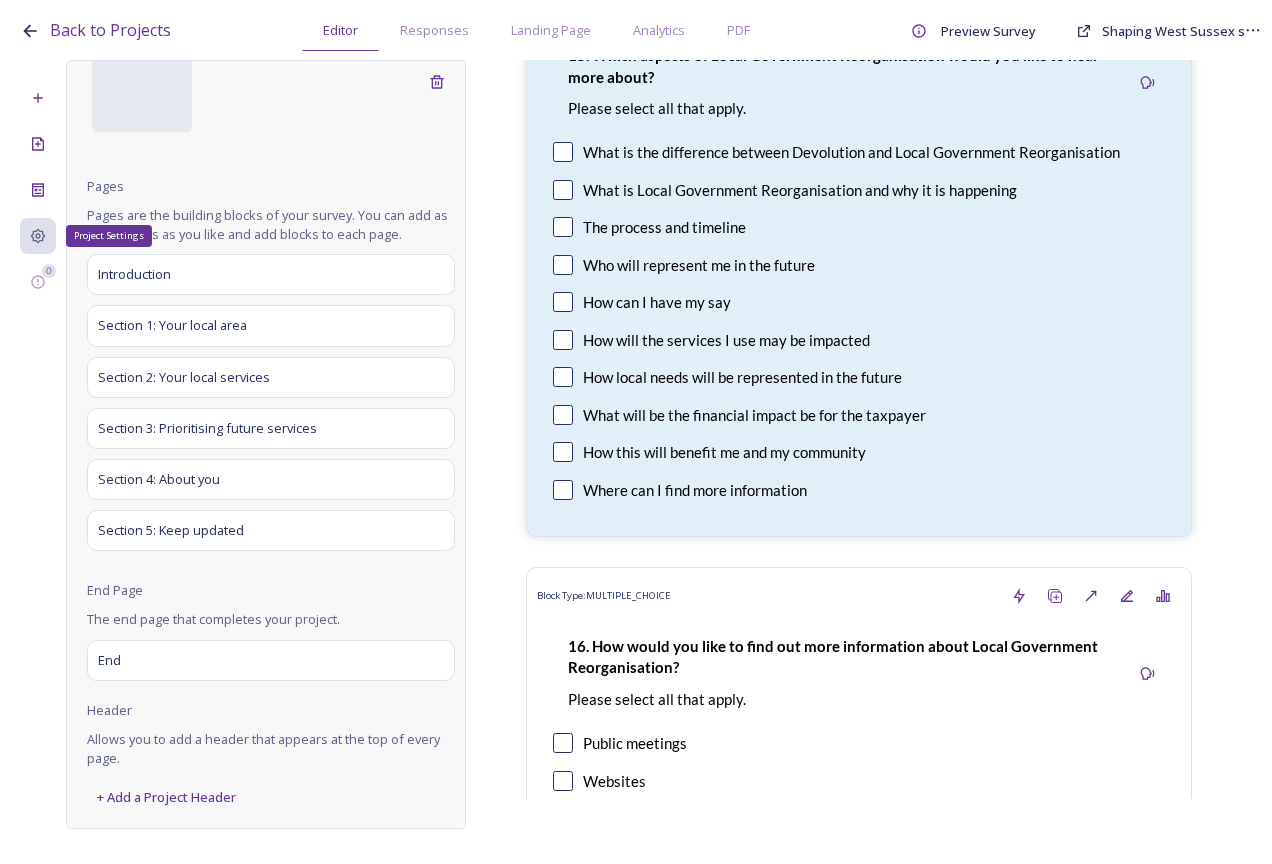 scroll, scrollTop: 205, scrollLeft: 0, axis: vertical 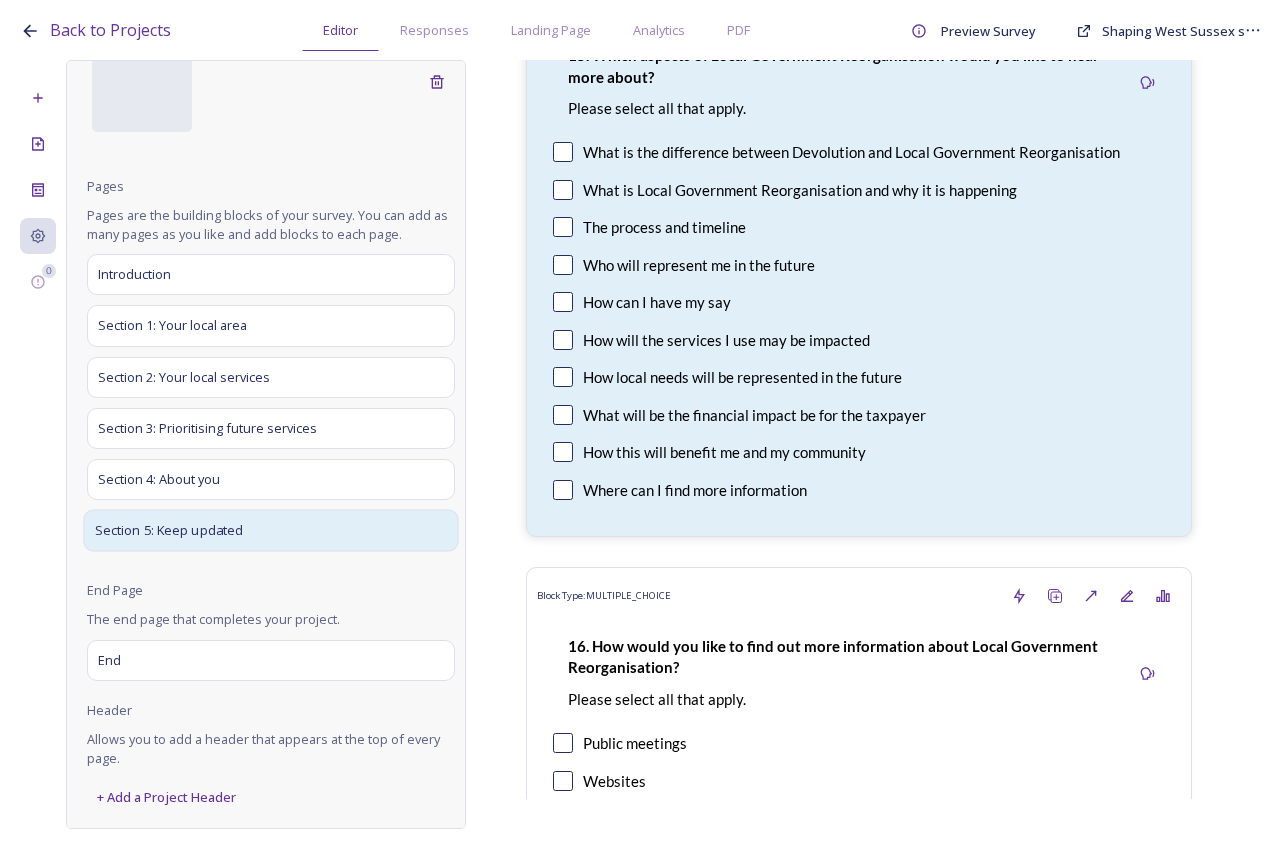 click on "Section 5: Keep updated" at bounding box center [270, 531] 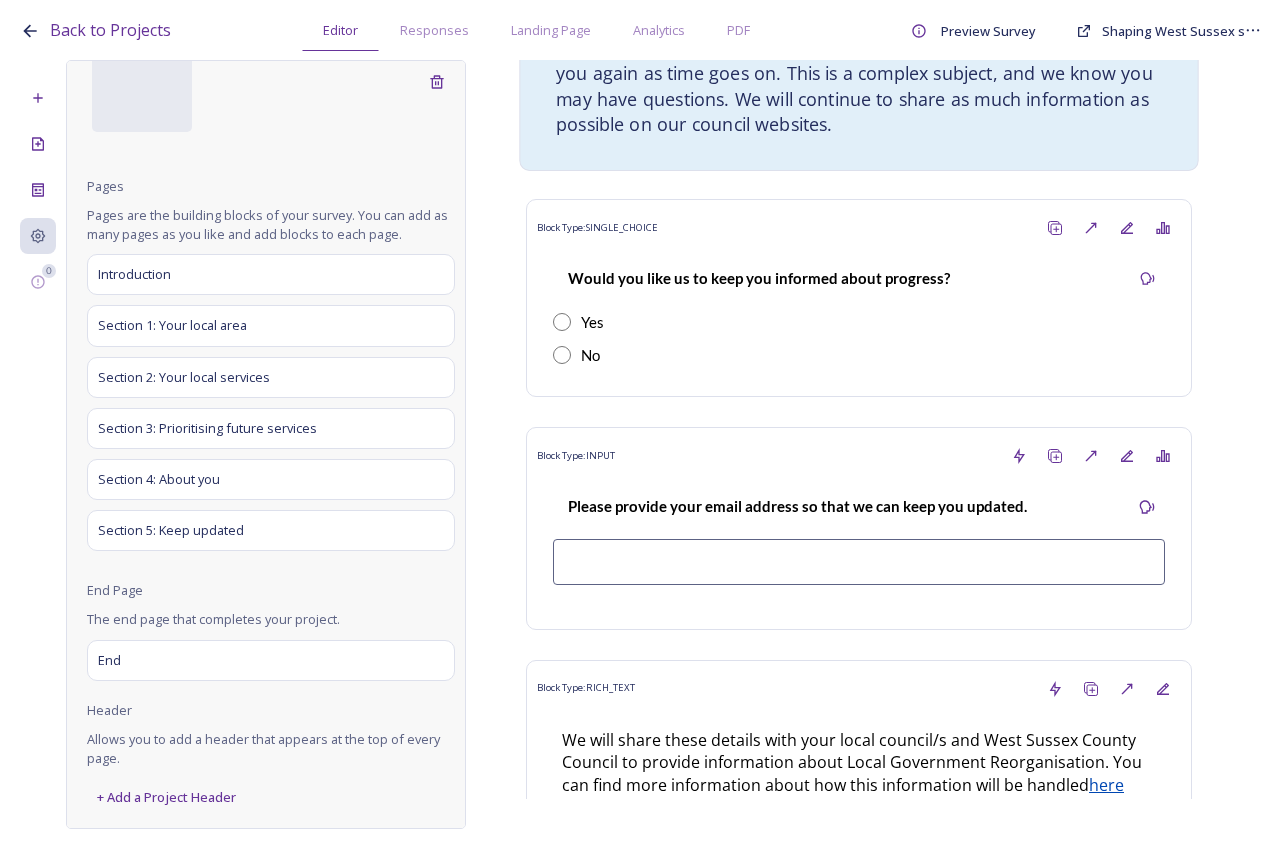 scroll, scrollTop: 0, scrollLeft: 0, axis: both 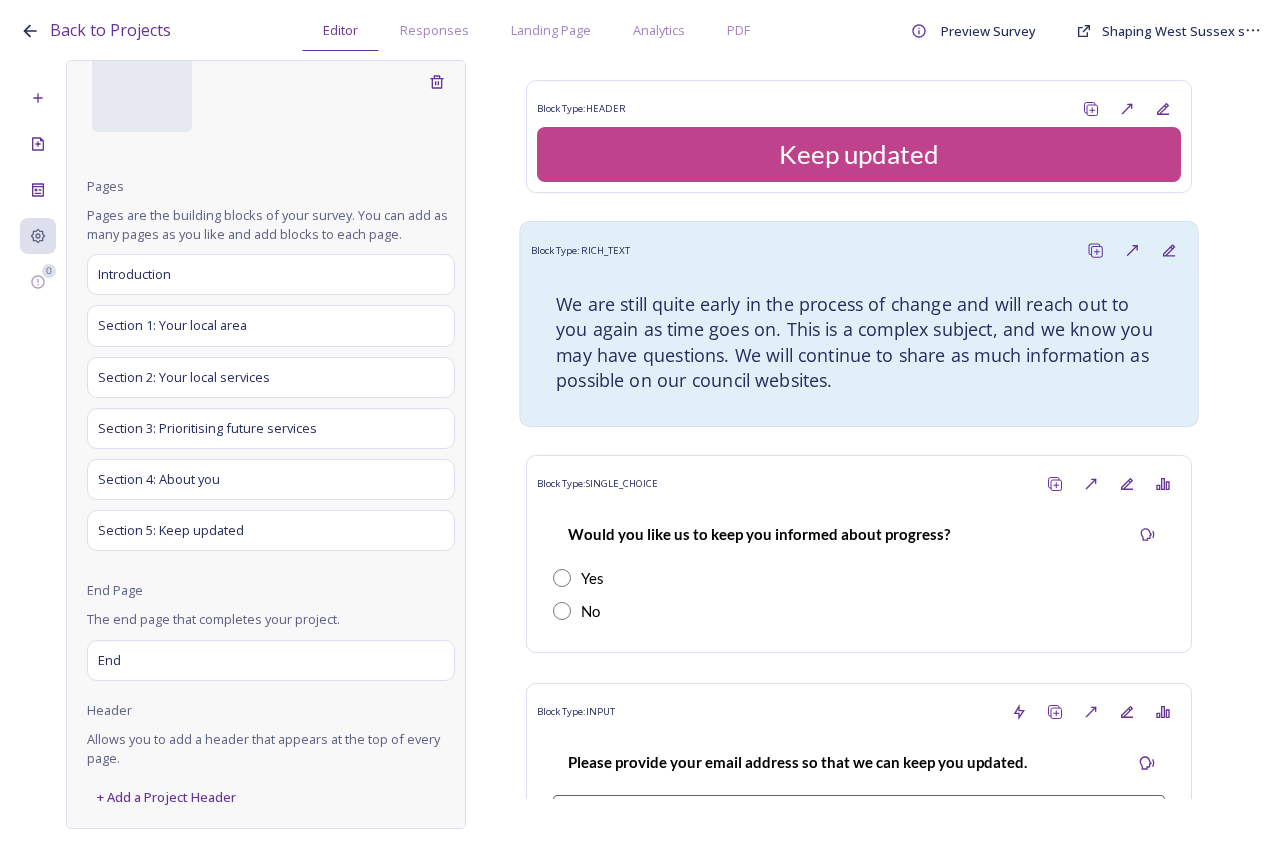 click on "We are still quite early in the process of change and will reach out to you again as time goes on. This is a complex subject, and we know you may have questions. We will continue to share as much information as possible on our council websites." at bounding box center [859, 342] 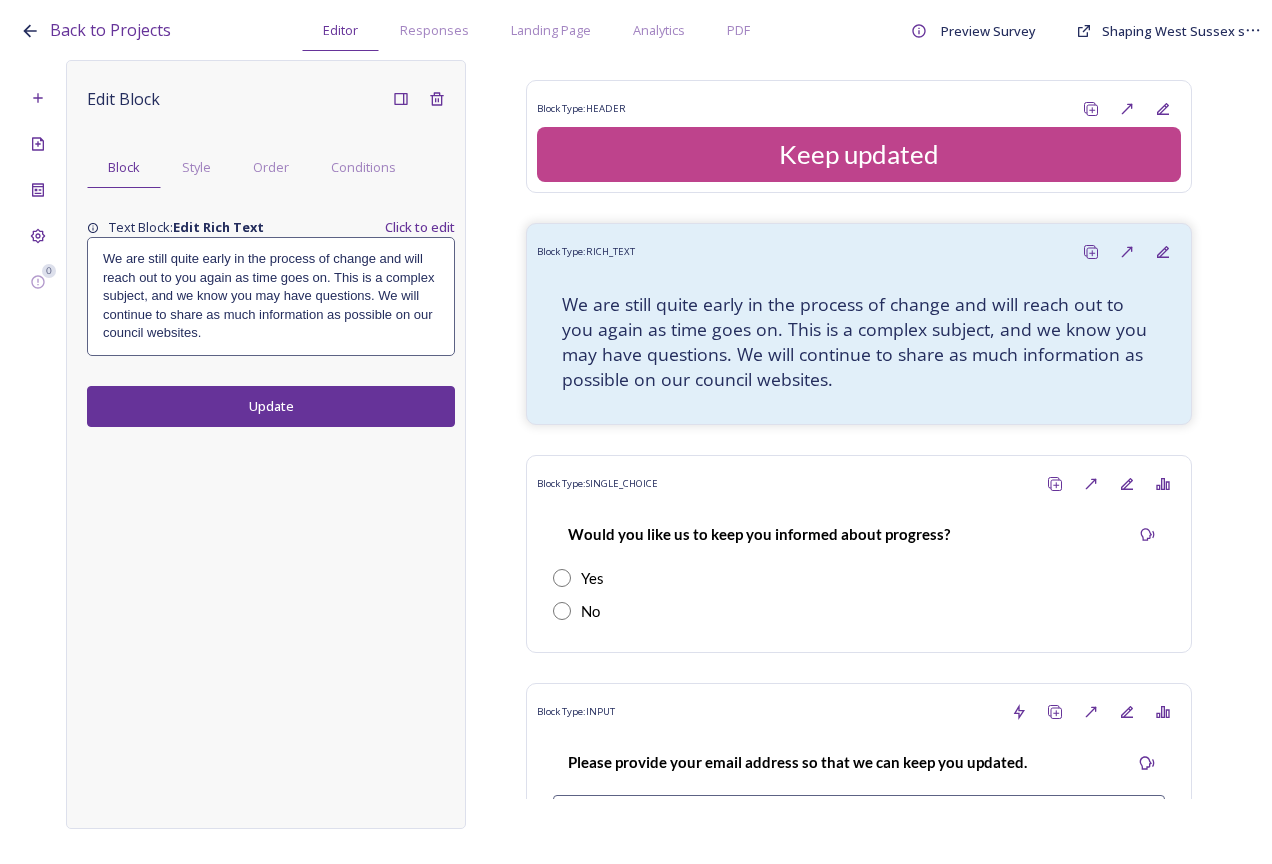 click on "We are still quite early in the process of change and will reach out to you again as time goes on. This is a complex subject, and we know you may have questions. We will continue to share as much information as possible on our council websites." at bounding box center [271, 296] 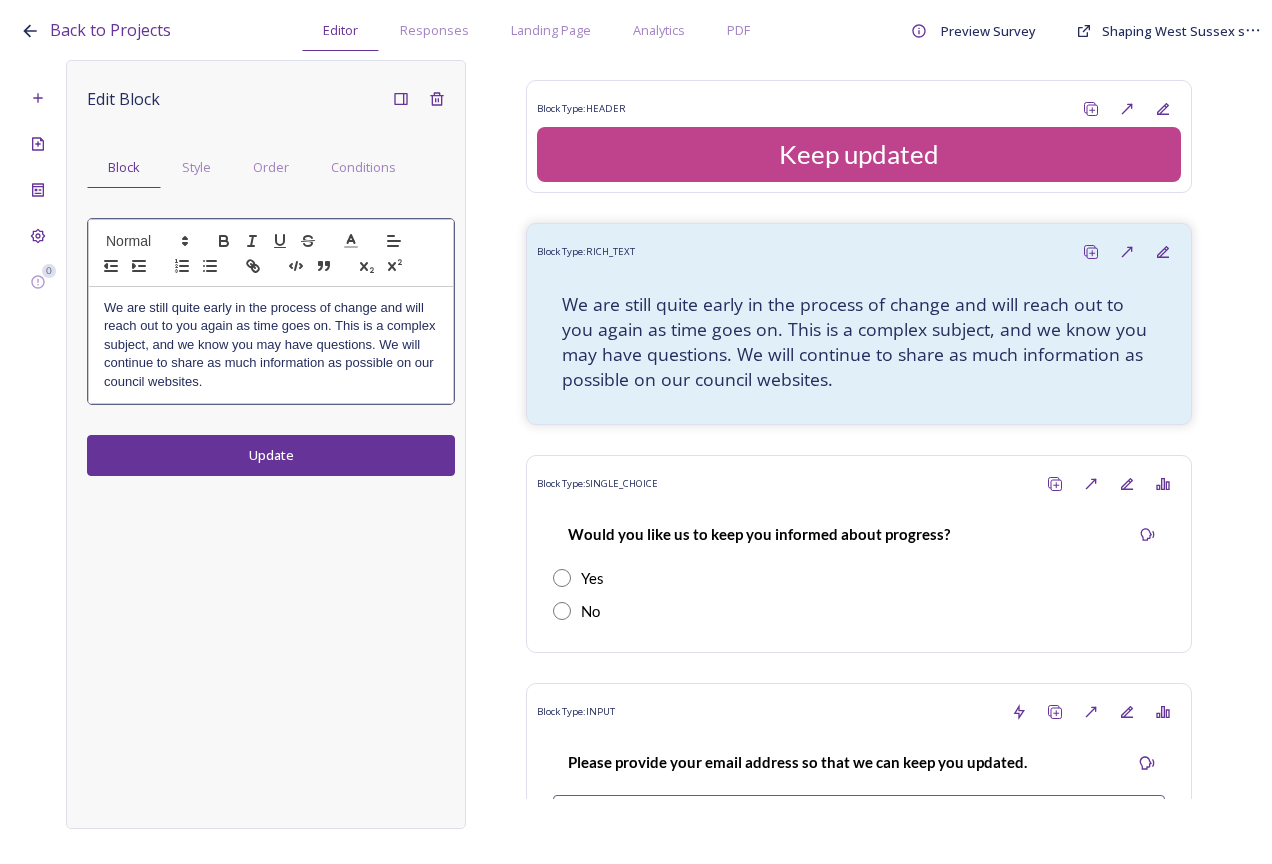 click on "We are still quite early in the process of change and will reach out to you again as time goes on. This is a complex subject, and we know you may have questions. We will continue to share as much information as possible on our council websites." at bounding box center [271, 345] 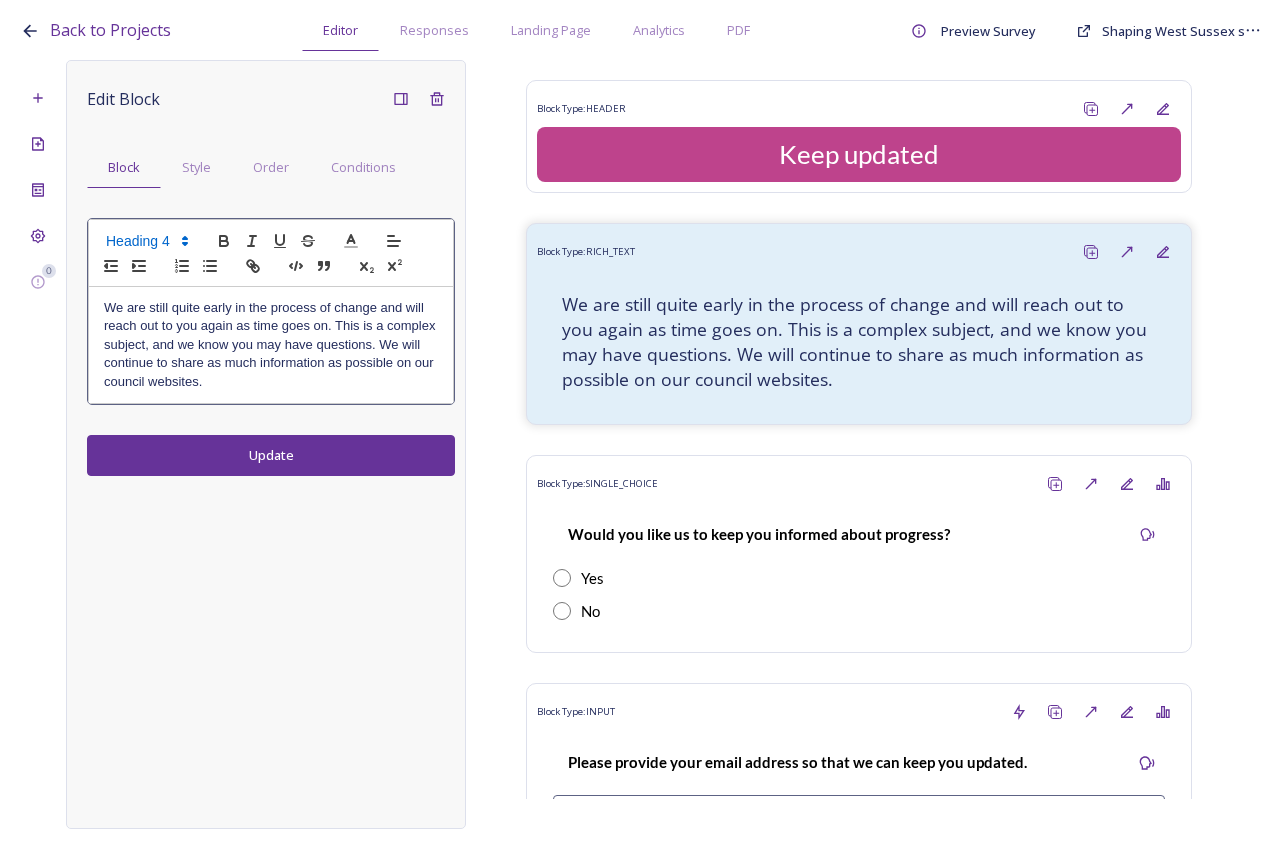 type 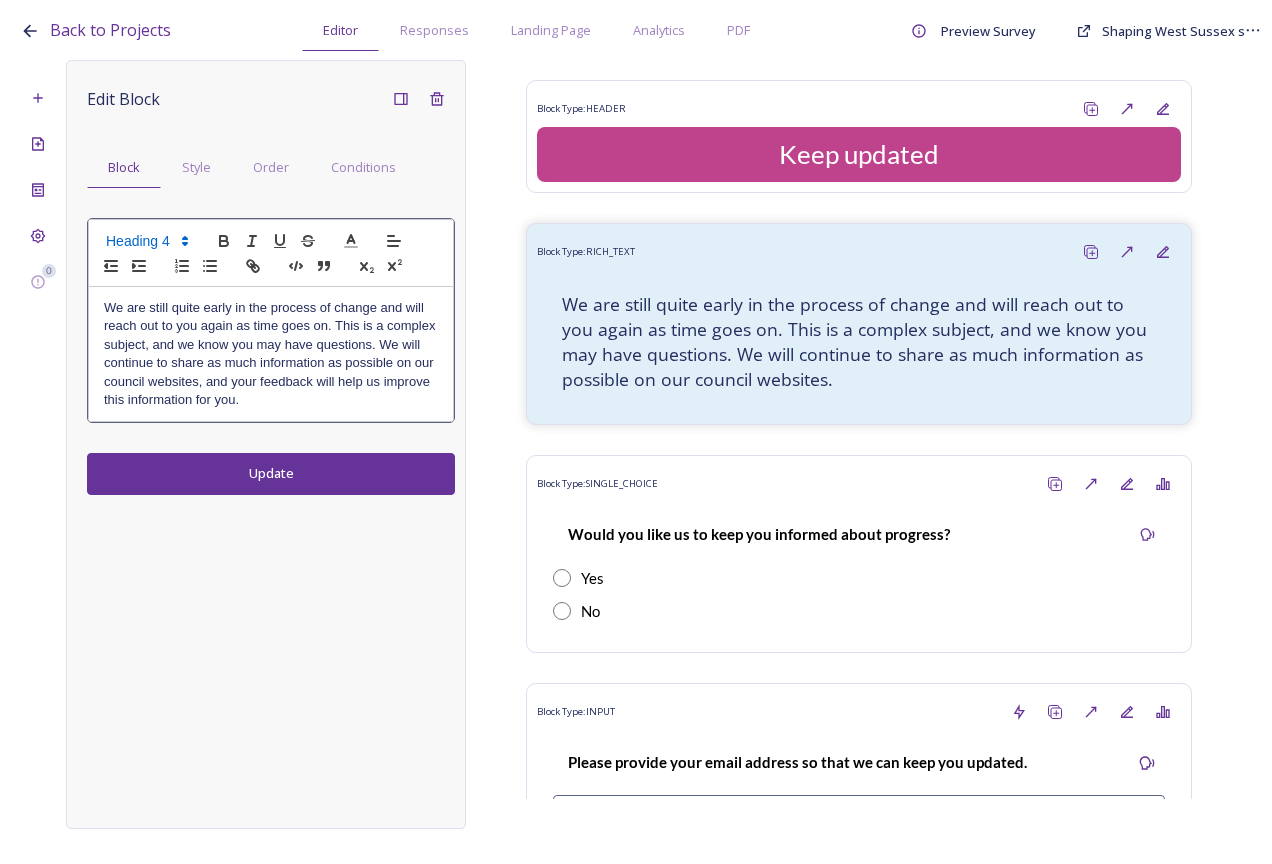 click on "Edit Block Block Style Order Conditions                                                                                                                                                                           We are still quite early in the process of change and will reach out to you again as time goes on. This is a complex subject, and we know you may have questions. We will continue to share as much information as possible on our council websites, and your feedback will help us improve this information for you. Update" at bounding box center [266, 444] 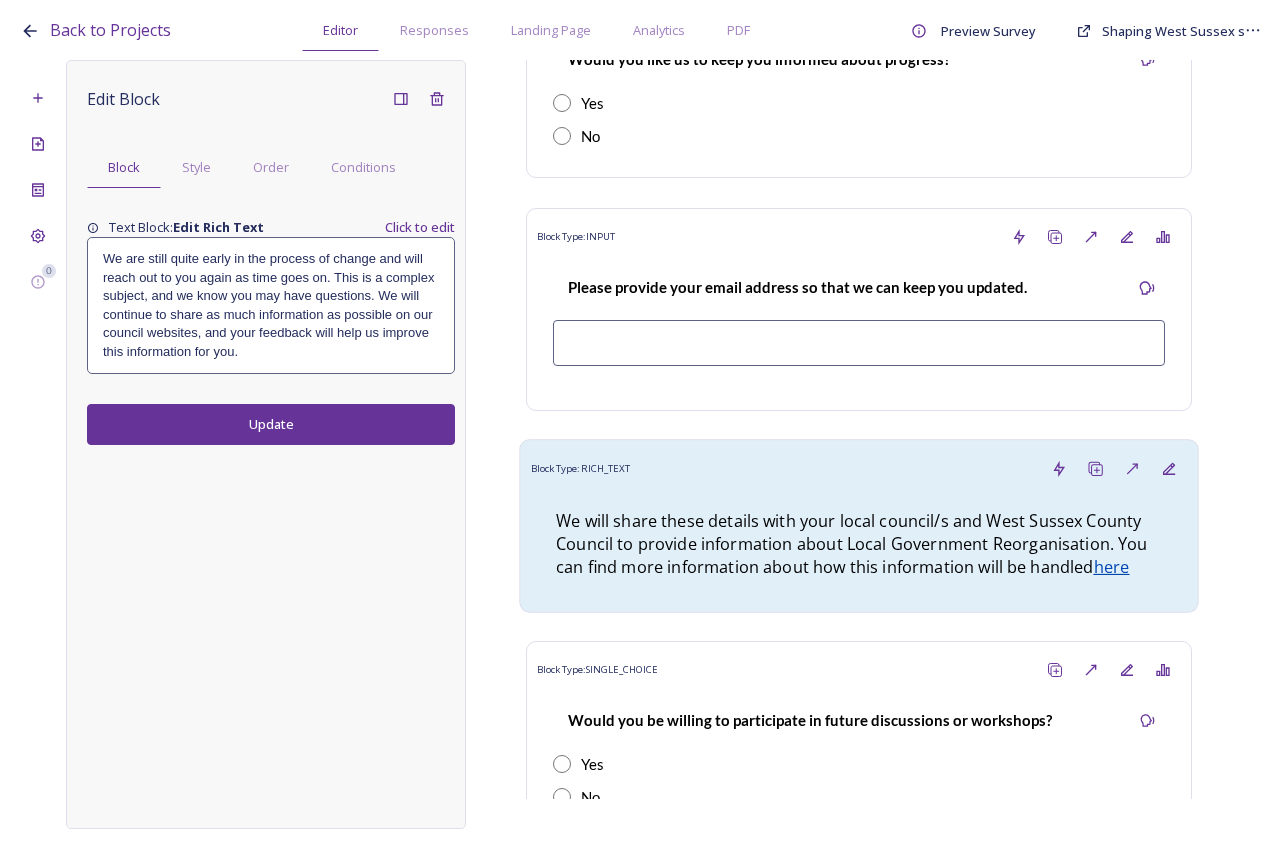 scroll, scrollTop: 0, scrollLeft: 0, axis: both 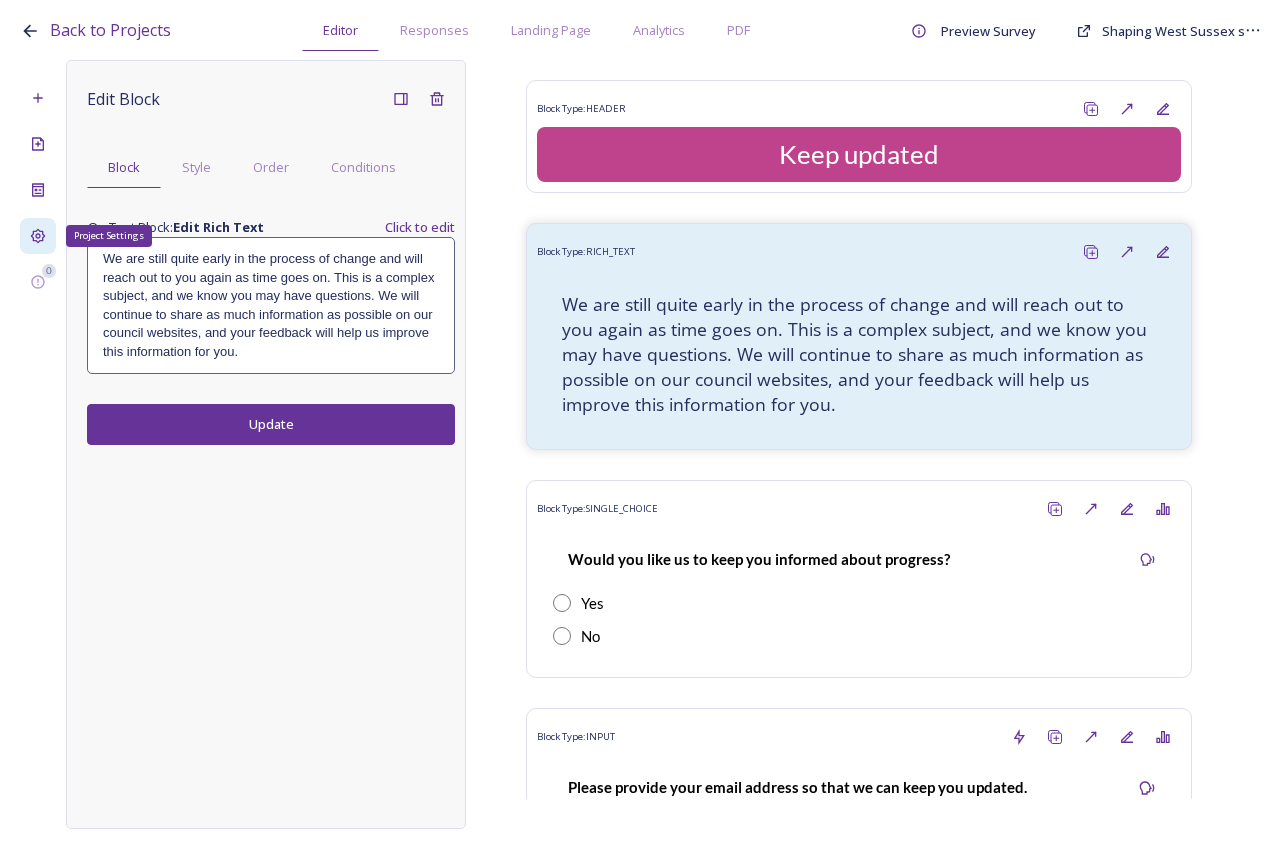 click 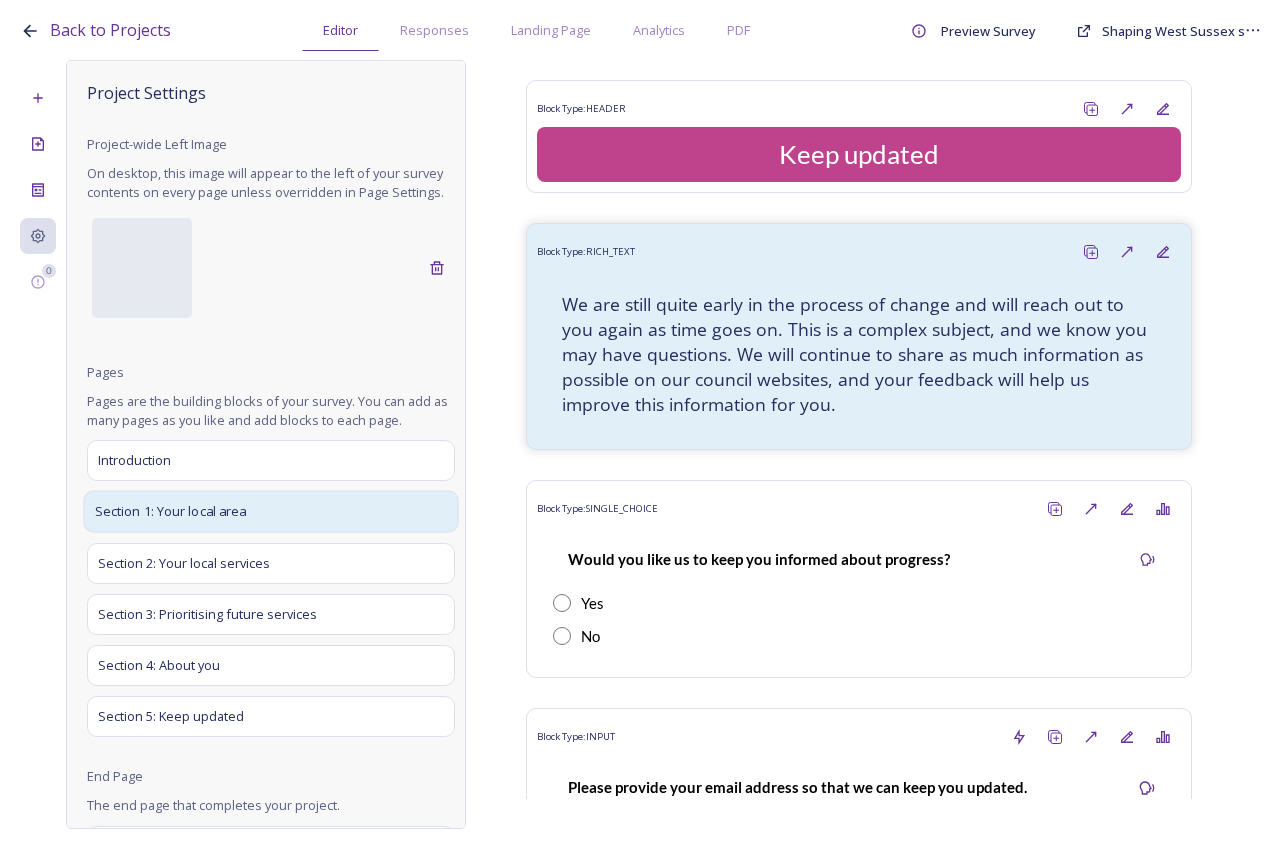 click on "Section 1: Your local area" at bounding box center [270, 512] 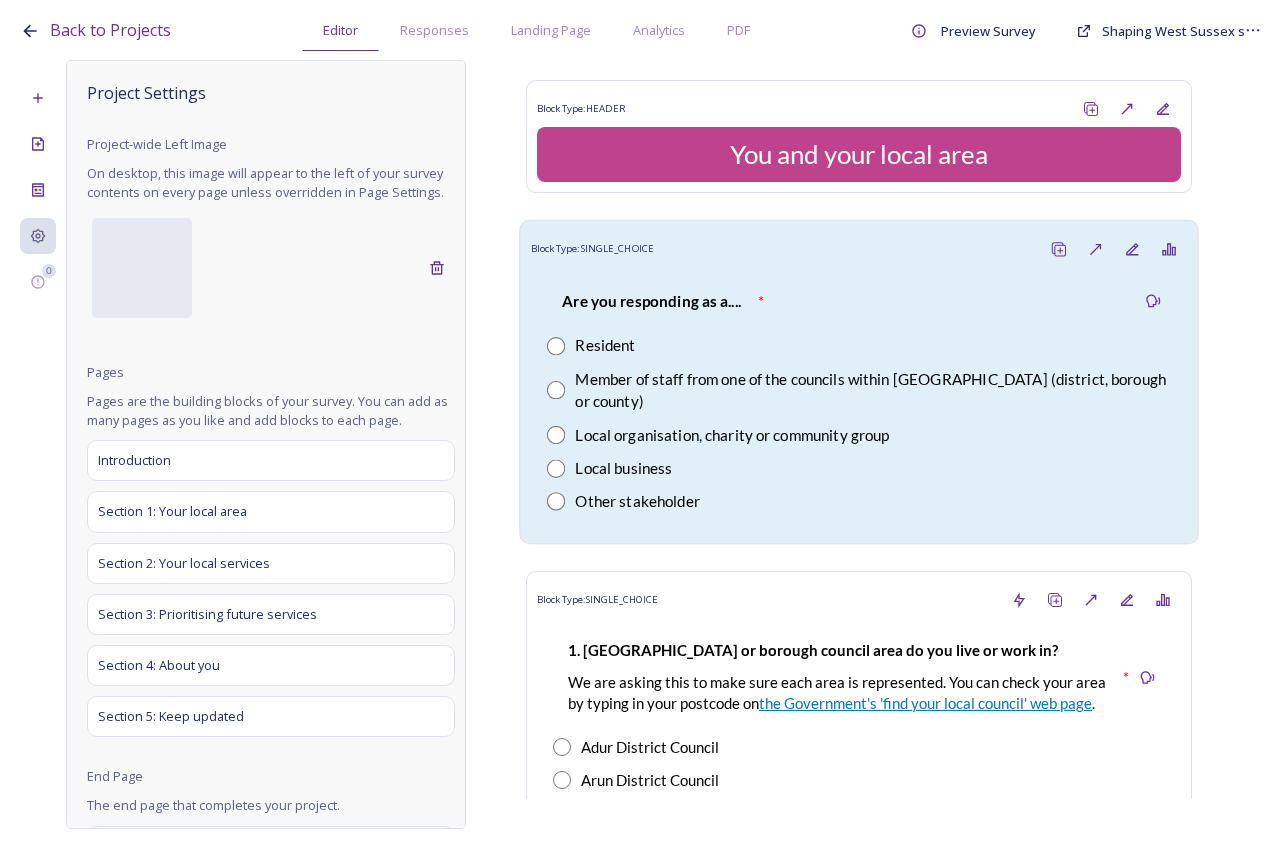 click on "Are you responding as a.... * Resident Member of staff from one of the councils within West Sussex (district, borough or county) Local organisation, charity or community group Local business Other stakeholder" at bounding box center [859, 401] 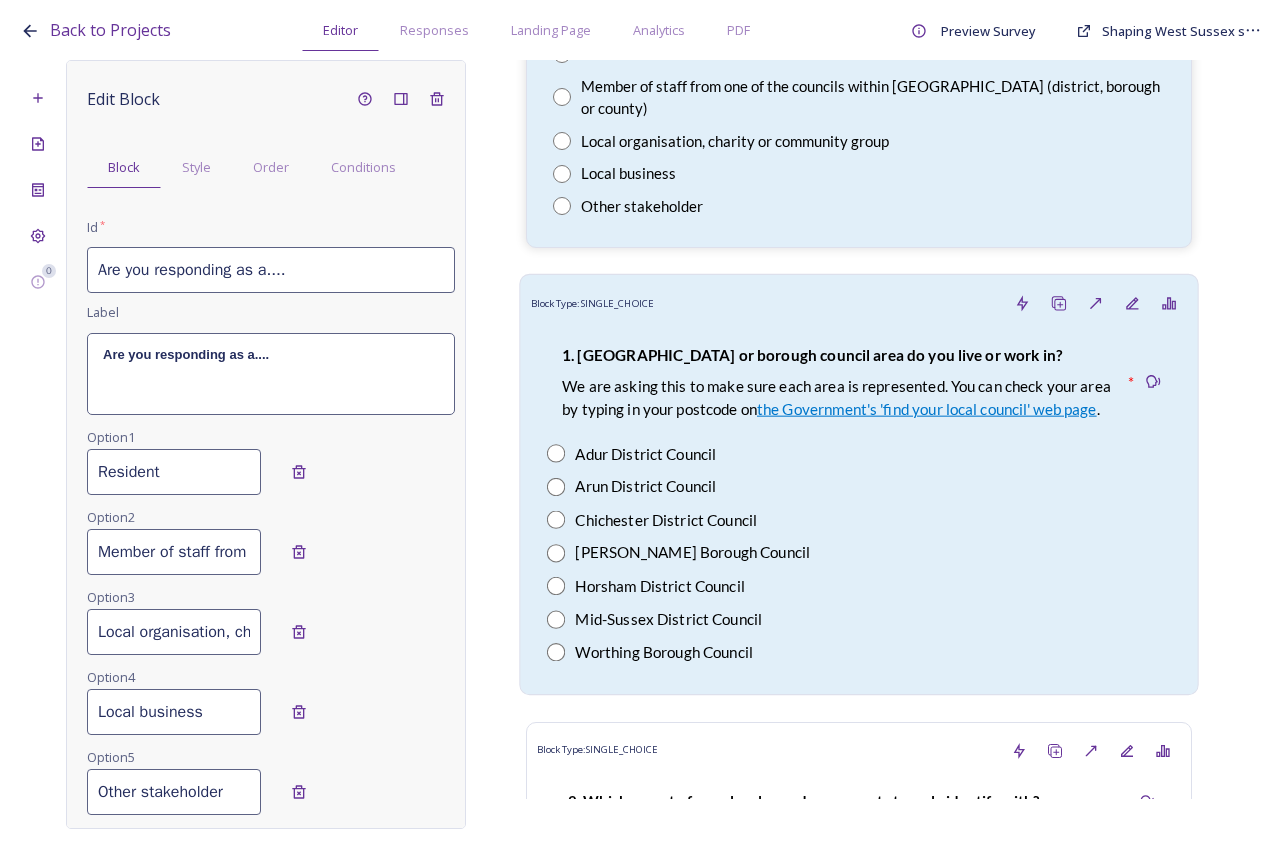 scroll, scrollTop: 300, scrollLeft: 0, axis: vertical 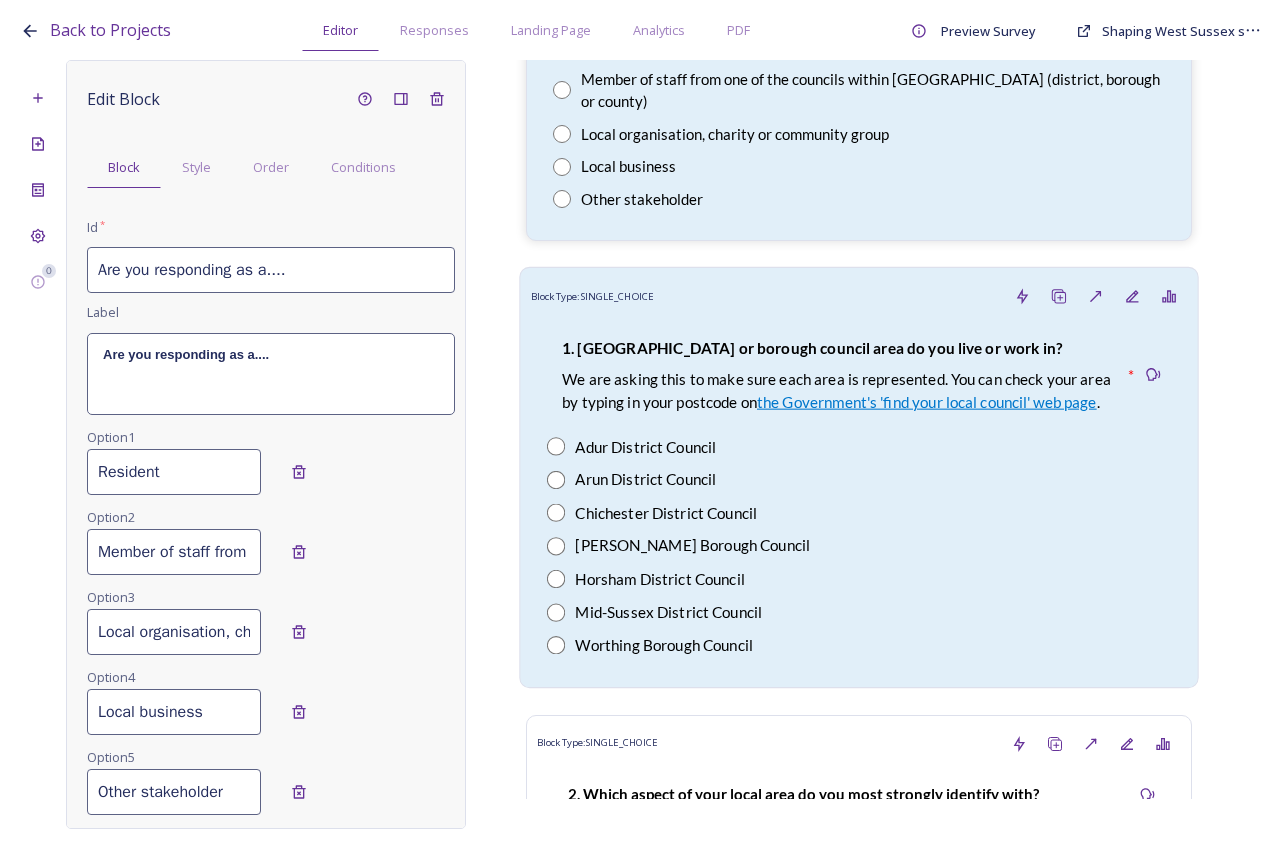 click on "1. Which district or borough council area do you live or work in? We are asking this to make sure each area is represented. You can check your area by typing in your postcode on  the Government's 'find your local council' web page ." at bounding box center [836, 375] 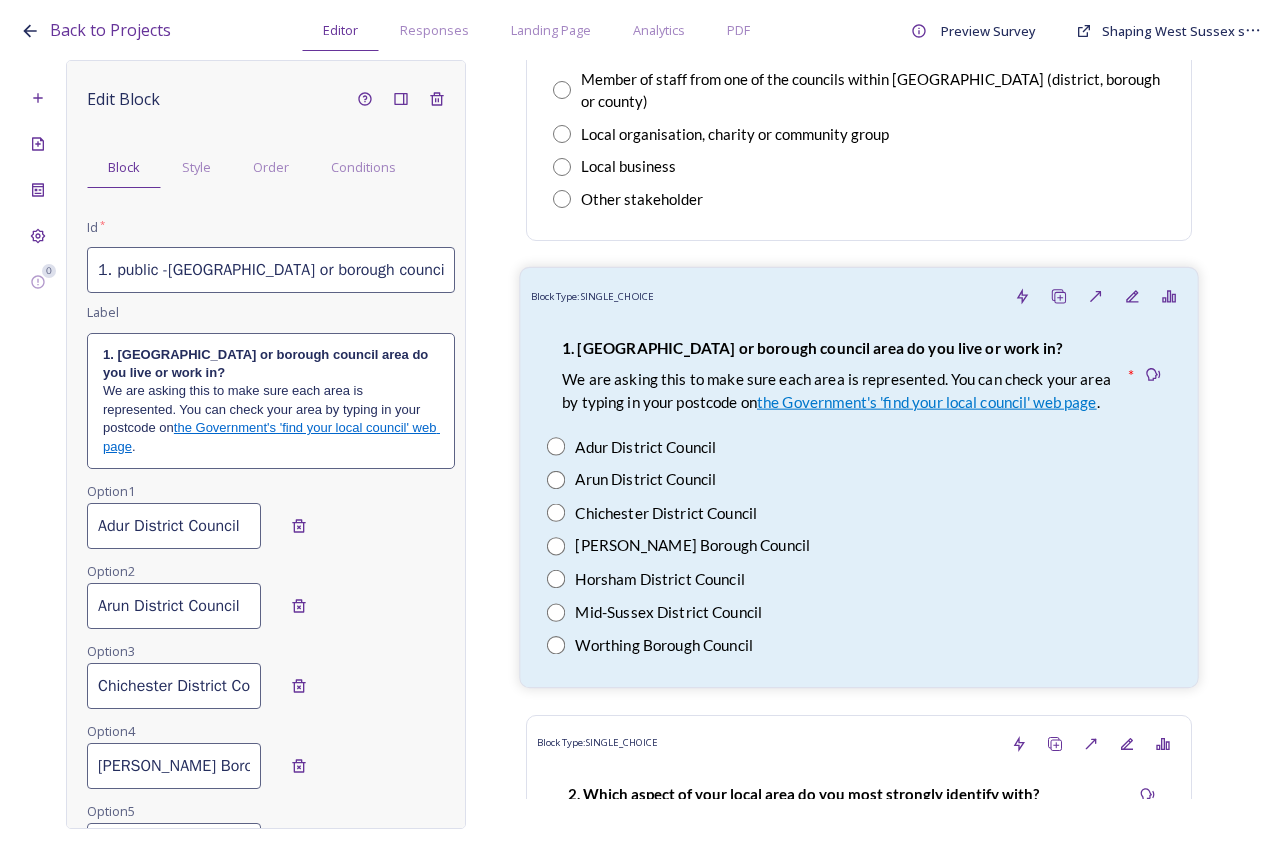 type on "1. public -Which district or borough council area do you live or work in?" 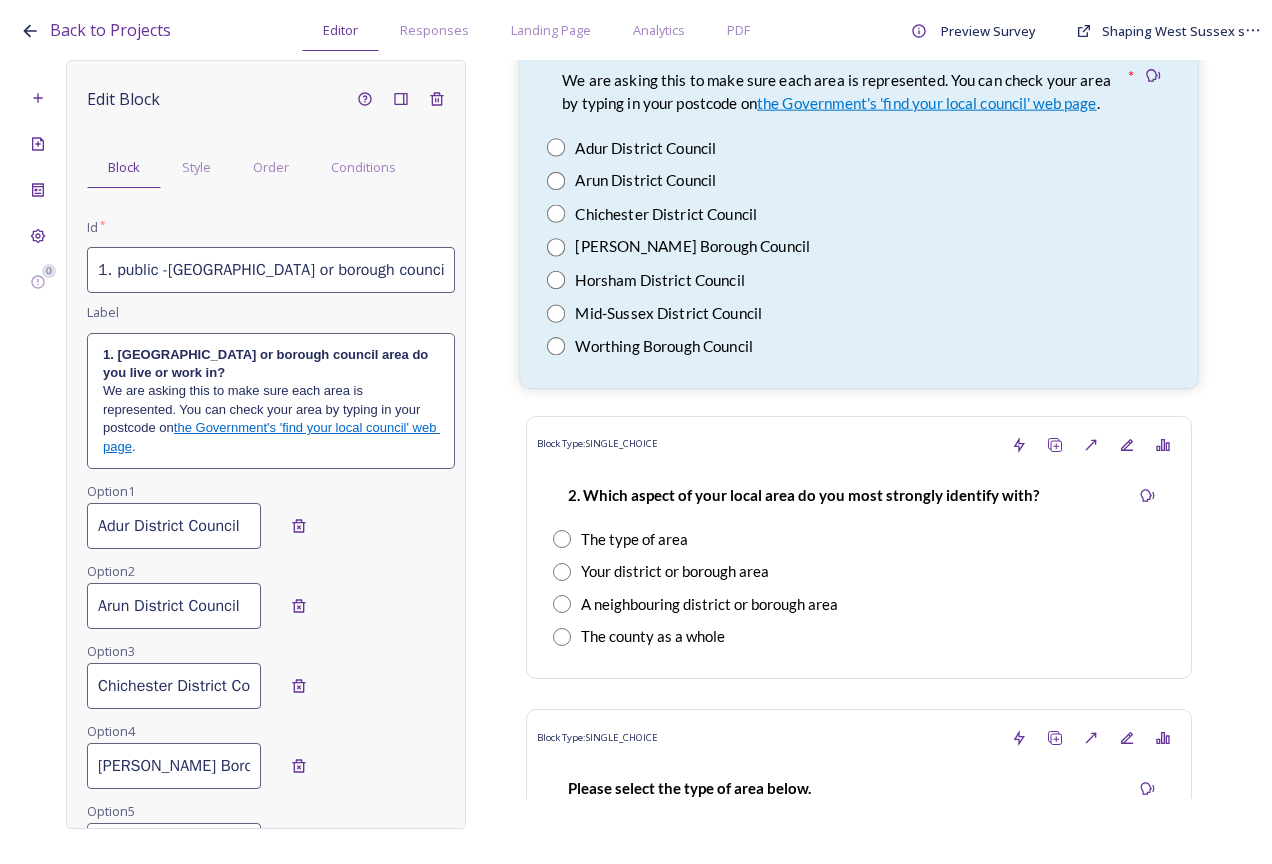 scroll, scrollTop: 600, scrollLeft: 0, axis: vertical 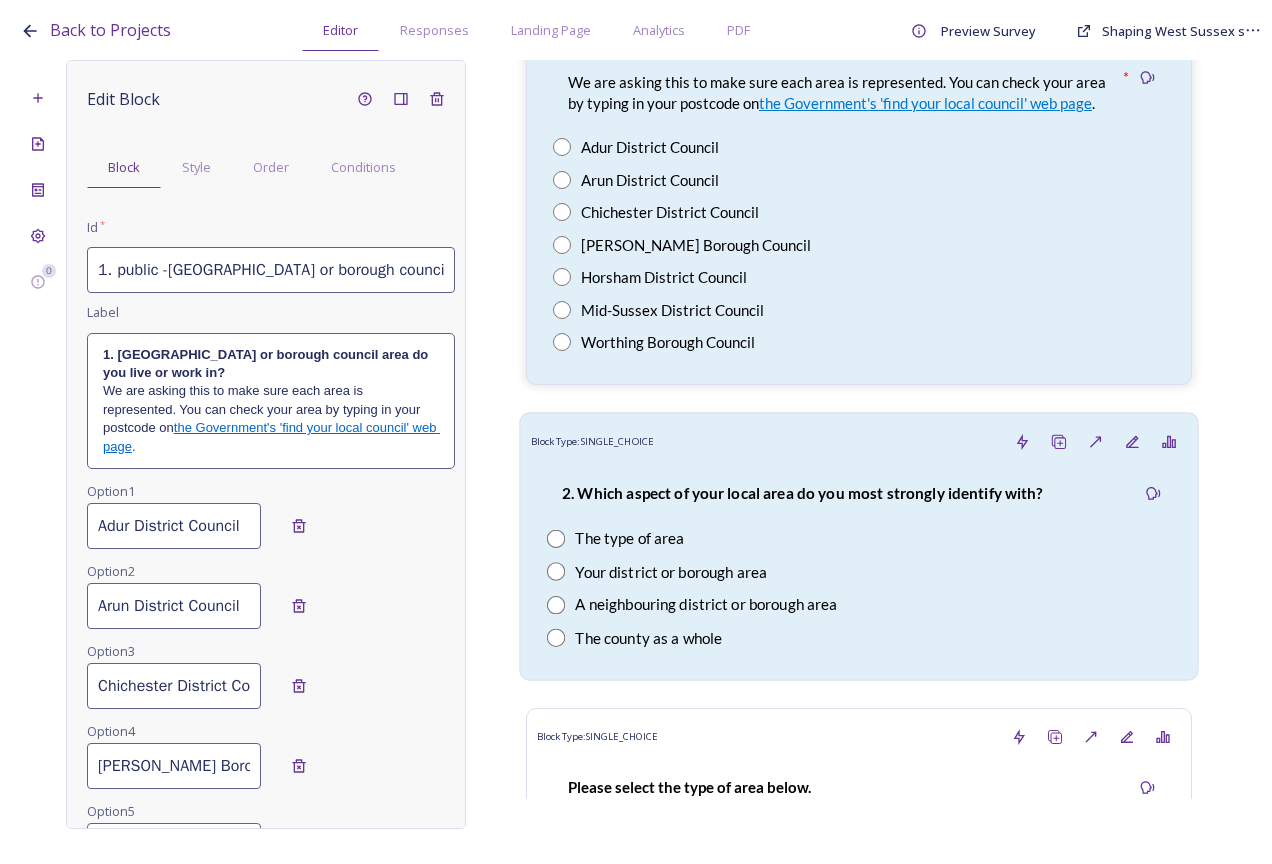 click on "Block Type:  SINGLE_CHOICE" at bounding box center (859, 441) 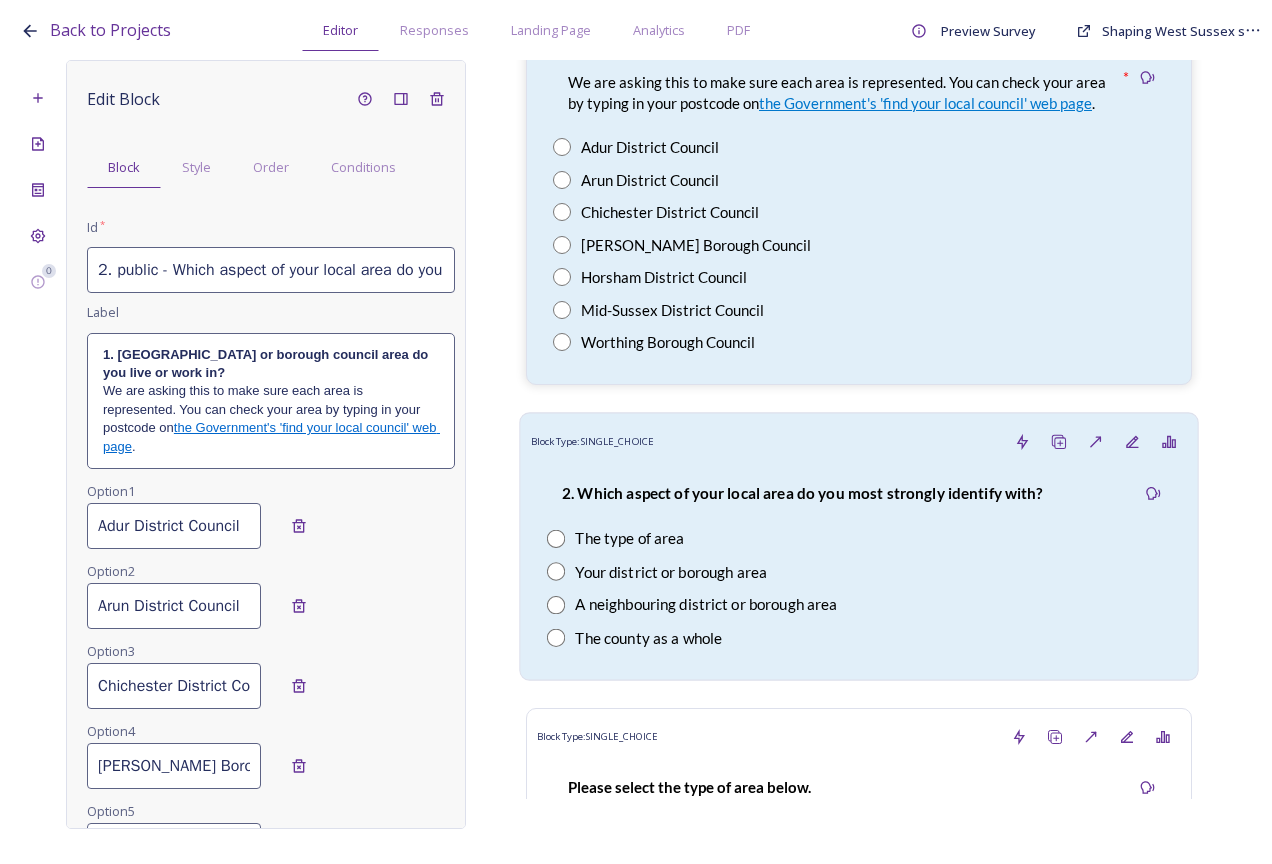 type on "The type of area" 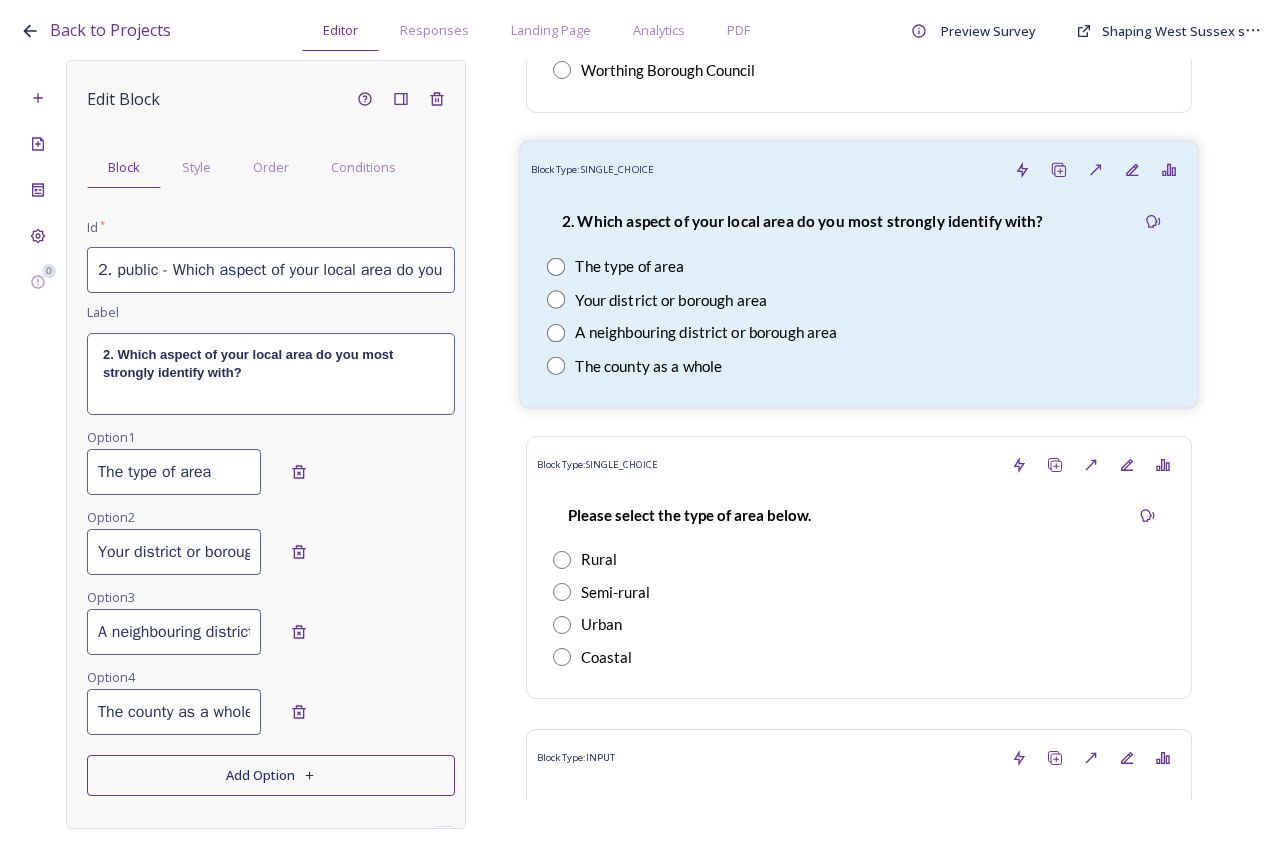 scroll, scrollTop: 900, scrollLeft: 0, axis: vertical 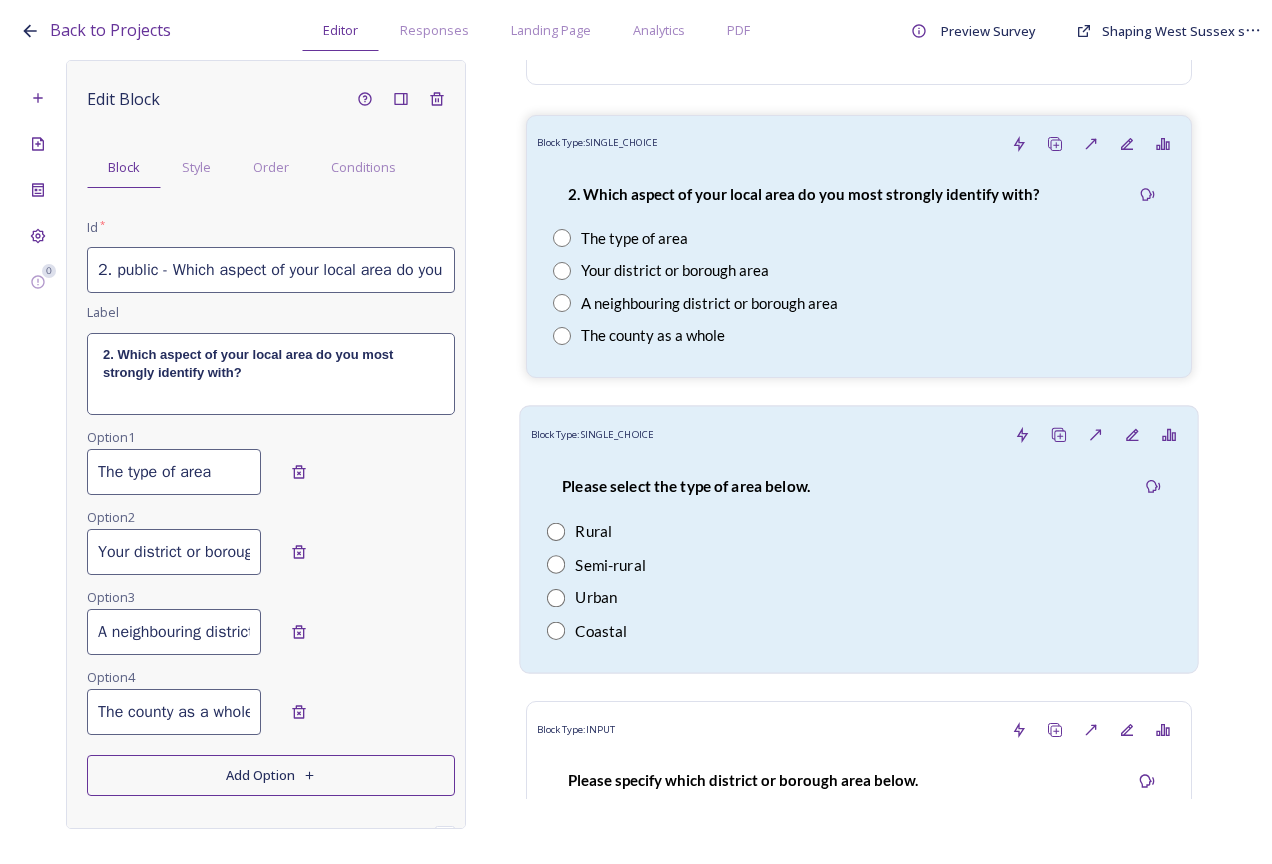 click on "Block Type:  SINGLE_CHOICE" at bounding box center [859, 435] 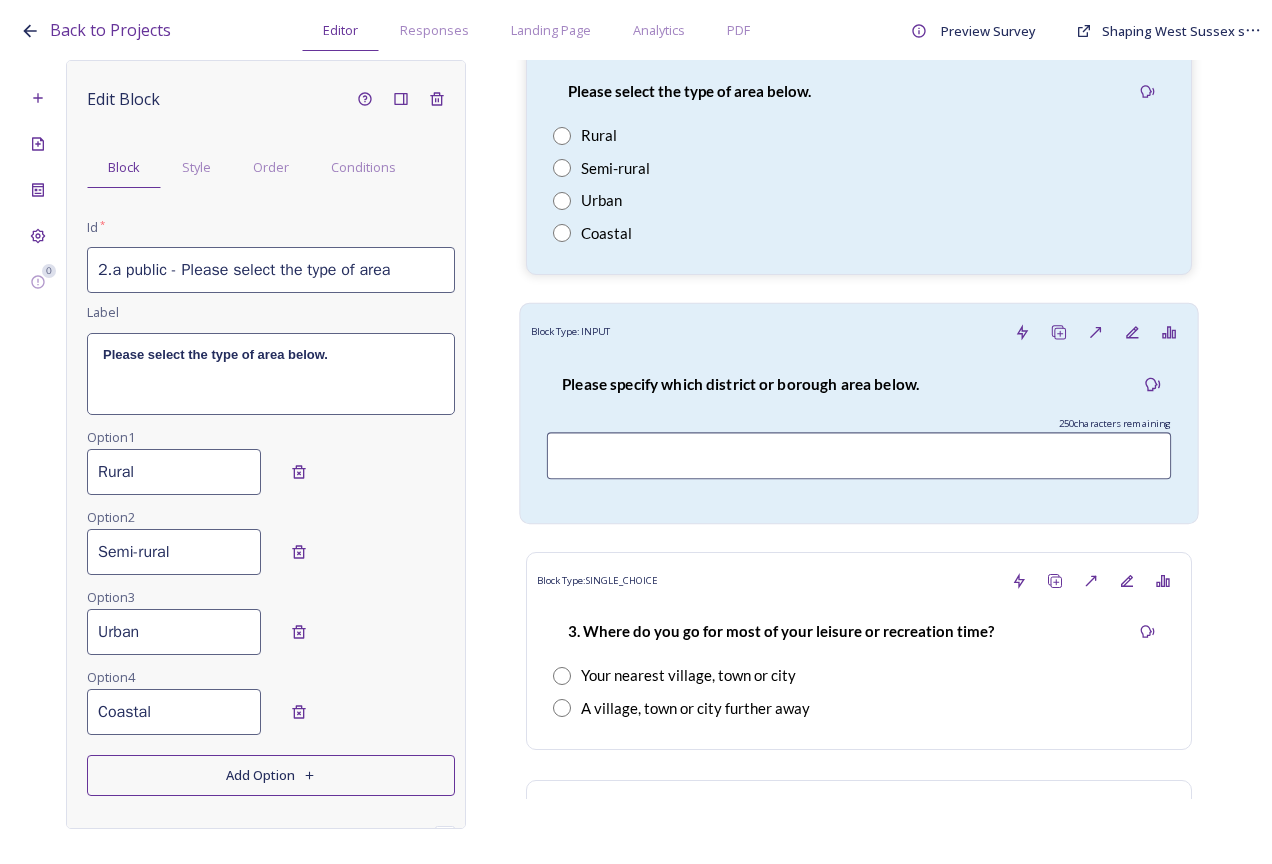 scroll, scrollTop: 1300, scrollLeft: 0, axis: vertical 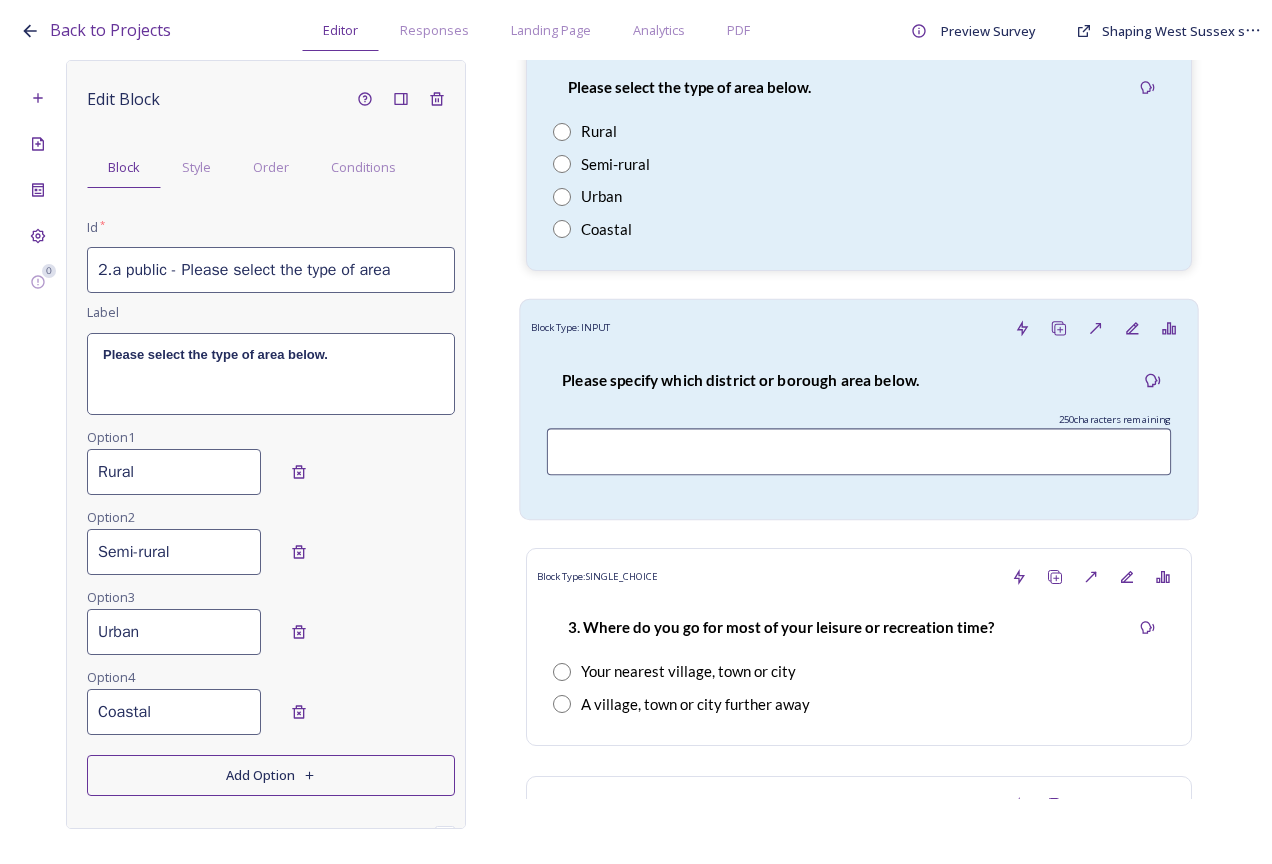 click on "Please specify which district or borough area below." at bounding box center (741, 380) 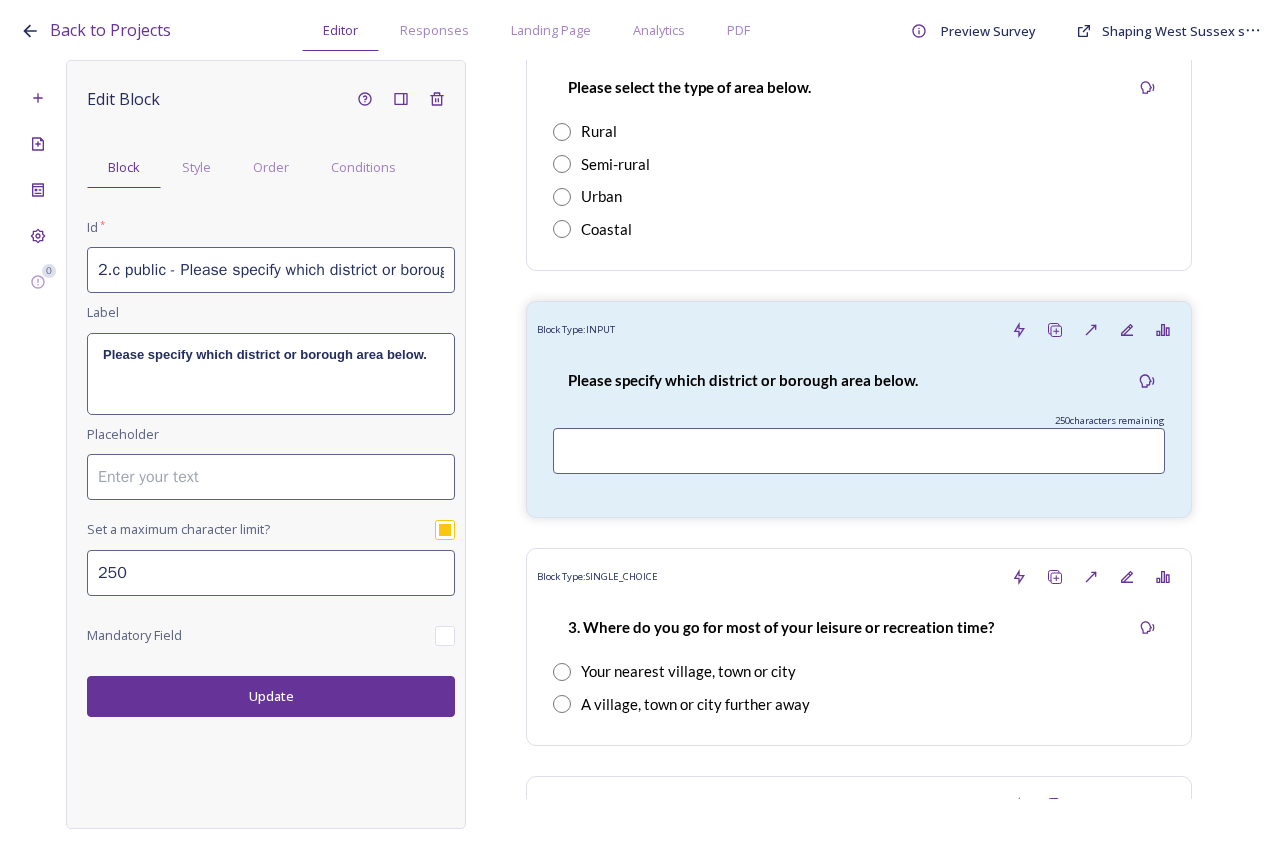 click on "2.c public - Please specify which district or borough area" at bounding box center (271, 270) 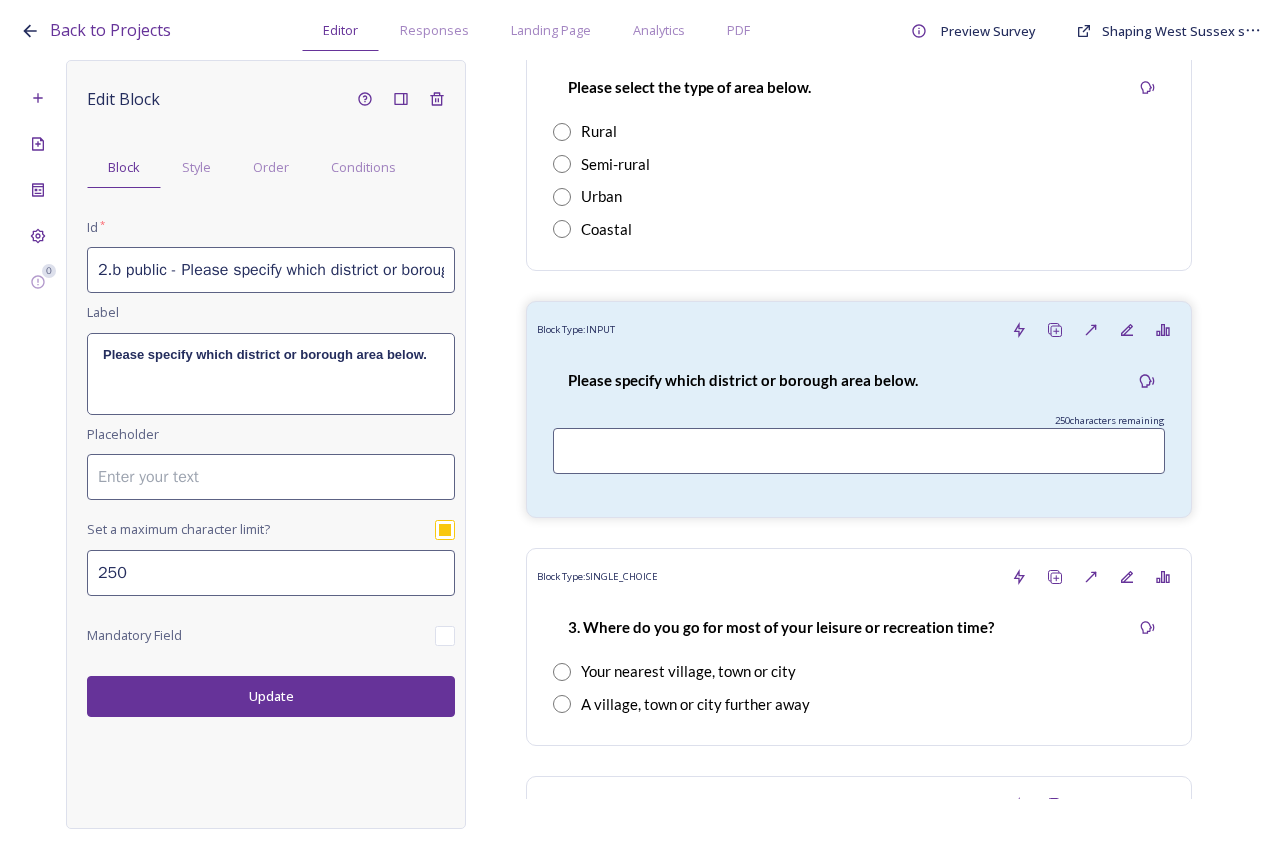 click on "2.b public - Please specify which district or borough area" at bounding box center [271, 270] 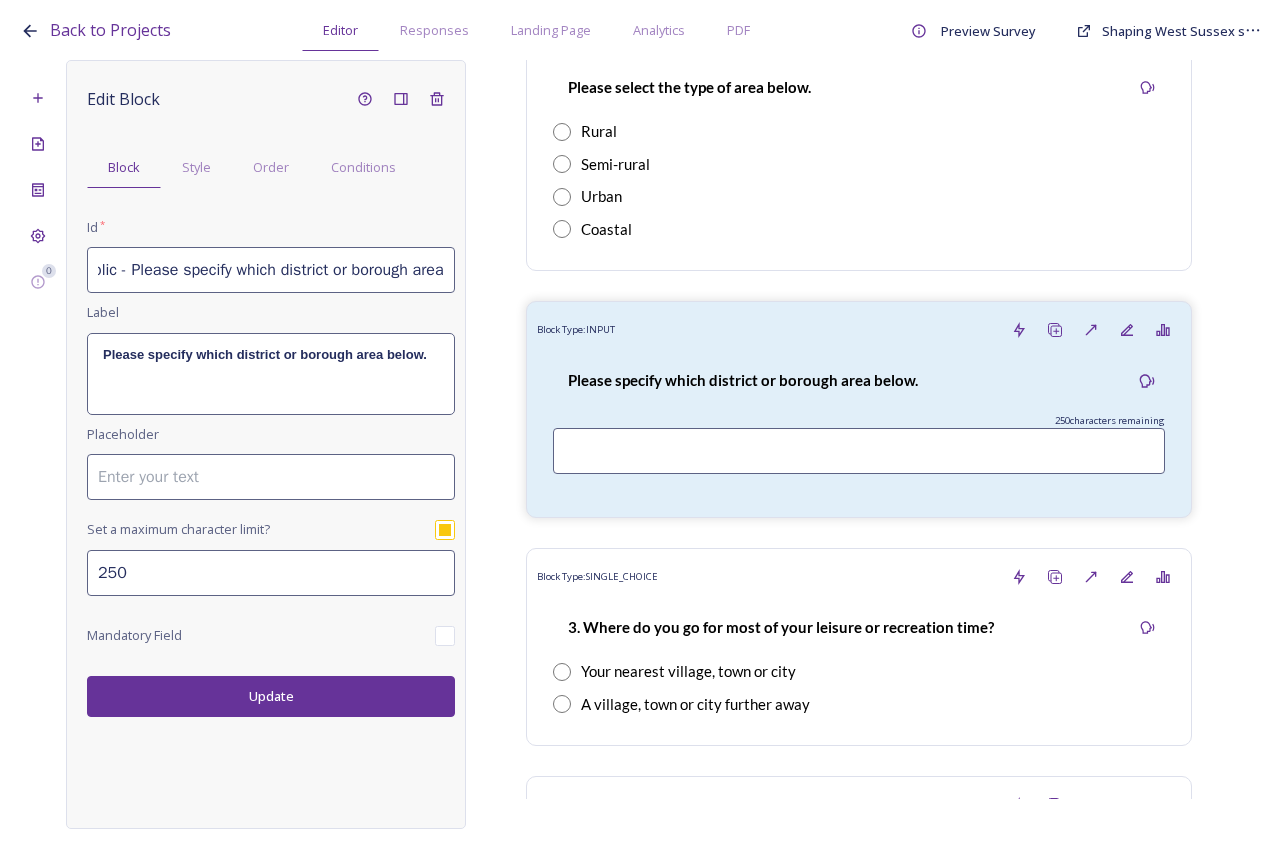 type on "2.b public - Please specify which district or borough area" 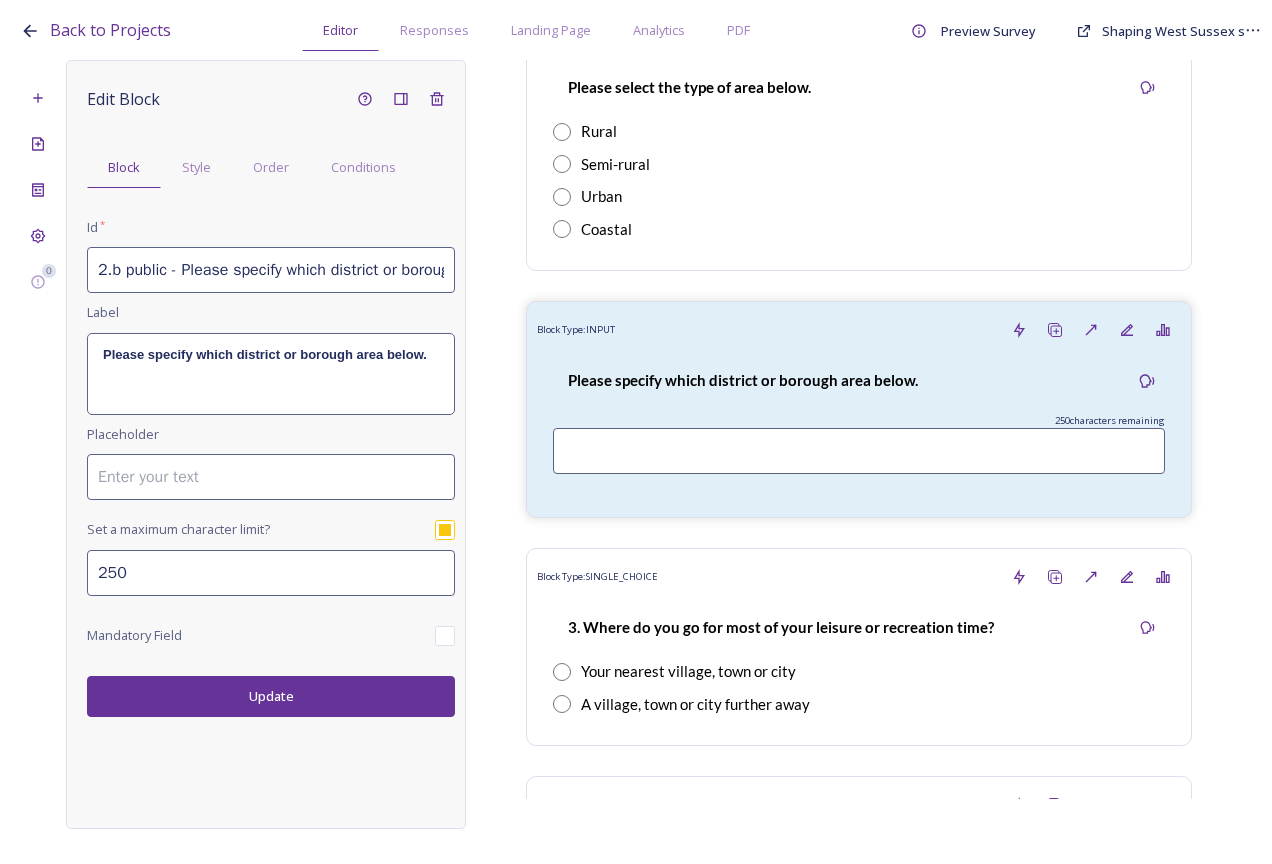 click on "Update" at bounding box center [271, 696] 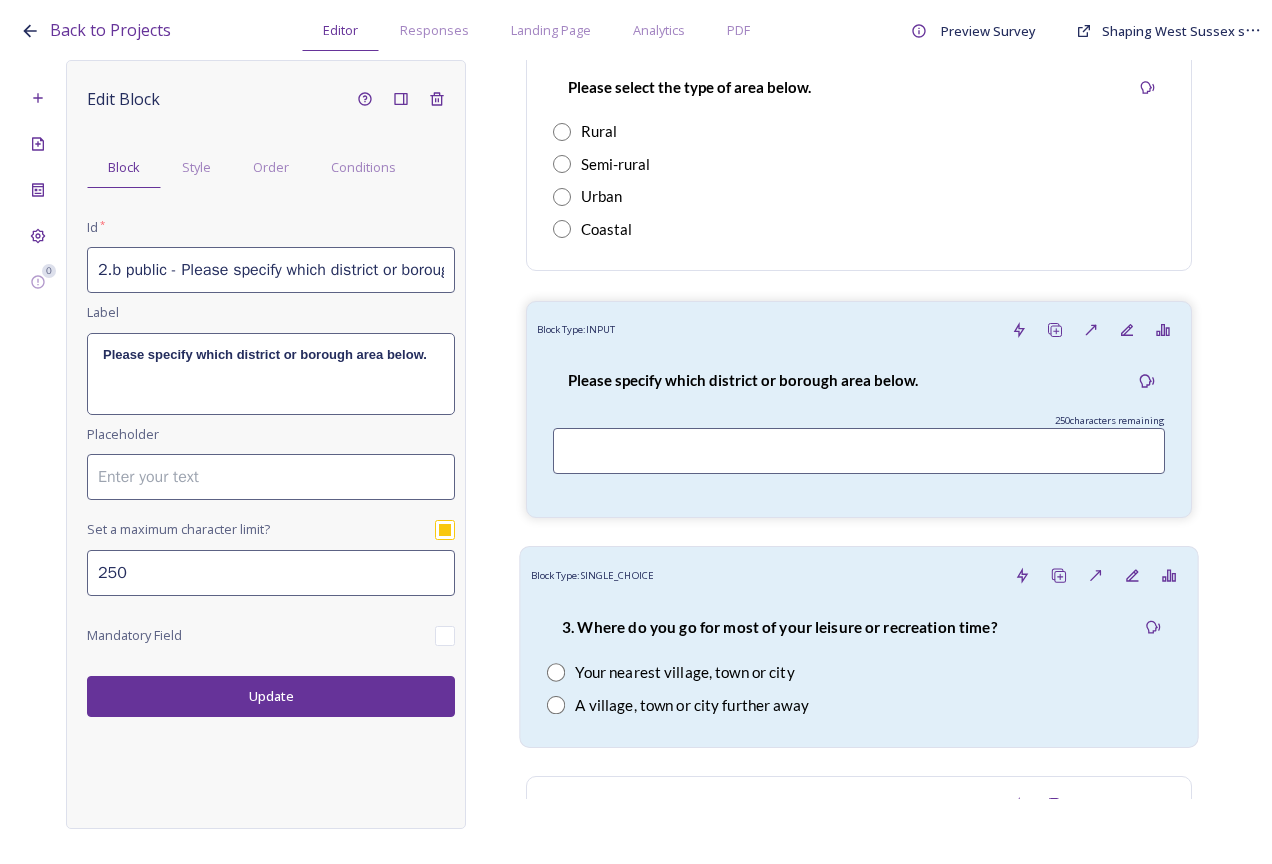 click on "Block Type:  SINGLE_CHOICE" at bounding box center (859, 575) 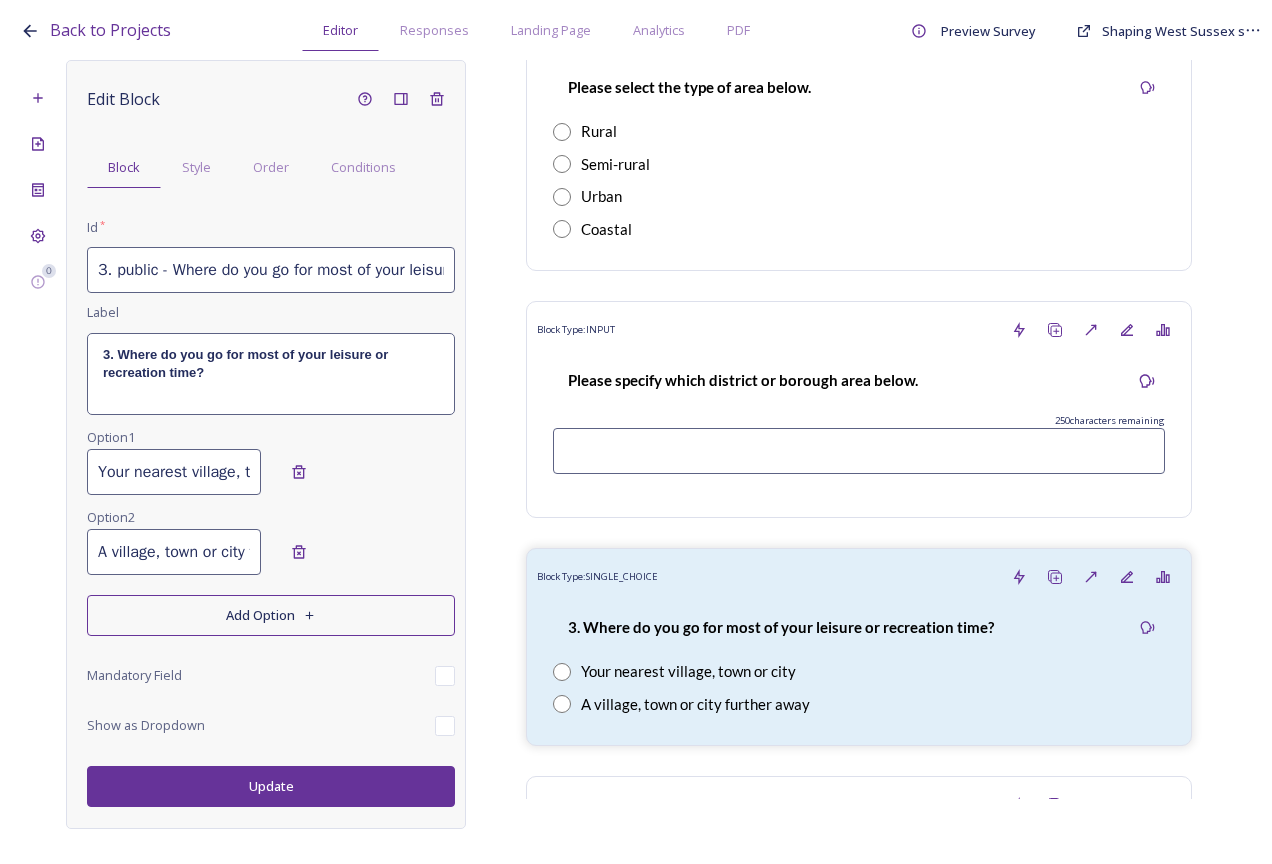 click on "3. public - Where do you go for most of your leisure or recreation time?" at bounding box center (271, 270) 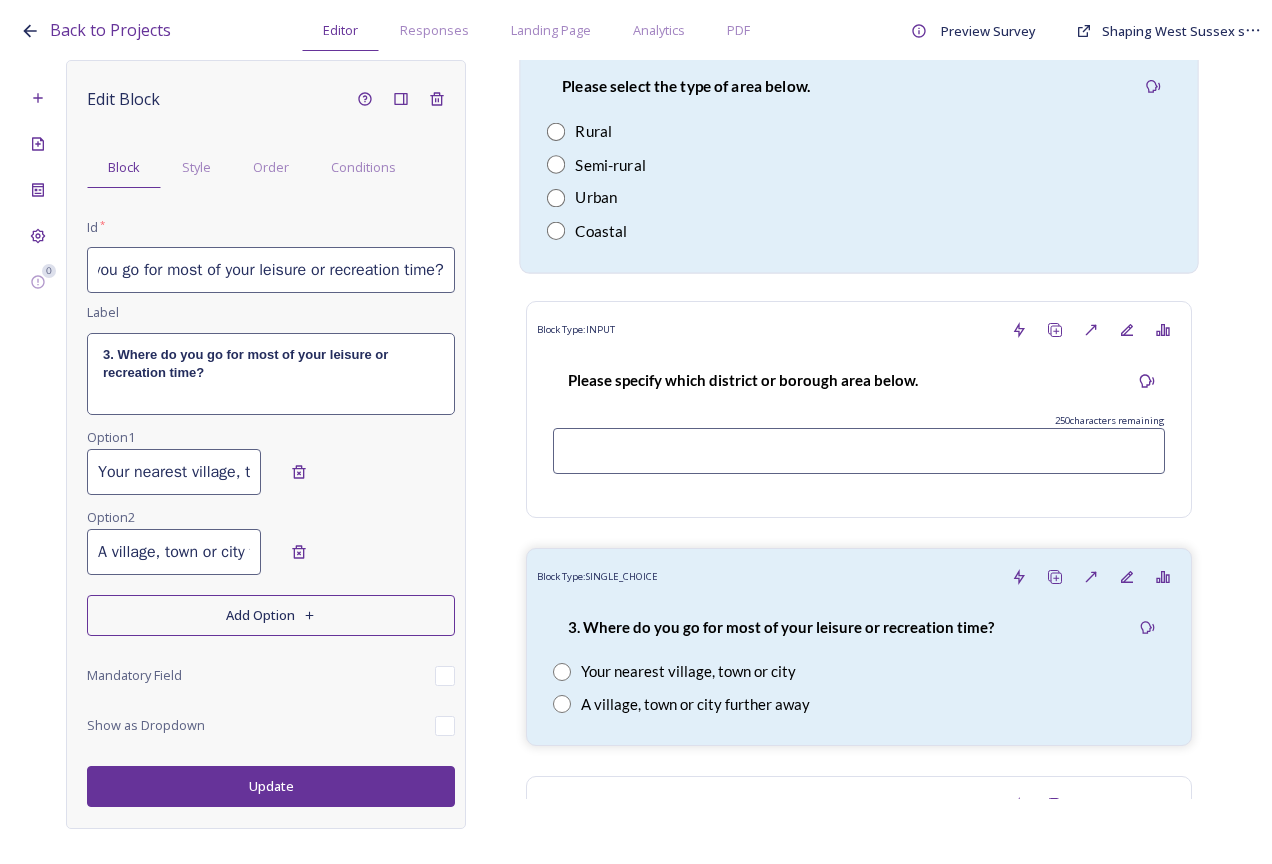 click on "Please select the type of area below. Rural Semi-rural Urban Coastal" at bounding box center (859, 157) 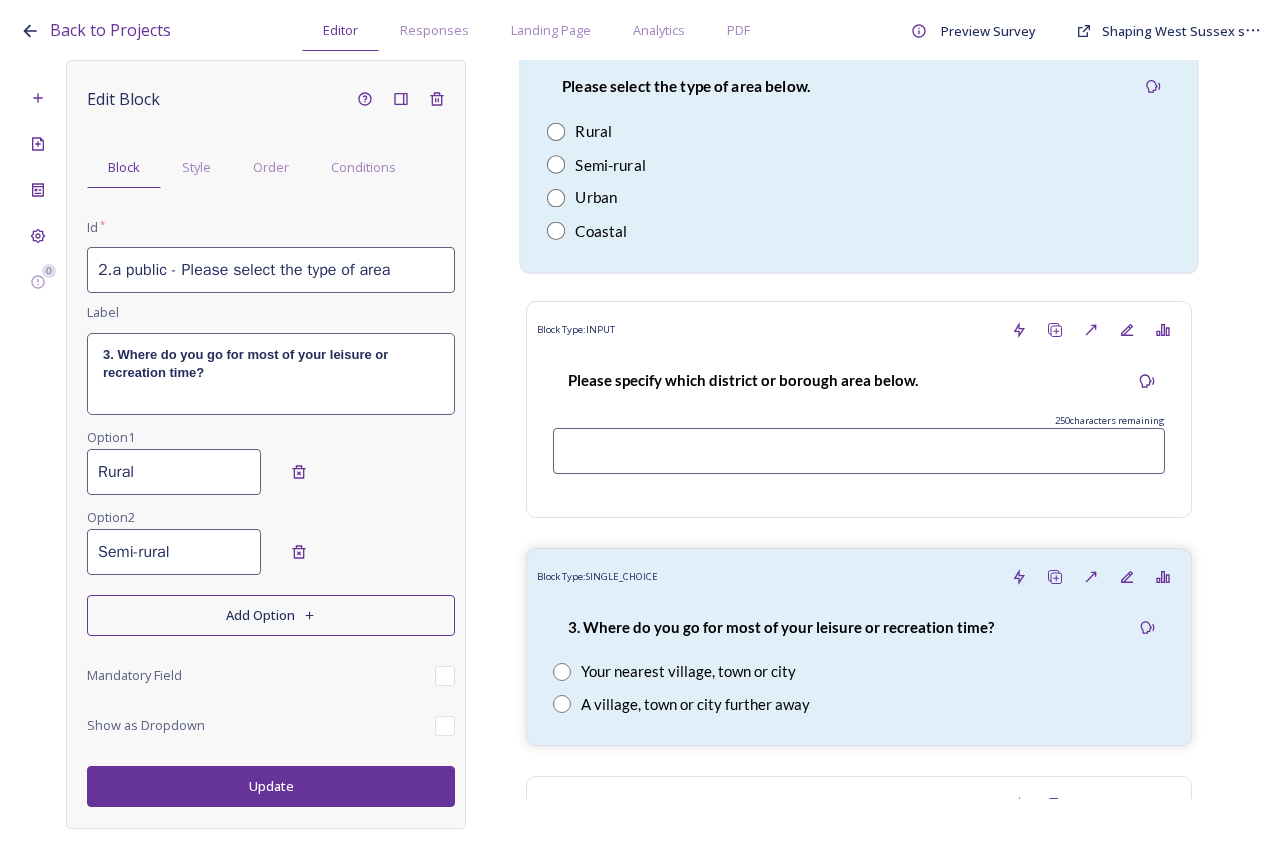 scroll, scrollTop: 0, scrollLeft: 0, axis: both 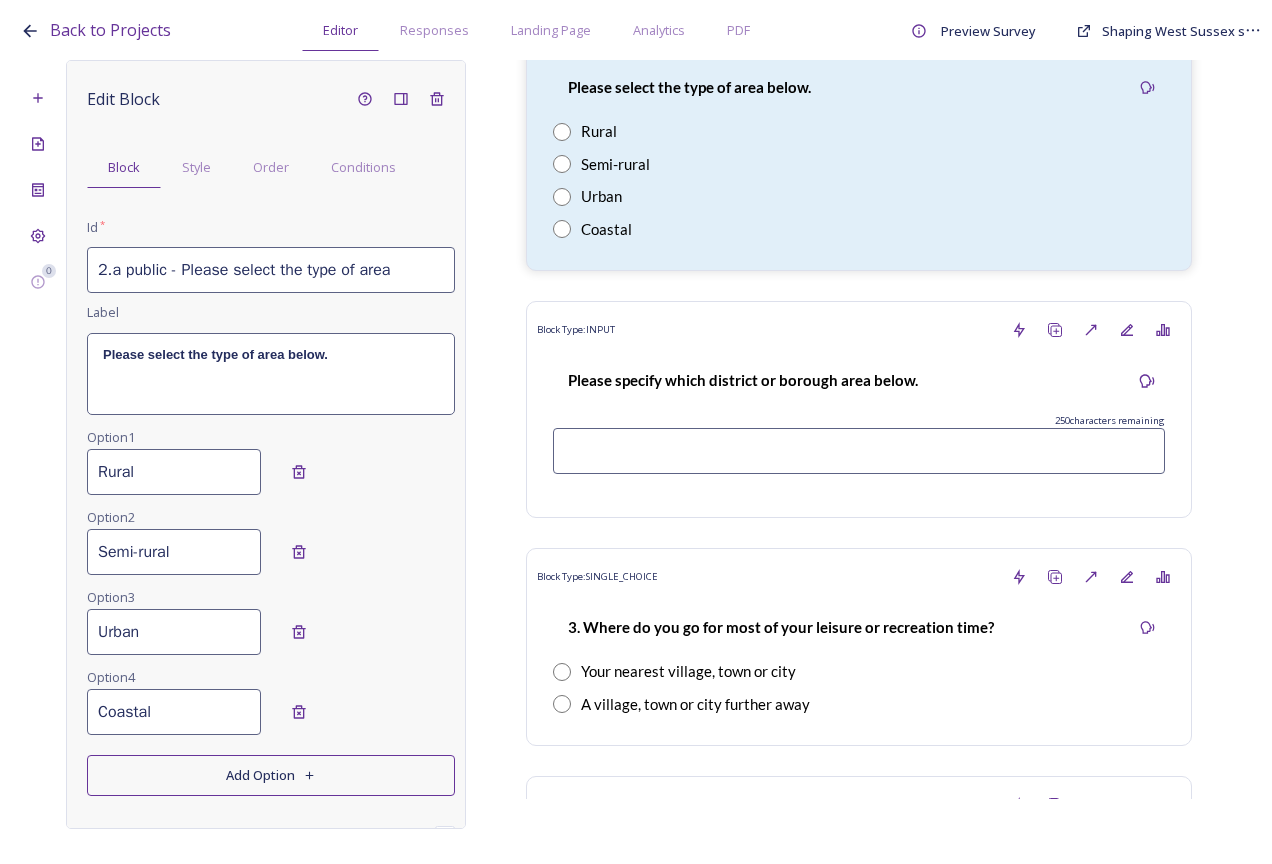 click on "2.a public - Please select the type of area" at bounding box center [271, 270] 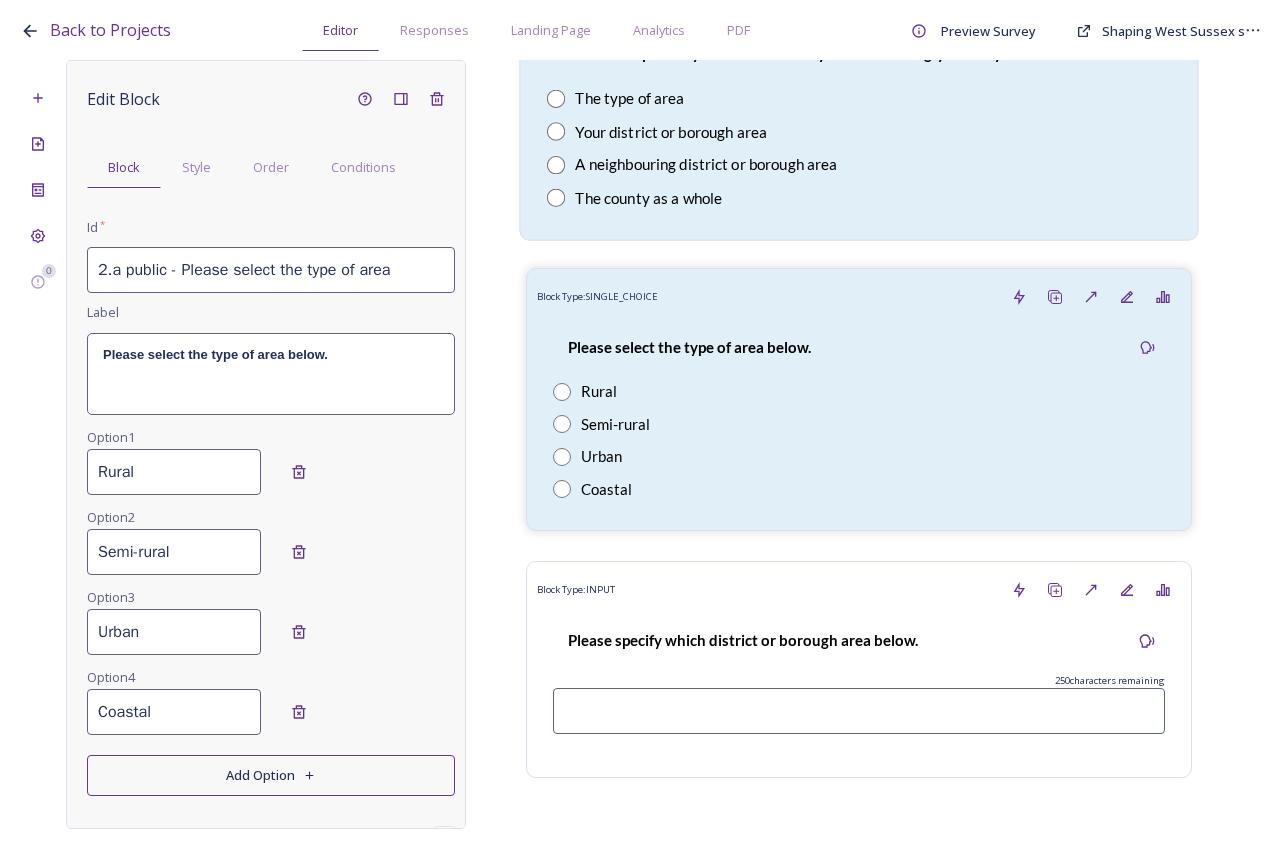 scroll, scrollTop: 1000, scrollLeft: 0, axis: vertical 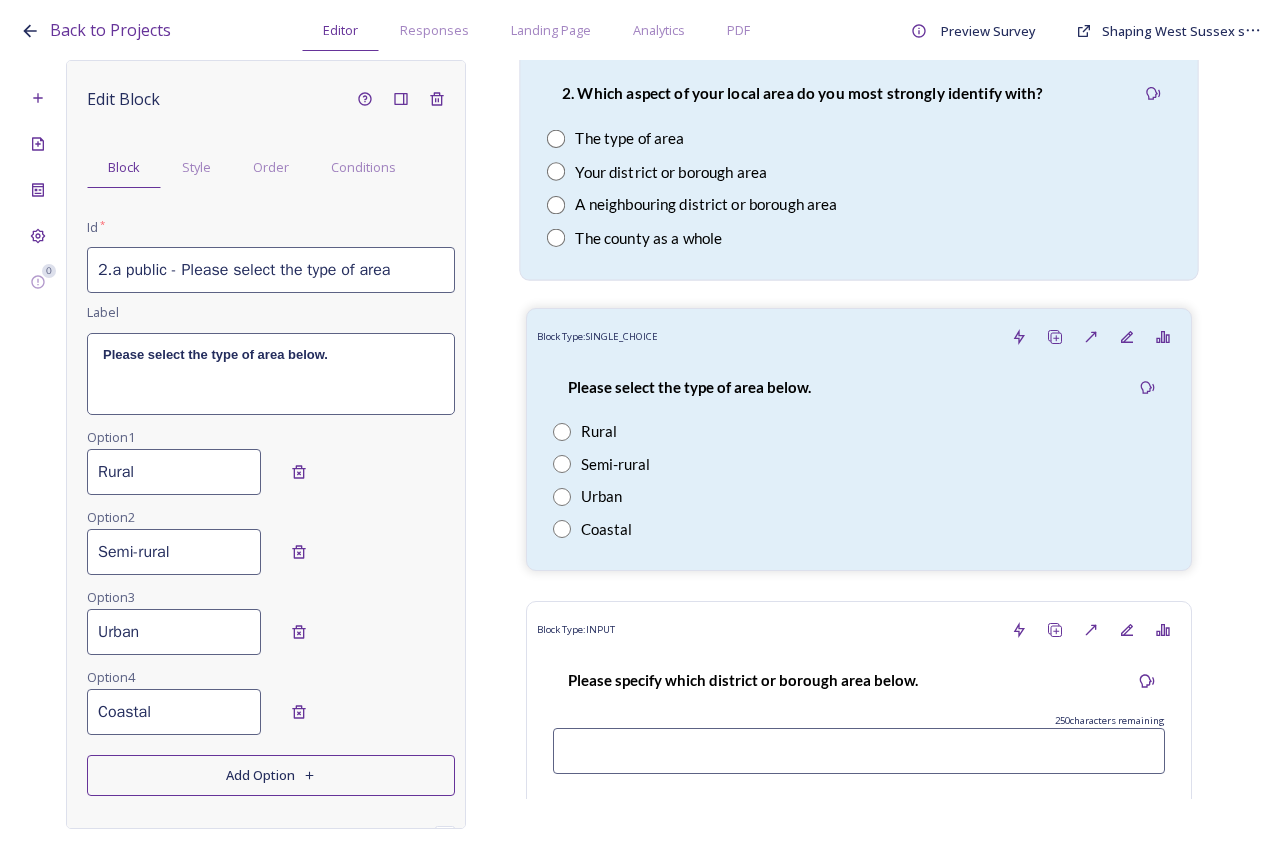 click on "Your district or borough area" at bounding box center [671, 171] 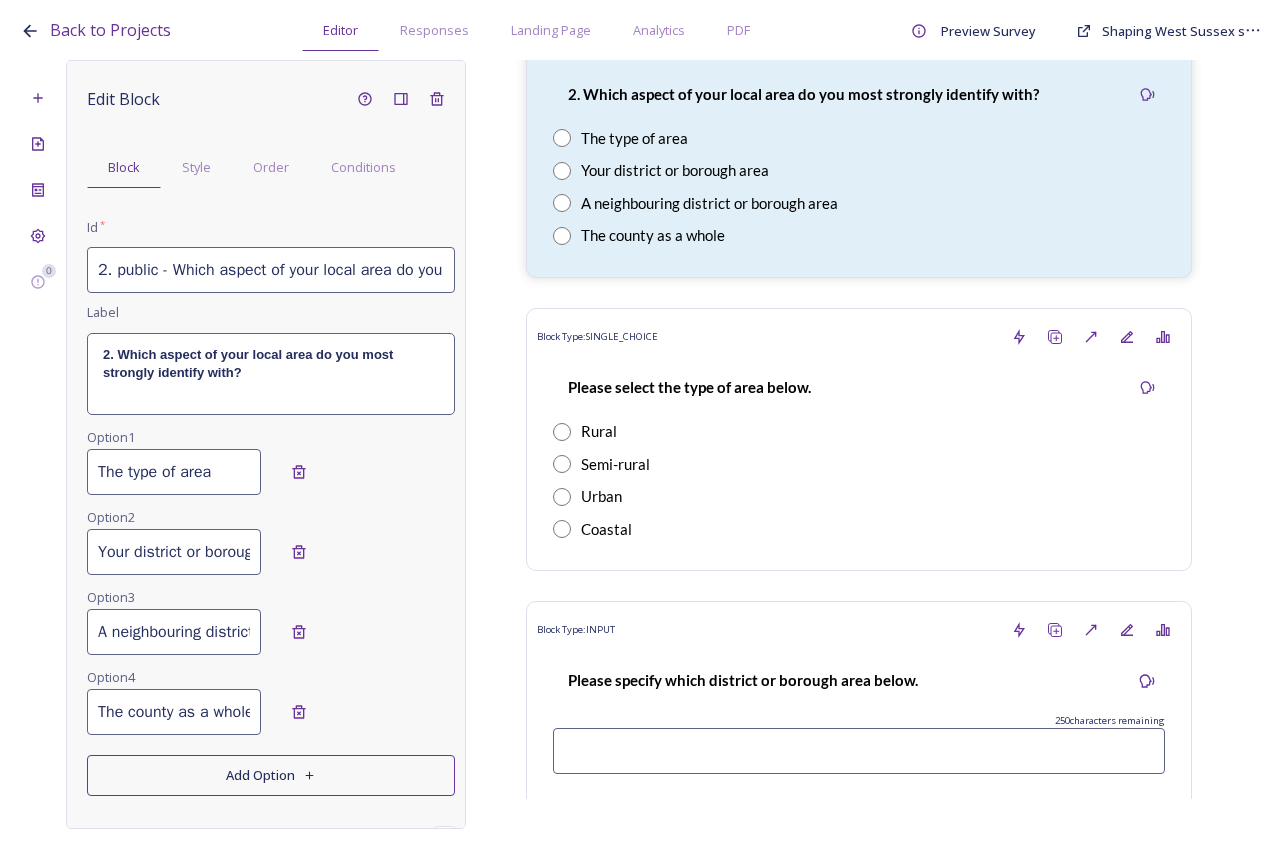 click on "2. public - Which aspect of your local area do you most strongly identify with?" at bounding box center [271, 270] 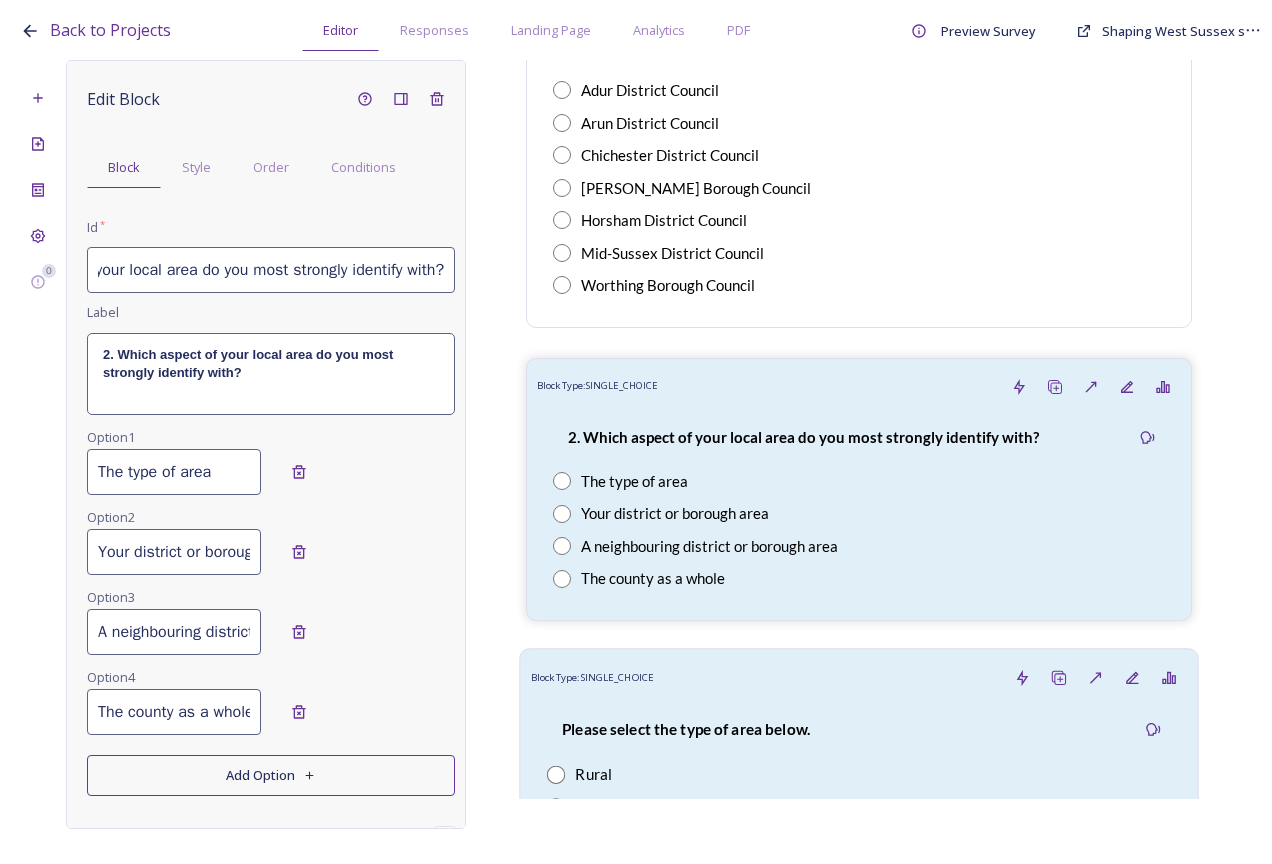 scroll, scrollTop: 500, scrollLeft: 0, axis: vertical 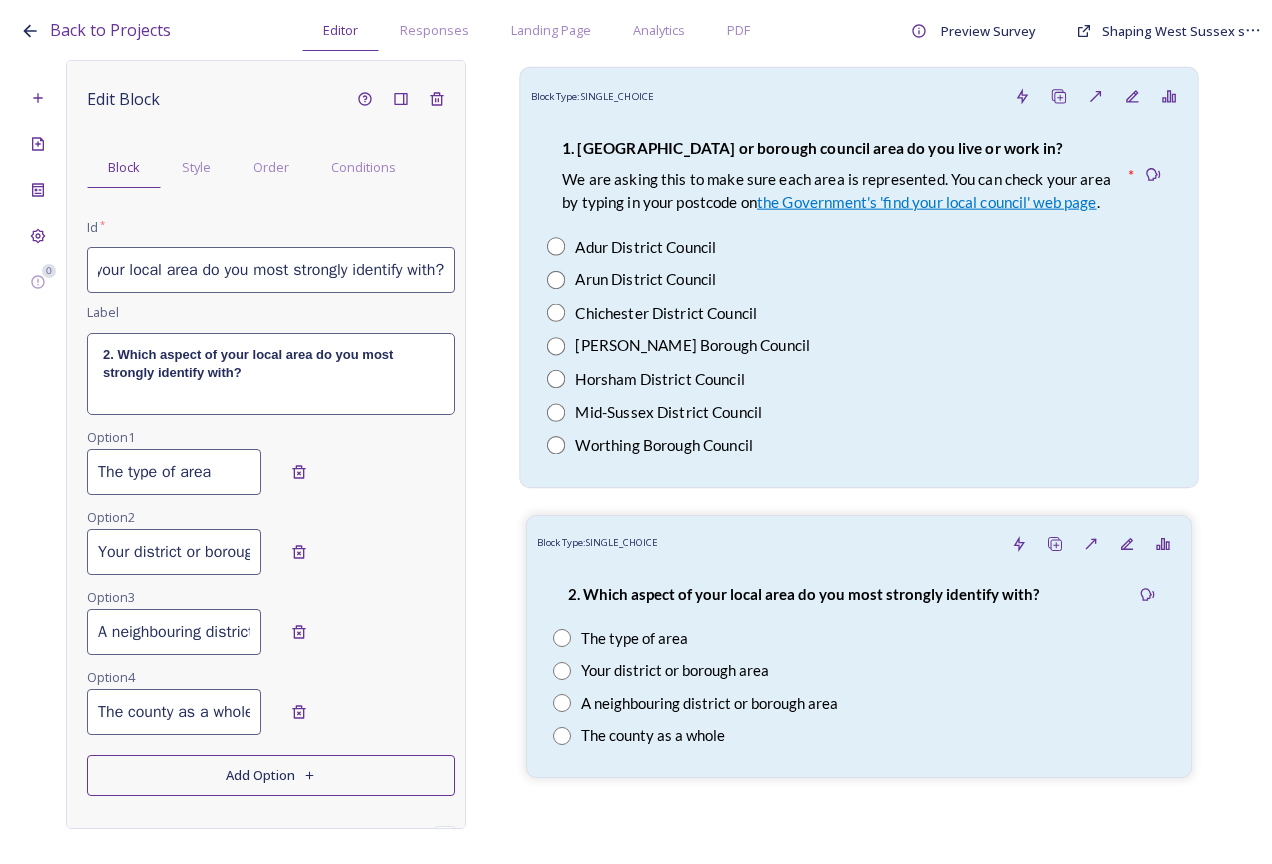 click on "Chichester District Council" at bounding box center (666, 313) 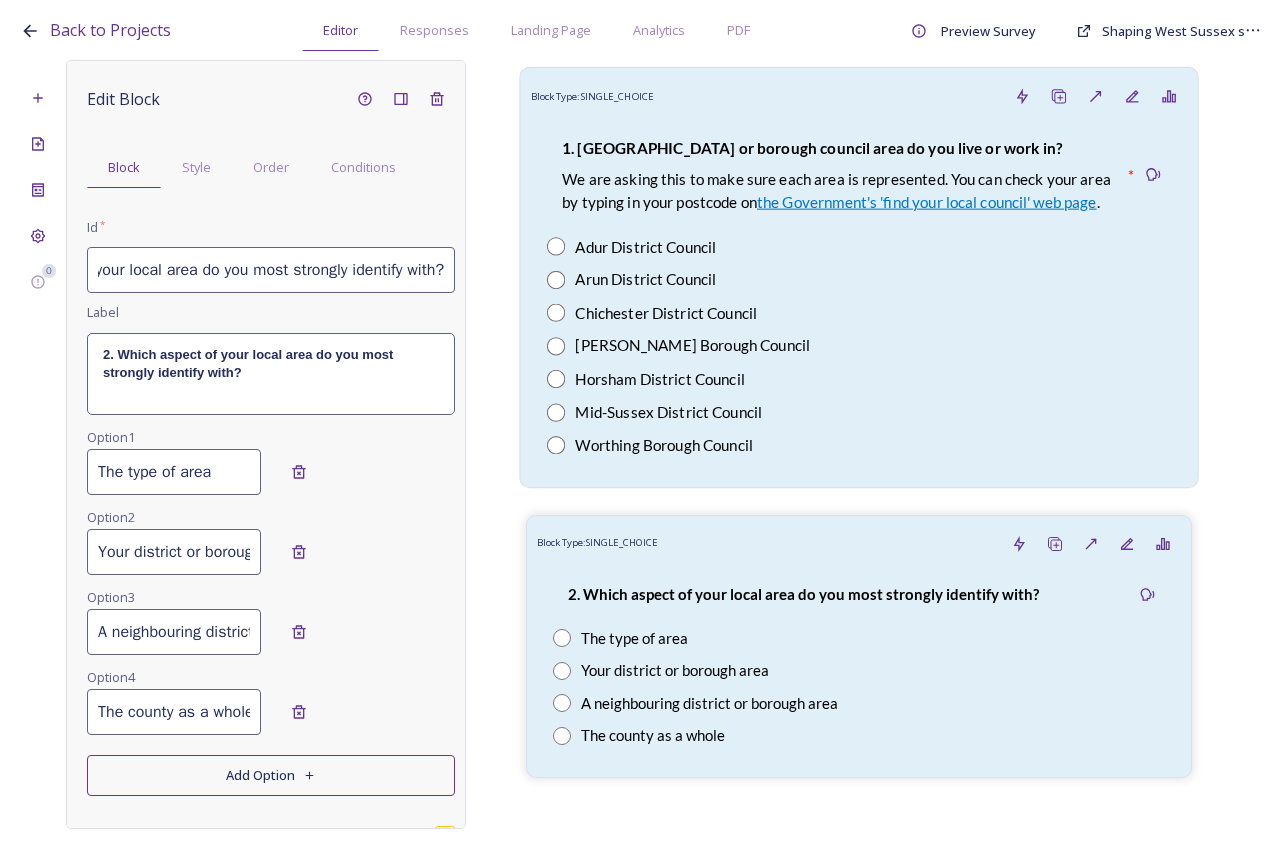 scroll, scrollTop: 0, scrollLeft: 0, axis: both 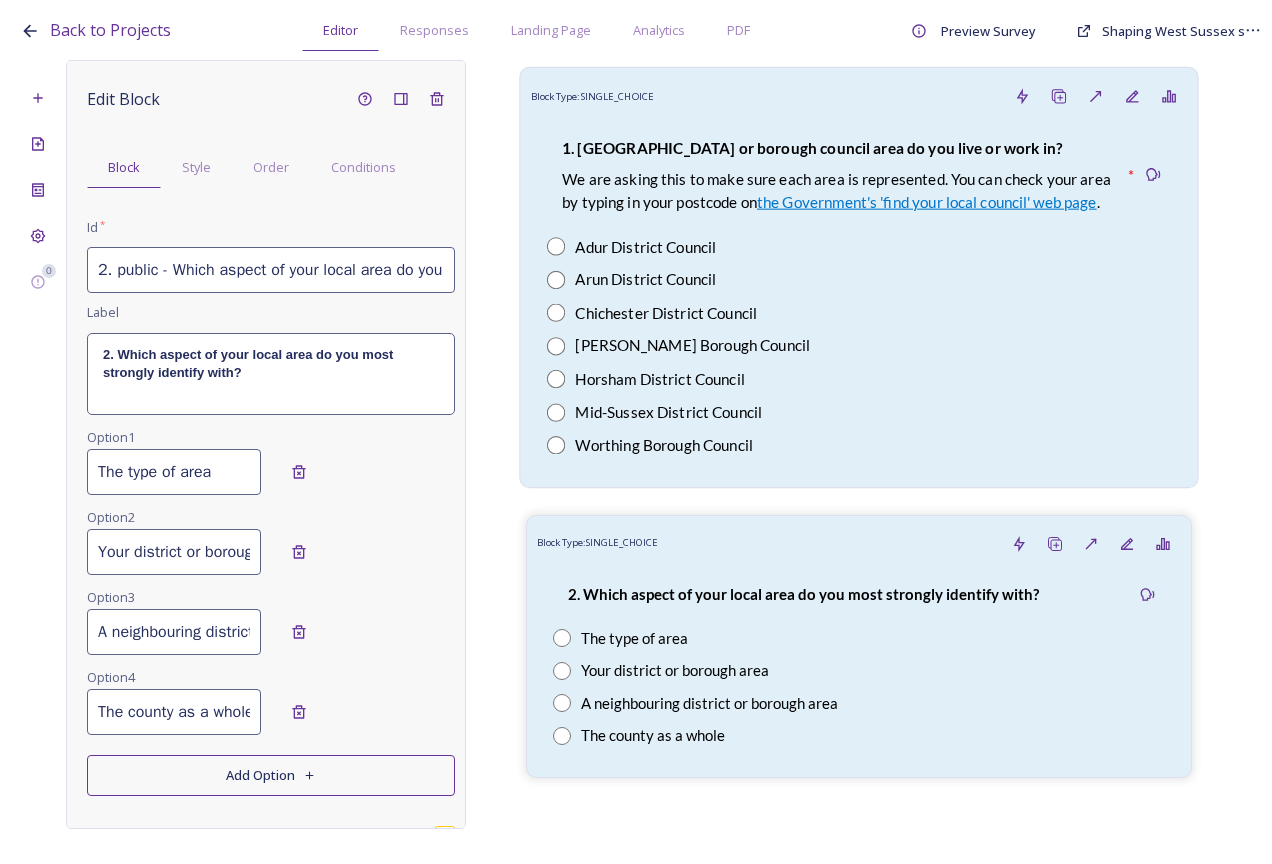 type on "1. public -Which district or borough council area do you live or work in?" 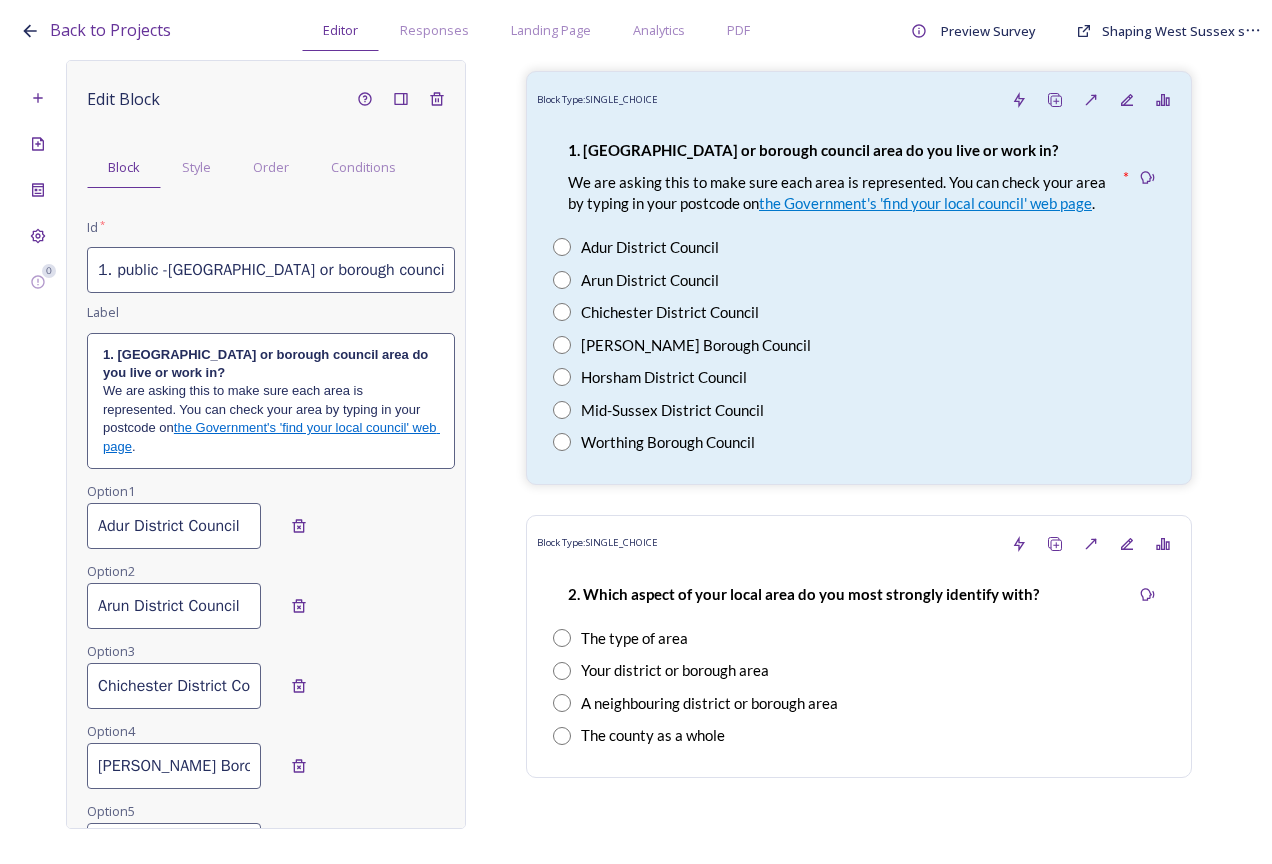 click on "1. public -Which district or borough council area do you live or work in?" at bounding box center [271, 270] 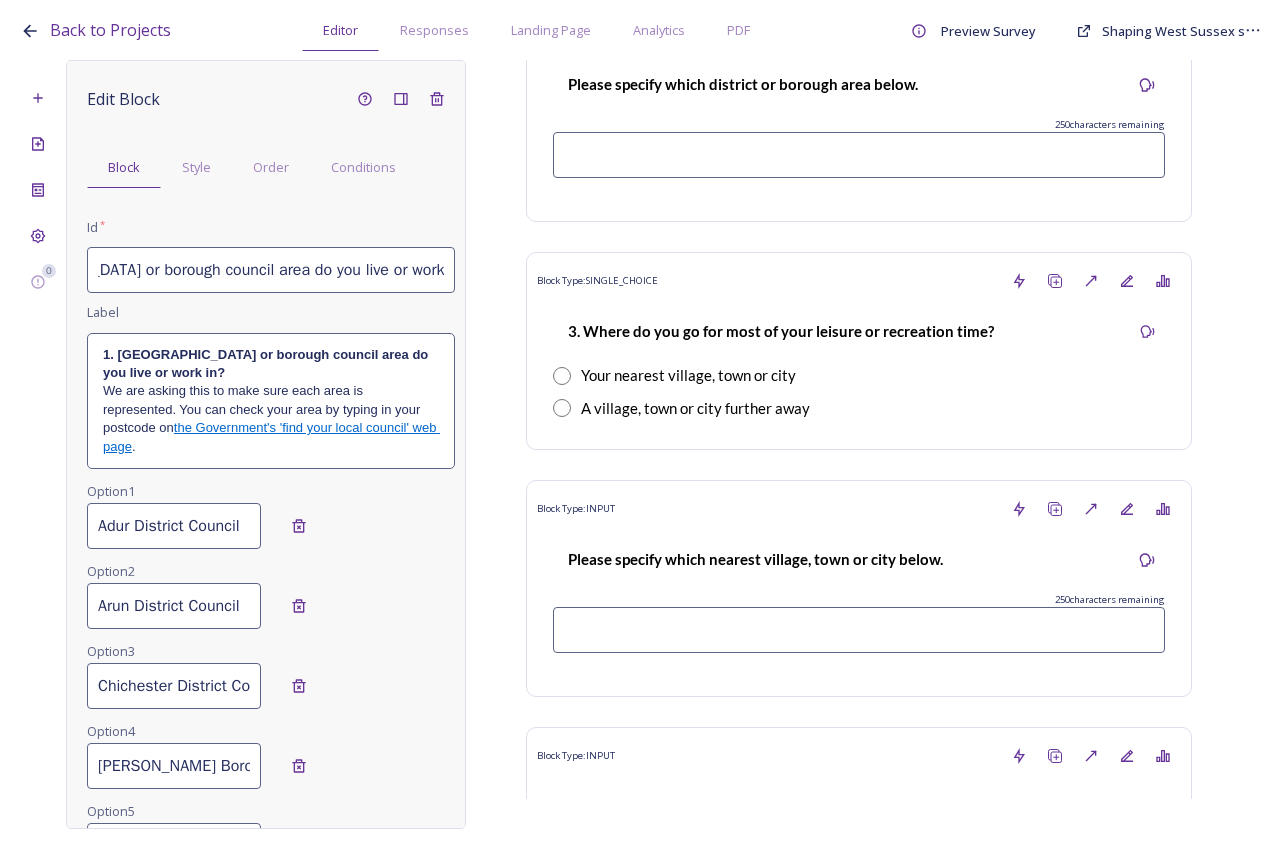 scroll, scrollTop: 1600, scrollLeft: 0, axis: vertical 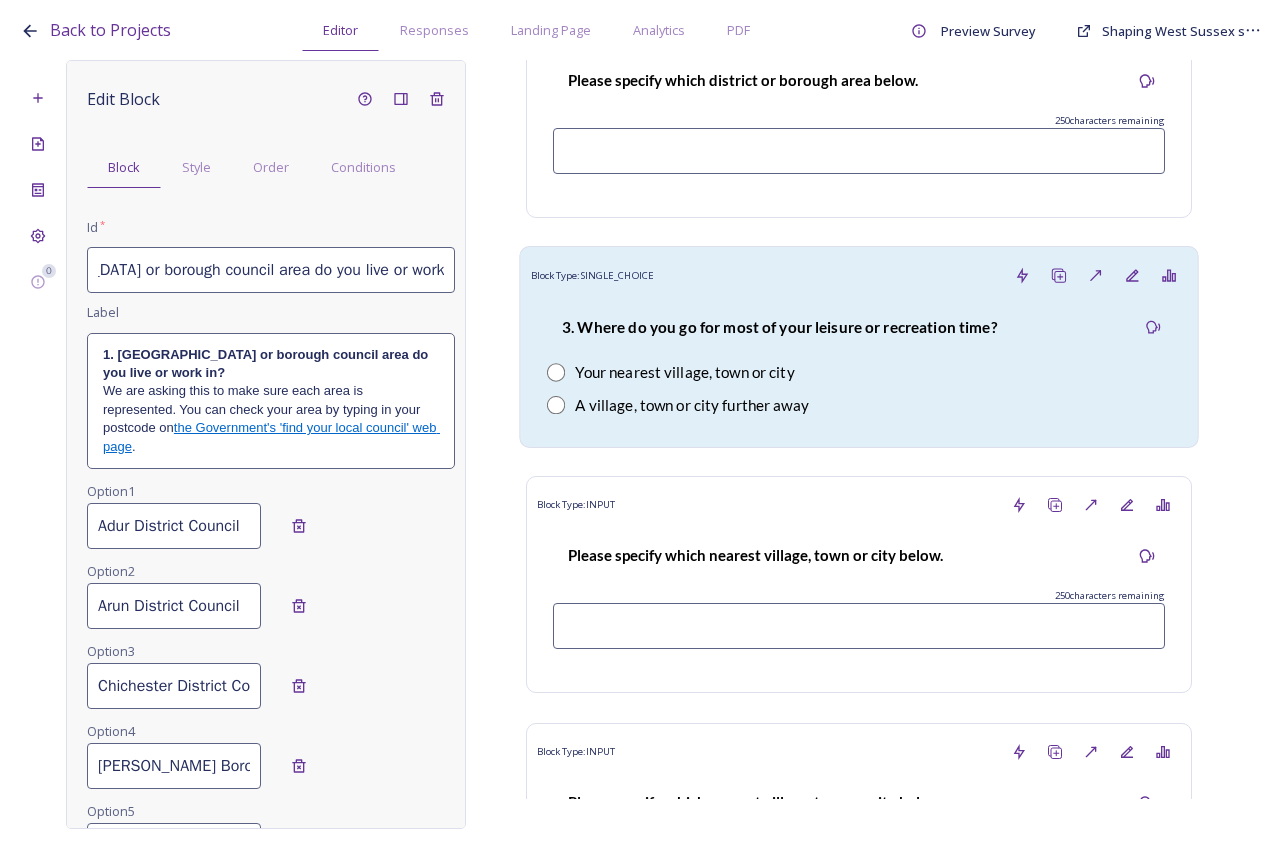 click on "3. Where do you go for most of your leisure or recreation time?" at bounding box center (779, 327) 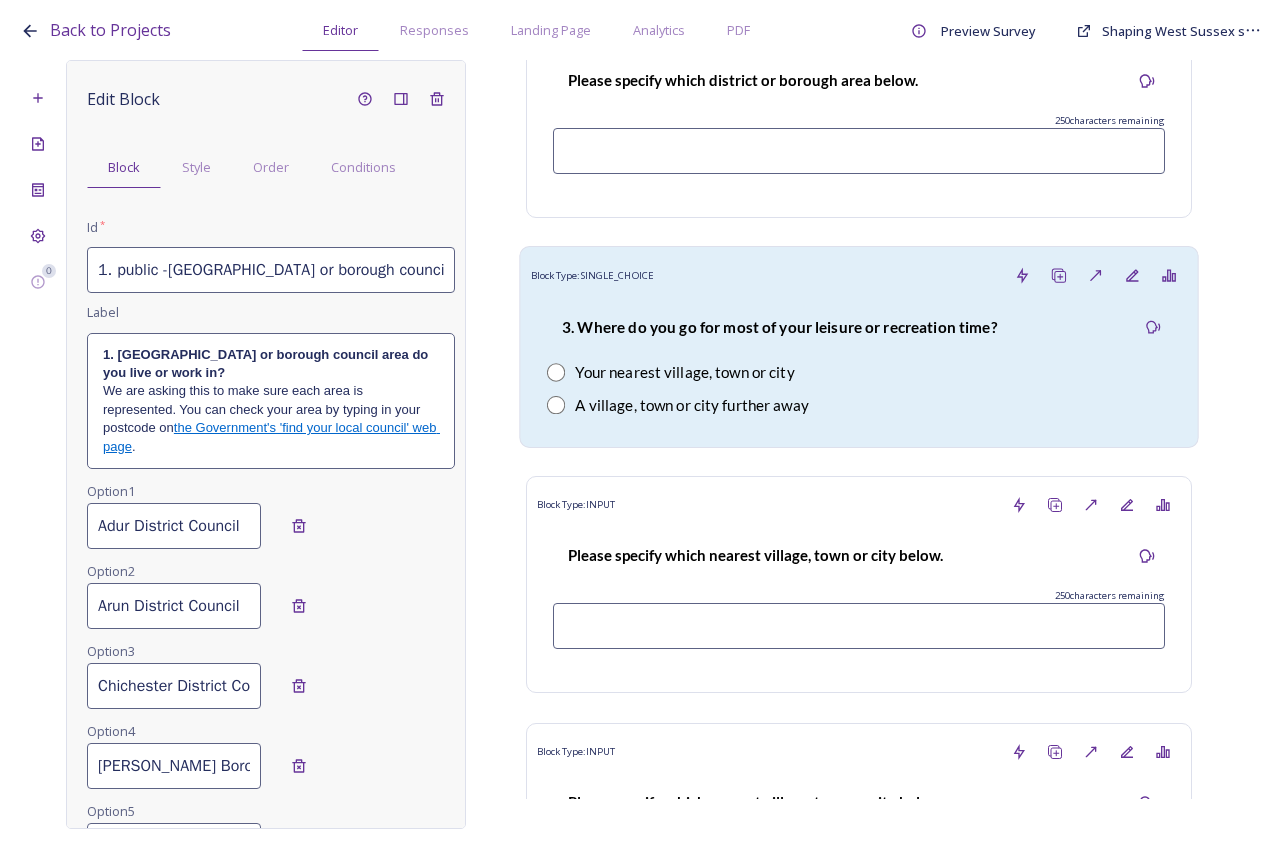 type on "3. public - Where do you go for most of your leisure or recreation time?" 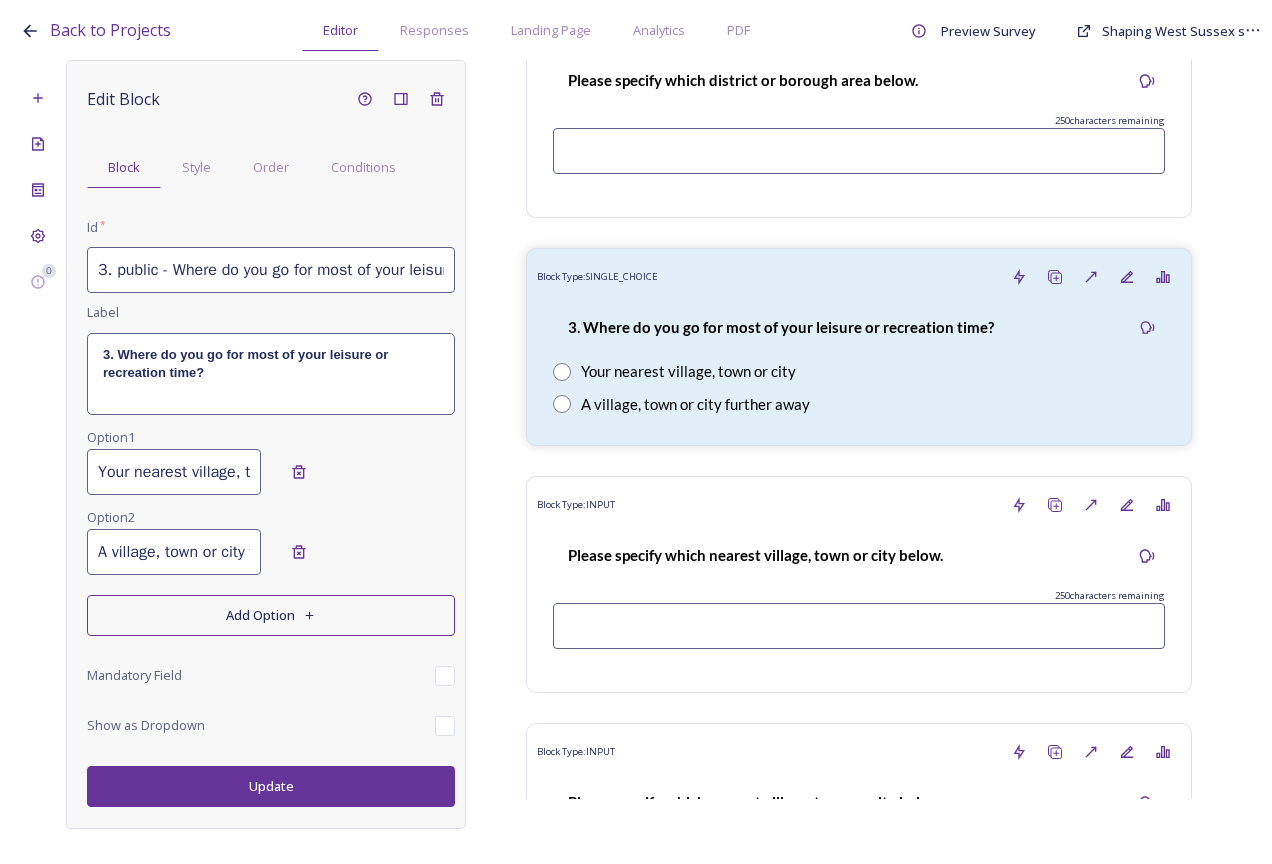 click on "3. public - Where do you go for most of your leisure or recreation time?" at bounding box center [271, 270] 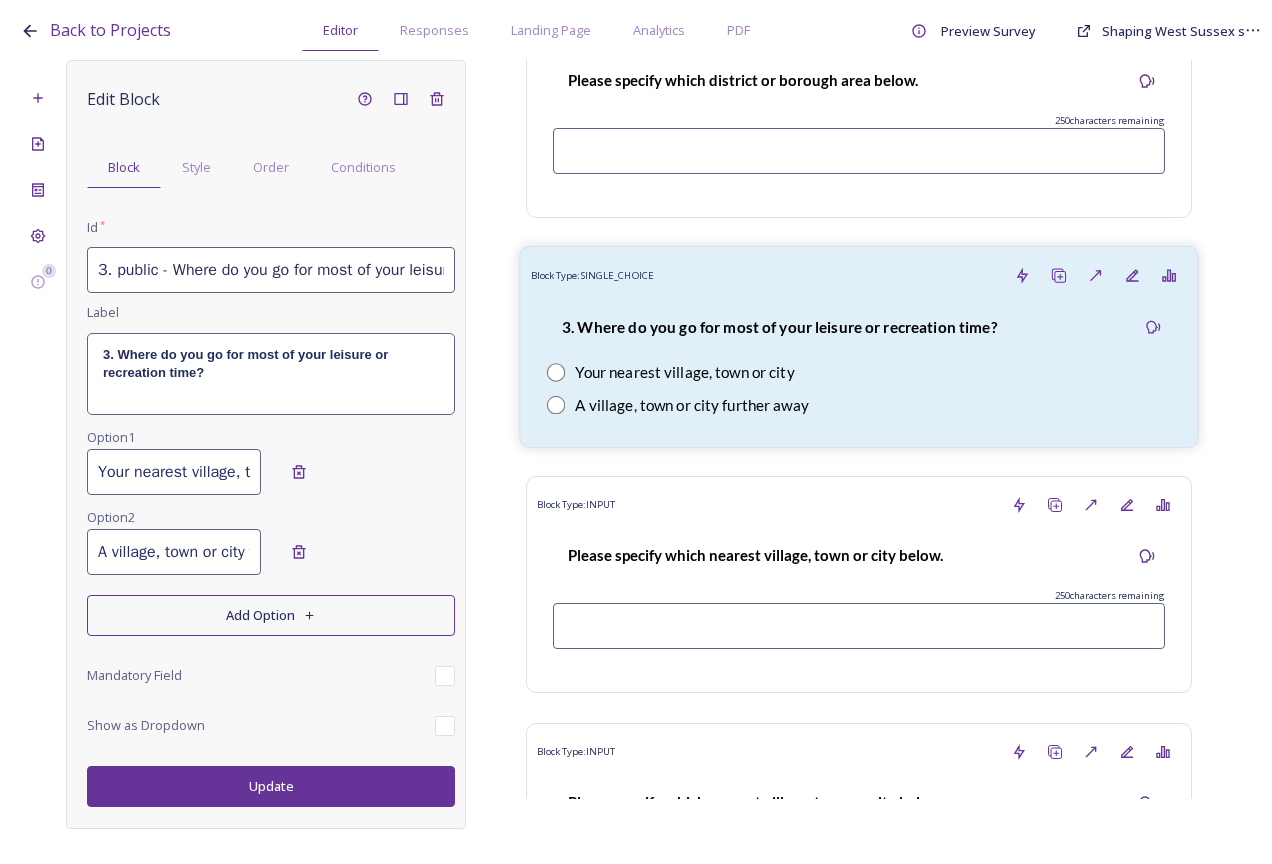 scroll, scrollTop: 0, scrollLeft: 158, axis: horizontal 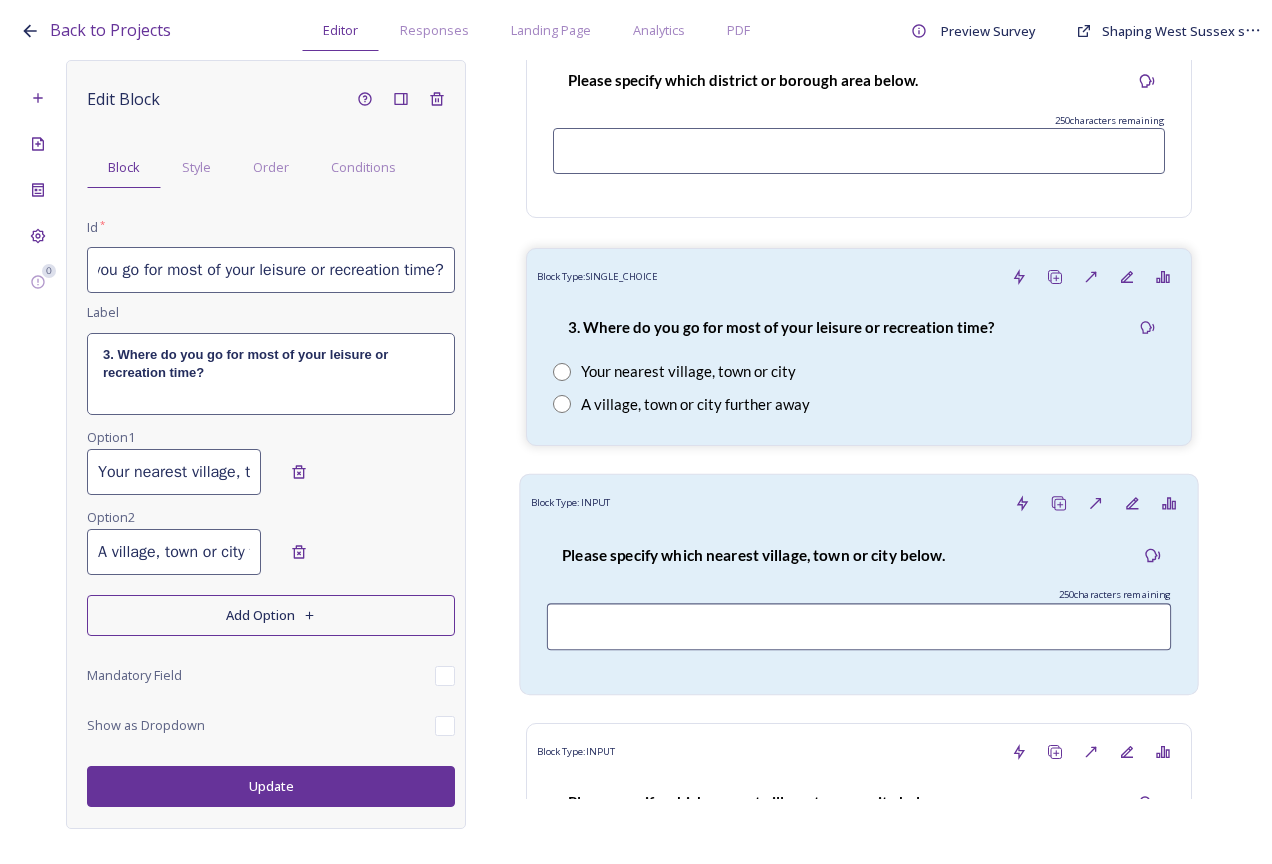 click on "Please specify which nearest village, town or city below." at bounding box center [753, 555] 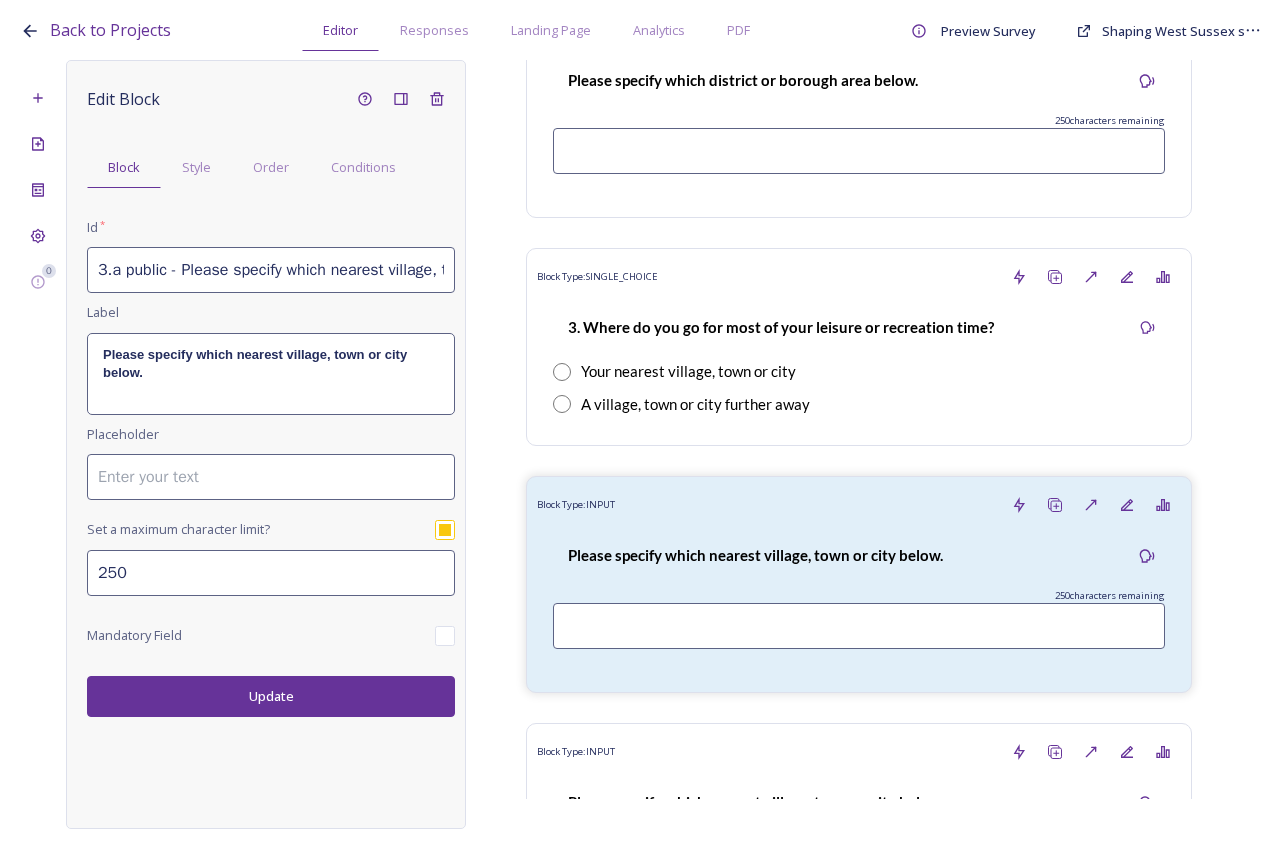 click on "3.a public - Please specify which nearest village, town or city" at bounding box center [271, 270] 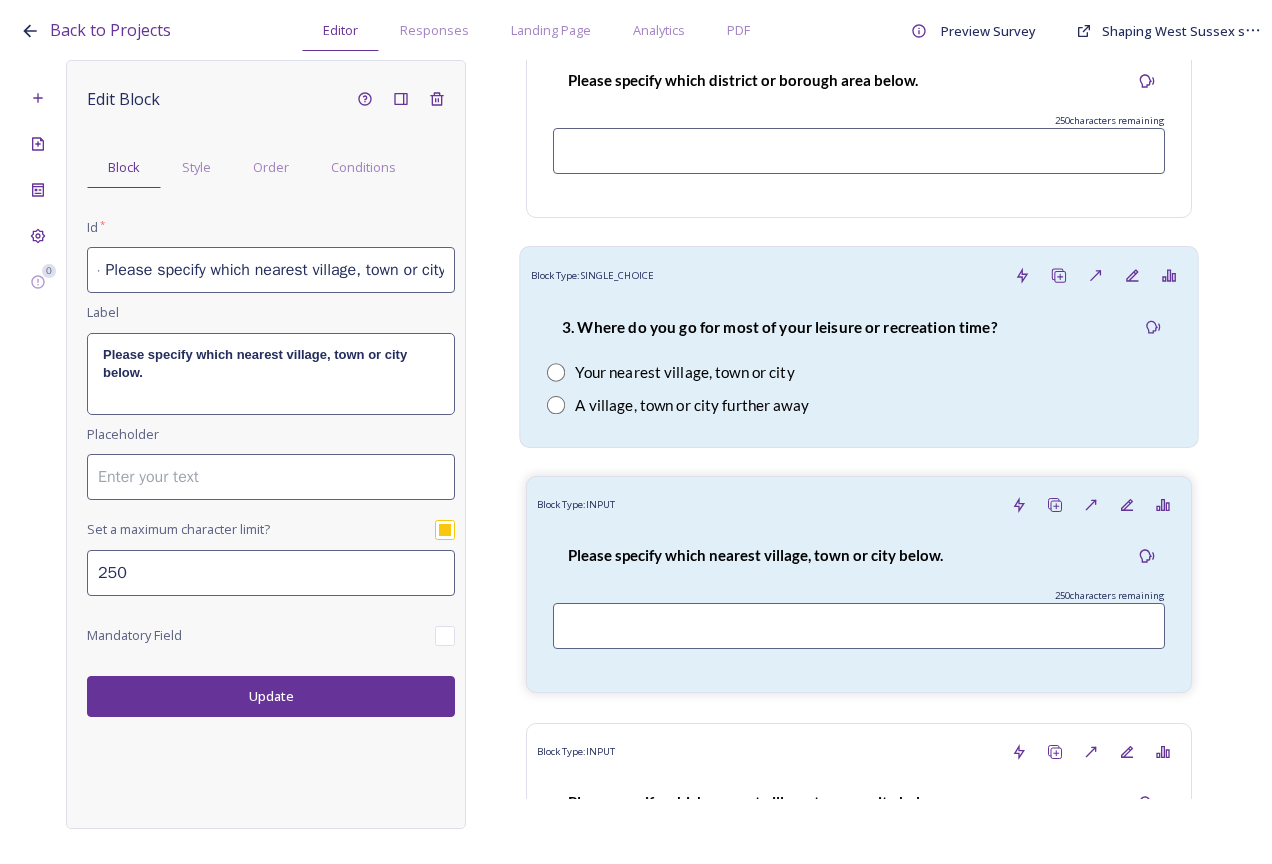 click on "A village, town or city further away" at bounding box center [692, 405] 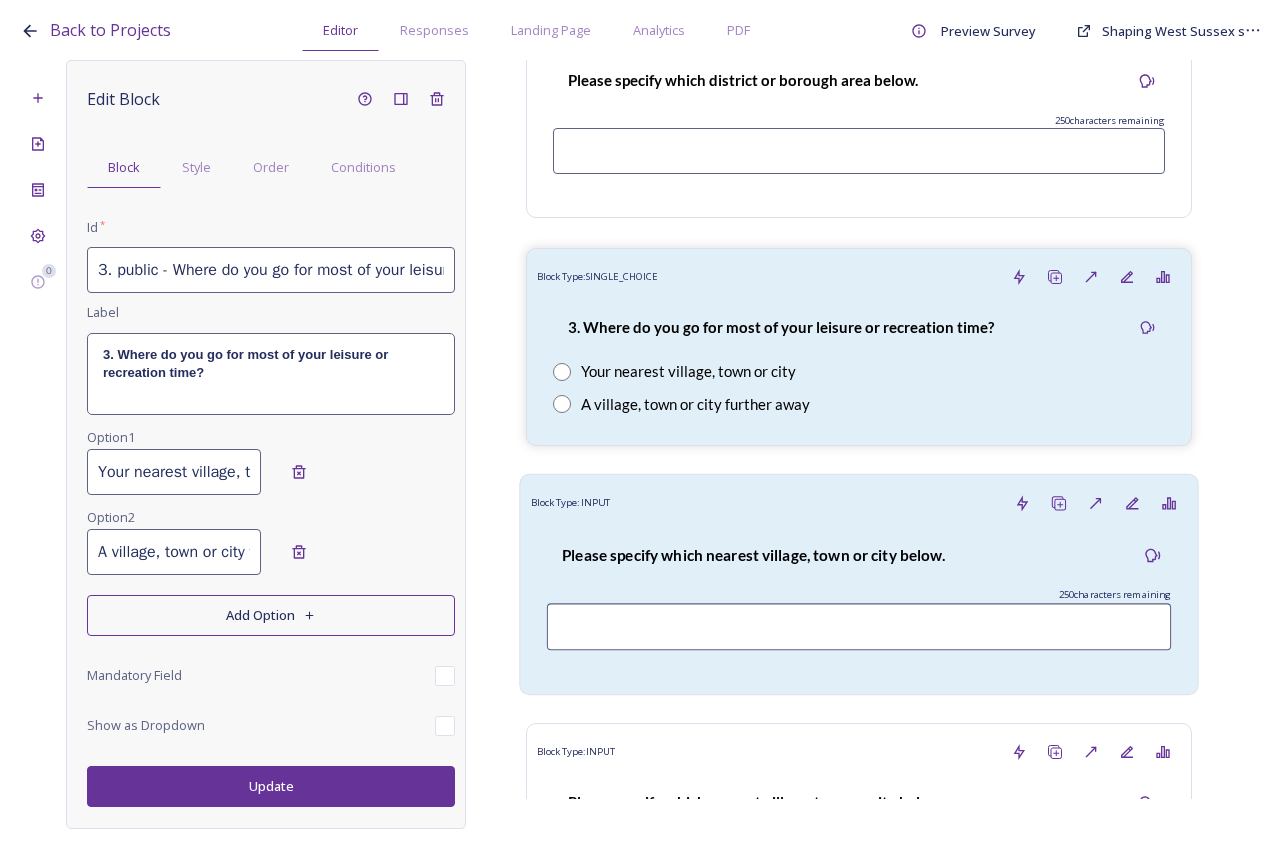 click on "Block Type:  INPUT" at bounding box center [859, 504] 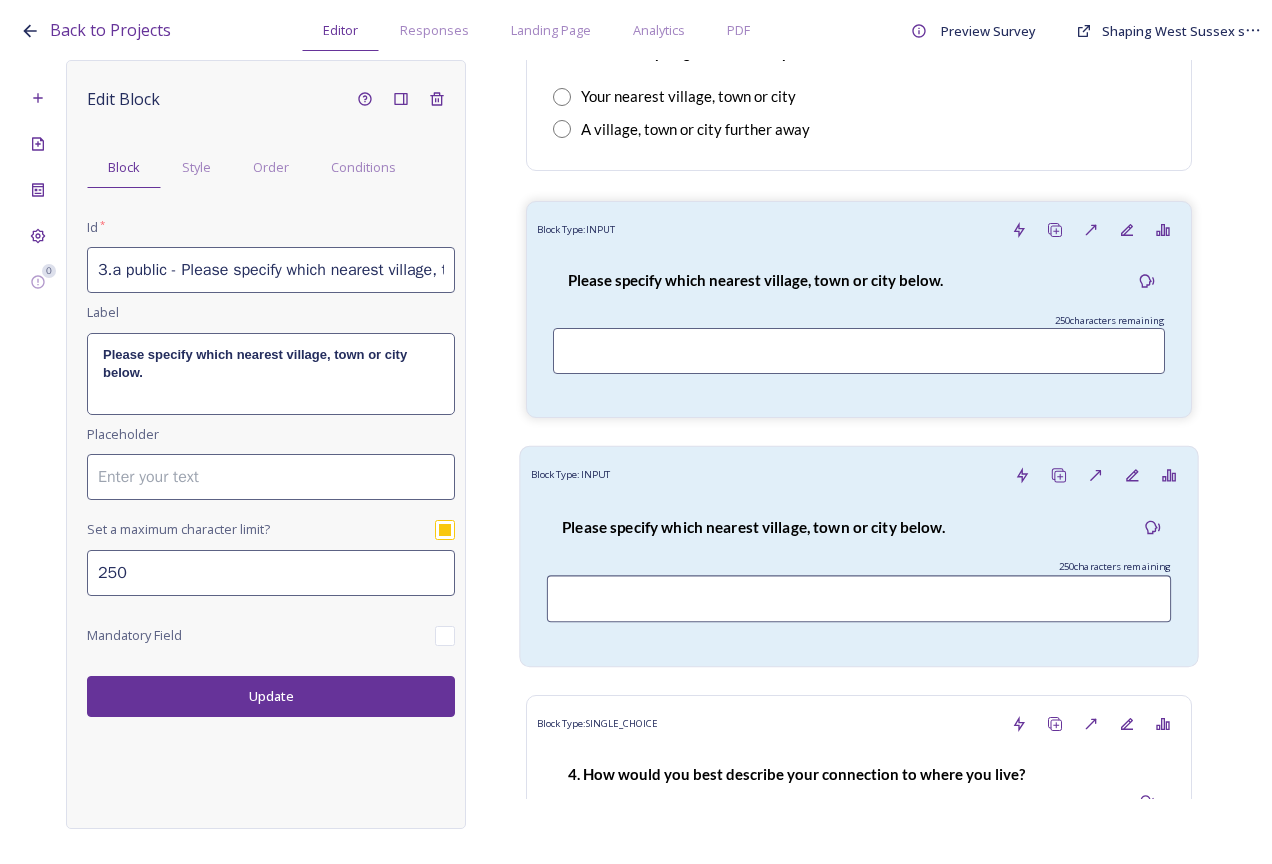 scroll, scrollTop: 1900, scrollLeft: 0, axis: vertical 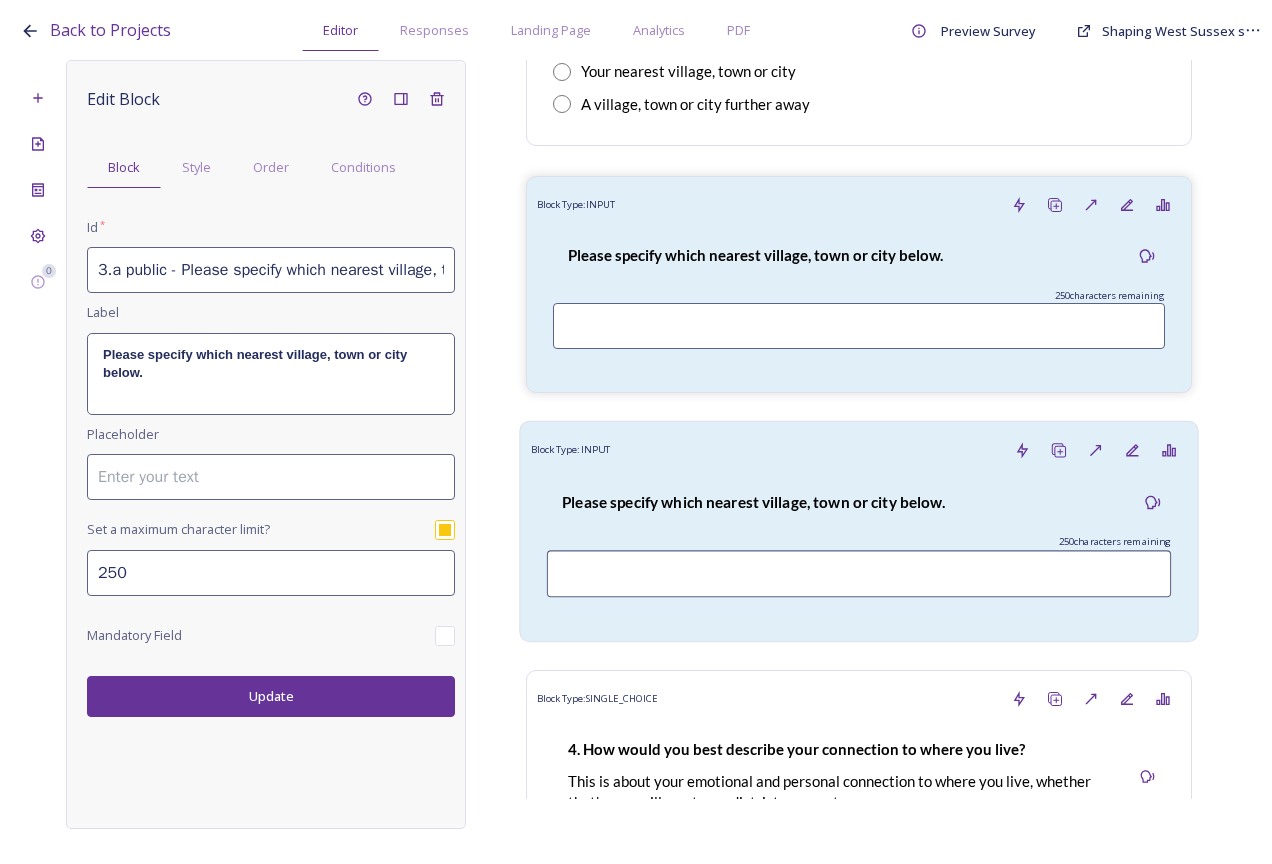 click on "Please specify which nearest village, town or city below." at bounding box center [753, 502] 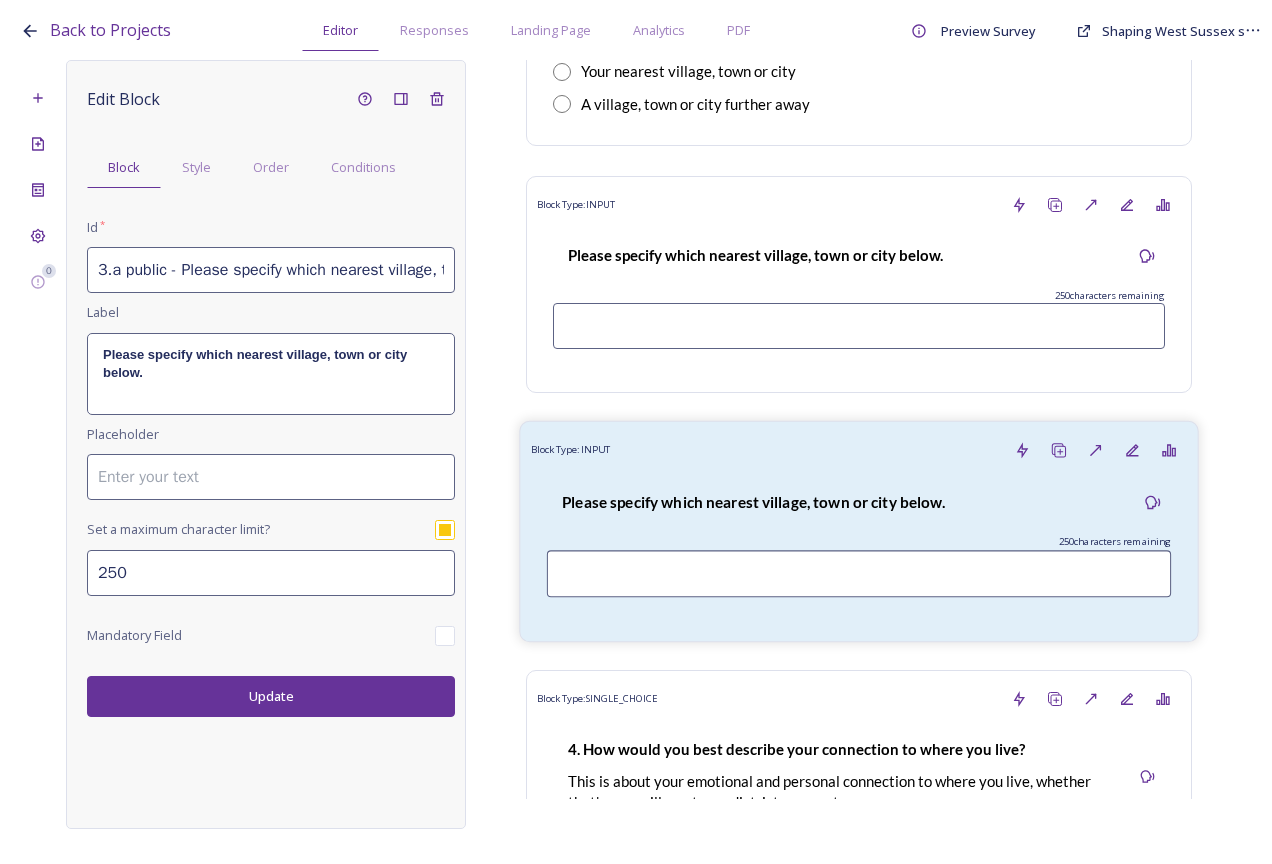 click on "Please specify which nearest village, town or city below. 250  characters remaining" at bounding box center [859, 550] 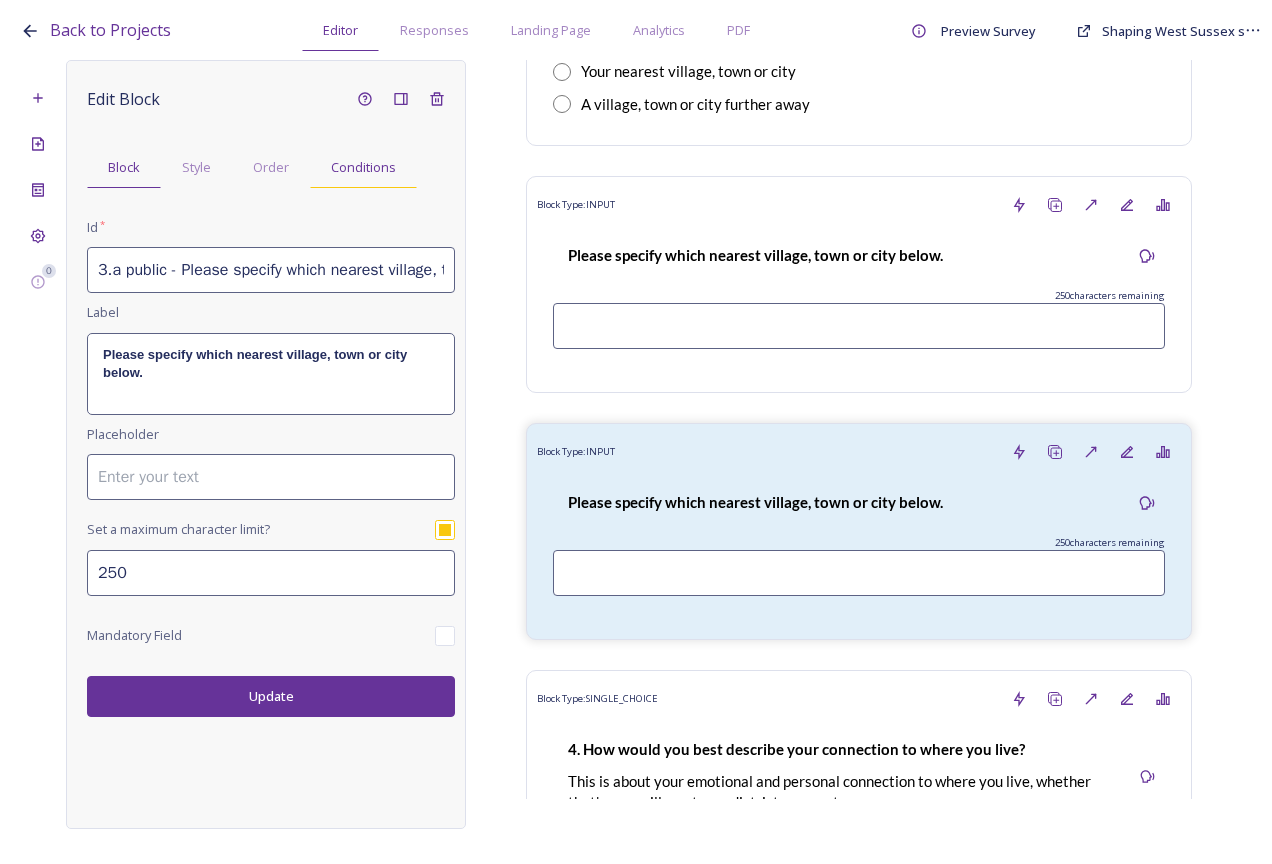 click on "Conditions" at bounding box center (363, 167) 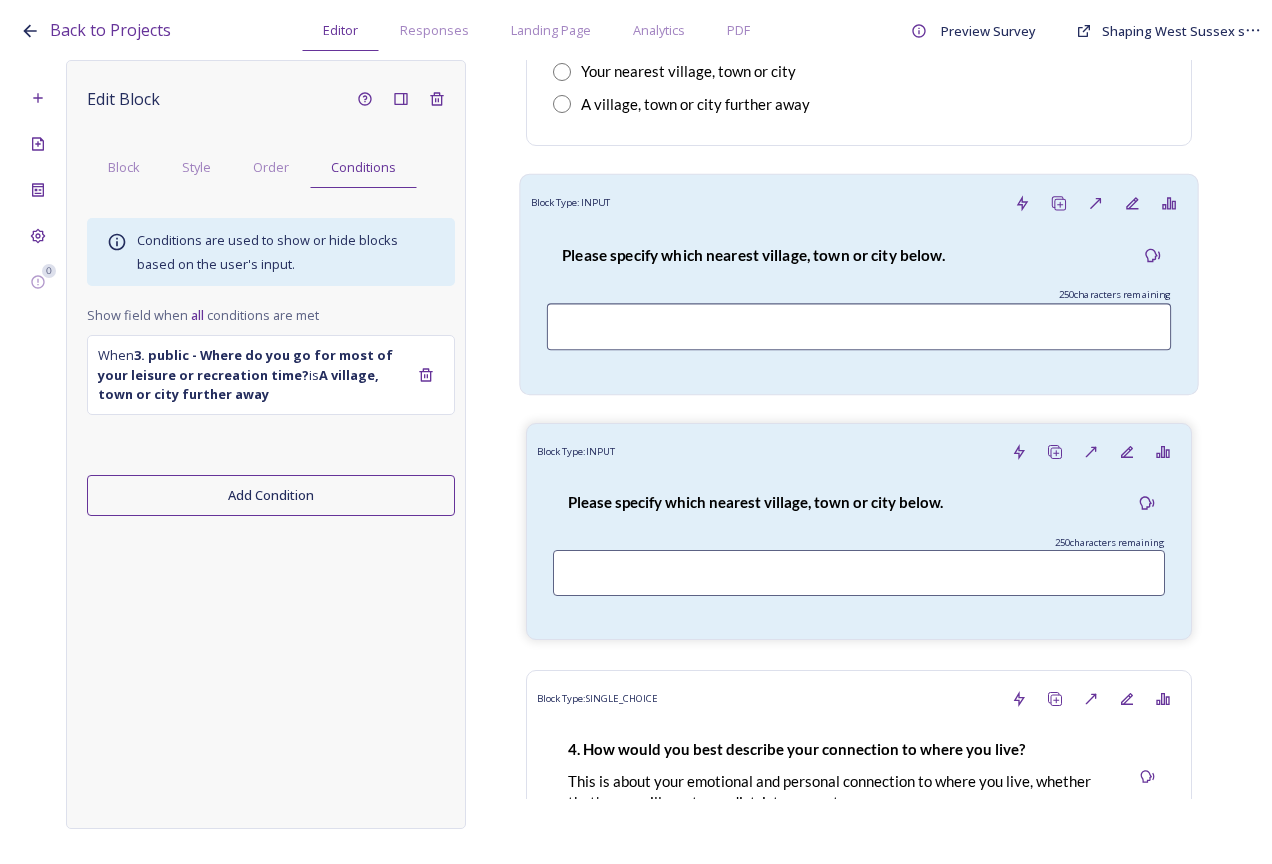 click on "Please specify which nearest village, town or city below." at bounding box center [753, 255] 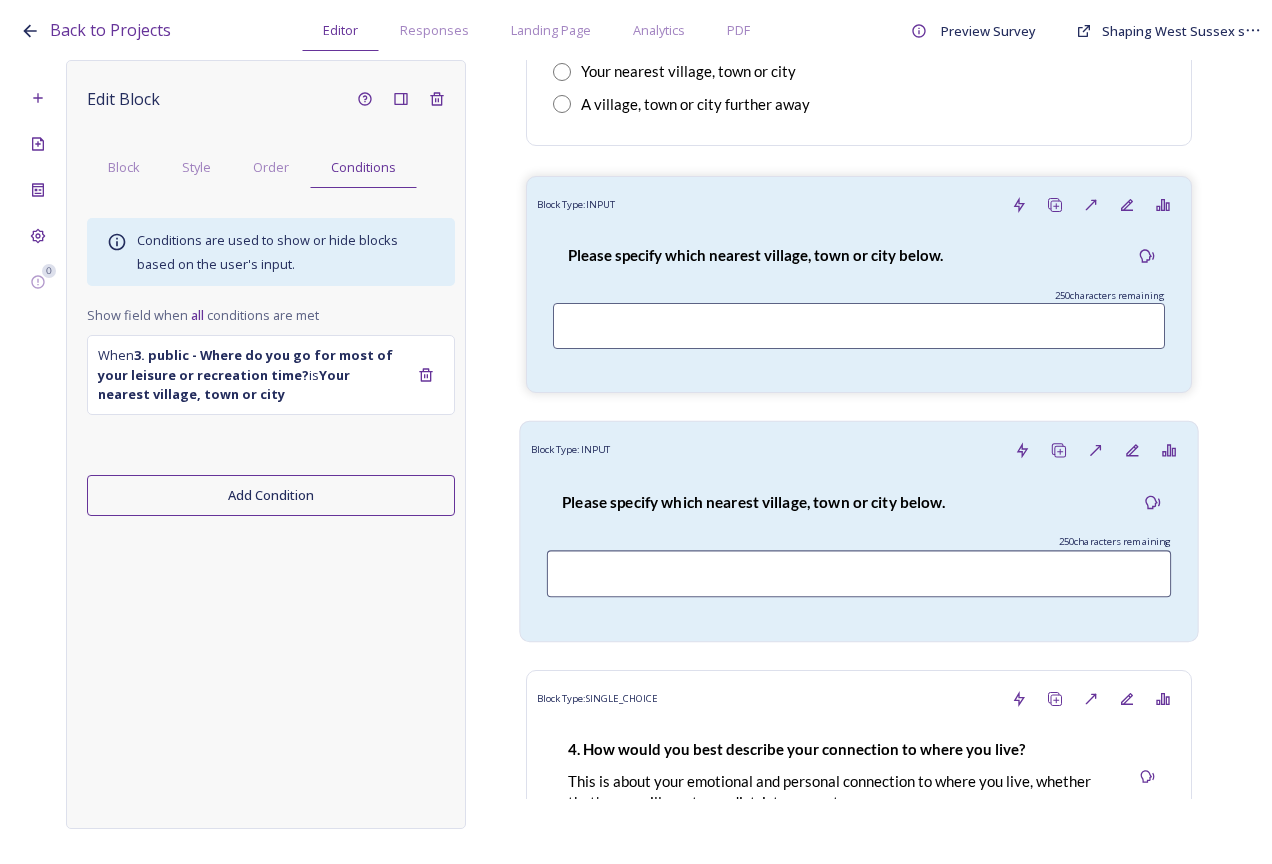 click on "Please specify which nearest village, town or city below." at bounding box center [753, 502] 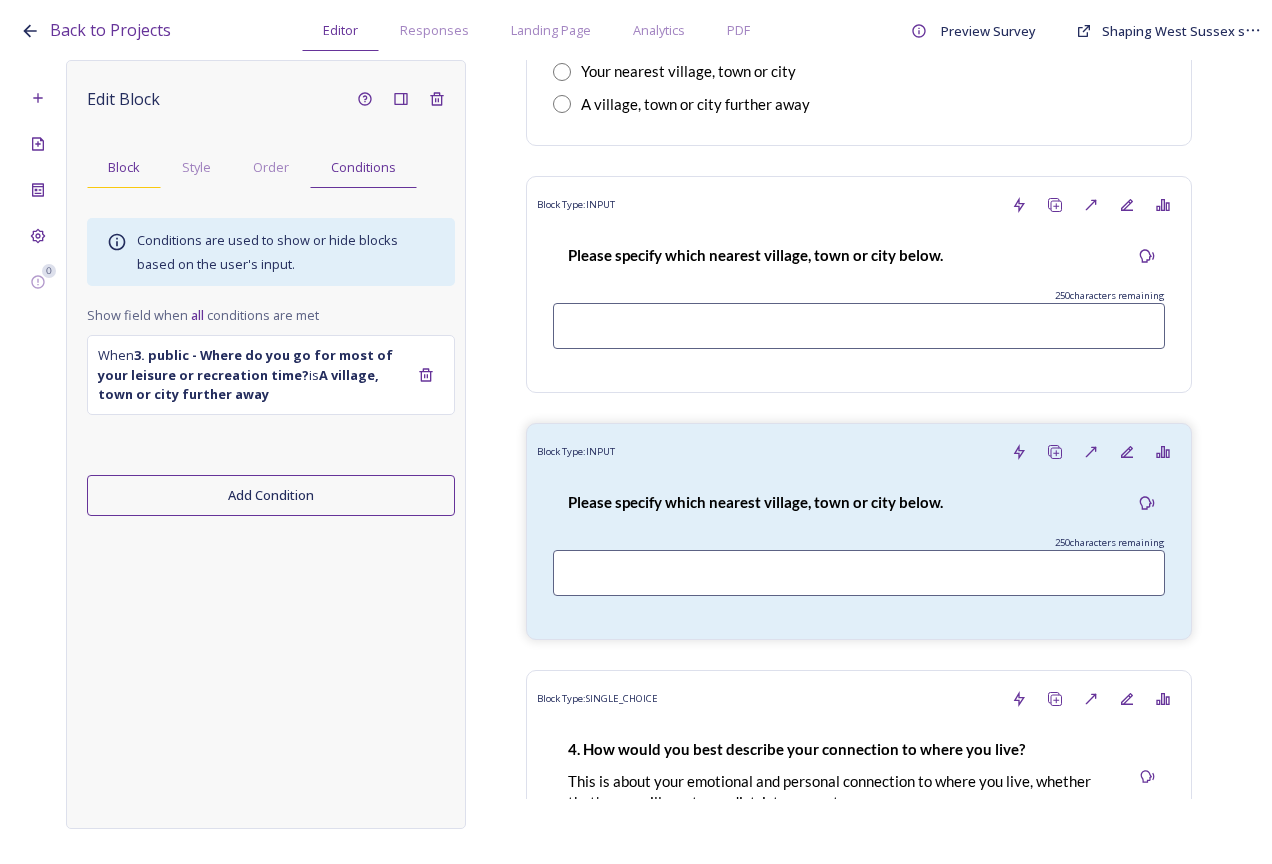click on "Block" at bounding box center [124, 167] 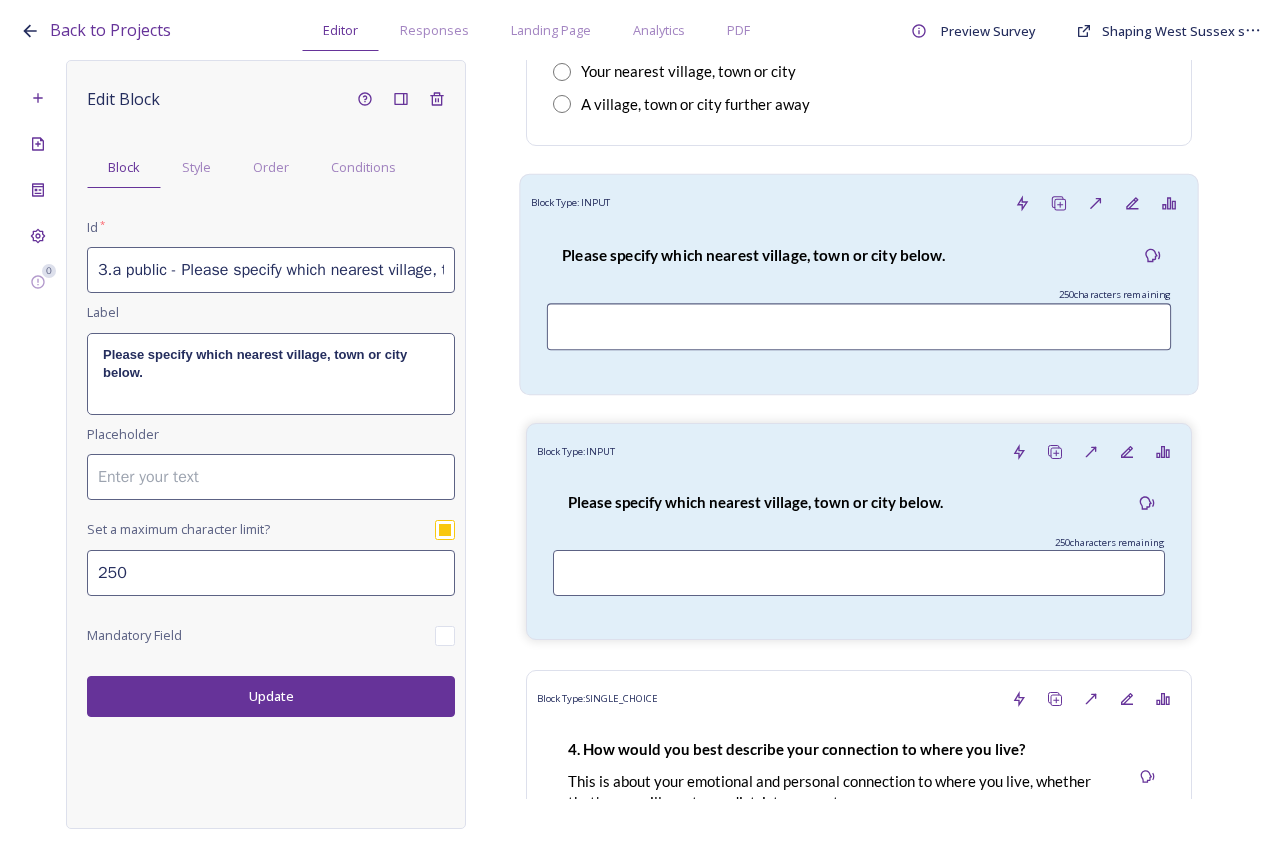 click on "Please specify which nearest village, town or city below." at bounding box center (753, 255) 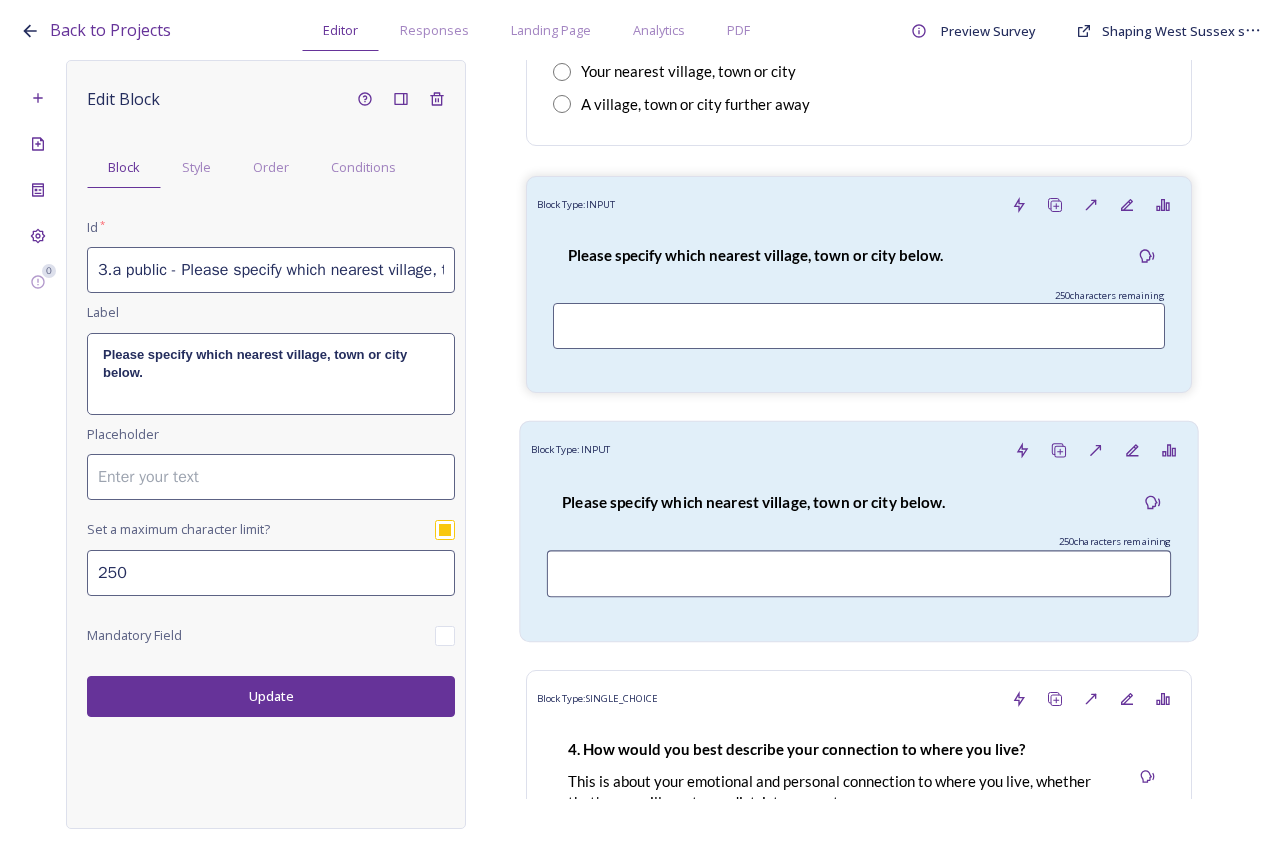 click on "Please specify which nearest village, town or city below." at bounding box center (753, 502) 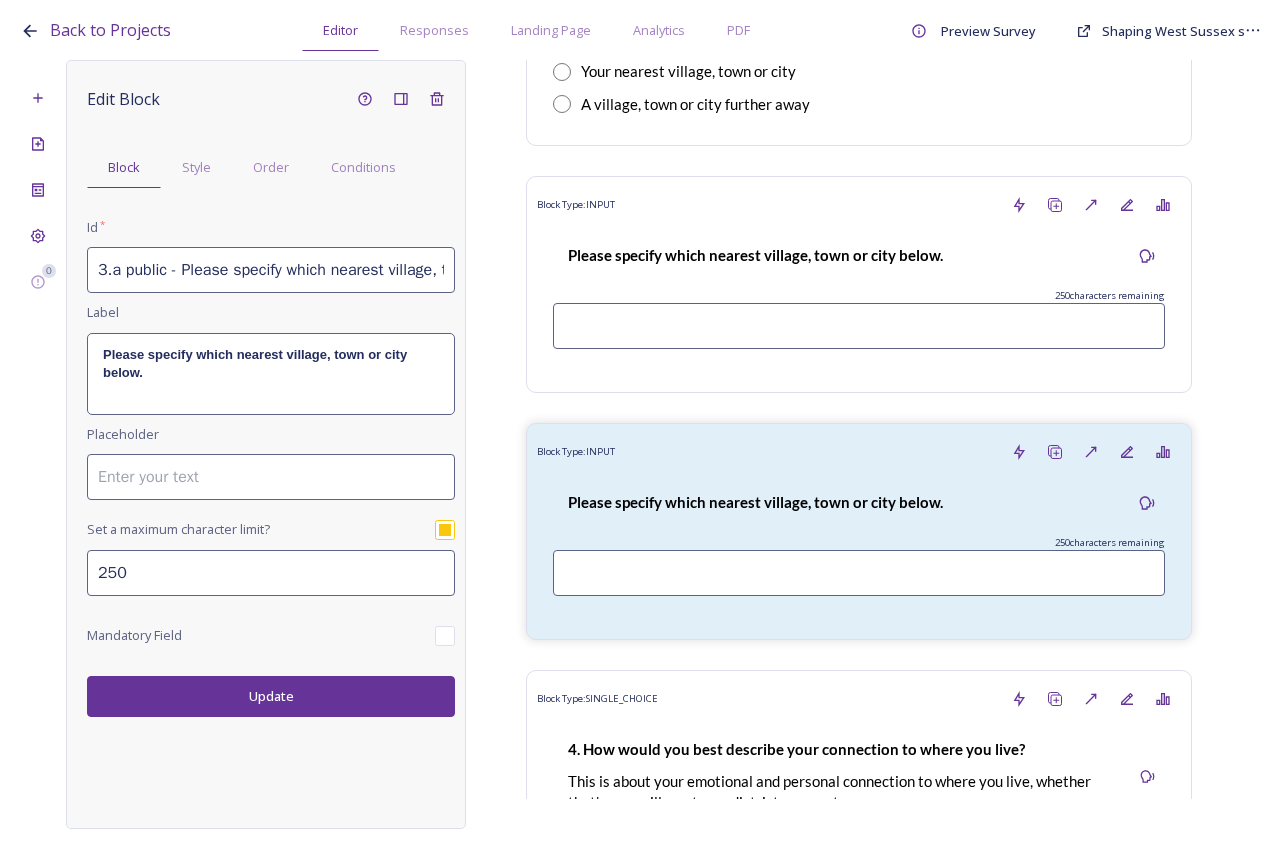 click on "3.a public - Please specify which nearest village, town or city_20250710150735" at bounding box center (271, 270) 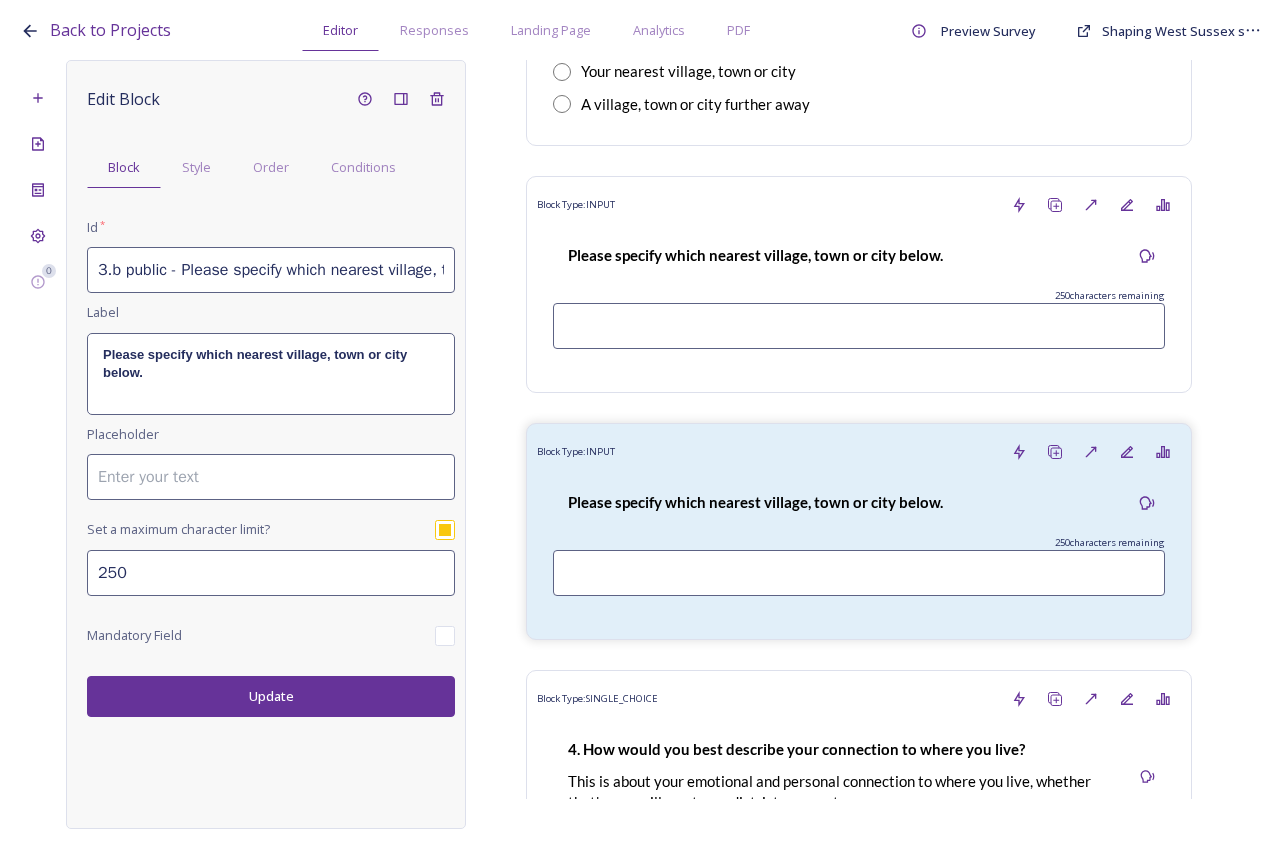 click on "Update" at bounding box center (271, 696) 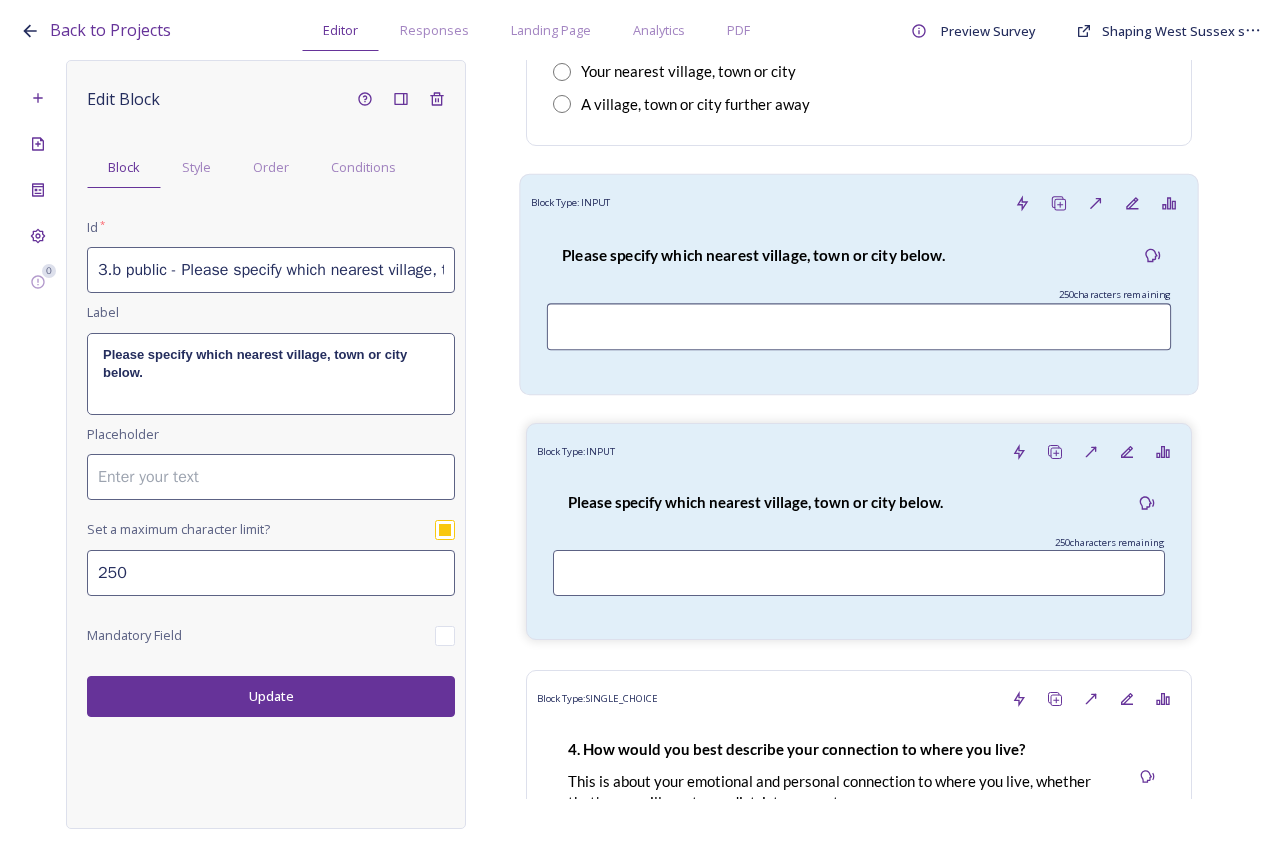 click on "Please specify which nearest village, town or city below." at bounding box center (753, 256) 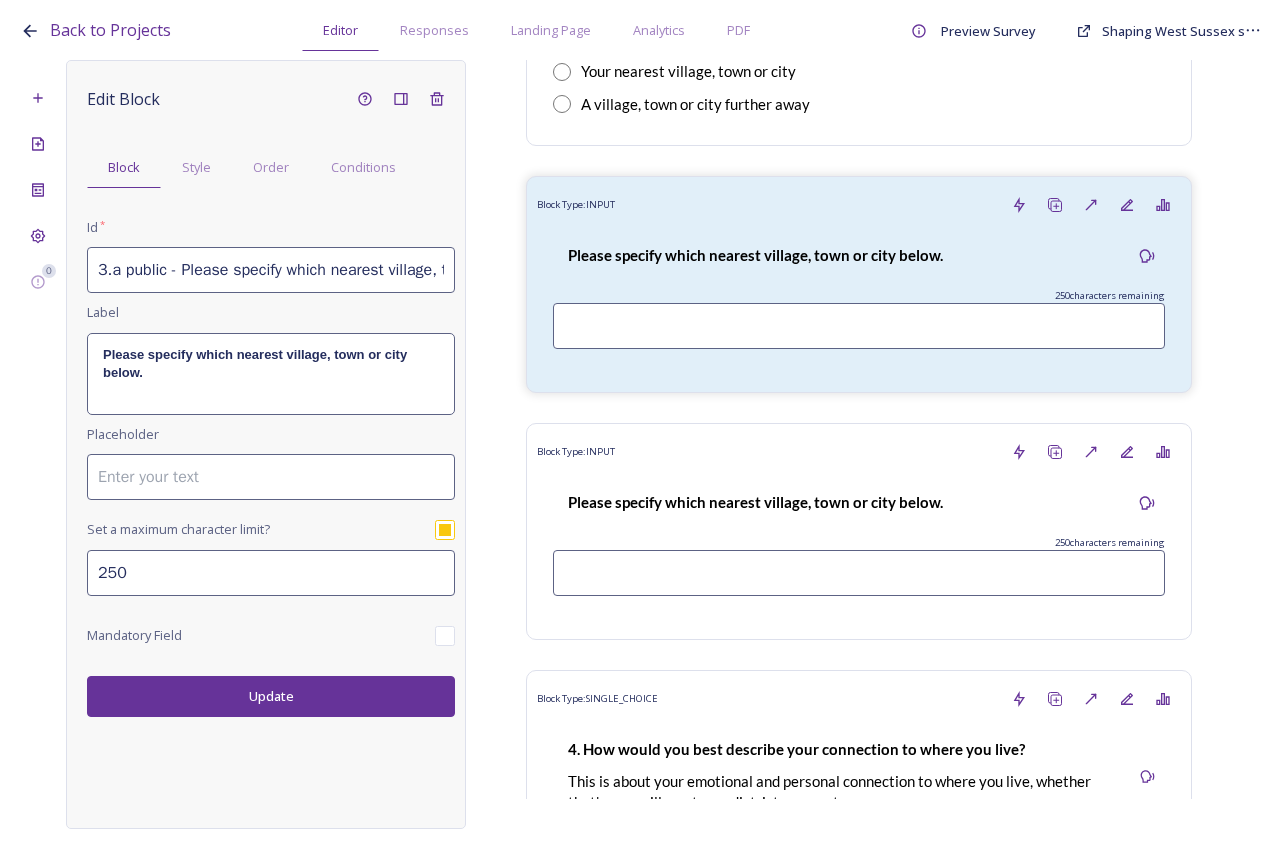 click on "3.a public - Please specify which nearest village, town or city" at bounding box center (271, 270) 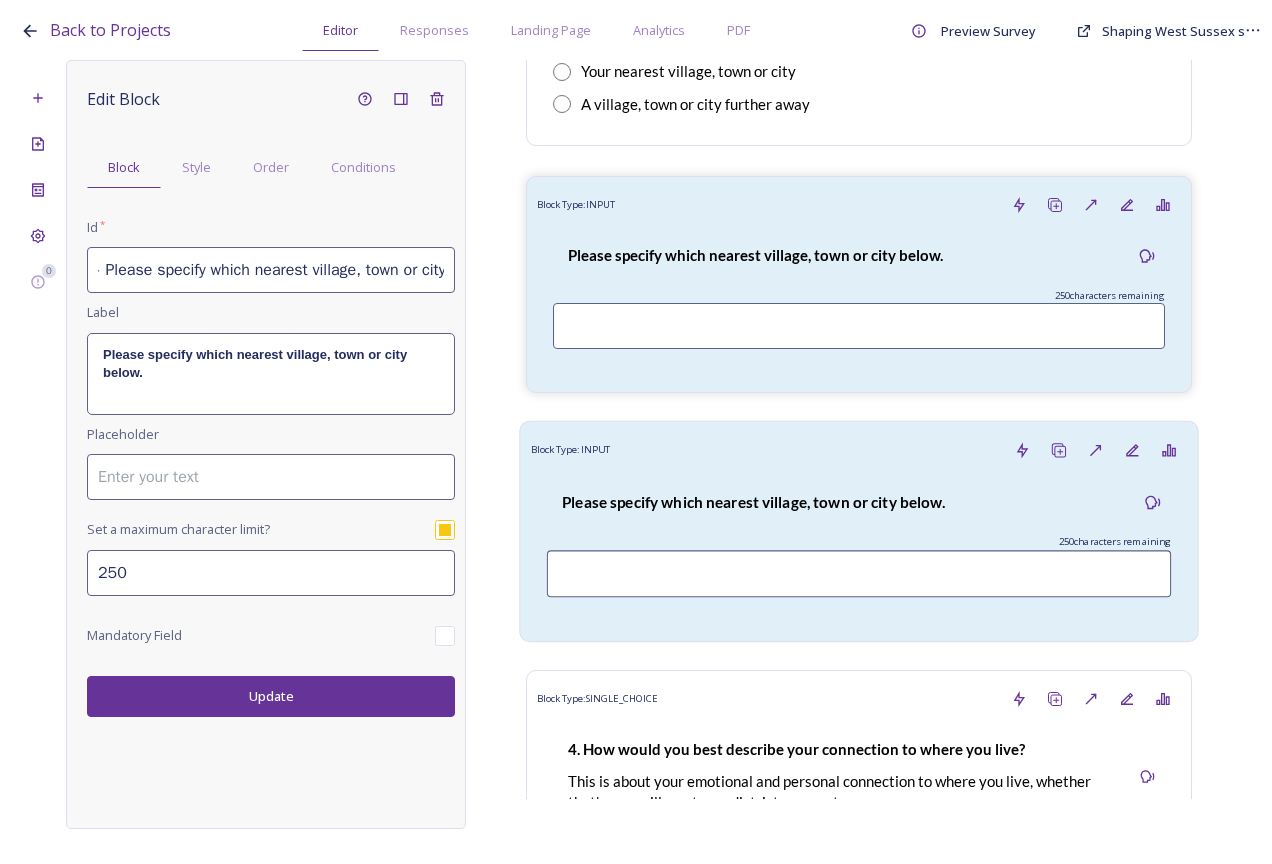 click on "Please specify which nearest village, town or city below. 250  characters remaining" at bounding box center [859, 550] 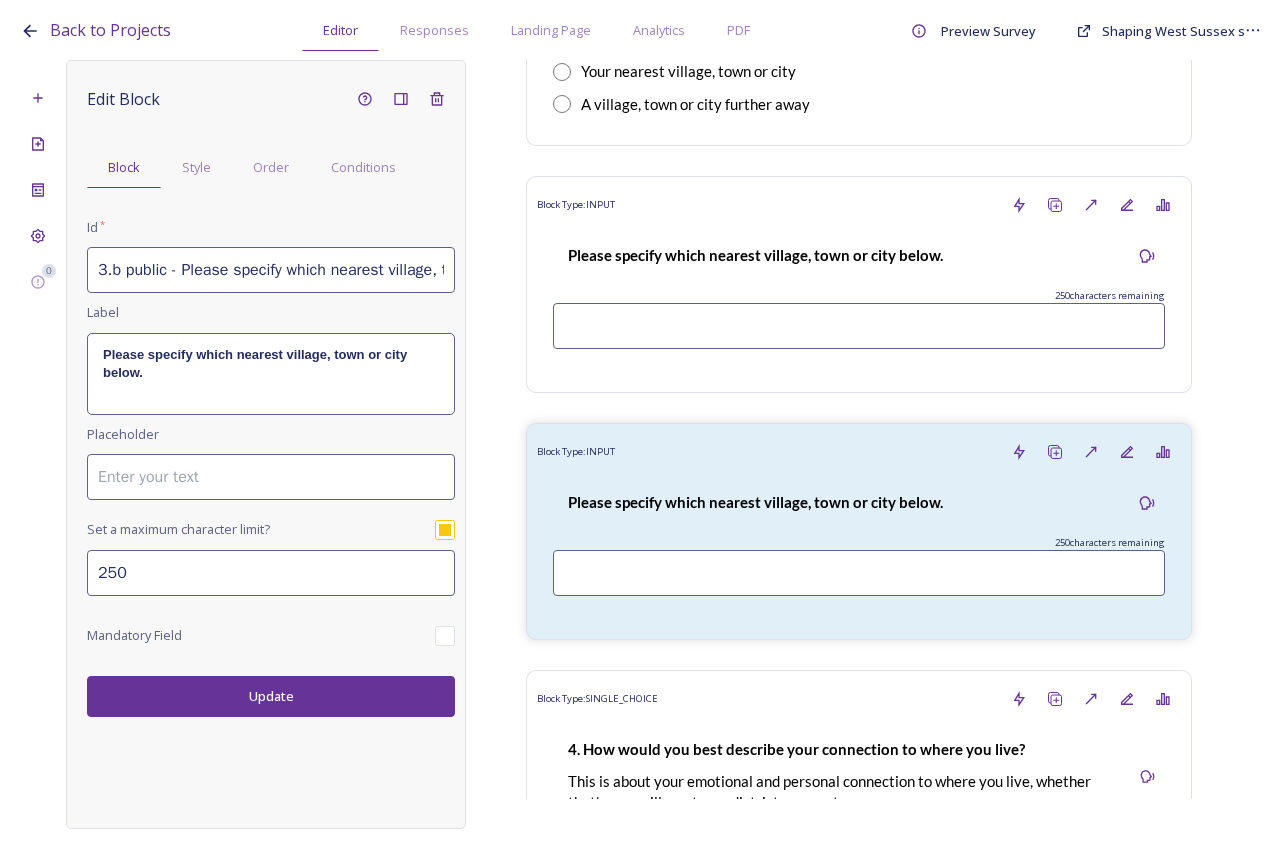 click on "3.b public - Please specify which nearest village, town or city_20250710150735" at bounding box center (271, 270) 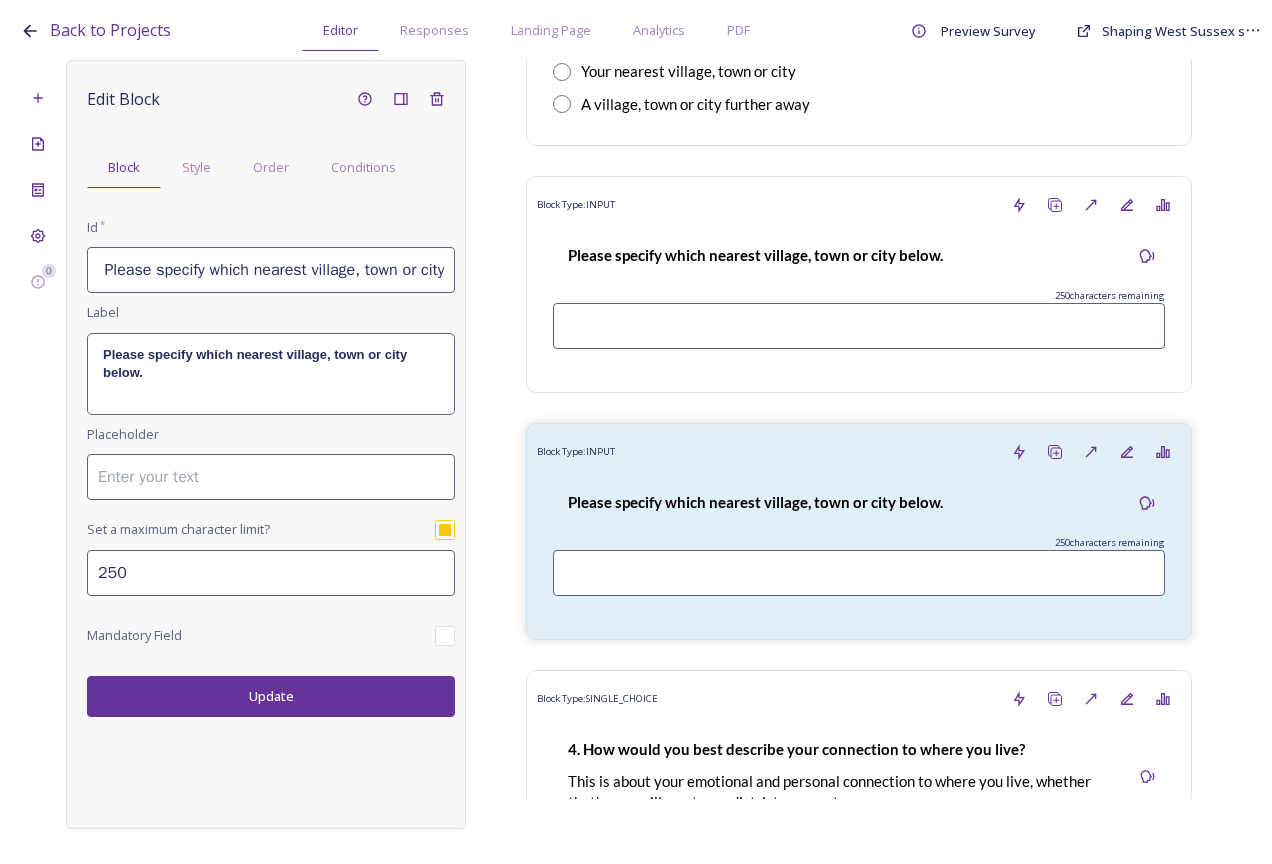 scroll, scrollTop: 0, scrollLeft: 78, axis: horizontal 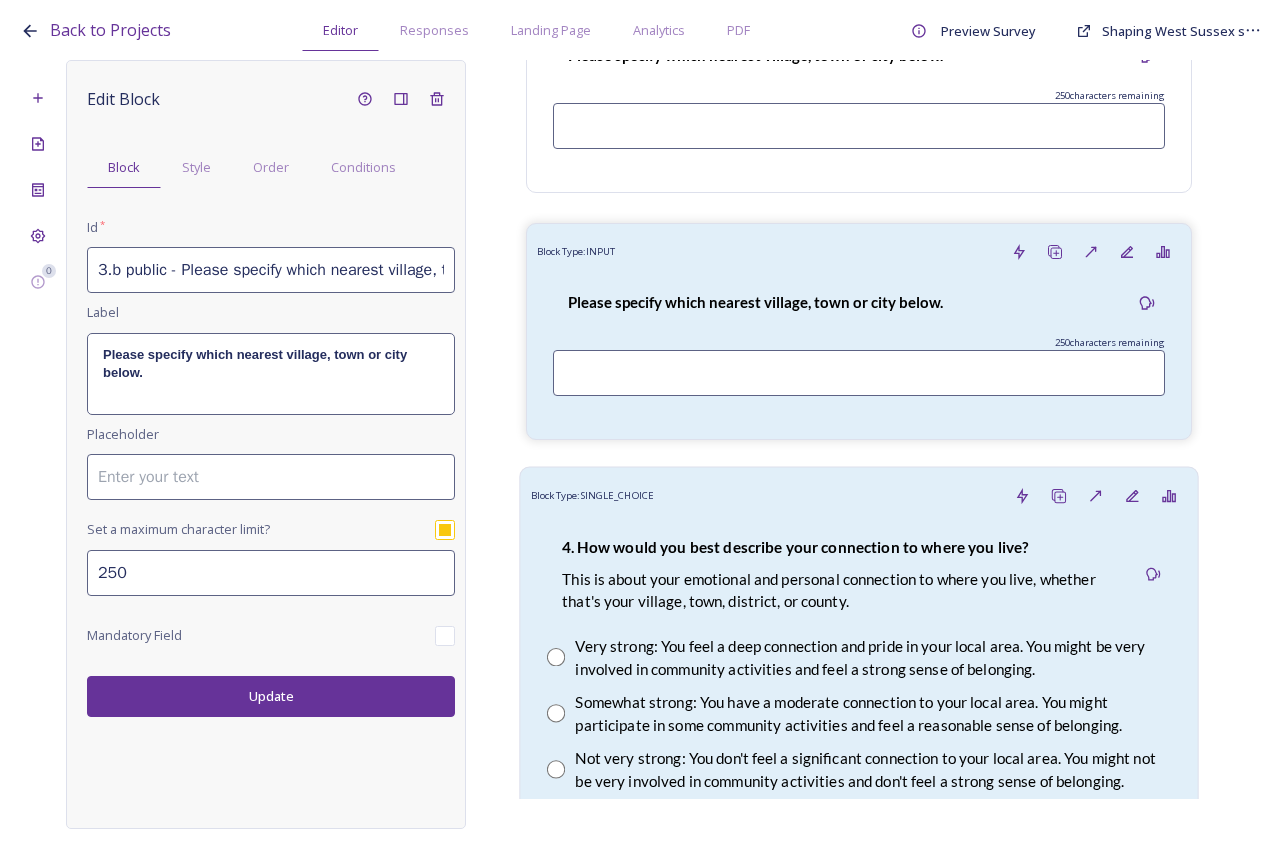click on "4. How would you best describe your connection to where you live? This is about your emotional and personal connection to where you live, whether that's your village, town, district, or county." at bounding box center [841, 575] 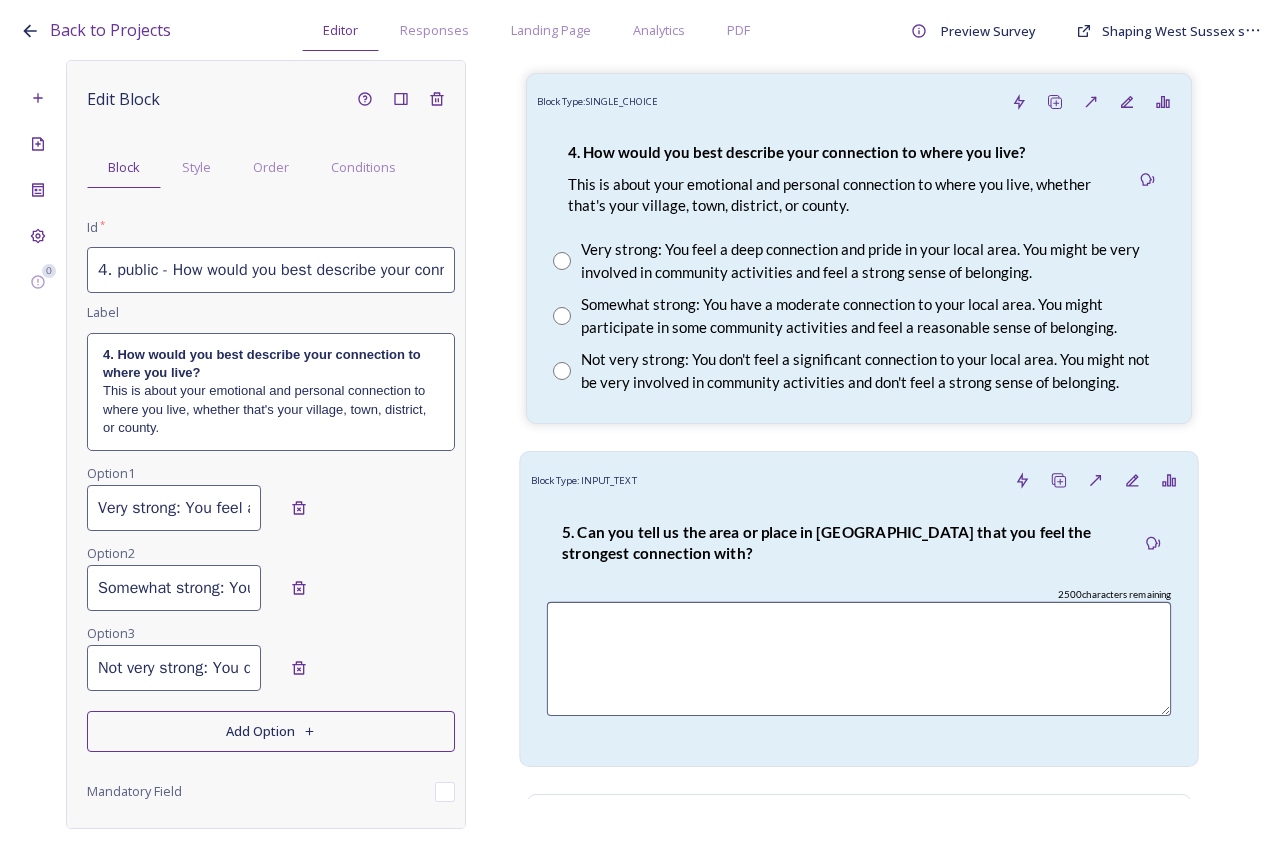 scroll, scrollTop: 2500, scrollLeft: 0, axis: vertical 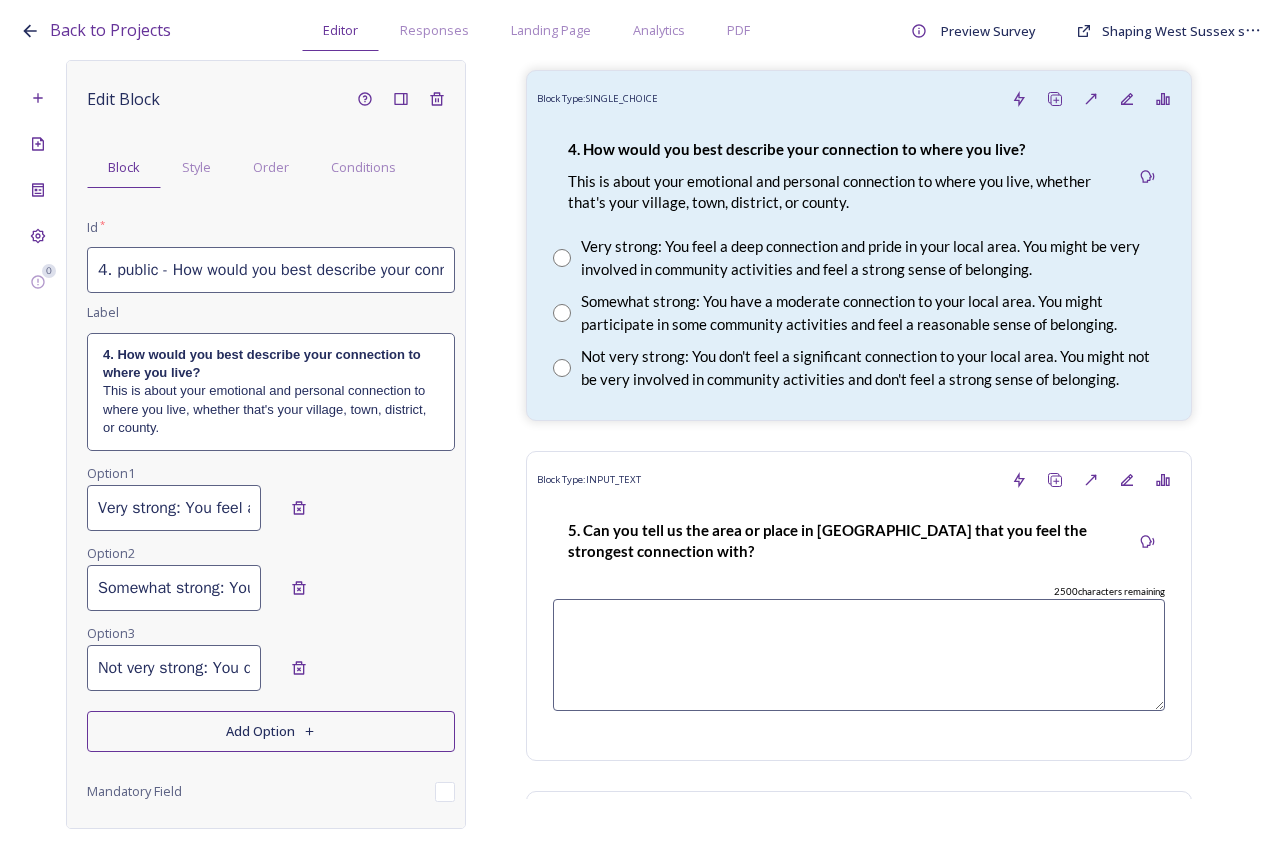 click on "4. public - How would you best describe your connection to where you live?" at bounding box center [271, 270] 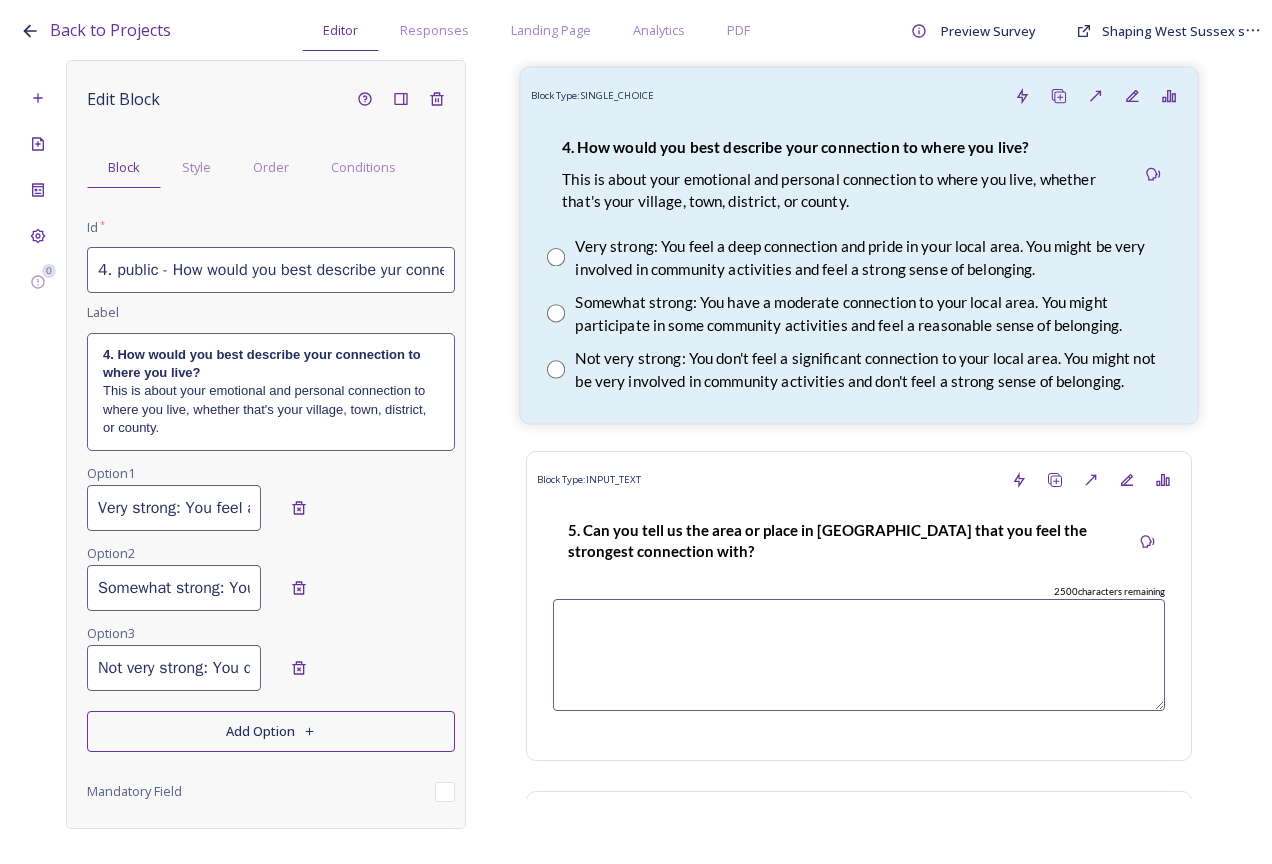 type on "4. public - How would you best describe your connection to where you live?" 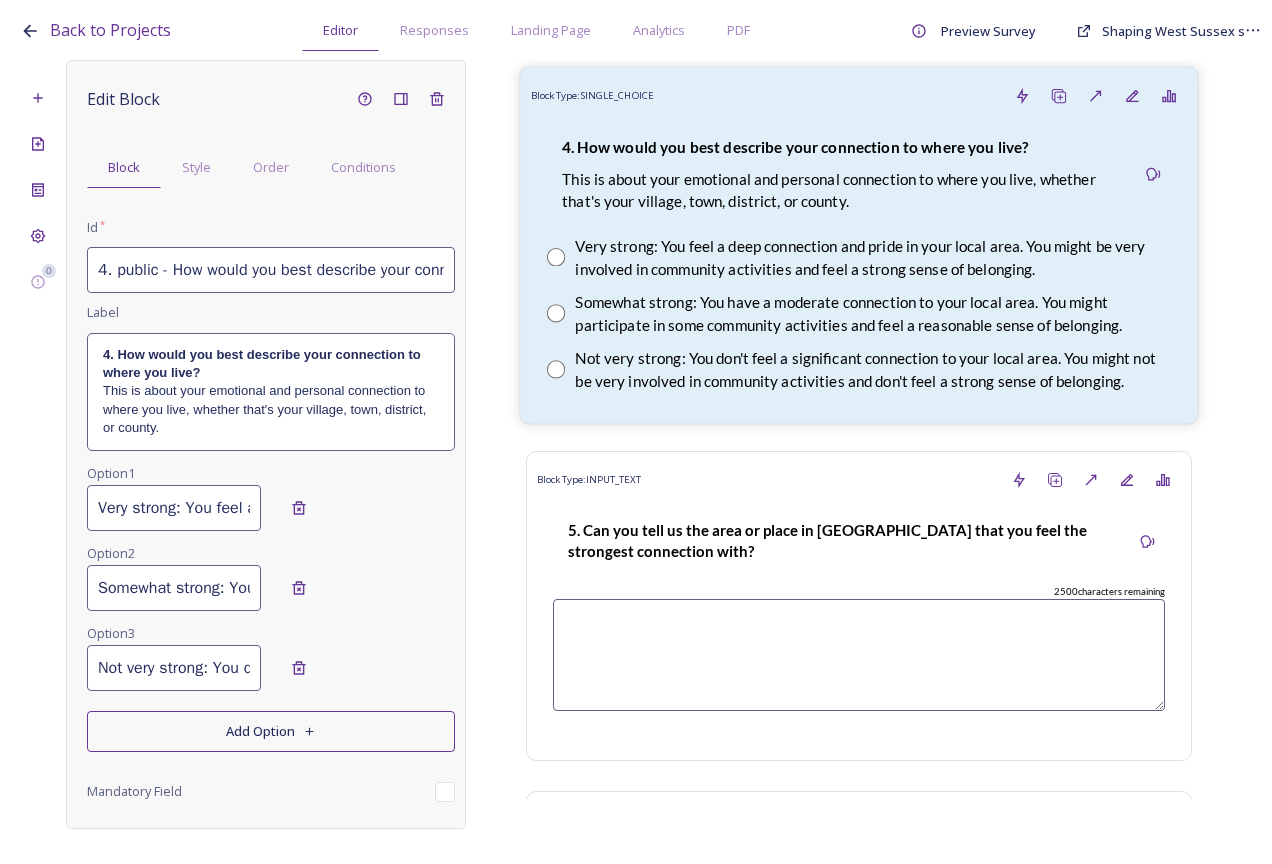 scroll, scrollTop: 0, scrollLeft: 203, axis: horizontal 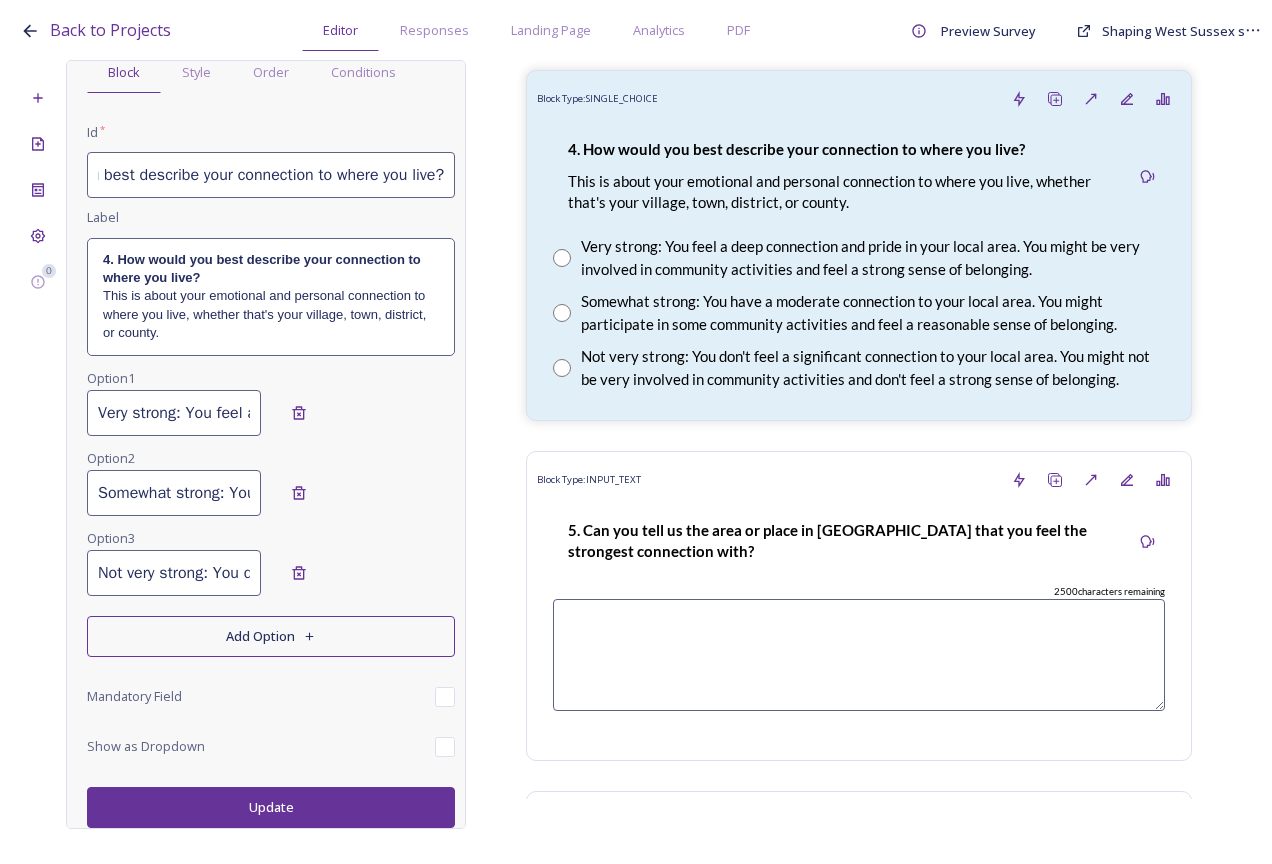 click on "Update" at bounding box center (271, 807) 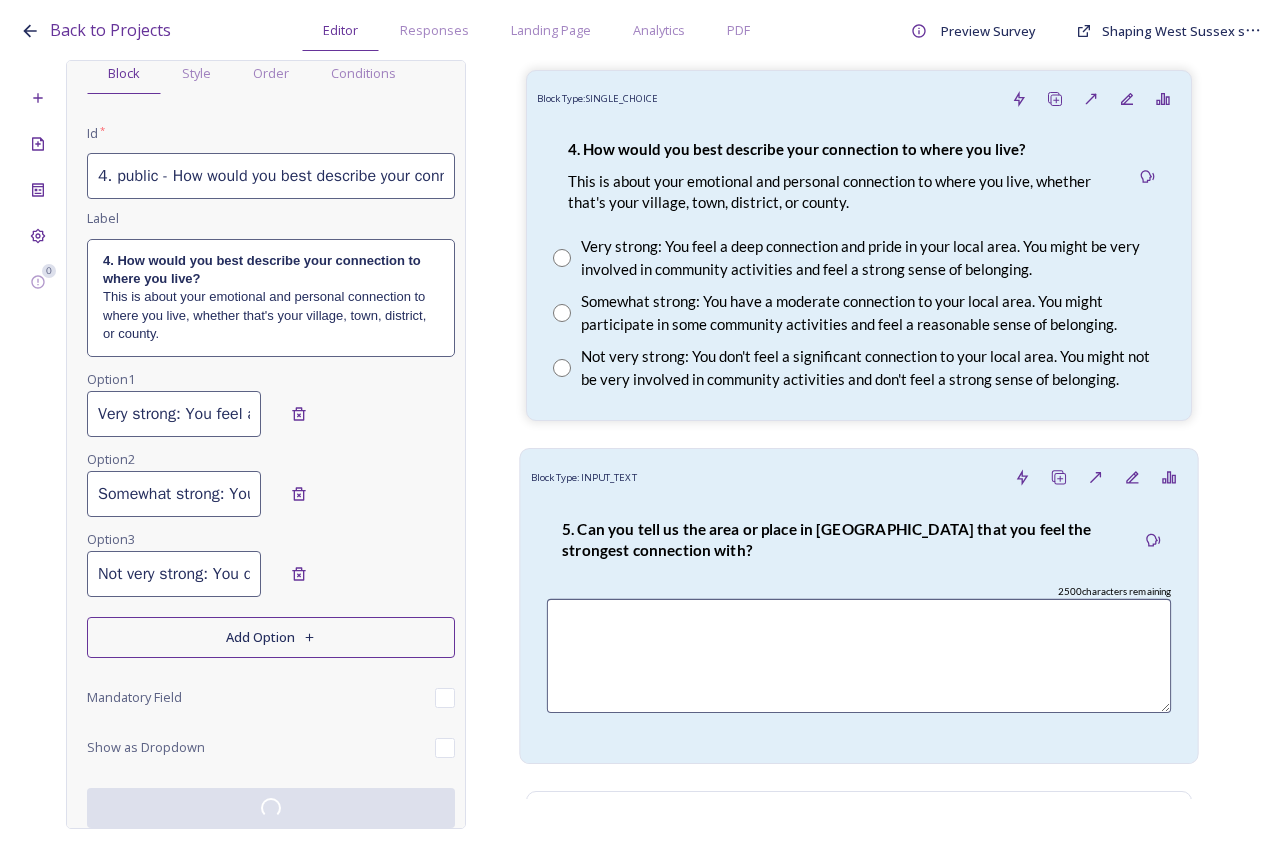 scroll, scrollTop: 95, scrollLeft: 0, axis: vertical 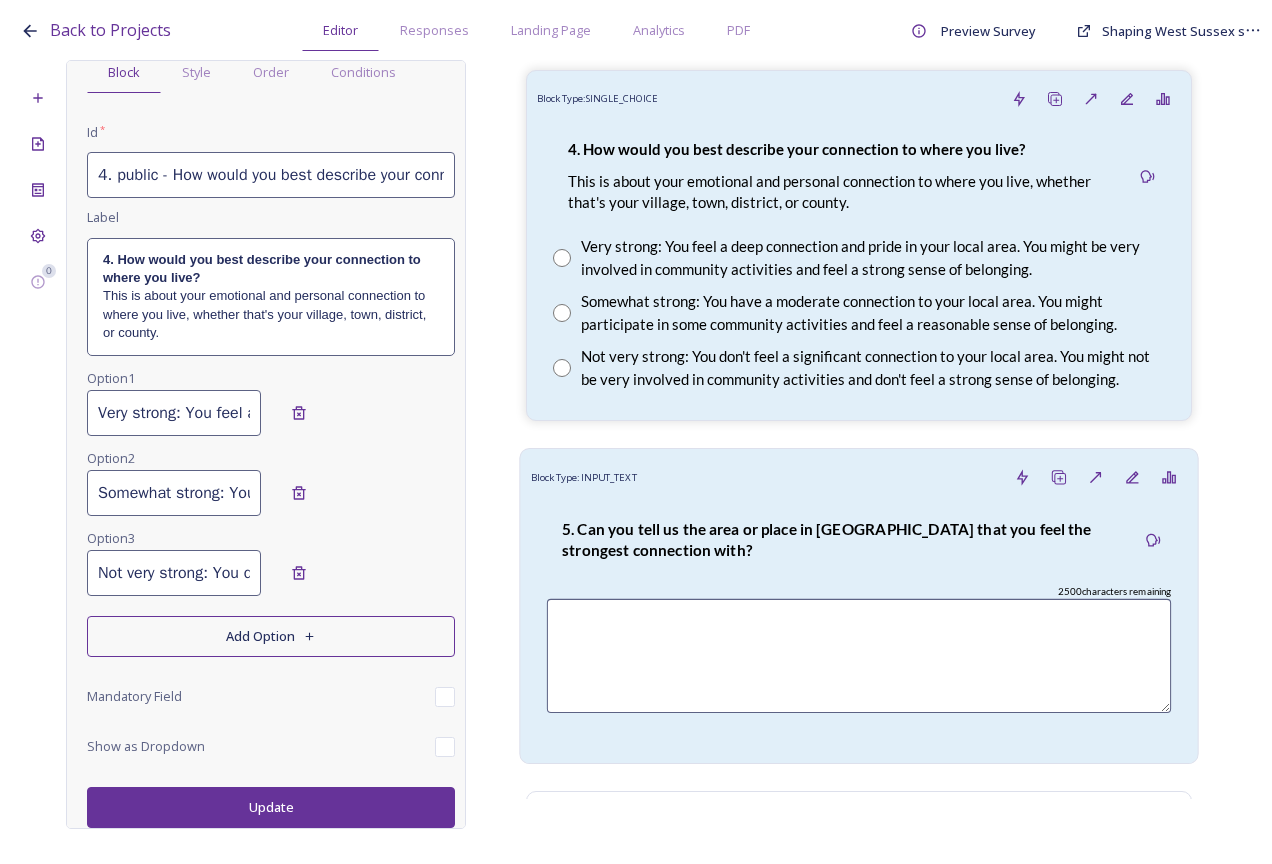 click on "5. Can you tell us the area or place in [GEOGRAPHIC_DATA] that you feel the strongest connection with?" at bounding box center (828, 539) 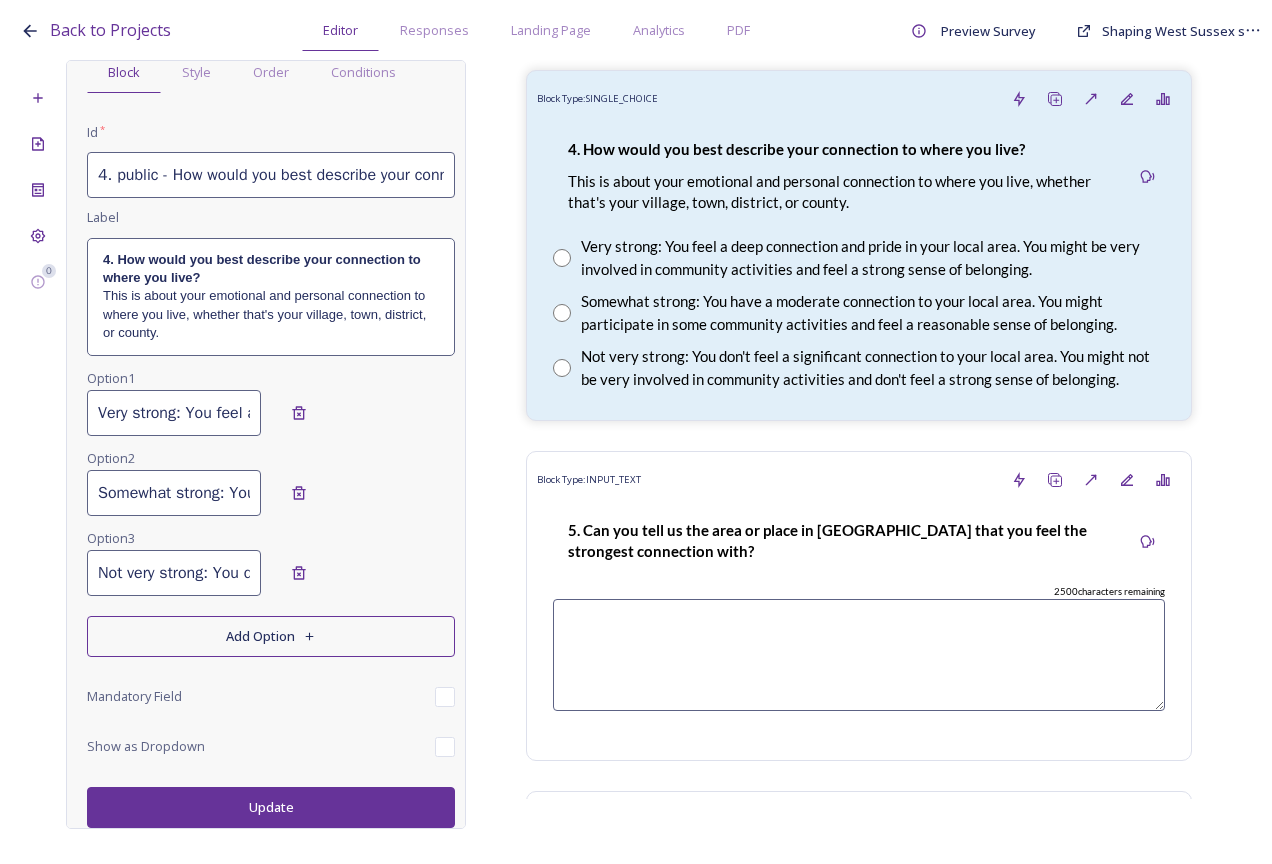 scroll, scrollTop: 0, scrollLeft: 0, axis: both 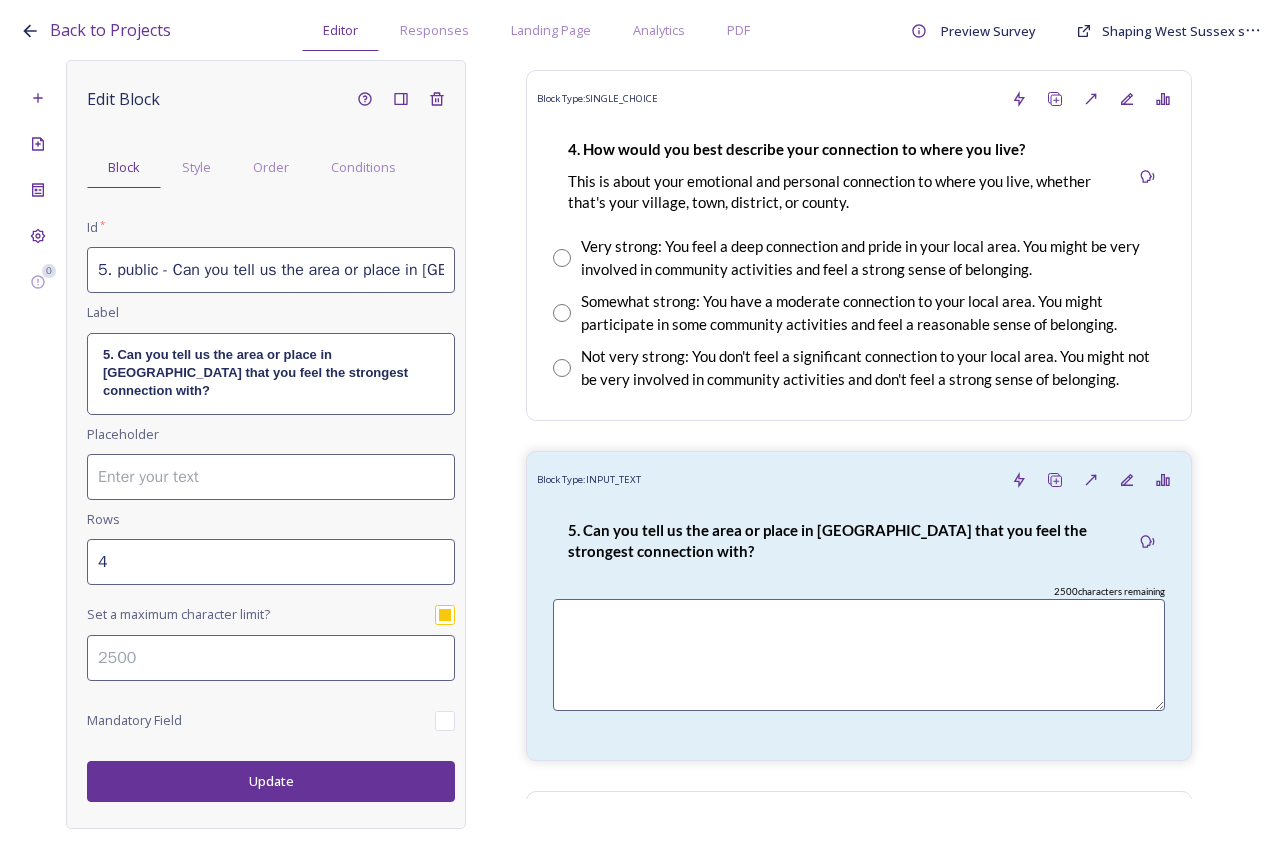 click on "5. public - Can you tell us the area or place in West Sussex that you feel the strongest connection with?" at bounding box center (271, 270) 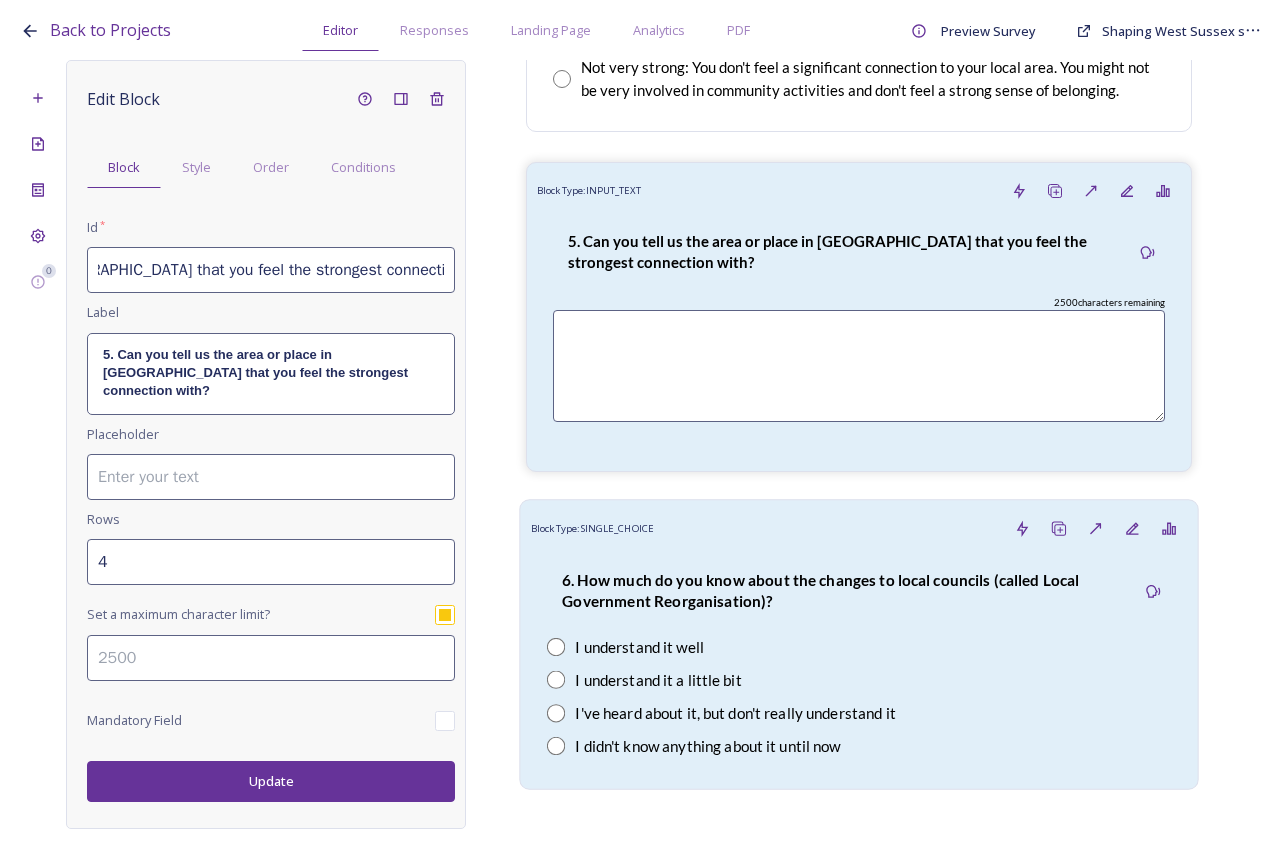 scroll, scrollTop: 2800, scrollLeft: 0, axis: vertical 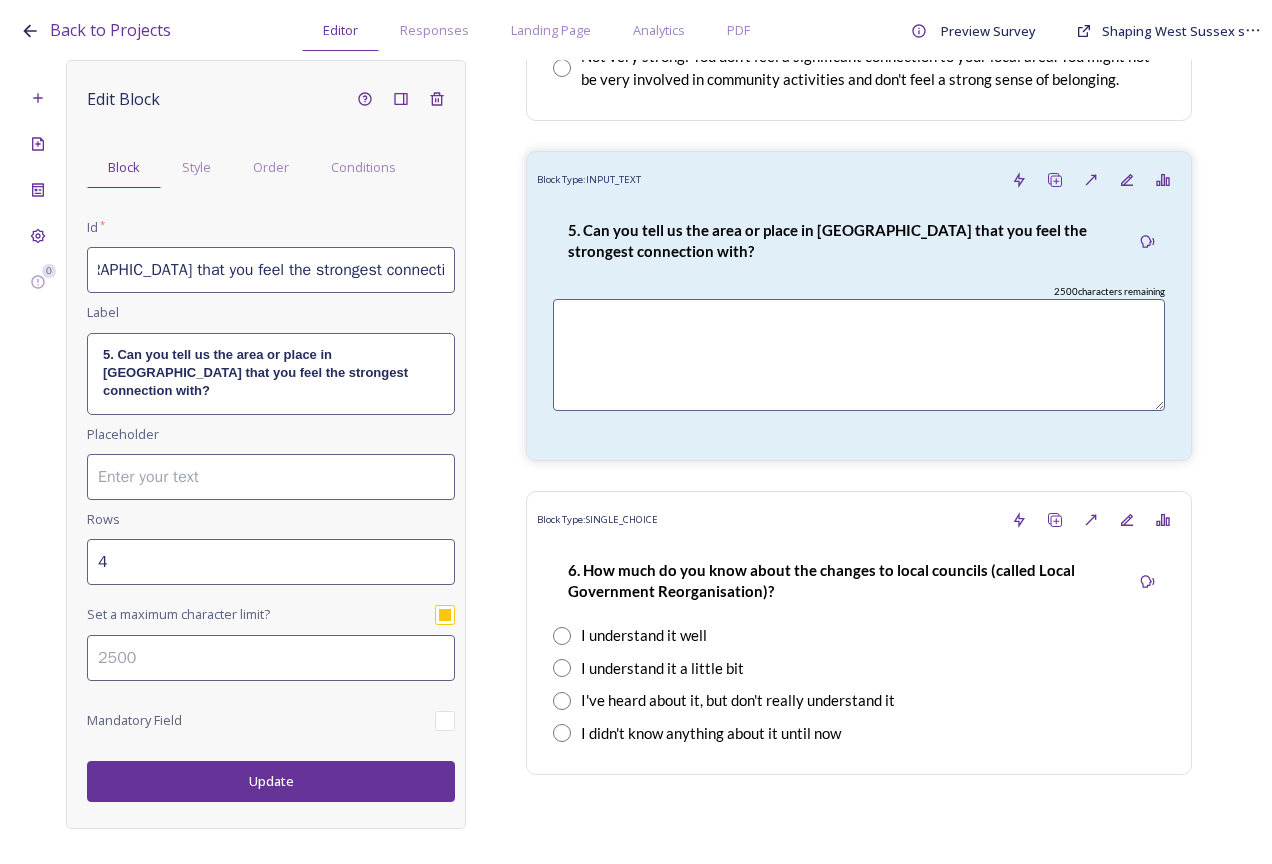 click on "5. Can you tell us the area or place in [GEOGRAPHIC_DATA] that you feel the strongest connection with?" at bounding box center (271, 373) 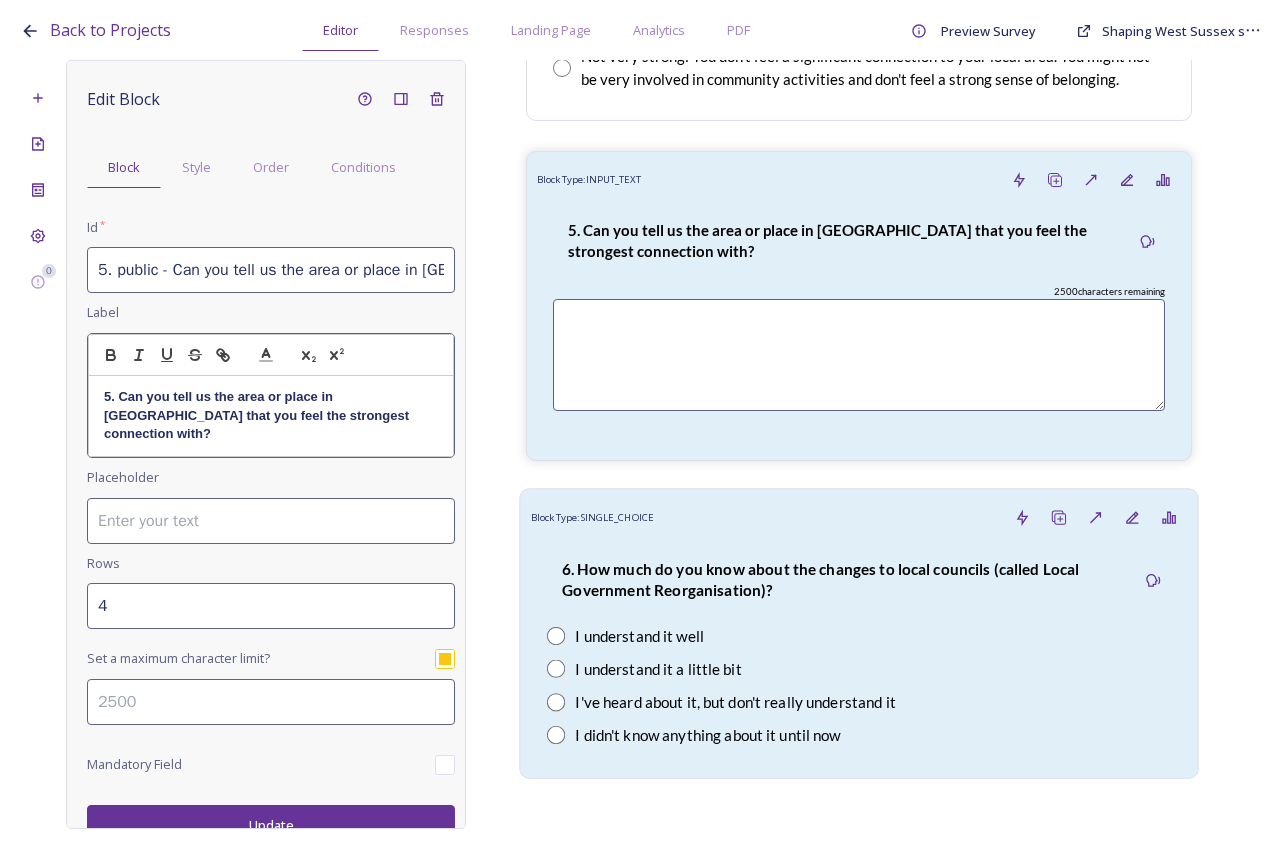 click on "6. How much do you know about the changes to local councils (called Local Government Reorganisation)?" at bounding box center [822, 579] 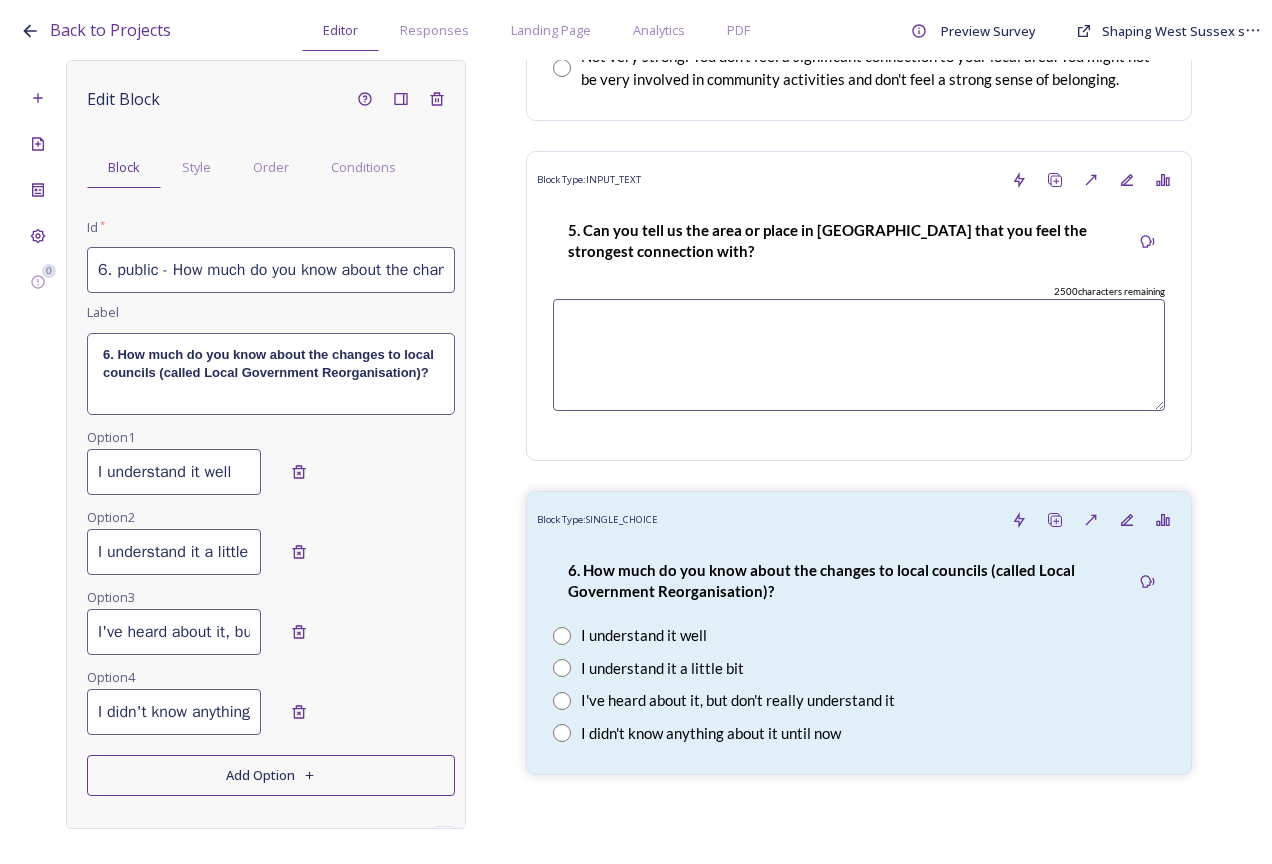 click on "6. public - How much do you know about the changes to local councils (called Local Government Reorganisation or LGR)?" at bounding box center [271, 270] 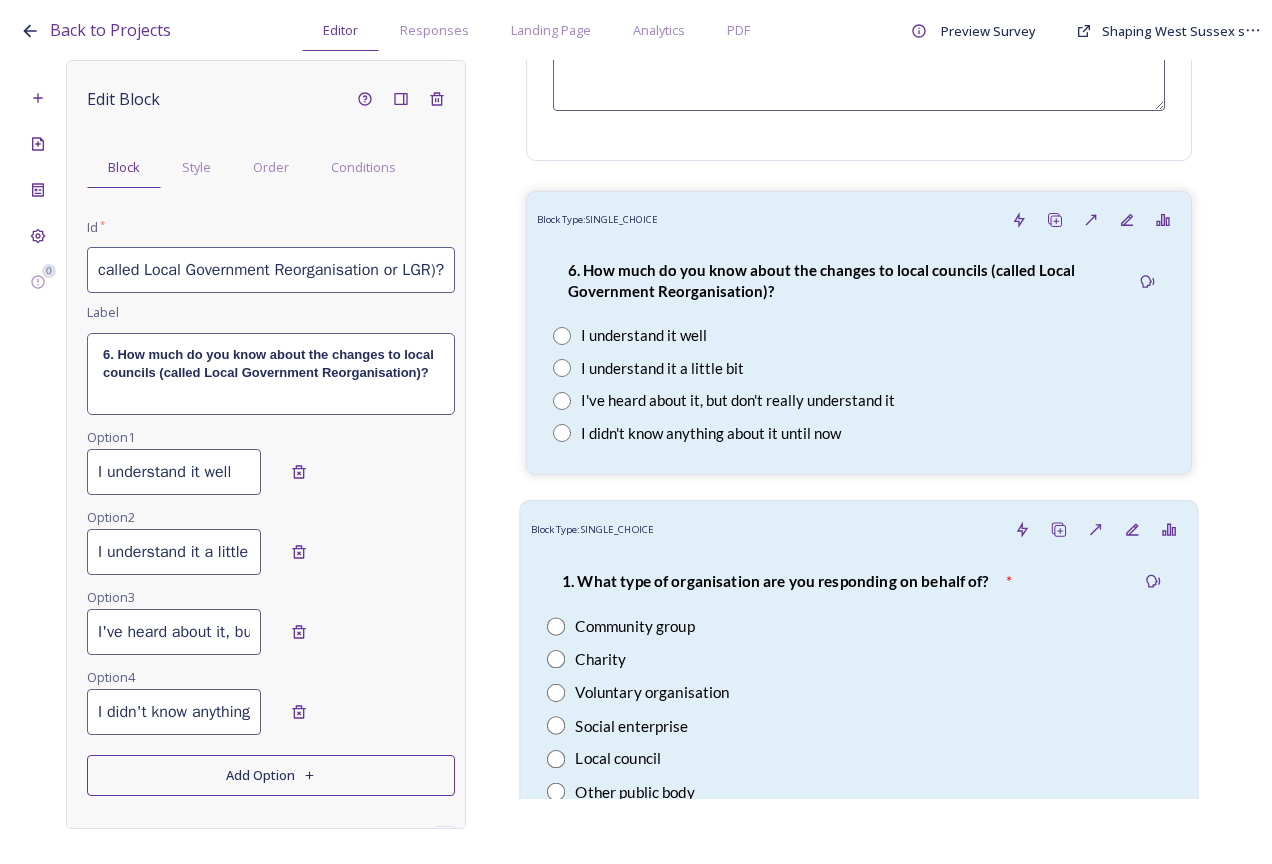 scroll, scrollTop: 3137, scrollLeft: 0, axis: vertical 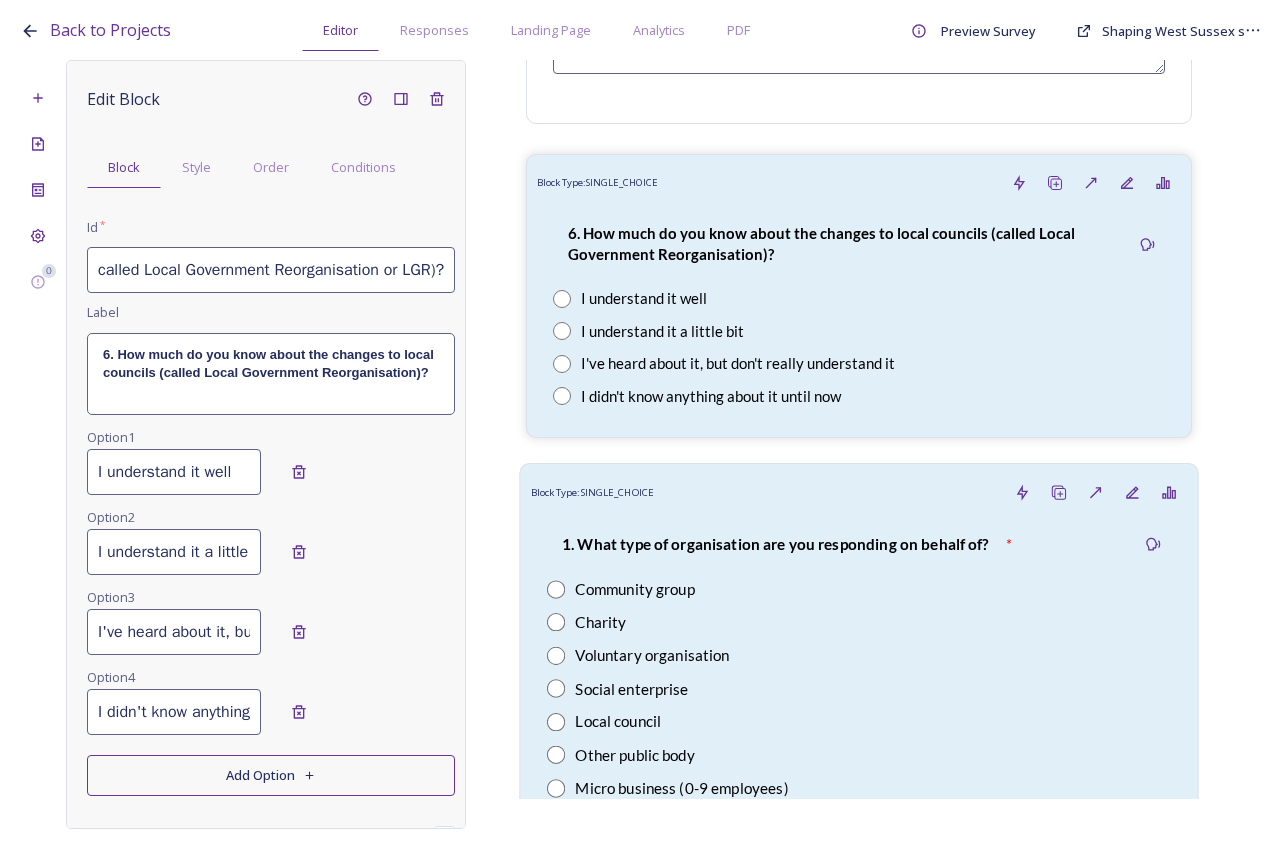 click on "1. What type of organisation are you responding on behalf of? * Community group Charity Voluntary organisation Social enterprise Local council Other public body Micro business (0-9 employees) Small business (10-49 employees) Medium business (50-249 employees) Large business (250+ employees) Other" at bounding box center [859, 731] 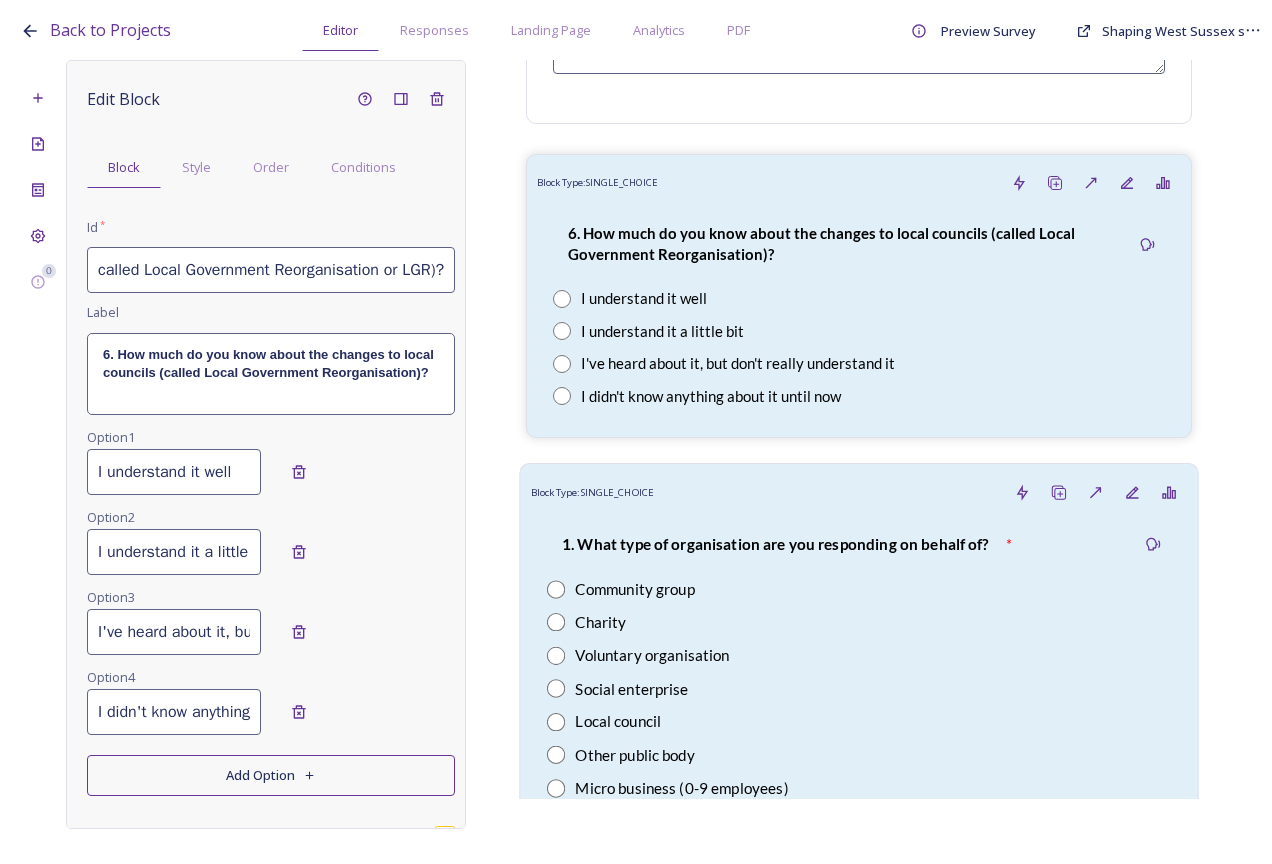scroll, scrollTop: 0, scrollLeft: 0, axis: both 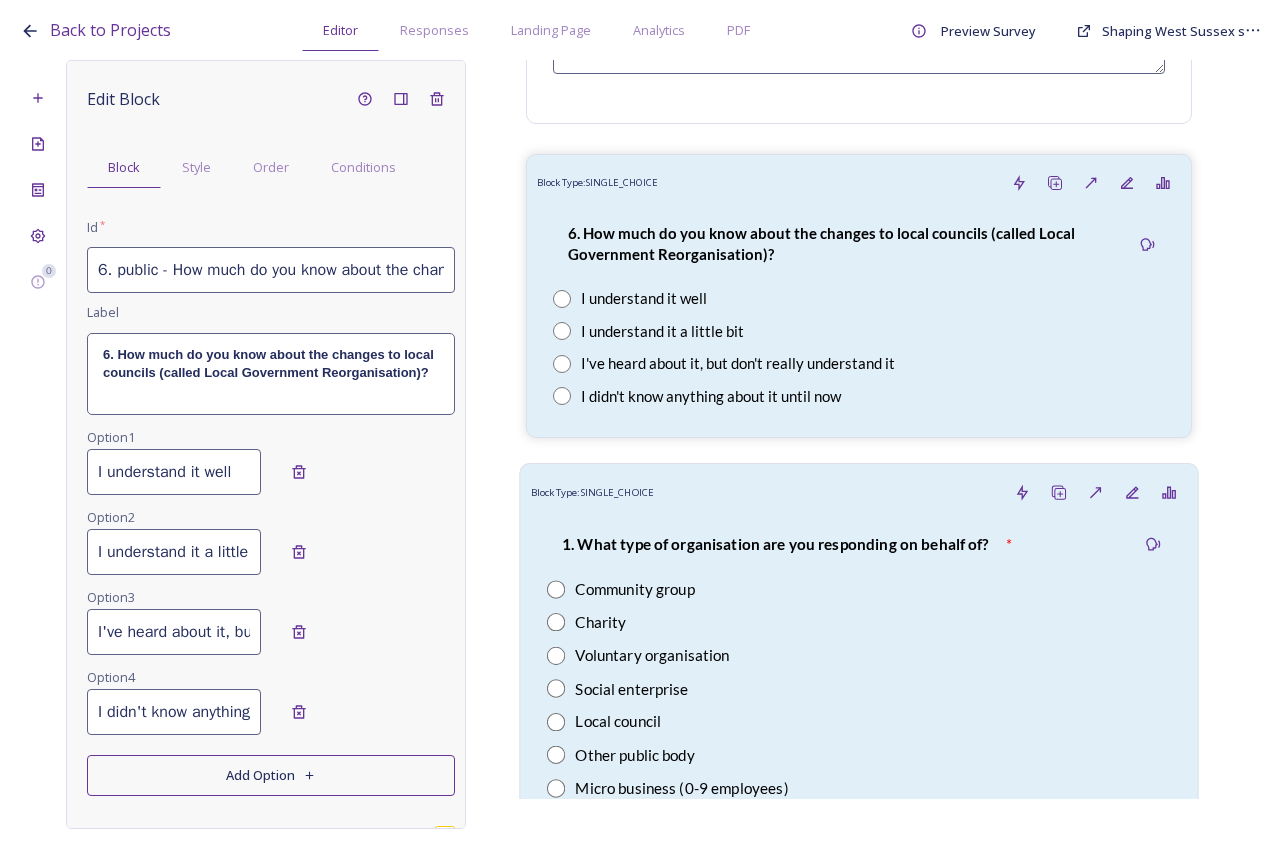 type on "1 - stakeholder - What type of organisation are you responding on behalf of?" 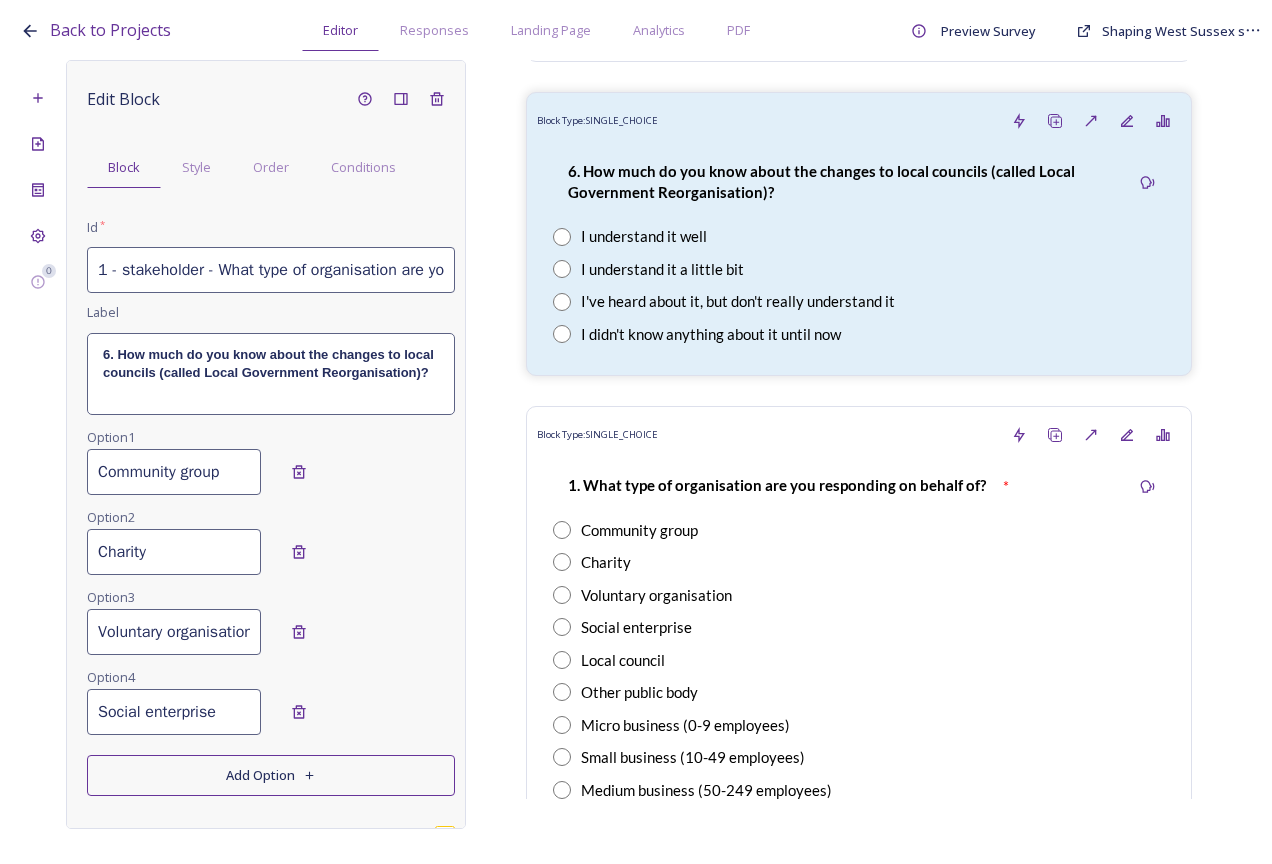 scroll, scrollTop: 3200, scrollLeft: 0, axis: vertical 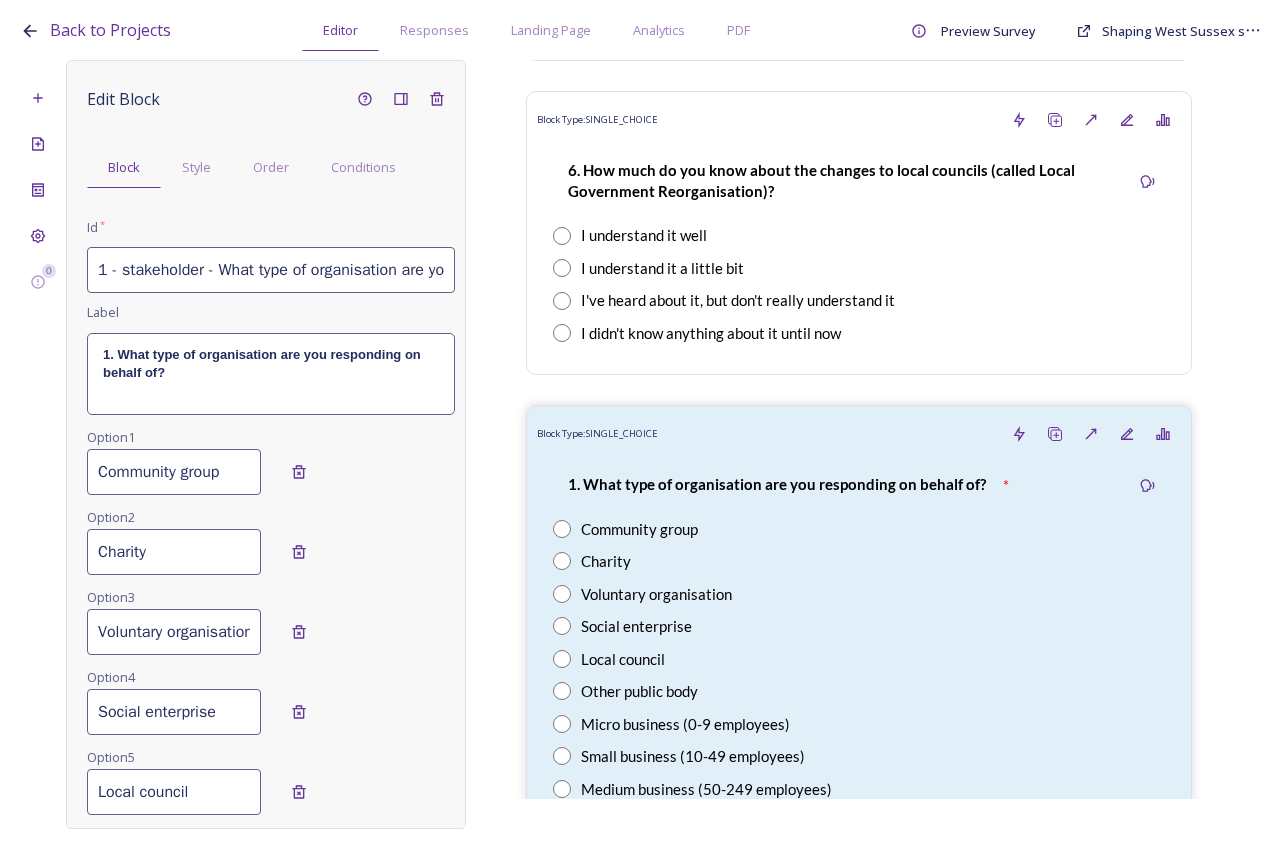 click on "0" at bounding box center [38, 444] 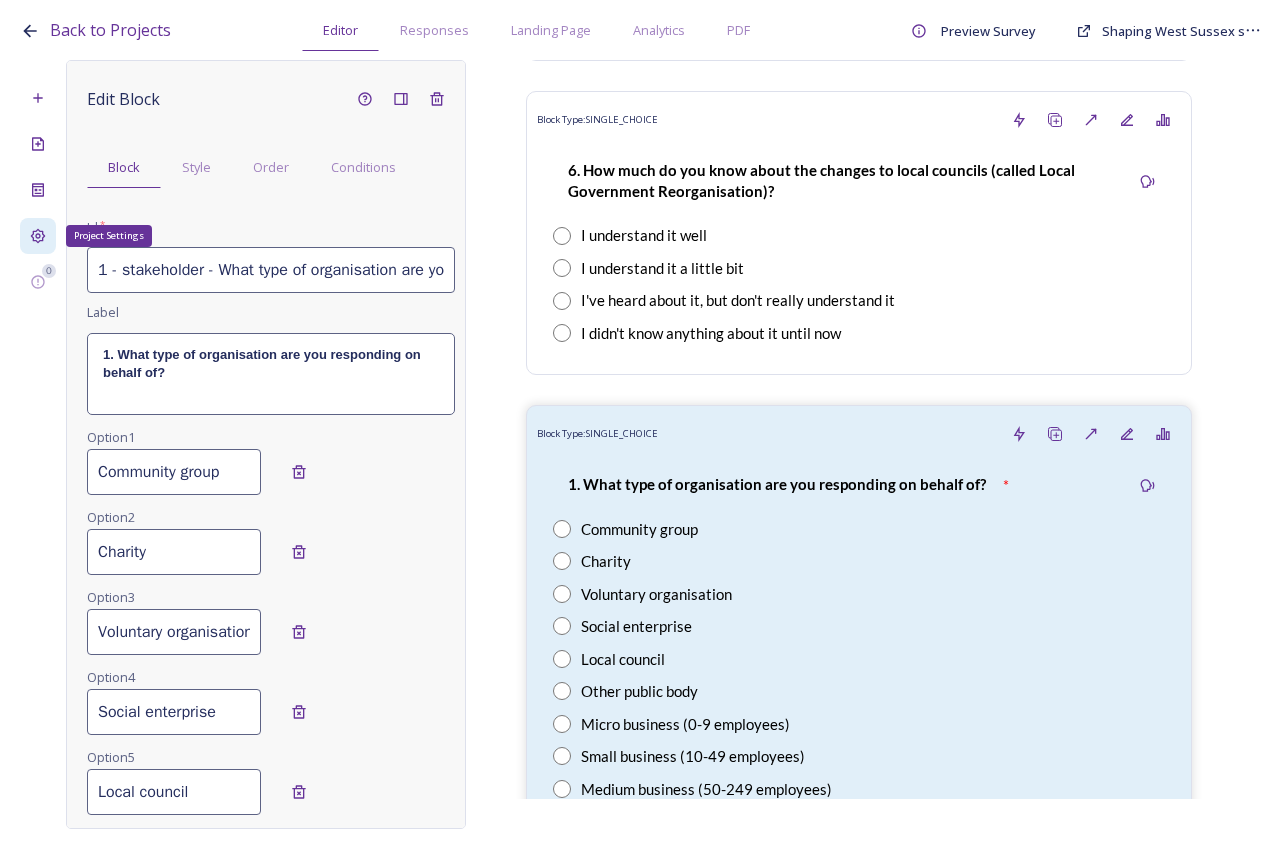 click 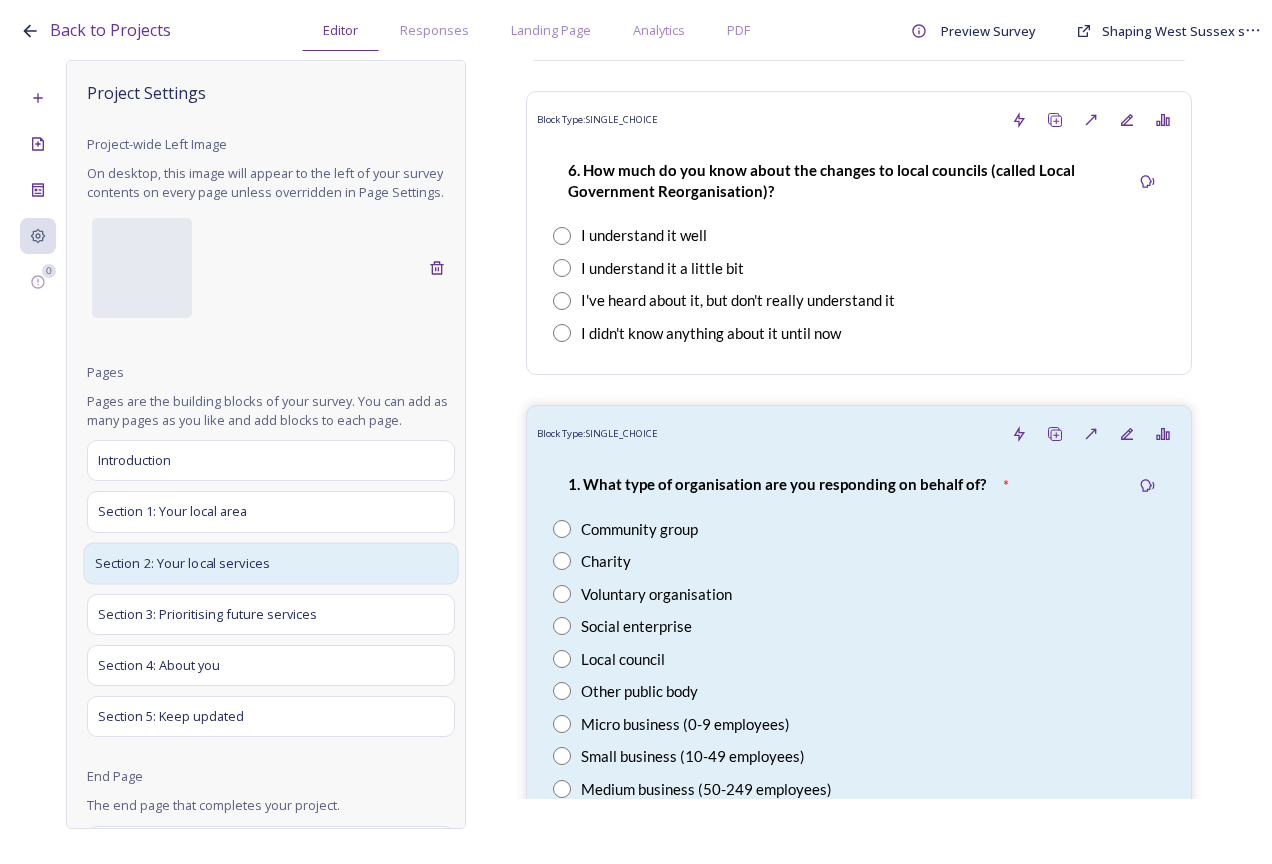 click on "Section 2: Your local services" at bounding box center (270, 563) 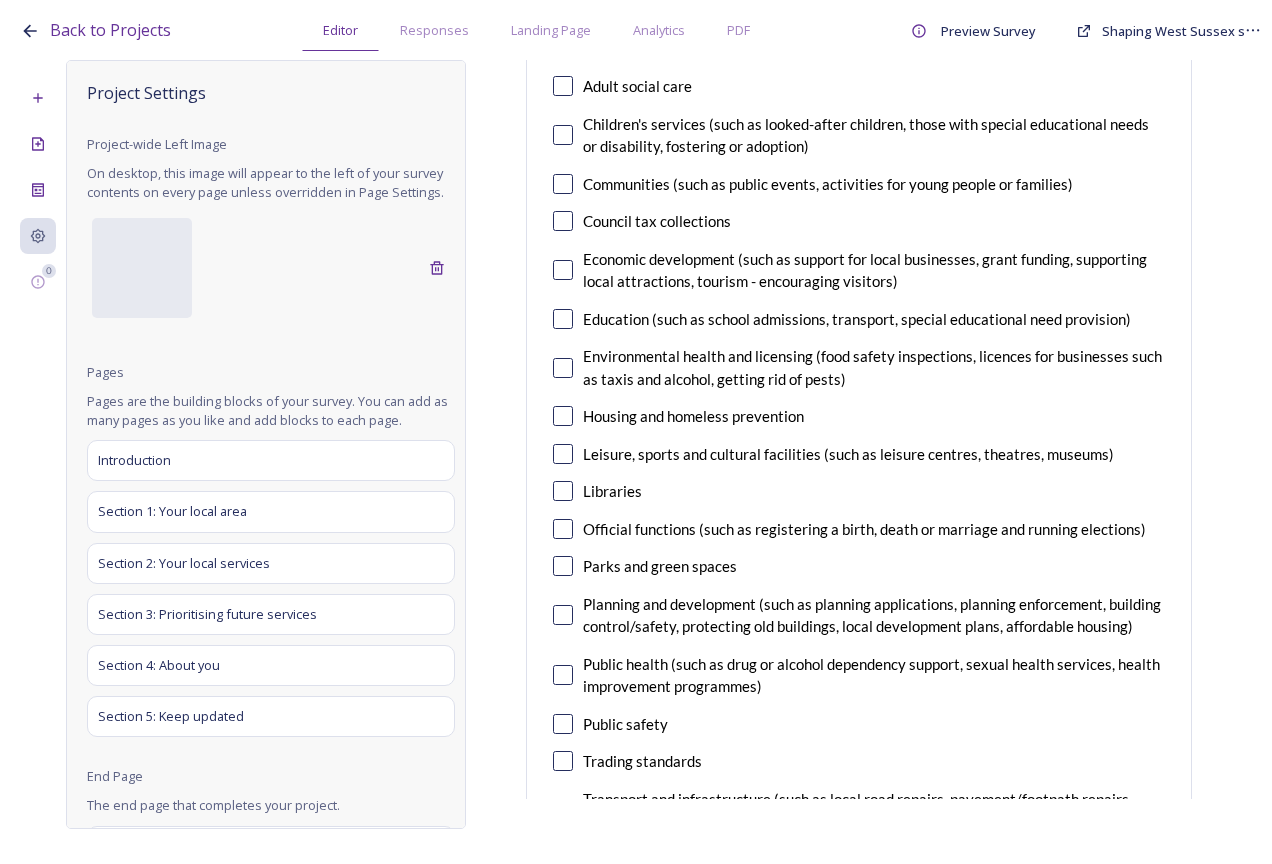scroll, scrollTop: 0, scrollLeft: 0, axis: both 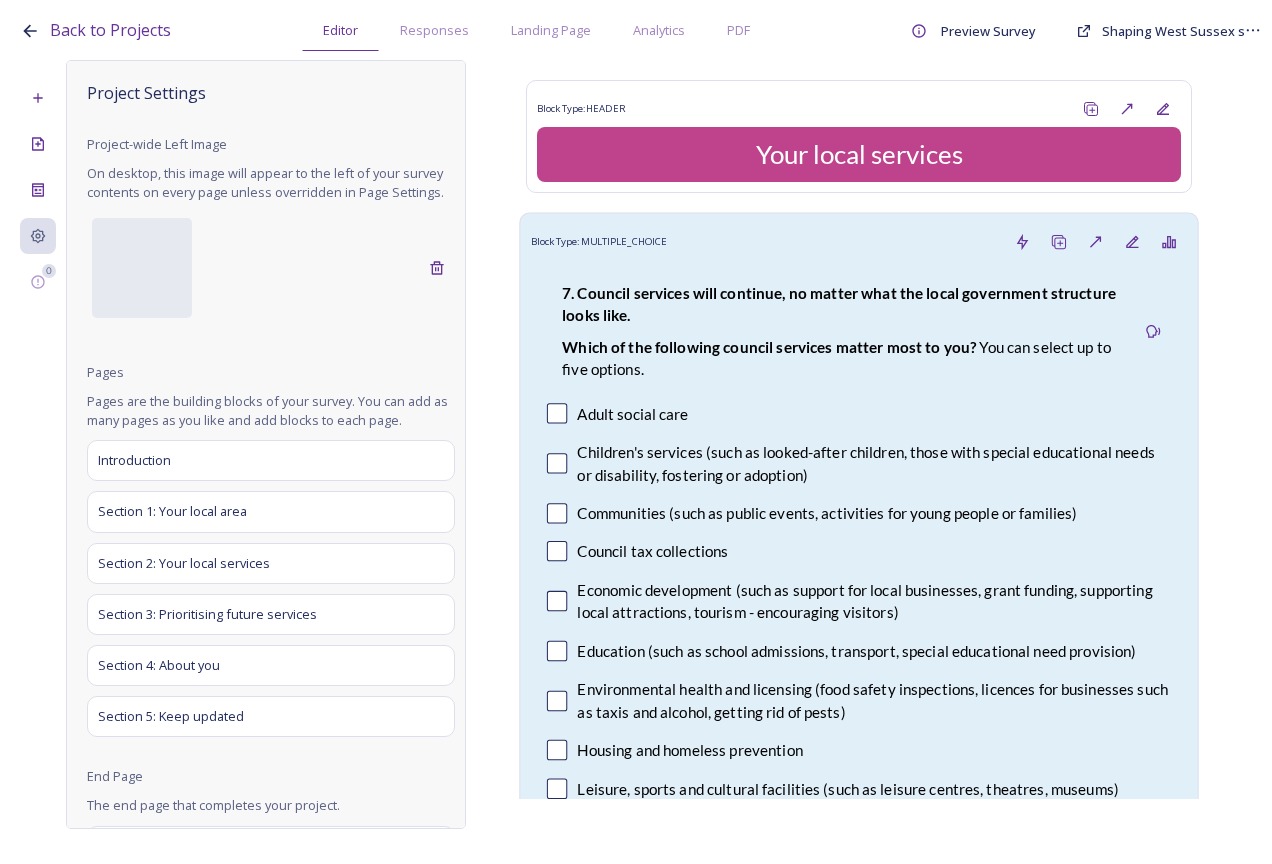 click on "﻿﻿Which of the following council services matter most to you?  You can select up to five options." at bounding box center [840, 357] 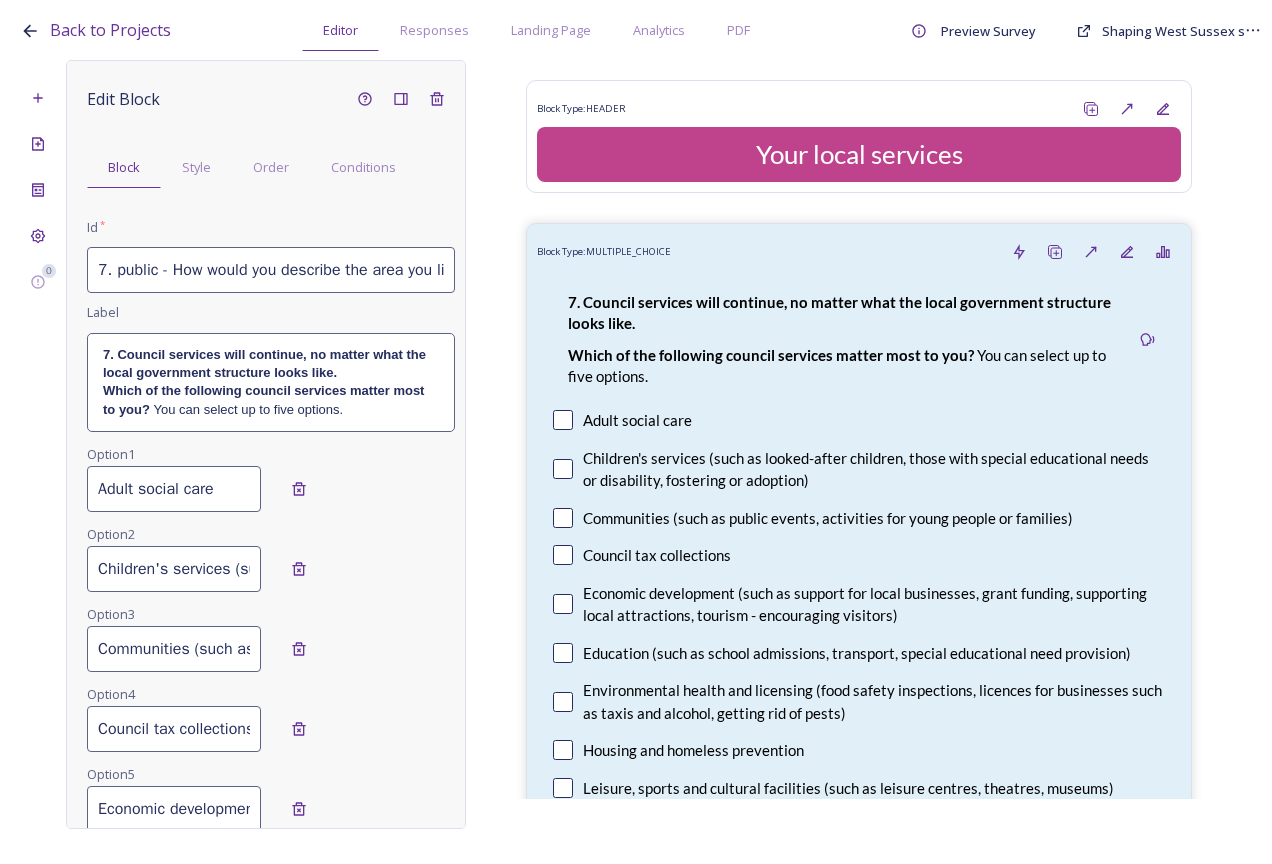 click on "Back to Projects Editor Responses Landing Page Analytics PDF Preview Survey Shaping West Sussex survey 0 Edit Block Block Style Order Conditions Id * 7. public - How would you describe the area you live or work in? Label 7. Council services will continue, no matter what the local government structure looks like.  ﻿﻿Which of the following council services matter most to you?  You can select up to five options. Option  1 Adult social care Option  2 Children's services (such as looked-after children, those with special educational needs or disability, fostering or adoption) Option  3 Communities (such as public events, activities for young people or families) Option  4 Council tax collections Option  5 Economic development (such as support for local businesses, grant funding, supporting local attractions, tourism - encouraging visitors) Option  6 Education (such as school admissions, transport, special educational need provision) Option  7 Option  8 Housing and homeless prevention Option  9 Option  10 11 12" at bounding box center [636, 432] 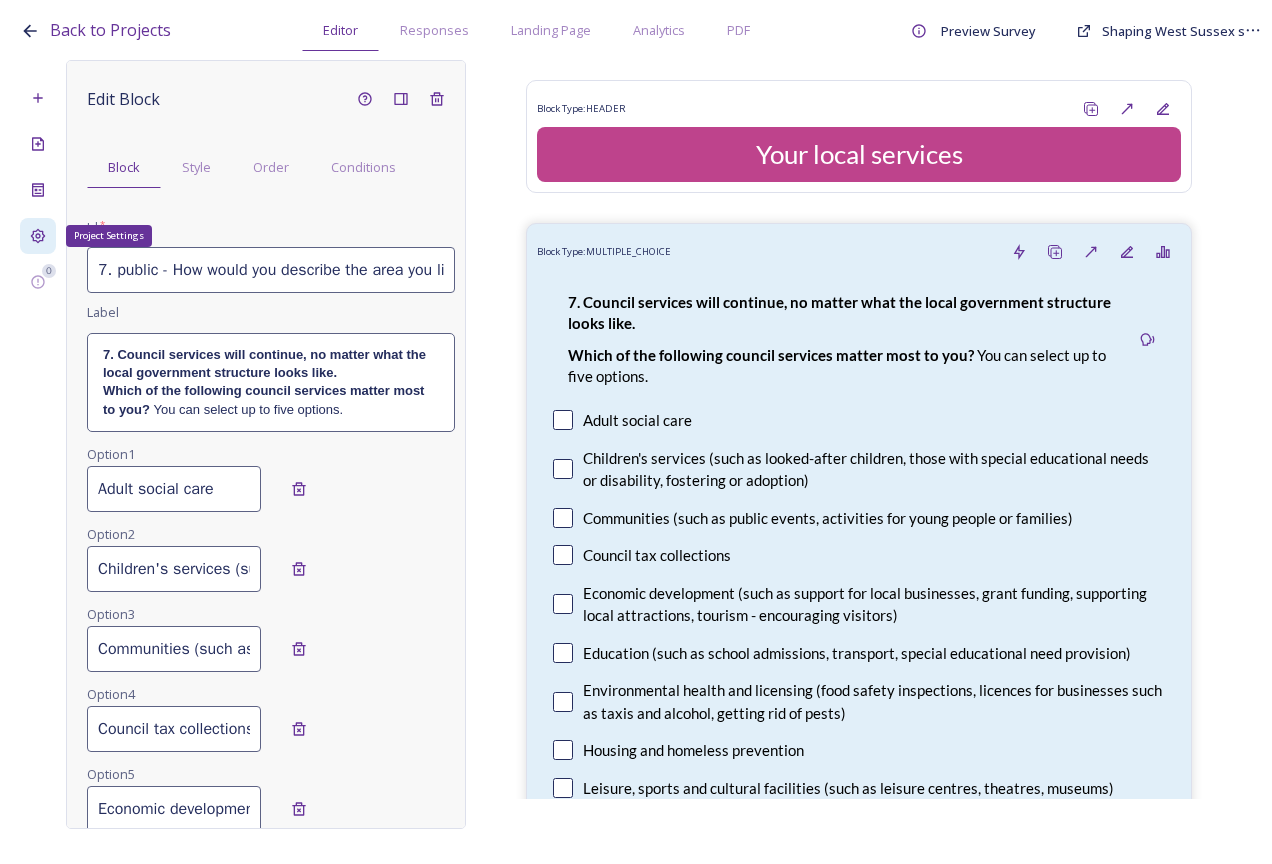click on "Project Settings" at bounding box center [38, 236] 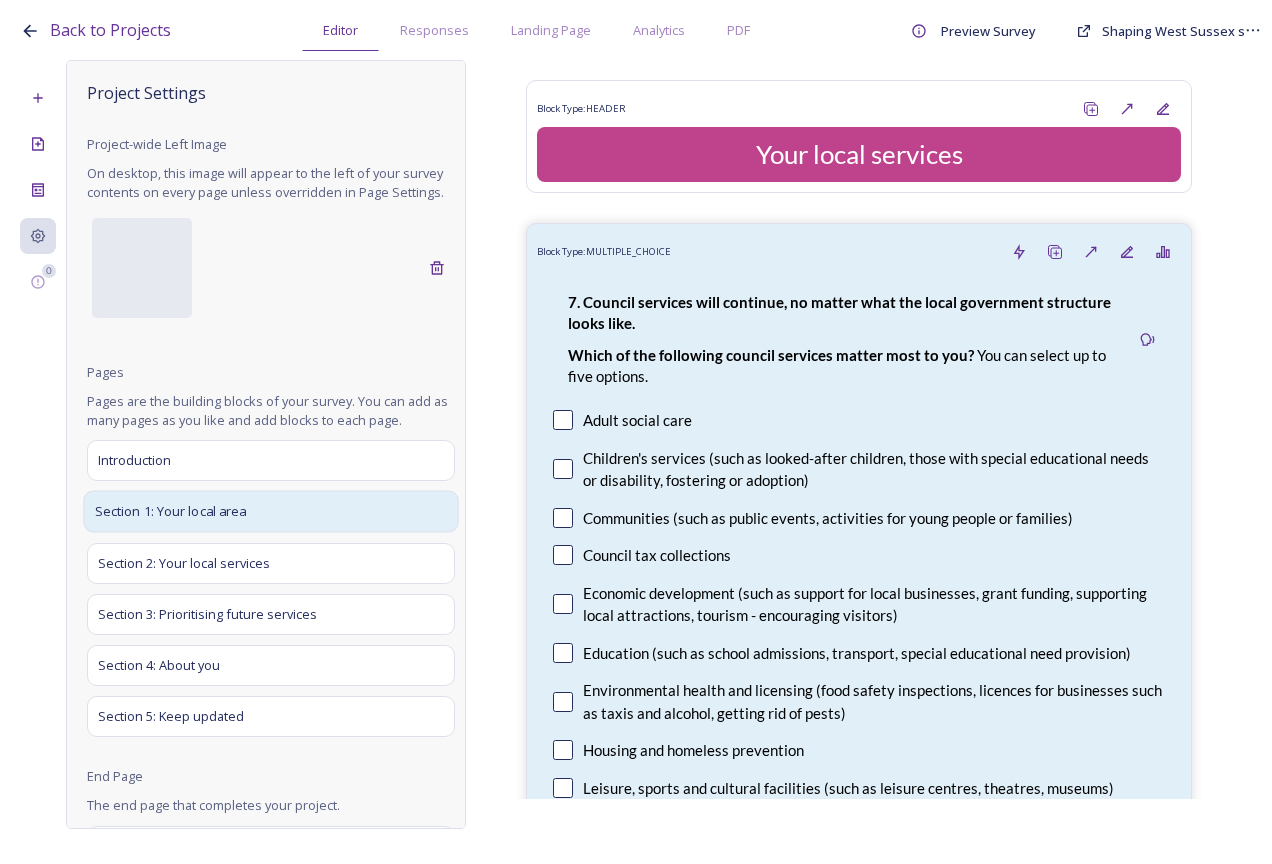 click on "Section 1: Your local area" at bounding box center [171, 512] 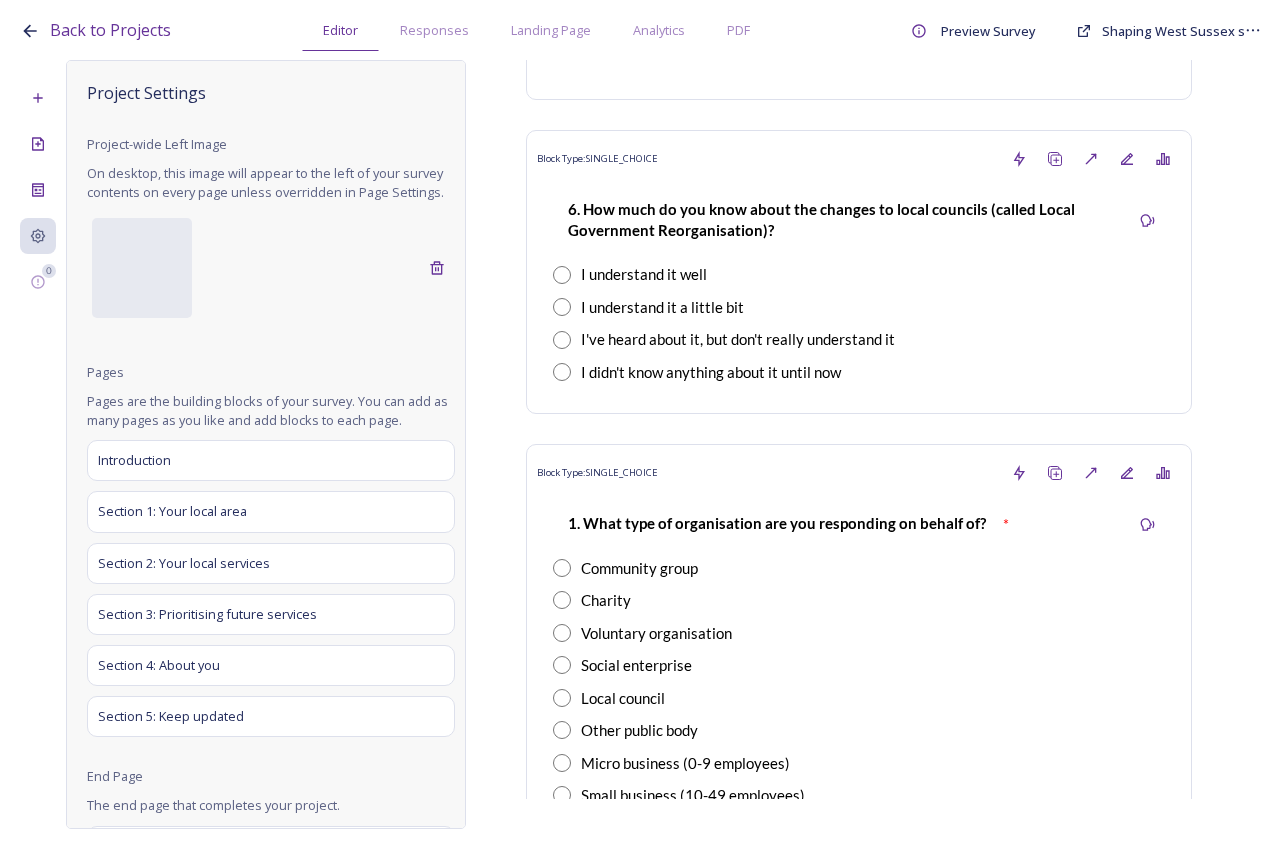 scroll, scrollTop: 3200, scrollLeft: 0, axis: vertical 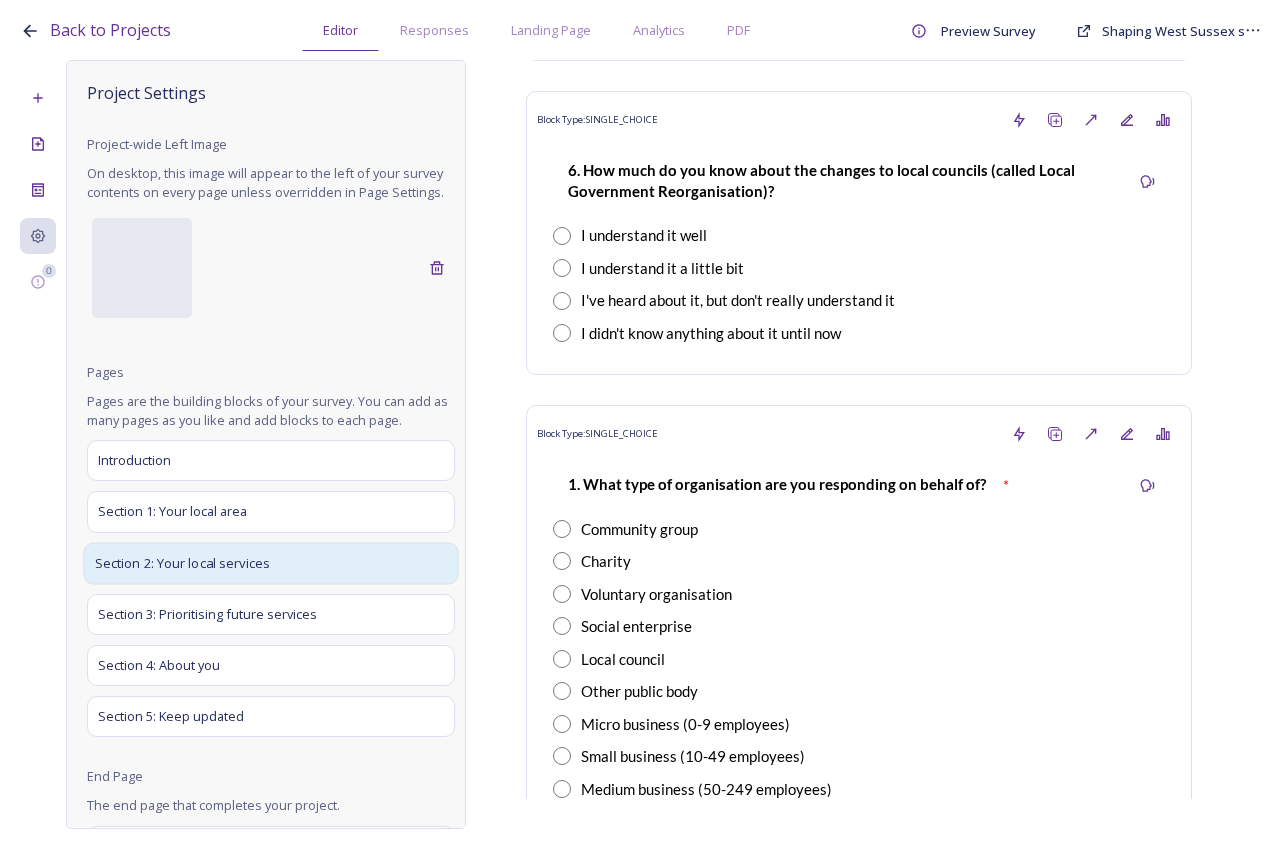 click on "Section 2: Your local services" at bounding box center (182, 563) 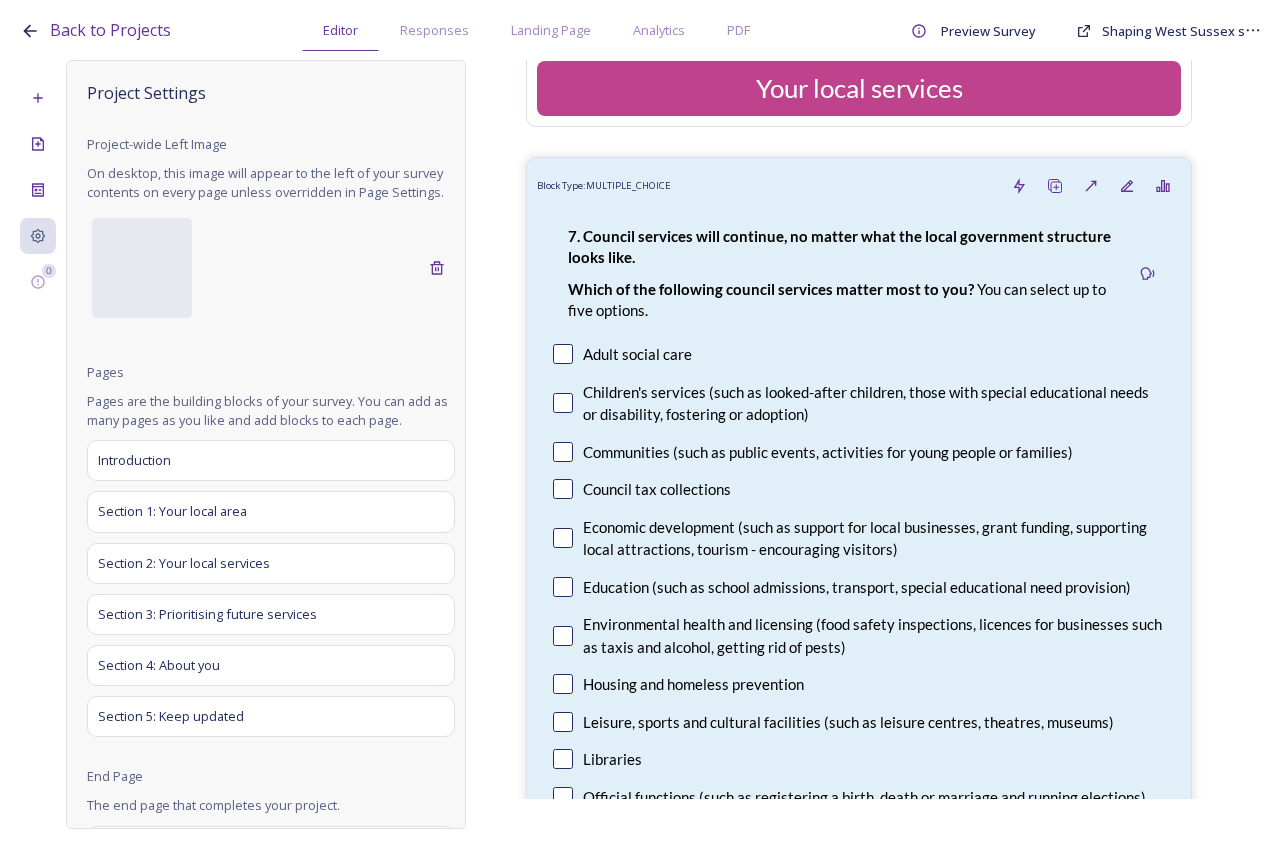 scroll, scrollTop: 0, scrollLeft: 0, axis: both 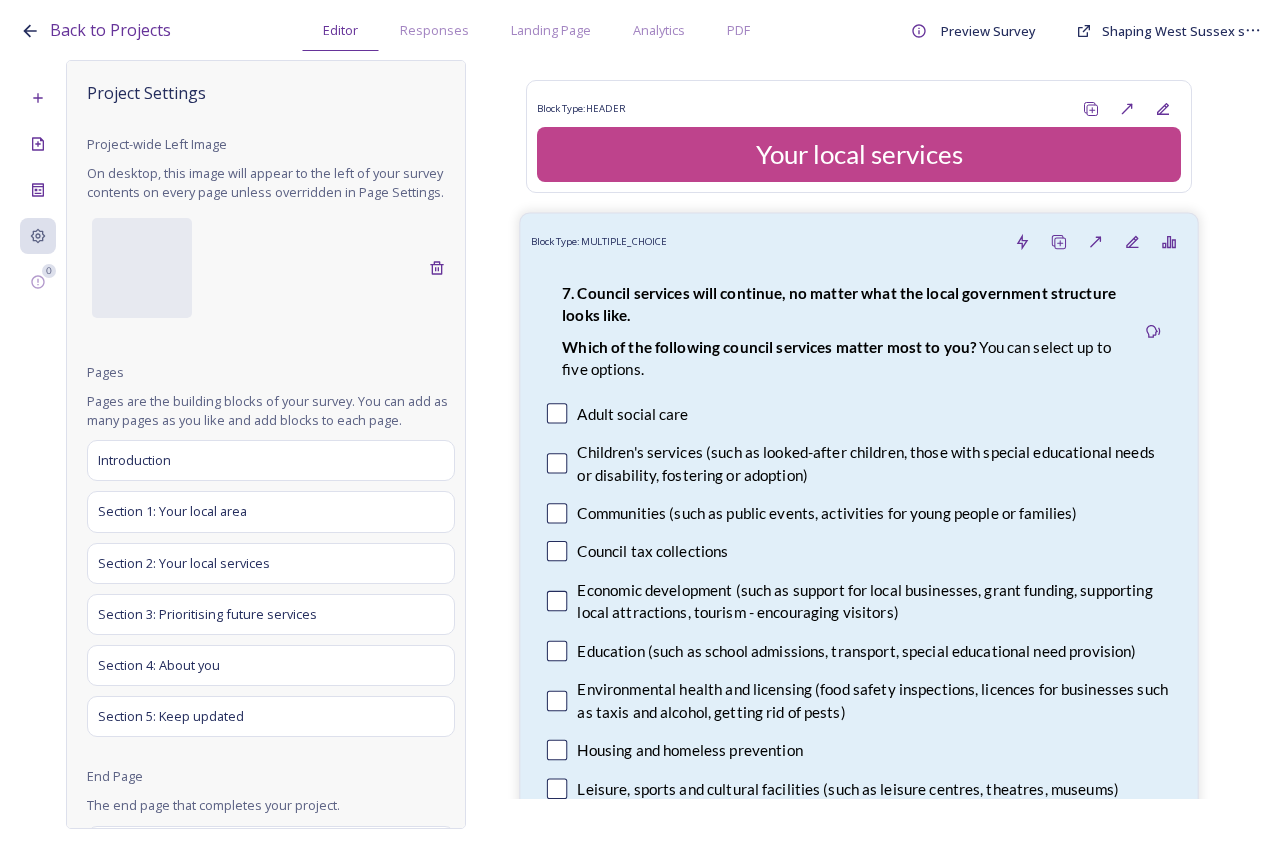 click on "7. Council services will continue, no matter what the local government structure looks like.  ﻿﻿Which of the following council services matter most to you?  You can select up to five options." at bounding box center (841, 332) 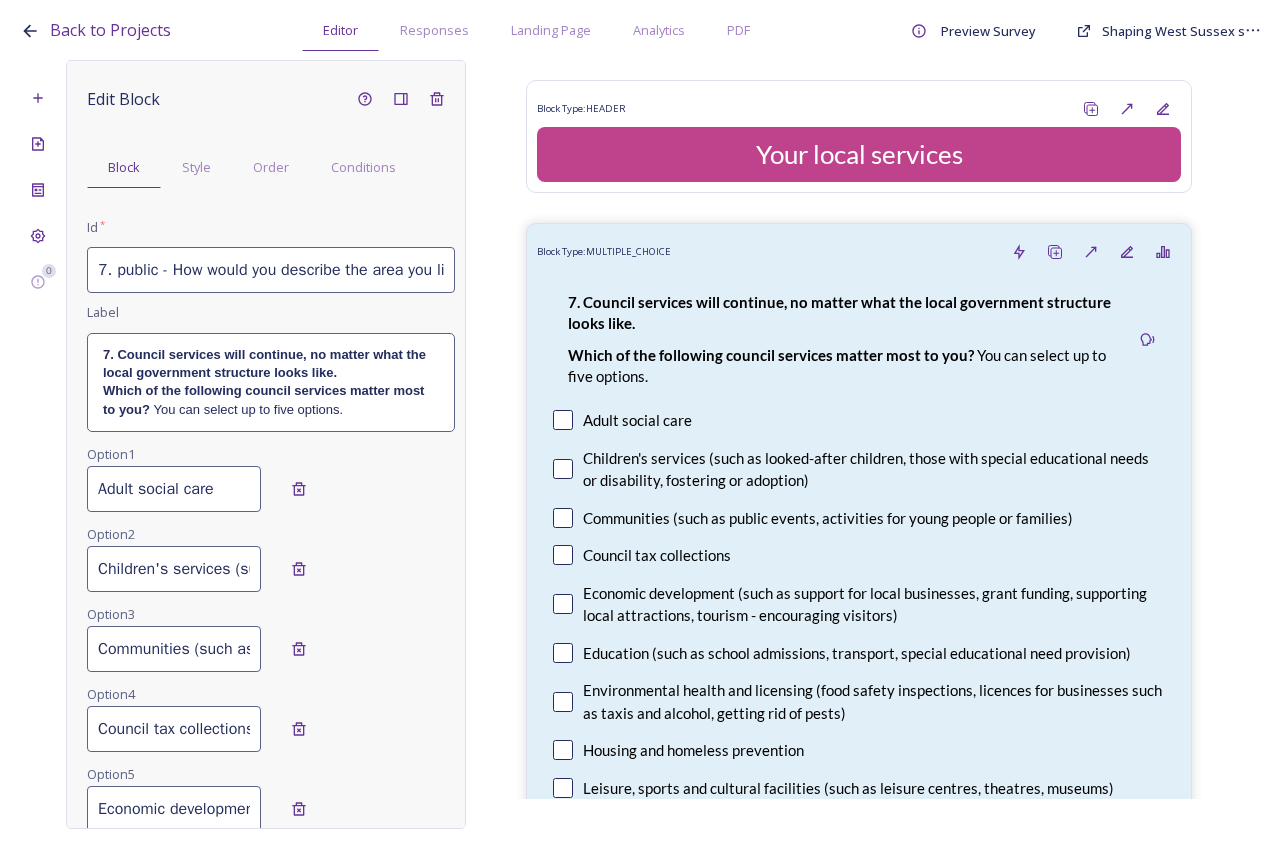 click on "7. public - How would you describe the area you live or work in?" at bounding box center (271, 270) 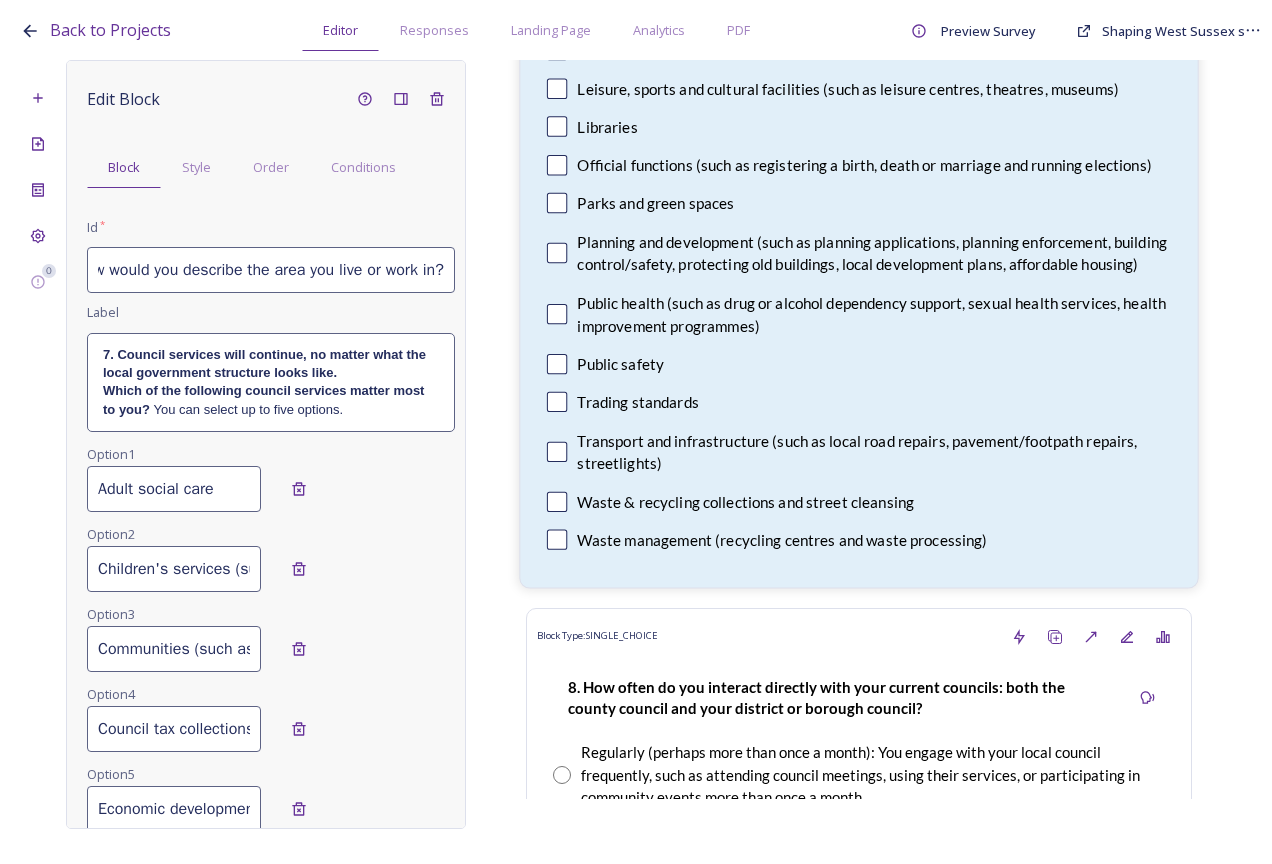scroll, scrollTop: 900, scrollLeft: 0, axis: vertical 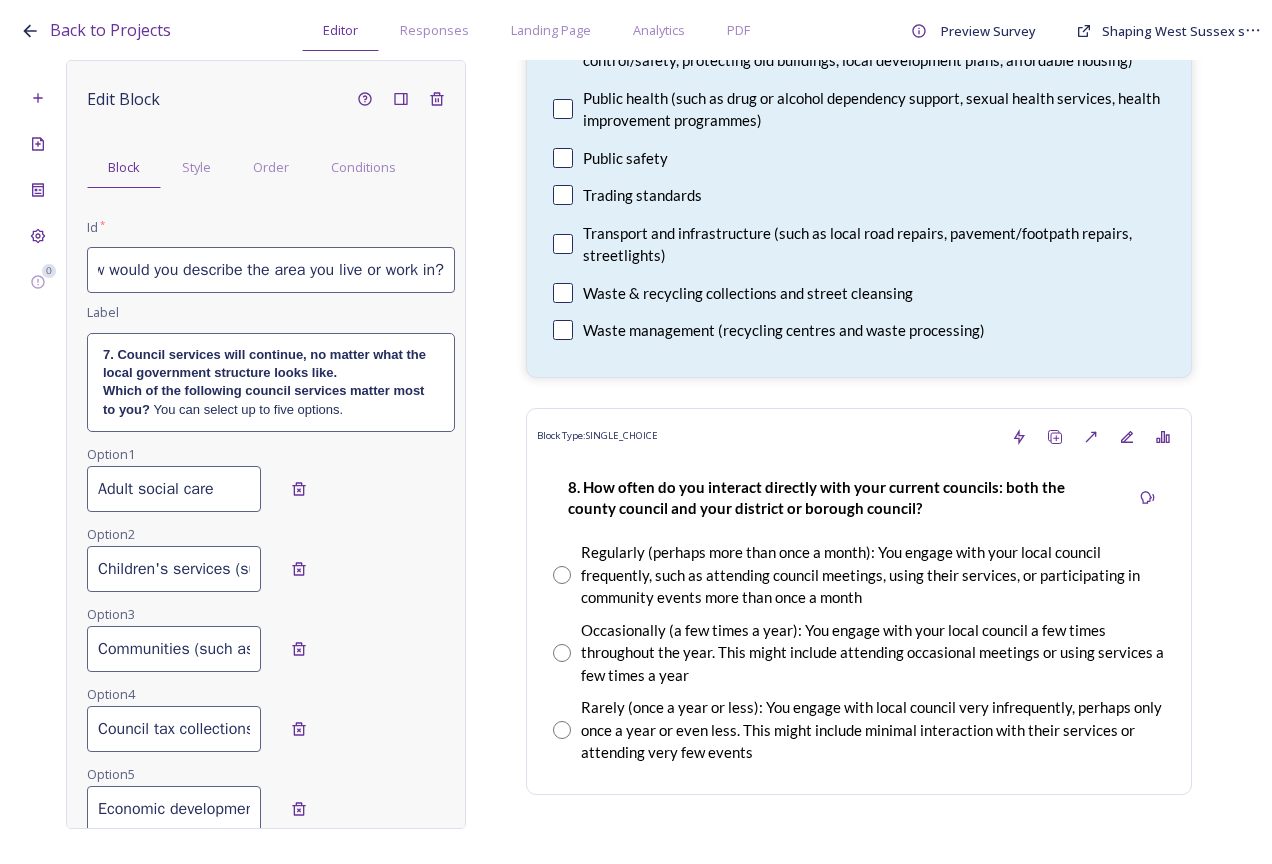 click on "Block Type:  HEADER Your local services Block Type:  MULTIPLE_CHOICE 7. Council services will continue, no matter what the local government structure looks like.  ﻿﻿Which of the following council services matter most to you?  You can select up to five options. Adult social care   Children's services (such as looked-after children, those with special educational needs or disability, fostering or adoption) Communities (such as public events, activities for young people or families) Council tax collections Economic development (such as support for local businesses, grant funding, supporting local attractions, tourism - encouraging visitors)  Education (such as school admissions, transport, special educational need provision)  Environmental health and licensing (food safety inspections, licences for businesses such as taxis and alcohol, getting rid of pests) Housing and homeless prevention Leisure, sports and cultural facilities (such as leisure centres, theatres, museums) Libraries Parks and green spaces" at bounding box center (859, 429) 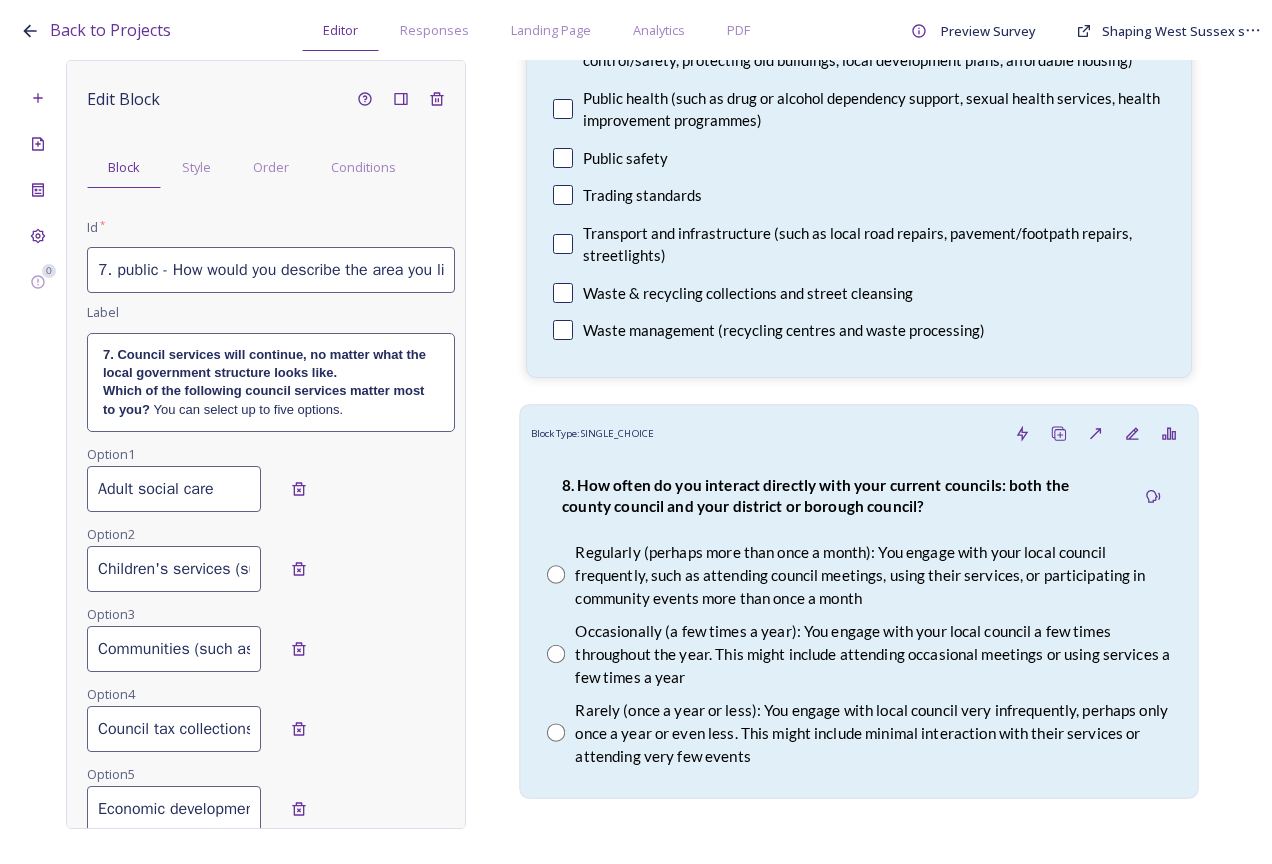 click on "Block Type:  SINGLE_CHOICE 8. How often do you interact directly with your current councils: both the county council and your district or borough council?  Regularly (perhaps more than once a month): You engage with your local council frequently, such as attending council meetings, using their services, or participating in community events more than once a month Occasionally (a few times a year): You engage with your local council a few times throughout the year. This might include attending occasional meetings or using services a few times a year Rarely (once a year or less): You engage with local council very infrequently, perhaps only once a year or even less. This might include minimal interaction with their services or attending very few events" at bounding box center (858, 601) 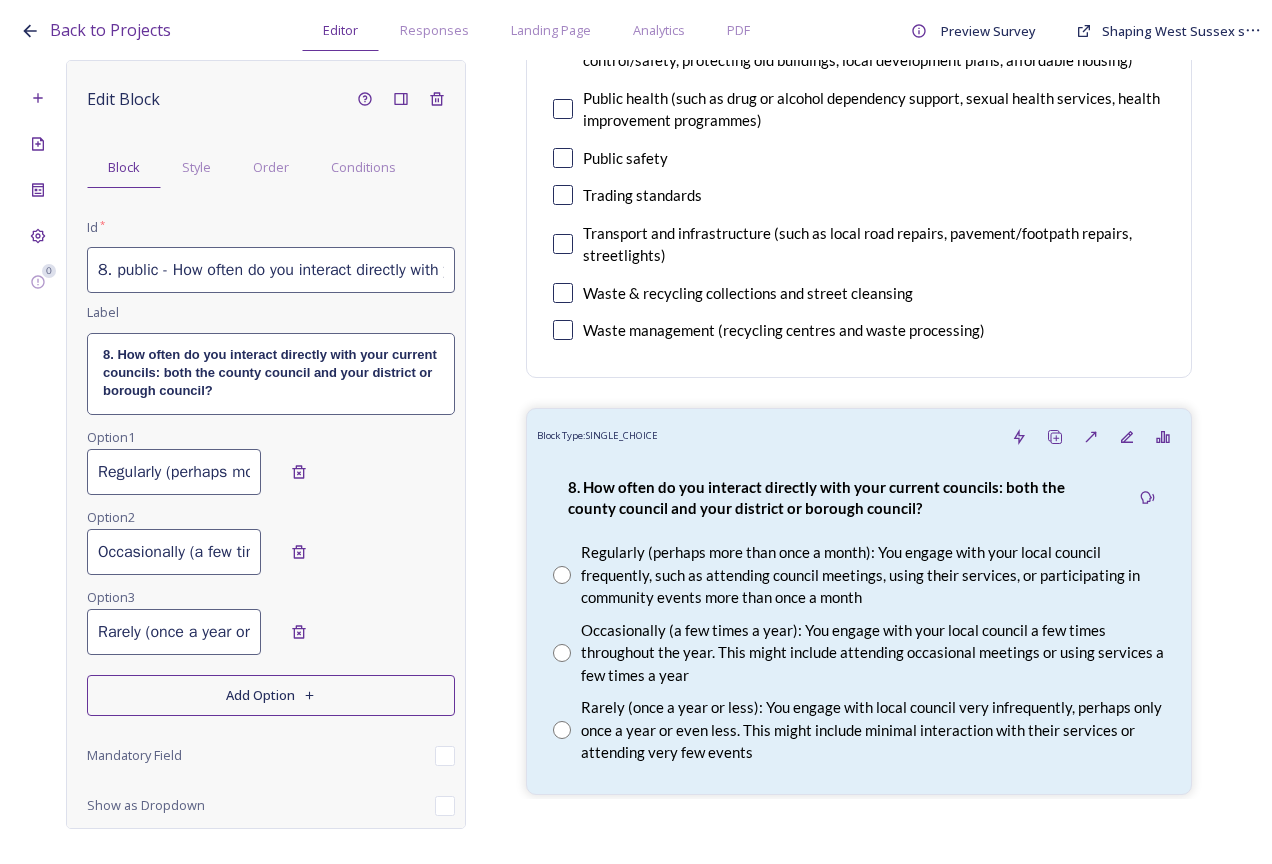 click on "8. public - How often do you interact directly with your current councils: both the County Council and your District or Borough Council?" at bounding box center (271, 270) 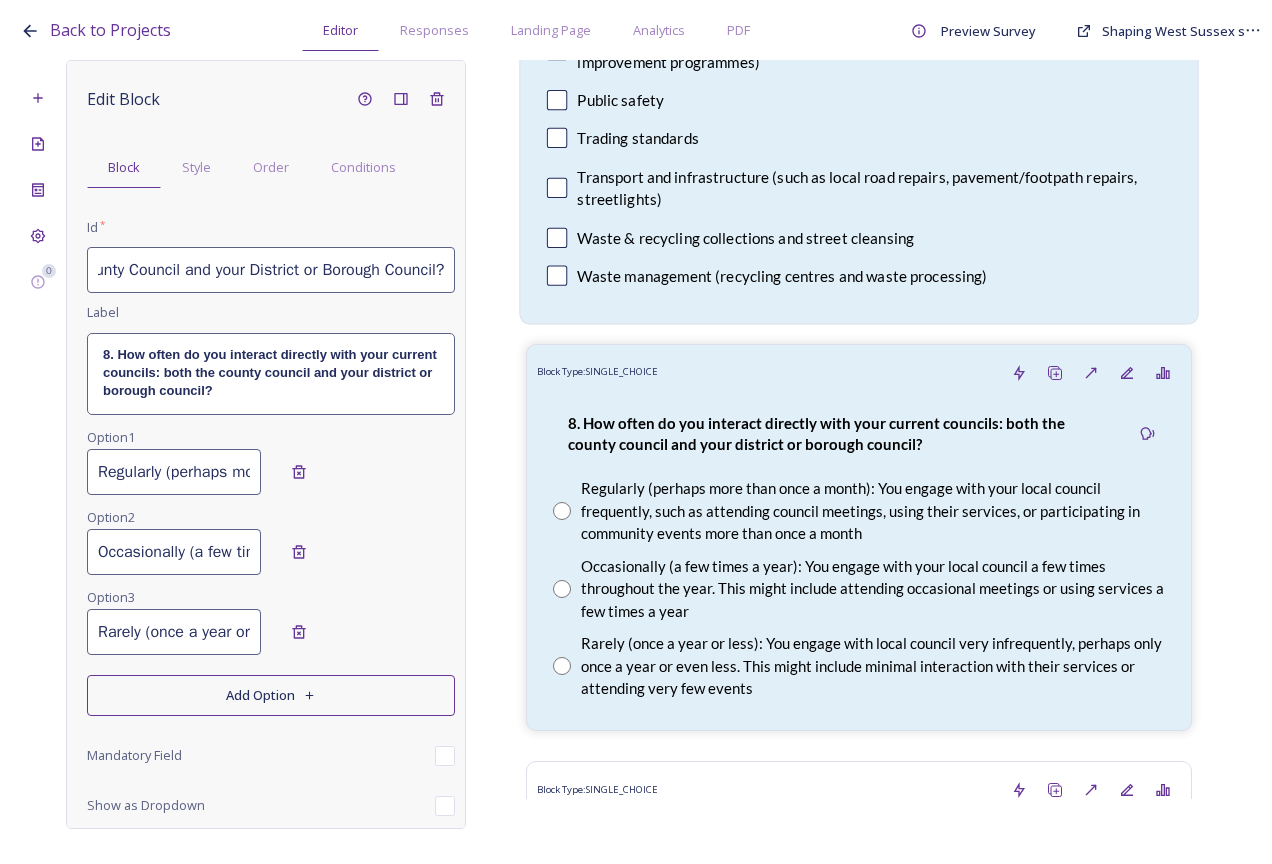 scroll, scrollTop: 1000, scrollLeft: 0, axis: vertical 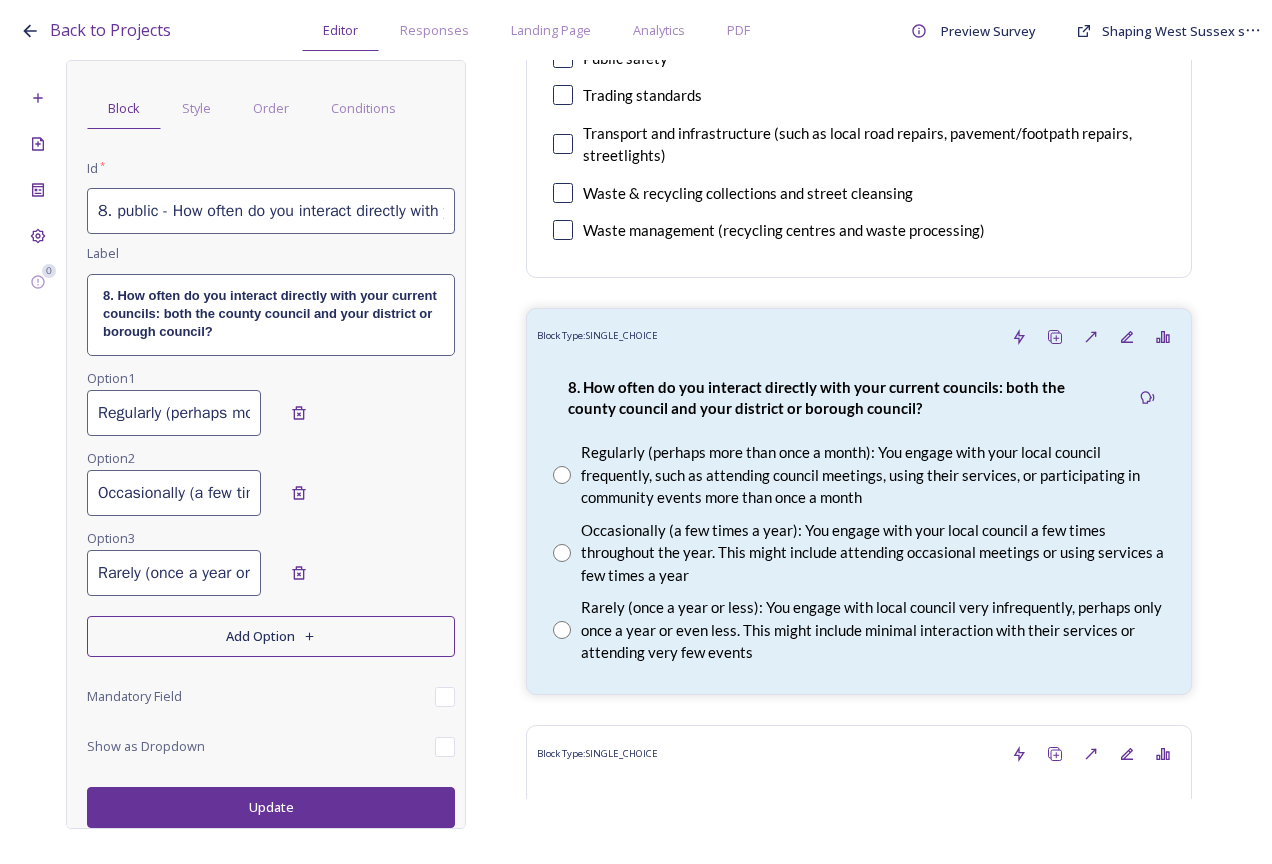 click on "Update" at bounding box center (271, 807) 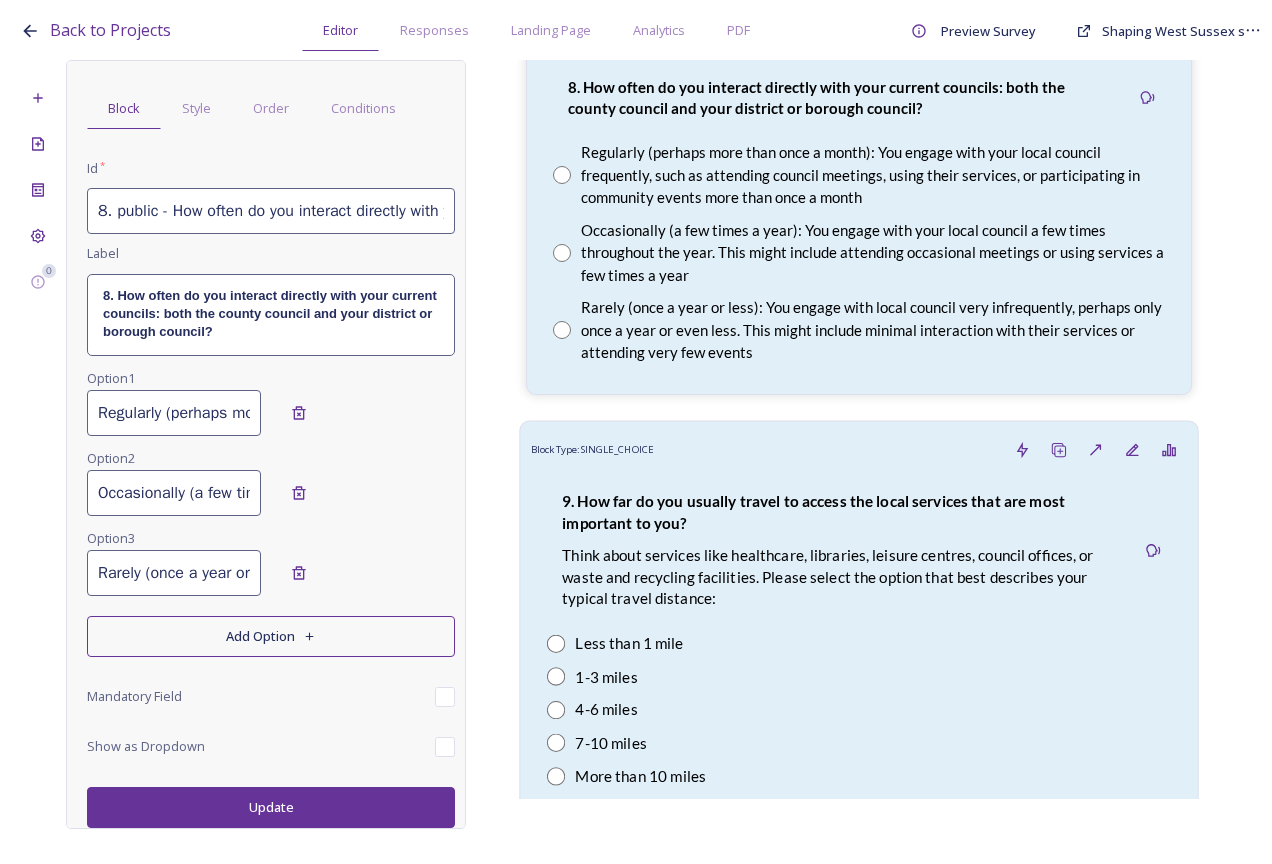 click on "Block Type:  SINGLE_CHOICE" at bounding box center [859, 449] 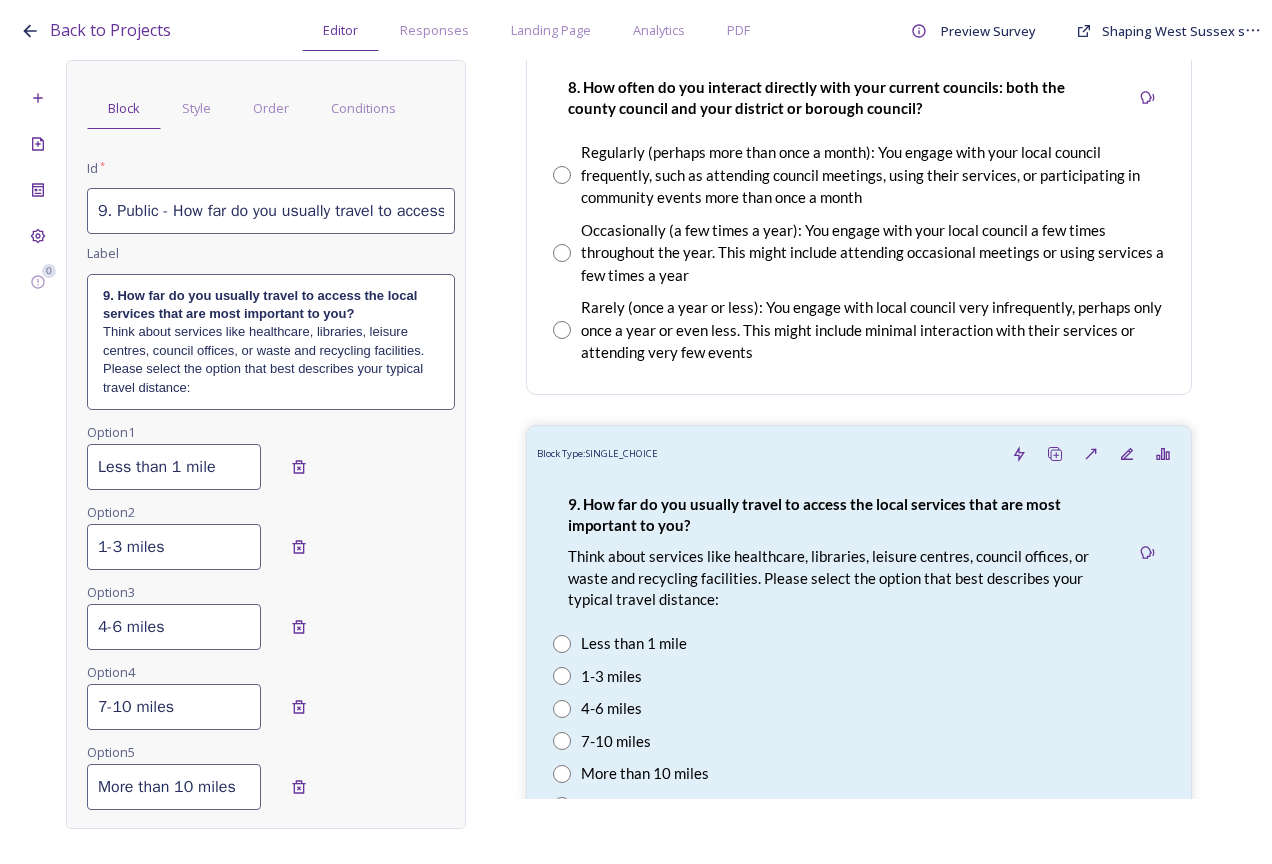 click on "9. Public - How far do you usually travel to access the local services that are most important to you?" at bounding box center [271, 211] 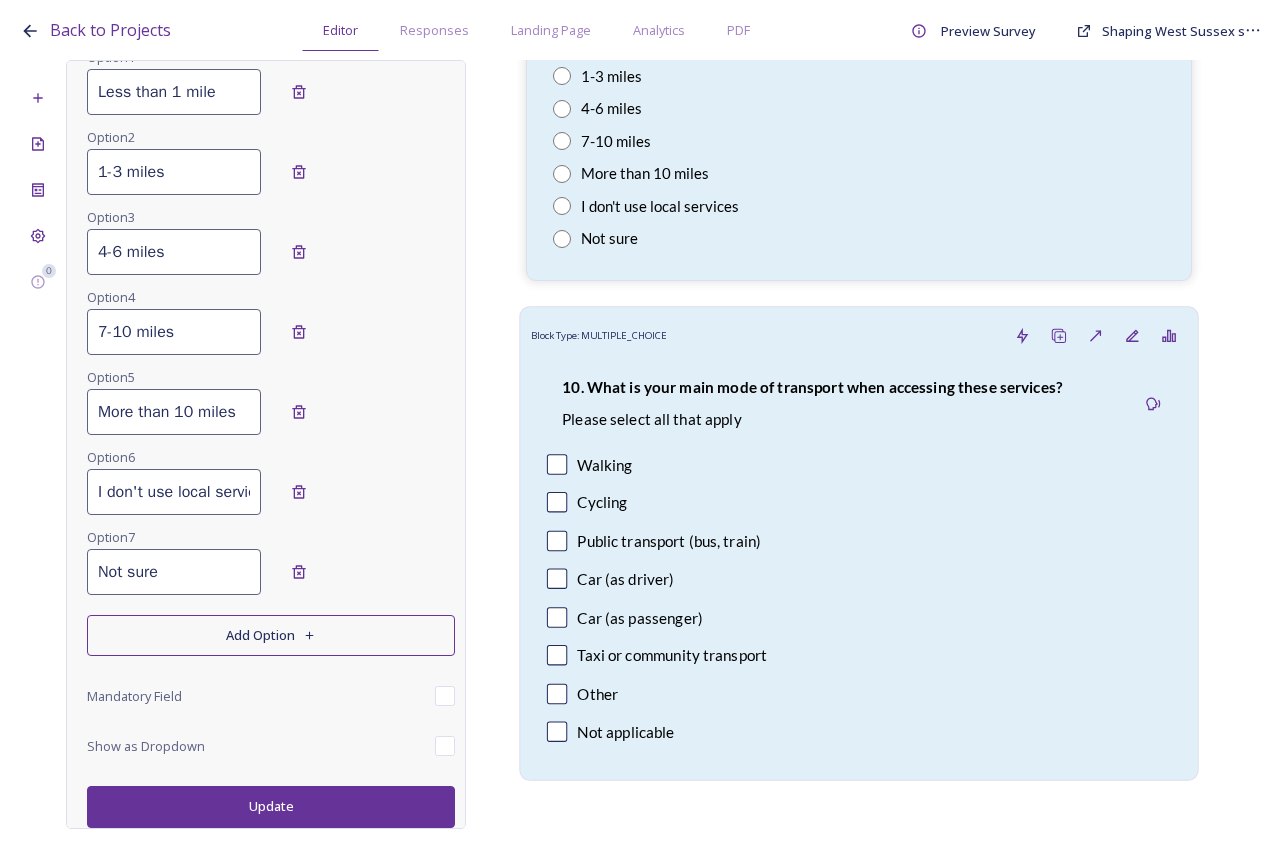 click on "Walking" at bounding box center (859, 464) 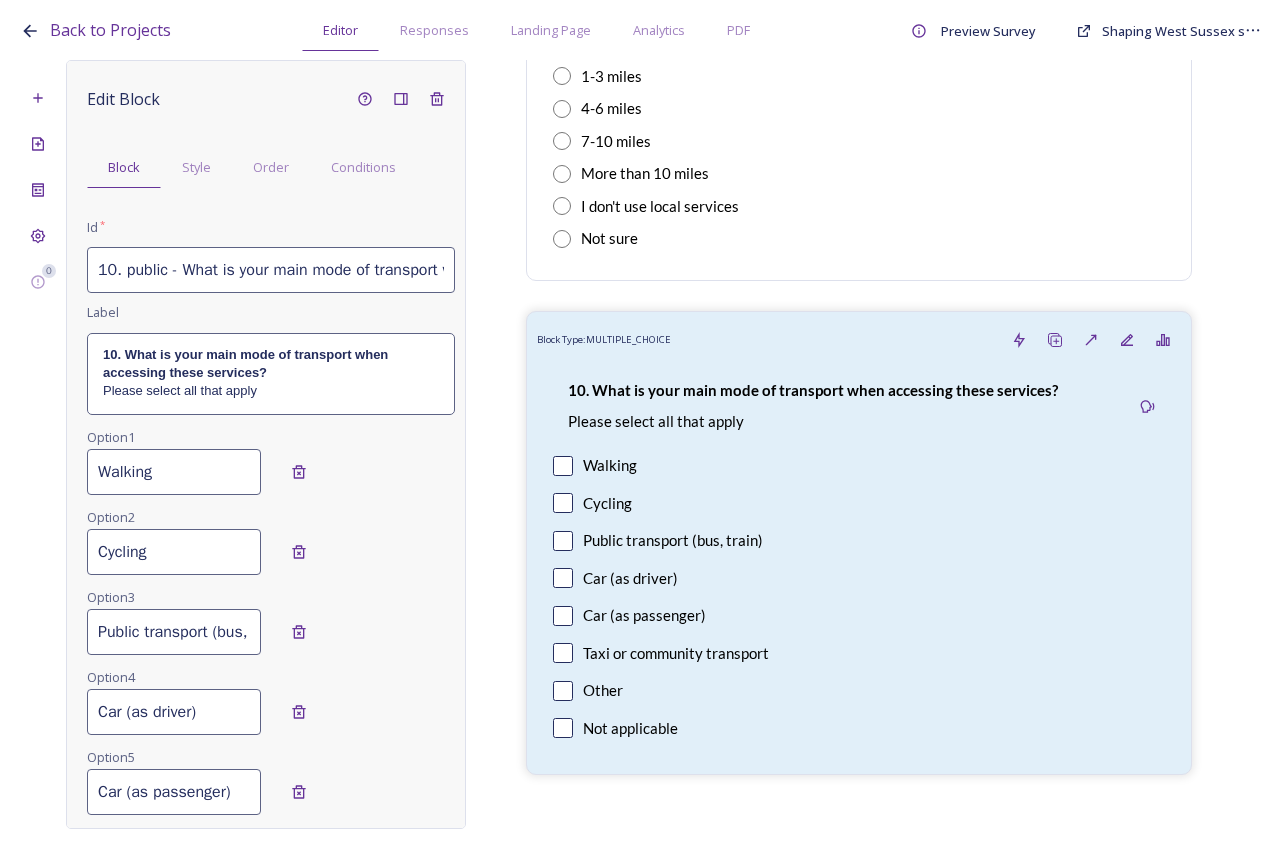 click on "10. public - What is your main mode of transport when accessing these services?" at bounding box center (271, 270) 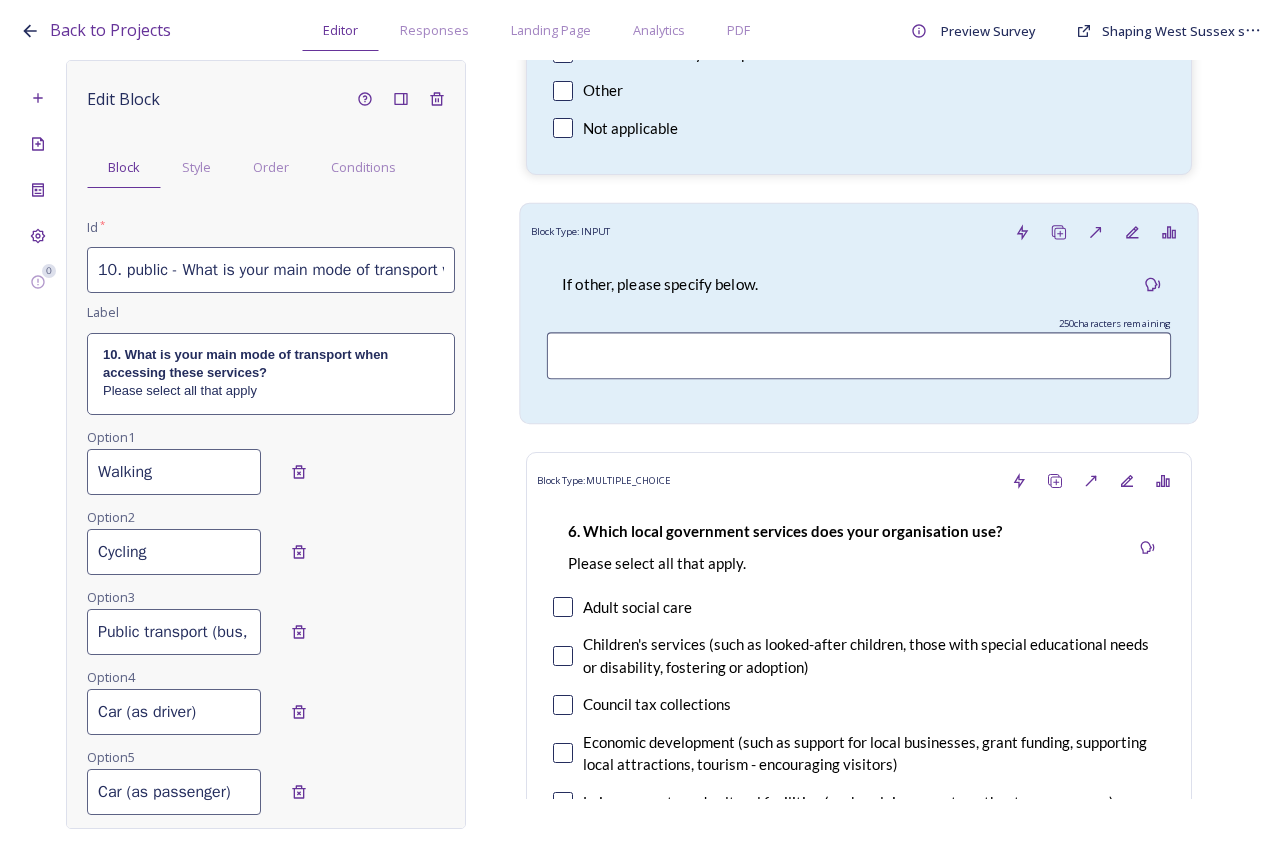 click on "If other, please specify below. 250  characters remaining" at bounding box center (859, 332) 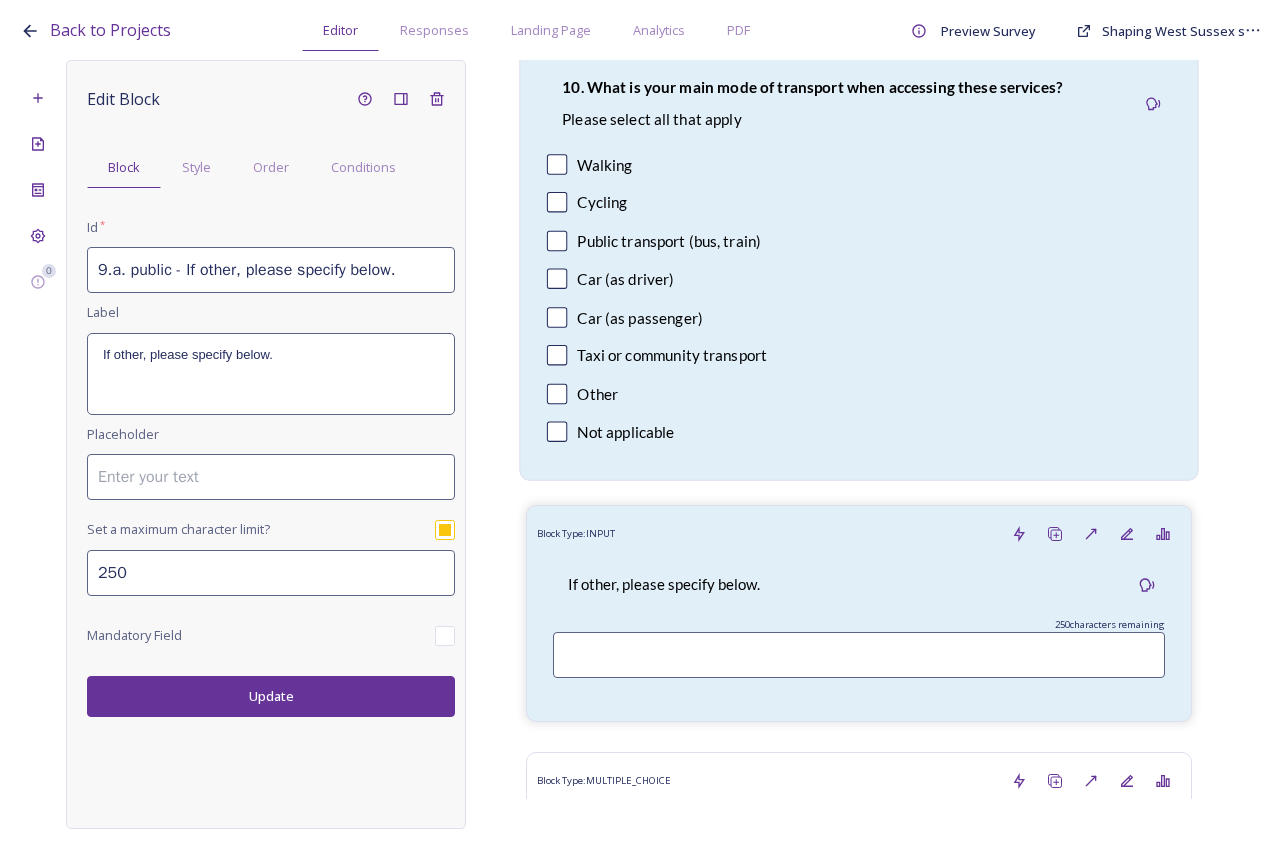 click on "Car (as driver)" at bounding box center [859, 278] 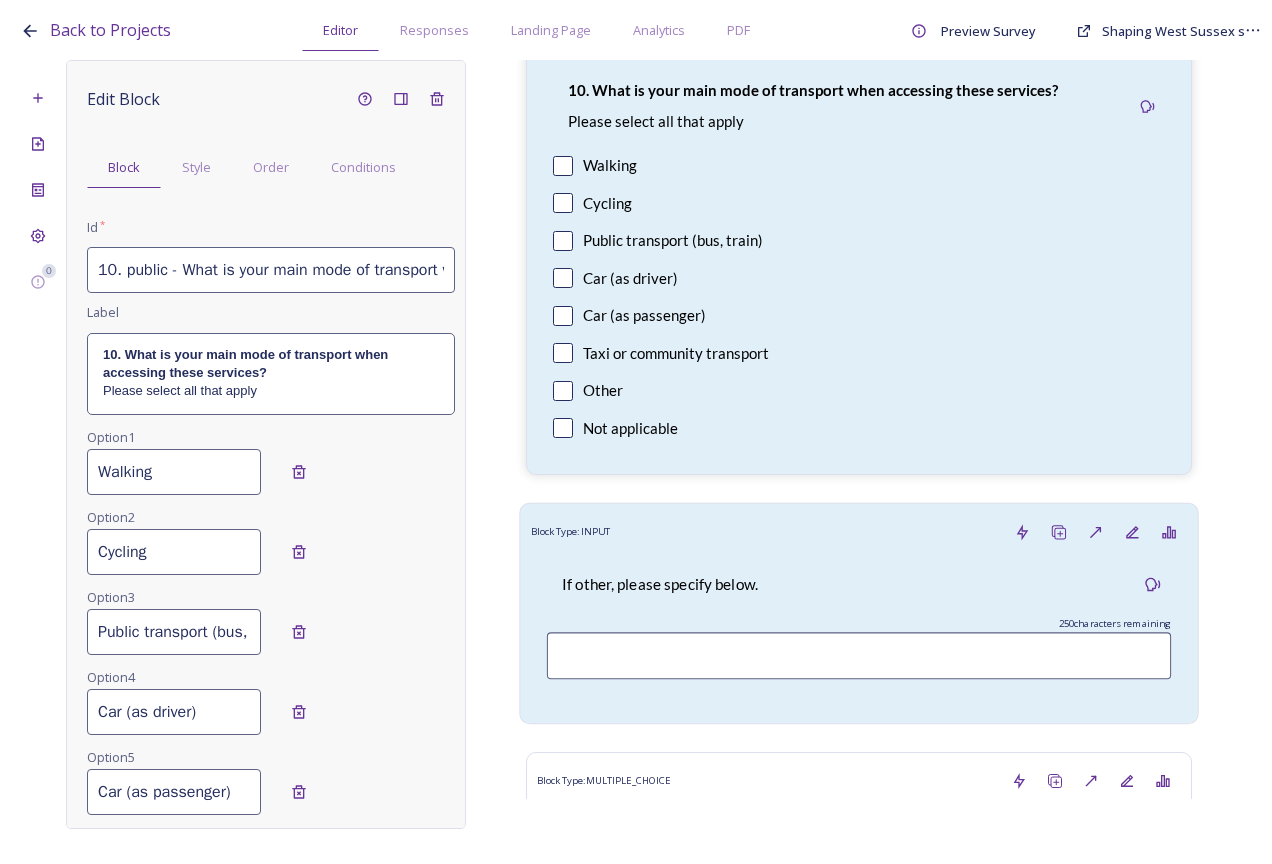 click on "If other, please specify below. 250  characters remaining" at bounding box center (859, 632) 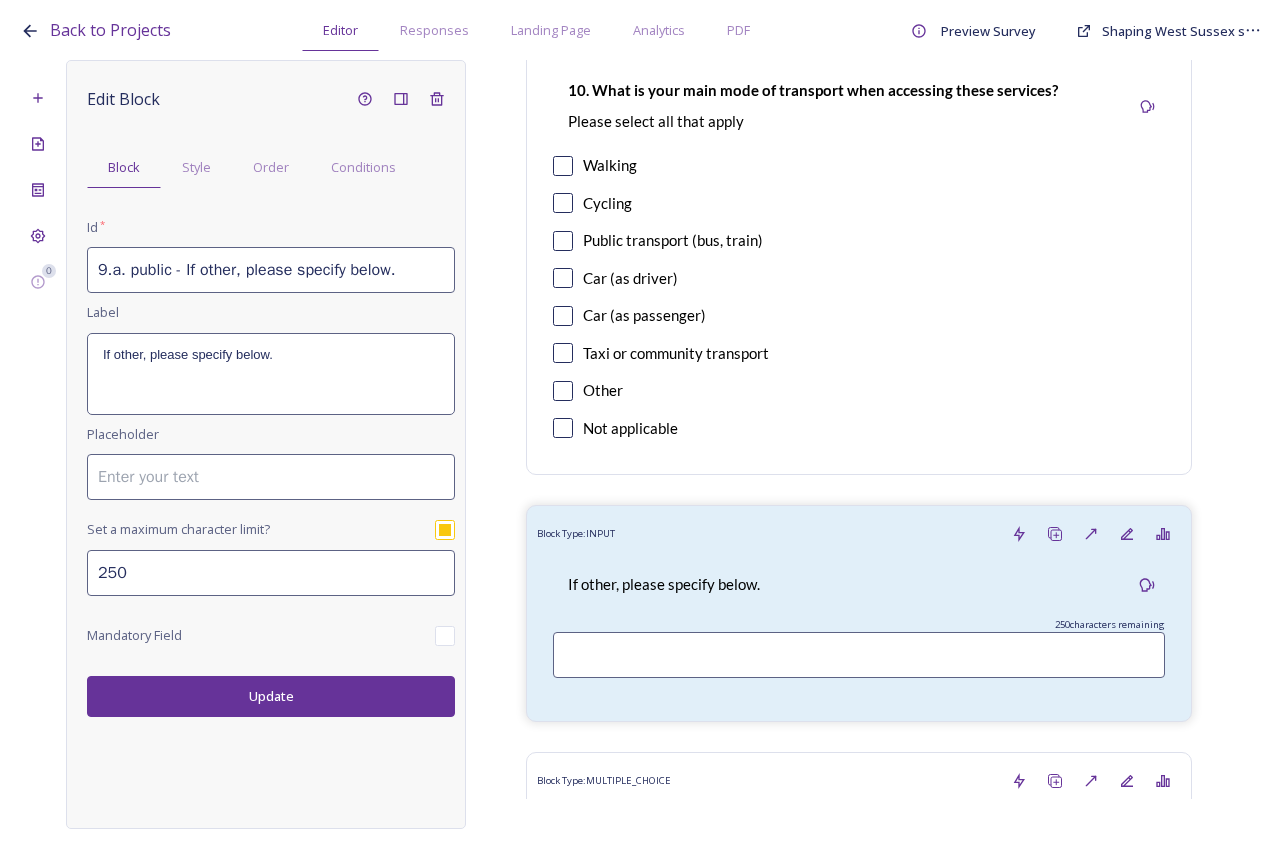 click on "9.a. public - If other, please specify below." at bounding box center [271, 270] 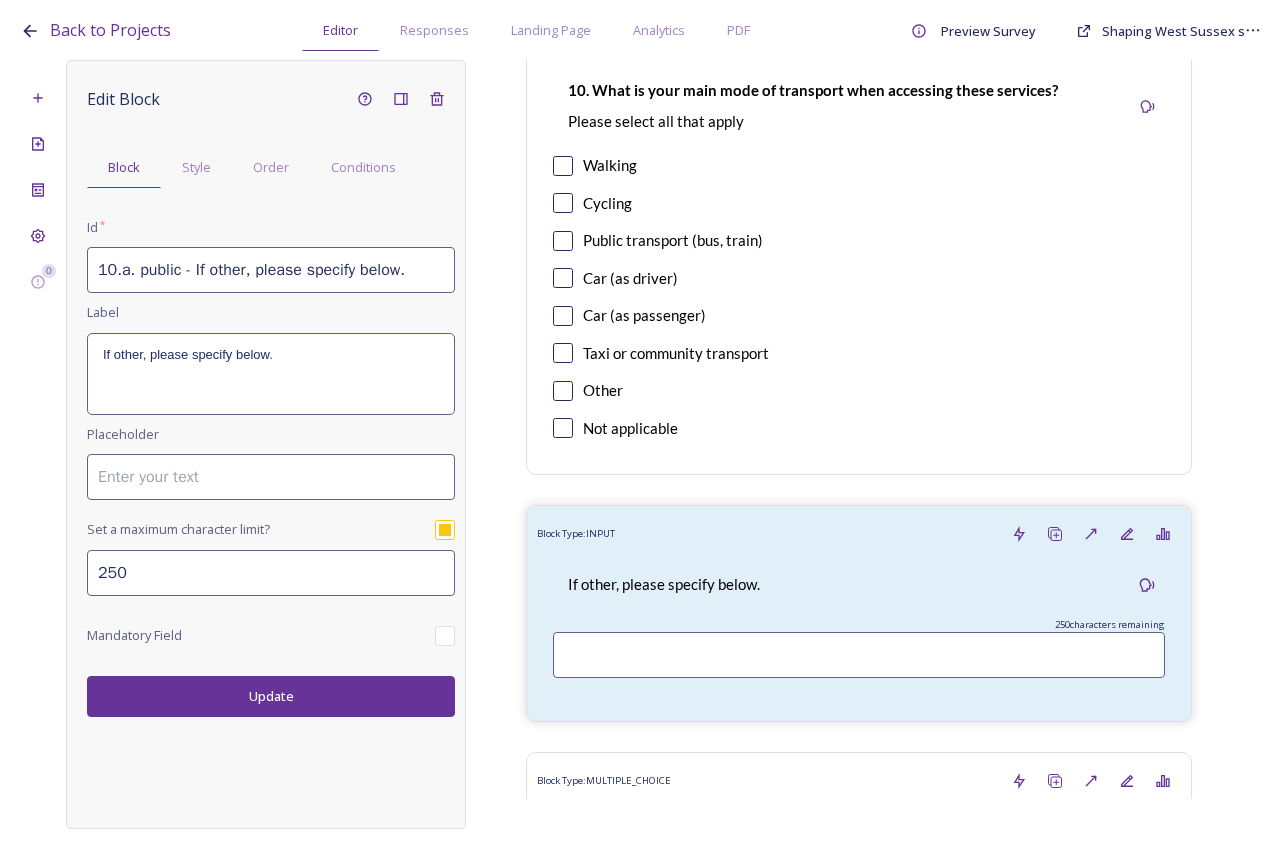 type on "10.a. public - If other, please specify below." 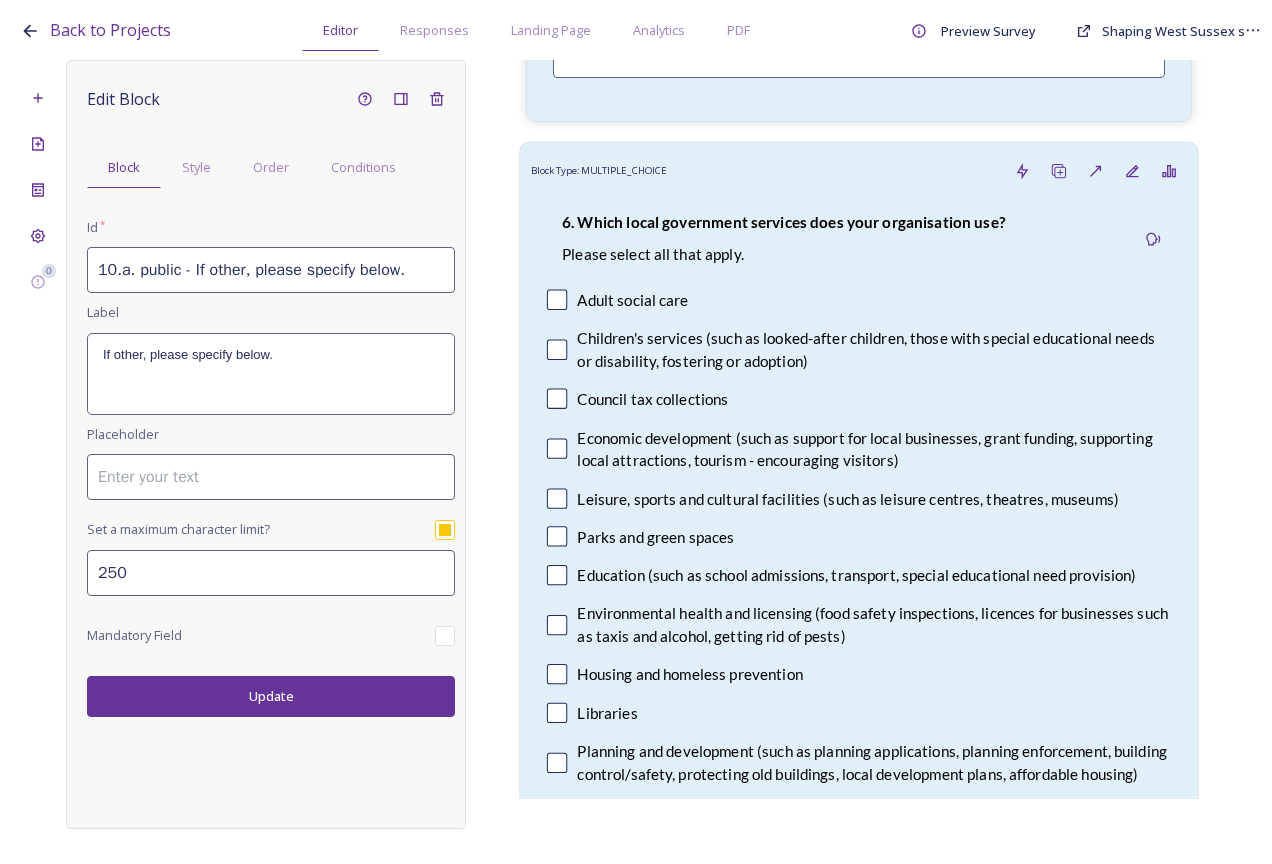 click on "Please select all that apply." at bounding box center (783, 255) 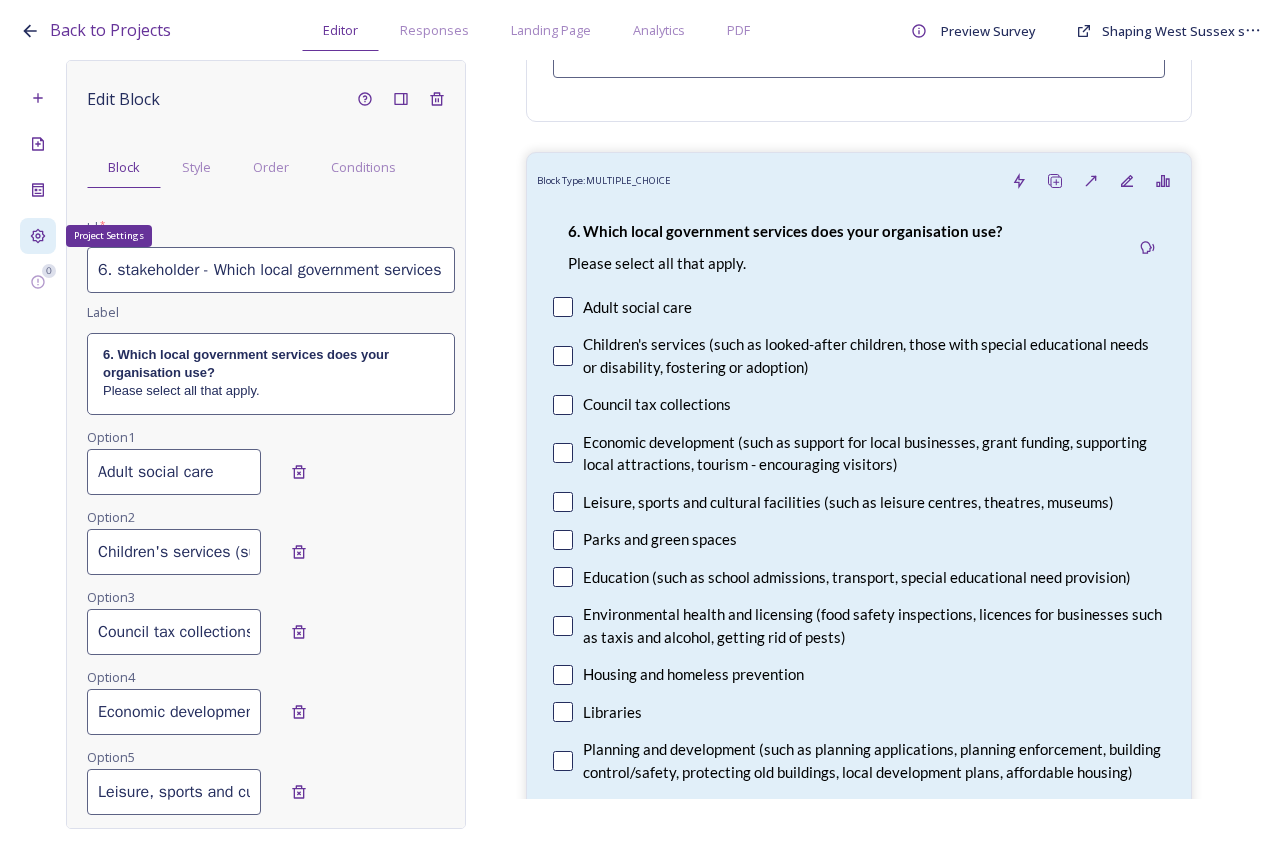 click 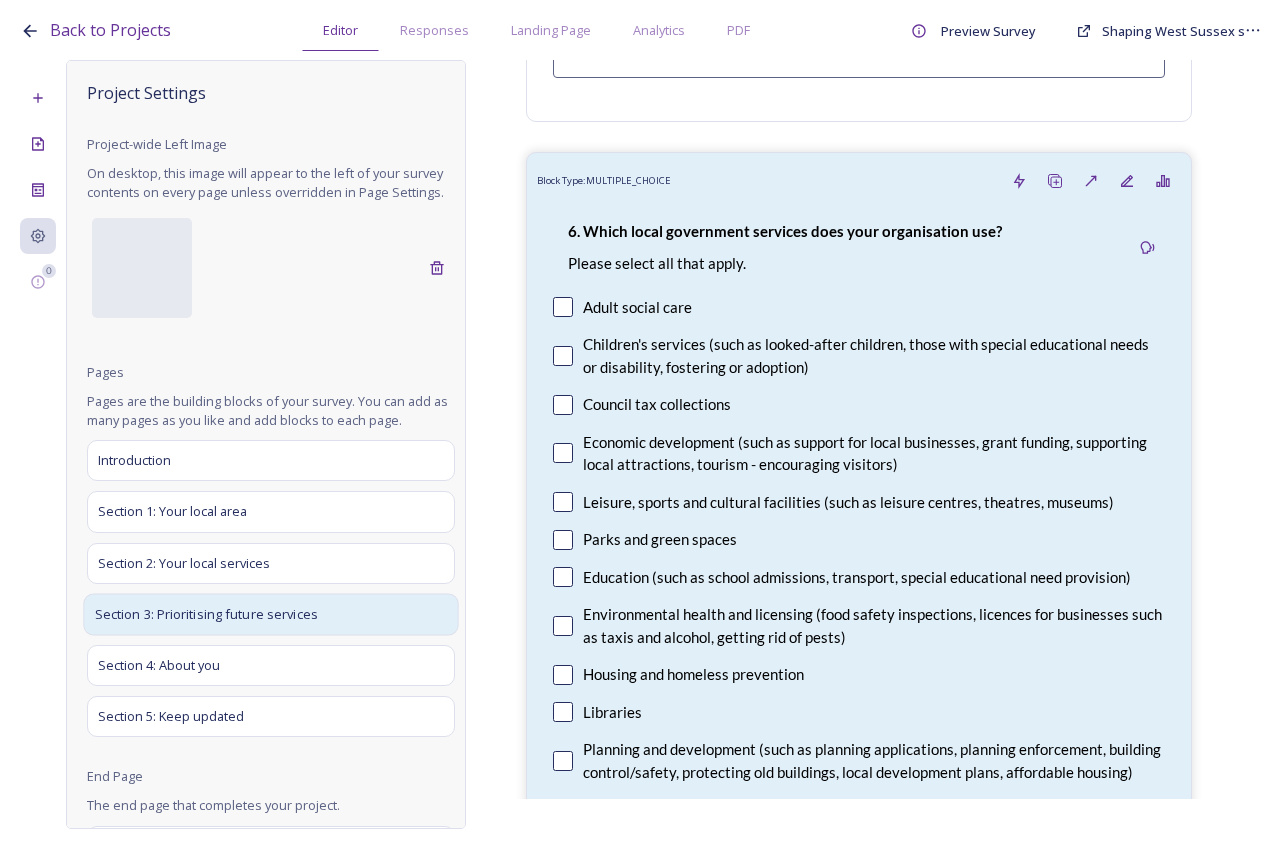 click on "Section 3: Prioritising future services" at bounding box center (270, 614) 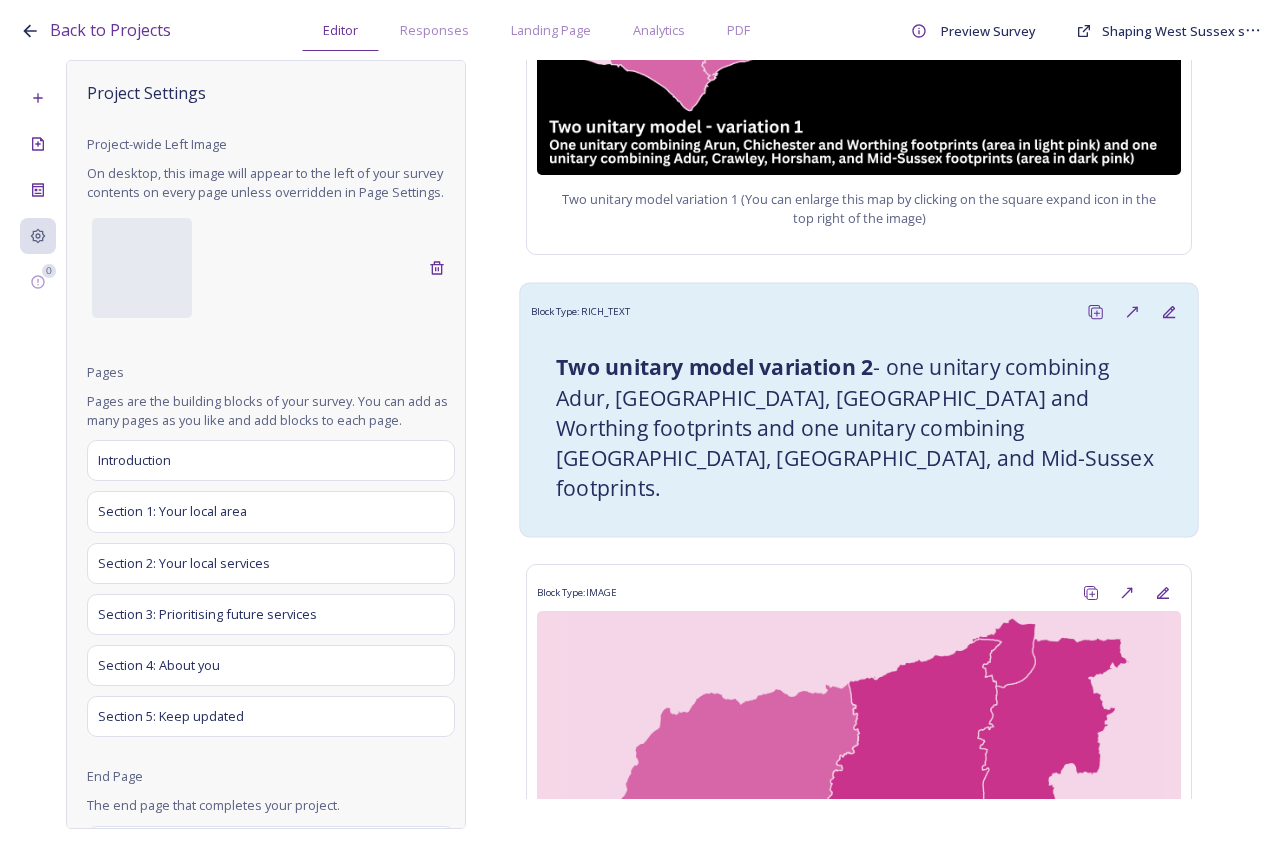 click on "Two unitary model variation 2" at bounding box center [714, 367] 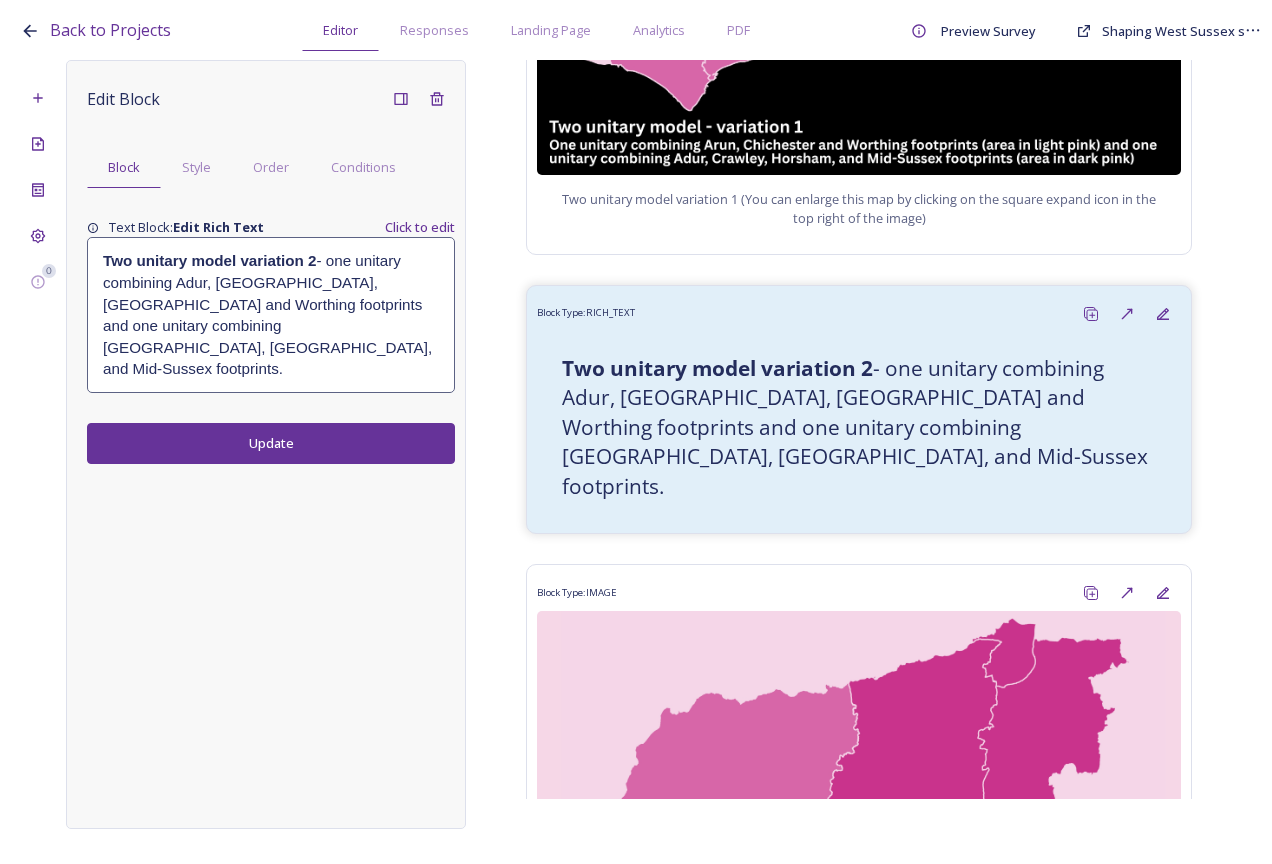 click on "Two unitary model variation 2  - one unitary combining Adur, Arun, Chichester and Worthing footprints and one unitary combining Crawley, Horsham, and Mid-Sussex footprints." at bounding box center [271, 314] 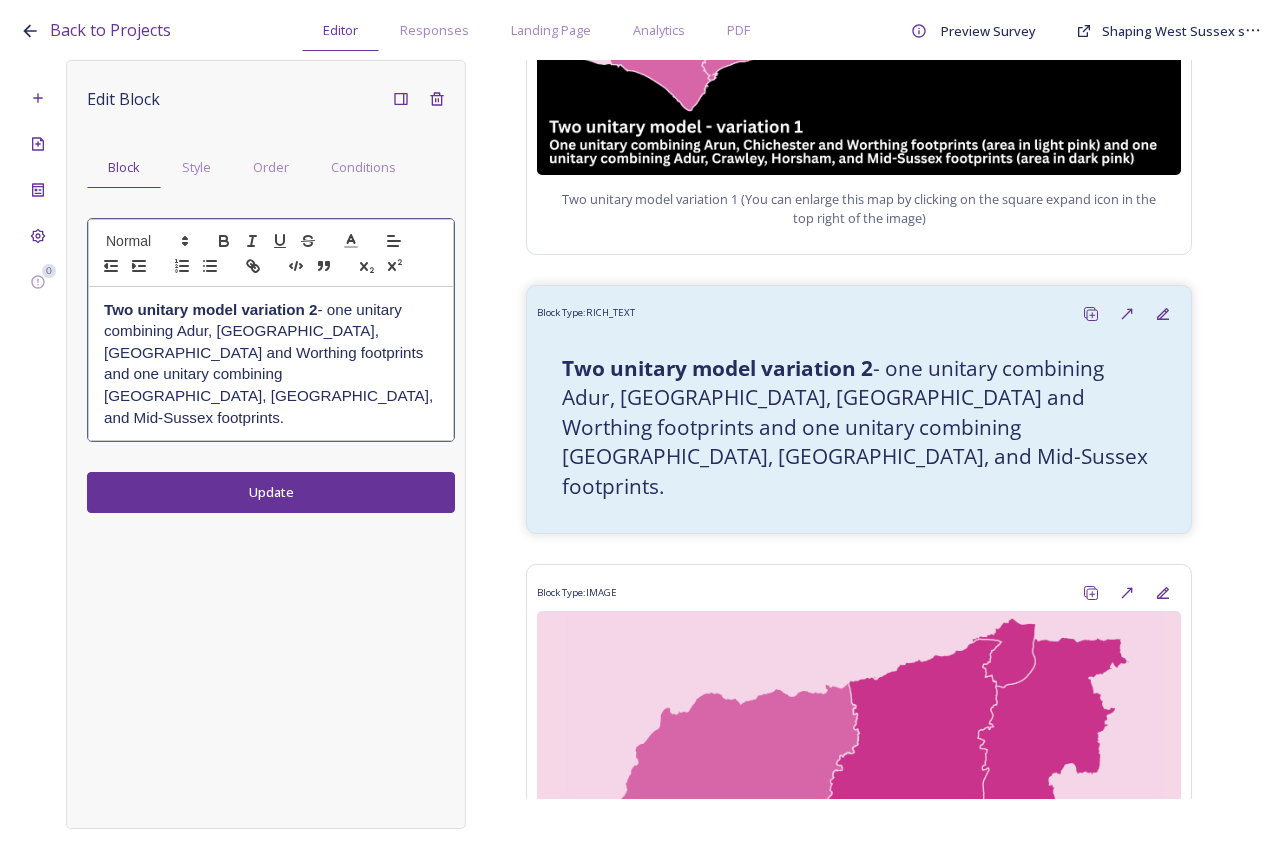 click on "Two unitary model variation 2  - one unitary combining Adur, Arun, Chichester and Worthing footprints and one unitary combining Crawley, Horsham, and Mid-Sussex footprints." at bounding box center [271, 363] 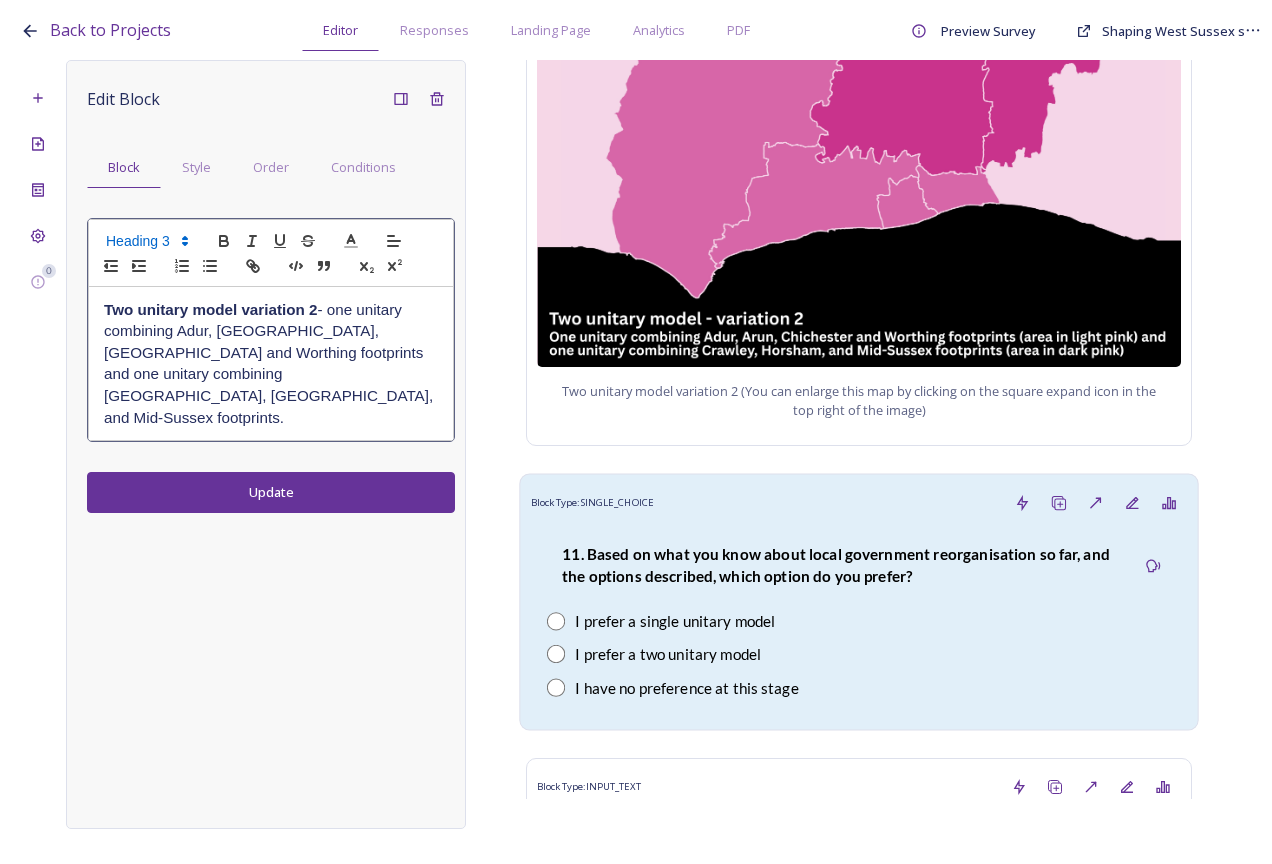 click on "11. Based on what you know about local government reorganisation so far, and the options described, which option do you prefer?" at bounding box center (840, 565) 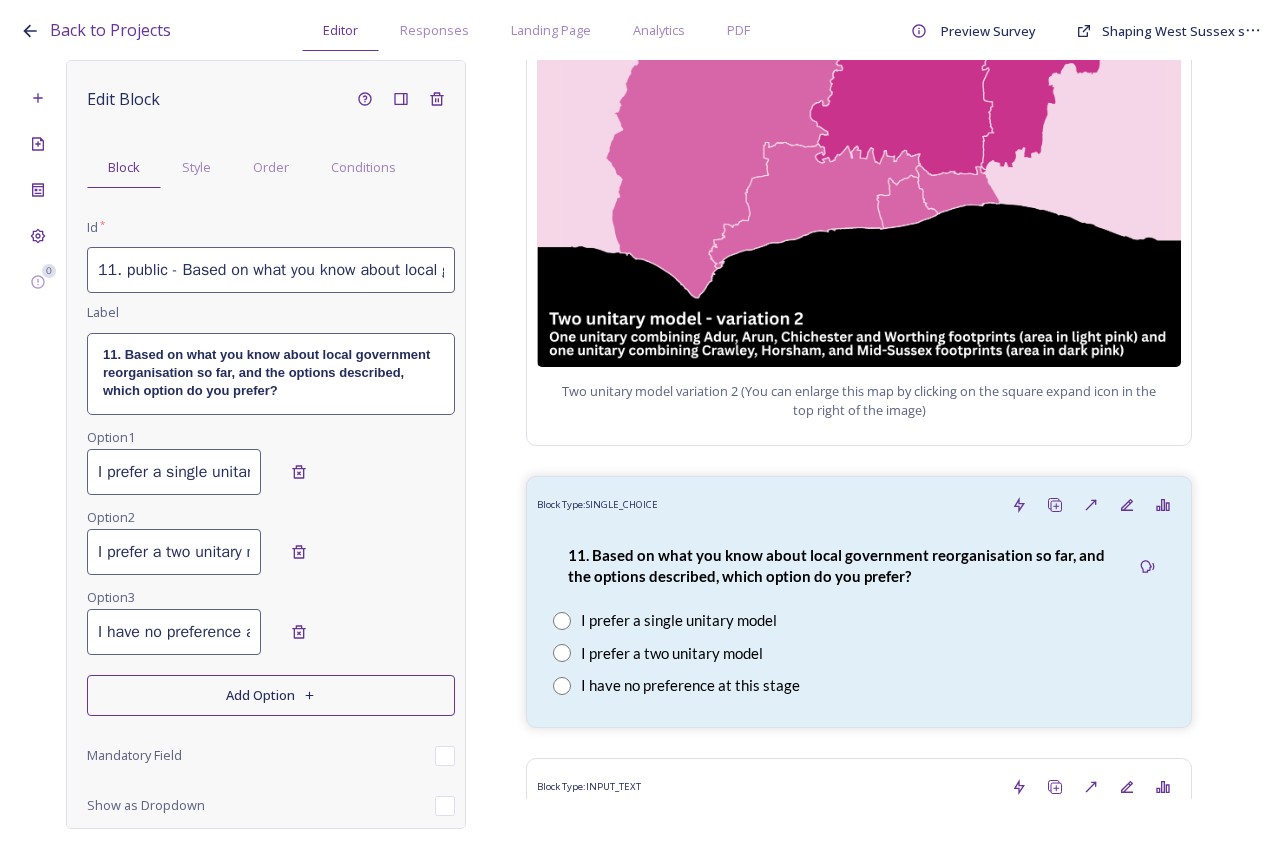 click on "11. public - Based on what you know about local government reorganisation so far, and the options under consideration in this survey, do you prefer a particular option within the West Sussex geographic boundary?" at bounding box center [271, 270] 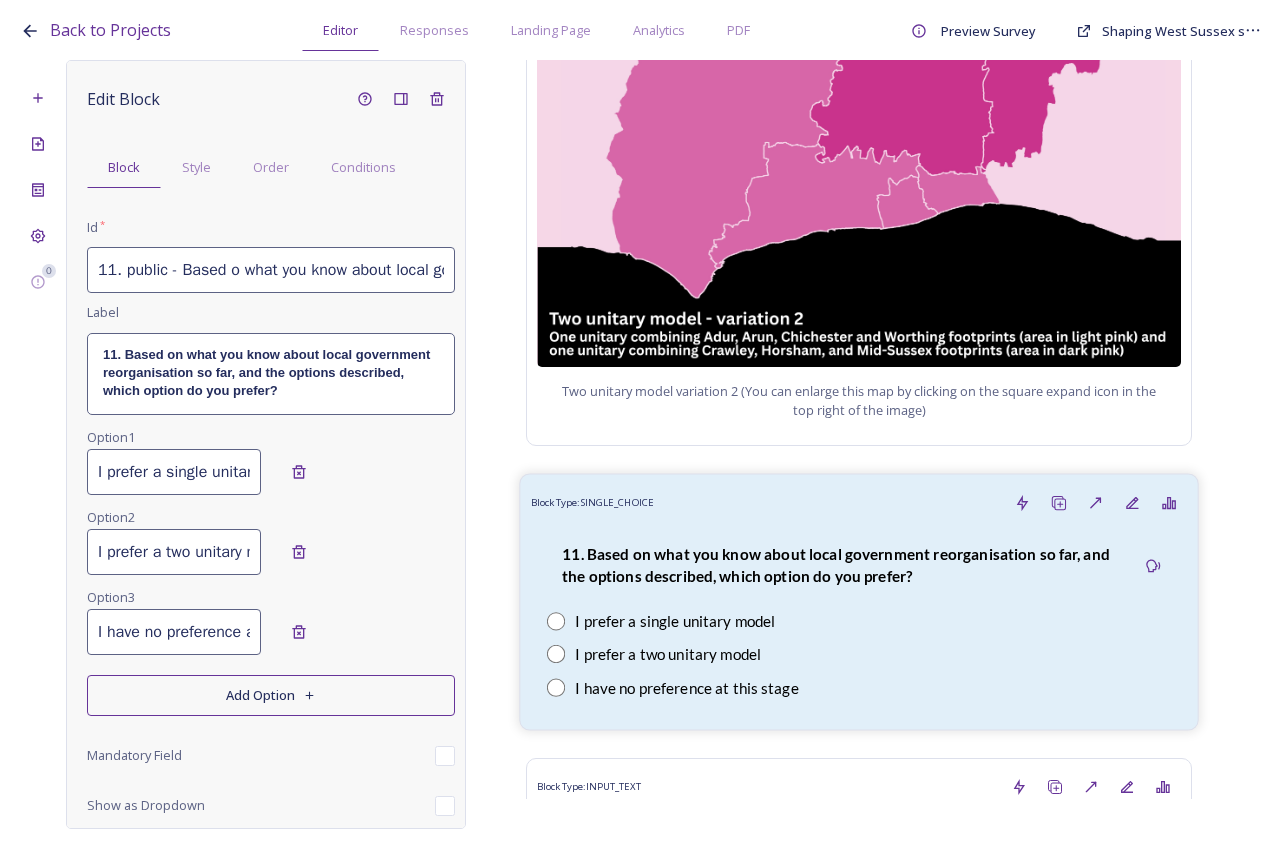 type on "11. public - Based on what you know about local government reorganisation so far, and the options under consideration in this survey, do you prefer a particular option within the West Sussex geographic boundary?" 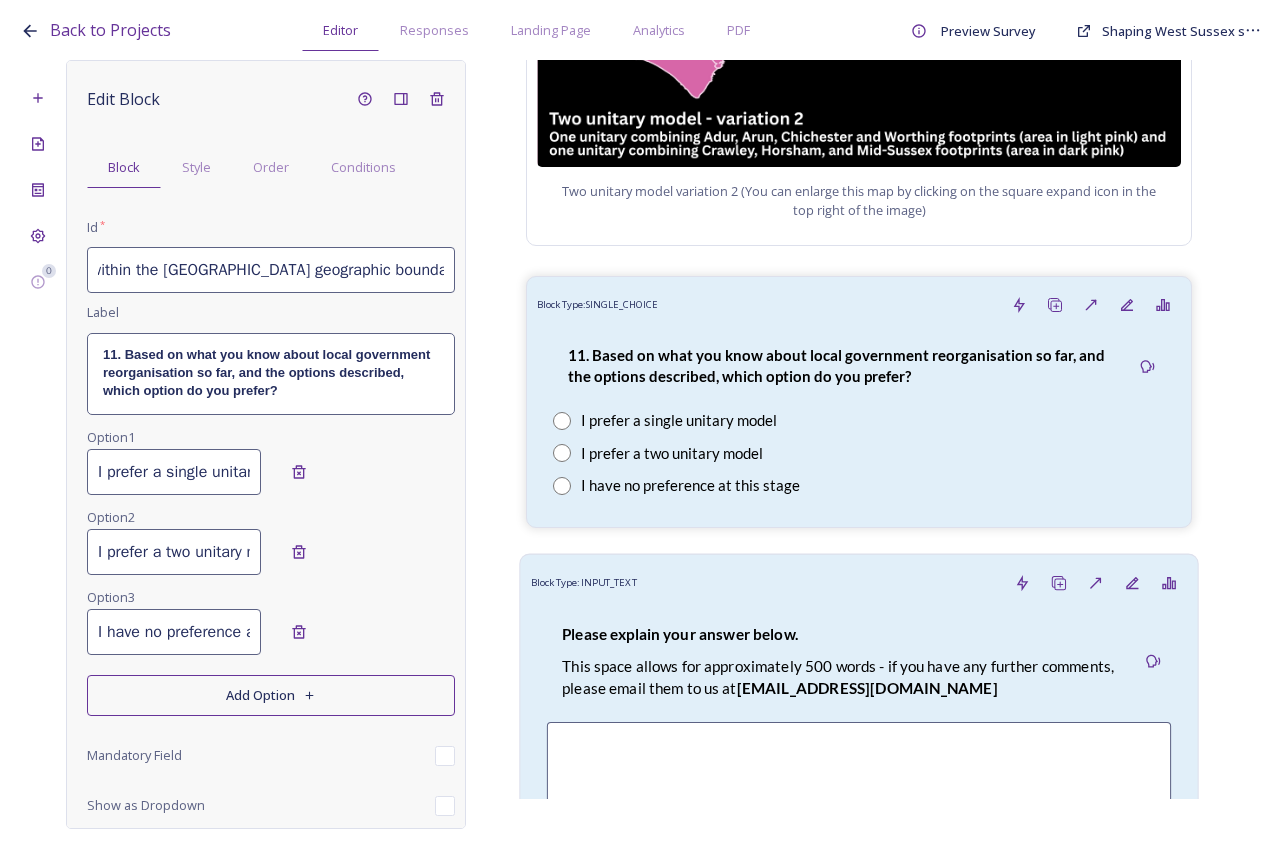 click on "This space allows for approximately 500 words - if you have any further comments, please email them to us at  LGRquestions@horsham.gov.uk" at bounding box center [840, 677] 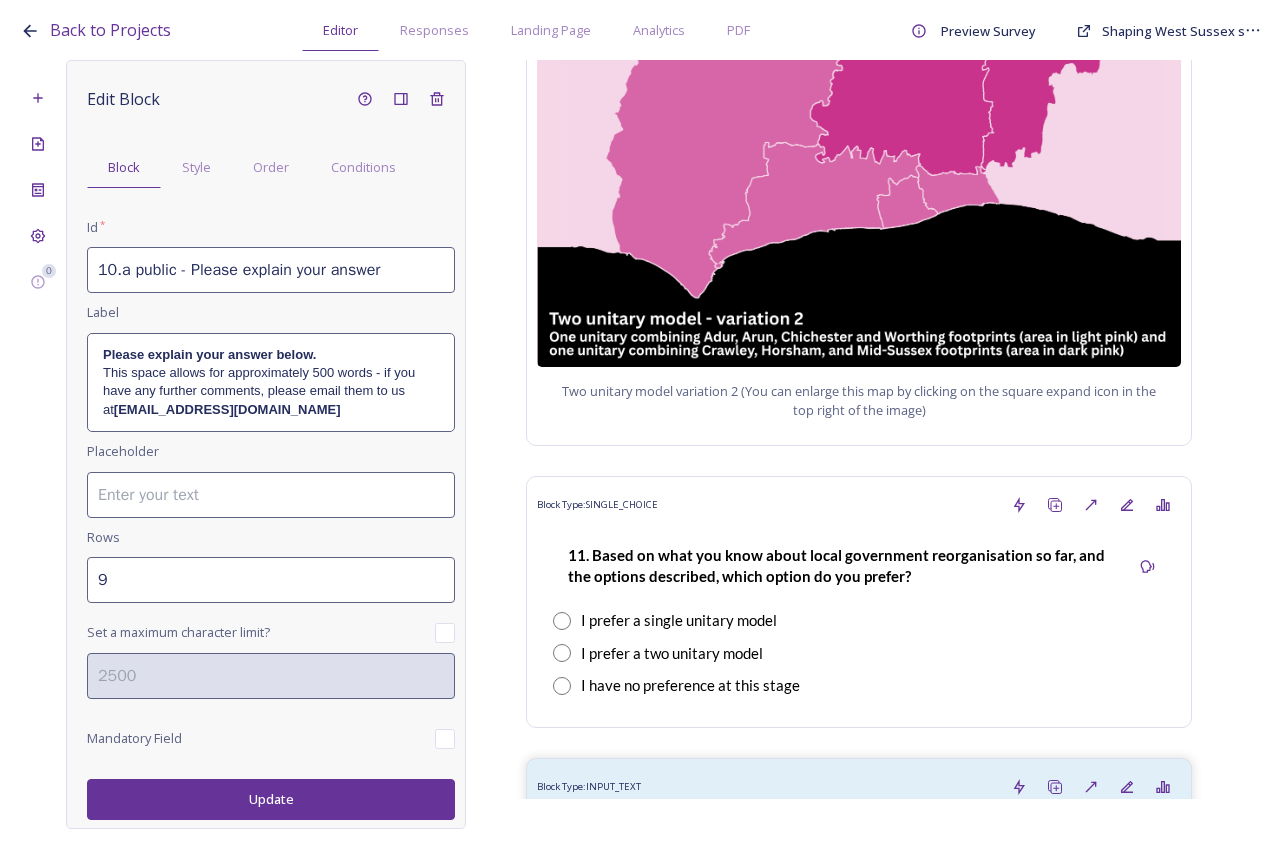 click on "10.a public - Please explain your answer" at bounding box center [271, 270] 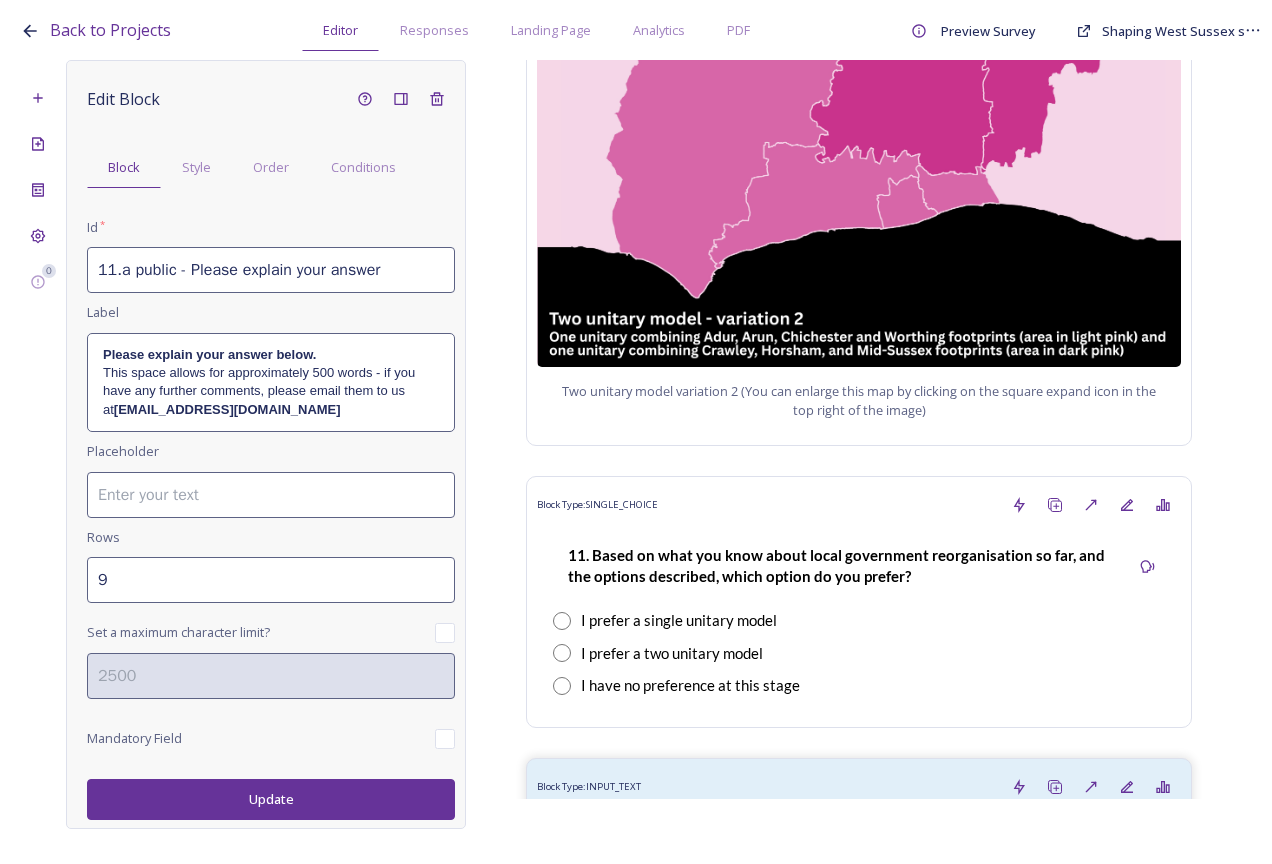 type on "11.a public - Please explain your answer" 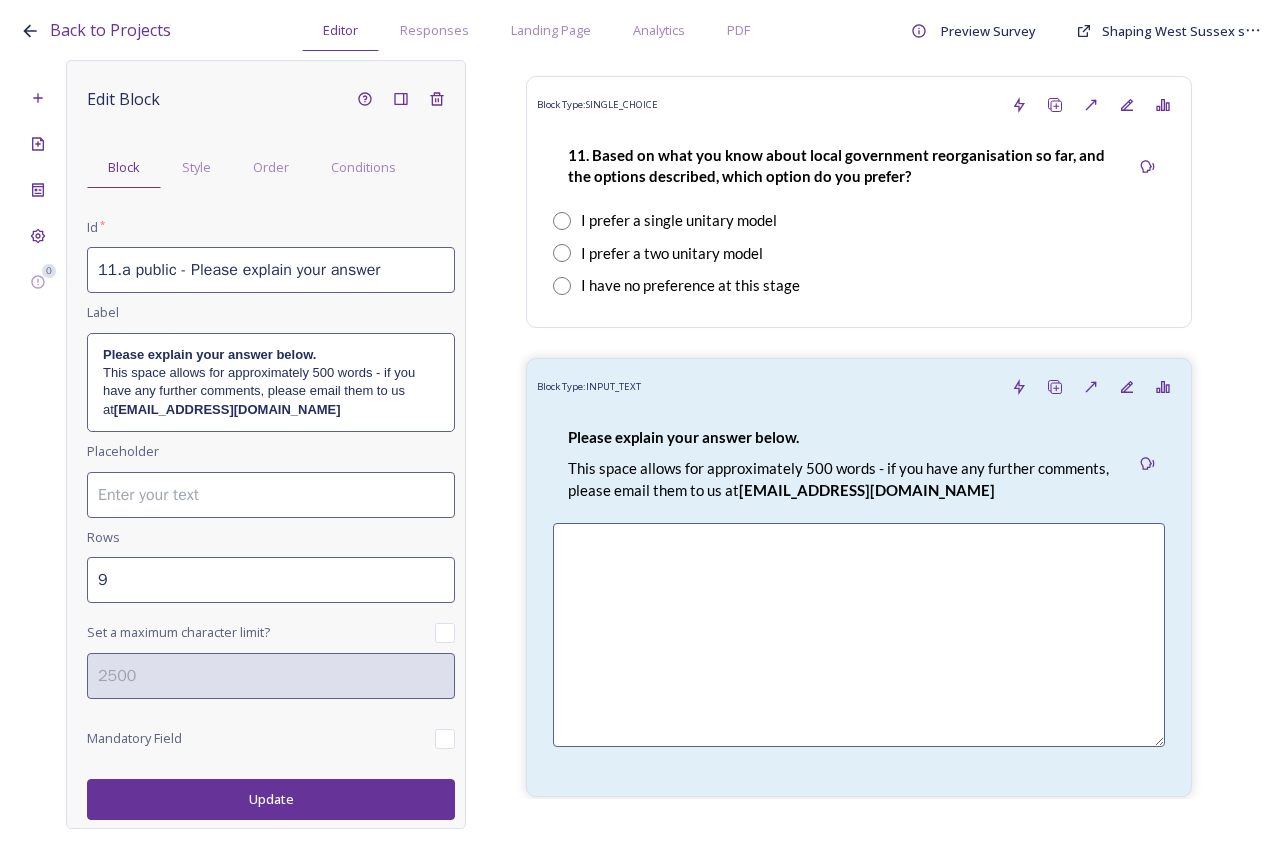 click on "Block Type:  HEADER Prioritising future services Block Type:  RICH_TEXT As explained on our  Shaping West Sussex hub , local government reorganisation for West Sussex means that the county, district and borough councils will be replaced with one, or more than one, single-tier council (referred to as a unitary council) to deliver all your services.  Options currently being explored within West Sussex are detailed on our  hub , but map visuals can be found below. Block Type:  RICH_TEXT A single county unitary , bringing the County Council and all seven District and Borough Councils services together to form a new unitary council for West Sussex. Block Type:  IMAGE Single unitary model (You can enlarge this map by clicking on the square expand icon in the top right of the image) Block Type:  RICH_TEXT Two unitary option variation 1  -   one unitary combining Arun, Chichester and Worthing footprints and one unitary combining Adur, Crawley, Horsham, and Mid-Sussex footprints. Block Type:  IMAGE Block Type:  IMAGE" at bounding box center [859, 429] 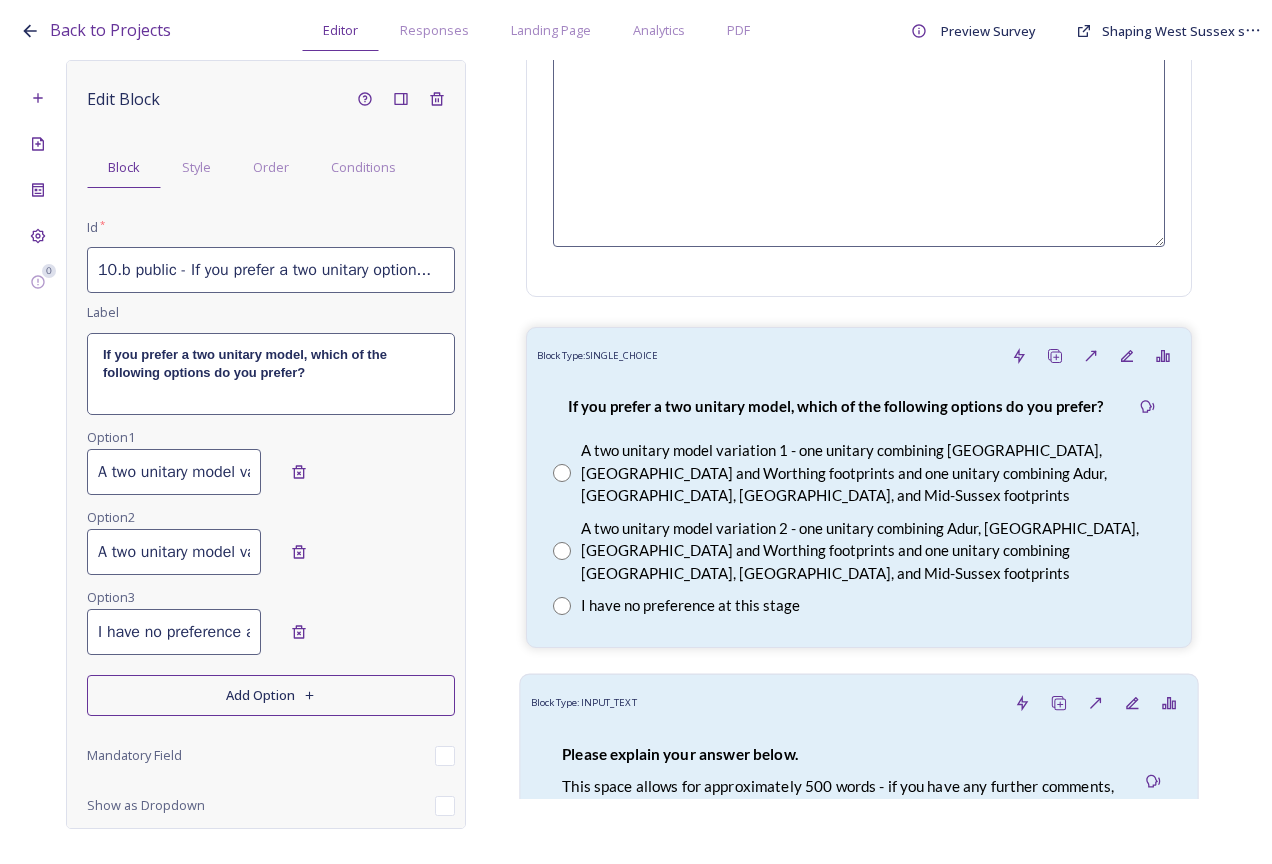 click on "Please explain your answer below.  This space allows for approximately 500 words - if you have any further comments, please email them to us at  LGRquestions@horsham.gov.uk" at bounding box center (841, 782) 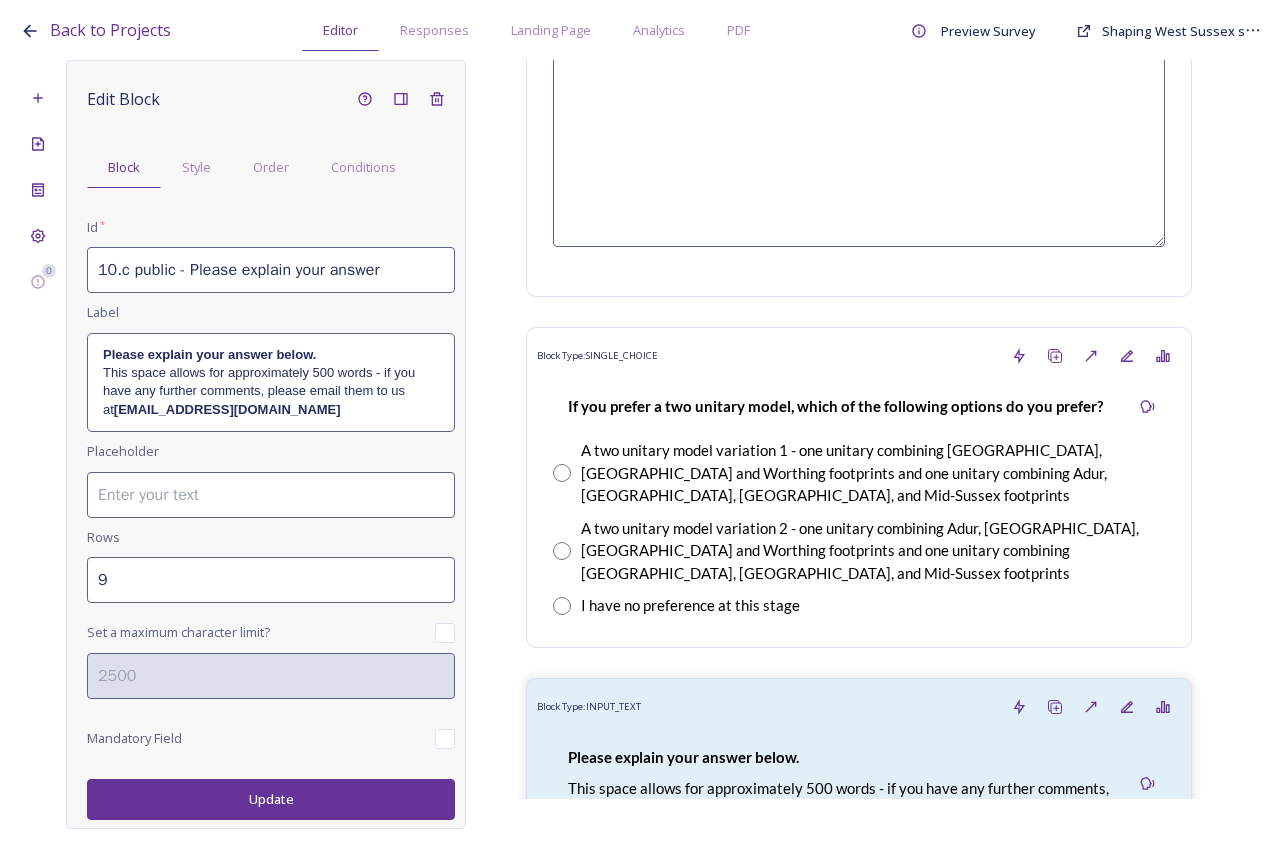 click on "10.c public - Please explain your answer" at bounding box center (271, 270) 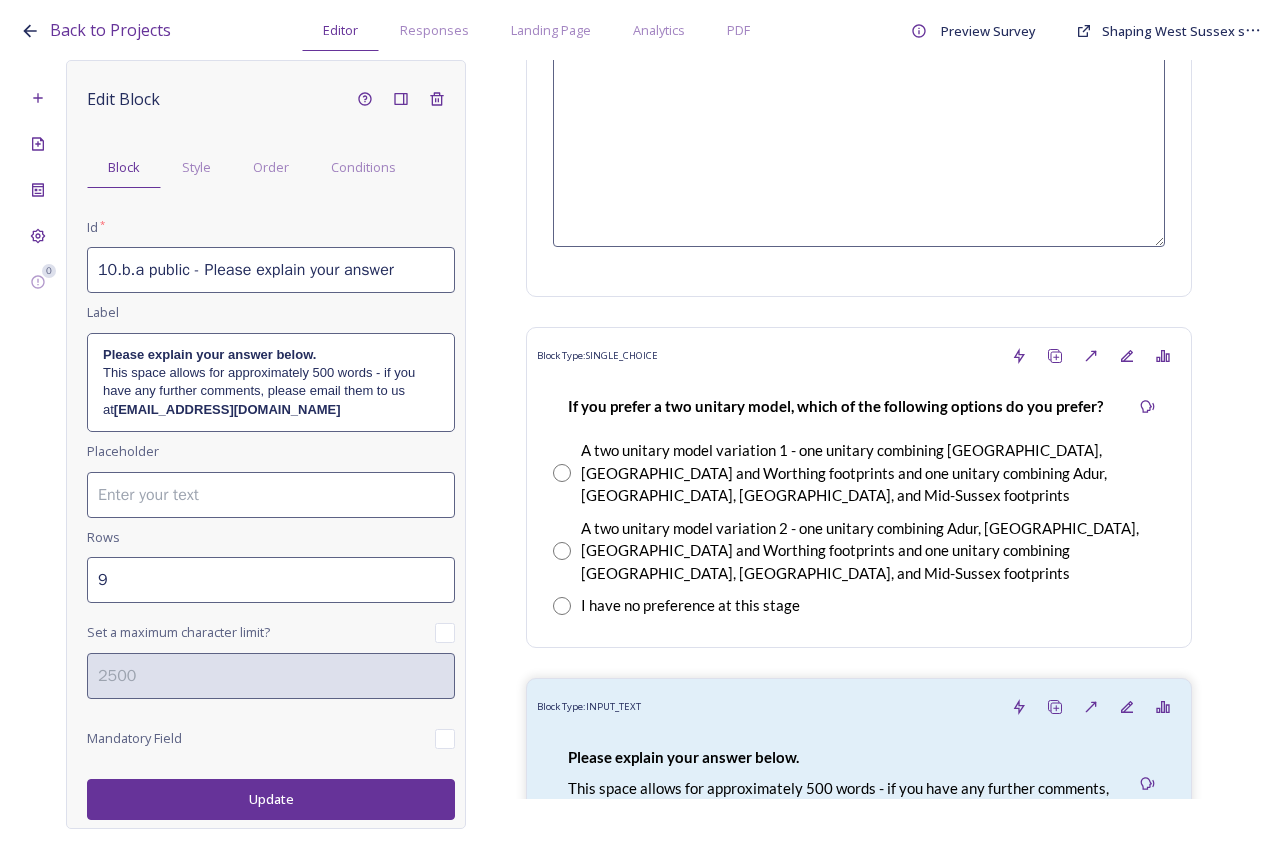 click on "Update" at bounding box center (271, 799) 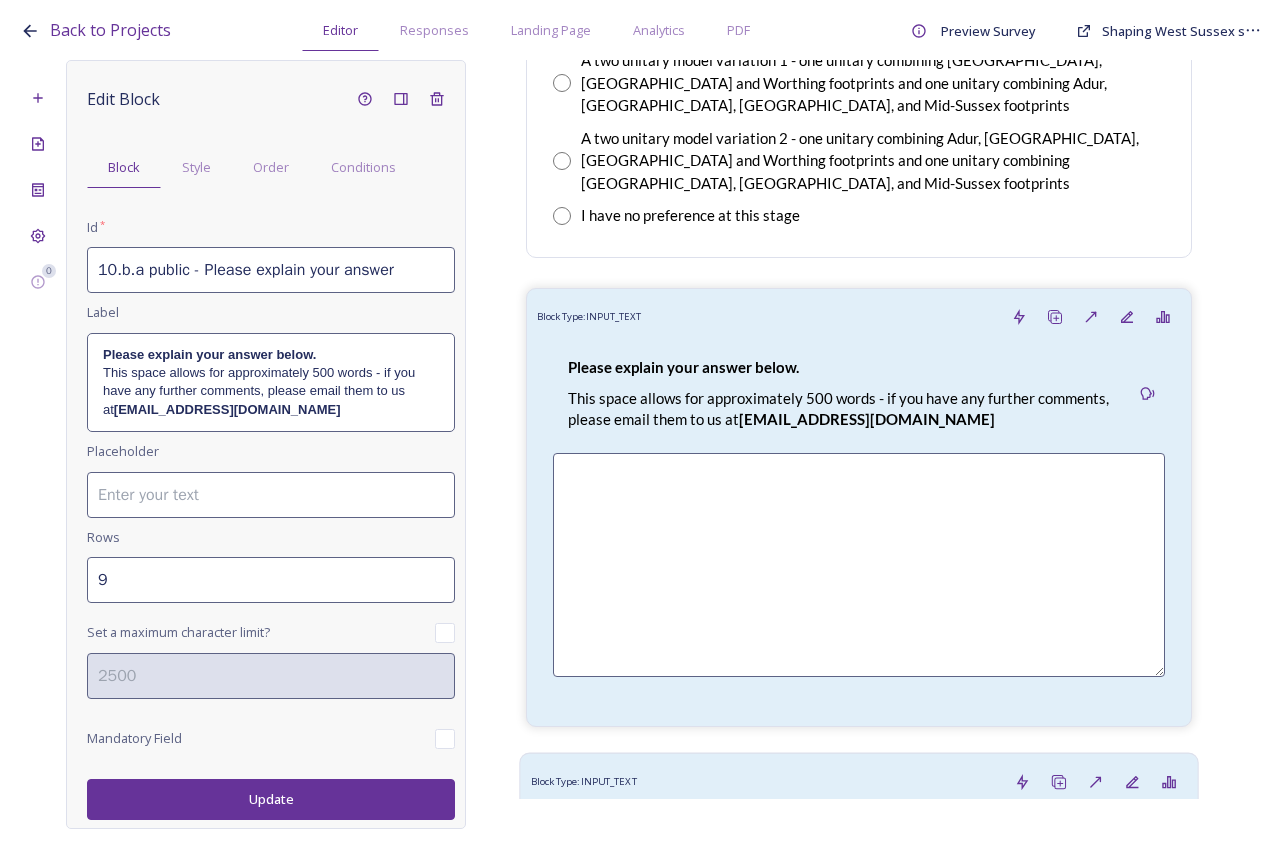 scroll, scrollTop: 4000, scrollLeft: 0, axis: vertical 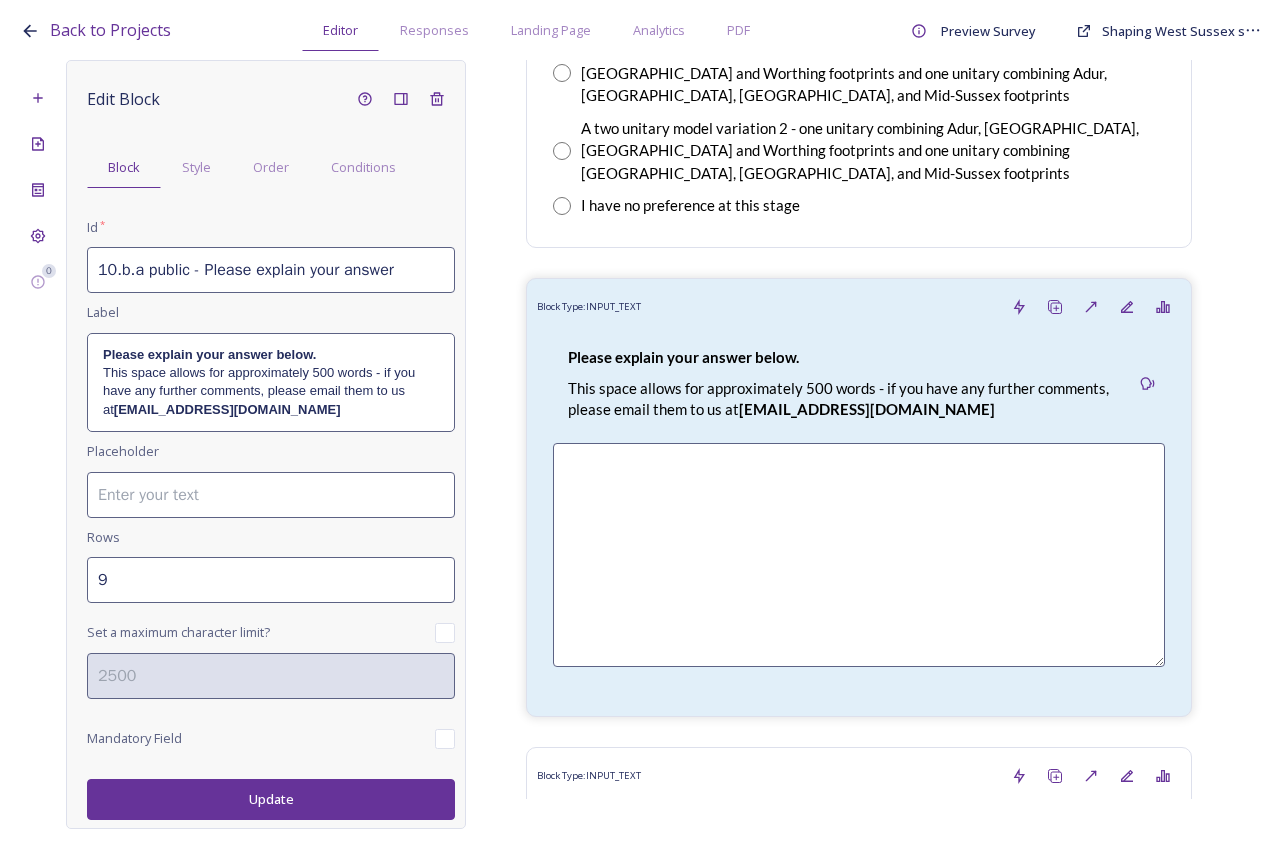 click on "10.b.a public - Please explain your answer" at bounding box center (271, 270) 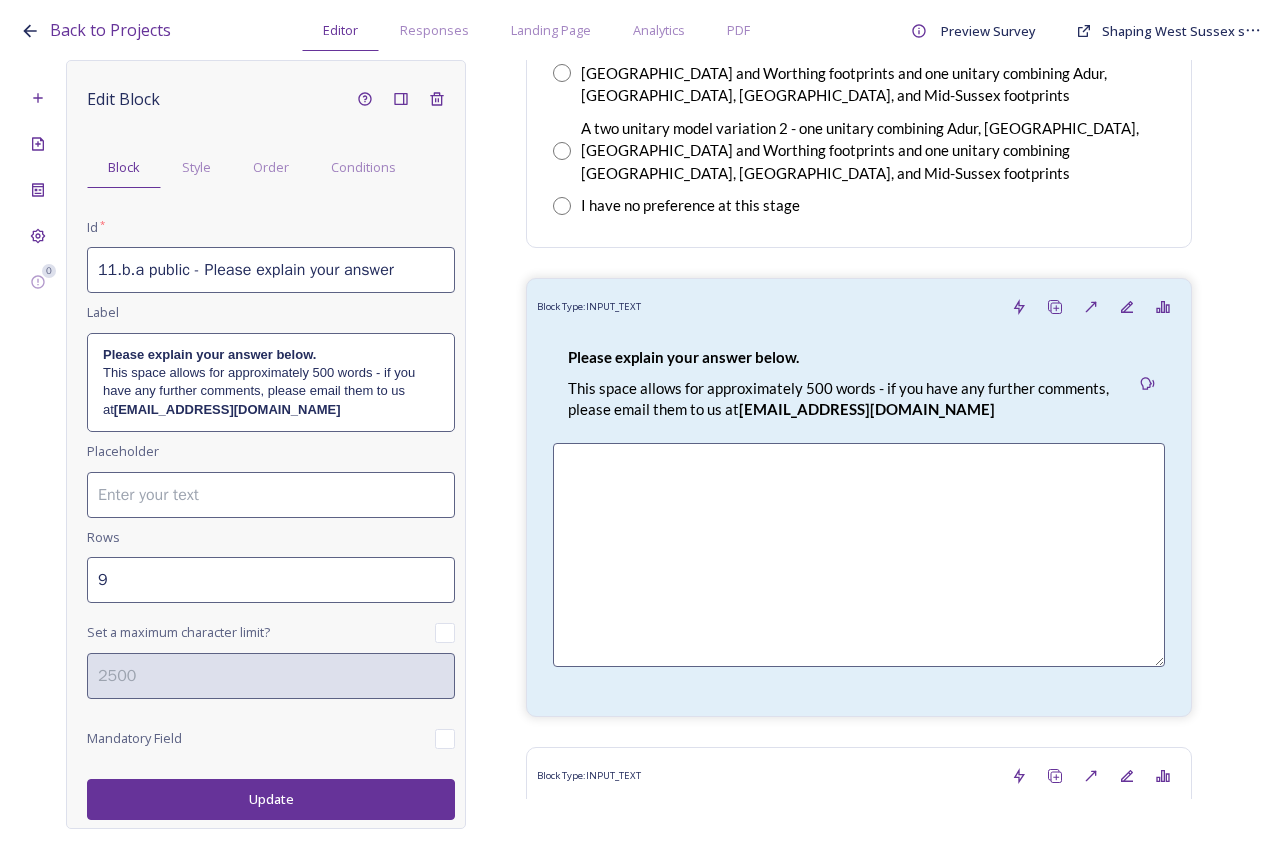 click on "Update" at bounding box center [271, 799] 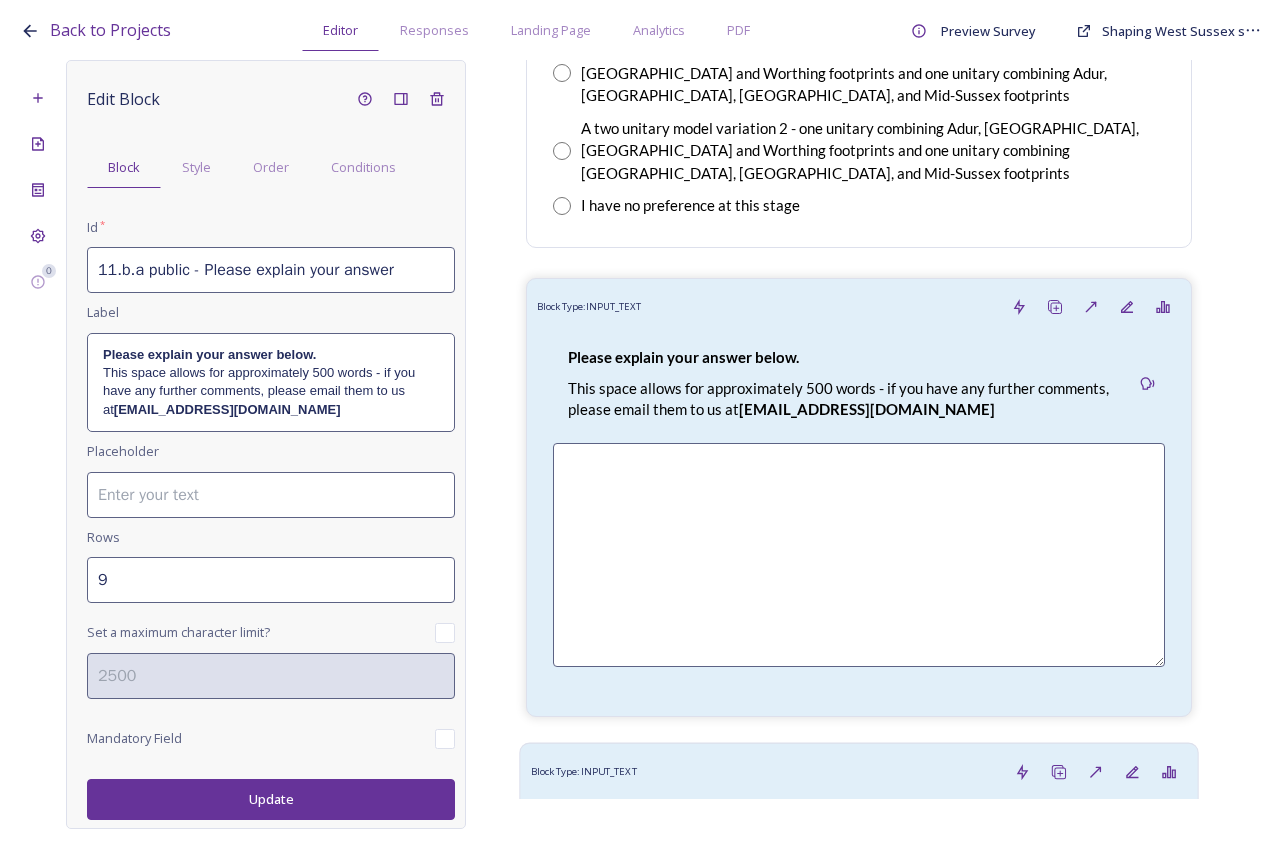 click on "Please explain your answer below.  This space allows for approximately 500 words - if you have any further comments, please email them to us at  LGRquestions@horsham.gov.uk" at bounding box center [841, 851] 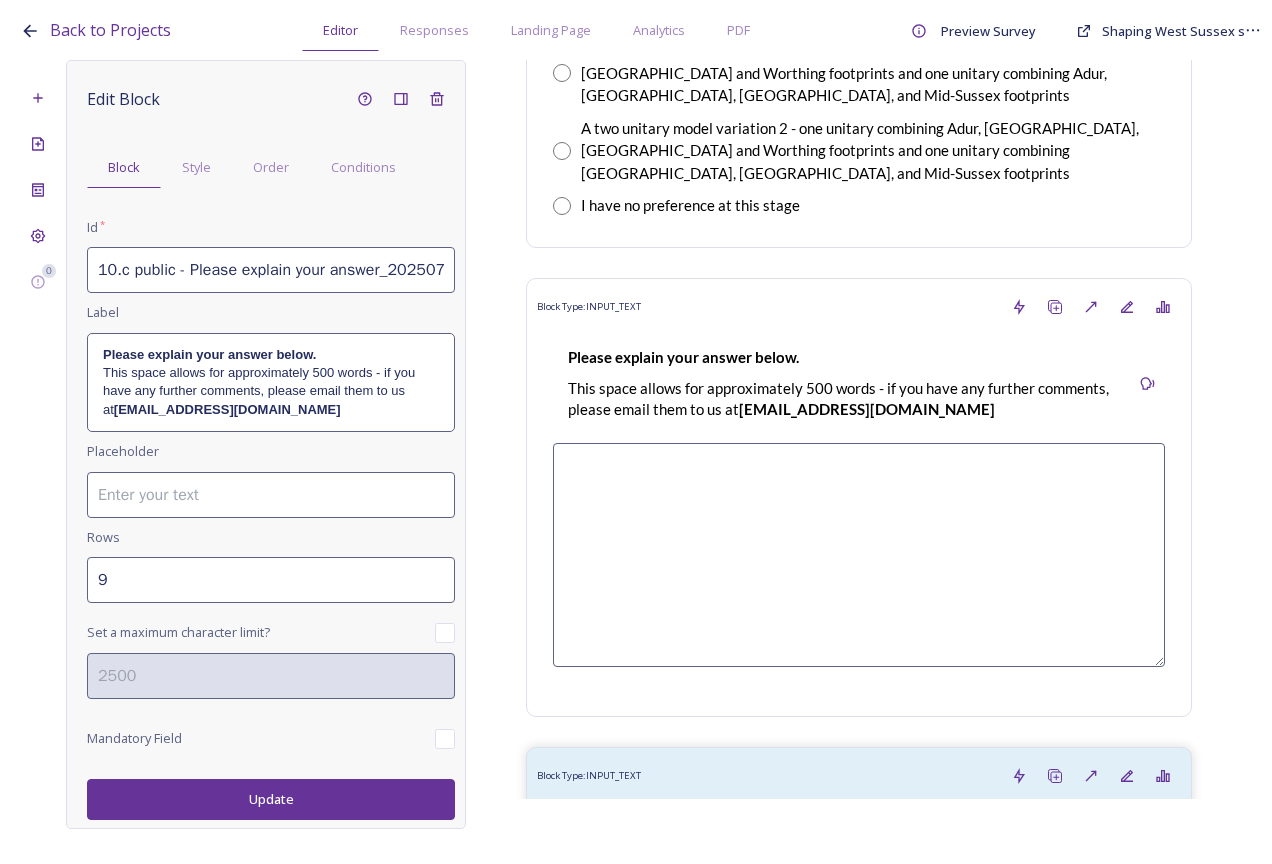 click on "10.c public - Please explain your answer_20250711093122" at bounding box center [271, 270] 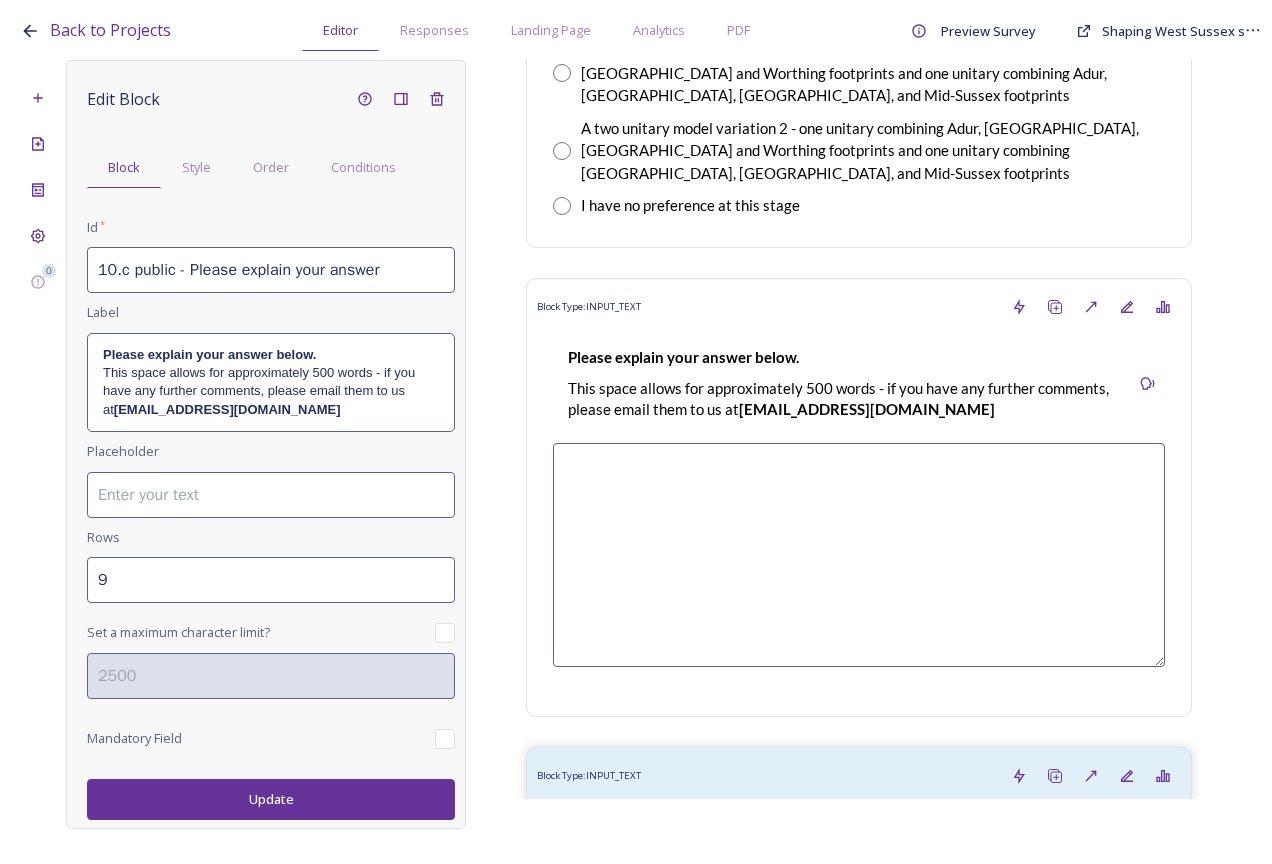 click on "Update" at bounding box center [271, 799] 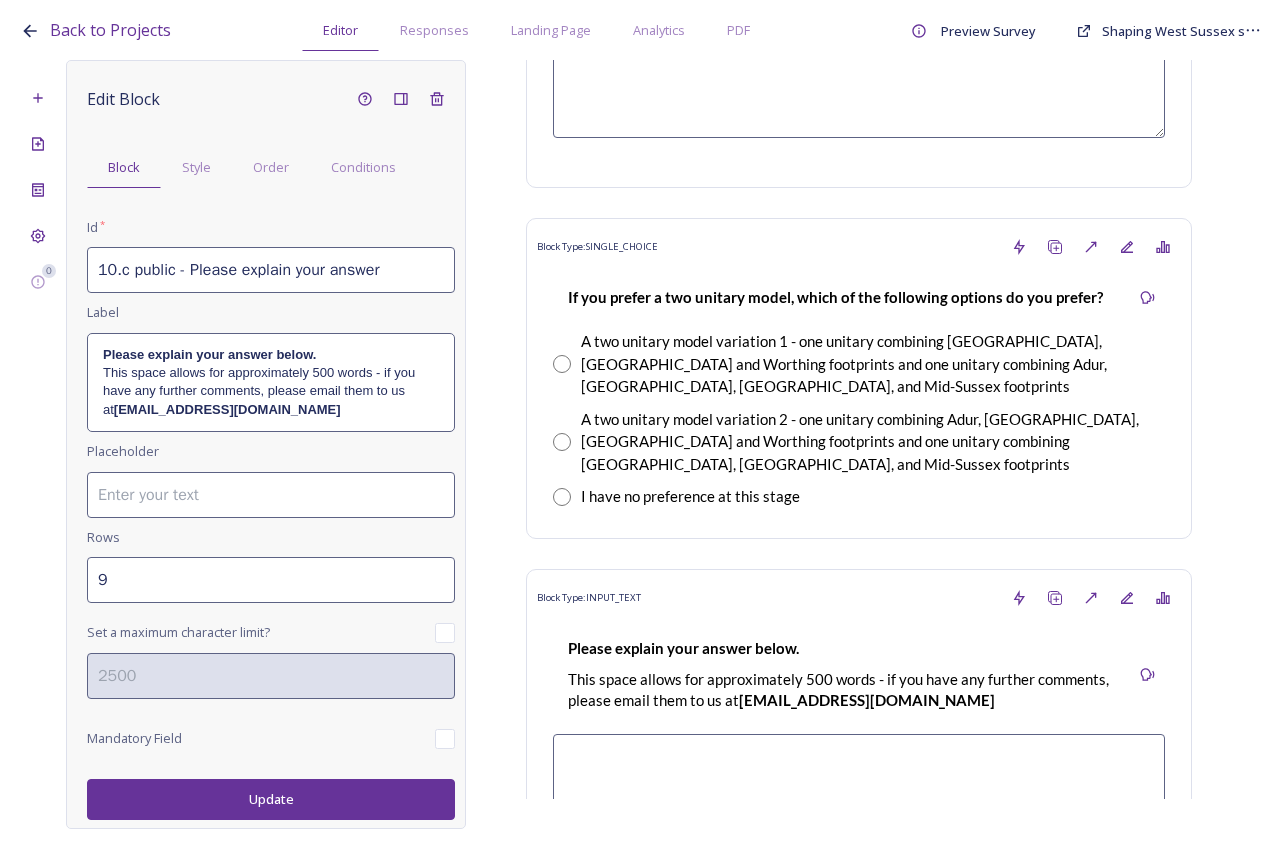 scroll, scrollTop: 3600, scrollLeft: 0, axis: vertical 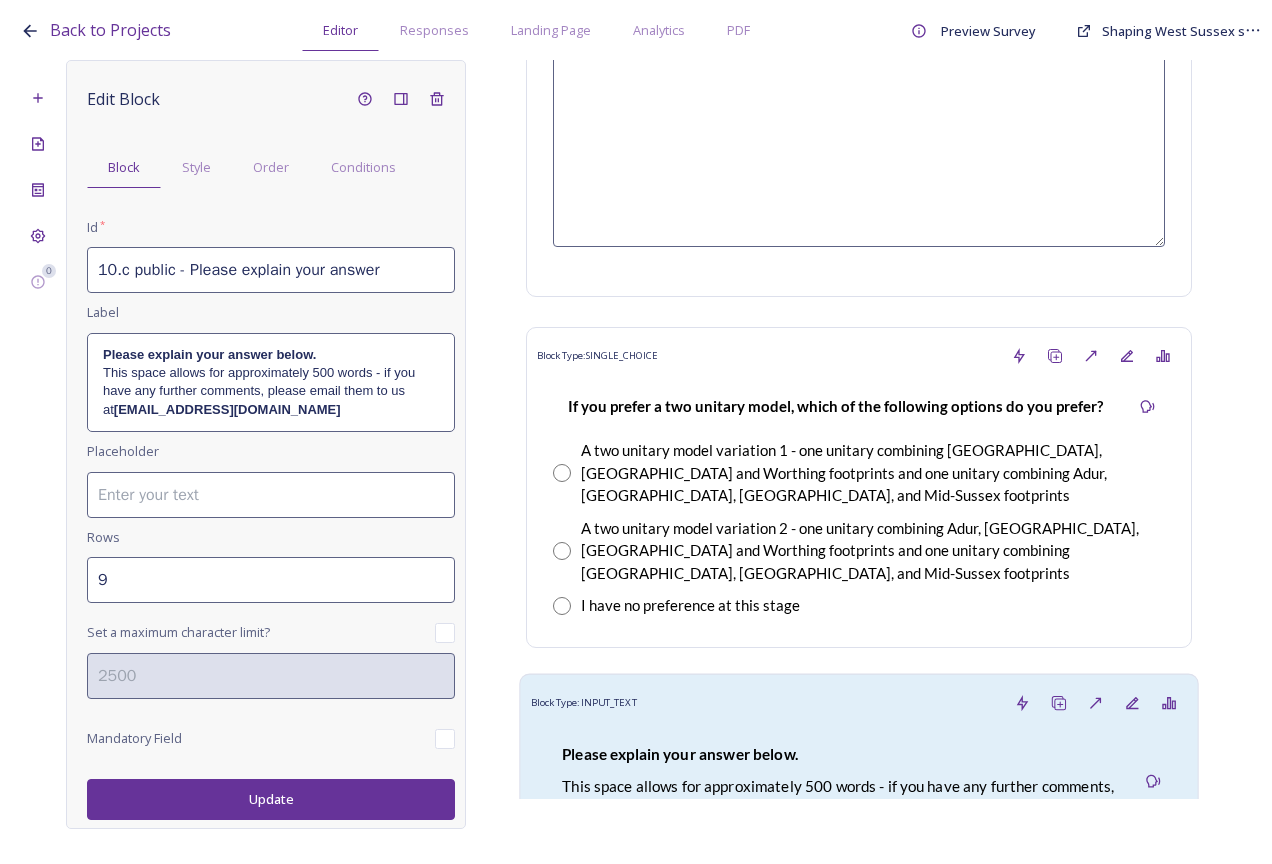 click on "Block Type:  INPUT_TEXT" at bounding box center (859, 703) 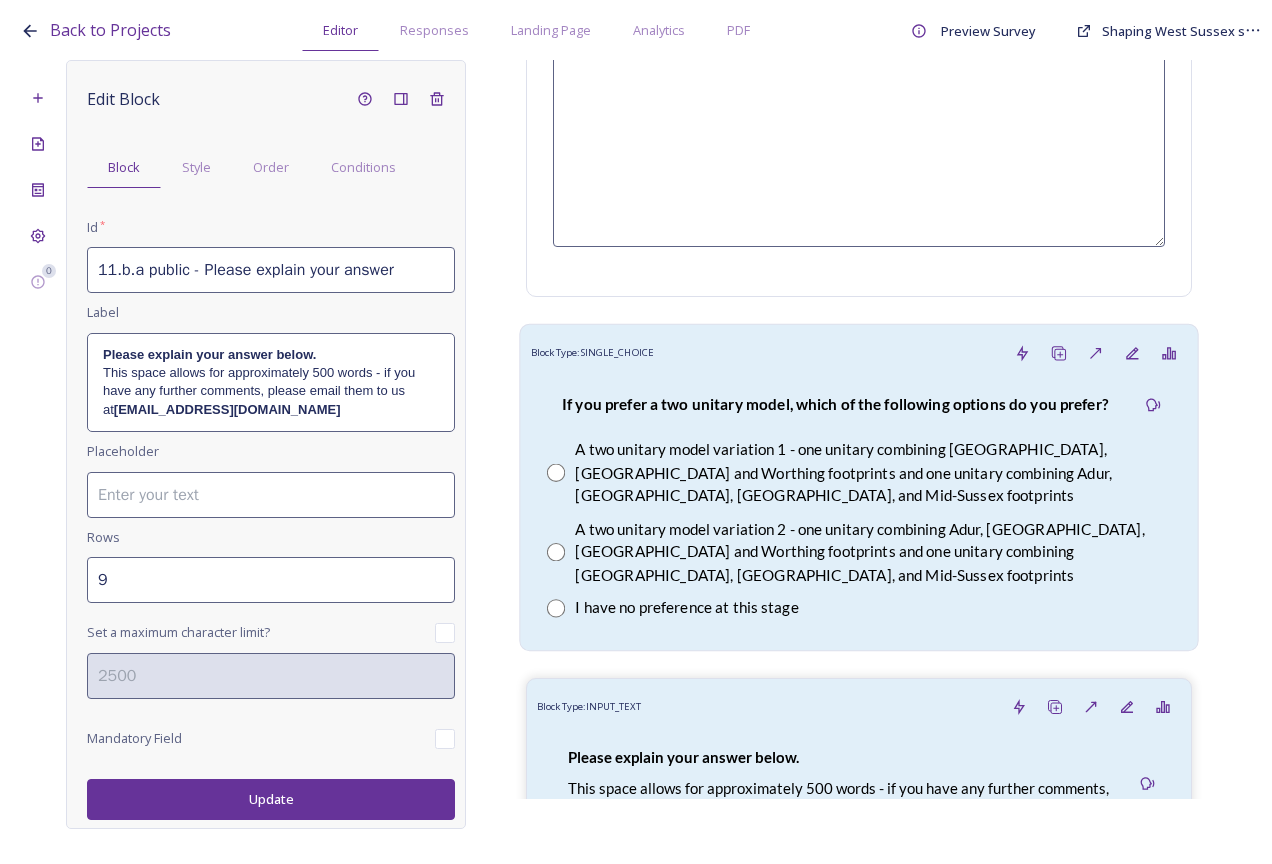 click on "A two unitary model variation 2 - one unitary combining Adur, Arun, Chichester and Worthing footprints and one unitary combining Crawley, Horsham, and Mid-Sussex footprints" at bounding box center [873, 551] 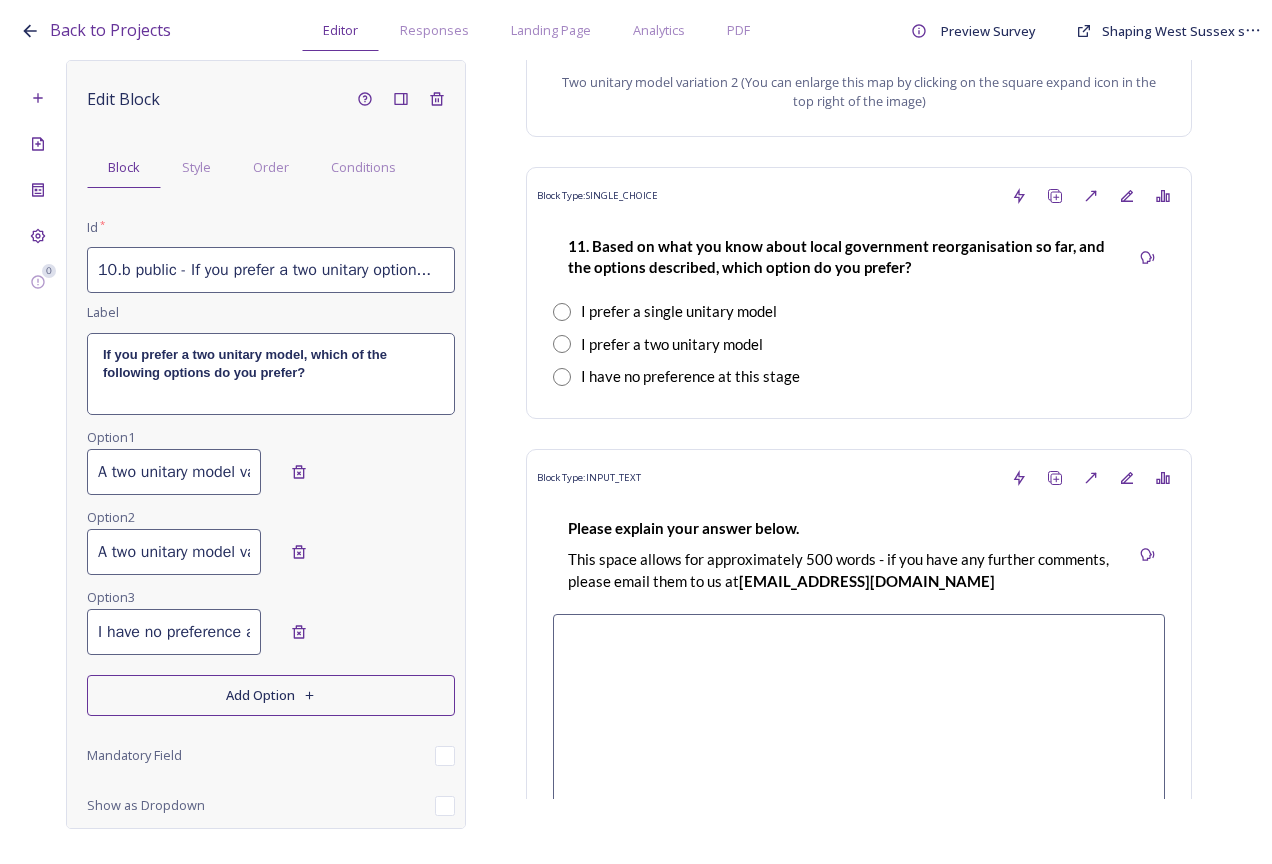 scroll, scrollTop: 3000, scrollLeft: 0, axis: vertical 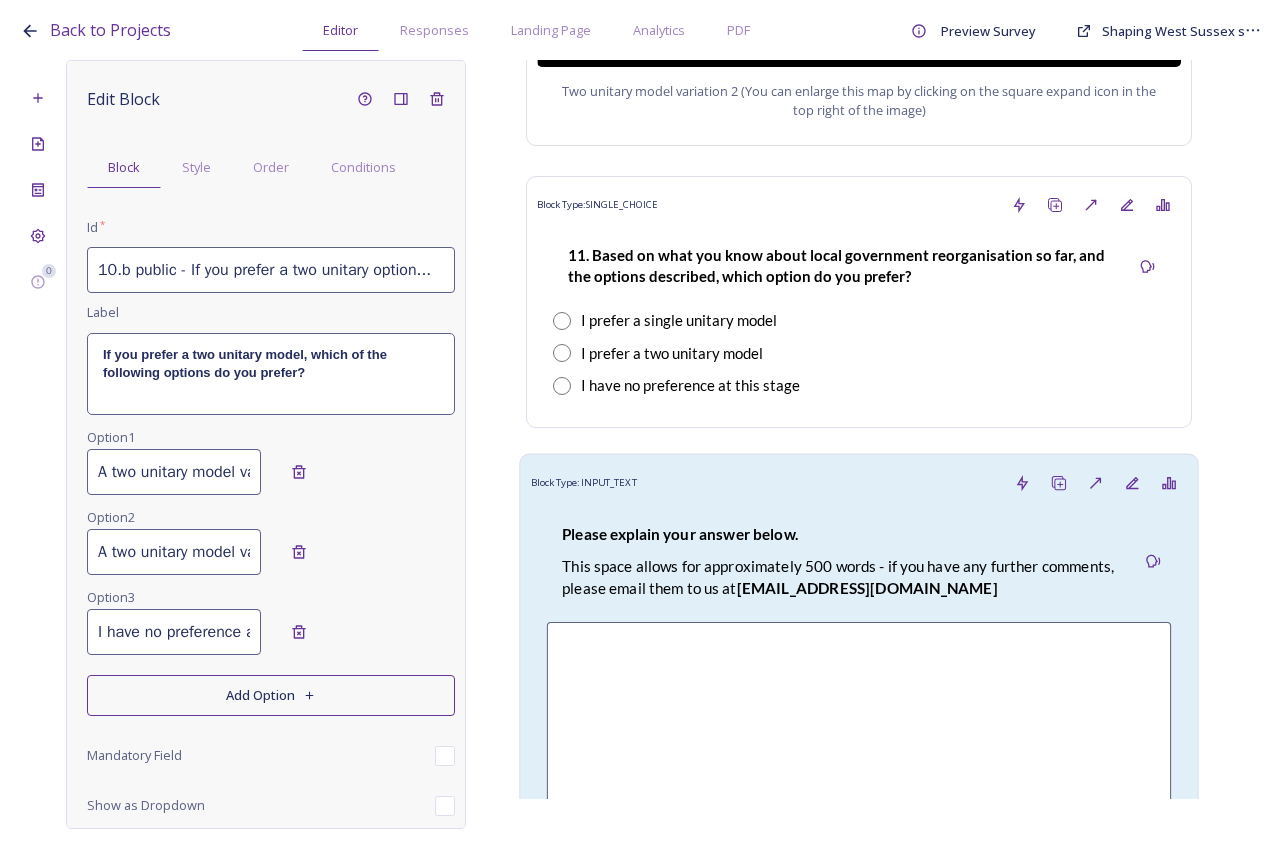 click on "Please explain your answer below.  This space allows for approximately 500 words - if you have any further comments, please email them to us at  LGRquestions@horsham.gov.uk" at bounding box center (841, 562) 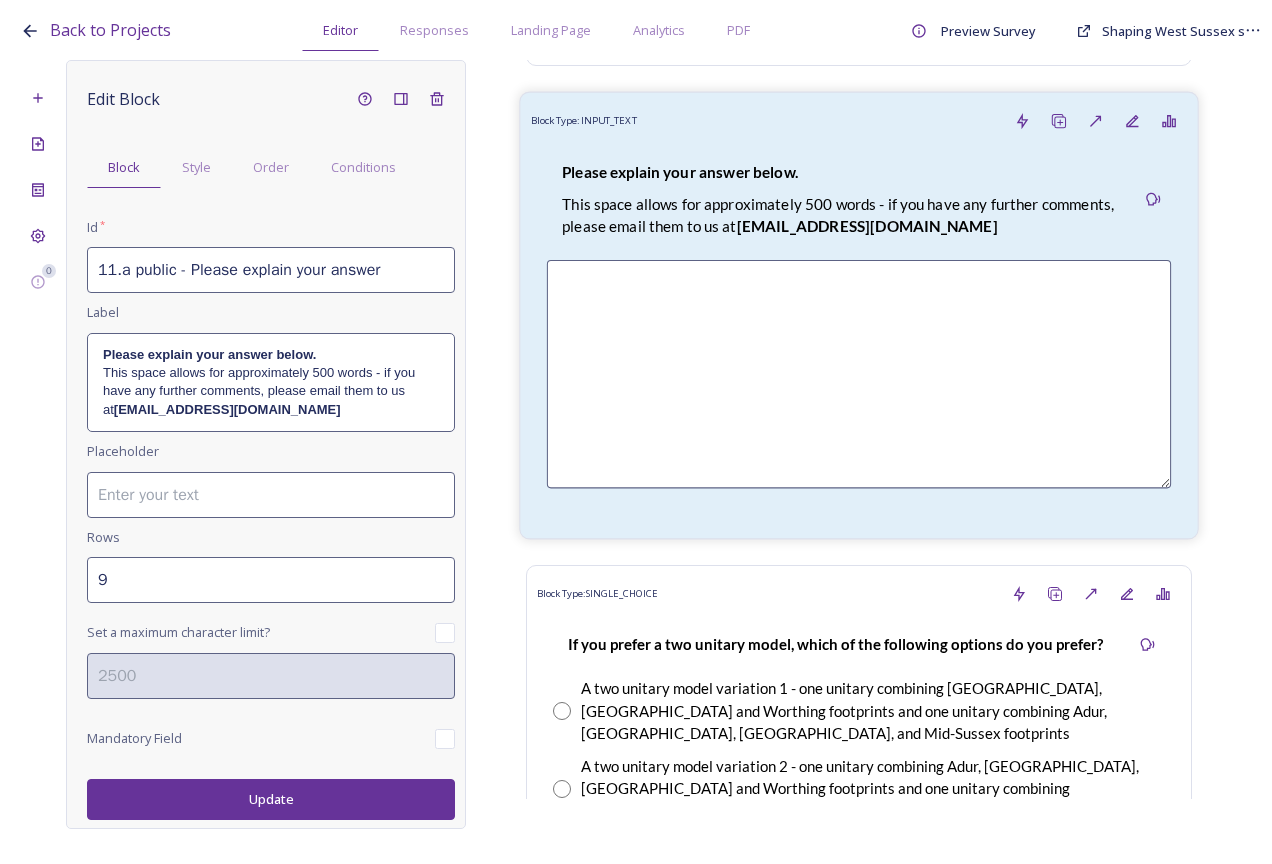 scroll, scrollTop: 3400, scrollLeft: 0, axis: vertical 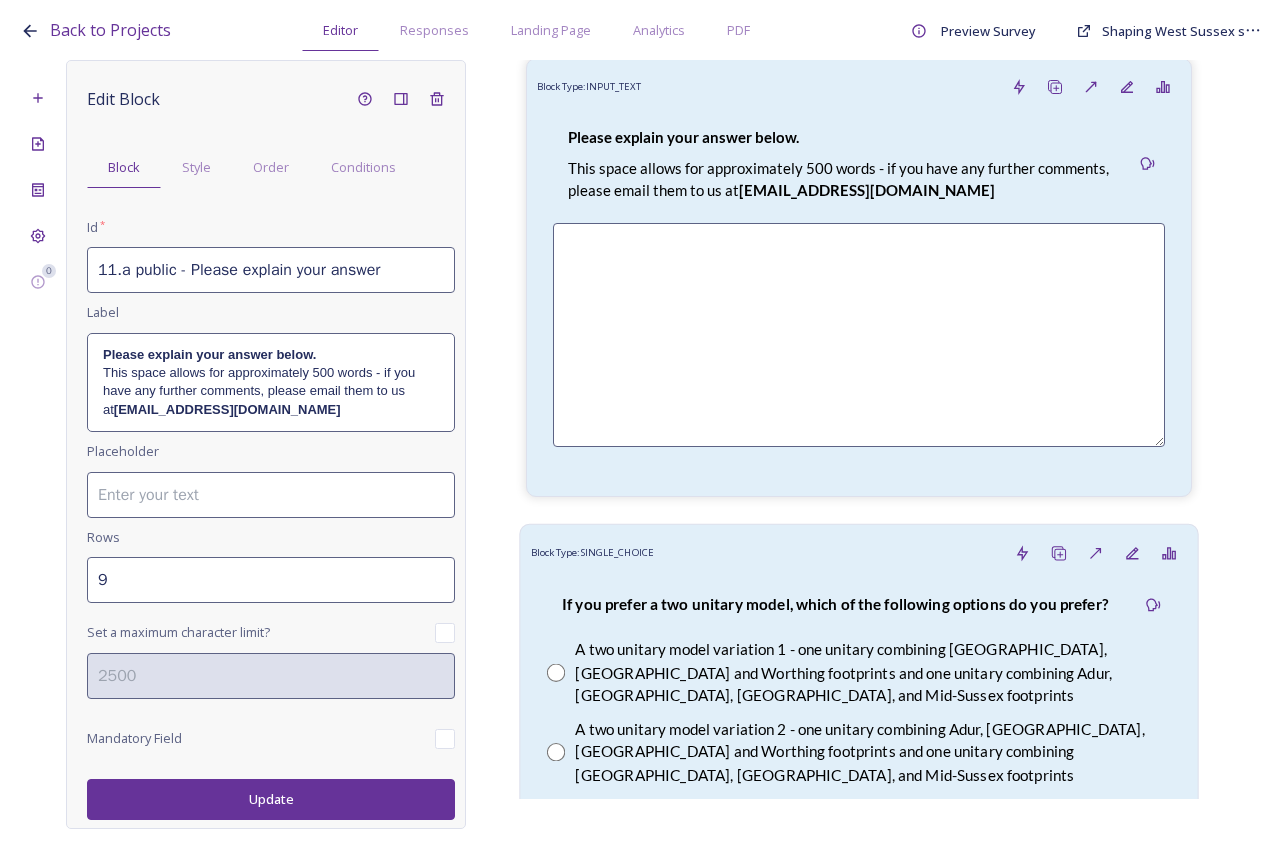 click on "If you prefer a two unitary model, which of the following options do you prefer?" at bounding box center (835, 604) 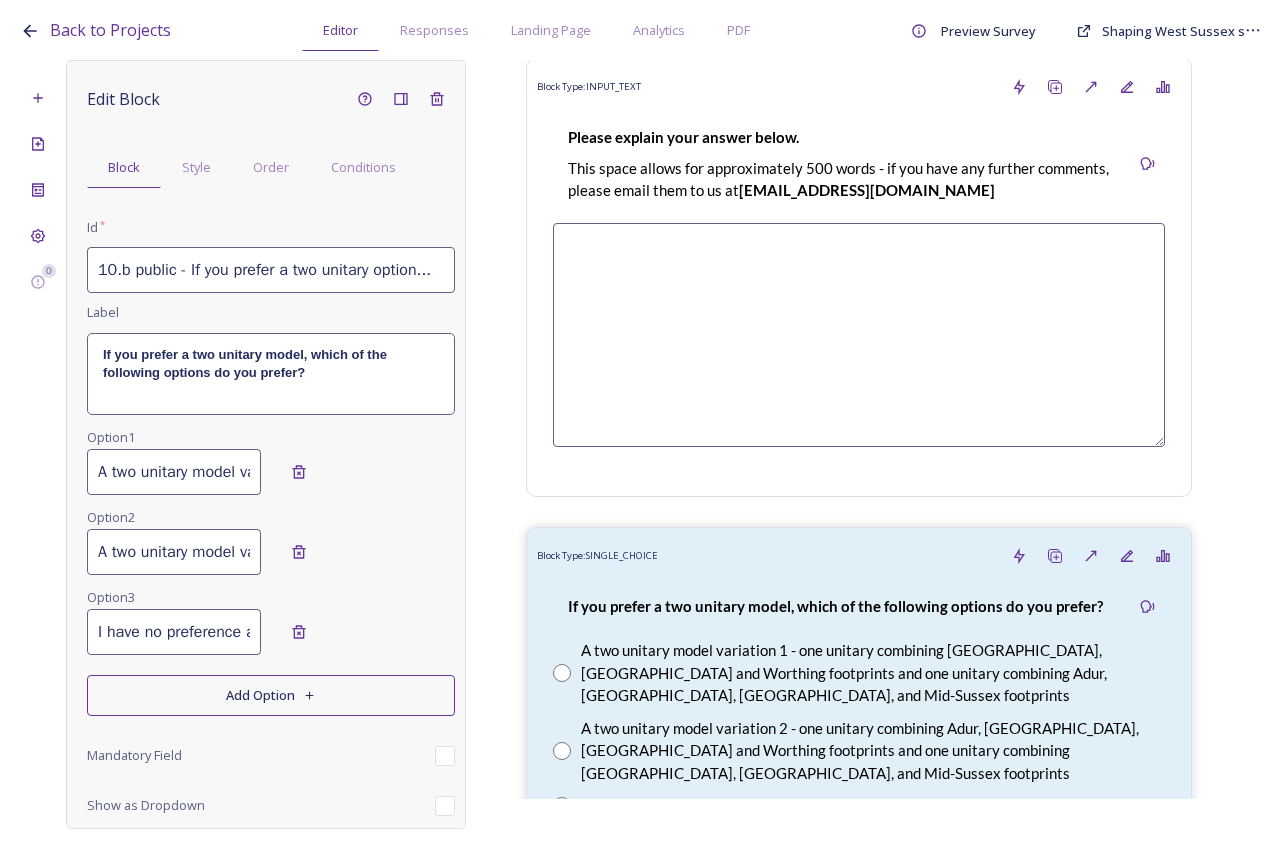 click on "10.b public - If you prefer a two unitary option..." at bounding box center [271, 270] 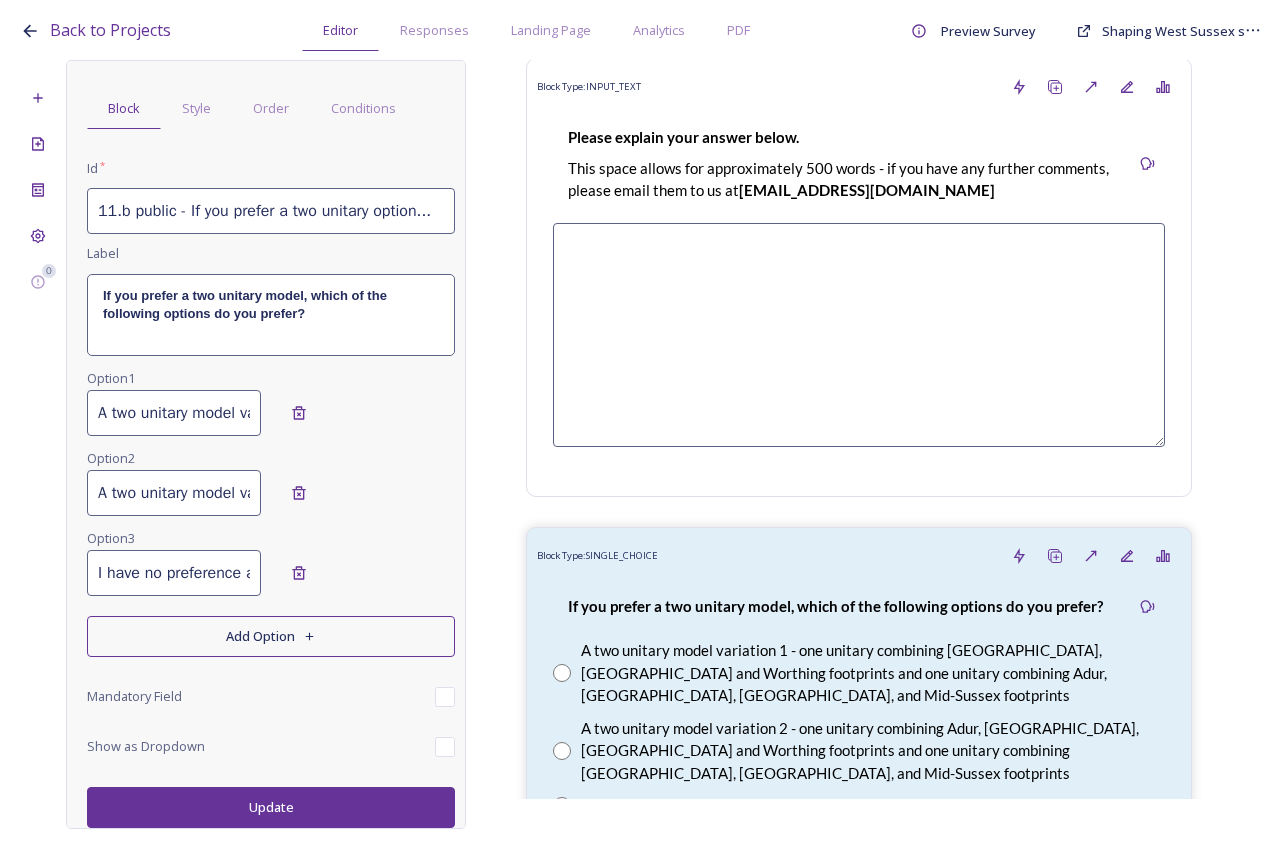 type on "11.b public - If you prefer a two unitary option..." 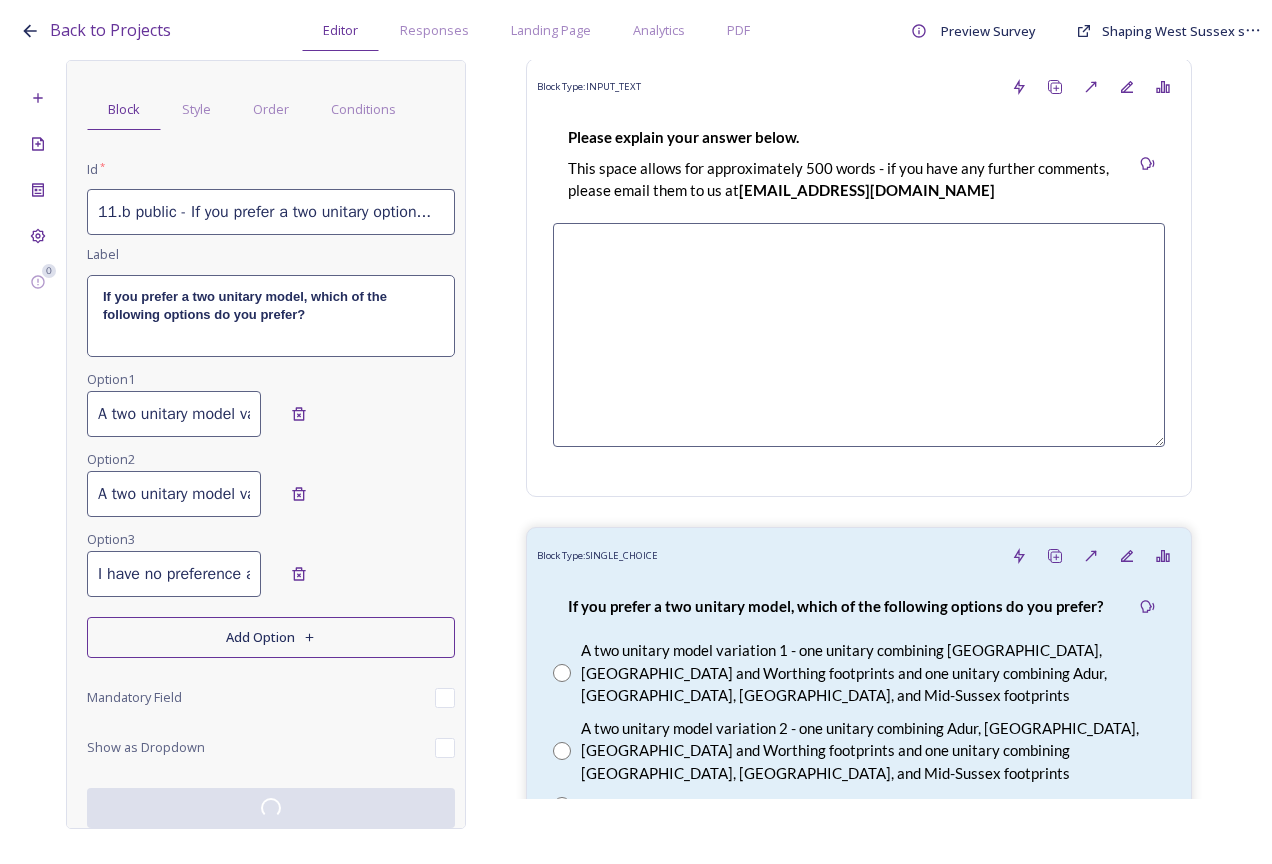 scroll, scrollTop: 59, scrollLeft: 0, axis: vertical 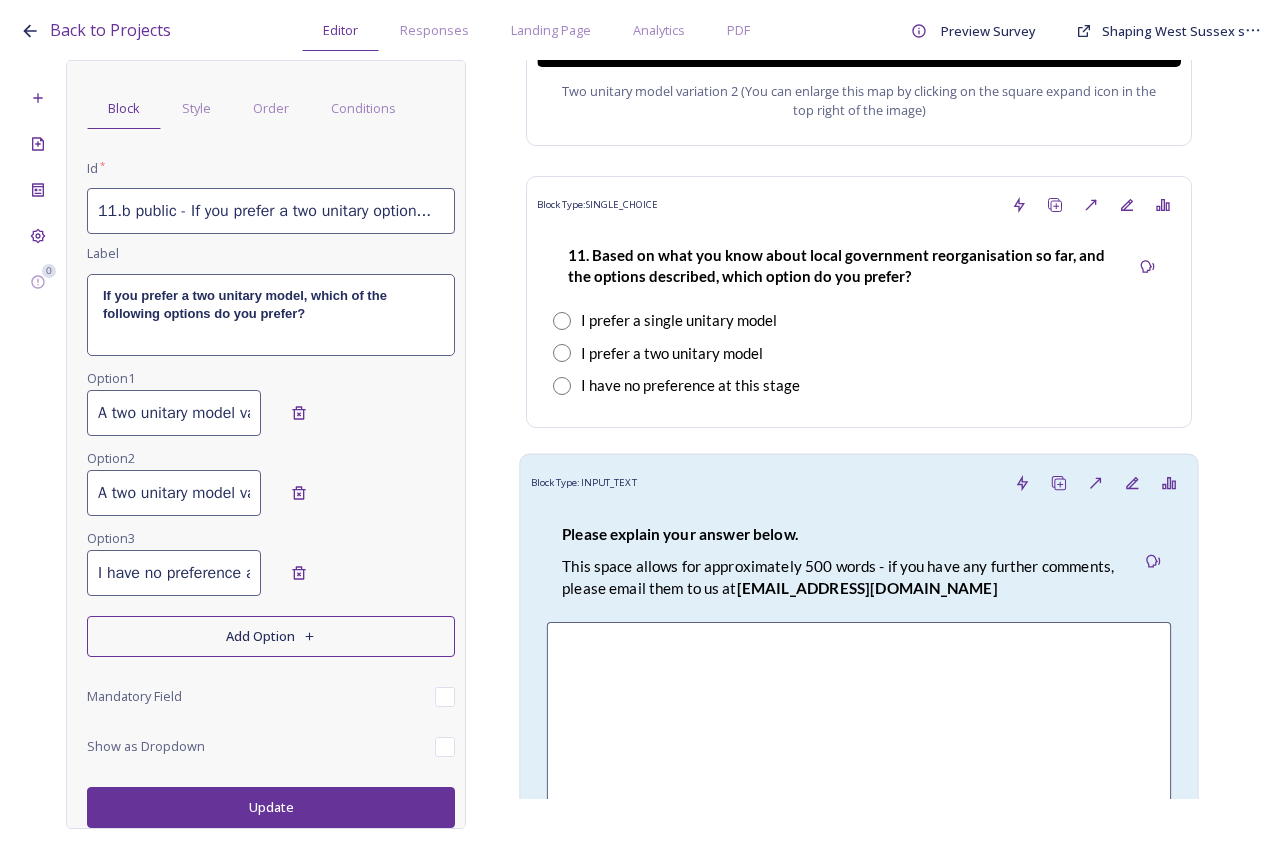 click on "Please explain your answer below." at bounding box center (680, 534) 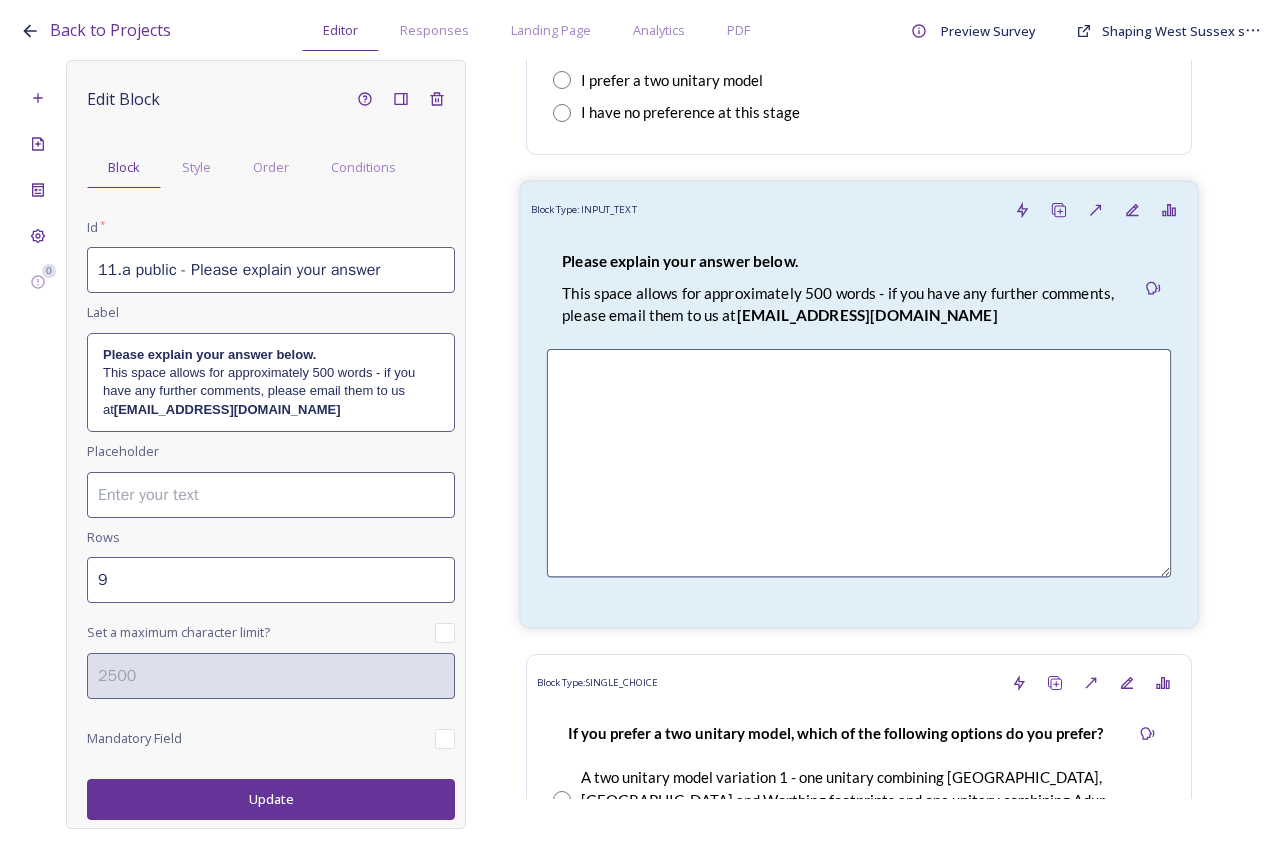 scroll, scrollTop: 3400, scrollLeft: 0, axis: vertical 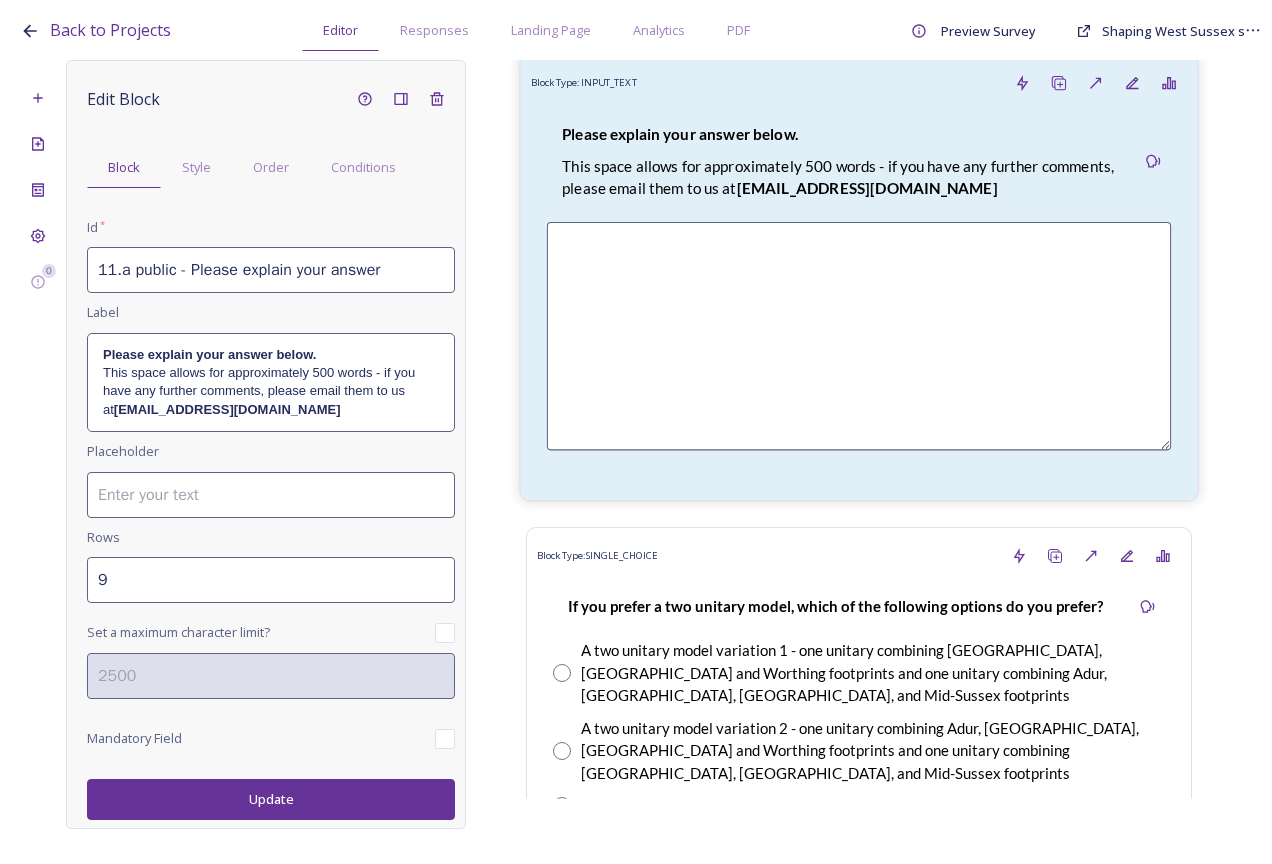 click on "Block Type:  SINGLE_CHOICE If you prefer a two unitary model, which of the following options do you prefer? A two unitary model variation 1 - one unitary combining Arun, Chichester and Worthing footprints and one unitary combining Adur, Crawley, Horsham, and Mid-Sussex footprints  A two unitary model variation 2 - one unitary combining Adur, Arun, Chichester and Worthing footprints and one unitary combining Crawley, Horsham, and Mid-Sussex footprints I have no preference at this stage" at bounding box center [859, 687] 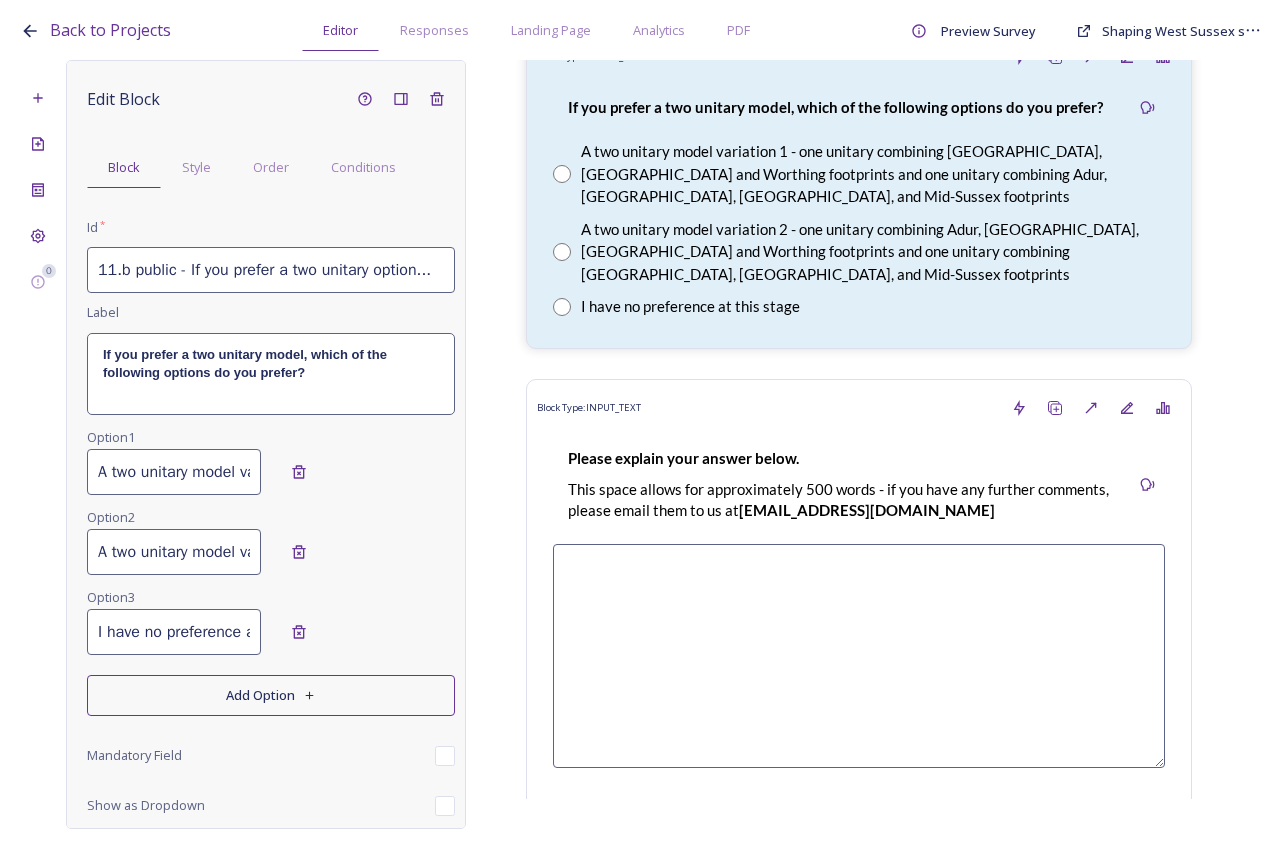 scroll, scrollTop: 3900, scrollLeft: 0, axis: vertical 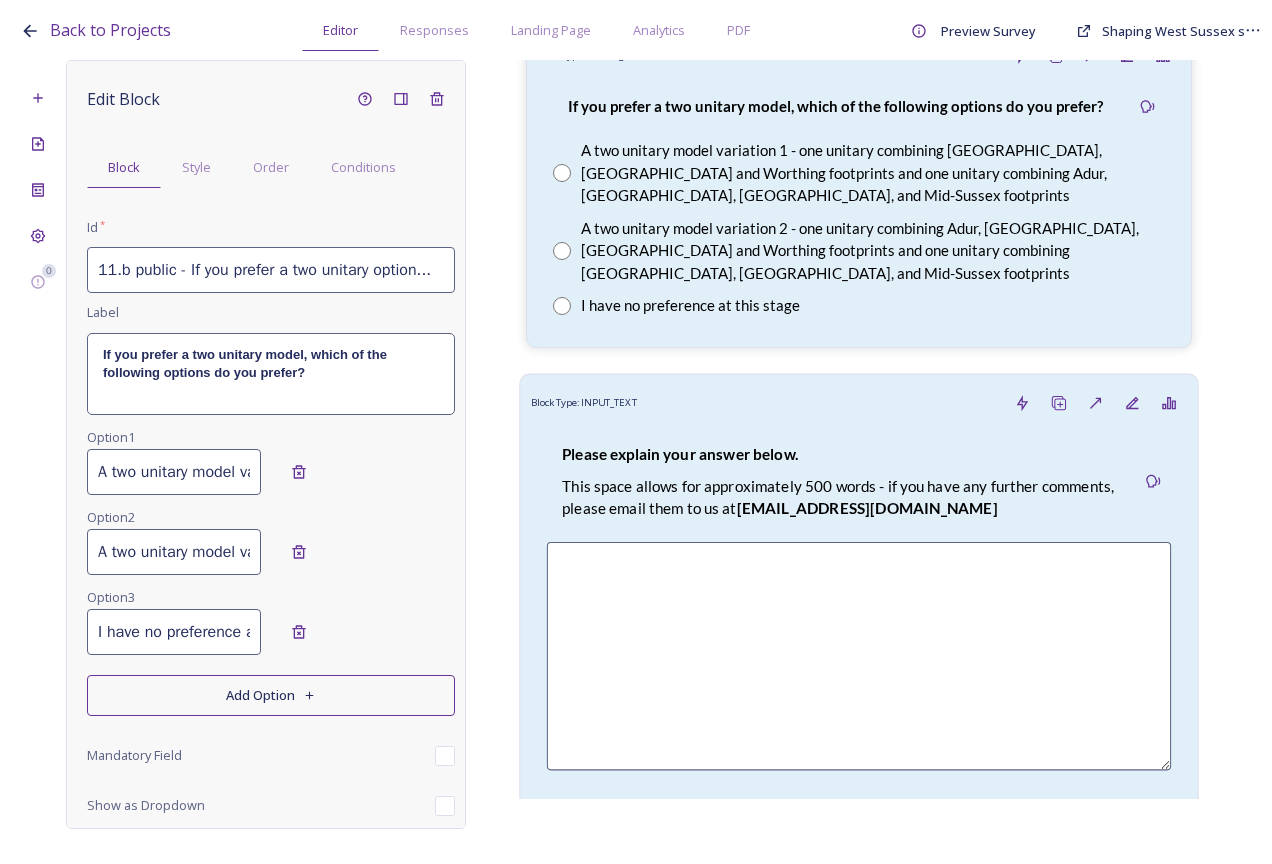 click on "Please explain your answer below." at bounding box center [680, 454] 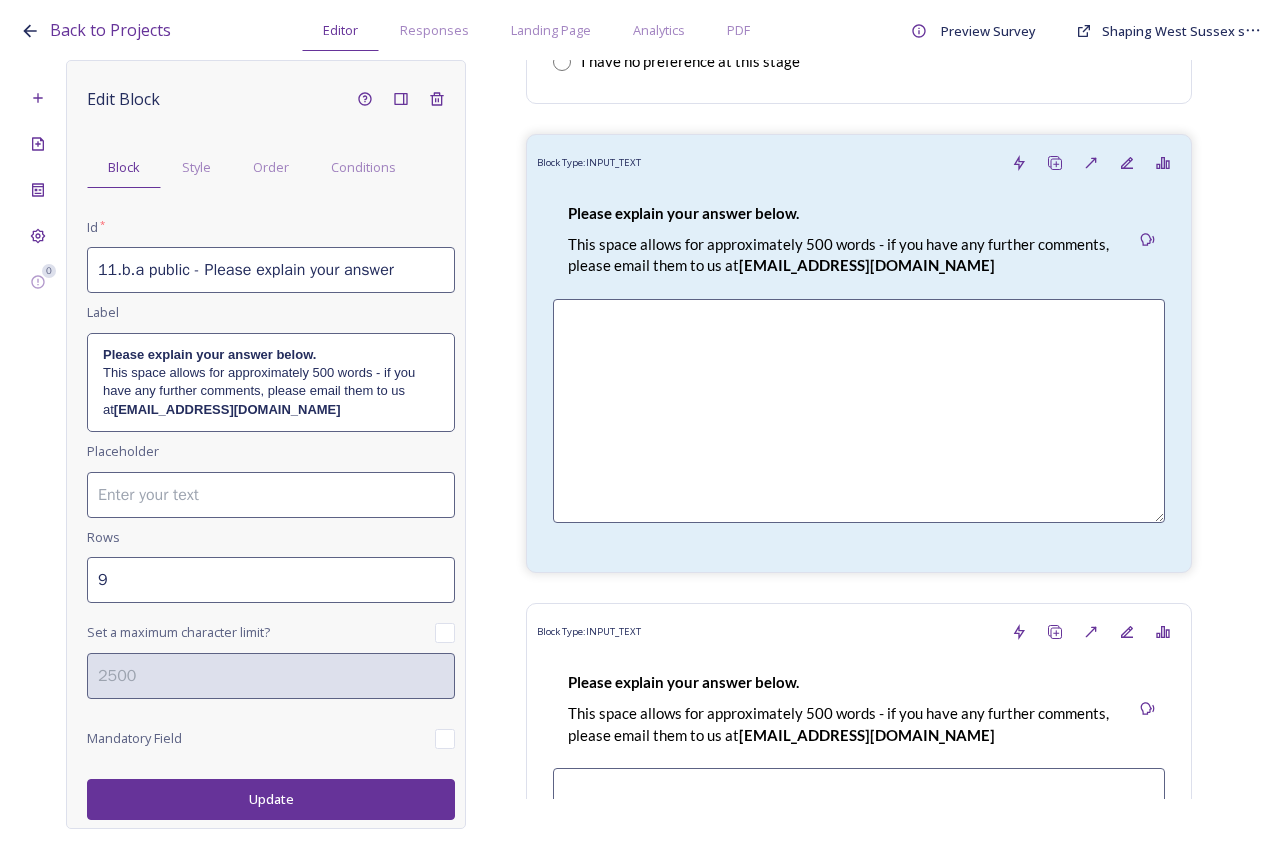 scroll, scrollTop: 4200, scrollLeft: 0, axis: vertical 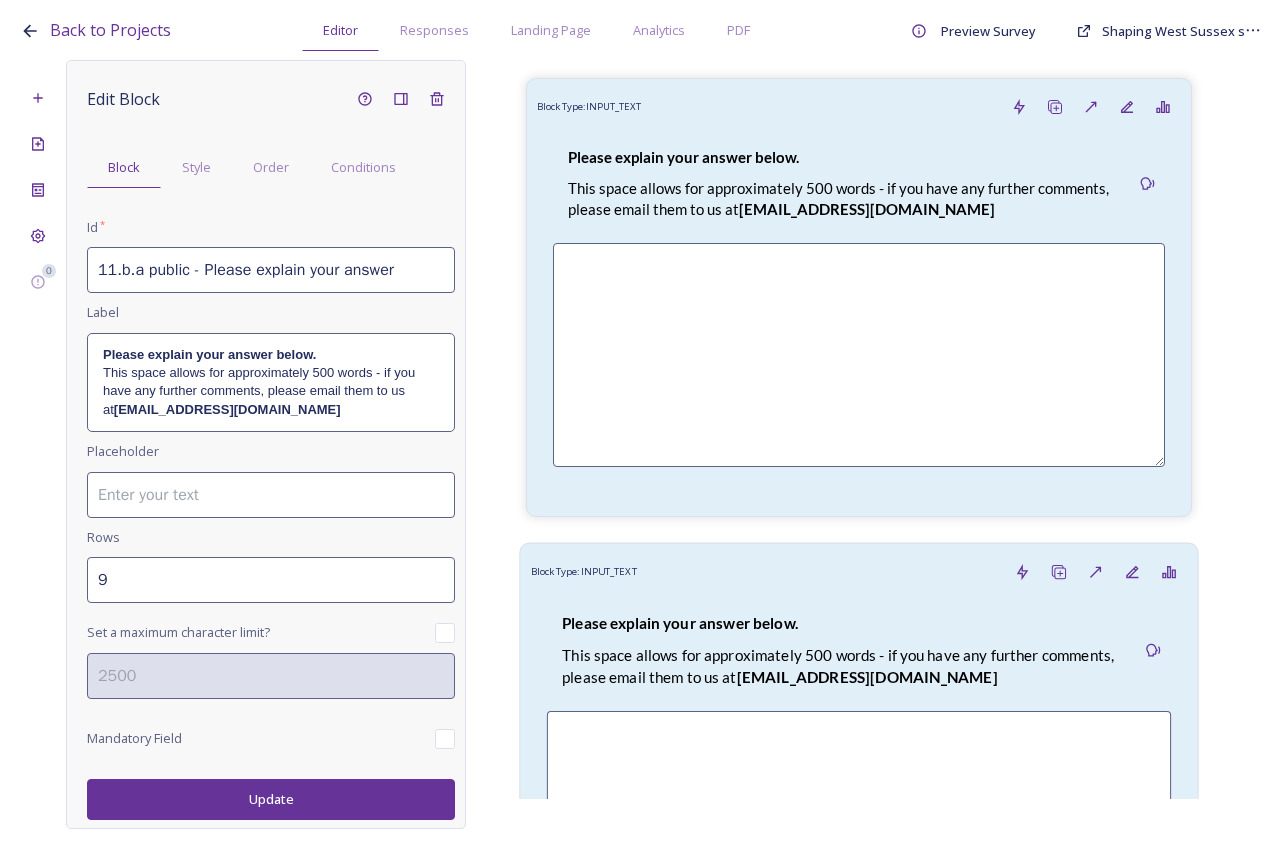 click on "Please explain your answer below." at bounding box center [680, 623] 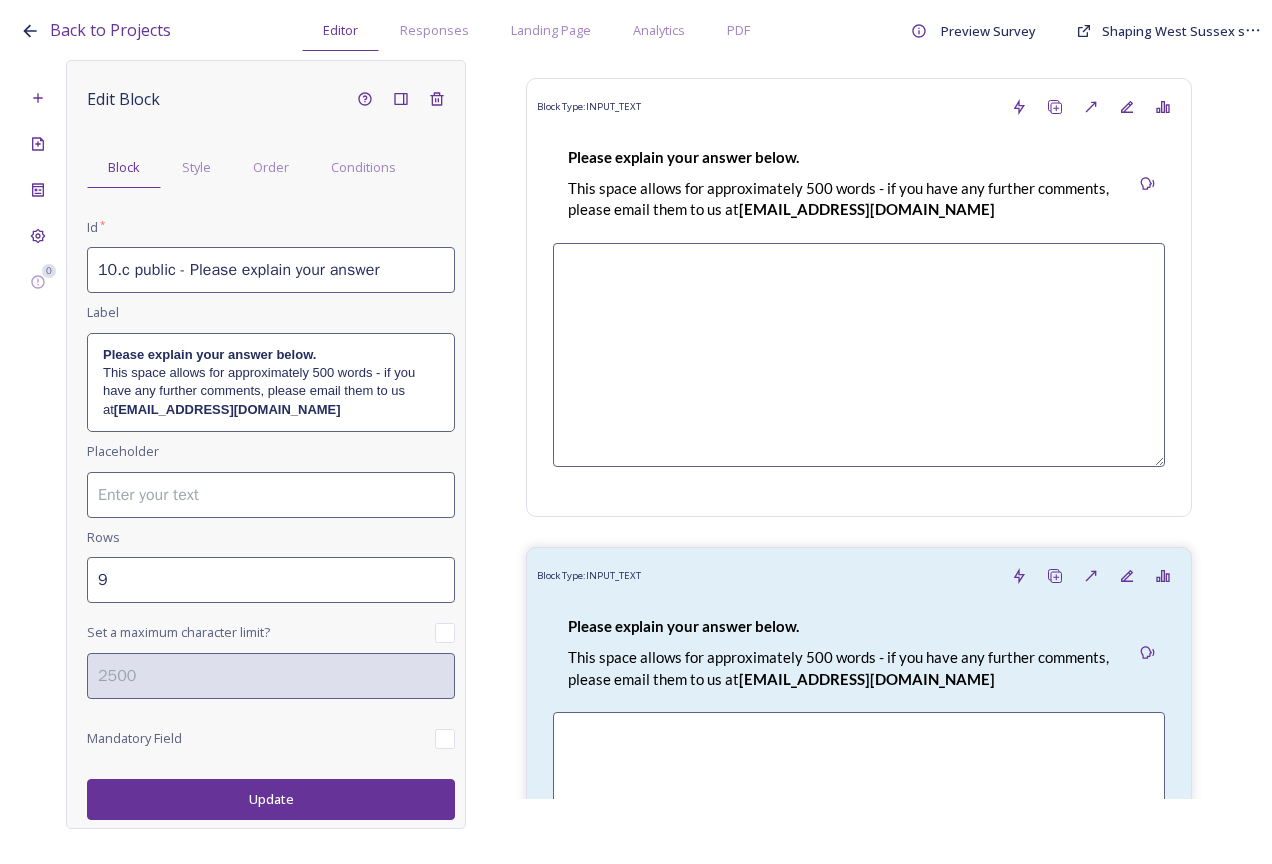 click on "10.c public - Please explain your answer" at bounding box center [271, 270] 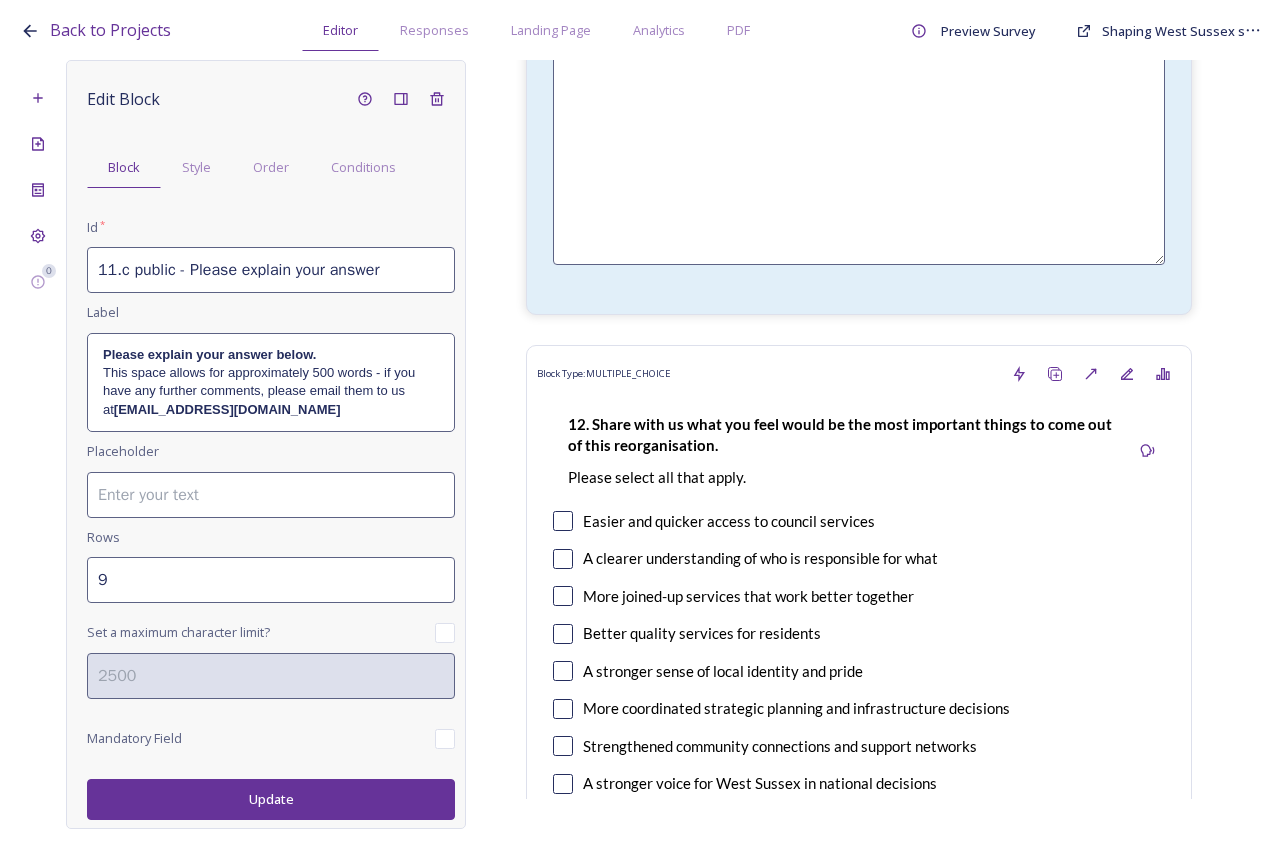 scroll, scrollTop: 5000, scrollLeft: 0, axis: vertical 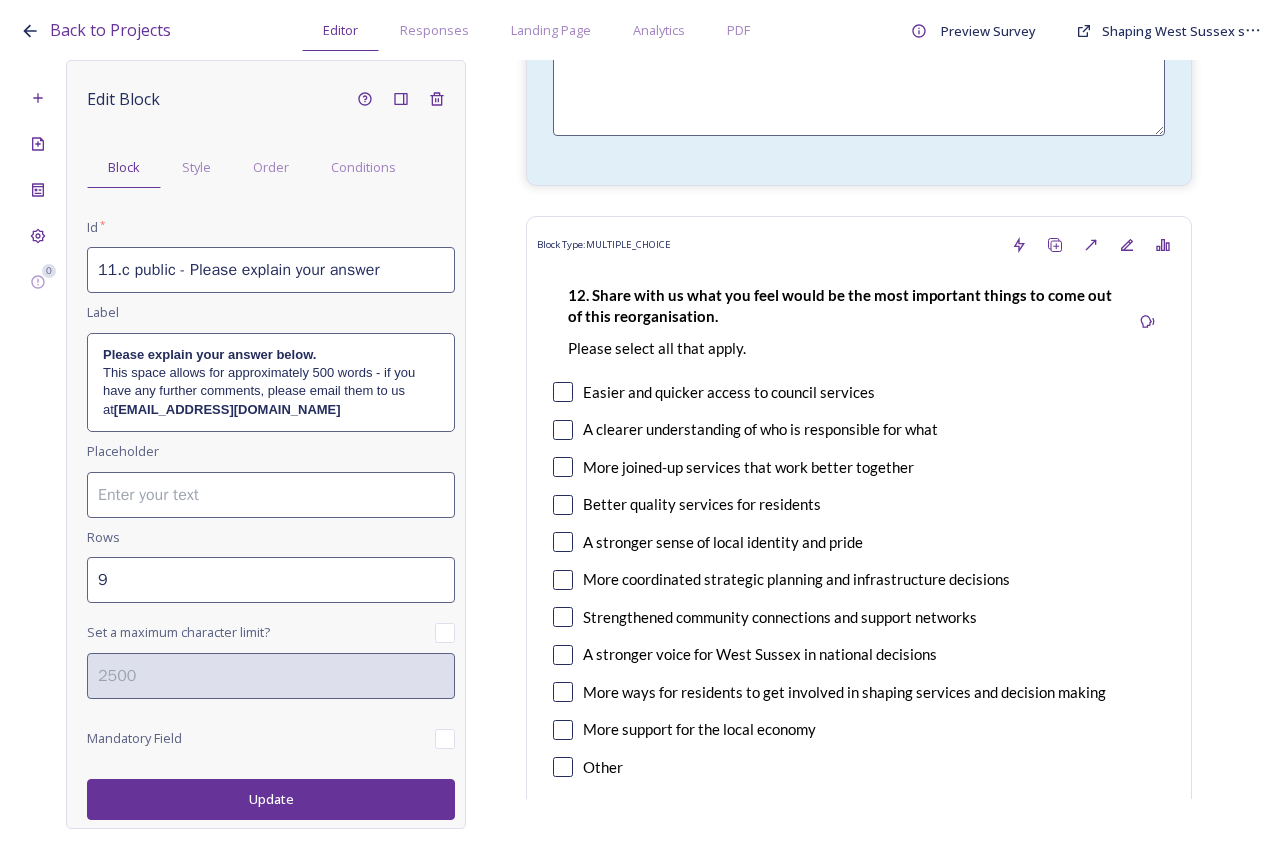 type on "11.c public - Please explain your answer" 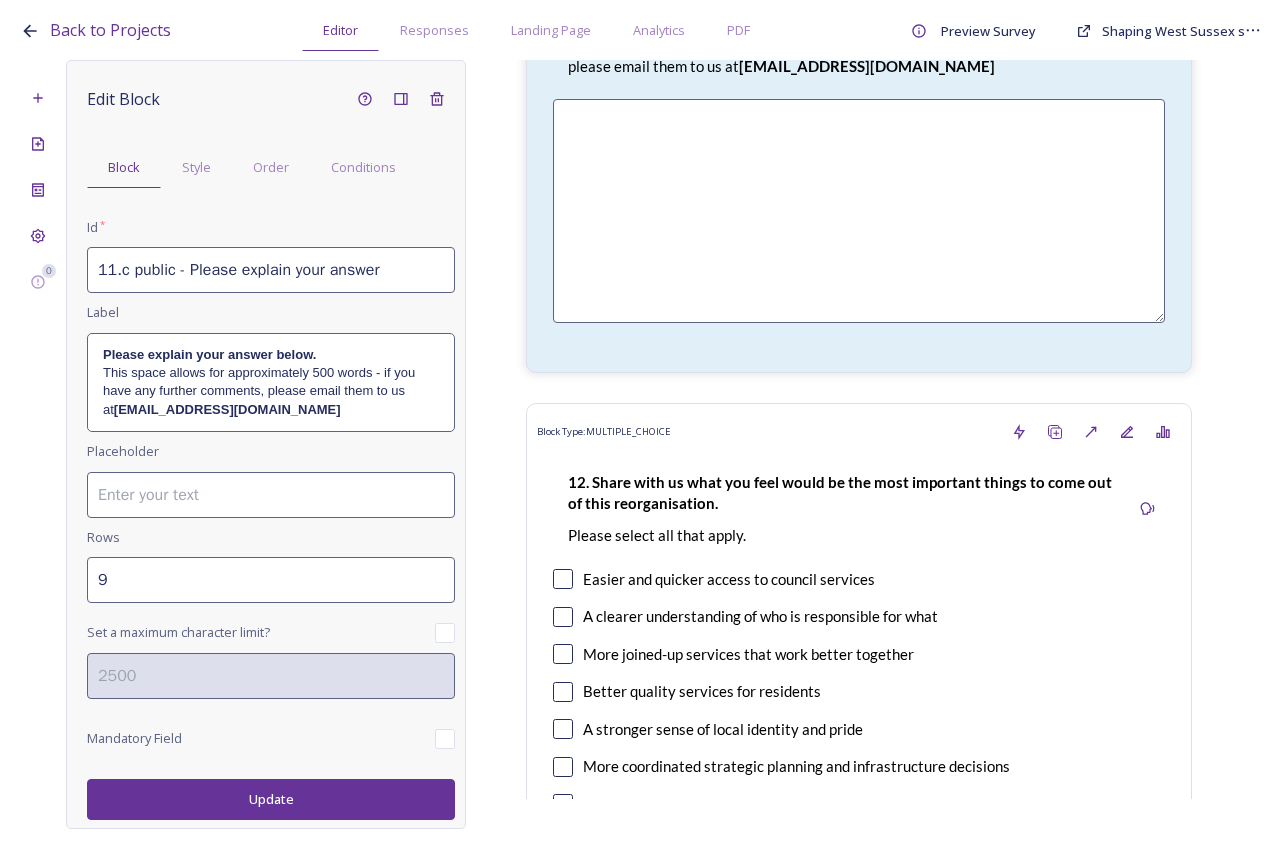 scroll, scrollTop: 4700, scrollLeft: 0, axis: vertical 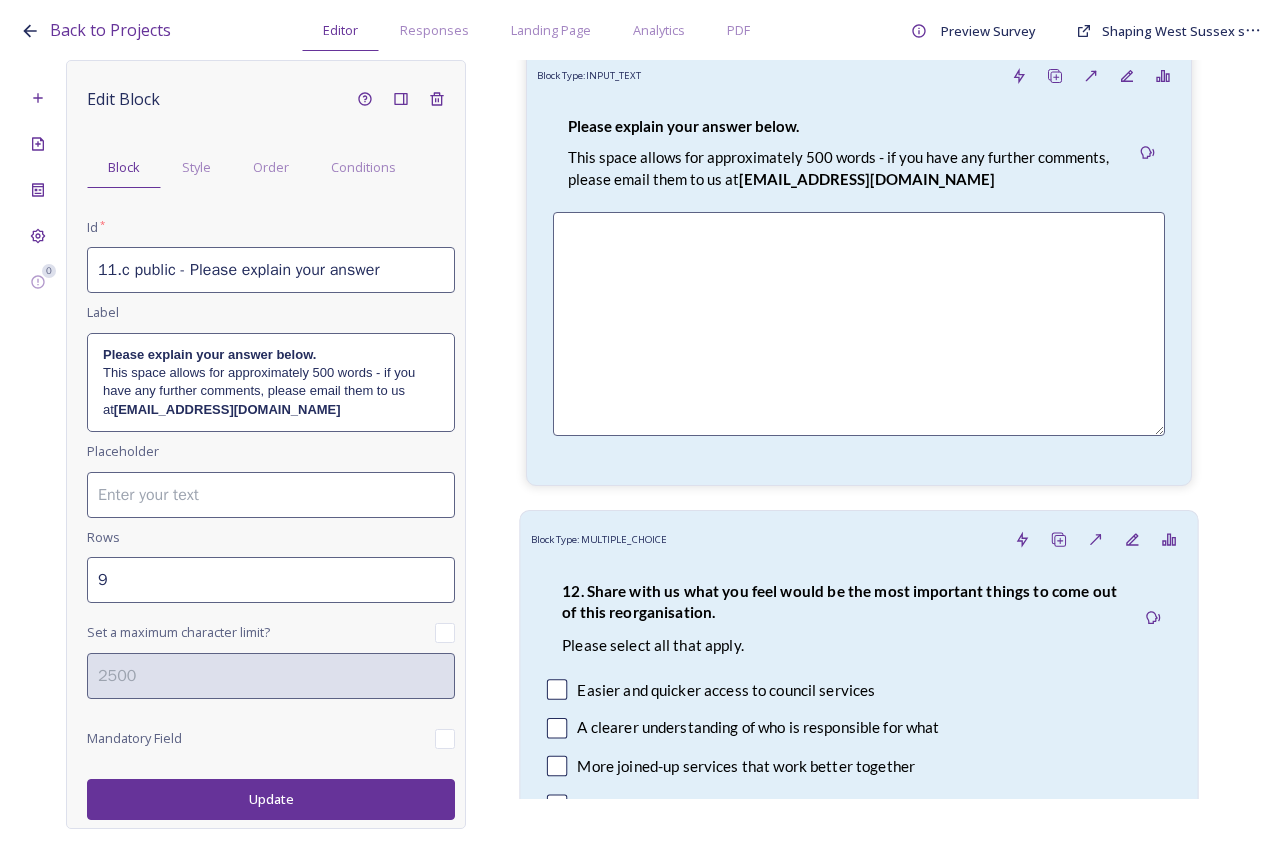 click on "12. Share with us what you feel would be the most important things to come out of this reorganisation." at bounding box center (841, 601) 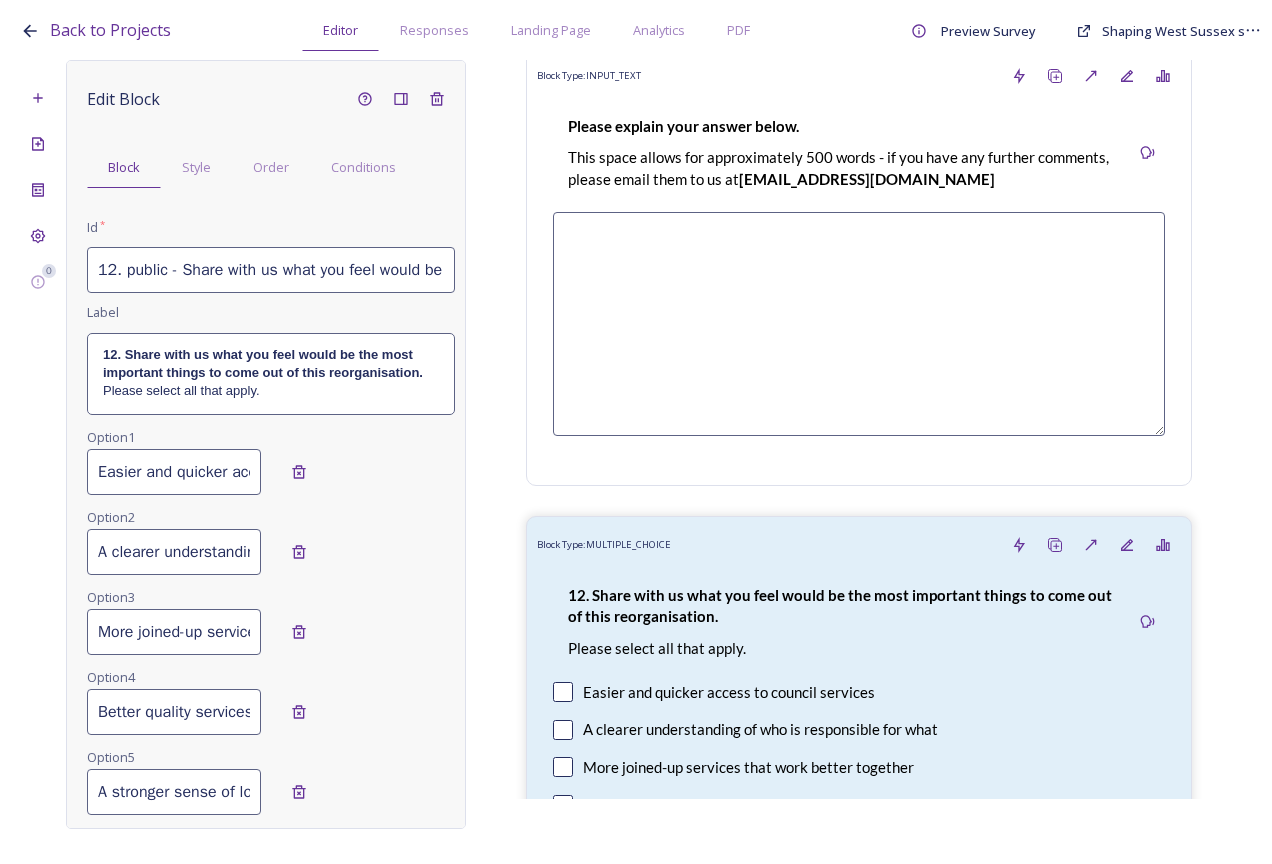 click on "12. public - Share with us what you feel would be the most important things to come out of this reorganisation." at bounding box center [271, 270] 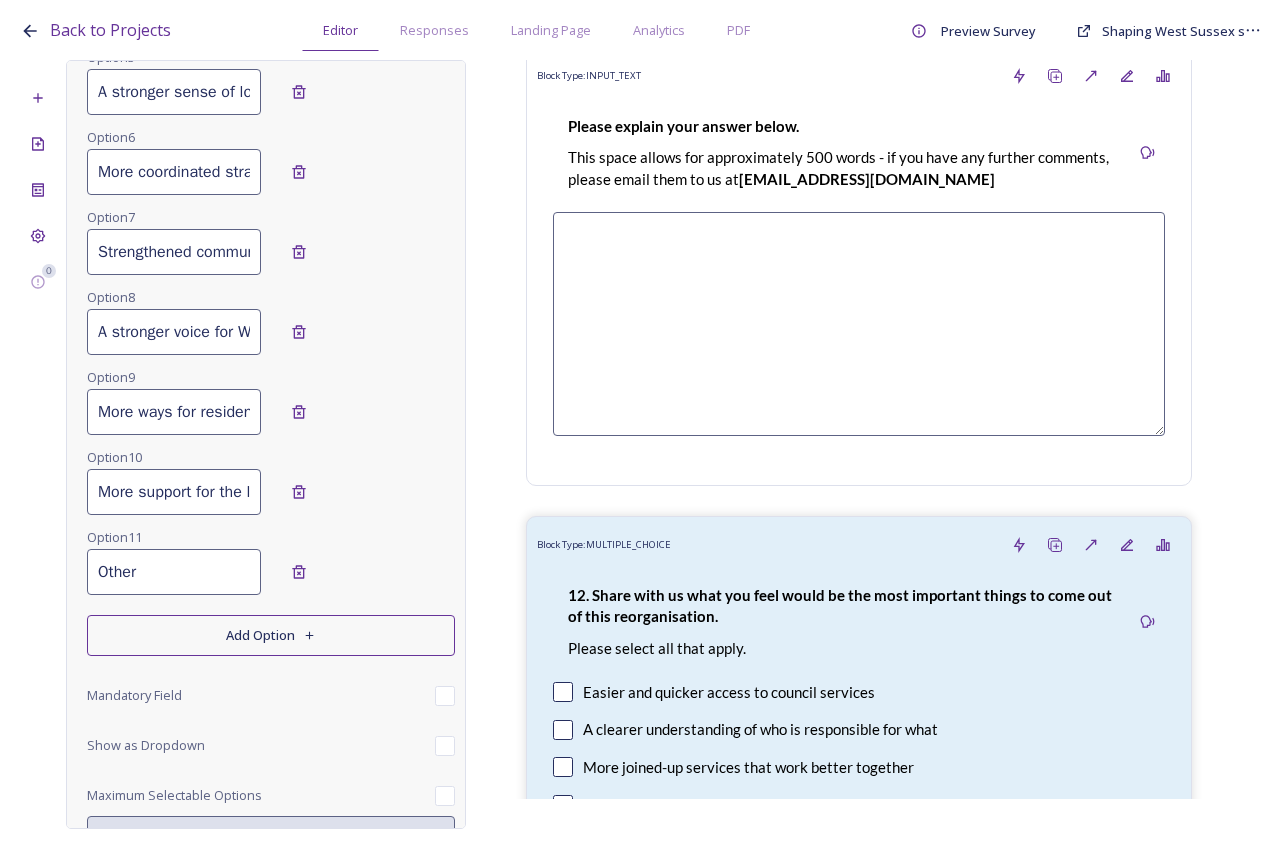 scroll, scrollTop: 805, scrollLeft: 0, axis: vertical 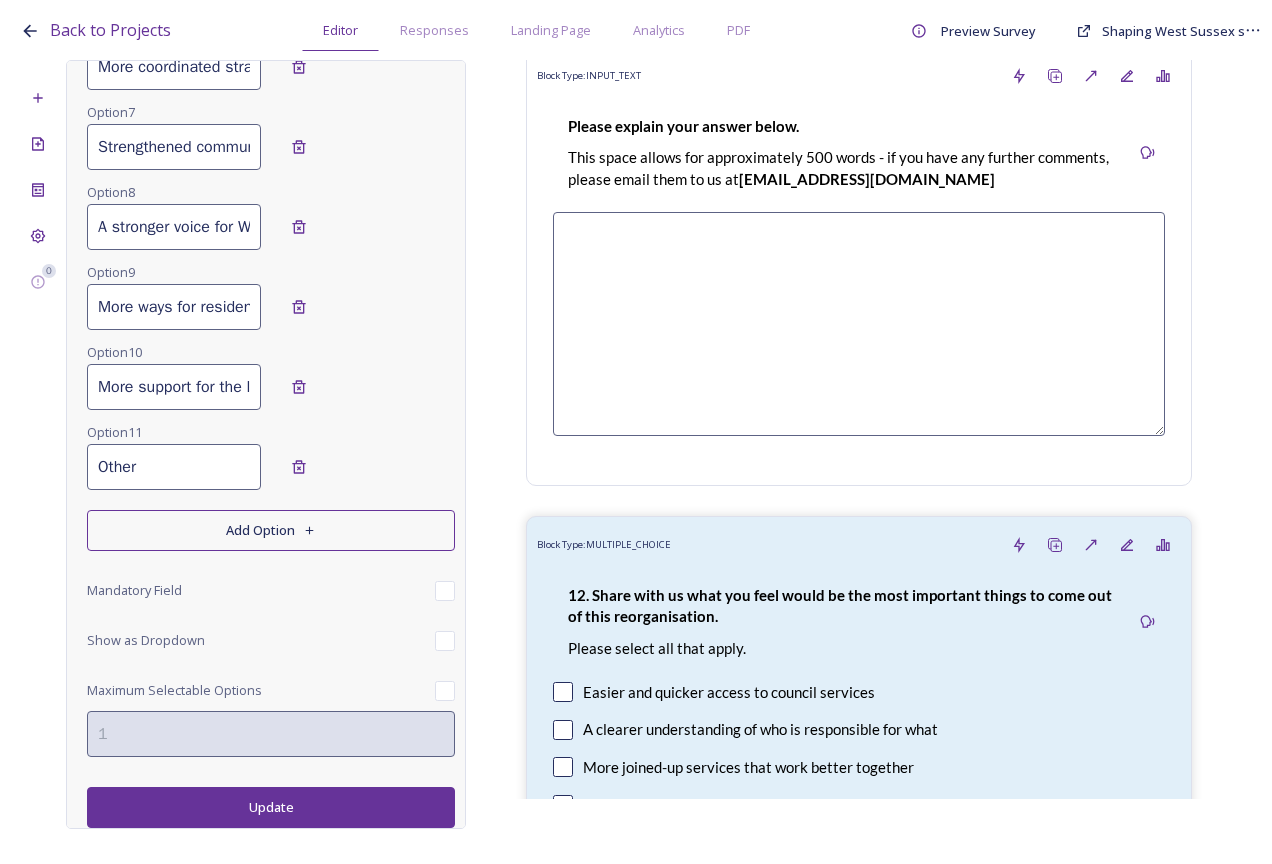 click on "Update" at bounding box center (271, 807) 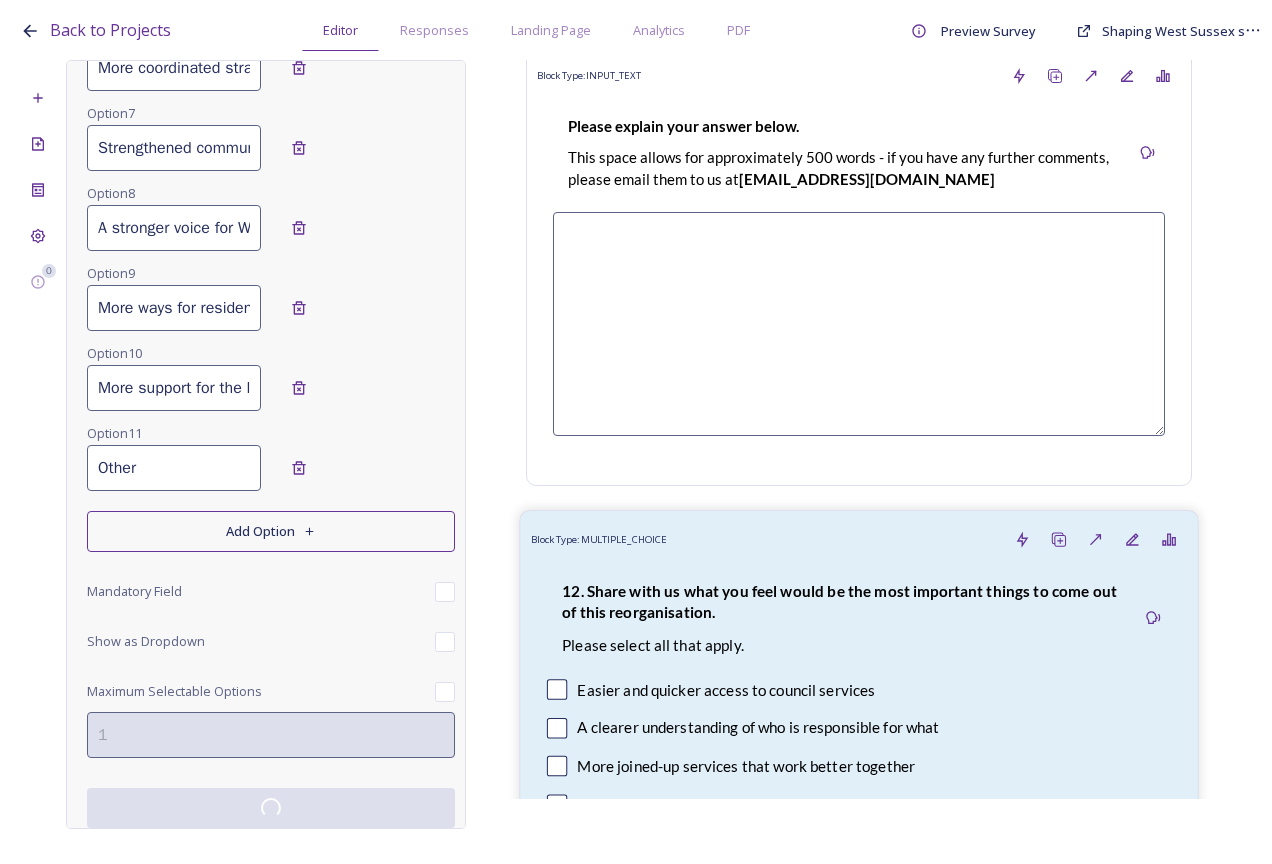 scroll, scrollTop: 805, scrollLeft: 0, axis: vertical 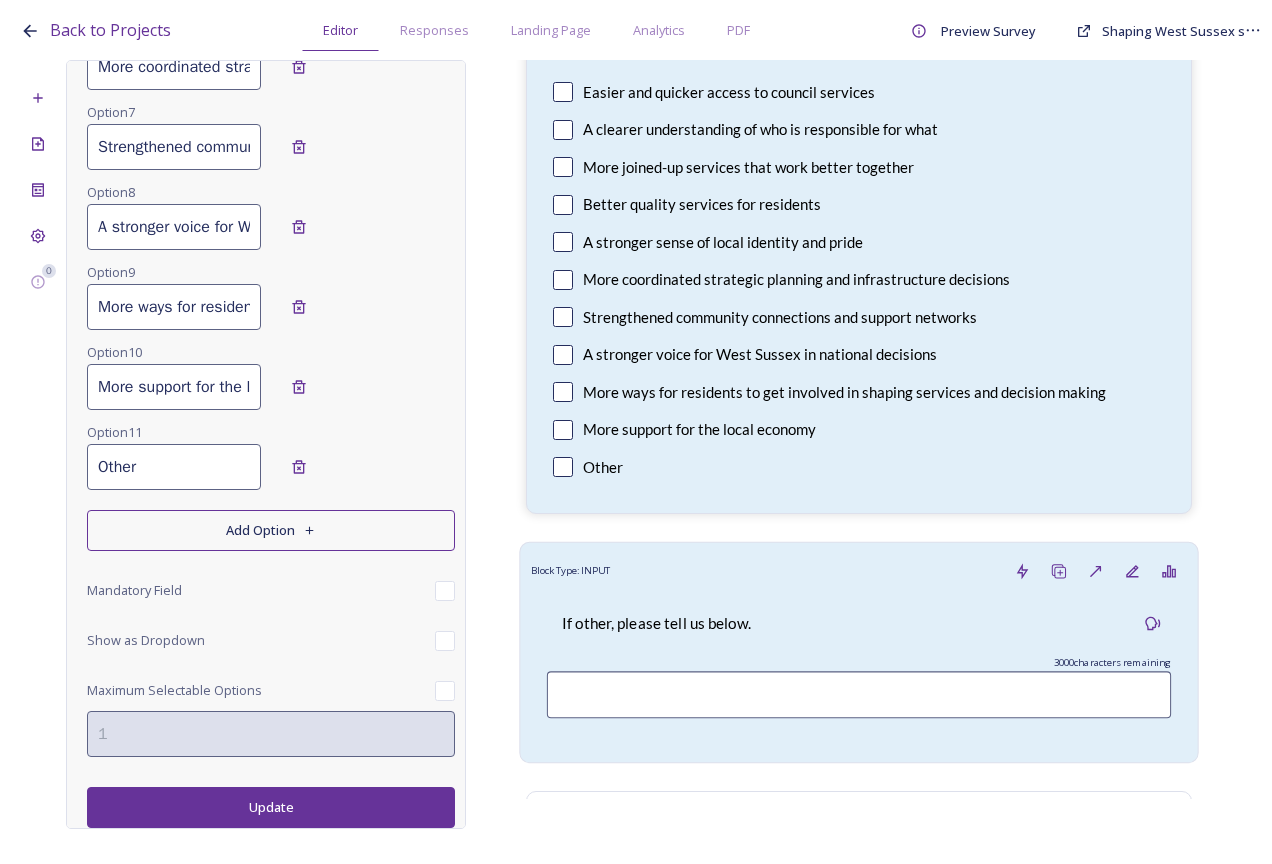 click on "If other, please tell us below." at bounding box center (656, 623) 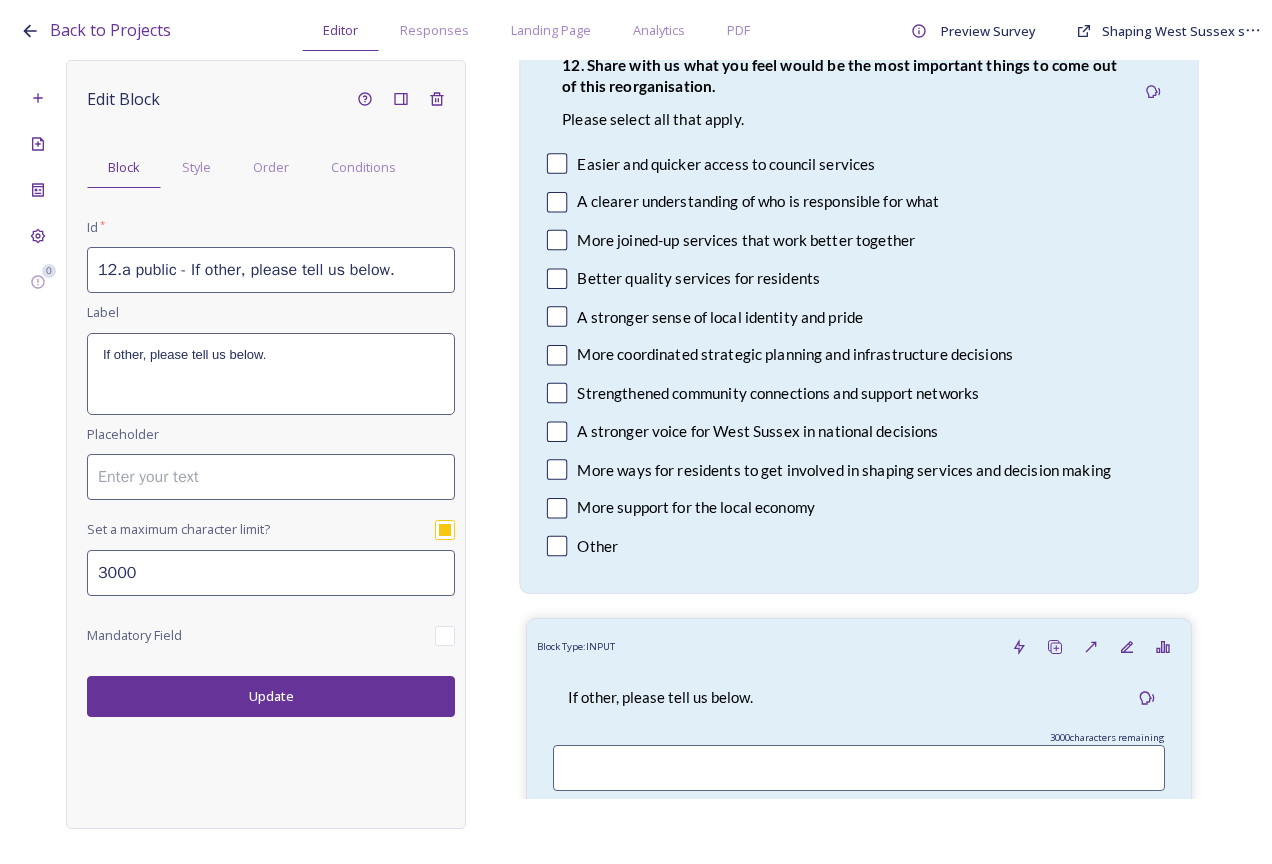scroll, scrollTop: 5100, scrollLeft: 0, axis: vertical 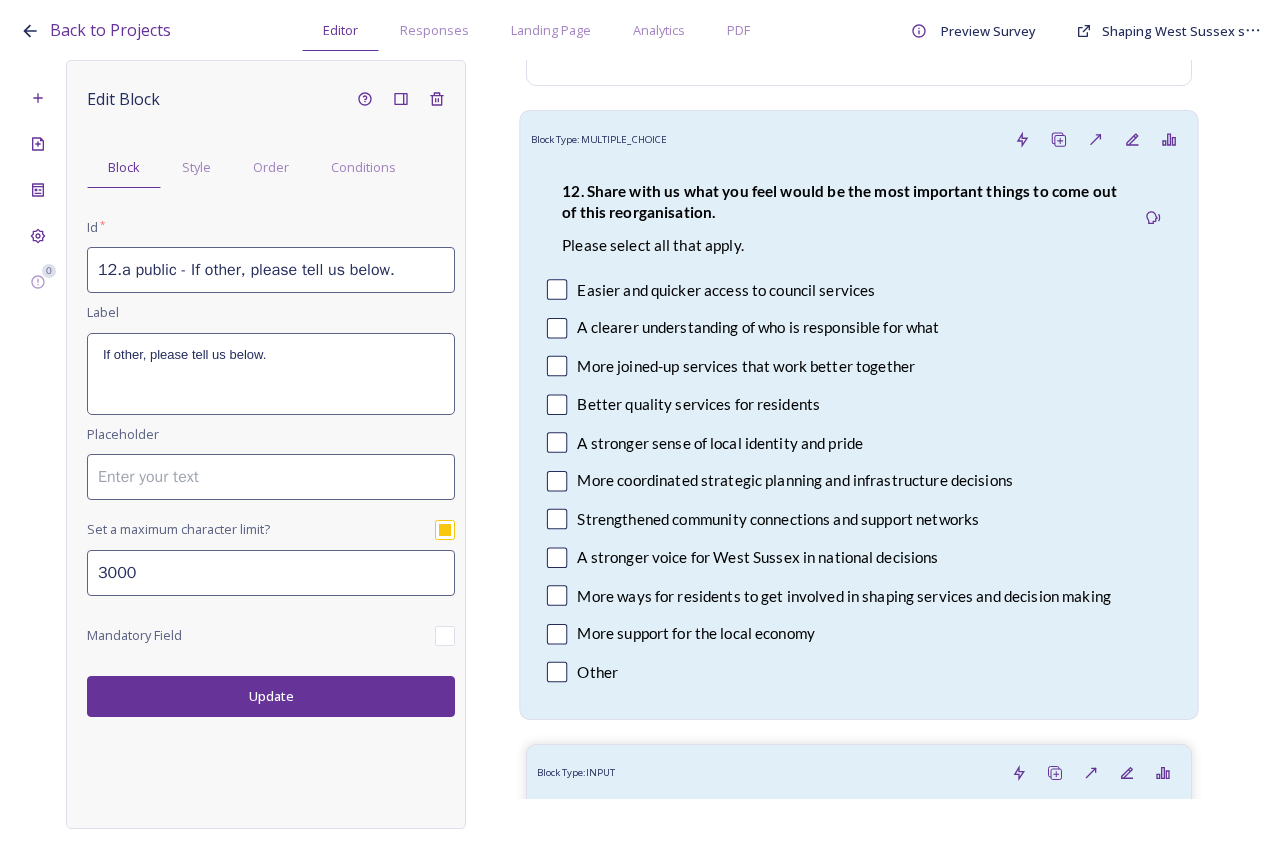 click on "More support for the local economy" at bounding box center (696, 633) 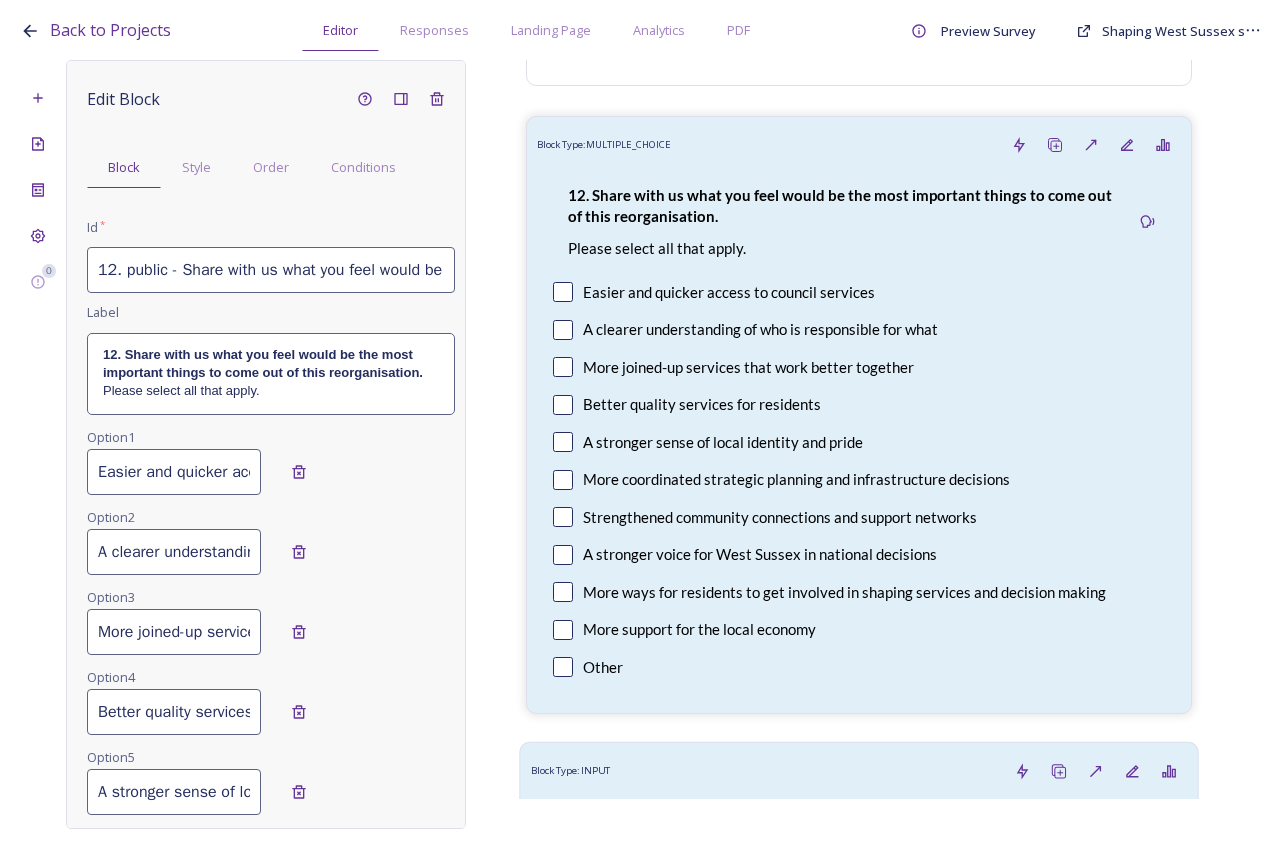 click on "If other, please tell us below." at bounding box center (656, 823) 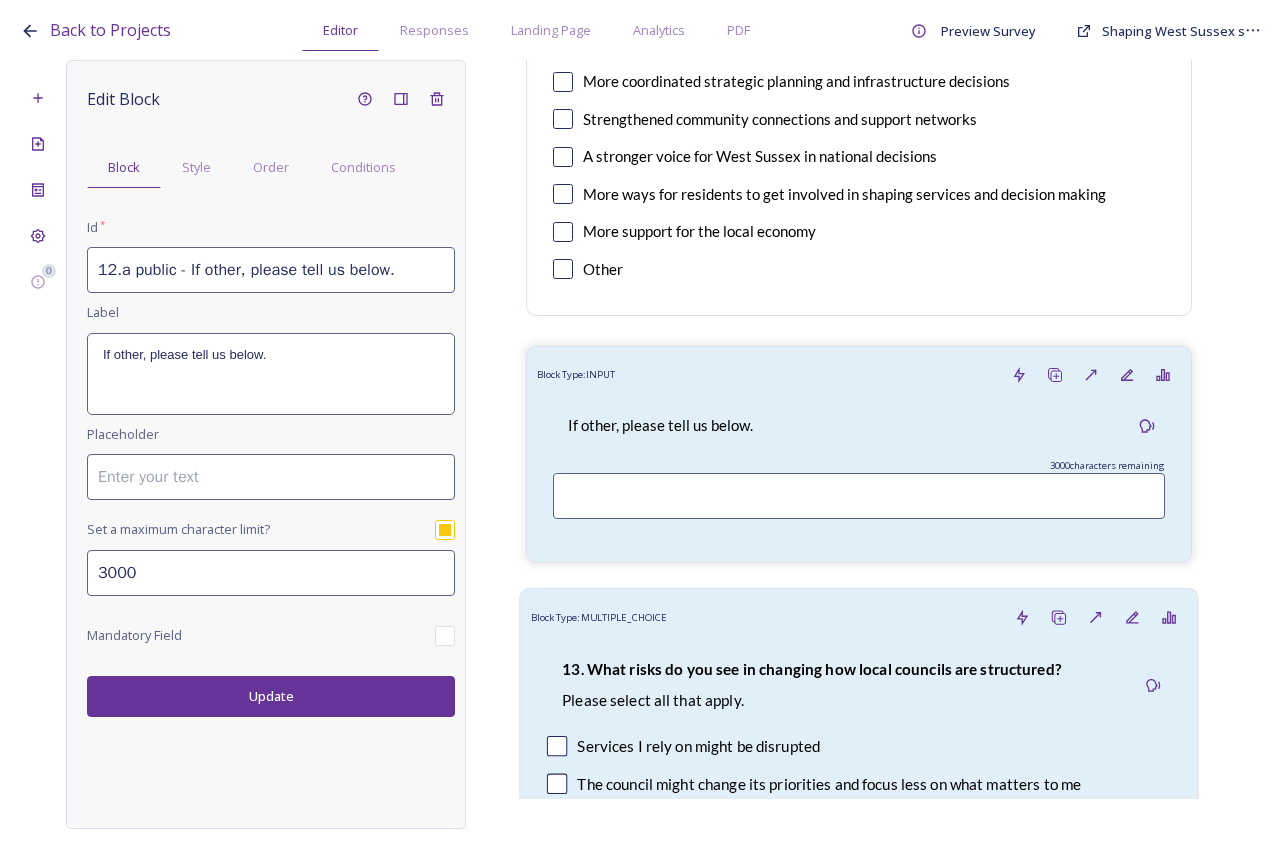 scroll, scrollTop: 5500, scrollLeft: 0, axis: vertical 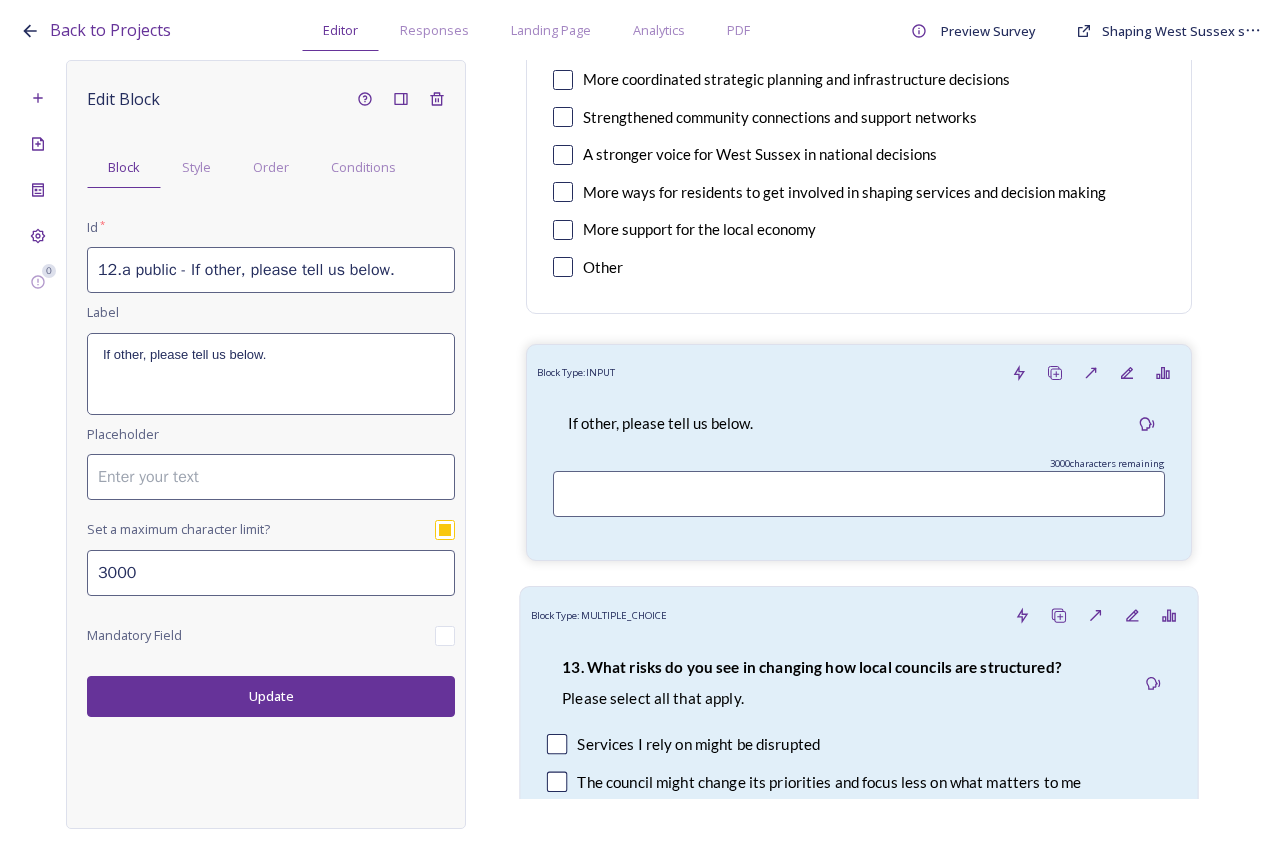 click on "13. What risks do you see in changing how local councils are structured? ﻿Please select all that apply. Services I rely on might be disrupted The council might change its priorities and focus less on what matters to me Areas might miss out on specific local focus or understanding of unique identity More uncertainty about future funding Bigger organisations might be favoured over smaller, local groups The cost of making the change might be too high Some services might be lost altogether I don't have any concerns Other" at bounding box center (859, 860) 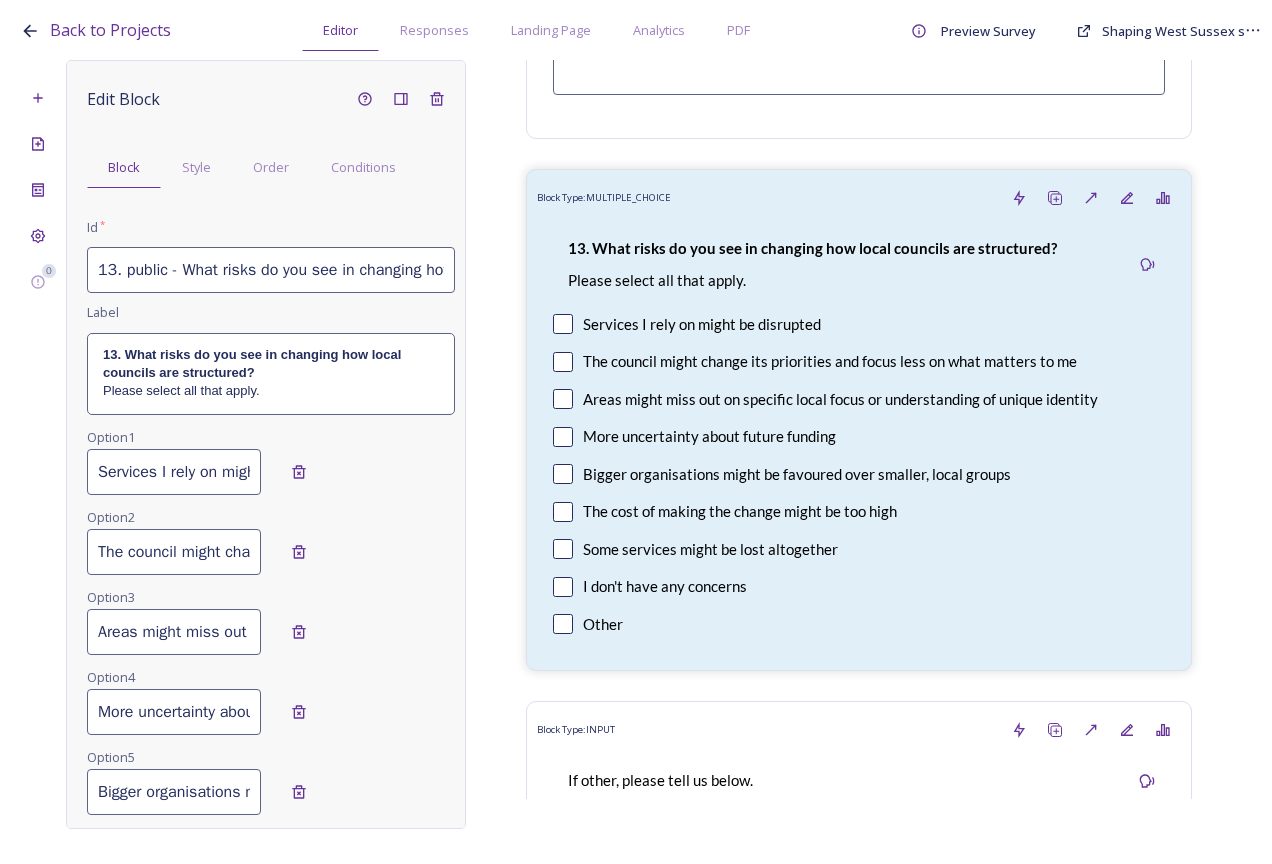 scroll, scrollTop: 6000, scrollLeft: 0, axis: vertical 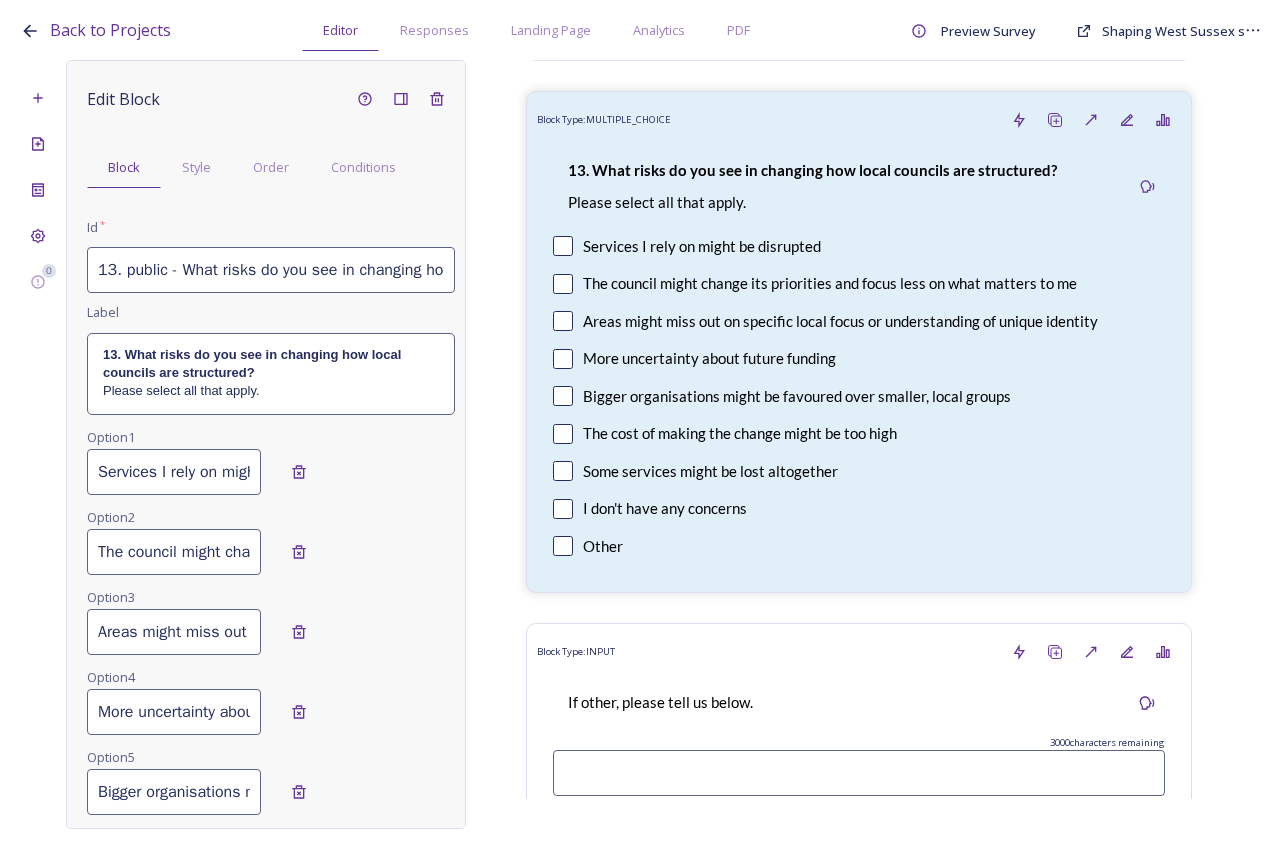 click on "13. public - What risks do you see in changing how local councils are structured?" at bounding box center [271, 270] 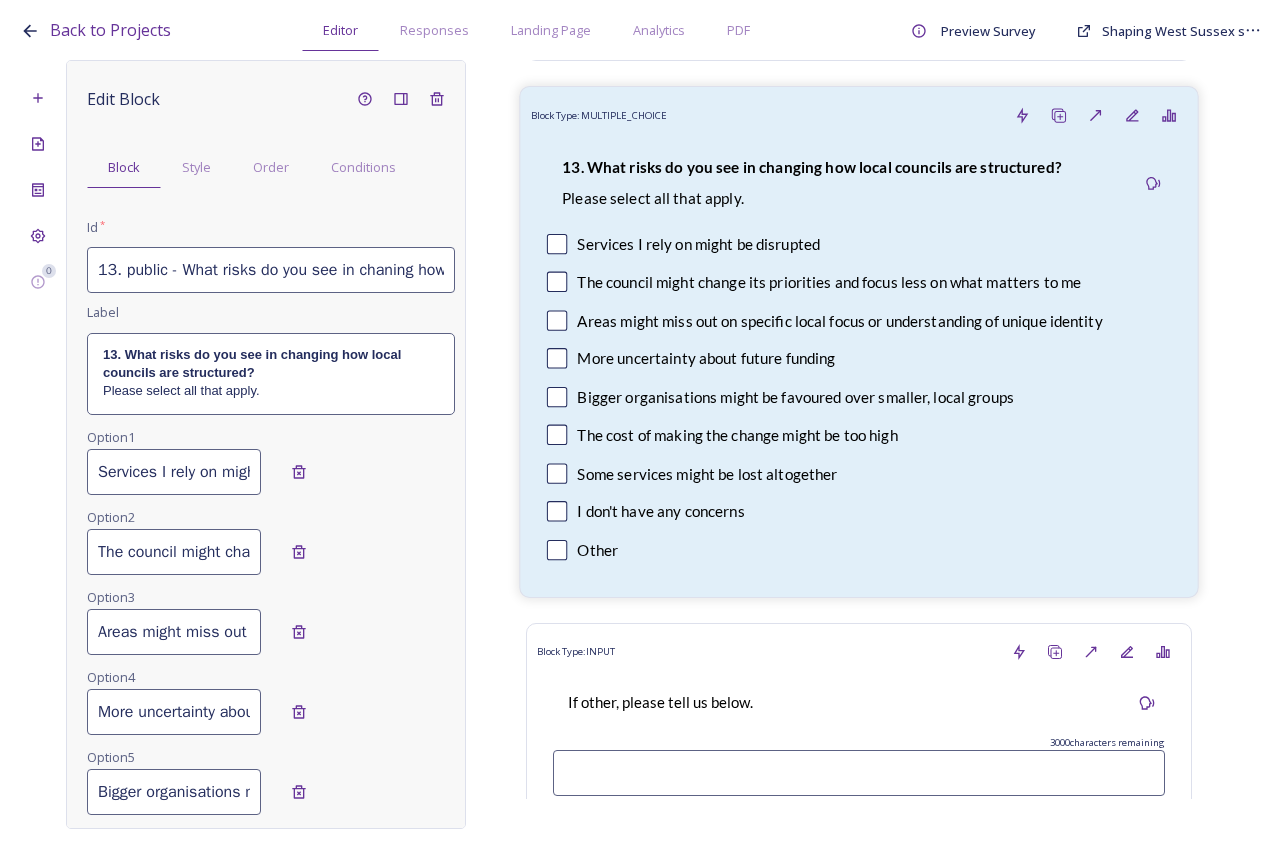 type on "13. public - What risks do you see in changing how local councils are structured?" 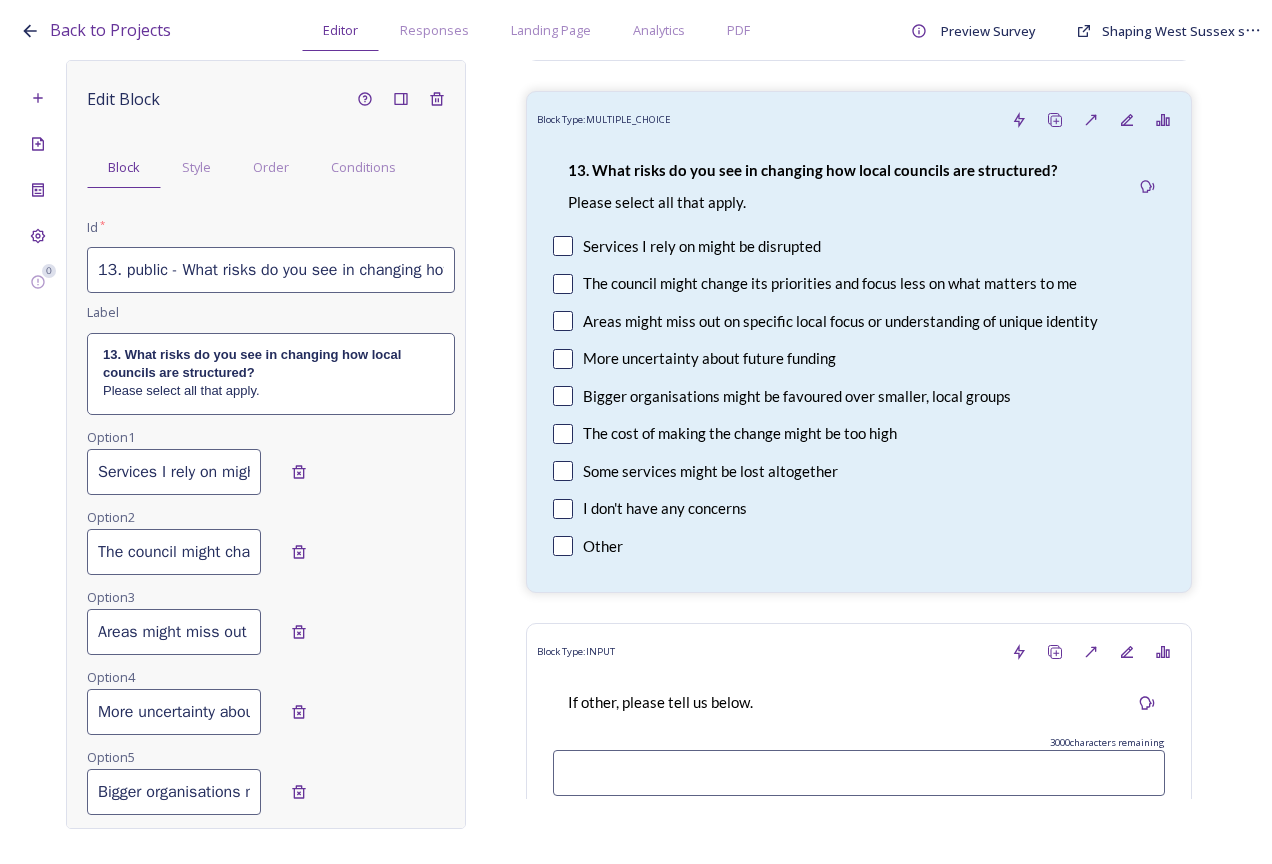 scroll, scrollTop: 0, scrollLeft: 236, axis: horizontal 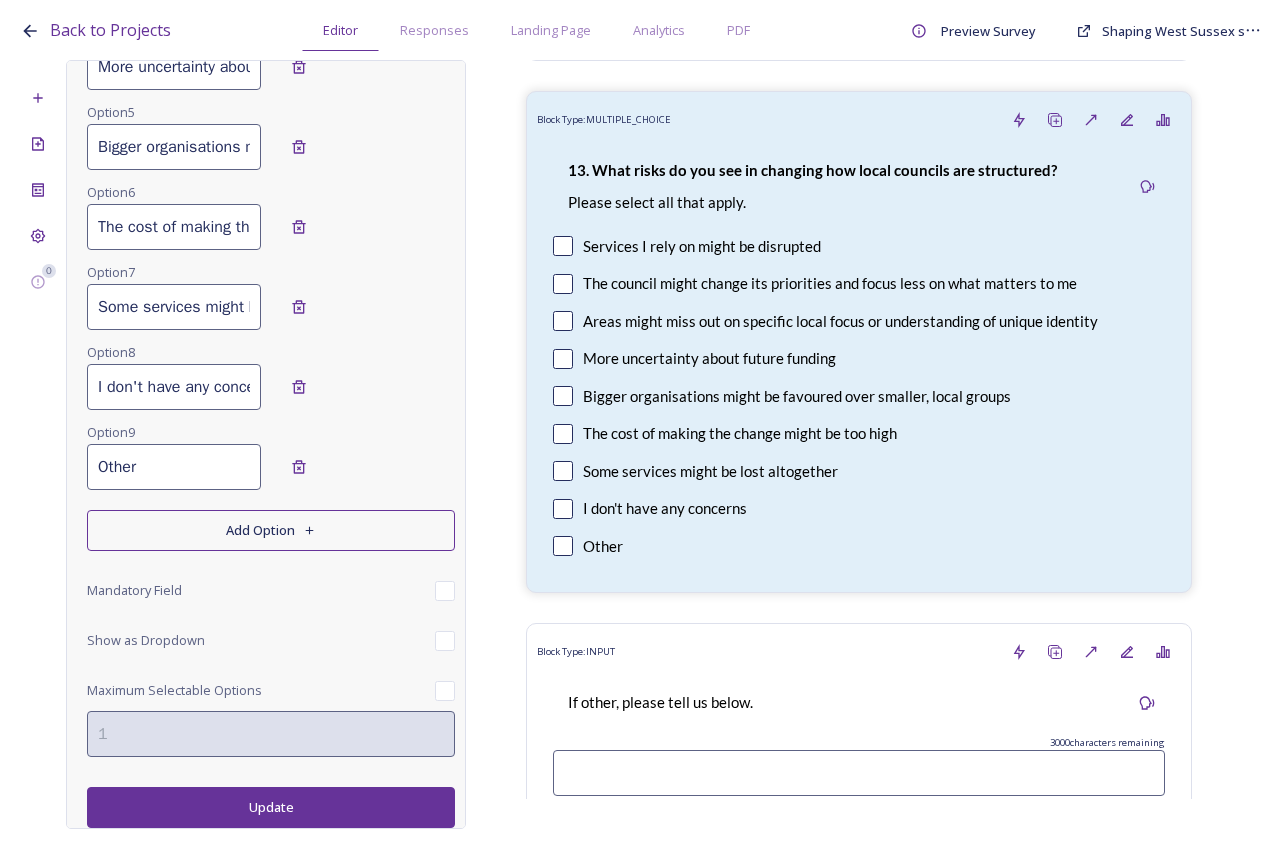 click on "Update" at bounding box center [271, 807] 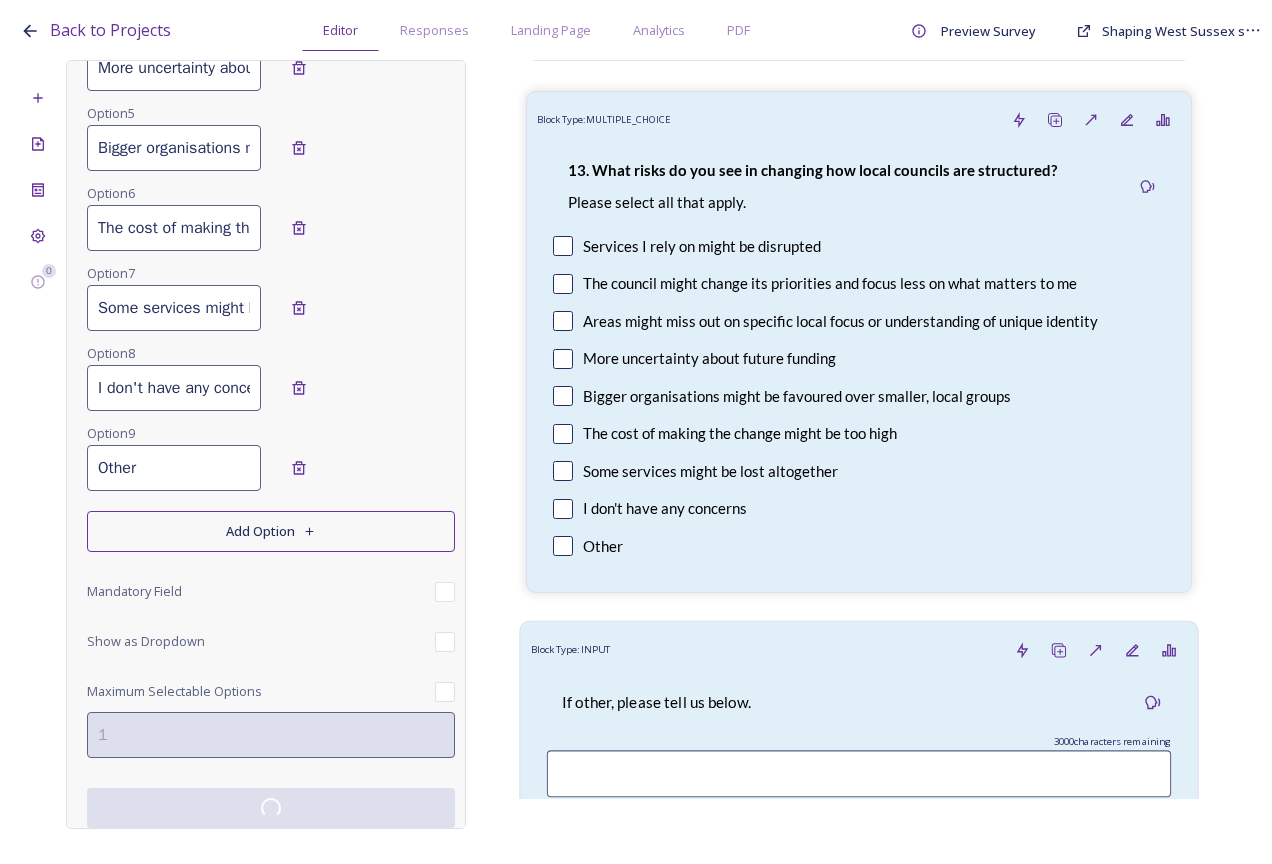 scroll, scrollTop: 645, scrollLeft: 0, axis: vertical 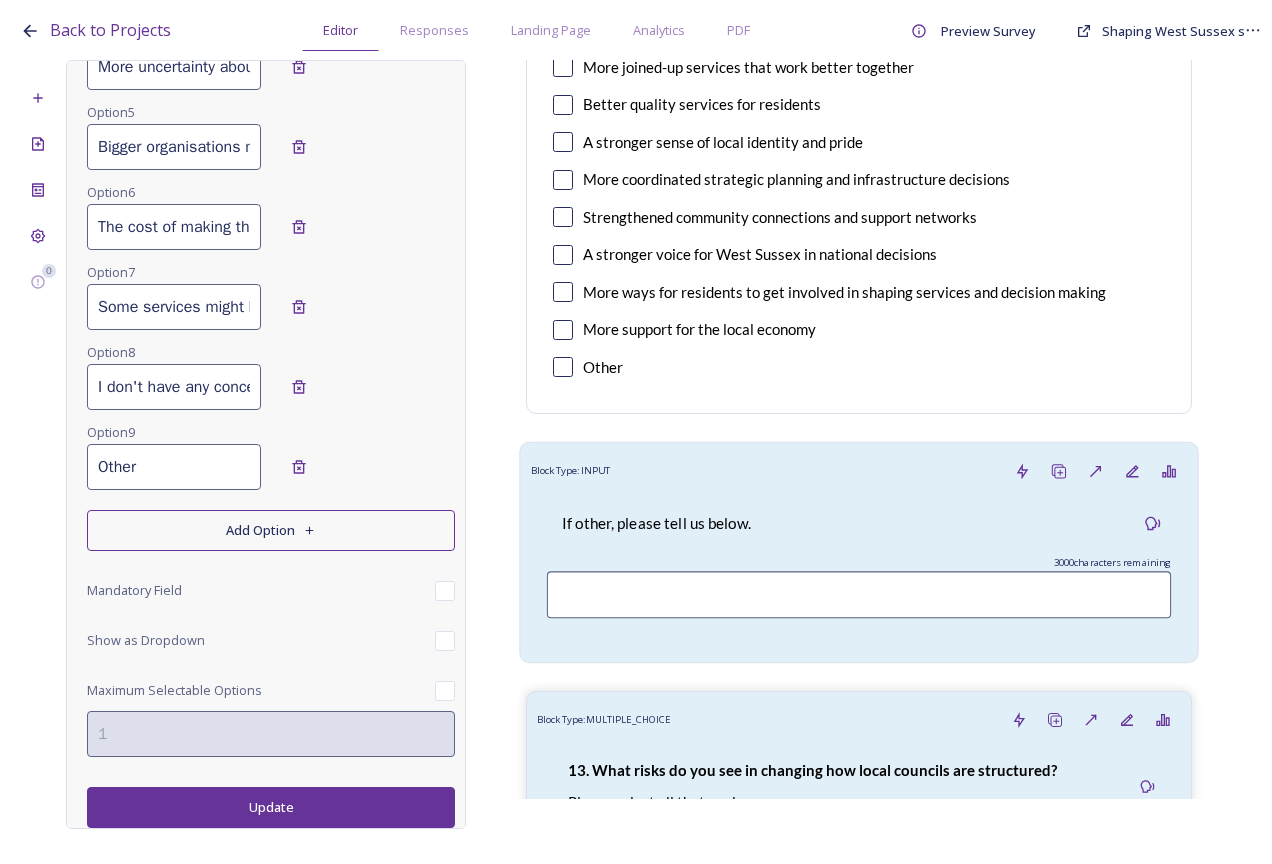click on "If other, please tell us below." at bounding box center (859, 523) 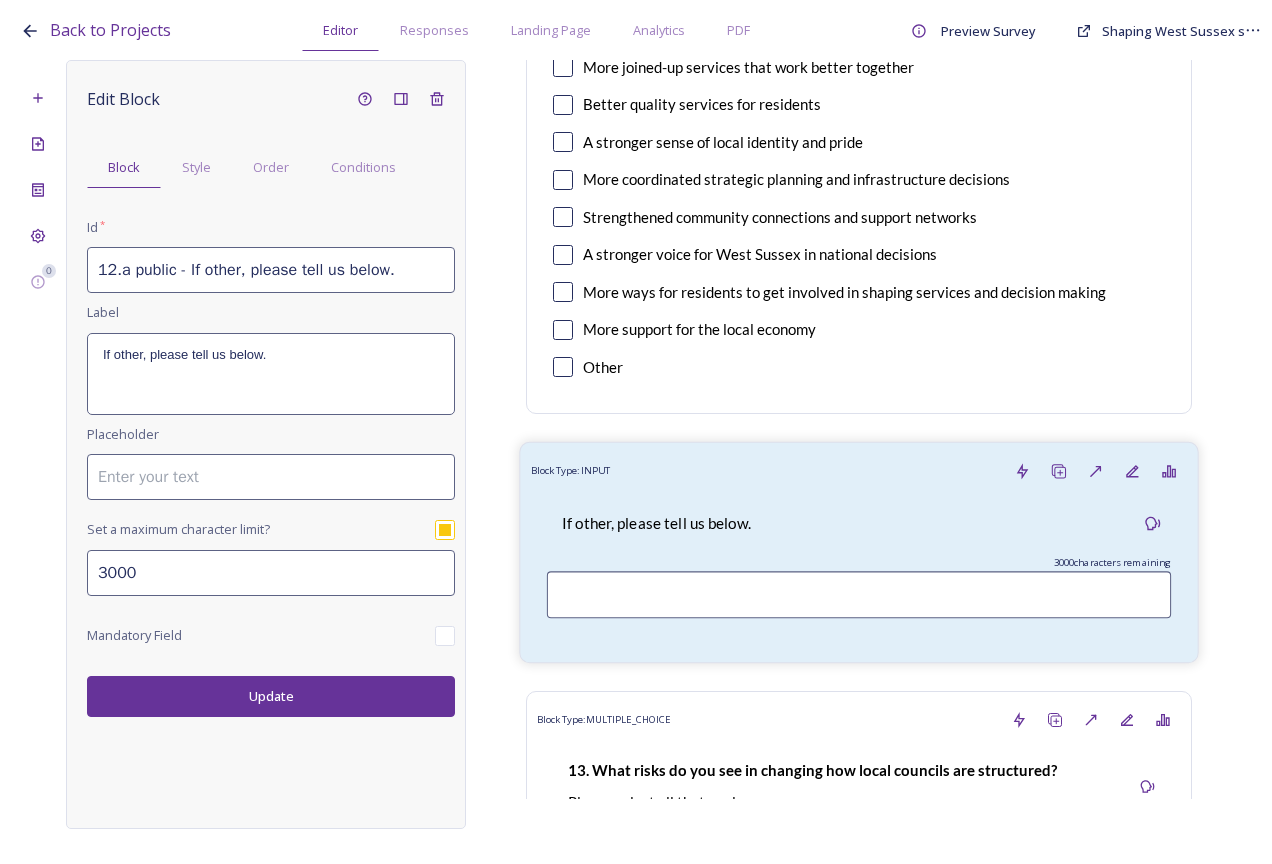scroll, scrollTop: 4900, scrollLeft: 0, axis: vertical 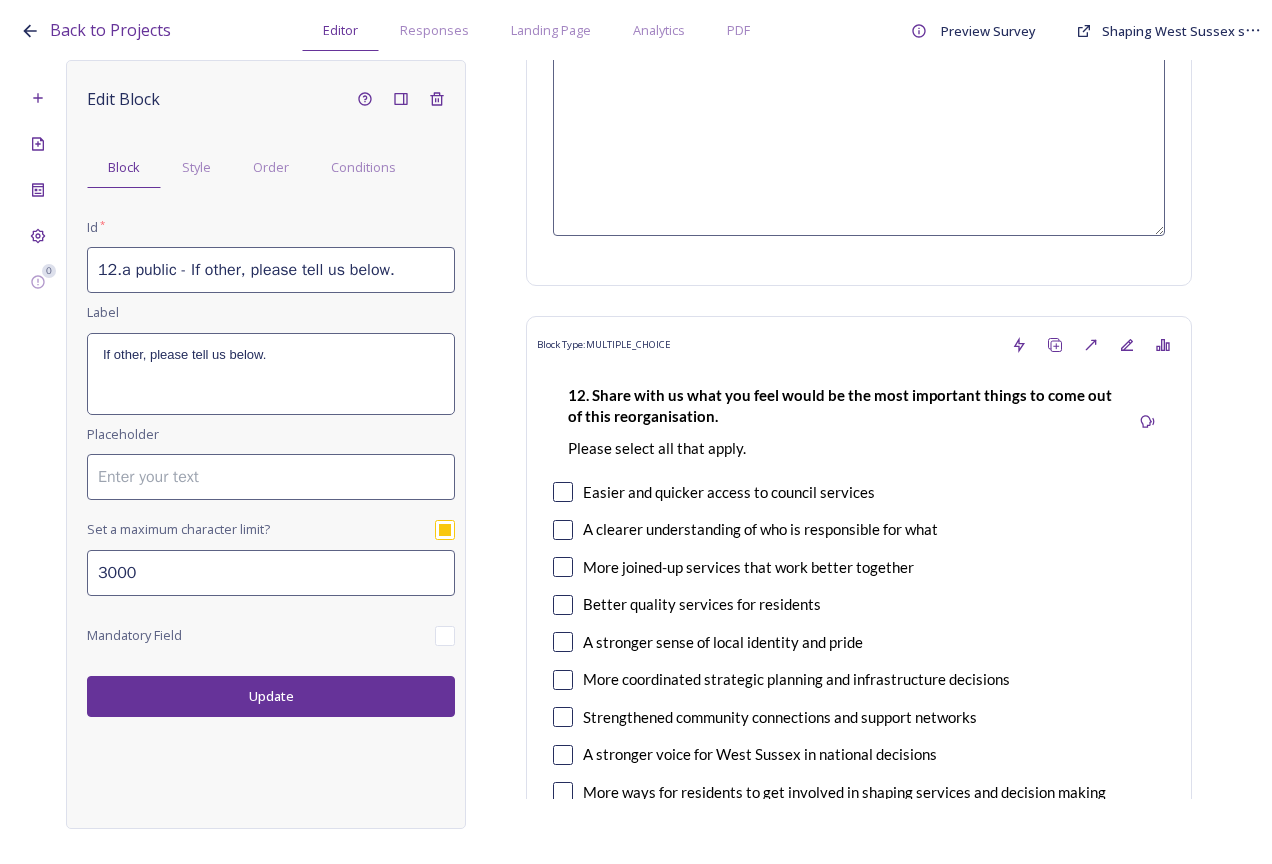 click on "Easier and quicker access to council services" at bounding box center (729, 492) 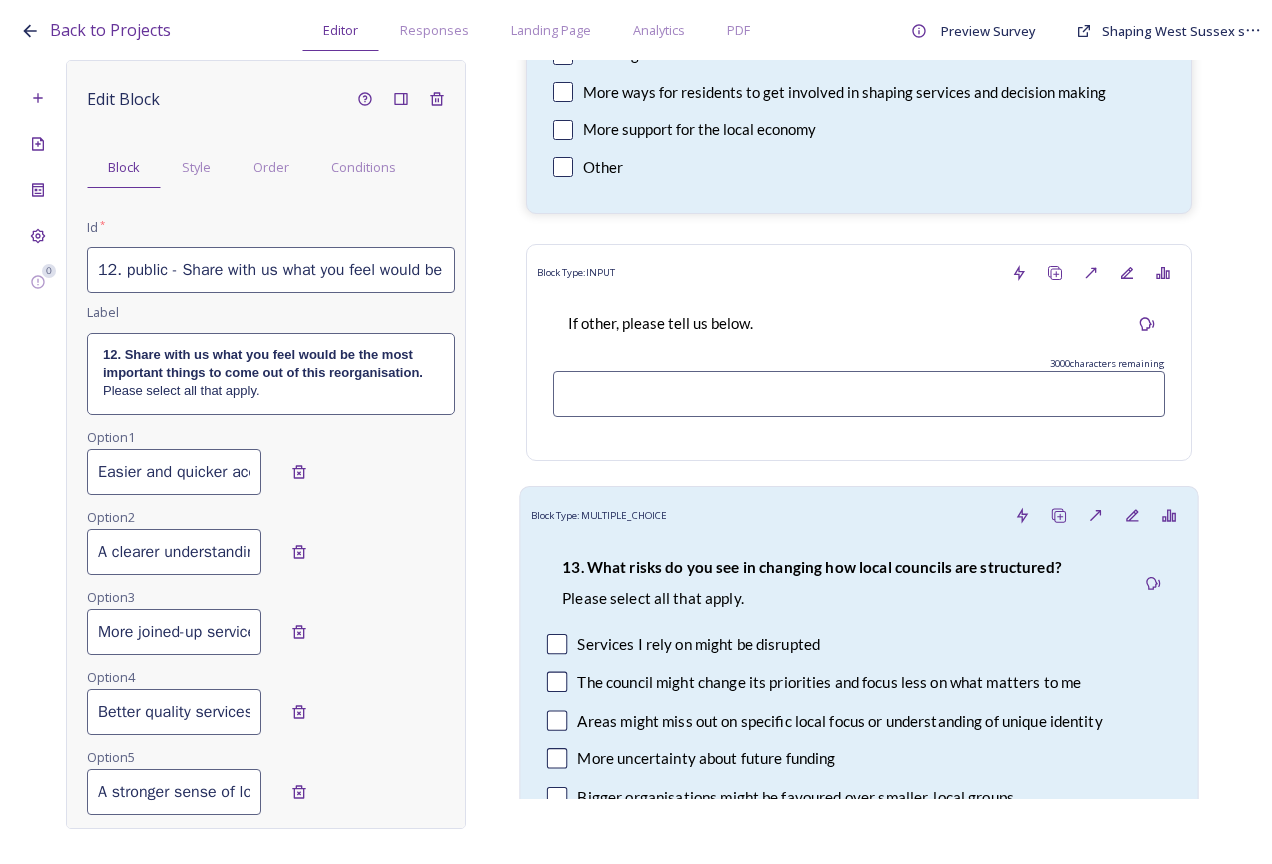 click on "13. What risks do you see in changing how local councils are structured?" at bounding box center [811, 568] 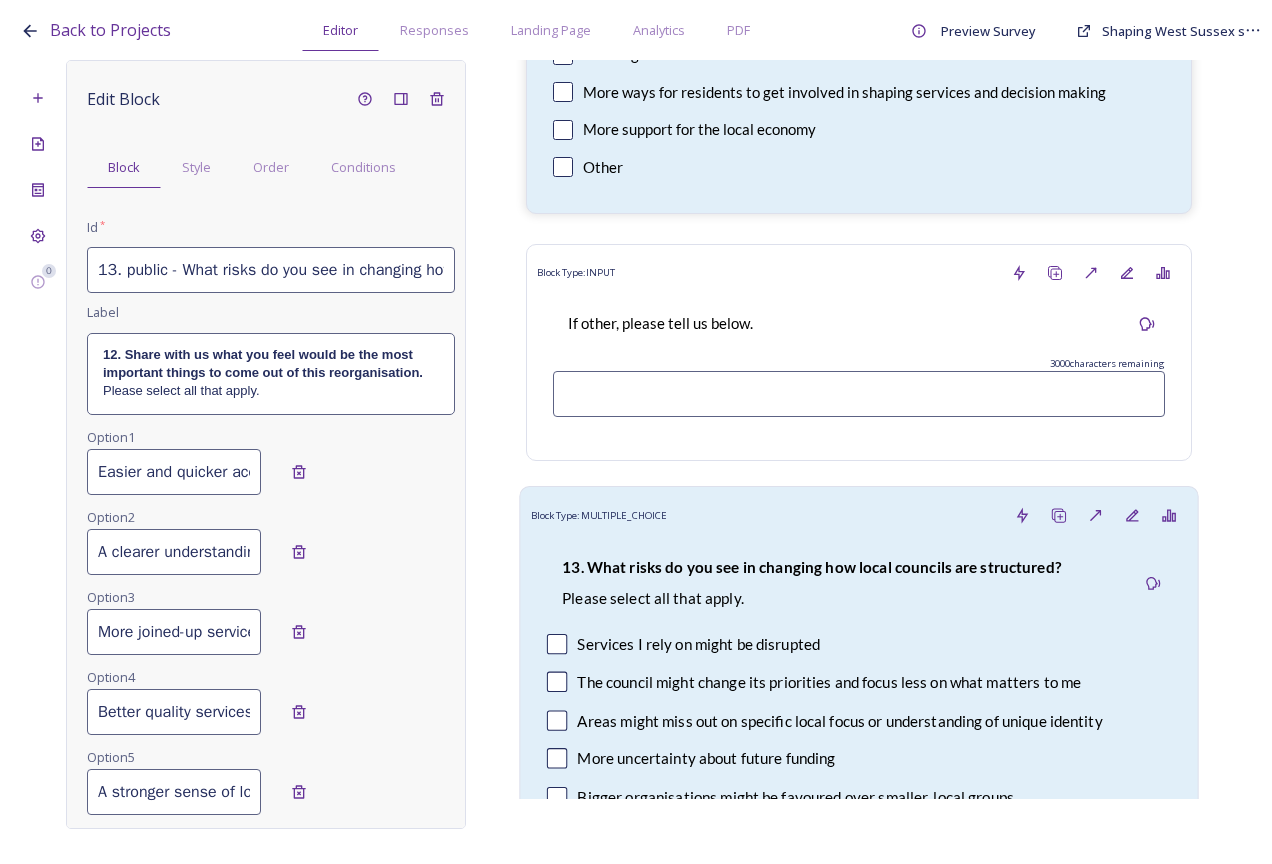 type on "Services I rely on might be disrupted" 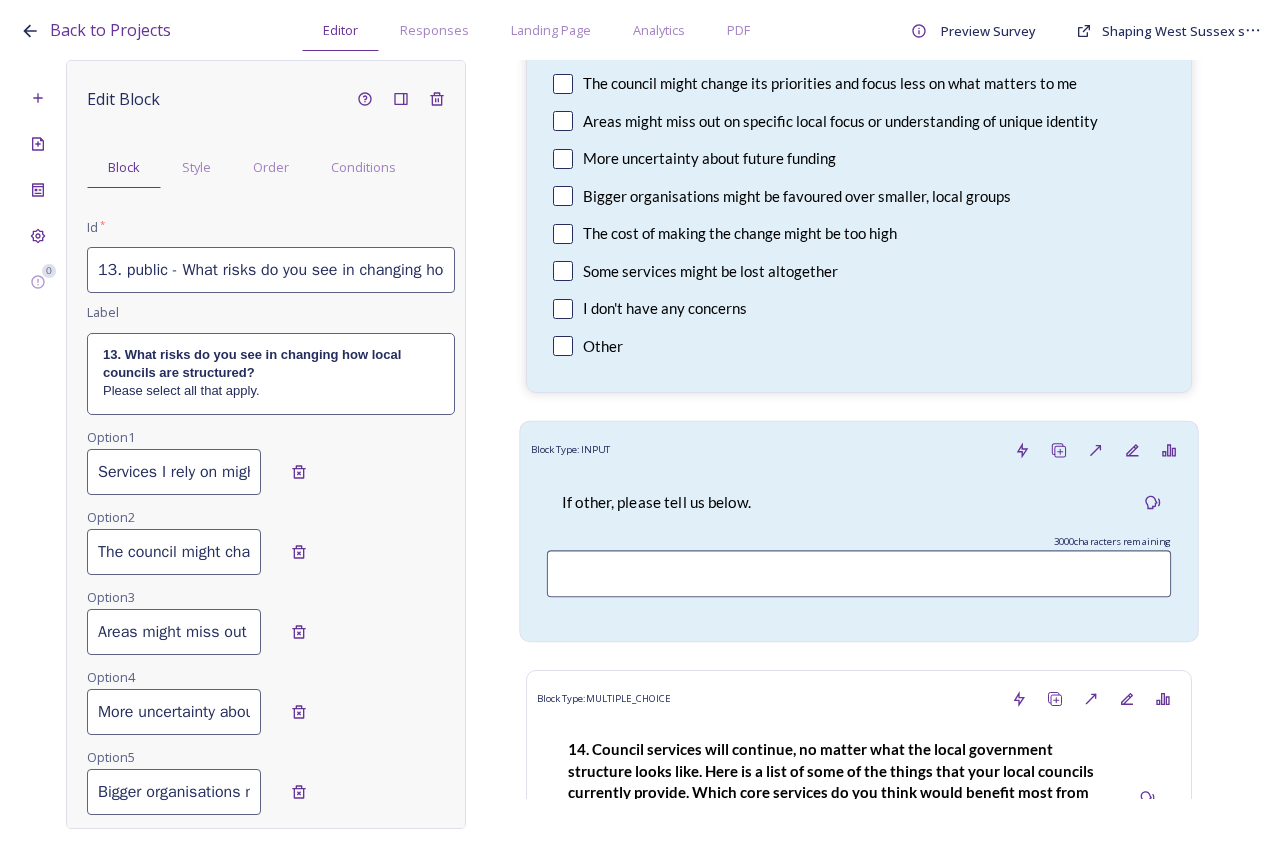 click on "If other, please tell us below." at bounding box center (656, 502) 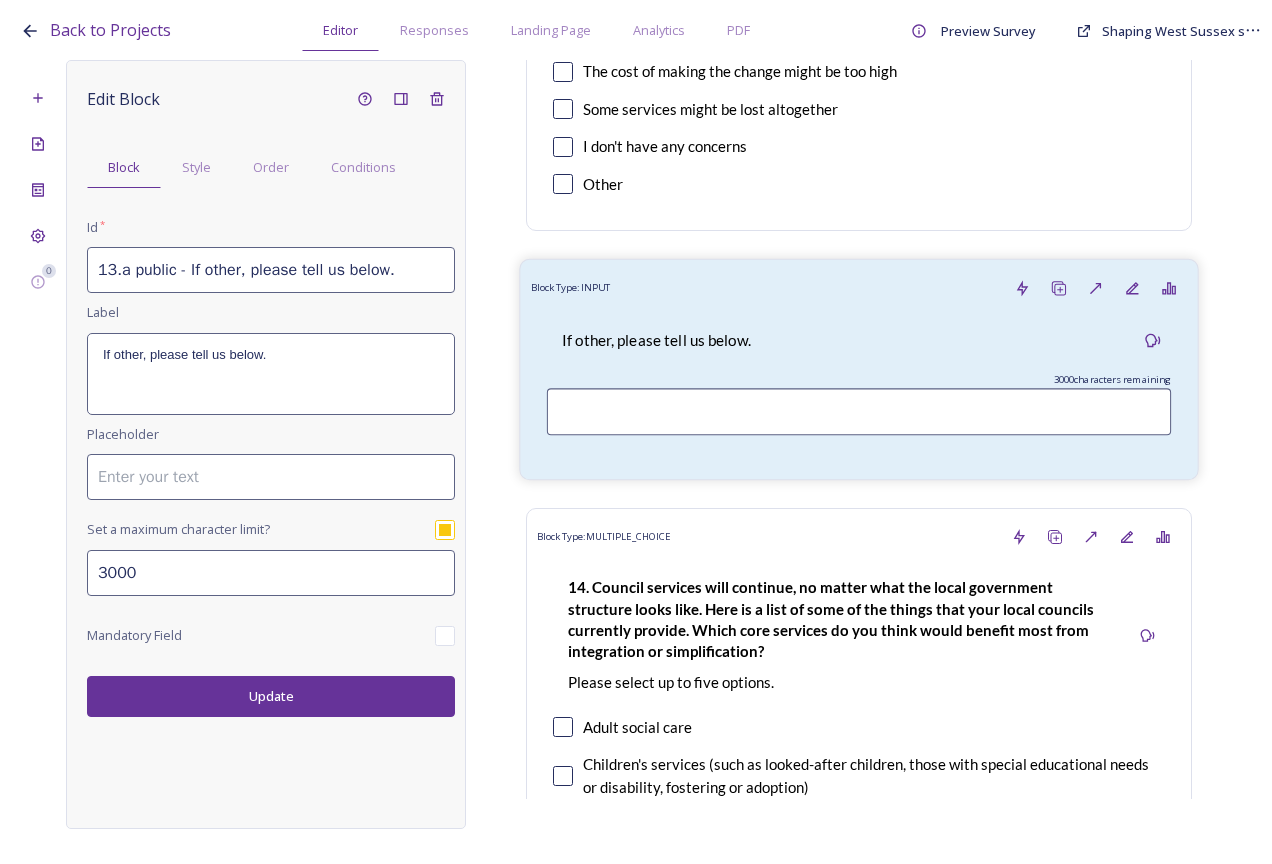 scroll, scrollTop: 6400, scrollLeft: 0, axis: vertical 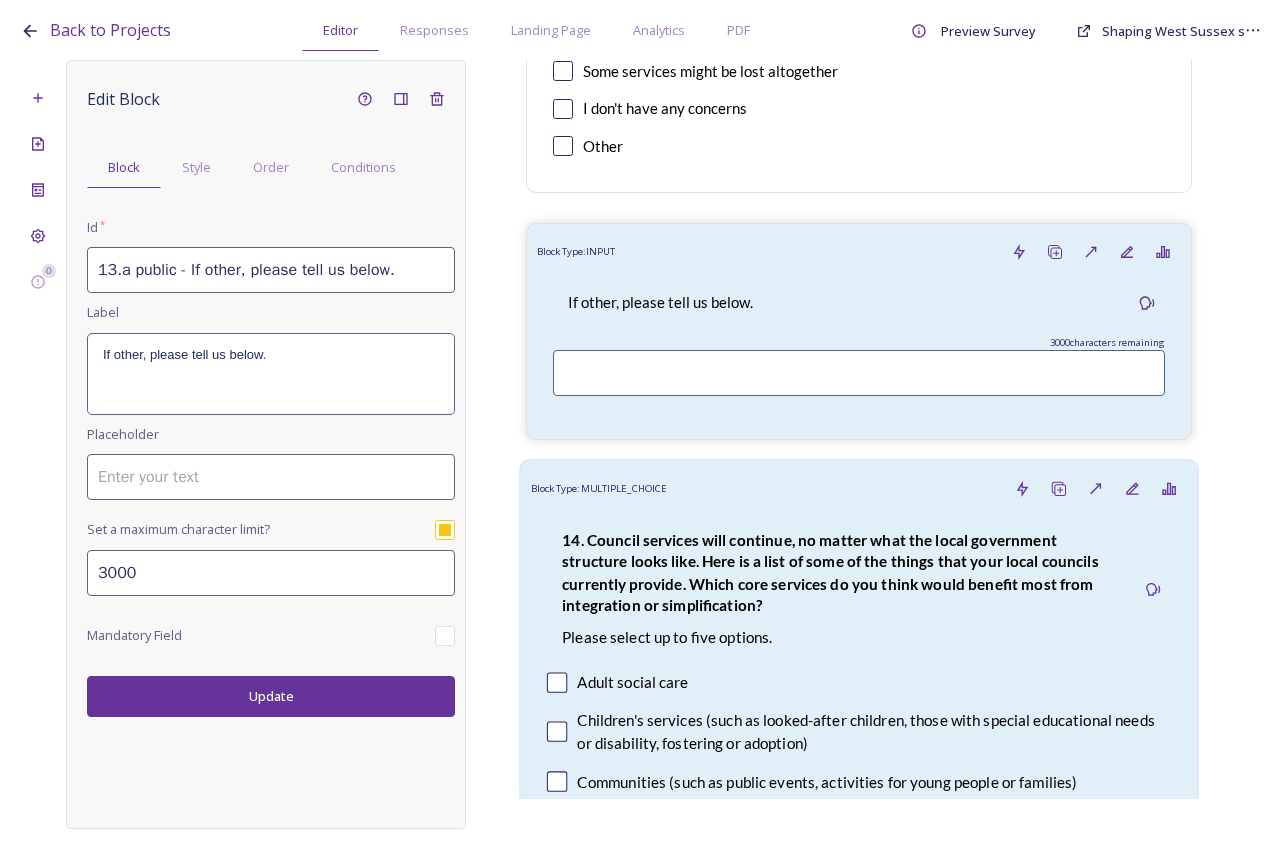 click on "Block Type:  MULTIPLE_CHOICE 14. Council services will continue, no matter what the local government structure looks like. Here is a list of some of the things that your local councils currently provide. ﻿Which core services do you think would benefit most from integration or simplification?  Please select up to five options. Adult social care   Children's services (such as looked-after children, those with special educational needs or disability, fostering or adoption) Communities (such as public events, activities for young people or families)   Council tax collections Economic development (such as support for local businesses, grant funding, supporting local attractions, tourism - encouraging visitors)  Education (such as school admissions, transport, special educational need provision)  Environmental health and licensing (food safety inspections, licences for businesses such as taxis and alcohol, getting rid of pests) Housing and homeless prevention Libraries Parks and green spaces Public safety" at bounding box center (858, 1008) 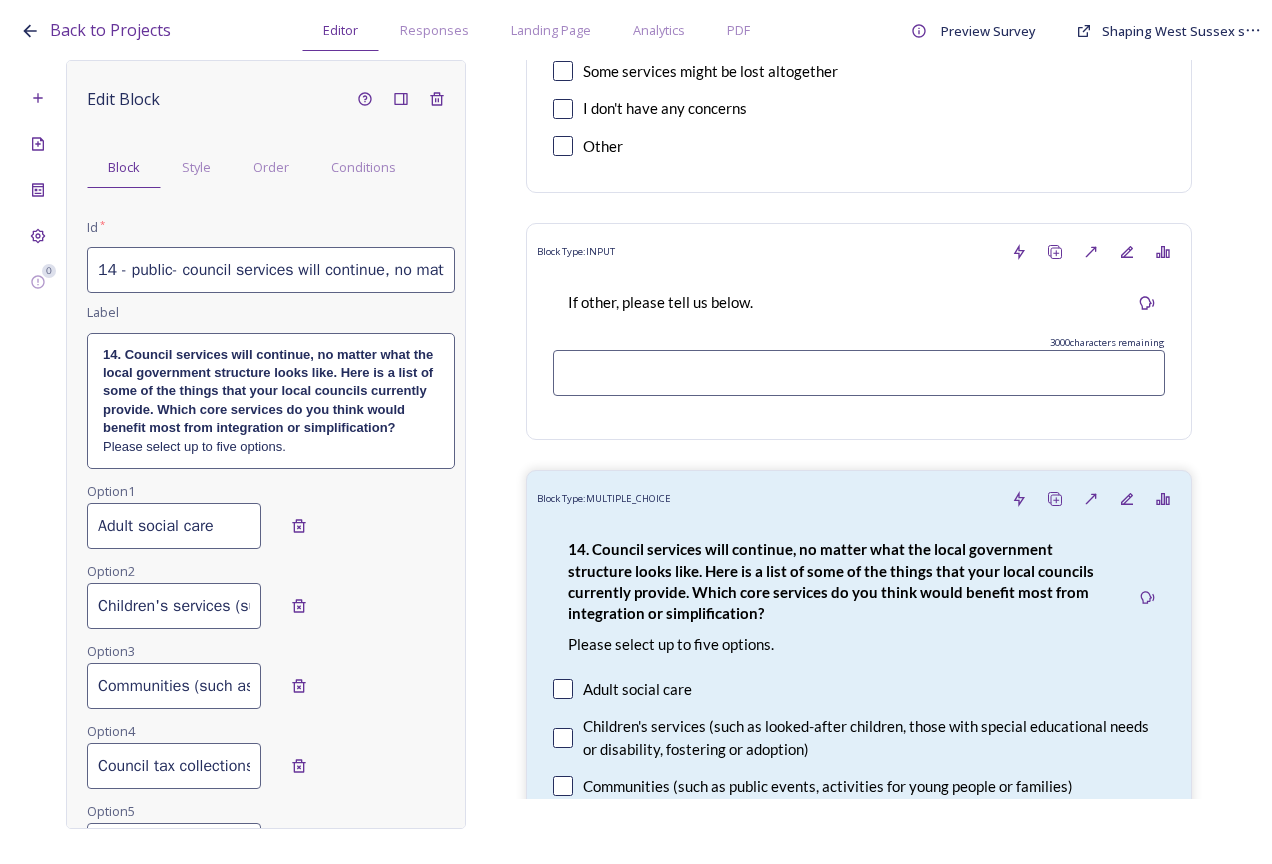 click on "14 - public- council services will continue, no matter what the local government structure looks like. Here is a list of some of the things that your local councils currently provide. Which core services do you think would benefit most from integration or simplification? (select up to 5)_20250710153009" at bounding box center (271, 270) 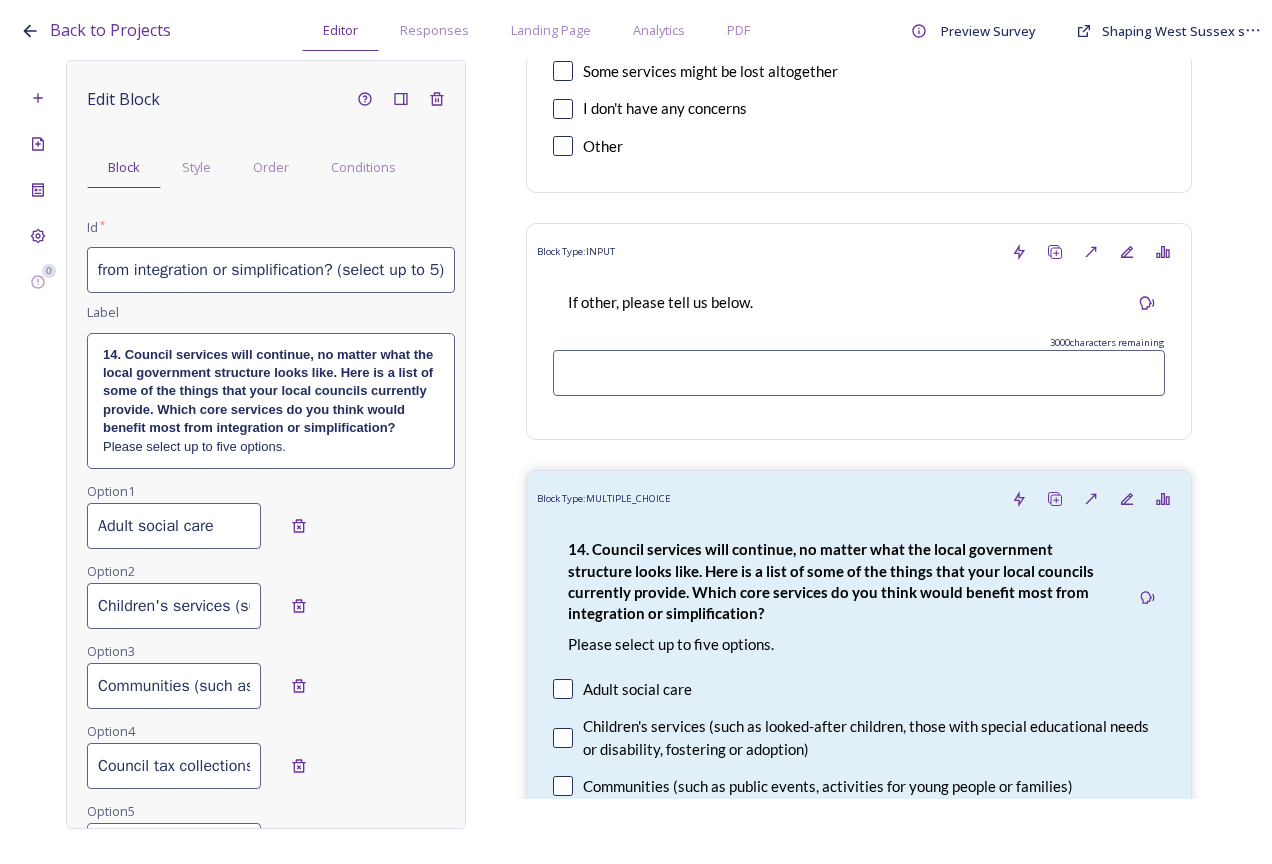 scroll, scrollTop: 0, scrollLeft: 1641, axis: horizontal 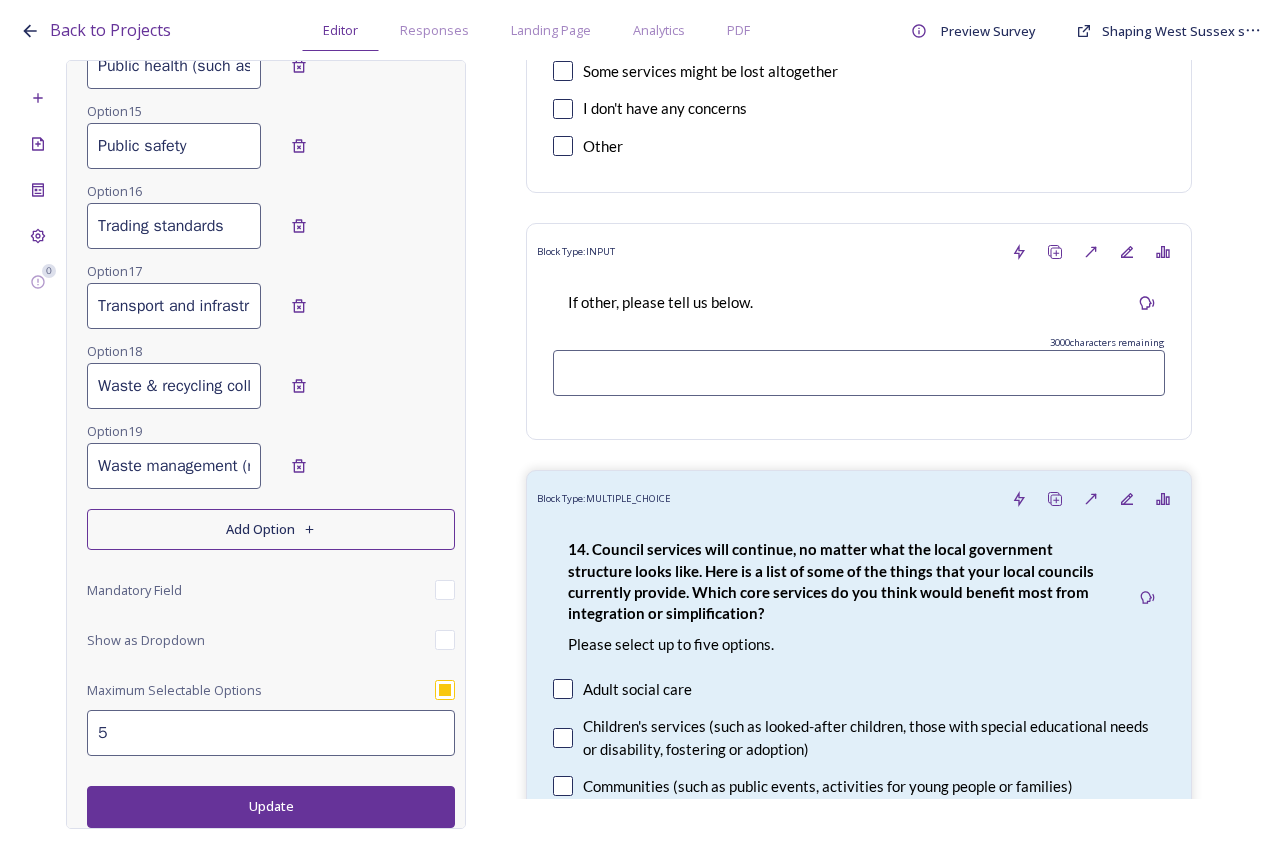 click on "Update" at bounding box center [271, 806] 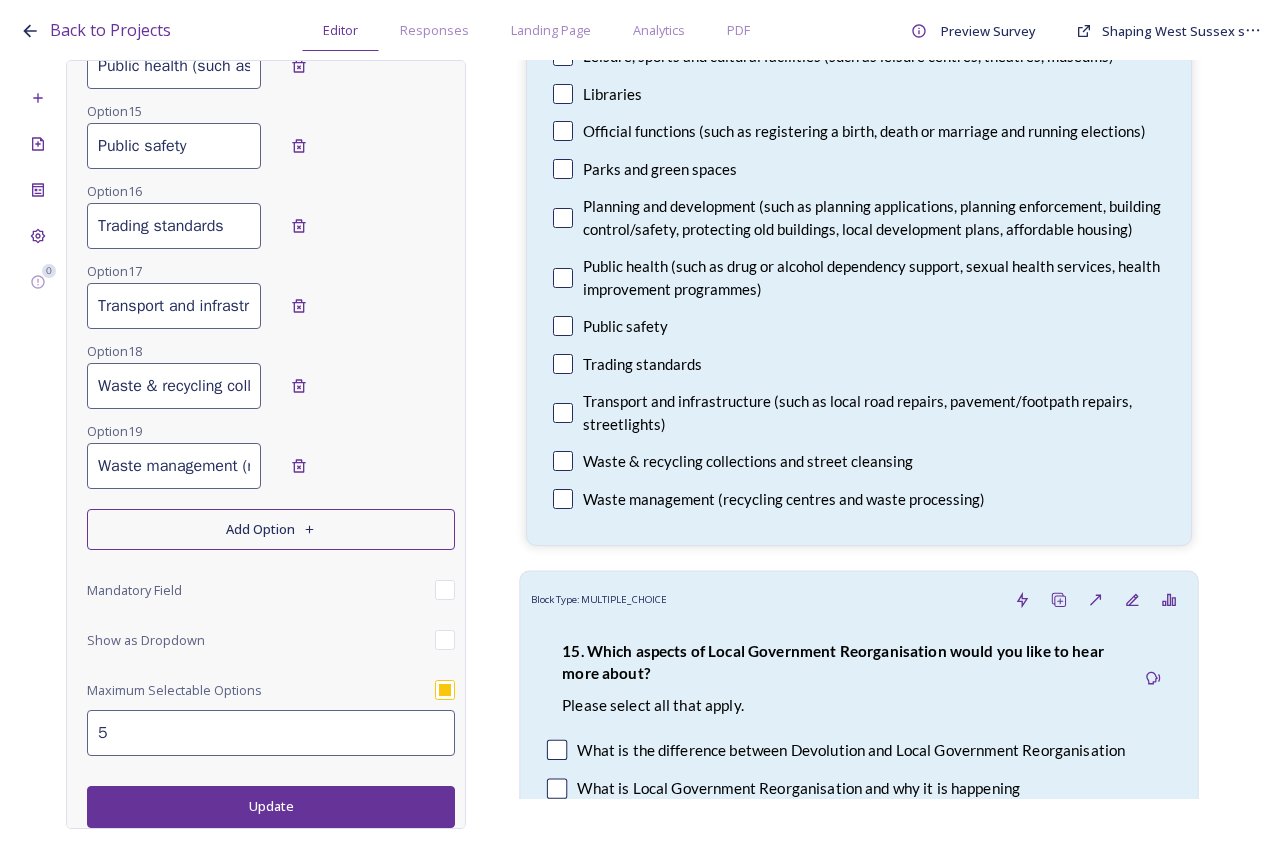 click on "15. Which aspects of Local Government Reorganisation would you like to hear more about? ﻿Please select all that apply.   What is the difference between Devolution and Local Government Reorganisation What is Local Government Reorganisation and why it is happening The process and timeline Who will represent me in the future How can I have my say How will the services I use may be impacted How local needs will be represented in the future What will be the financial impact be for the taxpayer How this will benefit me and my community Where can I find more information" at bounding box center [859, 875] 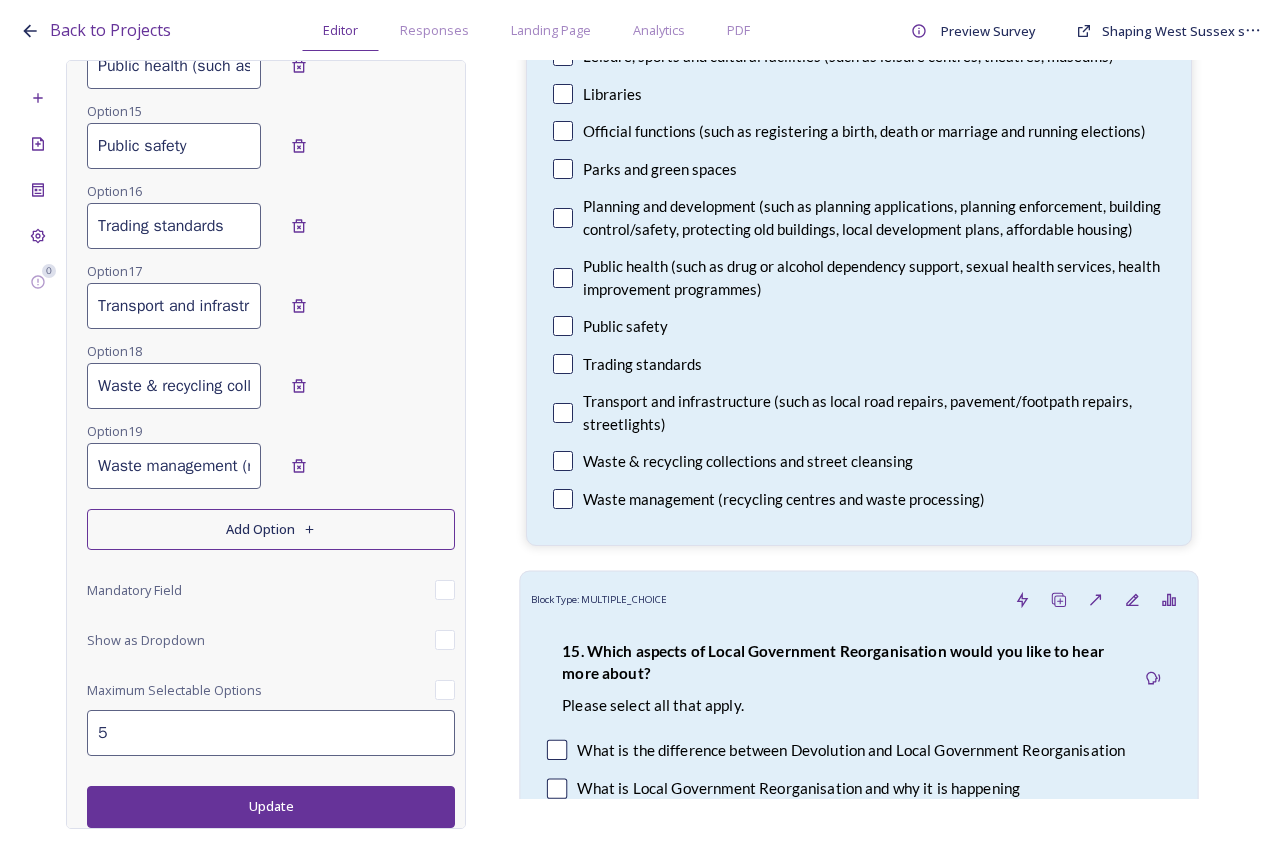 type on "15. public - Which aspects of Local Government Reorganisation would you like to hear more about?" 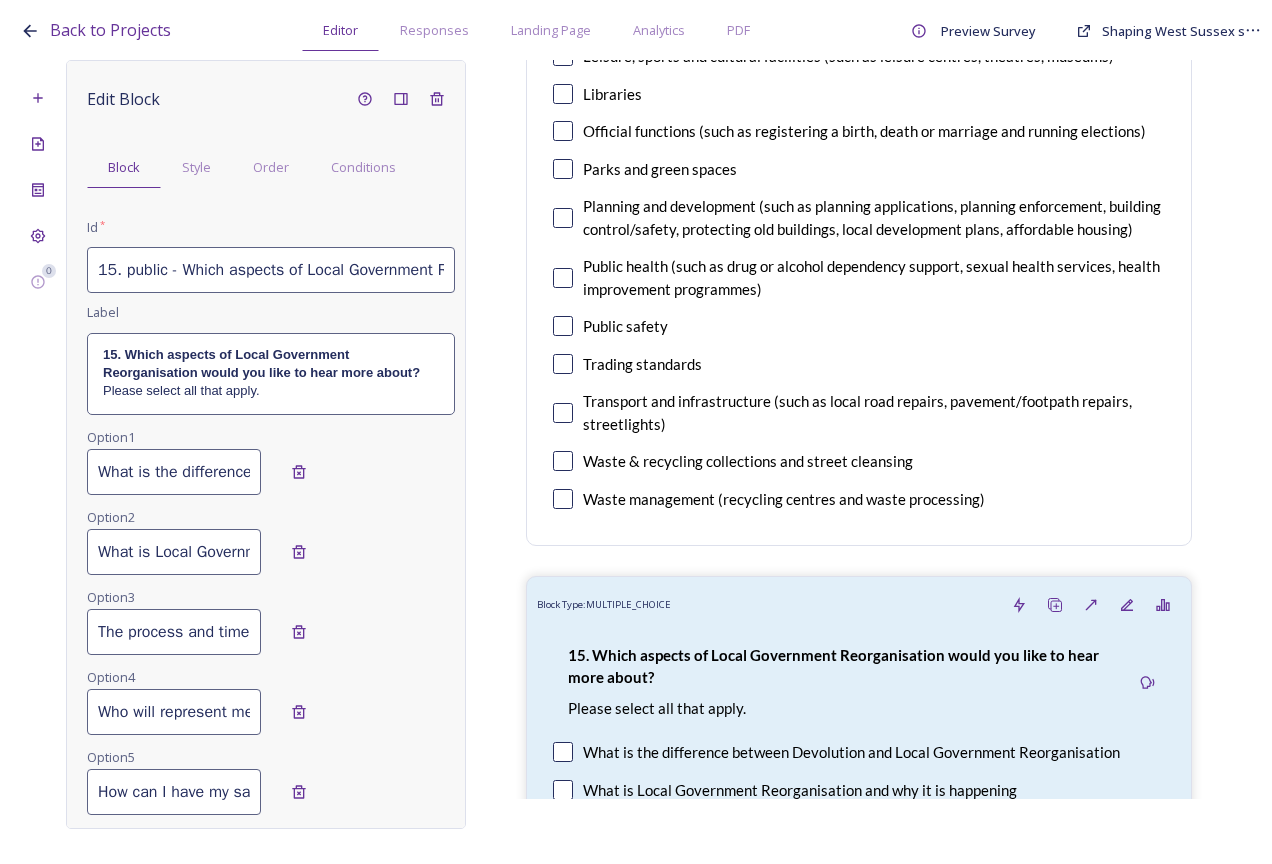 click on "15. public - Which aspects of Local Government Reorganisation would you like to hear more about?" at bounding box center (271, 270) 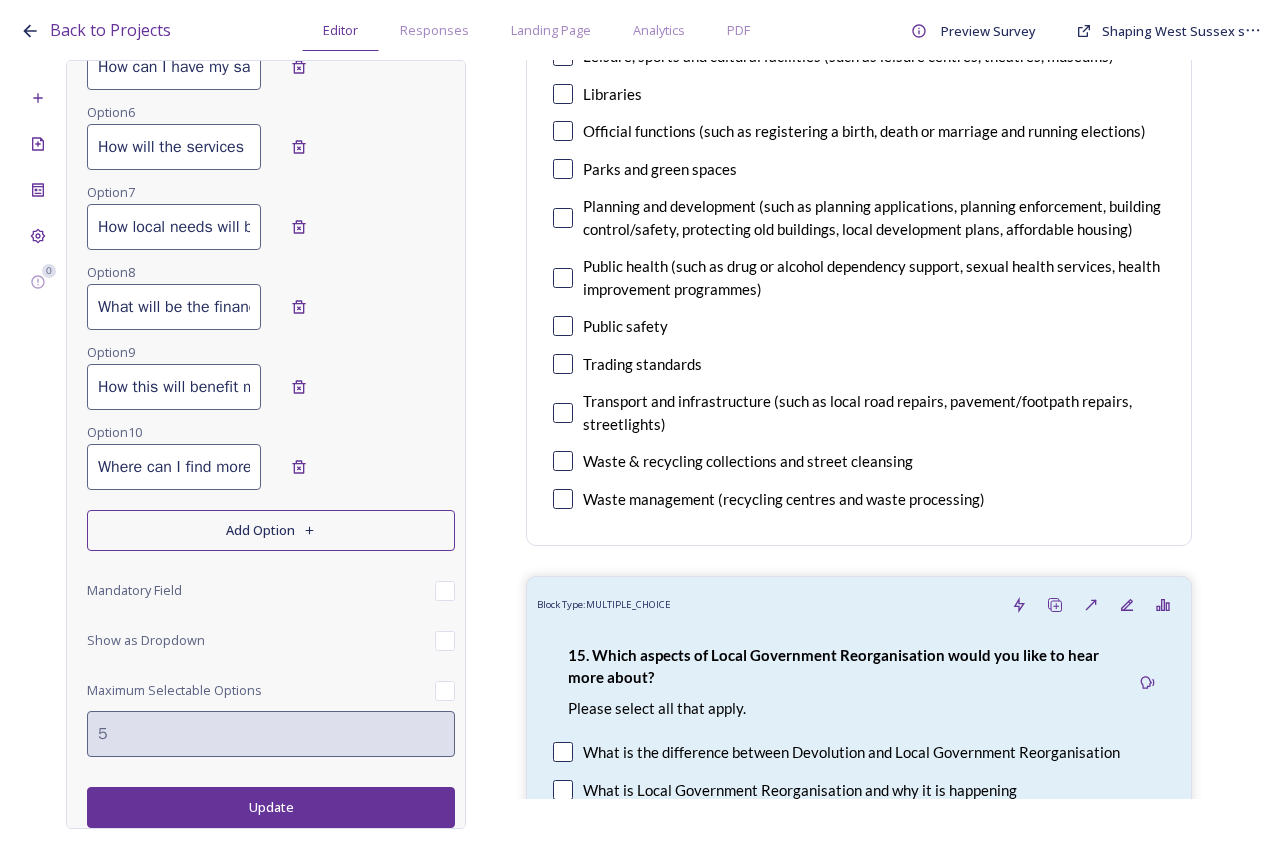 click on "Update" at bounding box center (271, 807) 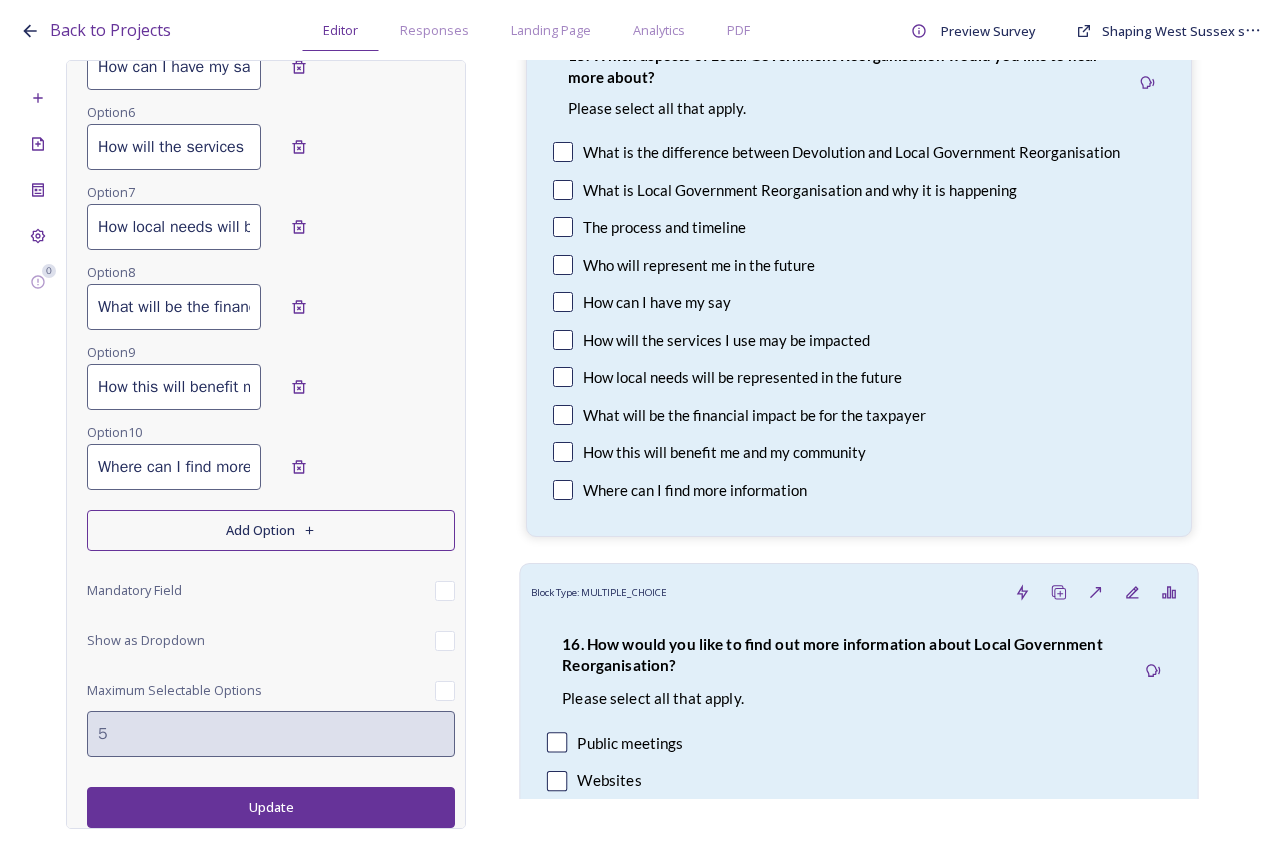 click on "16. How would you like to find out more information about Local Government Reorganisation?" at bounding box center [840, 654] 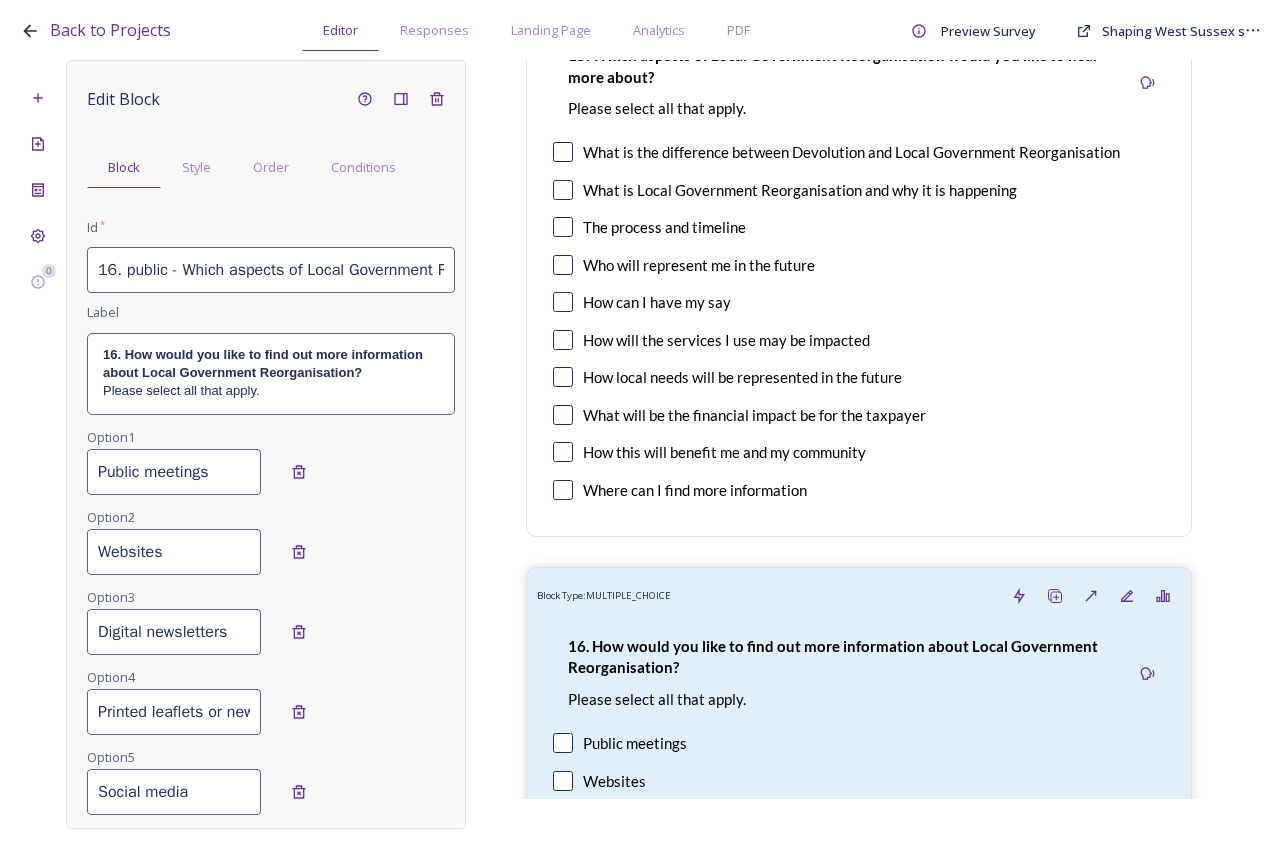 click on "16. public - Which aspects of Local Government Reorganisation would you like to hear more about?" at bounding box center (271, 270) 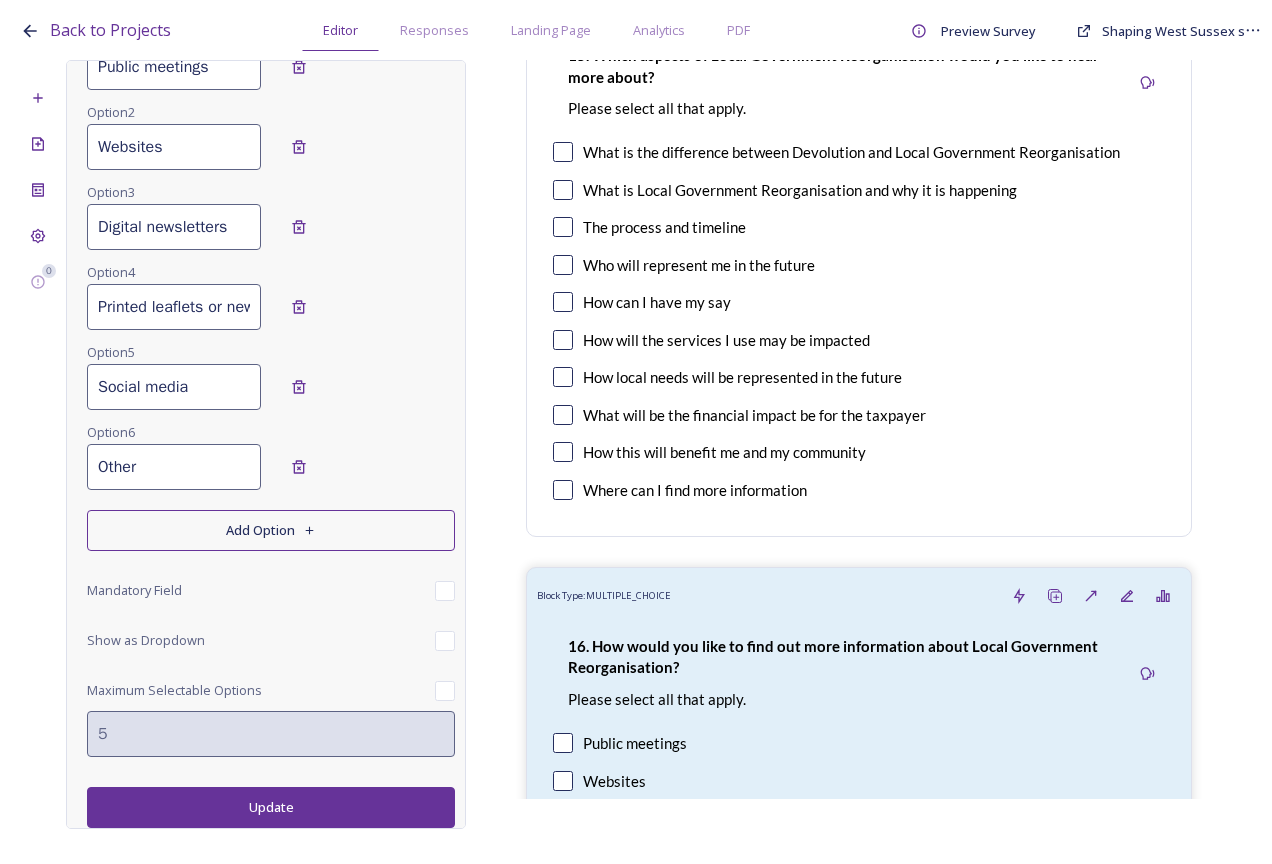 click on "Update" at bounding box center [271, 807] 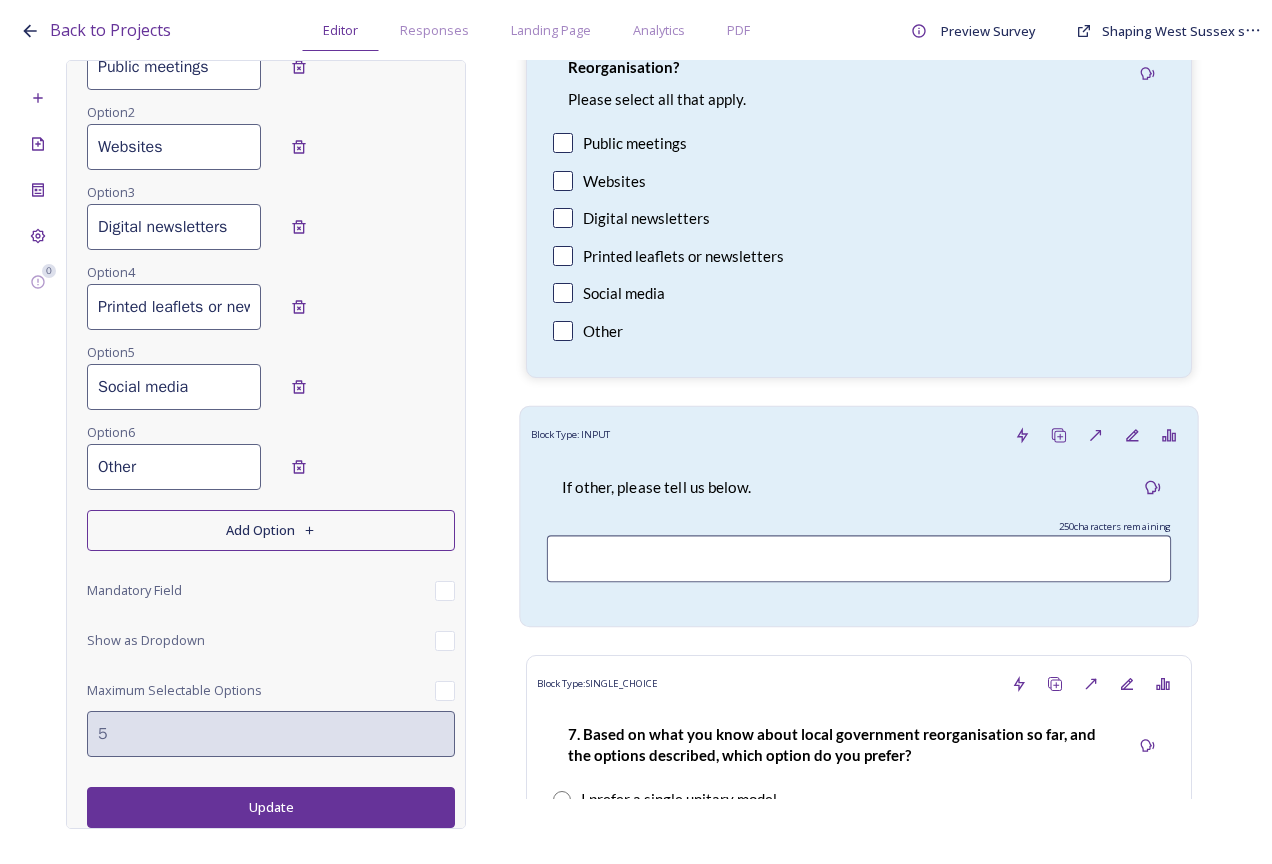 click on "If other, please tell us below." at bounding box center (656, 487) 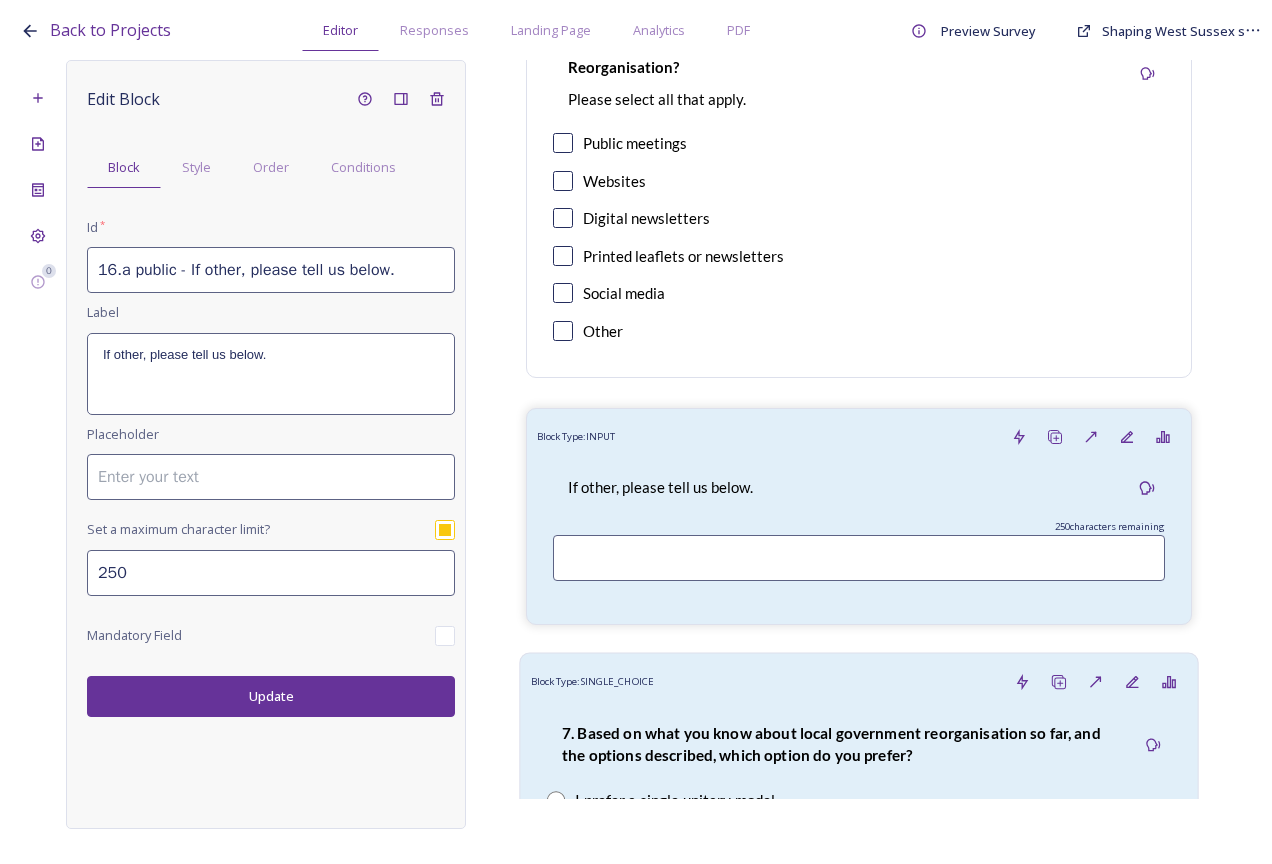 click on "7. Based on what you know about local government reorganisation so far, and the options described, which option do you prefer? I prefer a single unitary model I prefer a two unitary model I have no preference at this stage" at bounding box center [859, 799] 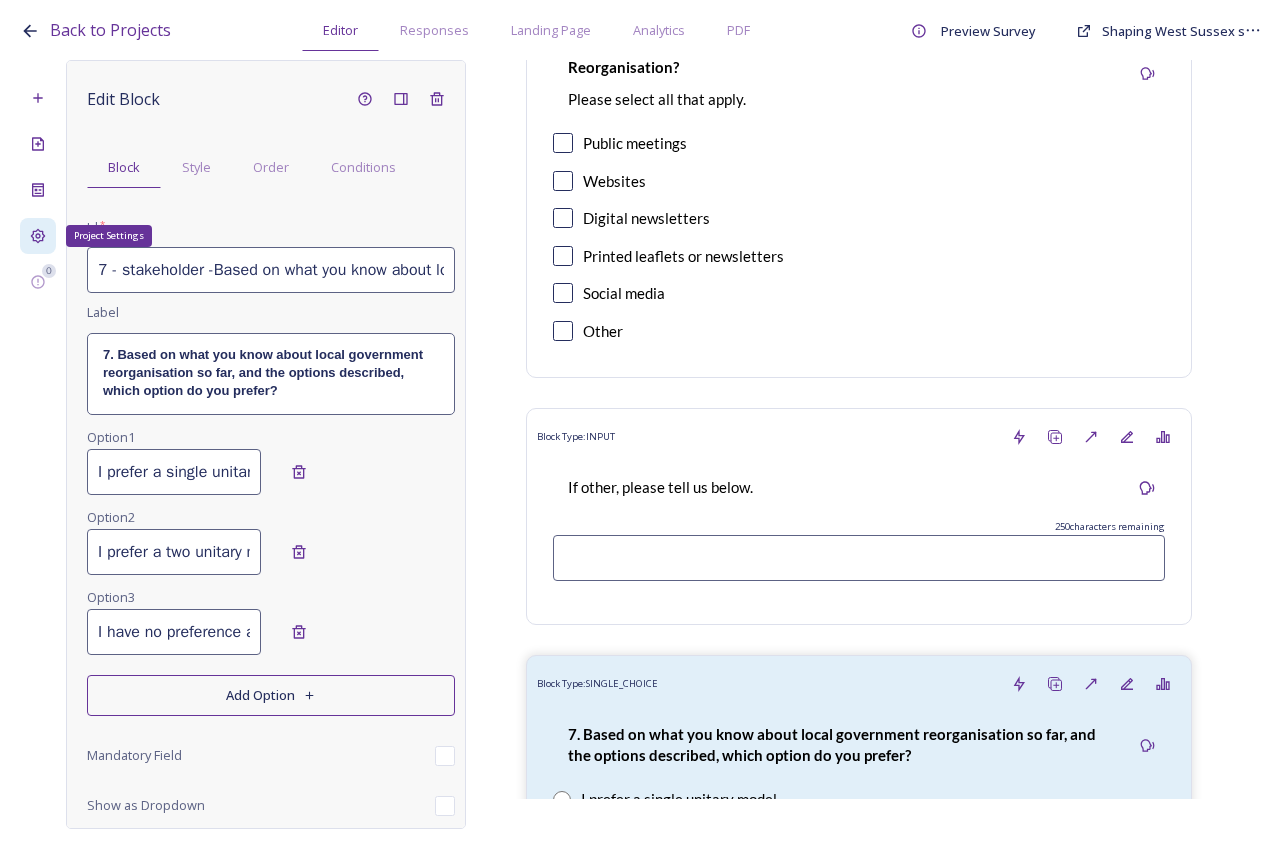 click 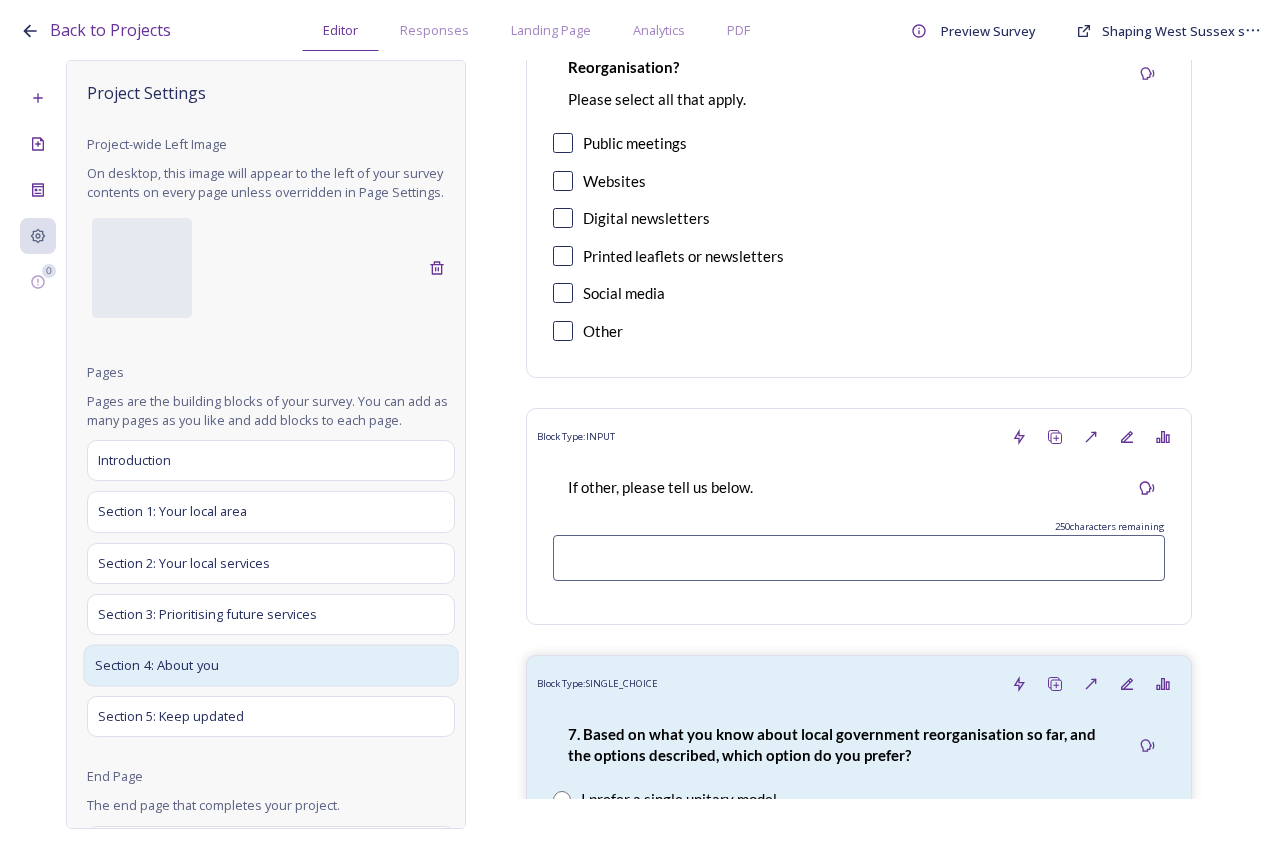 click on "Section 4: About you" at bounding box center (270, 665) 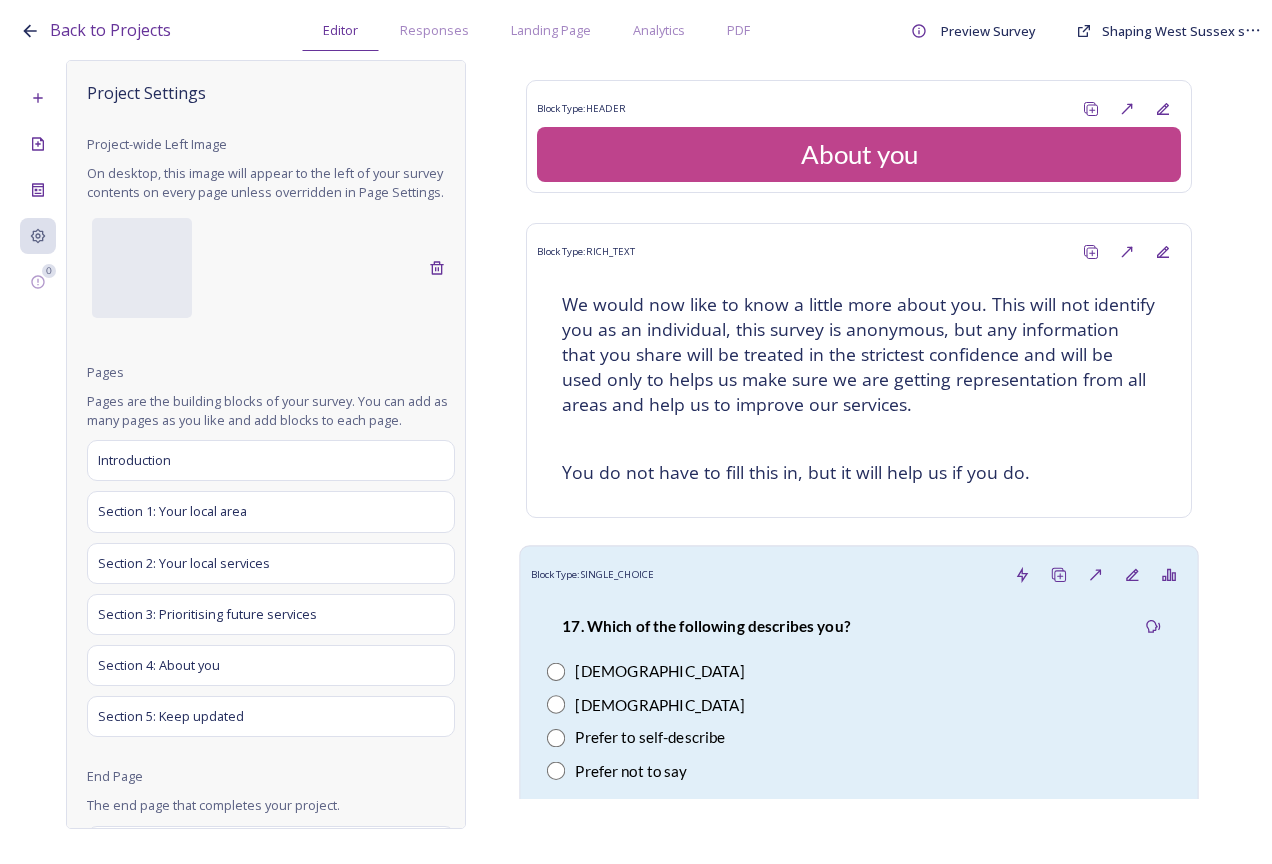 click on "17. Which of the following describes you?" at bounding box center (706, 626) 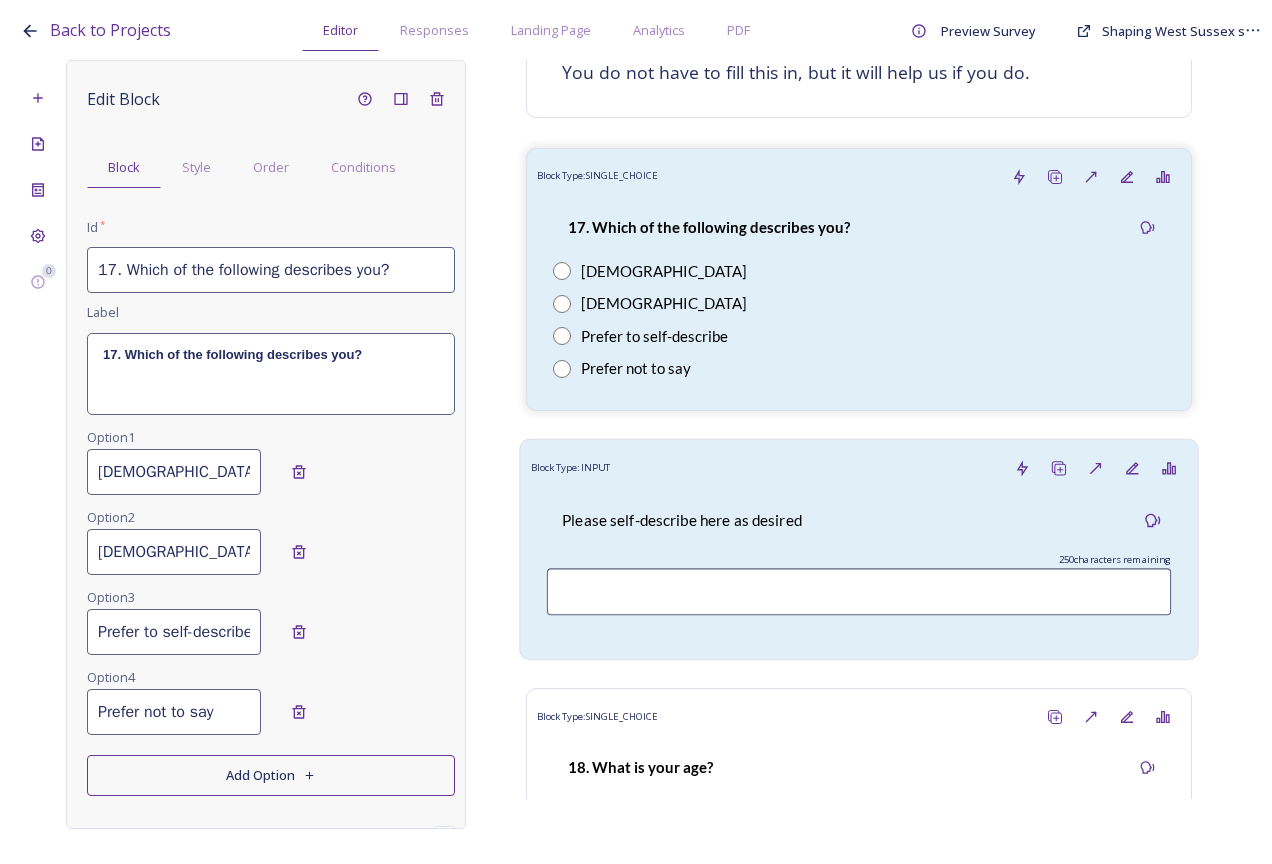 click on "Please self-describe here as desired" at bounding box center [682, 520] 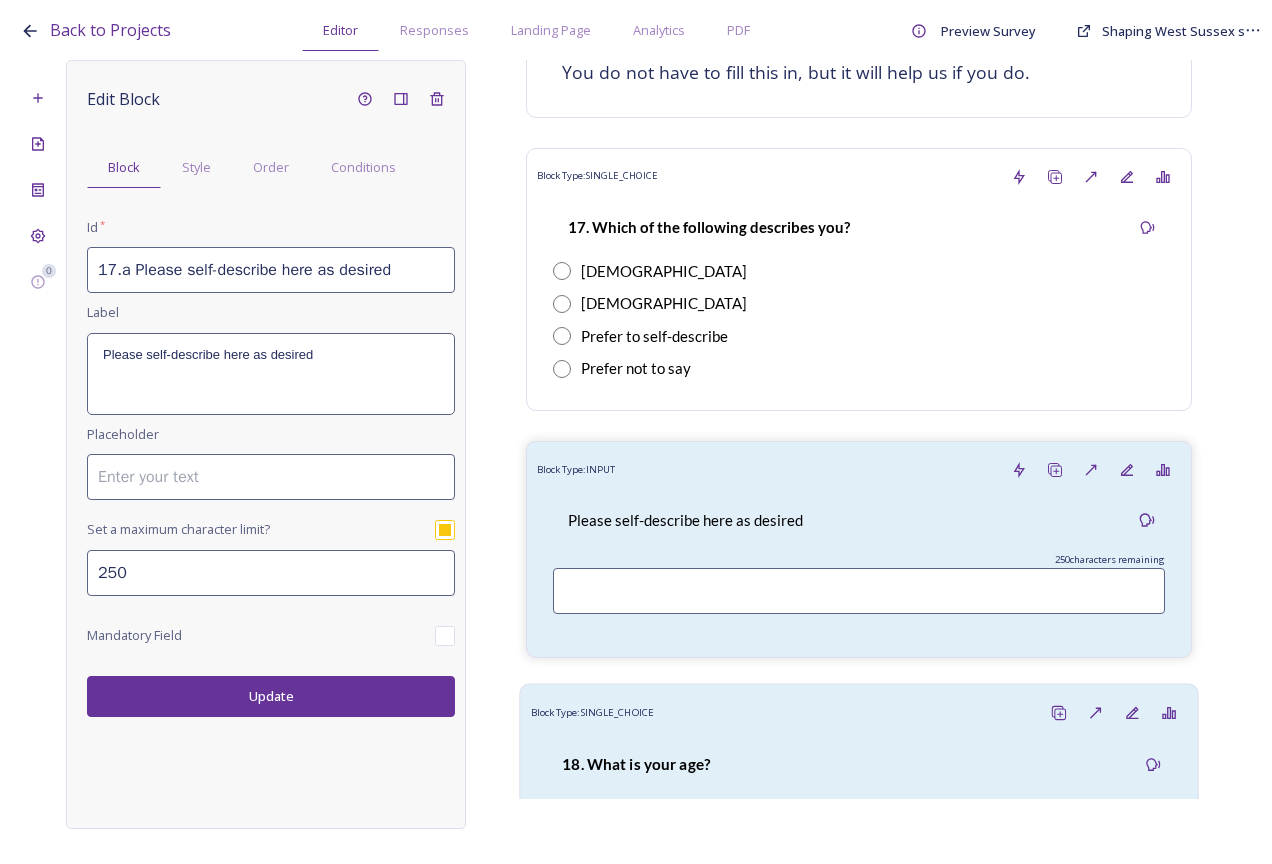 click on "18. What is your age? Under 17 18-24 25-34 35-44 45-54 55-64 65-74 75-85 85 and over Prefer not to say" at bounding box center [859, 935] 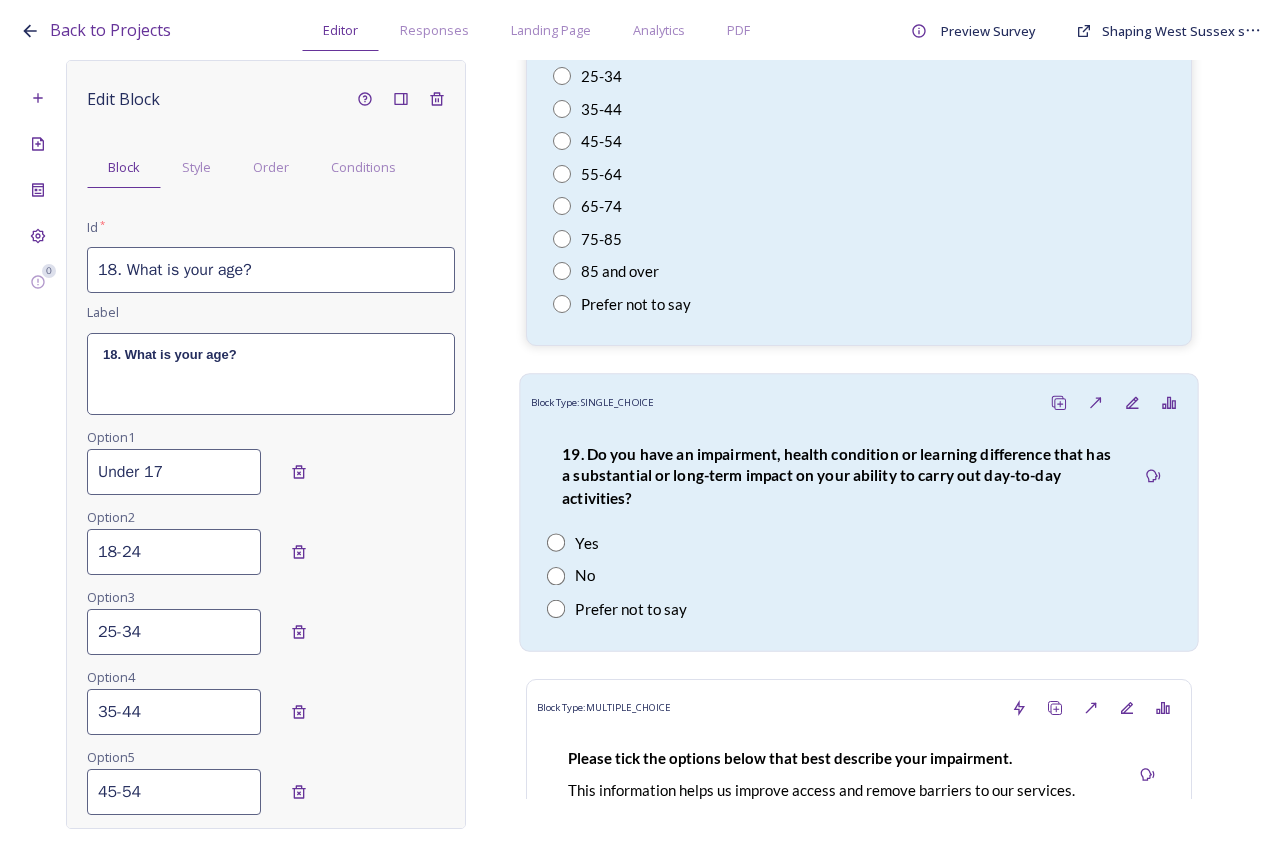 click on "19. Do you have an impairment, health condition or learning difference that has a substantial or long-term impact on your ability to carry out day-to-day activities?" at bounding box center [841, 476] 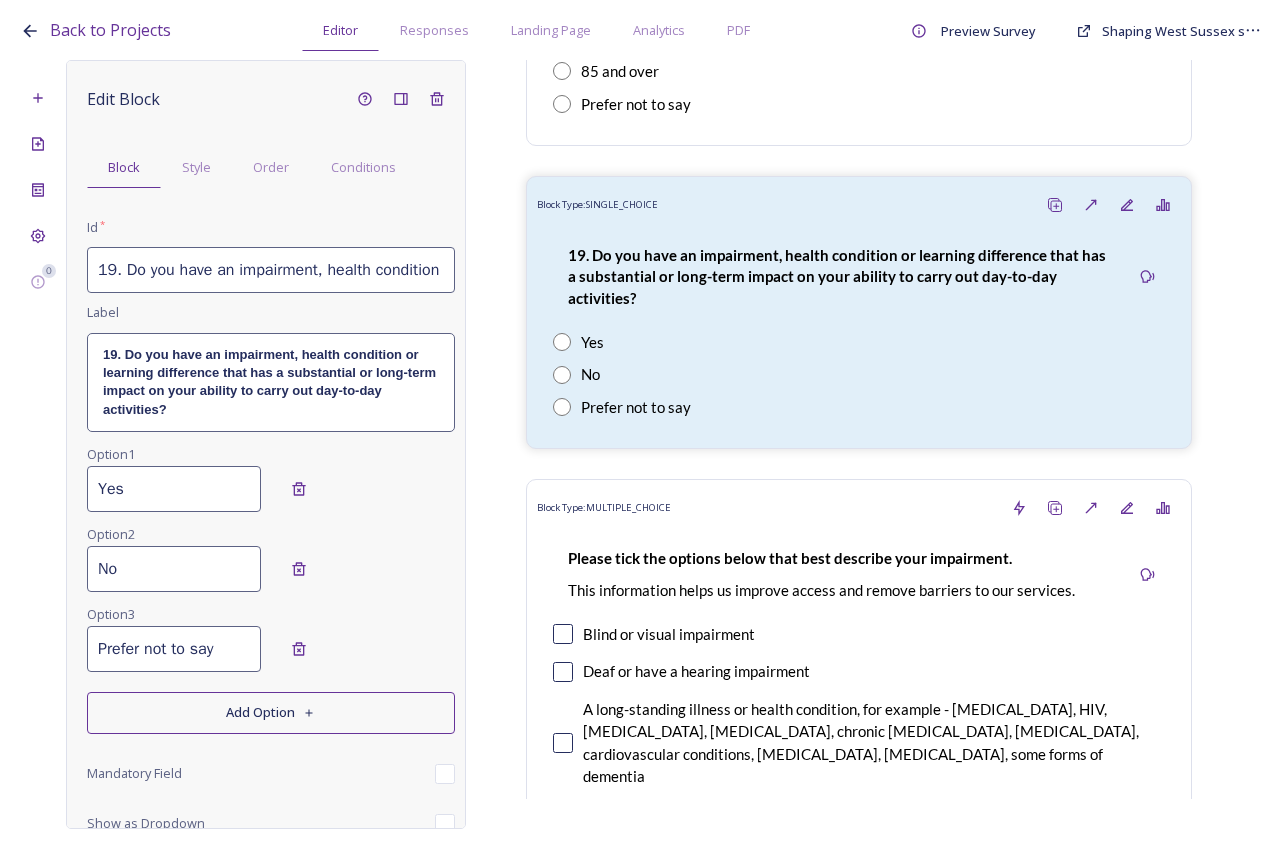 click on "19. Do you have an impairment, health condition or learning difference that has a substantial or long-term impact on your ability to carry out day-to-day activities?" at bounding box center [271, 270] 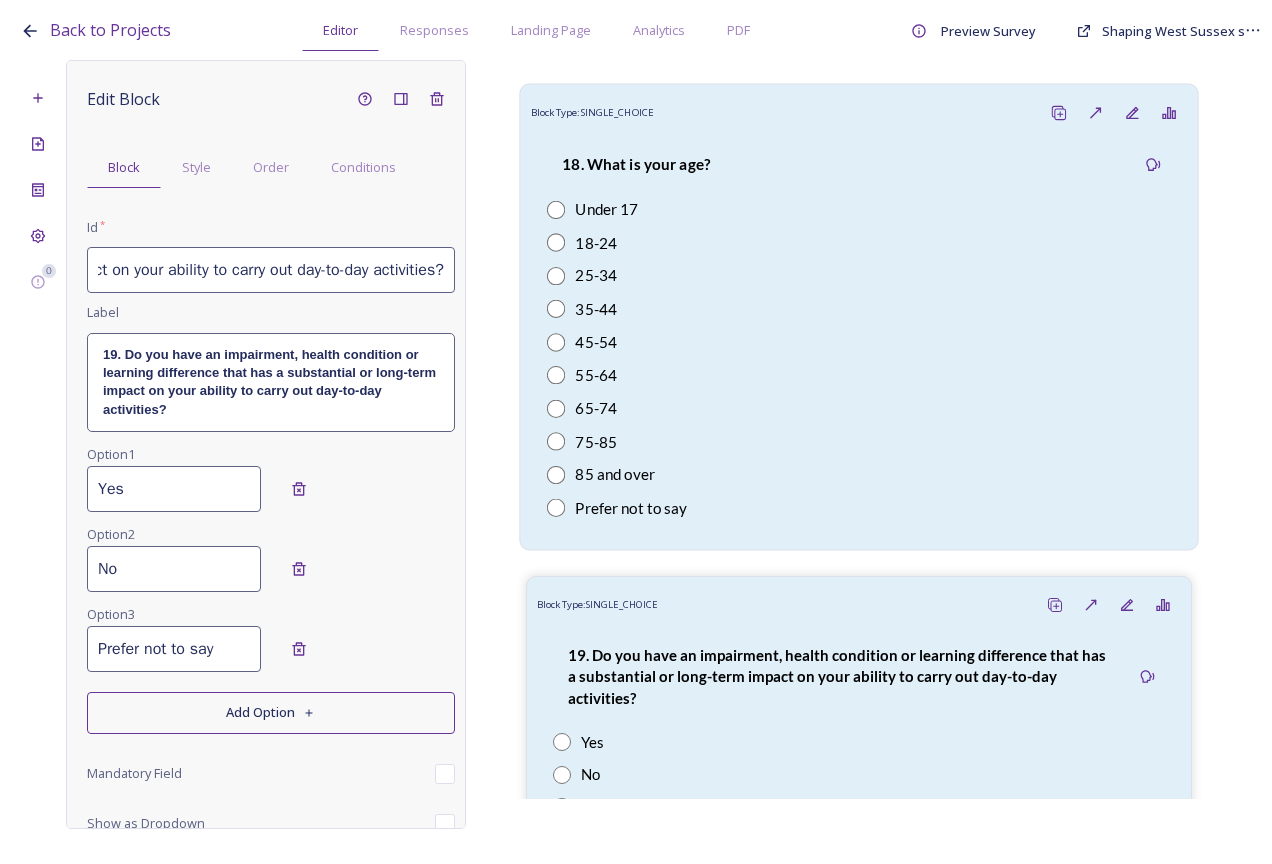 click on "35-44" at bounding box center (859, 308) 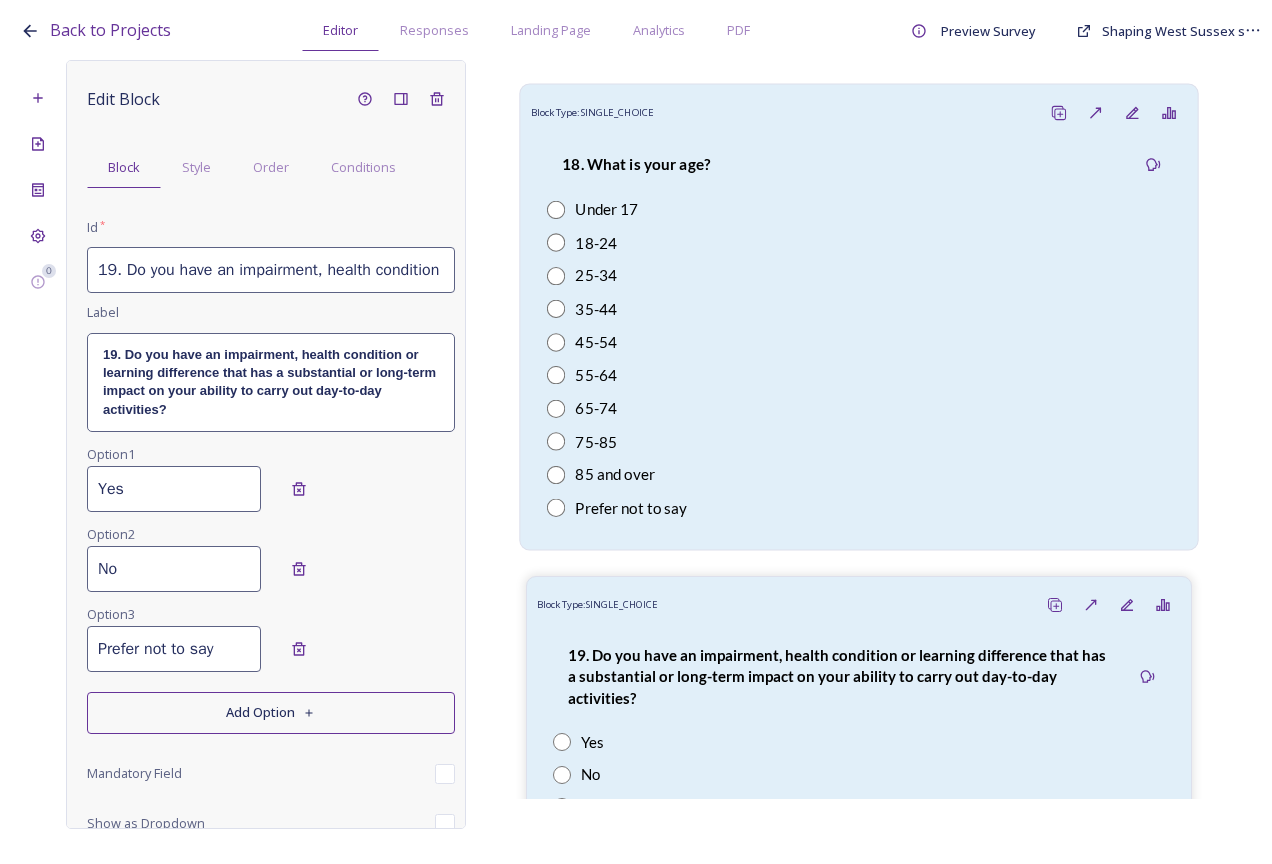 type on "18. What is your age?" 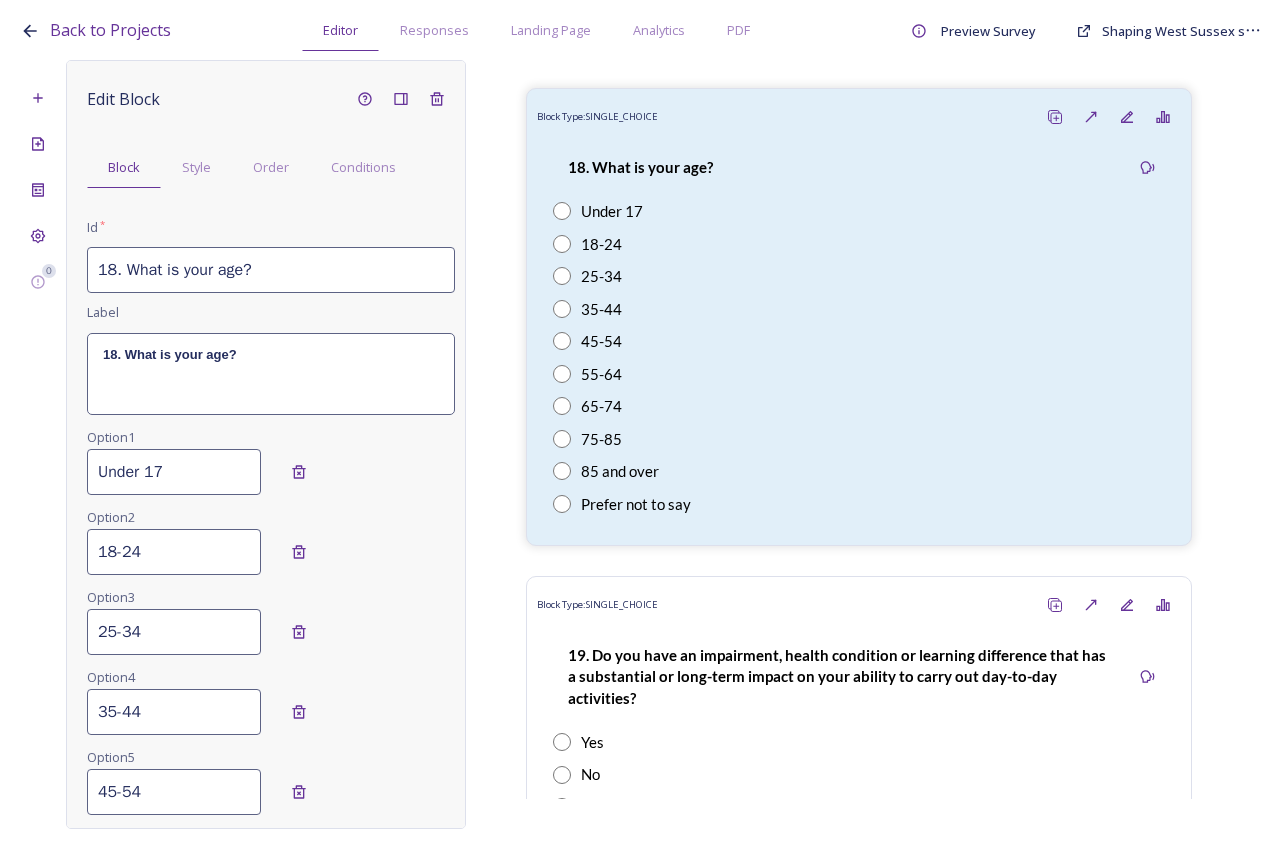 click on "18. What is your age?" at bounding box center (271, 270) 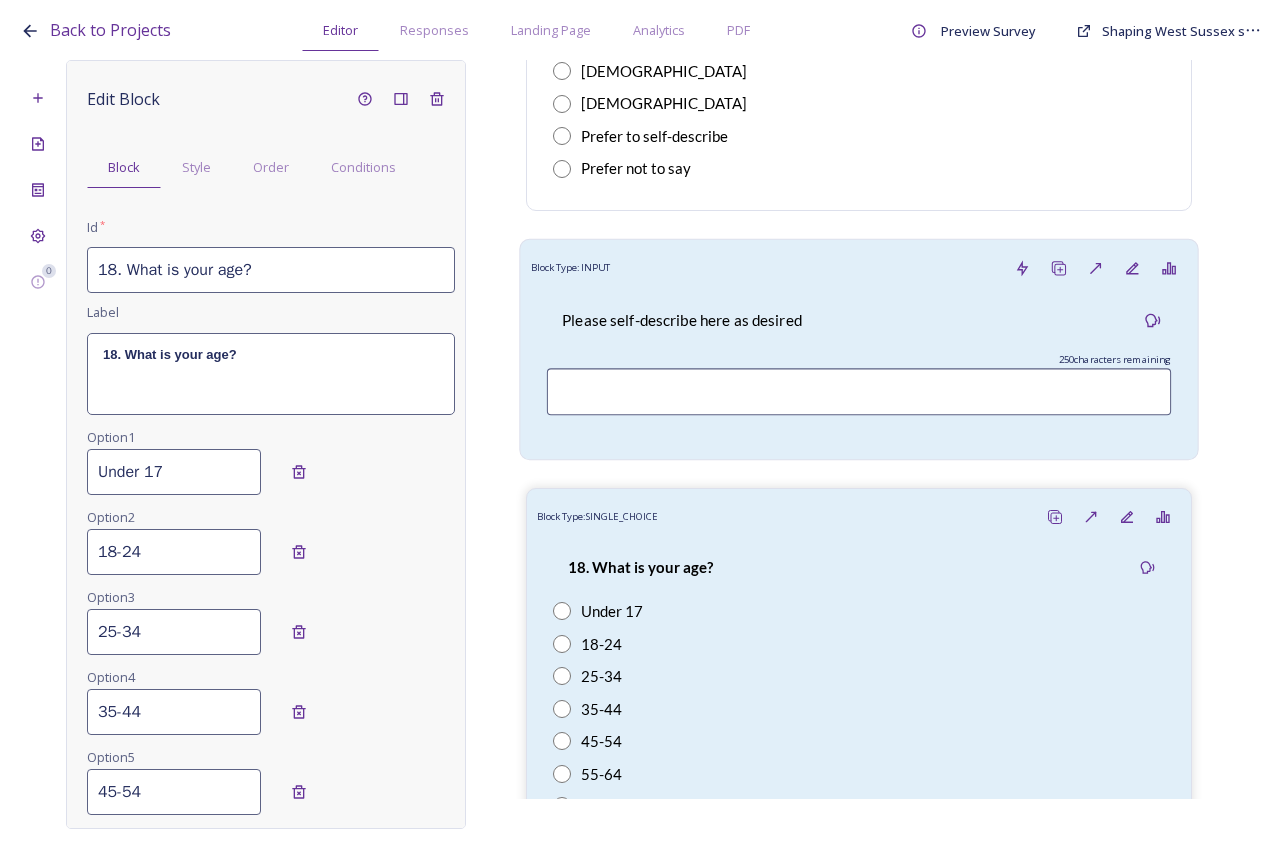 click on "Please self-describe here as desired" at bounding box center (682, 320) 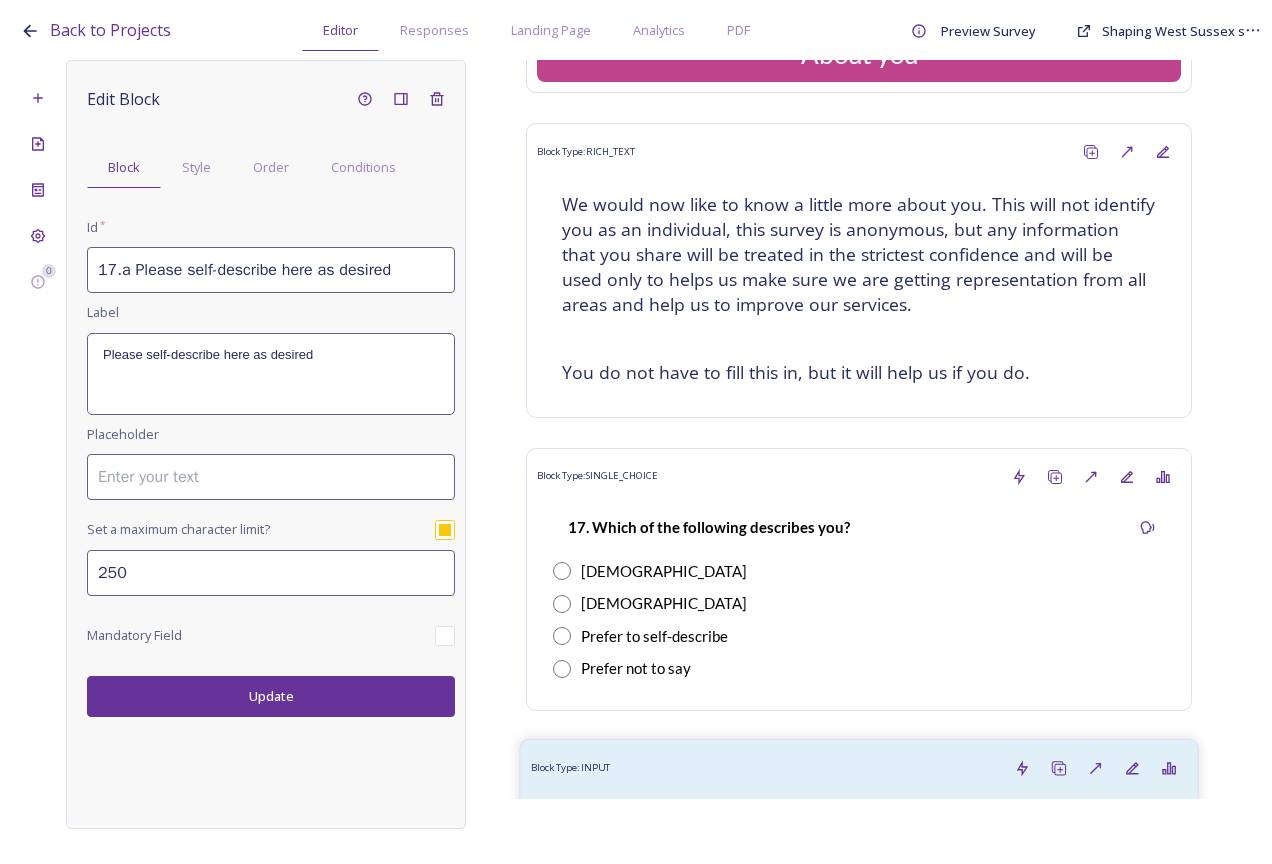 click on "We would now like to know a little more about you. This will not identify you as an individual, this survey is anonymous, but any information that you share will be treated in the strictest confidence and will be used only to helps us make sure we are getting representation from all areas and help us to improve our services.  ﻿You do not have to fill this in, but it will help us if you do." at bounding box center (859, 288) 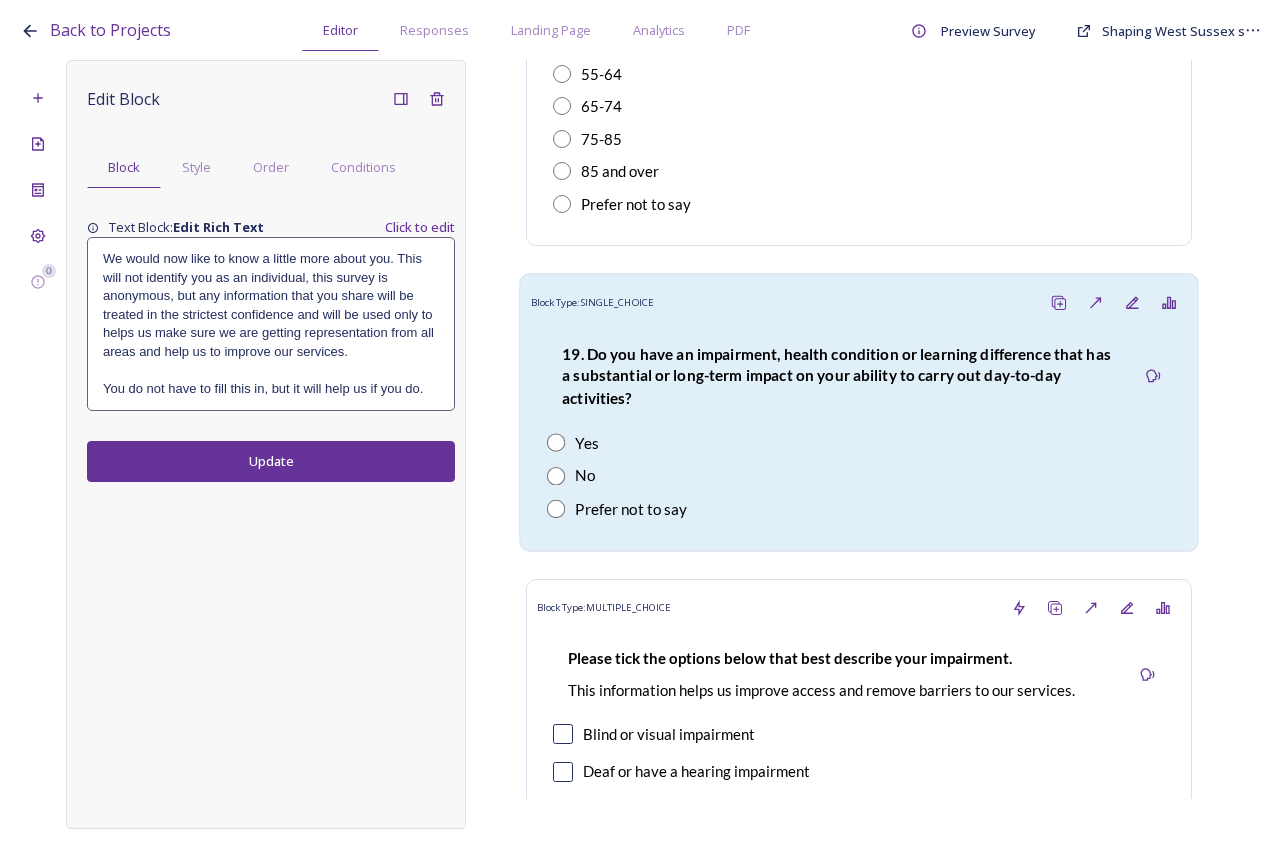 click on "19. Do you have an impairment, health condition or learning difference that has a substantial or long-term impact on your ability to carry out day-to-day activities? Yes No Prefer not to say" at bounding box center [859, 431] 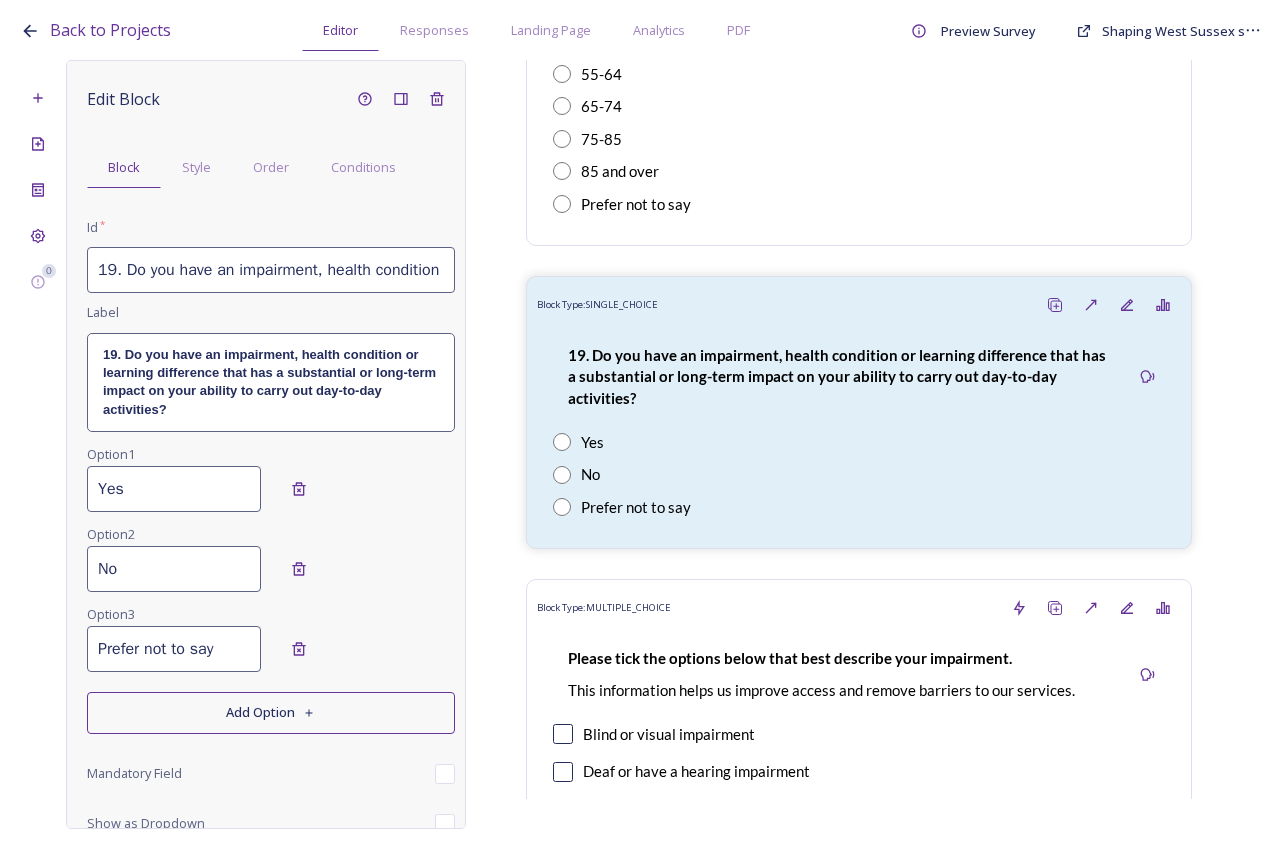 click on "19. Do you have an impairment, health condition or learning difference that has a substantial or long-term impact on your ability to carry out day-to-day activities?" at bounding box center (271, 270) 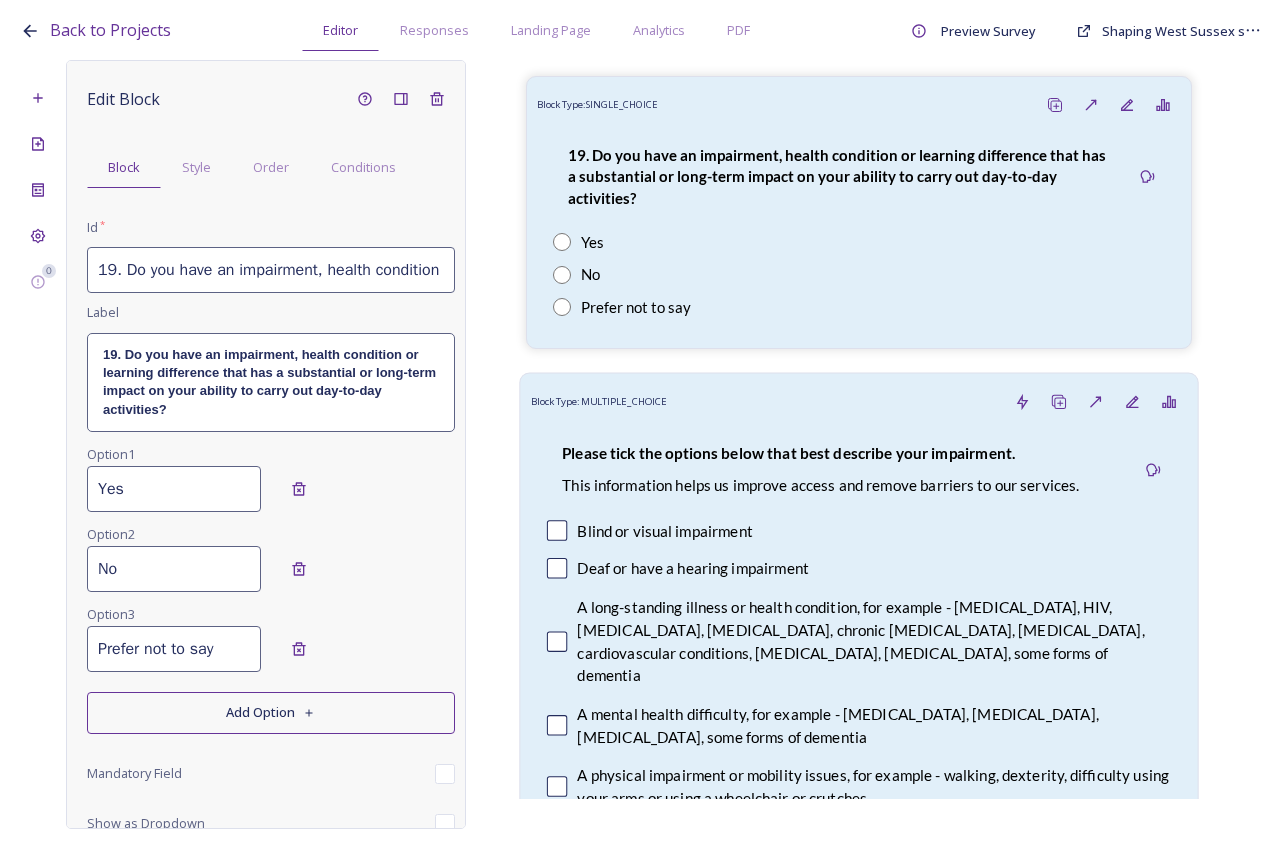 click on "Please tick the options below that best describe your impairment. This information helps us improve access and remove barriers to our services." at bounding box center [821, 470] 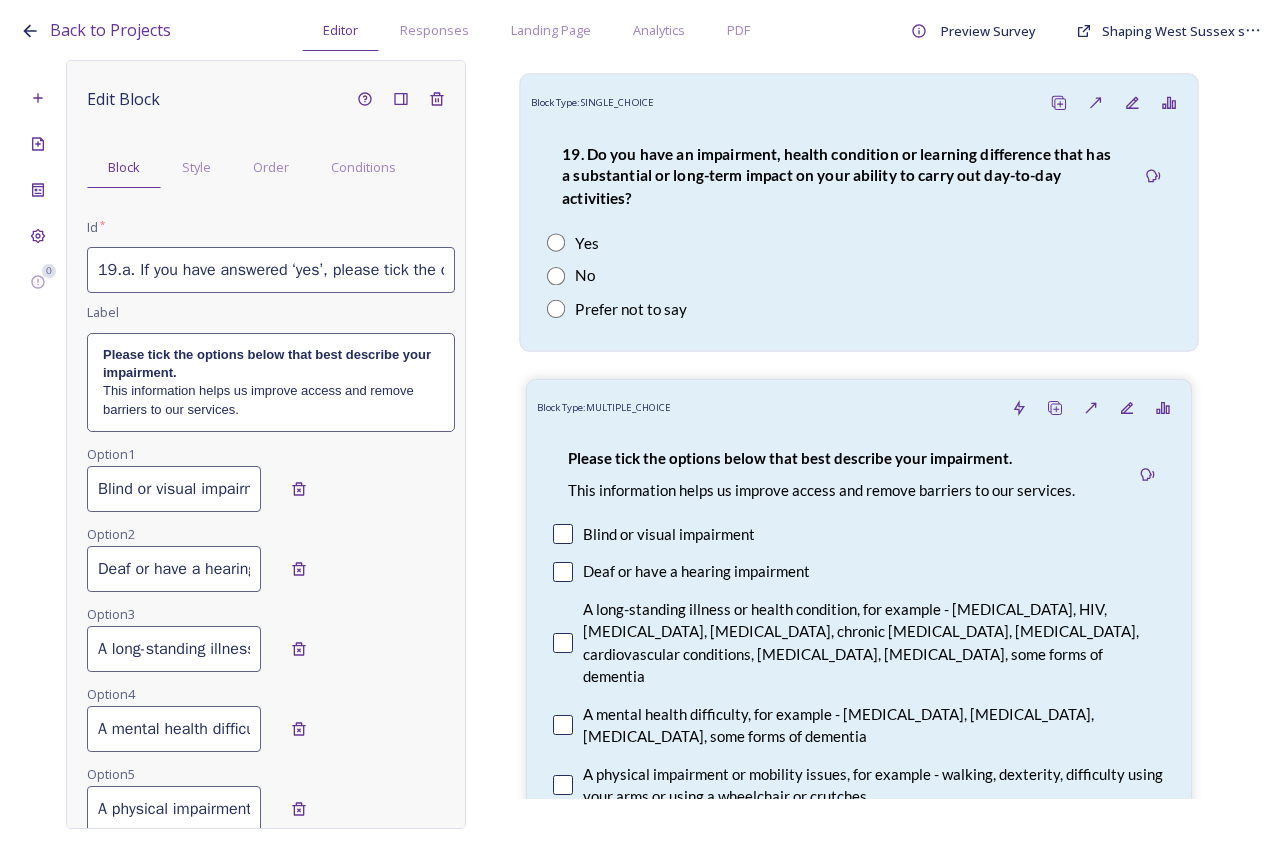 click on "No" at bounding box center [859, 275] 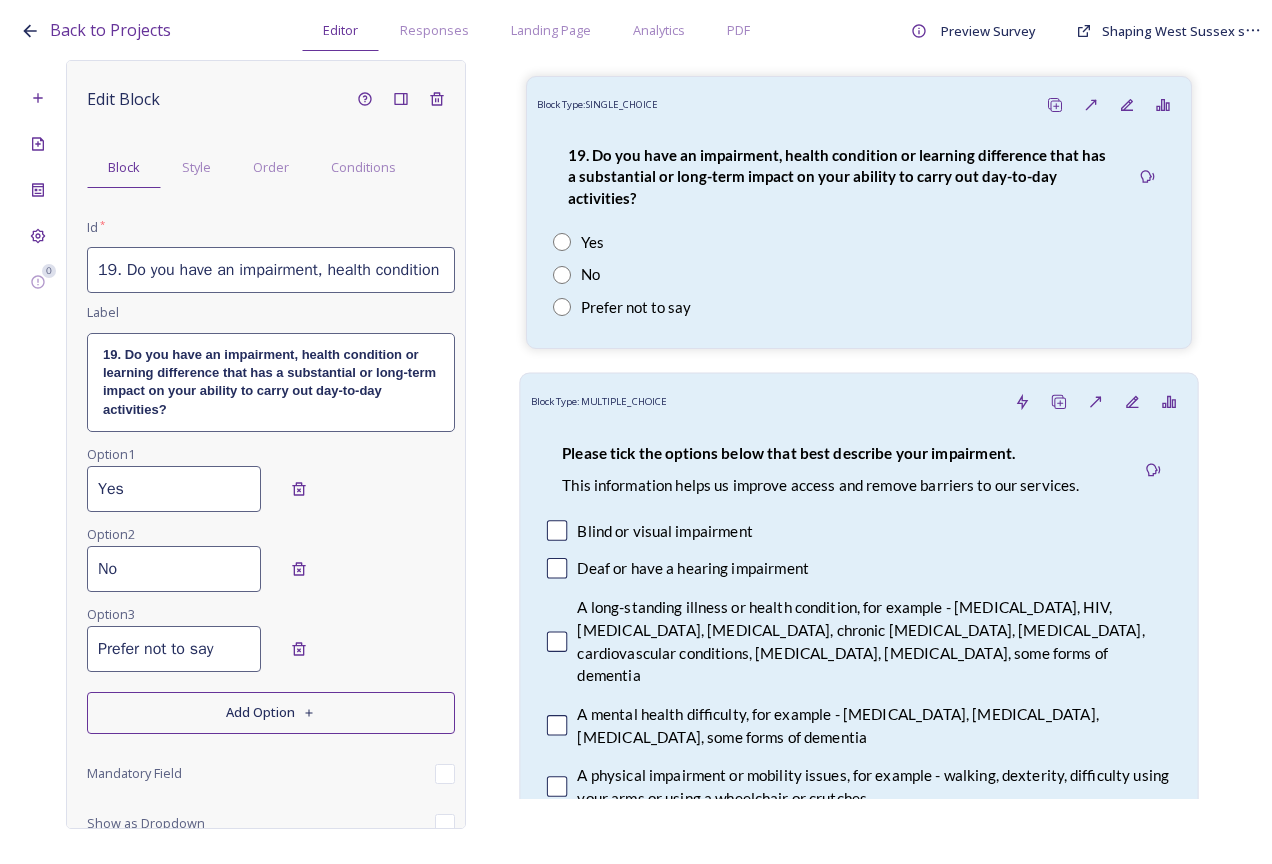 click on "This information helps us improve access and remove barriers to our services." at bounding box center [820, 486] 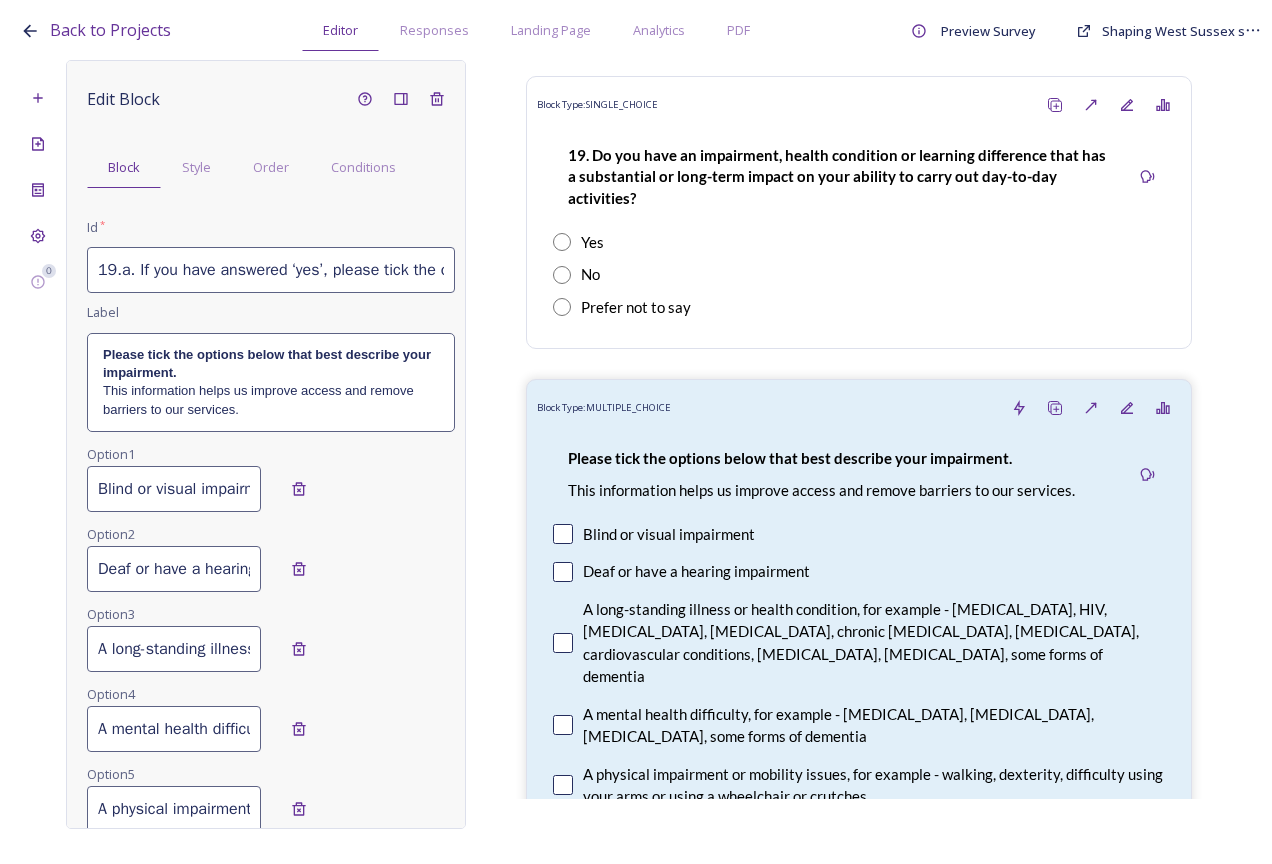 click on "19.a. If you have answered ‘yes’, please tick the options below that best describe your impairment." at bounding box center [271, 270] 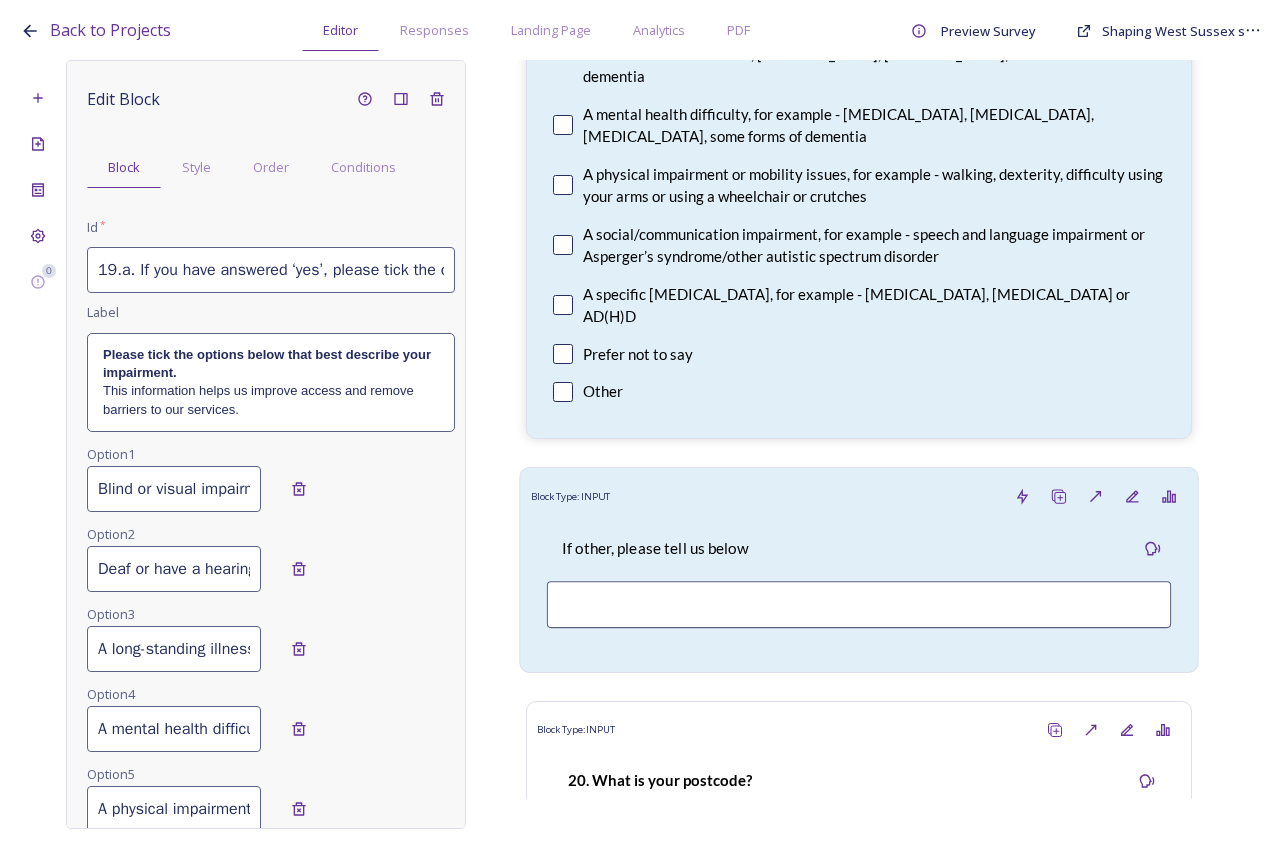 click on "Block Type:  INPUT" at bounding box center (859, 496) 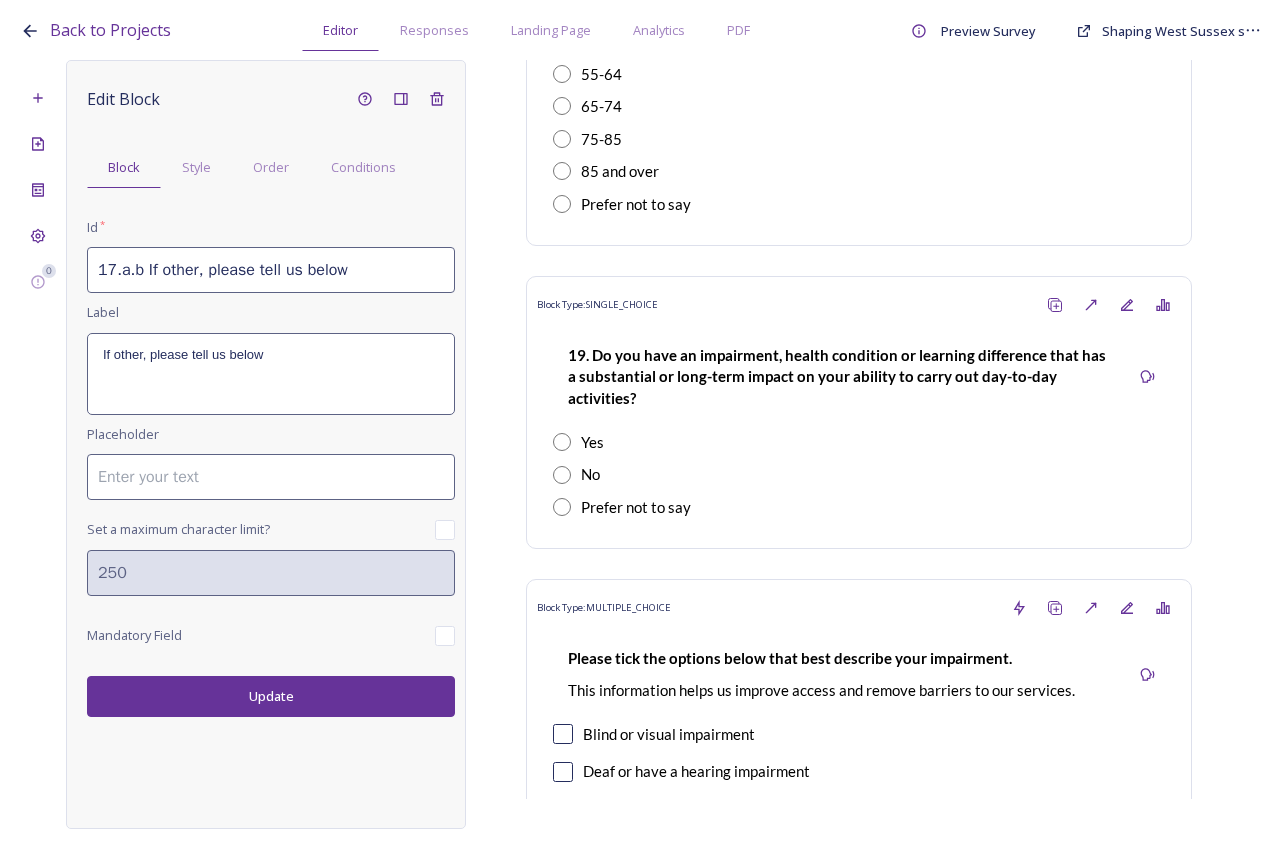 click on "17.a.b If other, please tell us below" at bounding box center (271, 270) 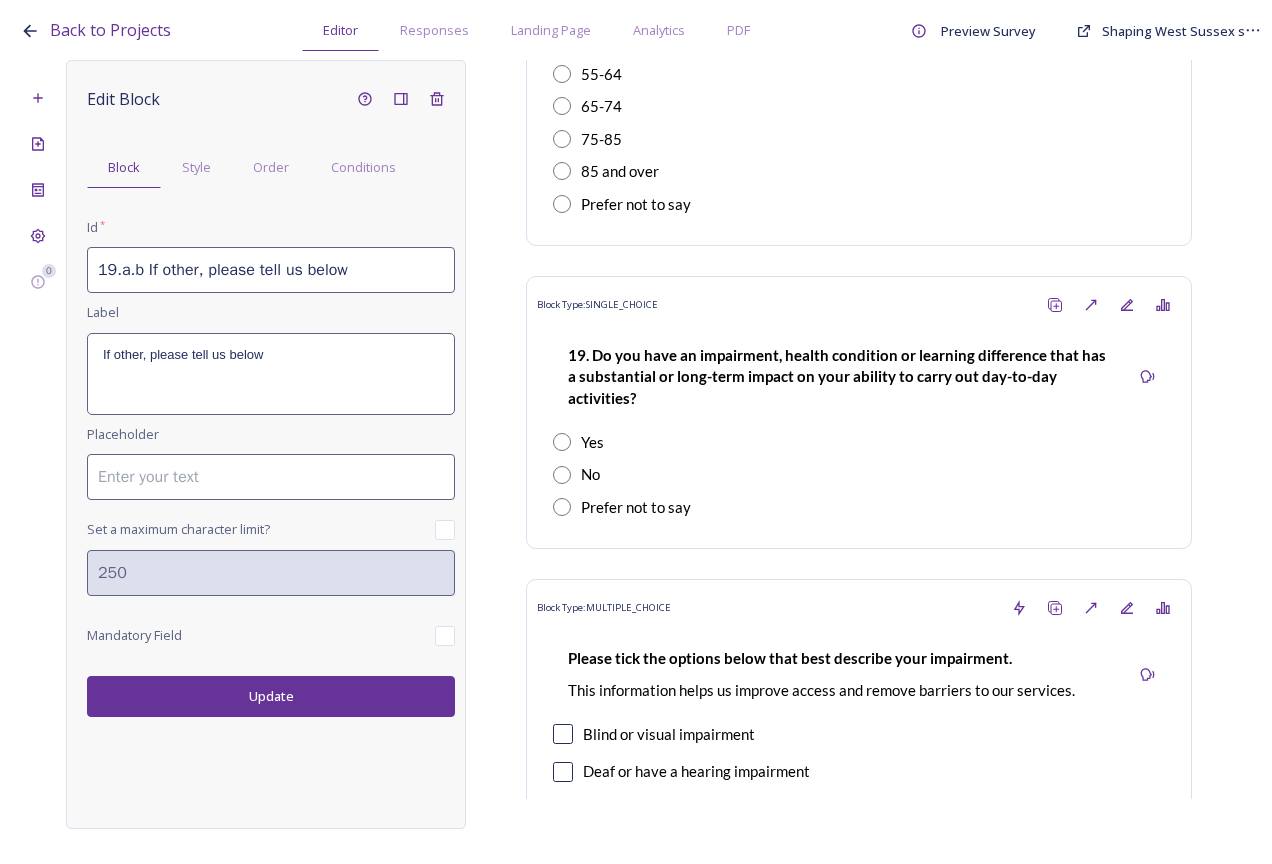 click on "Update" at bounding box center [271, 696] 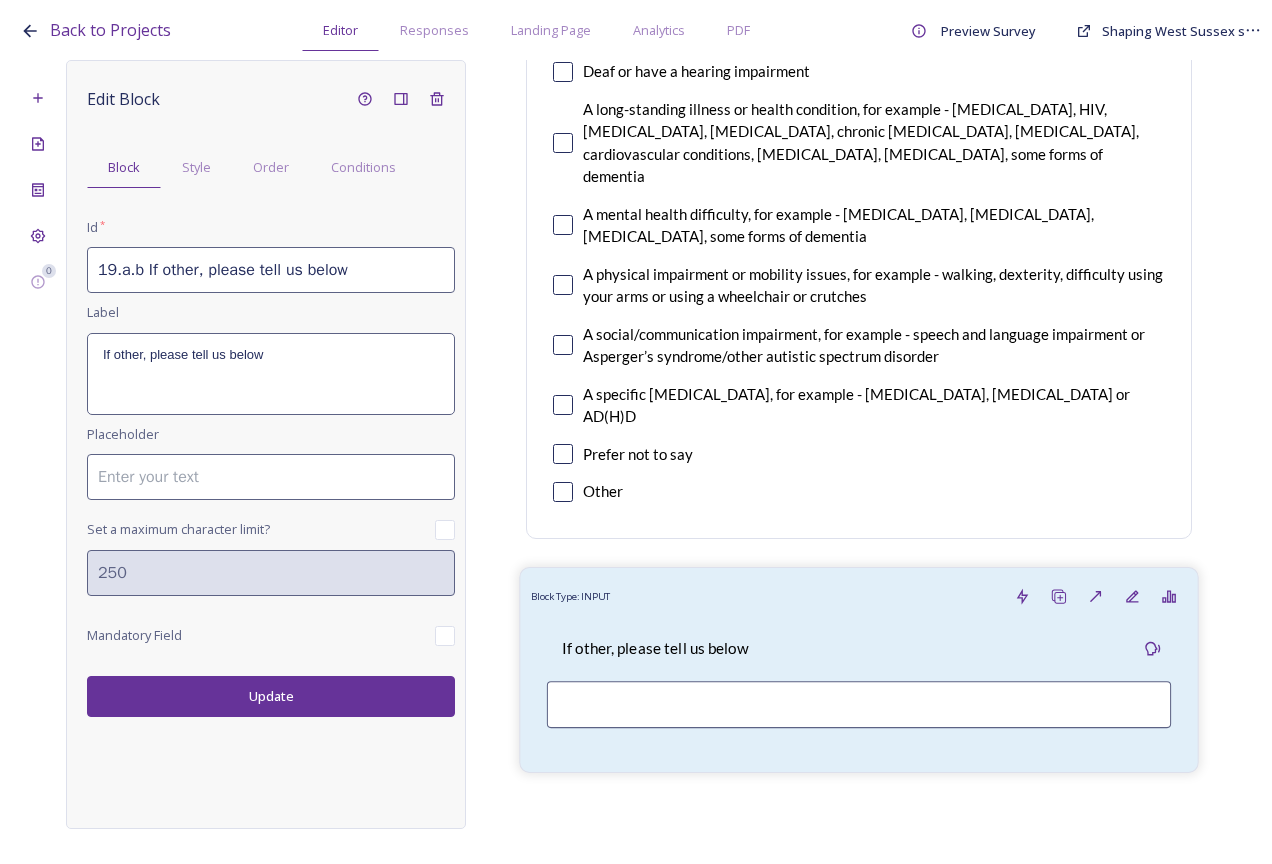 click on "Block Type:  INPUT" at bounding box center [859, 596] 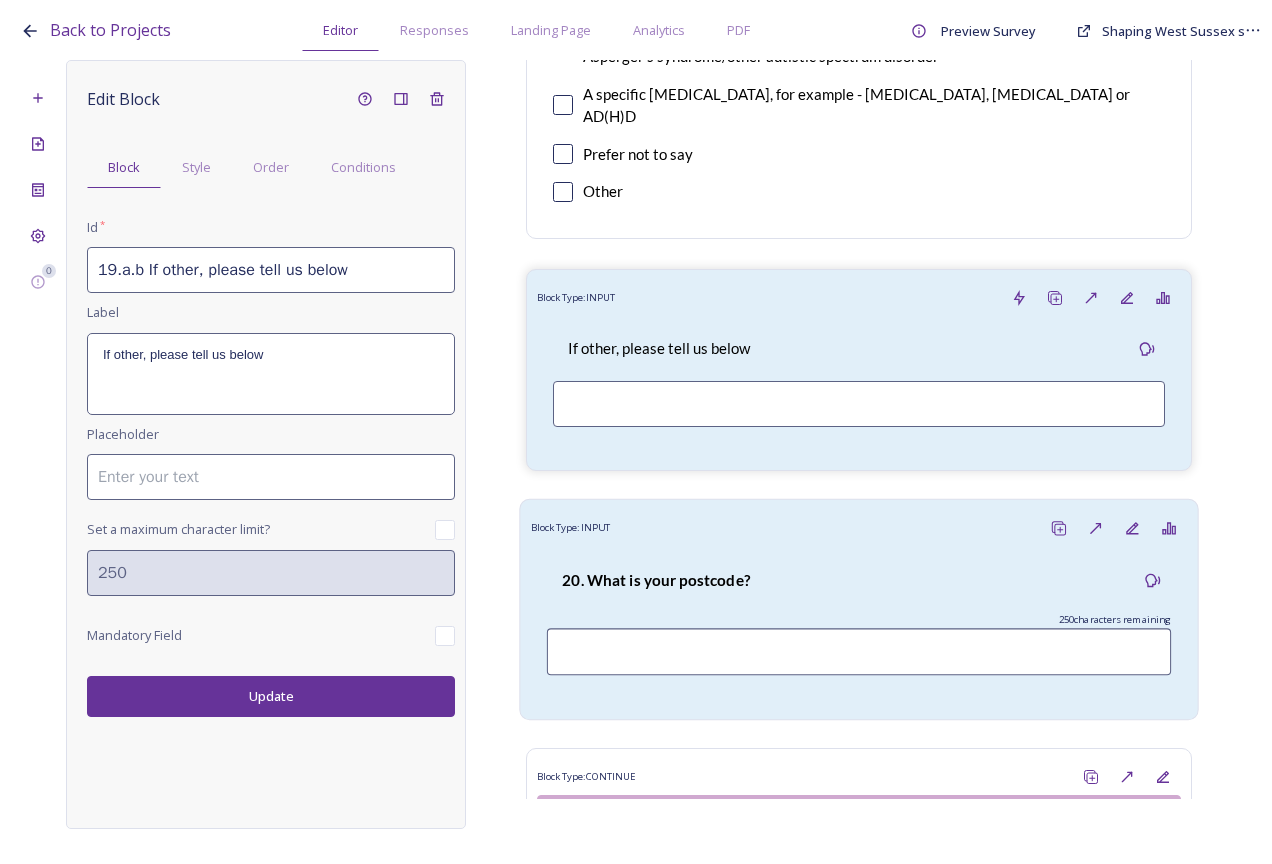 click on "20. What is your postcode? 250  characters remaining" at bounding box center (859, 628) 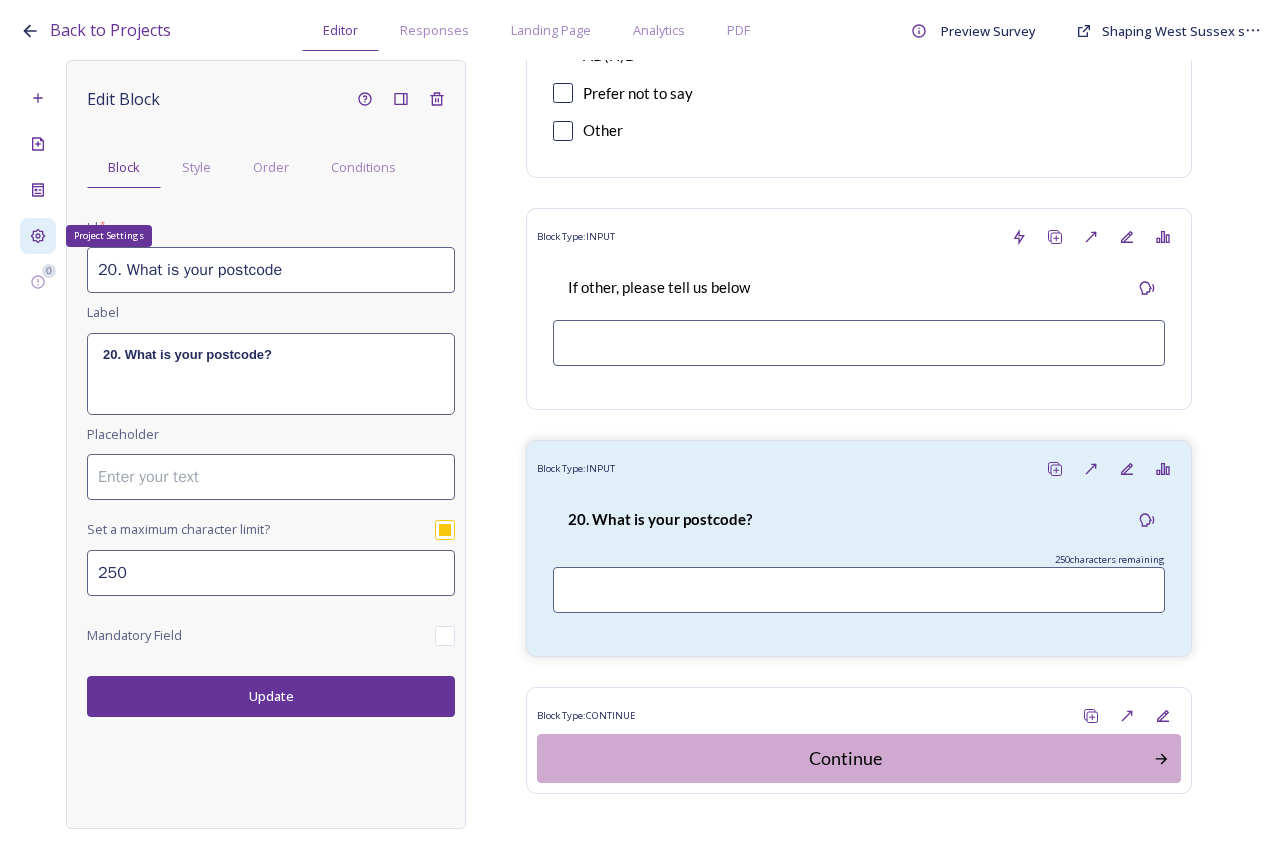 click on "Project Settings" at bounding box center (38, 236) 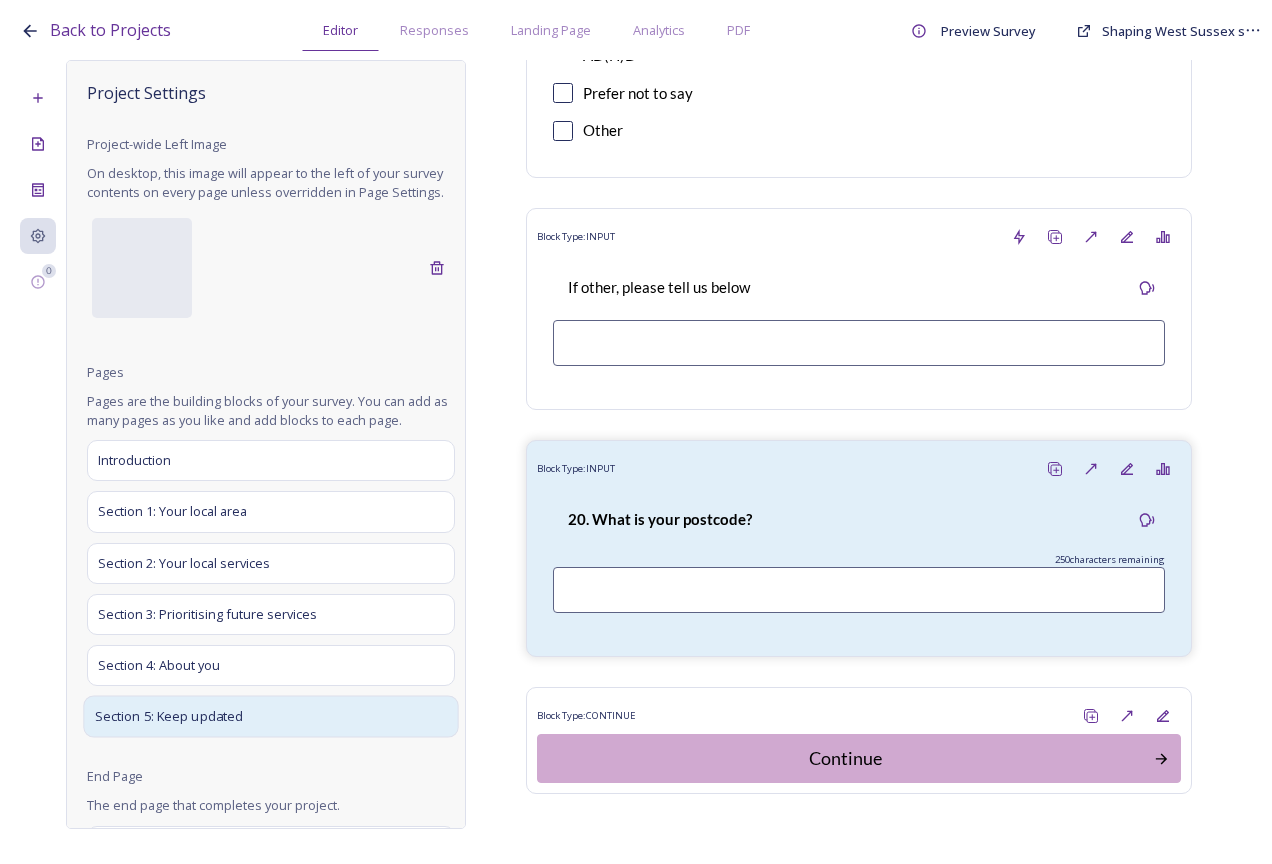 click on "Section 5: Keep updated" at bounding box center (270, 717) 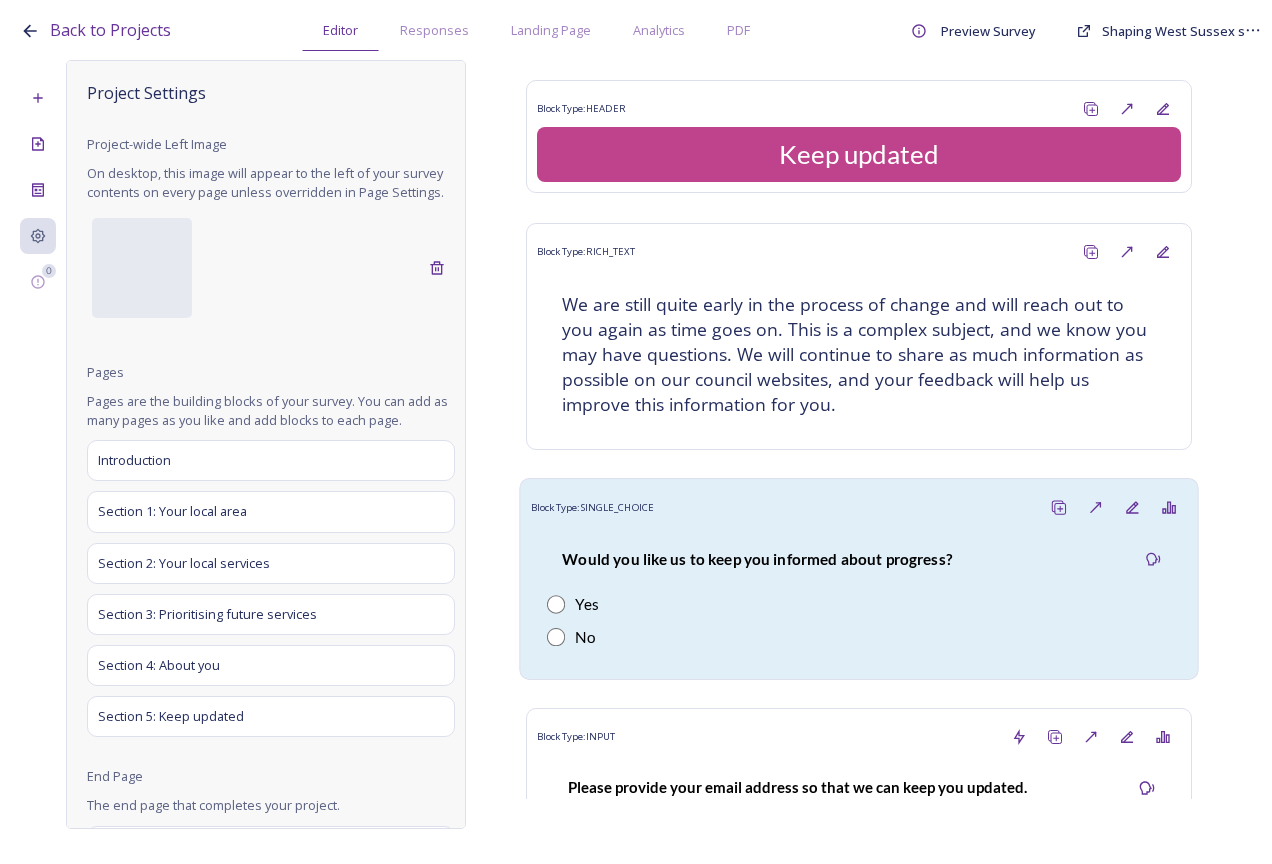 click on "Would you like us to keep you informed about progress? Yes No" at bounding box center [859, 597] 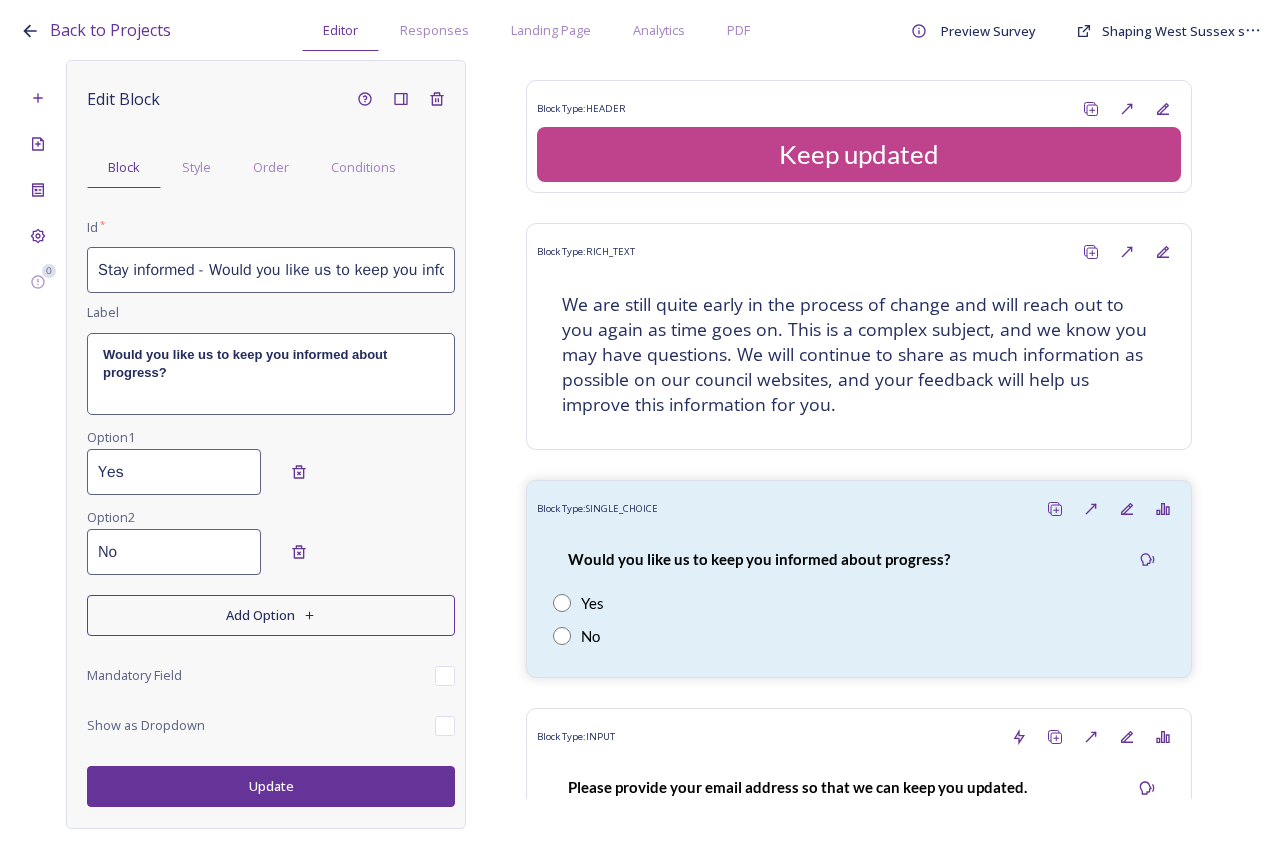 click on "Stay informed - Would you like us to keep you informed about progress" at bounding box center (271, 270) 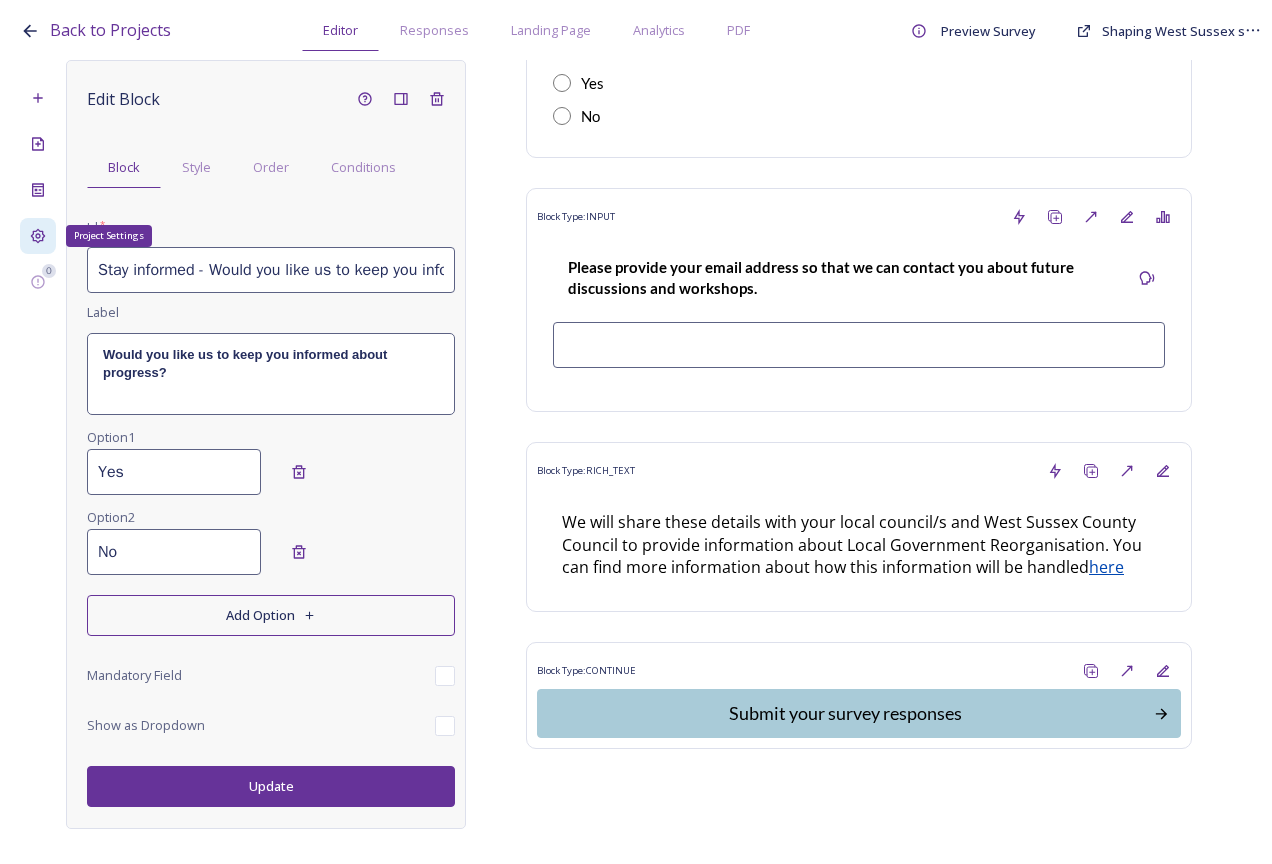 click 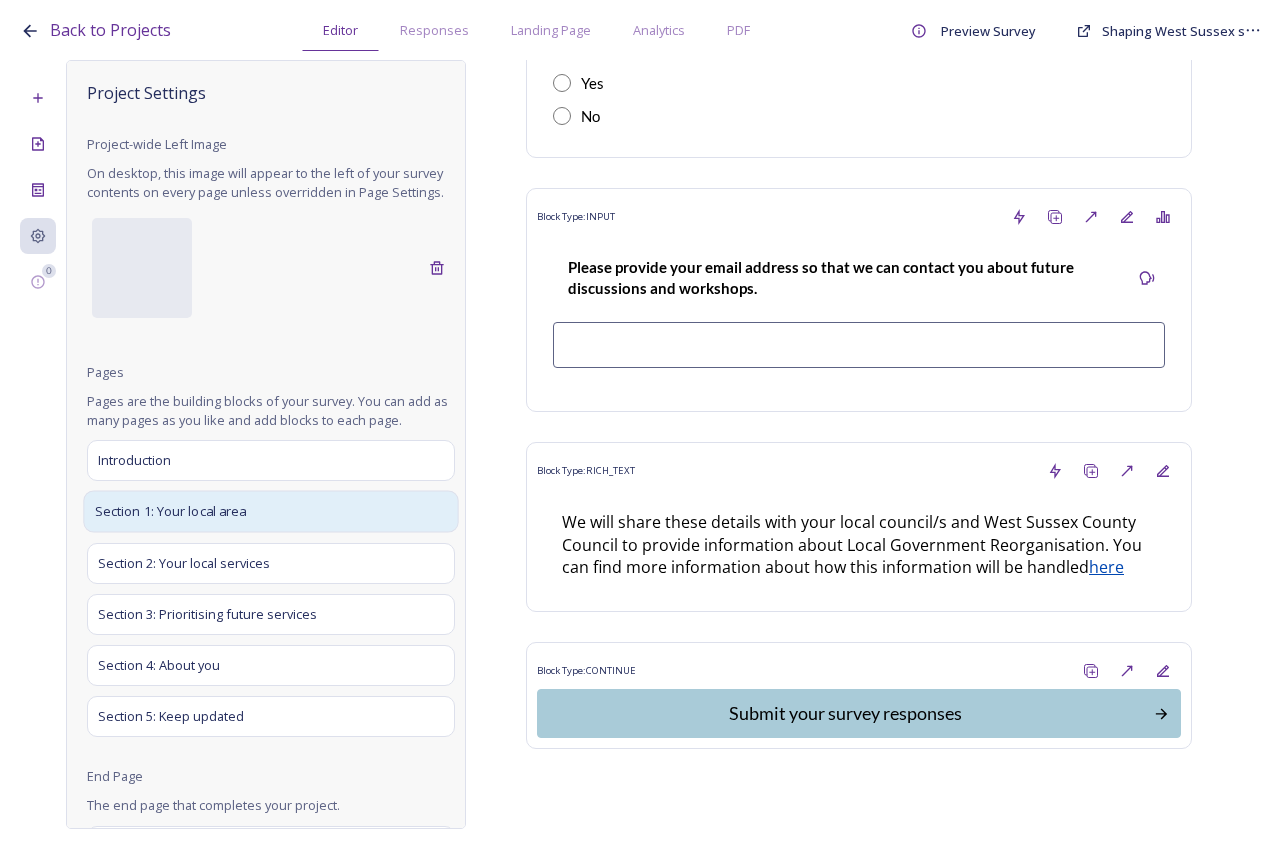 click on "Section 1: Your local area" at bounding box center [171, 512] 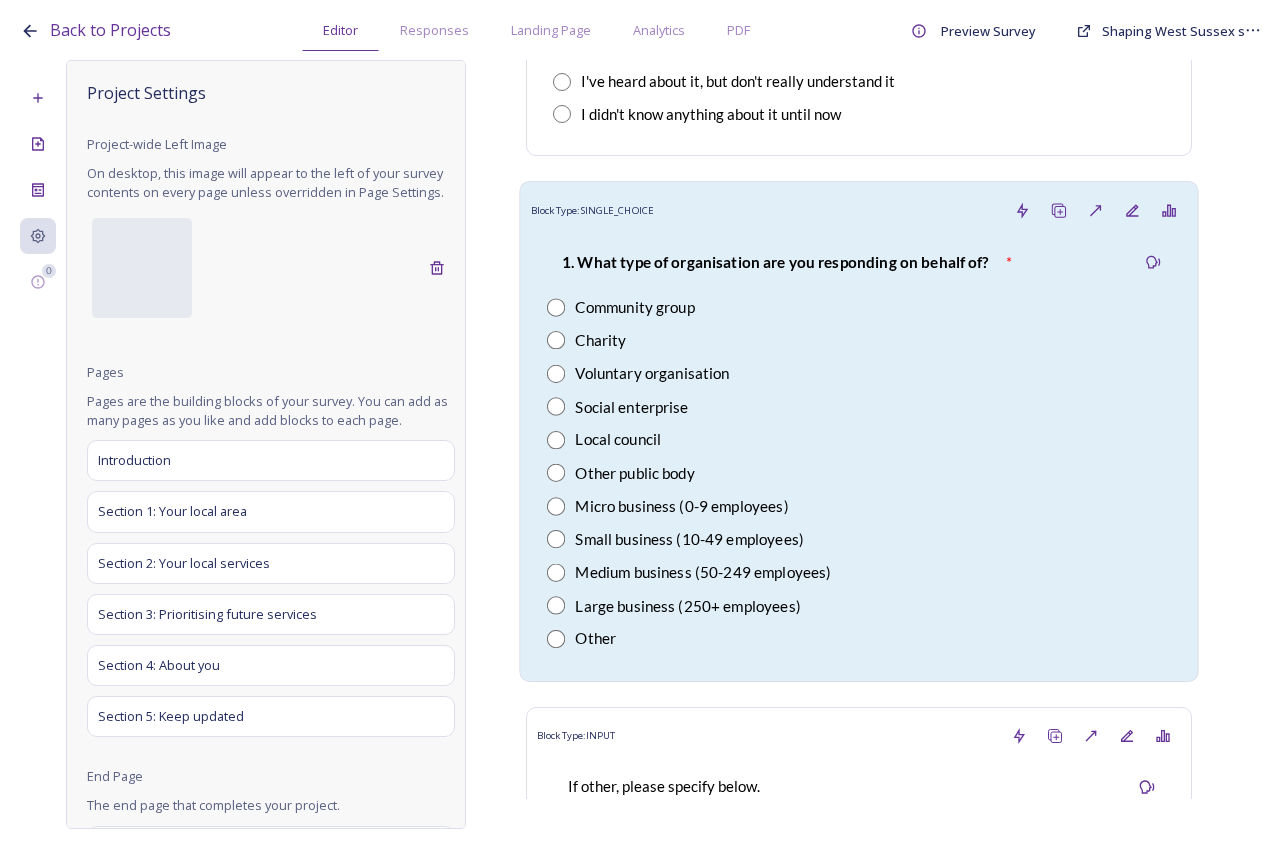 scroll, scrollTop: 3500, scrollLeft: 0, axis: vertical 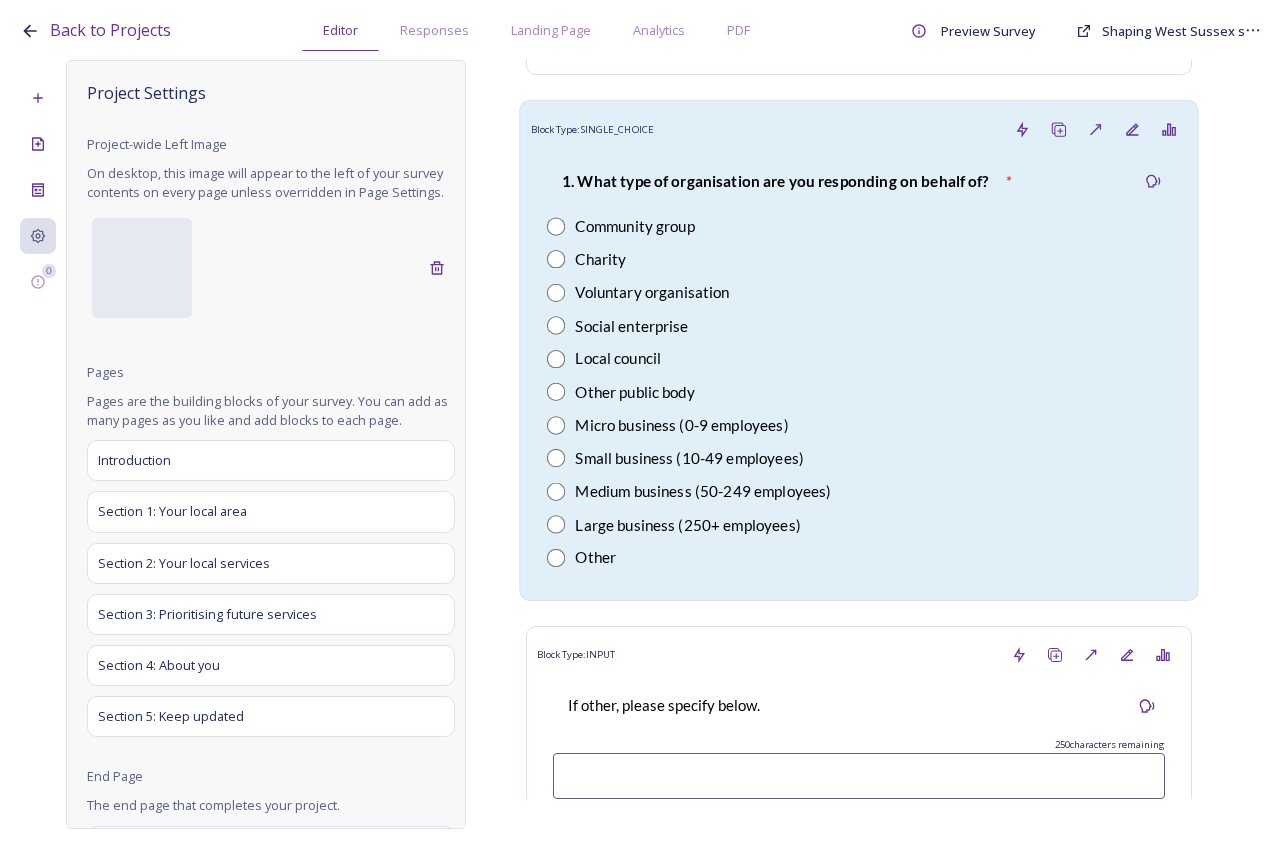 click on "Social enterprise" at bounding box center (859, 325) 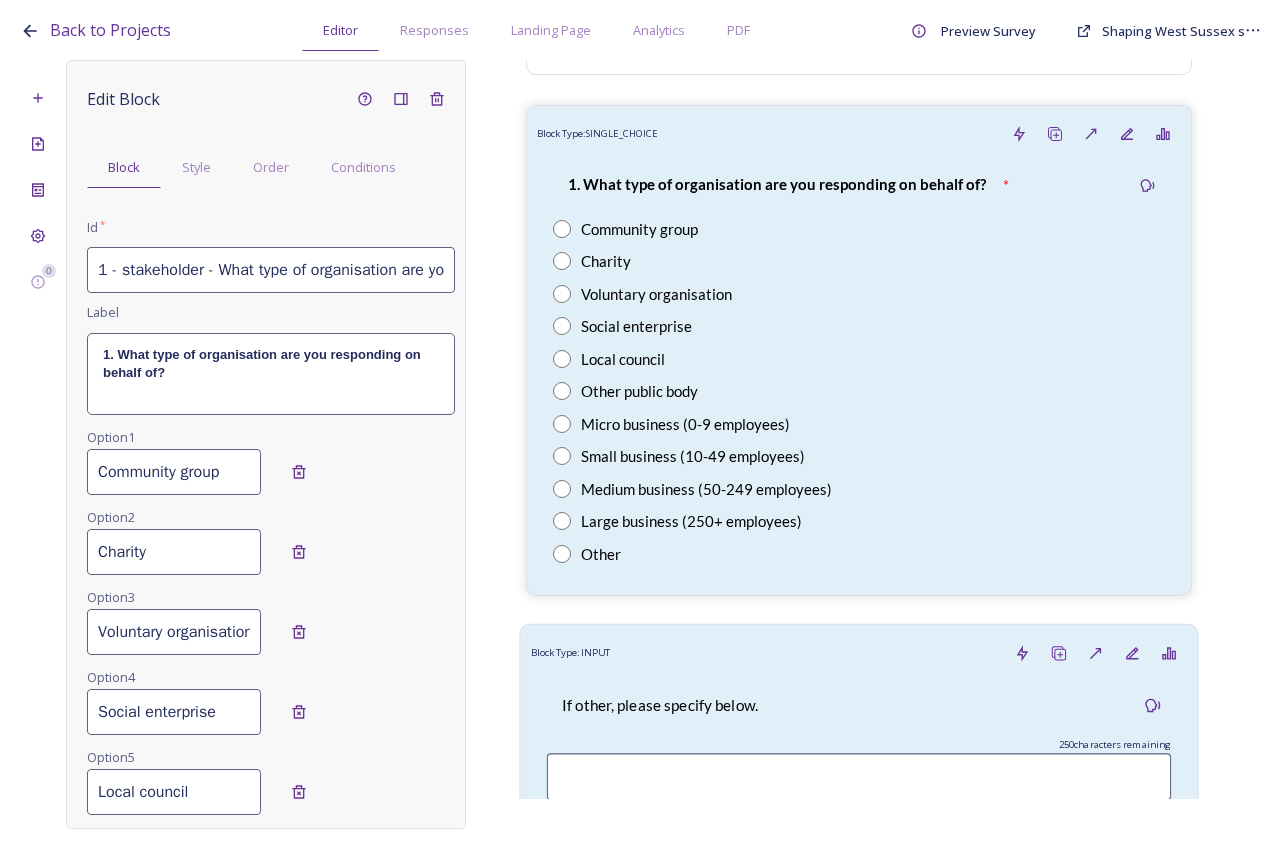 click on "Block Type:  INPUT" at bounding box center [859, 653] 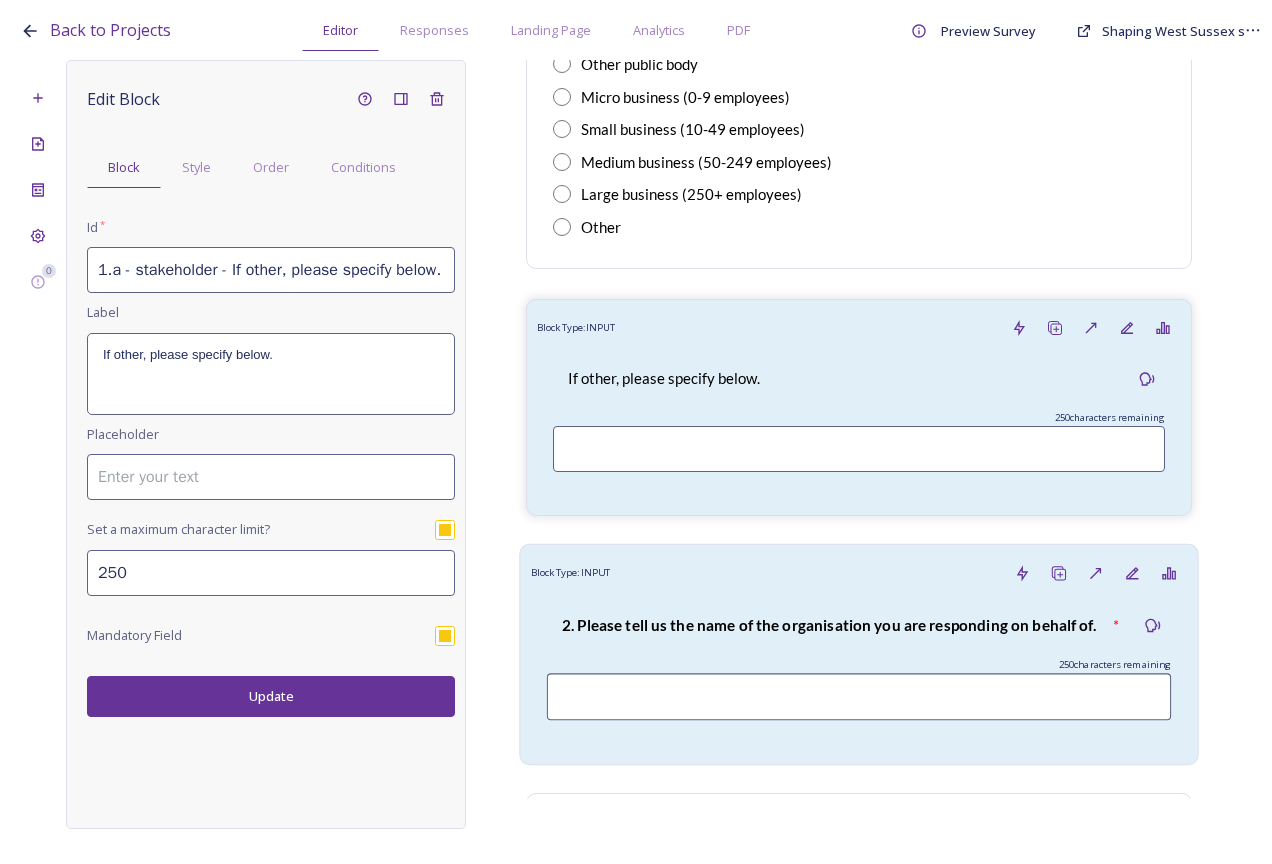 scroll, scrollTop: 3900, scrollLeft: 0, axis: vertical 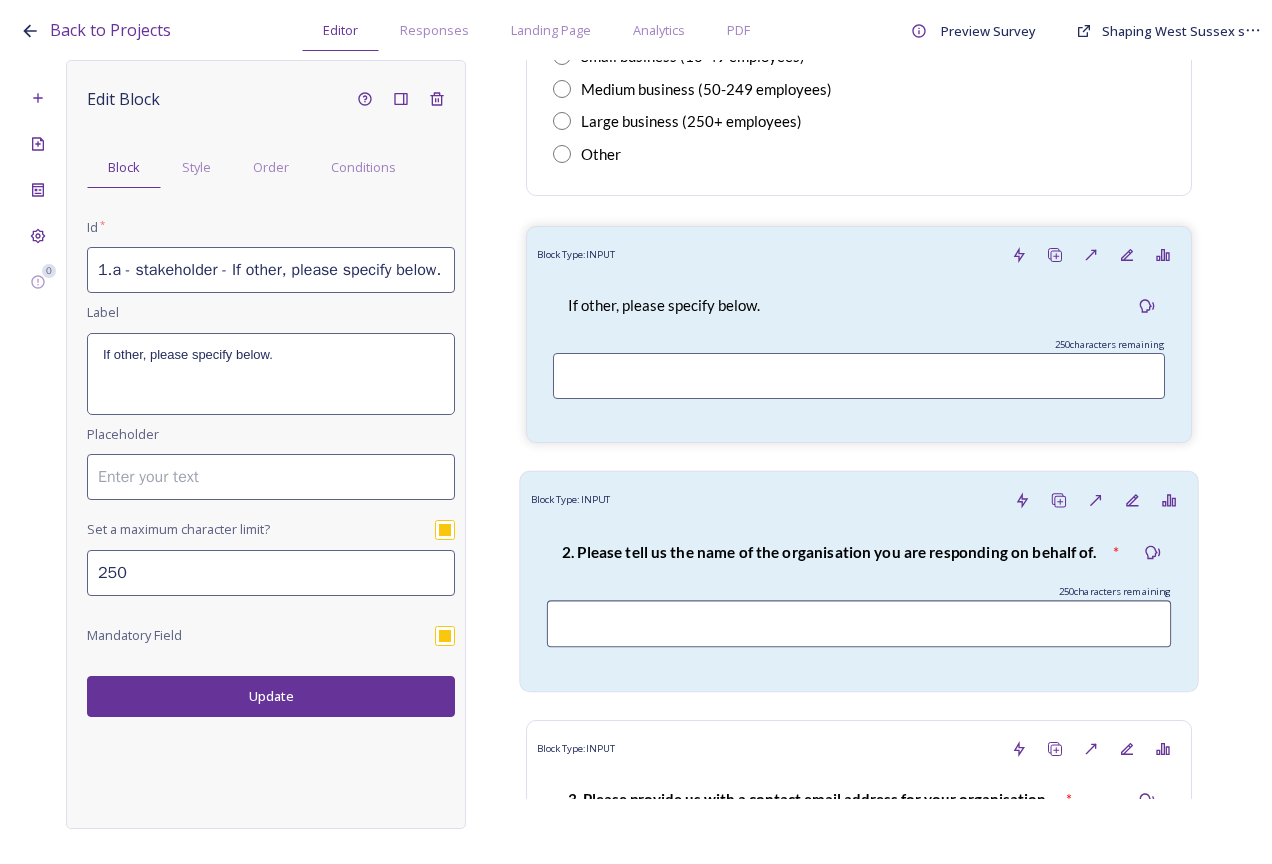 click on "2. Please tell us the name of the organisation you are responding on behalf of. * 250  characters remaining" at bounding box center (859, 600) 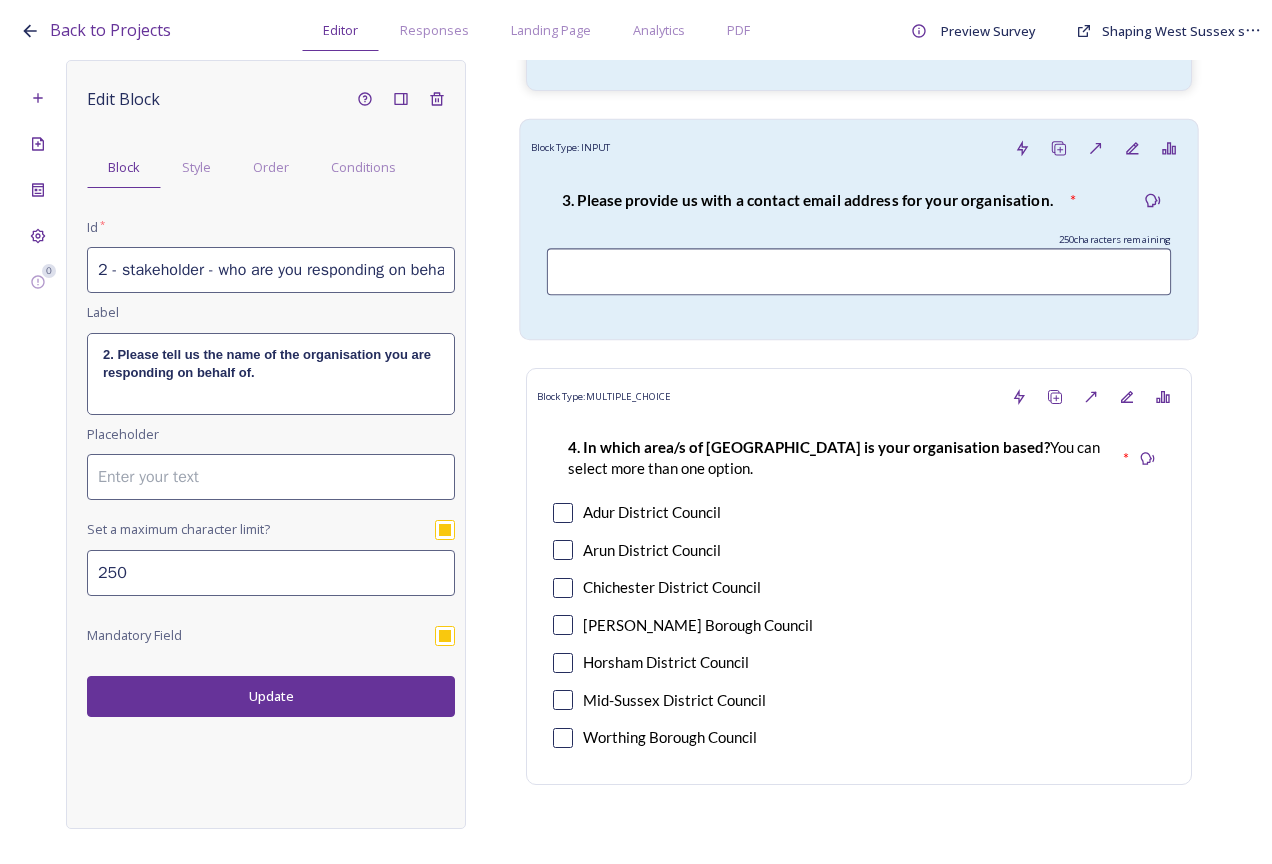 scroll, scrollTop: 4500, scrollLeft: 0, axis: vertical 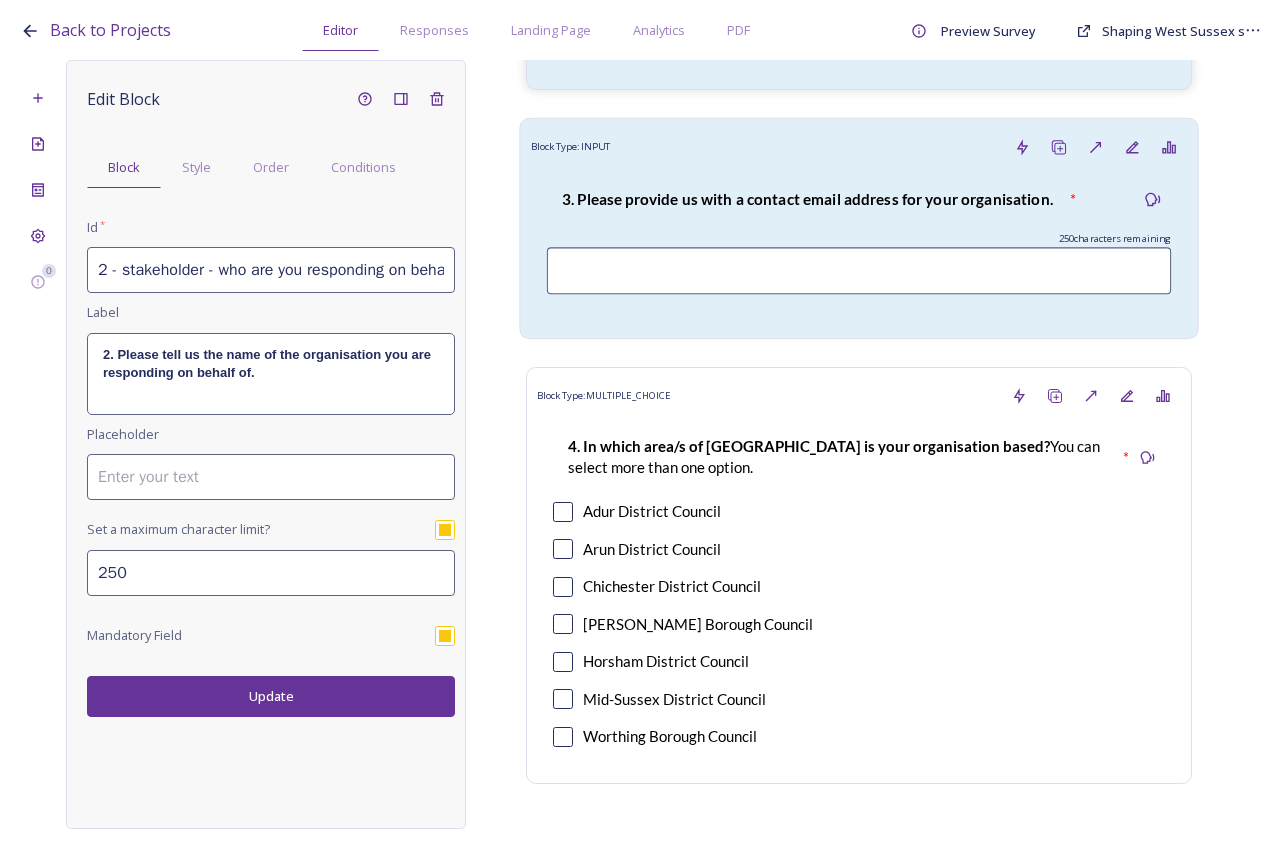 click on "Block Type:  MULTIPLE_CHOICE" at bounding box center [859, 396] 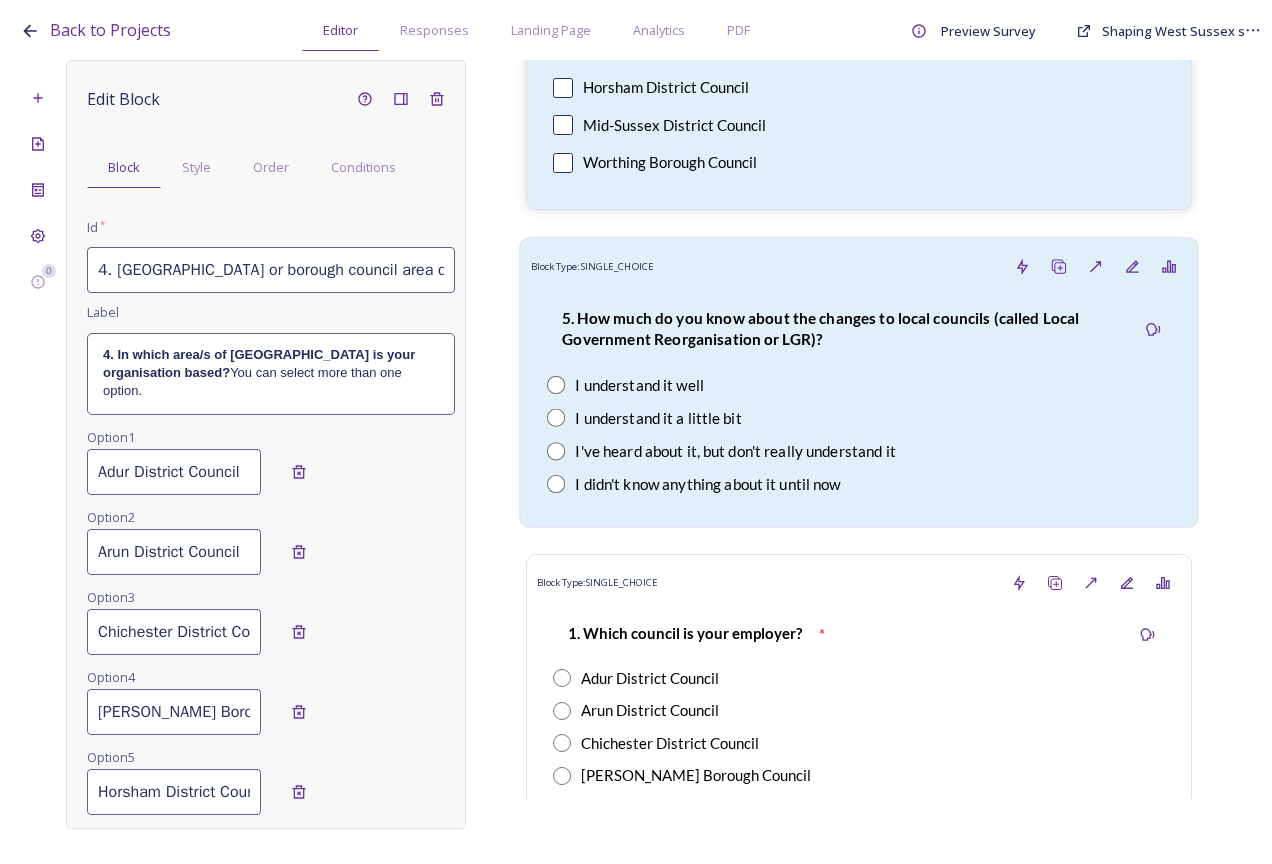 scroll, scrollTop: 5100, scrollLeft: 0, axis: vertical 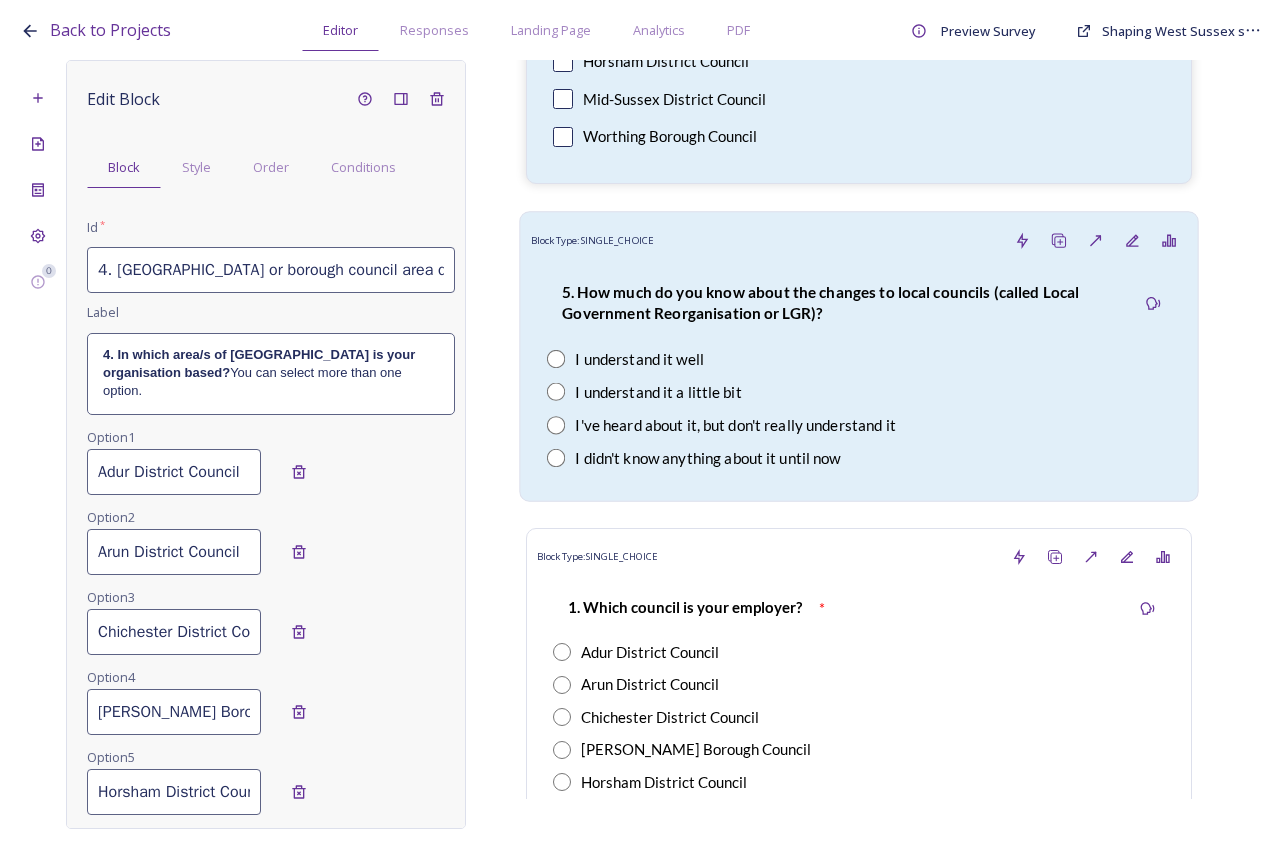 click on "5. How much do you know about the changes to local councils (called Local Government Reorganisation or LGR)?" at bounding box center [840, 302] 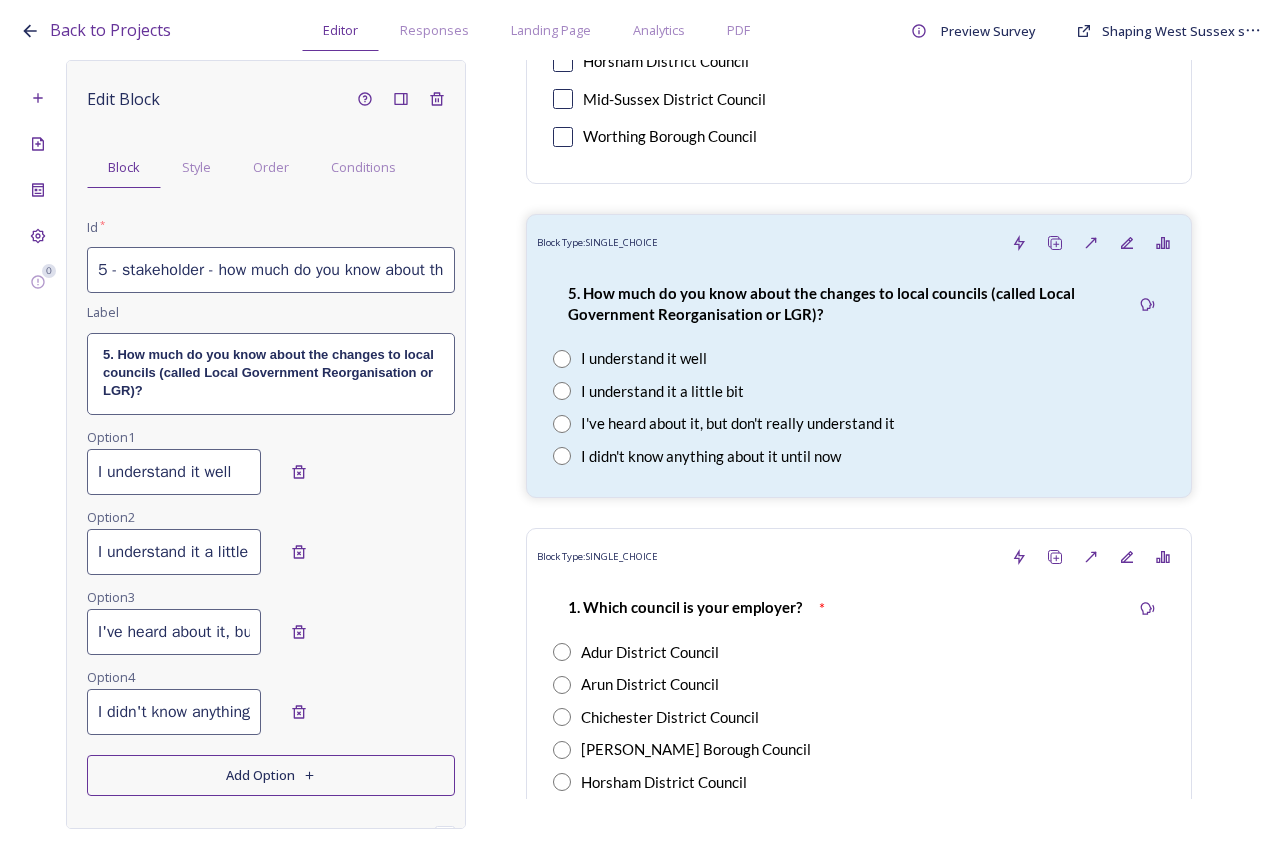 click on "5. How much do you know about the changes to local councils (called Local Government Reorganisation or LGR)?" at bounding box center (270, 373) 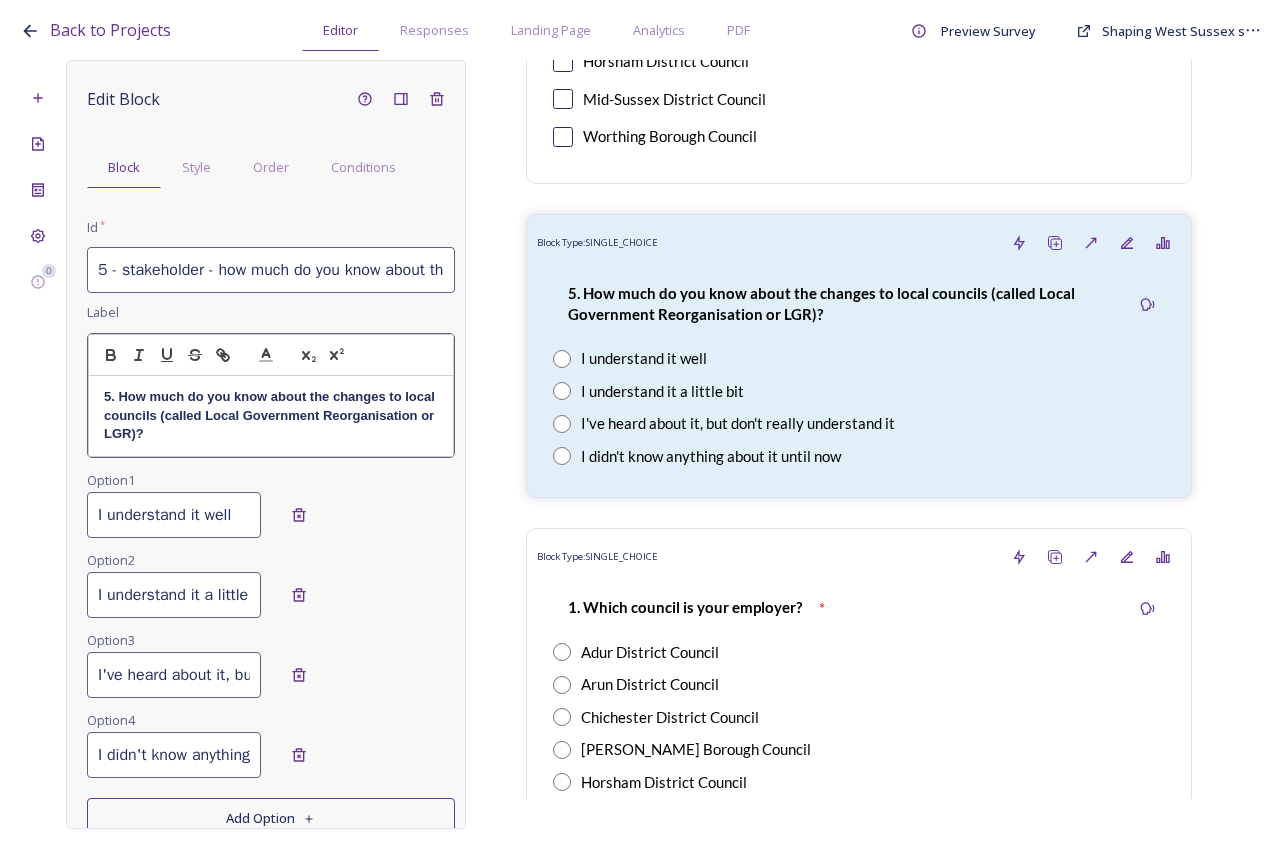 click on "5. How much do you know about the changes to local councils (called Local Government Reorganisation or LGR)?" at bounding box center [271, 415] 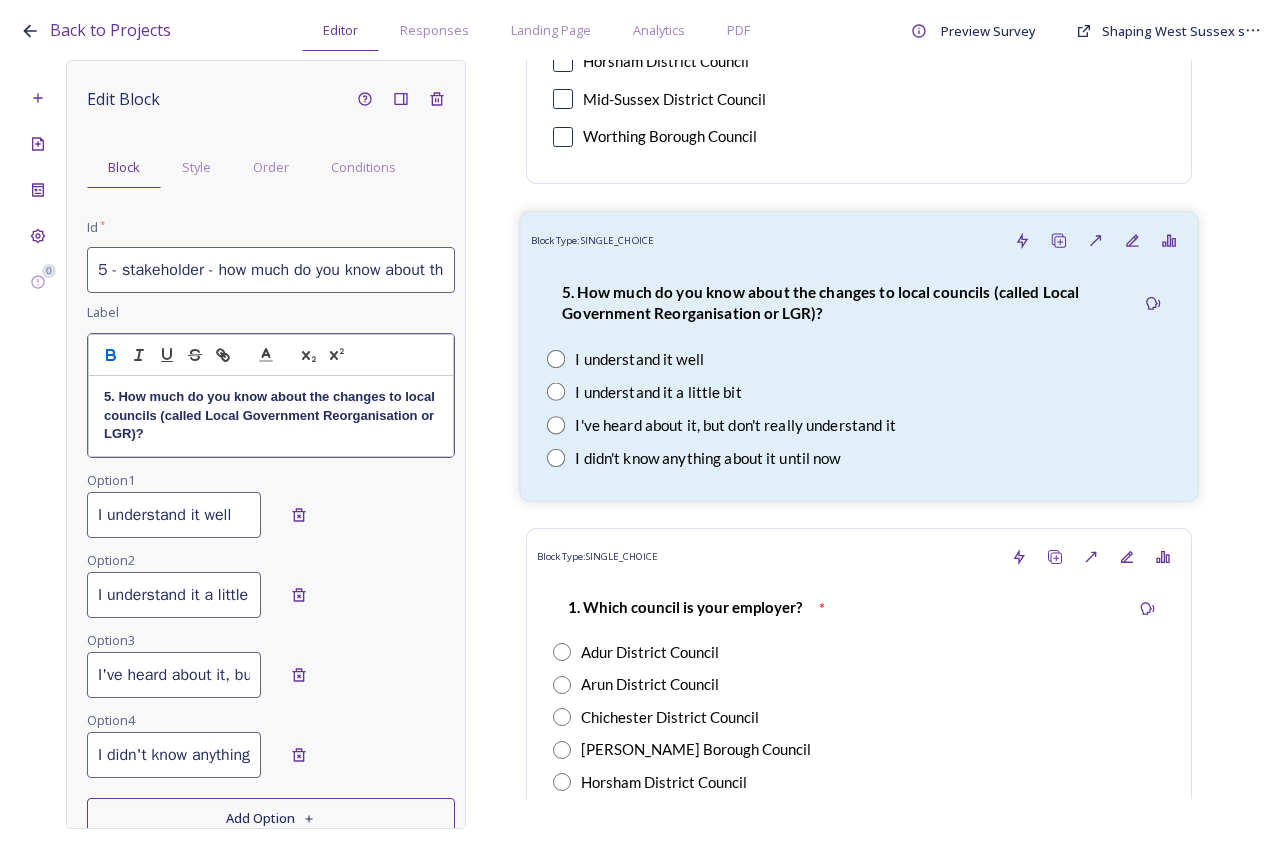 type 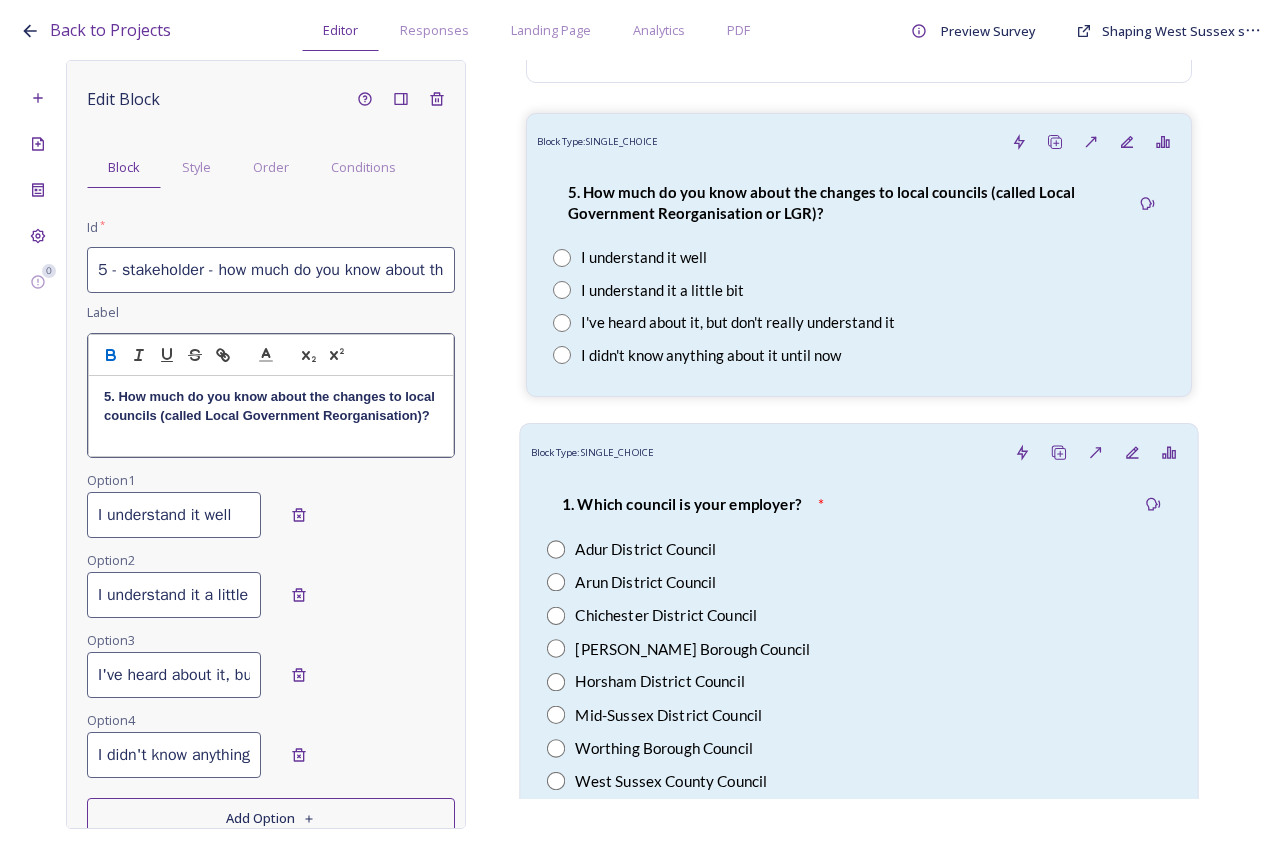 scroll, scrollTop: 5700, scrollLeft: 0, axis: vertical 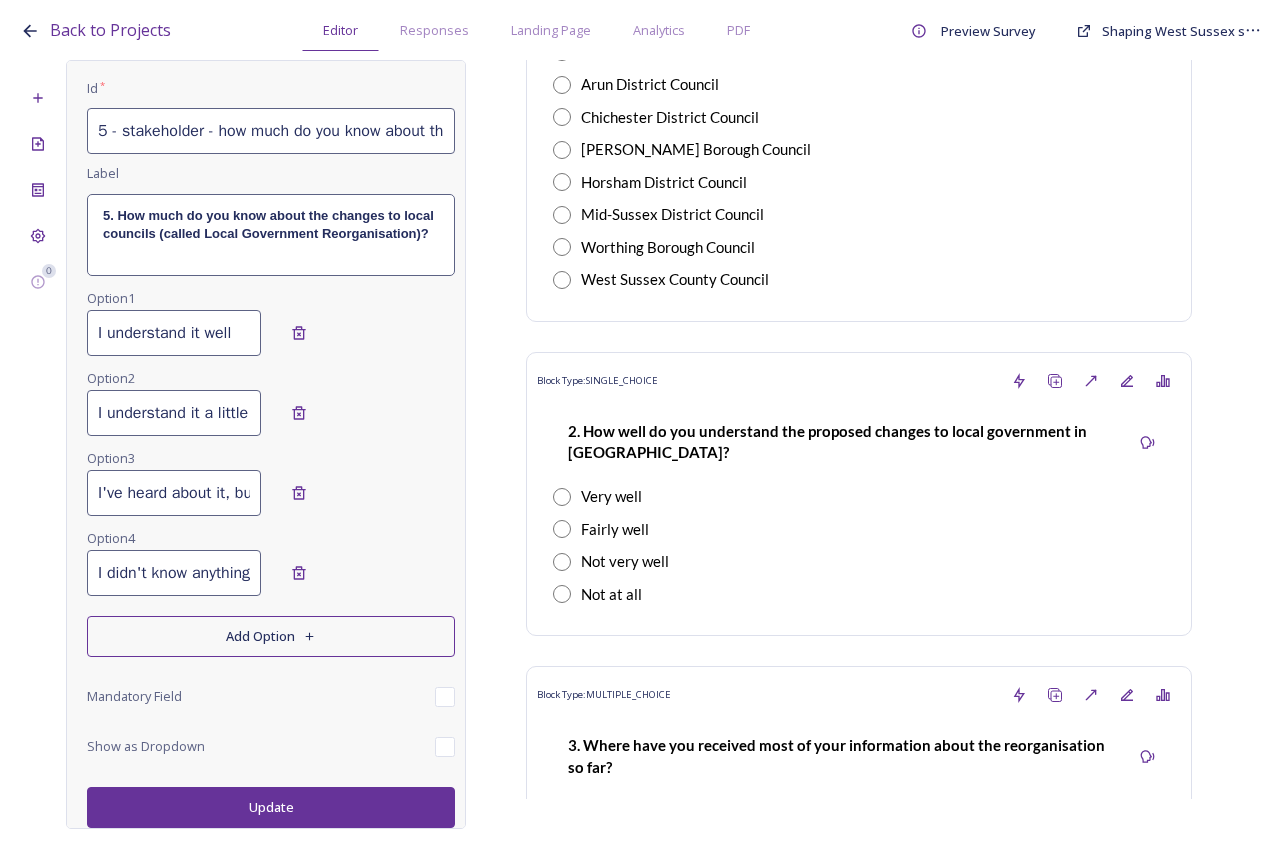click on "Update" at bounding box center [271, 807] 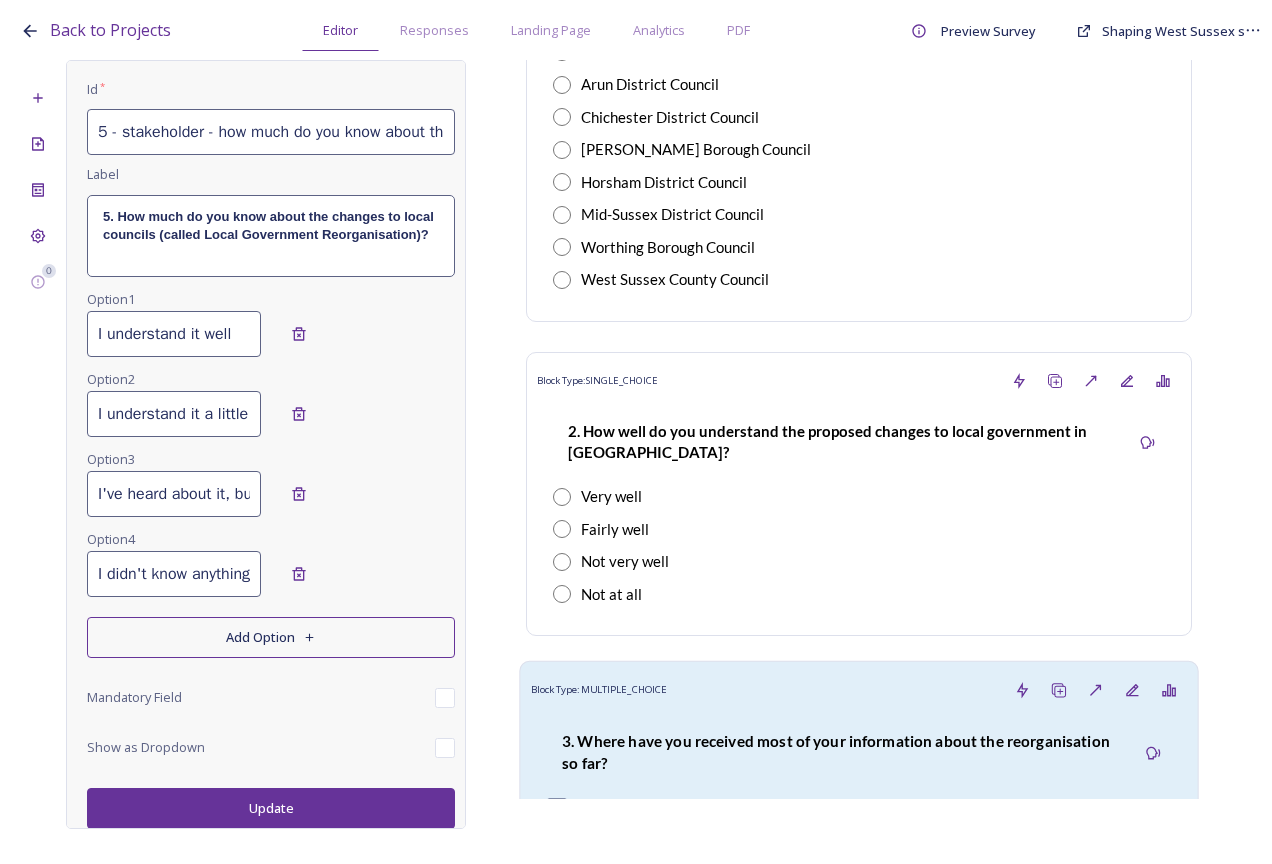 scroll, scrollTop: 139, scrollLeft: 0, axis: vertical 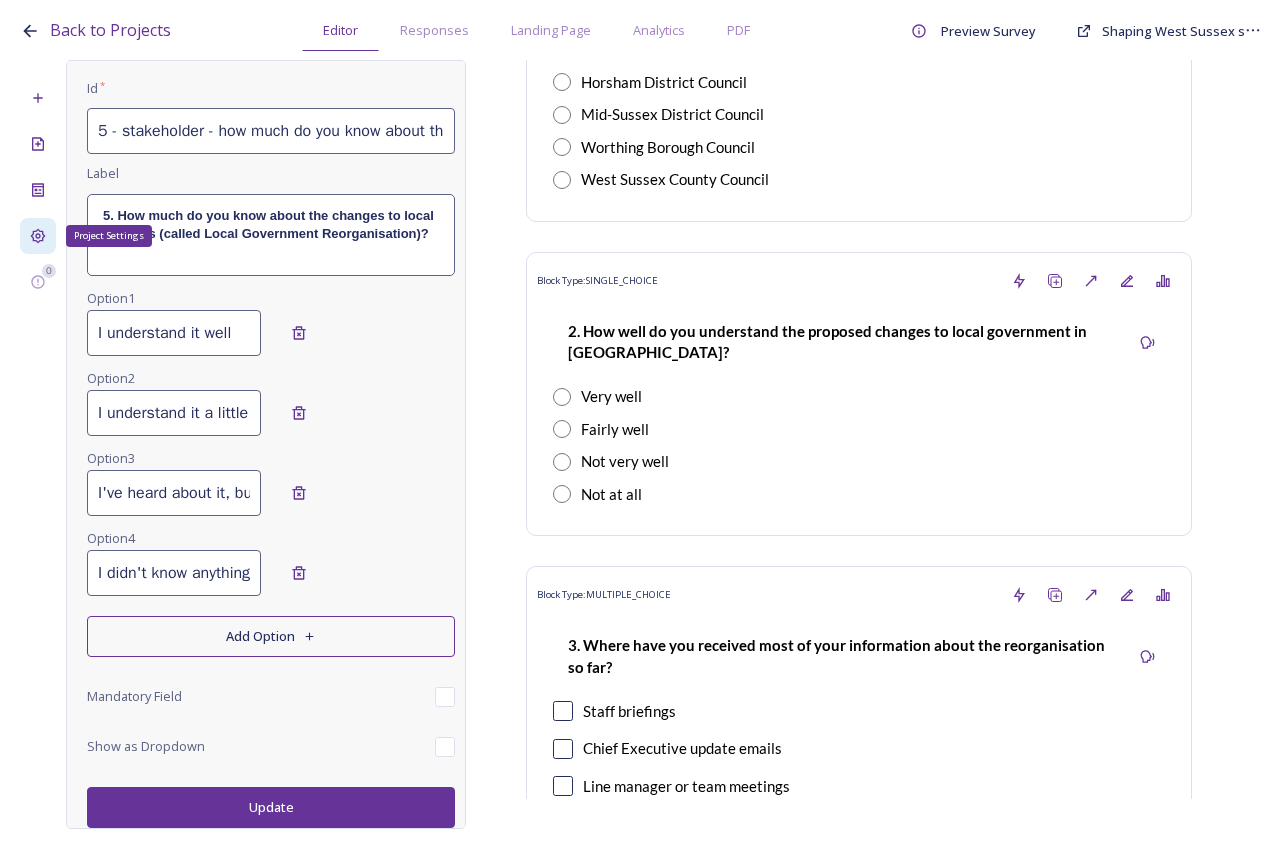 click 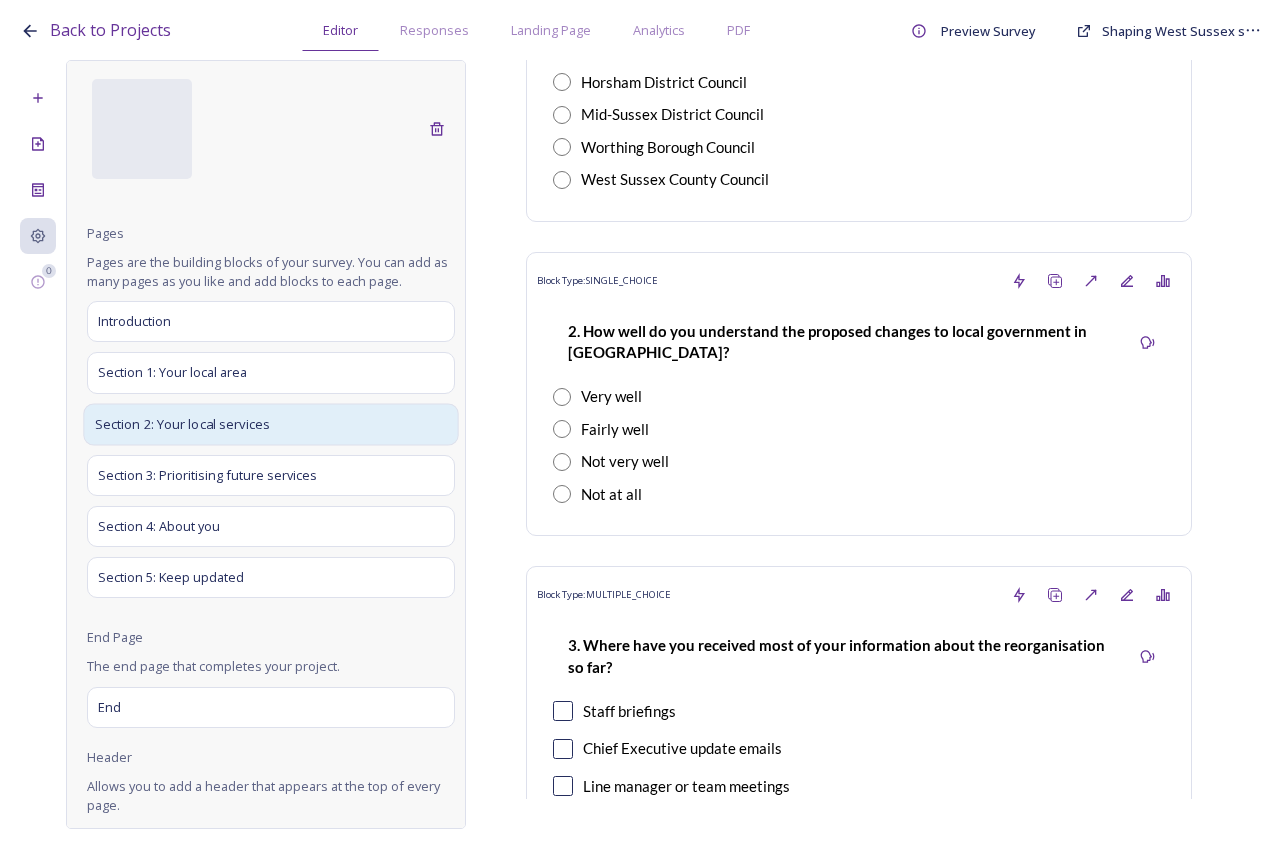 click on "Section 2: Your local services" at bounding box center (270, 424) 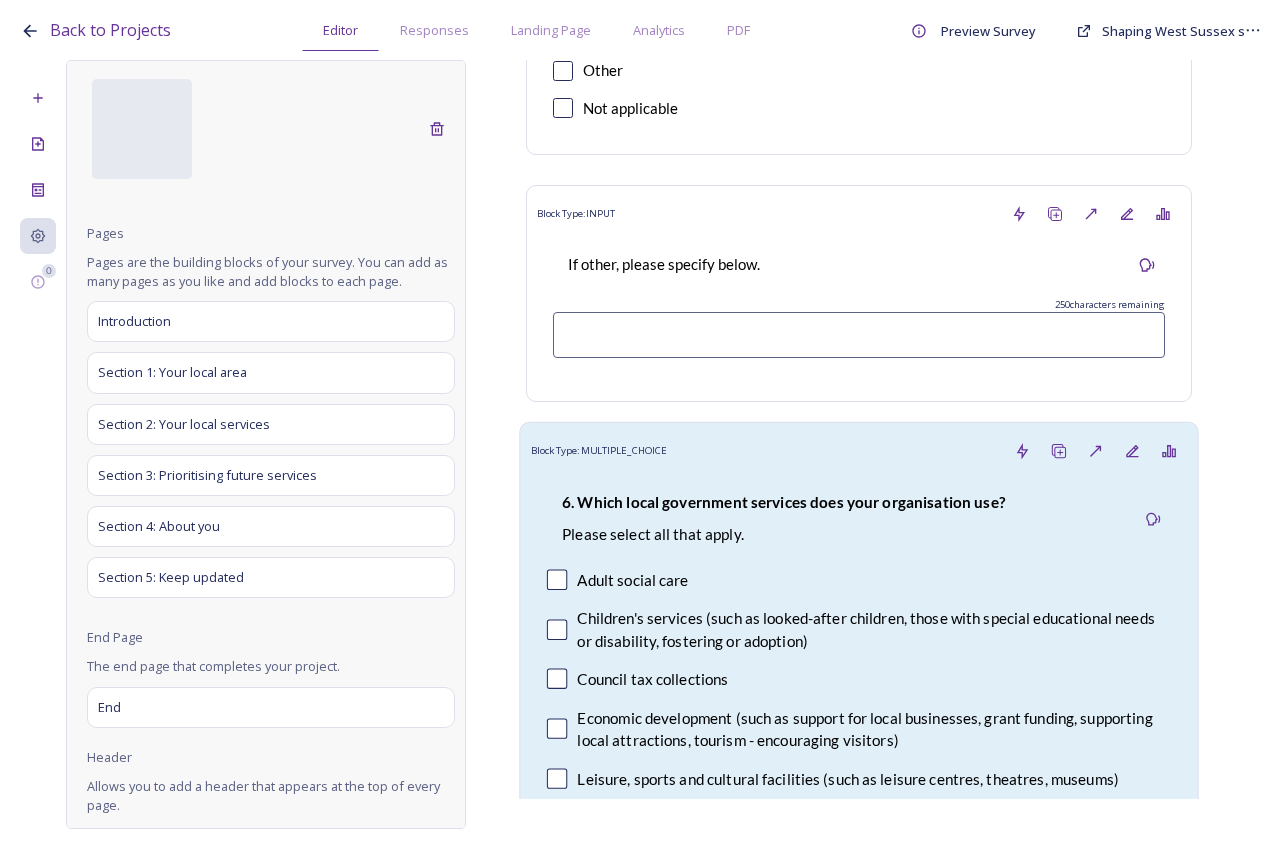 scroll, scrollTop: 2820, scrollLeft: 0, axis: vertical 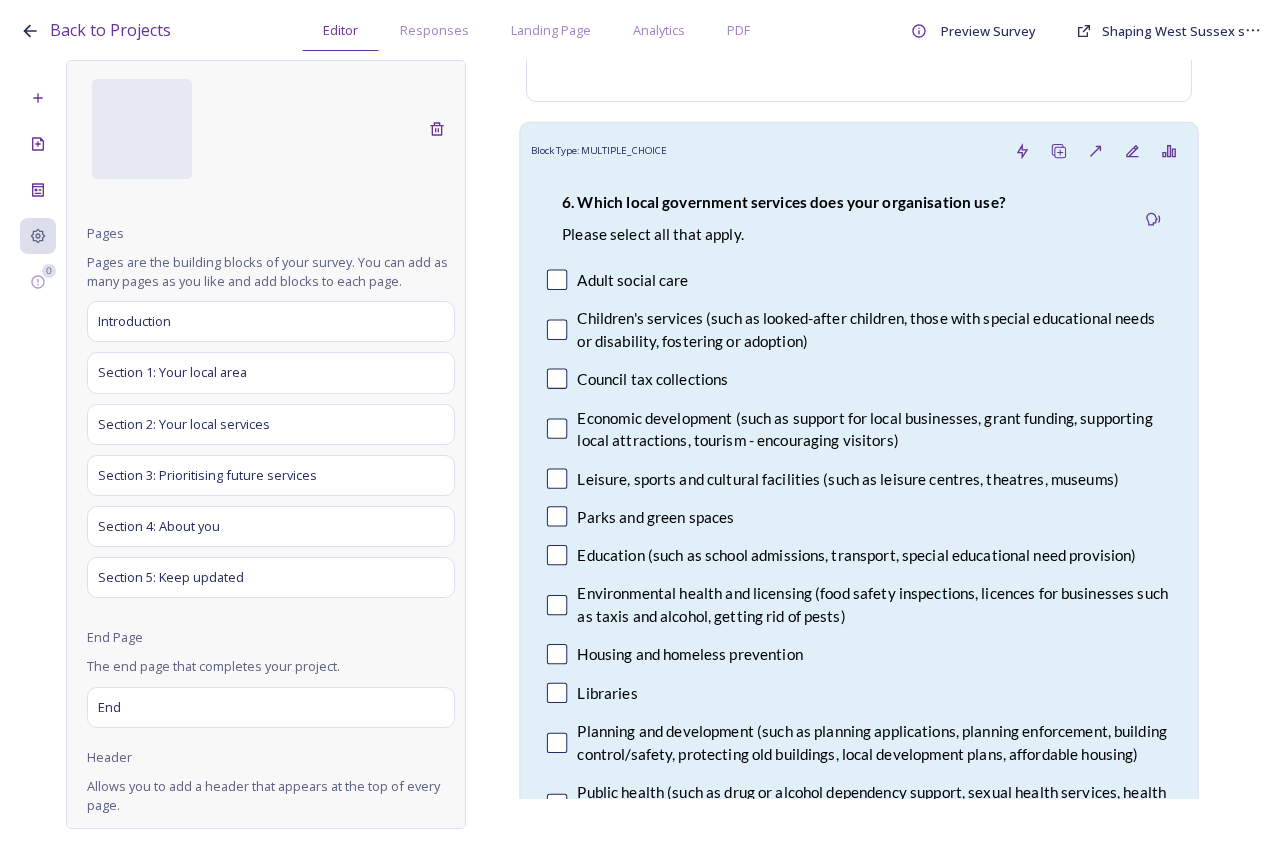 click on "Children's services (such as looked-after children, those with special educational needs or disability, fostering or adoption)" at bounding box center (874, 330) 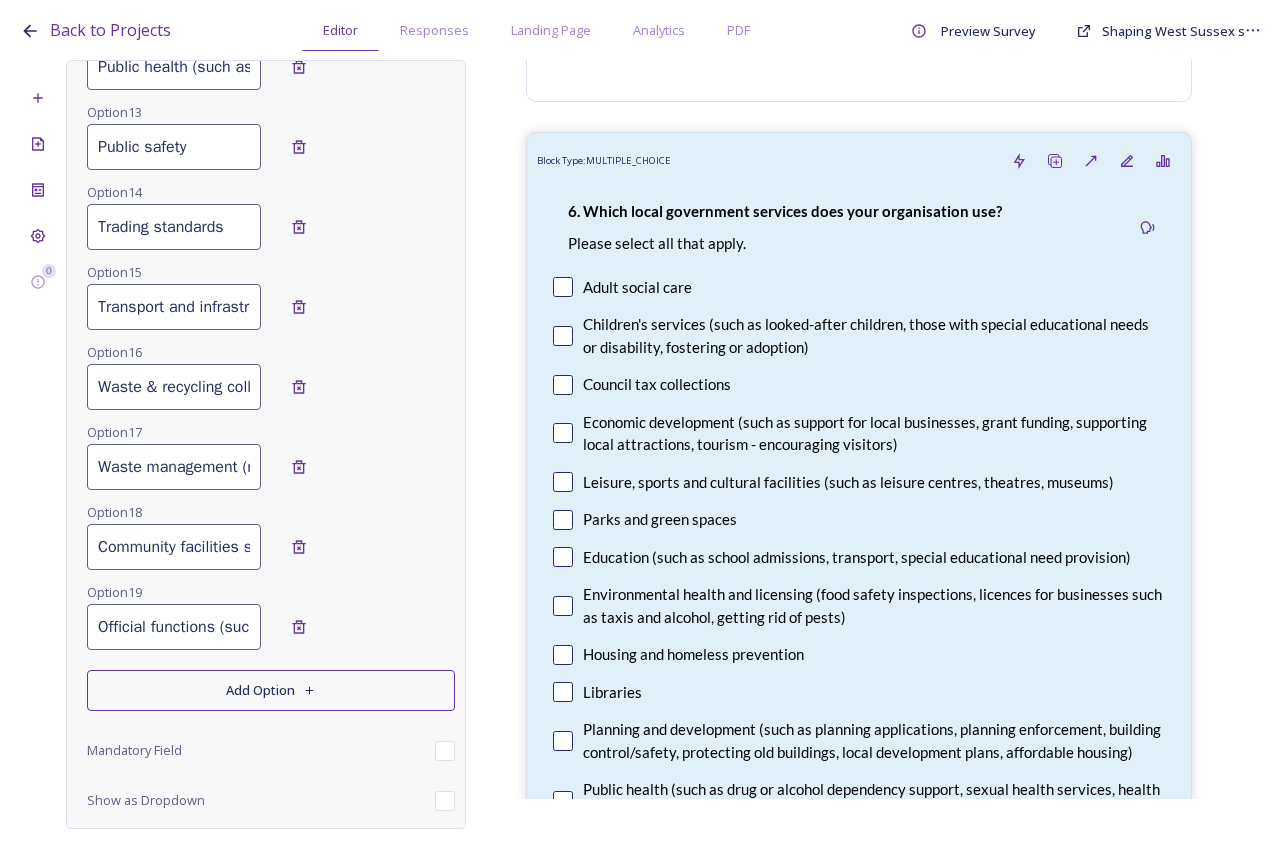 scroll, scrollTop: 1245, scrollLeft: 0, axis: vertical 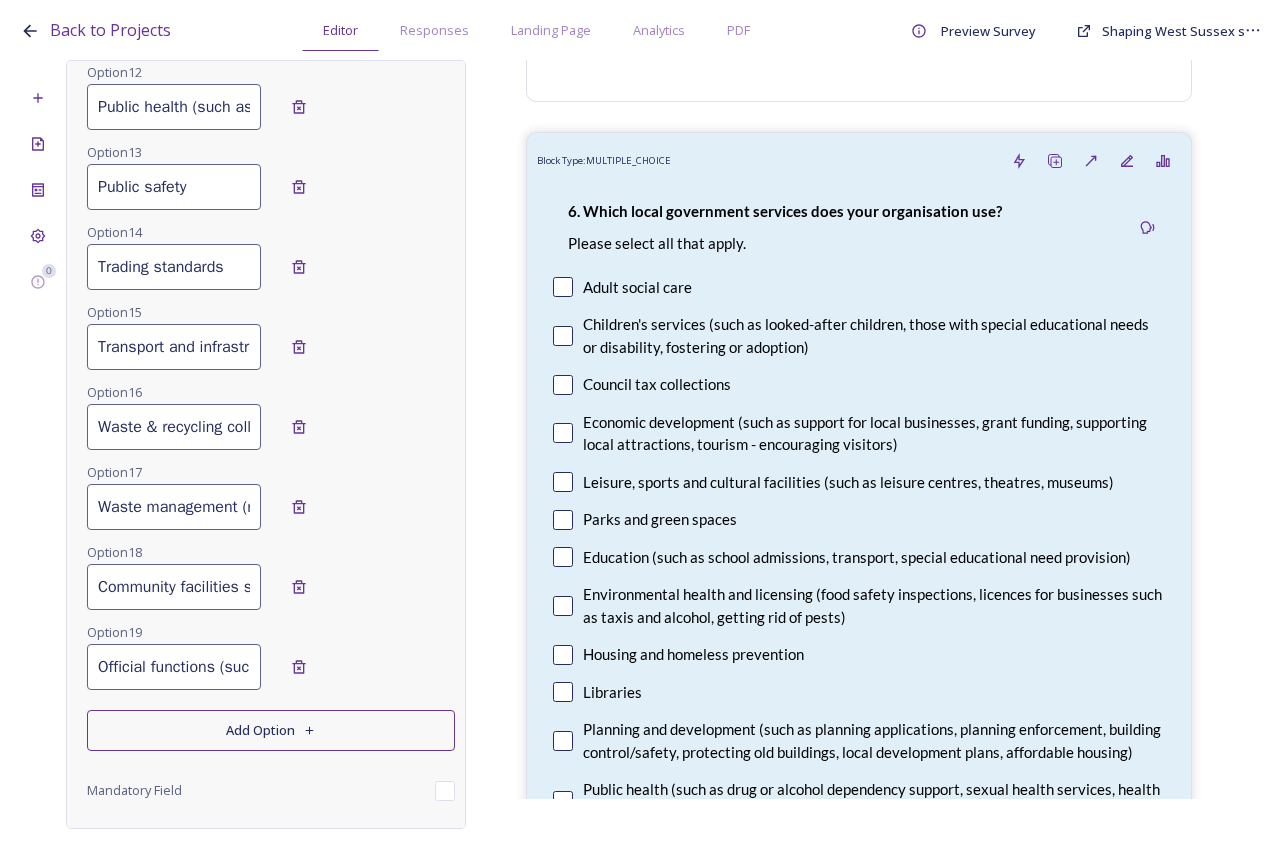 click on "Add Option" at bounding box center [271, 730] 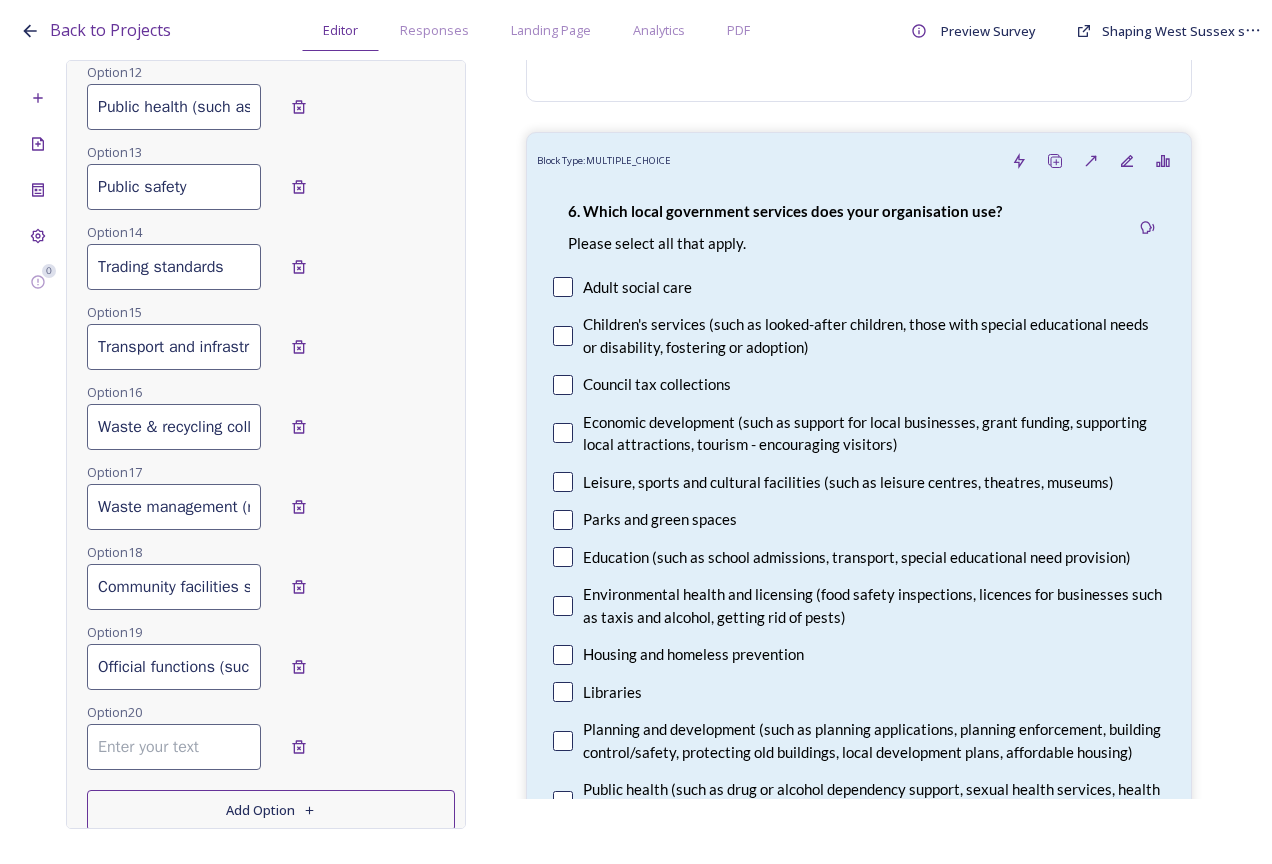 click on "Official functions (such as registering a birth, death or marriage and running elections)" at bounding box center [174, 667] 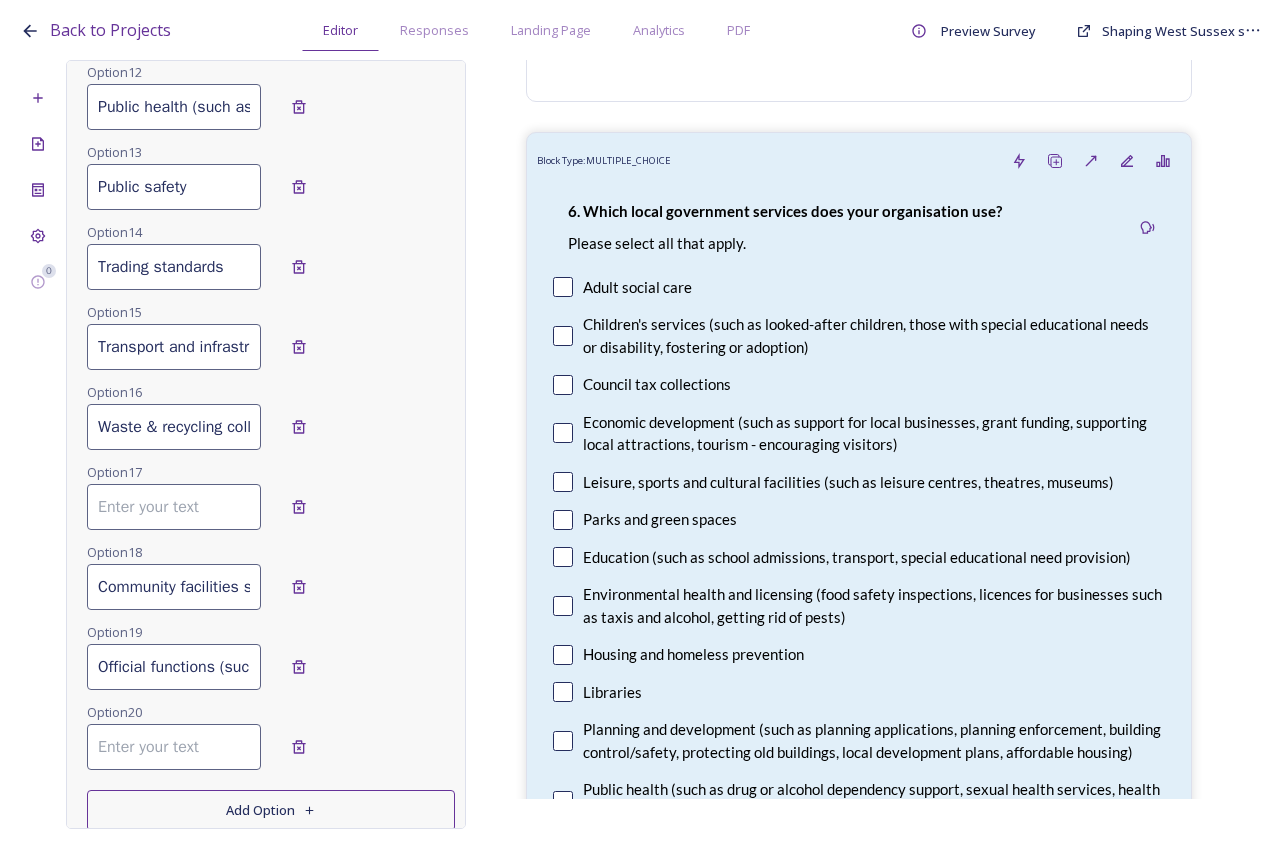 click at bounding box center [174, 747] 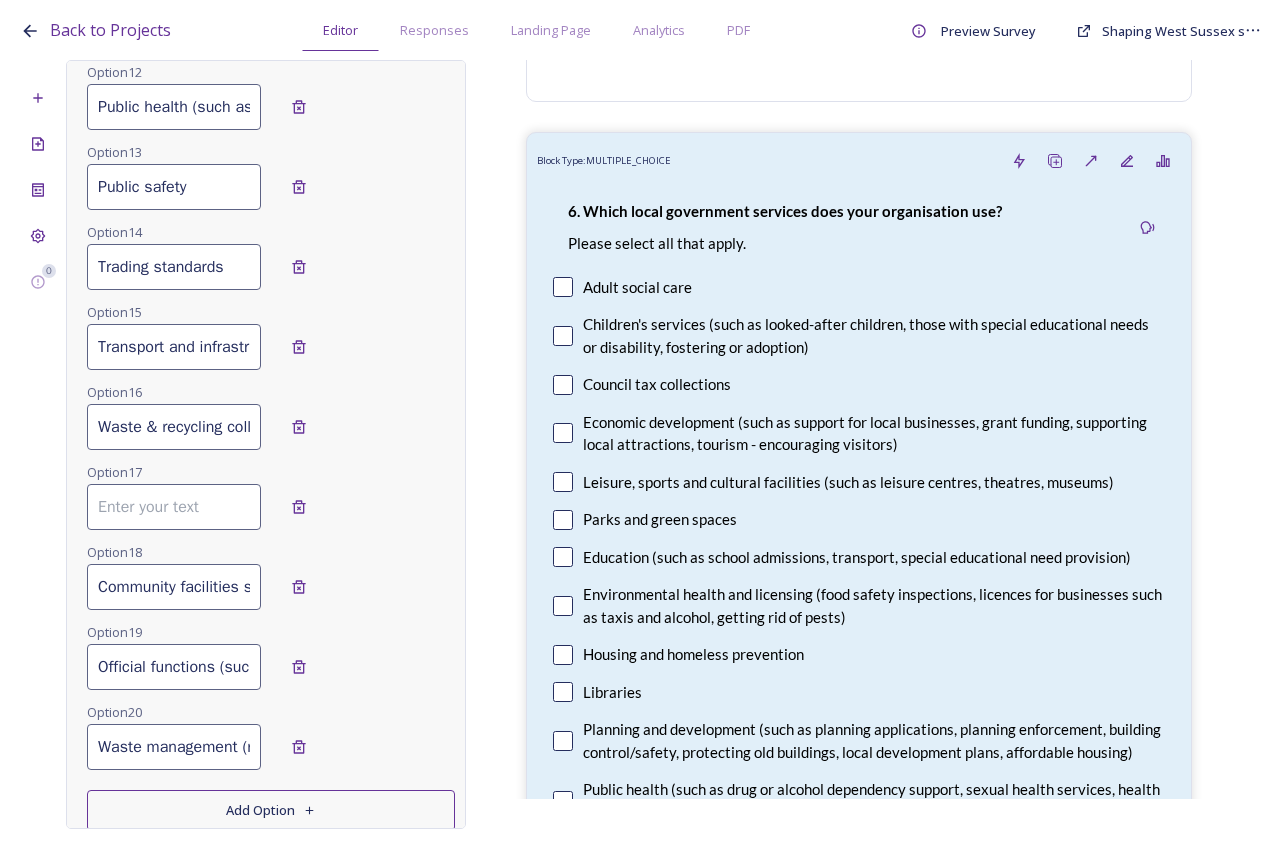 scroll, scrollTop: 0, scrollLeft: 248, axis: horizontal 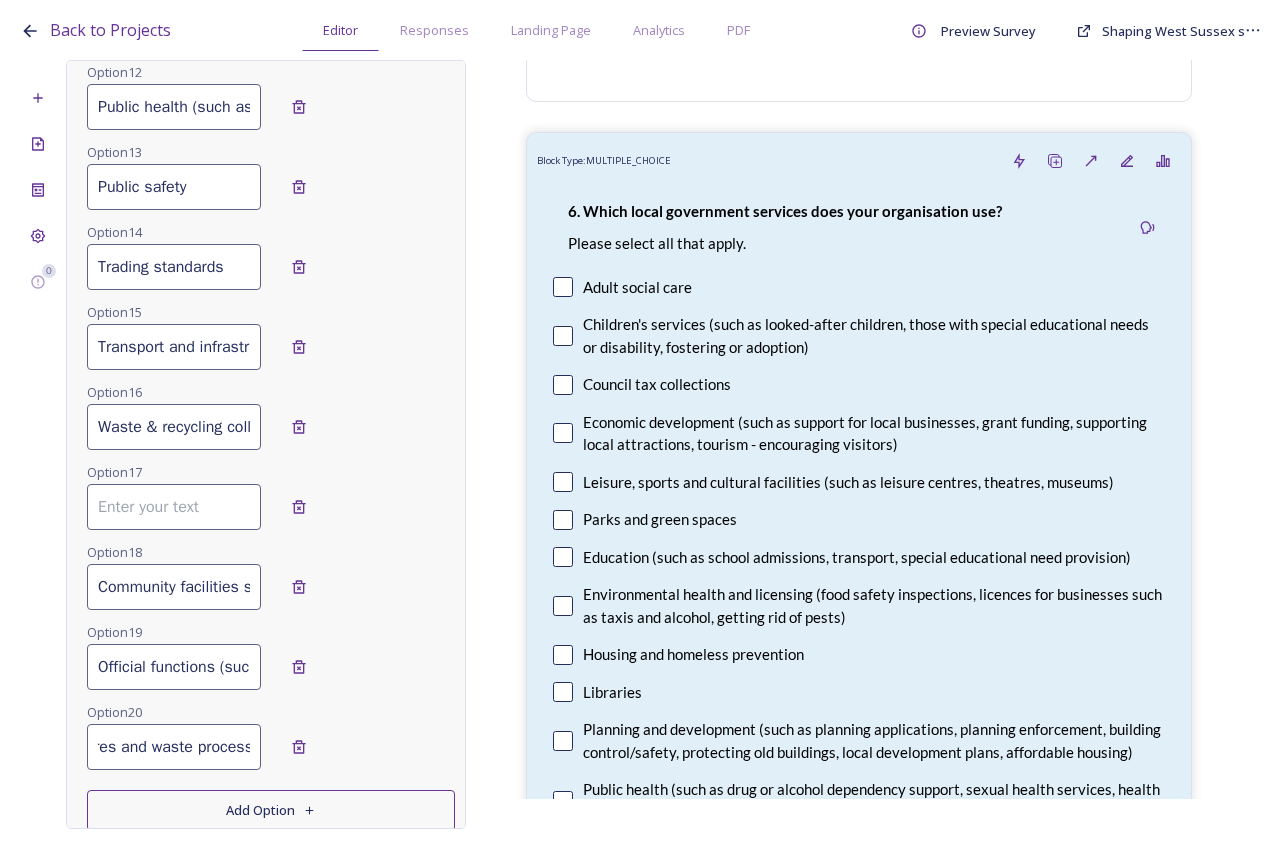 click on "Official functions (such as registering a birth, death or marriage and running elections)" at bounding box center (174, 667) 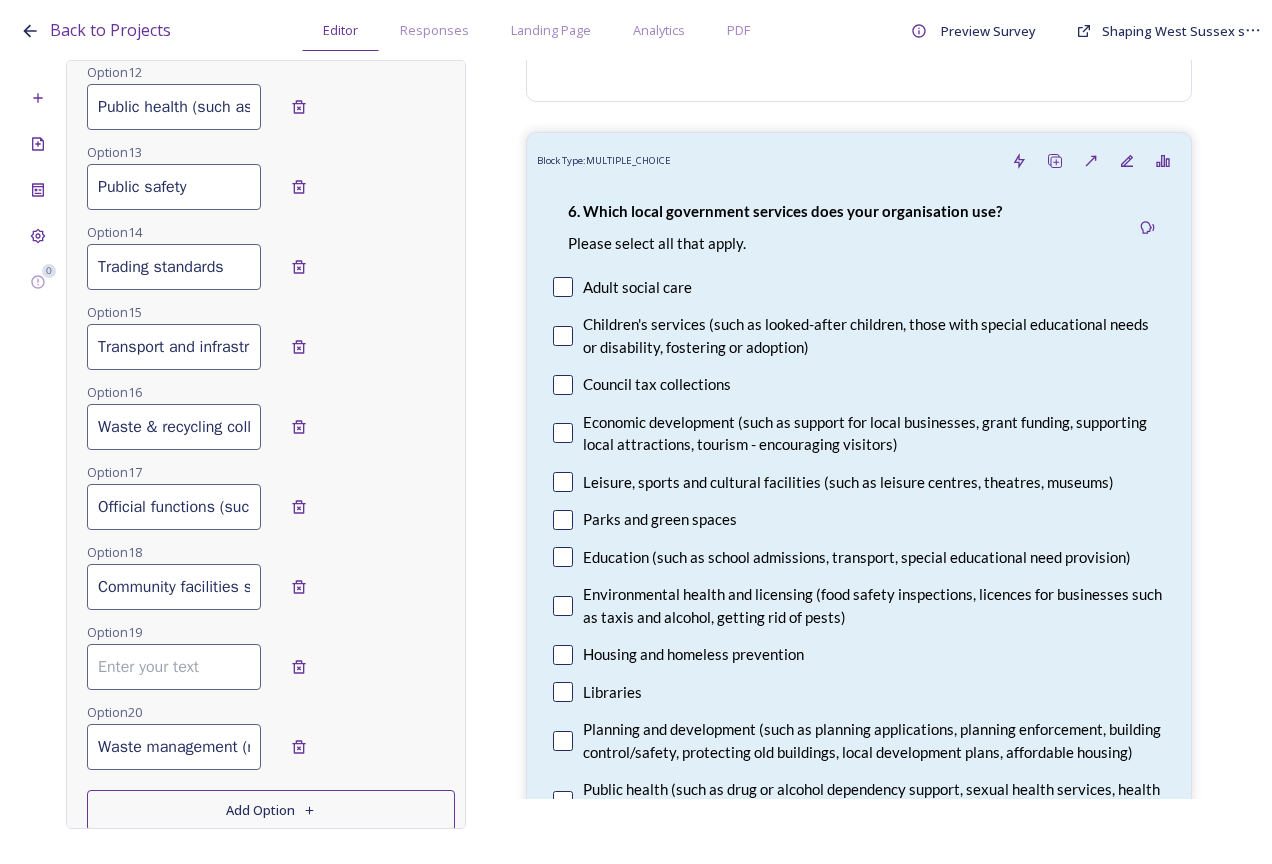 click on "Waste & recycling collections and street cleansing" at bounding box center (174, 427) 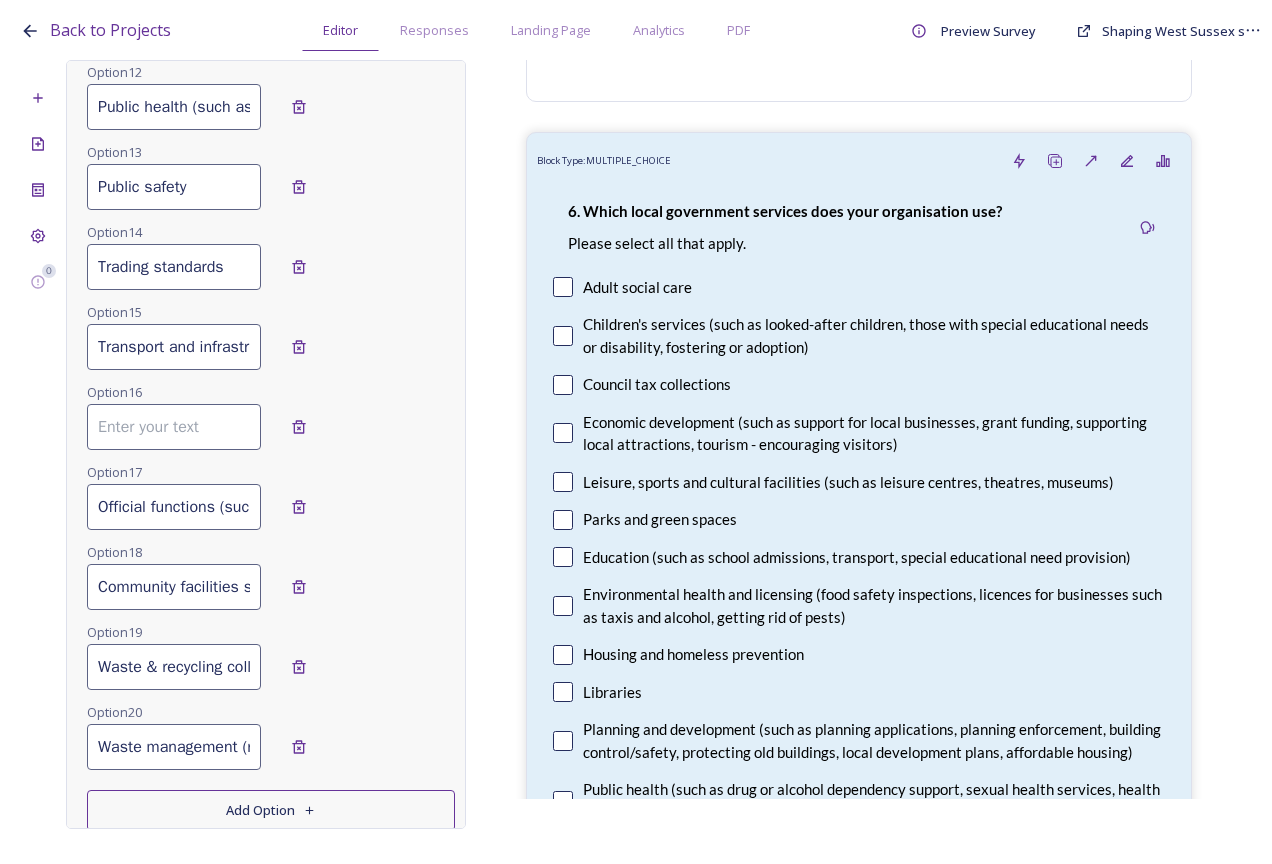 click on "Option  18 Community facilities such as parks or playgrounds, public events, activities for young people or families)" at bounding box center [271, 580] 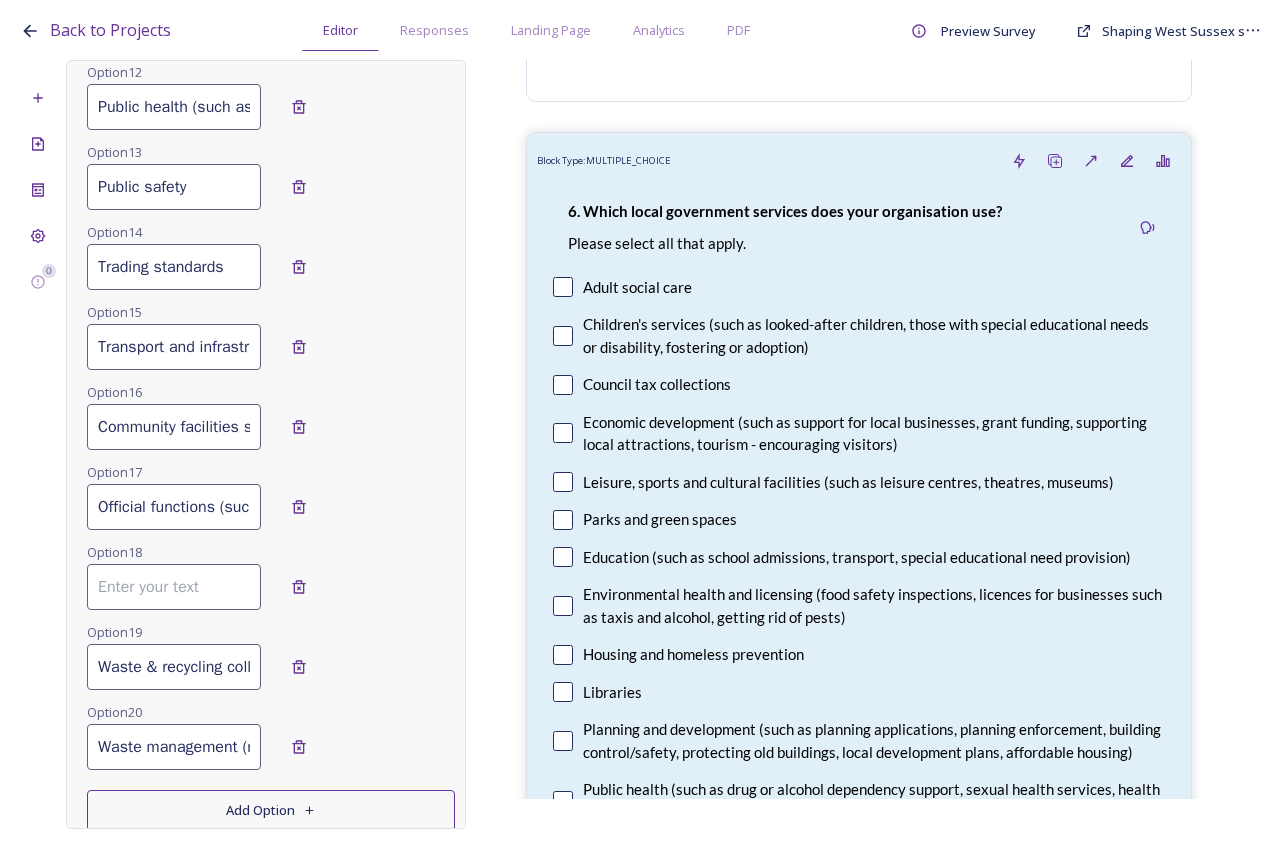 click on "Transport and infrastructure (such as local road repairs, pavement/footpath repairs, streetlights)" at bounding box center (174, 347) 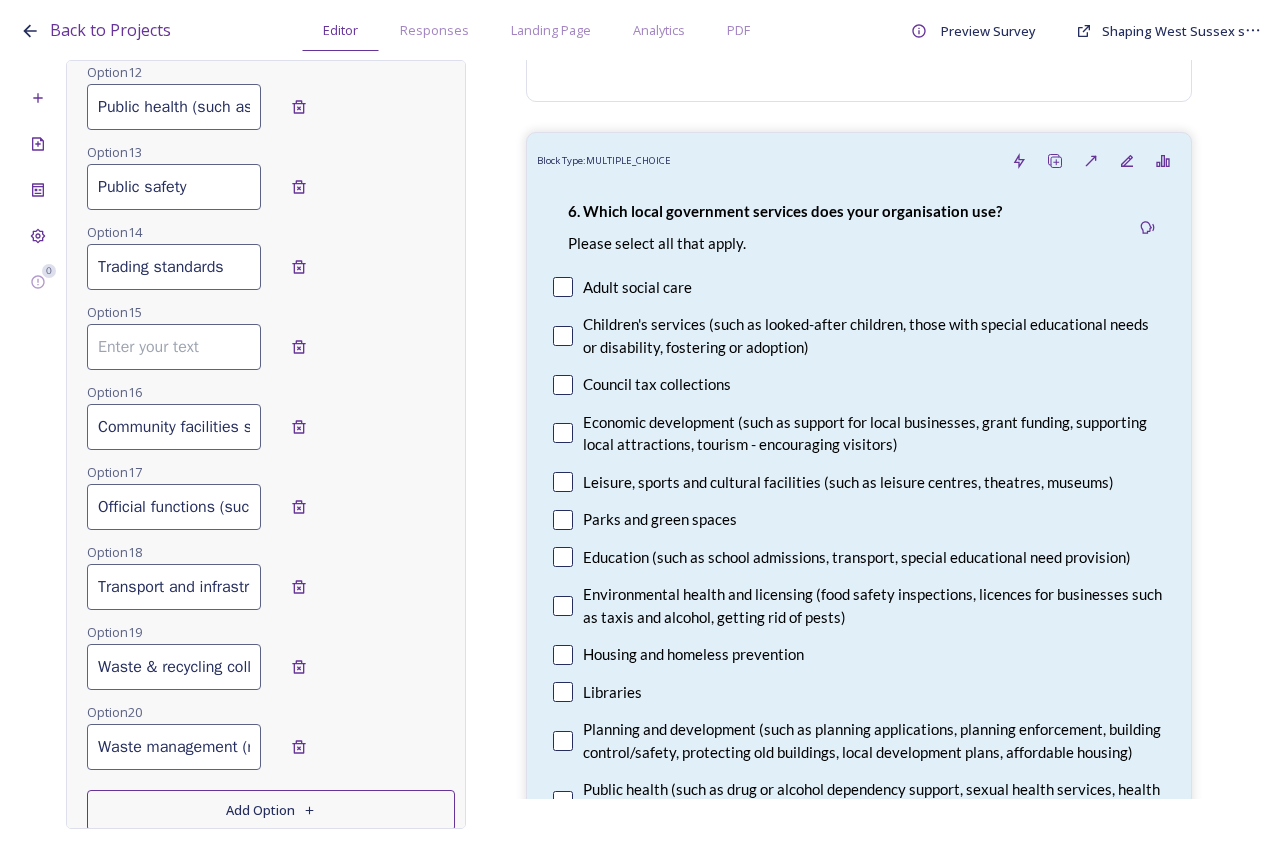 click on "Community facilities such as parks or playgrounds, public events, activities for young people or families)" at bounding box center [174, 427] 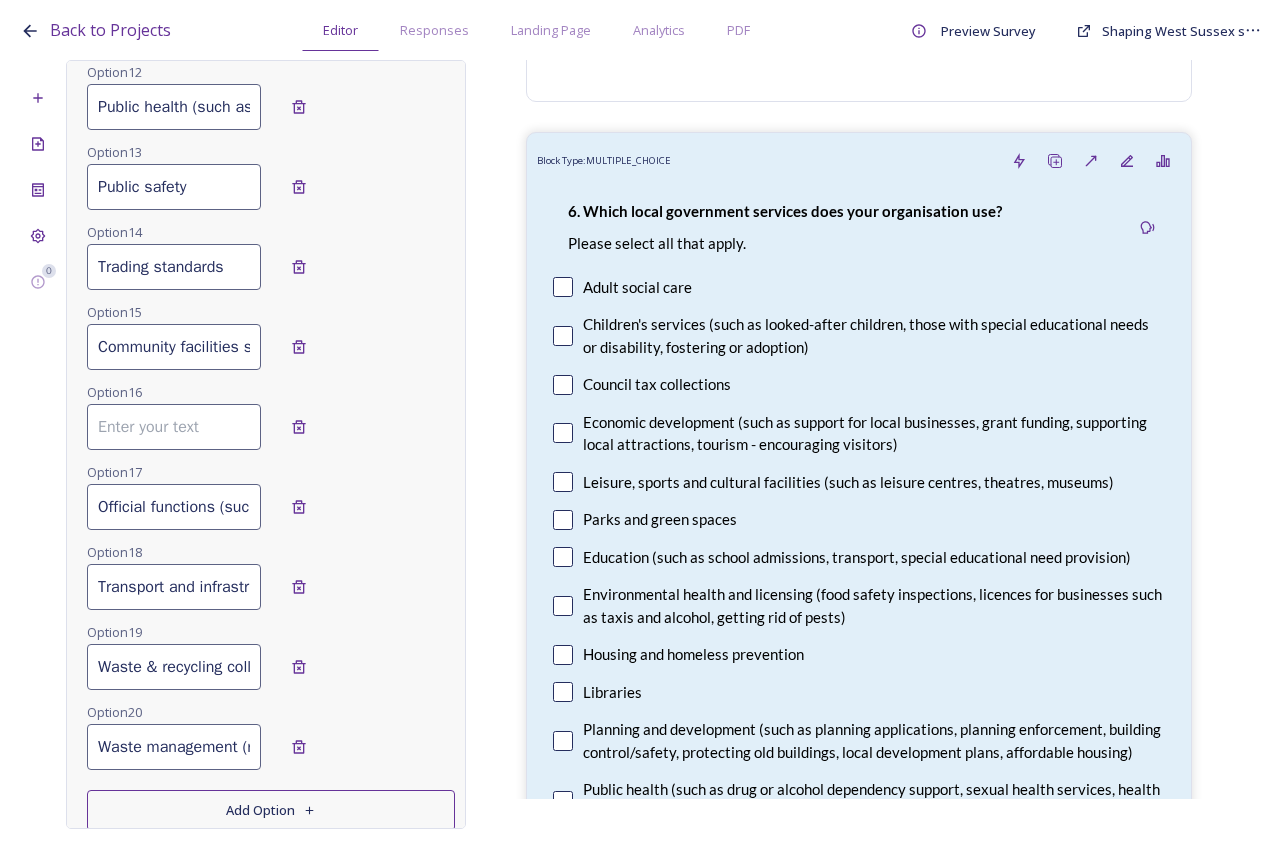 click on "Official functions (such as registering a birth, death or marriage and running elections)" at bounding box center (174, 507) 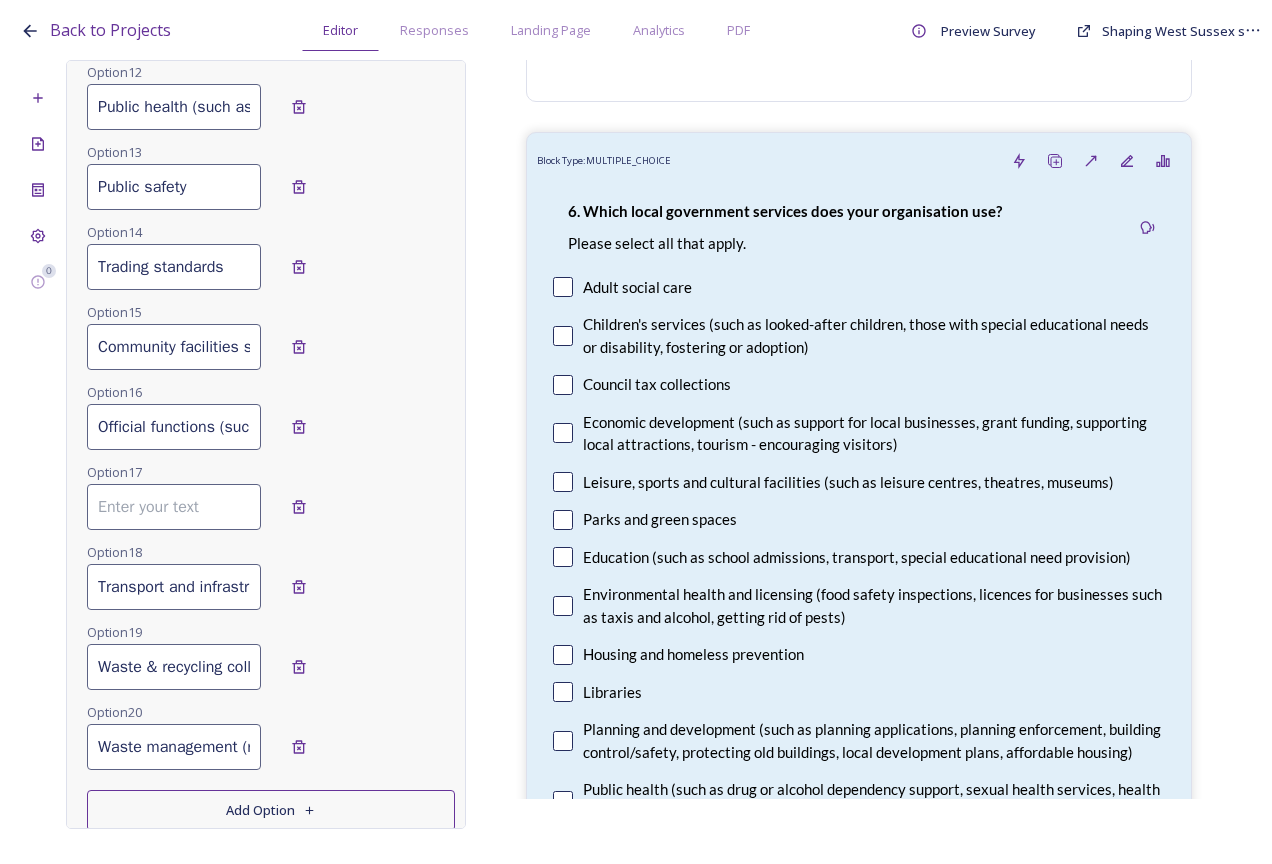 click on "Trading standards" at bounding box center [174, 267] 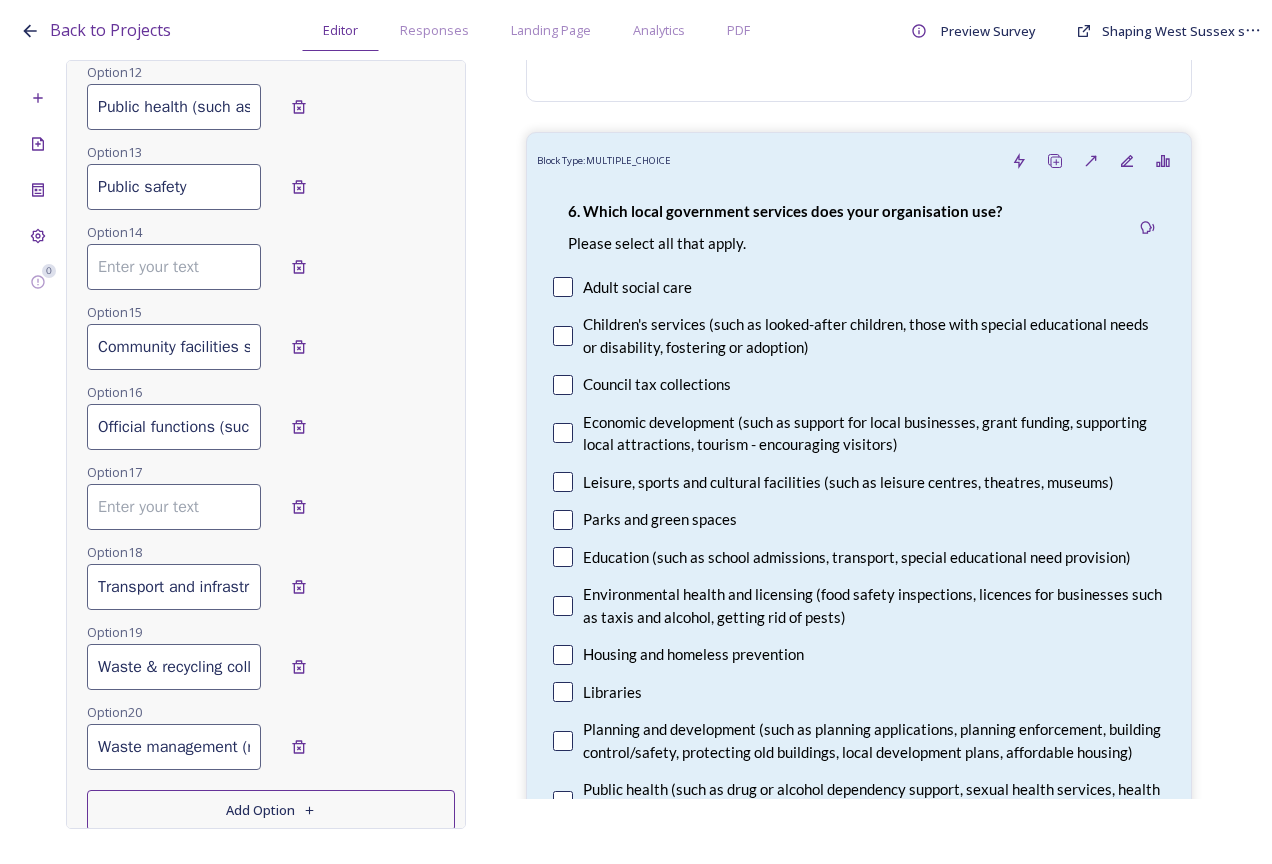 click at bounding box center (174, 507) 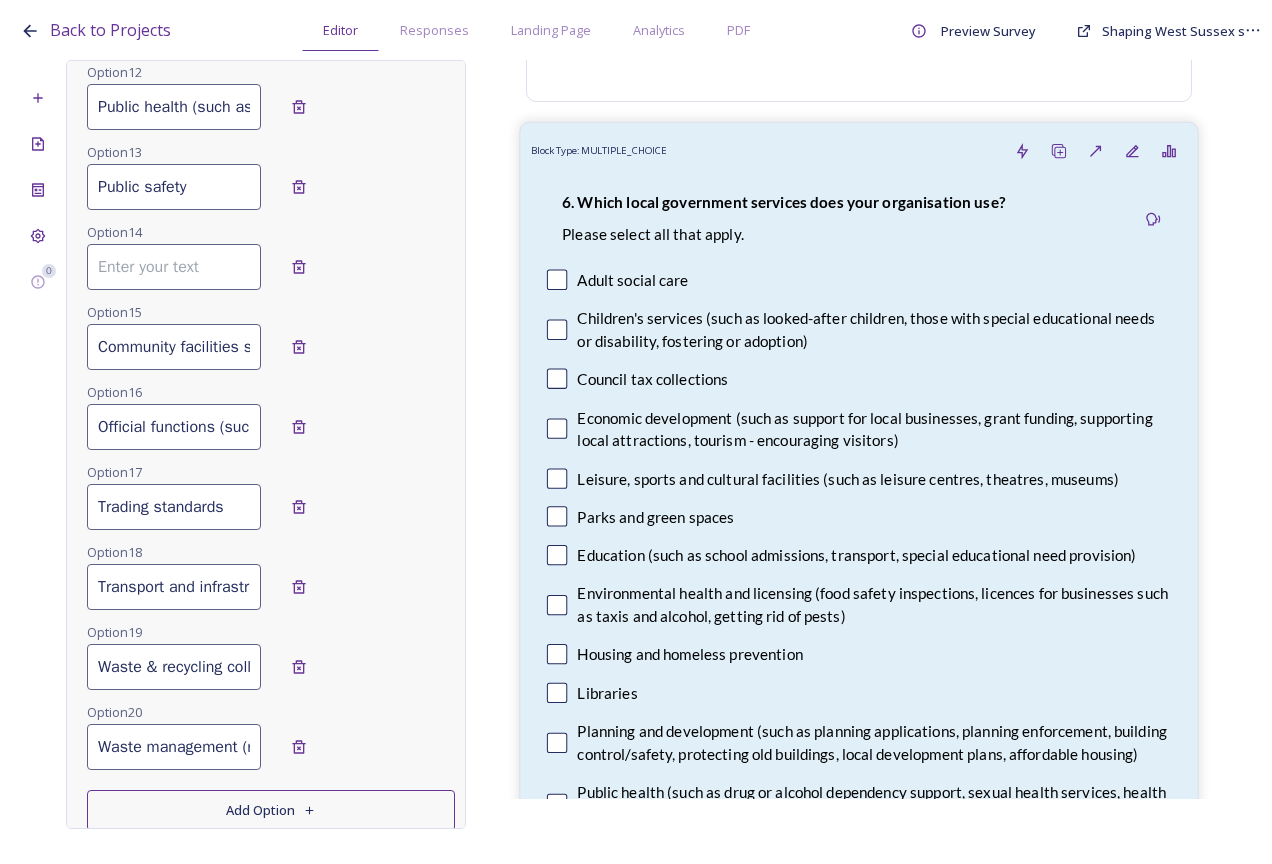 scroll, scrollTop: 0, scrollLeft: 555, axis: horizontal 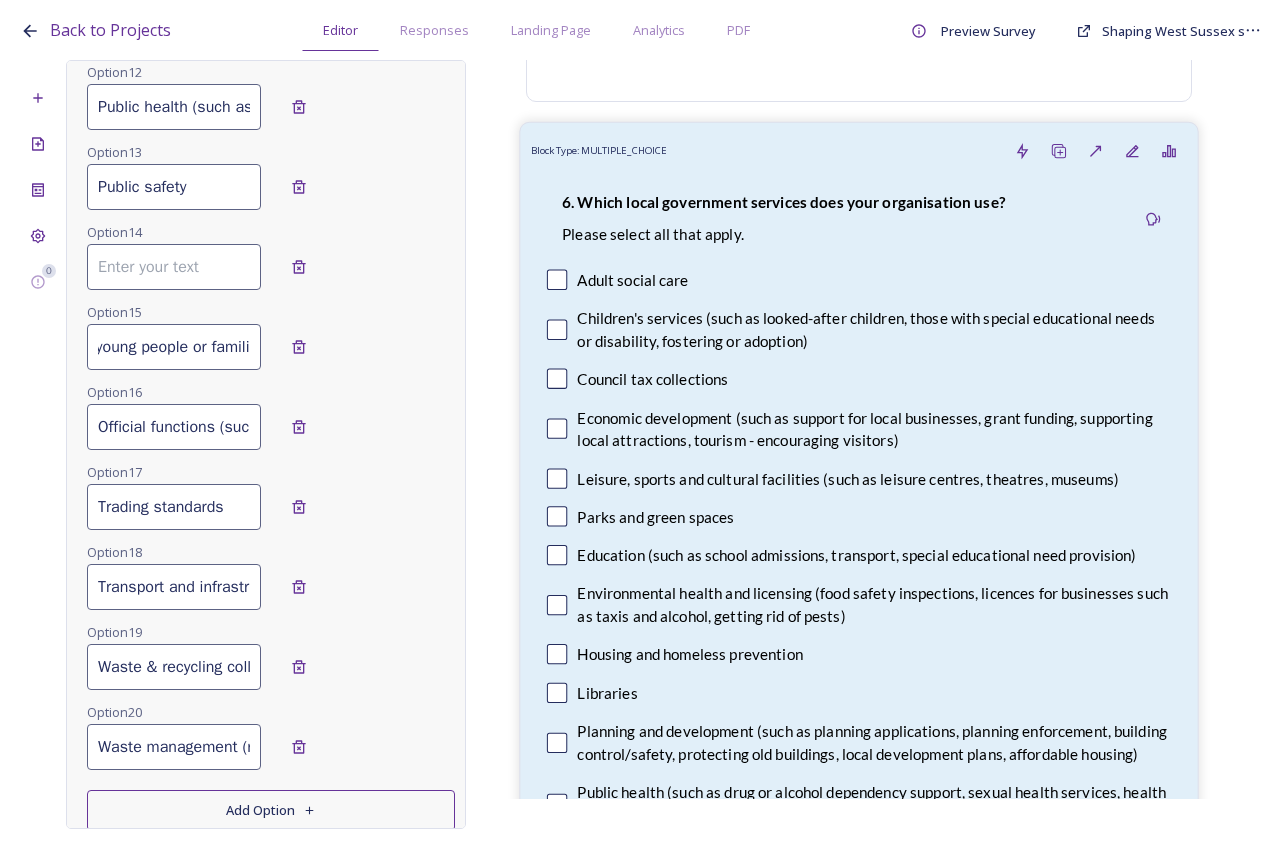 drag, startPoint x: 100, startPoint y: 349, endPoint x: 574, endPoint y: 379, distance: 474.94843 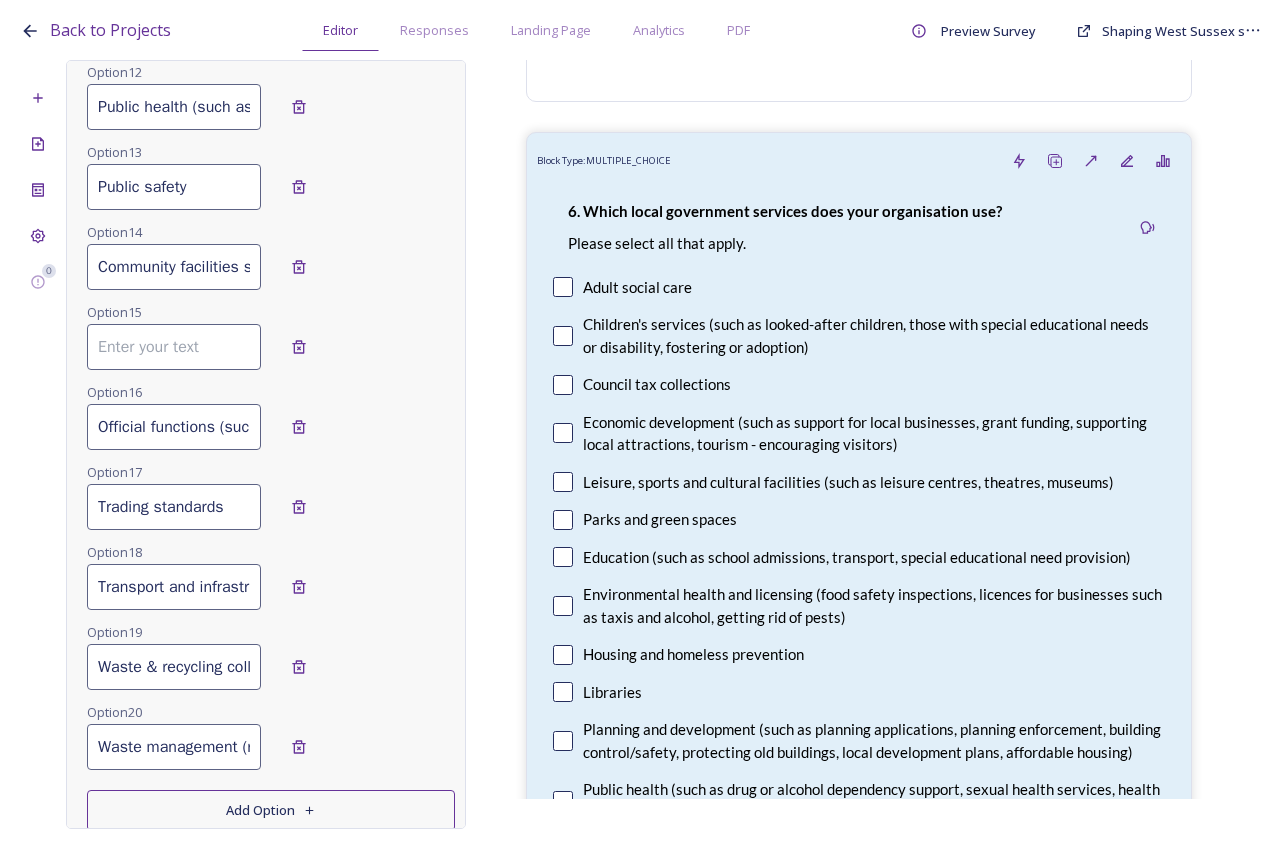 scroll, scrollTop: 0, scrollLeft: 0, axis: both 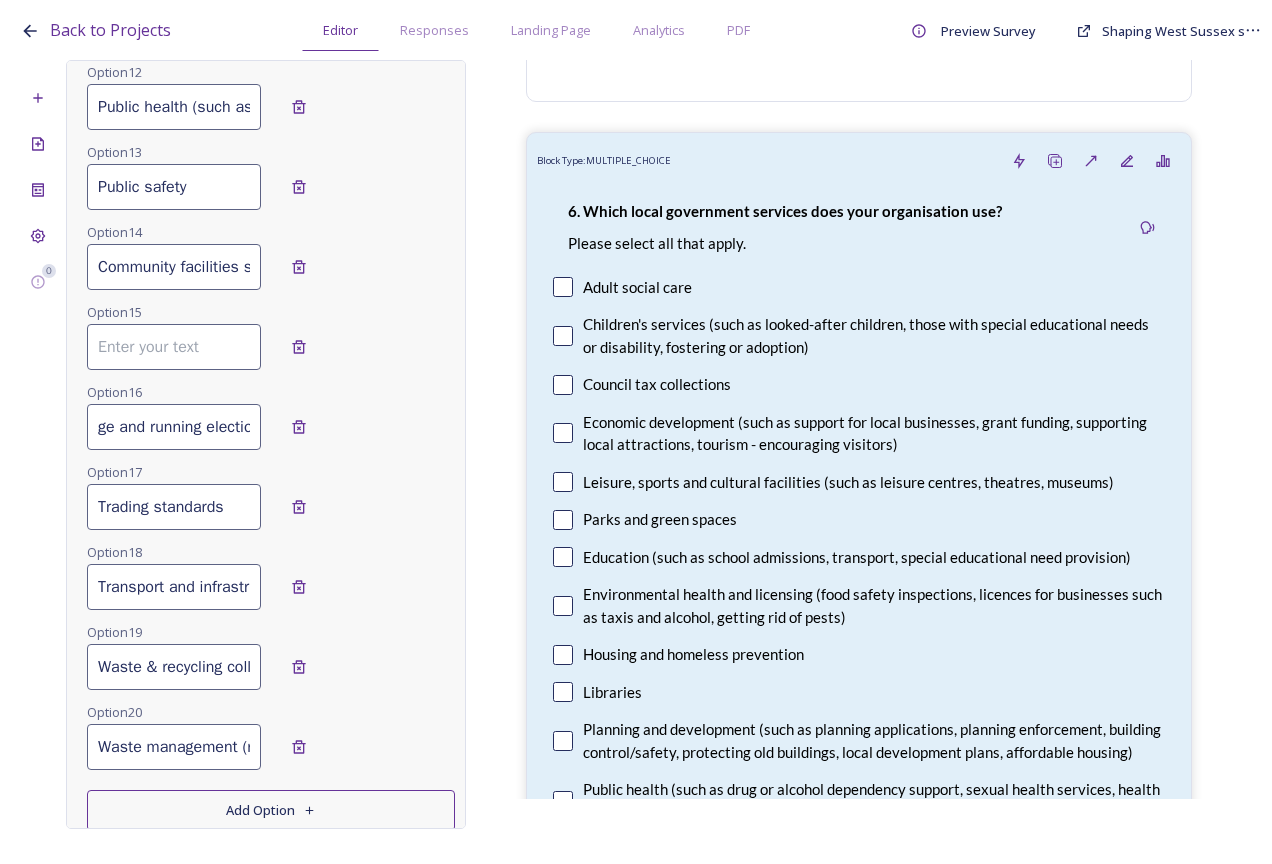 drag, startPoint x: 100, startPoint y: 424, endPoint x: 458, endPoint y: 453, distance: 359.17267 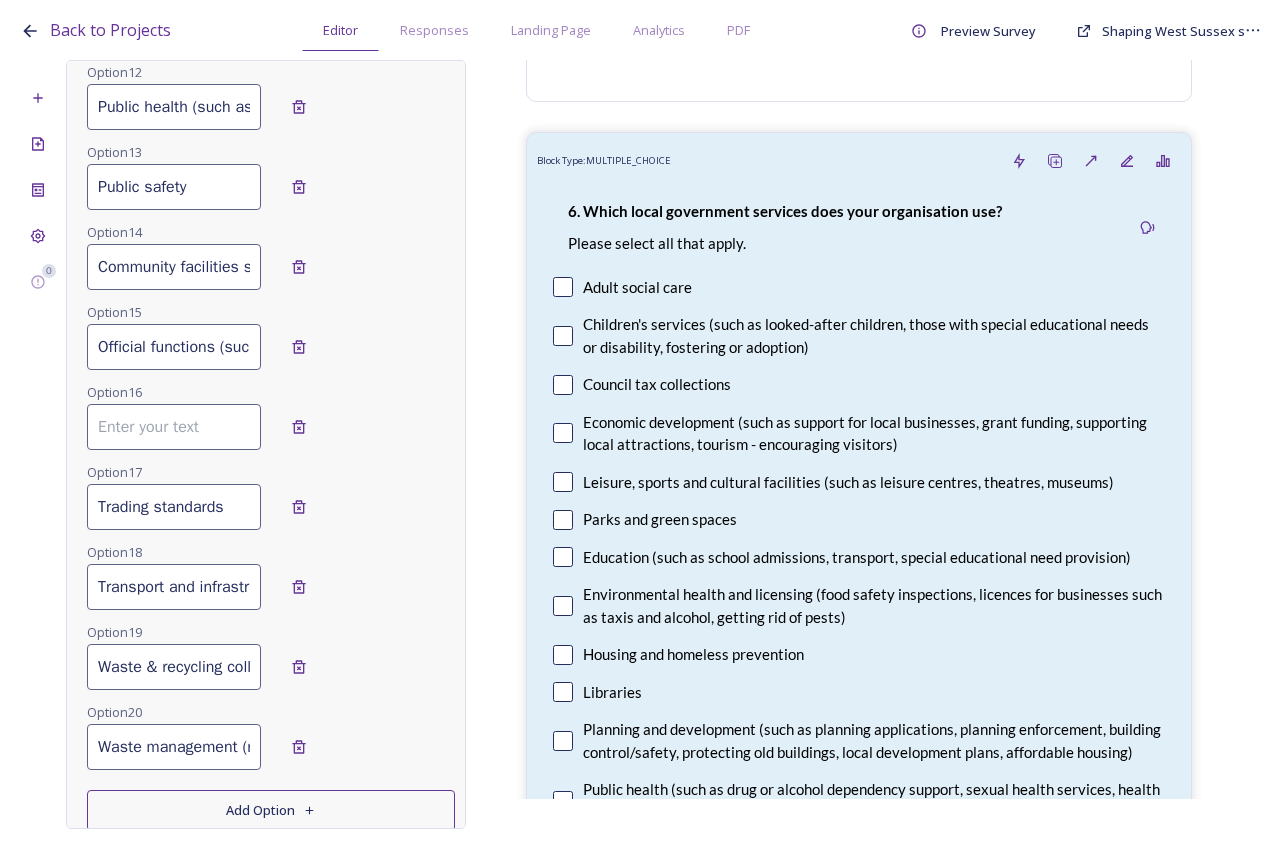 scroll, scrollTop: 0, scrollLeft: 0, axis: both 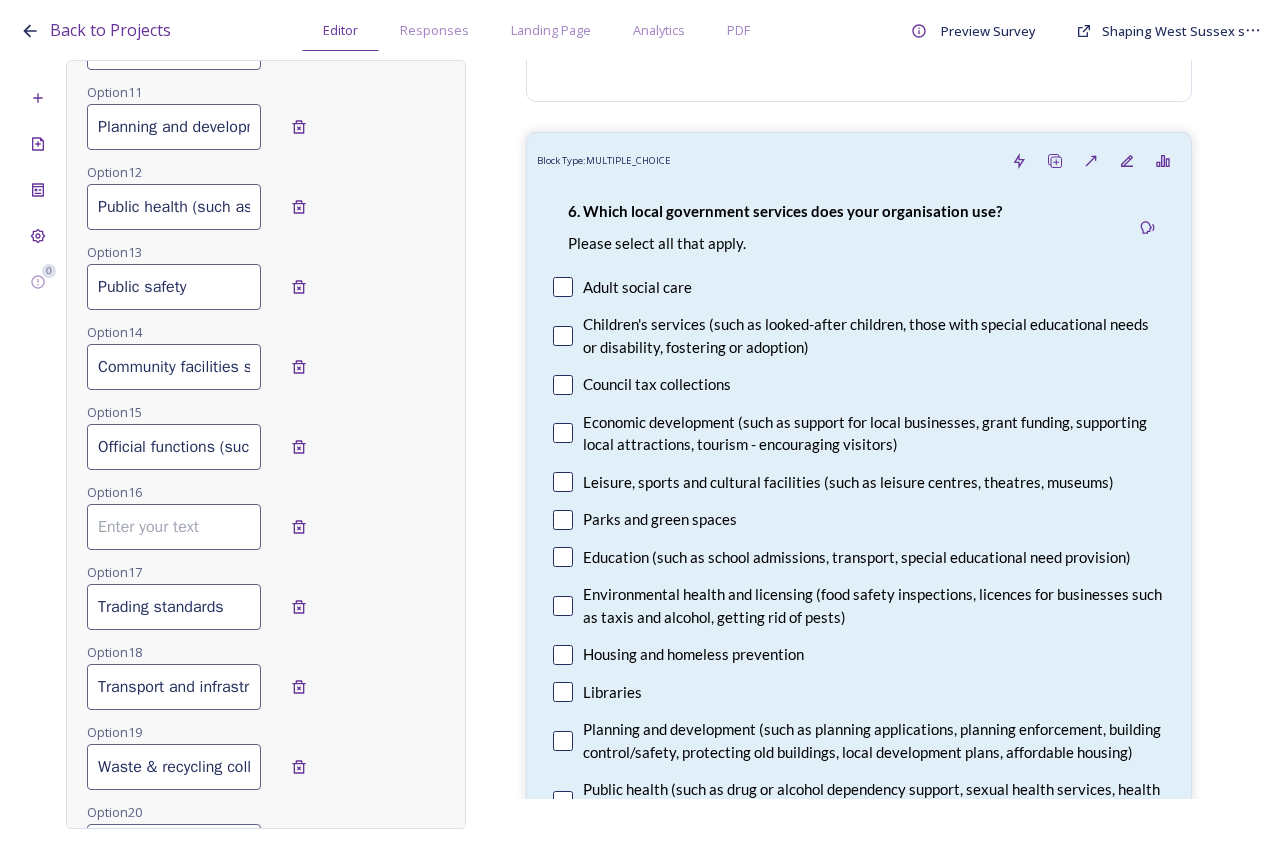 drag, startPoint x: 207, startPoint y: 288, endPoint x: 90, endPoint y: 278, distance: 117.426575 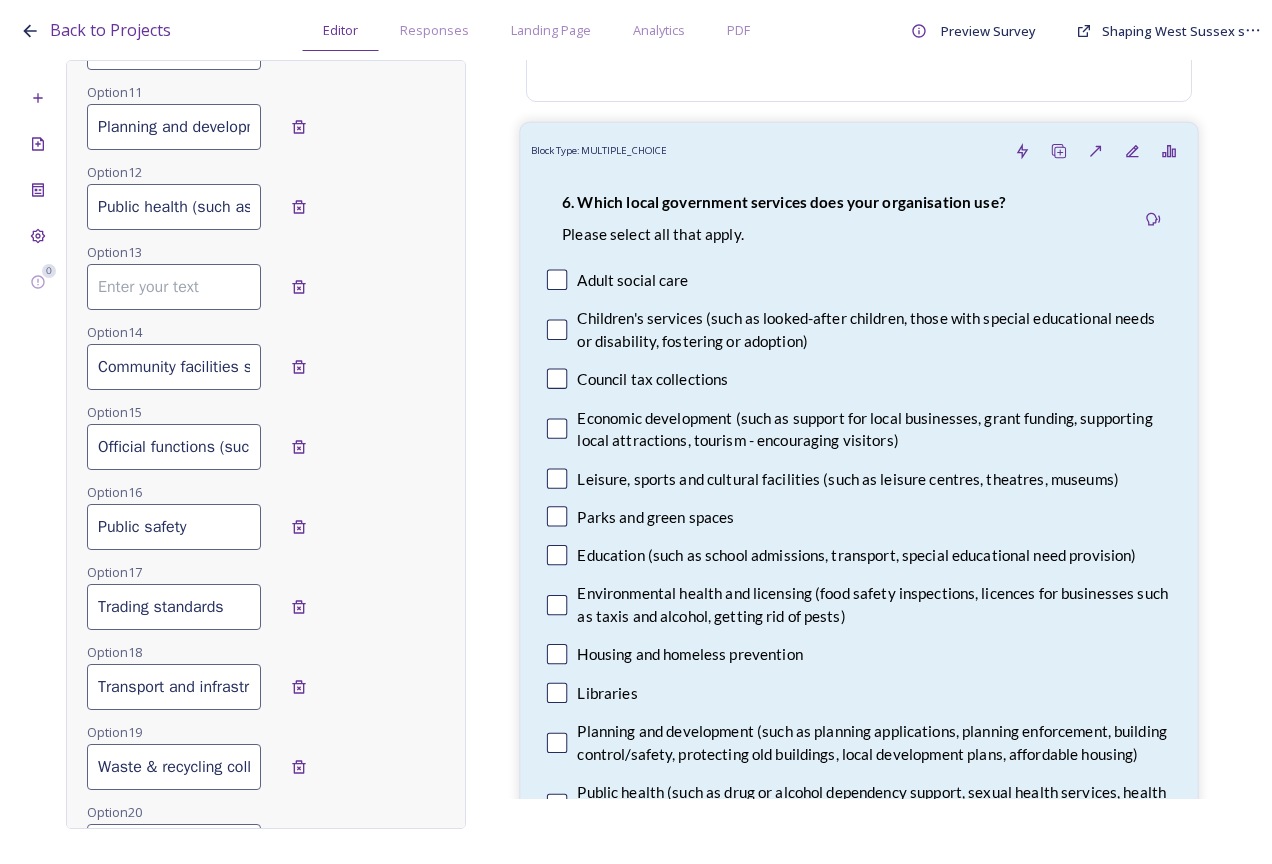 scroll, scrollTop: 0, scrollLeft: 555, axis: horizontal 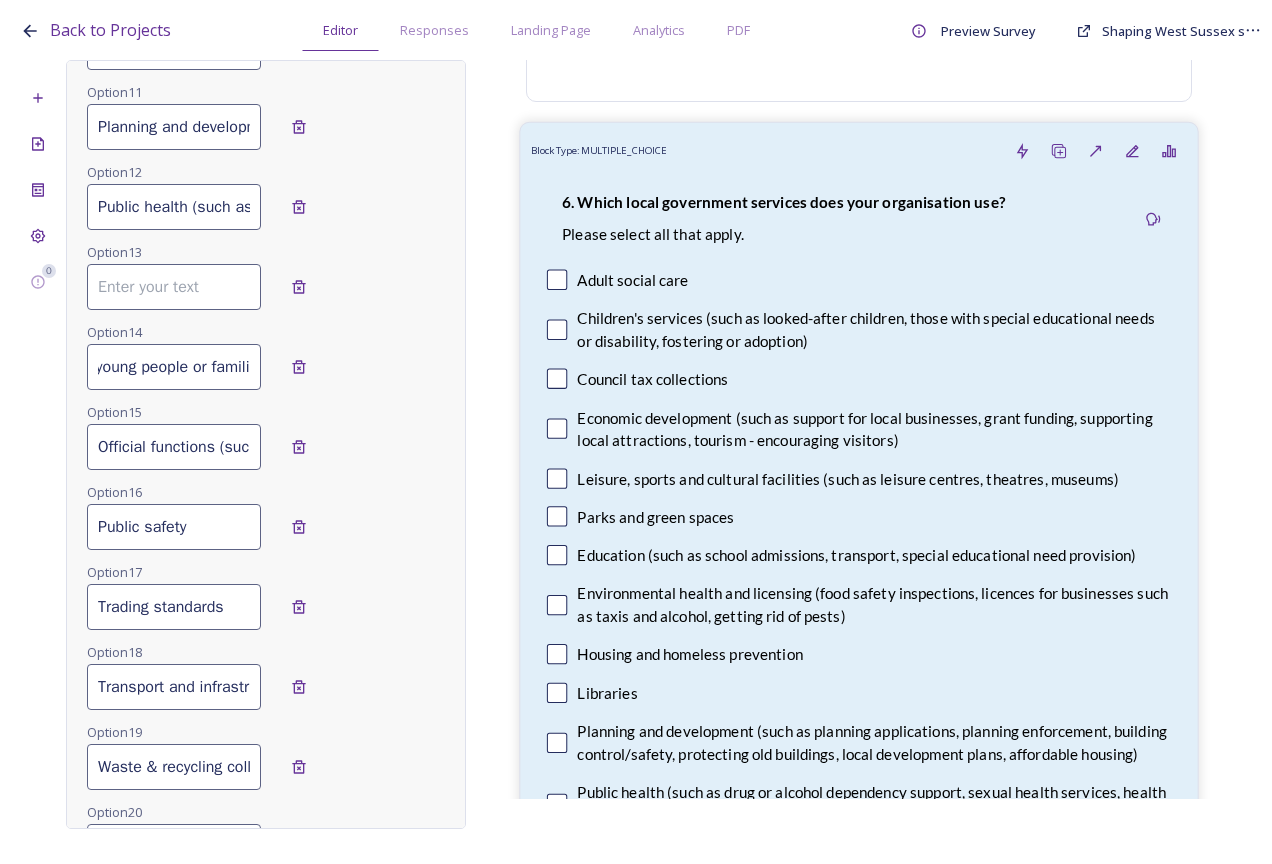drag, startPoint x: 100, startPoint y: 366, endPoint x: 636, endPoint y: 400, distance: 537.0773 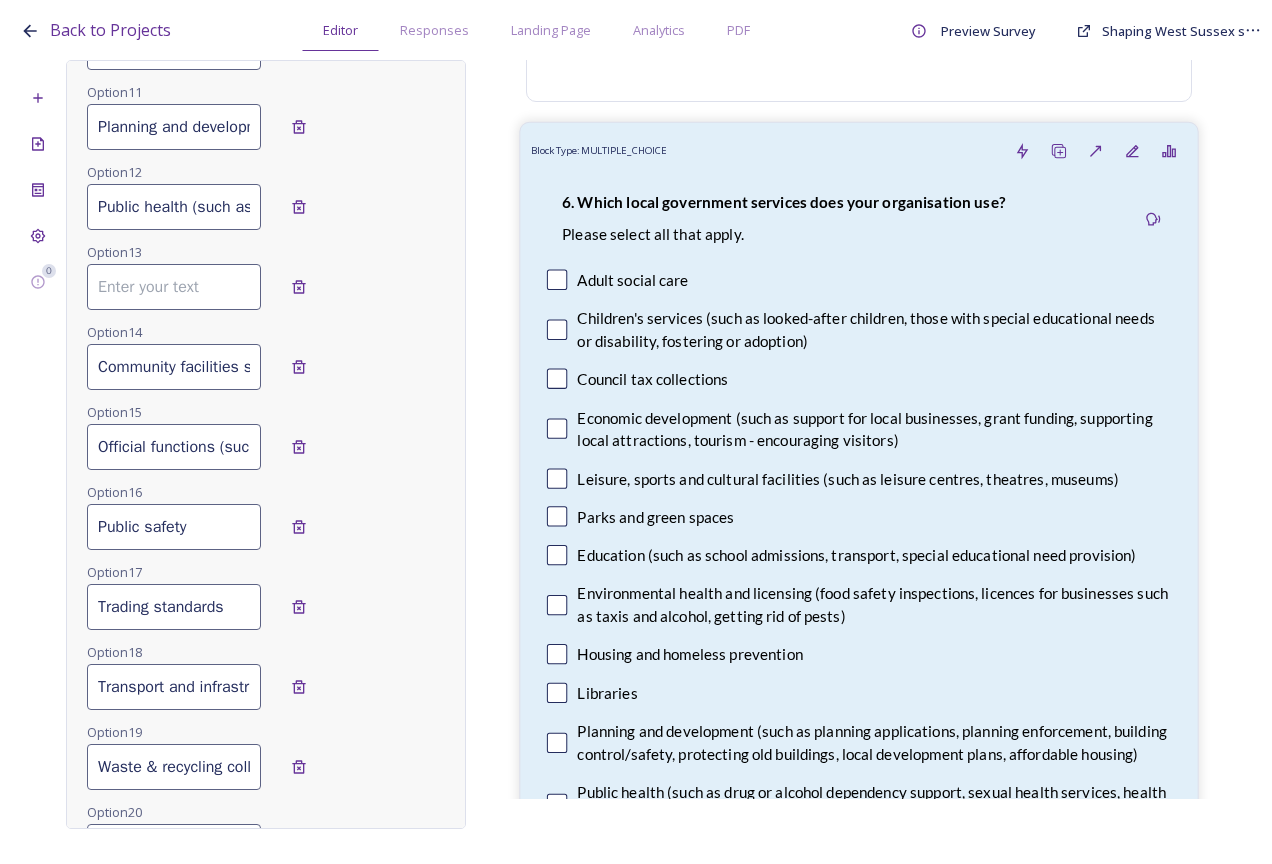 scroll, scrollTop: 0, scrollLeft: 426, axis: horizontal 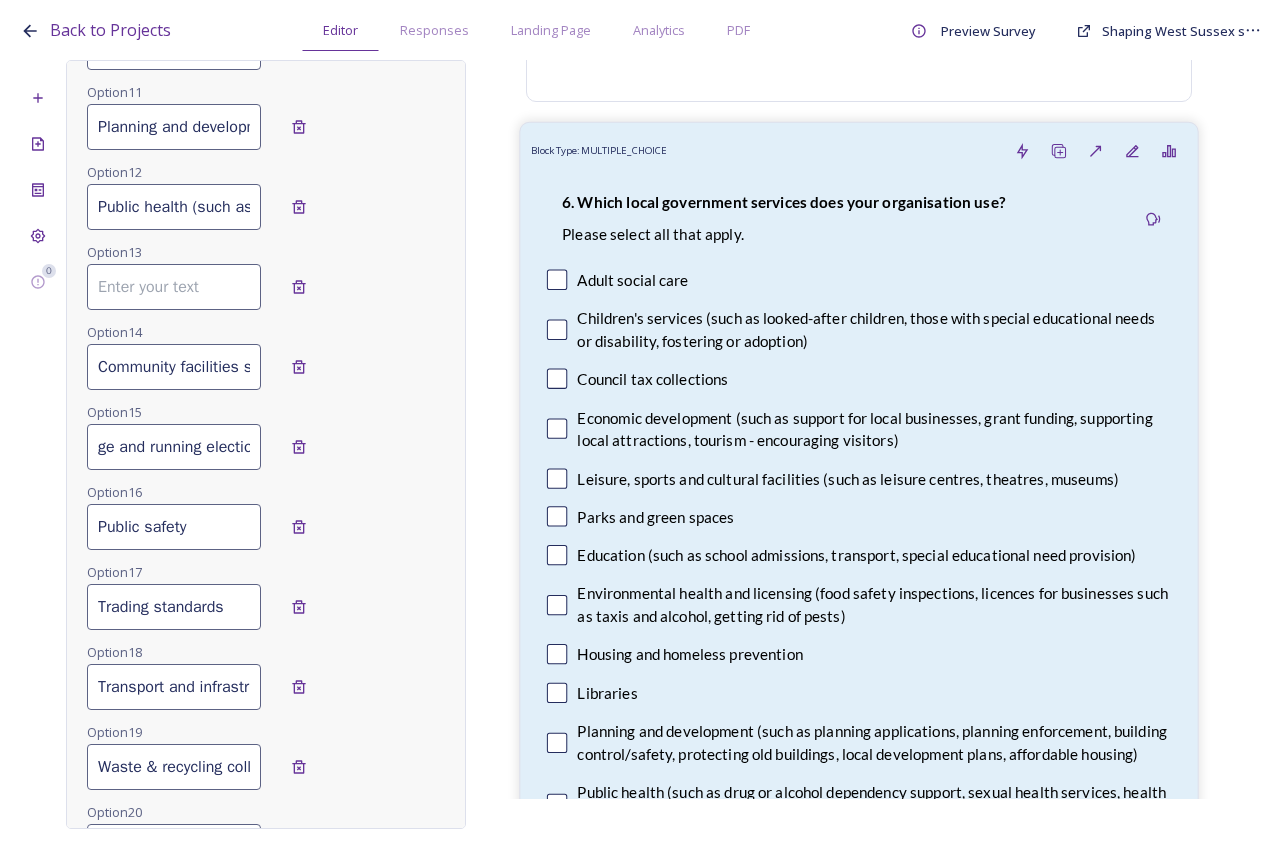 drag, startPoint x: 97, startPoint y: 447, endPoint x: 629, endPoint y: 505, distance: 535.15234 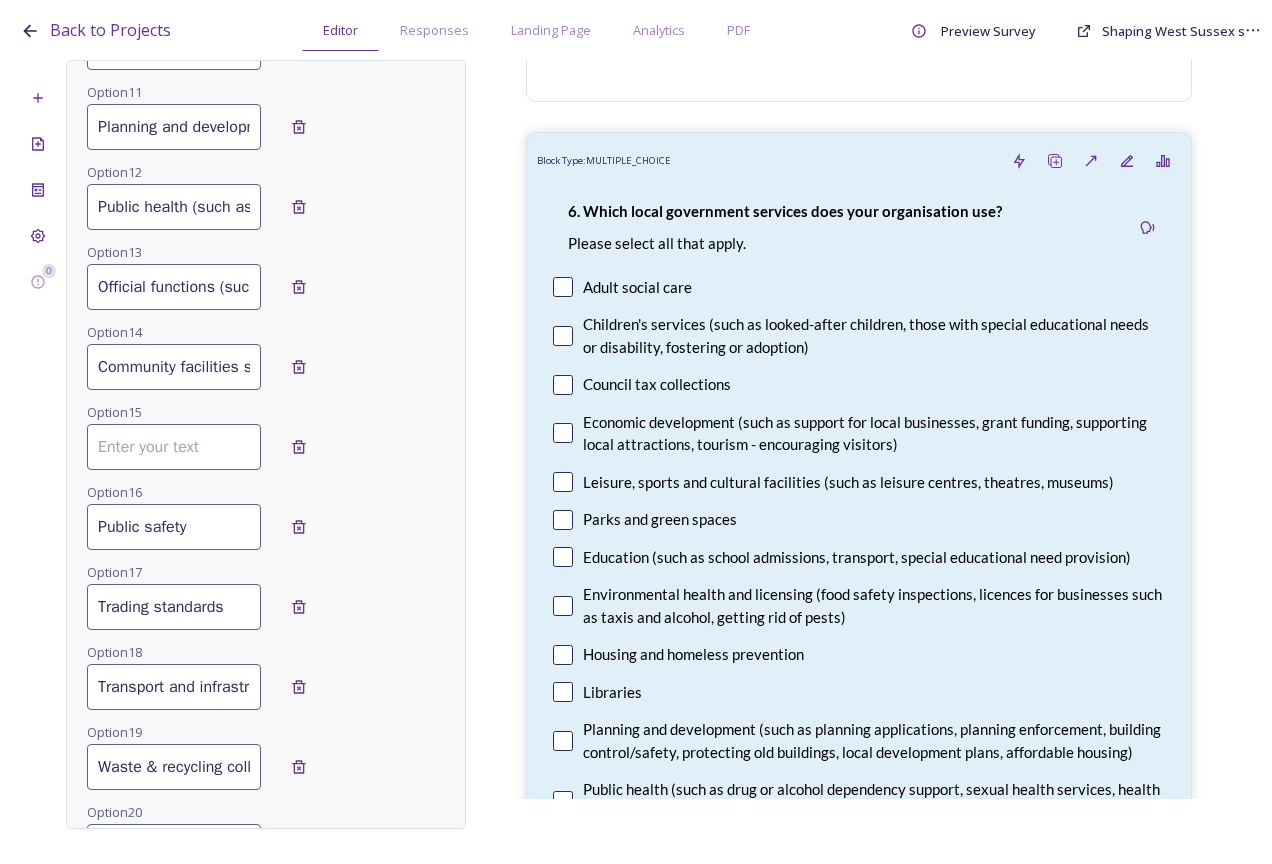 scroll, scrollTop: 0, scrollLeft: 0, axis: both 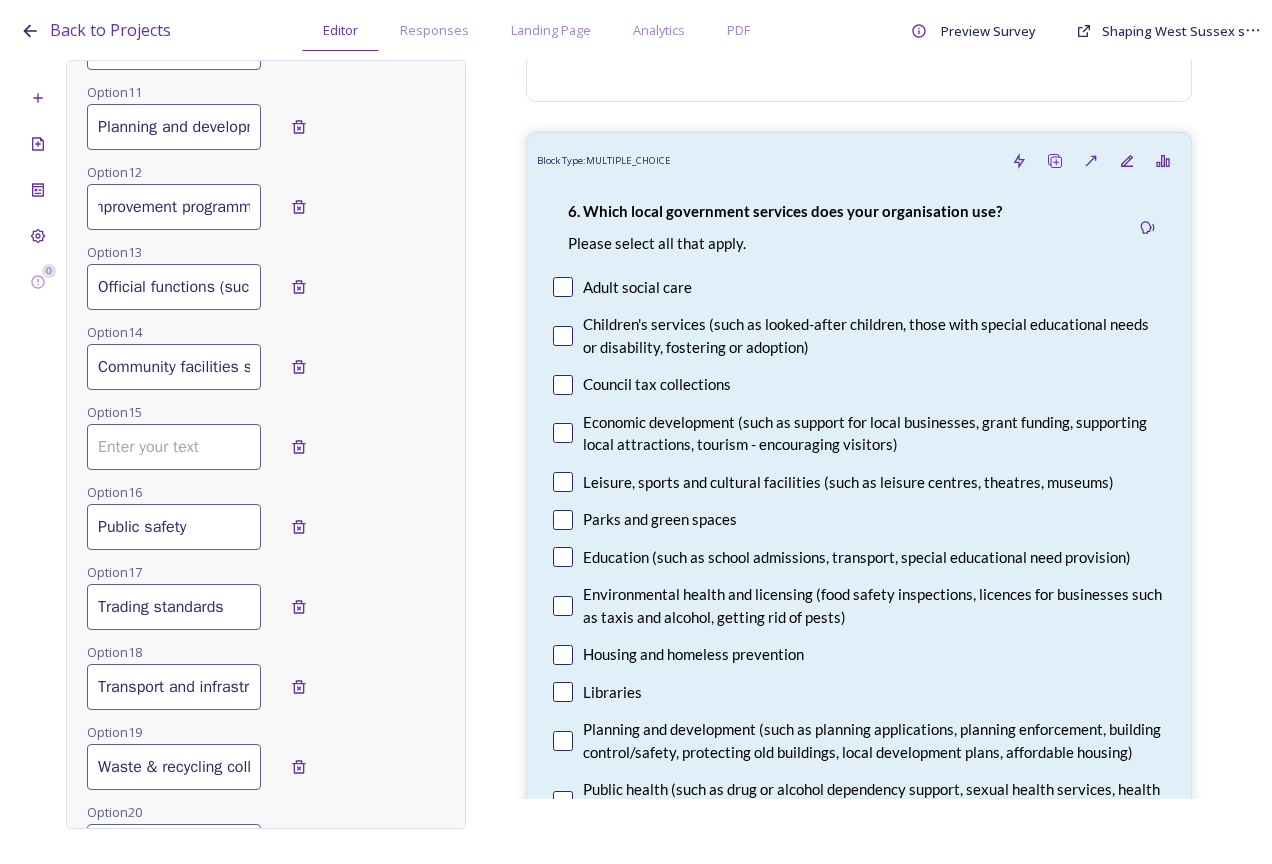 drag, startPoint x: 97, startPoint y: 209, endPoint x: 450, endPoint y: 225, distance: 353.36243 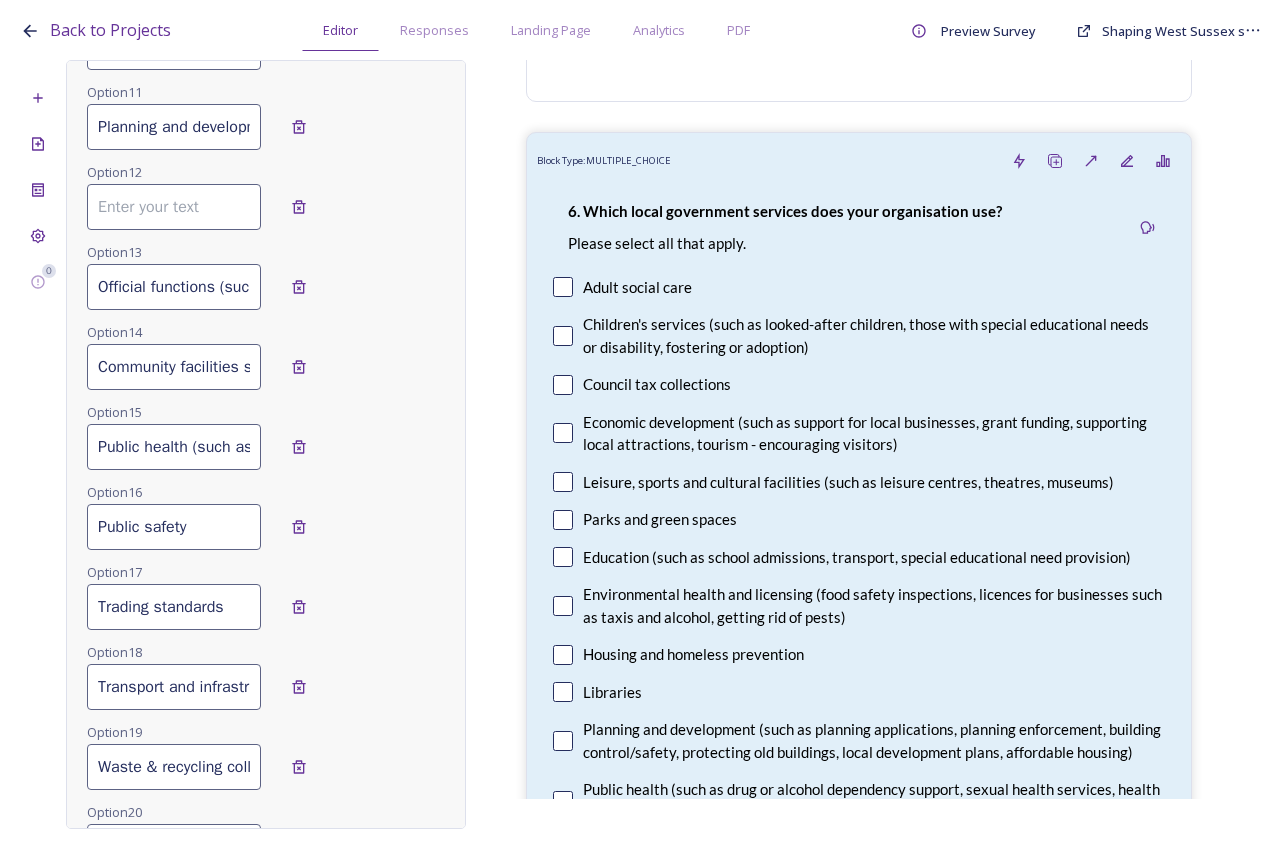 scroll, scrollTop: 0, scrollLeft: 0, axis: both 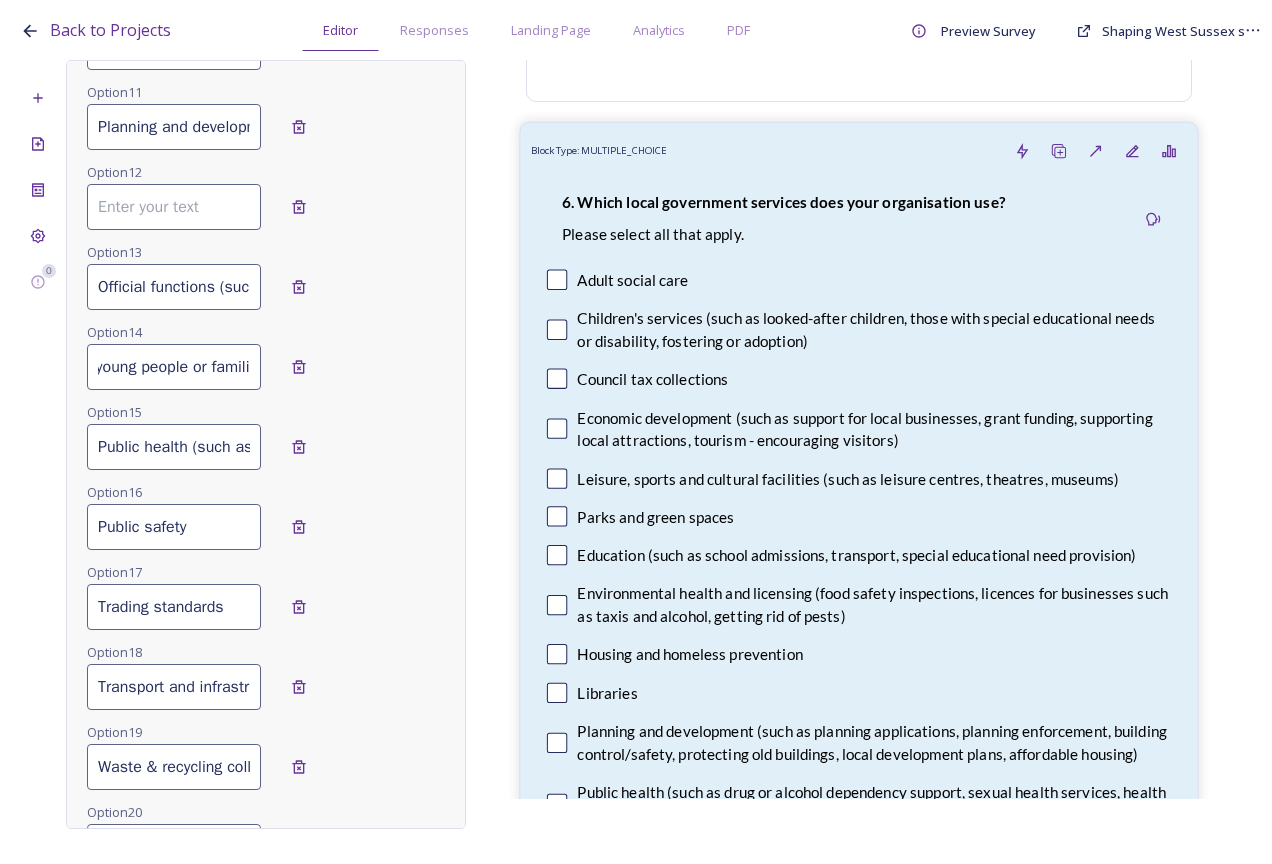 drag, startPoint x: 96, startPoint y: 374, endPoint x: 557, endPoint y: 392, distance: 461.3513 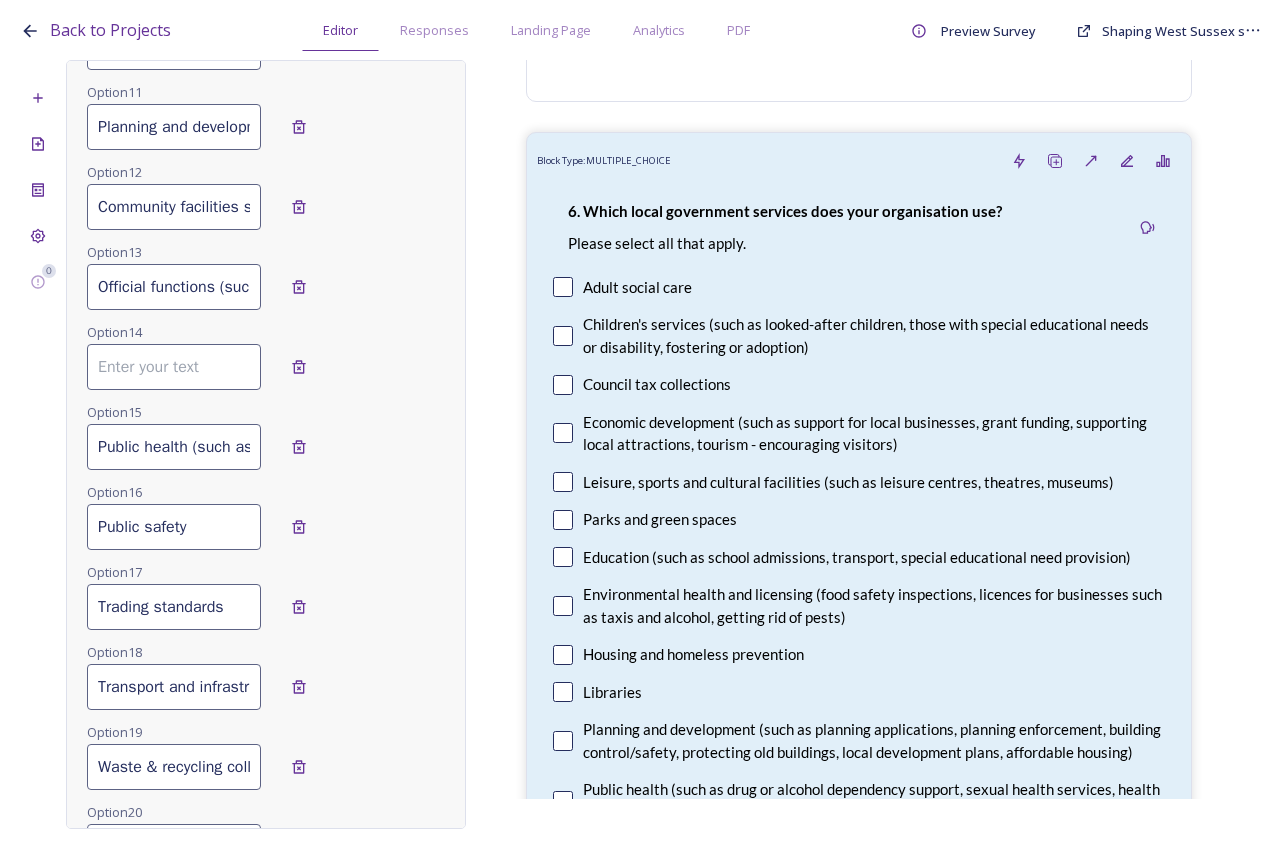 scroll, scrollTop: 0, scrollLeft: 0, axis: both 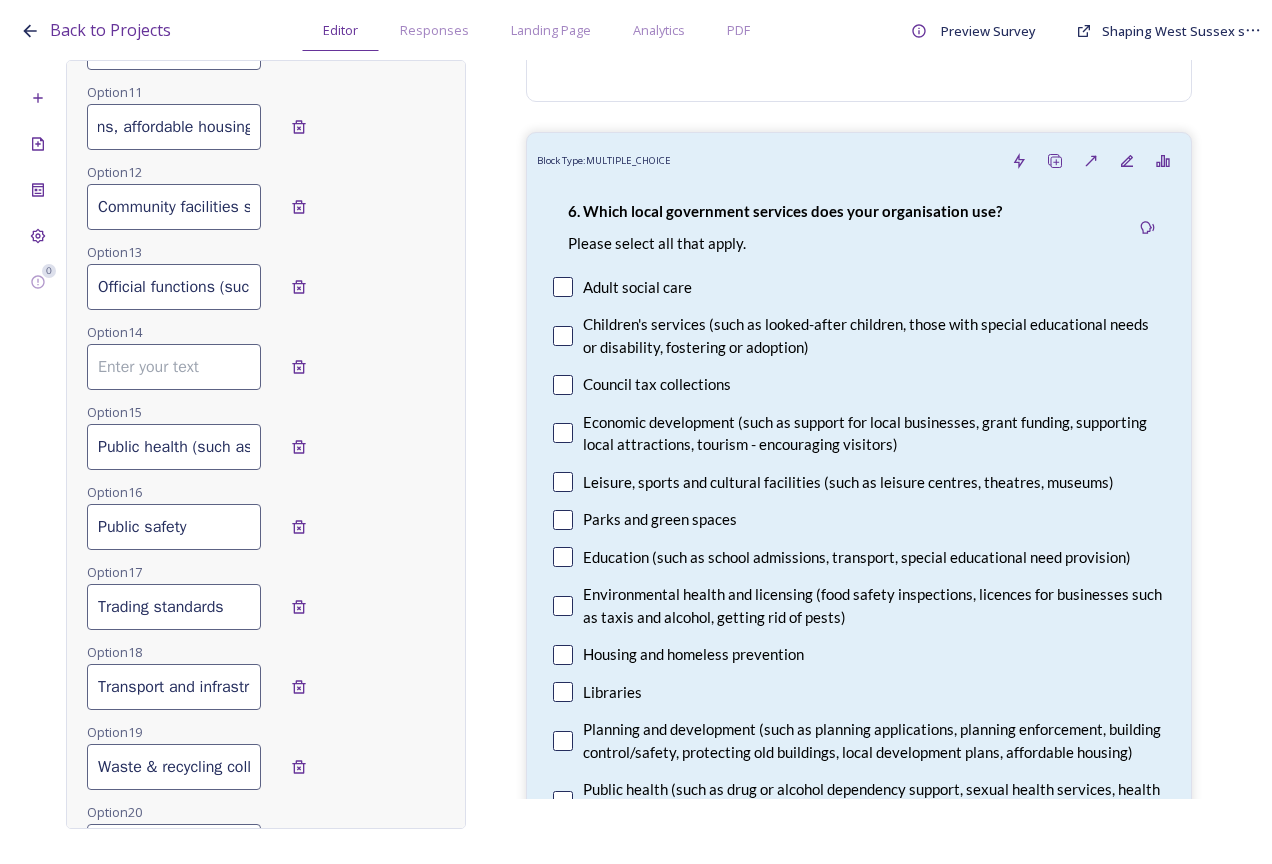 drag, startPoint x: 126, startPoint y: 127, endPoint x: 358, endPoint y: 139, distance: 232.31013 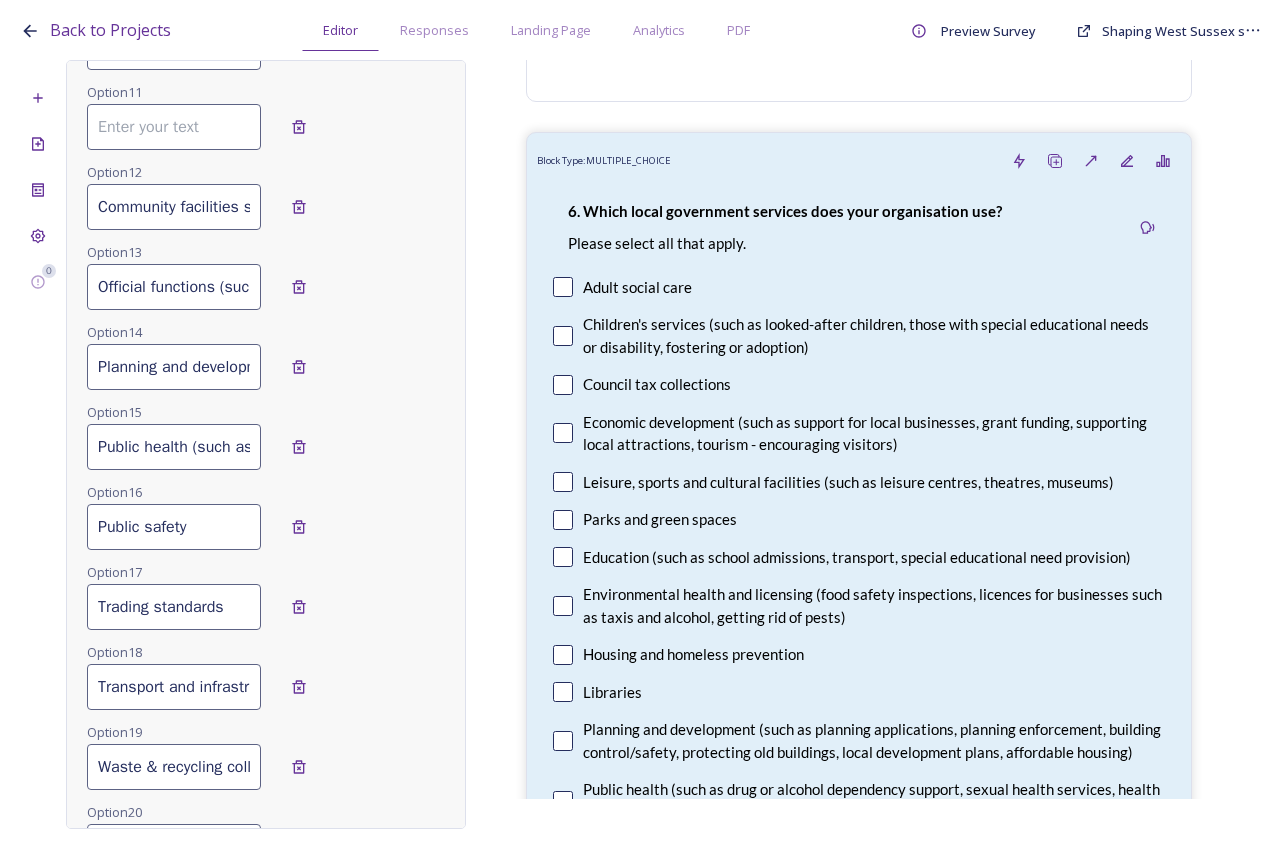 scroll, scrollTop: 0, scrollLeft: 0, axis: both 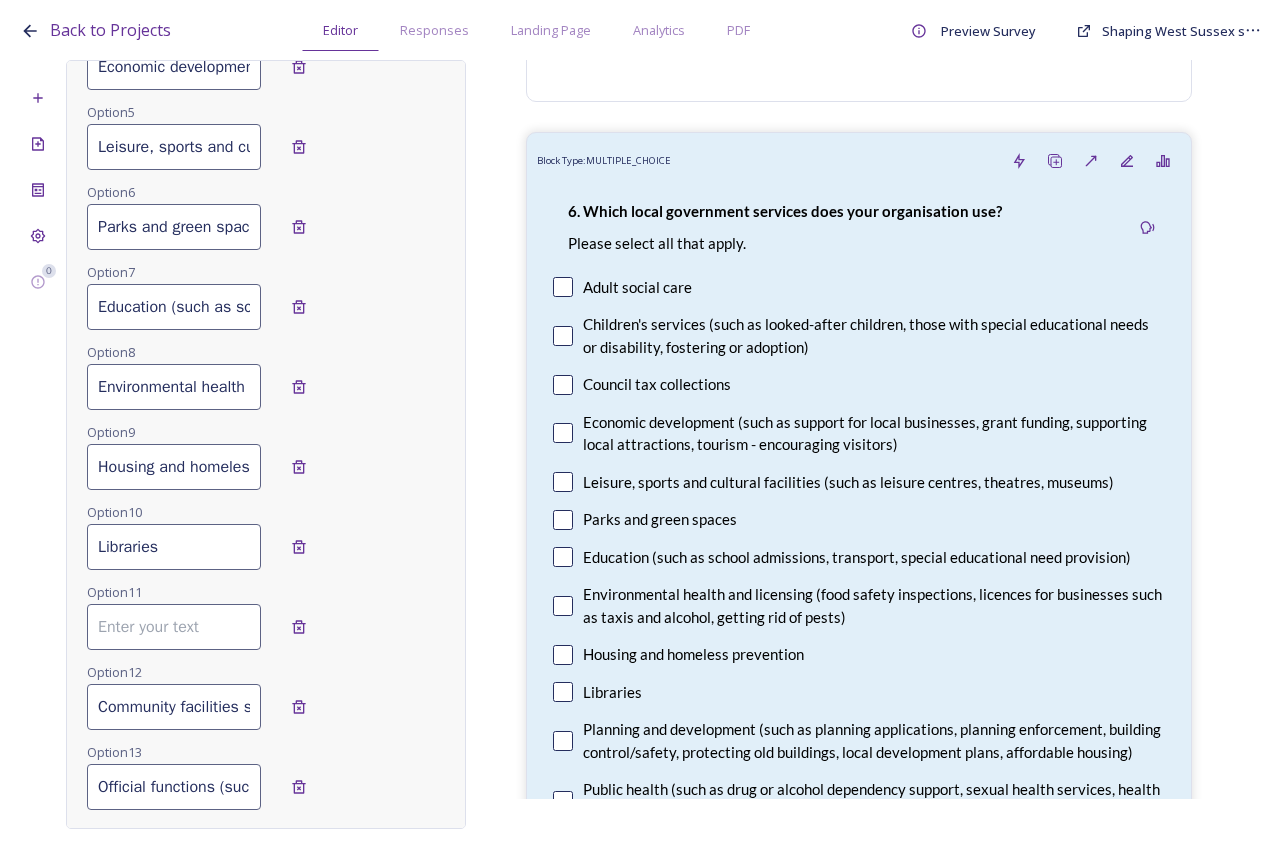 drag, startPoint x: 117, startPoint y: 226, endPoint x: 398, endPoint y: 219, distance: 281.0872 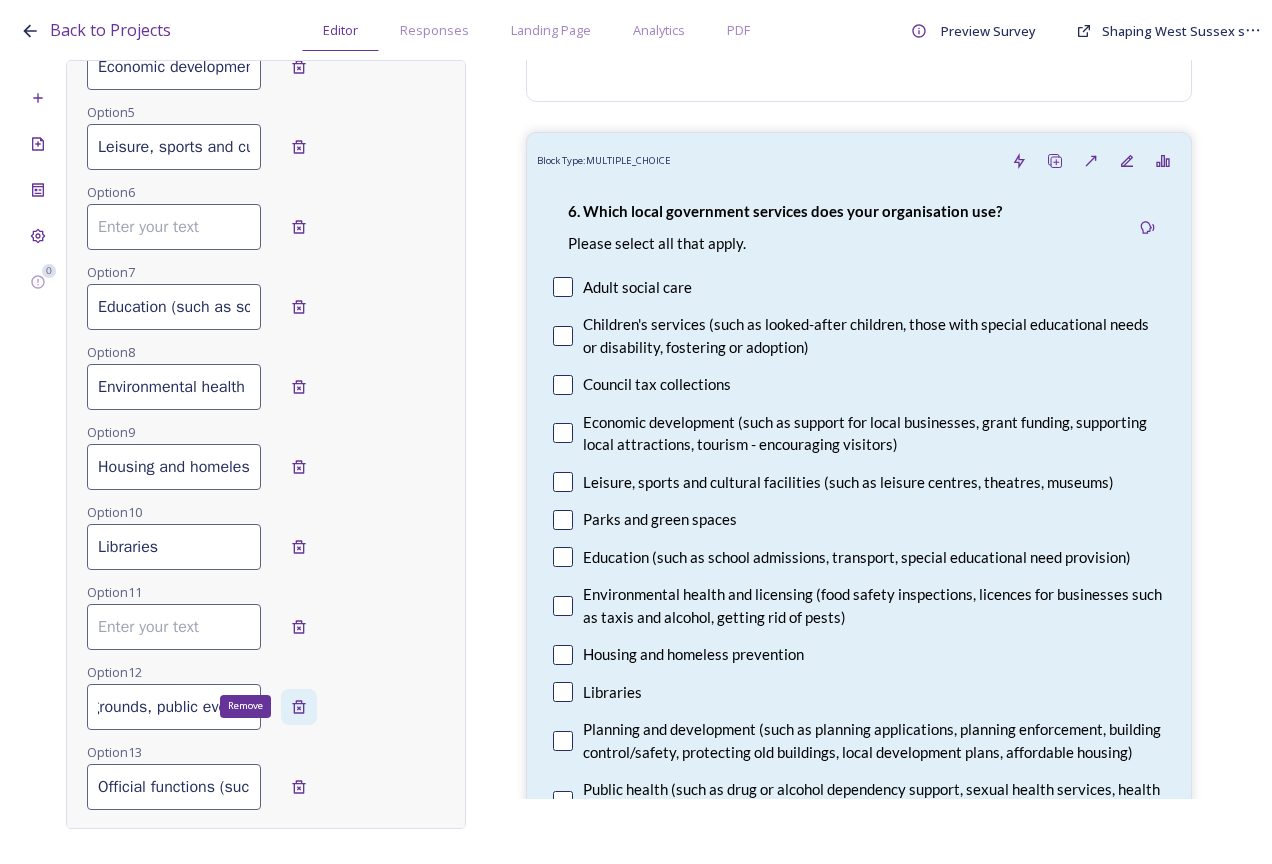 scroll, scrollTop: 0, scrollLeft: 555, axis: horizontal 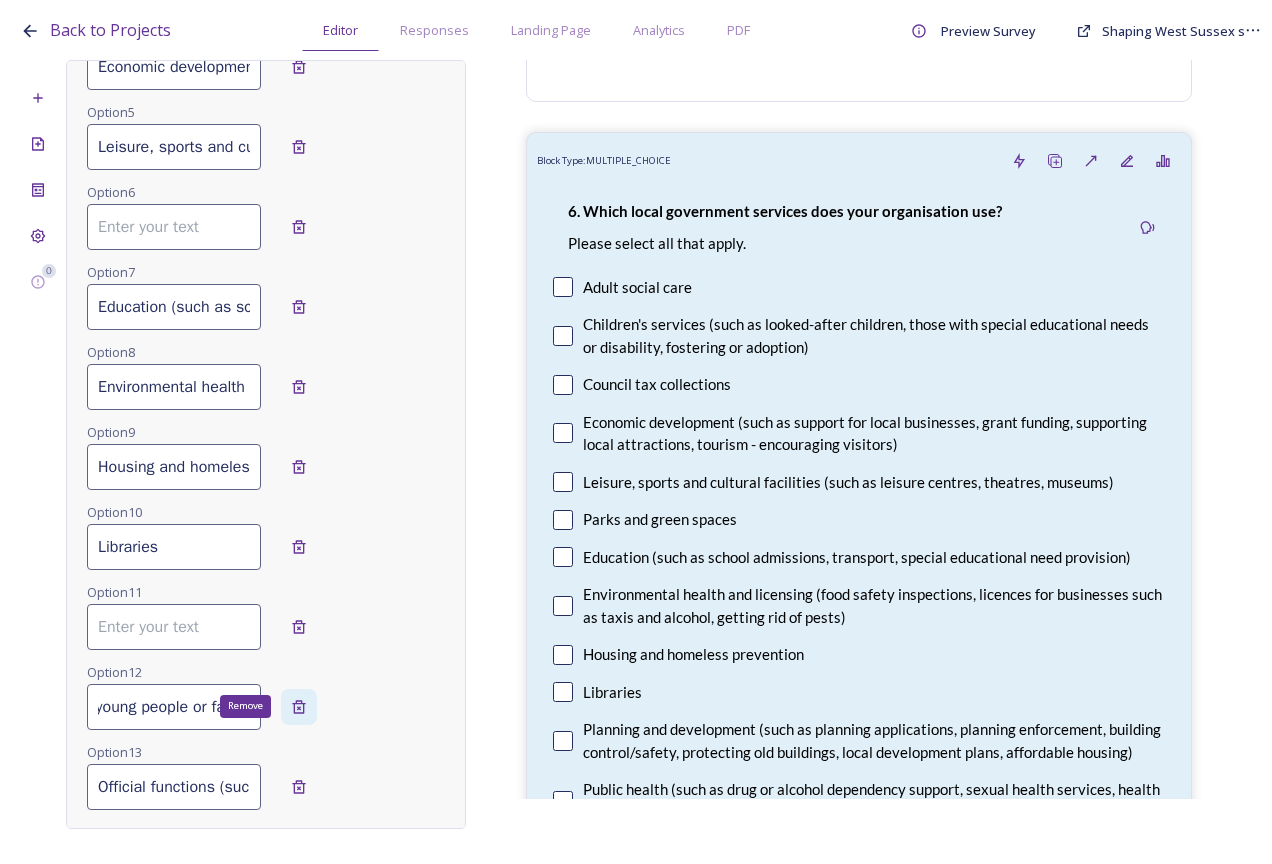 drag, startPoint x: 100, startPoint y: 709, endPoint x: 312, endPoint y: 704, distance: 212.05896 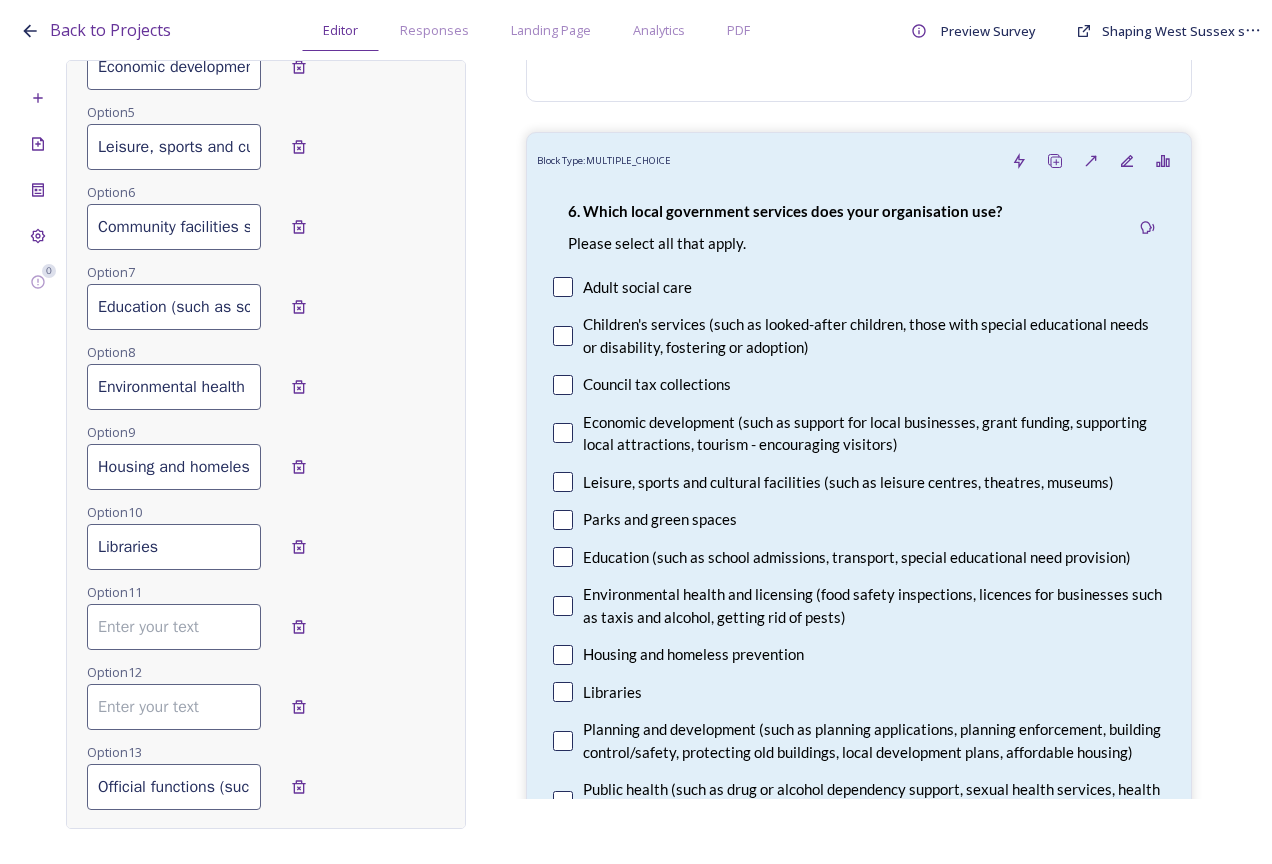 scroll, scrollTop: 0, scrollLeft: 0, axis: both 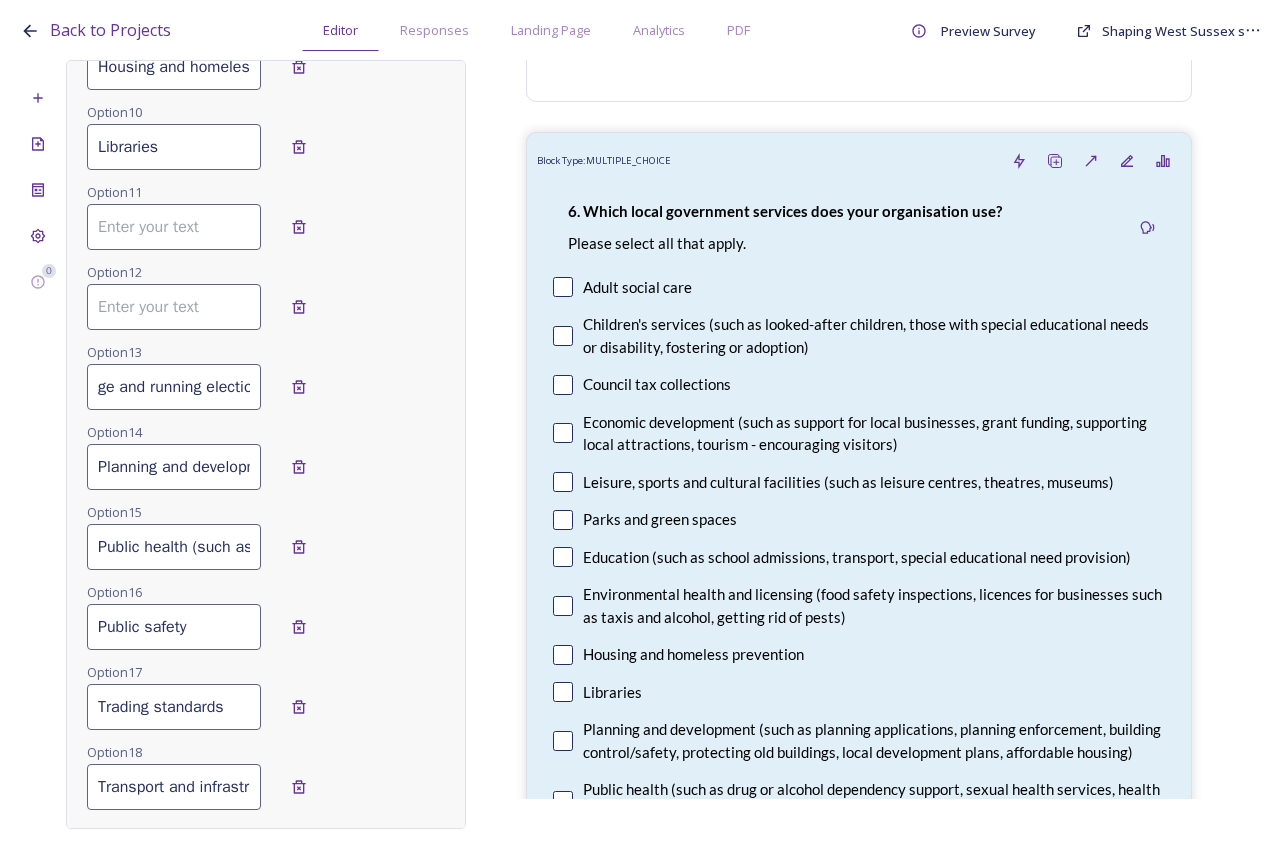 drag, startPoint x: 98, startPoint y: 392, endPoint x: 404, endPoint y: 376, distance: 306.41803 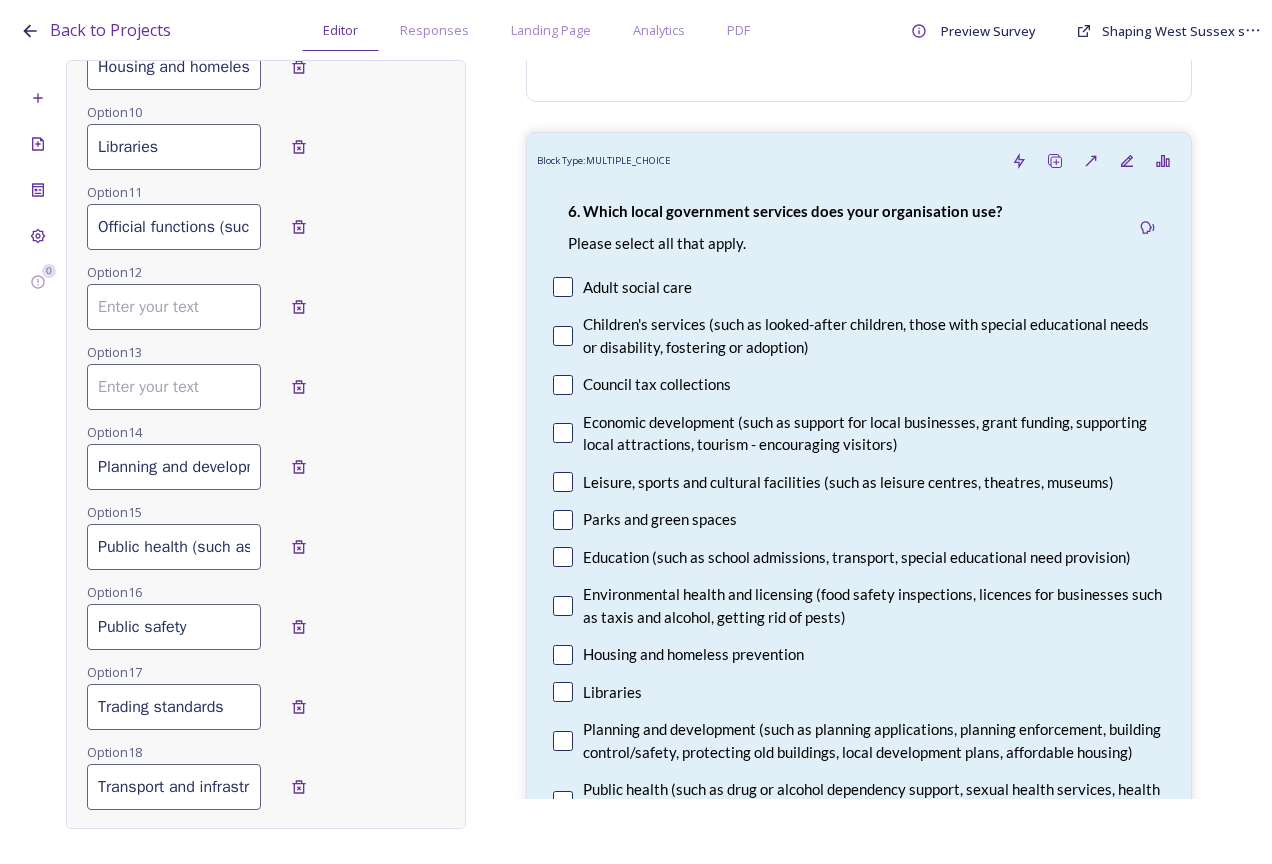 scroll, scrollTop: 0, scrollLeft: 0, axis: both 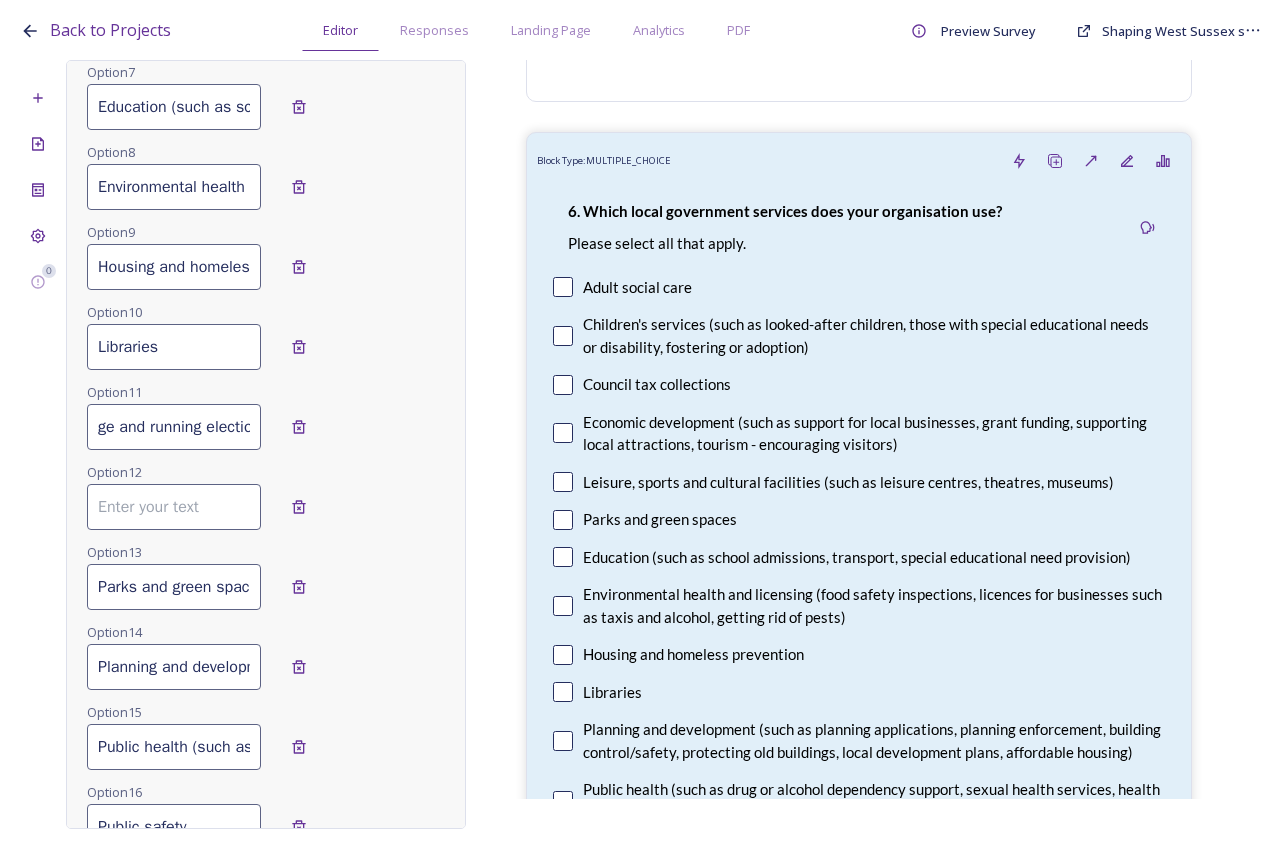 drag, startPoint x: 96, startPoint y: 434, endPoint x: 497, endPoint y: 449, distance: 401.28046 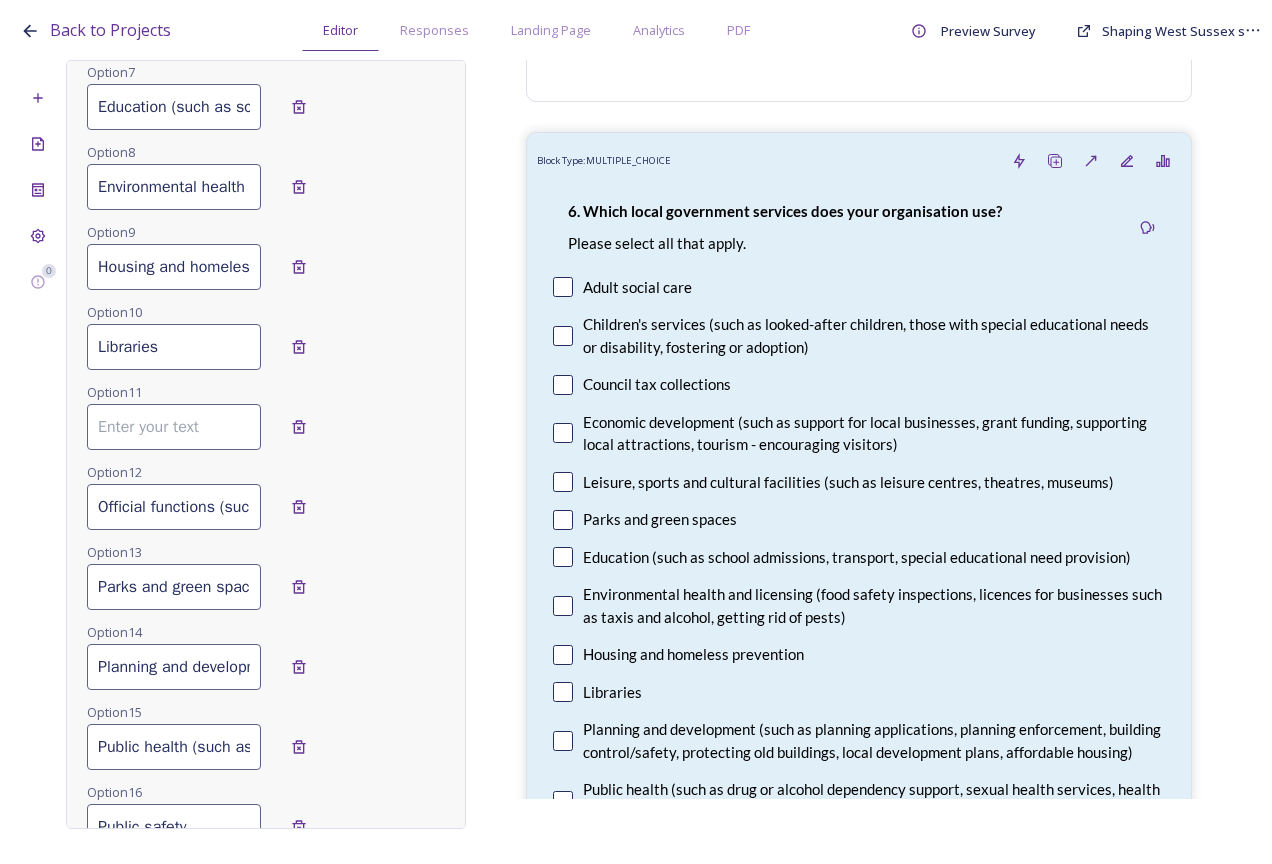 scroll, scrollTop: 0, scrollLeft: 0, axis: both 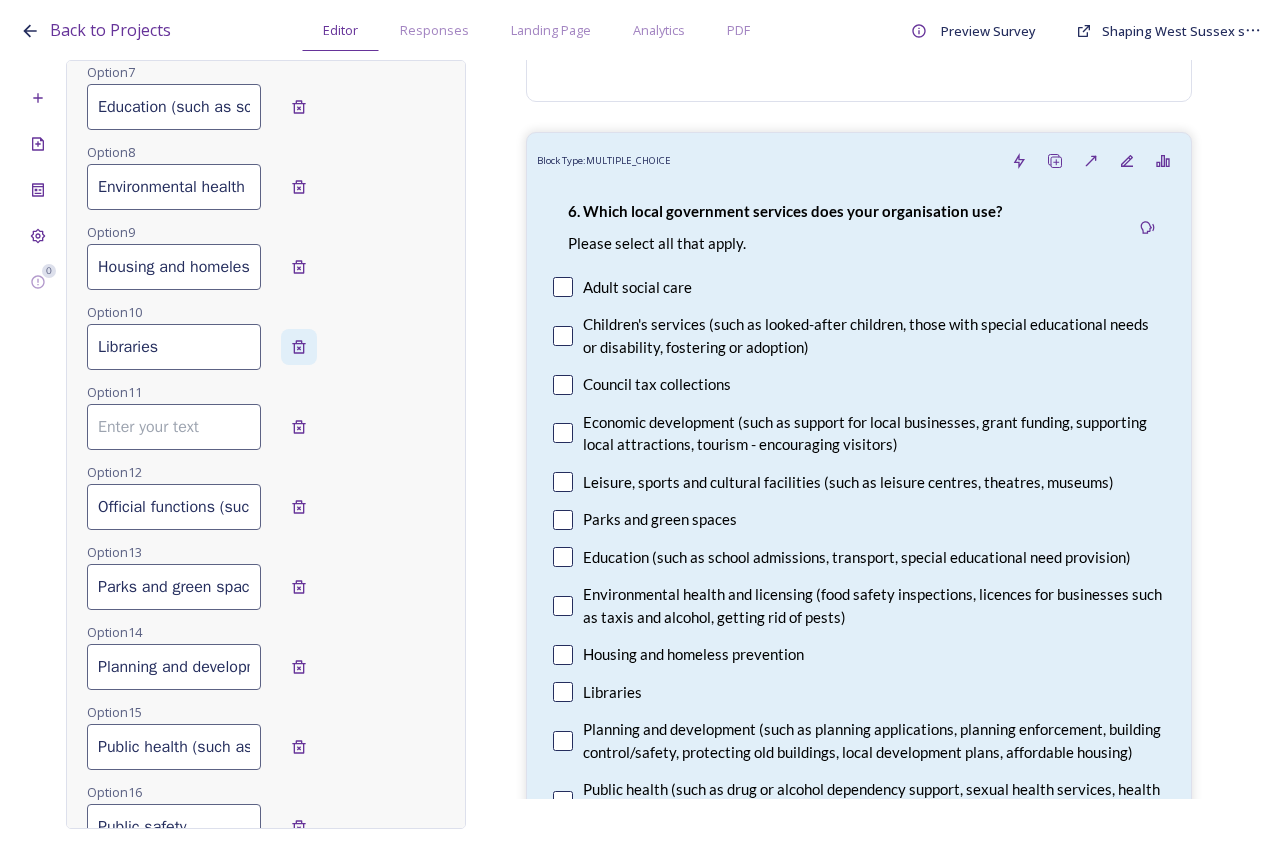 drag, startPoint x: 97, startPoint y: 347, endPoint x: 337, endPoint y: 364, distance: 240.60133 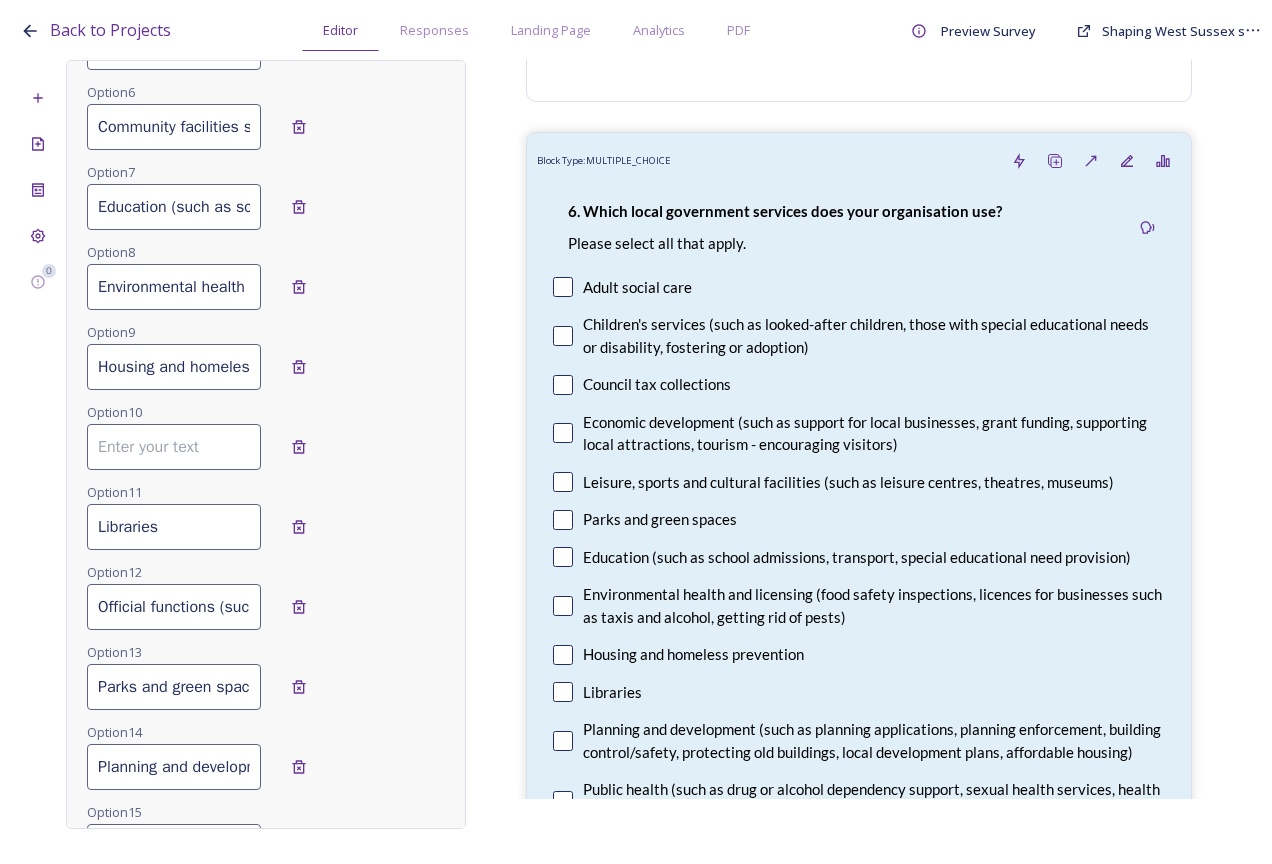 scroll, scrollTop: 545, scrollLeft: 0, axis: vertical 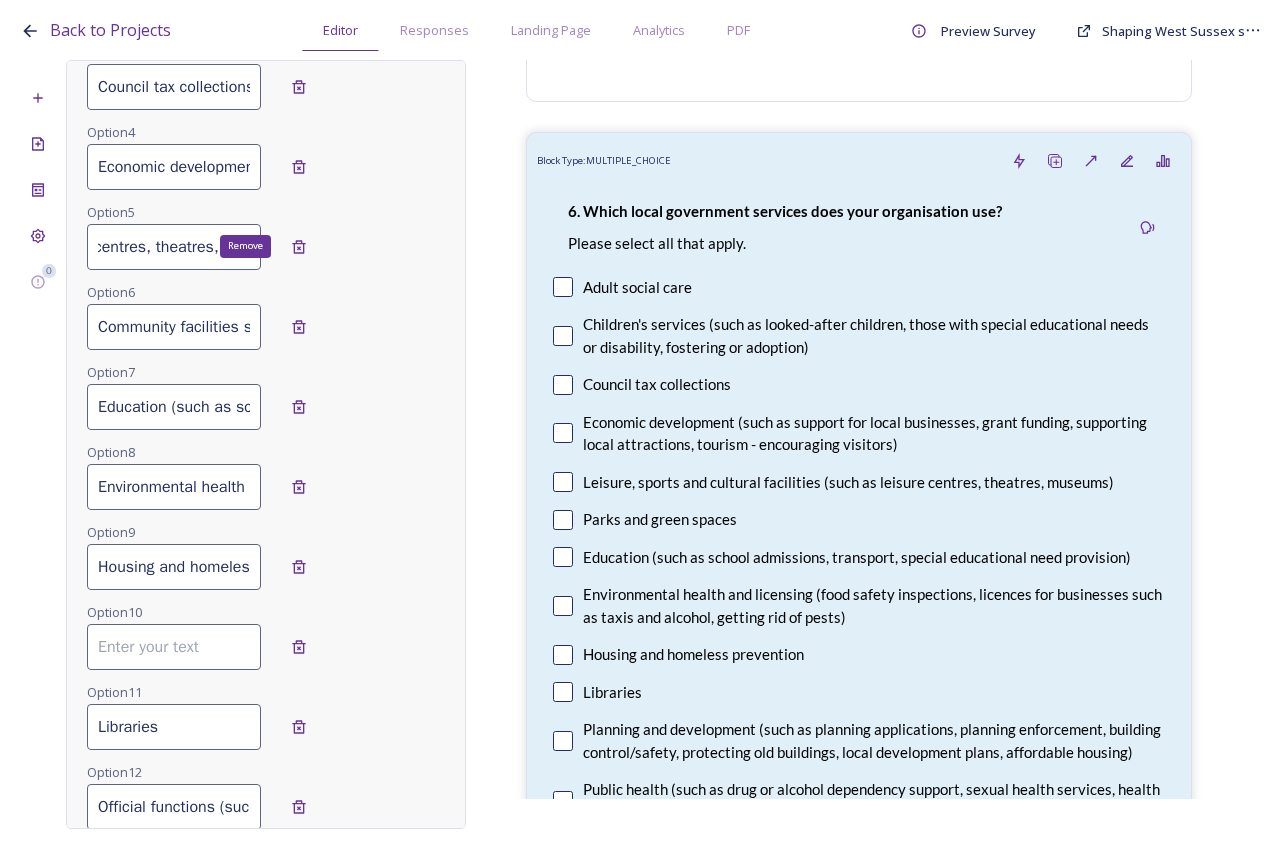 drag, startPoint x: 97, startPoint y: 248, endPoint x: 498, endPoint y: 260, distance: 401.1795 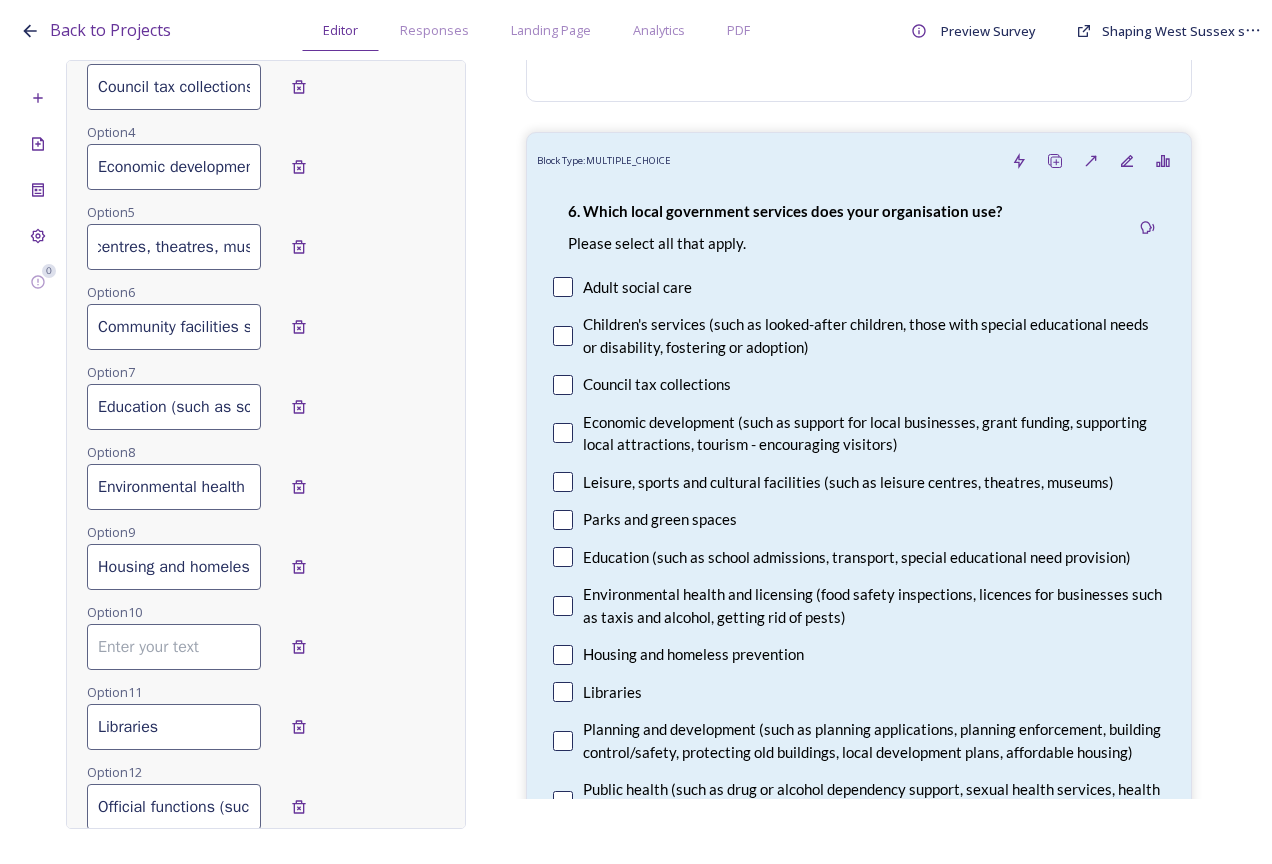 click on "Leisure, sports and cultural facilities (such as leisure centres, theatres, museums)" at bounding box center [174, 247] 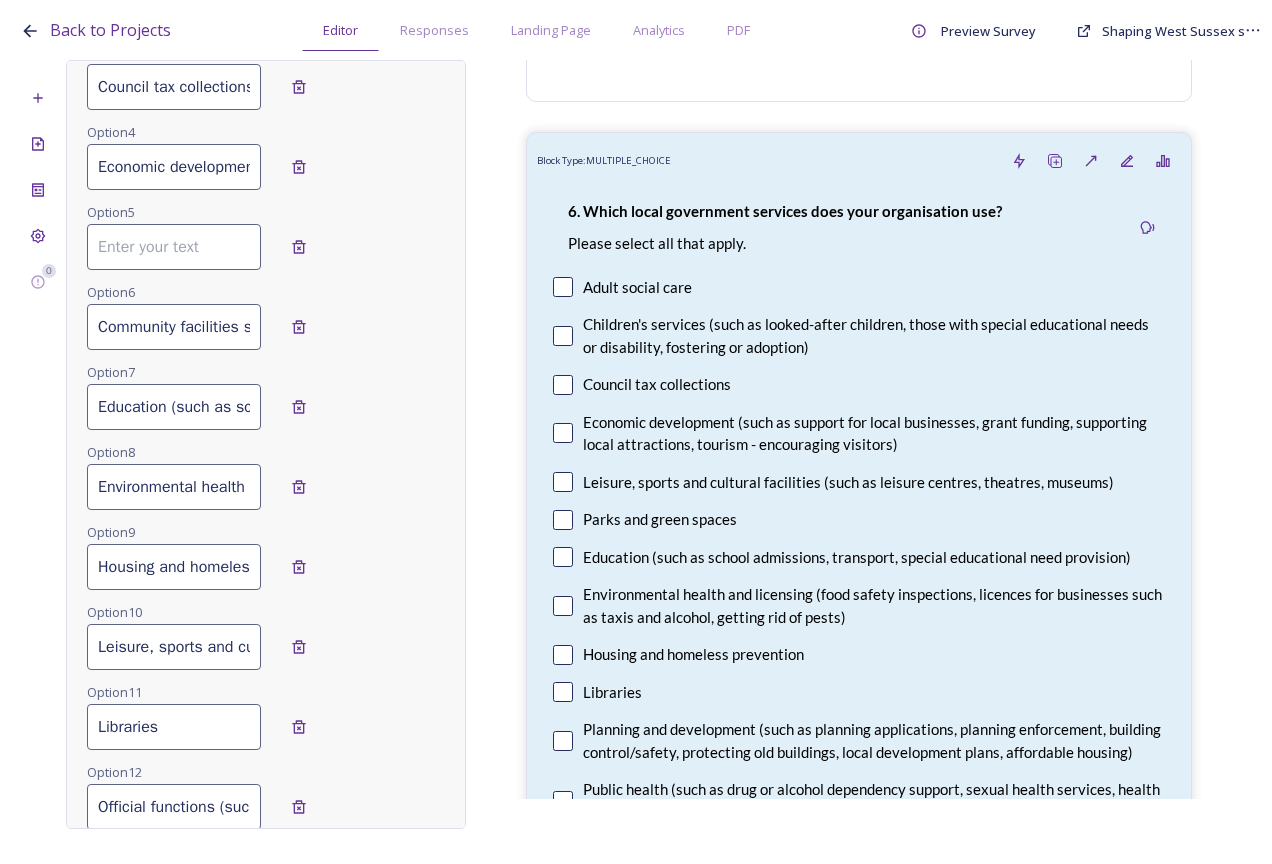 scroll, scrollTop: 0, scrollLeft: 0, axis: both 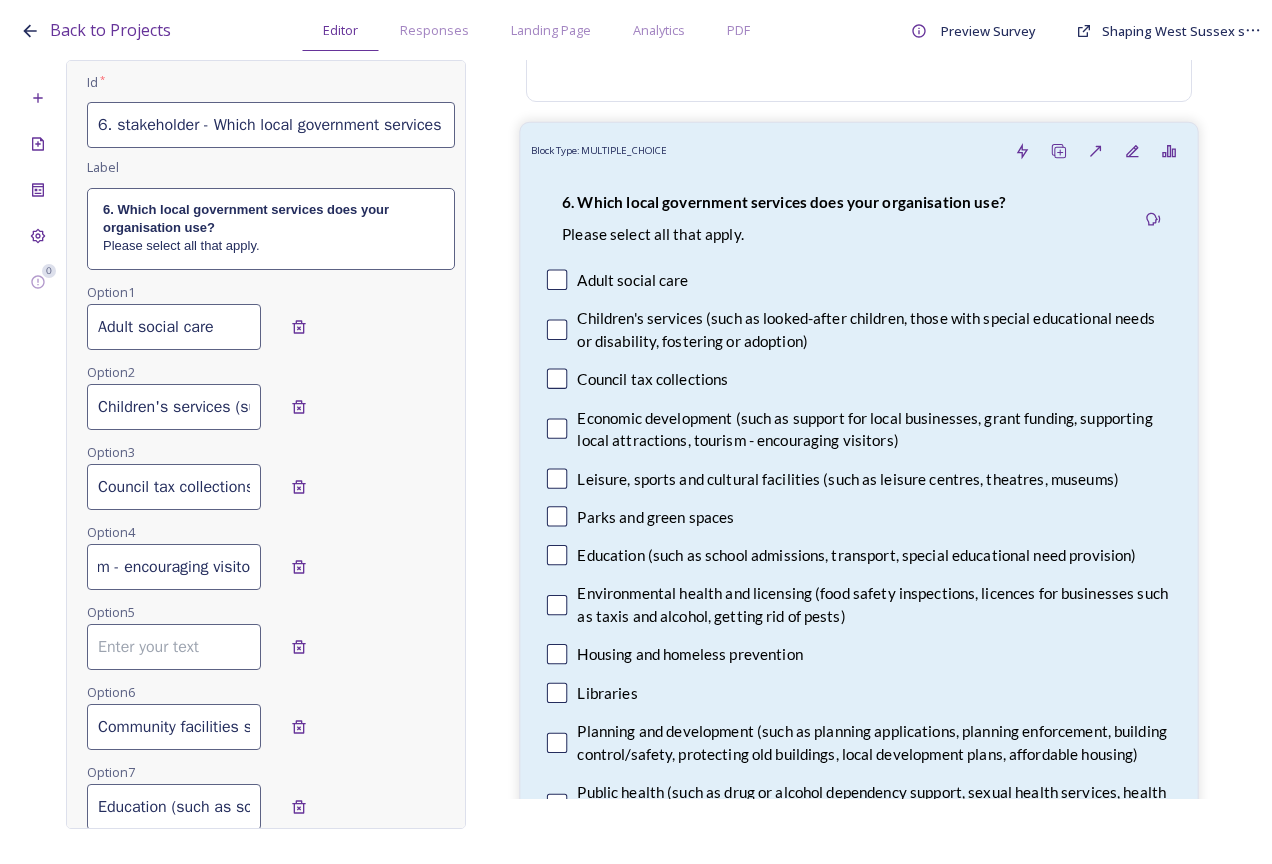 drag, startPoint x: 99, startPoint y: 569, endPoint x: 563, endPoint y: 598, distance: 464.90536 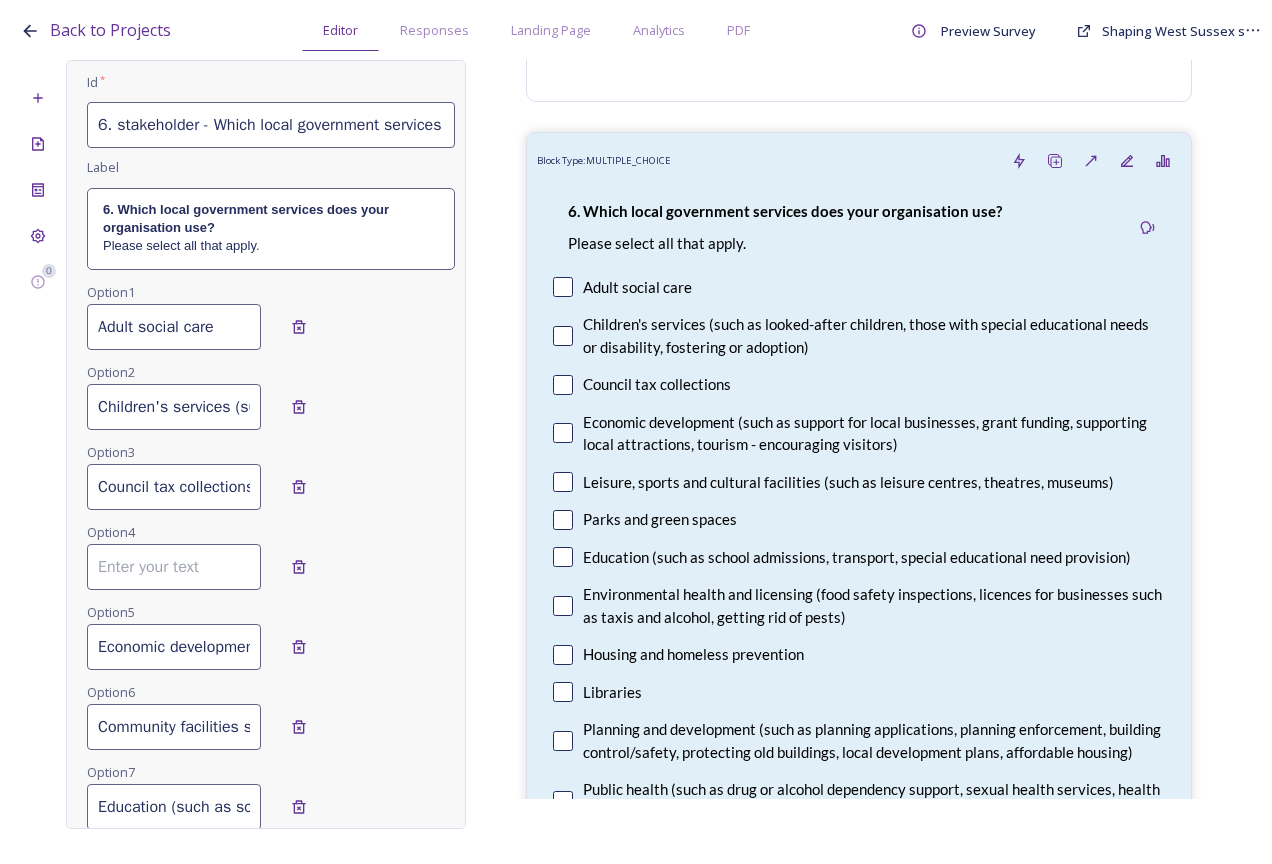 scroll, scrollTop: 0, scrollLeft: 0, axis: both 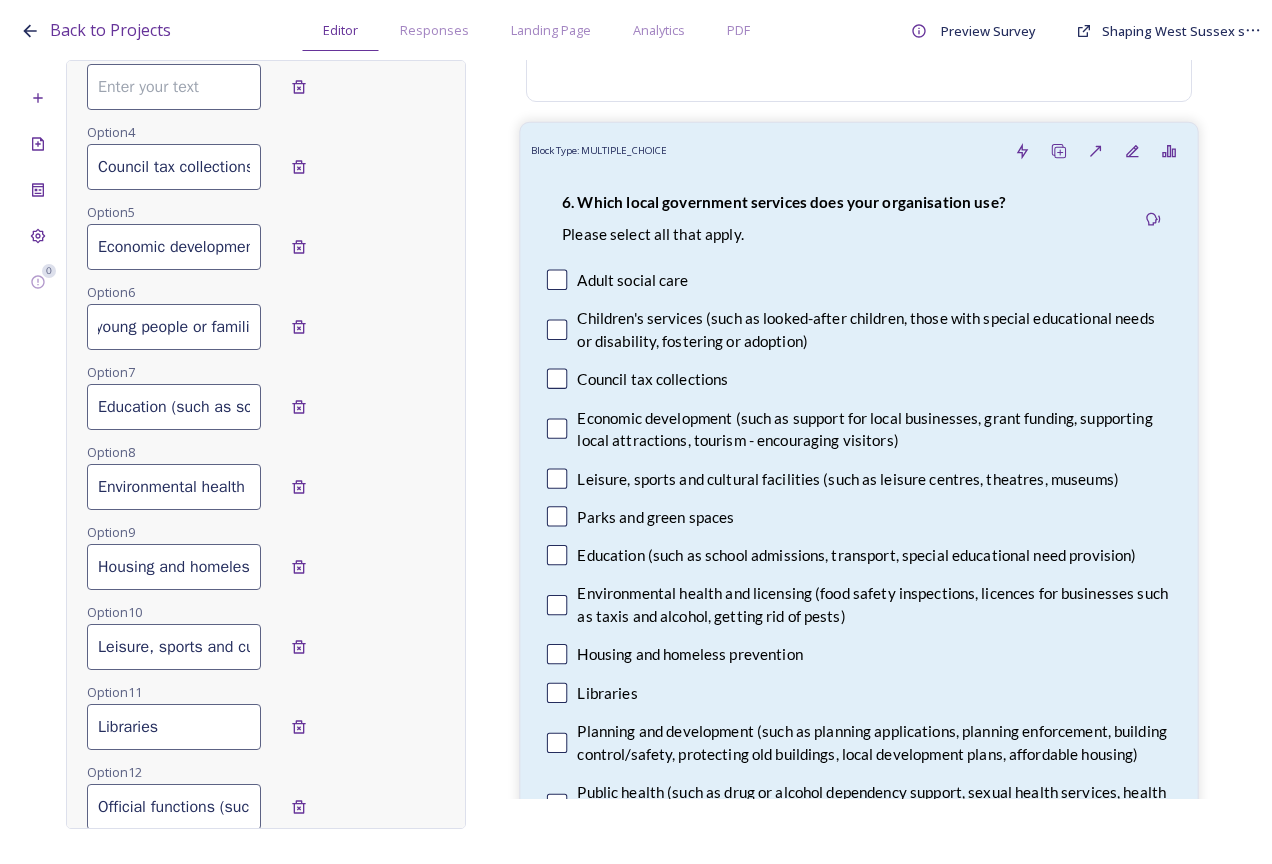 drag, startPoint x: 97, startPoint y: 321, endPoint x: 554, endPoint y: 325, distance: 457.01752 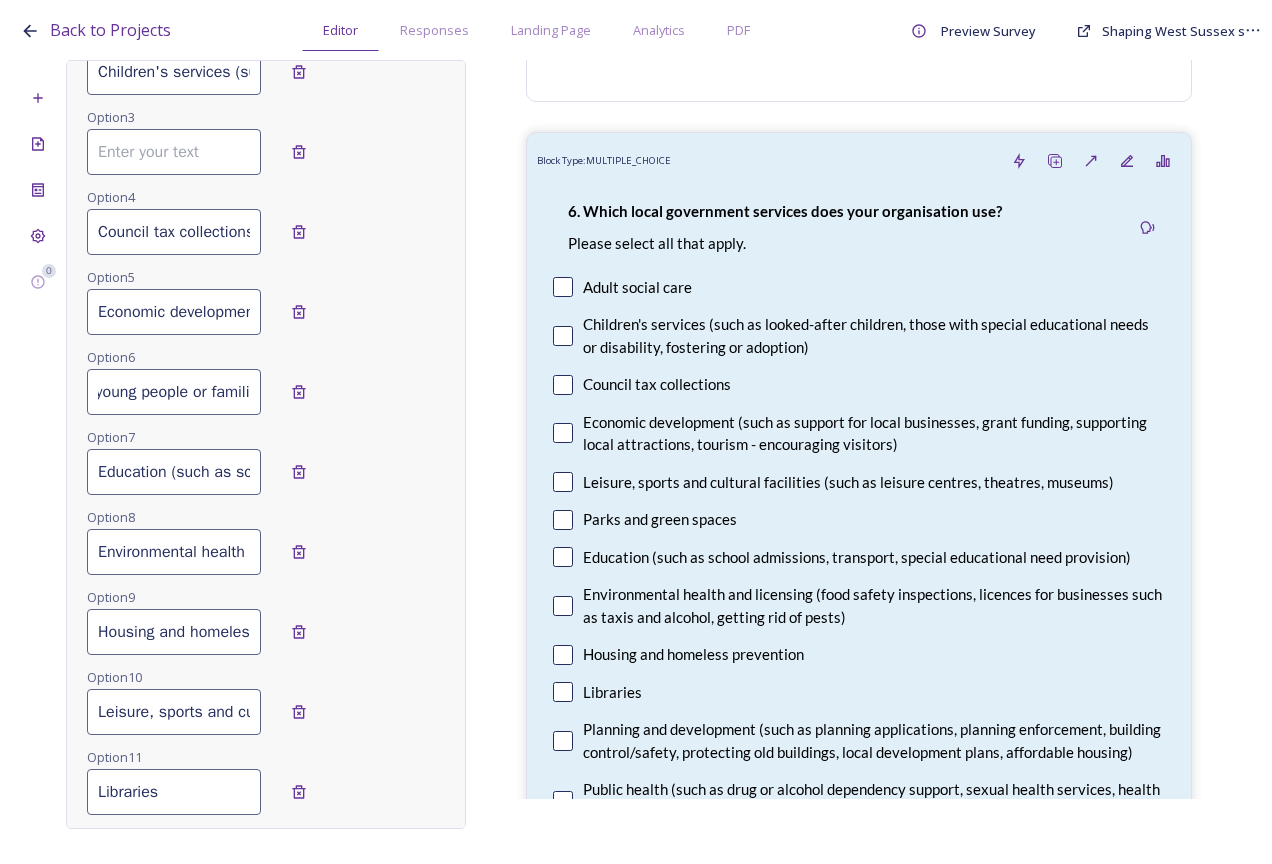 scroll, scrollTop: 445, scrollLeft: 0, axis: vertical 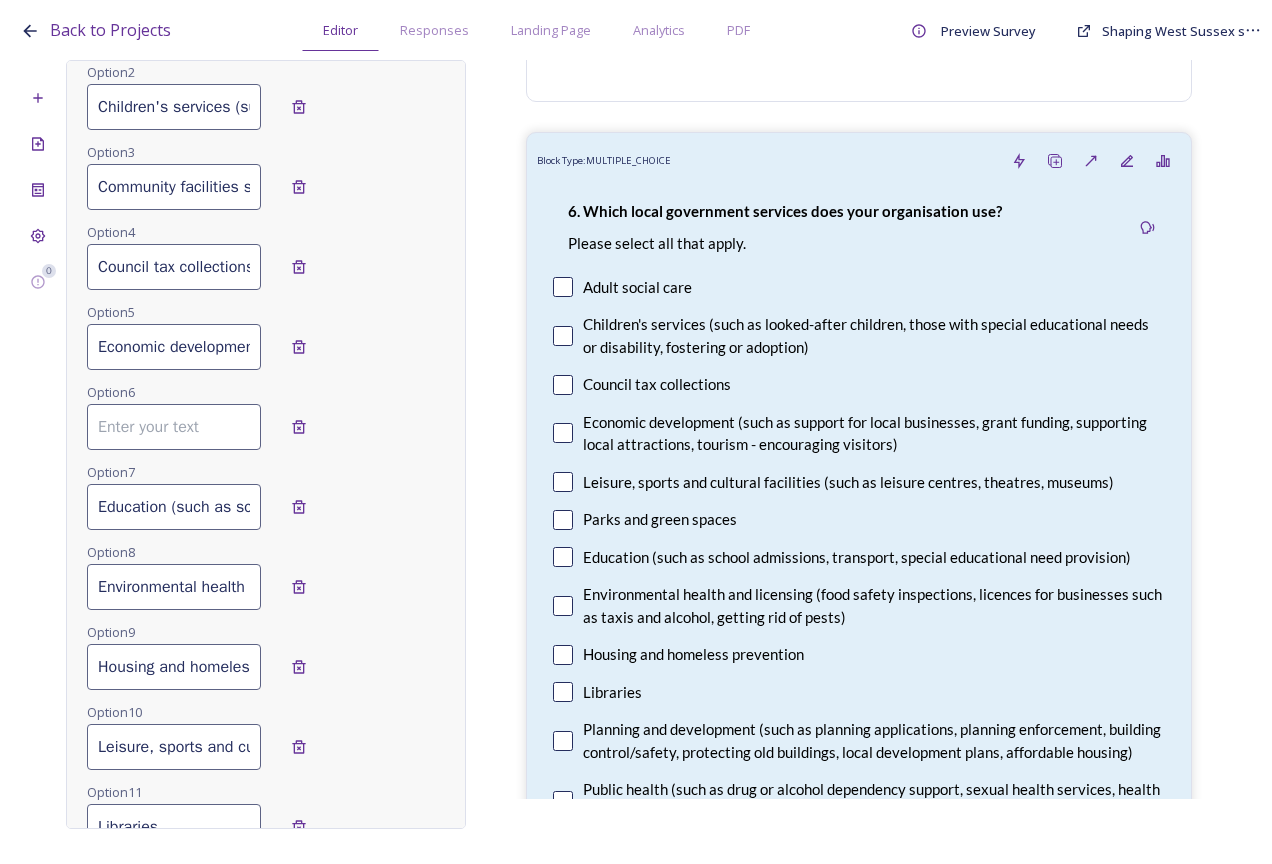 click on "Economic development (such as support for local businesses, grant funding, supporting local attractions, tourism - encouraging visitors)" at bounding box center (174, 347) 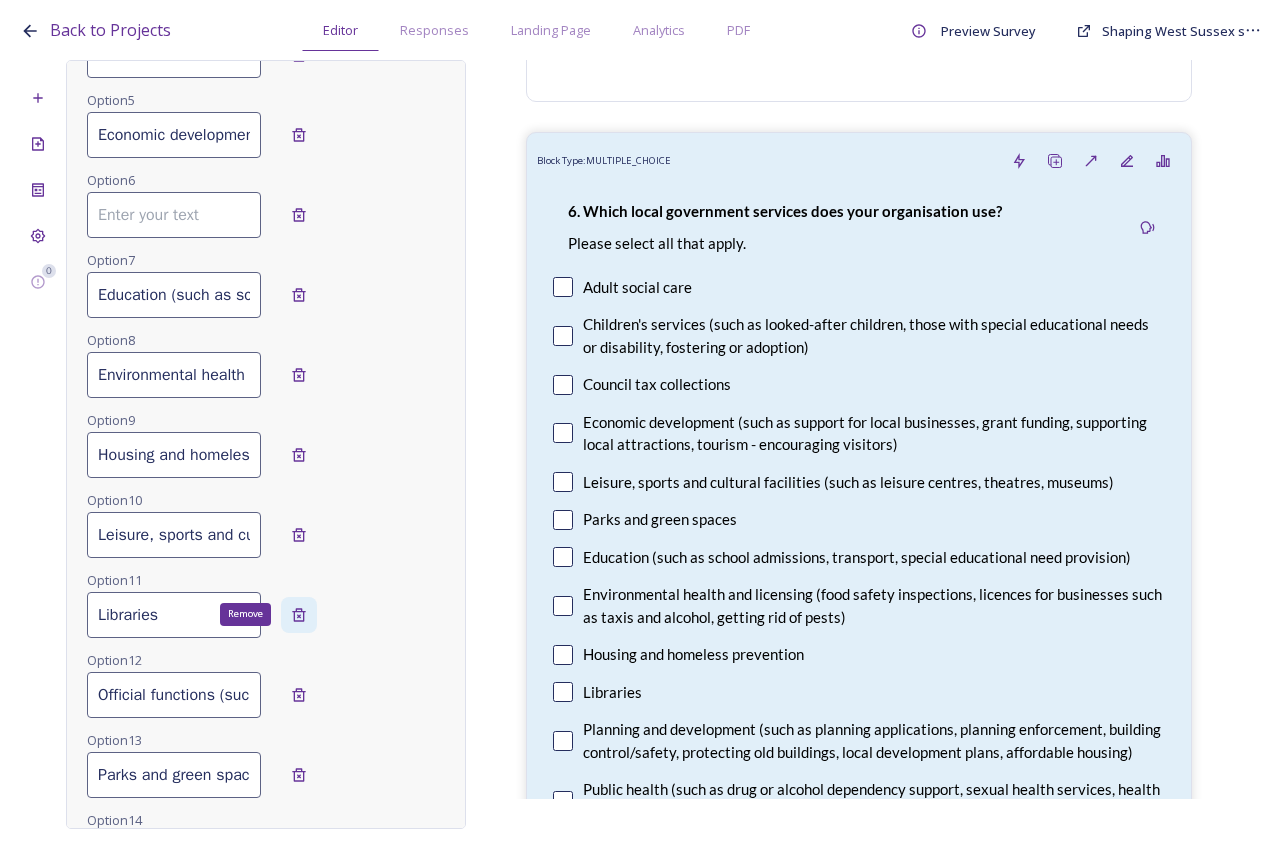 scroll, scrollTop: 645, scrollLeft: 0, axis: vertical 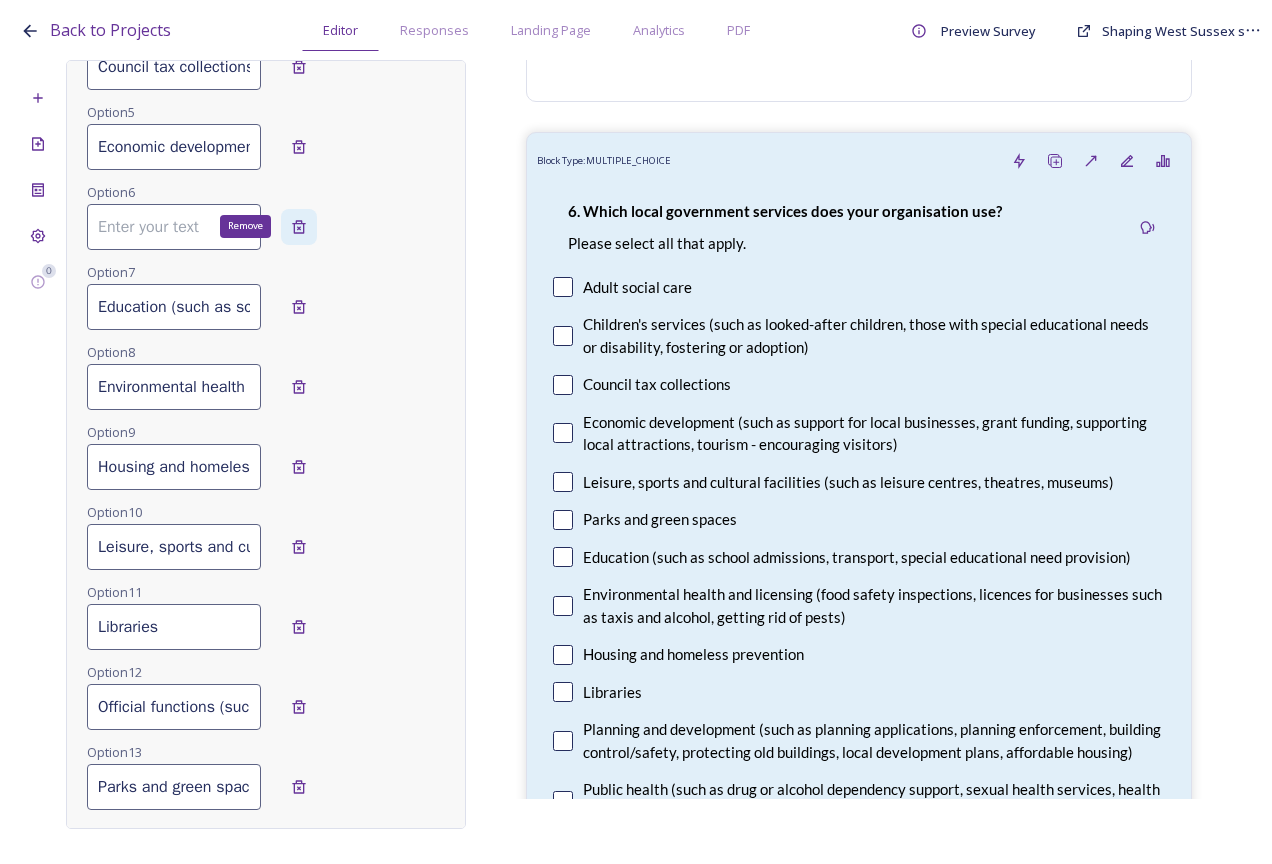 click 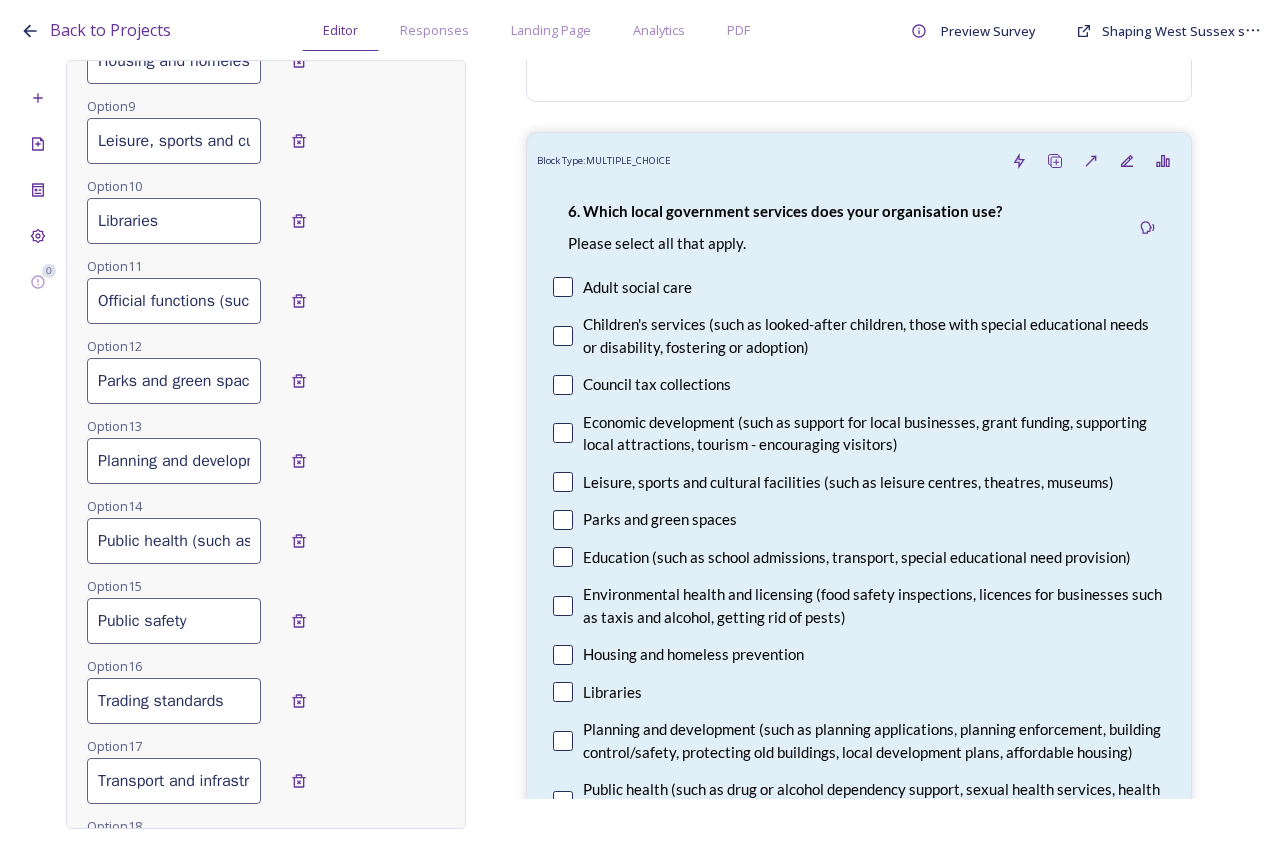 scroll, scrollTop: 1445, scrollLeft: 0, axis: vertical 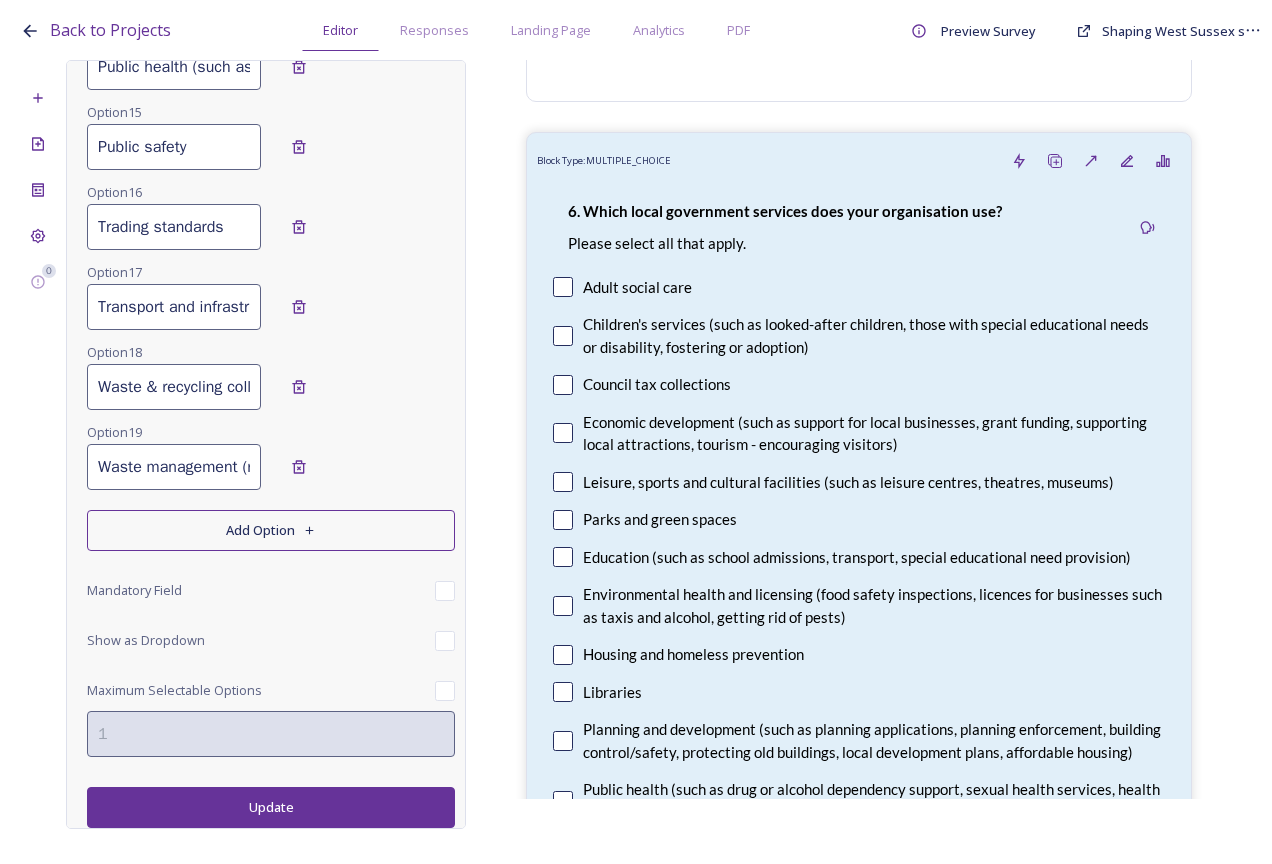 click on "Update" at bounding box center [271, 807] 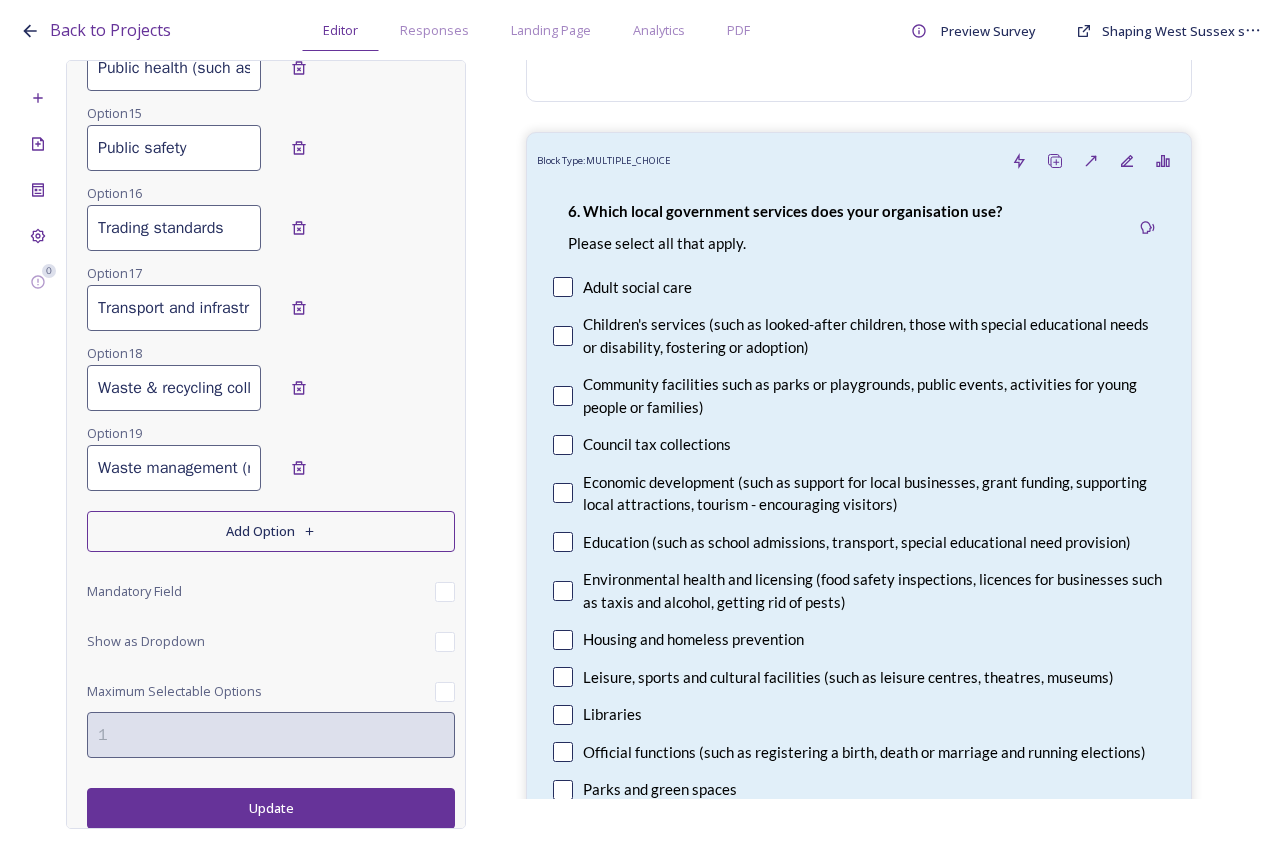 scroll, scrollTop: 1445, scrollLeft: 0, axis: vertical 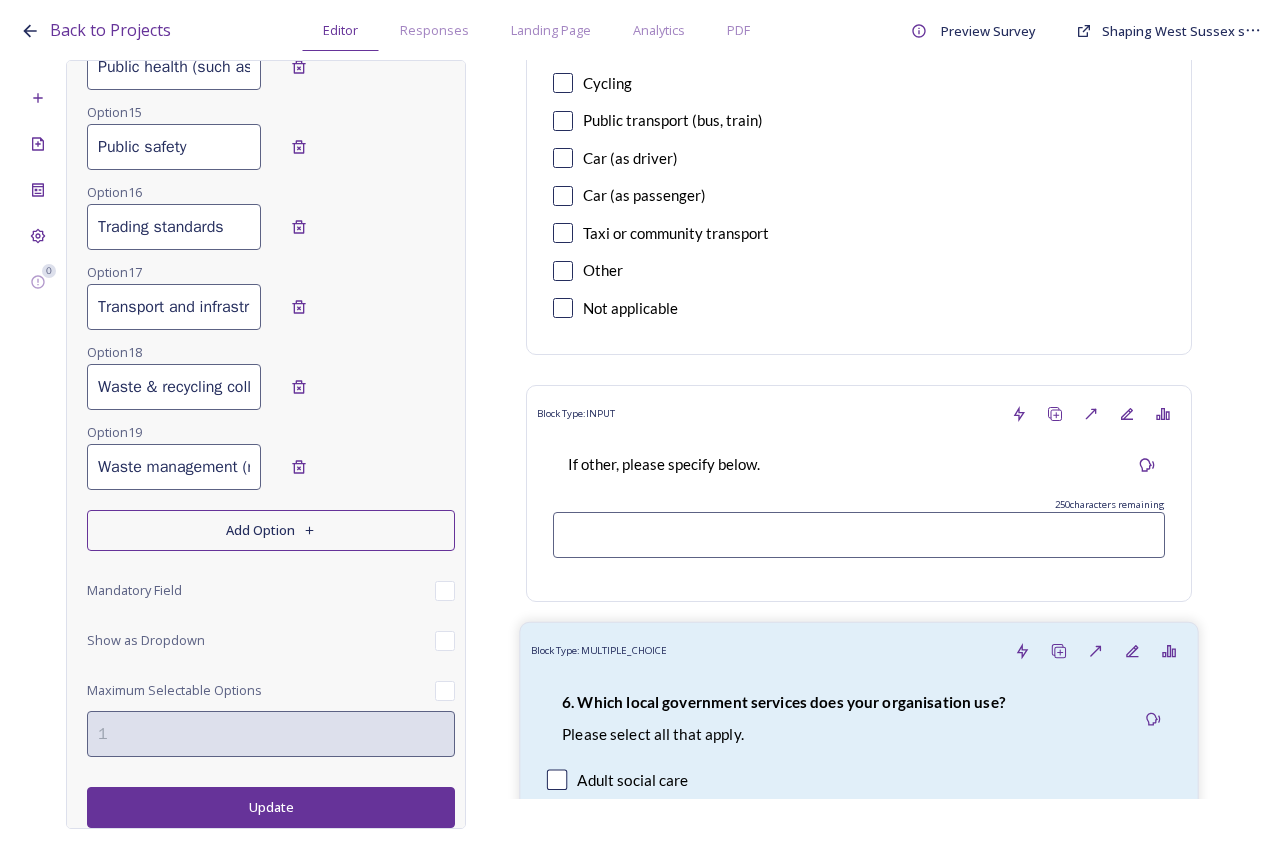 click on "6. Which local government services does your organisation use?  Please select all that apply. Adult social care   Children's services (such as looked-after children, those with special educational needs or disability, fostering or adoption) Community facilities such as parks or playgrounds, public events, activities for young people or families)  Council tax collections Economic development (such as support for local businesses, grant funding, supporting local attractions, tourism - encouraging visitors)  Education (such as school admissions, transport, special educational need provision)  Environmental health and licensing (food safety inspections, licences for businesses such as taxis and alcohol, getting rid of pests) Housing and homeless prevention Leisure, sports and cultural facilities (such as leisure centres, theatres, museums) Libraries Official functions (such as registering a birth, death or marriage and running elections) Parks and green spaces Public safety Trading standards" at bounding box center [859, 1168] 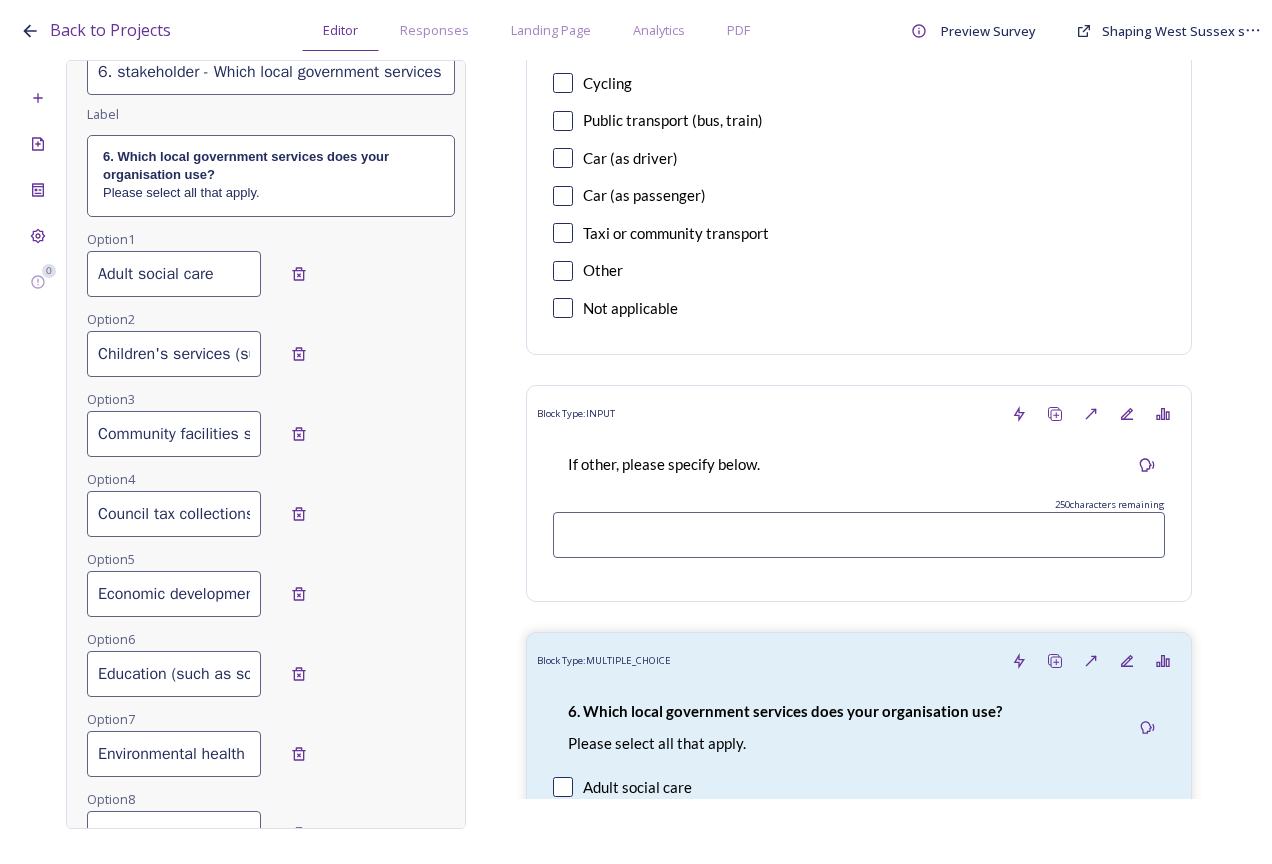 scroll, scrollTop: 0, scrollLeft: 0, axis: both 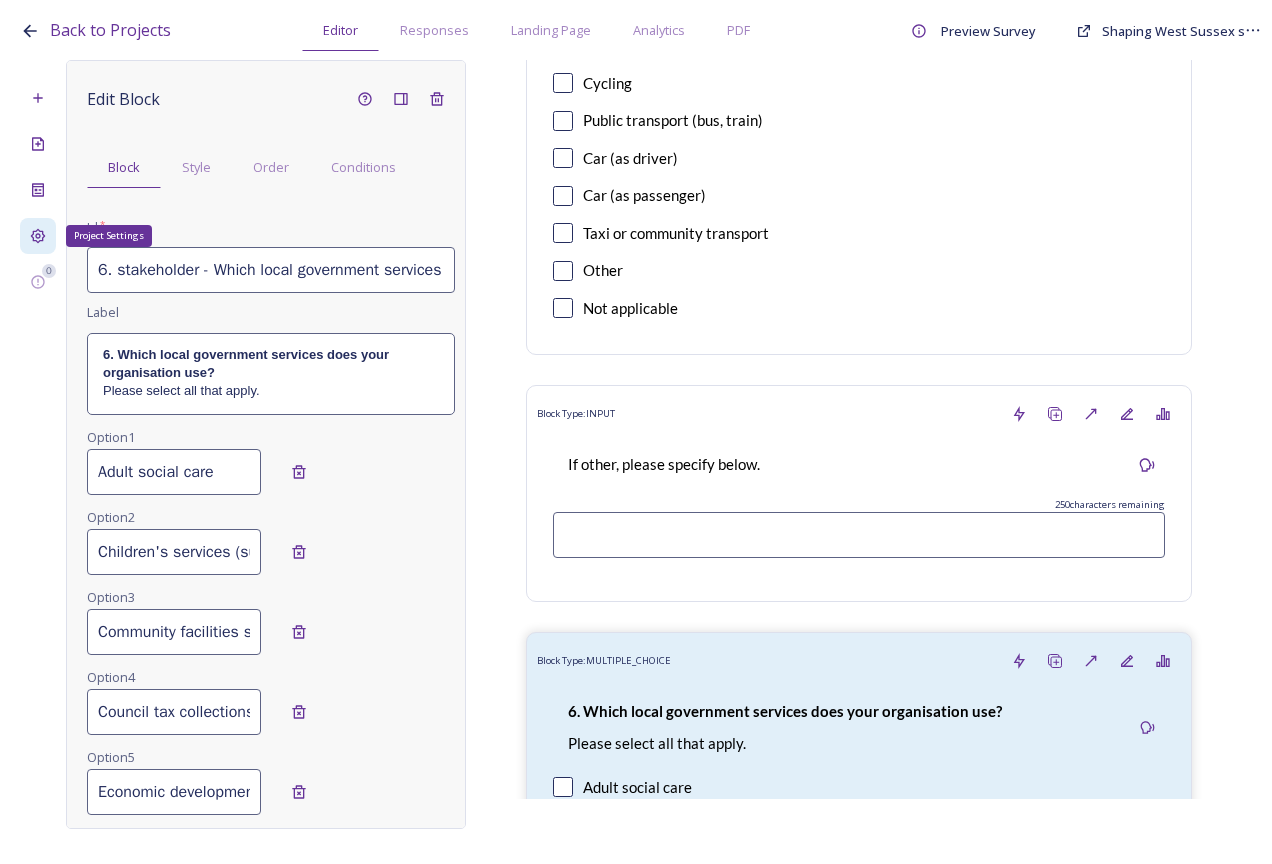 click 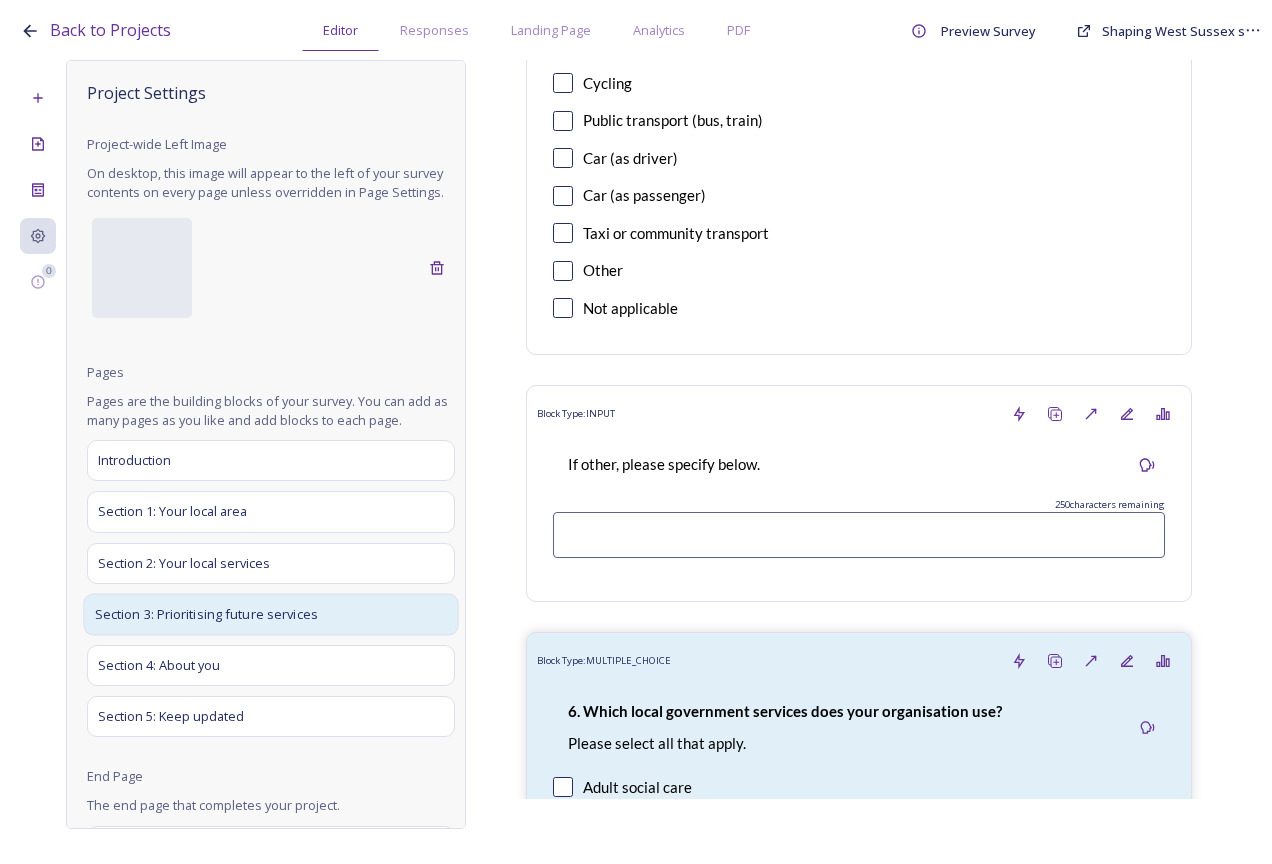 click on "Section 3: Prioritising future services" at bounding box center [206, 614] 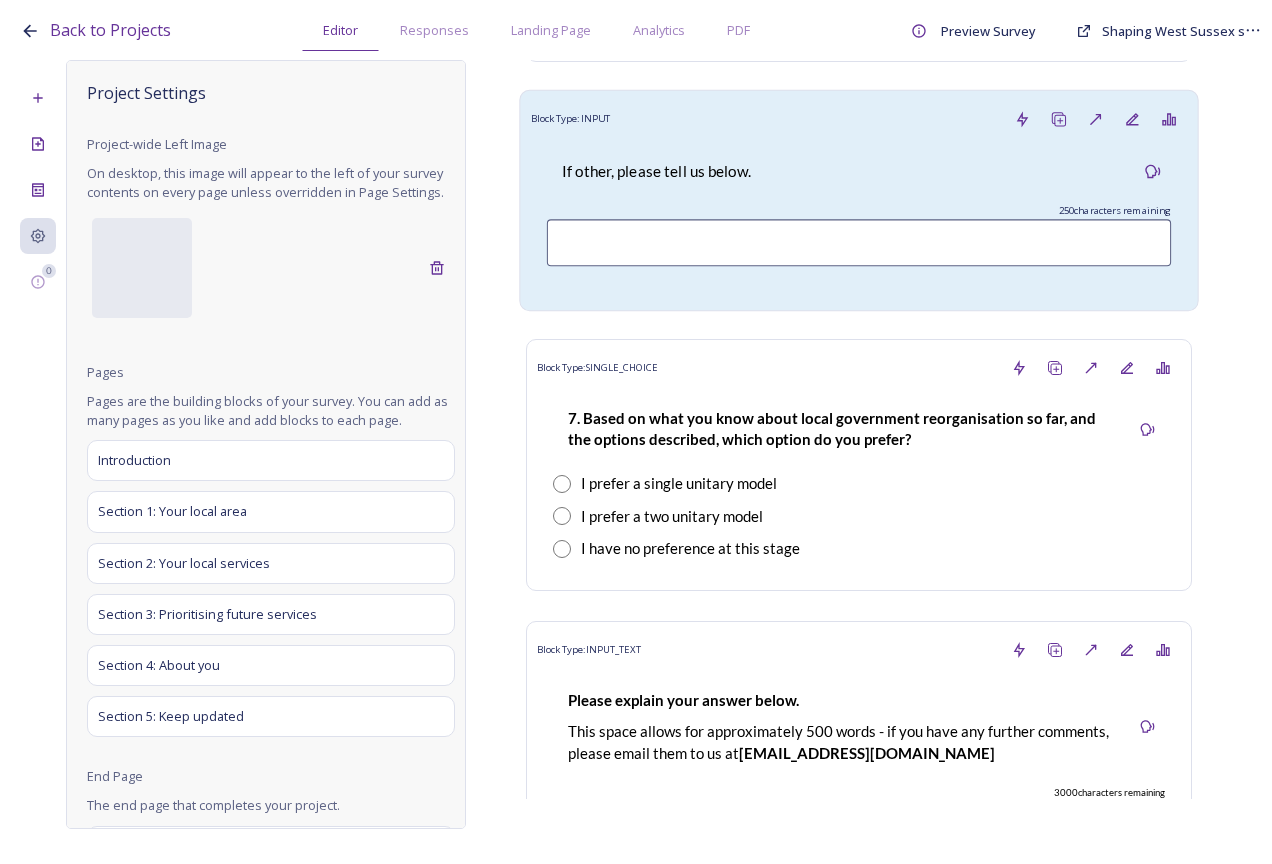 scroll, scrollTop: 8954, scrollLeft: 0, axis: vertical 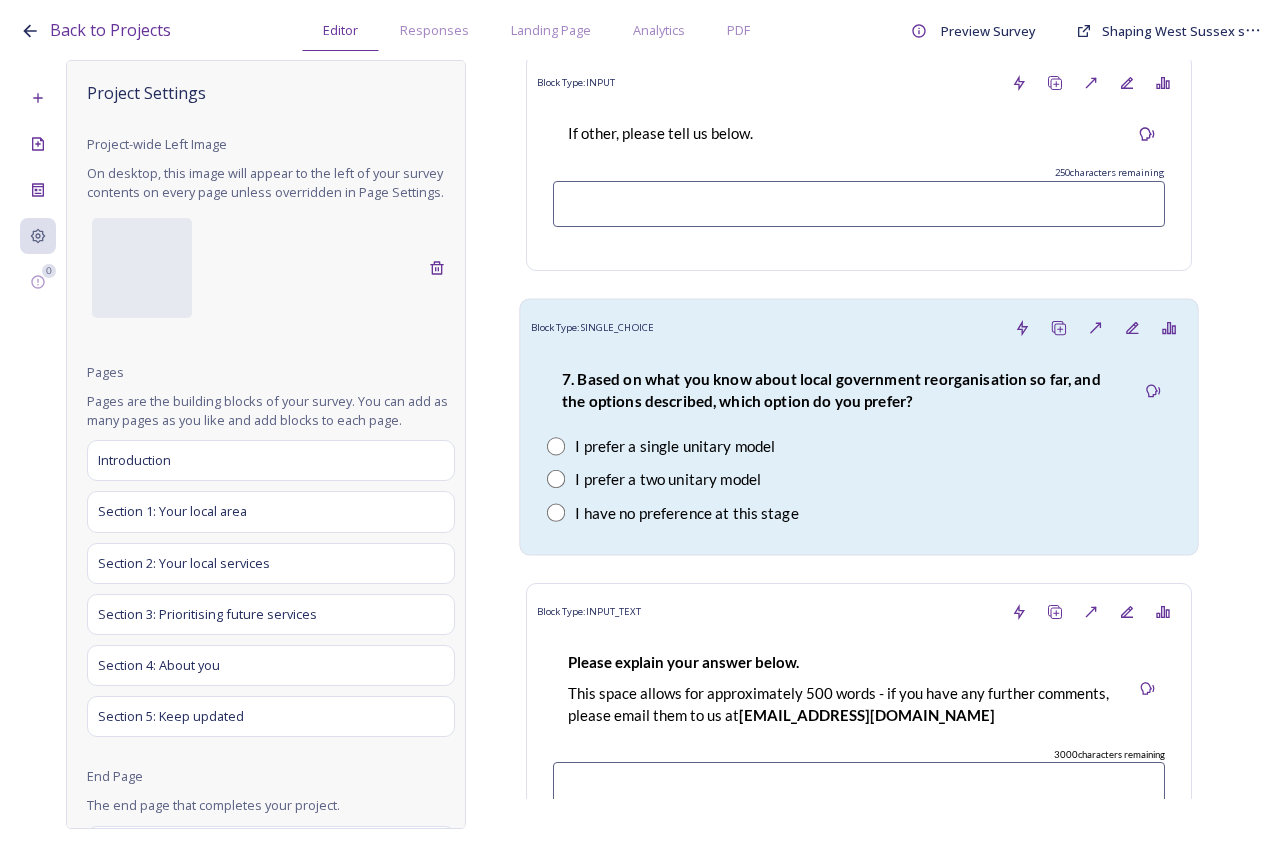 click on "I prefer a single unitary model" at bounding box center [859, 446] 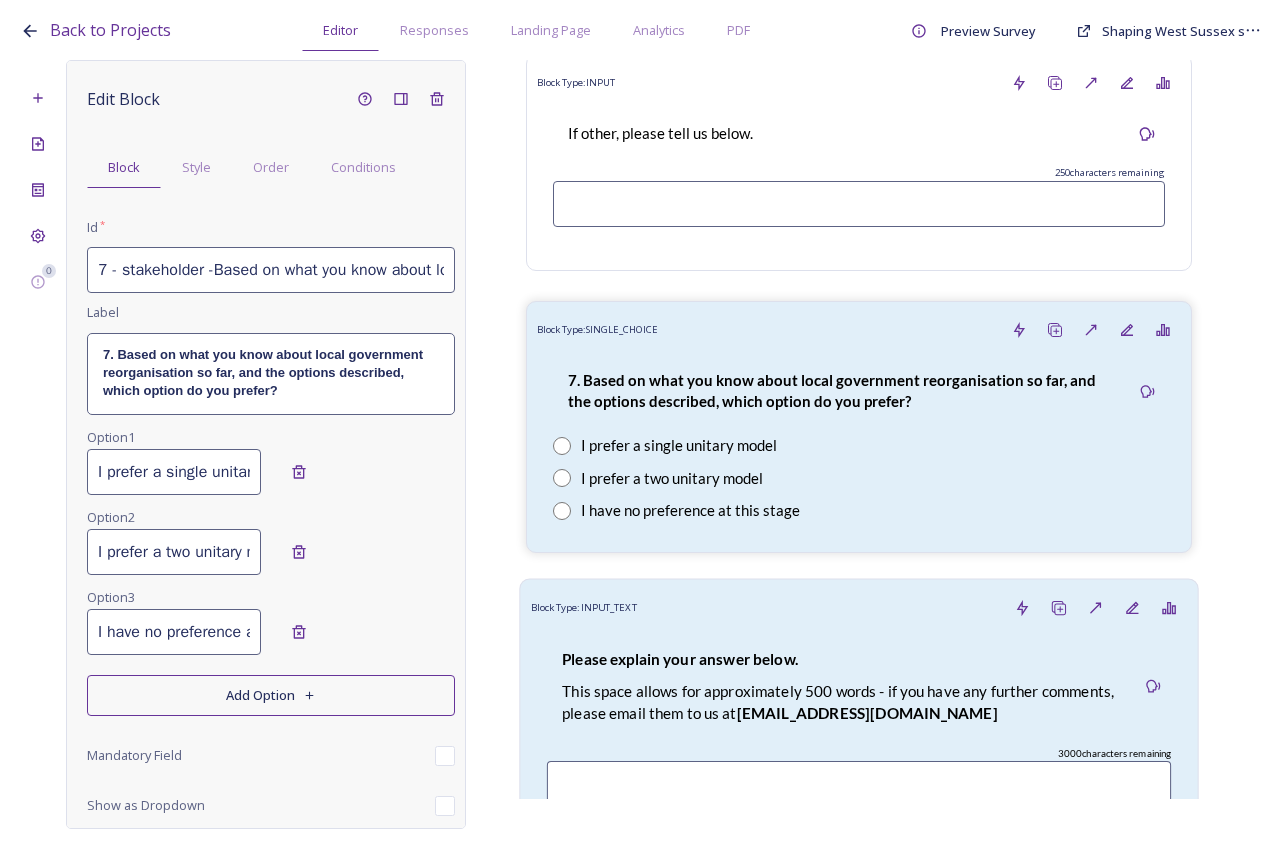 click on "Please explain your answer below." at bounding box center [840, 660] 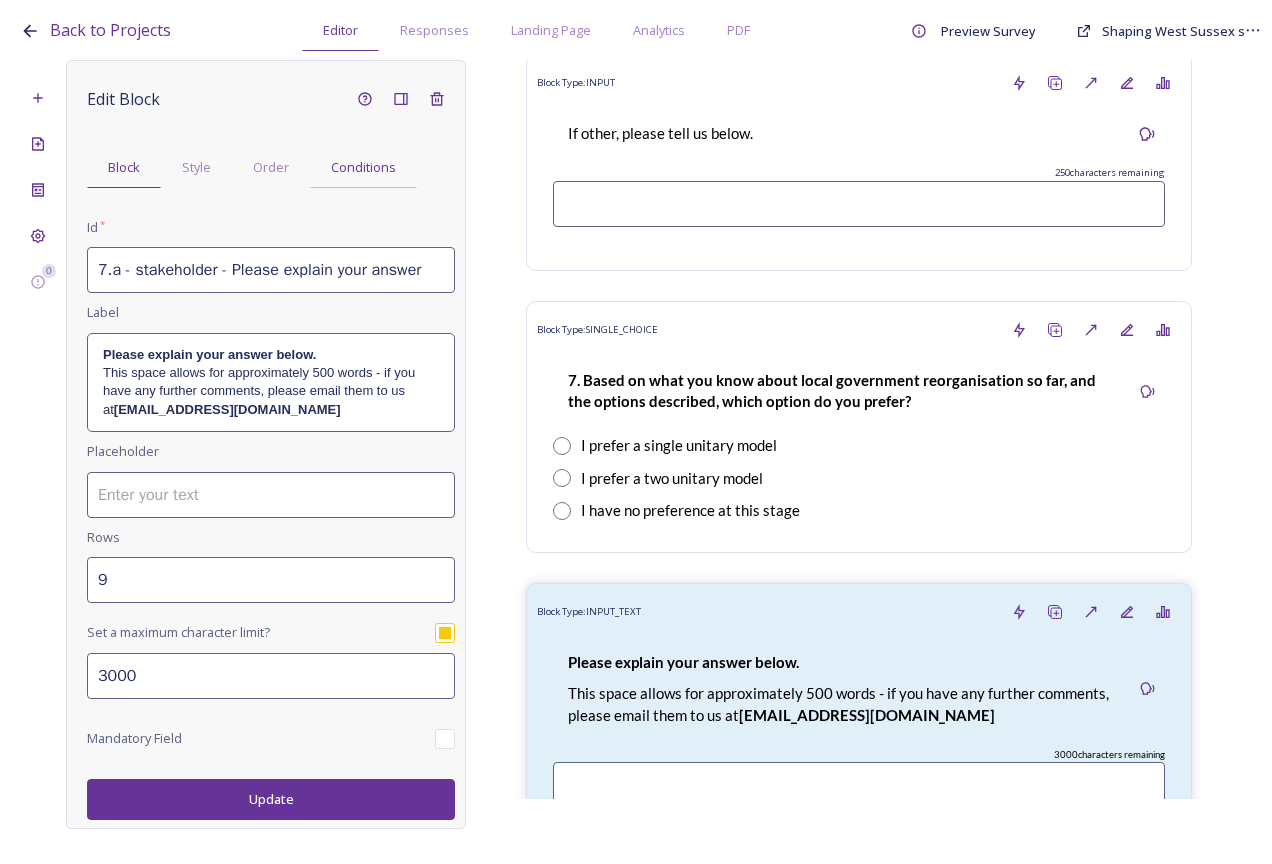 click on "Conditions" at bounding box center [363, 167] 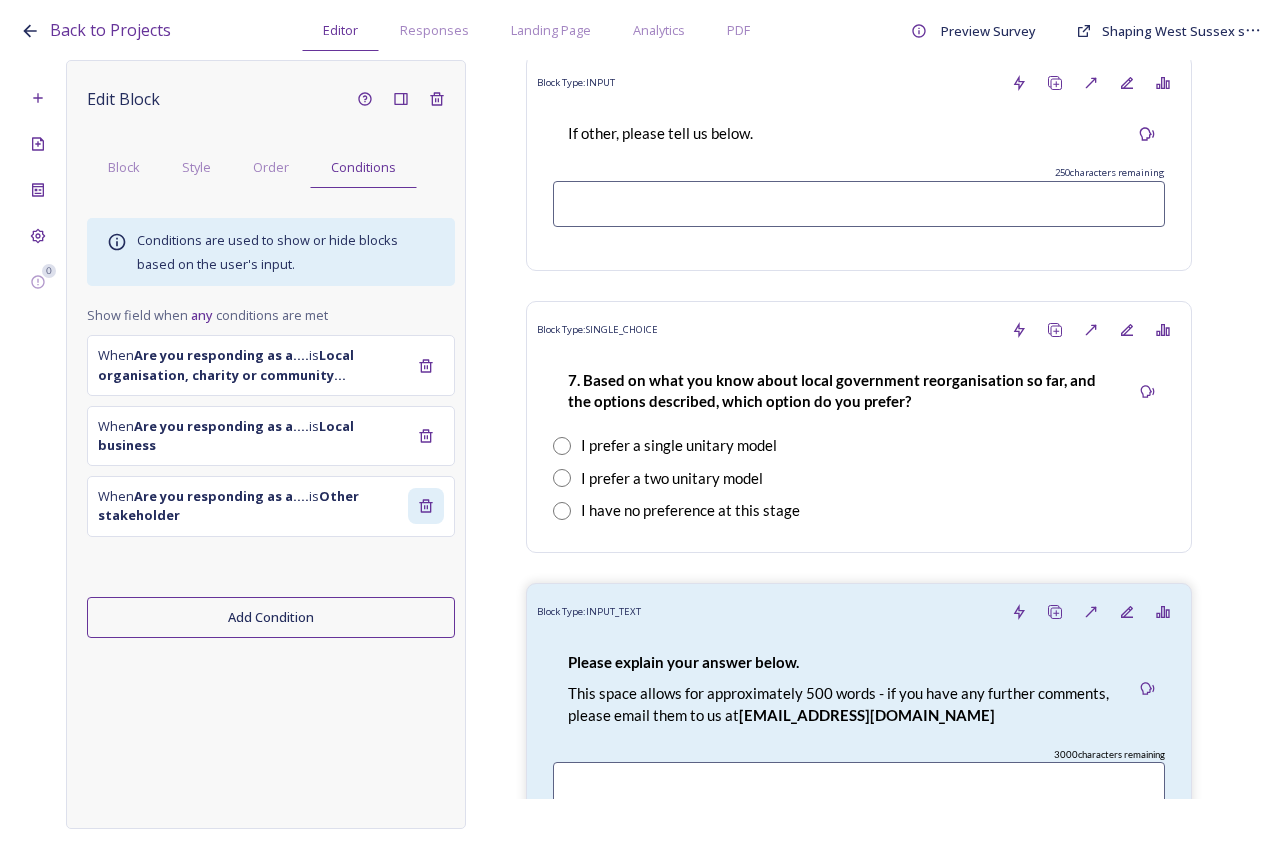 click 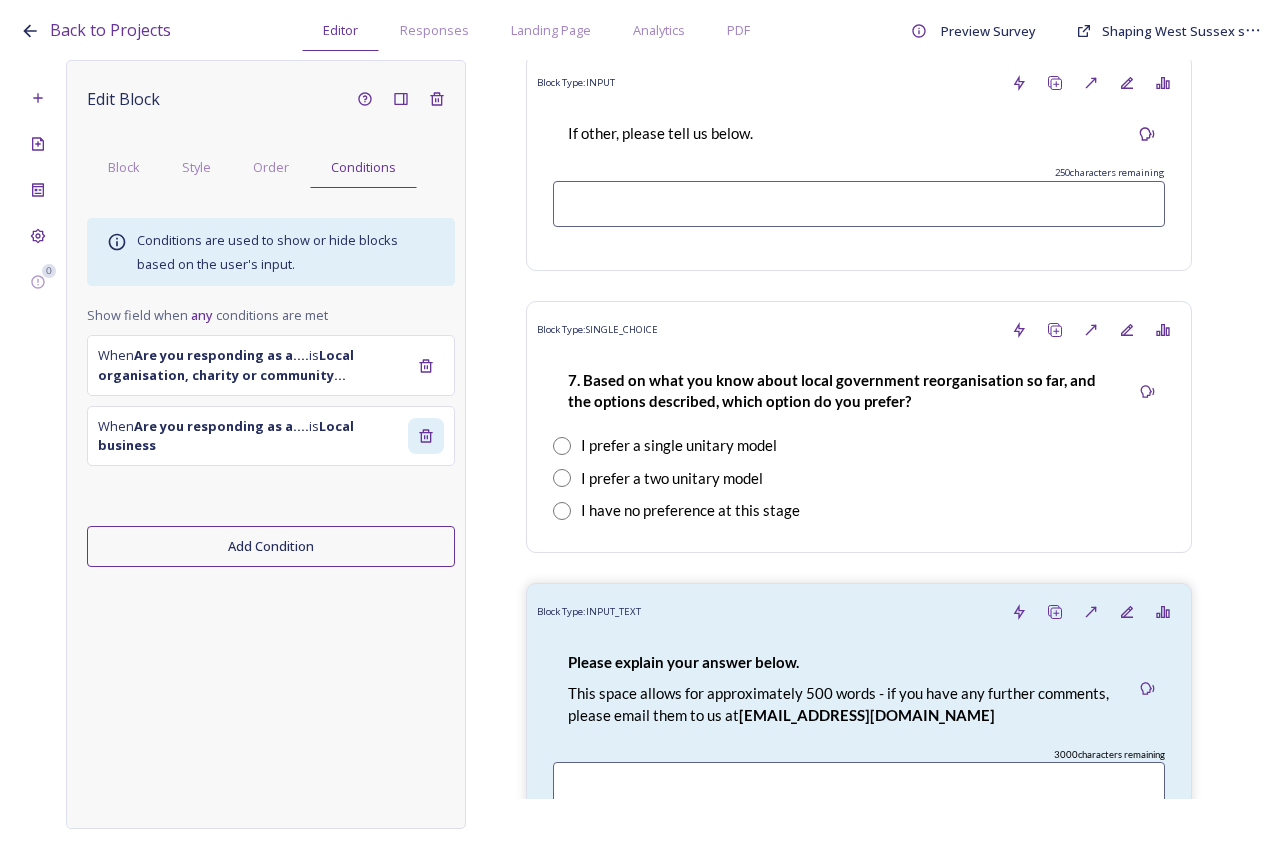 click 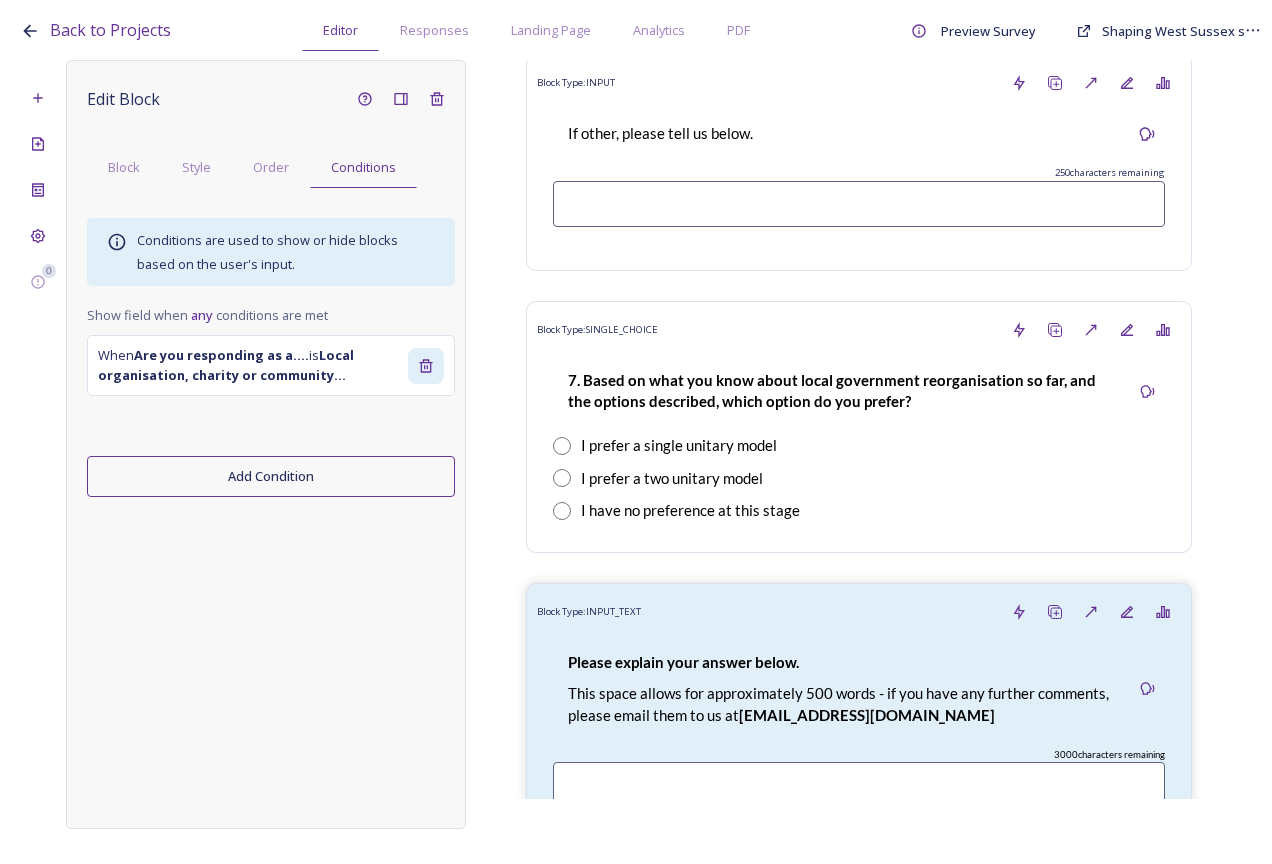 click 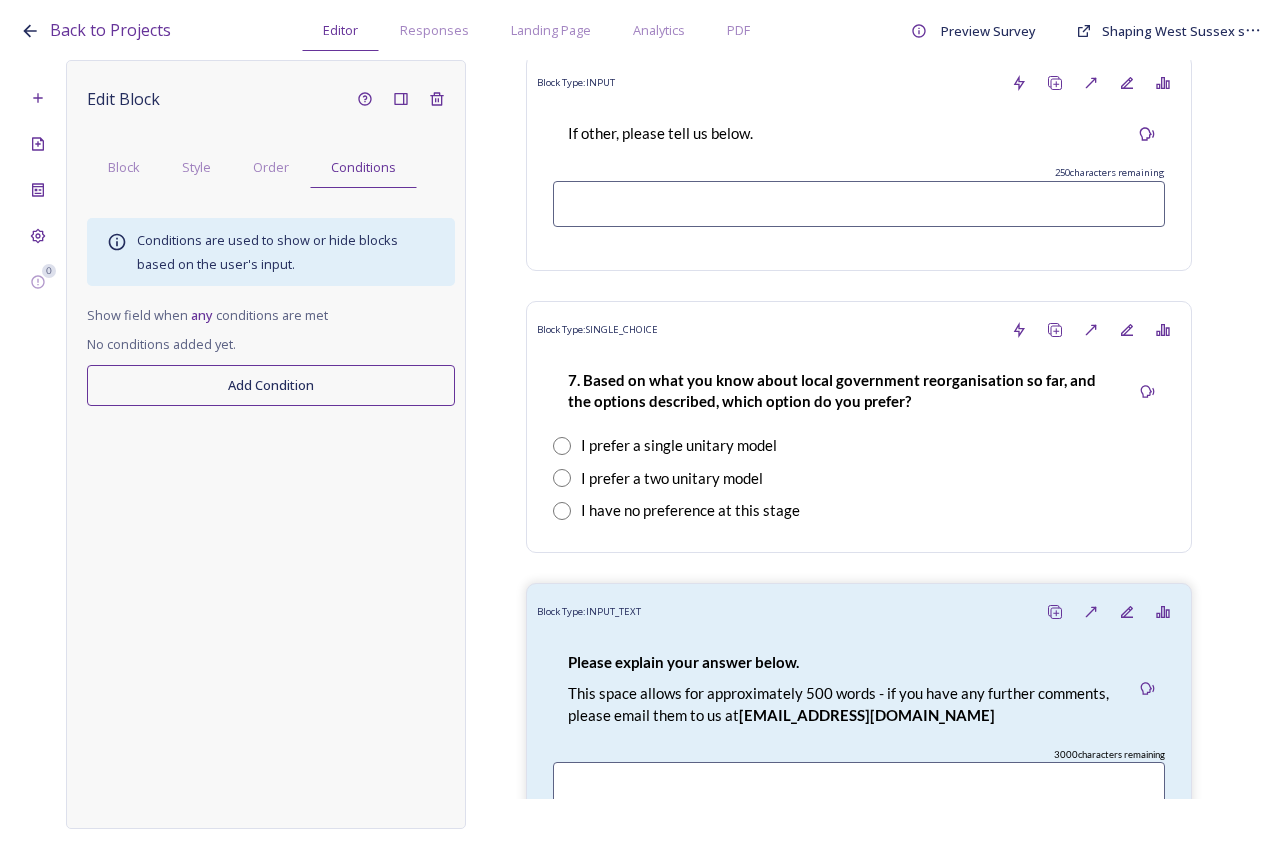 click on "Add Condition" at bounding box center [271, 385] 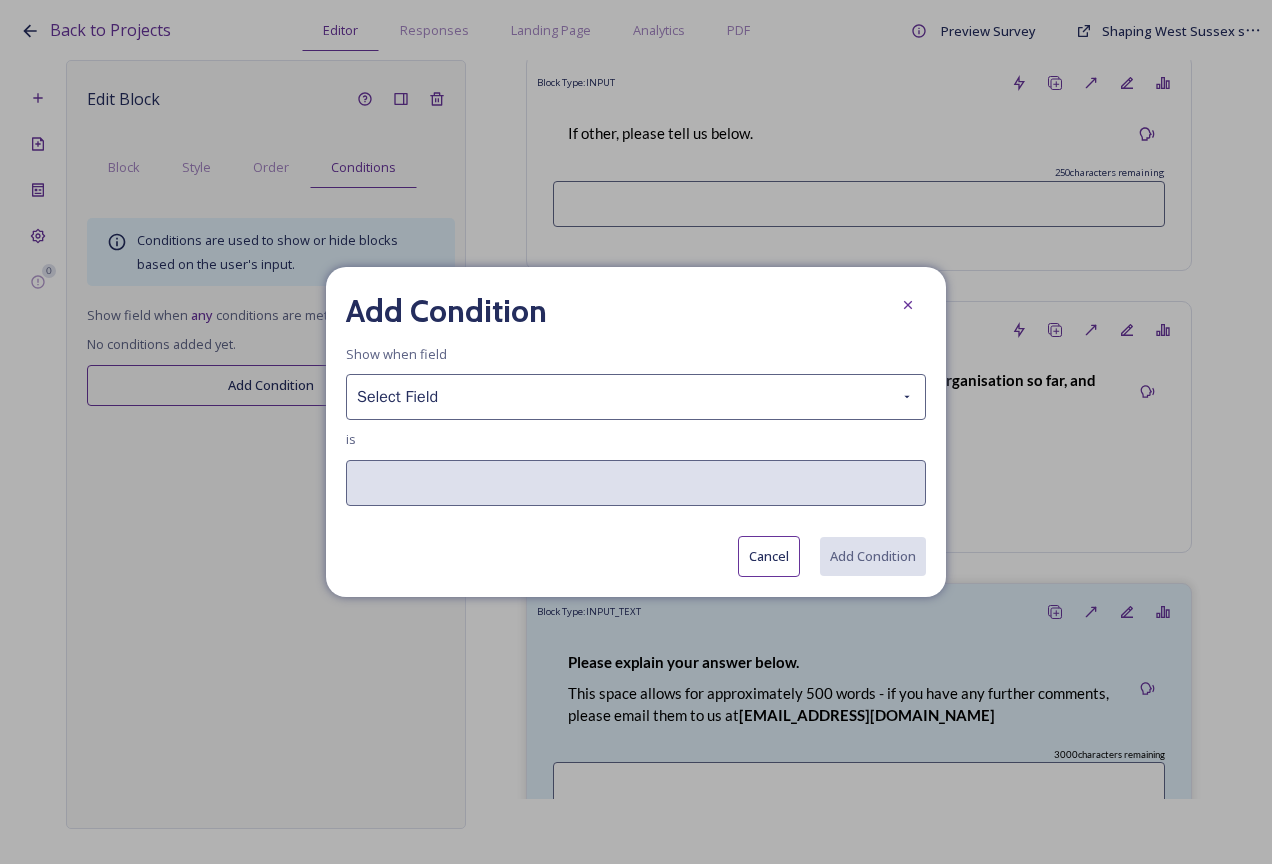 click on "Add Condition Show when field Select Field is Cancel Add Condition" at bounding box center [636, 432] 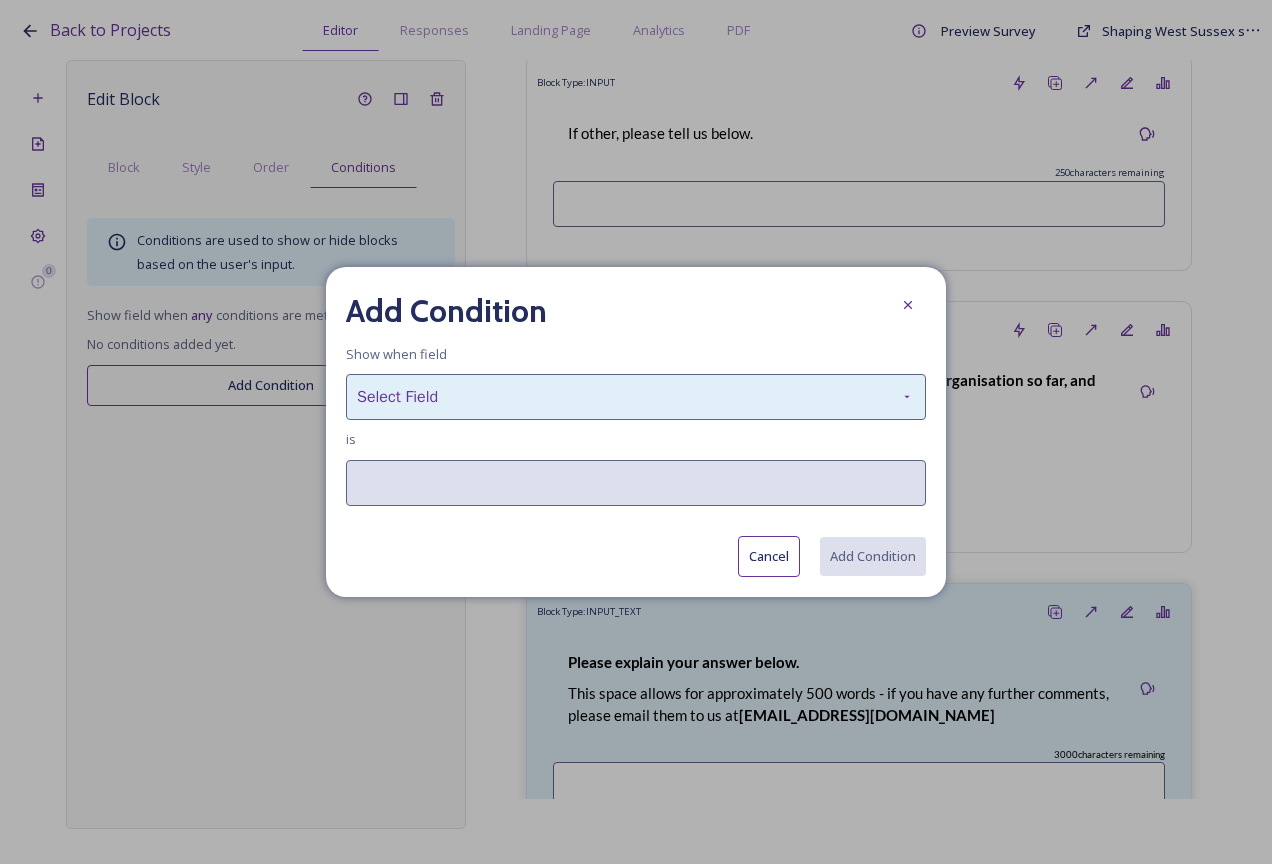 click on "Select Field" at bounding box center [636, 397] 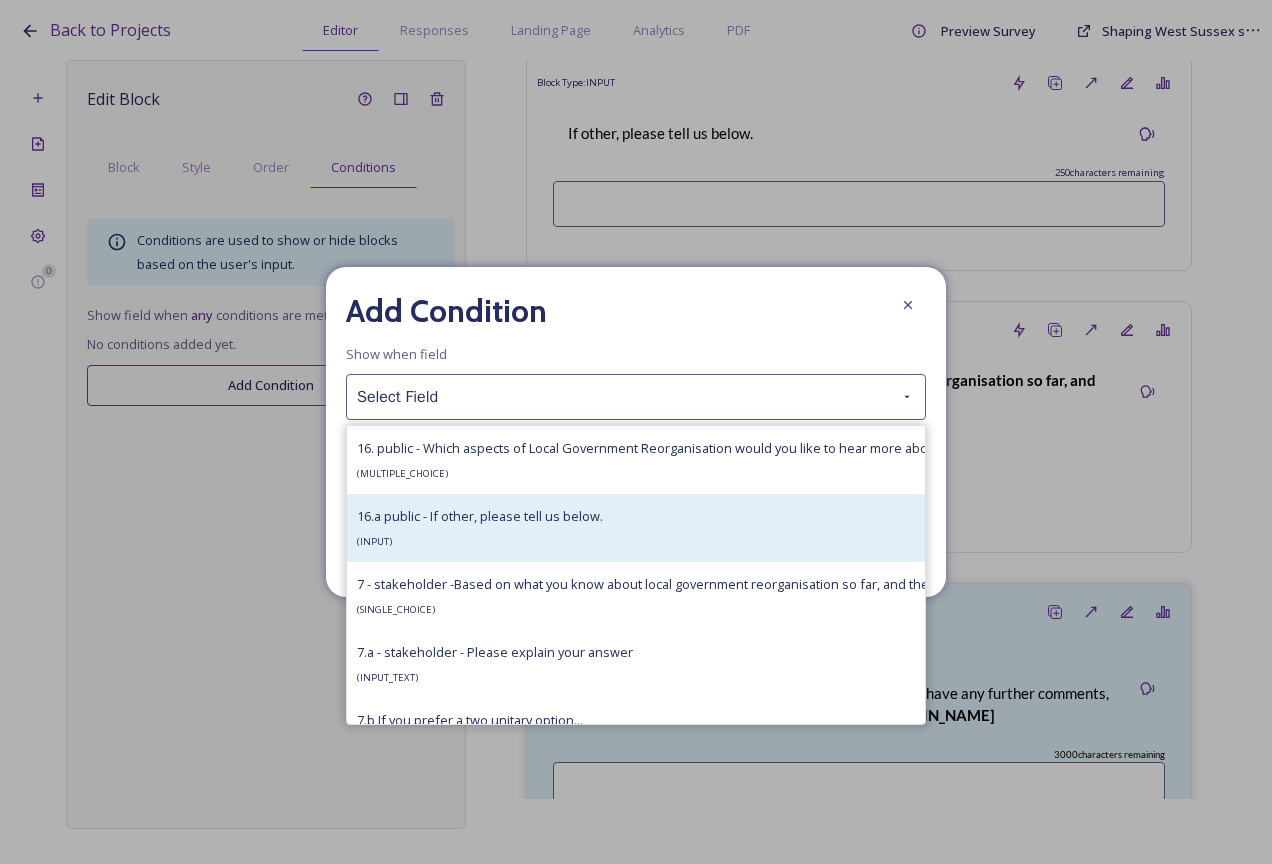 scroll, scrollTop: 2600, scrollLeft: 0, axis: vertical 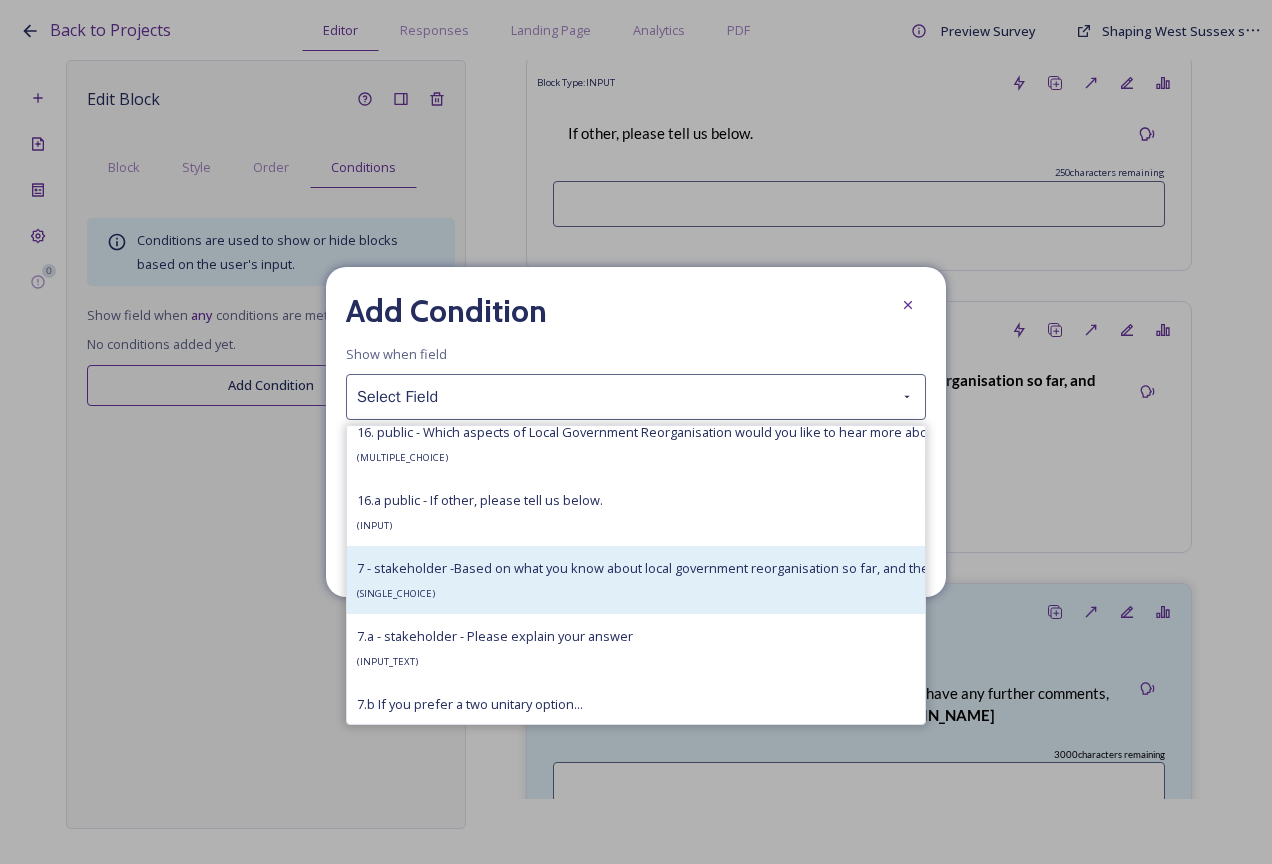 click on "7 - stakeholder -Based on what you know about local government reorganisation so far, and the options under consideration in this survey, do you prefer a particular option within the West Sussex geographic boundary?" at bounding box center [1036, 568] 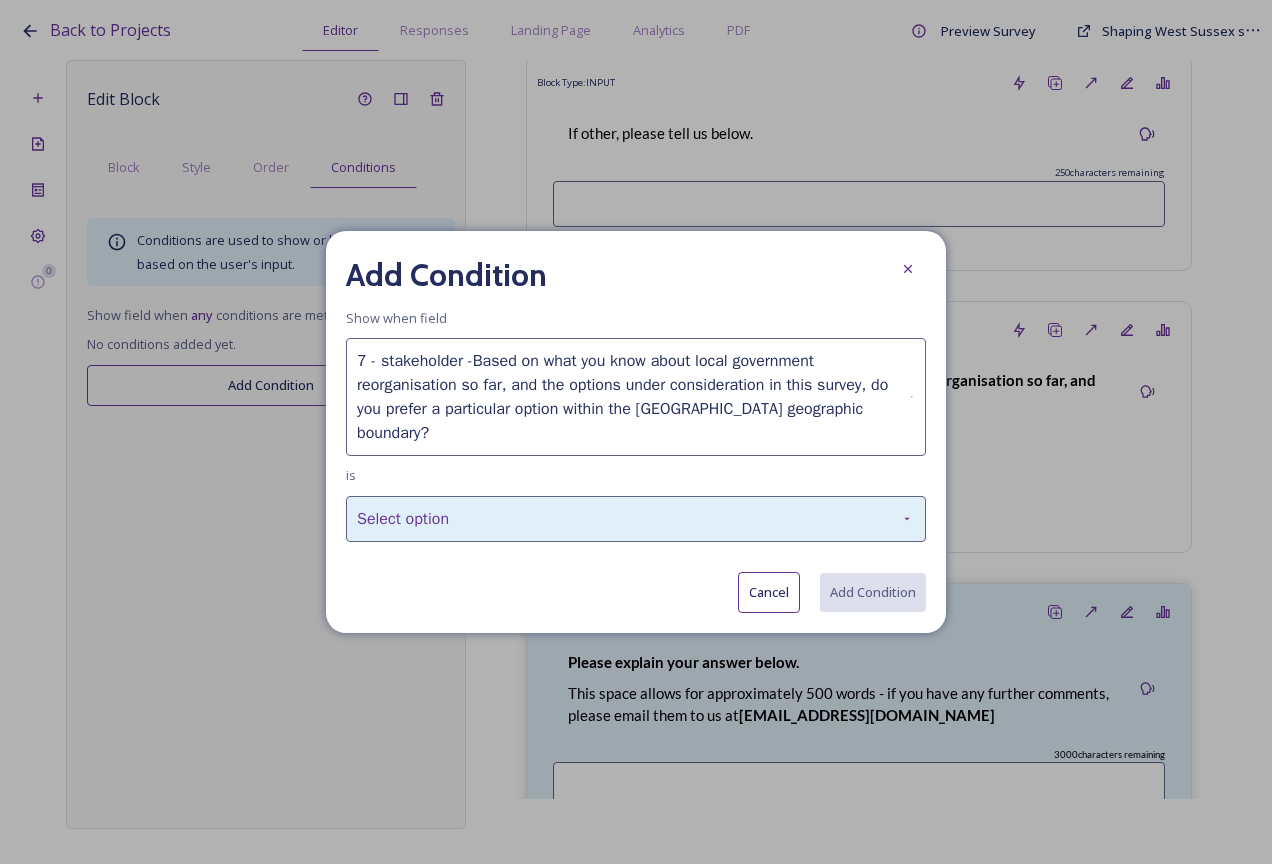 click on "Select option" at bounding box center [636, 519] 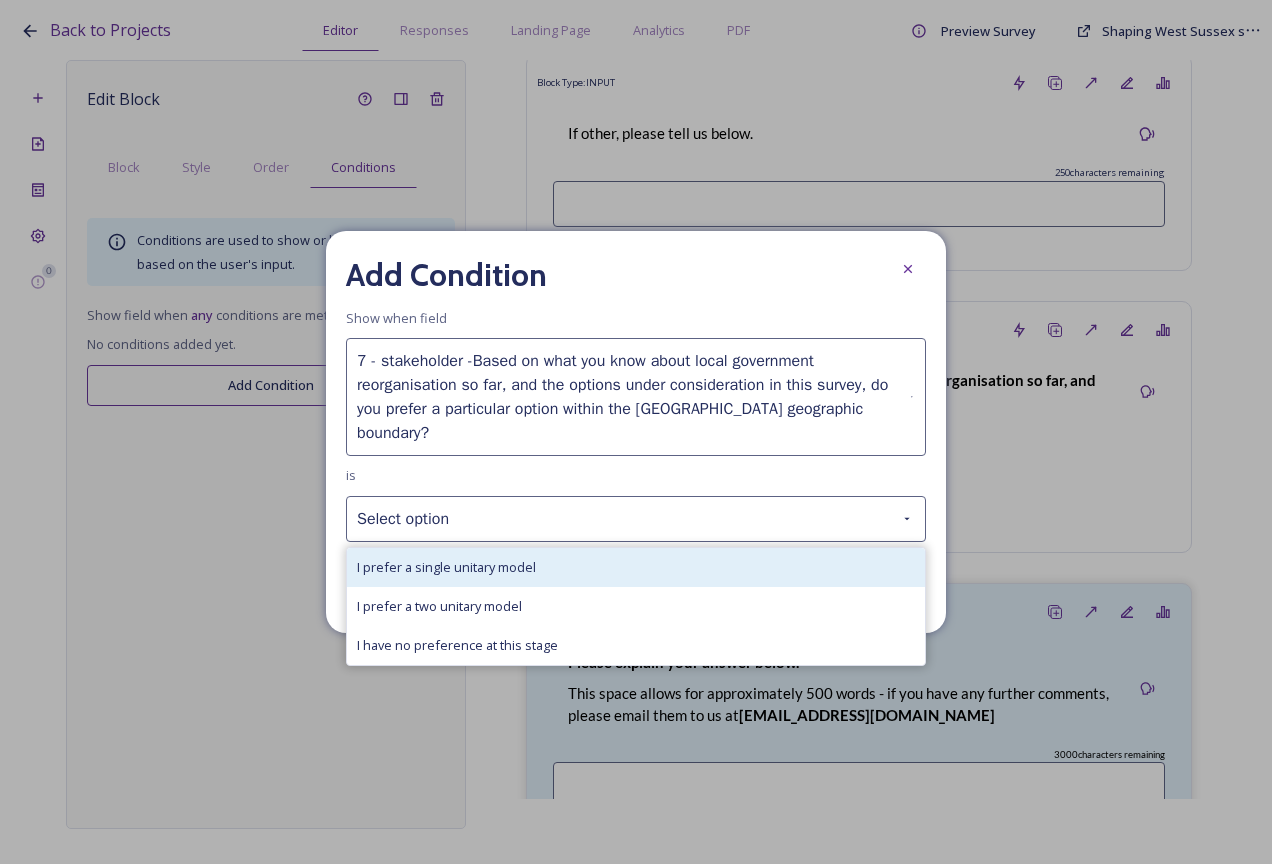 click on "I prefer a single unitary model" at bounding box center (636, 567) 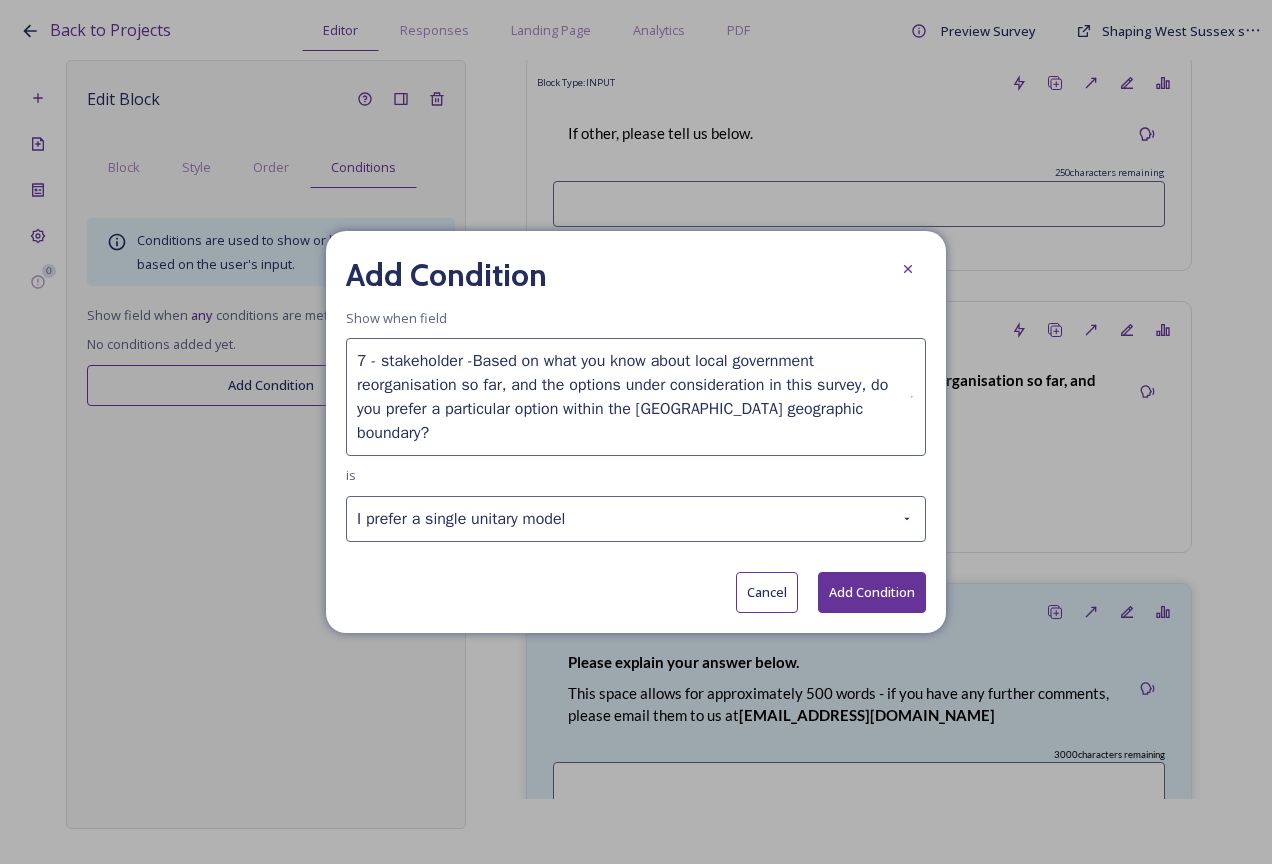 click on "Add Condition" at bounding box center [872, 592] 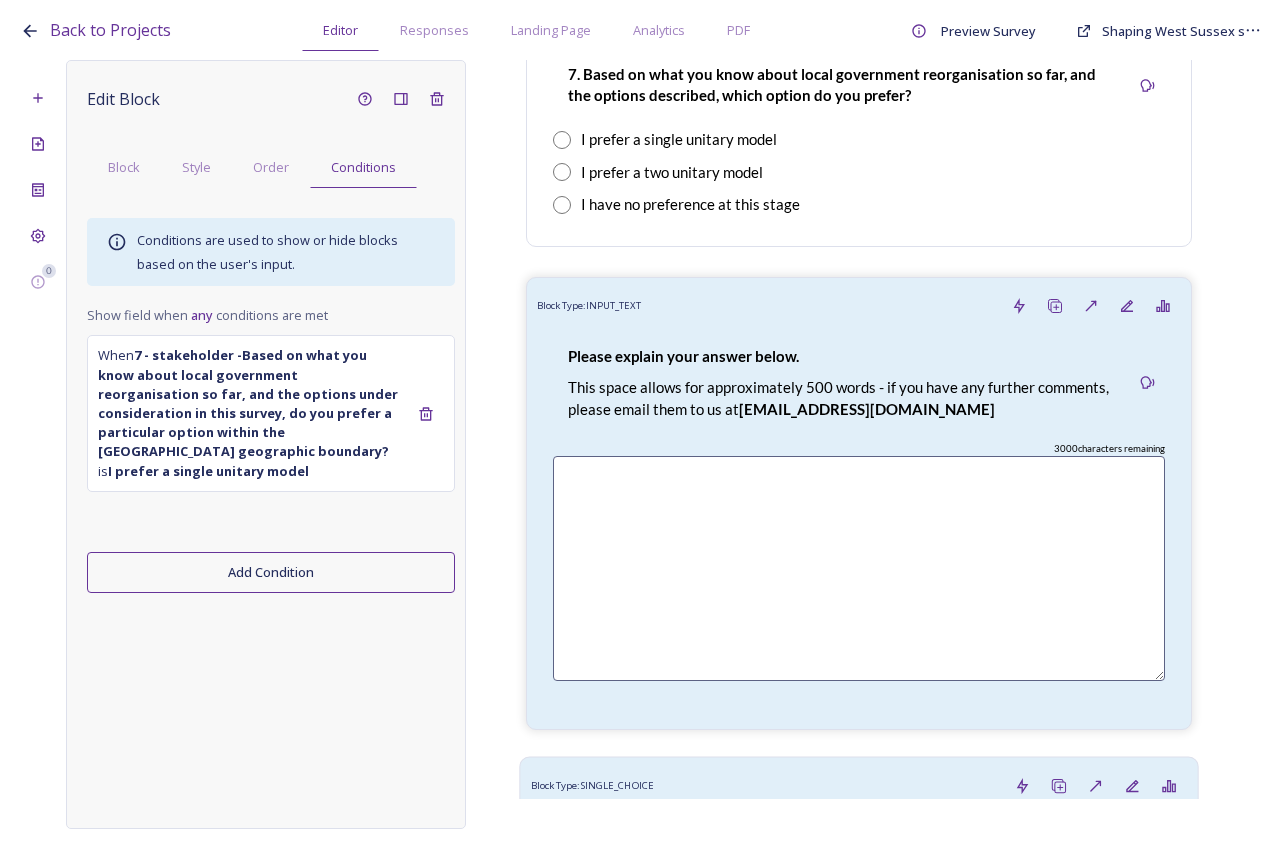 scroll, scrollTop: 9354, scrollLeft: 0, axis: vertical 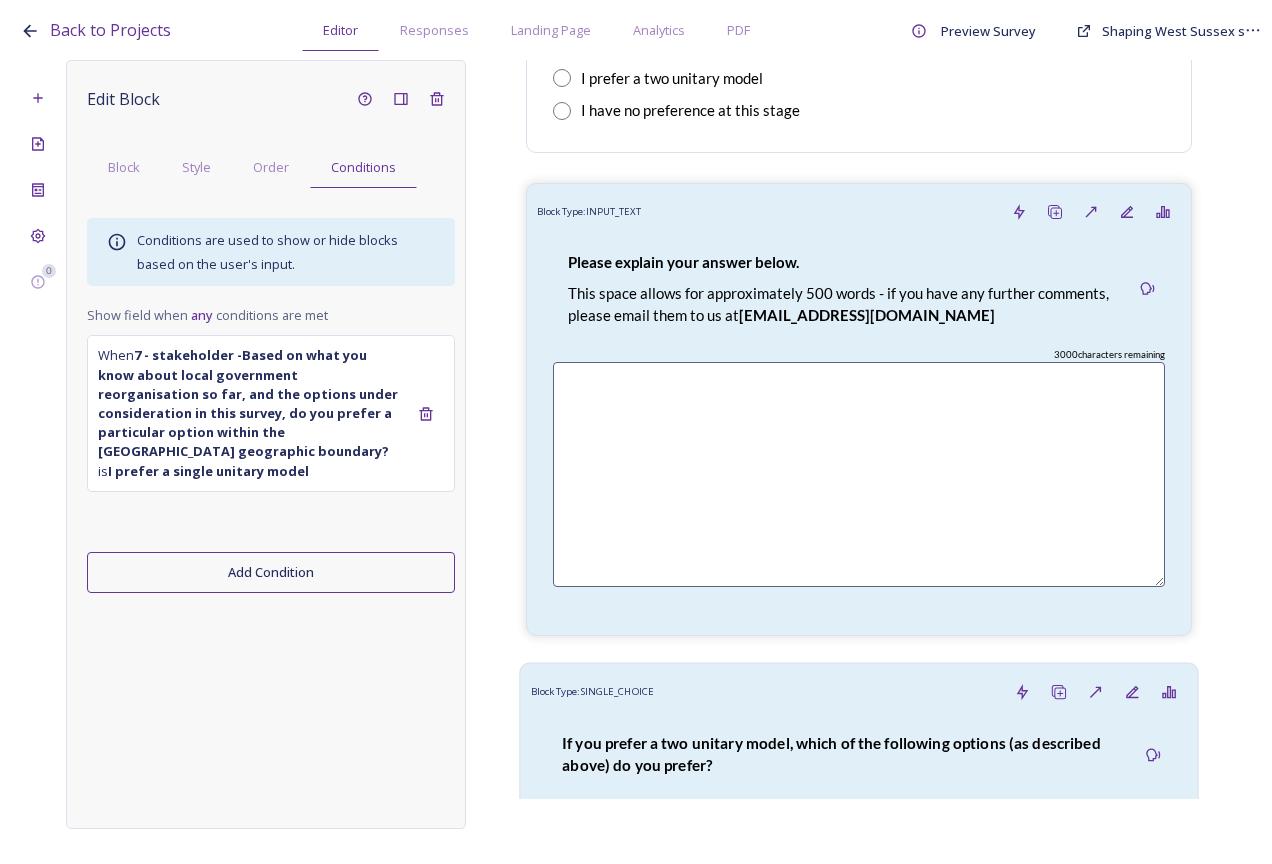 click on "Block Type:  SINGLE_CHOICE" at bounding box center [859, 692] 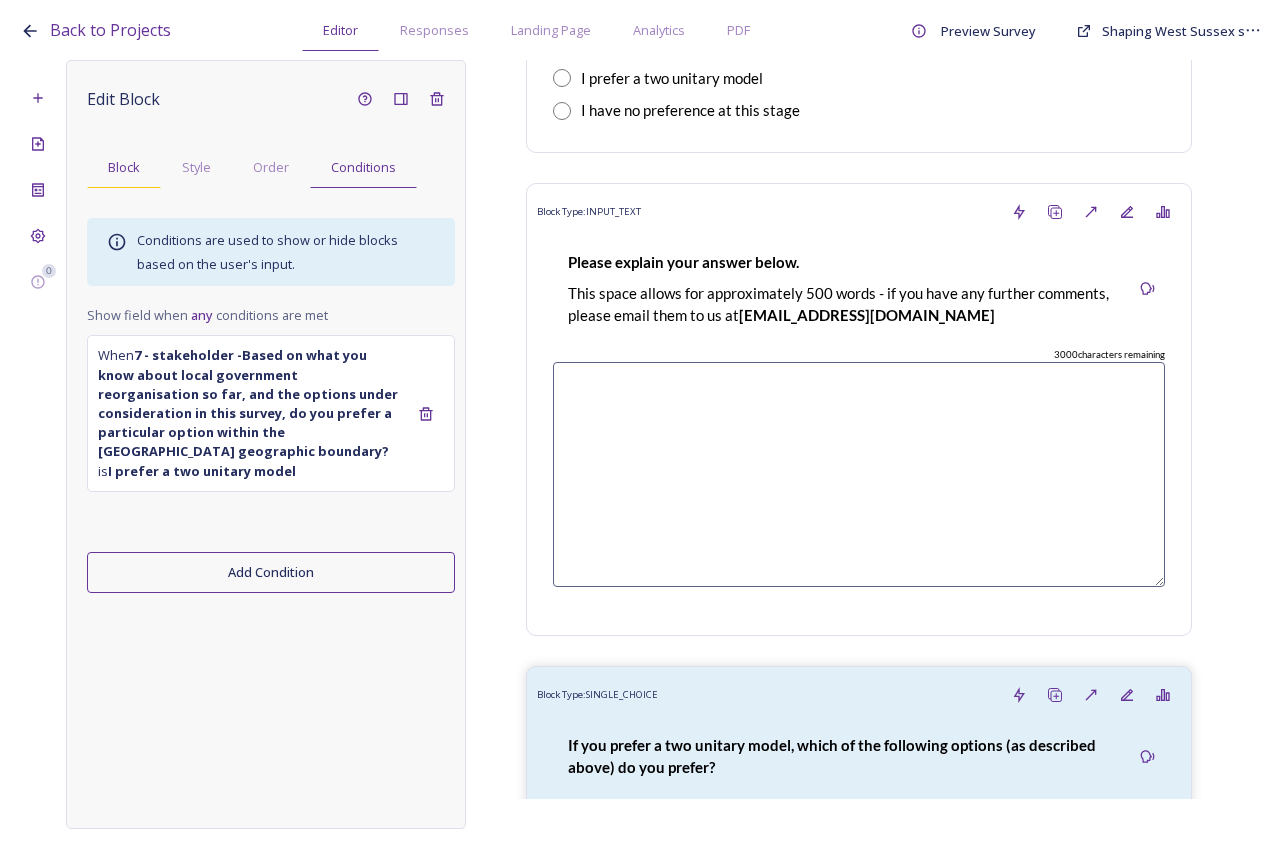 click on "Block" at bounding box center [124, 167] 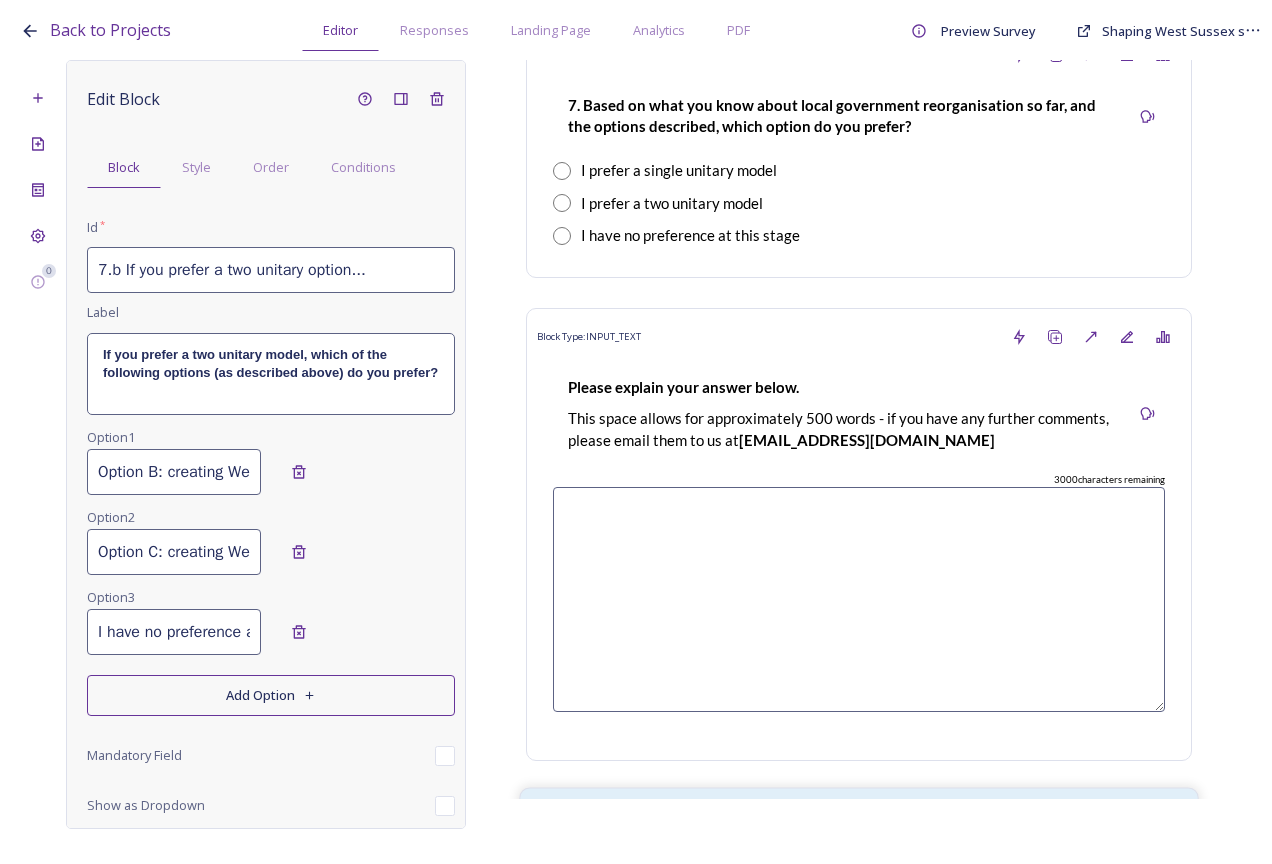 scroll, scrollTop: 9554, scrollLeft: 0, axis: vertical 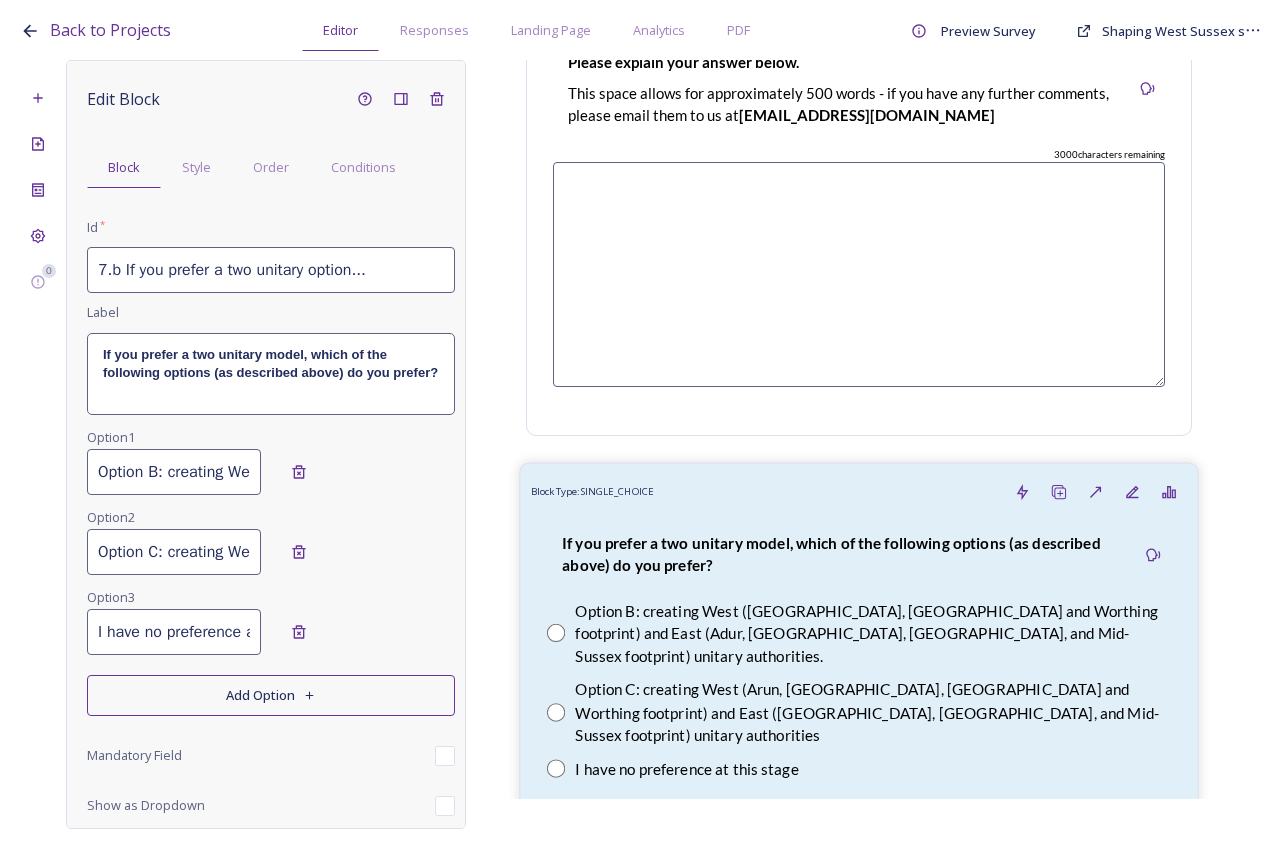 click on "If you prefer a two unitary model, which of the following options (as described above) do you prefer?" at bounding box center (840, 554) 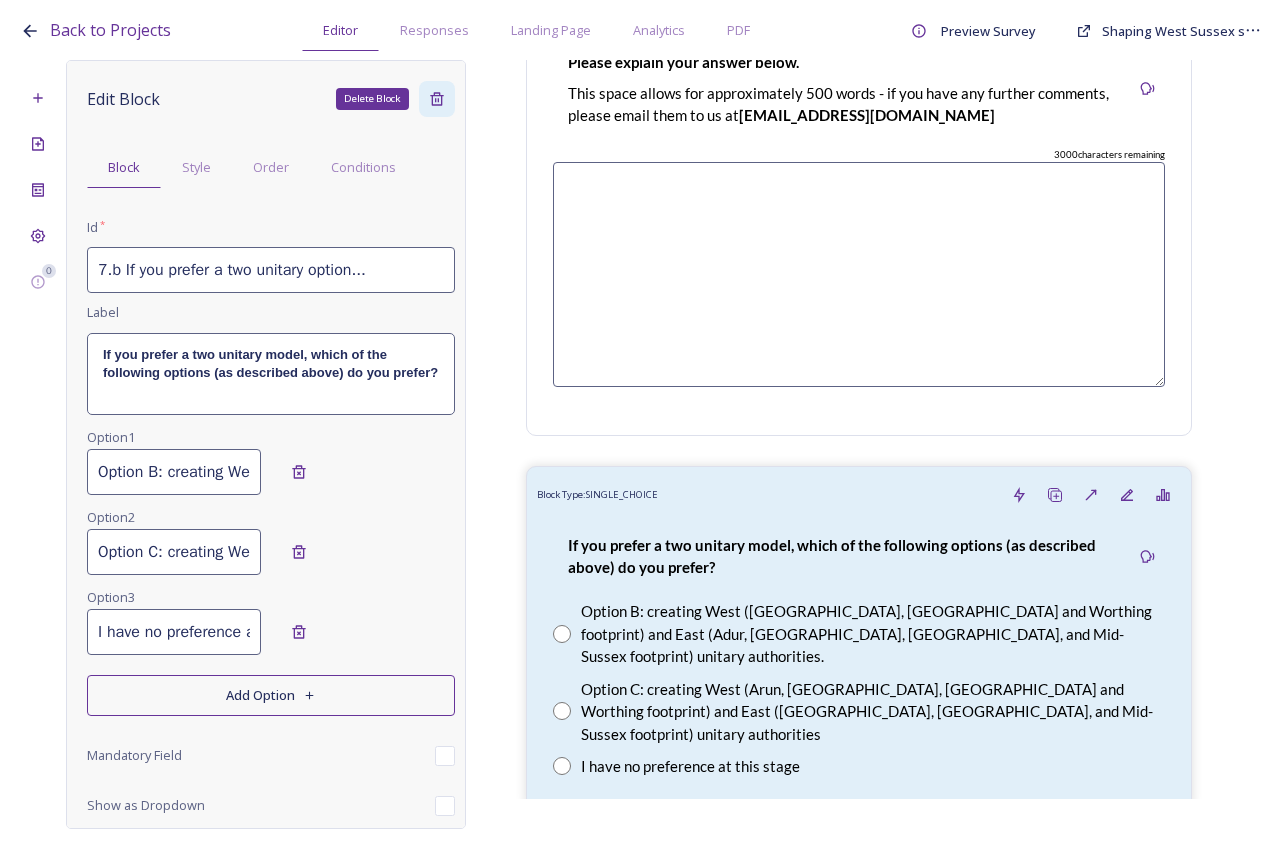 click on "Delete Block" at bounding box center [437, 99] 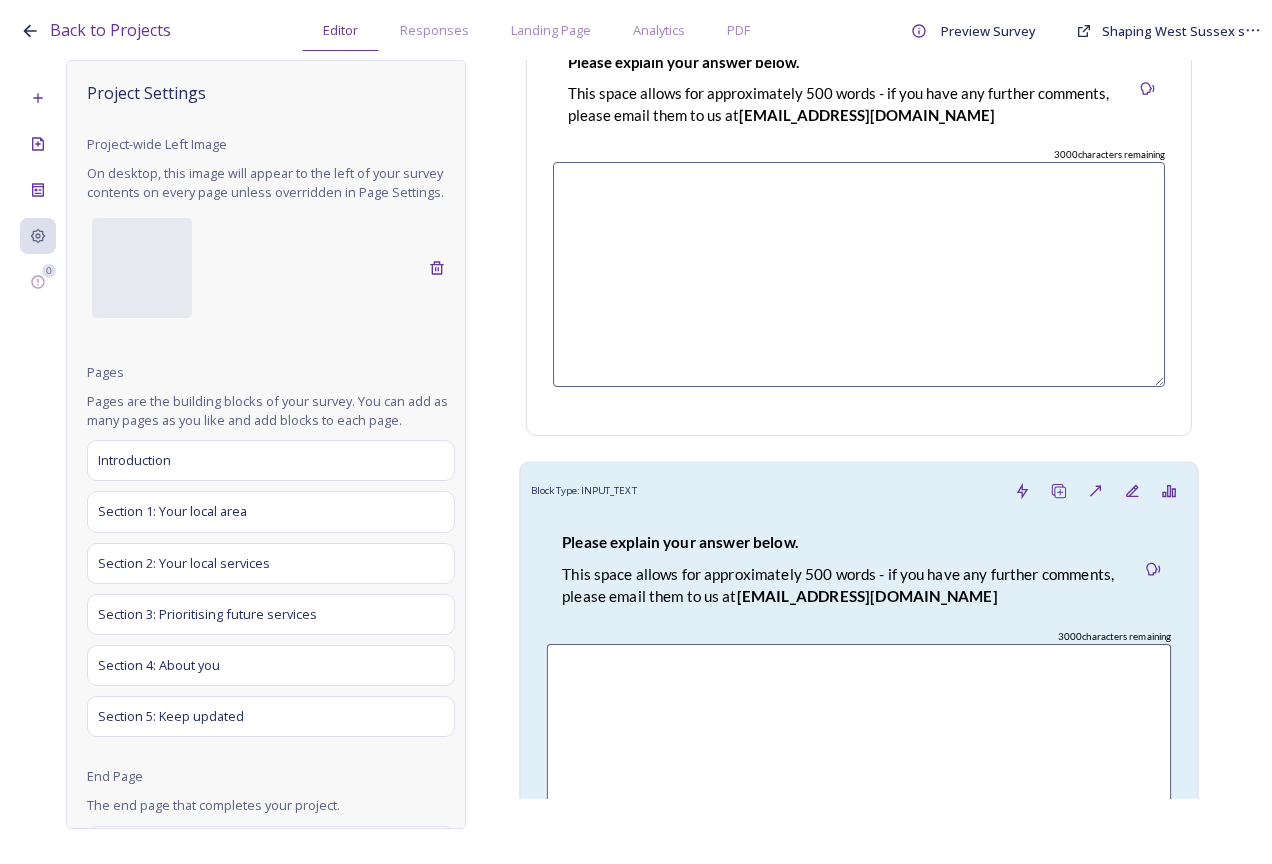 click on "Please explain your answer below.  This space allows for approximately 500 words - if you have any further comments, please email them to us at  LGRquestions@horsham.gov.uk" at bounding box center (841, 570) 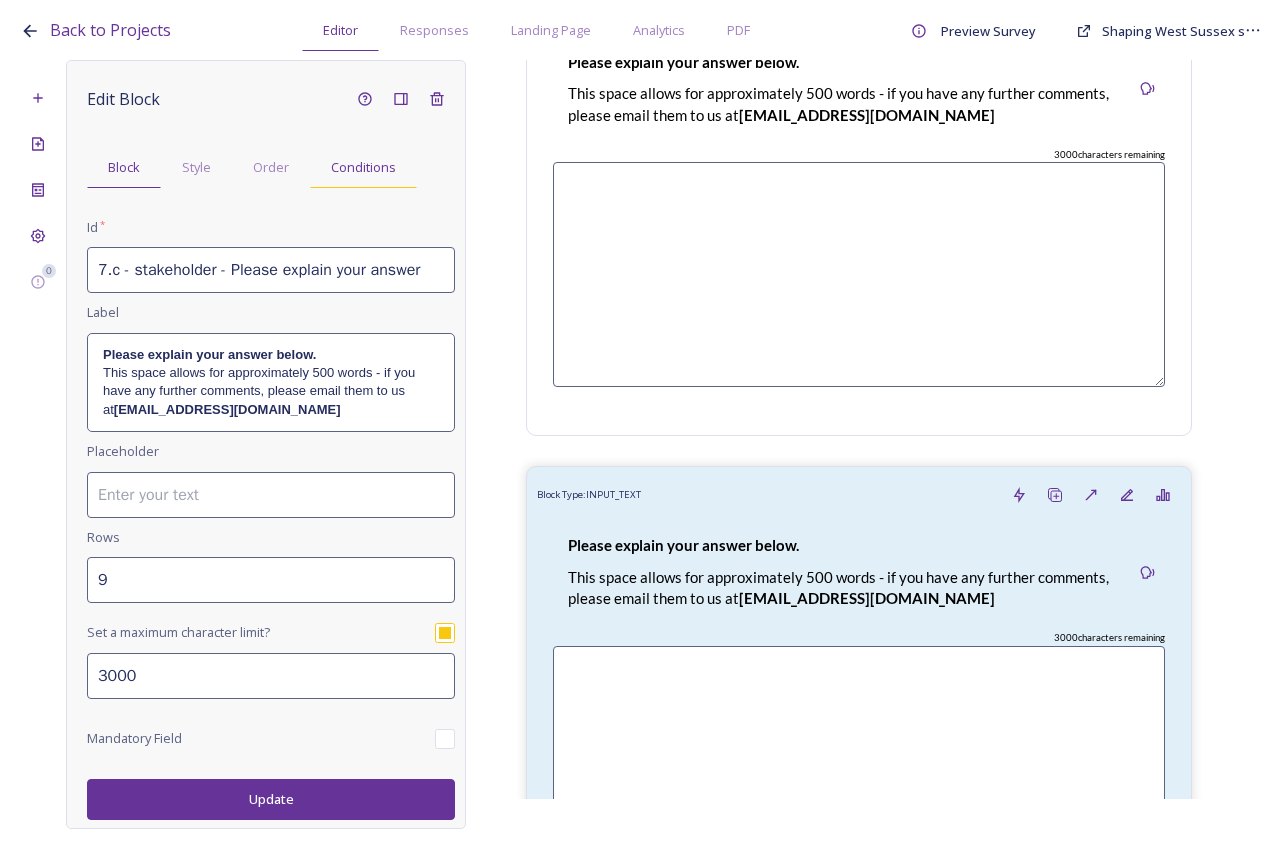 click on "Conditions" at bounding box center [363, 167] 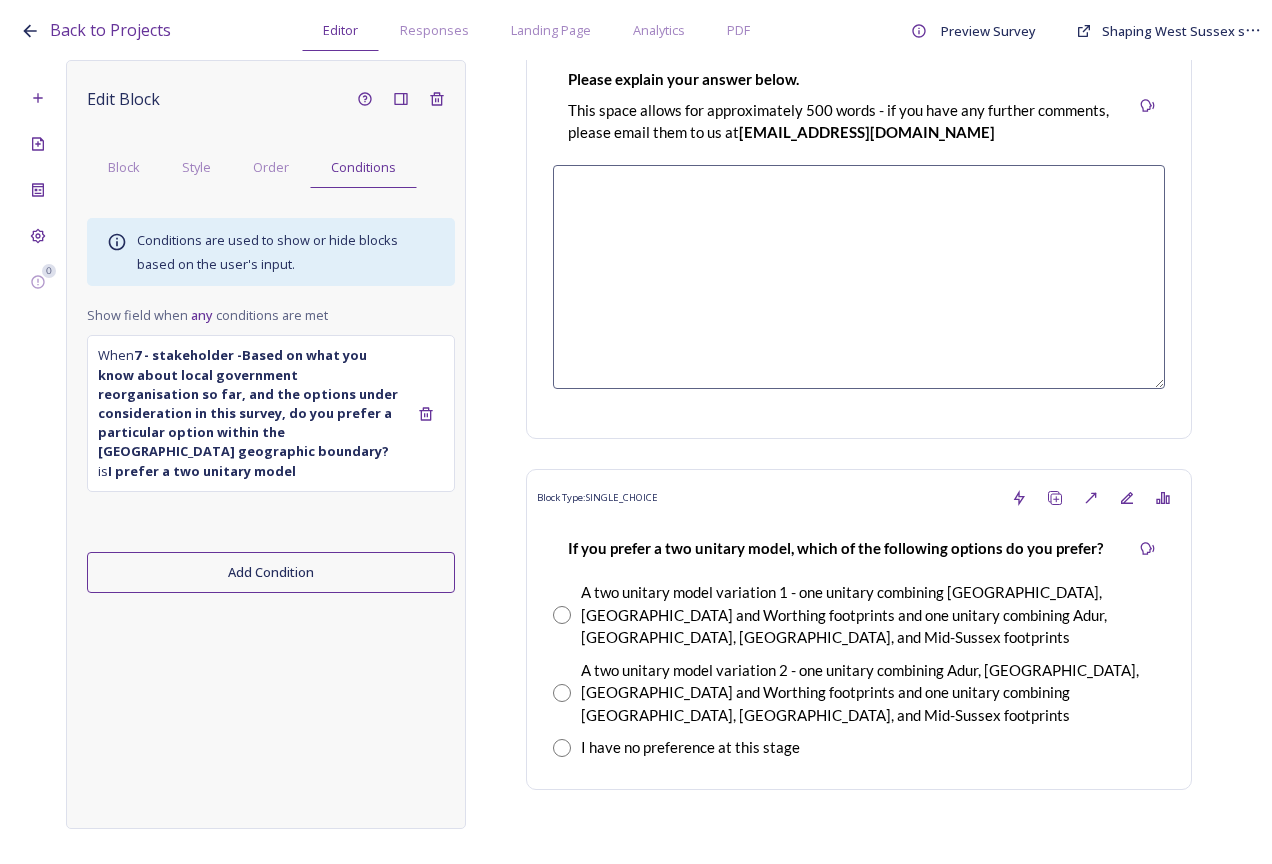 scroll, scrollTop: 3454, scrollLeft: 0, axis: vertical 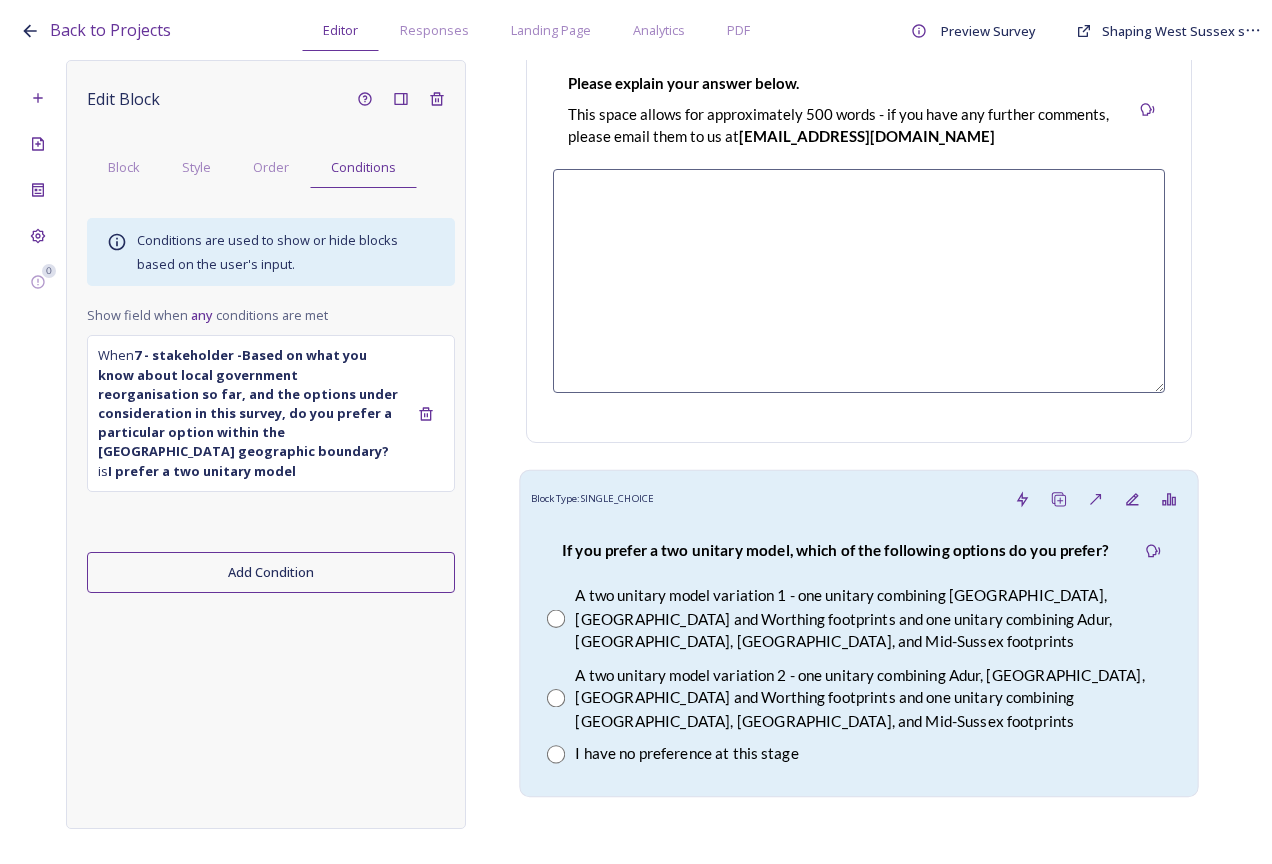 click on "If you prefer a two unitary model, which of the following options do you prefer? A two unitary model variation 1 - one unitary combining Arun, Chichester and Worthing footprints and one unitary combining Adur, Crawley, Horsham, and Mid-Sussex footprints  A two unitary model variation 2 - one unitary combining Adur, Arun, Chichester and Worthing footprints and one unitary combining Crawley, Horsham, and Mid-Sussex footprints I have no preference at this stage" at bounding box center (859, 652) 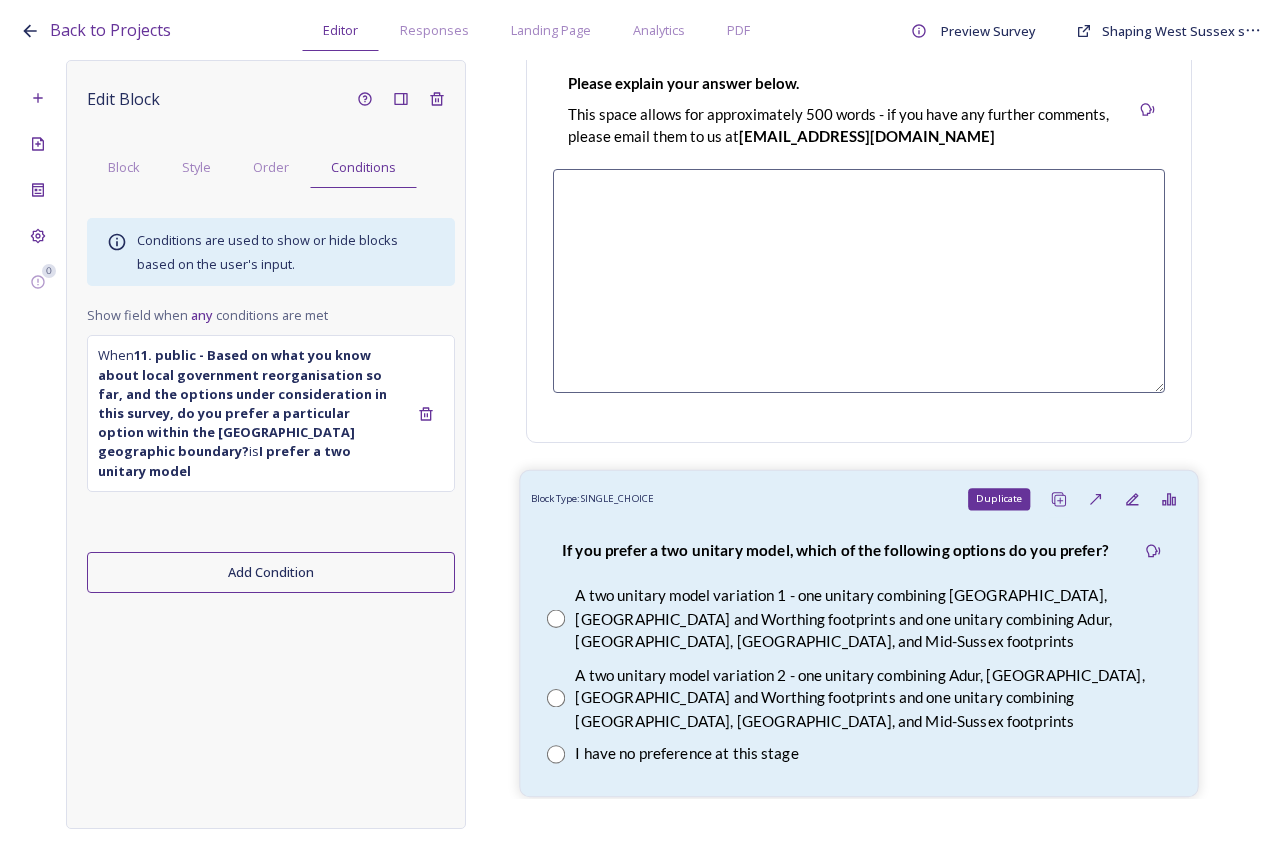 click 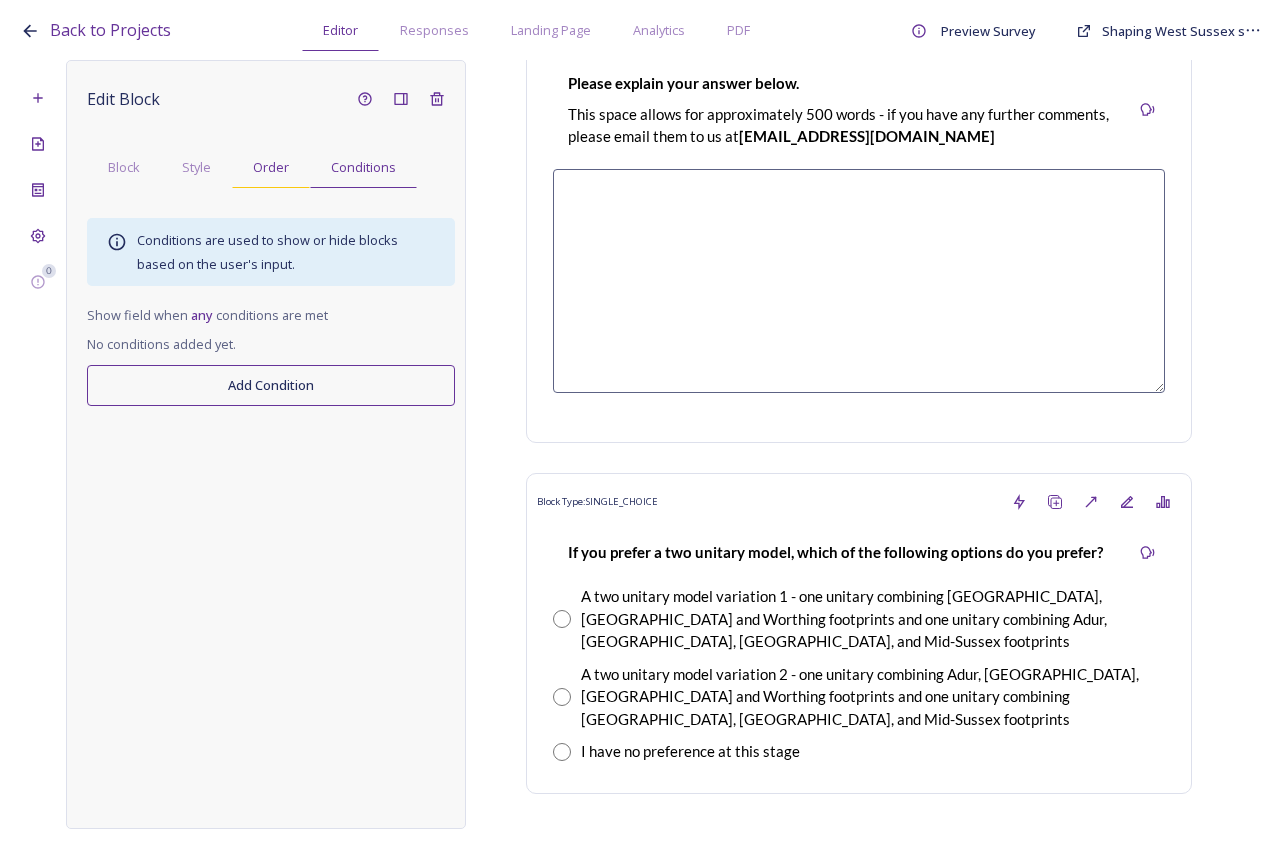 click on "Order" at bounding box center (271, 167) 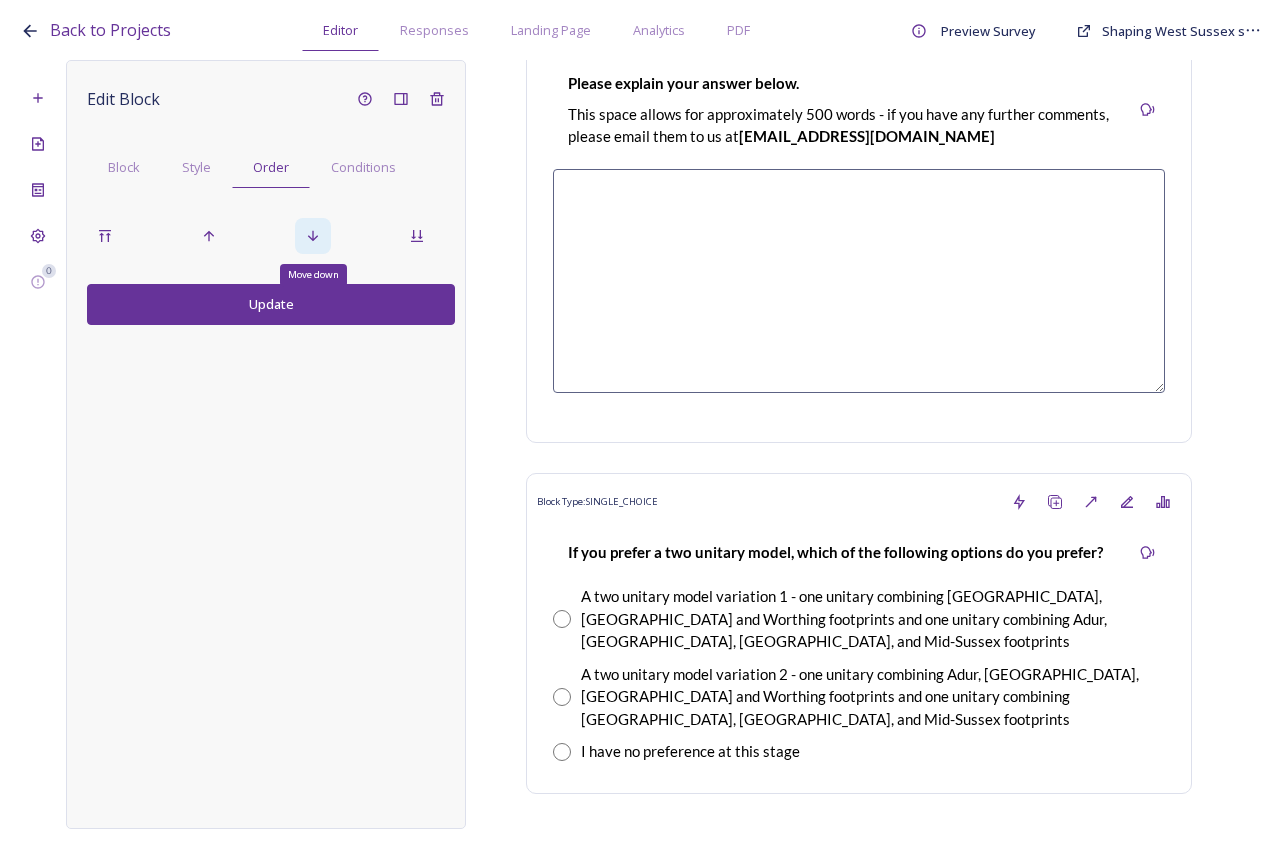click 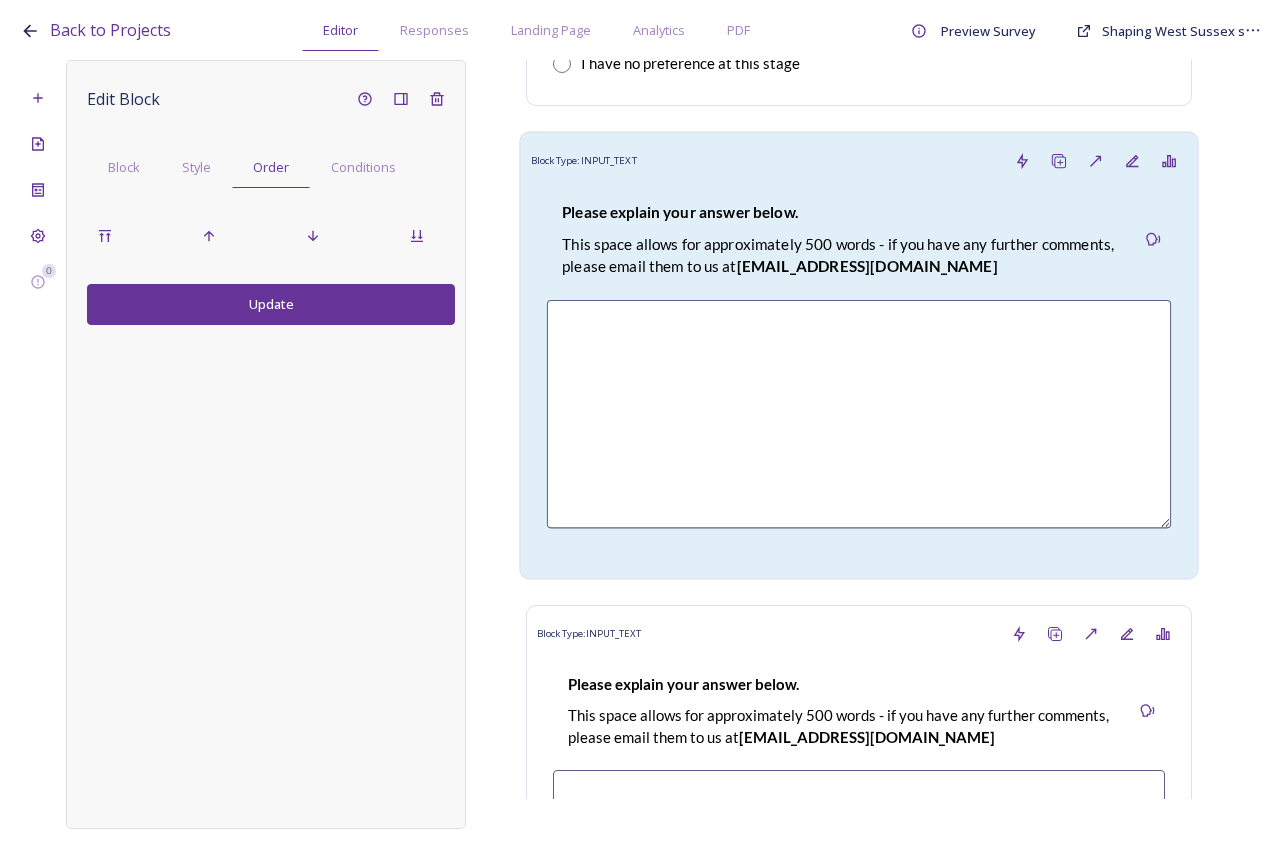 scroll, scrollTop: 4154, scrollLeft: 0, axis: vertical 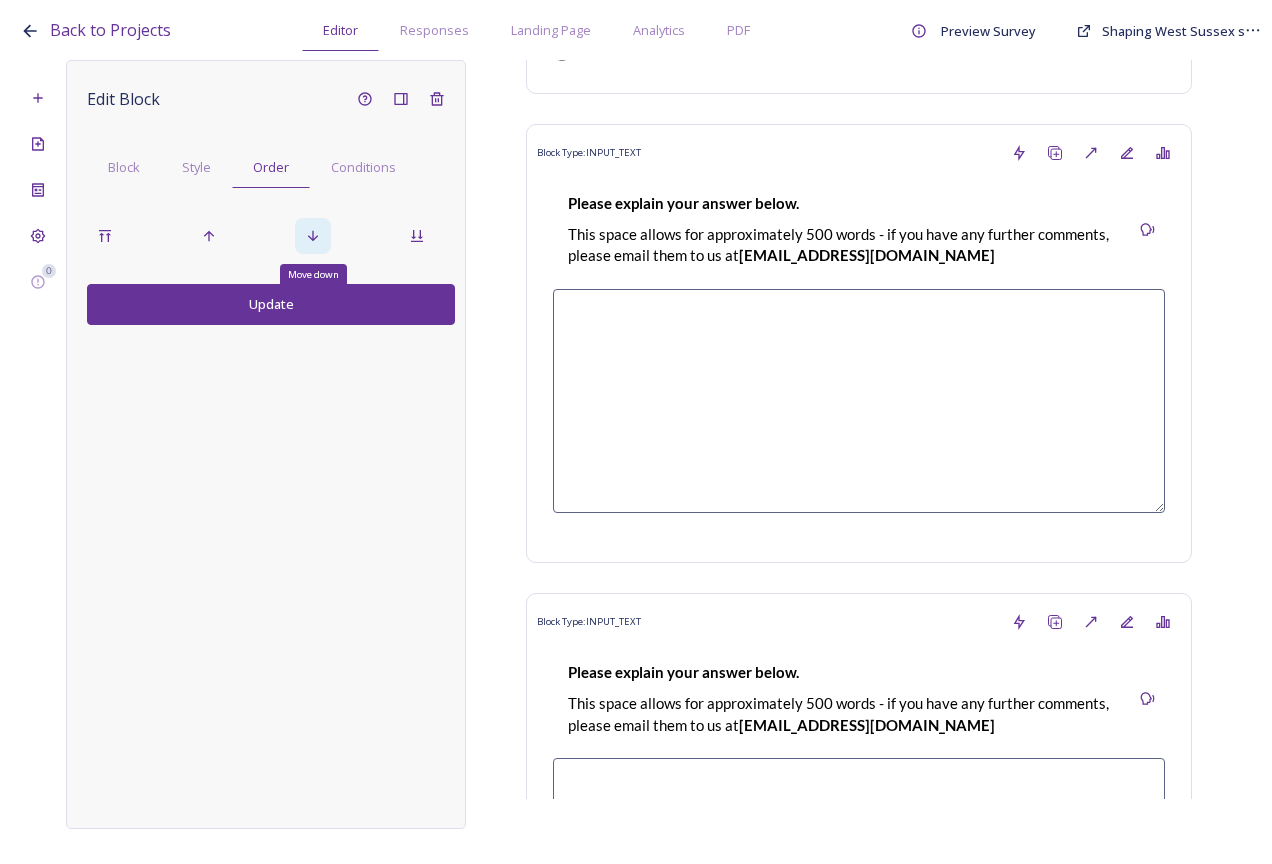 click 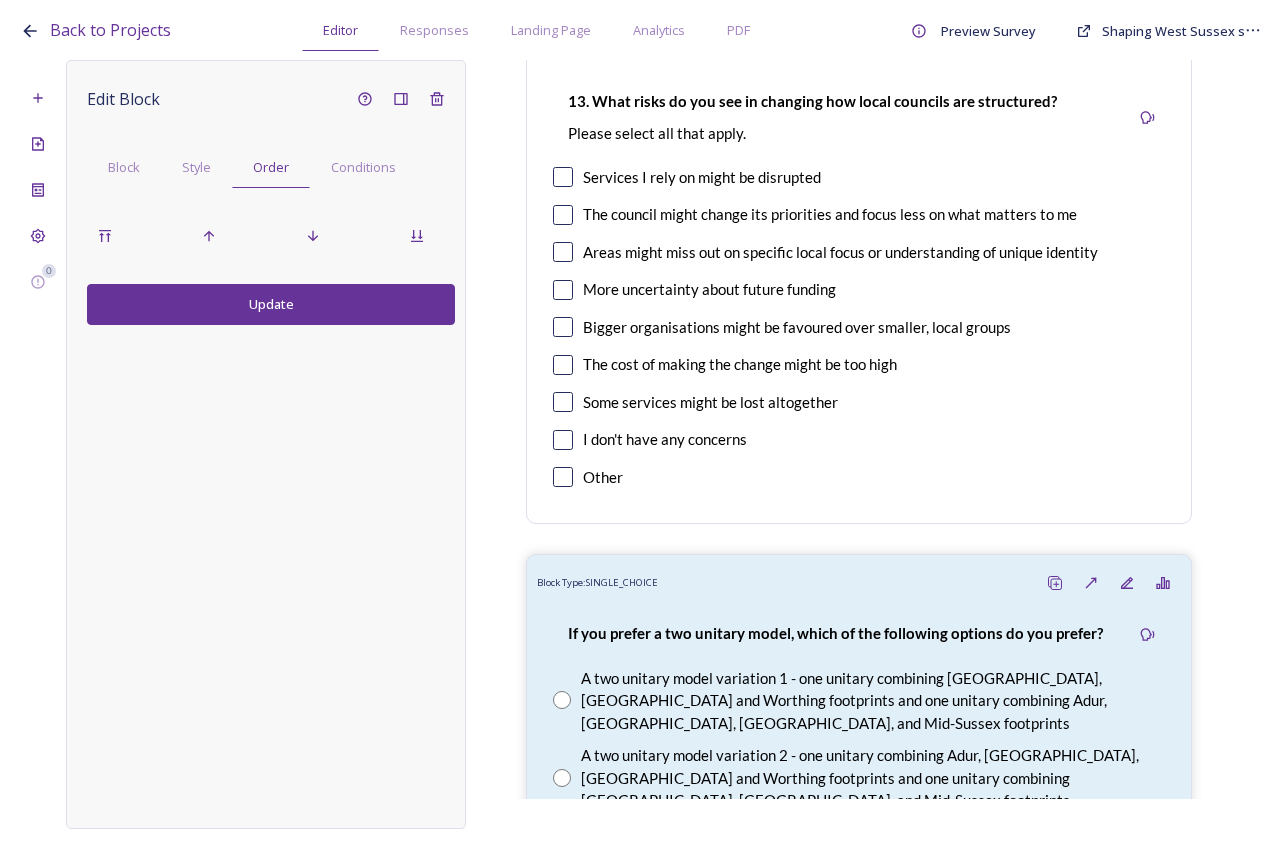 scroll, scrollTop: 6054, scrollLeft: 0, axis: vertical 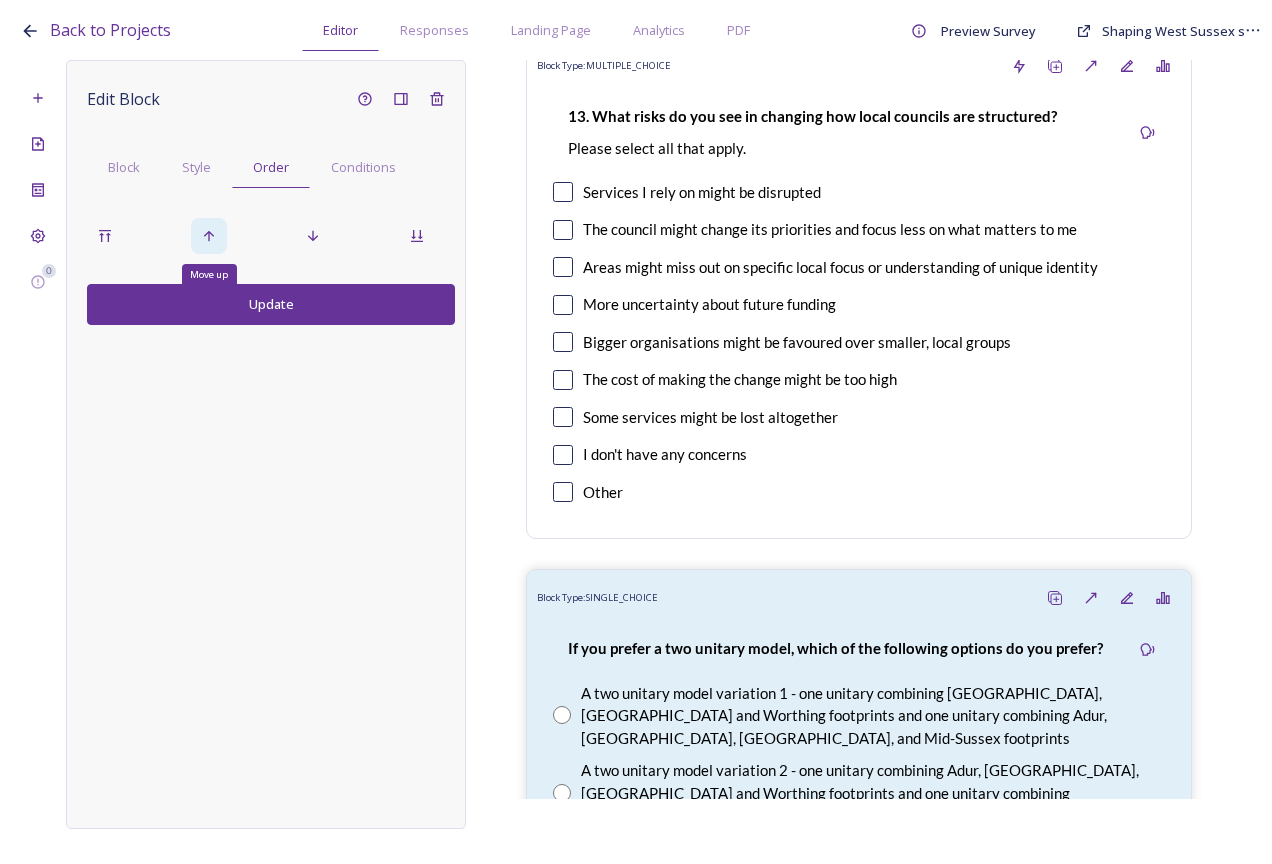click on "Move up" at bounding box center (209, 236) 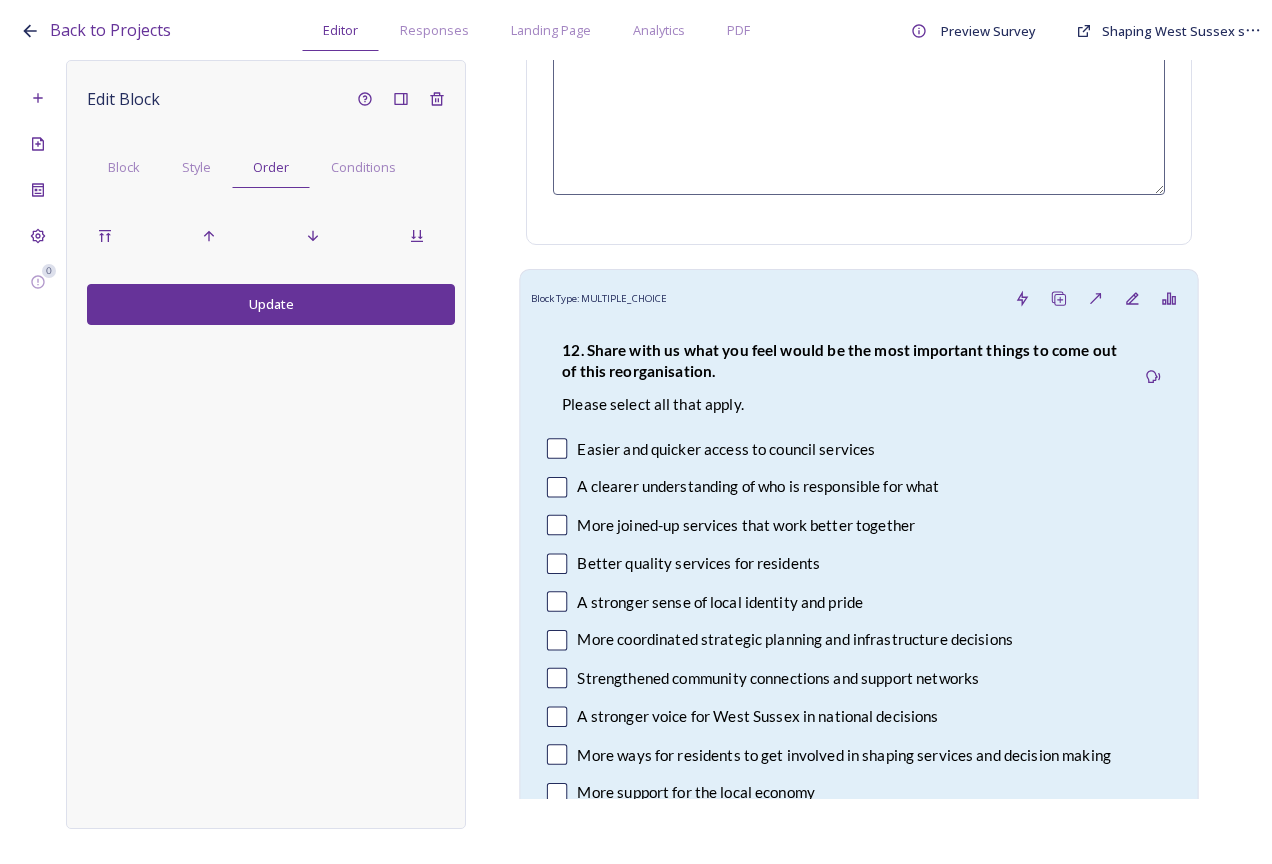scroll, scrollTop: 4921, scrollLeft: 0, axis: vertical 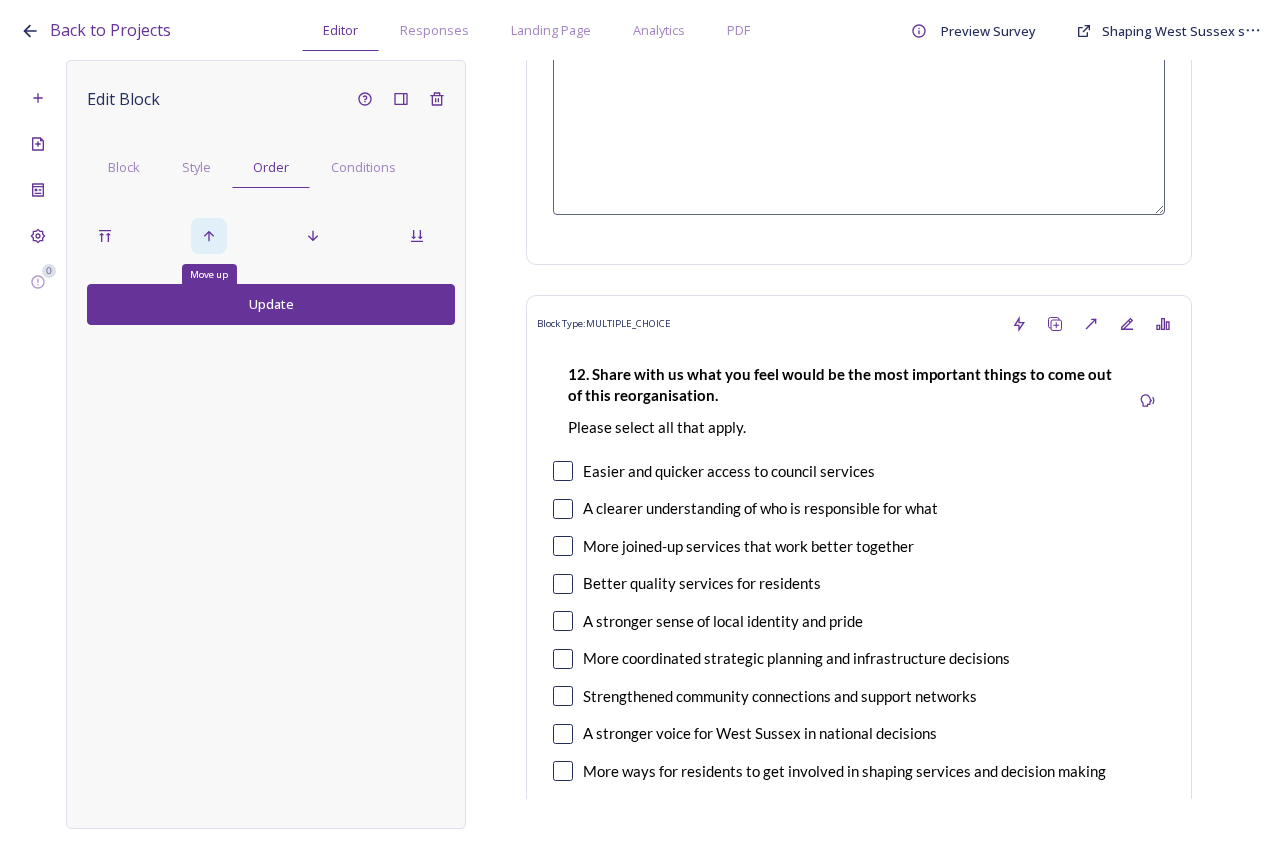 click on "Move up" at bounding box center (209, 236) 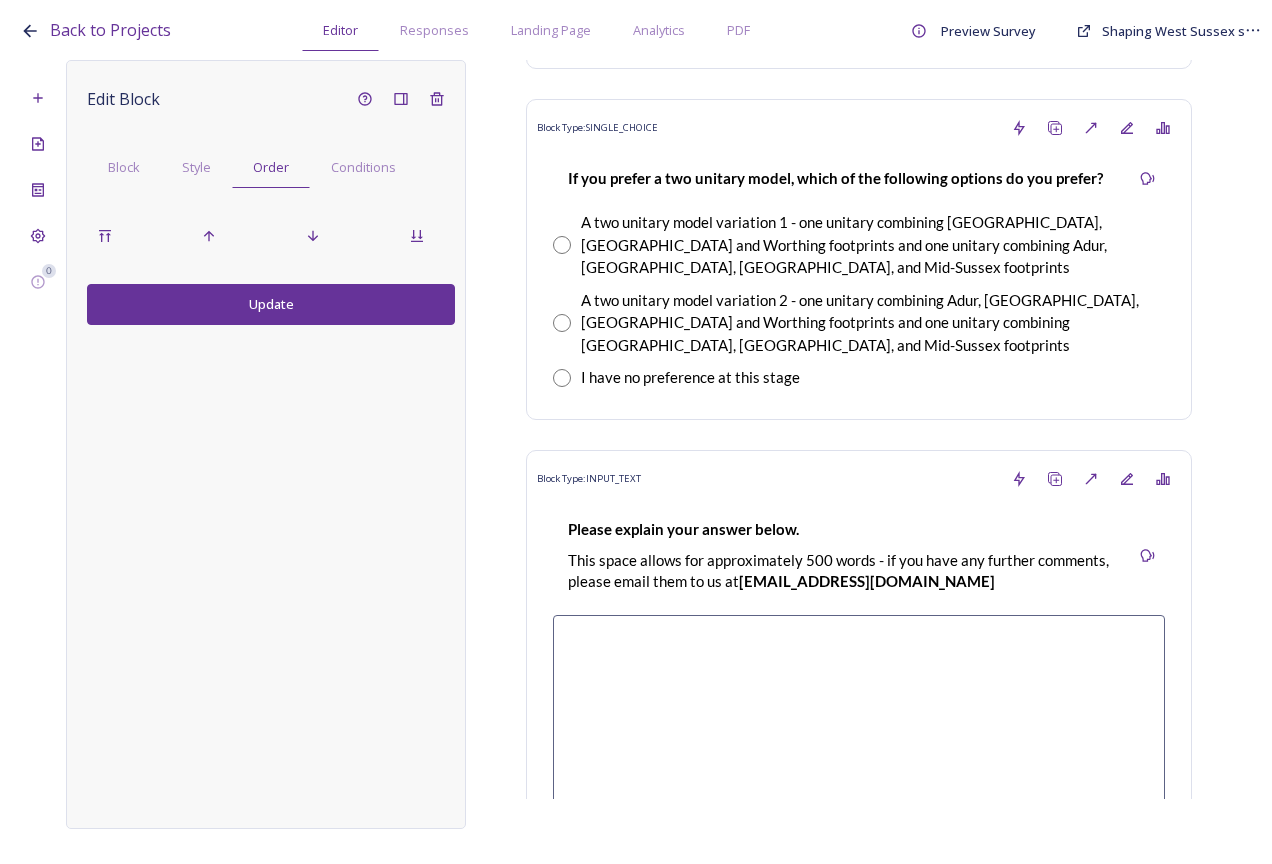 scroll, scrollTop: 4021, scrollLeft: 0, axis: vertical 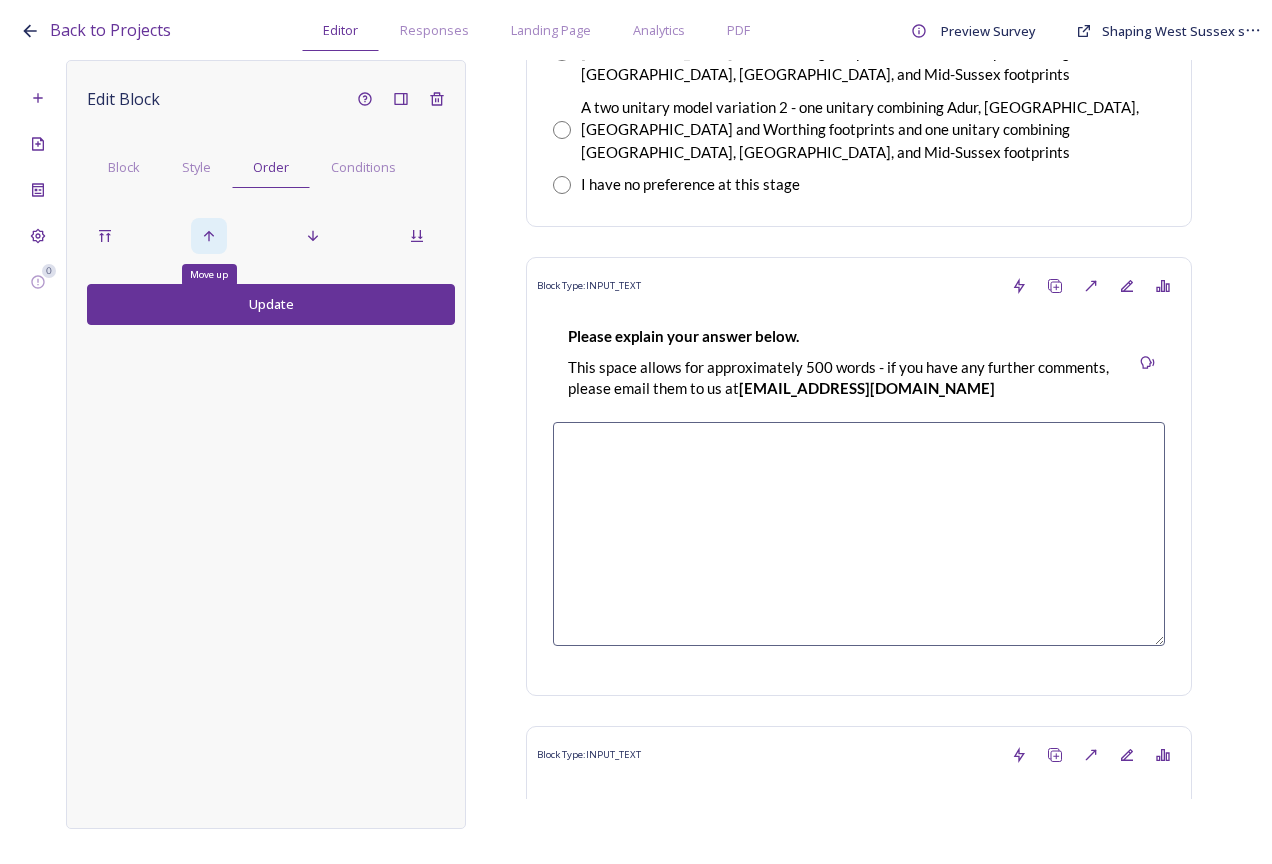 click on "Move up" at bounding box center [209, 236] 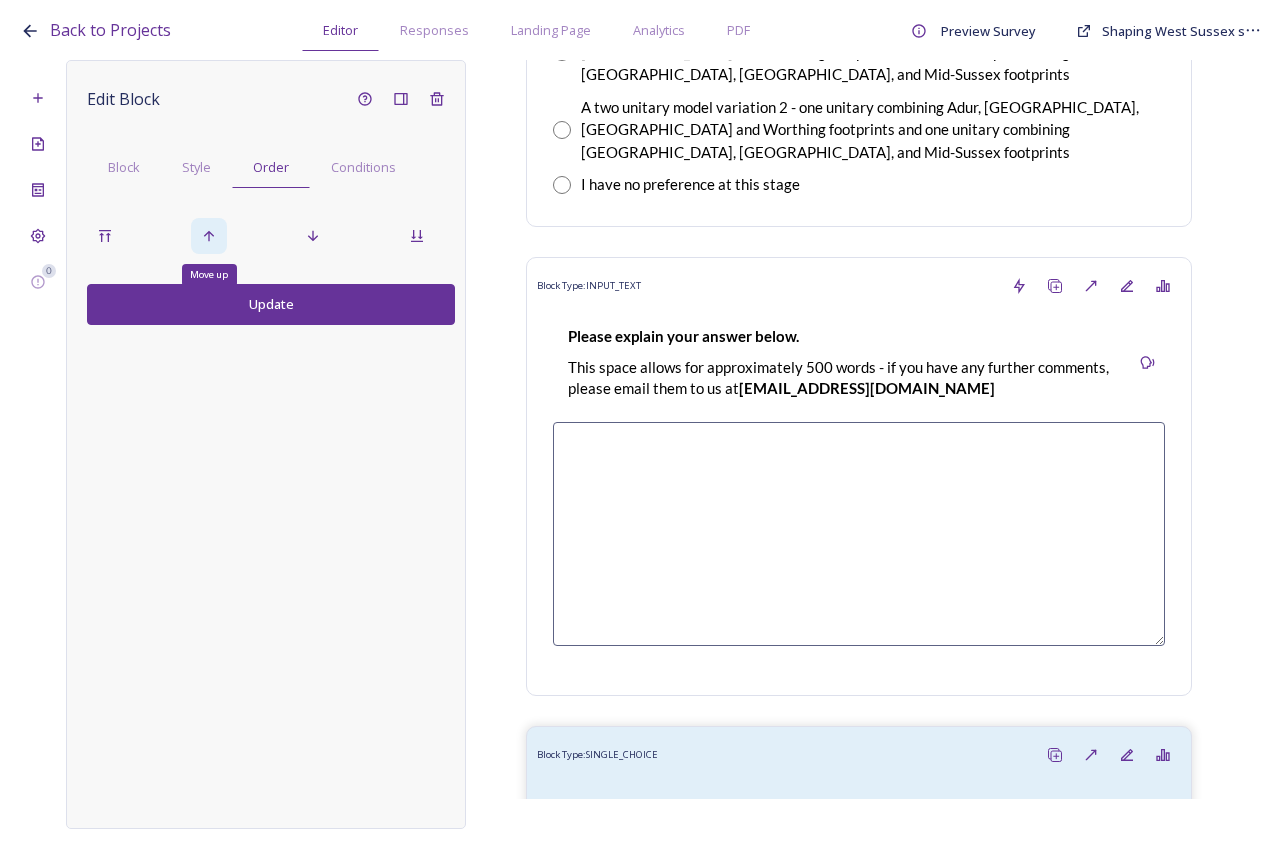 click on "Move up" at bounding box center [209, 236] 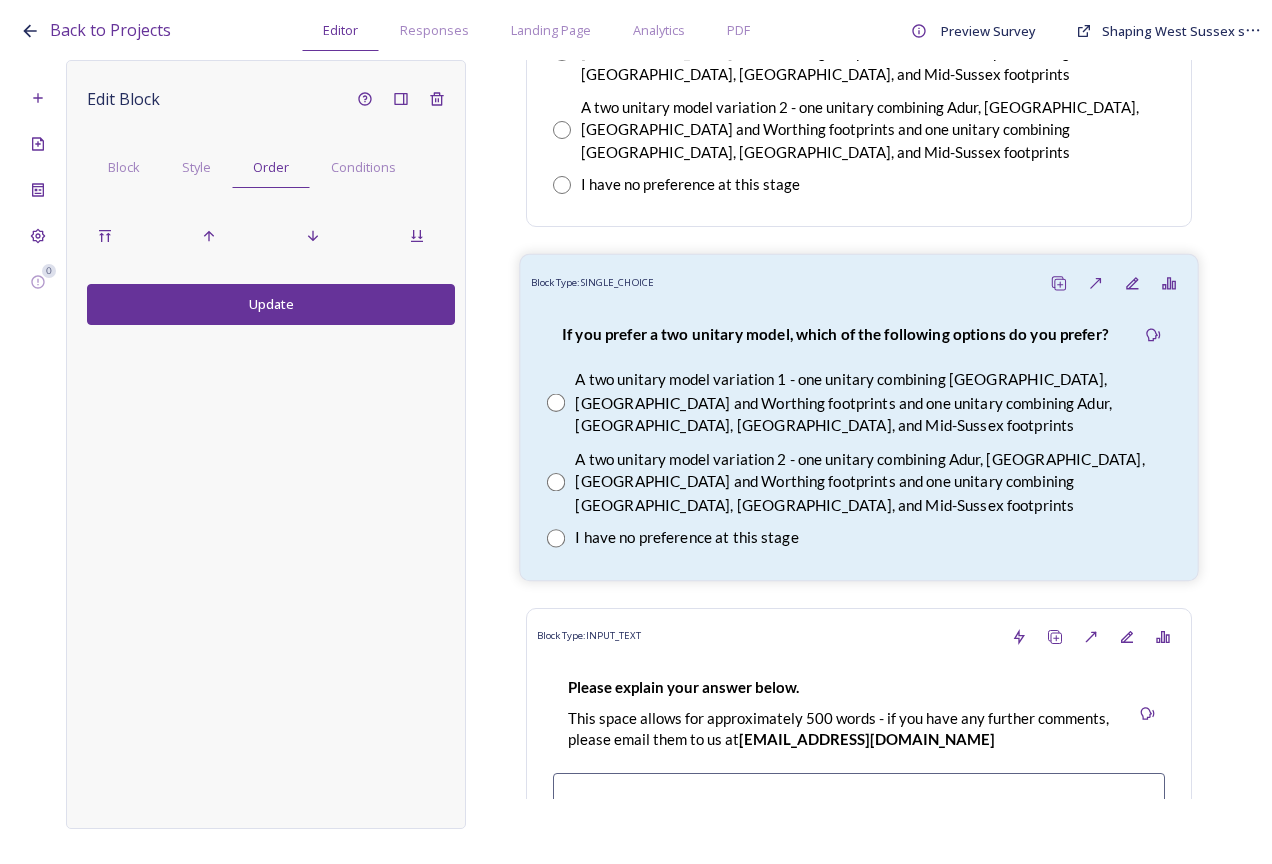 scroll, scrollTop: 3621, scrollLeft: 0, axis: vertical 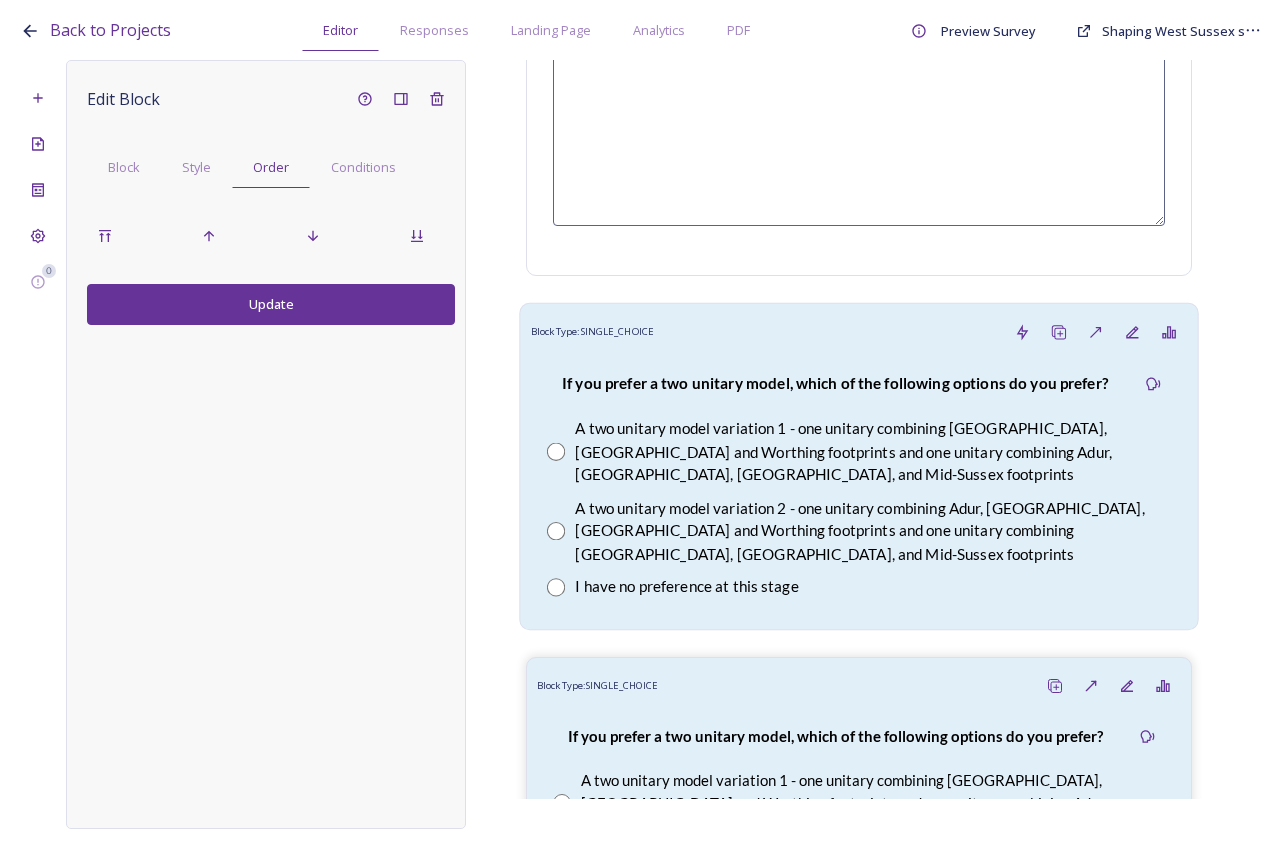 click on "A two unitary model variation 1 - one unitary combining Arun, Chichester and Worthing footprints and one unitary combining Adur, Crawley, Horsham, and Mid-Sussex footprints" at bounding box center (873, 451) 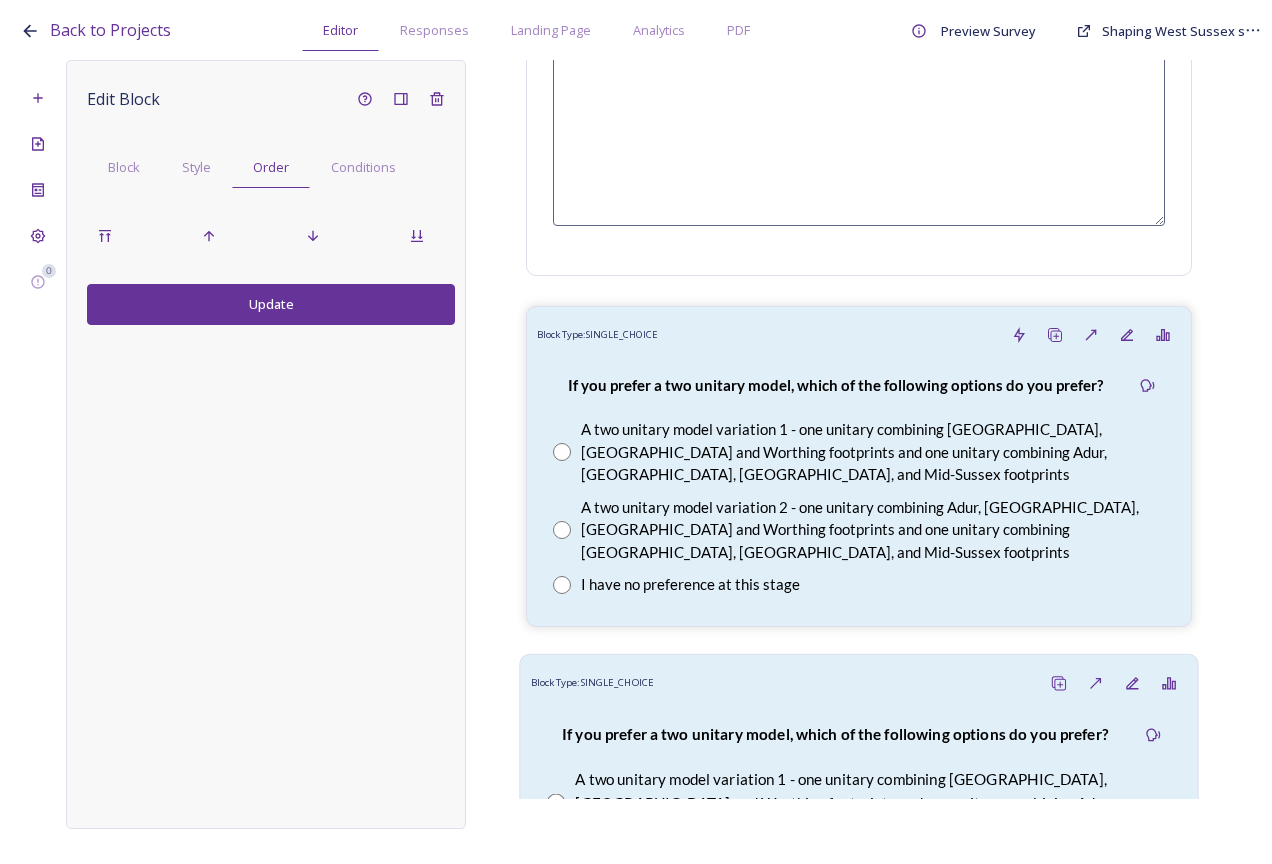 click on "Block Type:  SINGLE_CHOICE" at bounding box center [859, 683] 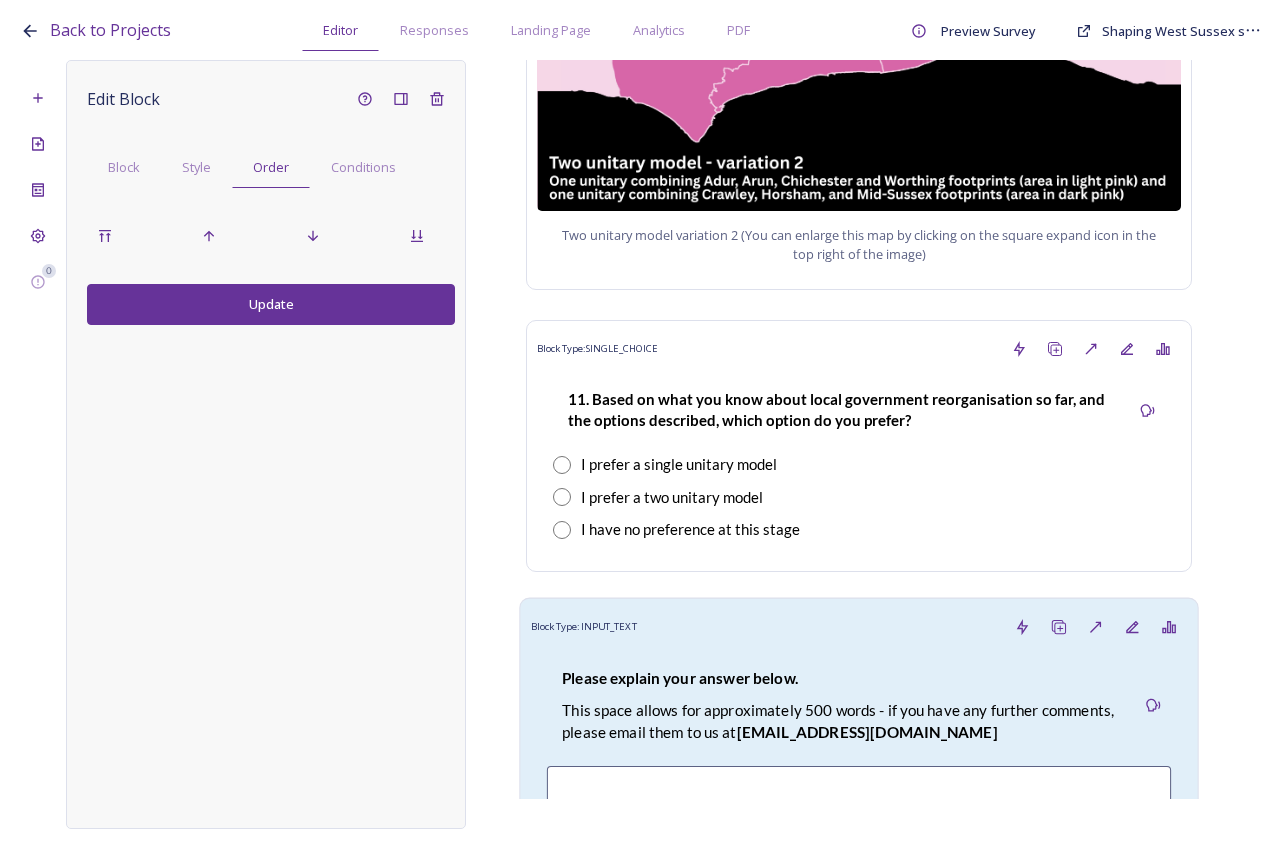 scroll, scrollTop: 3121, scrollLeft: 0, axis: vertical 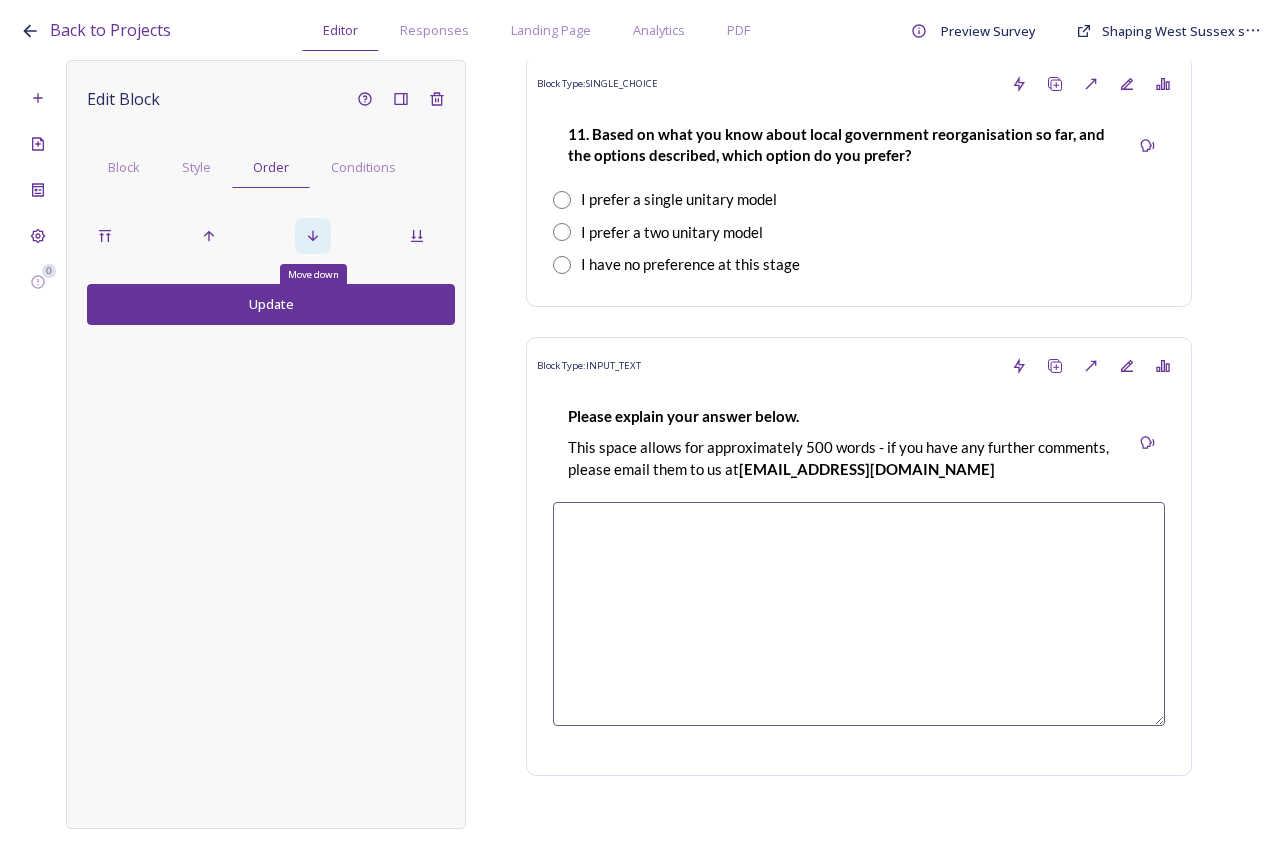 click 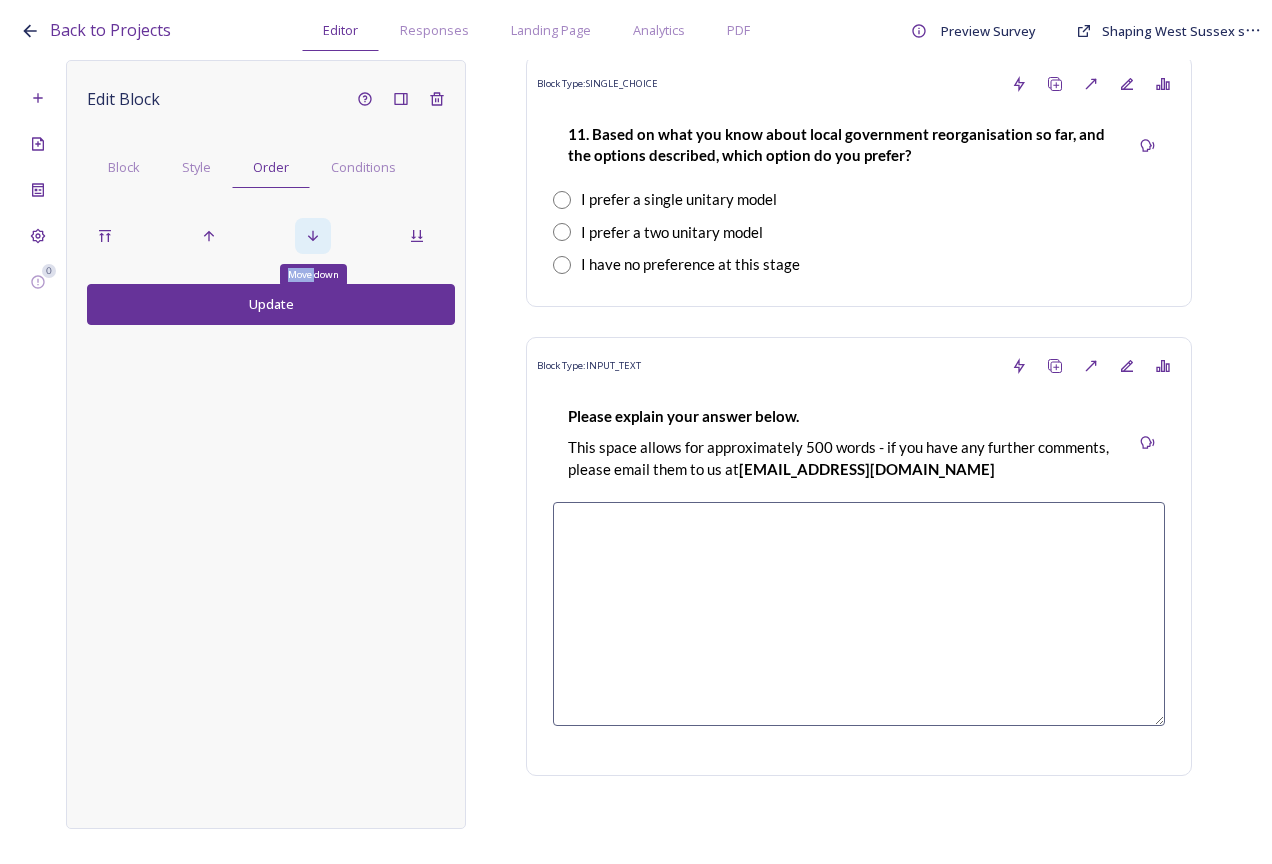 click 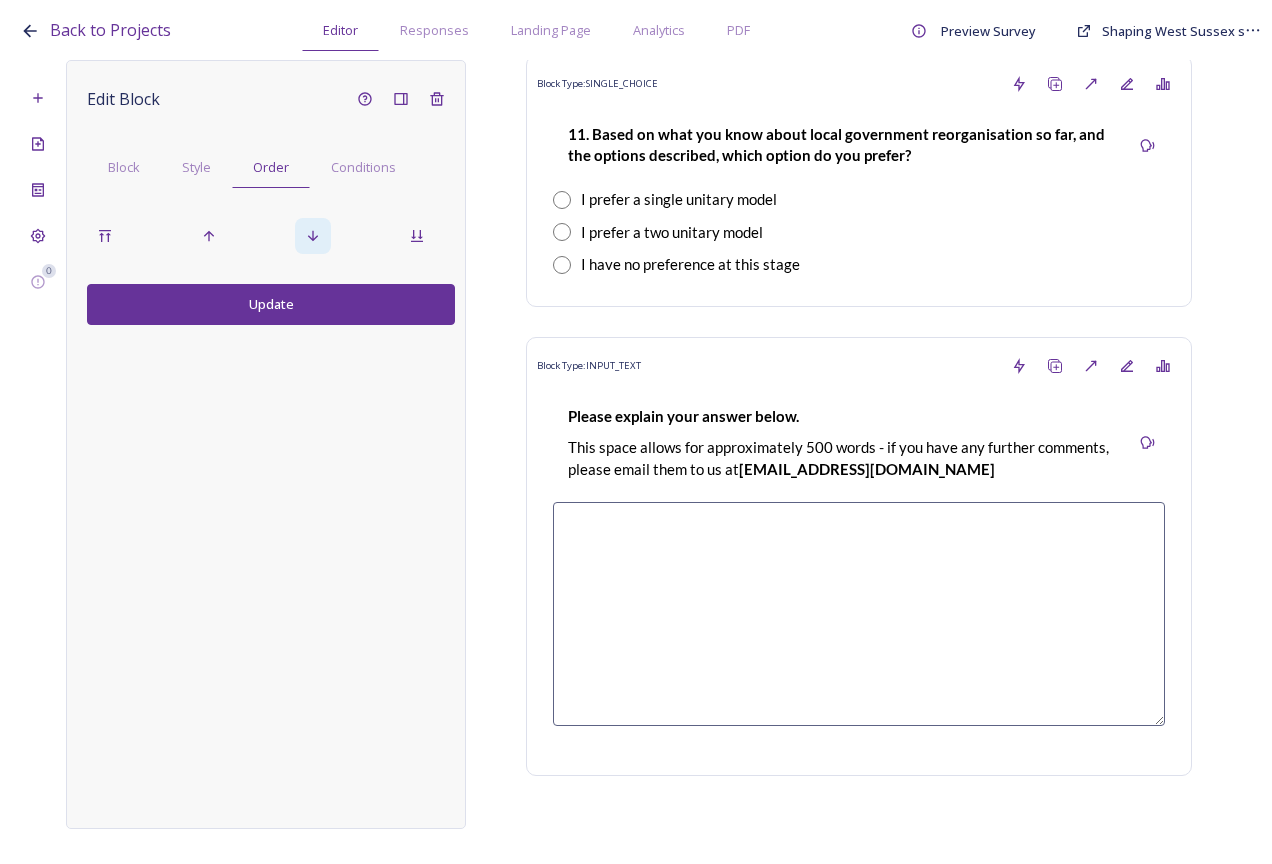 click 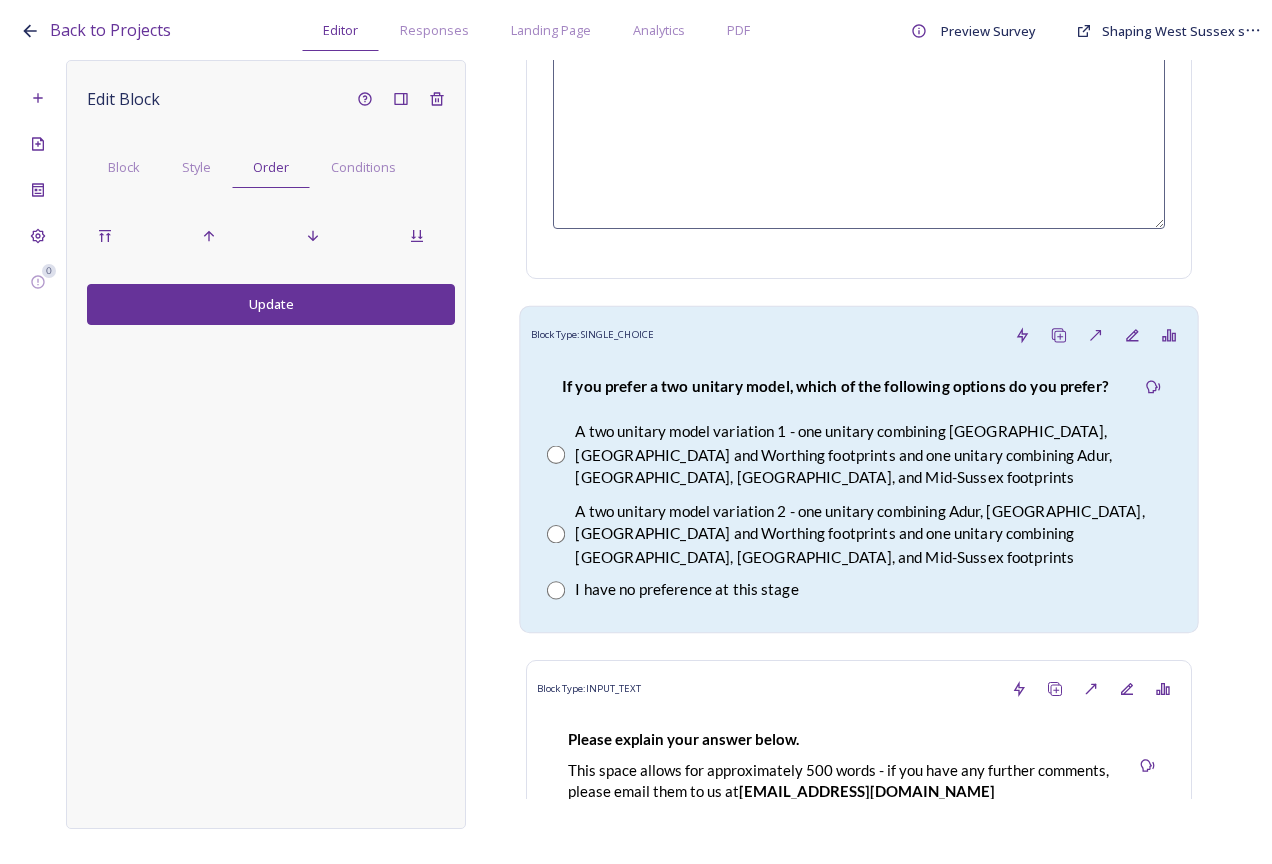 scroll, scrollTop: 3621, scrollLeft: 0, axis: vertical 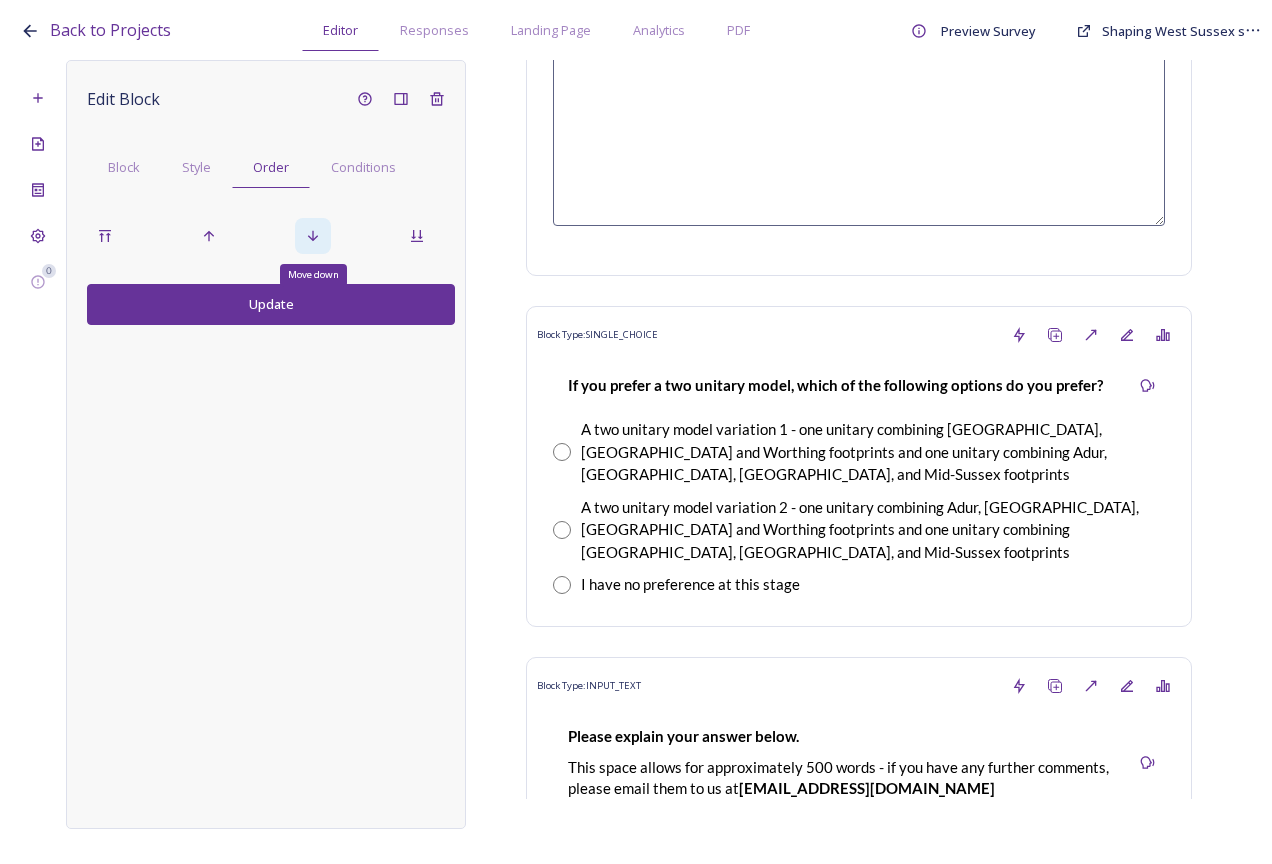 click on "Move down" at bounding box center (313, 236) 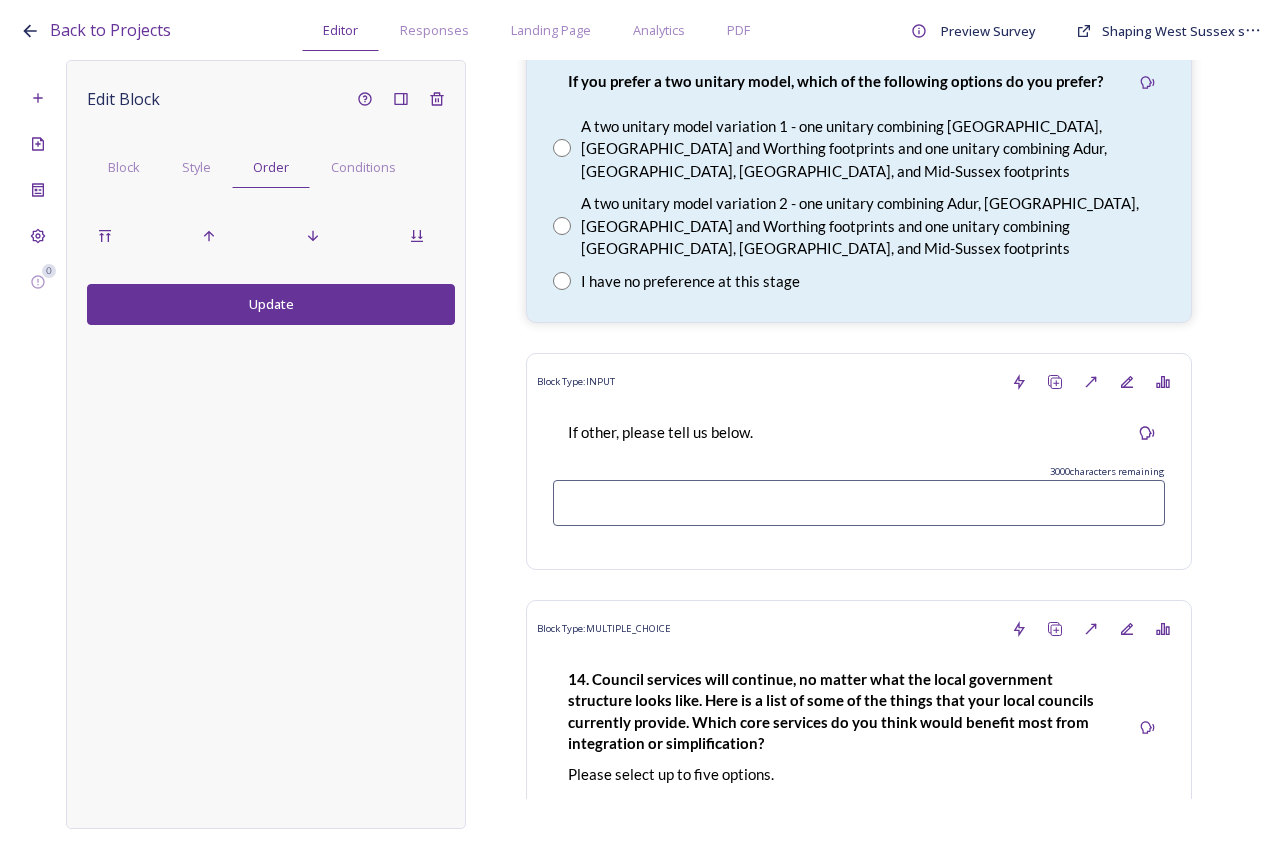 scroll, scrollTop: 7021, scrollLeft: 0, axis: vertical 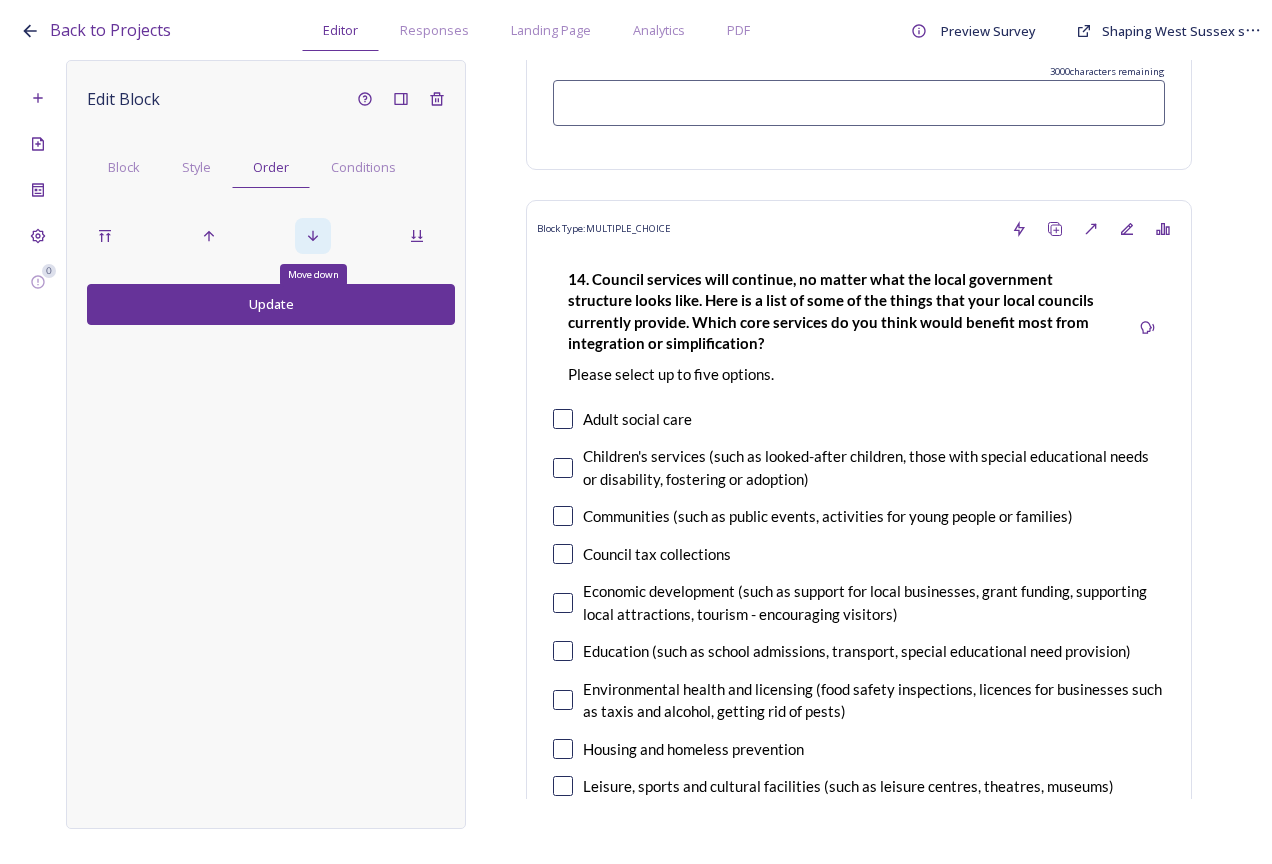 click on "Move down" at bounding box center (313, 236) 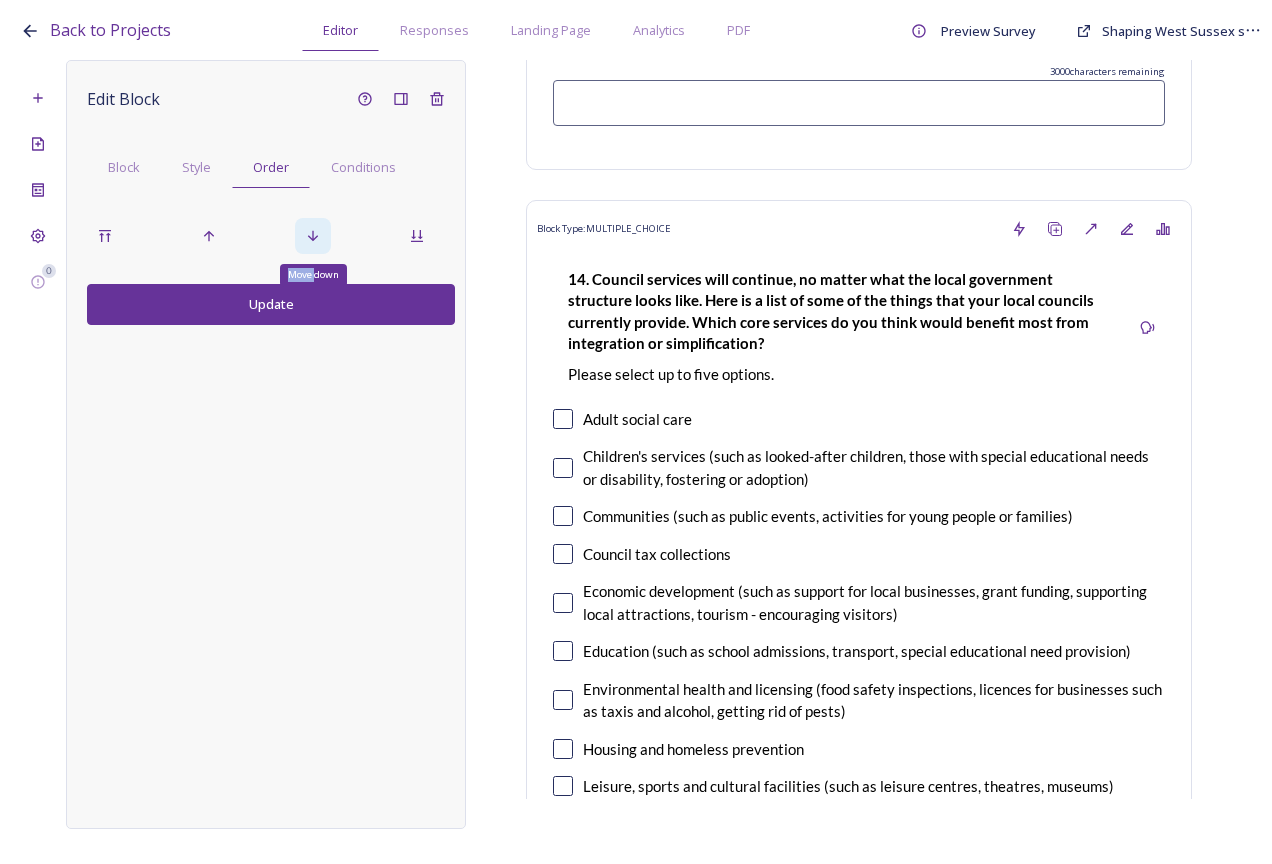 click on "Move down" at bounding box center (313, 236) 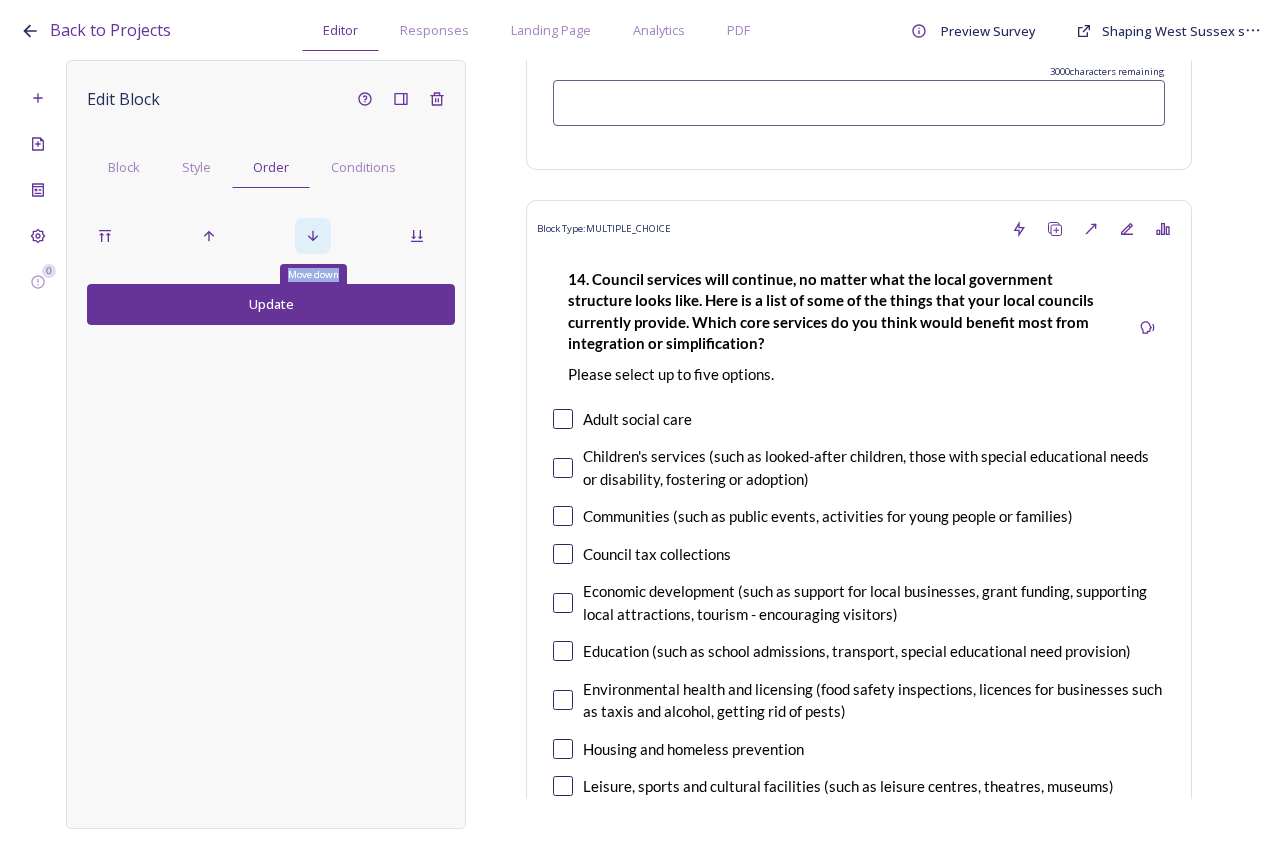 click on "Move down" at bounding box center [313, 236] 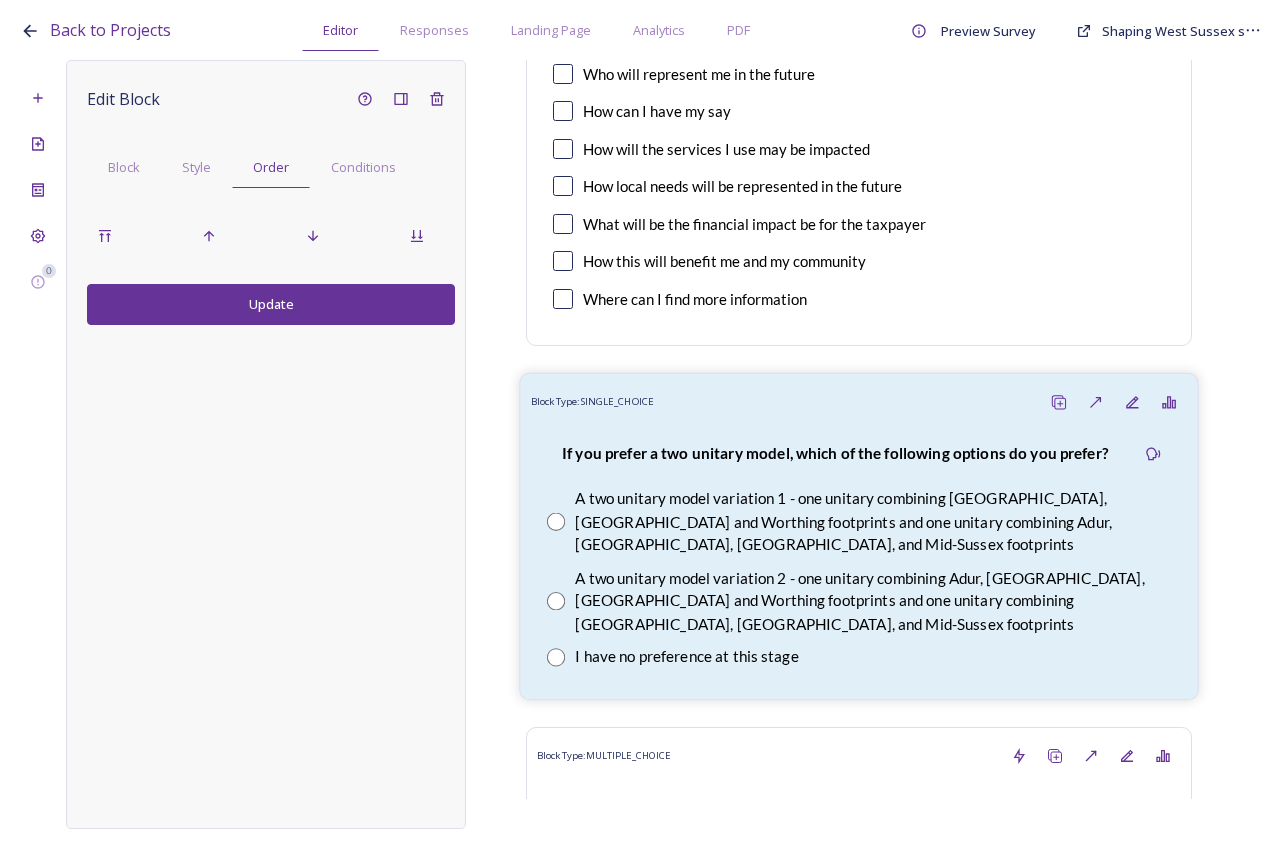 scroll, scrollTop: 8470, scrollLeft: 0, axis: vertical 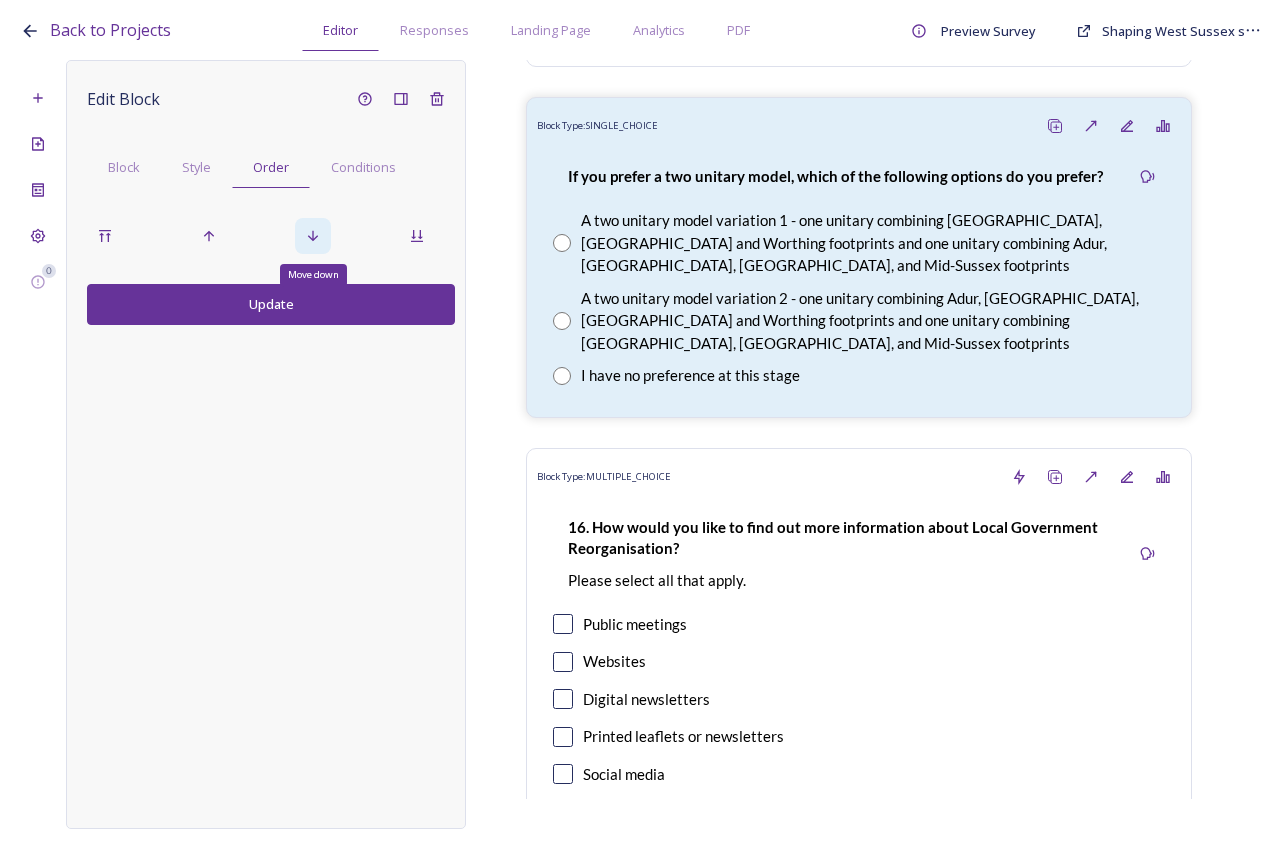 click 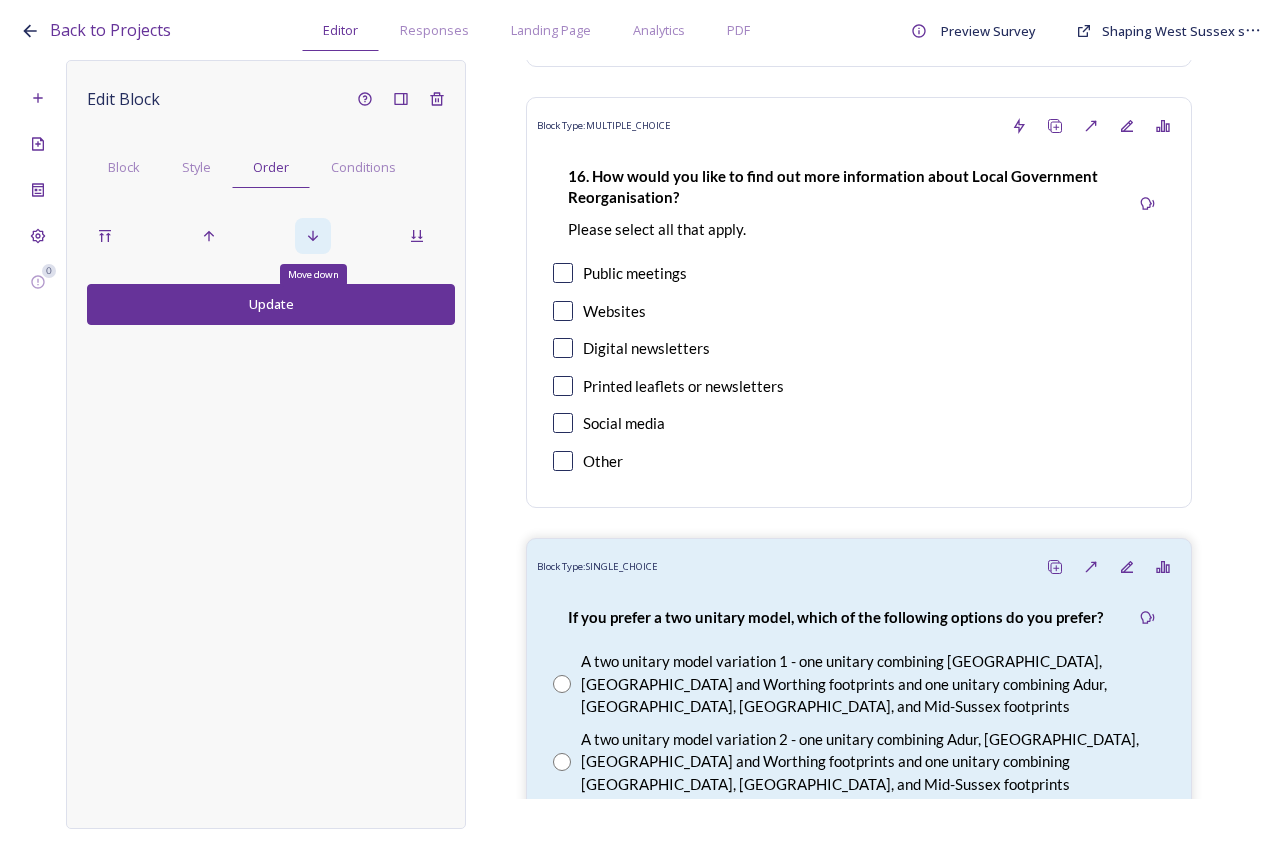 scroll, scrollTop: 8119, scrollLeft: 0, axis: vertical 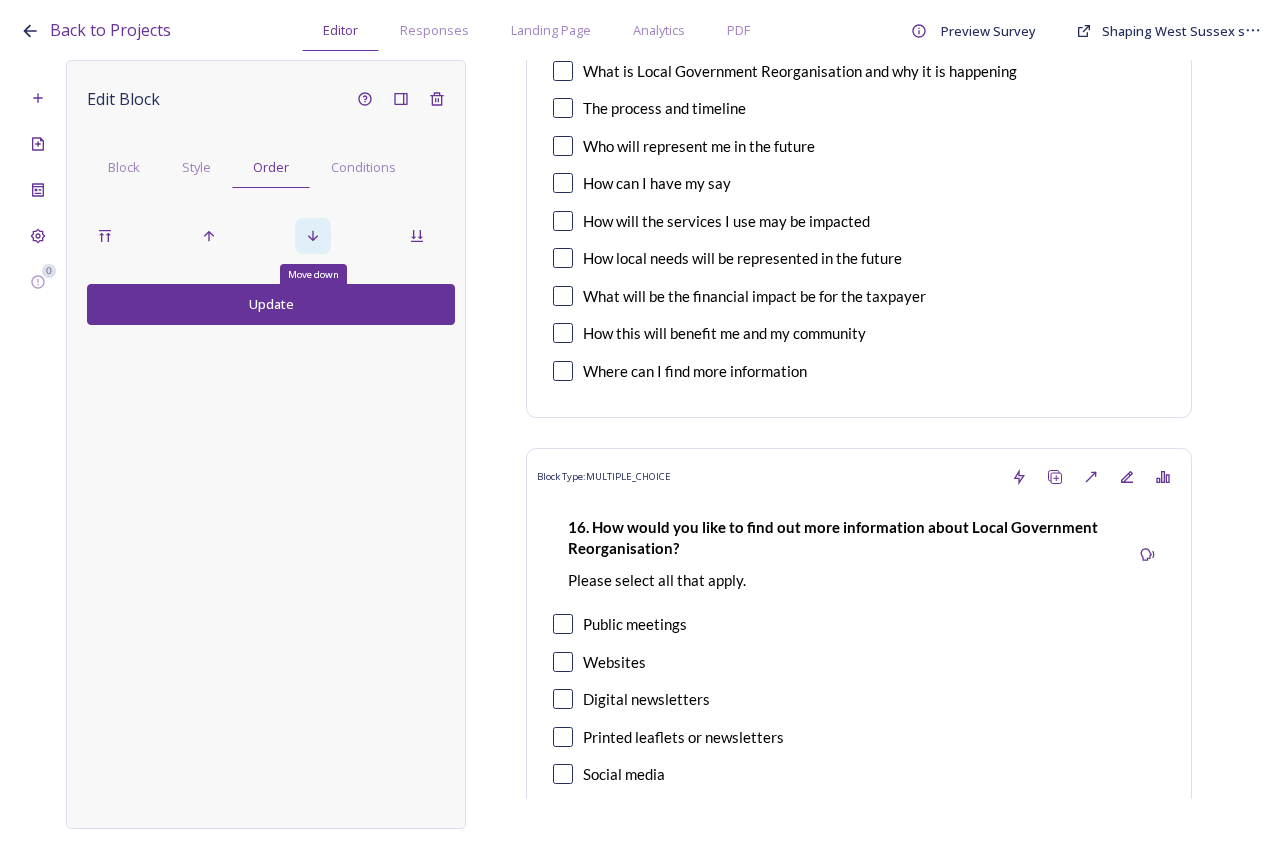 click 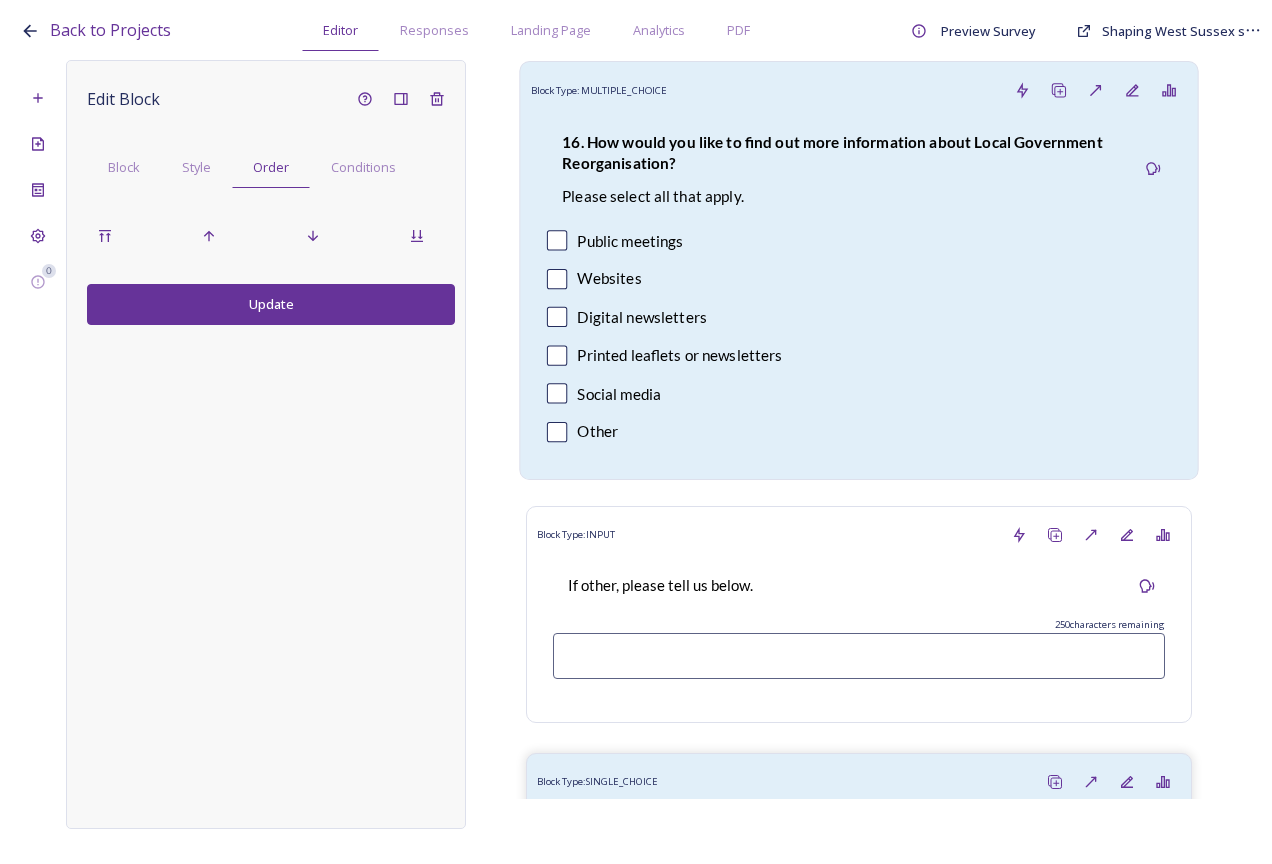 scroll, scrollTop: 8519, scrollLeft: 0, axis: vertical 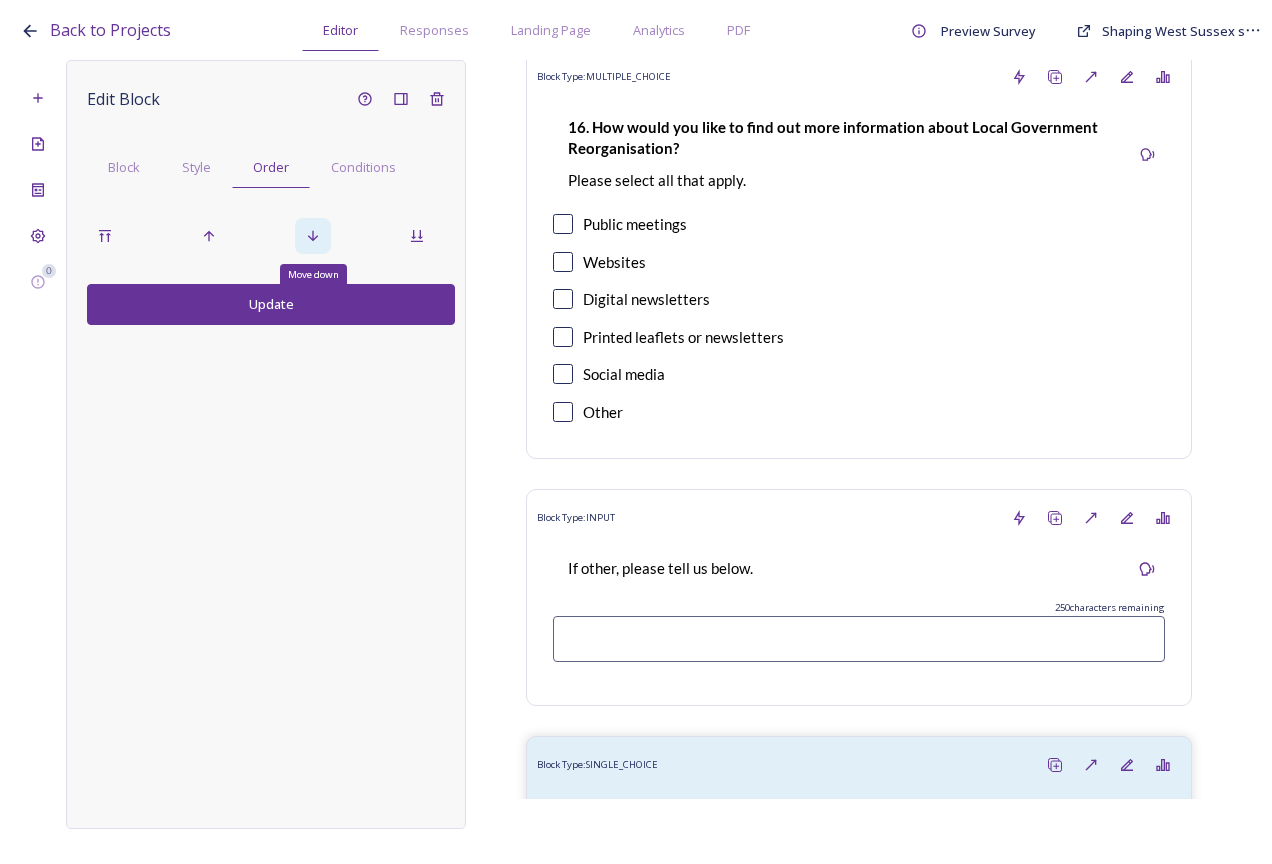 click 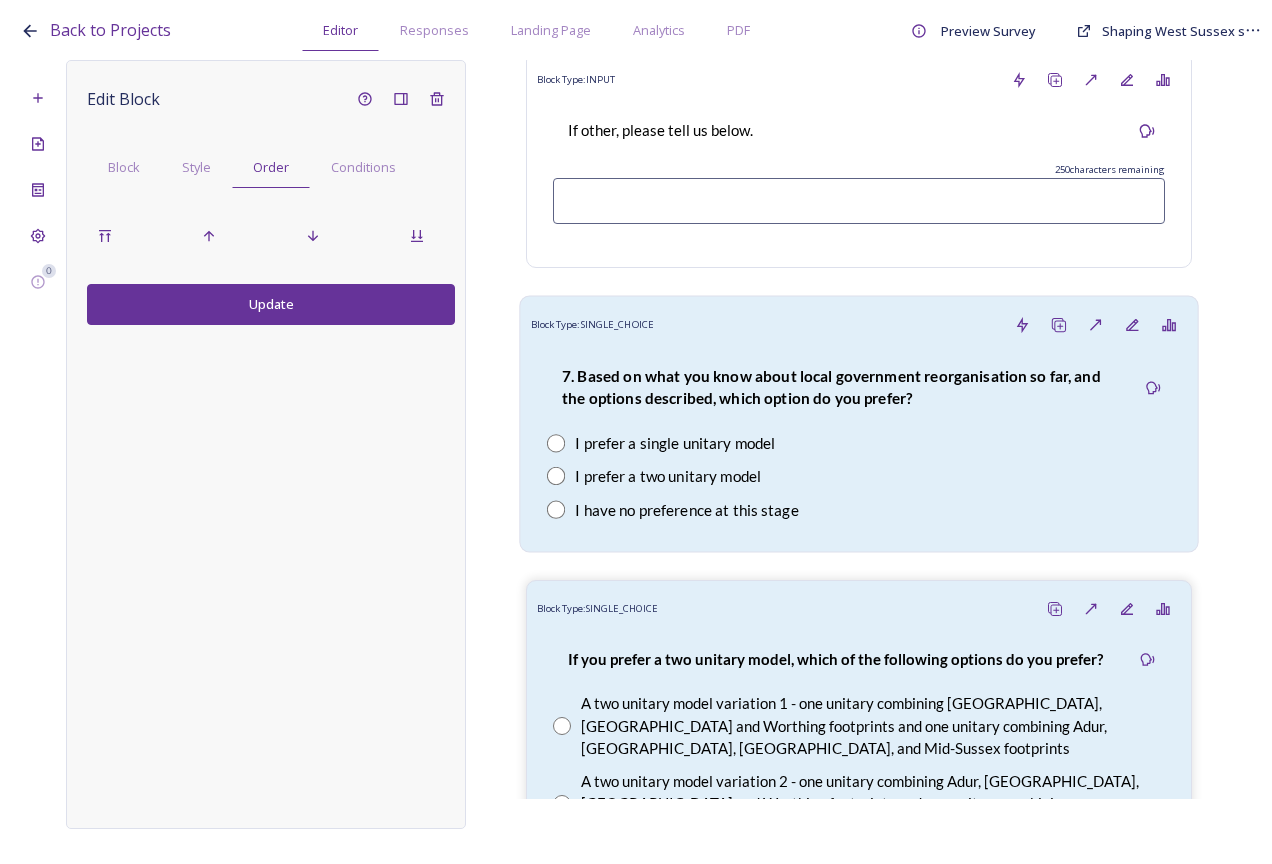 scroll, scrollTop: 9019, scrollLeft: 0, axis: vertical 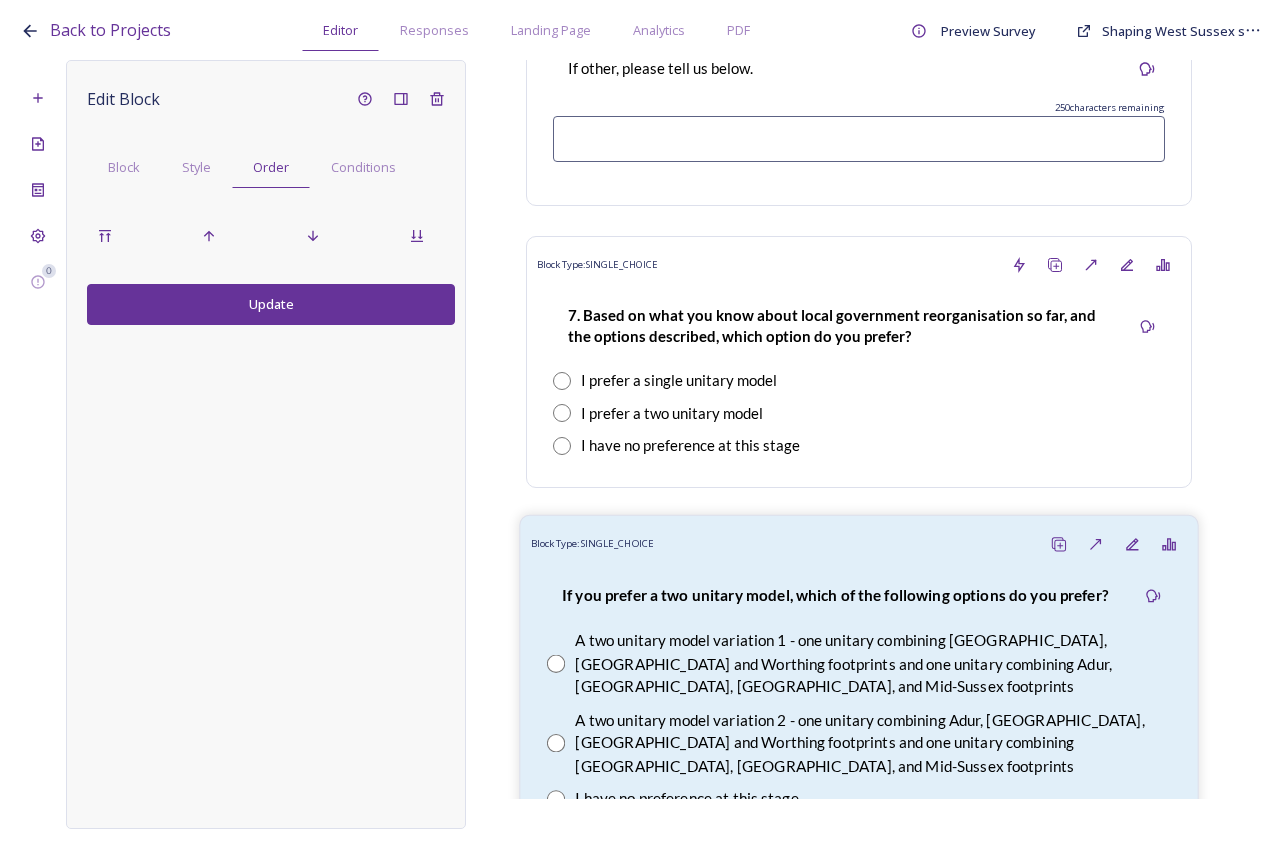 click on "If you prefer a two unitary model, which of the following options do you prefer? A two unitary model variation 1 - one unitary combining Arun, Chichester and Worthing footprints and one unitary combining Adur, Crawley, Horsham, and Mid-Sussex footprints  A two unitary model variation 2 - one unitary combining Adur, Arun, Chichester and Worthing footprints and one unitary combining Crawley, Horsham, and Mid-Sussex footprints I have no preference at this stage" at bounding box center (859, 697) 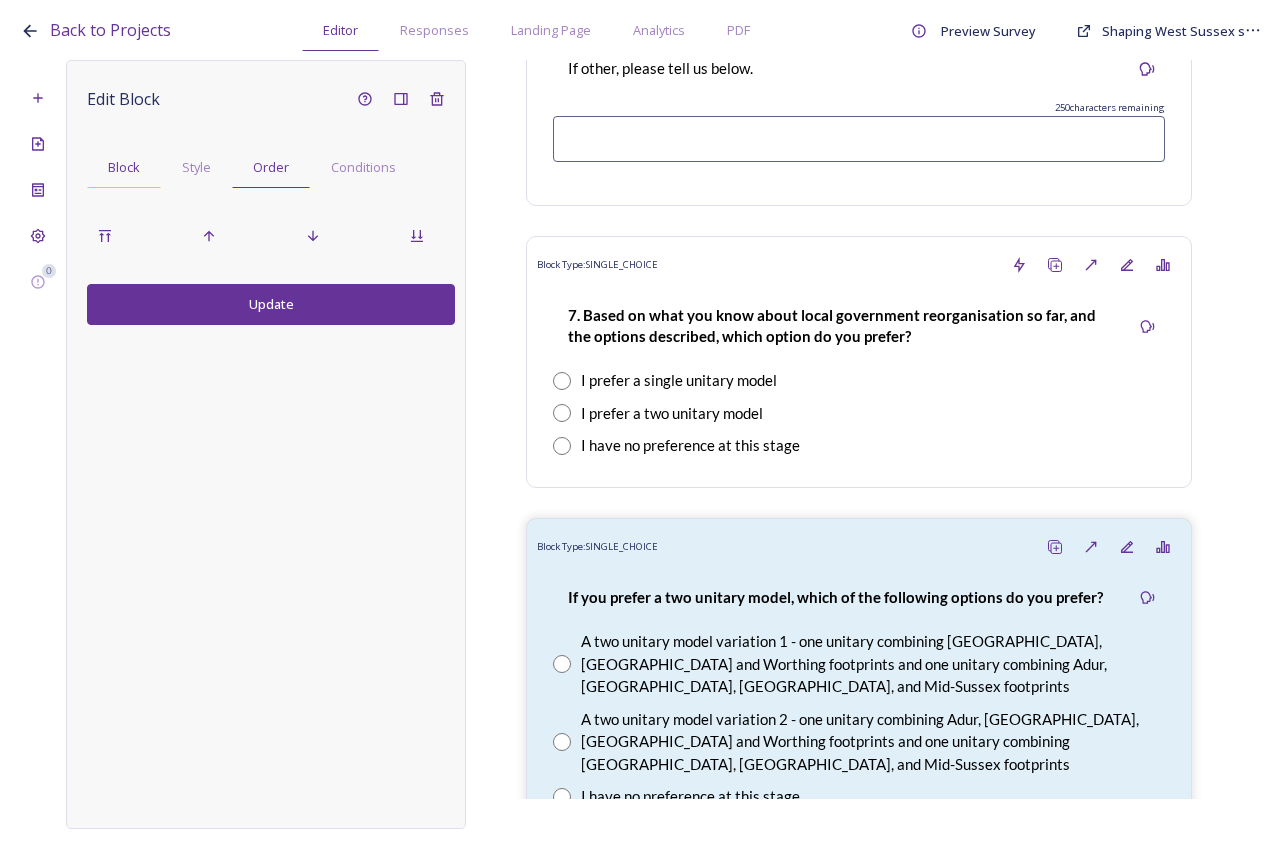 click on "Block" at bounding box center [124, 167] 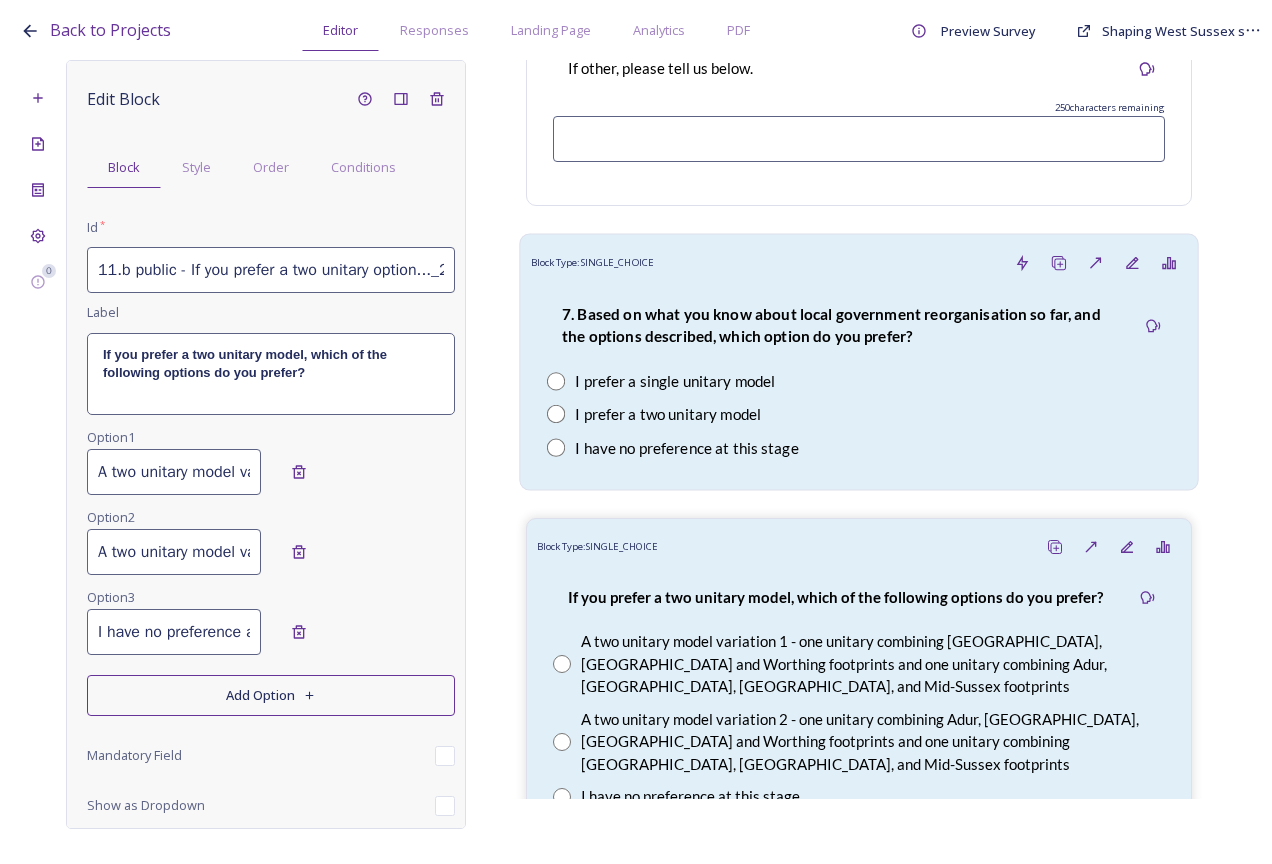 click on "I prefer a single unitary model" at bounding box center (859, 381) 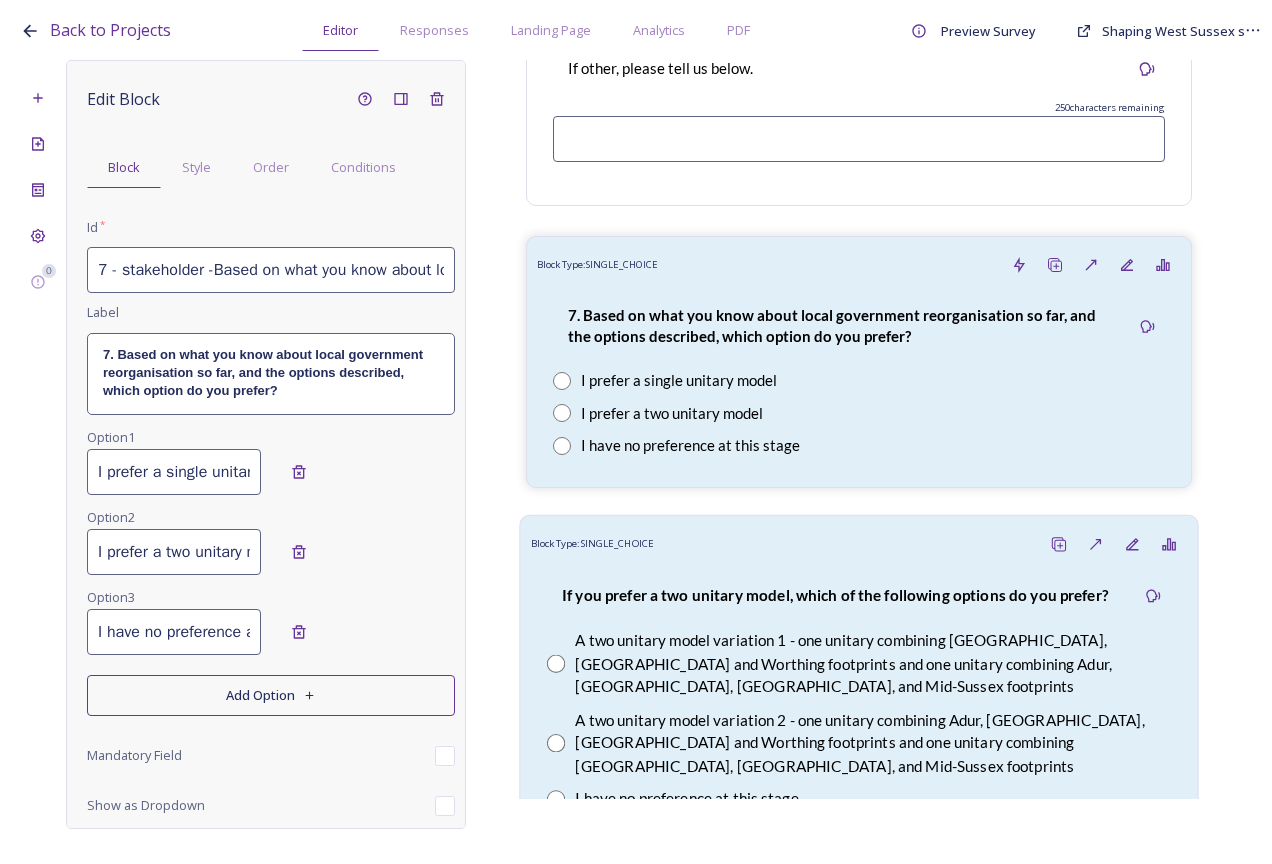 click on "If you prefer a two unitary model, which of the following options do you prefer? A two unitary model variation 1 - one unitary combining Arun, Chichester and Worthing footprints and one unitary combining Adur, Crawley, Horsham, and Mid-Sussex footprints  A two unitary model variation 2 - one unitary combining Adur, Arun, Chichester and Worthing footprints and one unitary combining Crawley, Horsham, and Mid-Sussex footprints I have no preference at this stage" at bounding box center [859, 697] 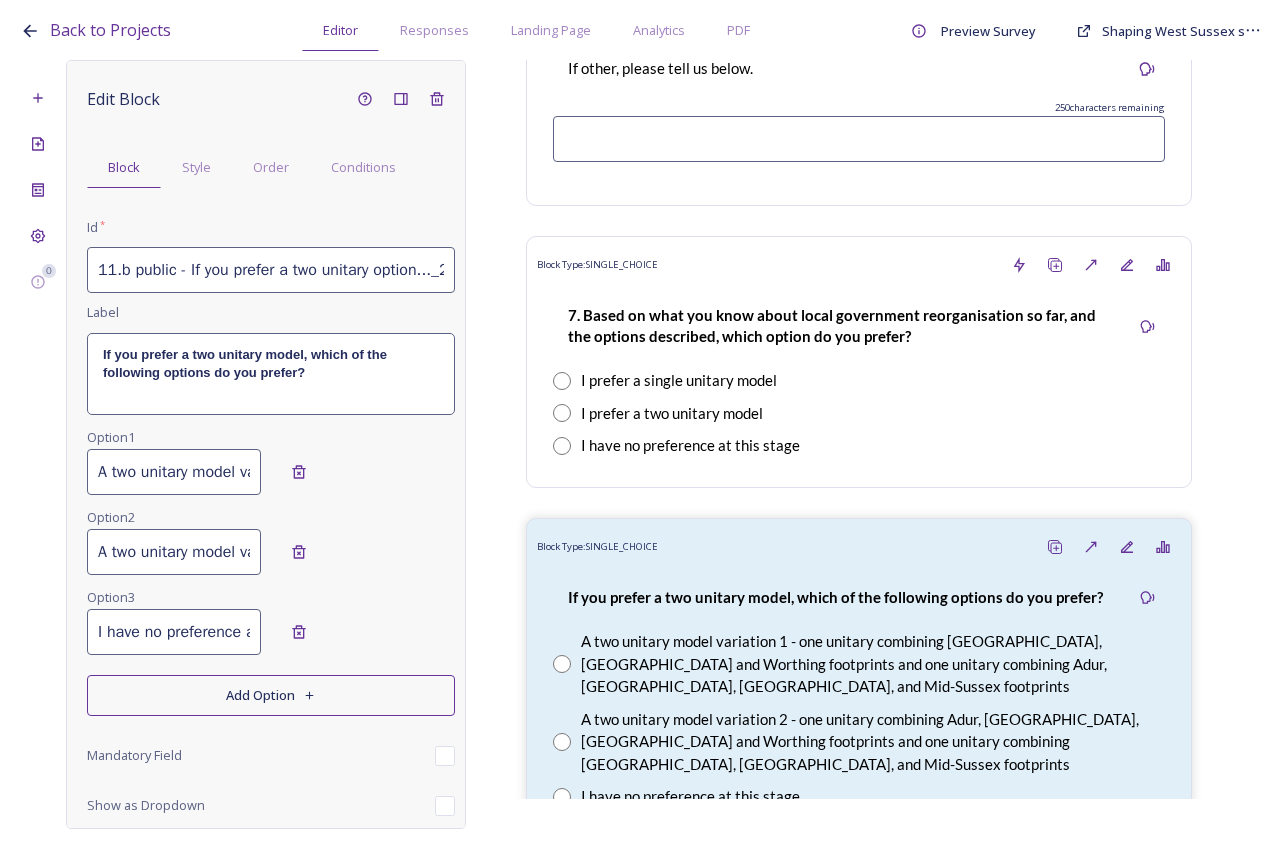 click on "11.b public - If you prefer a two unitary option..._20250711101543" at bounding box center [271, 270] 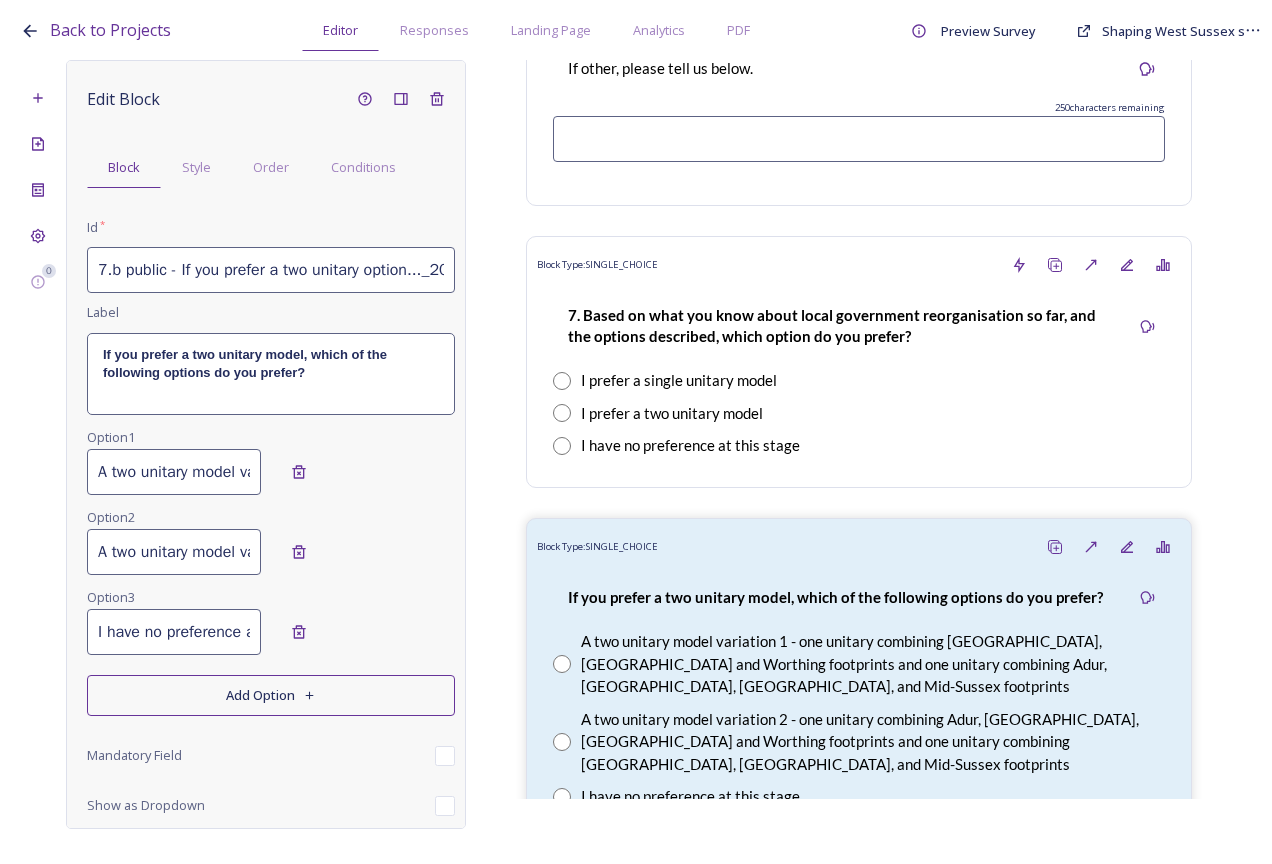 click on "7.b public - If you prefer a two unitary option..._20250711101543" at bounding box center [271, 270] 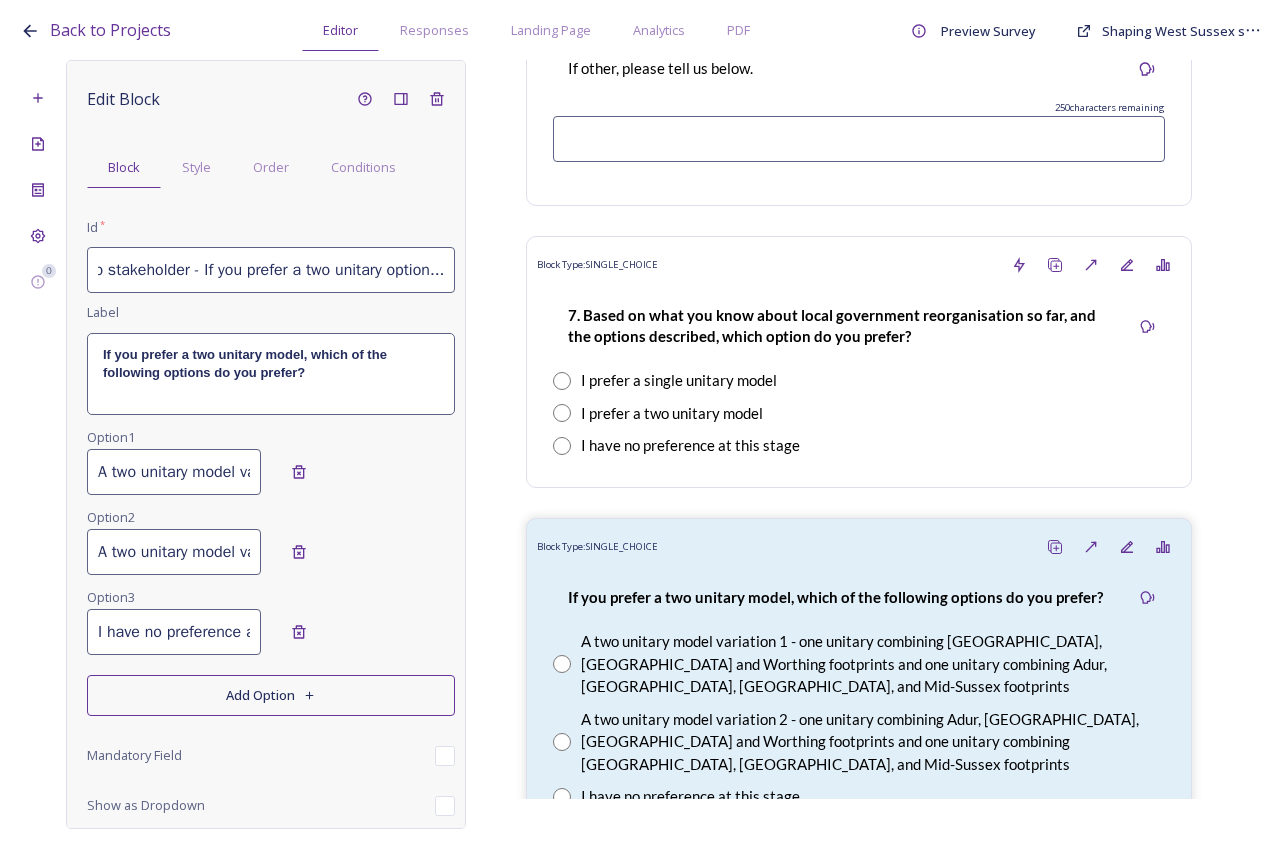 scroll, scrollTop: 0, scrollLeft: 37, axis: horizontal 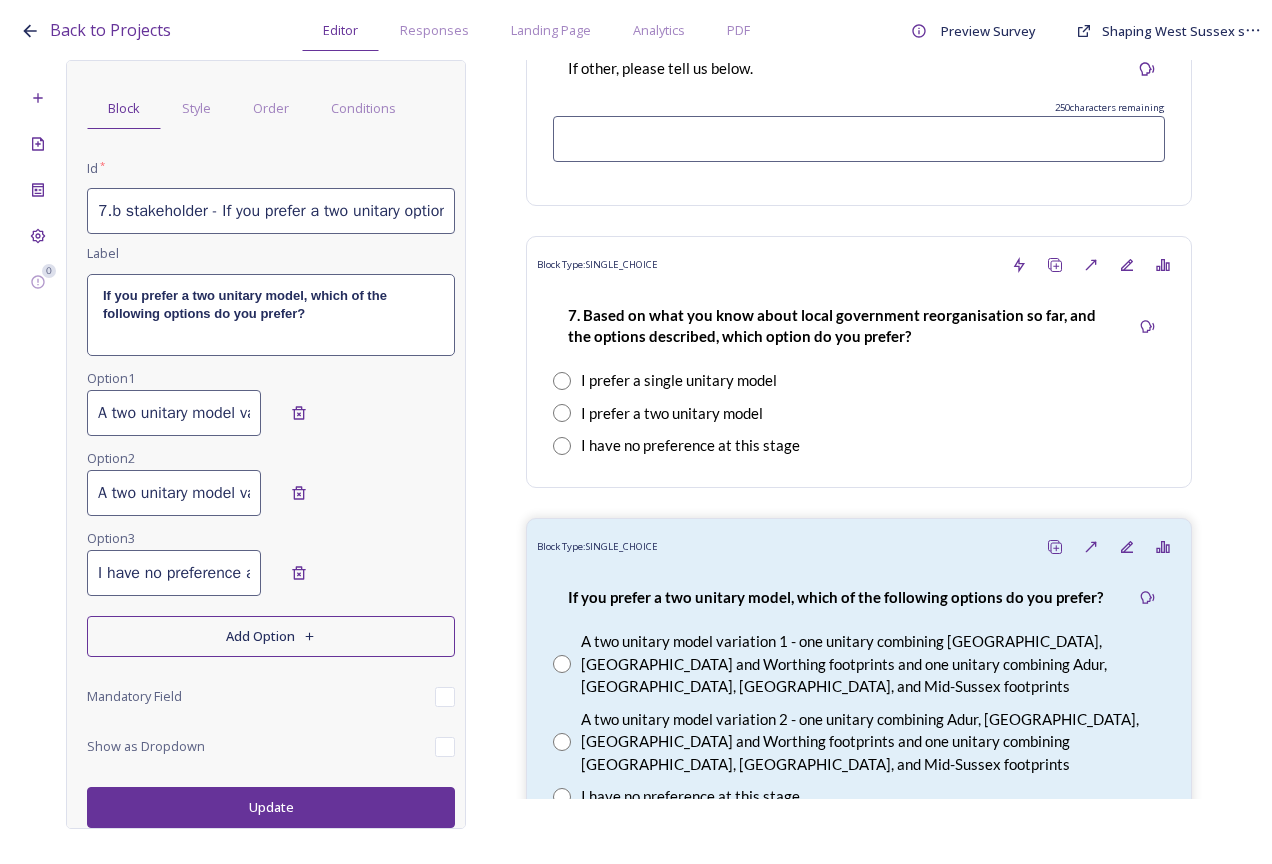 click on "Update" at bounding box center [271, 807] 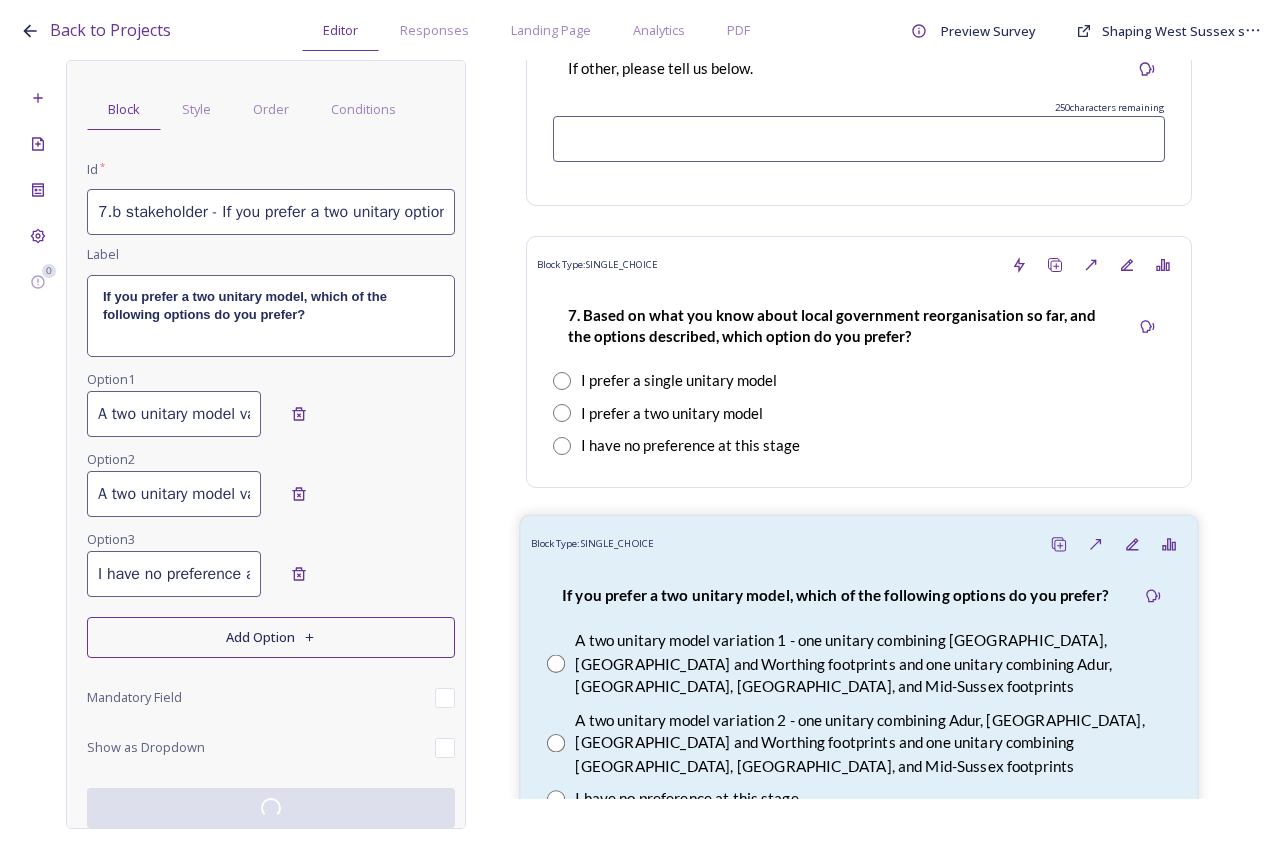 scroll, scrollTop: 59, scrollLeft: 0, axis: vertical 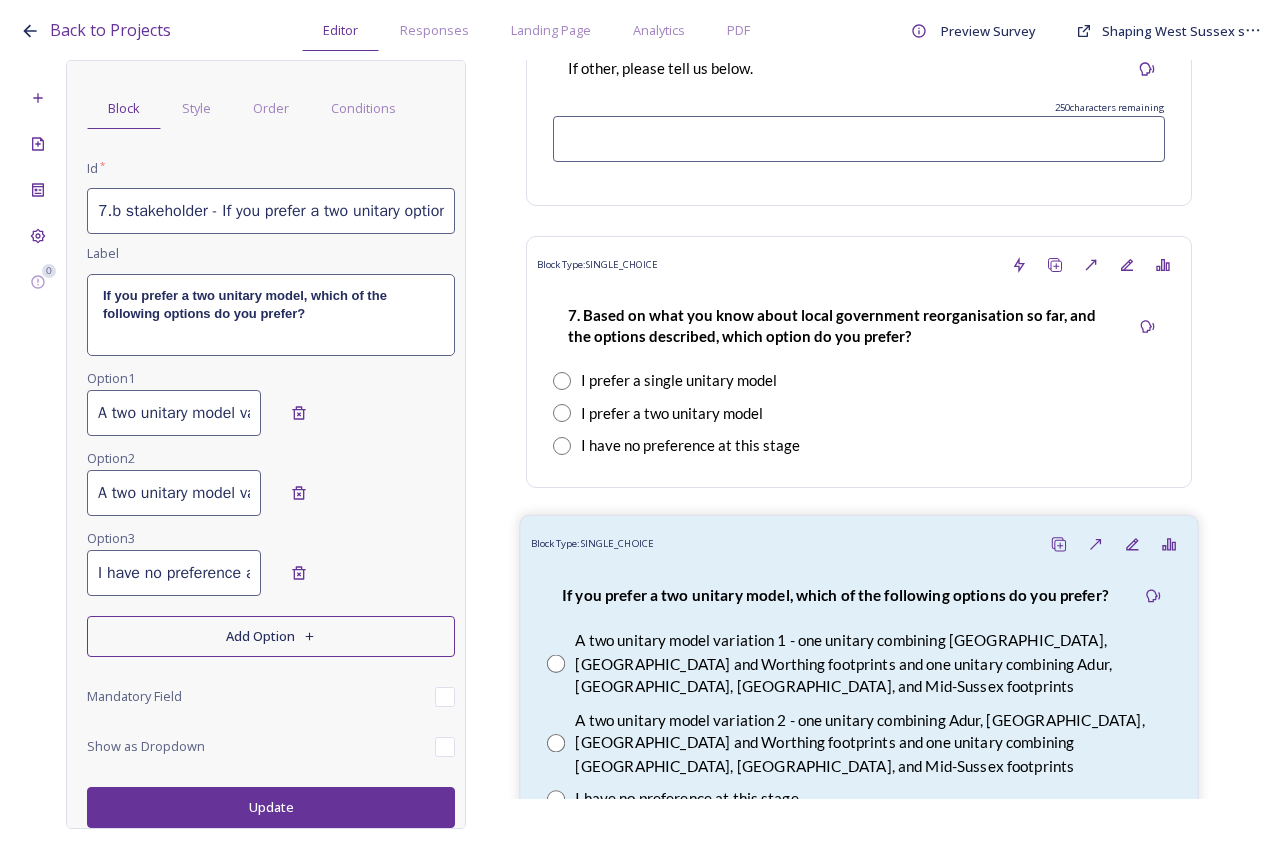 click on "If you prefer a two unitary model, which of the following options do you prefer? A two unitary model variation 1 - one unitary combining Arun, Chichester and Worthing footprints and one unitary combining Adur, Crawley, Horsham, and Mid-Sussex footprints  A two unitary model variation 2 - one unitary combining Adur, Arun, Chichester and Worthing footprints and one unitary combining Crawley, Horsham, and Mid-Sussex footprints I have no preference at this stage" at bounding box center (859, 697) 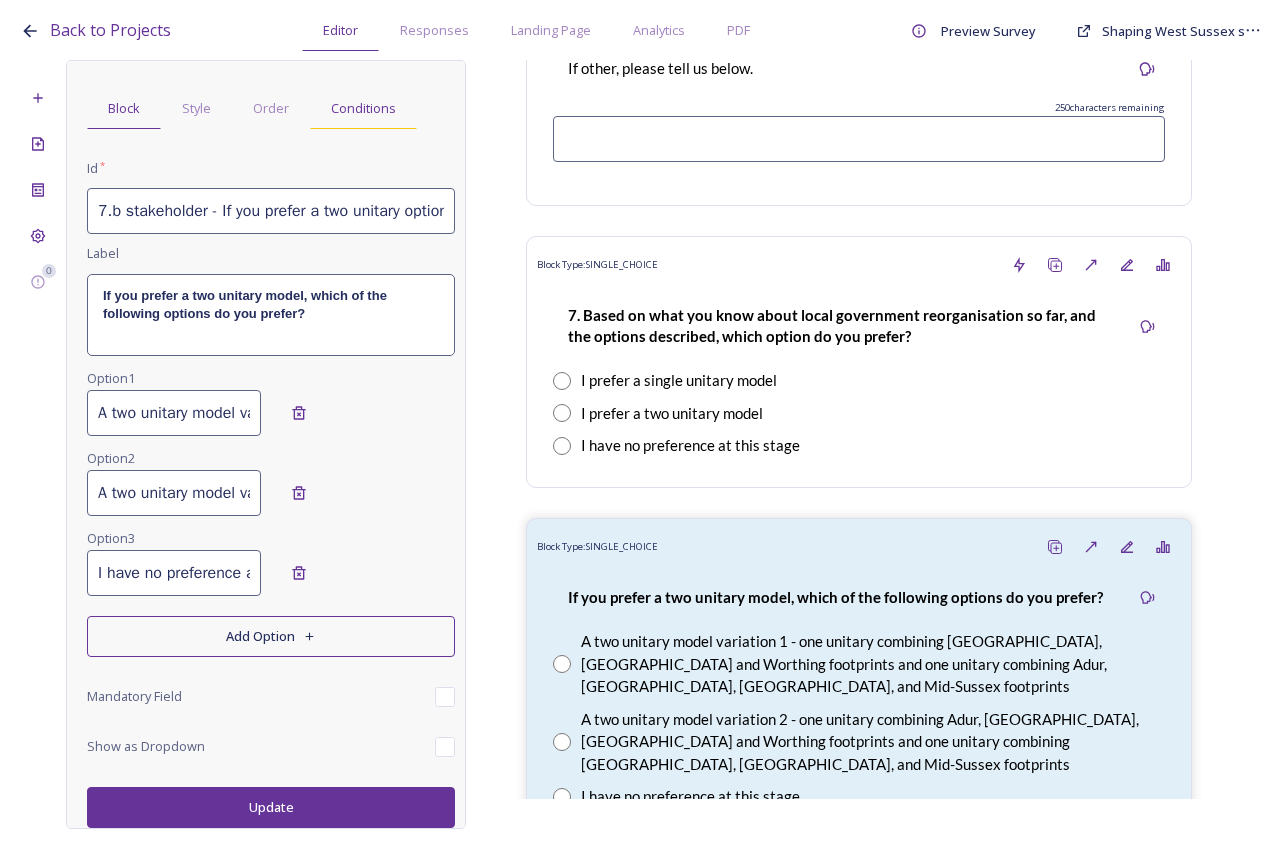 click on "Conditions" at bounding box center (363, 108) 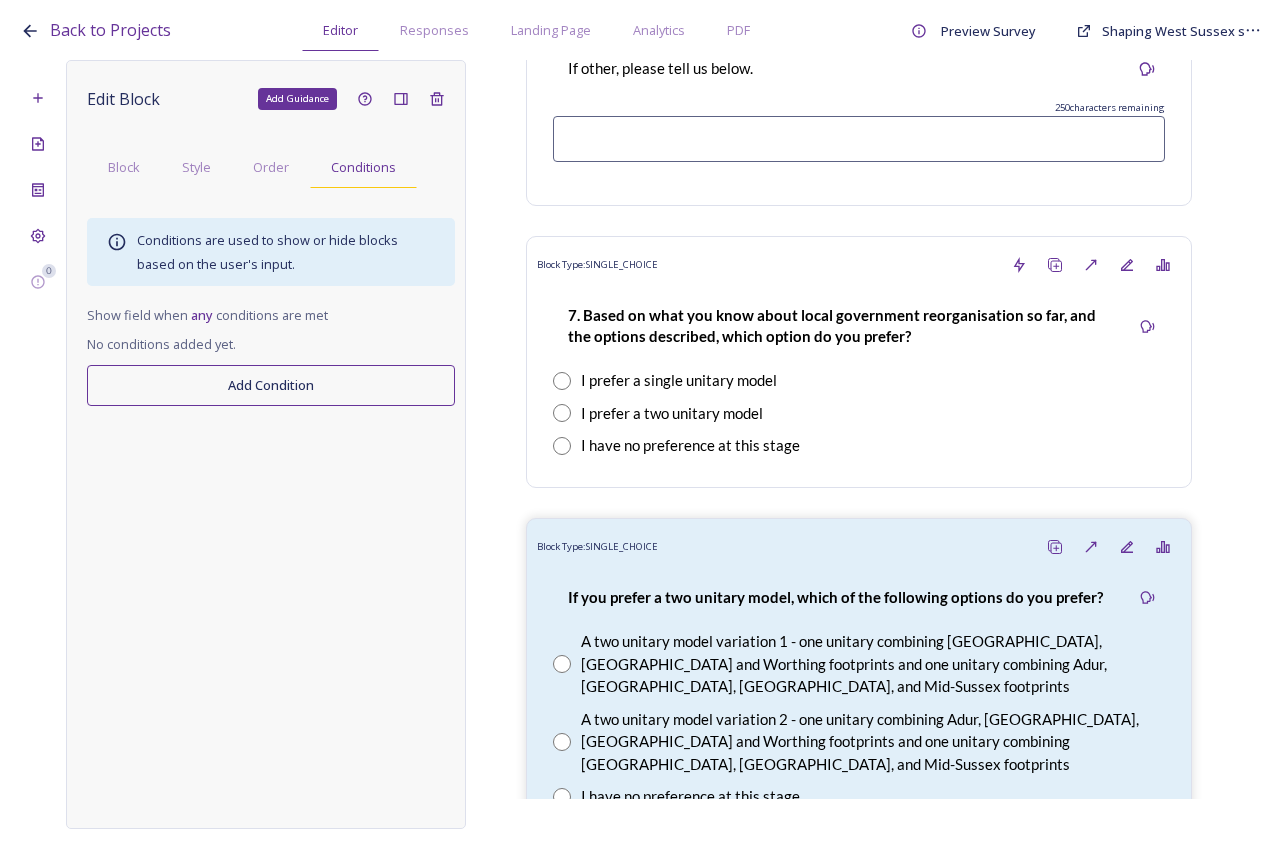 scroll, scrollTop: 0, scrollLeft: 0, axis: both 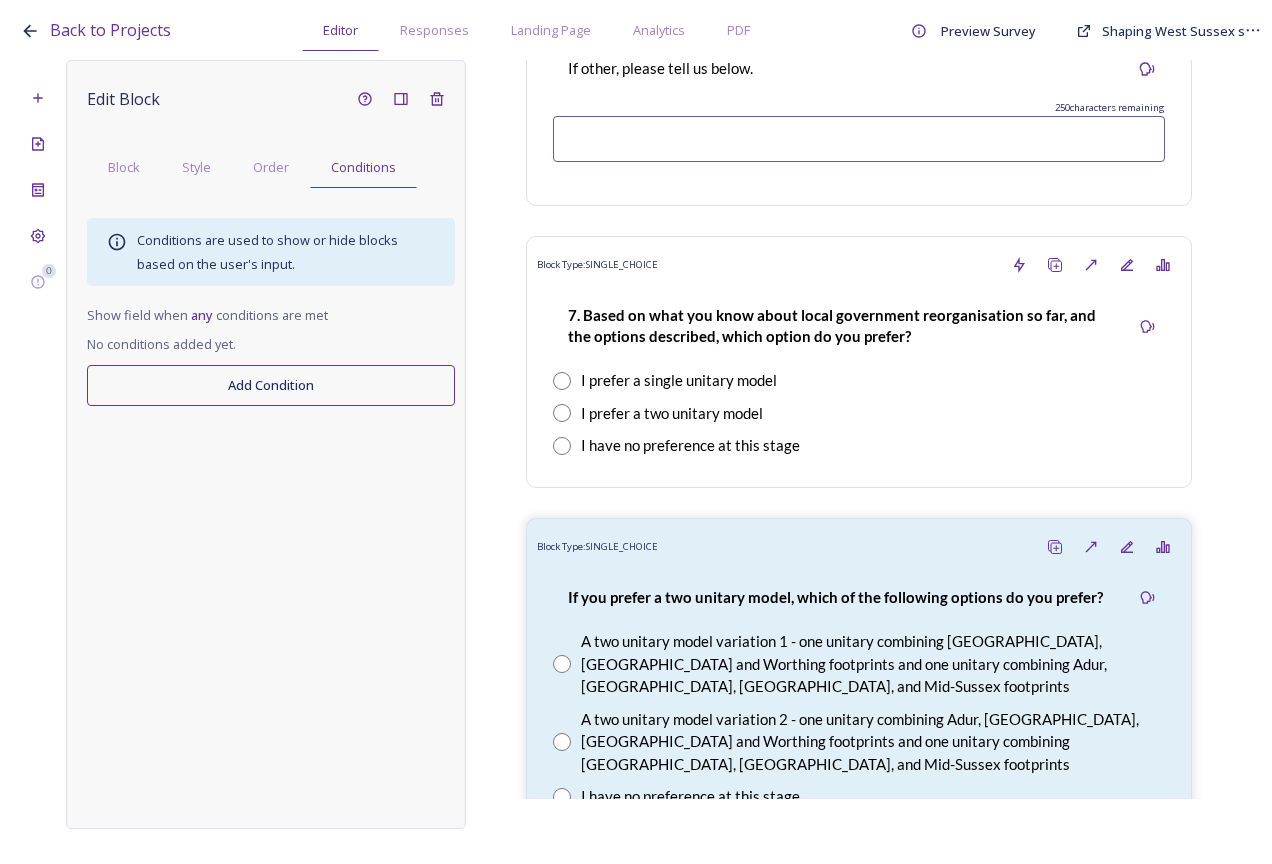 click on "Add Condition" at bounding box center [271, 385] 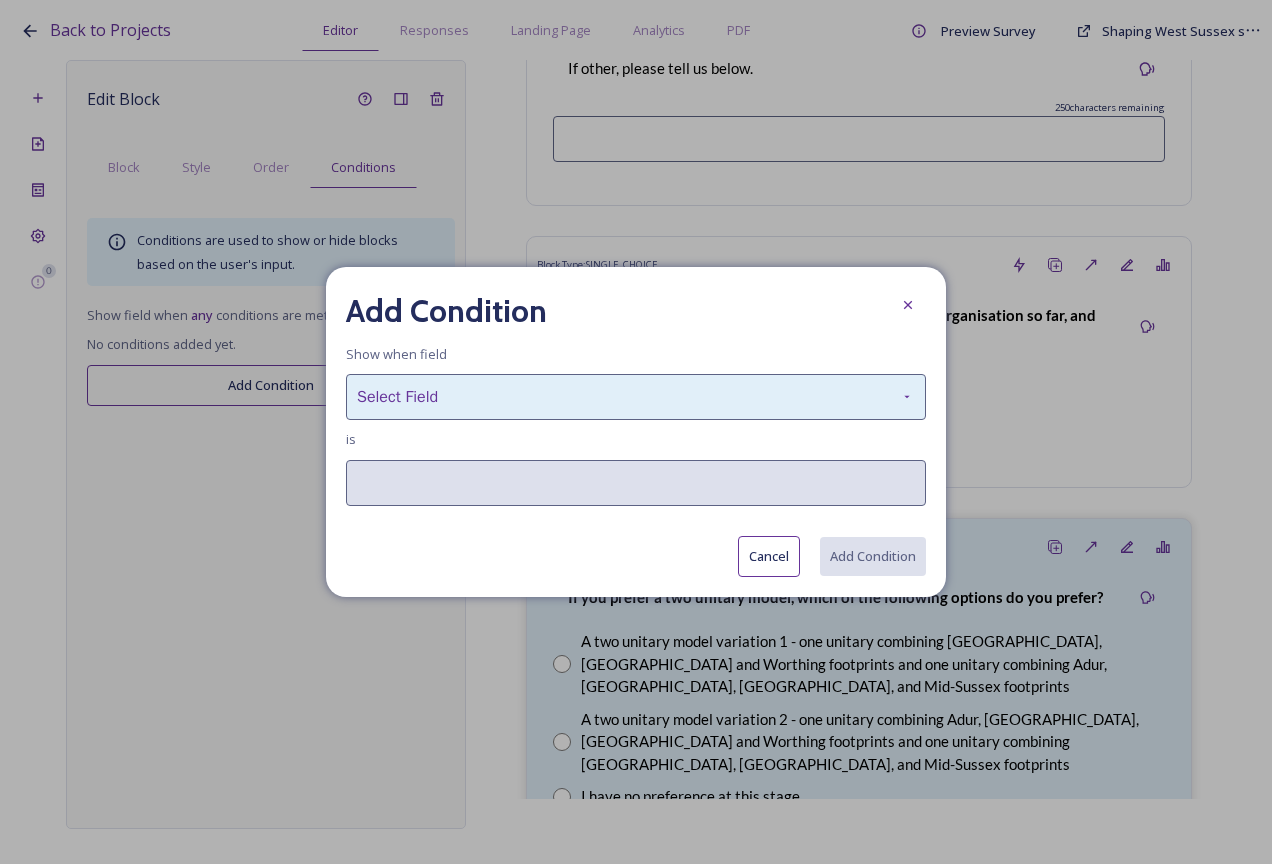 click on "Select Field" at bounding box center (636, 397) 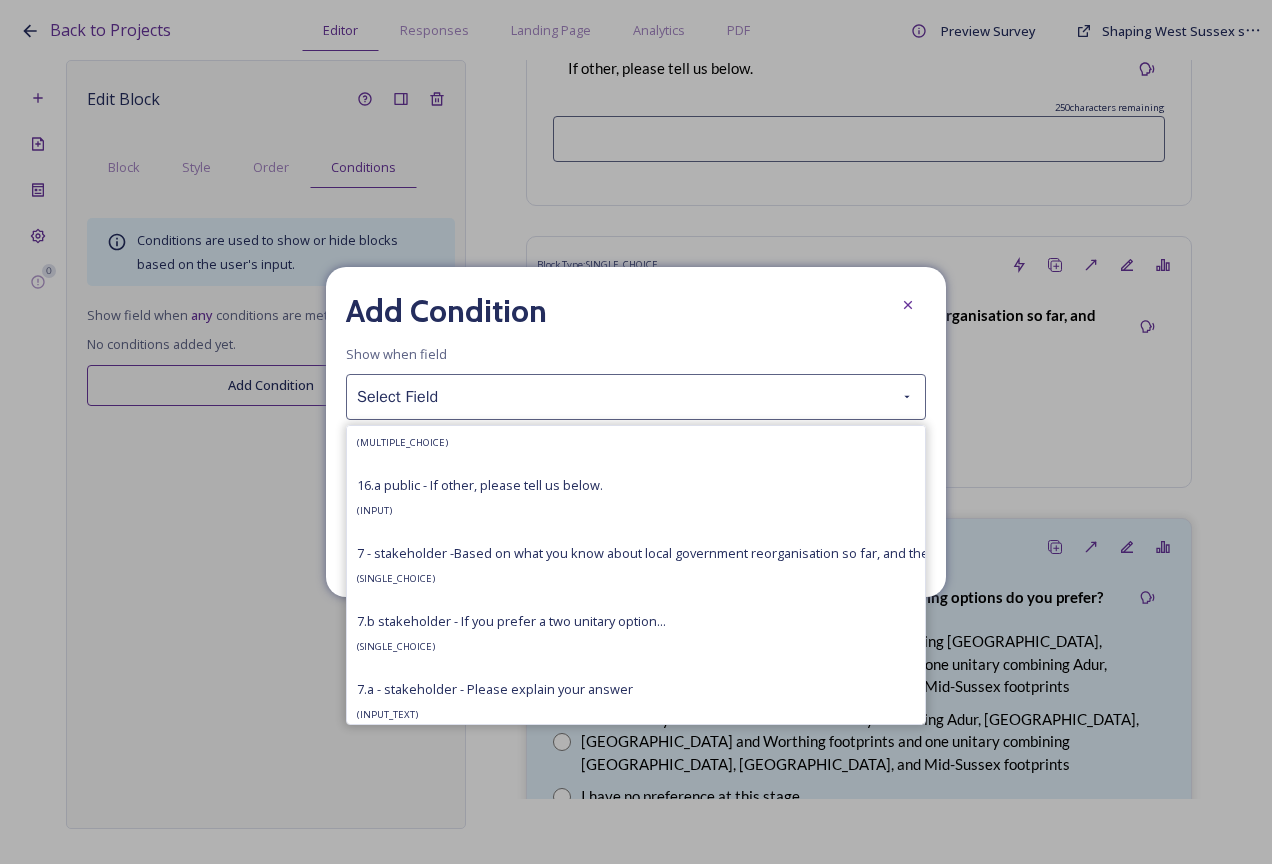 scroll, scrollTop: 2700, scrollLeft: 0, axis: vertical 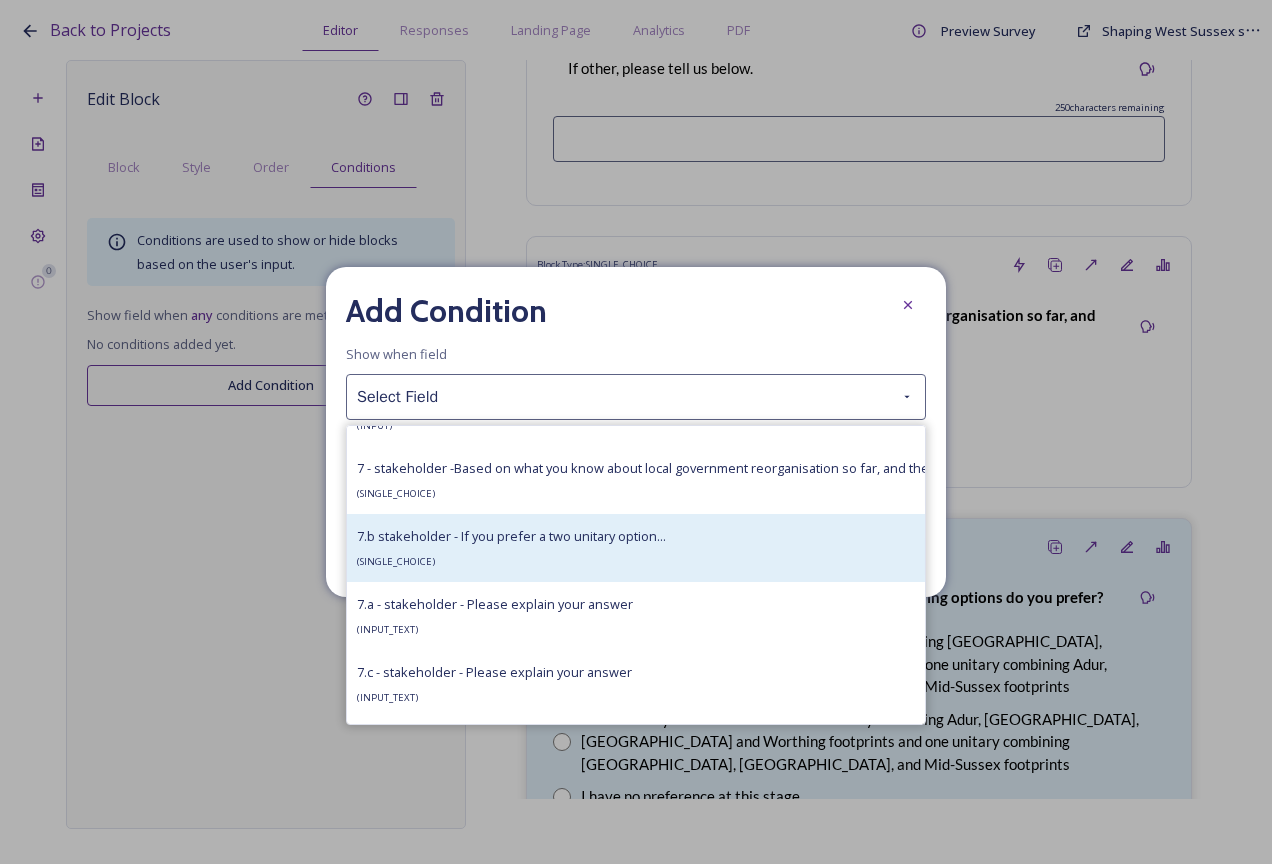 click on "7.b stakeholder - If you prefer a two unitary option... ( SINGLE_CHOICE )" at bounding box center [511, 548] 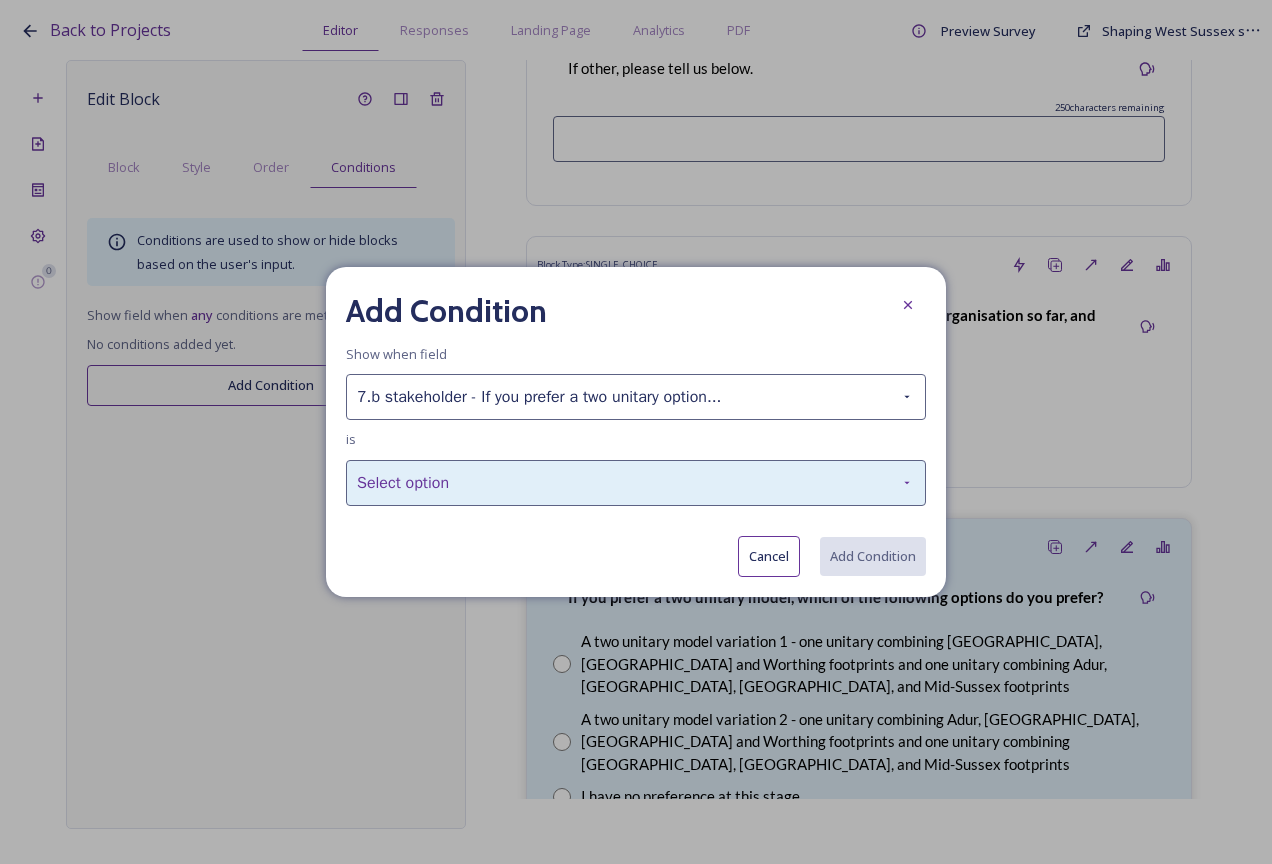 click on "Select option" at bounding box center (636, 483) 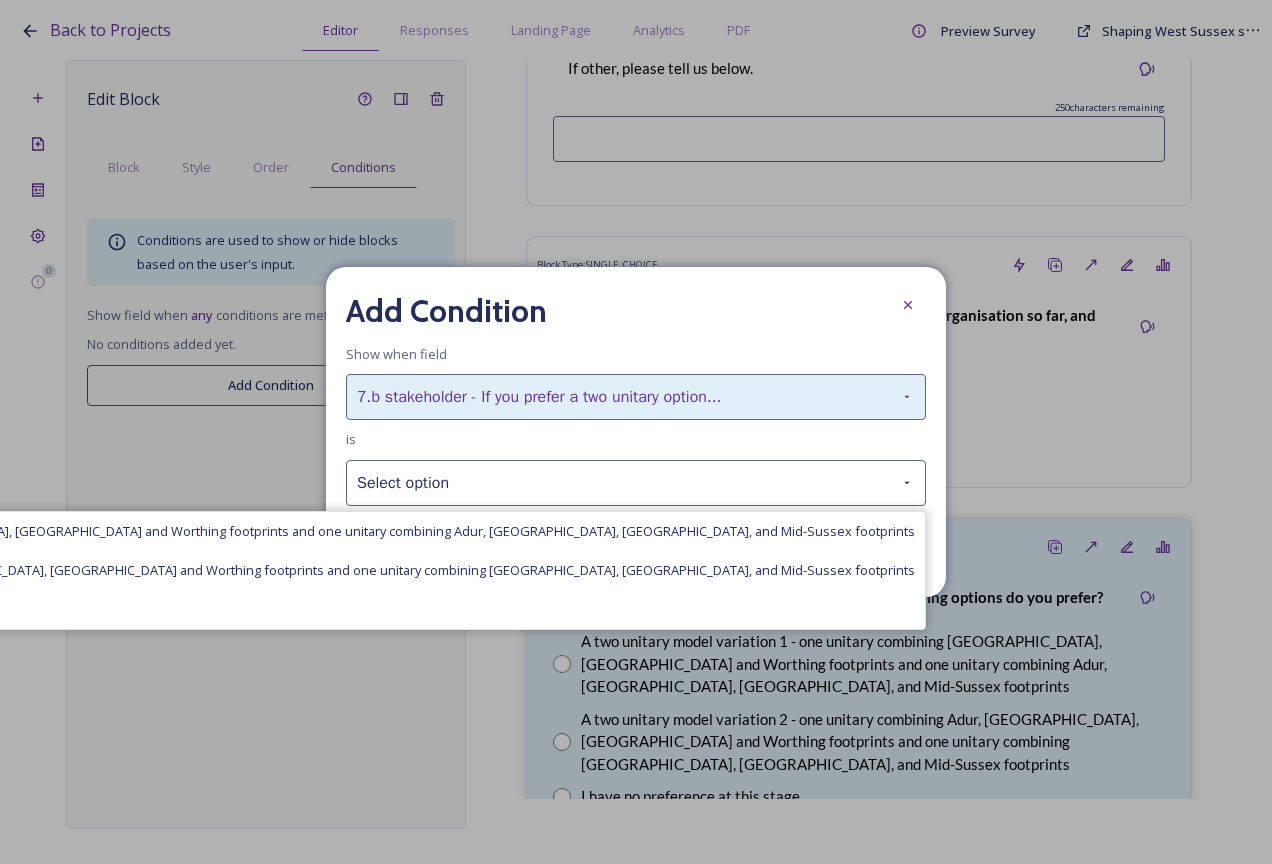click on "7.b stakeholder - If you prefer a two unitary option..." at bounding box center [636, 397] 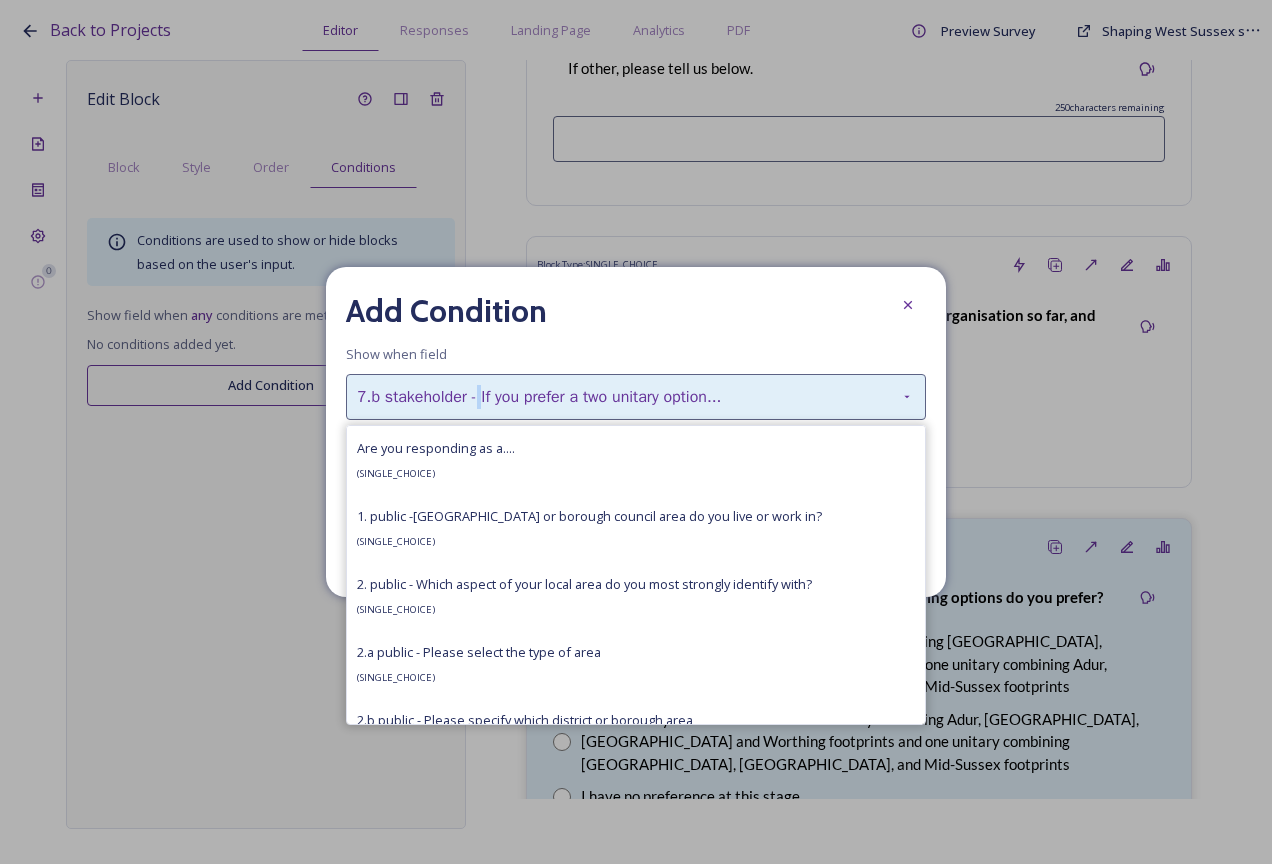click on "7.b stakeholder - If you prefer a two unitary option..." at bounding box center (636, 397) 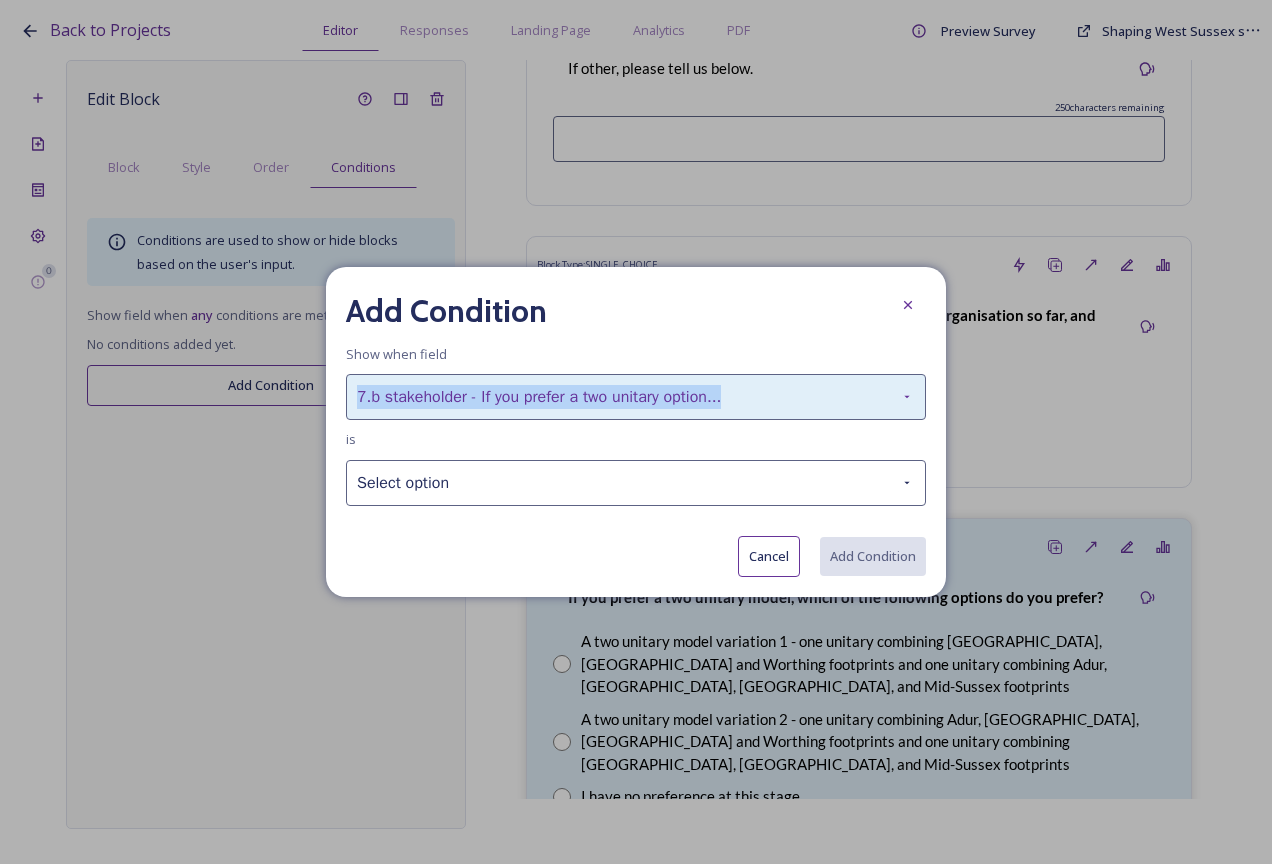 click on "7.b stakeholder - If you prefer a two unitary option..." at bounding box center (636, 397) 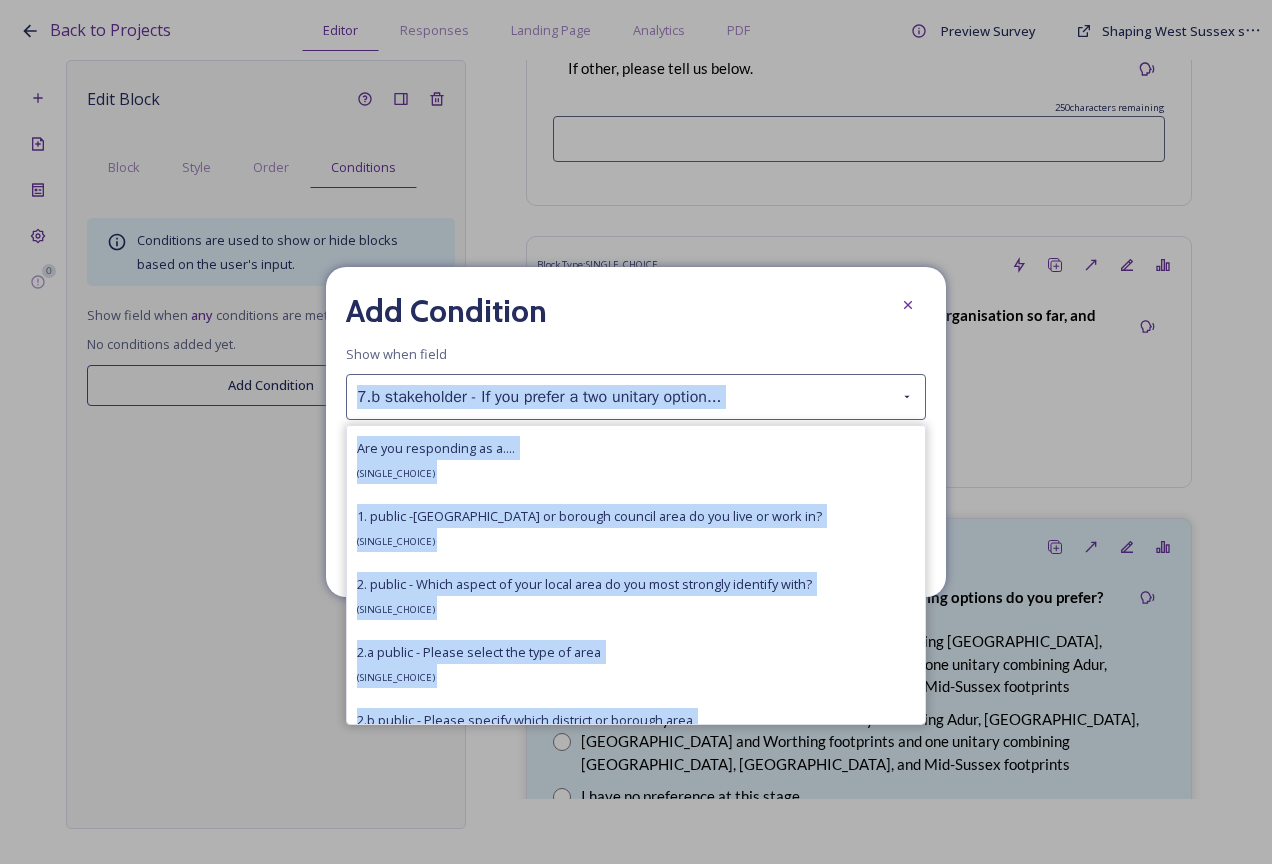 click on "2. public - Which aspect of your local area do you most strongly identify with? ( SINGLE_CHOICE )" at bounding box center [584, 596] 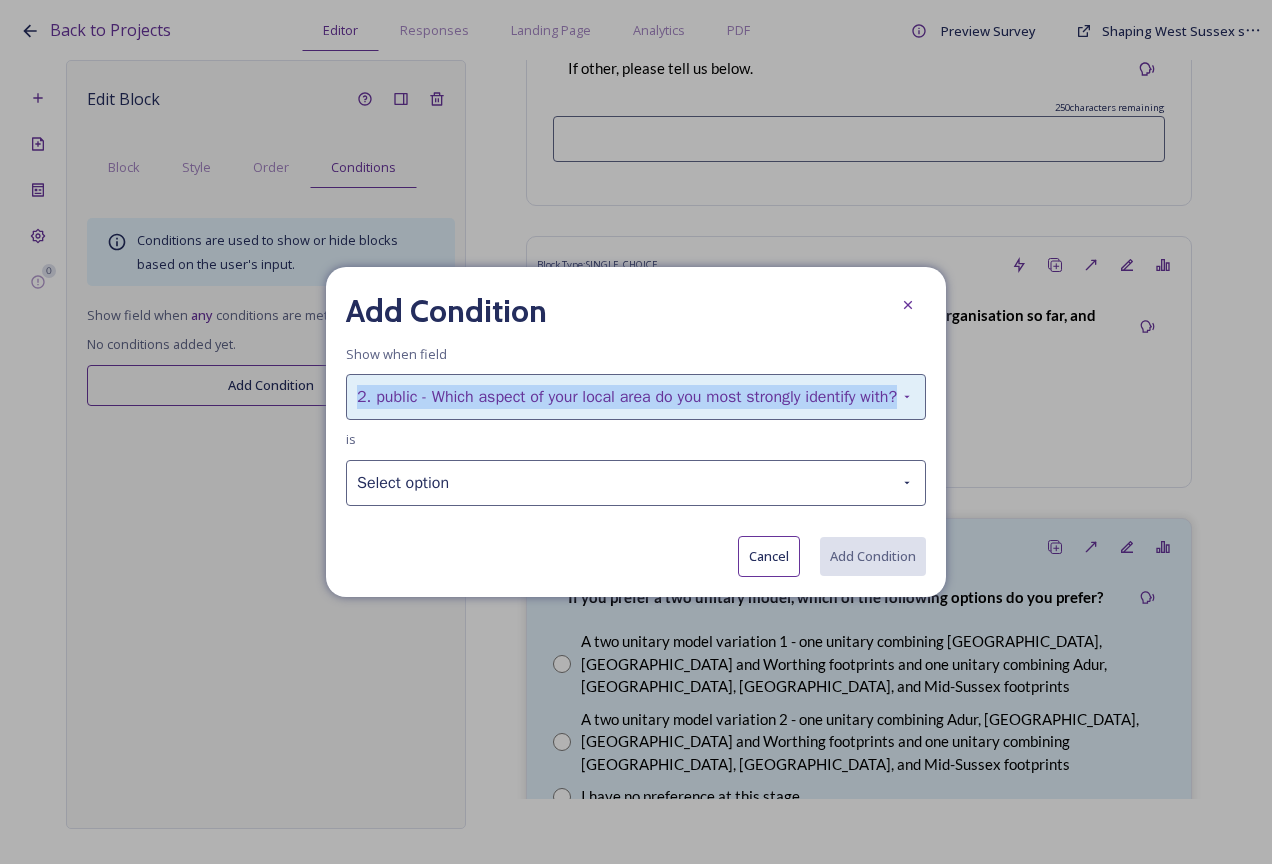 click on "2. public - Which aspect of your local area do you most strongly identify with?" at bounding box center [636, 397] 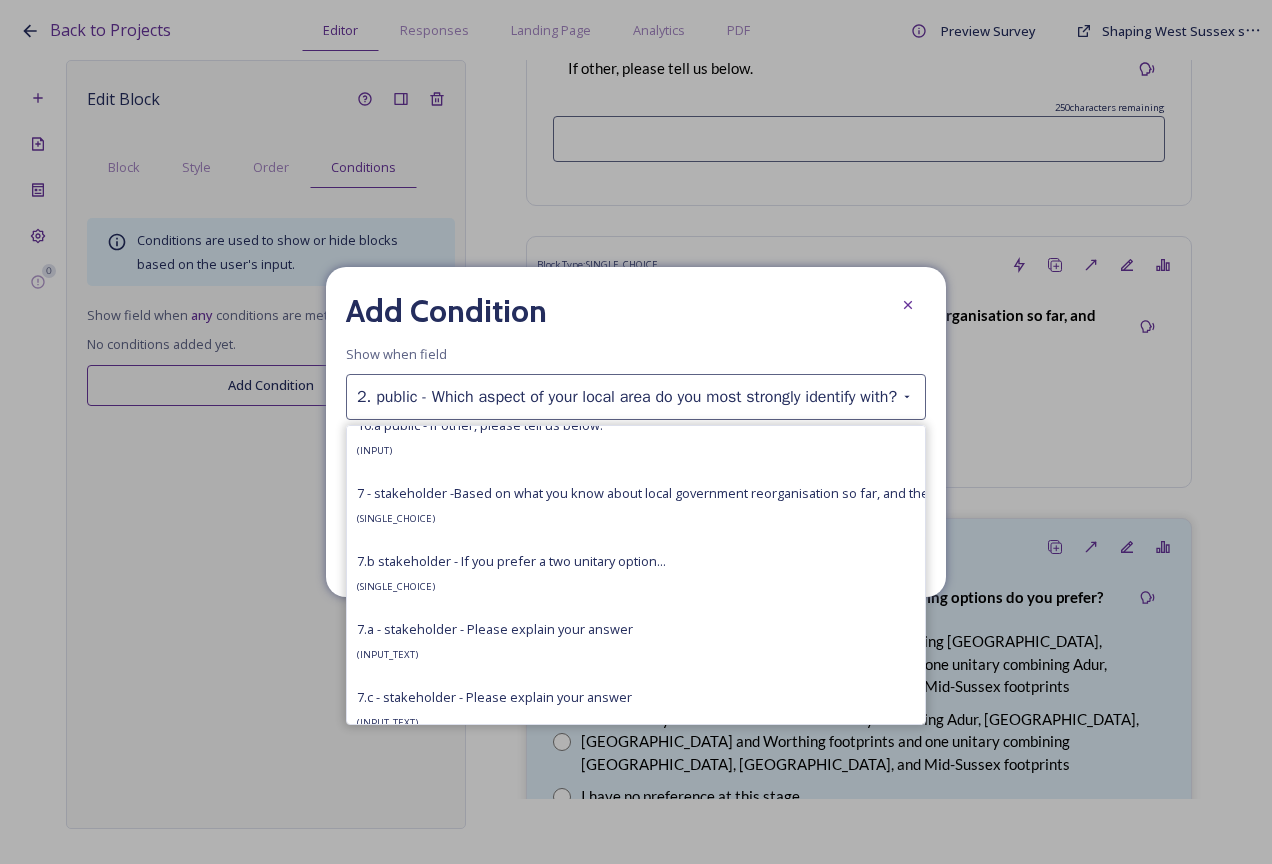 scroll, scrollTop: 2700, scrollLeft: 0, axis: vertical 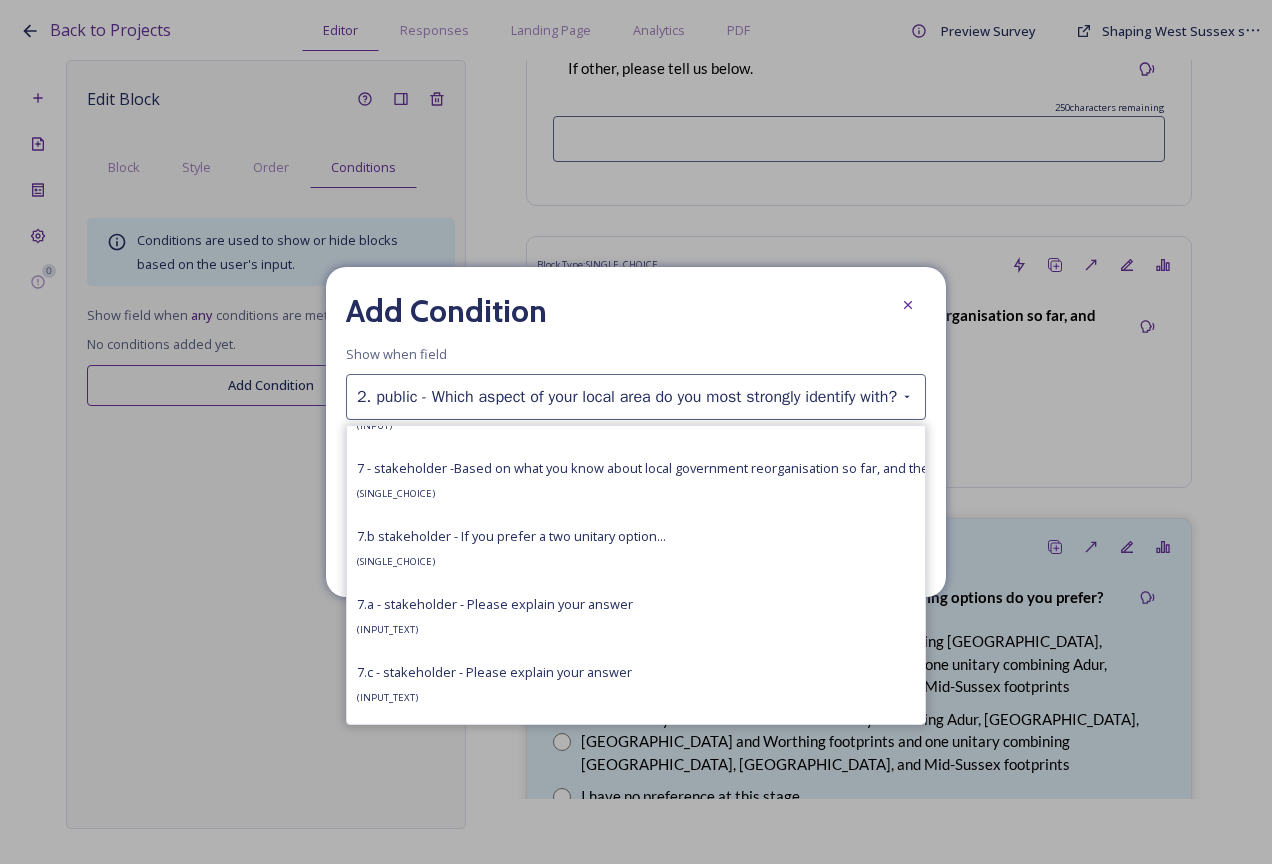 click on "7 - stakeholder -Based on what you know about local government reorganisation so far, and the options under consideration in this survey, do you prefer a particular option within the West Sussex geographic boundary?" at bounding box center [1036, 468] 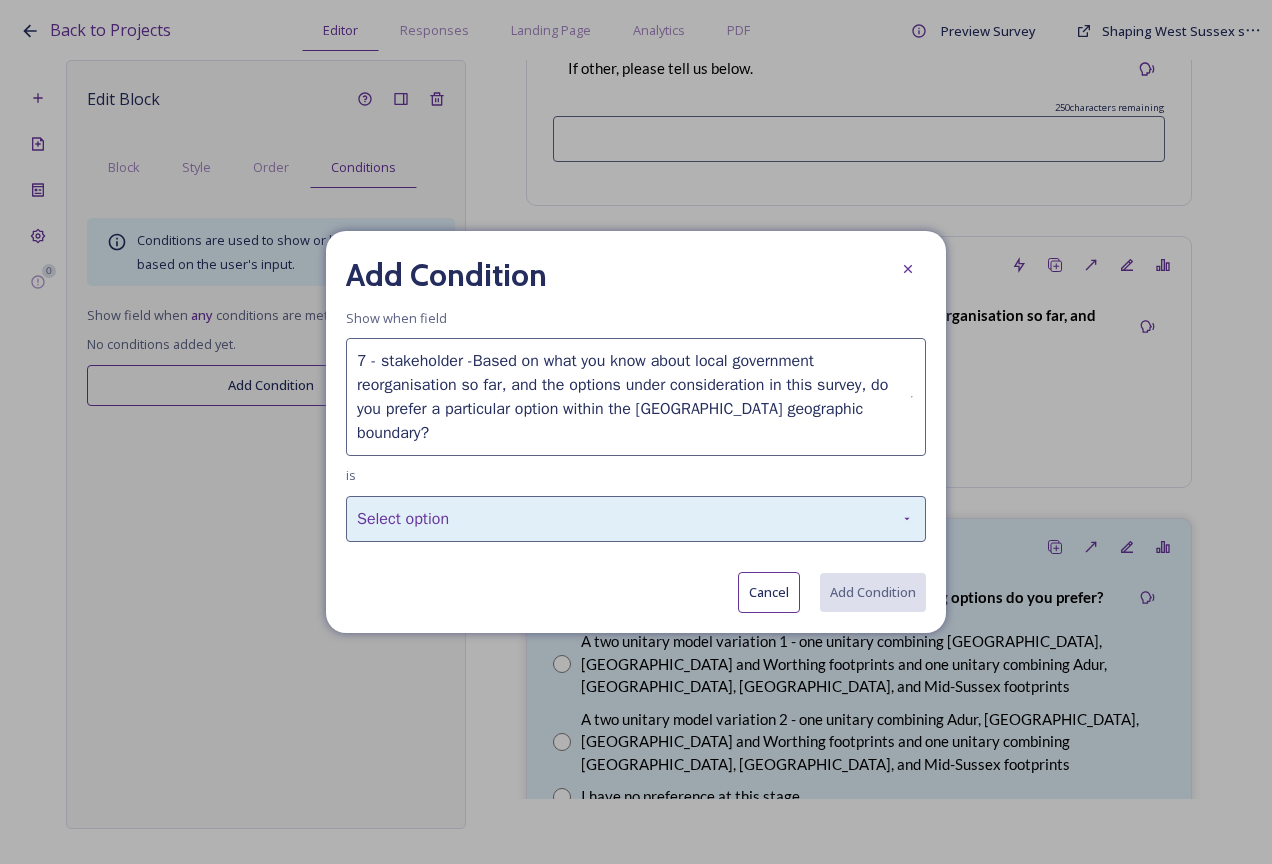 click on "Select option" at bounding box center [636, 519] 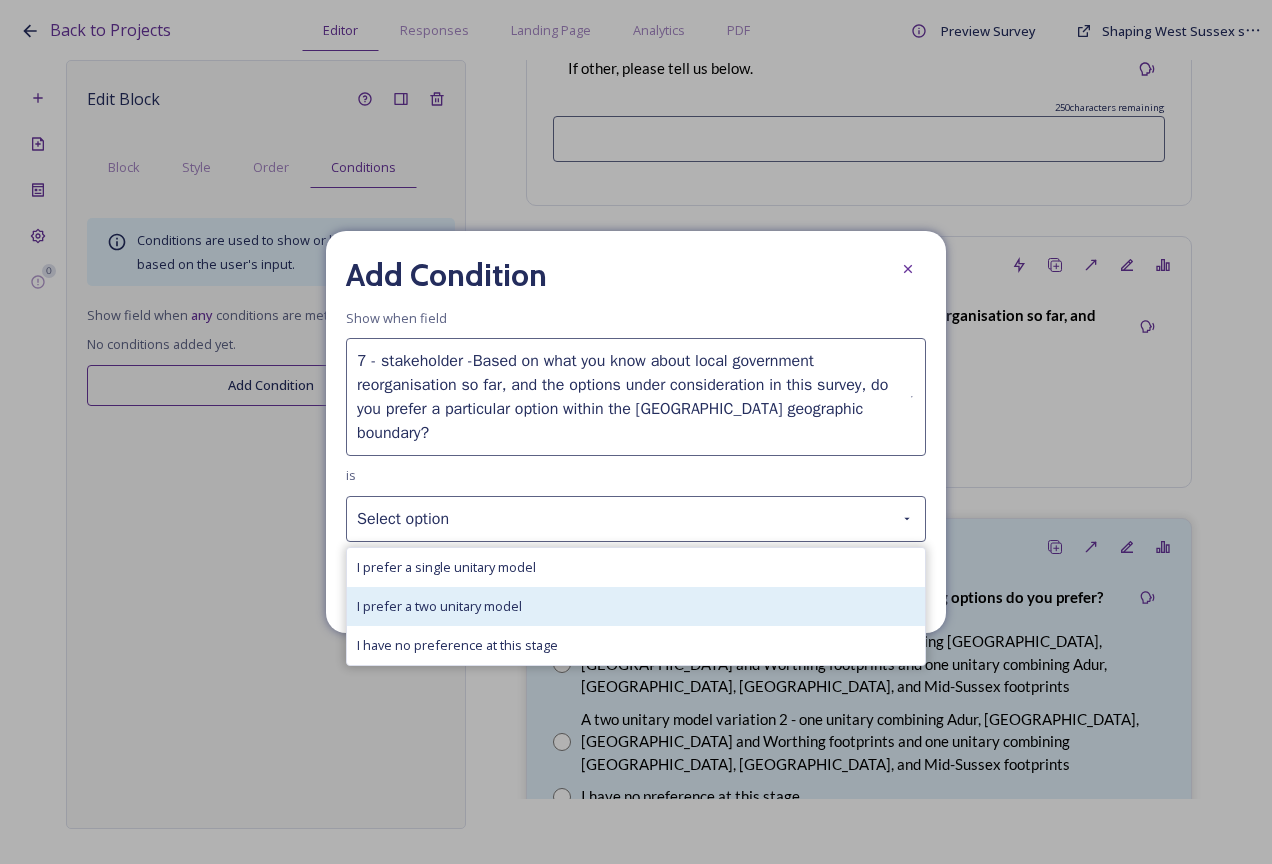 click on "I prefer a two unitary model" at bounding box center (636, 606) 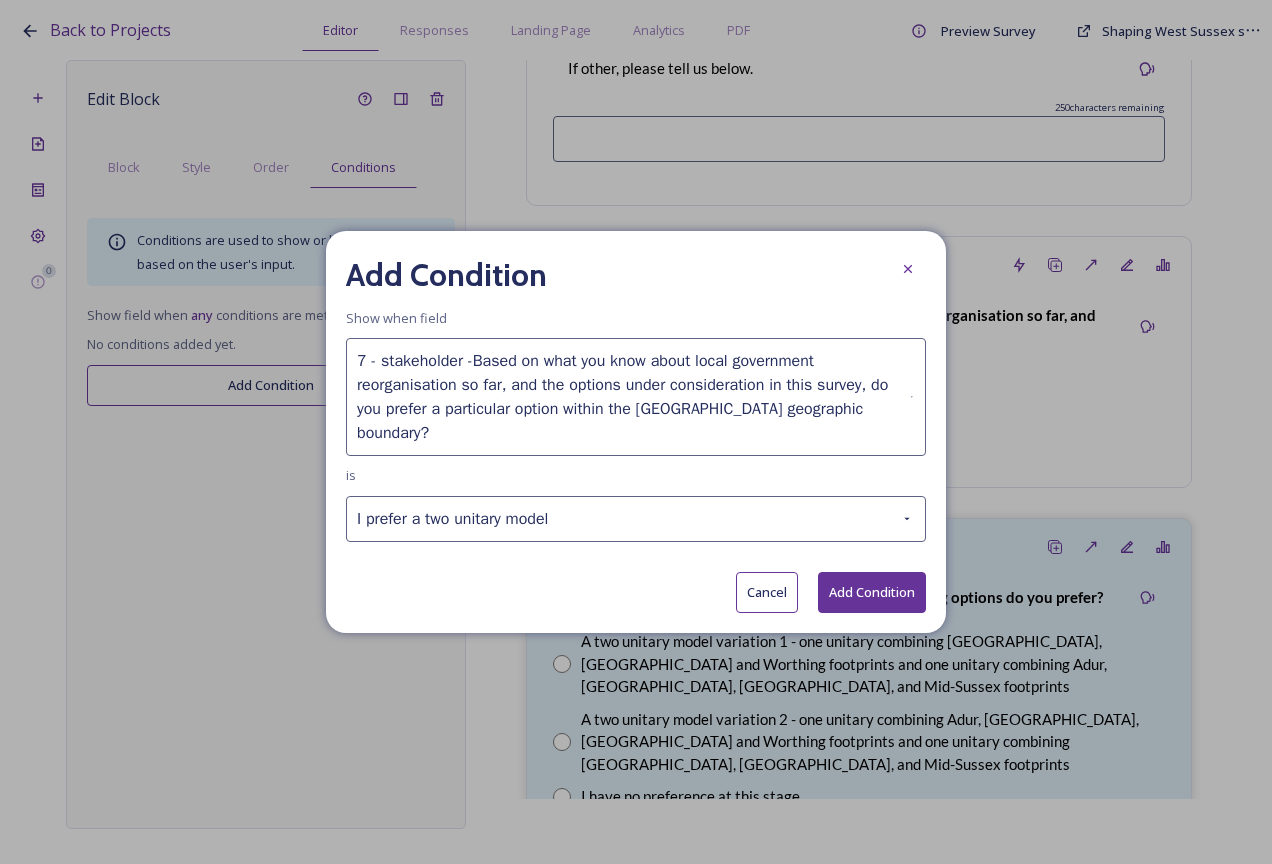 click on "Add Condition" at bounding box center [872, 592] 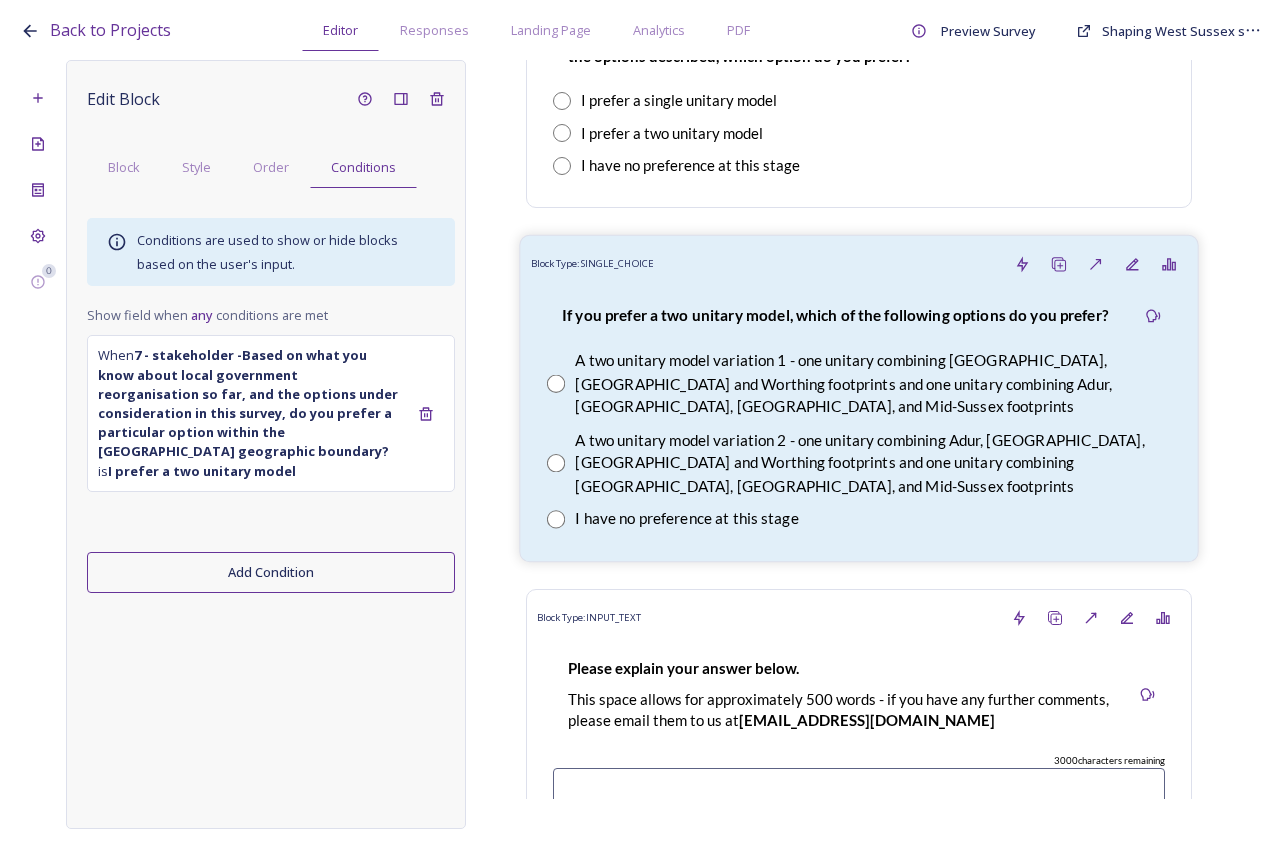 scroll, scrollTop: 9319, scrollLeft: 0, axis: vertical 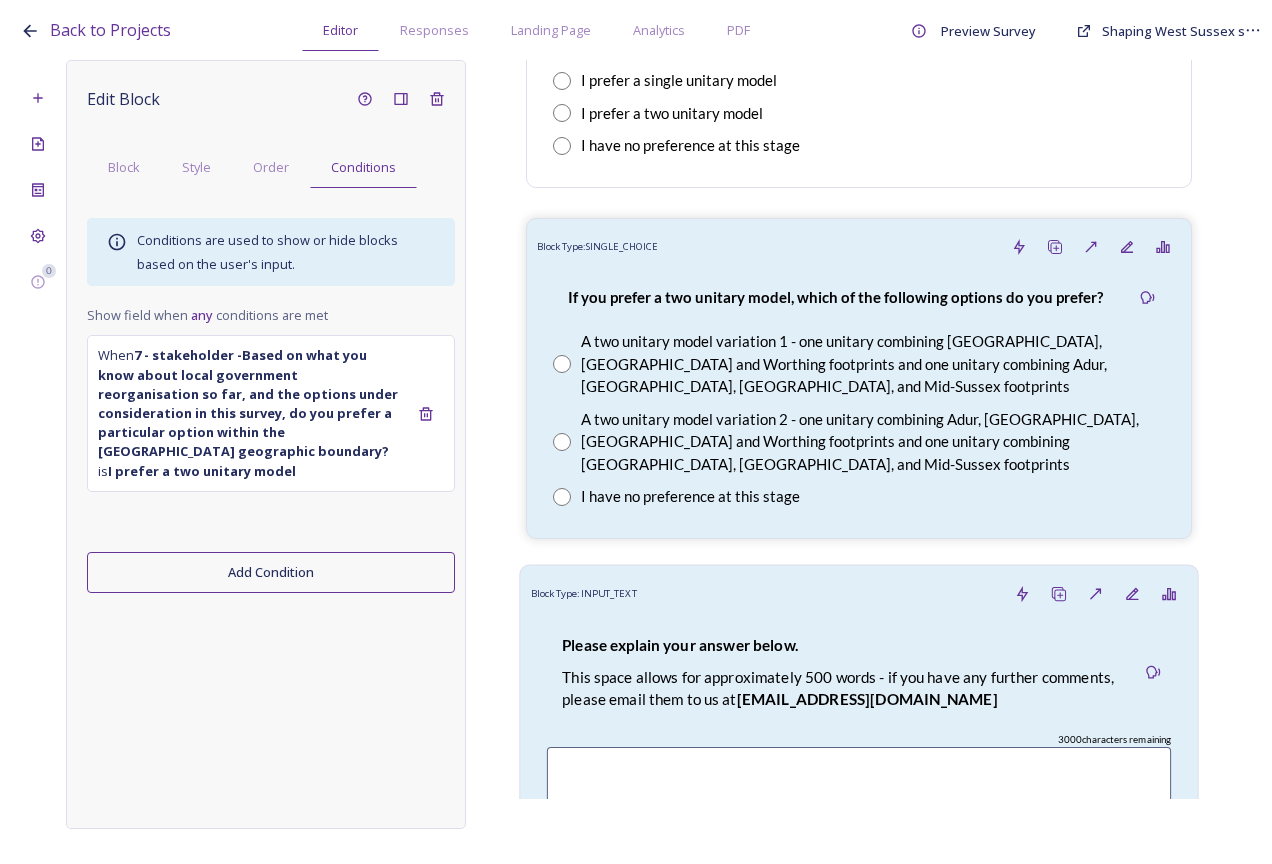 click on "Please explain your answer below." at bounding box center (840, 646) 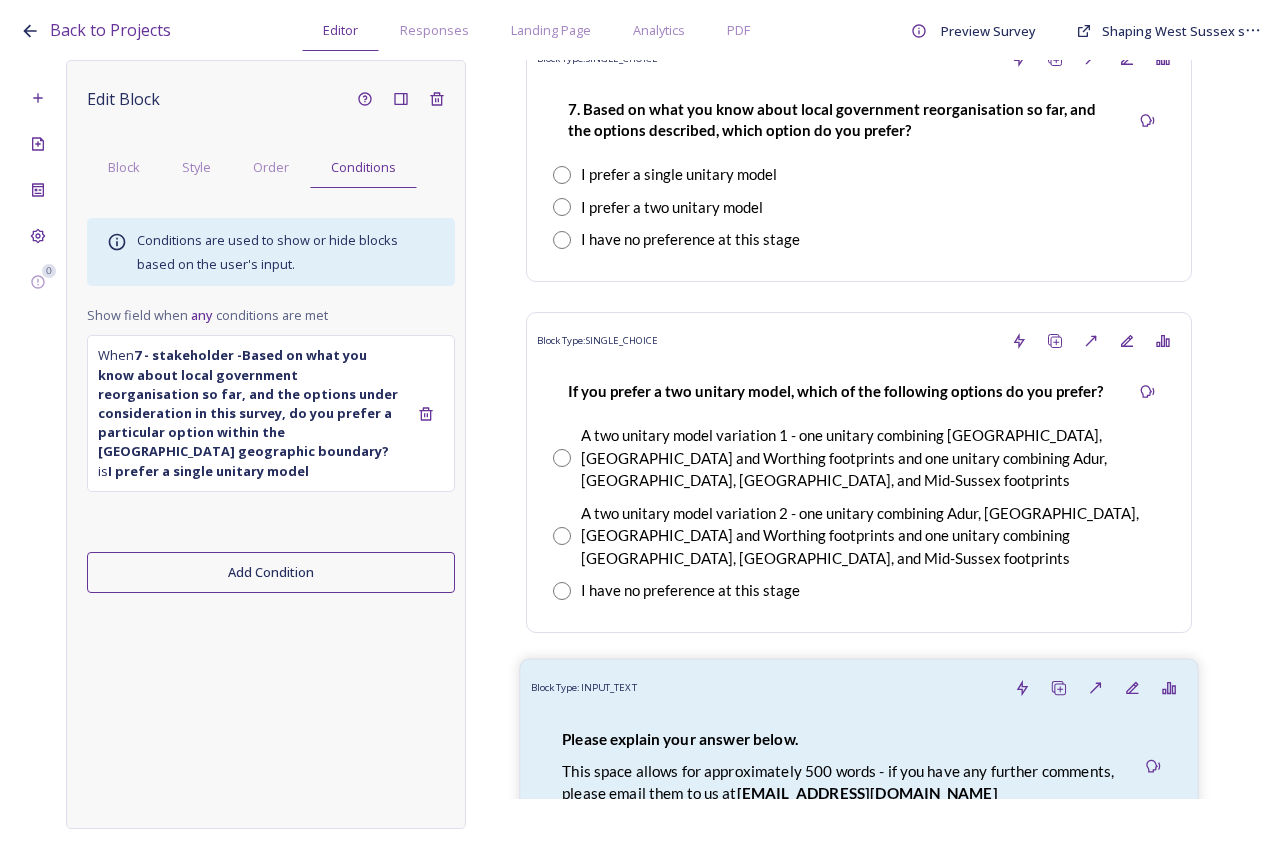 scroll, scrollTop: 9119, scrollLeft: 0, axis: vertical 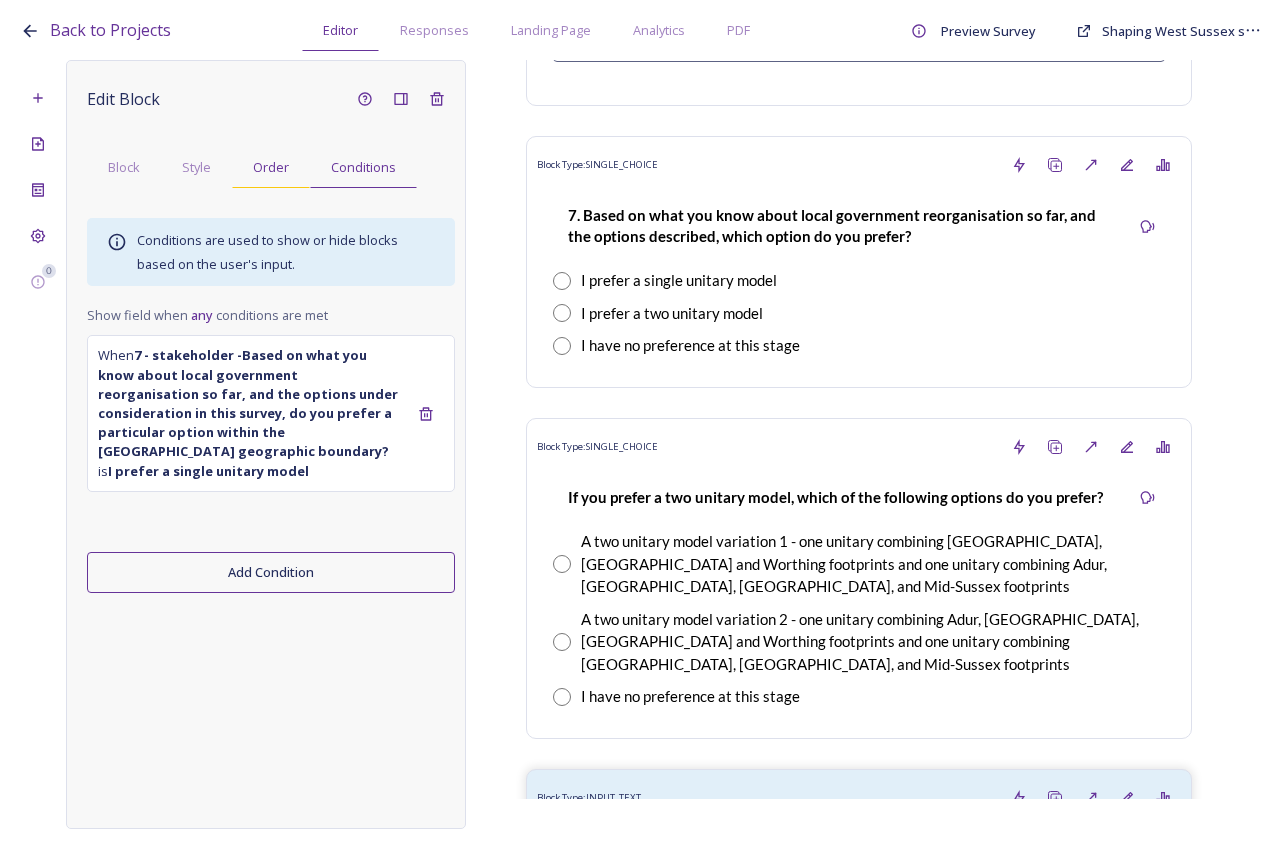 click on "Order" at bounding box center (271, 167) 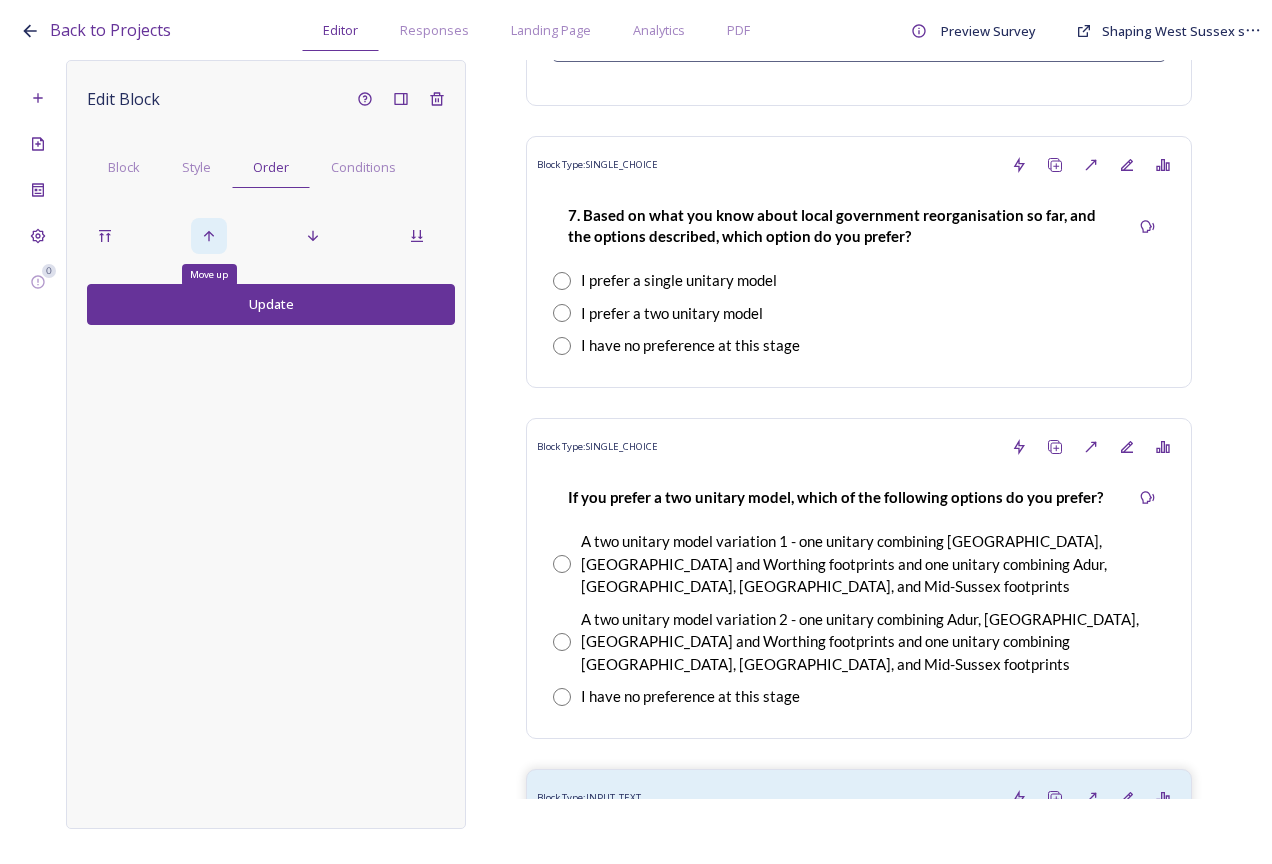 click 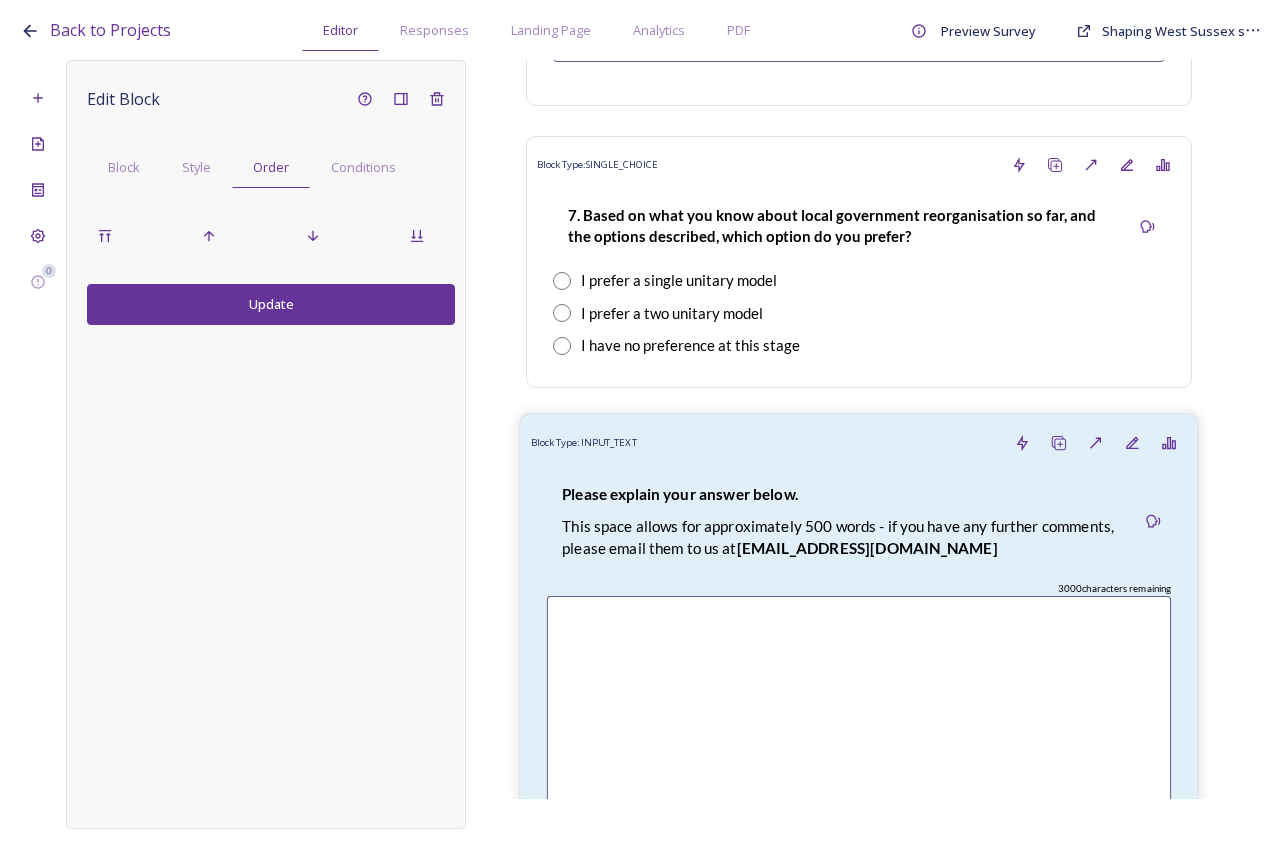 click on "This space allows for approximately 500 words - if you have any further comments, please email them to us at  LGRquestions@horsham.gov.uk" at bounding box center [840, 537] 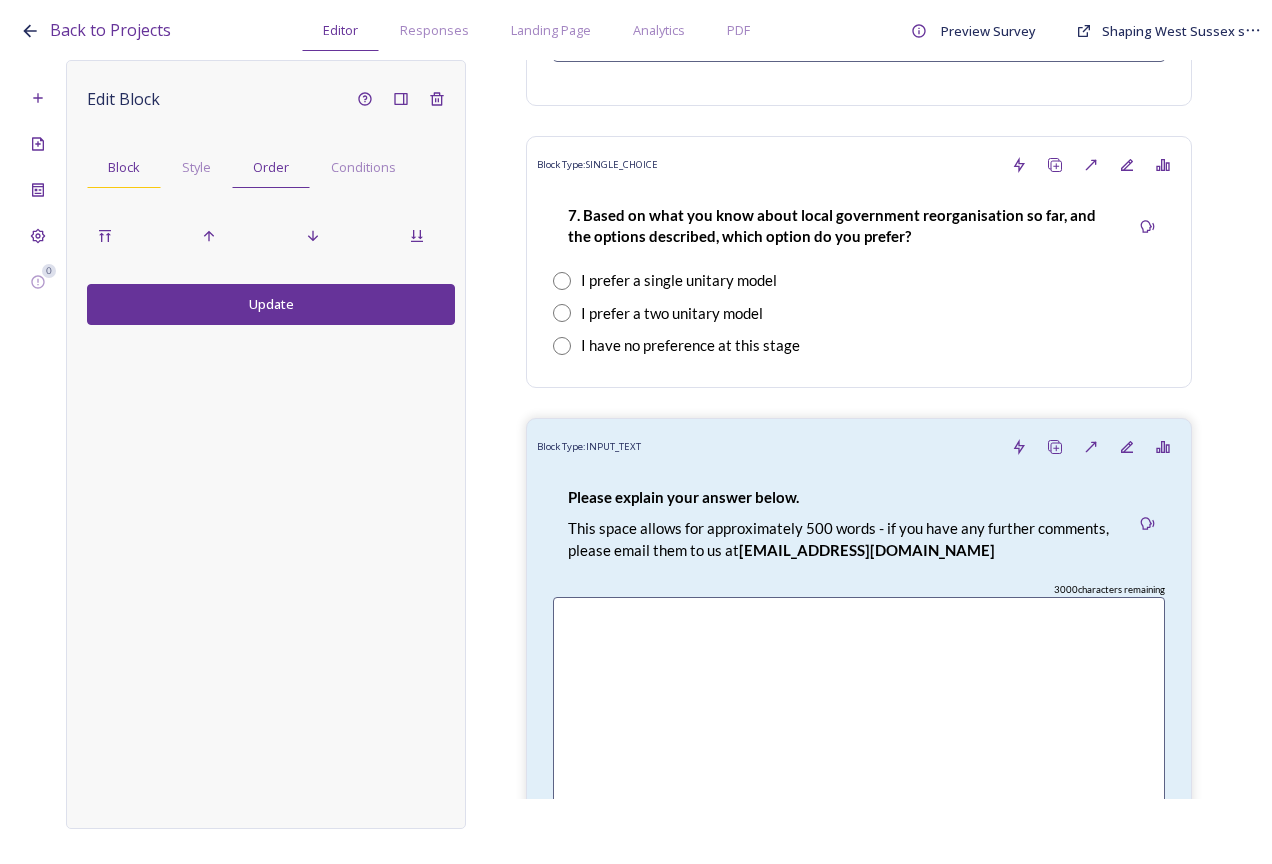 click on "Block" at bounding box center (124, 167) 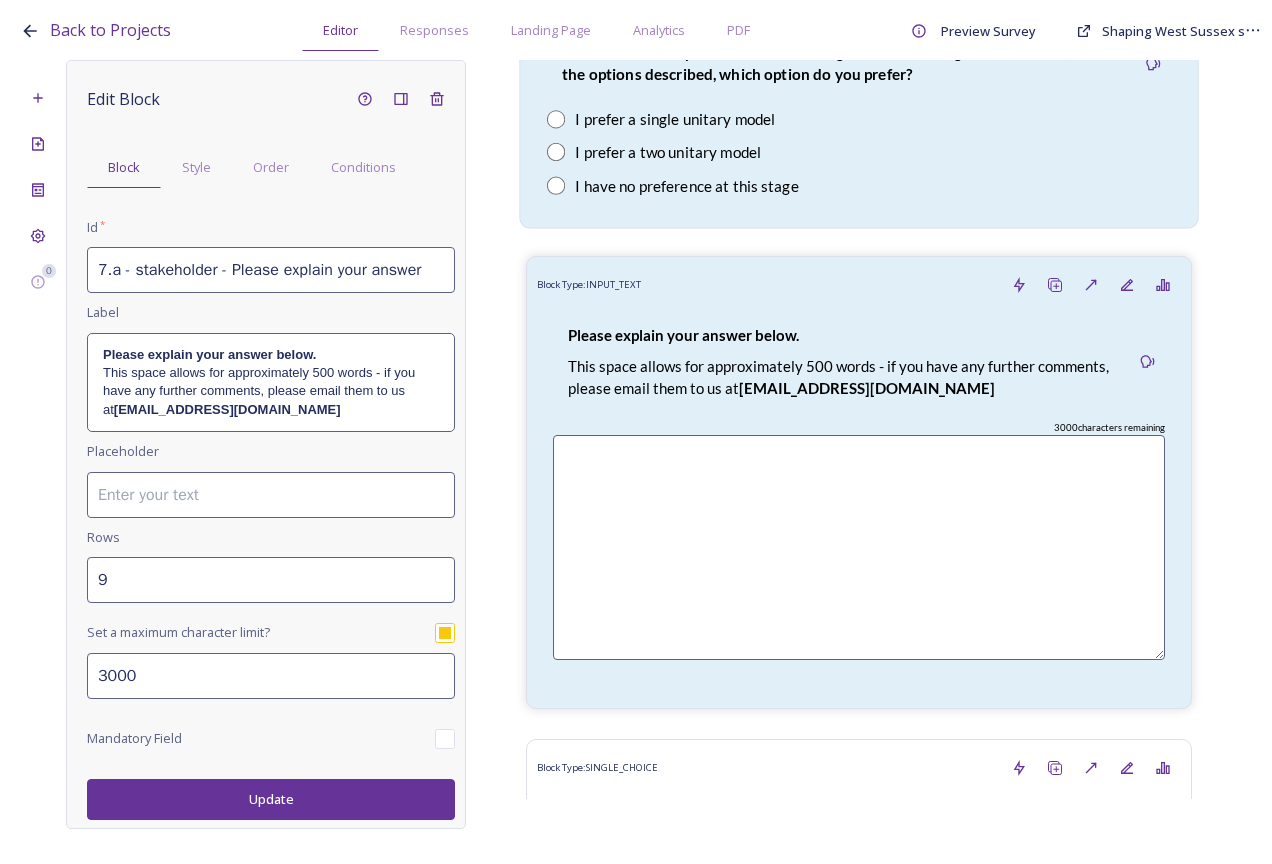 scroll, scrollTop: 9519, scrollLeft: 0, axis: vertical 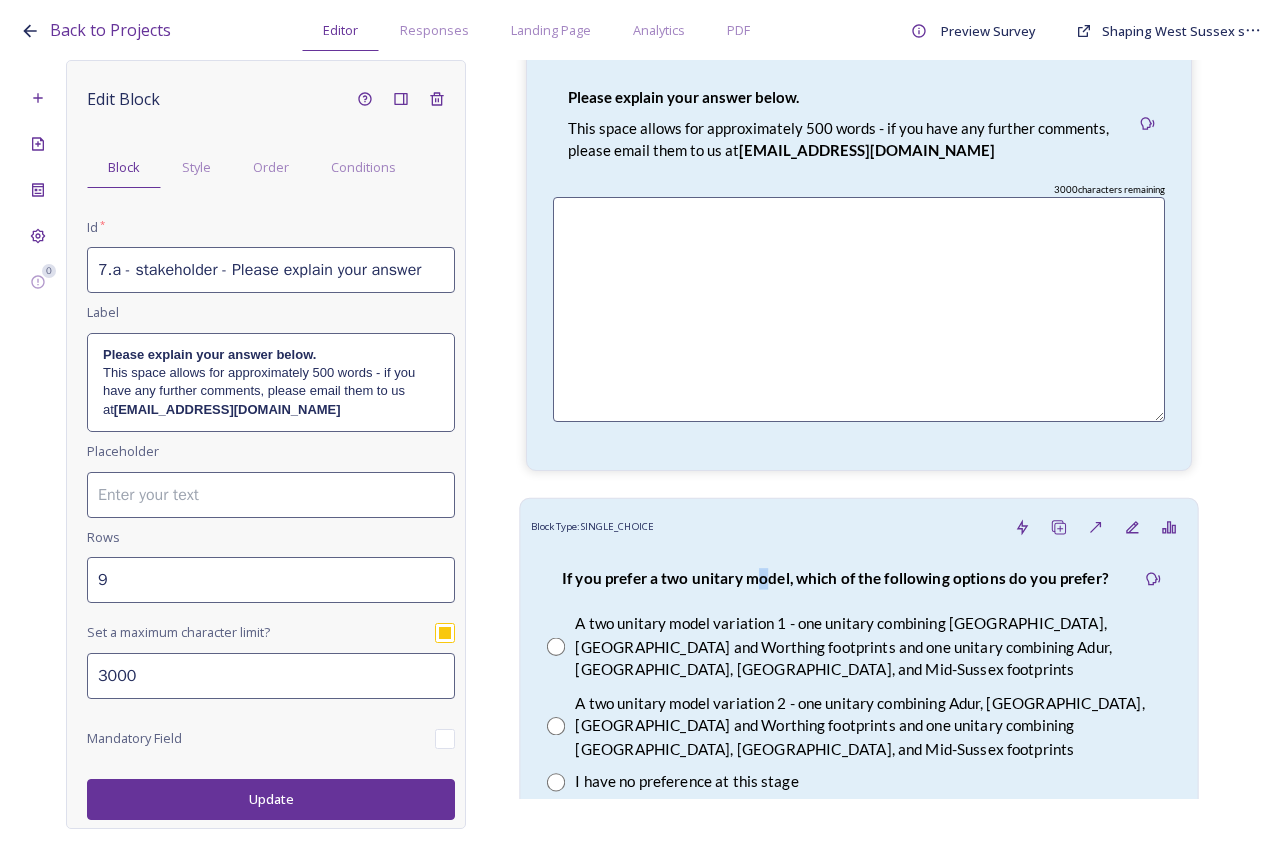 click on "If you prefer a two unitary model, which of the following options do you prefer?" at bounding box center [835, 579] 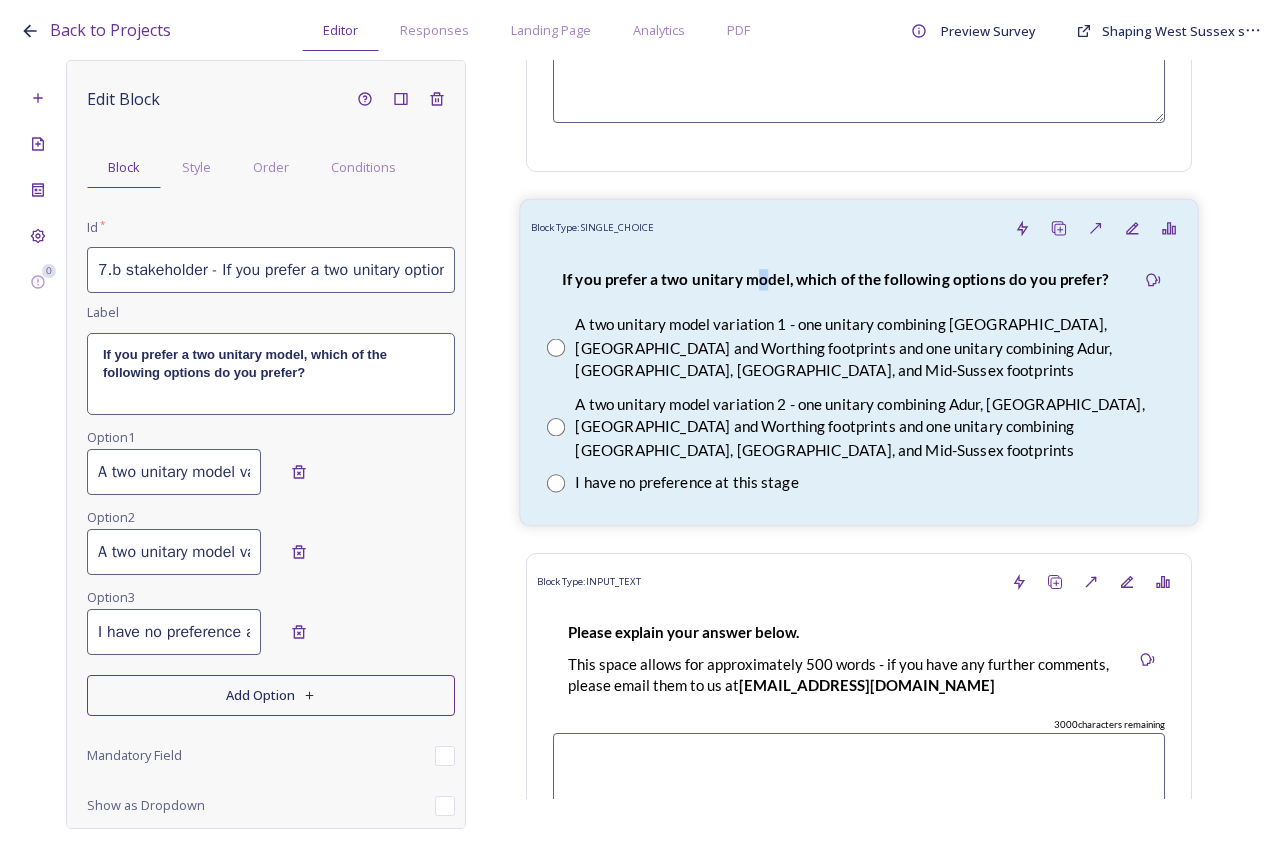 scroll, scrollTop: 9819, scrollLeft: 0, axis: vertical 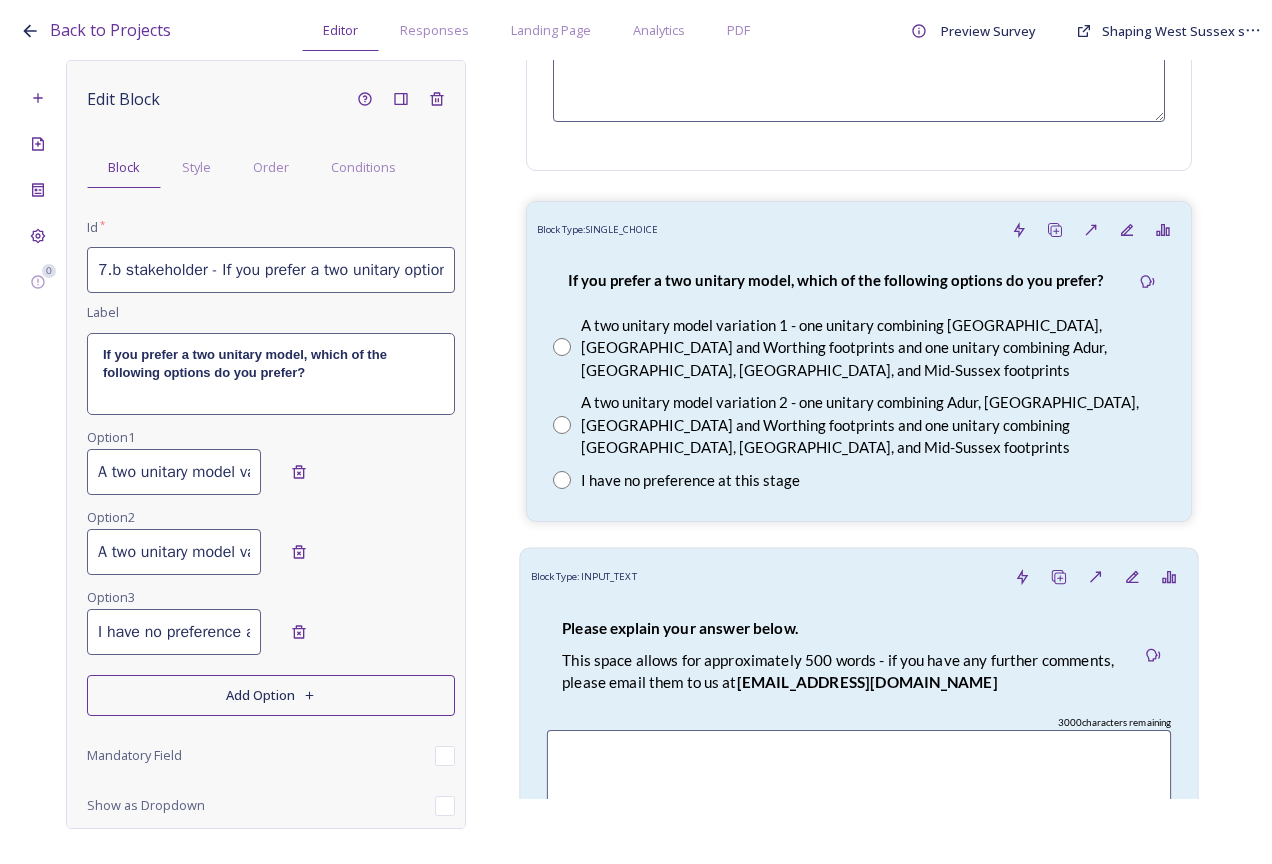 click on "Block Type:  INPUT_TEXT" at bounding box center (859, 577) 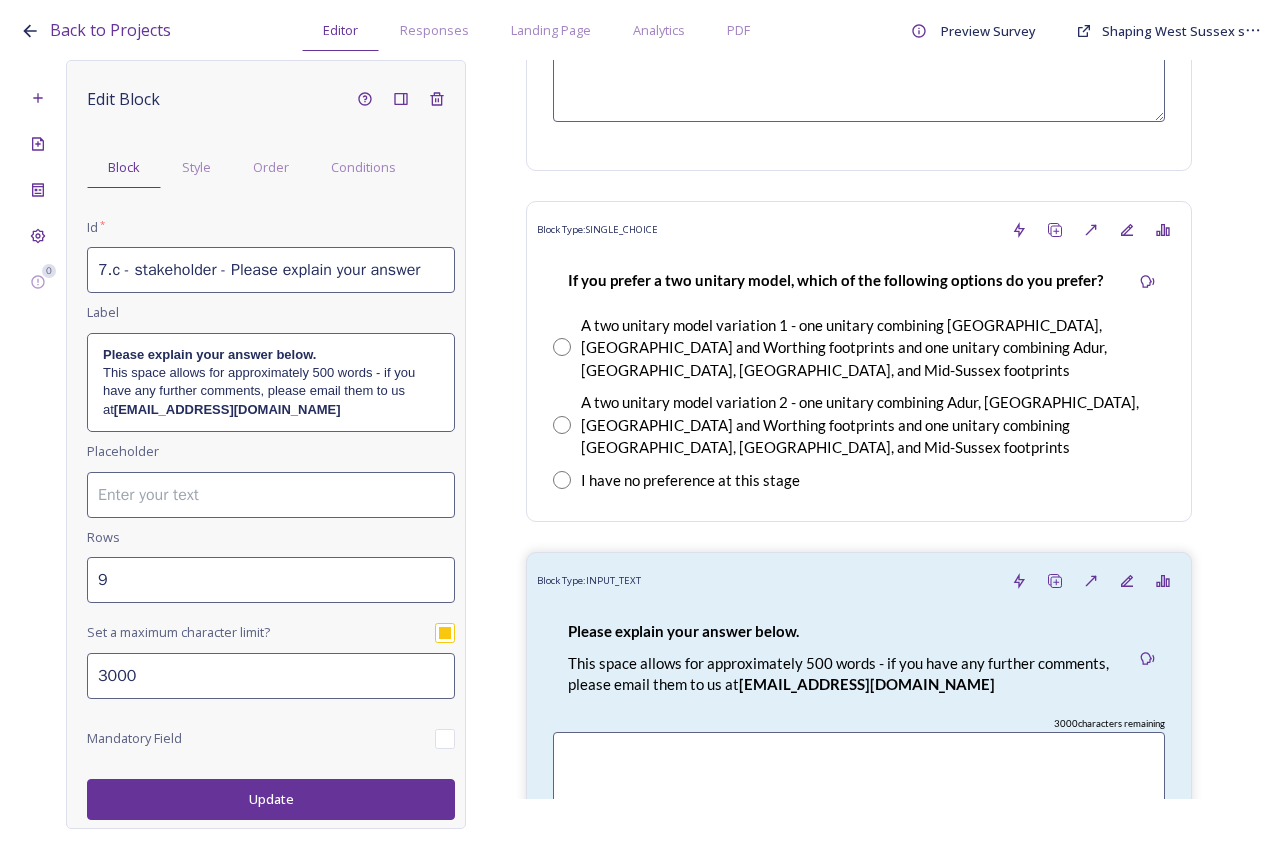 click on "7.c - stakeholder - Please explain your answer" at bounding box center [271, 270] 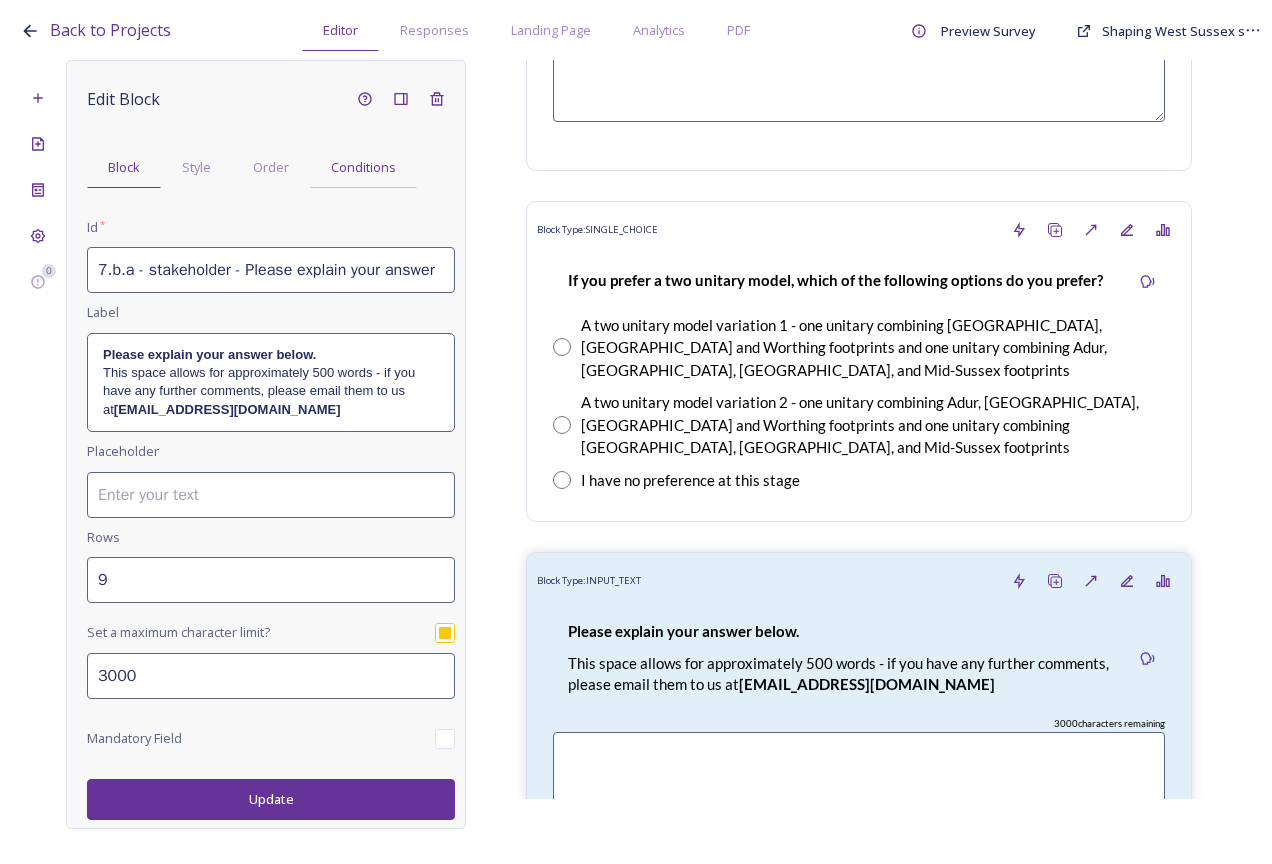 click on "Conditions" at bounding box center (363, 167) 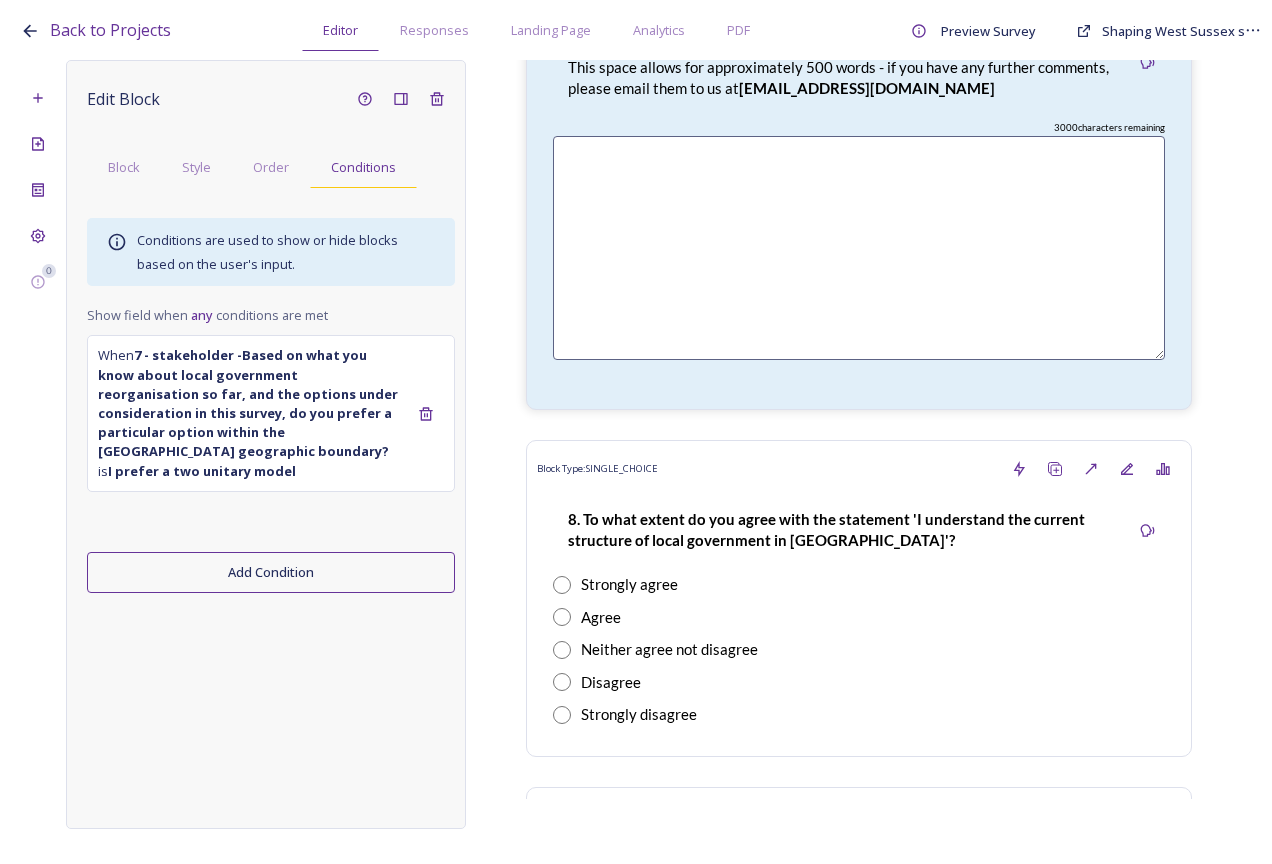 scroll, scrollTop: 10419, scrollLeft: 0, axis: vertical 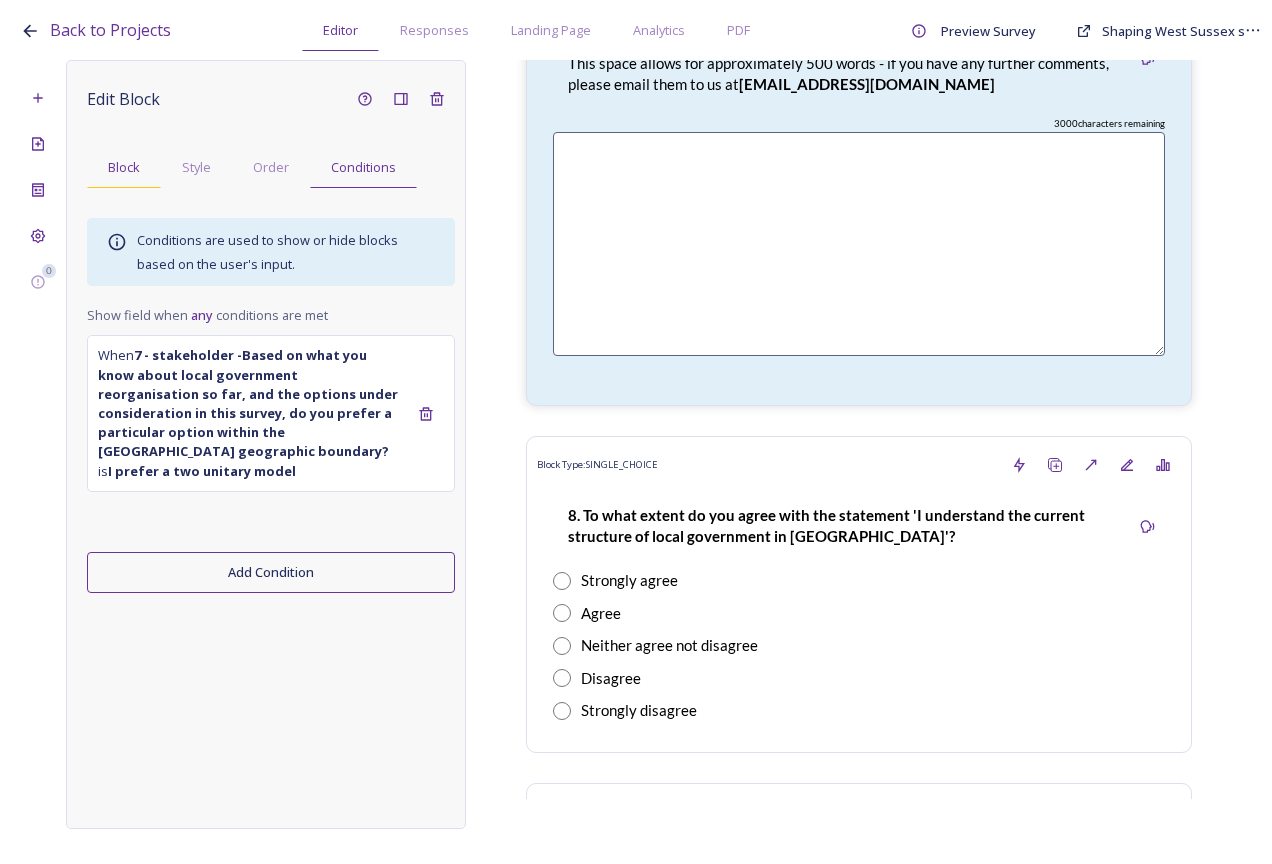click on "Block" at bounding box center [124, 167] 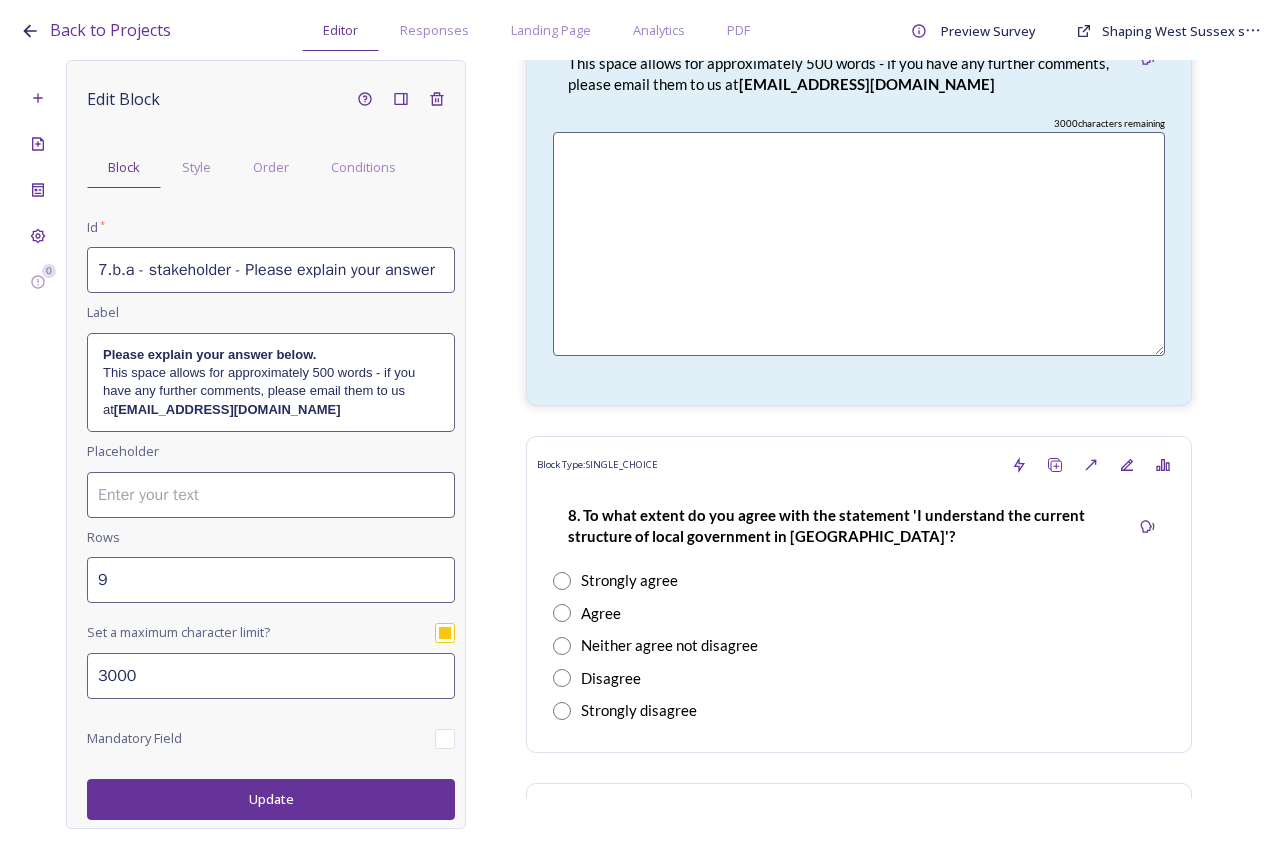 click on "Update" at bounding box center (271, 799) 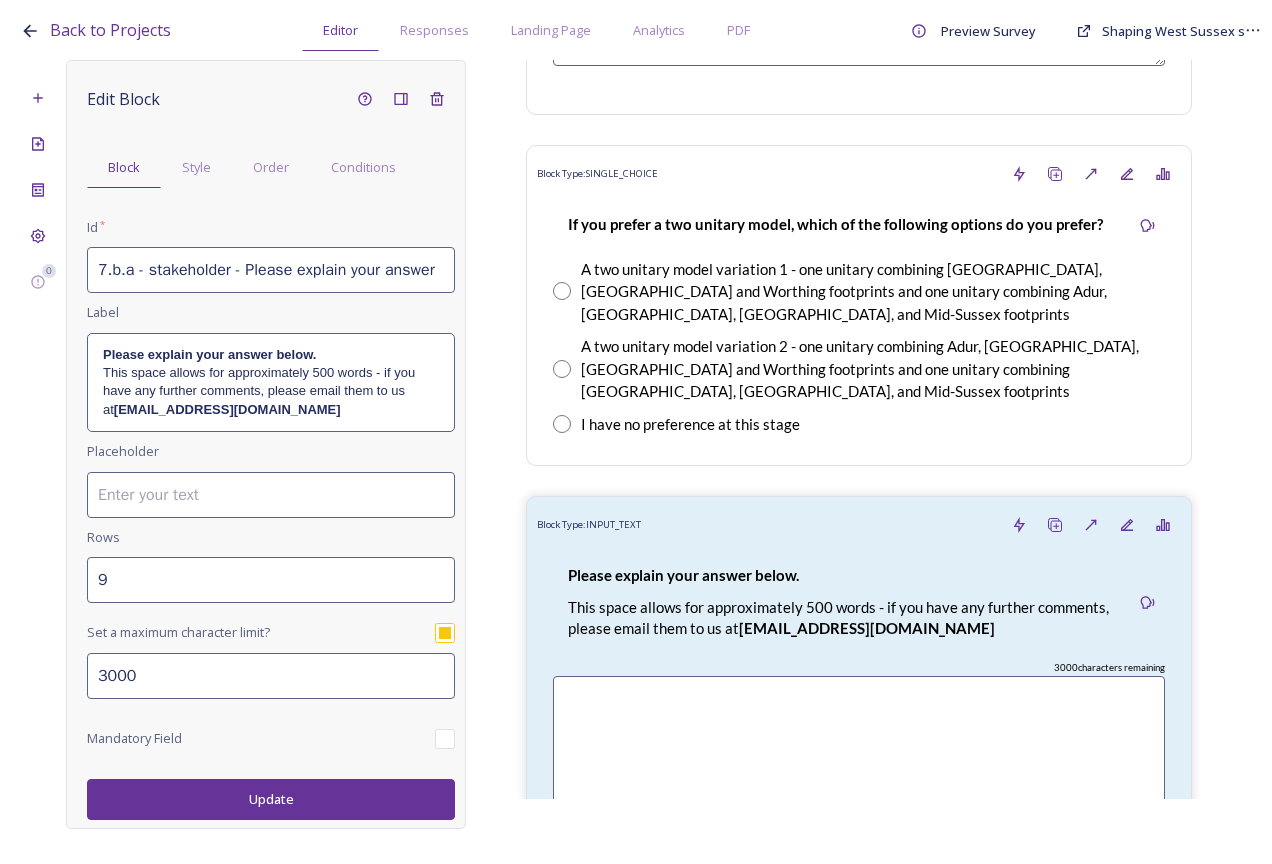 scroll, scrollTop: 9819, scrollLeft: 0, axis: vertical 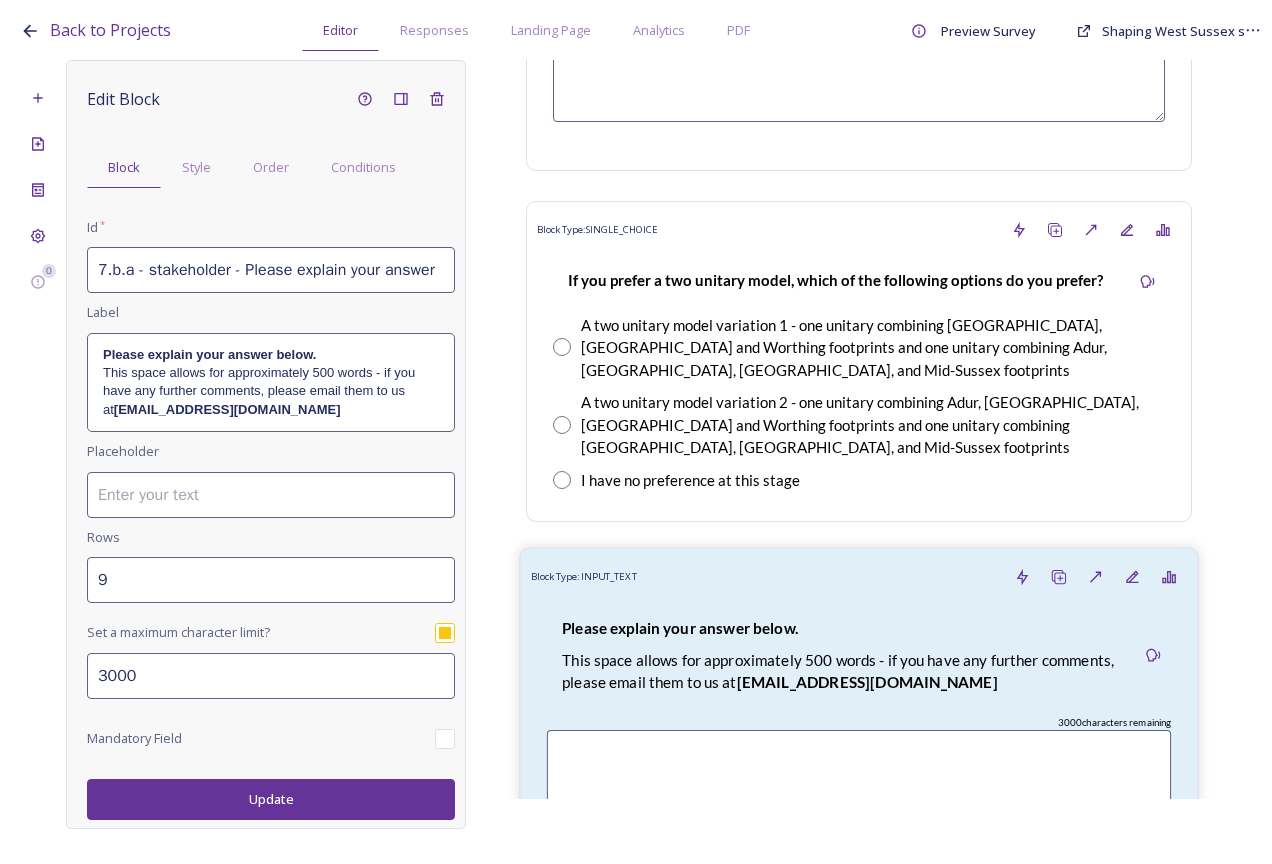 click on "Please explain your answer below." at bounding box center (840, 629) 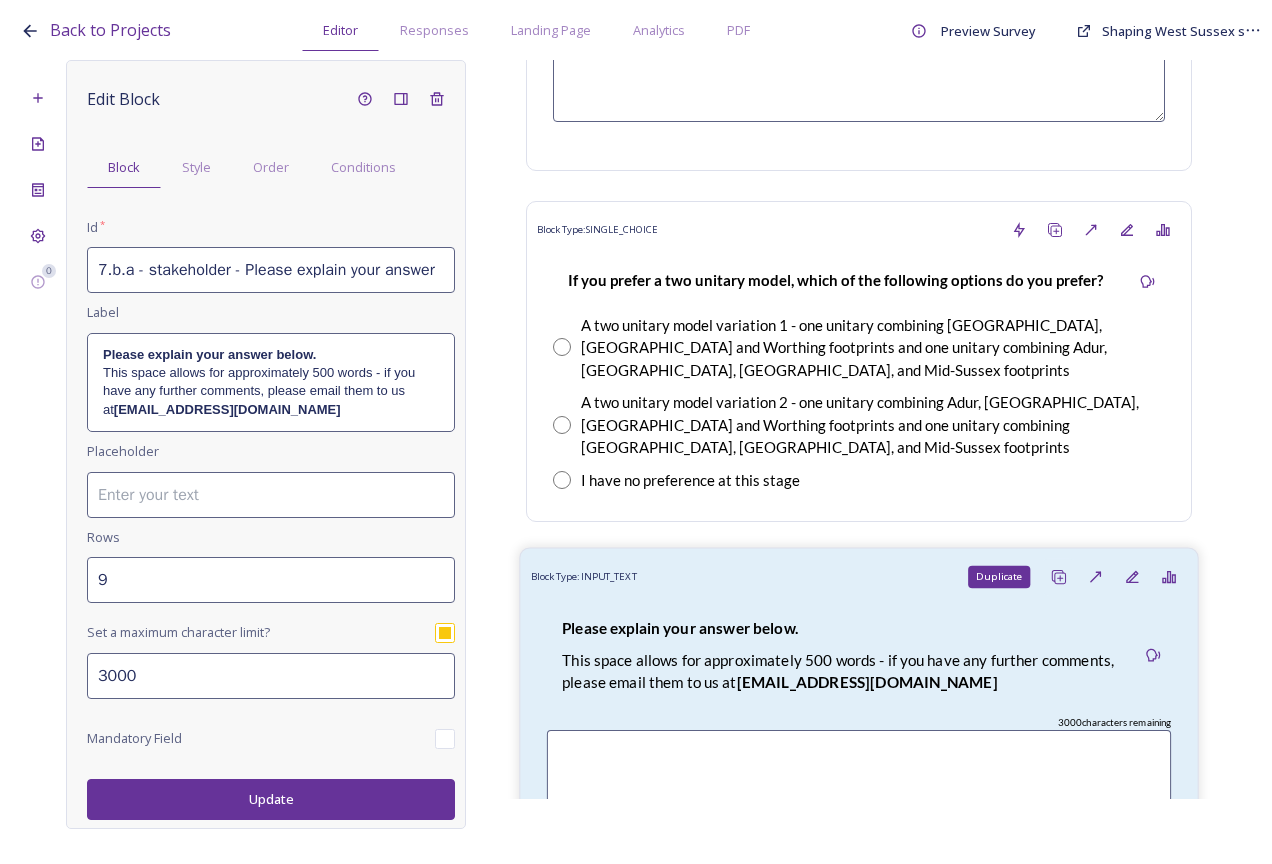 click 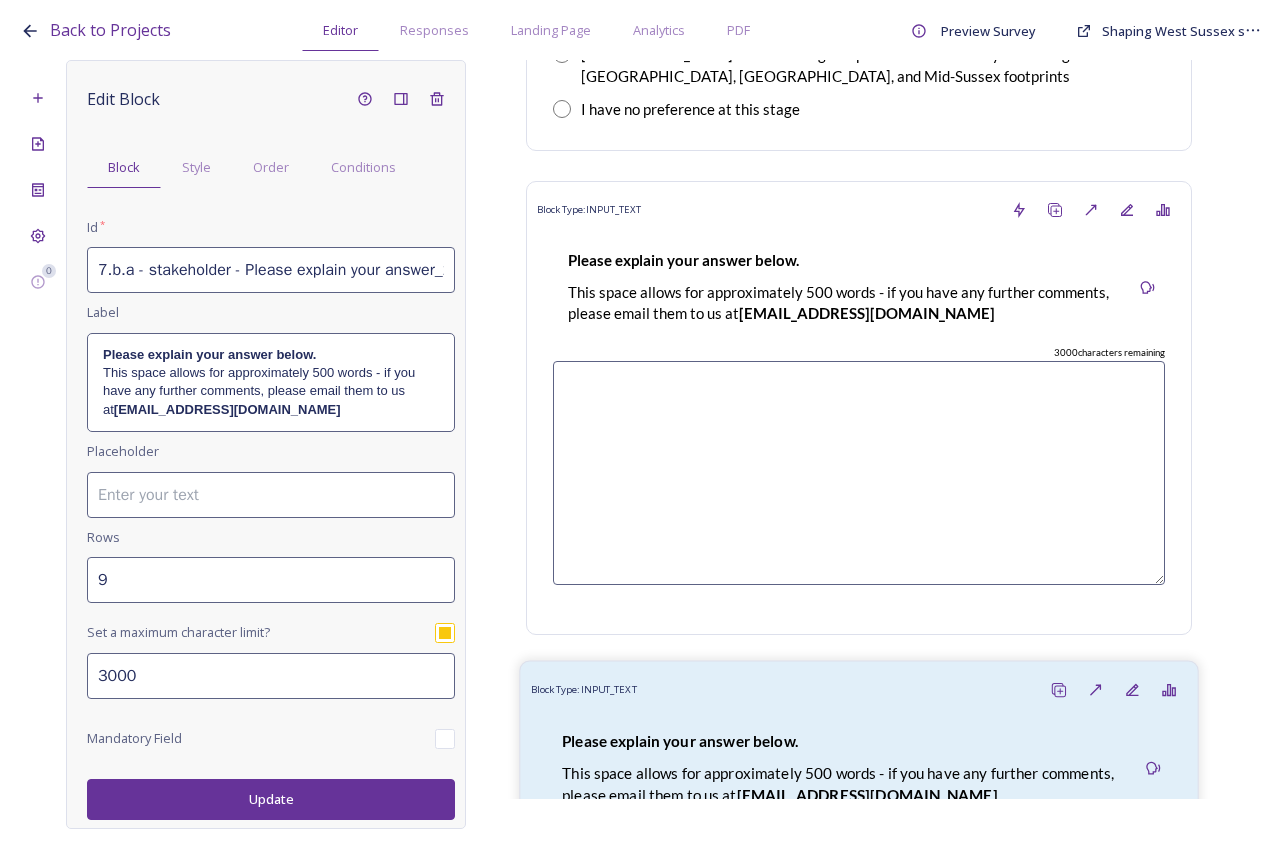 scroll, scrollTop: 10319, scrollLeft: 0, axis: vertical 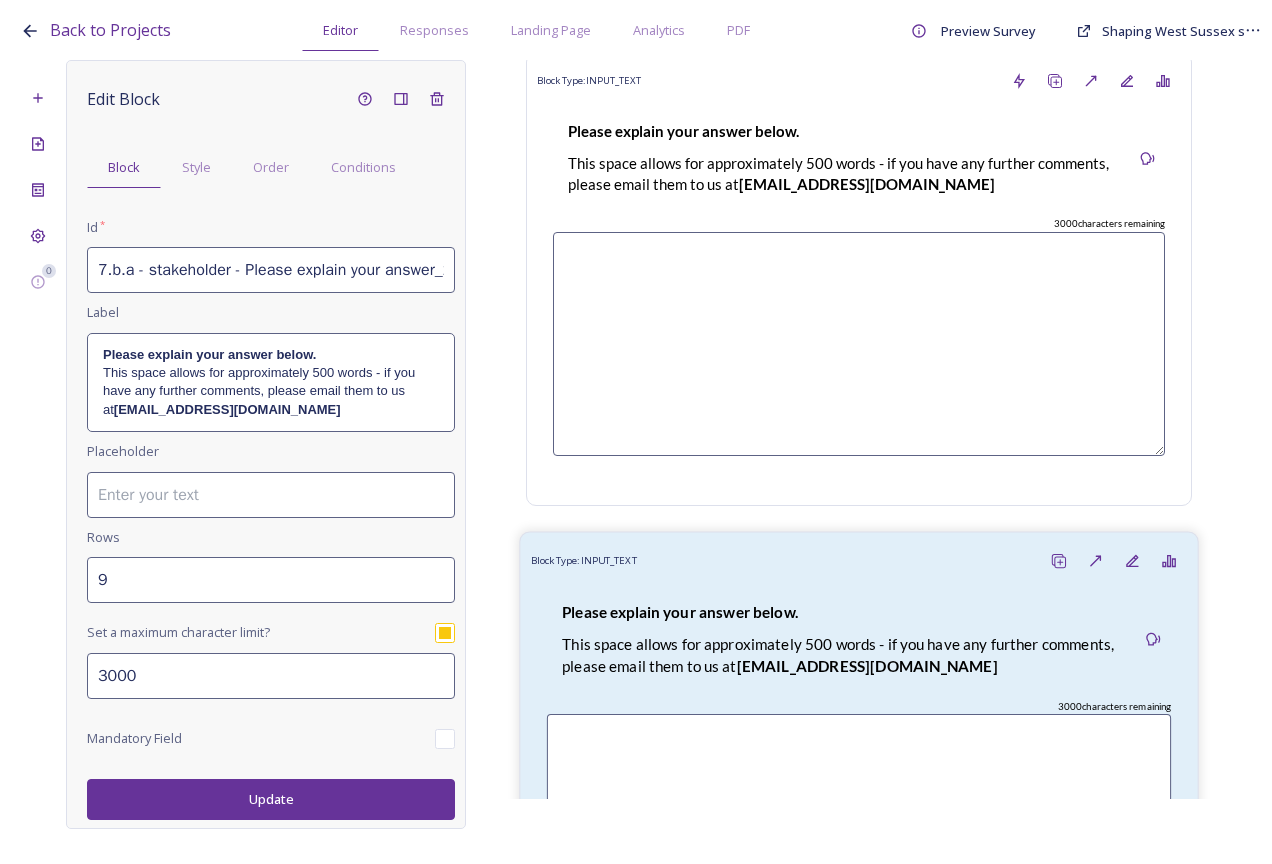click on "Please explain your answer below.  This space allows for approximately 500 words - if you have any further comments, please email them to us at  LGRquestions@horsham.gov.uk" at bounding box center [841, 639] 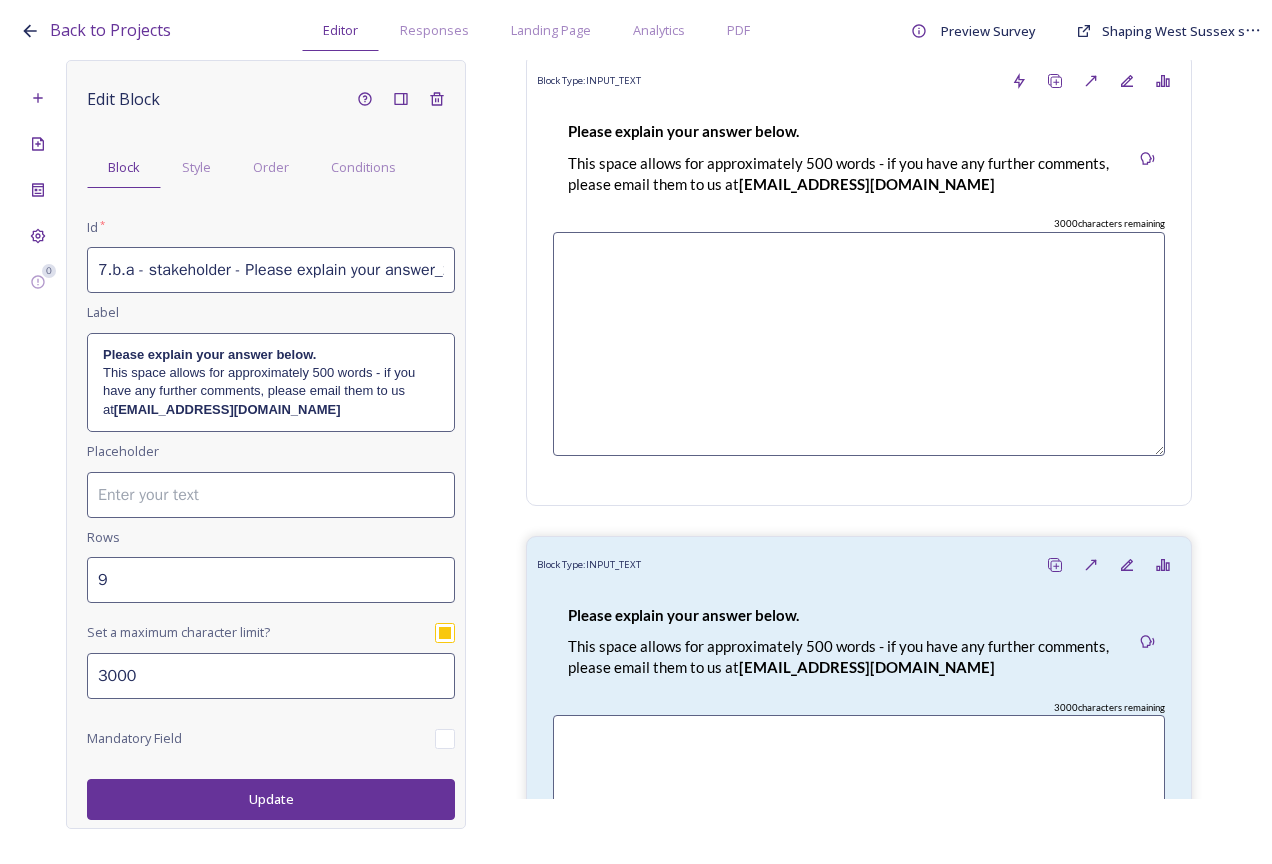 drag, startPoint x: 113, startPoint y: 268, endPoint x: 126, endPoint y: 264, distance: 13.601471 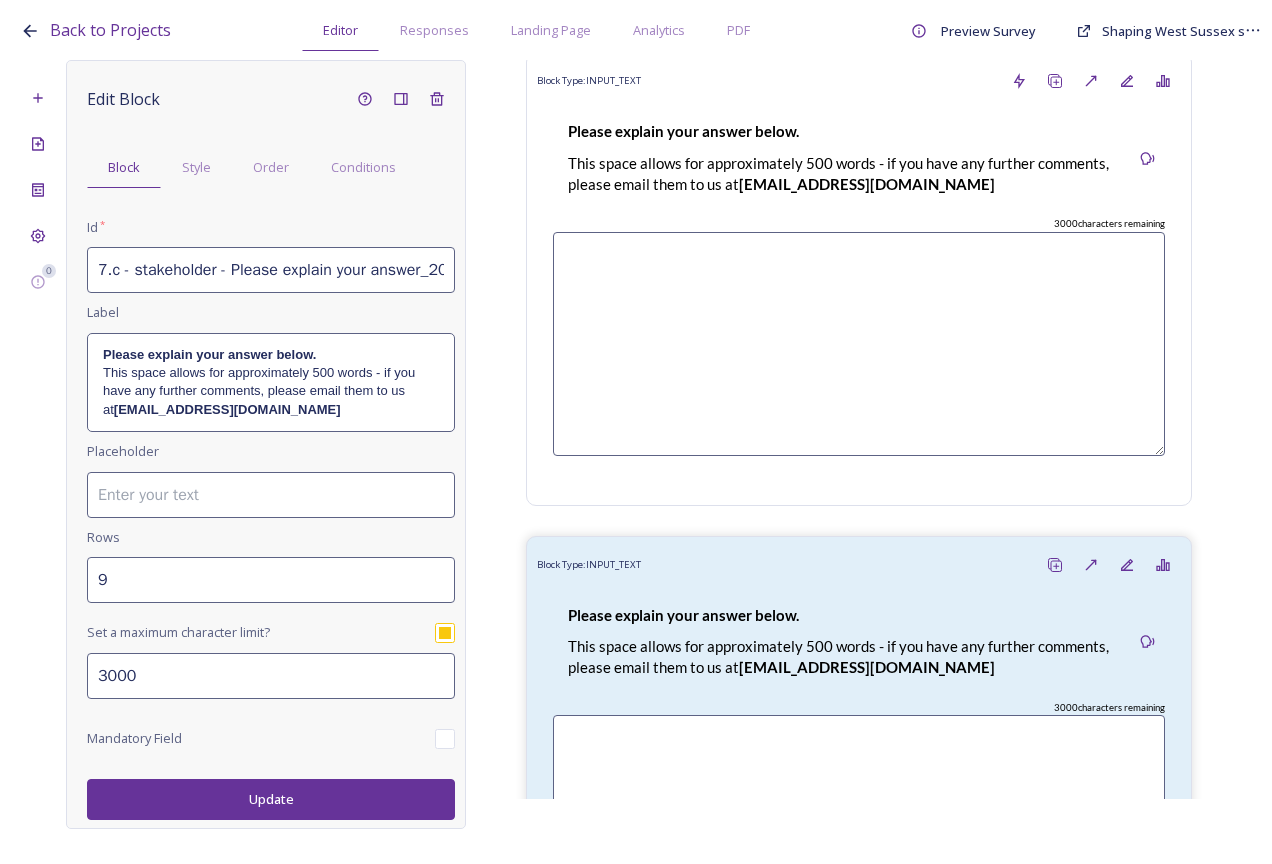 click on "7.c - stakeholder - Please explain your answer_20250711101804" at bounding box center [271, 270] 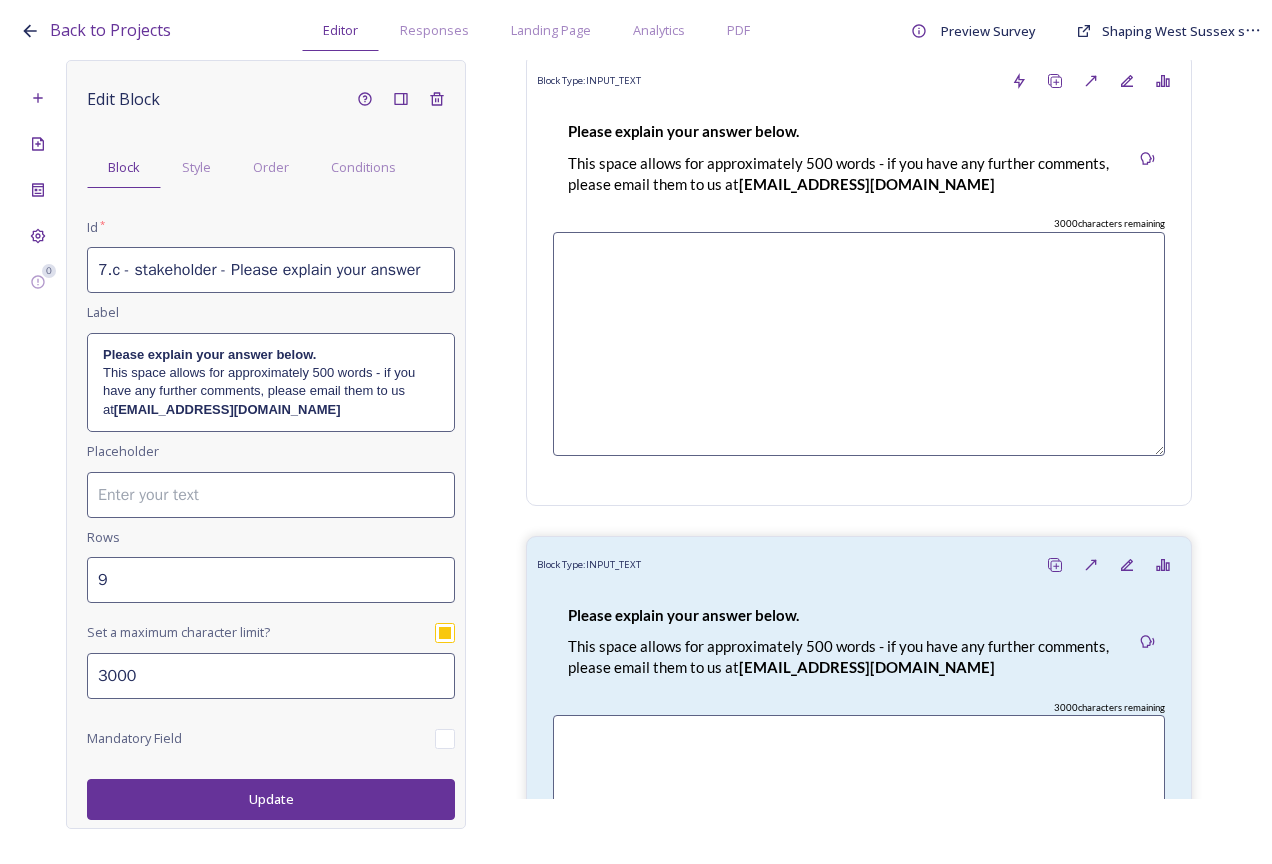 click on "Update" at bounding box center [271, 799] 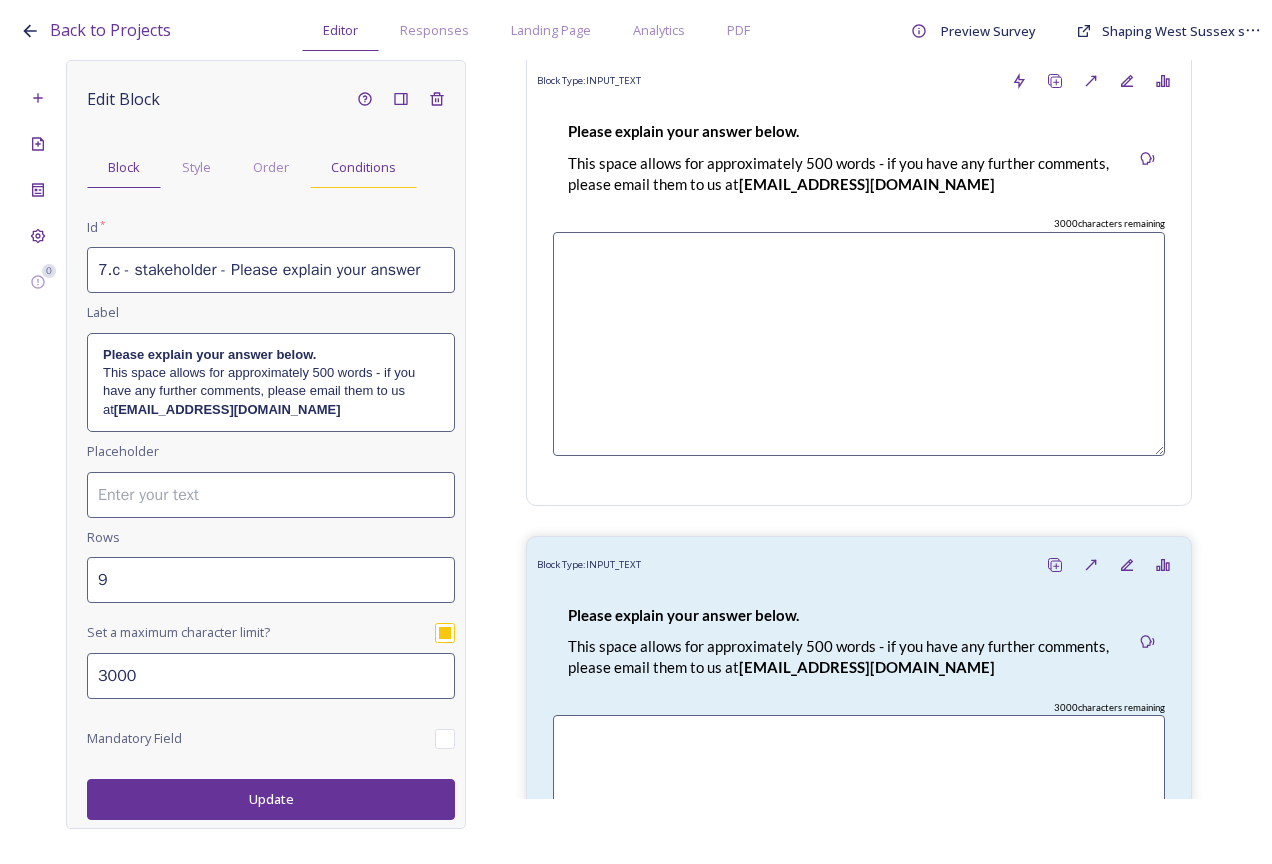 click on "Conditions" at bounding box center [363, 167] 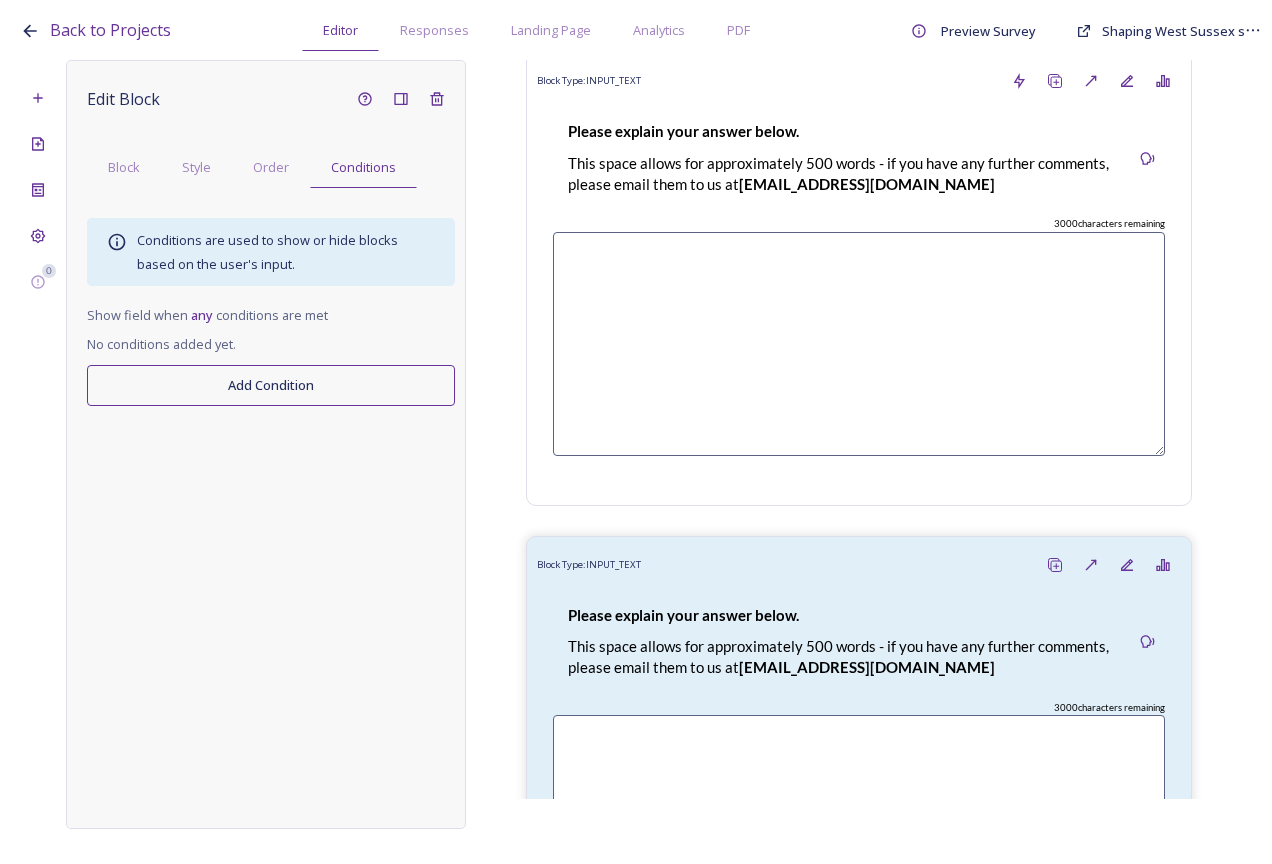 click on "Add Condition" at bounding box center (271, 385) 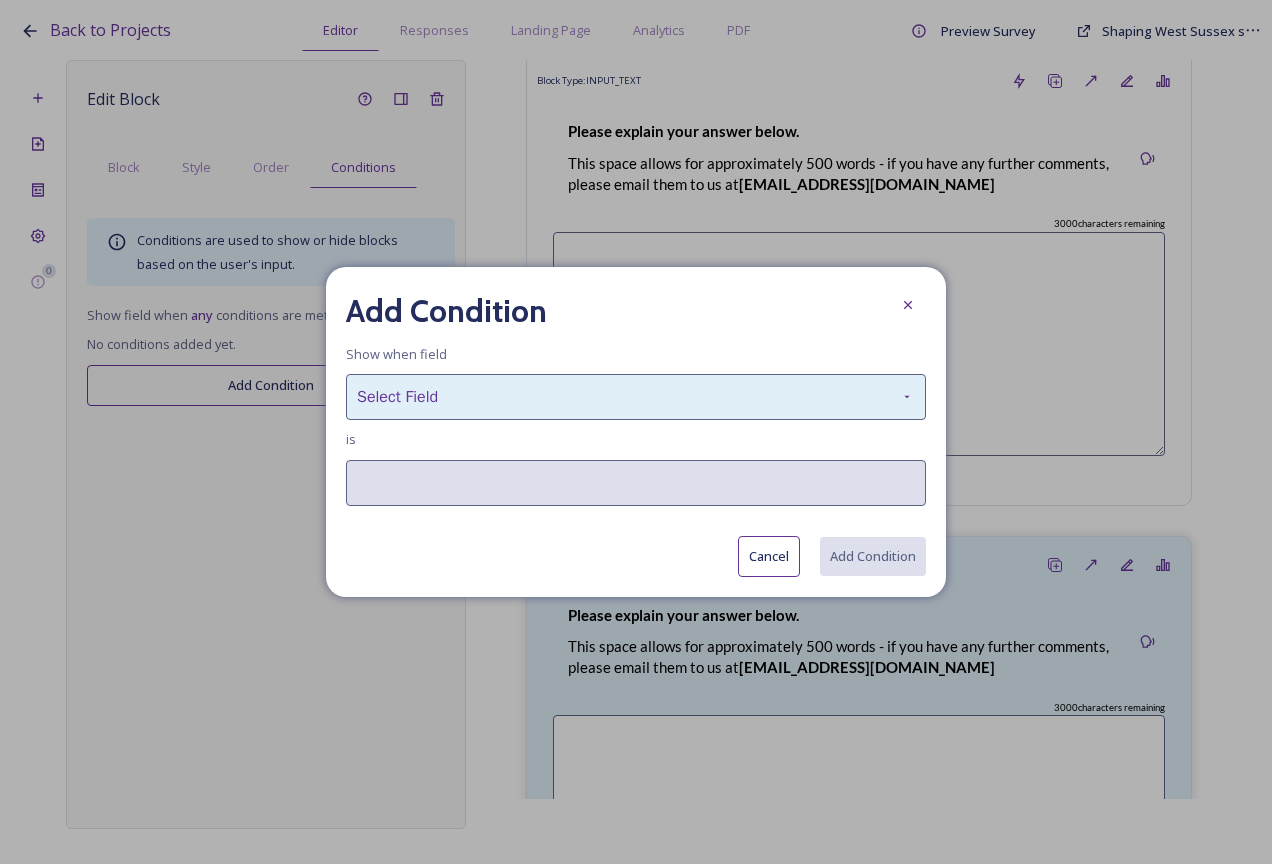 click on "Select Field" at bounding box center [636, 397] 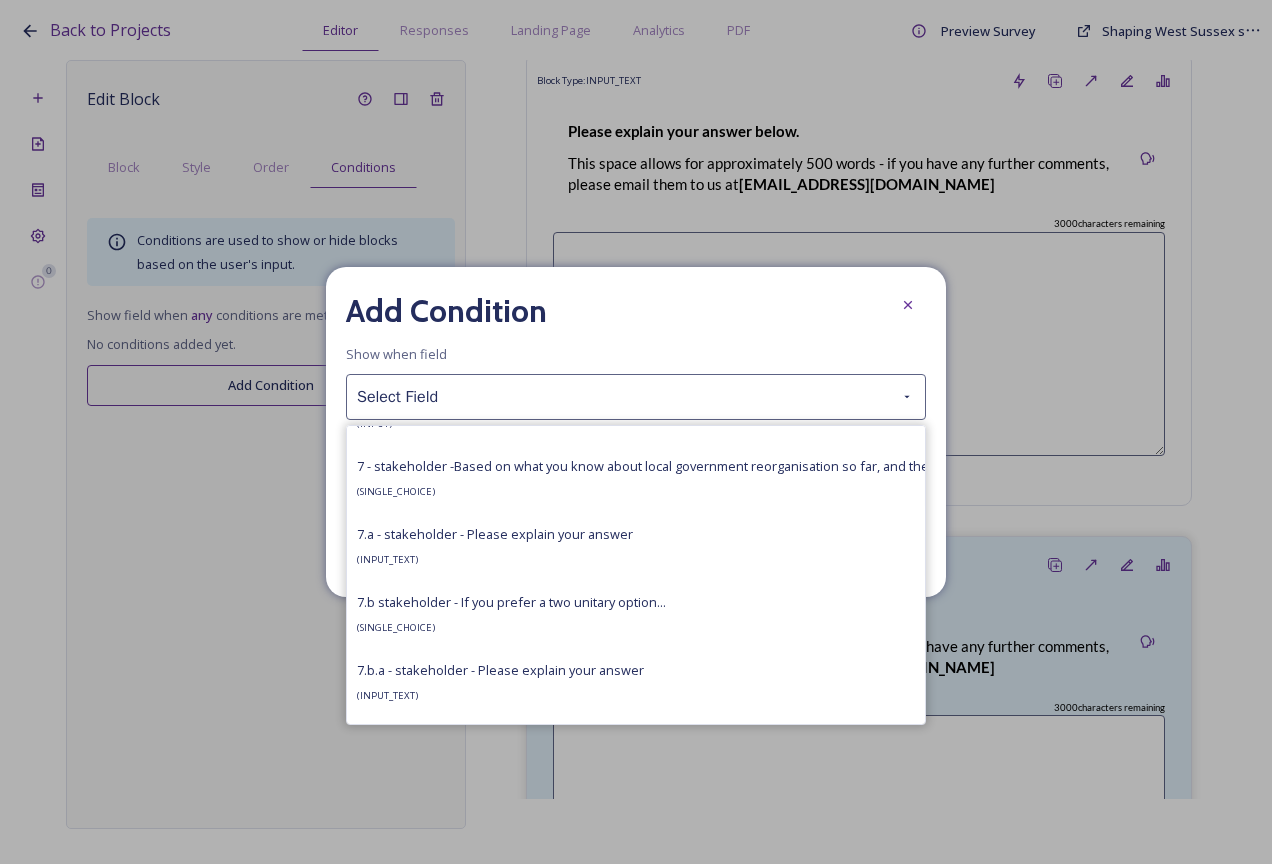scroll, scrollTop: 2700, scrollLeft: 0, axis: vertical 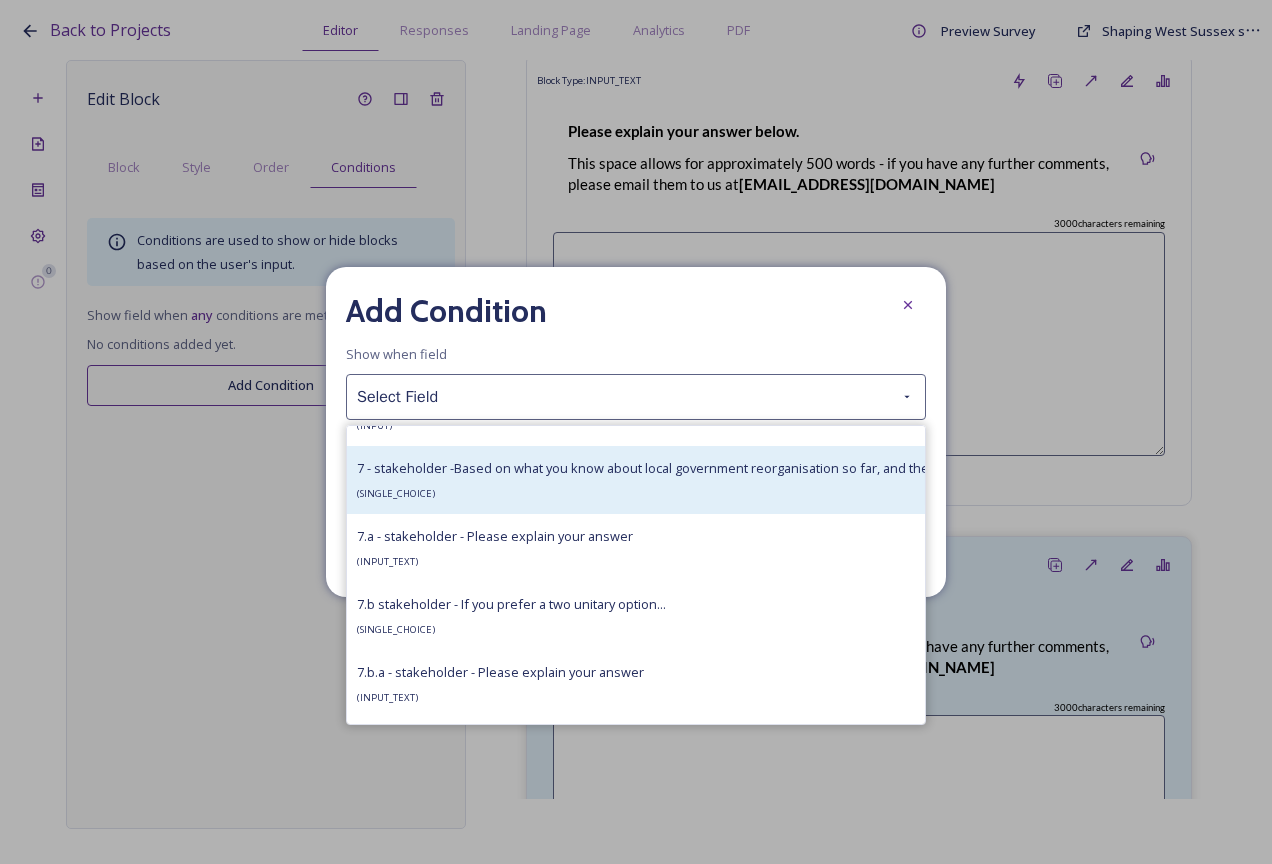click on "7 - stakeholder -Based on what you know about local government reorganisation so far, and the options under consideration in this survey, do you prefer a particular option within the West Sussex geographic boundary? ( SINGLE_CHOICE )" at bounding box center (1036, 480) 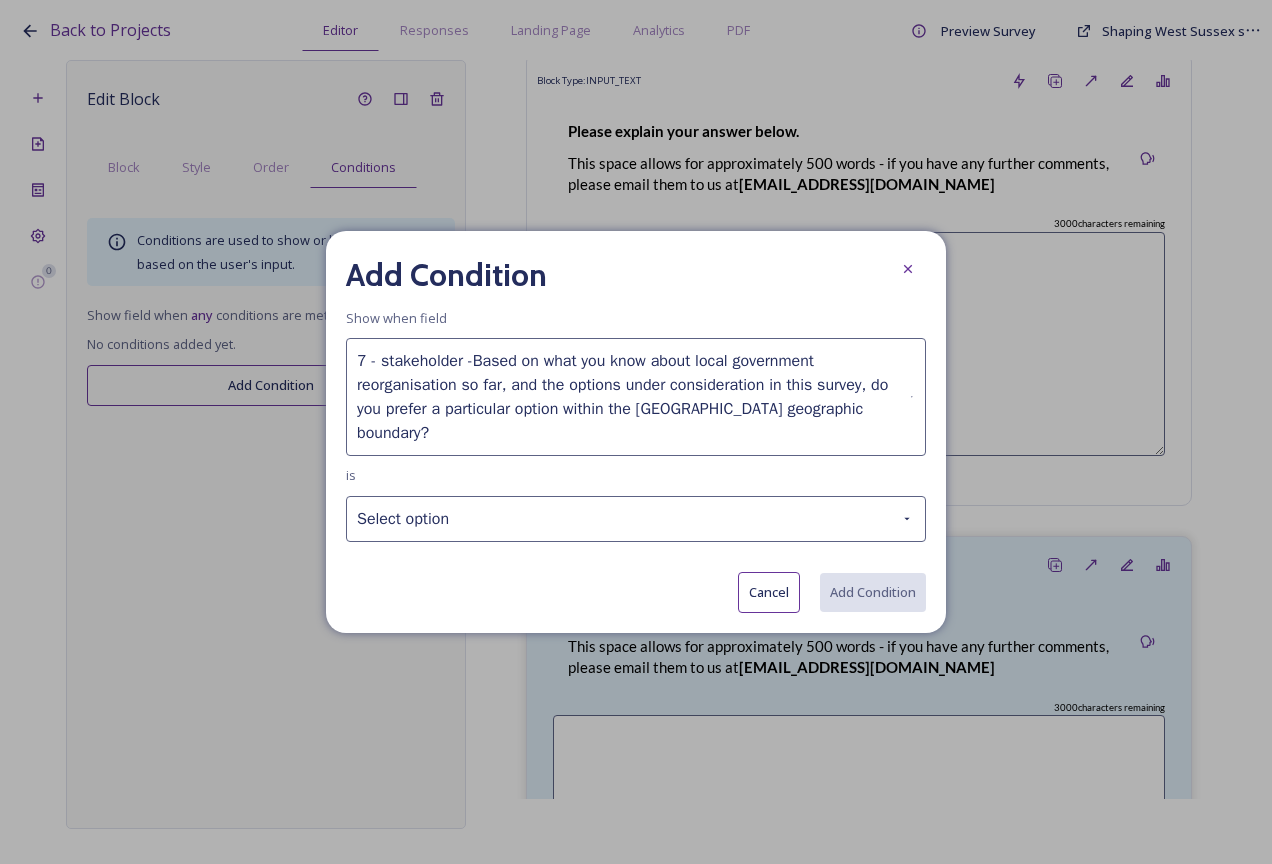 click on "Select option" at bounding box center (636, 519) 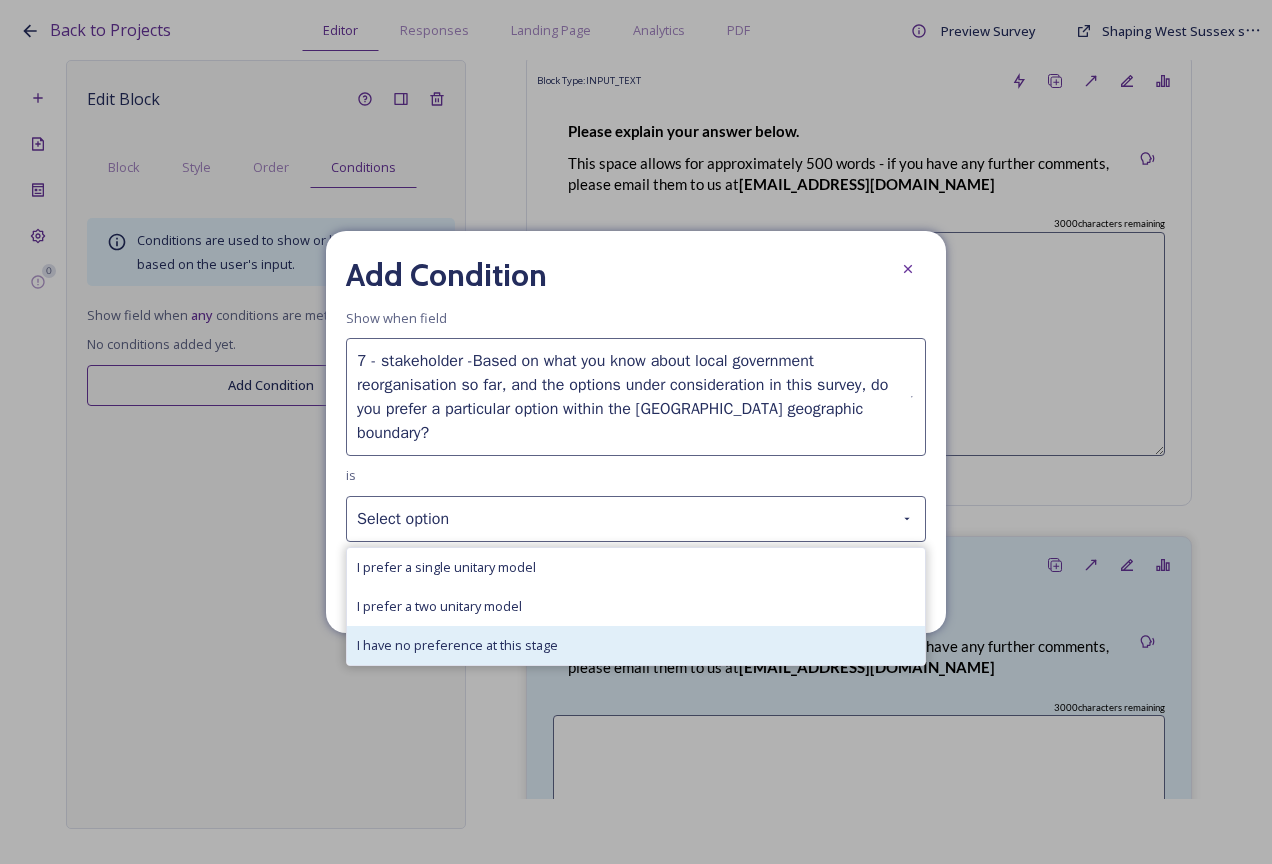 click on "I have no preference at this stage" at bounding box center (457, 645) 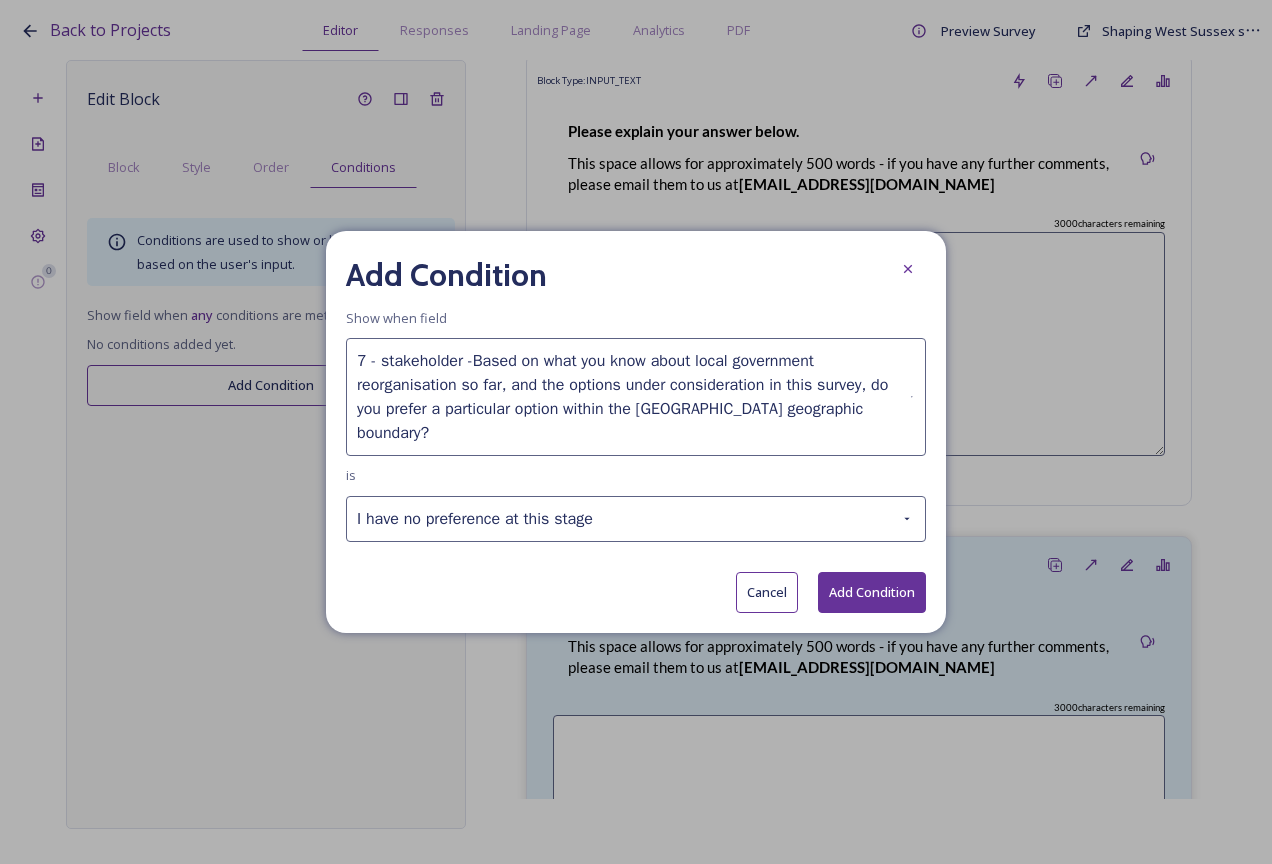 click on "Add Condition" at bounding box center [872, 592] 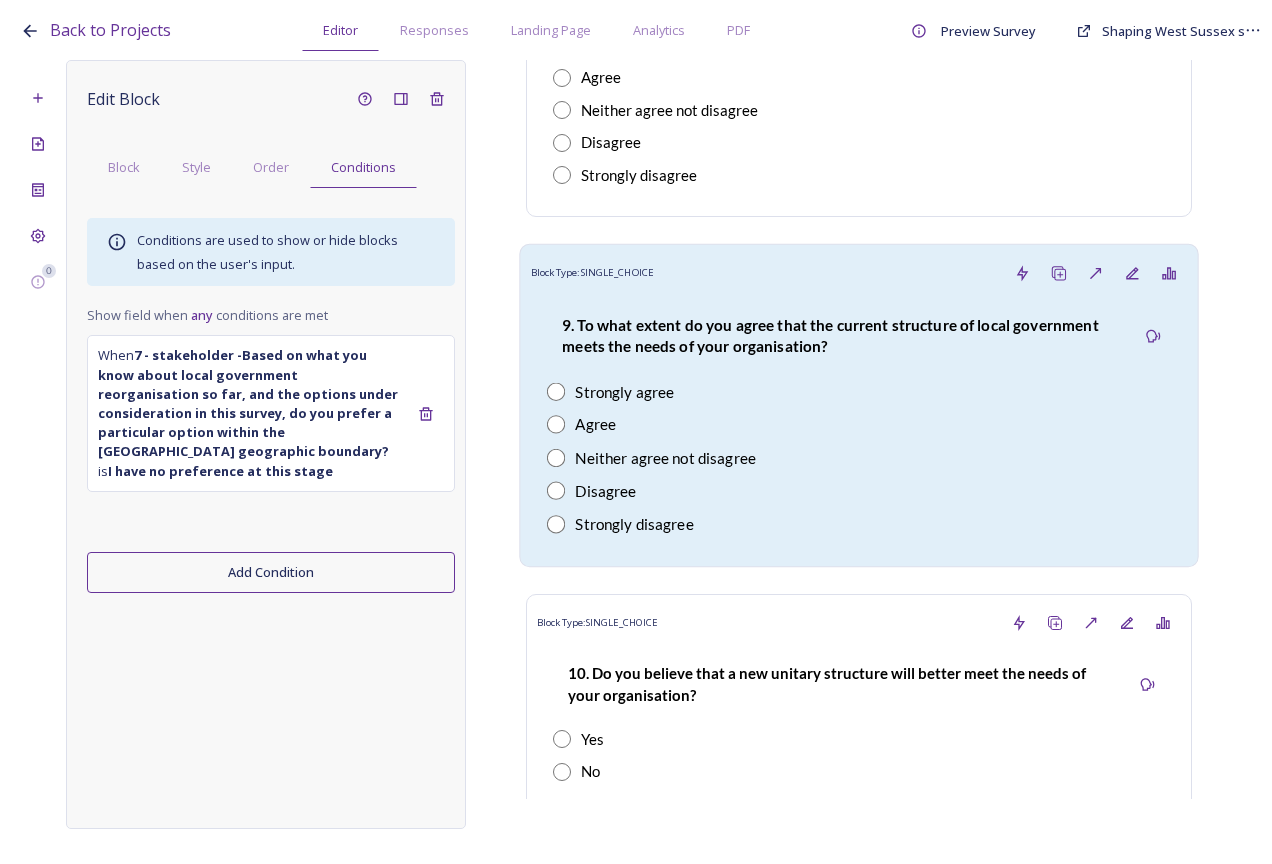 scroll, scrollTop: 11519, scrollLeft: 0, axis: vertical 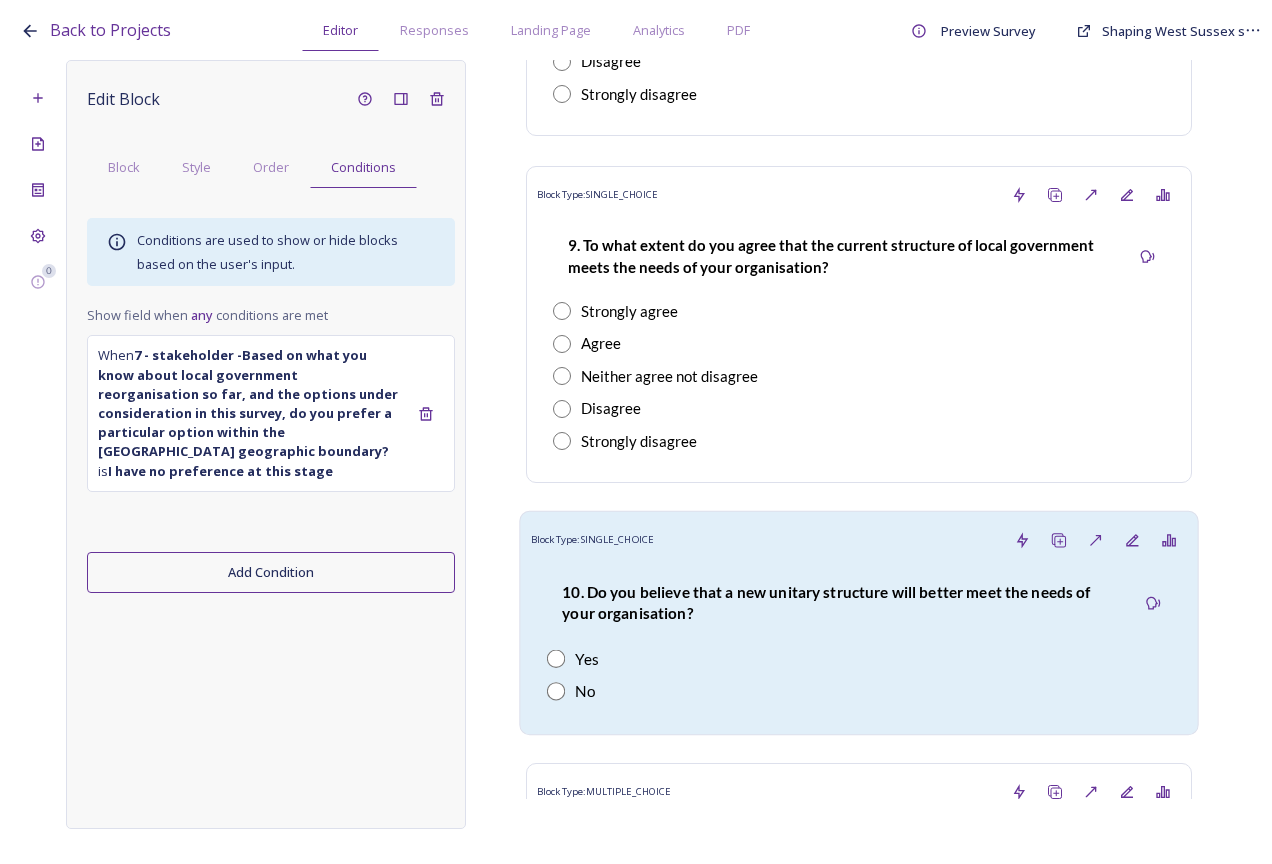click on "No" at bounding box center (859, 692) 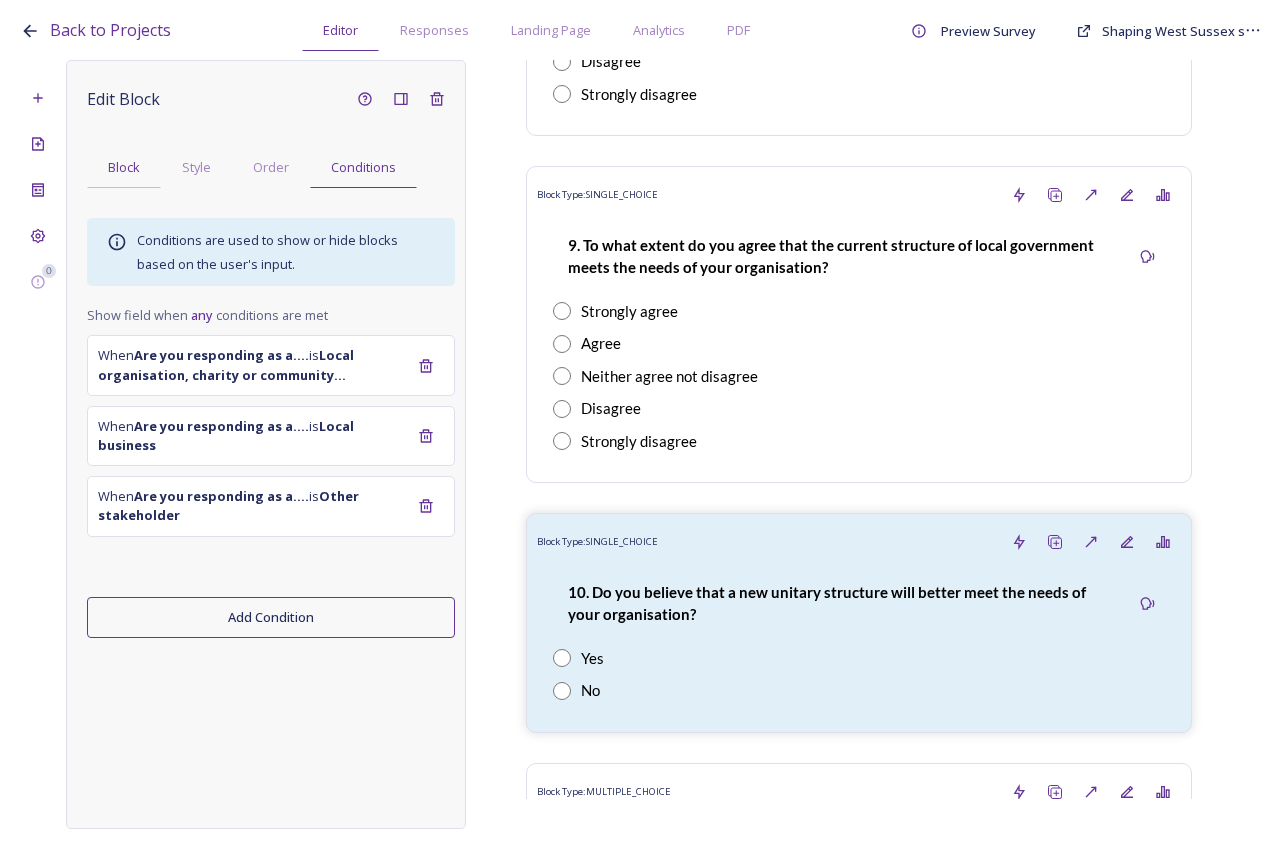 click on "Block" at bounding box center [124, 167] 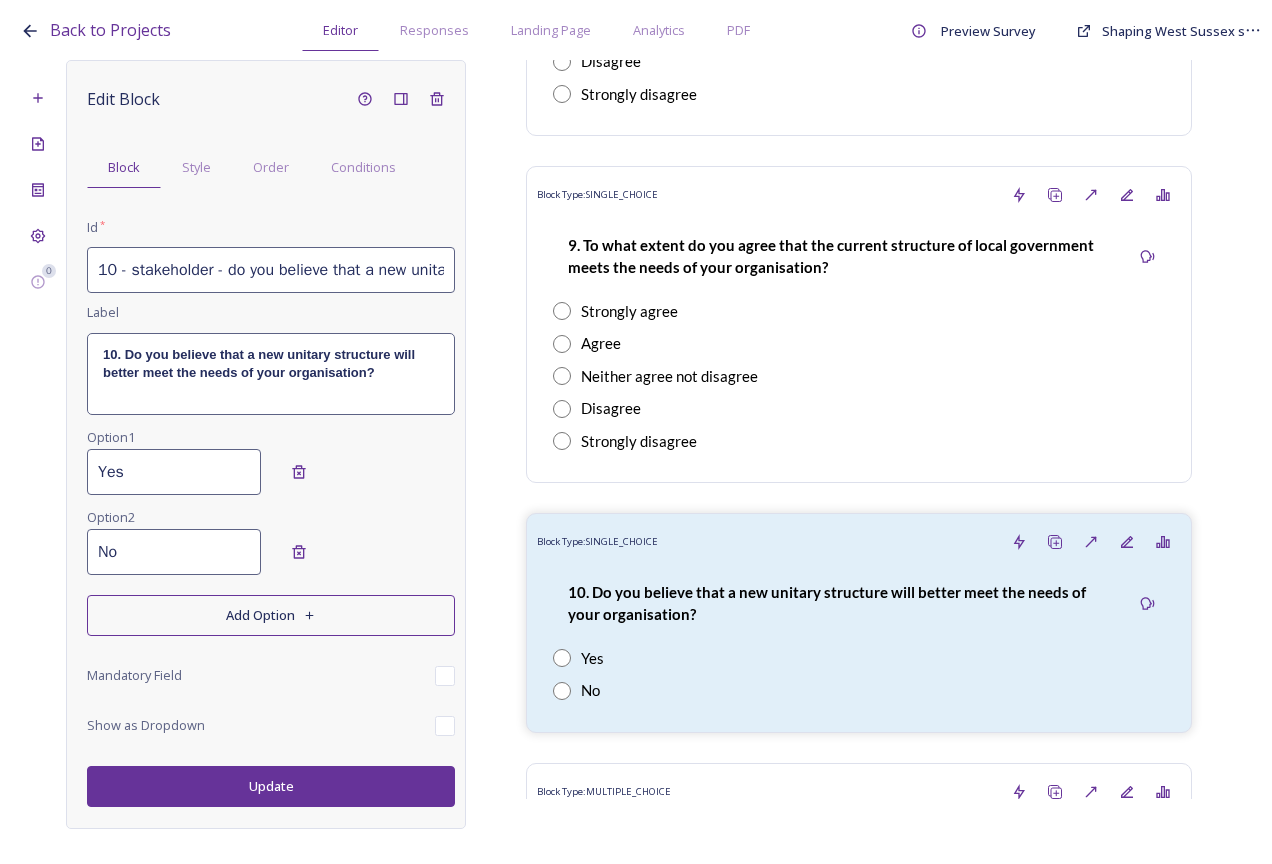 click on "10 - stakeholder - do you believe that a new unitary structure will better meet the needs of your organisation?" at bounding box center (271, 270) 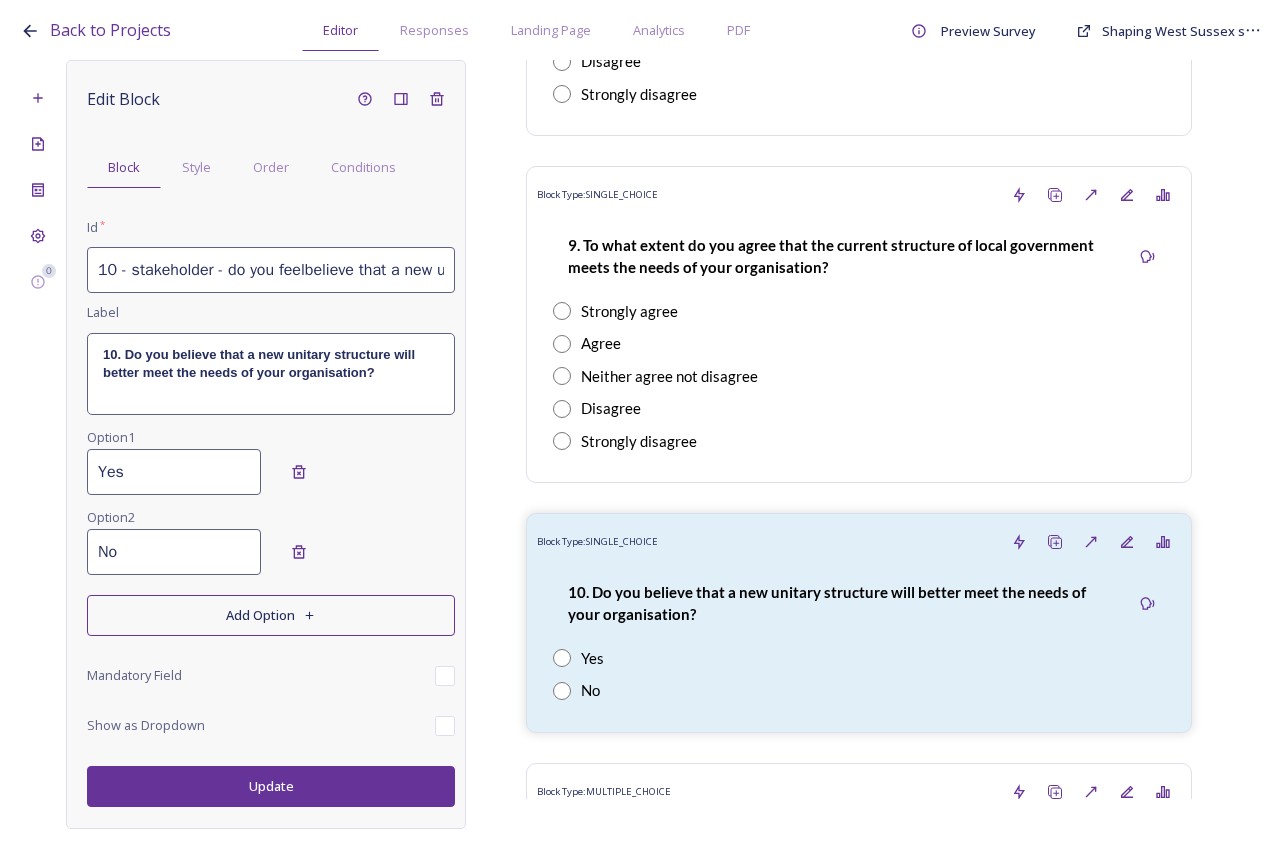 scroll, scrollTop: 0, scrollLeft: 454, axis: horizontal 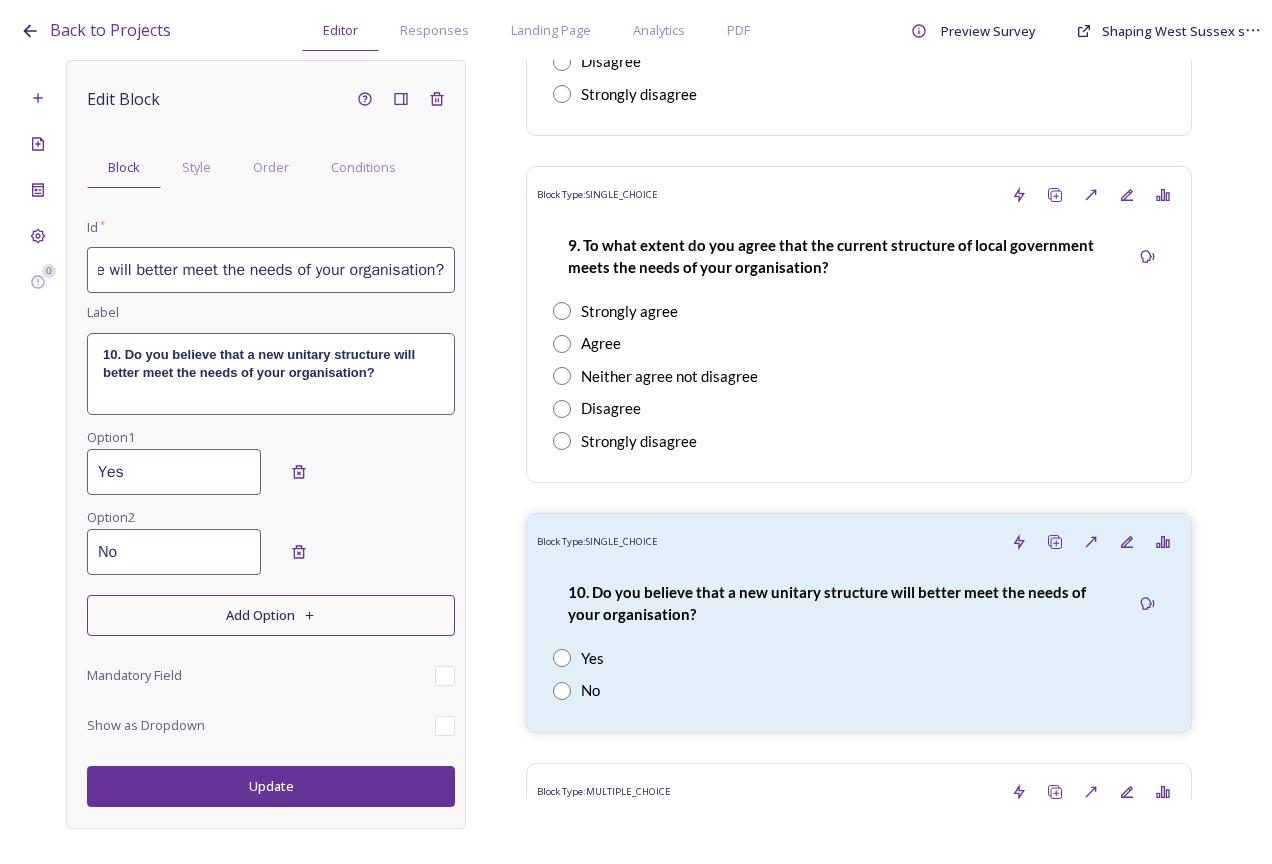 click on "10. Do you believe that a new unitary structure will better meet the needs of your organisation?" at bounding box center (271, 374) 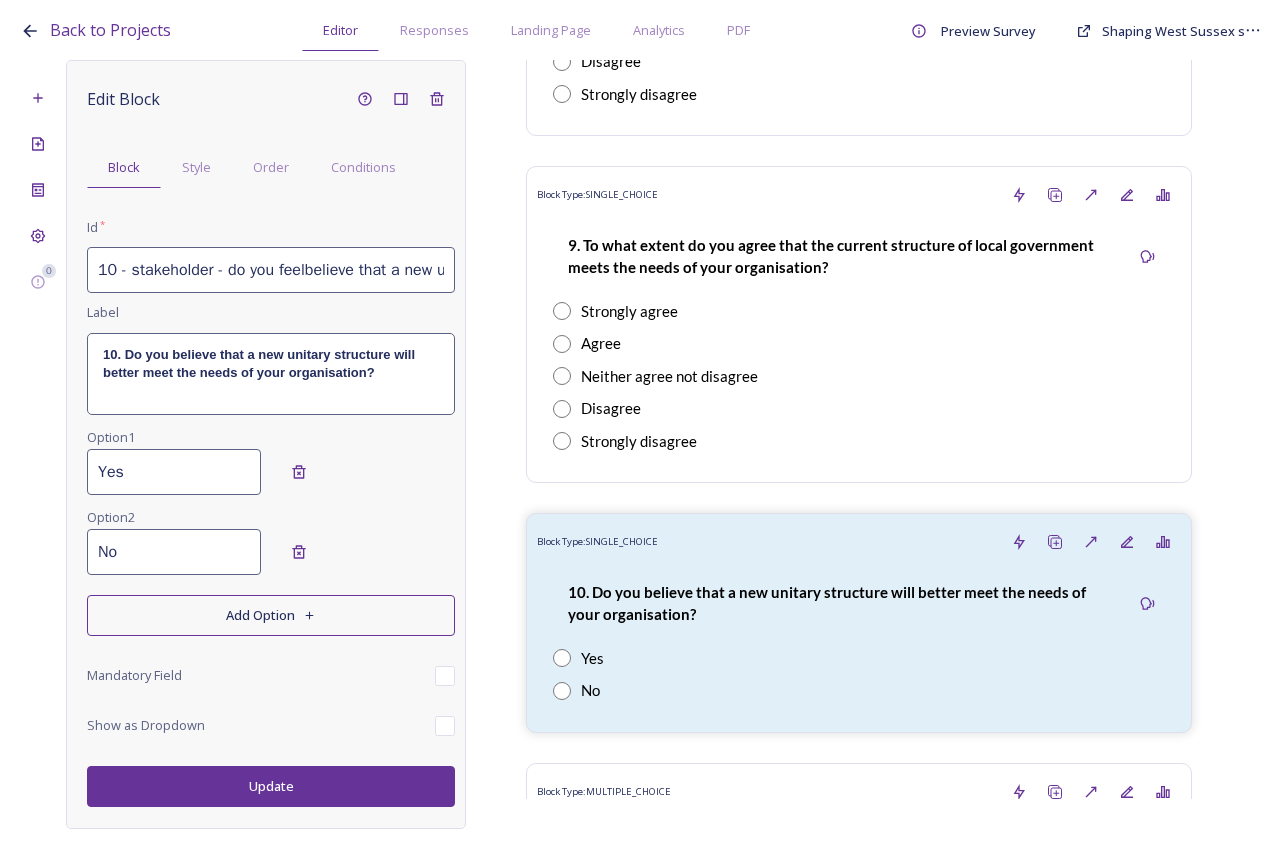 click on "10 - stakeholder - do you feelbelieve that a new unitary structure will better meet the needs of your organisation?" at bounding box center [271, 270] 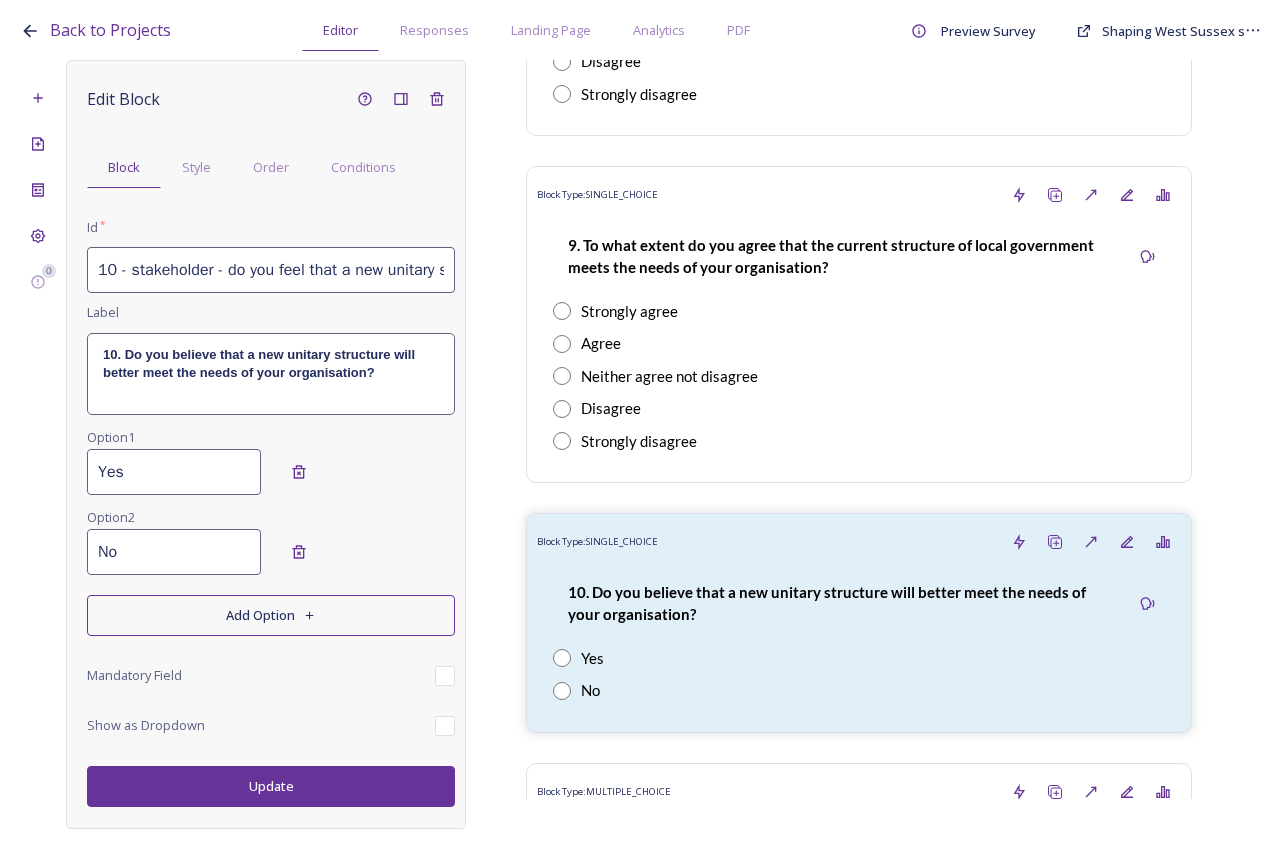 click on "Update" at bounding box center [271, 786] 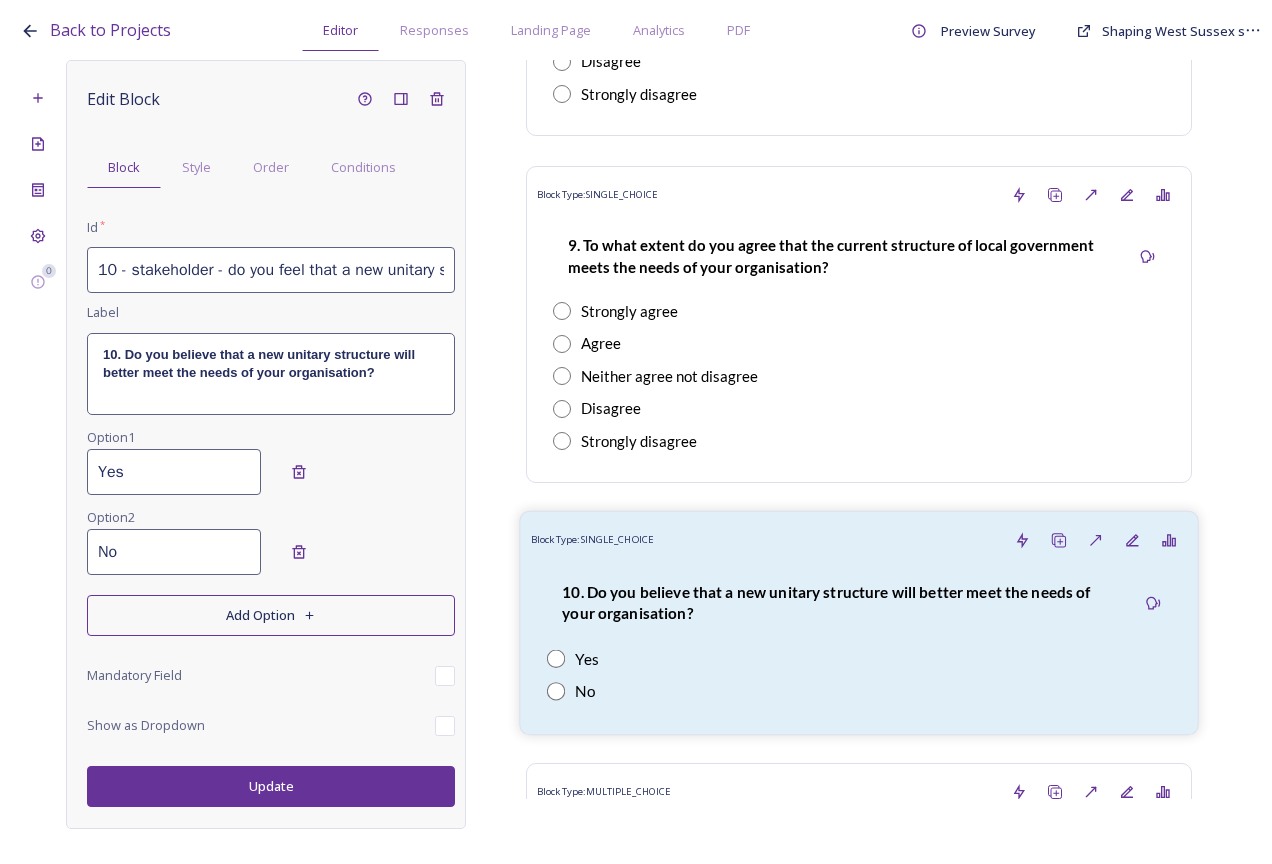 click on "10. Do you believe that a new unitary structure will better meet the needs of your organisation?" at bounding box center (827, 603) 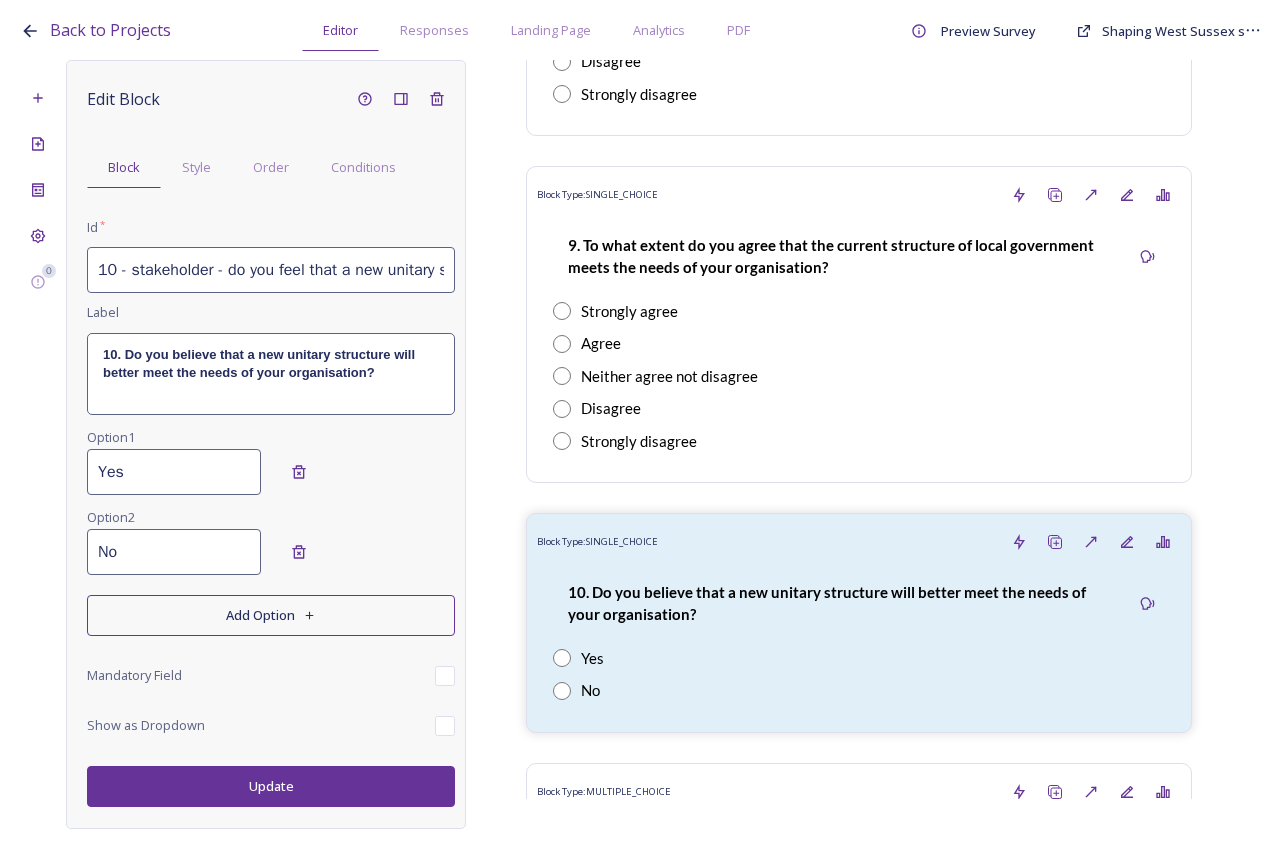 click on "10 - stakeholder - do you feel that a new unitary structure will better meet the needs of your organisation?" at bounding box center (271, 270) 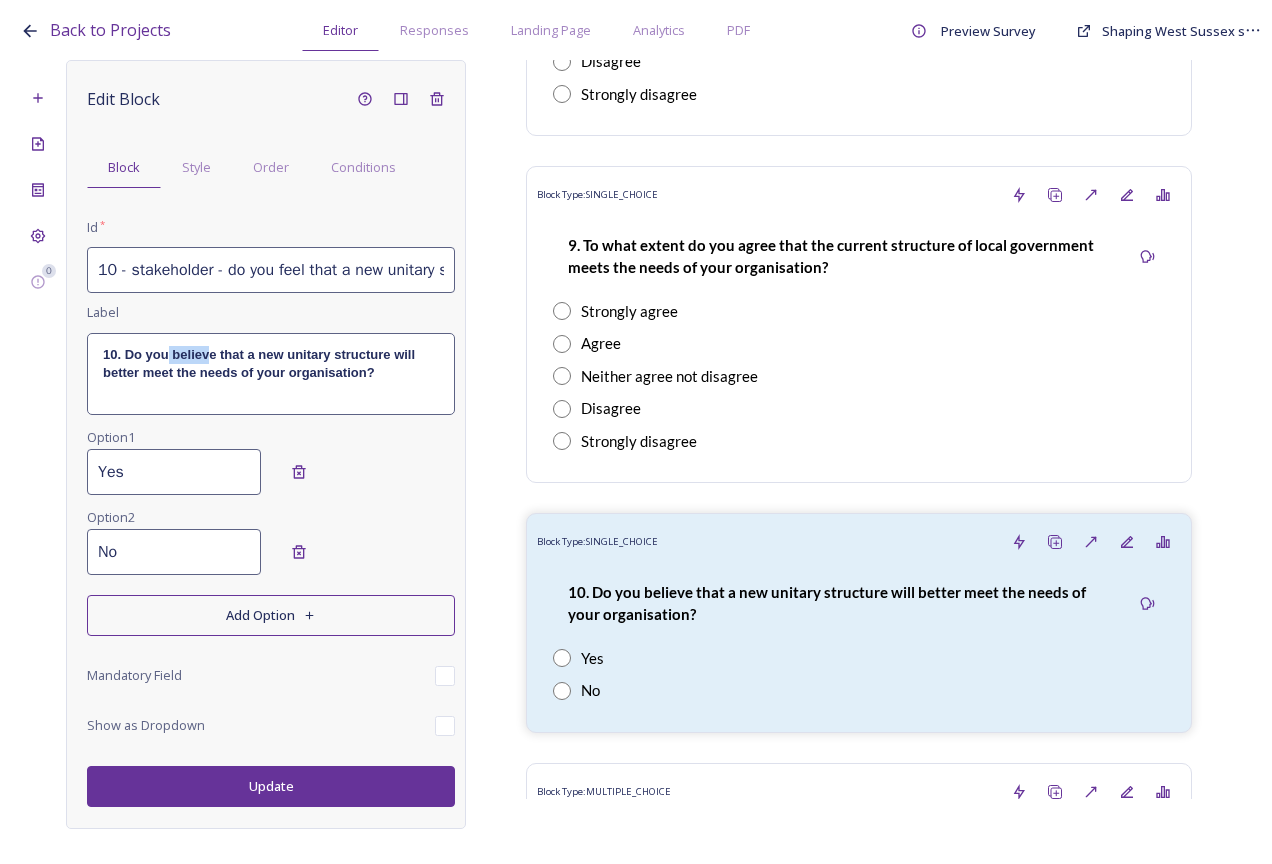 drag, startPoint x: 169, startPoint y: 359, endPoint x: 208, endPoint y: 356, distance: 39.115215 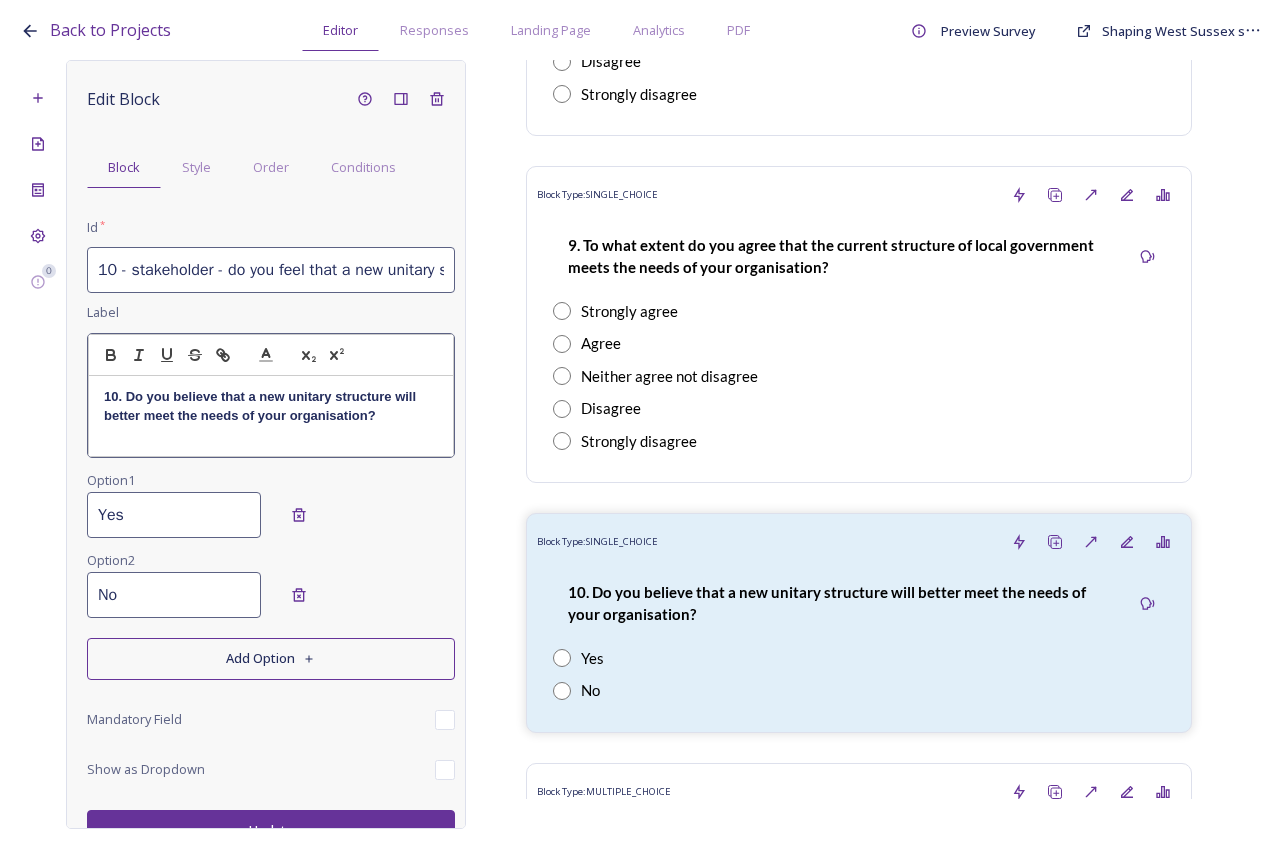 click on "10. Do you believe that a new unitary structure will better meet the needs of your organisation?" at bounding box center [262, 405] 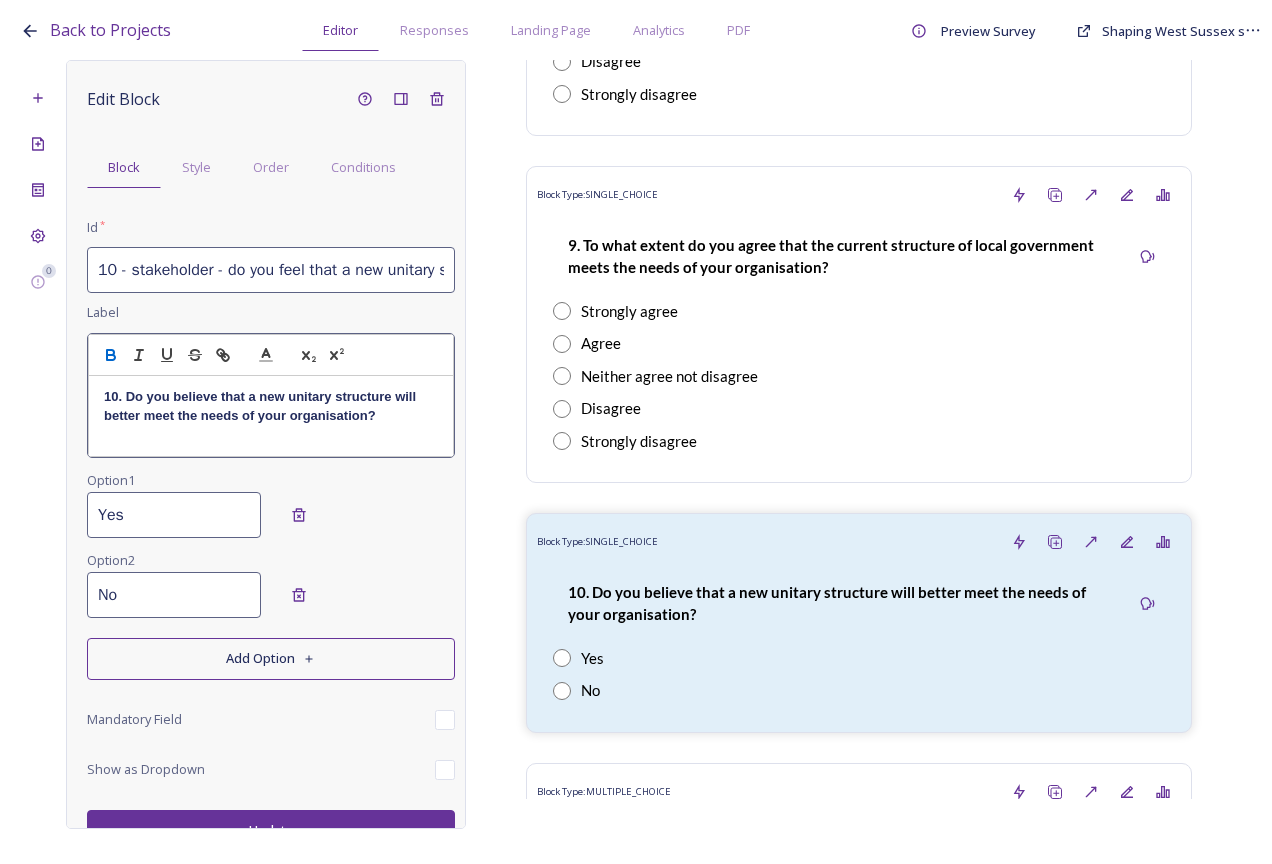 click on "10. Do you believe that a new unitary structure will better meet the needs of your organisation?" at bounding box center (262, 405) 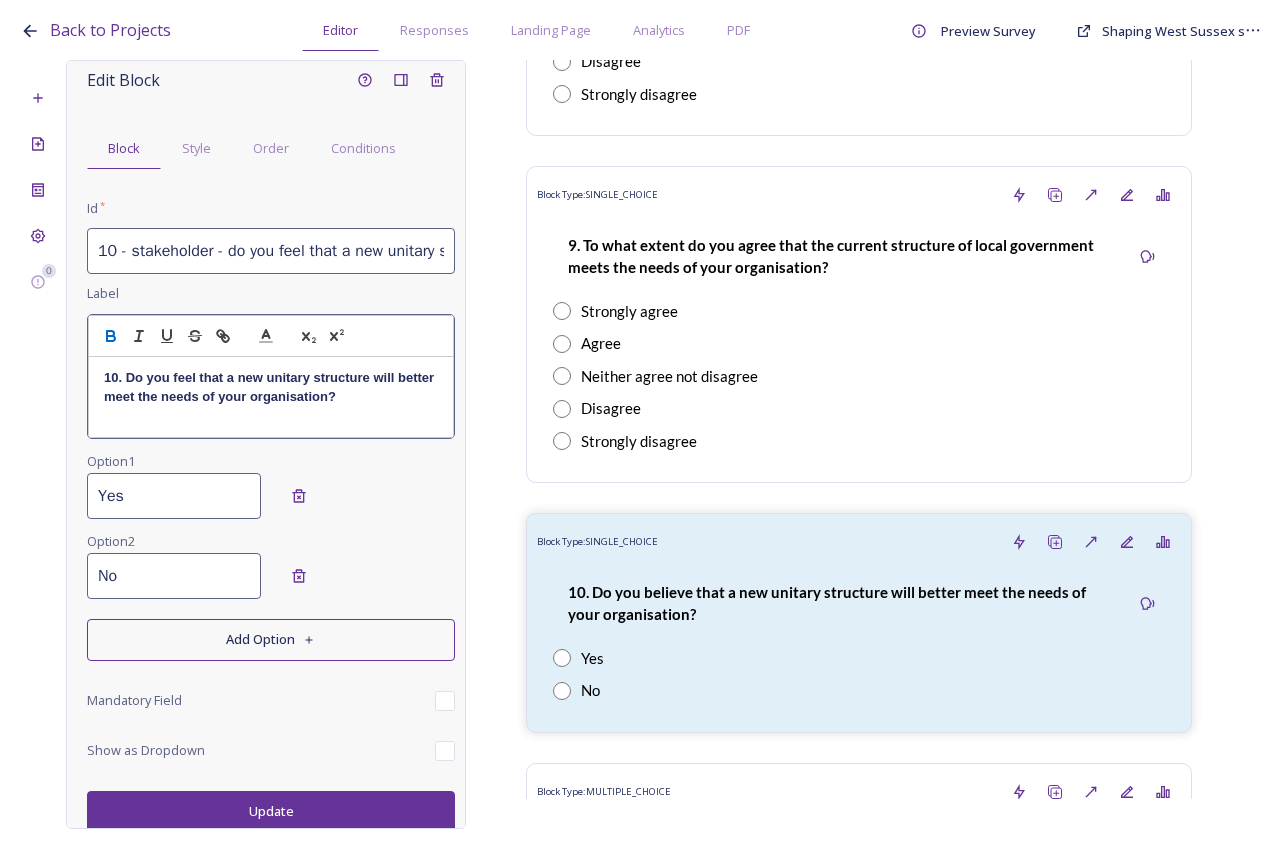 scroll, scrollTop: 23, scrollLeft: 0, axis: vertical 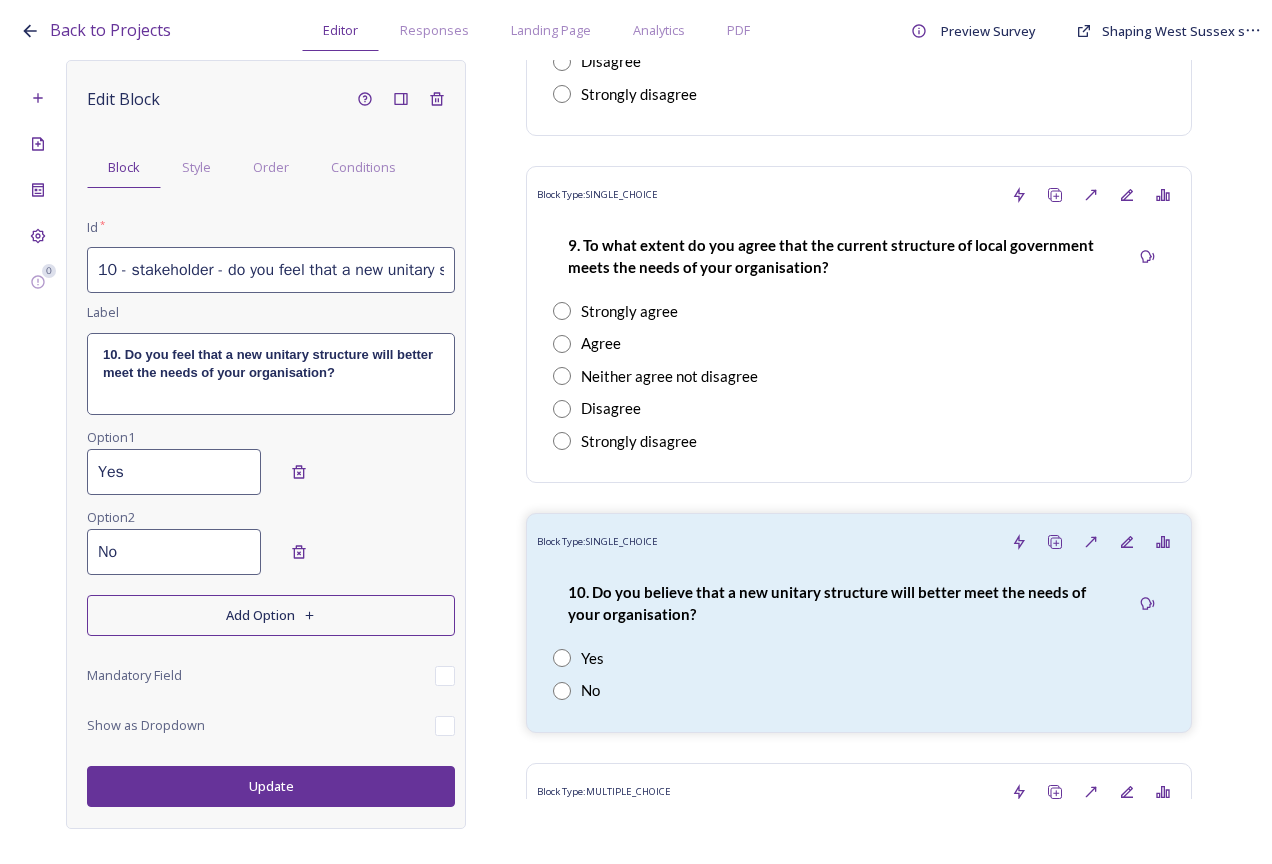 click on "Edit Block Block Style Order Conditions Id * 10 - stakeholder - do you feel that a new unitary structure will better meet the needs of your organisation? Label 10. Do you feel that a new unitary structure will better meet the needs of your organisation? Option  1 Yes Option  2 No Add Option Mandatory Field Show as Dropdown Update" at bounding box center [266, 444] 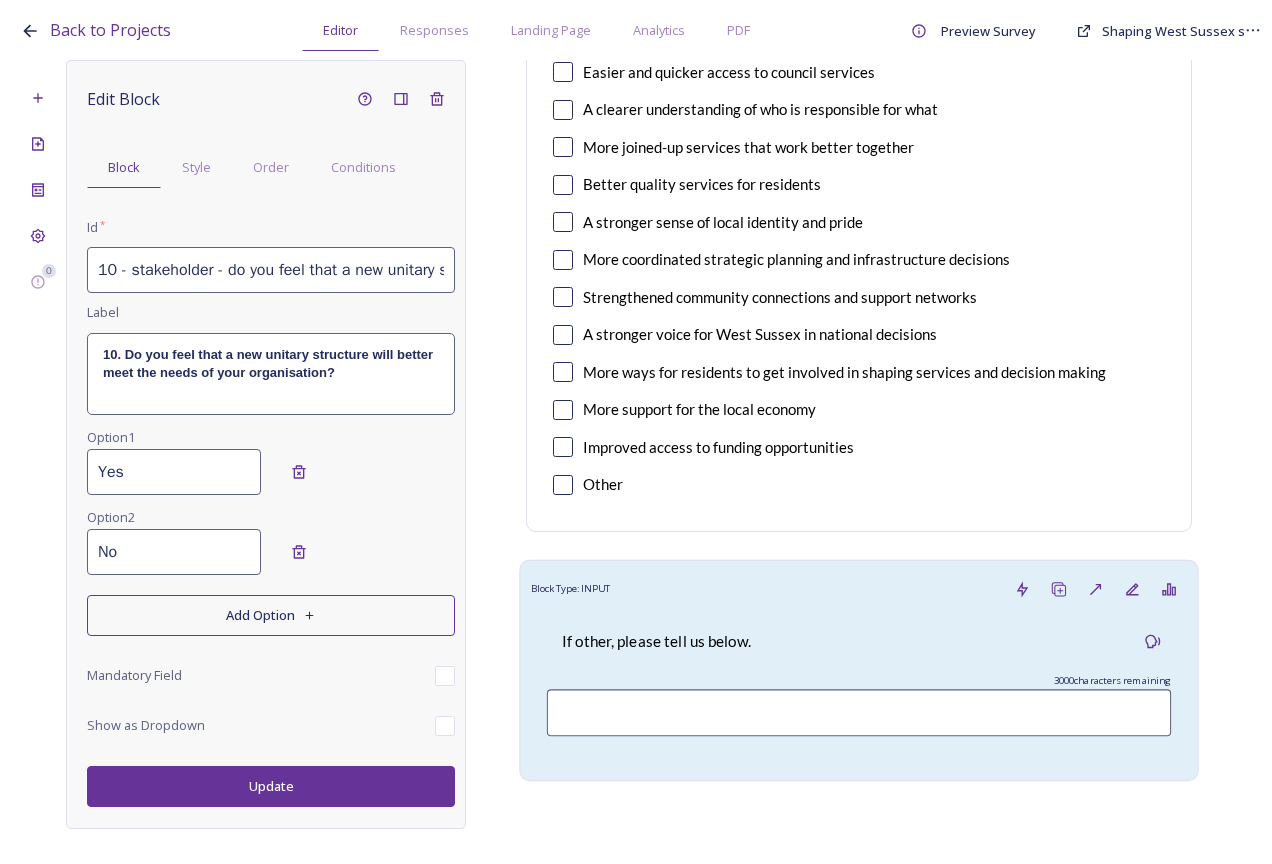 scroll, scrollTop: 12519, scrollLeft: 0, axis: vertical 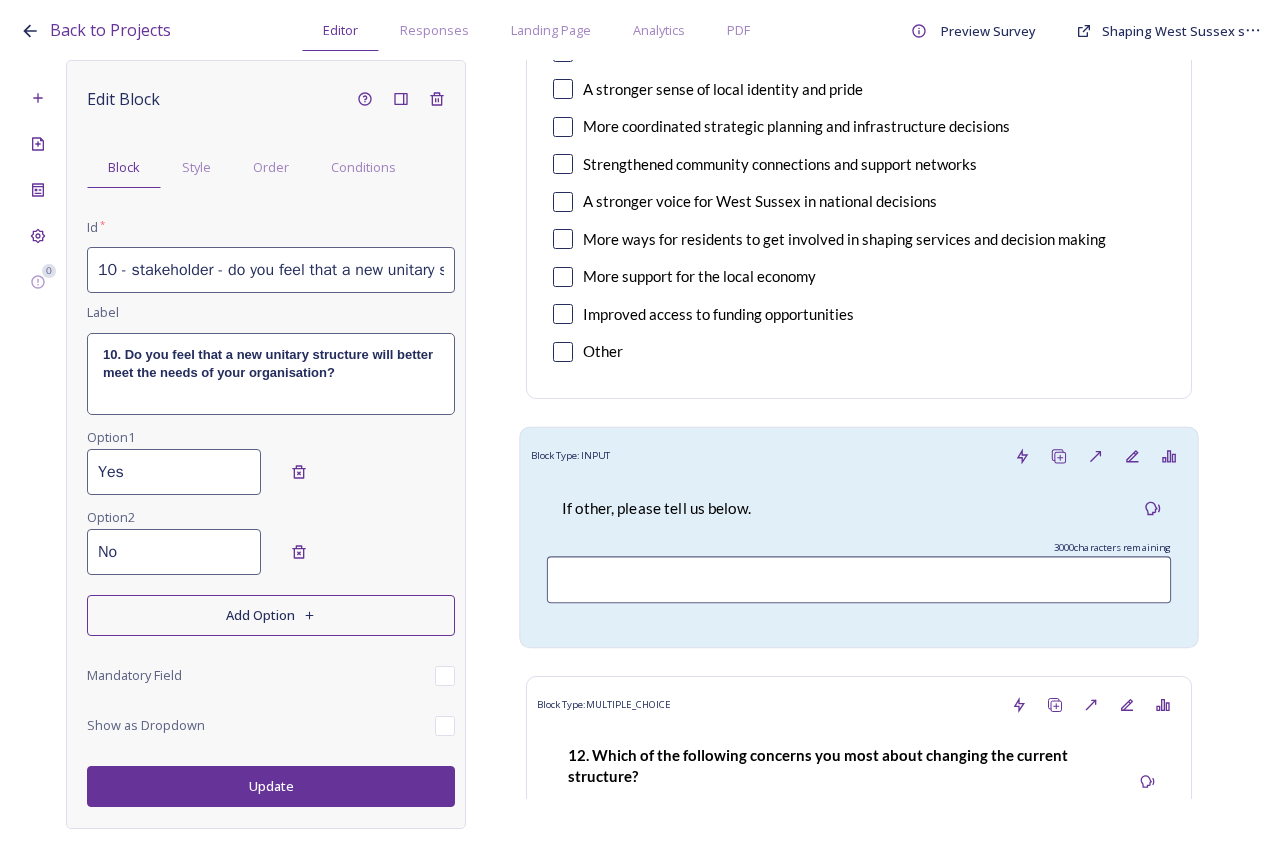 click on "If other, please tell us below." at bounding box center [656, 508] 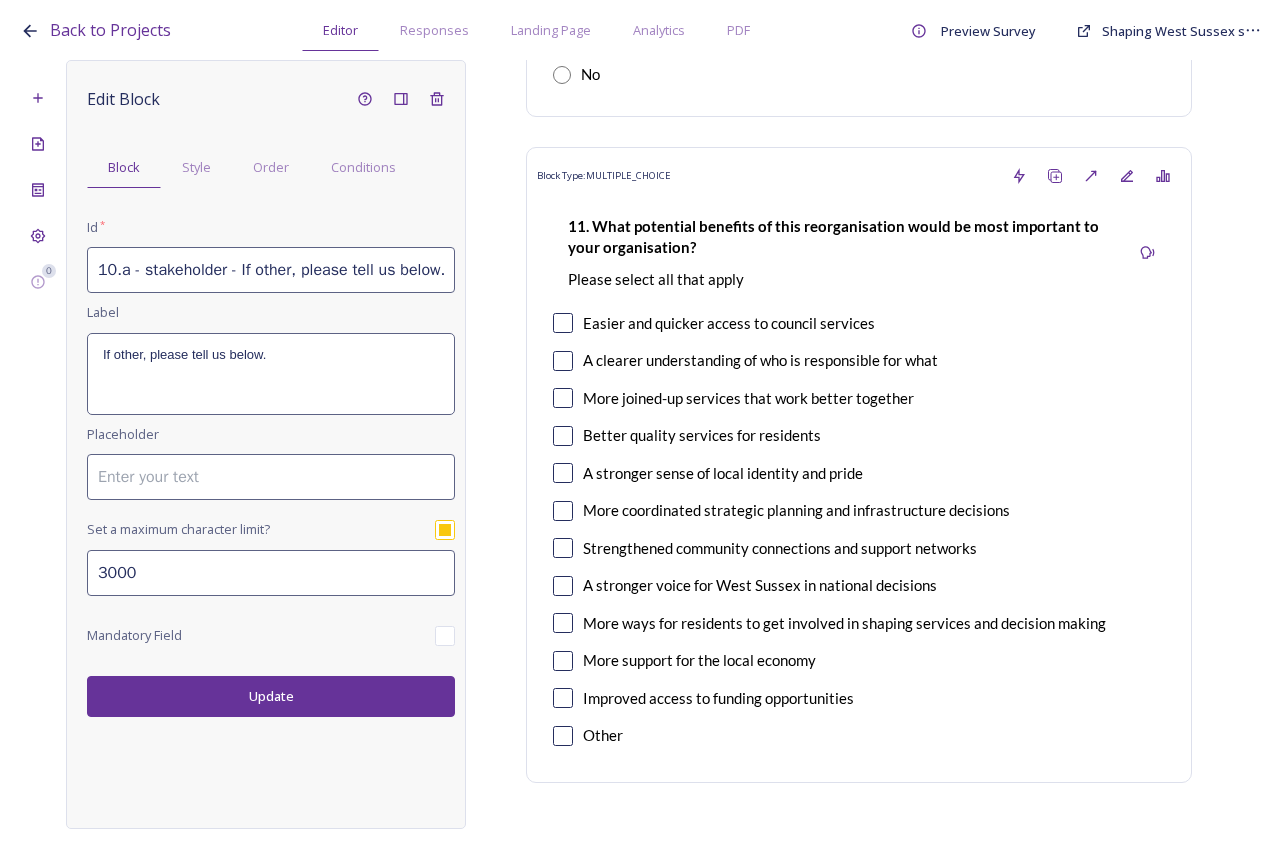 scroll, scrollTop: 12119, scrollLeft: 0, axis: vertical 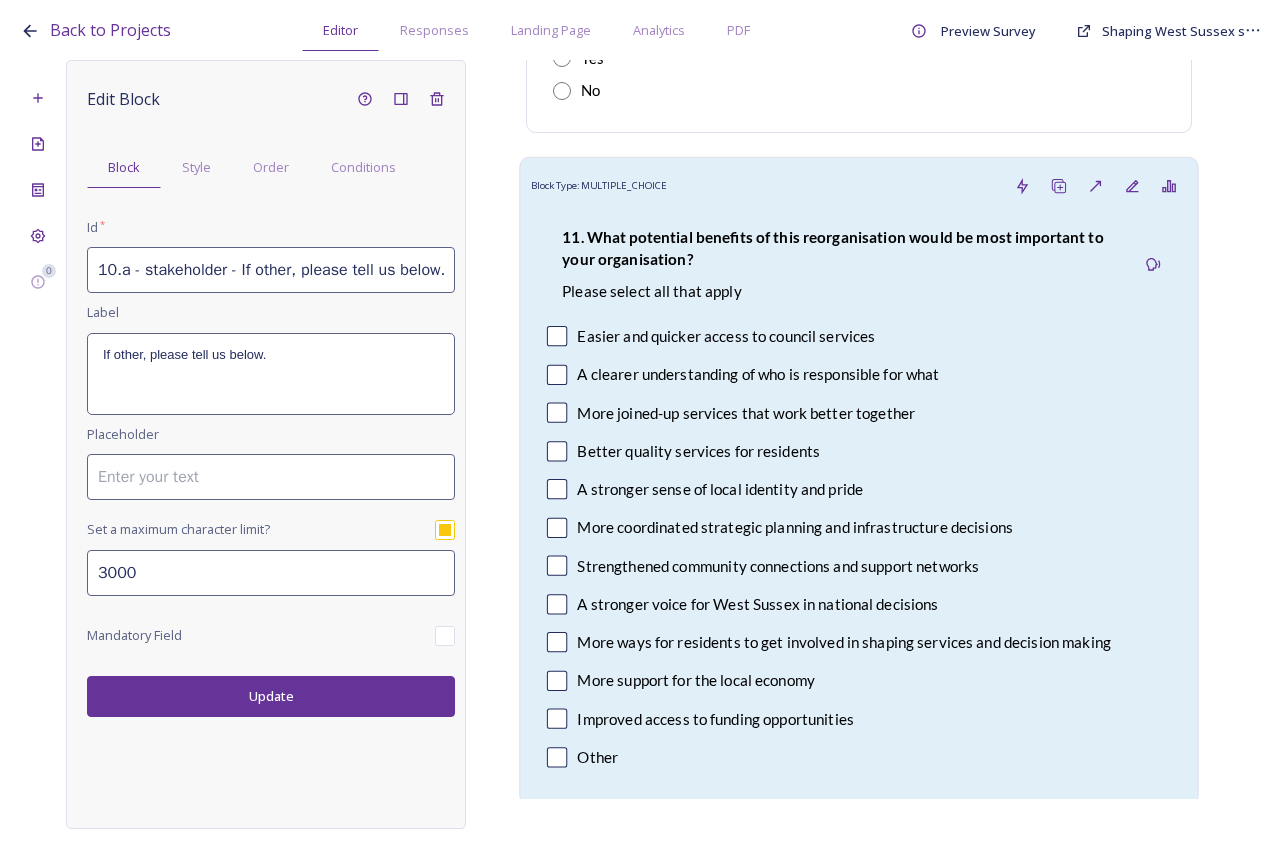 click on "11. What potential benefits of this reorganisation would be most important to your organisation?  Please select all that apply" at bounding box center (841, 265) 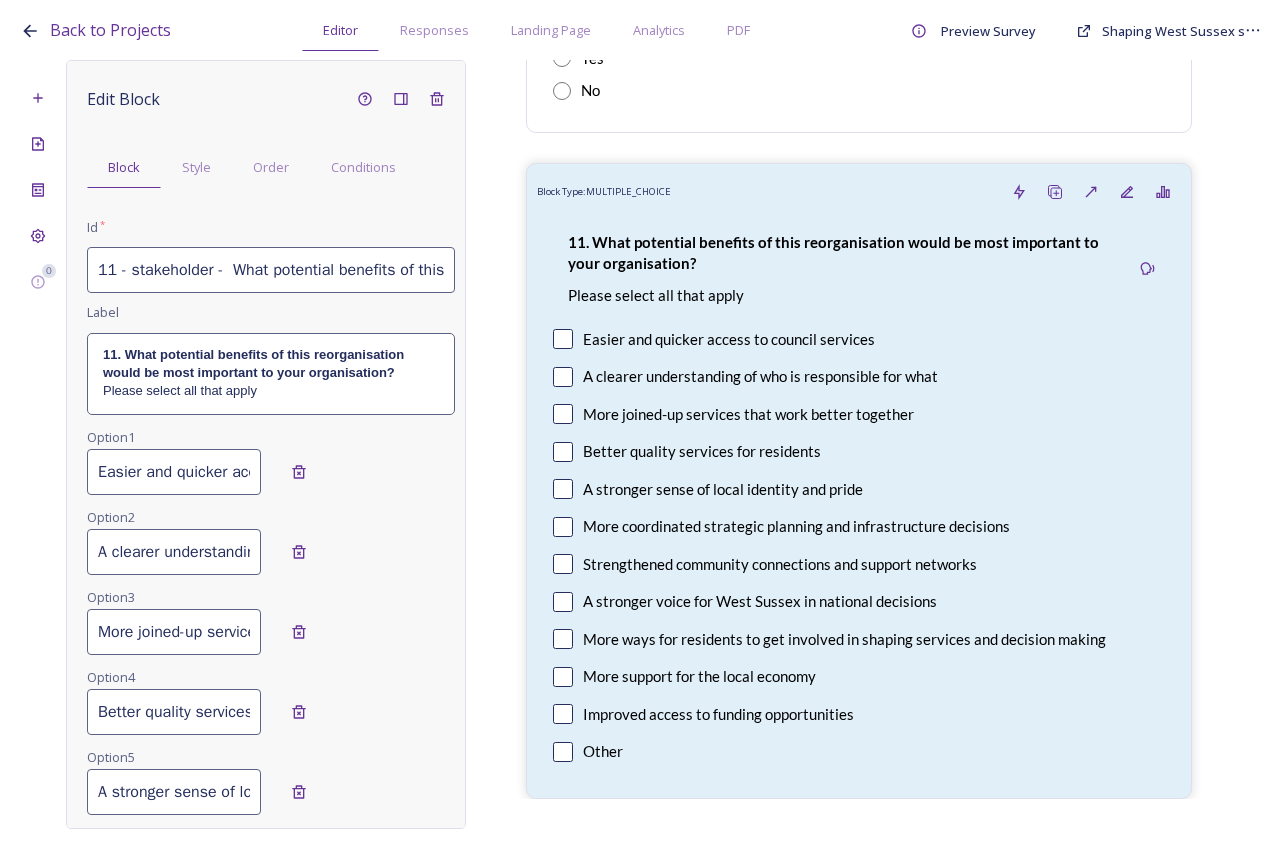 click on "Block Type:  INPUT" at bounding box center (859, 856) 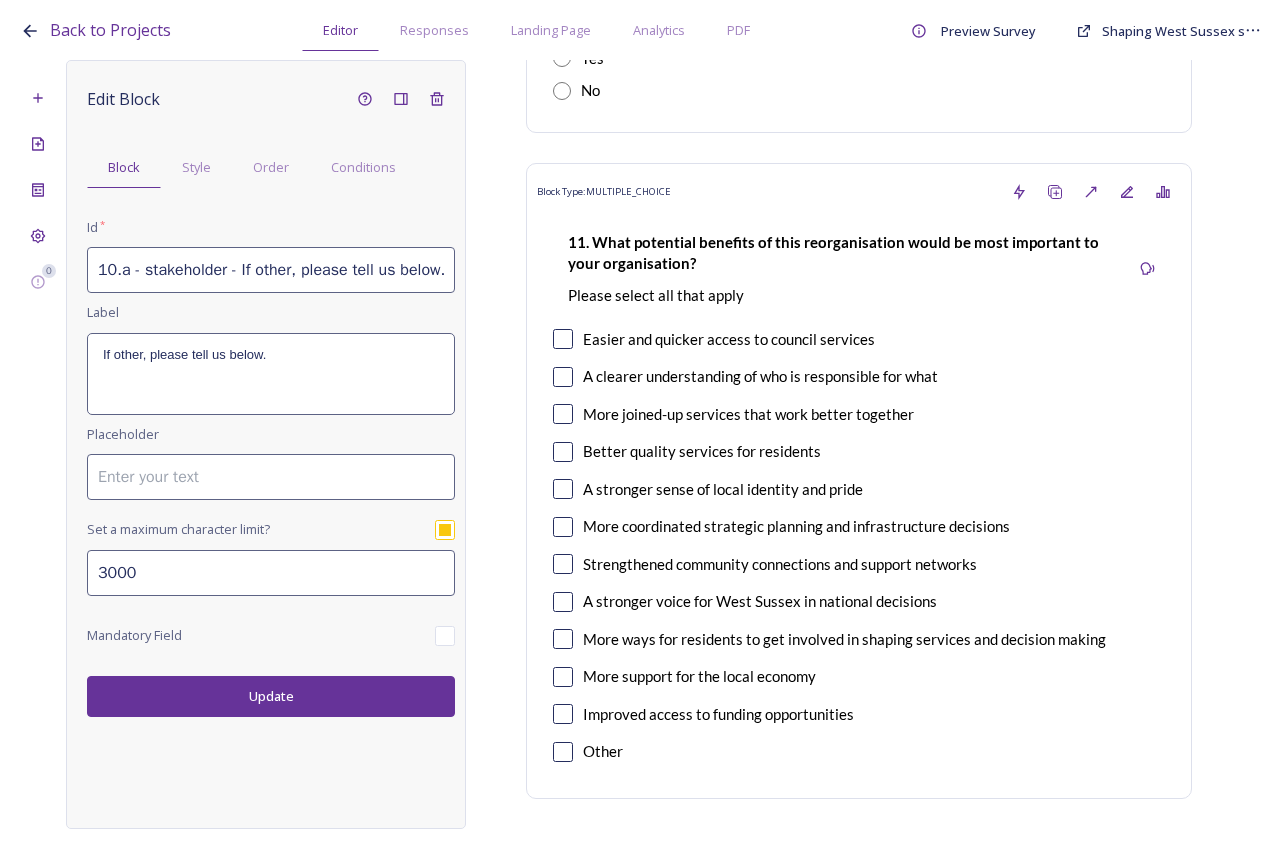 click on "10.a - stakeholder - If other, please tell us below." at bounding box center [271, 270] 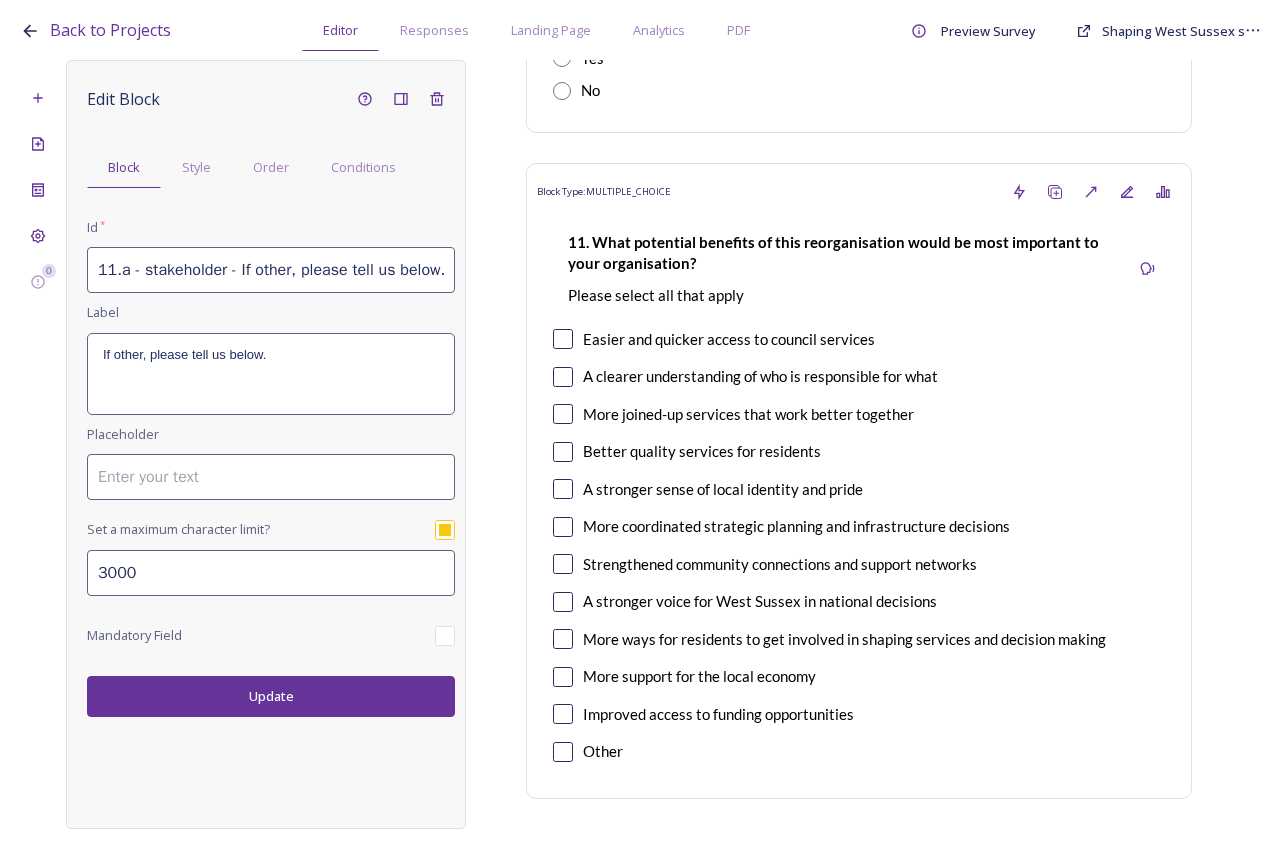 click on "Update" at bounding box center (271, 696) 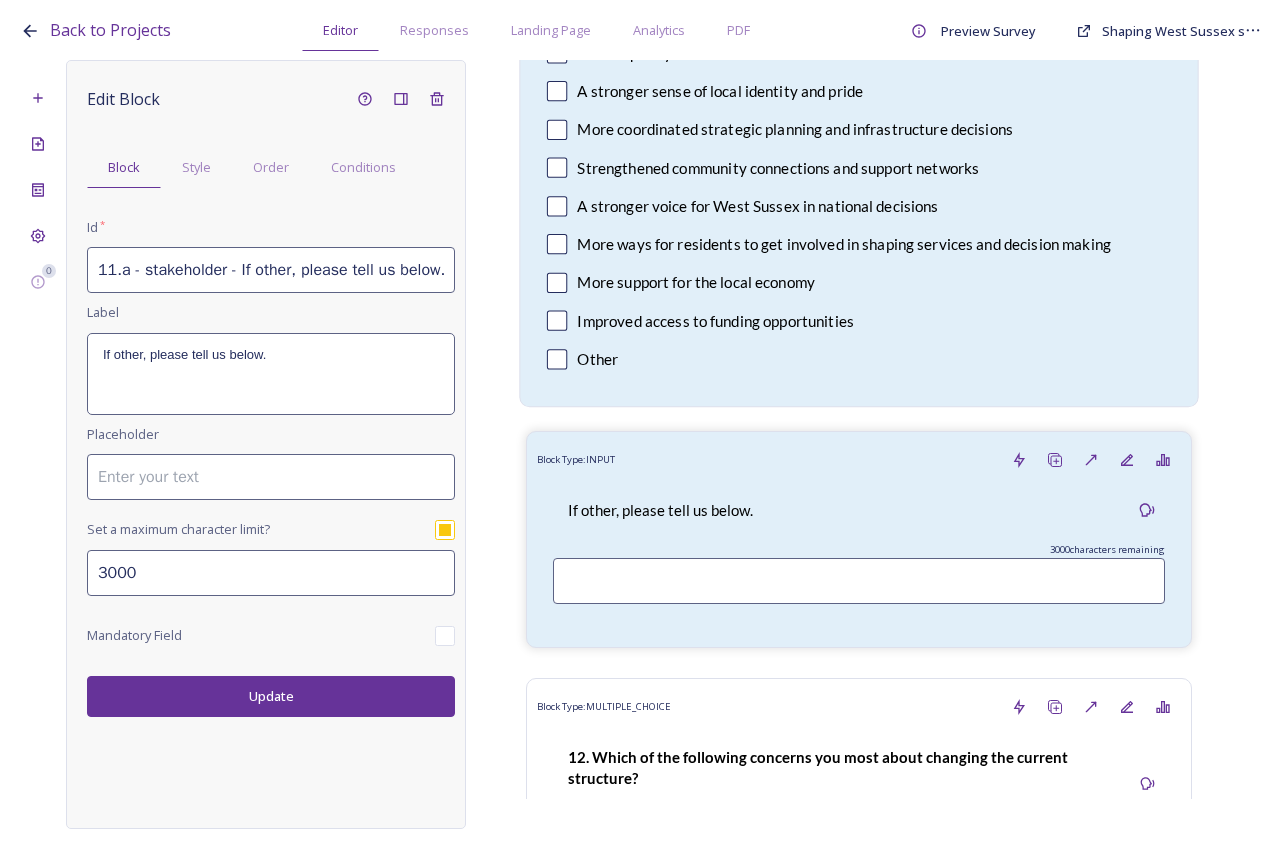 scroll, scrollTop: 12519, scrollLeft: 0, axis: vertical 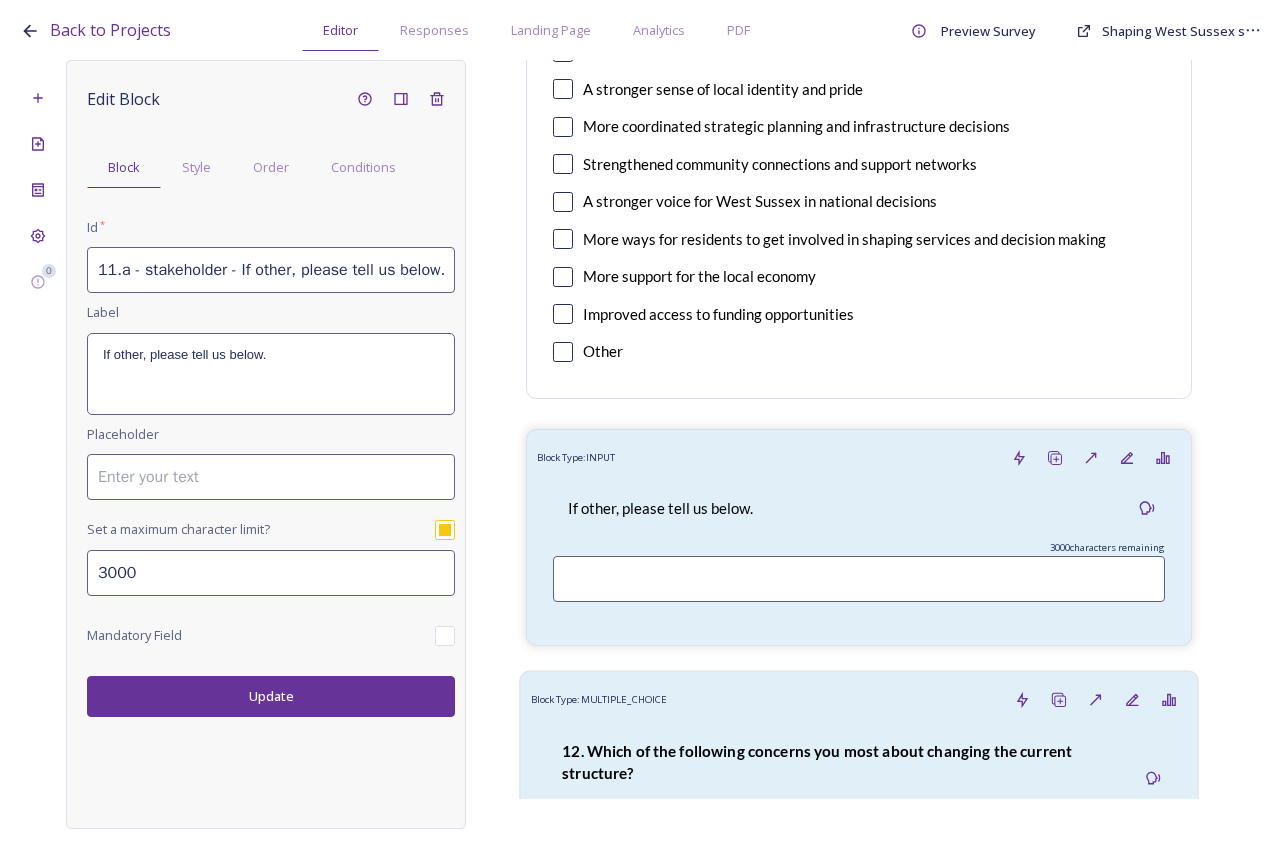 click on "12. Which of the following concerns you most about changing the current structure? ﻿Please select all that apply. Services I rely on might be disrupted The council might change its priorities and focus less on what matters to me Staff might be stretched too thin or overwhelmed Areas might miss out on specific local focus or understanding of unique identity More uncertainty about future funding The cost of making the change might be too high Council staff might lose their jobs Some services might be lost altogether I don't have any concerns Other" at bounding box center [859, 974] 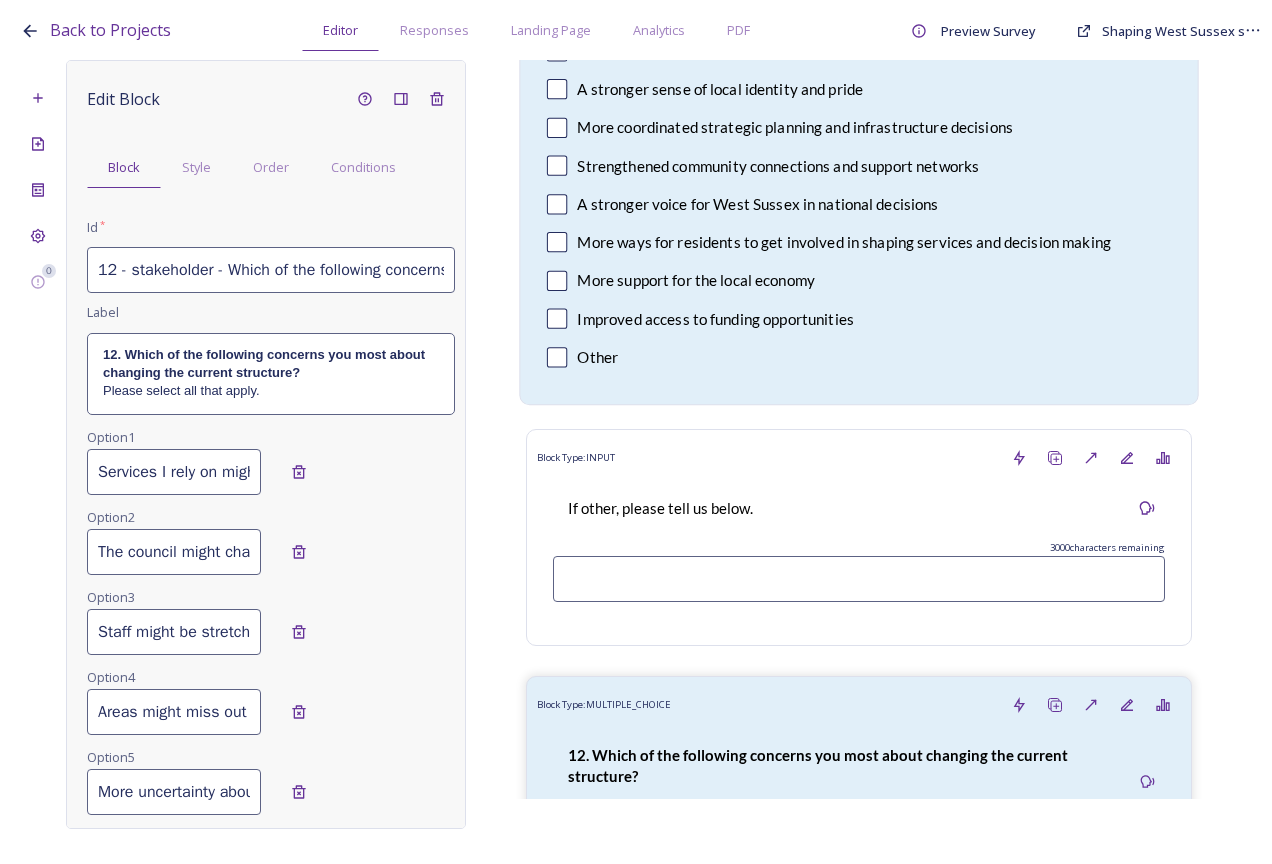 scroll, scrollTop: 0, scrollLeft: 368, axis: horizontal 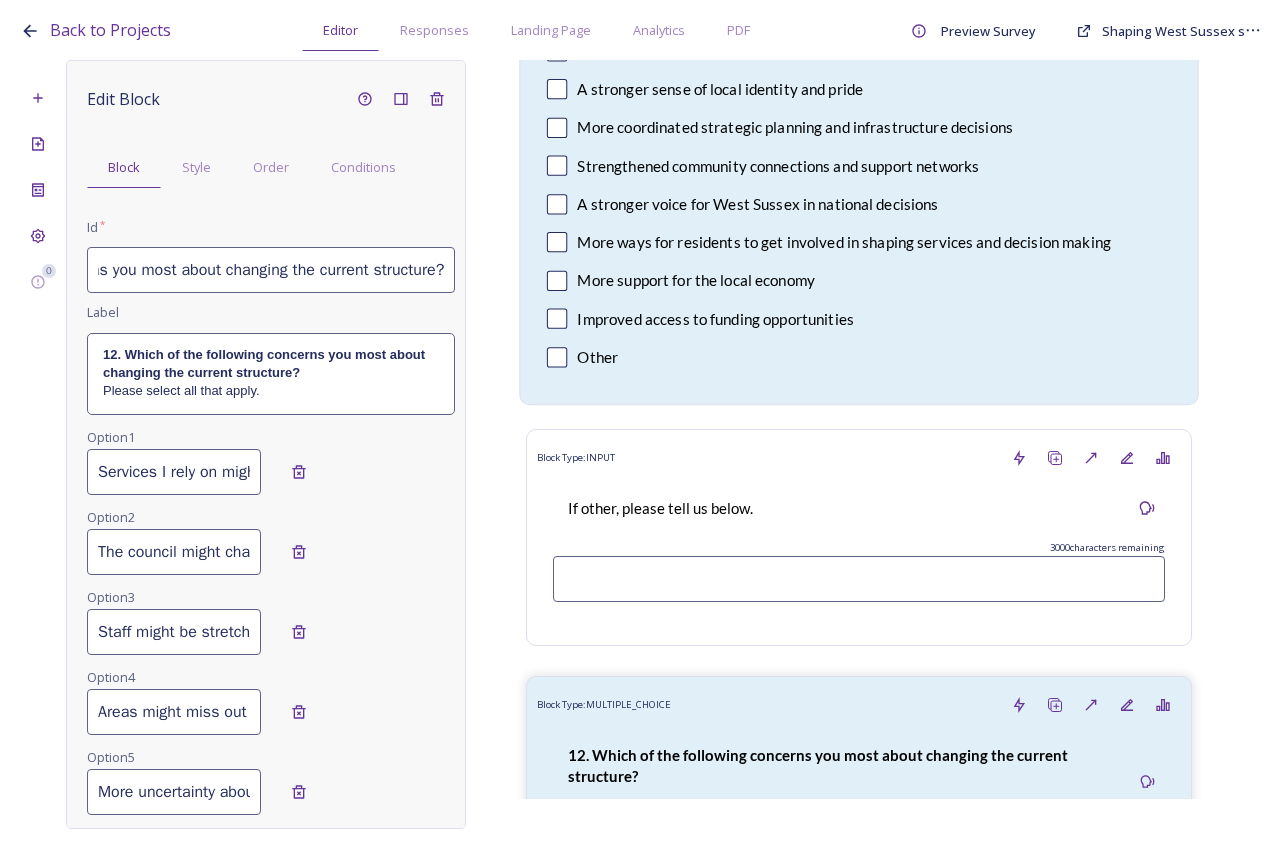 drag, startPoint x: 234, startPoint y: 269, endPoint x: 929, endPoint y: 257, distance: 695.1036 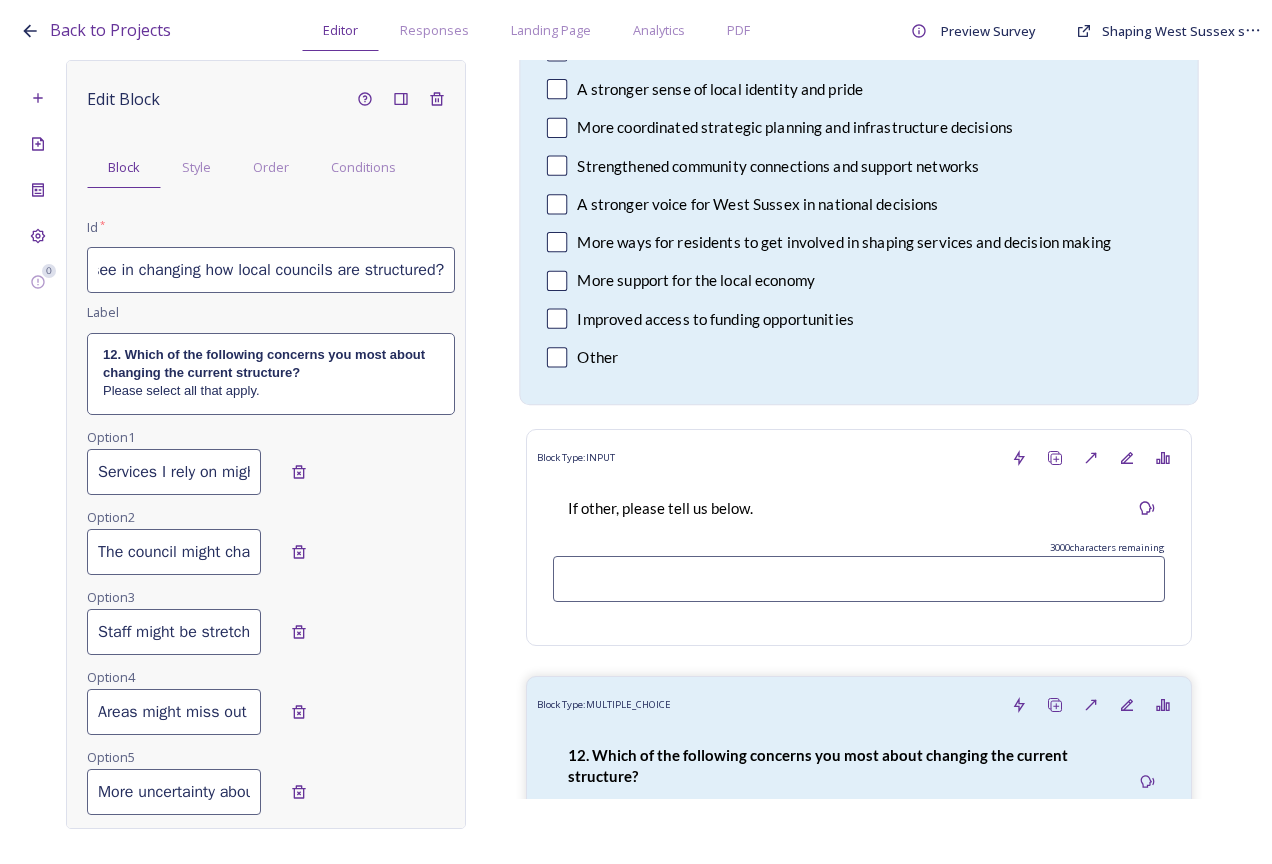 scroll, scrollTop: 0, scrollLeft: 311, axis: horizontal 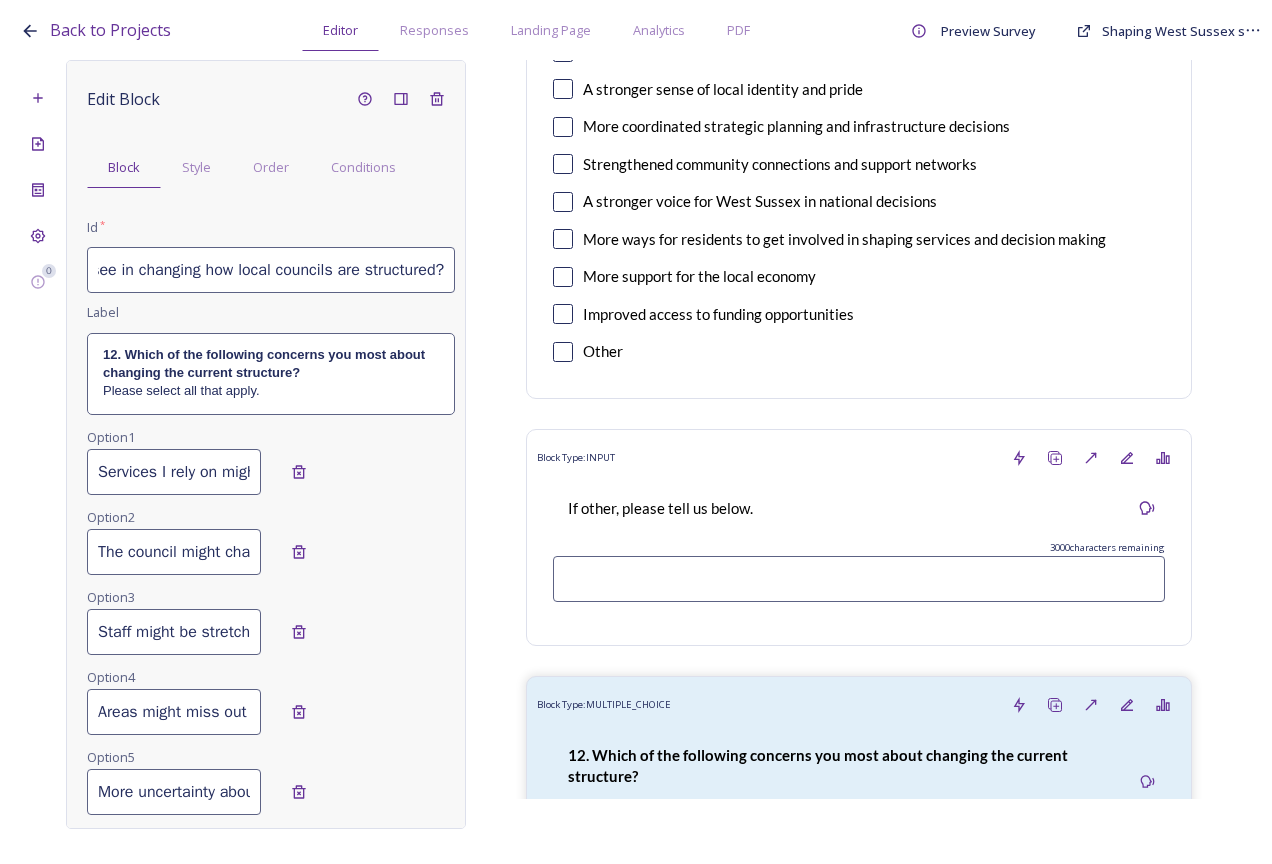 click on "12. Which of the following concerns you most about changing the current structure?" at bounding box center [271, 364] 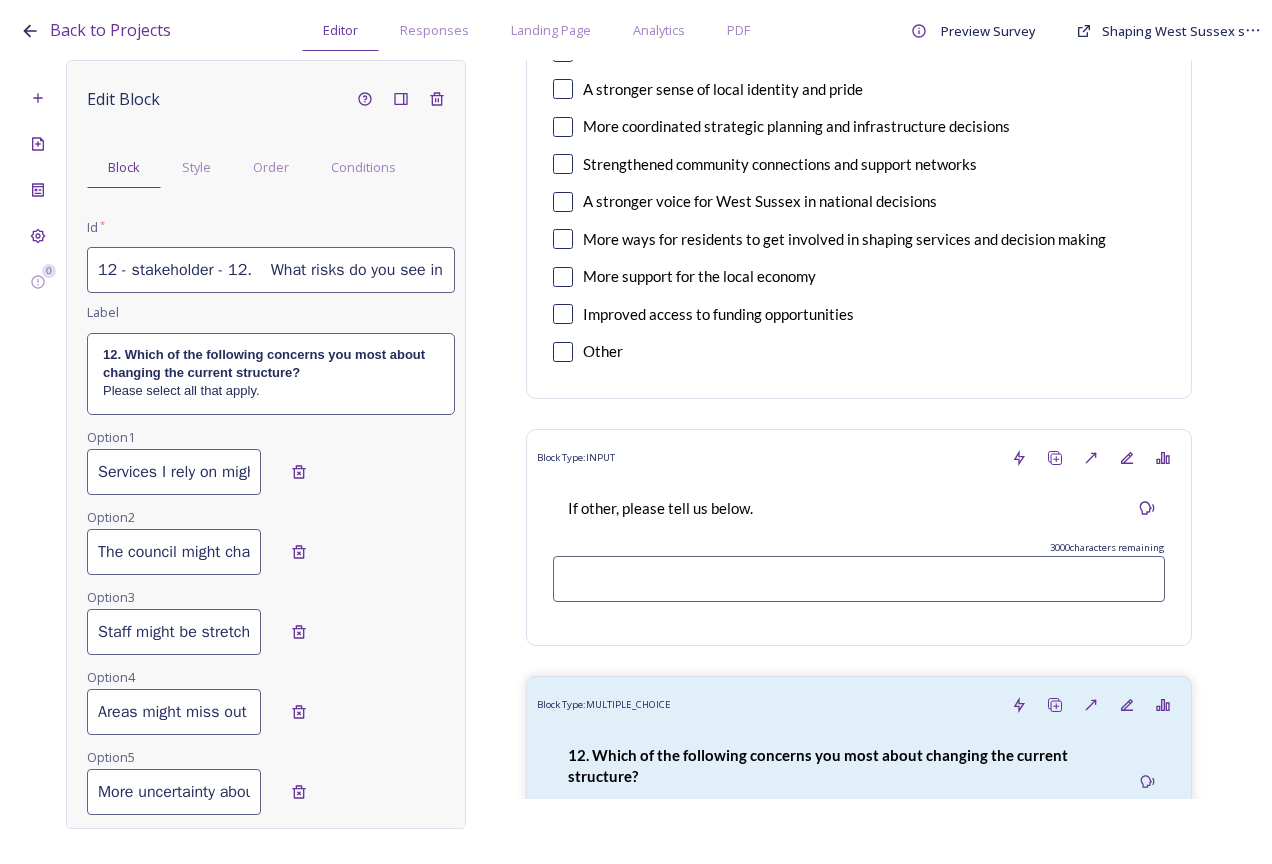 click on "12 - stakeholder - 12.	What risks do you see in changing how local councils are structured?" at bounding box center [271, 270] 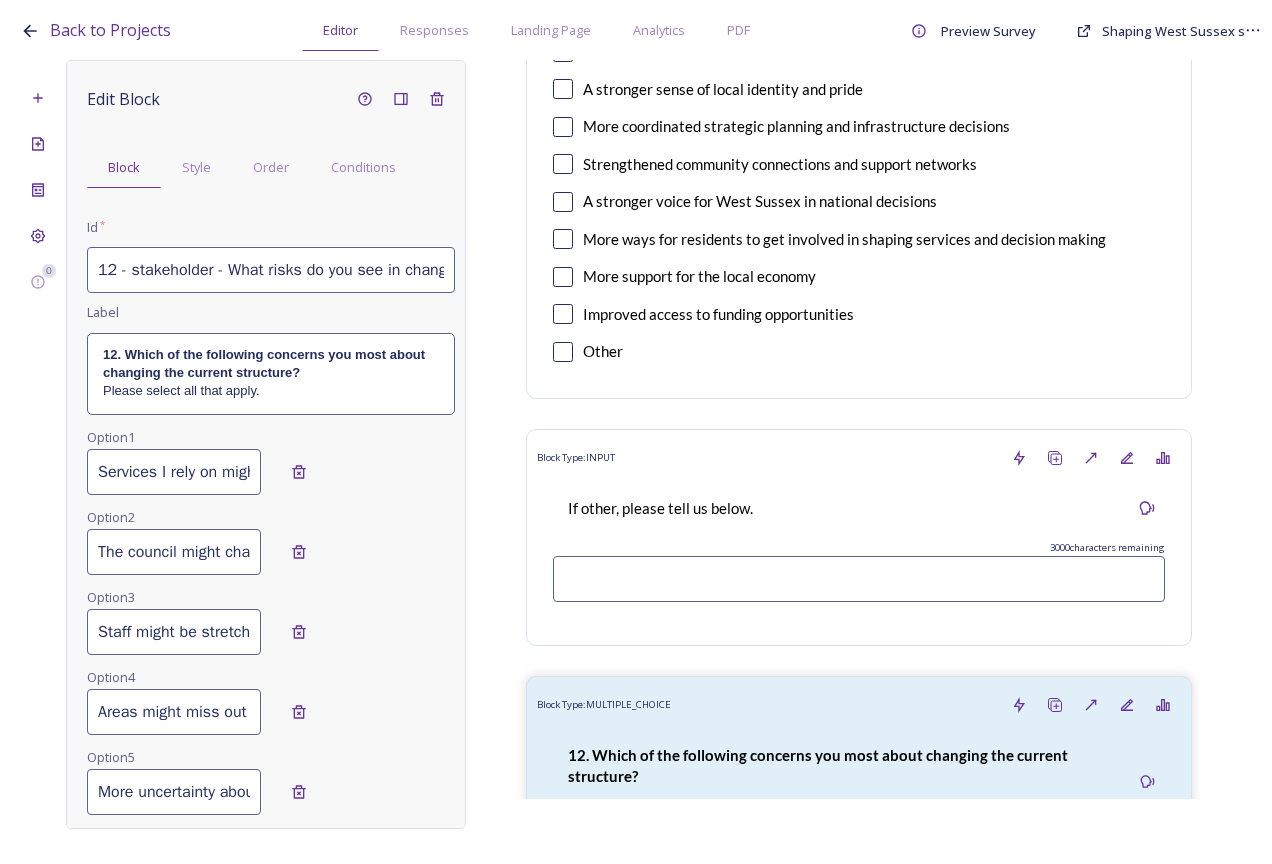 click on "﻿Please select all that apply." at bounding box center (271, 391) 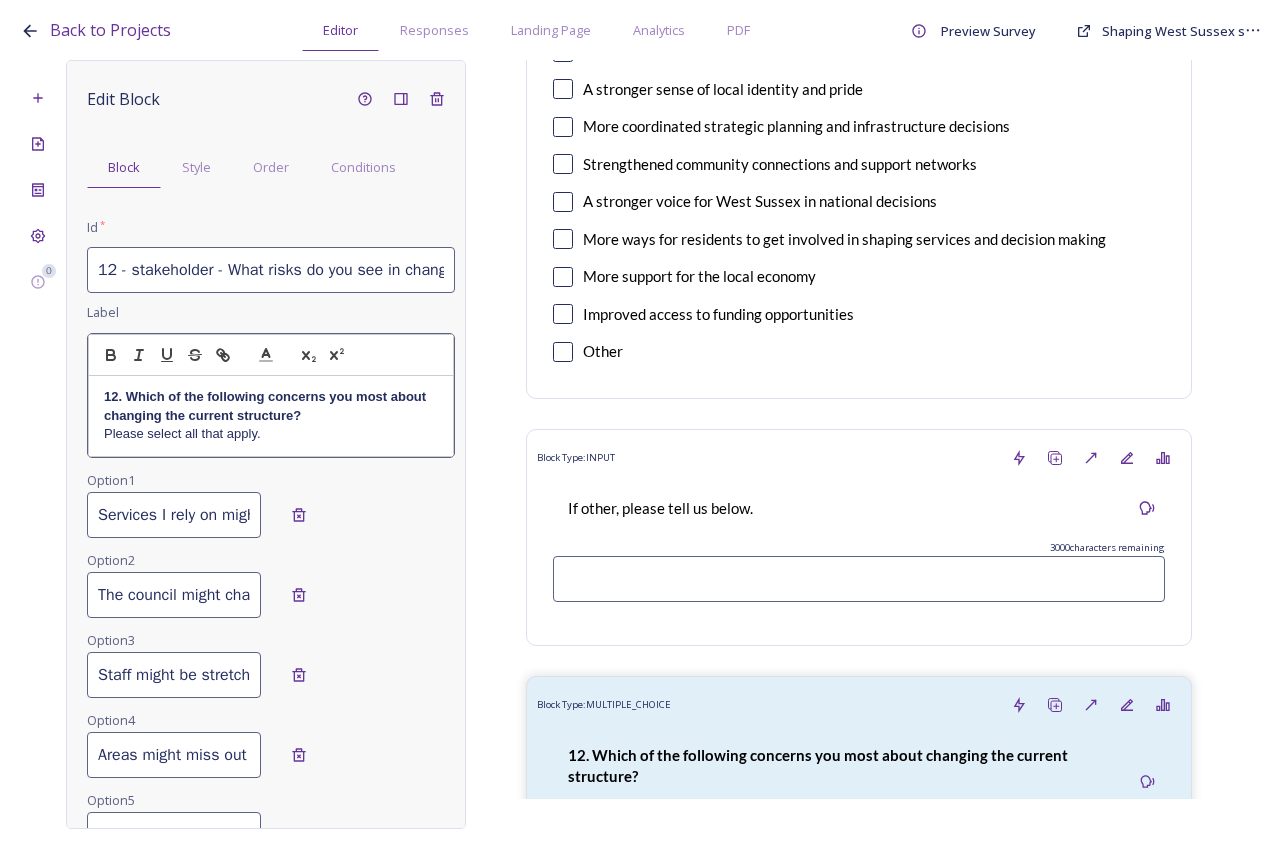 drag, startPoint x: 341, startPoint y: 374, endPoint x: 344, endPoint y: 384, distance: 10.440307 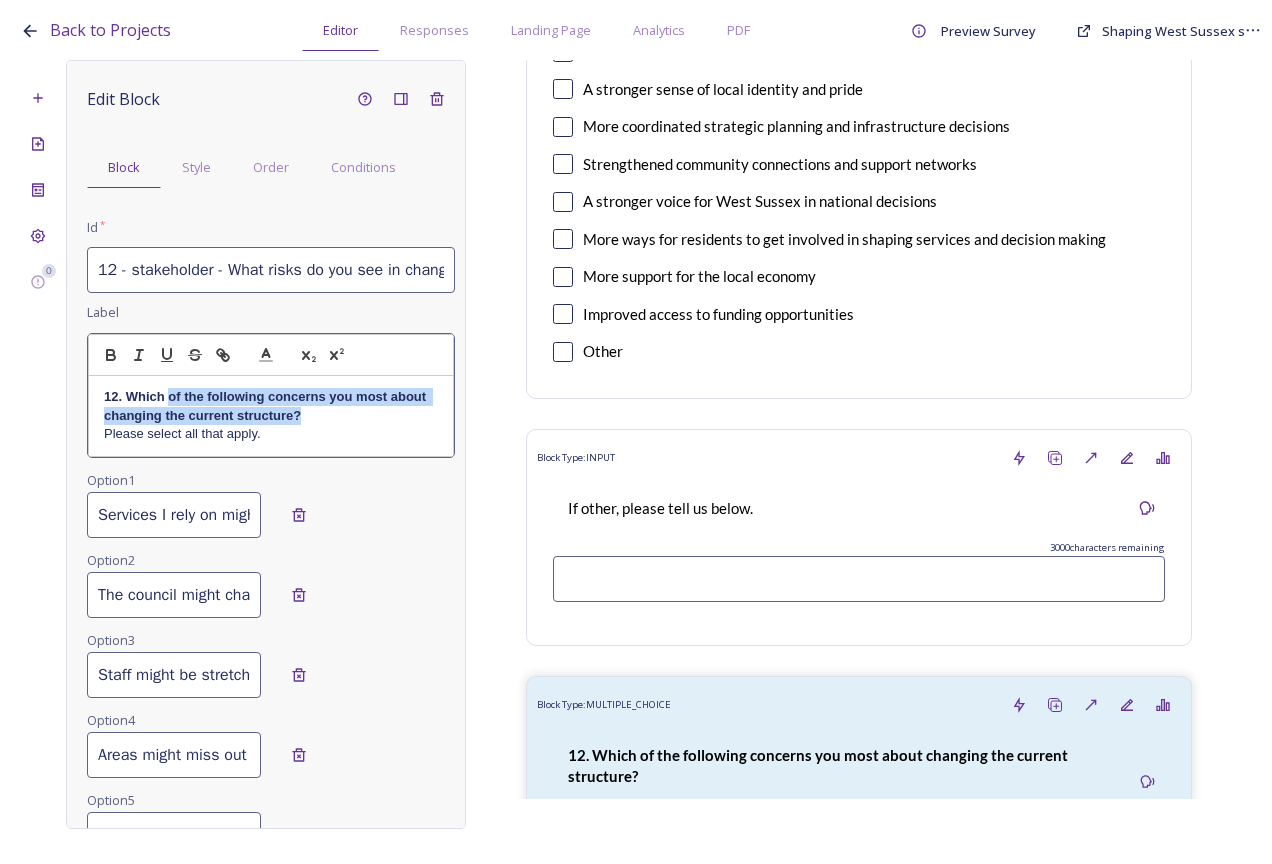 drag, startPoint x: 350, startPoint y: 418, endPoint x: 172, endPoint y: 390, distance: 180.1888 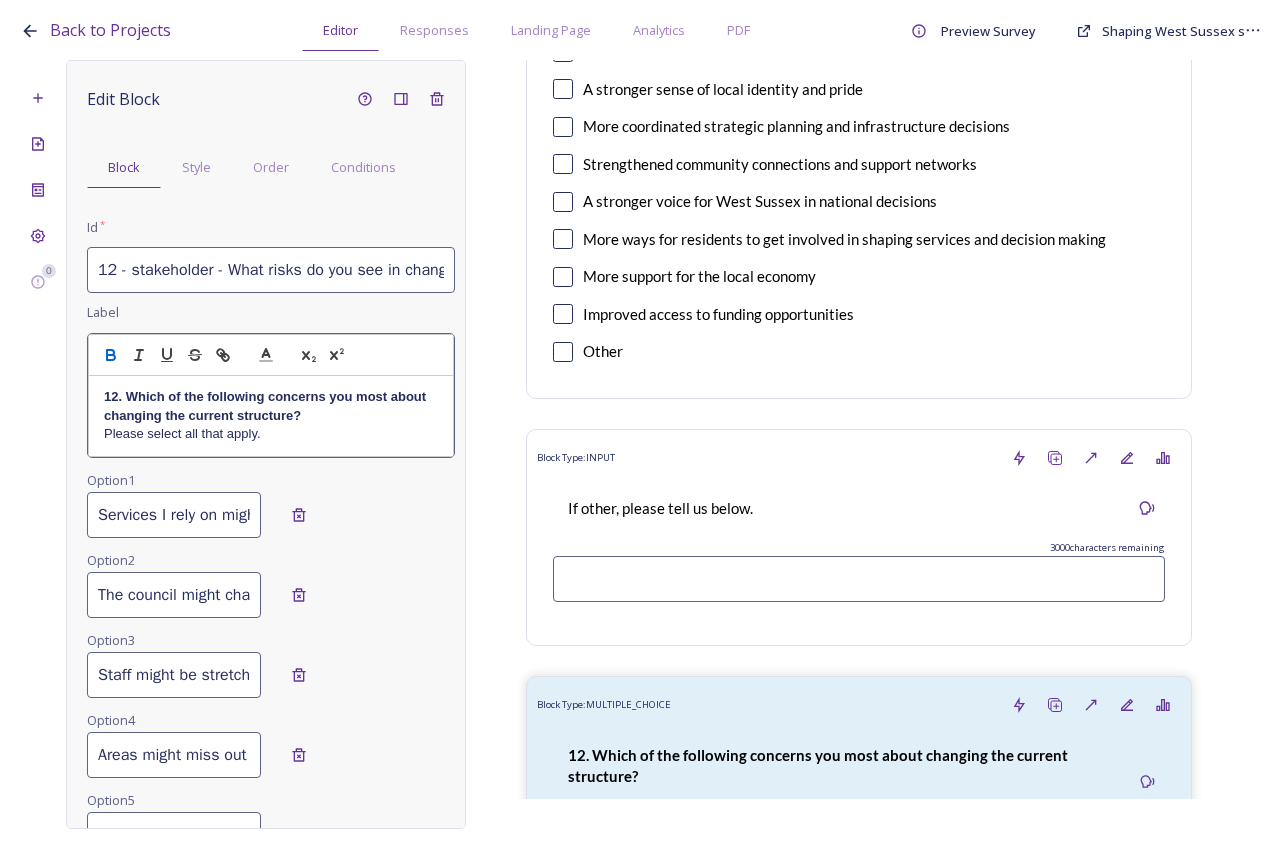 scroll, scrollTop: 0, scrollLeft: 0, axis: both 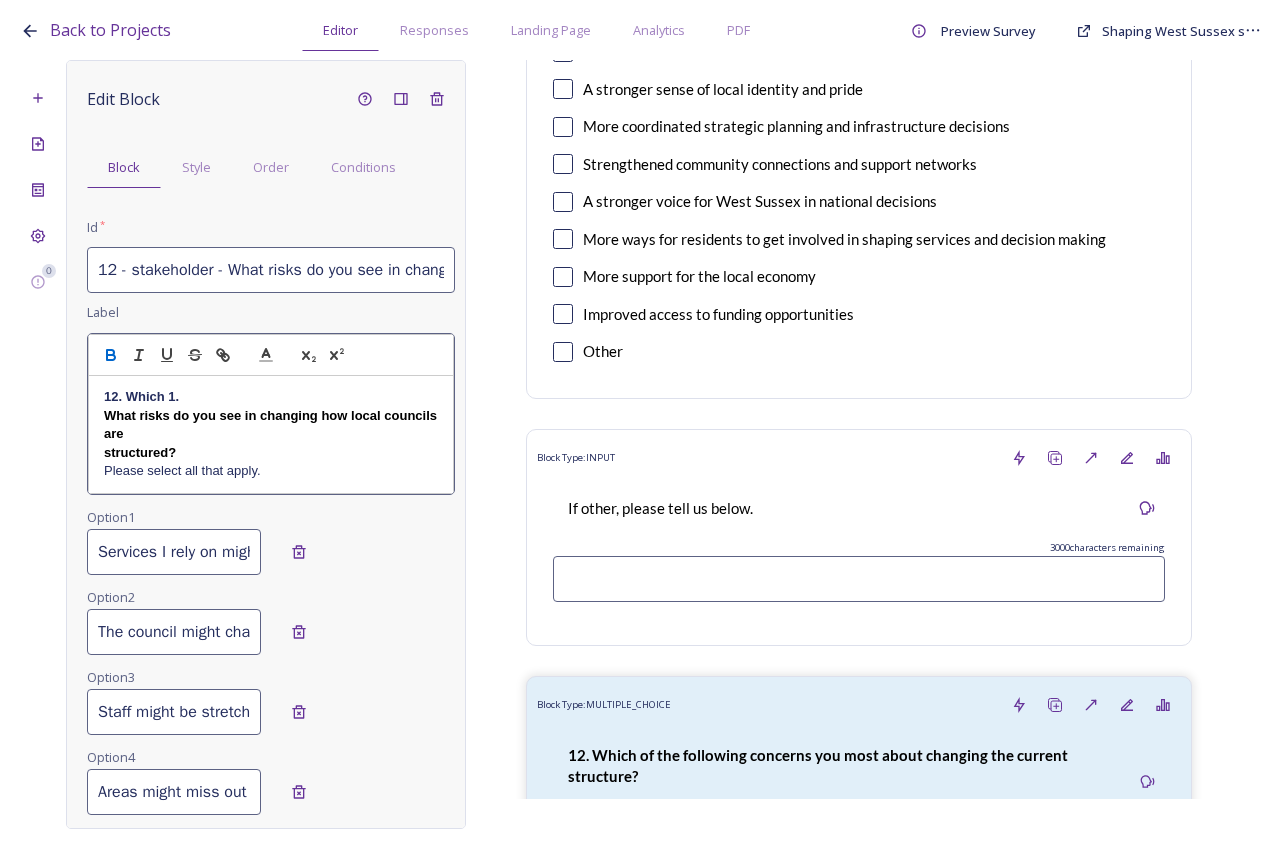 click on "12. Which 1." at bounding box center [271, 397] 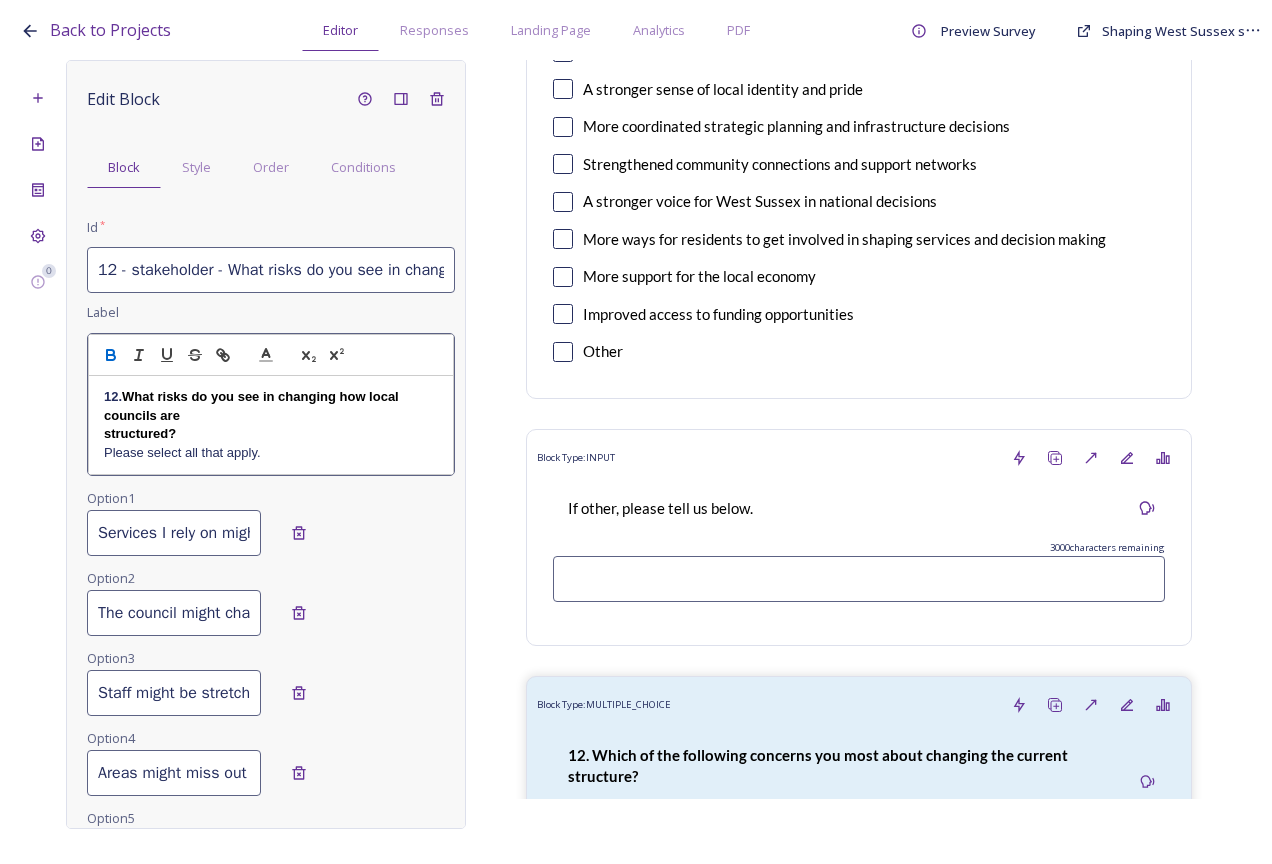 click on "12.  What risks do you see in changing how local councils are" at bounding box center [271, 406] 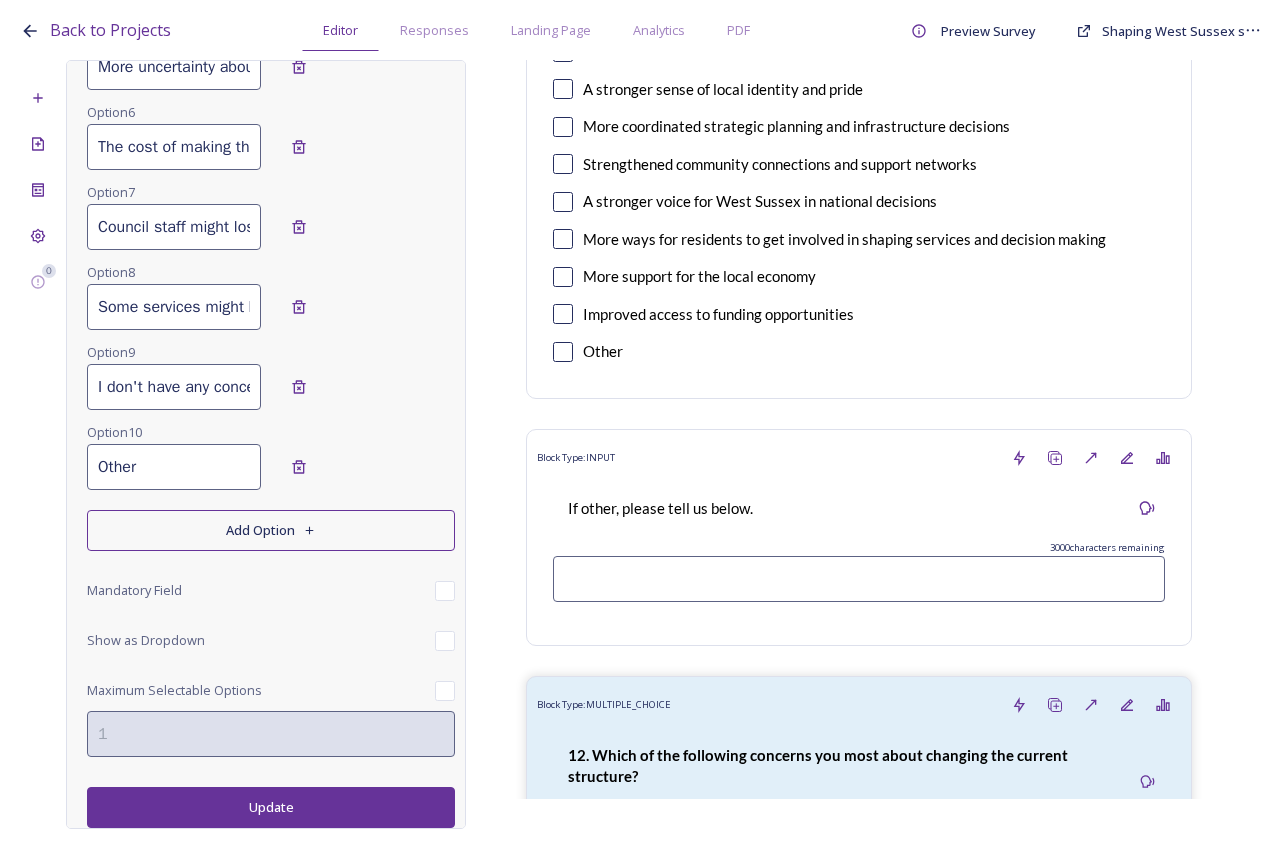 click on "Update" at bounding box center (271, 807) 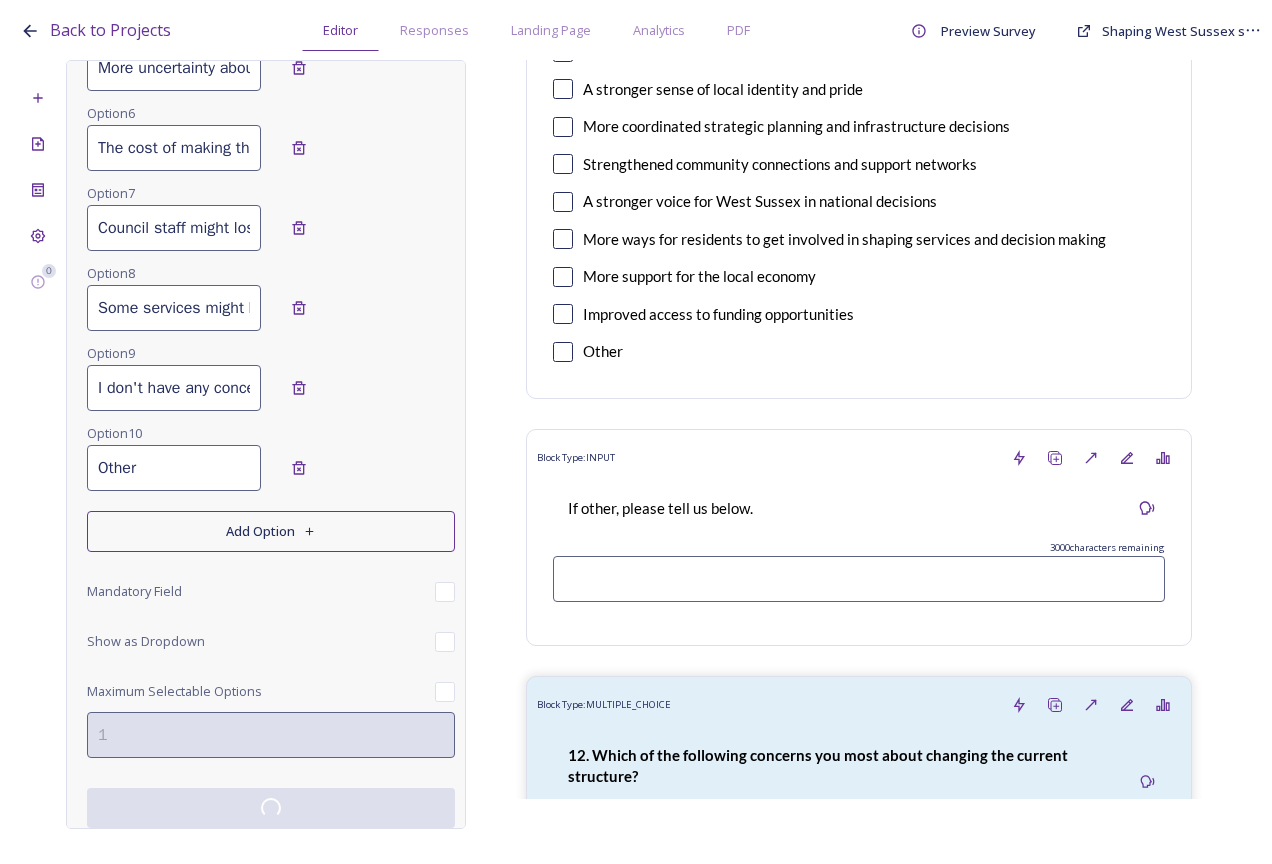 scroll, scrollTop: 725, scrollLeft: 0, axis: vertical 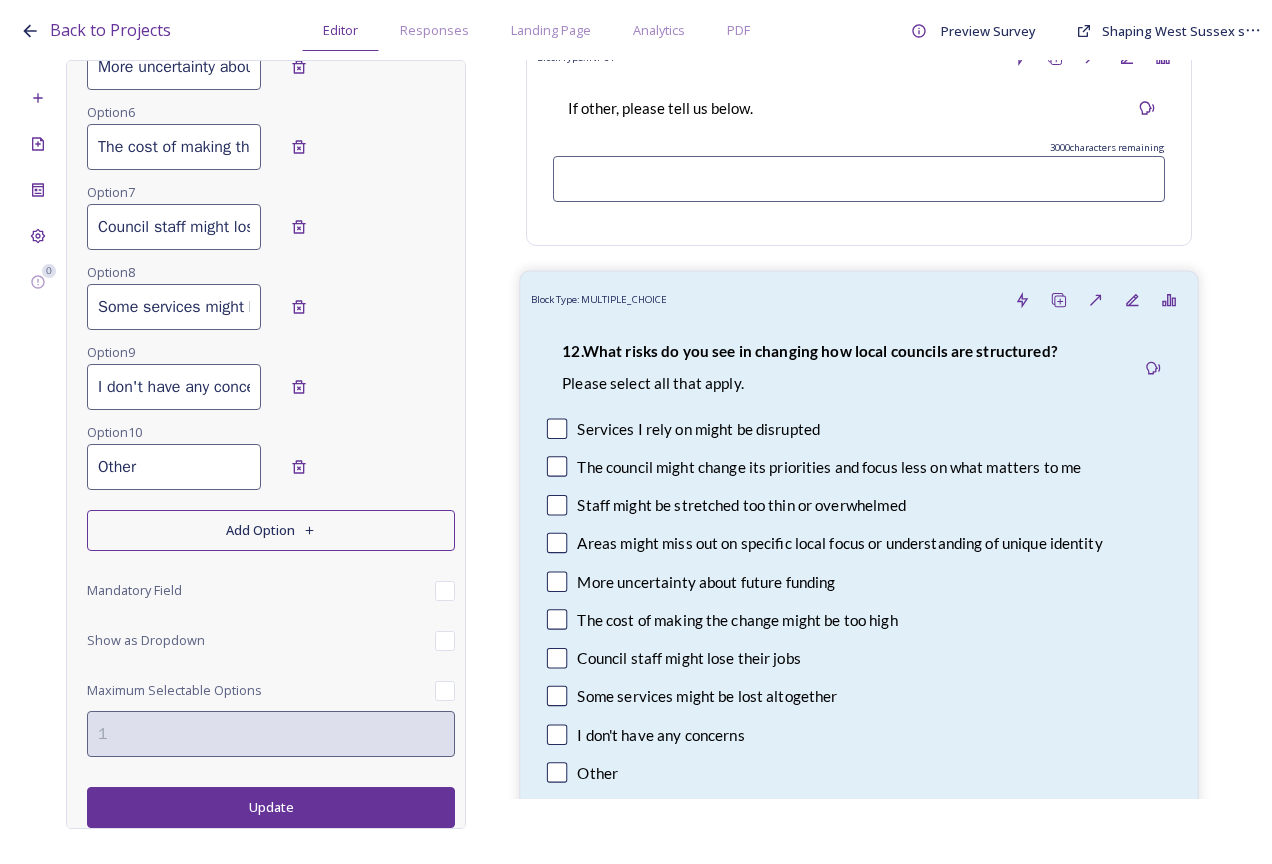 click on "12.  What risks do you see in changing how local councils are structured? ﻿Please select all that apply. Services I rely on might be disrupted The council might change its priorities and focus less on what matters to me Staff might be stretched too thin or overwhelmed Areas might miss out on specific local focus or understanding of unique identity More uncertainty about future funding The cost of making the change might be too high Council staff might lose their jobs Some services might be lost altogether I don't have any concerns Other" at bounding box center (859, 563) 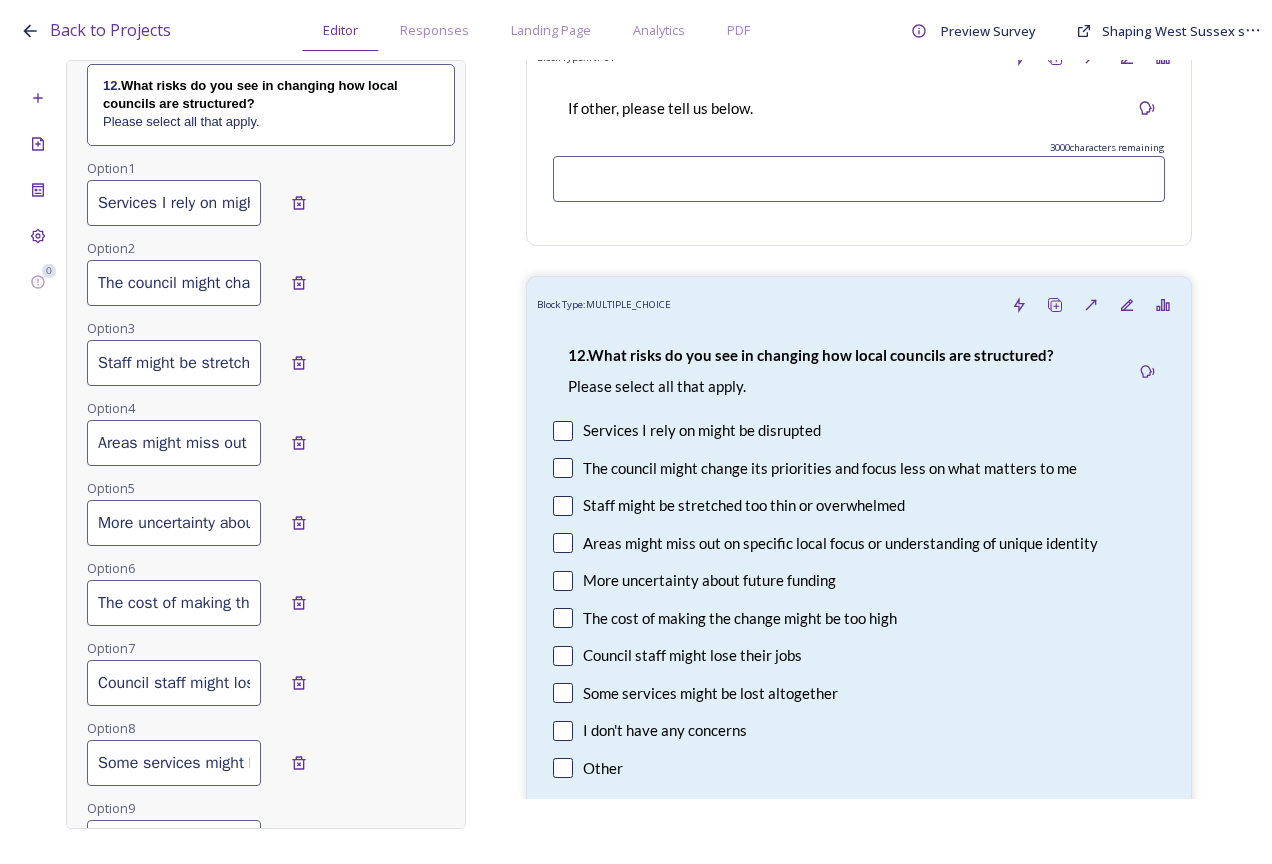 scroll, scrollTop: 0, scrollLeft: 0, axis: both 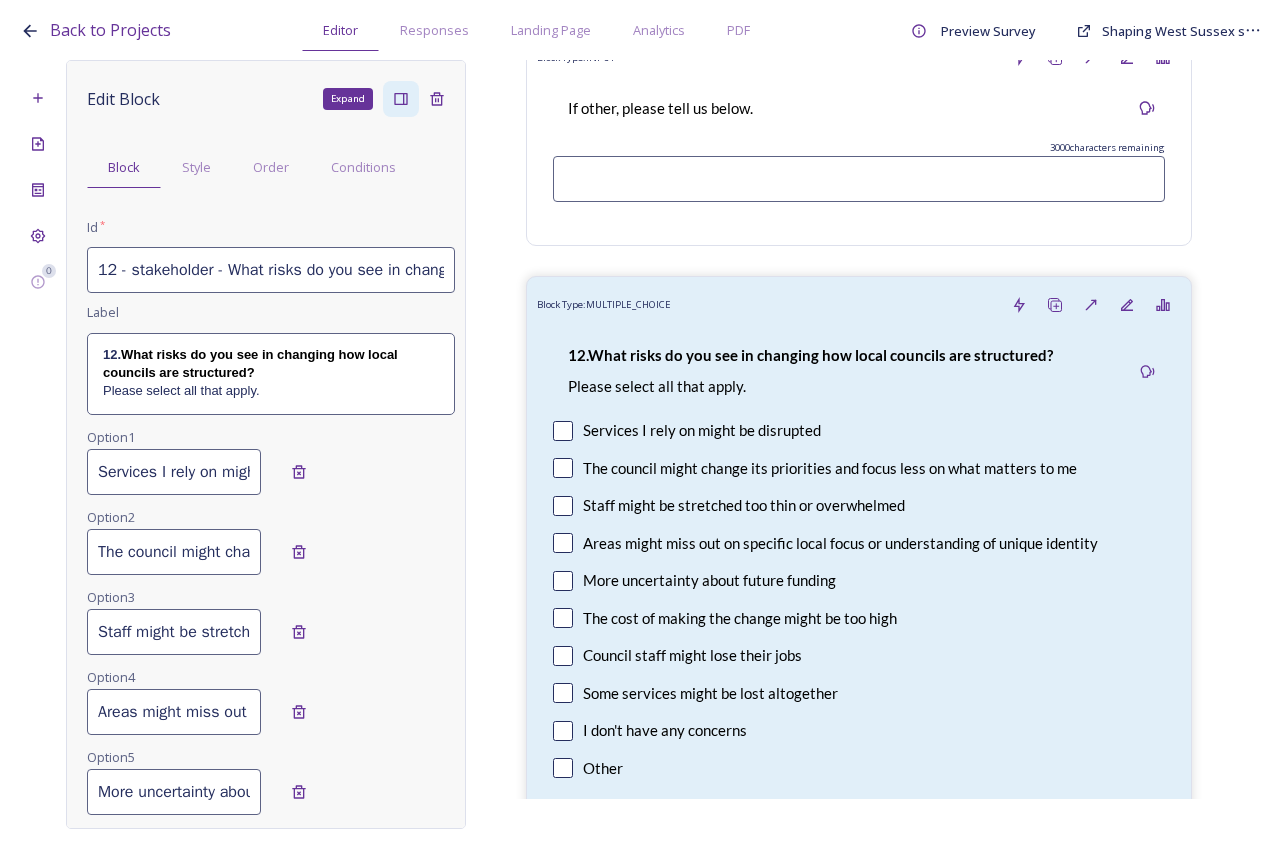 click 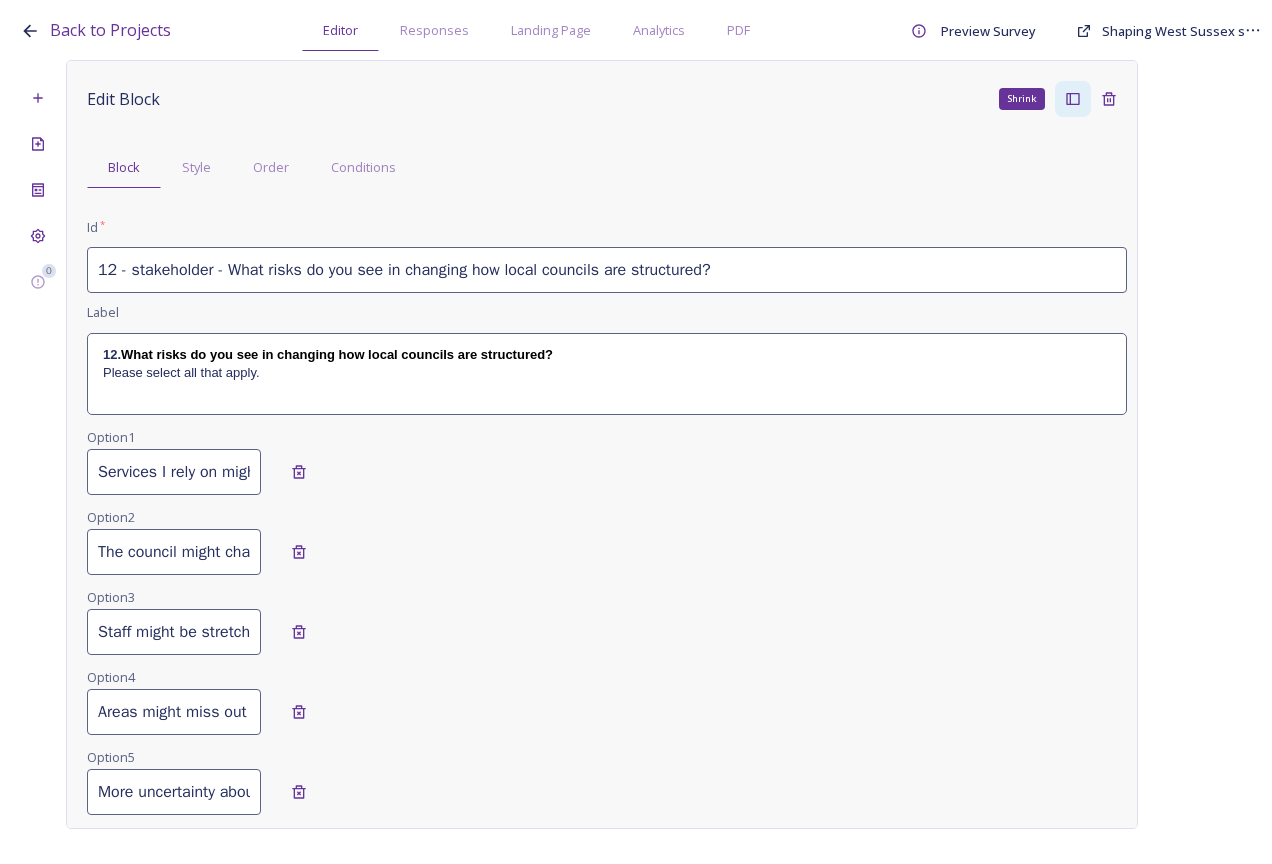 click on "Services I rely on might be disrupted" at bounding box center (174, 472) 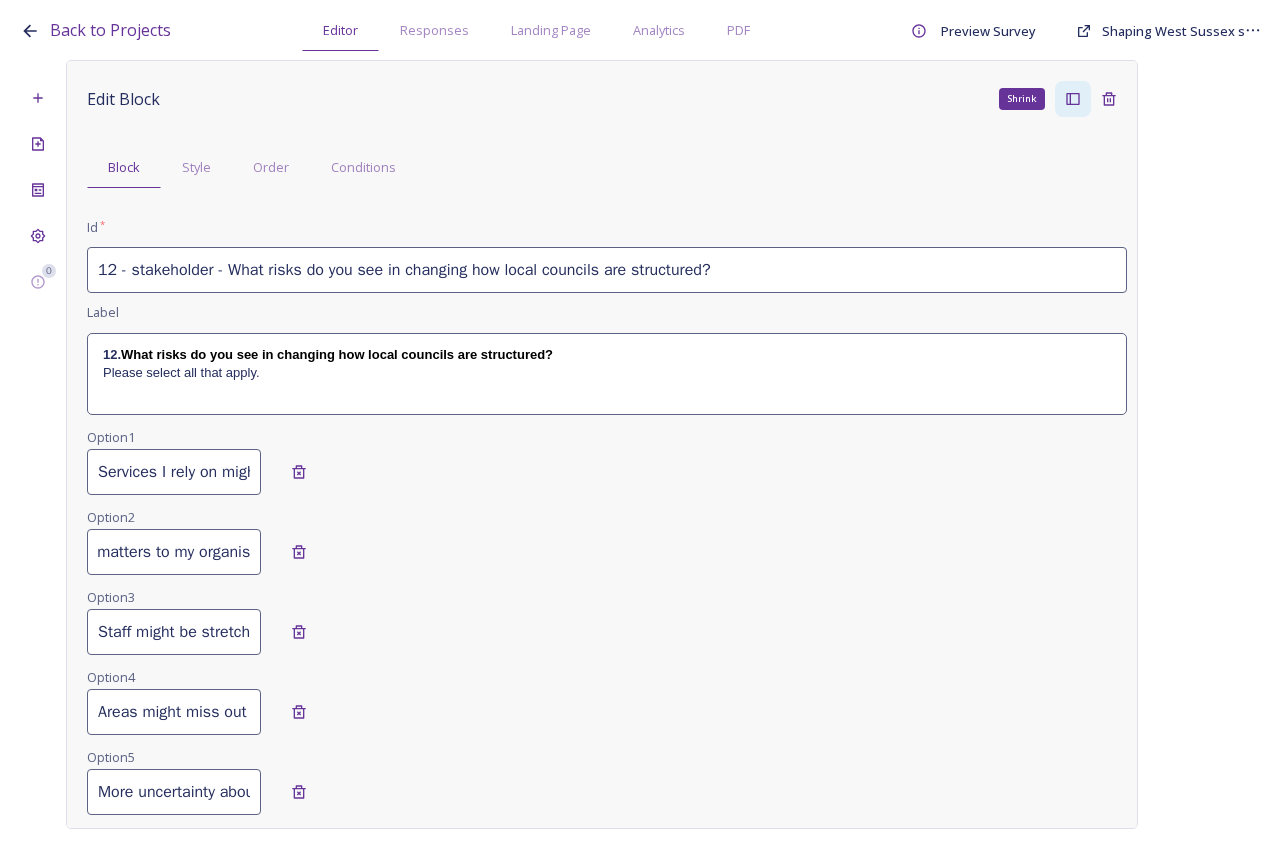 scroll, scrollTop: 0, scrollLeft: 447, axis: horizontal 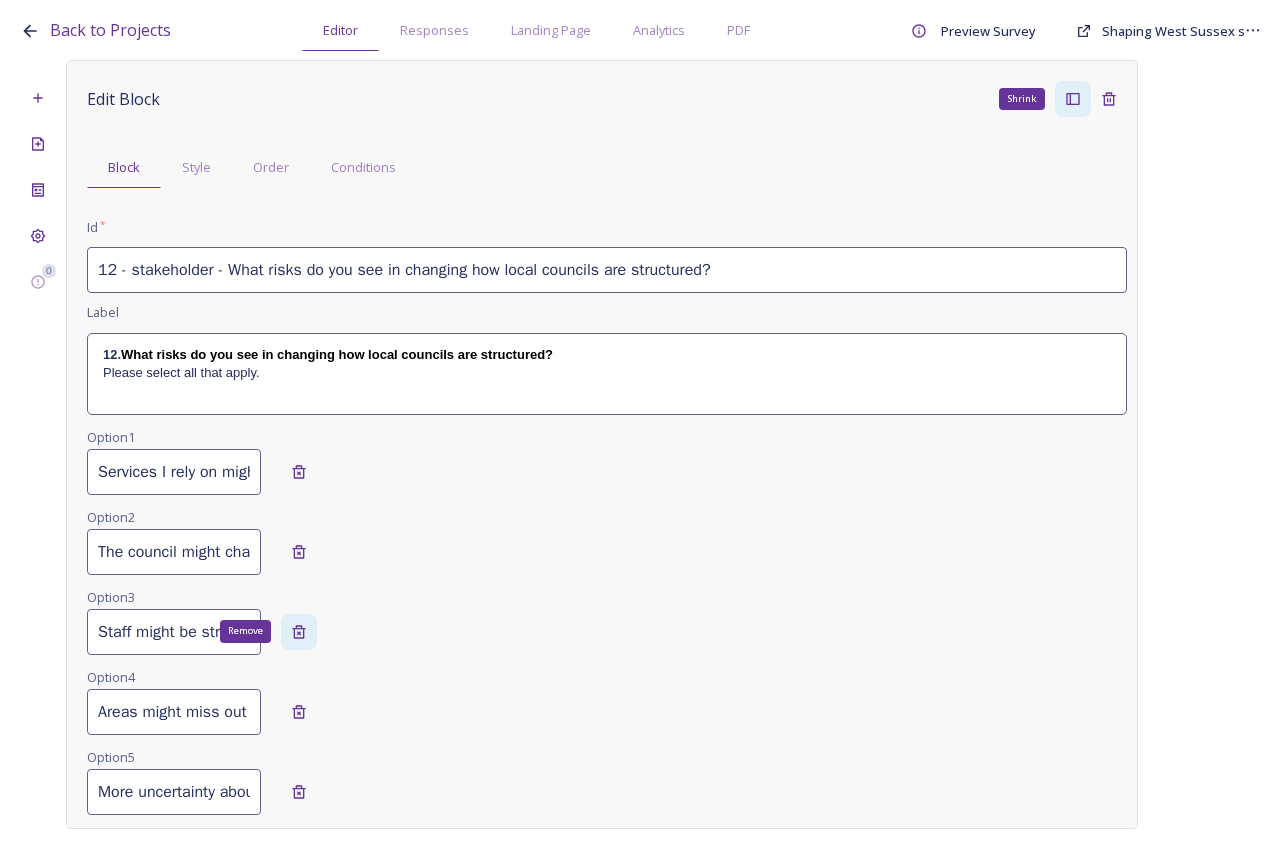 click 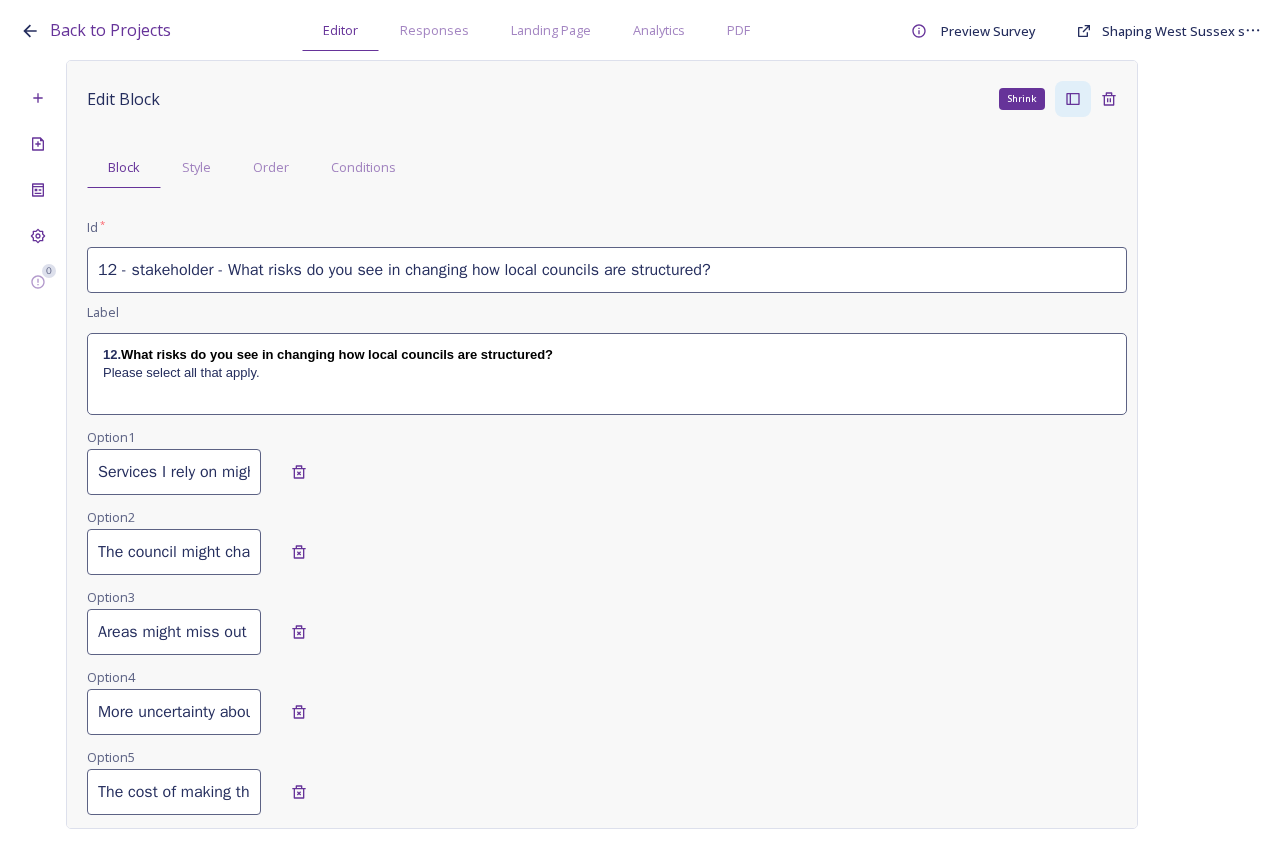 click 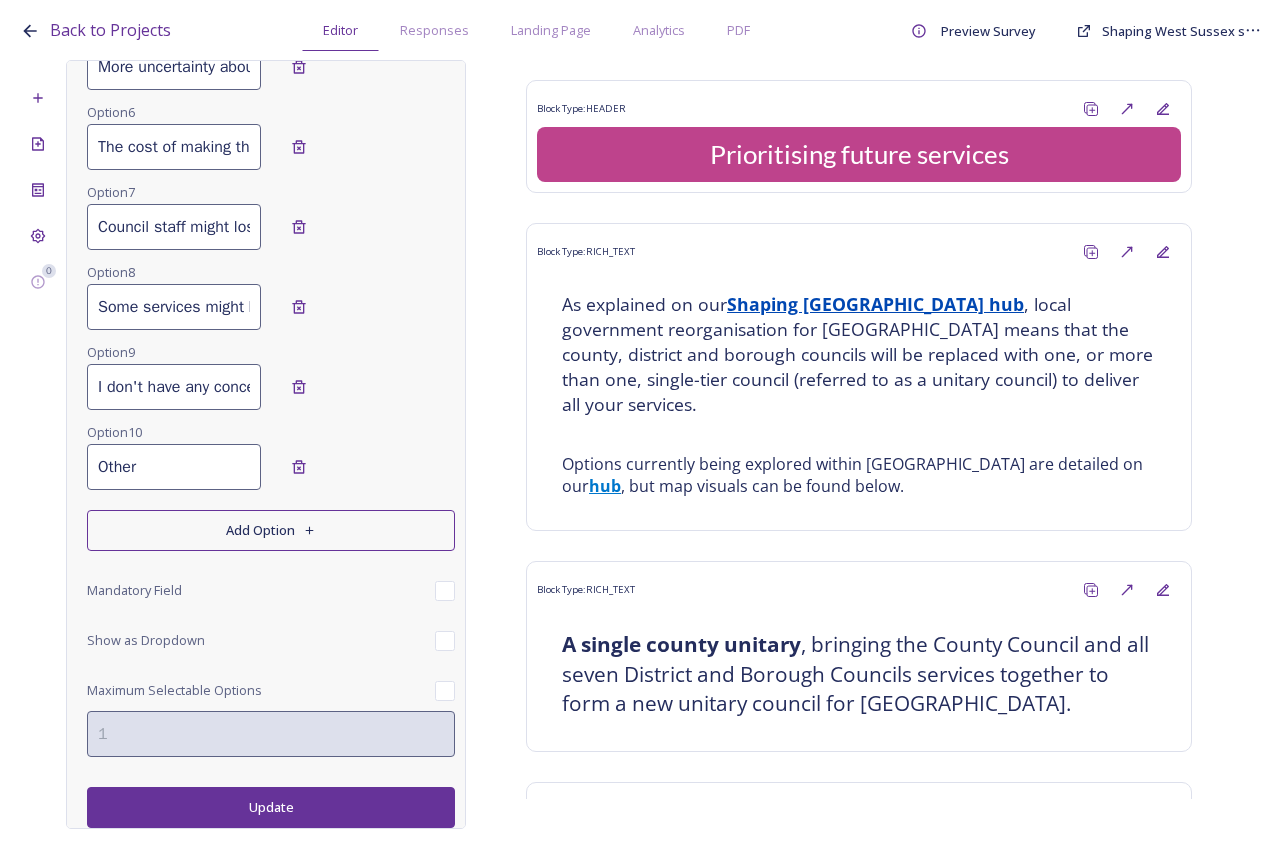 click on "Update" at bounding box center (271, 807) 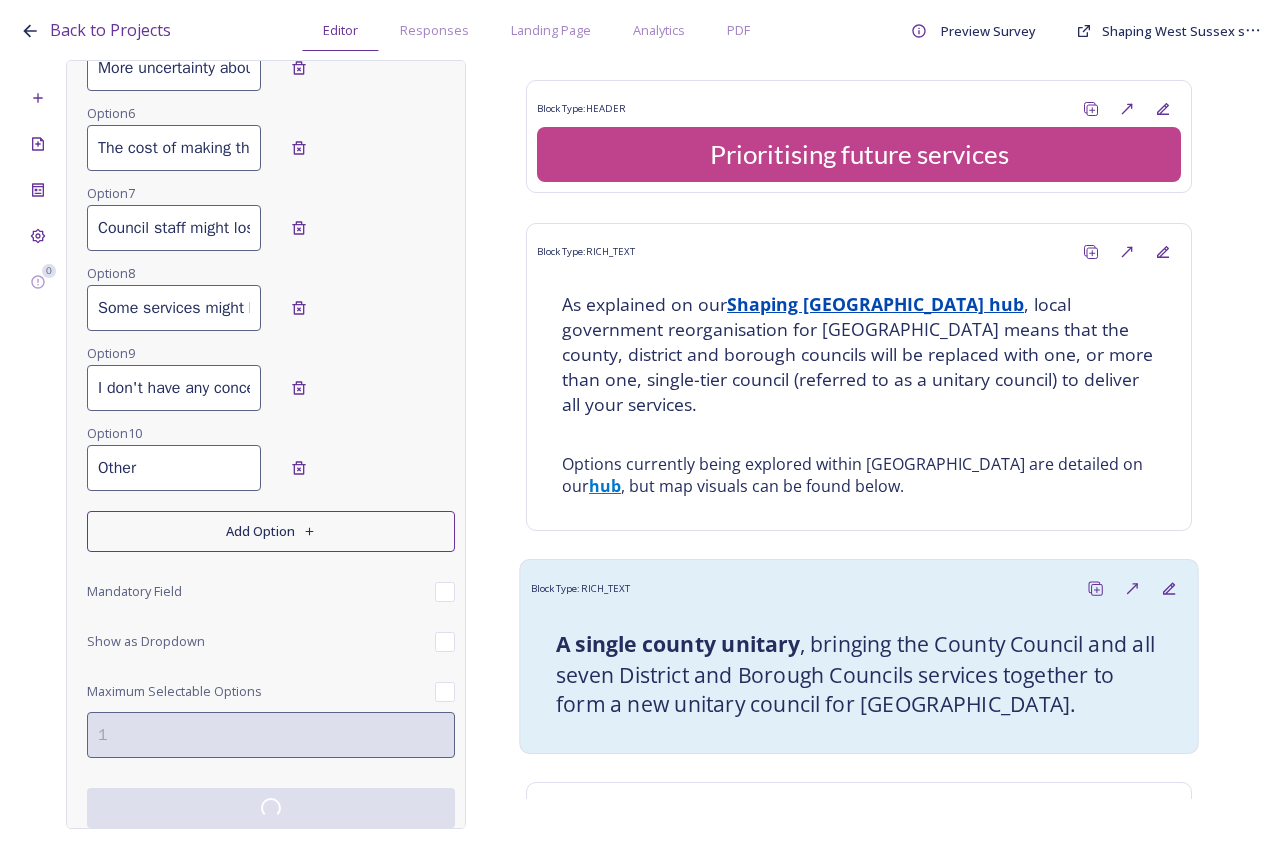 scroll, scrollTop: 725, scrollLeft: 0, axis: vertical 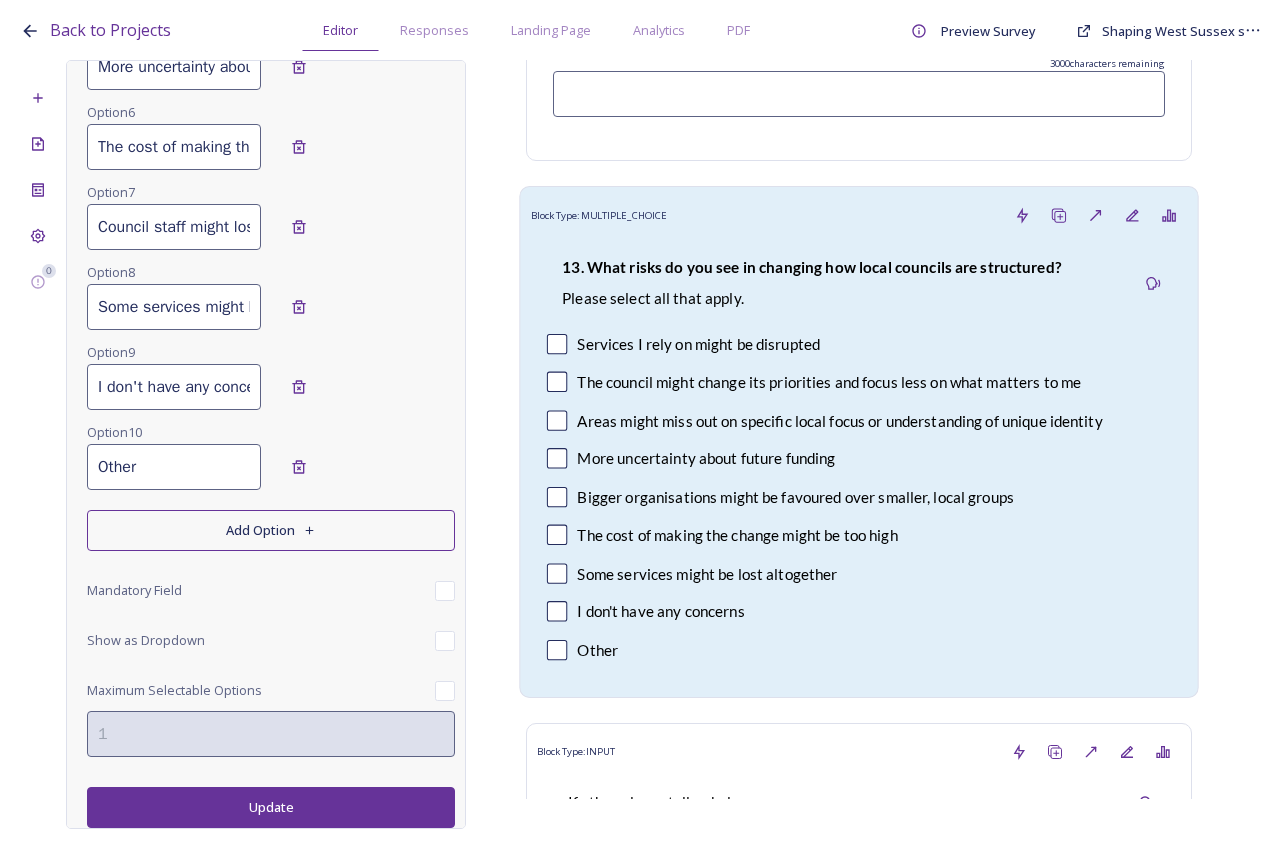 click on "Other" at bounding box center (859, 650) 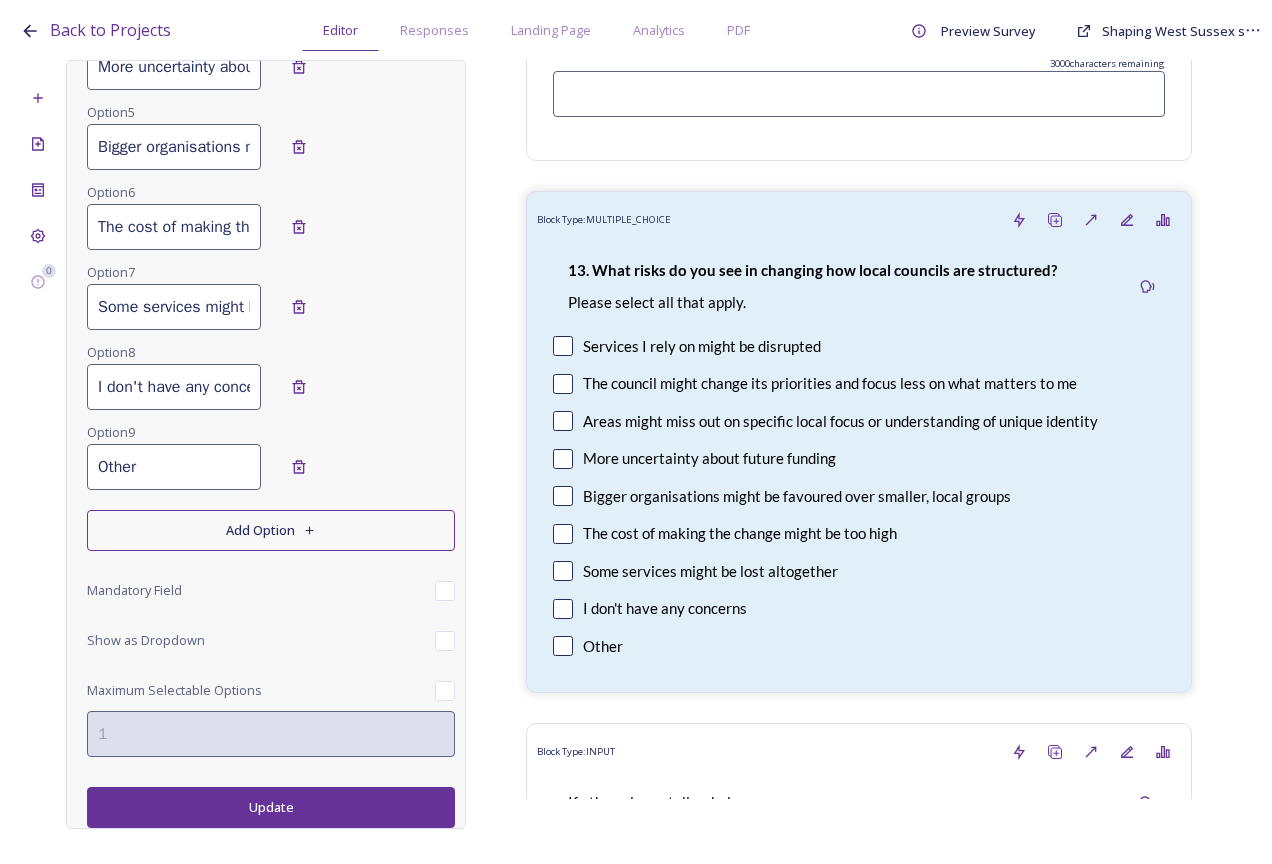scroll, scrollTop: 0, scrollLeft: 0, axis: both 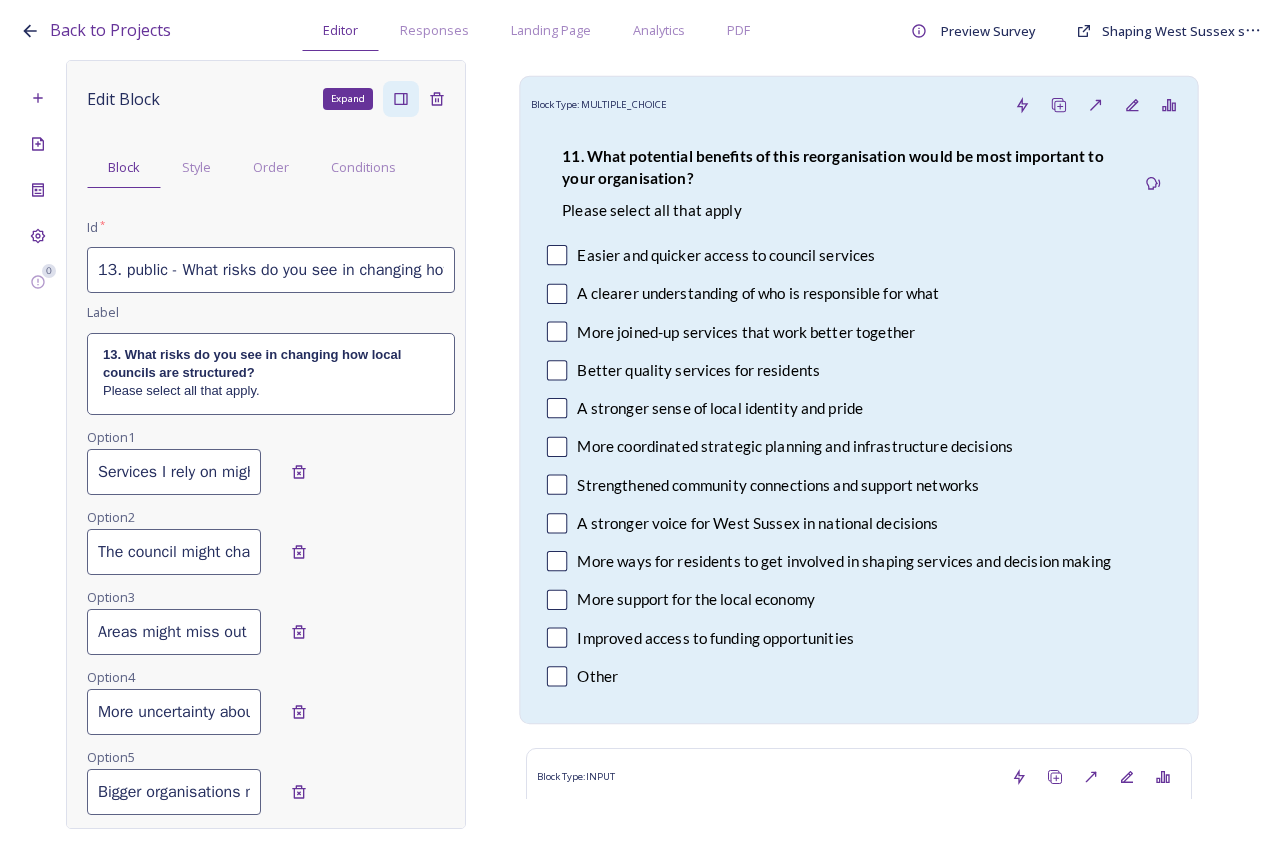 click on "Strengthened community connections and support networks" at bounding box center (778, 484) 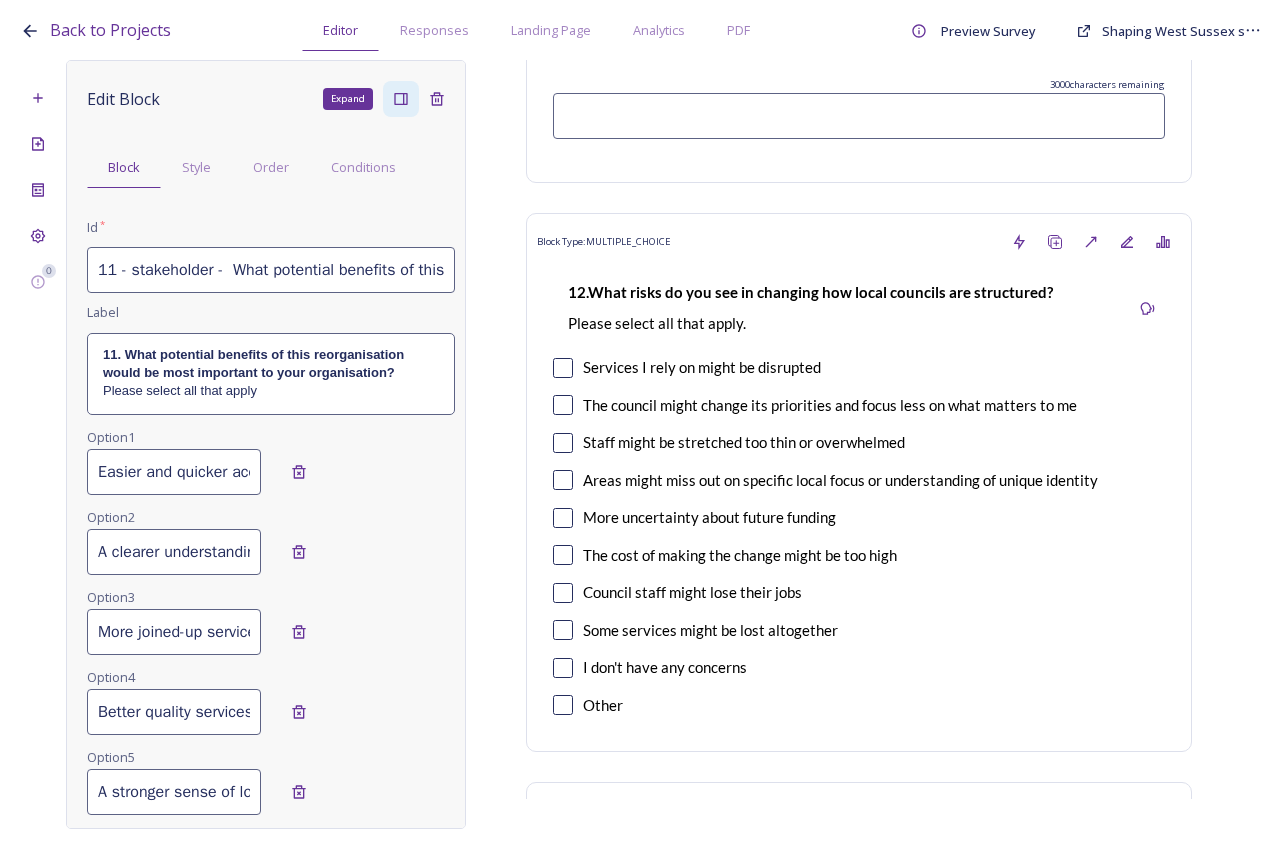scroll, scrollTop: 13000, scrollLeft: 0, axis: vertical 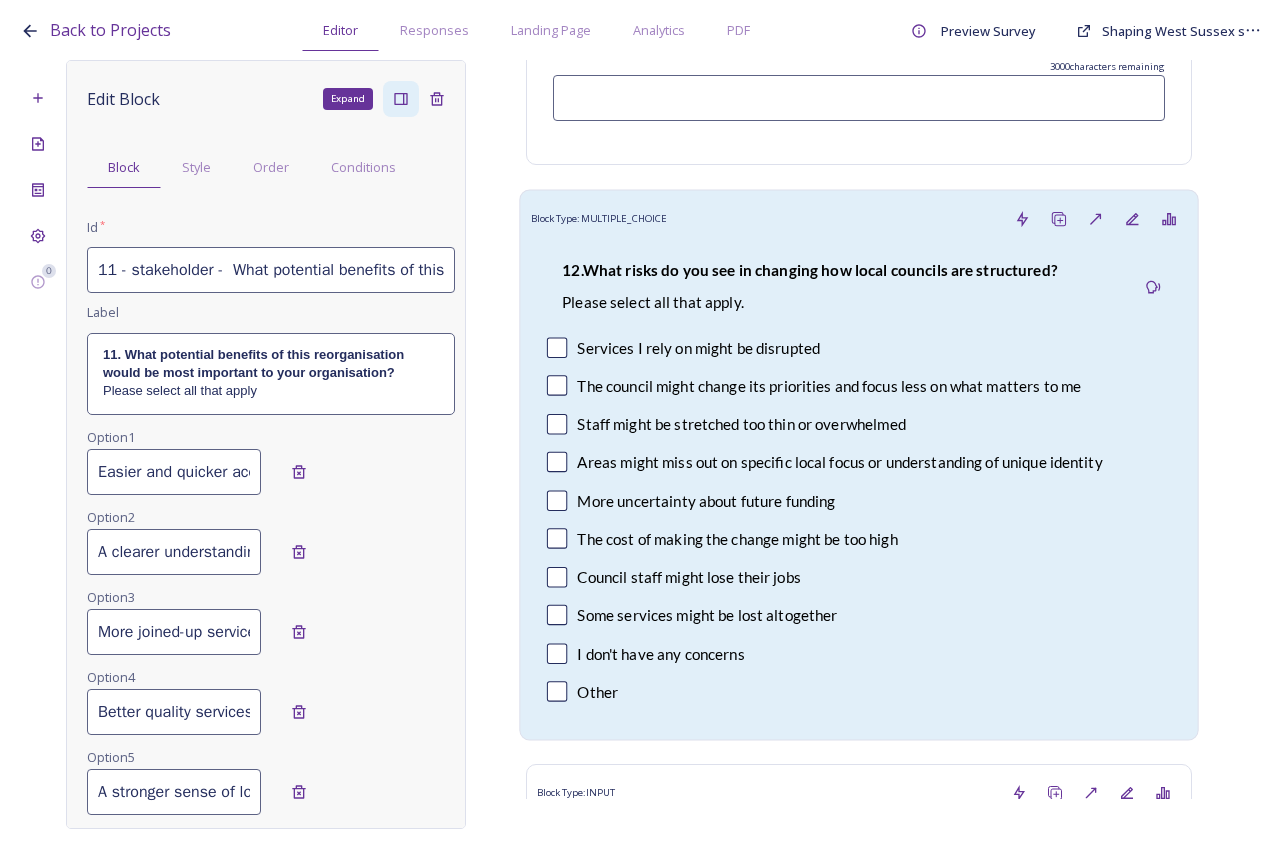 click on "More uncertainty about future funding" at bounding box center (706, 500) 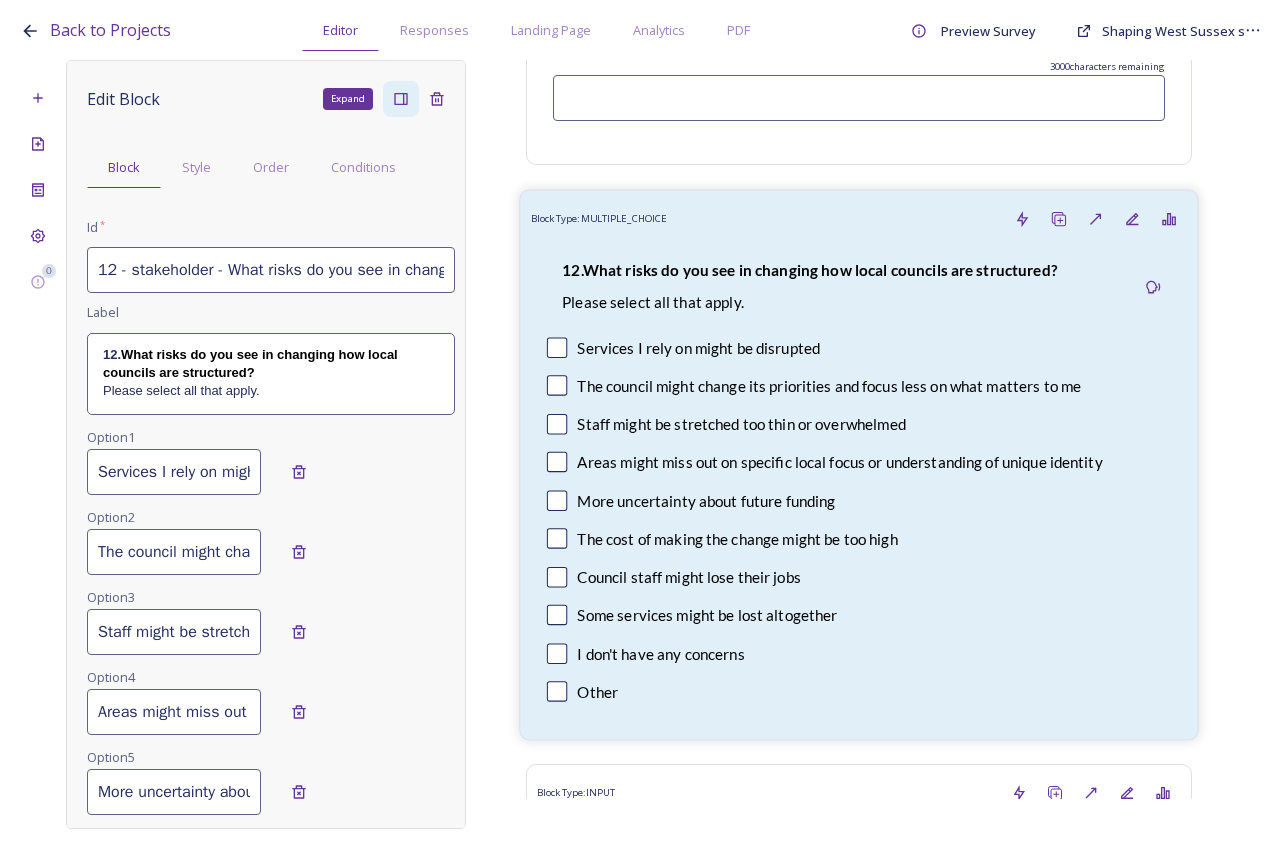 click on "Staff might be stretched too thin or overwhelmed" at bounding box center [859, 423] 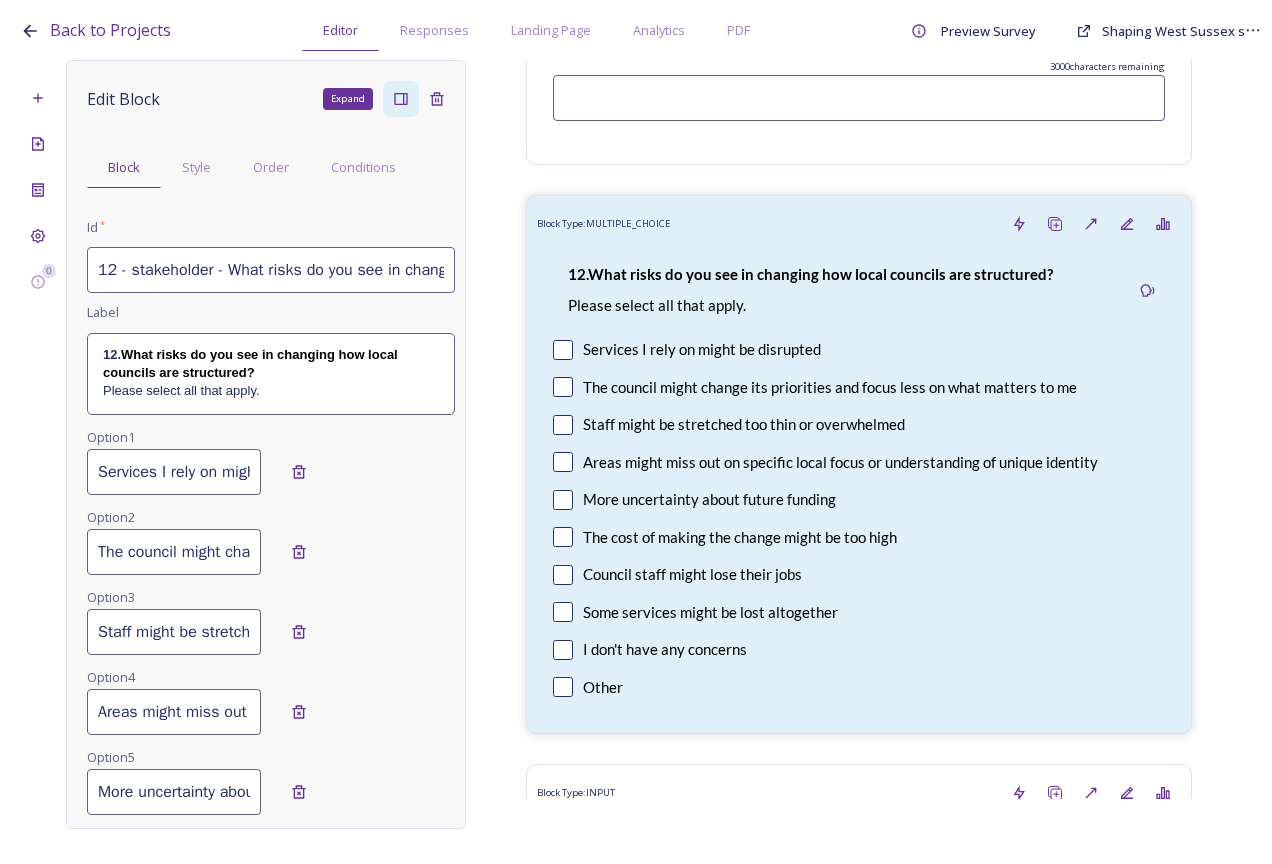 click on "The council might change its priorities and focus less on what matters to me" at bounding box center (174, 552) 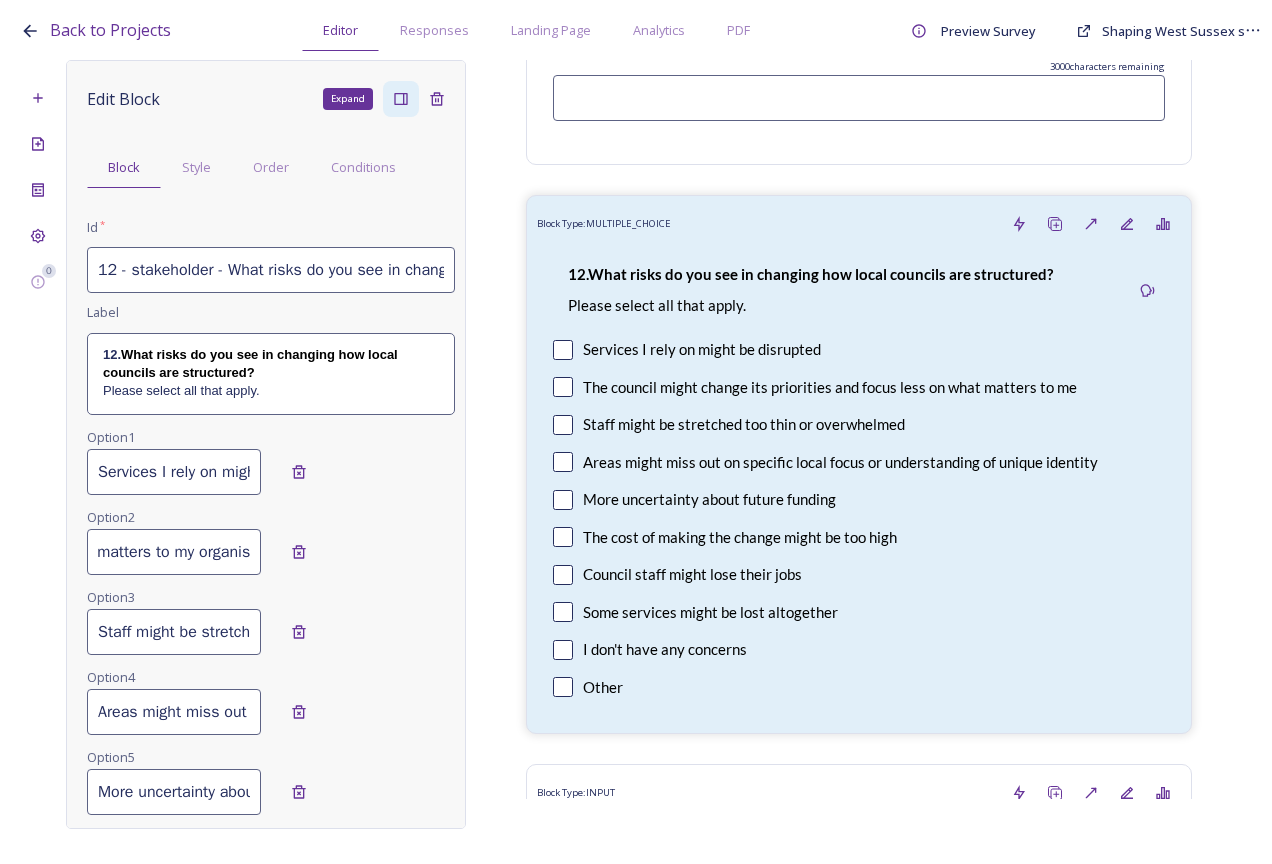 scroll, scrollTop: 0, scrollLeft: 447, axis: horizontal 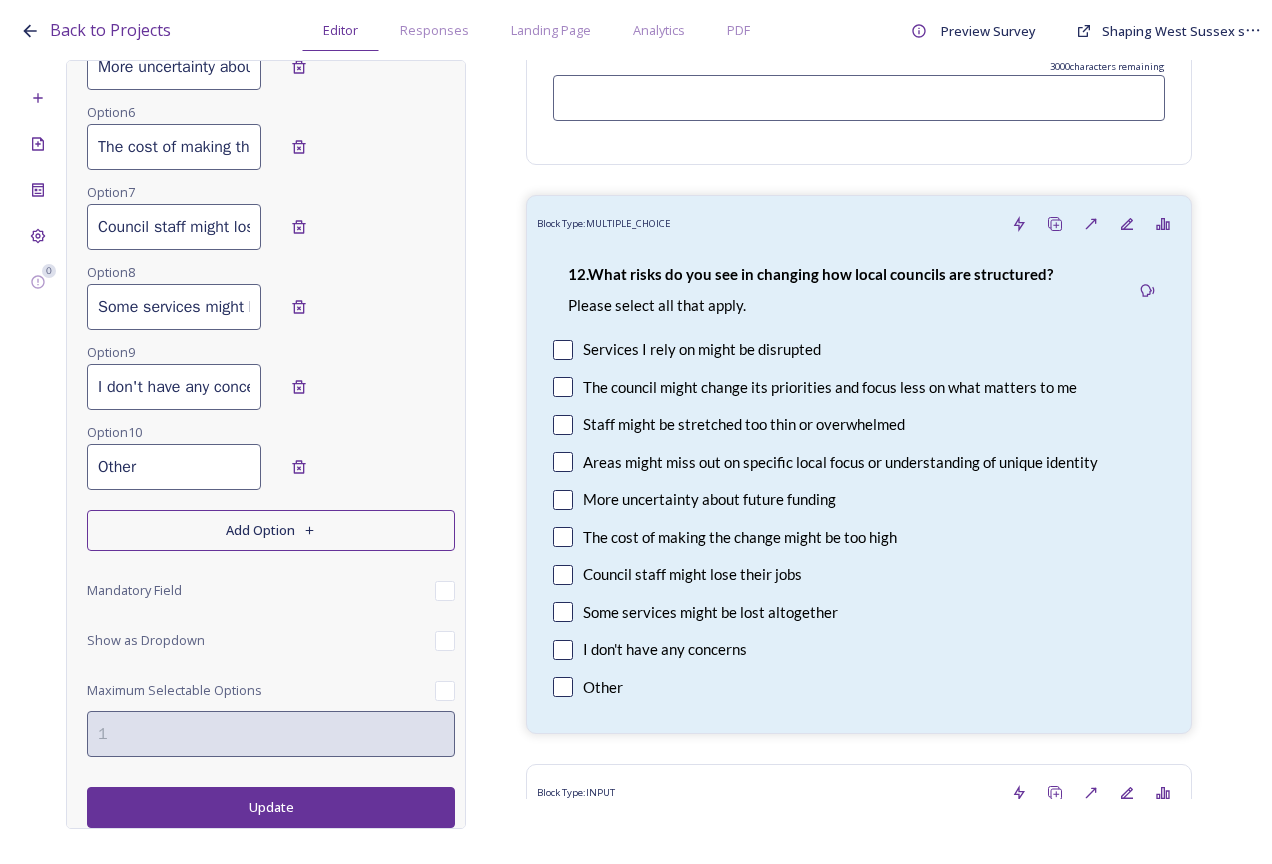 click on "Update" at bounding box center [271, 807] 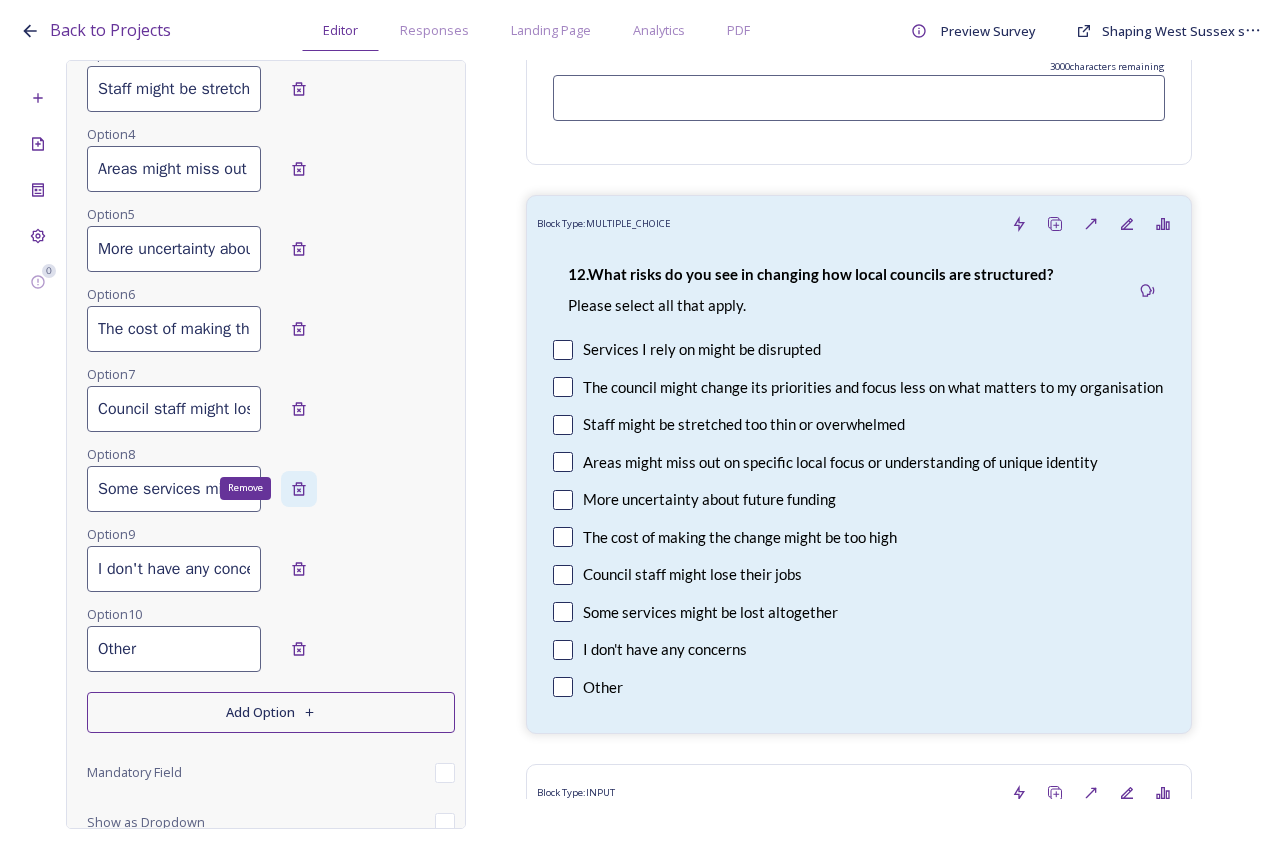 scroll, scrollTop: 525, scrollLeft: 0, axis: vertical 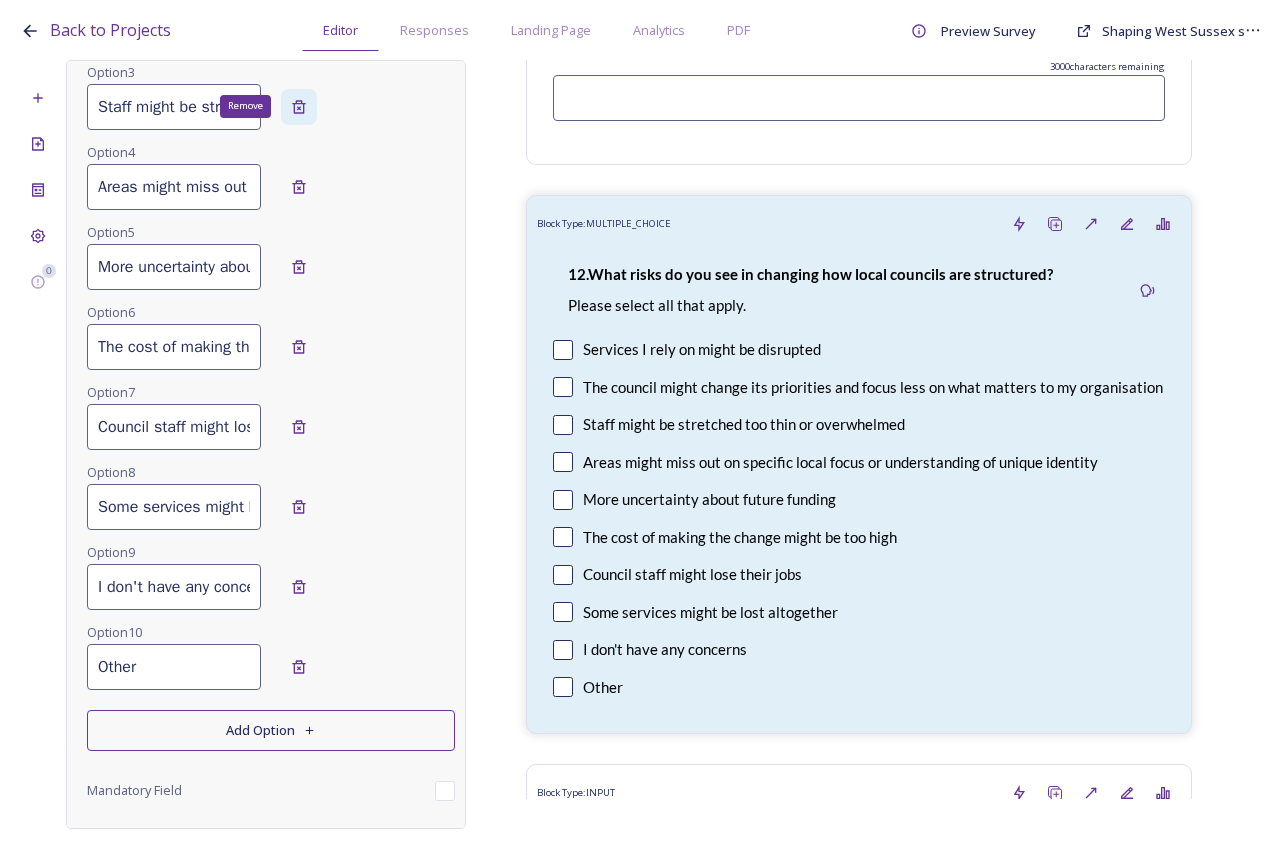 click 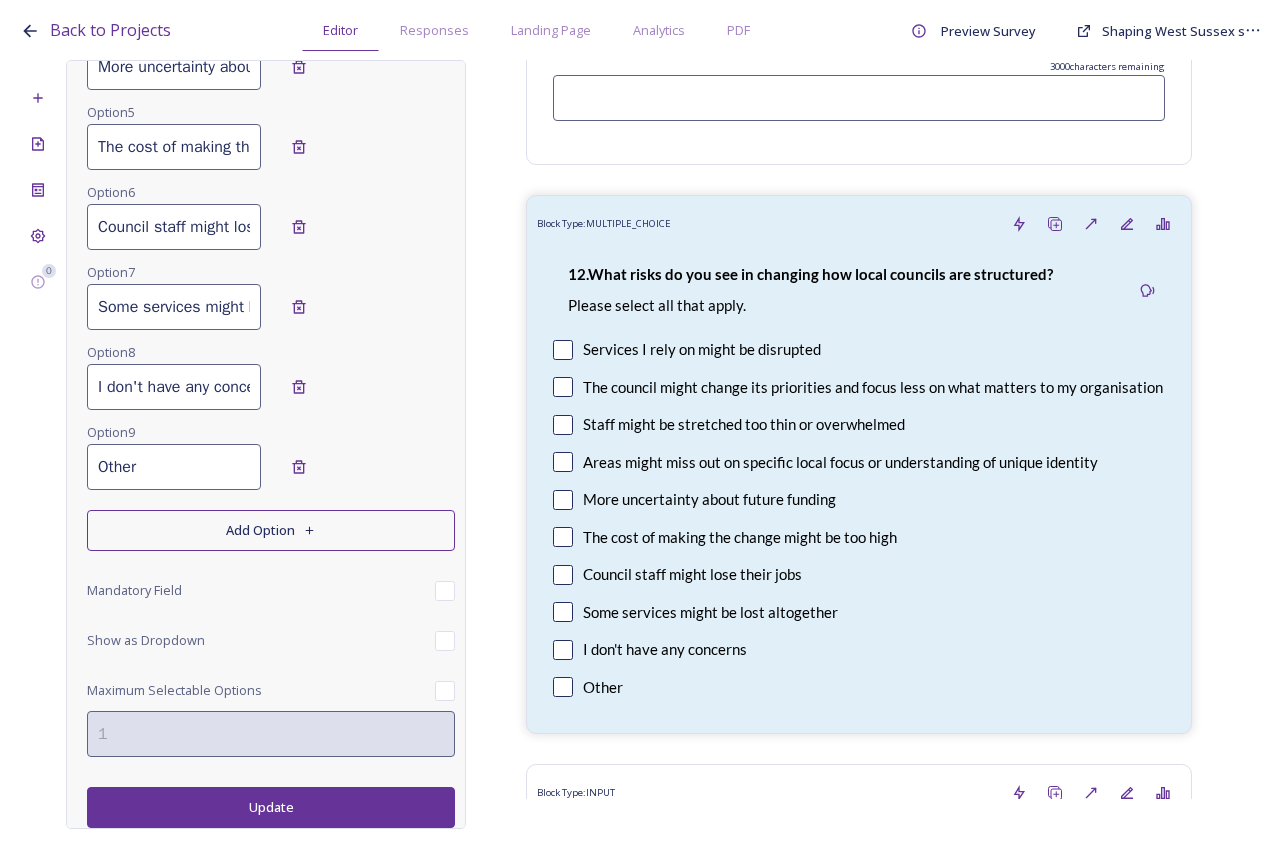 click on "Update" at bounding box center (271, 807) 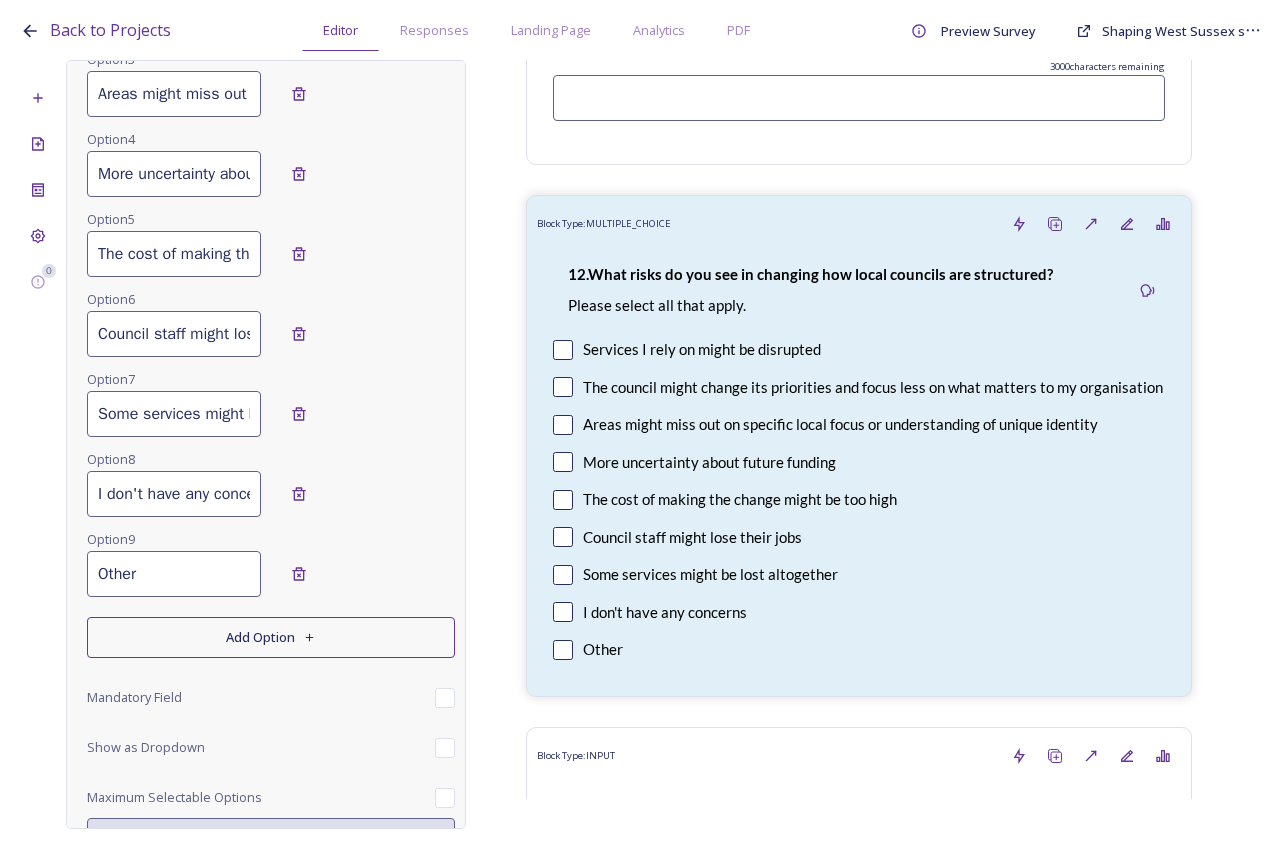 scroll, scrollTop: 245, scrollLeft: 0, axis: vertical 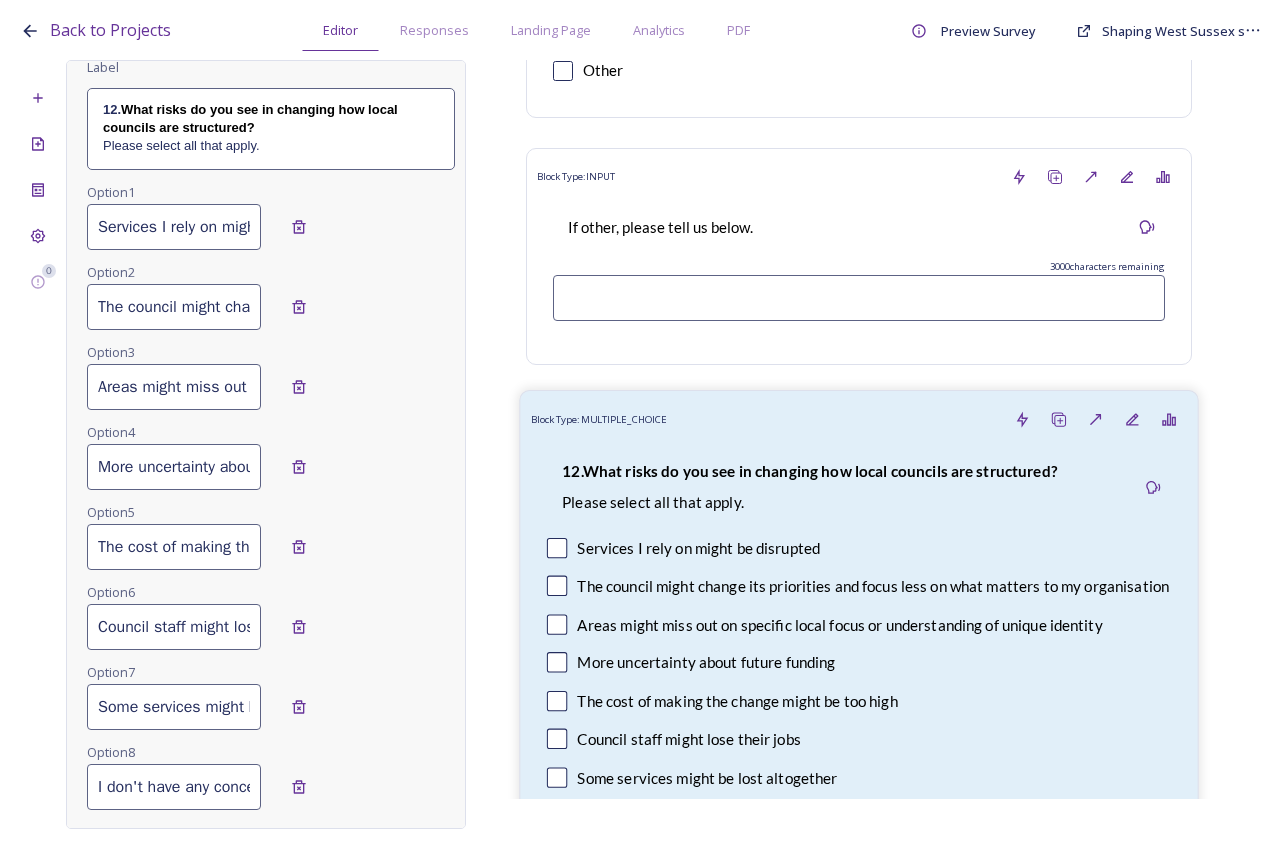 click on "The council might change its priorities and focus less on what matters to my organisation" at bounding box center [873, 585] 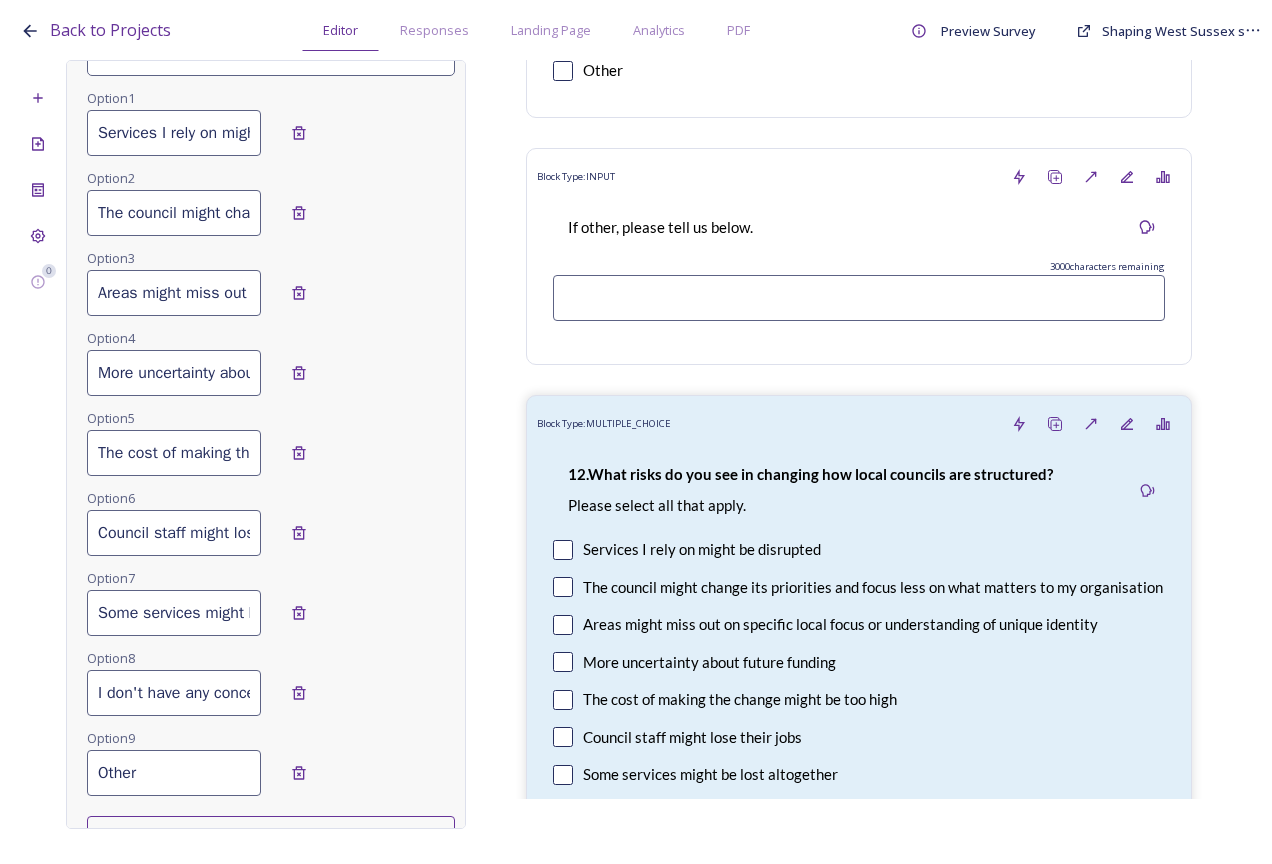 scroll, scrollTop: 400, scrollLeft: 0, axis: vertical 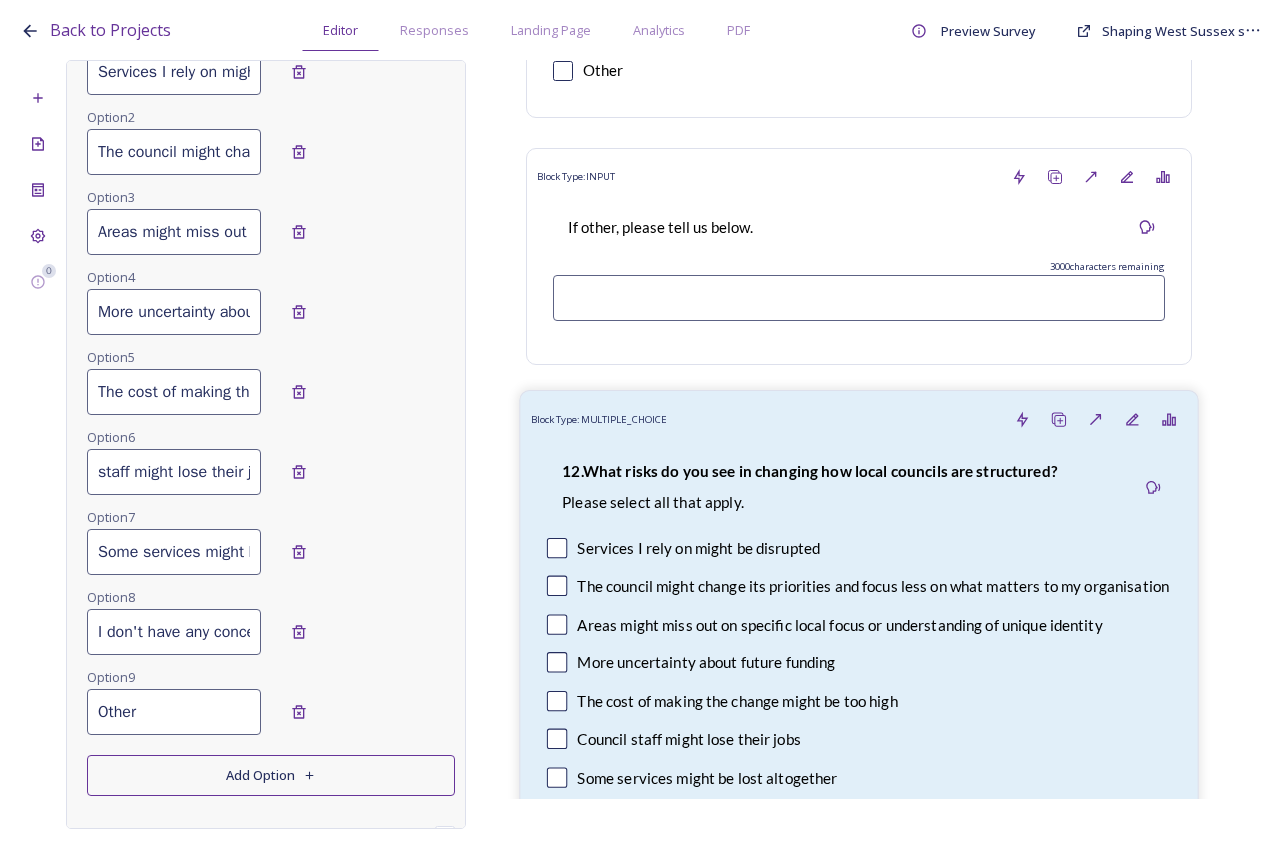 drag, startPoint x: 95, startPoint y: 472, endPoint x: 720, endPoint y: 469, distance: 625.0072 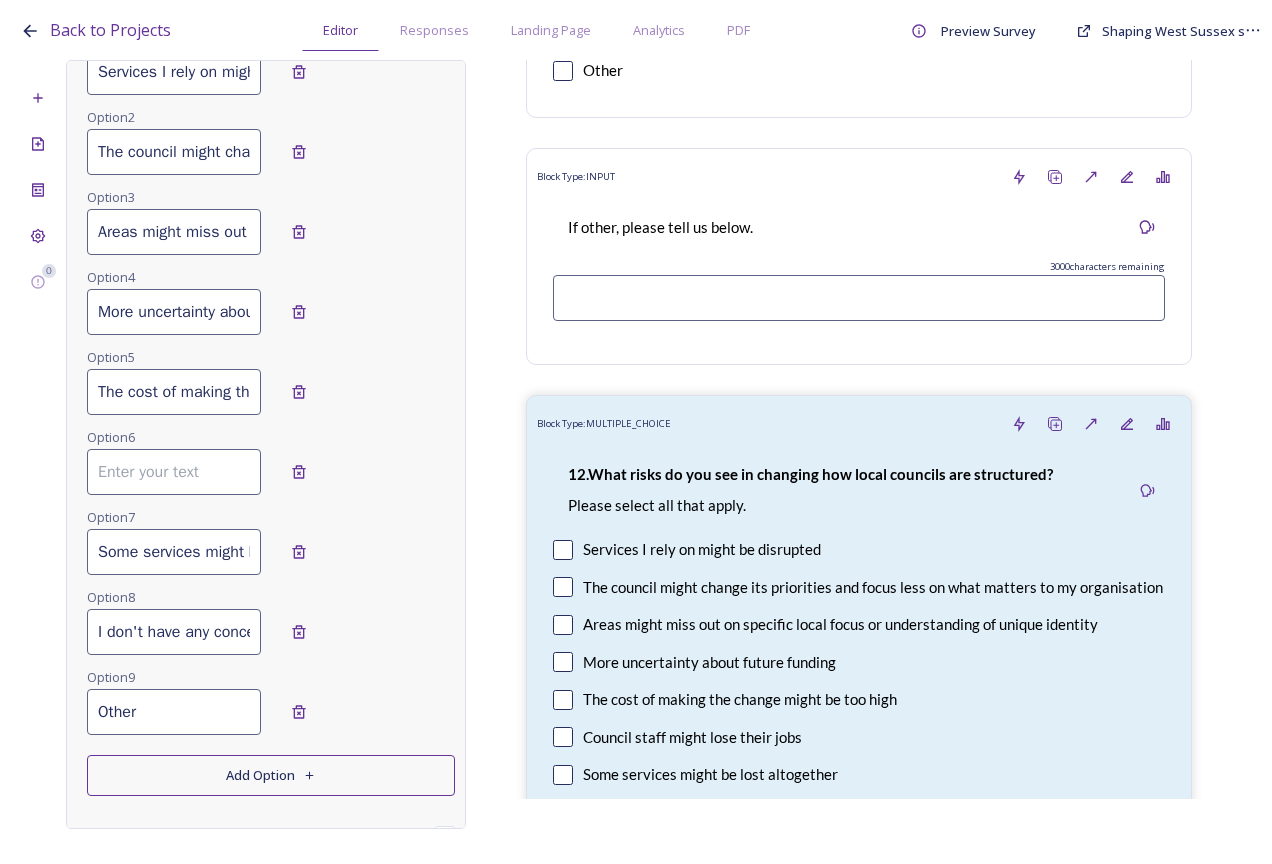 scroll, scrollTop: 0, scrollLeft: 0, axis: both 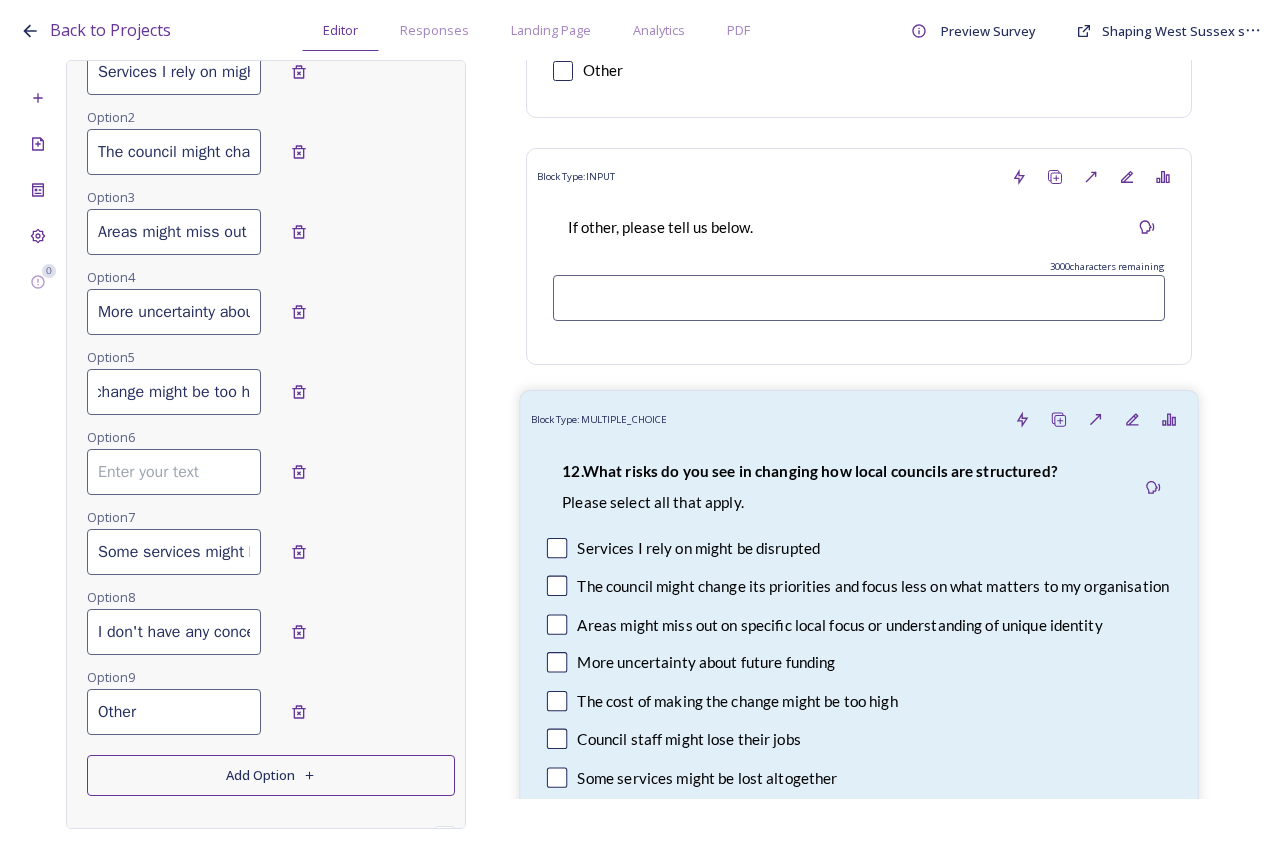 drag, startPoint x: 92, startPoint y: 394, endPoint x: 768, endPoint y: 356, distance: 677.0672 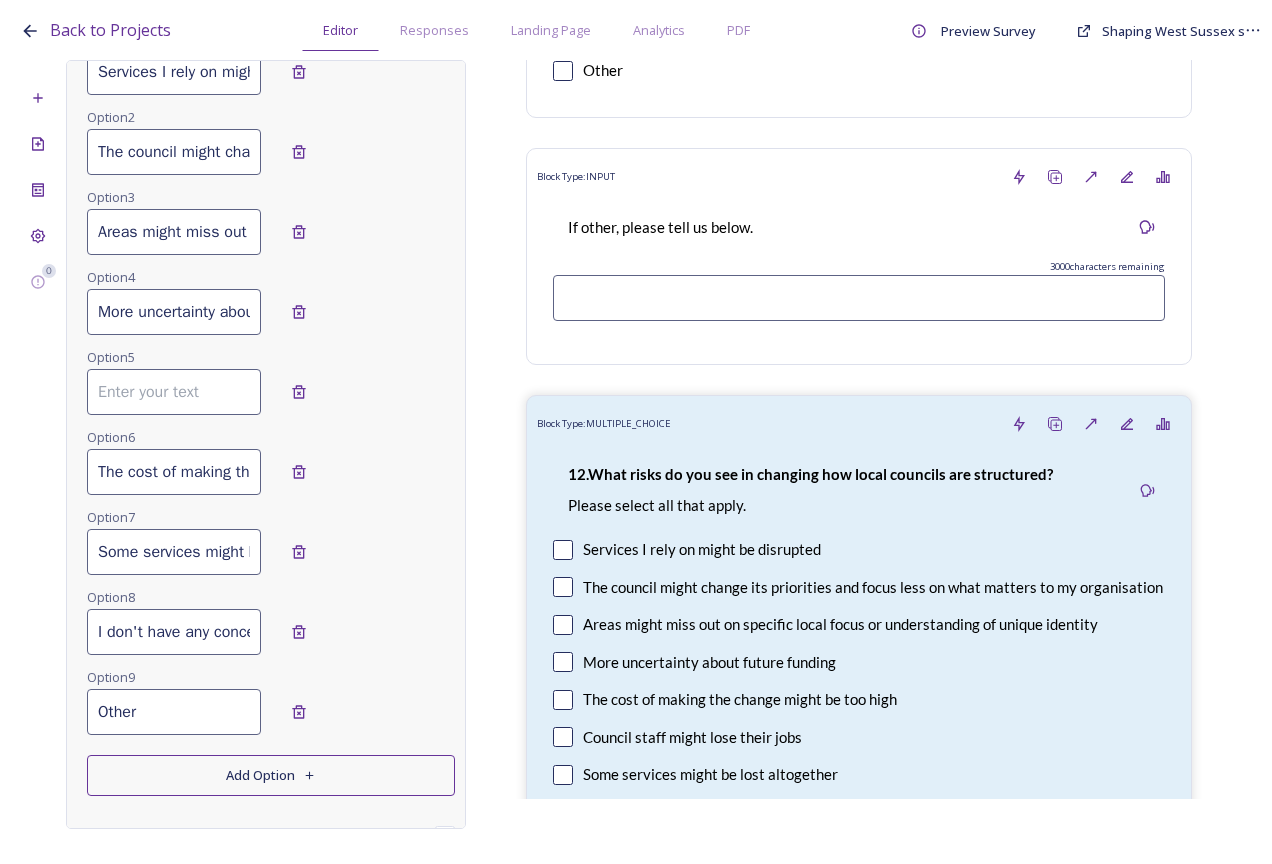 scroll, scrollTop: 0, scrollLeft: 0, axis: both 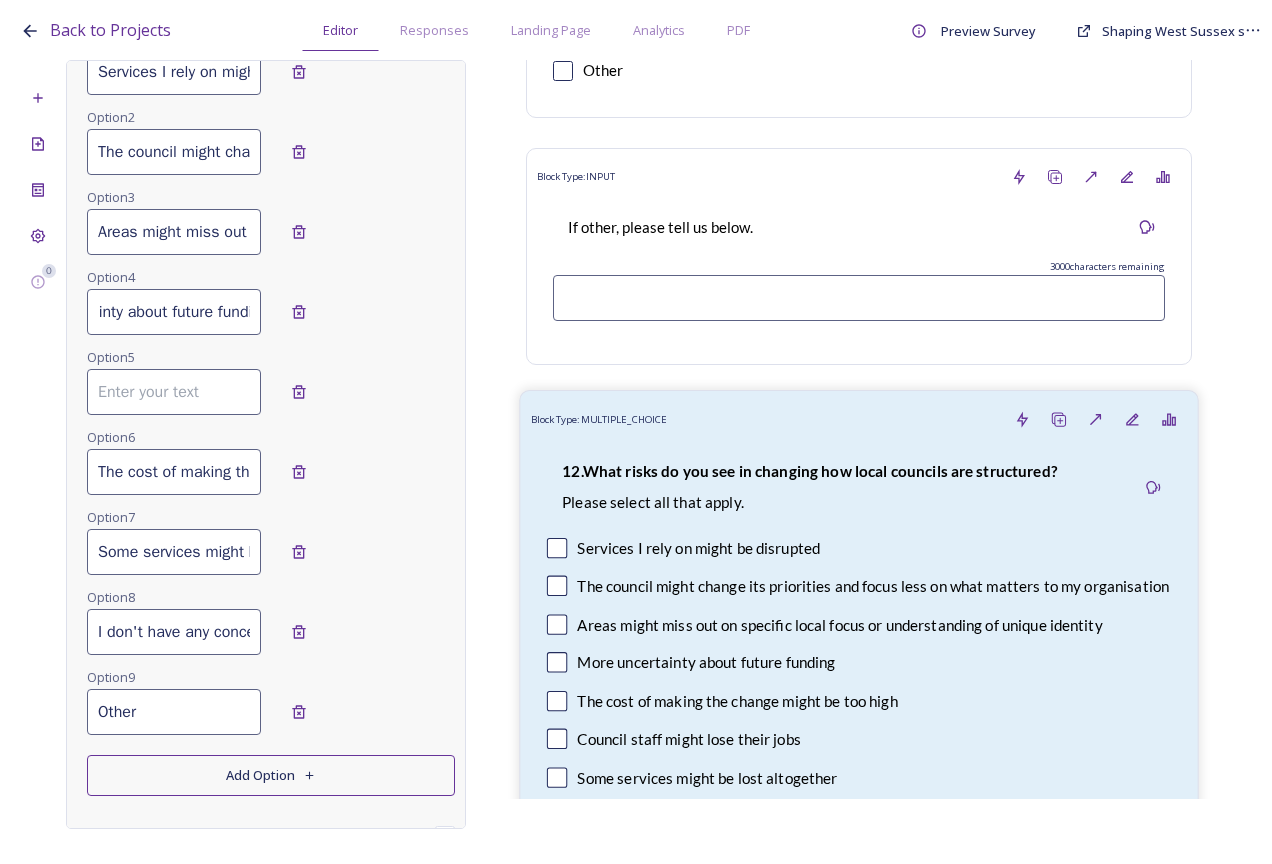 drag, startPoint x: 99, startPoint y: 313, endPoint x: 686, endPoint y: 312, distance: 587.00085 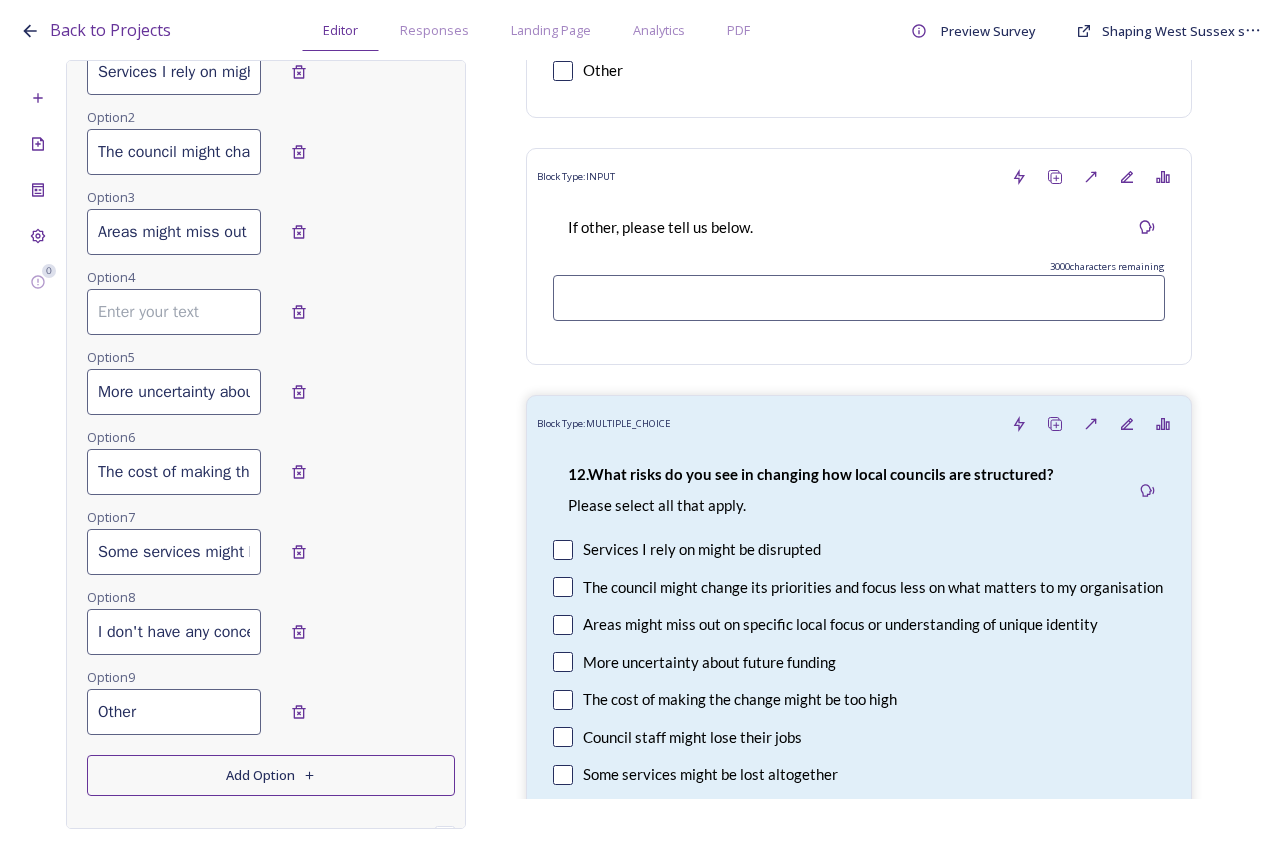 scroll, scrollTop: 0, scrollLeft: 0, axis: both 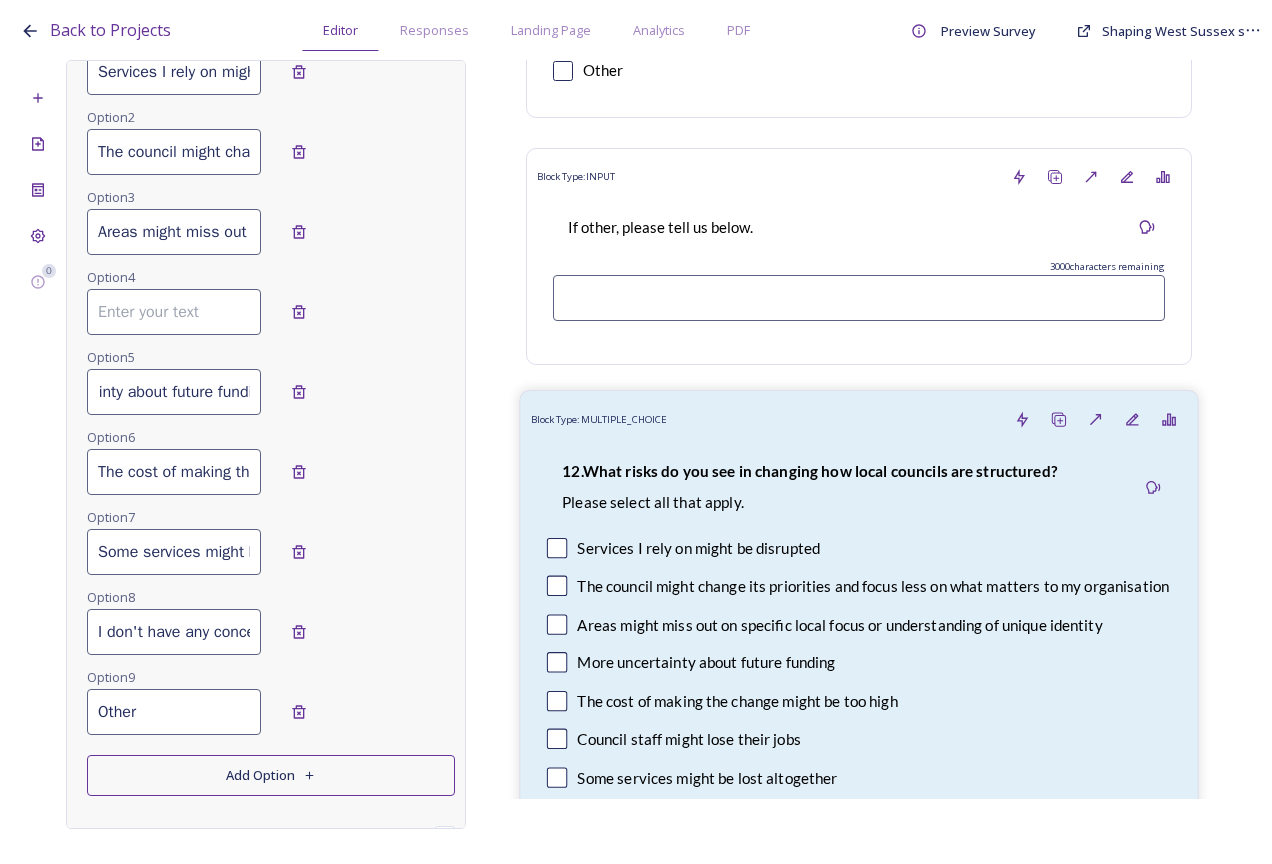 drag, startPoint x: 98, startPoint y: 390, endPoint x: 700, endPoint y: 387, distance: 602.00745 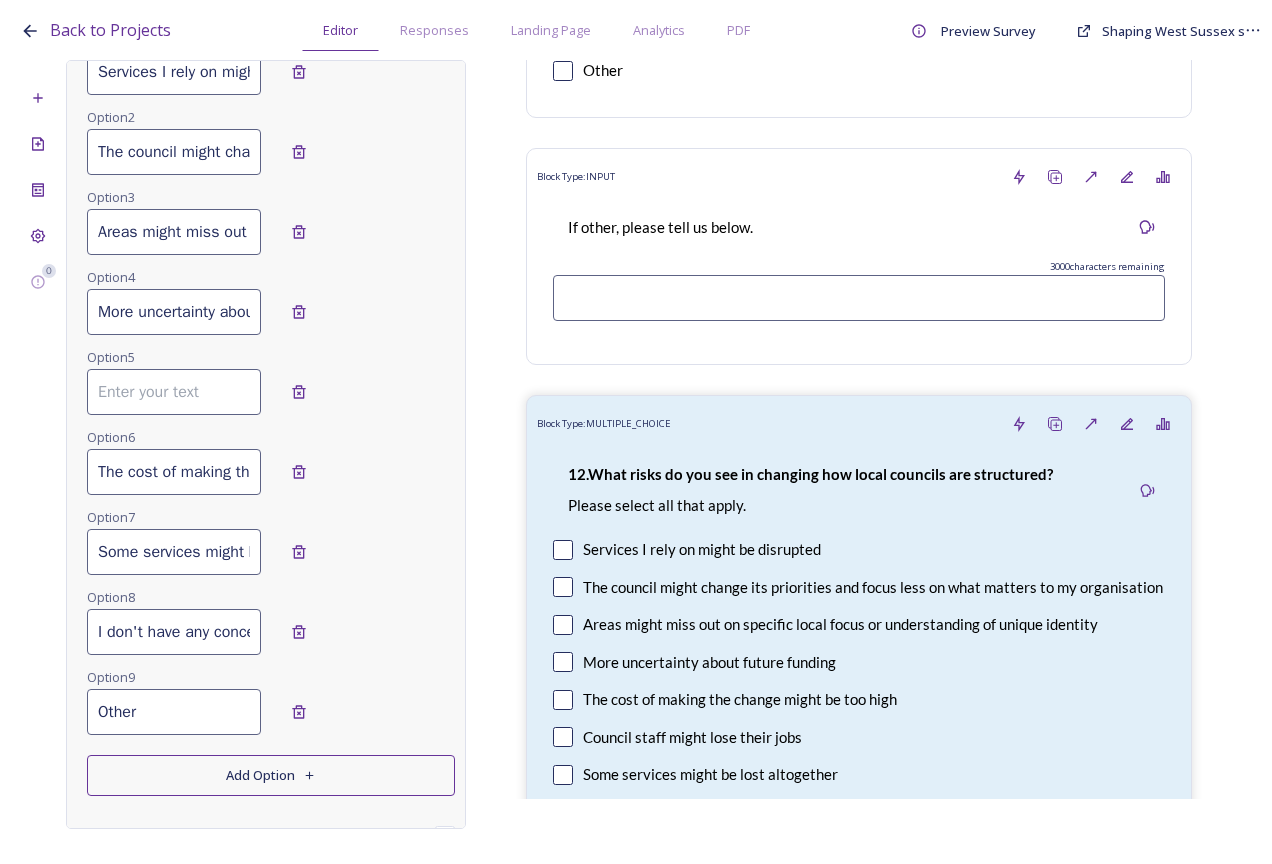 scroll, scrollTop: 0, scrollLeft: 0, axis: both 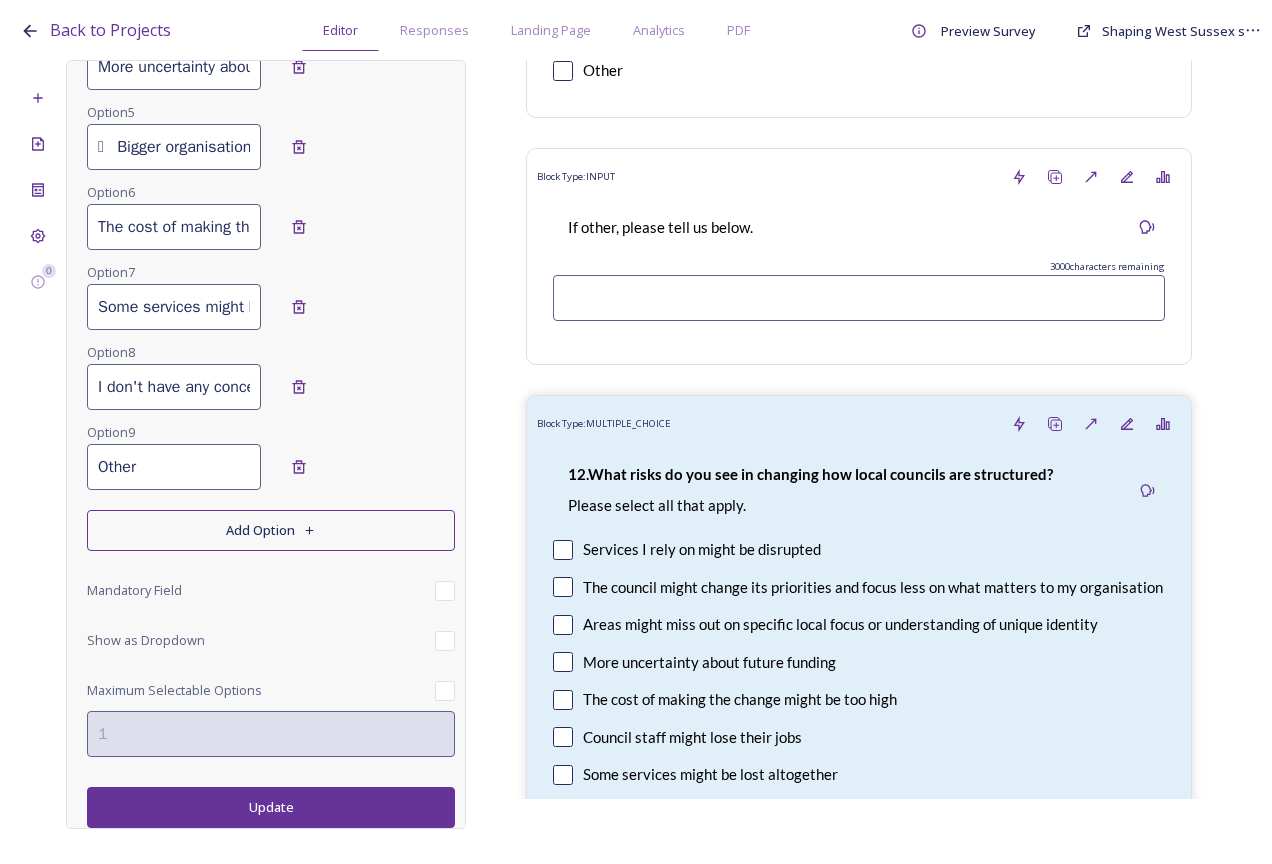 click on "Update" at bounding box center [271, 807] 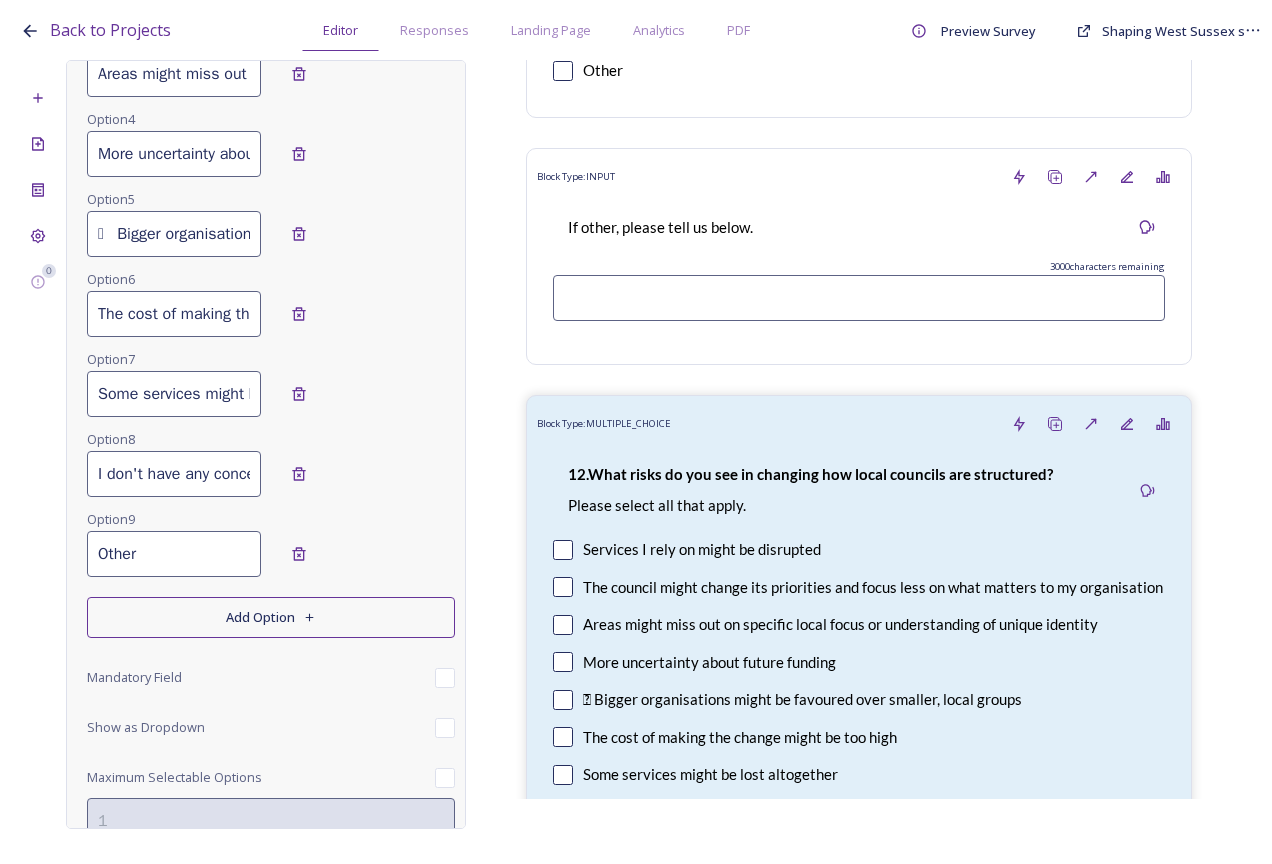 scroll, scrollTop: 445, scrollLeft: 0, axis: vertical 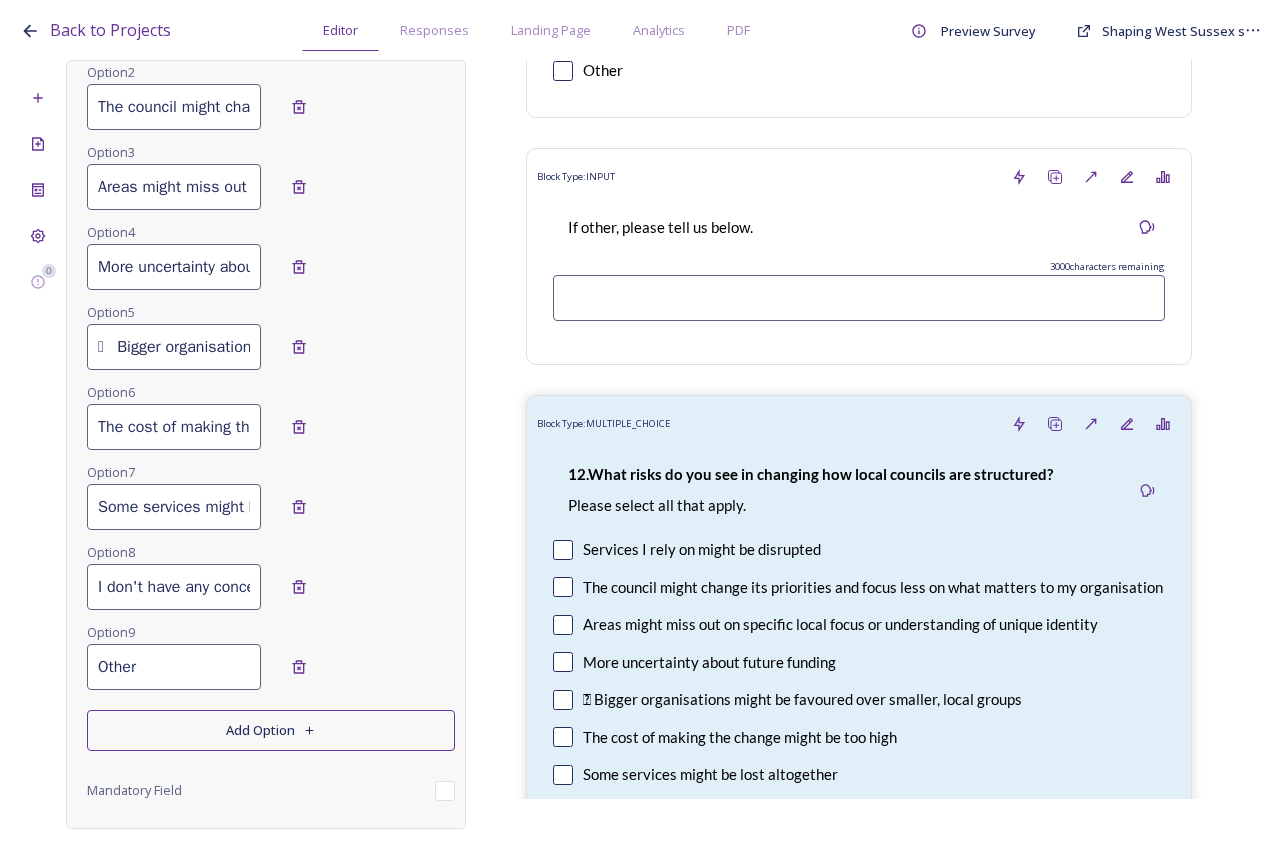 click on "	Bigger organisations might be favoured over smaller, local groups" at bounding box center [174, 347] 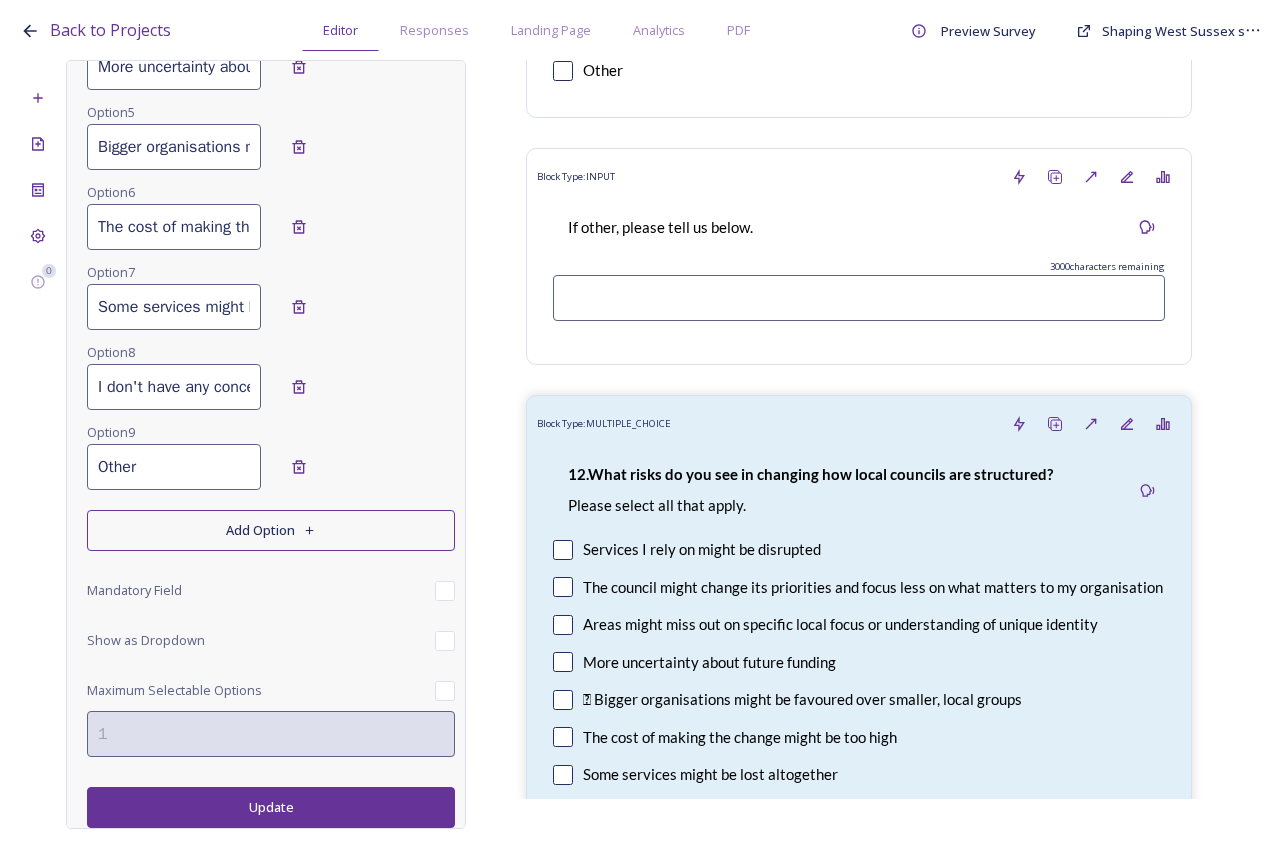 click on "Update" at bounding box center (271, 807) 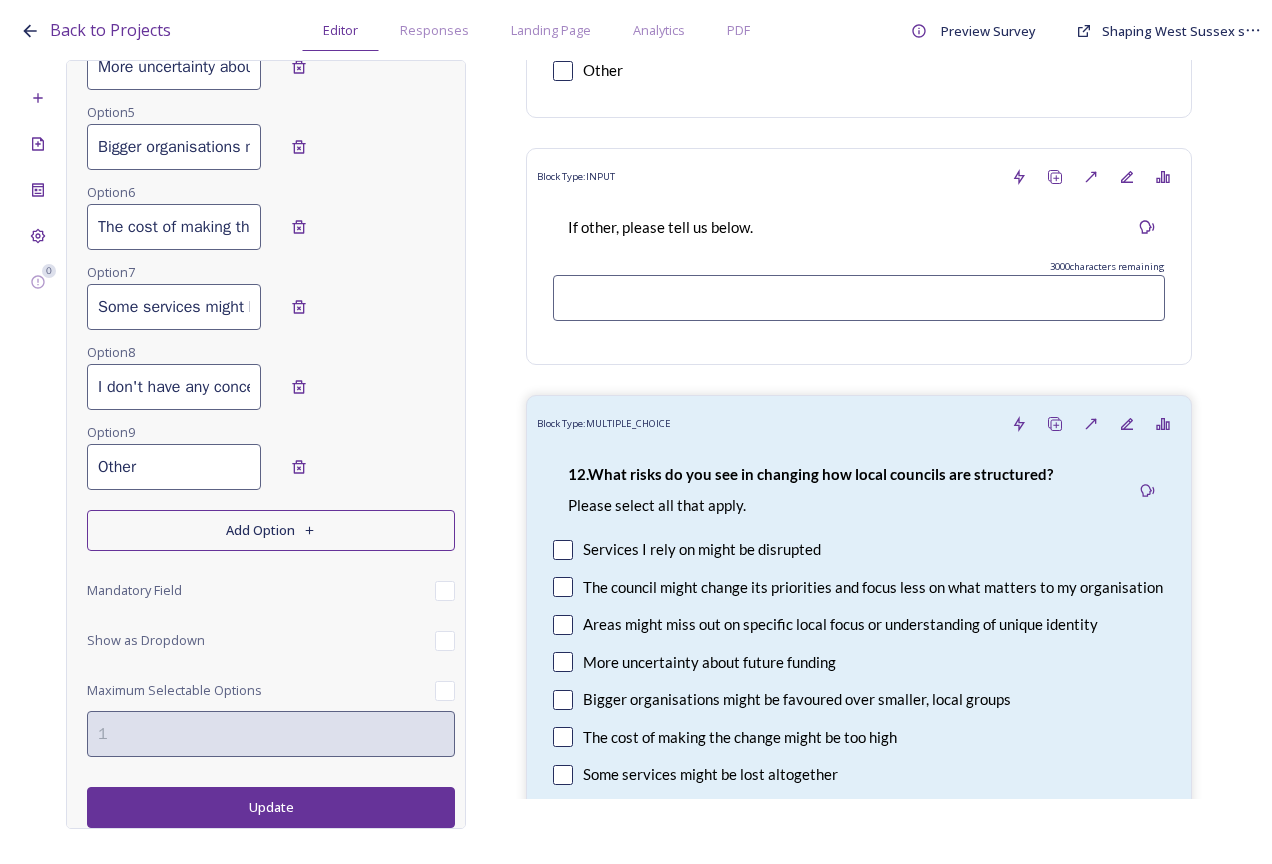 scroll, scrollTop: 0, scrollLeft: 0, axis: both 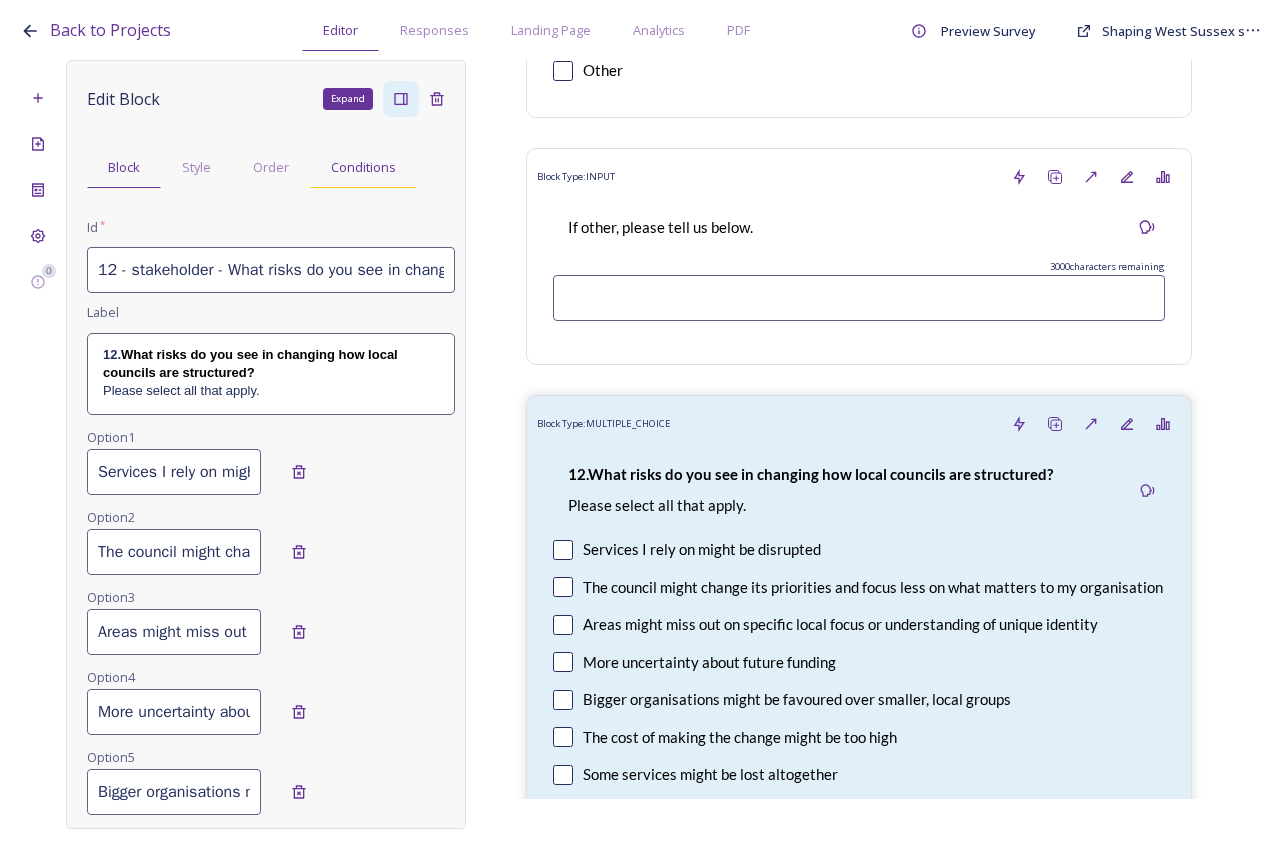 click on "Conditions" at bounding box center [363, 167] 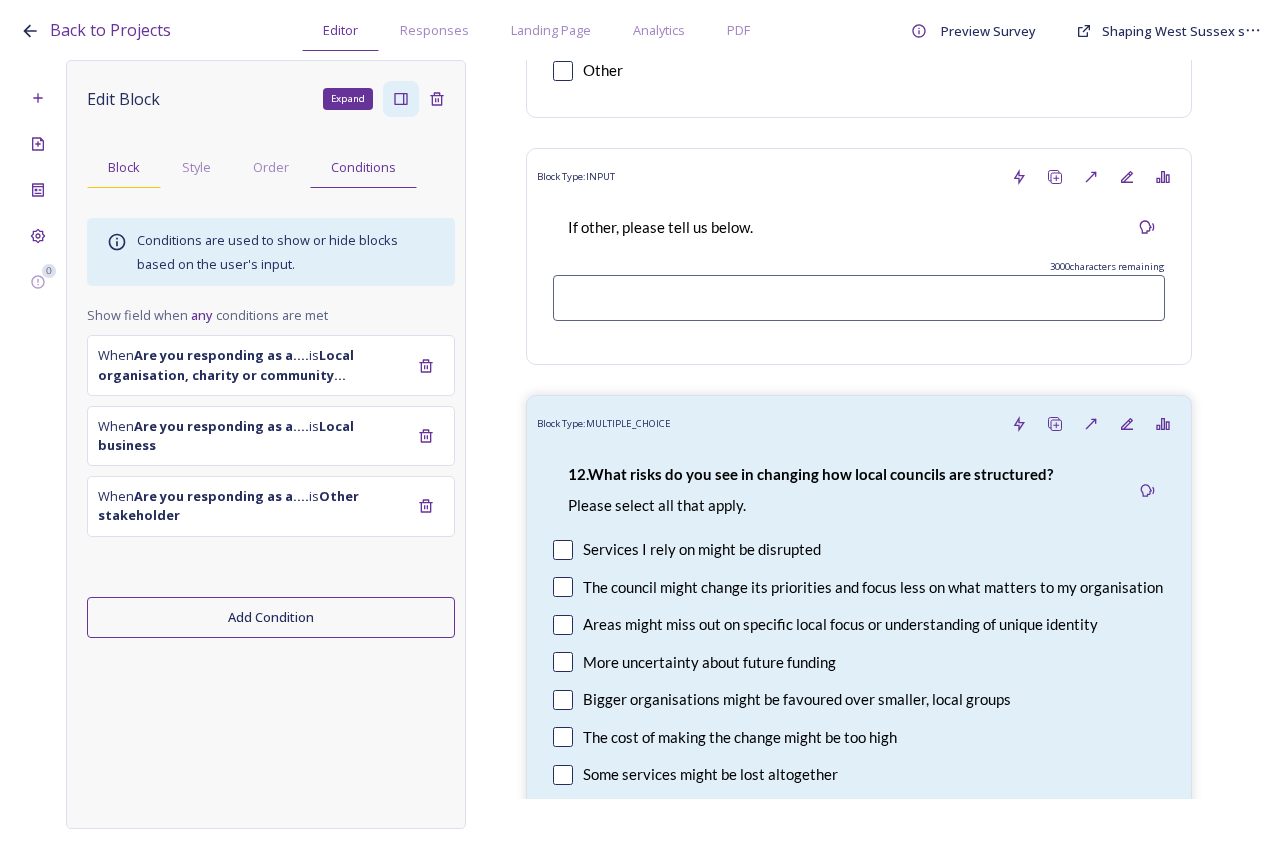 click on "Block" at bounding box center (124, 167) 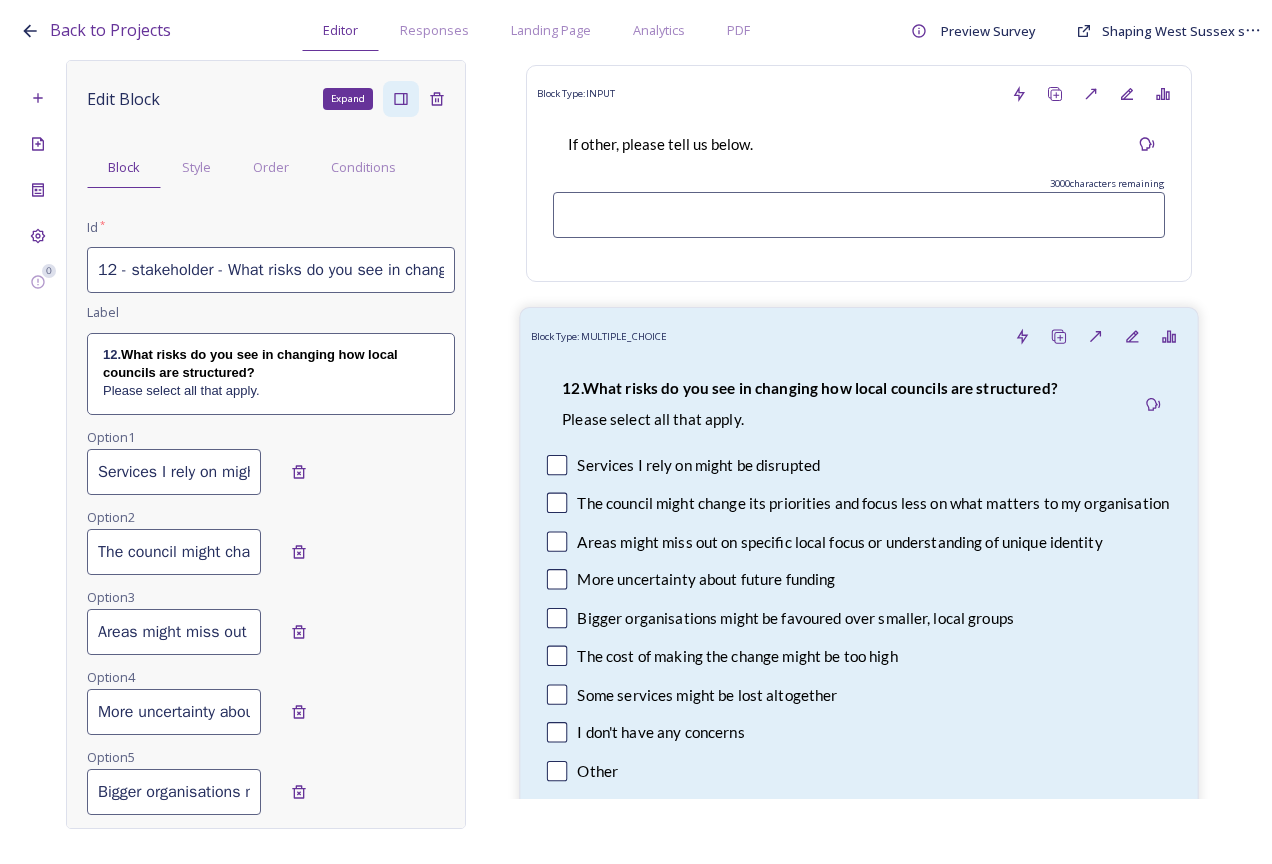 scroll, scrollTop: 13100, scrollLeft: 0, axis: vertical 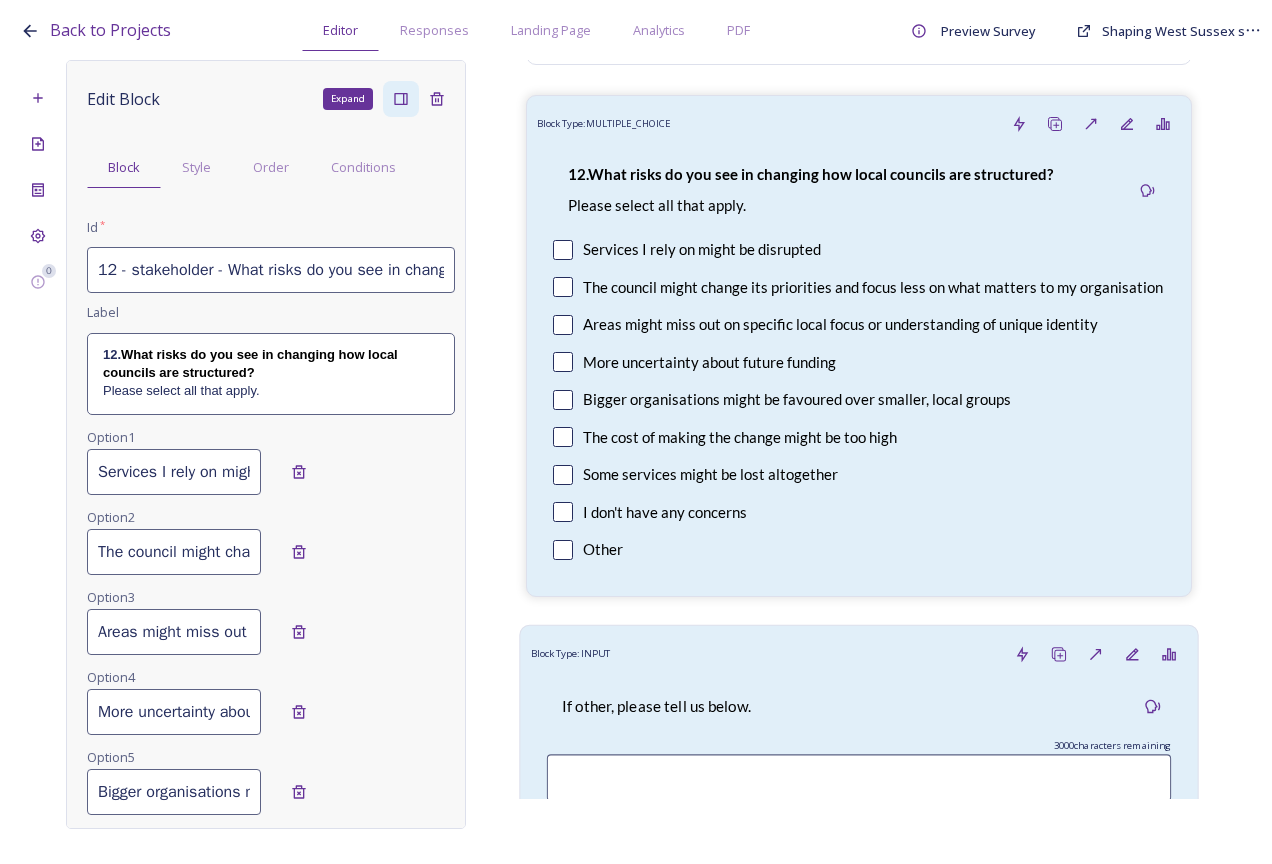 click on "If other, please tell us below." at bounding box center [859, 706] 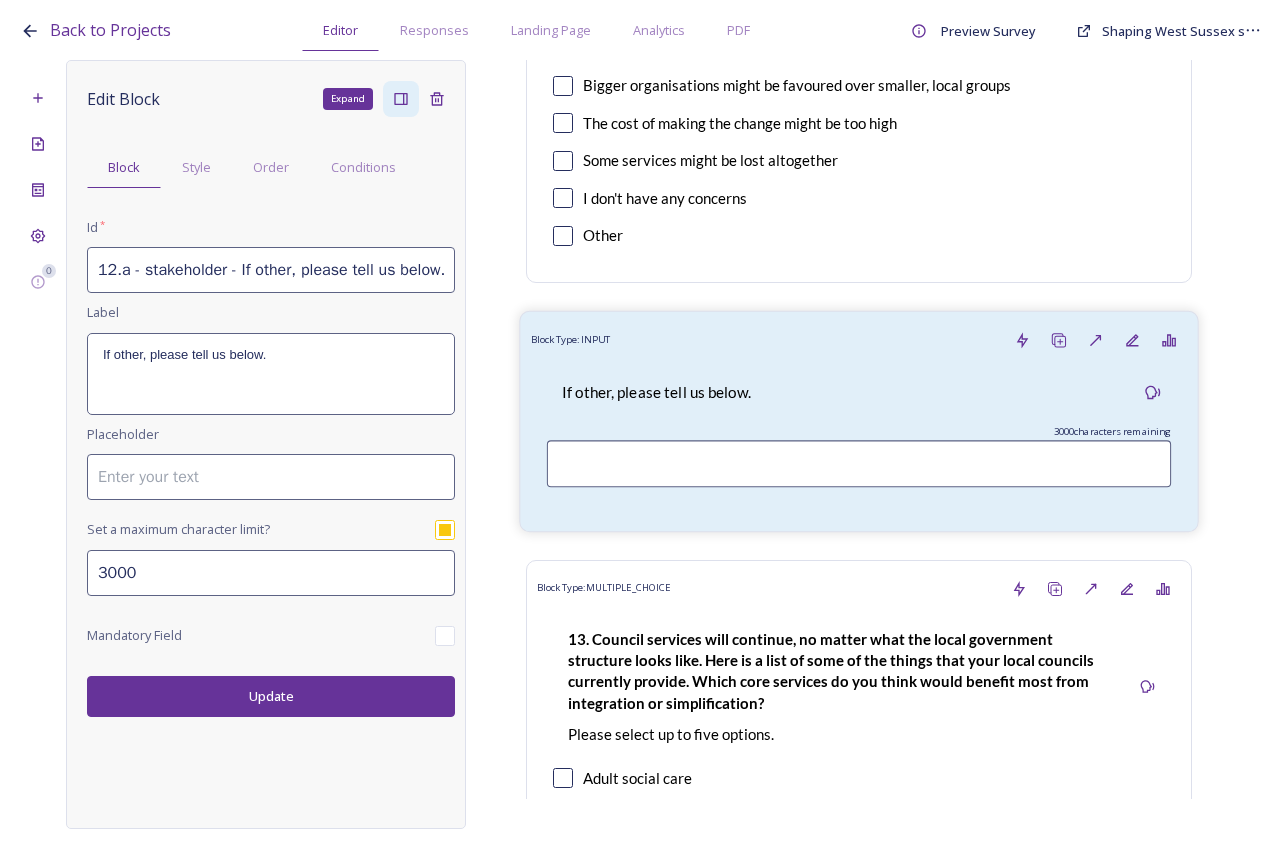 scroll, scrollTop: 13500, scrollLeft: 0, axis: vertical 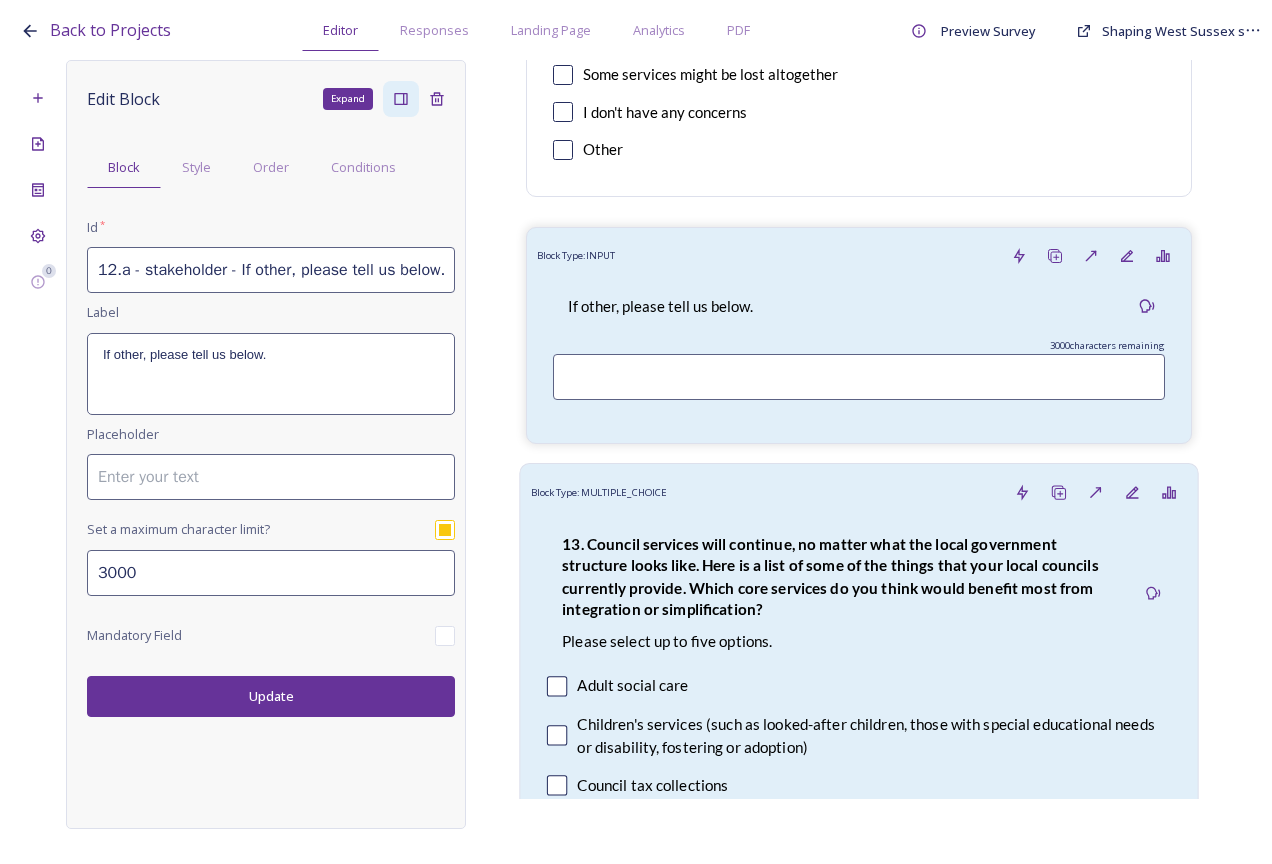 click on "13. Council services will continue, no matter what the local government structure looks like. Here is a list of some of the things that your local councils currently provide. ﻿Which core services do you think would benefit most from integration or simplification?" at bounding box center [832, 576] 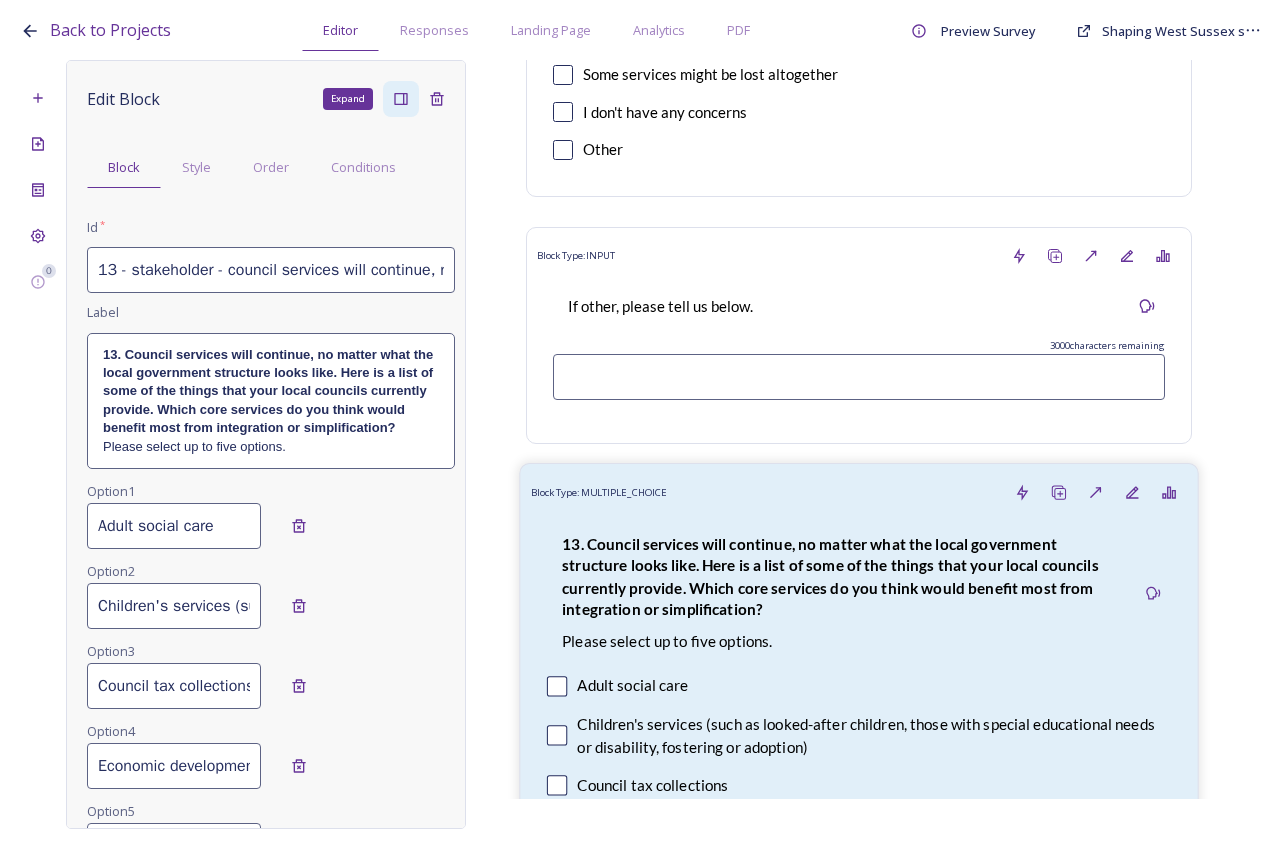 click on "13. Council services will continue, no matter what the local government structure looks like. Here is a list of some of the things that your local councils currently provide. ﻿Which core services do you think would benefit most from integration or simplification?  Please select up to five options." at bounding box center (841, 592) 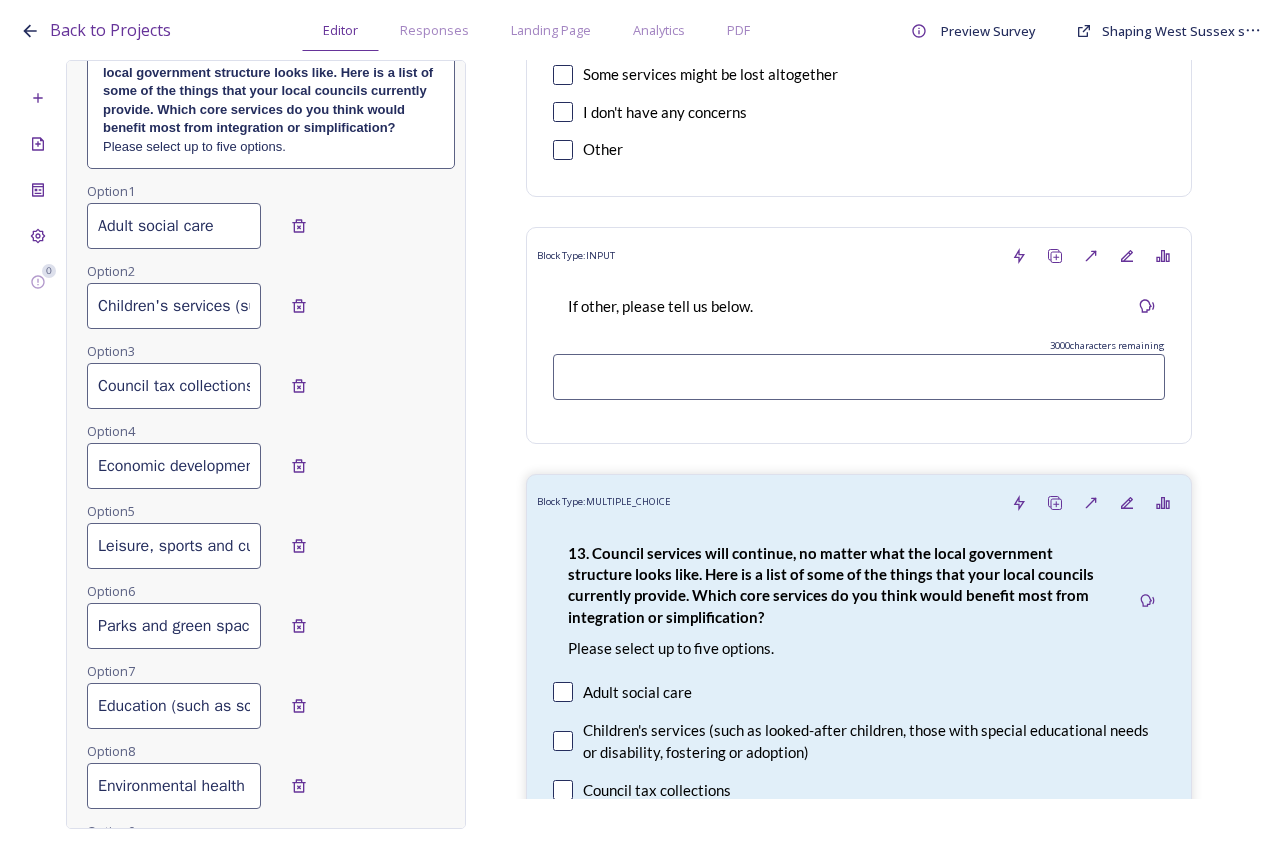 scroll, scrollTop: 500, scrollLeft: 0, axis: vertical 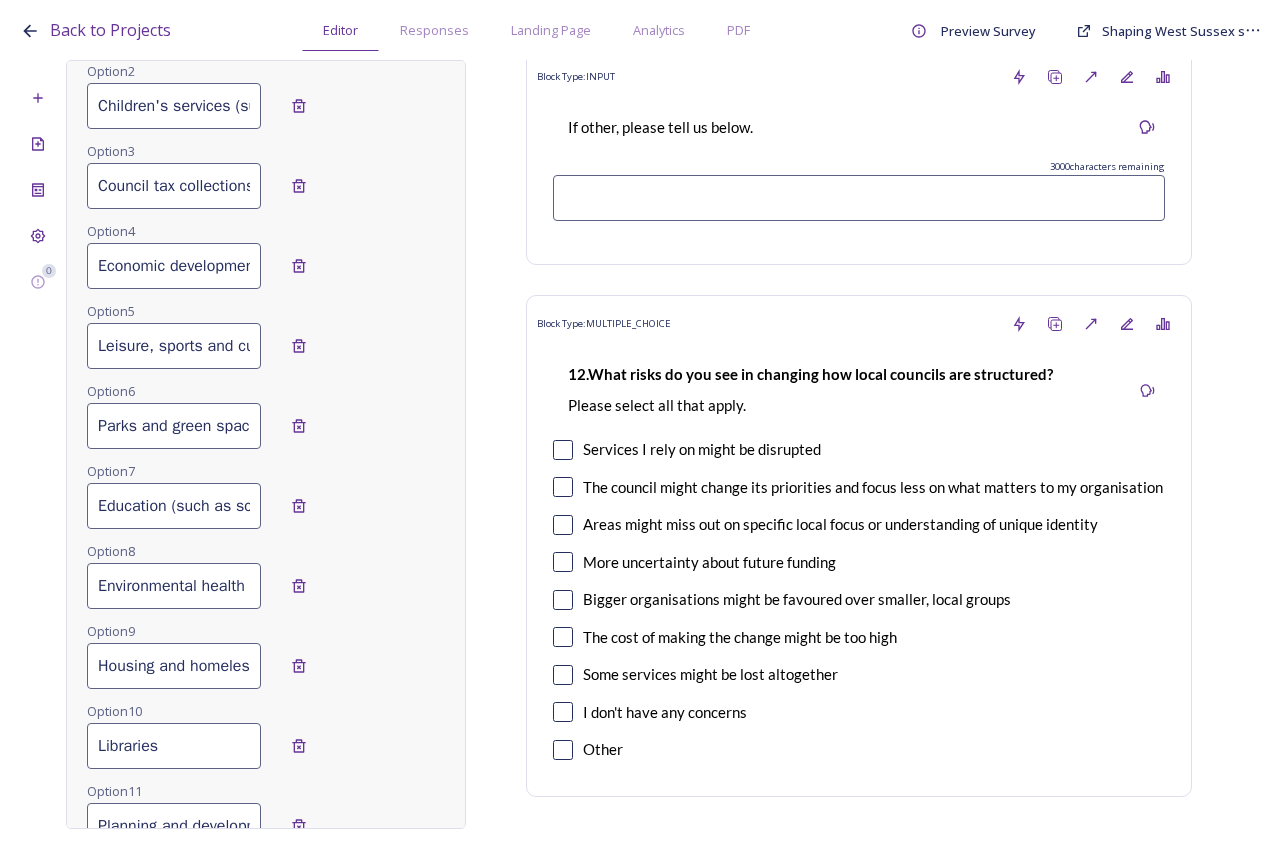 click on "Back to Projects Editor Responses Landing Page Analytics PDF Preview Survey Shaping West Sussex survey" at bounding box center (641, 25) 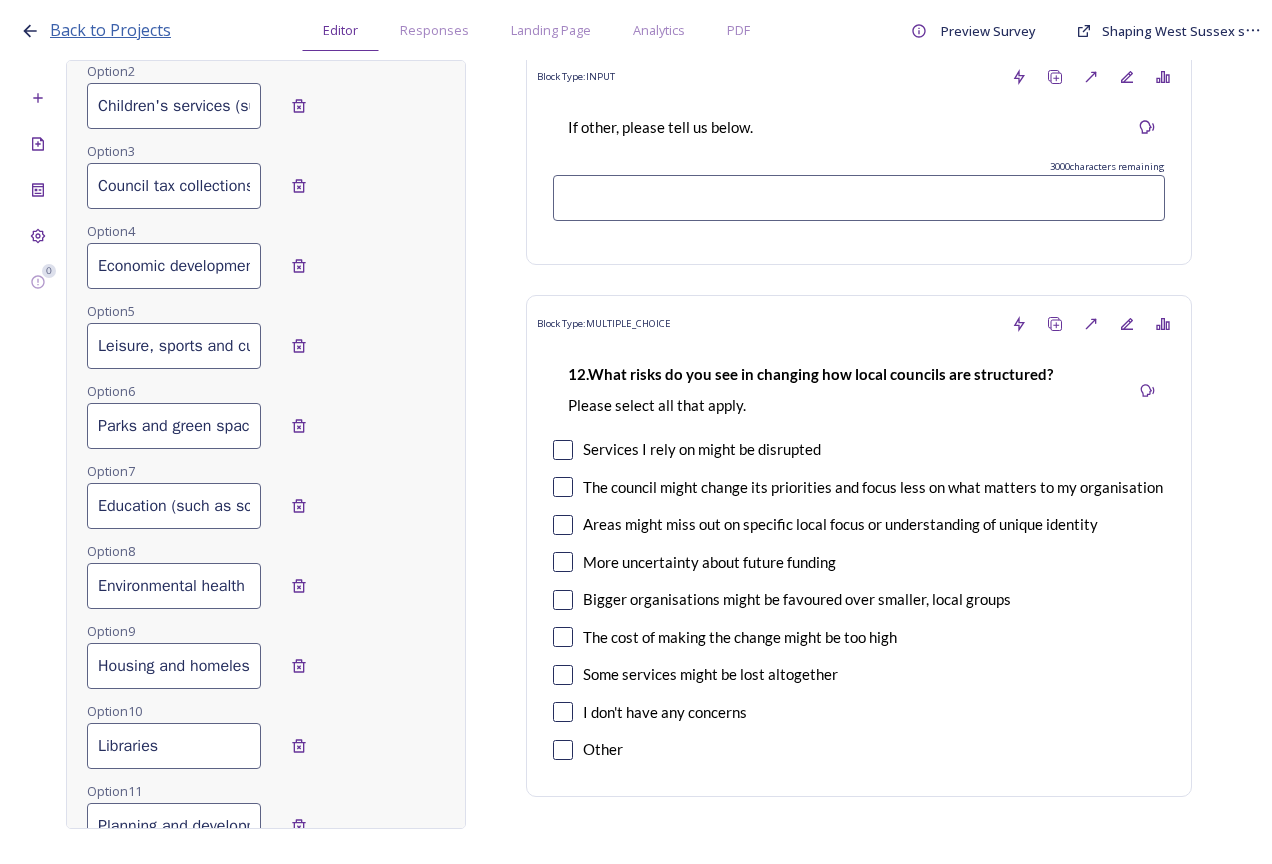 click on "Back to Projects" at bounding box center (110, 30) 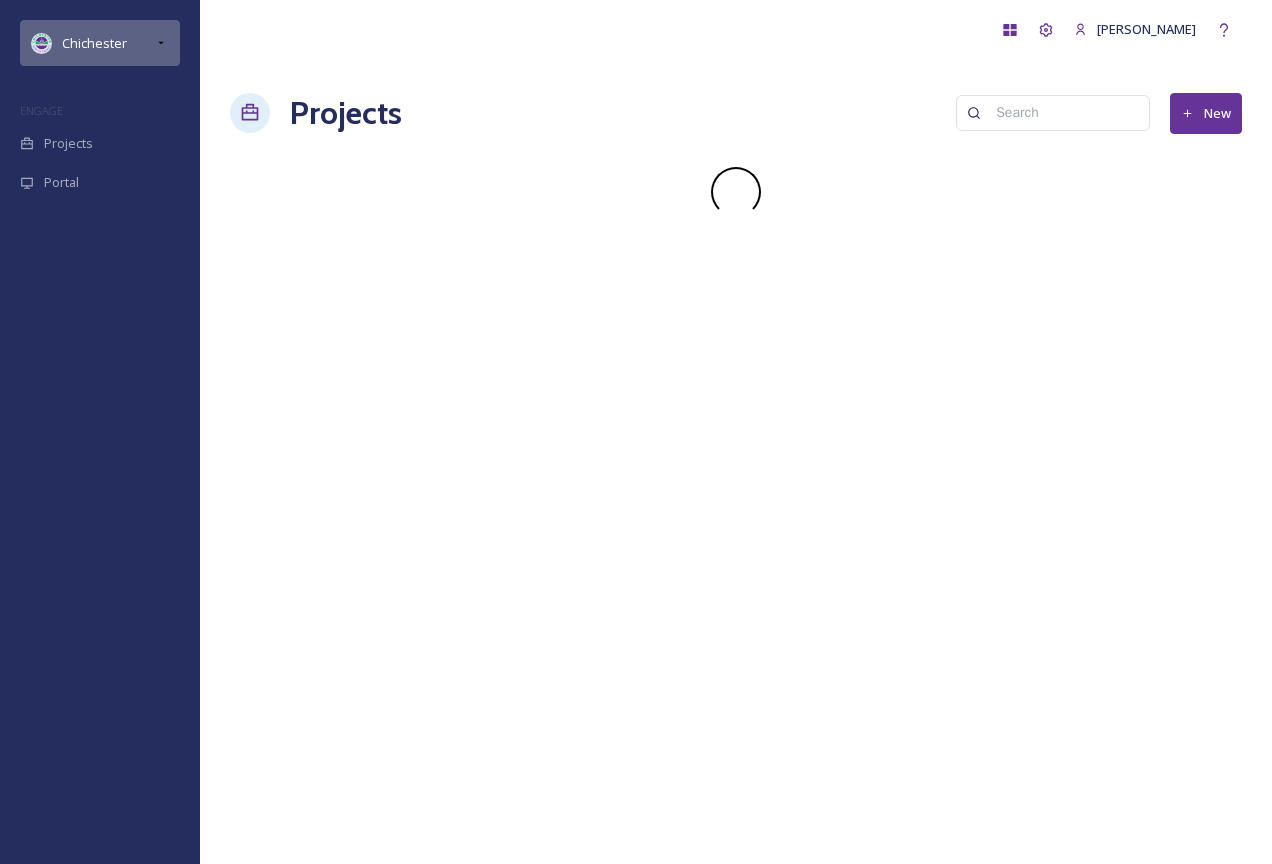 click on "Chichester" at bounding box center [94, 43] 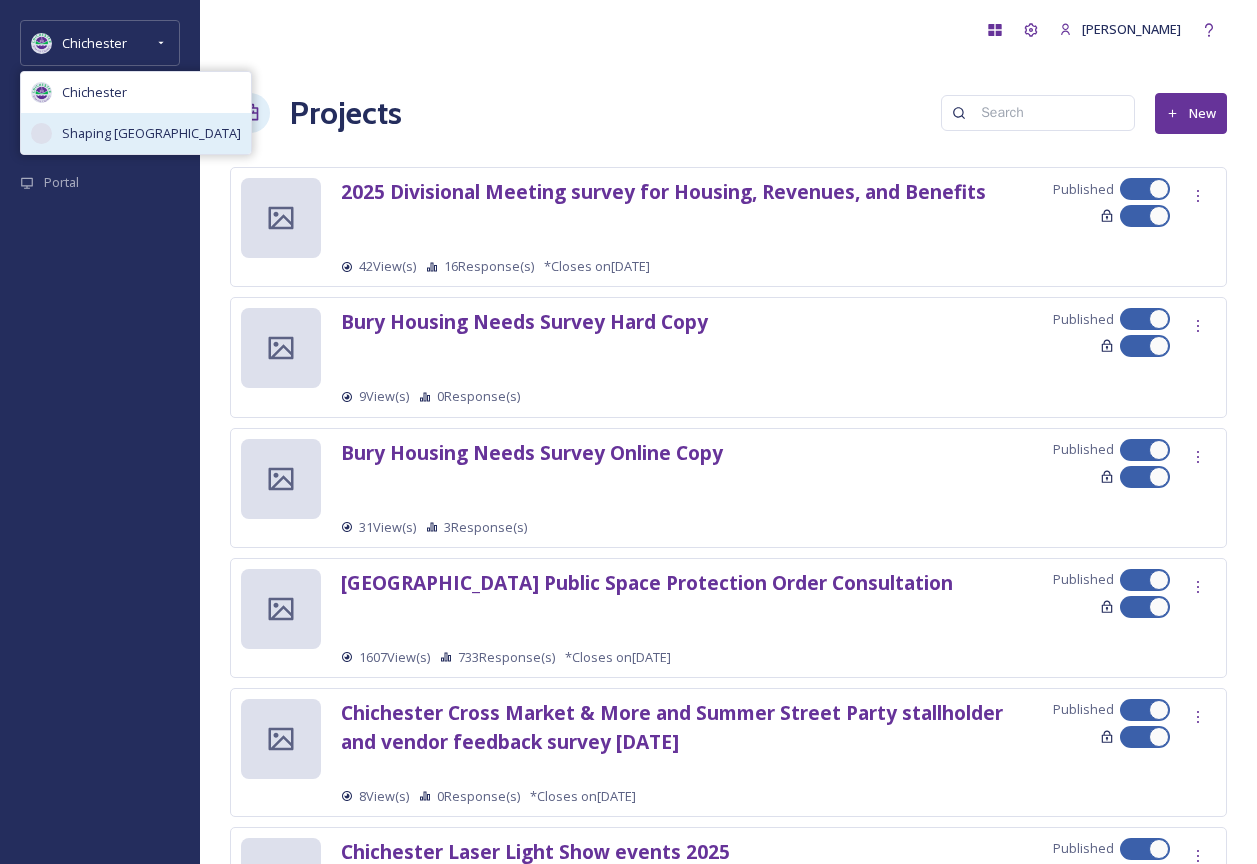 click on "Shaping [GEOGRAPHIC_DATA]" at bounding box center [151, 133] 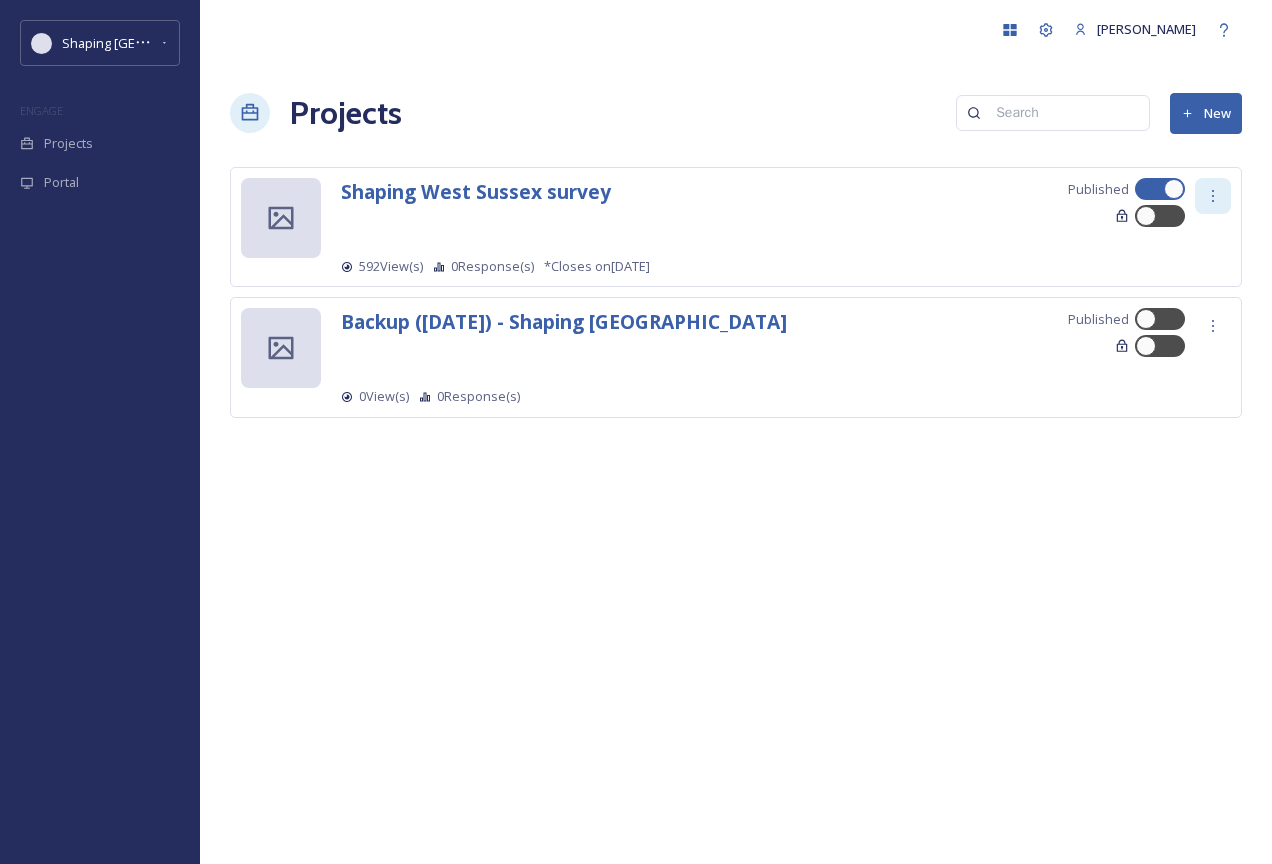 click at bounding box center (1213, 196) 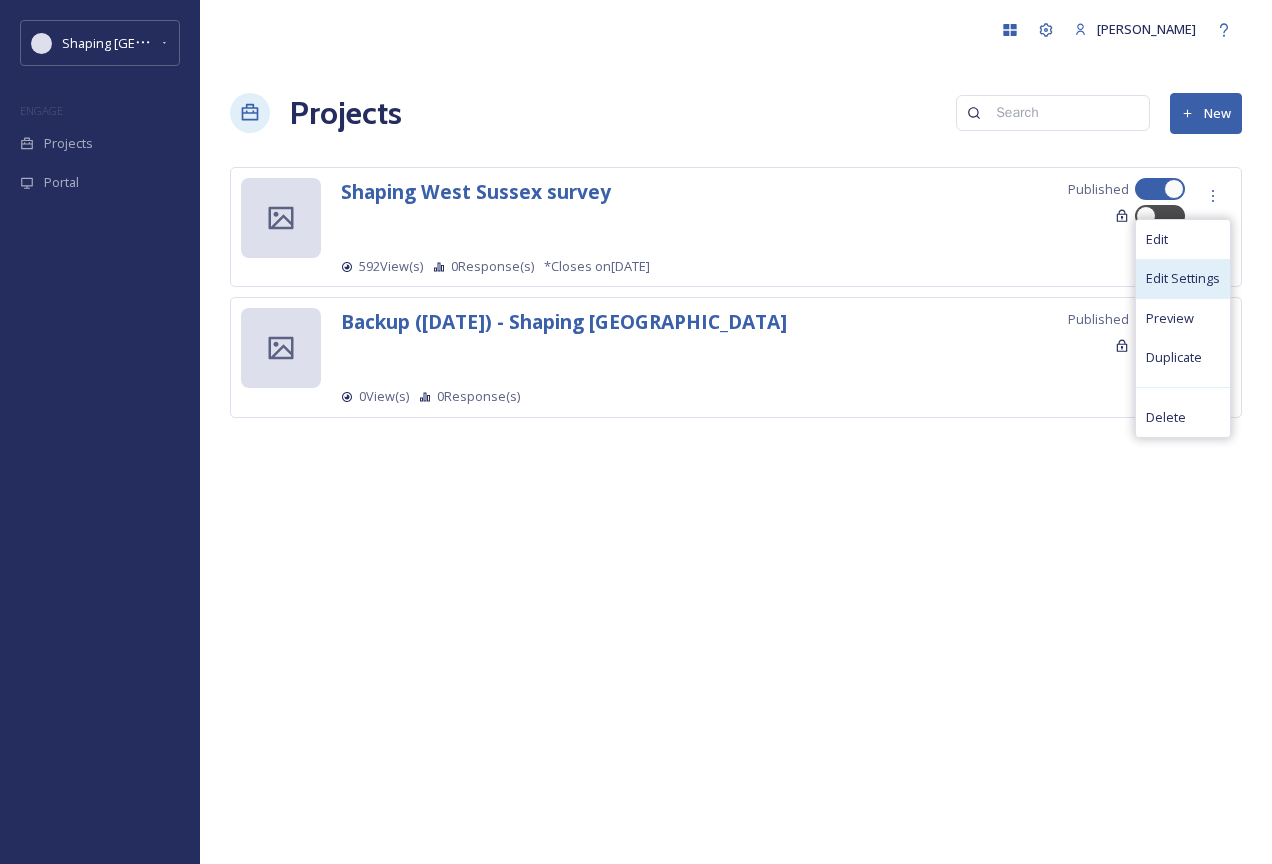 click on "Edit Settings" at bounding box center (1183, 278) 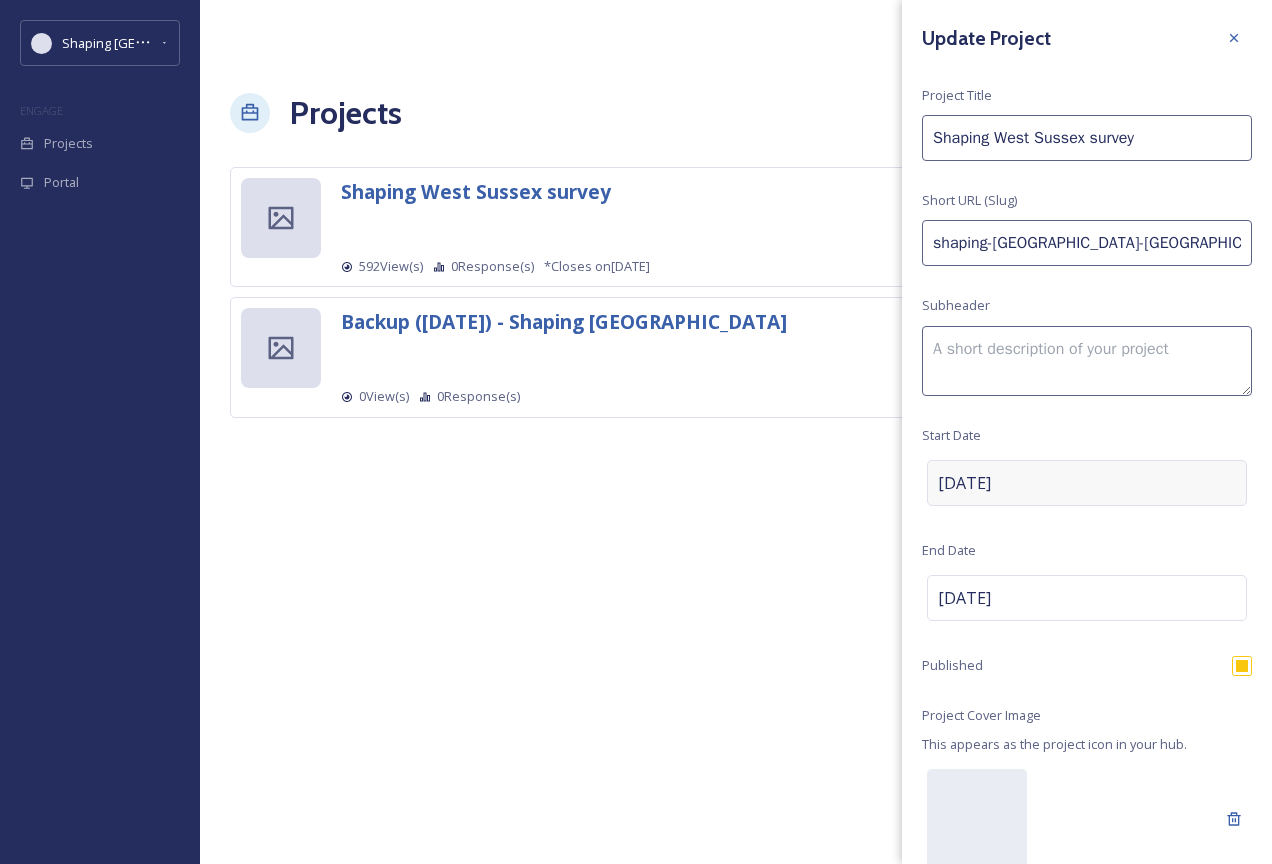 click on "Jul 21 2025" at bounding box center [1087, 483] 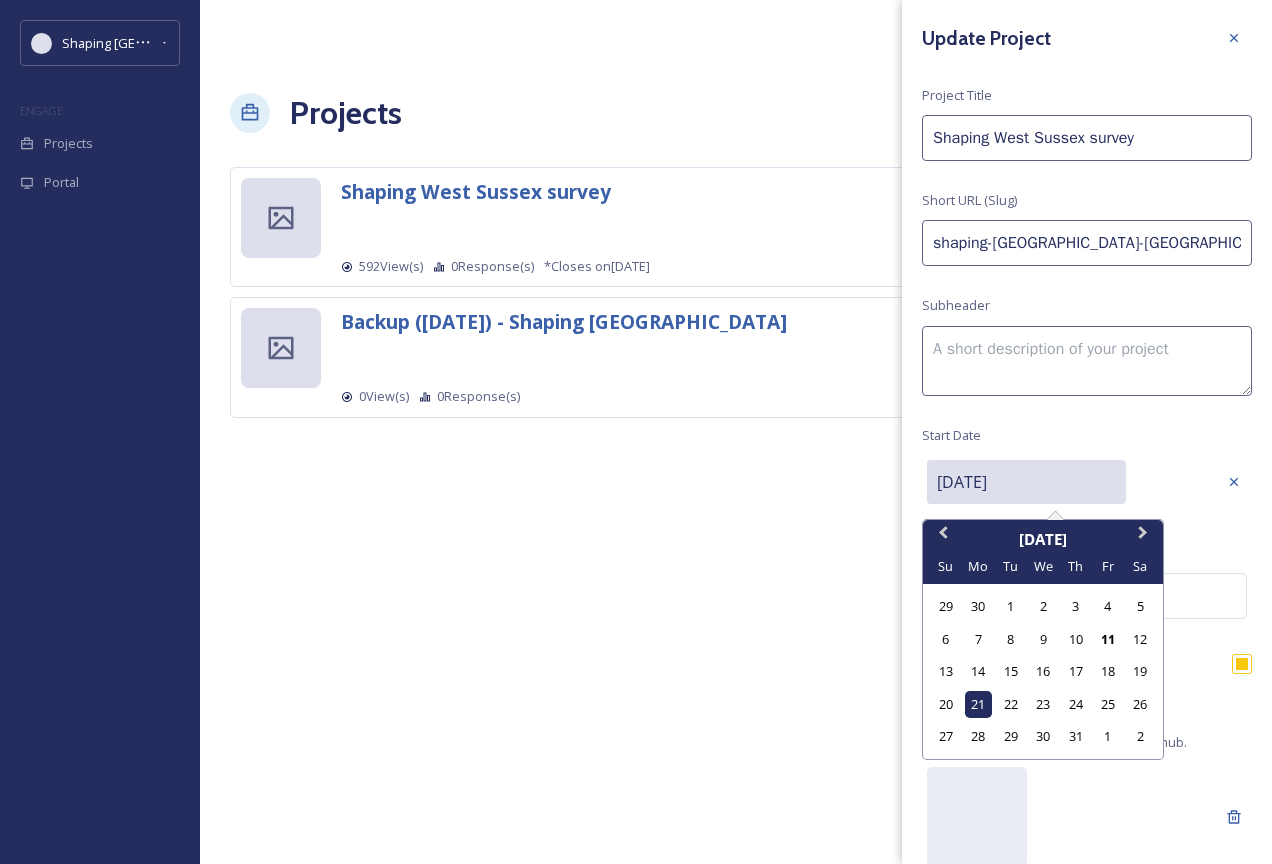click on "07/21/2025" at bounding box center [1026, 482] 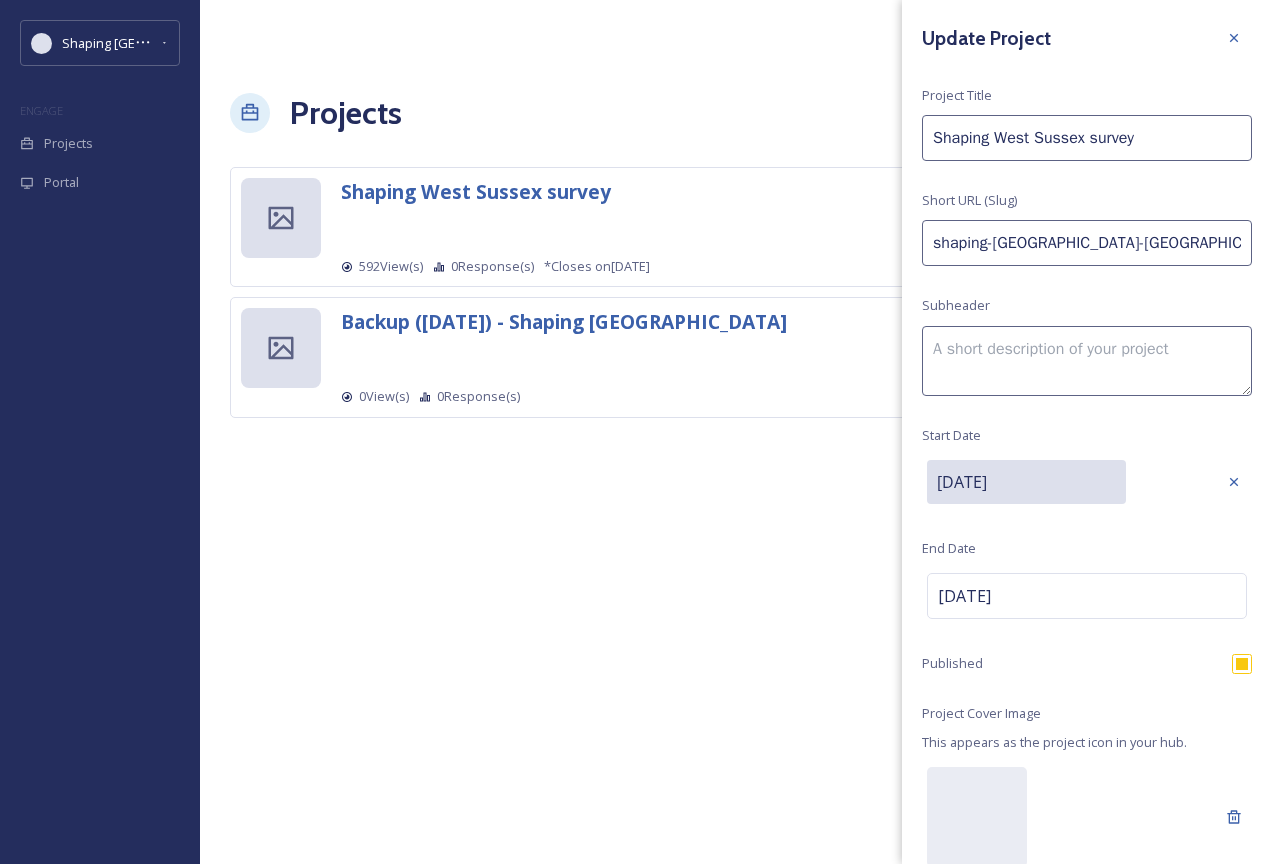 scroll, scrollTop: 151, scrollLeft: 0, axis: vertical 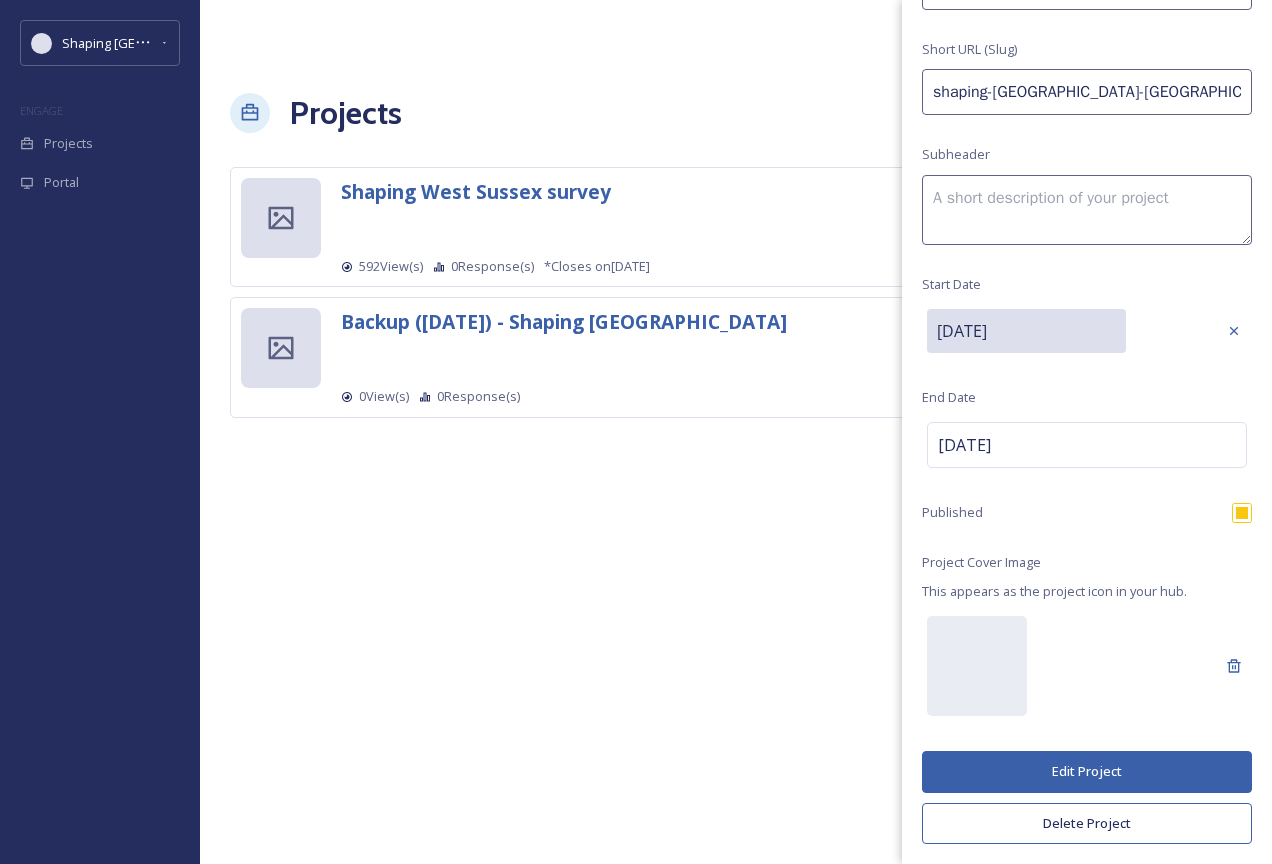 click on "07/24/2025" at bounding box center [1026, 331] 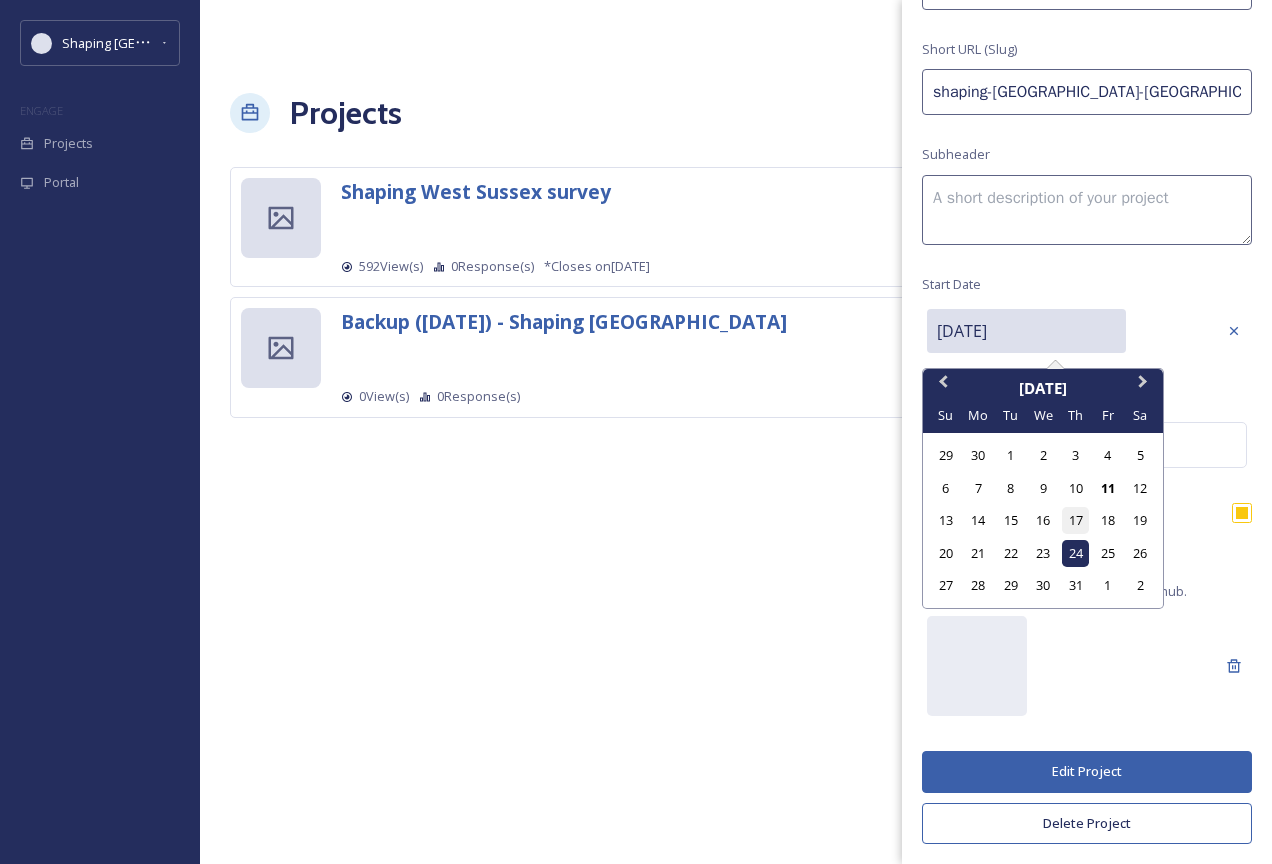click on "17" at bounding box center [1075, 520] 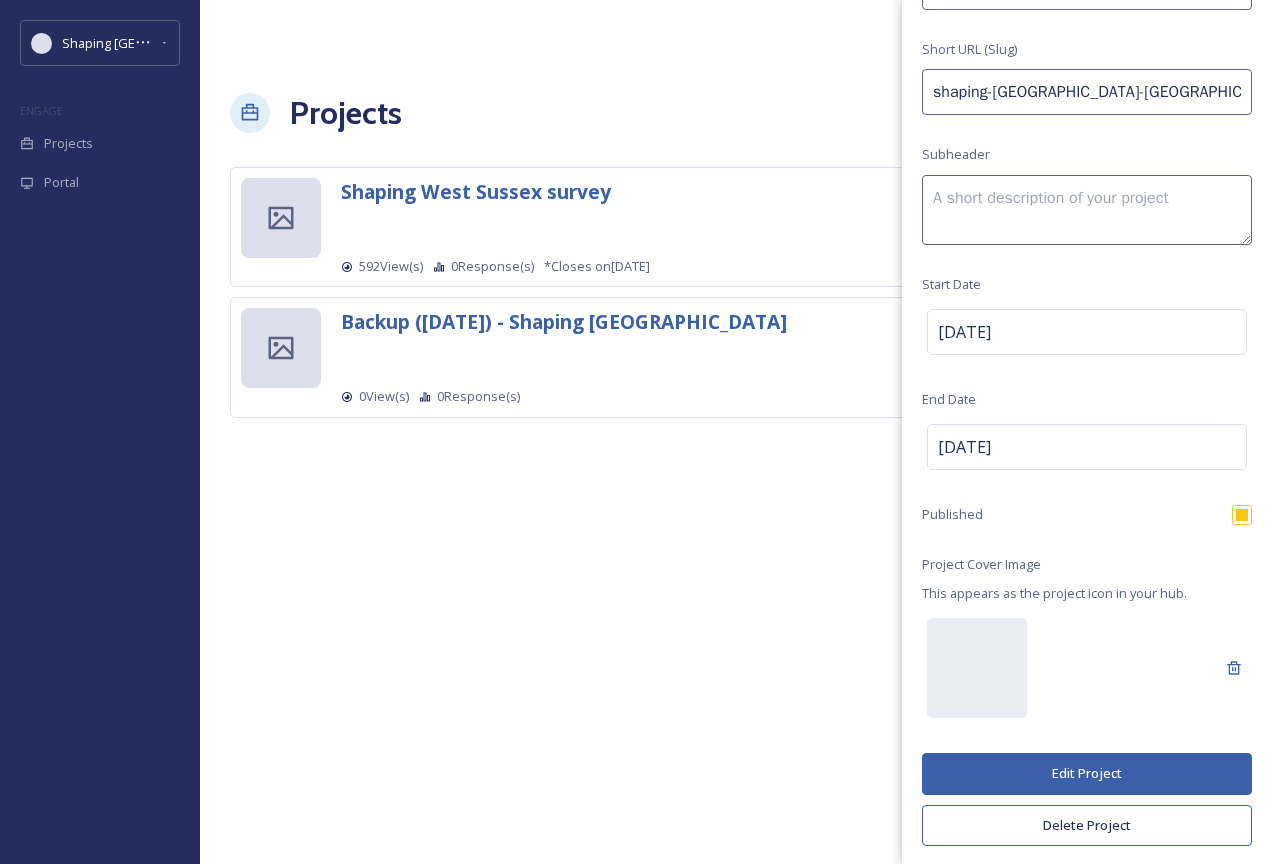 click on "Edit Project" at bounding box center [1087, 773] 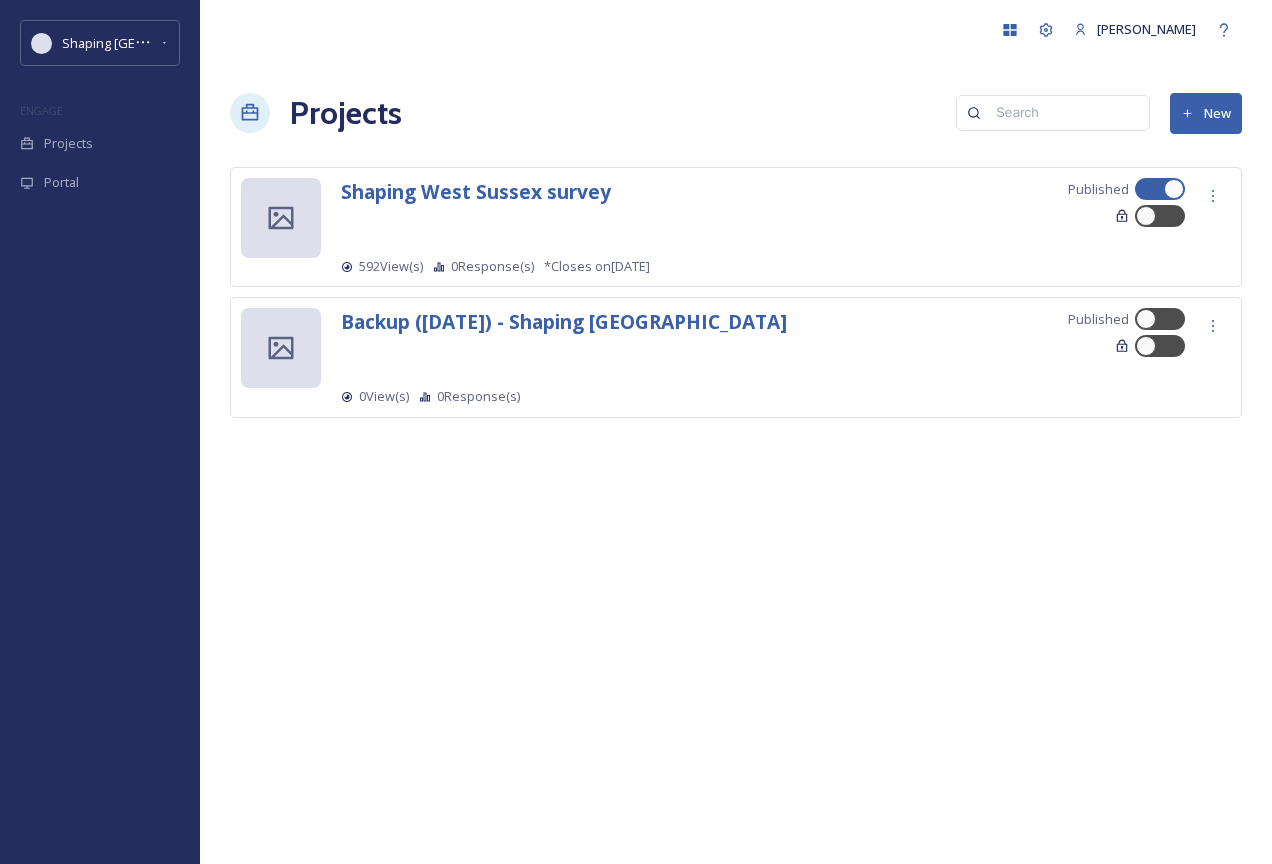 click on "Terri Foster Projects New Shaping West Sussex survey Published 592  View(s) 0  Response(s) *Closes on  Aug 10 2025 Backup (30 June) - Shaping West Sussex Published 0  View(s) 0  Response(s)" at bounding box center (736, 432) 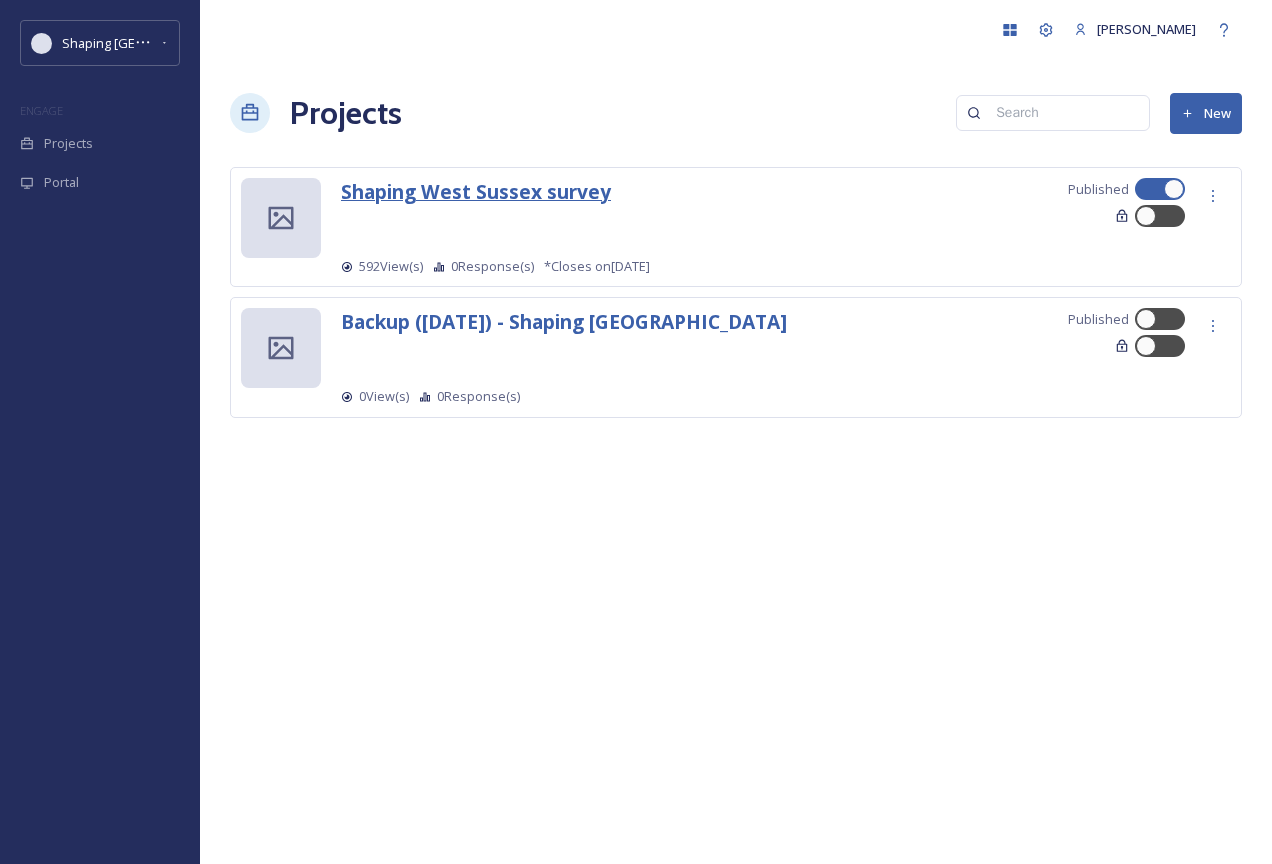 click on "Shaping West Sussex survey" at bounding box center (476, 191) 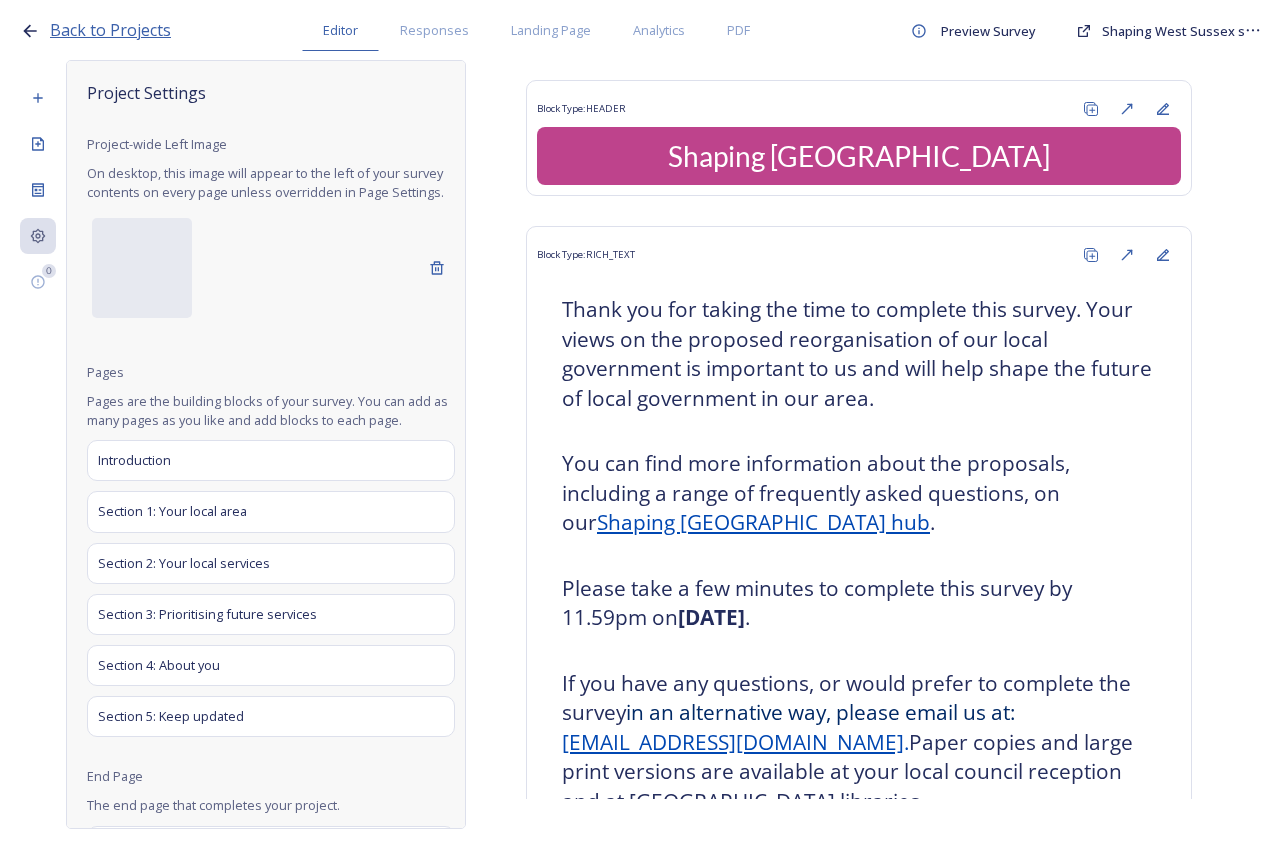 click on "Back to Projects" at bounding box center (110, 30) 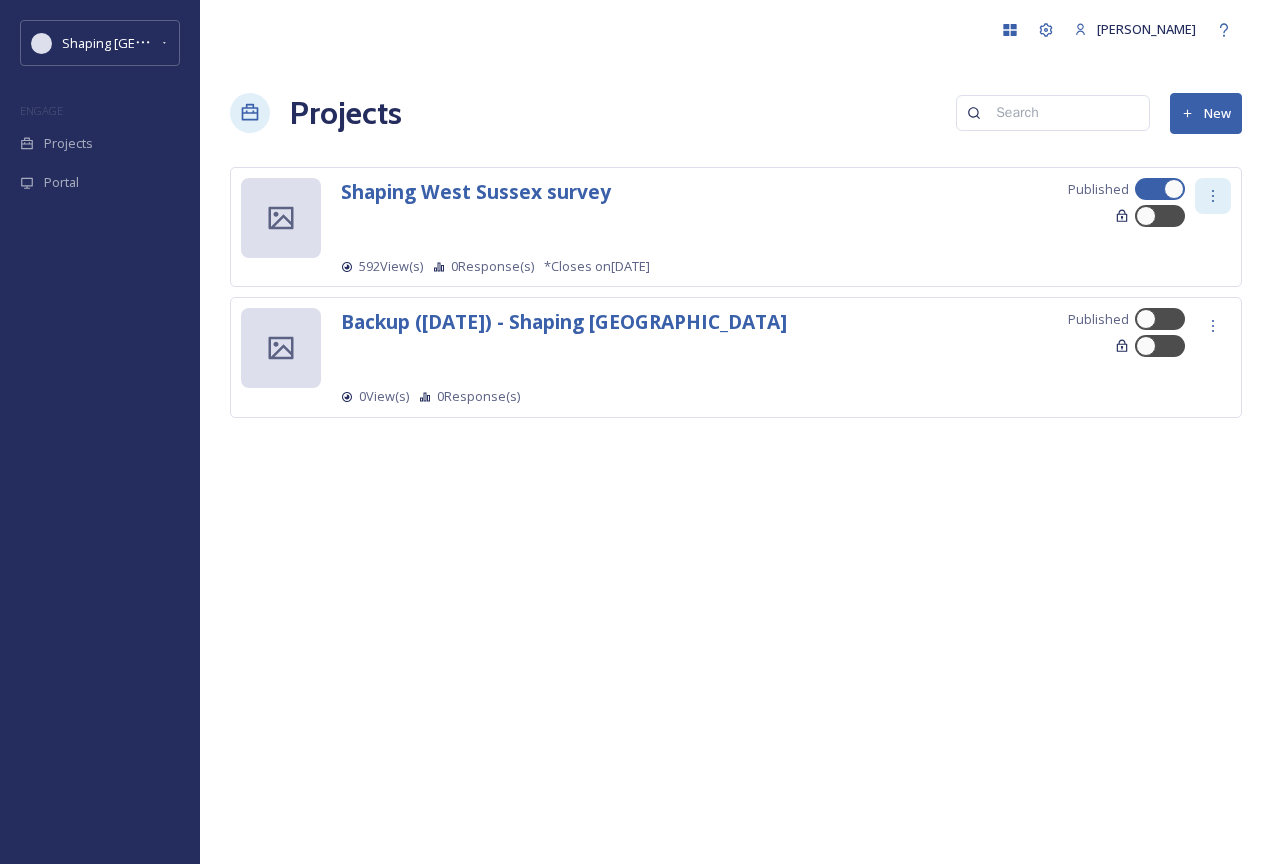 click 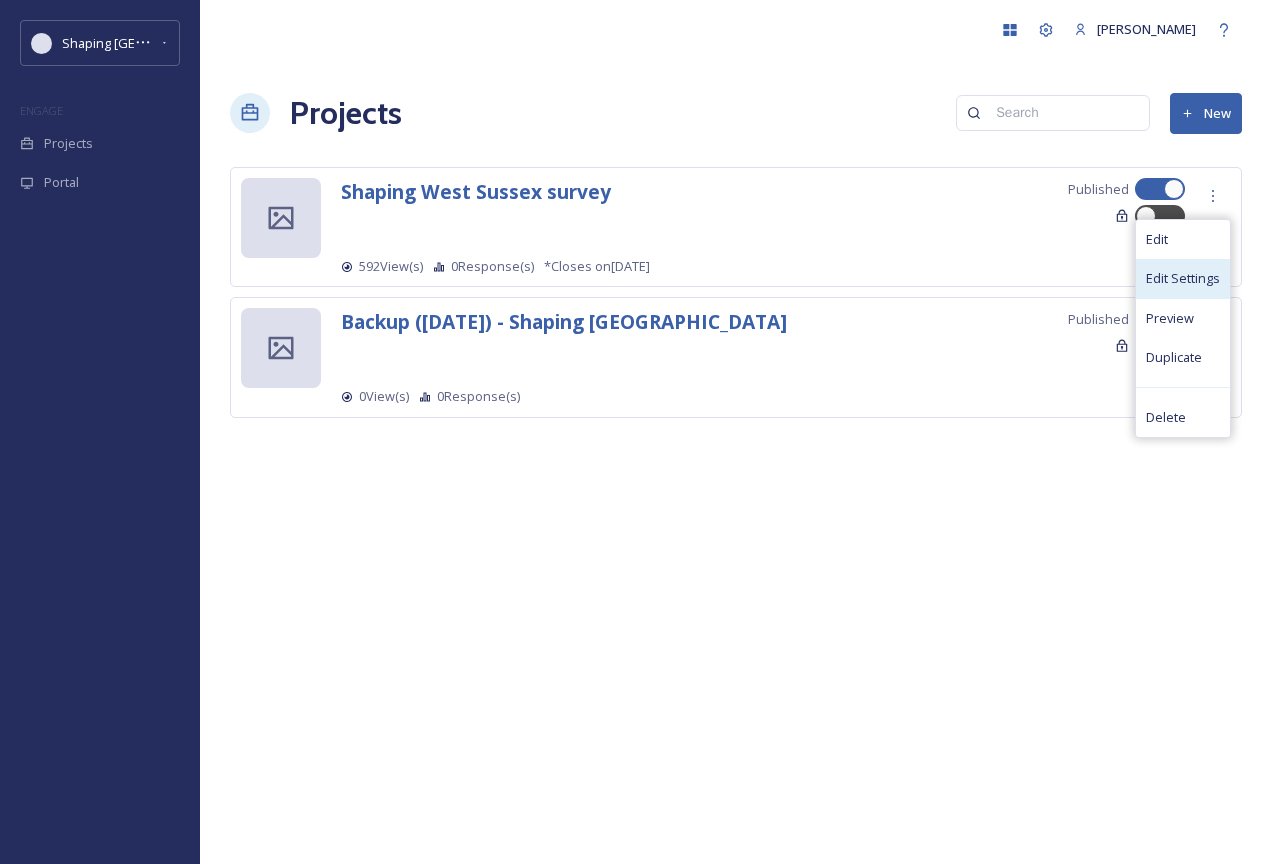 click on "Edit Settings" at bounding box center (1183, 278) 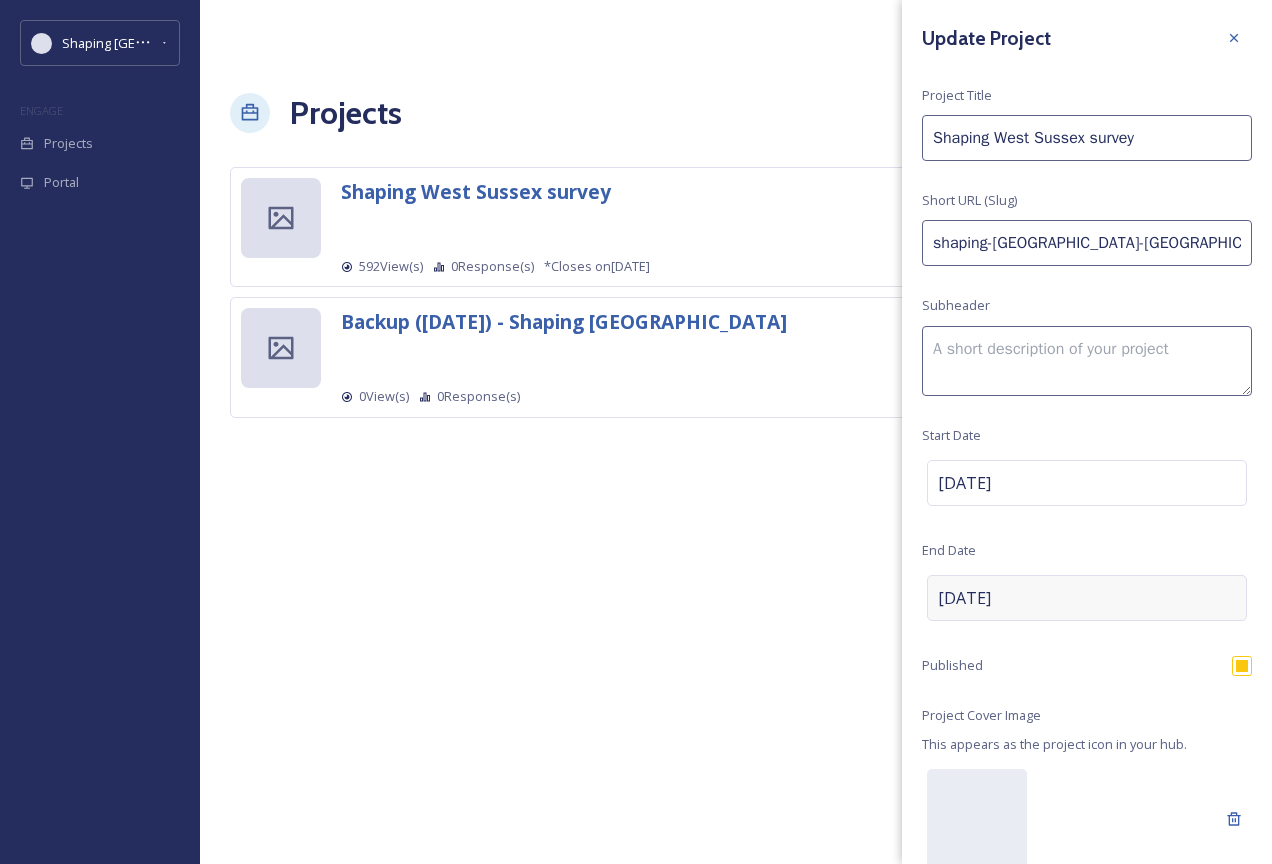 click on "Aug 10 2025" at bounding box center (1087, 598) 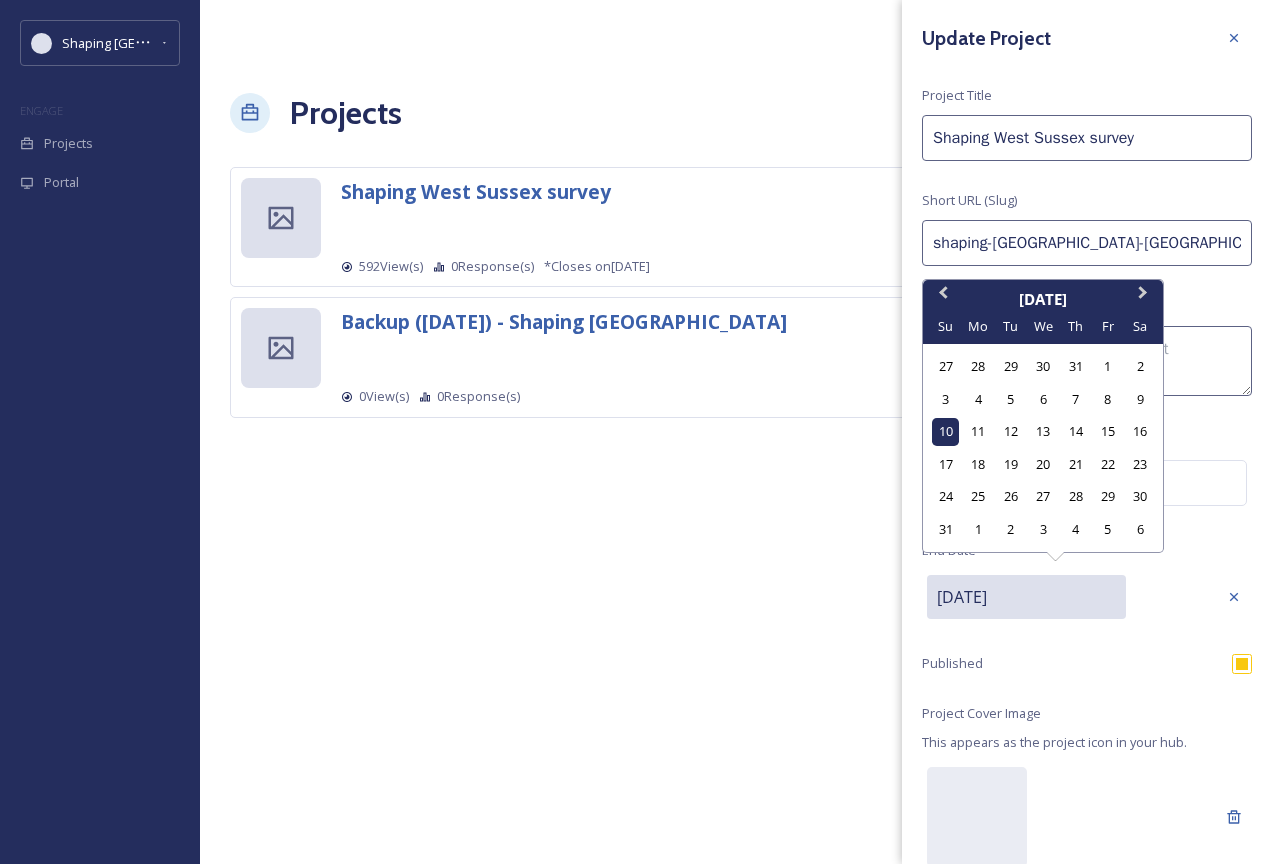 click on "08/10/2025" at bounding box center (1026, 597) 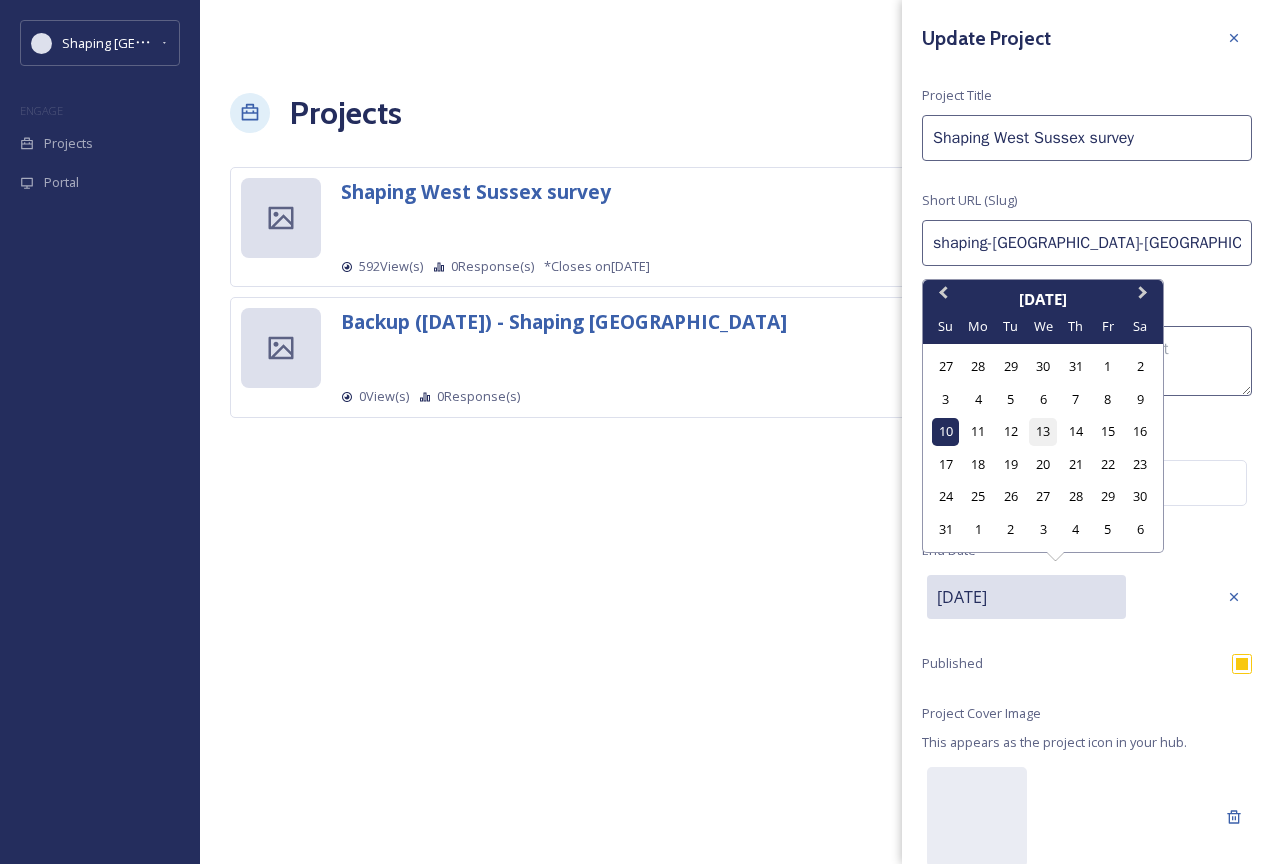 click on "13" at bounding box center [1042, 431] 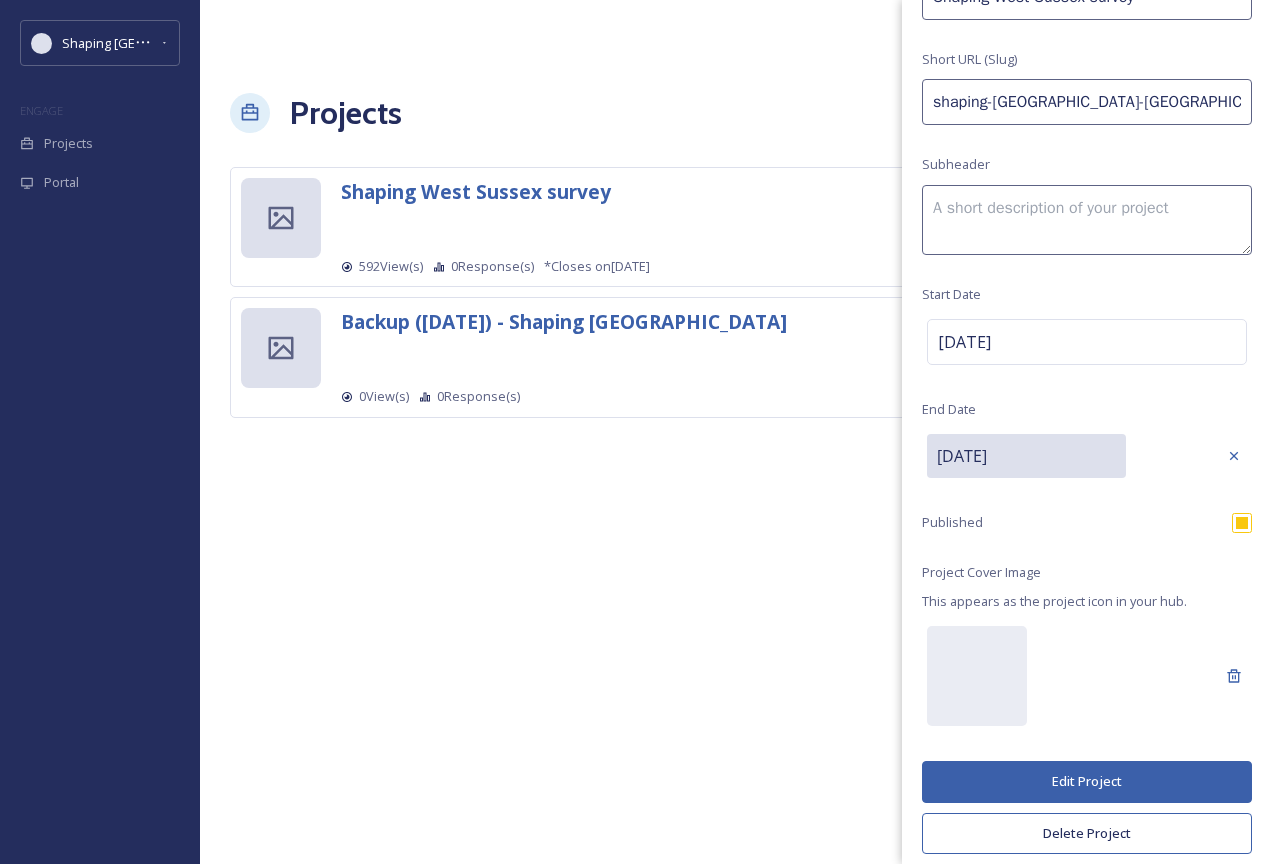 scroll, scrollTop: 151, scrollLeft: 0, axis: vertical 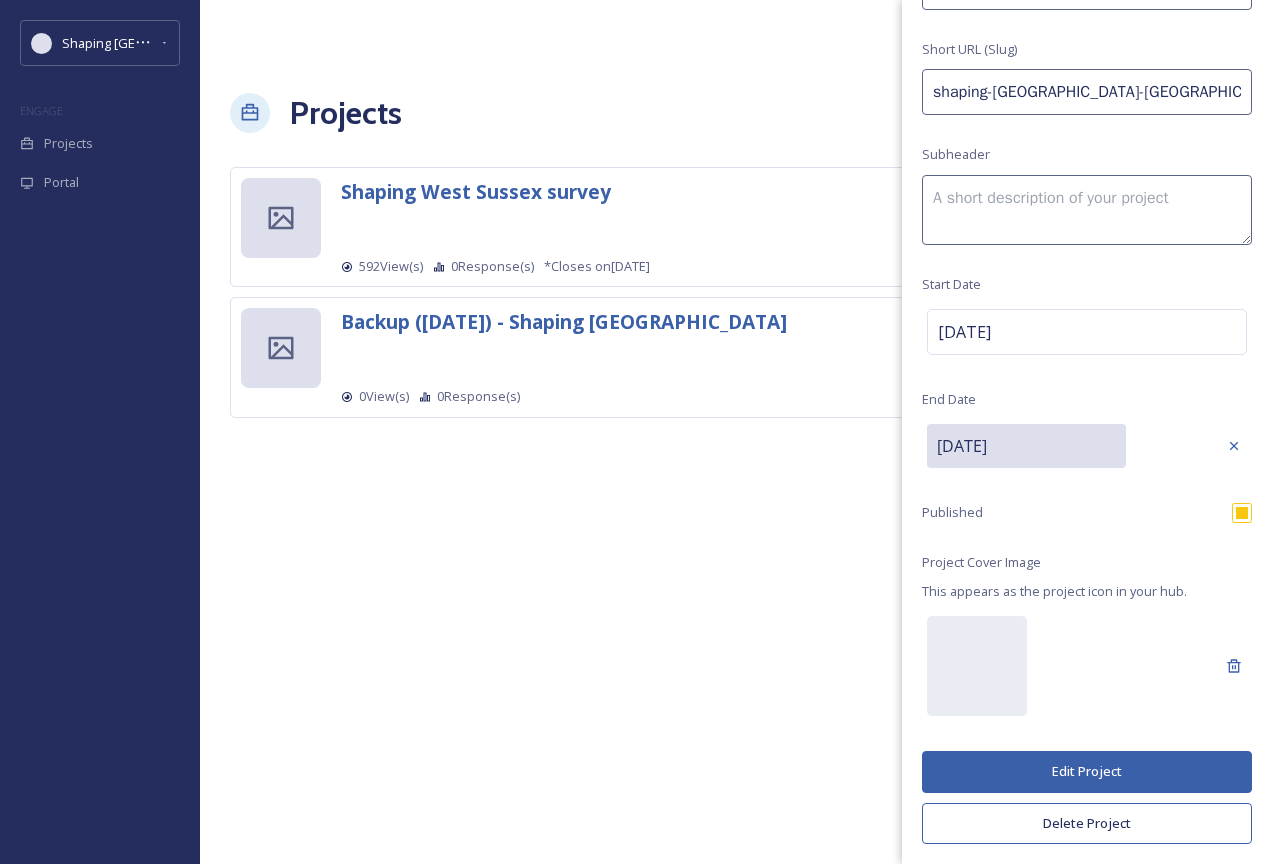 click on "Edit Project" at bounding box center (1087, 771) 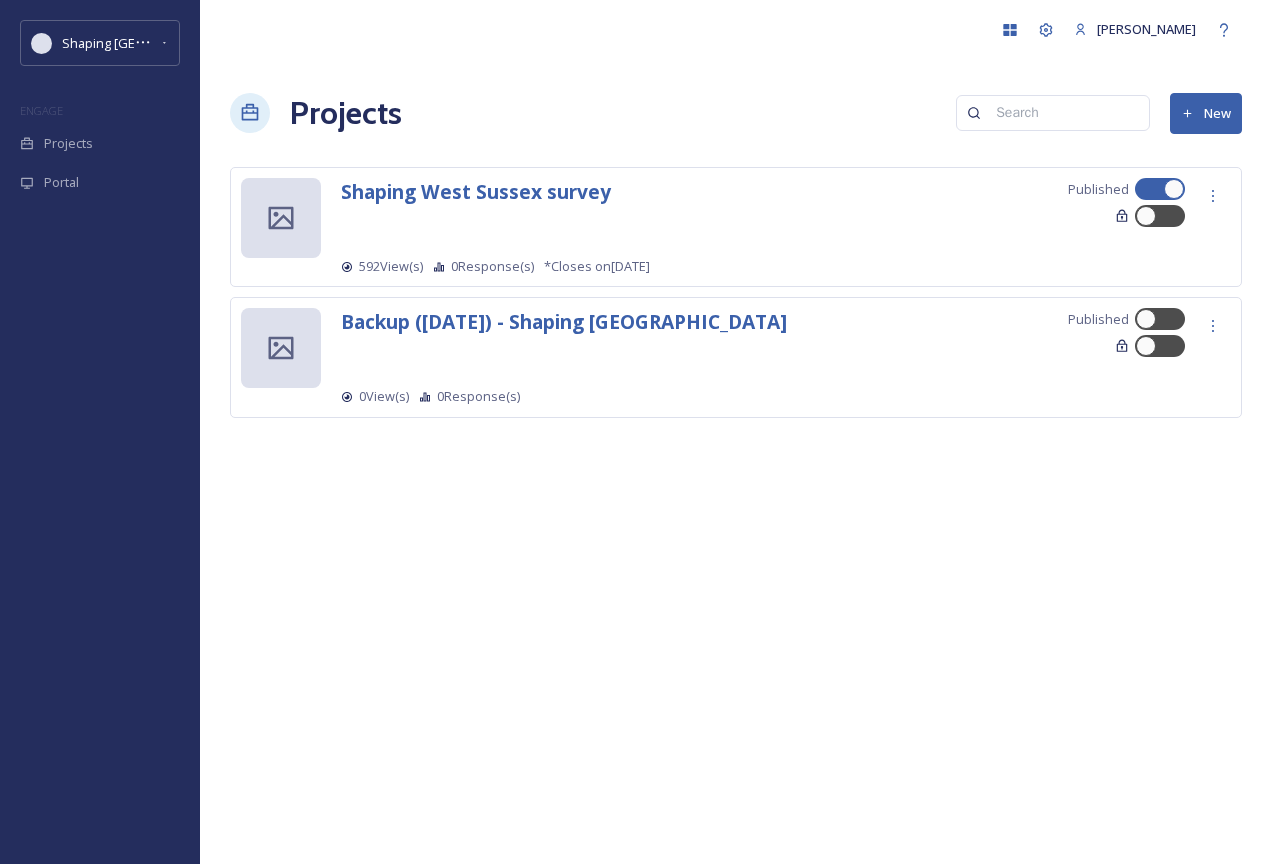 click on "Shaping West Sussex survey Published 592  View(s) 0  Response(s) *Closes on  Aug 13 2025" at bounding box center (736, 227) 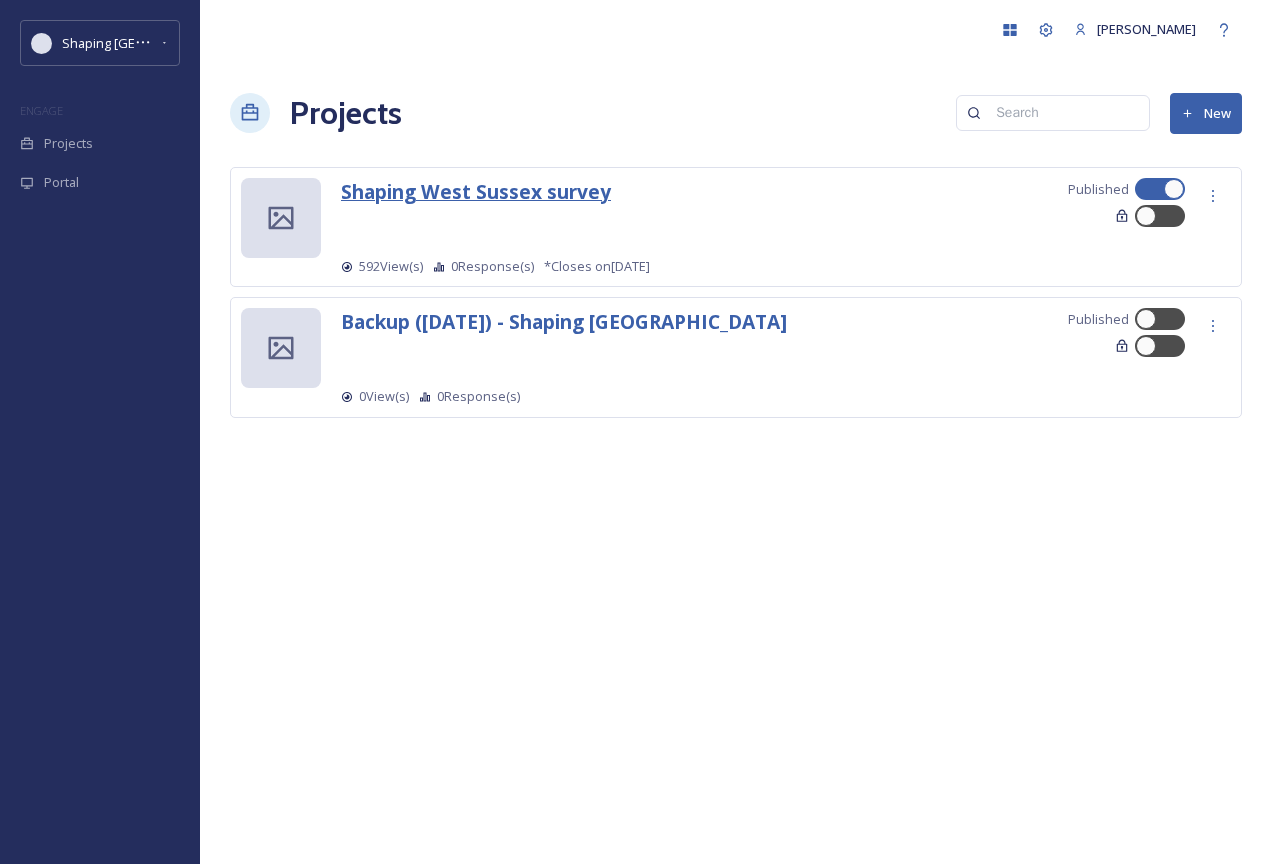 click on "Shaping West Sussex survey" at bounding box center [476, 191] 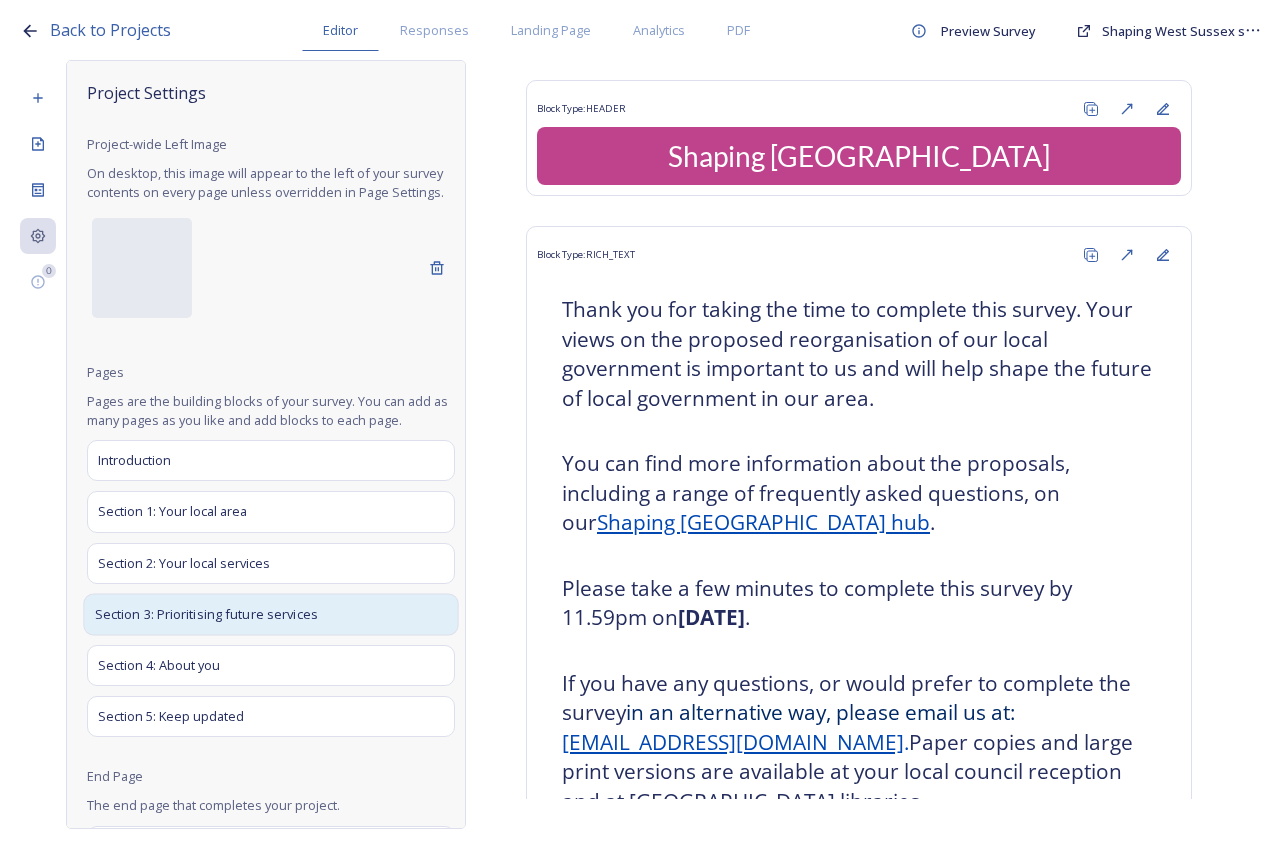 click on "Section 3: Prioritising future services" at bounding box center (206, 614) 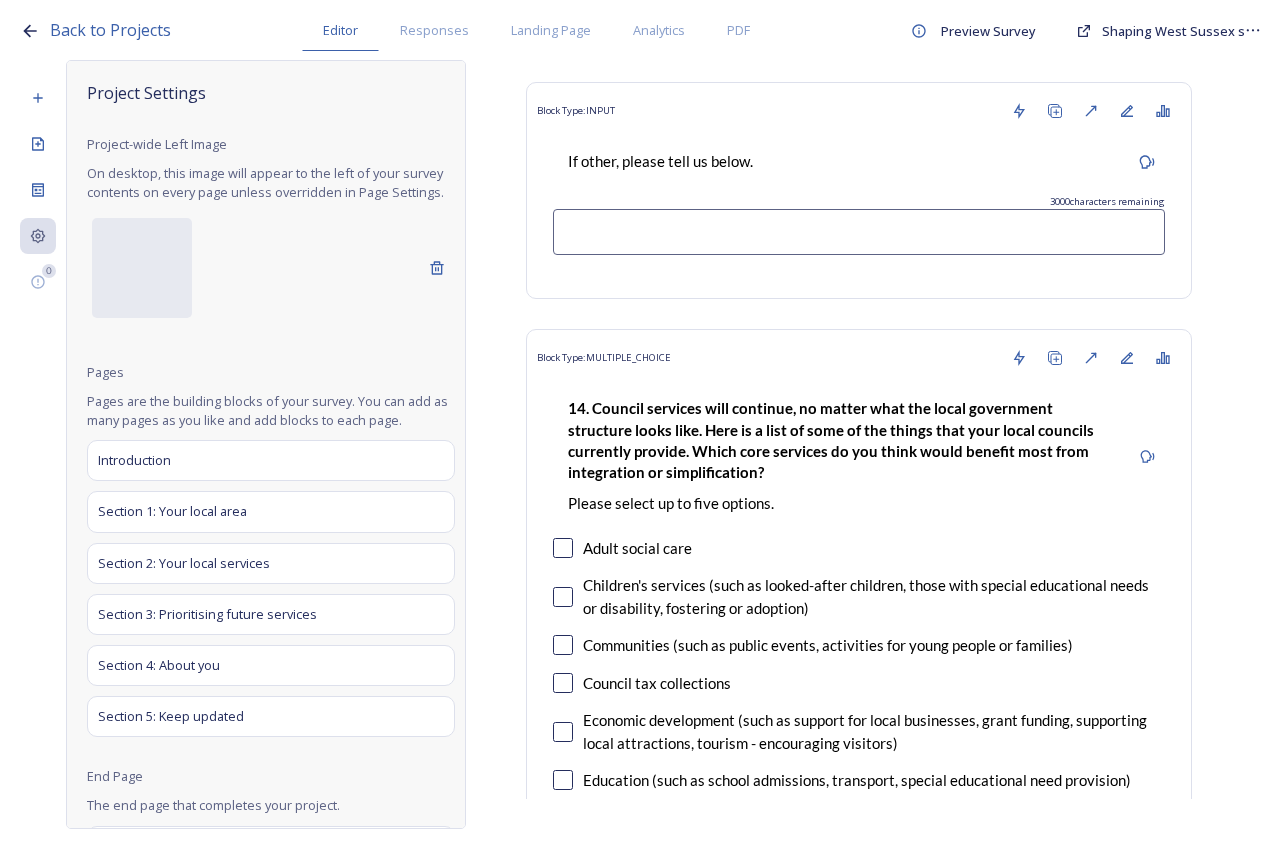 scroll, scrollTop: 6600, scrollLeft: 0, axis: vertical 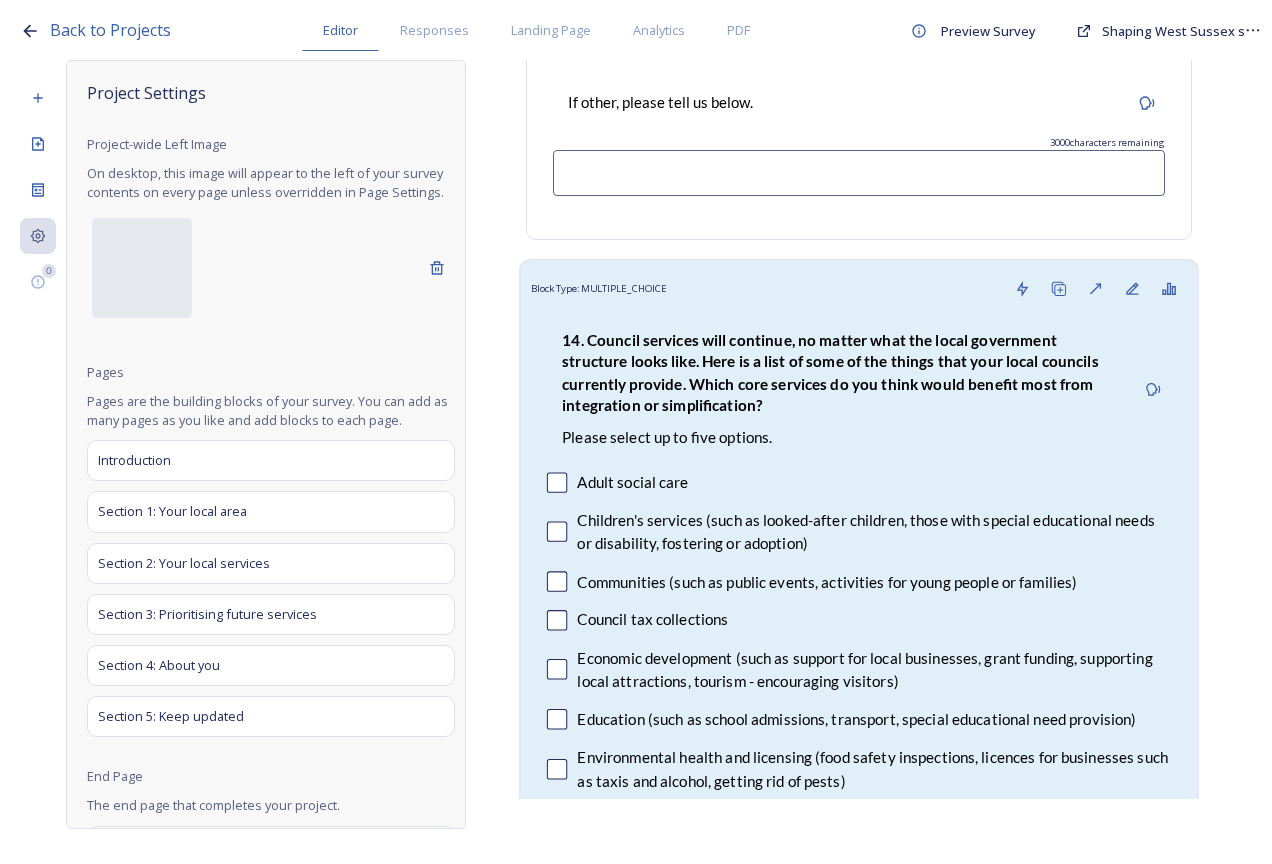 click on "14. Council services will continue, no matter what the local government structure looks like. Here is a list of some of the things that your local councils currently provide. ﻿Which core services do you think would benefit most from integration or simplification?  Please select up to five options. Adult social care   Children's services (such as looked-after children, those with special educational needs or disability, fostering or adoption) Communities (such as public events, activities for young people or families)   Council tax collections Economic development (such as support for local businesses, grant funding, supporting local attractions, tourism - encouraging visitors)  Education (such as school admissions, transport, special educational need provision)  Environmental health and licensing (food safety inspections, licences for businesses such as taxis and alcohol, getting rid of pests) Housing and homeless prevention Libraries Parks and green spaces Public safety Trading standards" at bounding box center (859, 826) 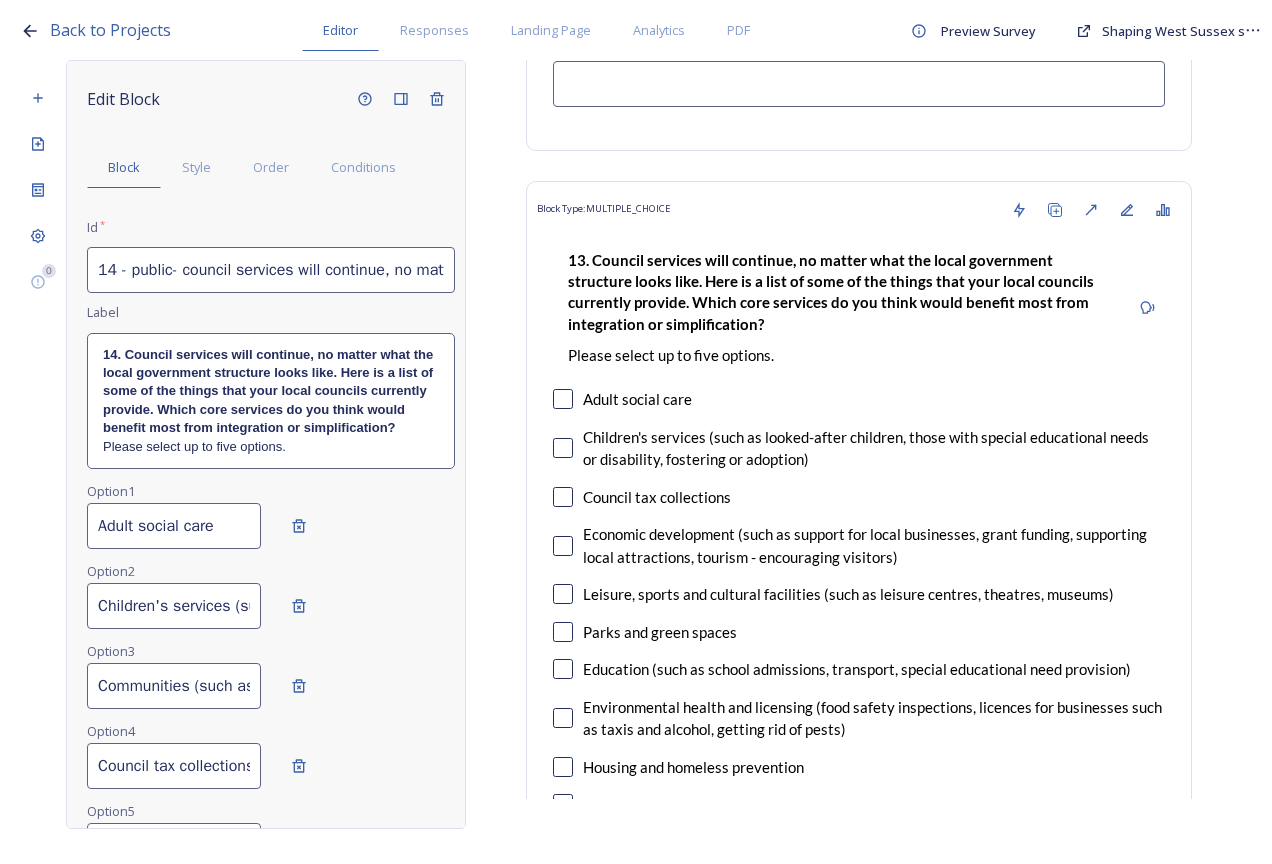 scroll, scrollTop: 13800, scrollLeft: 0, axis: vertical 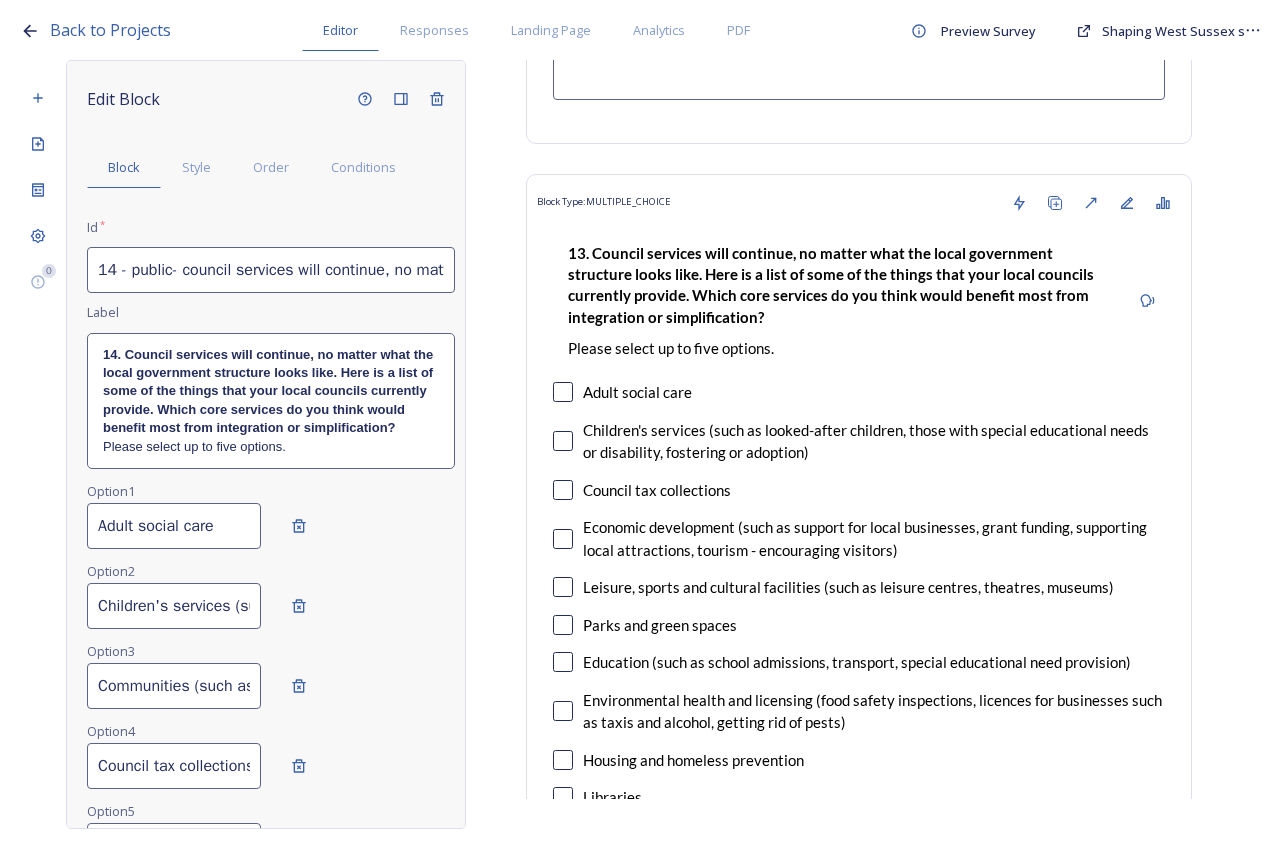 click on "13. Council services will continue, no matter what the local government structure looks like. Here is a list of some of the things that your local councils currently provide. ﻿Which core services do you think would benefit most from integration or simplification?  Please select up to five options. Adult social care   Children's services (such as looked-after children, those with special educational needs or disability, fostering or adoption) Council tax collections Economic development (such as support for local businesses, grant funding, supporting local attractions, tourism - encouraging visitors)  Leisure, sports and cultural facilities (such as leisure centres, theatres, museums) Parks and green spaces Education (such as school admissions, transport, special educational need provision)  Environmental health and licensing (food safety inspections, licences for businesses such as taxis and alcohol, getting rid of pests) Housing and homeless prevention Libraries Public safety Trading standards" at bounding box center [859, 741] 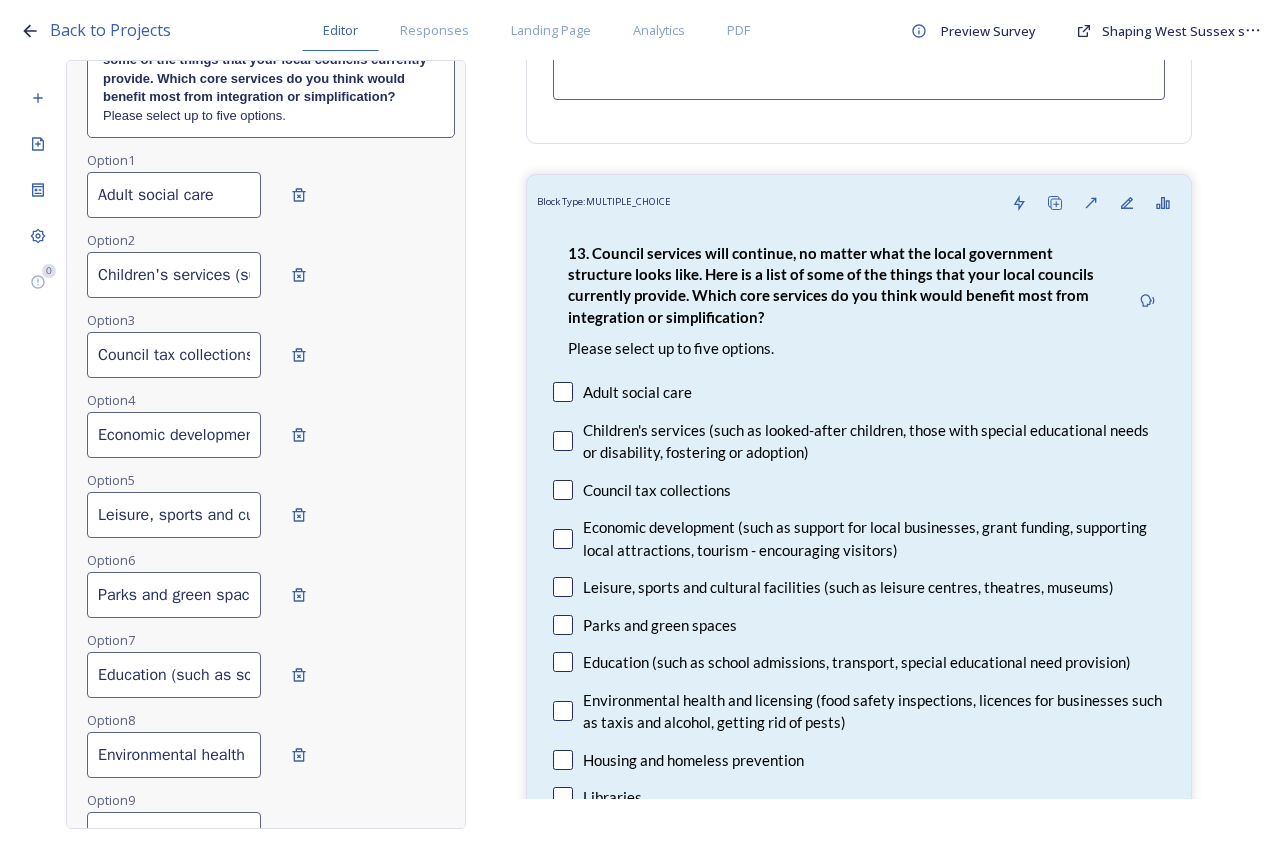 scroll, scrollTop: 400, scrollLeft: 0, axis: vertical 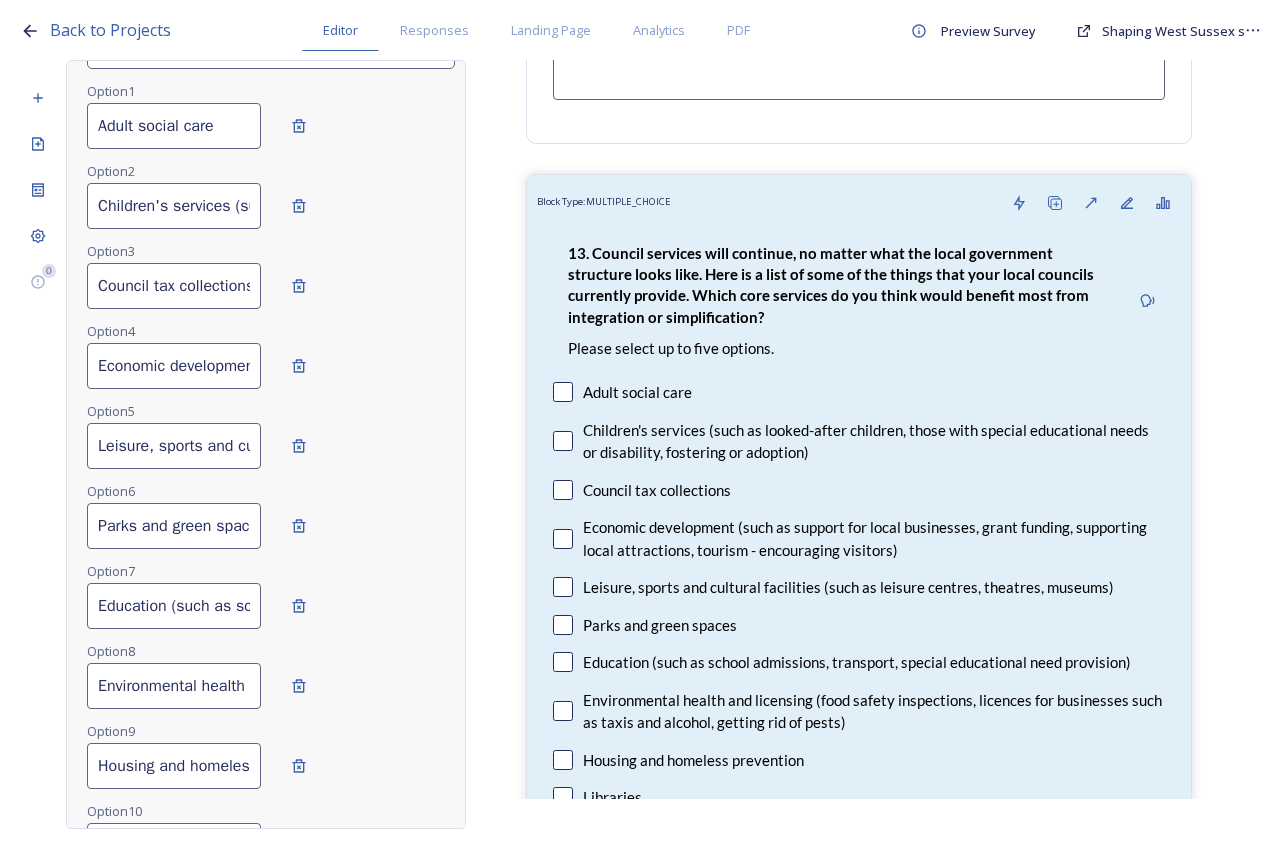 drag, startPoint x: 96, startPoint y: 545, endPoint x: 454, endPoint y: 545, distance: 358 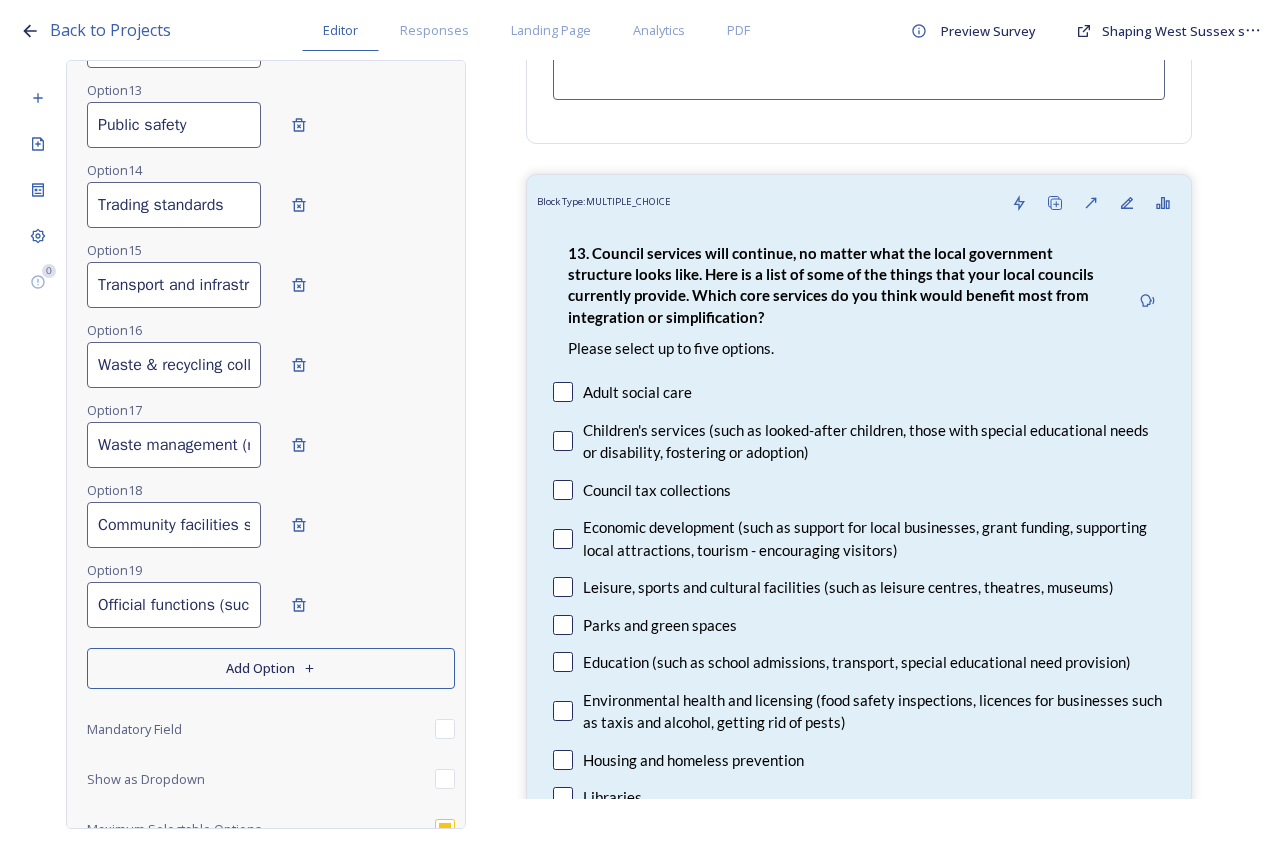 scroll, scrollTop: 1518, scrollLeft: 0, axis: vertical 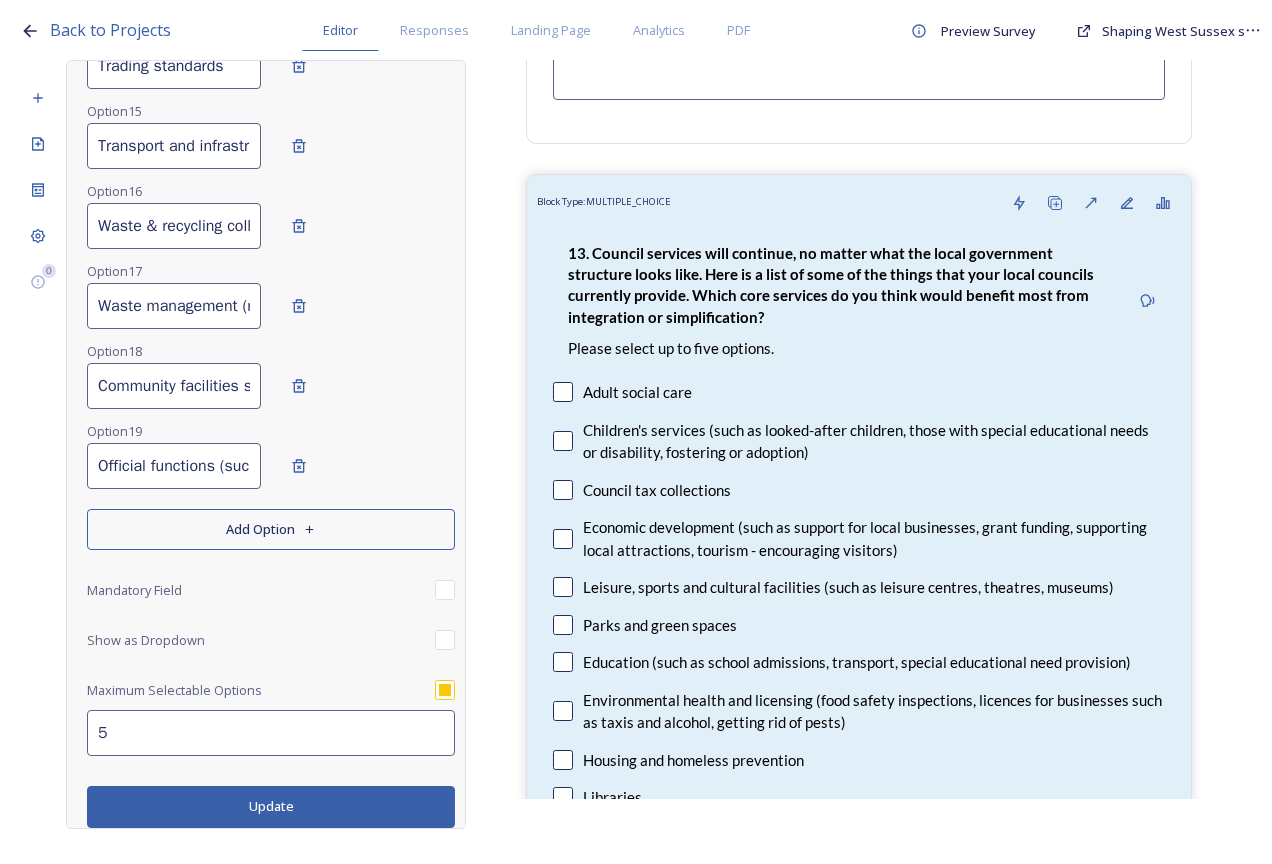 click on "Add Option" at bounding box center [271, 529] 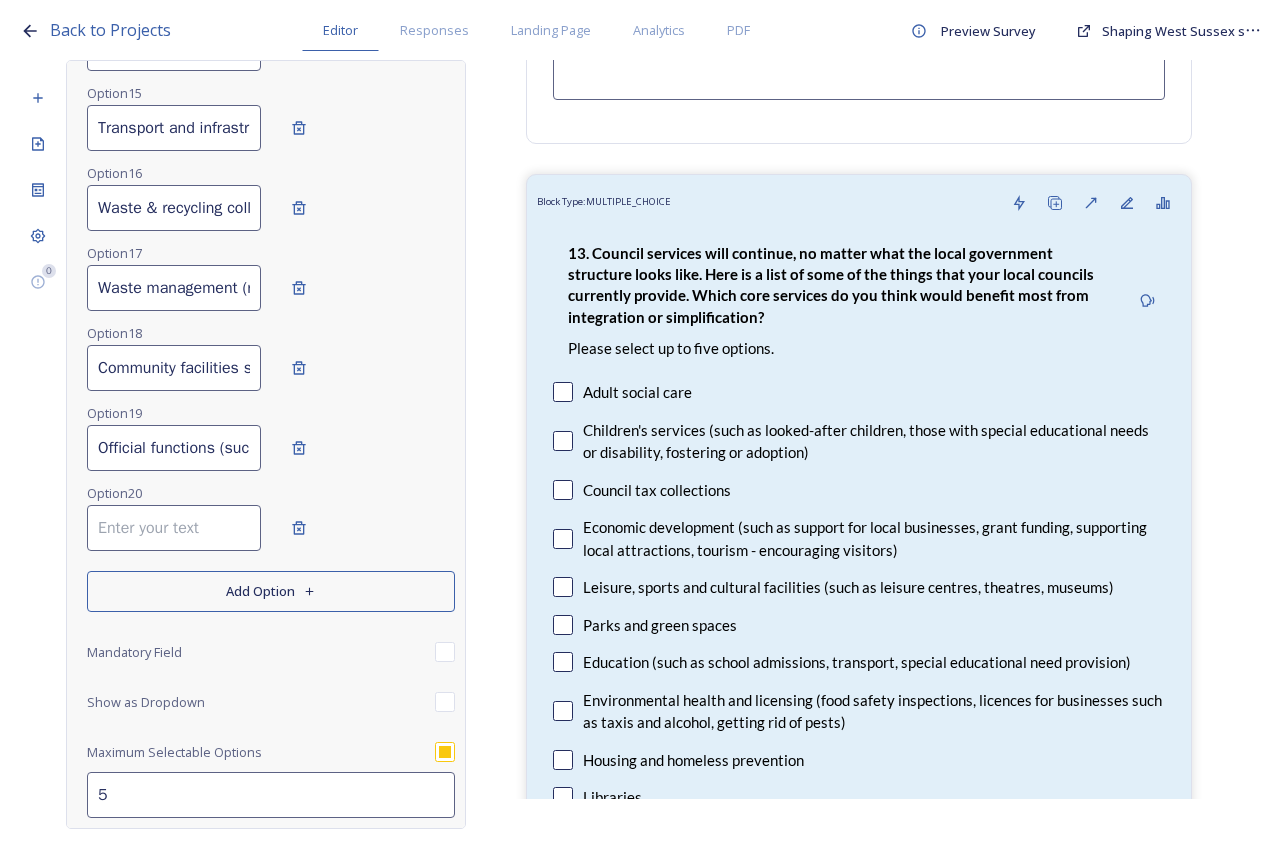click at bounding box center (174, 528) 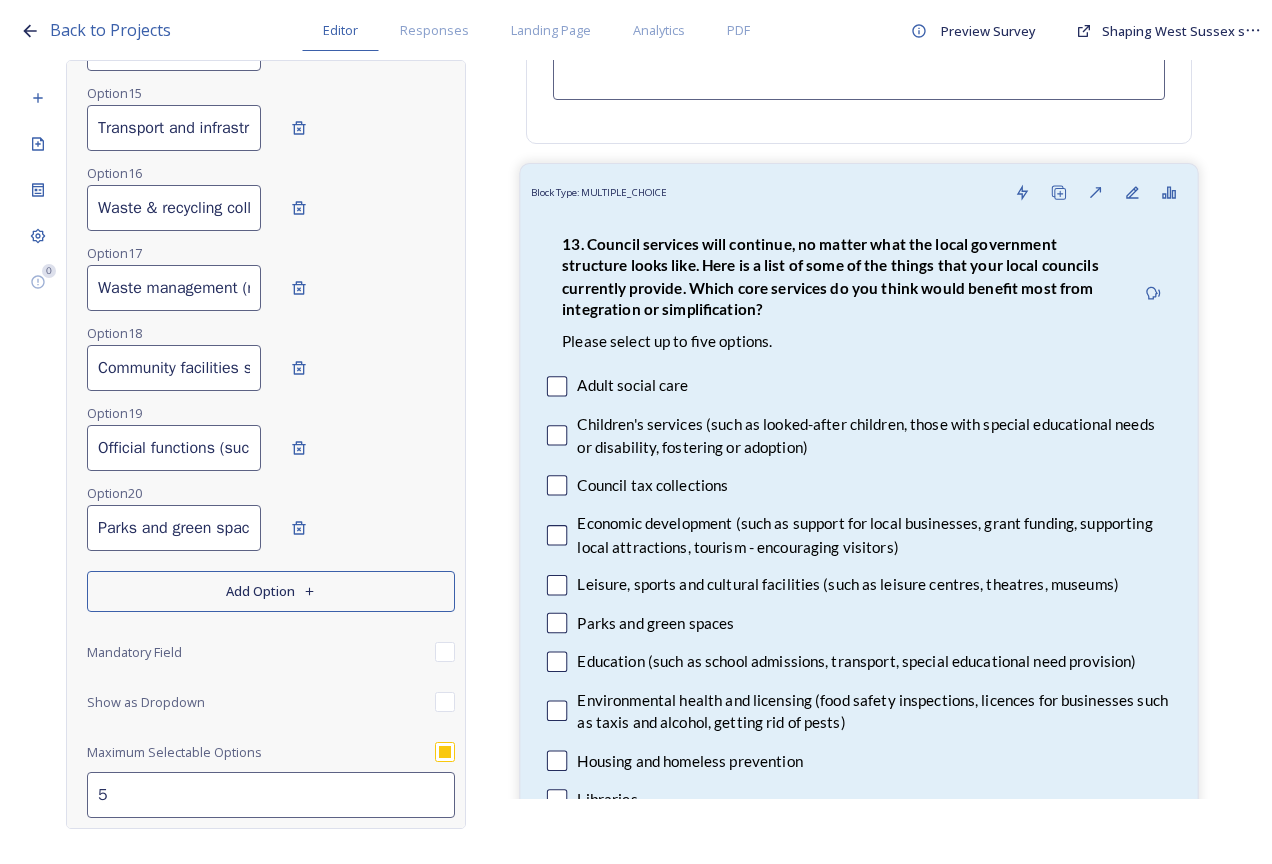scroll, scrollTop: 0, scrollLeft: 555, axis: horizontal 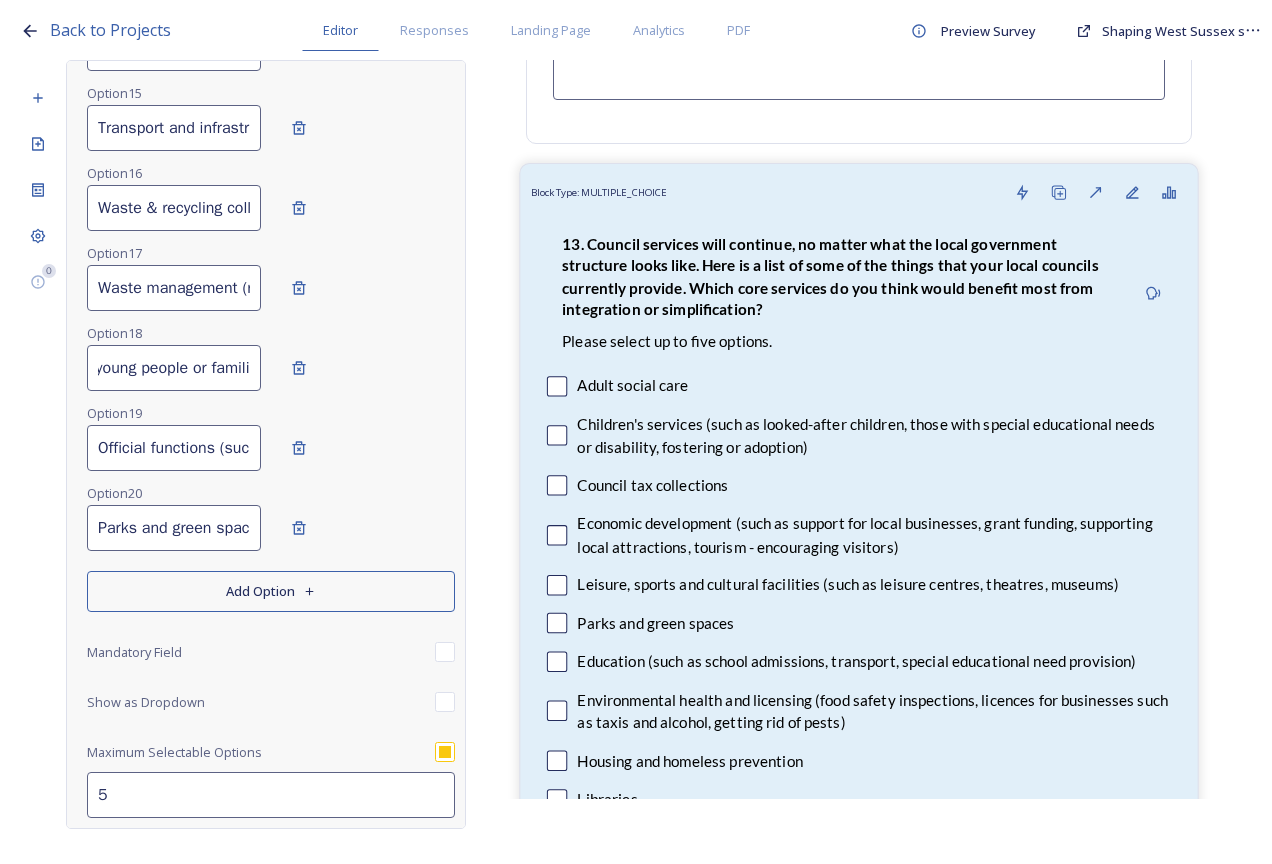 drag, startPoint x: 95, startPoint y: 385, endPoint x: 787, endPoint y: 352, distance: 692.7864 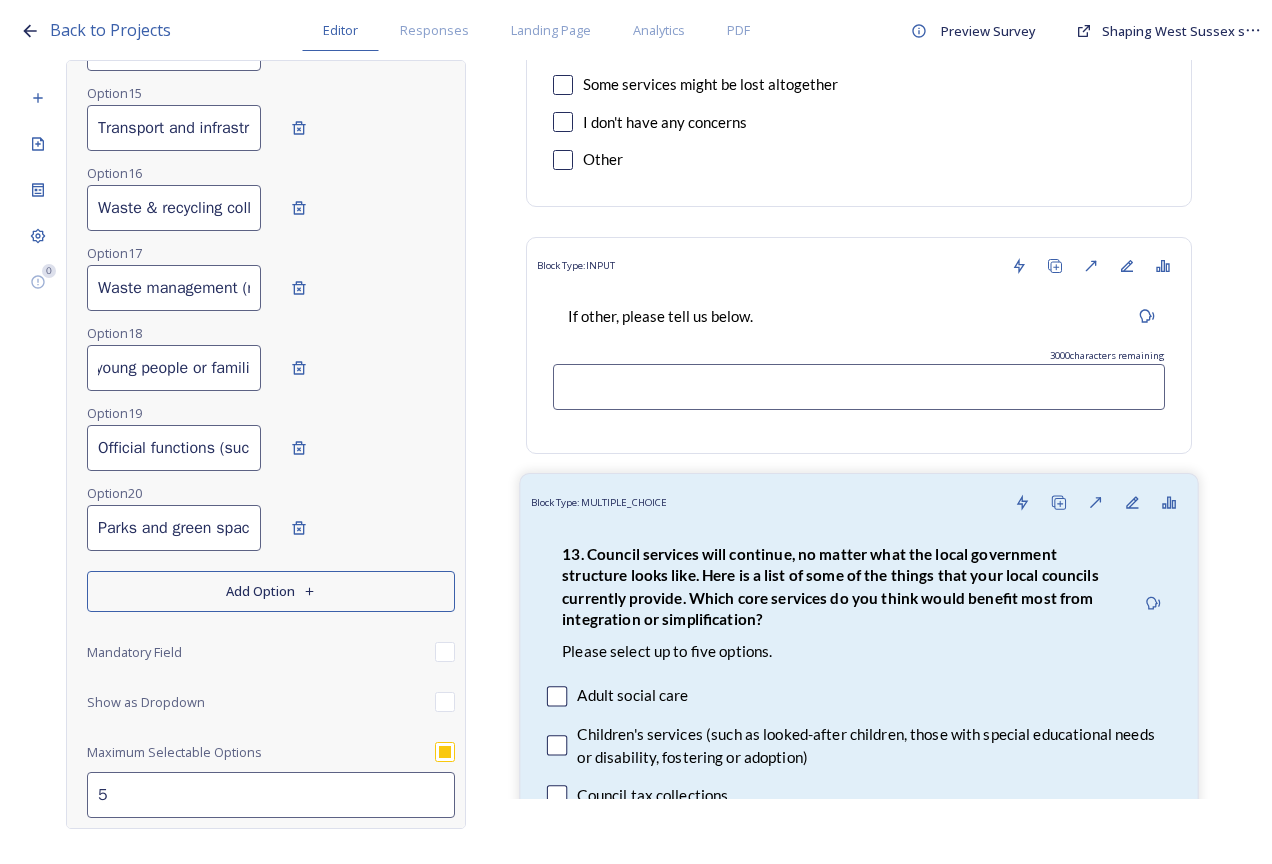 scroll, scrollTop: 12900, scrollLeft: 0, axis: vertical 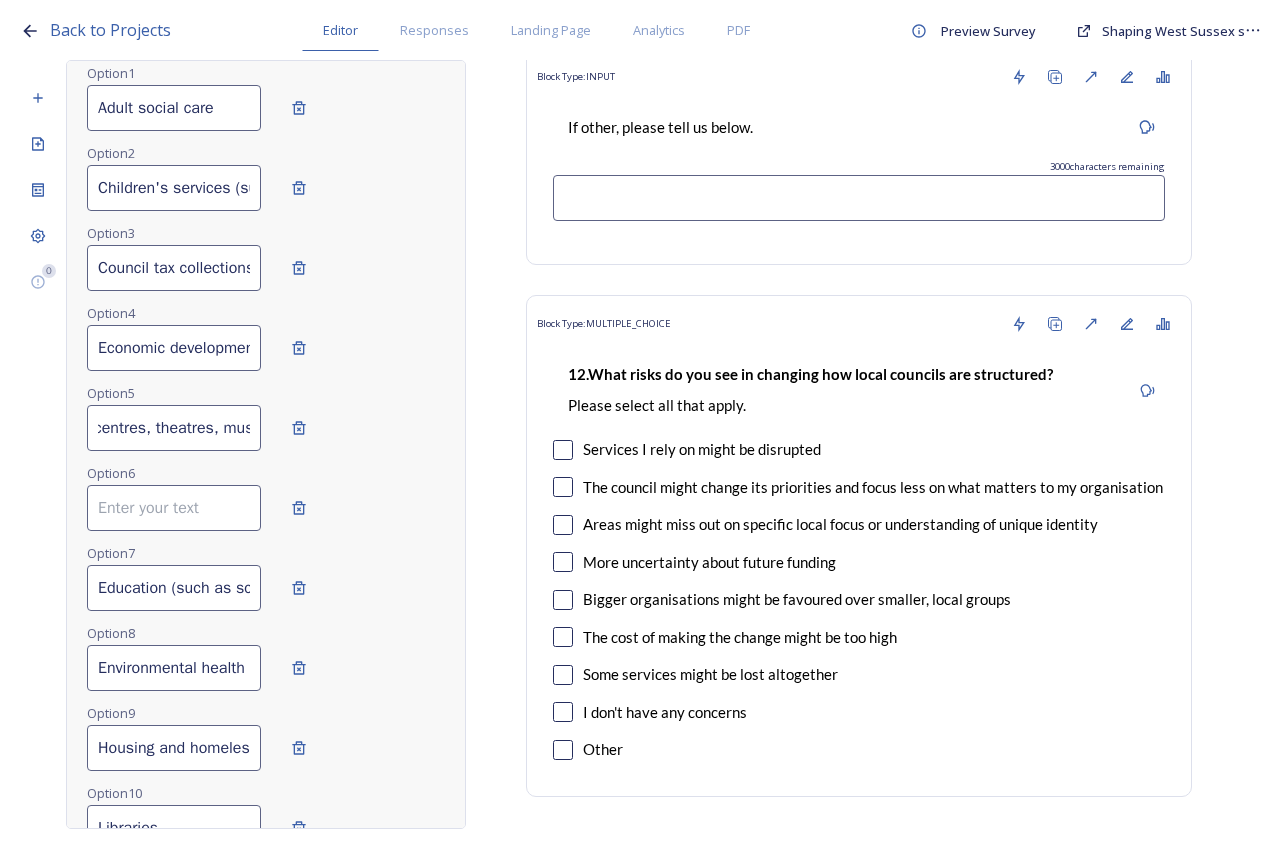 drag, startPoint x: 99, startPoint y: 444, endPoint x: 387, endPoint y: 454, distance: 288.17355 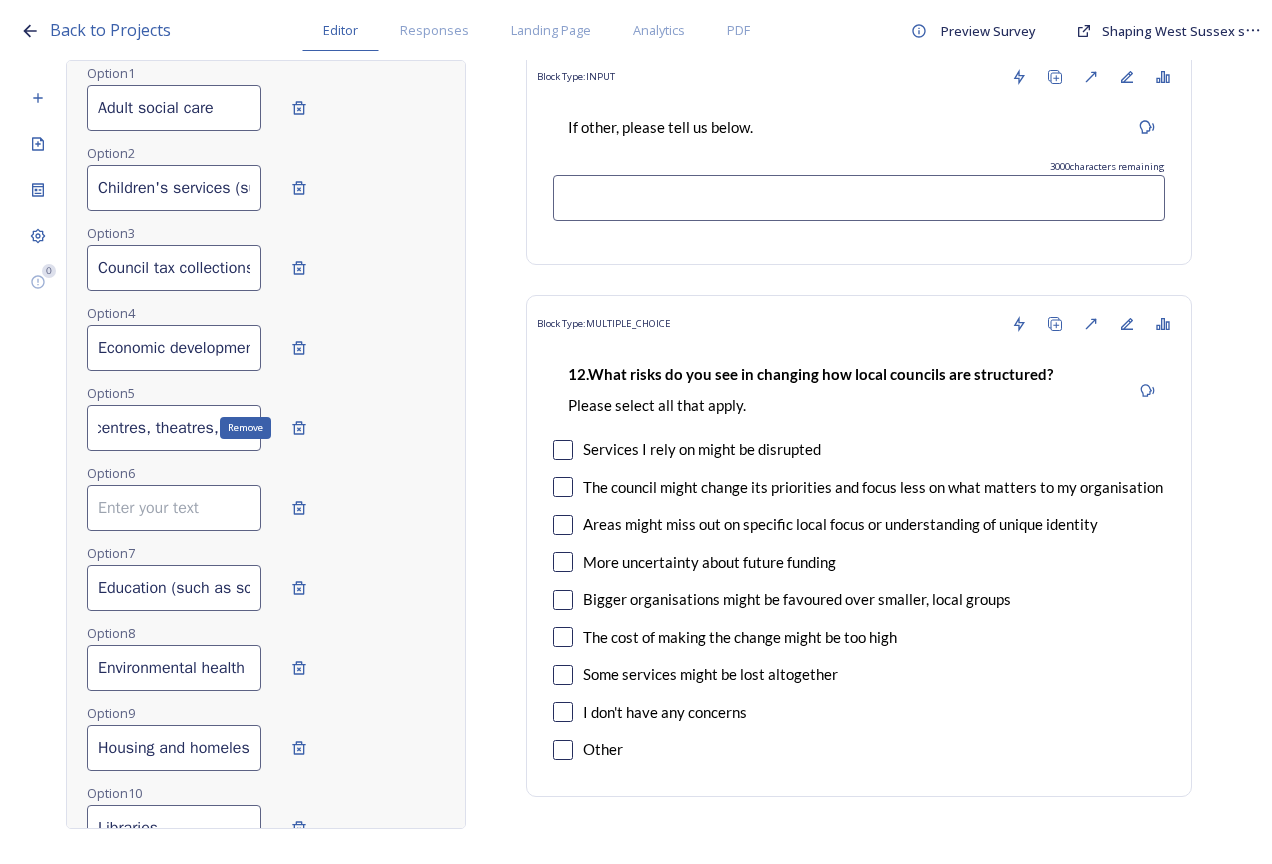 scroll, scrollTop: 0, scrollLeft: 0, axis: both 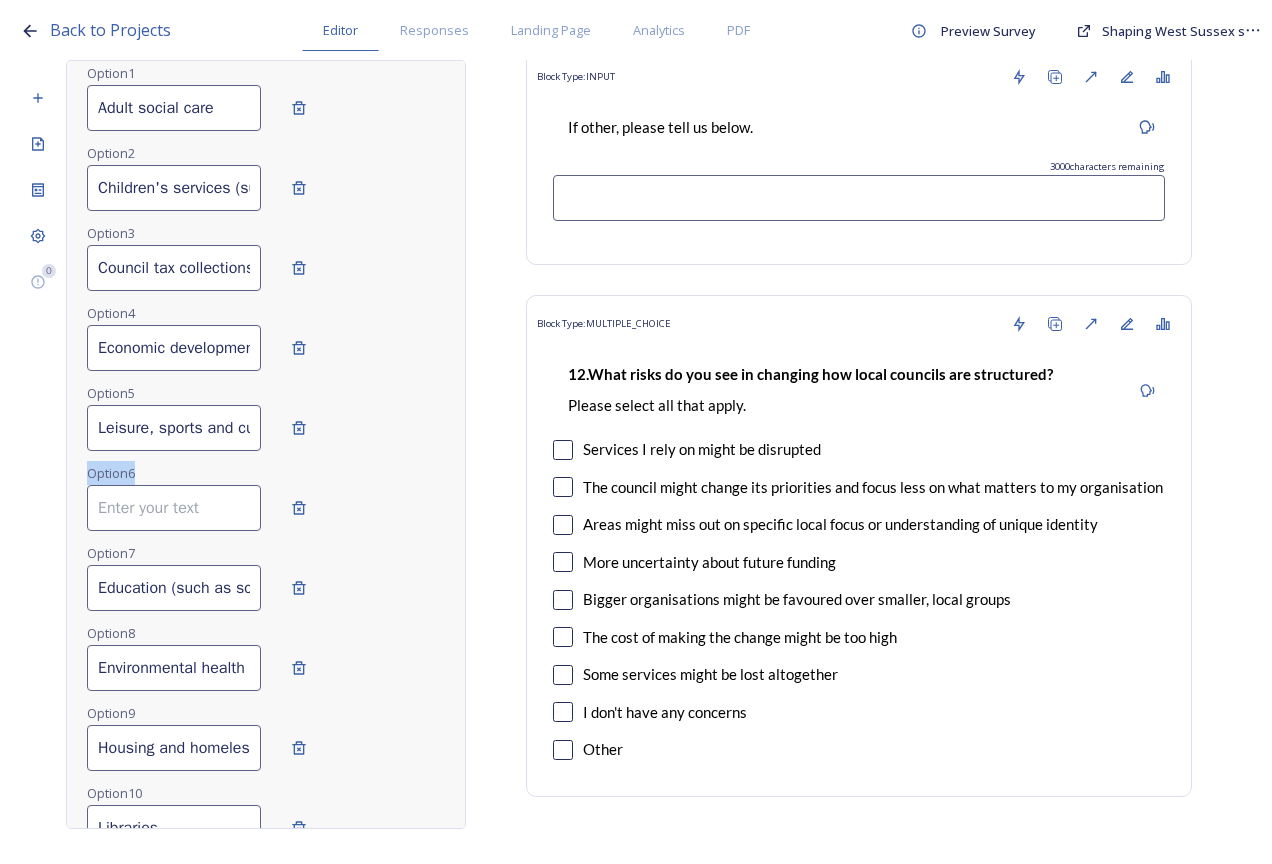 drag, startPoint x: 252, startPoint y: 449, endPoint x: 248, endPoint y: 513, distance: 64.12488 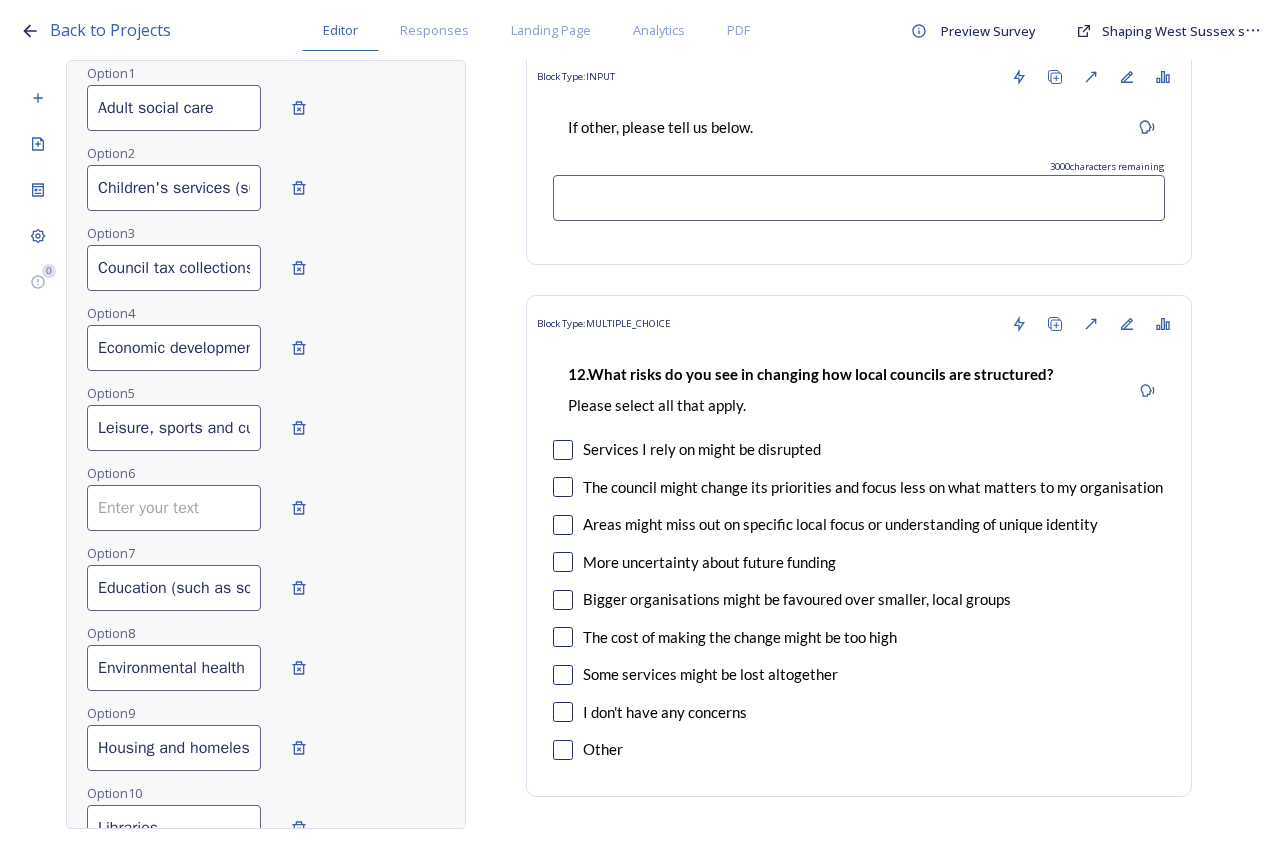 scroll, scrollTop: 0, scrollLeft: 380, axis: horizontal 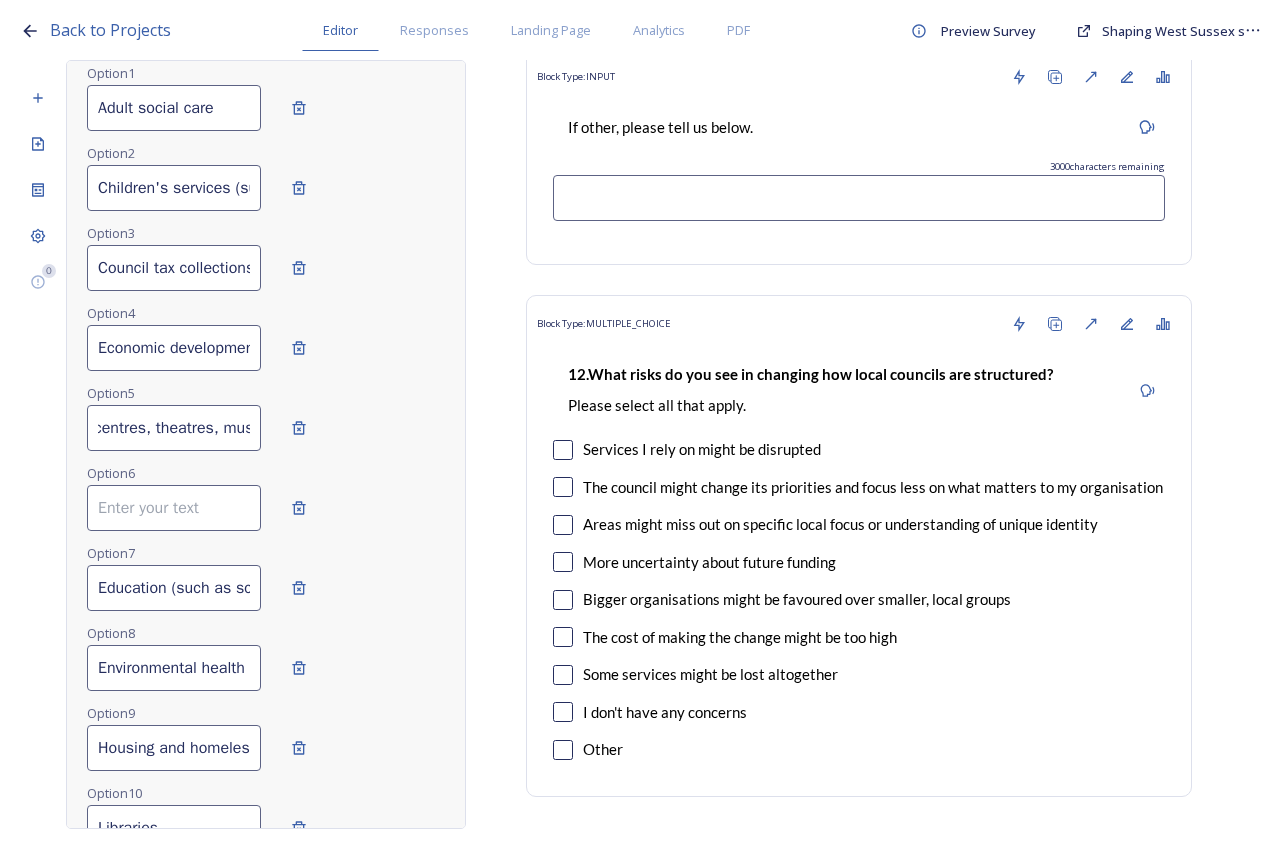 drag, startPoint x: 97, startPoint y: 445, endPoint x: 392, endPoint y: 467, distance: 295.8192 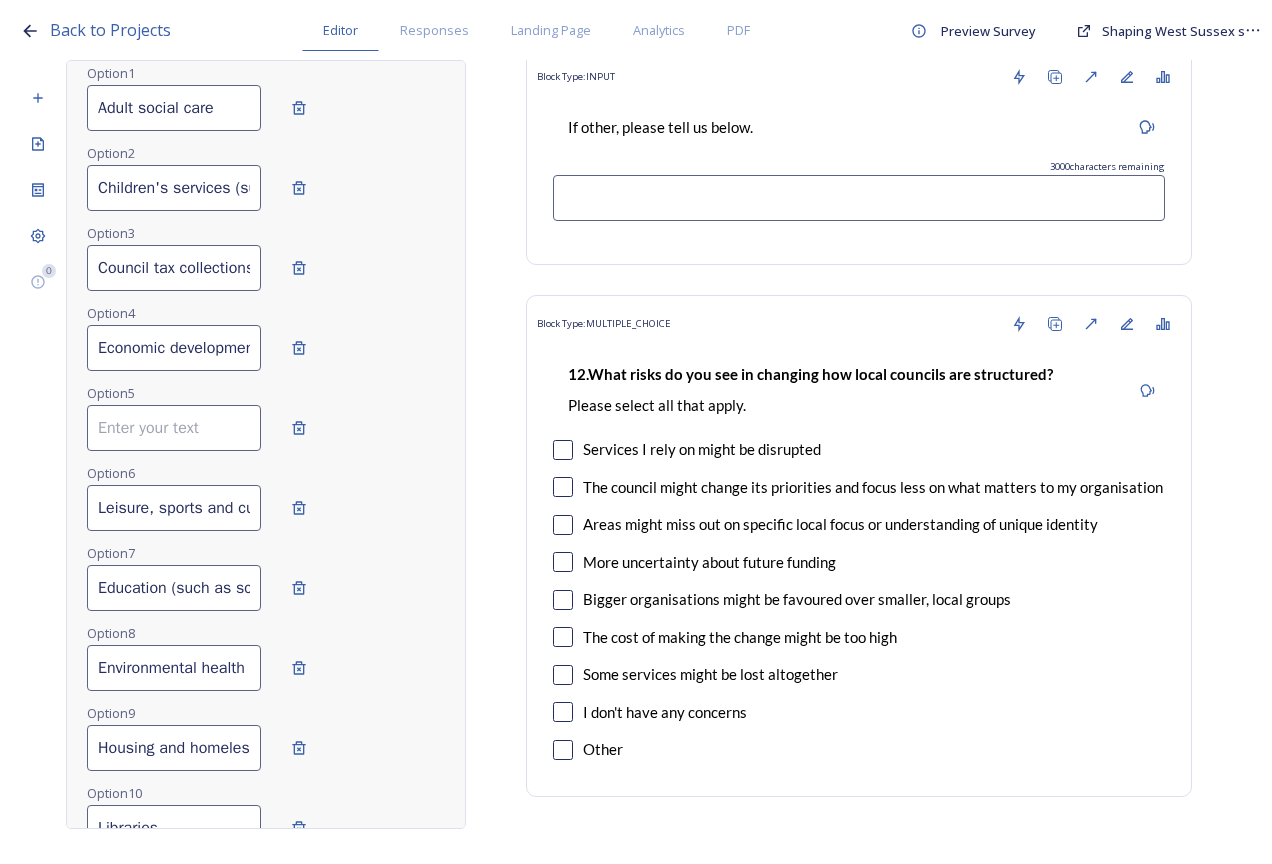 scroll, scrollTop: 0, scrollLeft: 0, axis: both 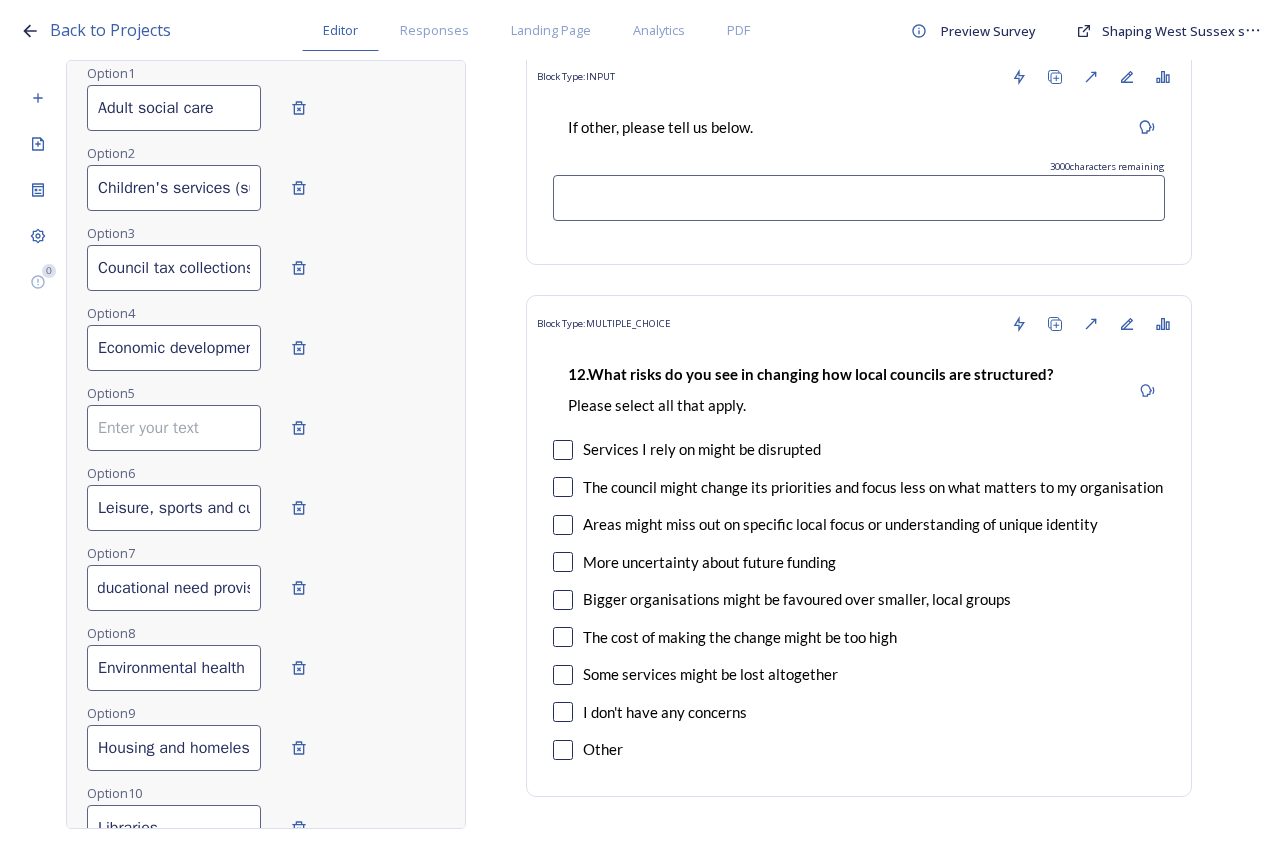 drag, startPoint x: 97, startPoint y: 608, endPoint x: 434, endPoint y: 630, distance: 337.71735 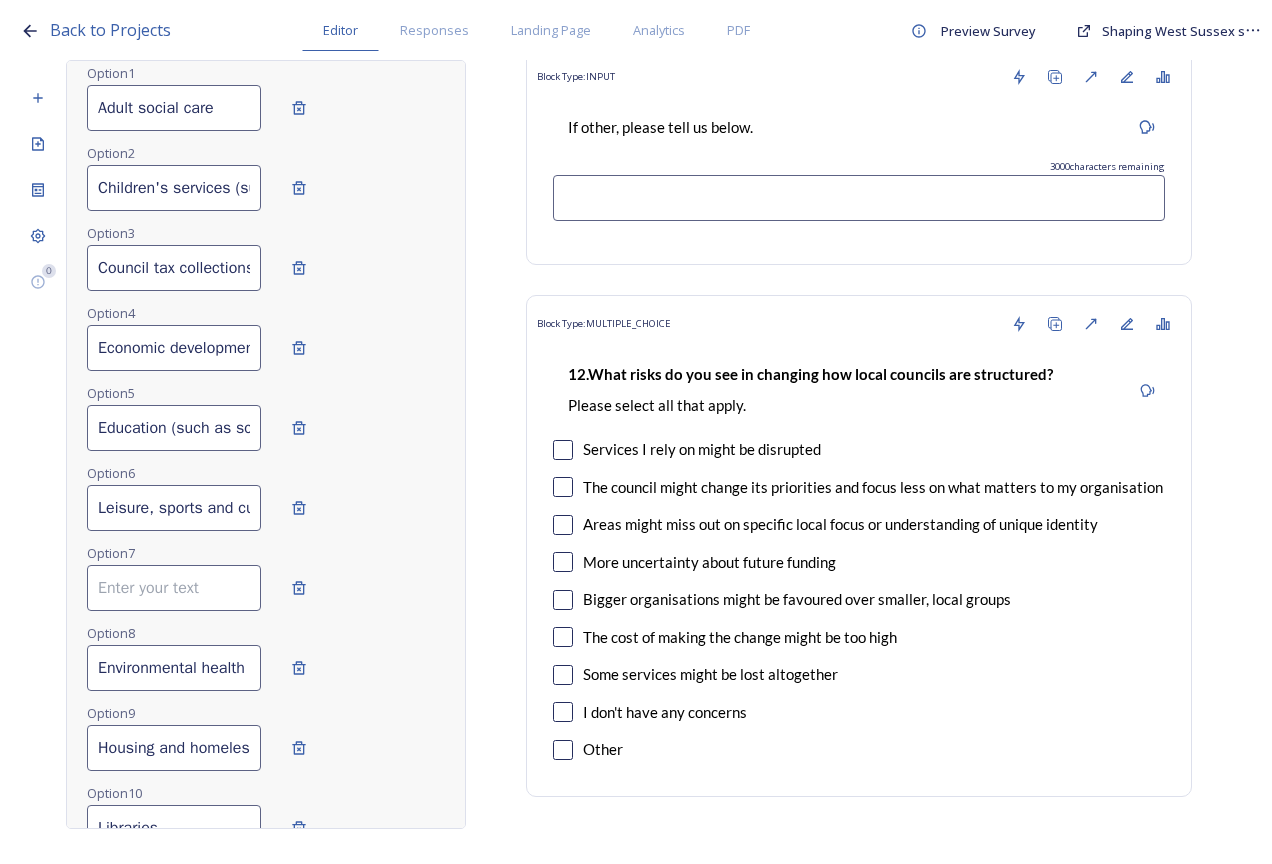 scroll, scrollTop: 0, scrollLeft: 0, axis: both 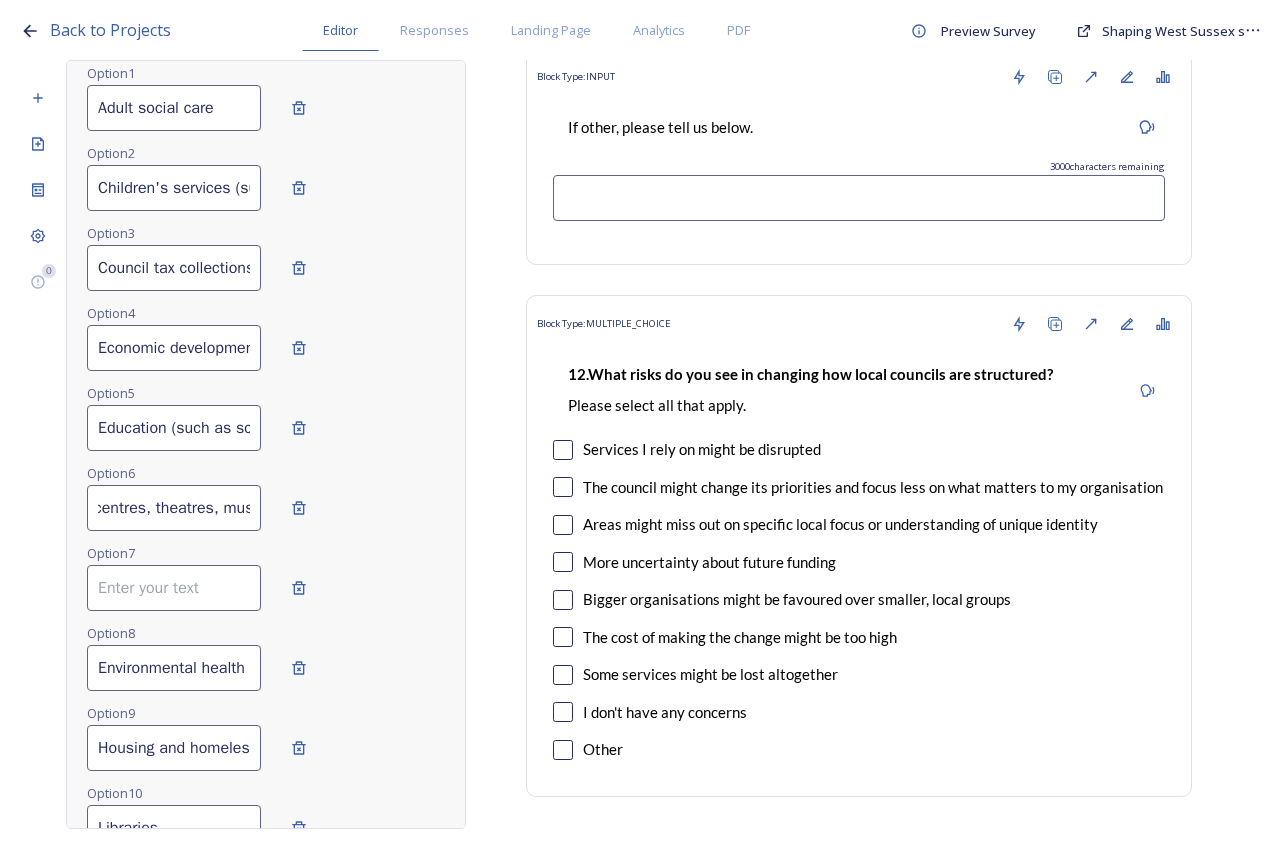 drag, startPoint x: 105, startPoint y: 521, endPoint x: 404, endPoint y: 544, distance: 299.8833 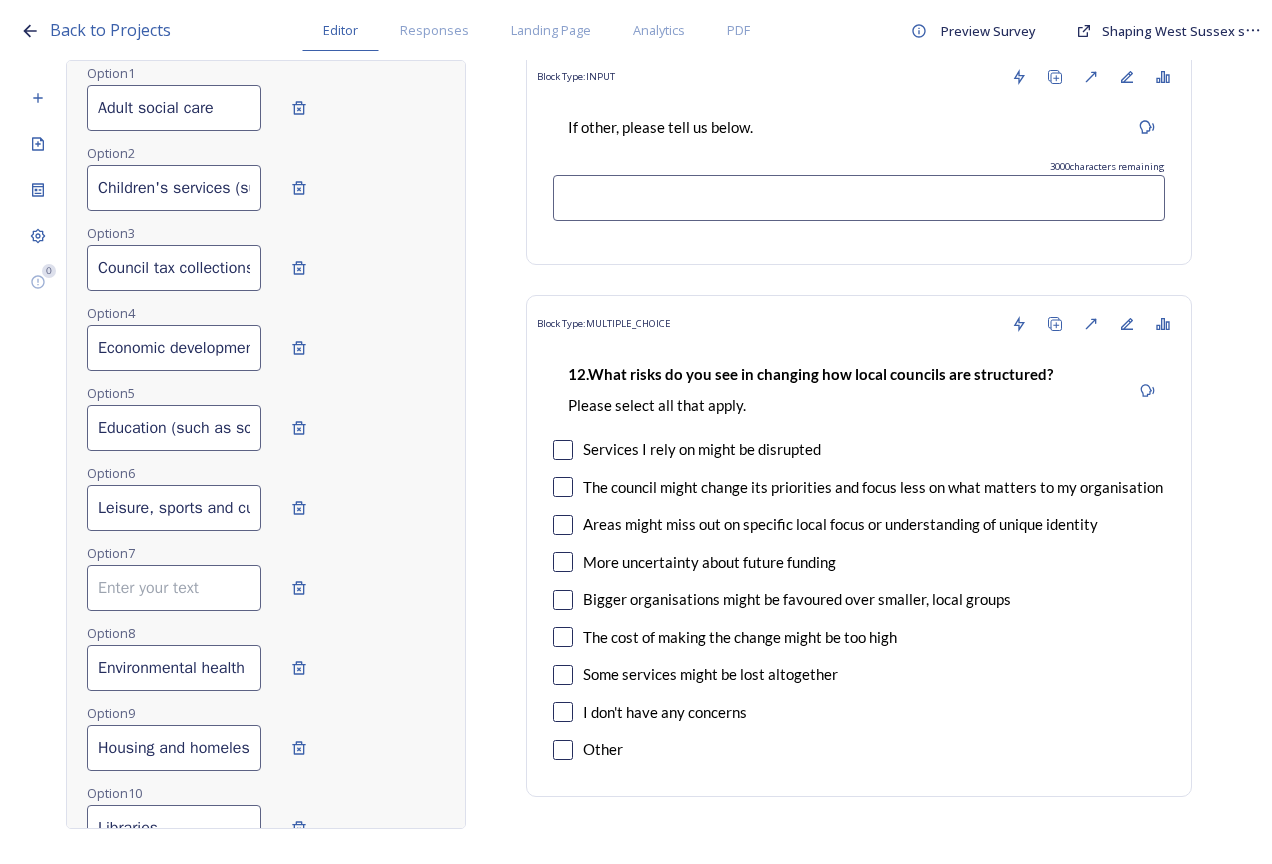 drag, startPoint x: 283, startPoint y: 529, endPoint x: -120, endPoint y: 497, distance: 404.26846 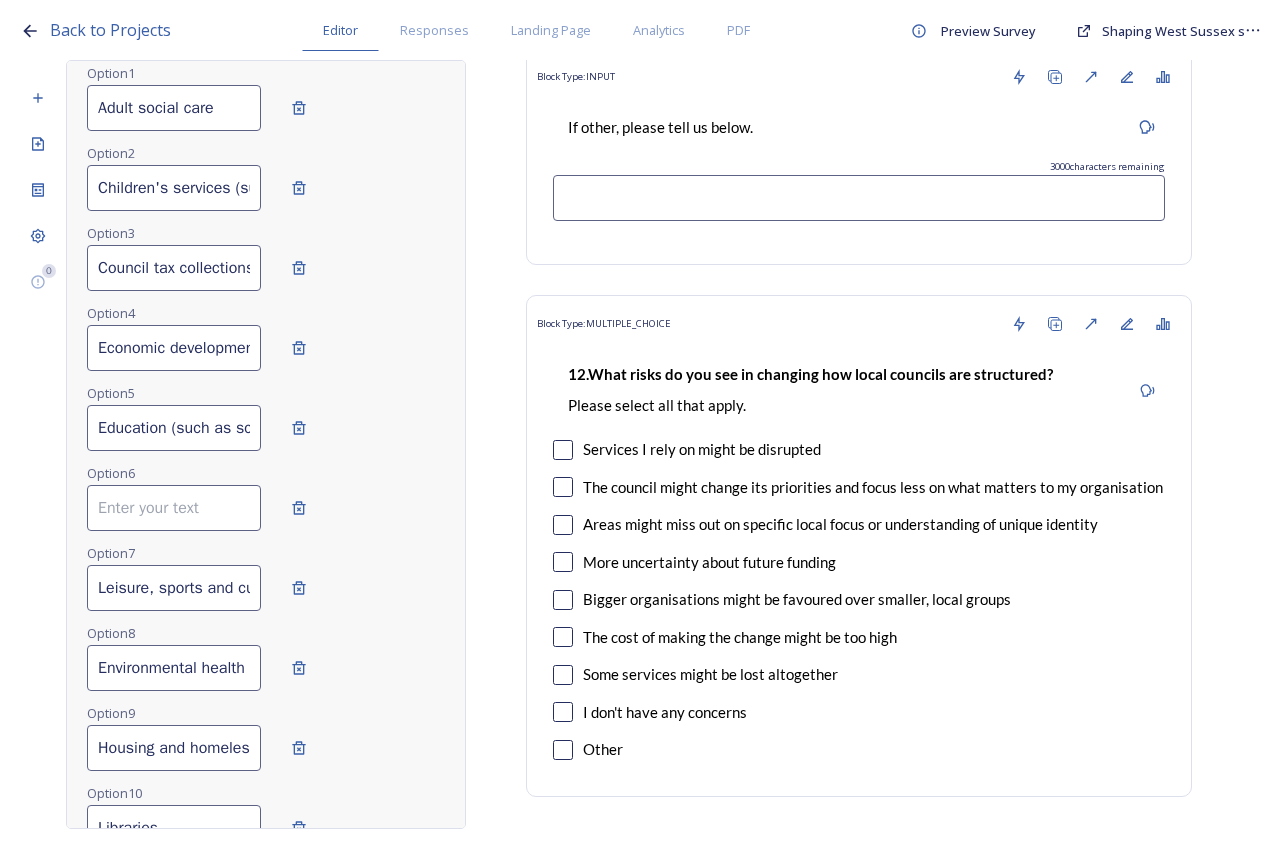 scroll, scrollTop: 0, scrollLeft: 730, axis: horizontal 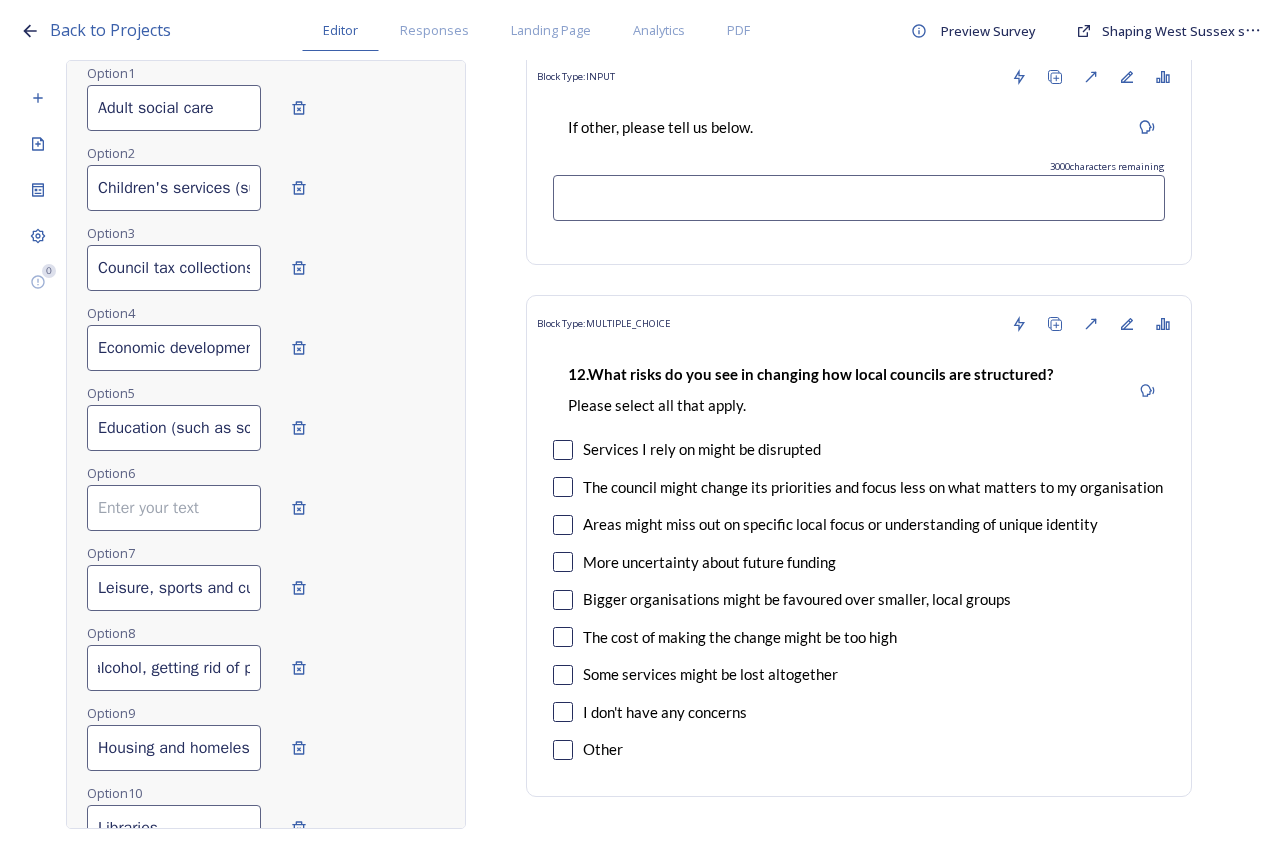 drag, startPoint x: 98, startPoint y: 685, endPoint x: 407, endPoint y: 700, distance: 309.36386 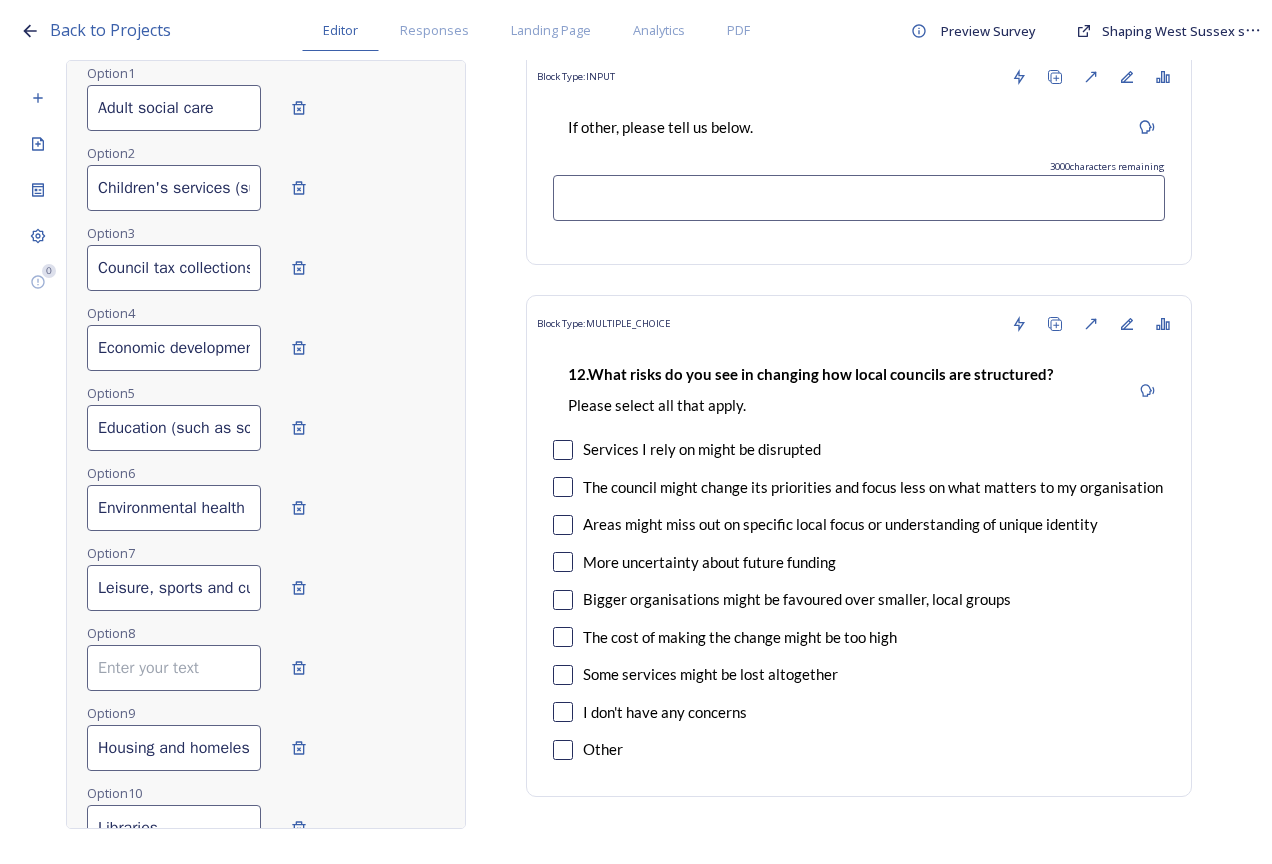 scroll, scrollTop: 0, scrollLeft: 0, axis: both 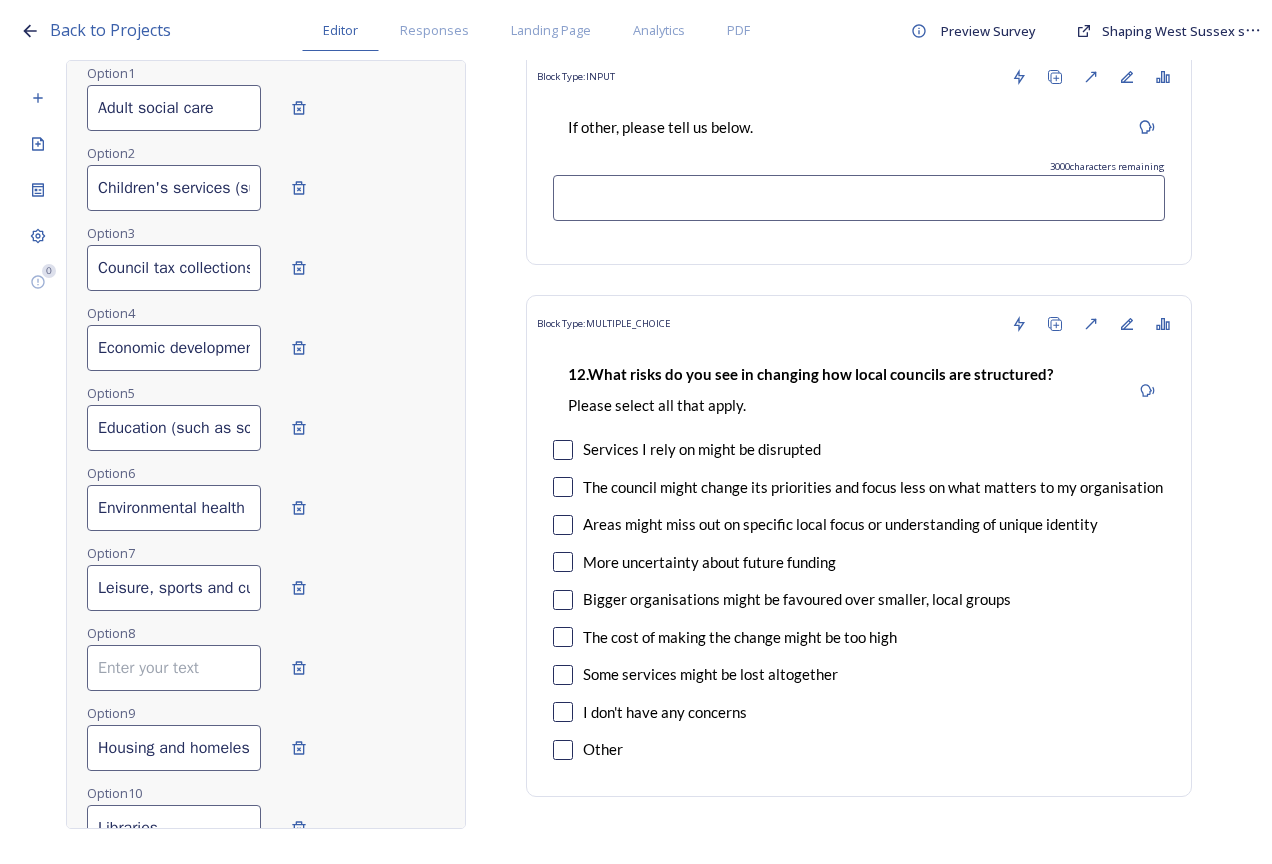 click at bounding box center [174, 668] 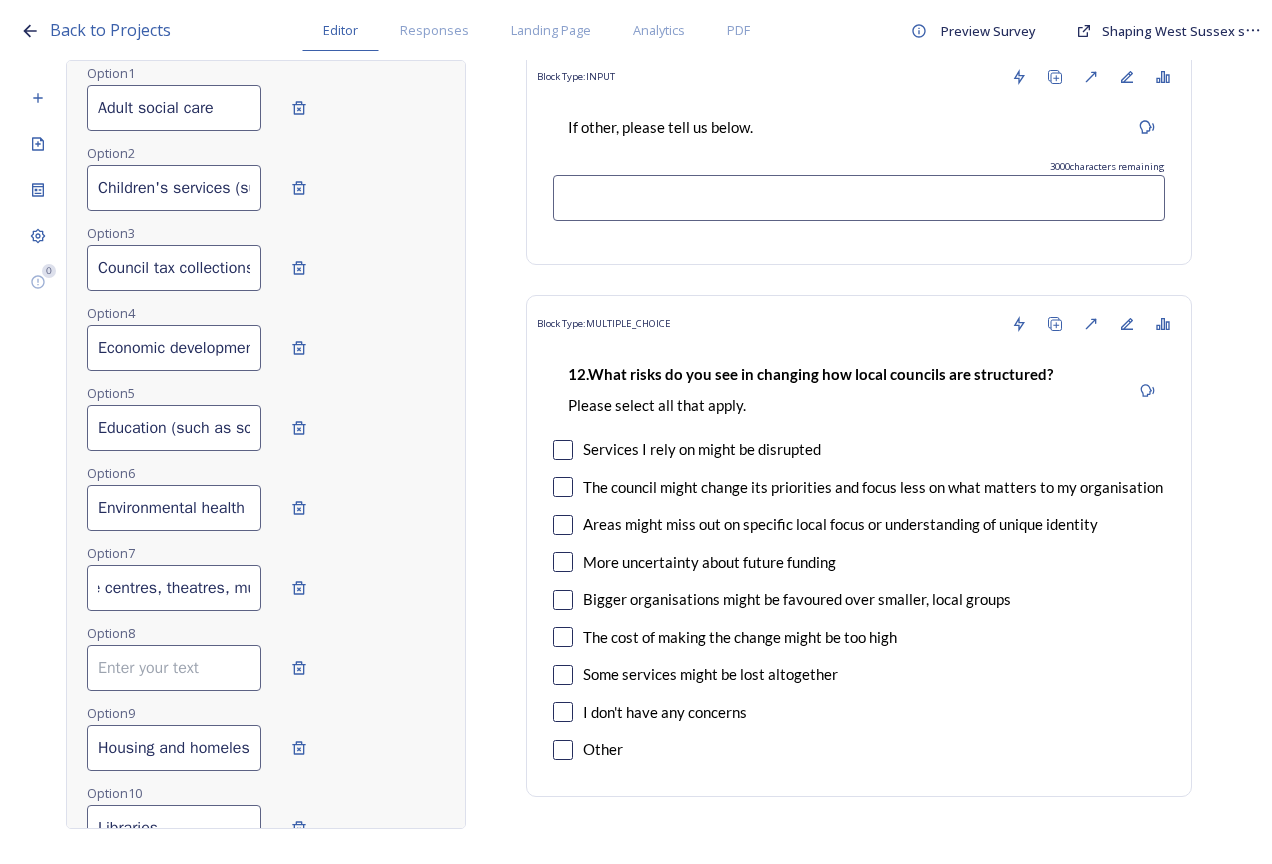 scroll, scrollTop: 0, scrollLeft: 380, axis: horizontal 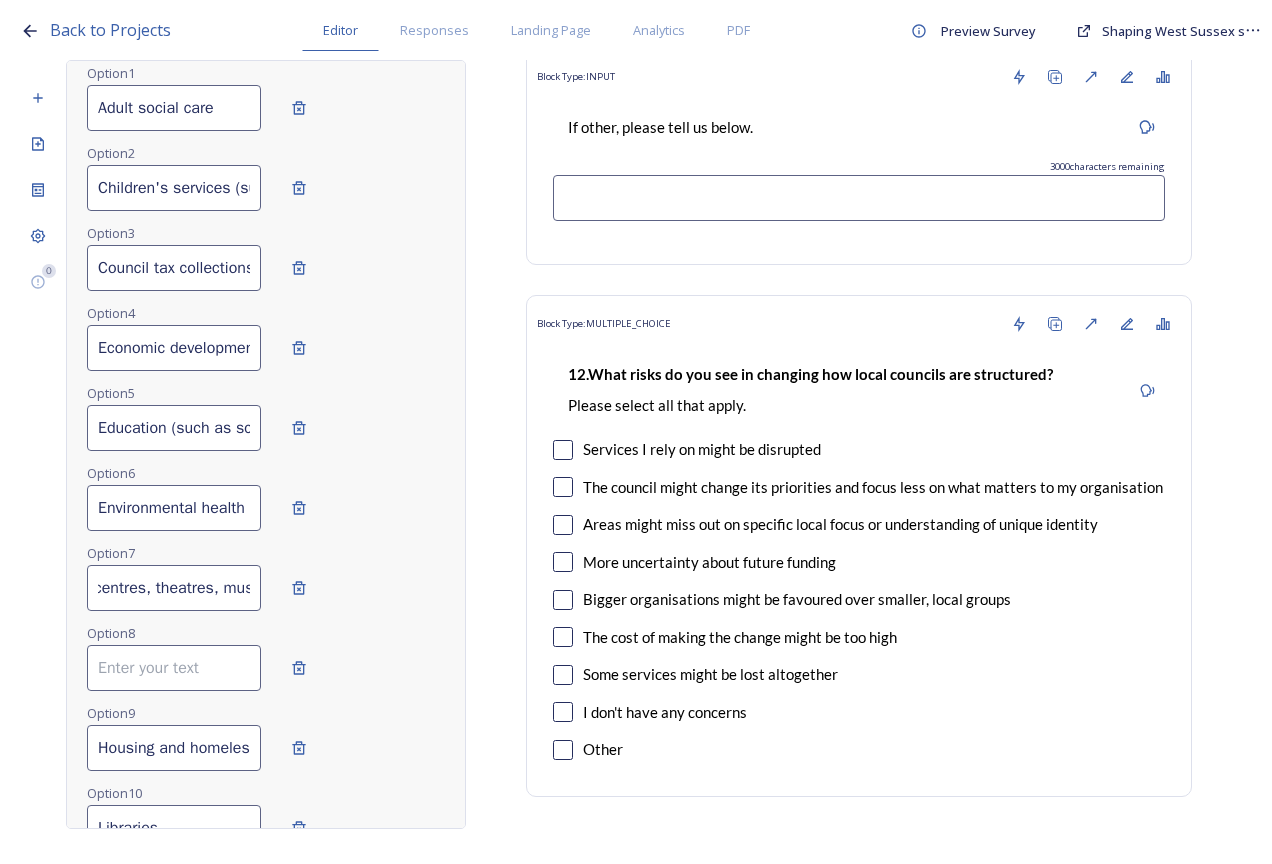 drag, startPoint x: 96, startPoint y: 603, endPoint x: 217, endPoint y: 610, distance: 121.20231 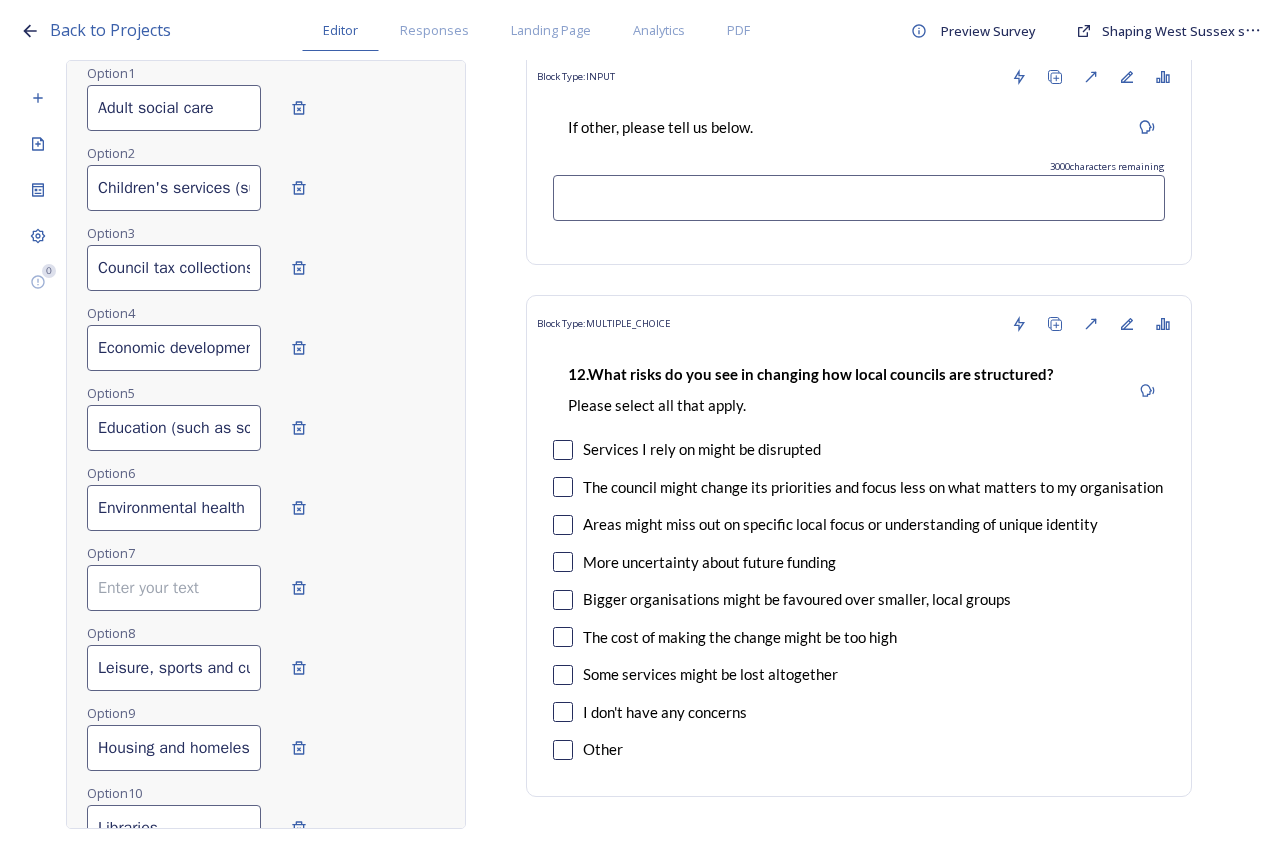scroll, scrollTop: 0, scrollLeft: 0, axis: both 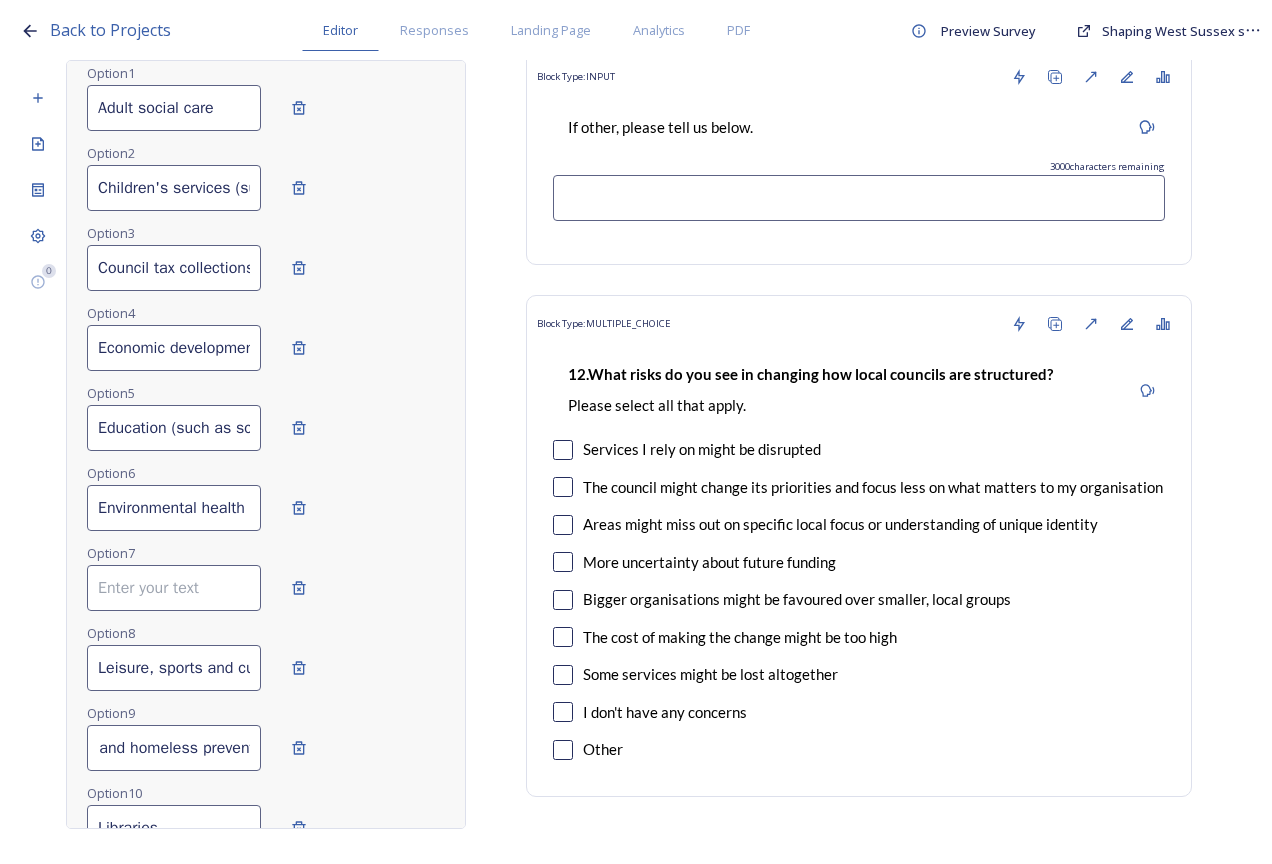 drag, startPoint x: 97, startPoint y: 764, endPoint x: 208, endPoint y: 763, distance: 111.0045 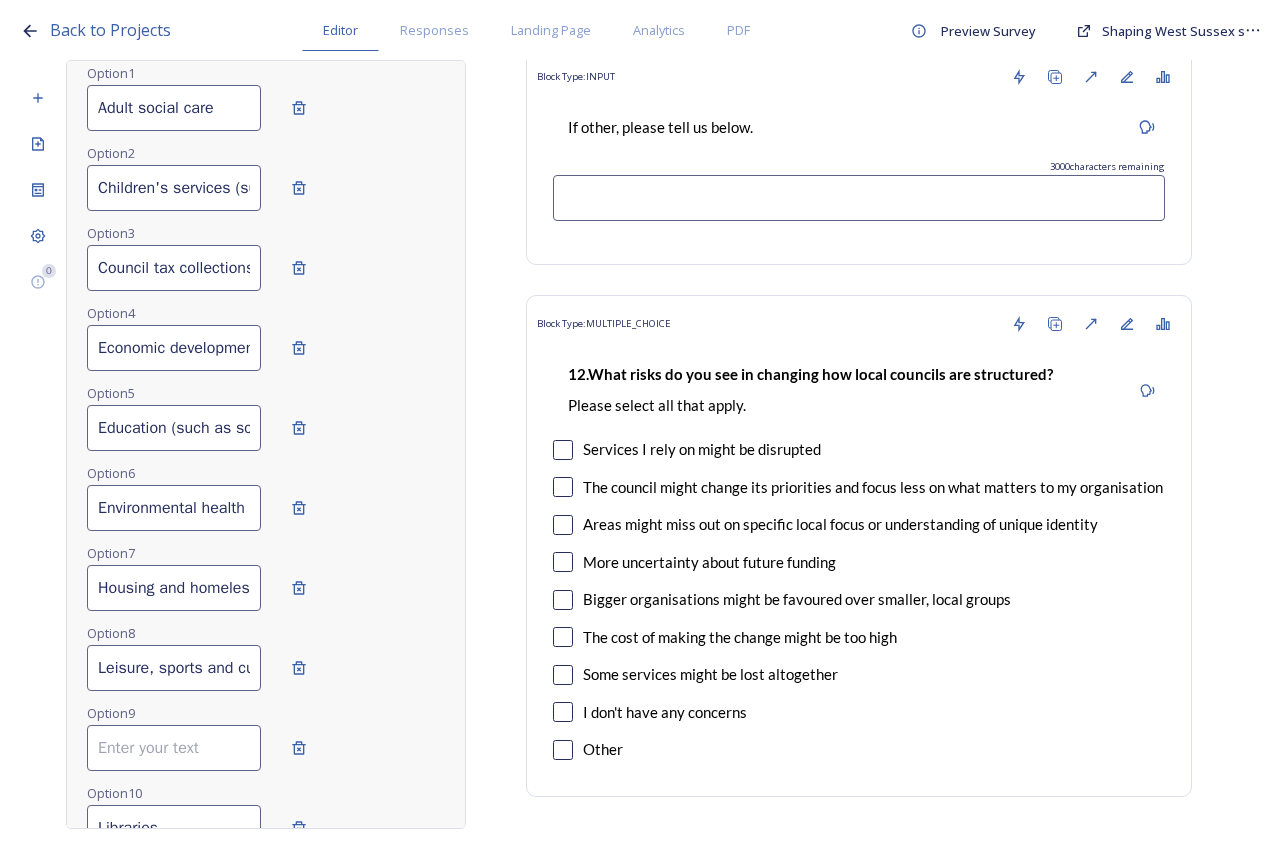 scroll, scrollTop: 0, scrollLeft: 0, axis: both 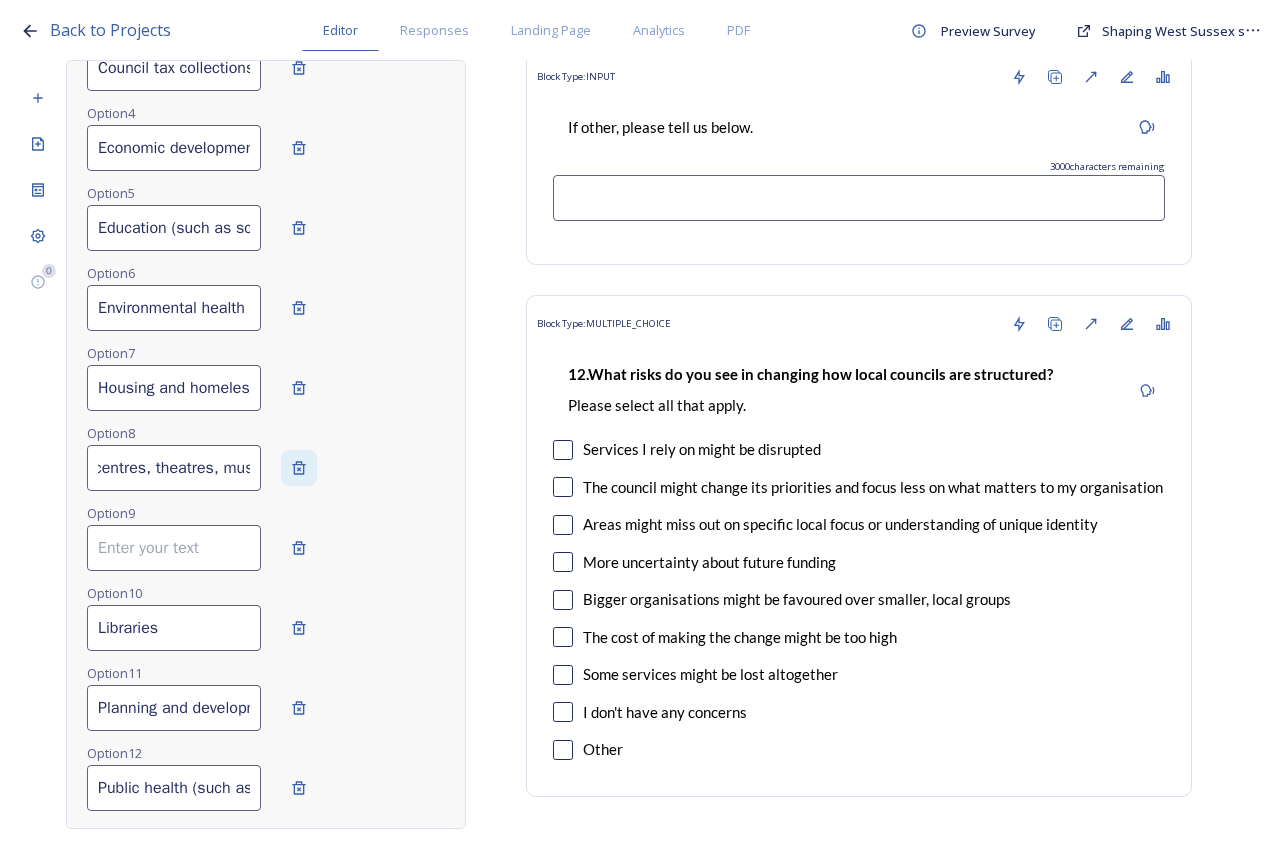 drag, startPoint x: 94, startPoint y: 480, endPoint x: 344, endPoint y: 488, distance: 250.12796 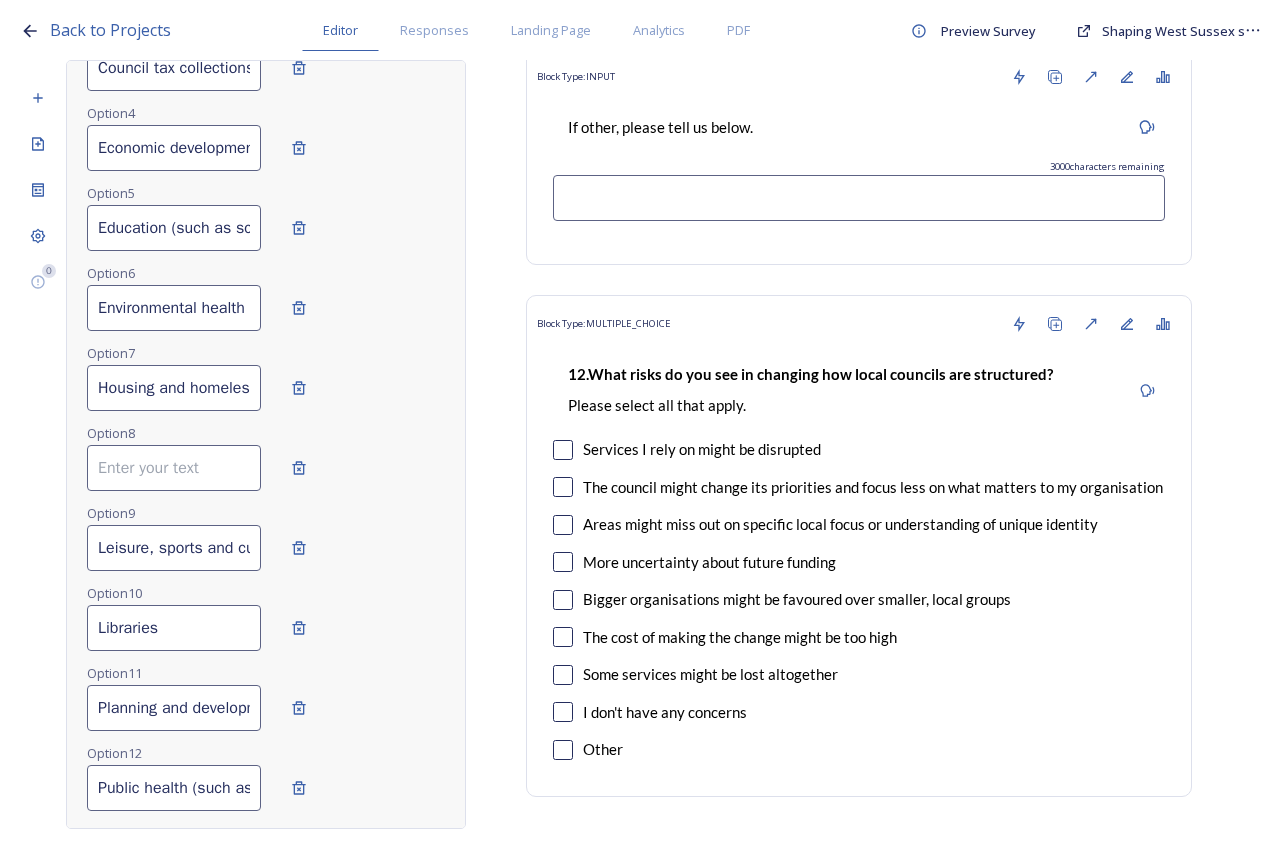 scroll, scrollTop: 0, scrollLeft: 0, axis: both 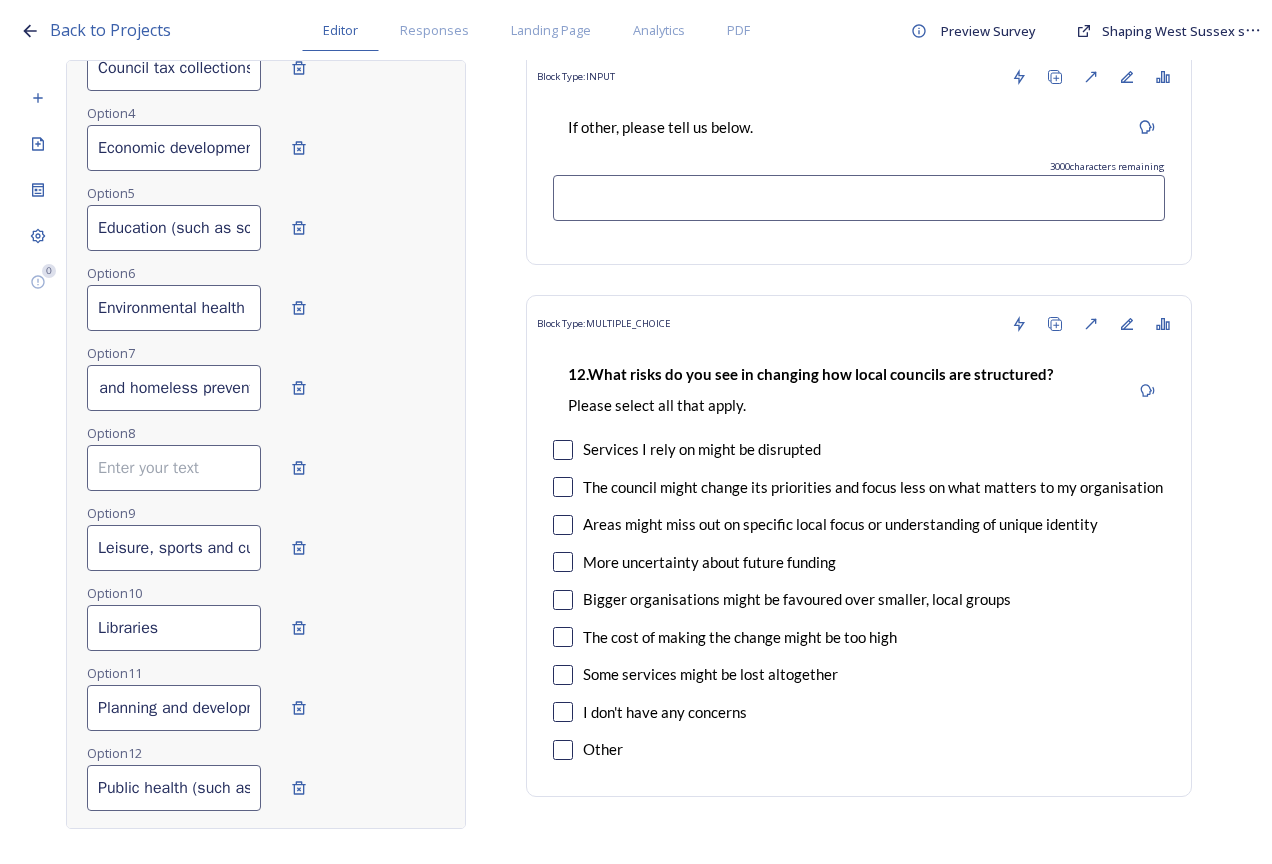 drag, startPoint x: 196, startPoint y: 411, endPoint x: 426, endPoint y: 408, distance: 230.01956 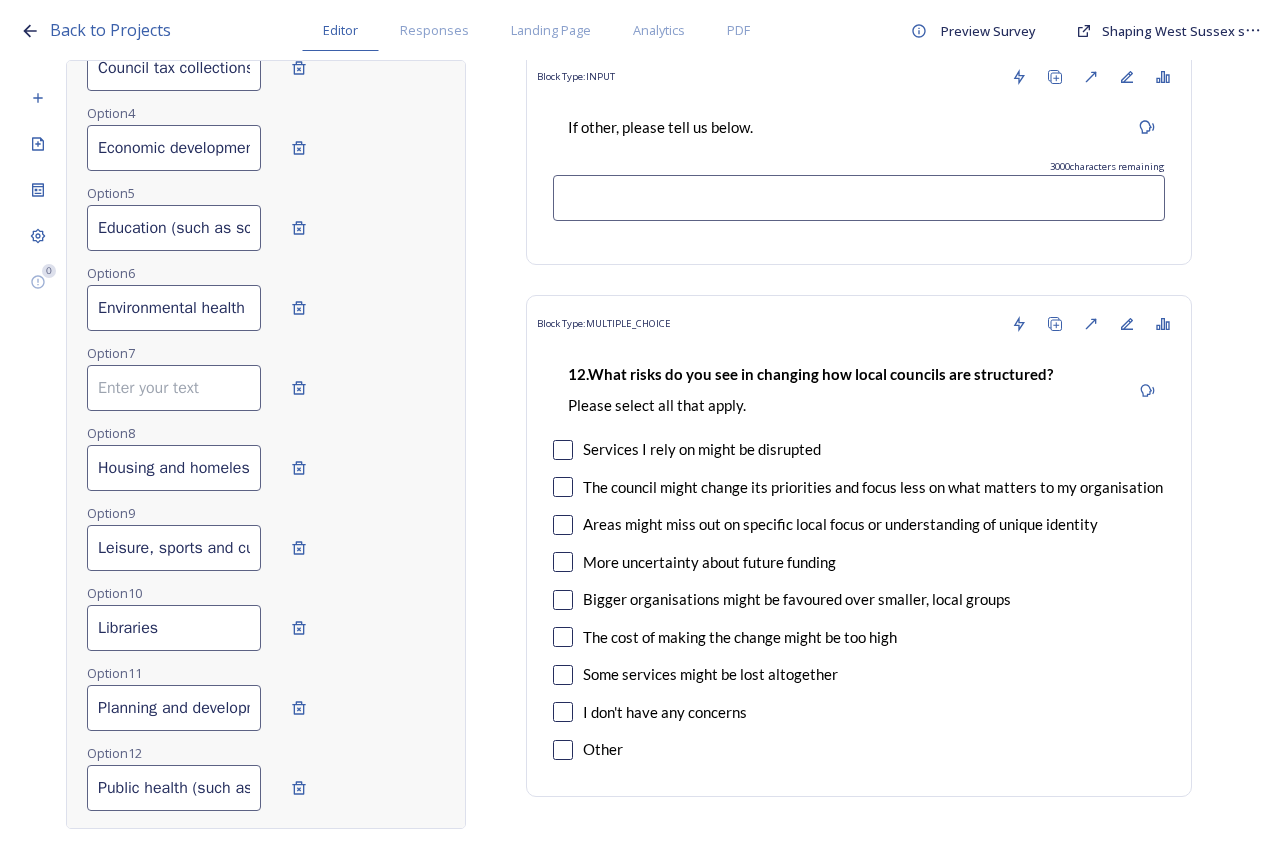 scroll, scrollTop: 0, scrollLeft: 0, axis: both 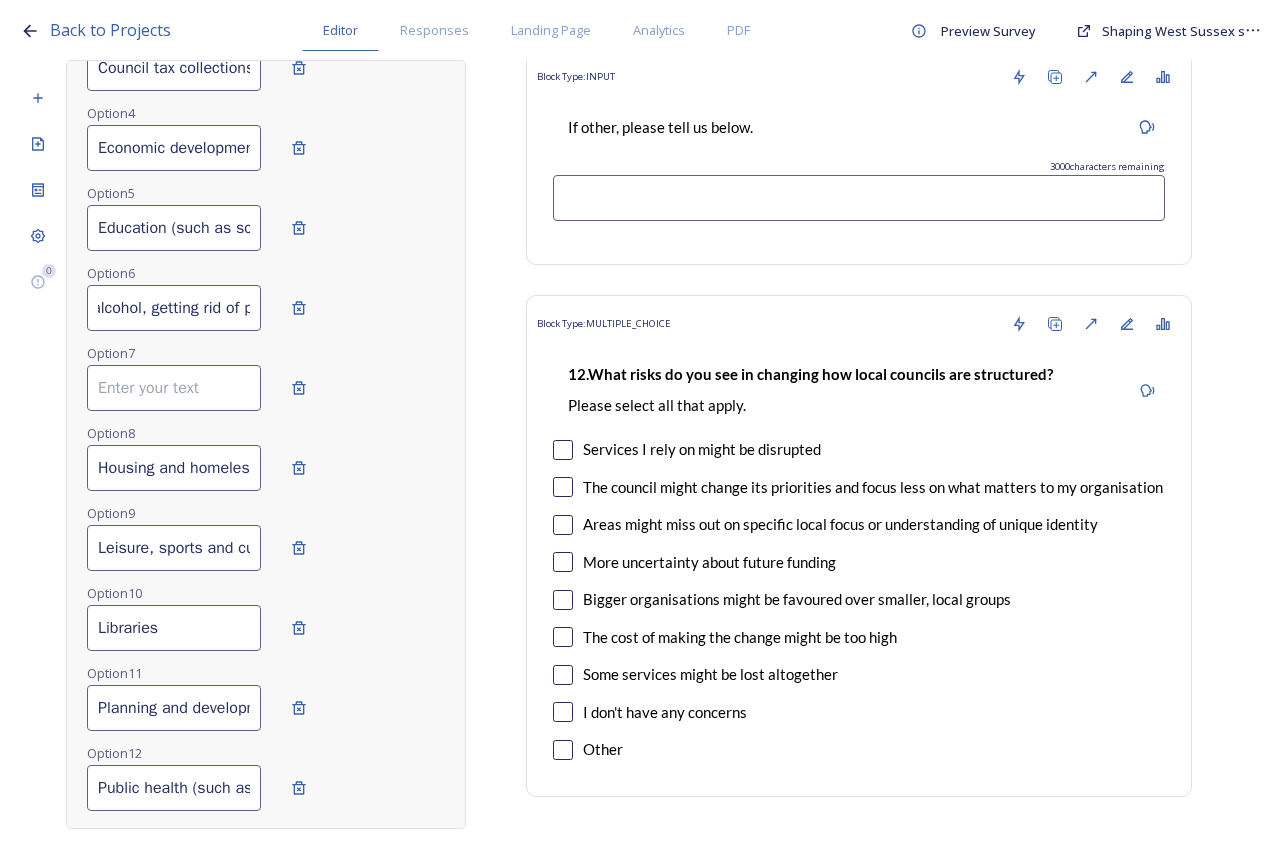 drag, startPoint x: 98, startPoint y: 328, endPoint x: 417, endPoint y: 325, distance: 319.0141 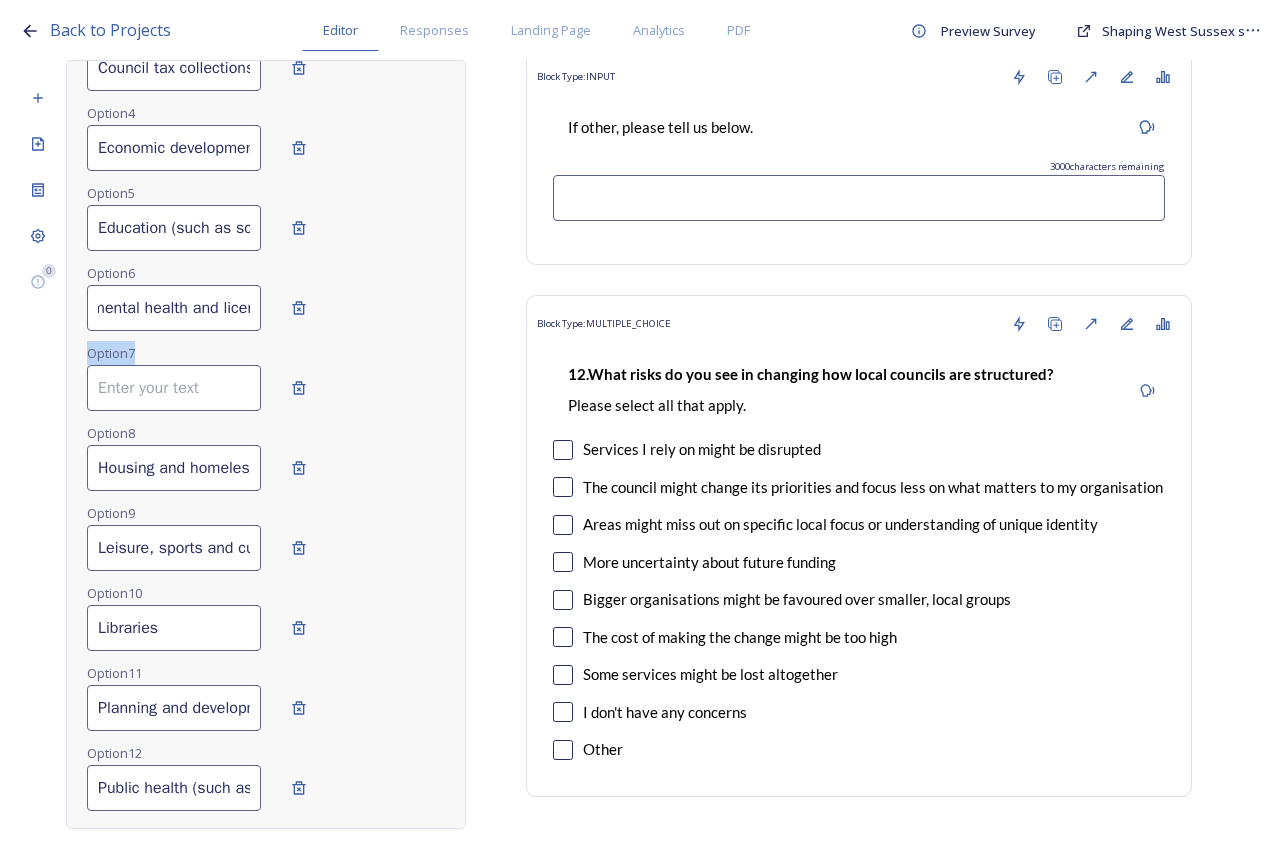 scroll, scrollTop: 0, scrollLeft: 96, axis: horizontal 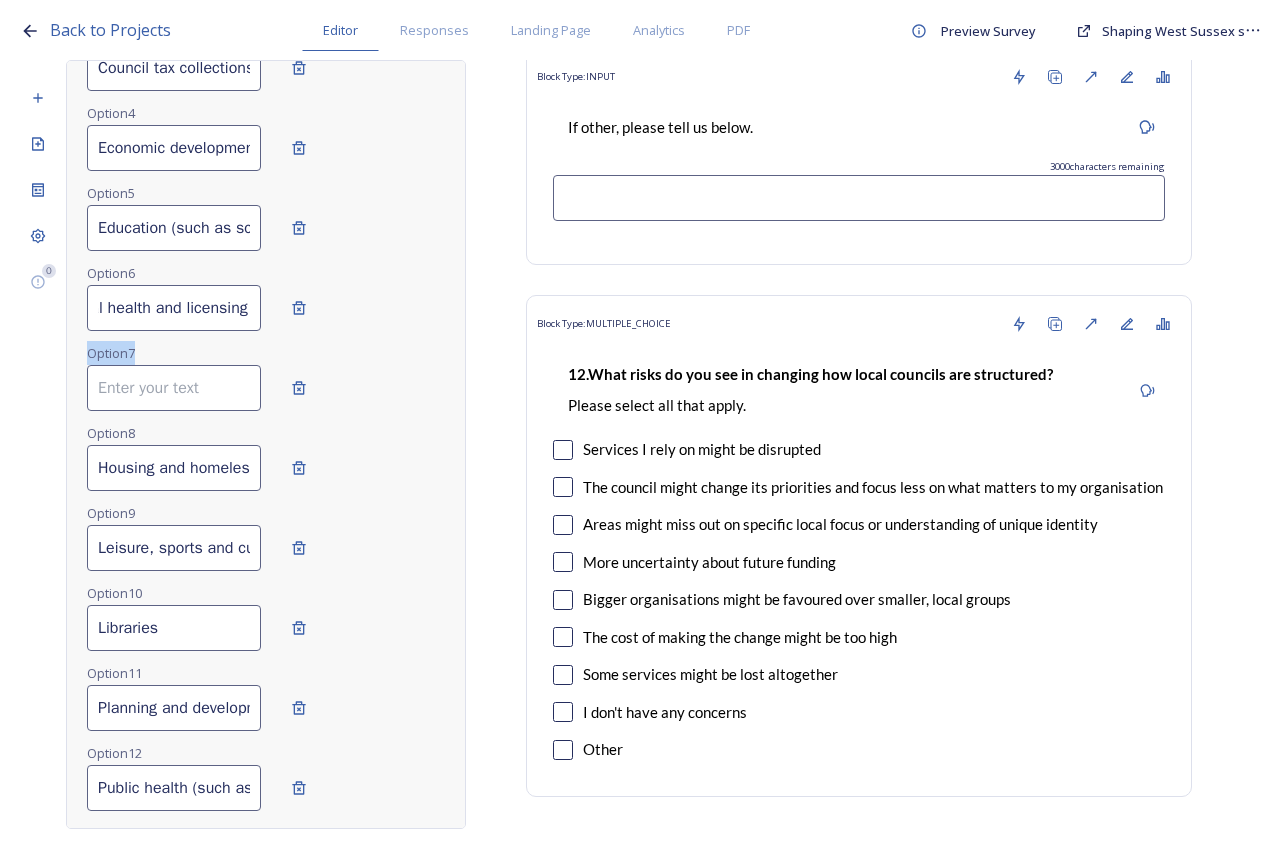 drag, startPoint x: 262, startPoint y: 326, endPoint x: 261, endPoint y: 409, distance: 83.00603 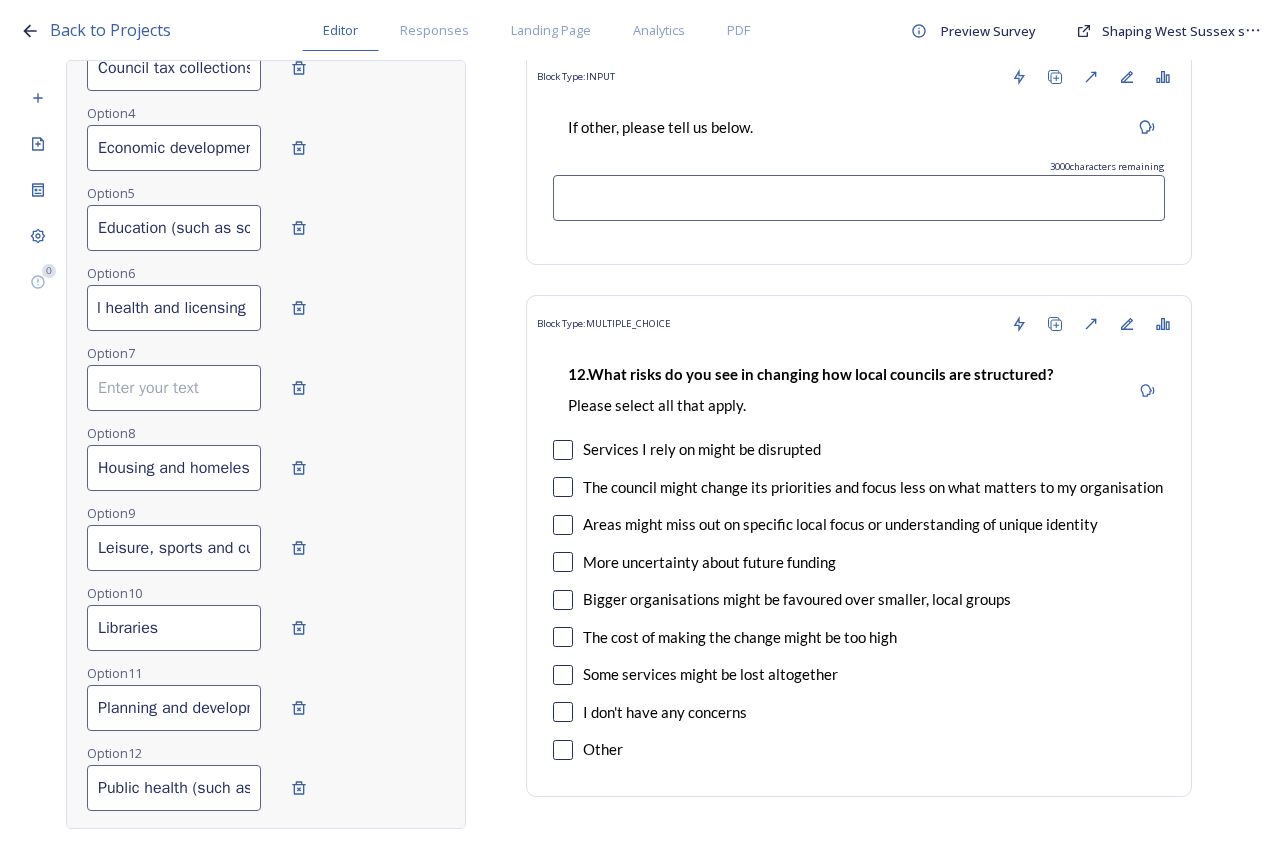 click on "Environmental health and licensing (food safety inspections, licences for businesses such as taxis and alcohol, getting rid of pests)" at bounding box center (174, 308) 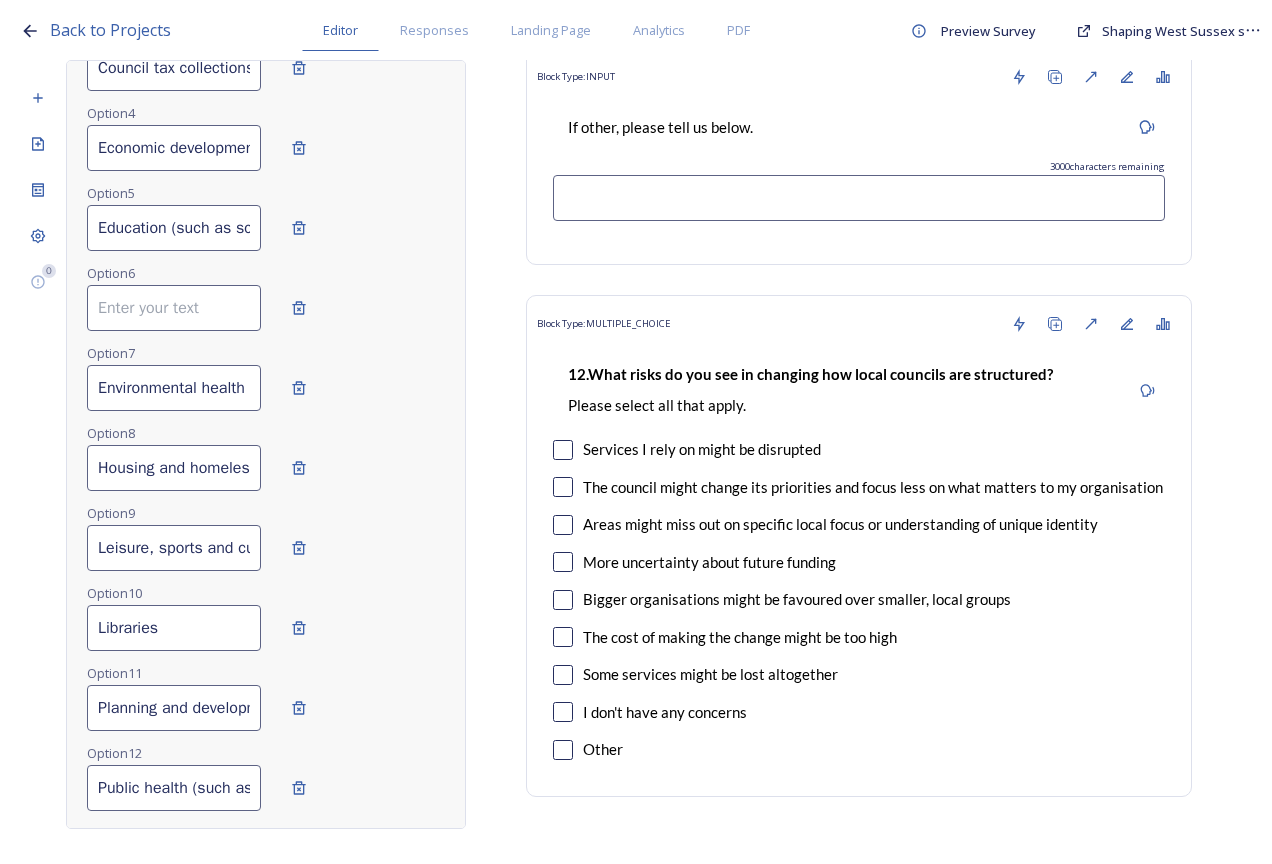 scroll, scrollTop: 0, scrollLeft: 0, axis: both 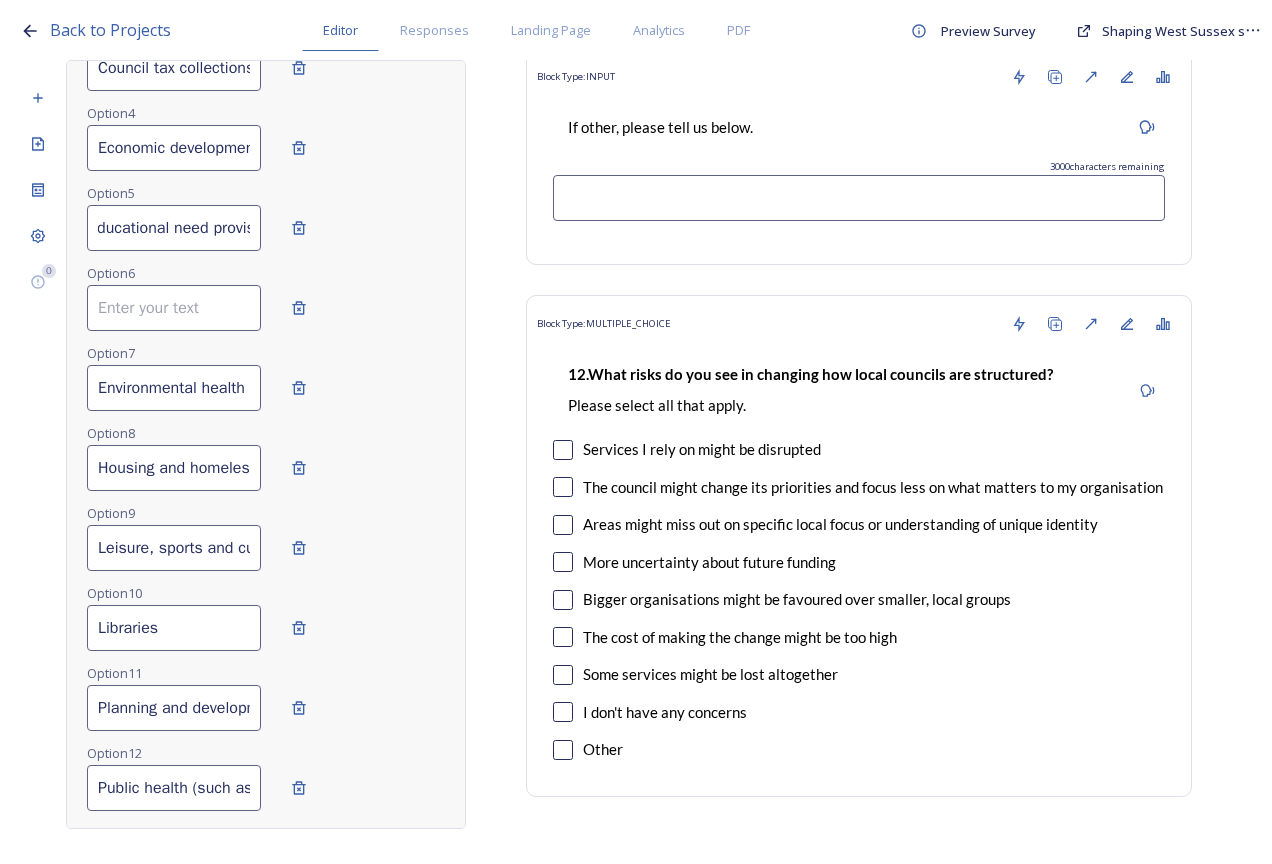 drag, startPoint x: 90, startPoint y: 244, endPoint x: 472, endPoint y: 242, distance: 382.00525 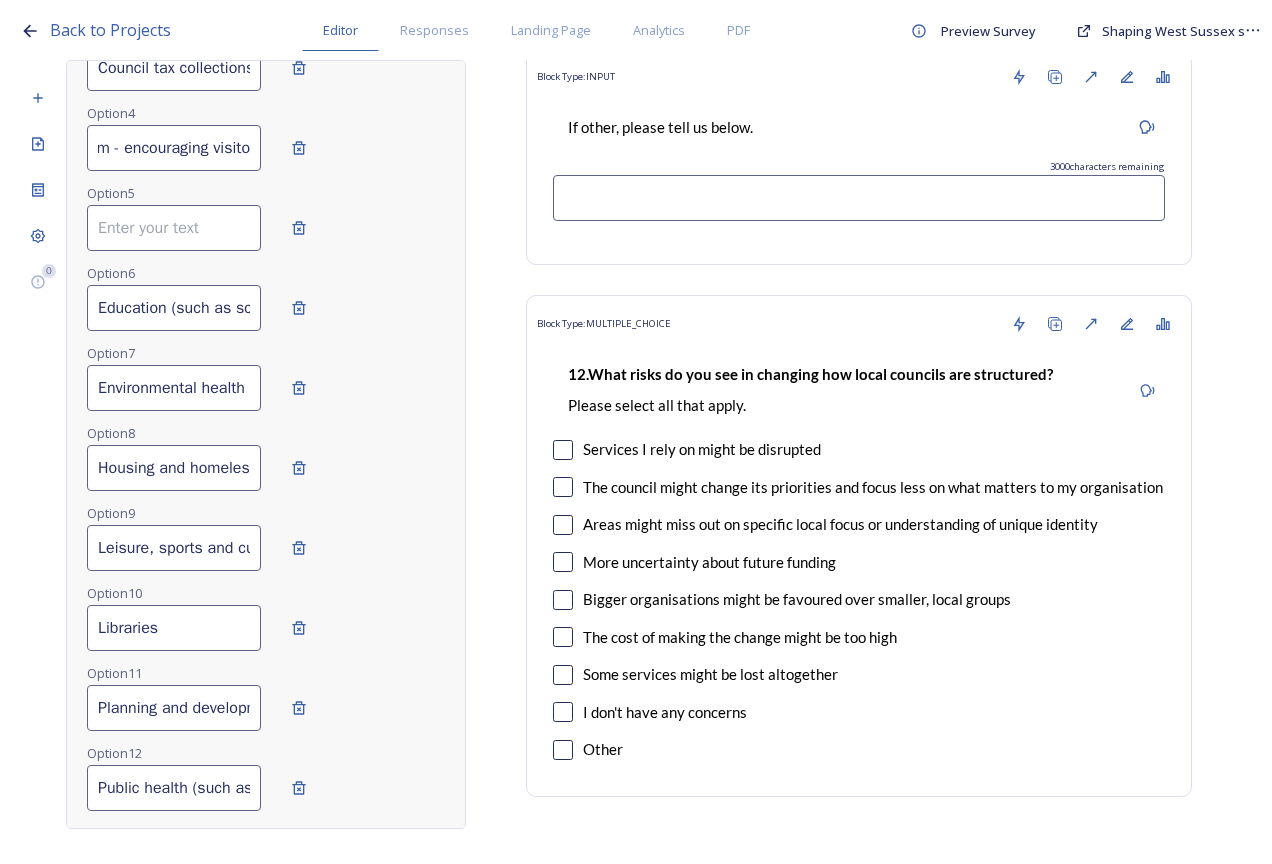 drag, startPoint x: 93, startPoint y: 162, endPoint x: 520, endPoint y: 190, distance: 427.91705 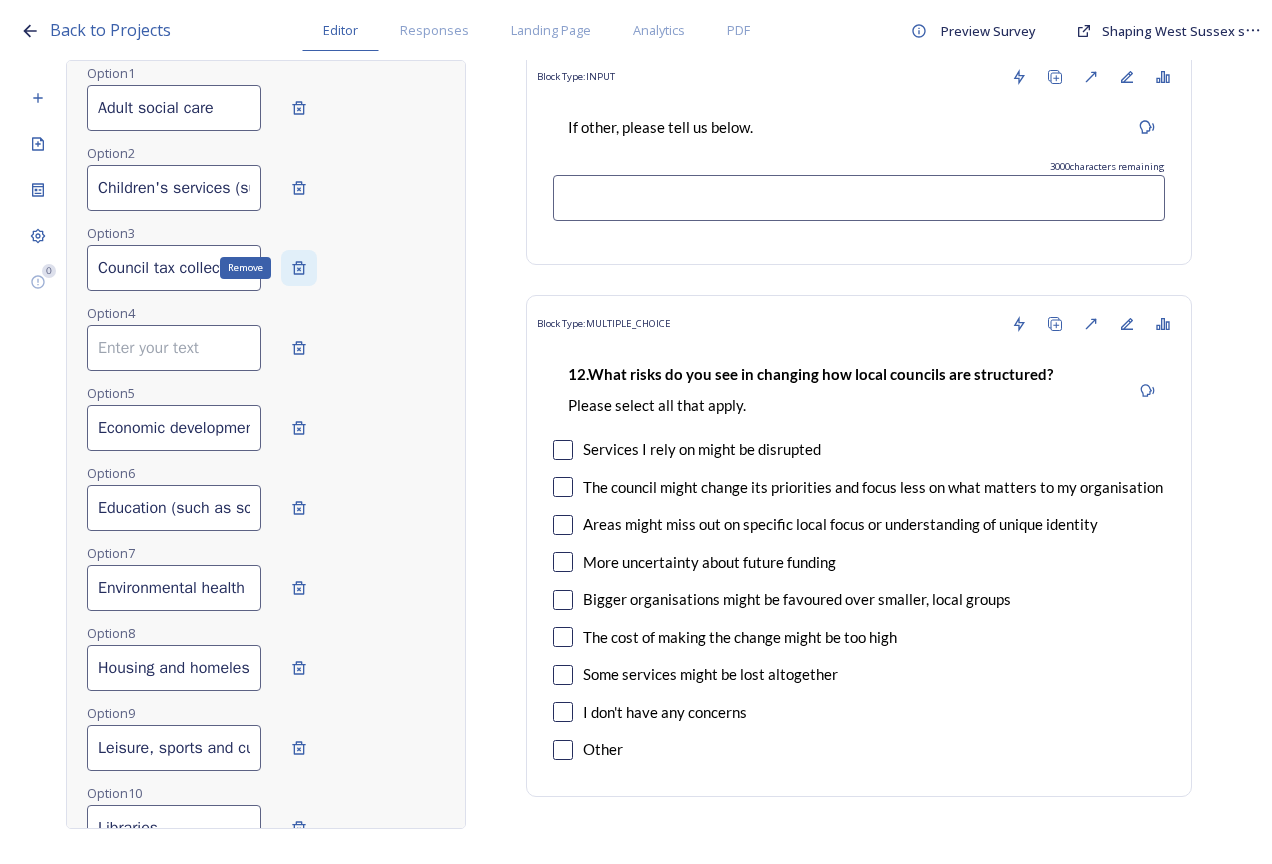 drag, startPoint x: 97, startPoint y: 287, endPoint x: 217, endPoint y: 281, distance: 120.14991 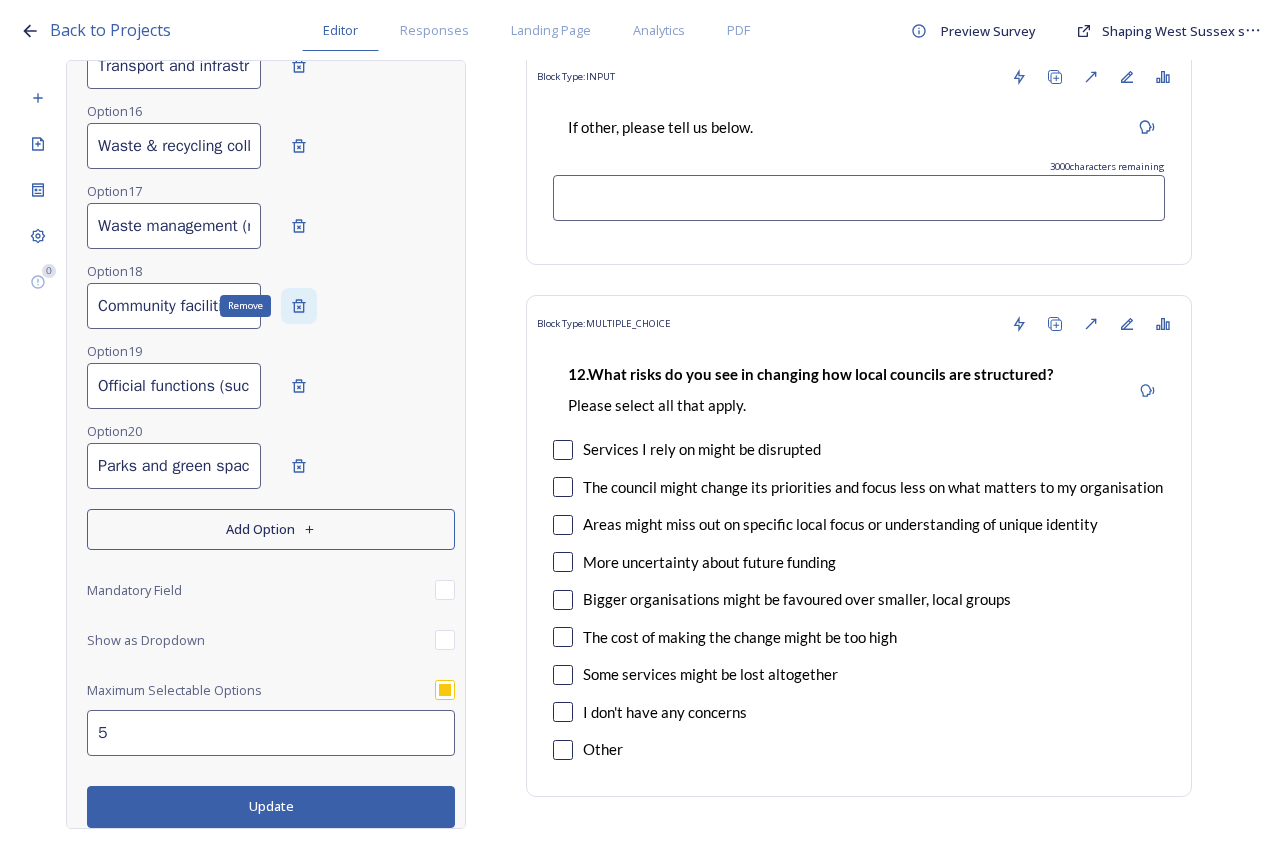 click 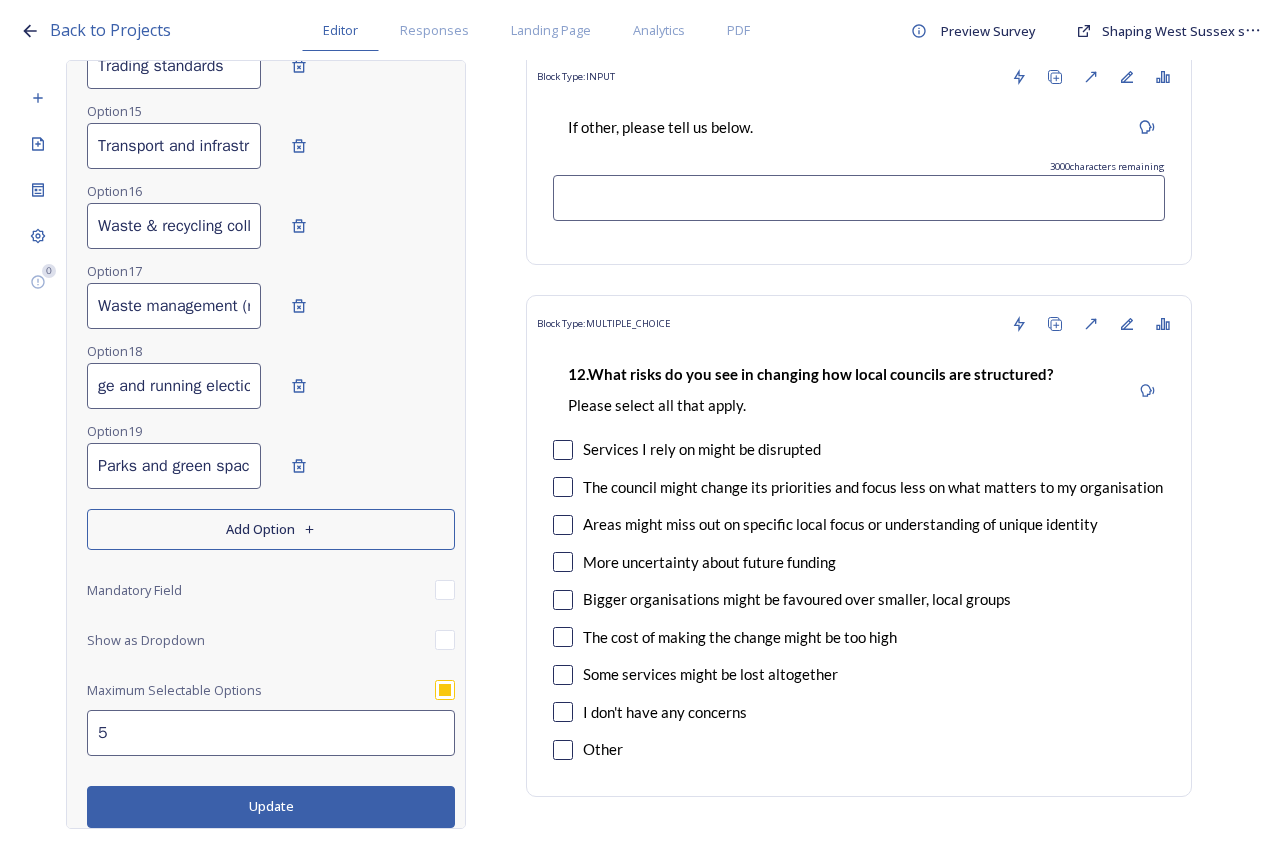 drag, startPoint x: 99, startPoint y: 397, endPoint x: 366, endPoint y: 374, distance: 267.9888 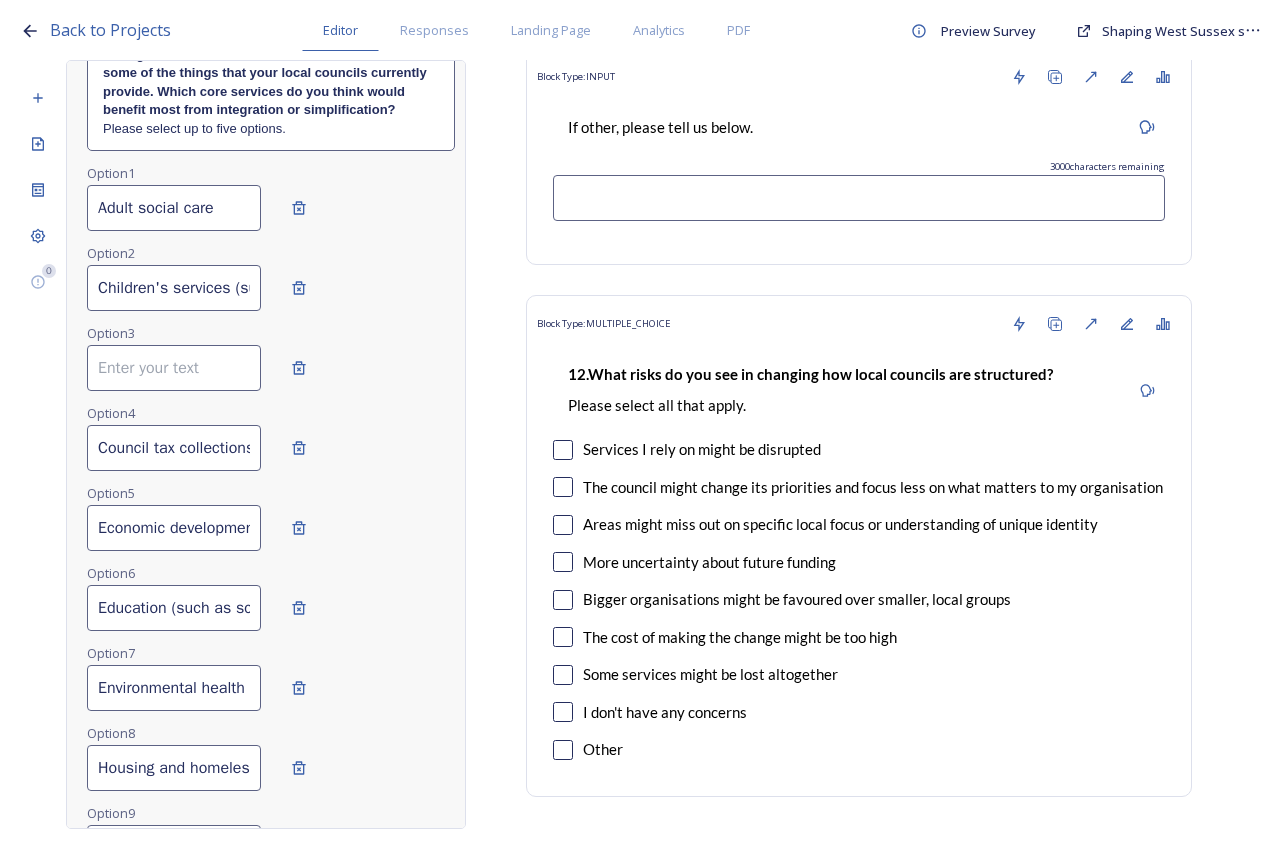 click at bounding box center [174, 368] 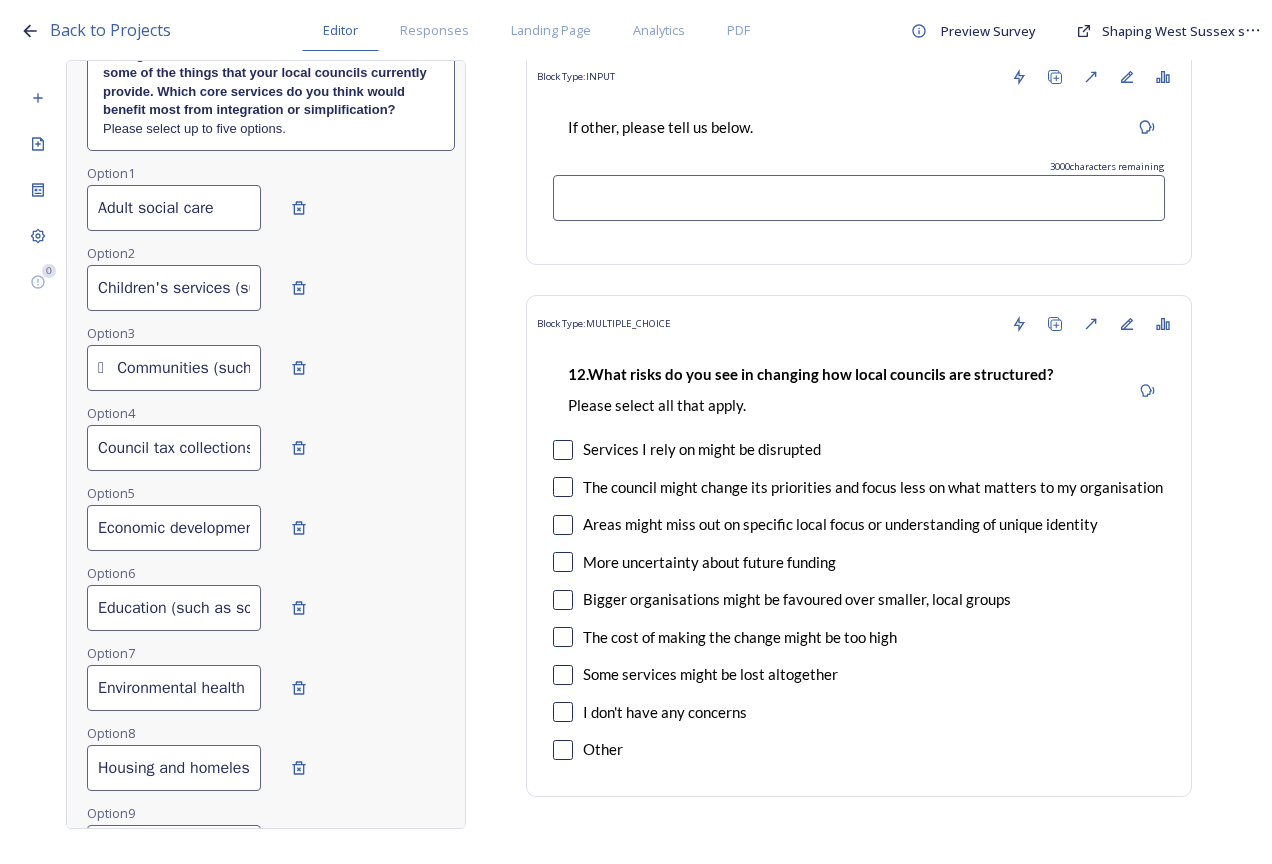 click on "Council tax collections" at bounding box center [174, 448] 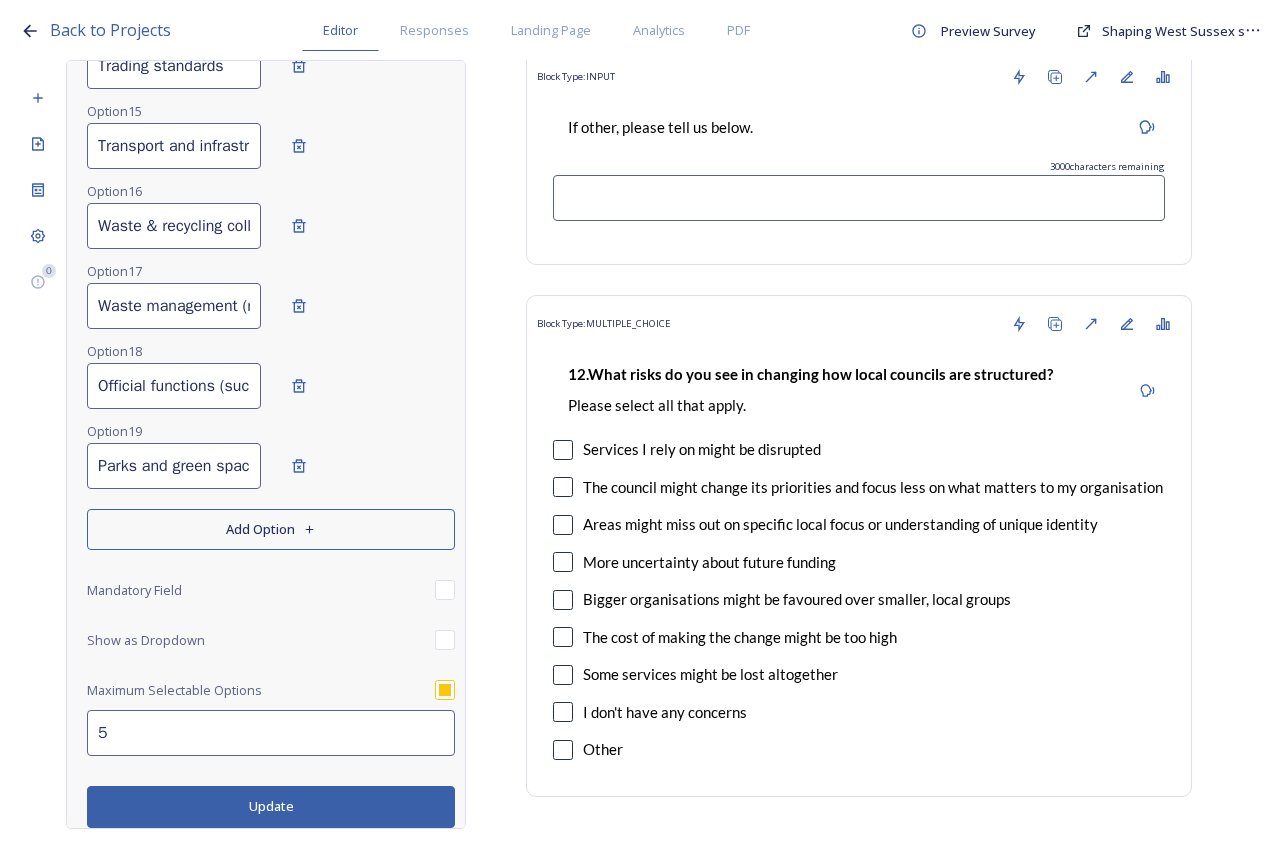 click on "Update" at bounding box center (271, 806) 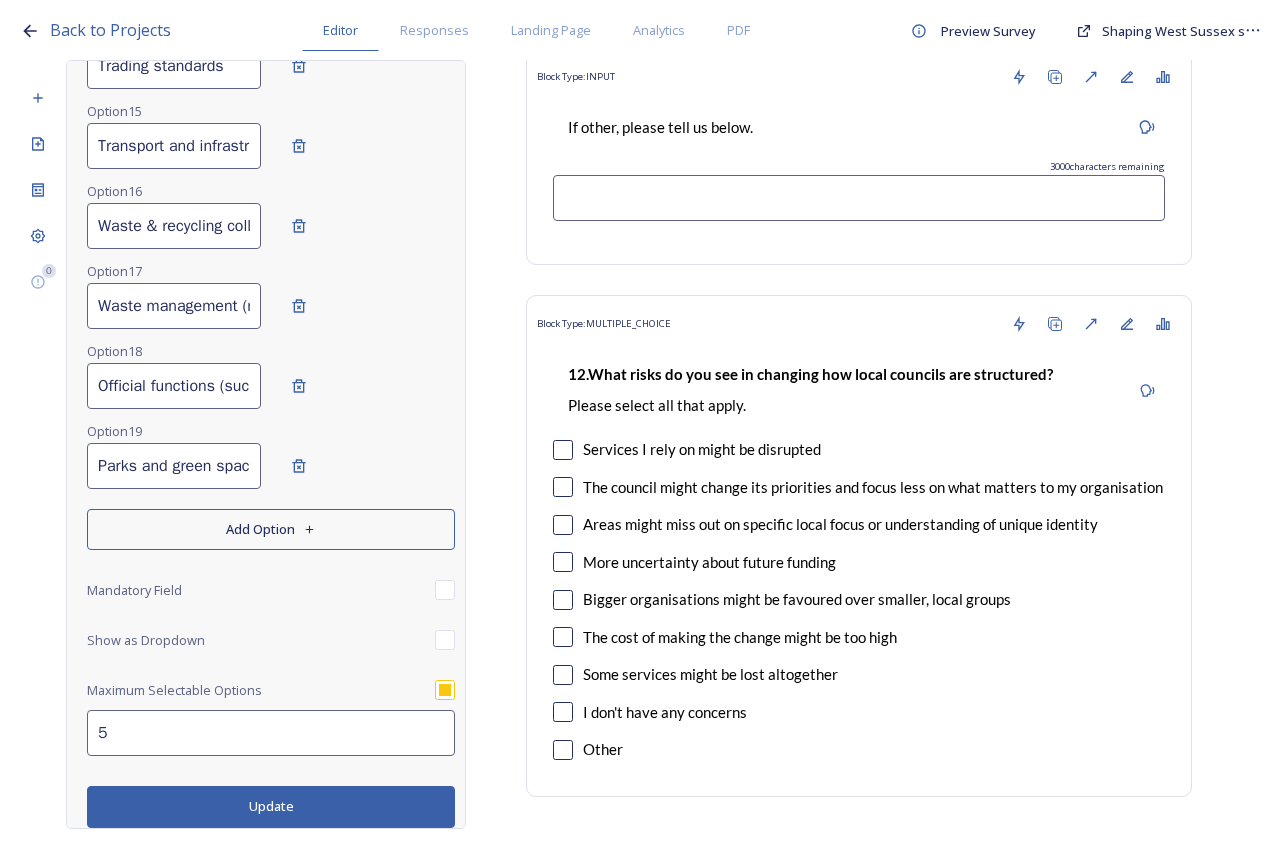click on "Add Option" at bounding box center (271, 529) 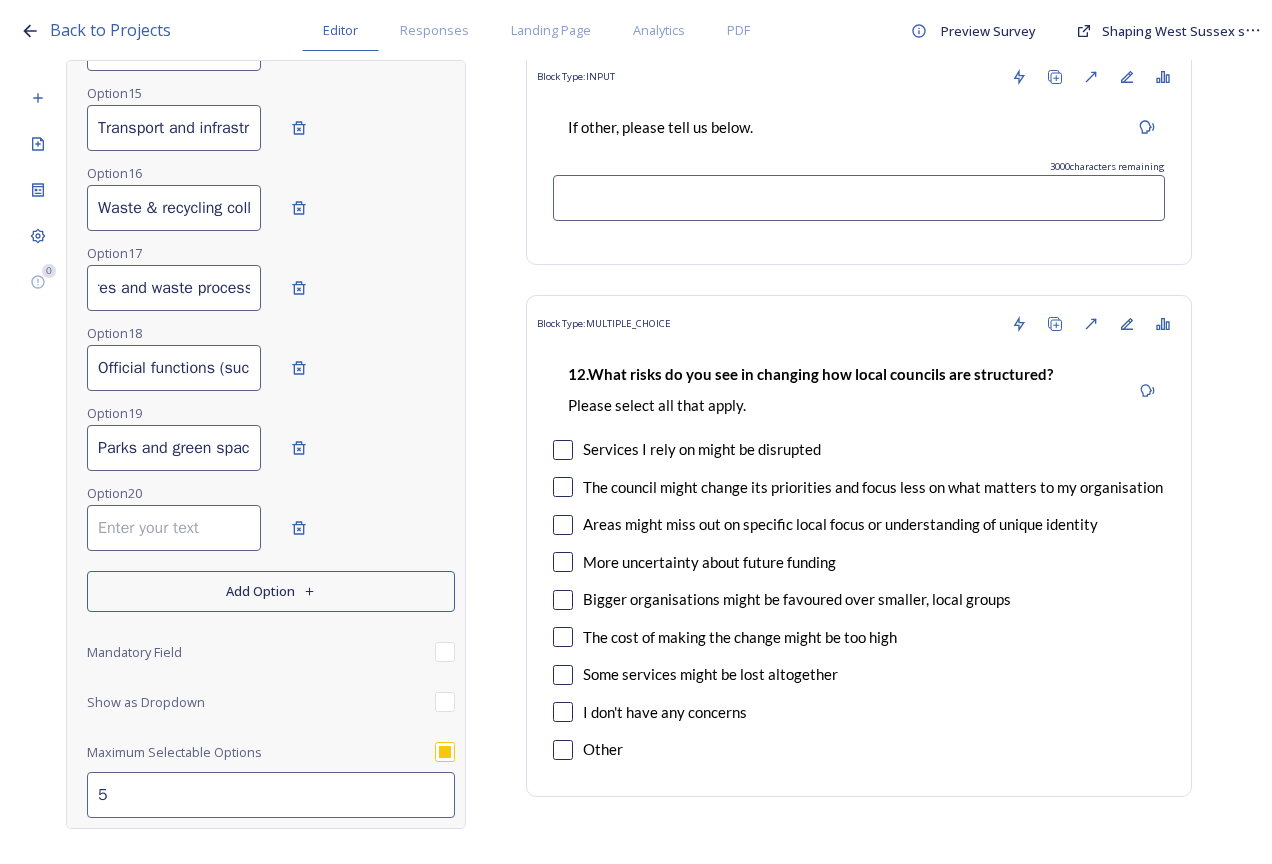drag, startPoint x: 103, startPoint y: 306, endPoint x: 336, endPoint y: 285, distance: 233.94444 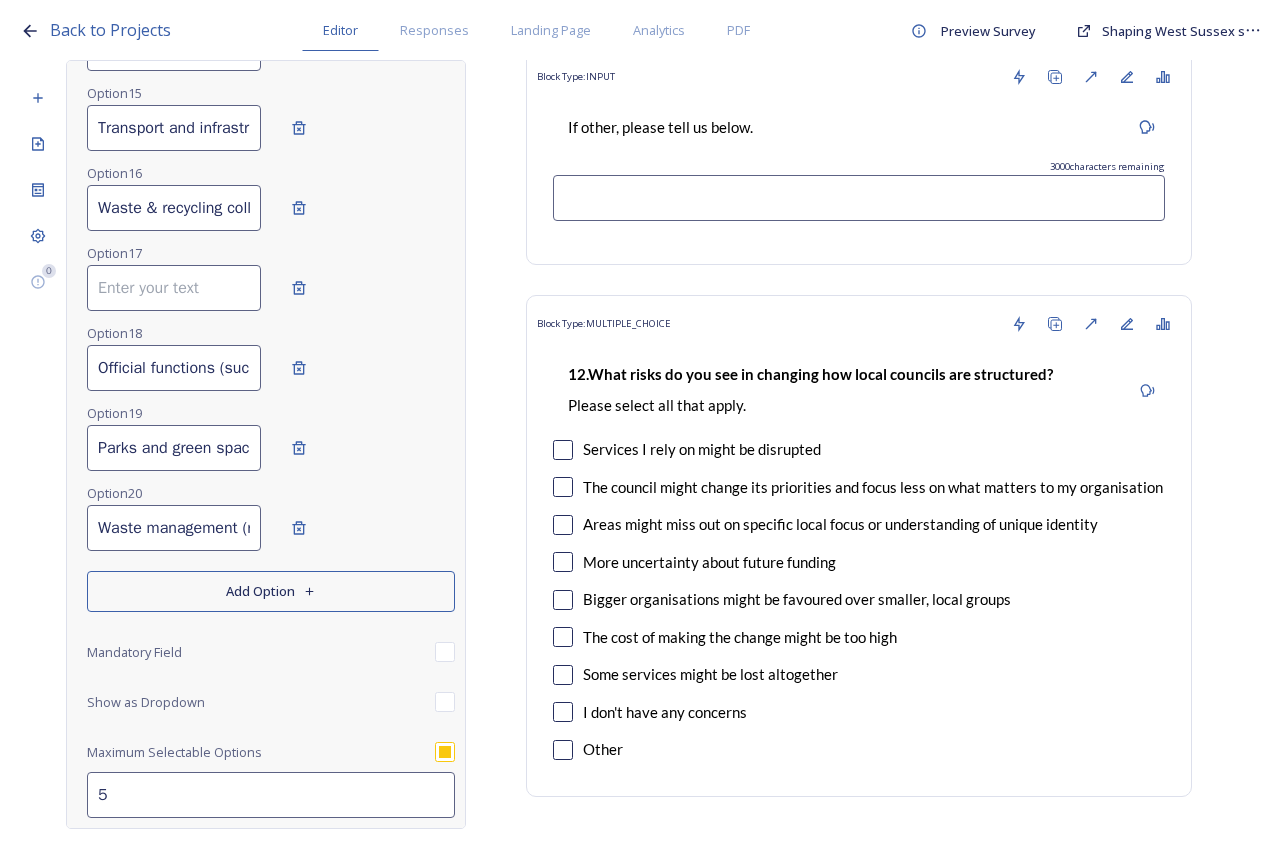 click on "Add Option" at bounding box center (271, 591) 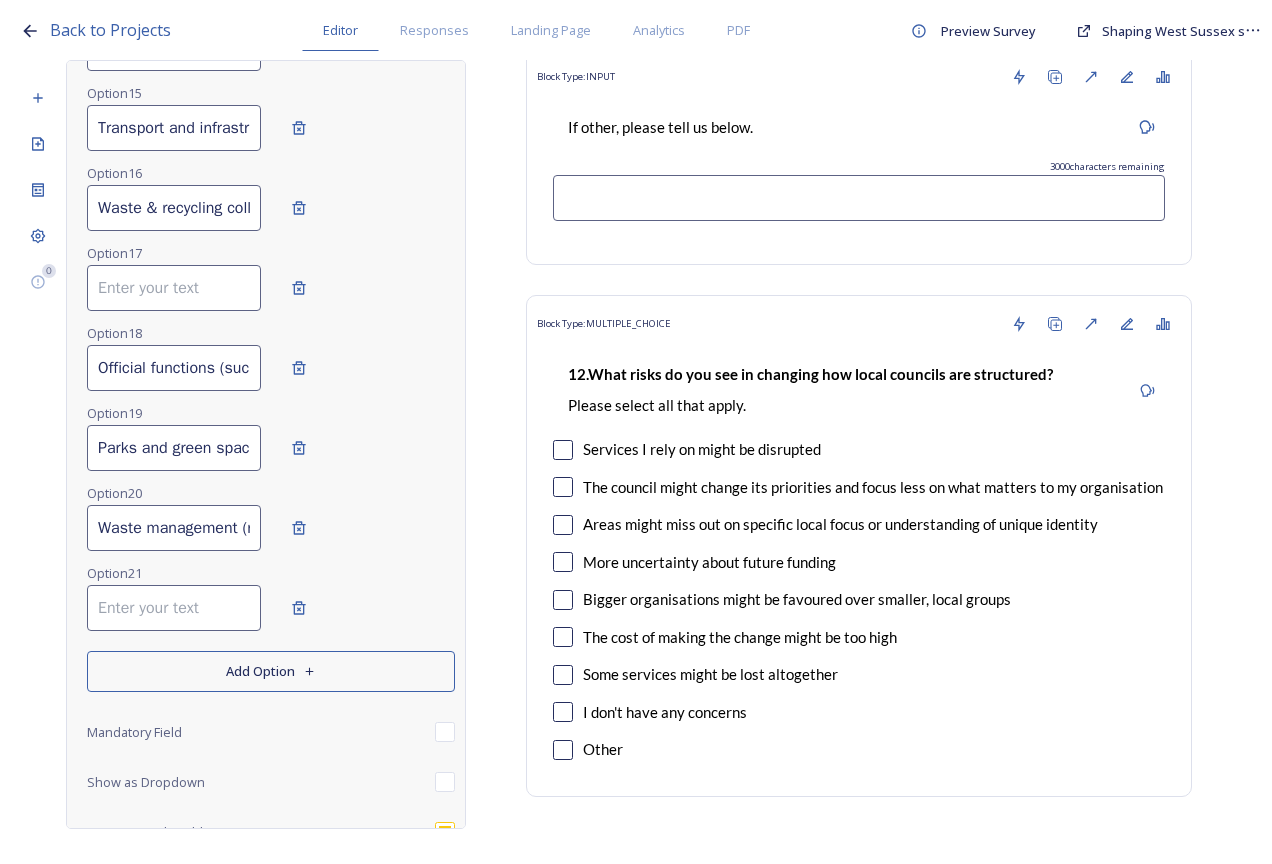 click at bounding box center (174, 608) 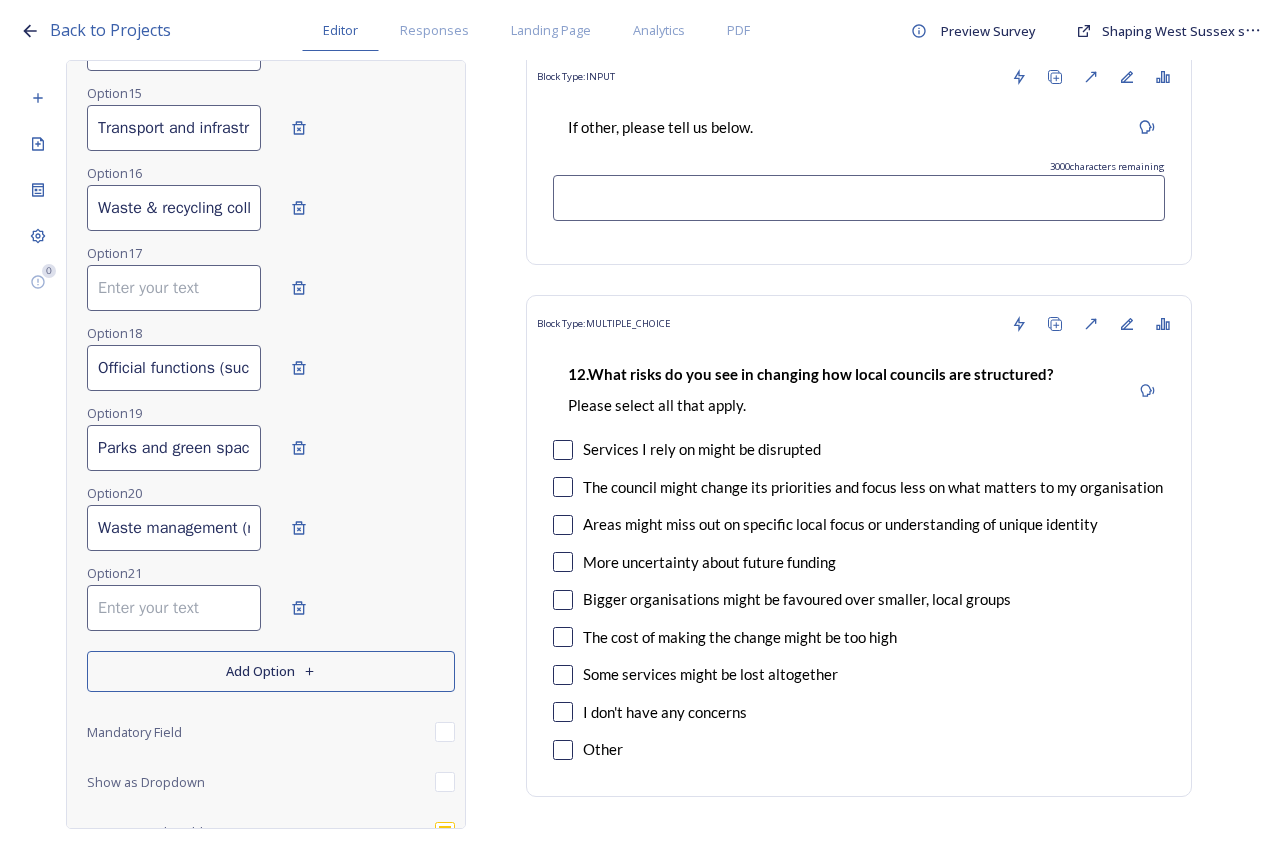 click on "Add Option" at bounding box center (271, 671) 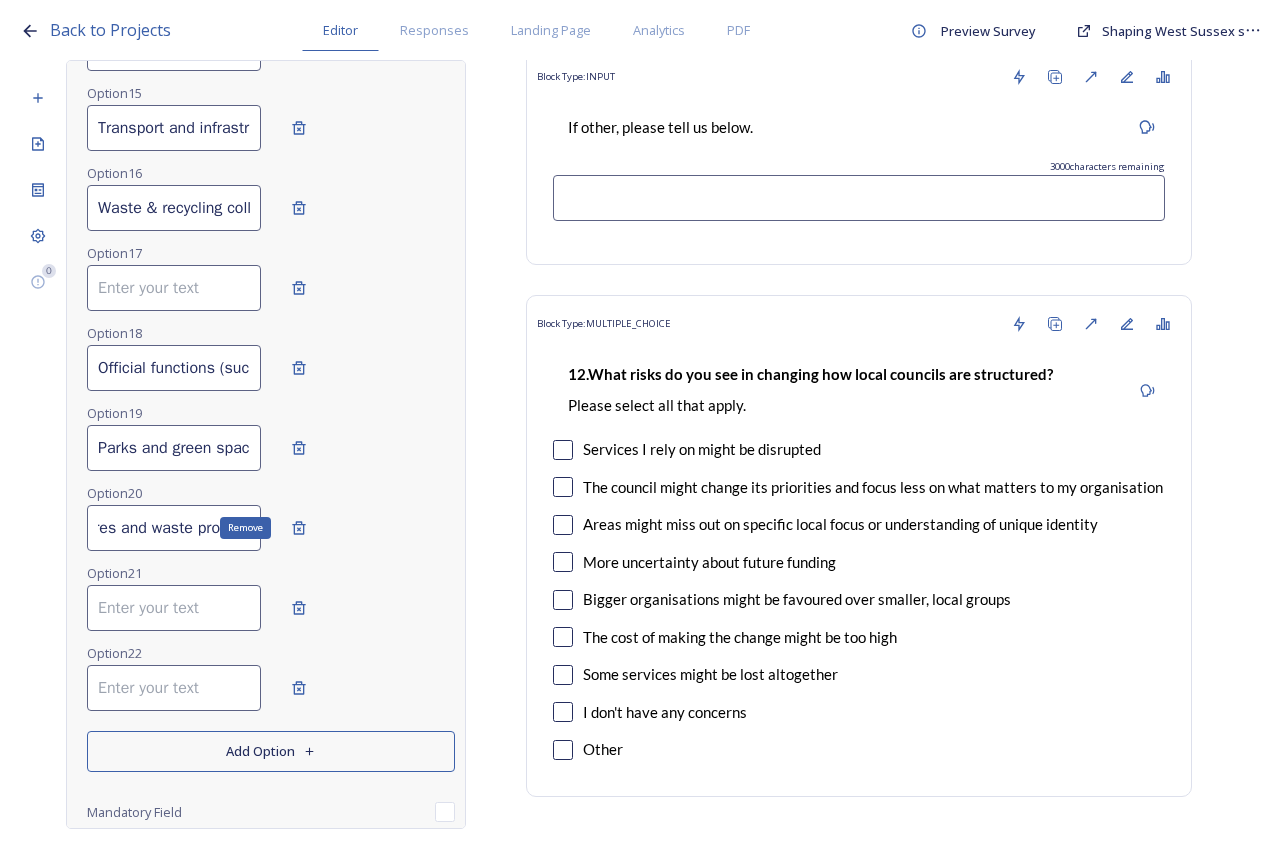 drag, startPoint x: 97, startPoint y: 545, endPoint x: 383, endPoint y: 533, distance: 286.25165 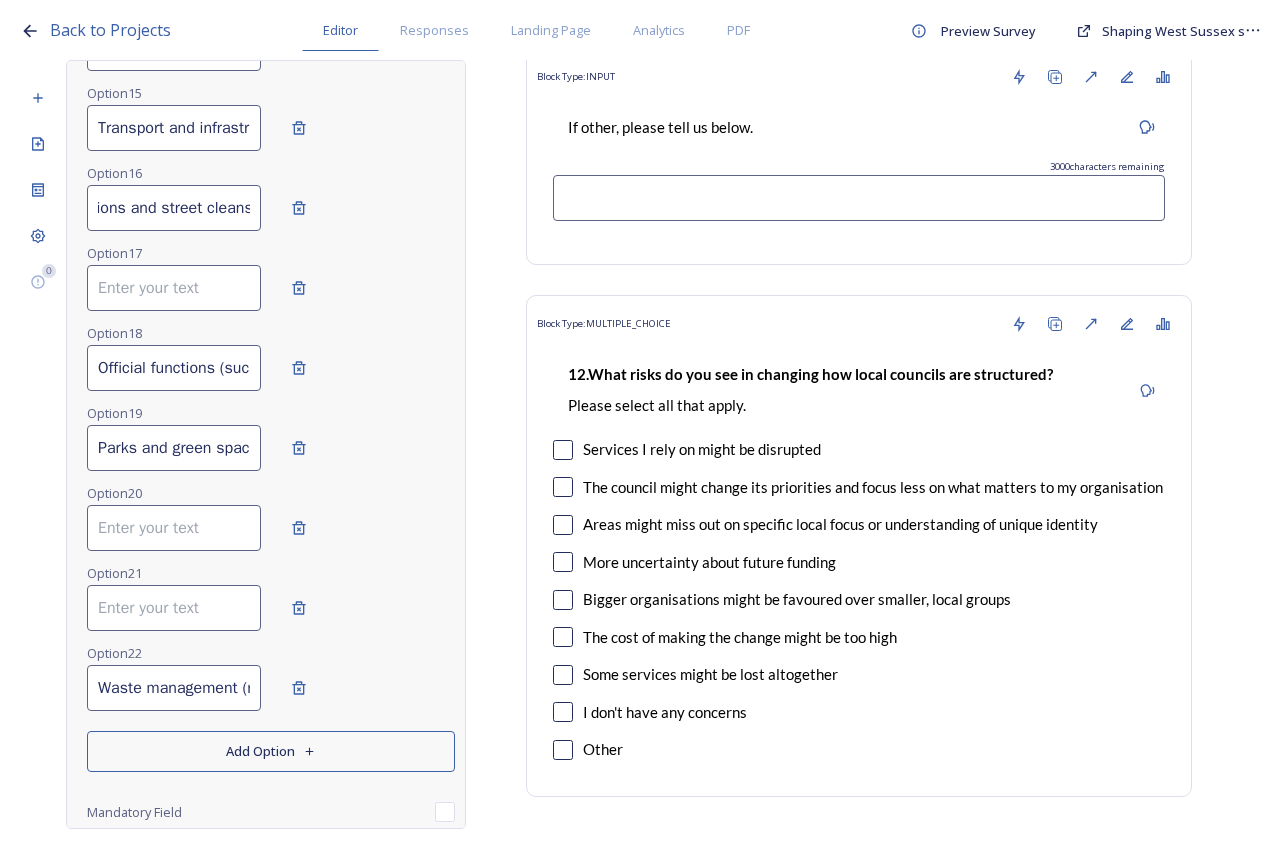 drag, startPoint x: 102, startPoint y: 229, endPoint x: 445, endPoint y: 217, distance: 343.20984 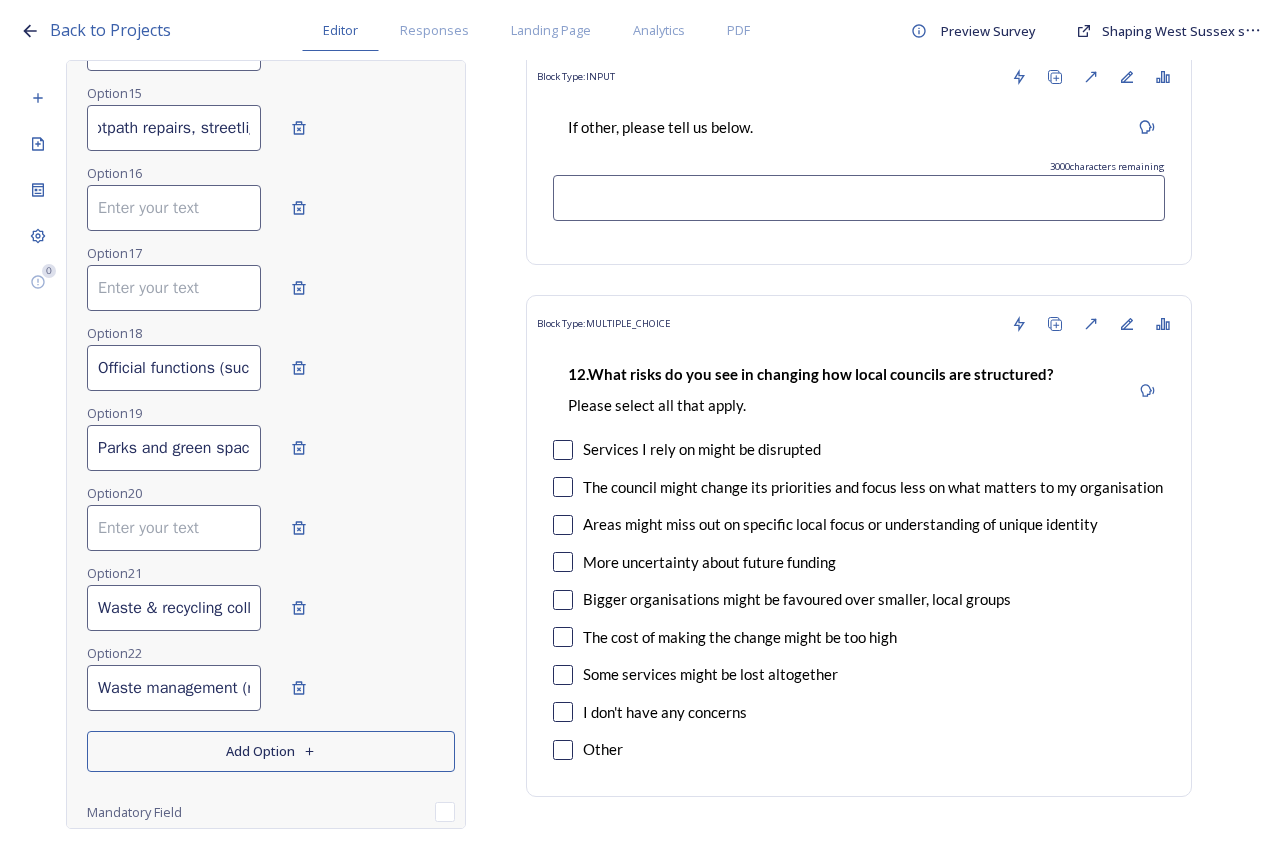 drag, startPoint x: 90, startPoint y: 148, endPoint x: 314, endPoint y: 170, distance: 225.07776 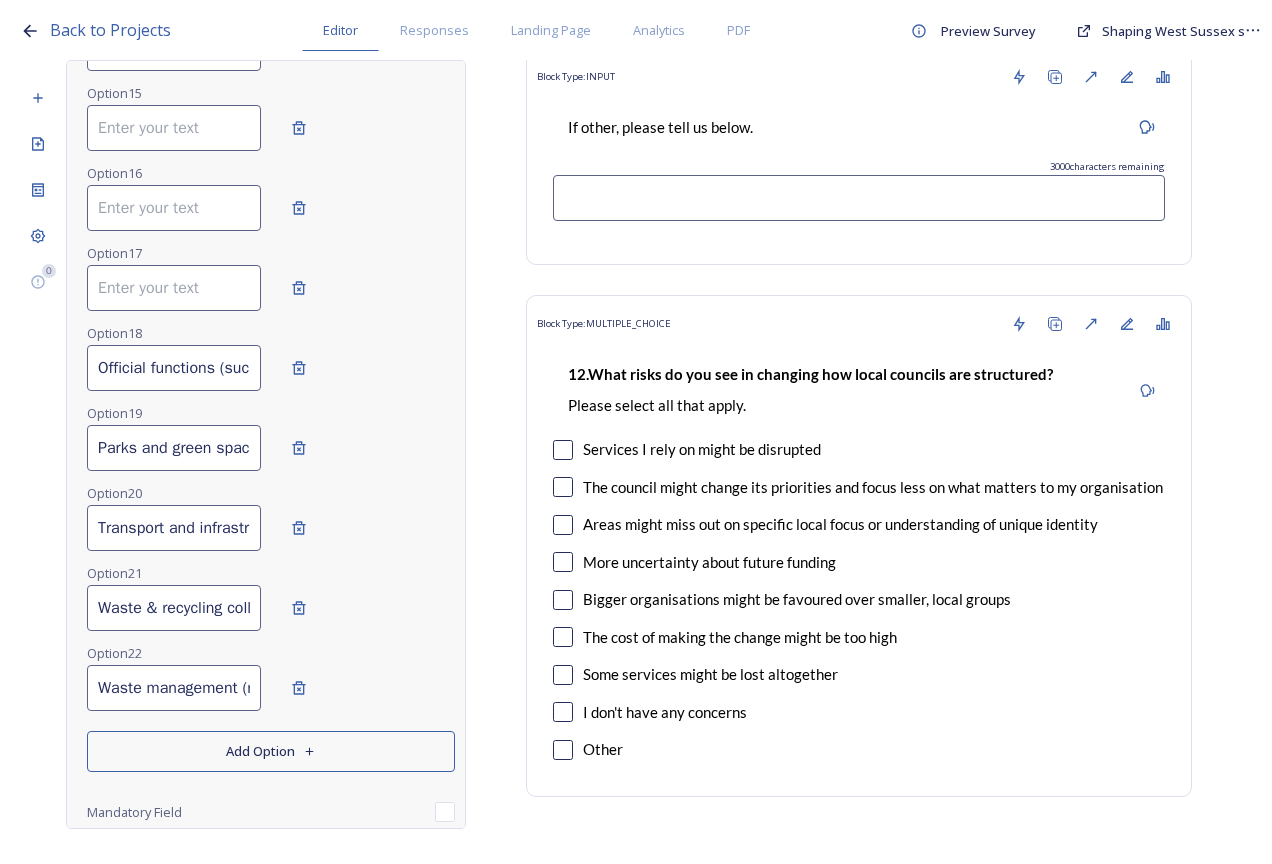 click on "Trading standards" at bounding box center [174, 48] 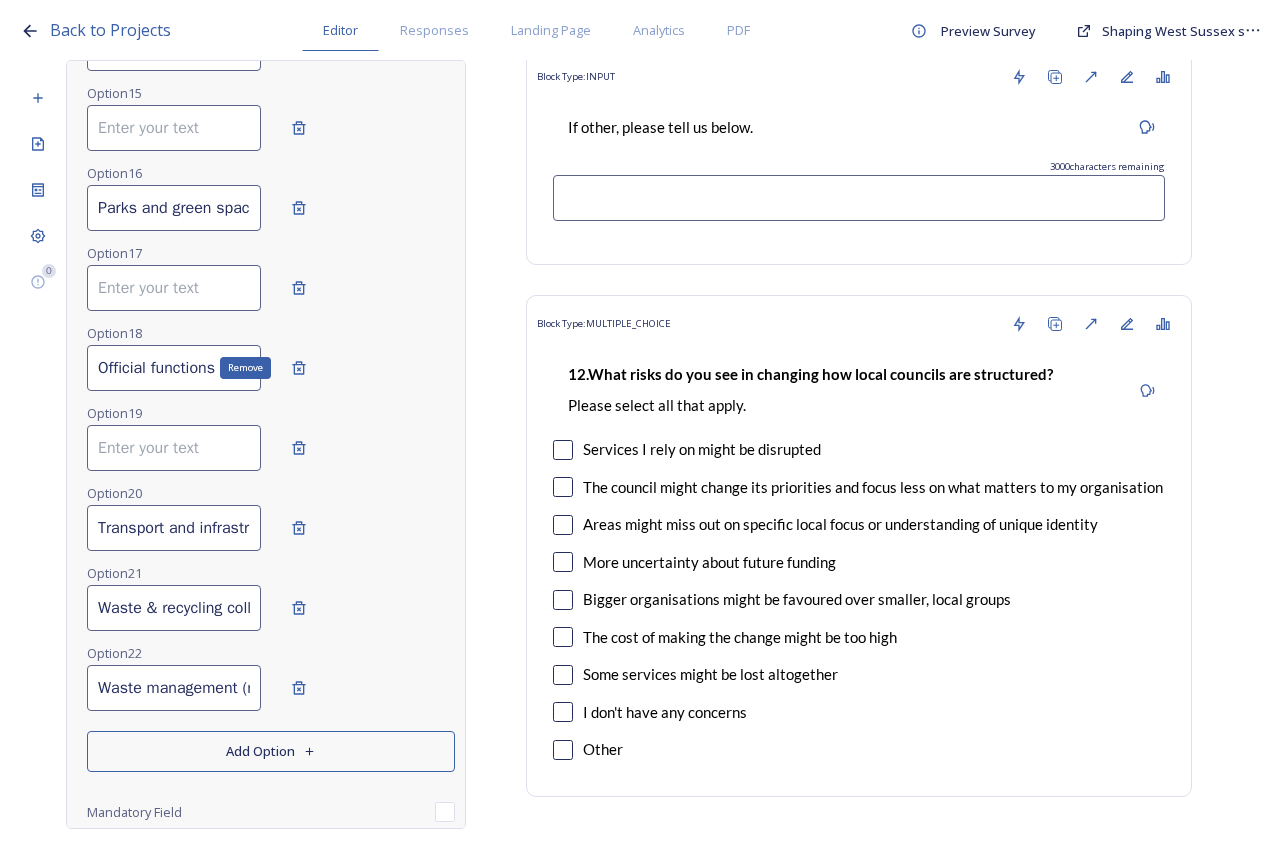 scroll, scrollTop: 0, scrollLeft: 426, axis: horizontal 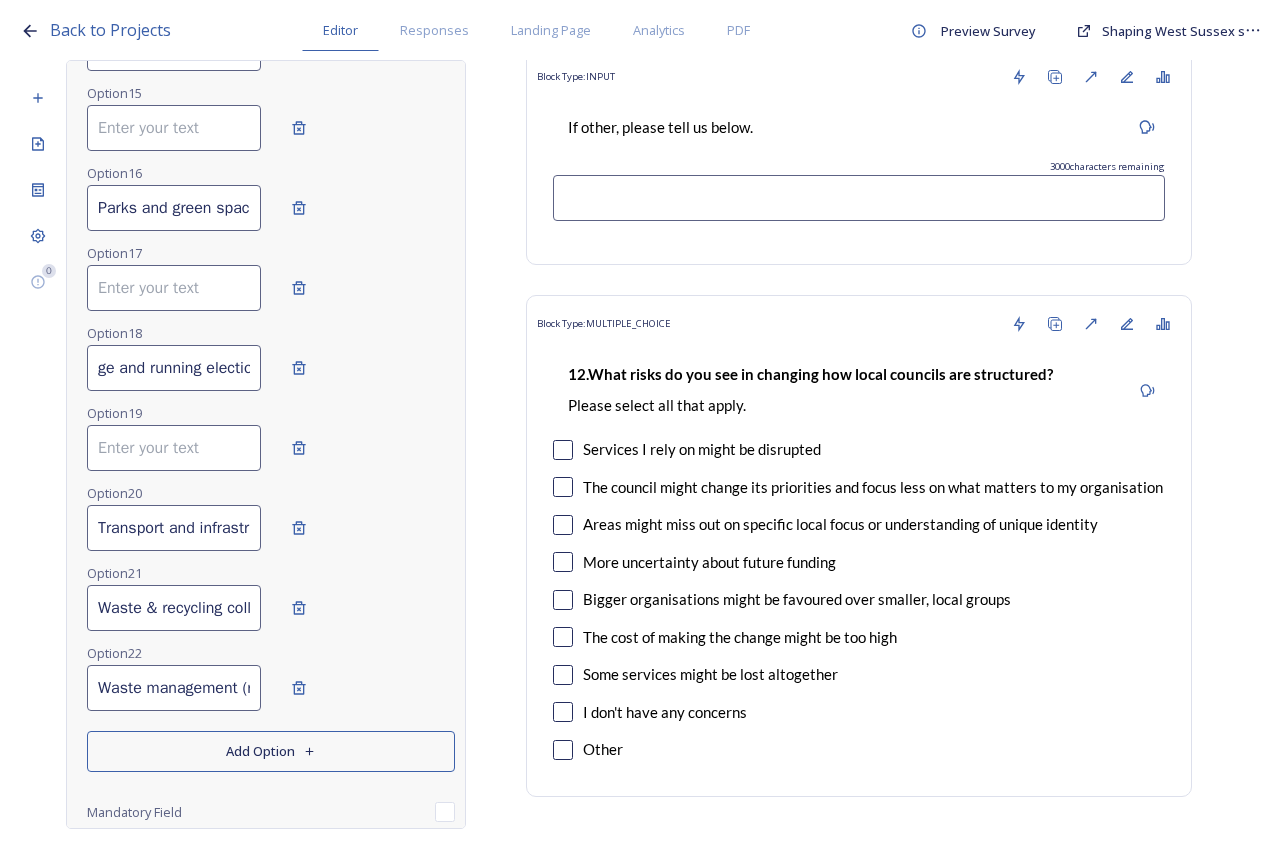 drag, startPoint x: 100, startPoint y: 393, endPoint x: 263, endPoint y: 396, distance: 163.0276 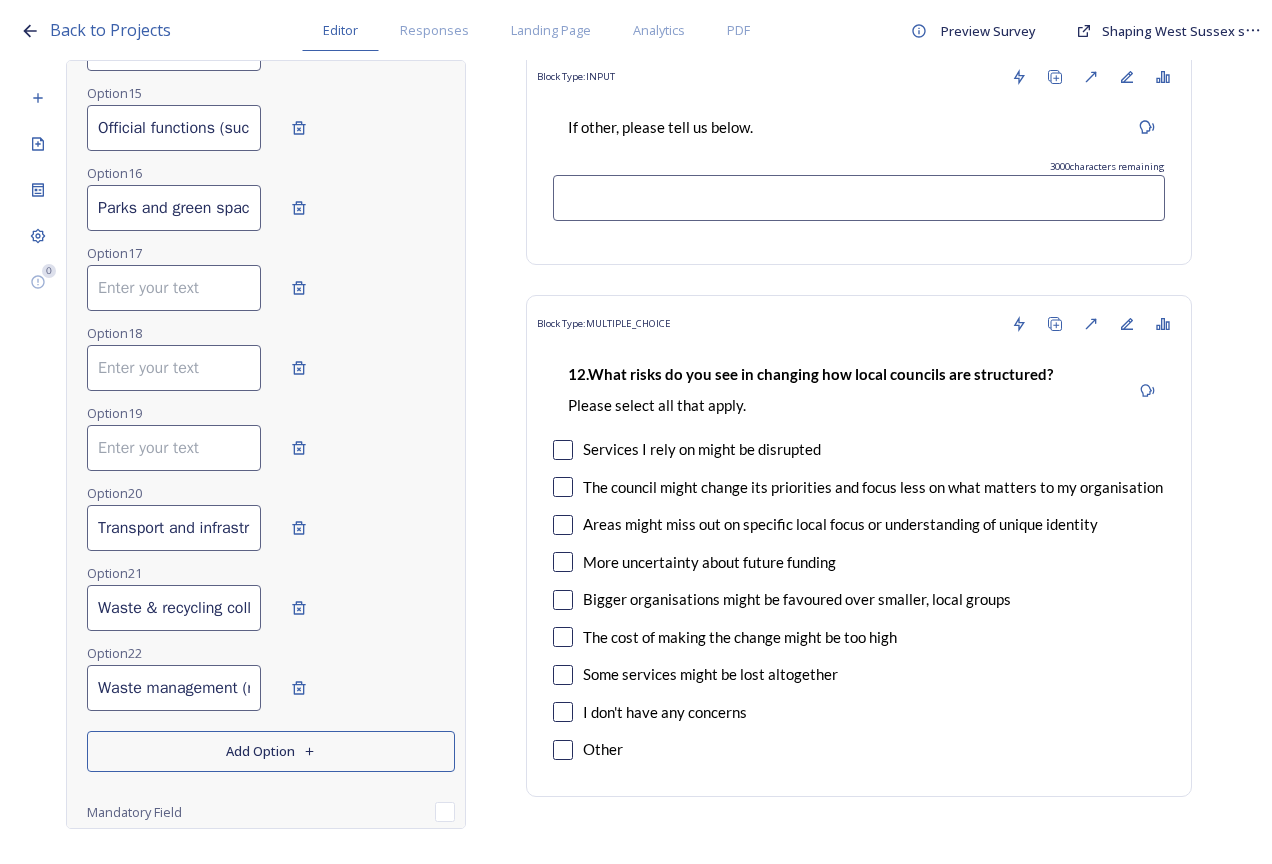 scroll, scrollTop: 0, scrollLeft: 0, axis: both 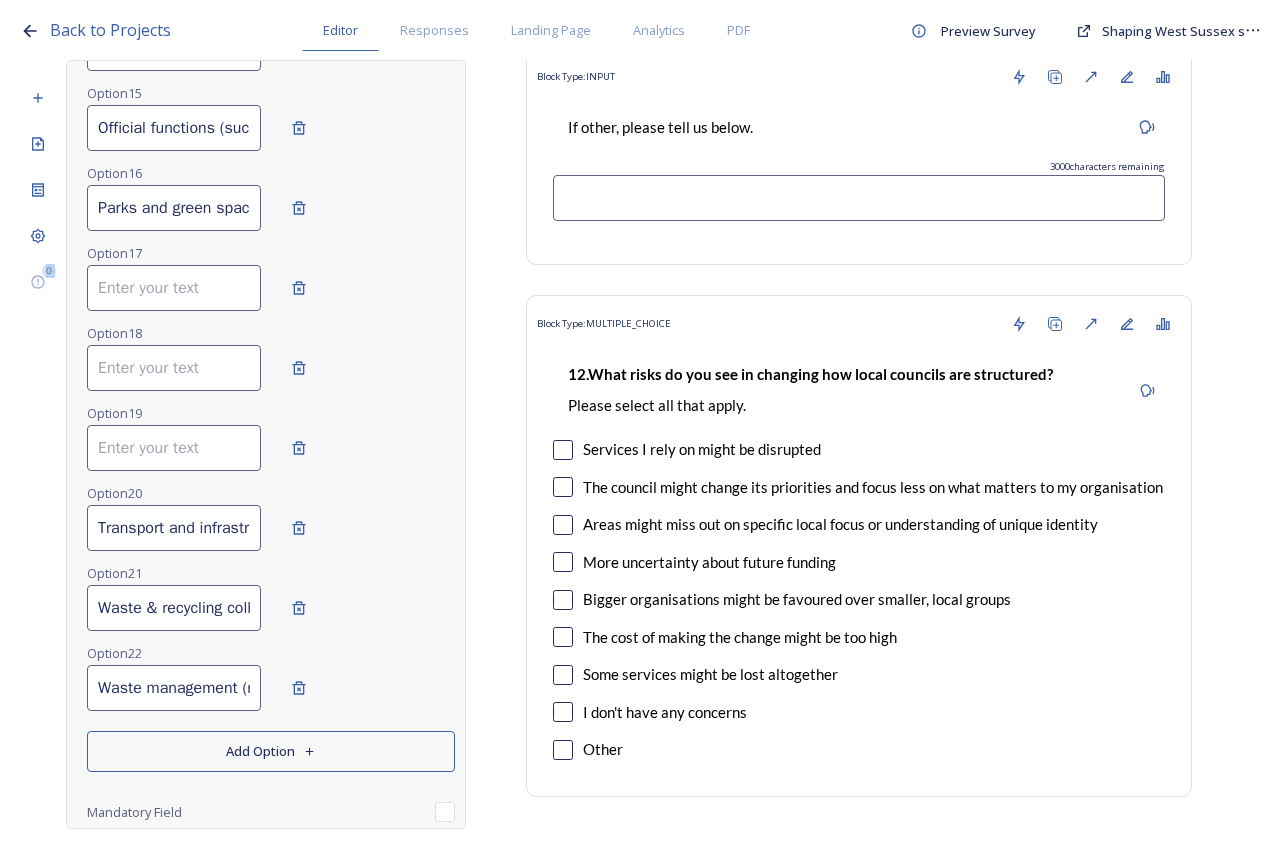 click on "Back to Projects Editor Responses Landing Page Analytics PDF Preview Survey Shaping West Sussex survey 0 Edit Block Block Style Order Conditions Id * 13 - stakeholder - council services will continue, no matter what the local government structure looks like. Here is a list of some of the things that your local councils currently provide. Which core services do you think would benefit most from integration or simplification? (select up to 5) Label 13. Council services will continue, no matter what the local government structure looks like. Here is a list of some of the things that your local councils currently provide. ﻿Which core services do you think would benefit most from integration or simplification?  Please select up to five options. Option  1 Adult social care Option  2 Children's services (such as looked-after children, those with special educational needs or disability, fostering or adoption) Option  3 Communities (such as public events, activities for young people or families) Option  4 Option  5" at bounding box center (636, 432) 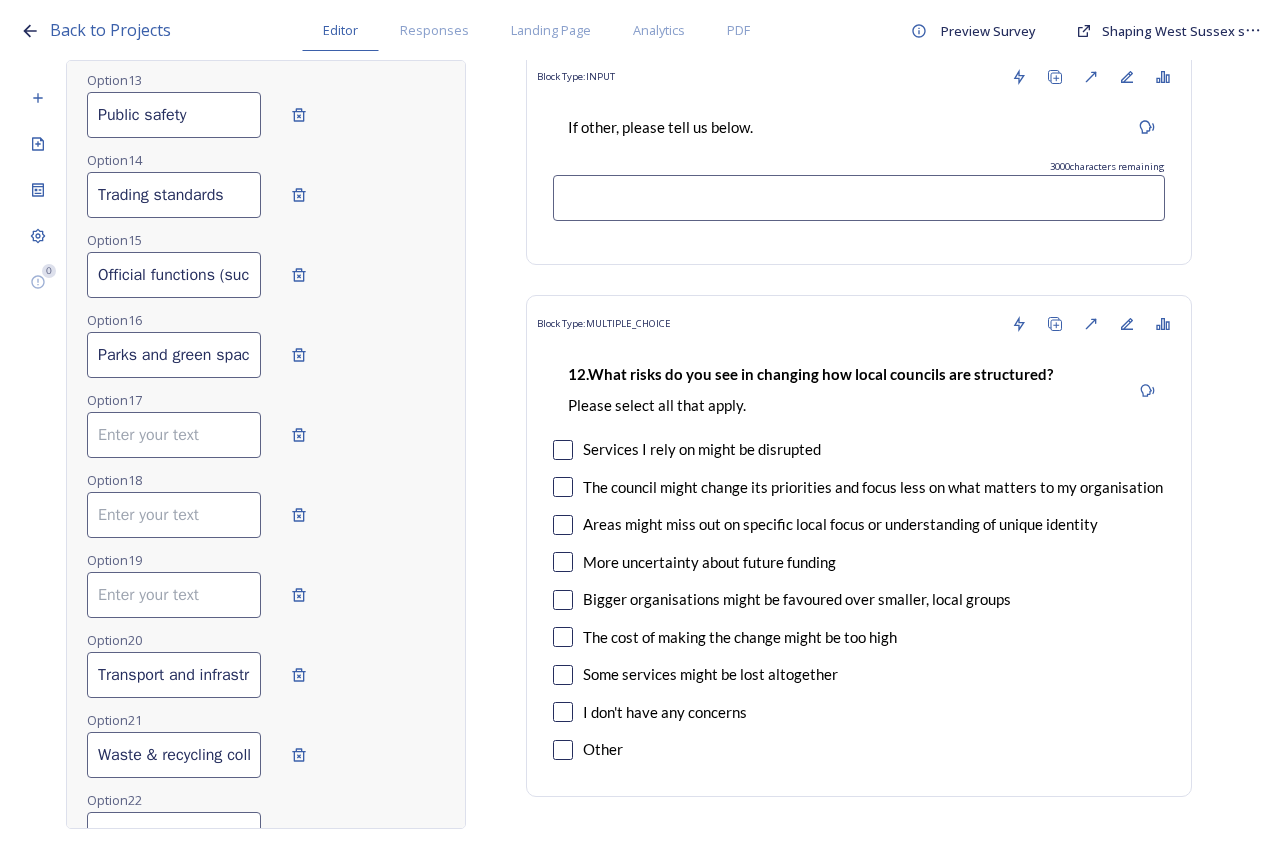 drag, startPoint x: 98, startPoint y: 60, endPoint x: 98, endPoint y: 207, distance: 147 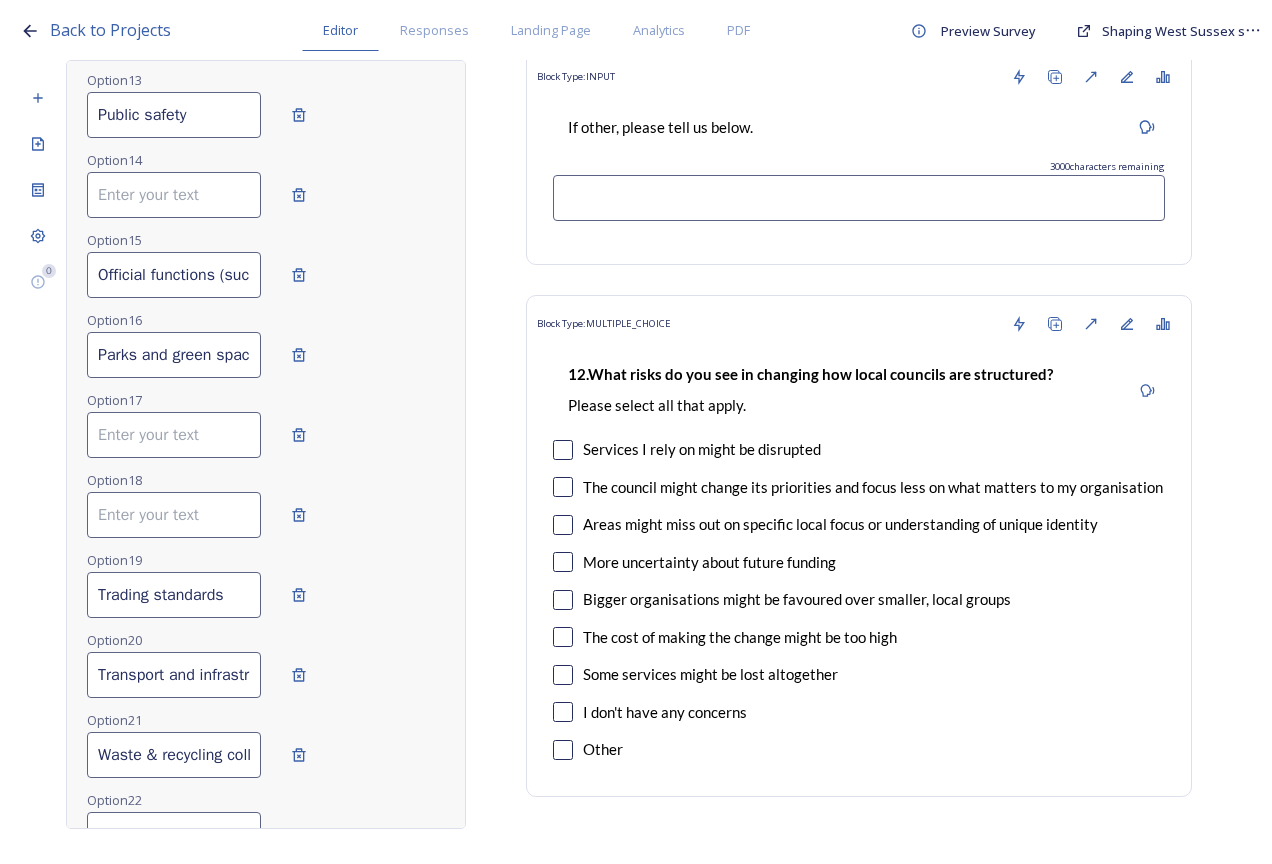 drag, startPoint x: 97, startPoint y: 130, endPoint x: 225, endPoint y: 119, distance: 128.47179 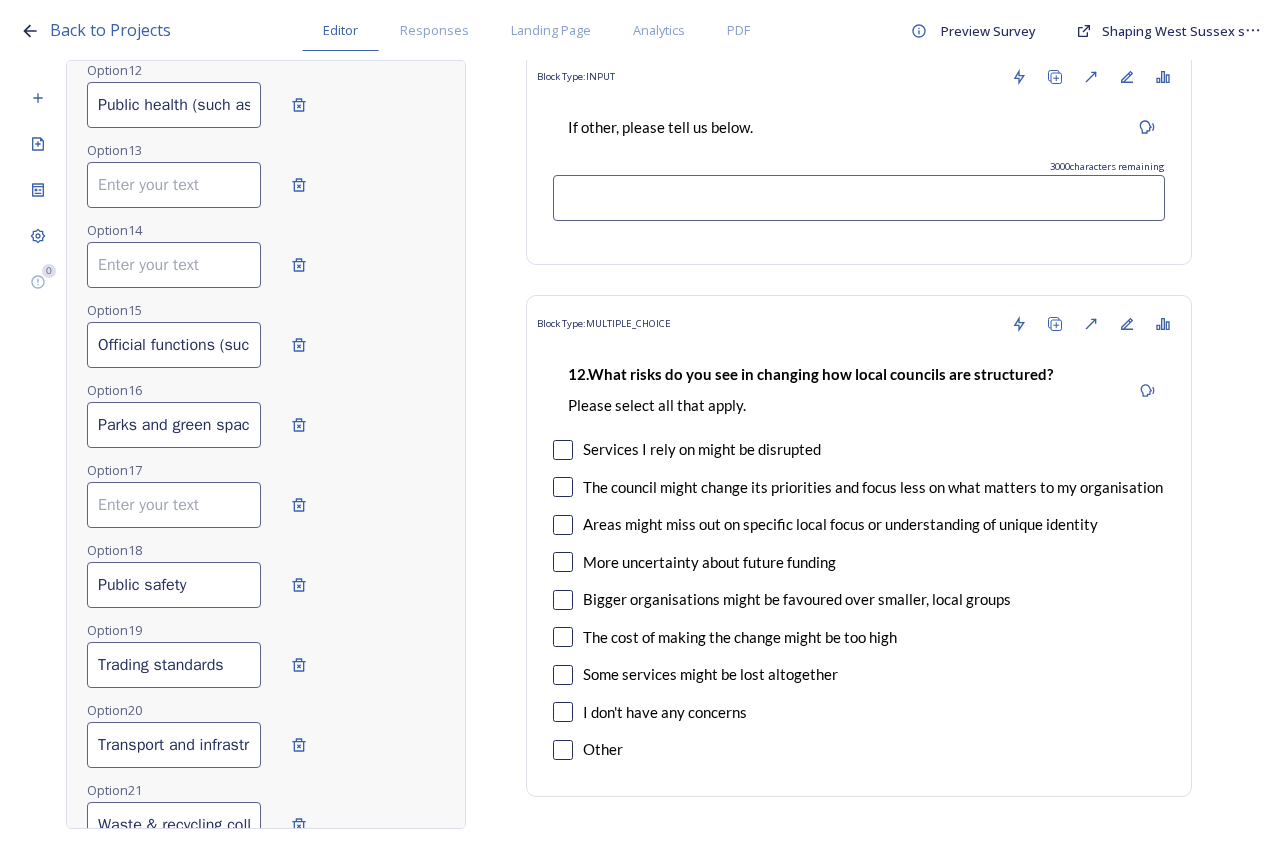 scroll, scrollTop: 1271, scrollLeft: 0, axis: vertical 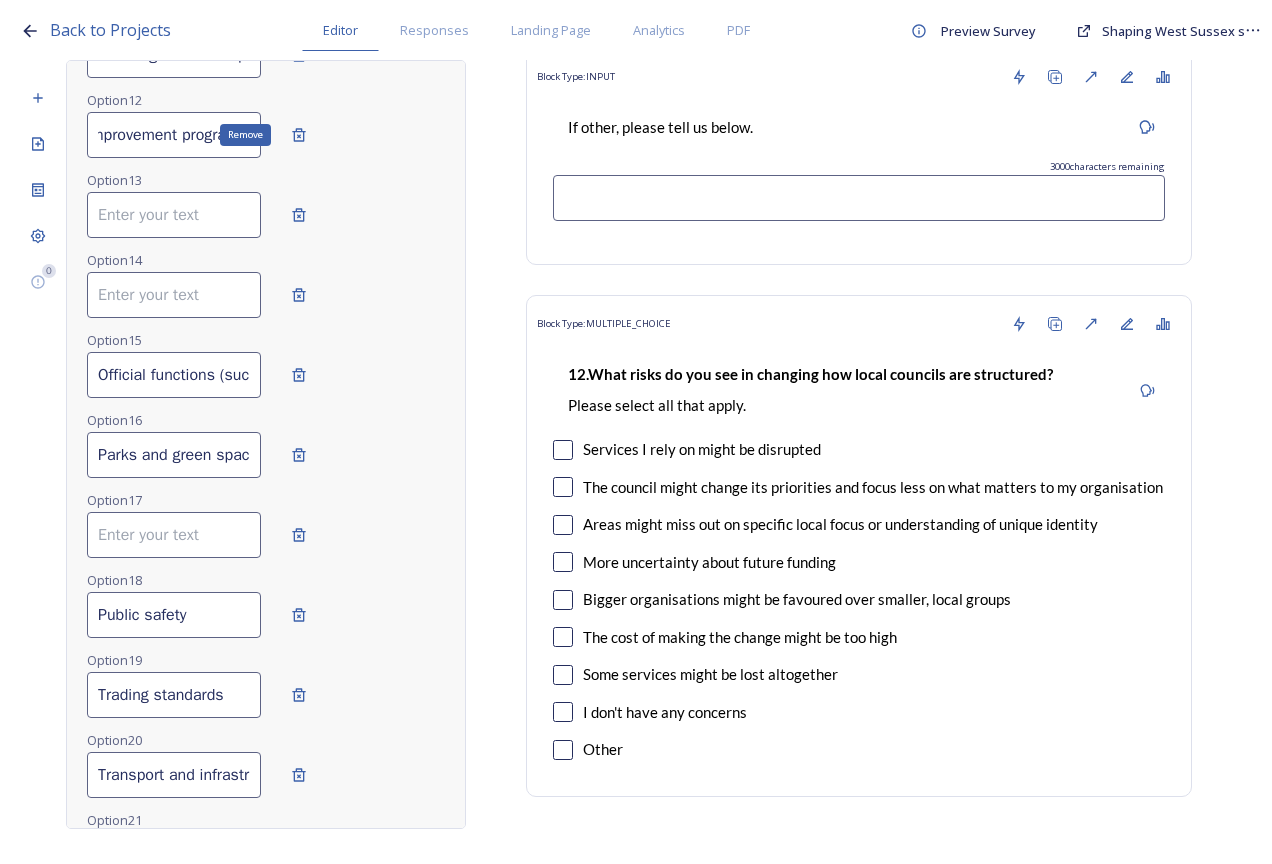 drag, startPoint x: 97, startPoint y: 153, endPoint x: 380, endPoint y: 143, distance: 283.17664 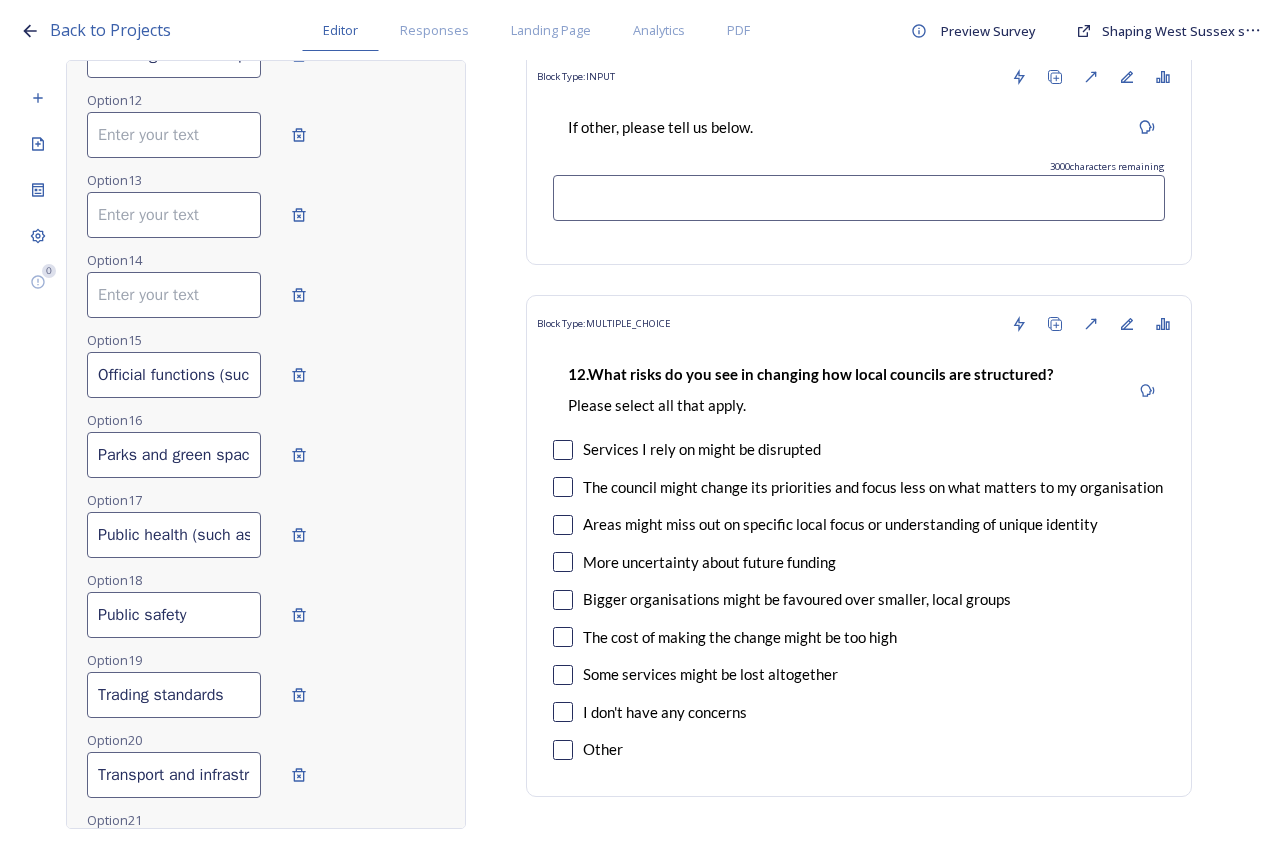 scroll, scrollTop: 0, scrollLeft: 0, axis: both 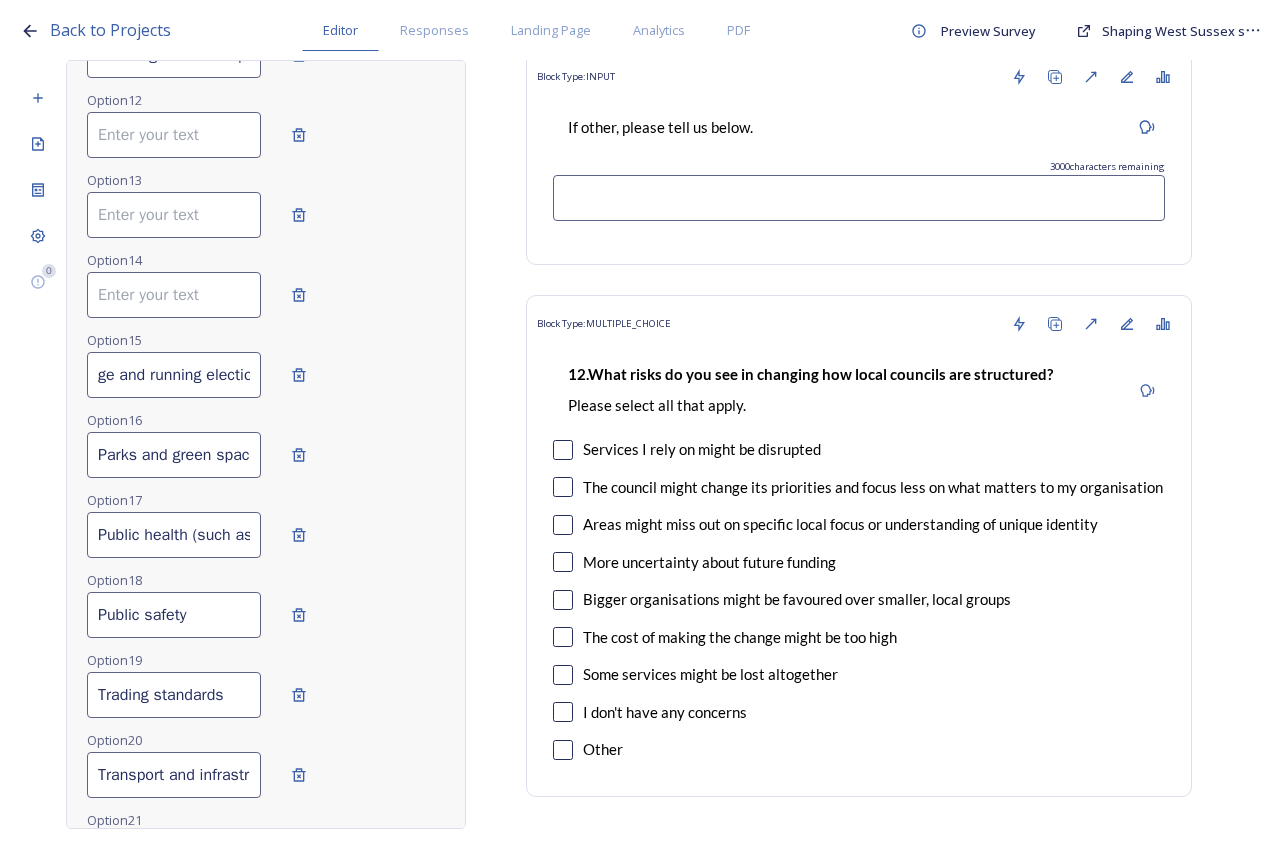 drag, startPoint x: 97, startPoint y: 394, endPoint x: 354, endPoint y: 390, distance: 257.03113 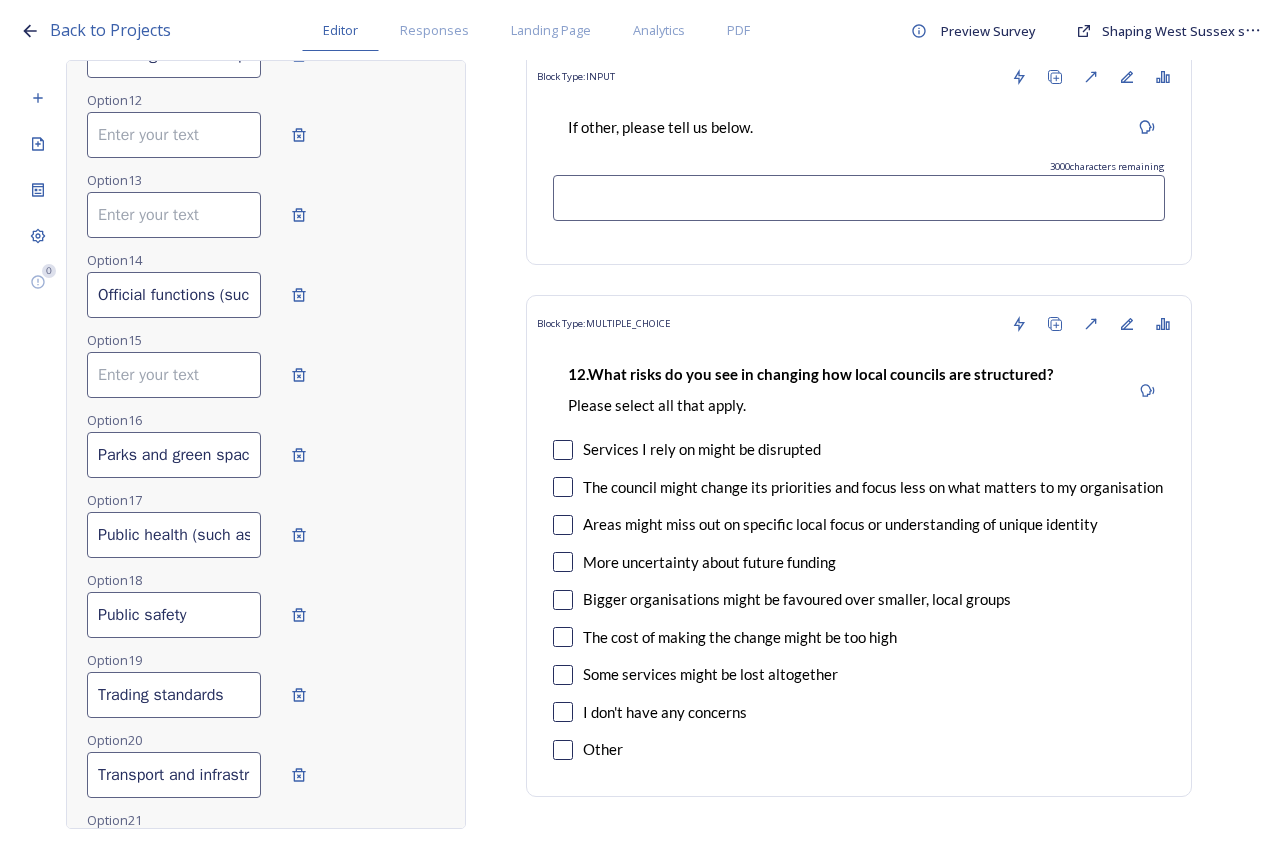 scroll, scrollTop: 0, scrollLeft: 0, axis: both 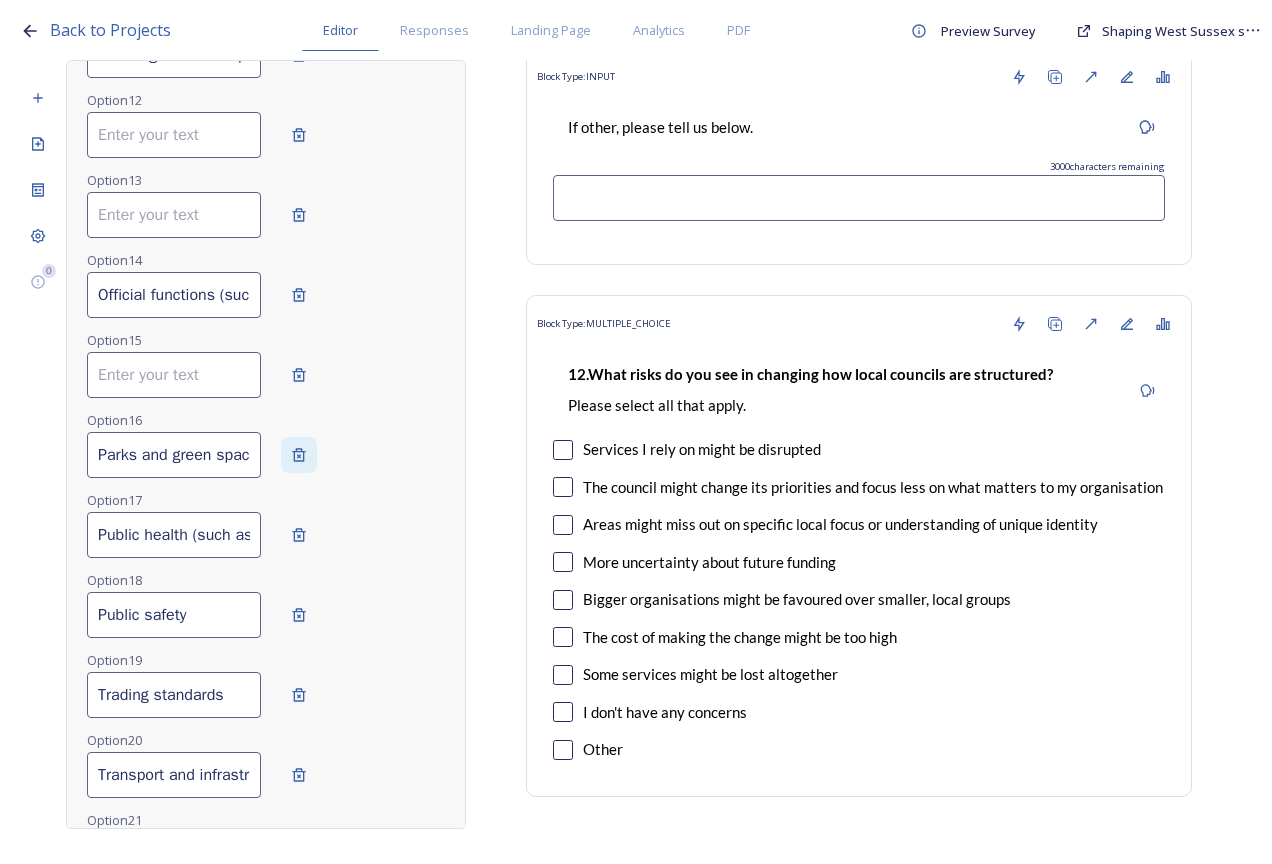 drag, startPoint x: 97, startPoint y: 479, endPoint x: 336, endPoint y: 485, distance: 239.0753 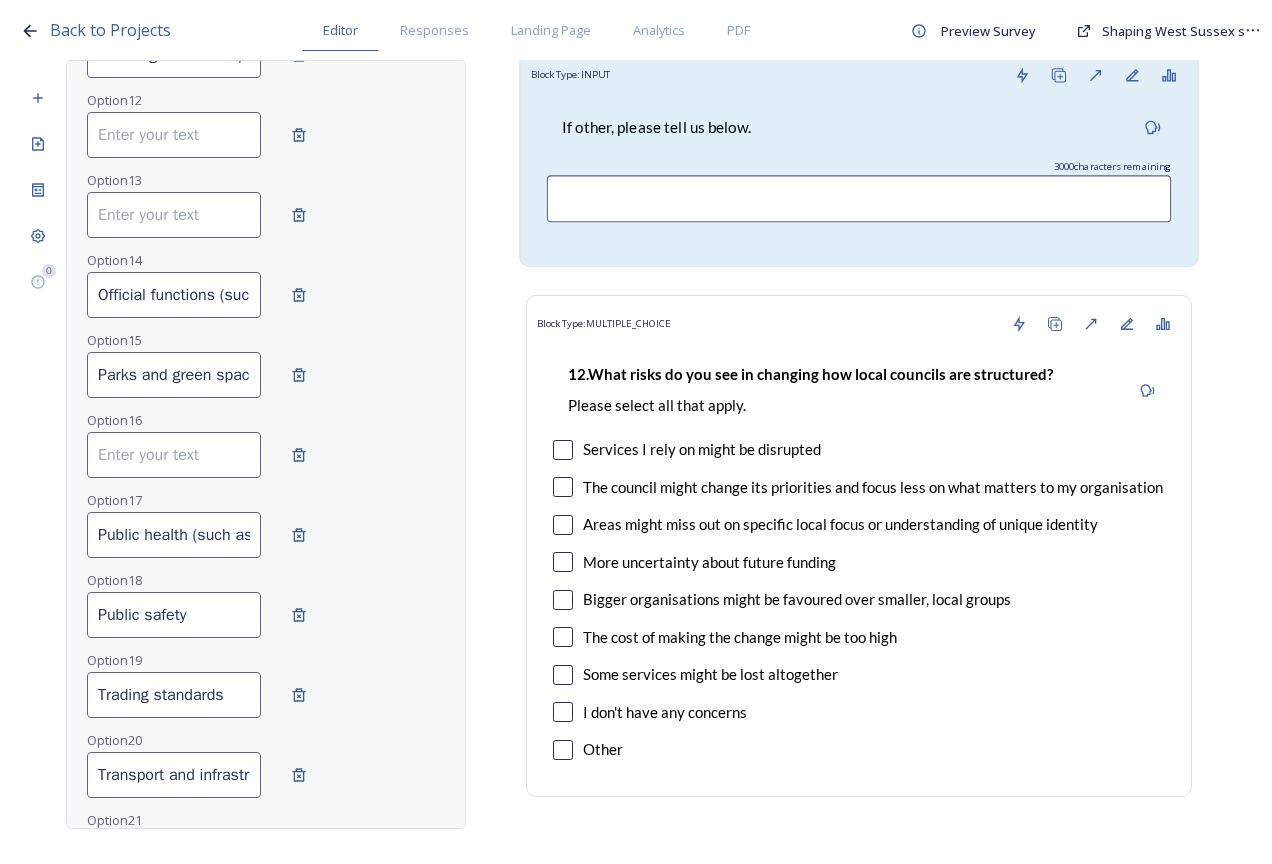 scroll, scrollTop: 1230, scrollLeft: 0, axis: vertical 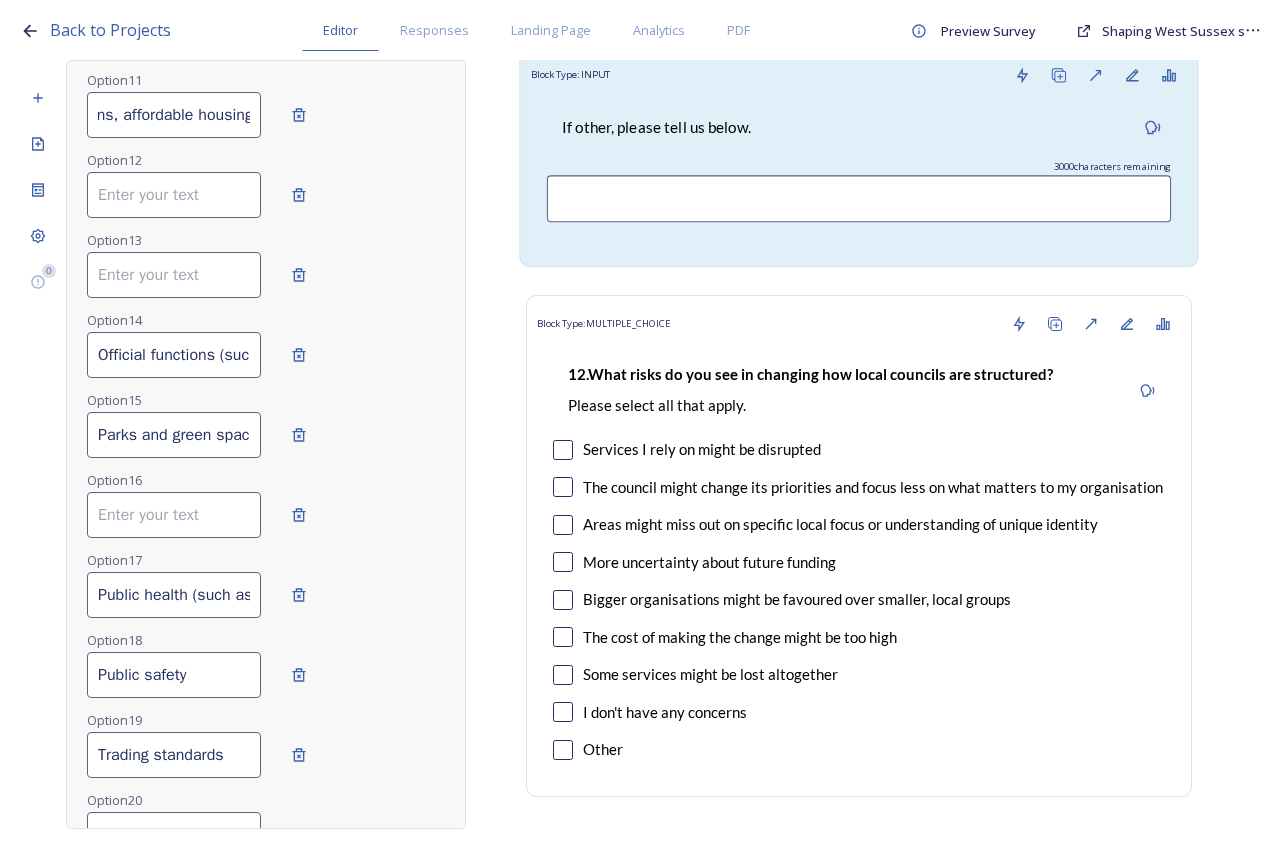 drag, startPoint x: 95, startPoint y: 77, endPoint x: 647, endPoint y: 80, distance: 552.0082 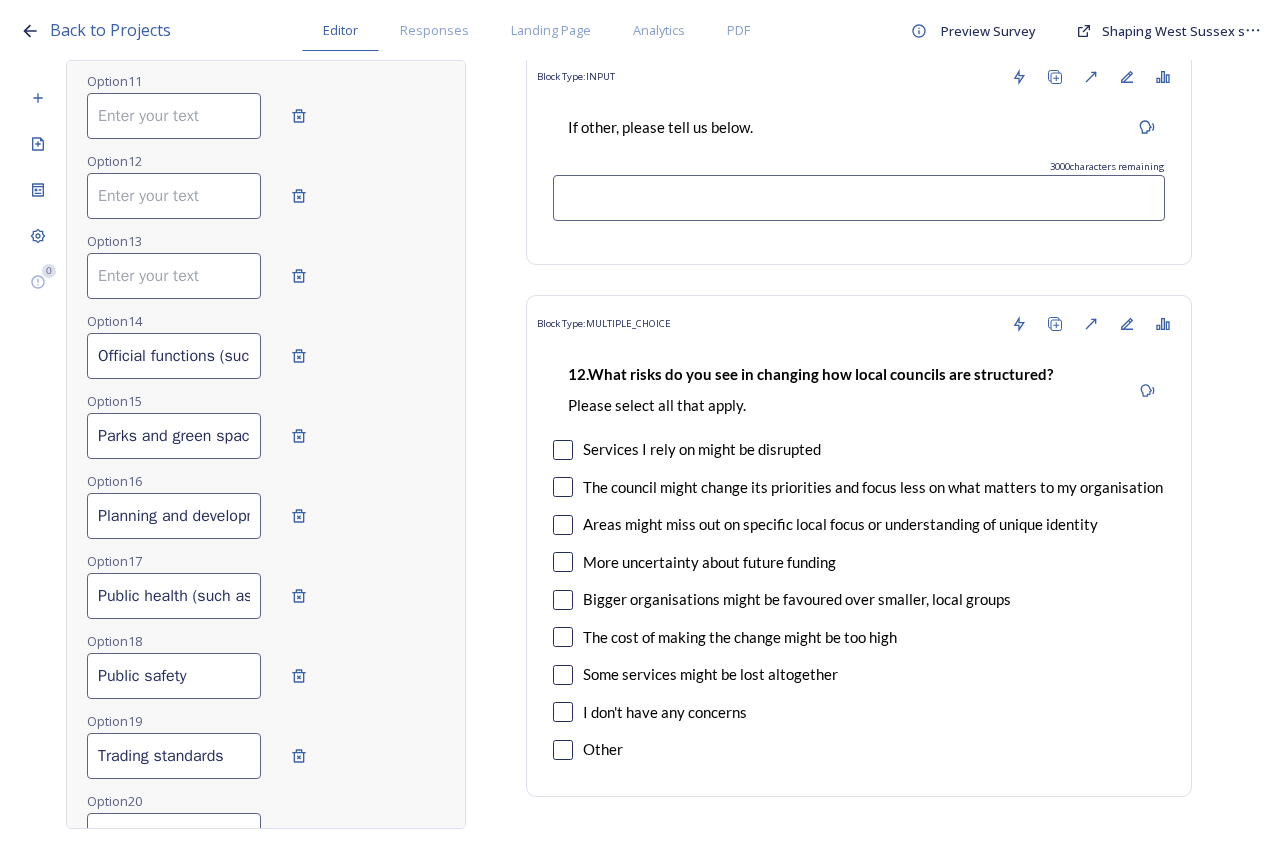 scroll, scrollTop: 0, scrollLeft: 0, axis: both 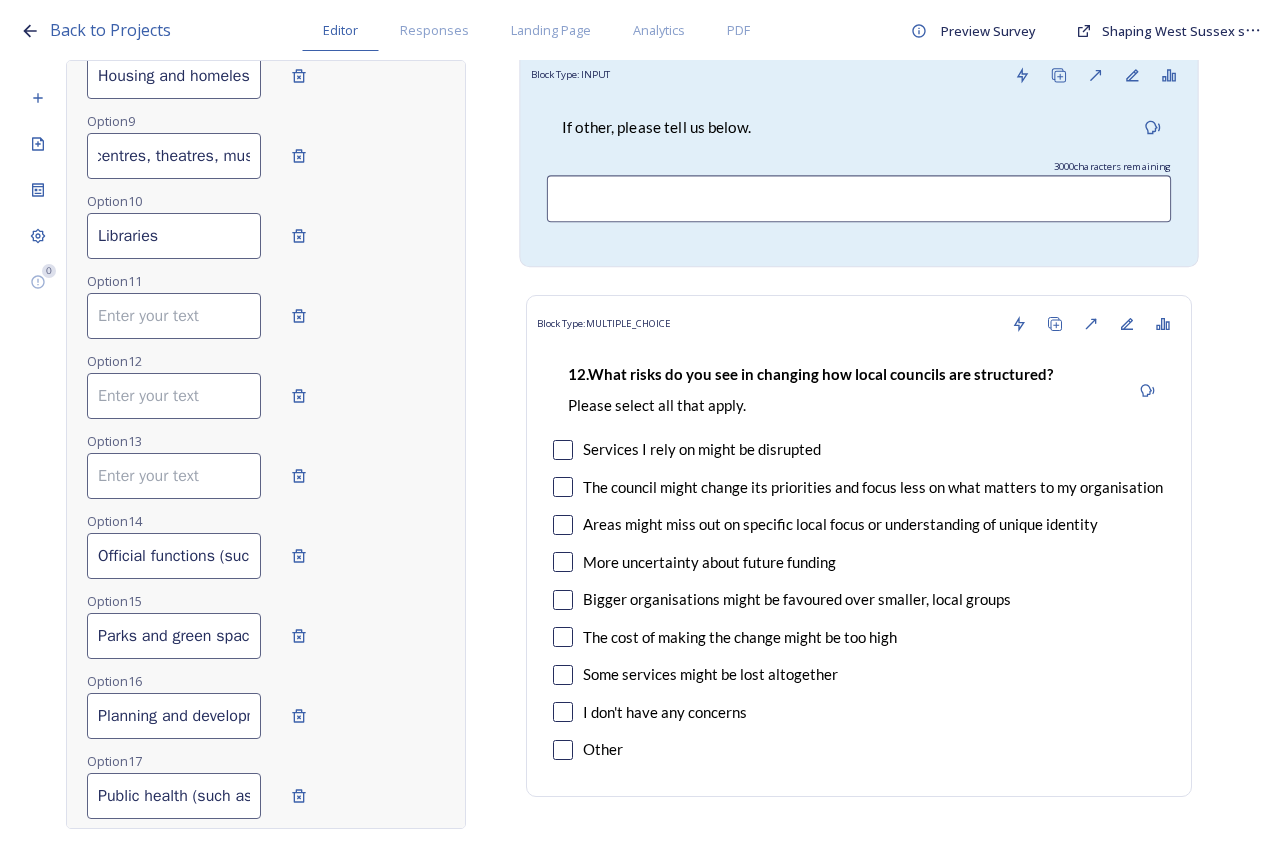 drag, startPoint x: 98, startPoint y: 169, endPoint x: 424, endPoint y: 164, distance: 326.03833 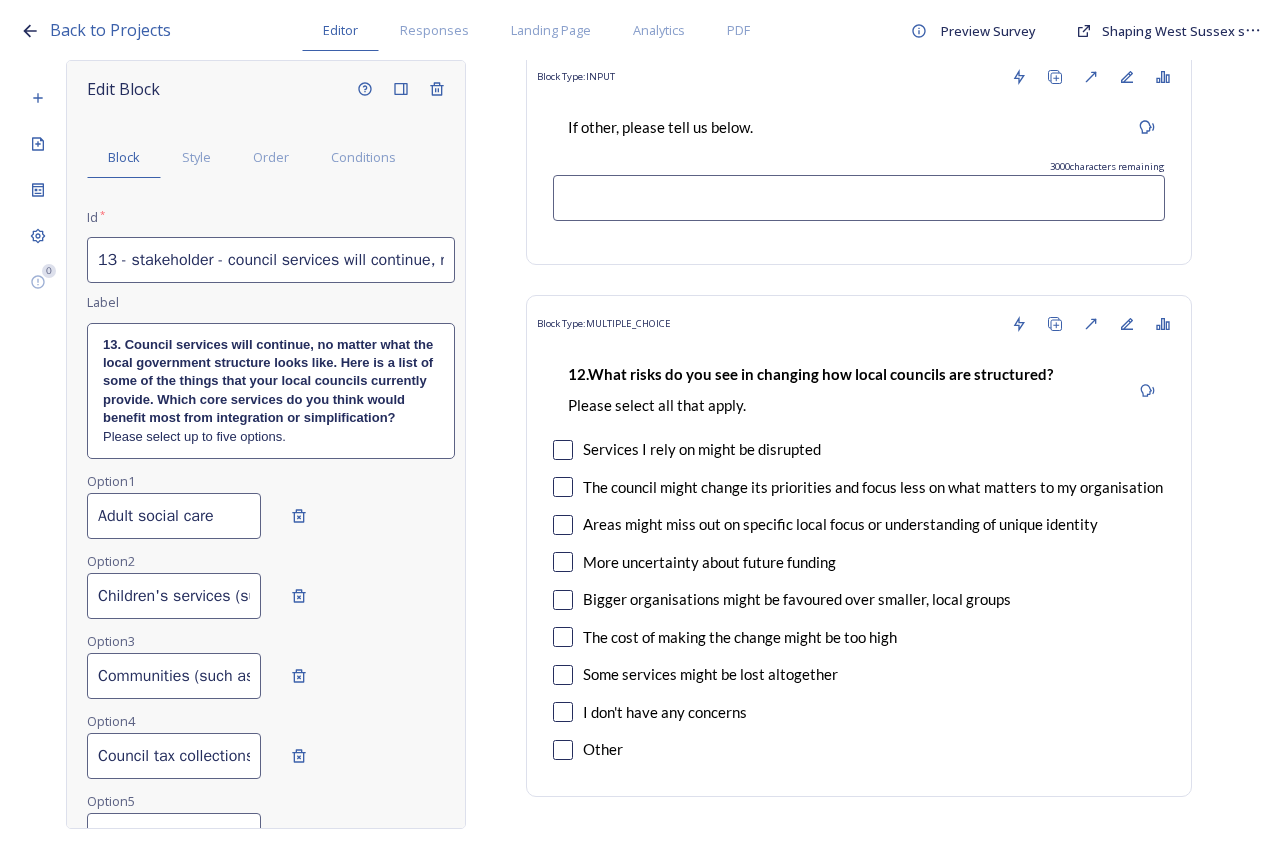scroll, scrollTop: 110, scrollLeft: 0, axis: vertical 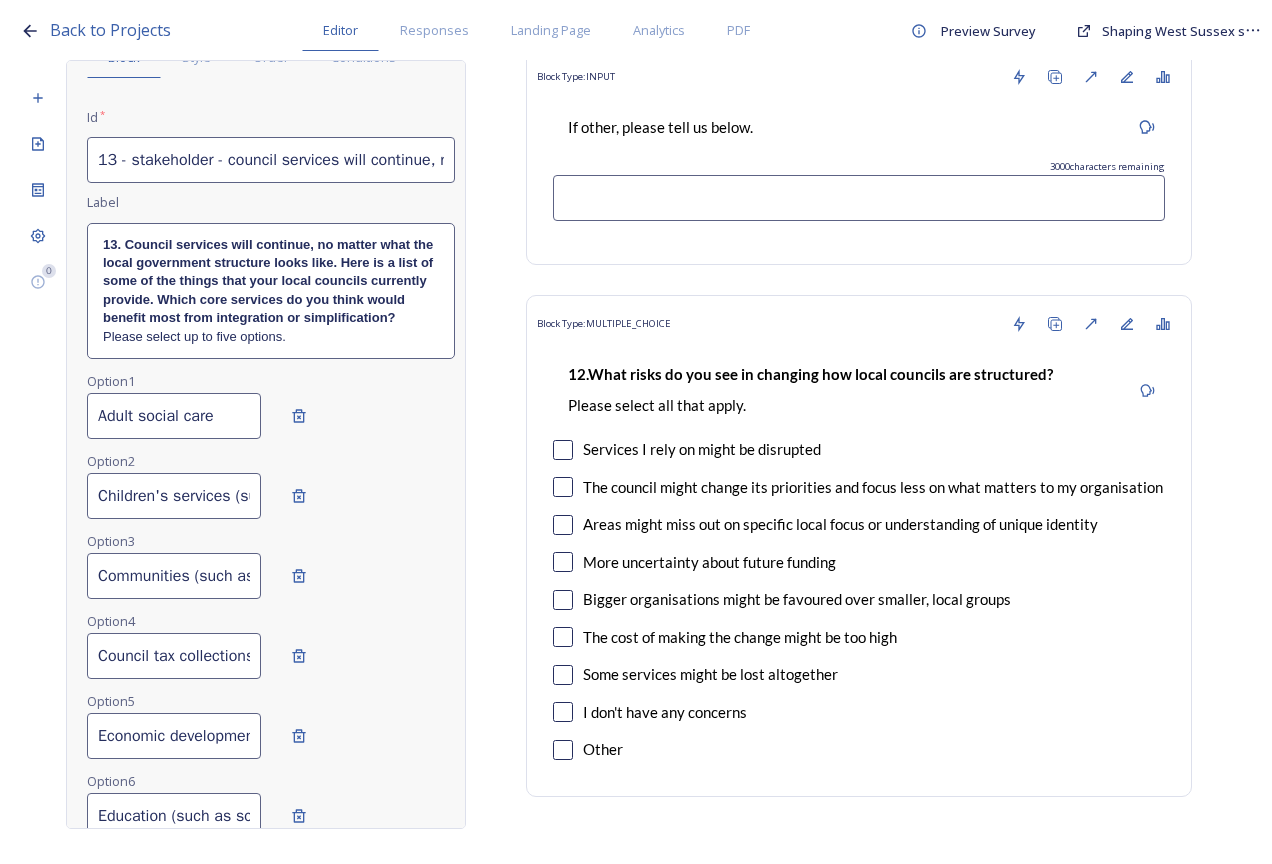 click on "Council tax collections" at bounding box center (174, 656) 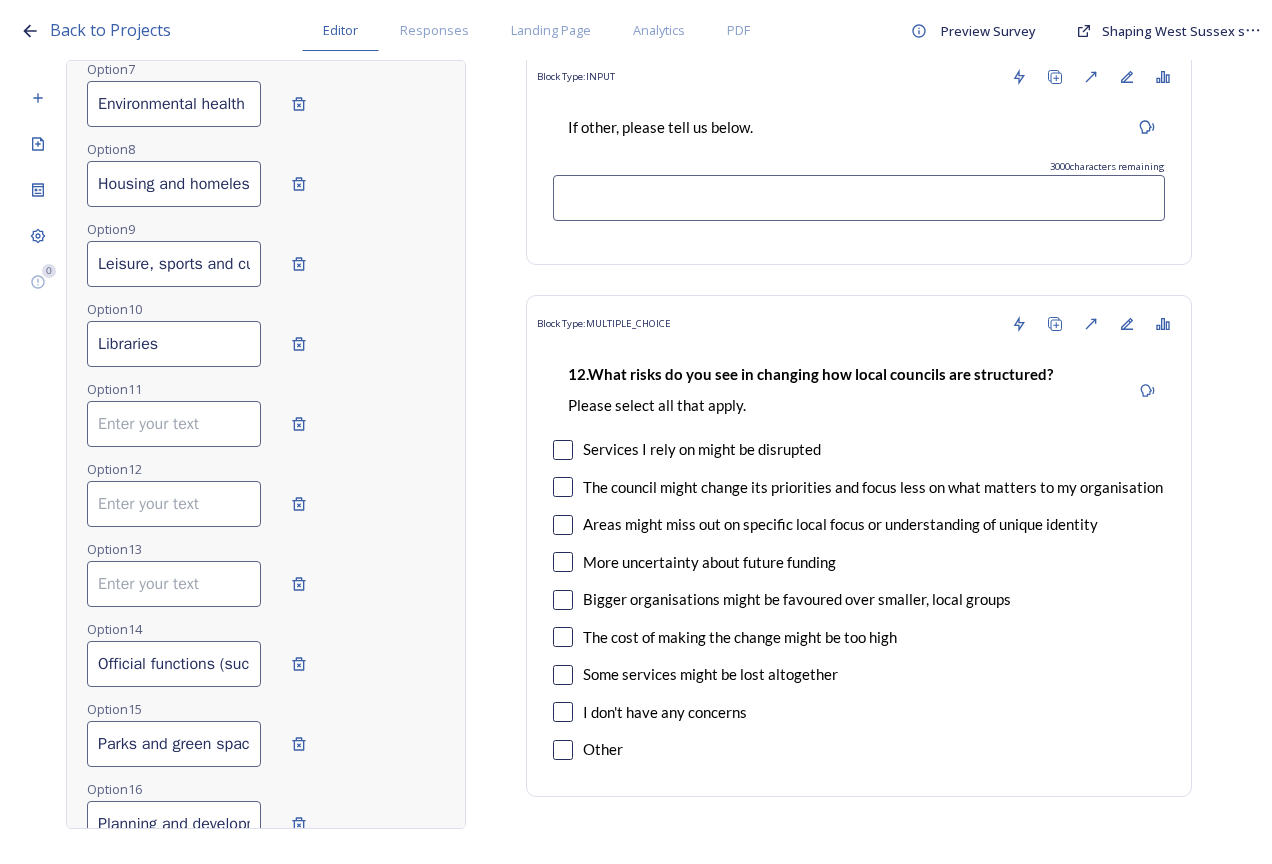 scroll, scrollTop: 910, scrollLeft: 0, axis: vertical 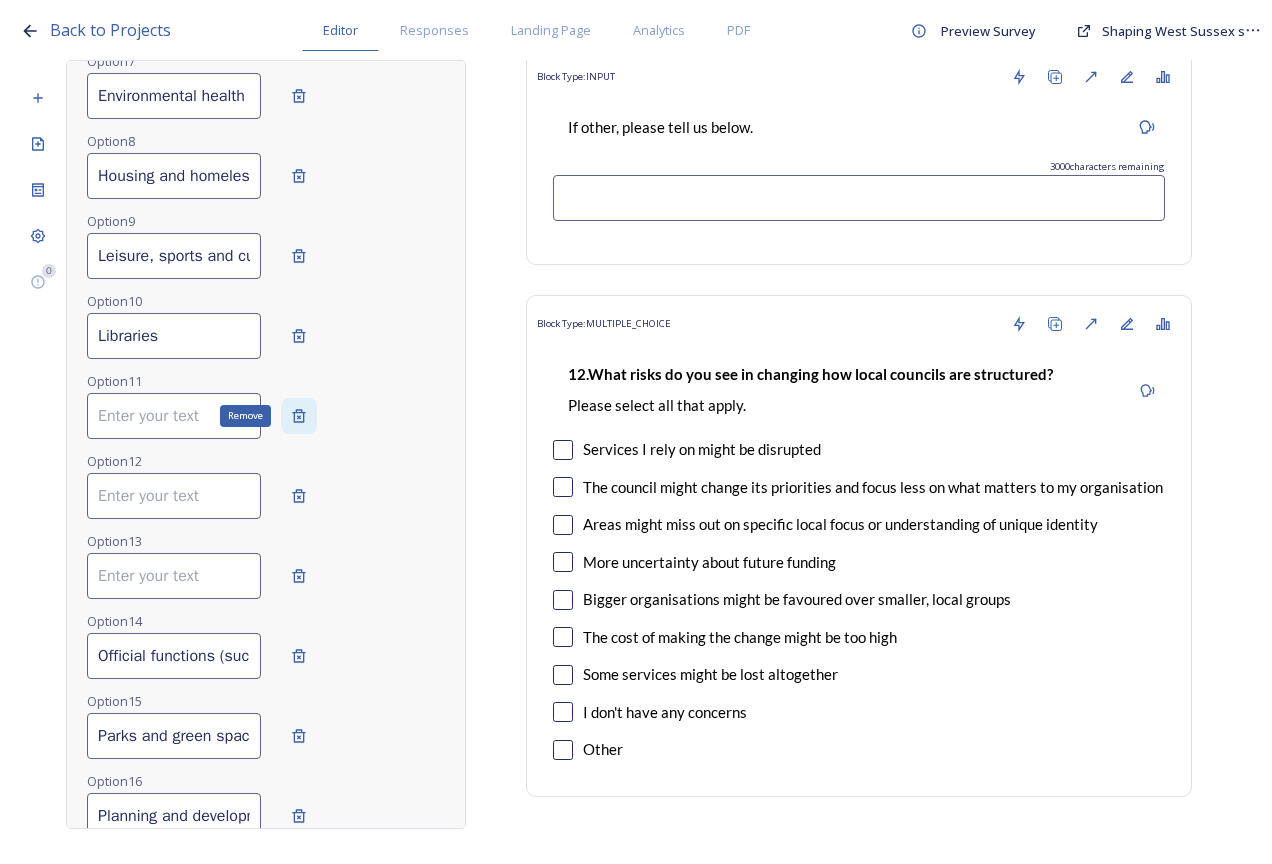 click 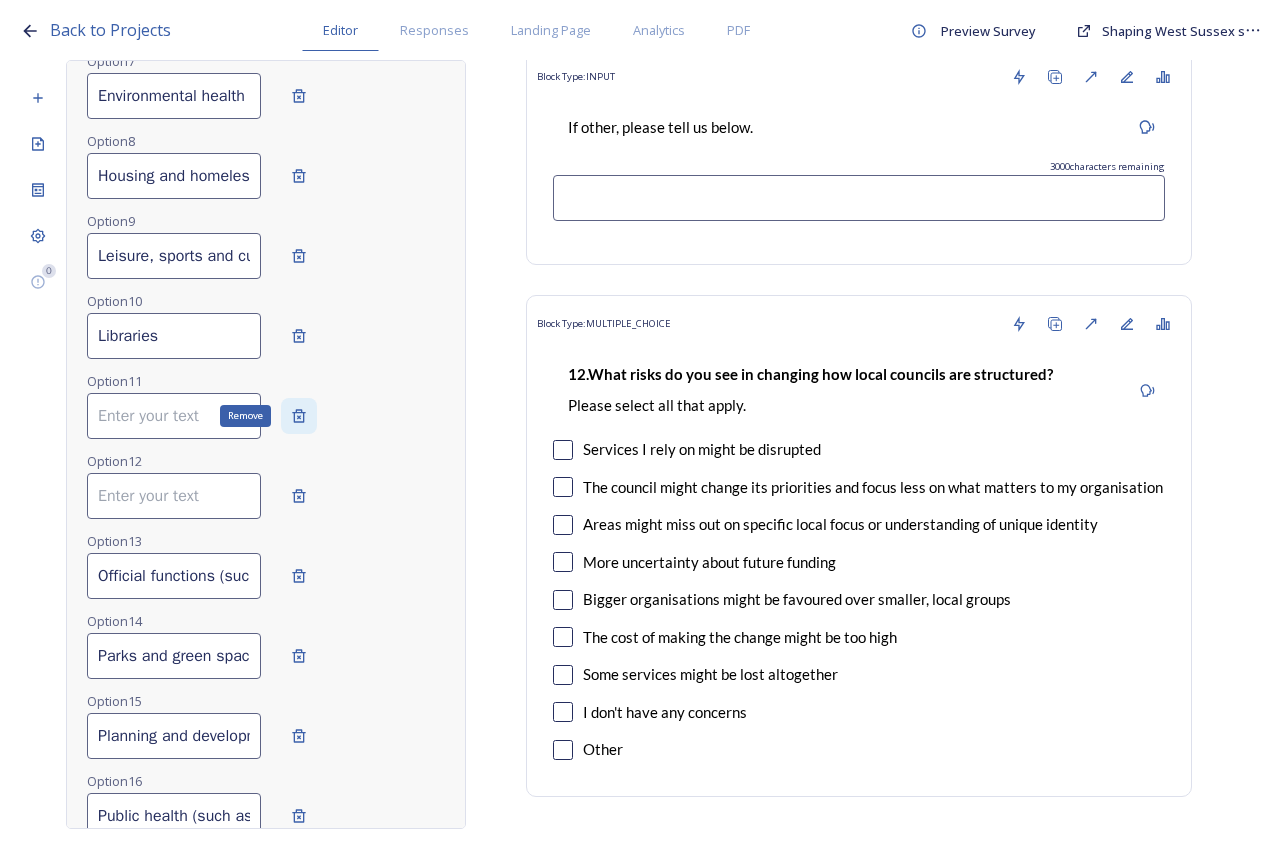 click 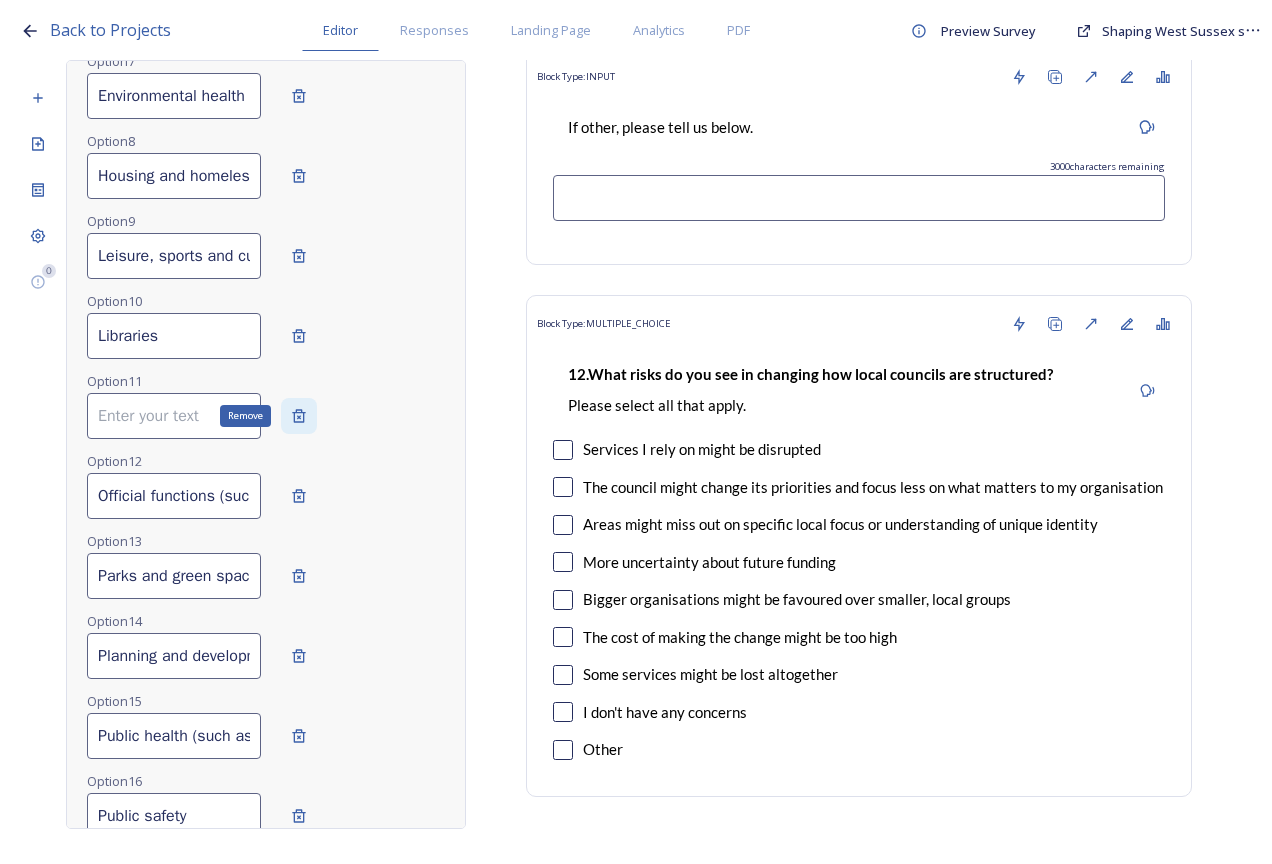 click 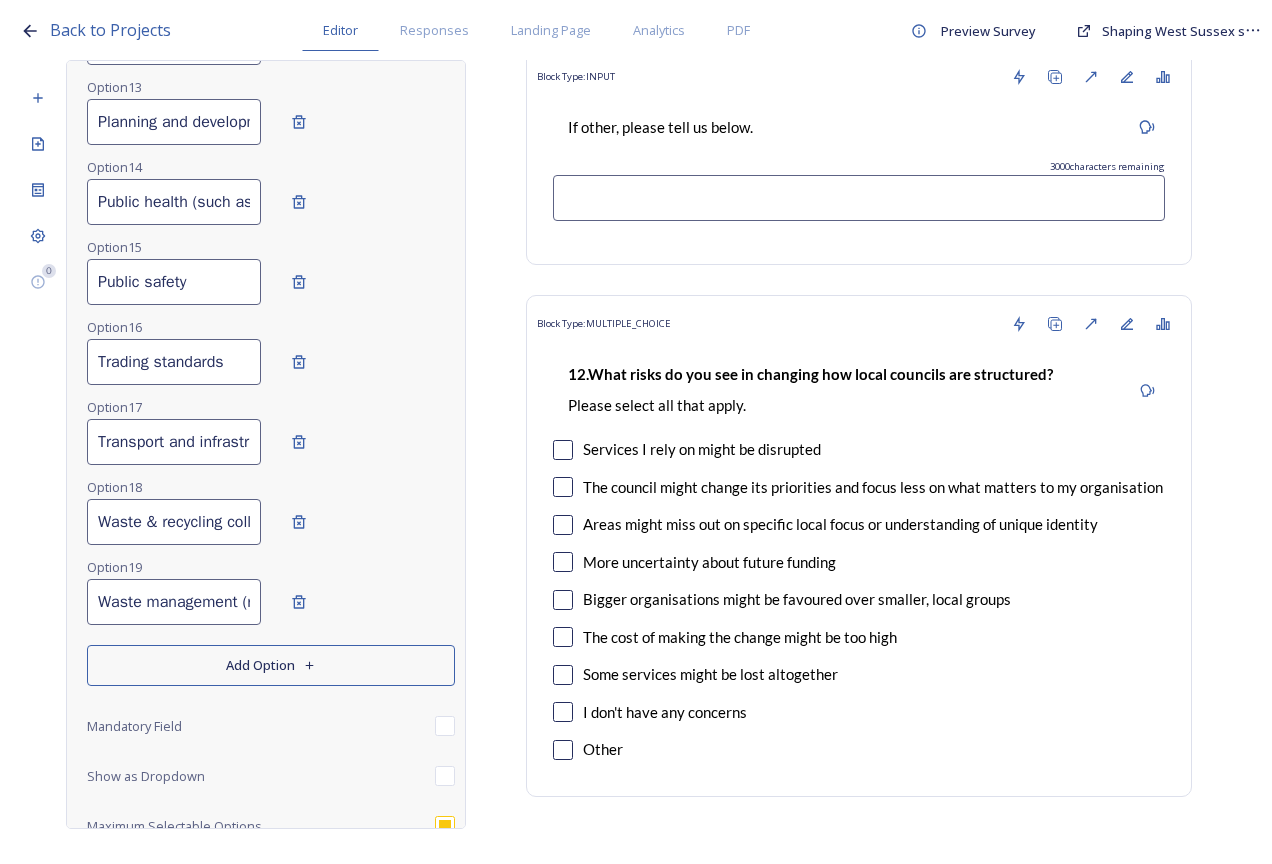 scroll, scrollTop: 1518, scrollLeft: 0, axis: vertical 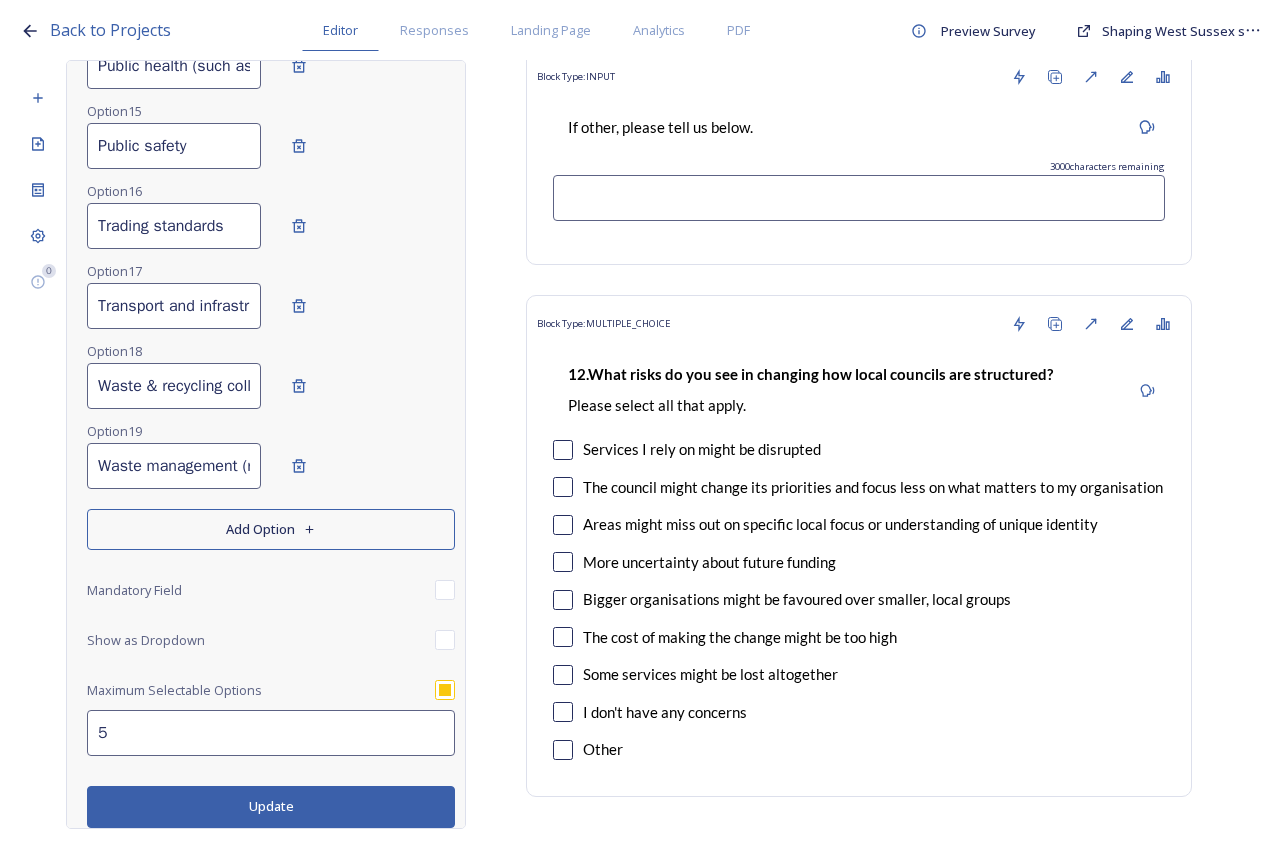 click on "Update" at bounding box center (271, 806) 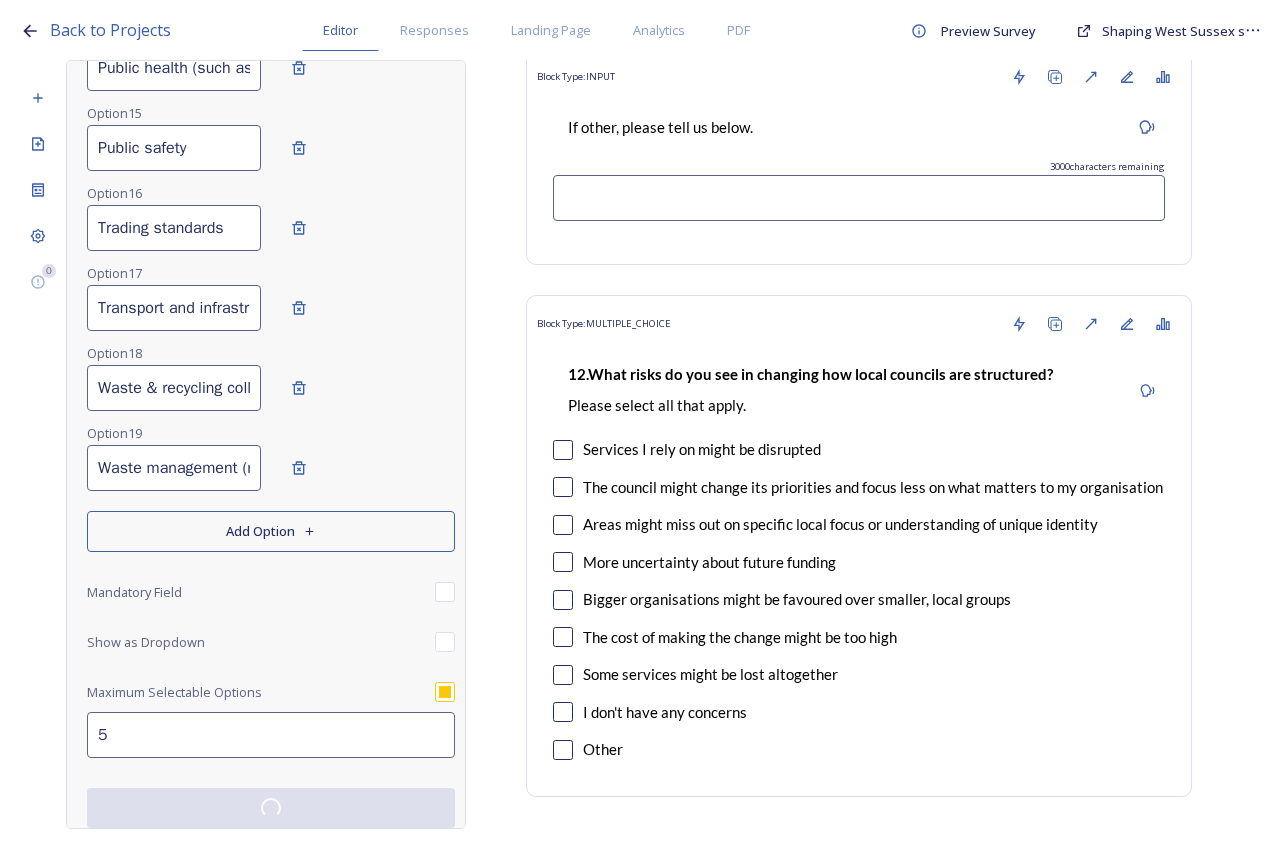 scroll, scrollTop: 1518, scrollLeft: 0, axis: vertical 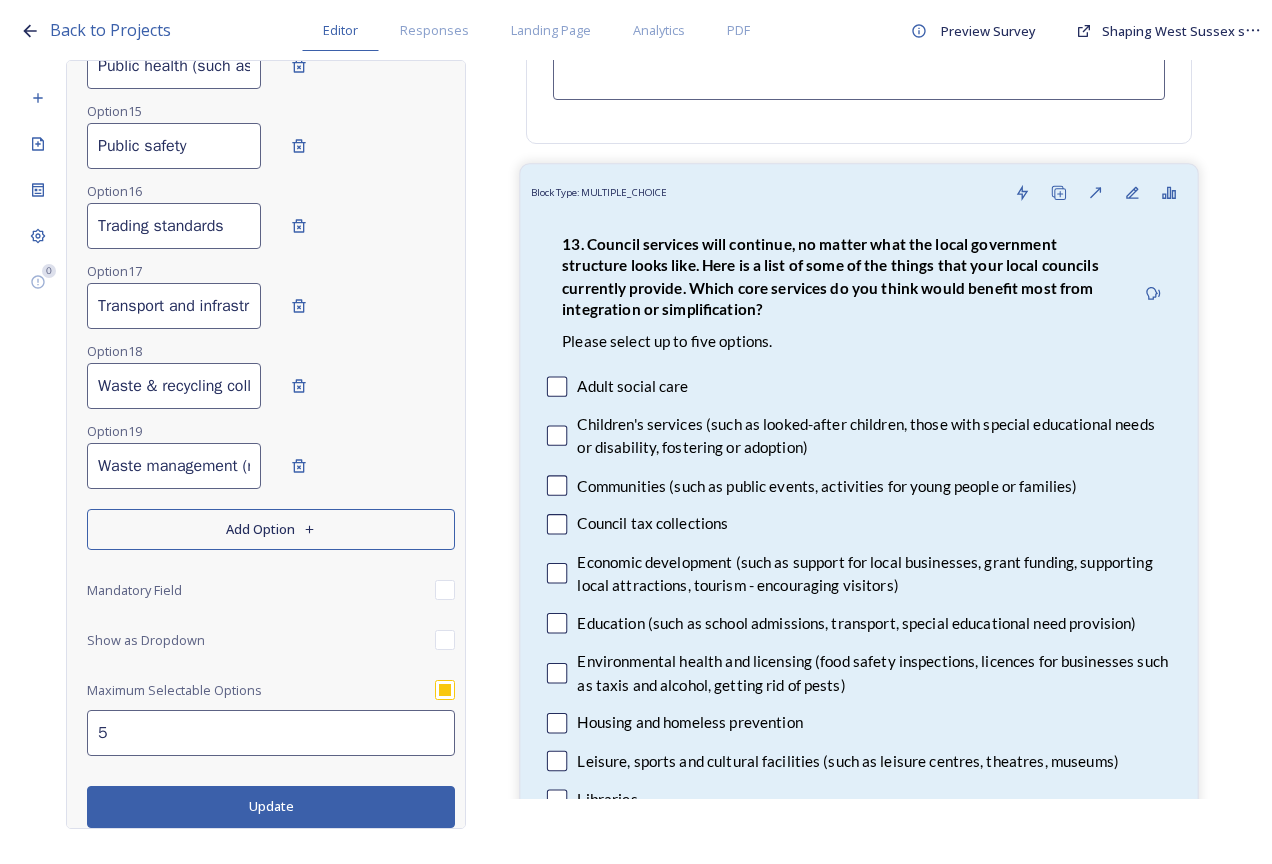 click on "Economic development (such as support for local businesses, grant funding, supporting local attractions, tourism - encouraging visitors)" at bounding box center (874, 574) 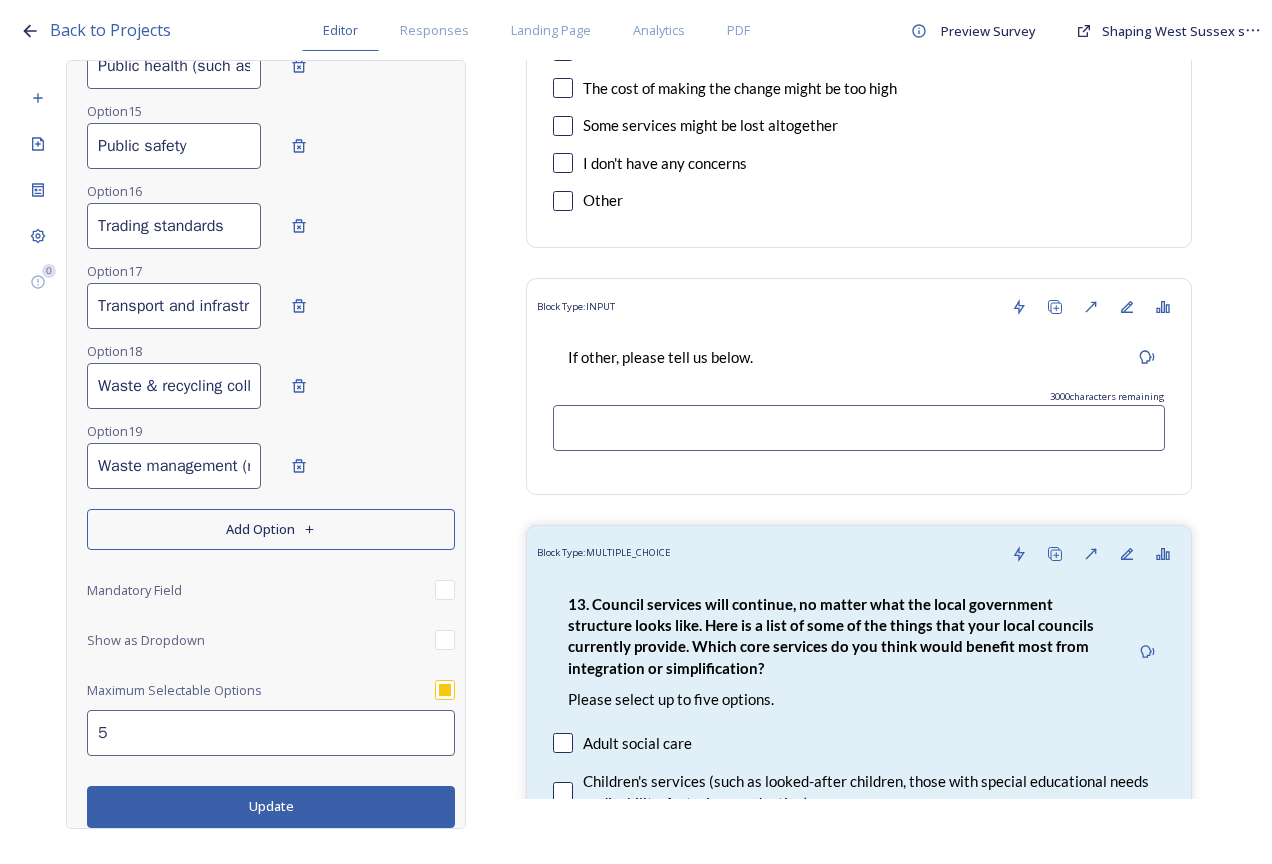 scroll, scrollTop: 13400, scrollLeft: 0, axis: vertical 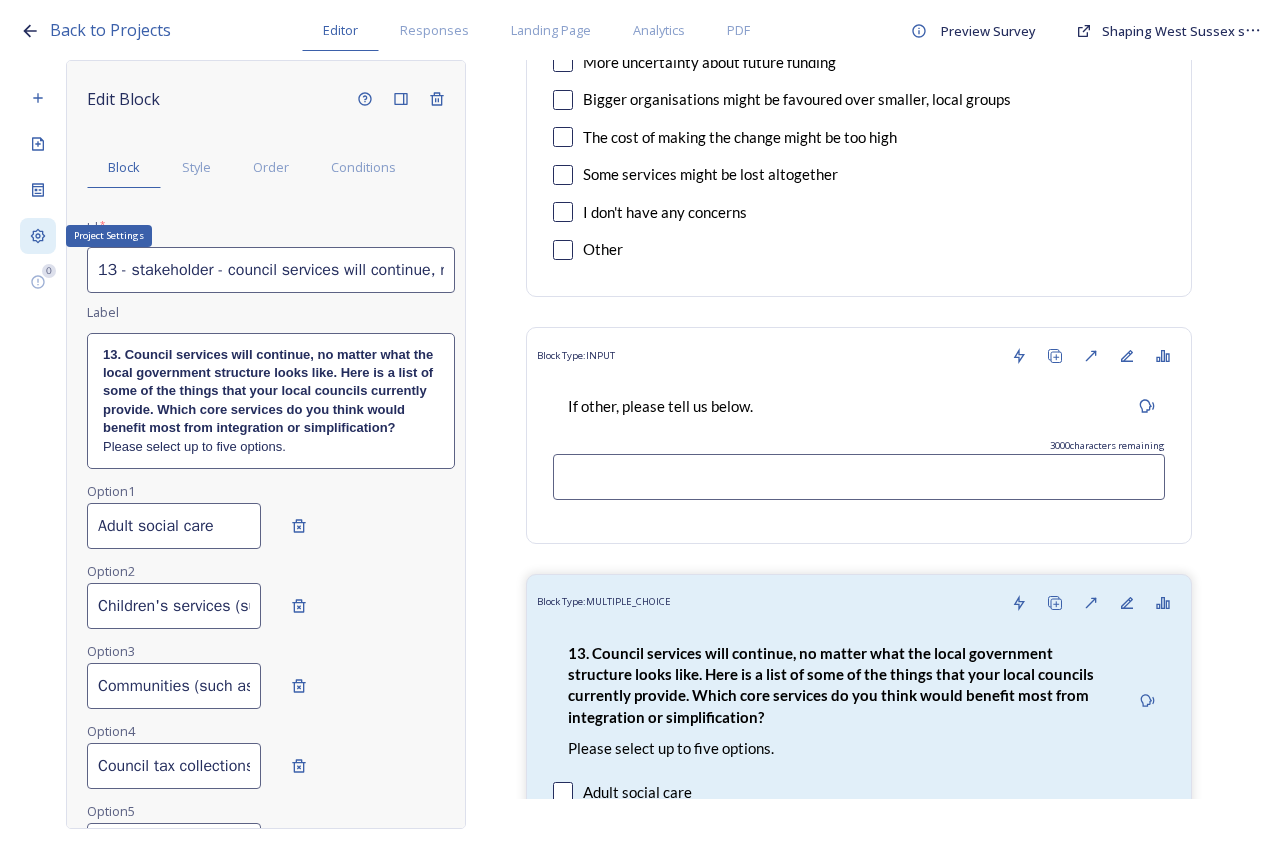 click 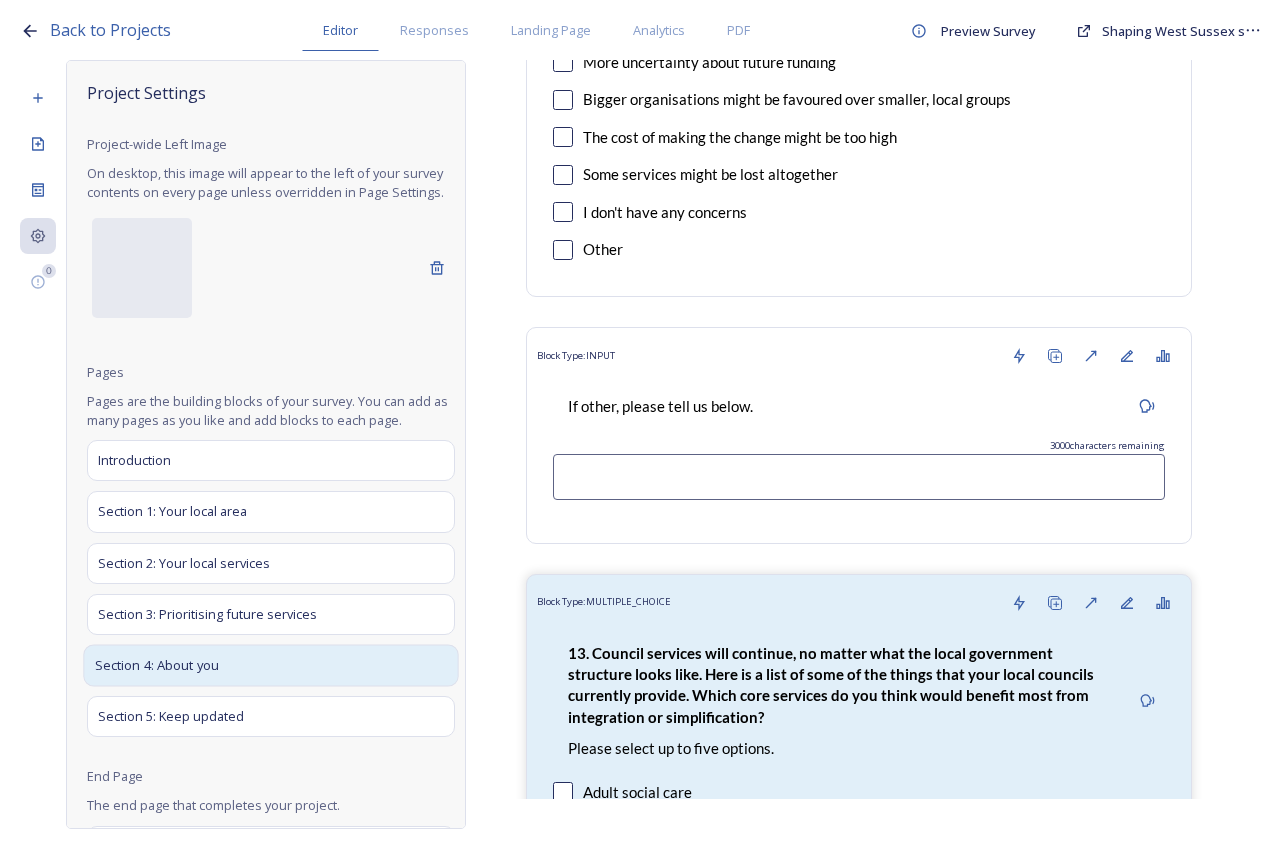 click on "Section 4: About you" at bounding box center (270, 665) 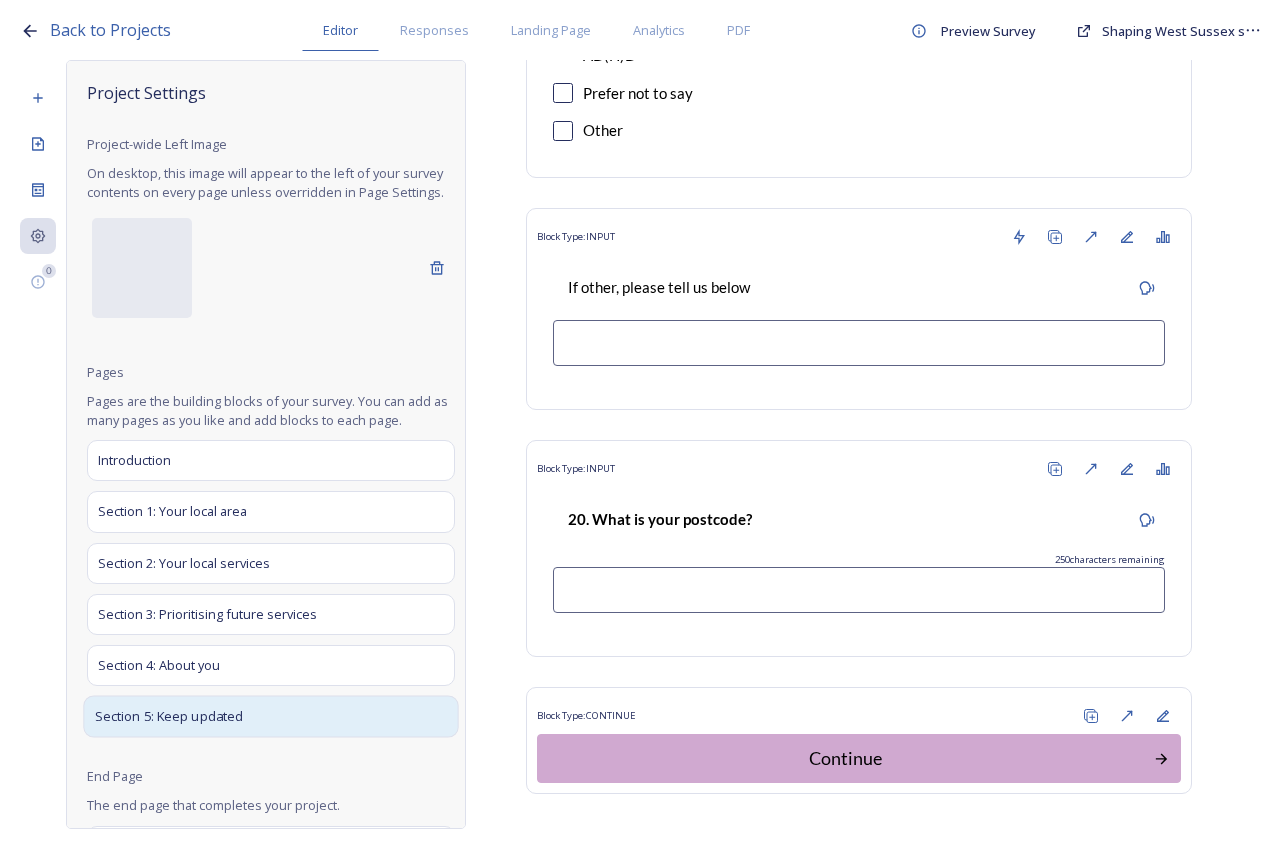 click on "Section 5: Keep updated" at bounding box center (270, 717) 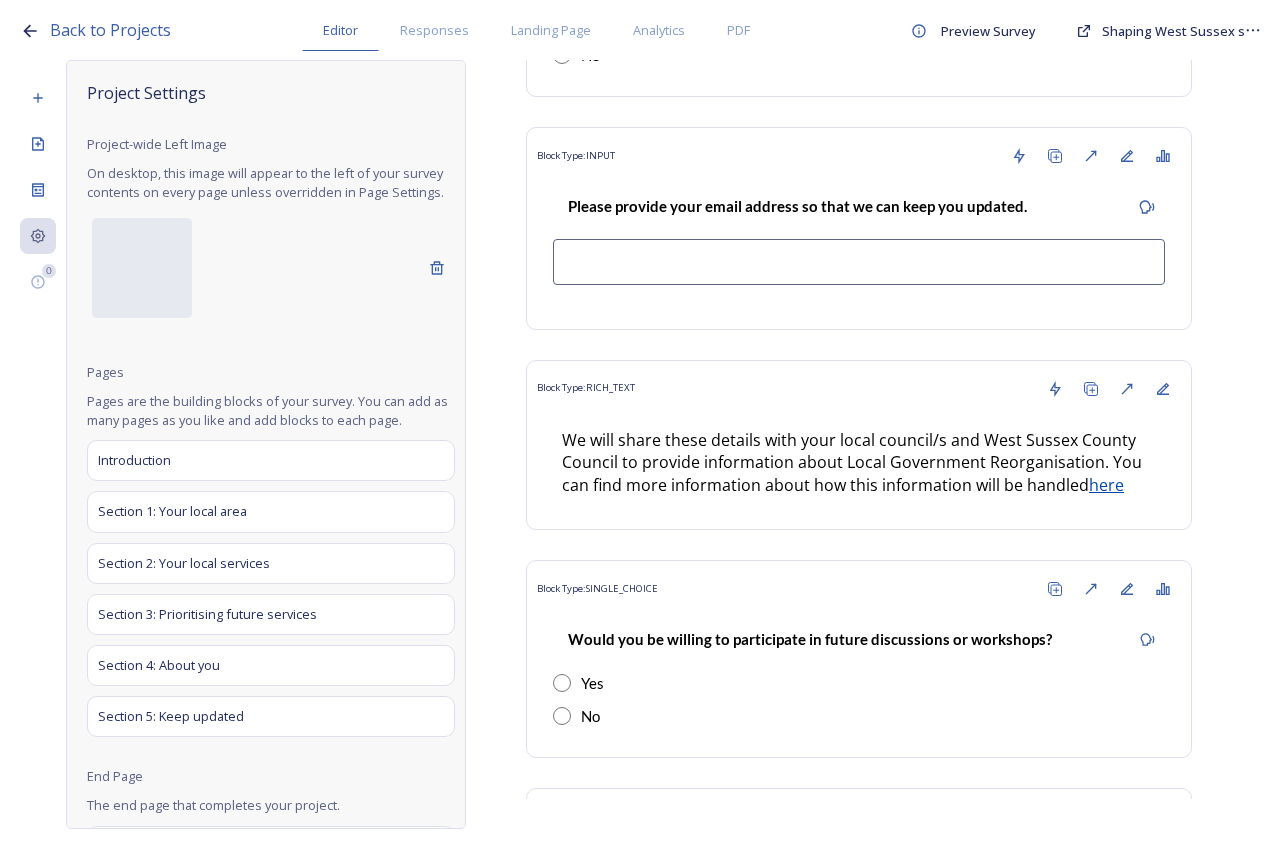 scroll, scrollTop: 0, scrollLeft: 0, axis: both 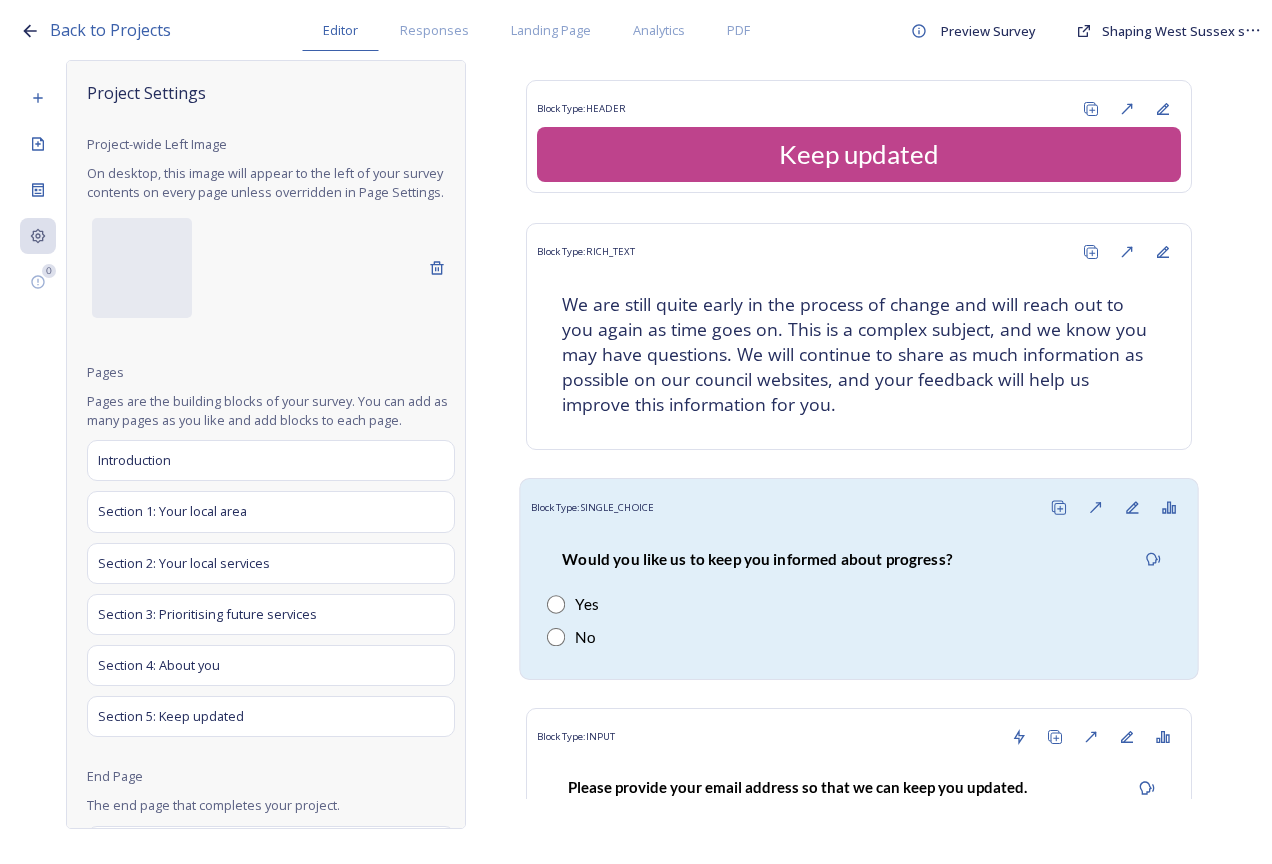 click on "Block Type:  SINGLE_CHOICE" at bounding box center (859, 507) 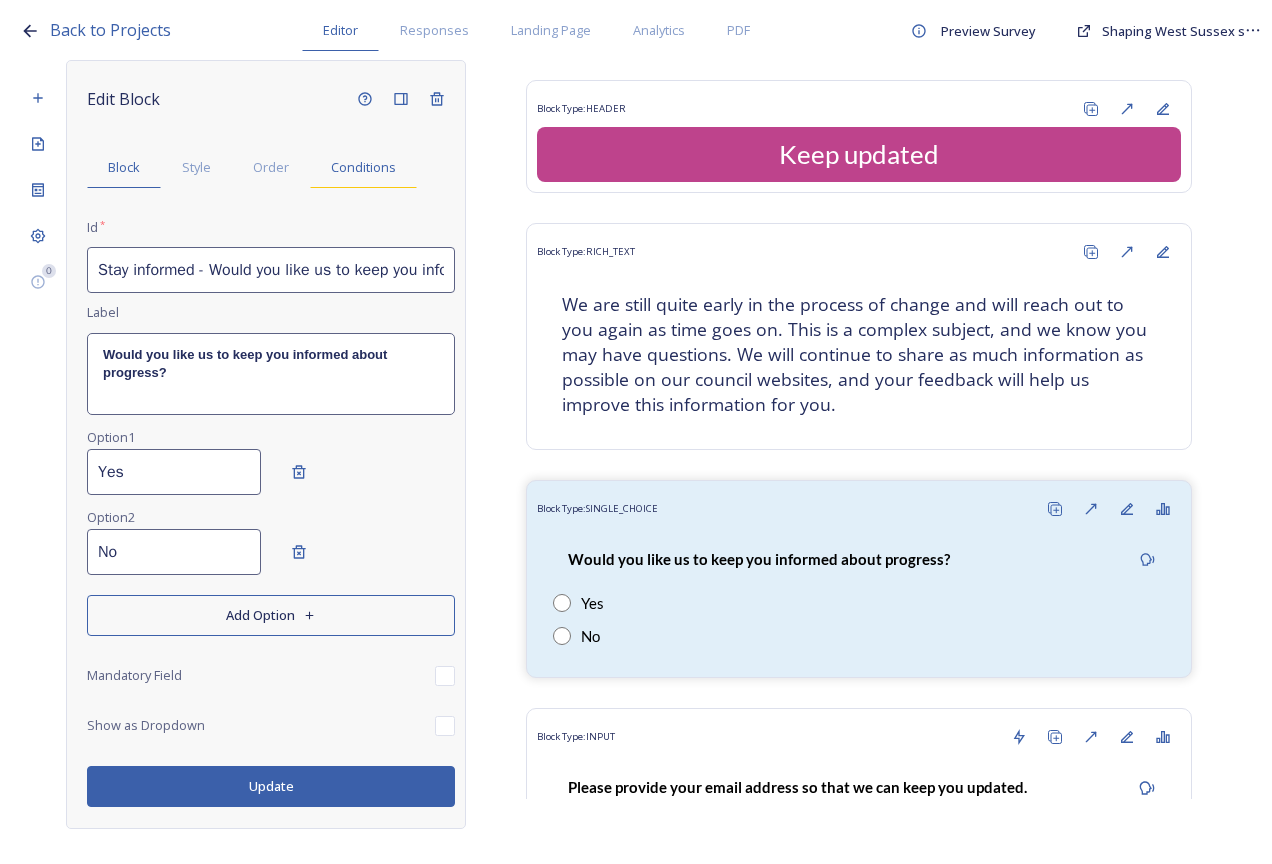 click on "Conditions" at bounding box center (363, 167) 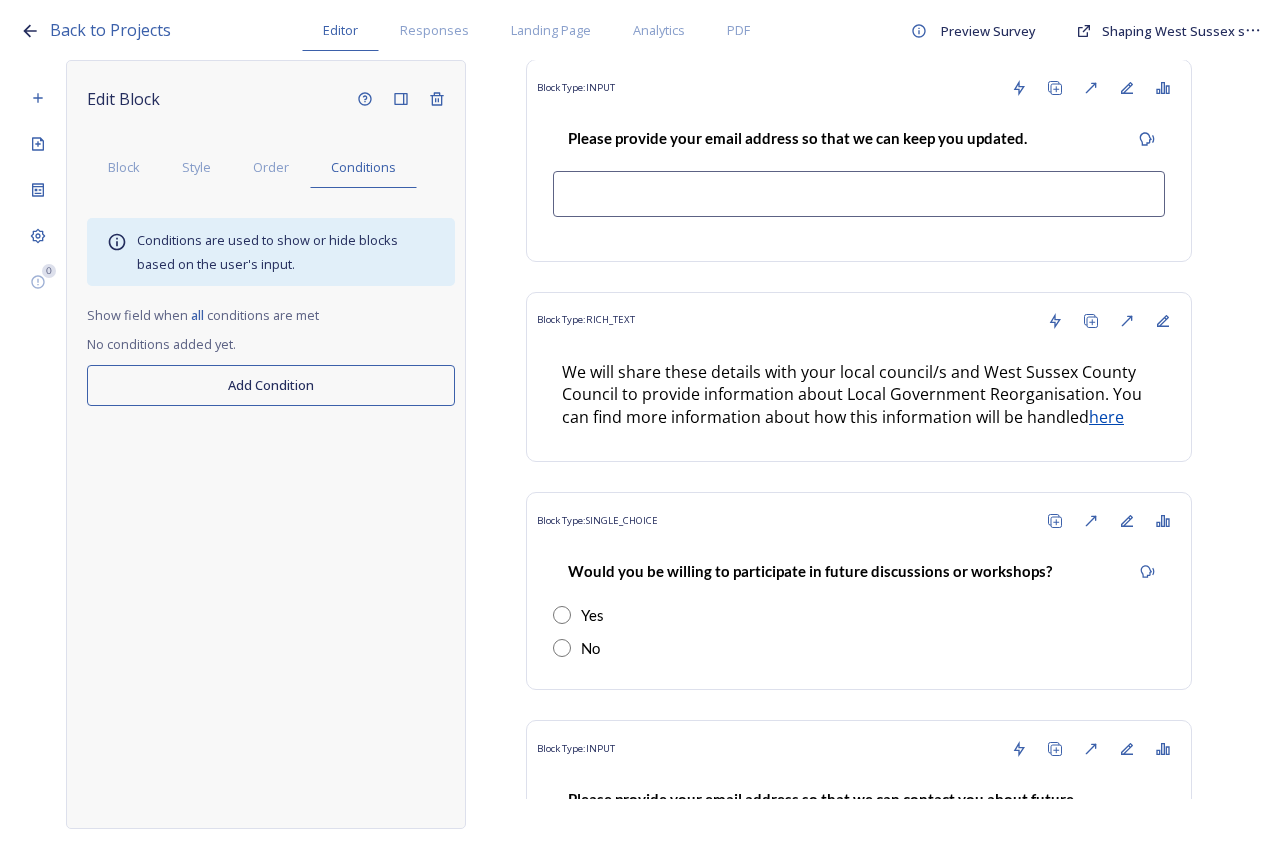 scroll, scrollTop: 381, scrollLeft: 0, axis: vertical 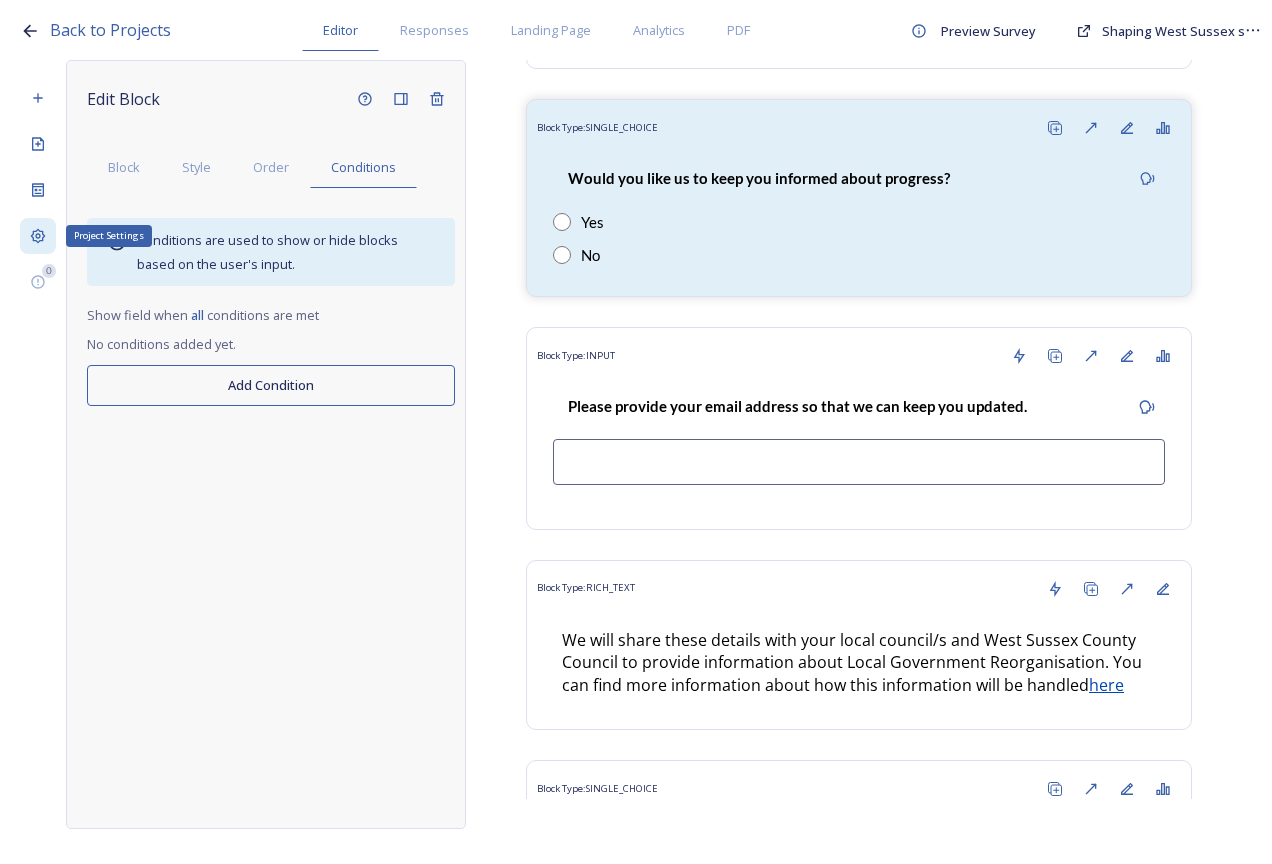 click on "Project Settings" at bounding box center (38, 236) 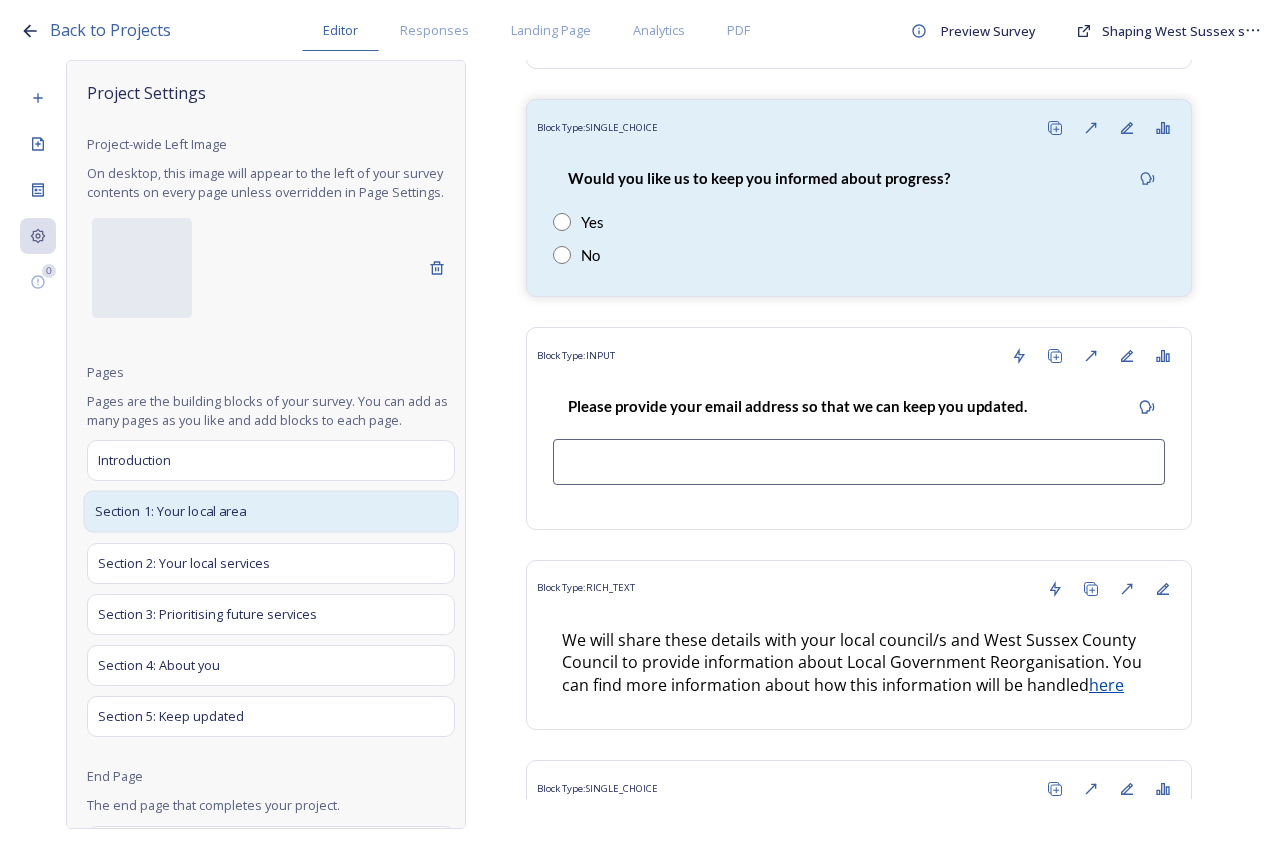 click on "Section 1: Your local area" at bounding box center [270, 512] 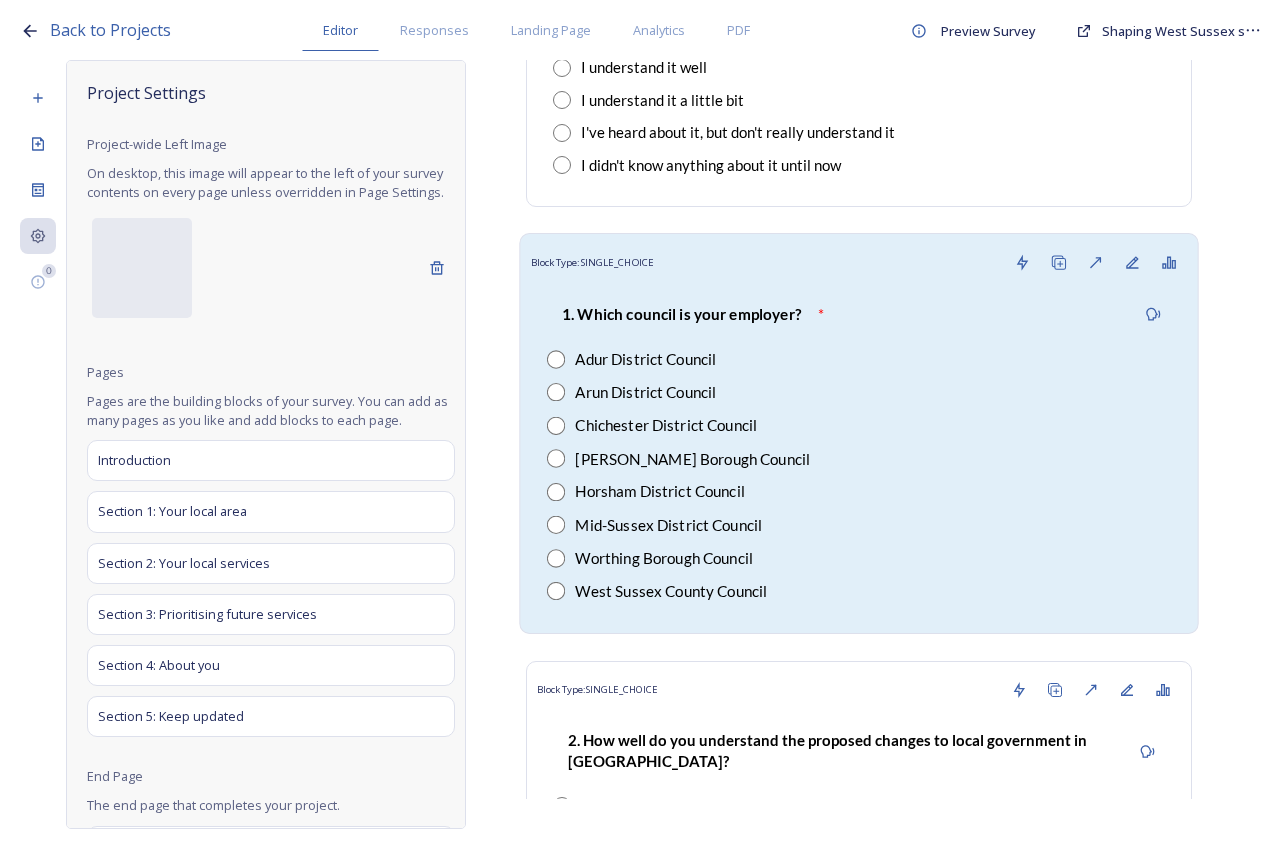 scroll, scrollTop: 5389, scrollLeft: 0, axis: vertical 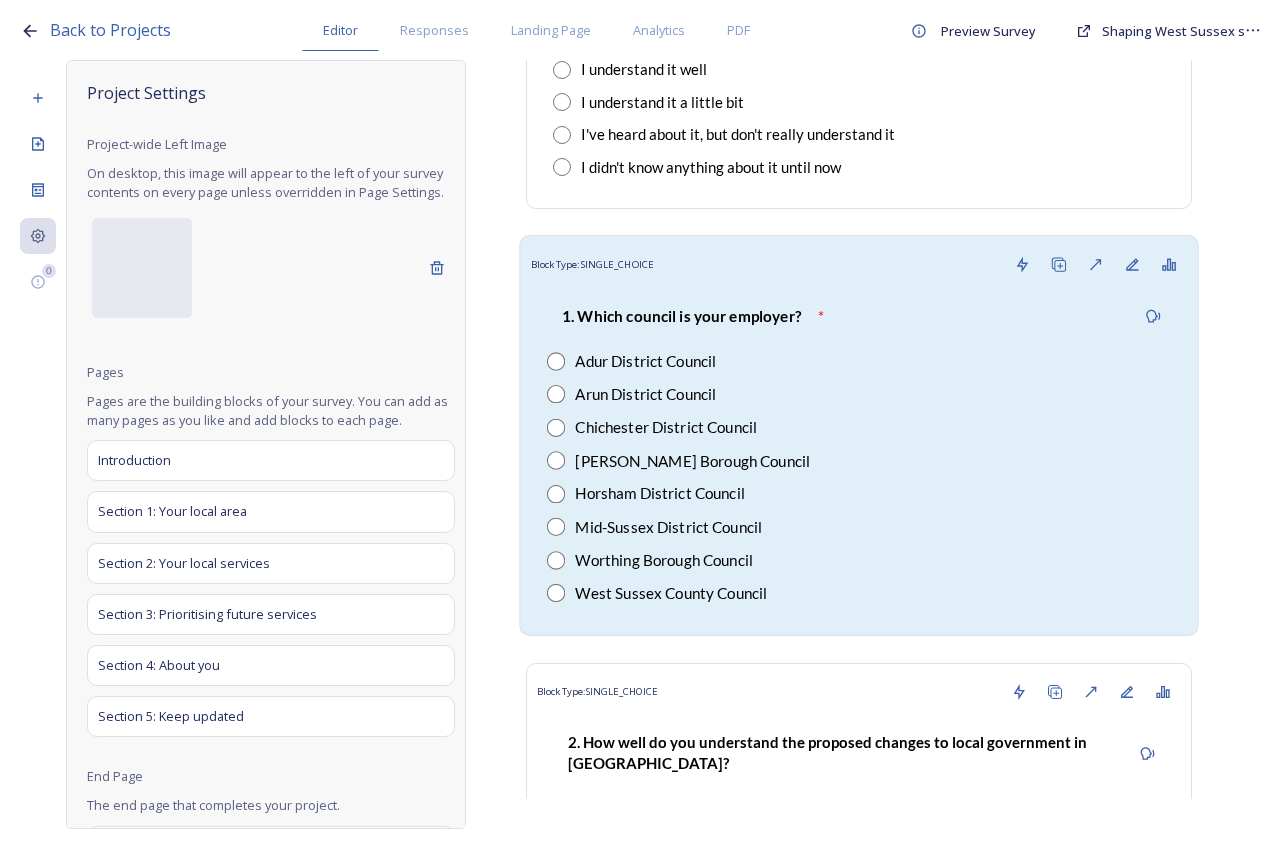 click on "Arun District Council" at bounding box center [859, 394] 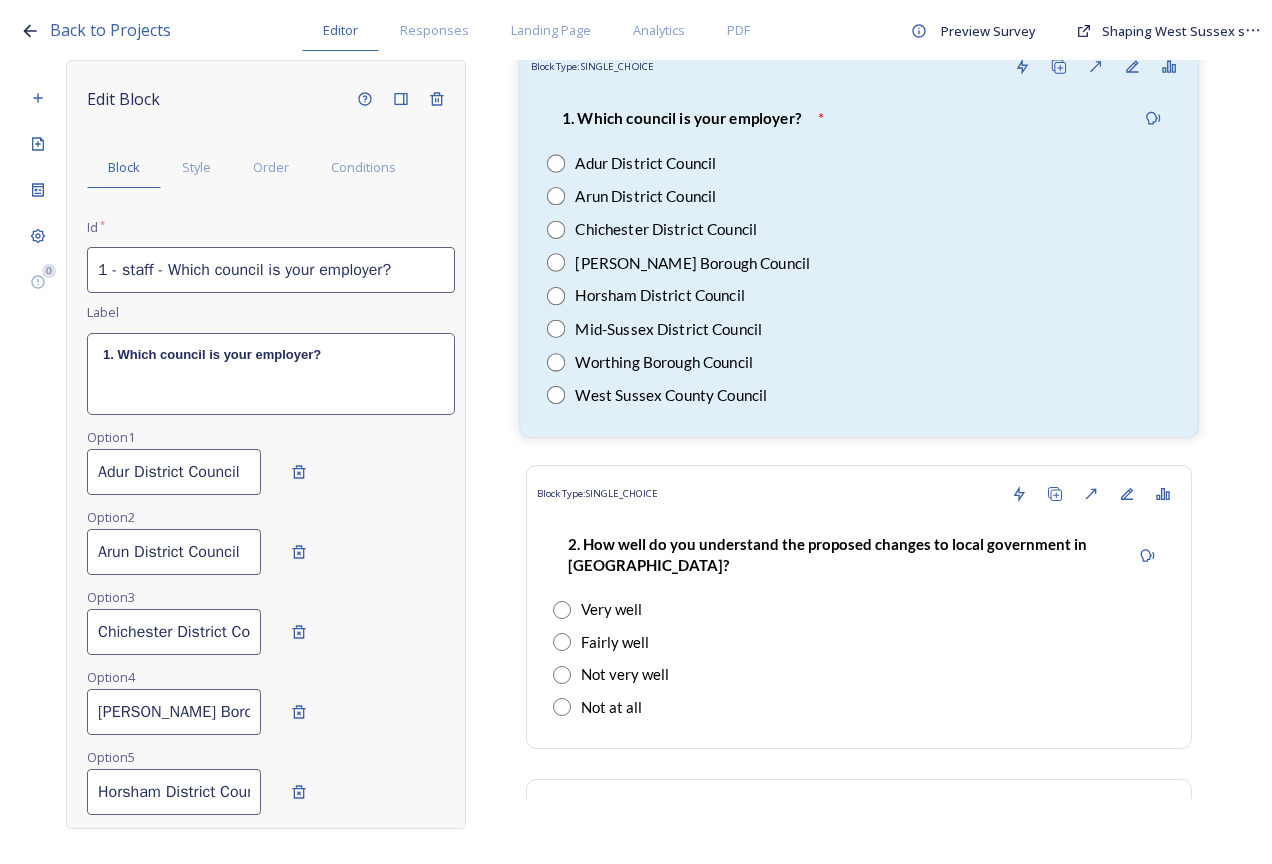 scroll, scrollTop: 5589, scrollLeft: 0, axis: vertical 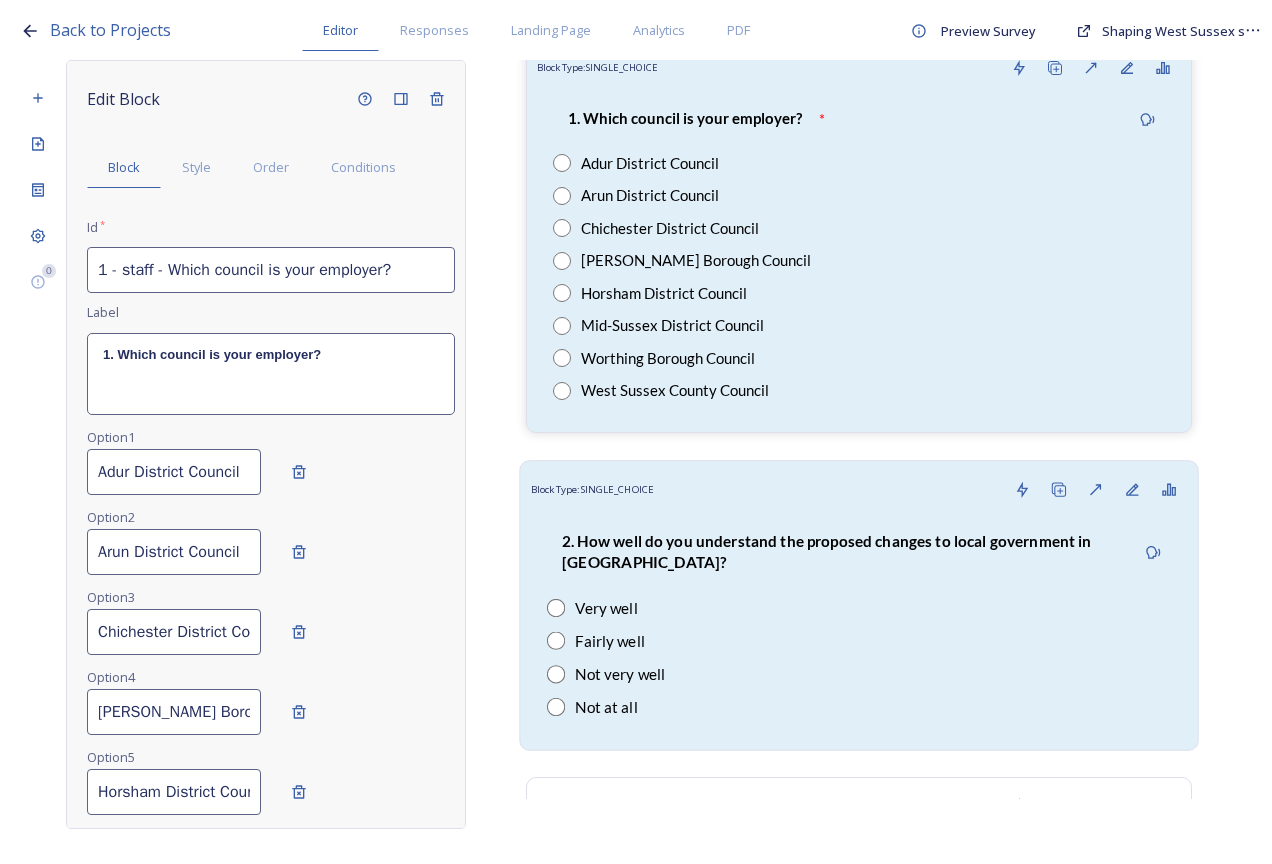 click on "Block Type:  SINGLE_CHOICE" at bounding box center [859, 489] 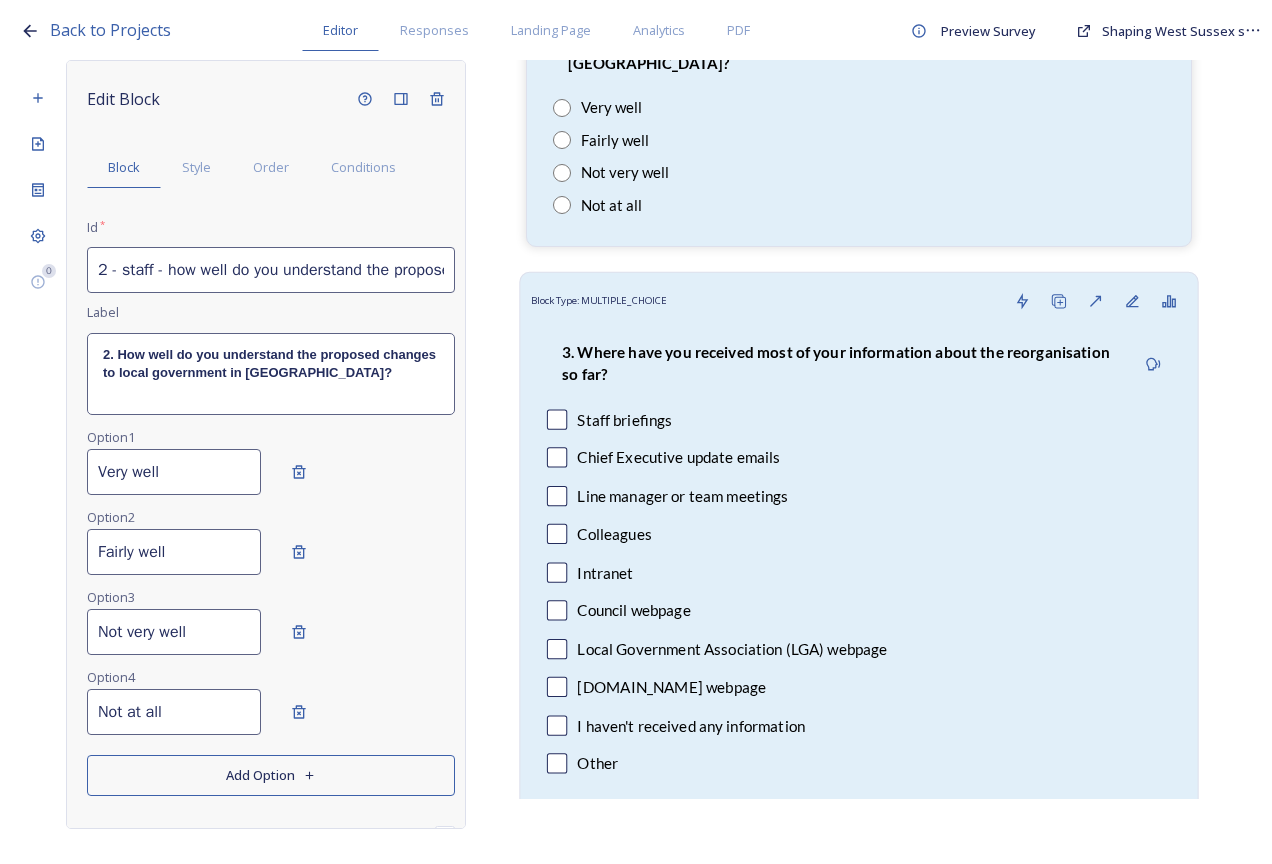 scroll, scrollTop: 6189, scrollLeft: 0, axis: vertical 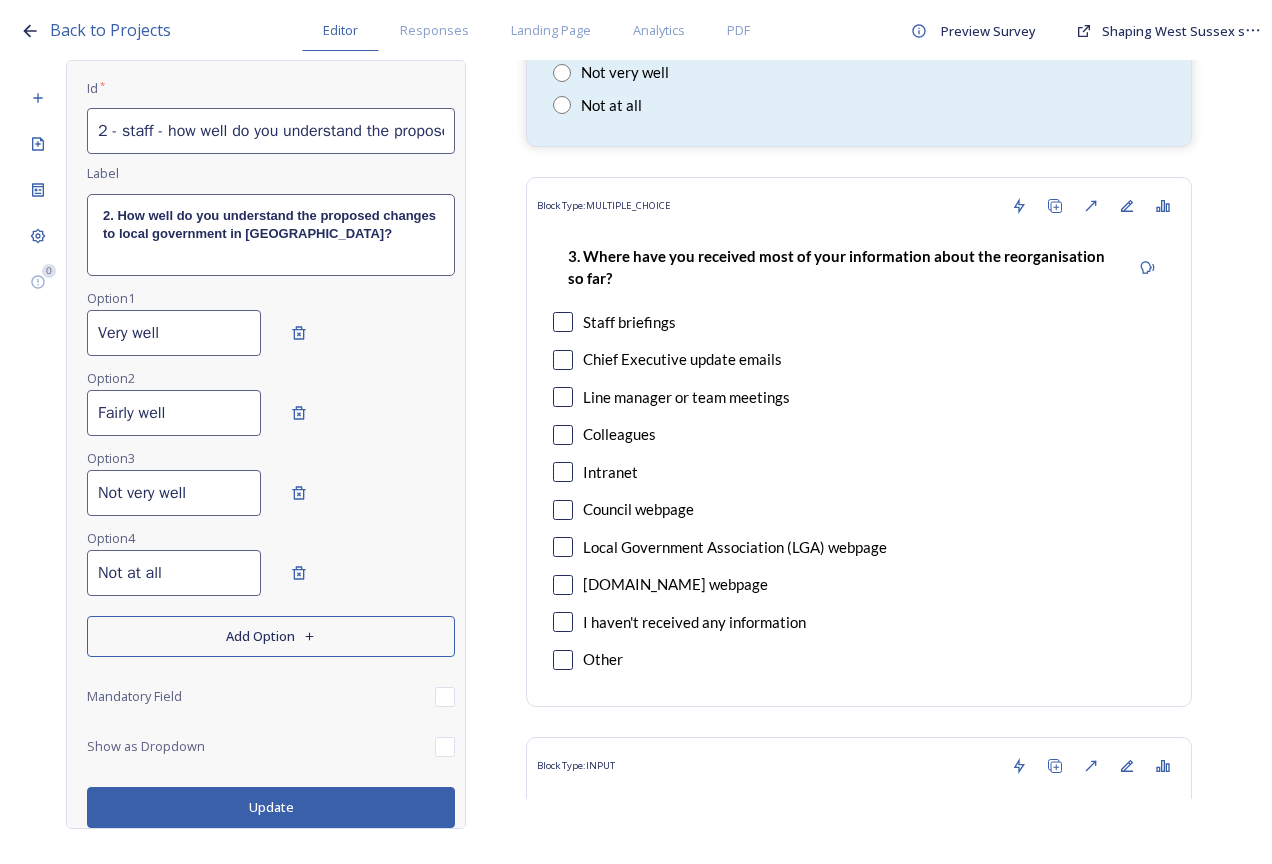 click on "Add Option" at bounding box center (271, 636) 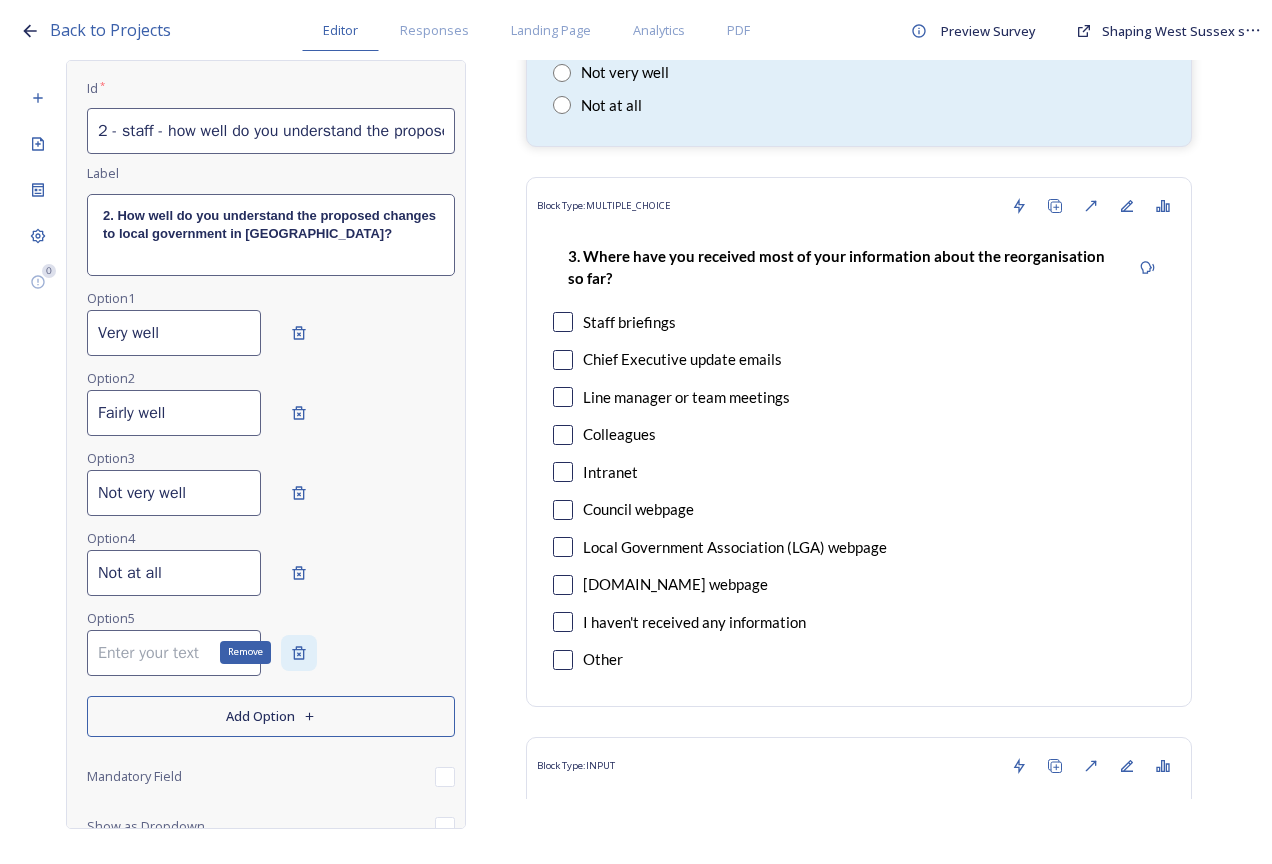 click 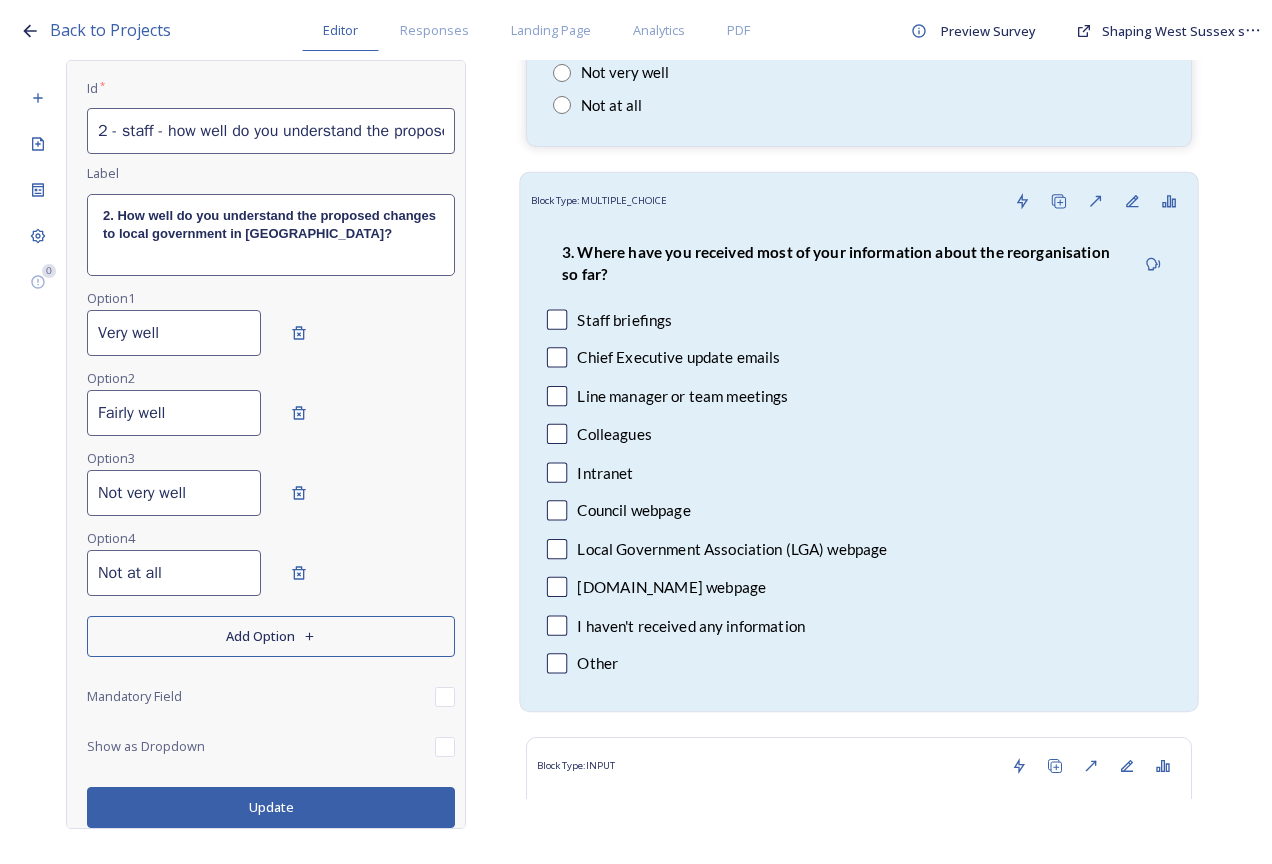 click on "3. Where have you received most of your information about the reorganisation so far? Staff briefings Chief Executive update emails Line manager or team meetings Colleagues Intranet Council webpage Local Government Association (LGA) webpage GOV.UK webpage I haven't received any information Other" at bounding box center [859, 460] 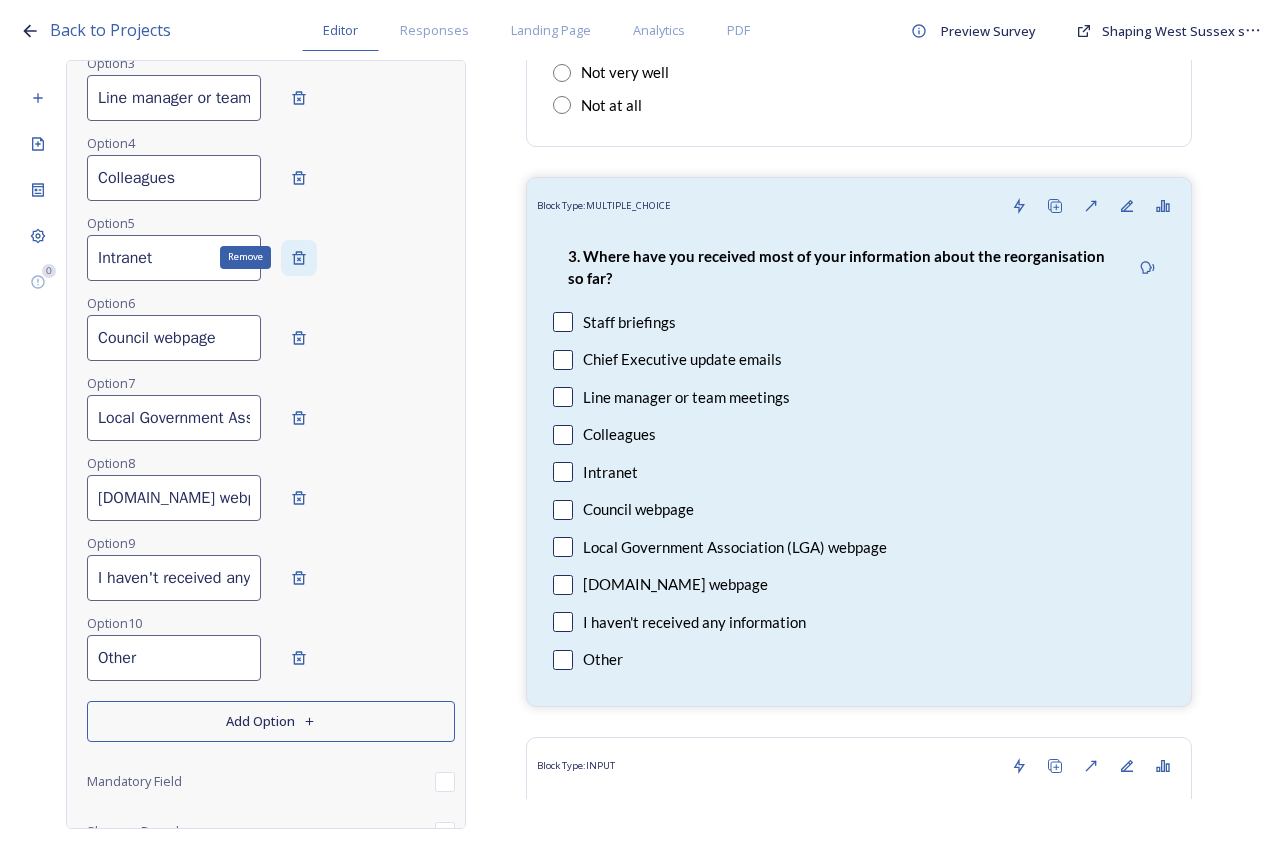 scroll, scrollTop: 725, scrollLeft: 0, axis: vertical 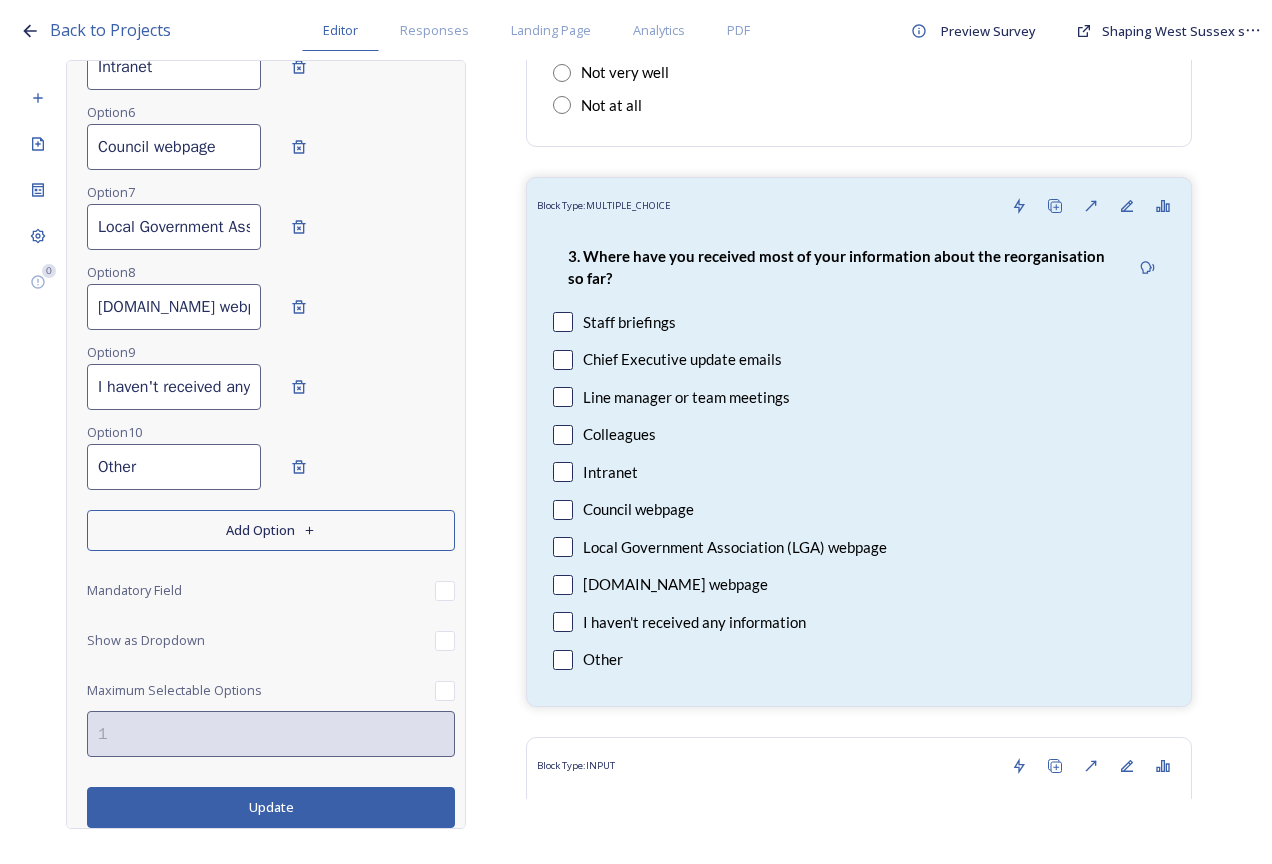 click on "Add Option" at bounding box center [271, 530] 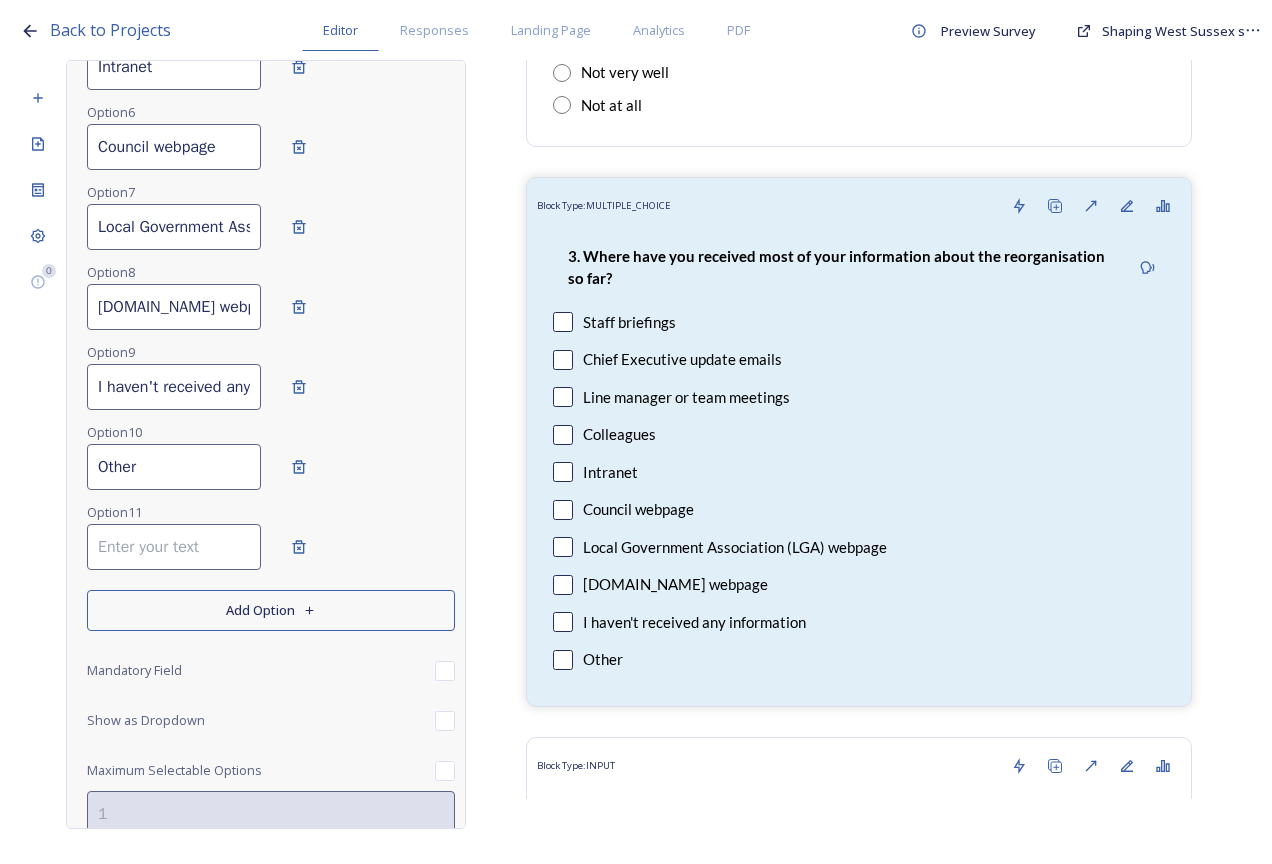 drag, startPoint x: 267, startPoint y: 475, endPoint x: 52, endPoint y: 484, distance: 215.1883 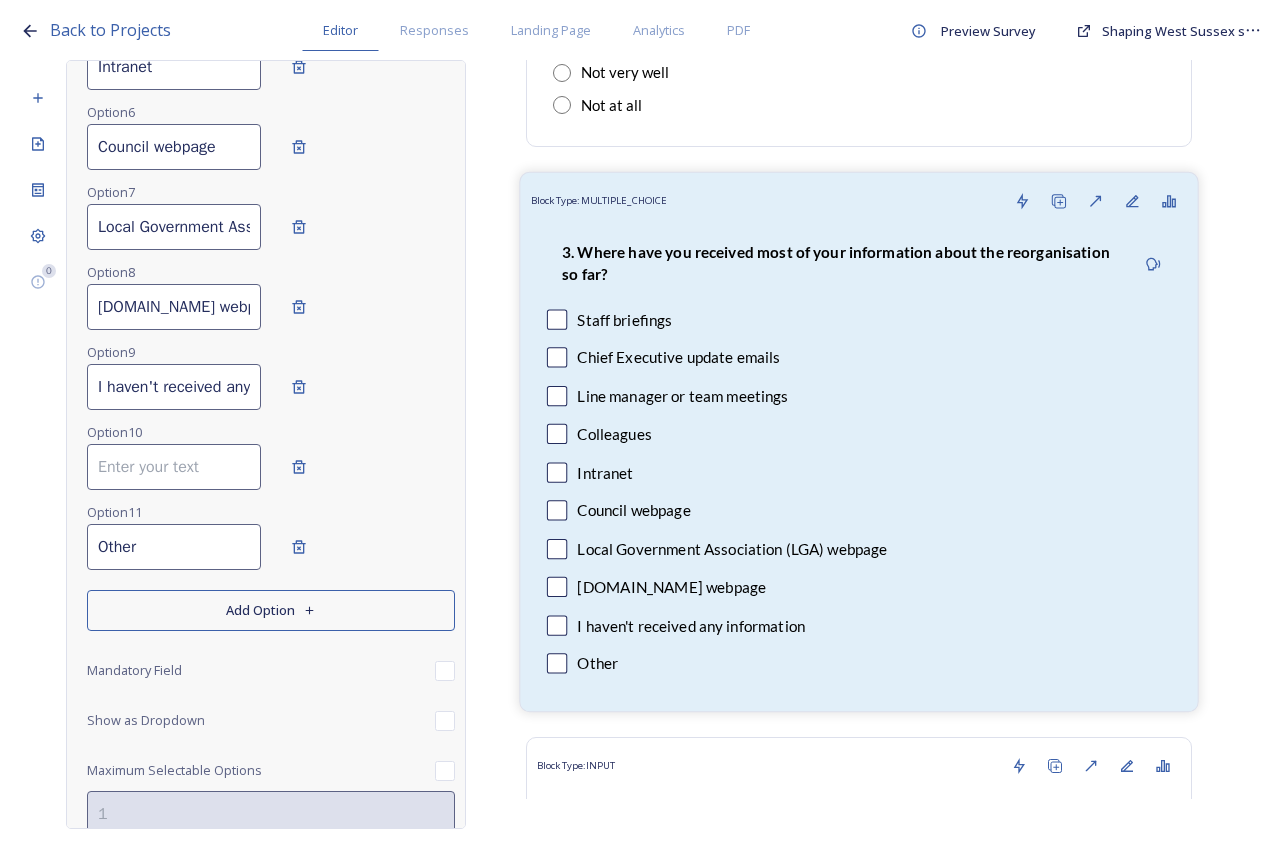 scroll, scrollTop: 0, scrollLeft: 59, axis: horizontal 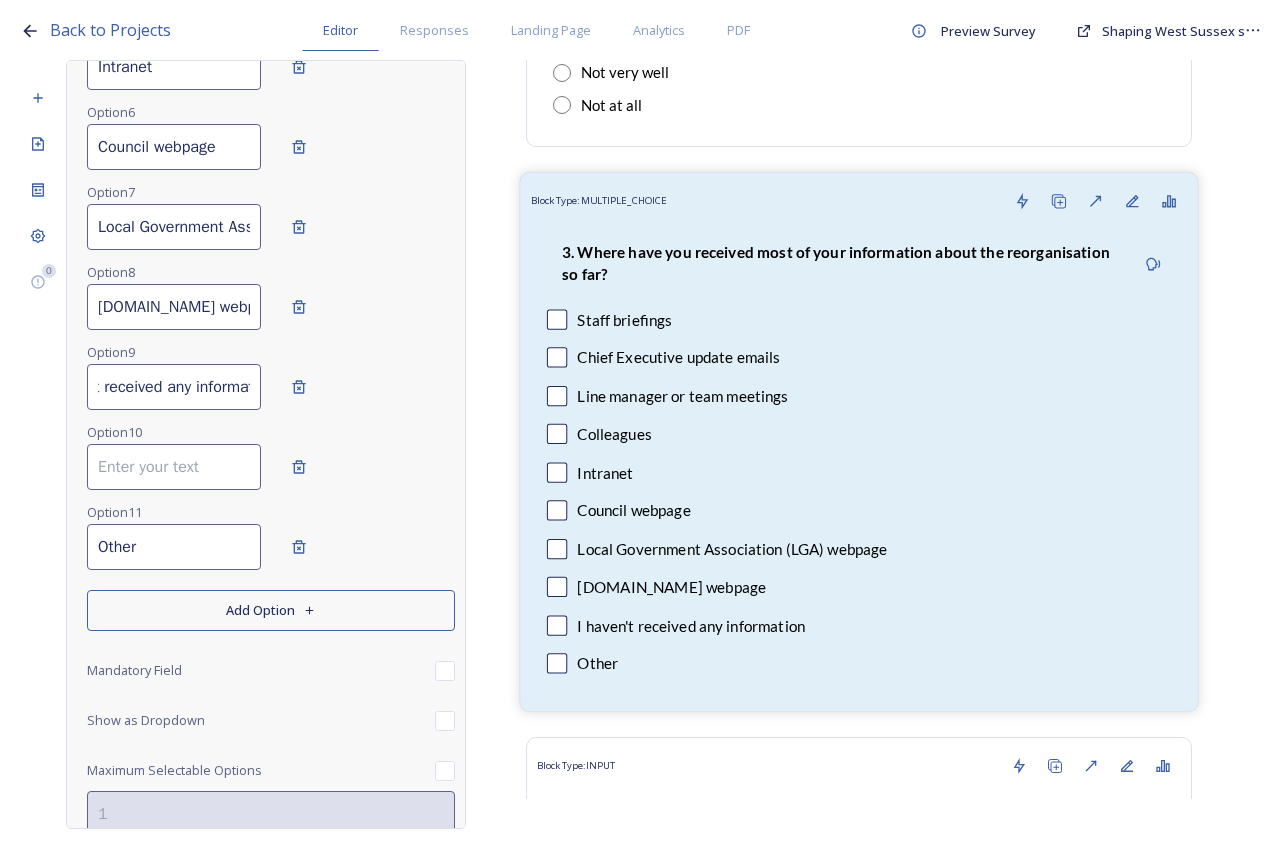 drag, startPoint x: 94, startPoint y: 385, endPoint x: 610, endPoint y: 372, distance: 516.16376 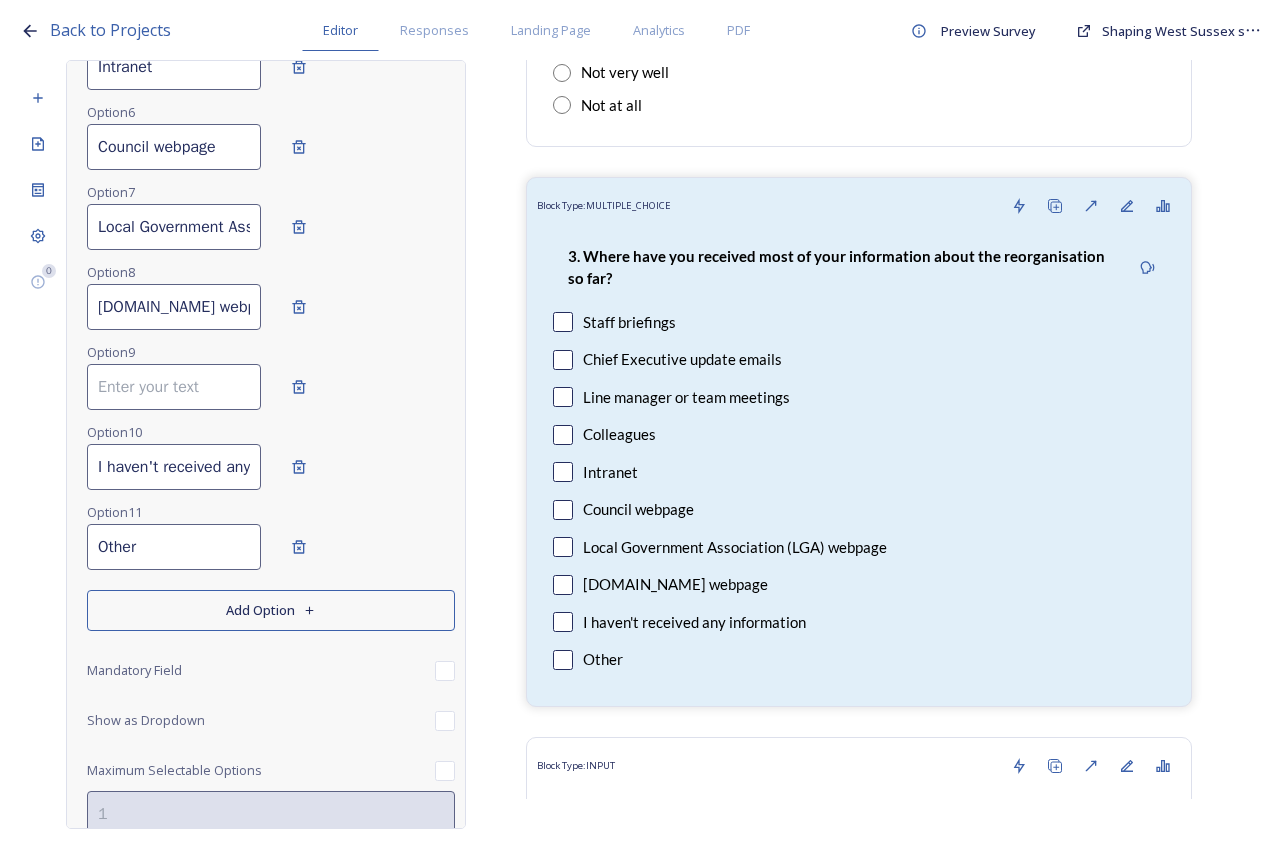 scroll, scrollTop: 0, scrollLeft: 0, axis: both 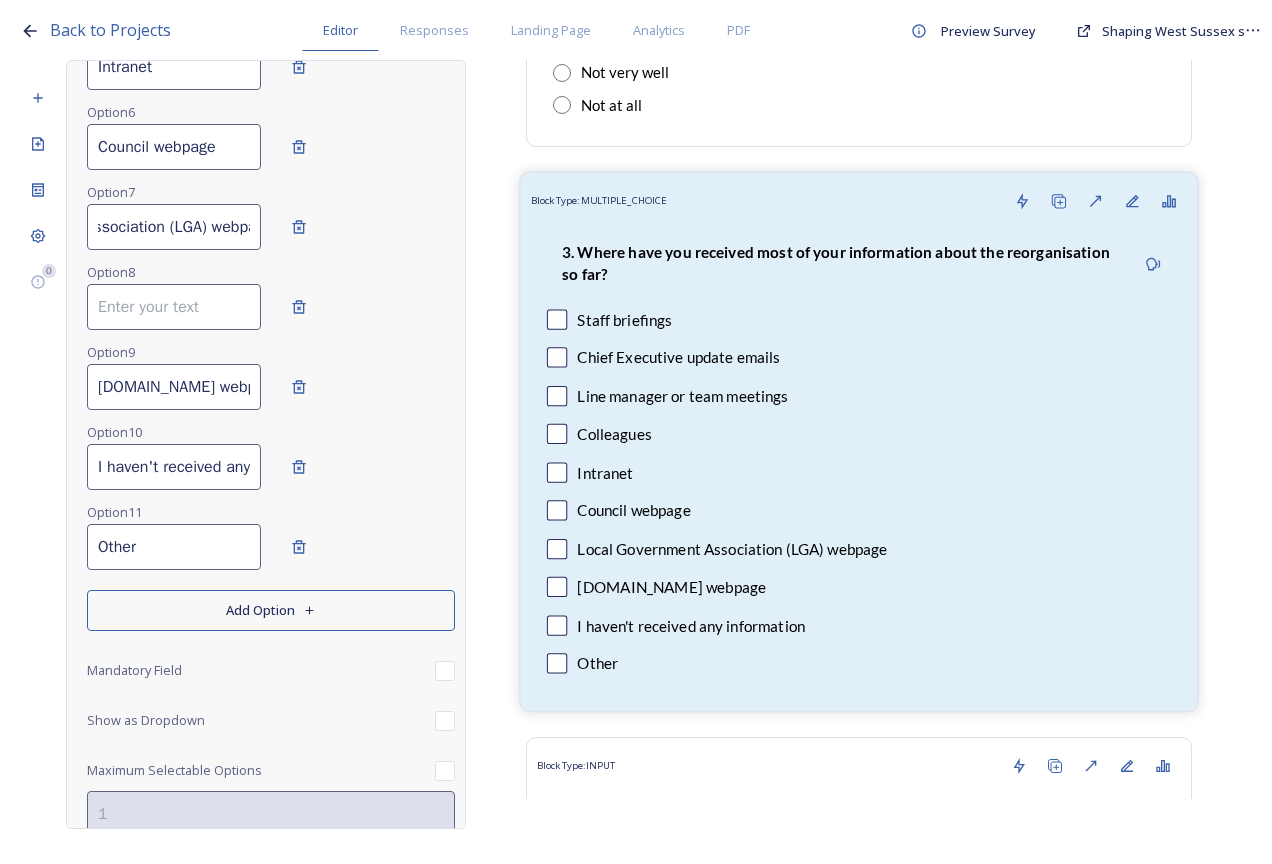 drag, startPoint x: 100, startPoint y: 232, endPoint x: 652, endPoint y: 221, distance: 552.1096 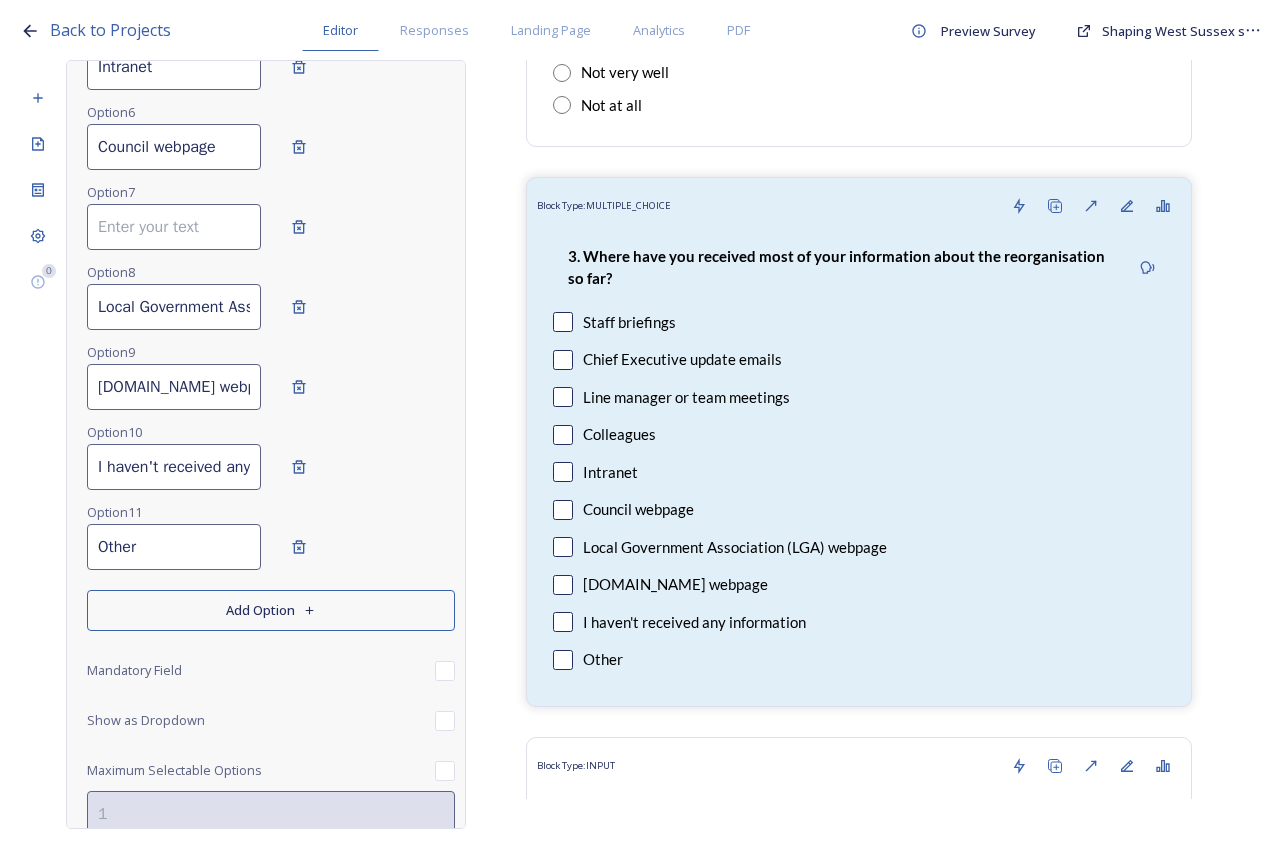 scroll, scrollTop: 0, scrollLeft: 0, axis: both 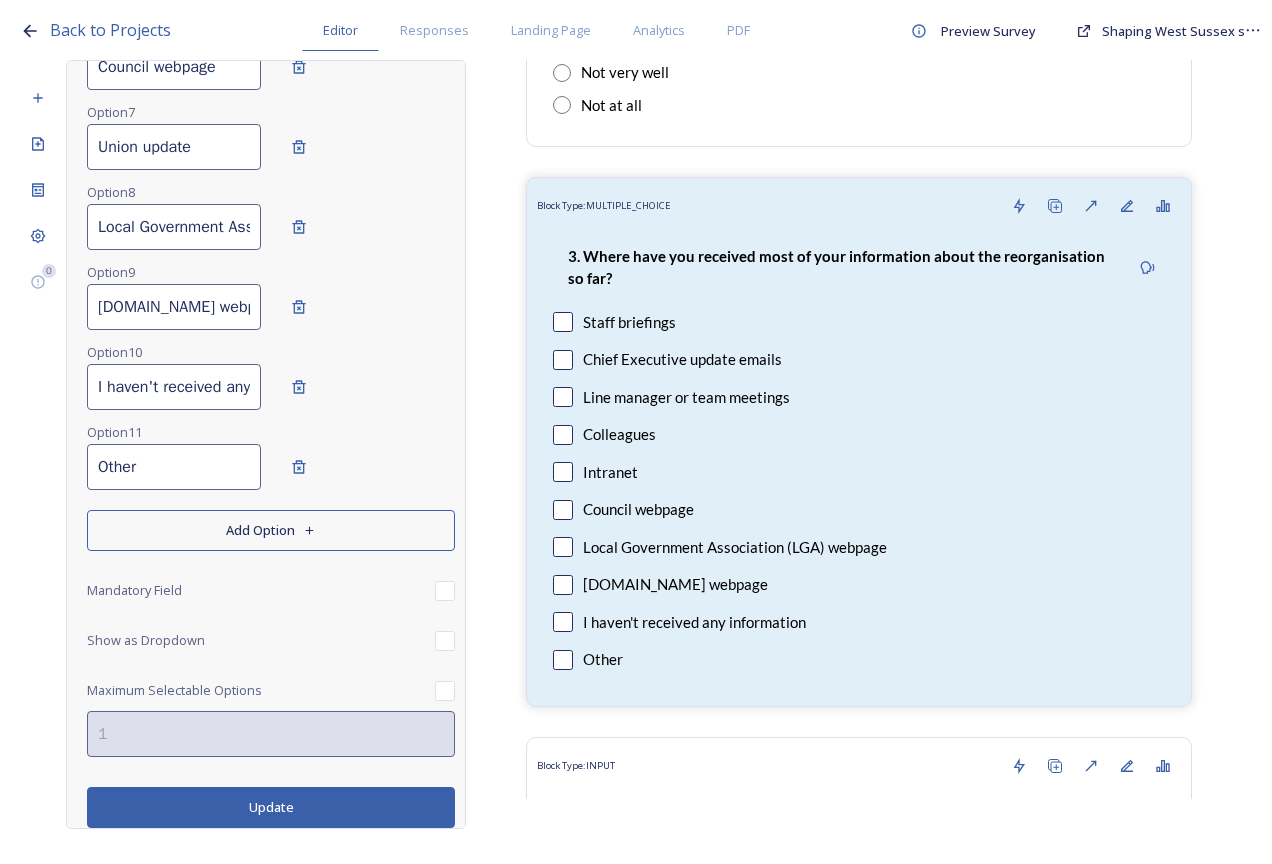 click on "Update" at bounding box center (271, 807) 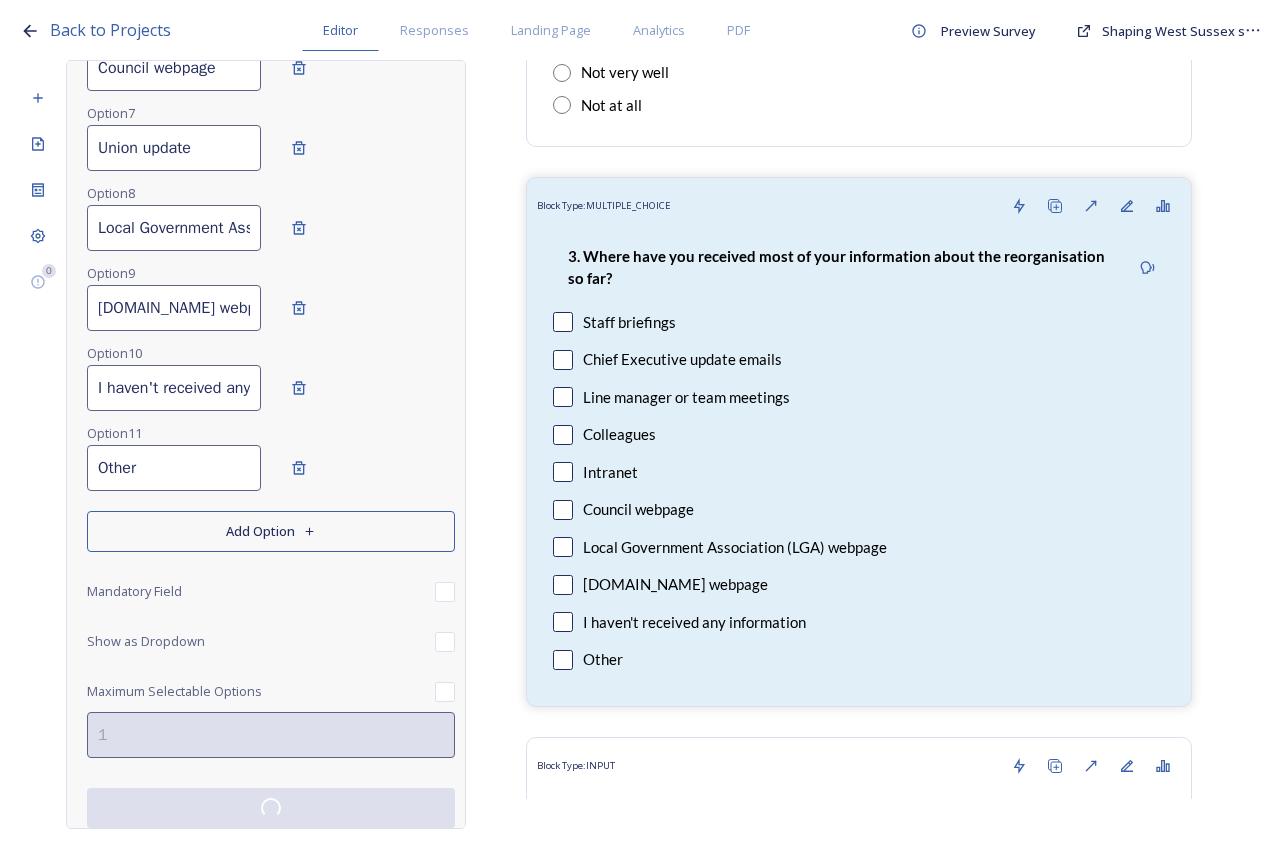 scroll, scrollTop: 805, scrollLeft: 0, axis: vertical 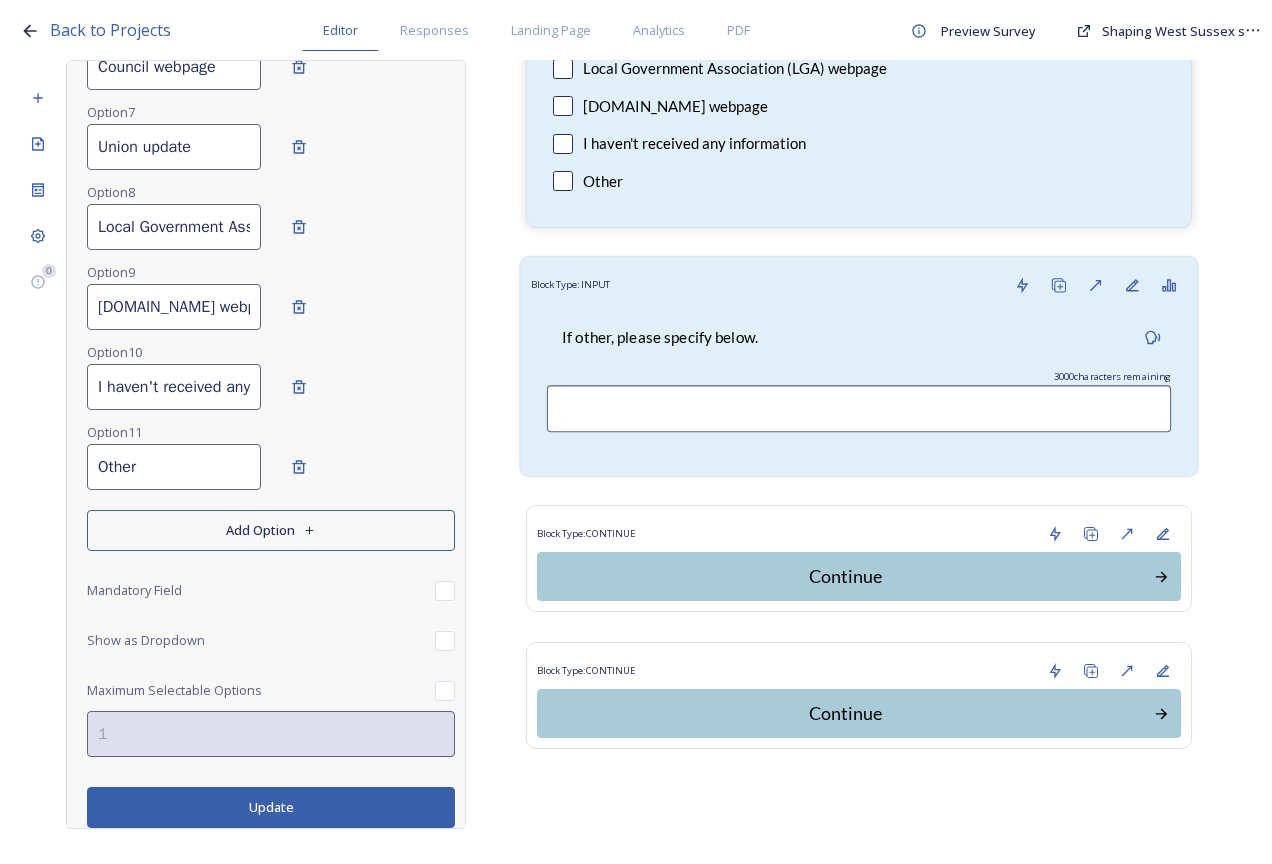 click on "If other, please specify below." at bounding box center [859, 337] 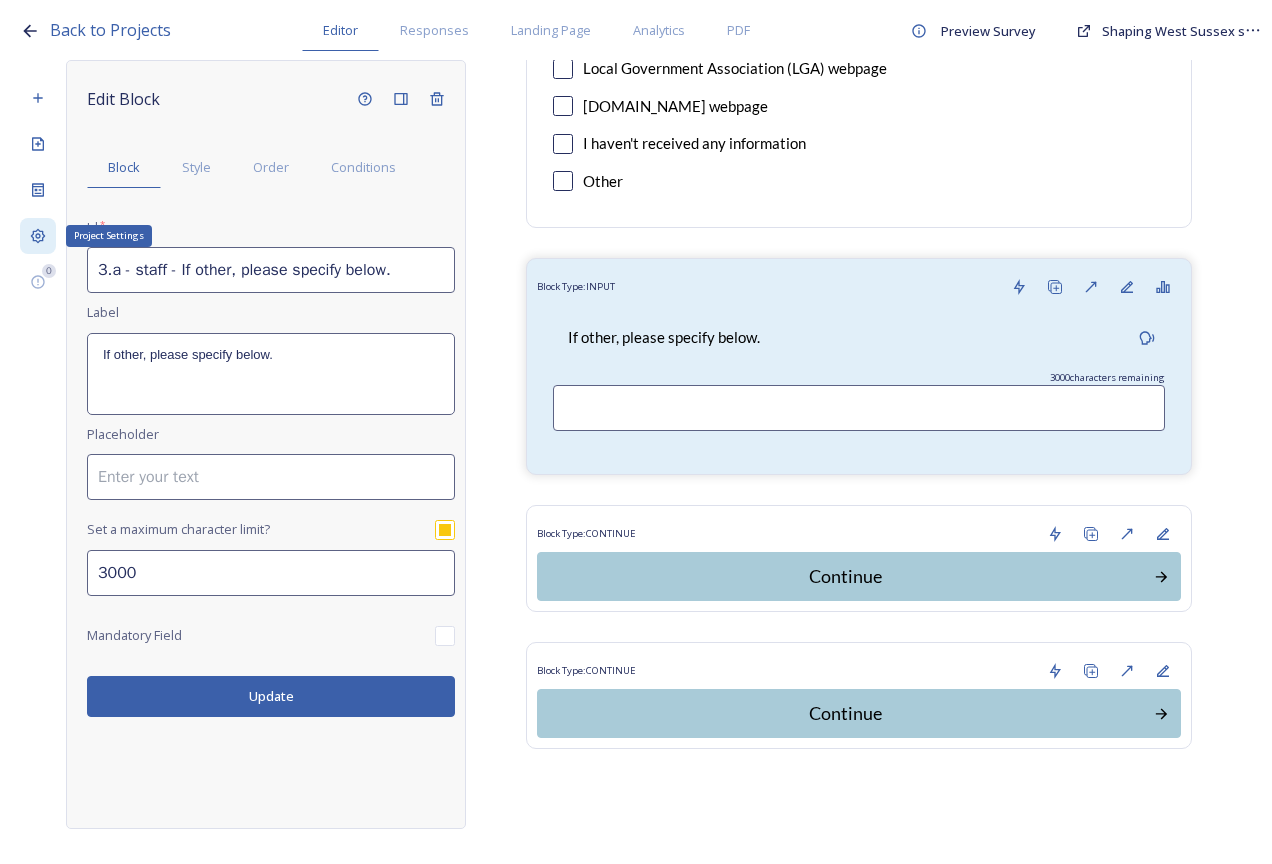 click on "Project Settings" at bounding box center (38, 236) 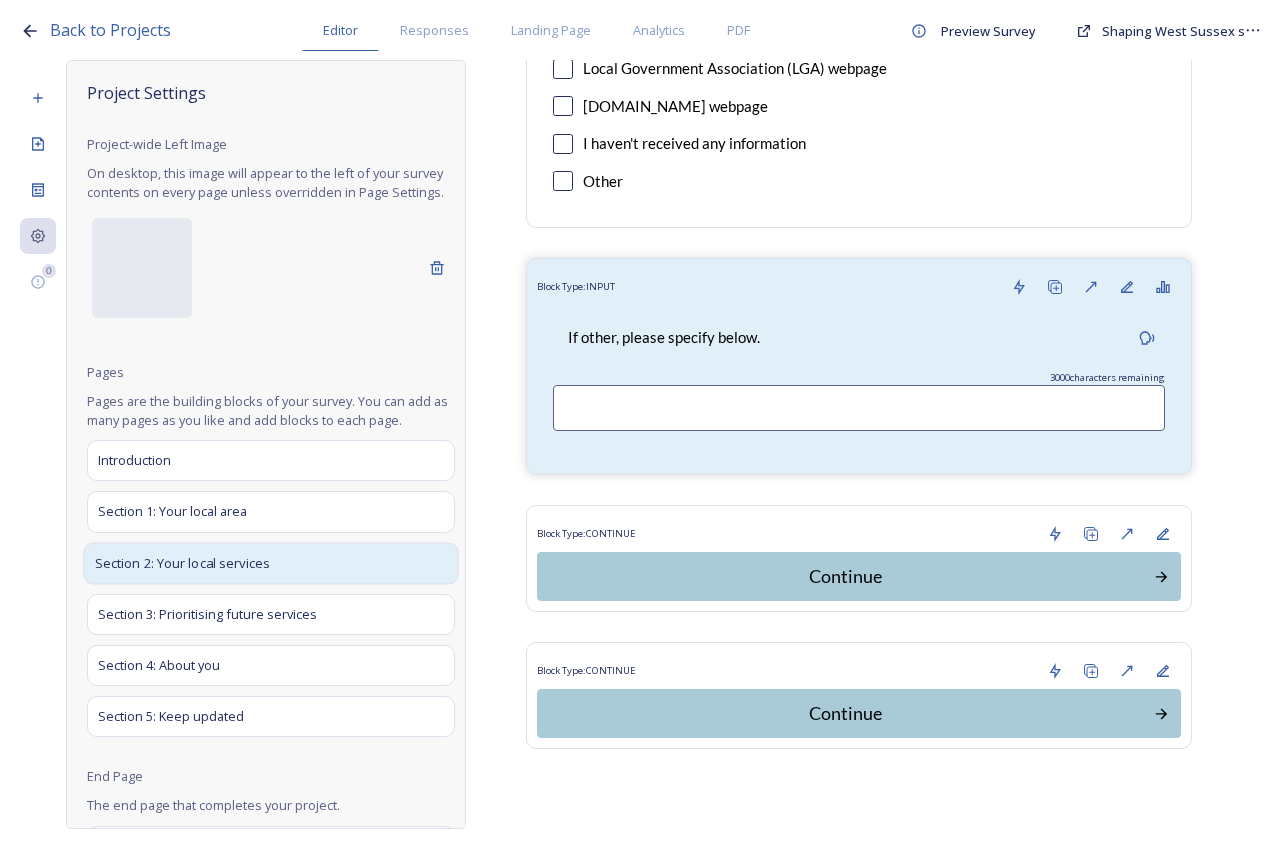 click on "Section 2: Your local services" at bounding box center [270, 563] 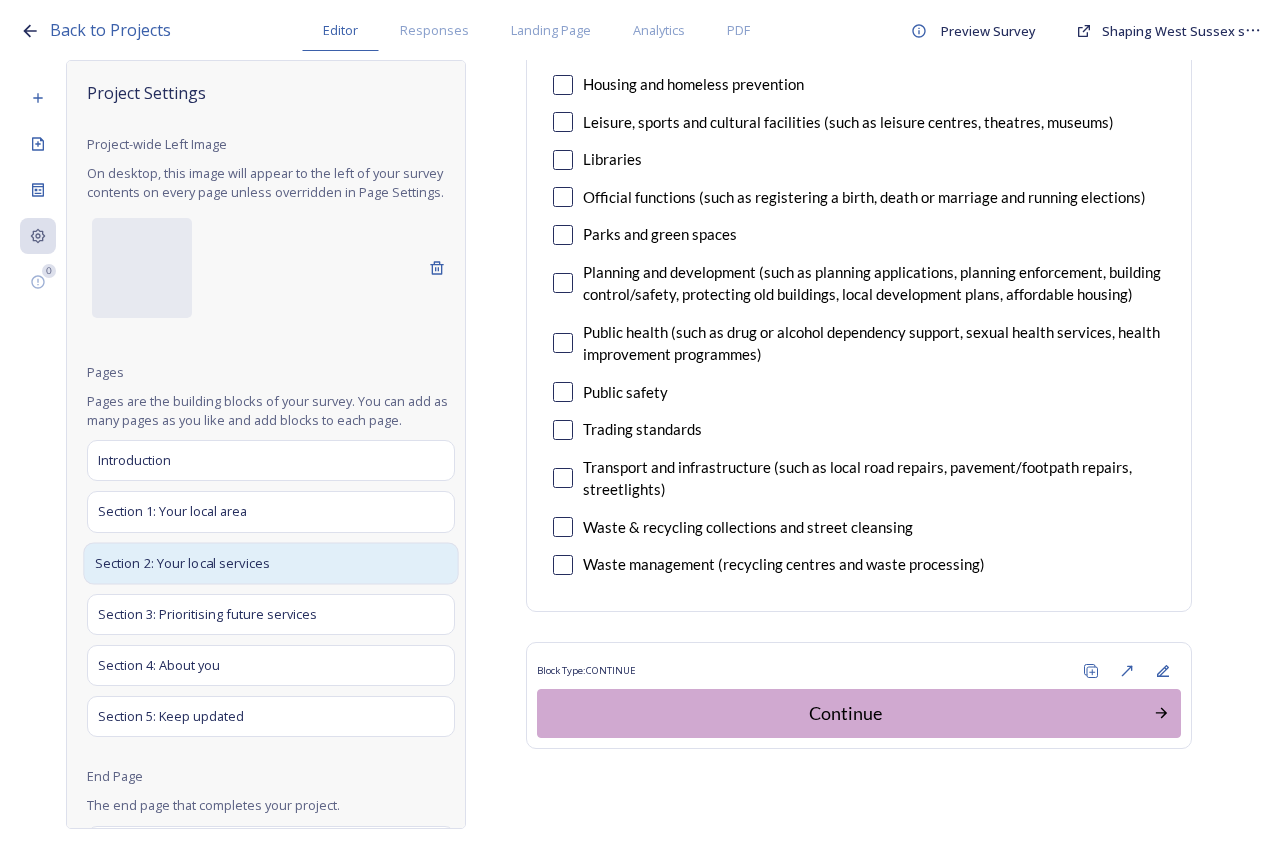 scroll, scrollTop: 3420, scrollLeft: 0, axis: vertical 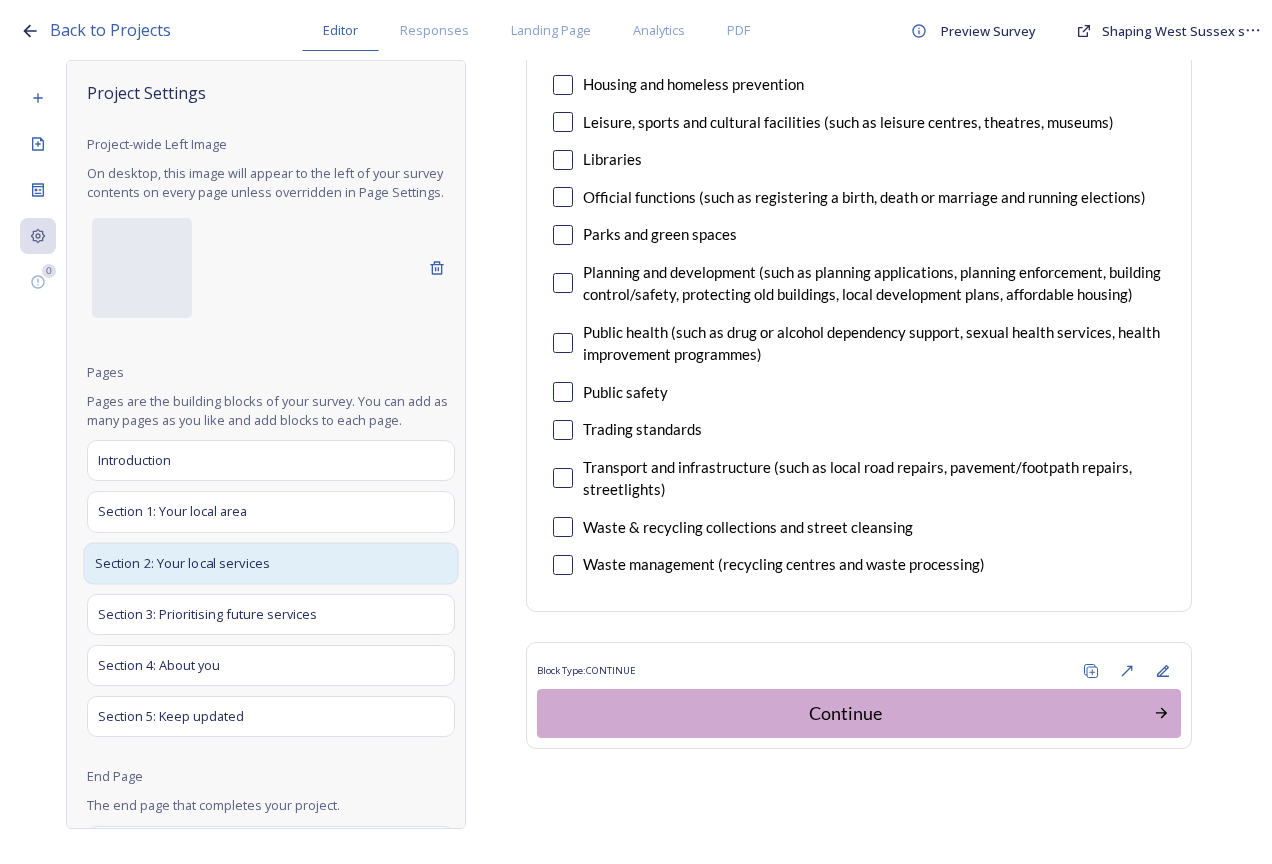 click on "Section 2: Your local services" at bounding box center (270, 563) 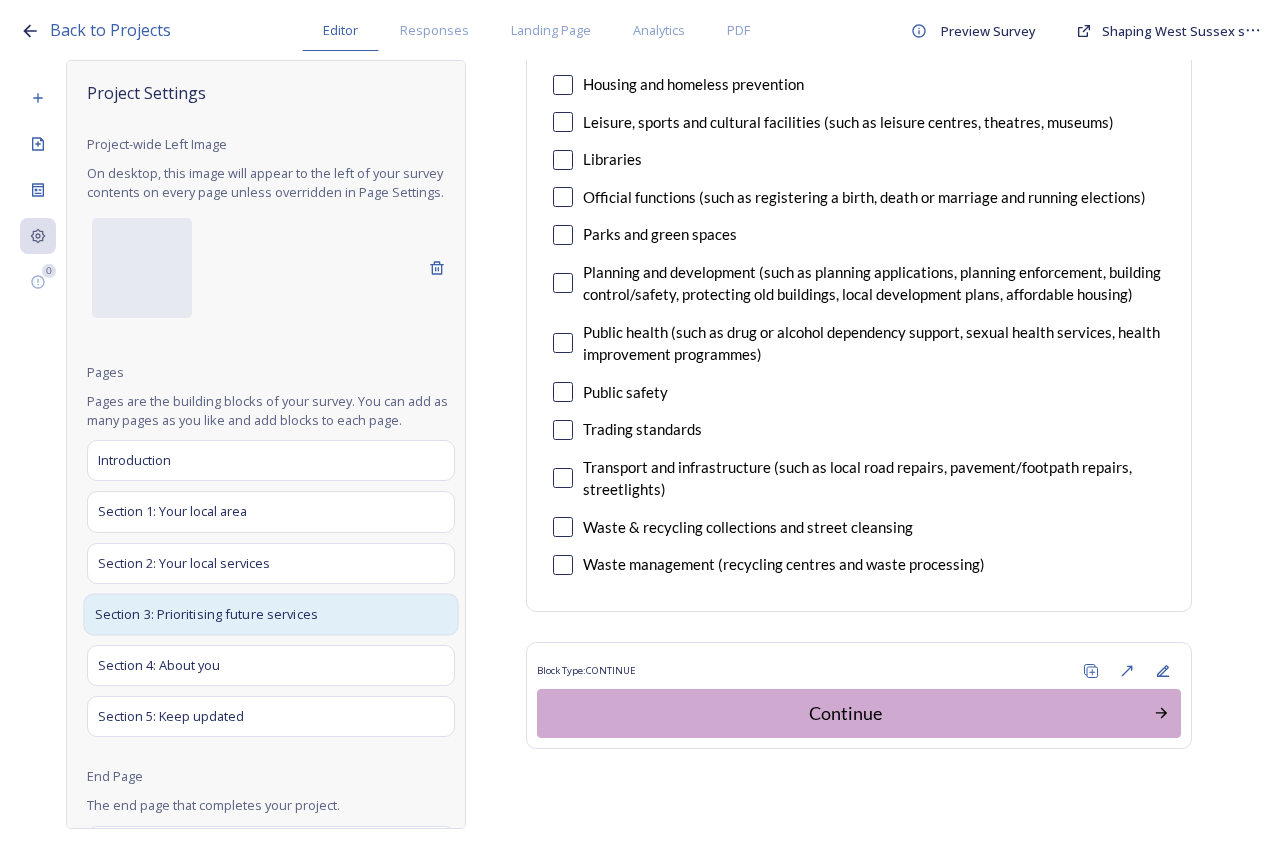click on "Section 3: Prioritising future services" at bounding box center [206, 614] 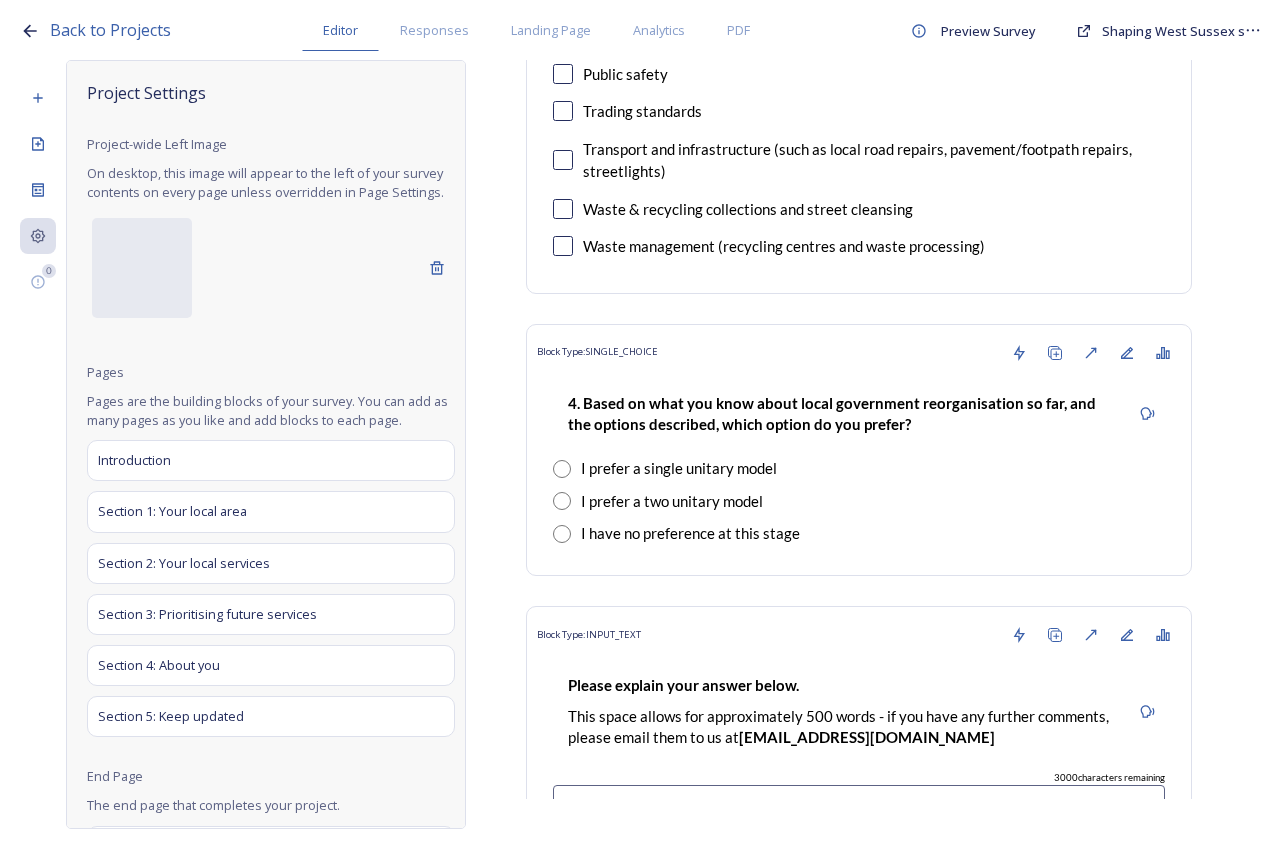 scroll, scrollTop: 14754, scrollLeft: 0, axis: vertical 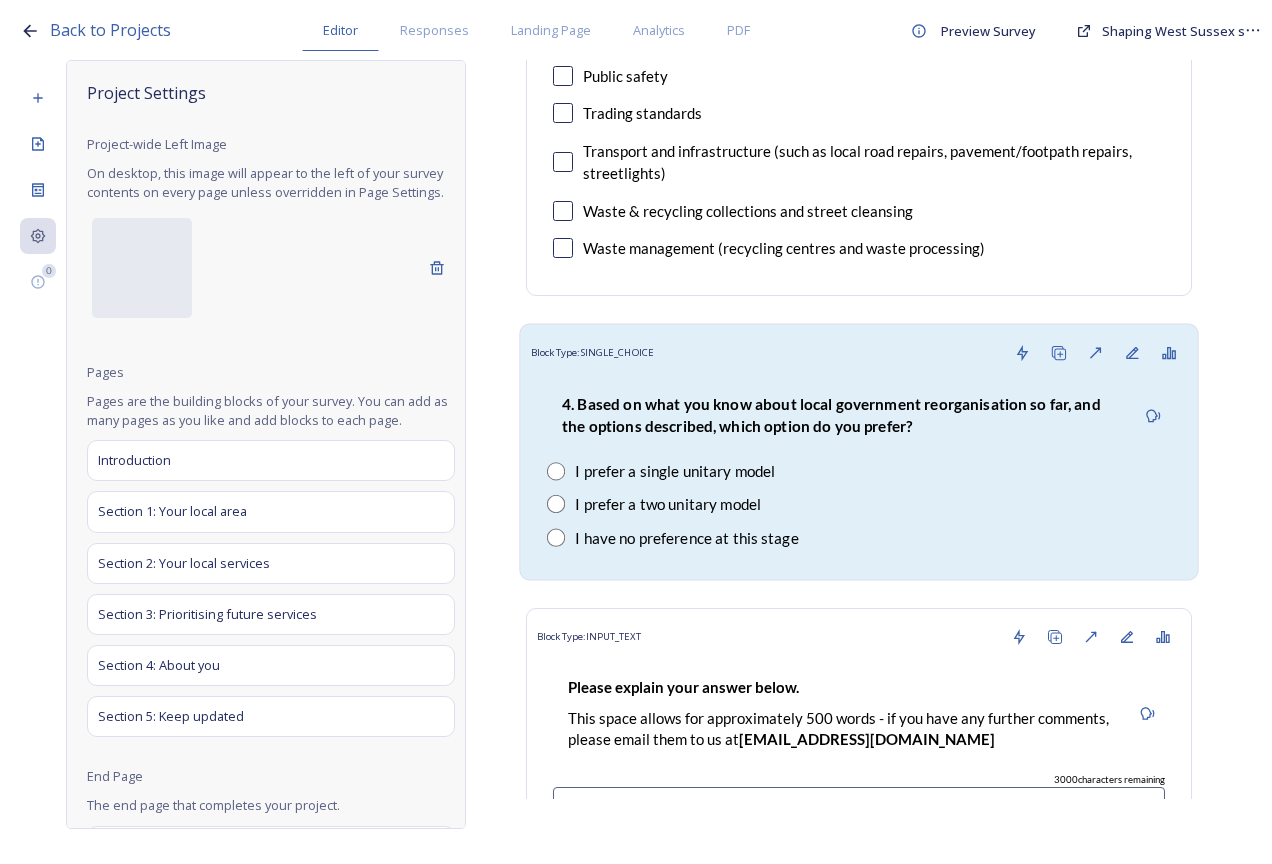 click on "I have no preference at this stage" at bounding box center [859, 537] 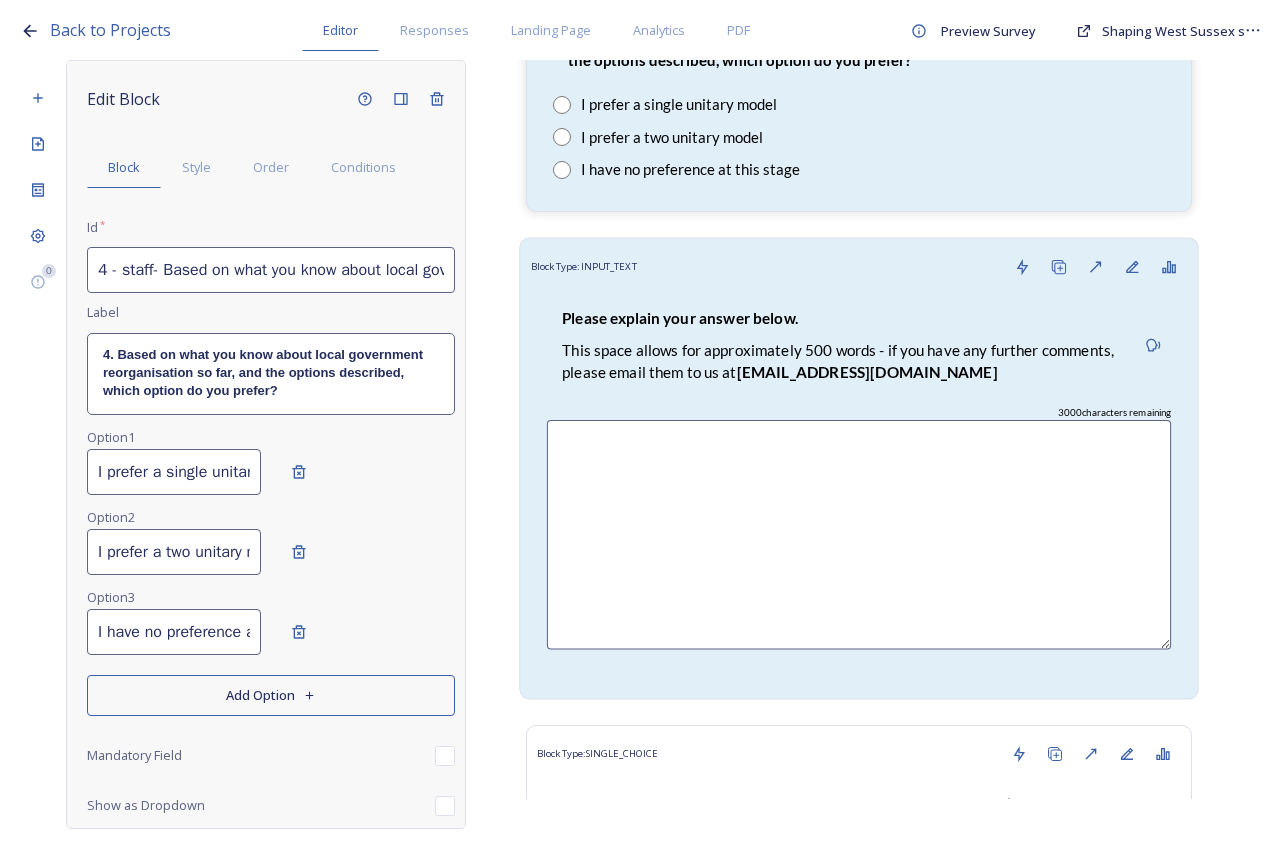 scroll, scrollTop: 14954, scrollLeft: 0, axis: vertical 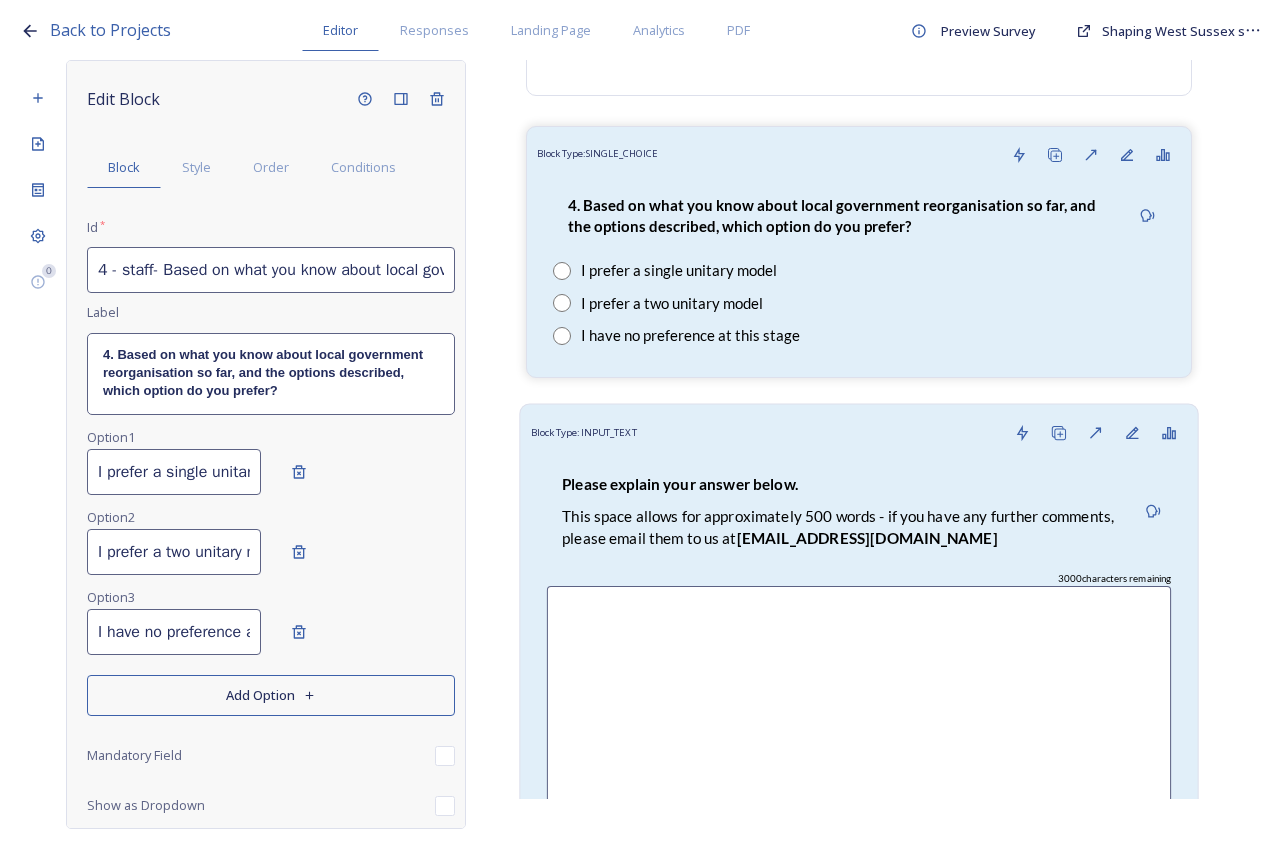 click on "Please explain your answer below.  This space allows for approximately 500 words - if you have any further comments, please email them to us at  LGRquestions@horsham.gov.uk" at bounding box center (841, 511) 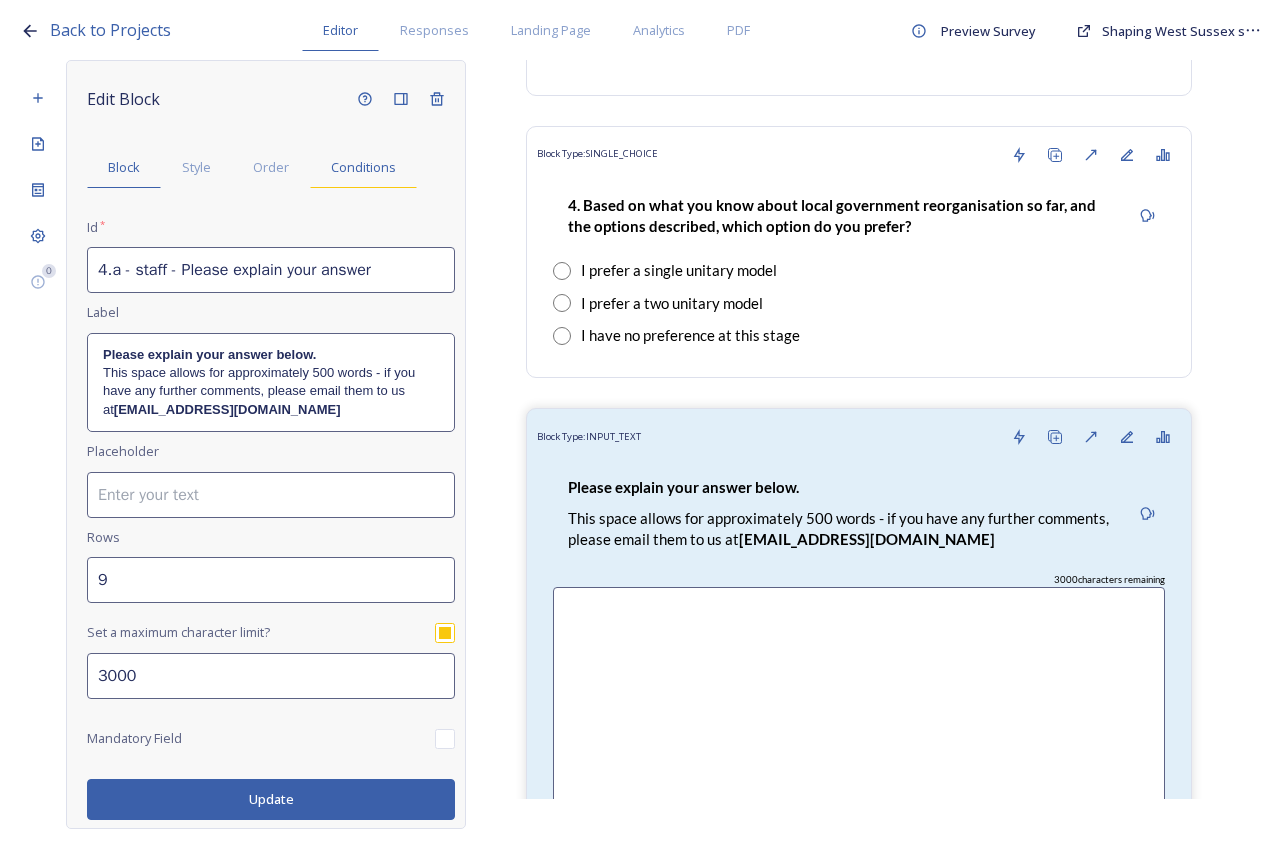 click on "Conditions" at bounding box center [363, 167] 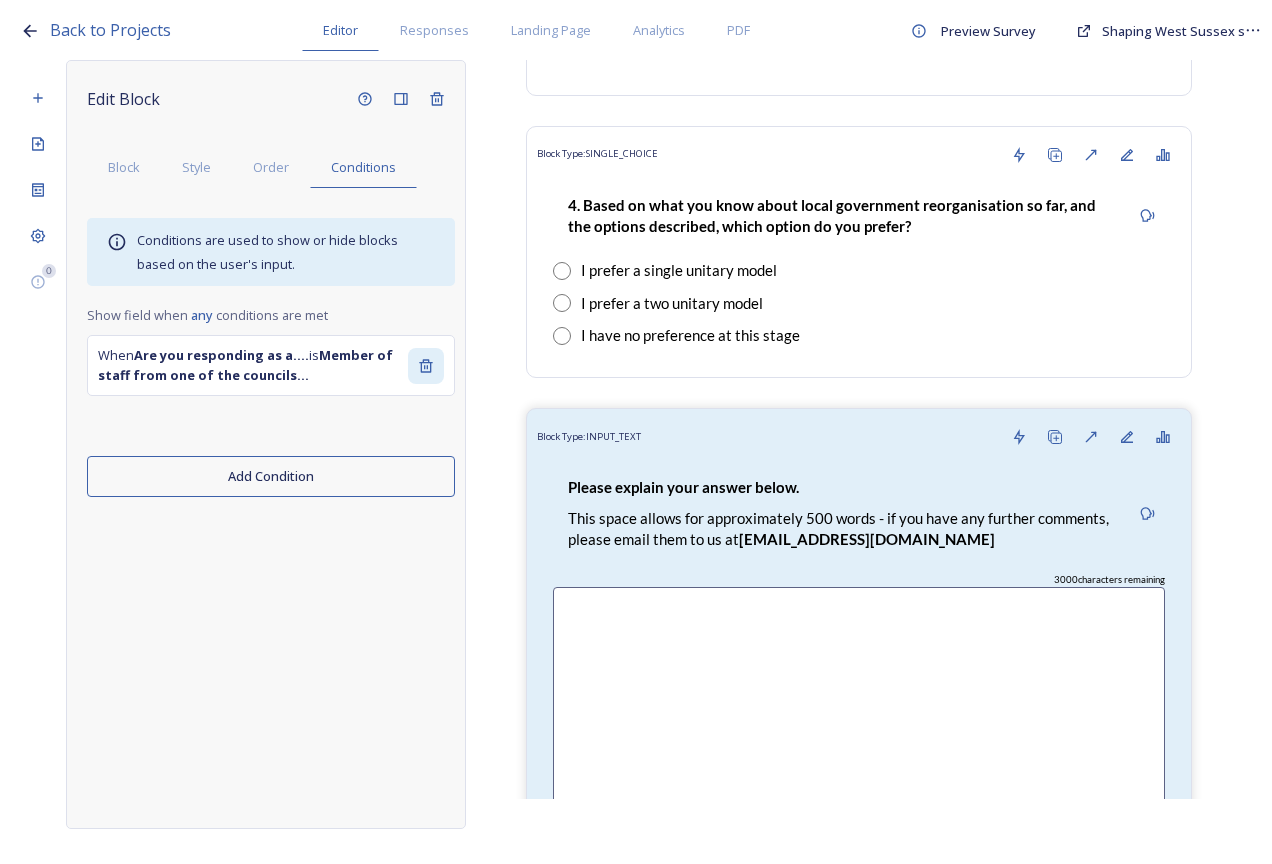 click 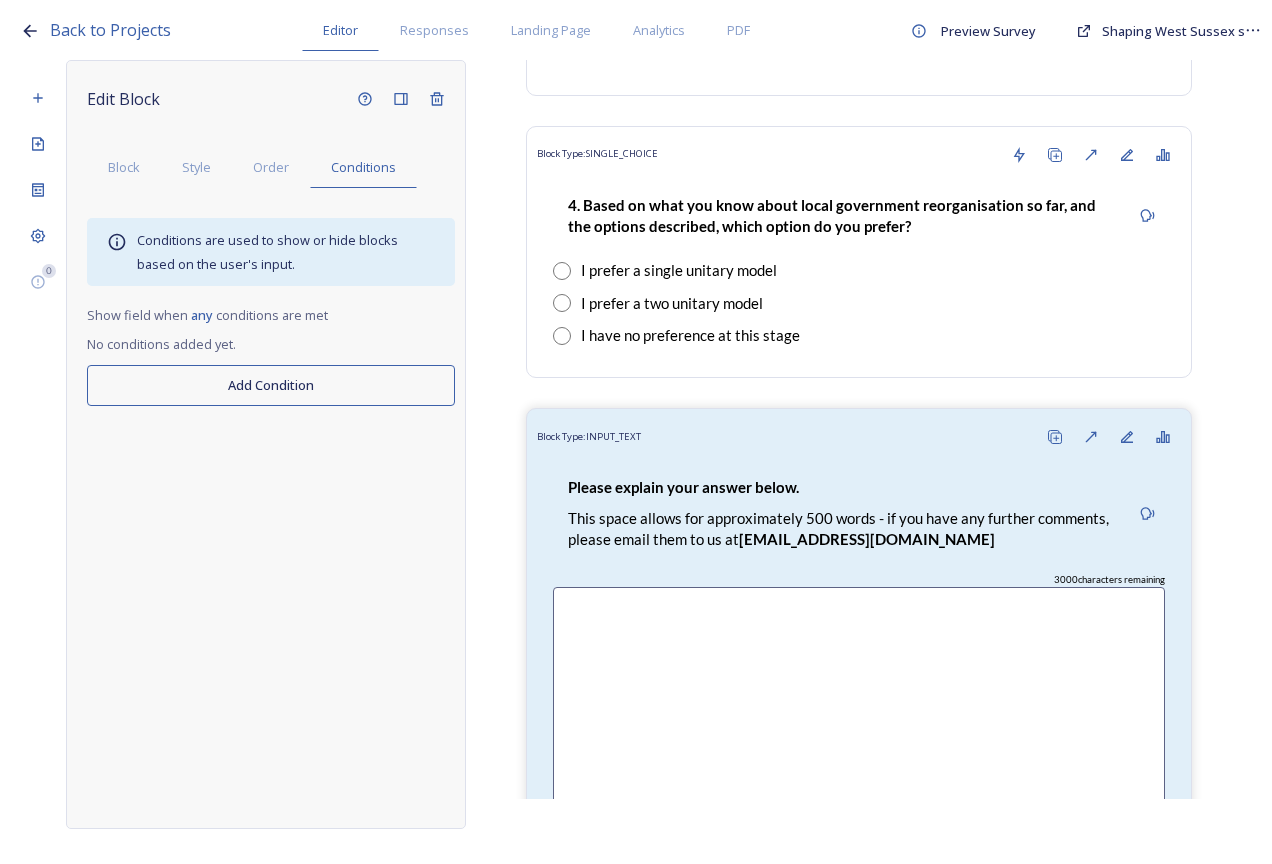 click on "Add Condition" at bounding box center (271, 385) 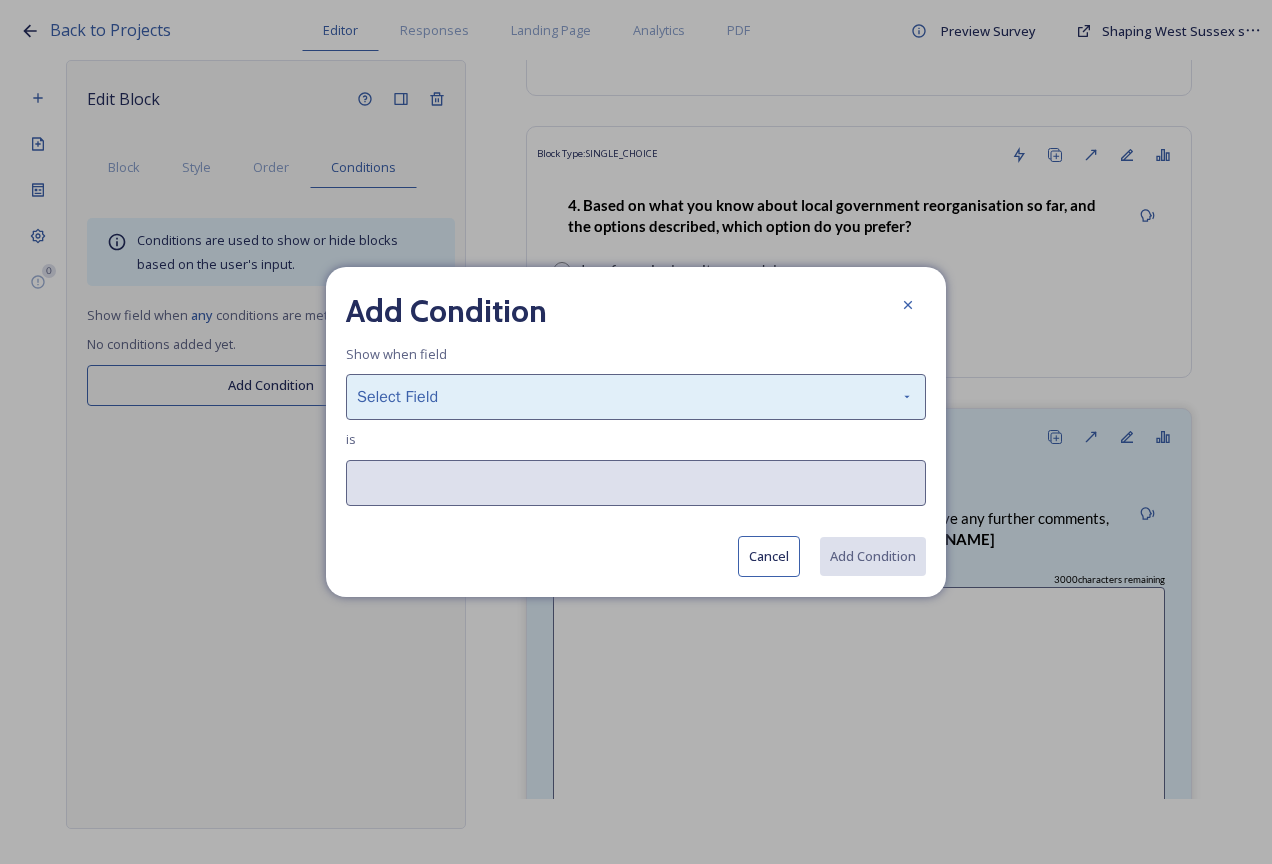 click on "Select Field" at bounding box center (636, 397) 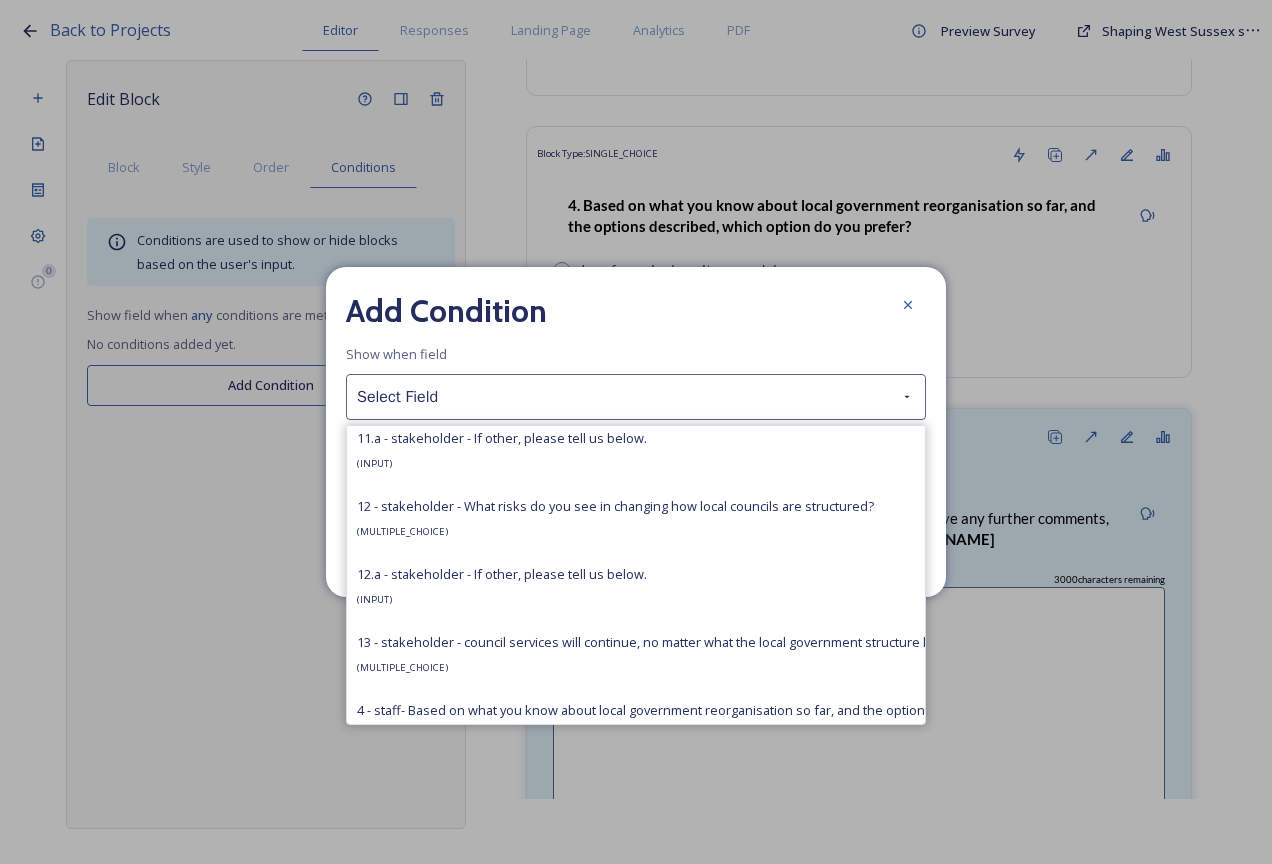 scroll, scrollTop: 3500, scrollLeft: 0, axis: vertical 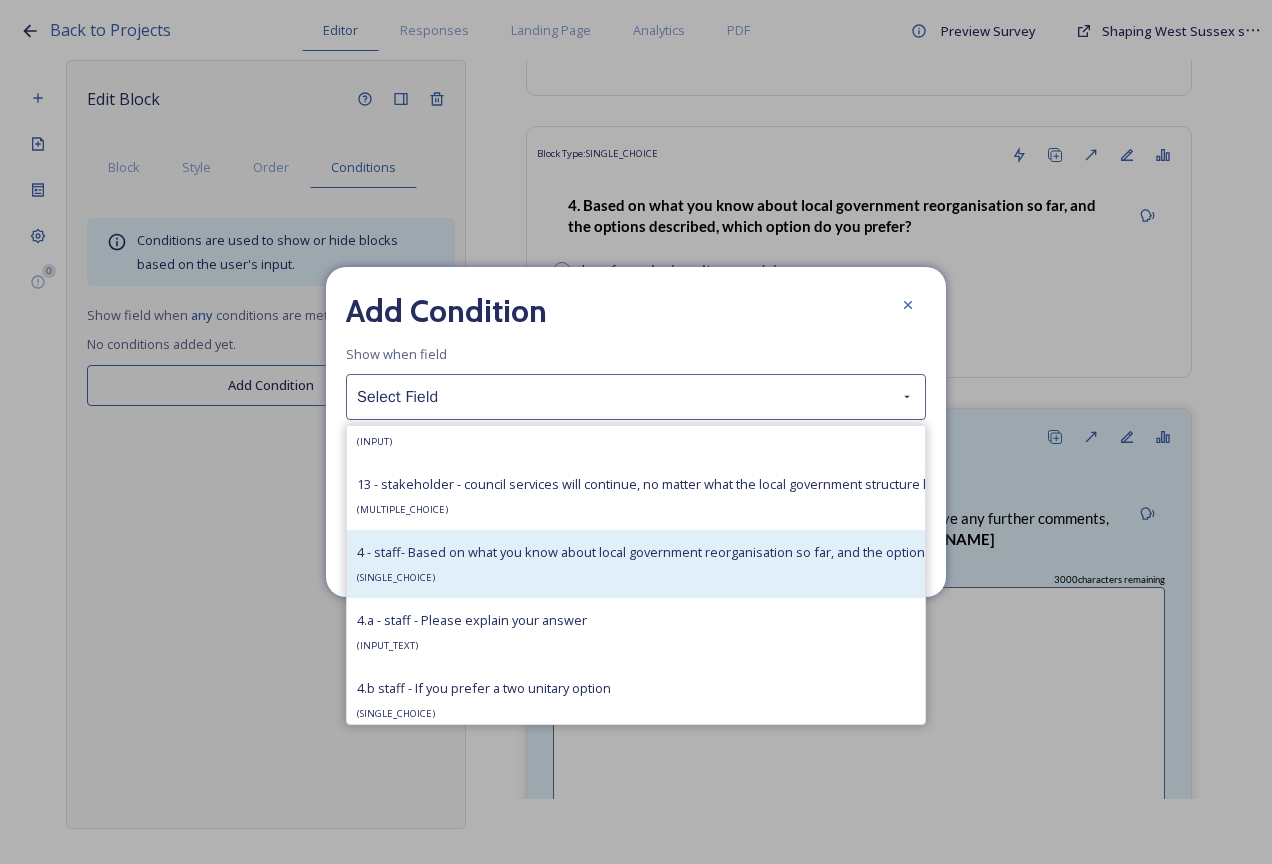 click on "4 - staff- Based on what you know about local government reorganisation so far, and the options under consideration in this survey, do you prefer a particular option within the West Sussex geographic boundary?" at bounding box center [1013, 552] 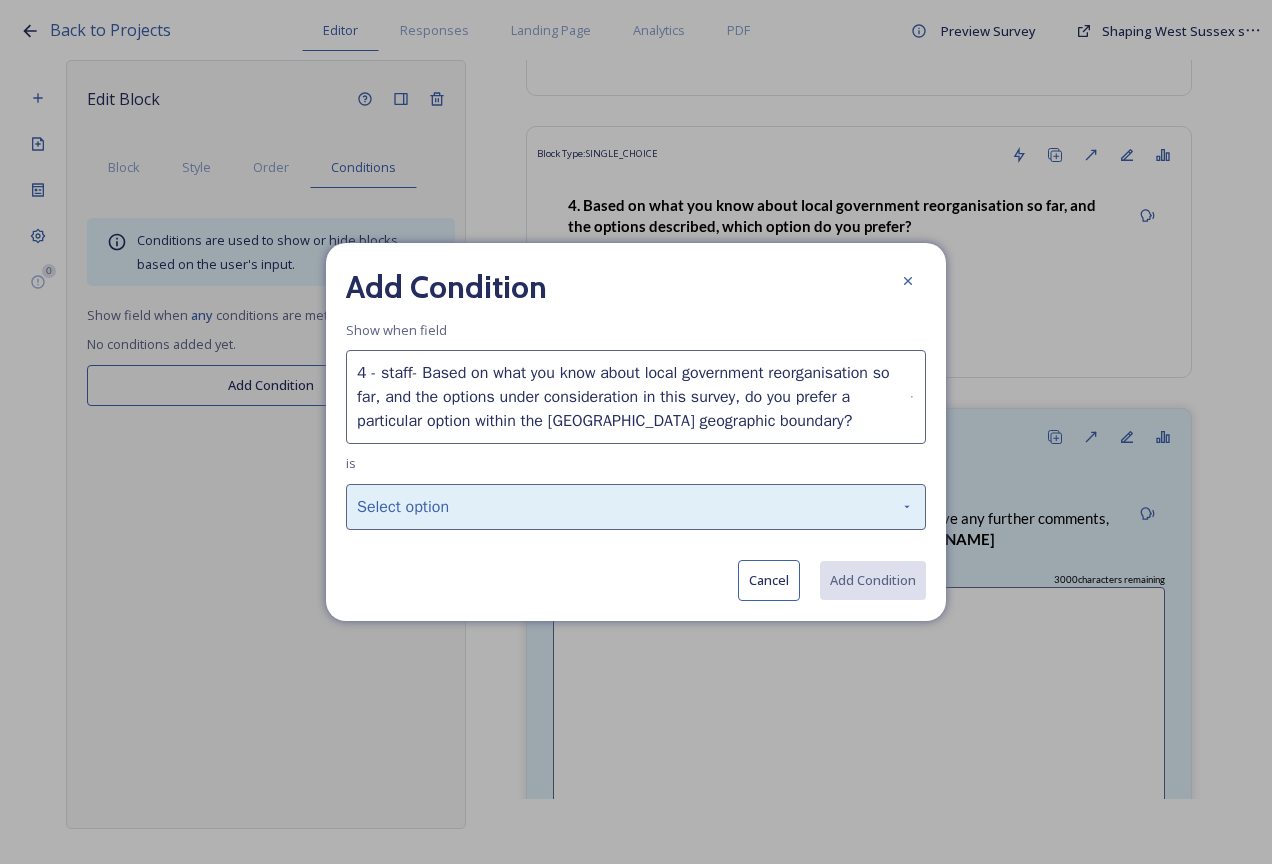 click on "Select option" at bounding box center [636, 507] 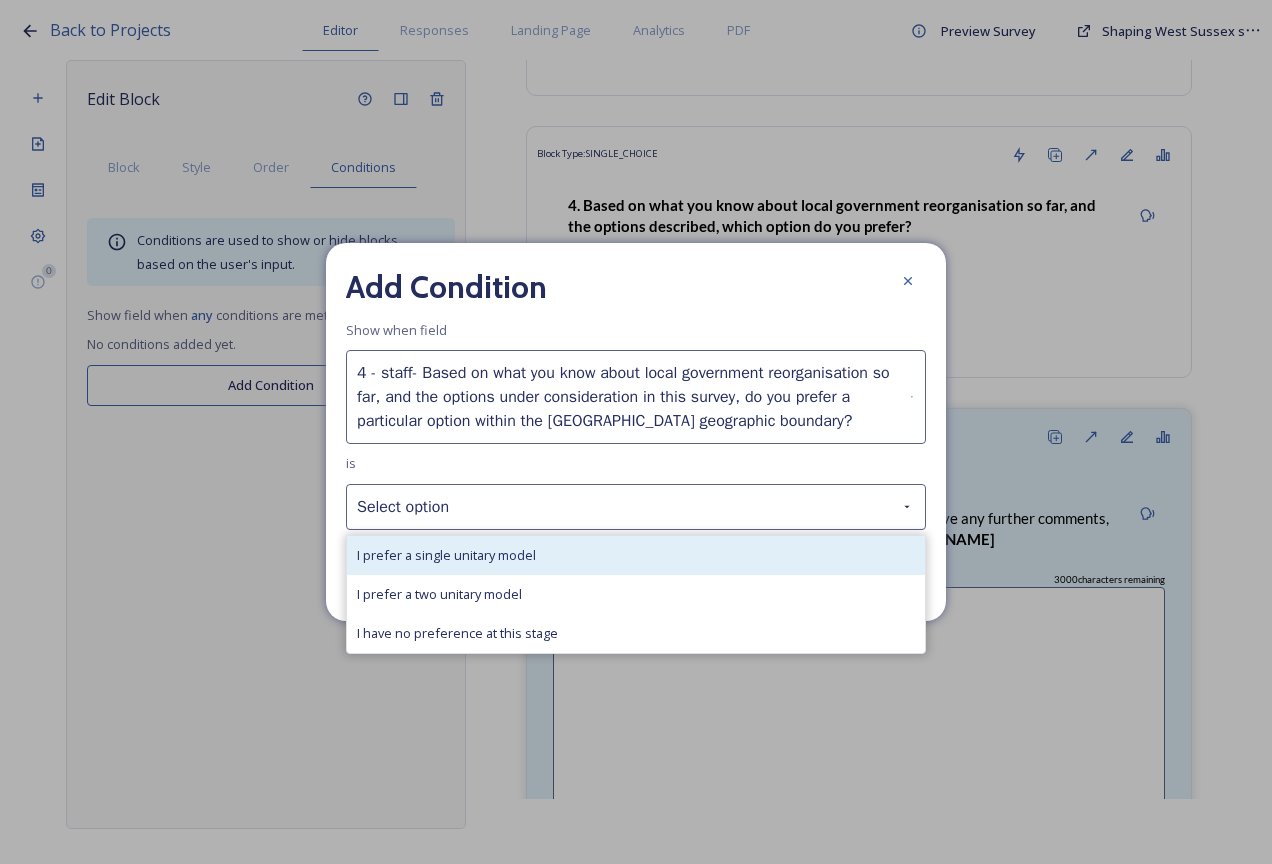 click on "I prefer a single unitary model" at bounding box center [446, 555] 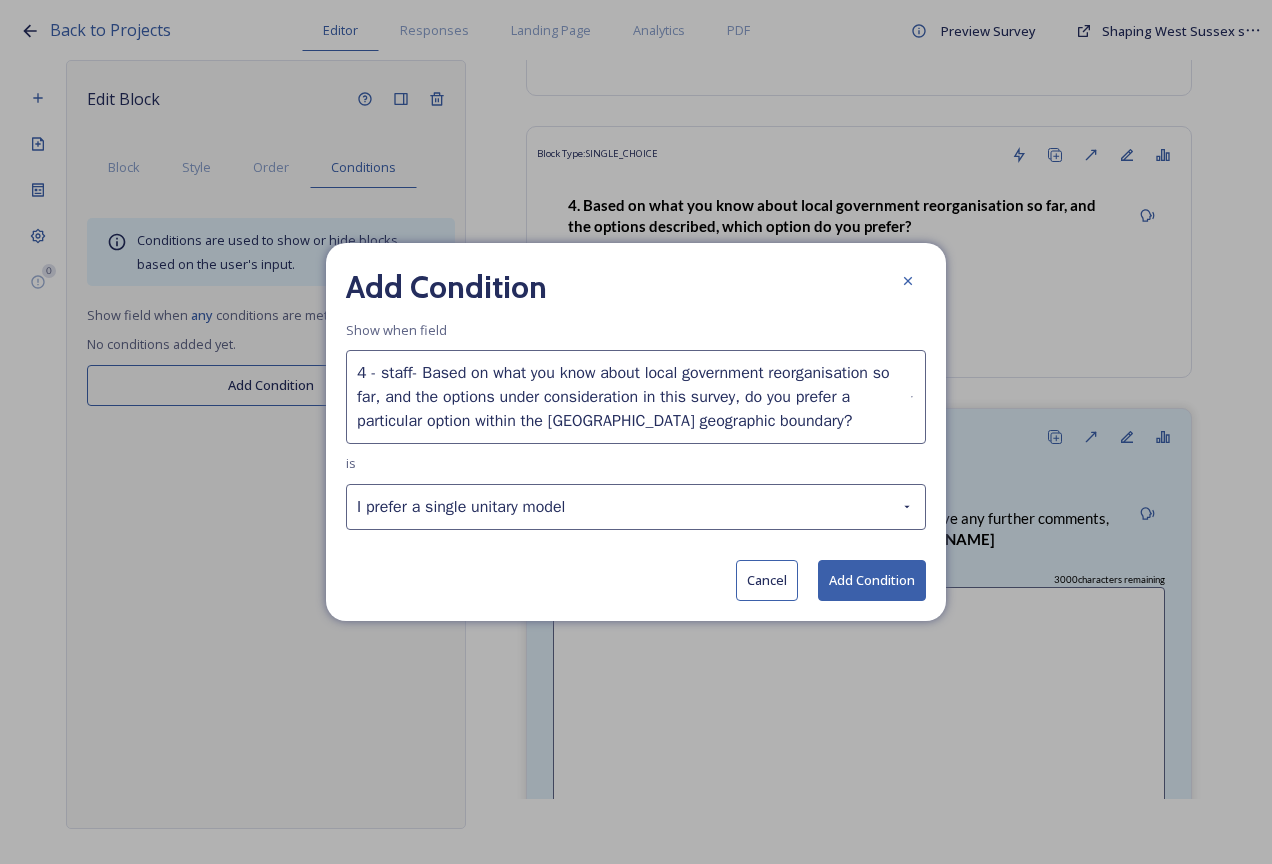 click on "Add Condition" at bounding box center [872, 580] 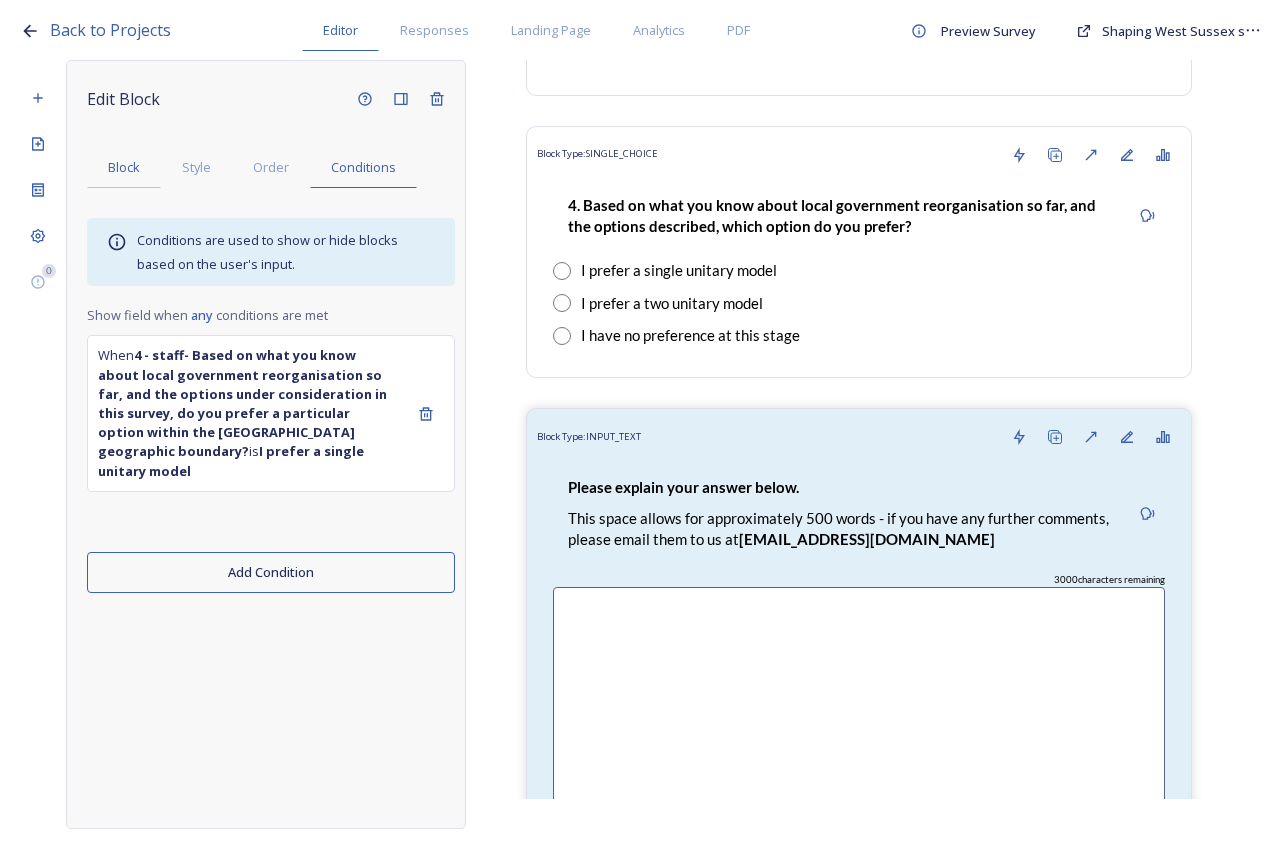 click on "Block" at bounding box center [124, 167] 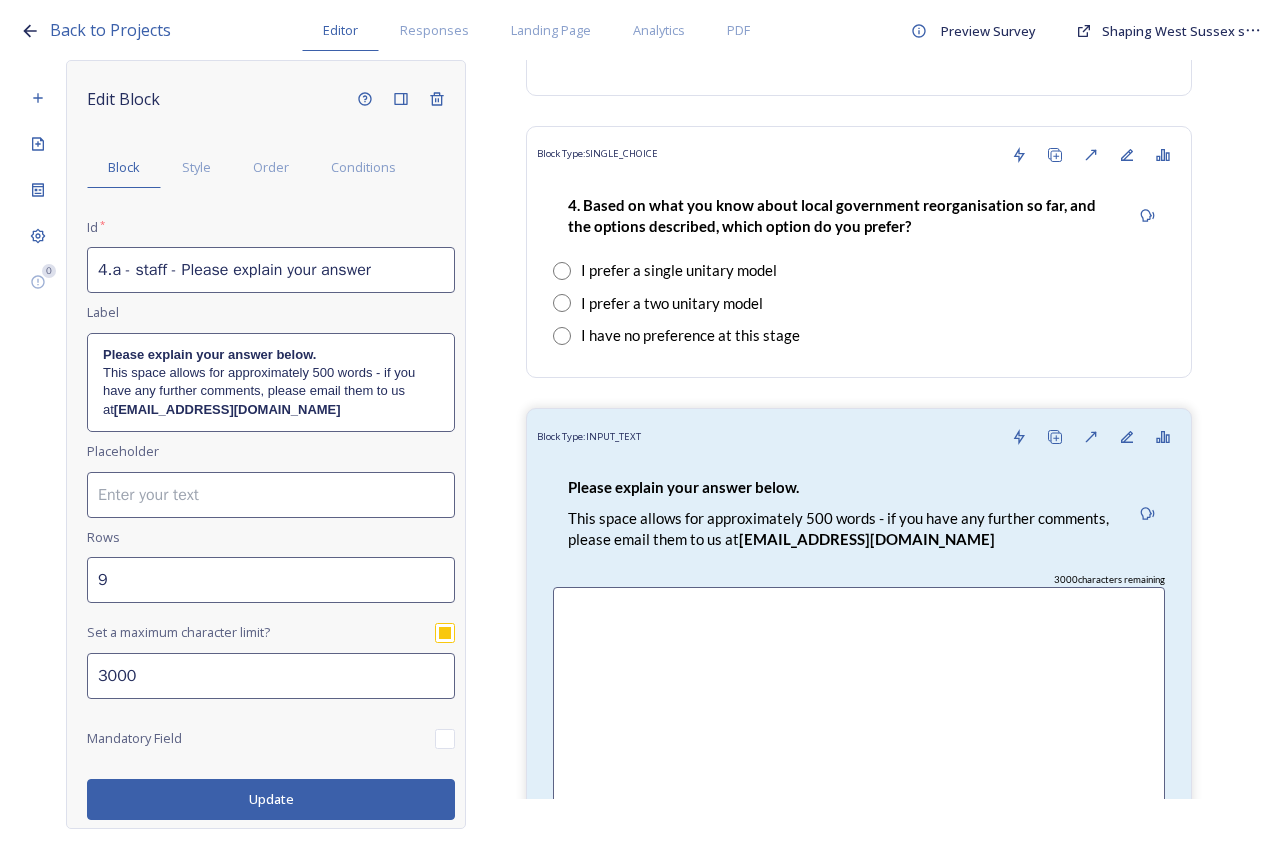 click on "Update" at bounding box center (271, 799) 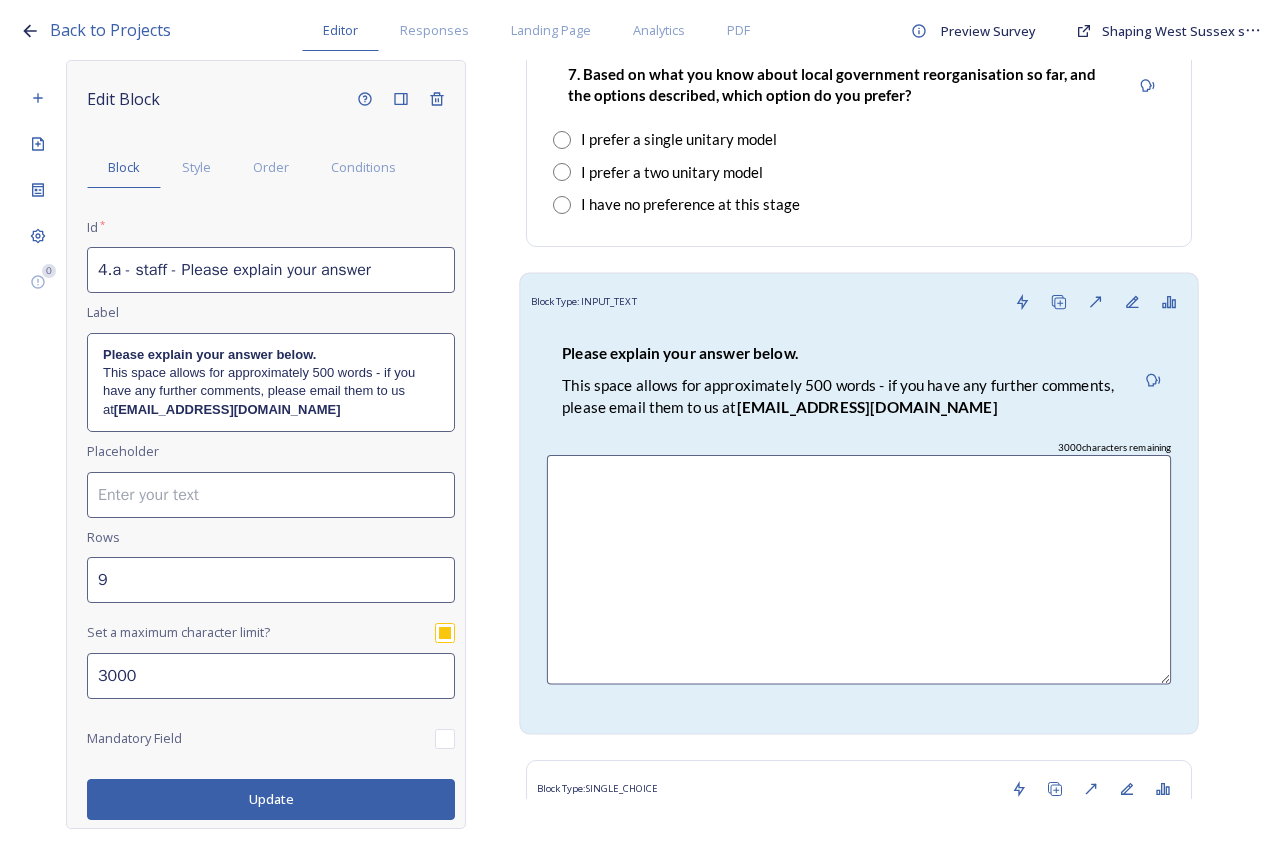 scroll, scrollTop: 9354, scrollLeft: 0, axis: vertical 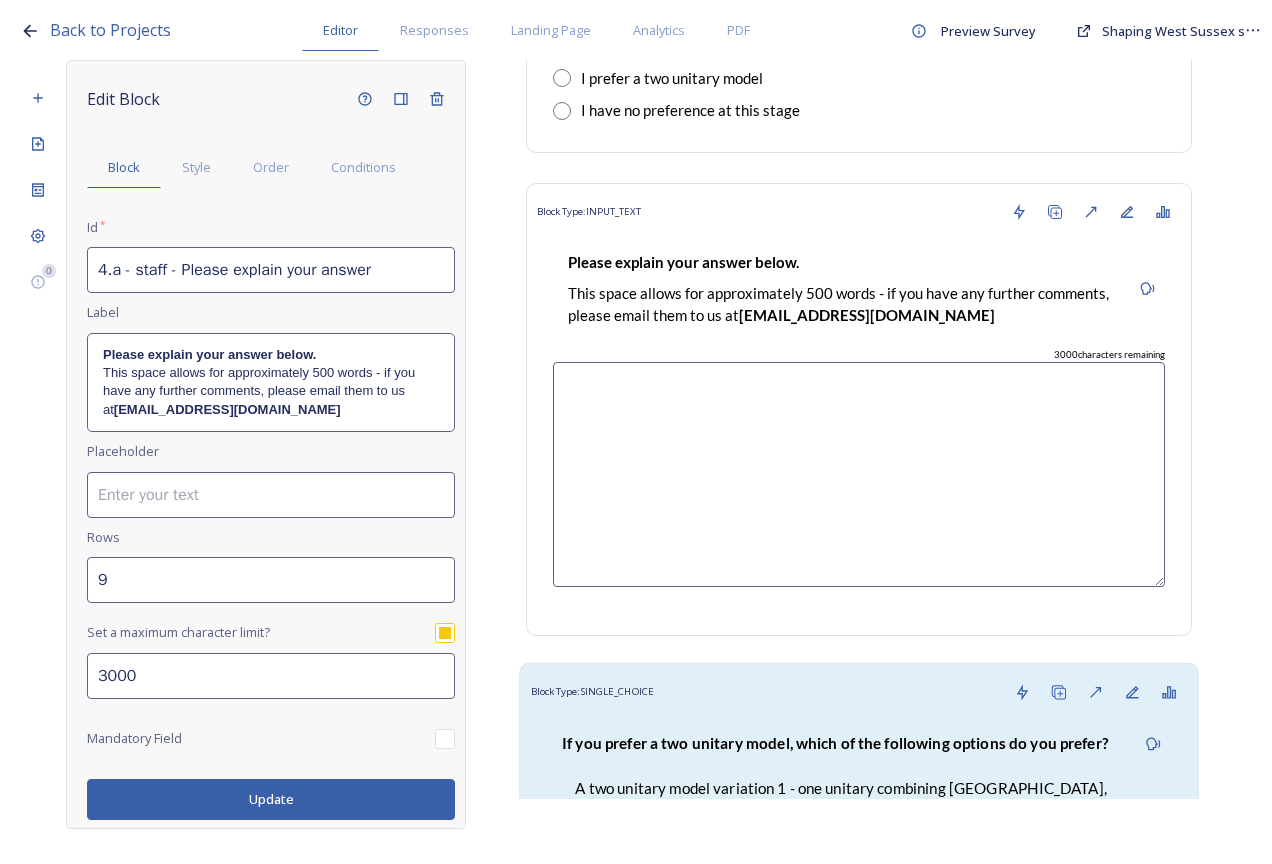 click on "If you prefer a two unitary model, which of the following options do you prefer?" at bounding box center [835, 744] 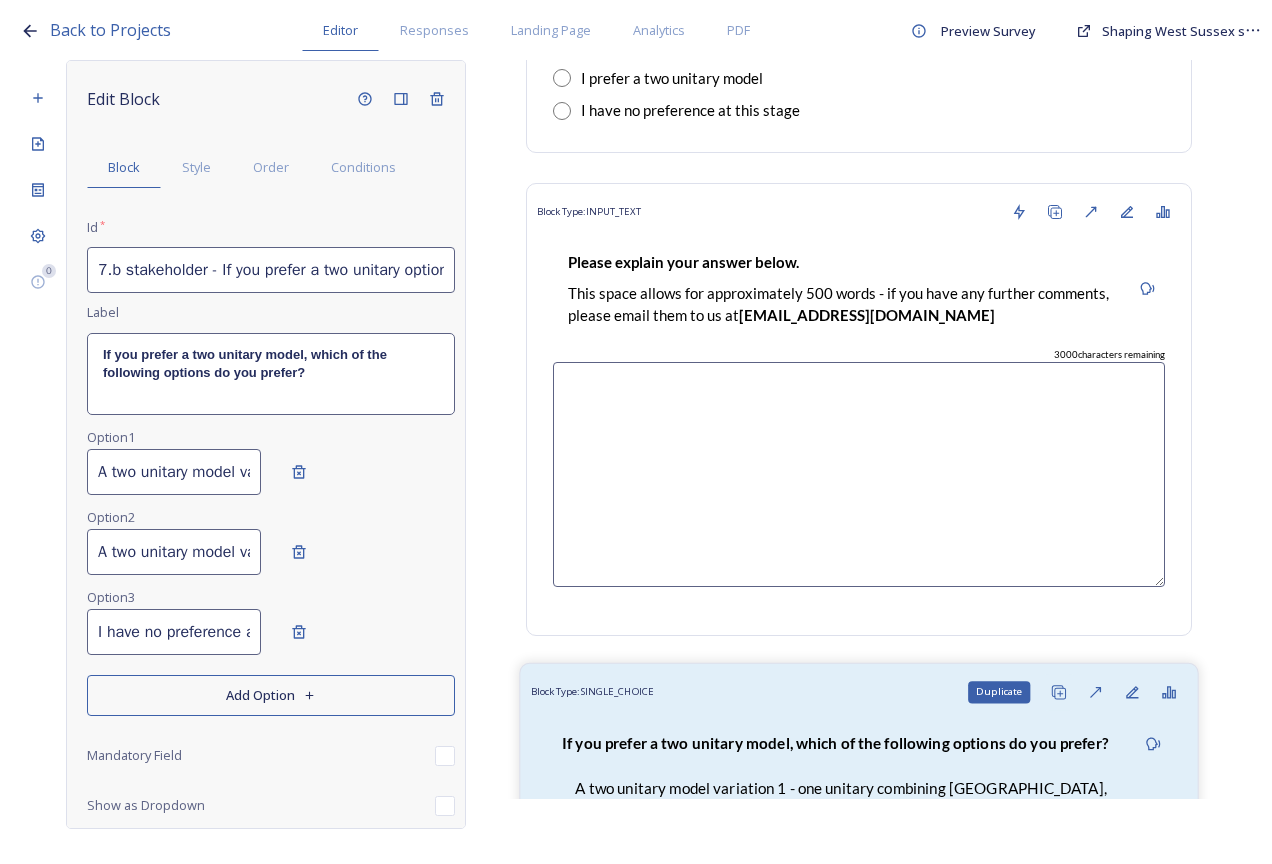 click 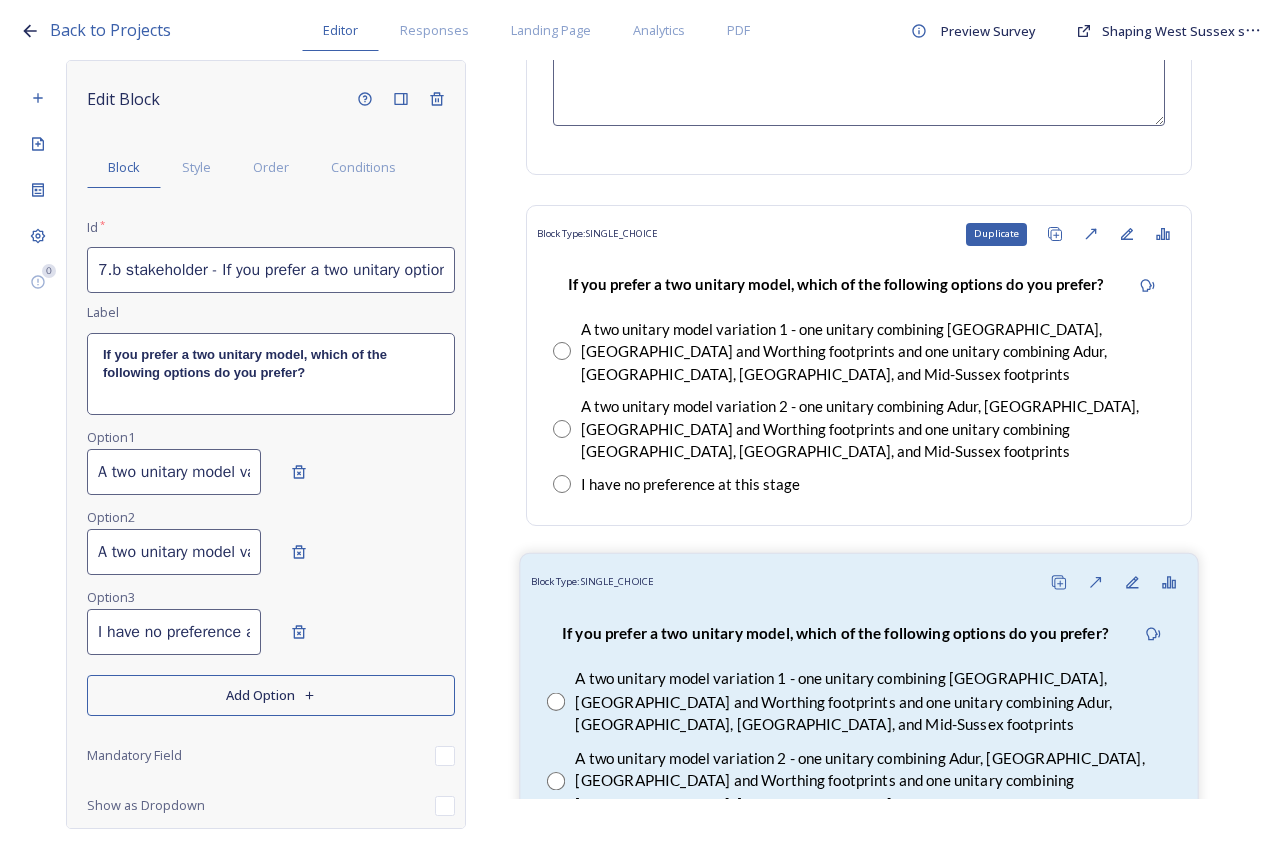 scroll, scrollTop: 9854, scrollLeft: 0, axis: vertical 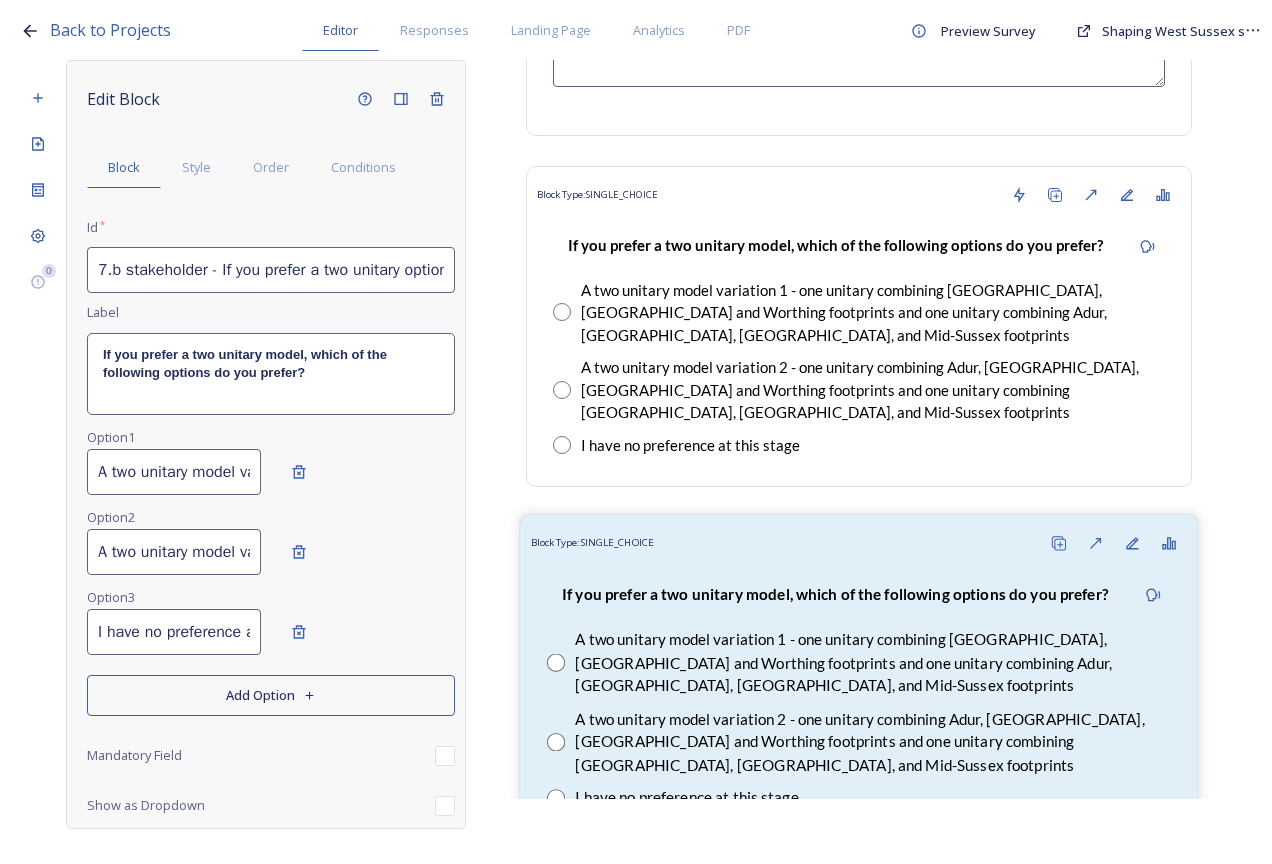 click on "Block Type:  SINGLE_CHOICE" at bounding box center [859, 543] 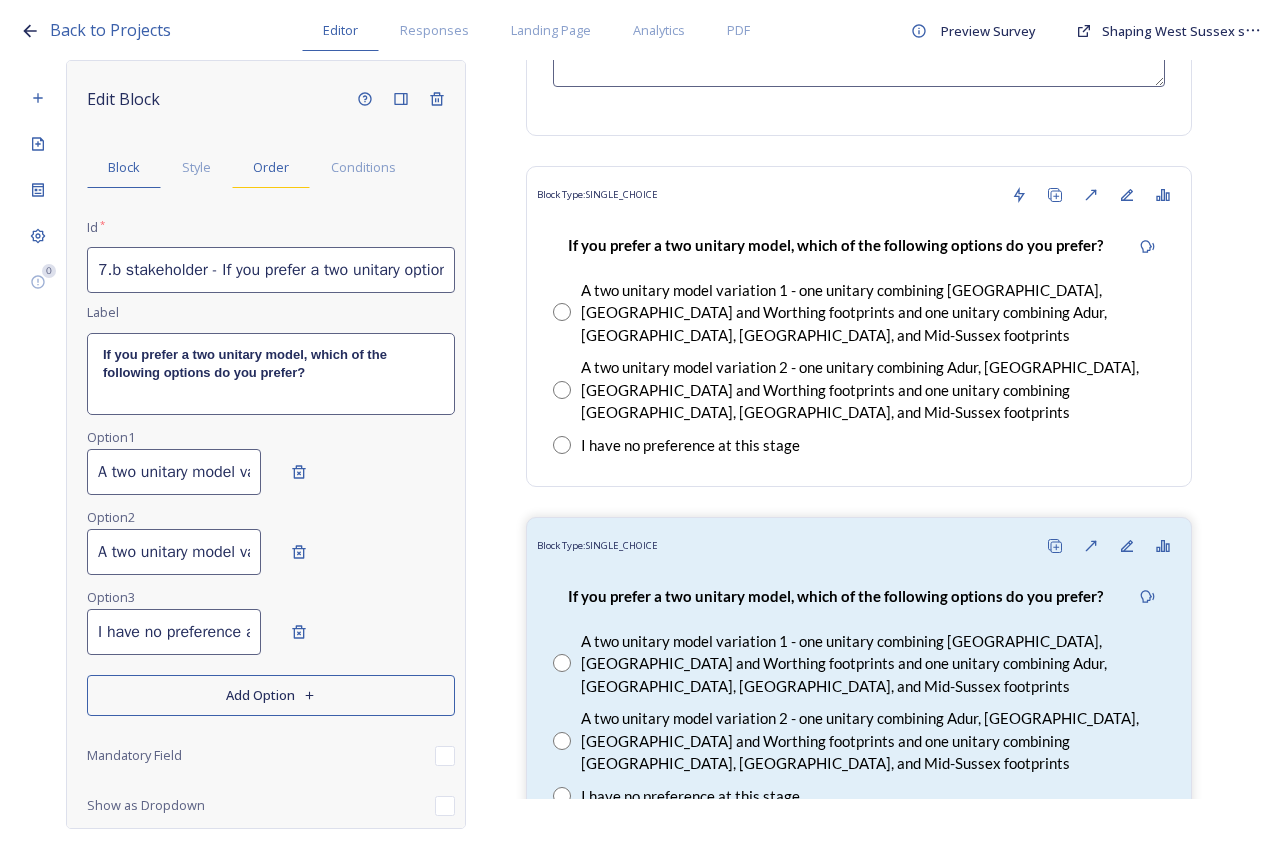 click on "Order" at bounding box center [271, 167] 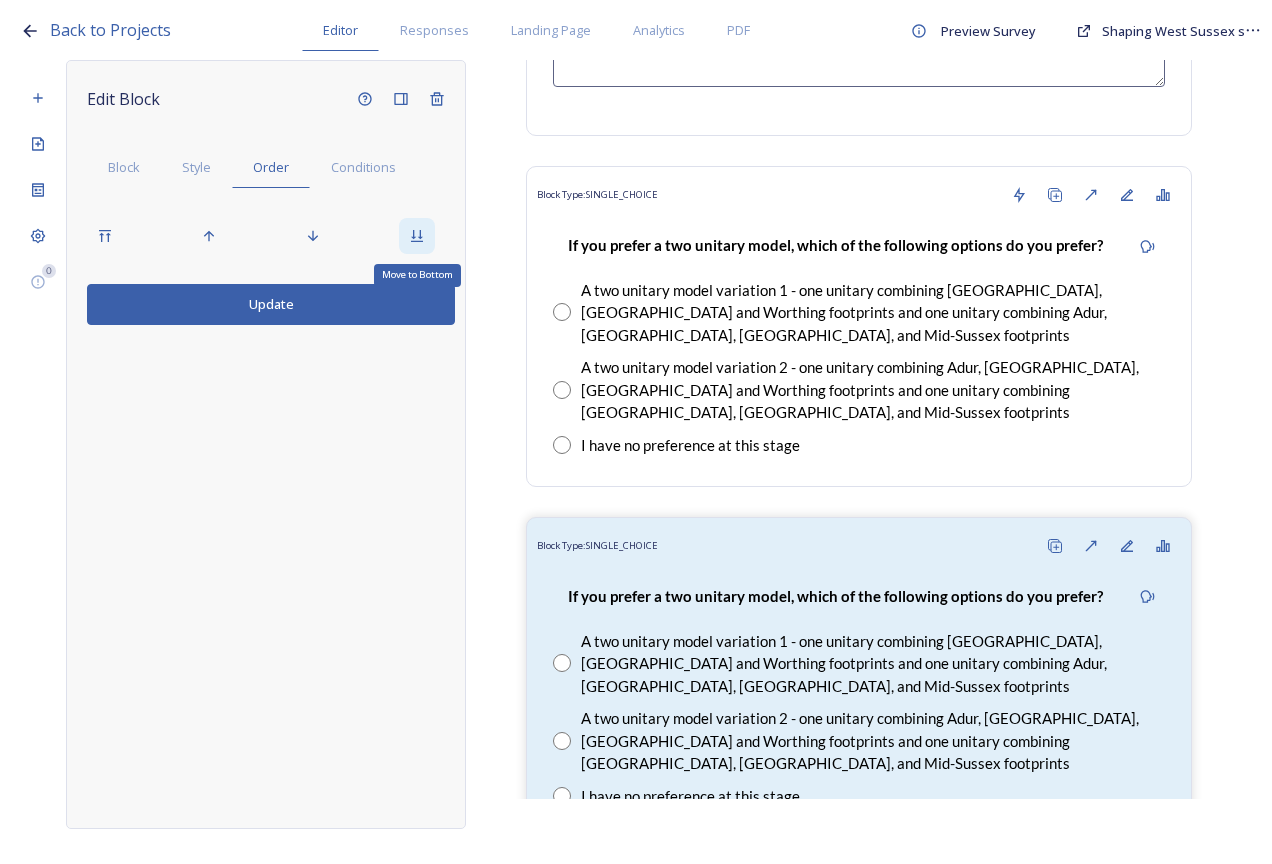click on "Move to Bottom" at bounding box center (417, 236) 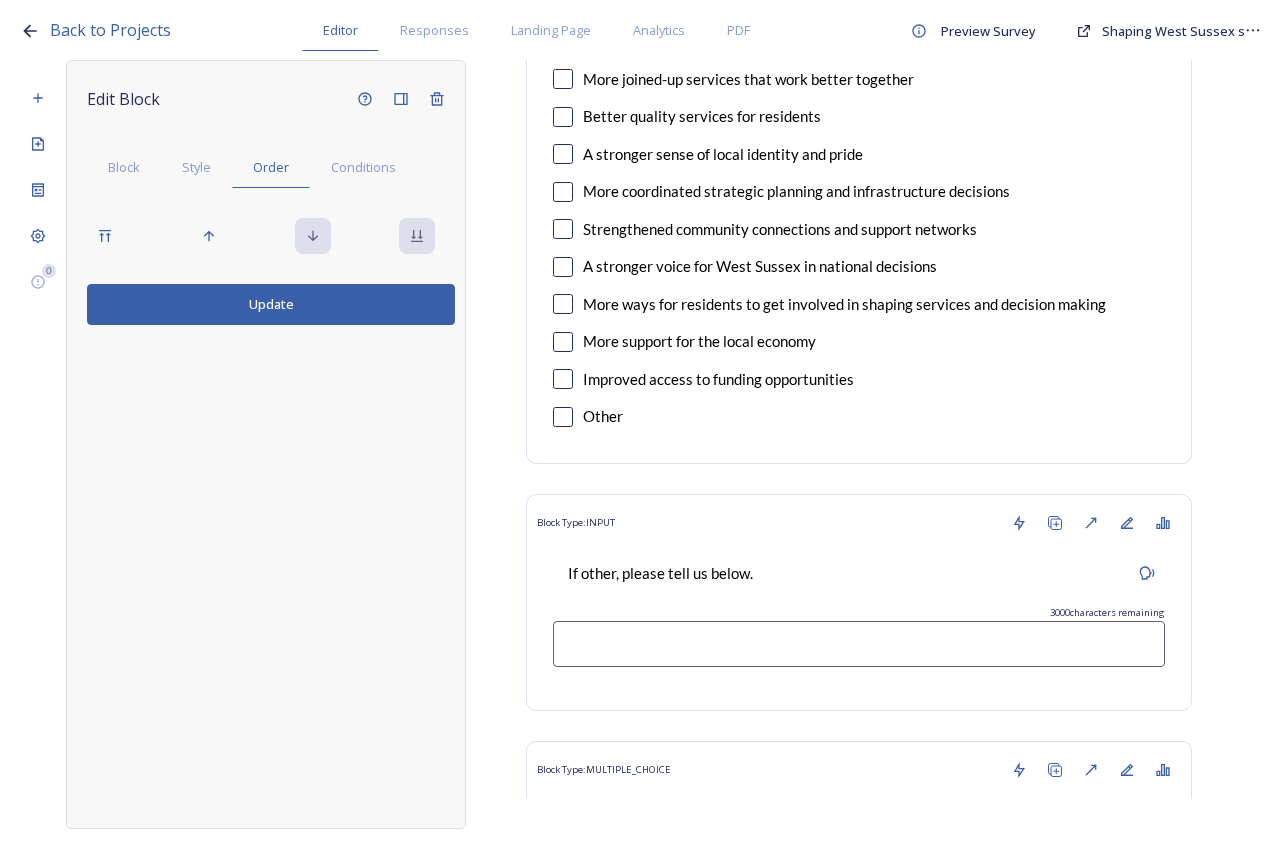 scroll, scrollTop: 21123, scrollLeft: 0, axis: vertical 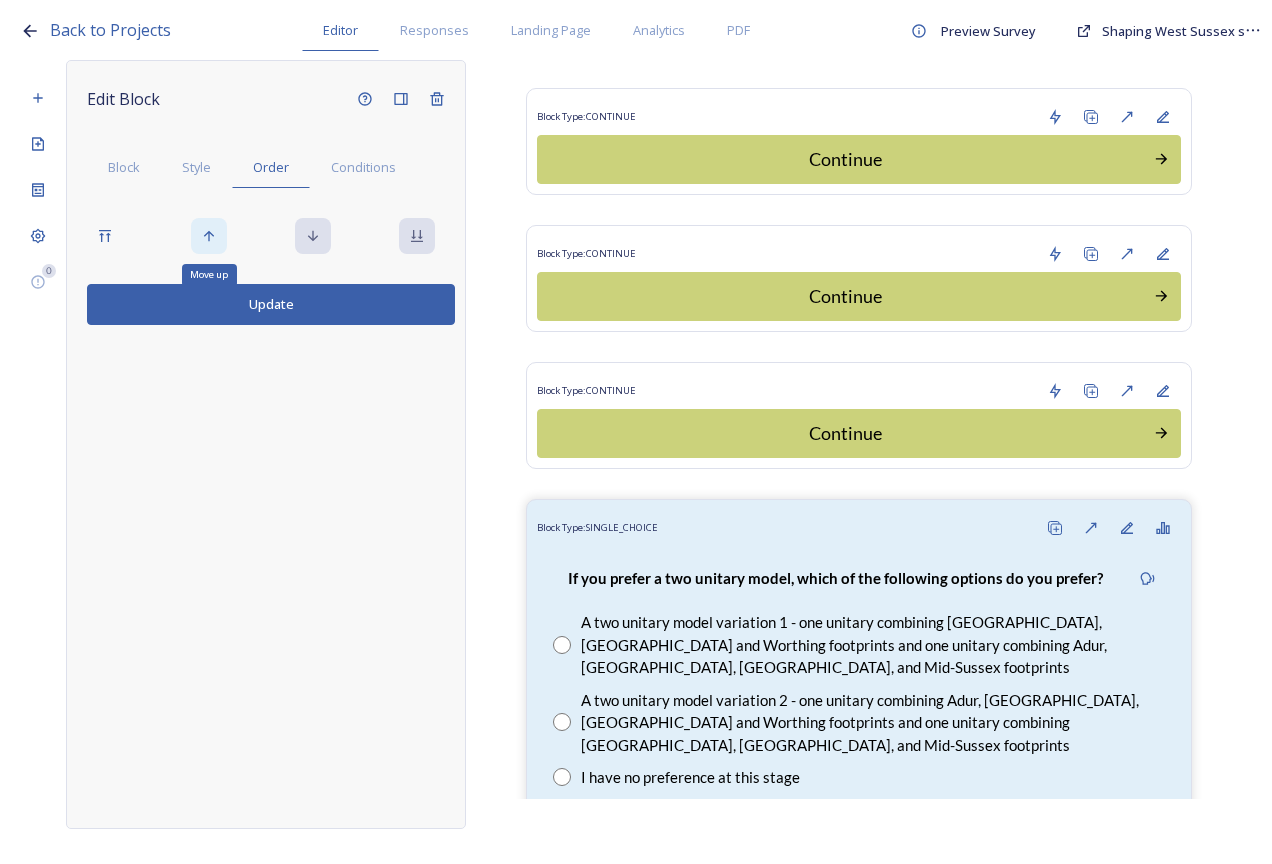 click on "Move up" at bounding box center [209, 236] 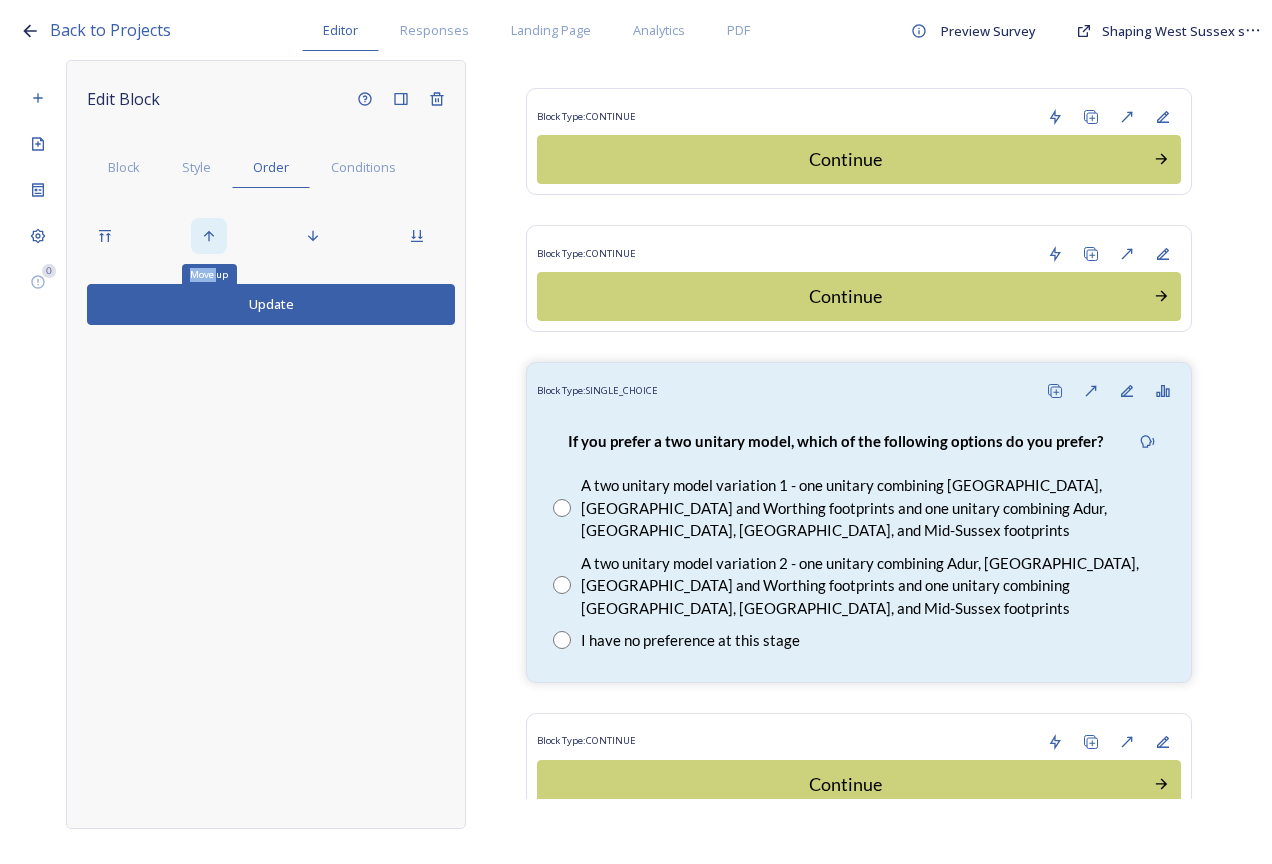 click 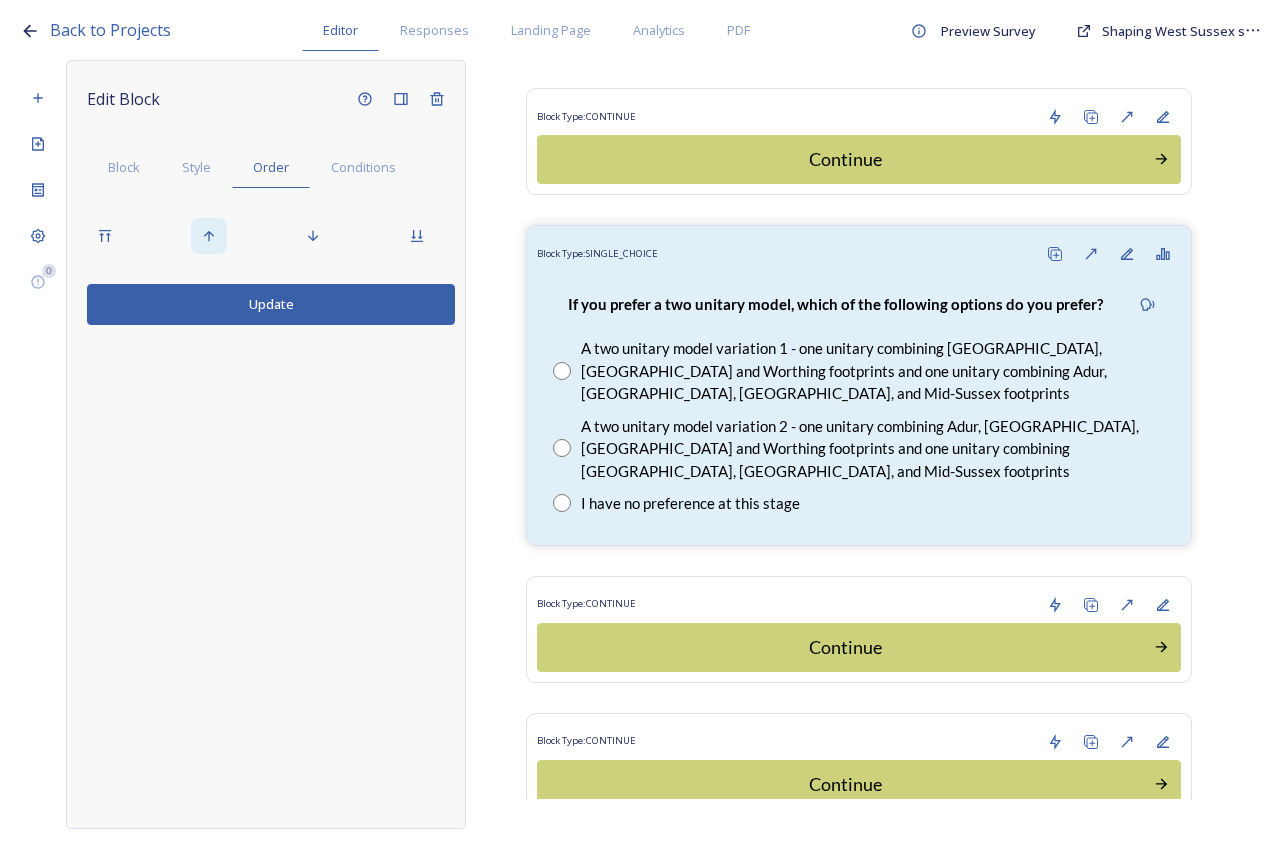 click 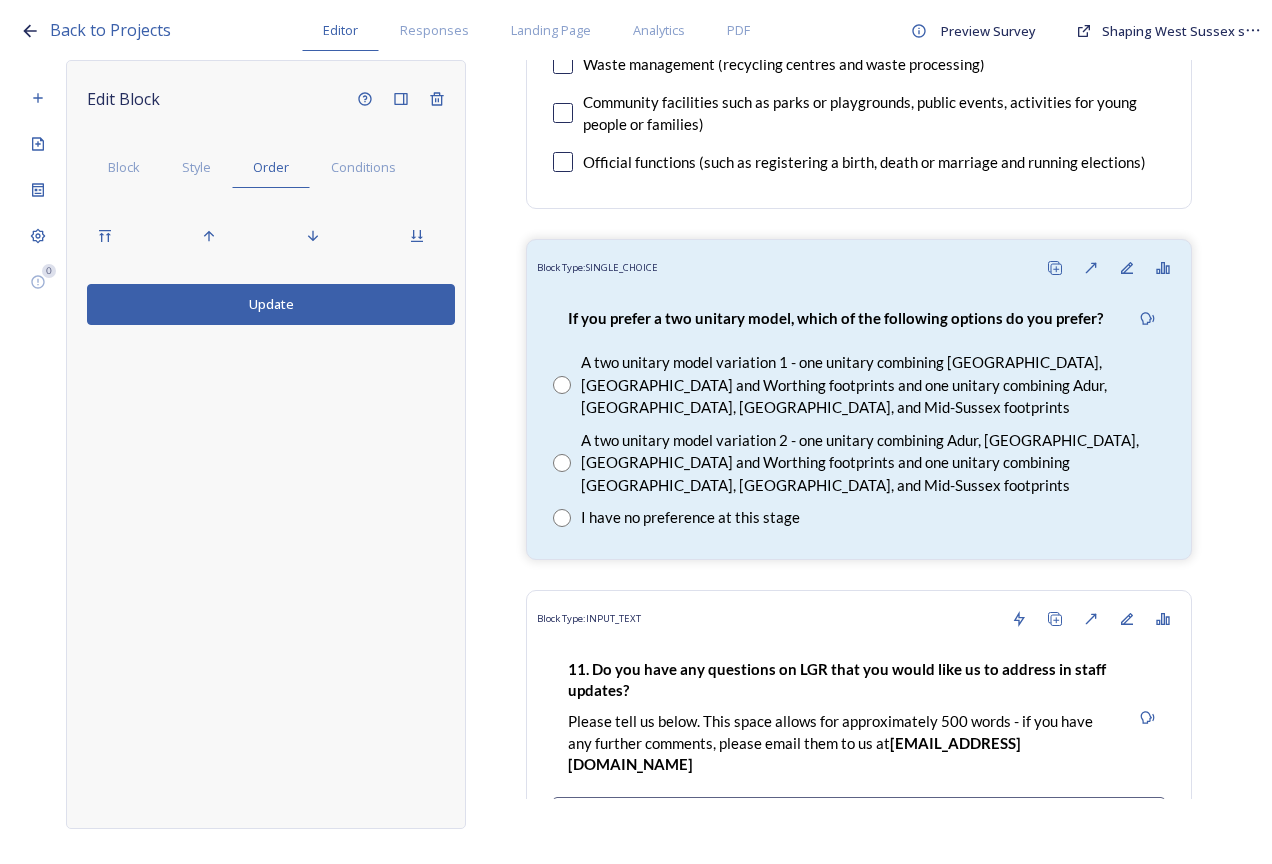 scroll, scrollTop: 20174, scrollLeft: 0, axis: vertical 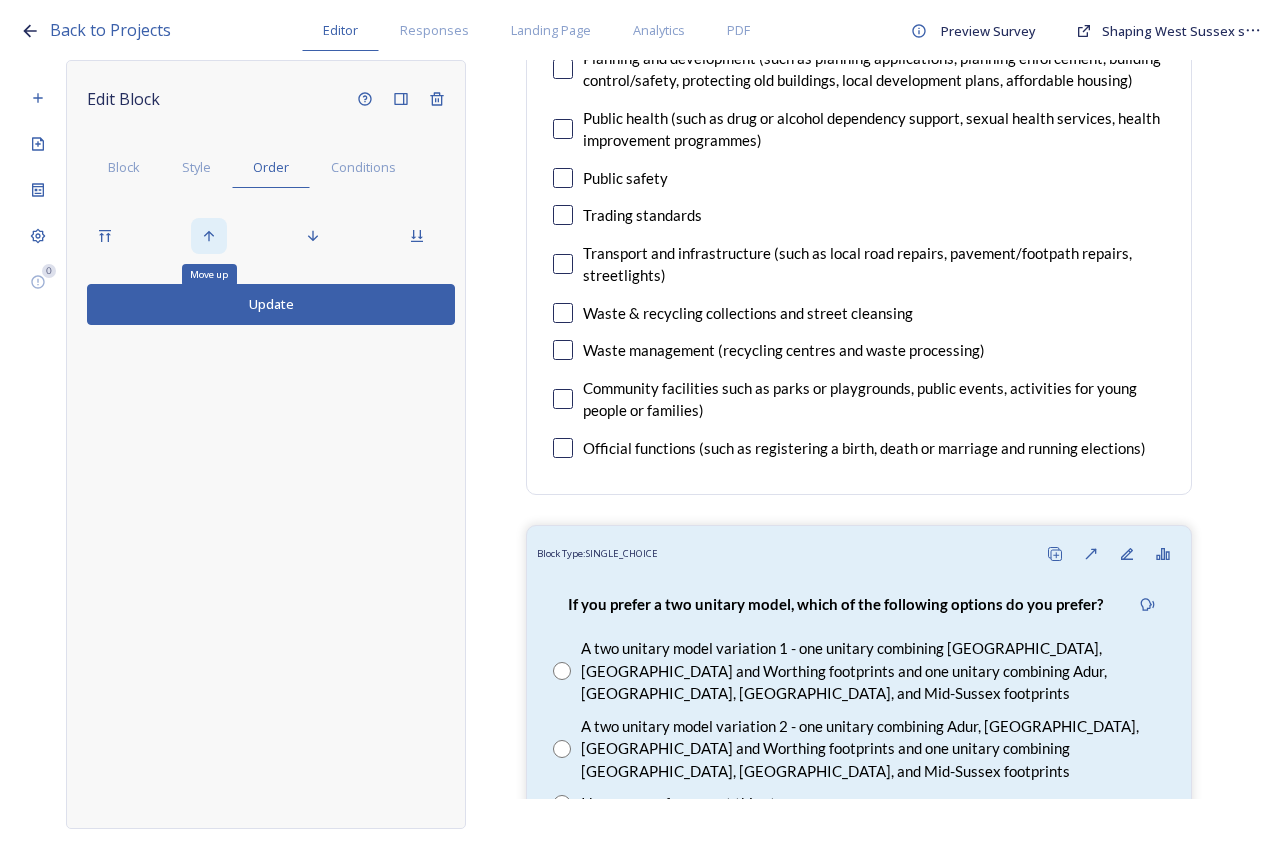 click on "Move up" at bounding box center [209, 236] 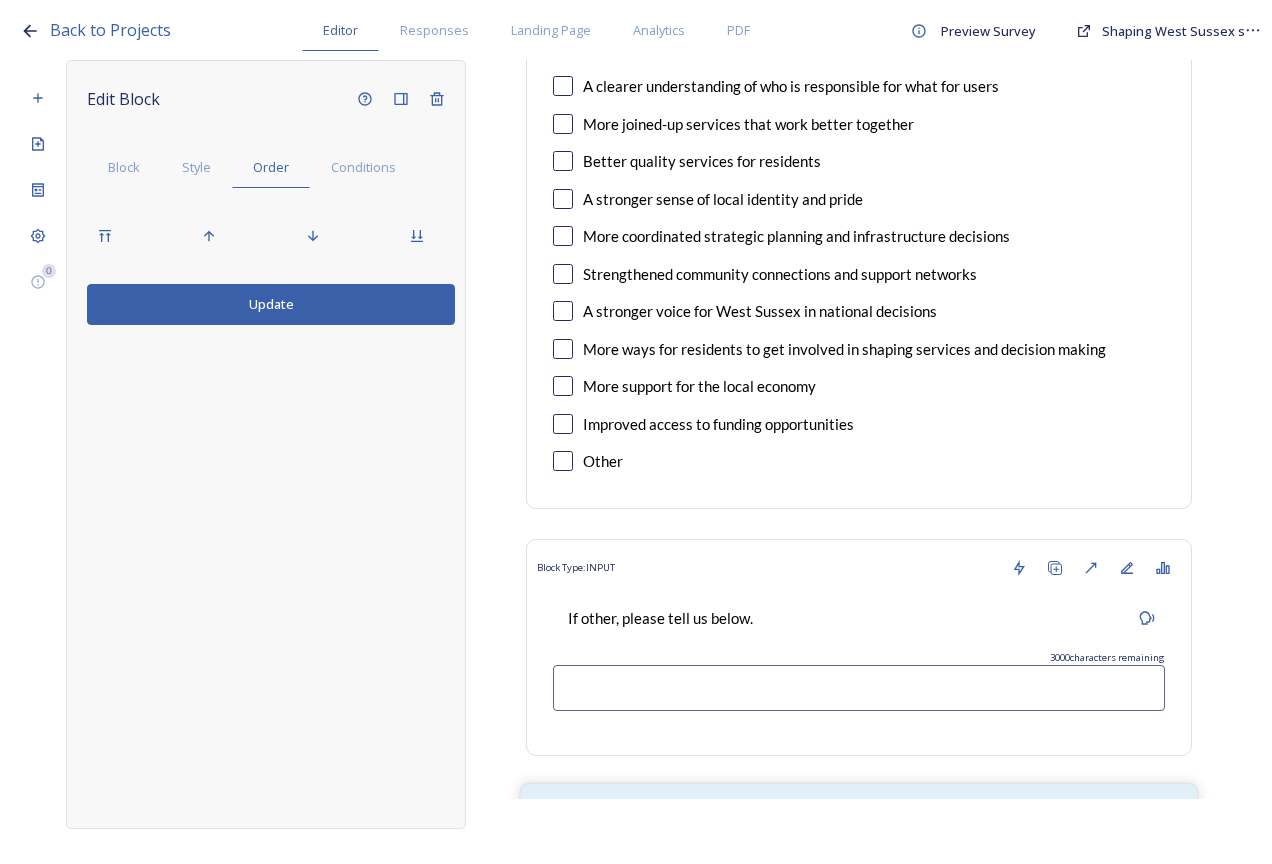 scroll, scrollTop: 18723, scrollLeft: 0, axis: vertical 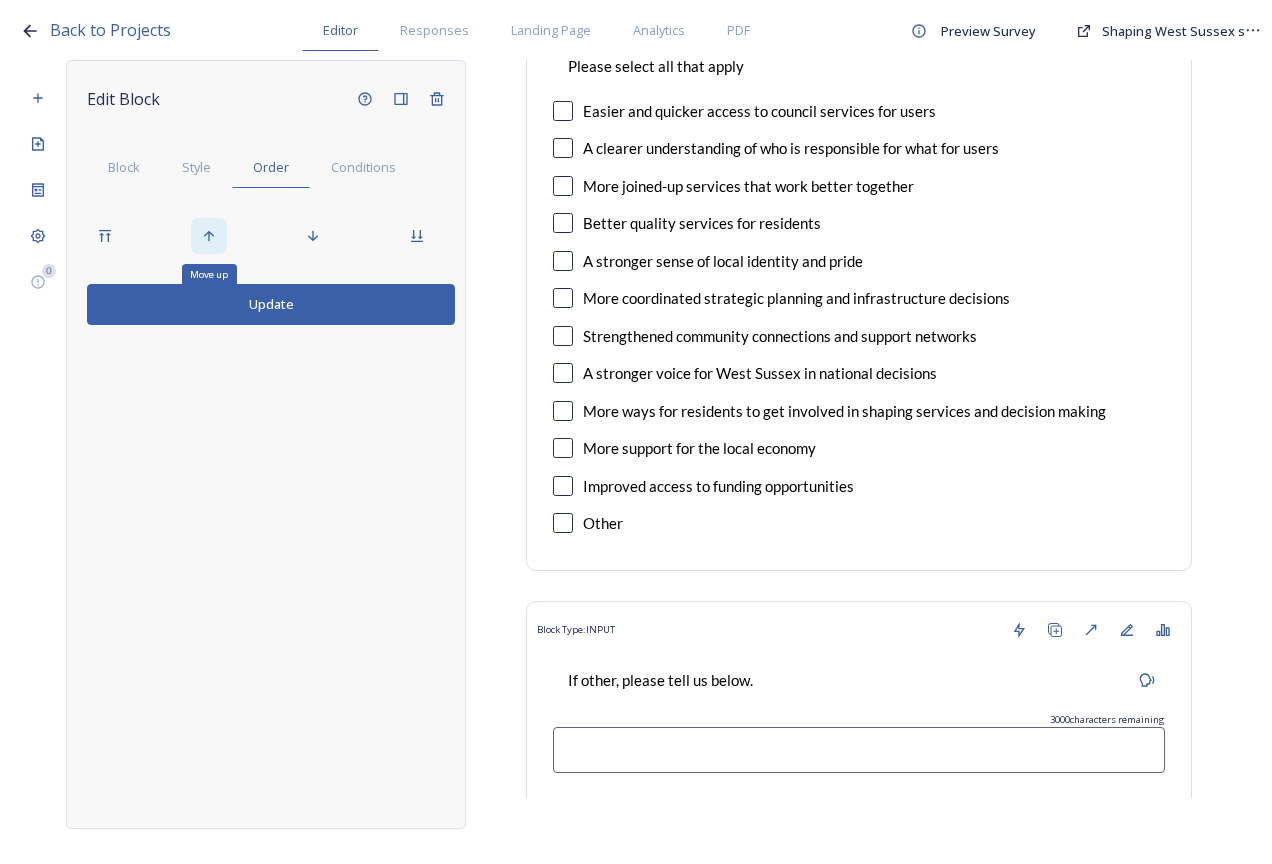 click 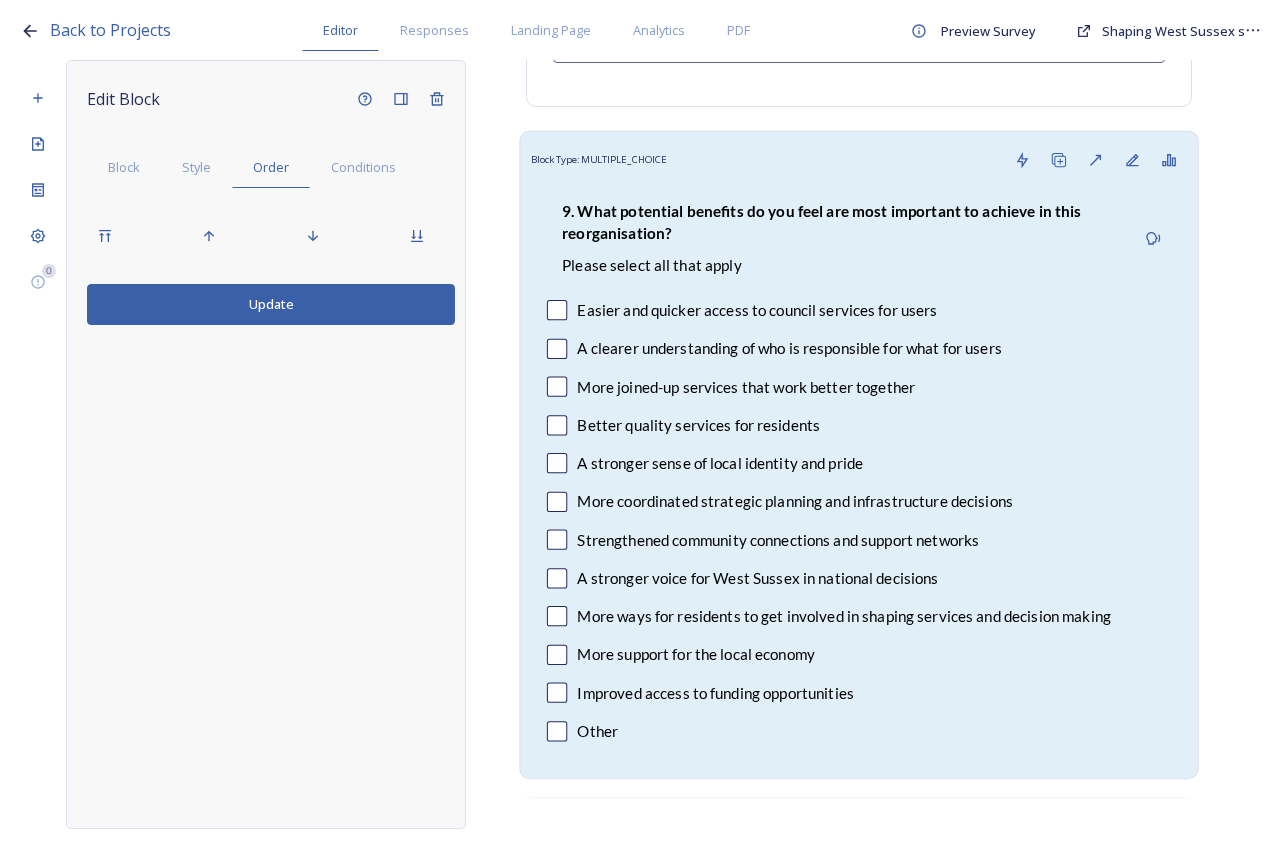 scroll, scrollTop: 18323, scrollLeft: 0, axis: vertical 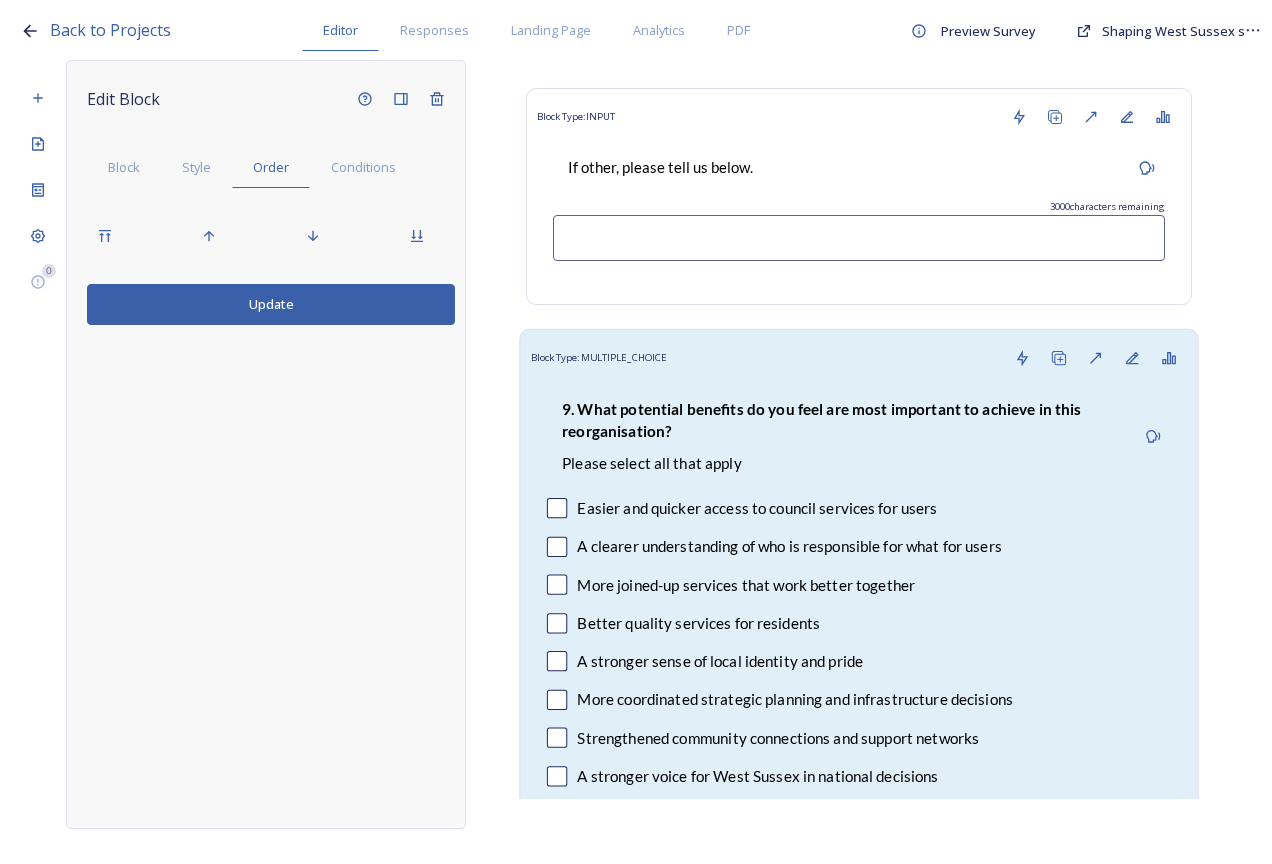 click on "9. What potential benefits do you feel are most important to achieve in this reorganisation?" at bounding box center [840, 420] 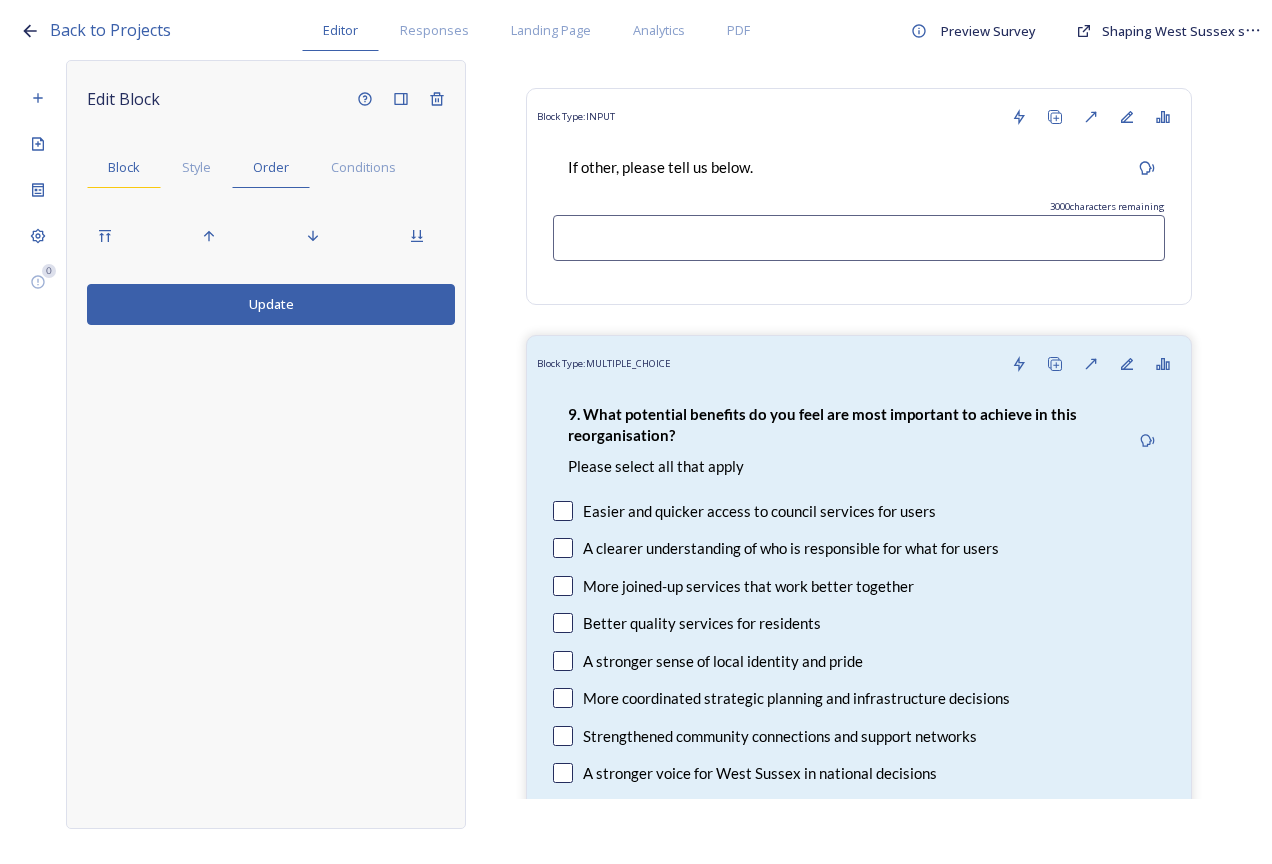 click on "Block" at bounding box center (124, 167) 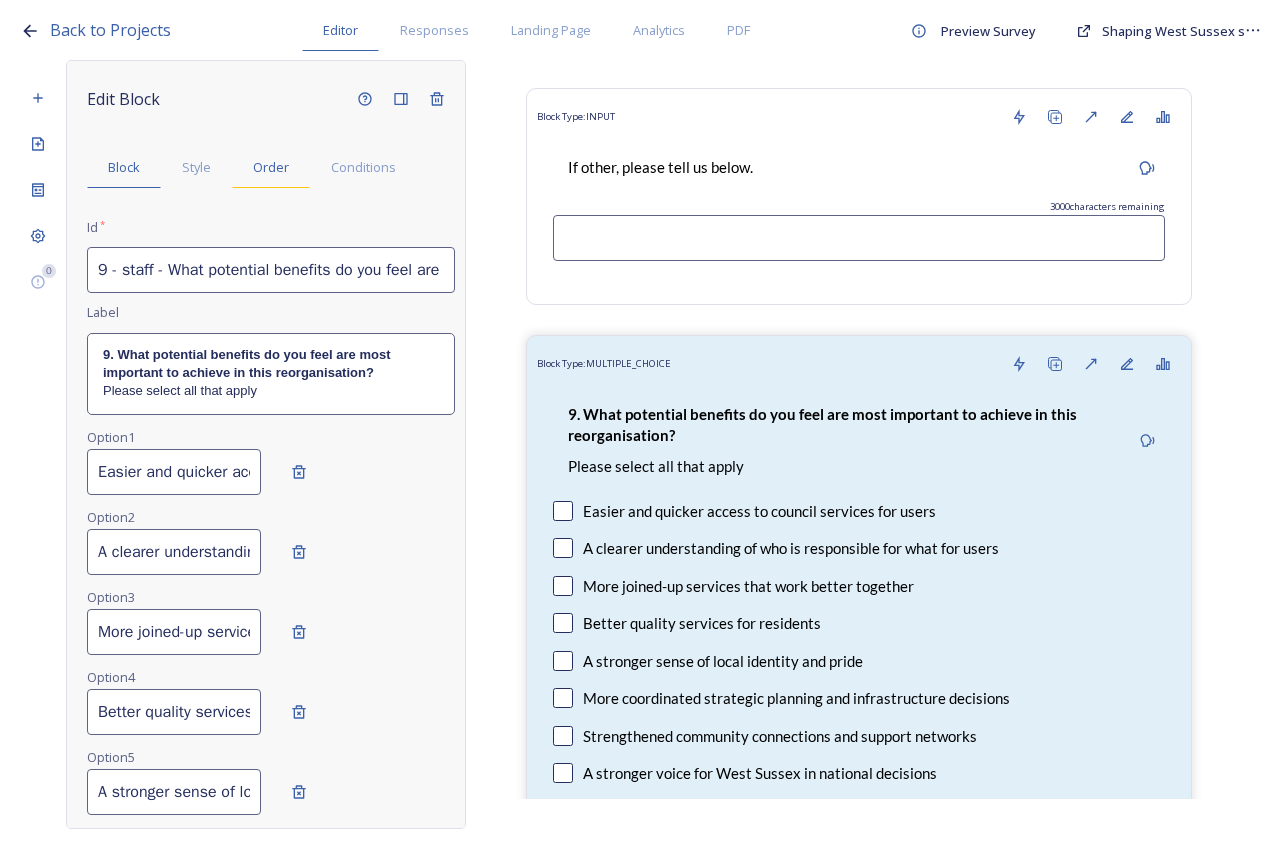 click on "Order" at bounding box center (271, 167) 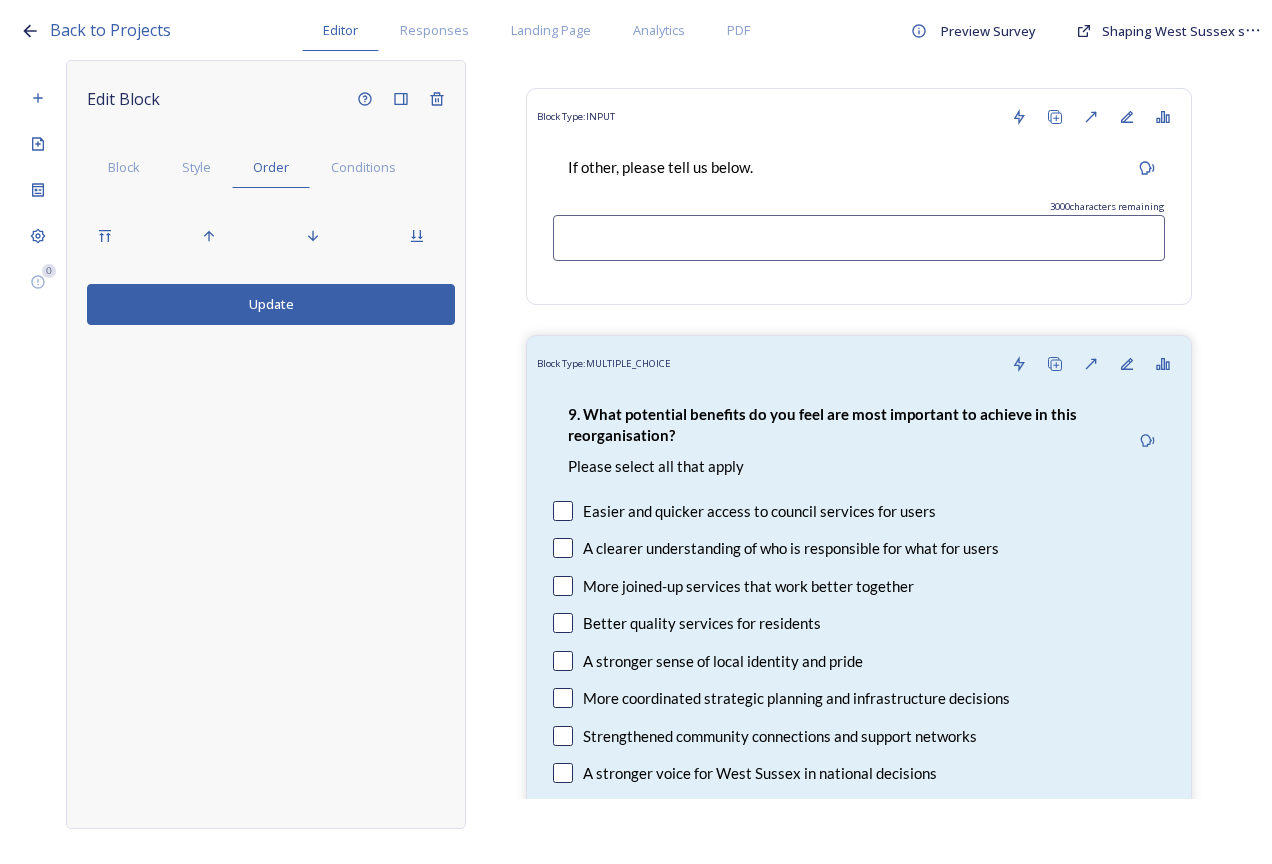 scroll, scrollTop: 18923, scrollLeft: 0, axis: vertical 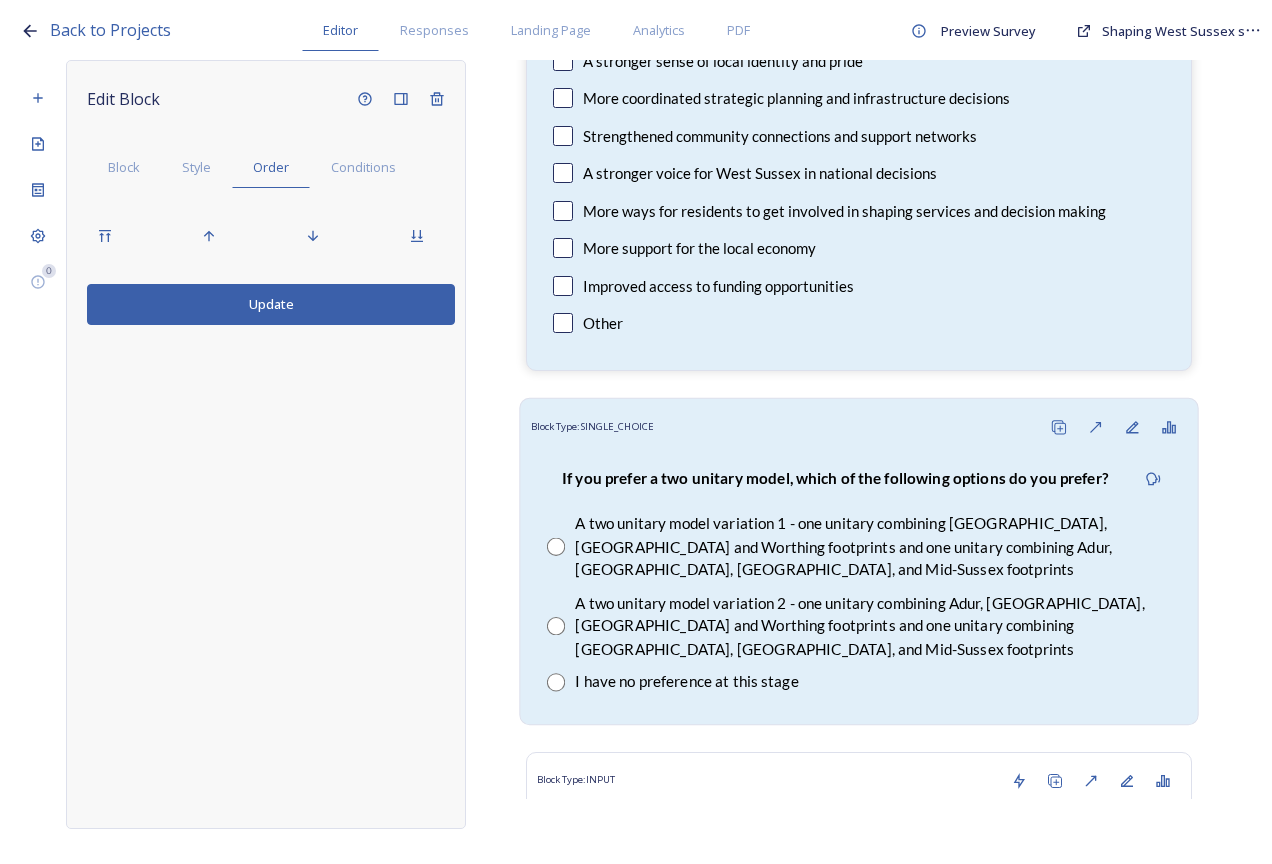 click on "A two unitary model variation 1 - one unitary combining Arun, Chichester and Worthing footprints and one unitary combining Adur, Crawley, Horsham, and Mid-Sussex footprints" at bounding box center [873, 546] 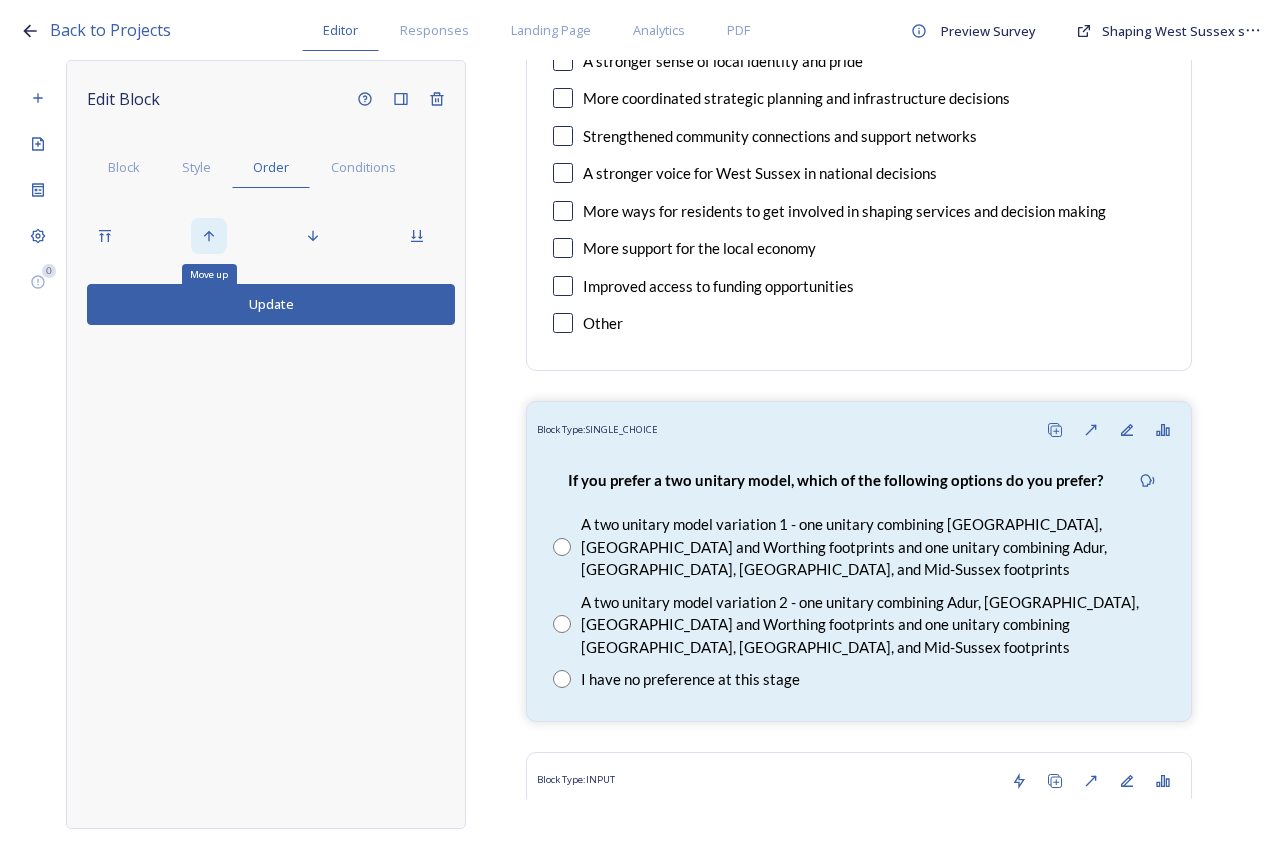 click on "Move up" at bounding box center (209, 236) 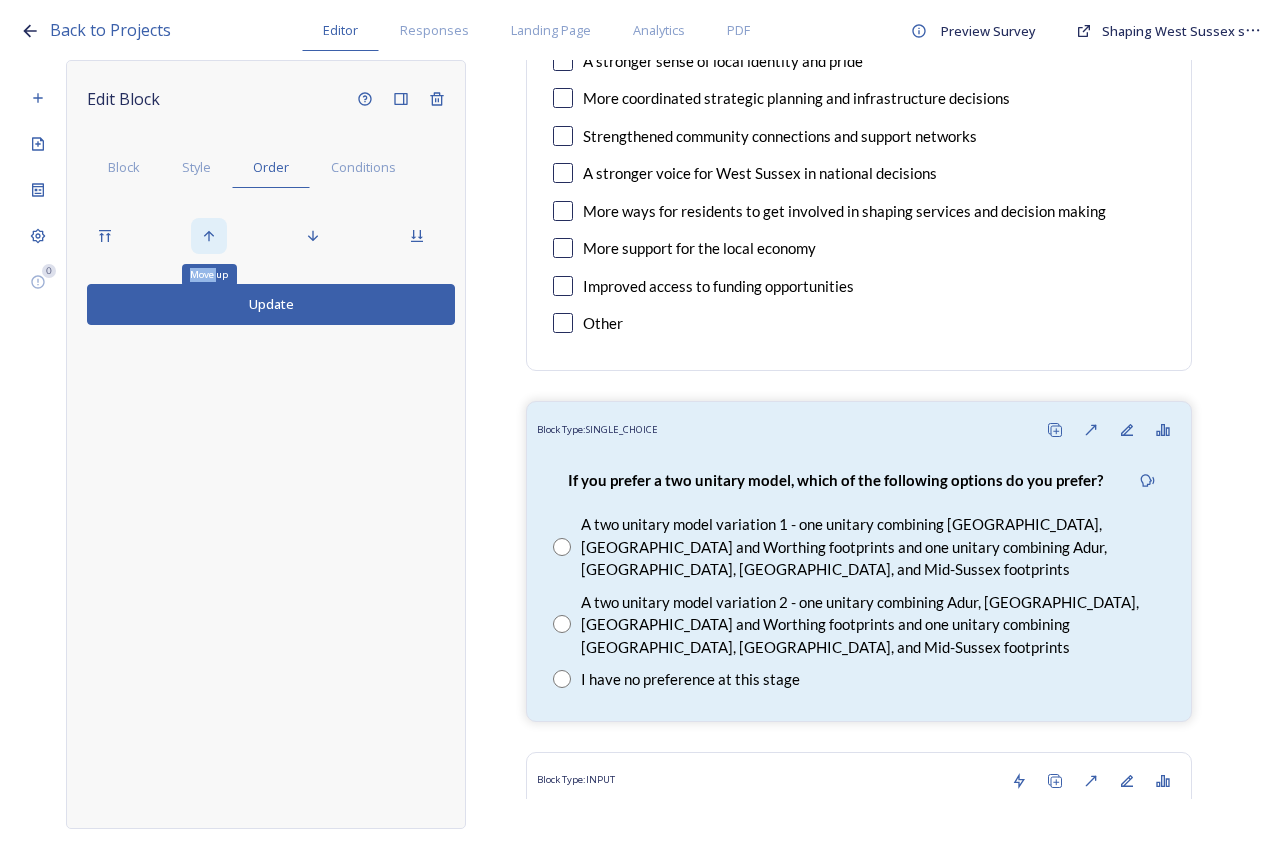 click on "Move up" at bounding box center [209, 236] 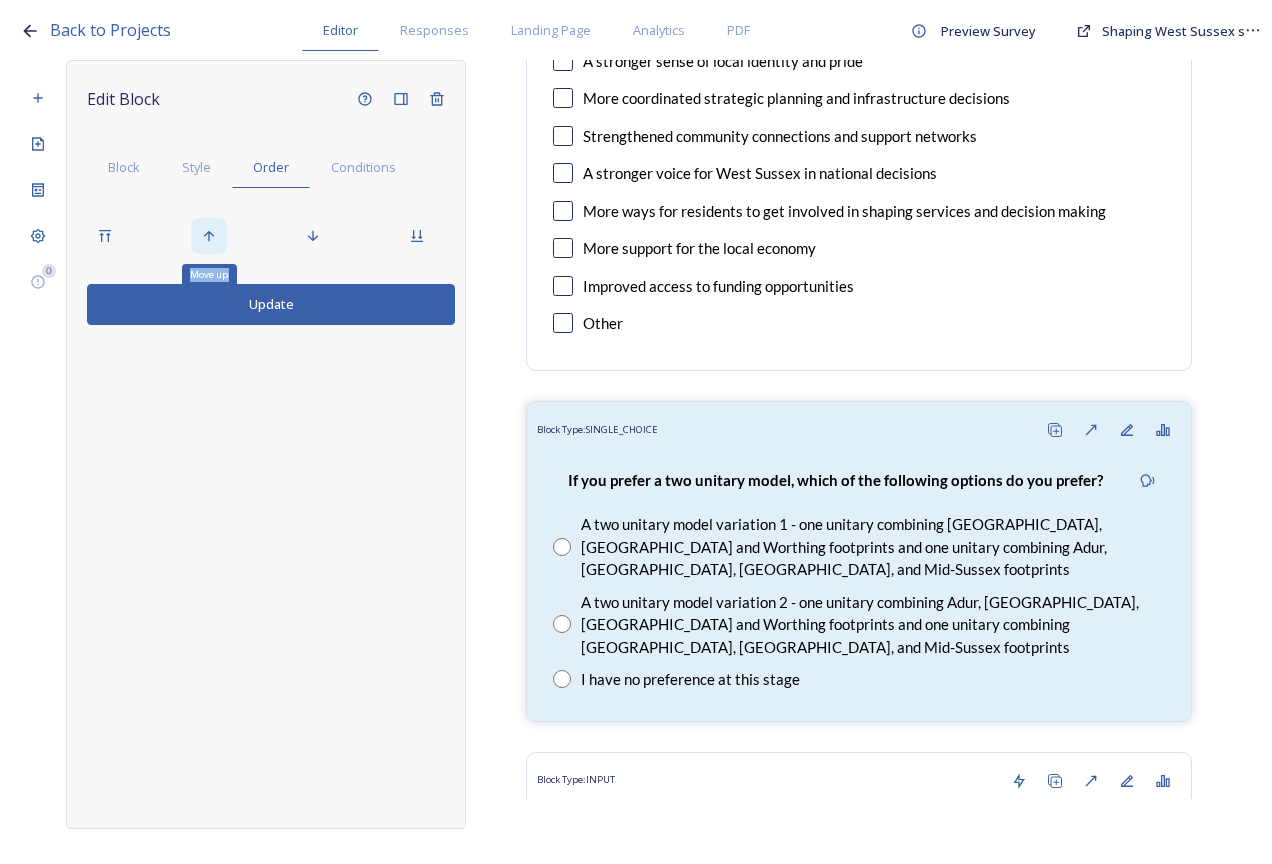click on "Move up" at bounding box center (209, 236) 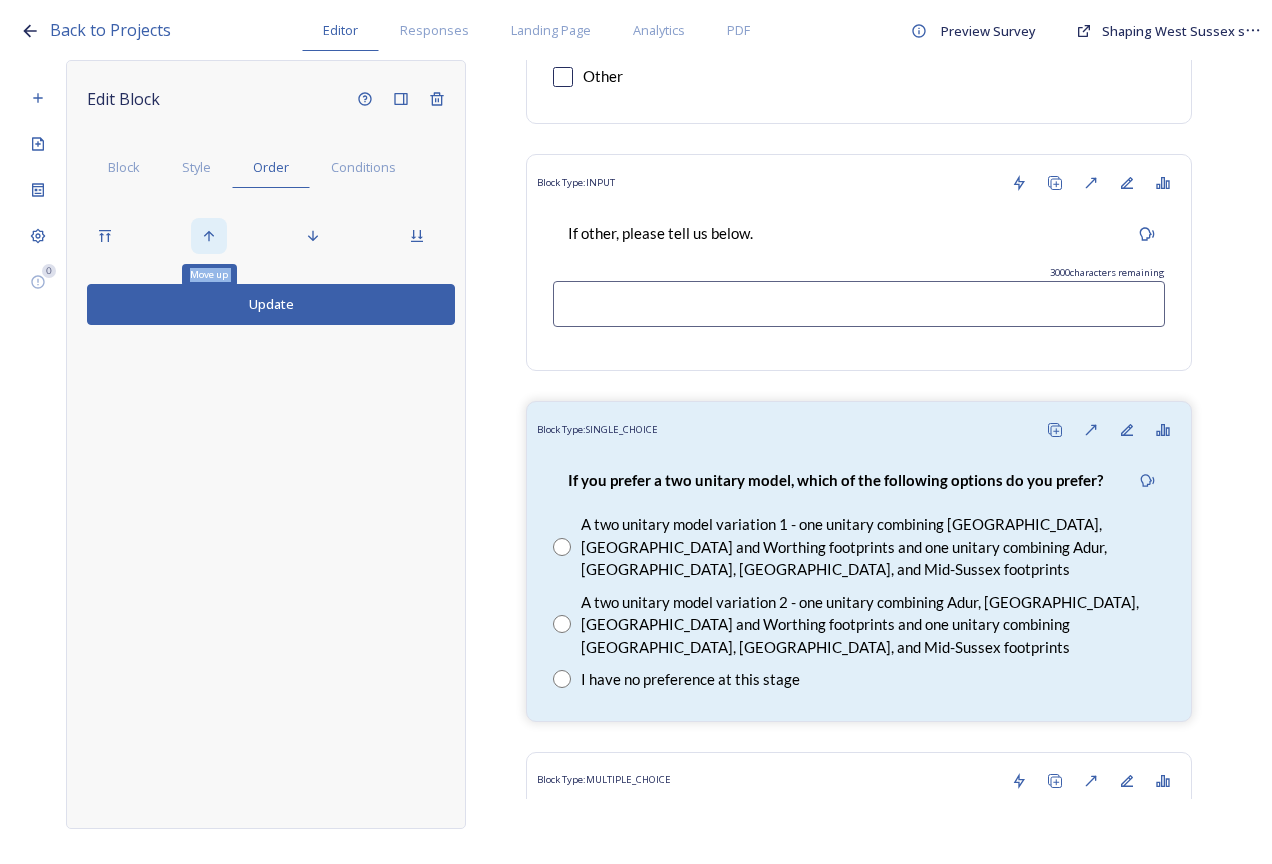 click on "Move up" at bounding box center (209, 236) 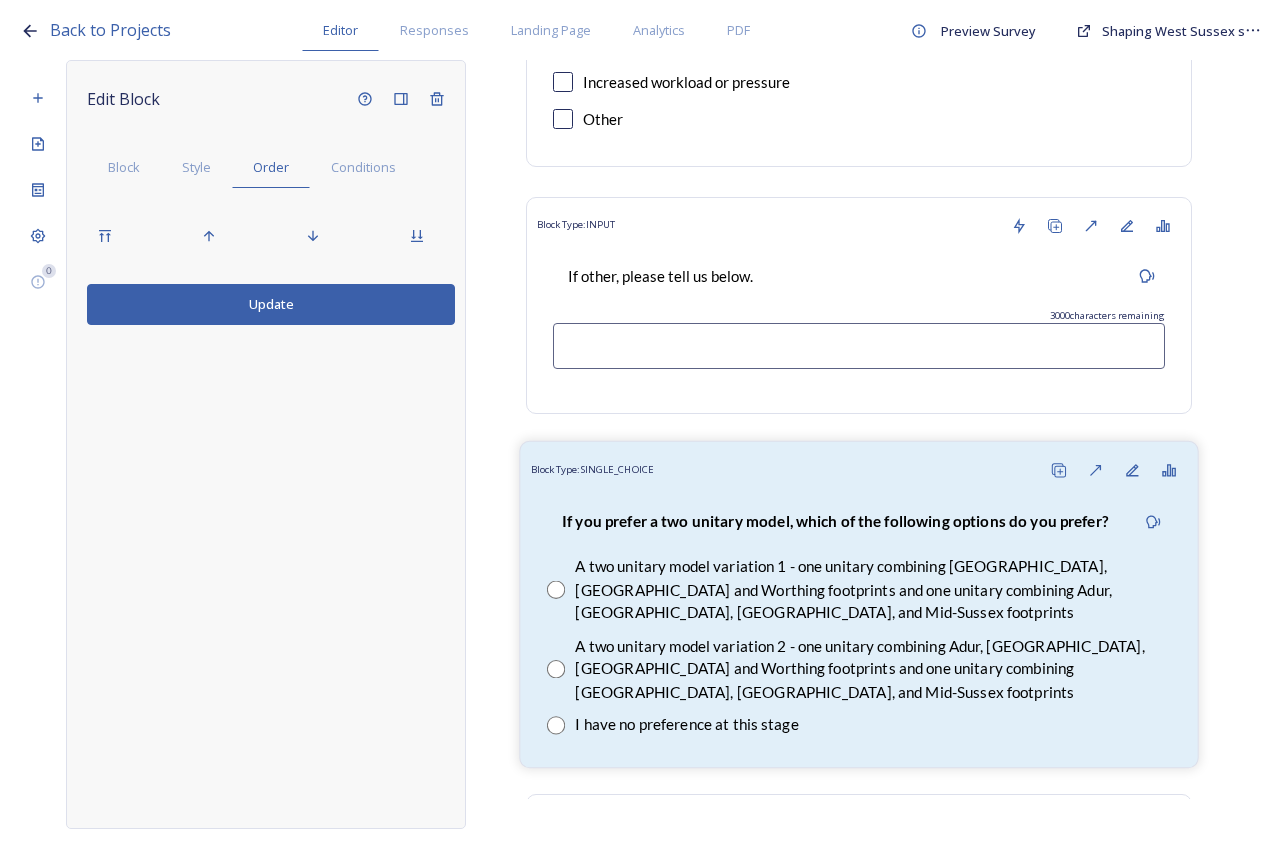 scroll, scrollTop: 17154, scrollLeft: 0, axis: vertical 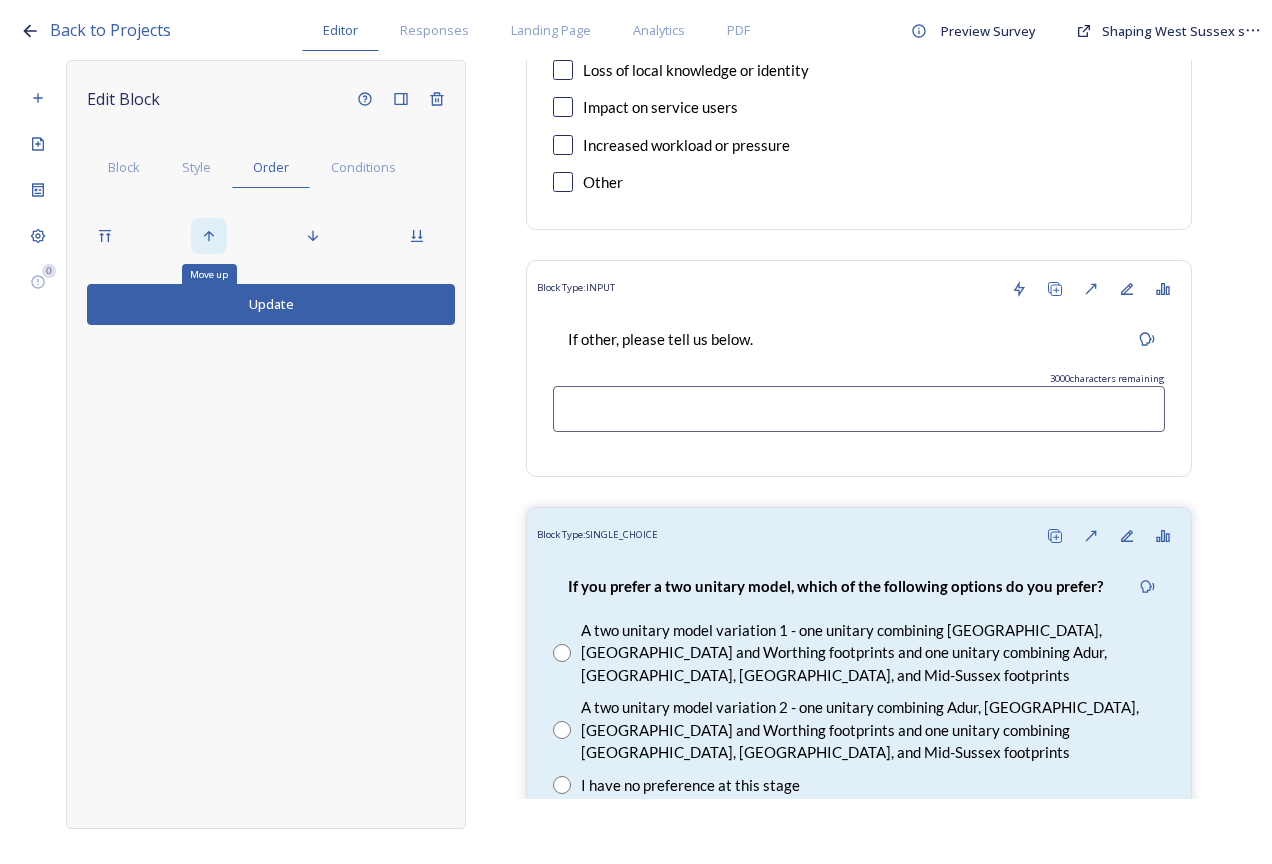 click 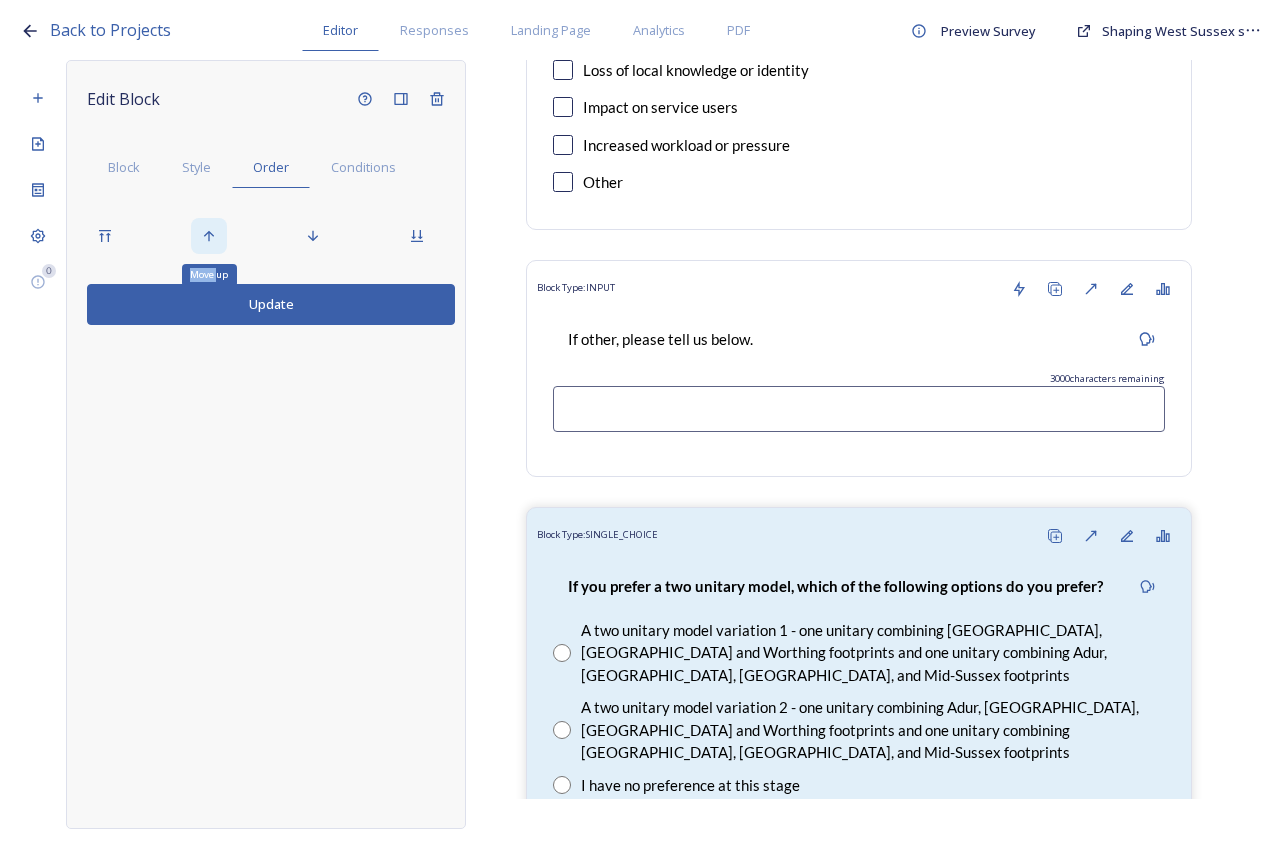 click 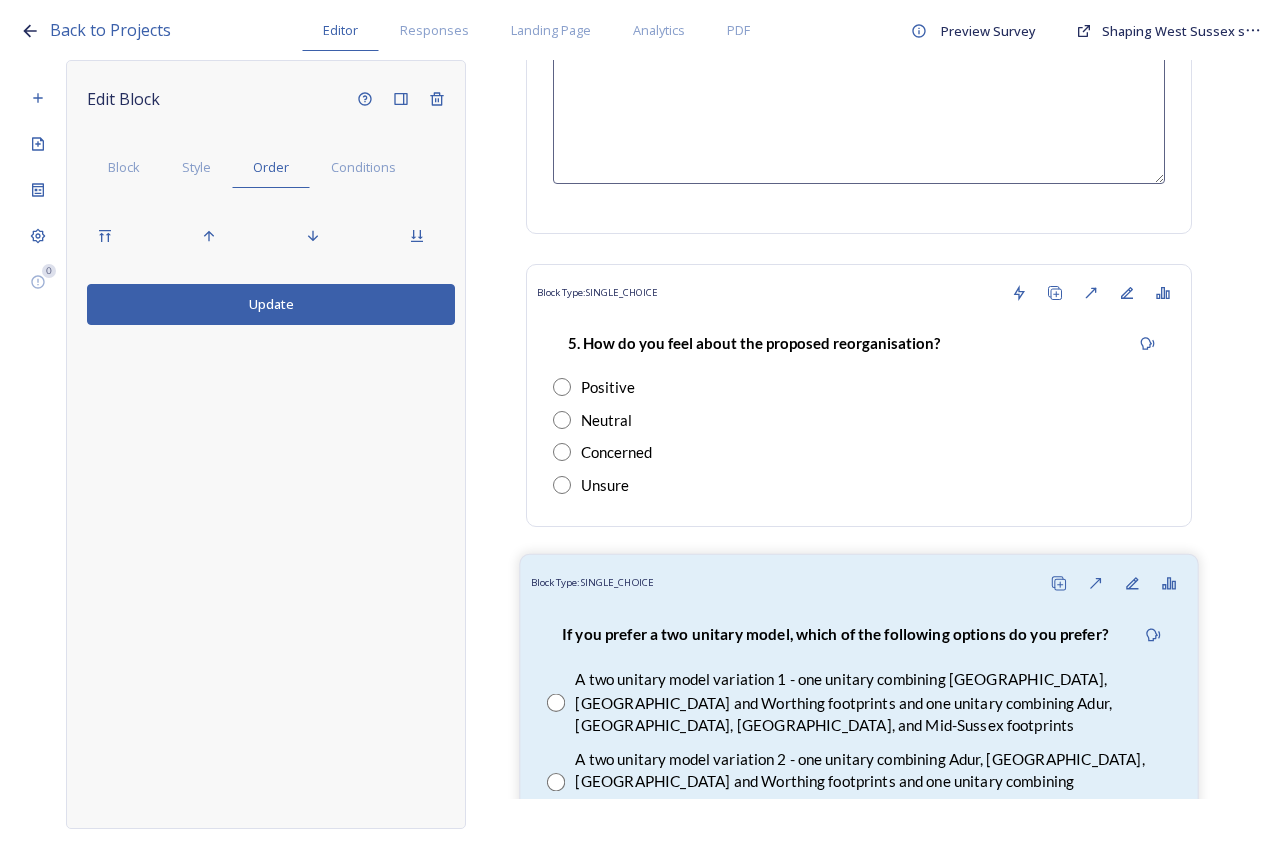 scroll, scrollTop: 16435, scrollLeft: 0, axis: vertical 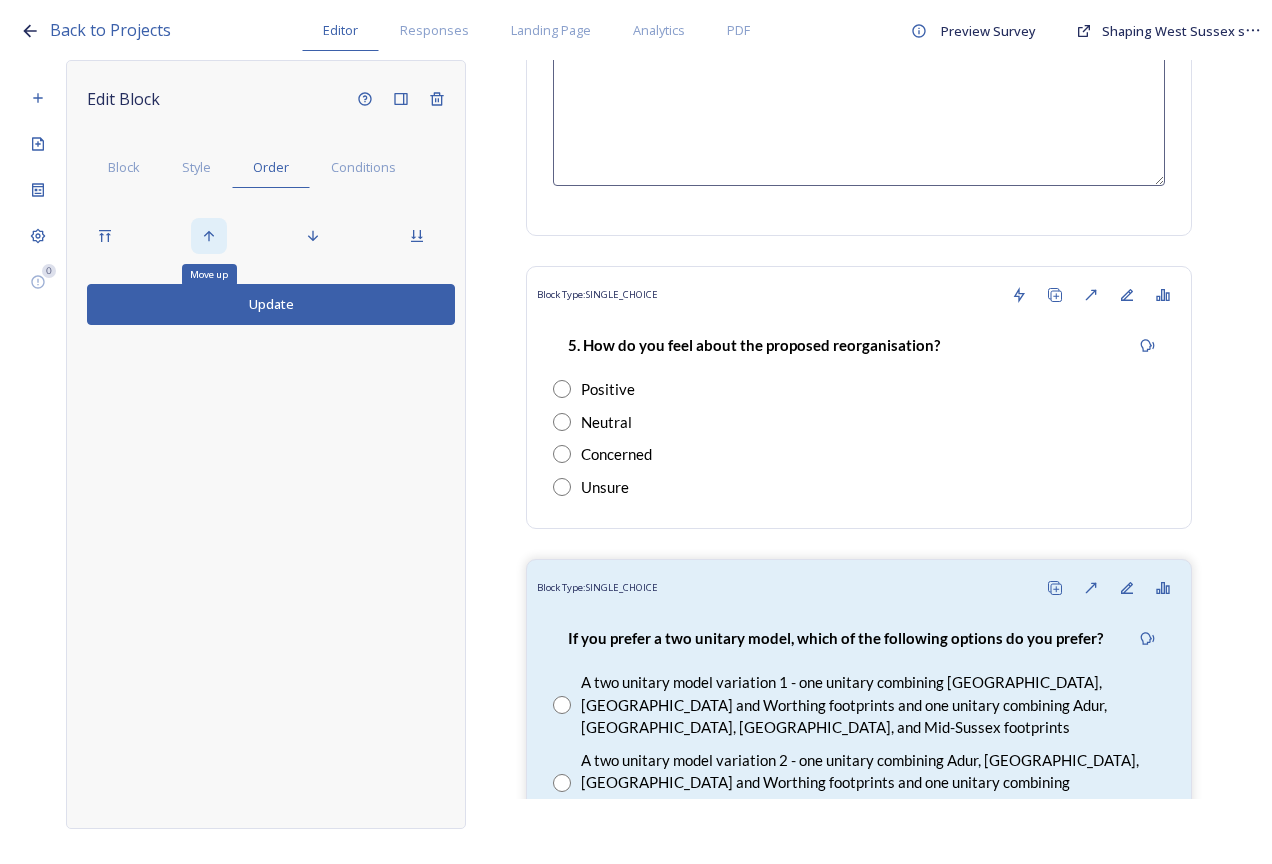 click on "Move up" at bounding box center [209, 236] 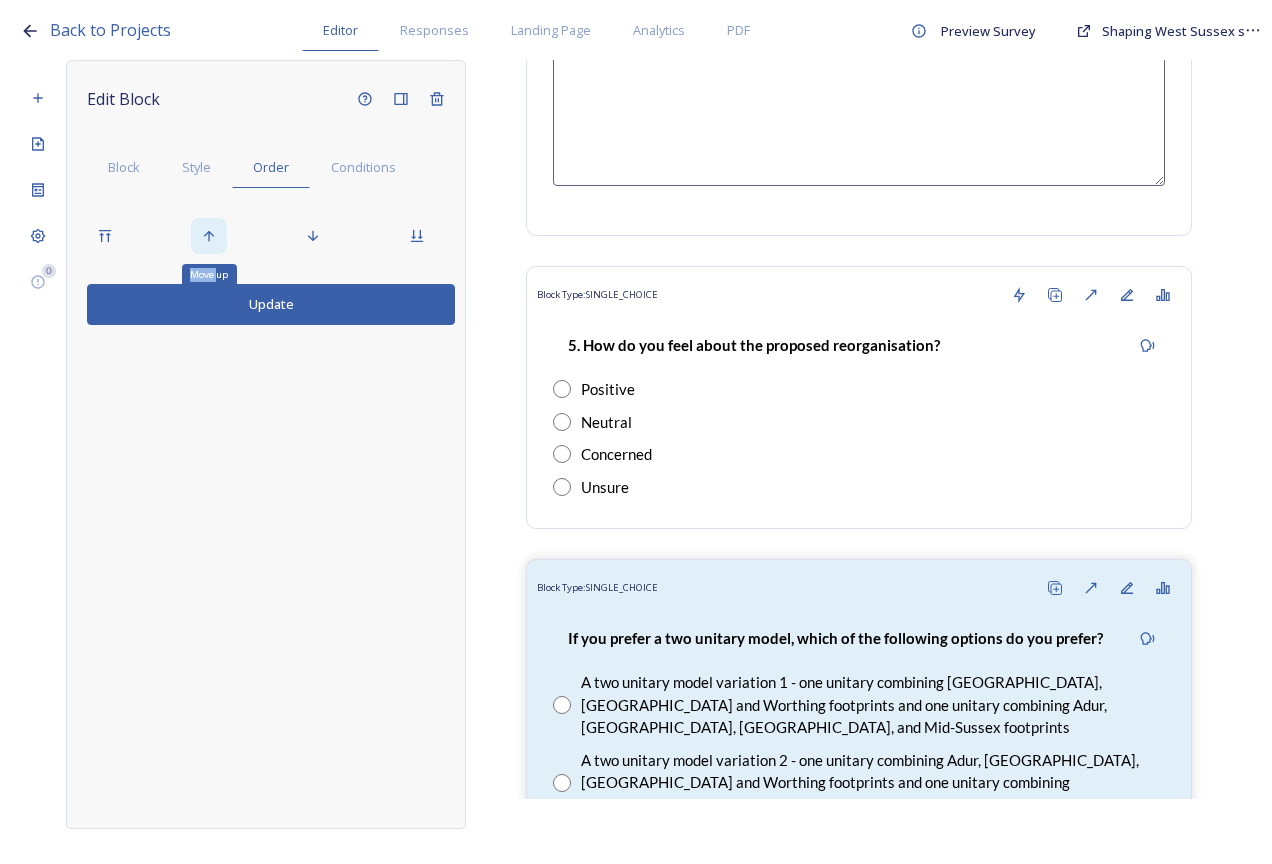 click on "Move up" at bounding box center [209, 236] 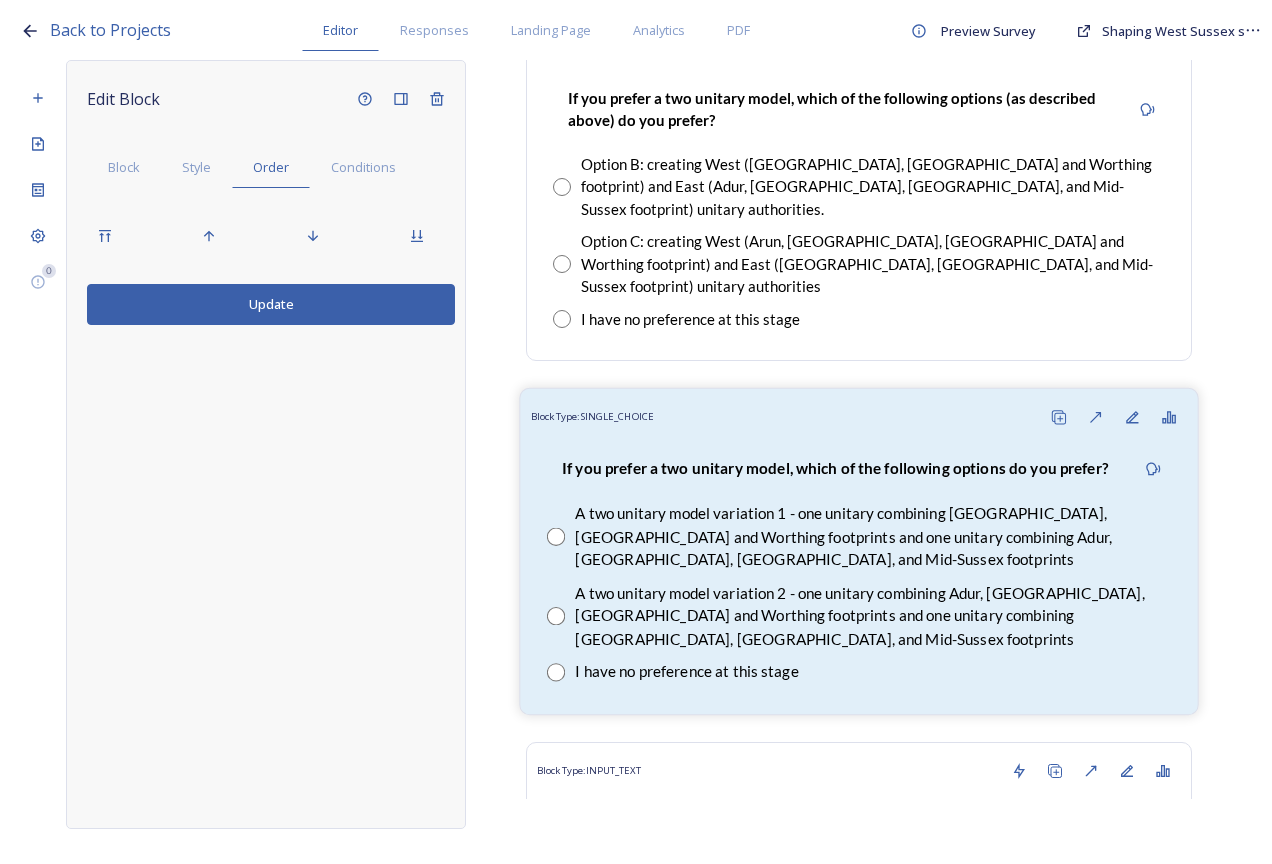 scroll, scrollTop: 15652, scrollLeft: 0, axis: vertical 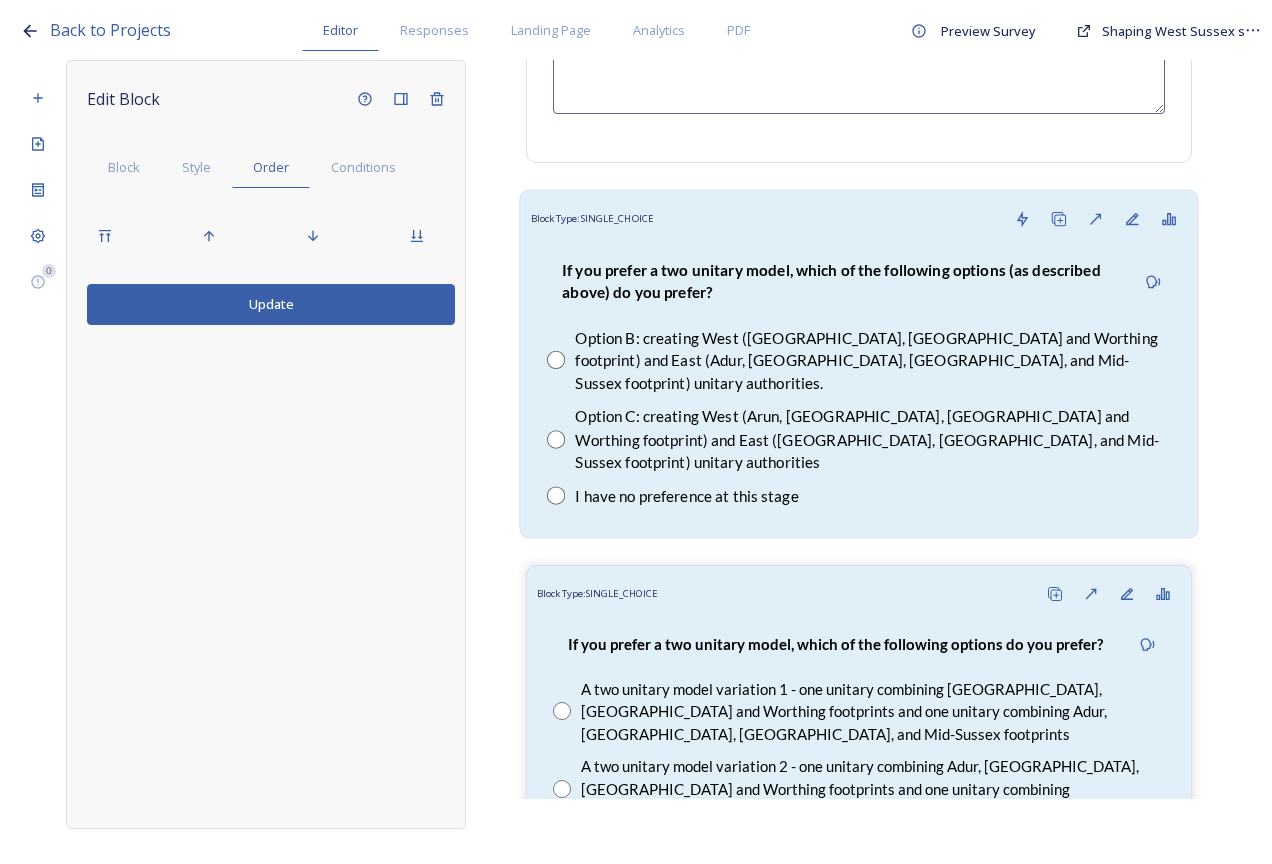 click on "If you prefer a two unitary model, which of the following options (as described above) do you prefer?" at bounding box center (841, 282) 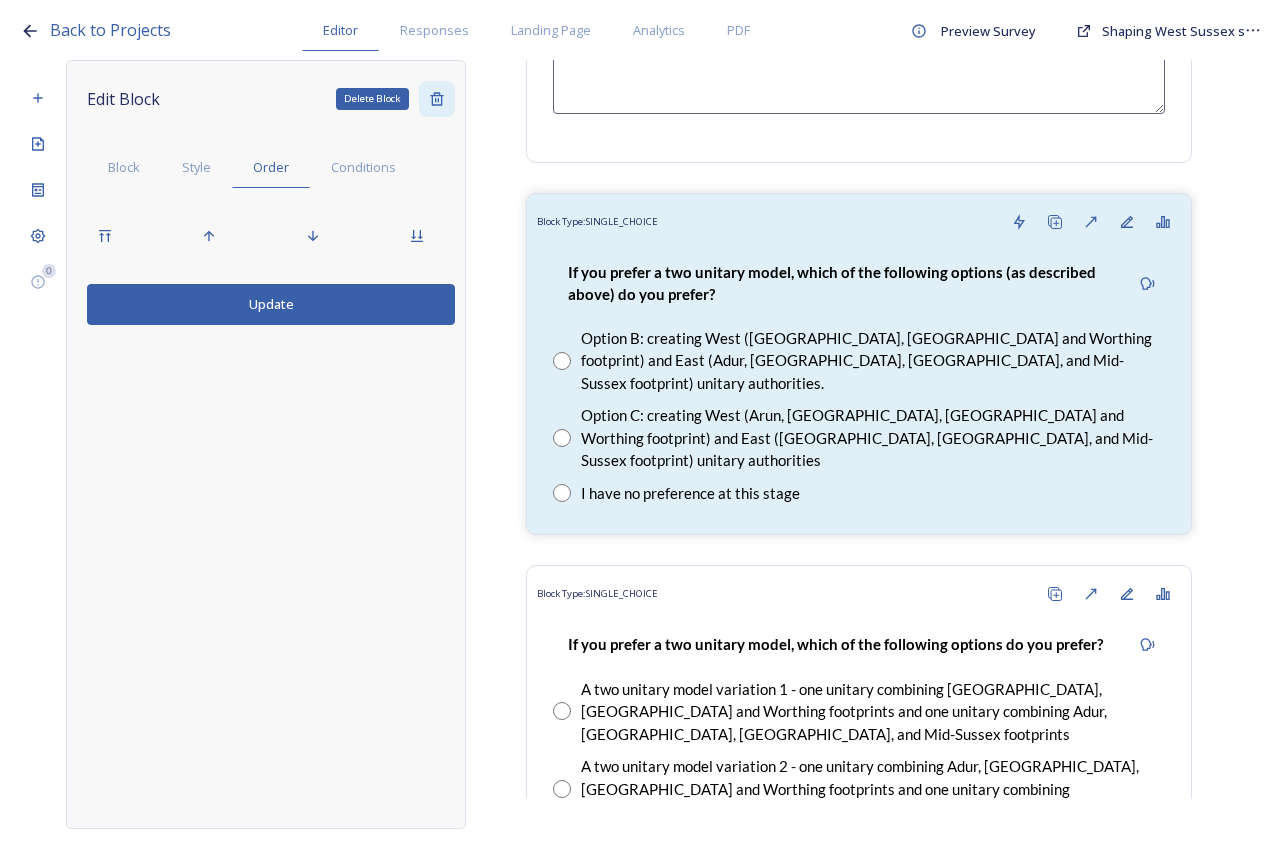 click 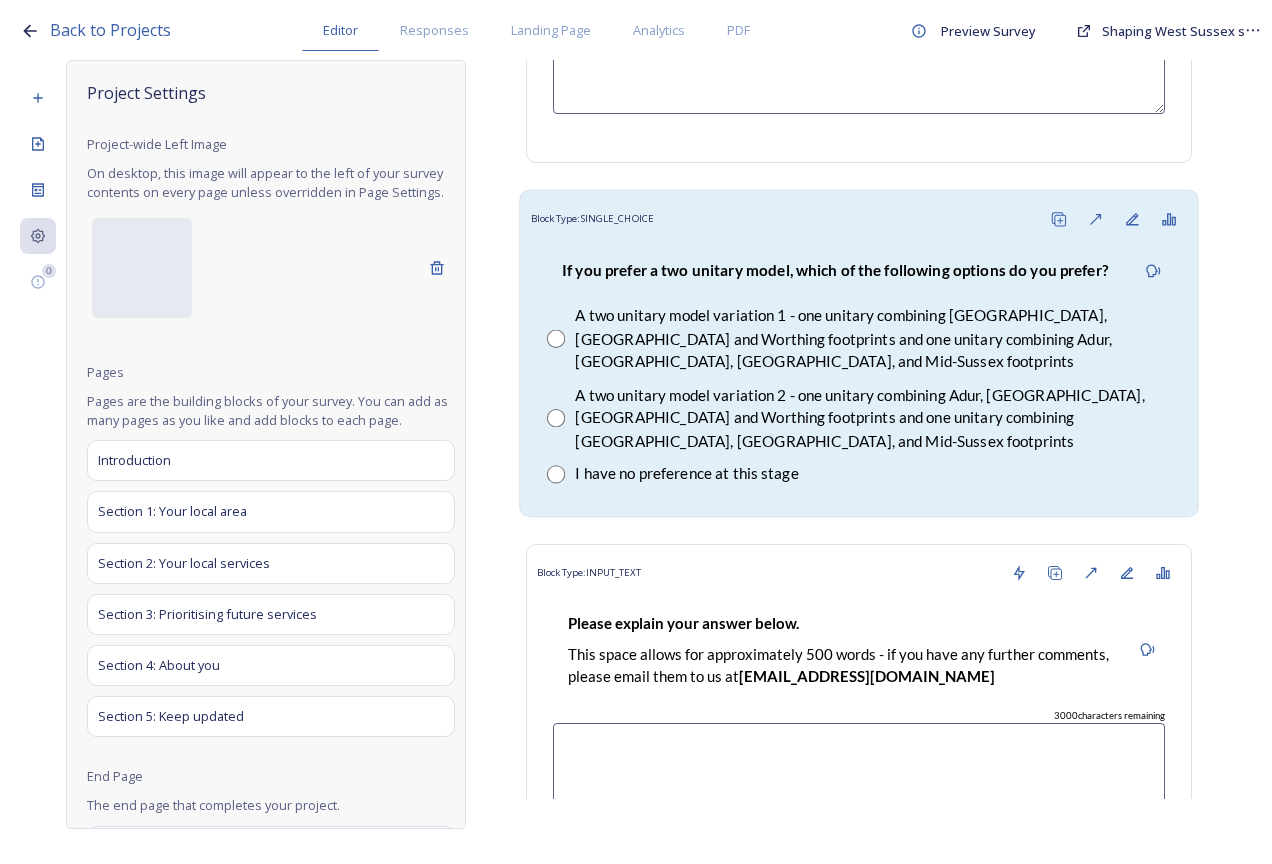 click on "If you prefer a two unitary model, which of the following options do you prefer?" at bounding box center (835, 271) 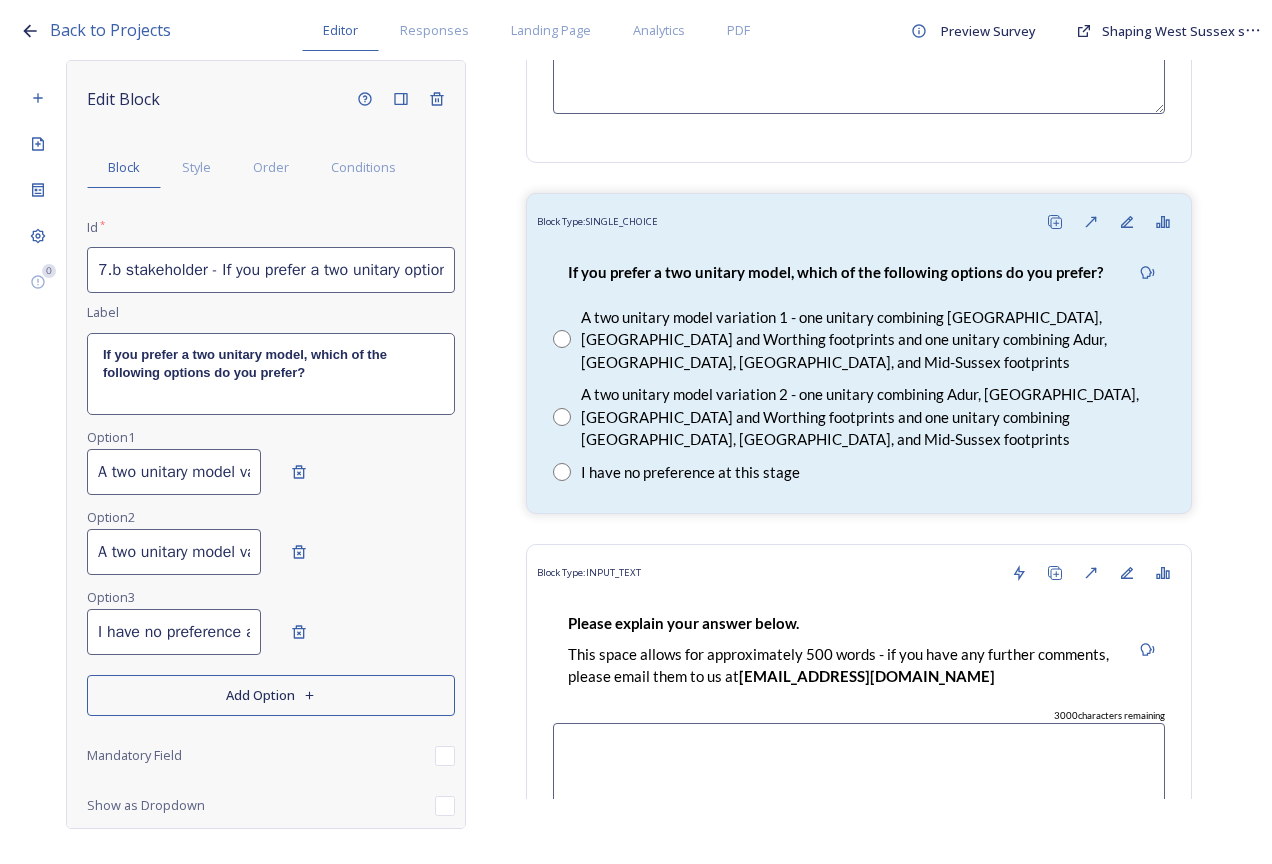 click on "7.b stakeholder - If you prefer a two unitary option..._20250711103925" at bounding box center (271, 270) 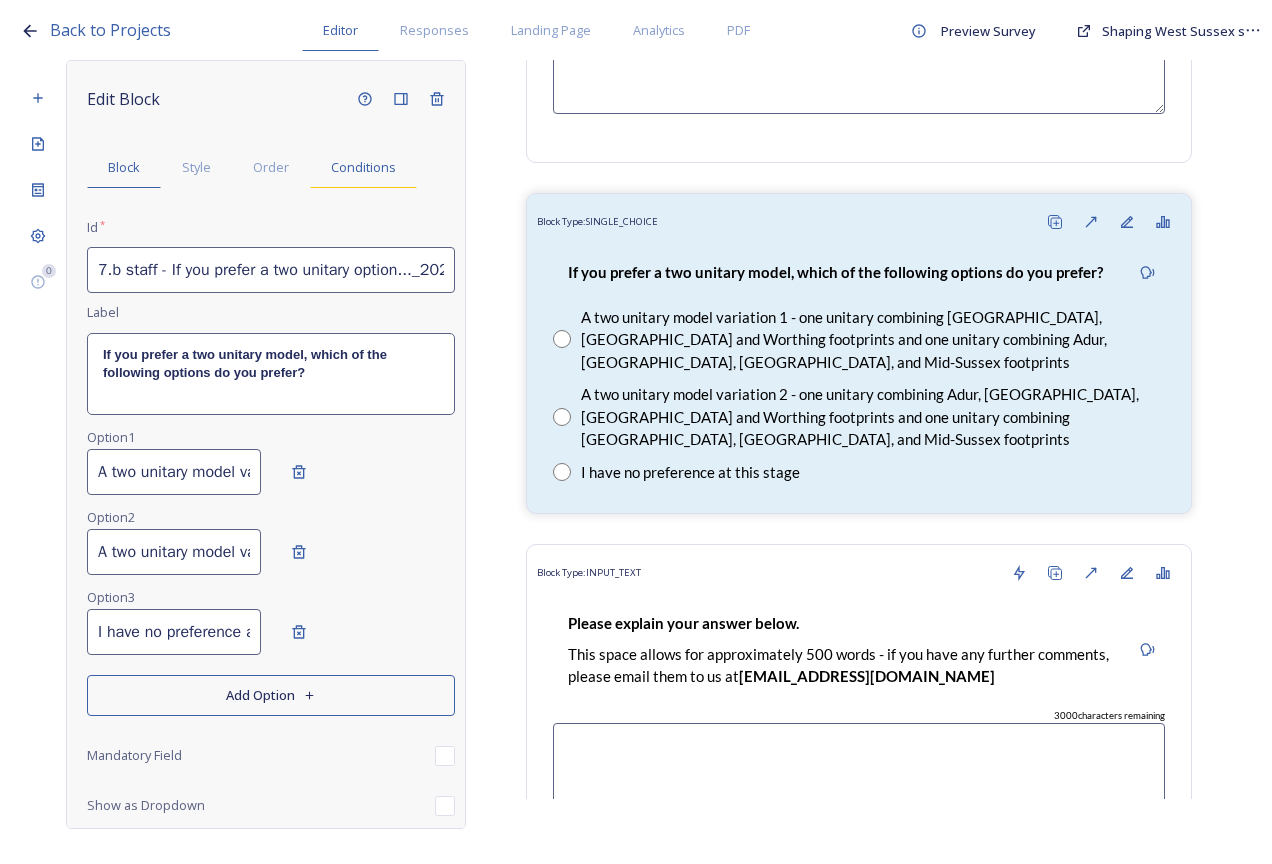 click on "Conditions" at bounding box center (363, 167) 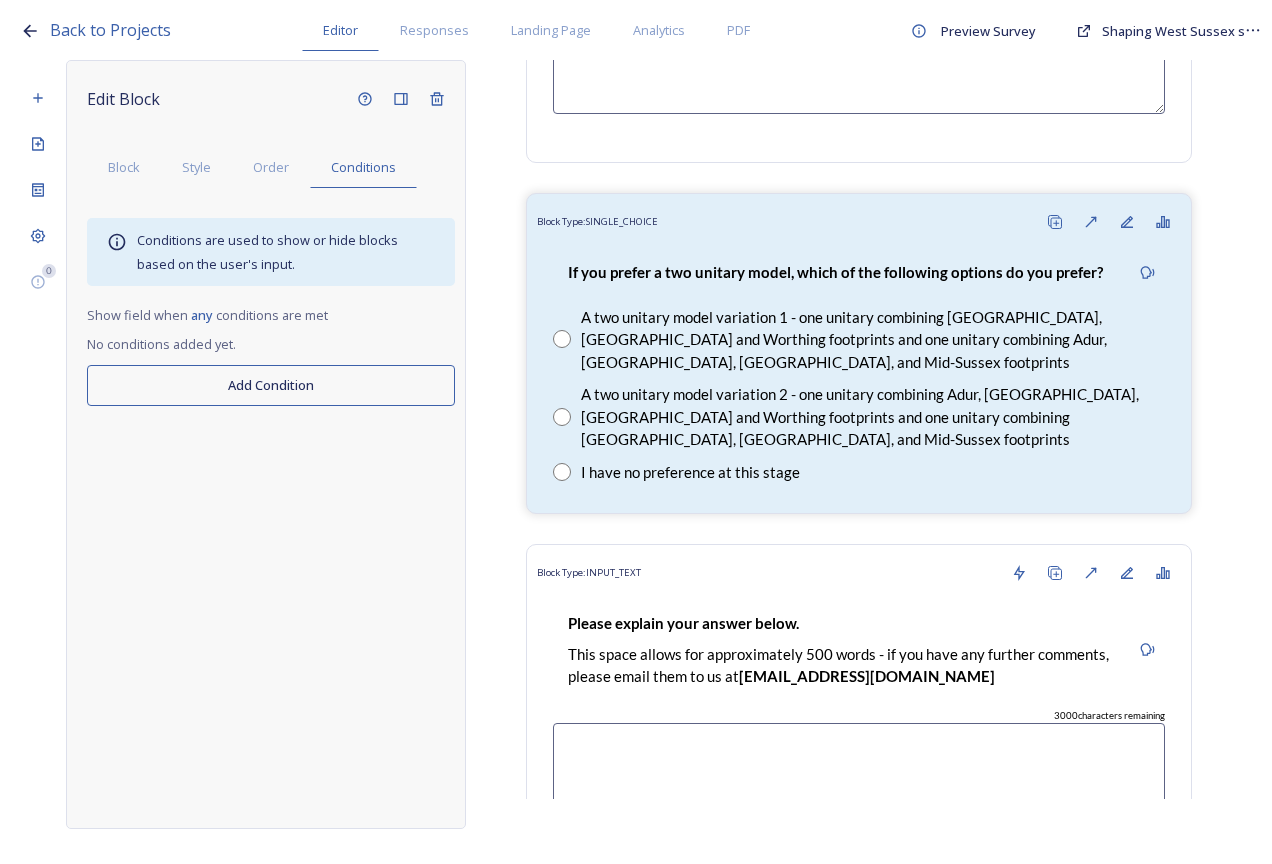 click on "Add Condition" at bounding box center [271, 385] 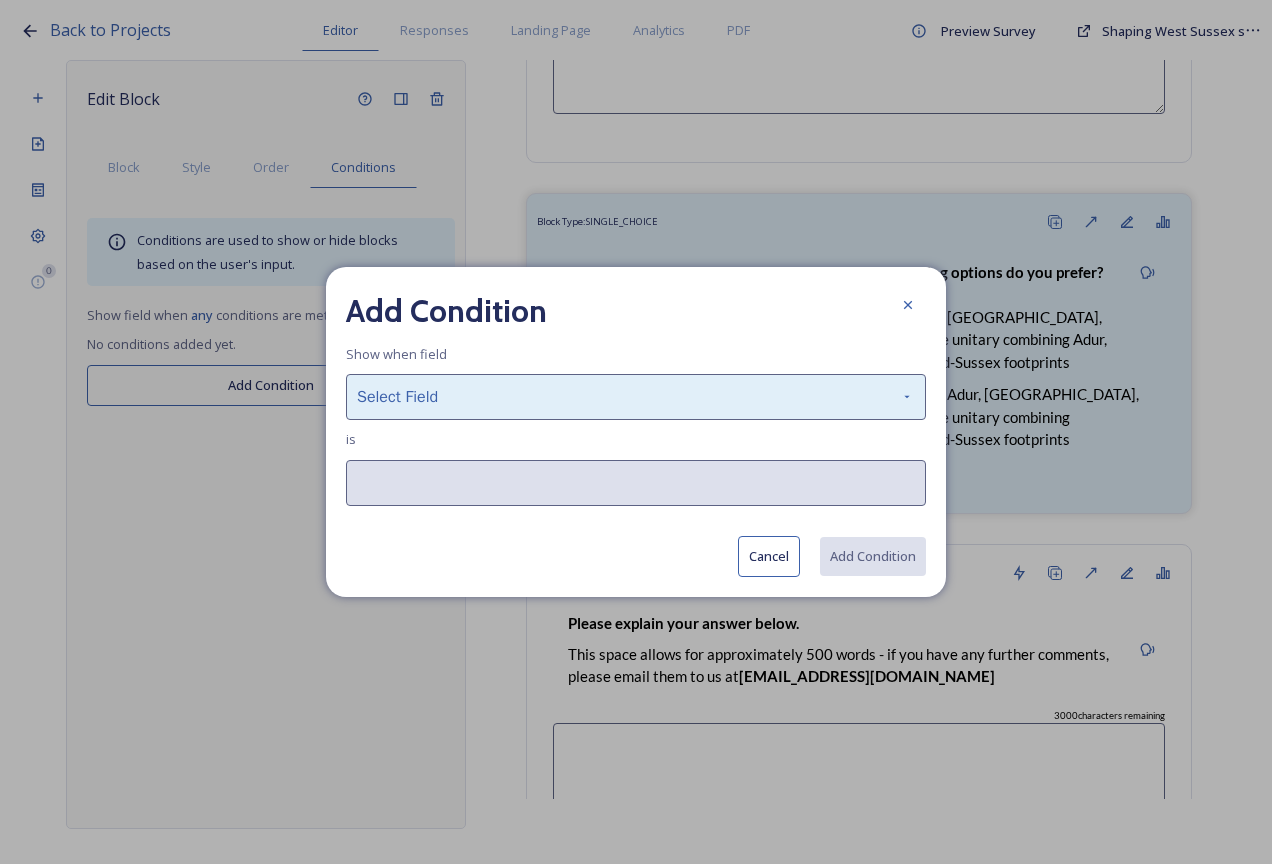 click on "Select Field" at bounding box center (636, 397) 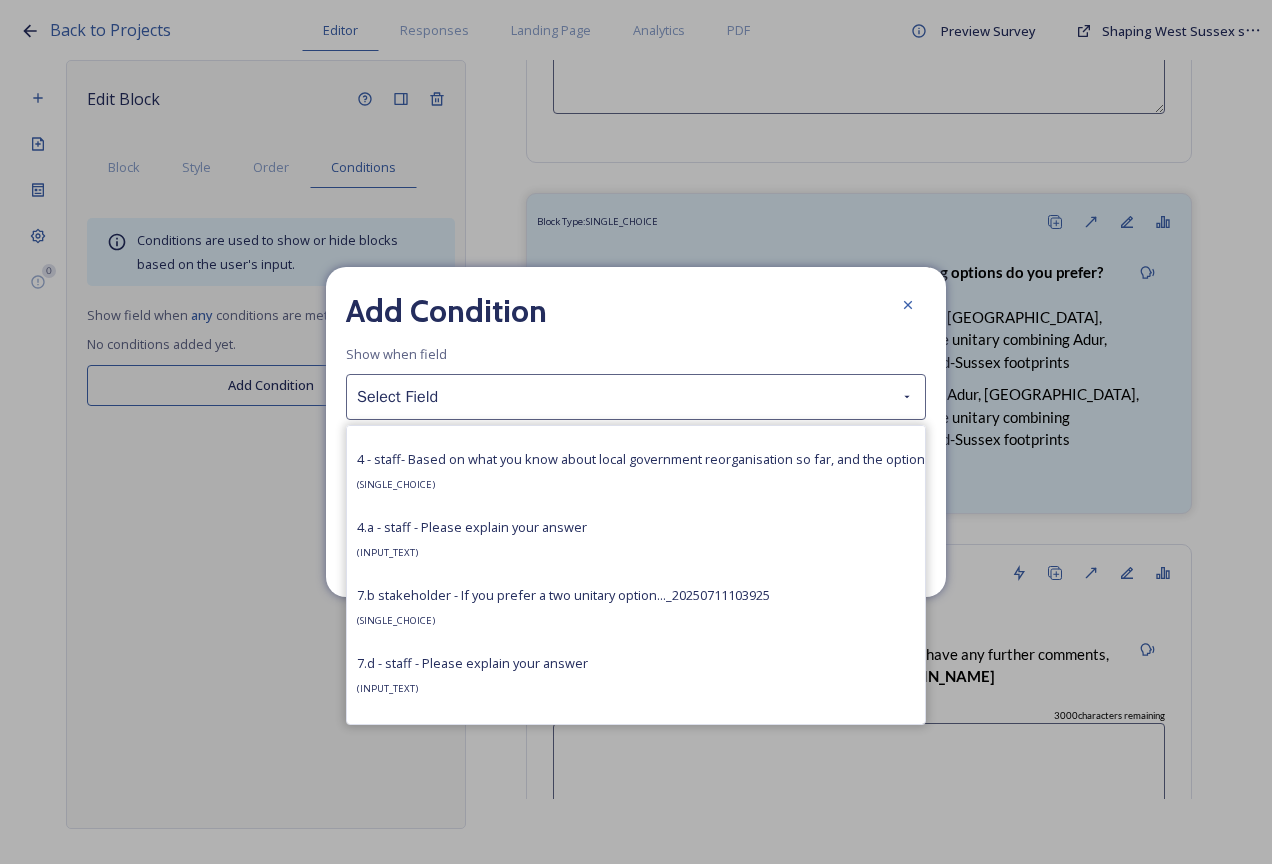 scroll, scrollTop: 3600, scrollLeft: 0, axis: vertical 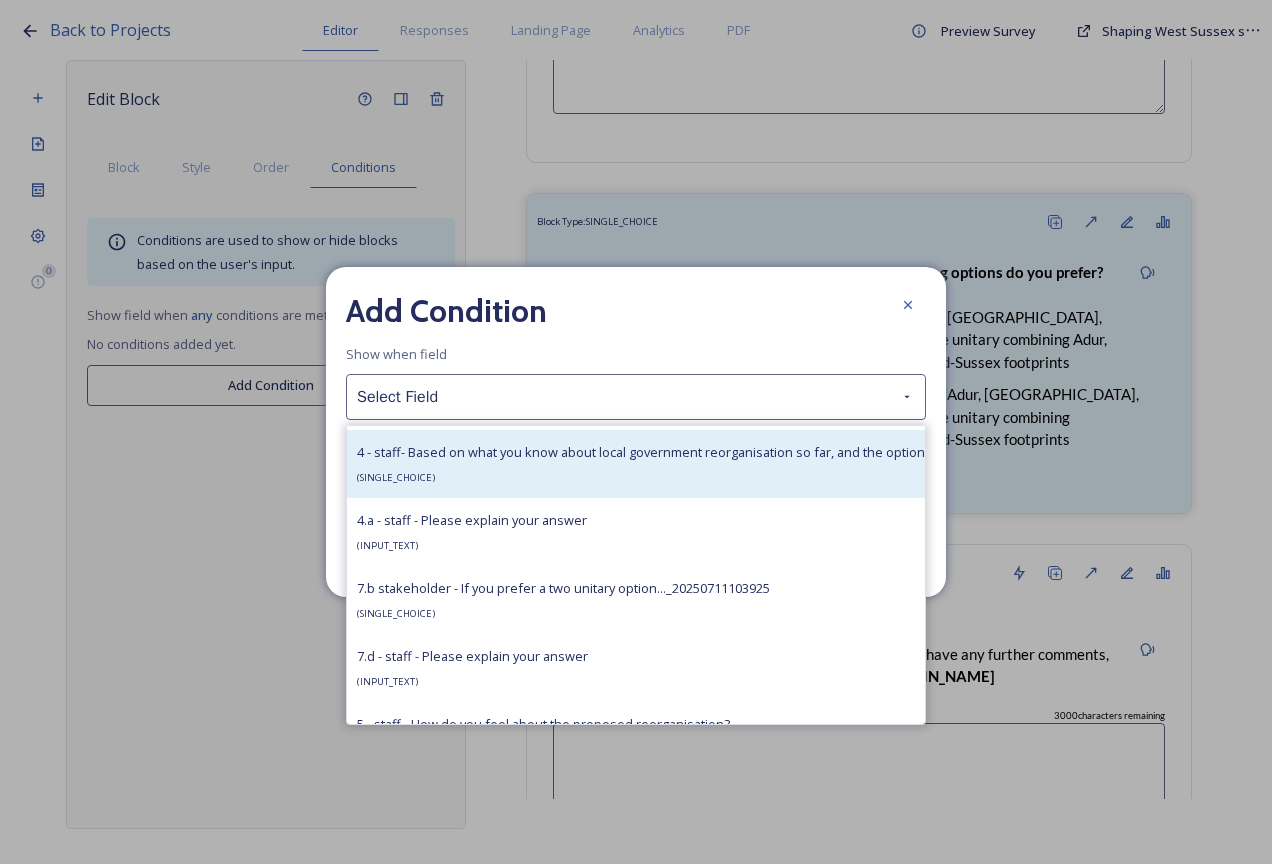 click on "4 - staff- Based on what you know about local government reorganisation so far, and the options under consideration in this survey, do you prefer a particular option within the West Sussex geographic boundary? ( SINGLE_CHOICE )" at bounding box center [1013, 464] 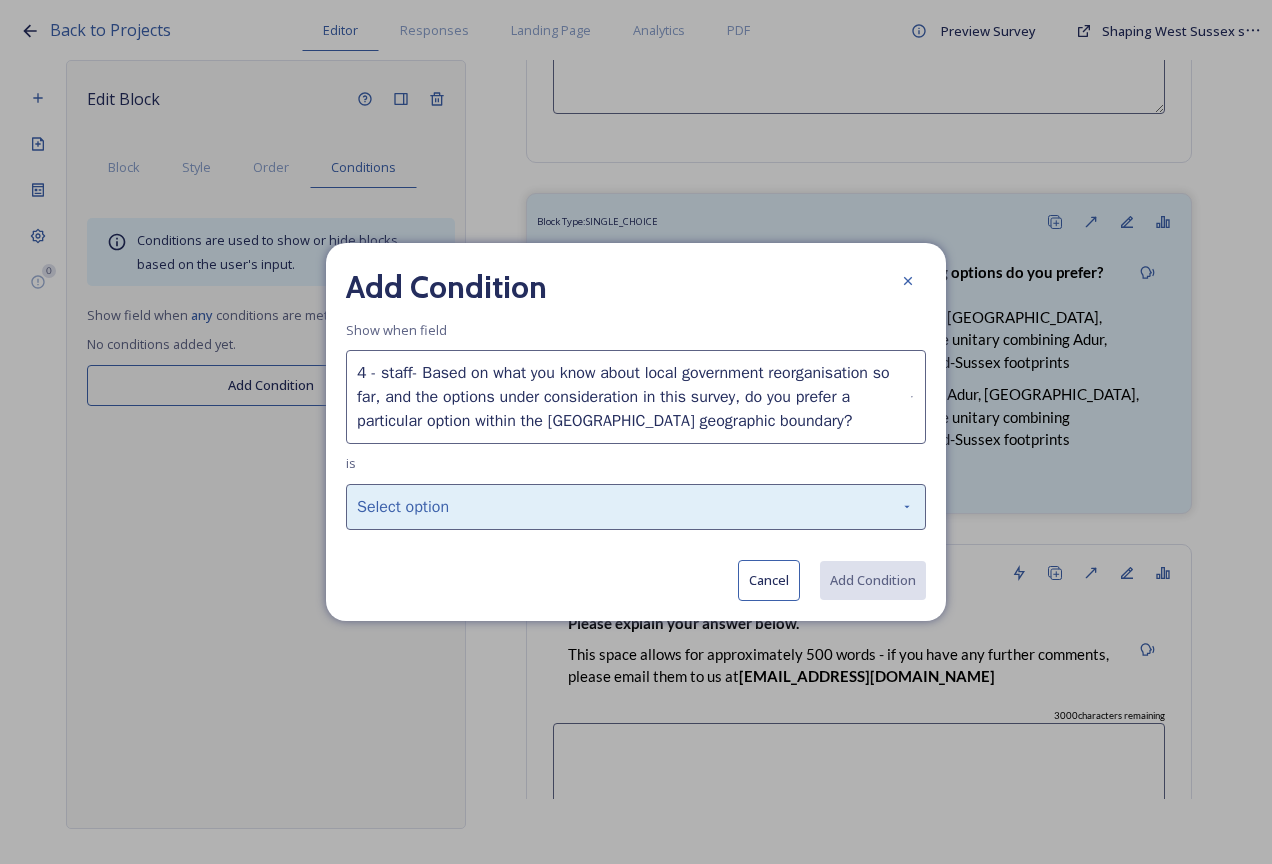 click on "Select option" at bounding box center [636, 507] 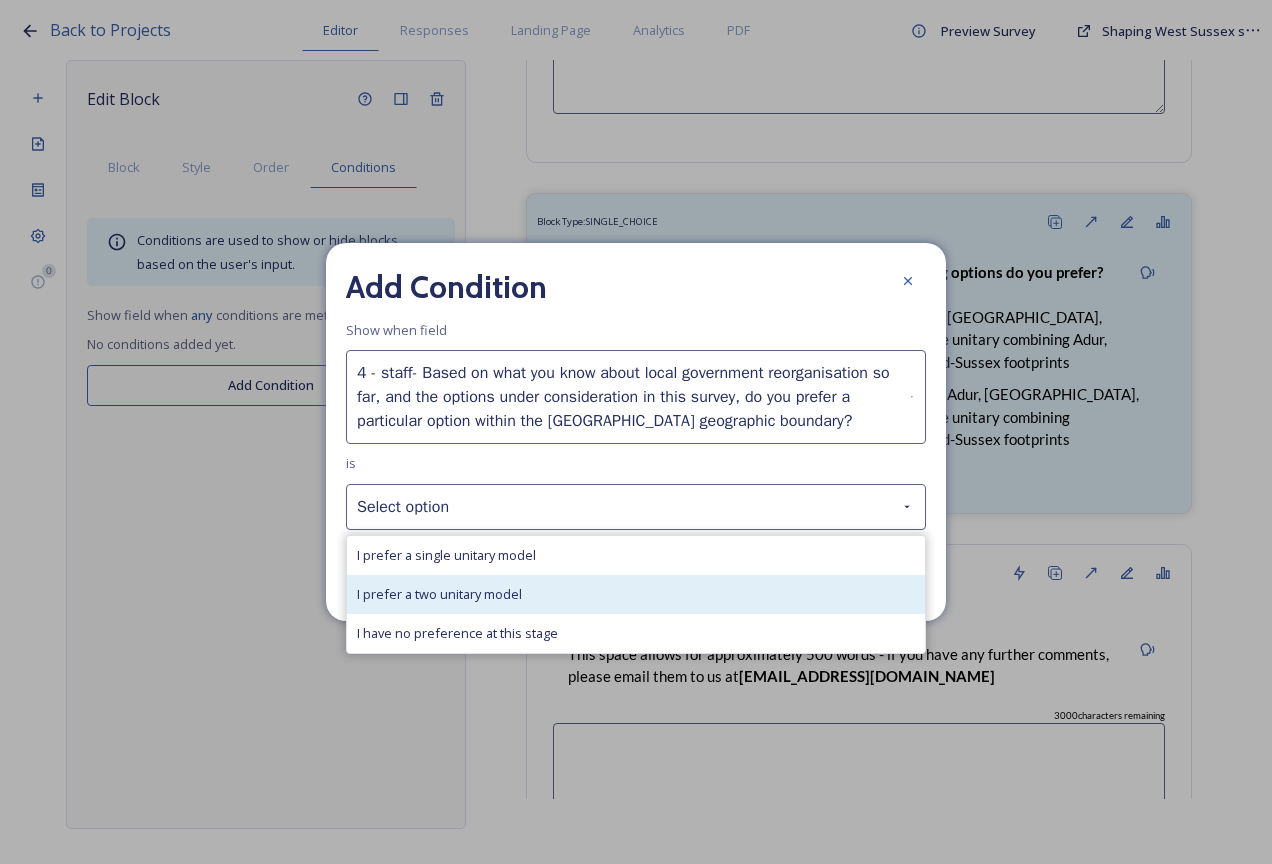 click on "I prefer a two unitary model" at bounding box center [636, 594] 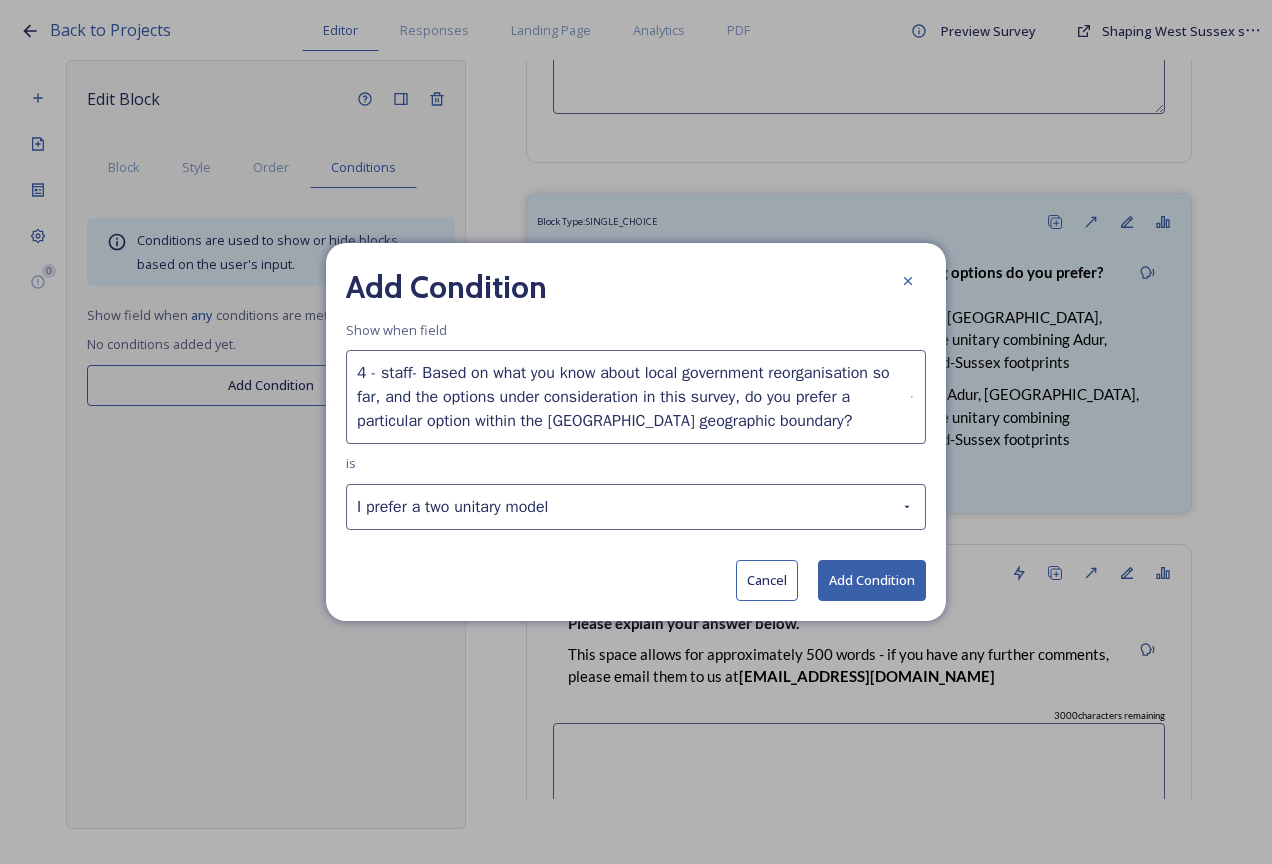 click on "Add Condition" at bounding box center [872, 580] 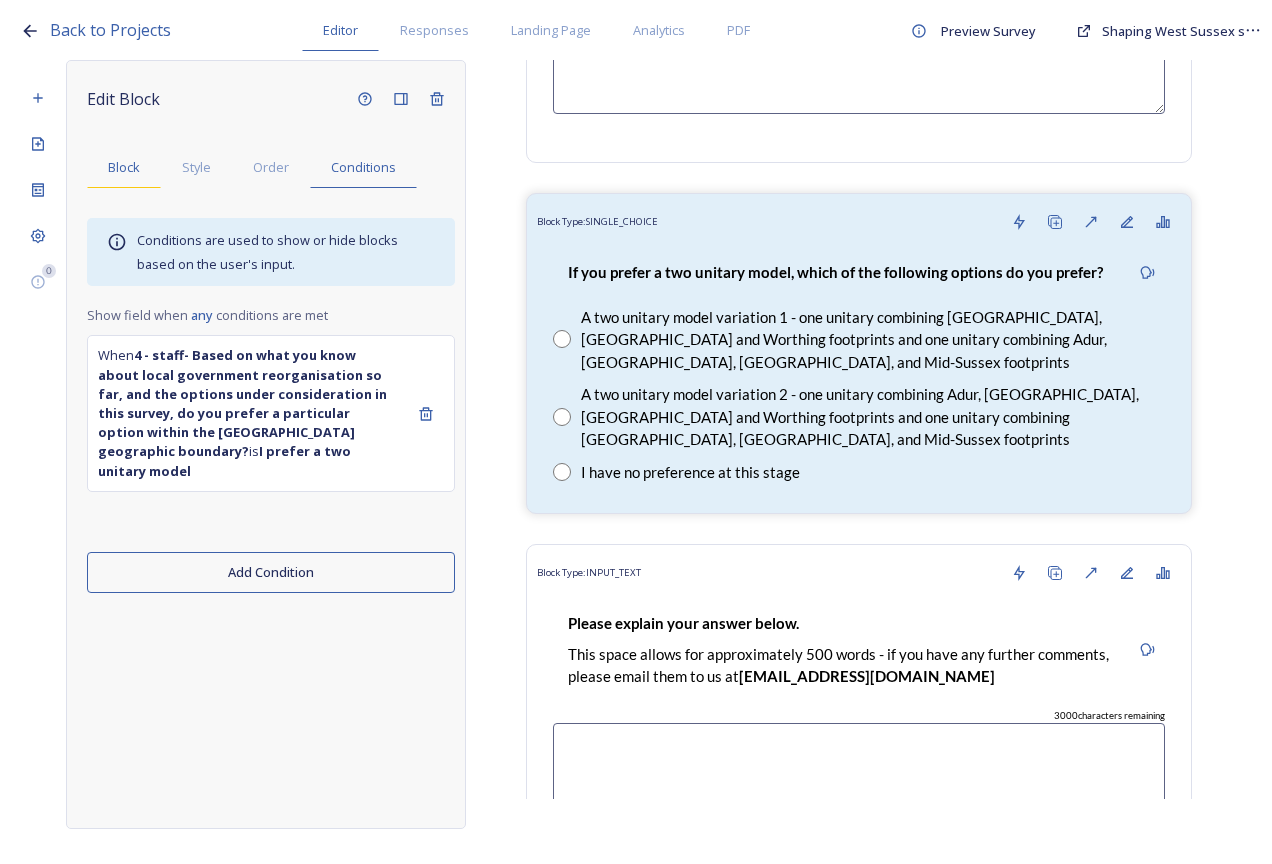 click on "Block" at bounding box center (124, 167) 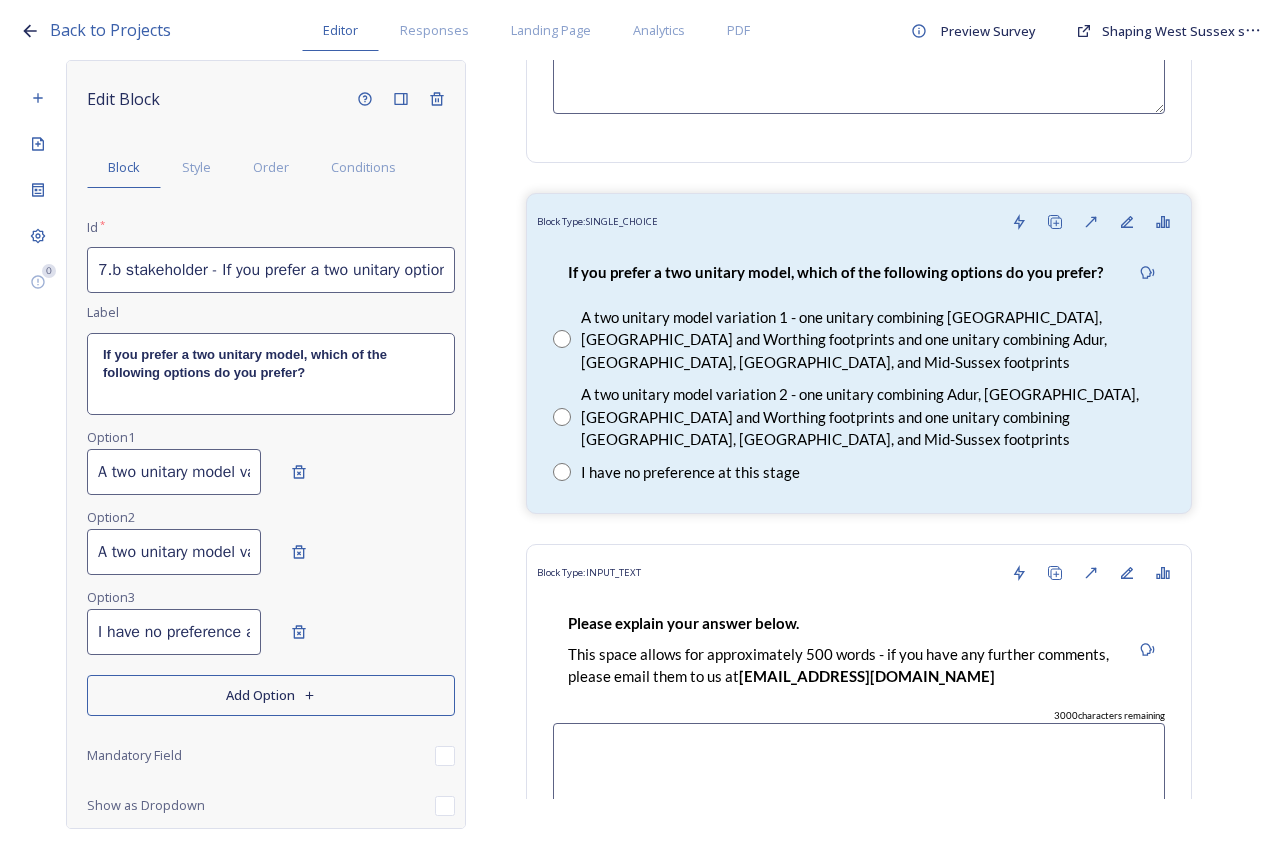 click on "7.b stakeholder - If you prefer a two unitary option..._20250711103925" at bounding box center (271, 270) 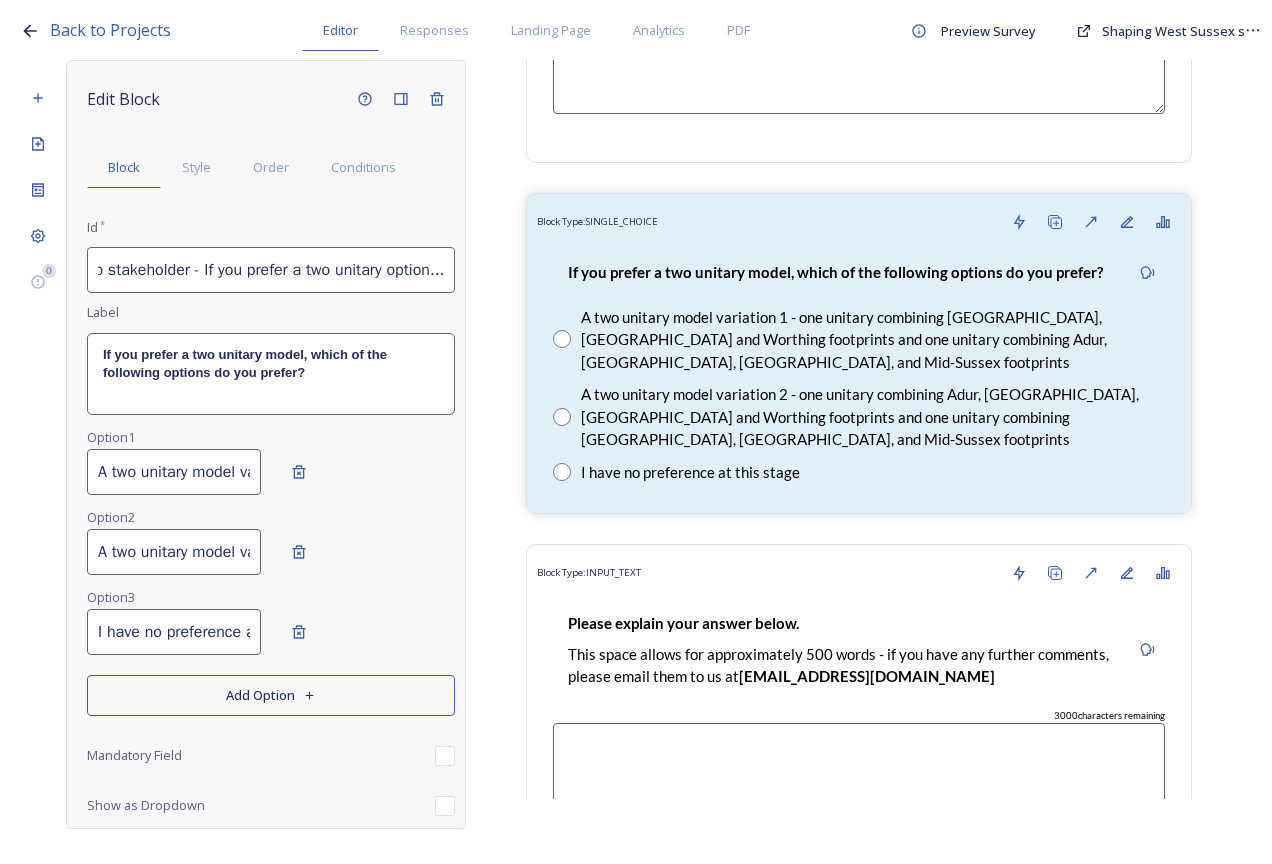 scroll, scrollTop: 0, scrollLeft: 37, axis: horizontal 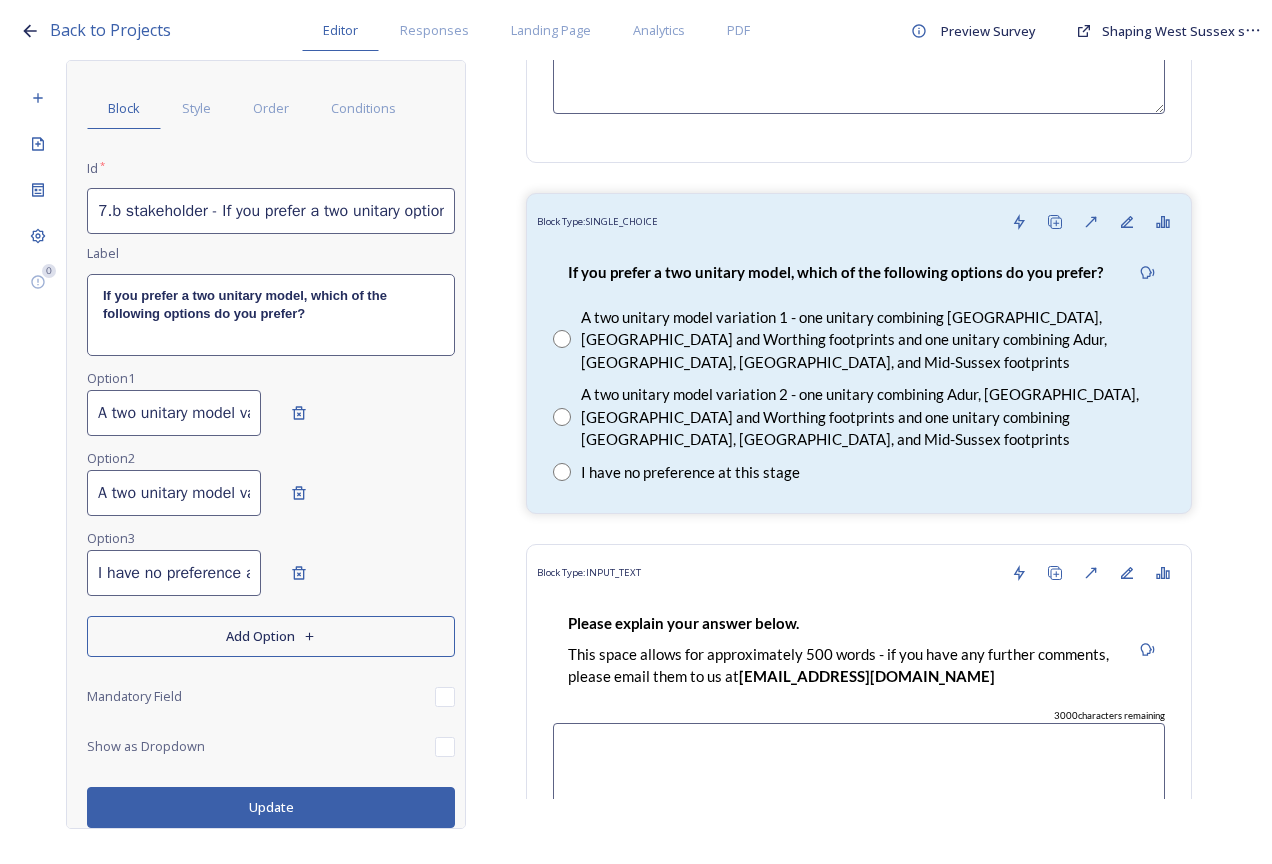 click on "Update" at bounding box center [271, 807] 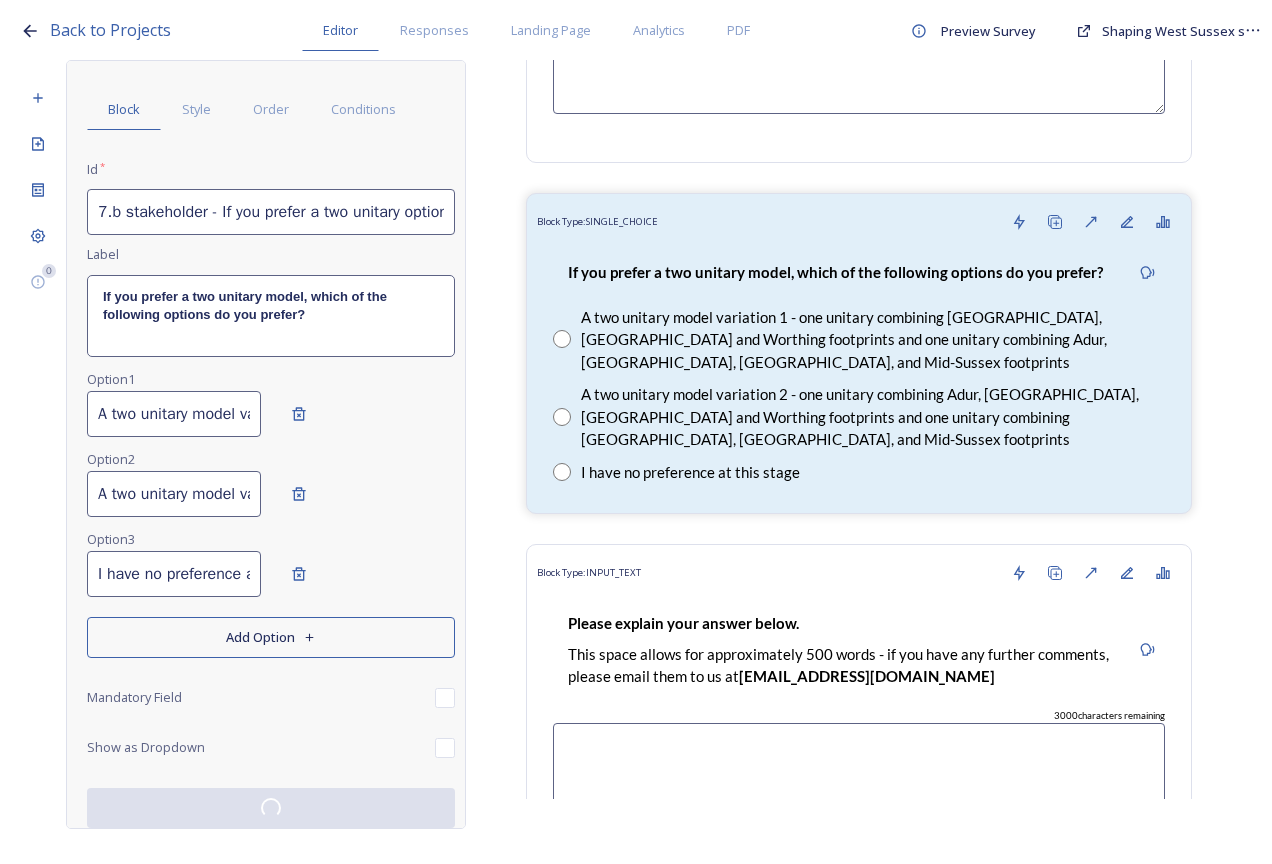 scroll, scrollTop: 59, scrollLeft: 0, axis: vertical 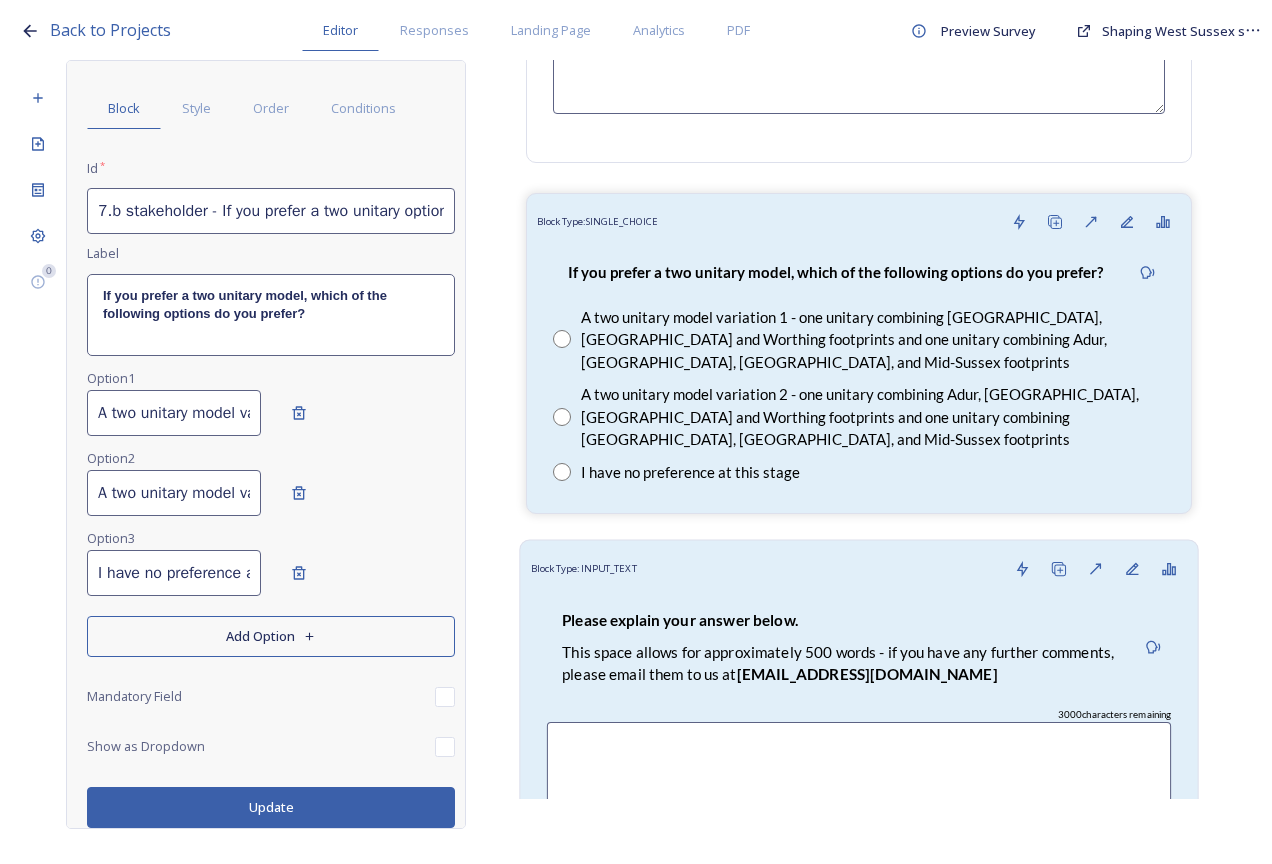 click on "Block Type:  INPUT_TEXT" at bounding box center (859, 569) 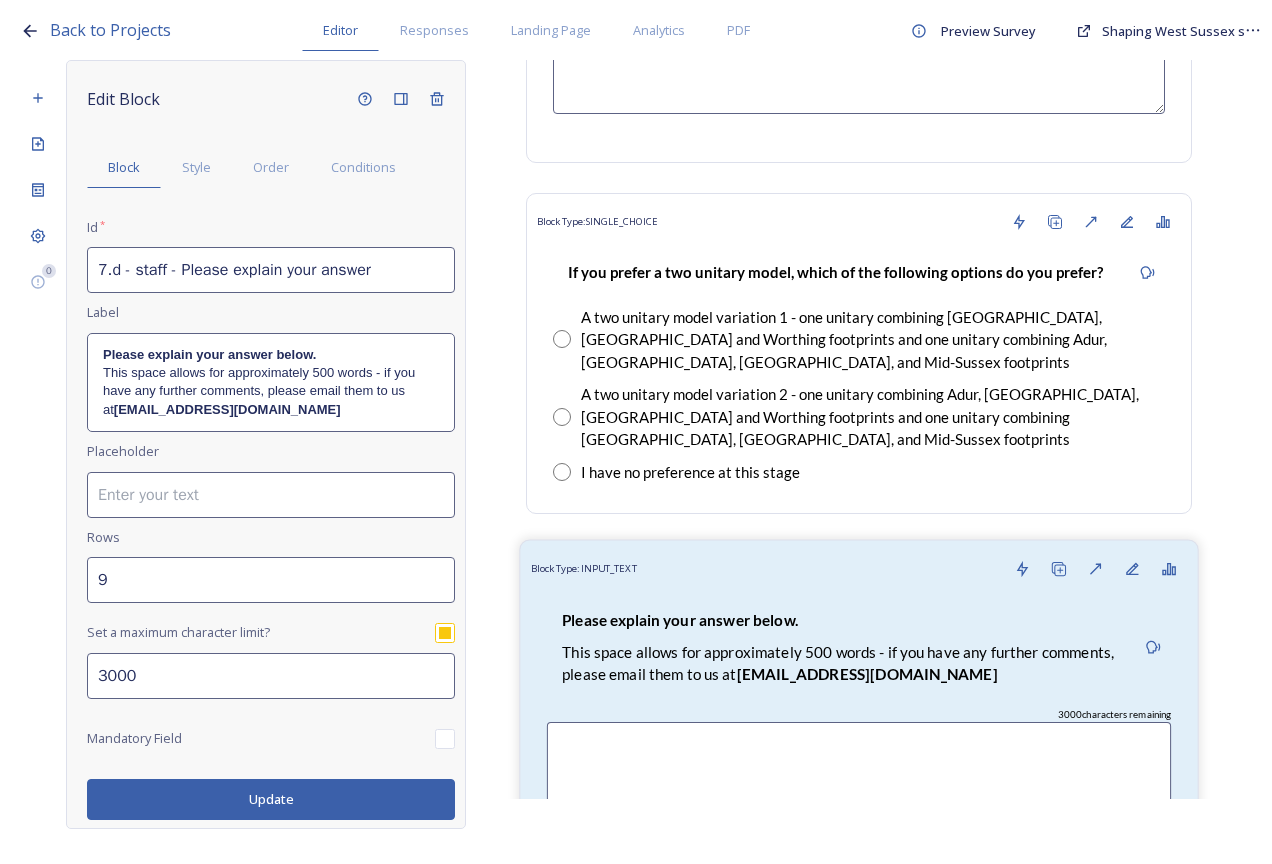 scroll, scrollTop: 0, scrollLeft: 0, axis: both 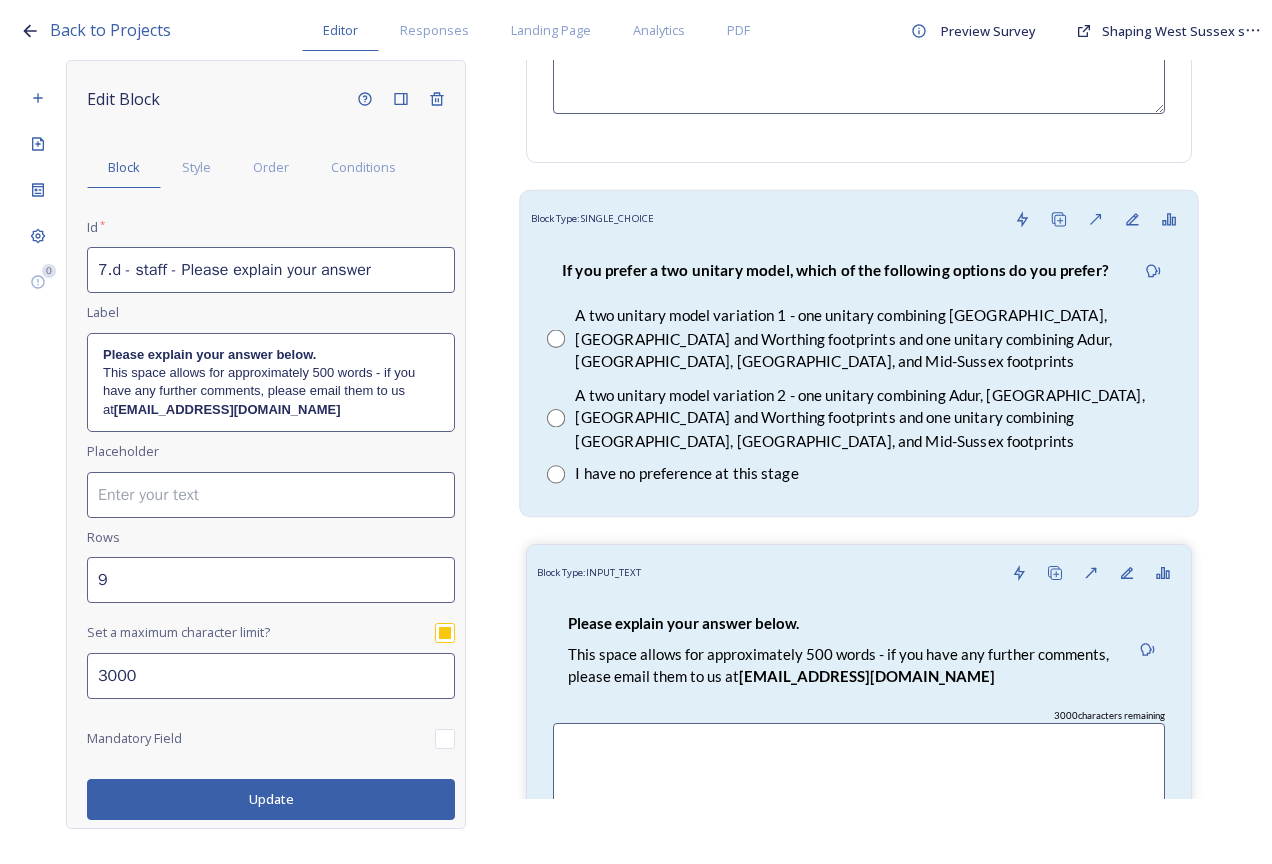 click on "A two unitary model variation 1 - one unitary combining Arun, Chichester and Worthing footprints and one unitary combining Adur, Crawley, Horsham, and Mid-Sussex footprints" at bounding box center [873, 339] 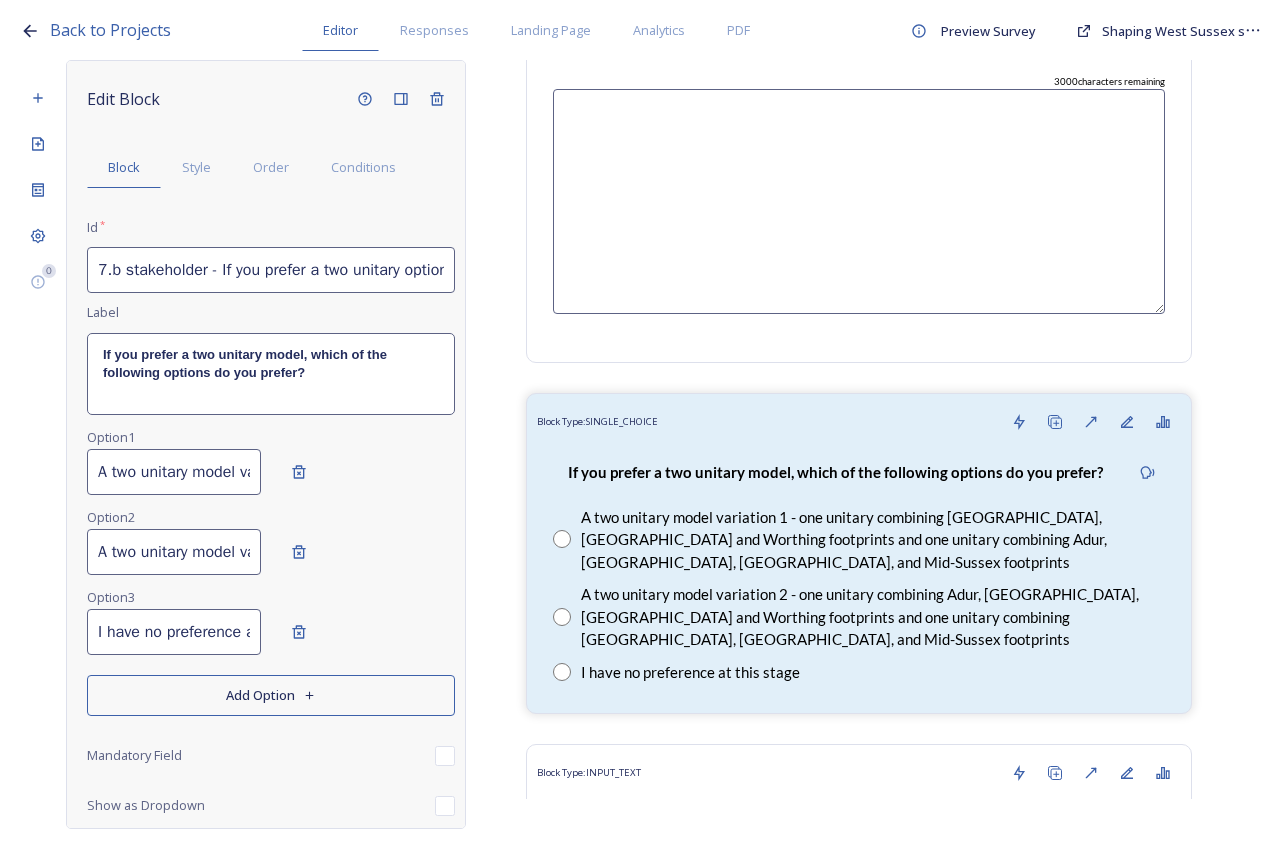 scroll, scrollTop: 15752, scrollLeft: 0, axis: vertical 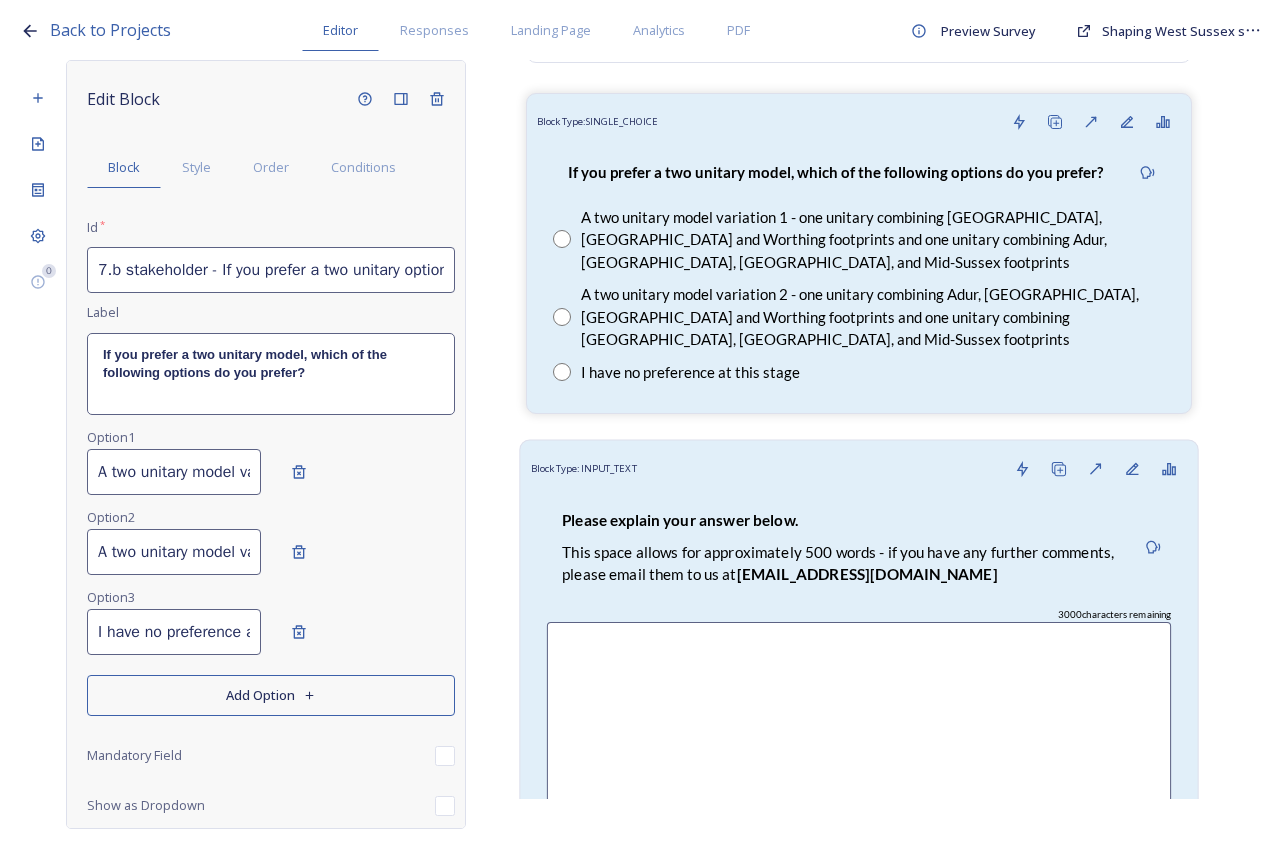click on "Please explain your answer below." at bounding box center (840, 521) 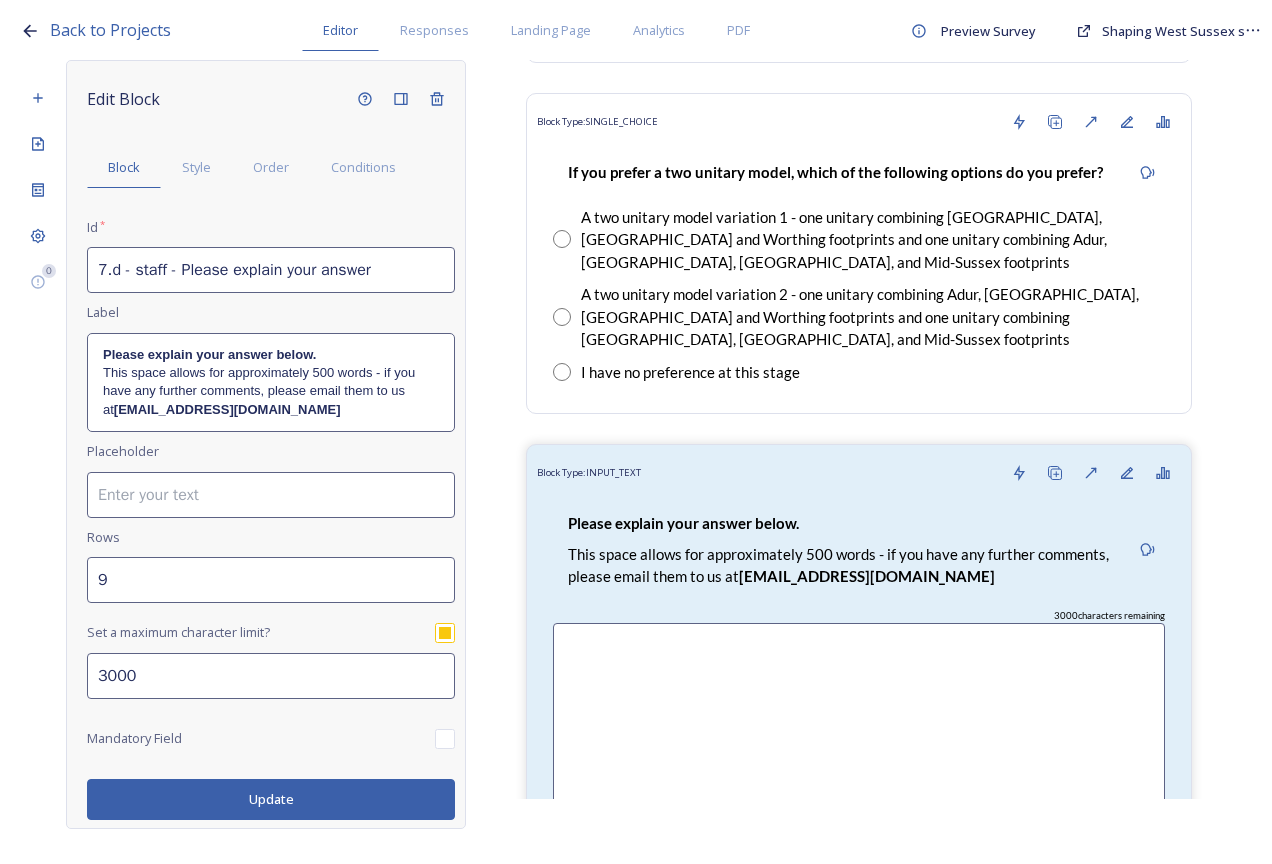 click on "7.d - staff - Please explain your answer" at bounding box center [271, 270] 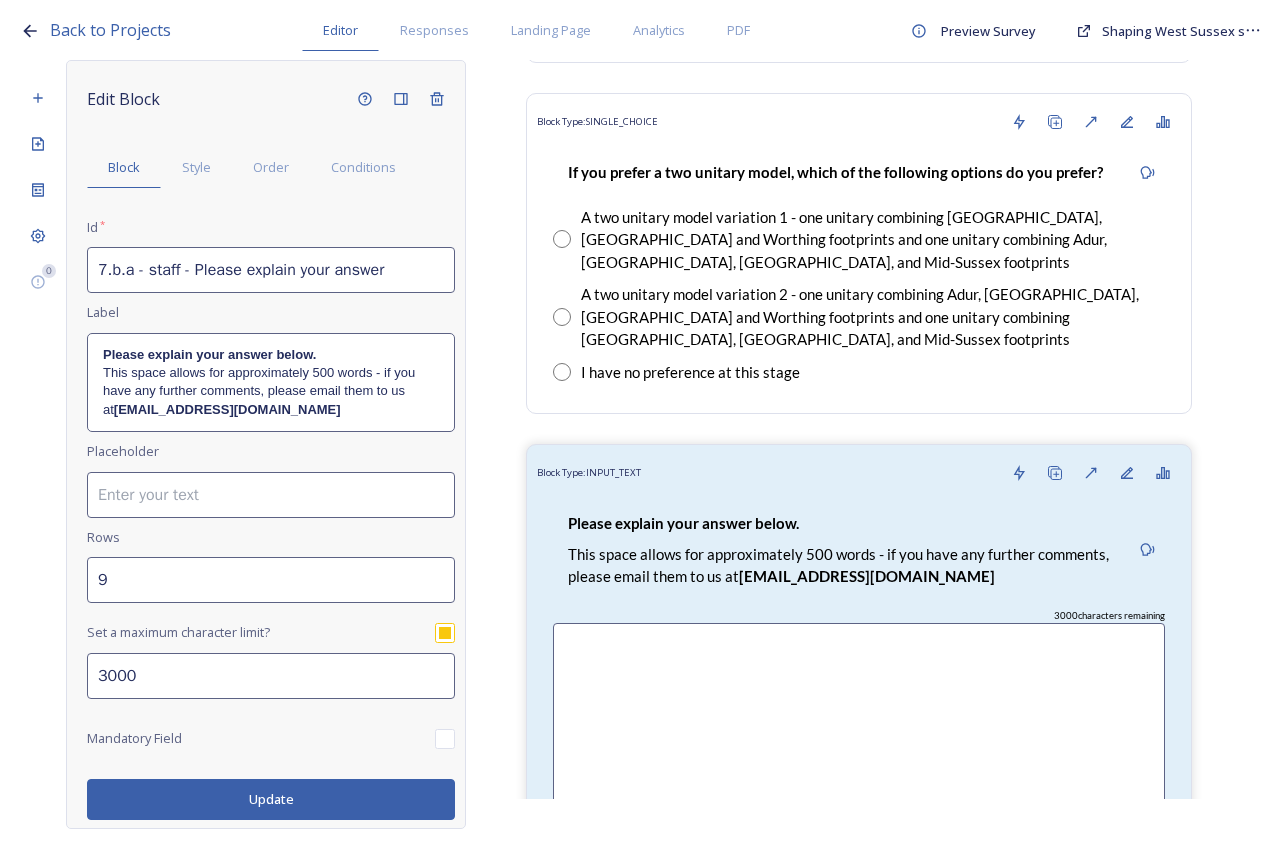click on "Update" at bounding box center (271, 799) 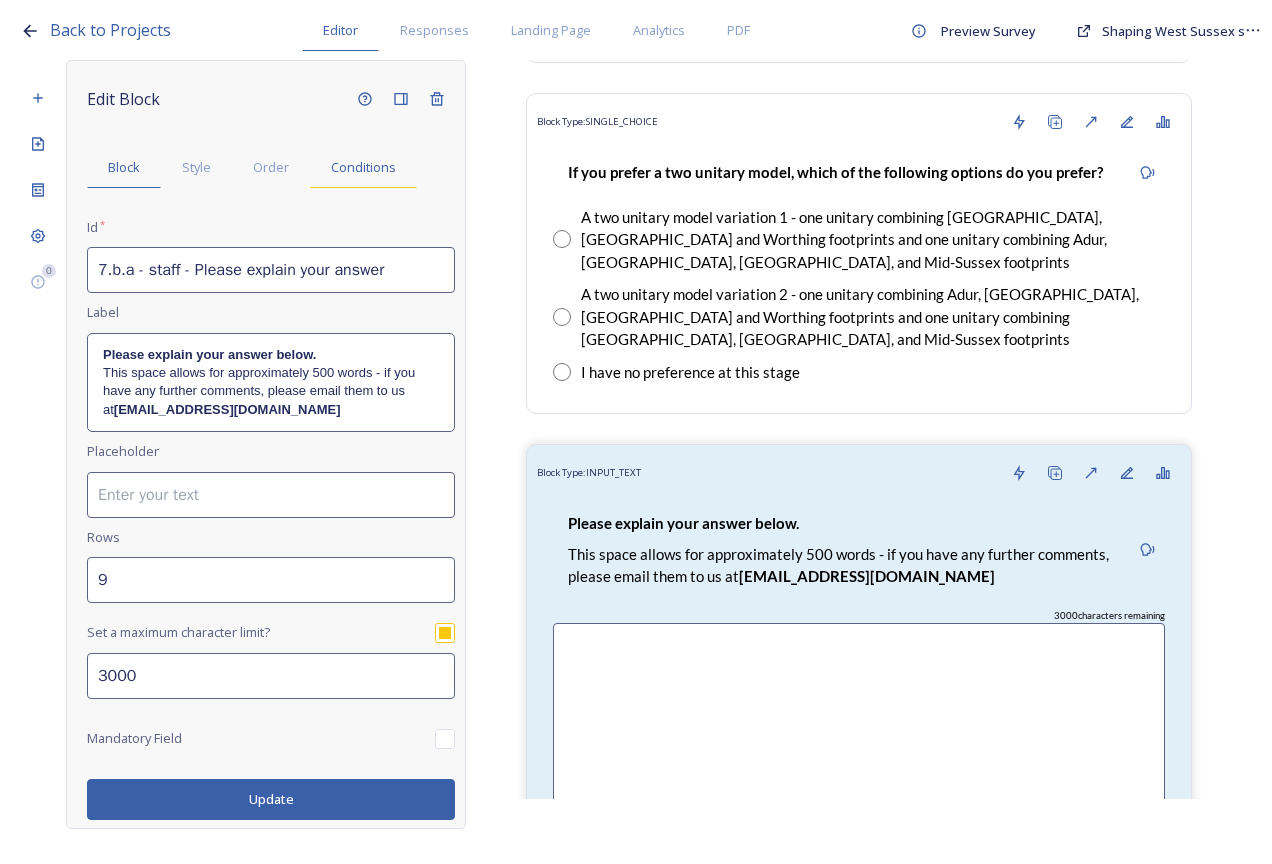click on "Conditions" at bounding box center [363, 167] 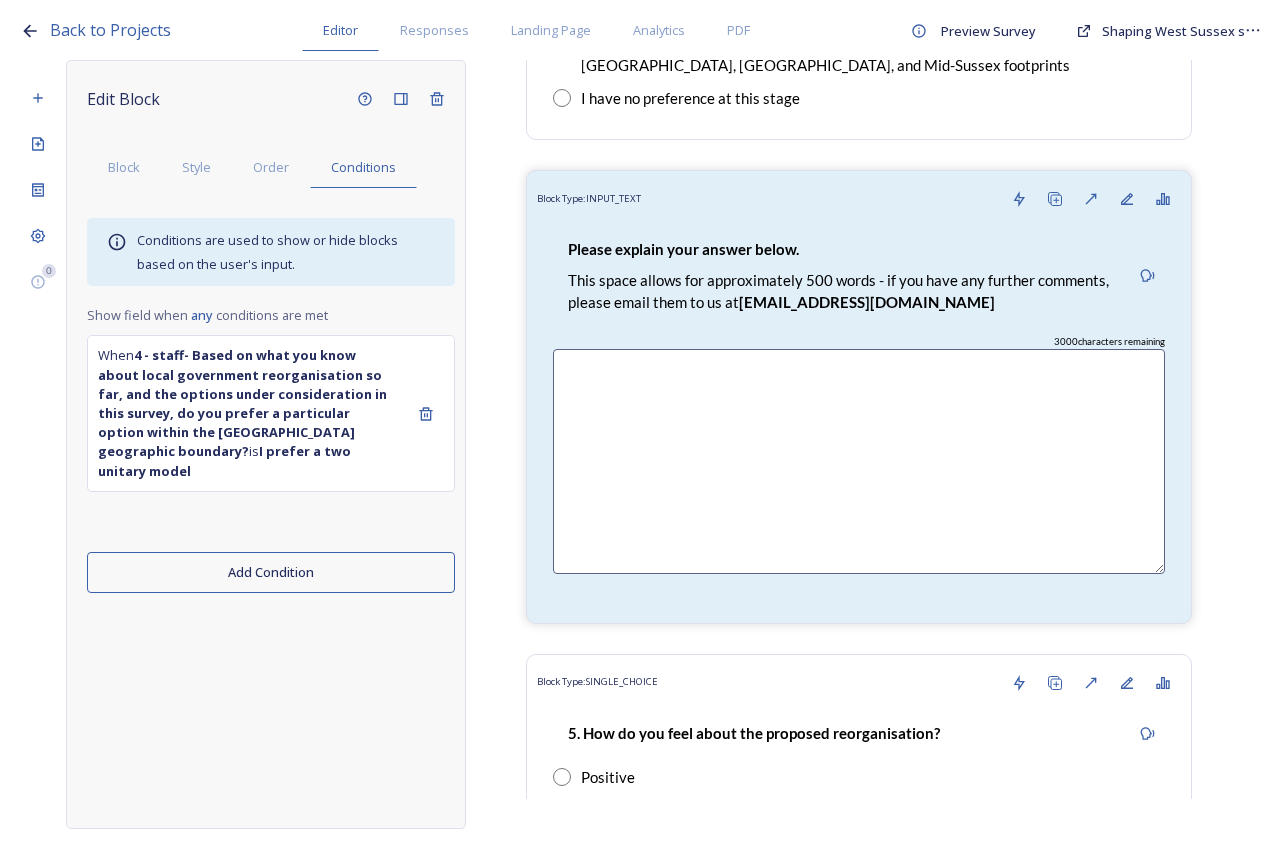 scroll, scrollTop: 16052, scrollLeft: 0, axis: vertical 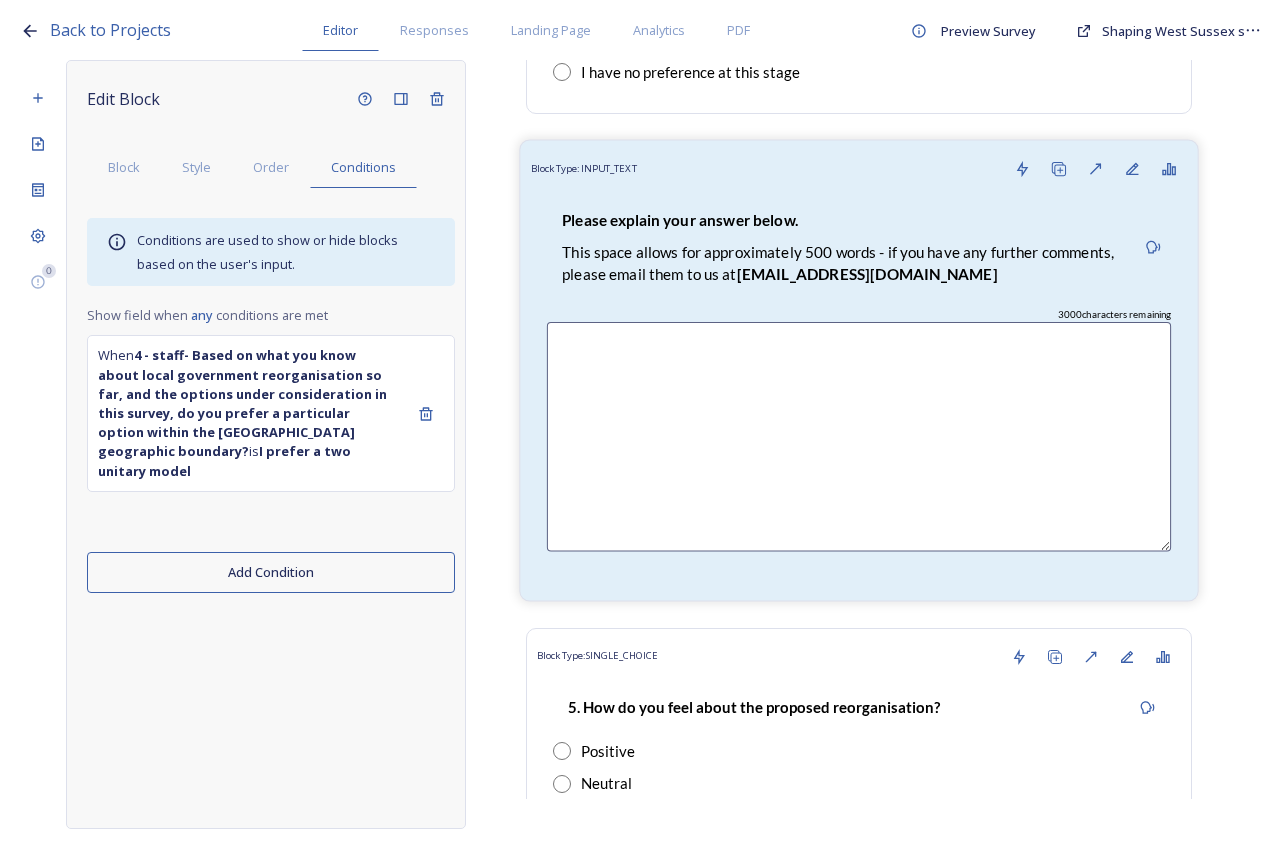 click on "This space allows for approximately 500 words - if you have any further comments, please email them to us at  LGRquestions@horsham.gov.uk" at bounding box center [840, 263] 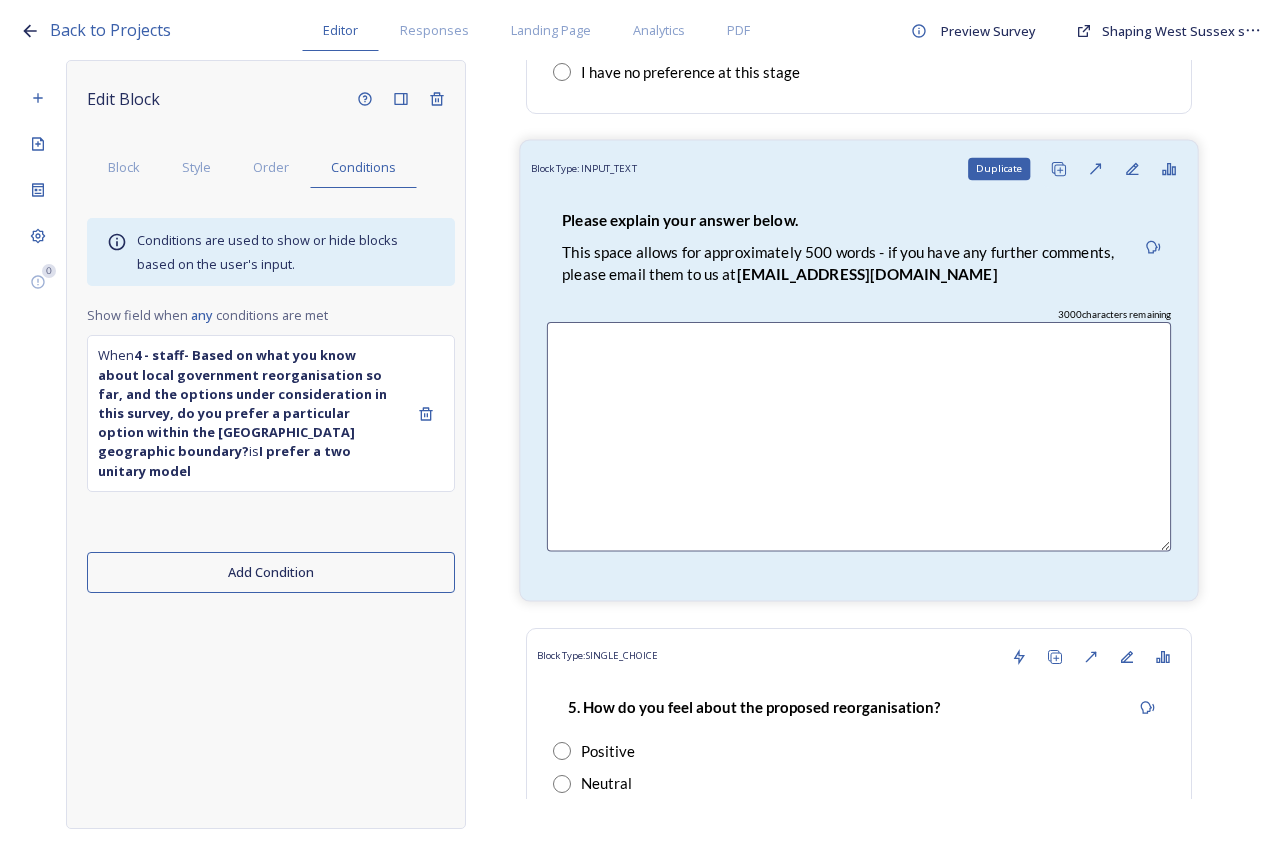 click on "Duplicate" at bounding box center [1059, 169] 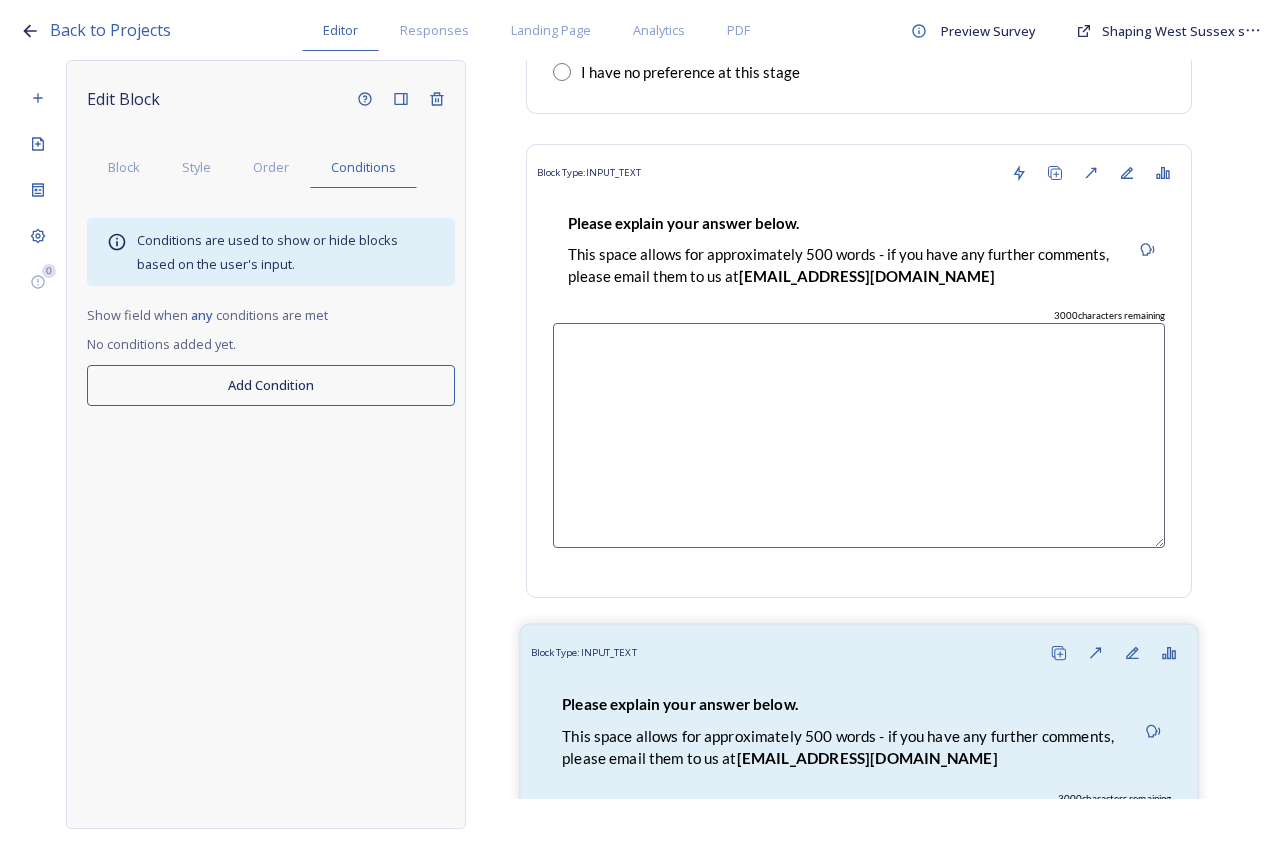 click on "Block Type:  INPUT_TEXT" at bounding box center (859, 652) 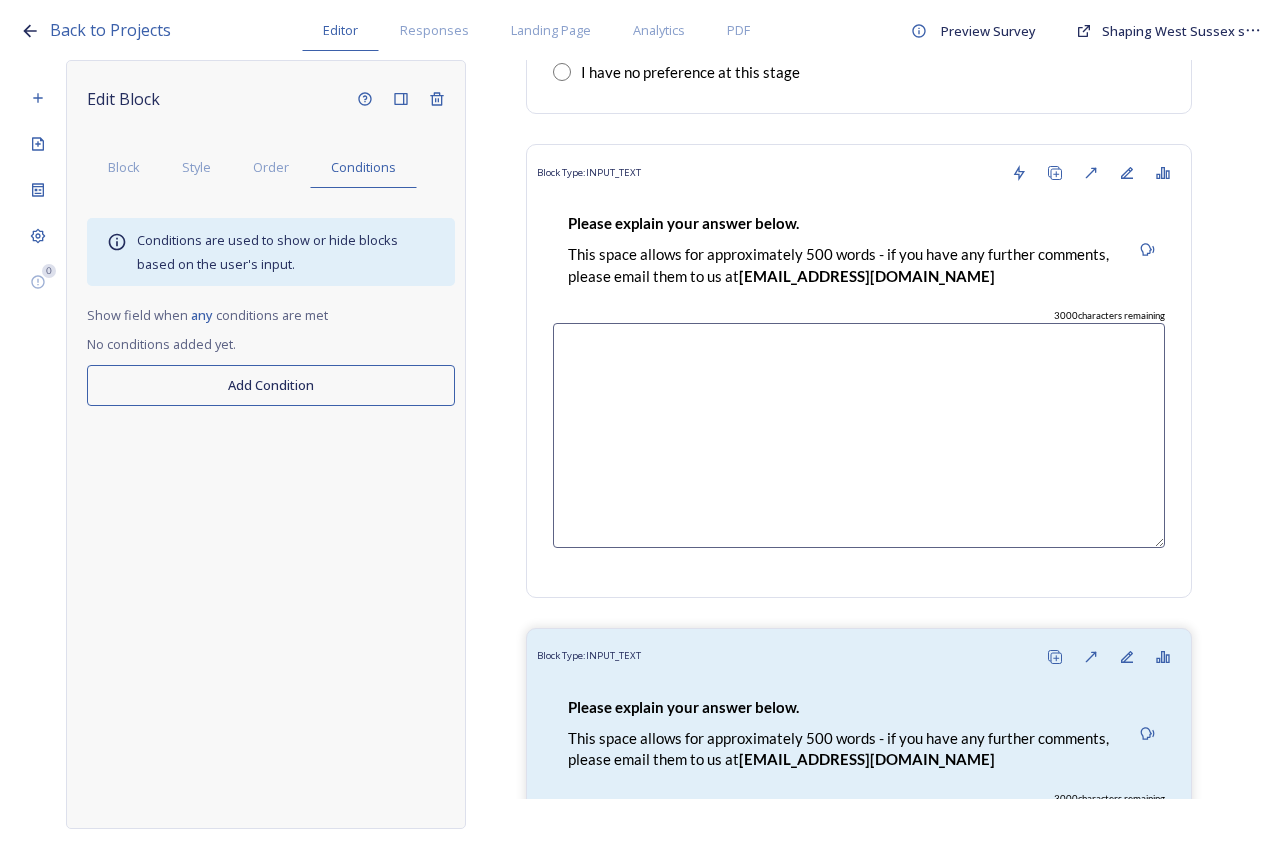 click on "Add Condition" at bounding box center (271, 385) 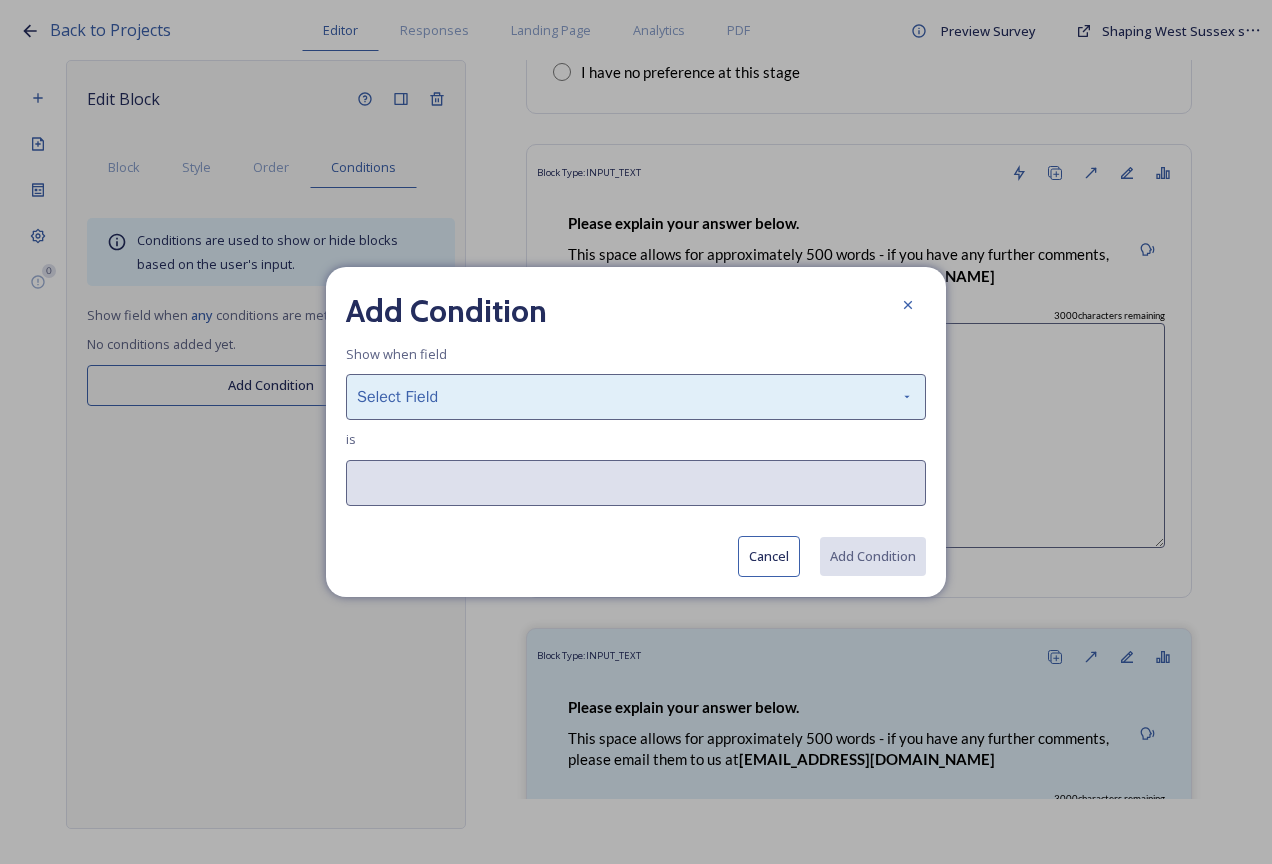 click on "Select Field" at bounding box center (636, 397) 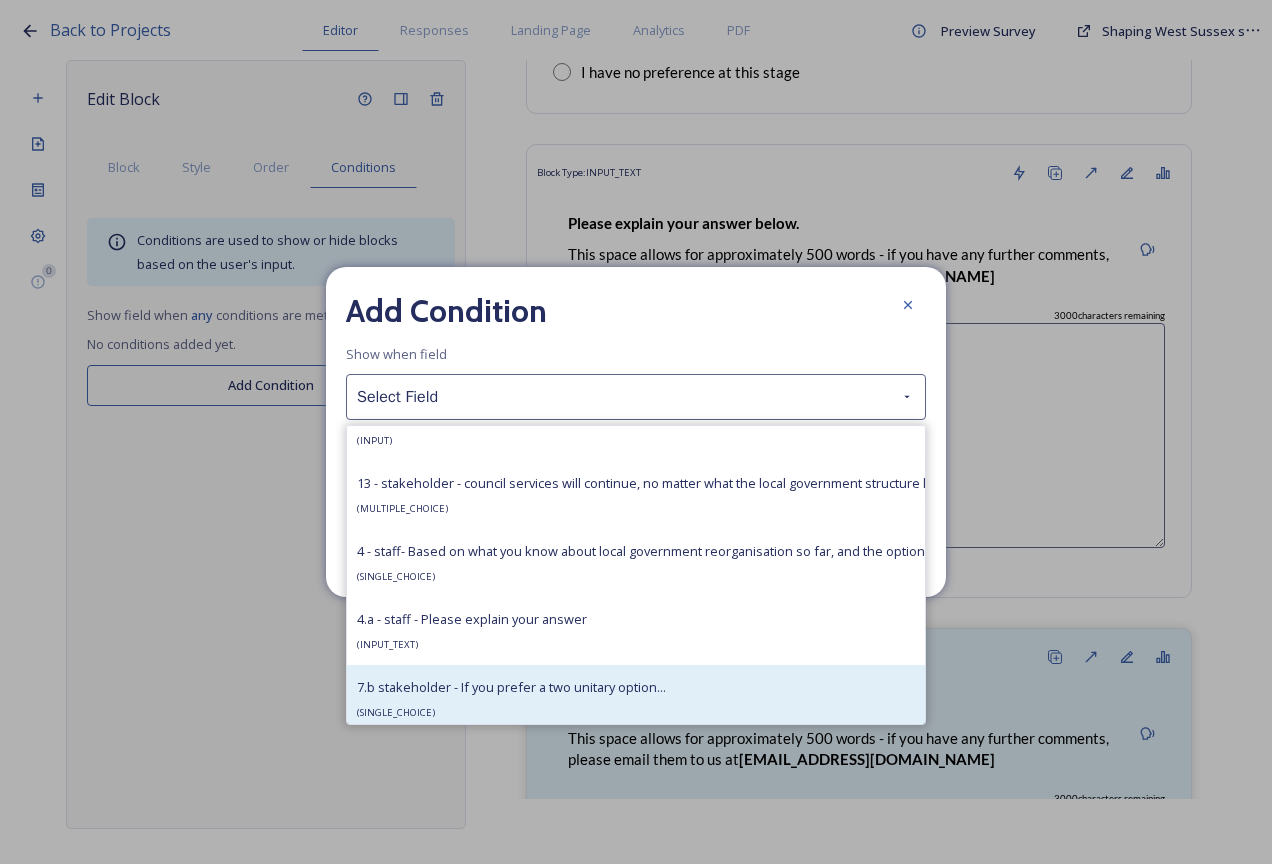 scroll, scrollTop: 3500, scrollLeft: 0, axis: vertical 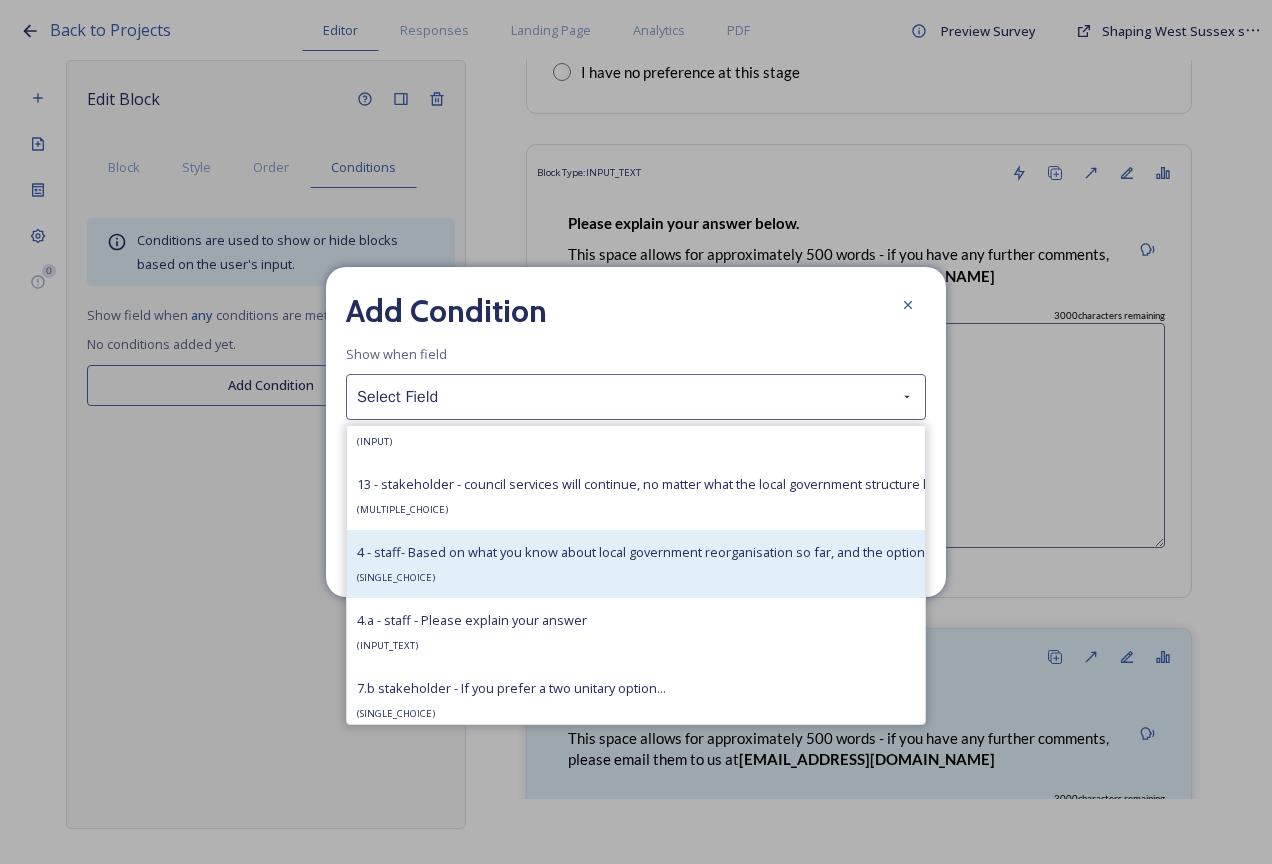 click on "4 - staff- Based on what you know about local government reorganisation so far, and the options under consideration in this survey, do you prefer a particular option within the West Sussex geographic boundary?" at bounding box center [1013, 552] 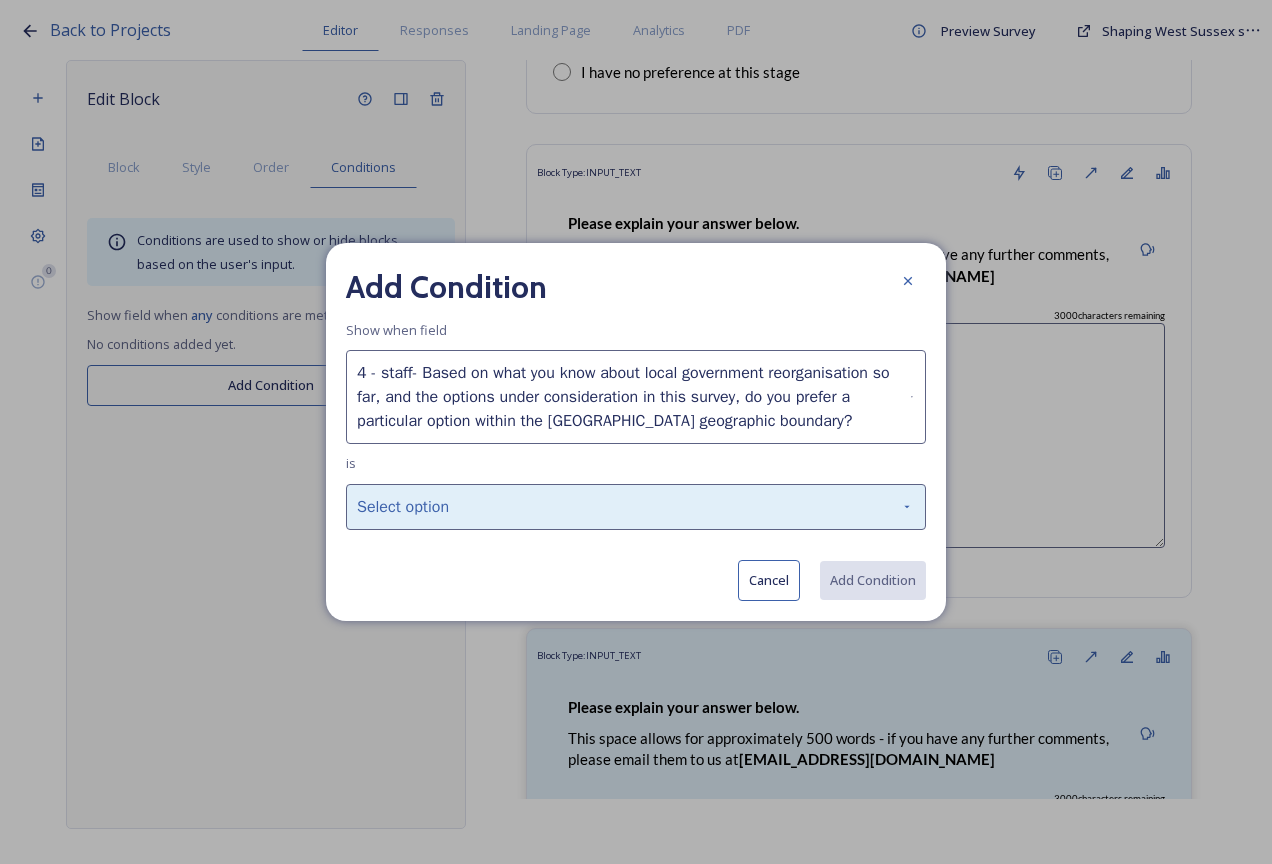 click on "Select option" at bounding box center (636, 507) 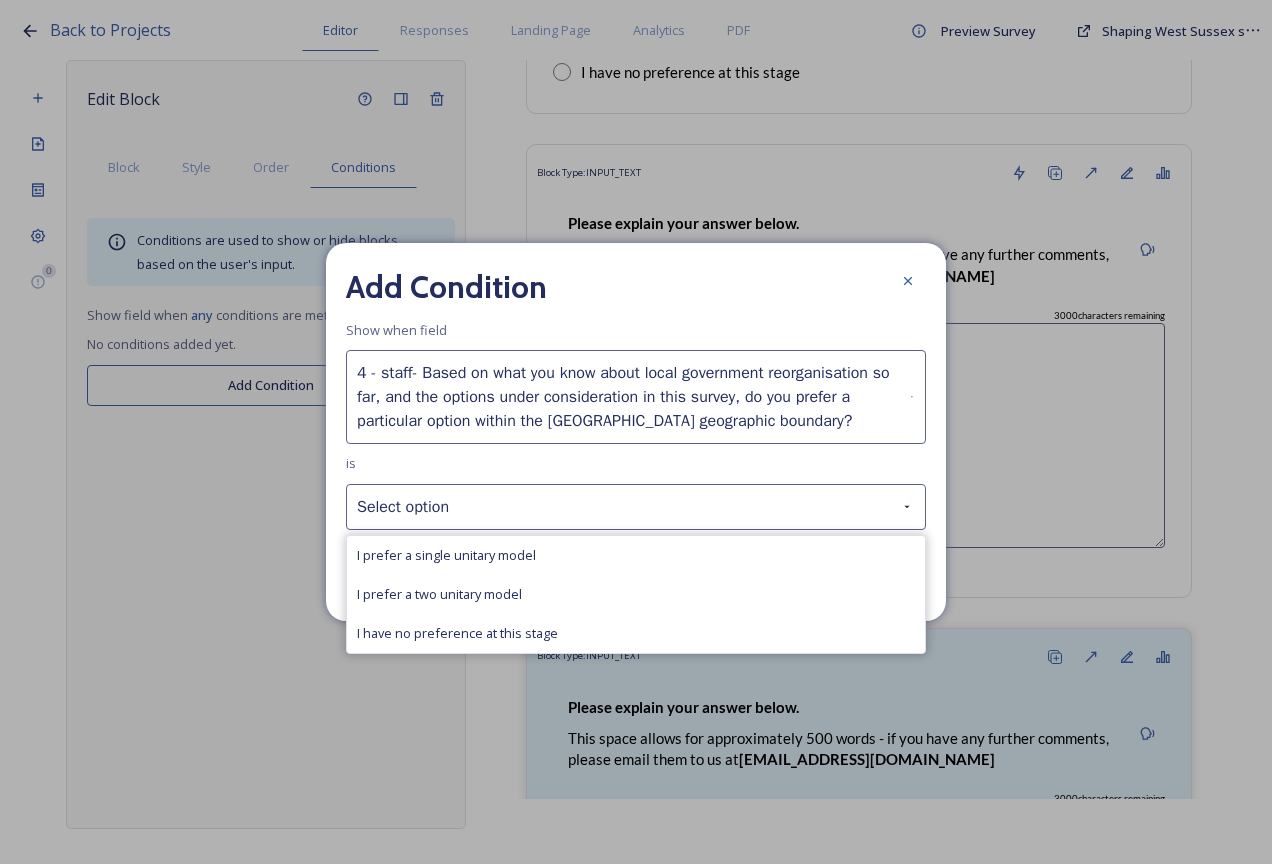 click on "I have no preference at this stage" at bounding box center [457, 633] 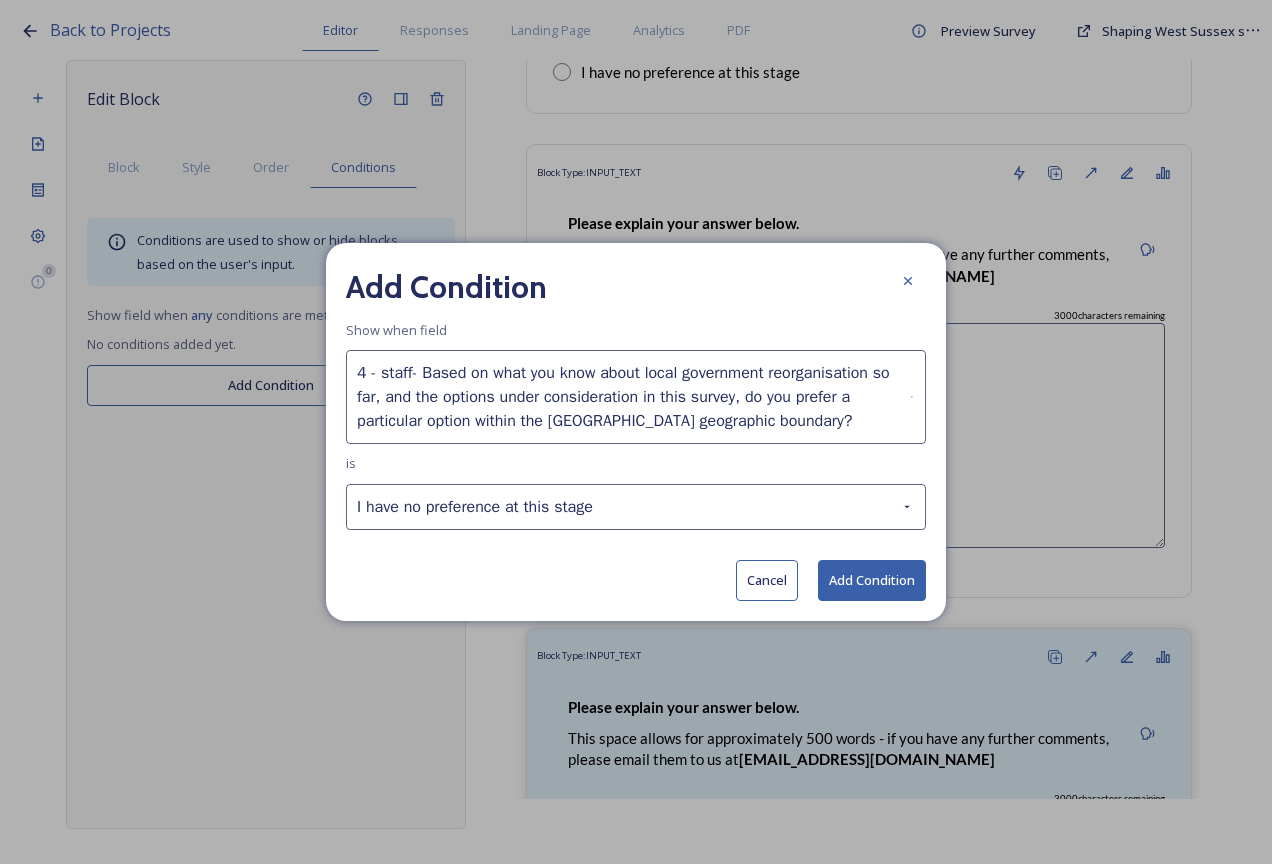 click on "Add Condition" at bounding box center (872, 580) 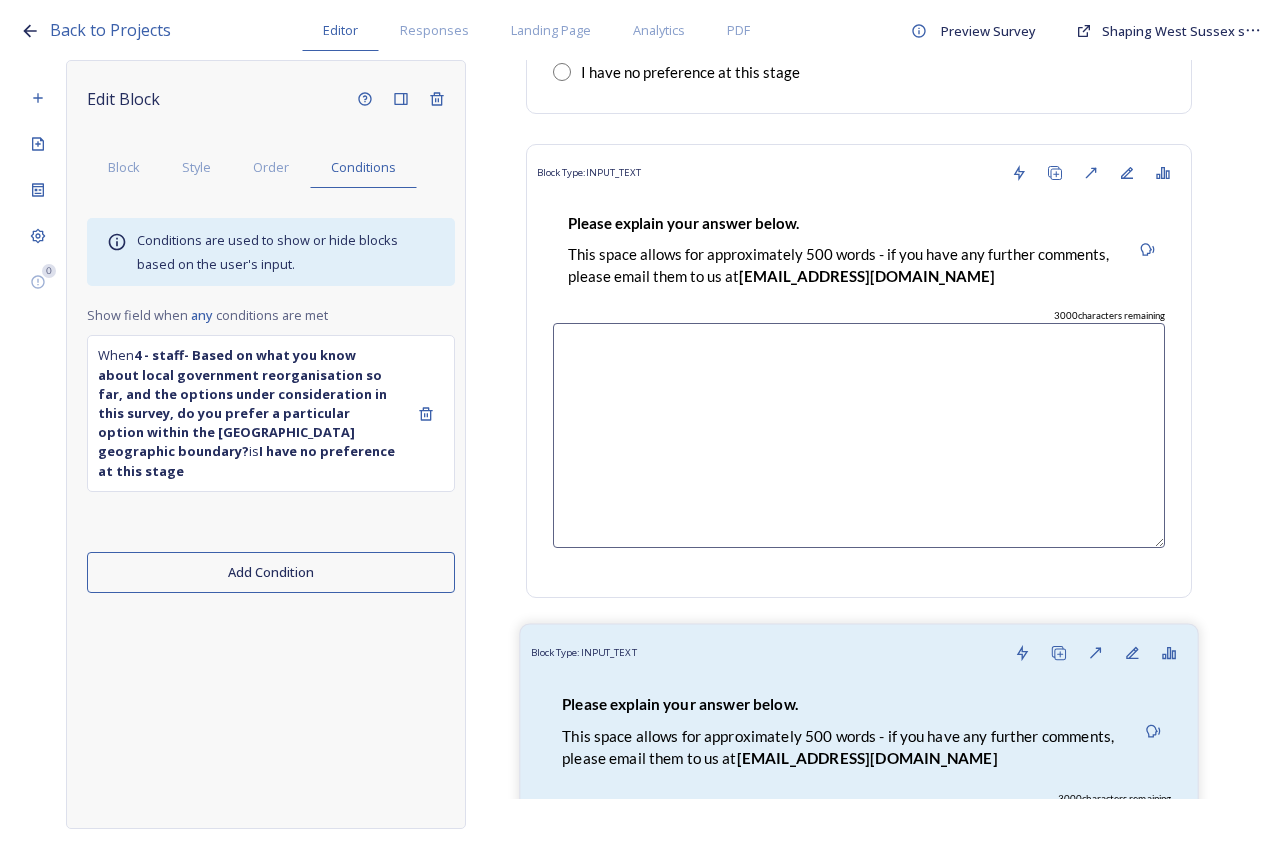 click on "Please explain your answer below.  This space allows for approximately 500 words - if you have any further comments, please email them to us at  LGRquestions@horsham.gov.uk 3000  characters remaining" at bounding box center (859, 872) 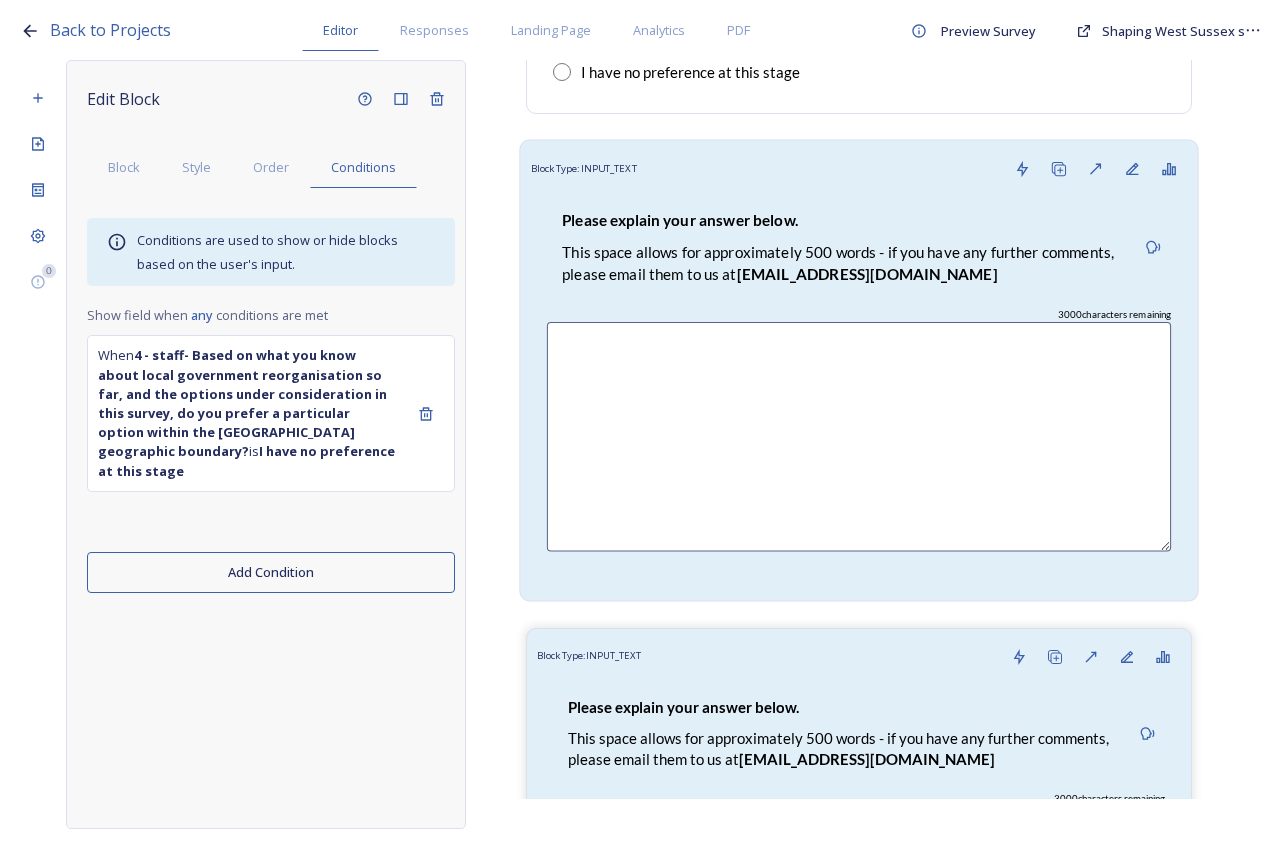 click on "Please explain your answer below." at bounding box center [680, 220] 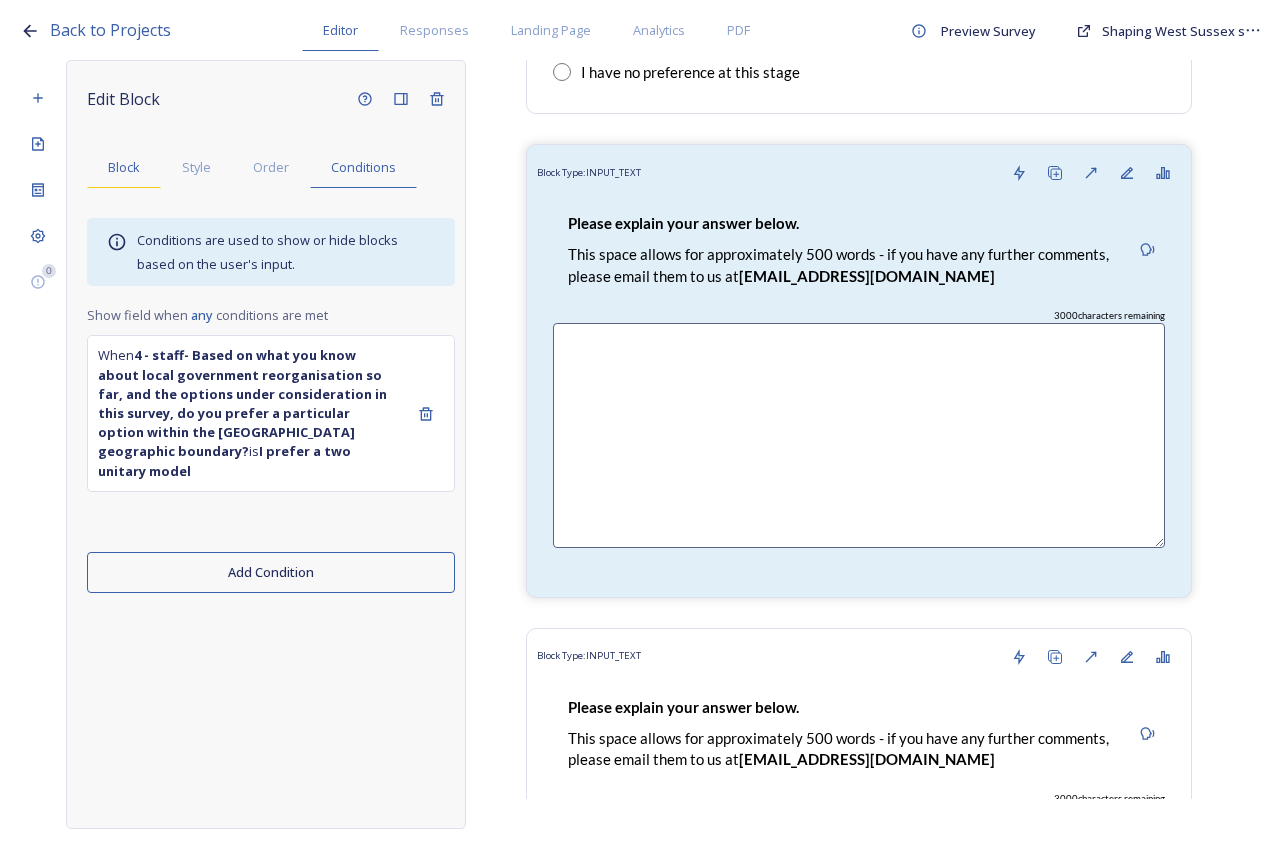 click on "Block" at bounding box center (124, 167) 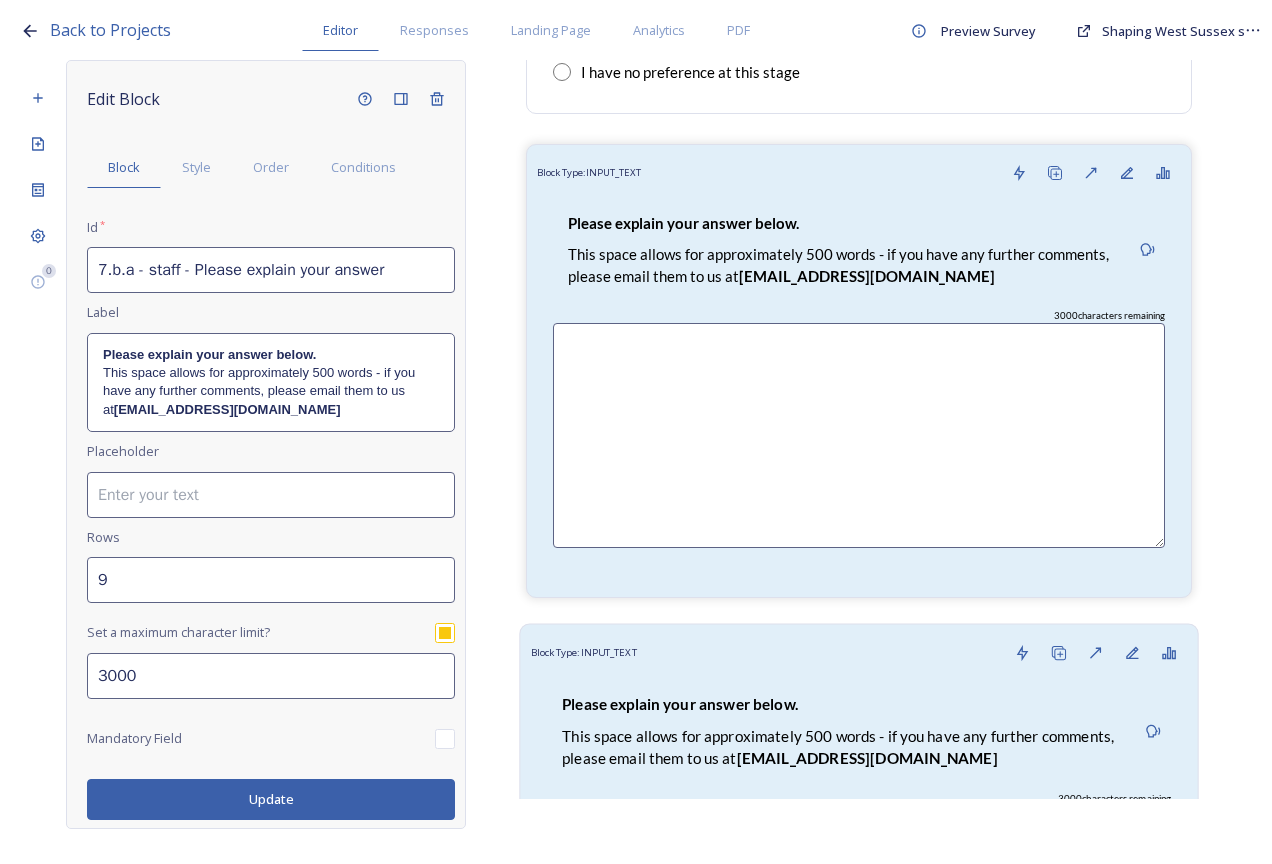click on "Block Type:  INPUT_TEXT" at bounding box center [859, 652] 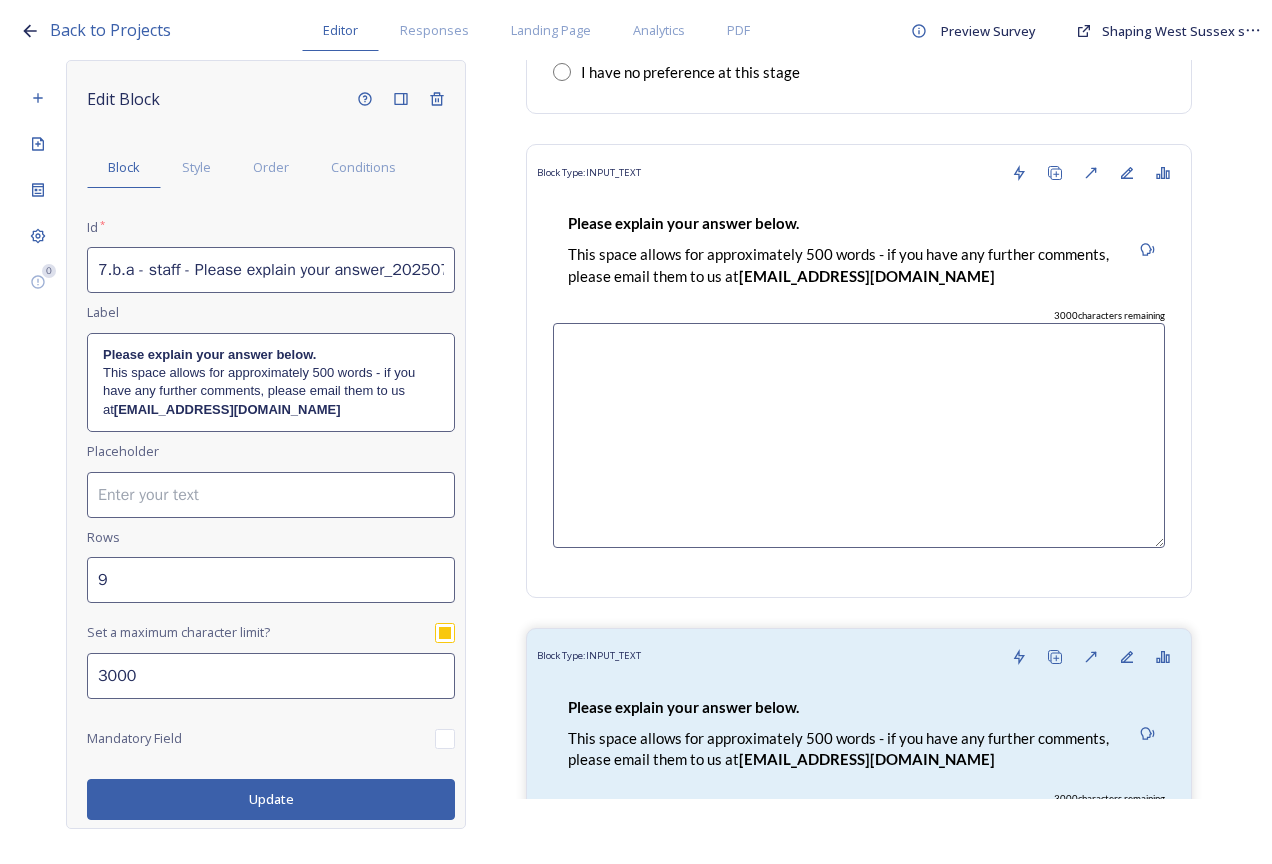 click on "7.b.a - staff - Please explain your answer_20250711104049" at bounding box center [271, 270] 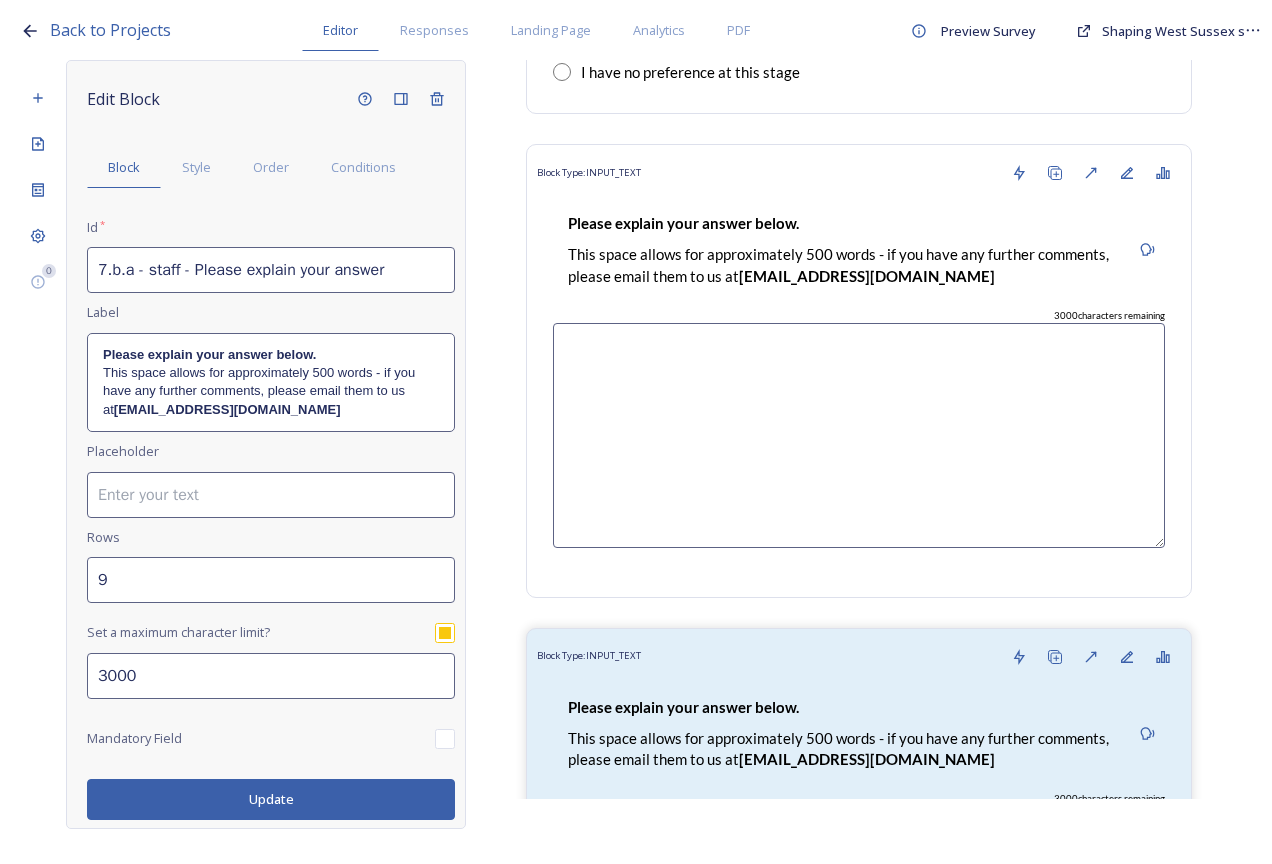 click on "7.b.a - staff - Please explain your answer" at bounding box center (271, 270) 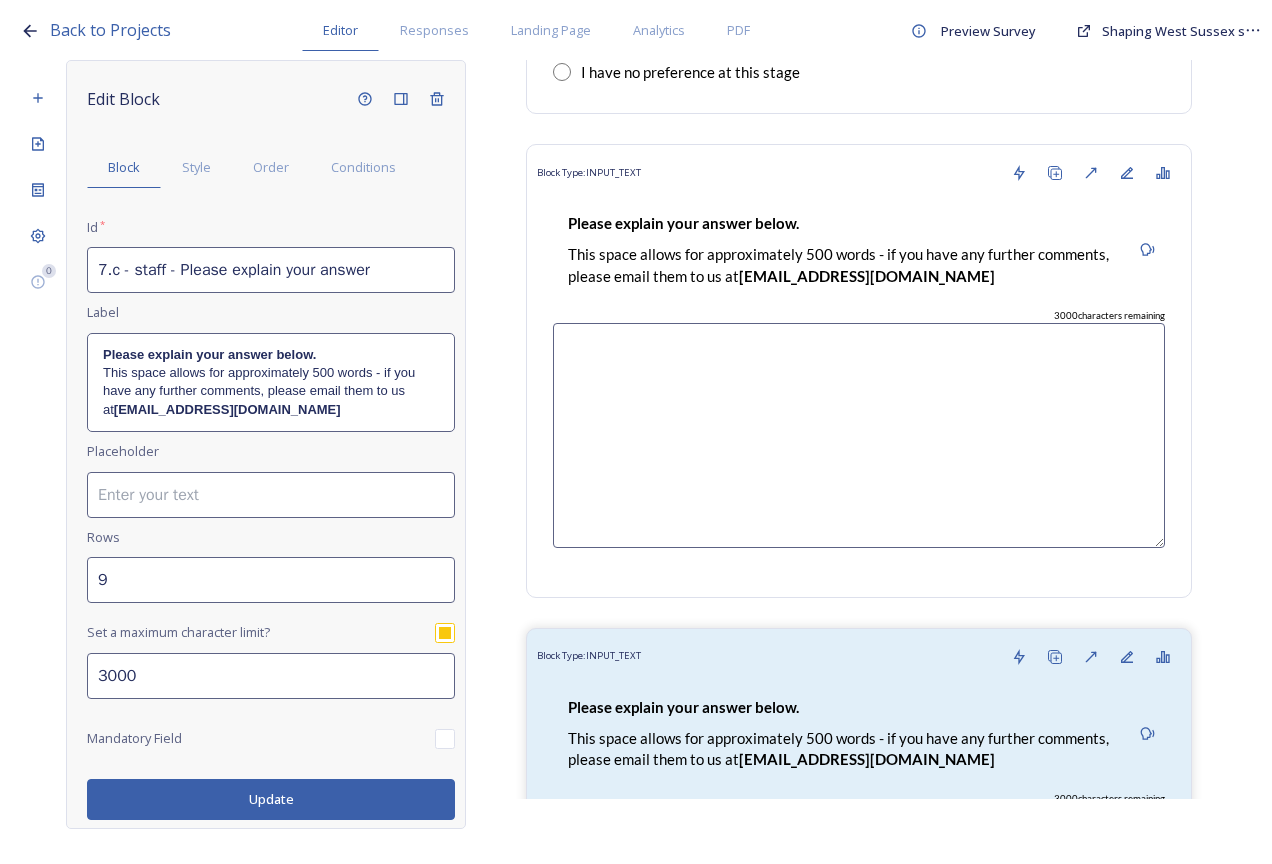 click on "Update" at bounding box center [271, 799] 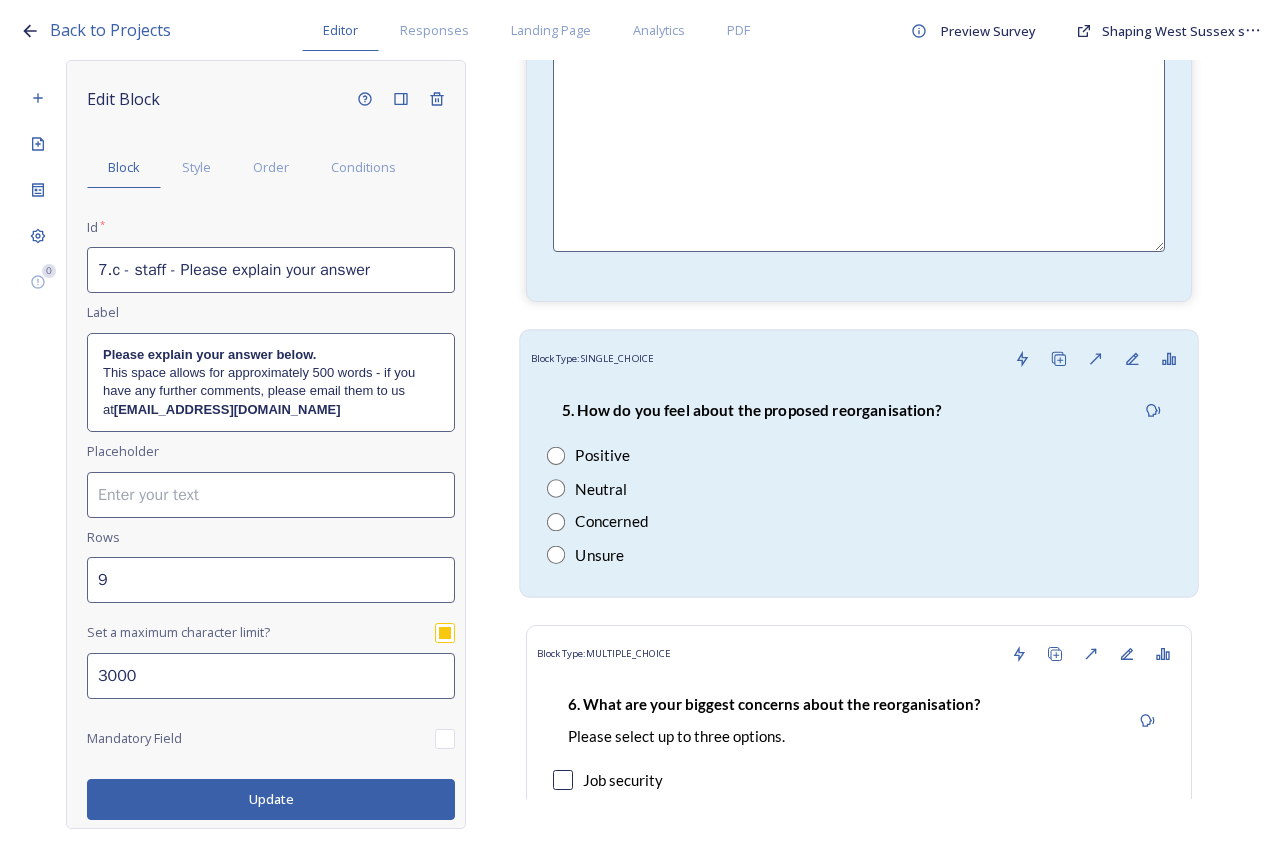 scroll, scrollTop: 16852, scrollLeft: 0, axis: vertical 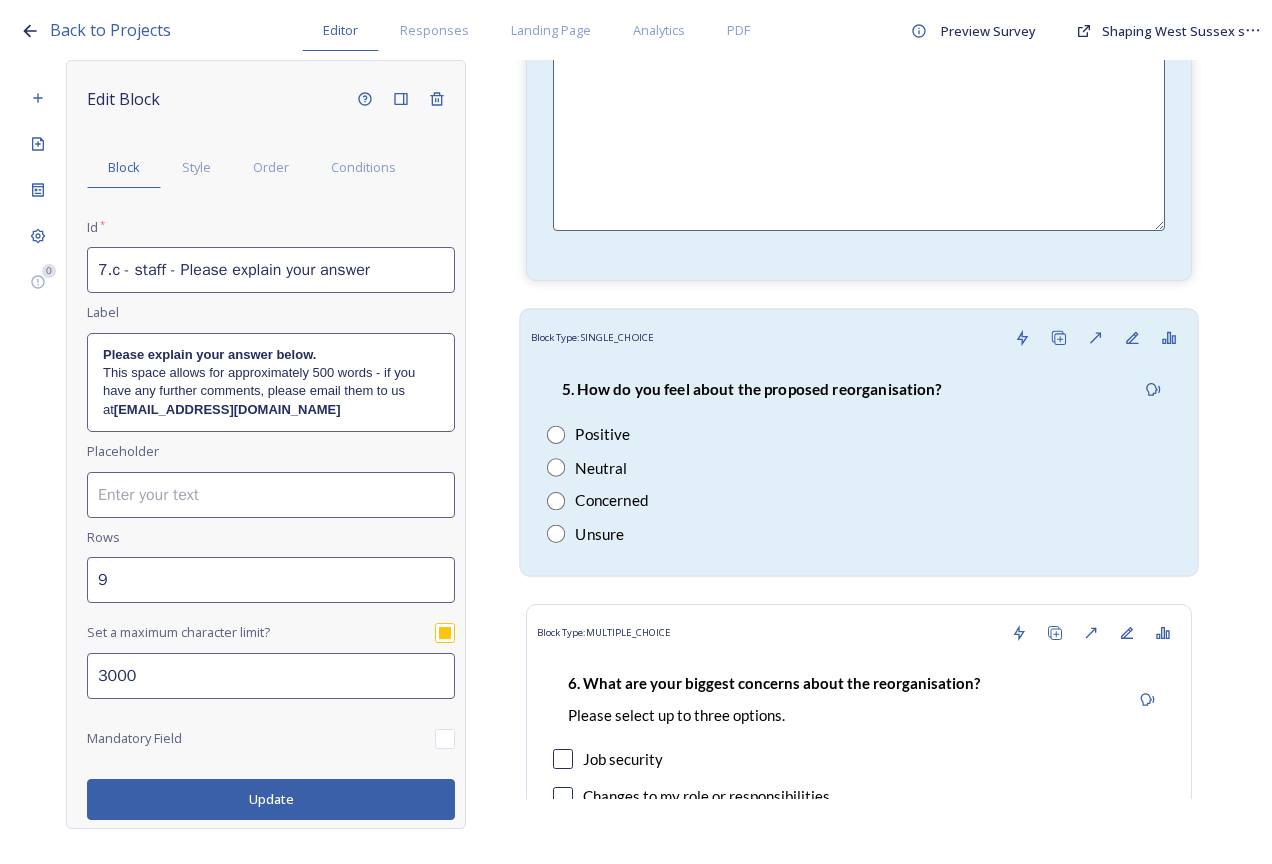 click on "5. How do you feel about the proposed reorganisation?" at bounding box center (751, 389) 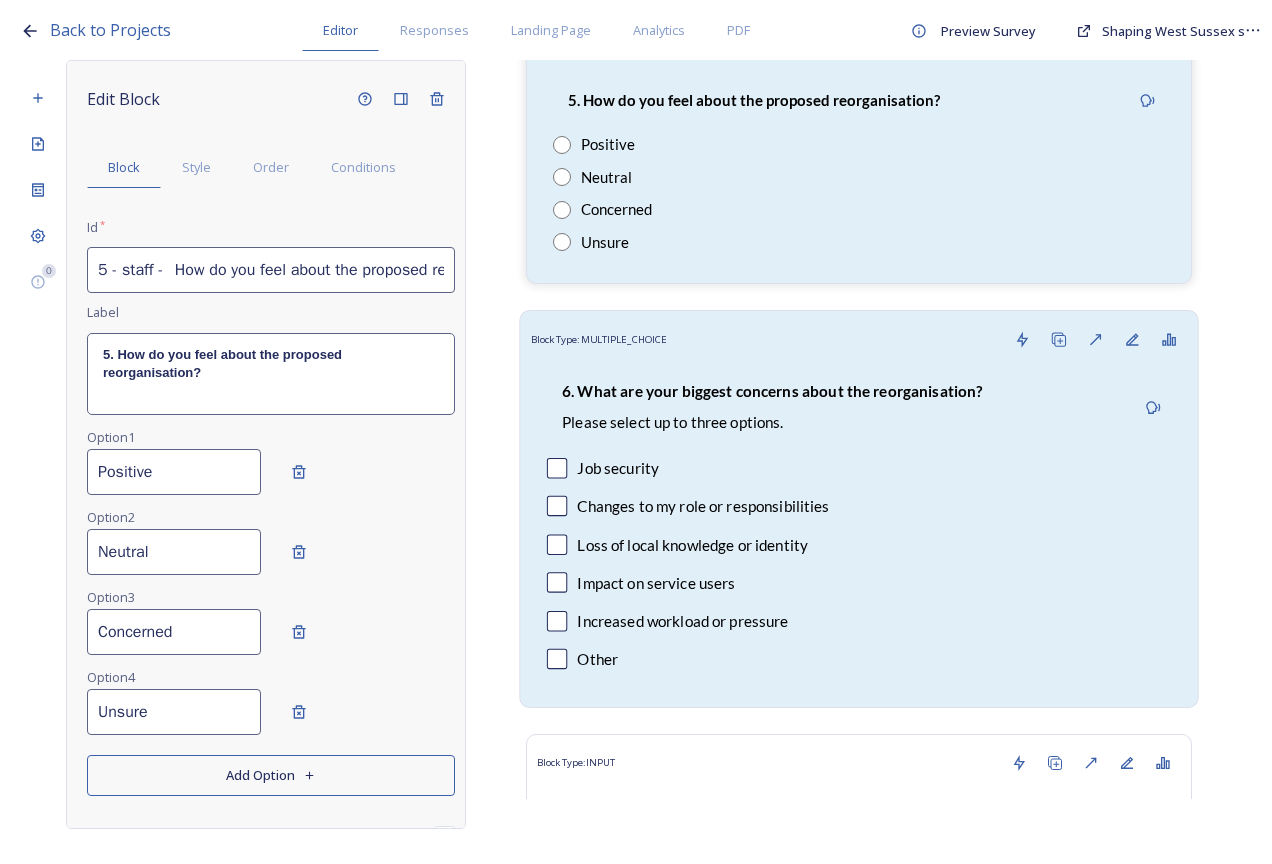 scroll, scrollTop: 17152, scrollLeft: 0, axis: vertical 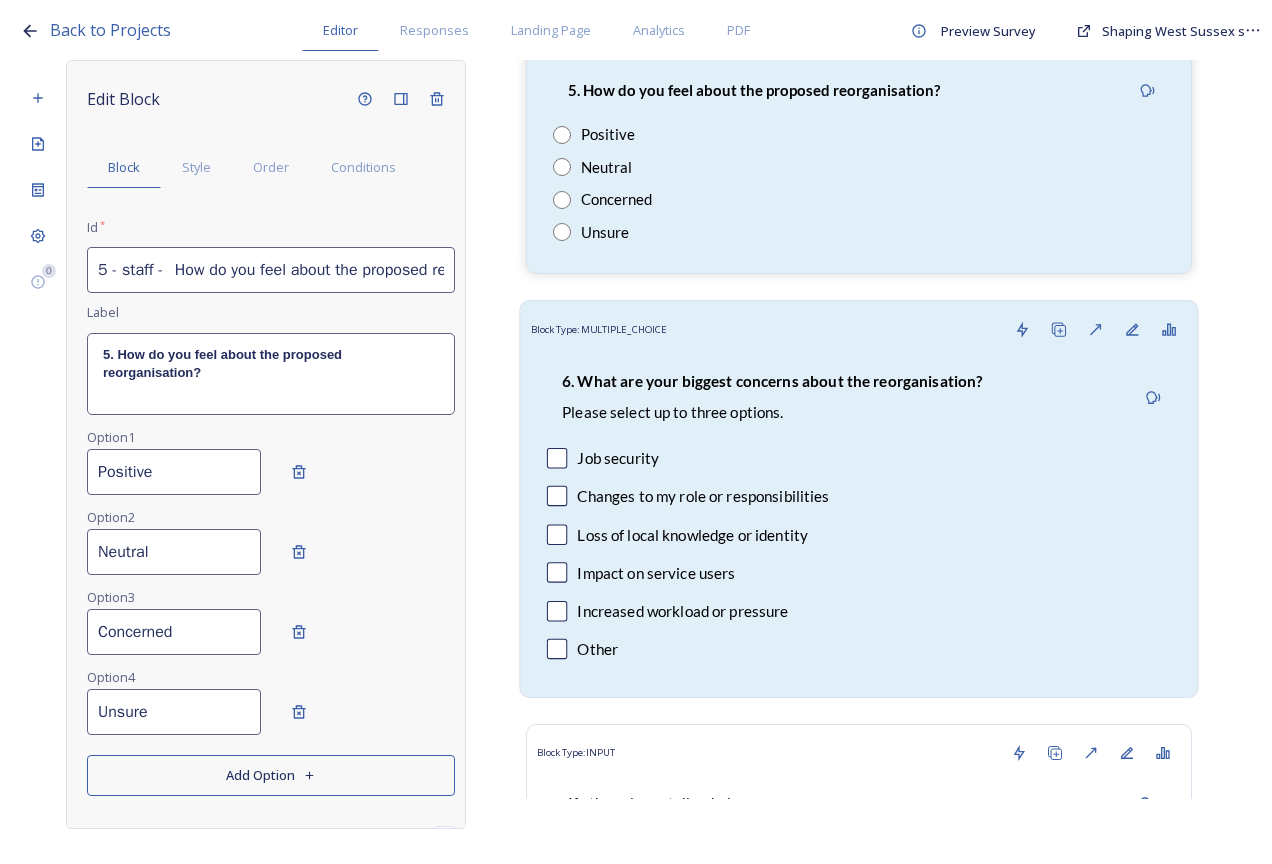 click on "6. What are your biggest concerns about the reorganisation? Please select up to three options. Job security Changes to my role or responsibilities Loss of local knowledge or identity Impact on service users Increased workload or pressure Other" at bounding box center [859, 517] 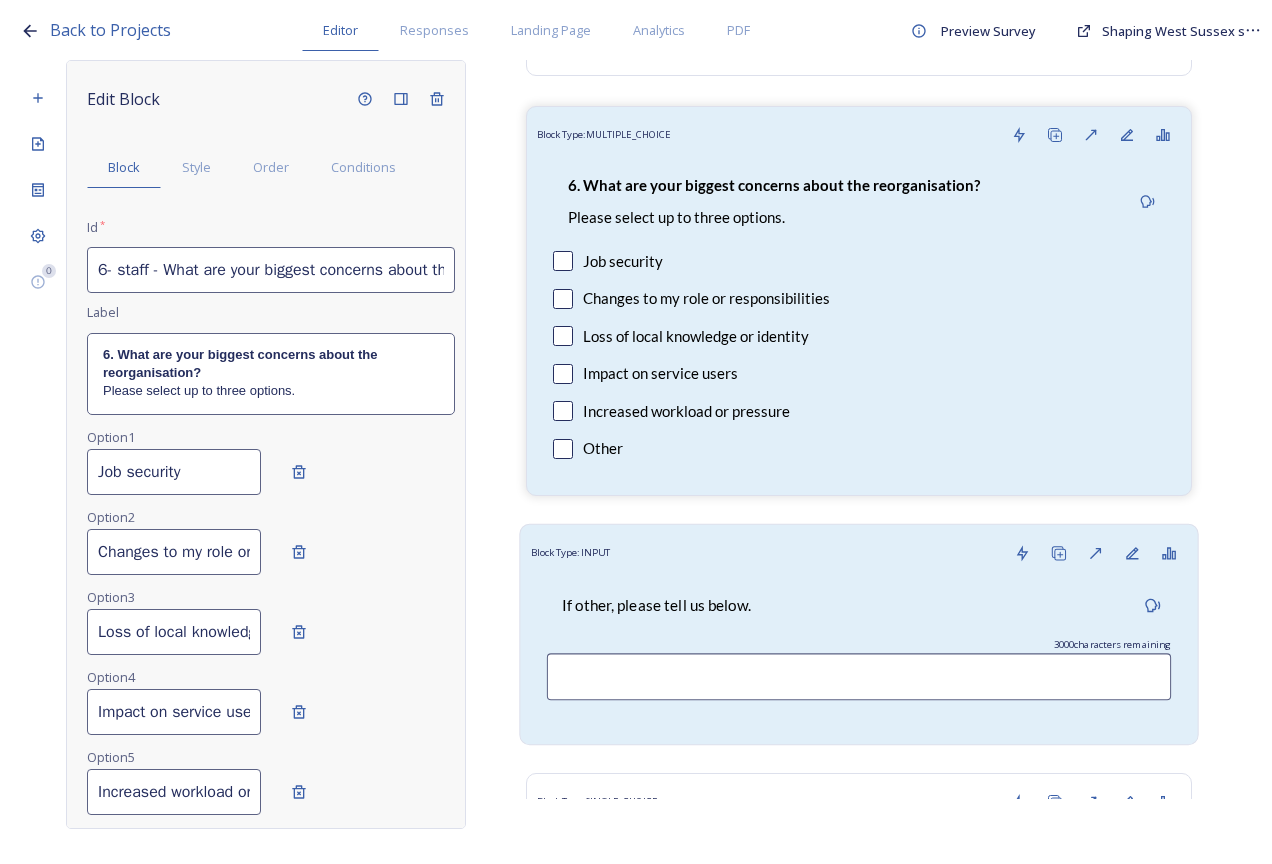 scroll, scrollTop: 17352, scrollLeft: 0, axis: vertical 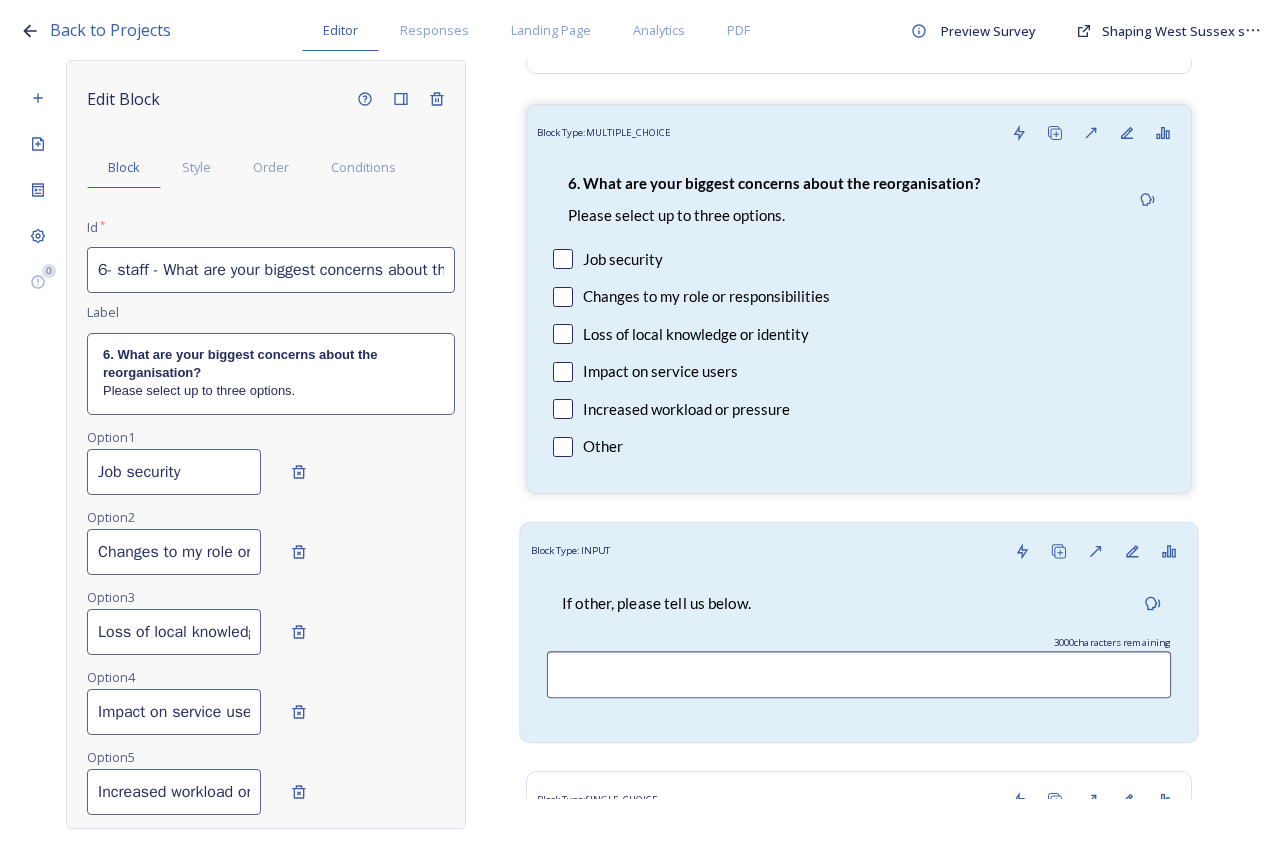 click on "If other, please tell us below." at bounding box center (859, 603) 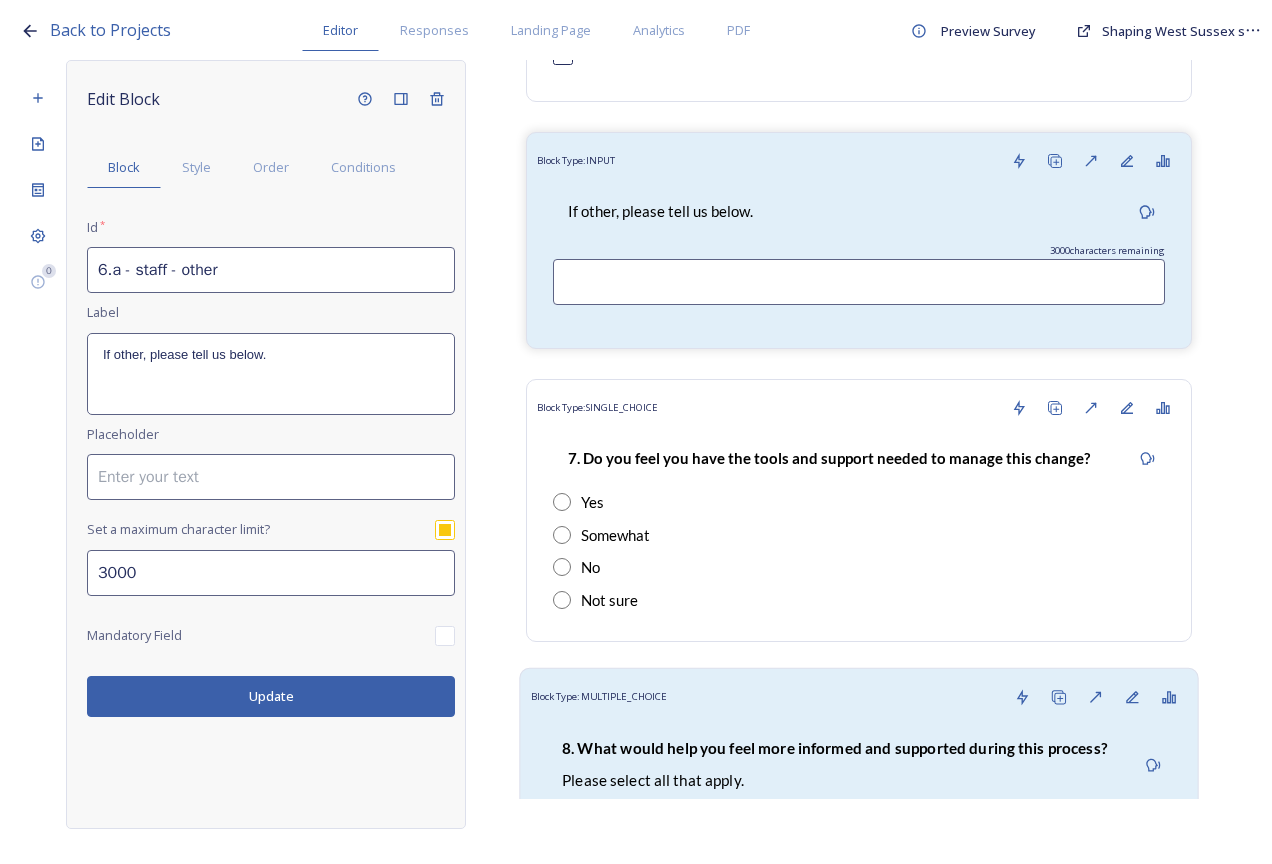 scroll, scrollTop: 17752, scrollLeft: 0, axis: vertical 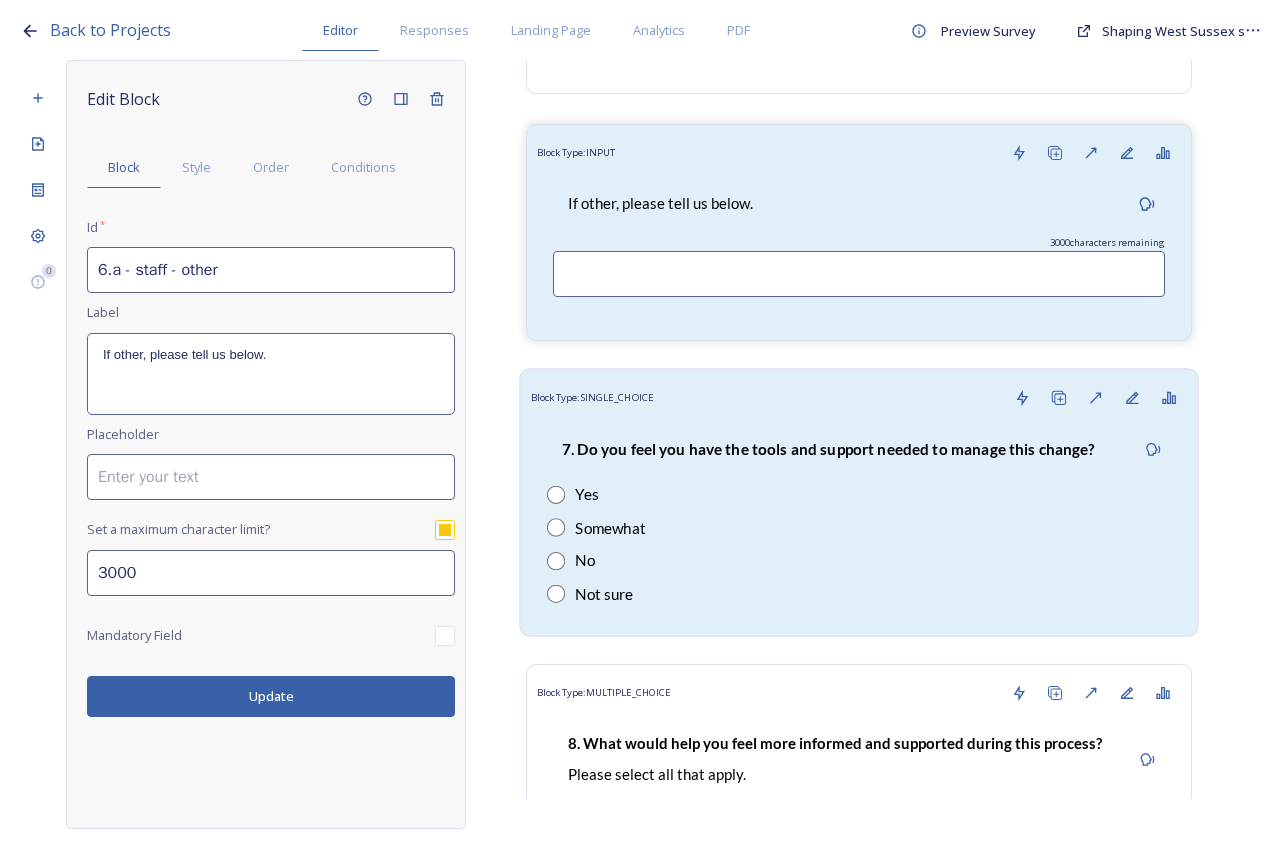 click on "Block Type:  SINGLE_CHOICE" at bounding box center (859, 397) 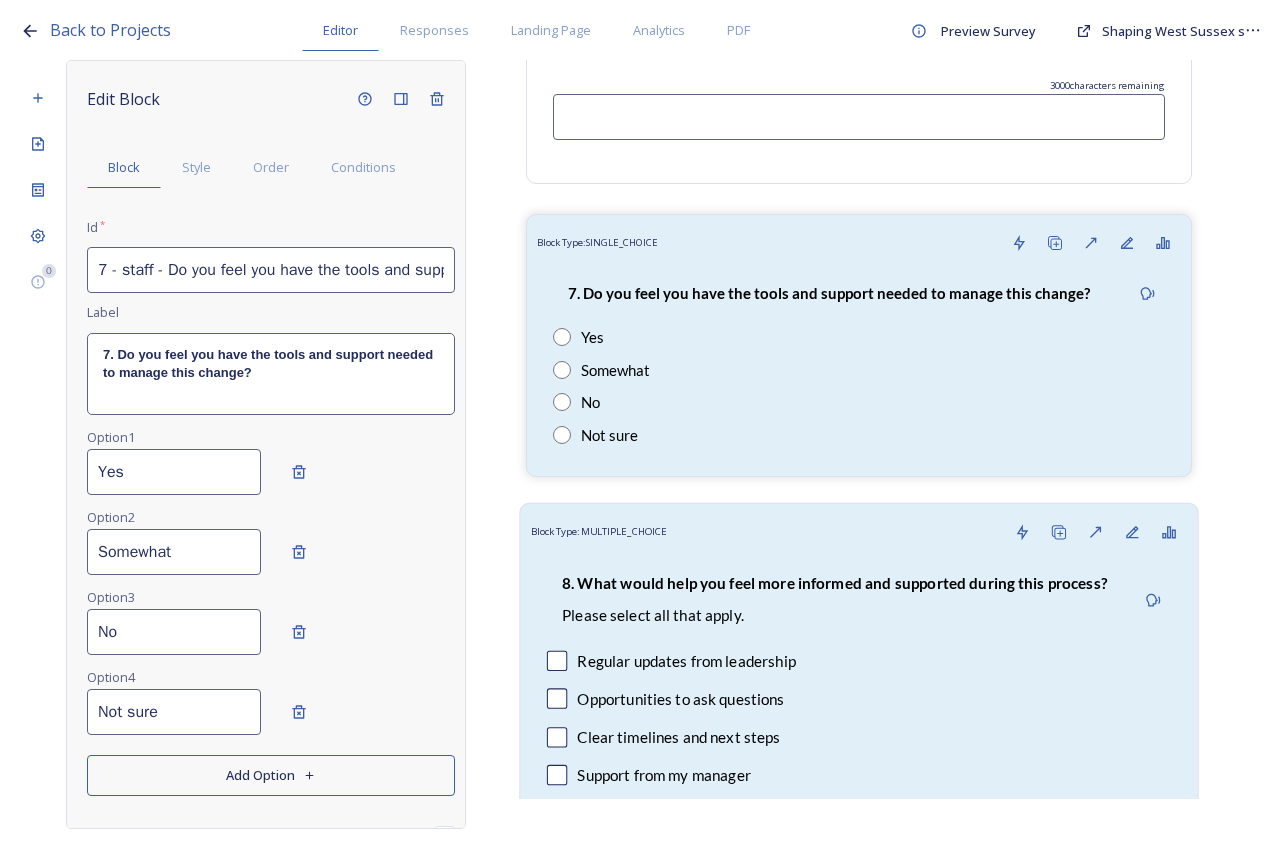 scroll, scrollTop: 17952, scrollLeft: 0, axis: vertical 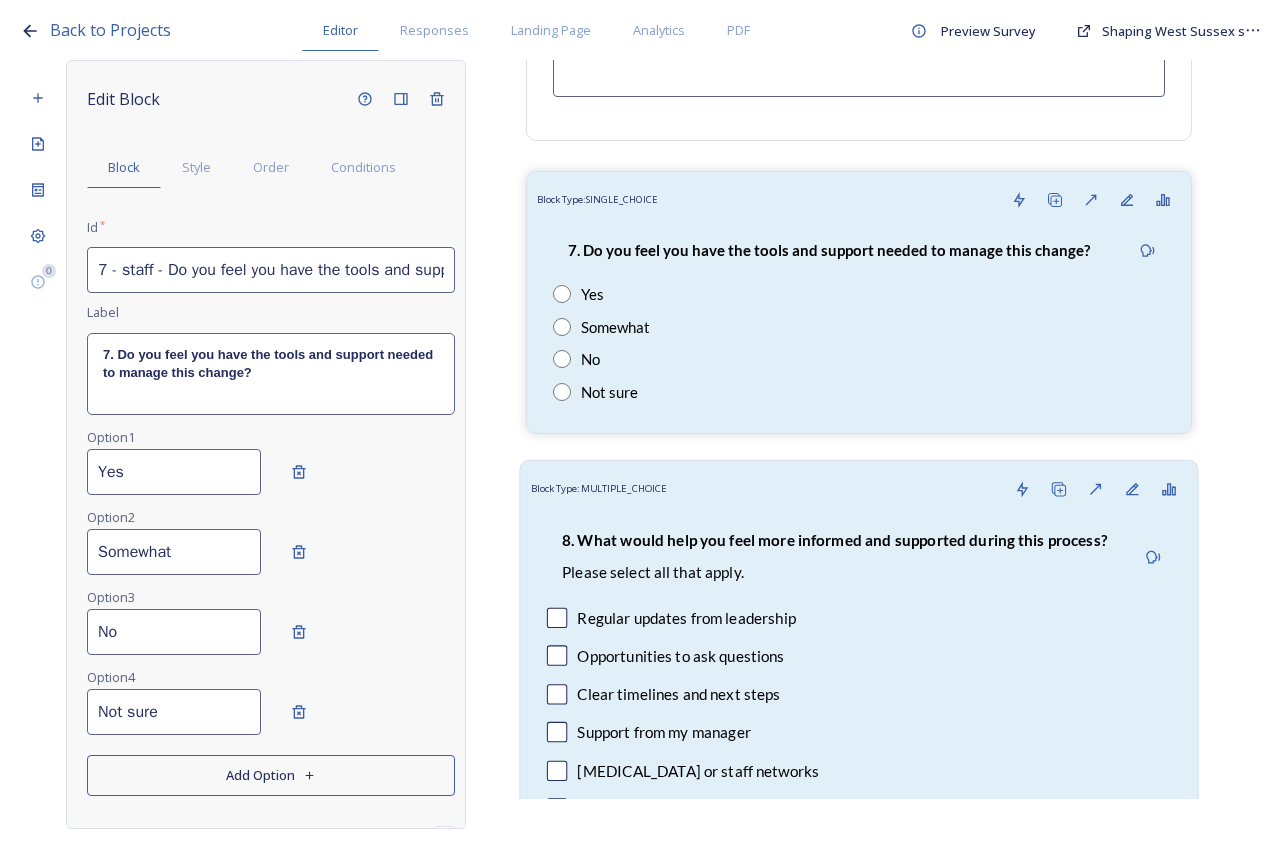 click on "Please select all that apply." at bounding box center [834, 573] 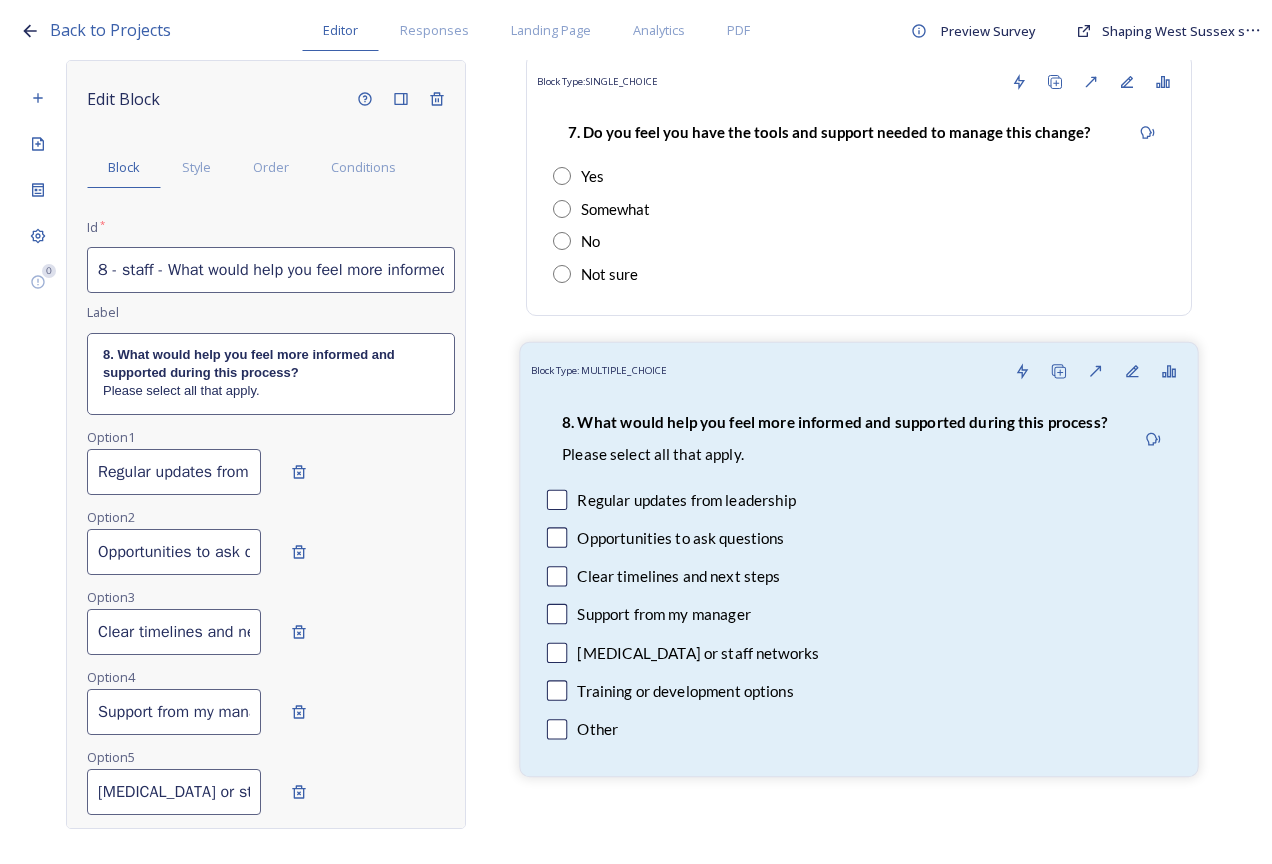 scroll, scrollTop: 18252, scrollLeft: 0, axis: vertical 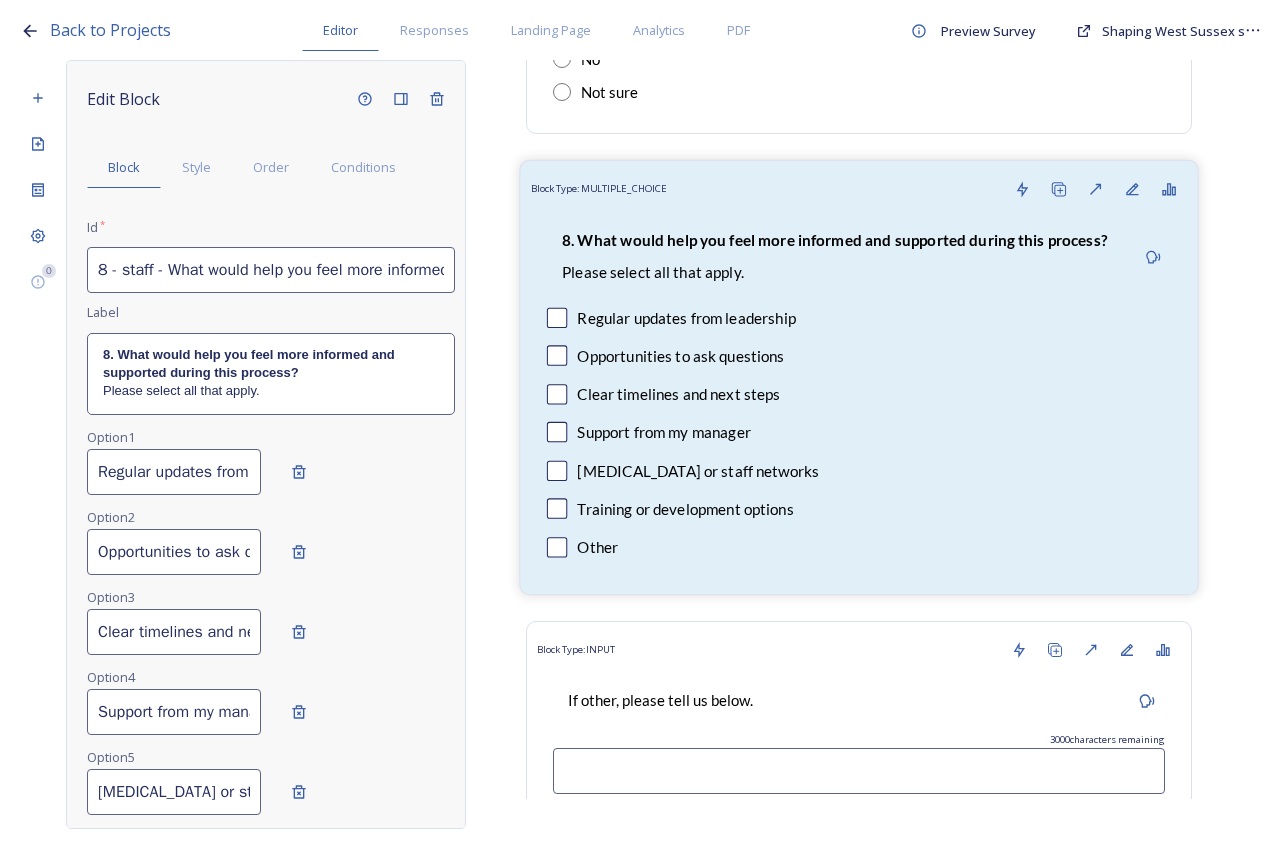 click on "Support from my manager" at bounding box center [859, 432] 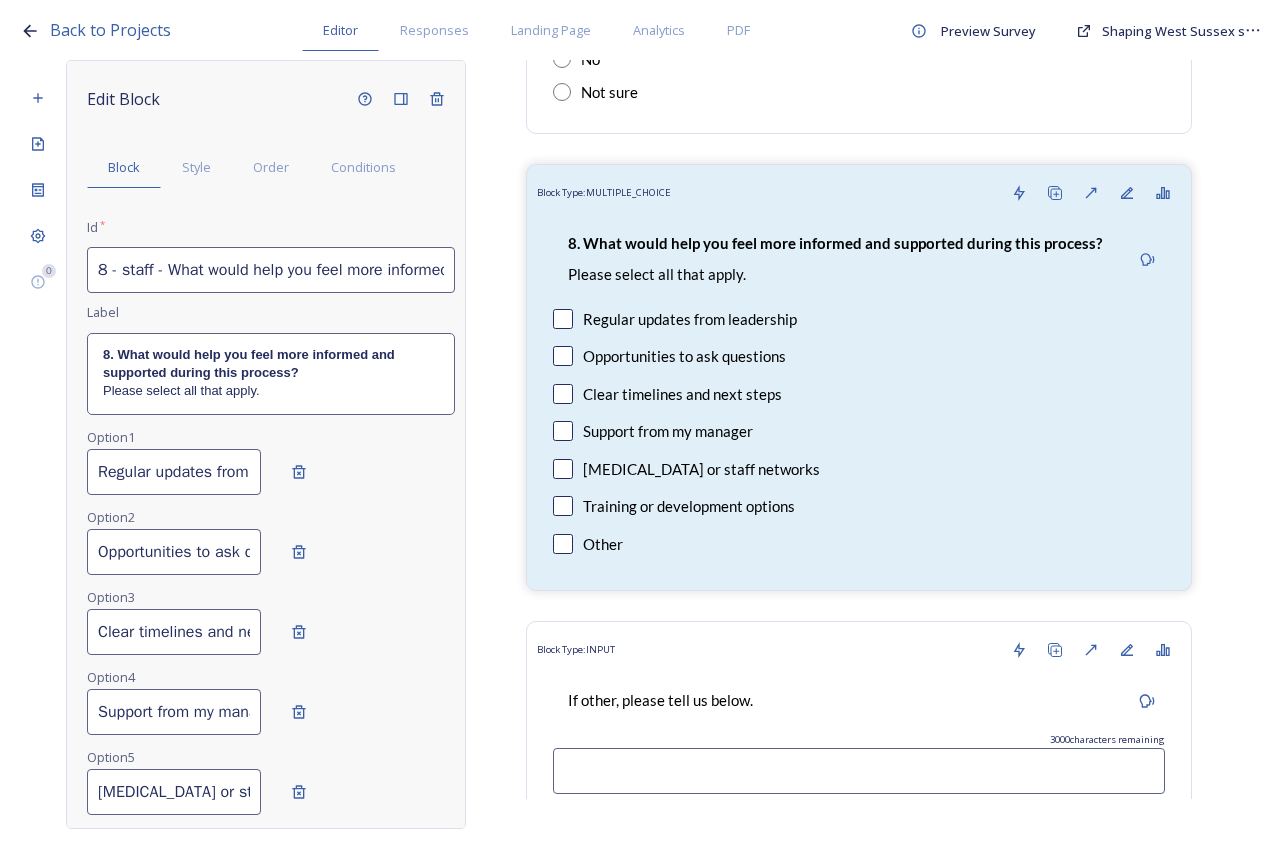 click on "Clear timelines and next steps" at bounding box center [174, 632] 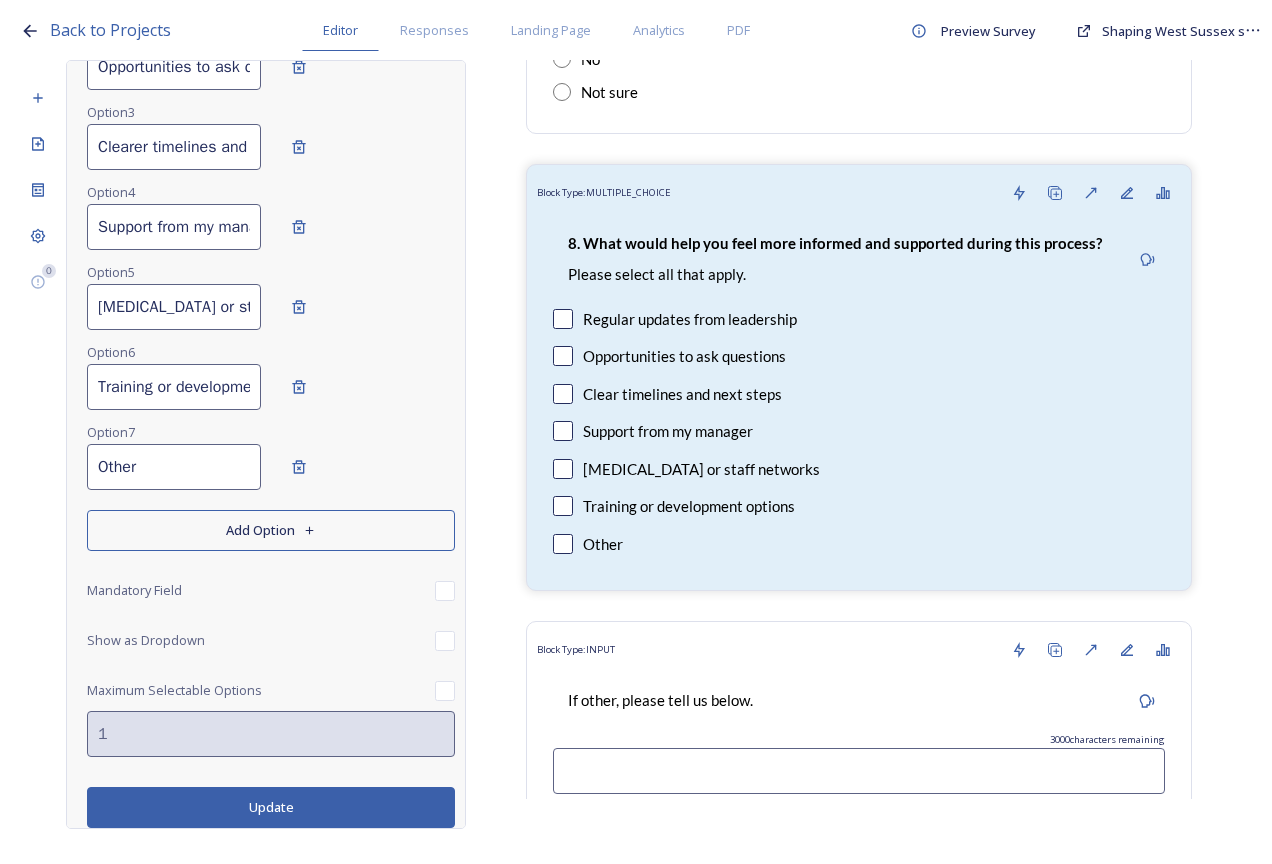 click on "Update" at bounding box center (271, 807) 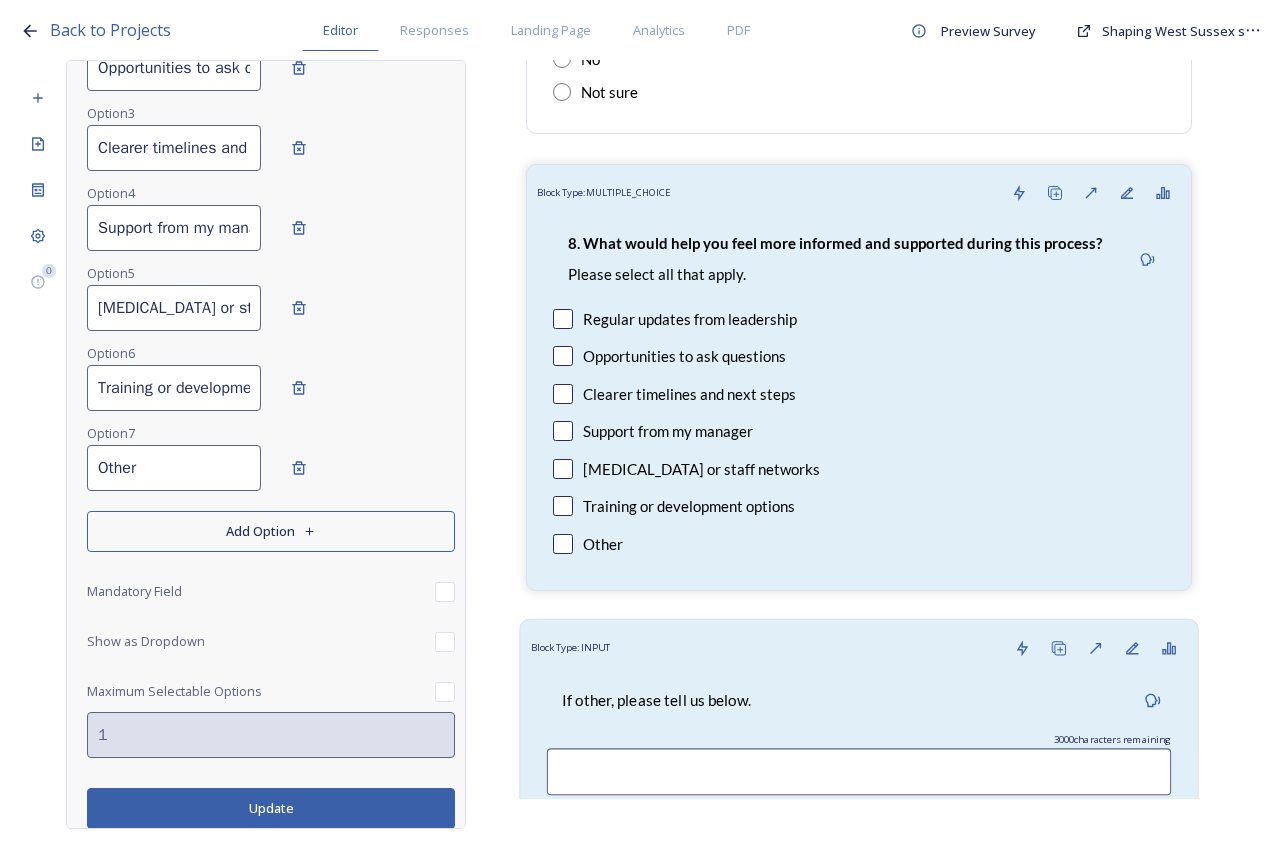 scroll, scrollTop: 485, scrollLeft: 0, axis: vertical 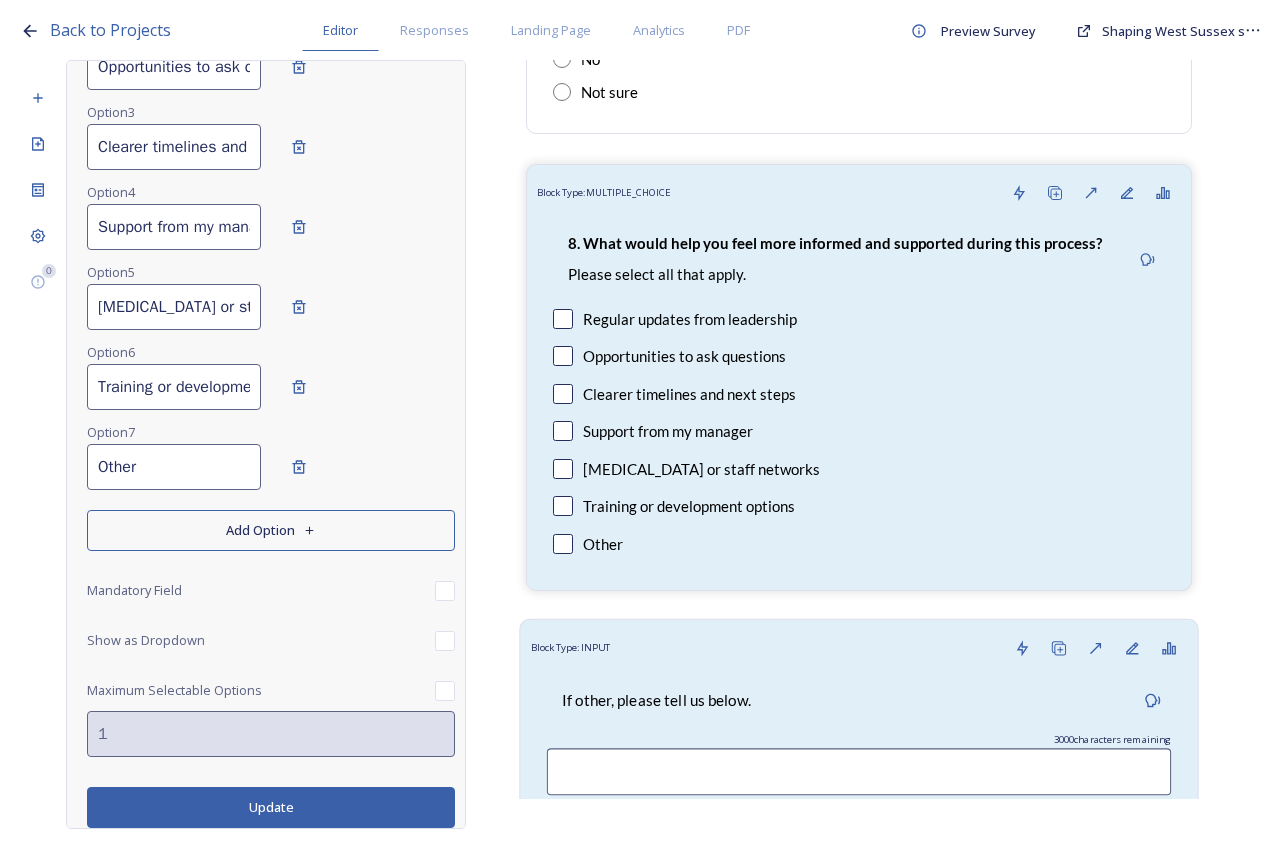 click on "If other, please tell us below." at bounding box center (656, 700) 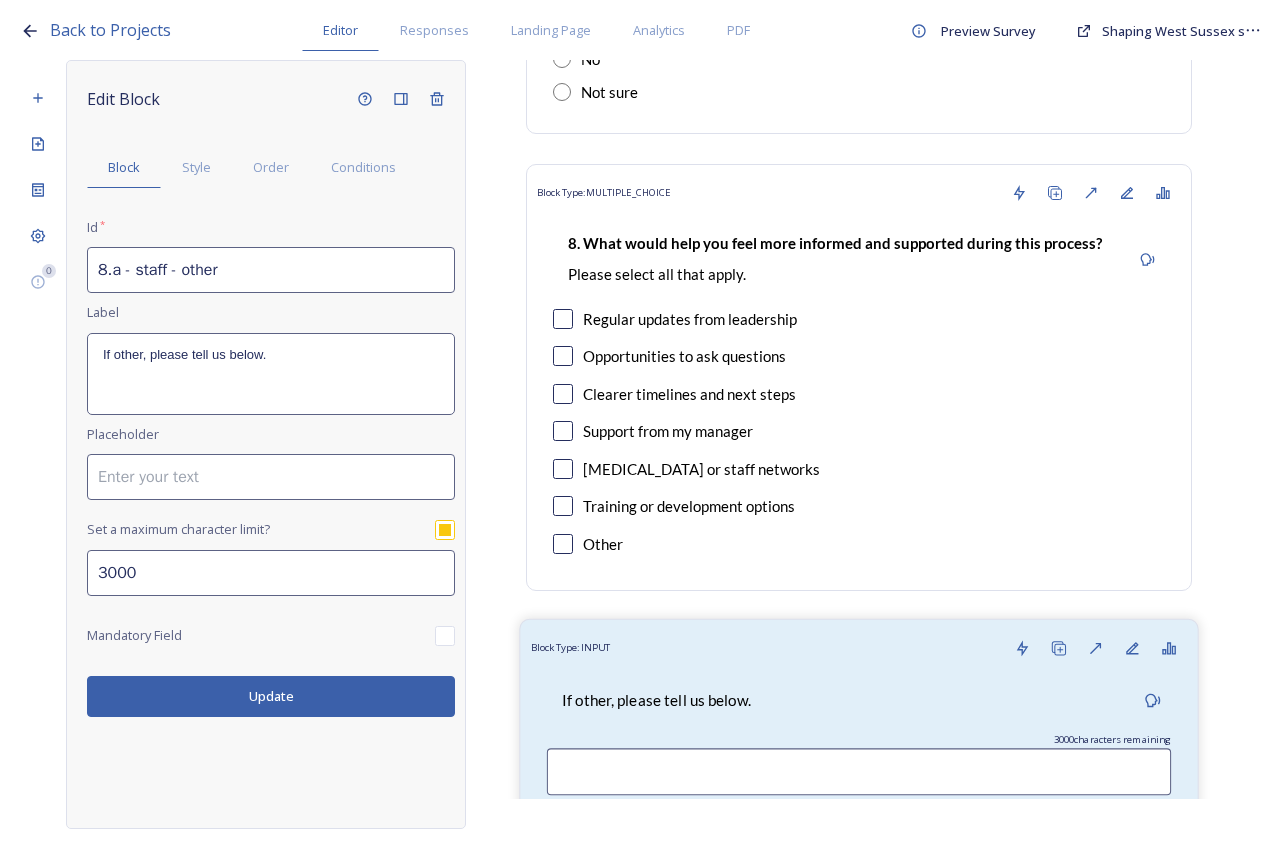 scroll, scrollTop: 0, scrollLeft: 0, axis: both 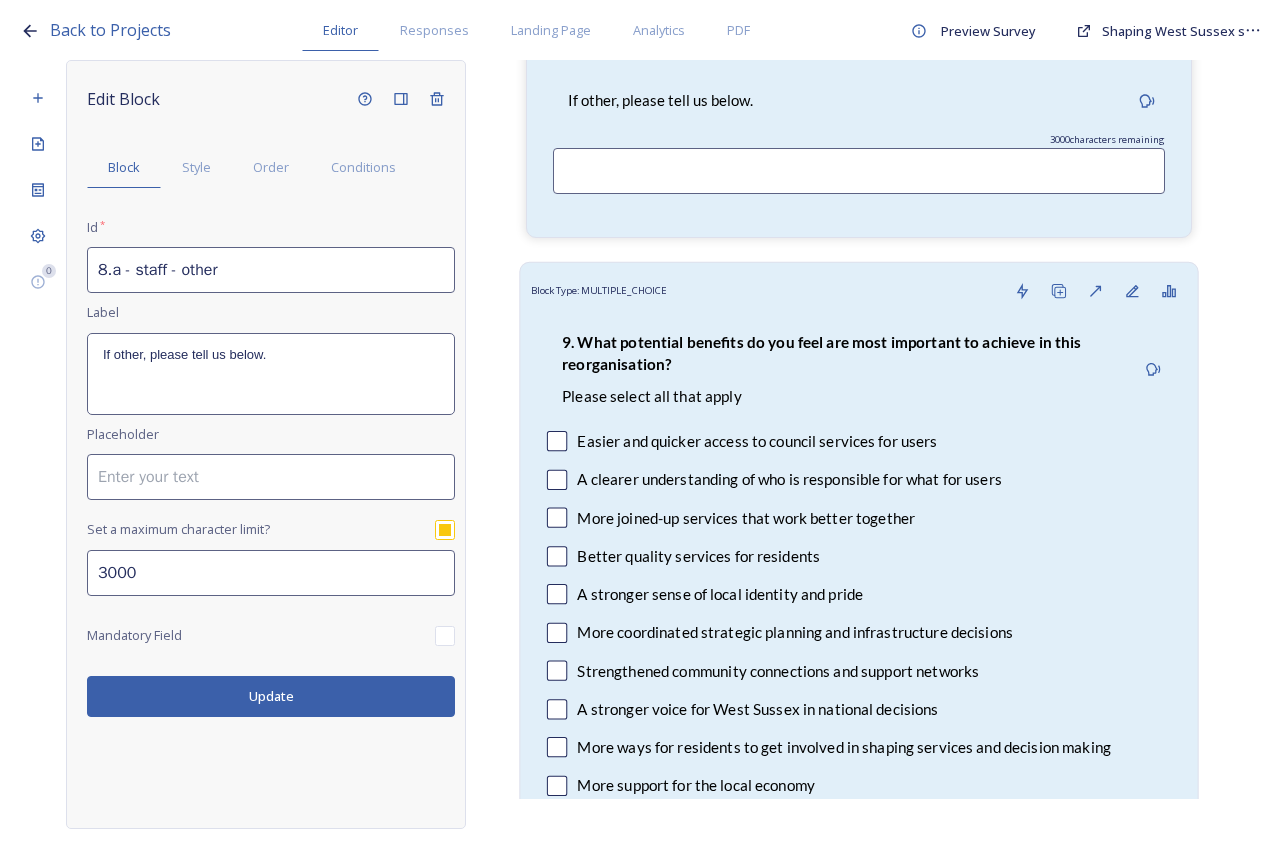 click on "9. What potential benefits do you feel are most important to achieve in this reorganisation?" at bounding box center [840, 353] 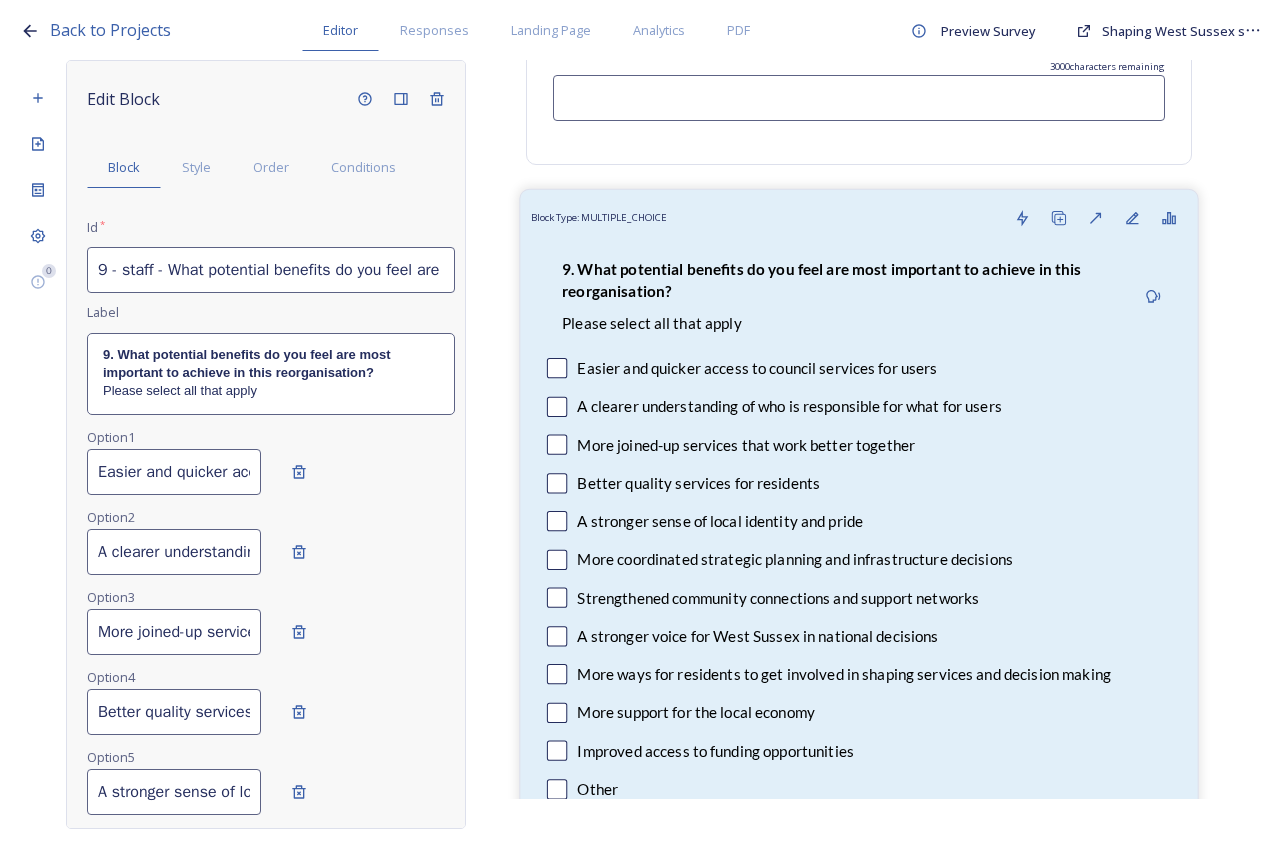 scroll, scrollTop: 18952, scrollLeft: 0, axis: vertical 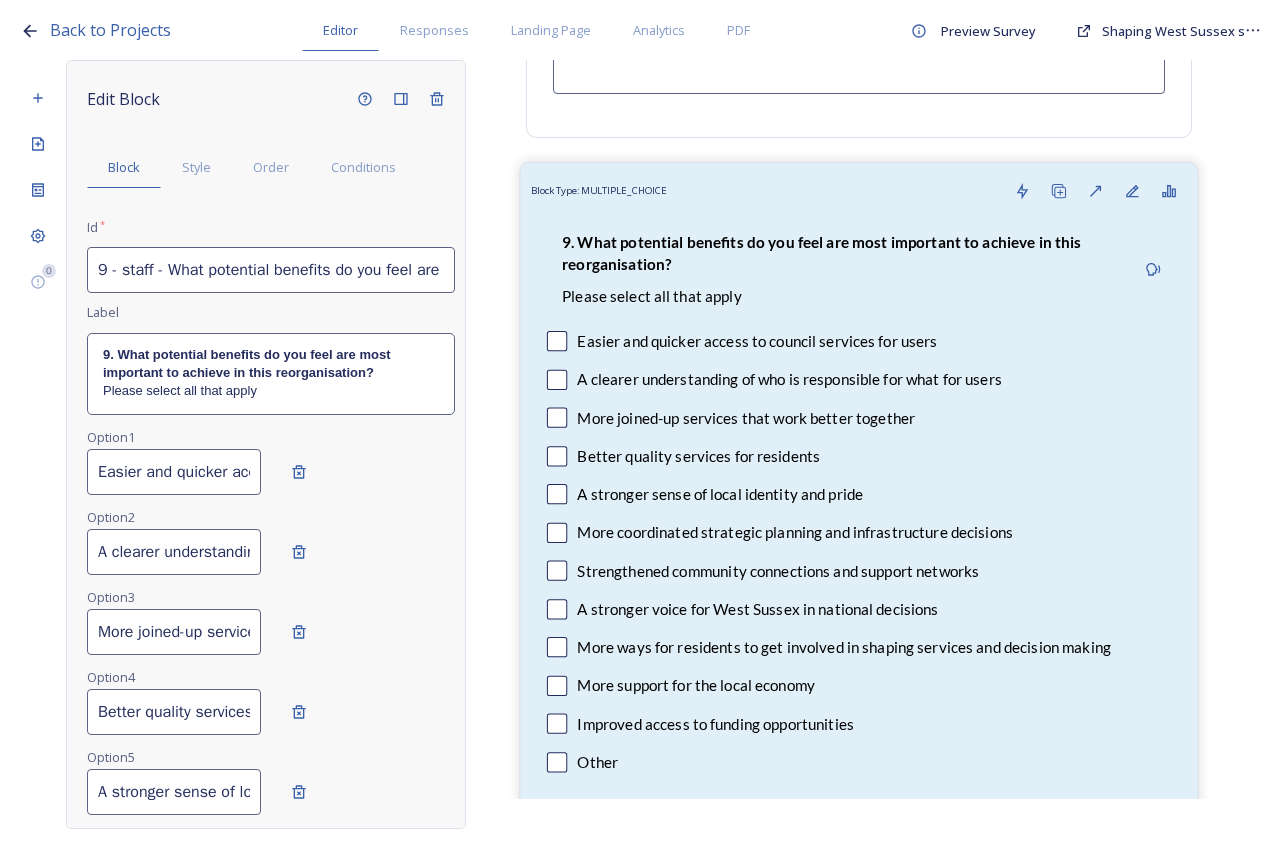 click on "A stronger sense of local identity and pride" at bounding box center (720, 494) 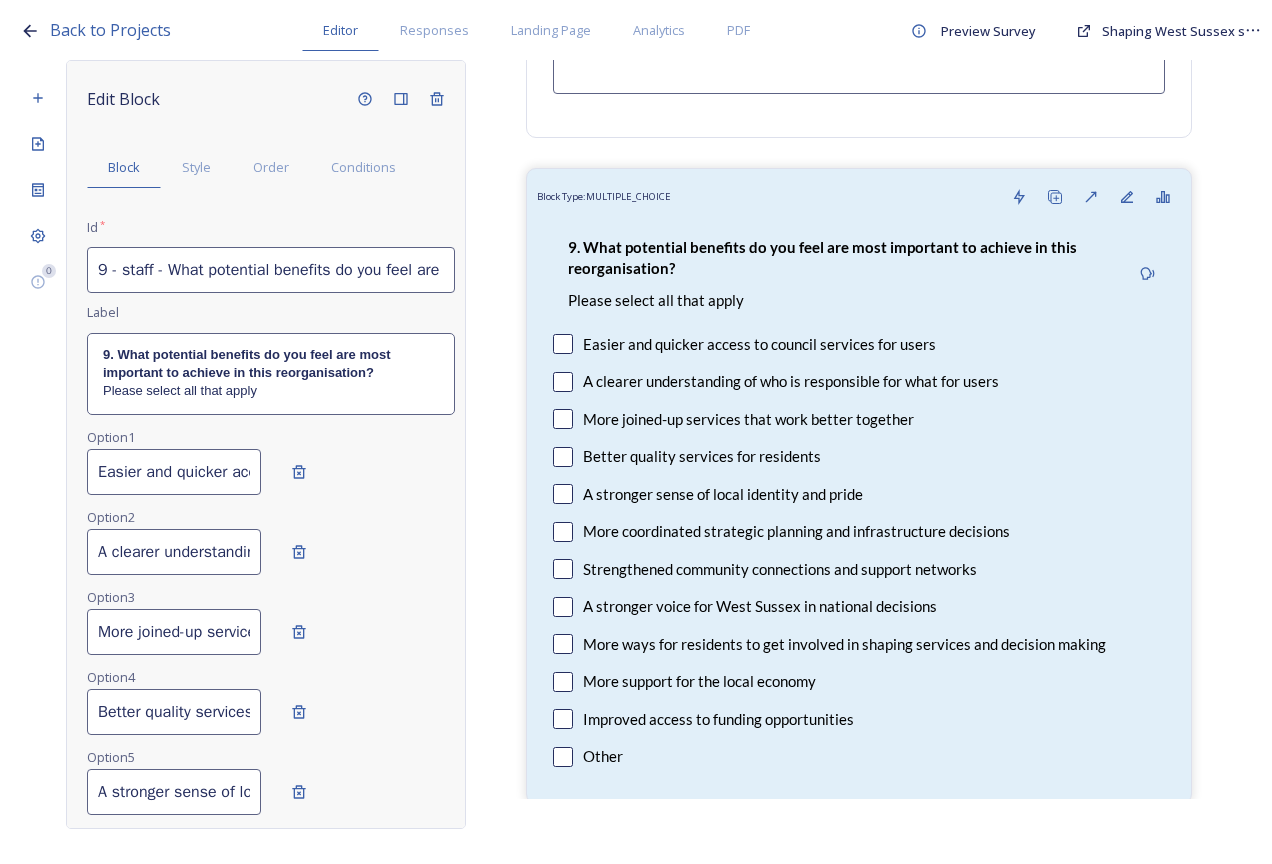 click on "A clearer understanding of who is responsible for what for users" at bounding box center [174, 552] 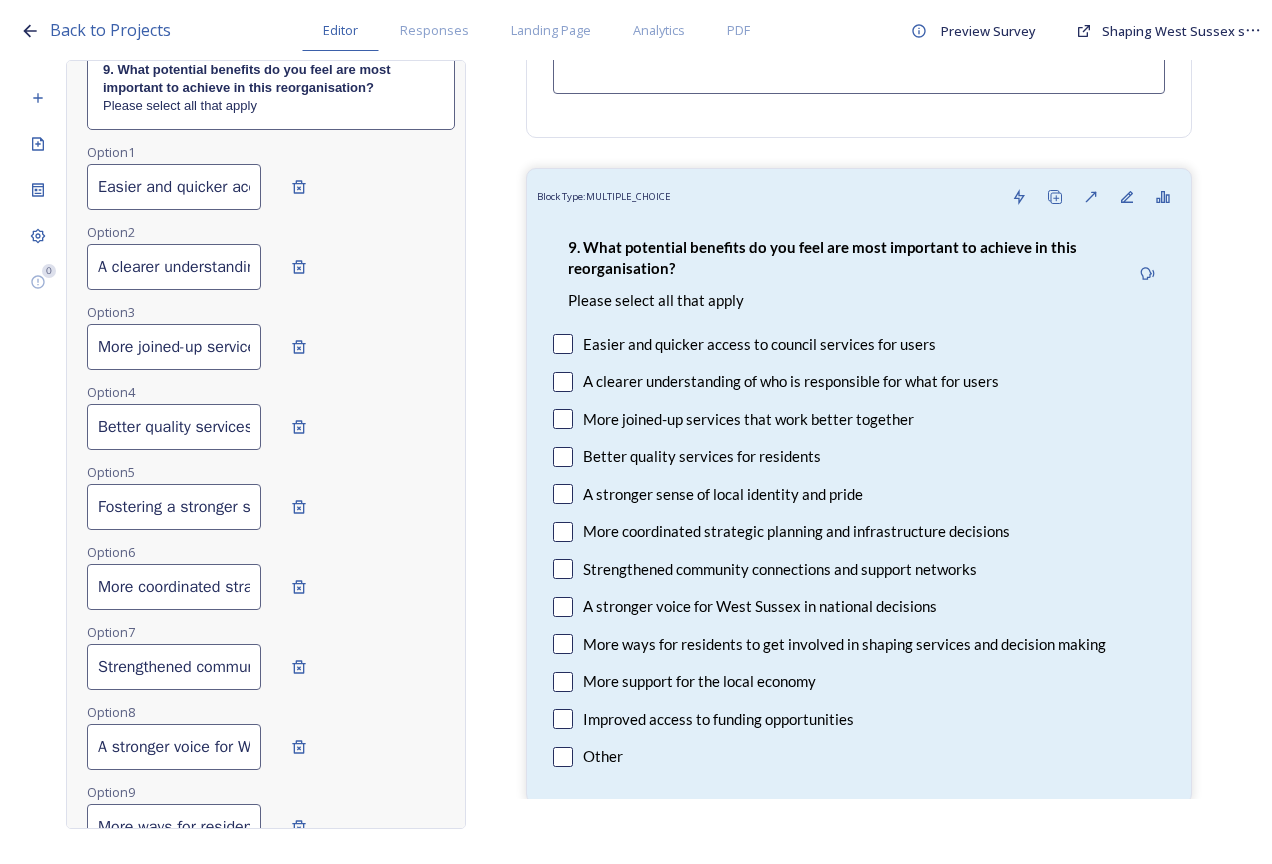 scroll, scrollTop: 300, scrollLeft: 0, axis: vertical 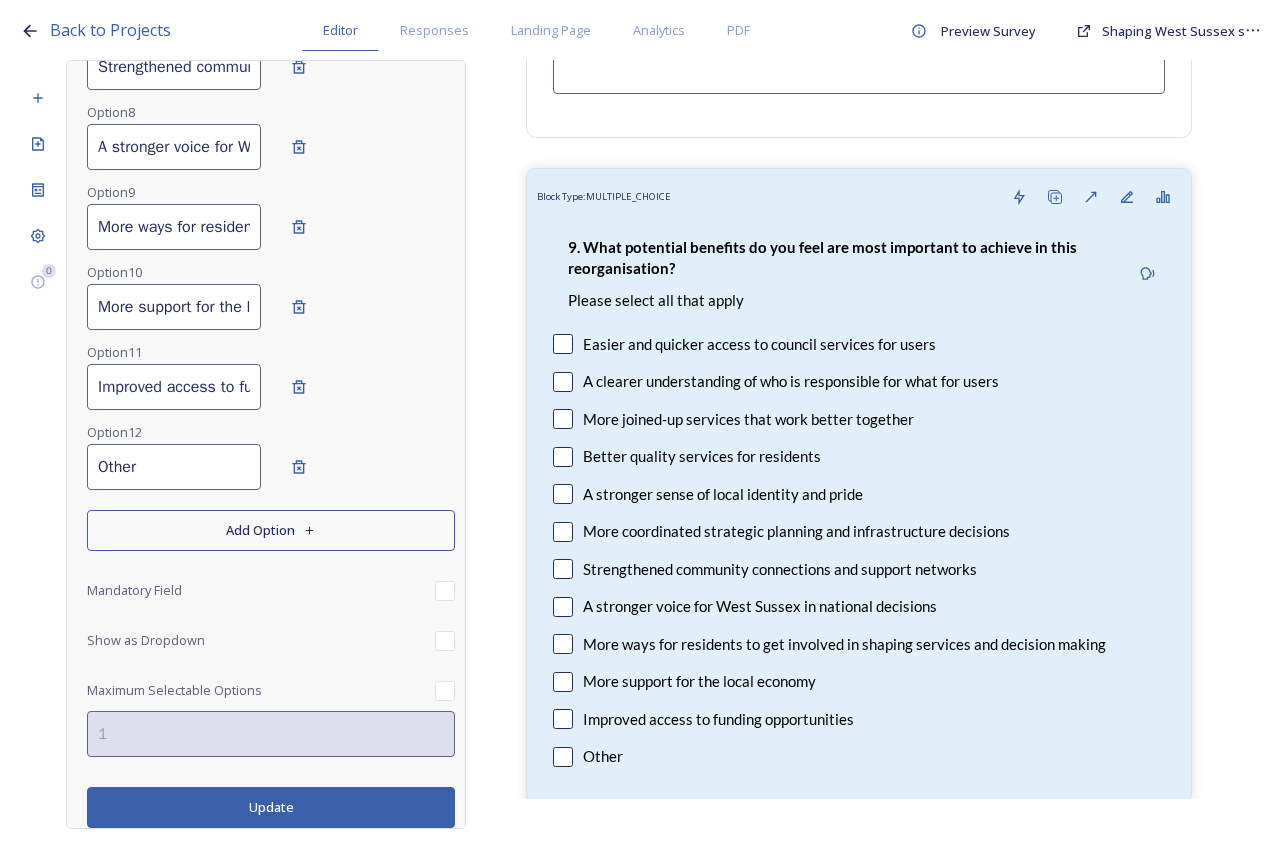 click on "Update" at bounding box center [271, 807] 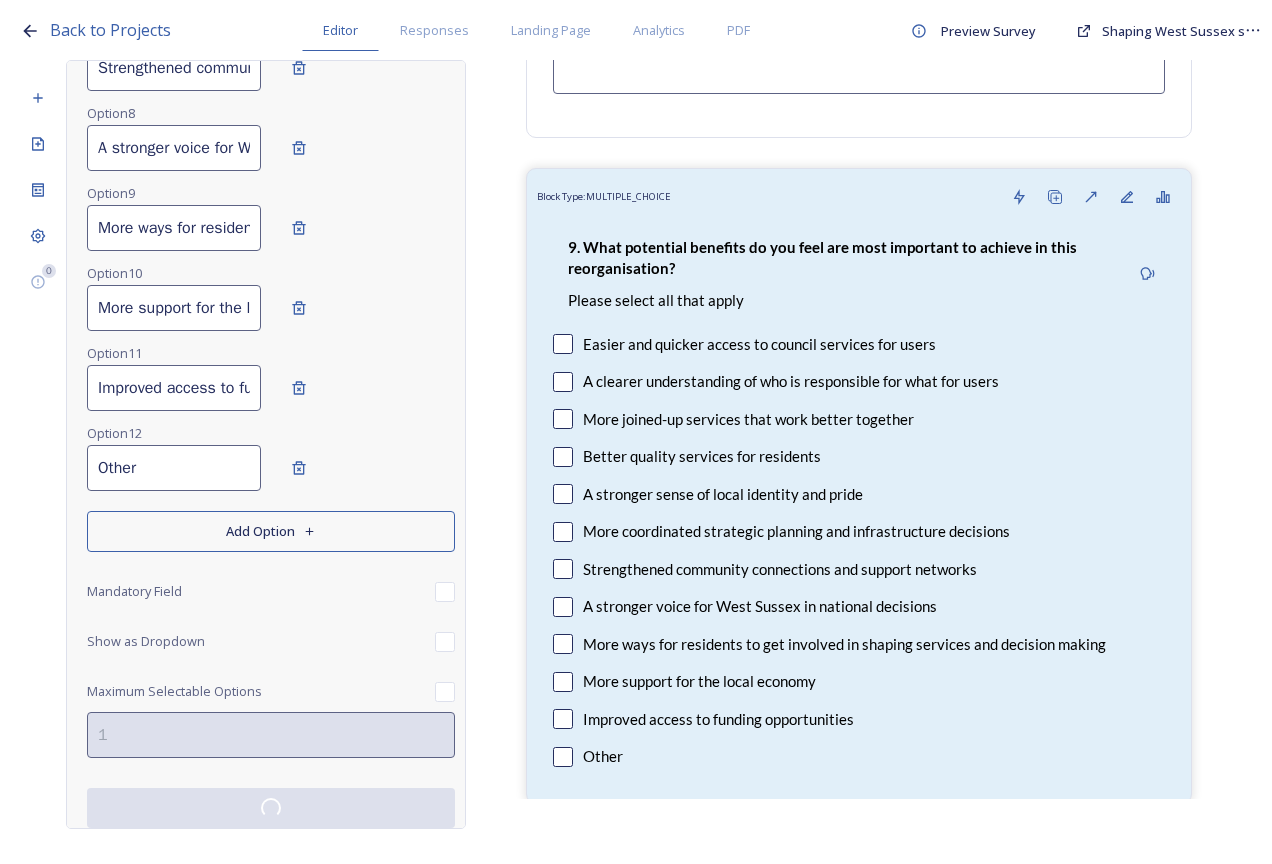 scroll, scrollTop: 885, scrollLeft: 0, axis: vertical 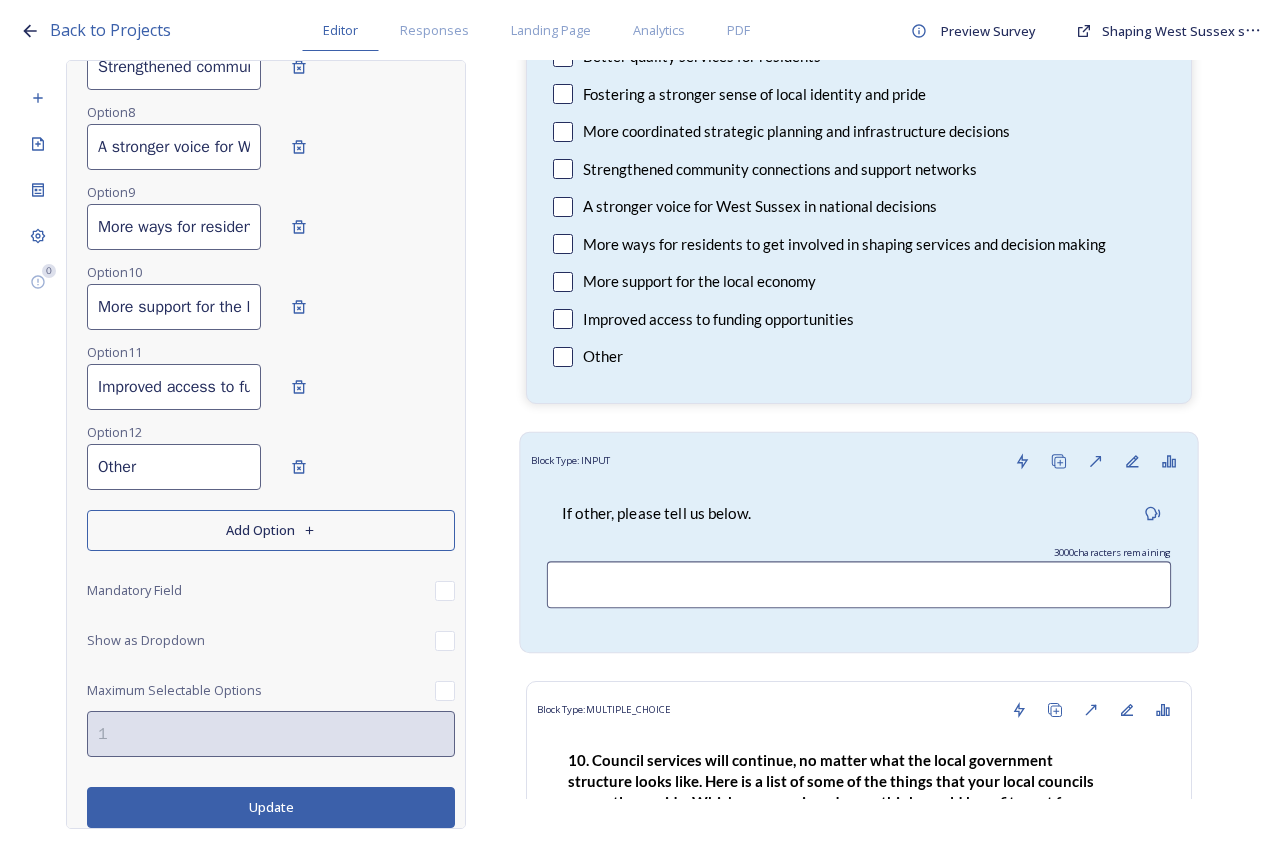 click on "If other, please tell us below." at bounding box center [656, 513] 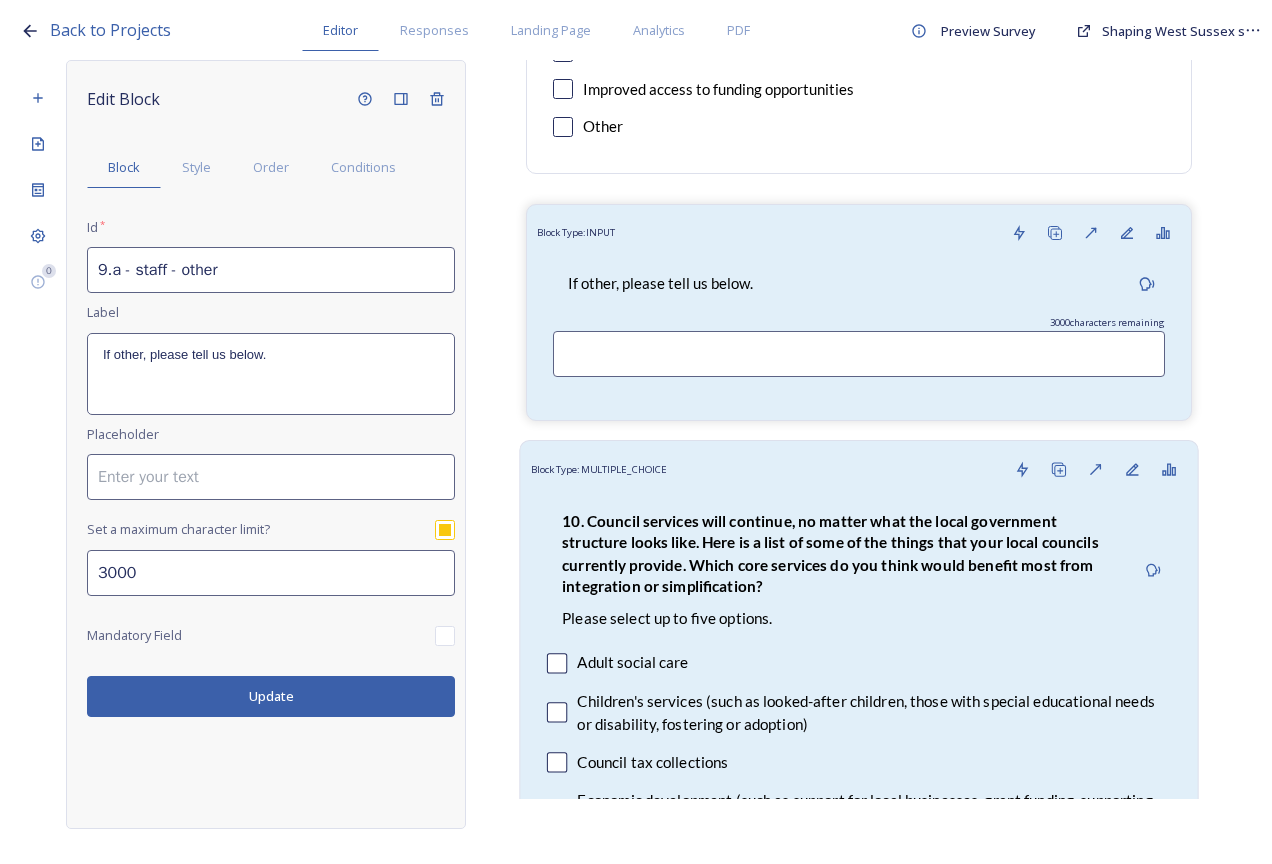 scroll, scrollTop: 19752, scrollLeft: 0, axis: vertical 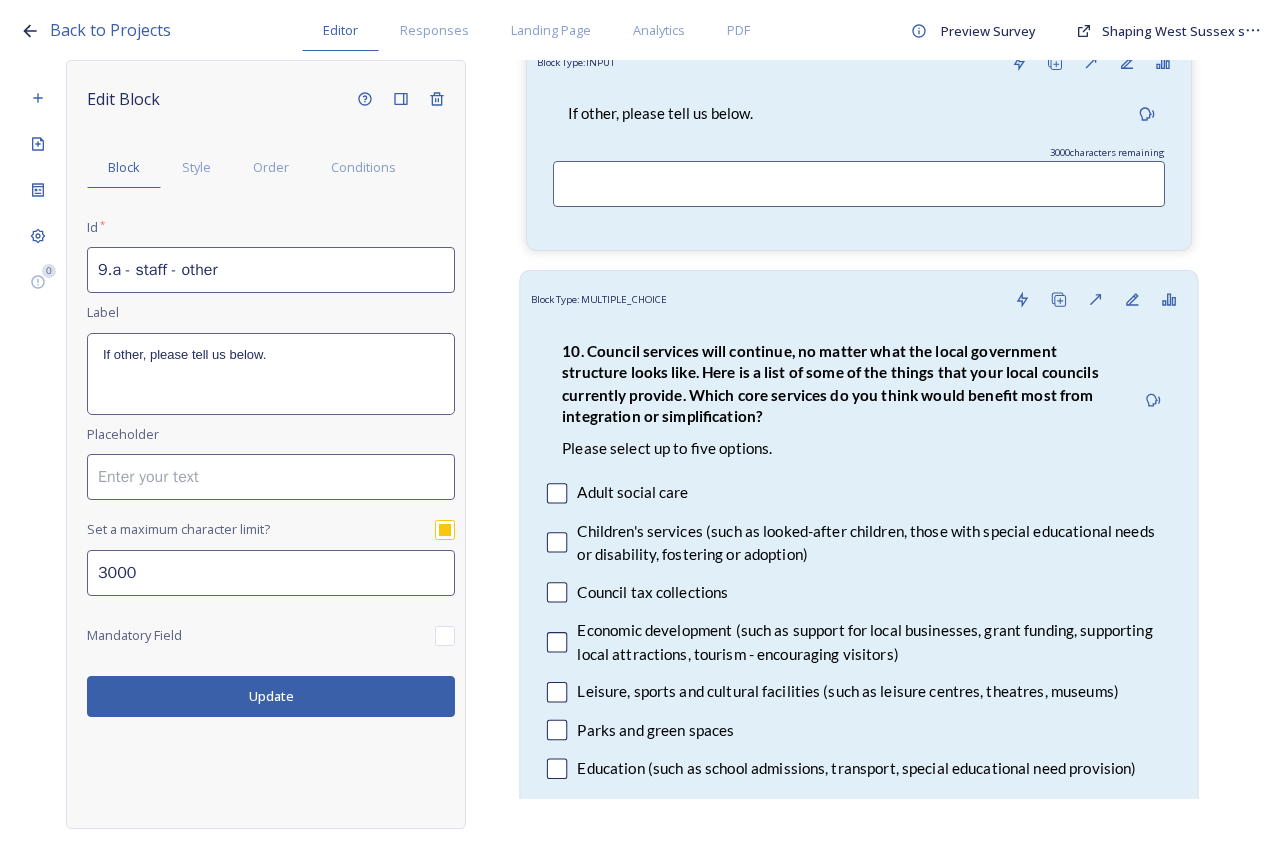 click on "10. Council services will continue, no matter what the local government structure looks like. Here is a list of some of the things that your local councils currently provide. ﻿Which core services do you think would benefit most from integration or simplification?" at bounding box center (832, 383) 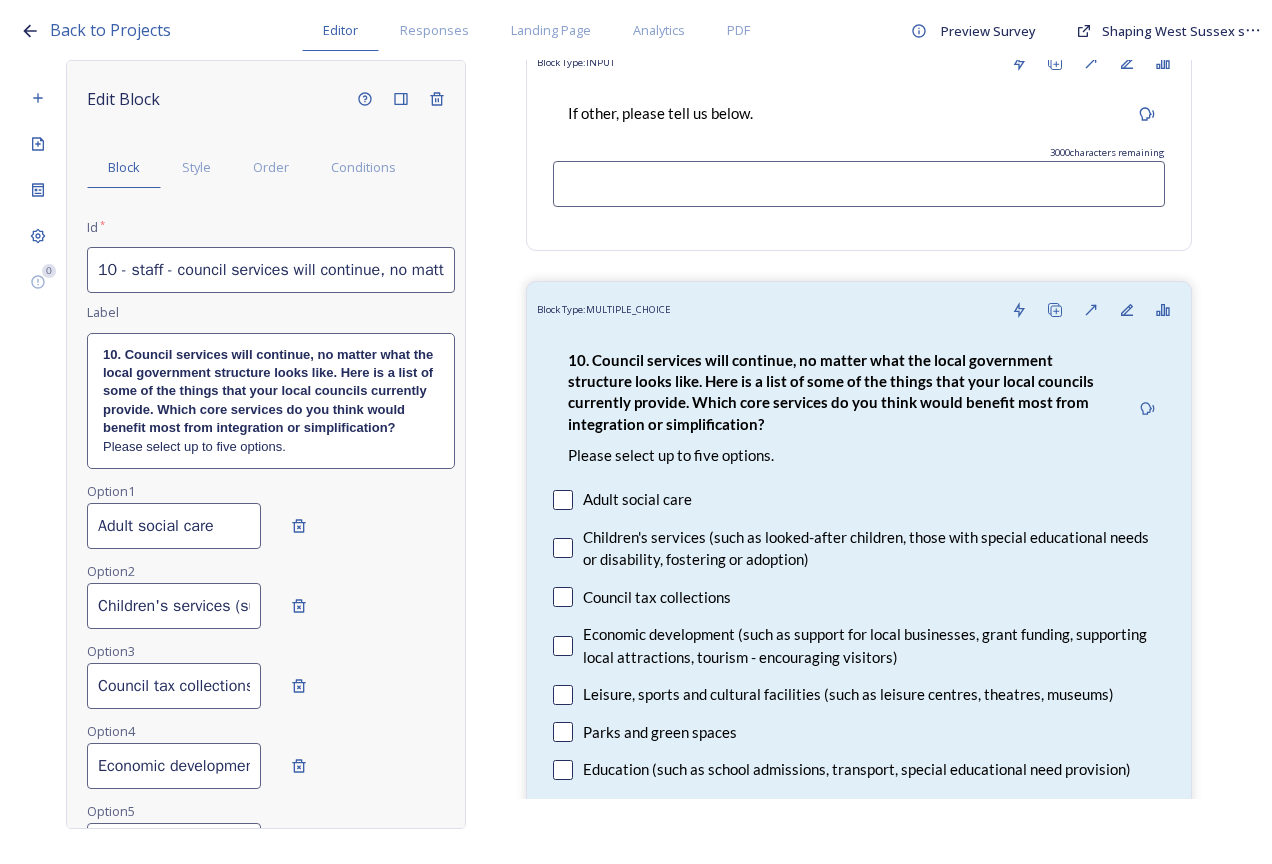 click on "10. Council services will continue, no matter what the local government structure looks like. Here is a list of some of the things that your local councils currently provide. ﻿Which core services do you think would benefit most from integration or simplification?" at bounding box center (271, 392) 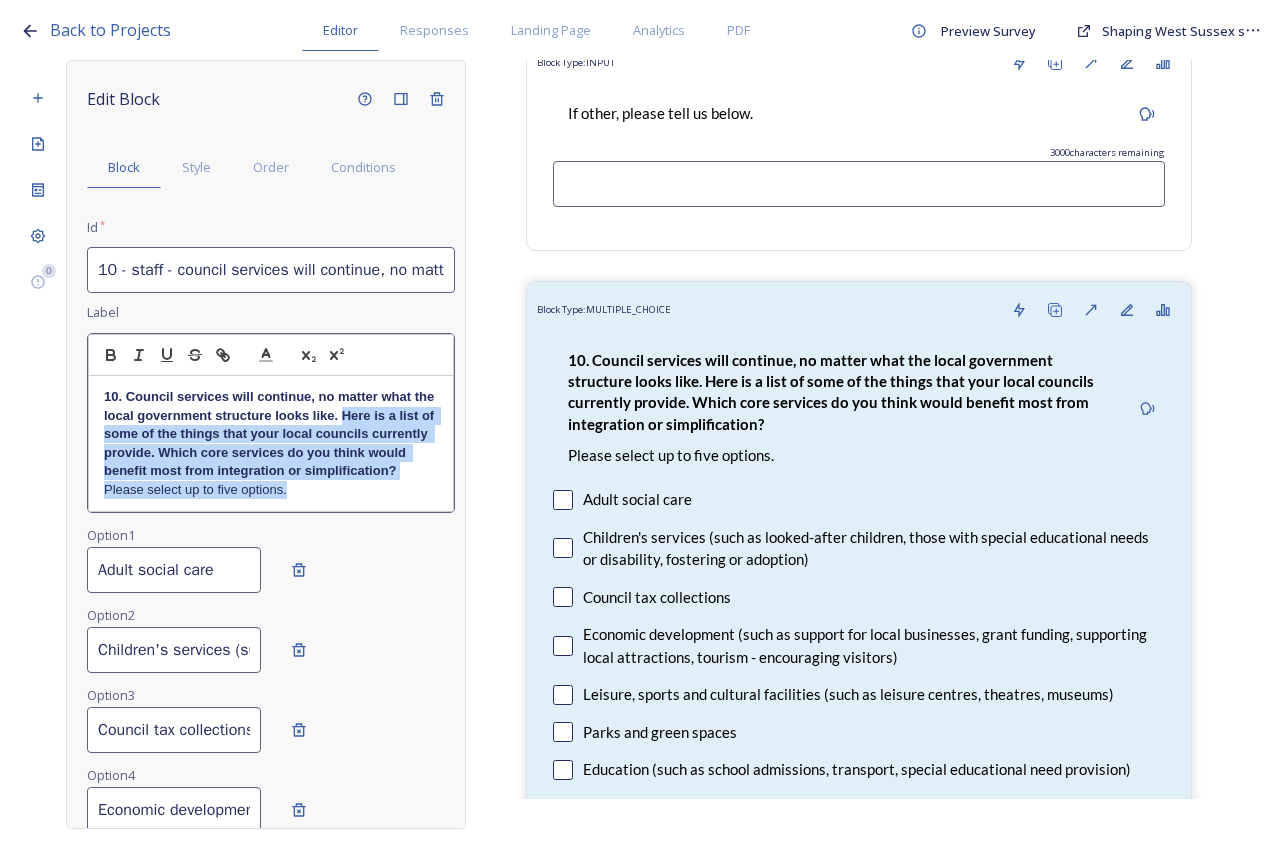 drag, startPoint x: 372, startPoint y: 420, endPoint x: 387, endPoint y: 505, distance: 86.313385 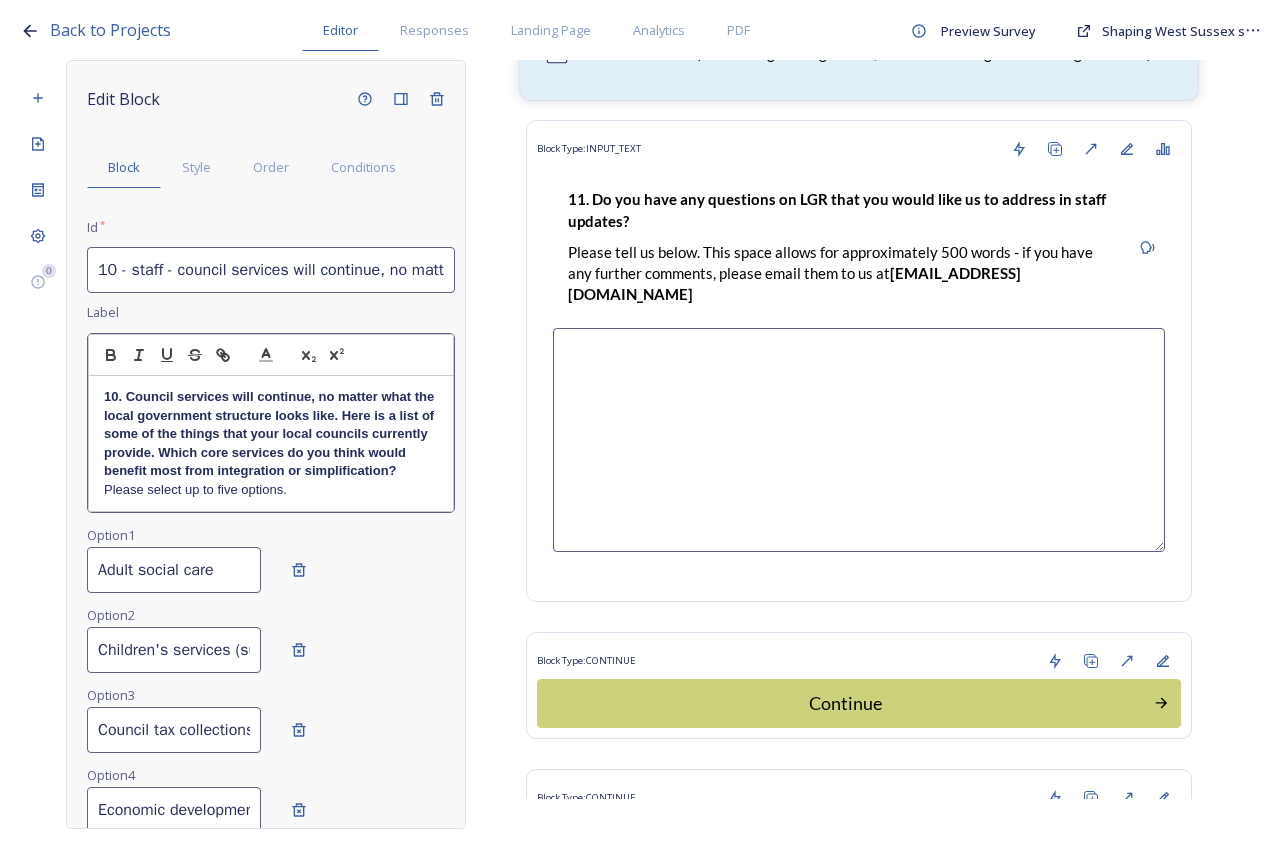 scroll, scrollTop: 20852, scrollLeft: 0, axis: vertical 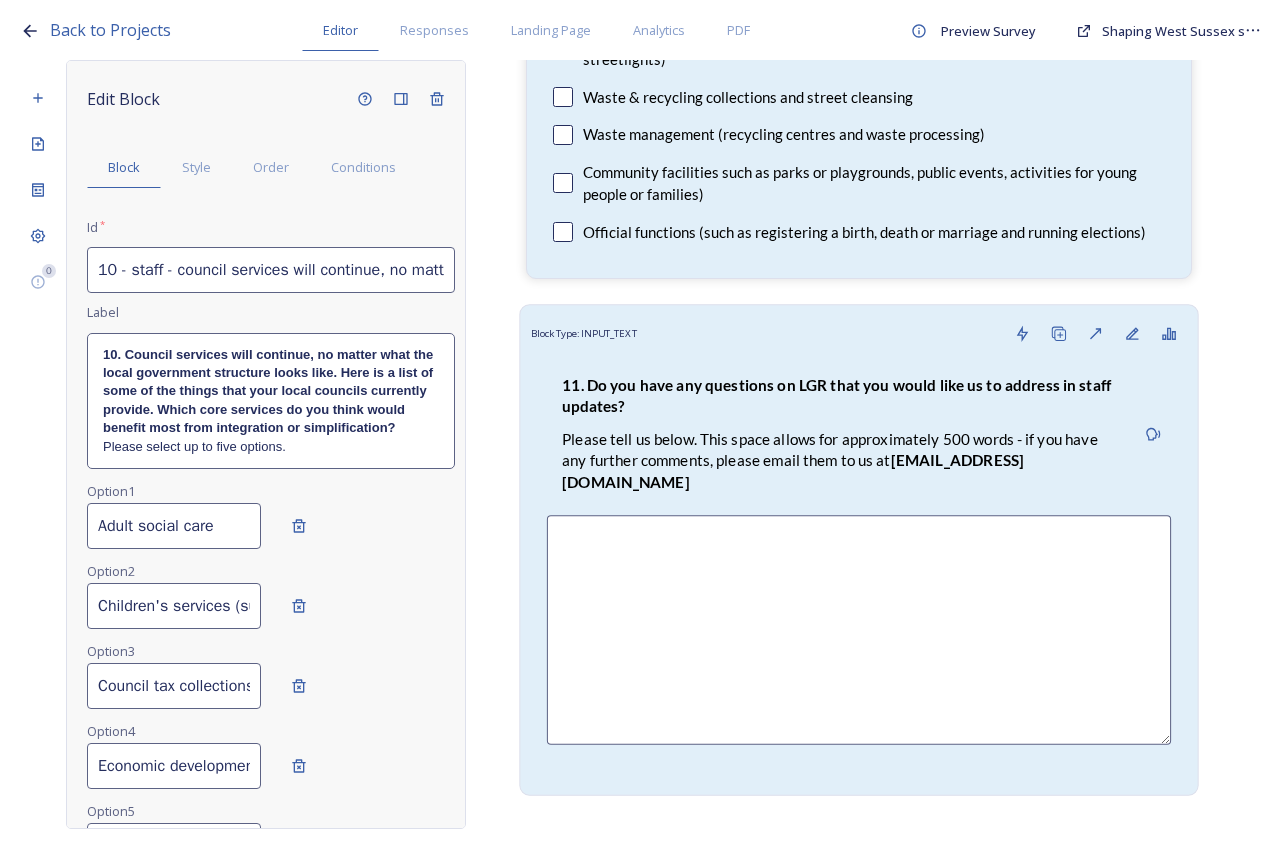 click on "11. Do you have any questions on LGR that you would like us to address in staff updates?" at bounding box center (838, 396) 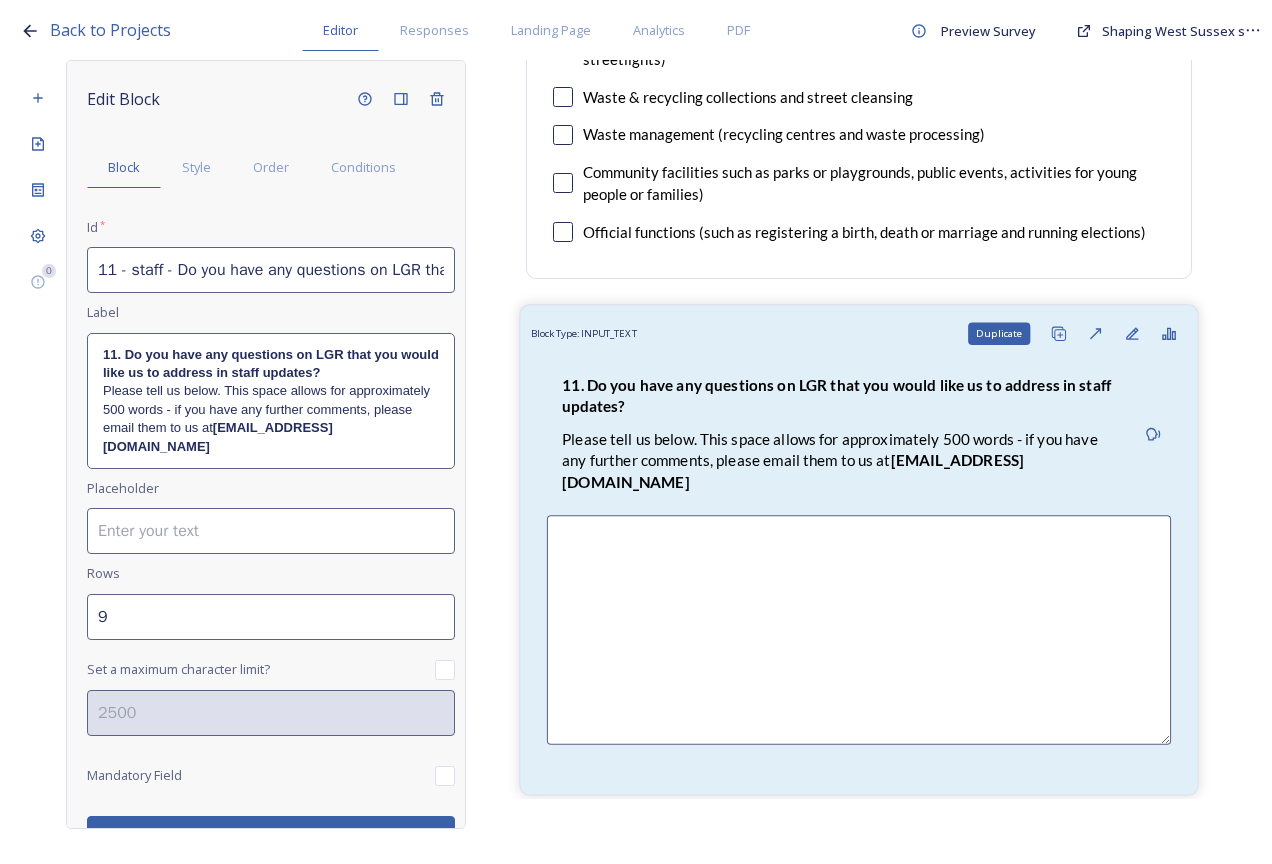 click 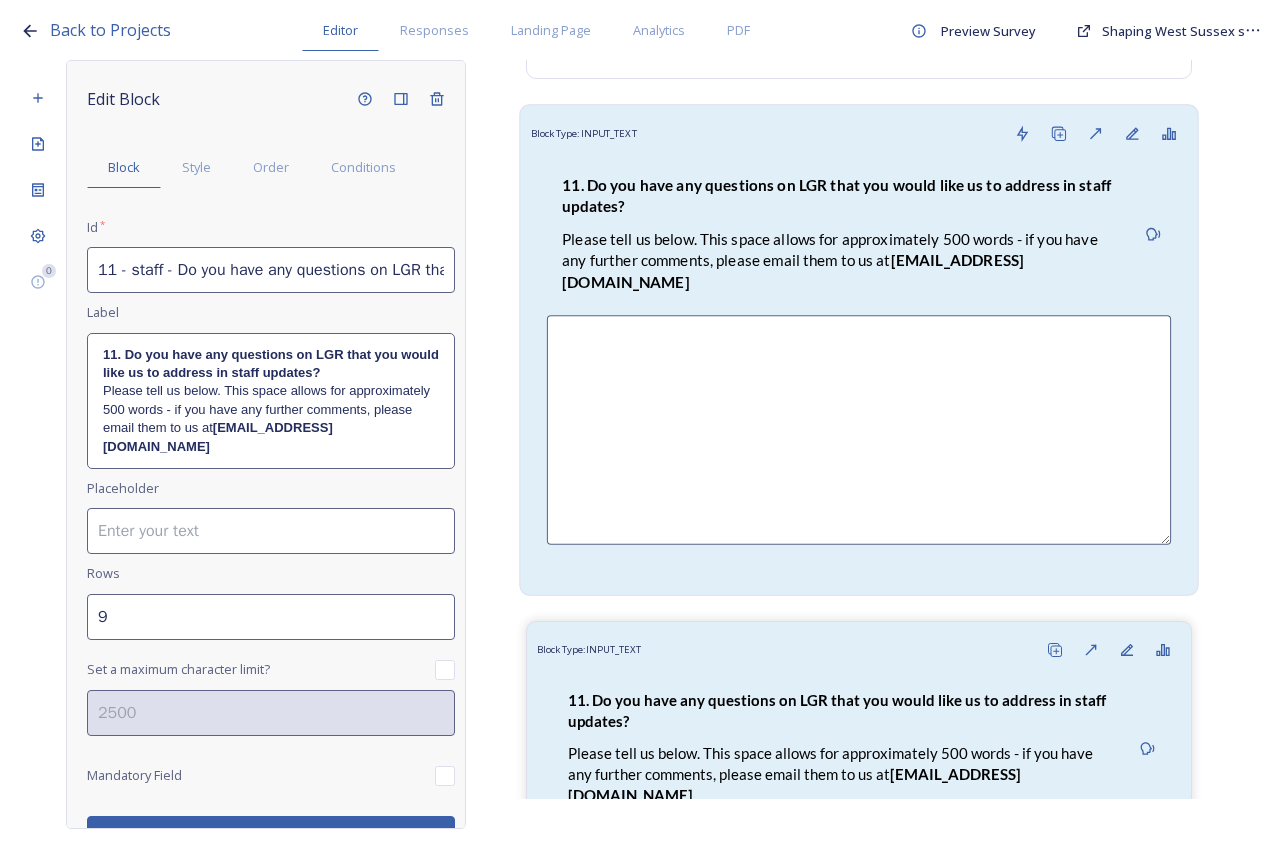 scroll, scrollTop: 20952, scrollLeft: 0, axis: vertical 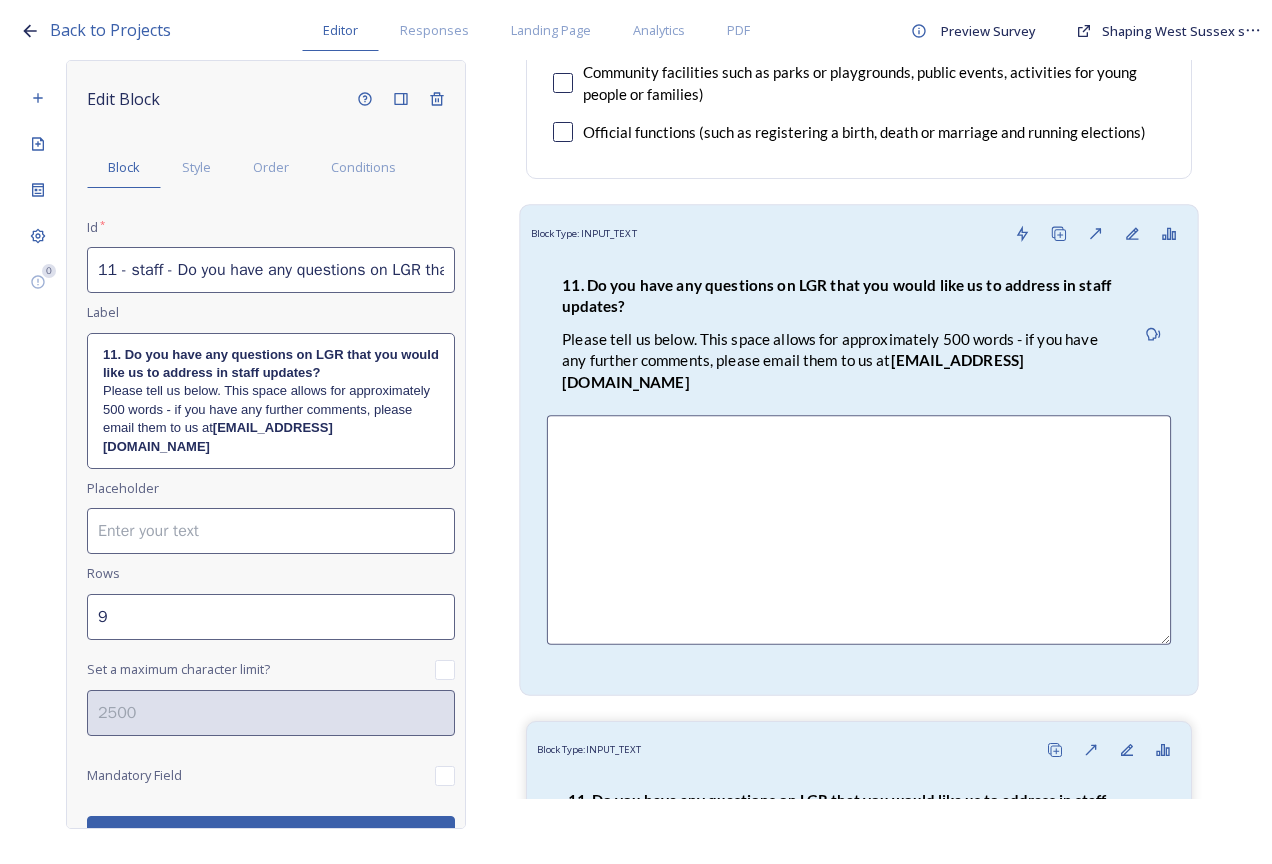 drag, startPoint x: 786, startPoint y: 333, endPoint x: 744, endPoint y: 326, distance: 42.579338 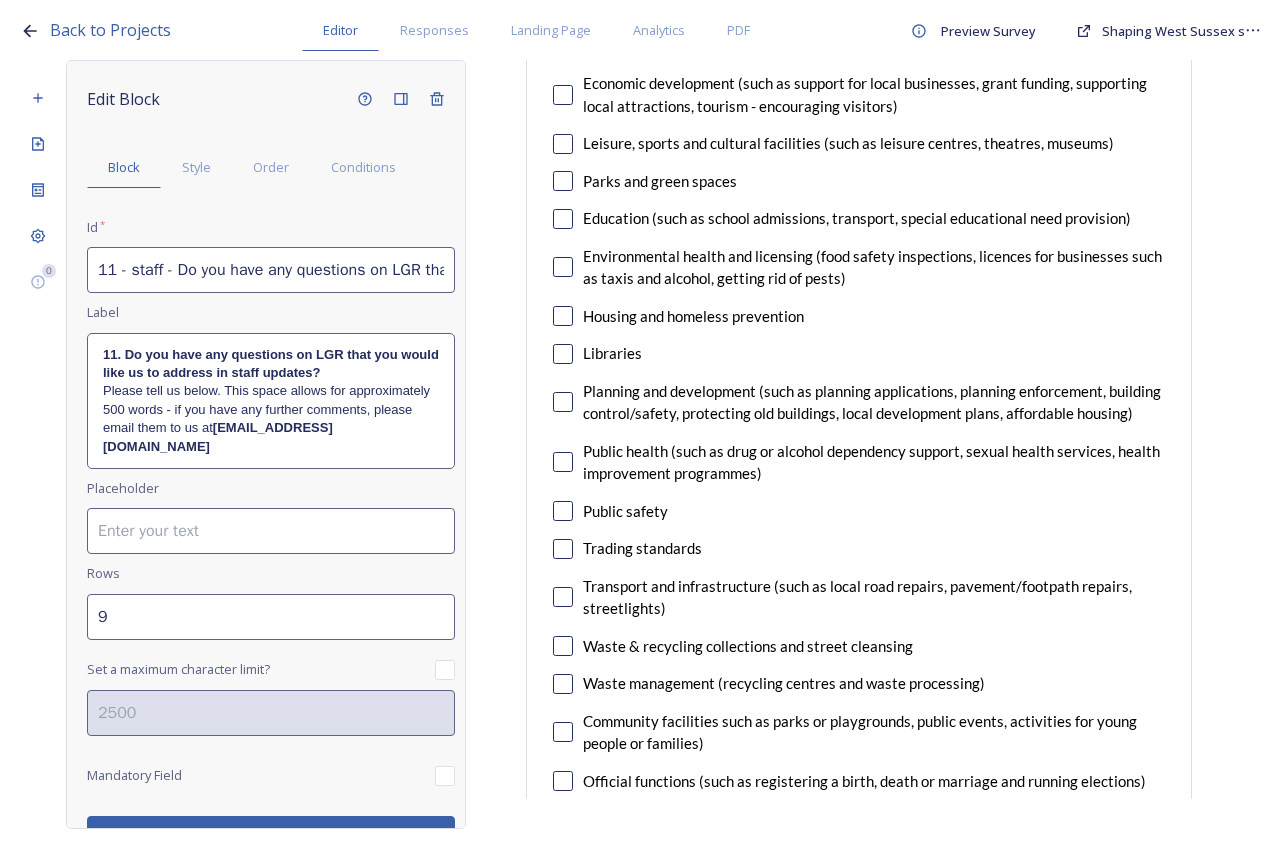 scroll, scrollTop: 20452, scrollLeft: 0, axis: vertical 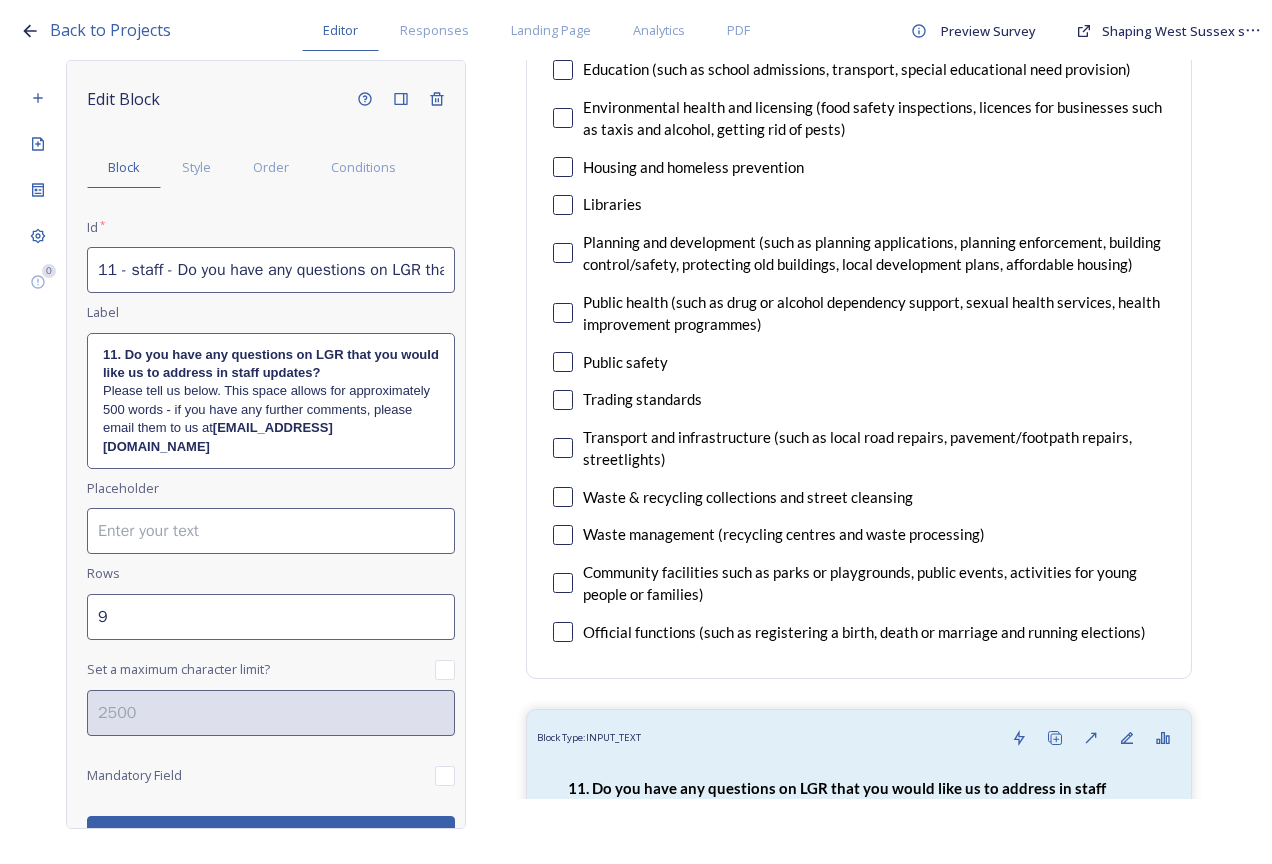 click on "11 - staff - Do you have any questions on LGR that you would like us to address in staff updates?" at bounding box center [271, 270] 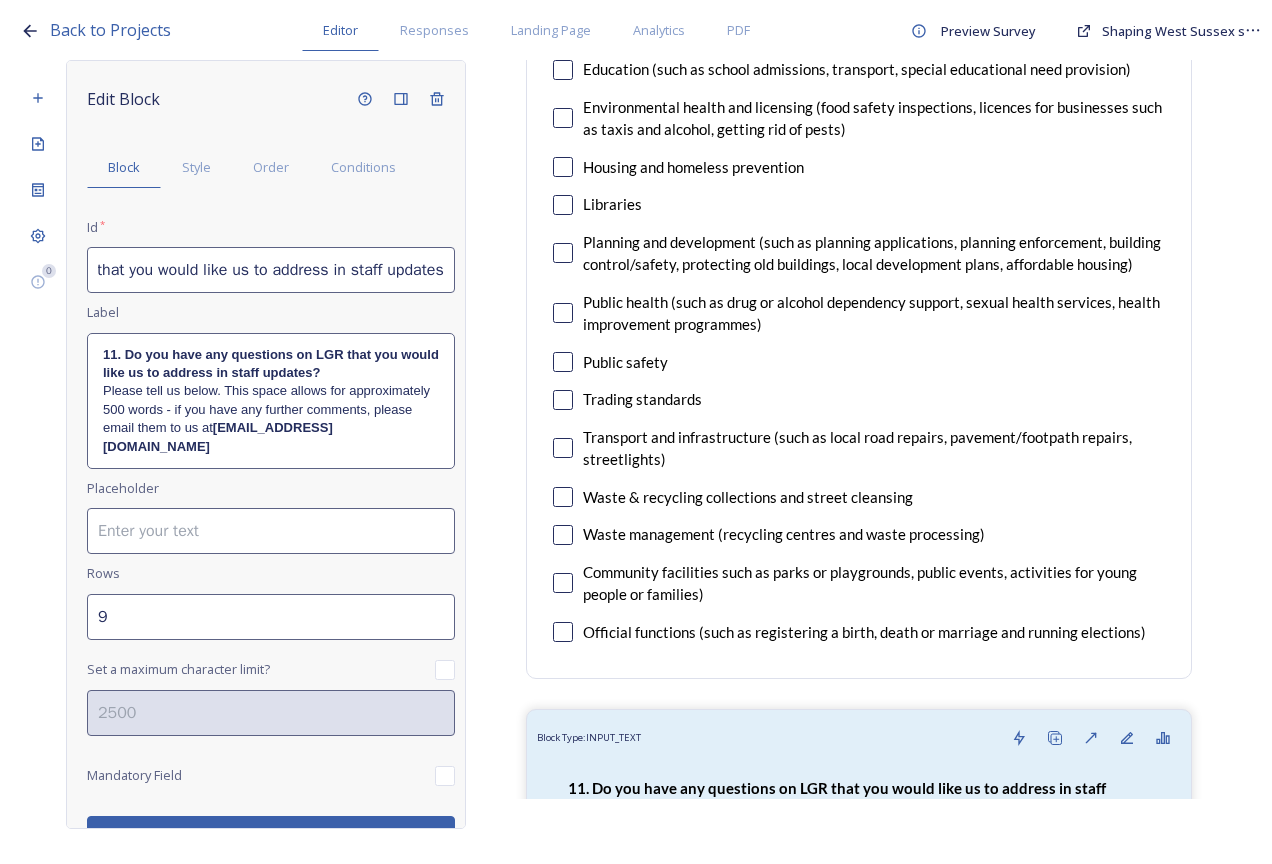 scroll, scrollTop: 0, scrollLeft: 334, axis: horizontal 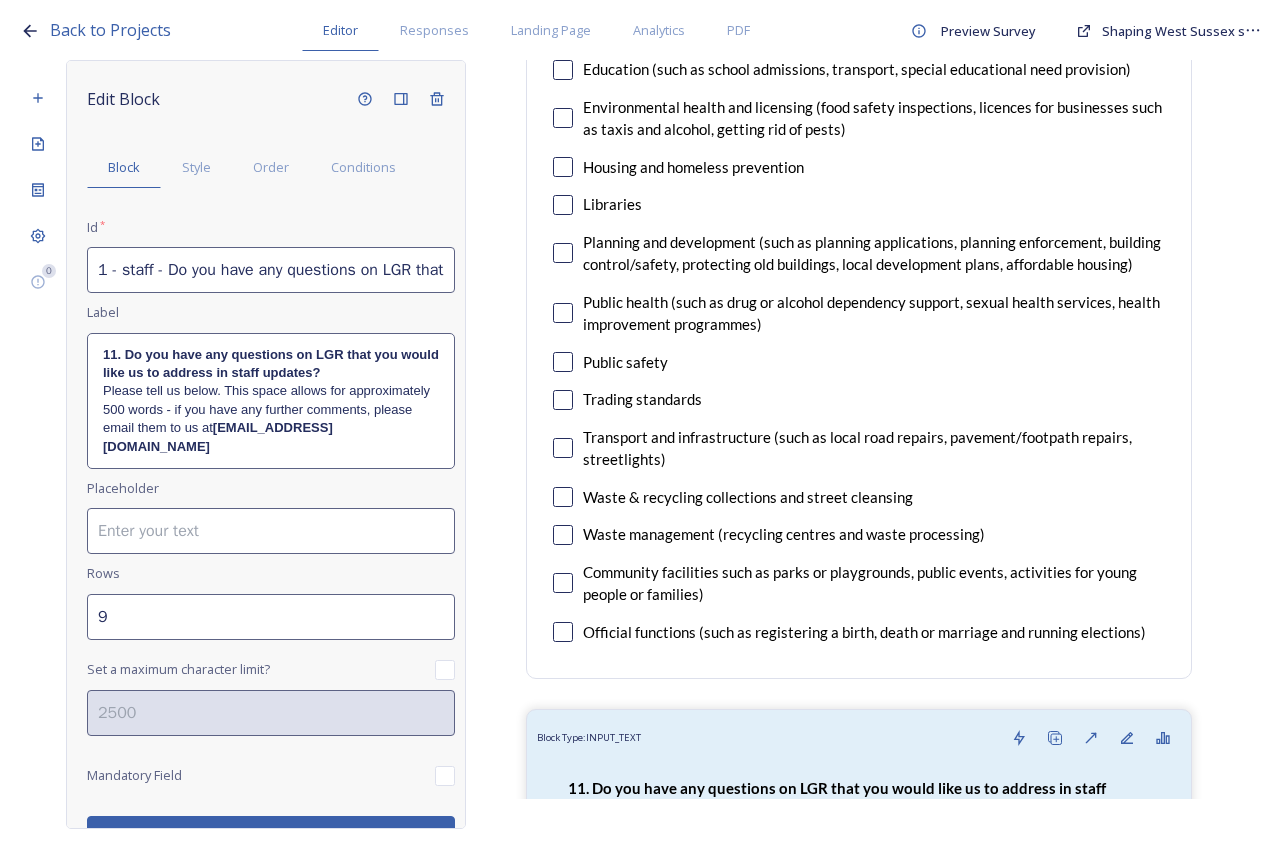drag, startPoint x: 431, startPoint y: 273, endPoint x: 169, endPoint y: 257, distance: 262.4881 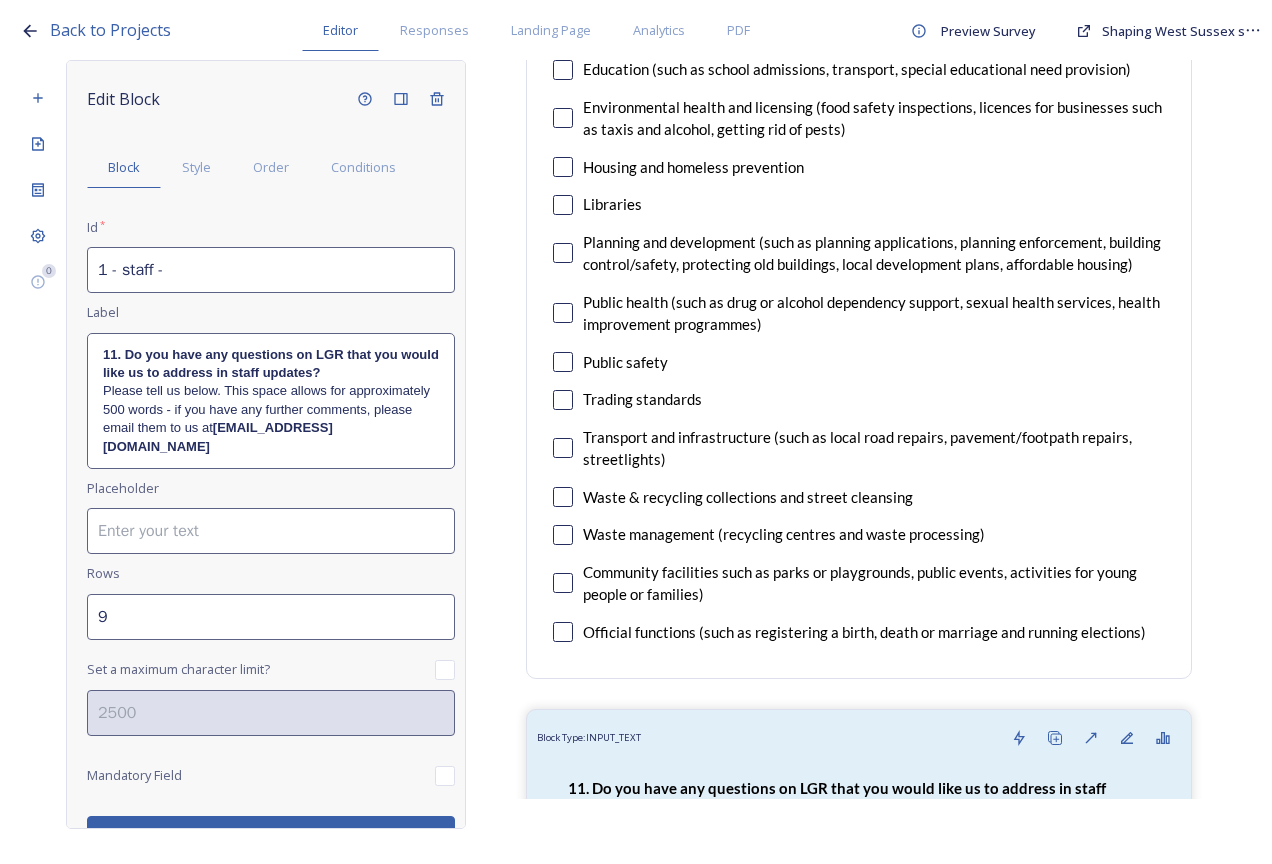 click on "1 - staff -" at bounding box center (271, 270) 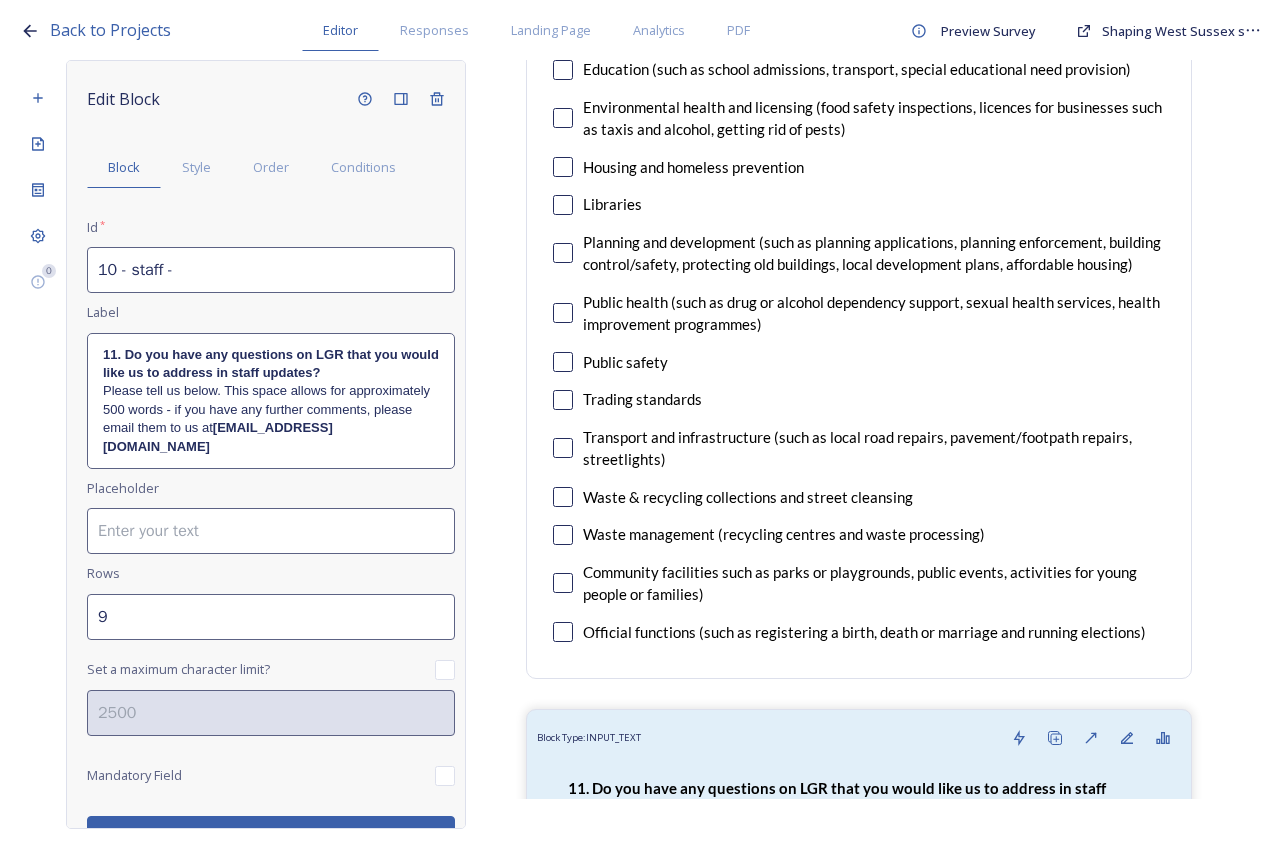 click on "10 - staff -" at bounding box center [271, 270] 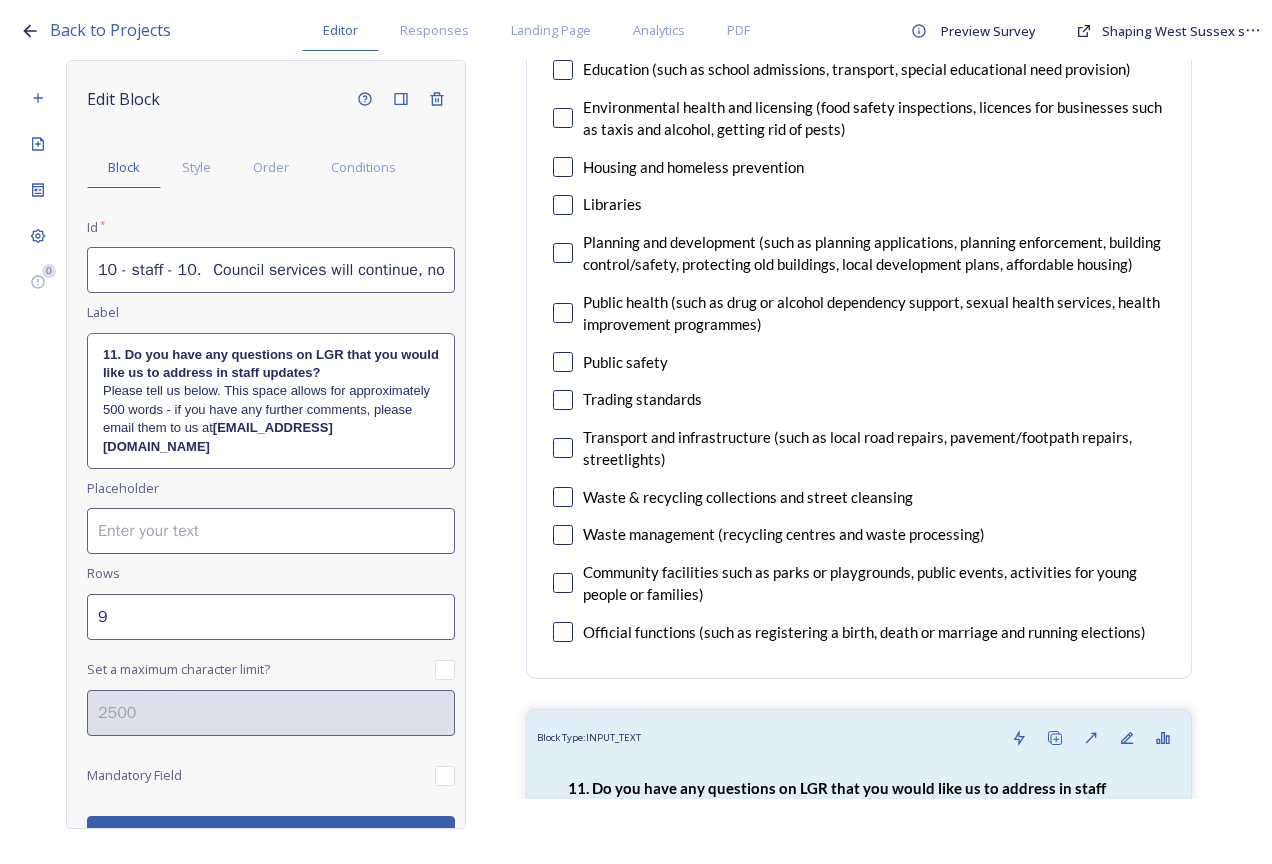 scroll, scrollTop: 0, scrollLeft: 1100, axis: horizontal 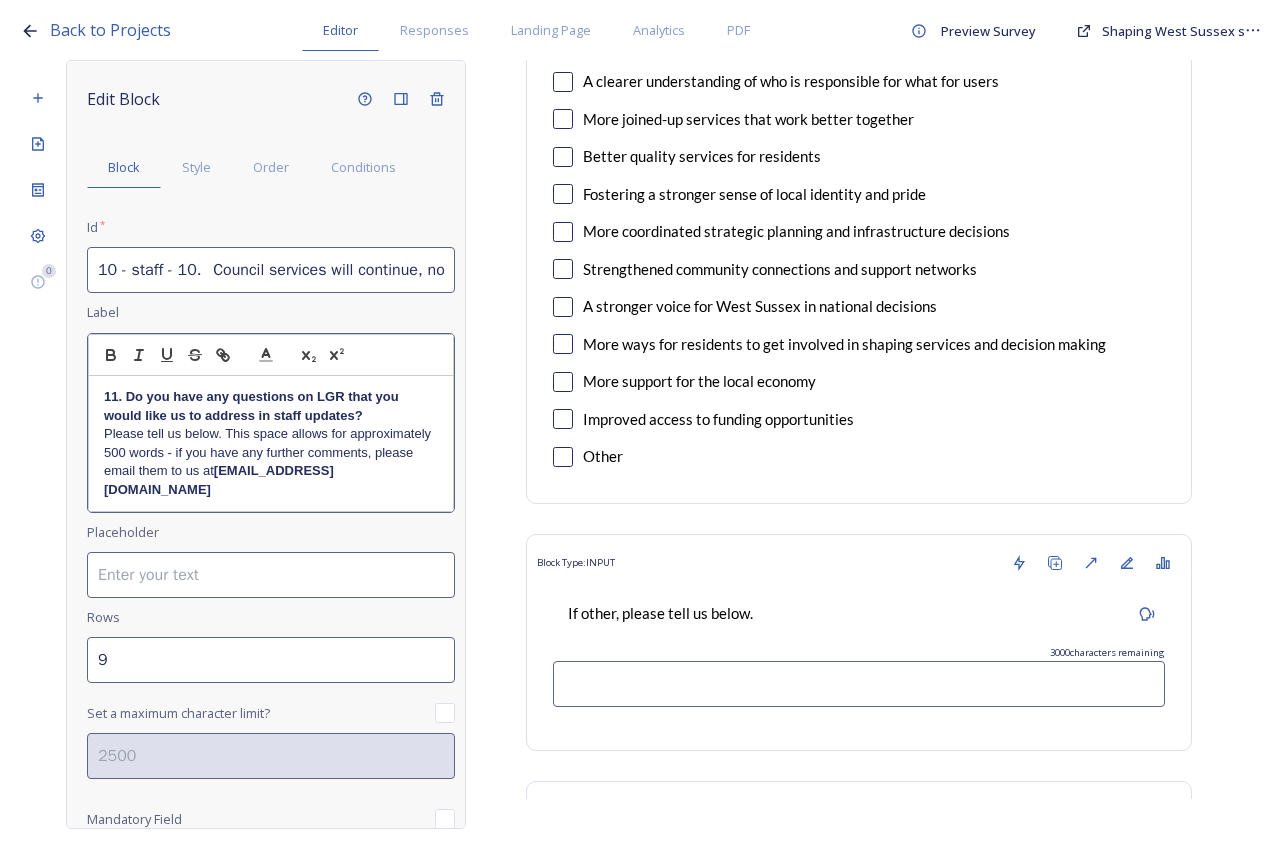 click on "11. Do you have any questions on LGR that you would like us to address in staff updates?" at bounding box center (271, 406) 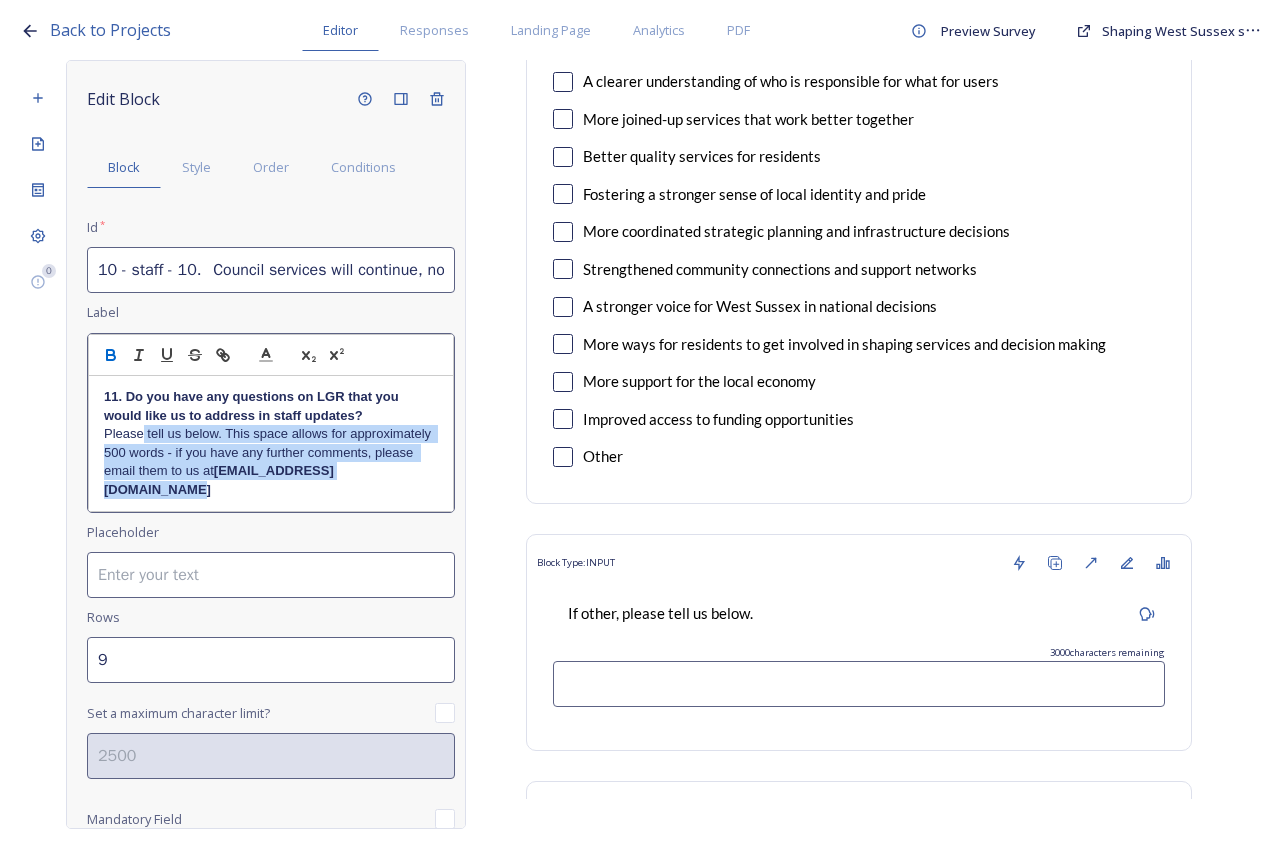 drag, startPoint x: 150, startPoint y: 442, endPoint x: 140, endPoint y: 428, distance: 17.20465 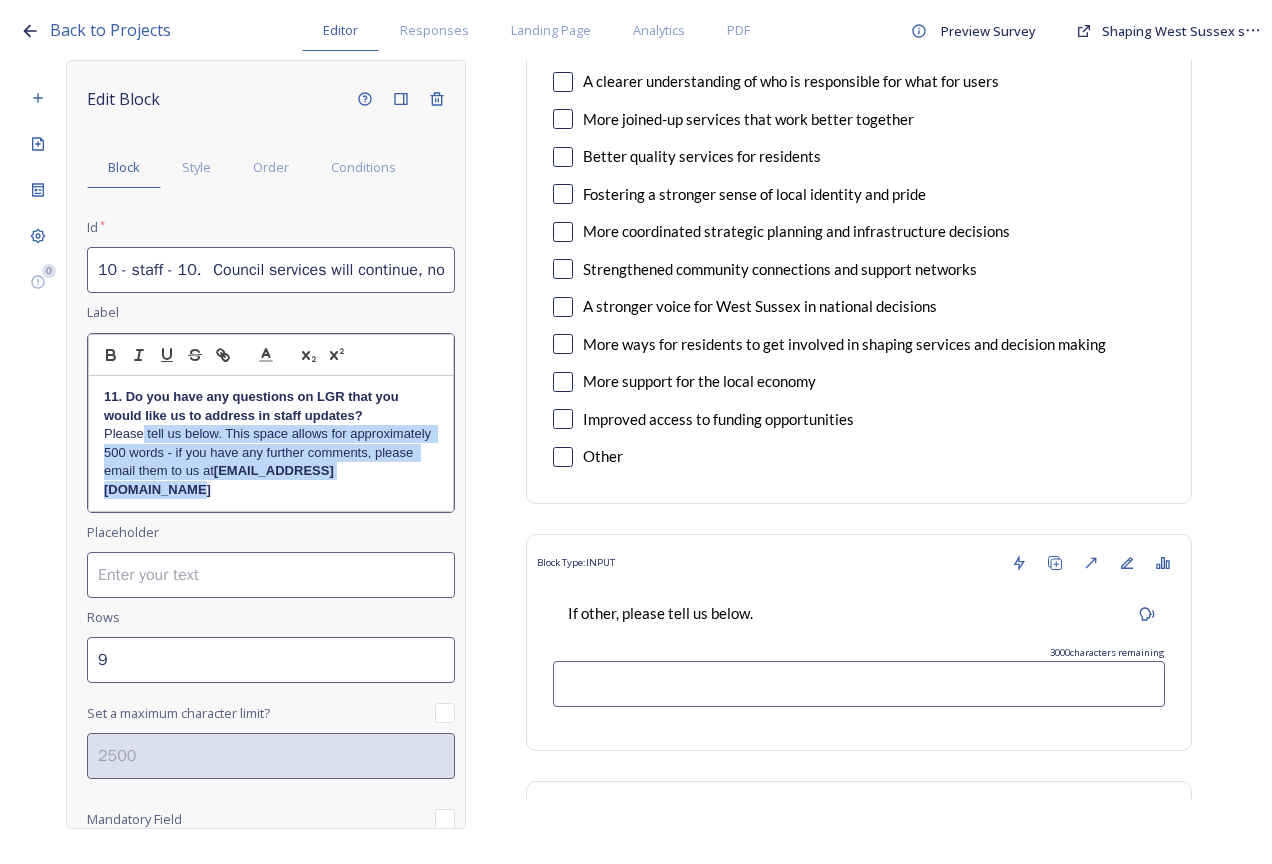 click on "﻿Please tell us below. This space allows for approximately 500 words - if you have any further comments, please email them to us at  LGRquestions@horsham.gov.uk" at bounding box center (271, 462) 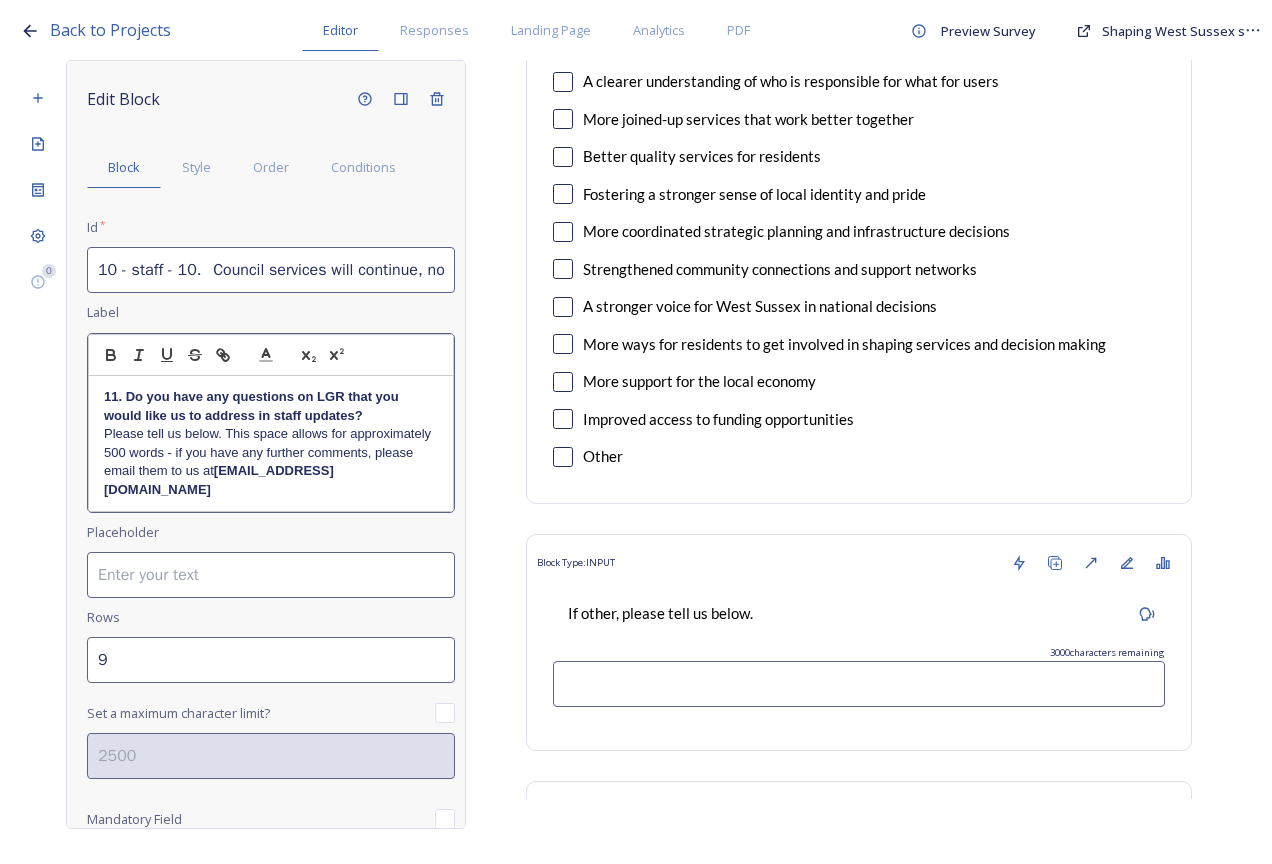 click on "﻿Please tell us below. This space allows for approximately 500 words - if you have any further comments, please email them to us at  LGRquestions@horsham.gov.uk" at bounding box center [271, 462] 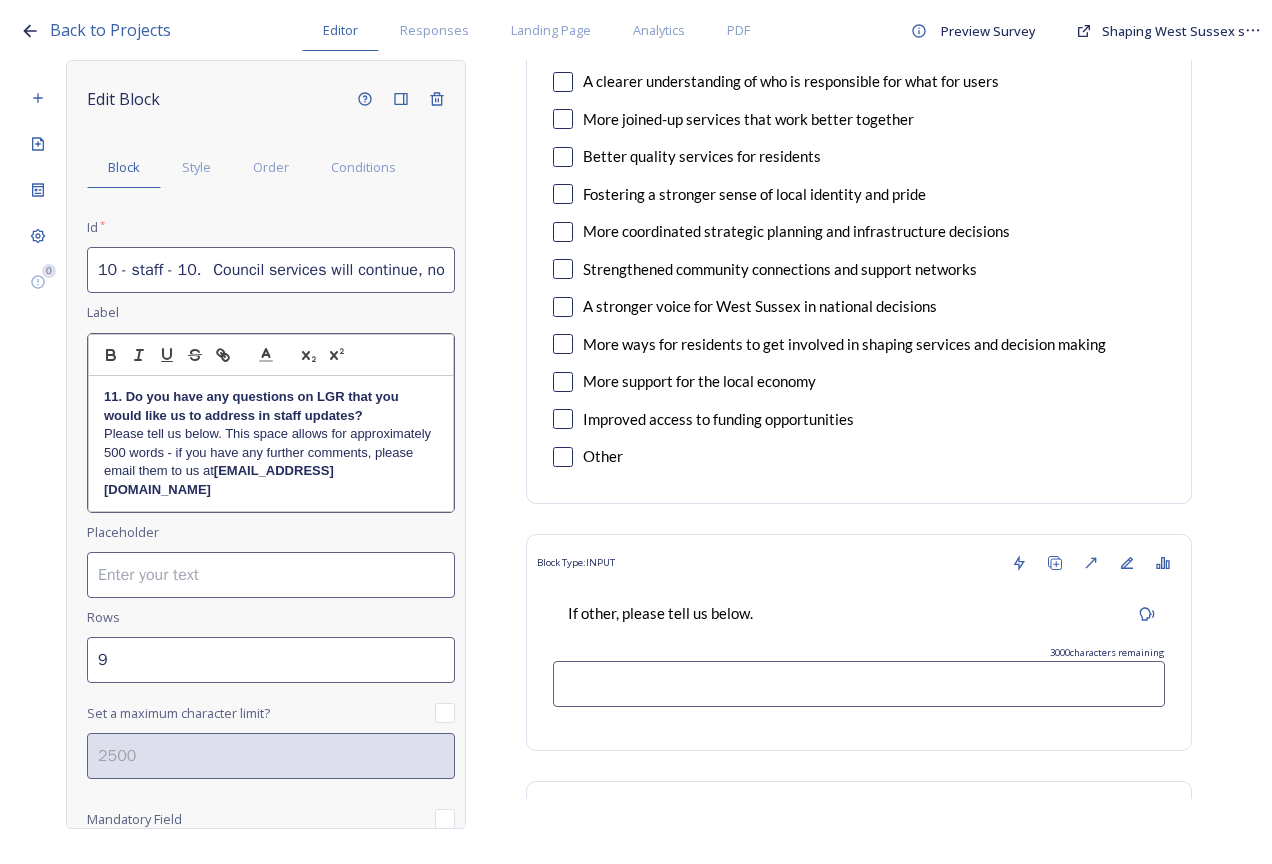 click on "﻿Please tell us below. This space allows for approximately 500 words - if you have any further comments, please email them to us at  LGRquestions@horsham.gov.uk" at bounding box center [271, 462] 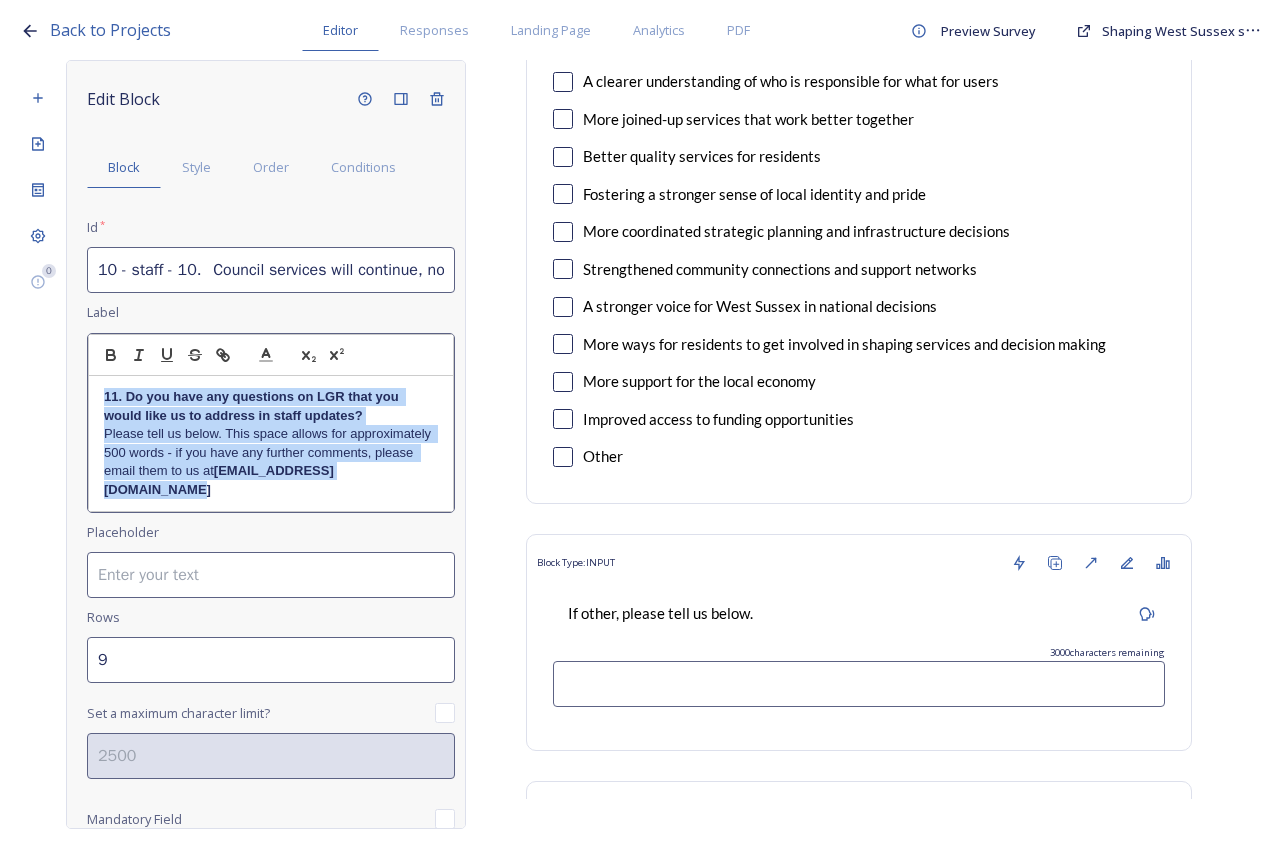 drag, startPoint x: 335, startPoint y: 498, endPoint x: 91, endPoint y: 393, distance: 265.6332 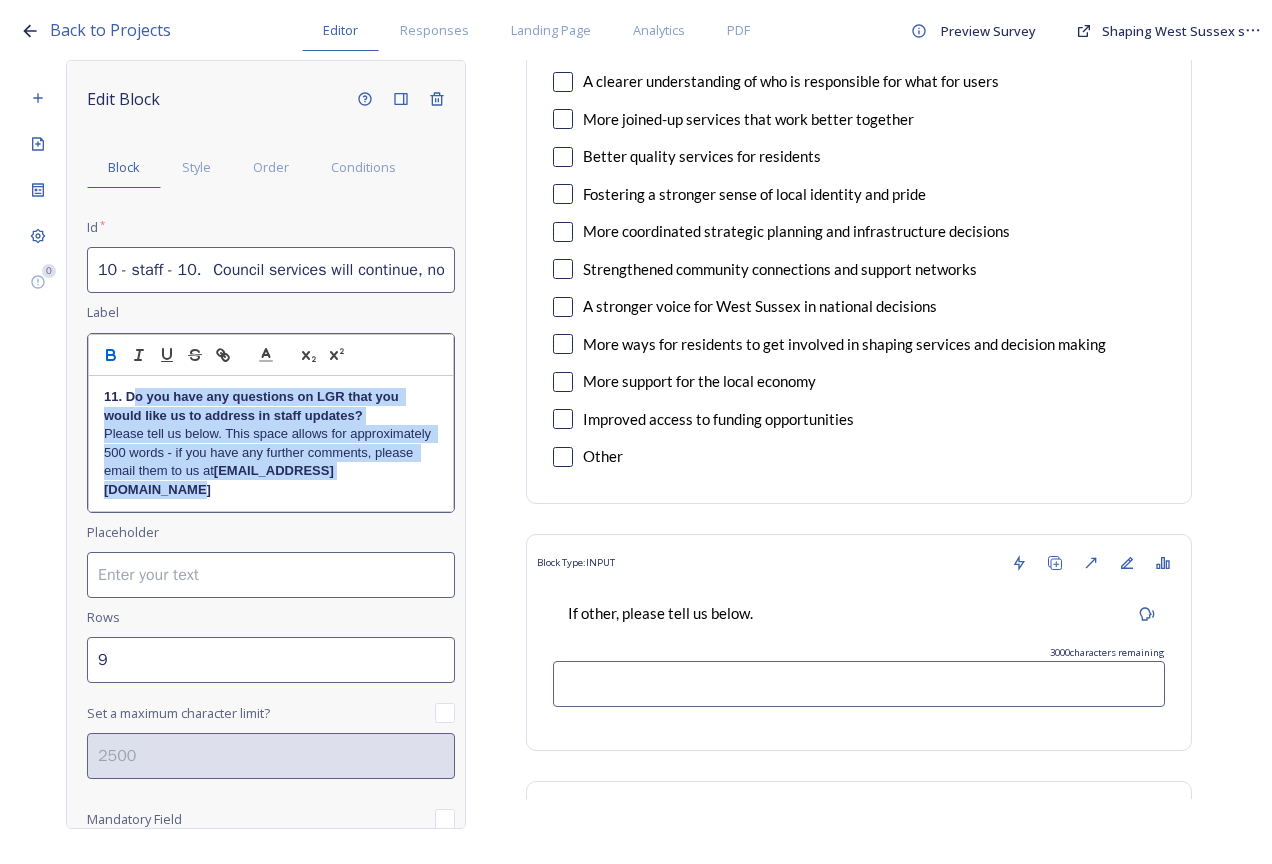 drag, startPoint x: 325, startPoint y: 492, endPoint x: 134, endPoint y: 386, distance: 218.44221 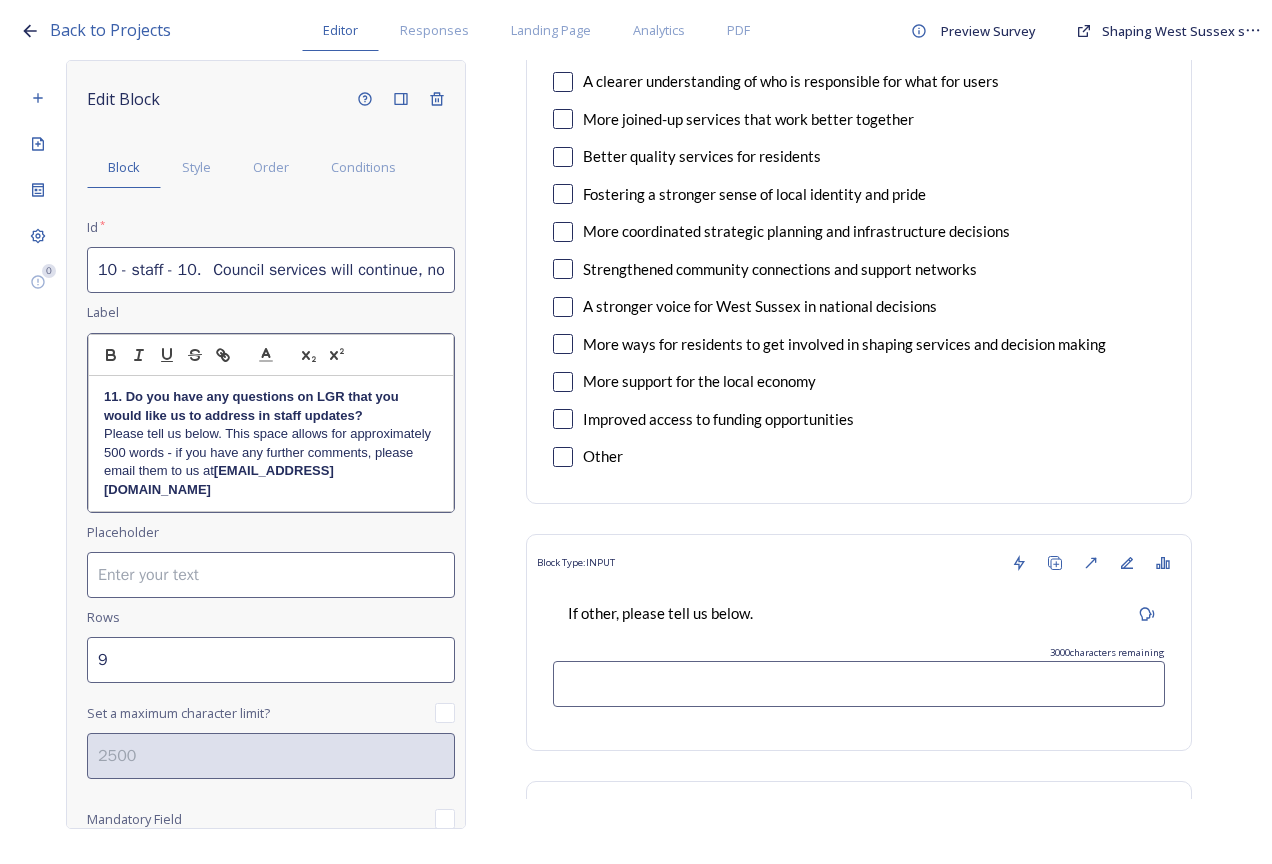 scroll, scrollTop: 0, scrollLeft: 0, axis: both 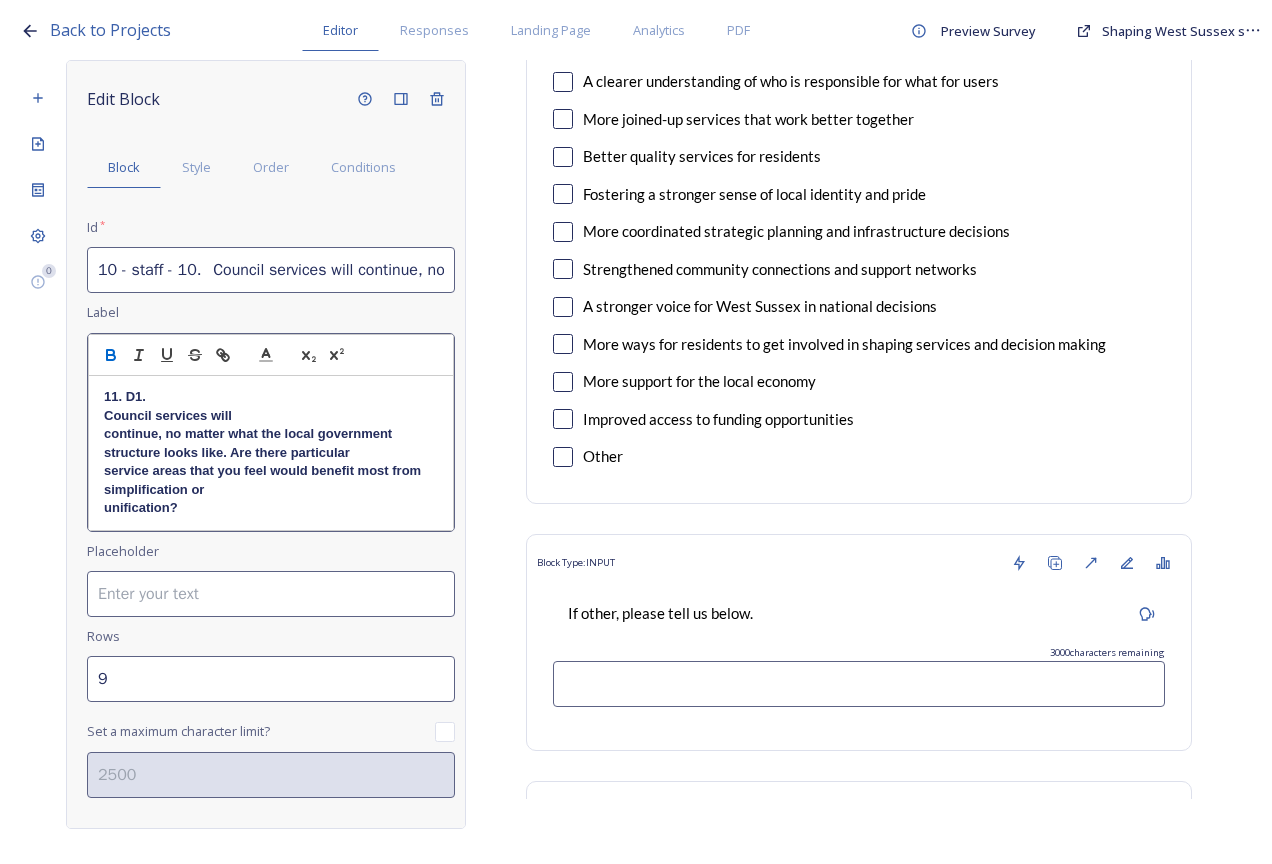 click on "11. D1." at bounding box center [271, 397] 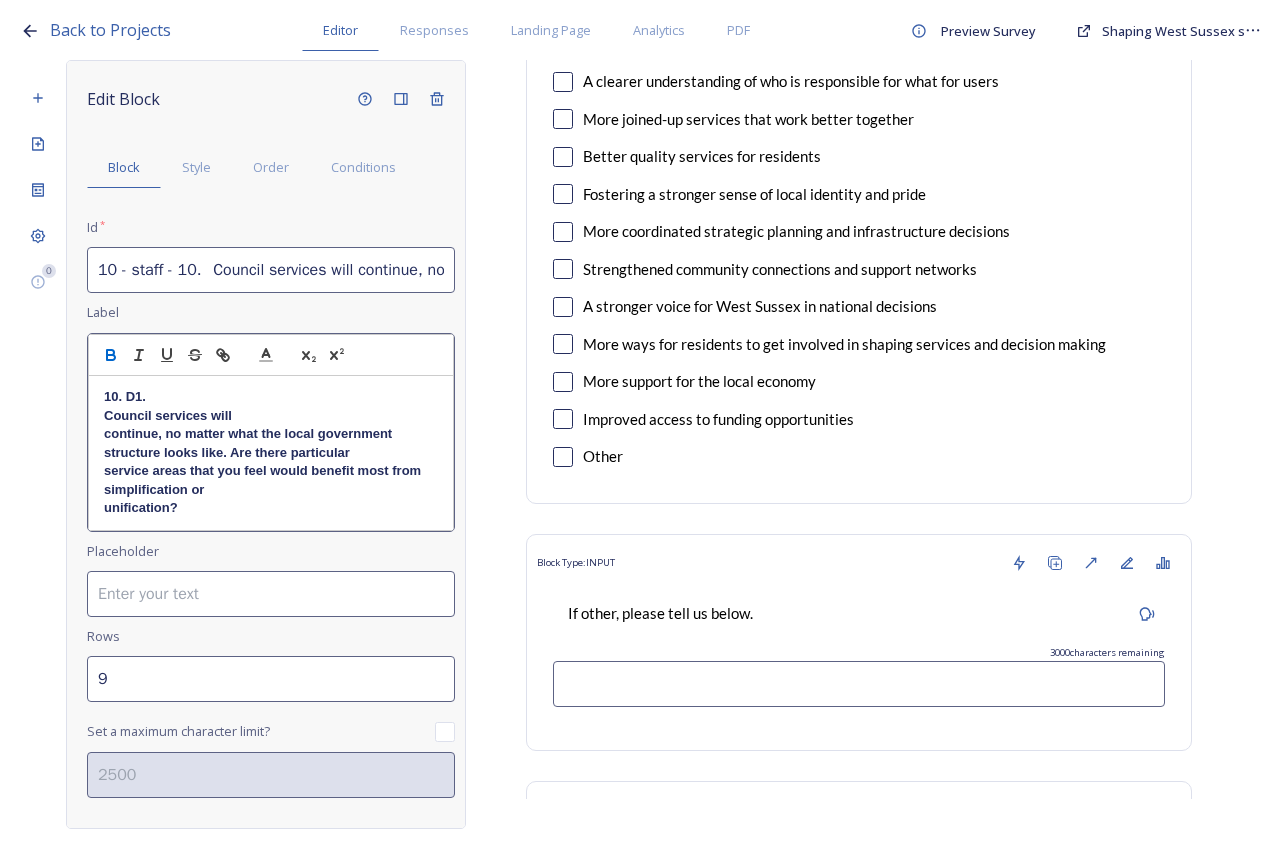 click on "10. D1.        Council services will continue, no matter what the local government structure looks like. Are there particular service areas that you feel would benefit most from simplification or unification?" at bounding box center [271, 452] 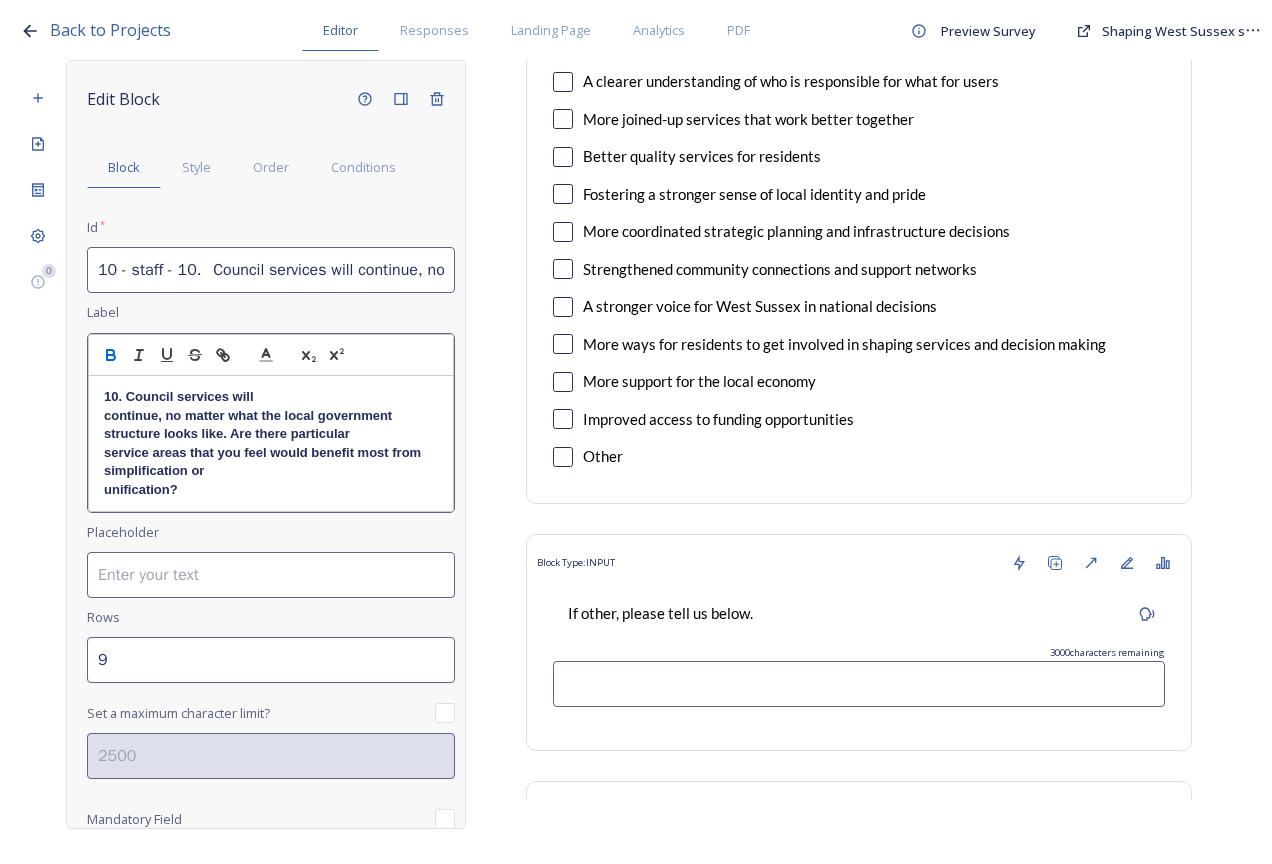 click on "10. Council services will" at bounding box center (271, 397) 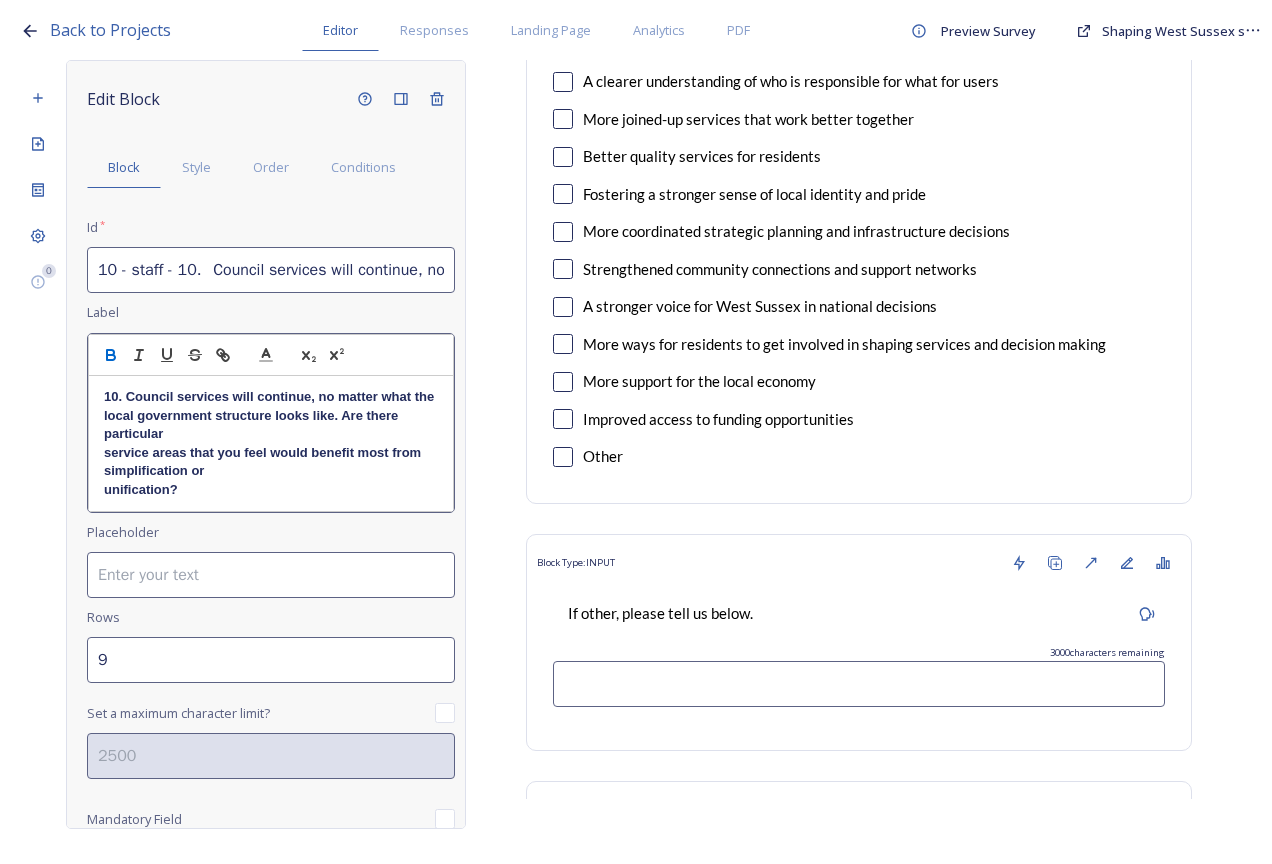 click on "10. Council services will continue, no matter what the local government structure looks like. Are there particular" at bounding box center (271, 415) 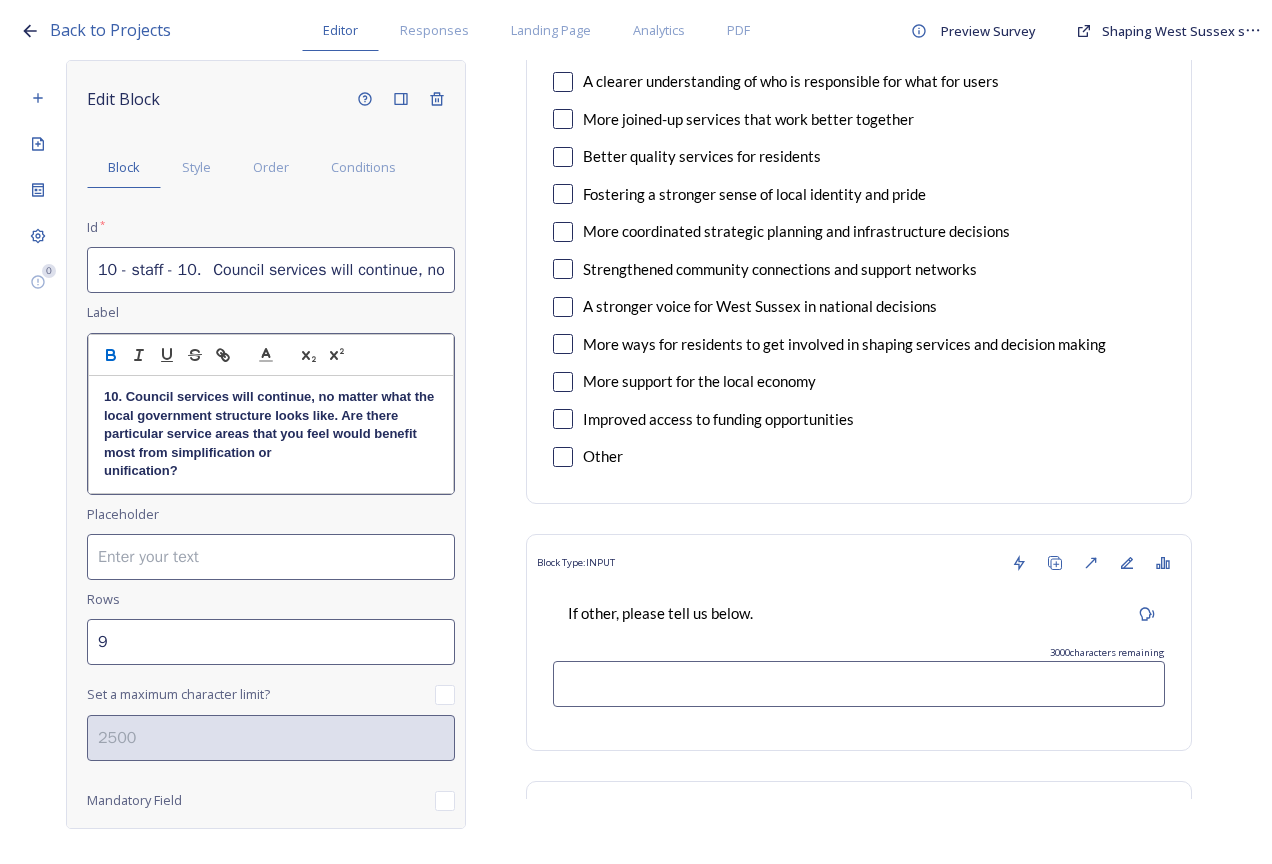 click on "10. Council services will continue, no matter what the local government structure looks like. Are there particular service areas that you feel would benefit most from simplification or" at bounding box center (271, 425) 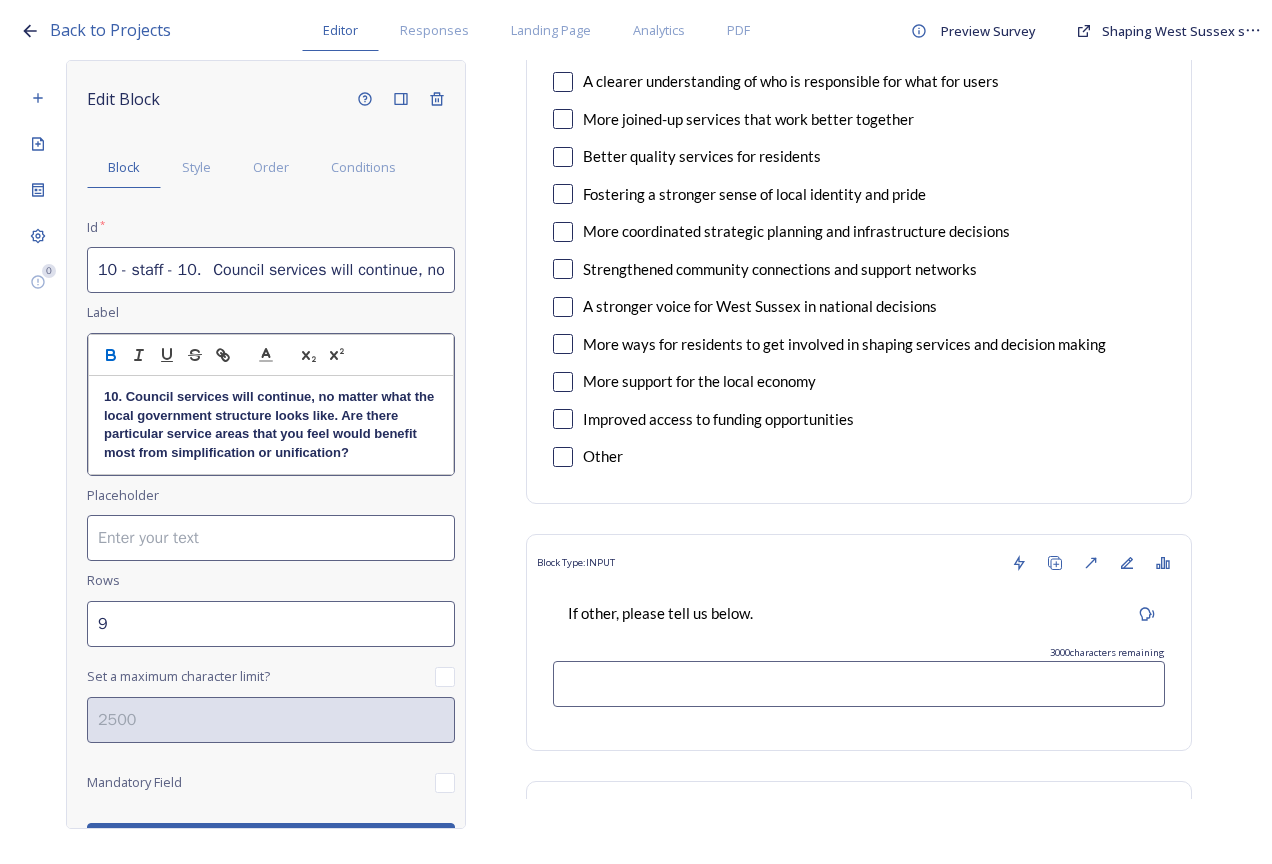 scroll, scrollTop: 36, scrollLeft: 0, axis: vertical 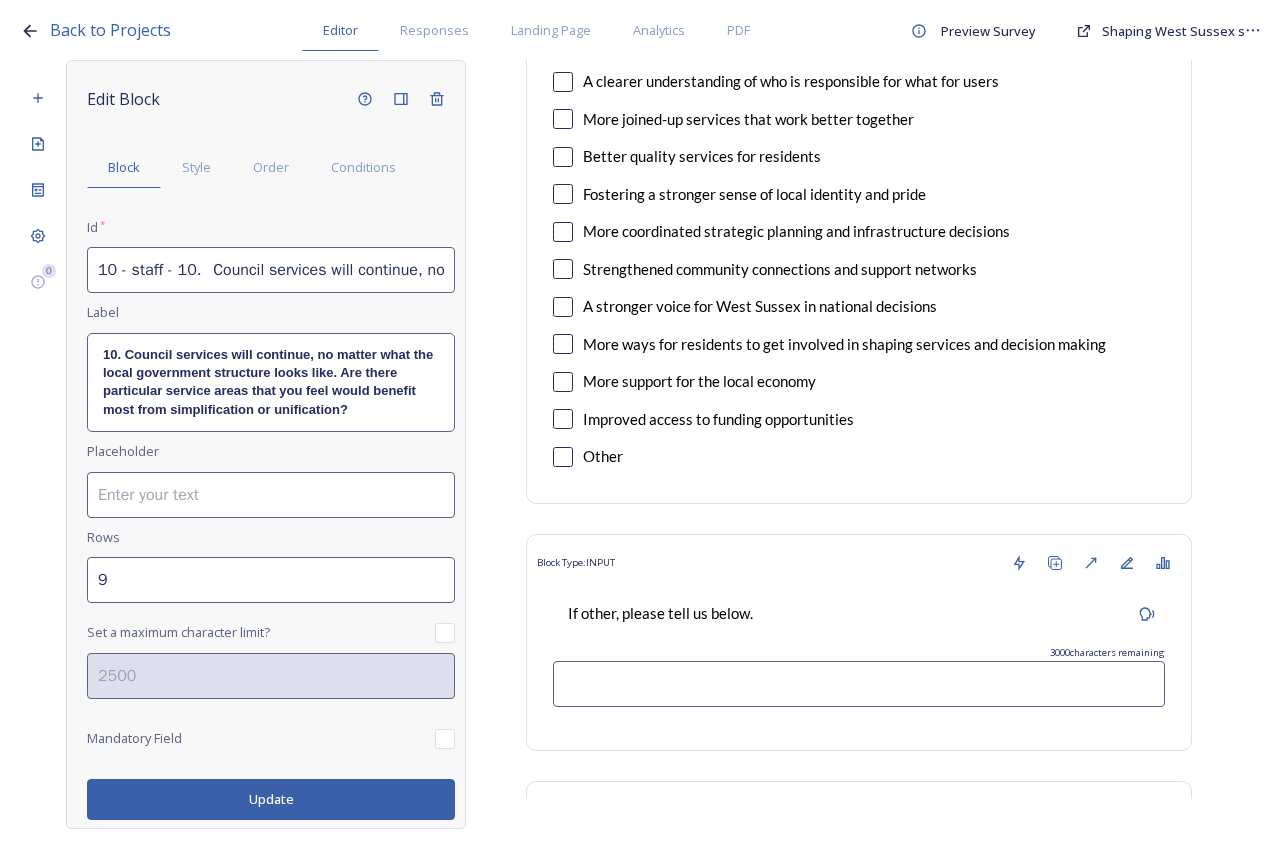 click on "Update" at bounding box center [271, 799] 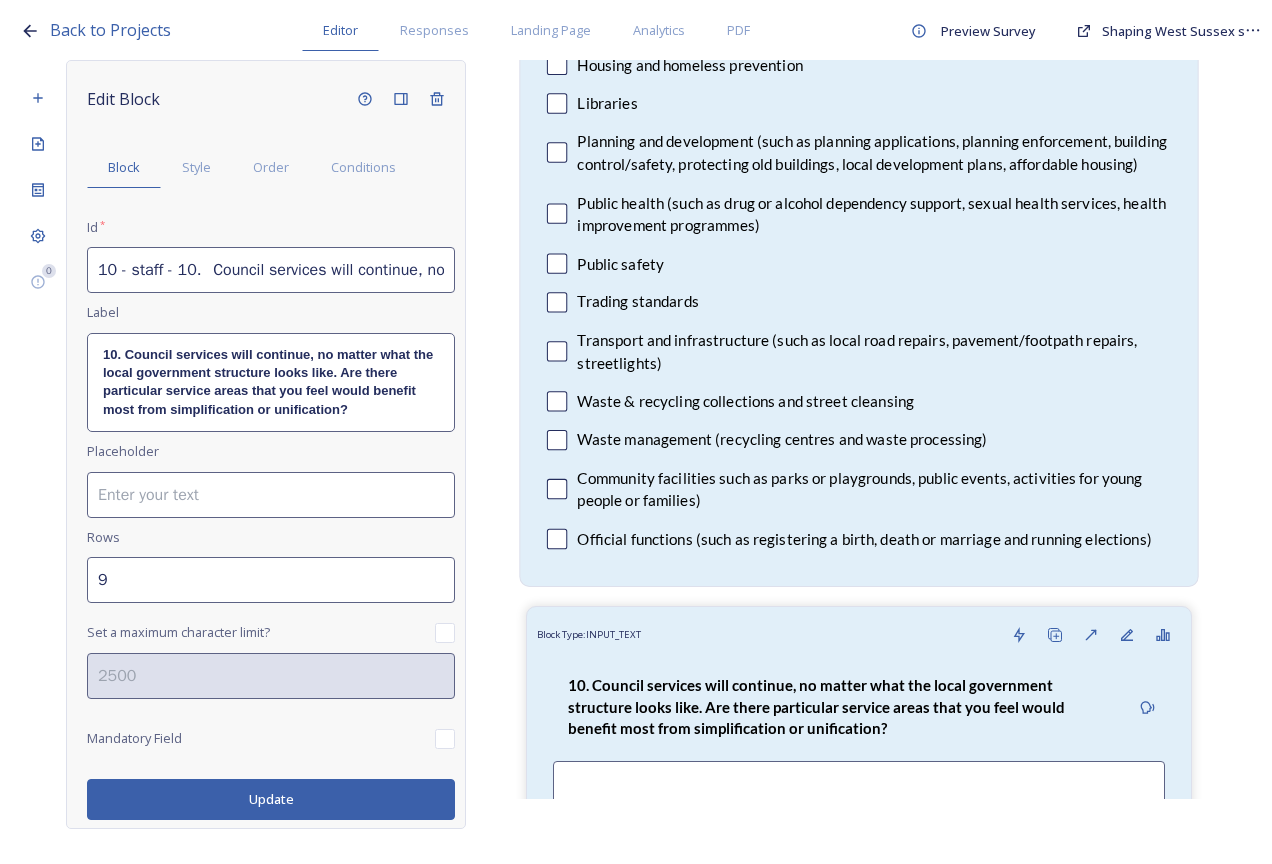 scroll, scrollTop: 20552, scrollLeft: 0, axis: vertical 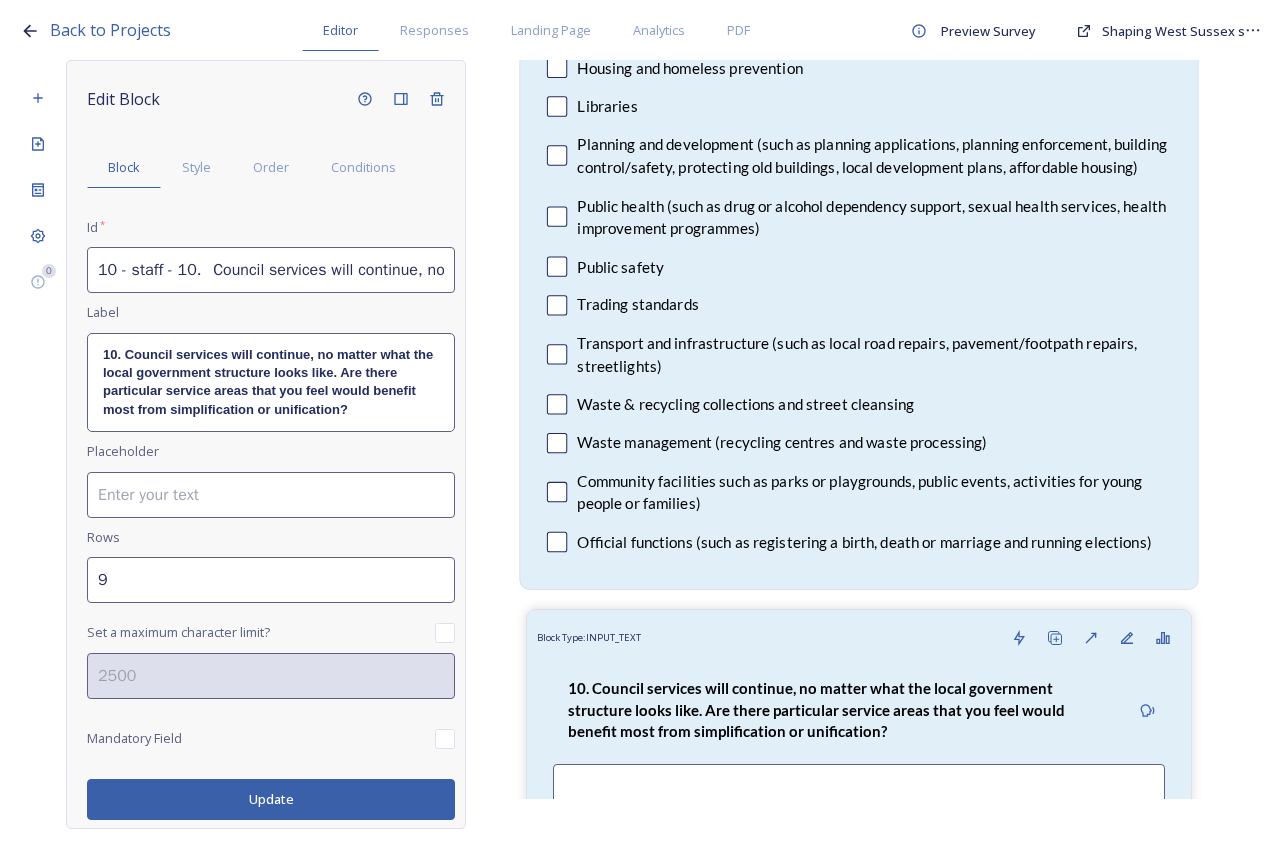 click on "Public safety" at bounding box center (859, 266) 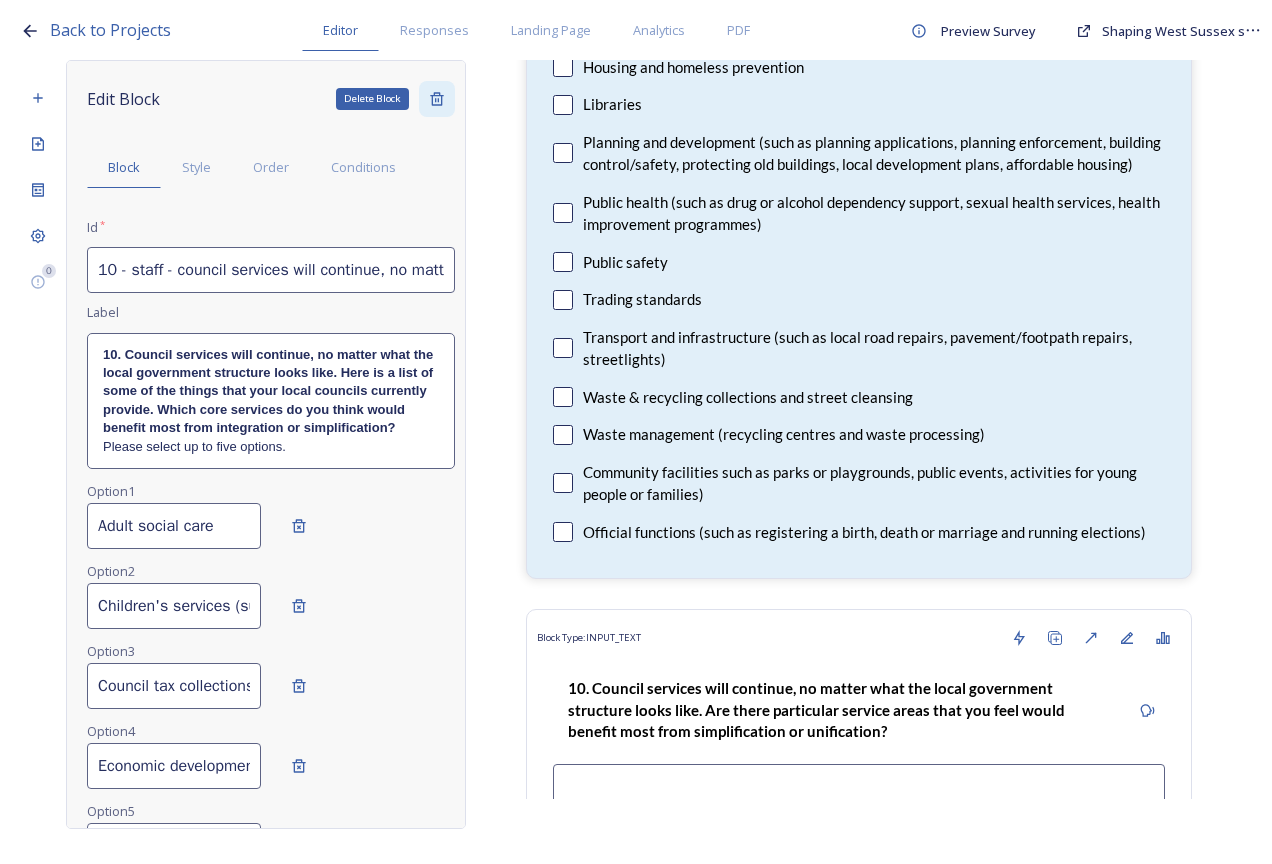 click 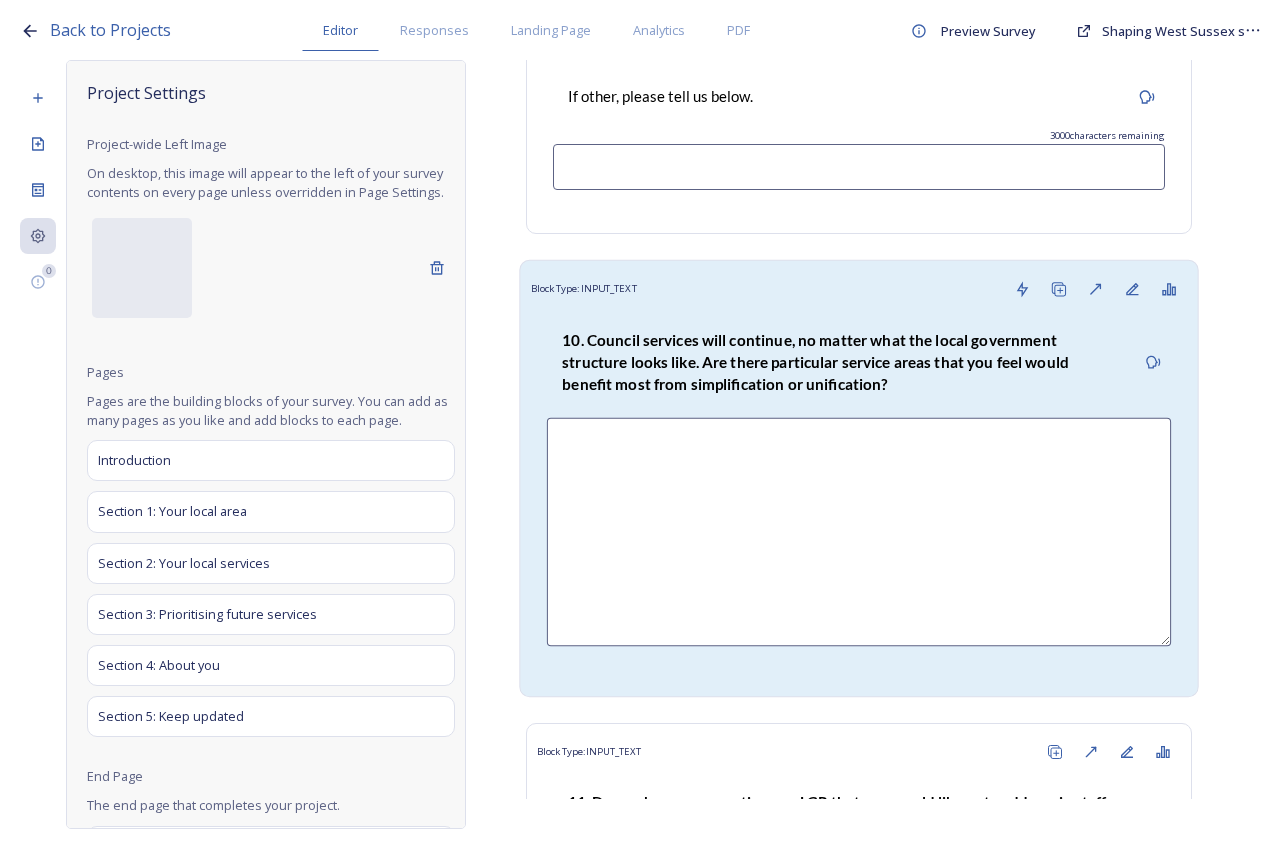scroll, scrollTop: 19801, scrollLeft: 0, axis: vertical 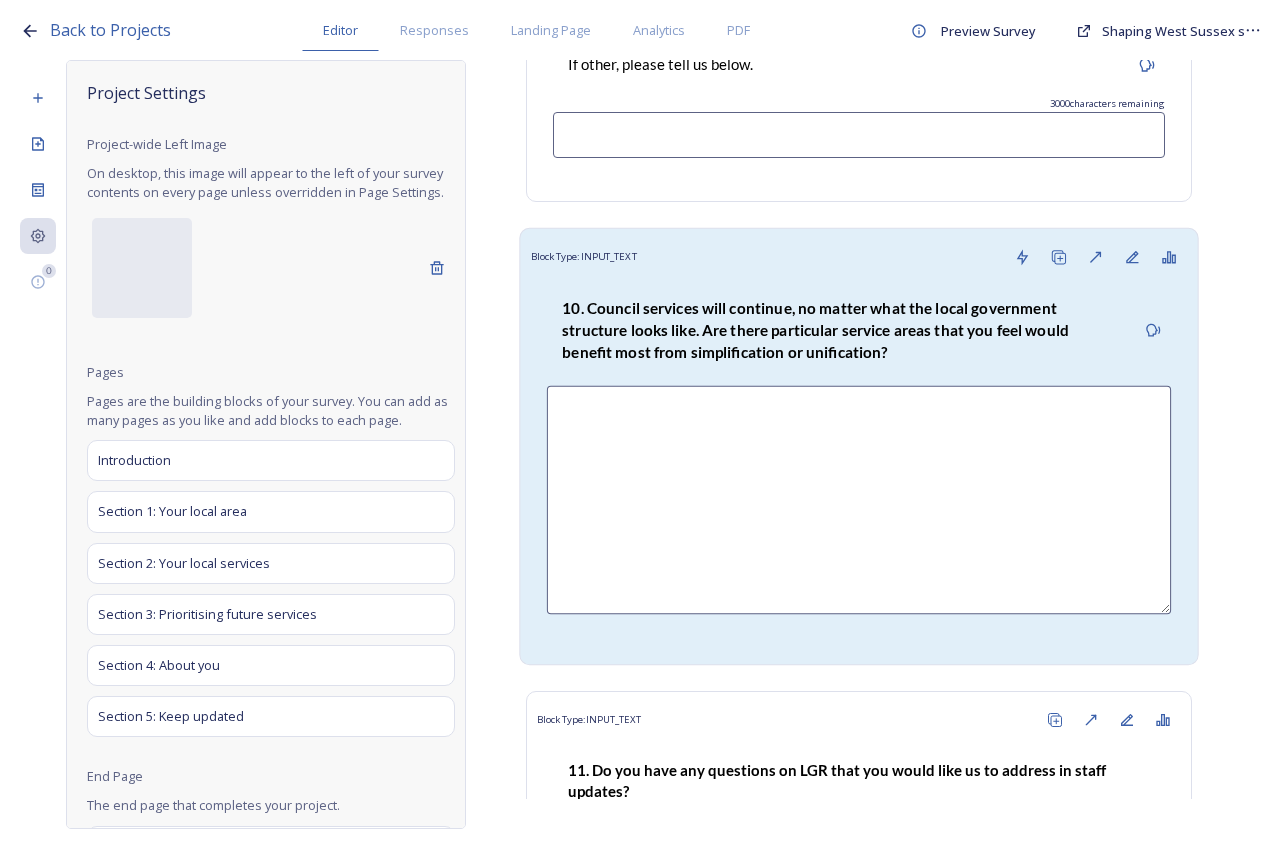 click on "Block Type:  INPUT_TEXT" at bounding box center (859, 257) 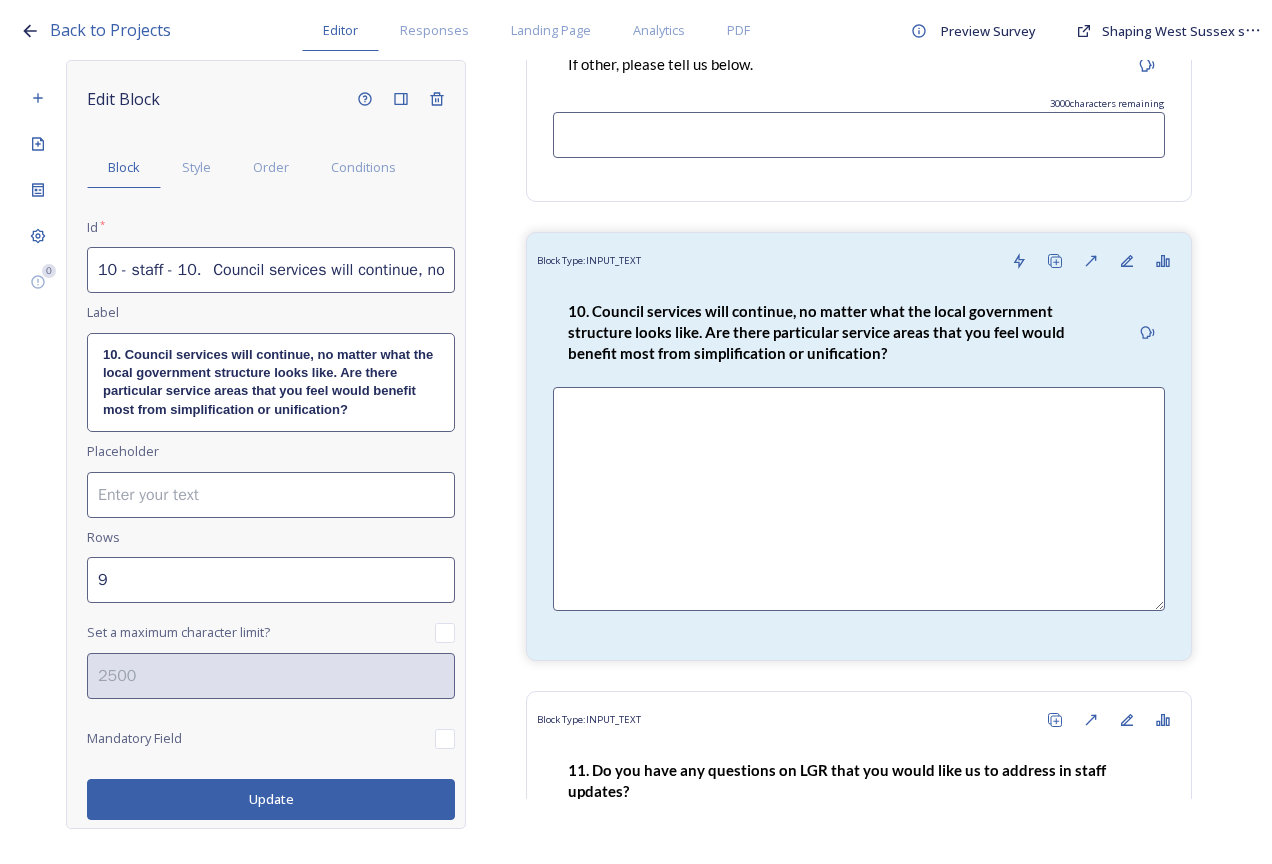 click at bounding box center [445, 633] 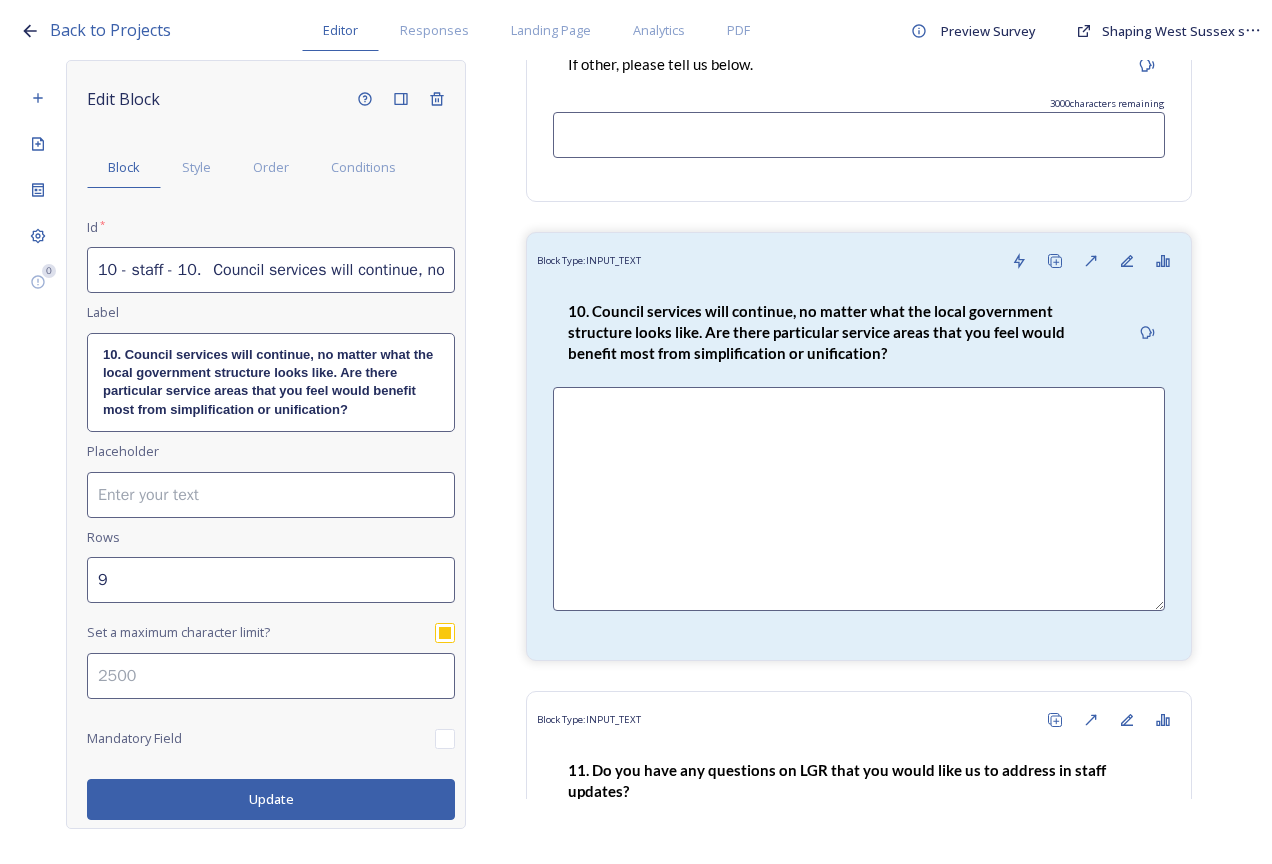 click on "Update" at bounding box center [271, 799] 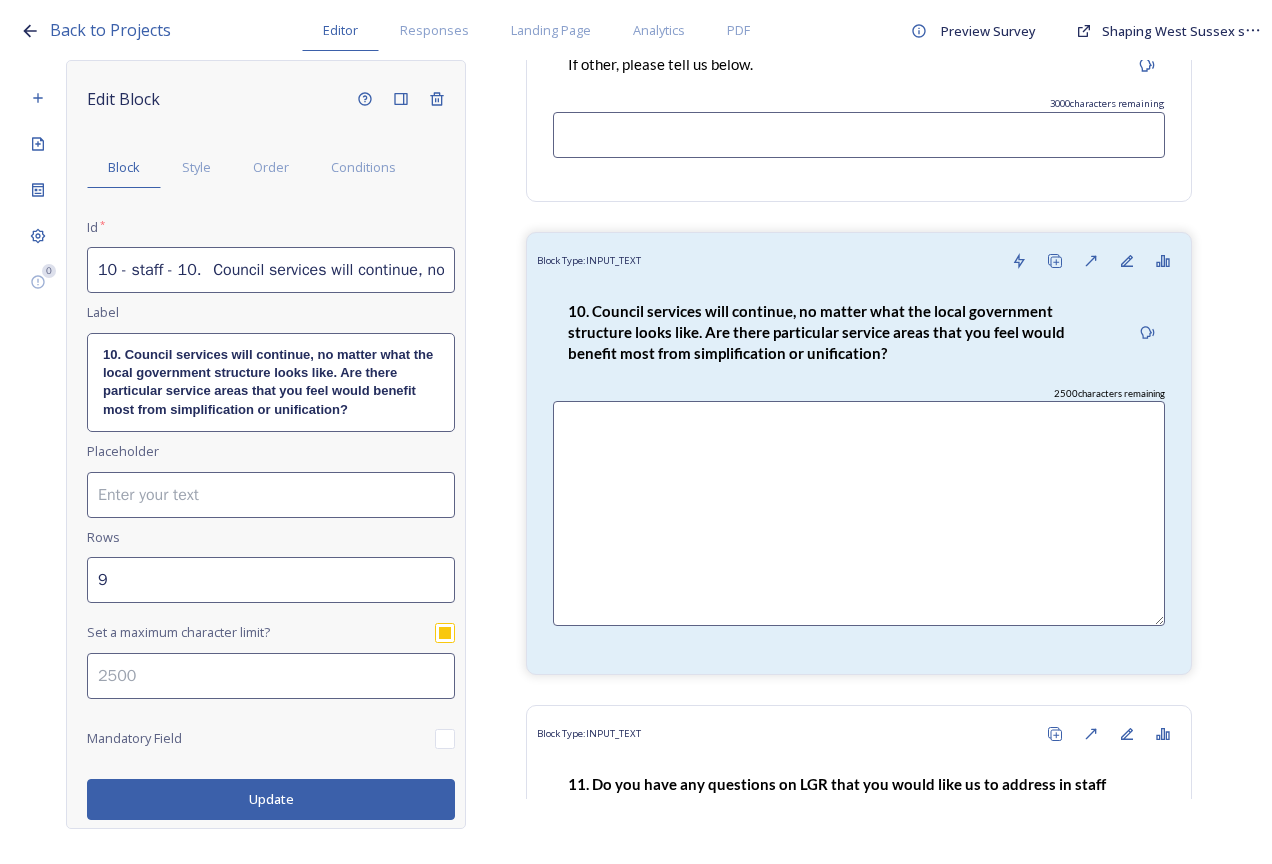 click on "10 - staff - 10.	Council services will continue, no matter what the local government structure looks like. Are there particular service areas that you feel would benefit most from simplification or unification?" at bounding box center [271, 270] 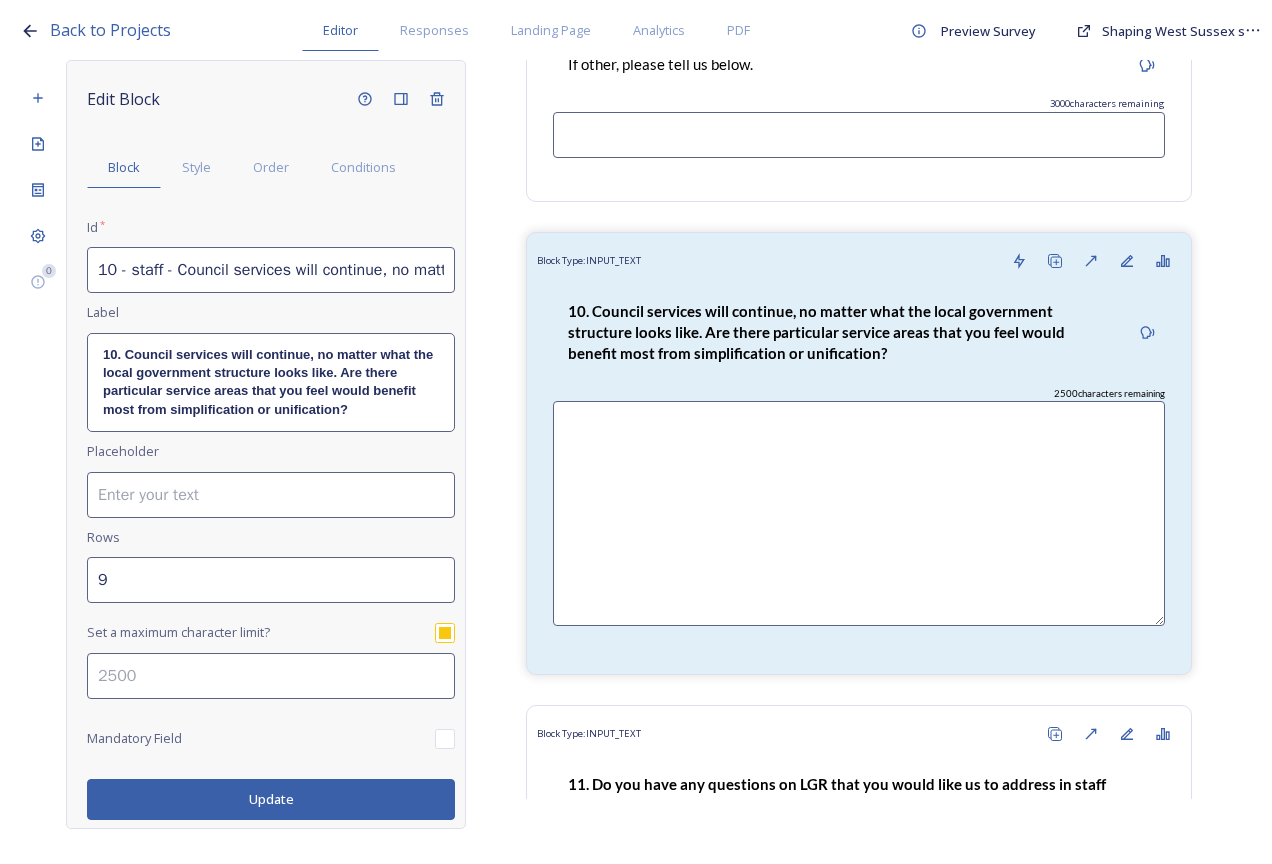 click on "Update" at bounding box center [271, 799] 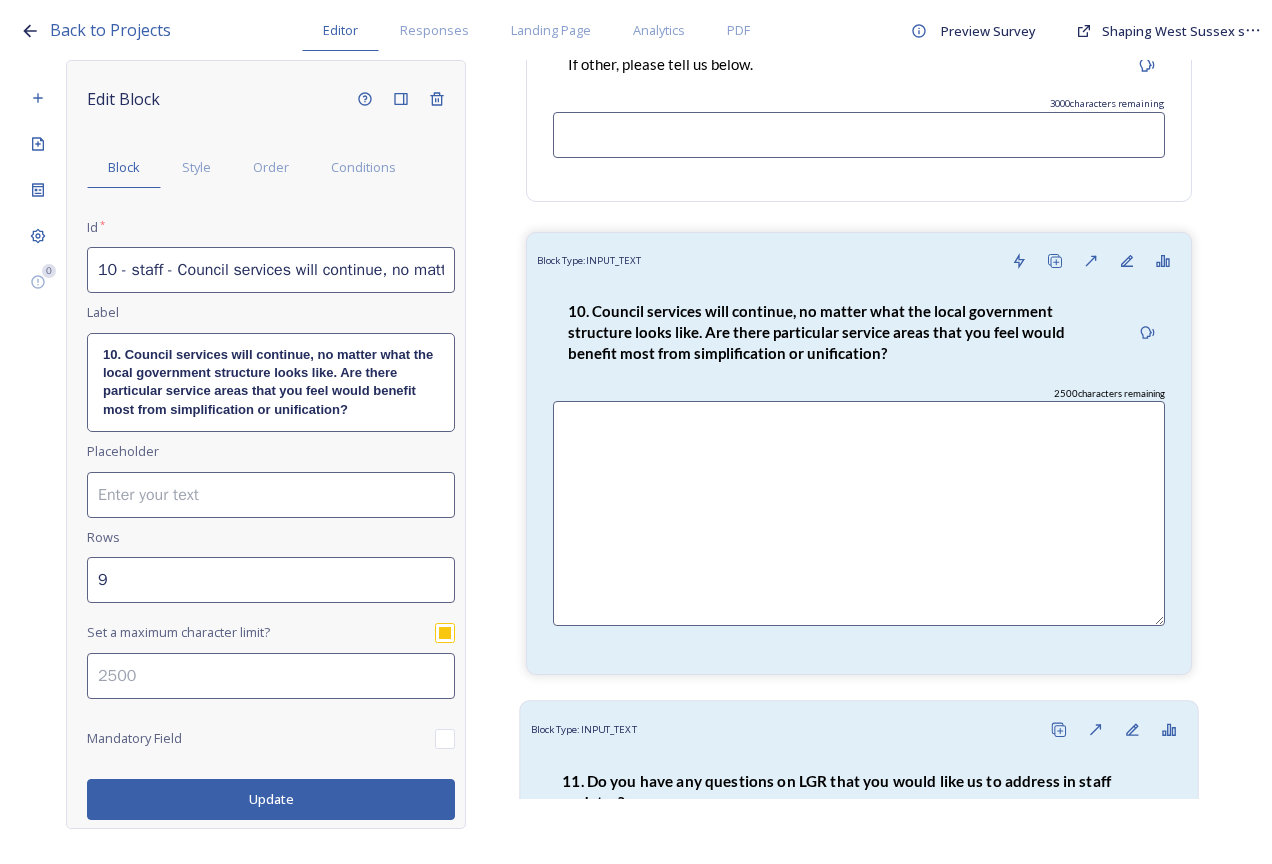click on "11. Do you have any questions on LGR that you would like us to address in staff updates?" at bounding box center (838, 792) 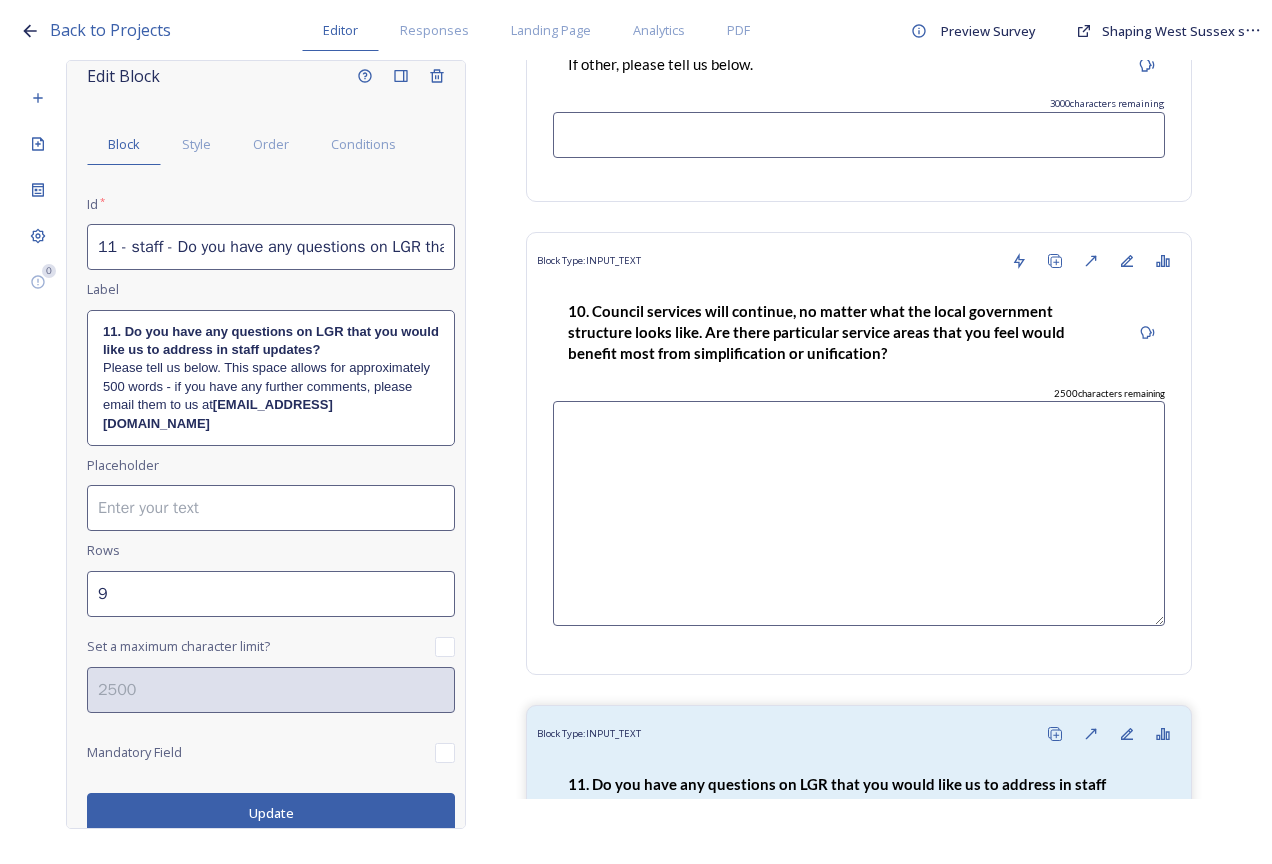 scroll, scrollTop: 29, scrollLeft: 0, axis: vertical 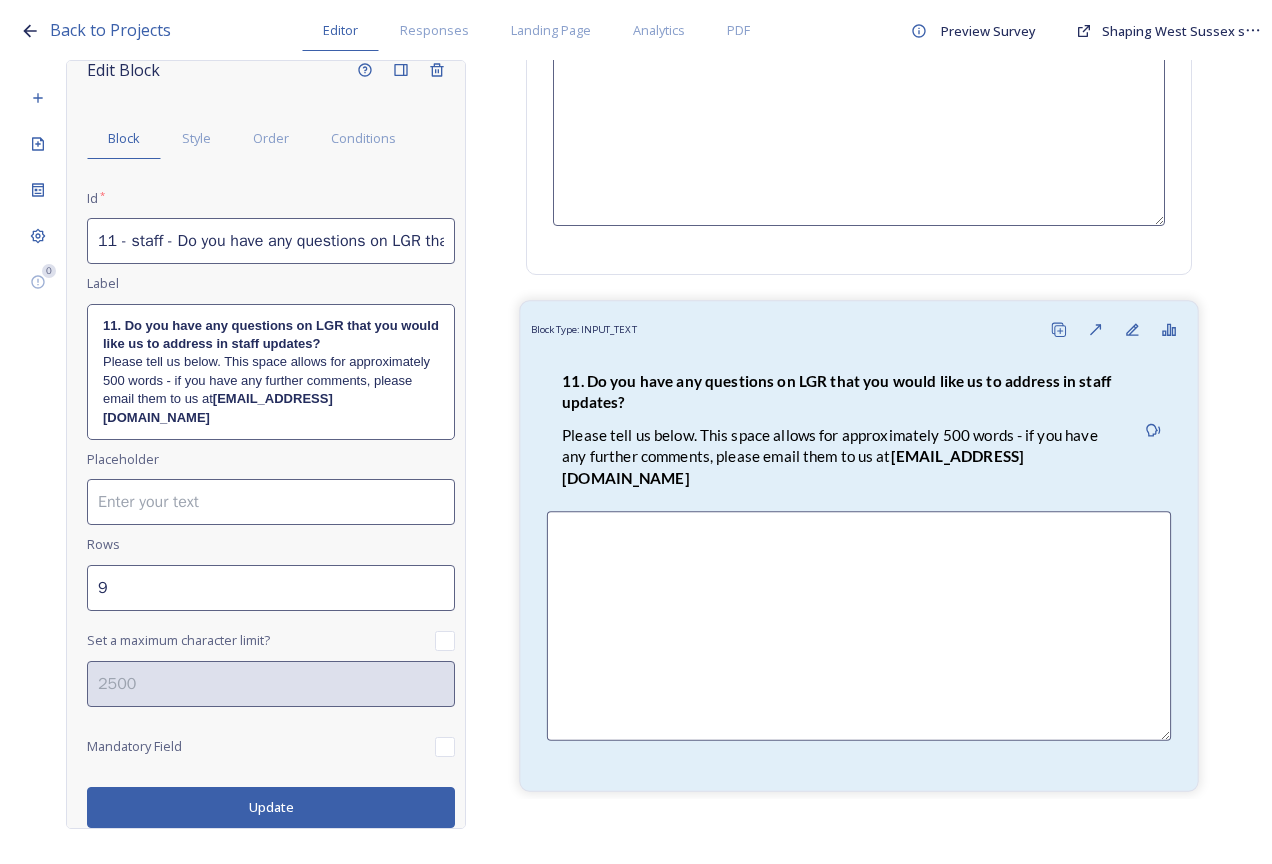 click on "﻿Please tell us below. This space allows for approximately 500 words - if you have any further comments, please email them to us at  LGRquestions@horsham.gov.uk" at bounding box center (840, 456) 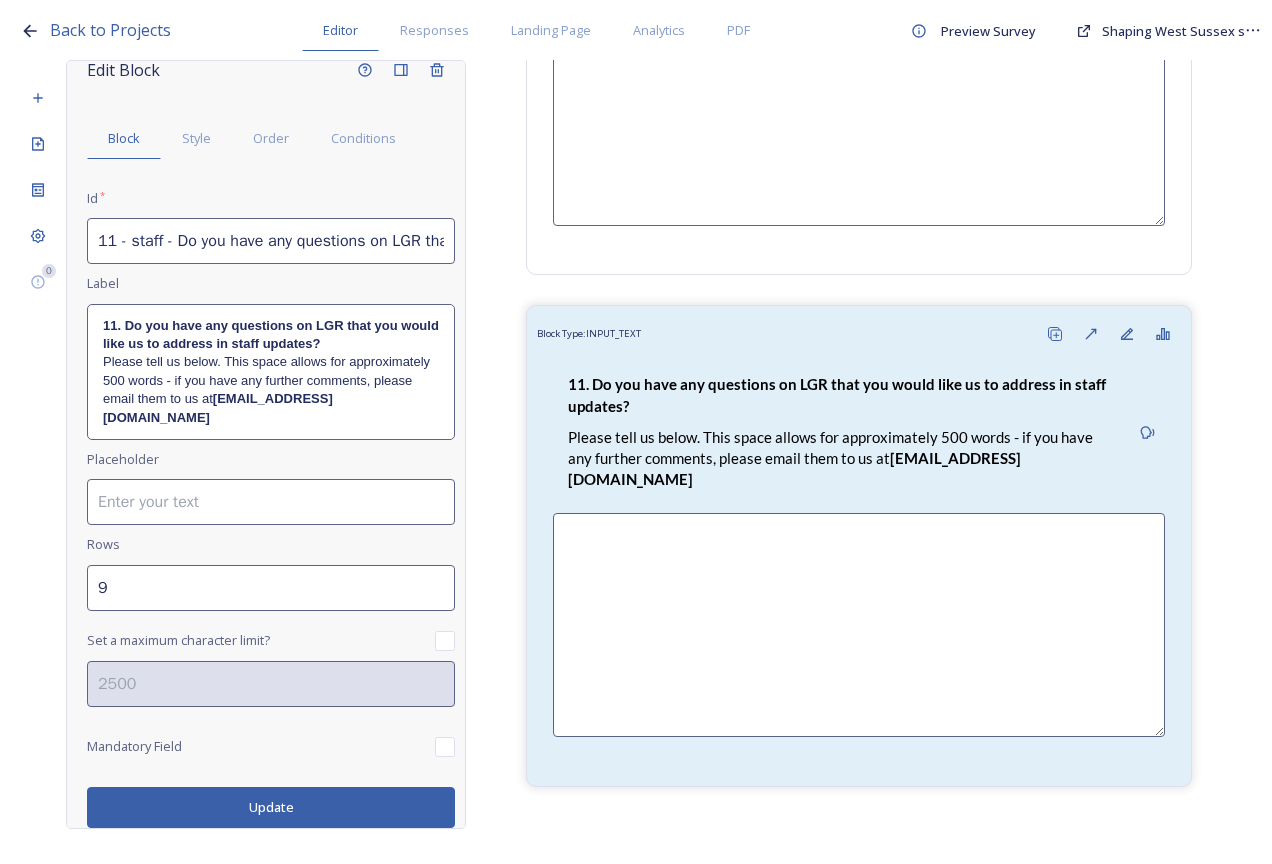 click on "﻿Please tell us below. This space allows for approximately 500 words - if you have any further comments, please email them to us at  LGRquestions@horsham.gov.uk" at bounding box center [271, 390] 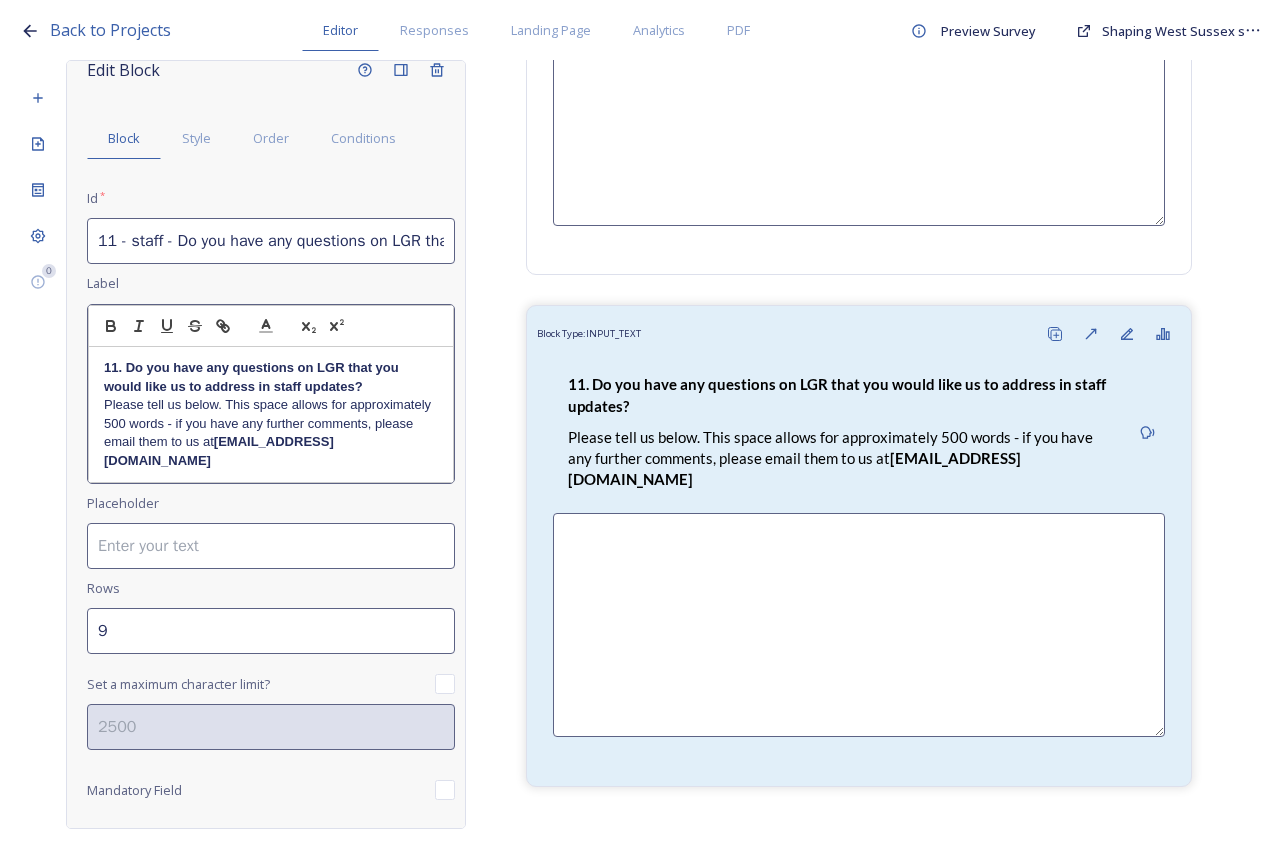 click on "﻿Please tell us below. This space allows for approximately 500 words - if you have any further comments, please email them to us at  LGRquestions@horsham.gov.uk" at bounding box center [271, 433] 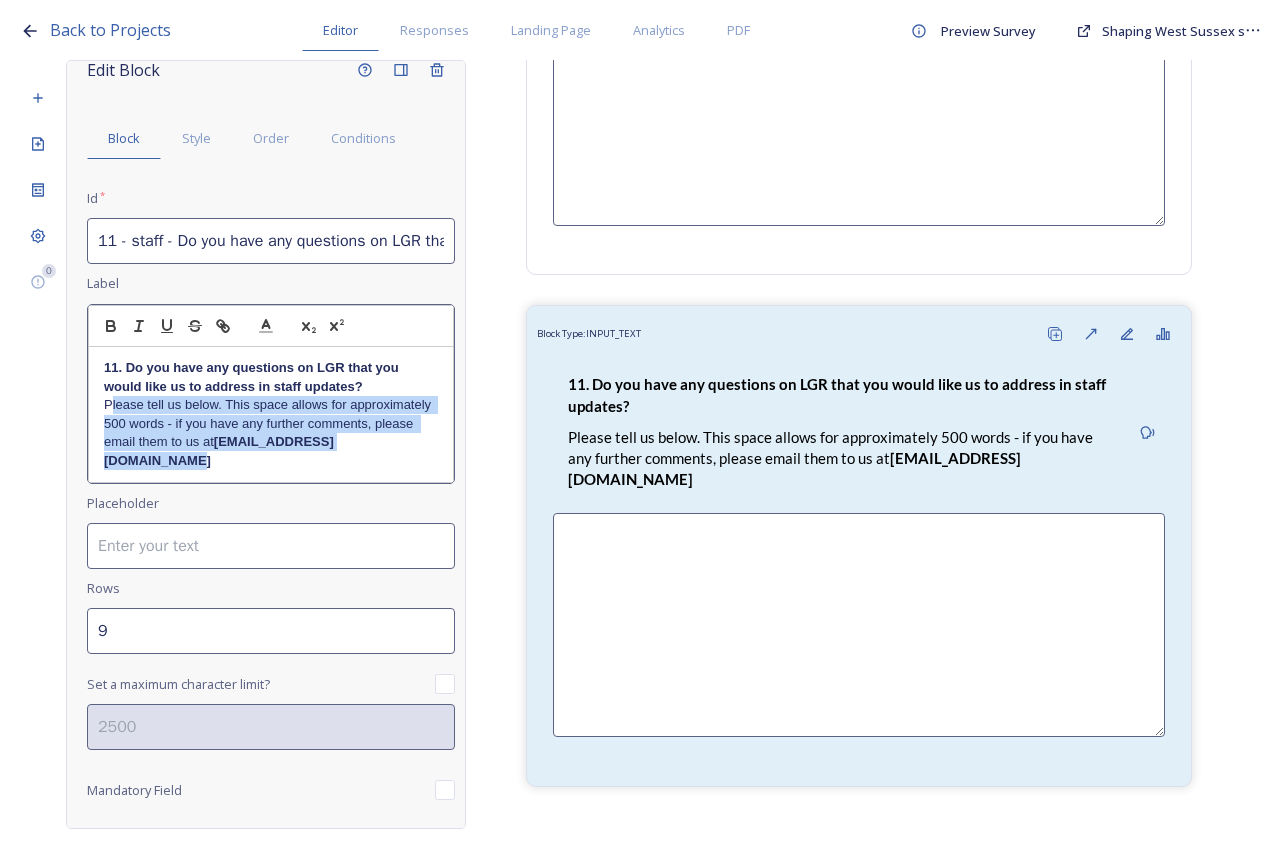drag, startPoint x: 335, startPoint y: 470, endPoint x: 105, endPoint y: 407, distance: 238.47221 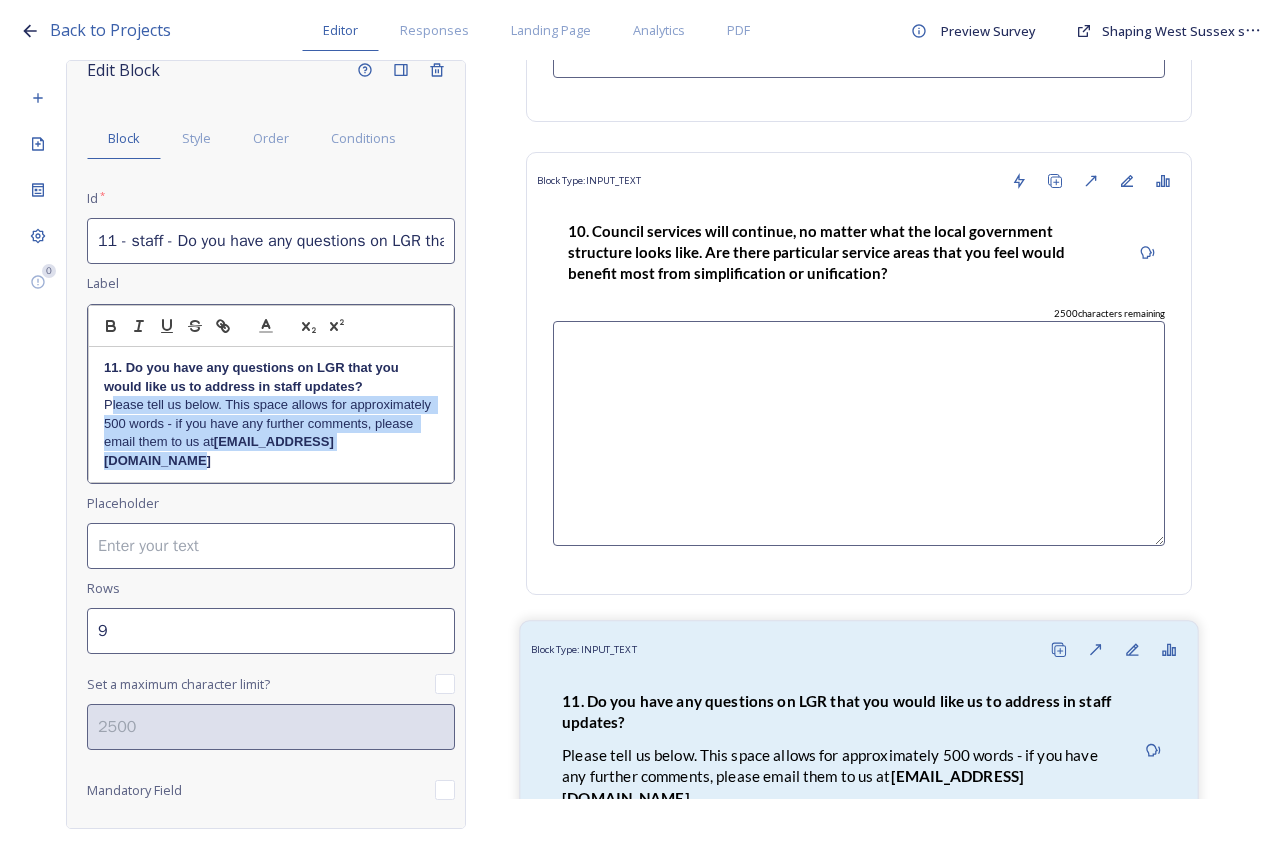 scroll, scrollTop: 19701, scrollLeft: 0, axis: vertical 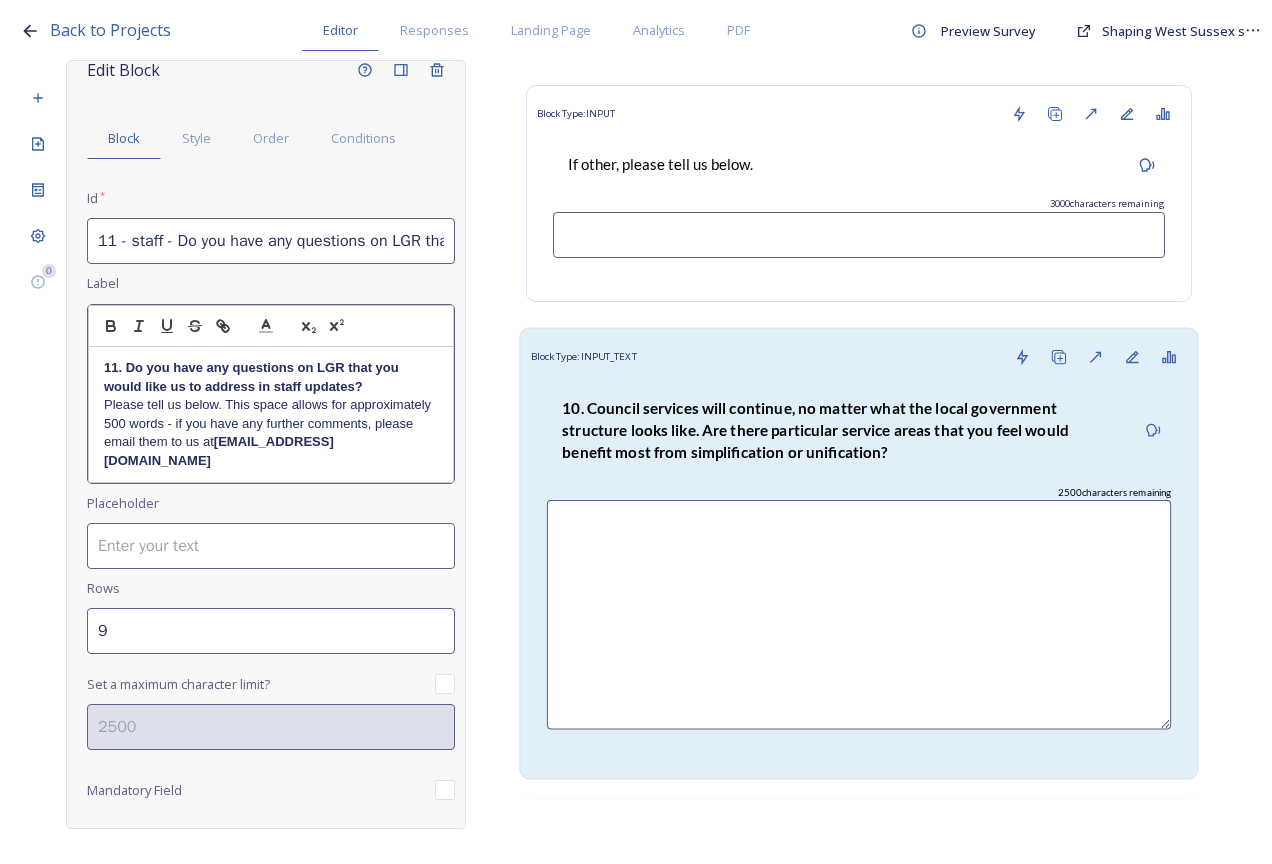 click on "10. Council services will continue, no matter what the local government structure looks like. Are there particular service areas that you feel would benefit most from simplification or unification?" at bounding box center [817, 430] 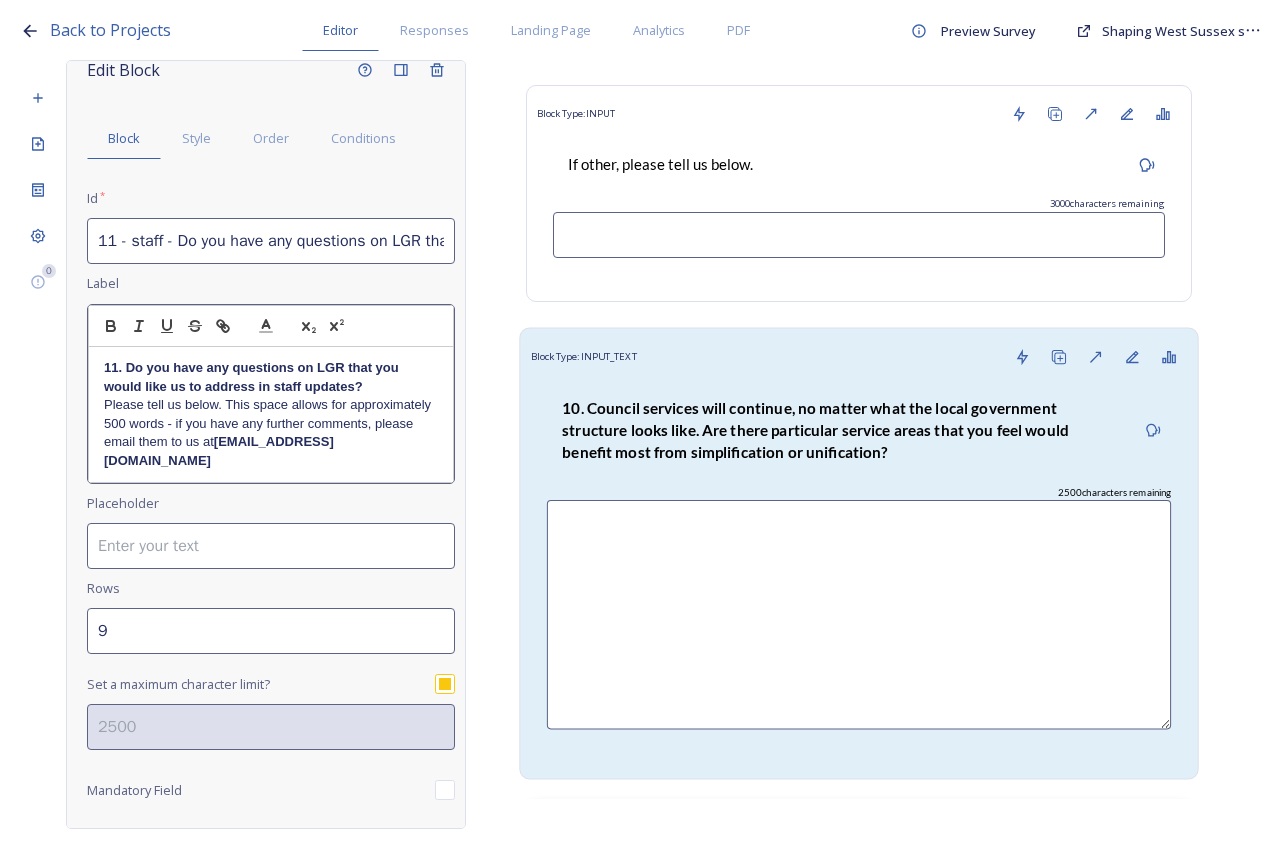 scroll, scrollTop: 0, scrollLeft: 0, axis: both 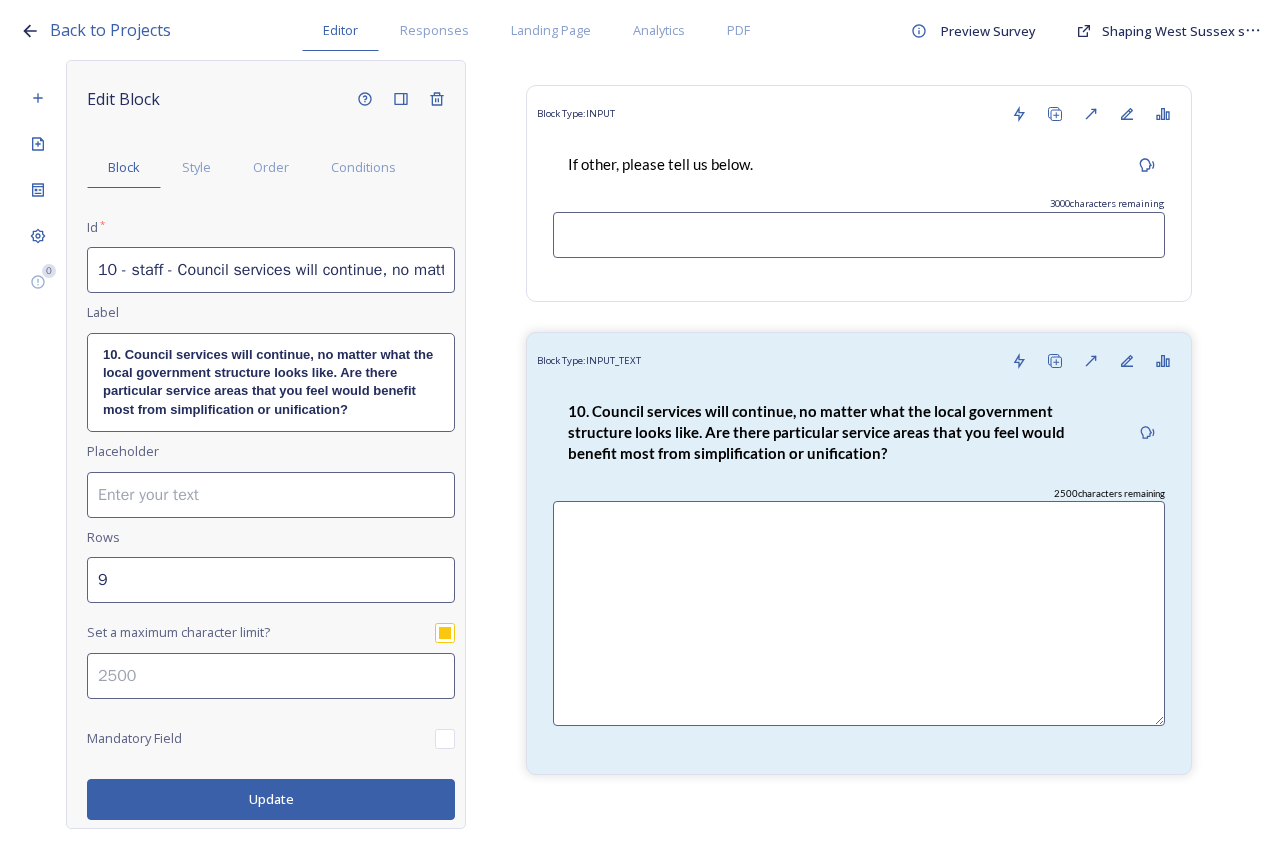 click on "10. Council services will continue, no matter what the local government structure looks like. Are there particular service areas that you feel would benefit most from simplification or unification?" at bounding box center (271, 383) 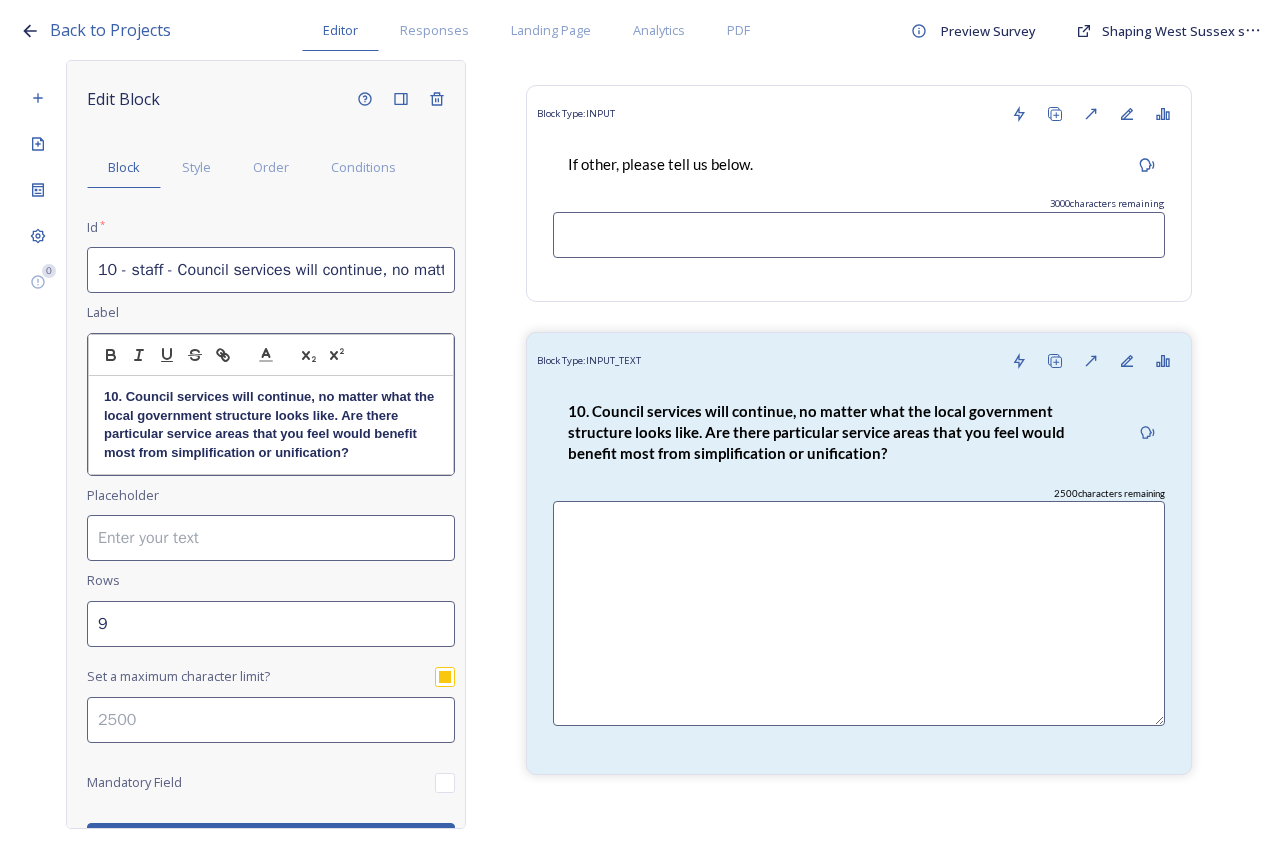 click on "10. Council services will continue, no matter what the local government structure looks like. Are there particular service areas that you feel would benefit most from simplification or unification?" at bounding box center [271, 425] 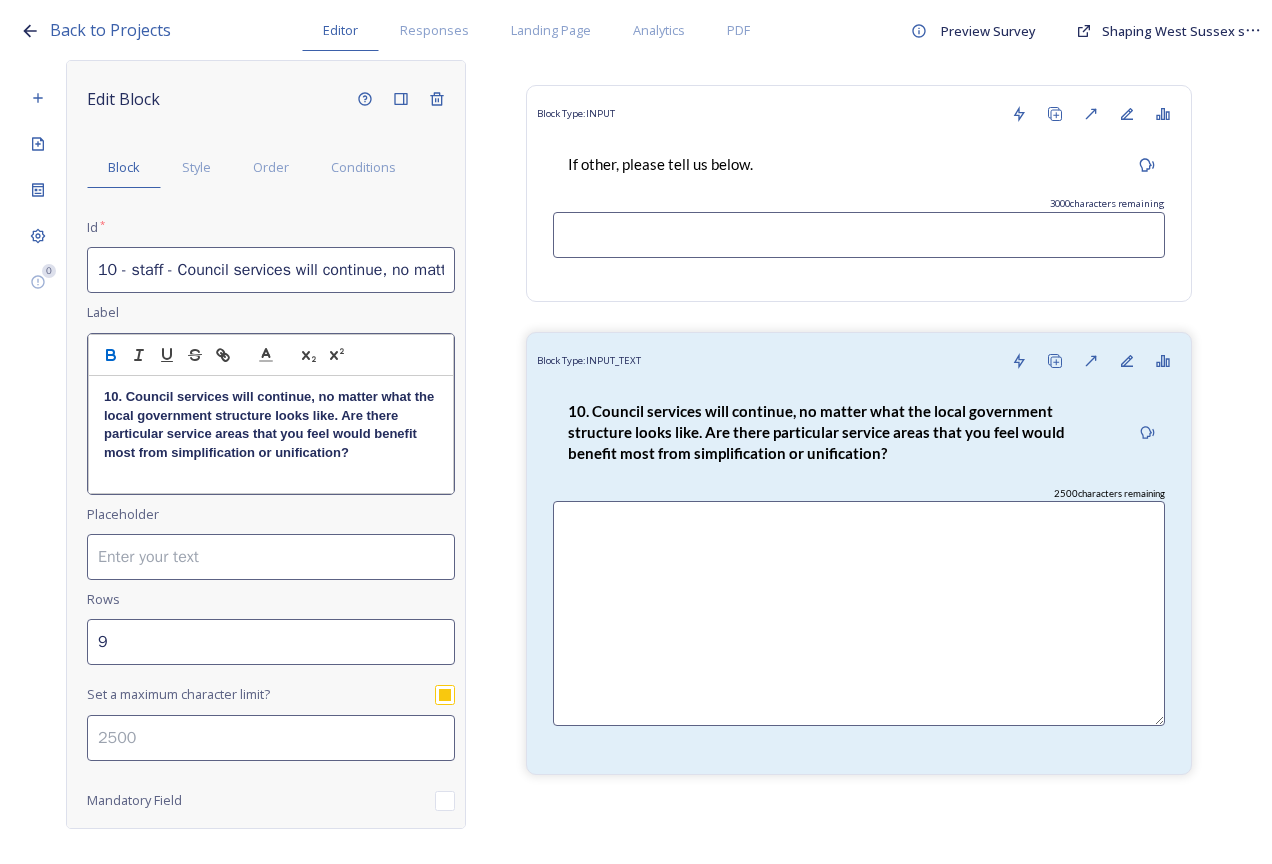 scroll, scrollTop: 0, scrollLeft: 0, axis: both 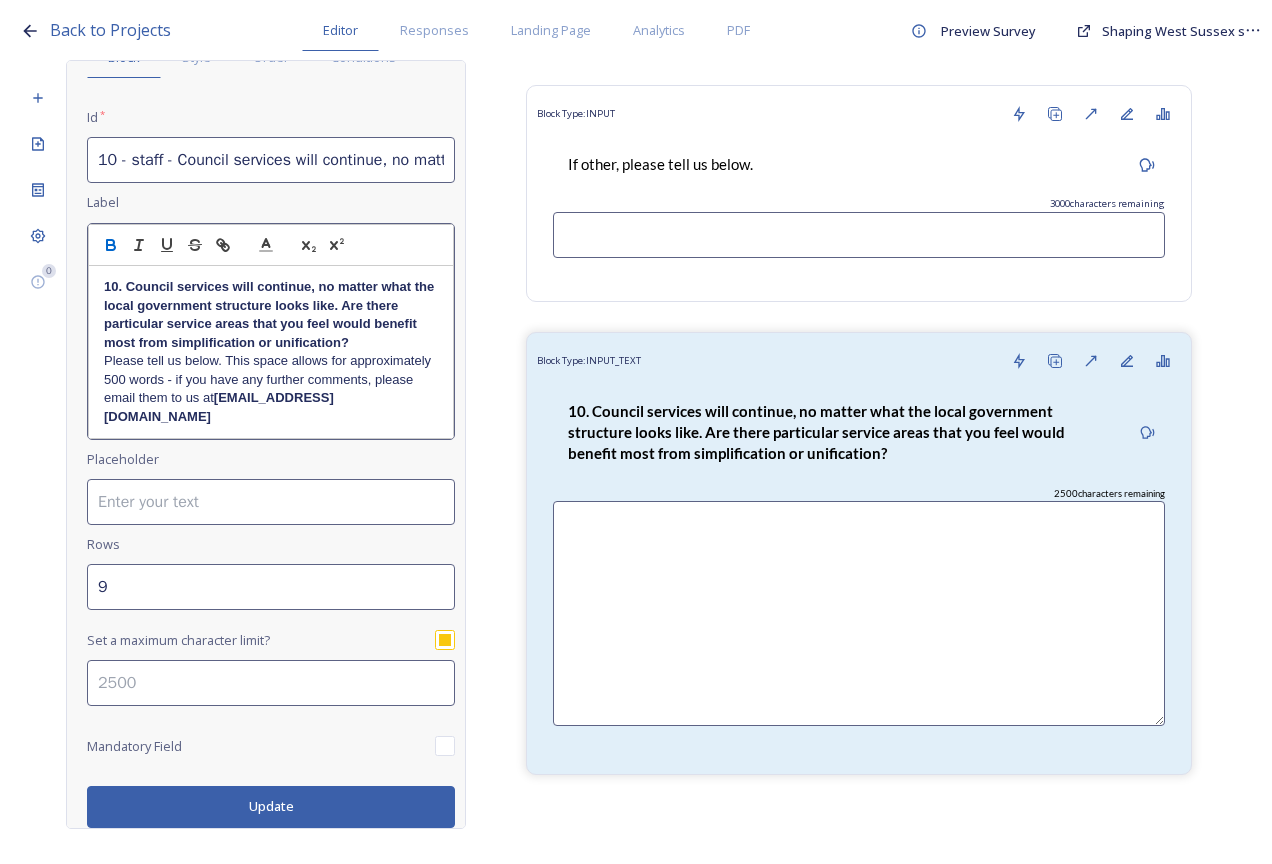 click on "Edit Block Block Style Order Conditions Id * 10 - staff - Council services will continue, no matter what the local government structure looks like. Are there particular service areas that you feel would benefit most from simplification or unification? Label                                                         10. Council services will continue, no matter what the local government structure looks like. Are there particular service areas that you feel would benefit most from simplification or unification? Please tell us below. This space allows for approximately 500 words - if you have any further comments, please email them to us at  LGRquestions@horsham.gov.uk Placeholder Rows 9 Set a maximum character limit? Mandatory Field Update" at bounding box center [271, 399] 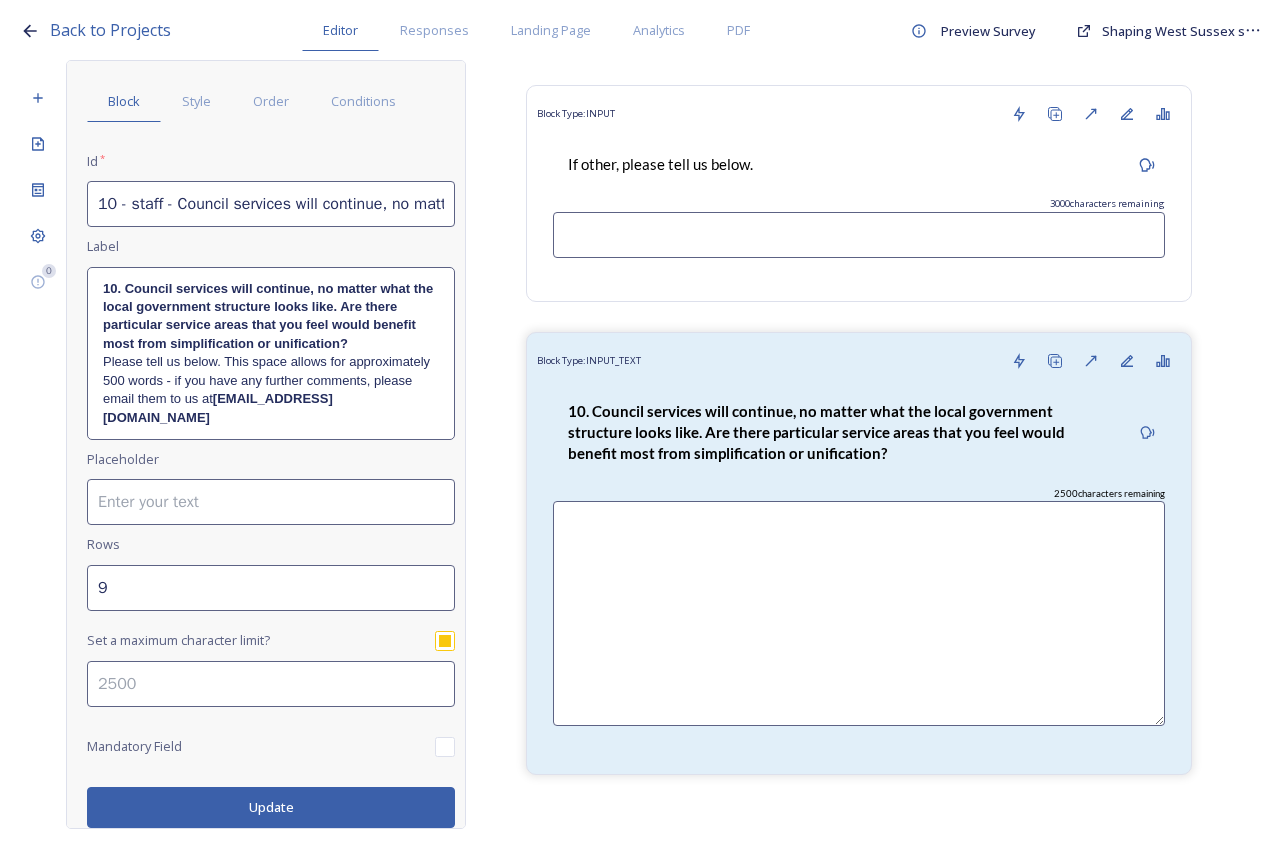 click on "Update" at bounding box center (271, 807) 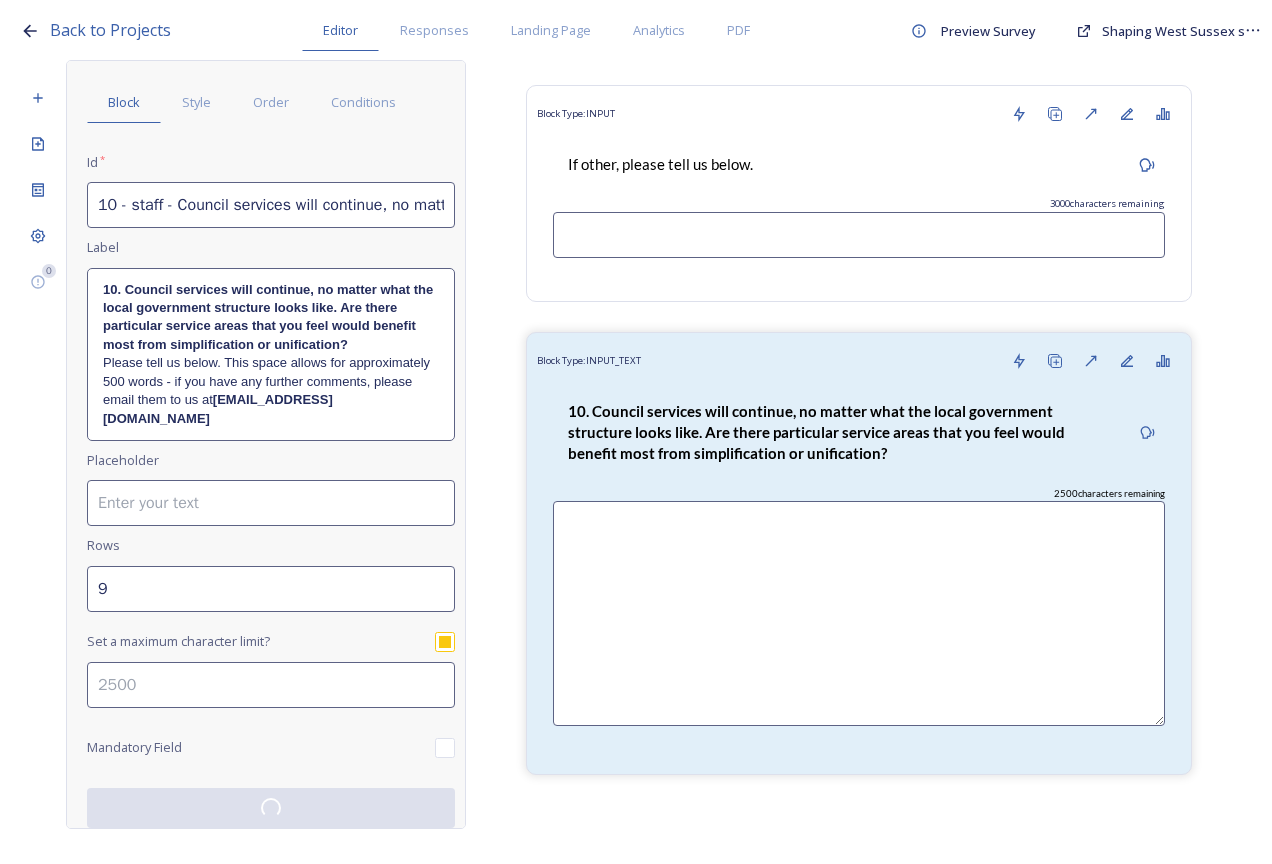 scroll, scrollTop: 66, scrollLeft: 0, axis: vertical 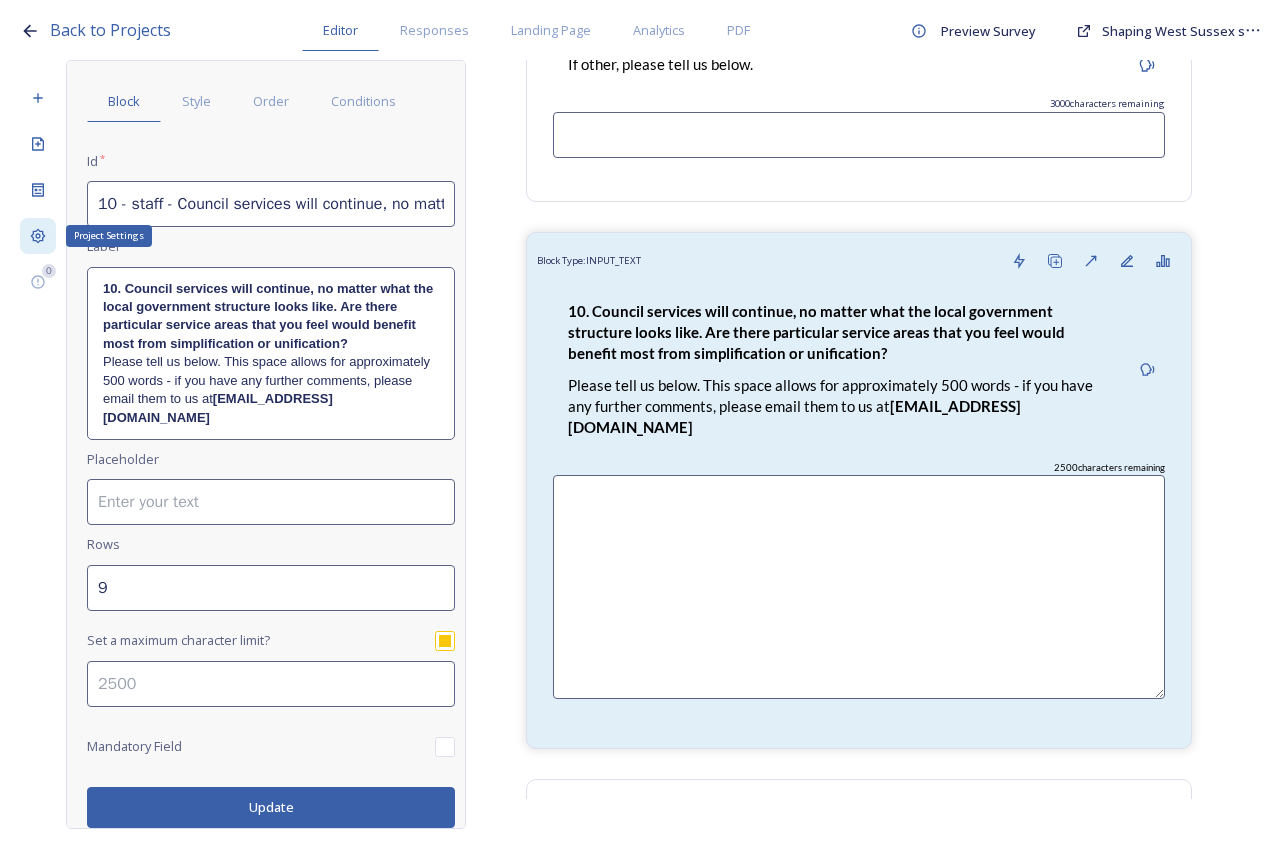 click 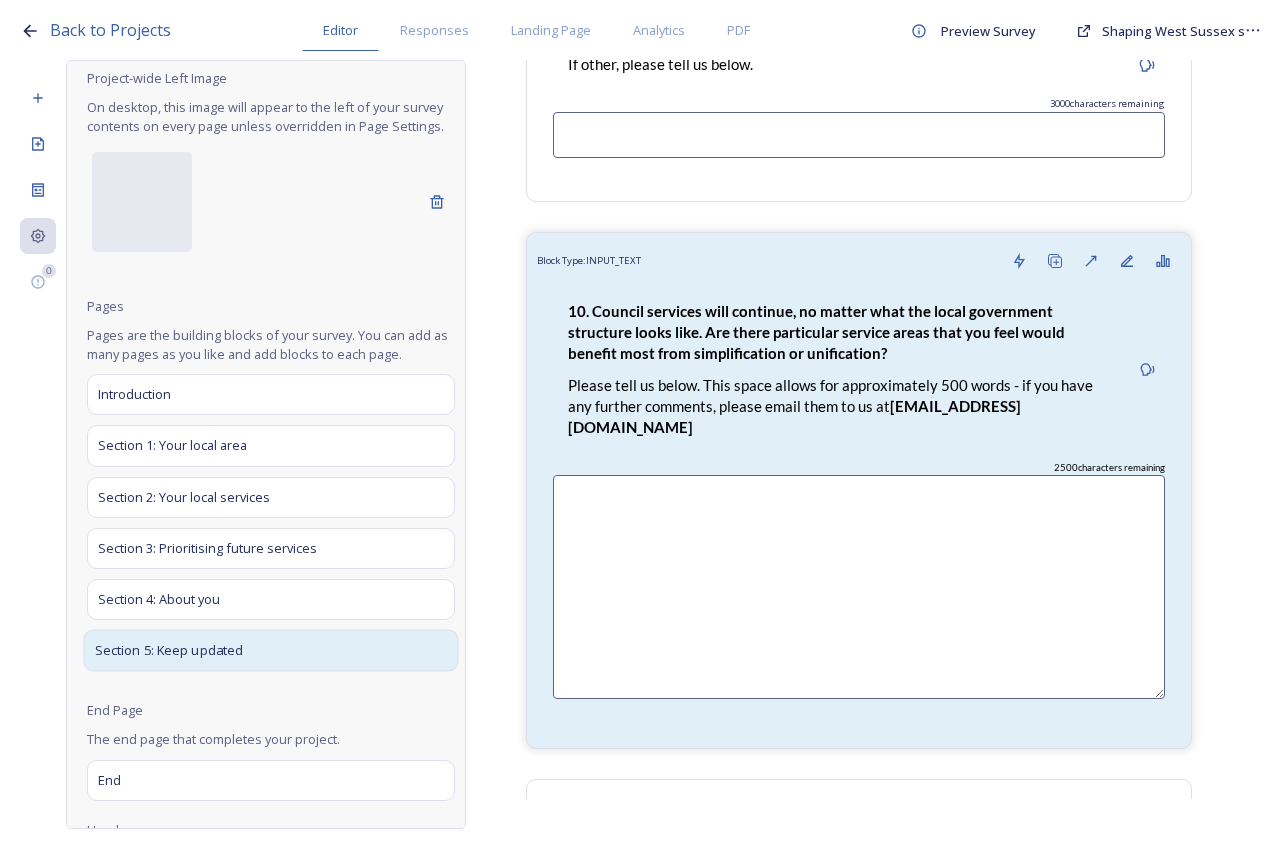 click on "Section 5: Keep updated" at bounding box center (270, 651) 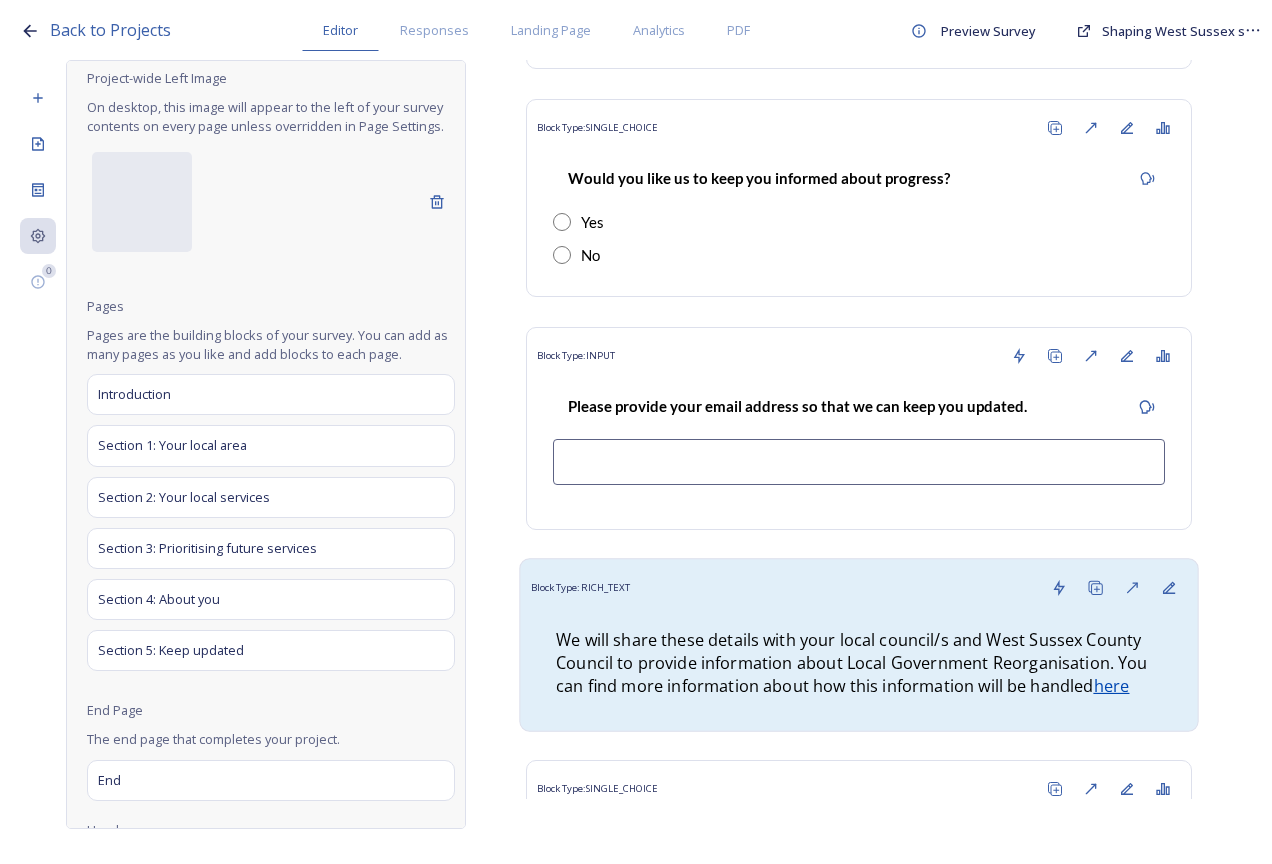 scroll, scrollTop: 0, scrollLeft: 0, axis: both 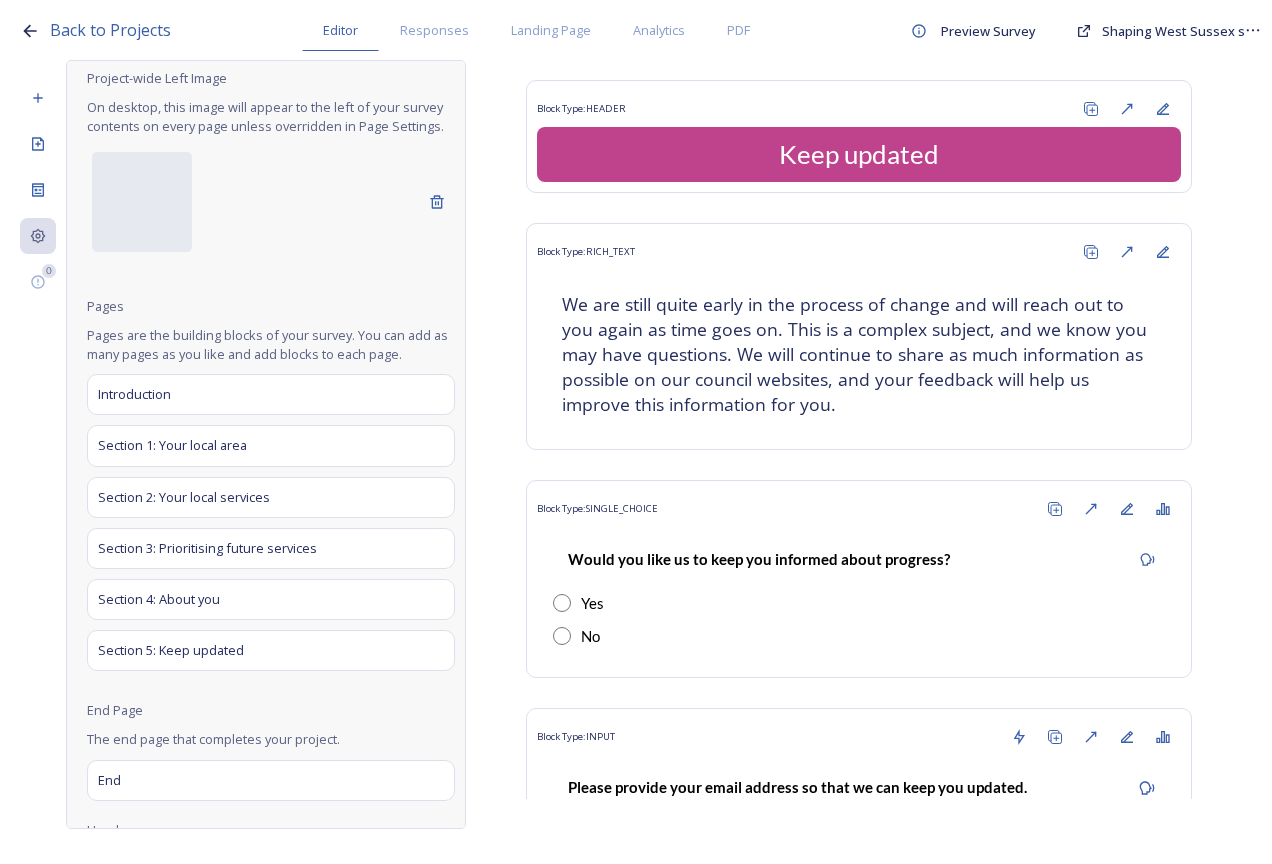 click on "Project Settings Project-wide Left Image On desktop, this image will appear to the left of your survey contents on every page unless overridden in Page Settings. Pages Pages are the building blocks of your survey. You can add as many pages as you like and add blocks to each page. Introduction Section 1: Your local area Section 2: Your local services Section 3: Prioritising future services Section 4: About you Section 5: Keep updated End Page The end page that completes your project. End Header Allows you to add a header that appears at the top of every page. + Add a Project Header" at bounding box center [271, 481] 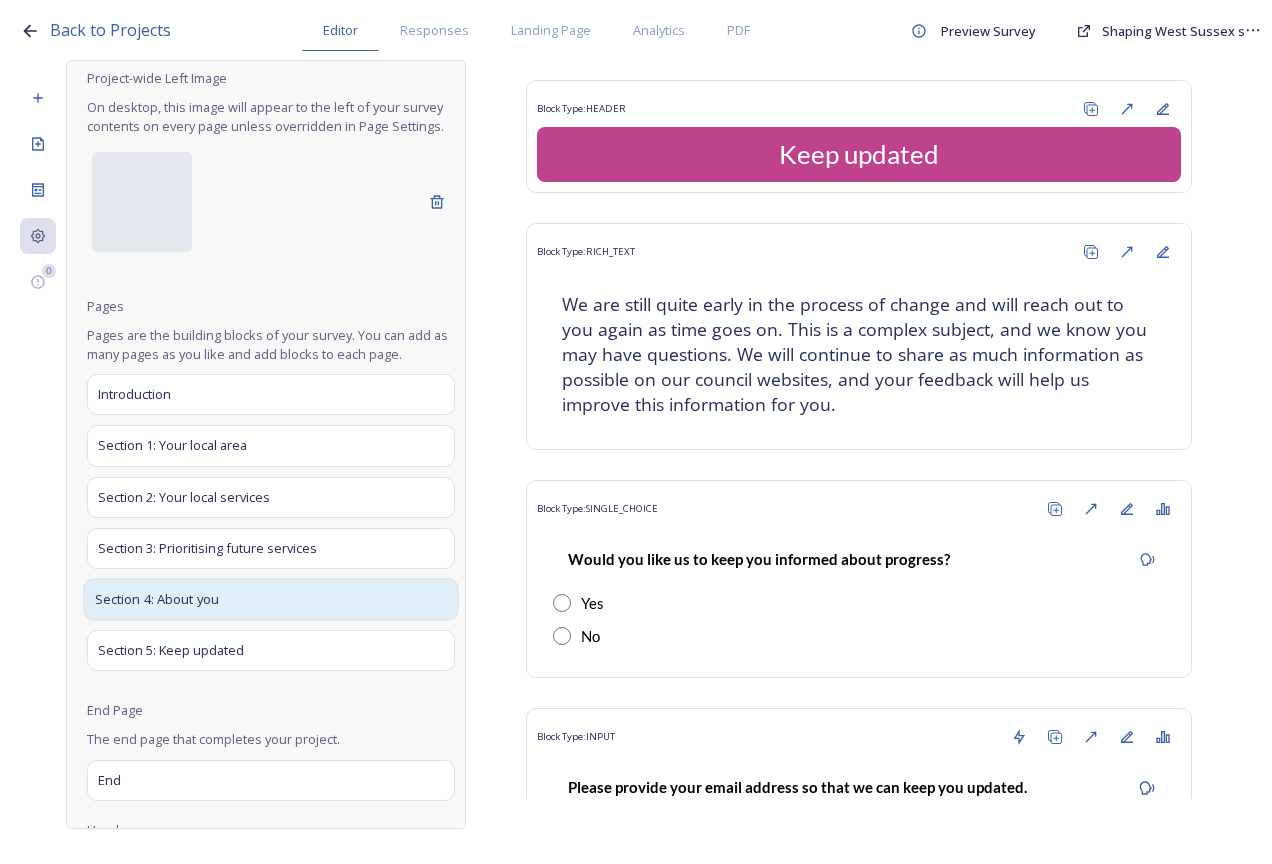 click on "Section 4: About you" at bounding box center (270, 599) 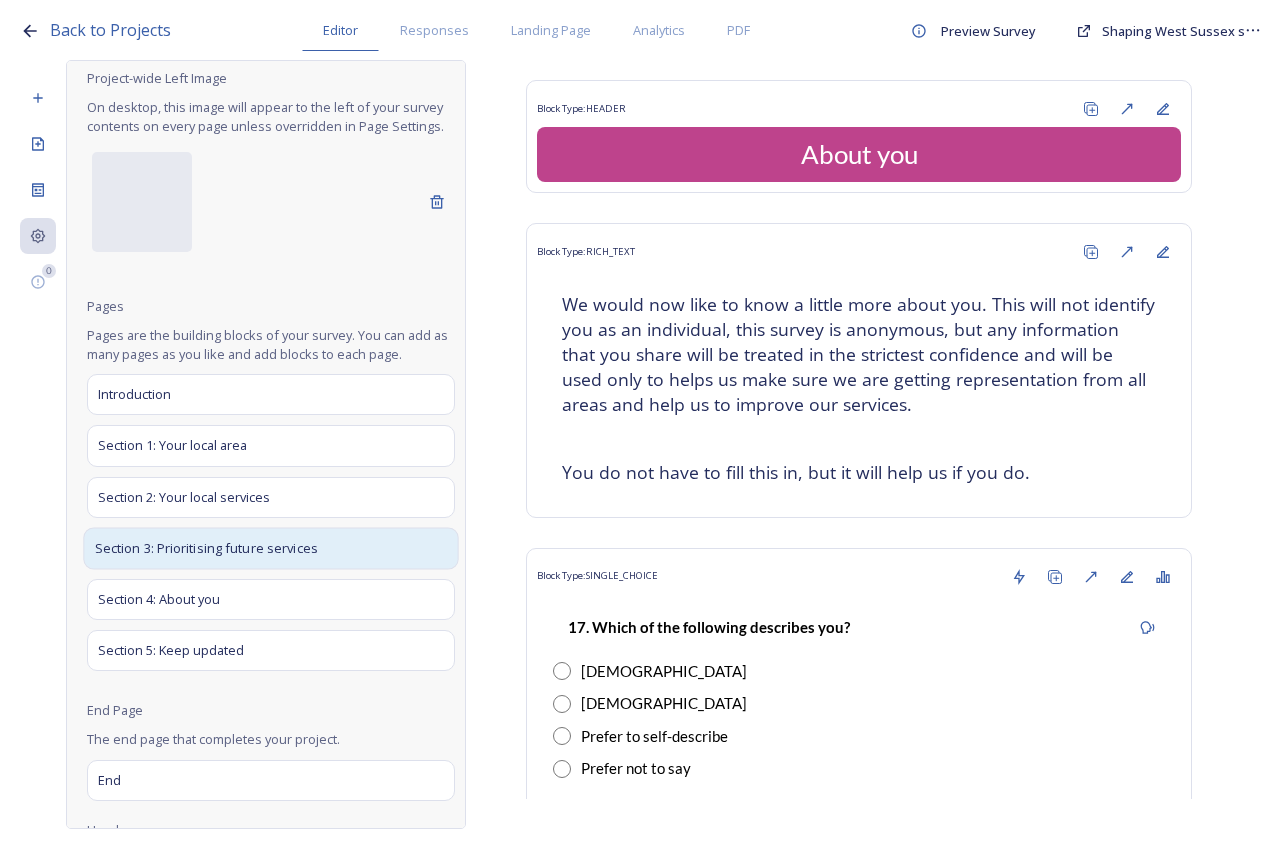 click on "Section 3: Prioritising future services" at bounding box center [206, 548] 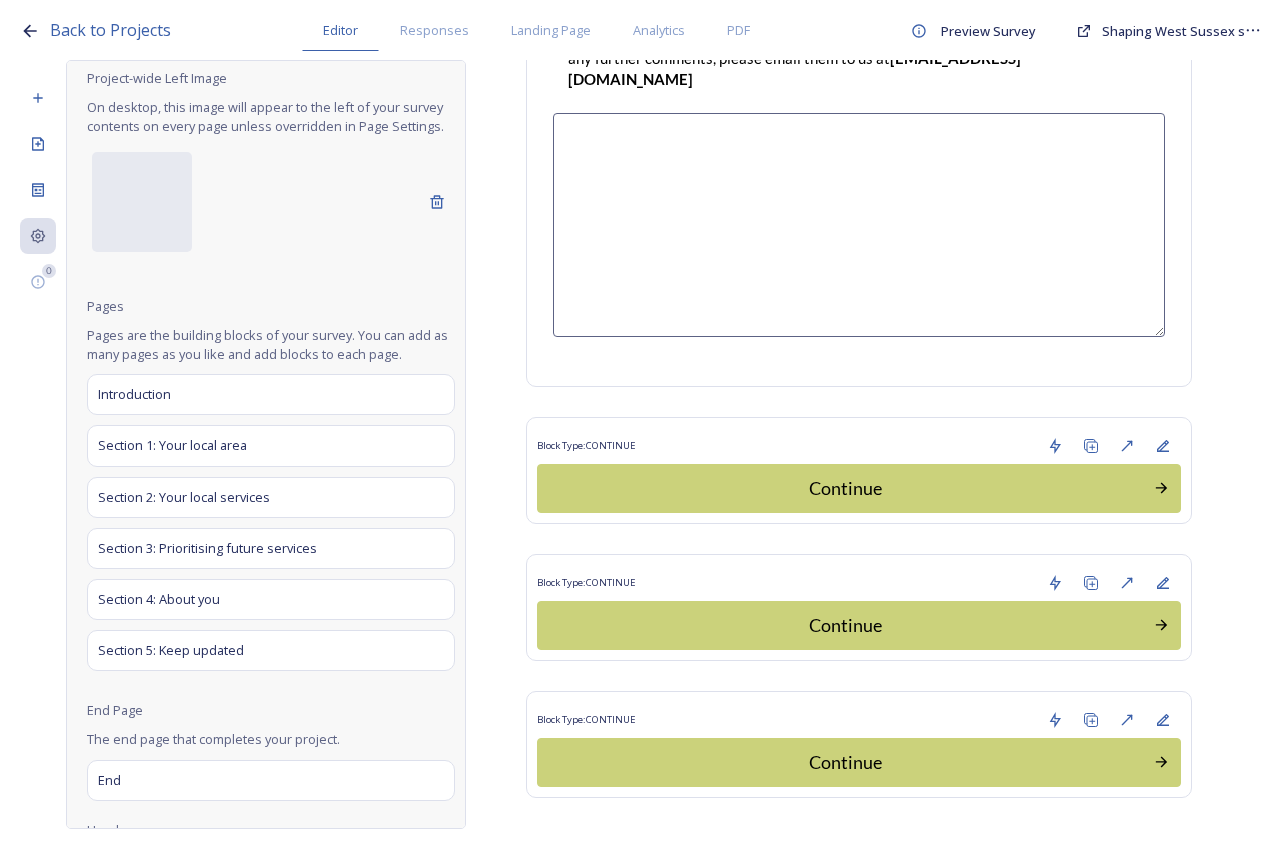 scroll, scrollTop: 20029, scrollLeft: 0, axis: vertical 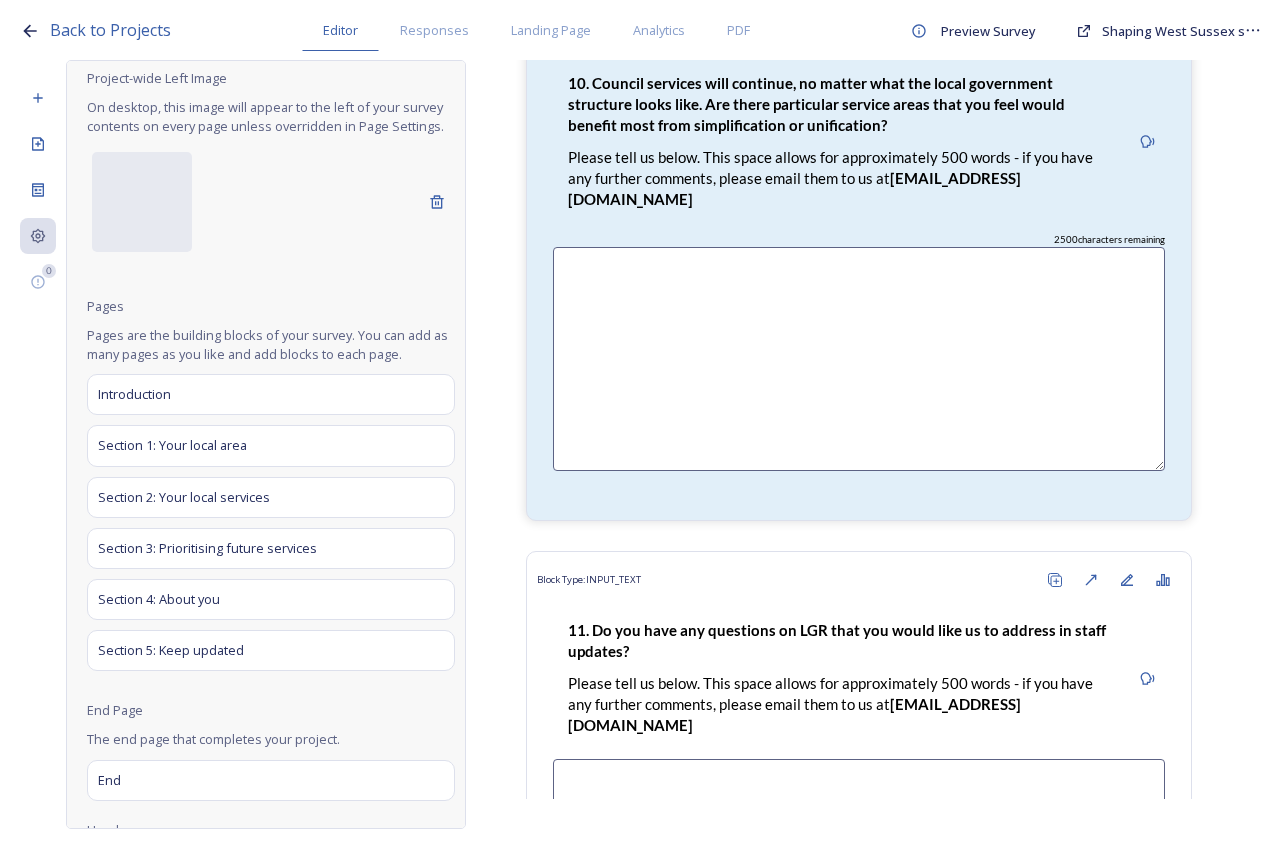 drag, startPoint x: 992, startPoint y: 41, endPoint x: 954, endPoint y: 43, distance: 38.052597 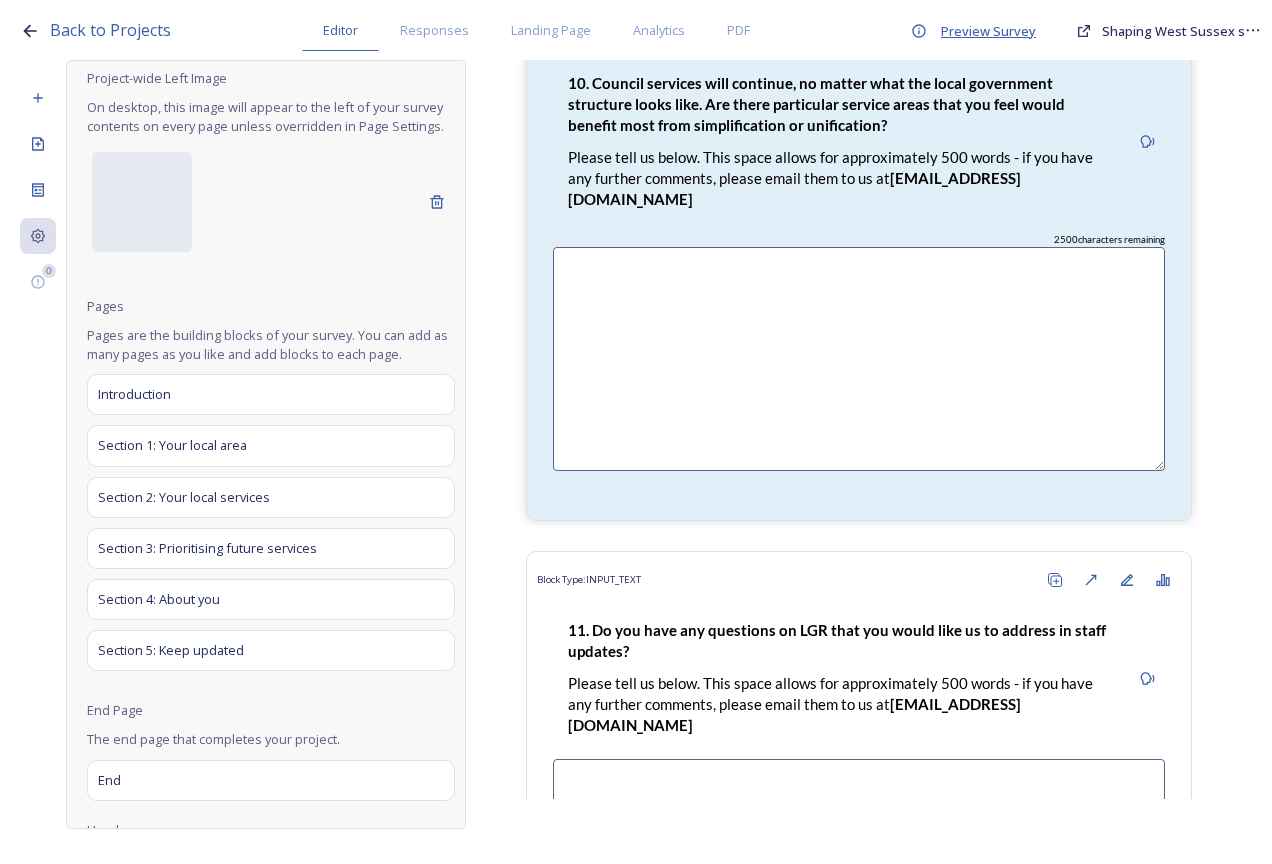 click on "Preview Survey" at bounding box center (988, 31) 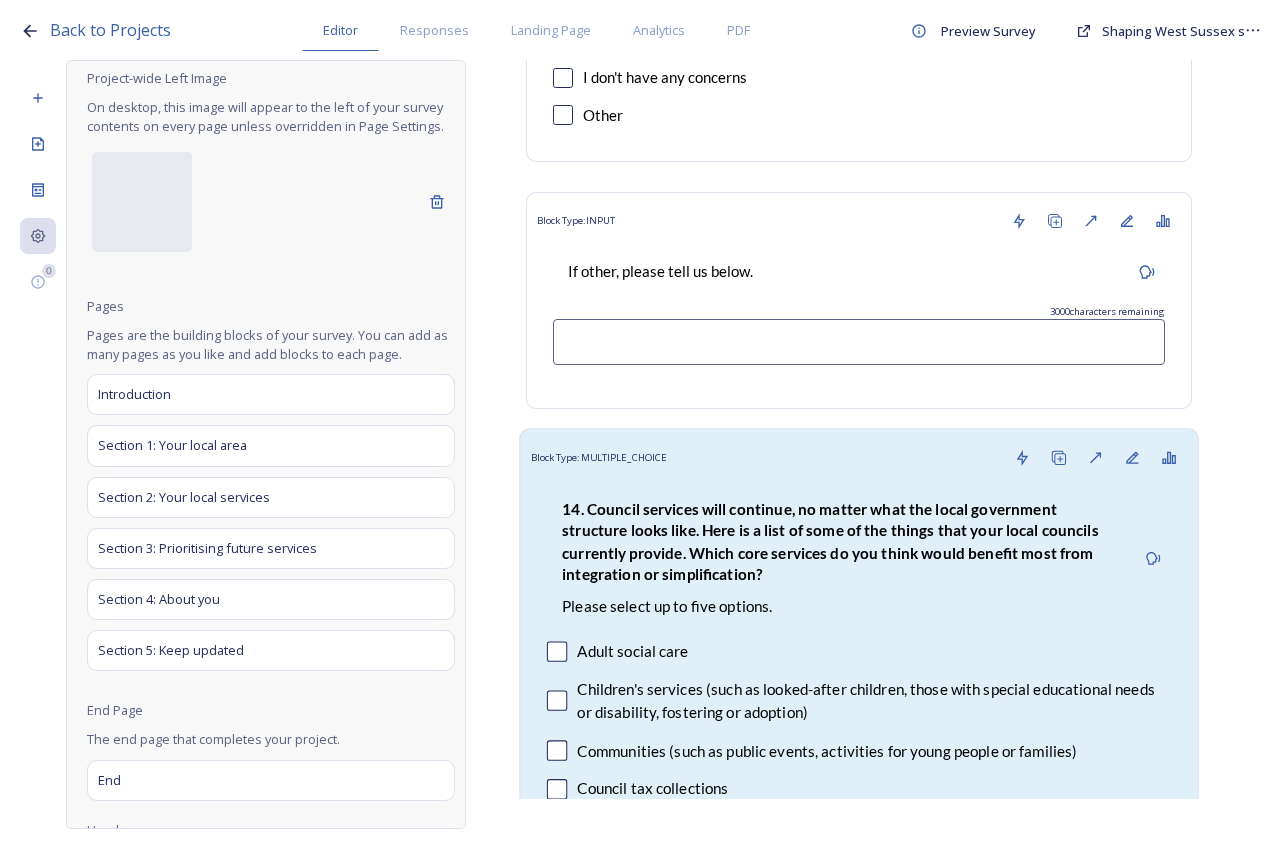 scroll, scrollTop: 6529, scrollLeft: 0, axis: vertical 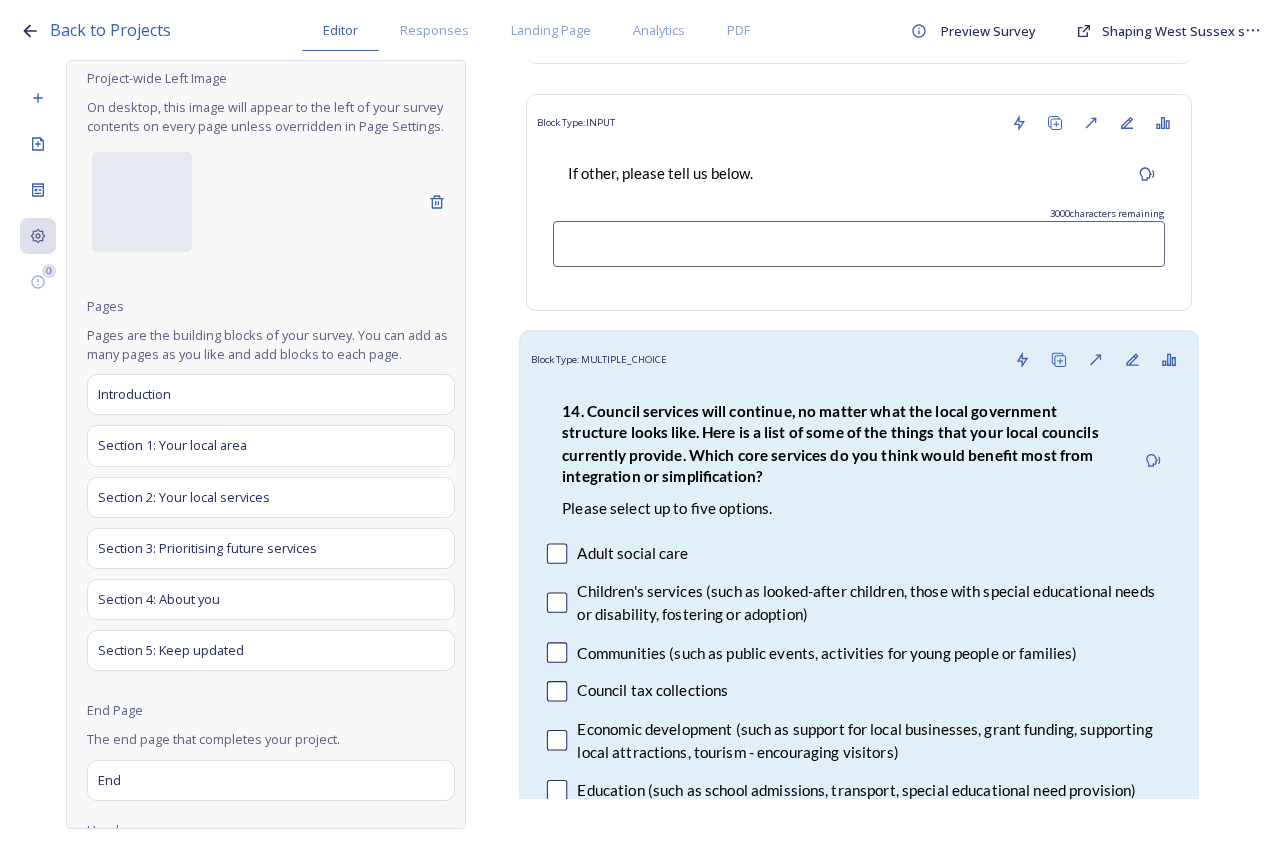 click on "Economic development (such as support for local businesses, grant funding, supporting local attractions, tourism - encouraging visitors)" at bounding box center (874, 741) 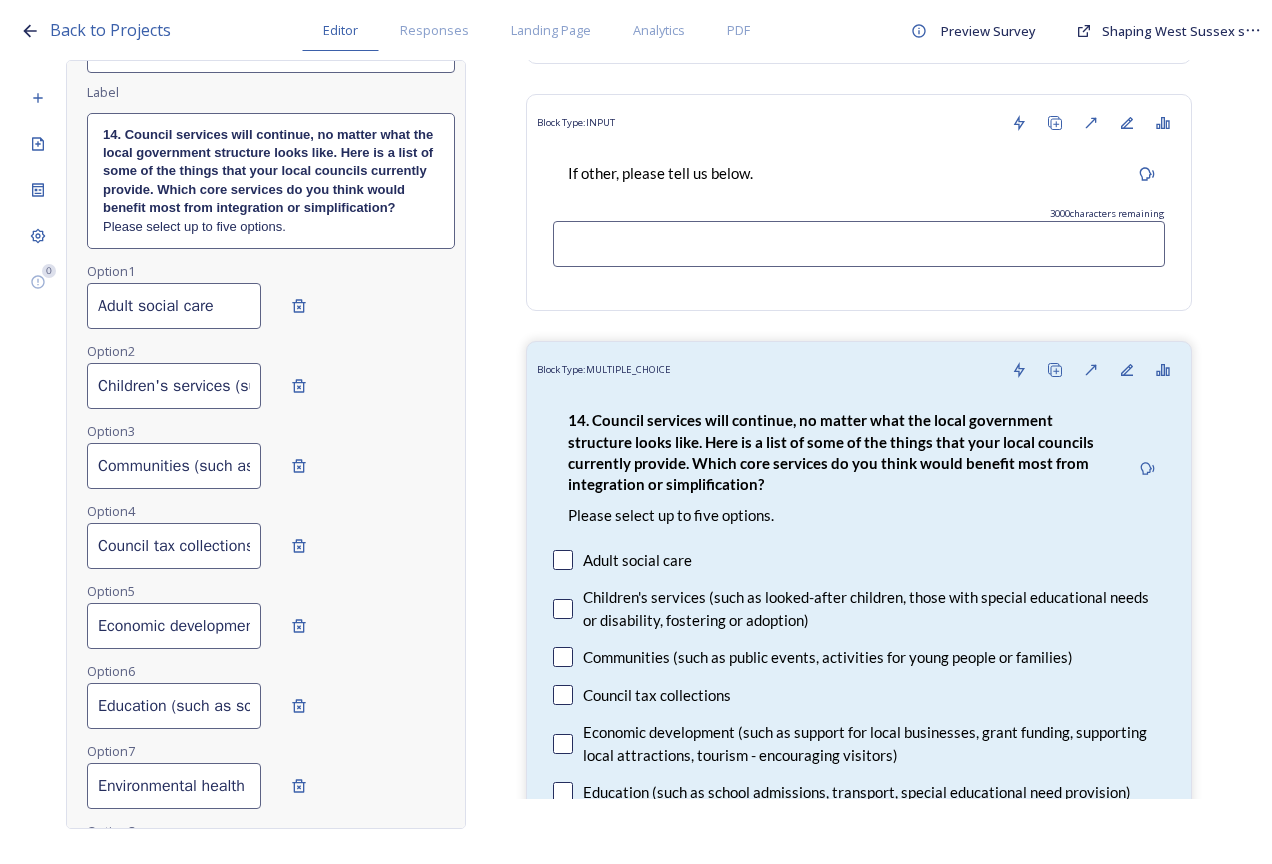 scroll, scrollTop: 0, scrollLeft: 0, axis: both 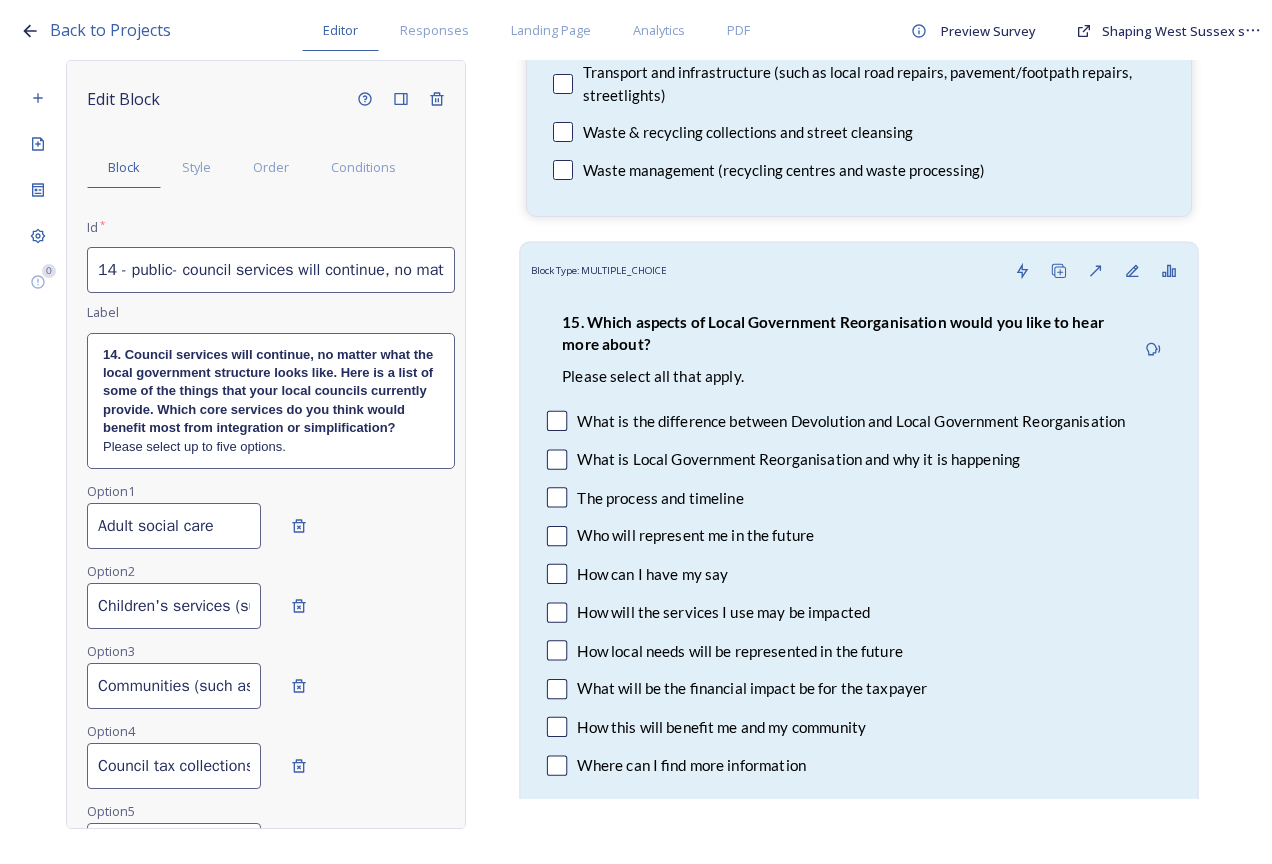 click on "What is Local Government Reorganisation and why it is happening" at bounding box center (798, 459) 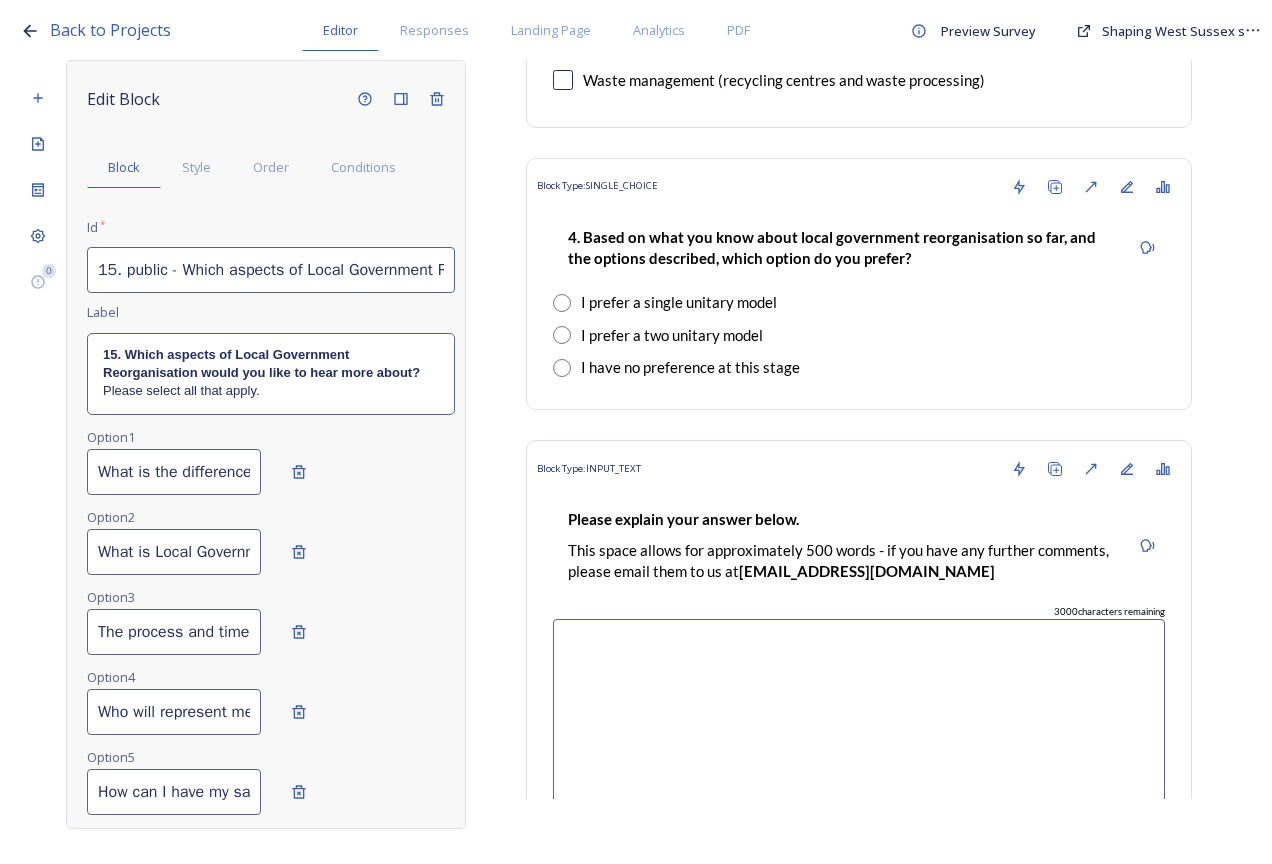 scroll, scrollTop: 14929, scrollLeft: 0, axis: vertical 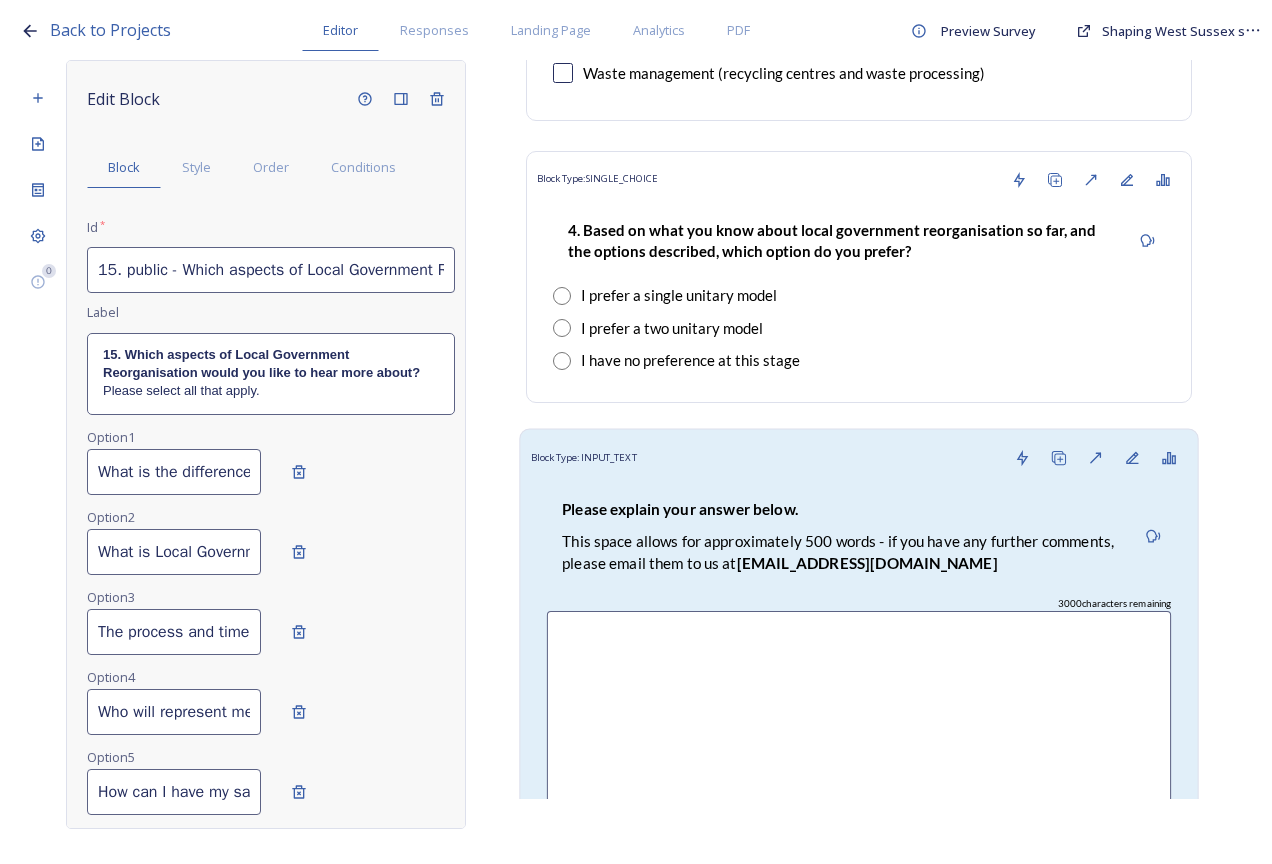 click on "Please explain your answer below.  This space allows for approximately 500 words - if you have any further comments, please email them to us at  LGRquestions@horsham.gov.uk 3000  characters remaining" at bounding box center [859, 677] 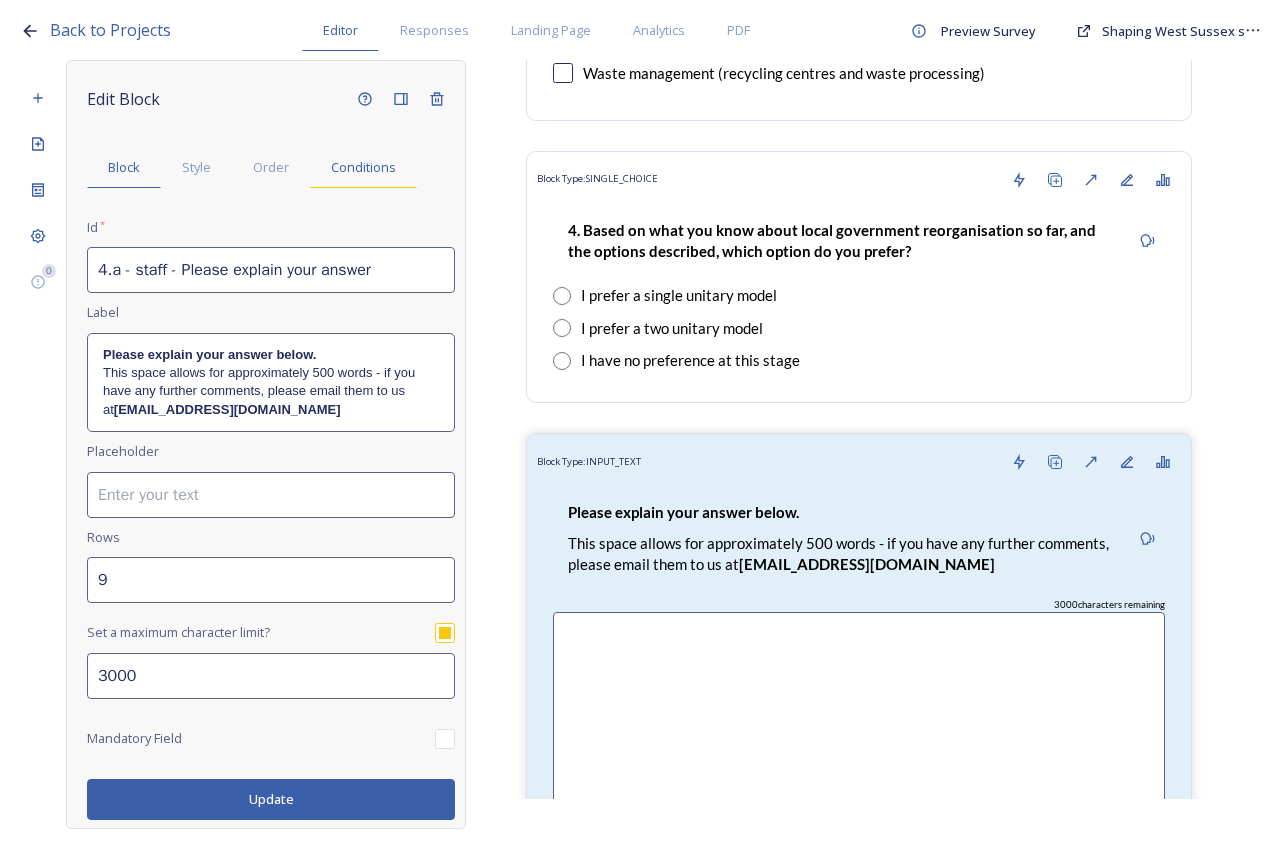 click on "Conditions" at bounding box center [363, 167] 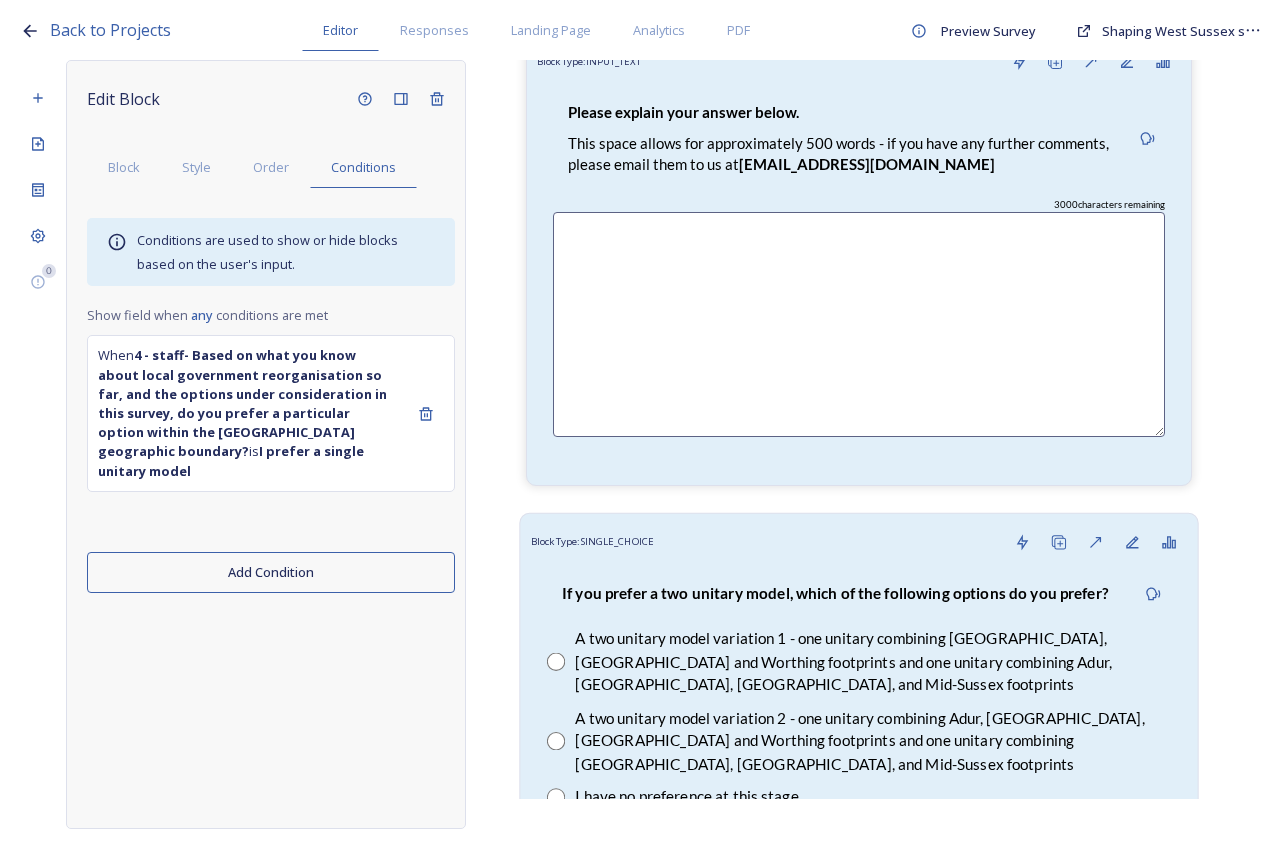 scroll, scrollTop: 15529, scrollLeft: 0, axis: vertical 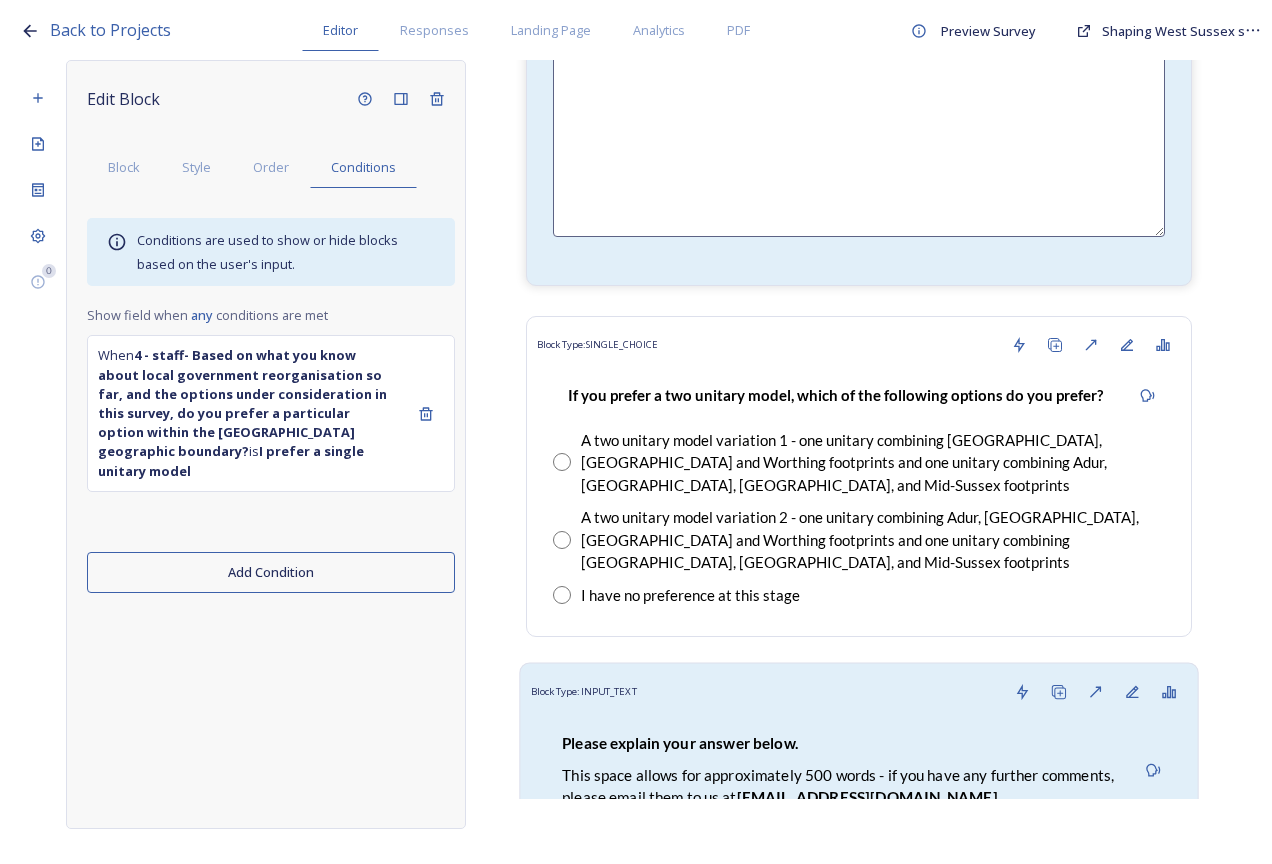click on "Please explain your answer below.  This space allows for approximately 500 words - if you have any further comments, please email them to us at  LGRquestions@horsham.gov.uk 3000  characters remaining" at bounding box center (859, 911) 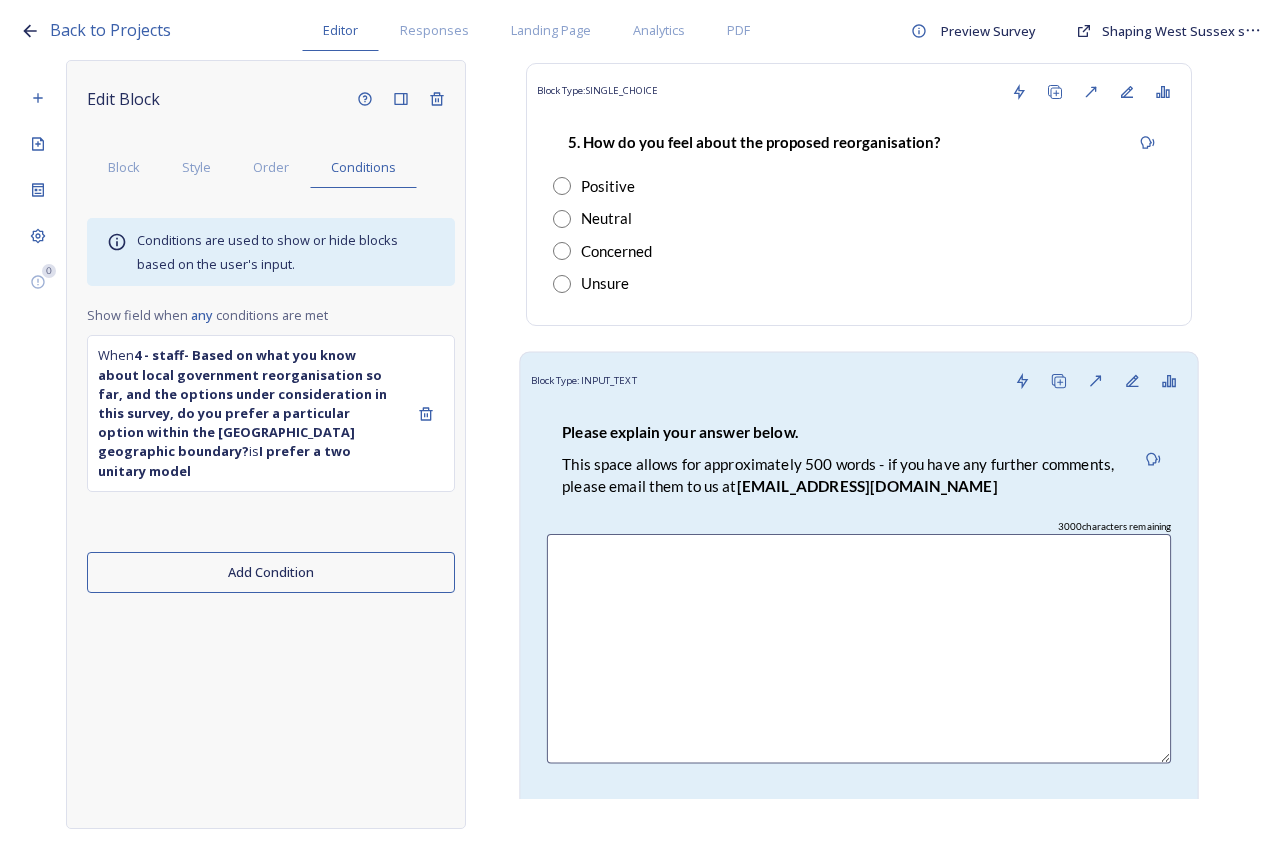 scroll, scrollTop: 16629, scrollLeft: 0, axis: vertical 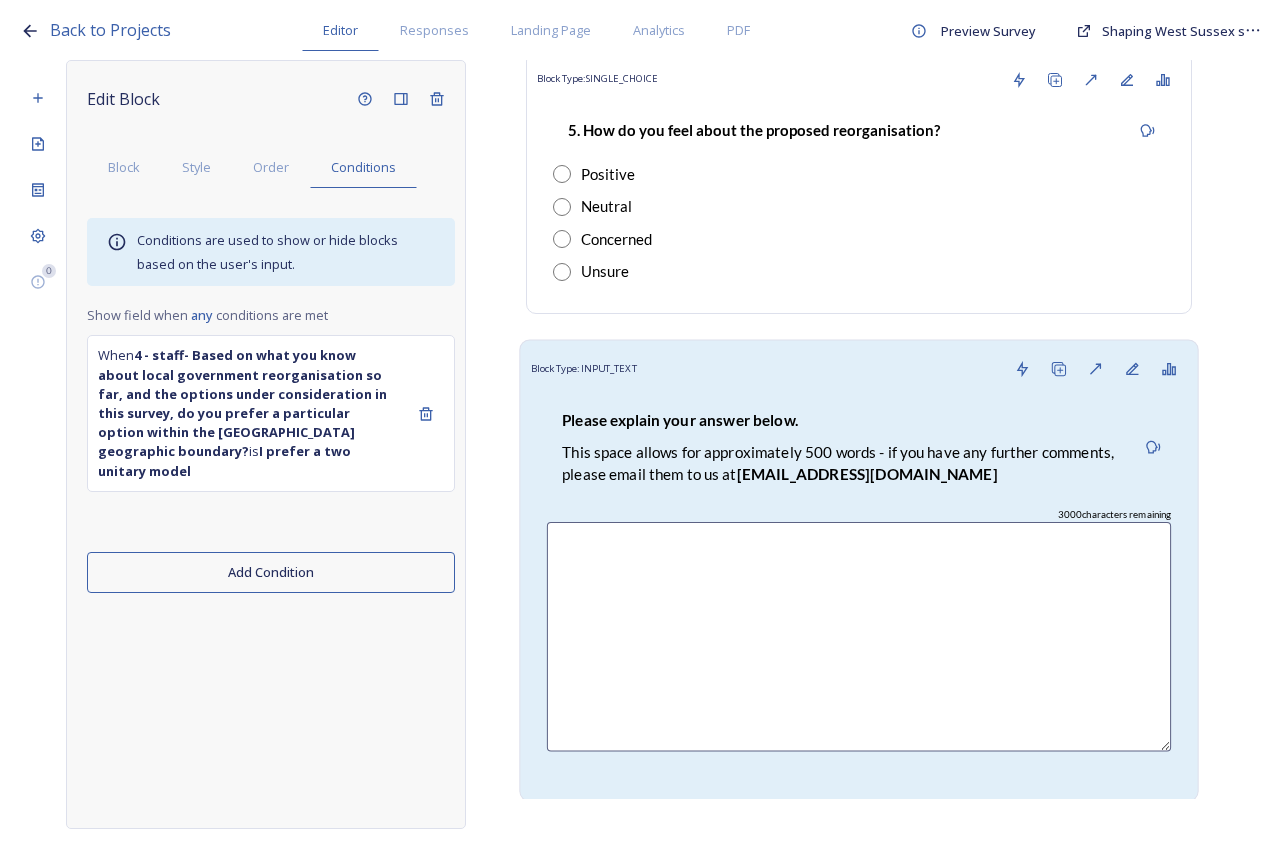click on "Please explain your answer below." at bounding box center [840, 421] 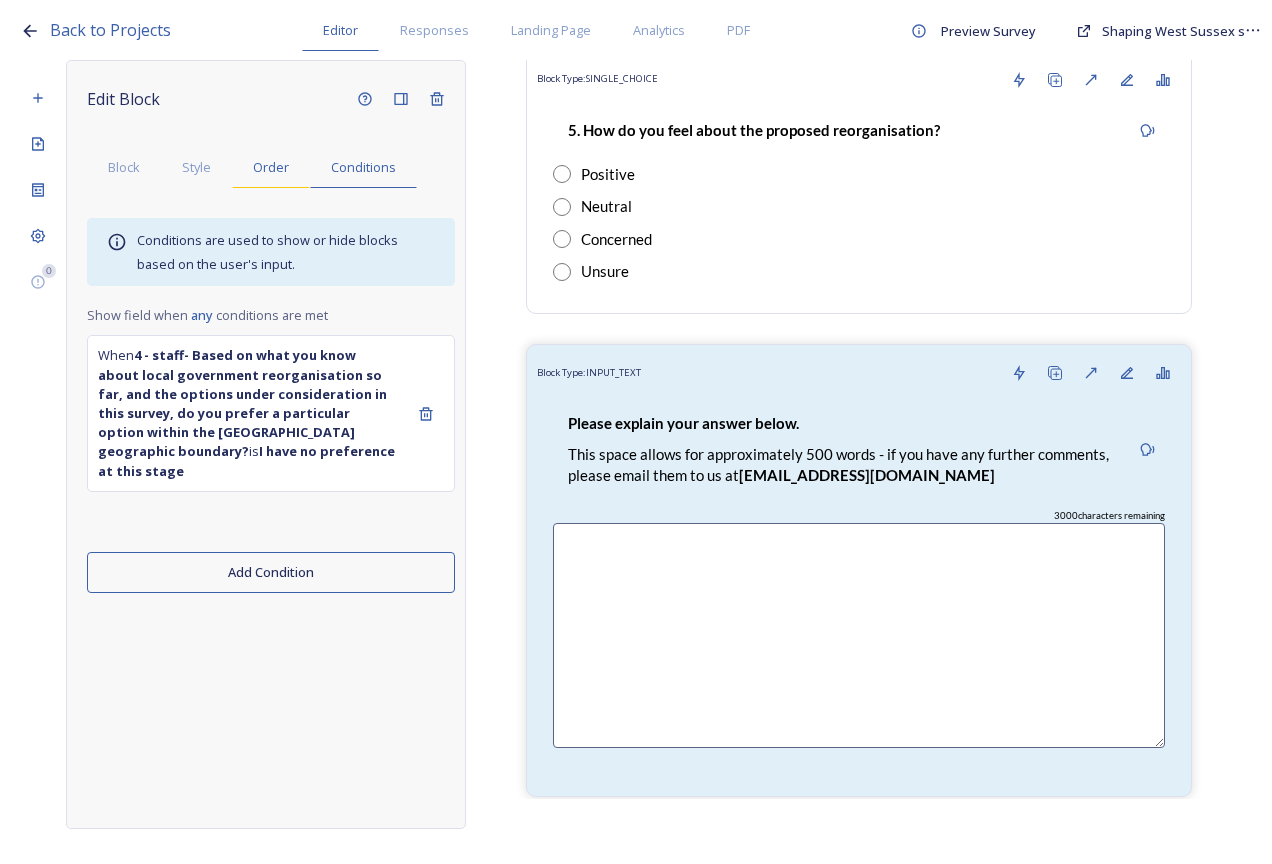 click on "Order" at bounding box center [271, 167] 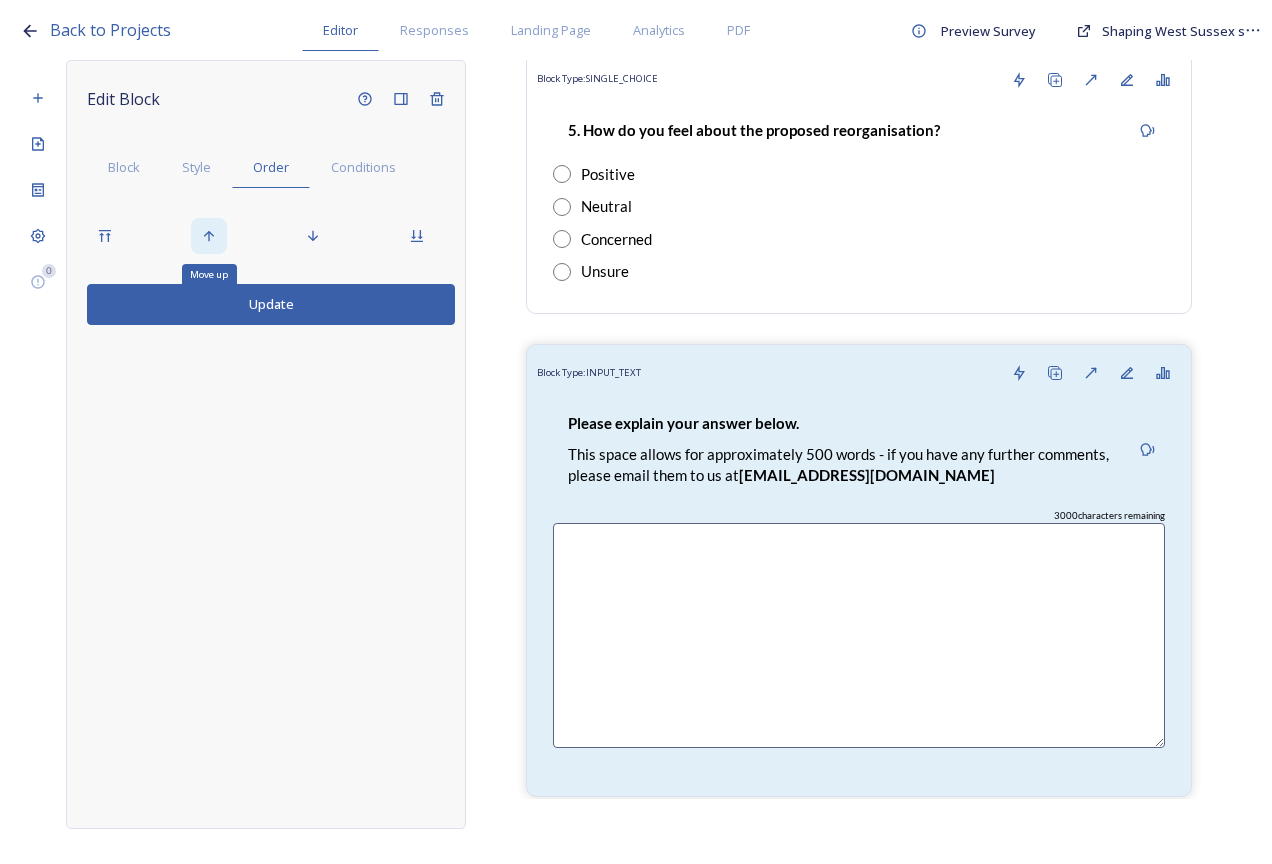 click 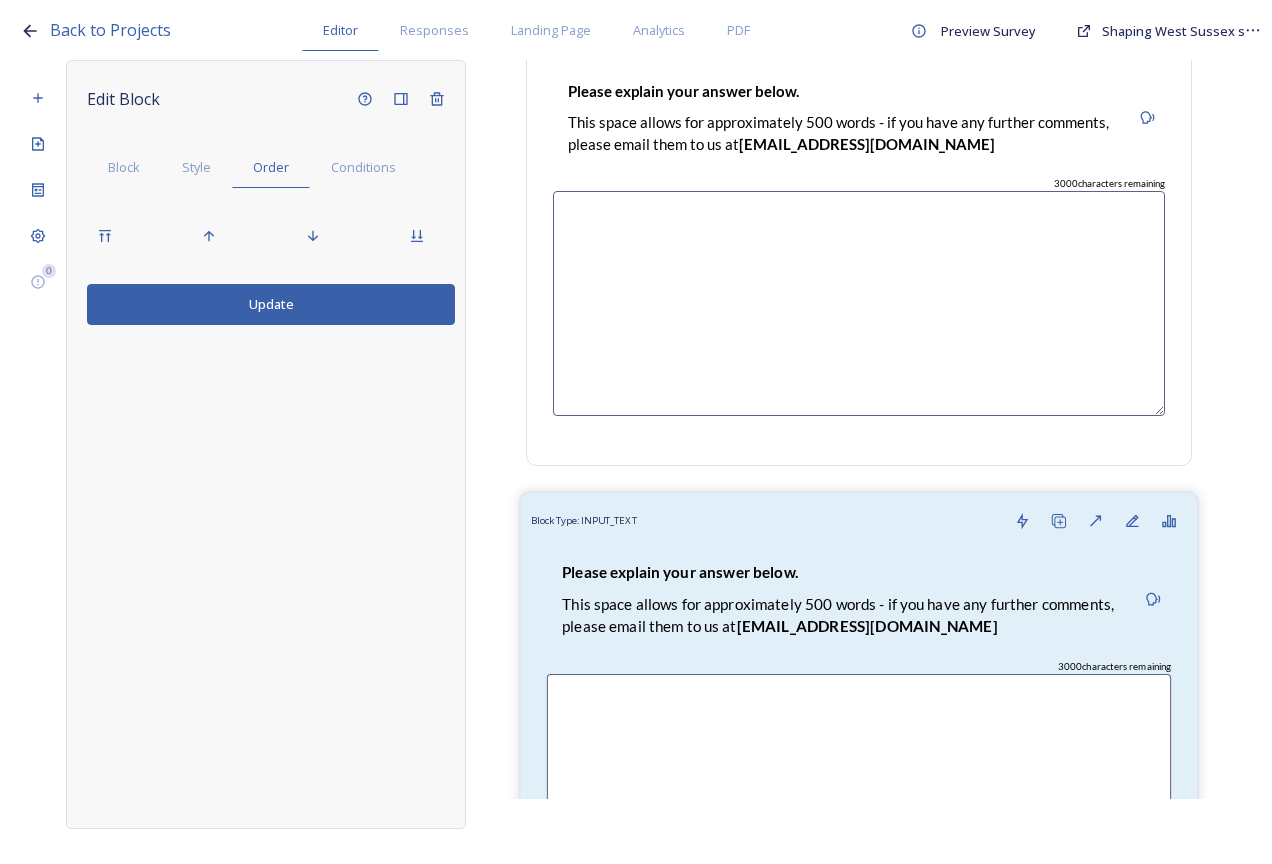 scroll, scrollTop: 15936, scrollLeft: 0, axis: vertical 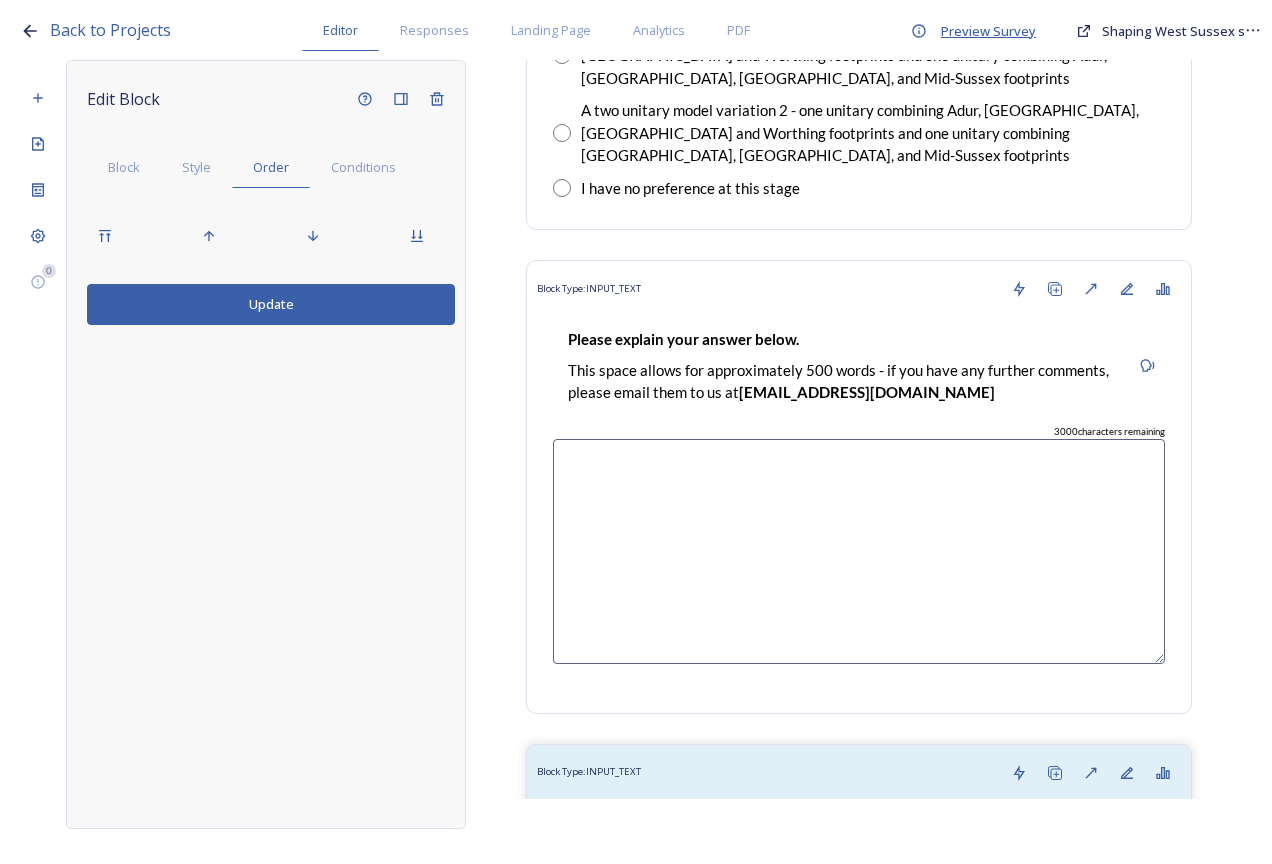 click on "Preview Survey" at bounding box center [988, 31] 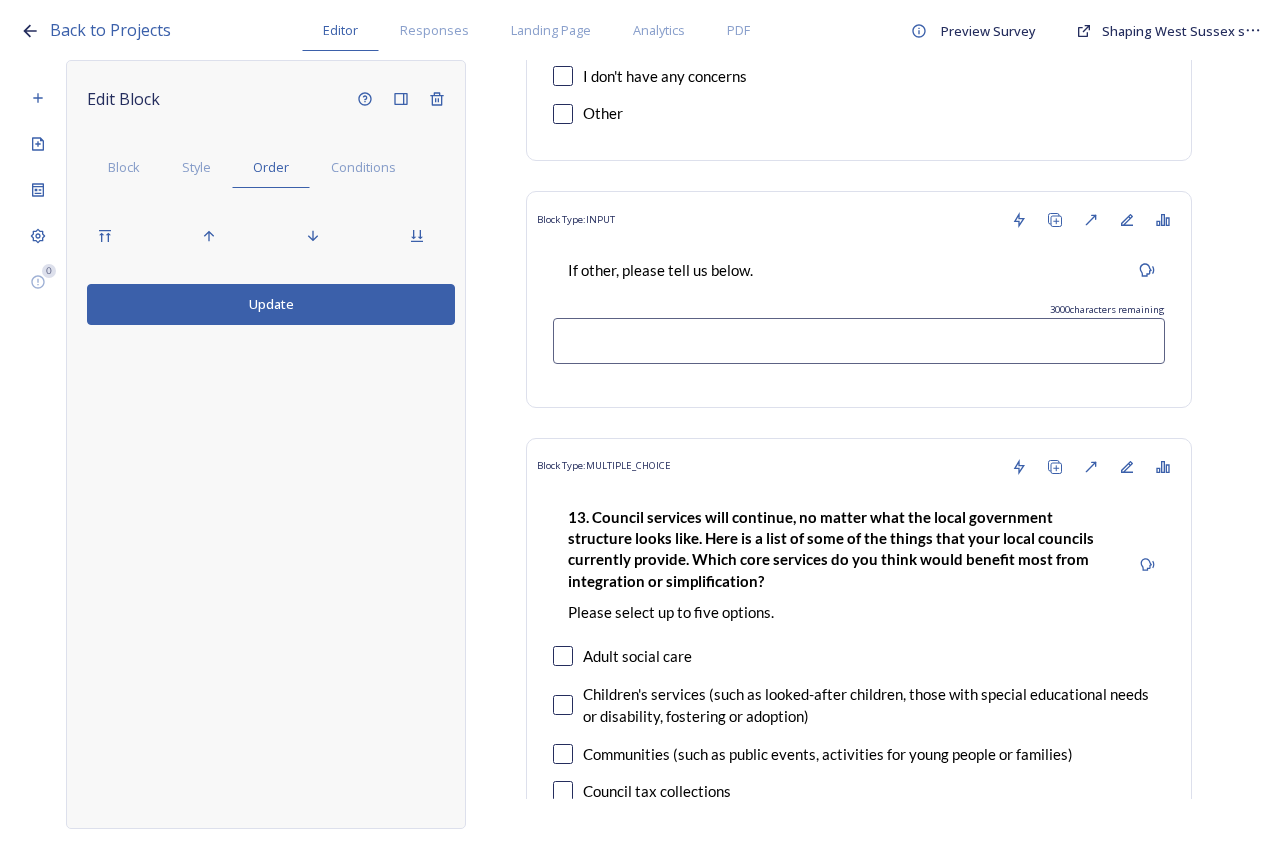 scroll, scrollTop: 14182, scrollLeft: 0, axis: vertical 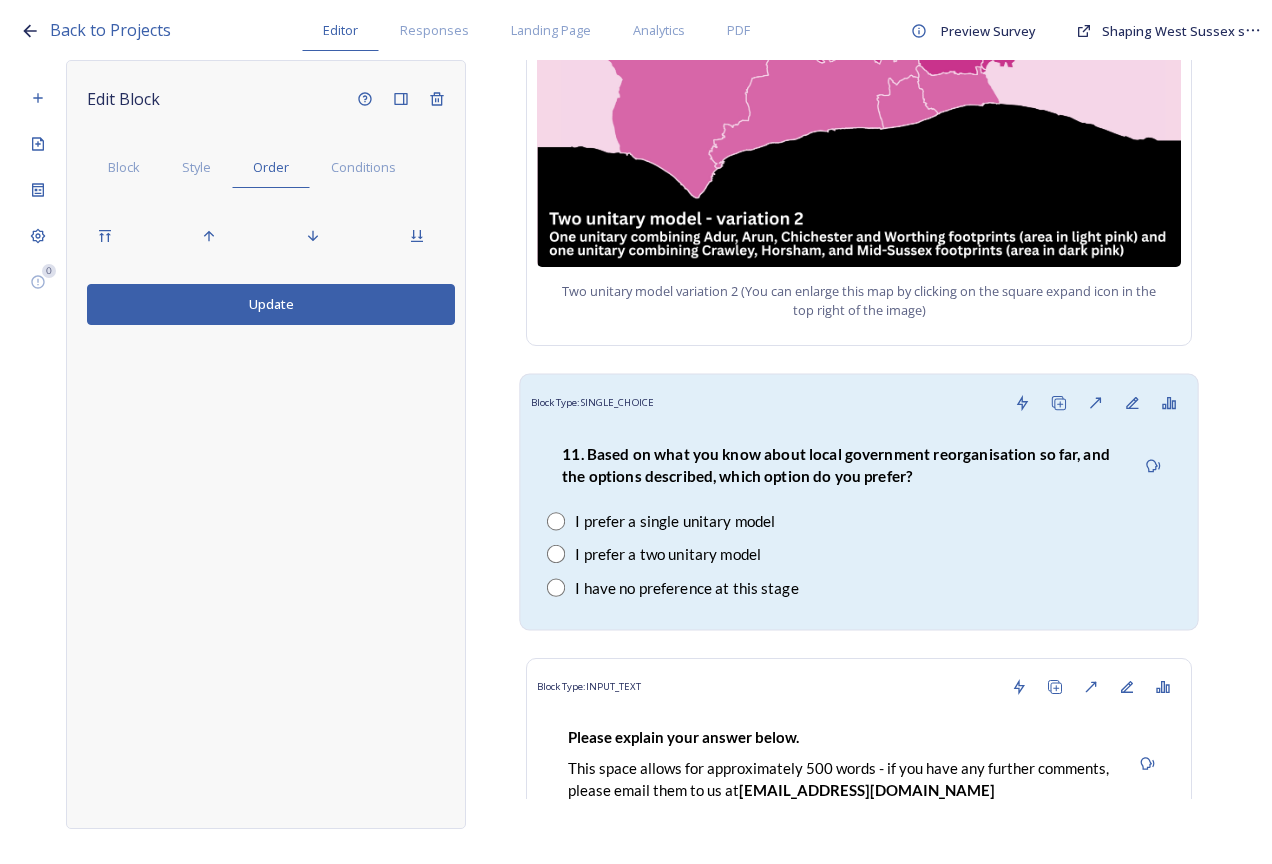 click on "11. Based on what you know about local government reorganisation so far, and the options described, which option do you prefer? I prefer a single unitary model I prefer a two unitary model I have no preference at this stage" at bounding box center [859, 520] 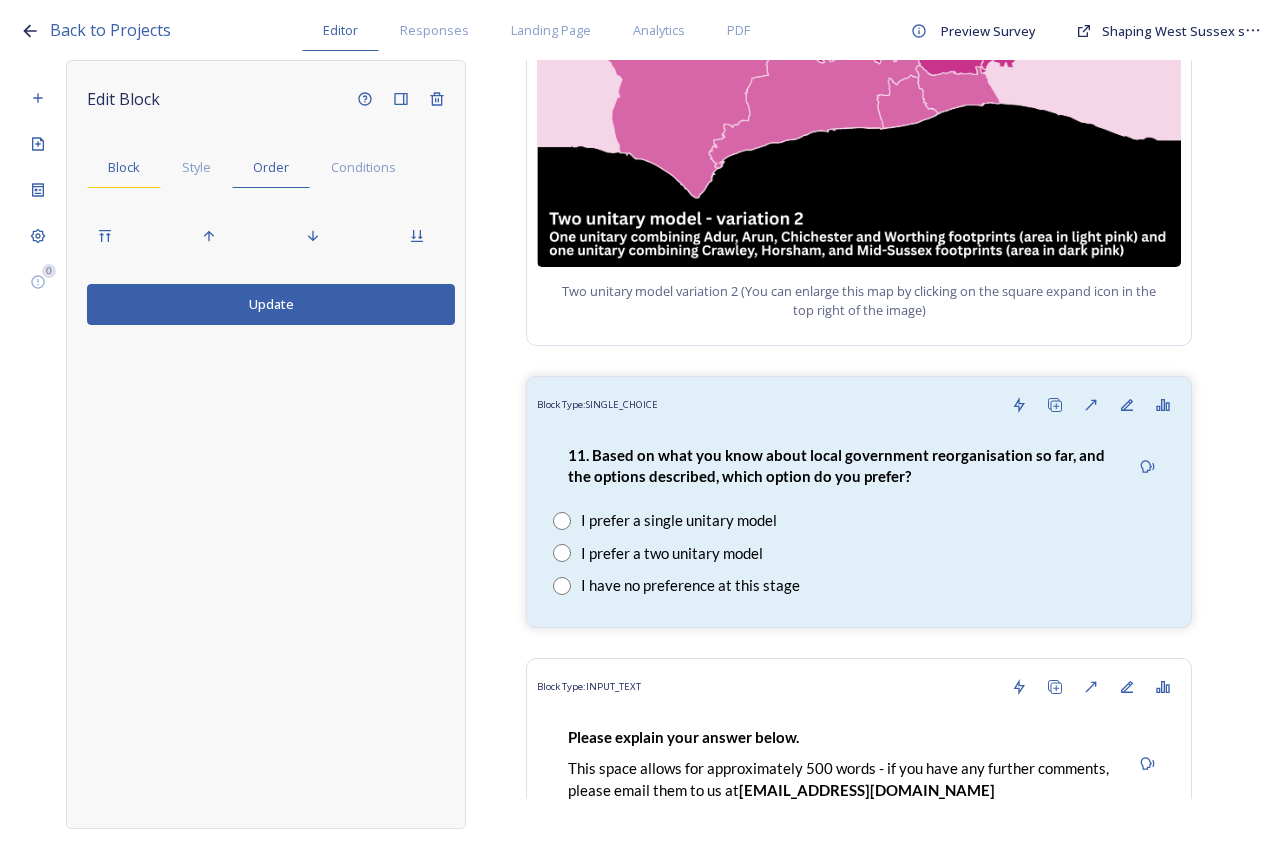 click on "Block" at bounding box center [124, 167] 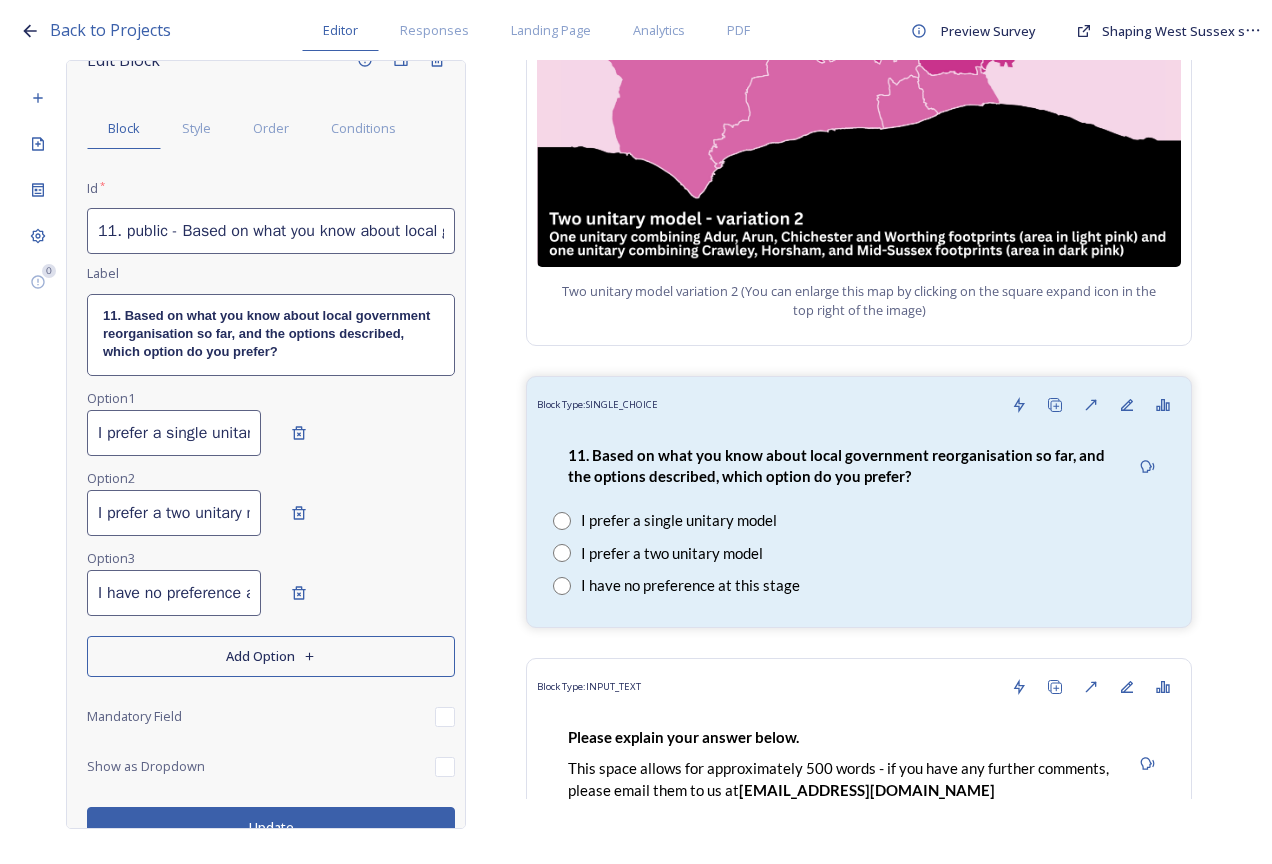 scroll, scrollTop: 59, scrollLeft: 0, axis: vertical 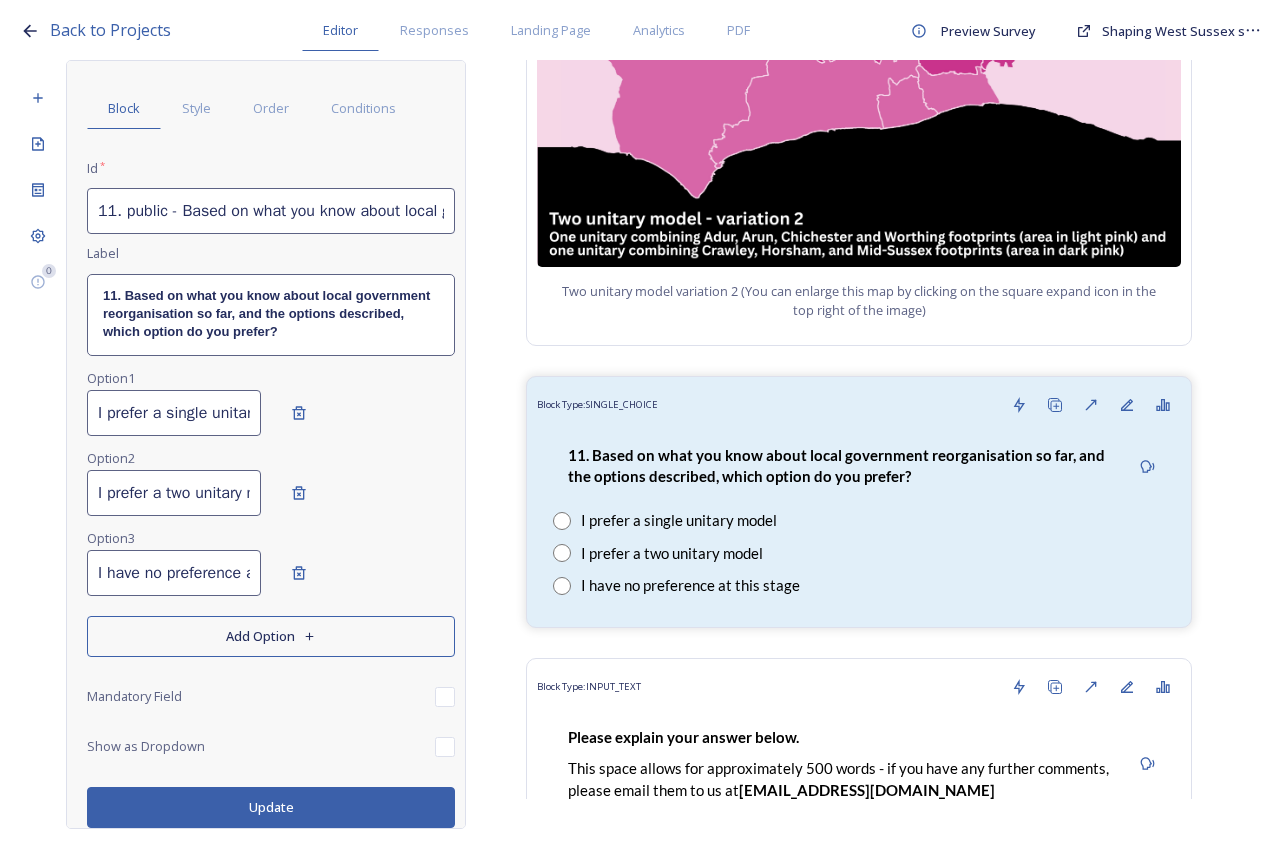 drag, startPoint x: 428, startPoint y: 696, endPoint x: 417, endPoint y: 710, distance: 17.804493 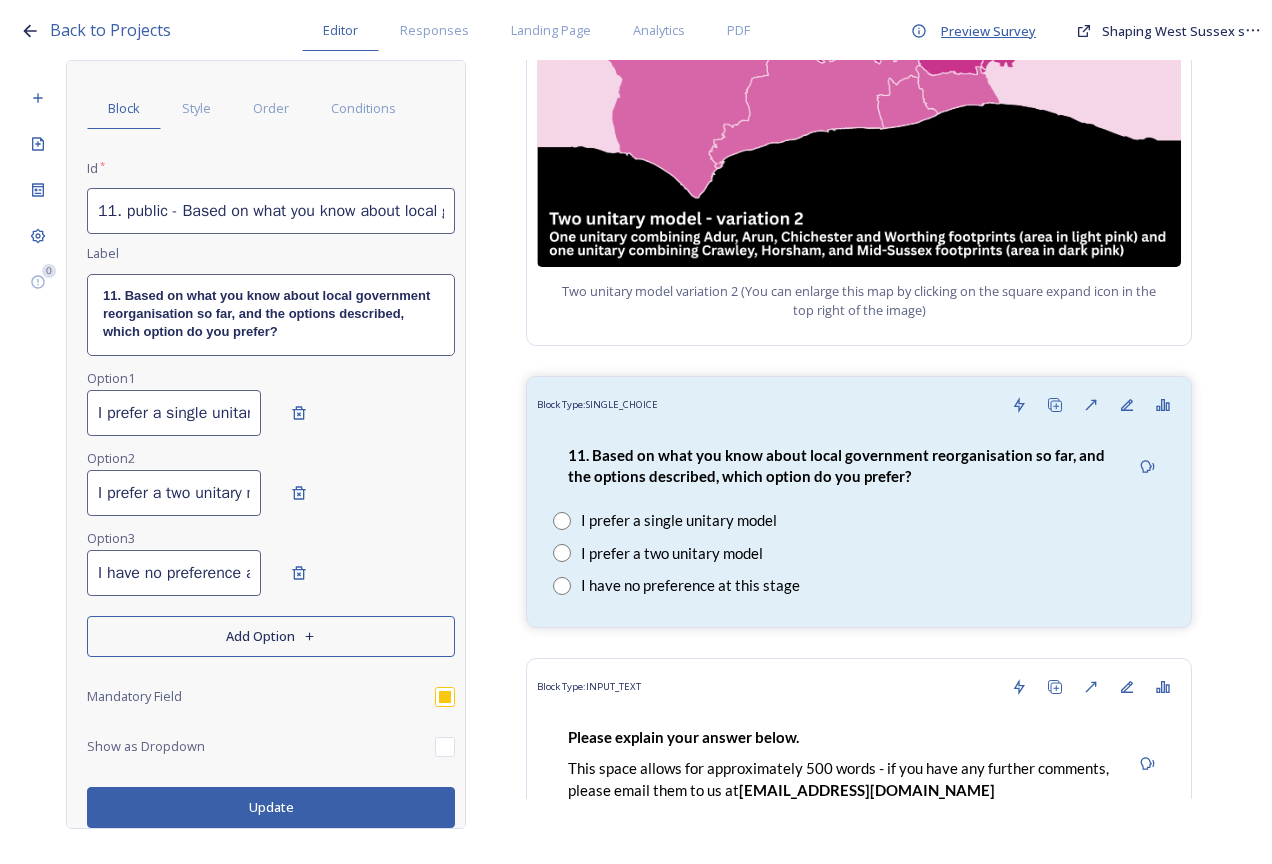 click on "Preview Survey" at bounding box center (988, 31) 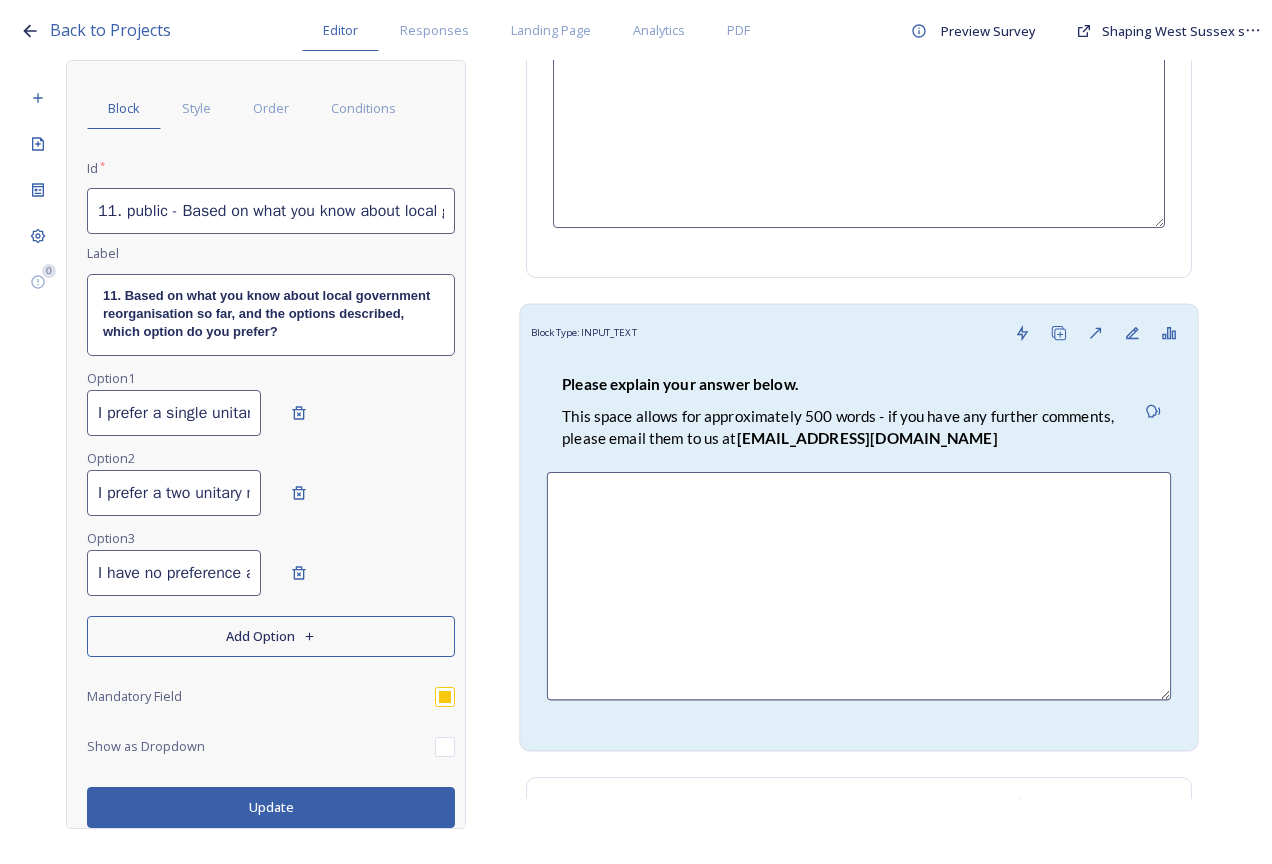 scroll, scrollTop: 3900, scrollLeft: 0, axis: vertical 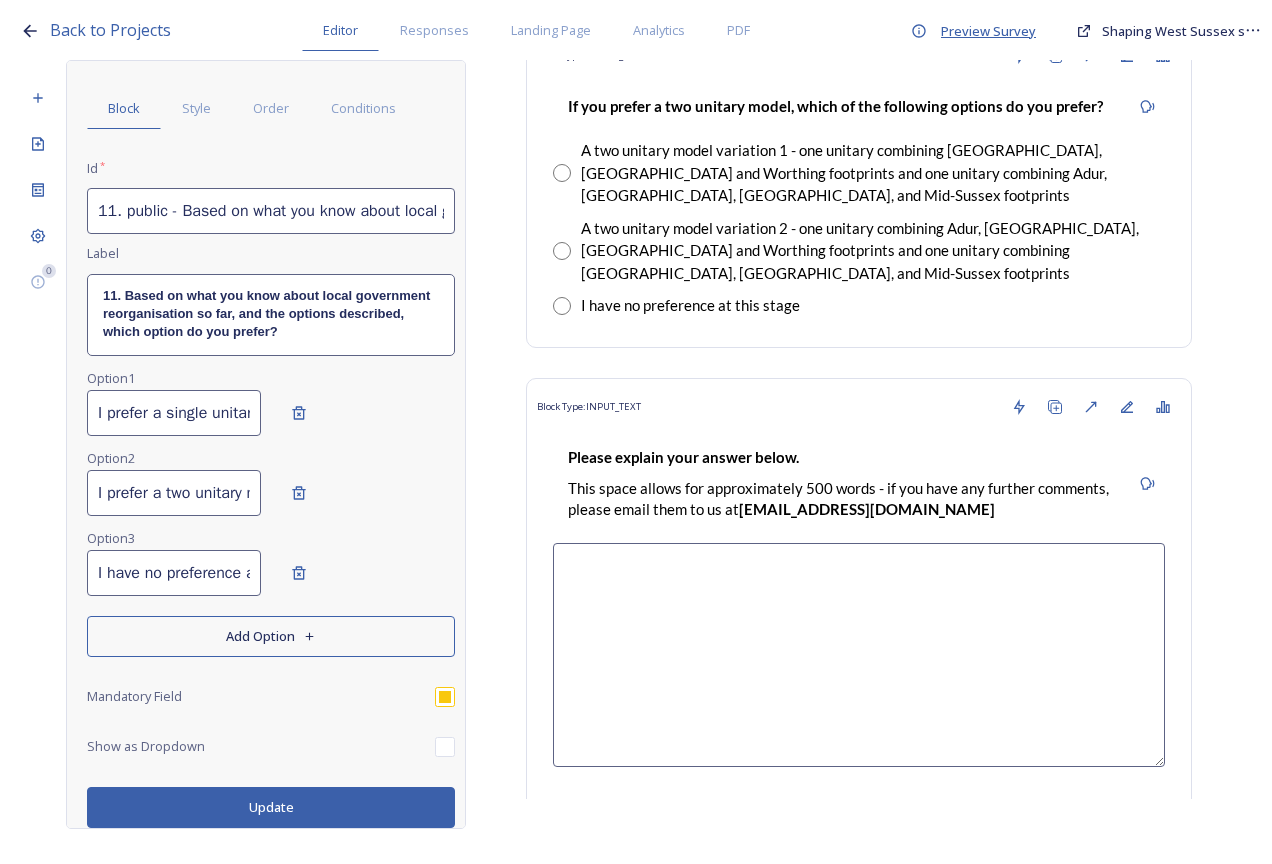 click on "Preview Survey" at bounding box center [988, 31] 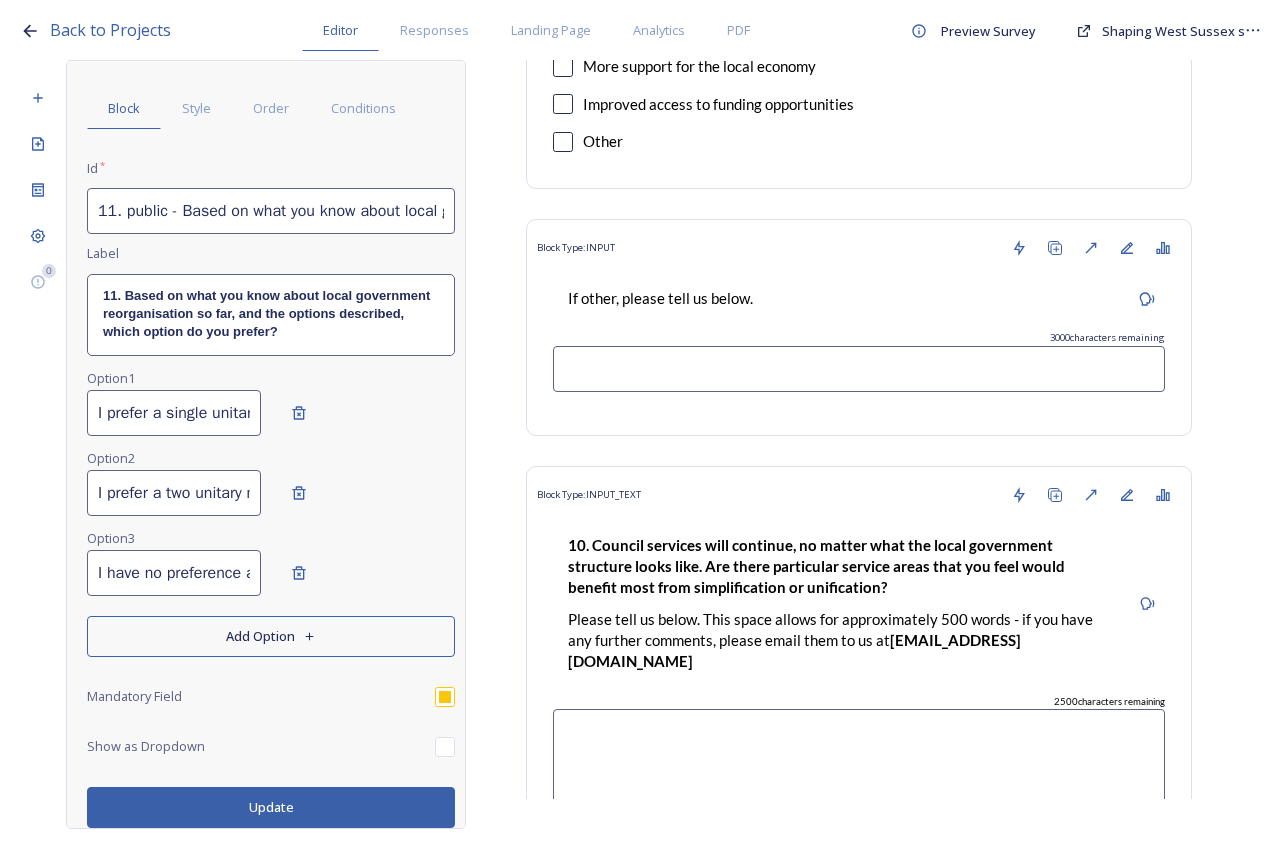 scroll, scrollTop: 19907, scrollLeft: 0, axis: vertical 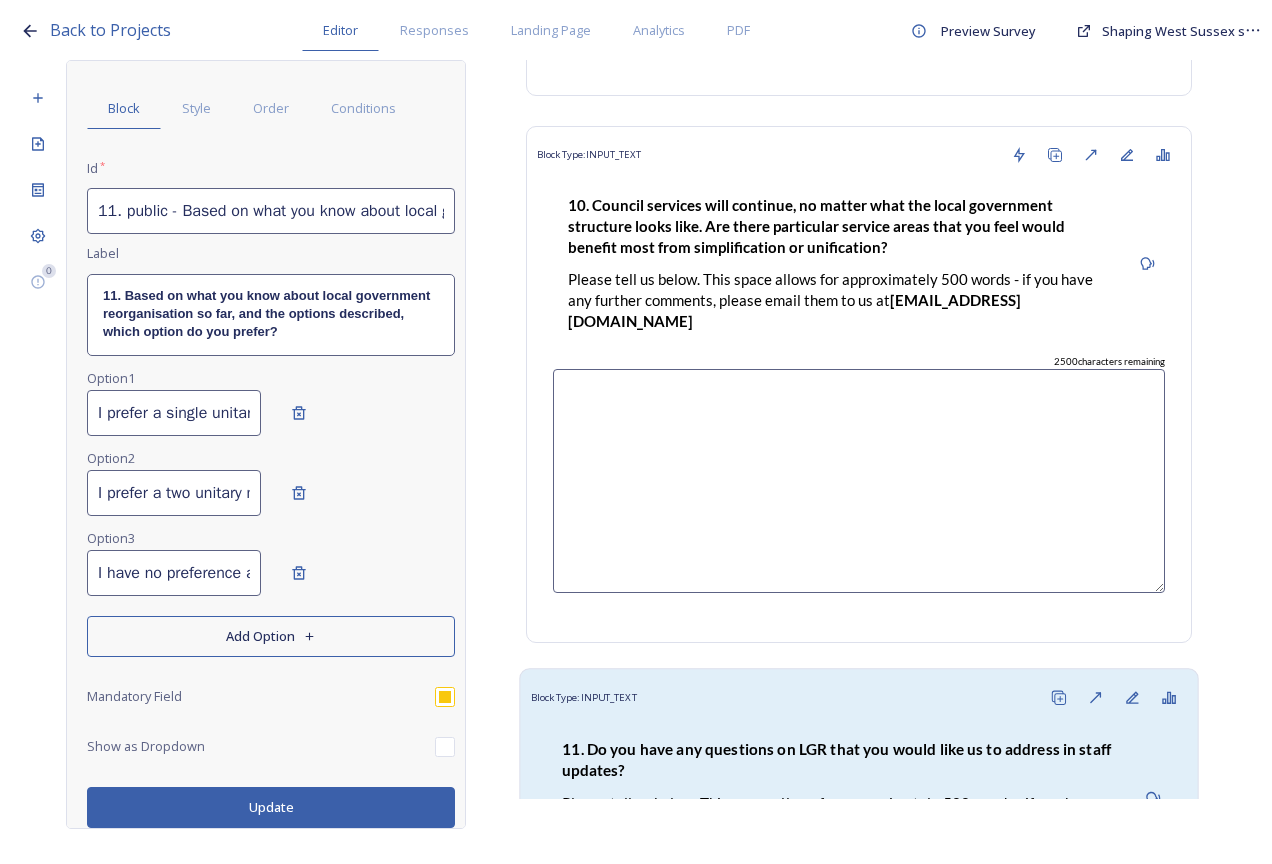 click on "11. Do you have any questions on LGR that you would like us to address in staff updates?" at bounding box center [838, 760] 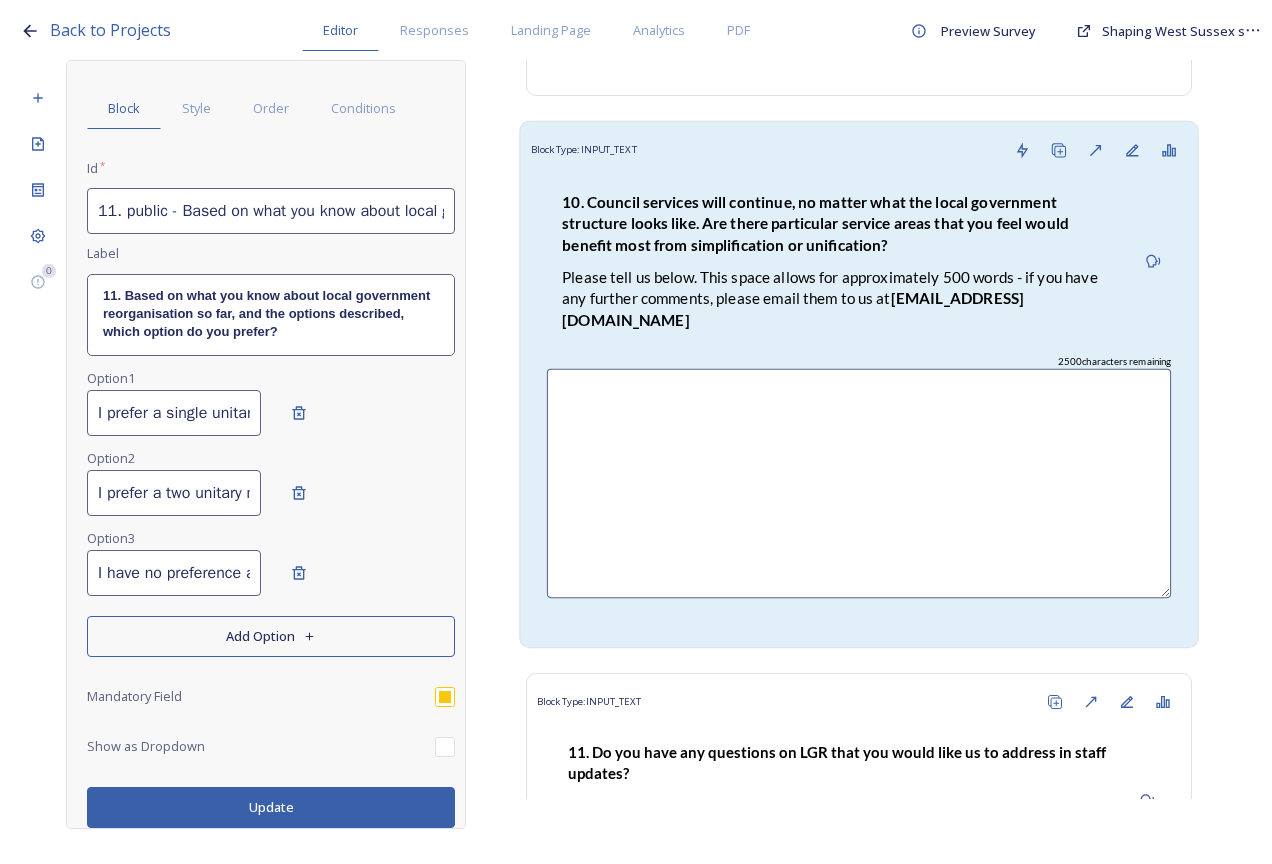 scroll, scrollTop: 0, scrollLeft: 0, axis: both 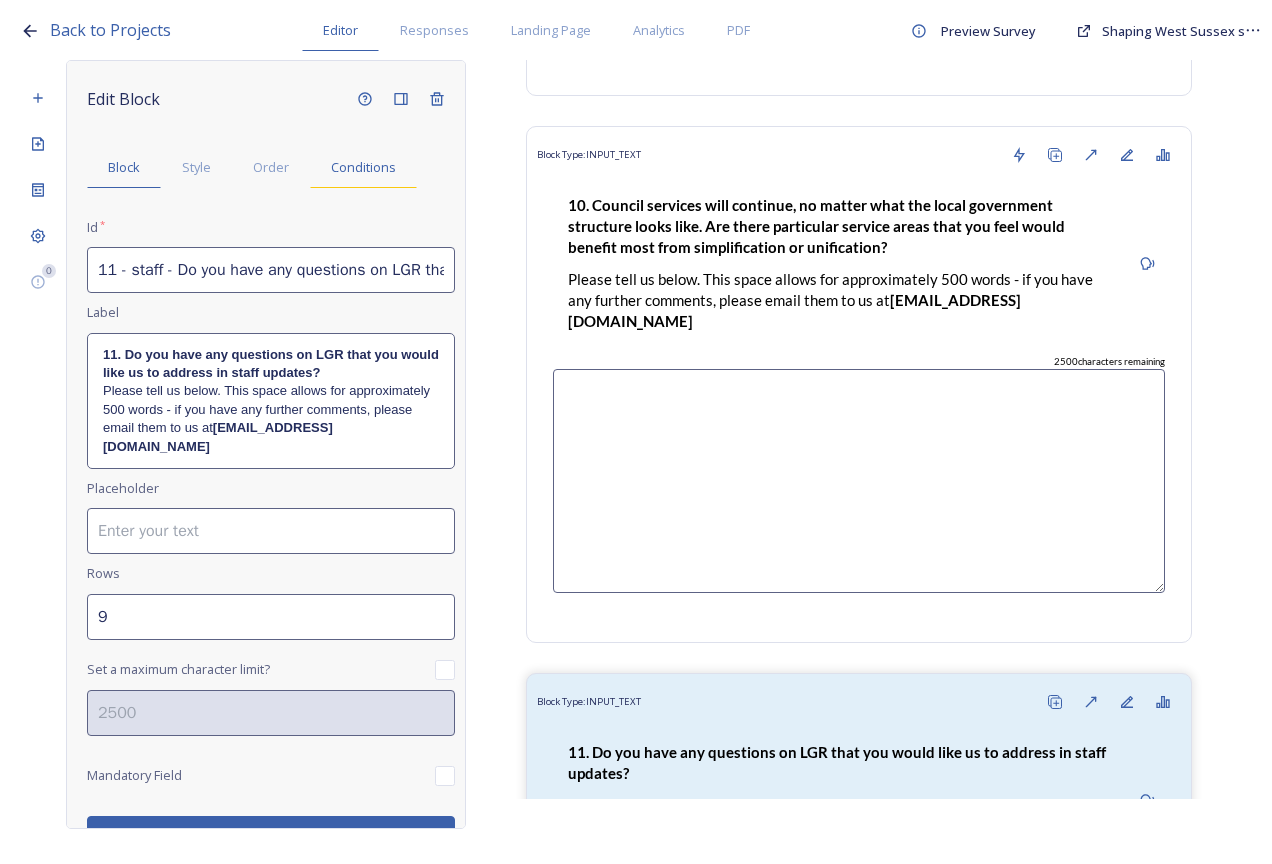 click on "Conditions" at bounding box center (363, 167) 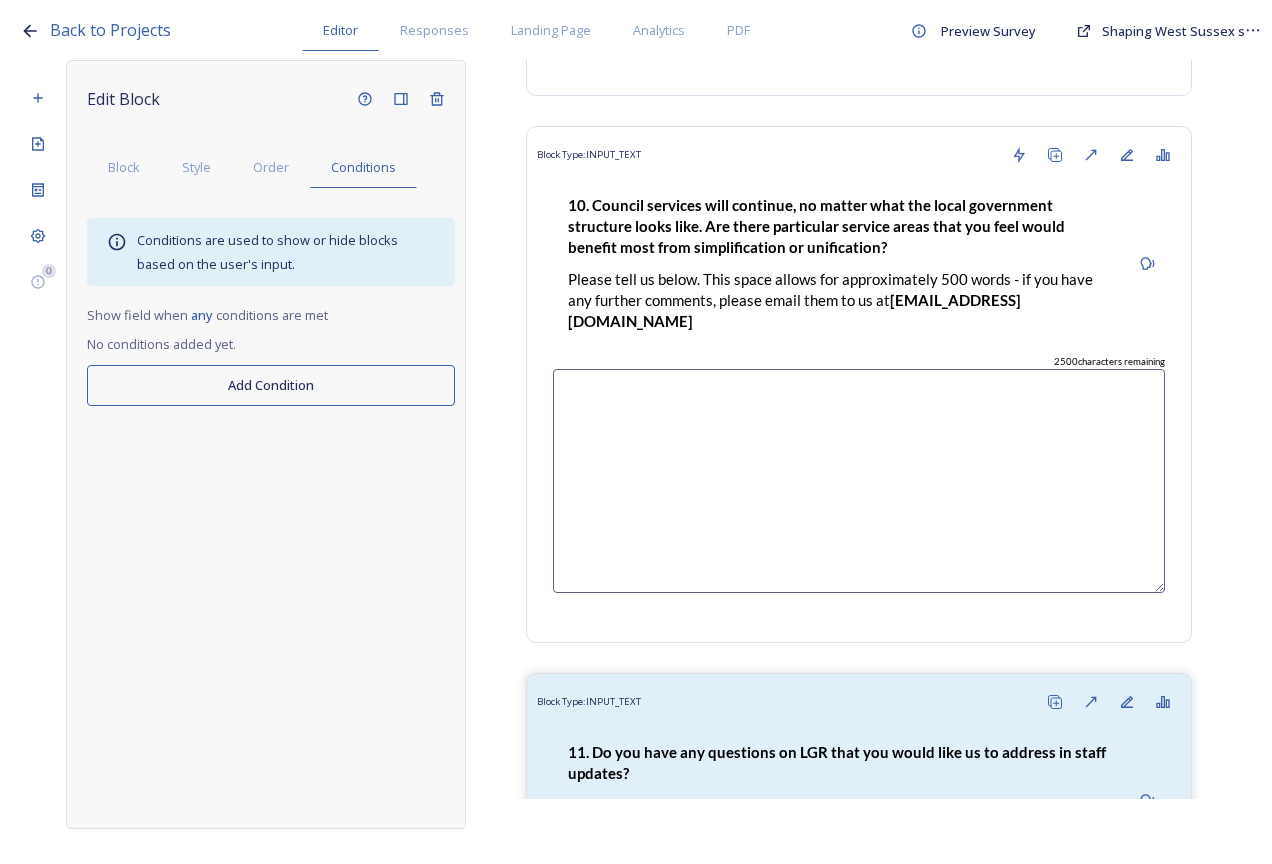 click on "Add Condition" at bounding box center [271, 385] 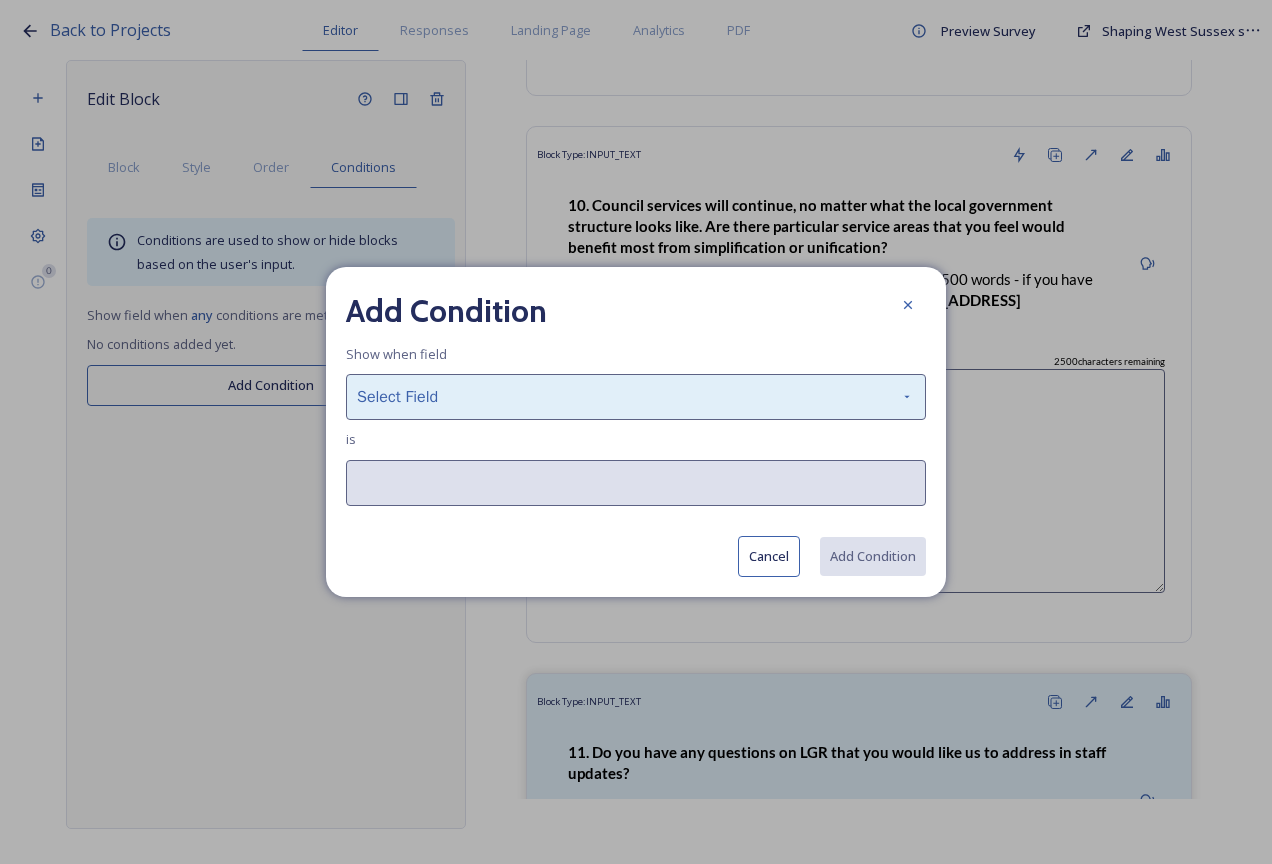 click on "Select Field" at bounding box center (636, 397) 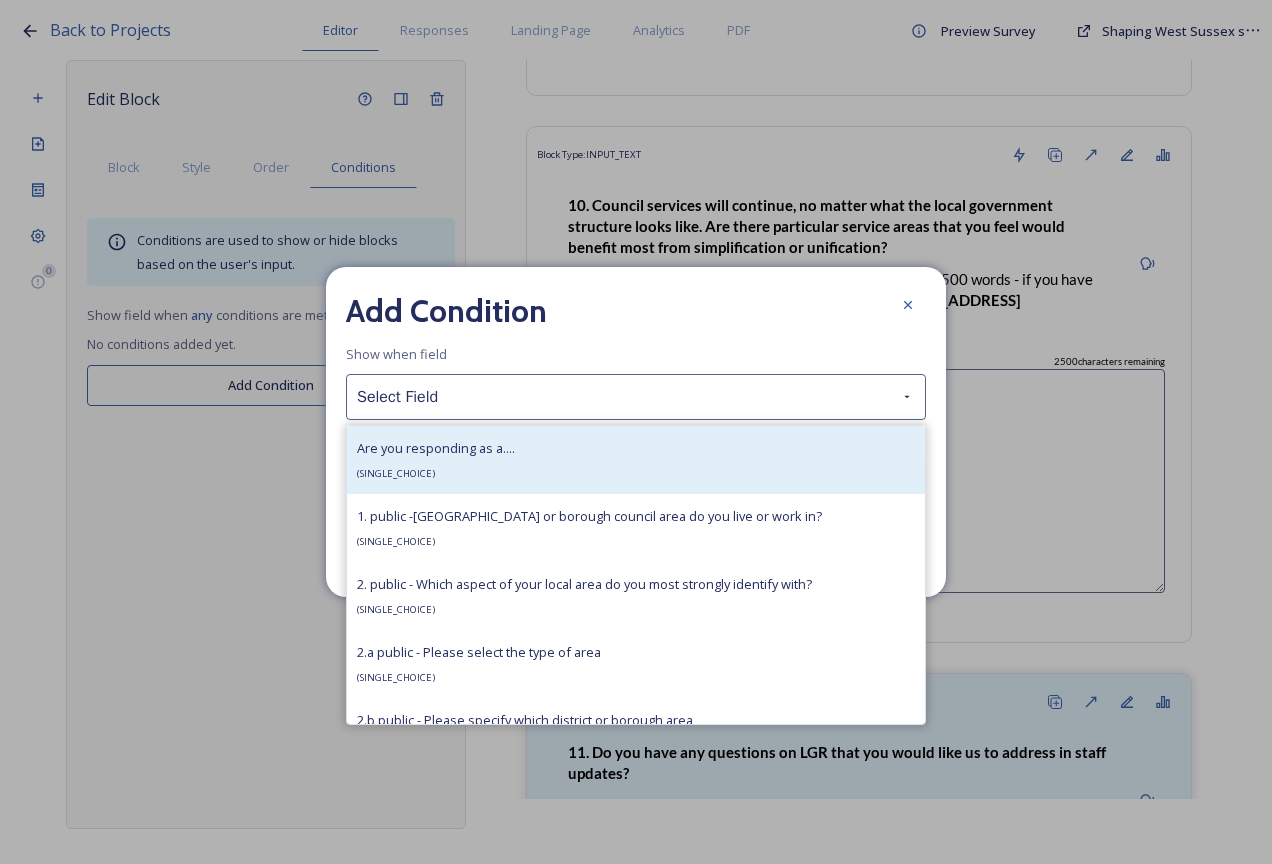click on "Are you responding as a.... ( SINGLE_CHOICE )" at bounding box center (636, 460) 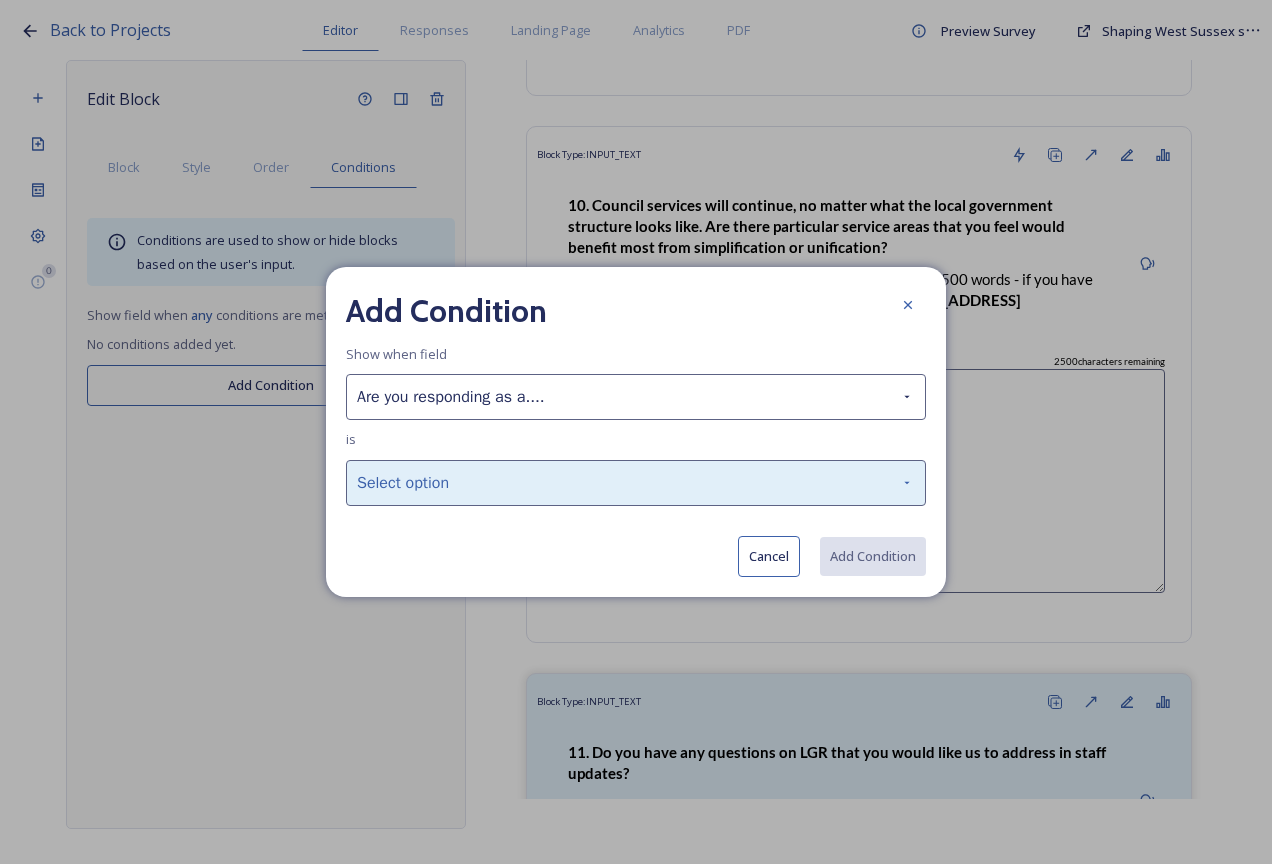 click on "Select option" at bounding box center (636, 483) 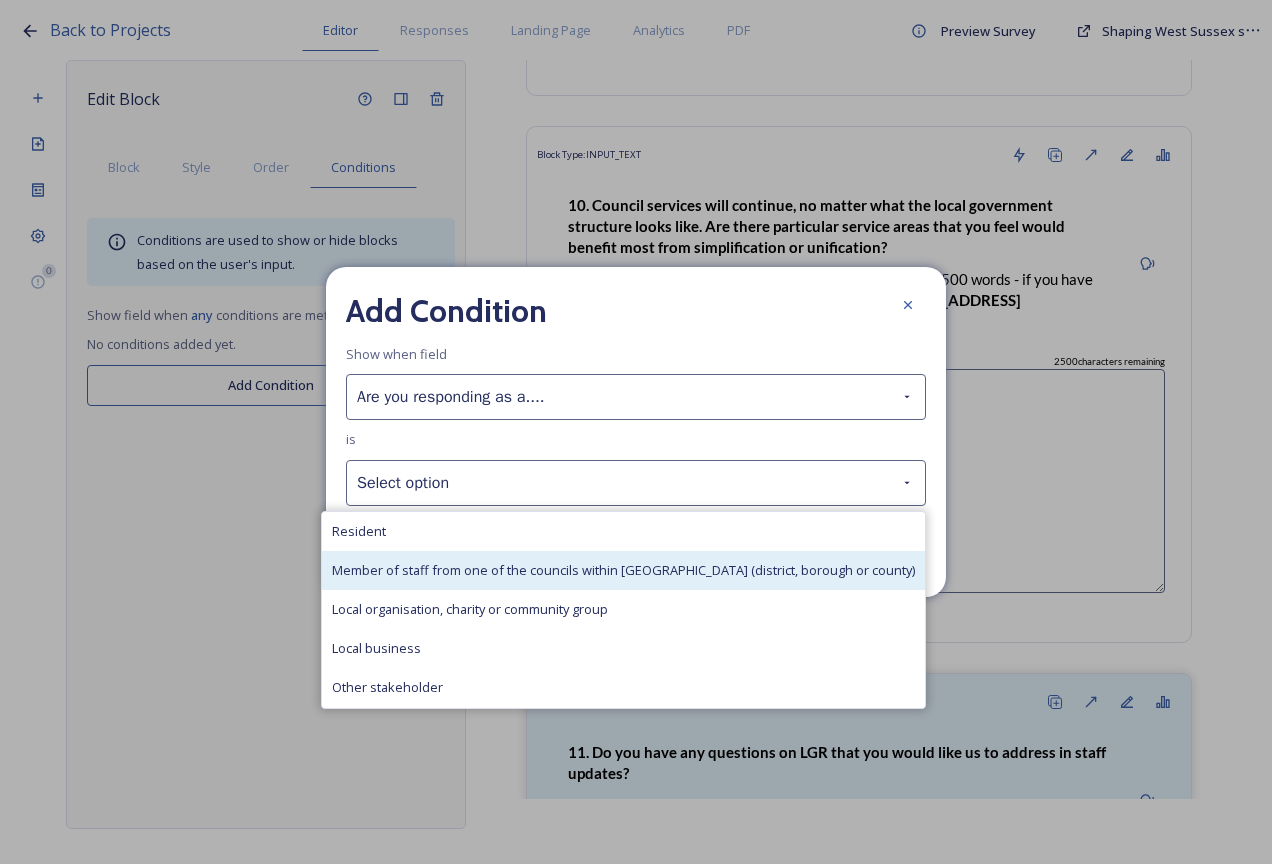 click on "Member of staff from one of the councils within [GEOGRAPHIC_DATA] (district, borough or county)" at bounding box center [623, 570] 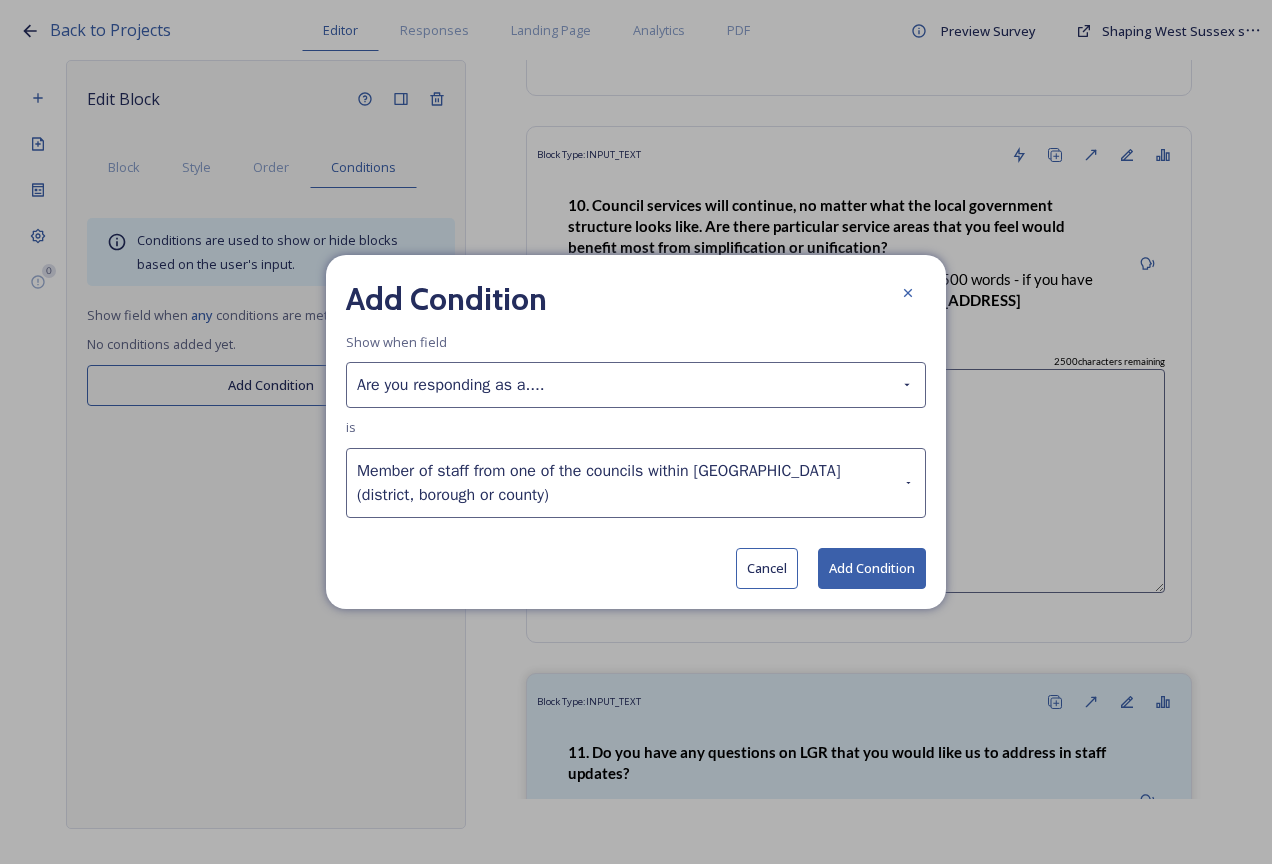 click on "Add Condition" at bounding box center [872, 568] 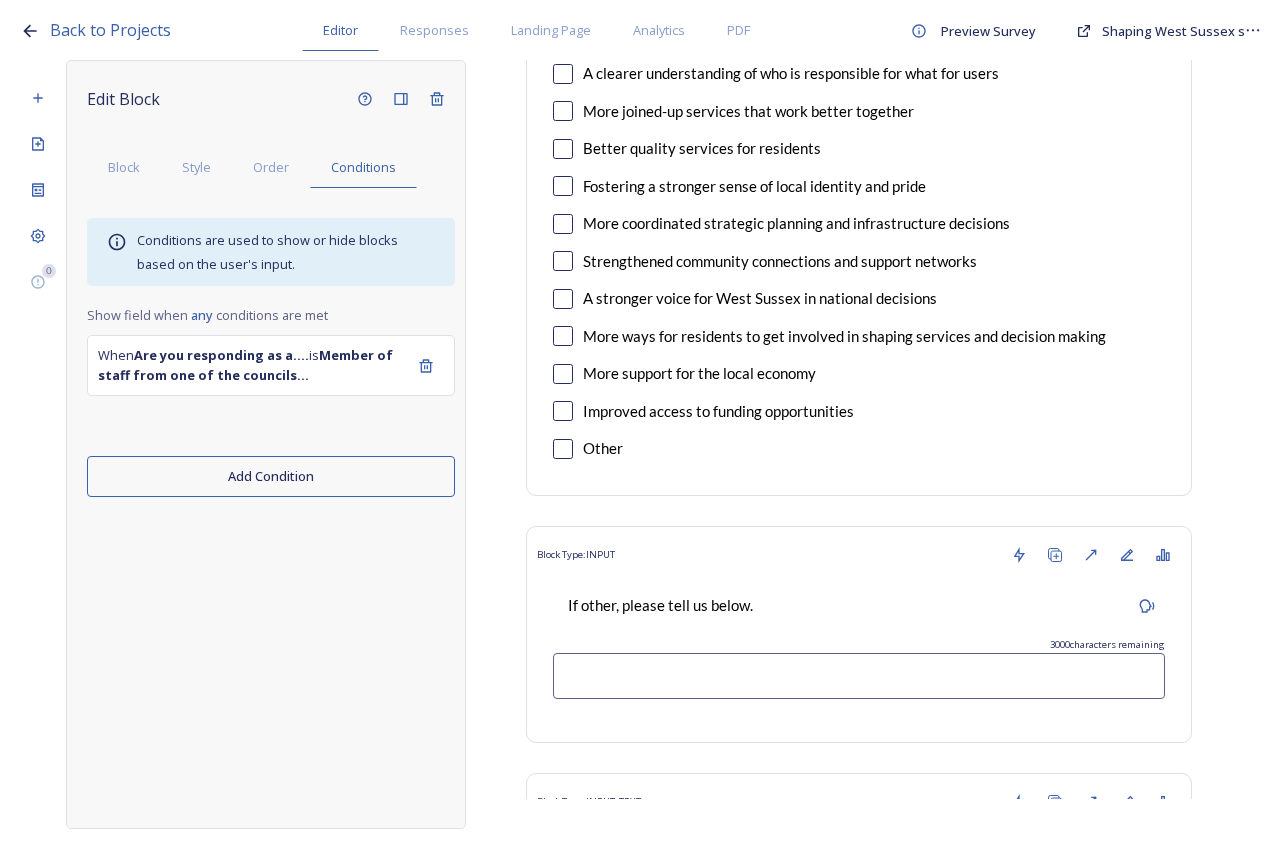scroll, scrollTop: 19207, scrollLeft: 0, axis: vertical 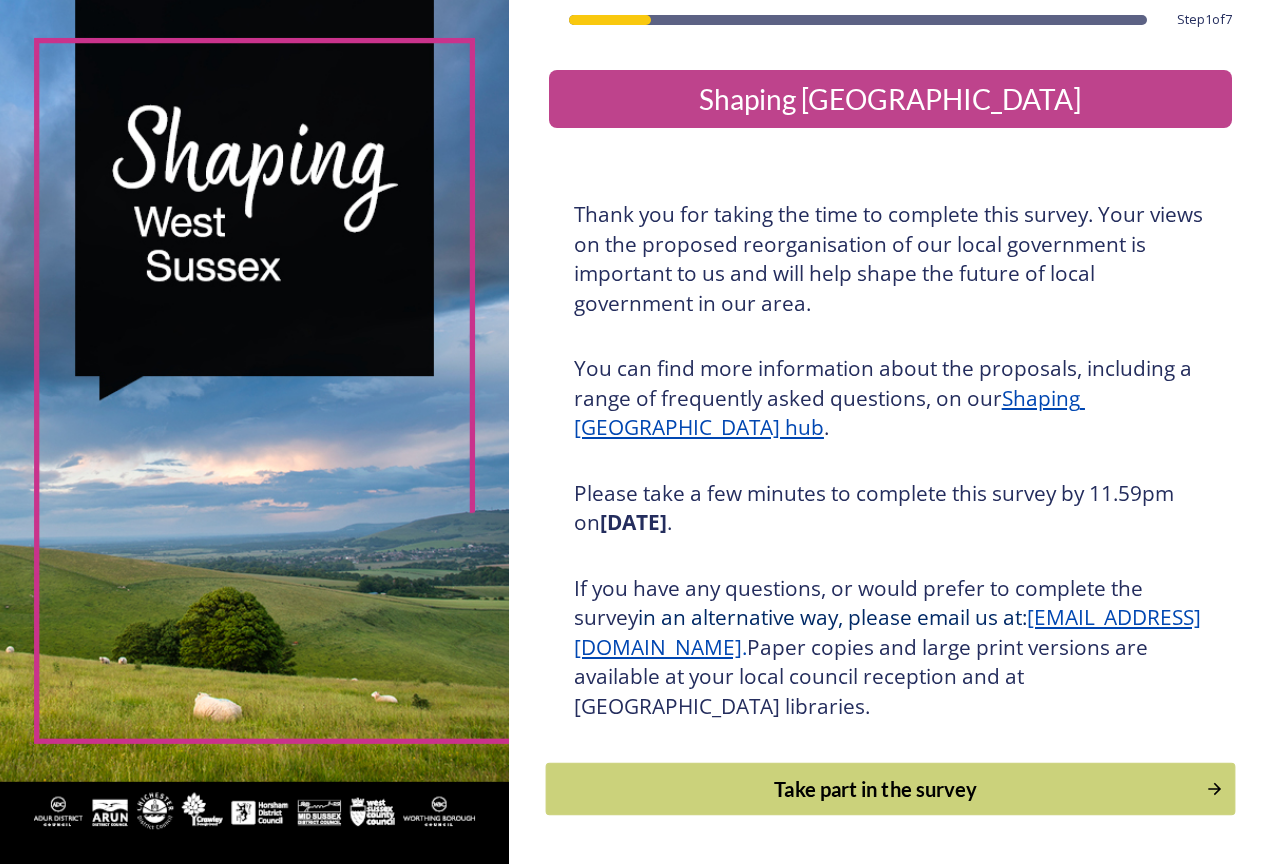 click on "Take part in the survey" at bounding box center (875, 789) 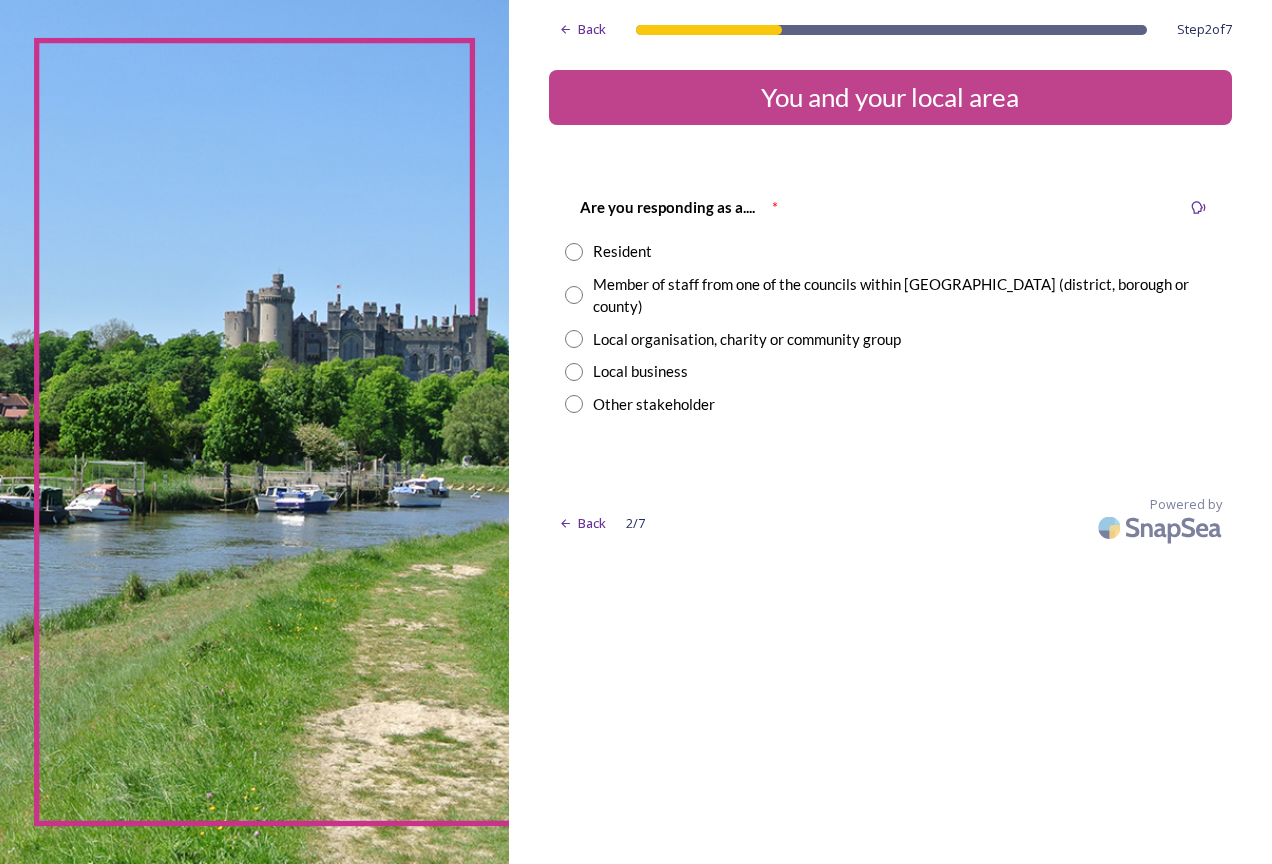 click at bounding box center (574, 252) 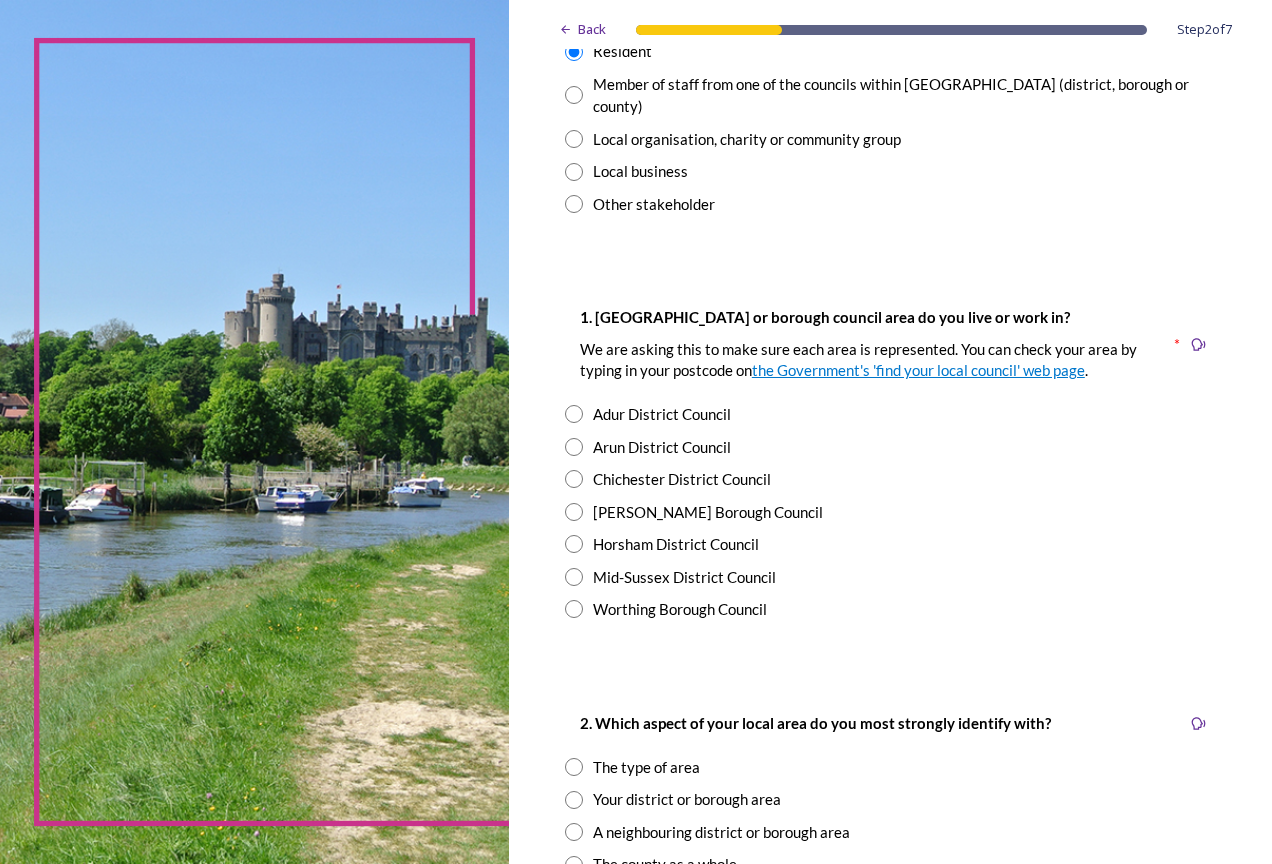 click at bounding box center (574, 414) 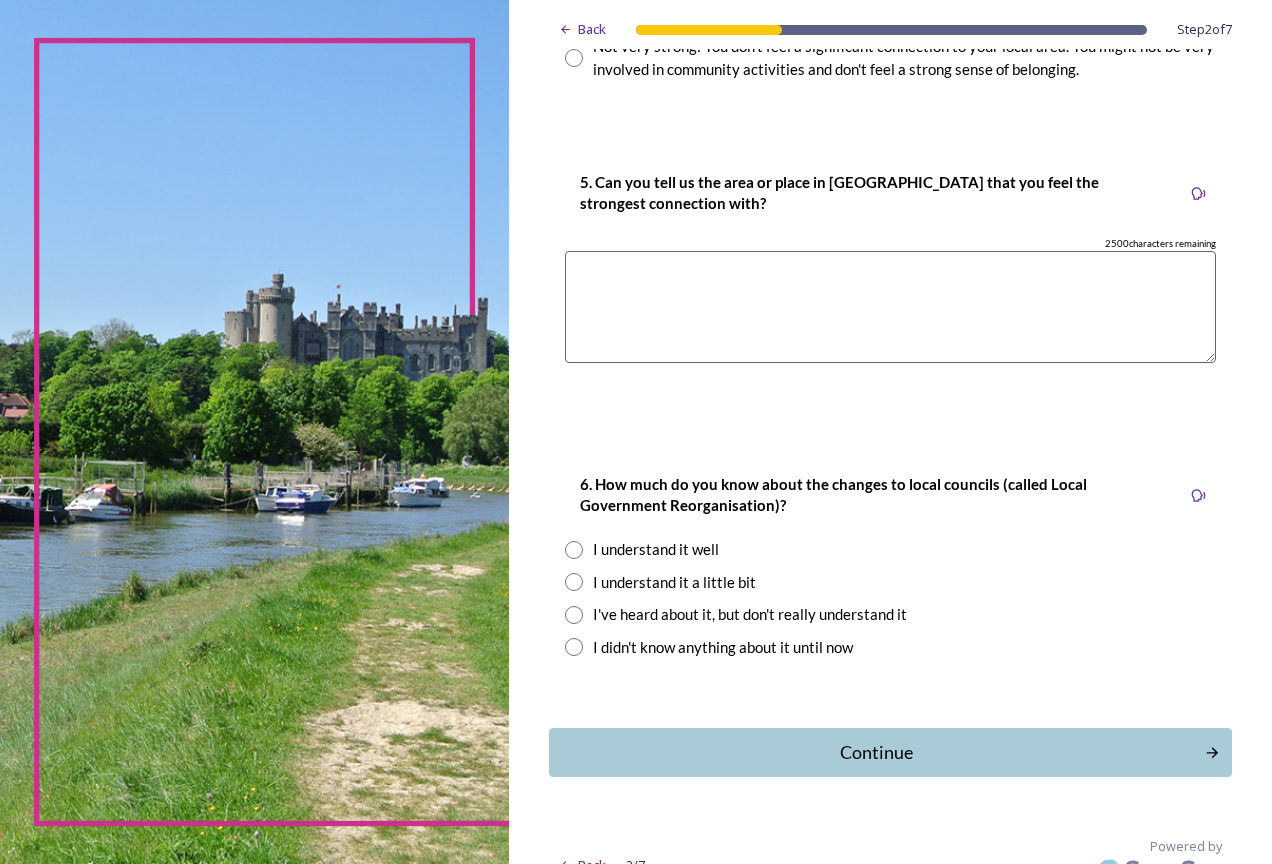 scroll, scrollTop: 1536, scrollLeft: 0, axis: vertical 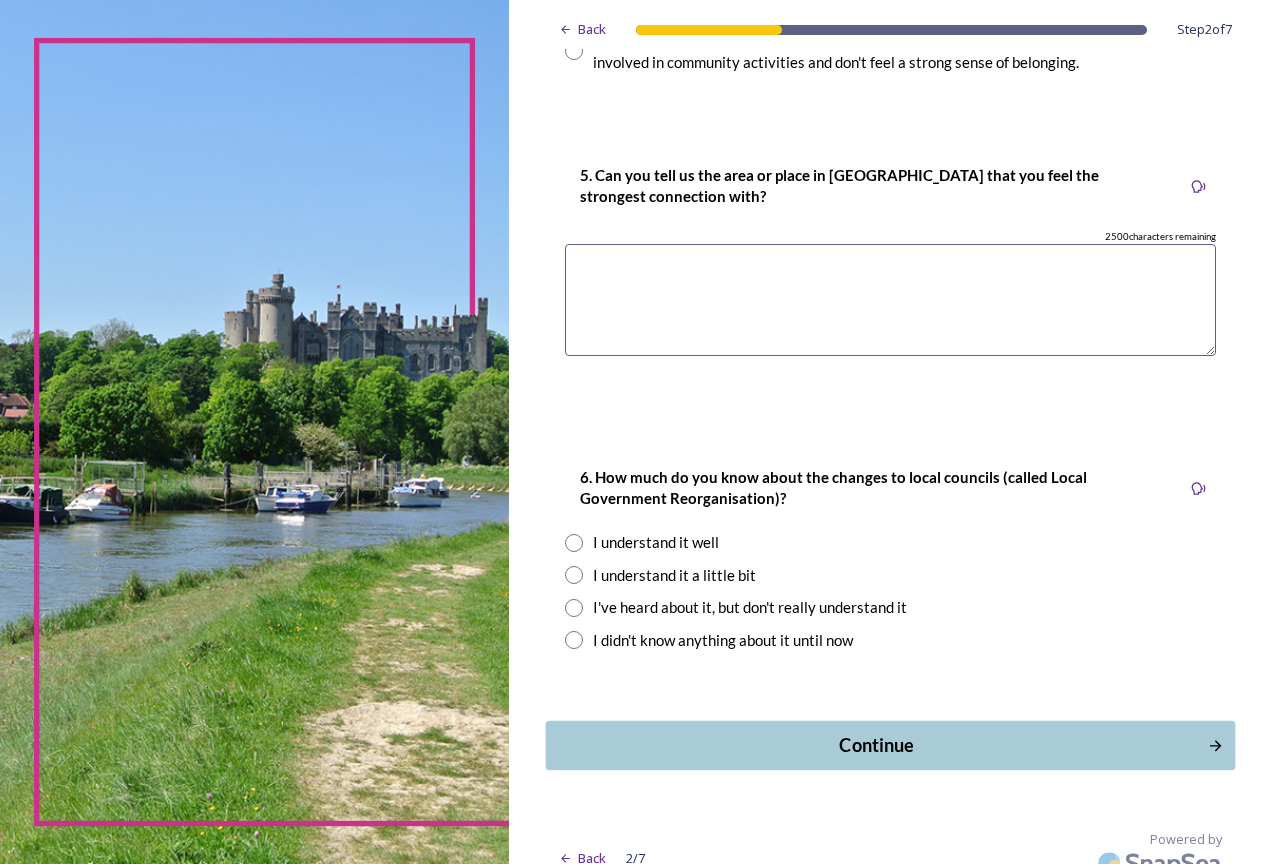 click on "Continue" at bounding box center (876, 745) 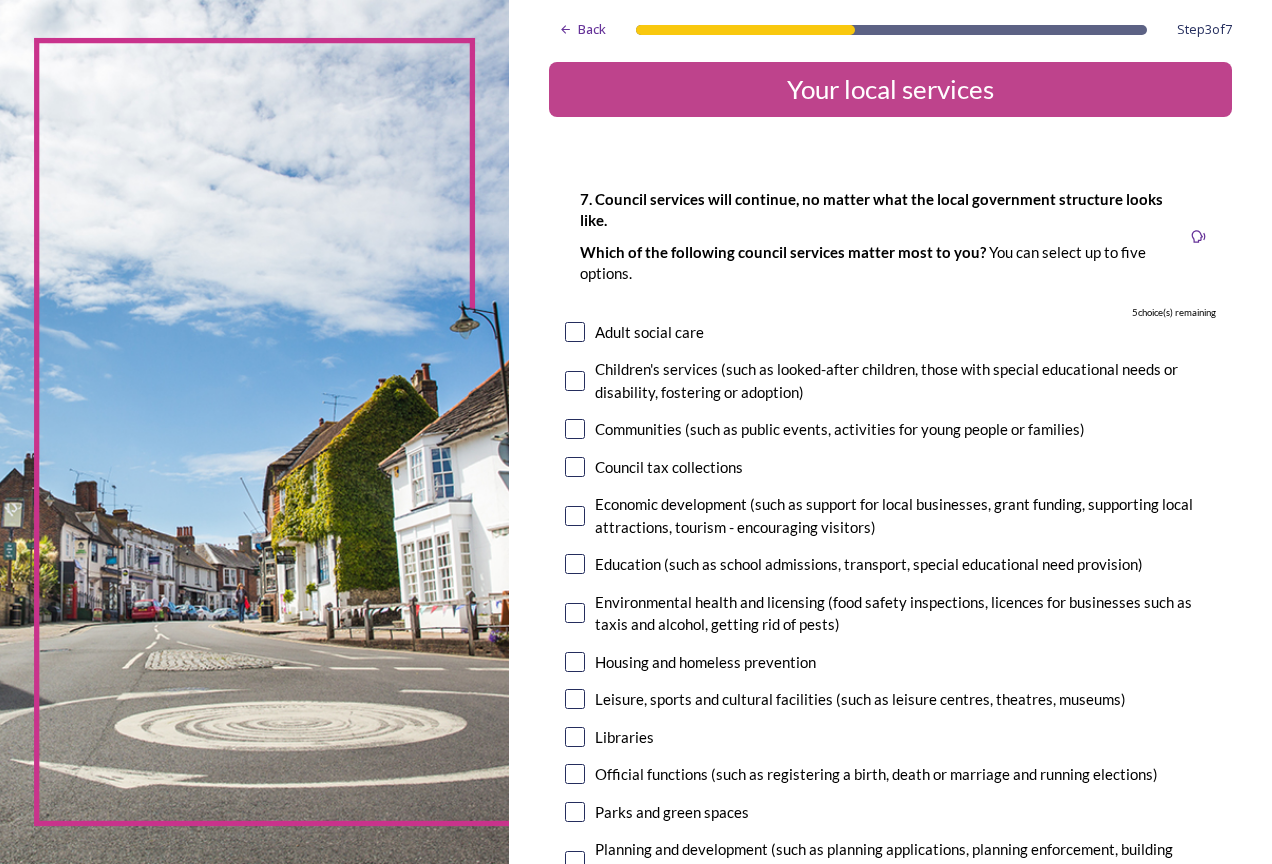 scroll, scrollTop: 0, scrollLeft: 0, axis: both 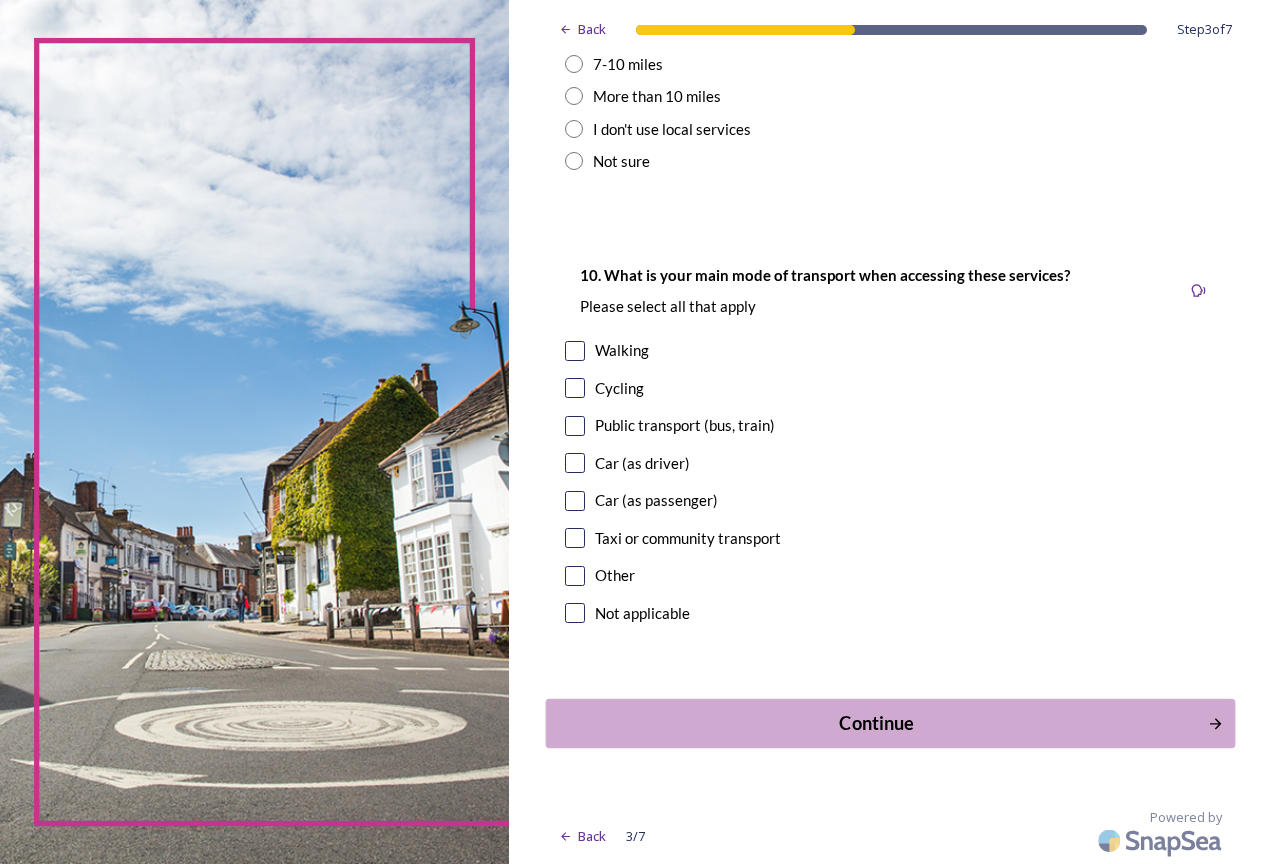 click on "Continue" at bounding box center (876, 723) 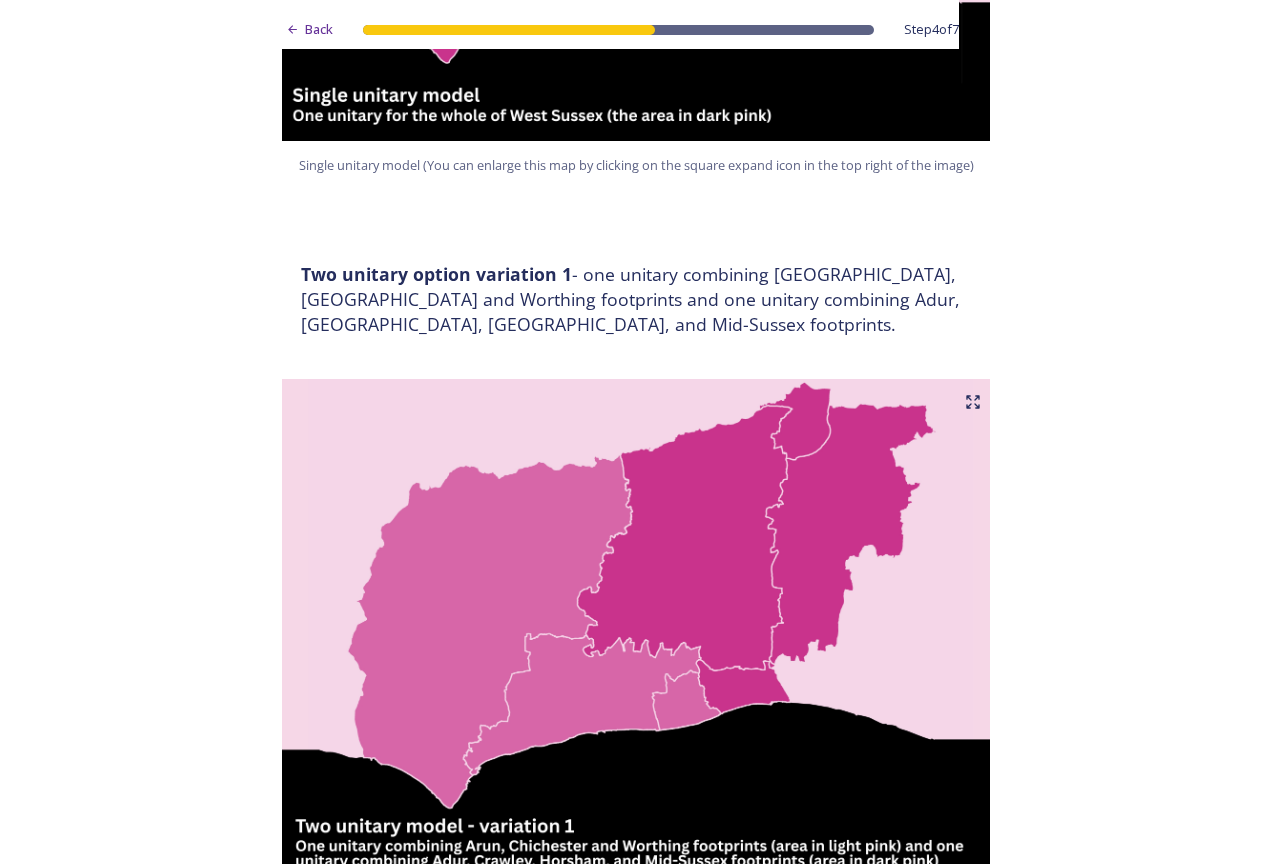 scroll, scrollTop: 1300, scrollLeft: 0, axis: vertical 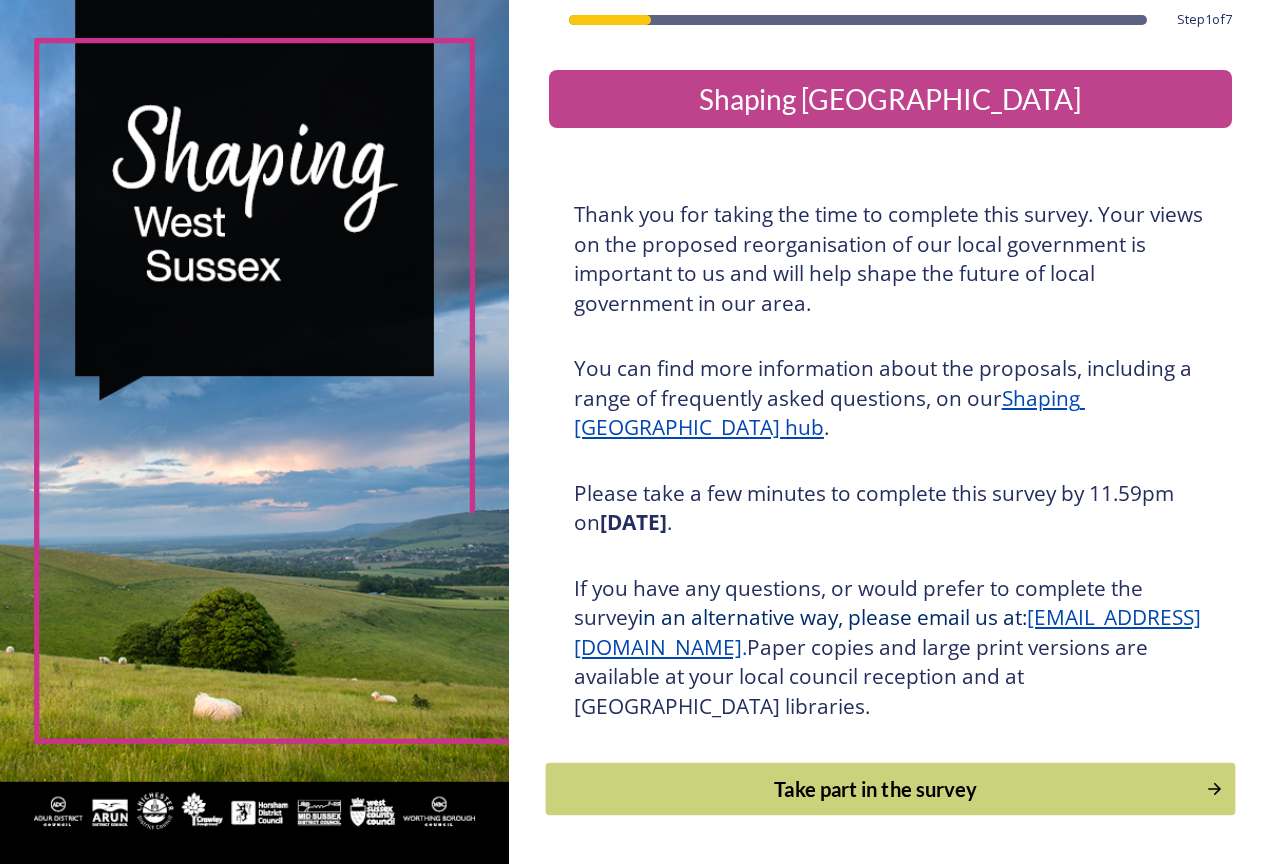 click on "Take part in the survey" at bounding box center [875, 789] 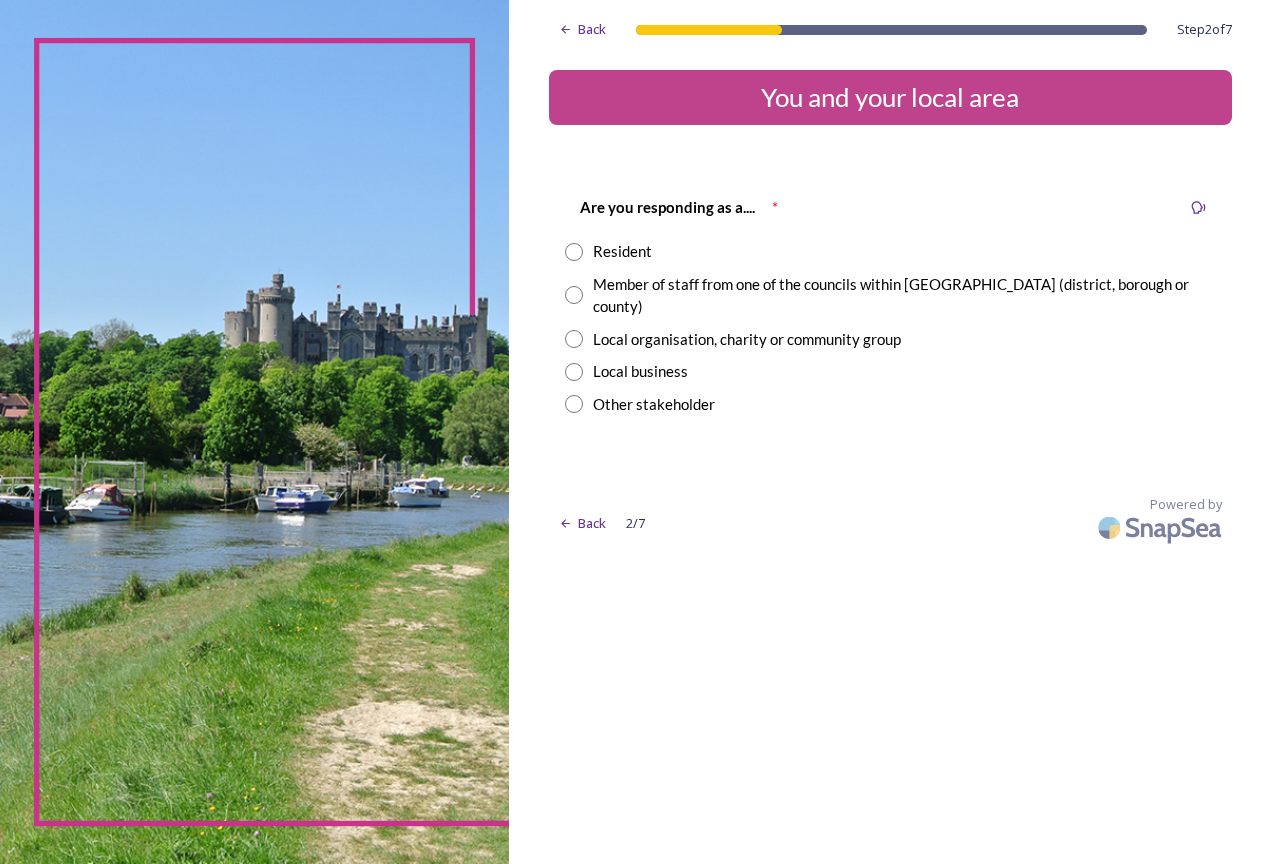 click at bounding box center (574, 252) 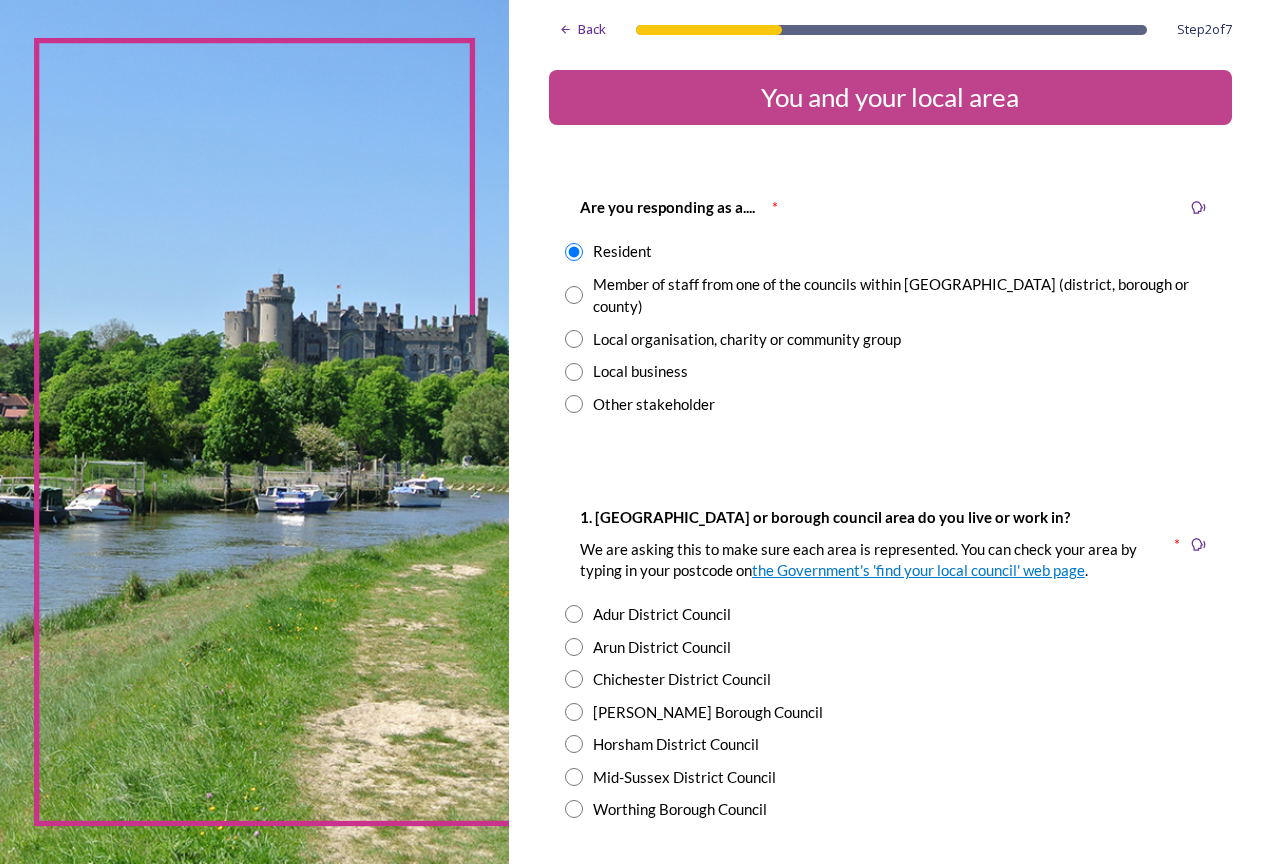 click at bounding box center [574, 614] 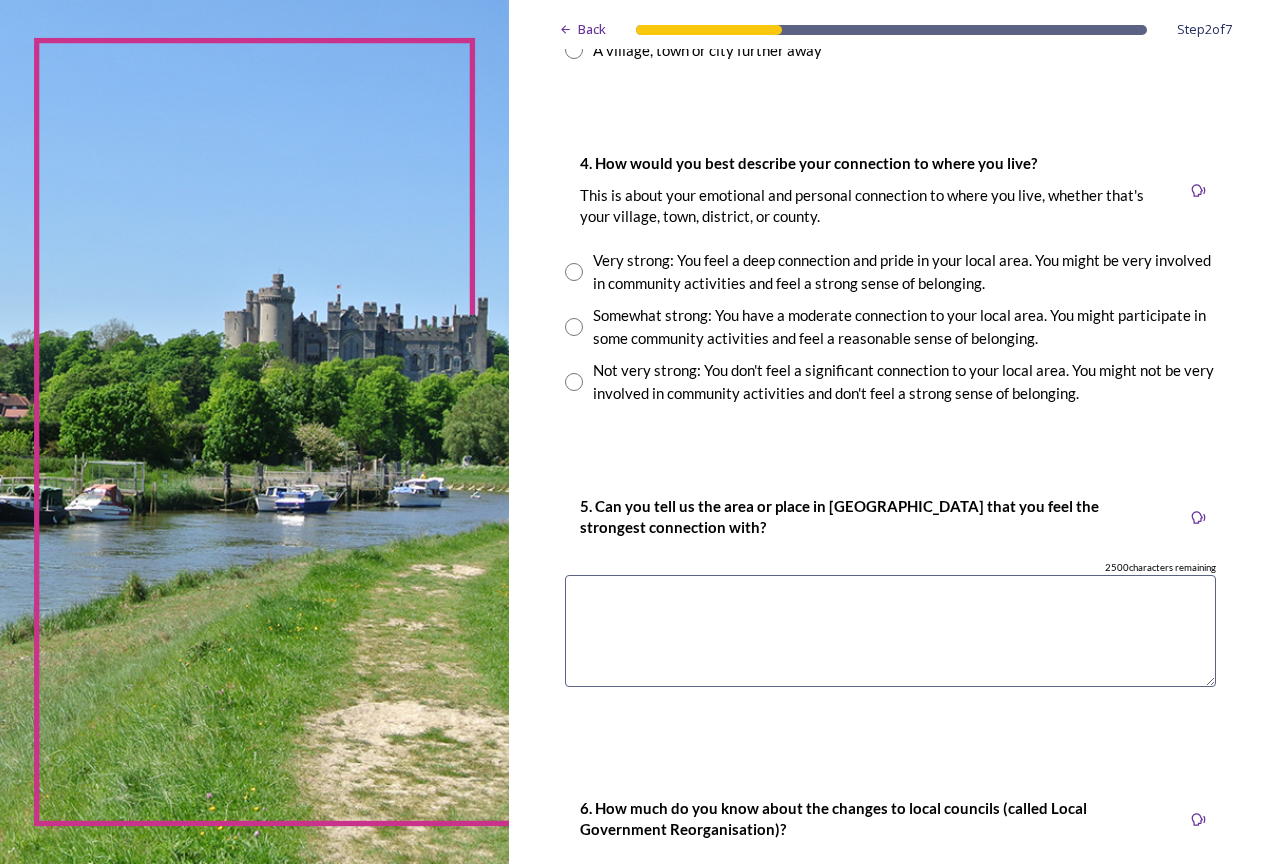 scroll, scrollTop: 1536, scrollLeft: 0, axis: vertical 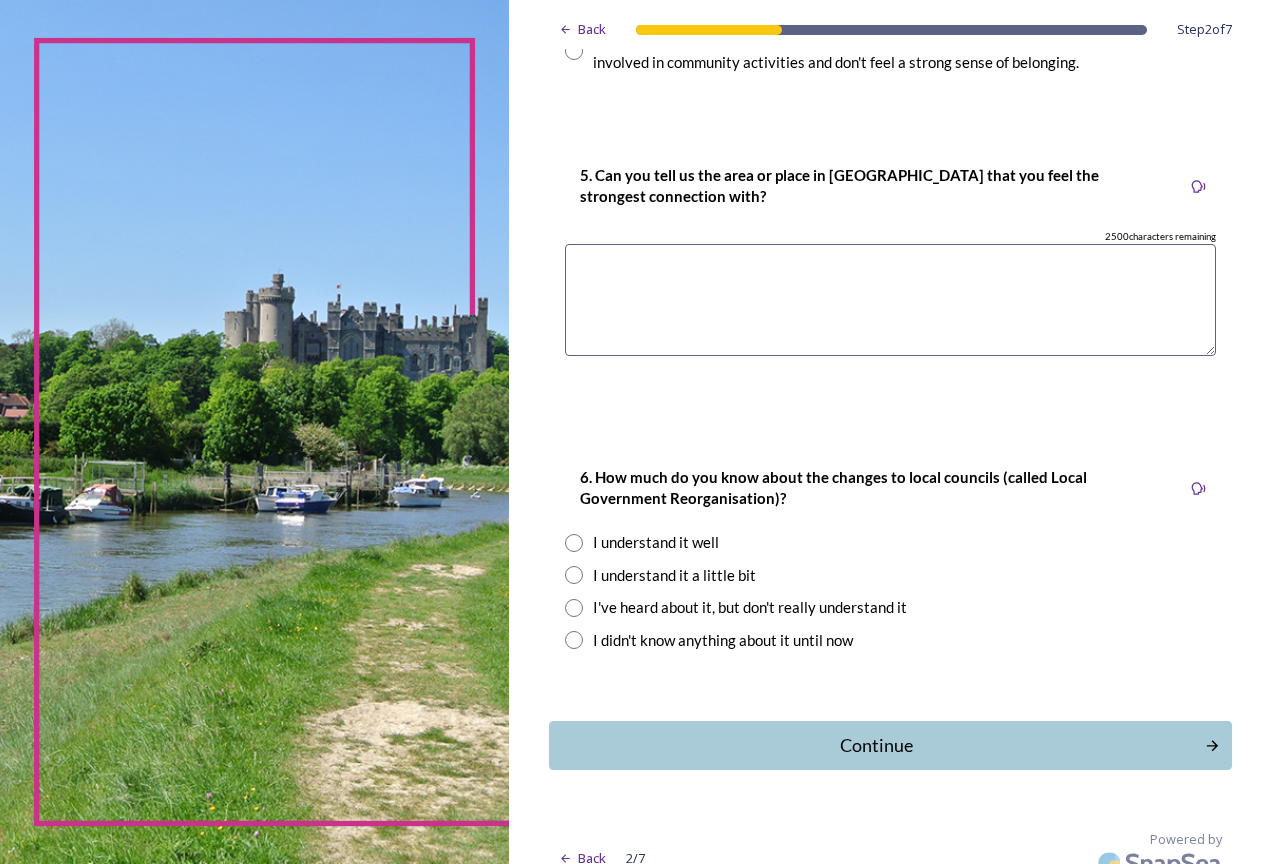 click on "Back Step  2  of  7 You and your local area Are you responding as a.... * Resident Member of staff from one of the councils within West Sussex (district, borough or county) Local organisation, charity or community group Local business Other stakeholder 1. Which district or borough council area do you live or work in? We are asking this to make sure each area is represented. You can check your area by typing in your postcode on  the Government's 'find your local council' web page . * Adur District Council Arun District Council Chichester District Council Crawley Borough Council Horsham District Council Mid-Sussex District Council Worthing Borough Council 2. Which aspect of your local area do you most strongly identify with? The type of area Your district or borough area A neighbouring district or borough area The county as a whole 3. Where do you go for most of your leisure or recreation time? Your nearest village, town or city A village, town or city further away 2500  characters remaining   Continue   Back" at bounding box center (890, -325) 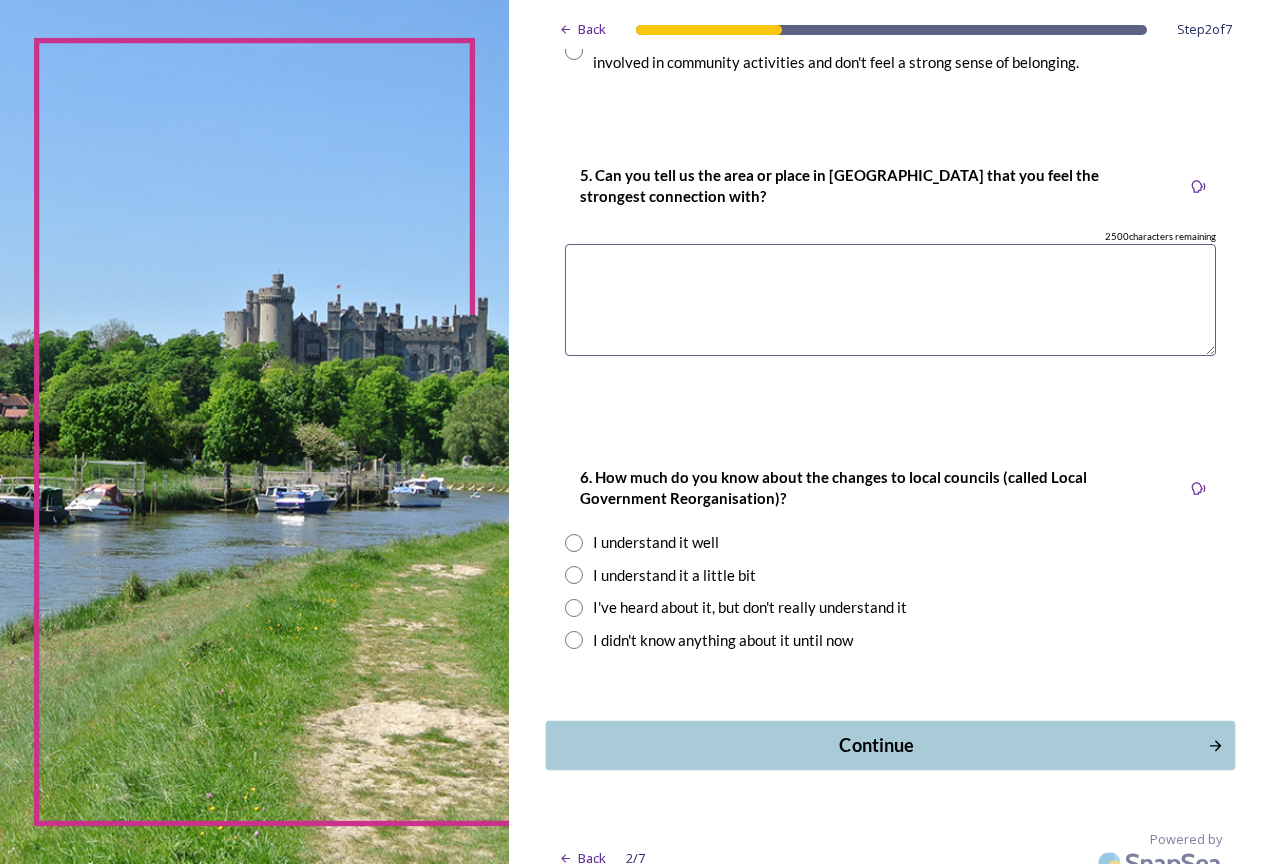 click on "Continue" at bounding box center (876, 745) 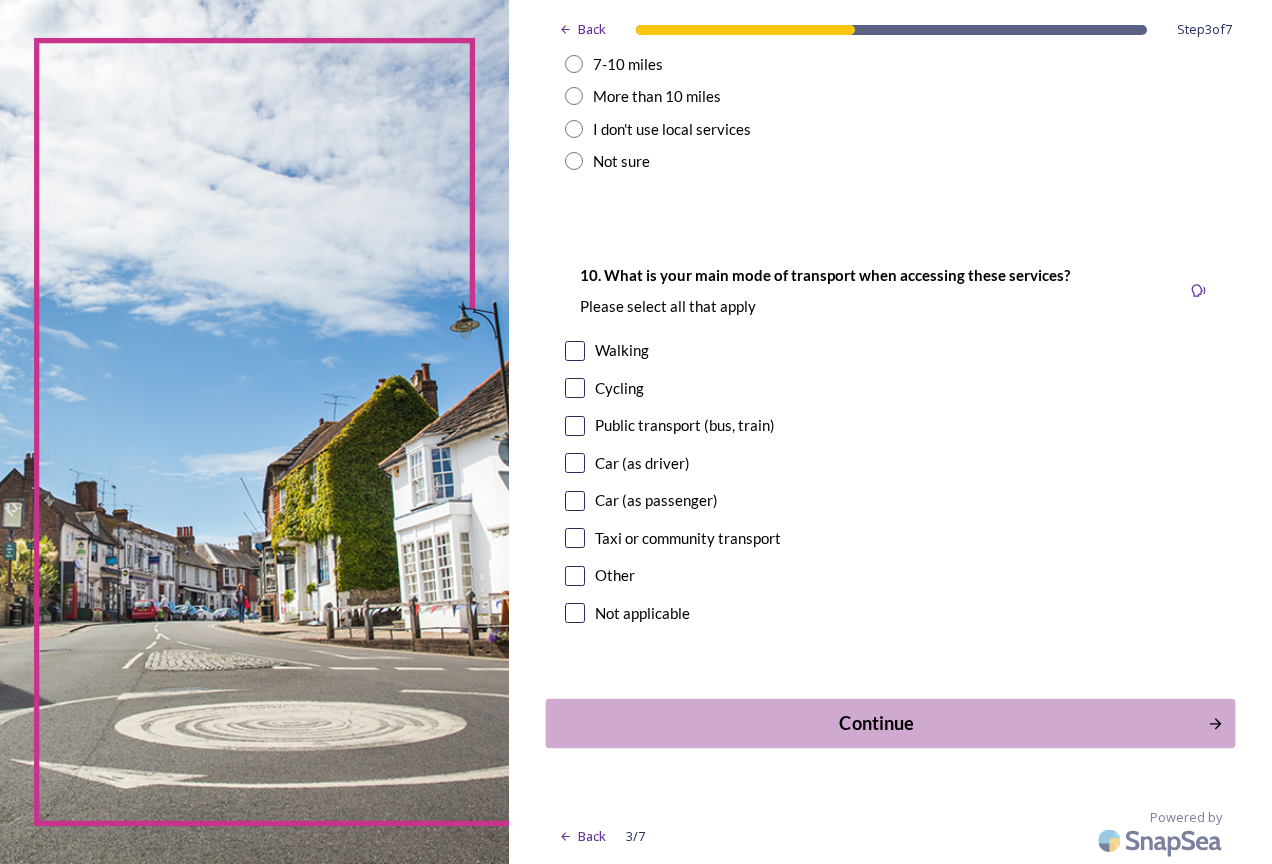click on "Continue" at bounding box center (890, 723) 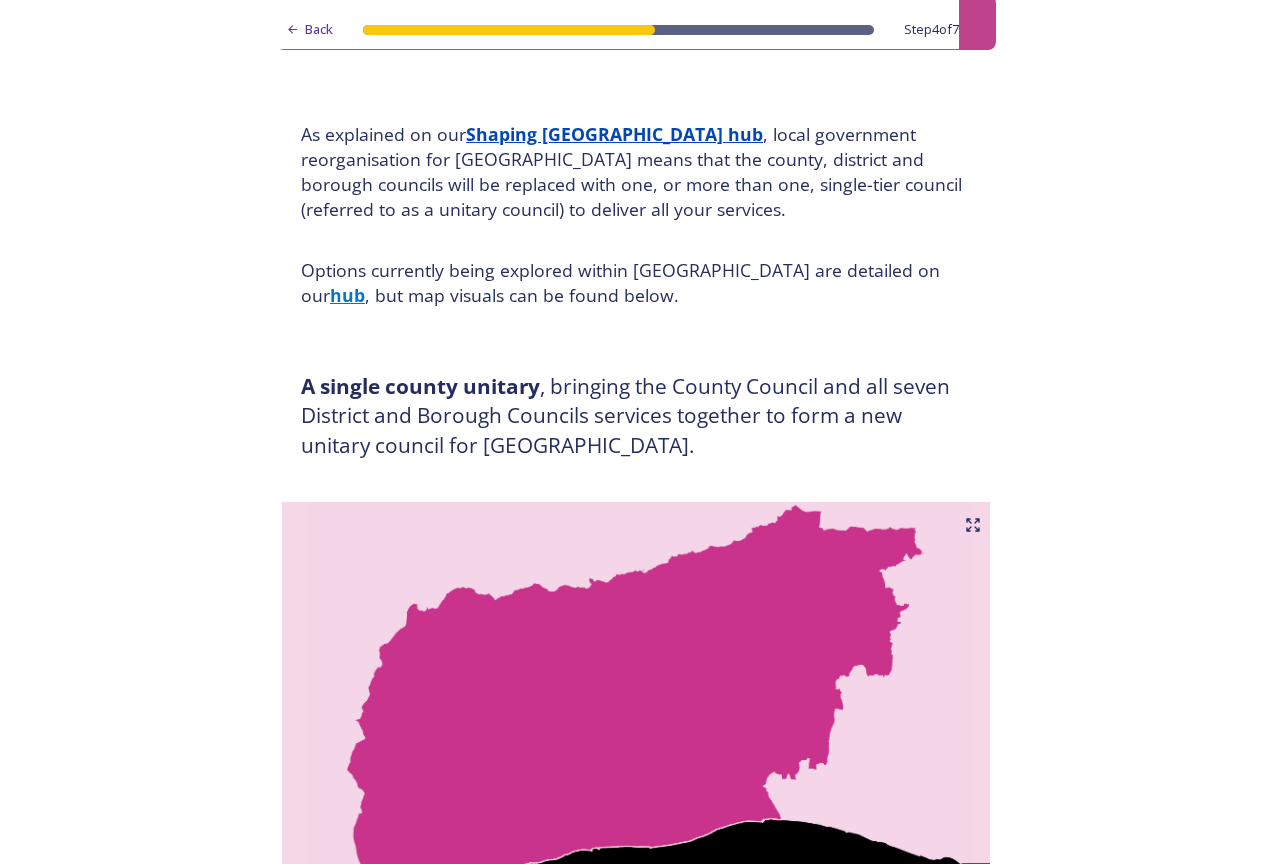 scroll, scrollTop: 0, scrollLeft: 0, axis: both 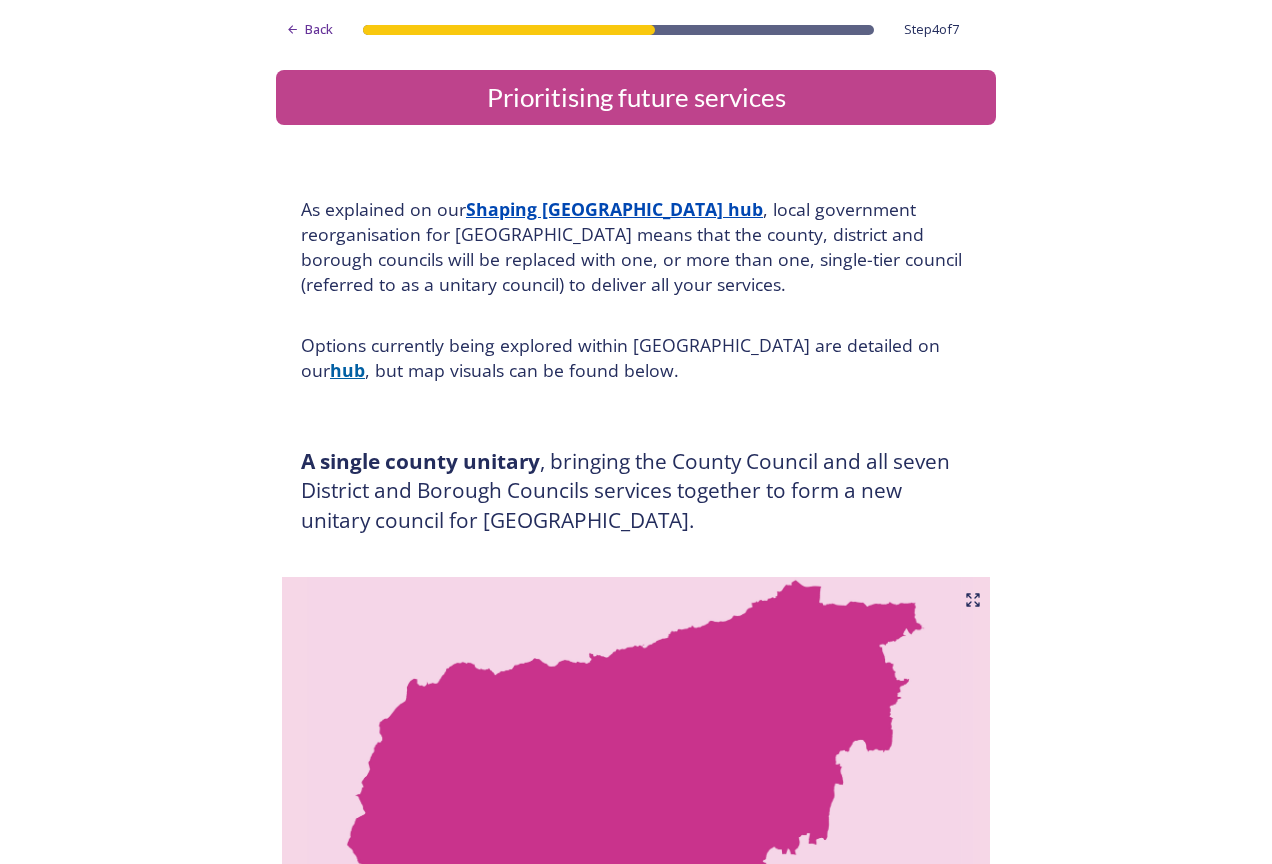 click on "hub" at bounding box center (347, 370) 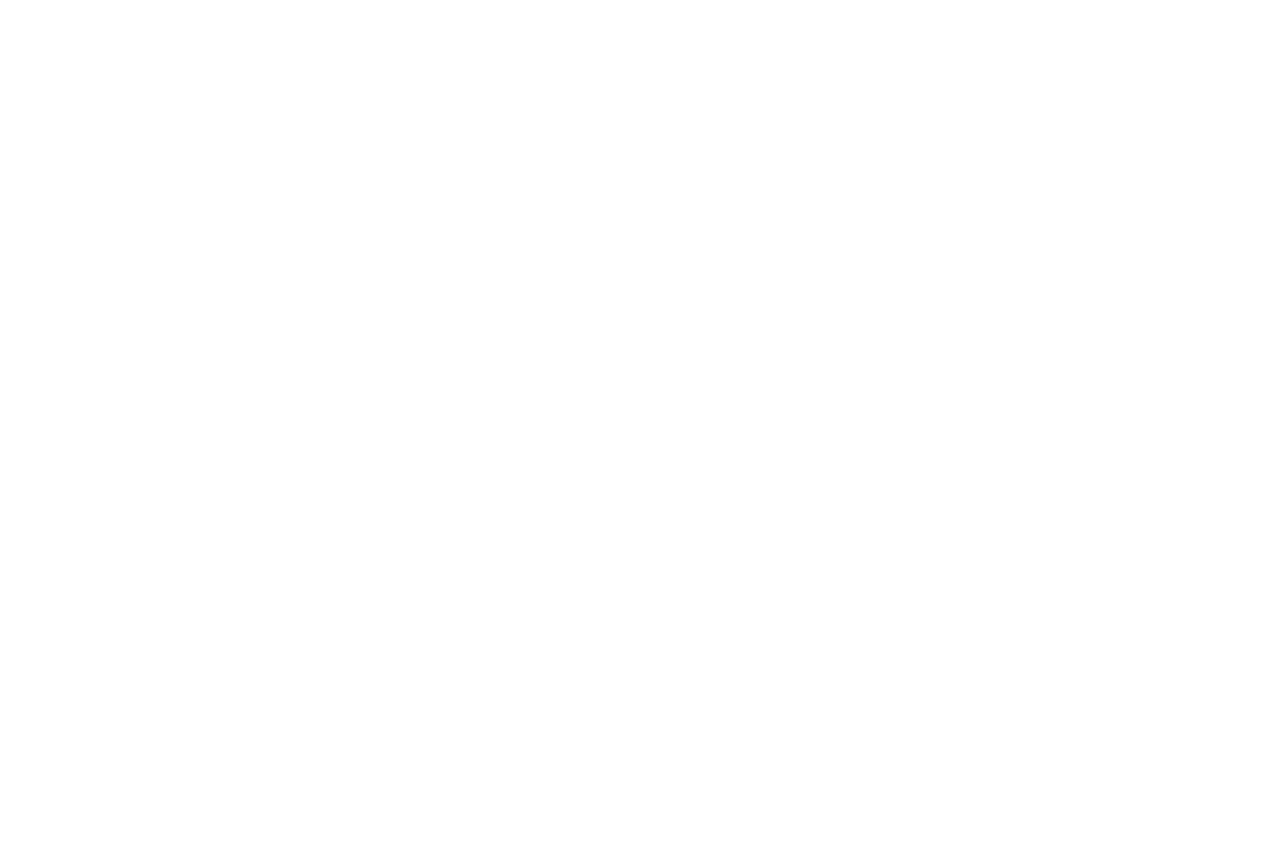 scroll, scrollTop: 0, scrollLeft: 0, axis: both 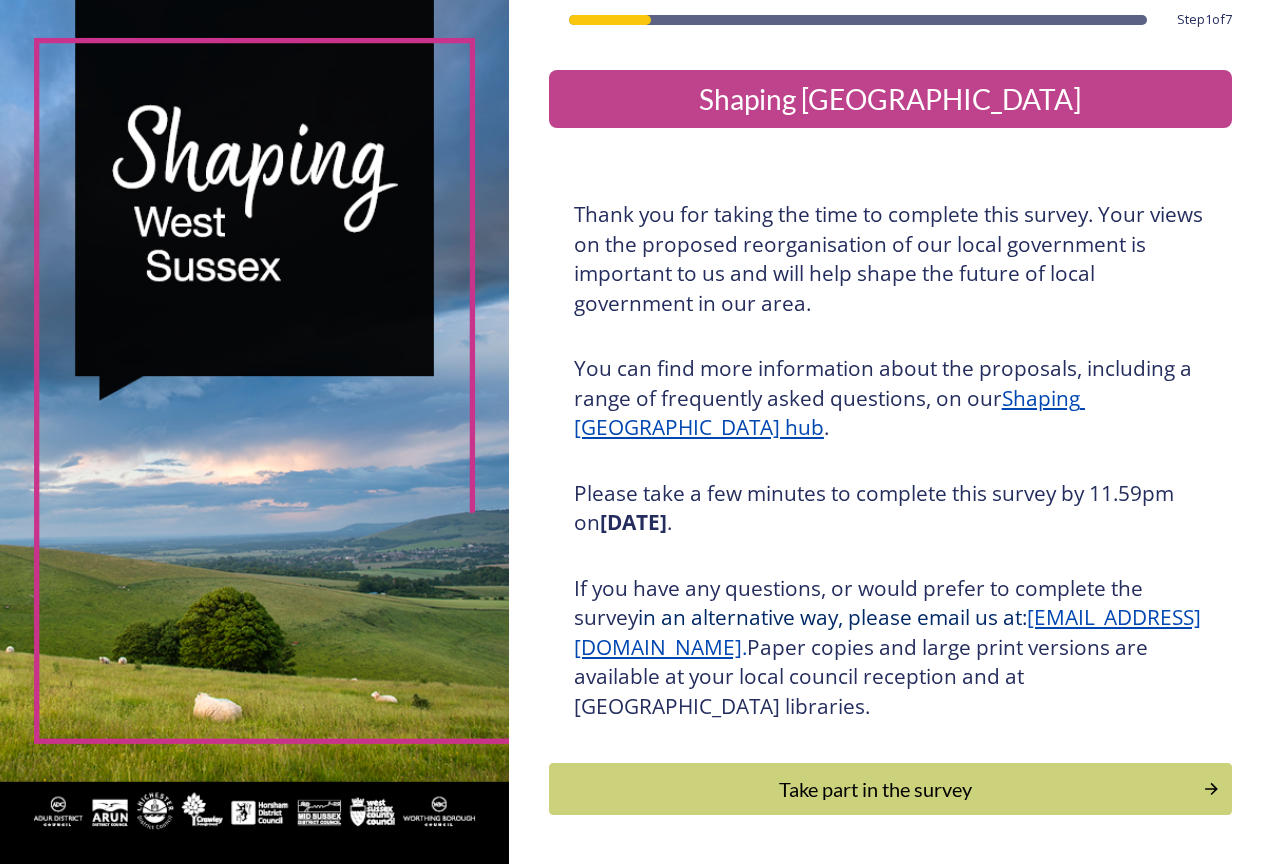 click on "Take part in the survey" at bounding box center (876, 789) 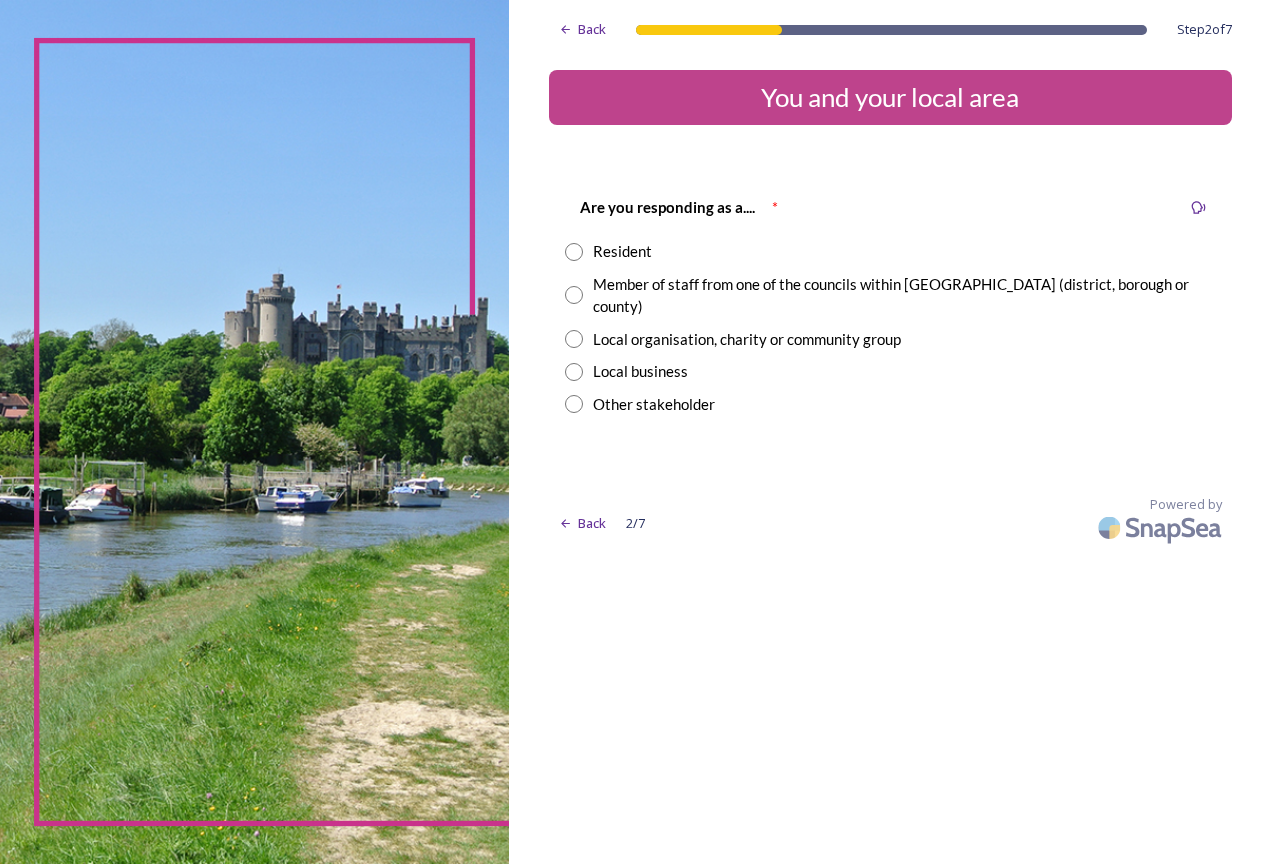 click at bounding box center (574, 252) 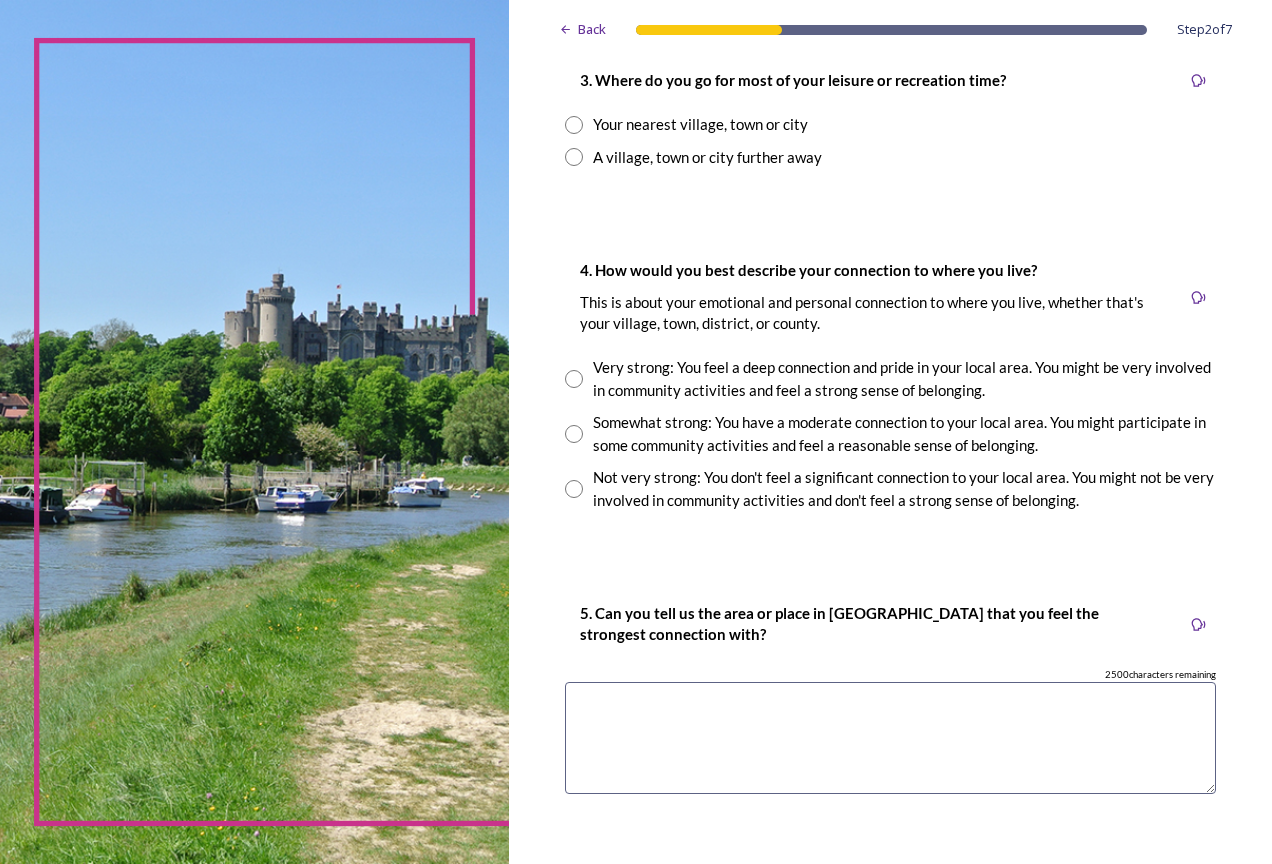 scroll, scrollTop: 636, scrollLeft: 0, axis: vertical 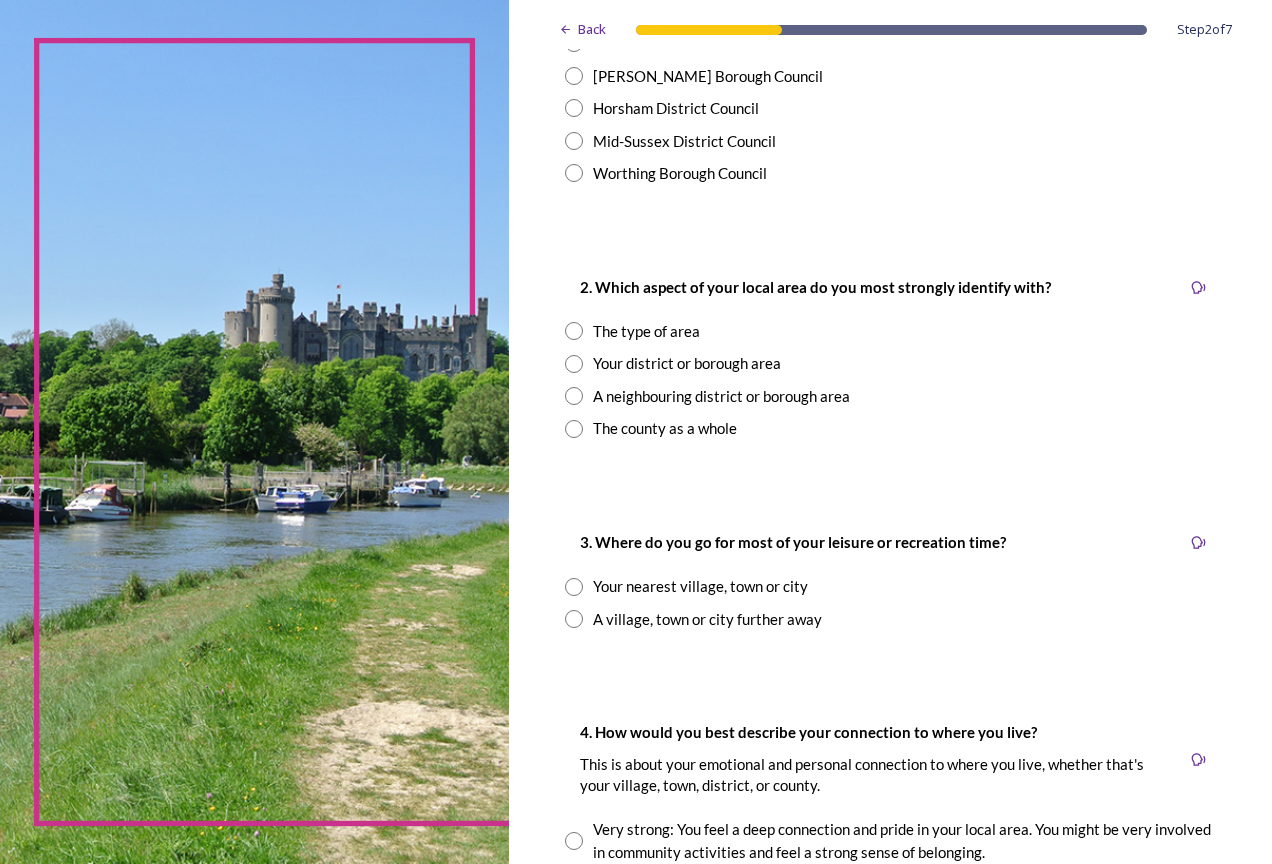 click at bounding box center [574, 141] 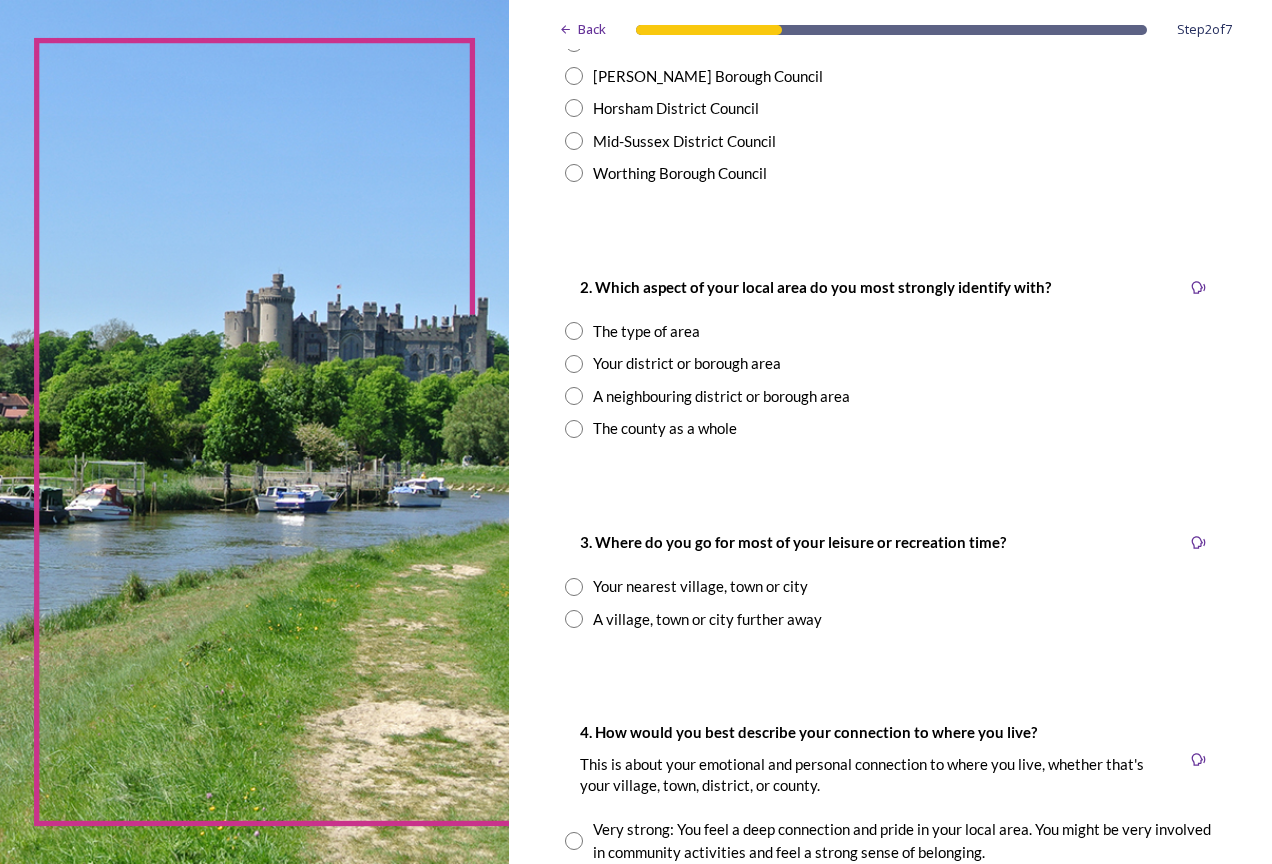 radio on "true" 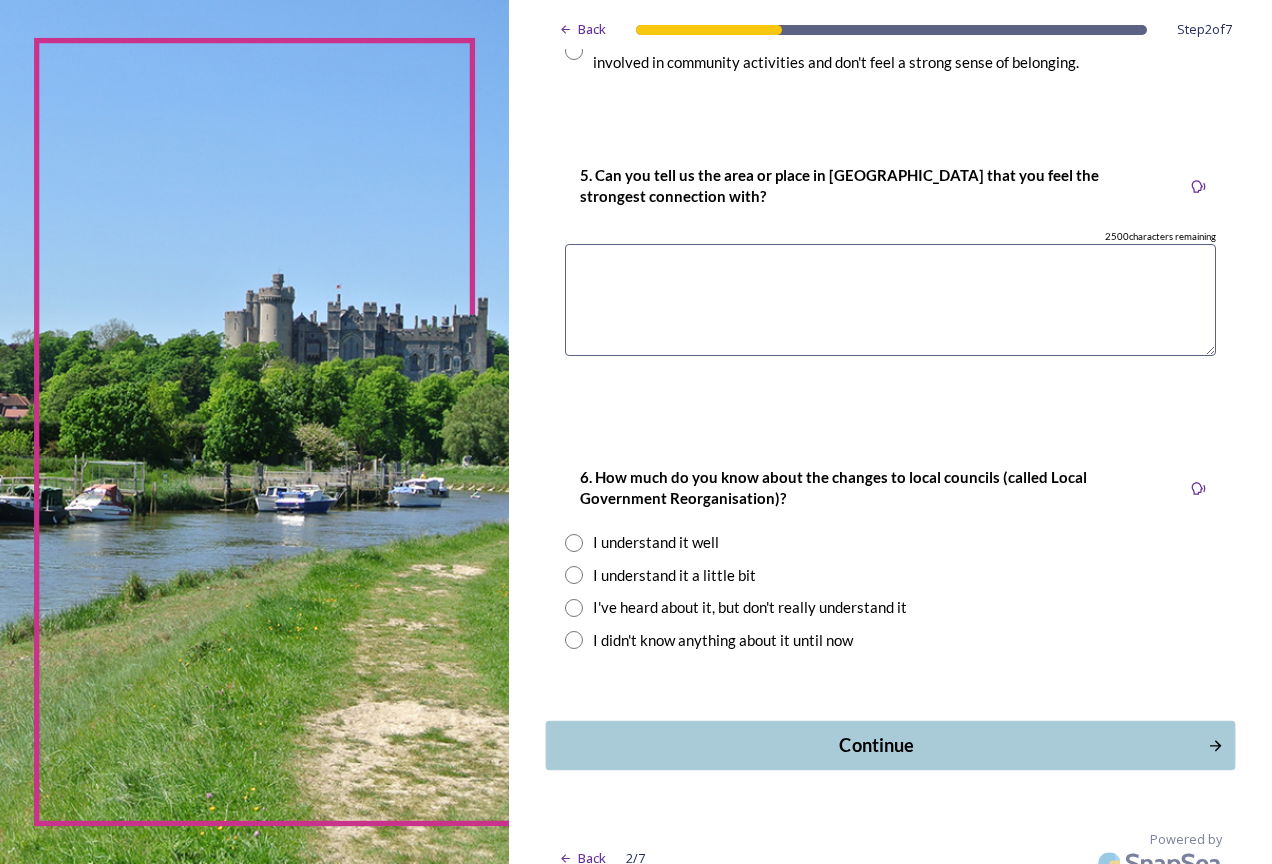 click on "Continue" at bounding box center (890, 745) 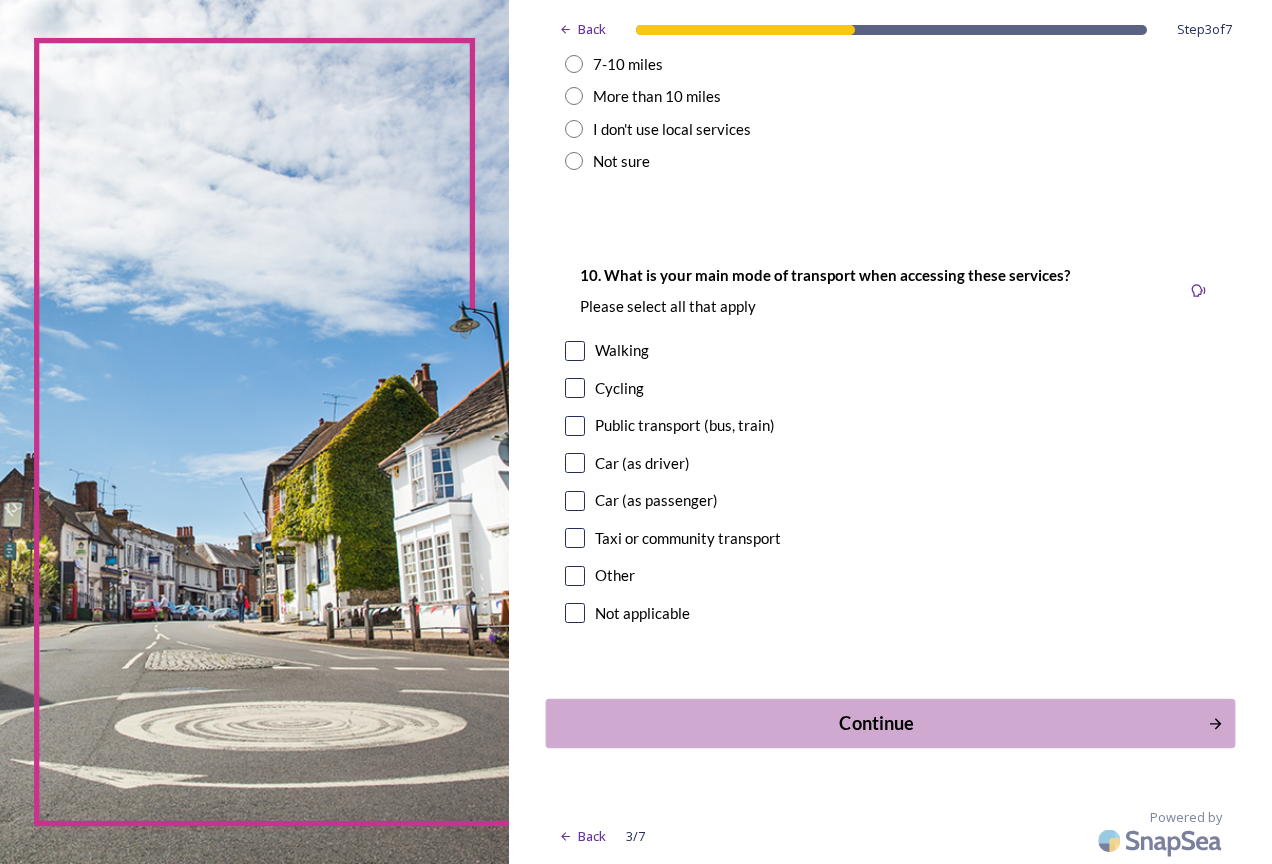 click on "Continue" at bounding box center [876, 723] 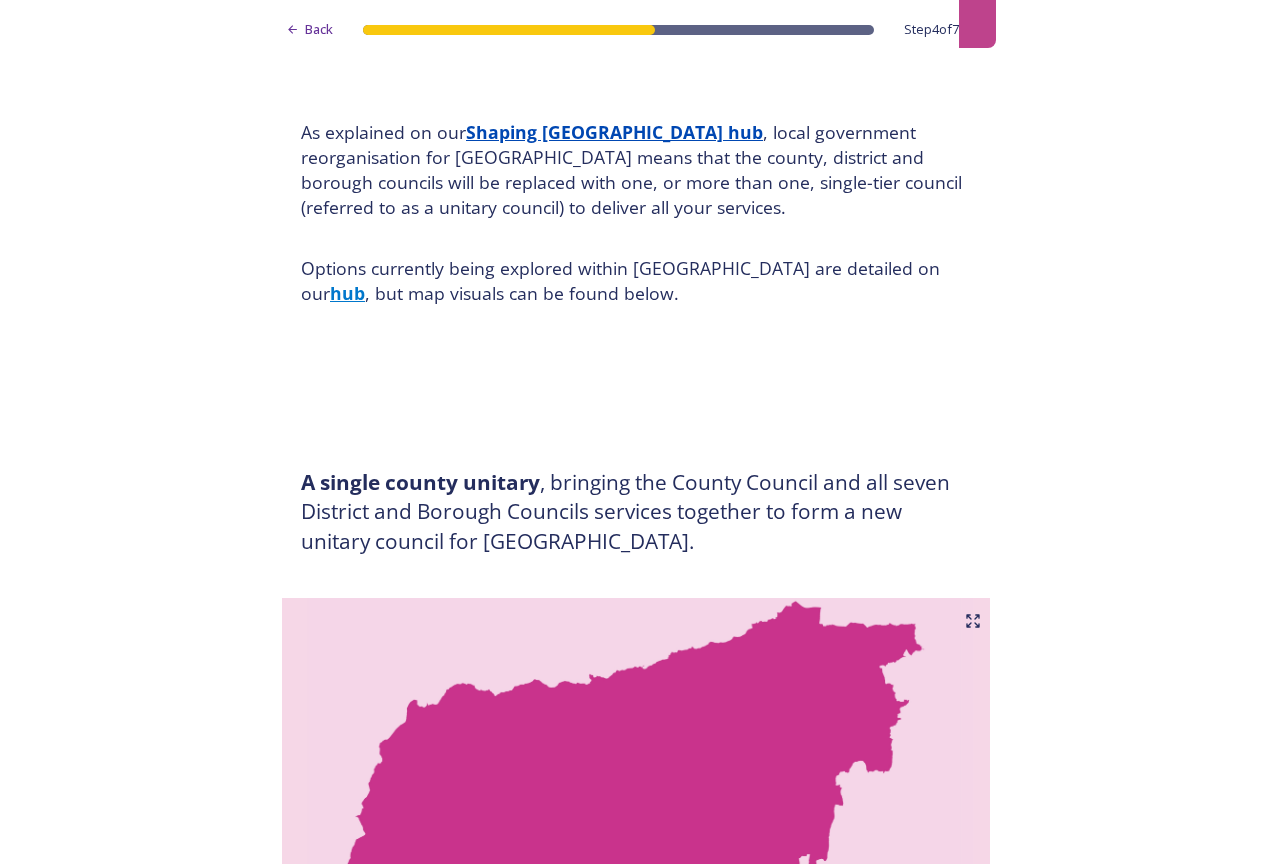 scroll, scrollTop: 0, scrollLeft: 0, axis: both 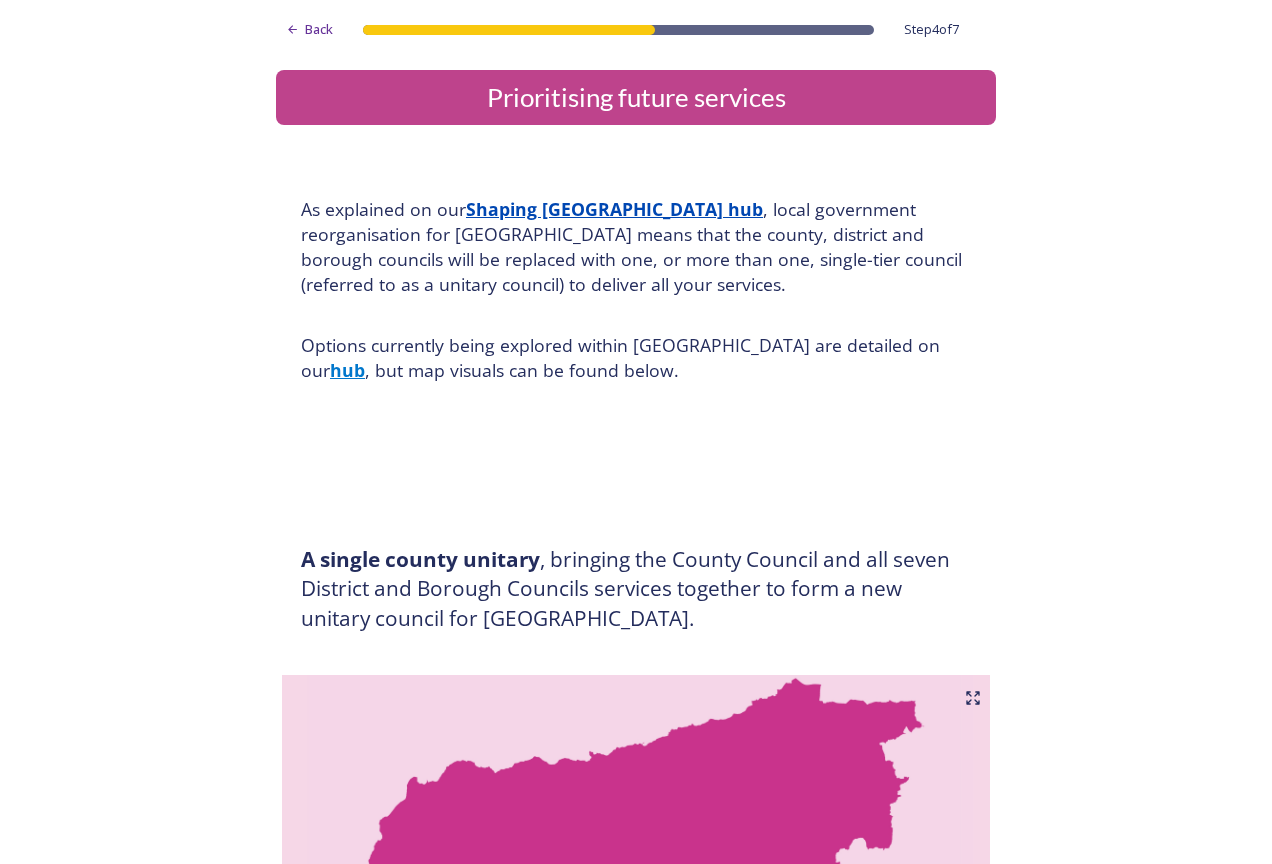 click on "As explained on our  Shaping West Sussex hub , local government reorganisation for West Sussex means that the county, district and borough councils will be replaced with one, or more than one, single-tier council (referred to as a unitary council) to deliver all your services.  Options currently being explored within West Sussex are detailed on our  hub , but map visuals can be found below." at bounding box center (636, 339) 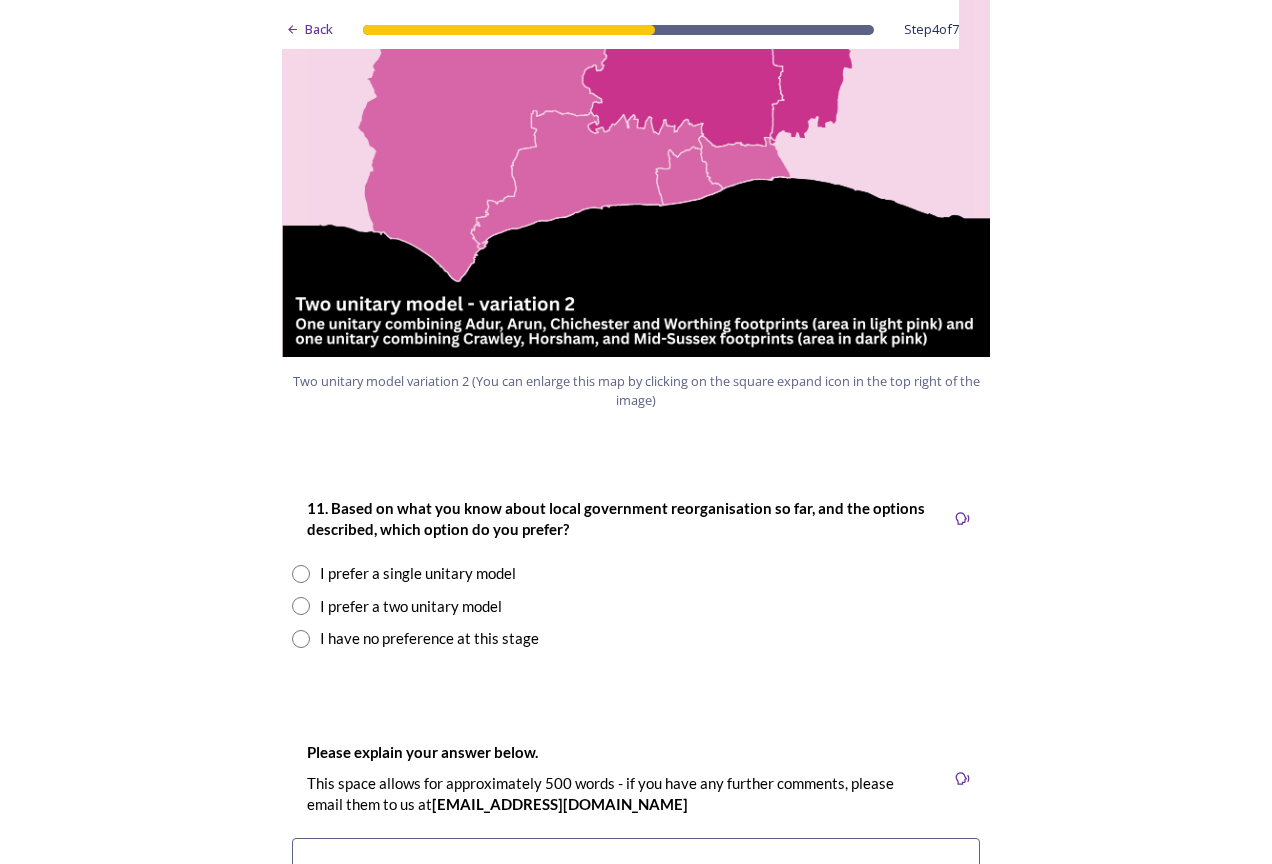 scroll, scrollTop: 2500, scrollLeft: 0, axis: vertical 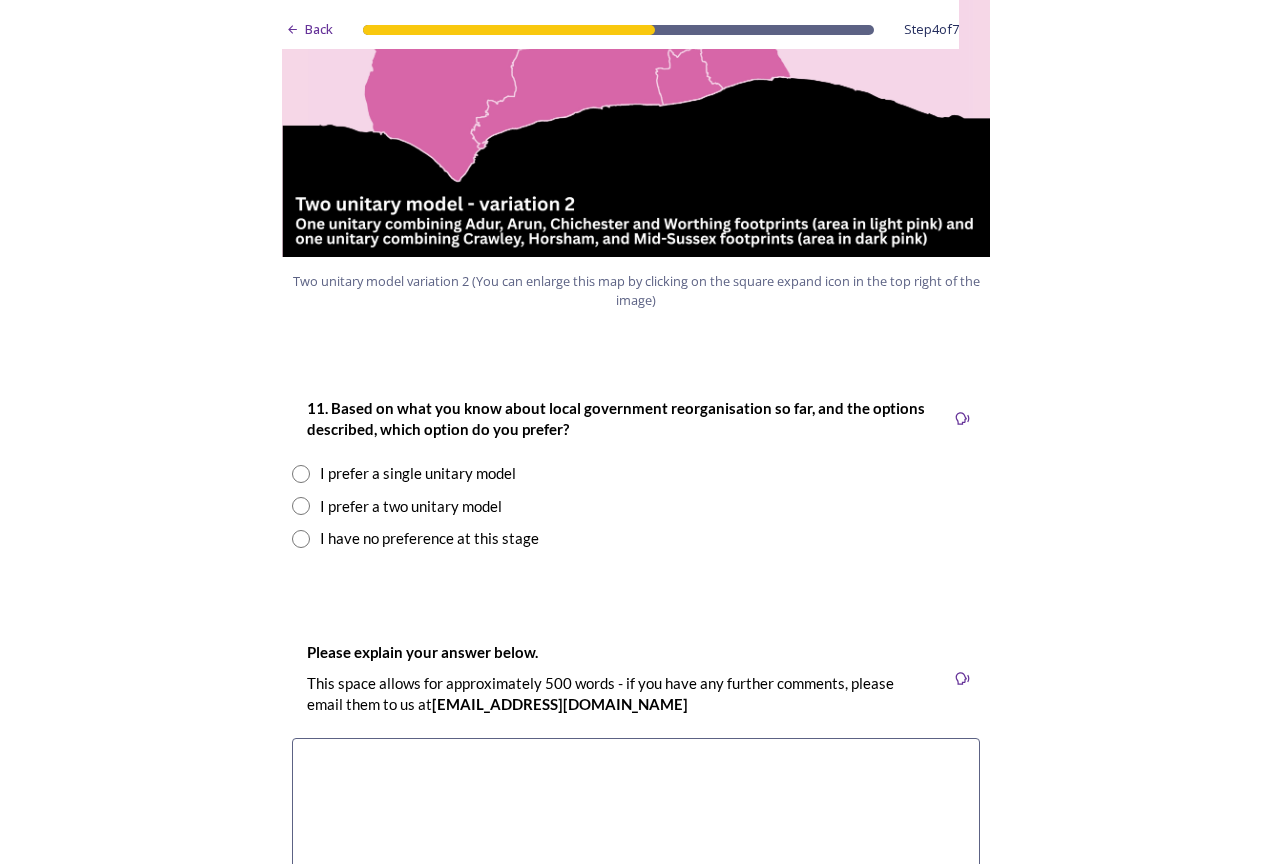 click at bounding box center [301, 506] 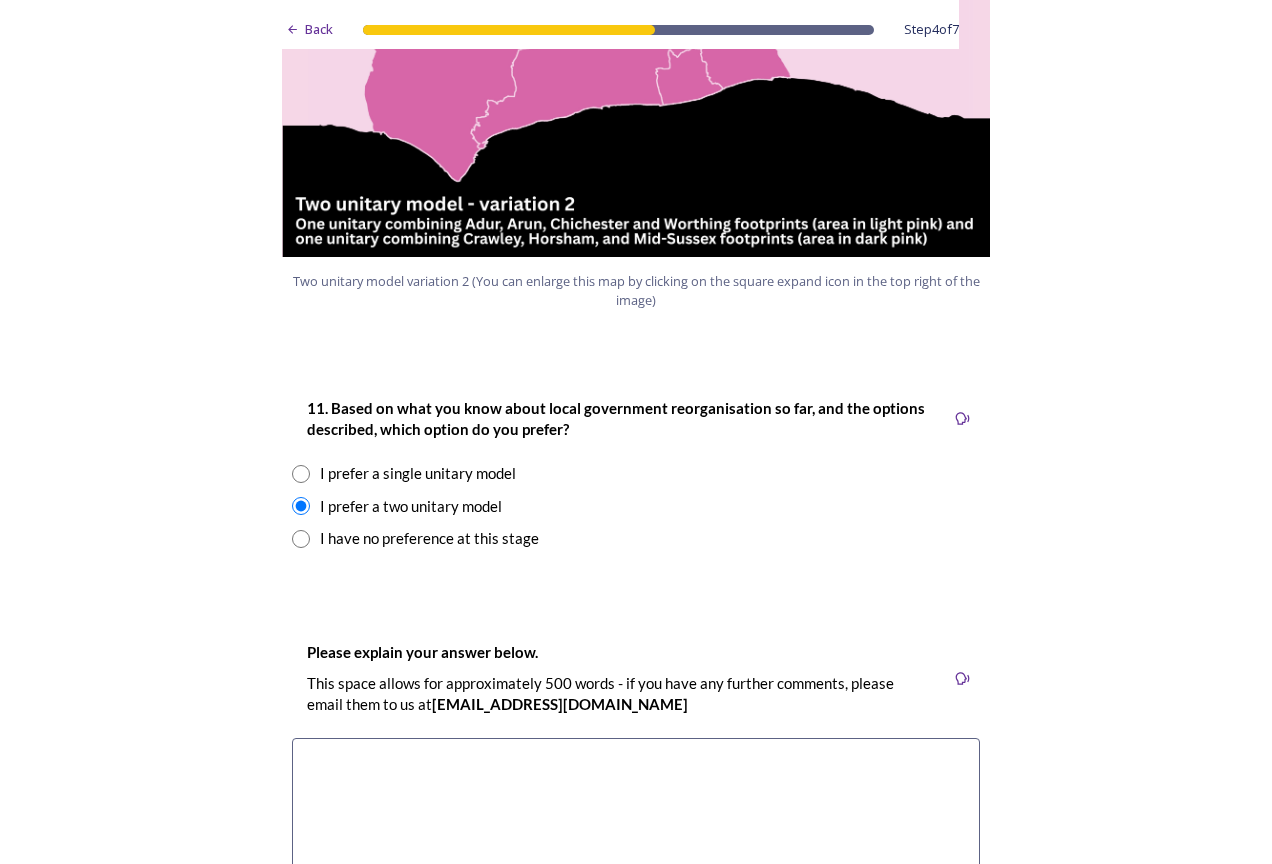 click at bounding box center (301, 506) 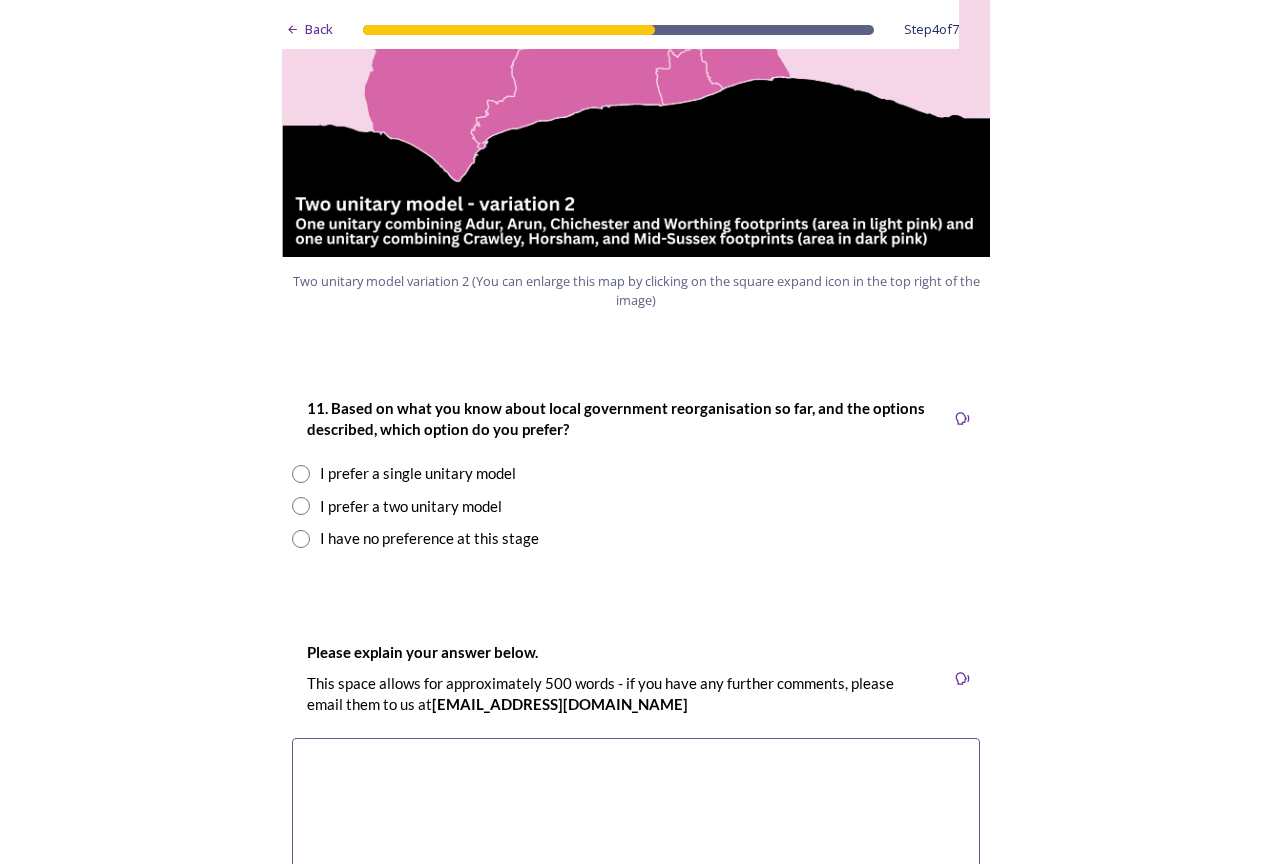 click at bounding box center [301, 506] 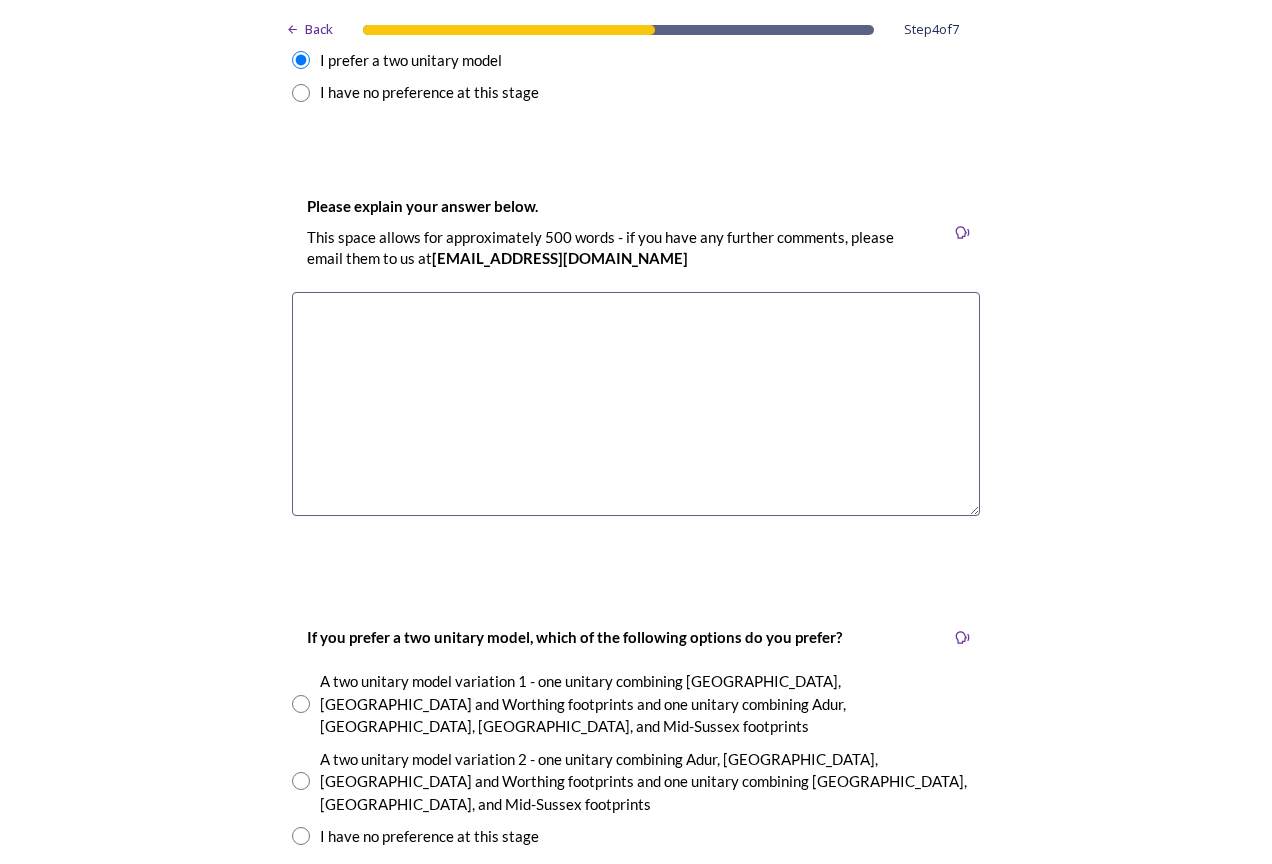 scroll, scrollTop: 2500, scrollLeft: 0, axis: vertical 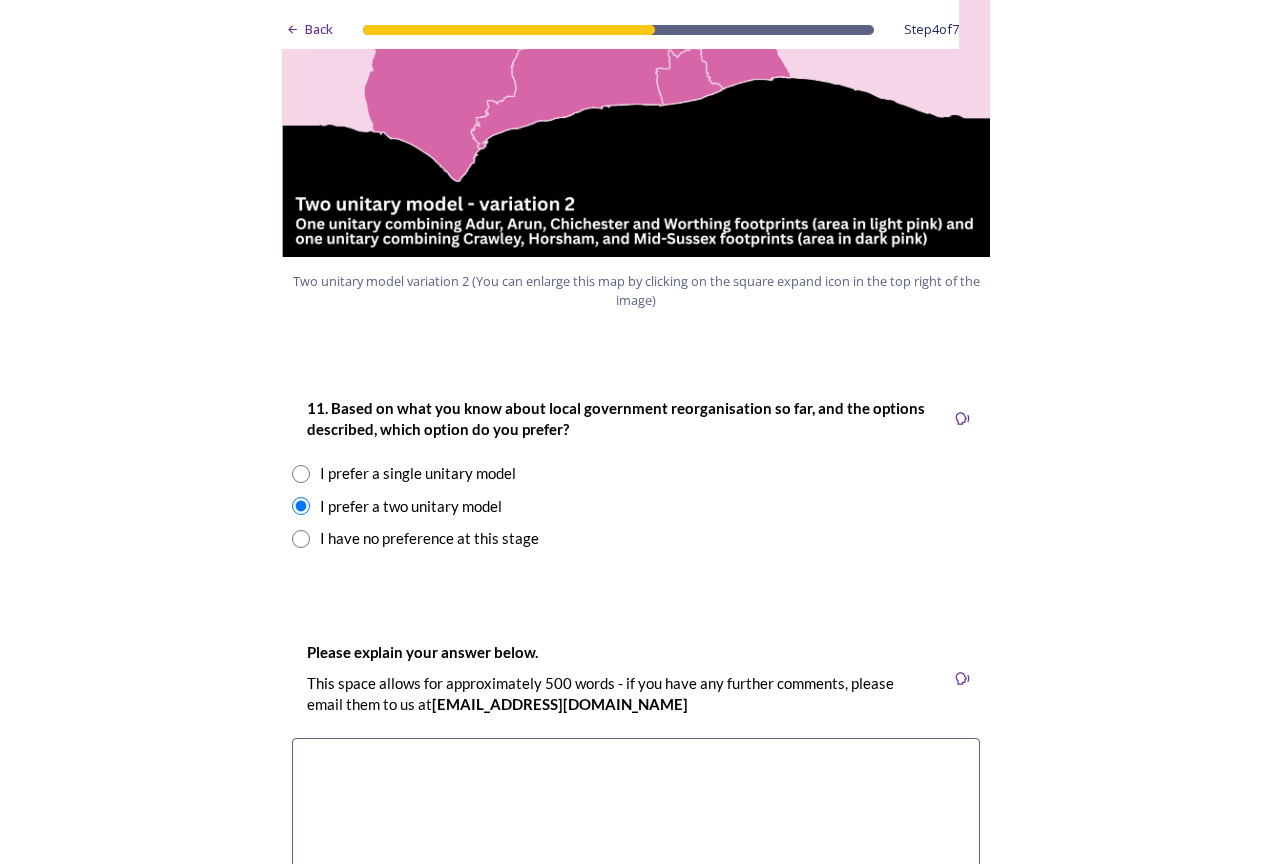 click on "I prefer a single unitary model" at bounding box center [636, 473] 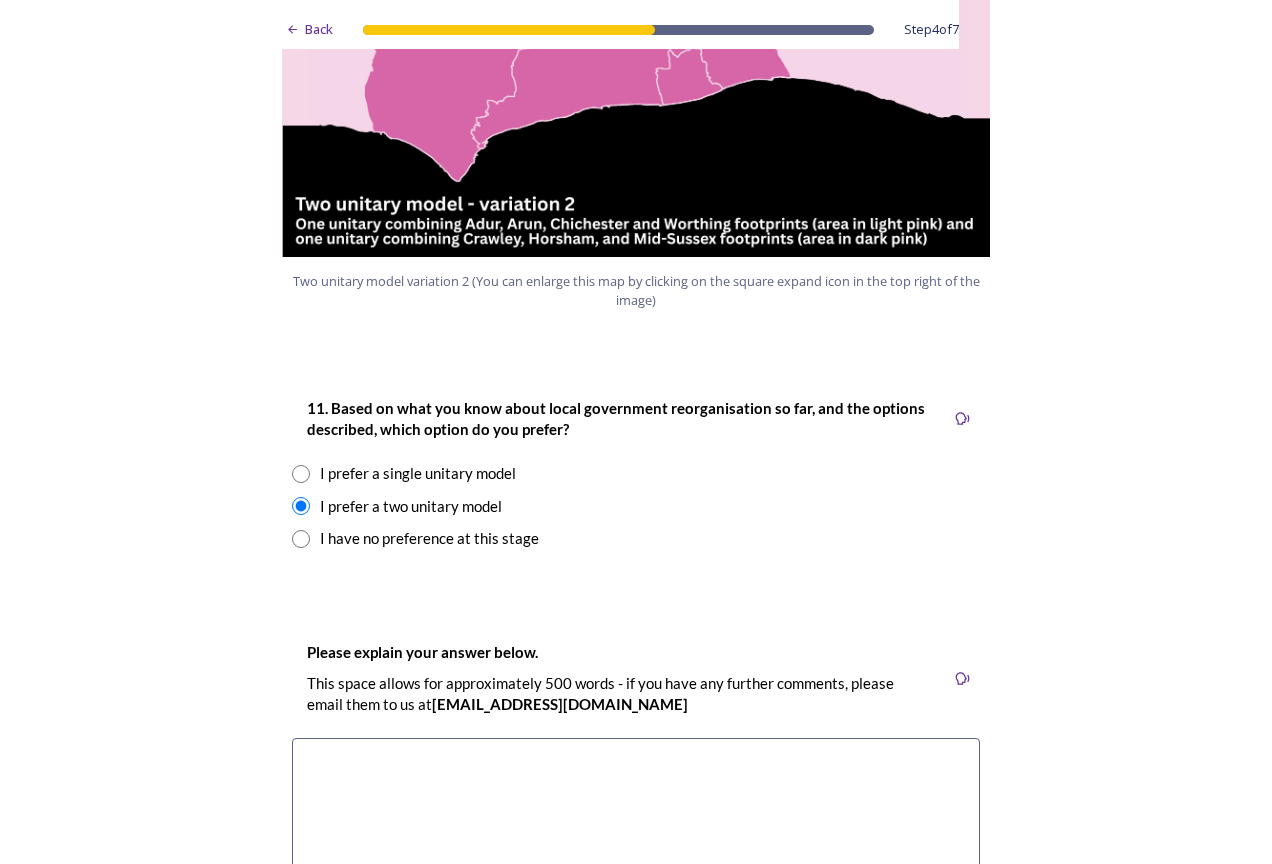 radio on "true" 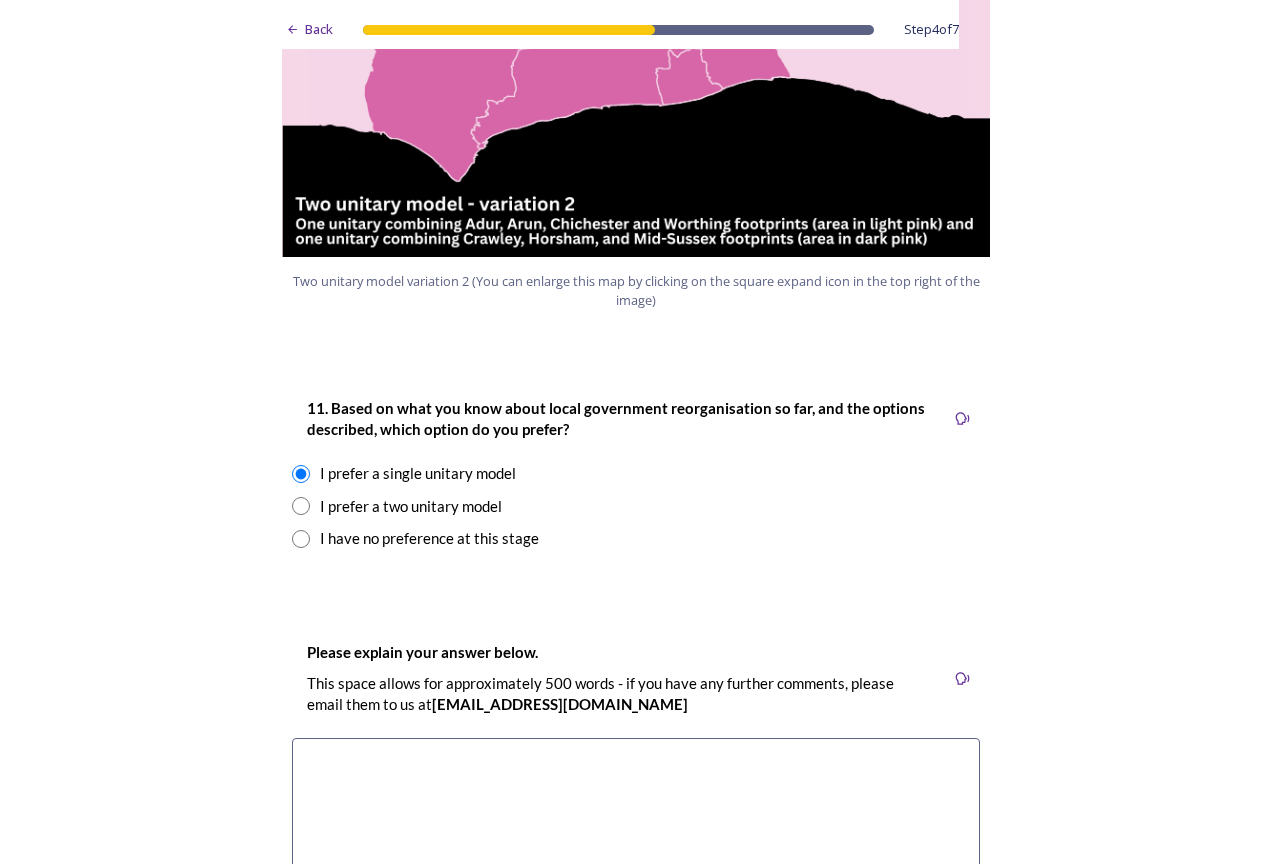 click at bounding box center [301, 539] 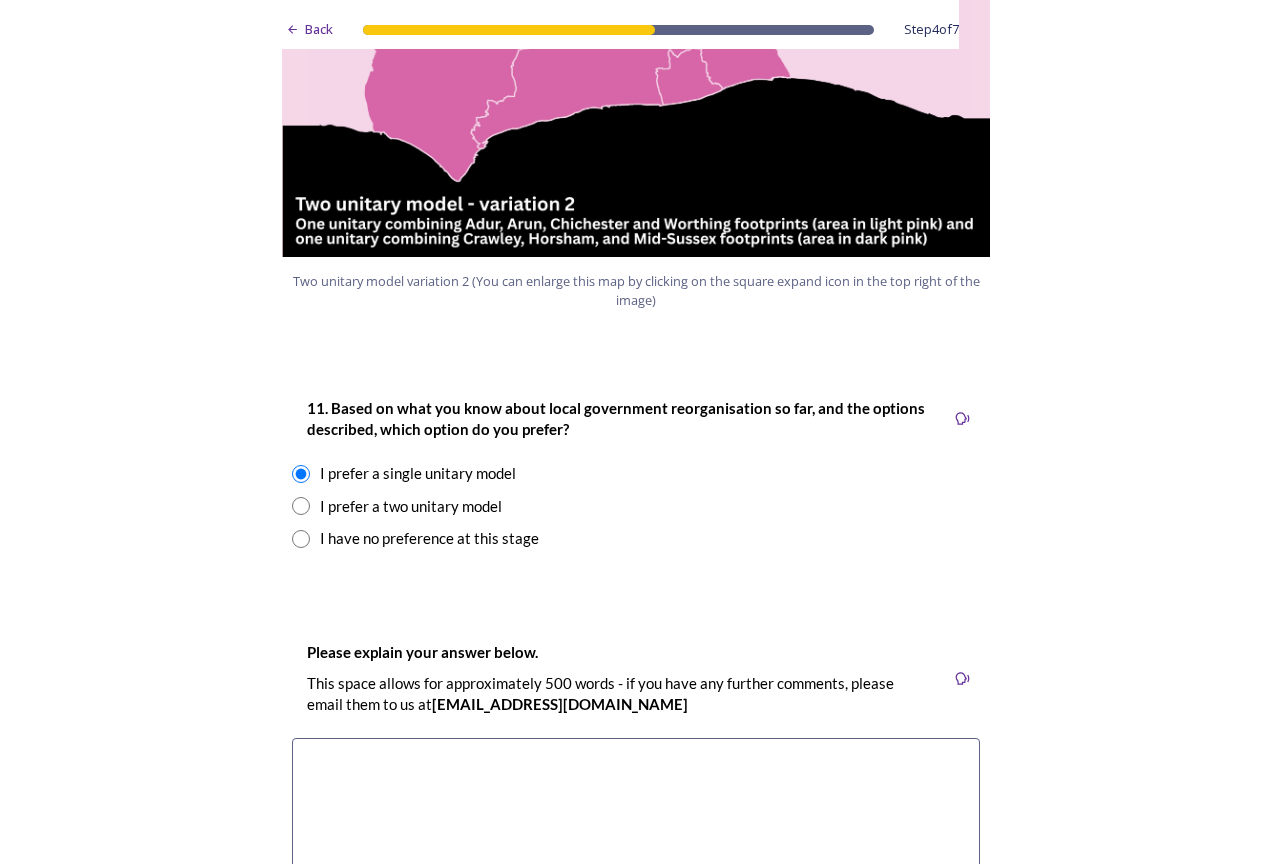 radio on "true" 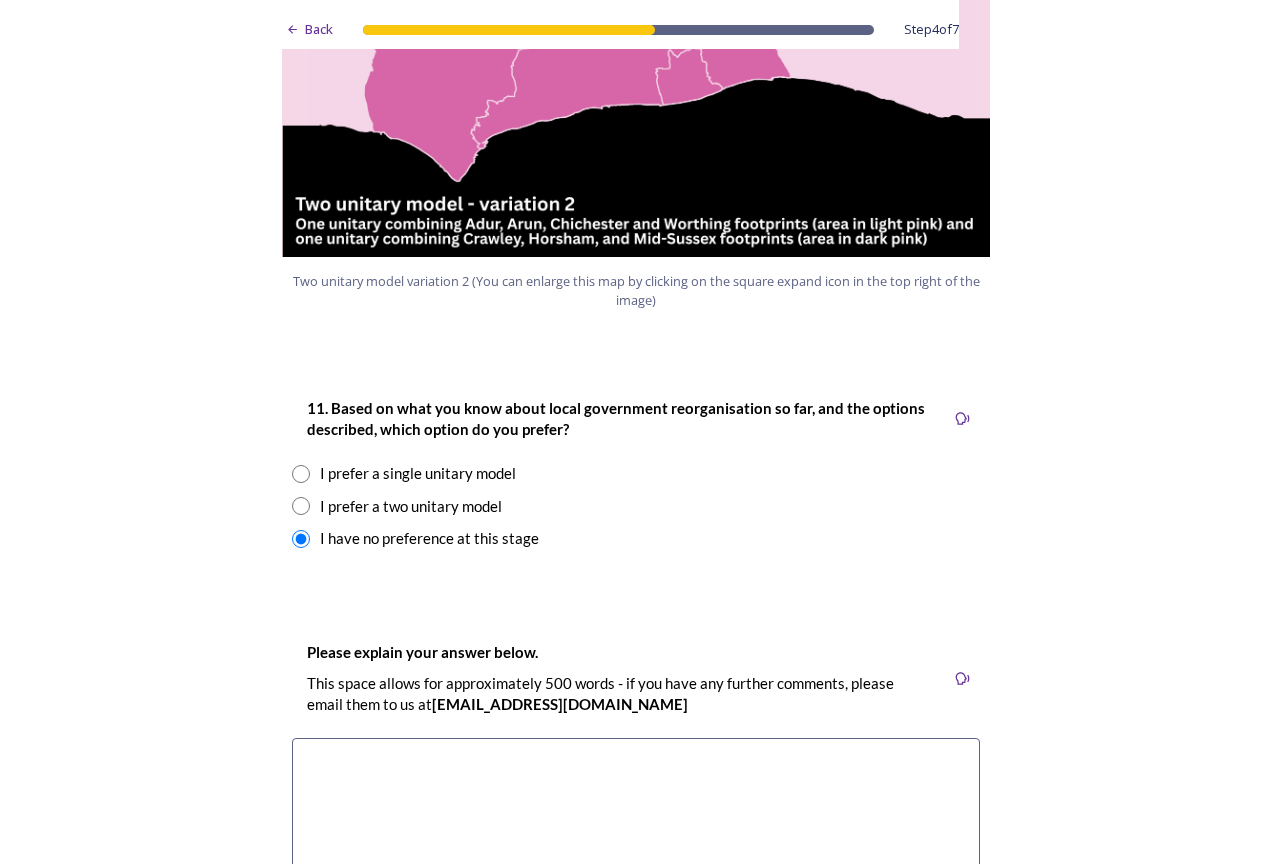 click on "11. Based on what you know about local government reorganisation so far, and the options described, which option do you prefer? I prefer a single unitary model I prefer a two unitary model I have no preference at this stage" at bounding box center [636, 473] 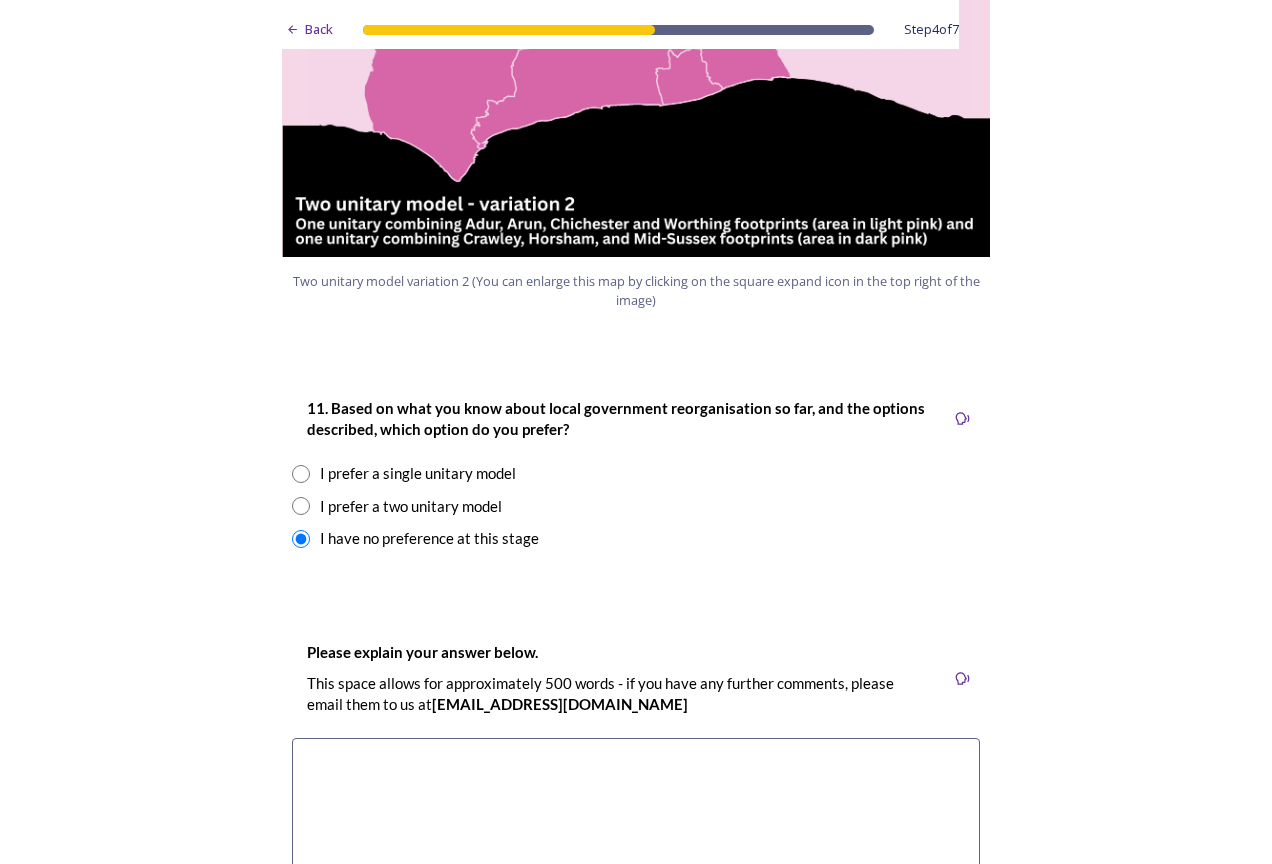 radio on "true" 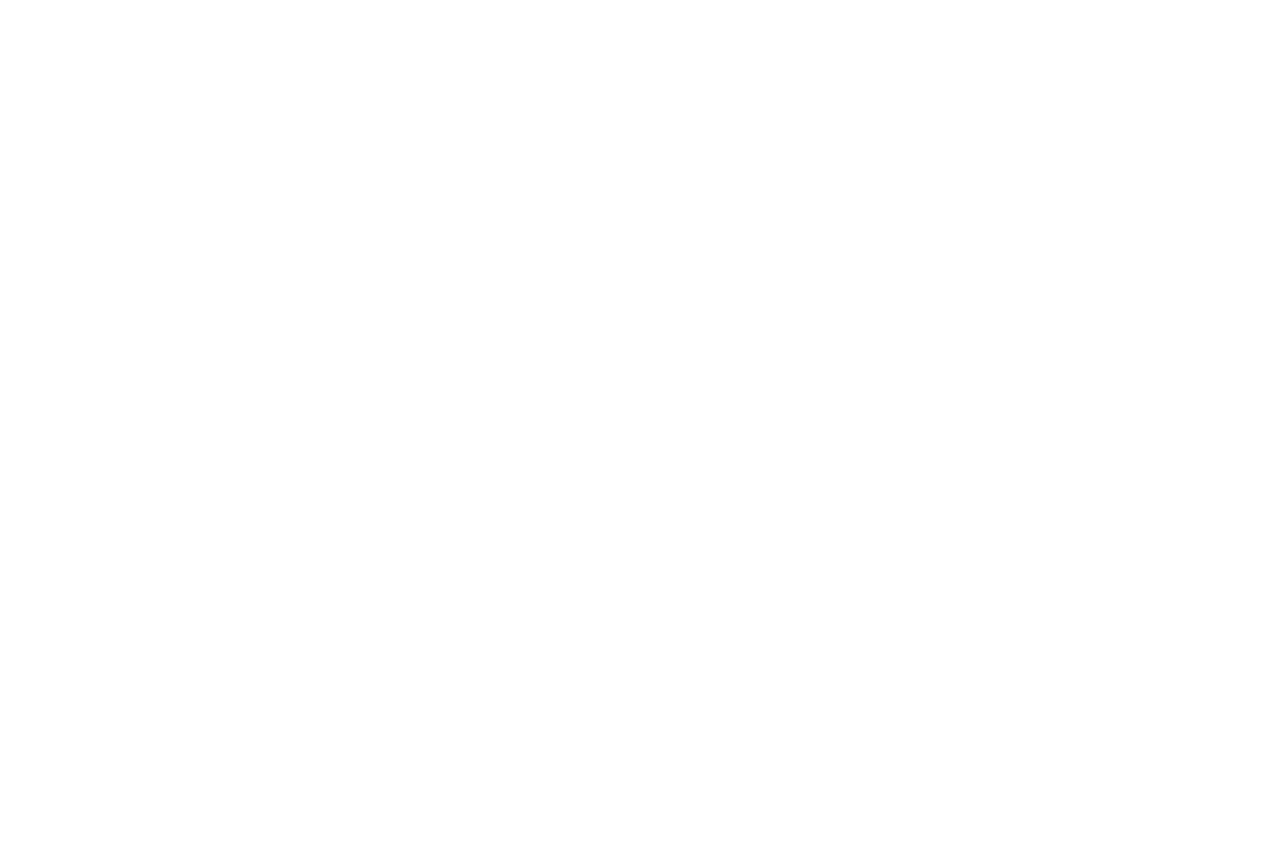 scroll, scrollTop: 0, scrollLeft: 0, axis: both 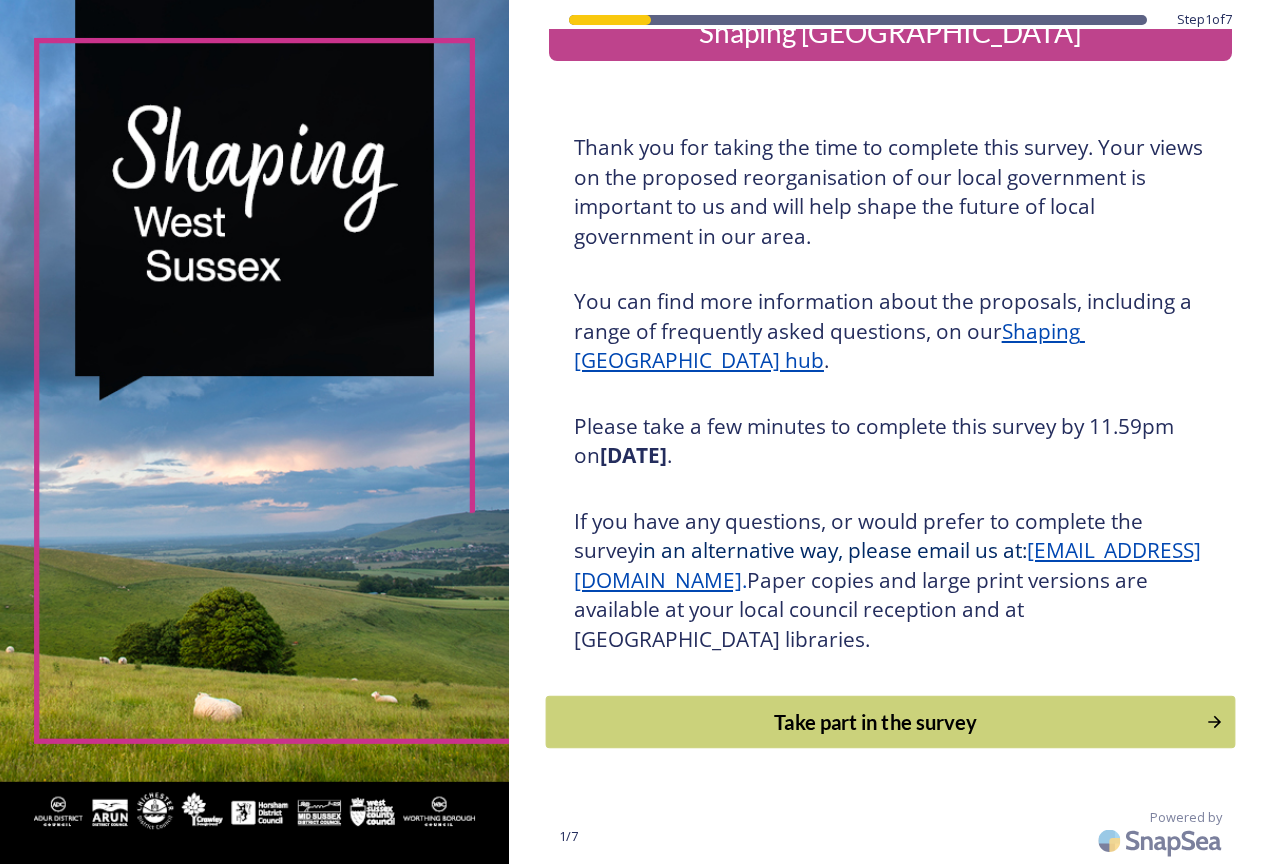 click on "Take part in the survey" at bounding box center (875, 722) 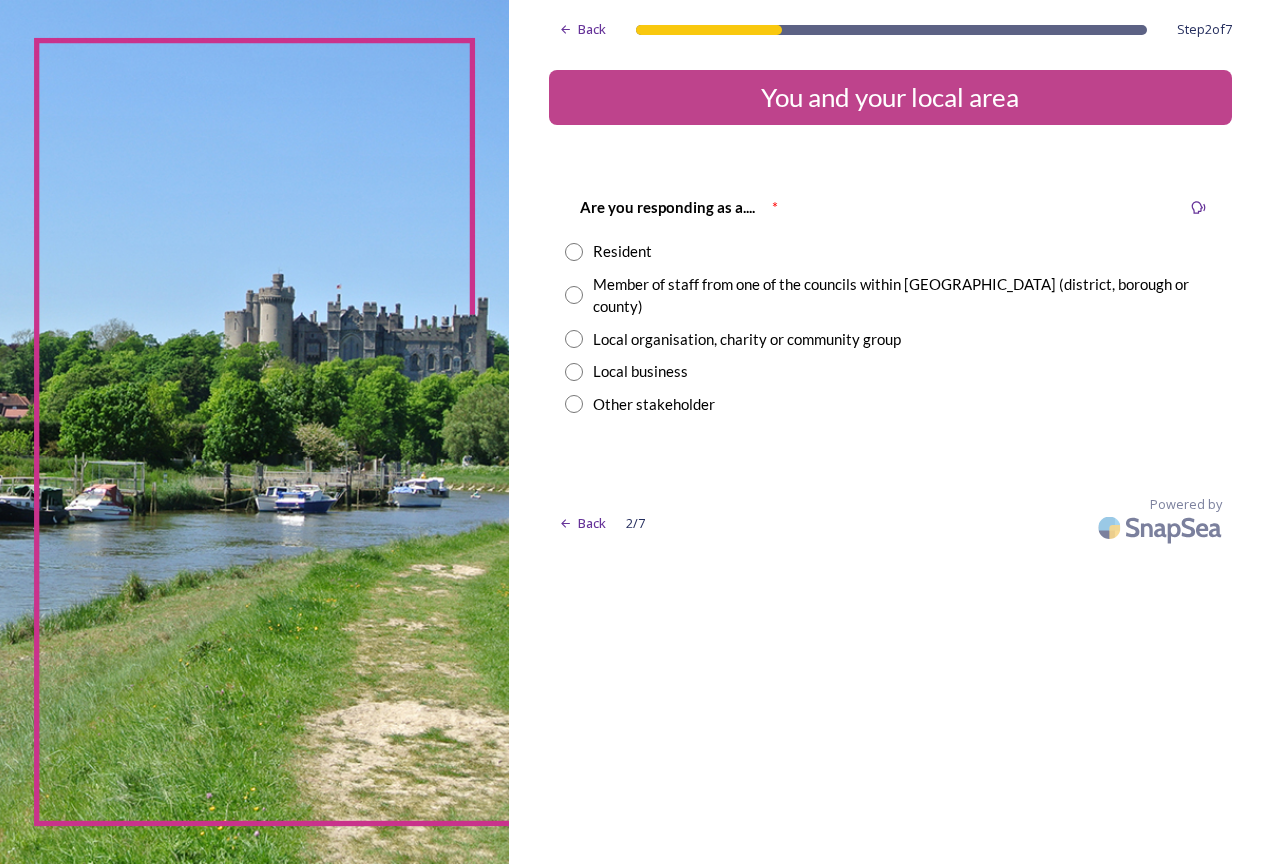 click at bounding box center (574, 252) 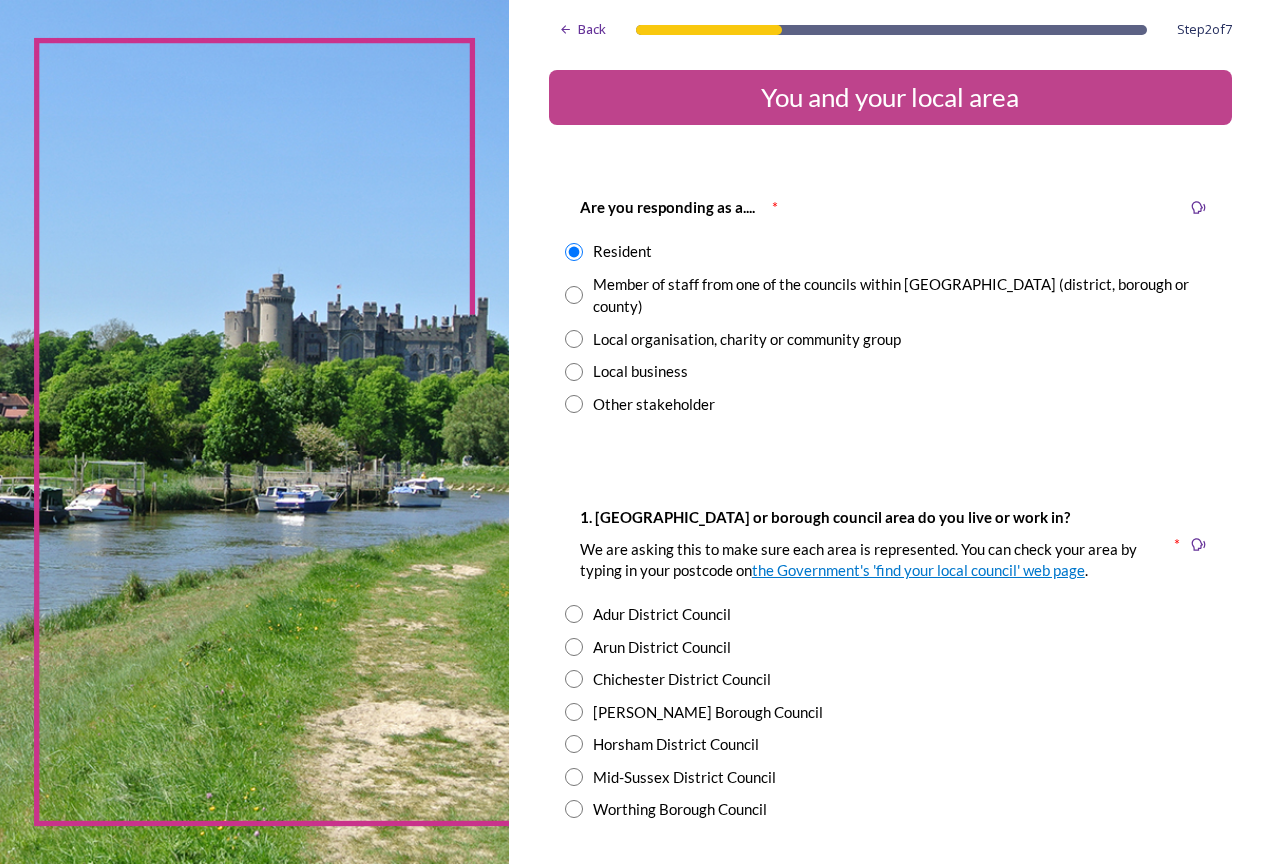 click at bounding box center (574, 614) 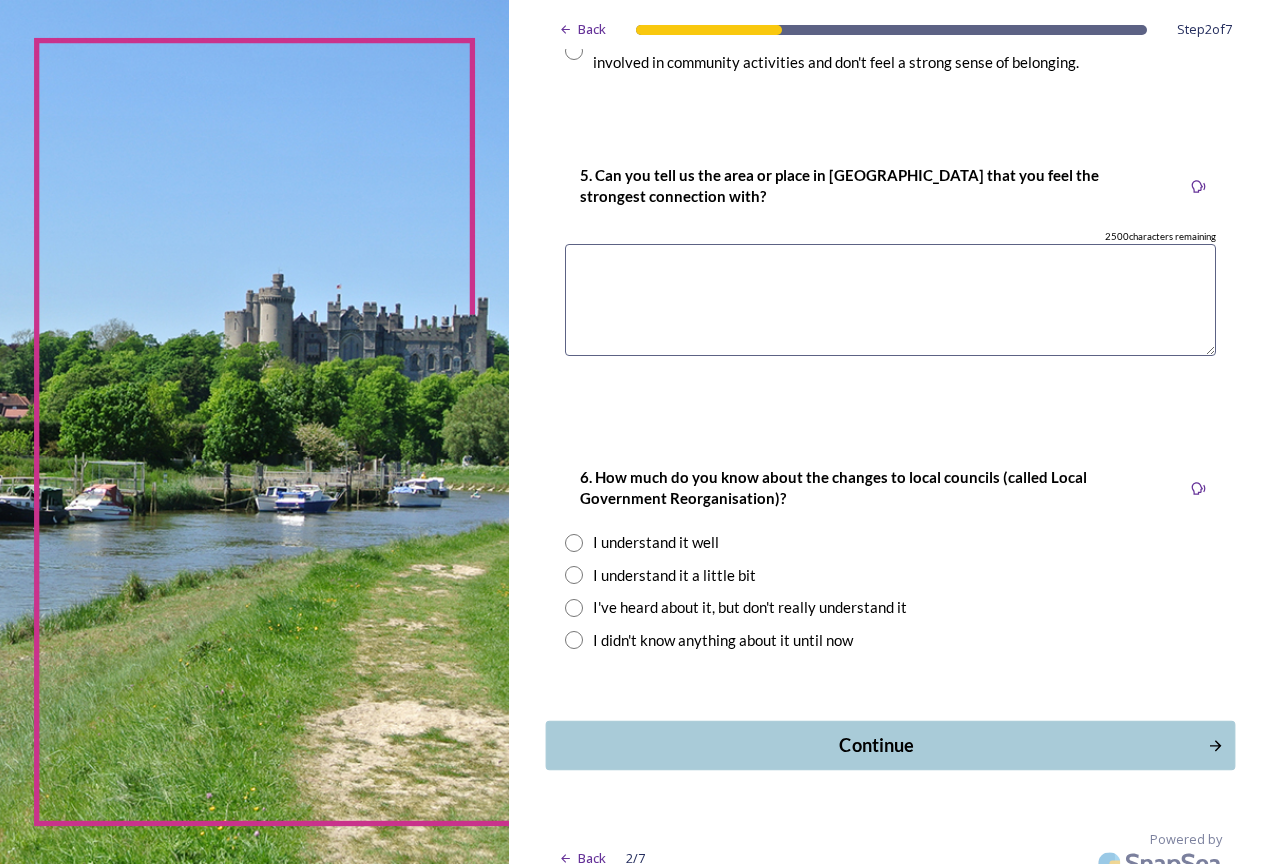 click on "Continue" at bounding box center (890, 745) 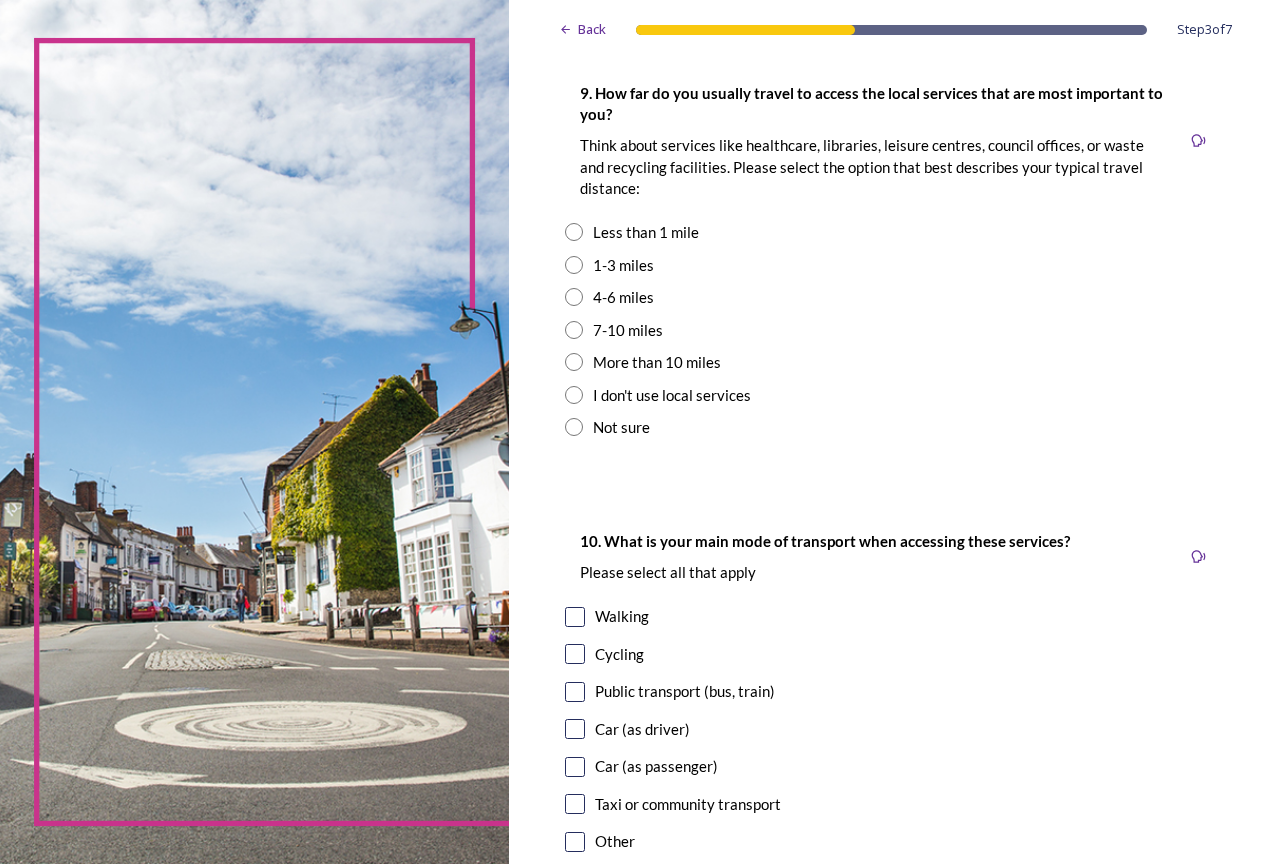scroll, scrollTop: 1798, scrollLeft: 0, axis: vertical 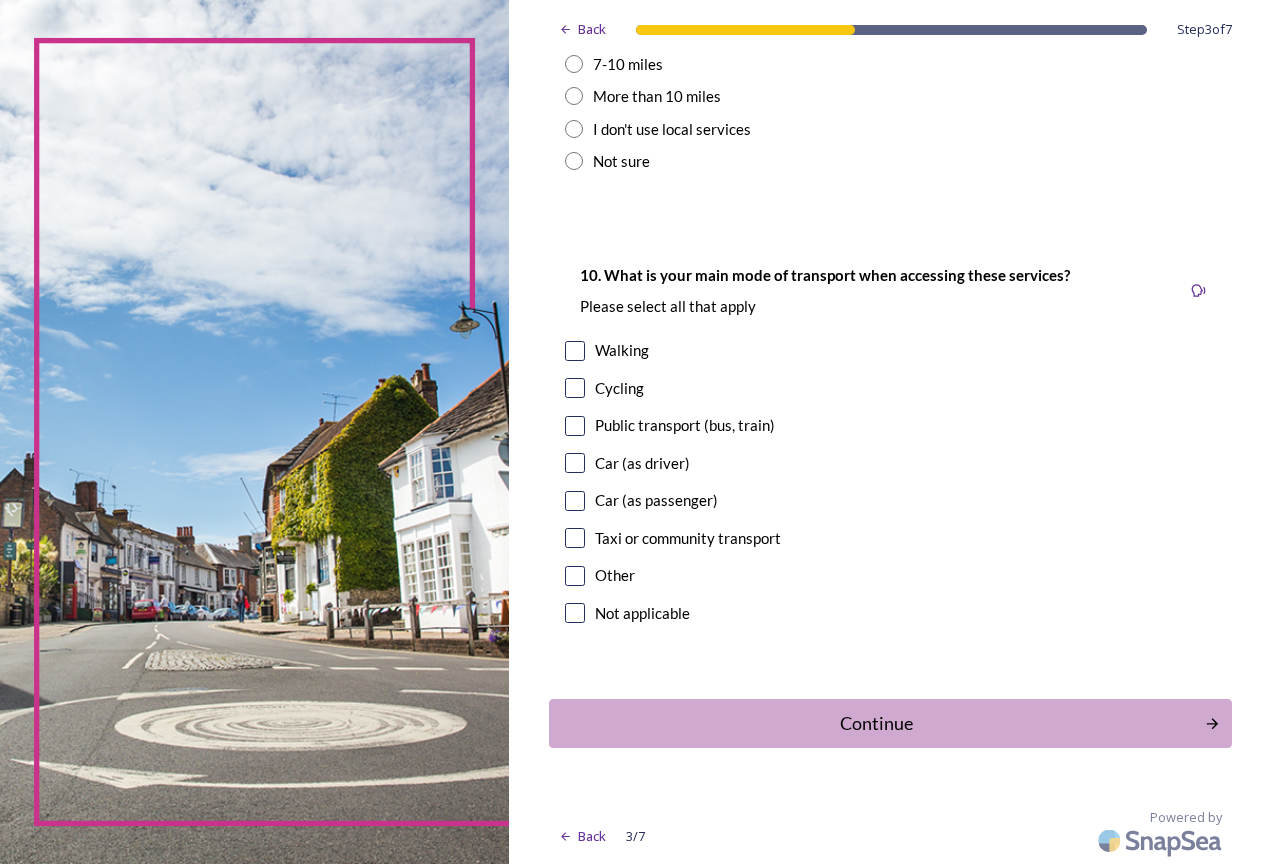 click on "Back Step  3  of  7 Your local services 7. Council services will continue, no matter what the local government structure looks like.  ﻿﻿Which of the following council services matter most to you?  You can select up to five options. 5  choice(s) remaining Adult social care   Children's services (such as looked-after children, those with special educational needs or disability, fostering or adoption) Communities (such as public events, activities for young people or families) Council tax collections Economic development (such as support for local businesses, grant funding, supporting local attractions, tourism - encouraging visitors)  Education (such as school admissions, transport, special educational need provision)  Environmental health and licensing (food safety inspections, licences for businesses such as taxis and alcohol, getting rid of pests) Housing and homeless prevention Leisure, sports and cultural facilities (such as leisure centres, theatres, museums) Libraries Parks and green spaces Not sure" at bounding box center (890, -467) 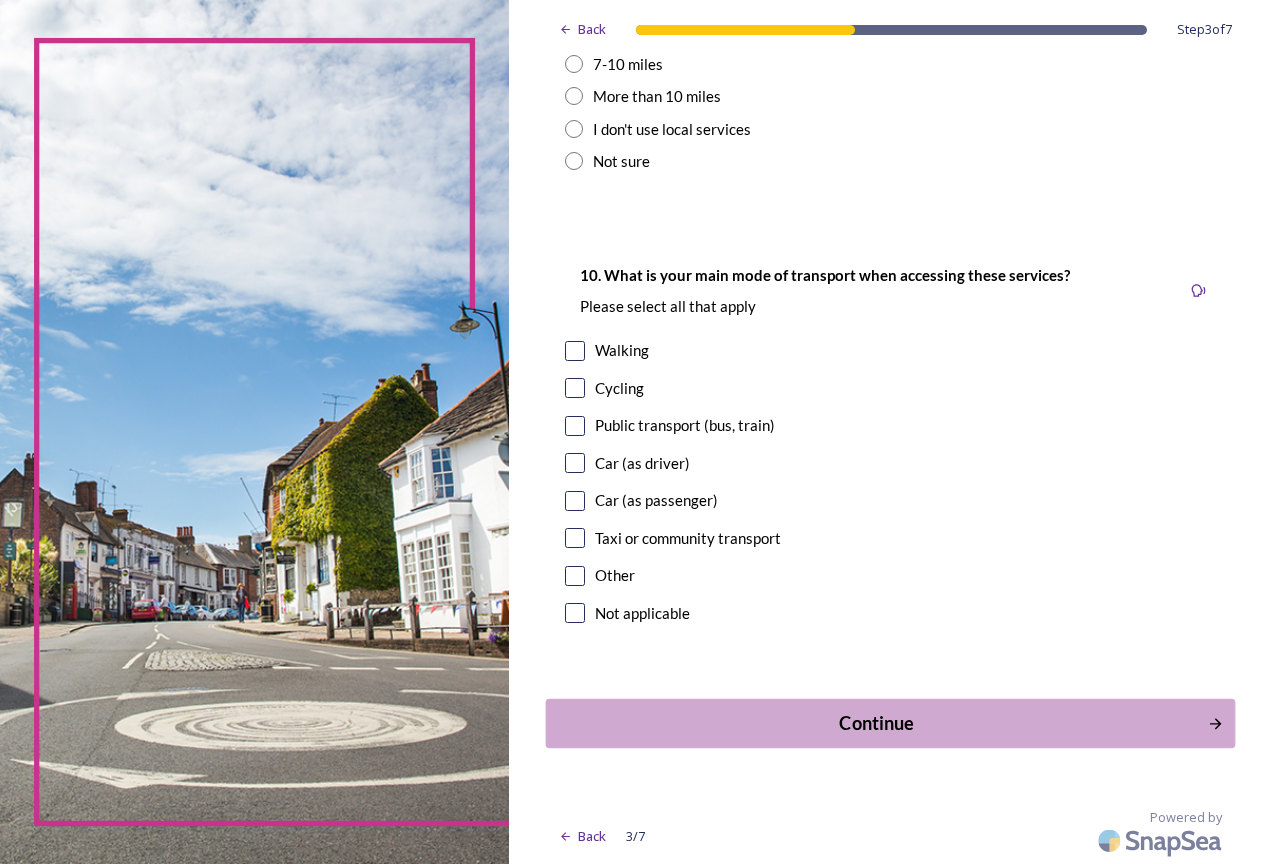 click on "Continue" at bounding box center (876, 723) 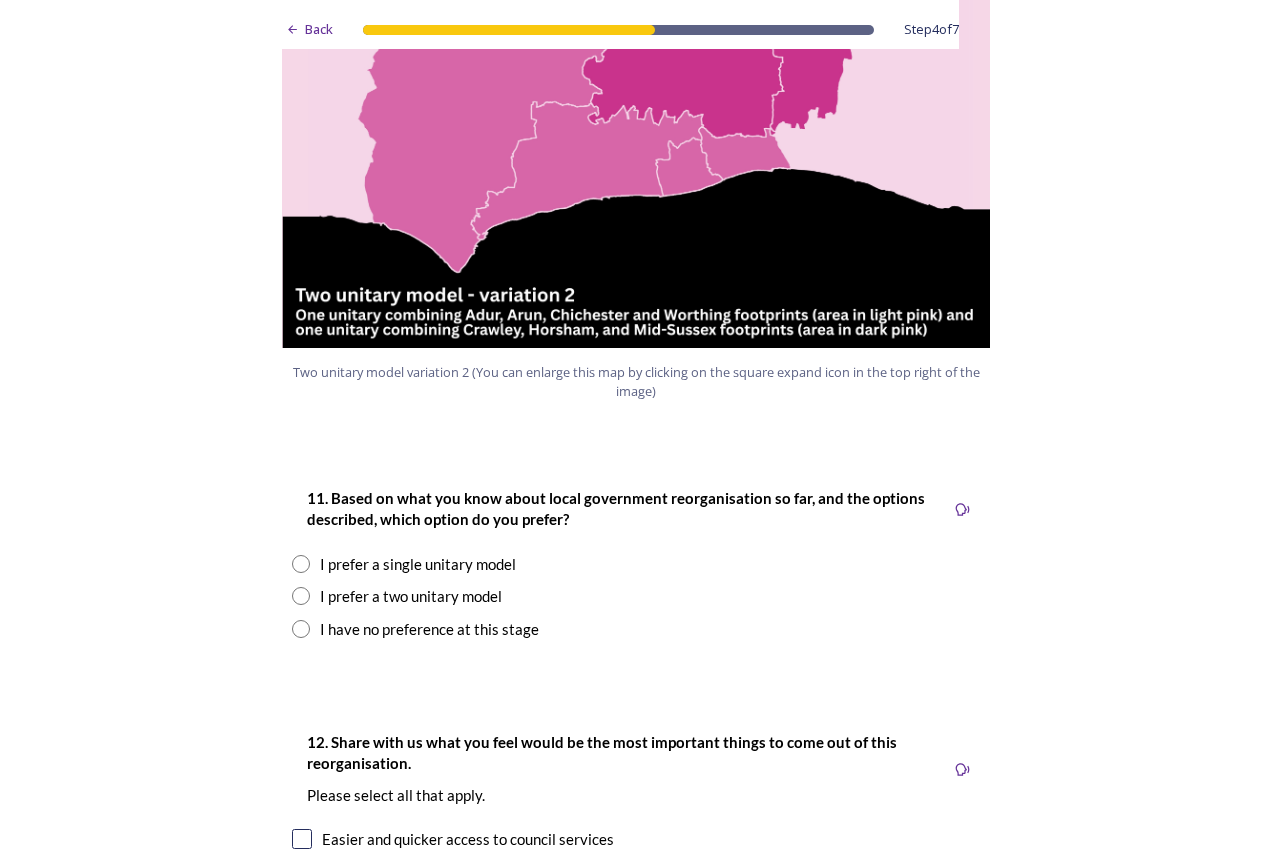 scroll, scrollTop: 2400, scrollLeft: 0, axis: vertical 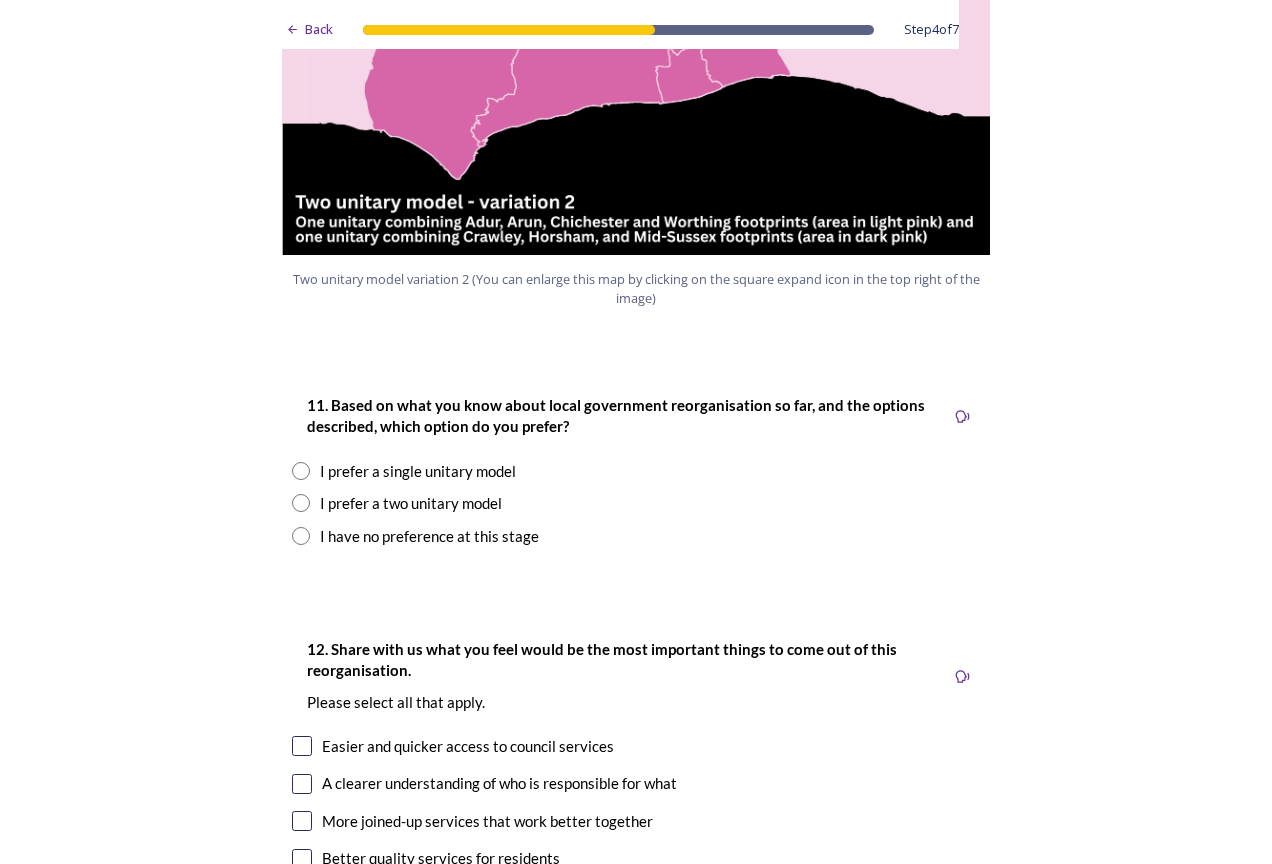 click at bounding box center (301, 471) 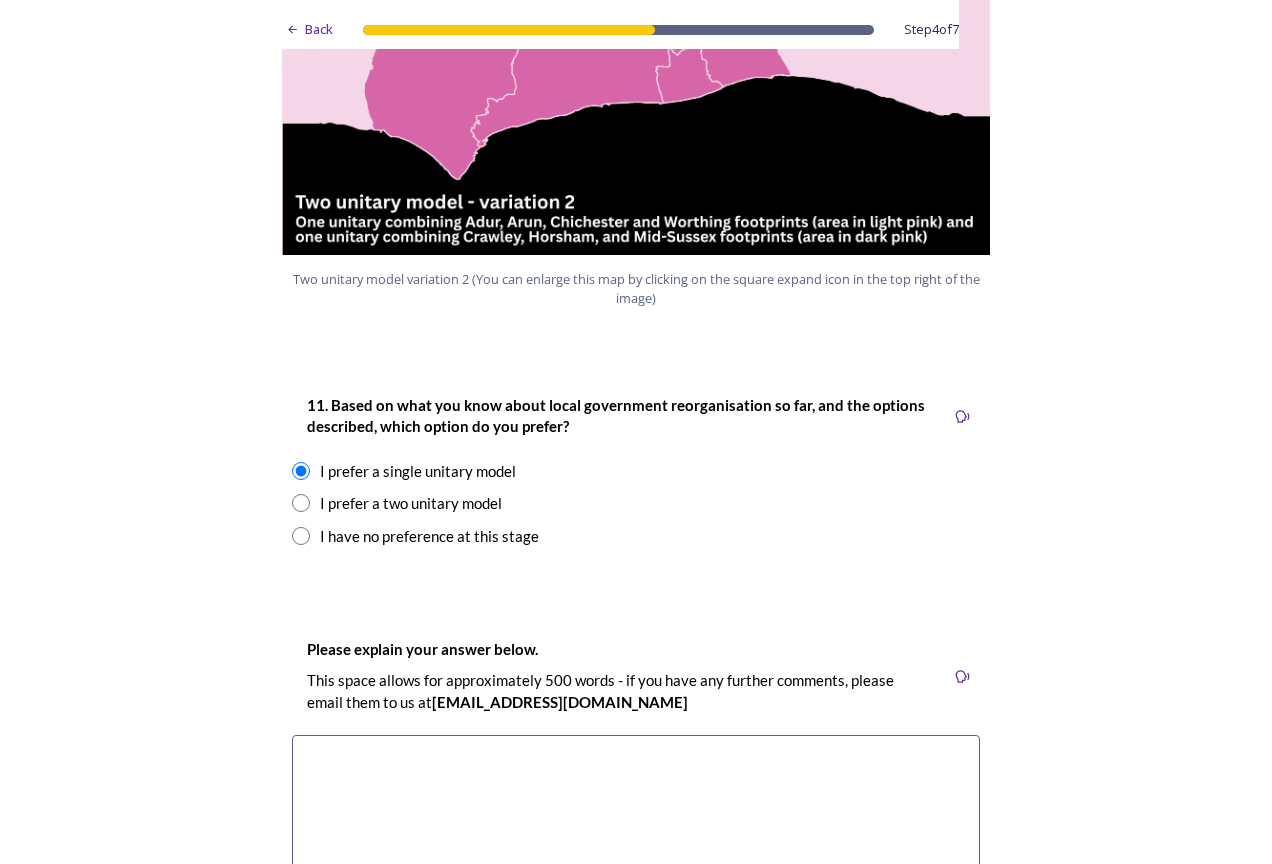 click at bounding box center [301, 503] 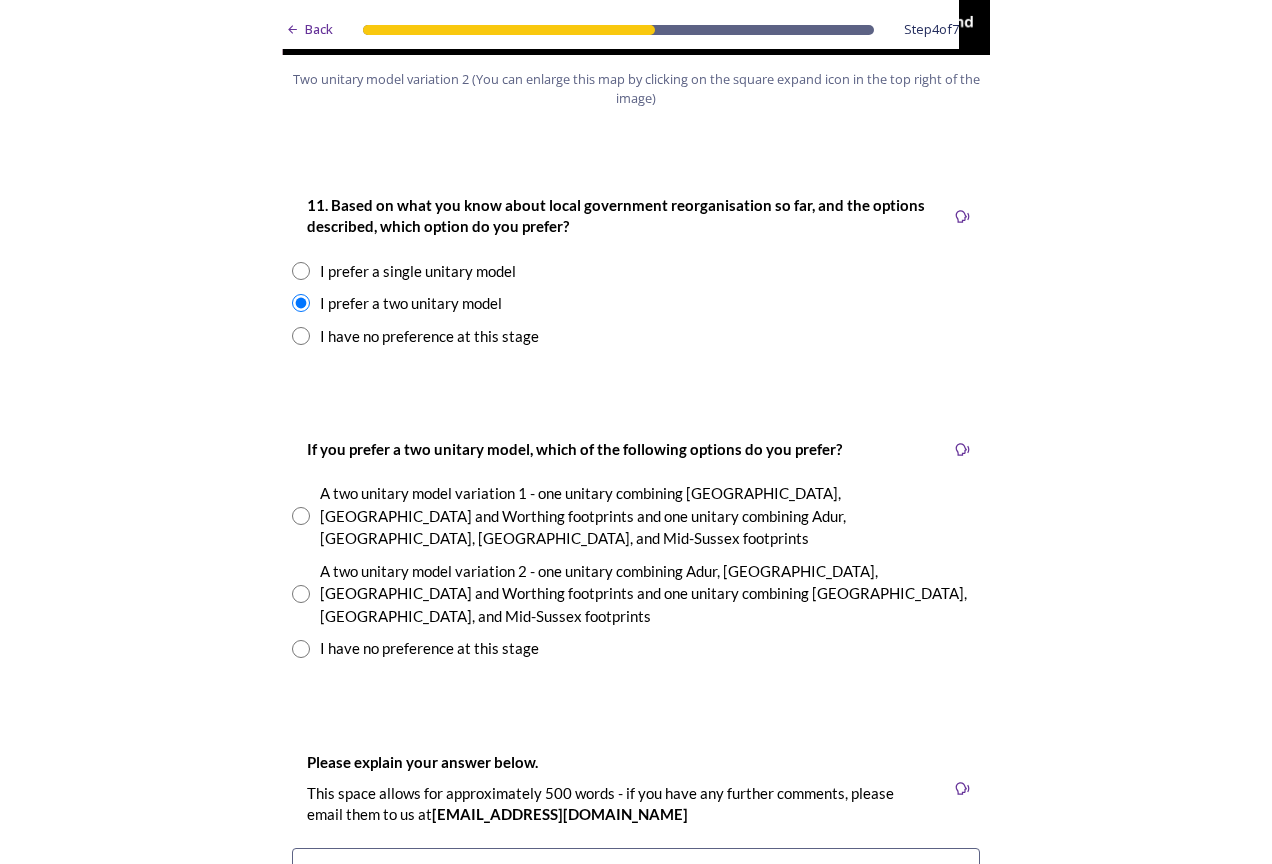 scroll, scrollTop: 2500, scrollLeft: 0, axis: vertical 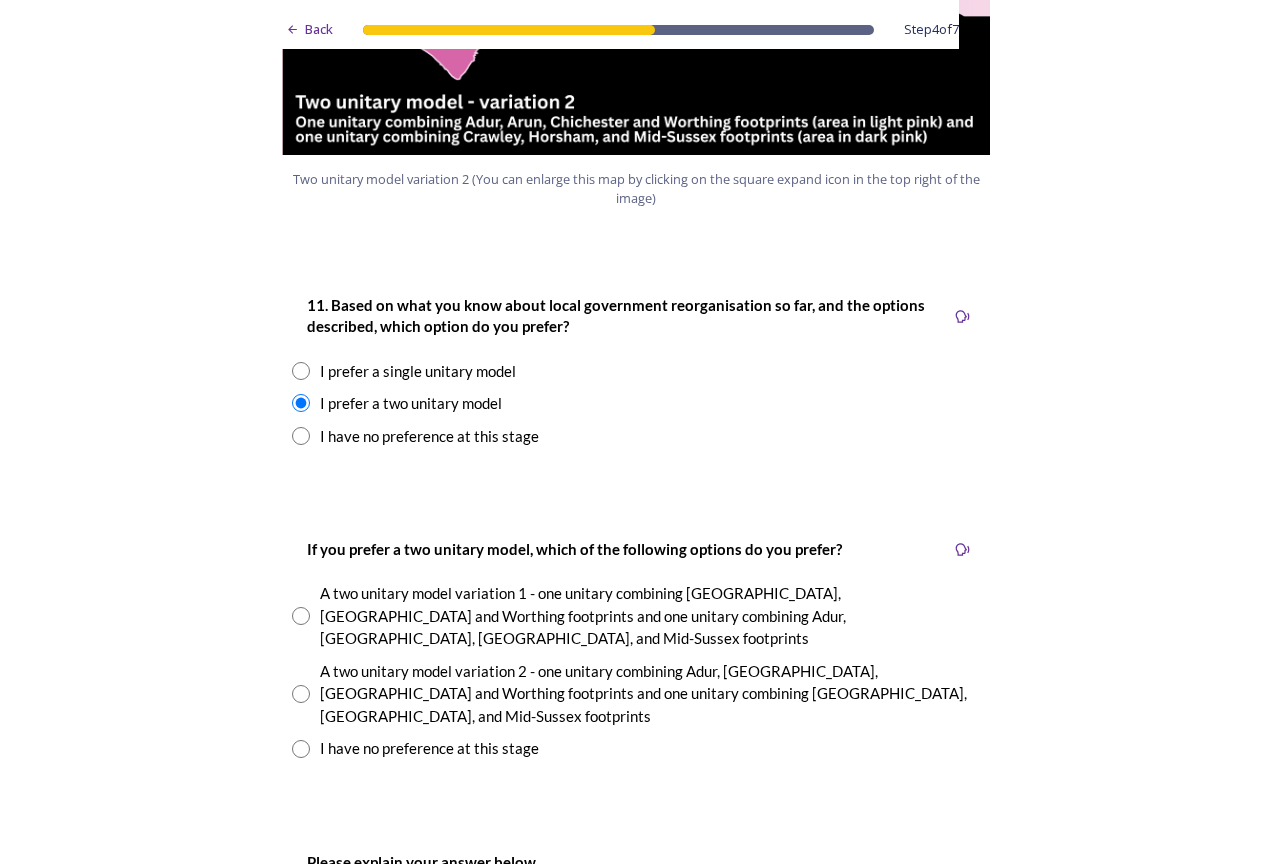 click at bounding box center (301, 436) 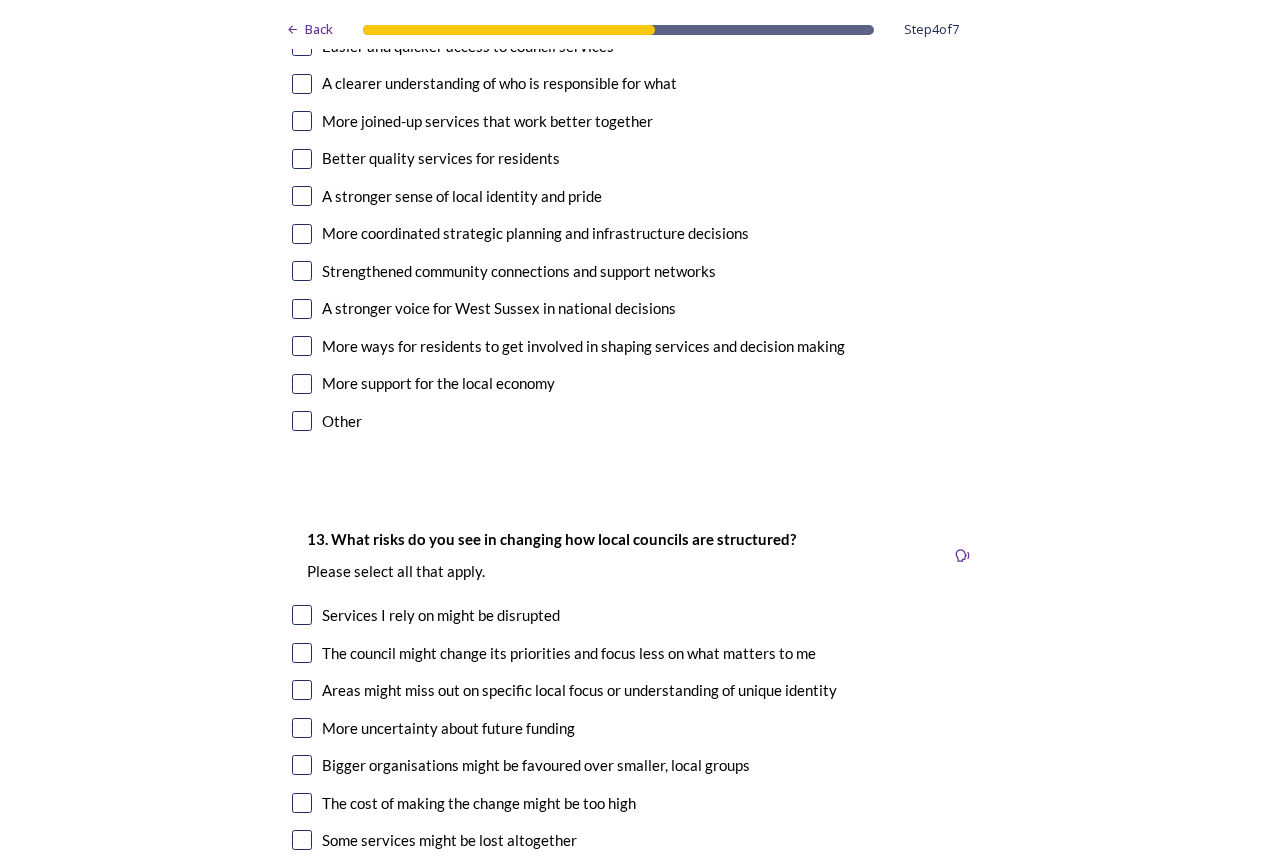 scroll, scrollTop: 2400, scrollLeft: 0, axis: vertical 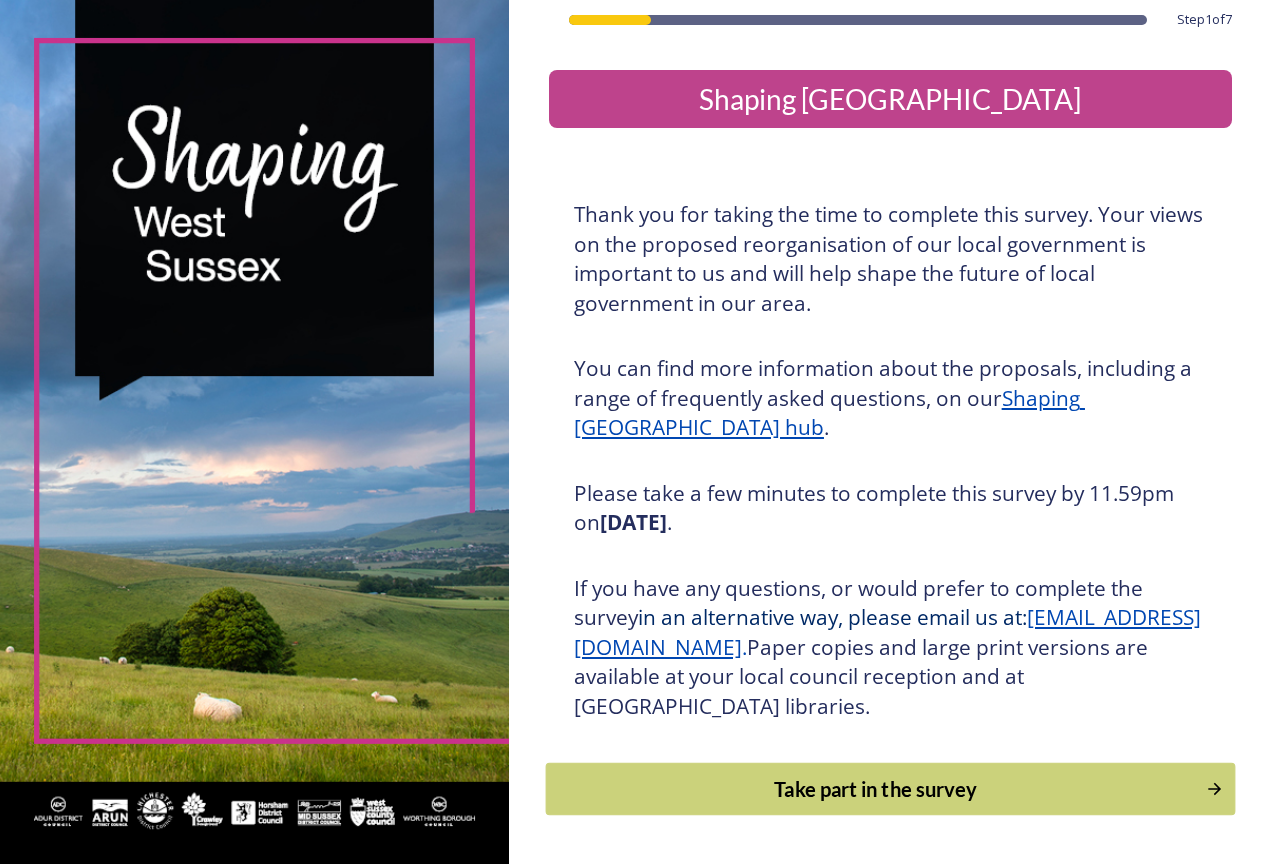 click on "Take part in the survey" at bounding box center (875, 789) 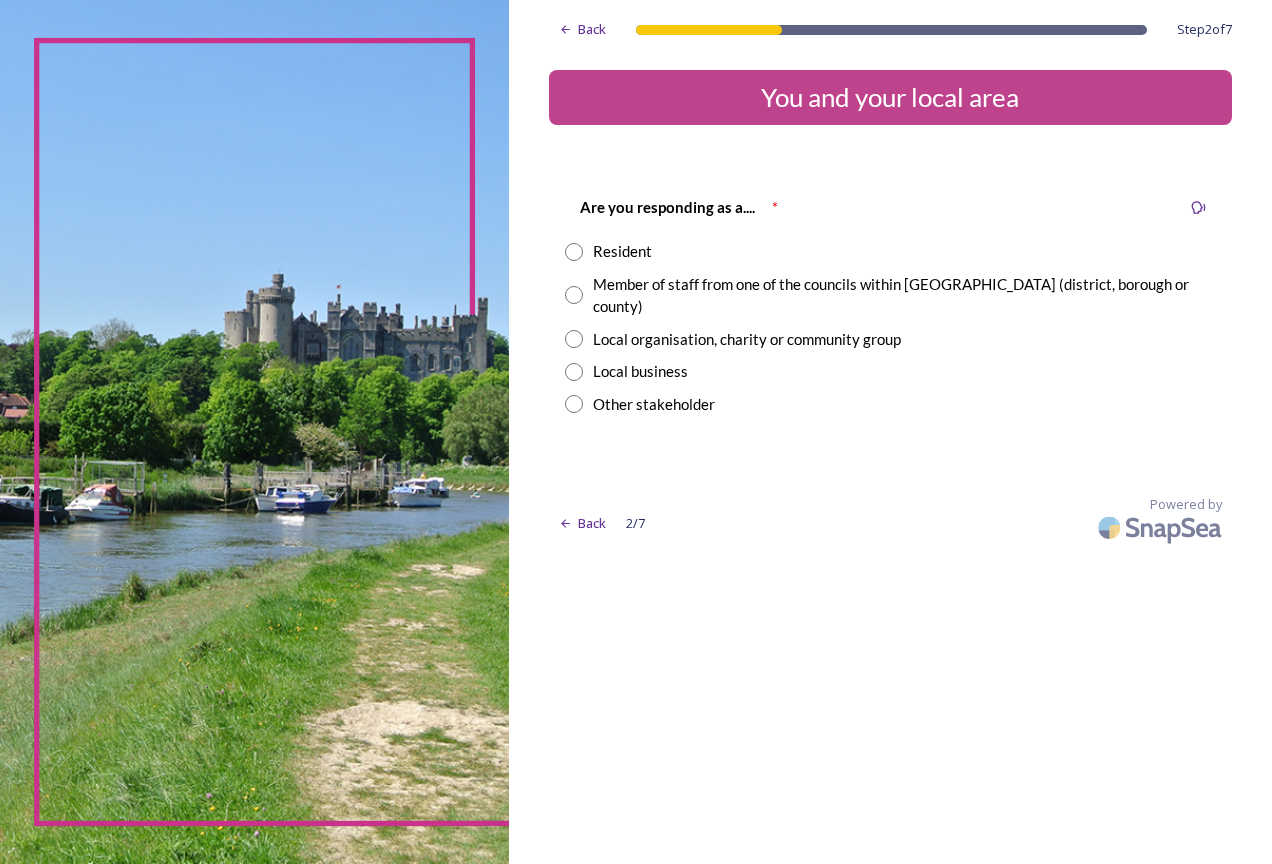 click on "Resident" at bounding box center [890, 251] 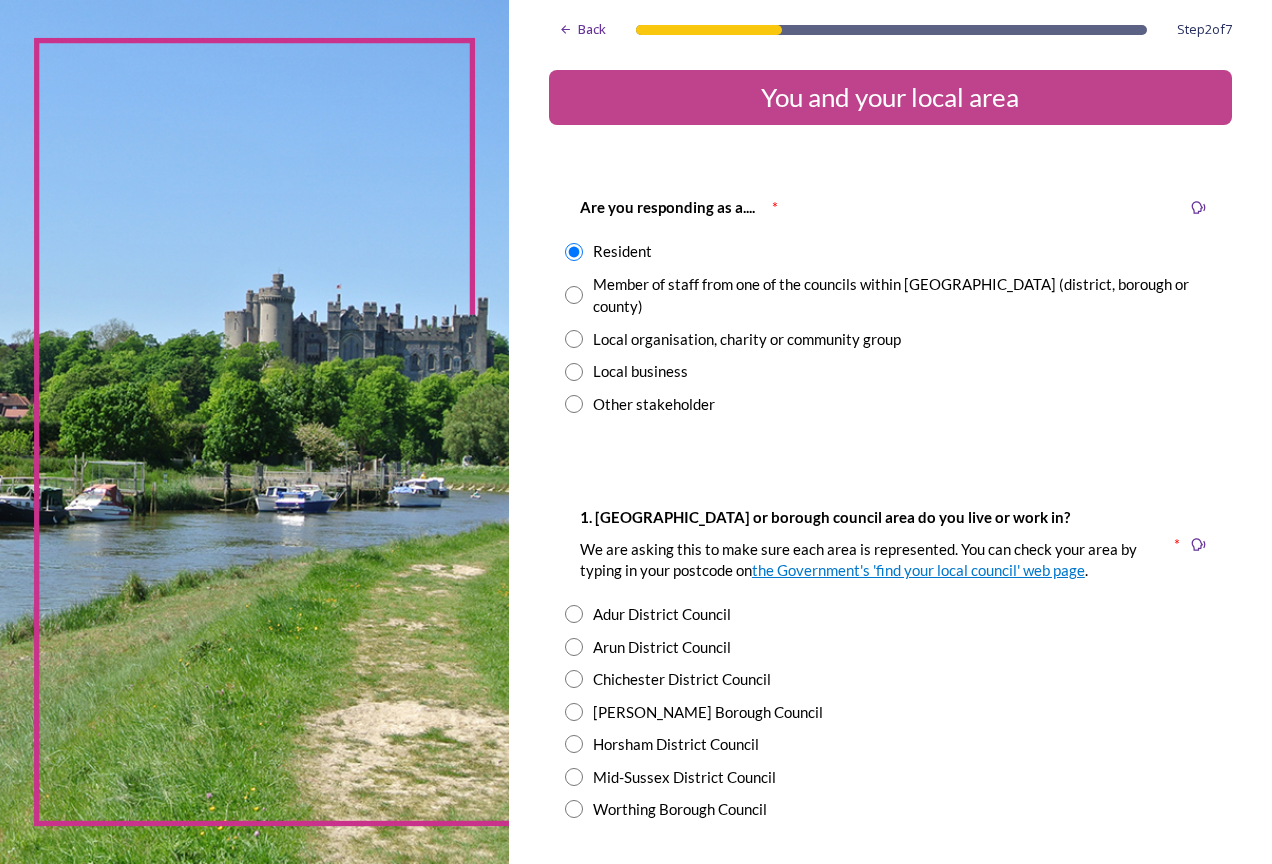click at bounding box center (574, 252) 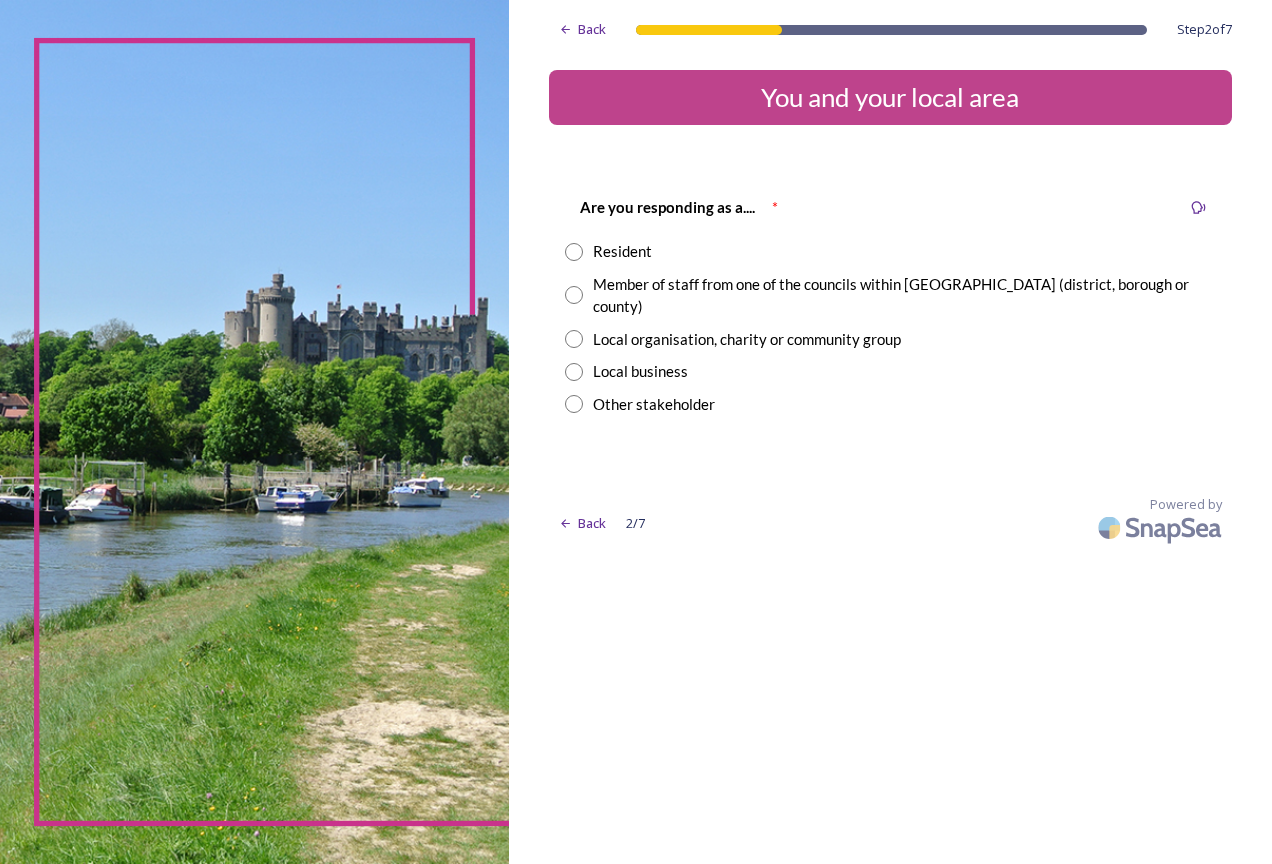 click at bounding box center [574, 252] 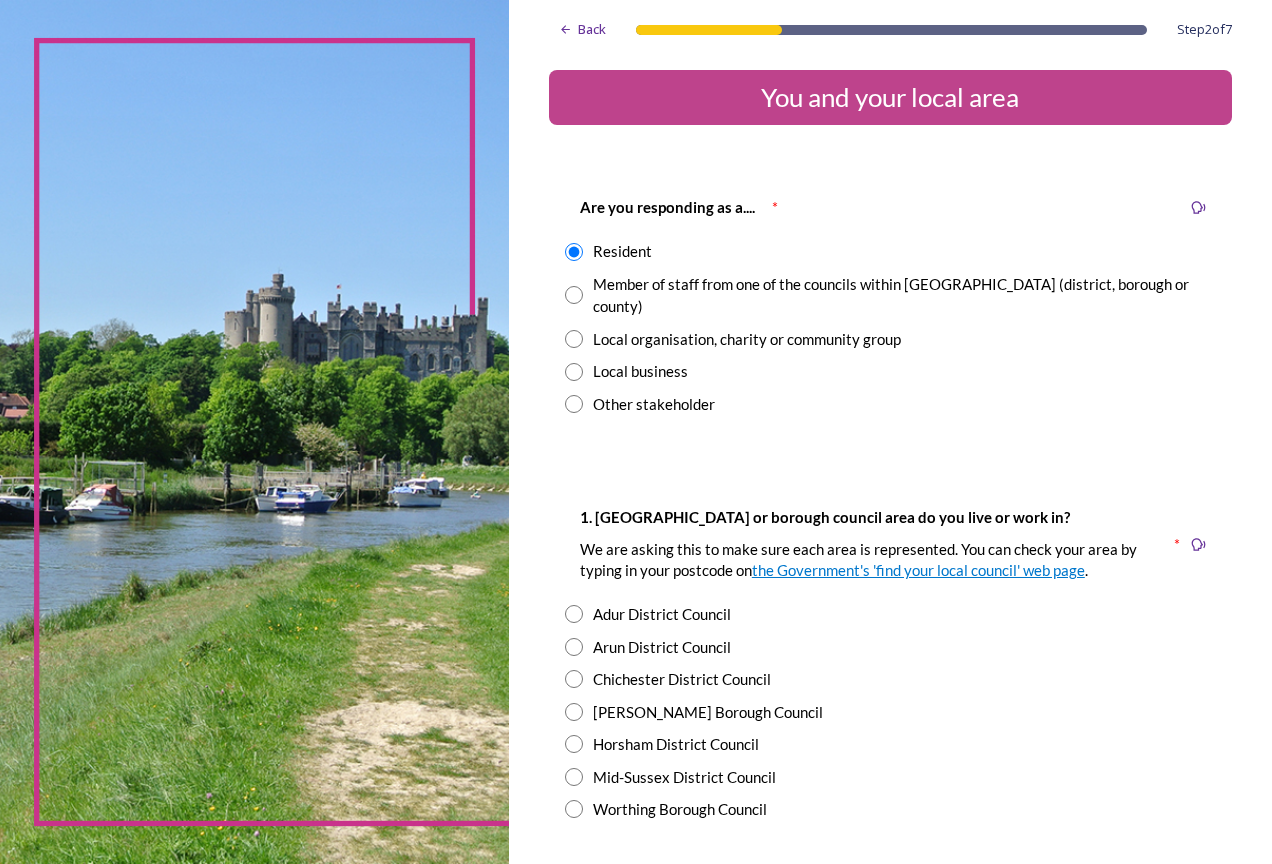 click at bounding box center (574, 614) 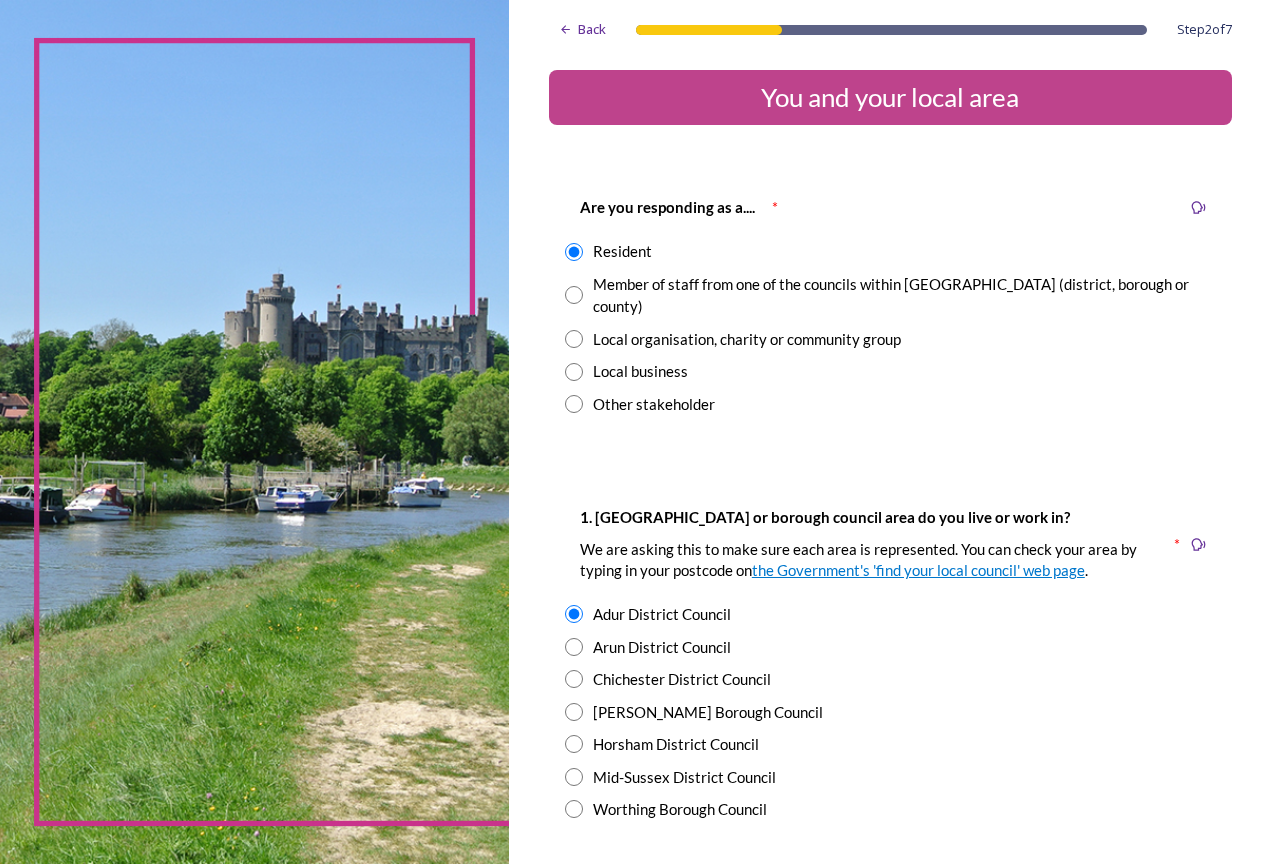 scroll, scrollTop: 800, scrollLeft: 0, axis: vertical 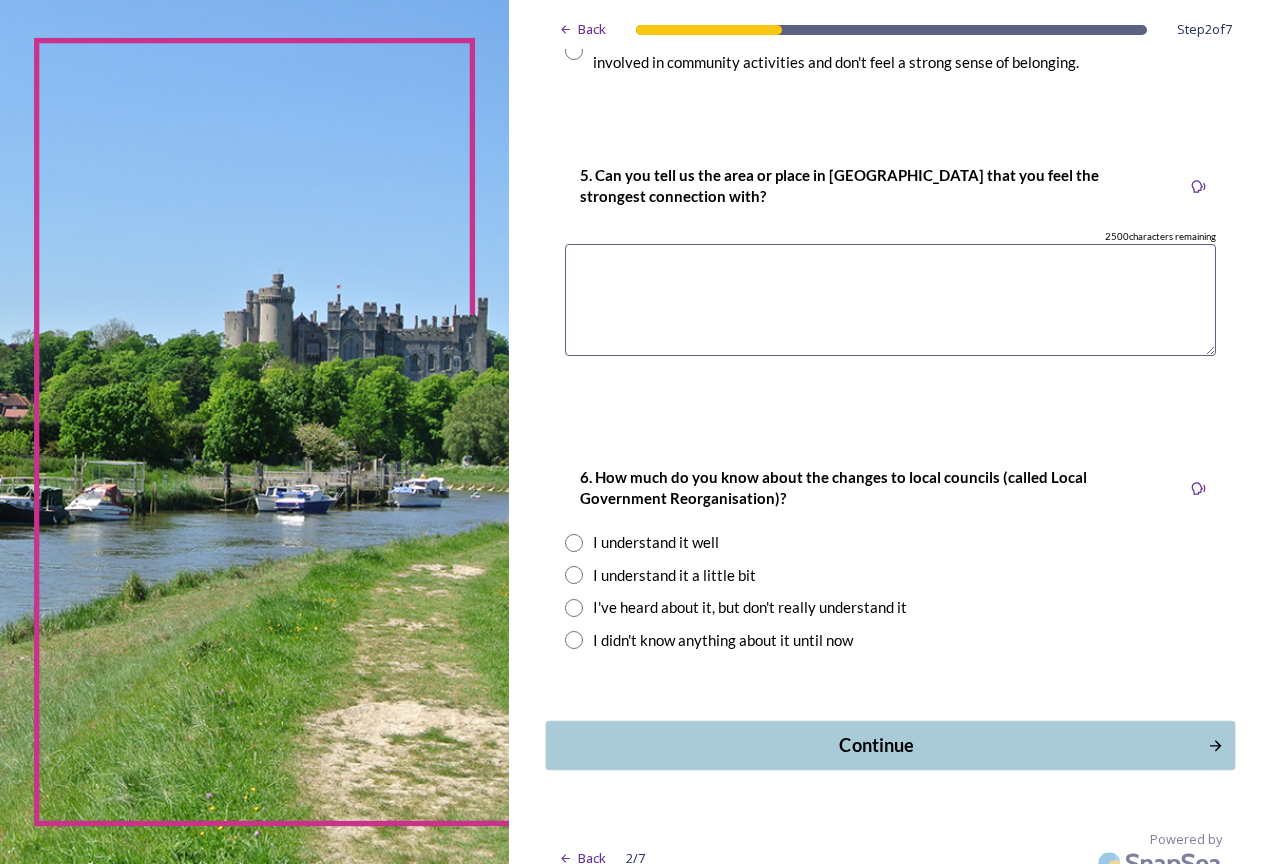 click on "Continue" at bounding box center [890, 745] 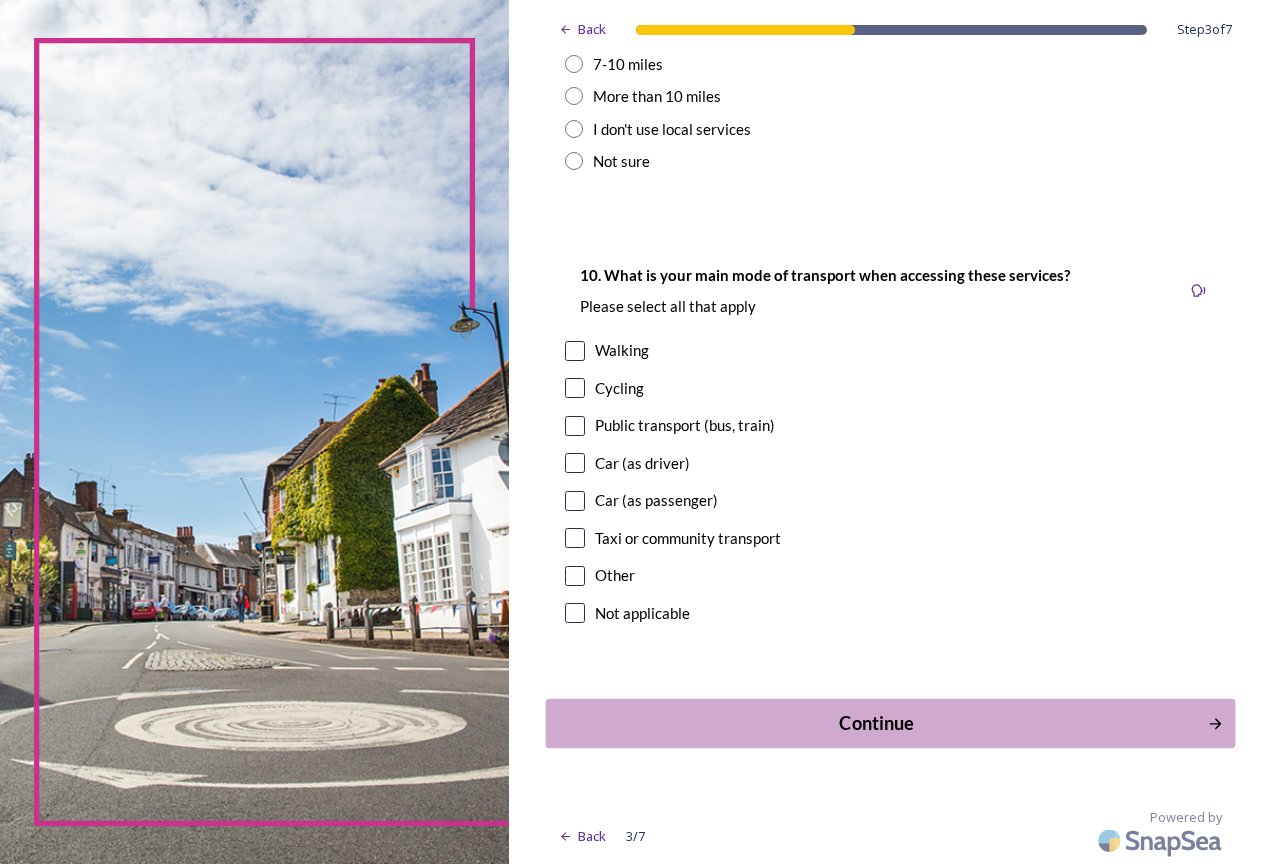 click on "Continue" at bounding box center (876, 723) 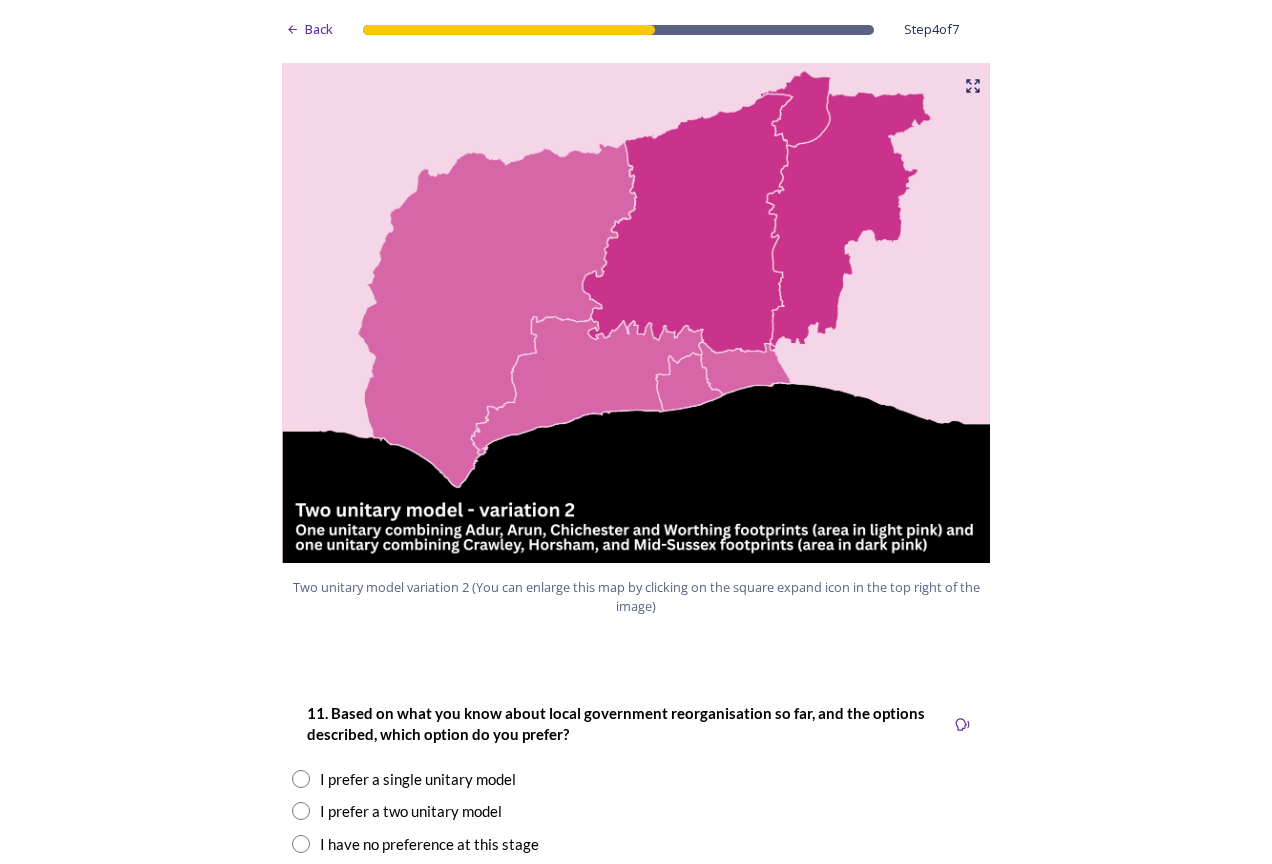 scroll, scrollTop: 2400, scrollLeft: 0, axis: vertical 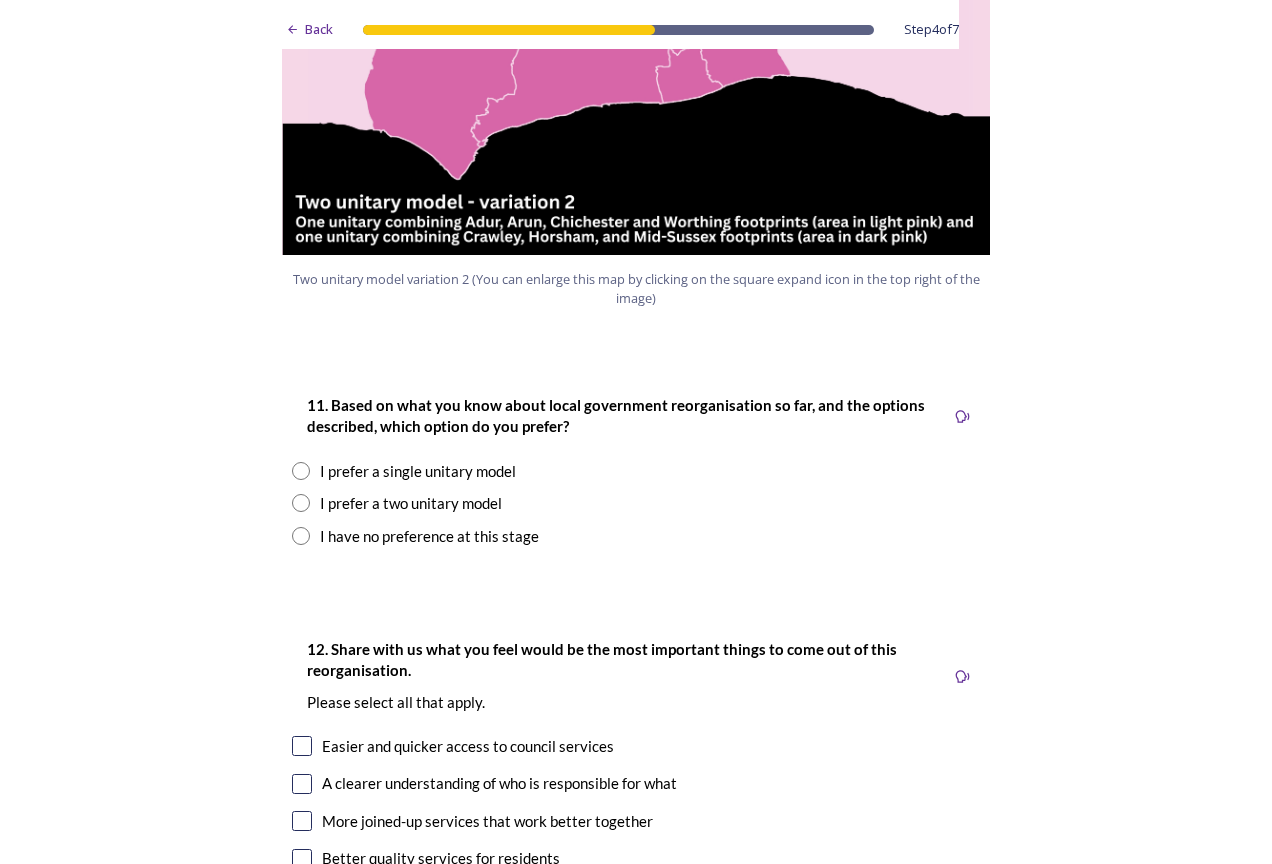 click at bounding box center [301, 471] 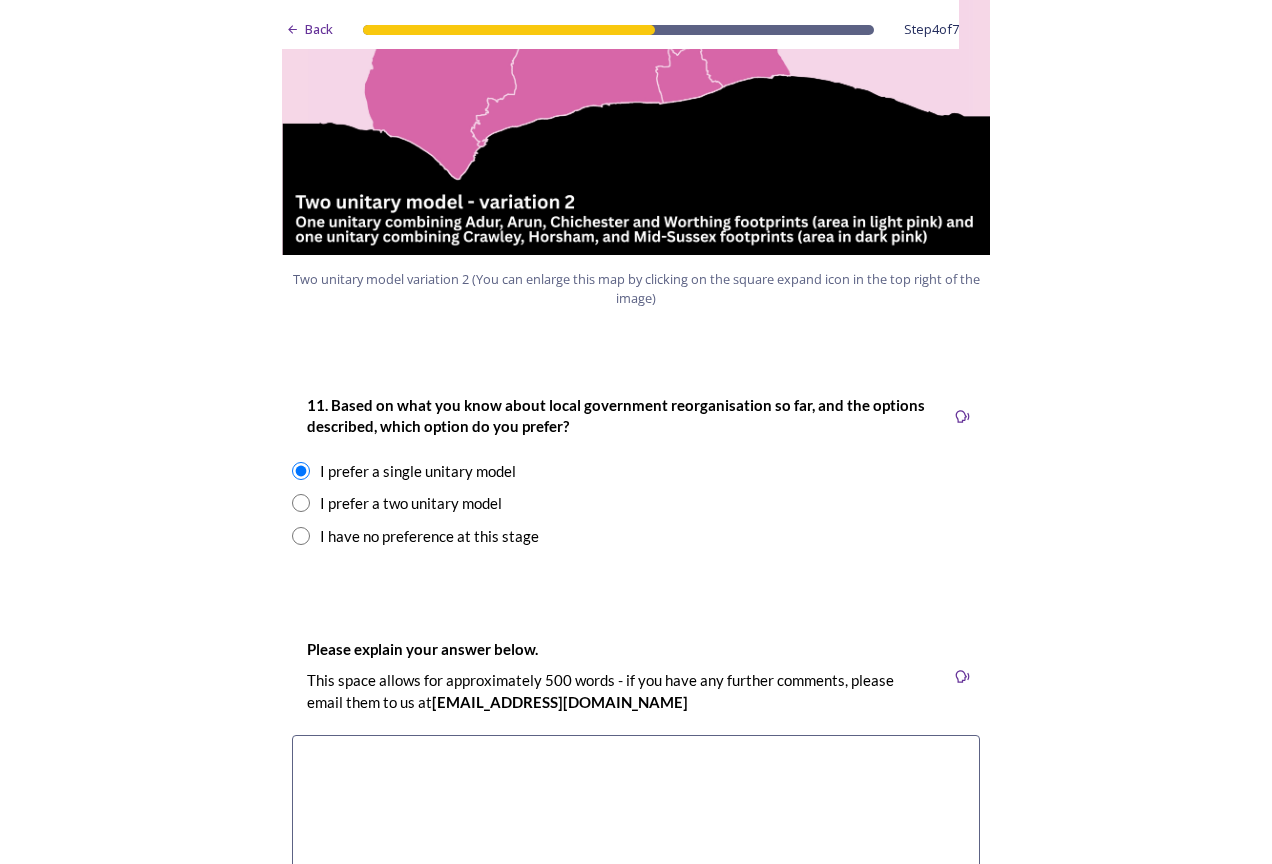 click on "11. Based on what you know about local government reorganisation so far, and the options described, which option do you prefer? I prefer a single unitary model I prefer a two unitary model I have no preference at this stage" at bounding box center (636, 470) 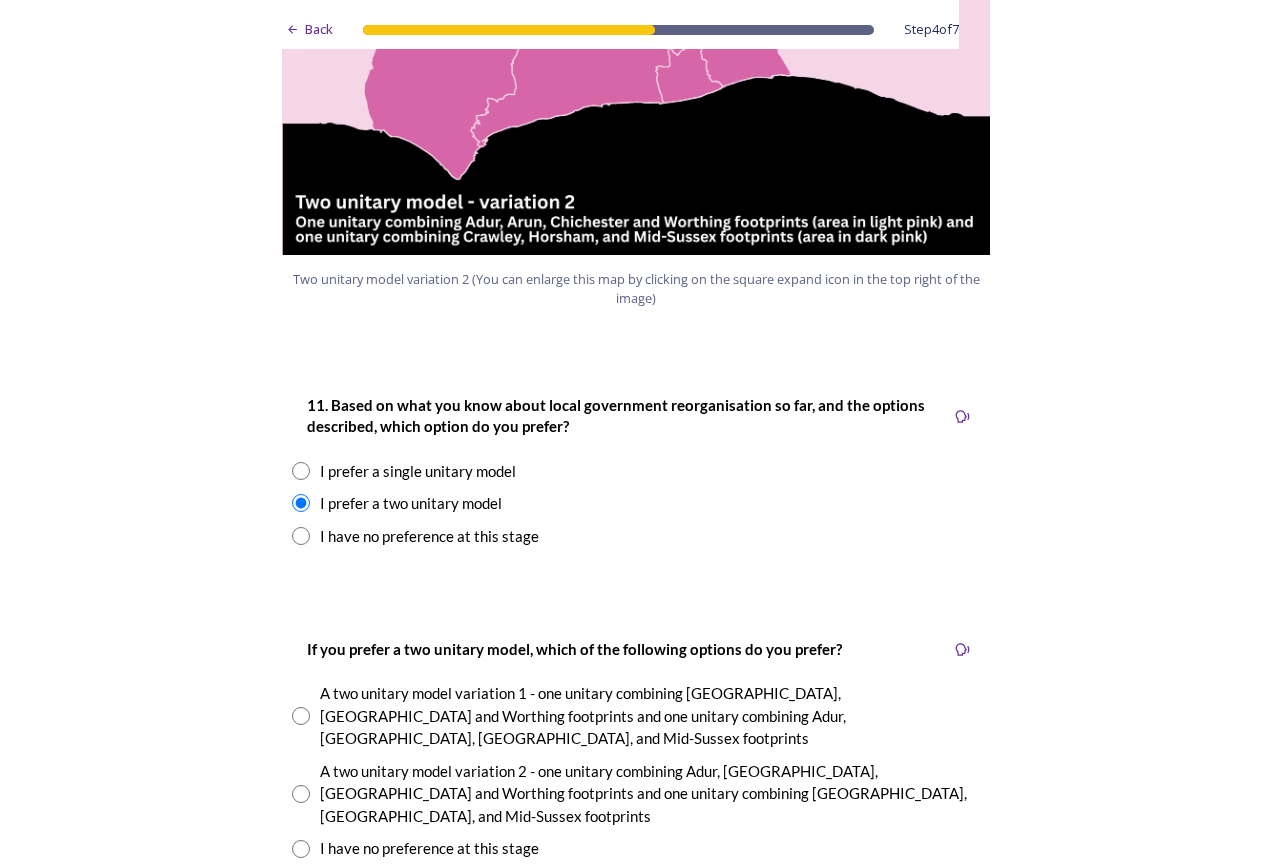 click at bounding box center [301, 536] 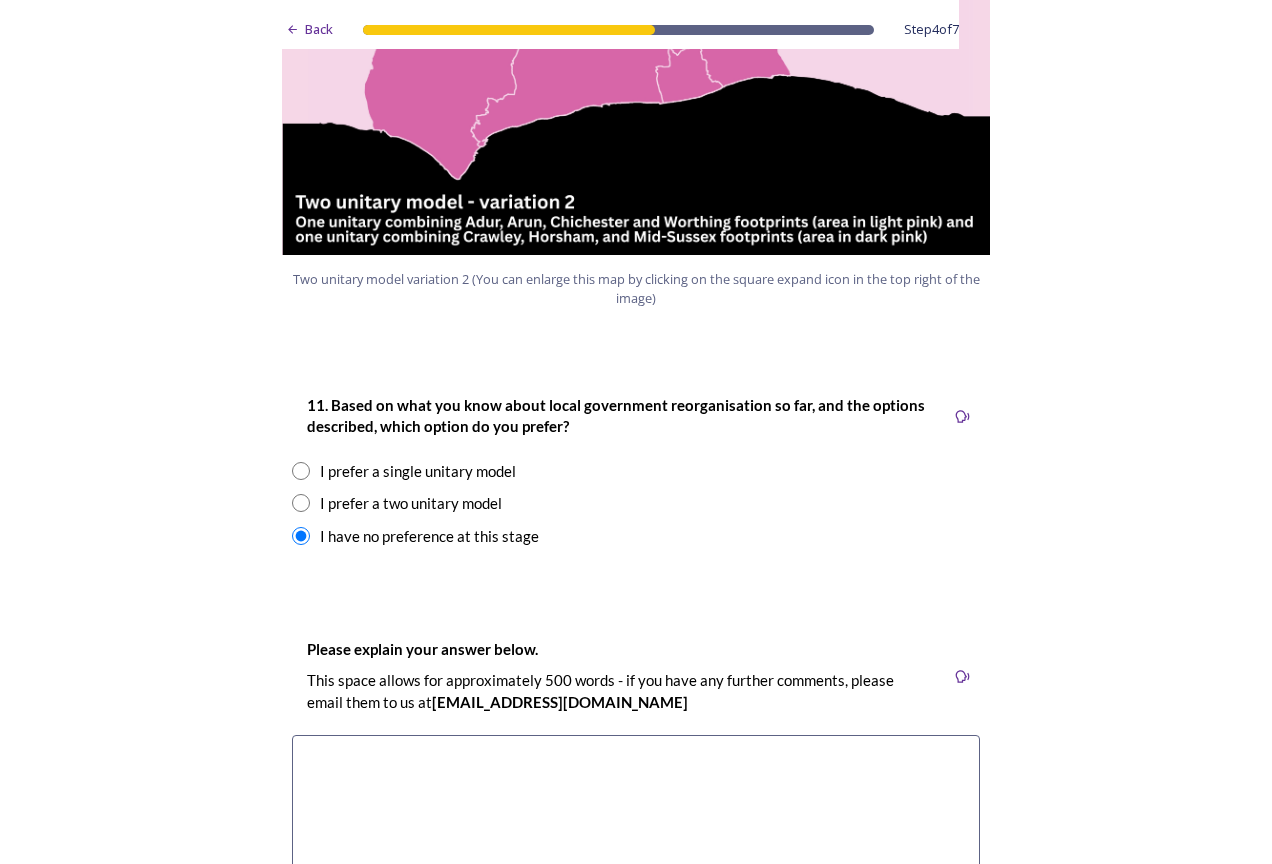 click at bounding box center [301, 503] 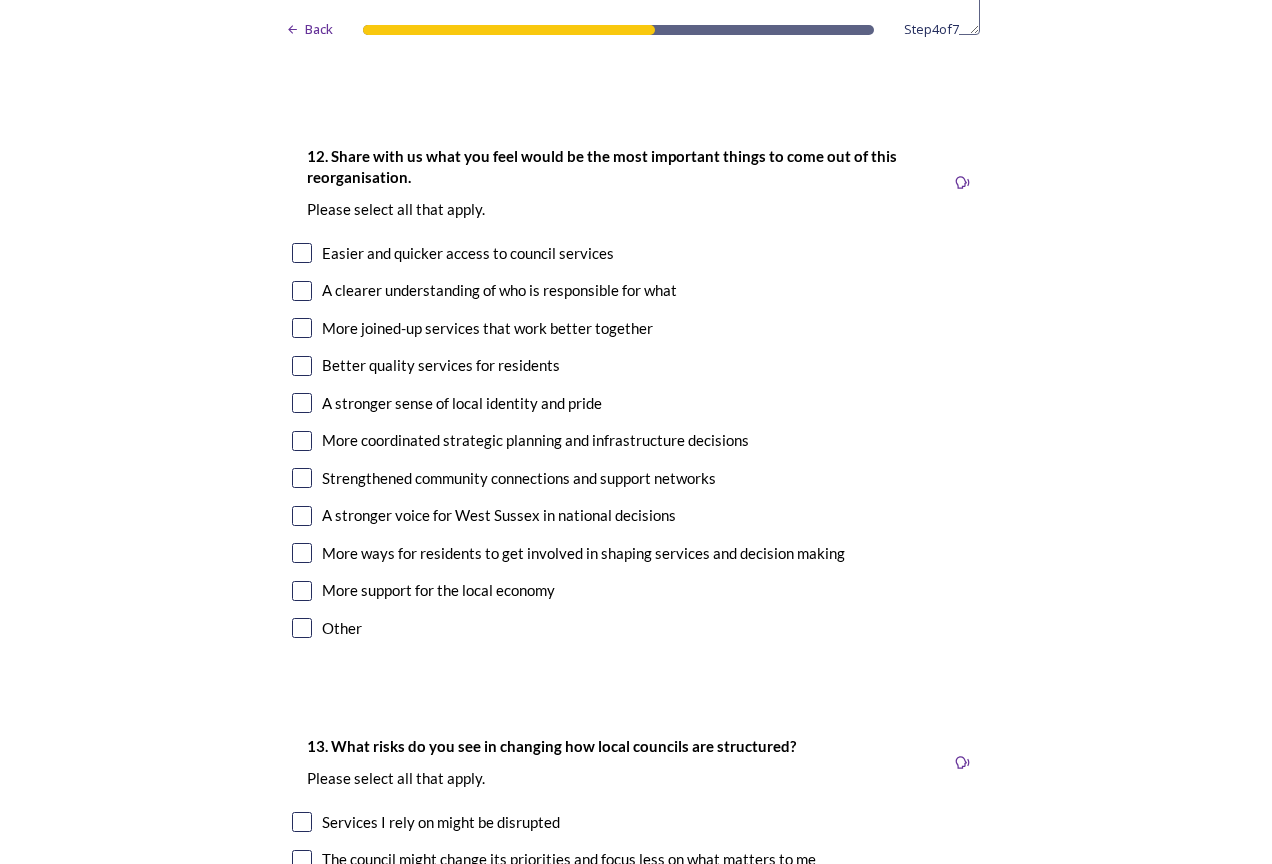 scroll, scrollTop: 3700, scrollLeft: 0, axis: vertical 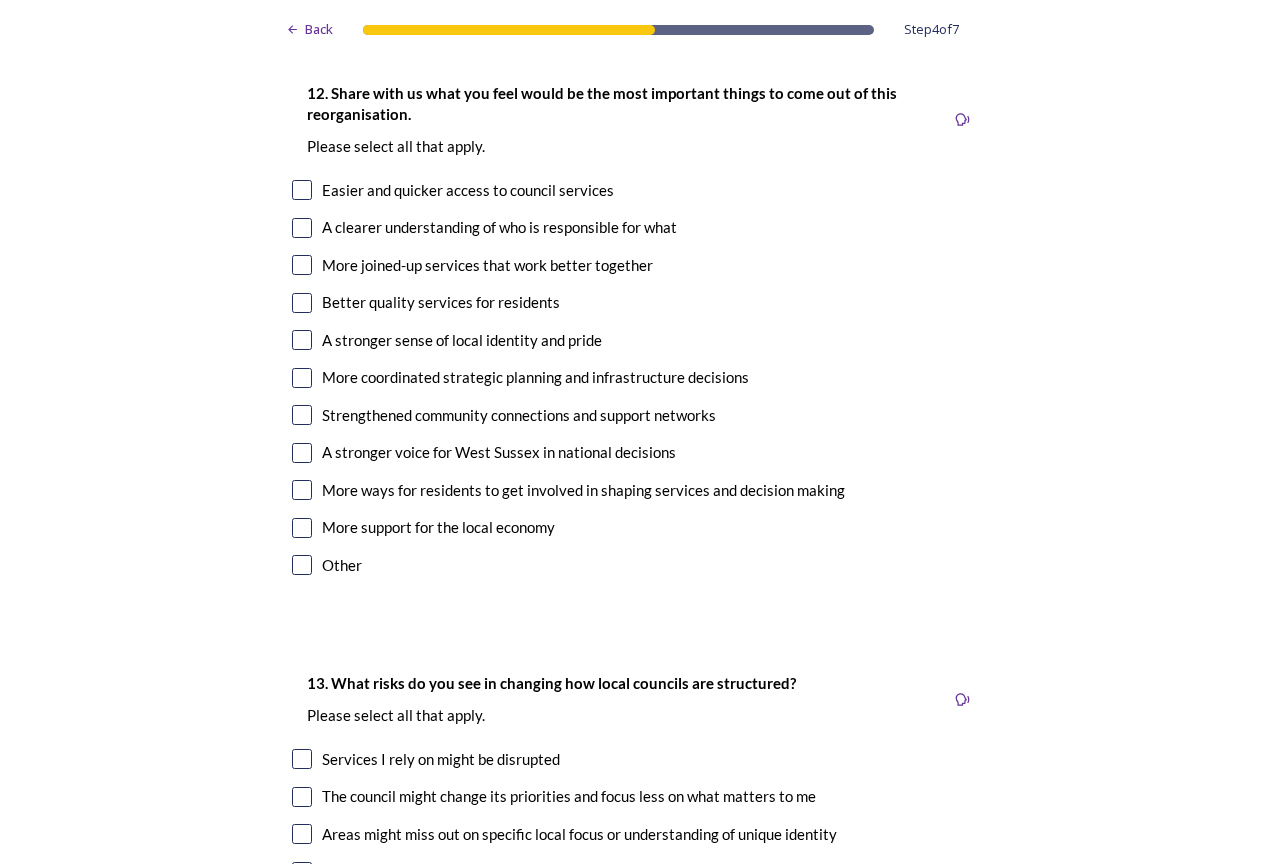 click at bounding box center [302, 565] 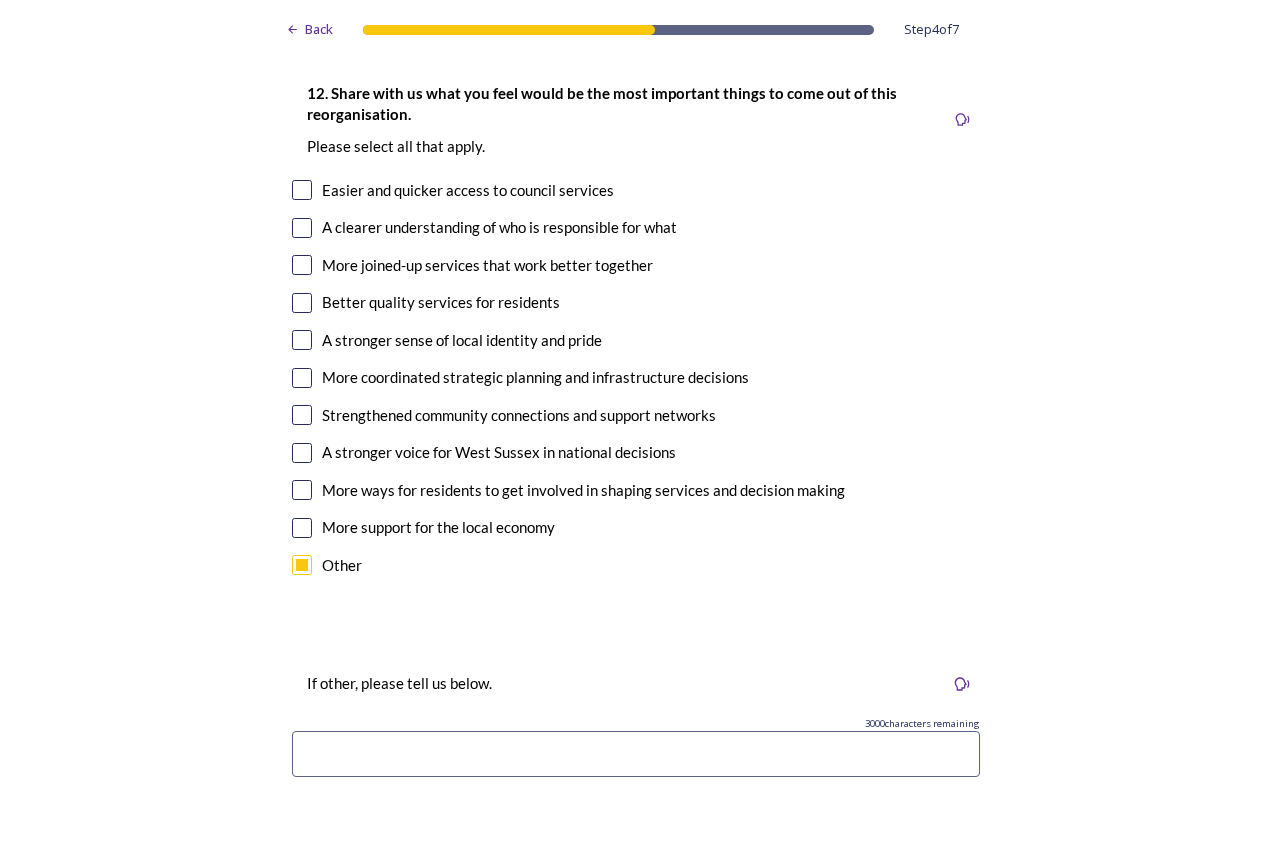 click at bounding box center [302, 565] 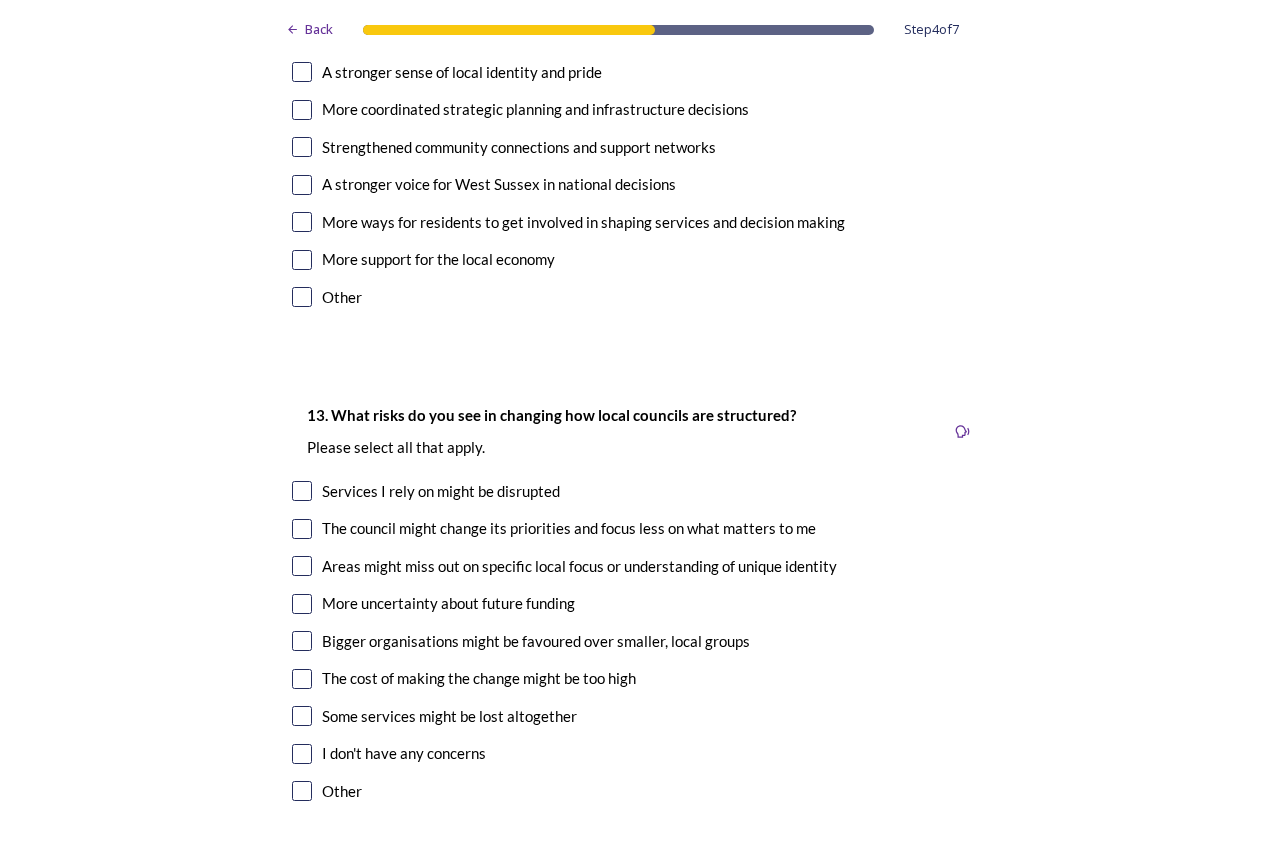 scroll, scrollTop: 4000, scrollLeft: 0, axis: vertical 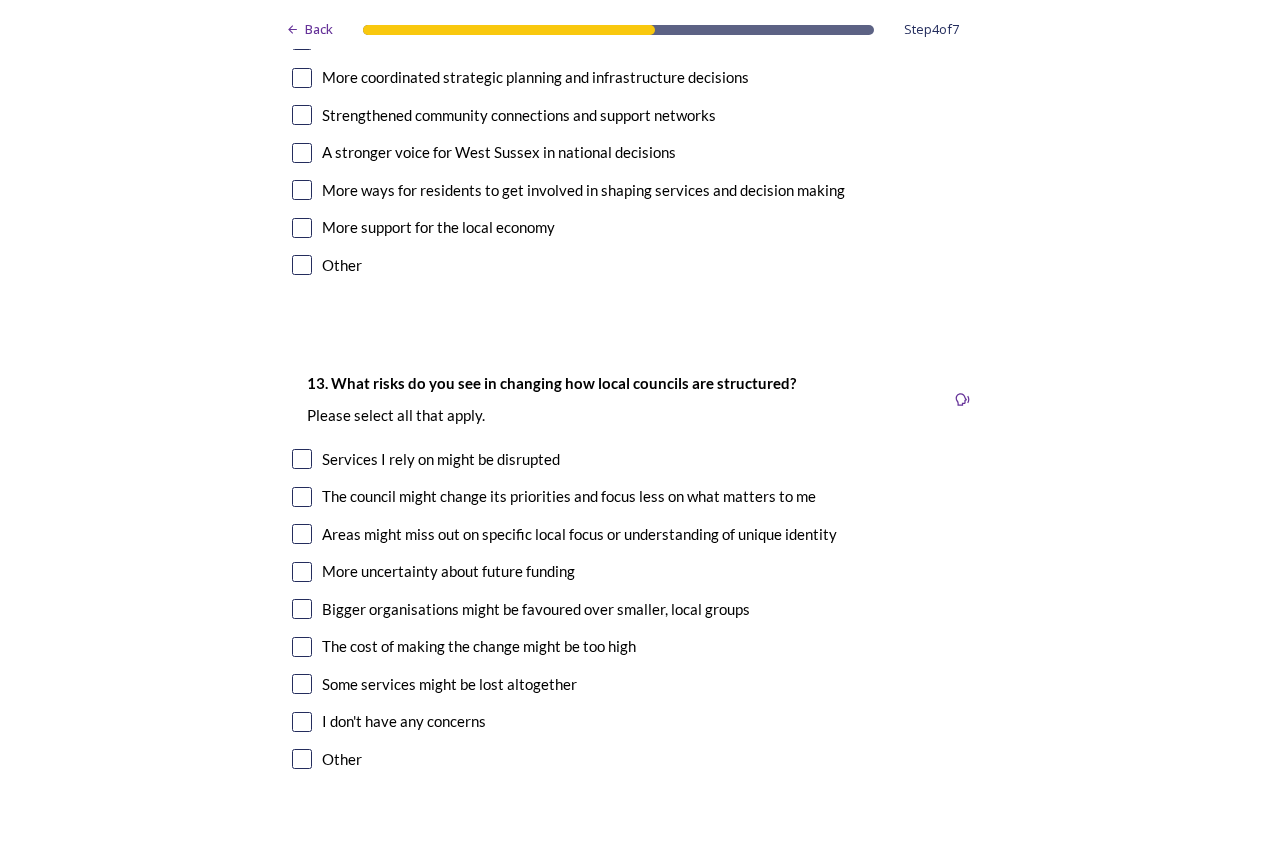 click at bounding box center (302, 759) 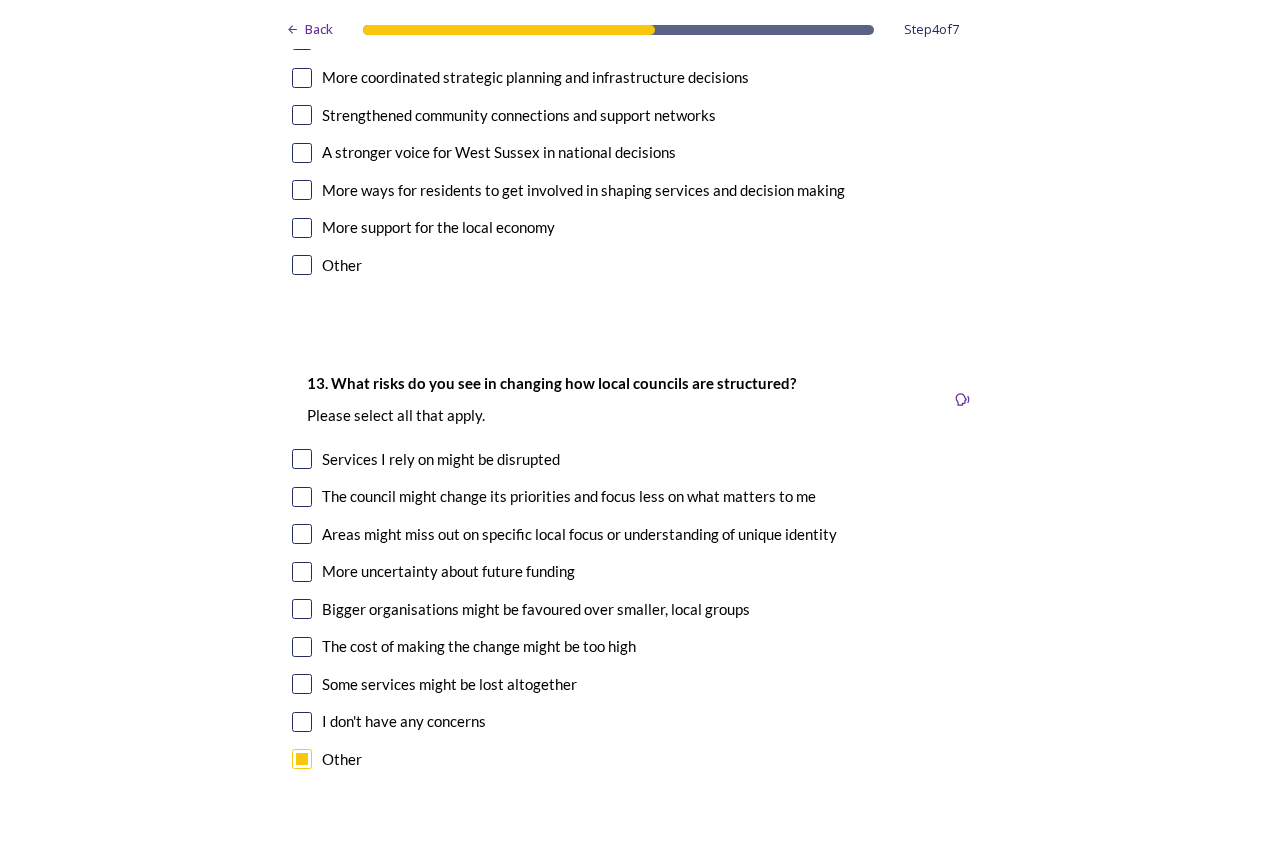 click at bounding box center [302, 759] 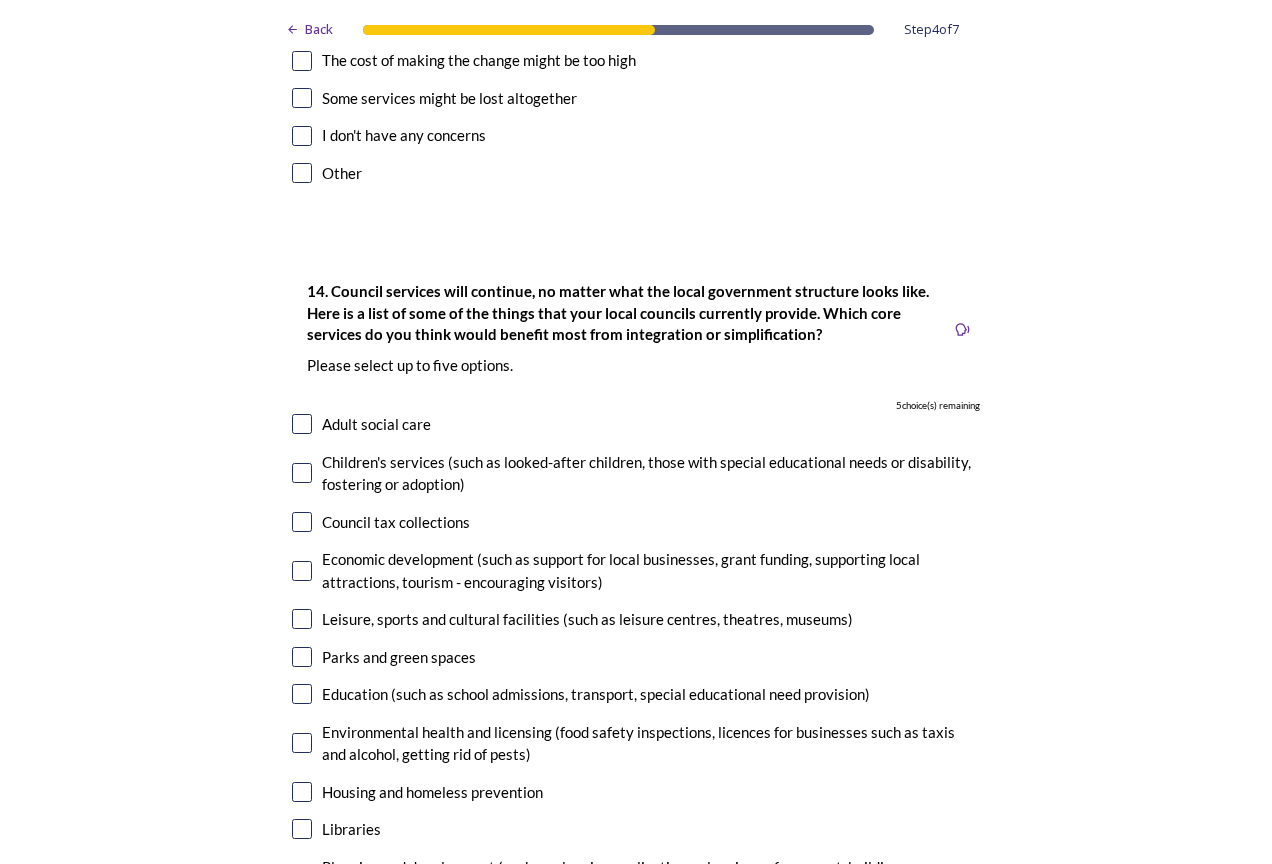 scroll, scrollTop: 4600, scrollLeft: 0, axis: vertical 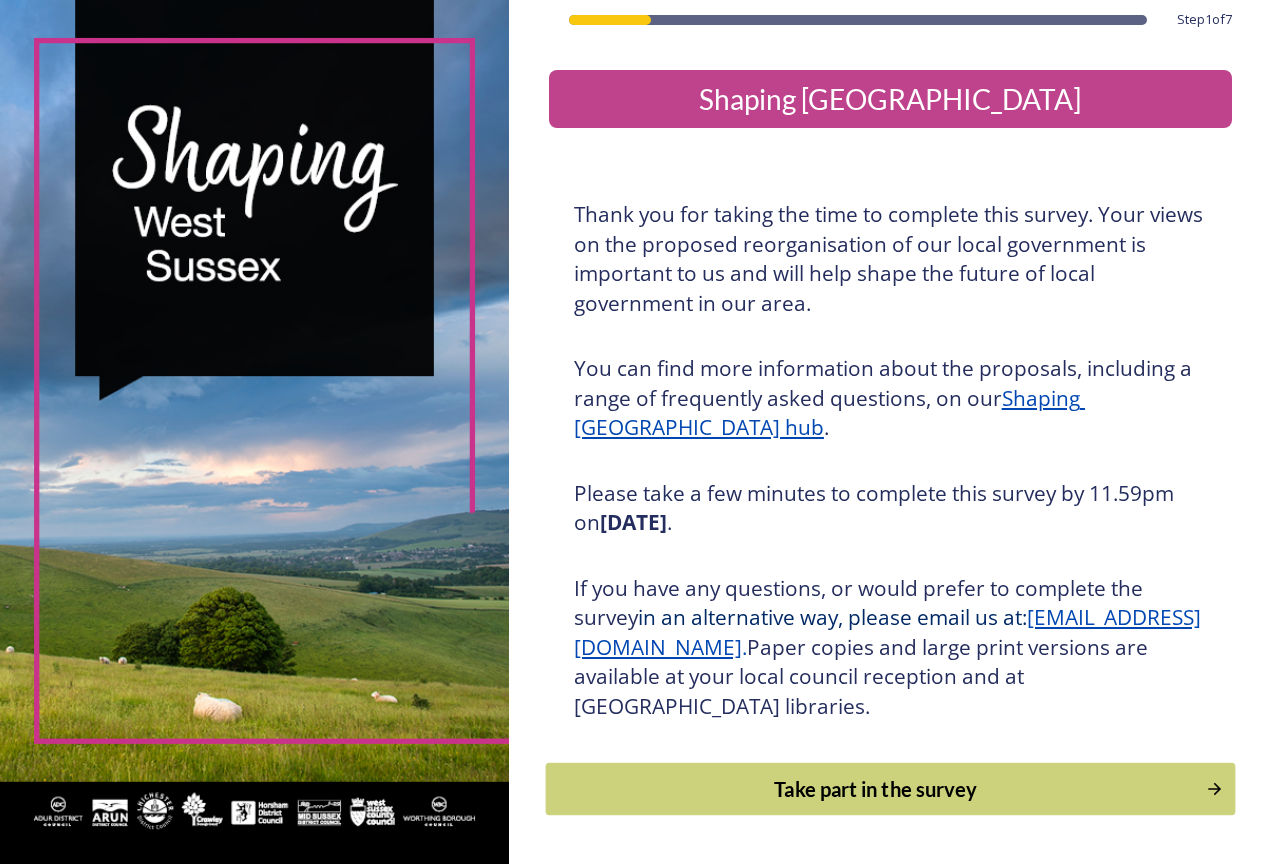click on "Take part in the survey" at bounding box center [875, 789] 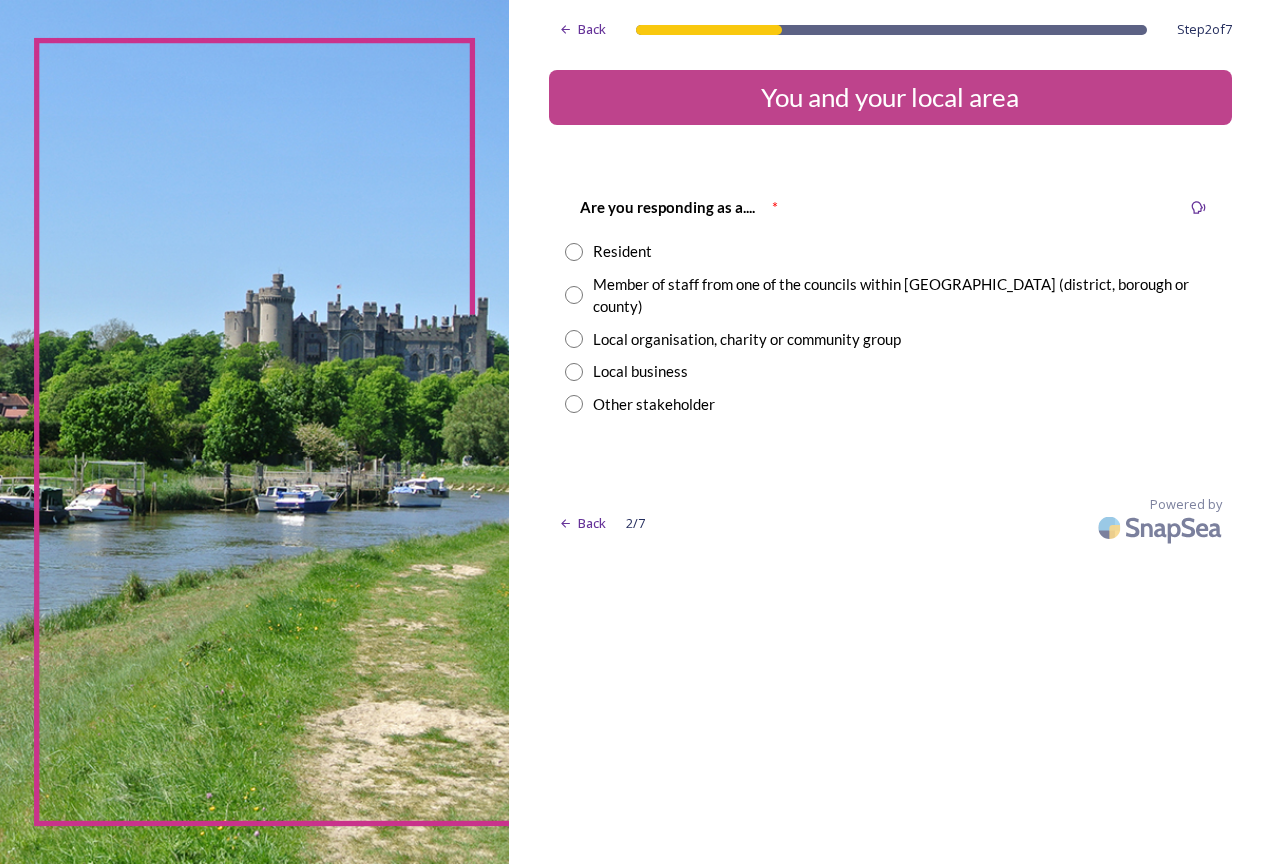 click on "Are you responding as a.... * Resident Member of staff from one of the councils within [GEOGRAPHIC_DATA] (district, borough or county) Local organisation, charity or community group Local business Other stakeholder" at bounding box center (890, 305) 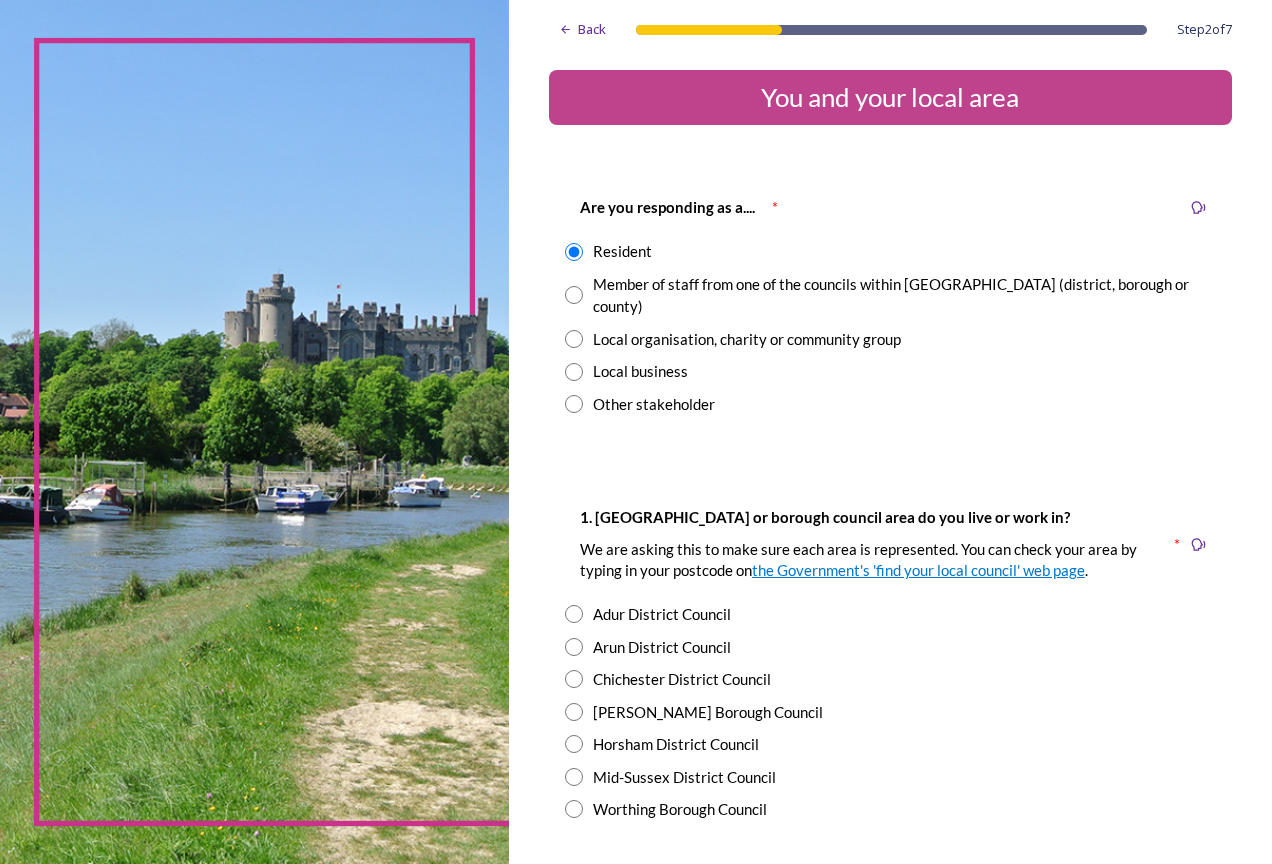click at bounding box center [574, 614] 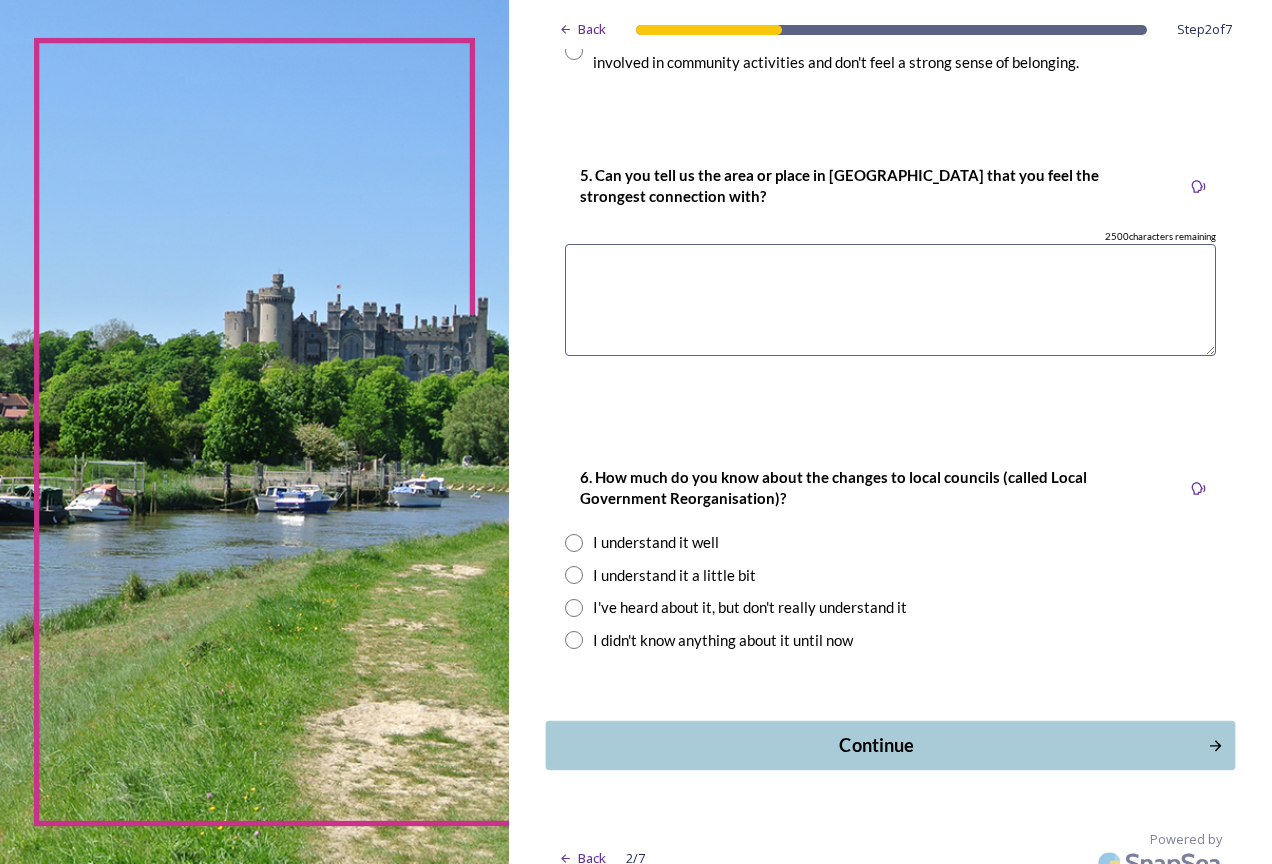 click on "Continue" at bounding box center (876, 745) 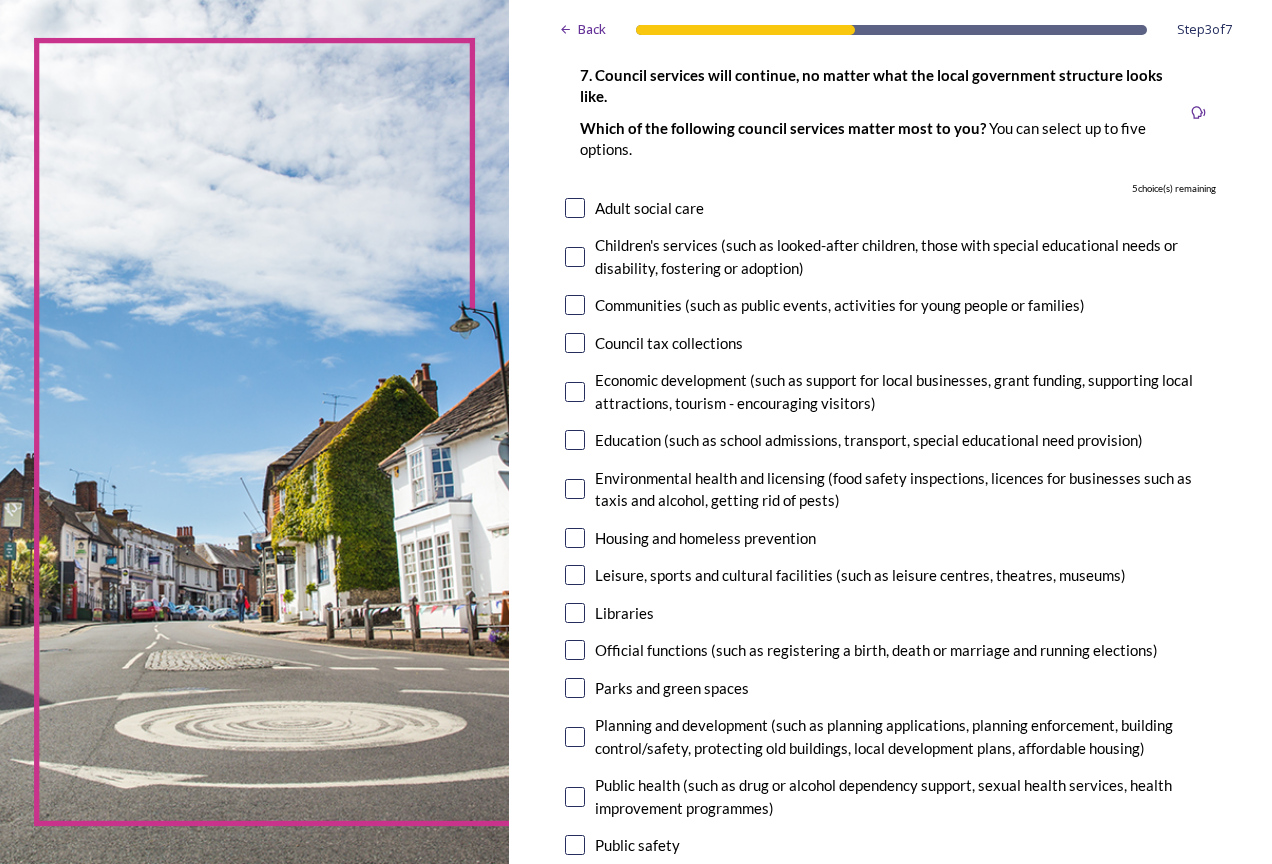 scroll, scrollTop: 0, scrollLeft: 0, axis: both 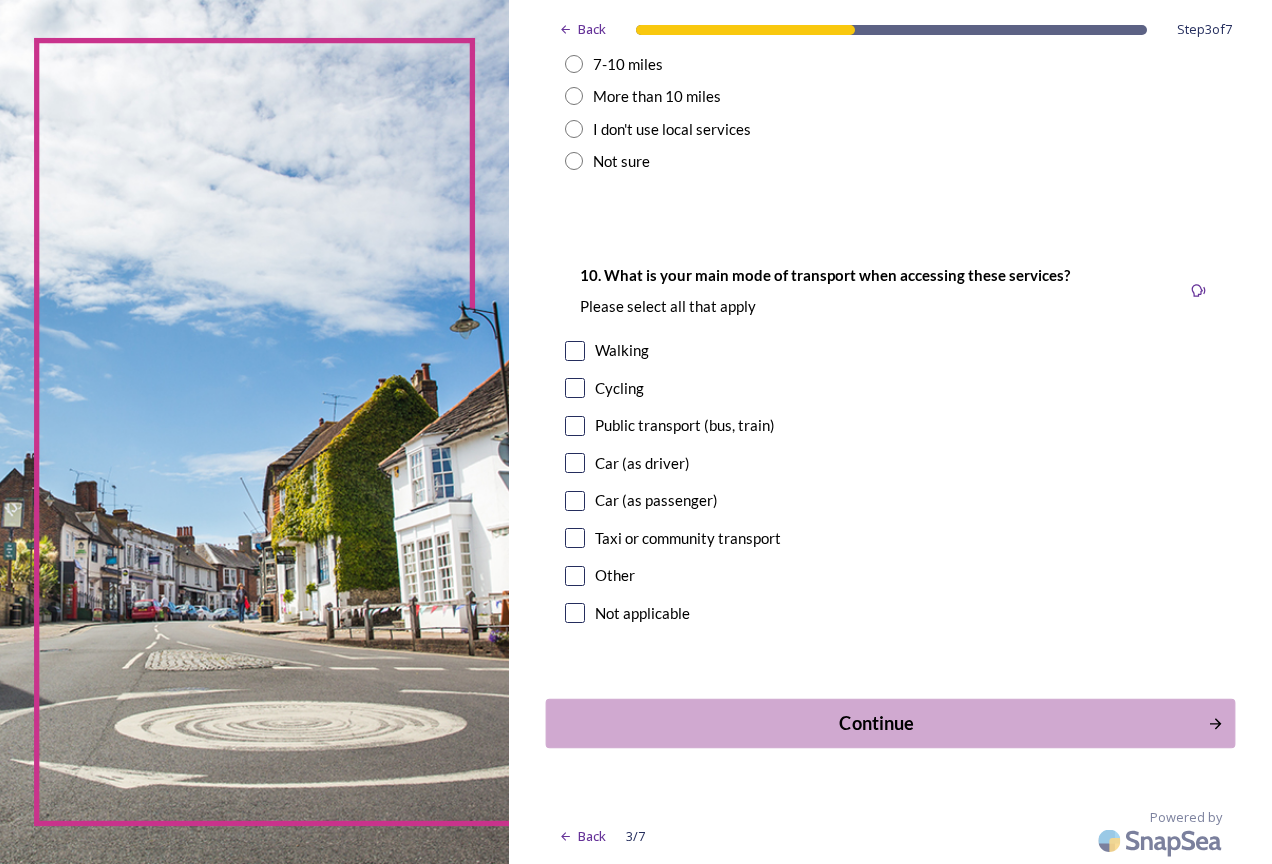 click on "Continue" at bounding box center (876, 723) 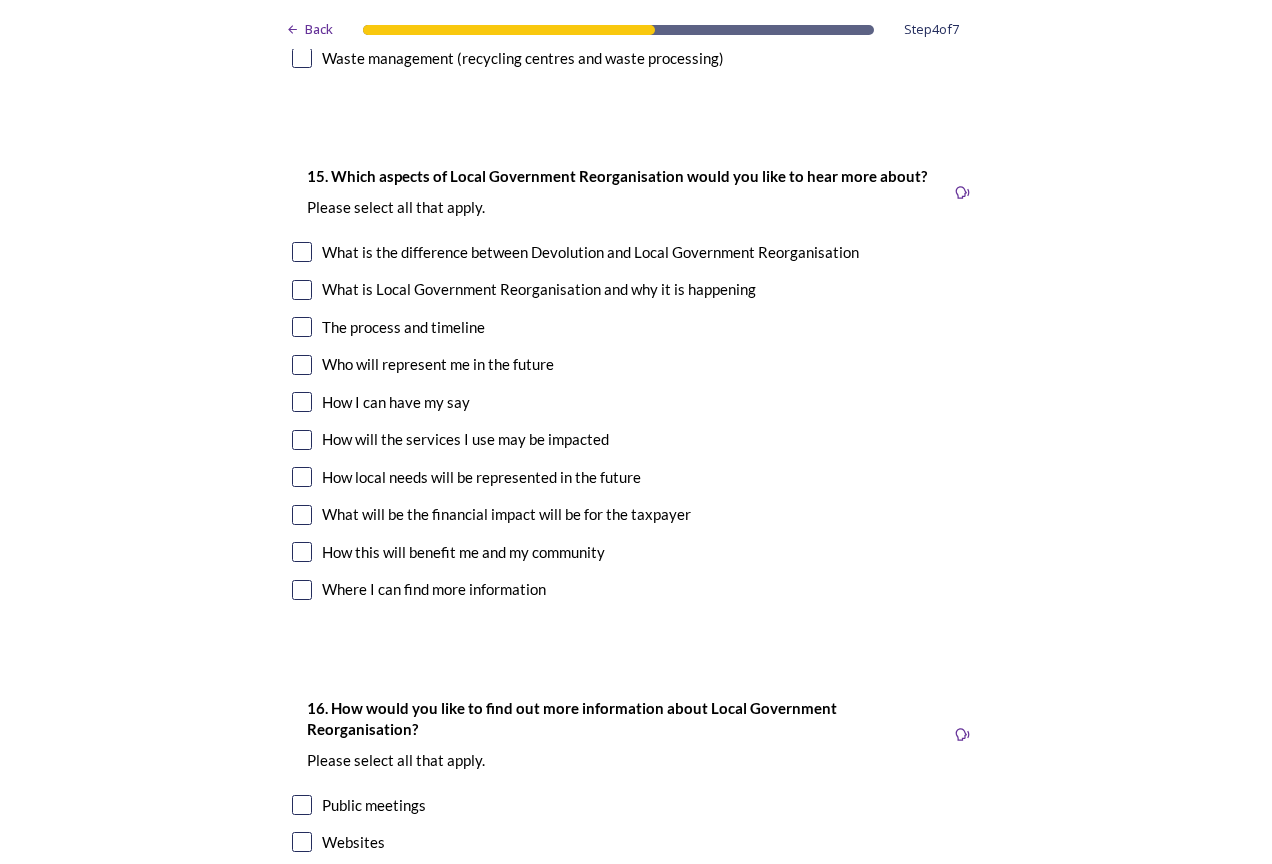 scroll, scrollTop: 5317, scrollLeft: 0, axis: vertical 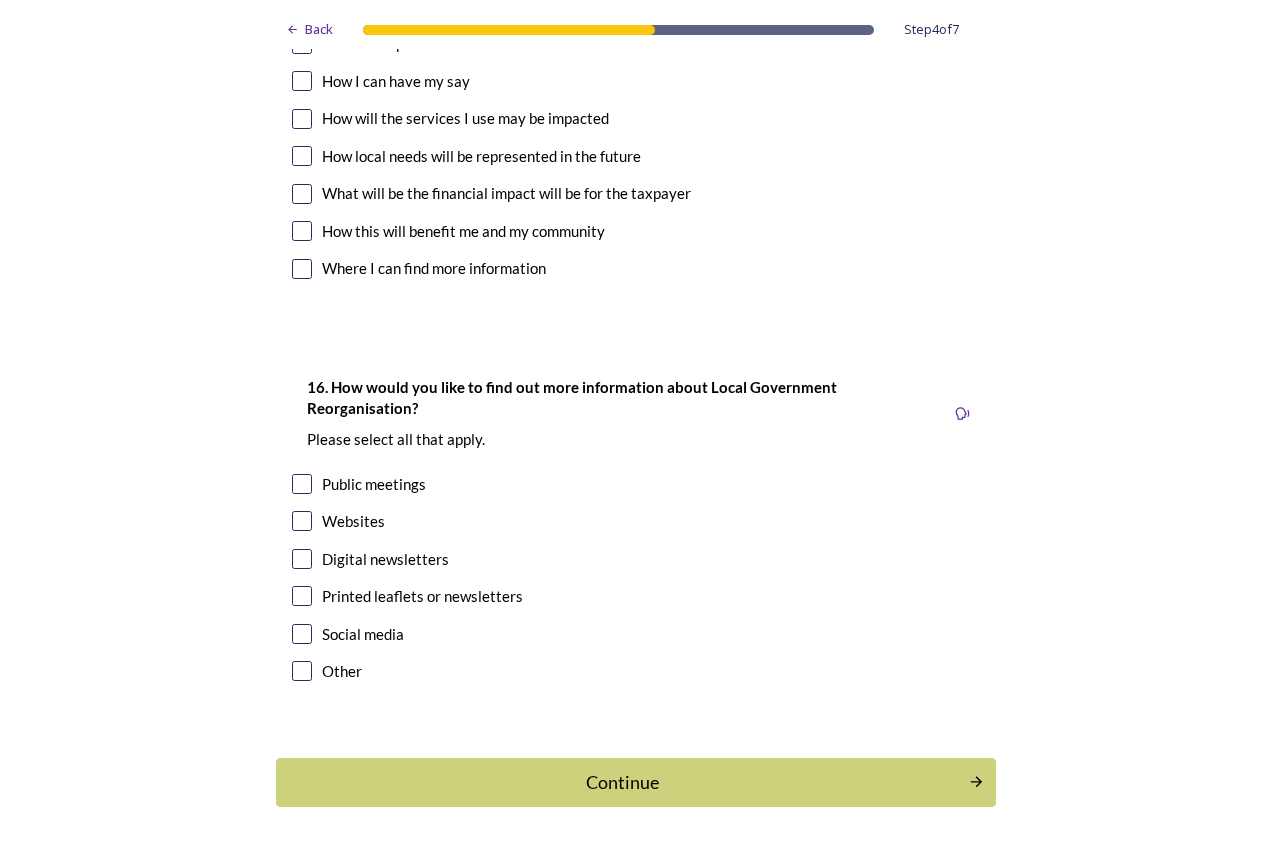click at bounding box center [302, 671] 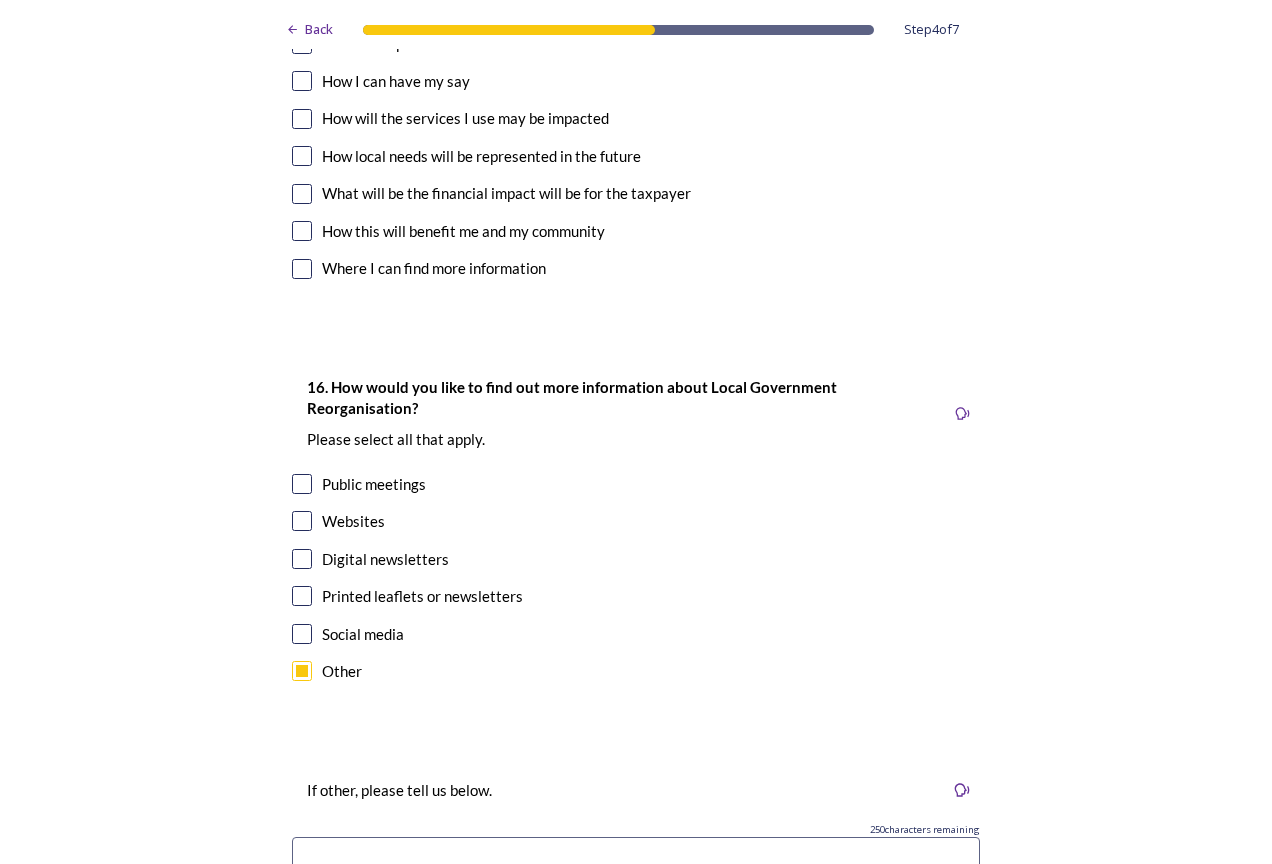 click at bounding box center (302, 671) 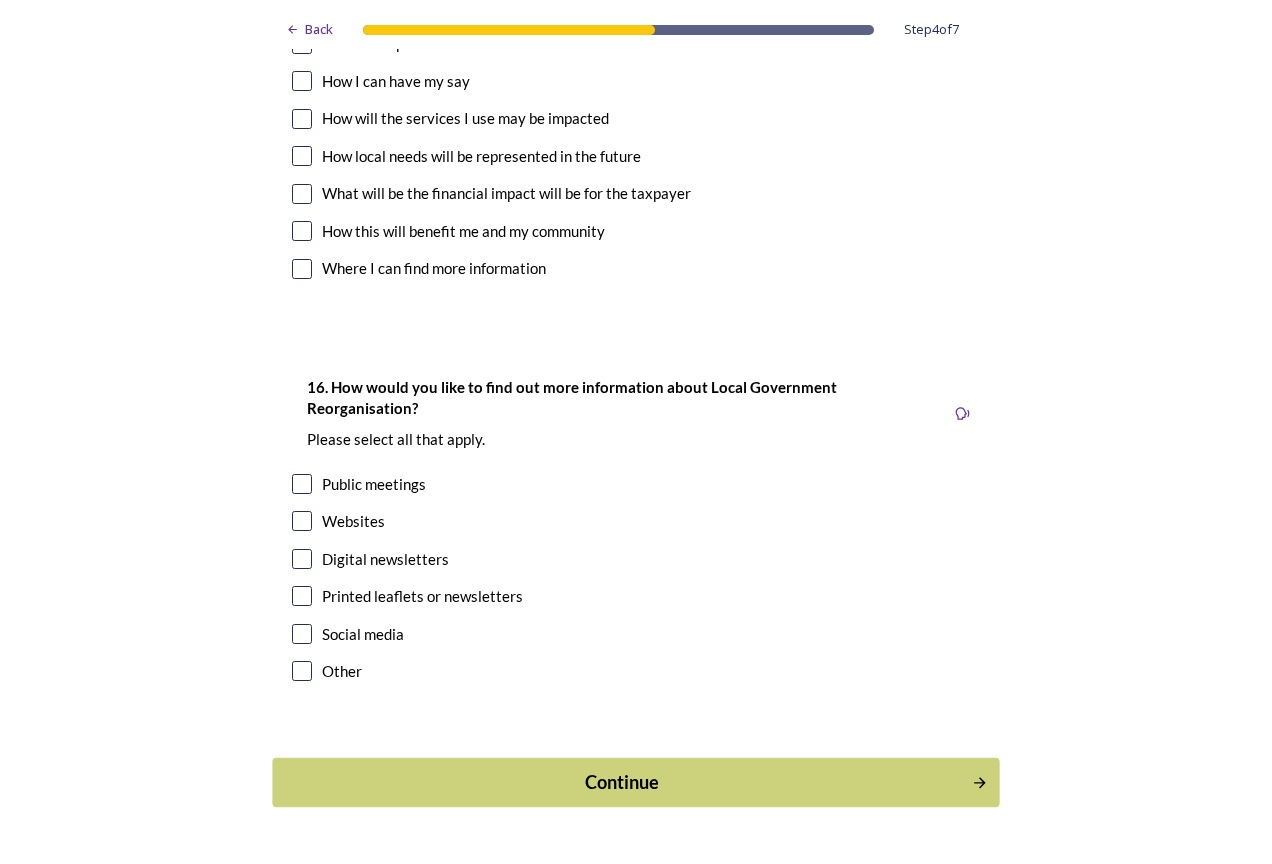 click on "Continue" at bounding box center (622, 782) 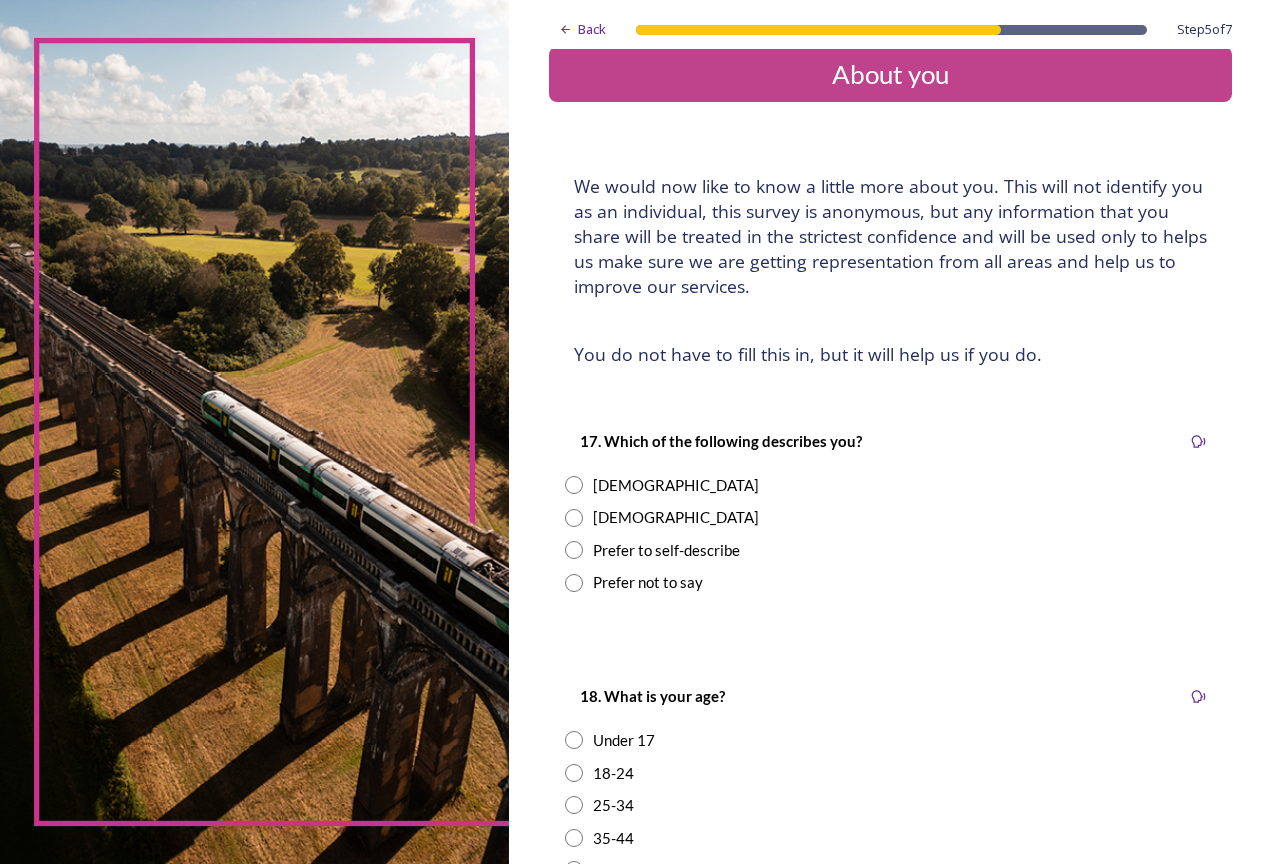 scroll, scrollTop: 0, scrollLeft: 0, axis: both 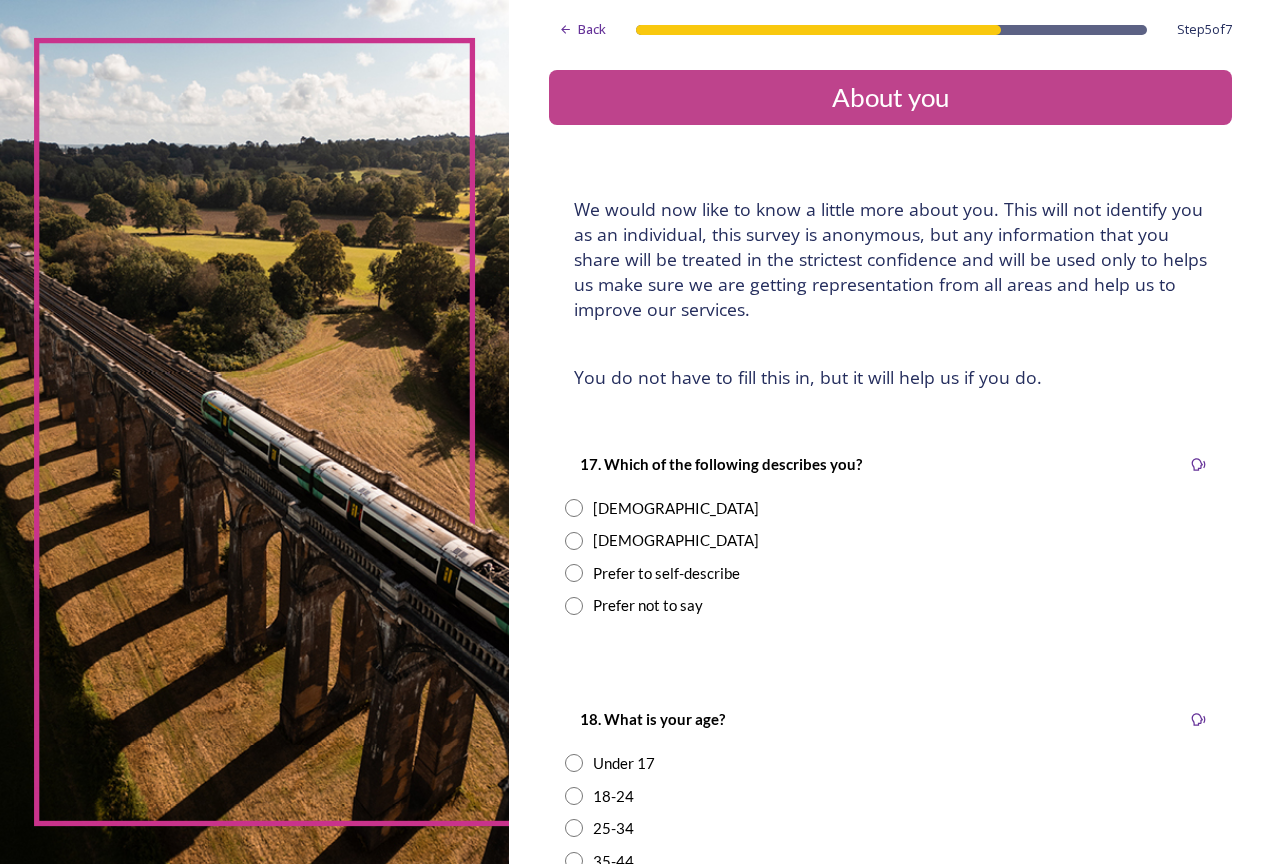 click at bounding box center (574, 573) 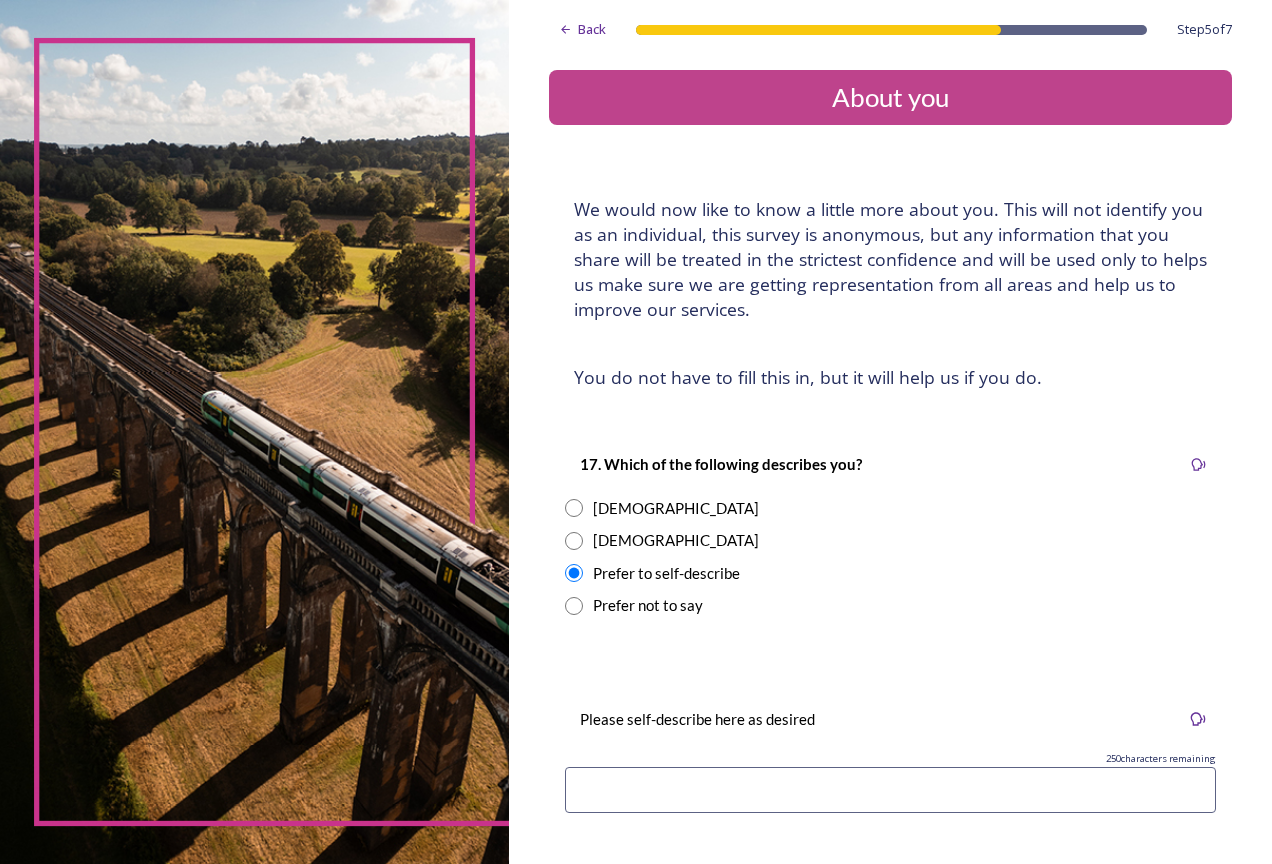 click at bounding box center [574, 573] 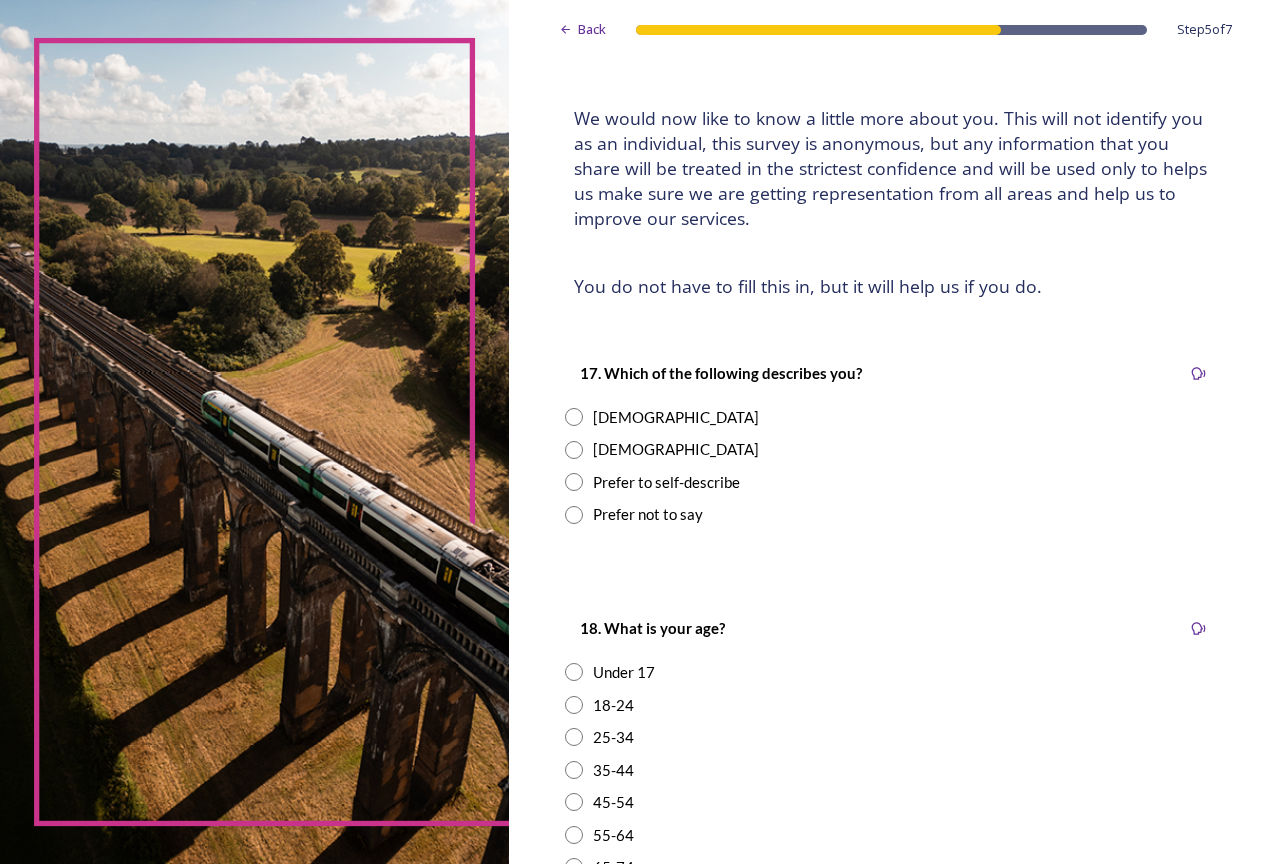scroll, scrollTop: 0, scrollLeft: 0, axis: both 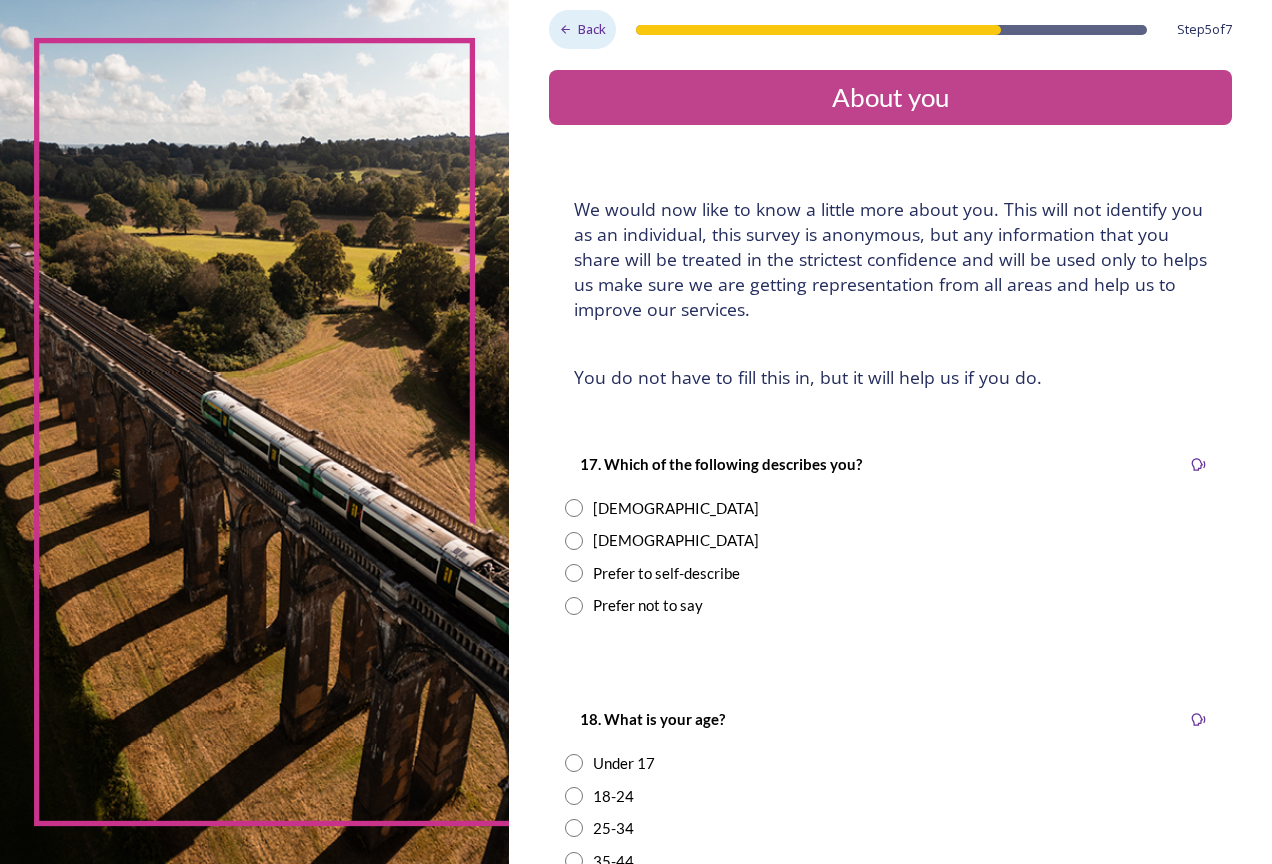 click on "Back" at bounding box center [592, 29] 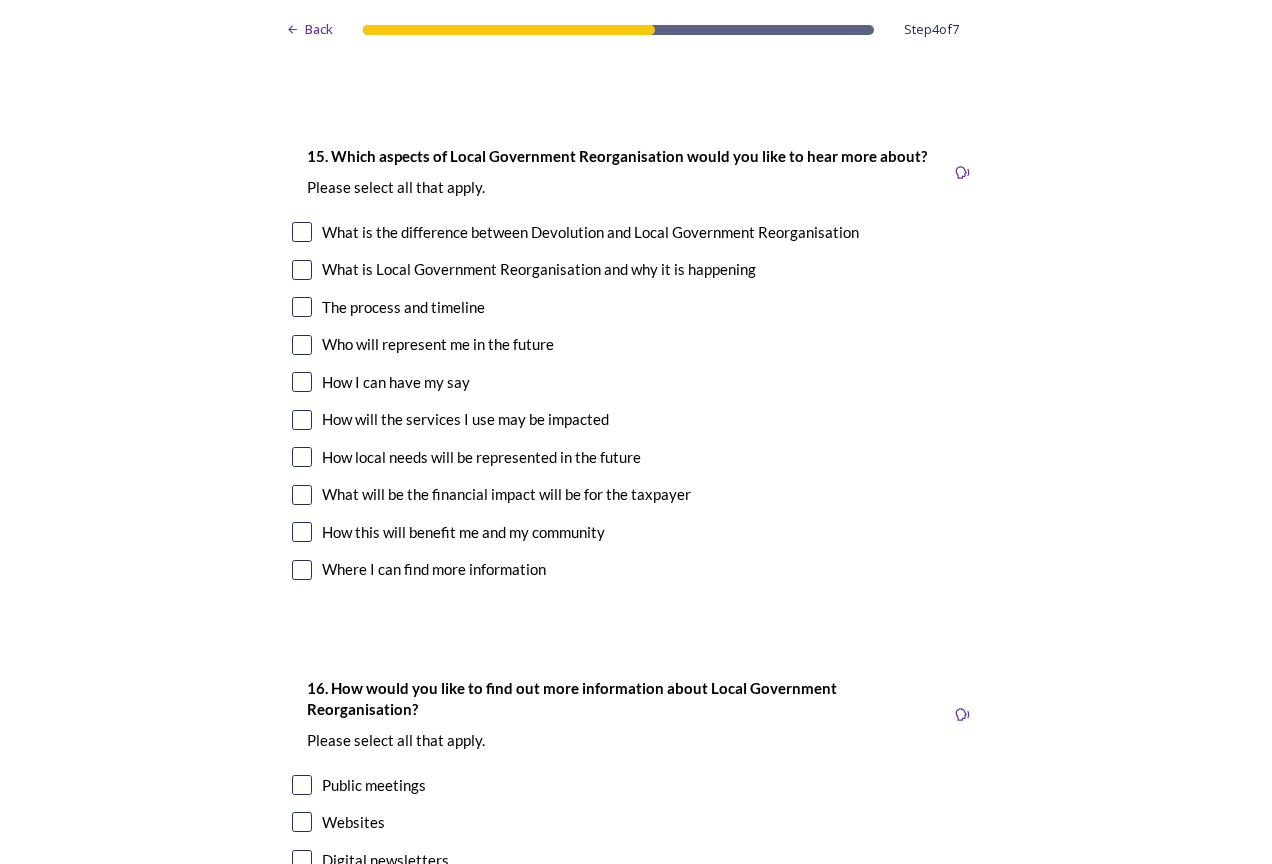scroll, scrollTop: 5300, scrollLeft: 0, axis: vertical 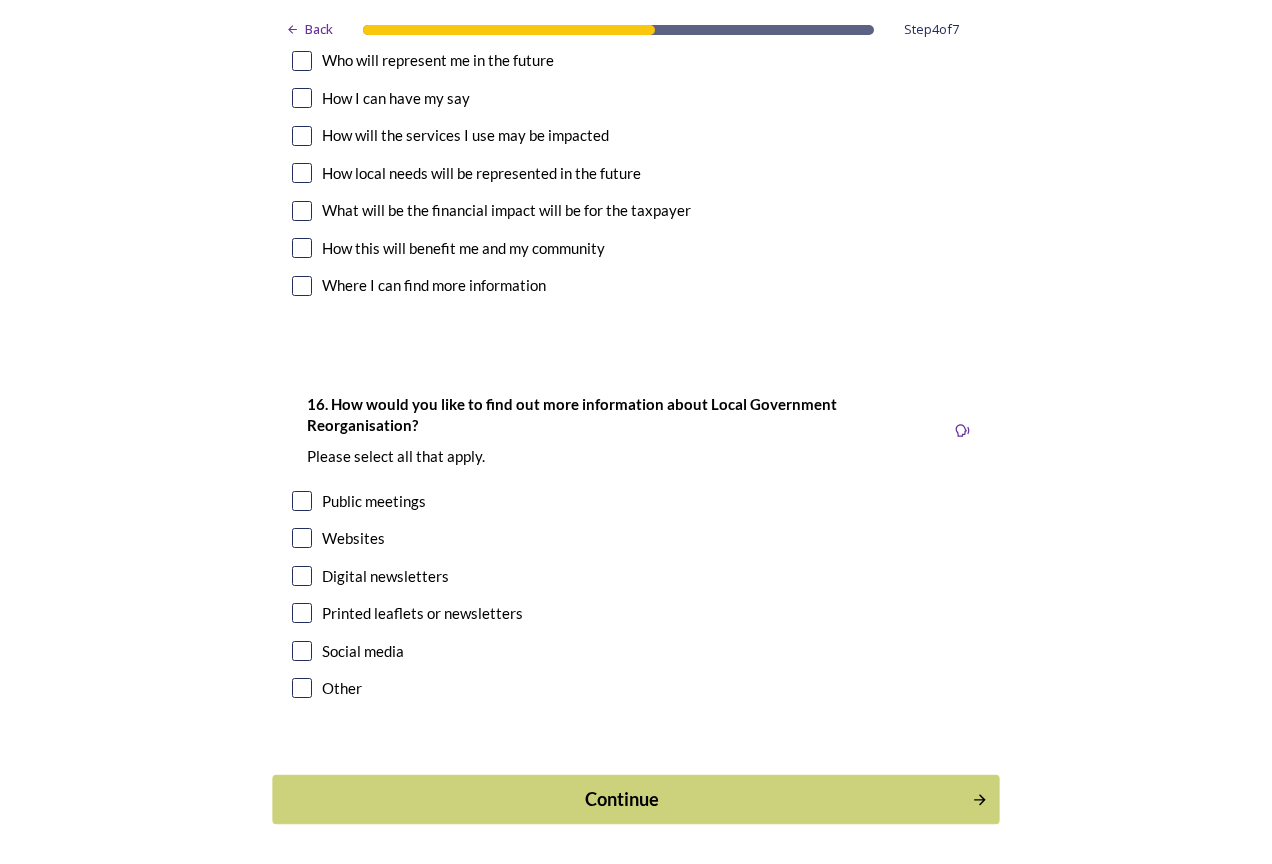 click on "Continue" at bounding box center (622, 799) 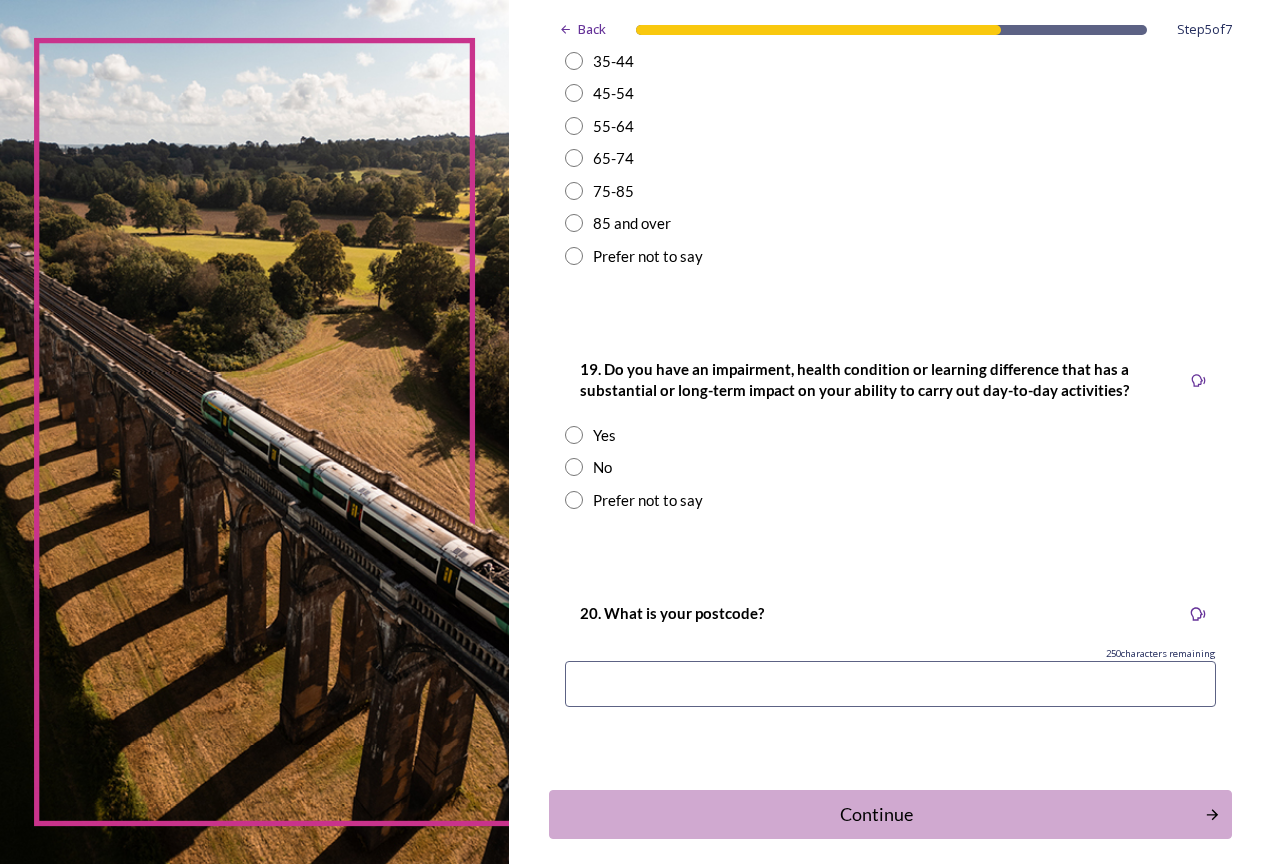 scroll, scrollTop: 891, scrollLeft: 0, axis: vertical 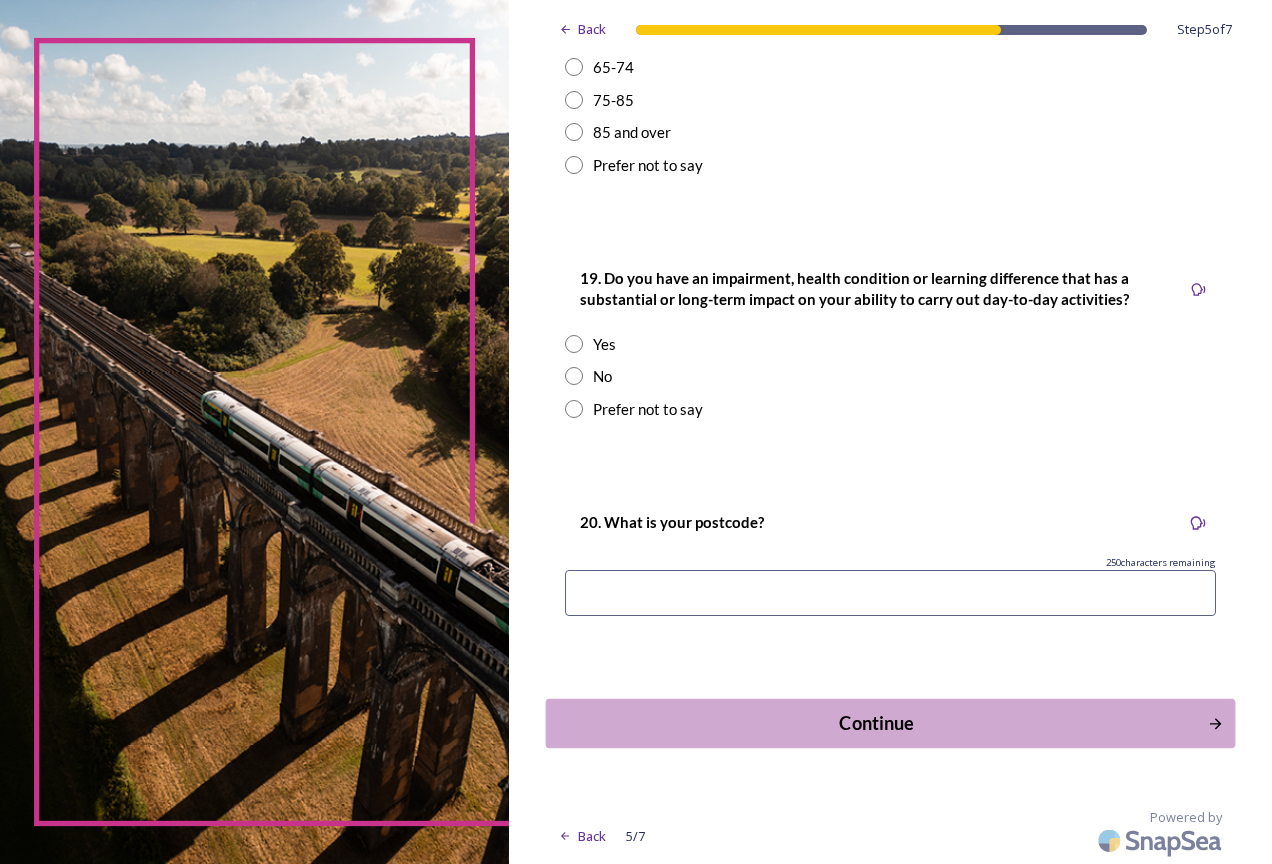 click on "Continue" at bounding box center [876, 723] 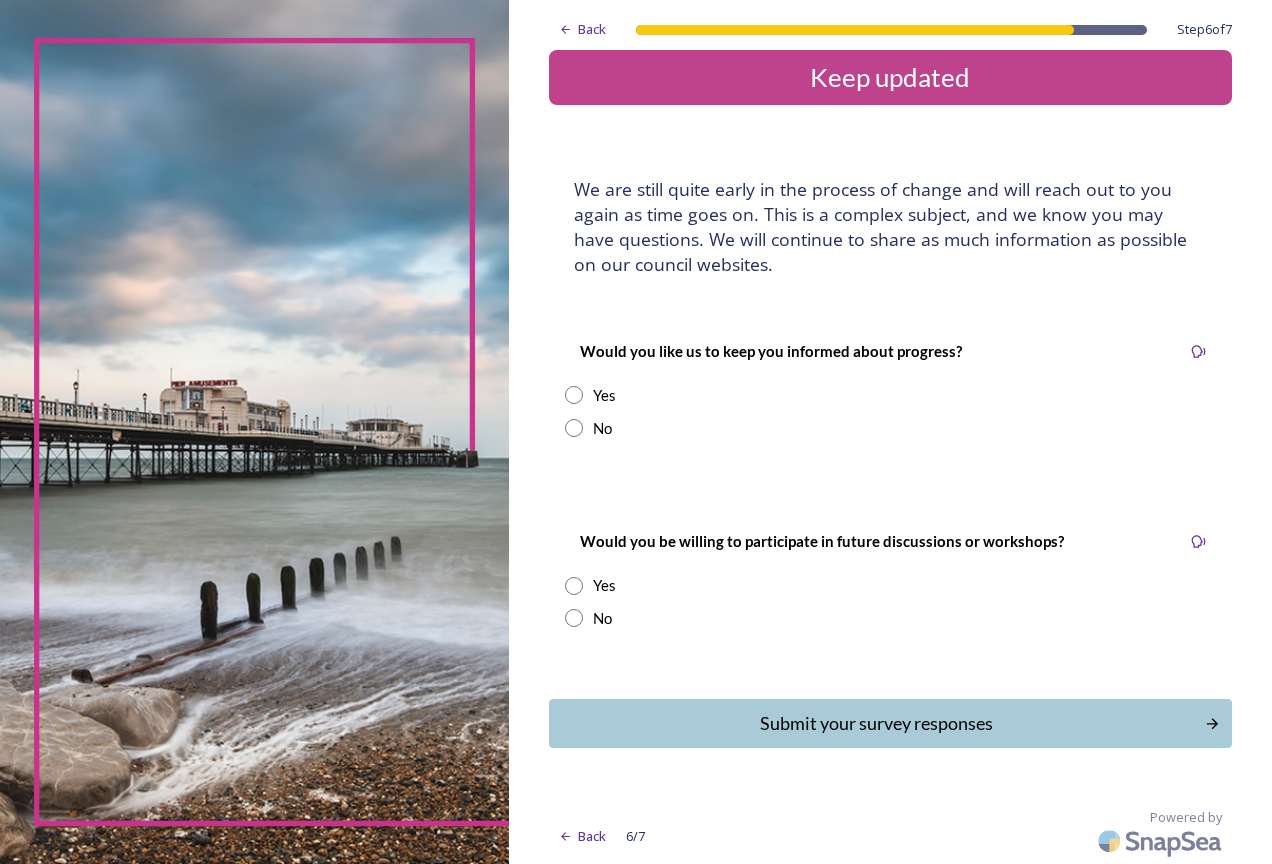 scroll, scrollTop: 0, scrollLeft: 0, axis: both 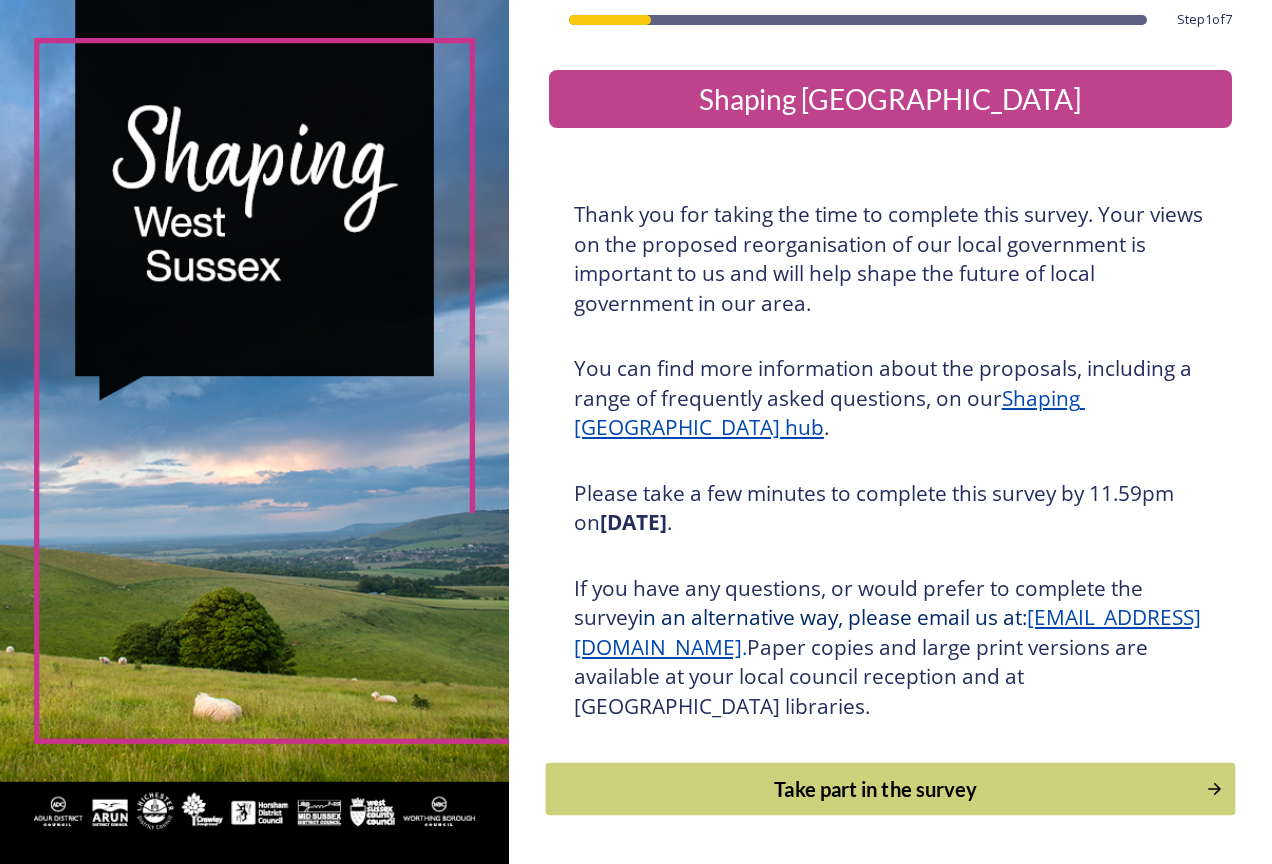 click on "Take part in the survey" at bounding box center (875, 789) 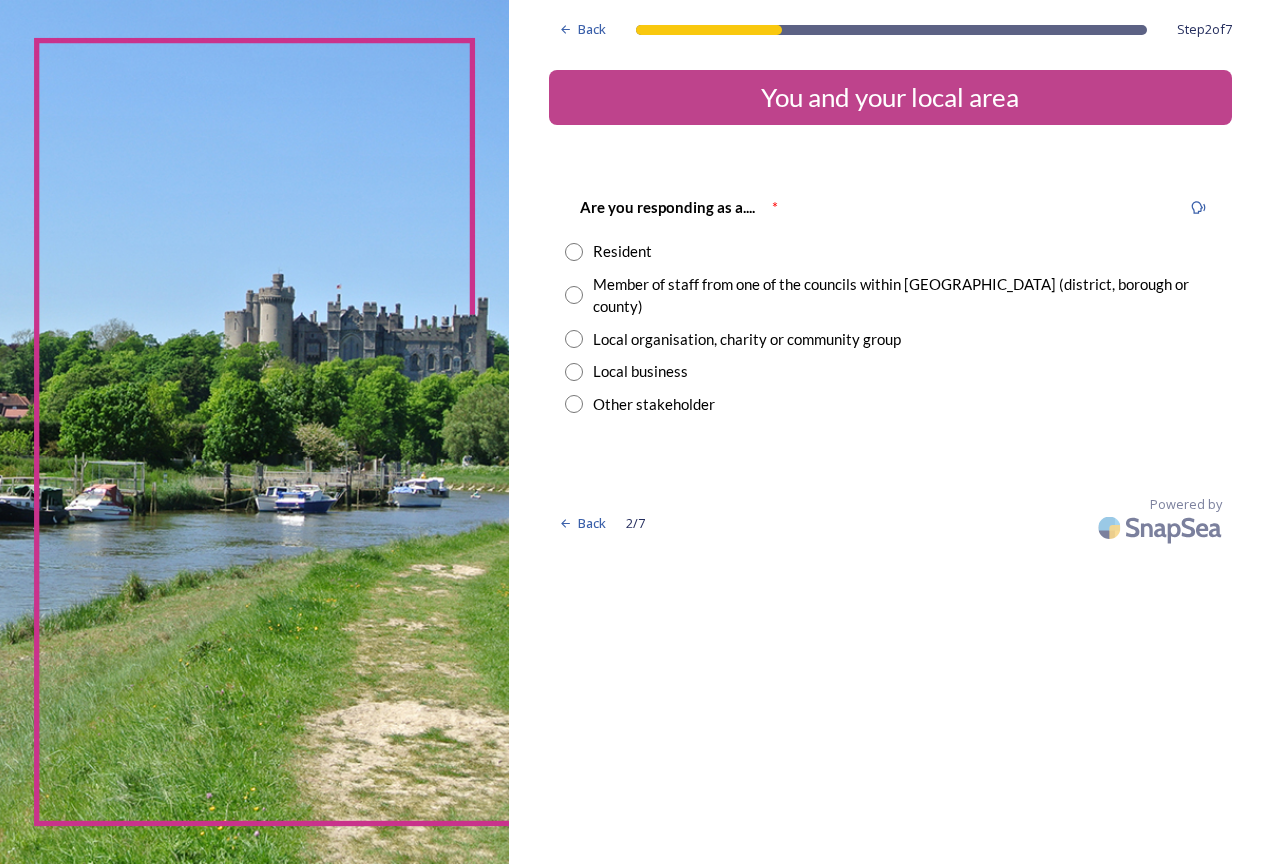 click at bounding box center [574, 295] 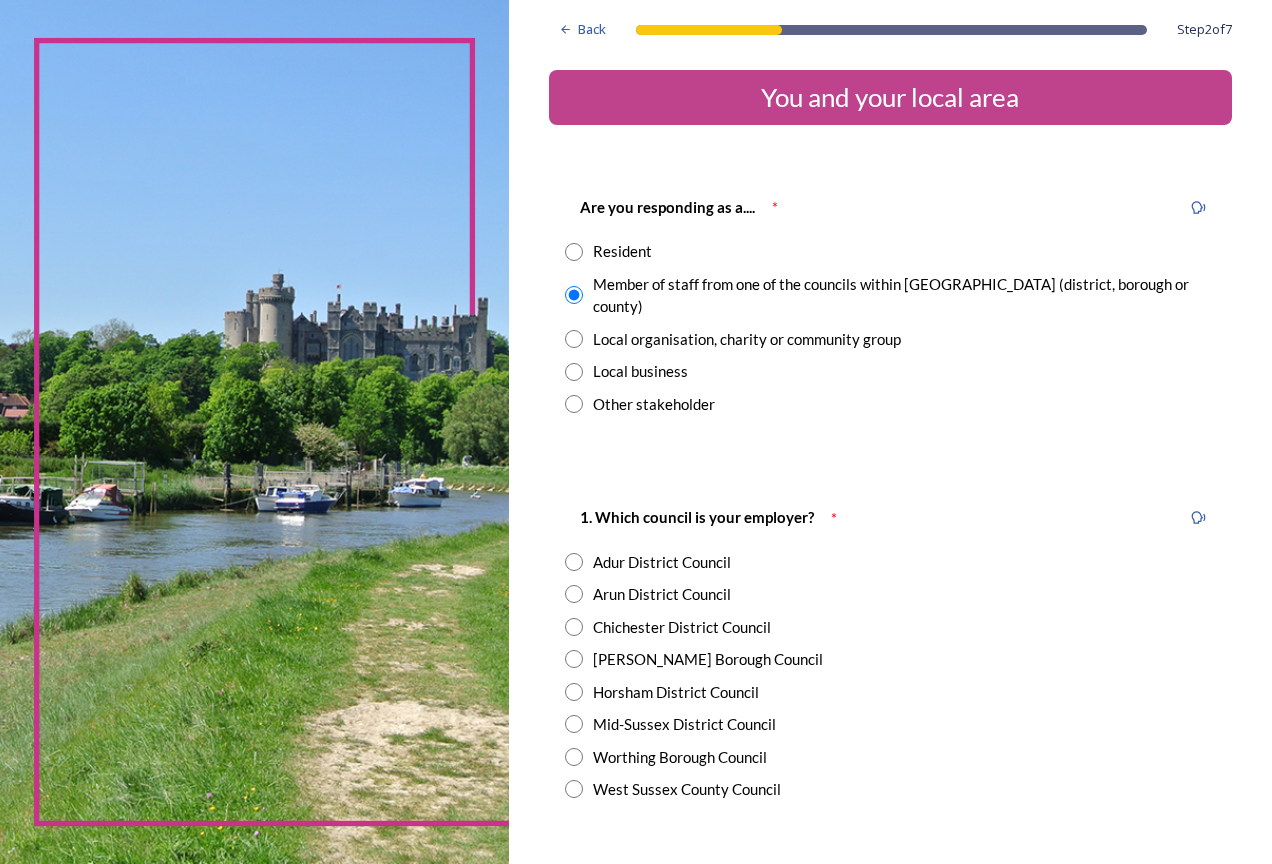 click at bounding box center [574, 594] 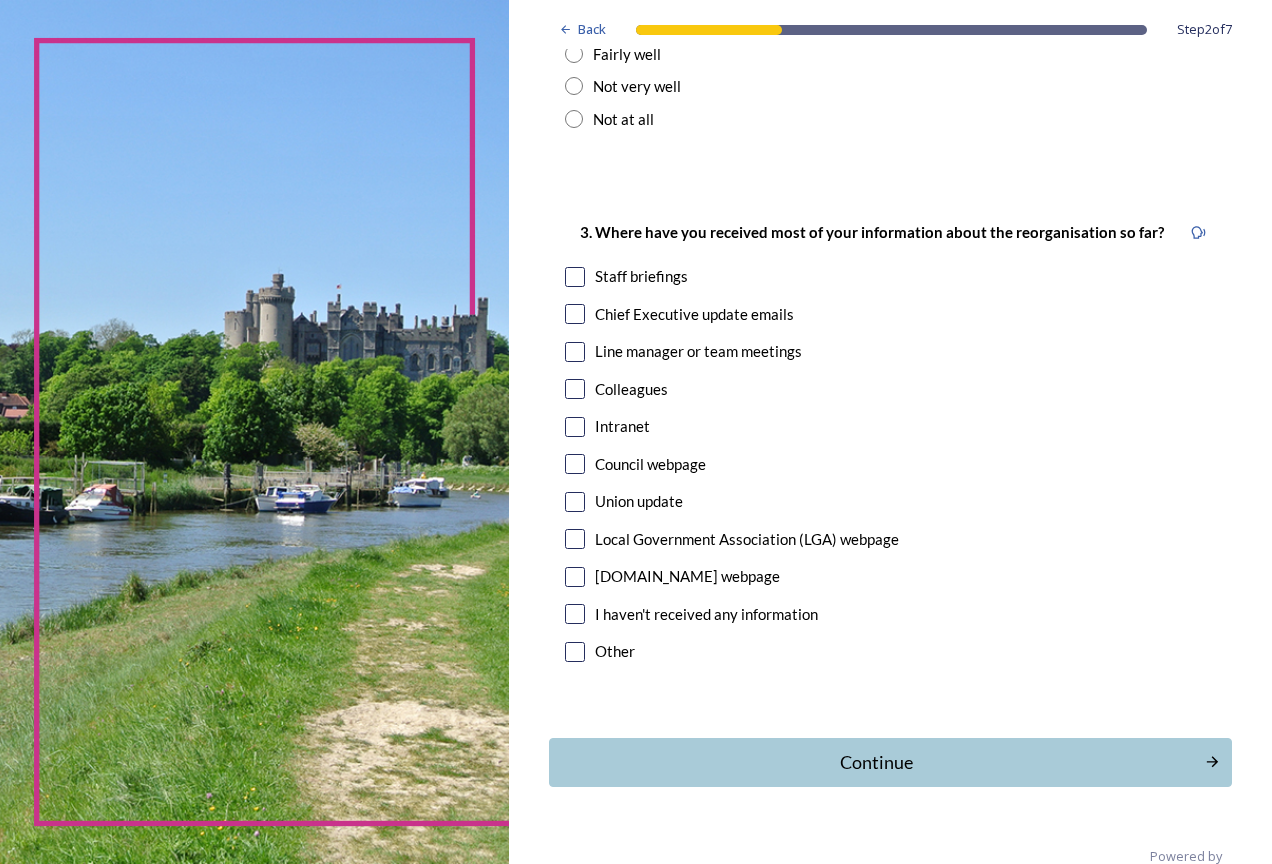 scroll, scrollTop: 963, scrollLeft: 0, axis: vertical 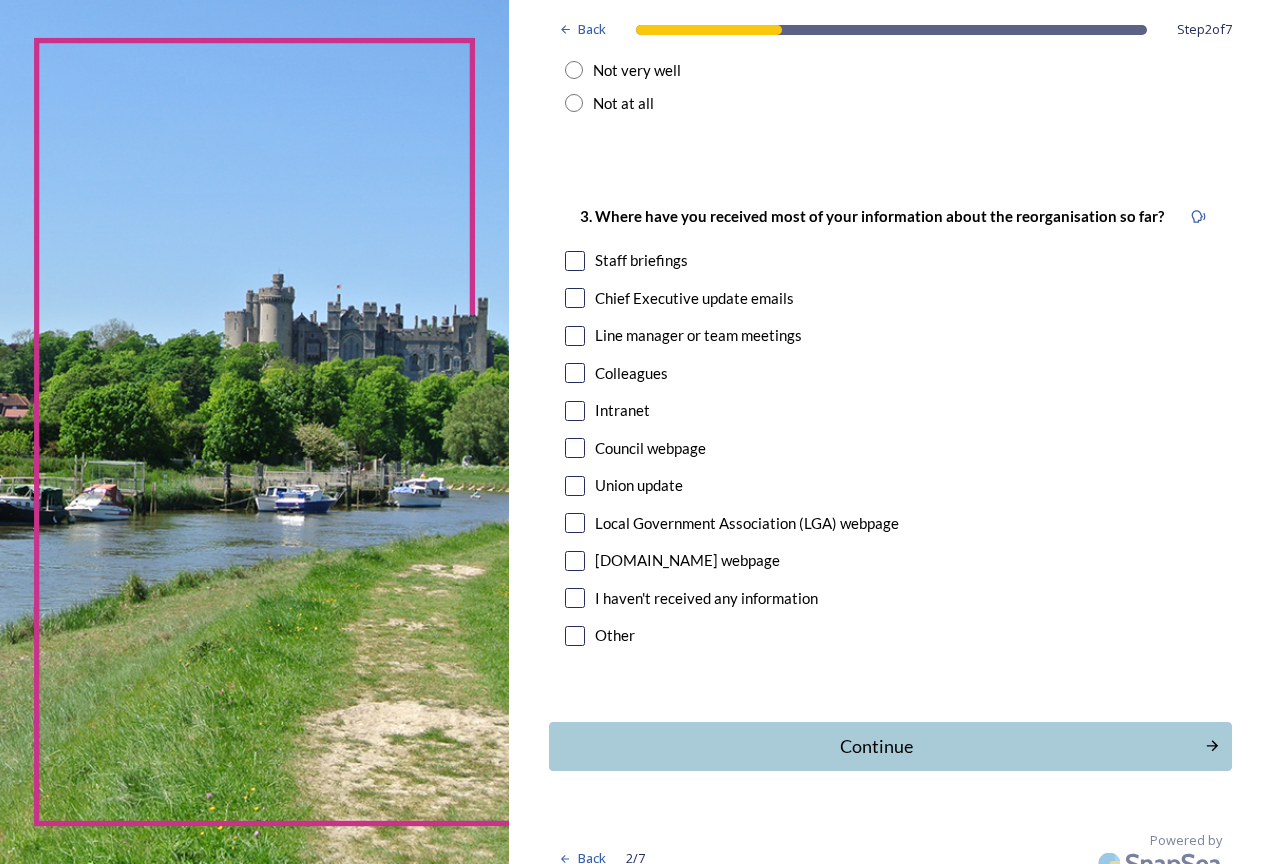 click at bounding box center [575, 636] 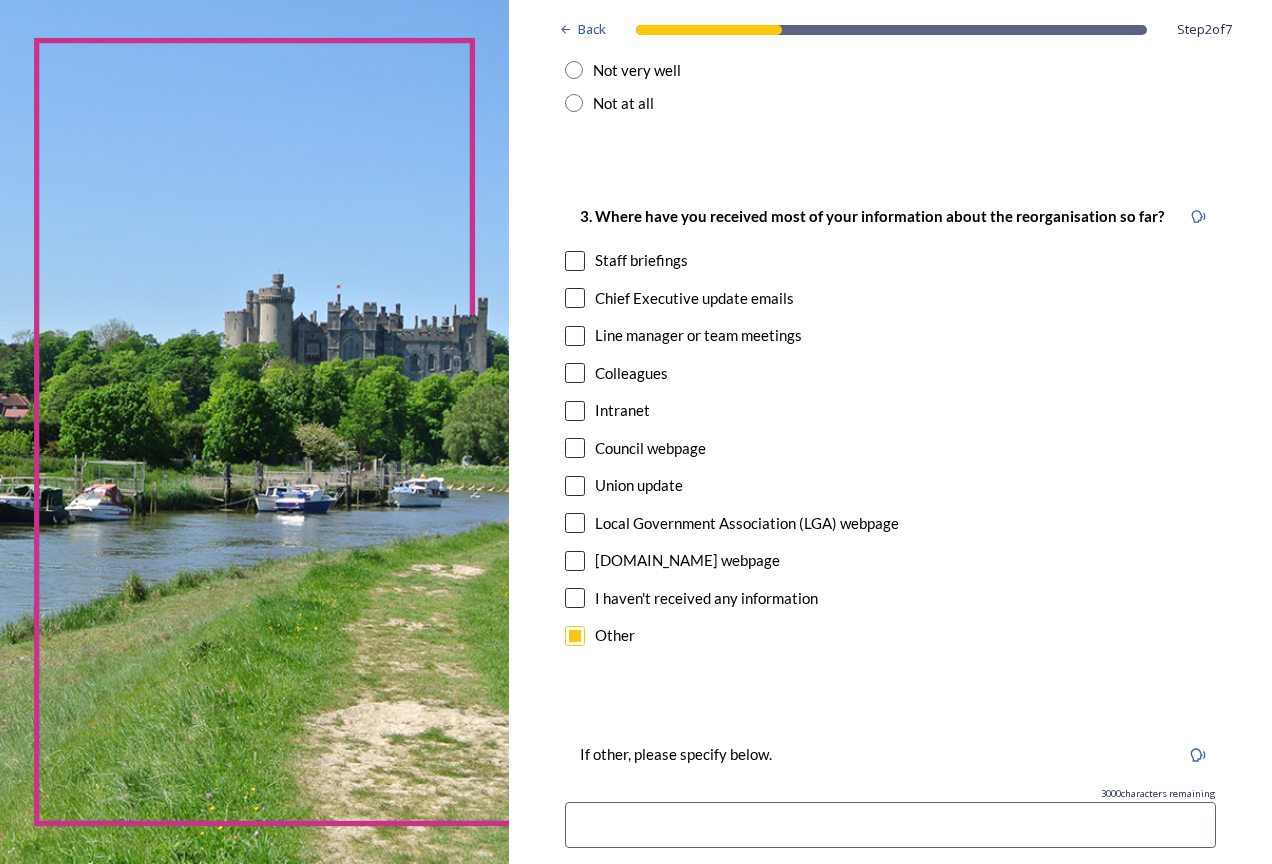 click at bounding box center (575, 636) 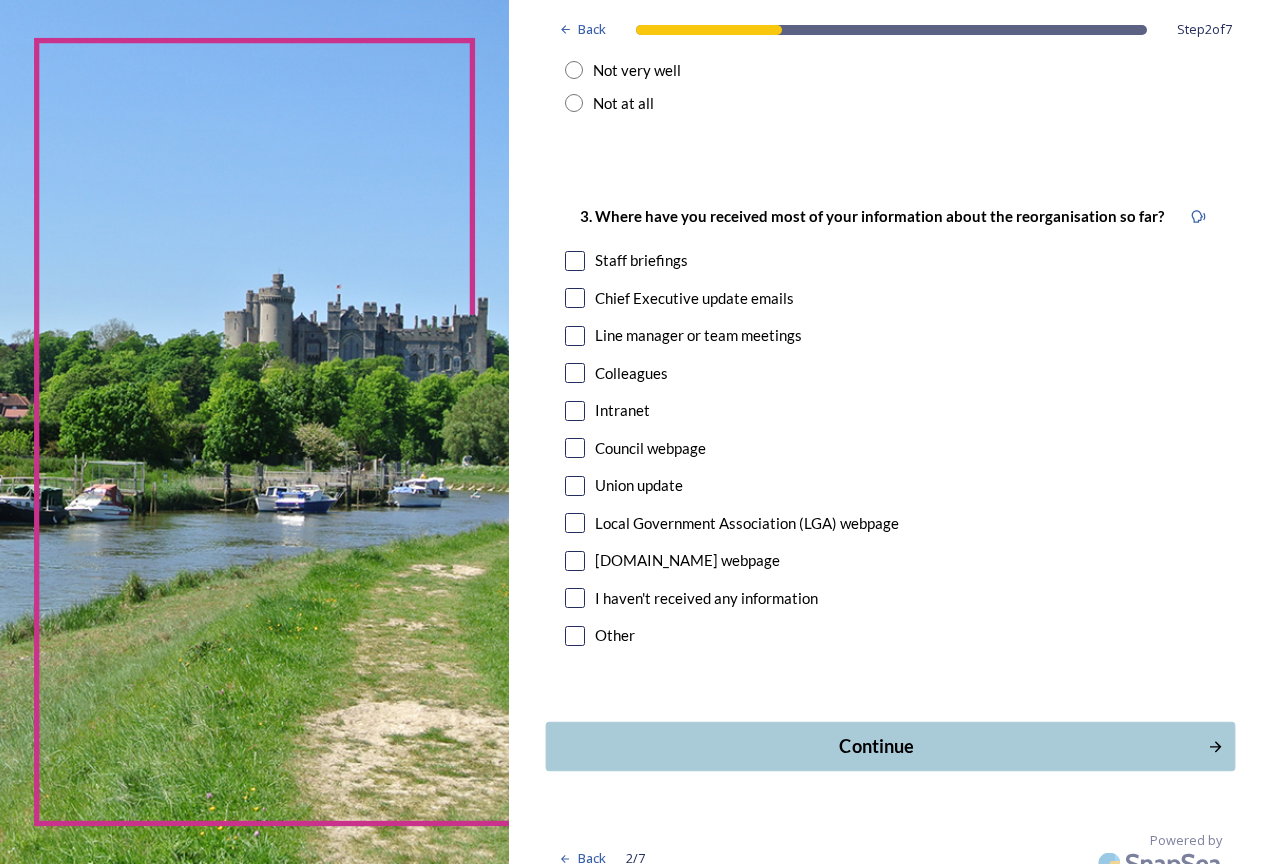 click on "Continue" at bounding box center (876, 746) 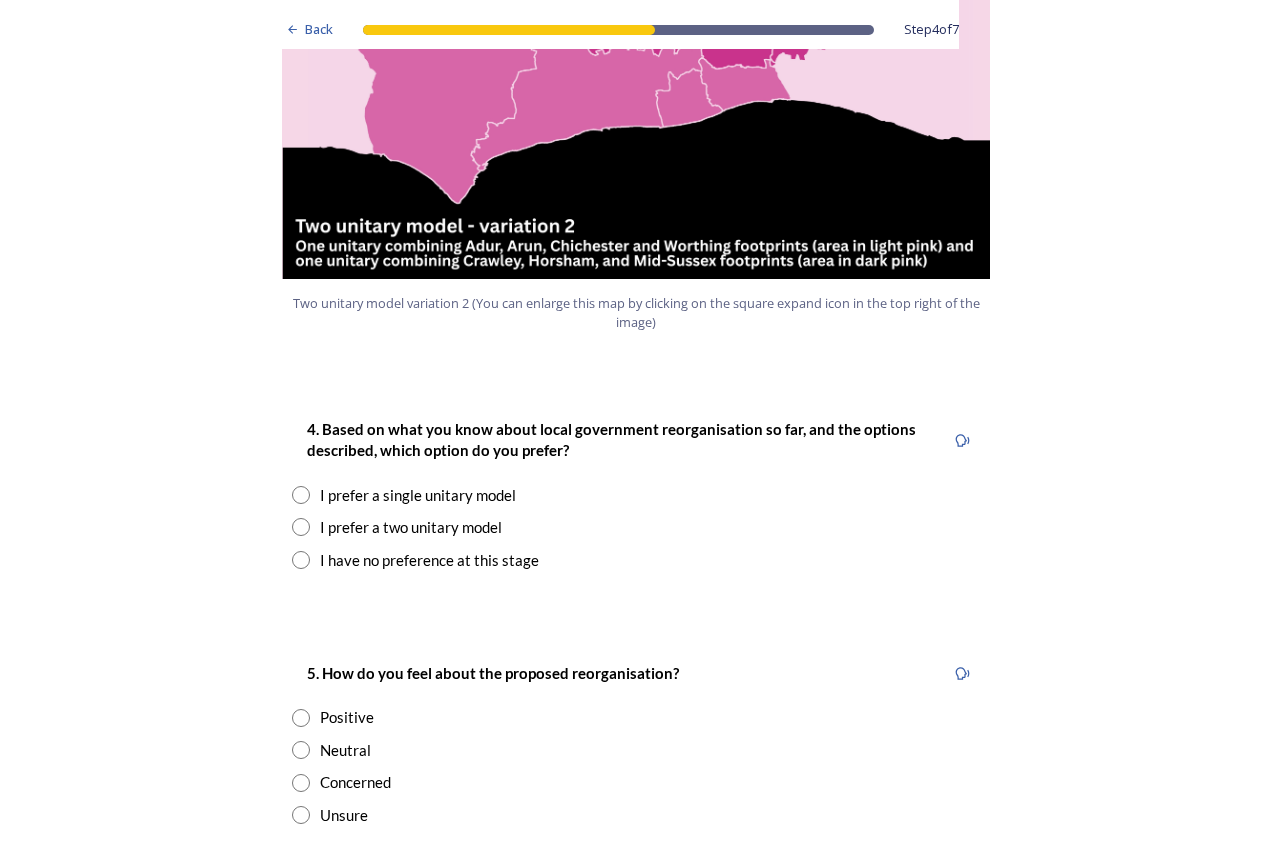 scroll, scrollTop: 2400, scrollLeft: 0, axis: vertical 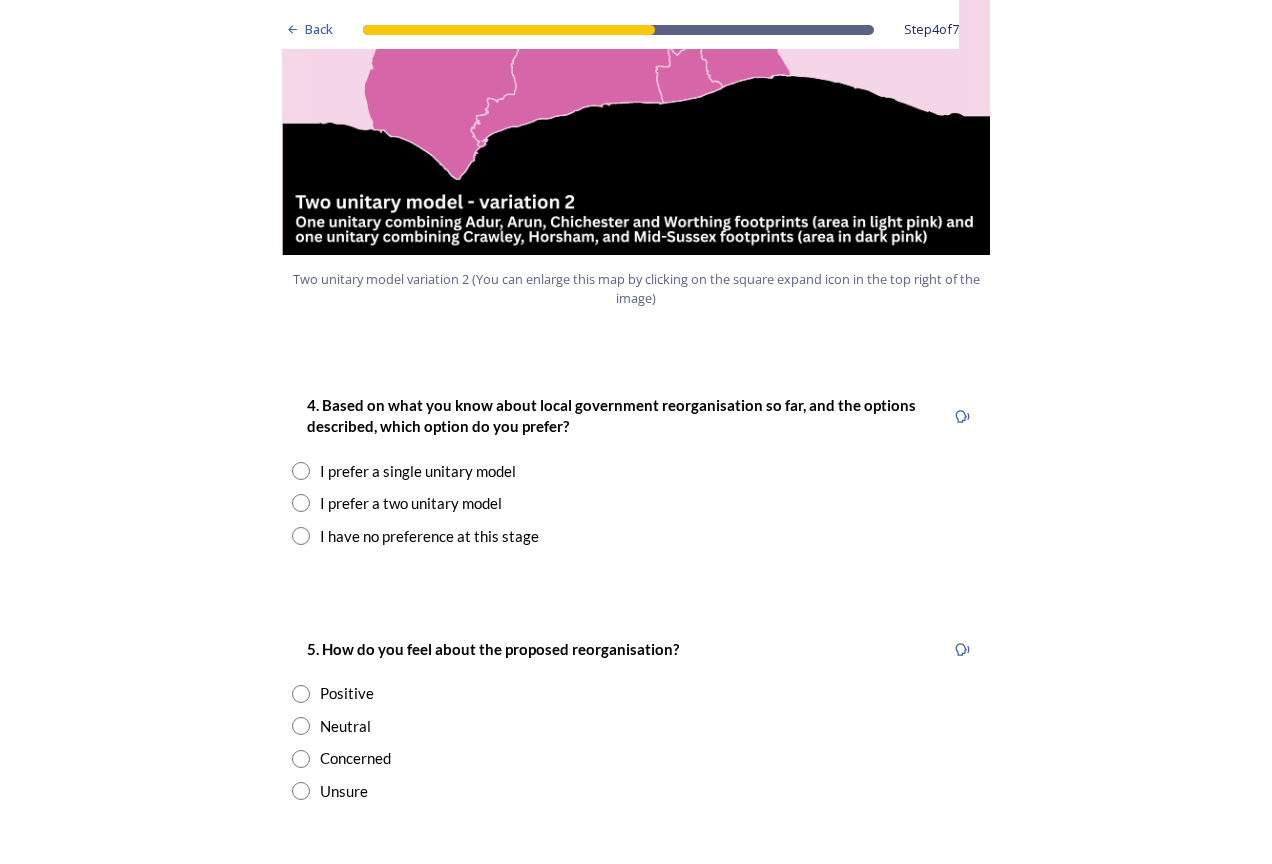 click at bounding box center (301, 471) 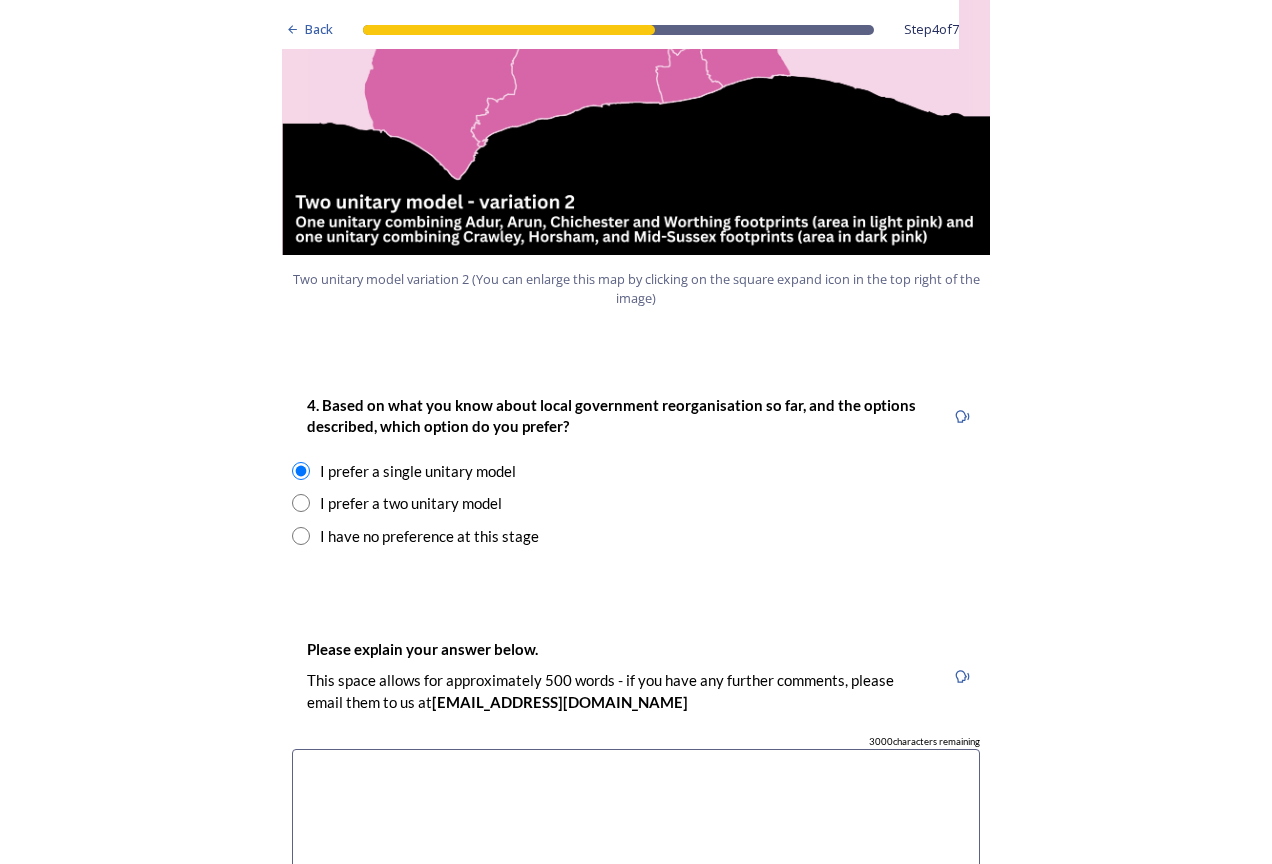 click at bounding box center [301, 471] 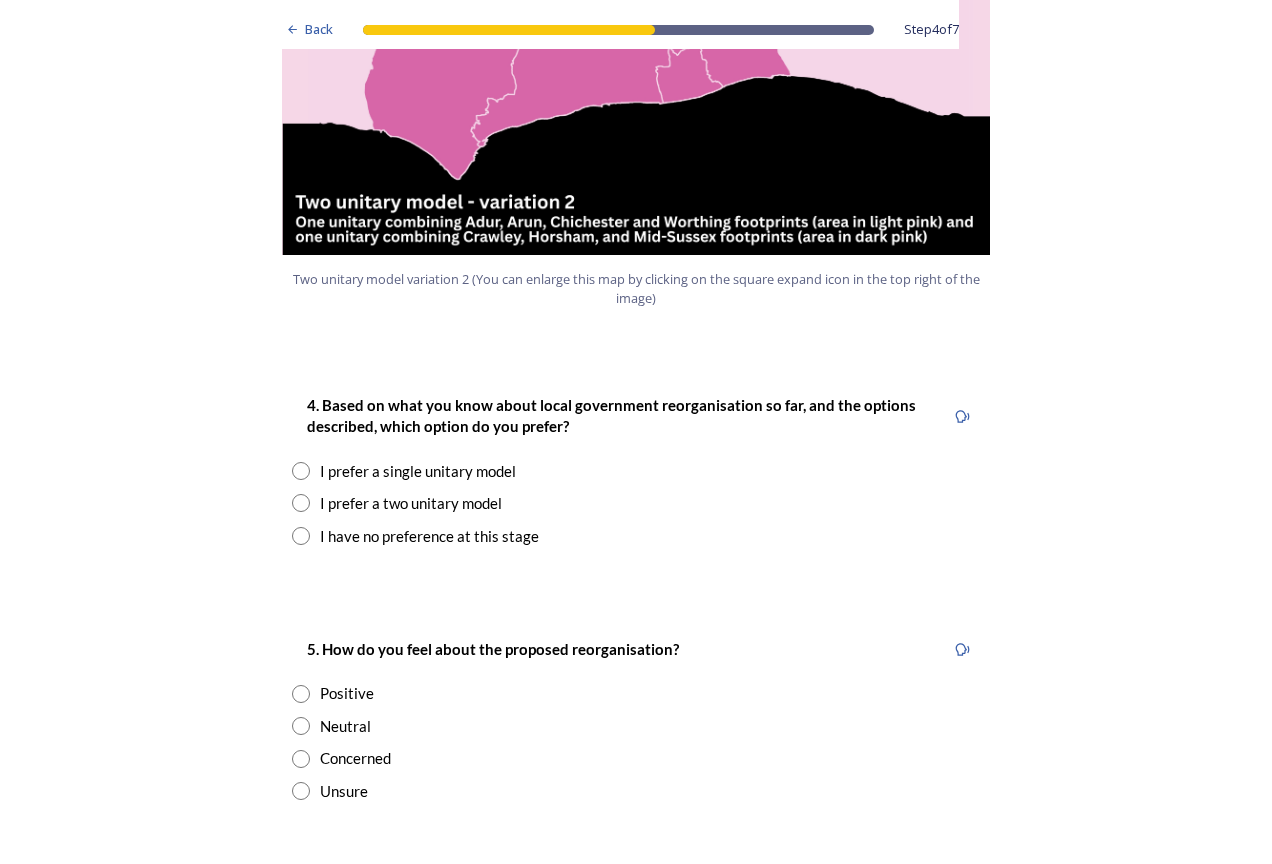 click at bounding box center [301, 503] 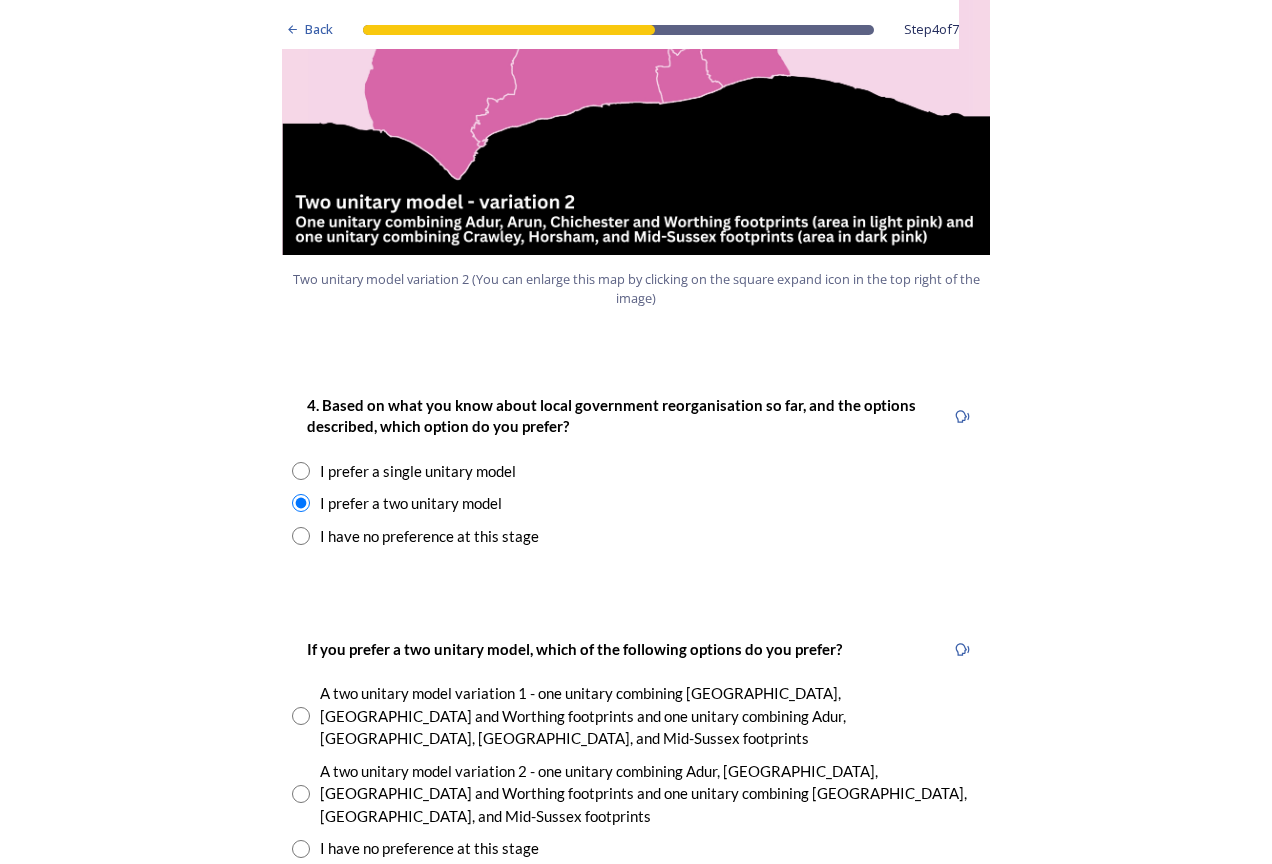 click at bounding box center [301, 536] 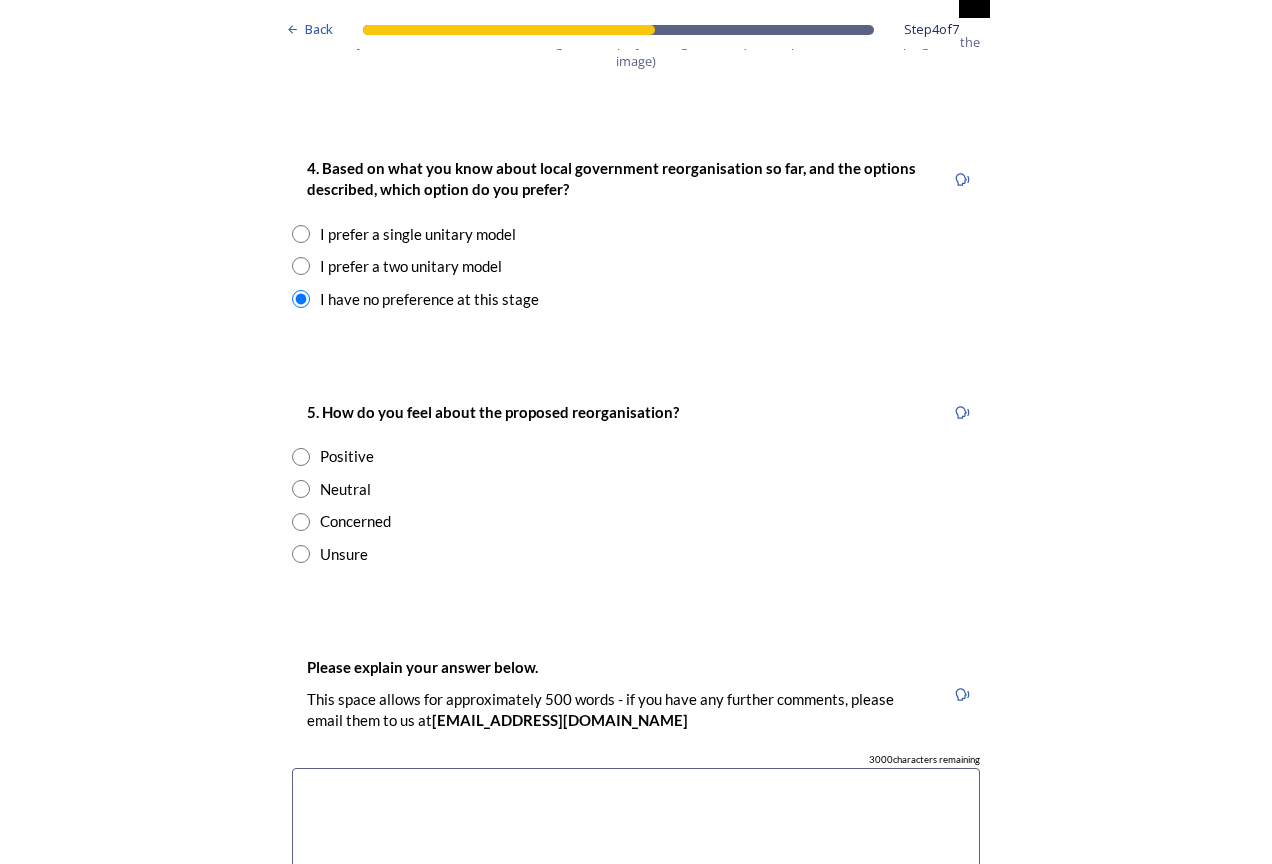scroll, scrollTop: 2600, scrollLeft: 0, axis: vertical 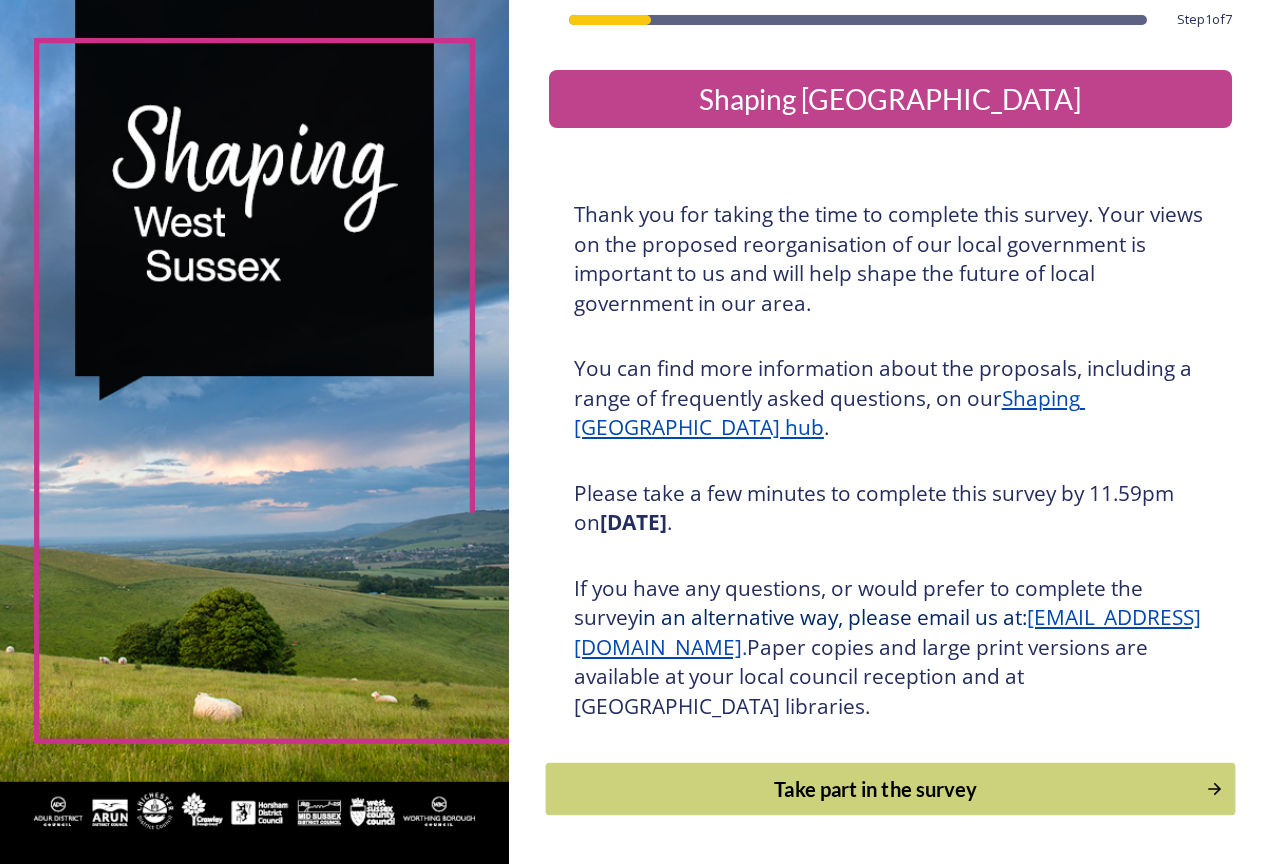click on "Take part in the survey" at bounding box center (875, 789) 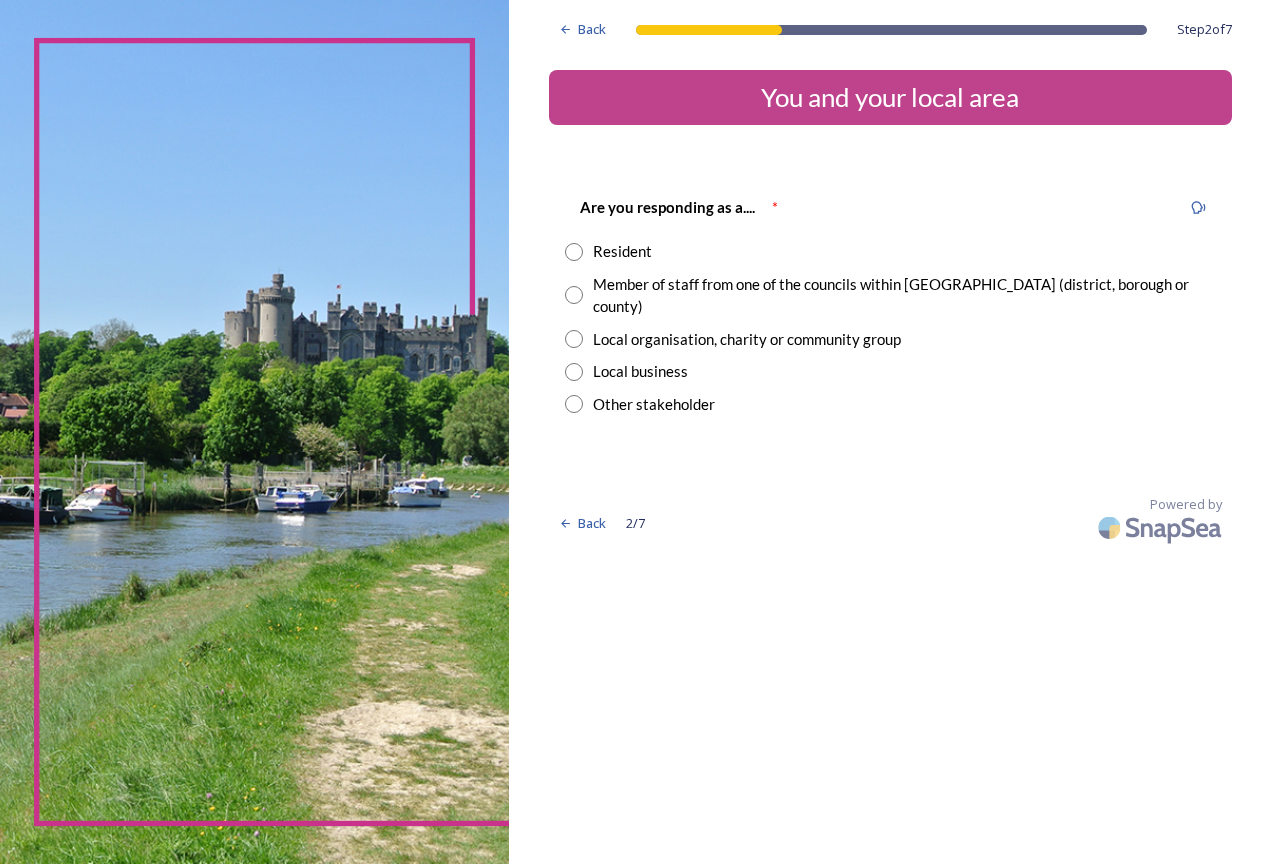 click at bounding box center (574, 295) 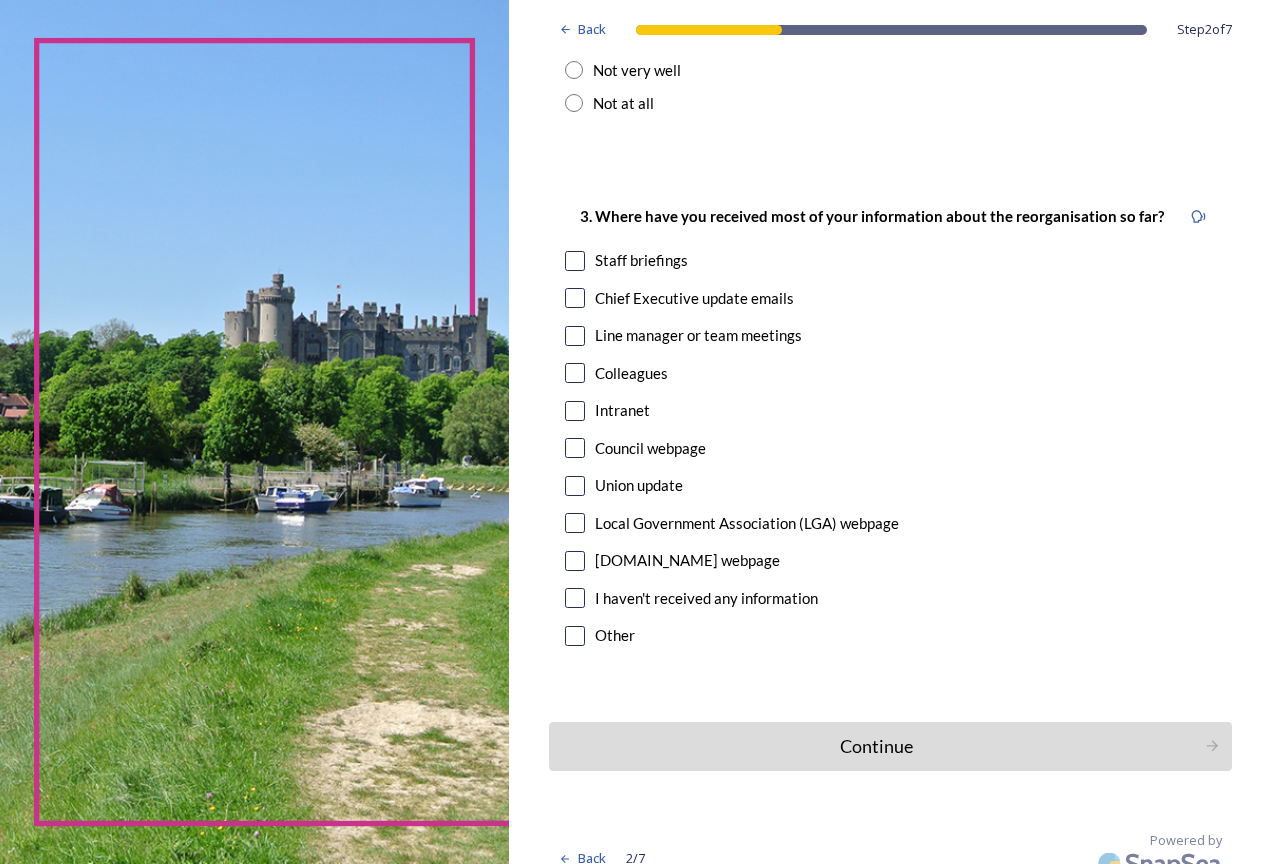 scroll, scrollTop: 363, scrollLeft: 0, axis: vertical 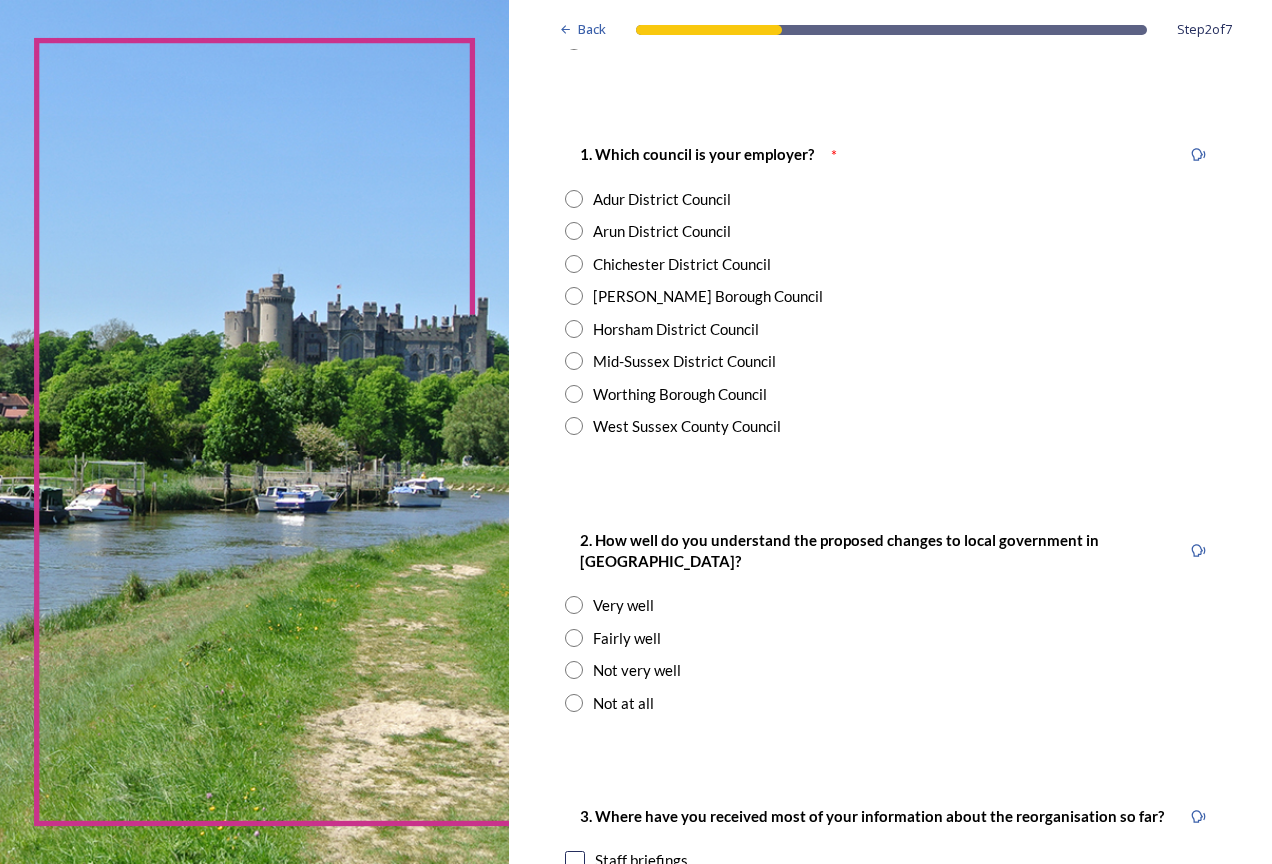 click on "[PERSON_NAME] Borough Council" at bounding box center [890, 296] 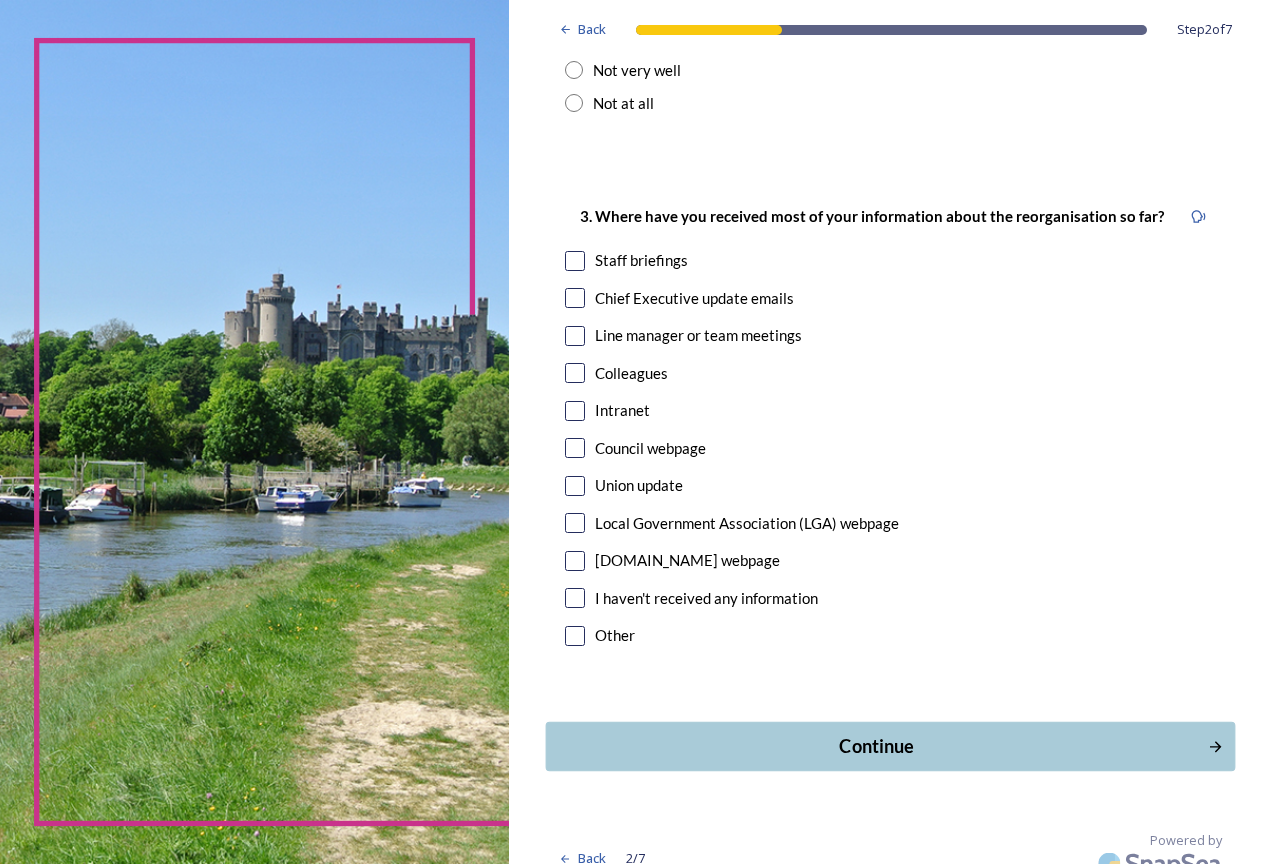 click on "Continue" at bounding box center (890, 746) 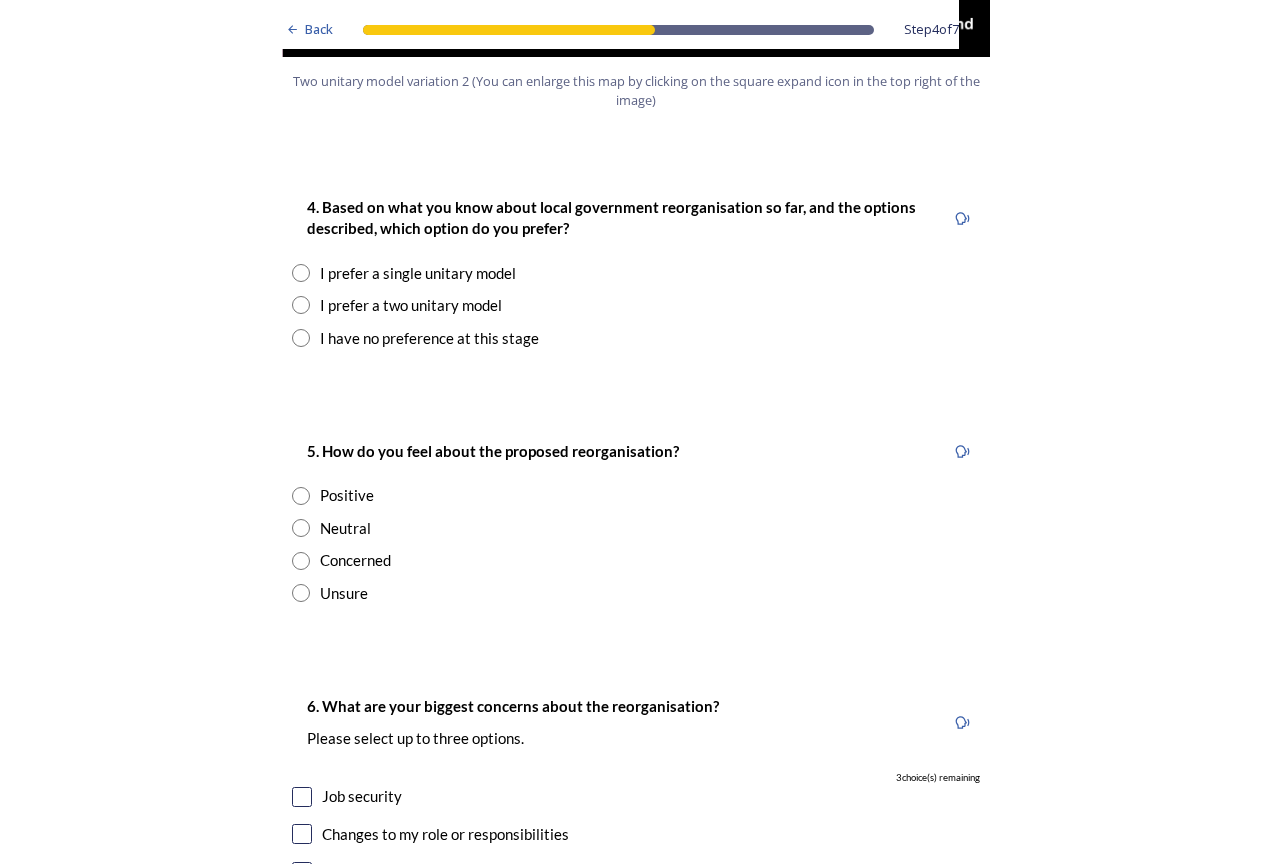scroll, scrollTop: 2600, scrollLeft: 0, axis: vertical 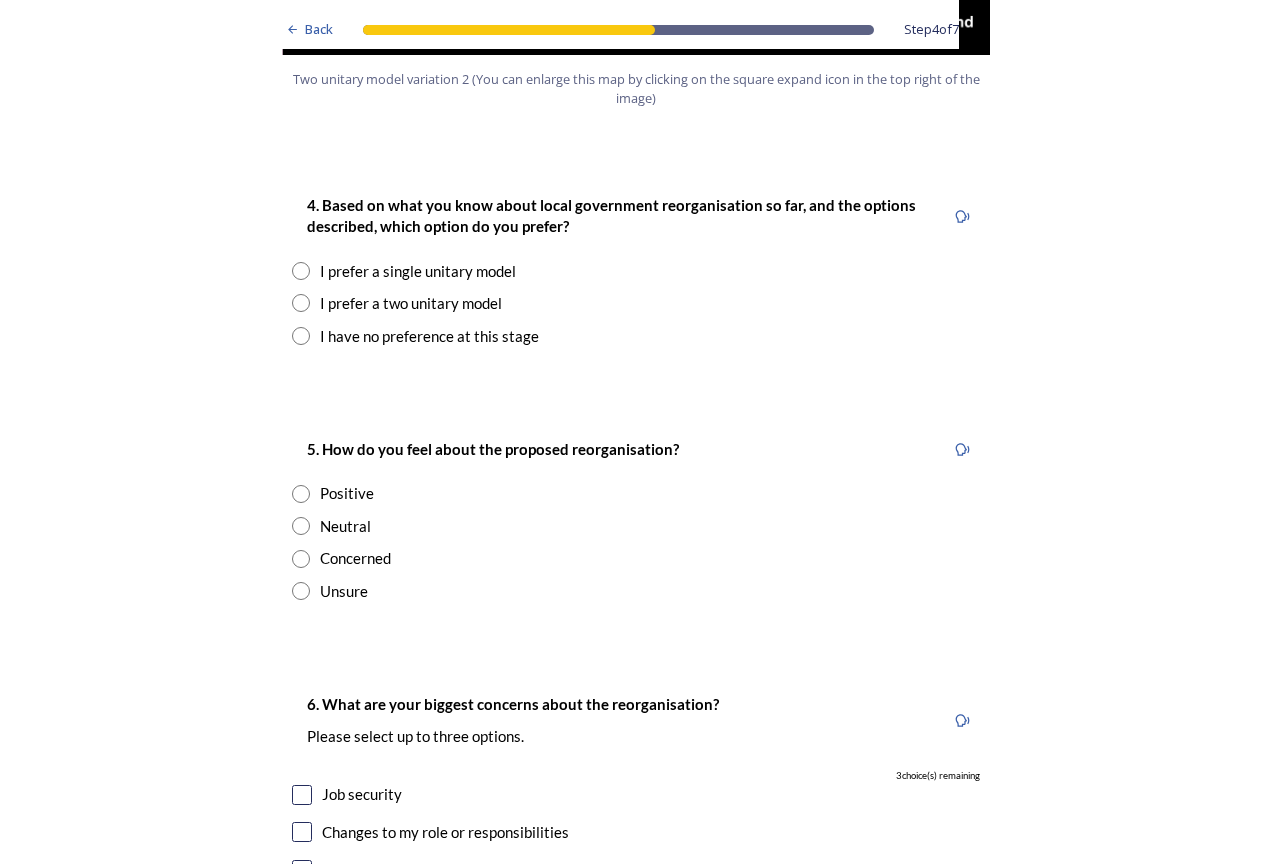 click at bounding box center [301, 271] 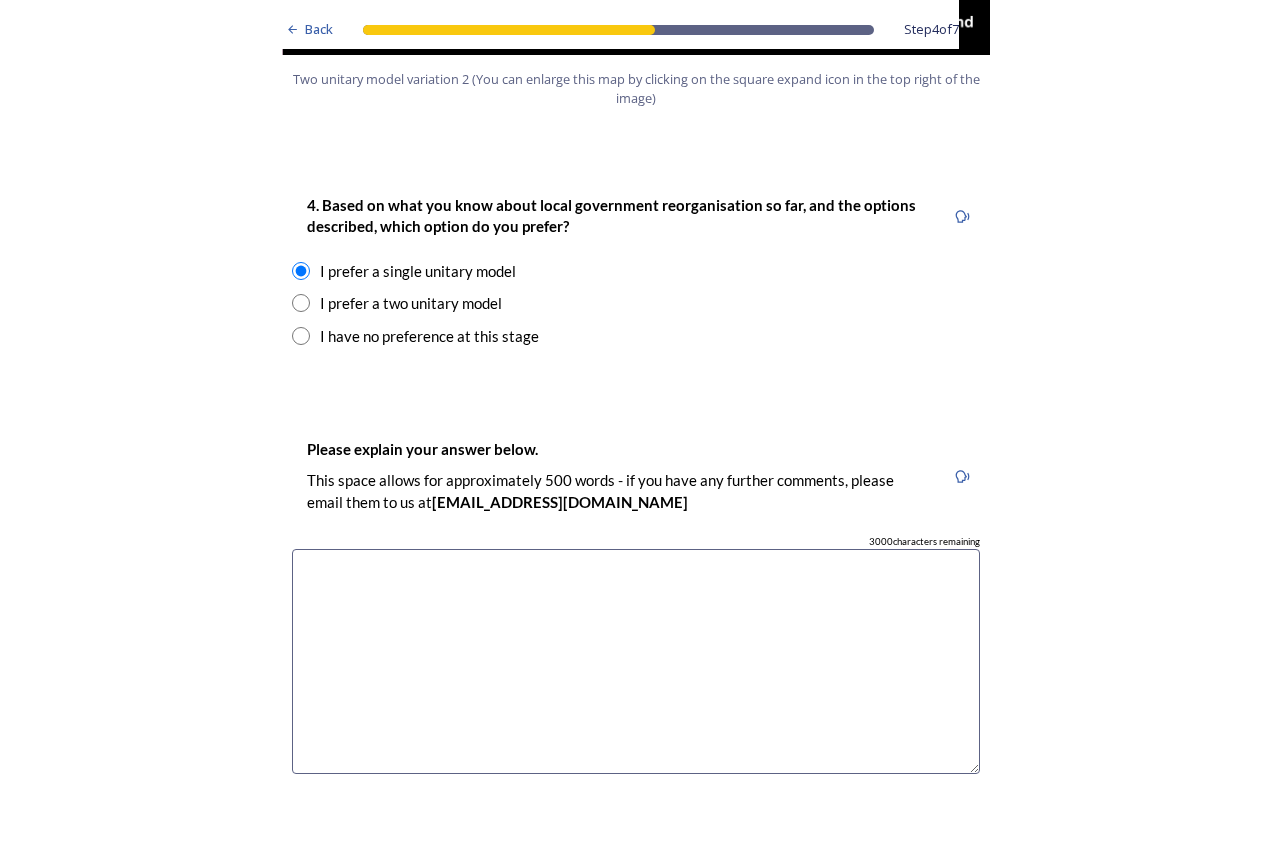click at bounding box center (301, 271) 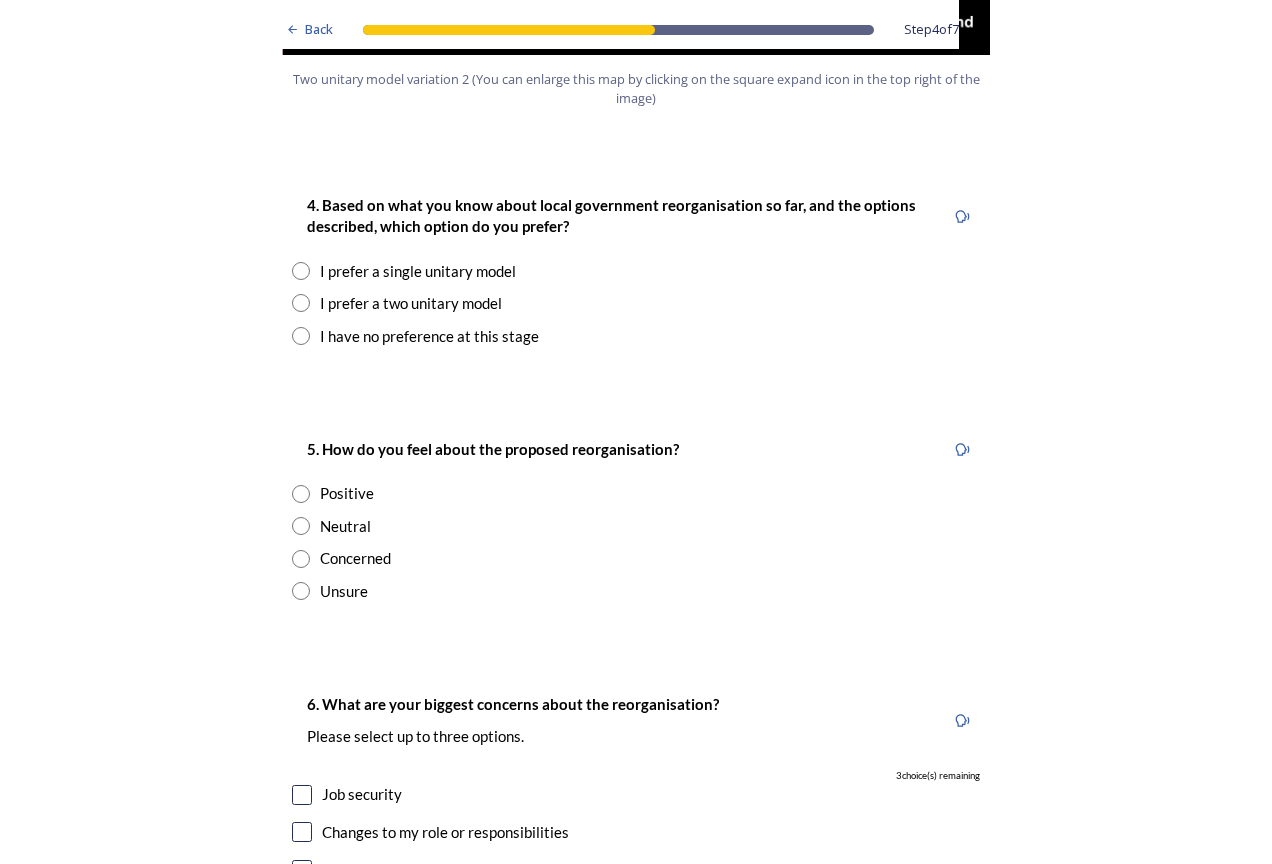 click at bounding box center (301, 303) 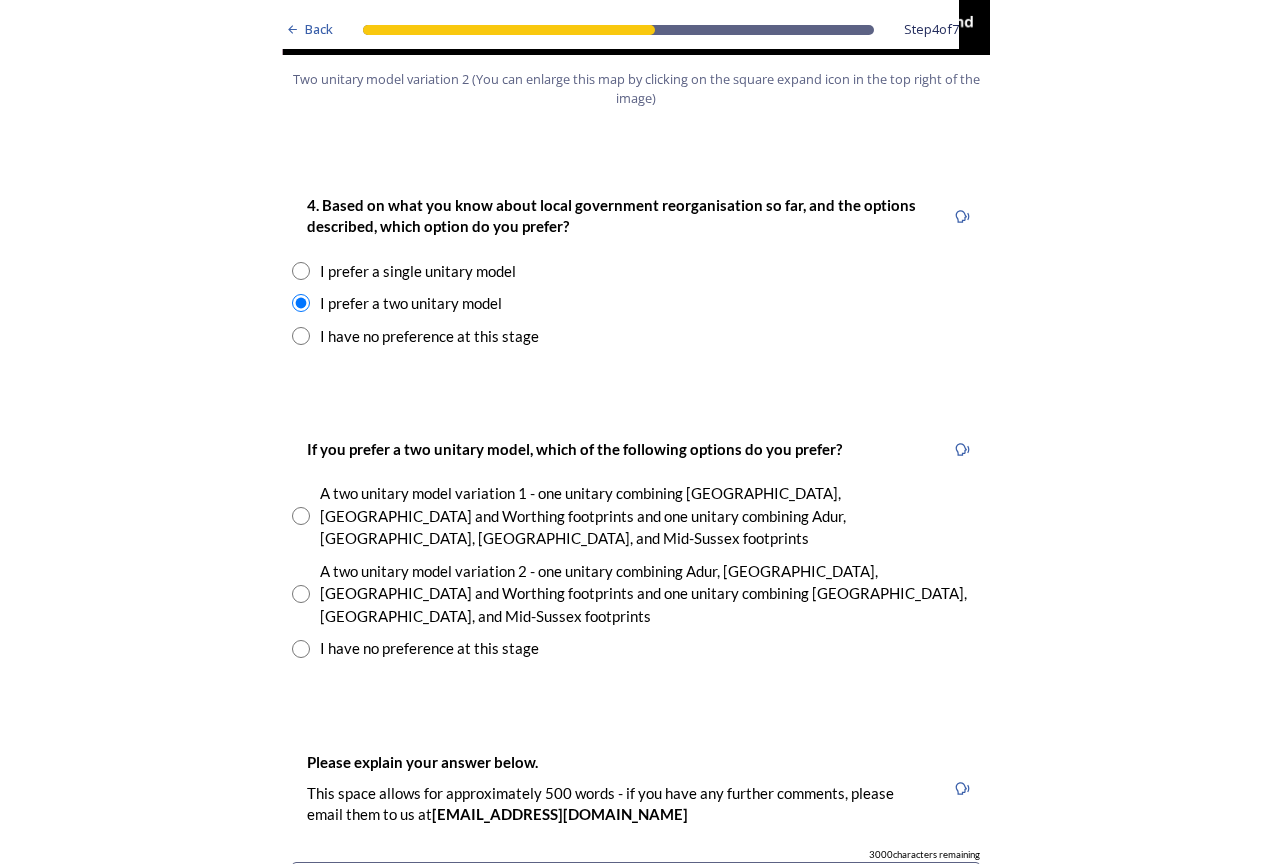 click at bounding box center (301, 336) 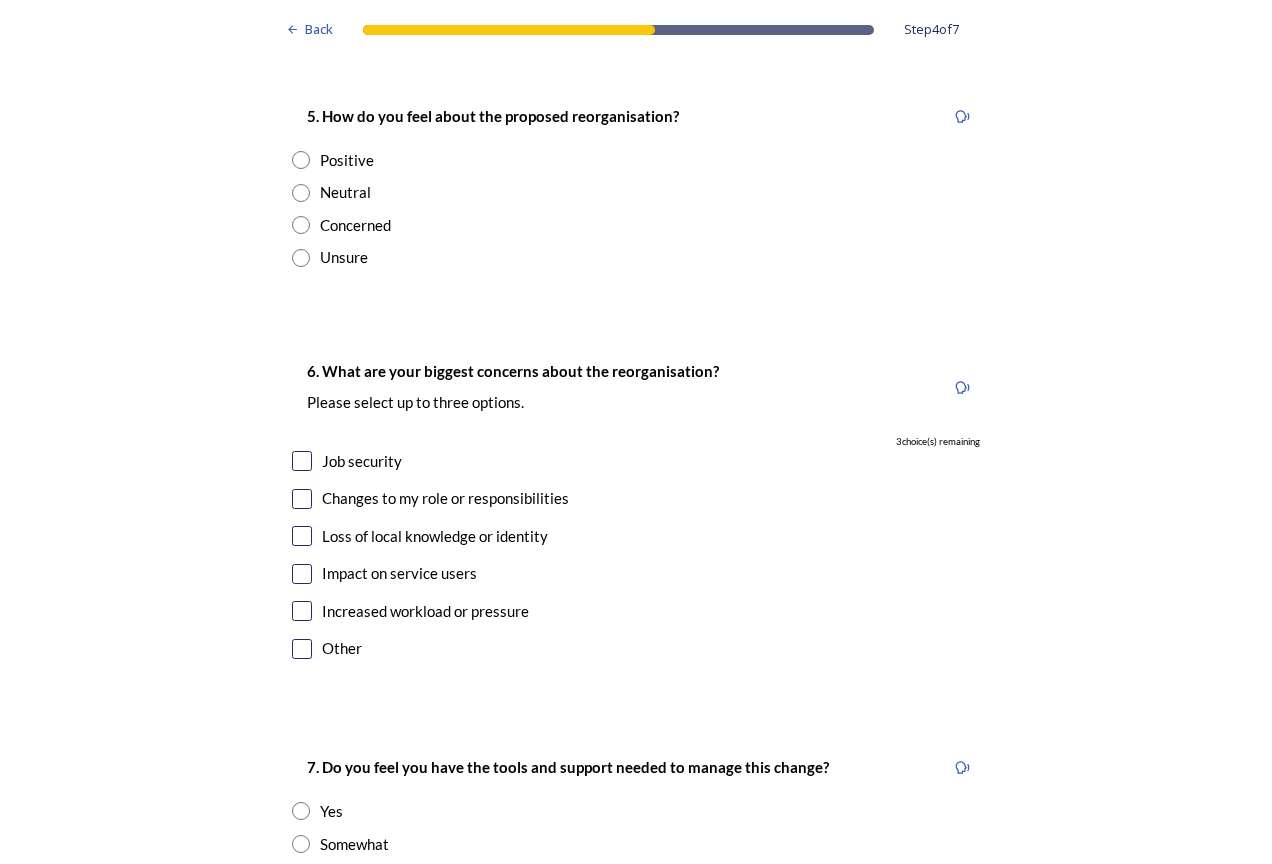 scroll, scrollTop: 3400, scrollLeft: 0, axis: vertical 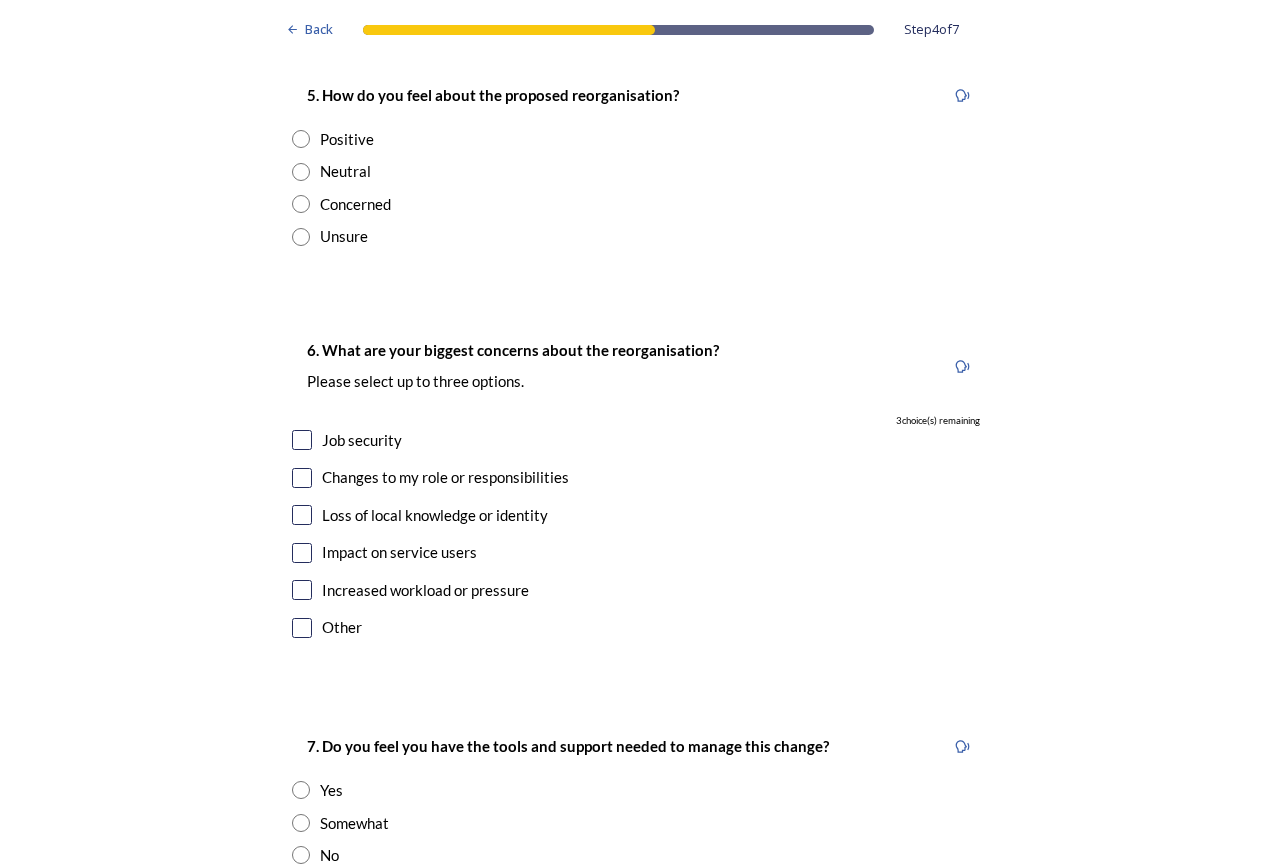 click at bounding box center (302, 628) 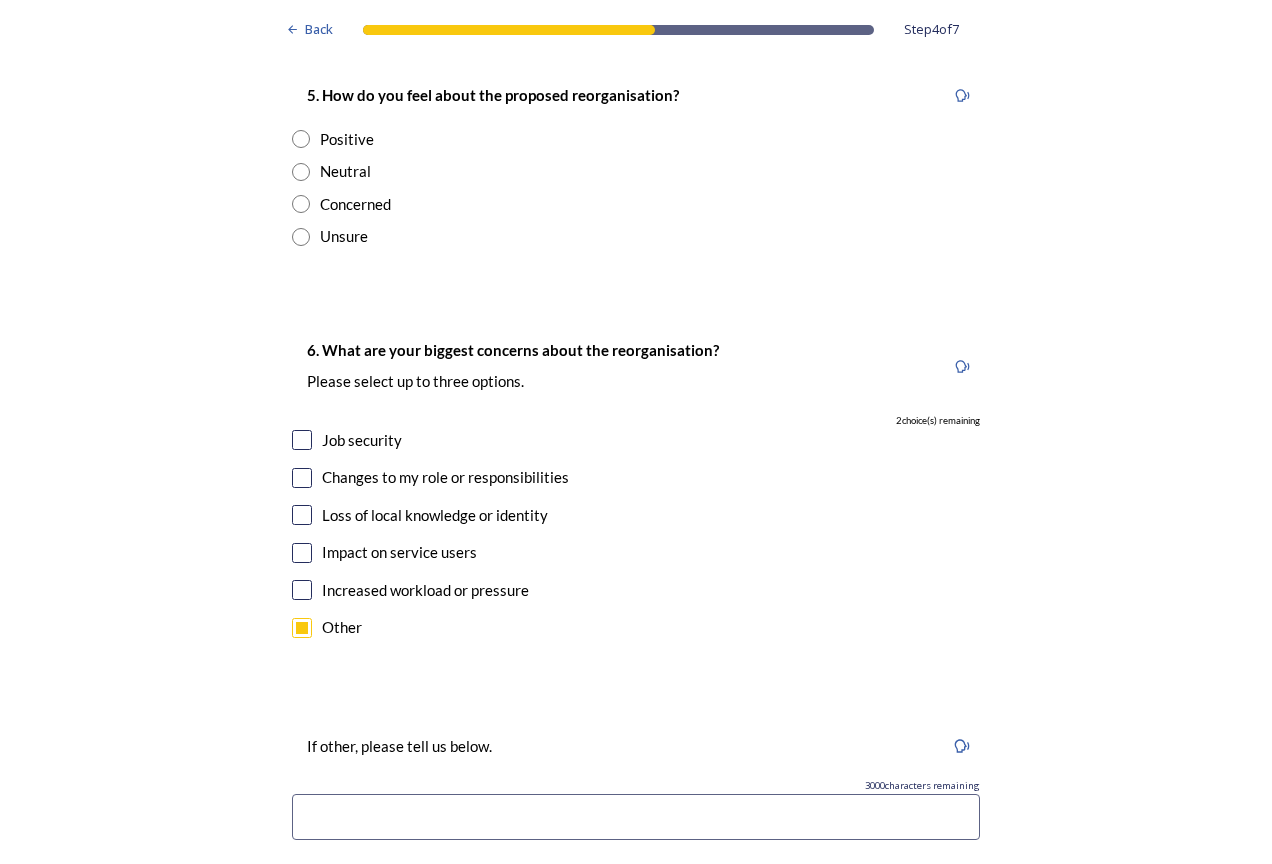 click at bounding box center (302, 628) 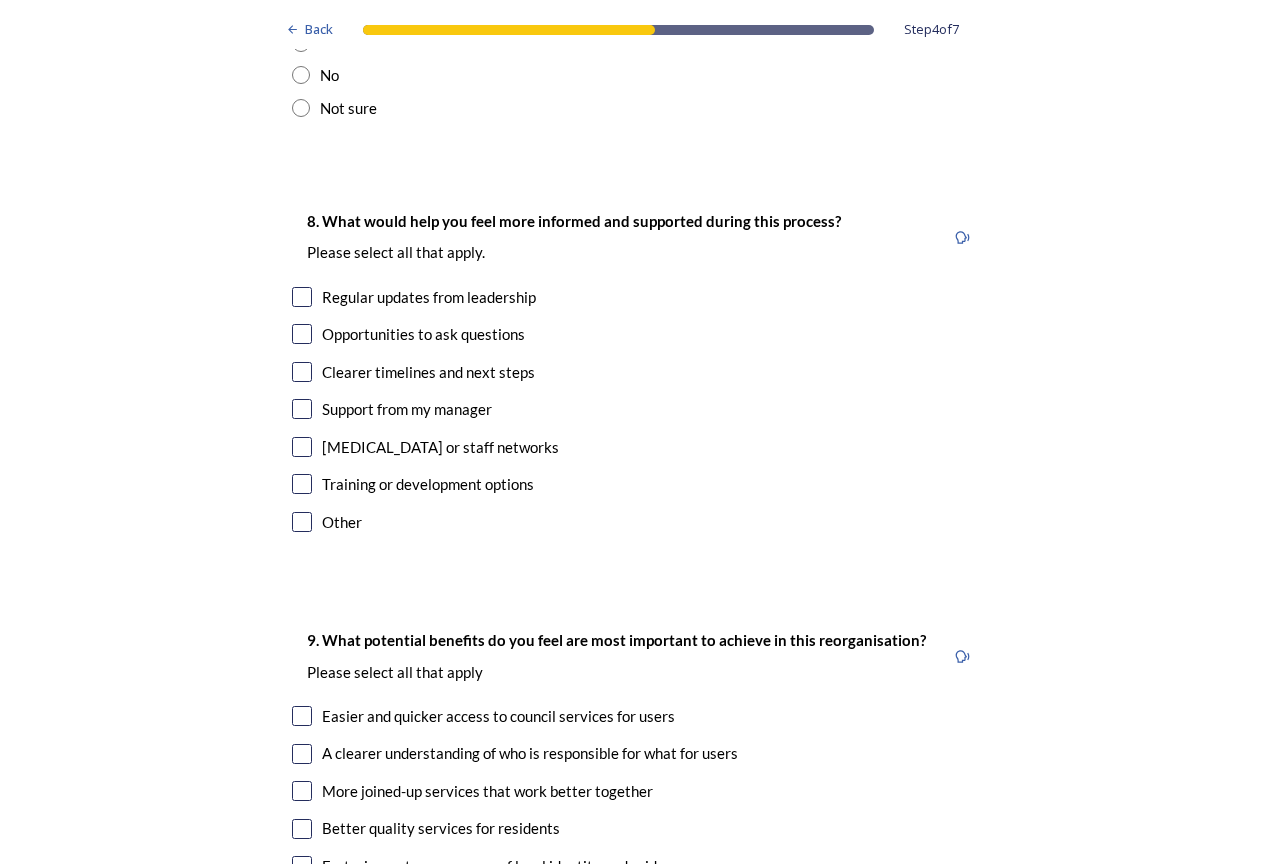scroll, scrollTop: 4200, scrollLeft: 0, axis: vertical 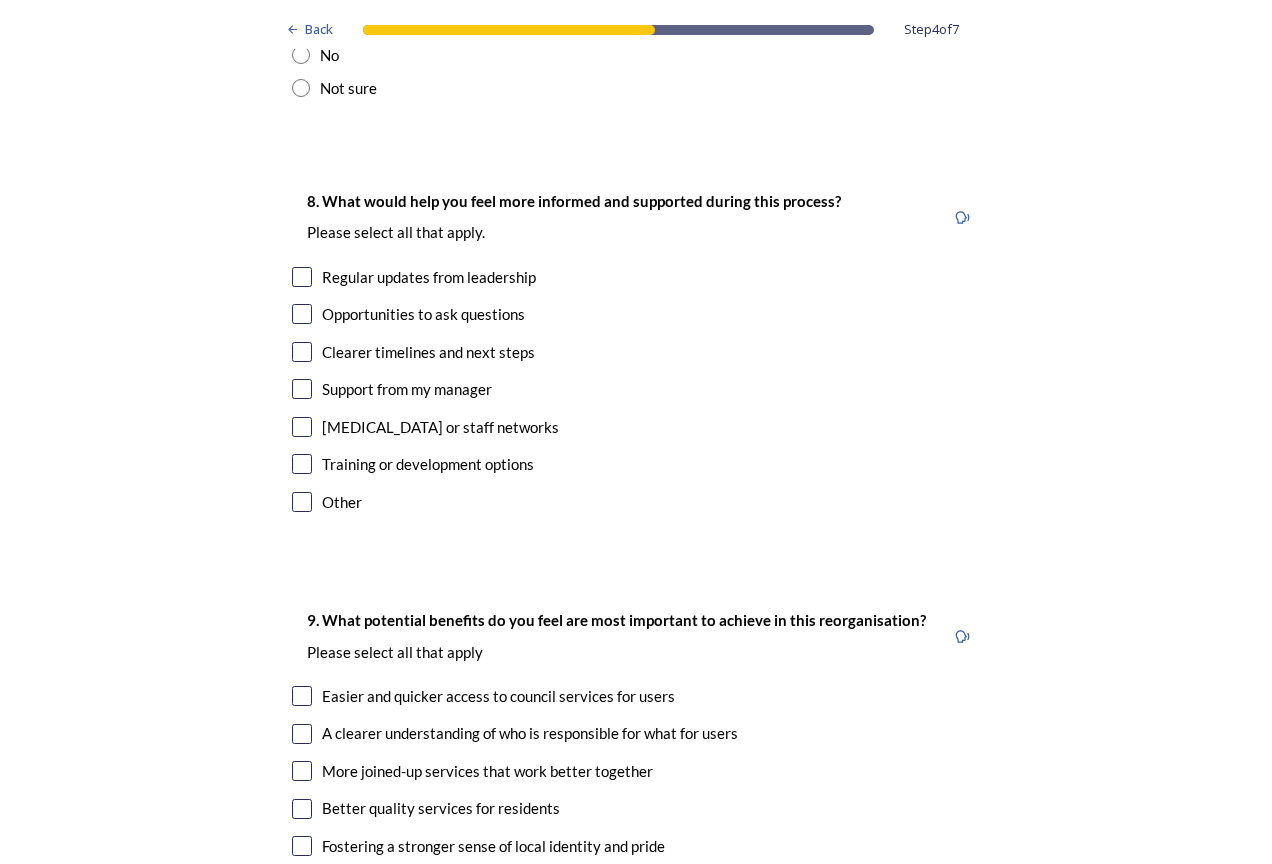 click at bounding box center [302, 502] 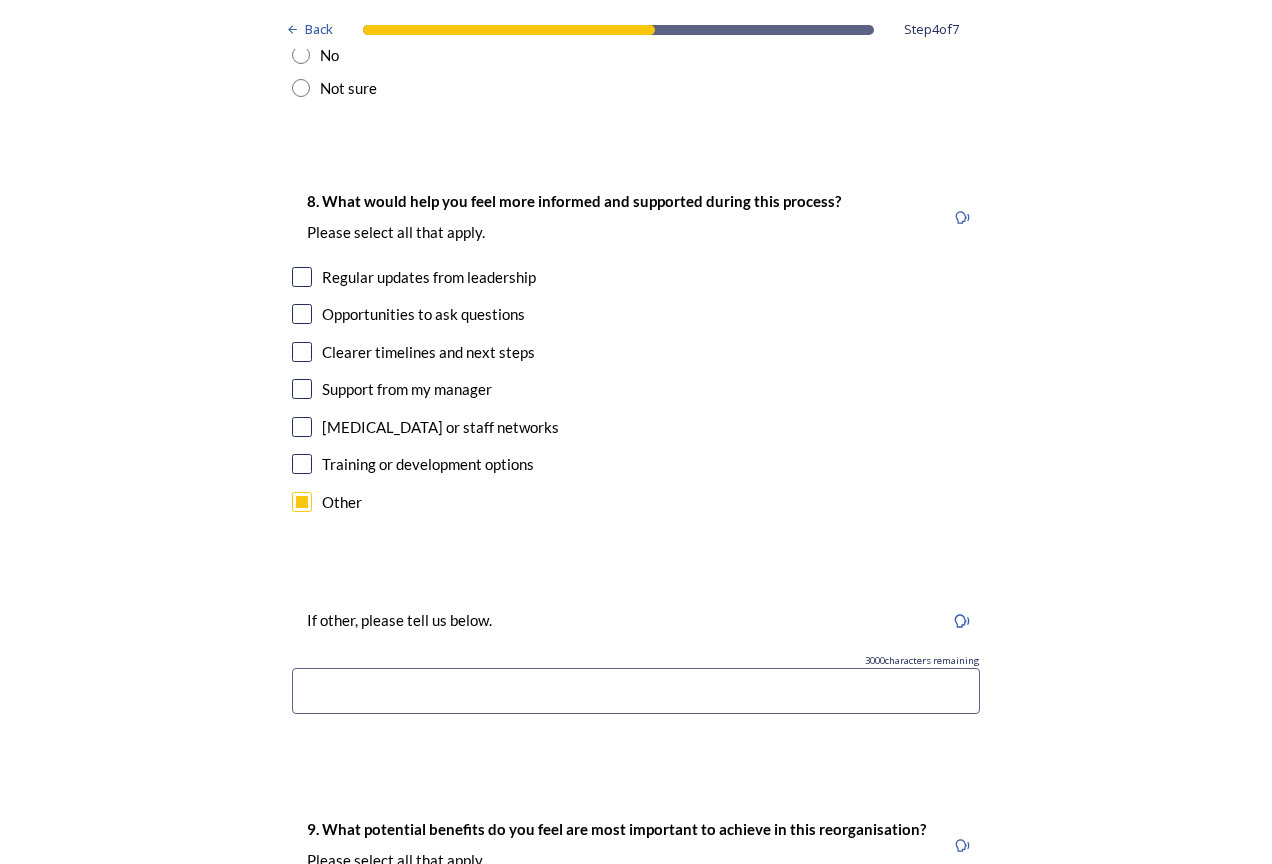 click at bounding box center (302, 502) 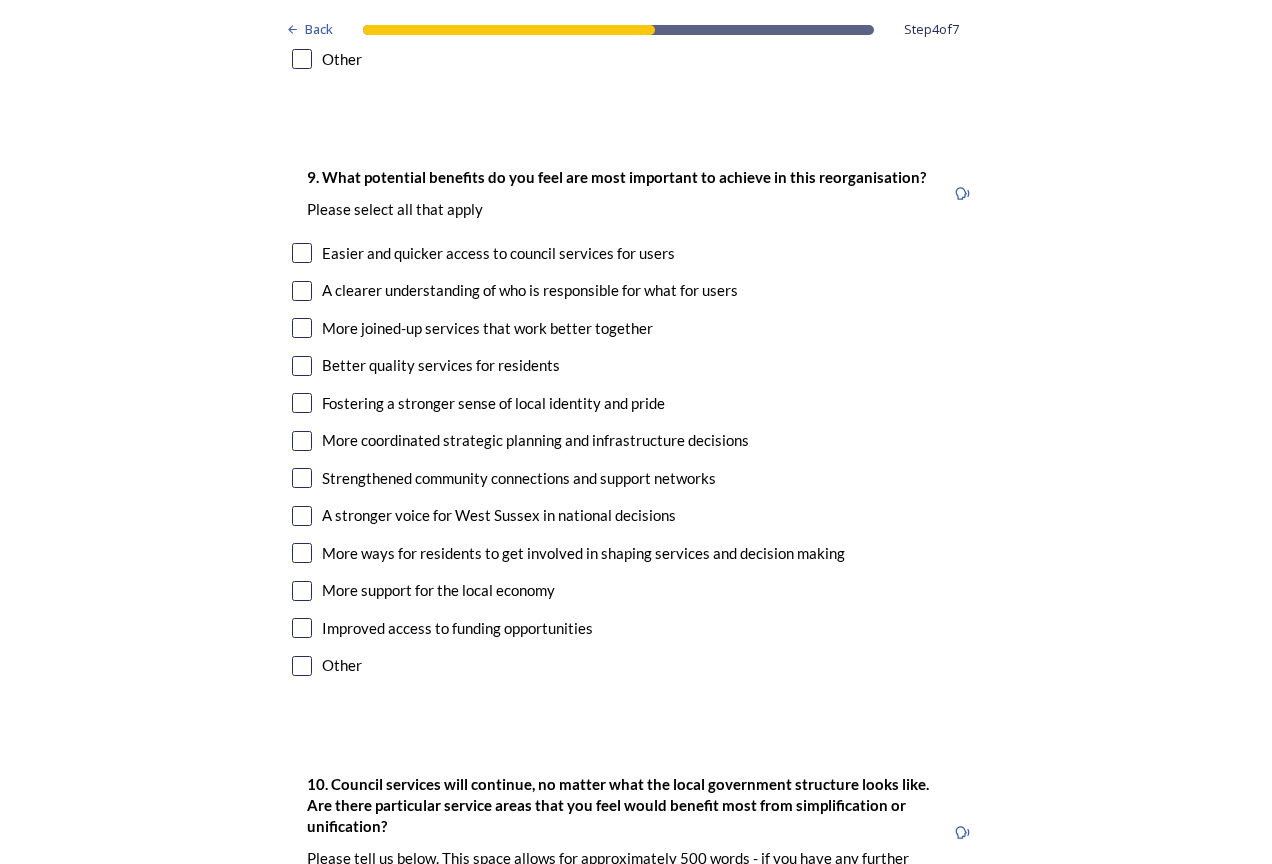 scroll, scrollTop: 4700, scrollLeft: 0, axis: vertical 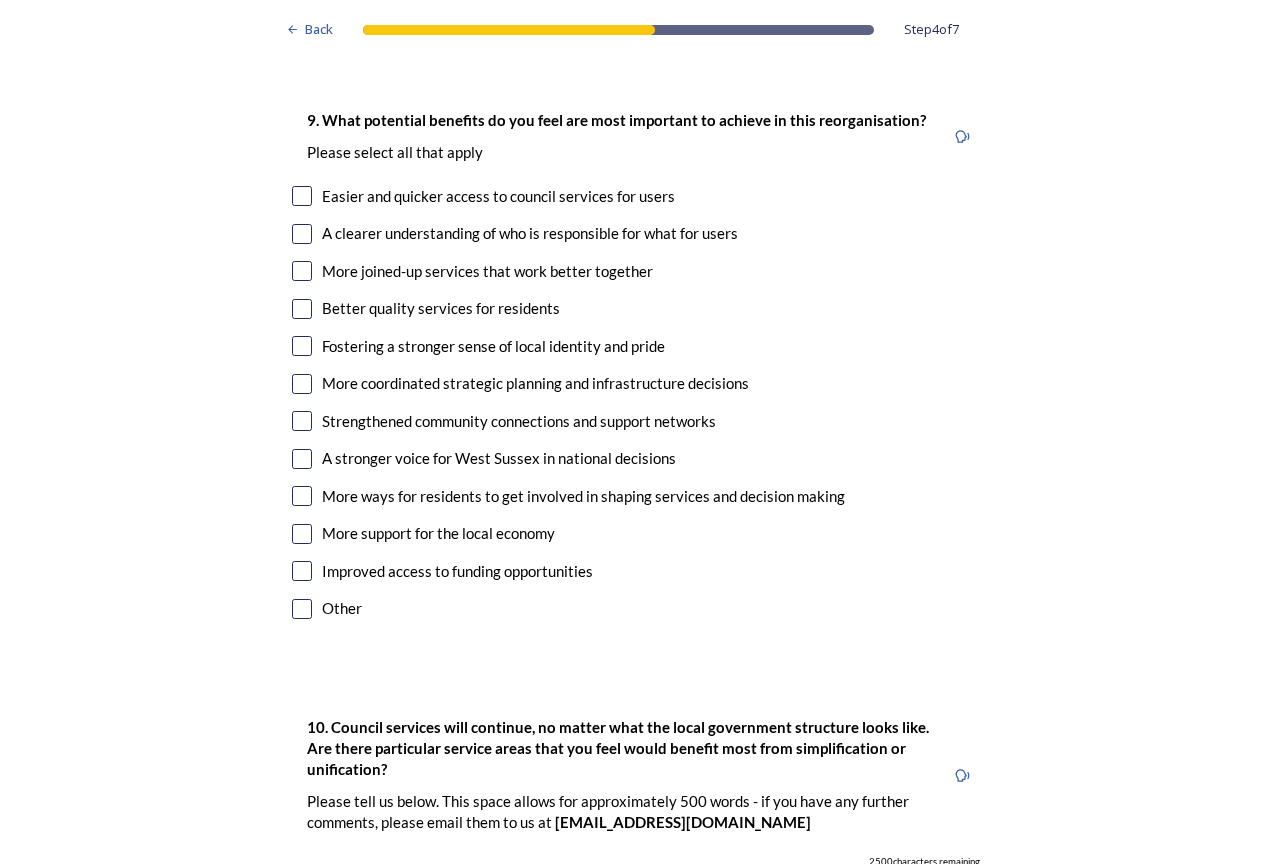 click at bounding box center [302, 609] 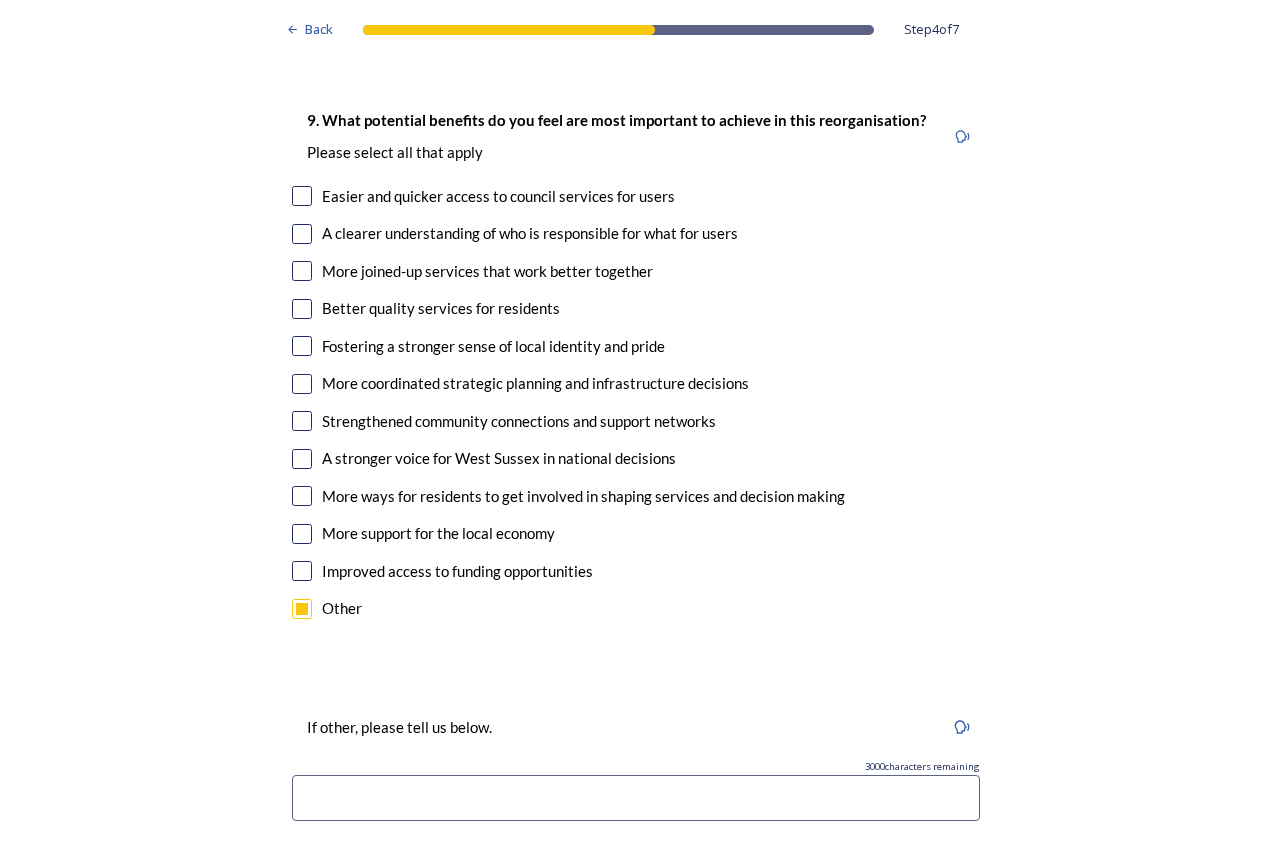 click at bounding box center [302, 609] 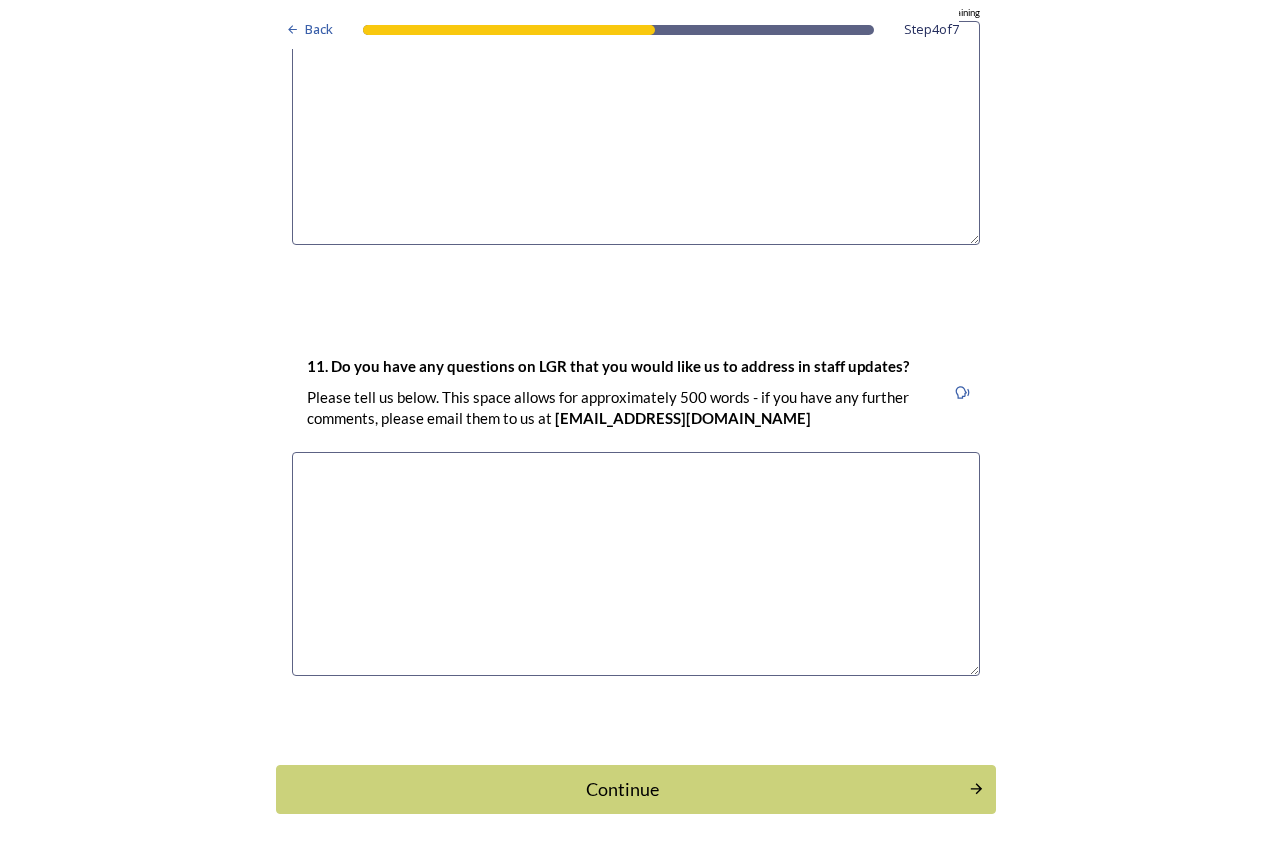 scroll, scrollTop: 5556, scrollLeft: 0, axis: vertical 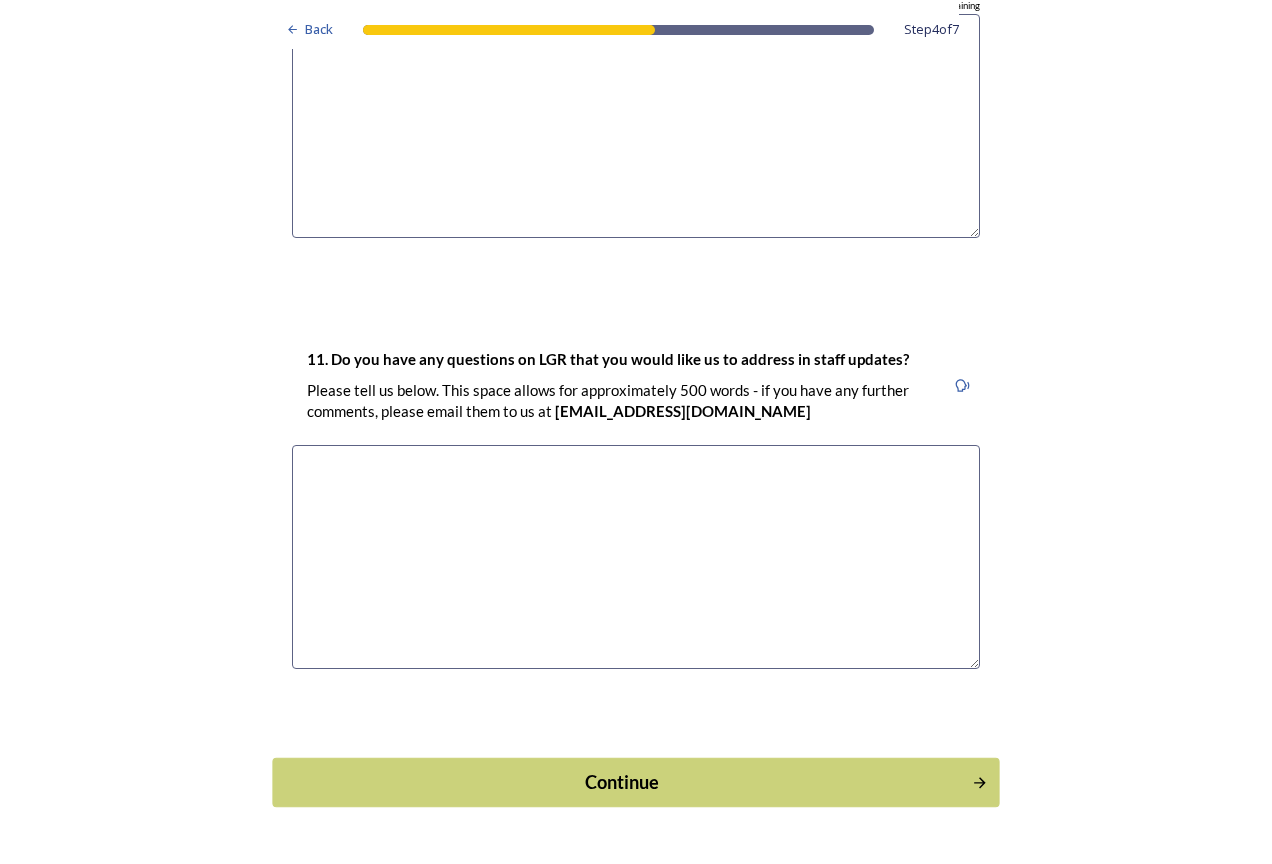 click on "Continue" at bounding box center [622, 782] 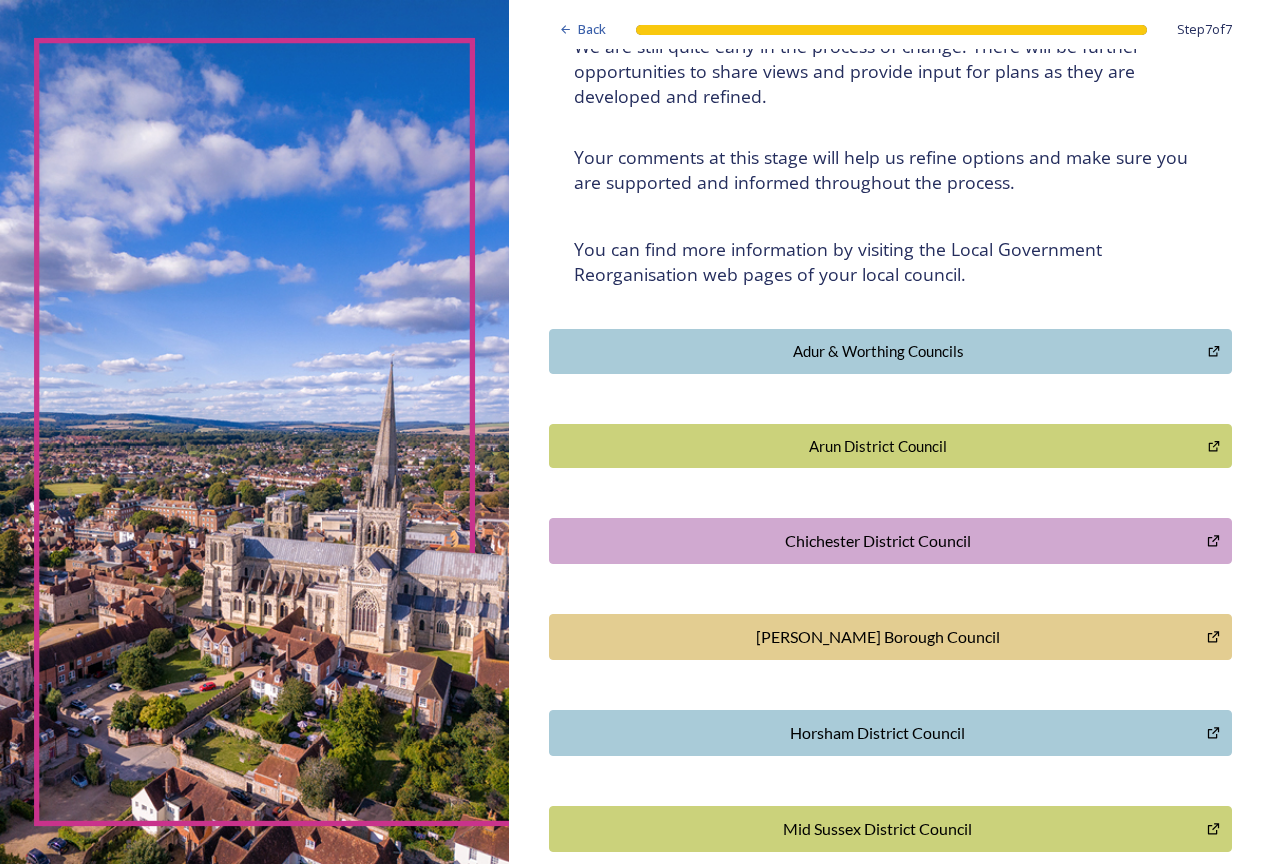 scroll, scrollTop: 0, scrollLeft: 0, axis: both 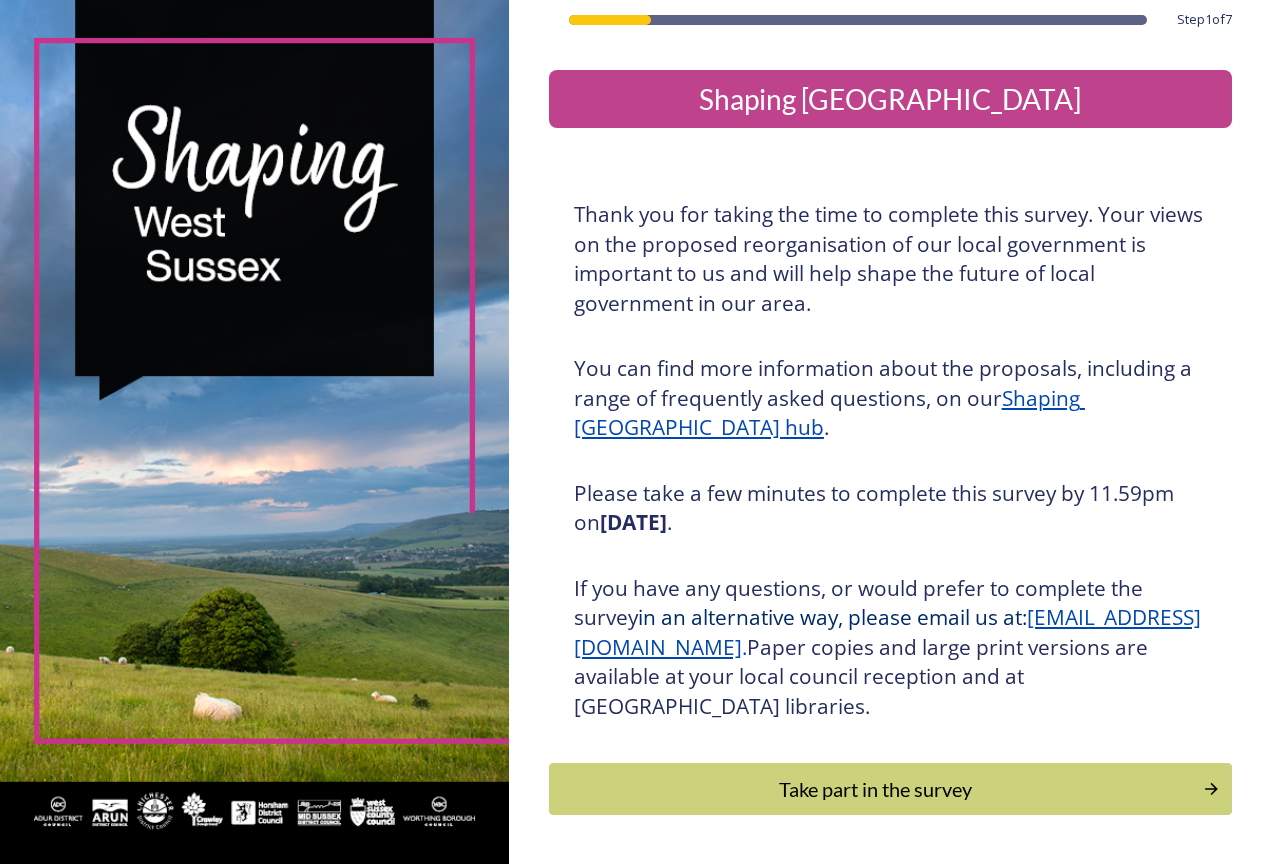 click on "Take part in the survey" at bounding box center (876, 789) 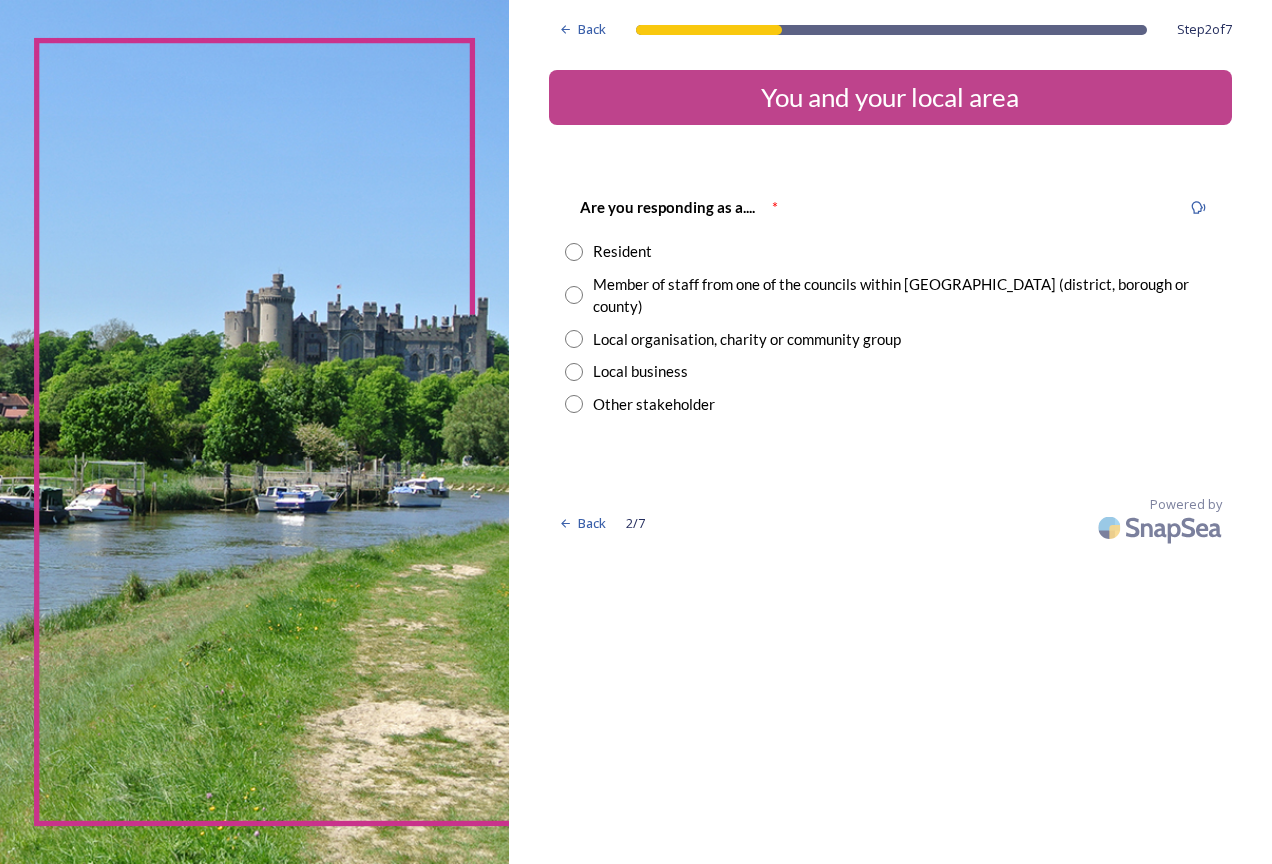 click at bounding box center (574, 339) 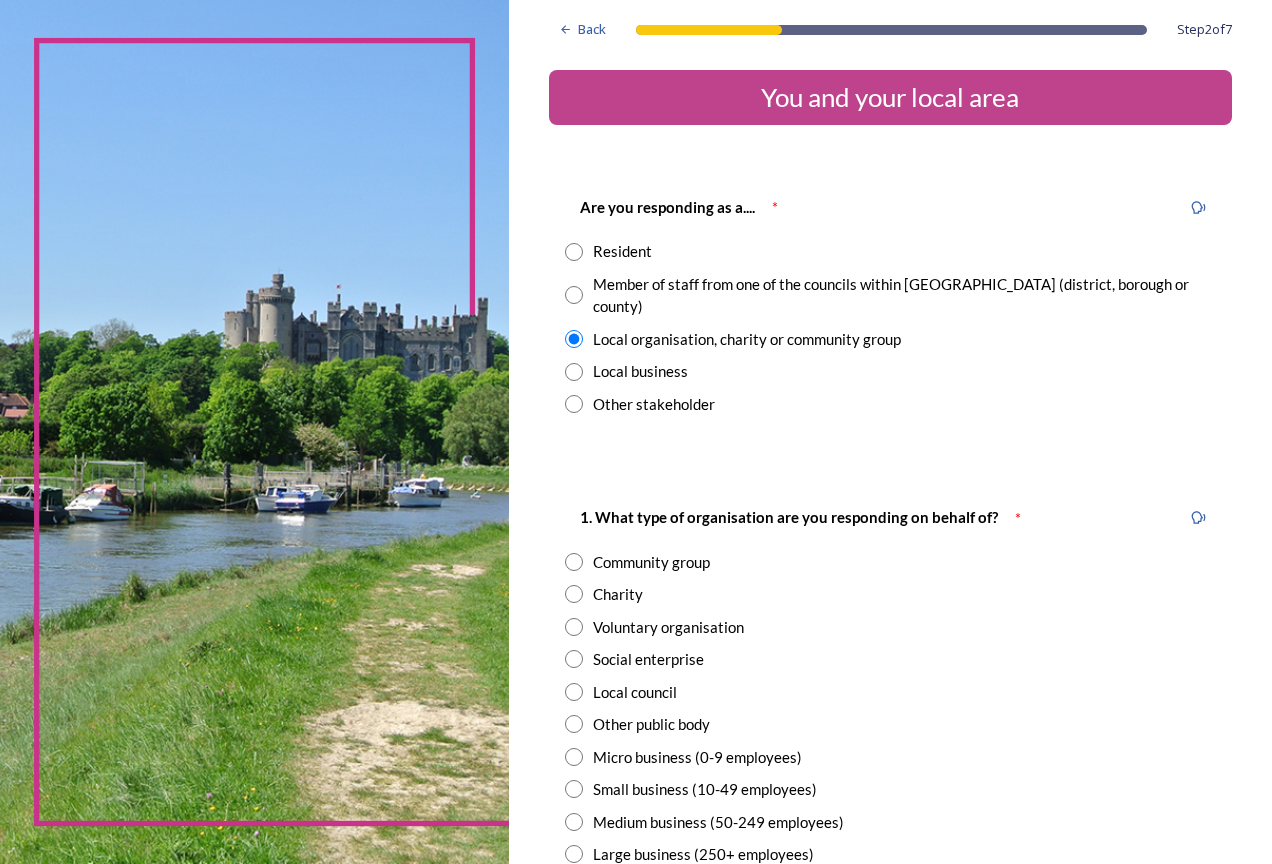 click at bounding box center (574, 372) 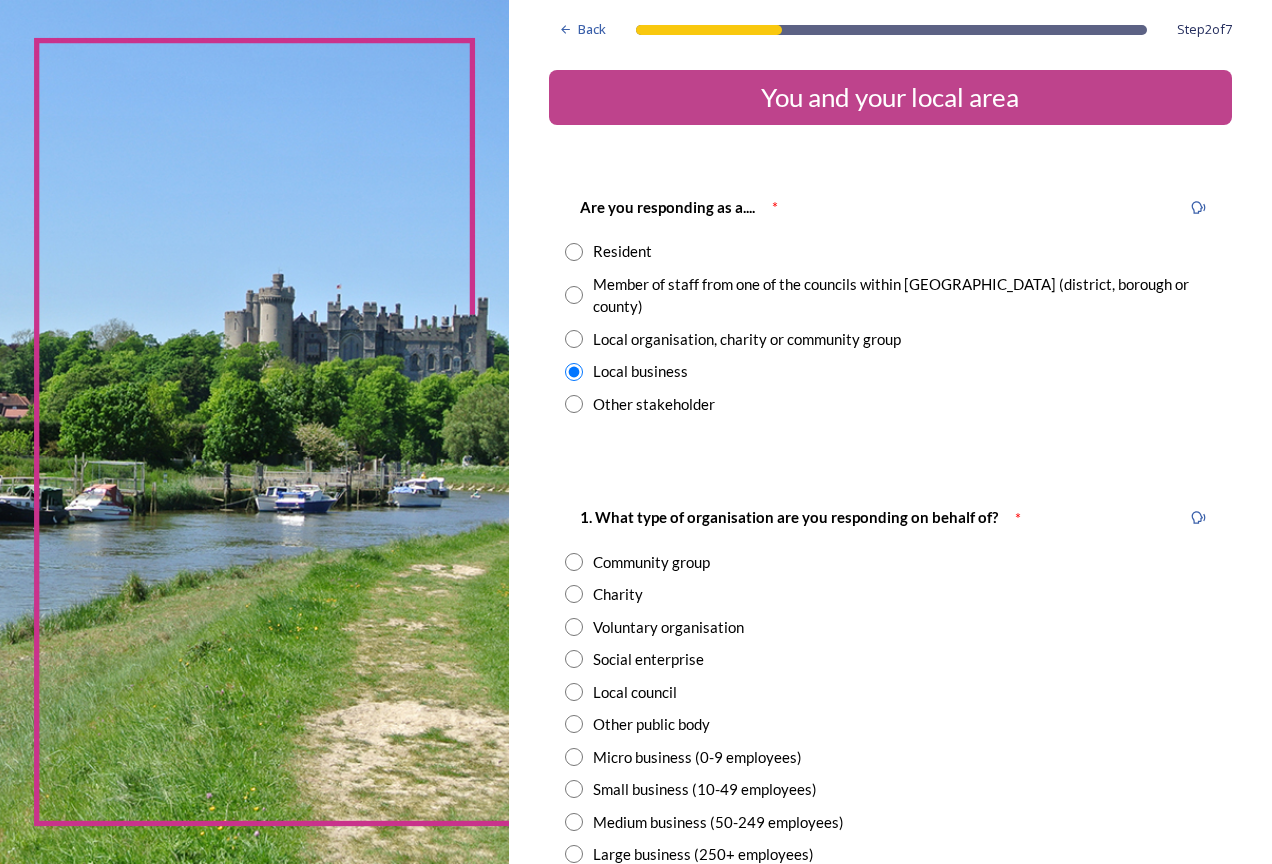 click at bounding box center (574, 404) 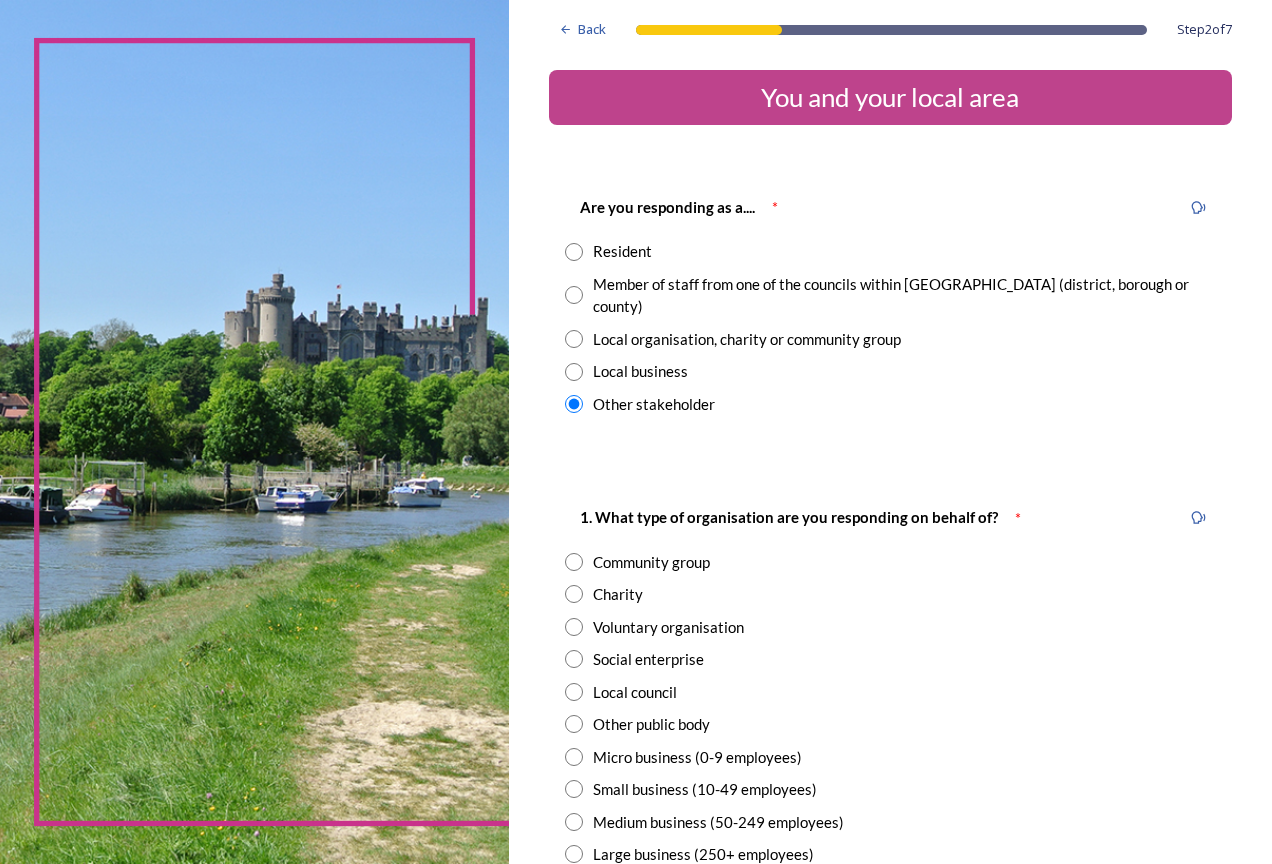 click at bounding box center [574, 339] 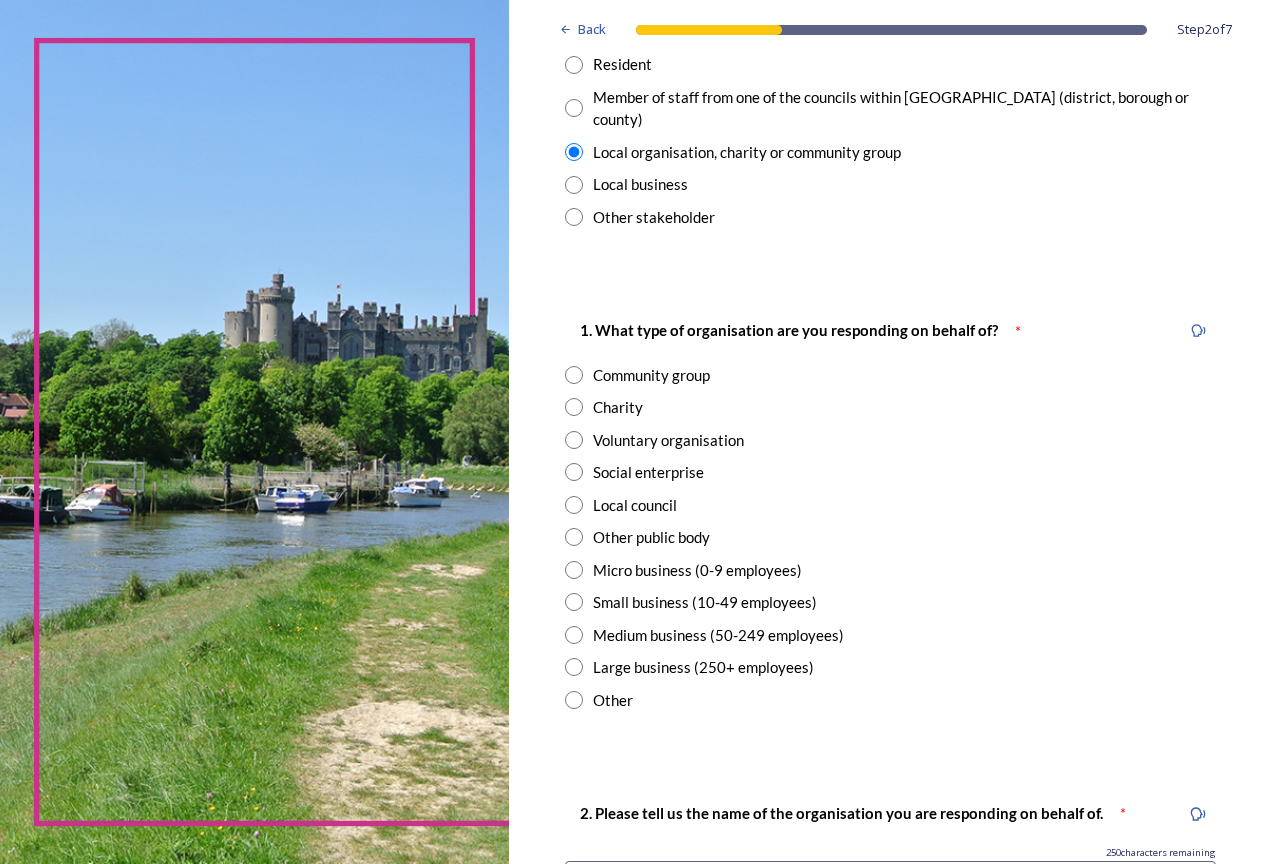scroll, scrollTop: 200, scrollLeft: 0, axis: vertical 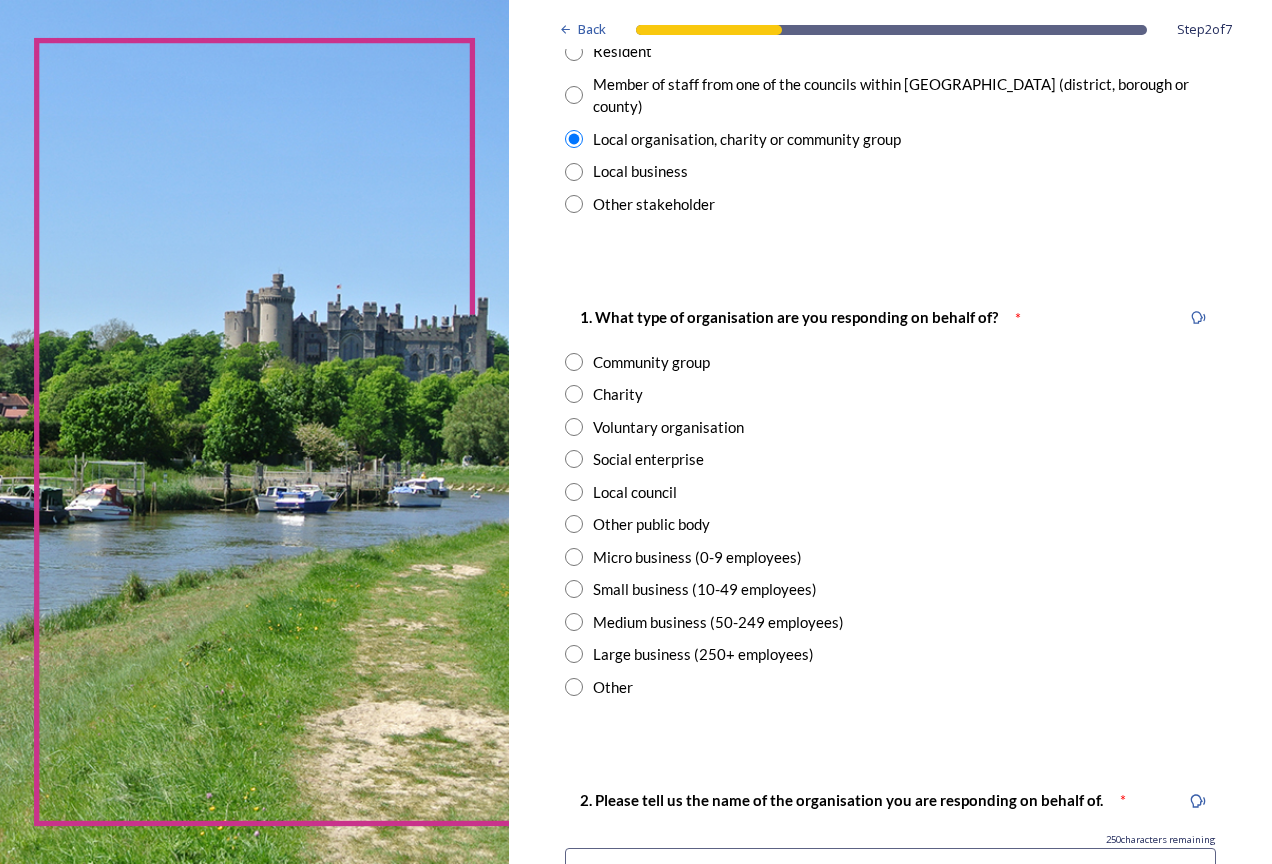 click at bounding box center [574, 687] 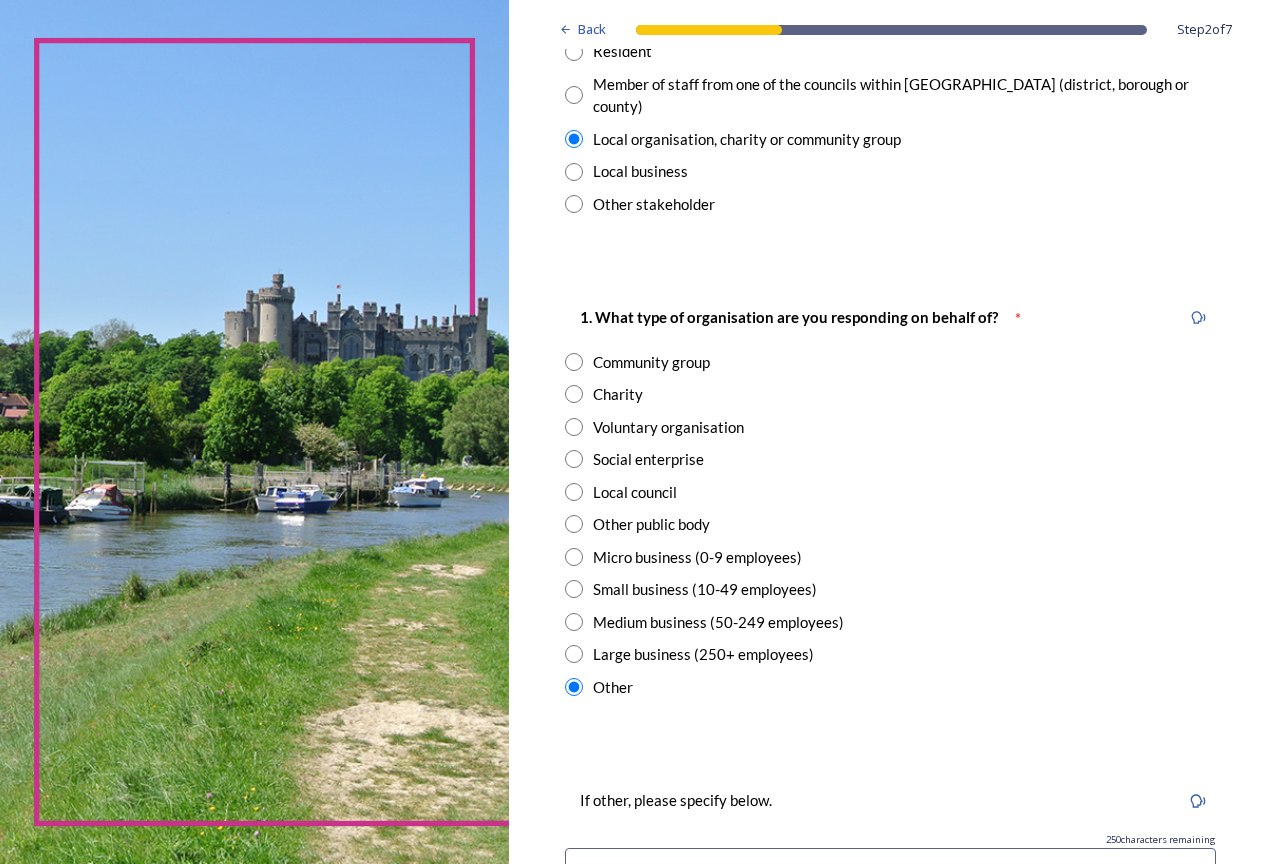 click at bounding box center [574, 687] 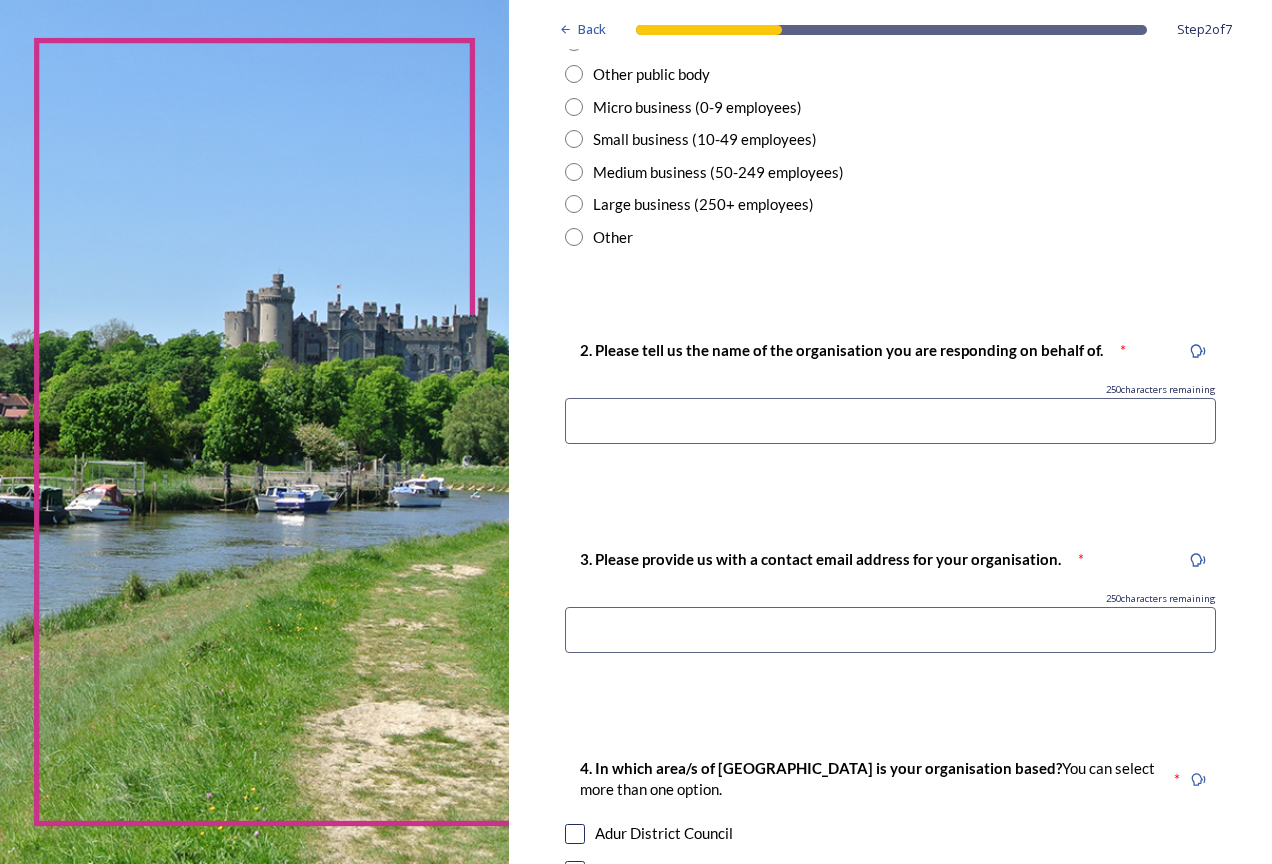 scroll, scrollTop: 0, scrollLeft: 0, axis: both 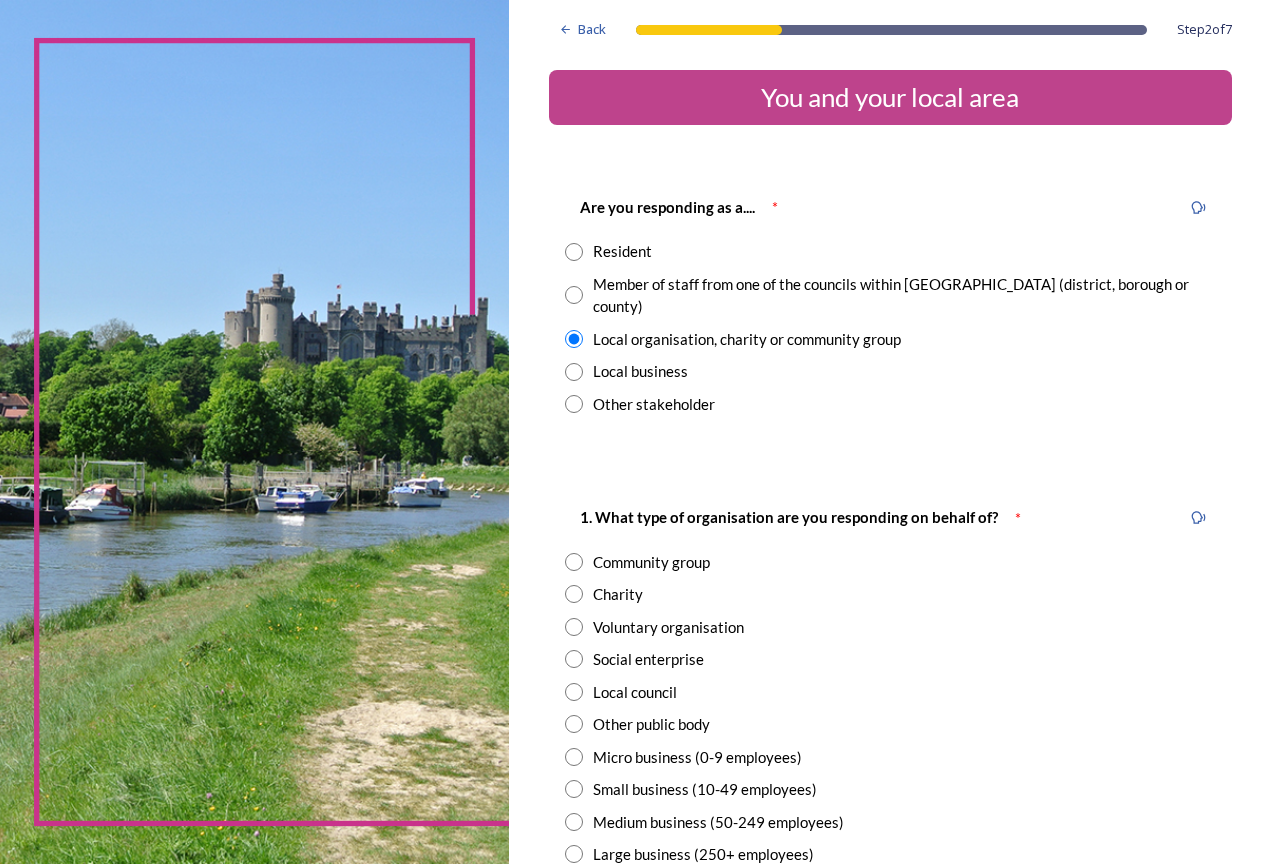 click at bounding box center [574, 372] 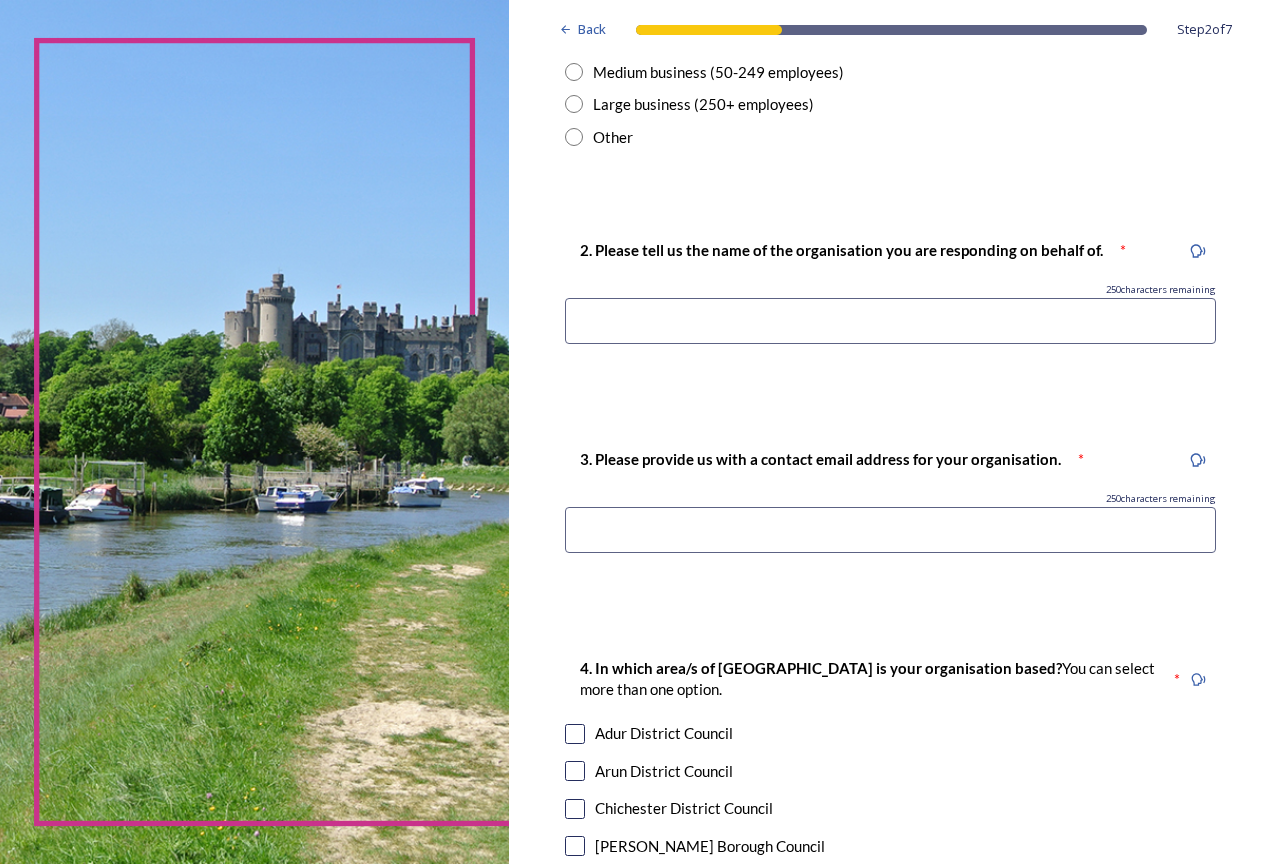 scroll, scrollTop: 0, scrollLeft: 0, axis: both 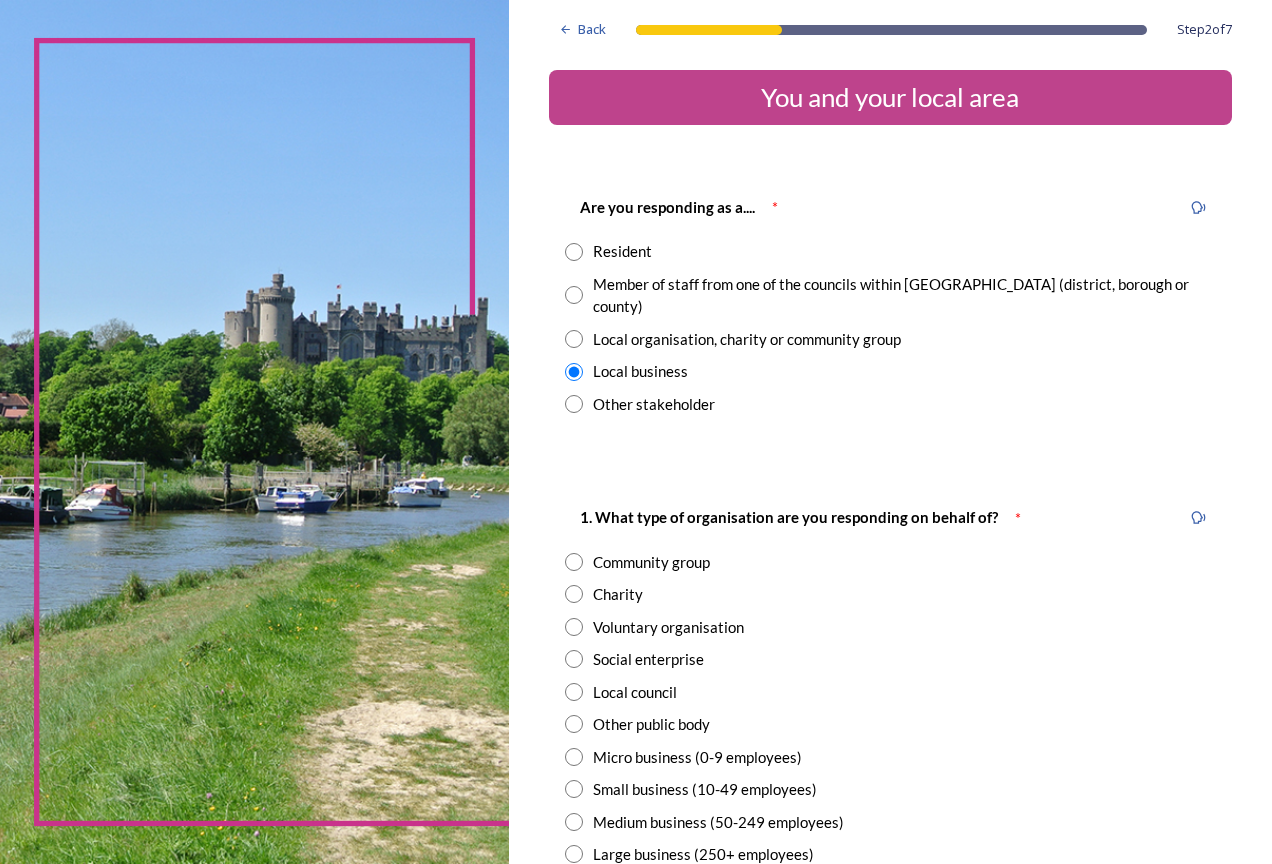 click at bounding box center (574, 404) 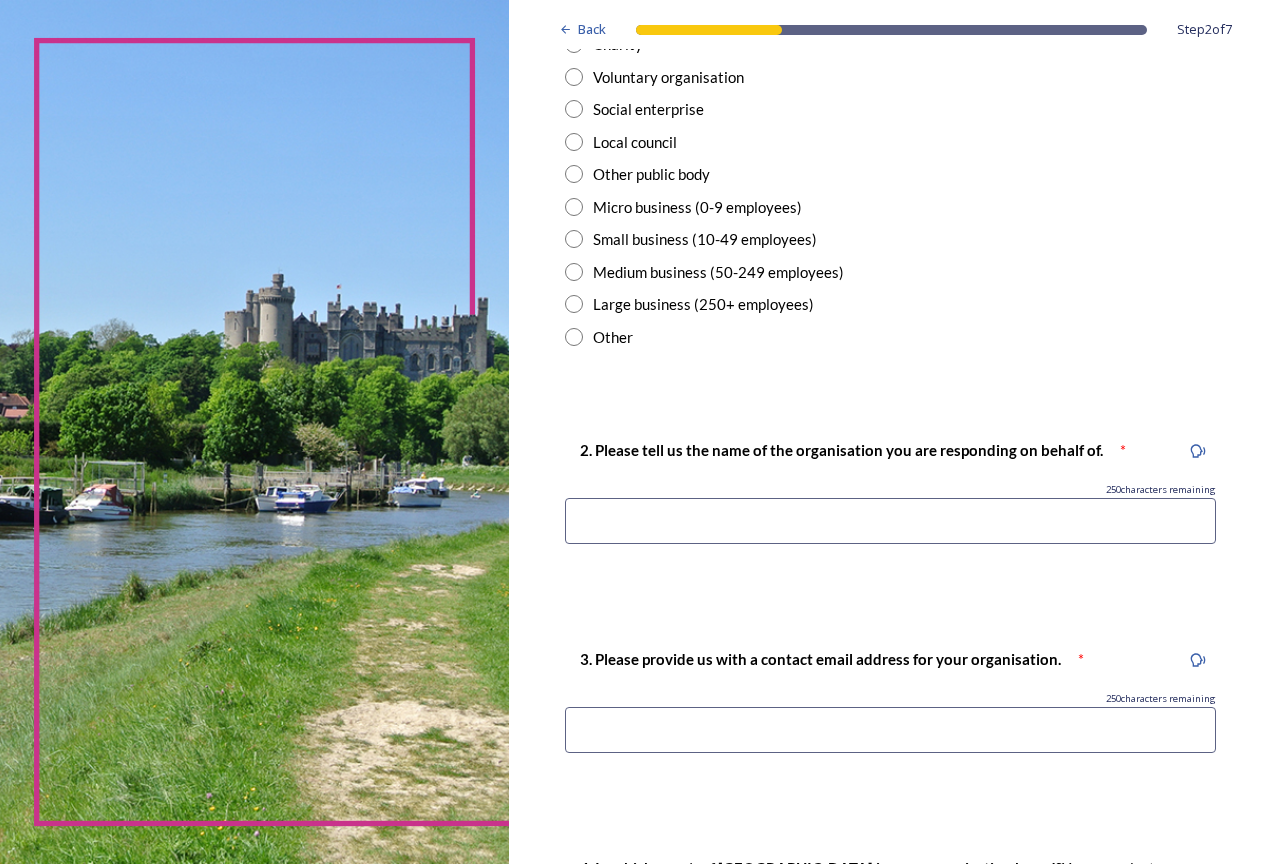 scroll, scrollTop: 0, scrollLeft: 0, axis: both 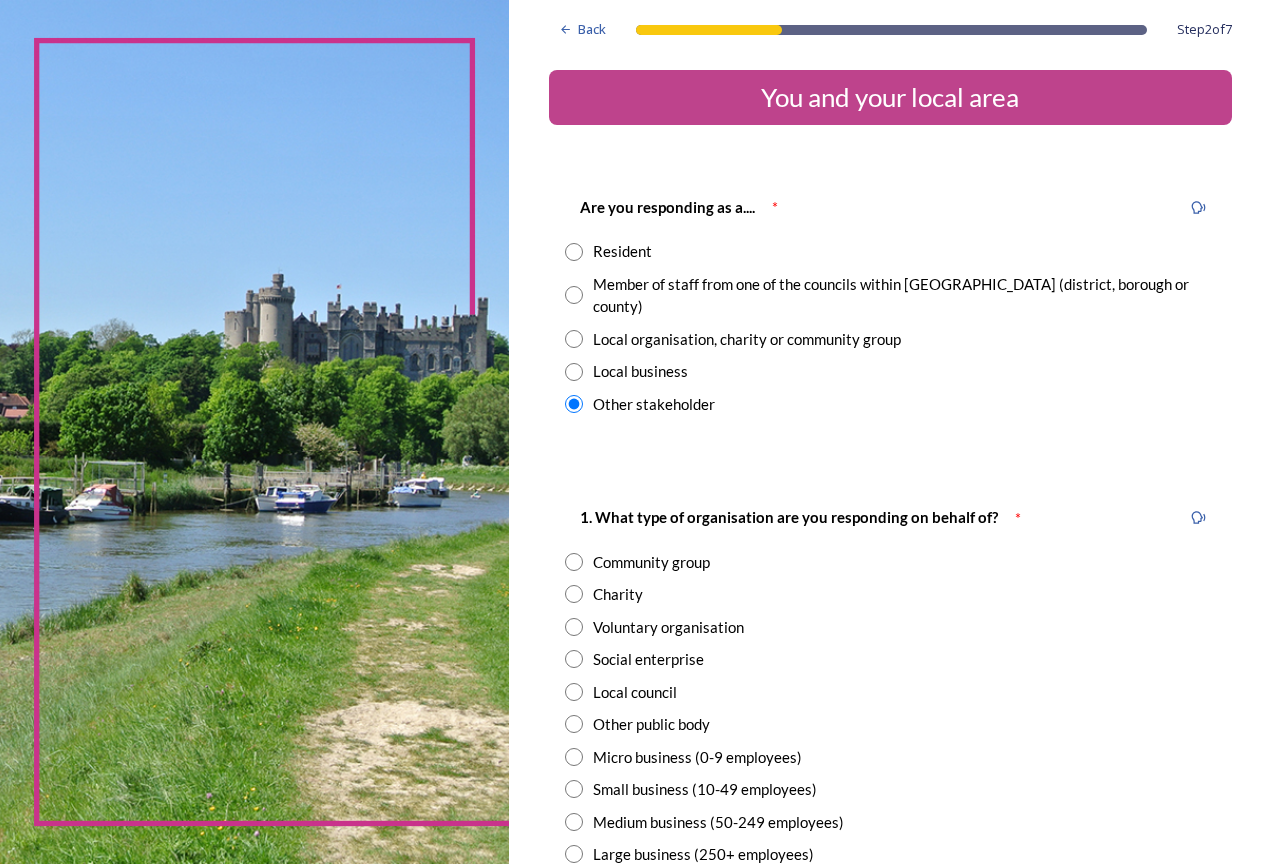 click at bounding box center [574, 594] 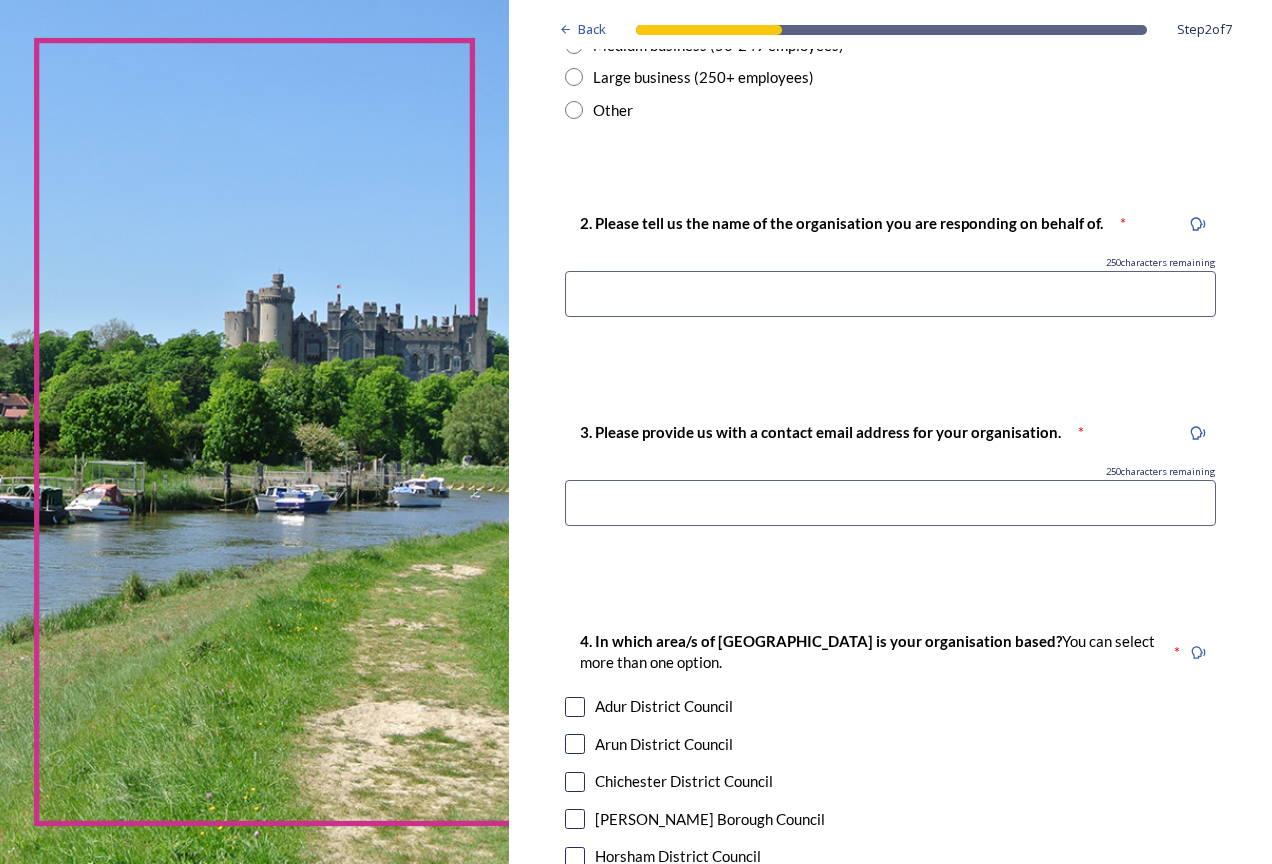 scroll, scrollTop: 800, scrollLeft: 0, axis: vertical 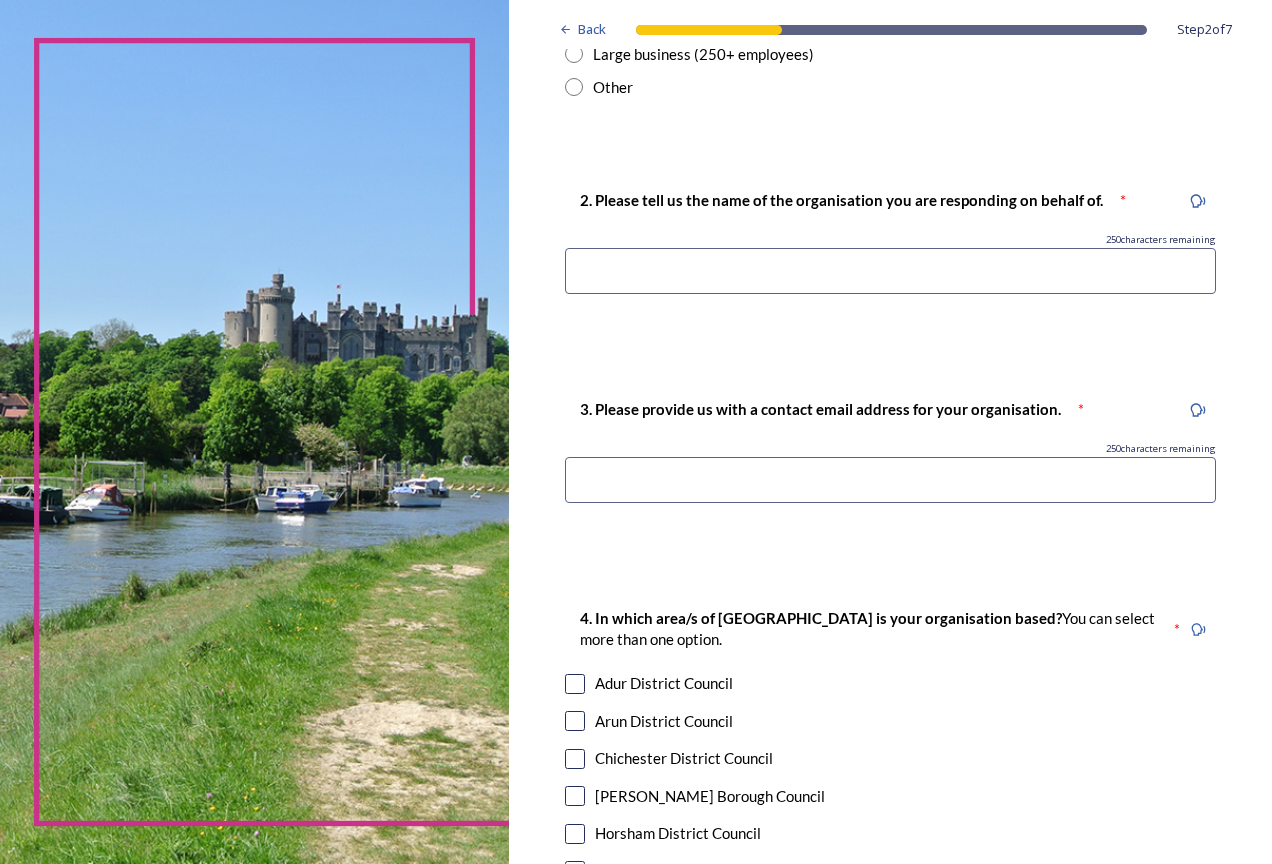 click at bounding box center [890, 271] 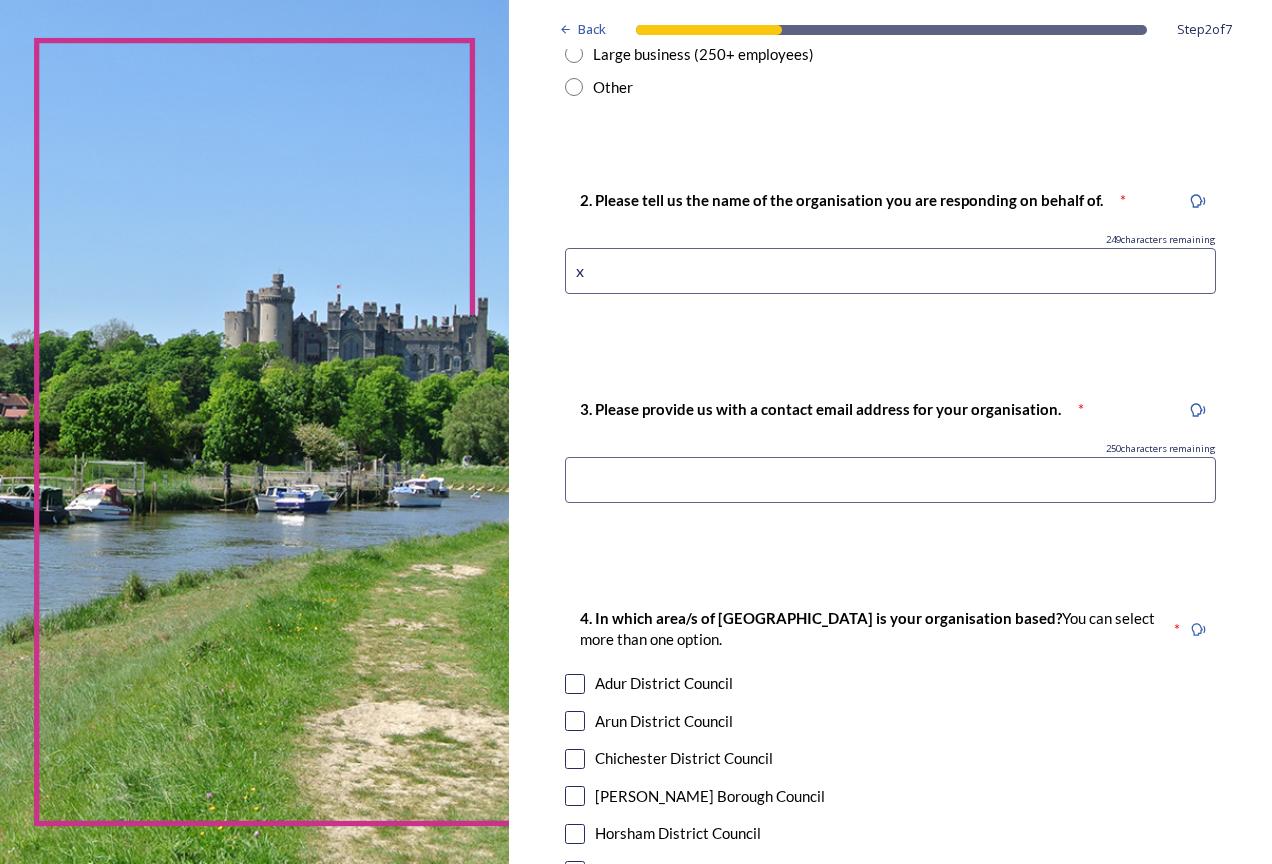 scroll, scrollTop: 200, scrollLeft: 0, axis: vertical 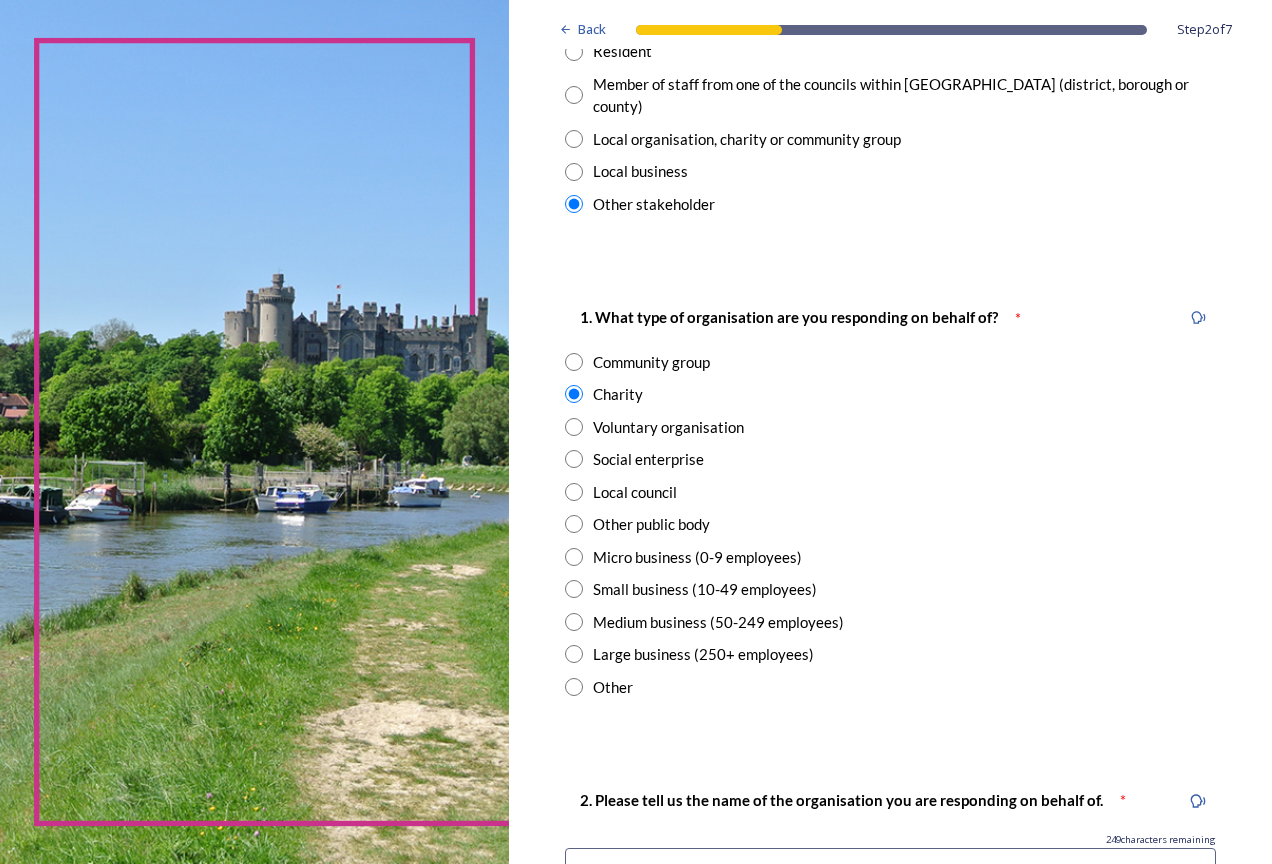 type on "x" 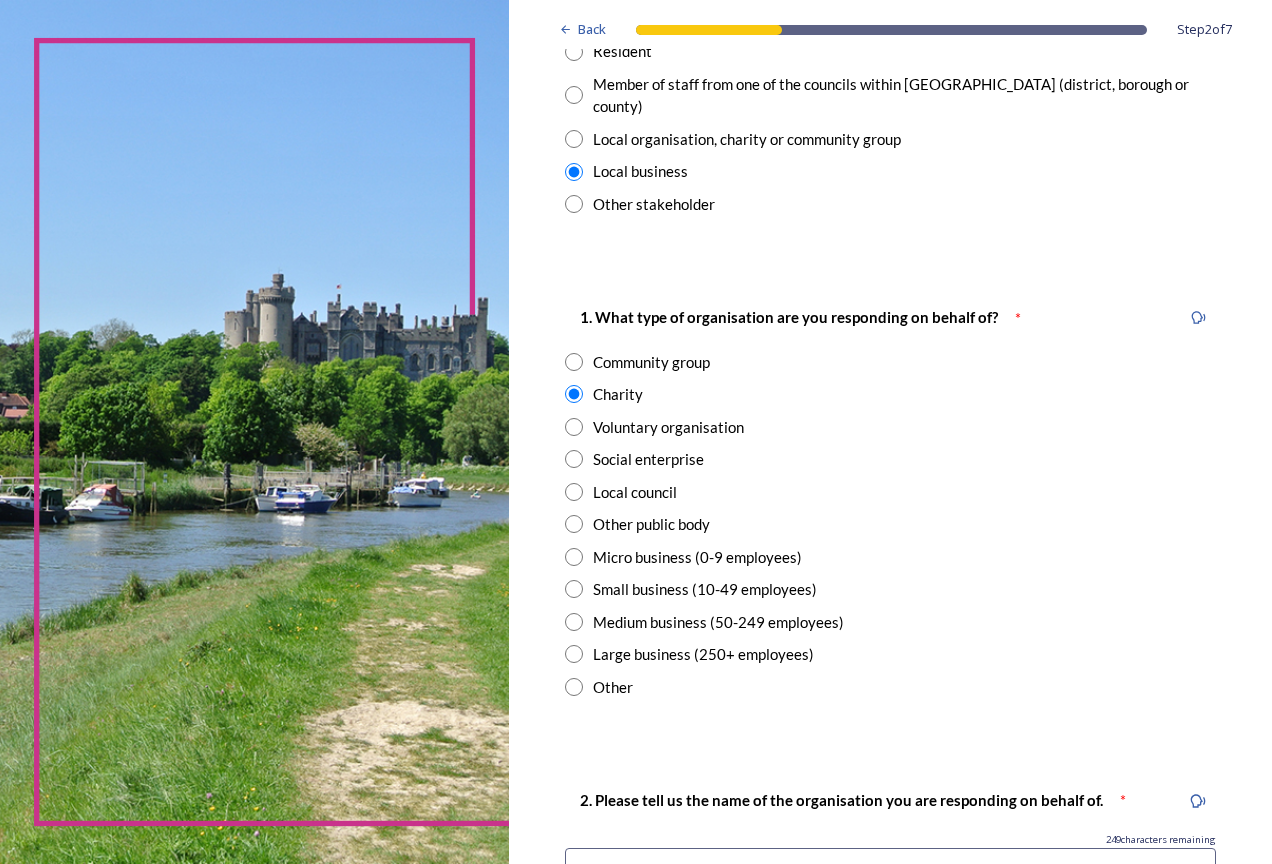 click at bounding box center (574, 139) 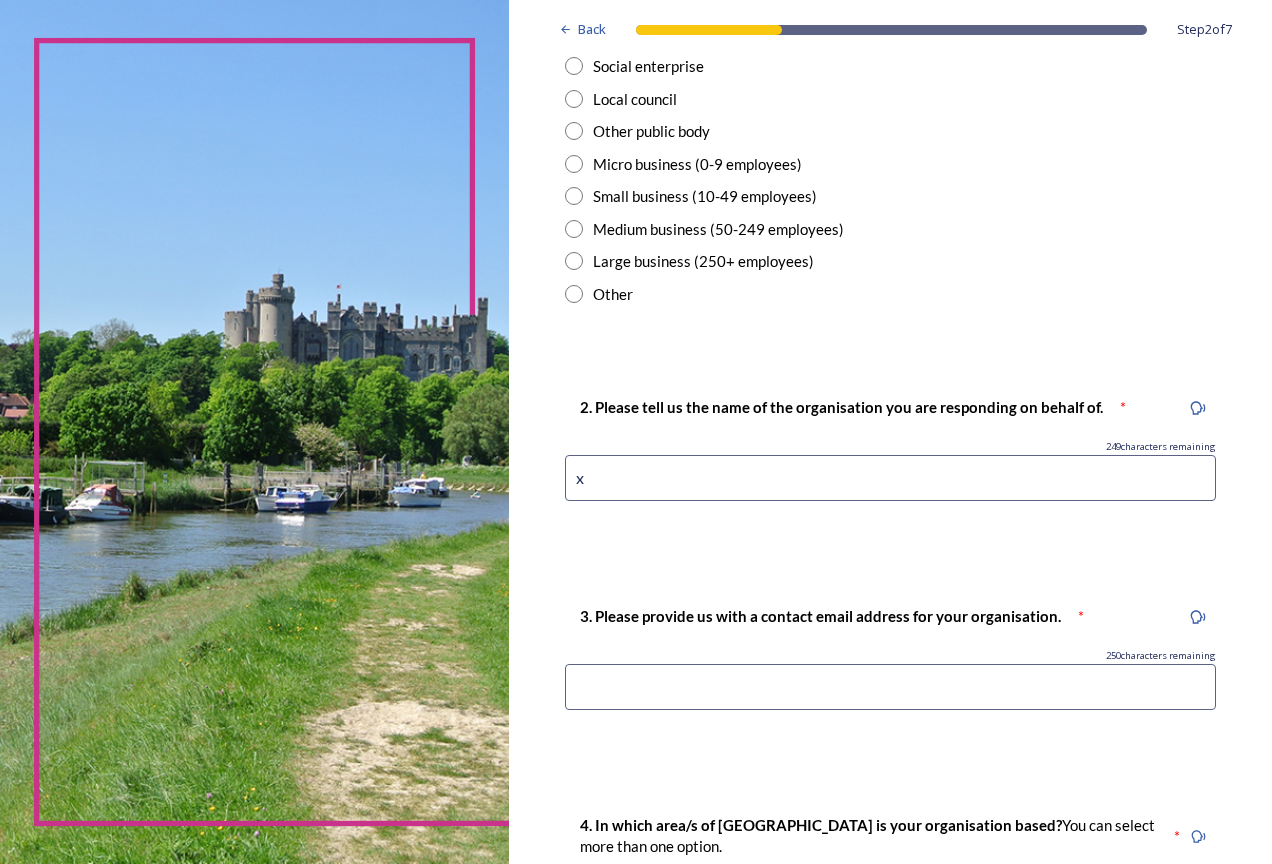 scroll, scrollTop: 600, scrollLeft: 0, axis: vertical 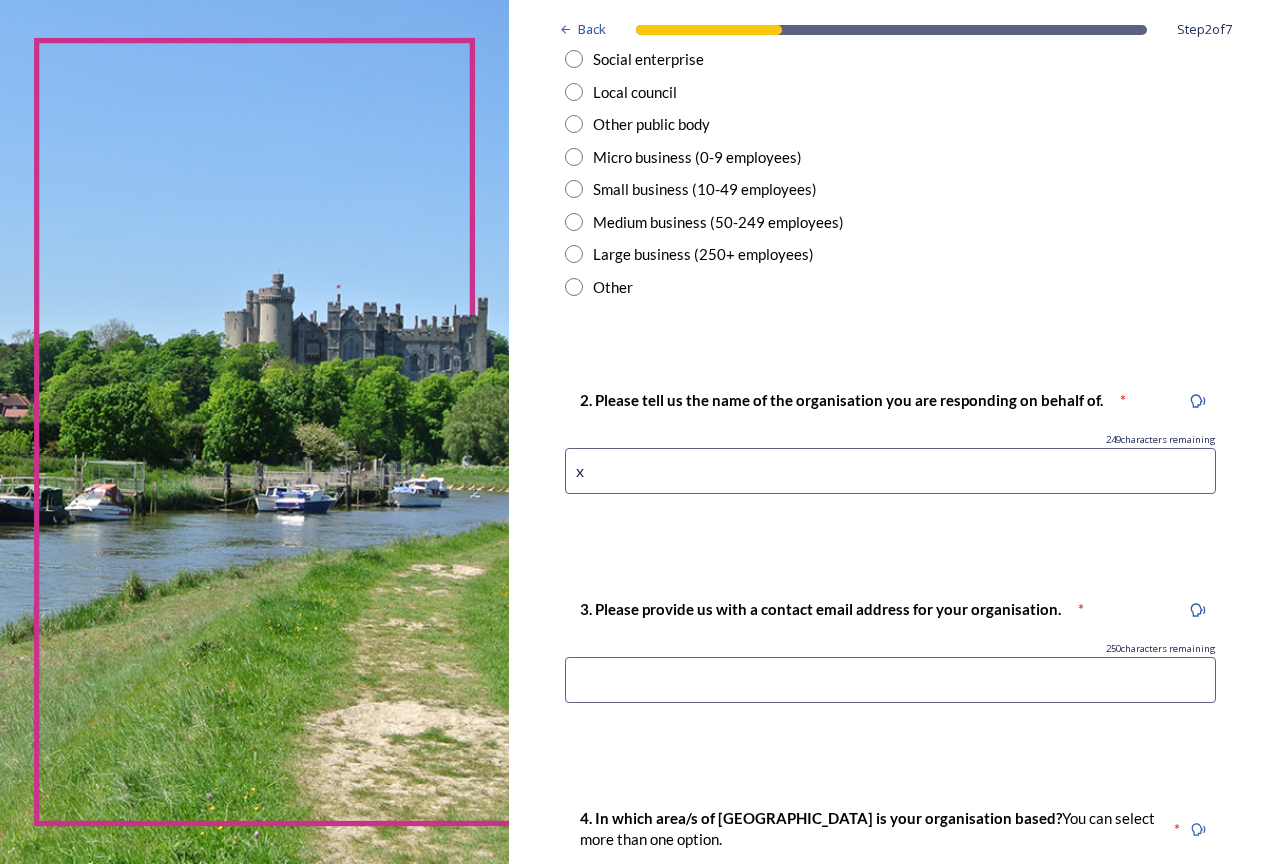 click at bounding box center (890, 680) 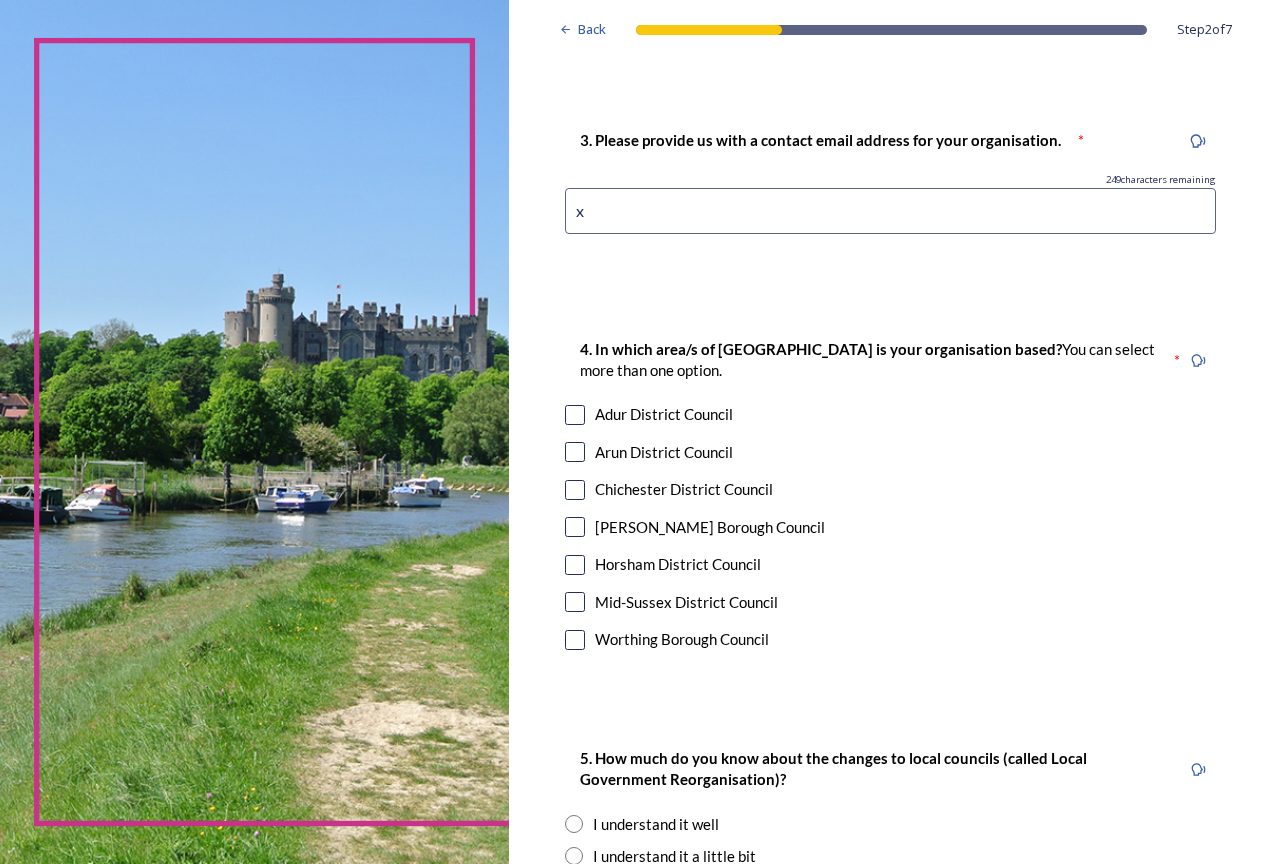scroll, scrollTop: 1100, scrollLeft: 0, axis: vertical 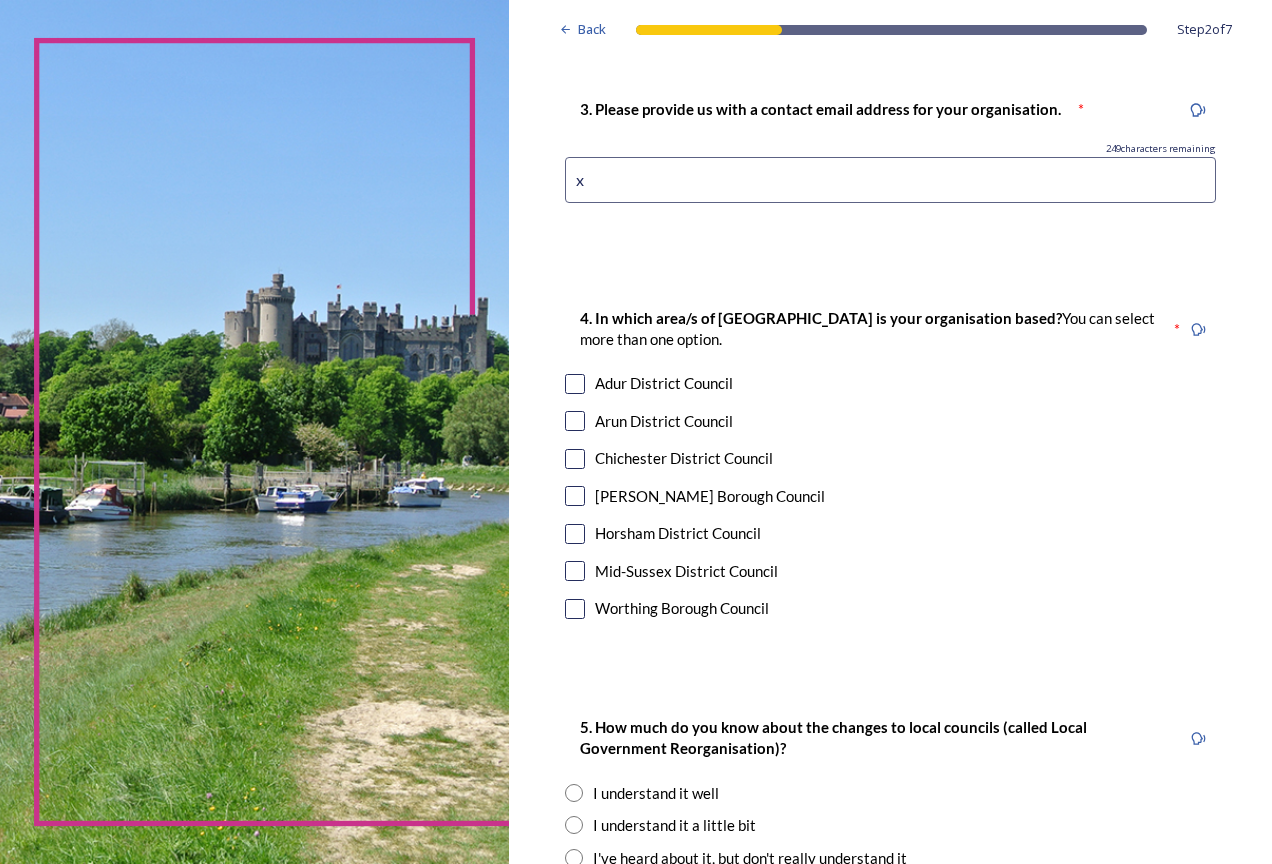 type on "x" 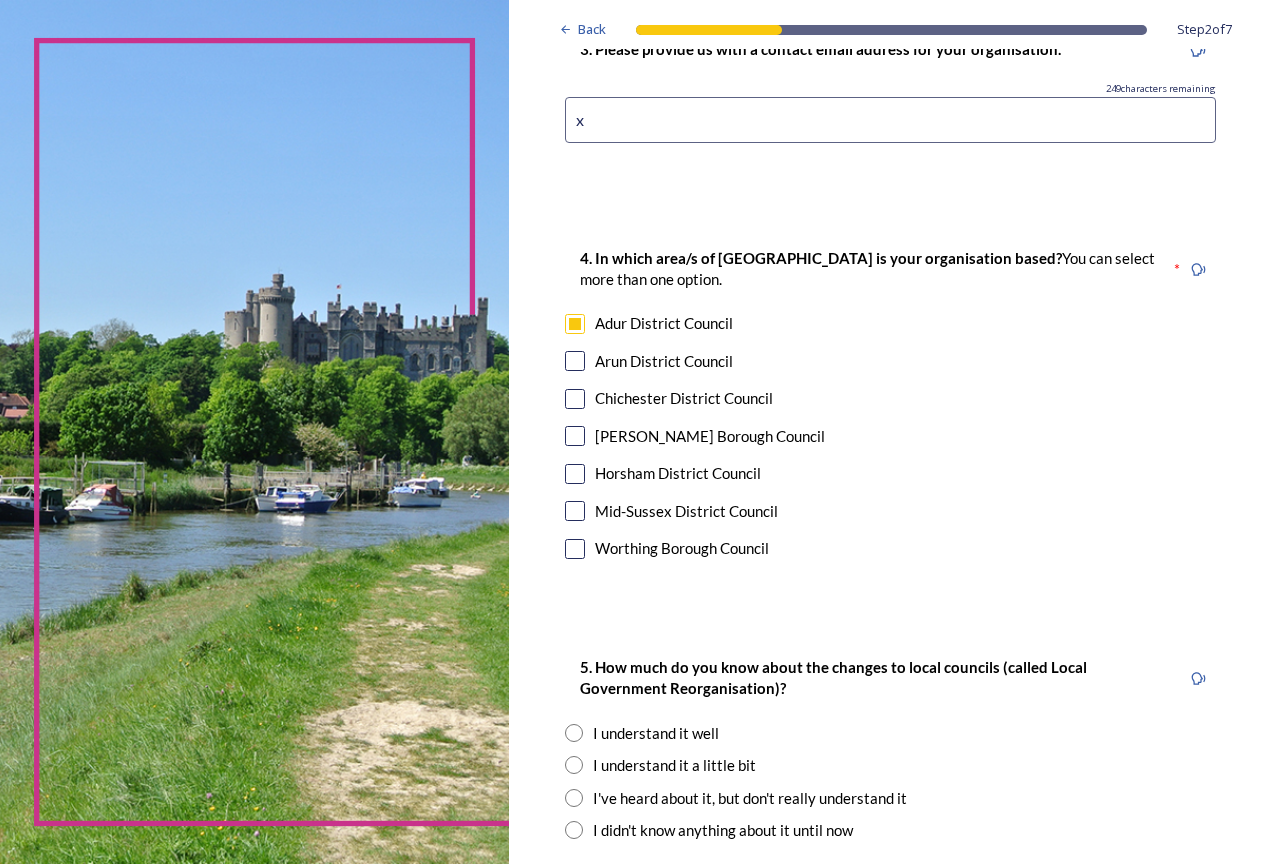 scroll, scrollTop: 1350, scrollLeft: 0, axis: vertical 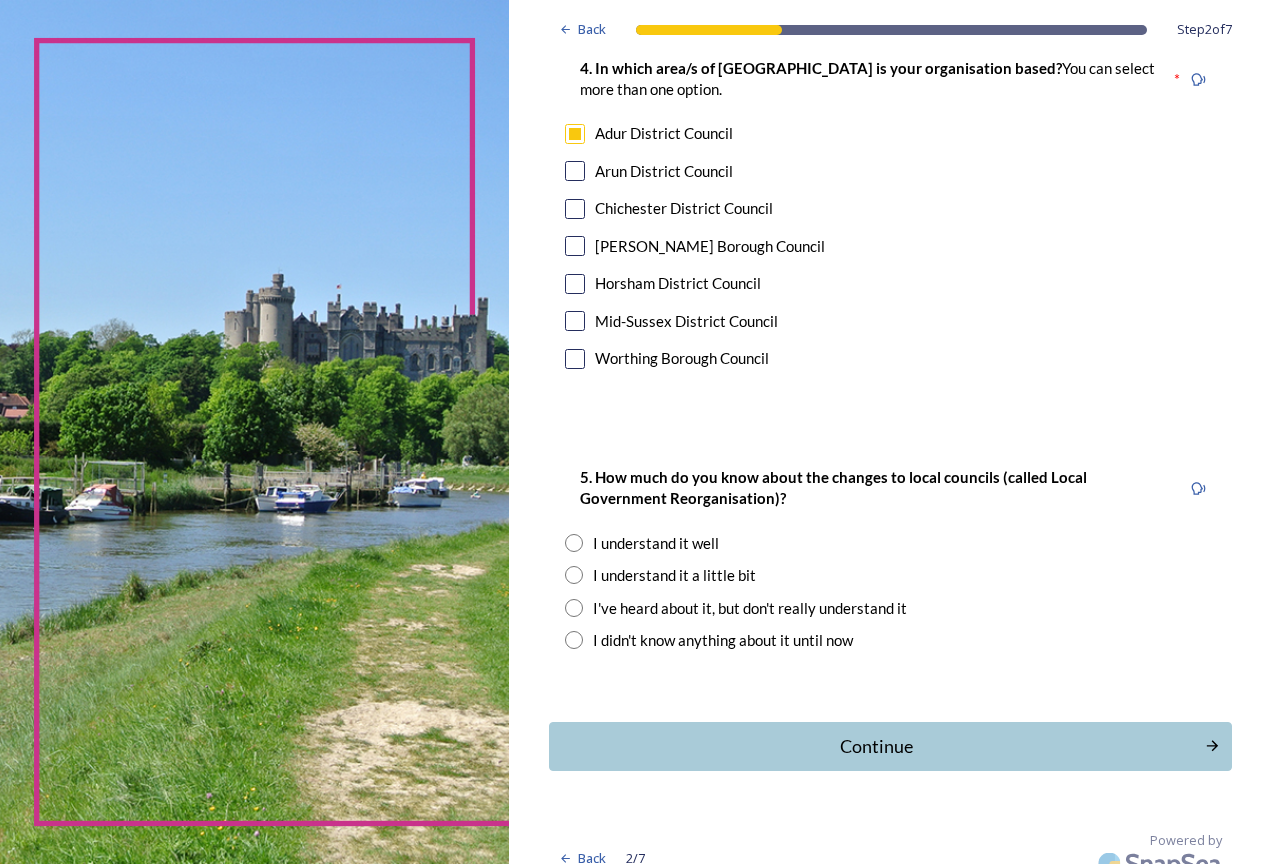 click at bounding box center [574, 543] 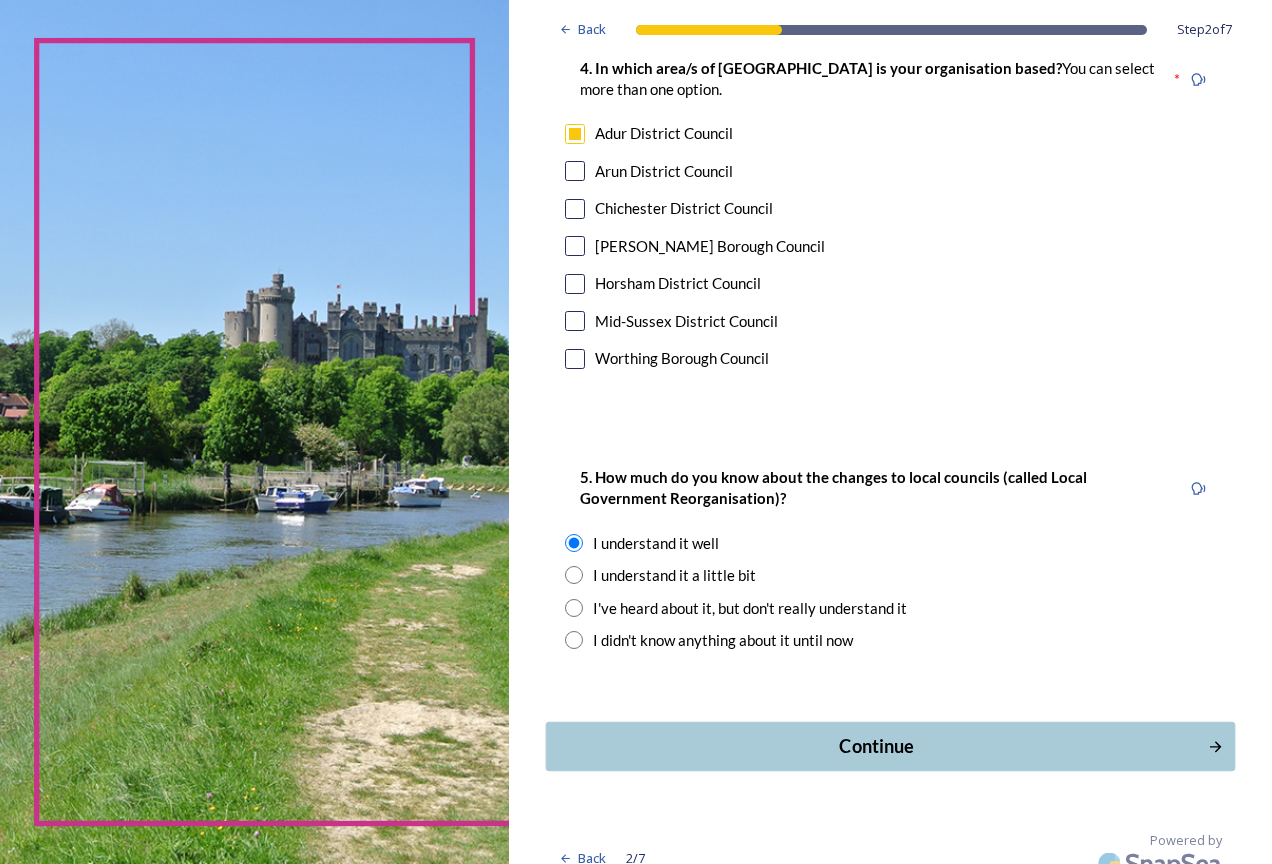 click on "Continue" at bounding box center [876, 745] 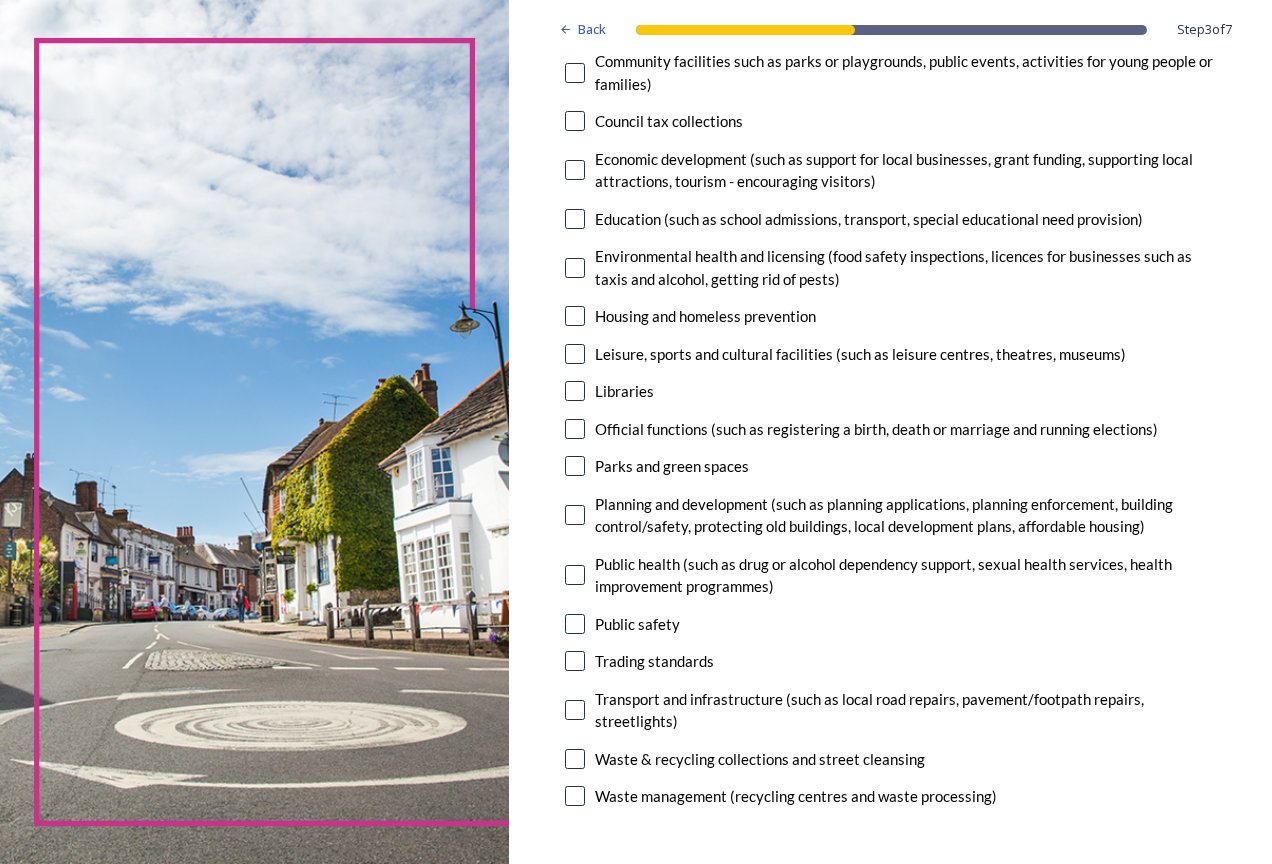 scroll, scrollTop: 400, scrollLeft: 0, axis: vertical 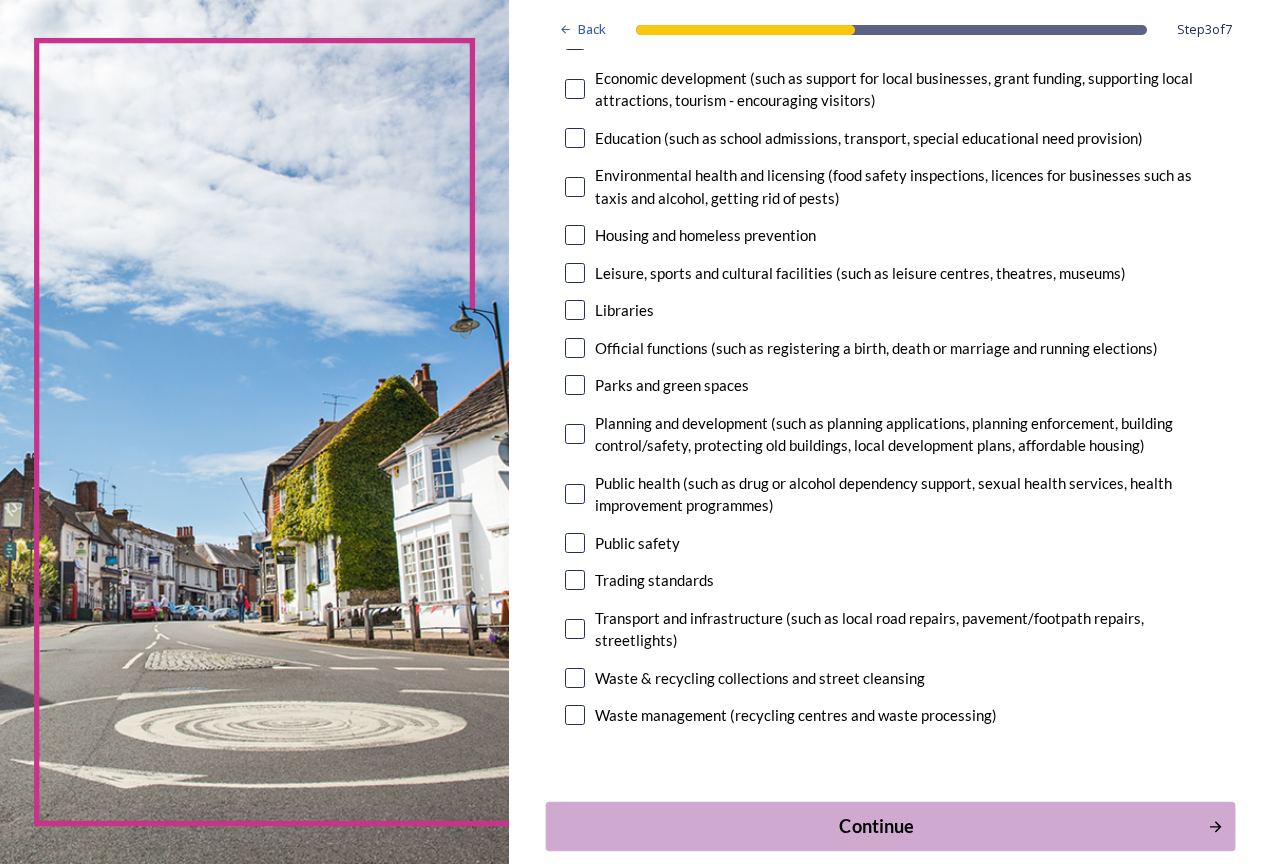 click on "Continue" at bounding box center [876, 825] 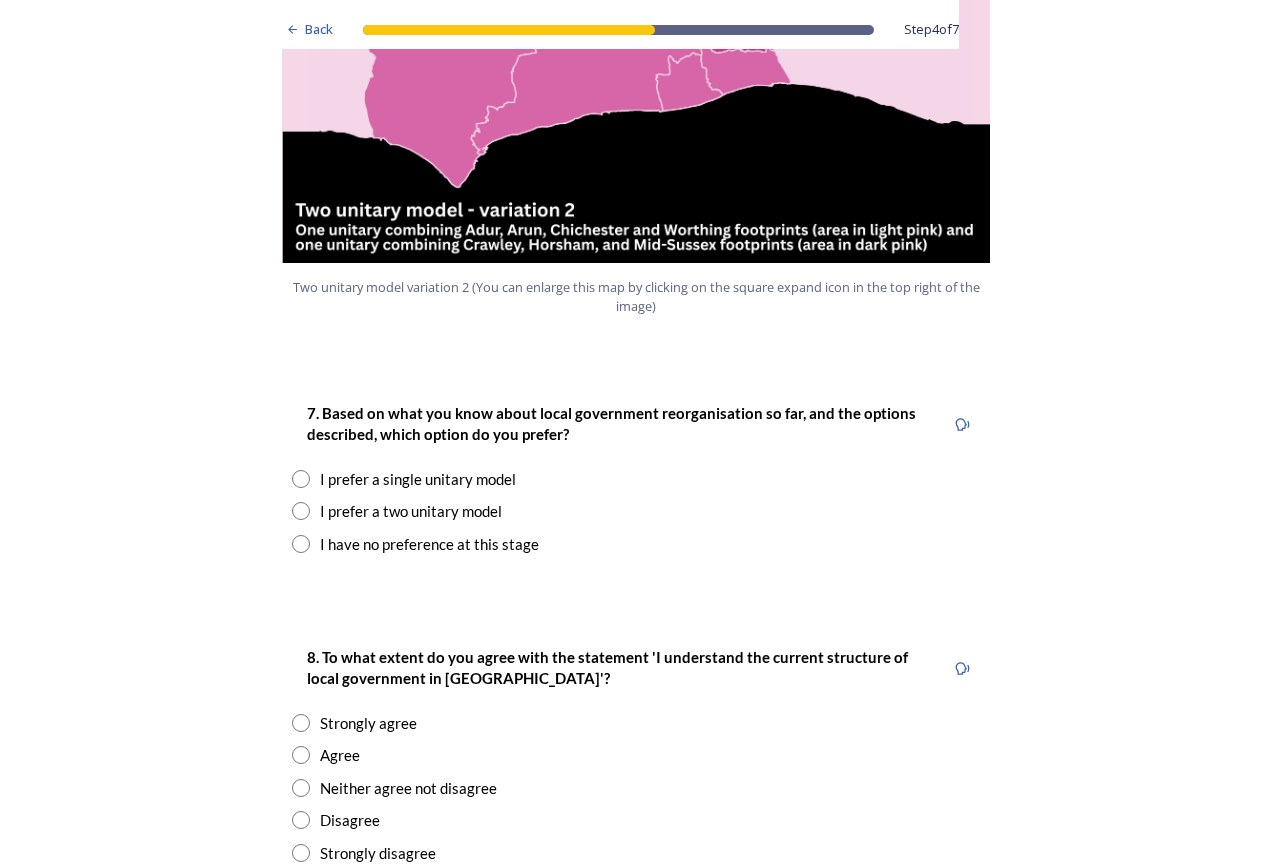 scroll, scrollTop: 2400, scrollLeft: 0, axis: vertical 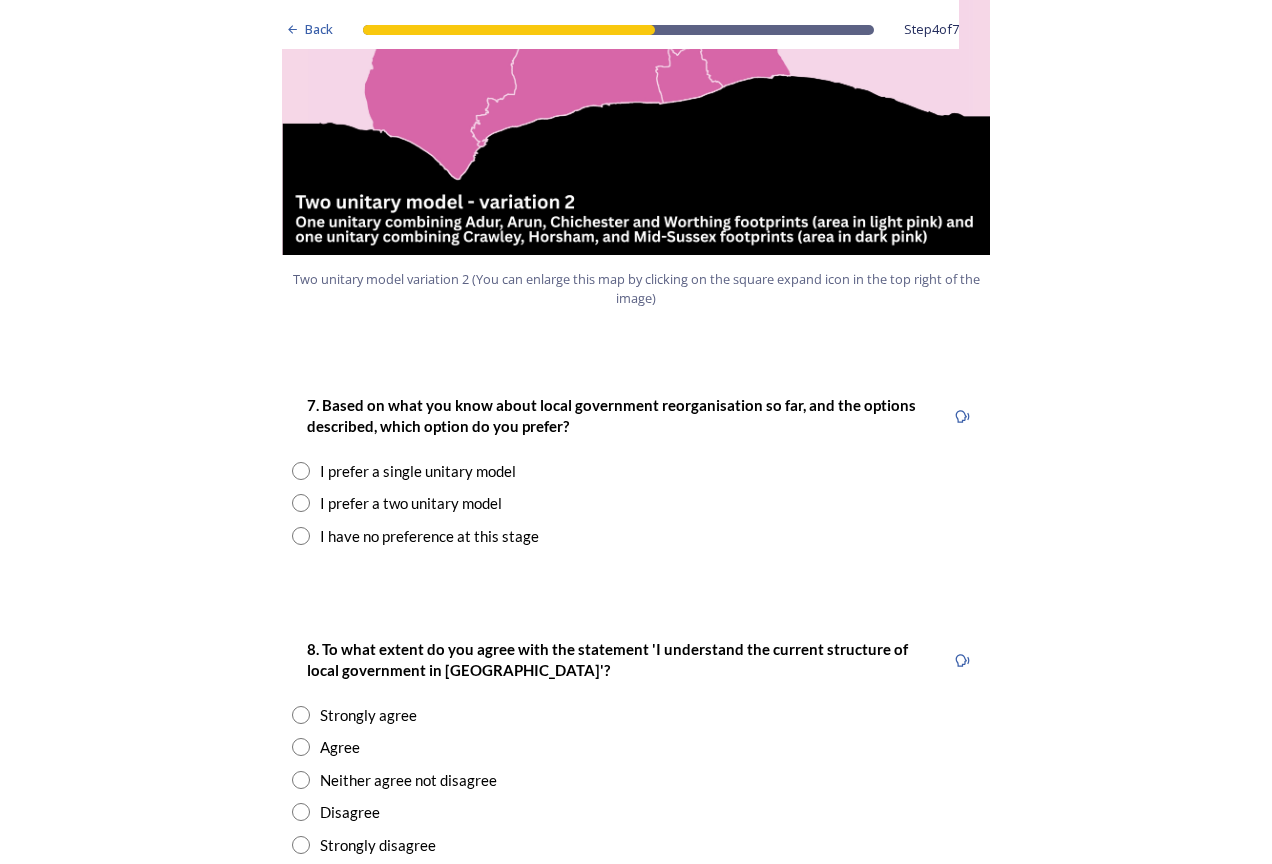 click at bounding box center [301, 471] 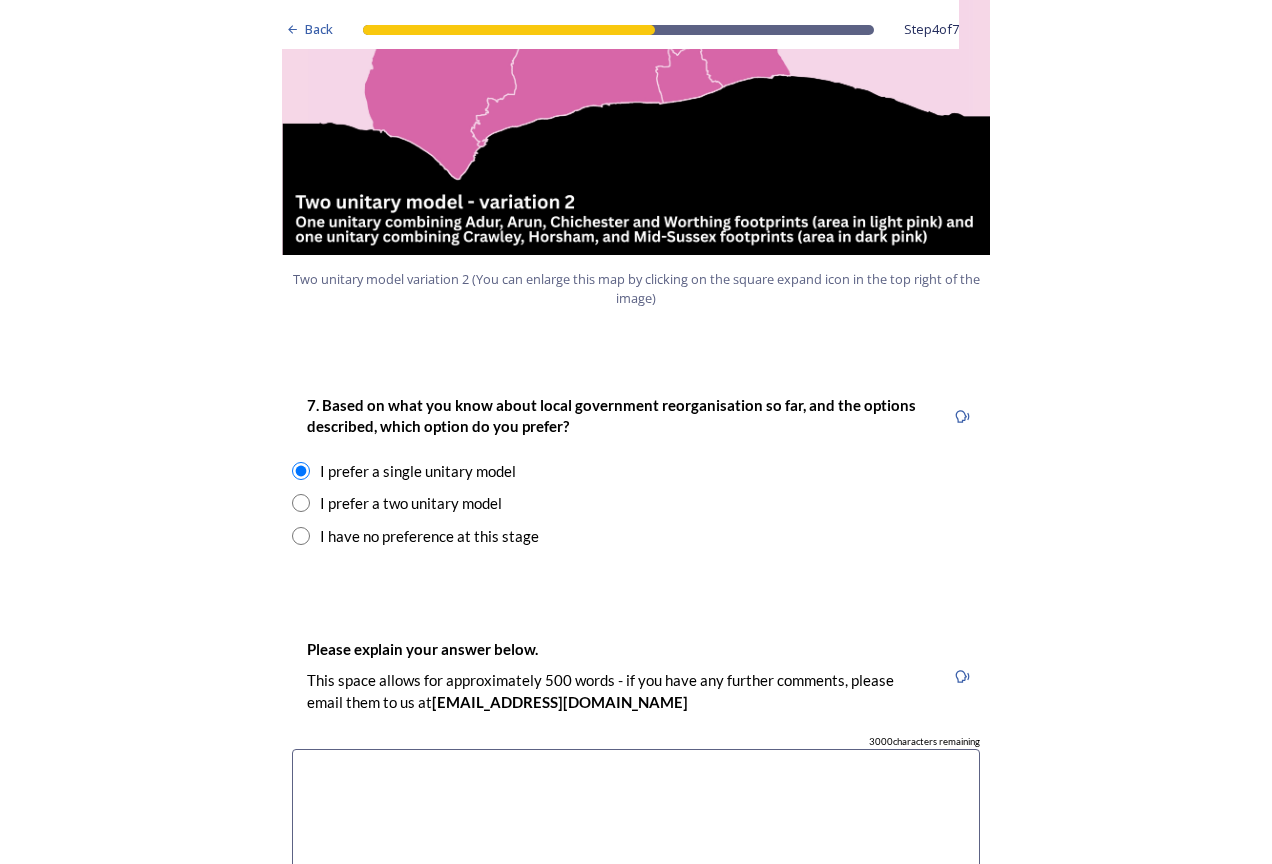 click at bounding box center [301, 503] 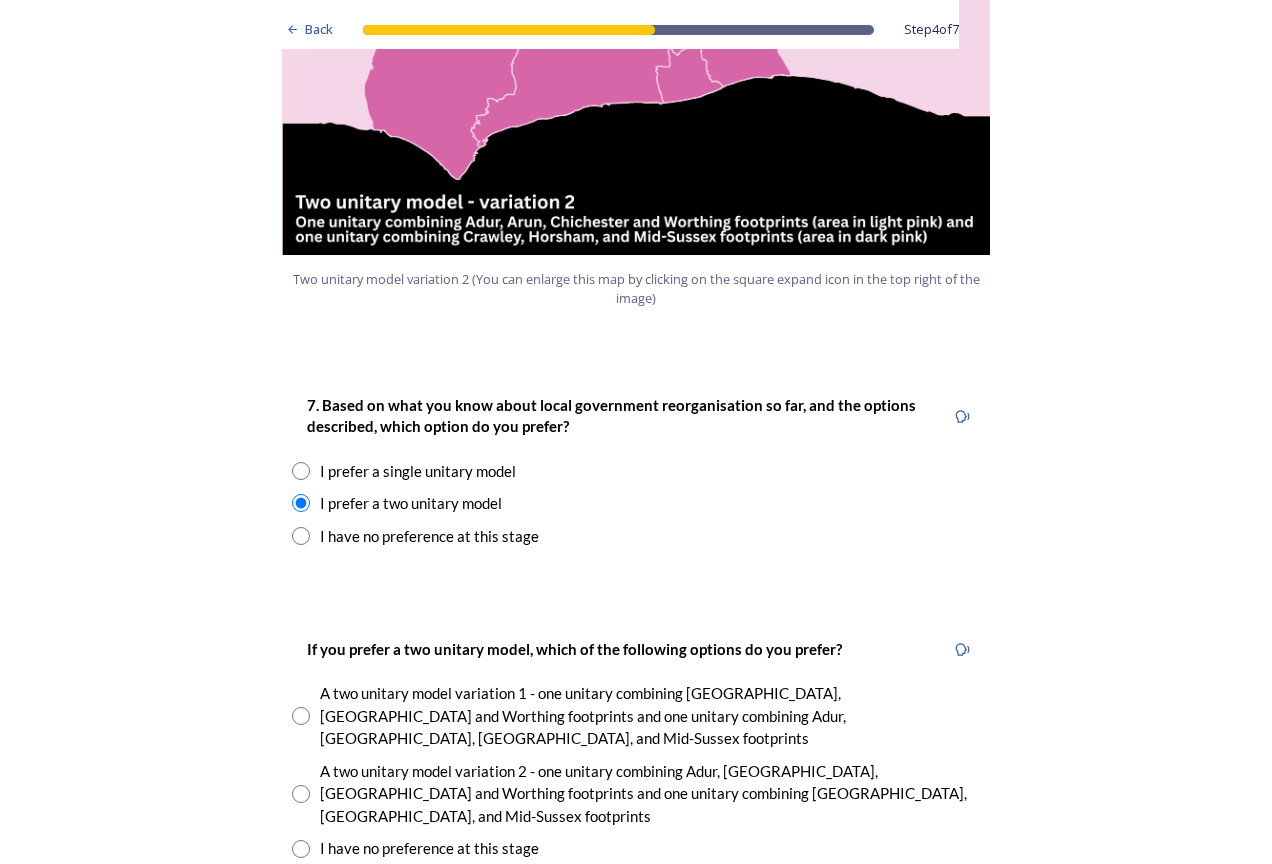 click at bounding box center (301, 536) 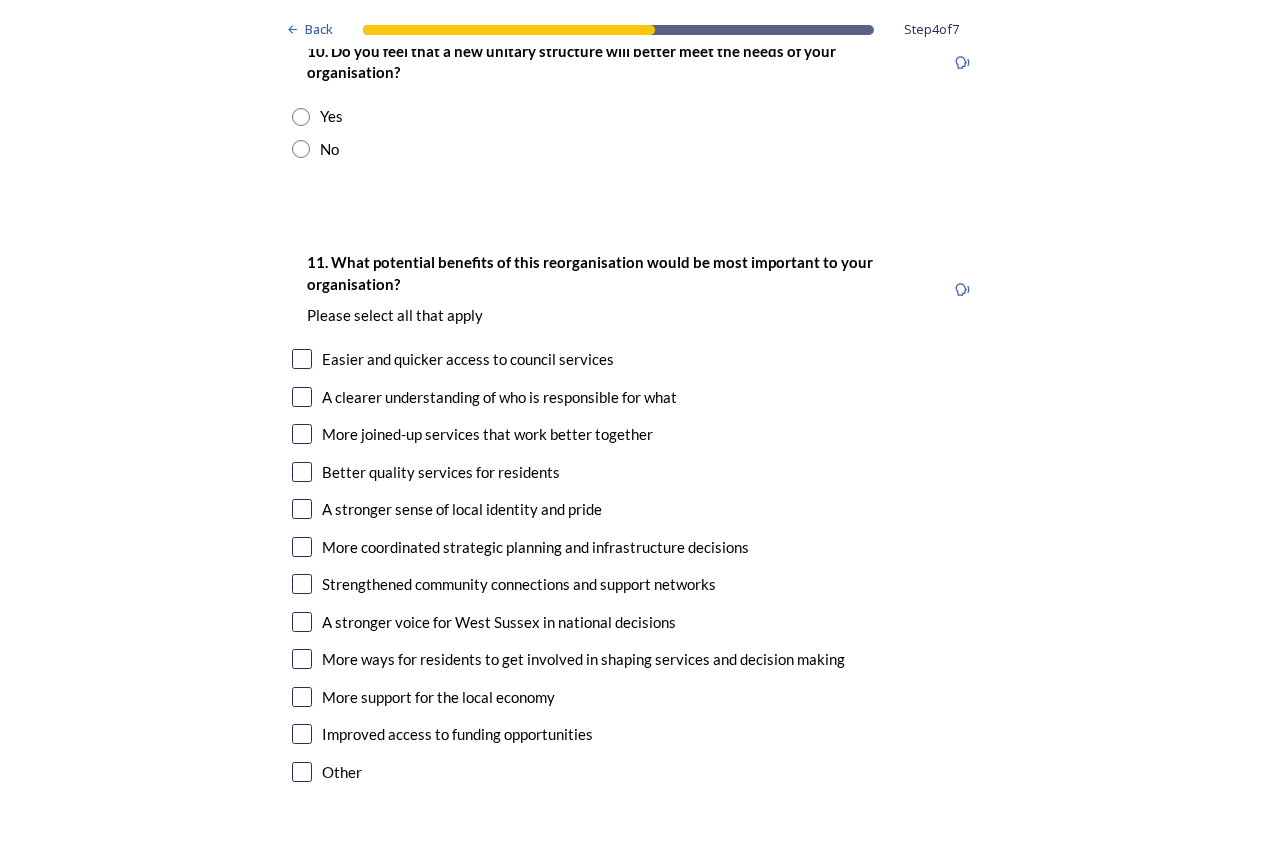 scroll, scrollTop: 4200, scrollLeft: 0, axis: vertical 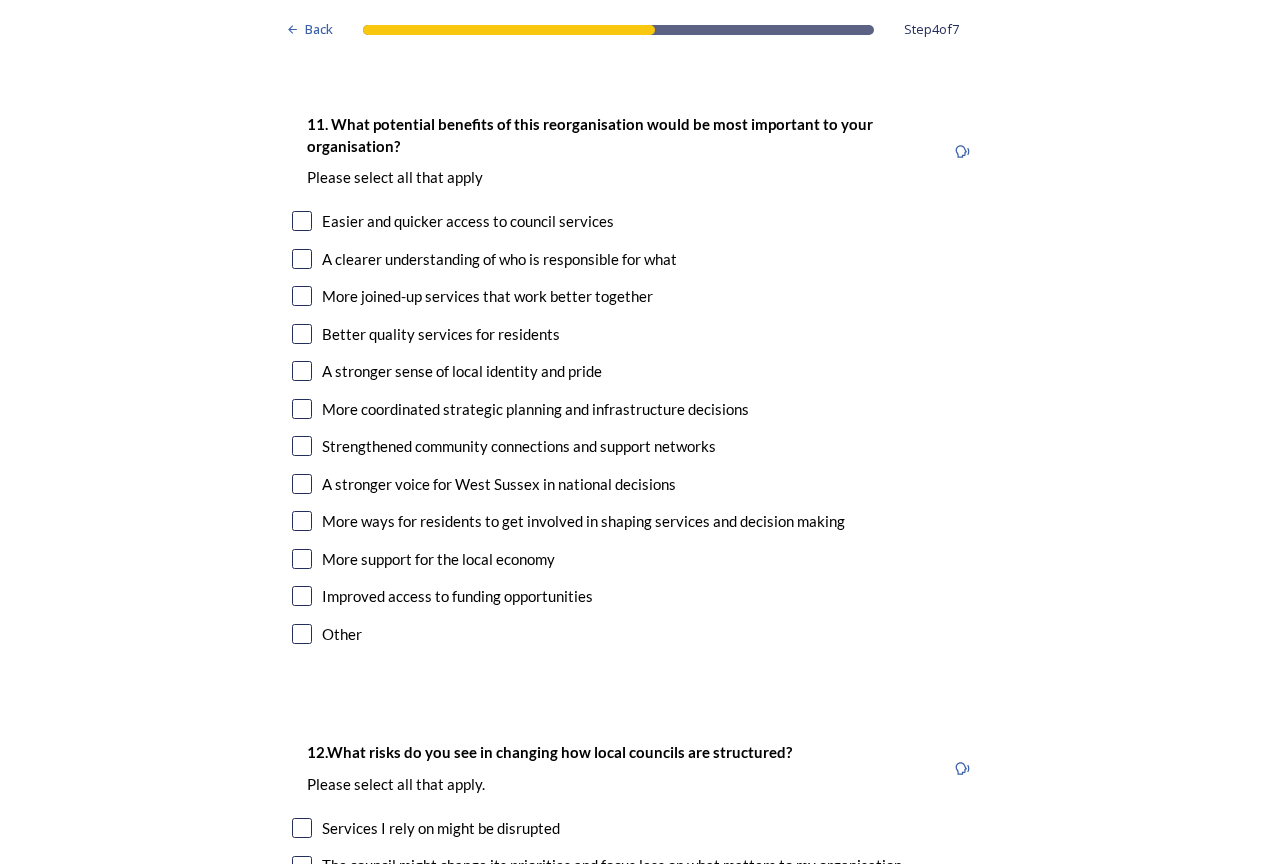 click at bounding box center [302, 634] 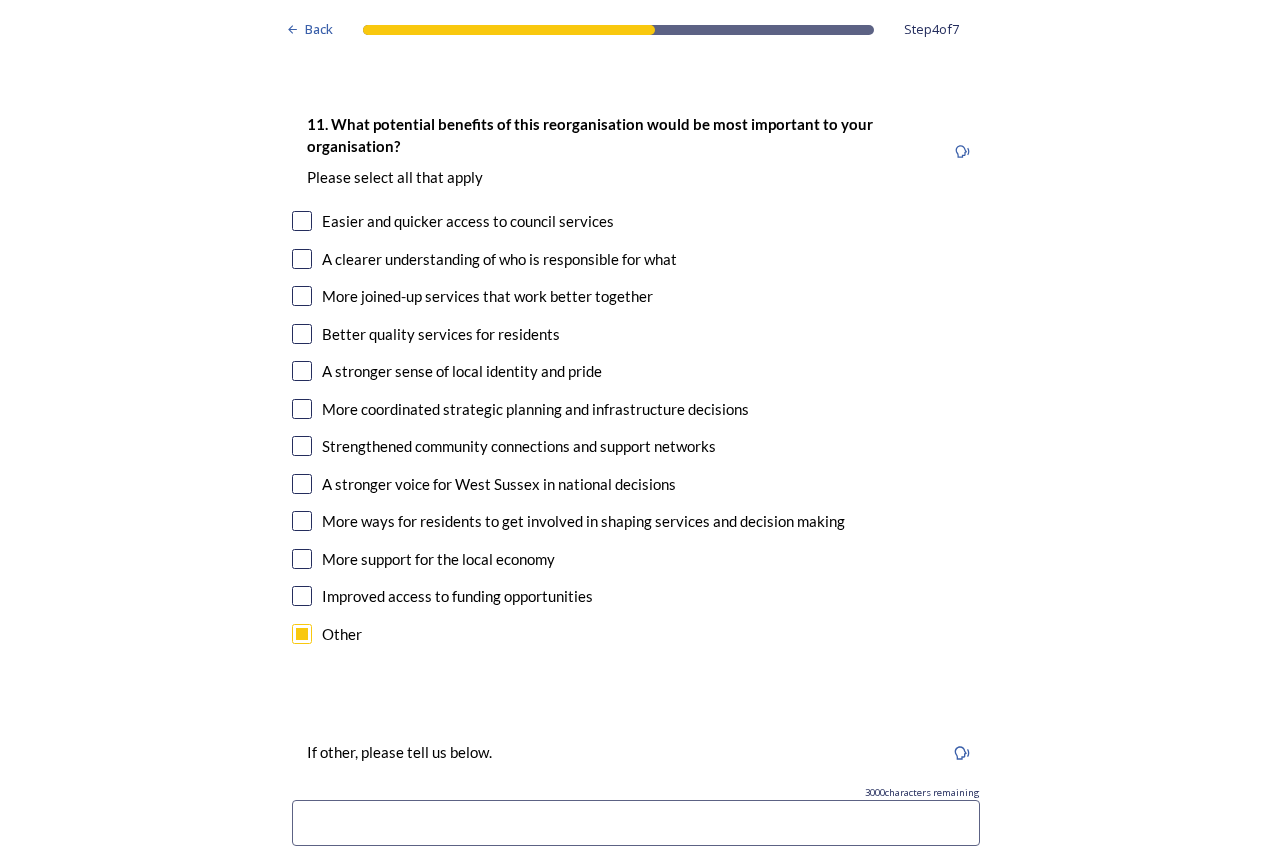 click at bounding box center (302, 634) 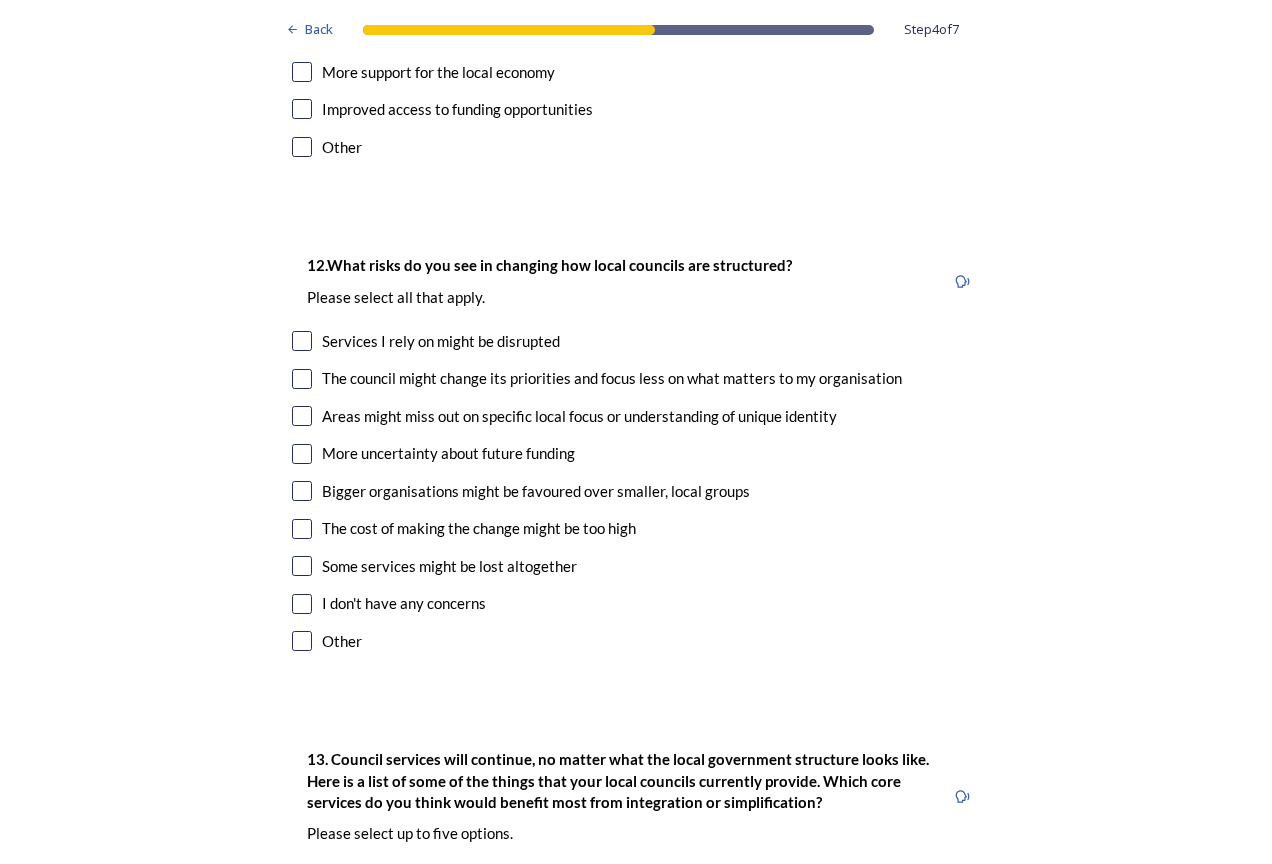 scroll, scrollTop: 4700, scrollLeft: 0, axis: vertical 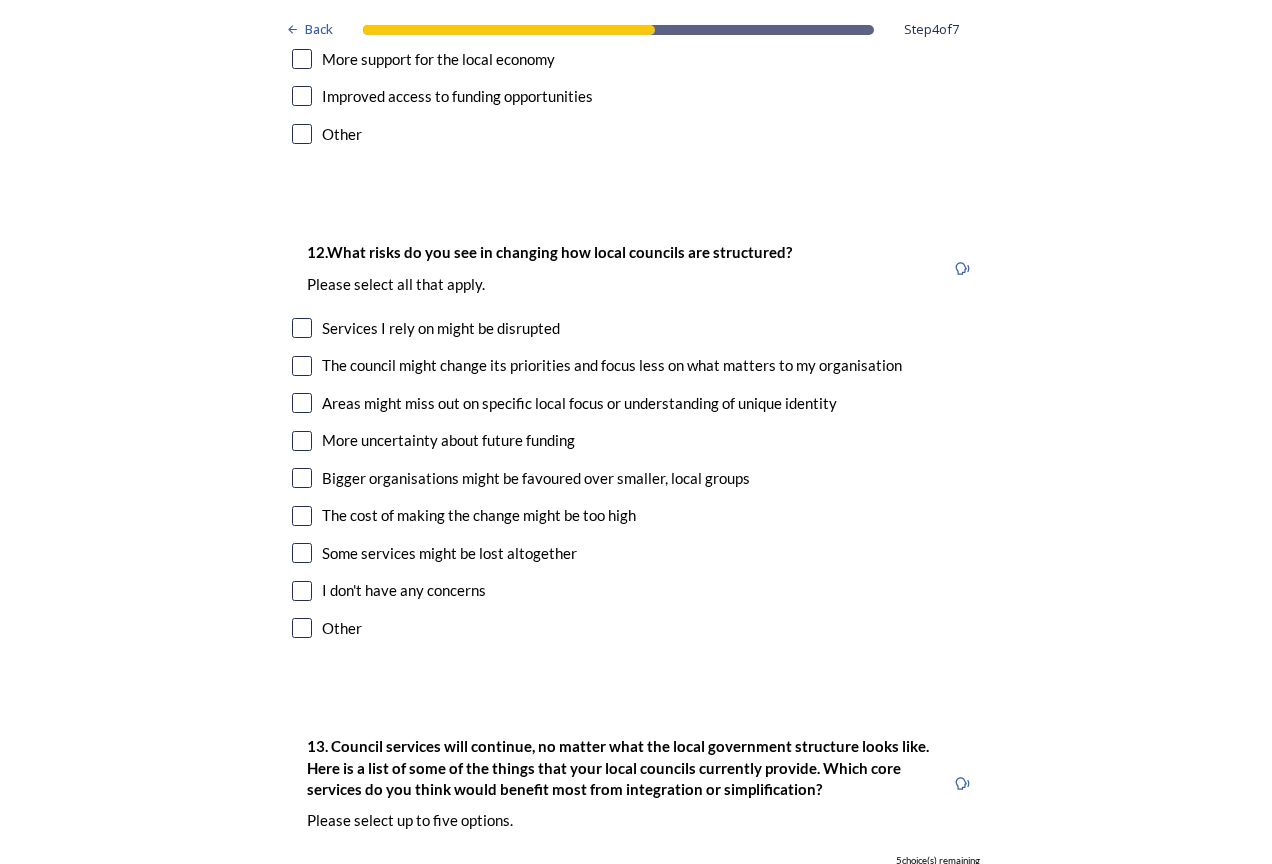 click at bounding box center (302, 628) 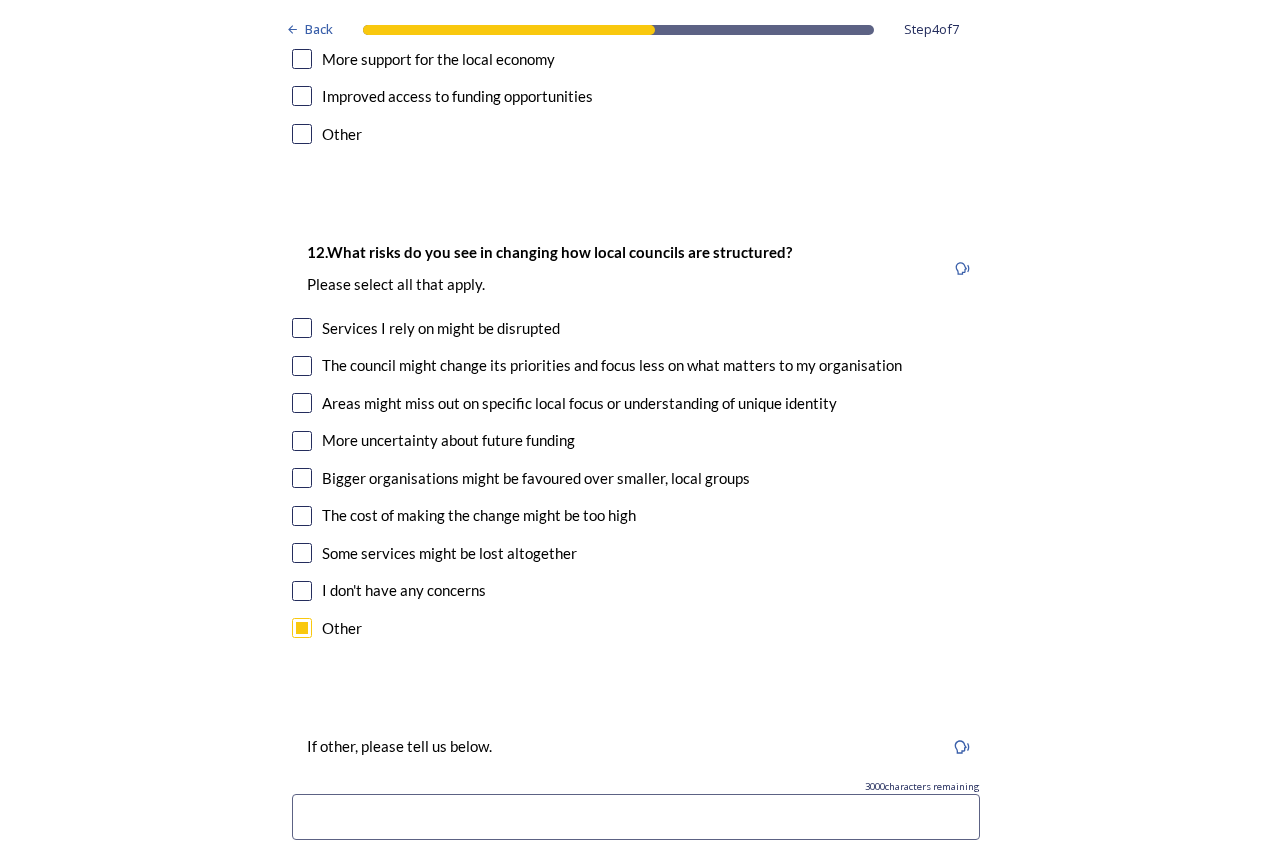 click at bounding box center (302, 628) 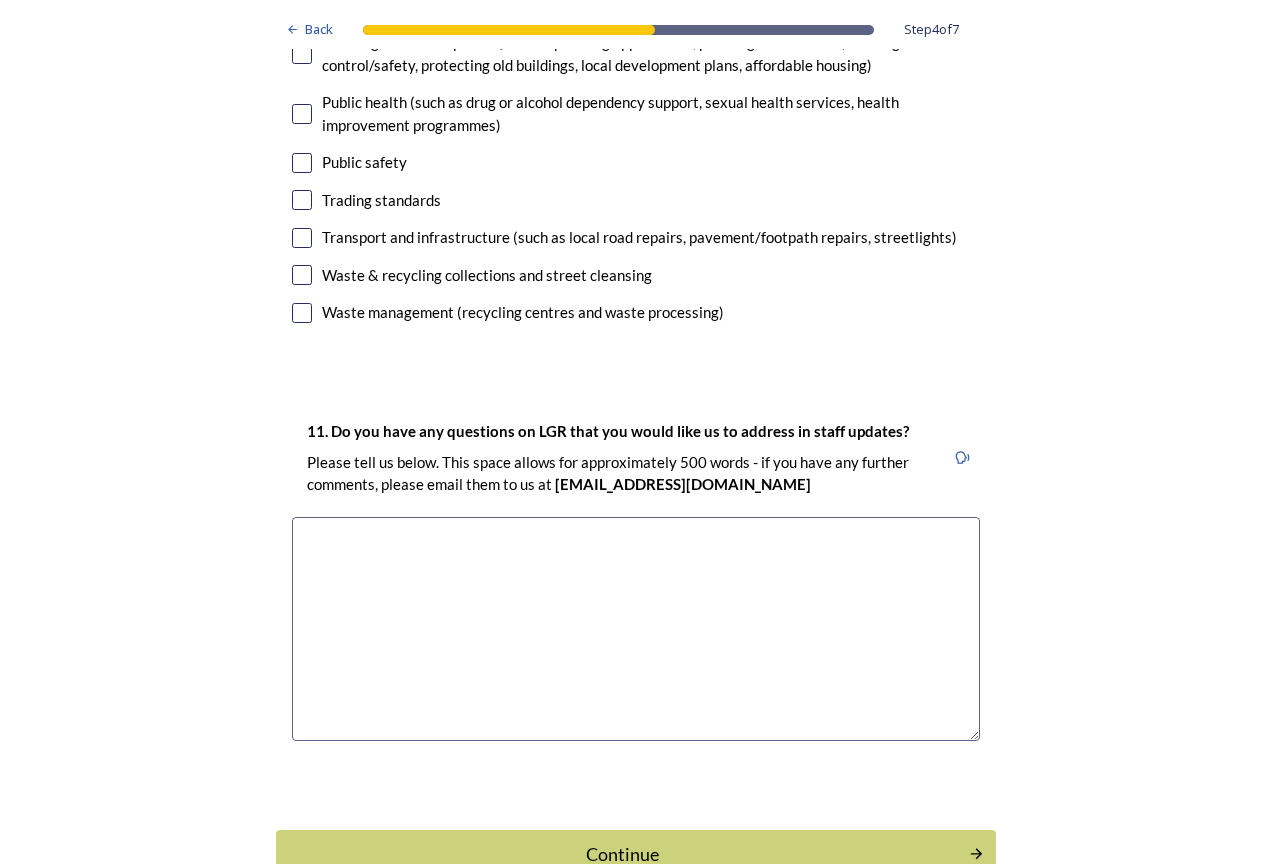 scroll, scrollTop: 6105, scrollLeft: 0, axis: vertical 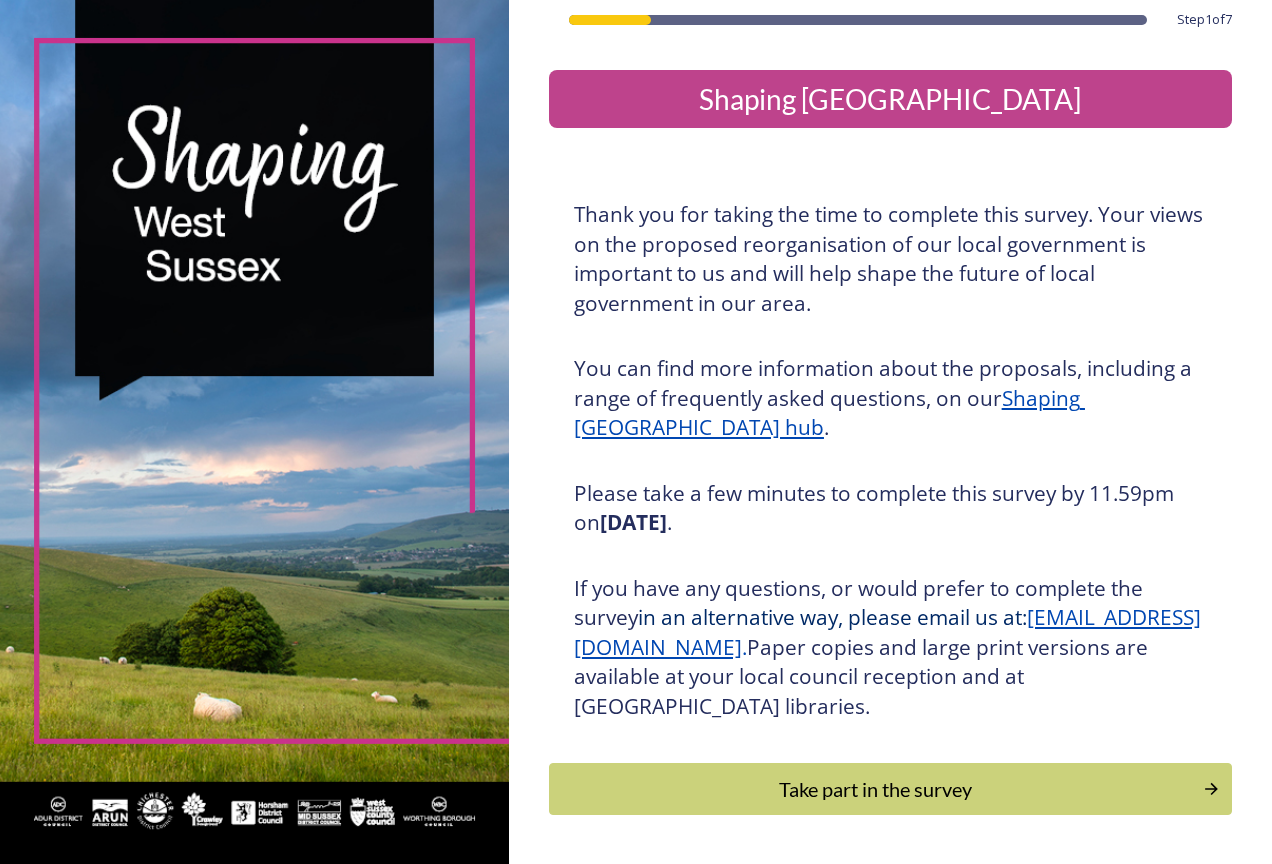 drag, startPoint x: 898, startPoint y: 799, endPoint x: 853, endPoint y: 703, distance: 106.02358 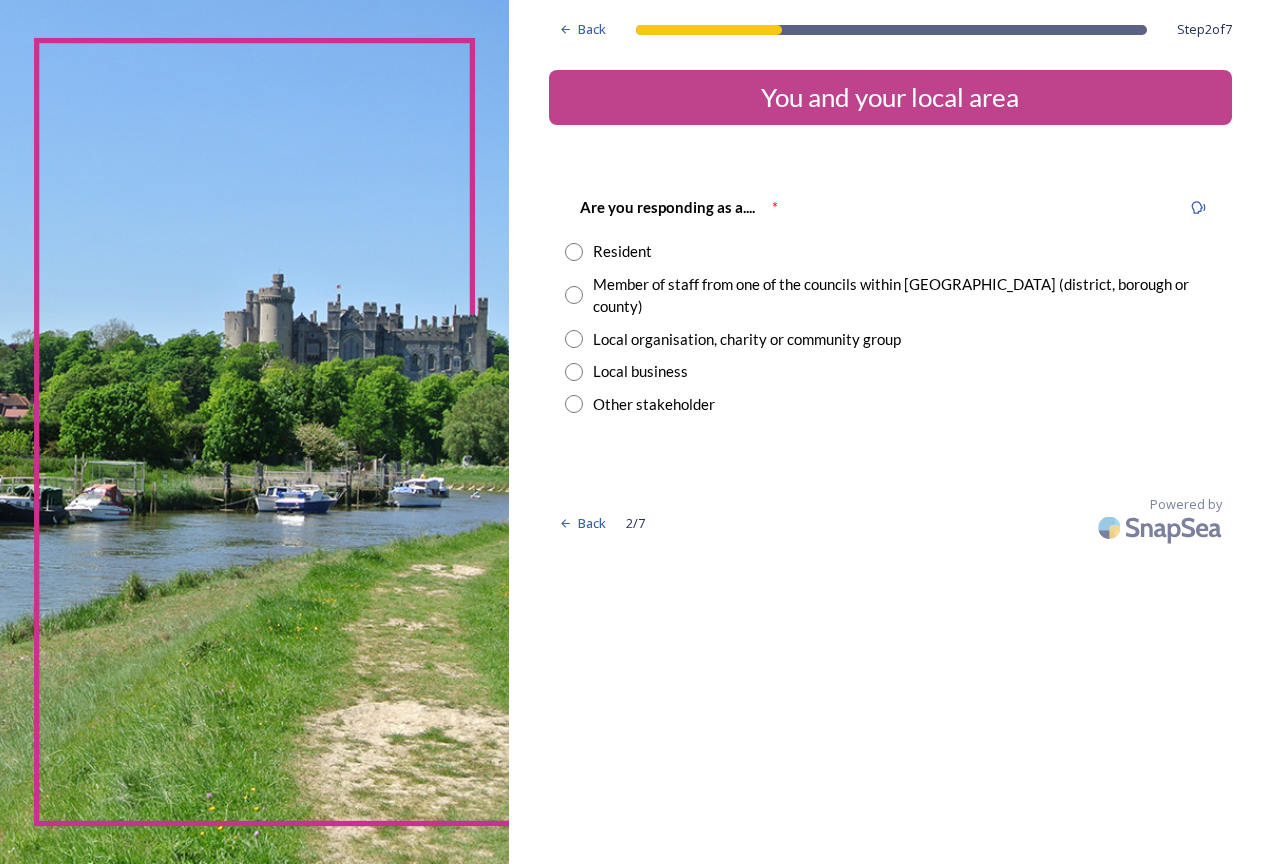 click at bounding box center (574, 339) 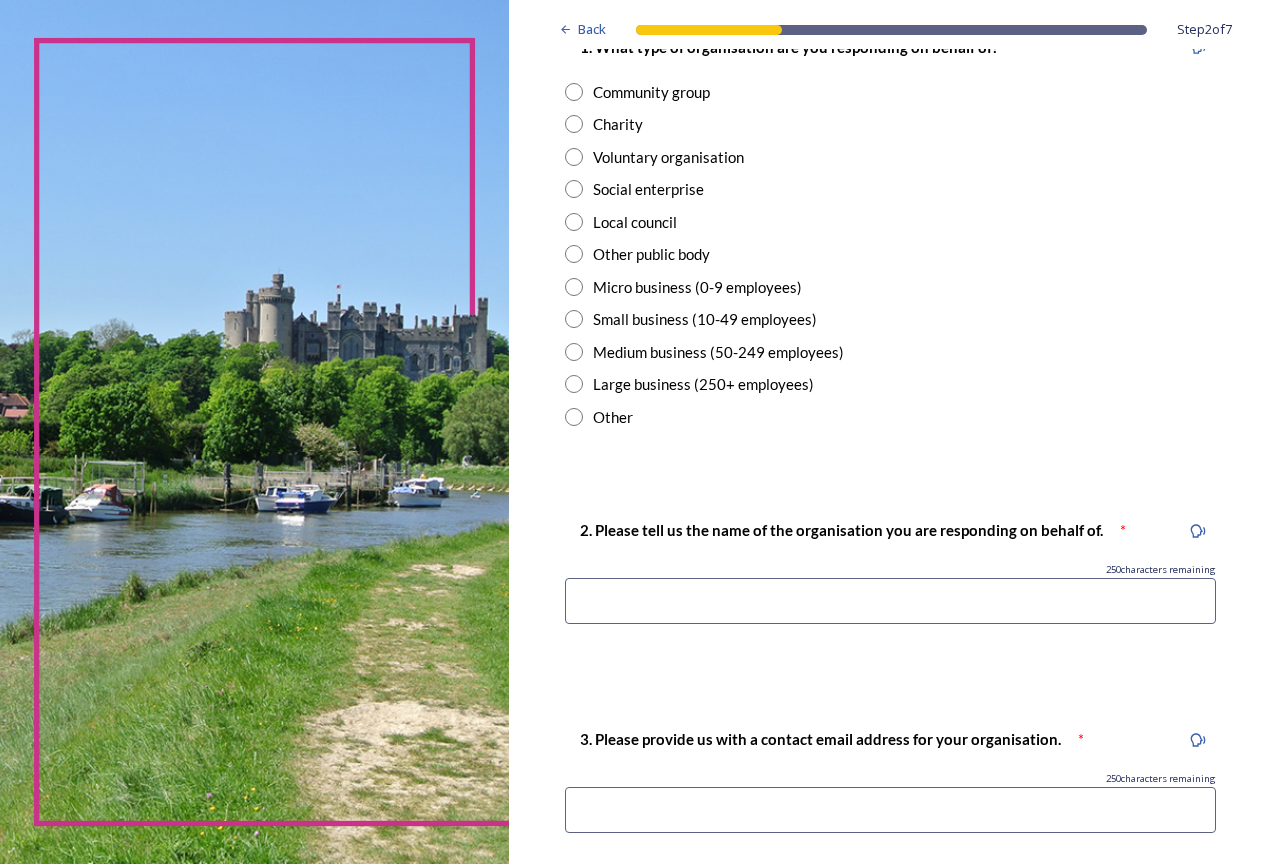 scroll, scrollTop: 500, scrollLeft: 0, axis: vertical 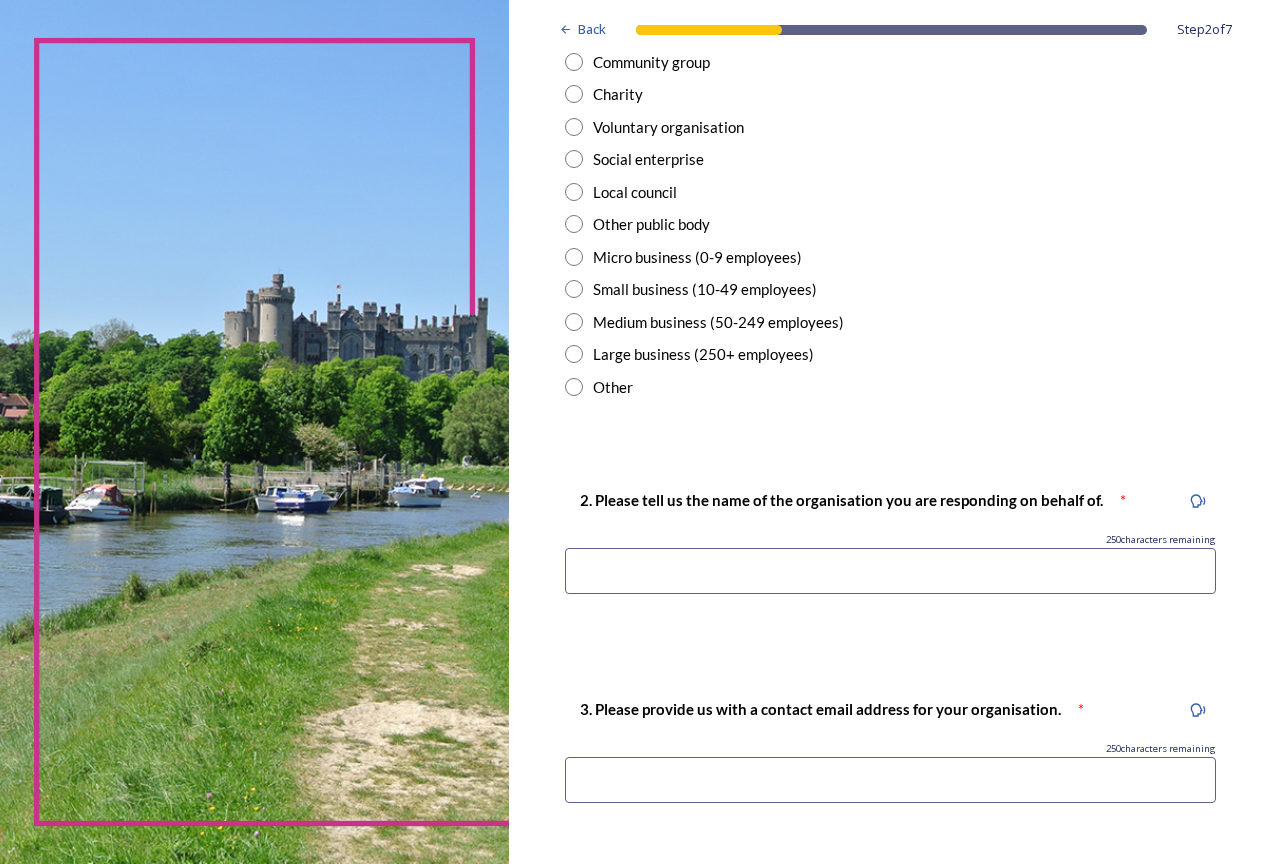 click at bounding box center (574, 387) 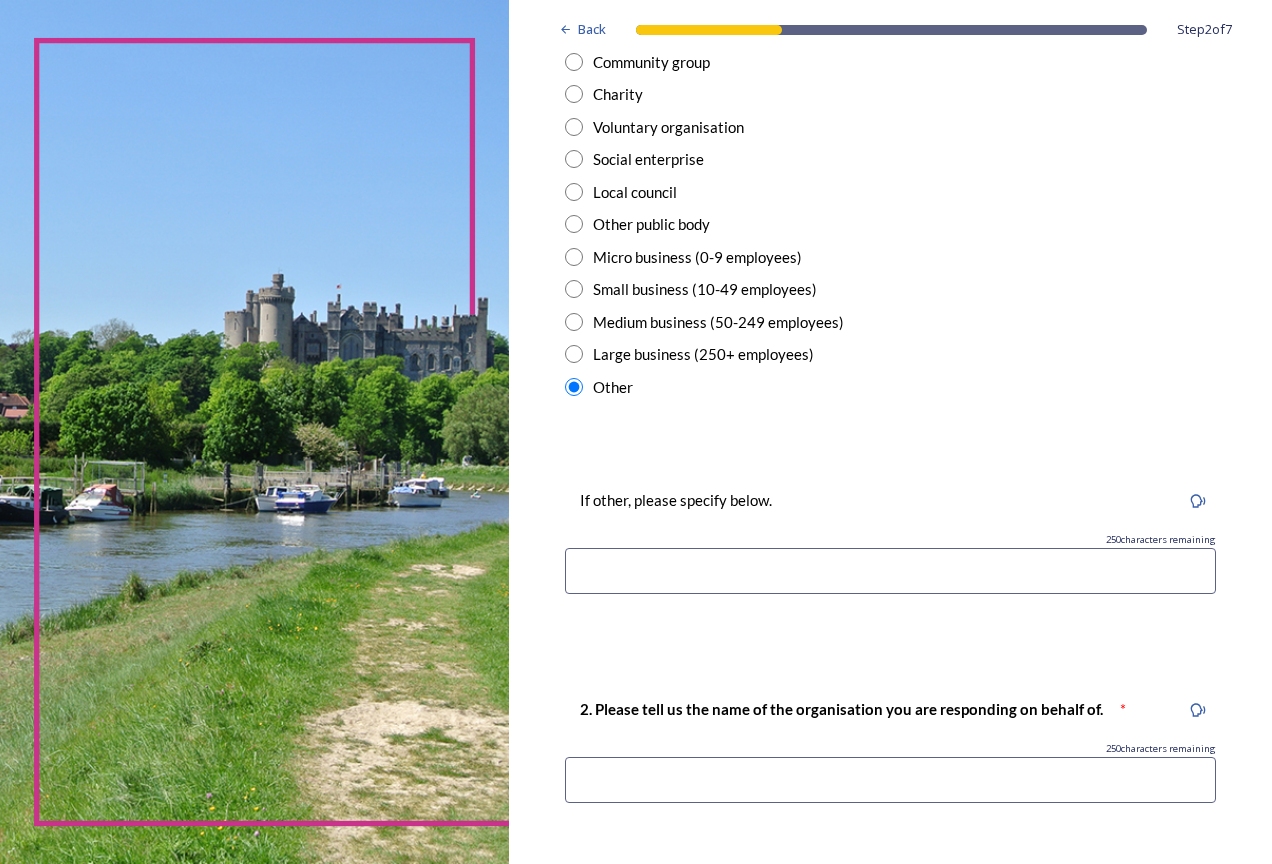 click at bounding box center (890, 571) 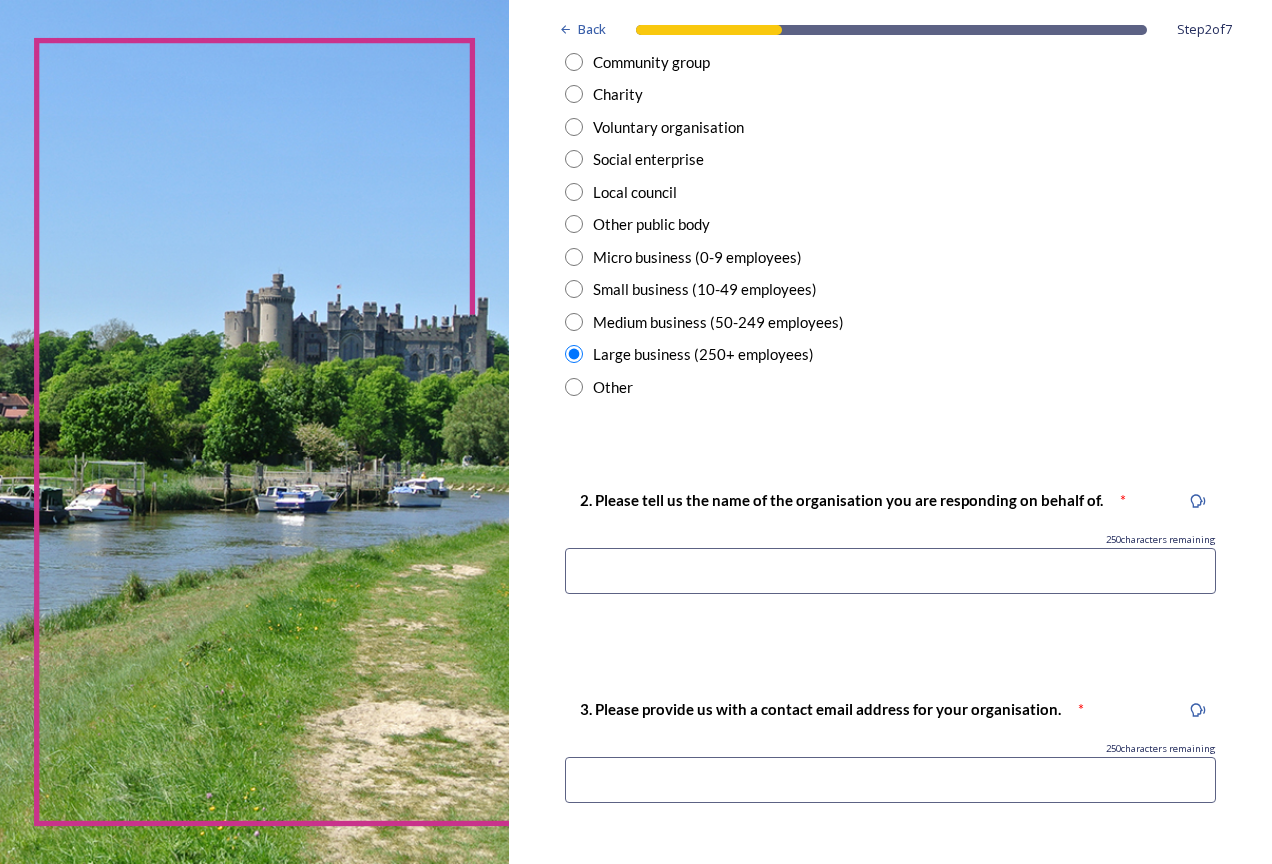 click at bounding box center (890, 571) 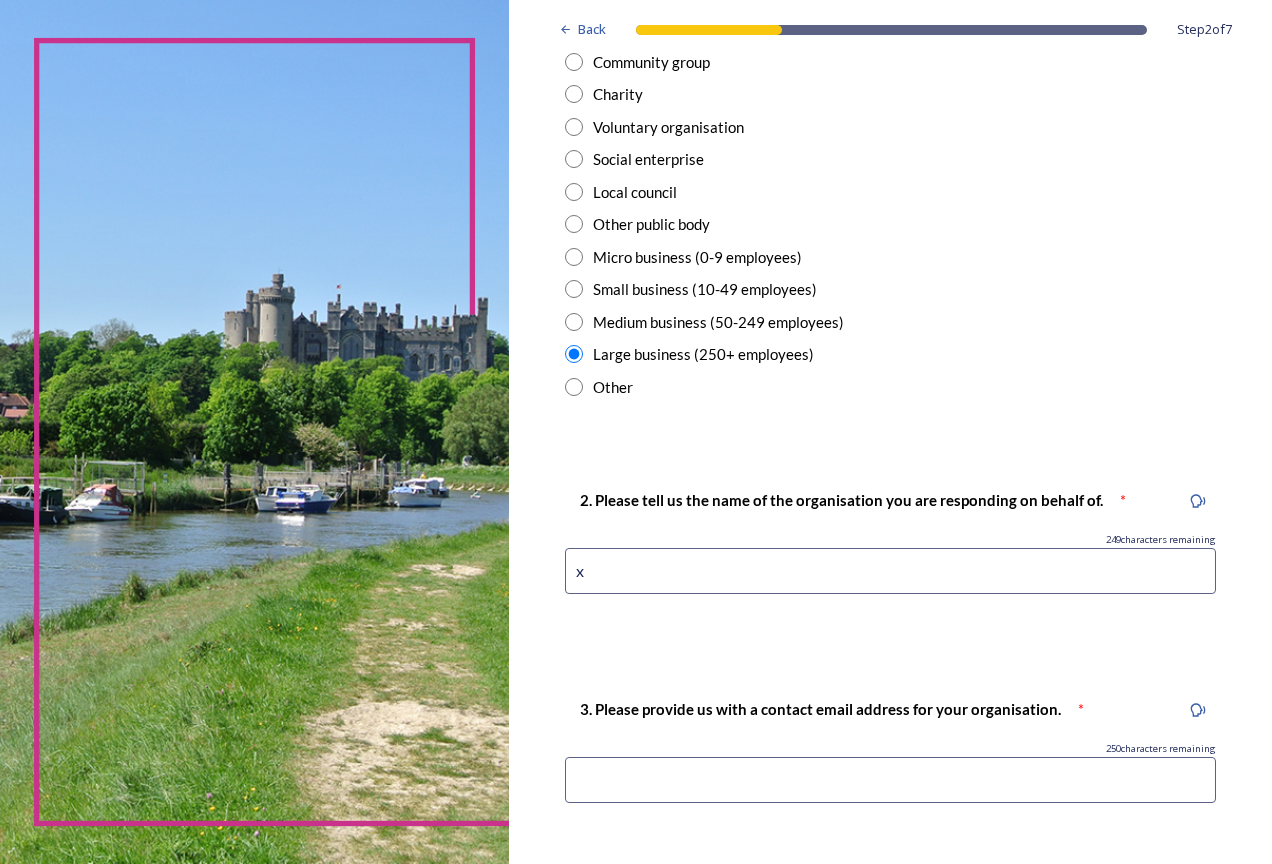 type on "x" 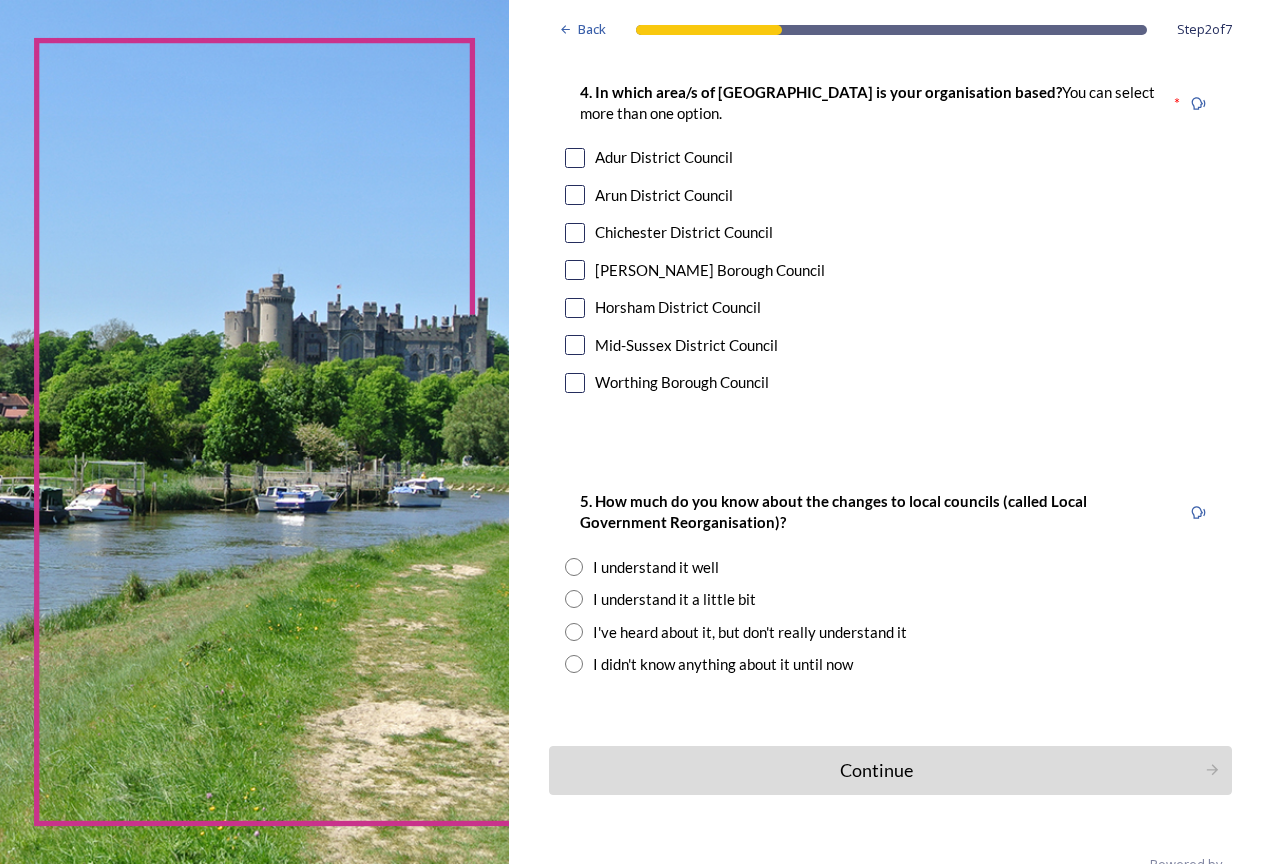 scroll, scrollTop: 1350, scrollLeft: 0, axis: vertical 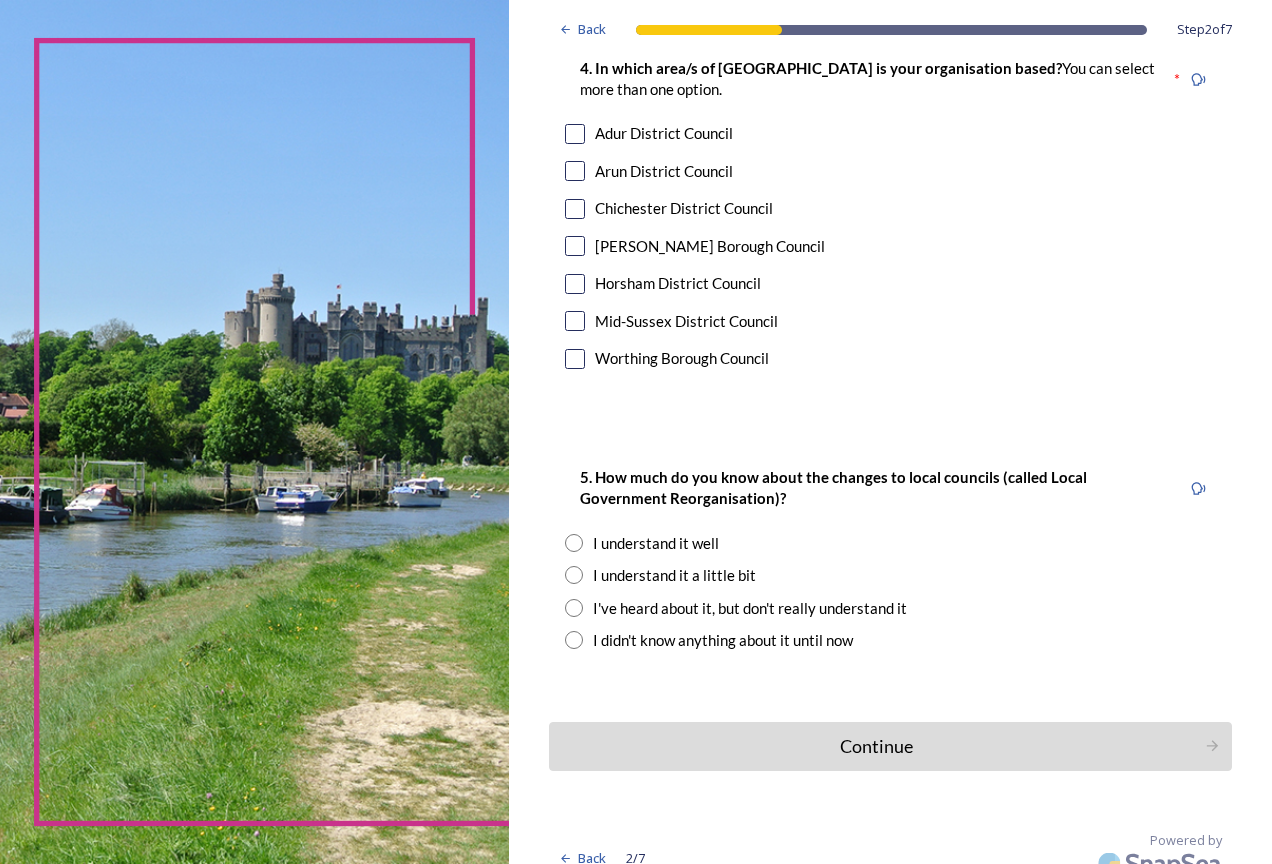 type on "x" 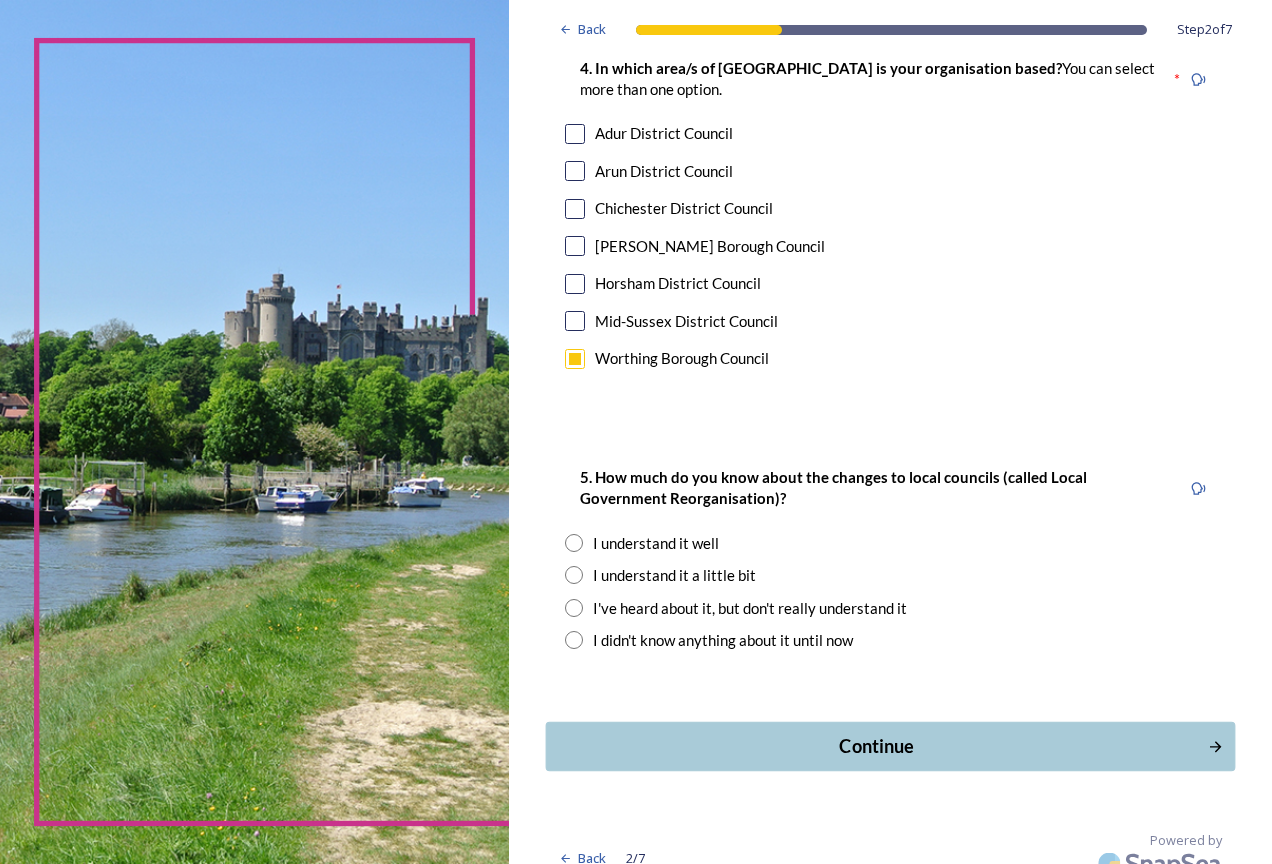 click on "Continue" at bounding box center (890, 745) 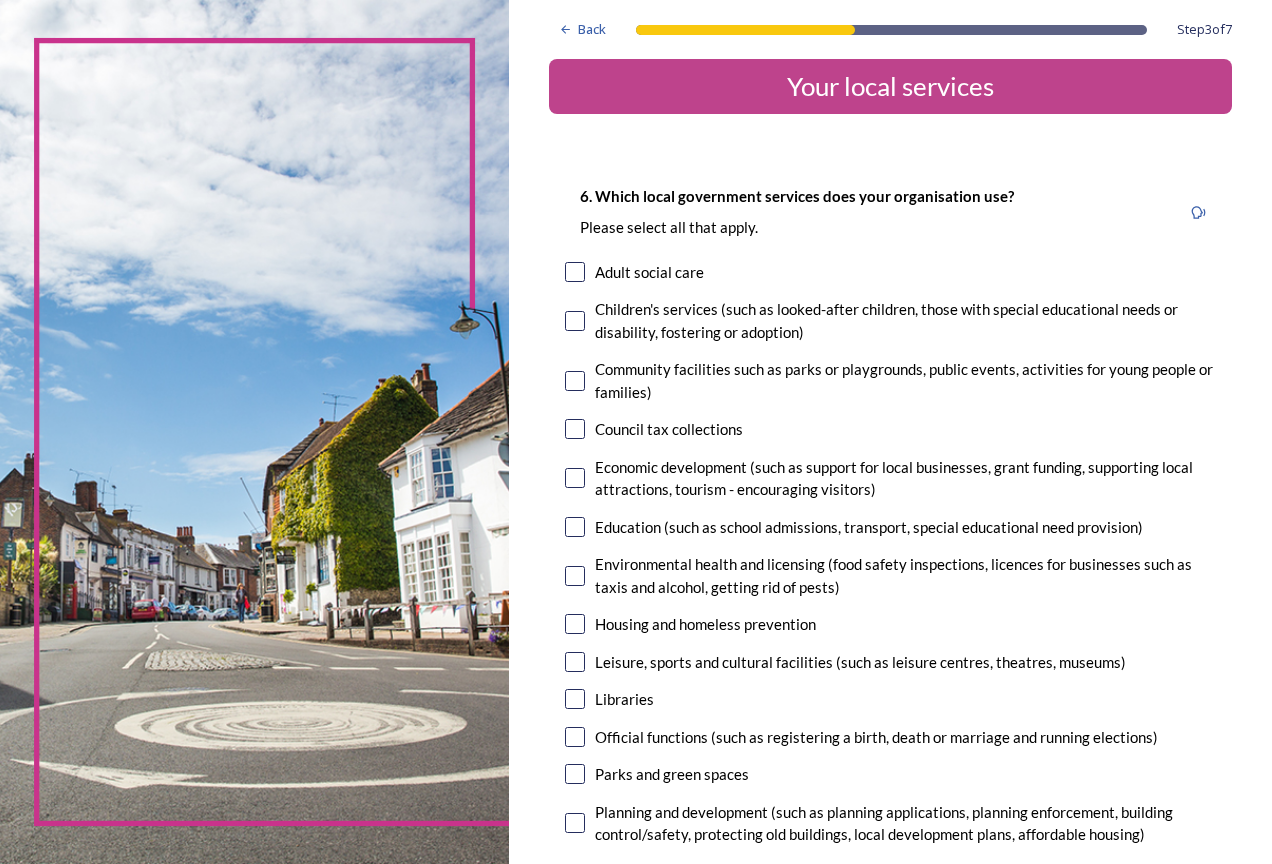scroll, scrollTop: 0, scrollLeft: 0, axis: both 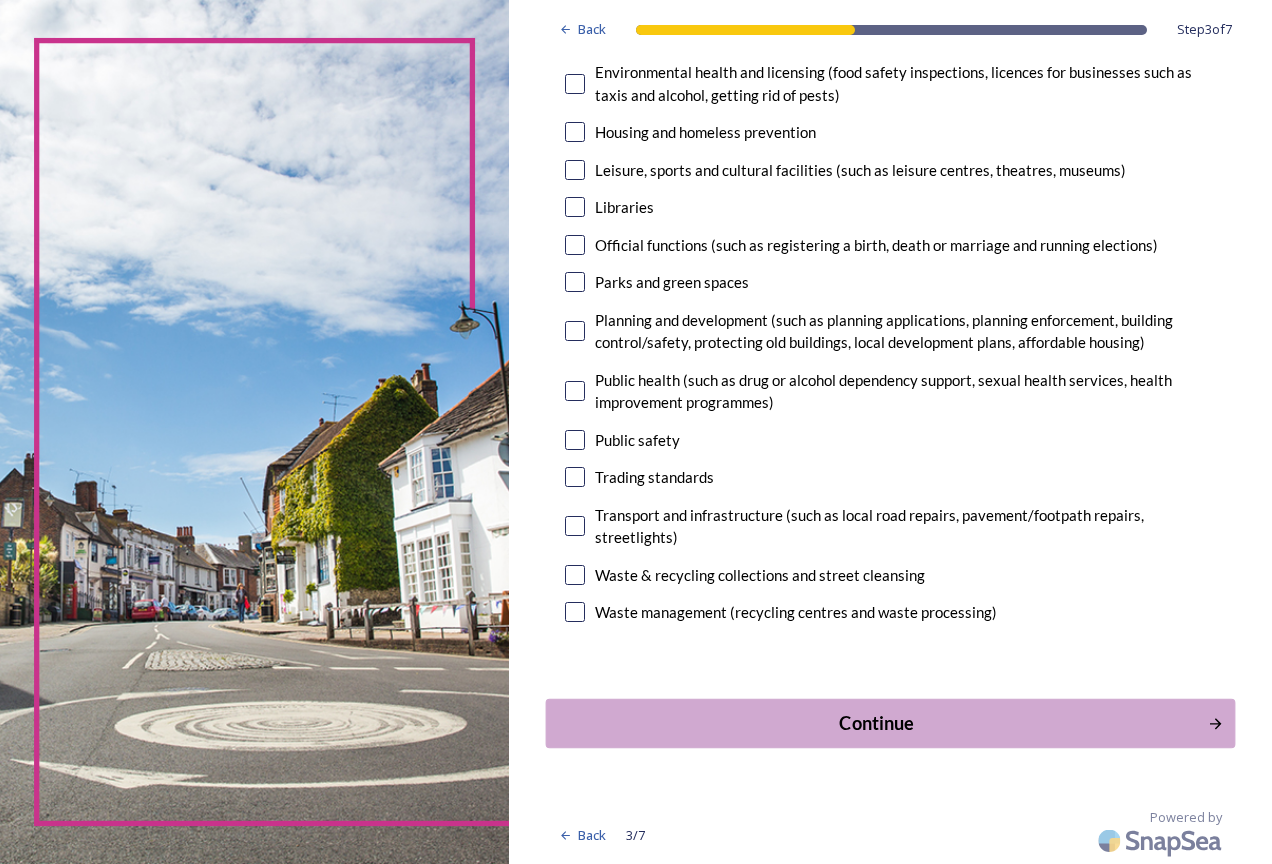 click on "Continue" at bounding box center (876, 722) 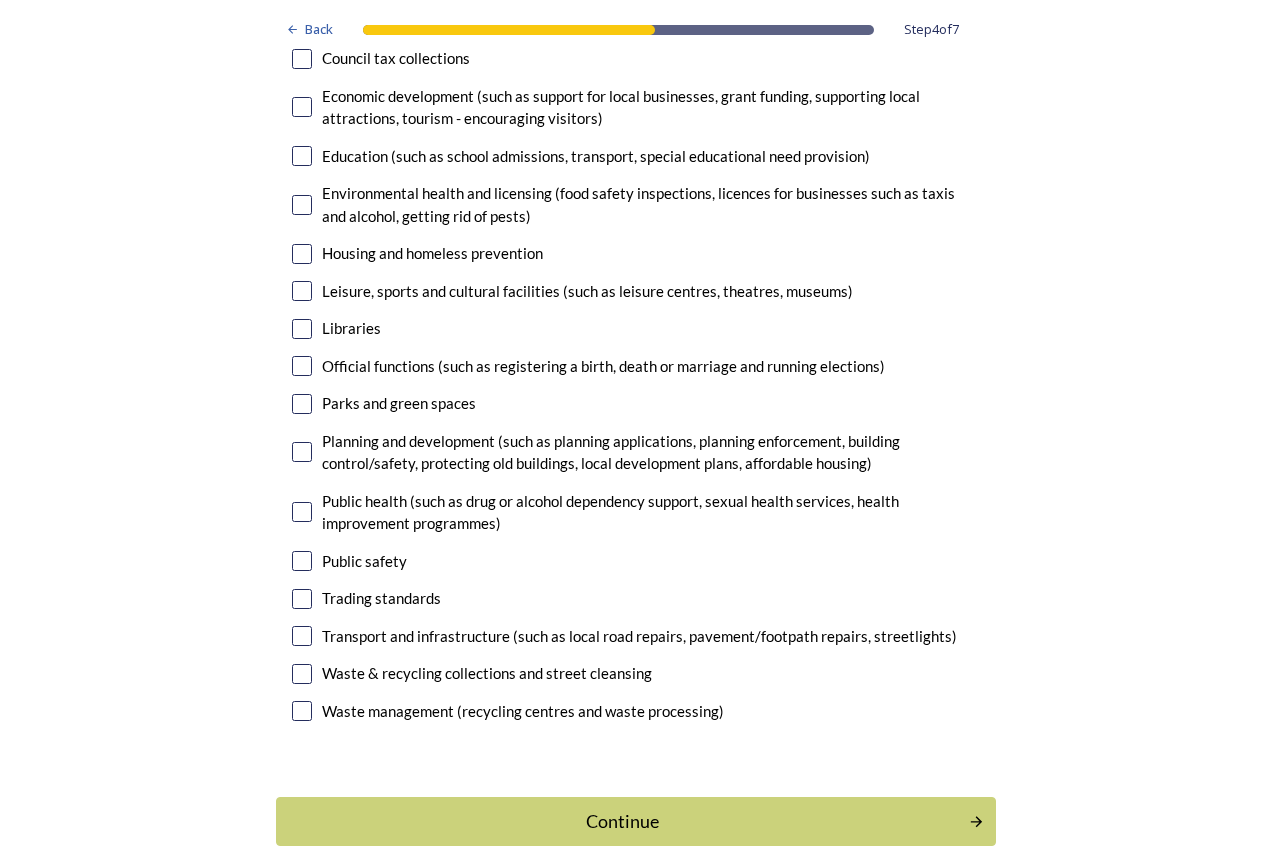 scroll, scrollTop: 5228, scrollLeft: 0, axis: vertical 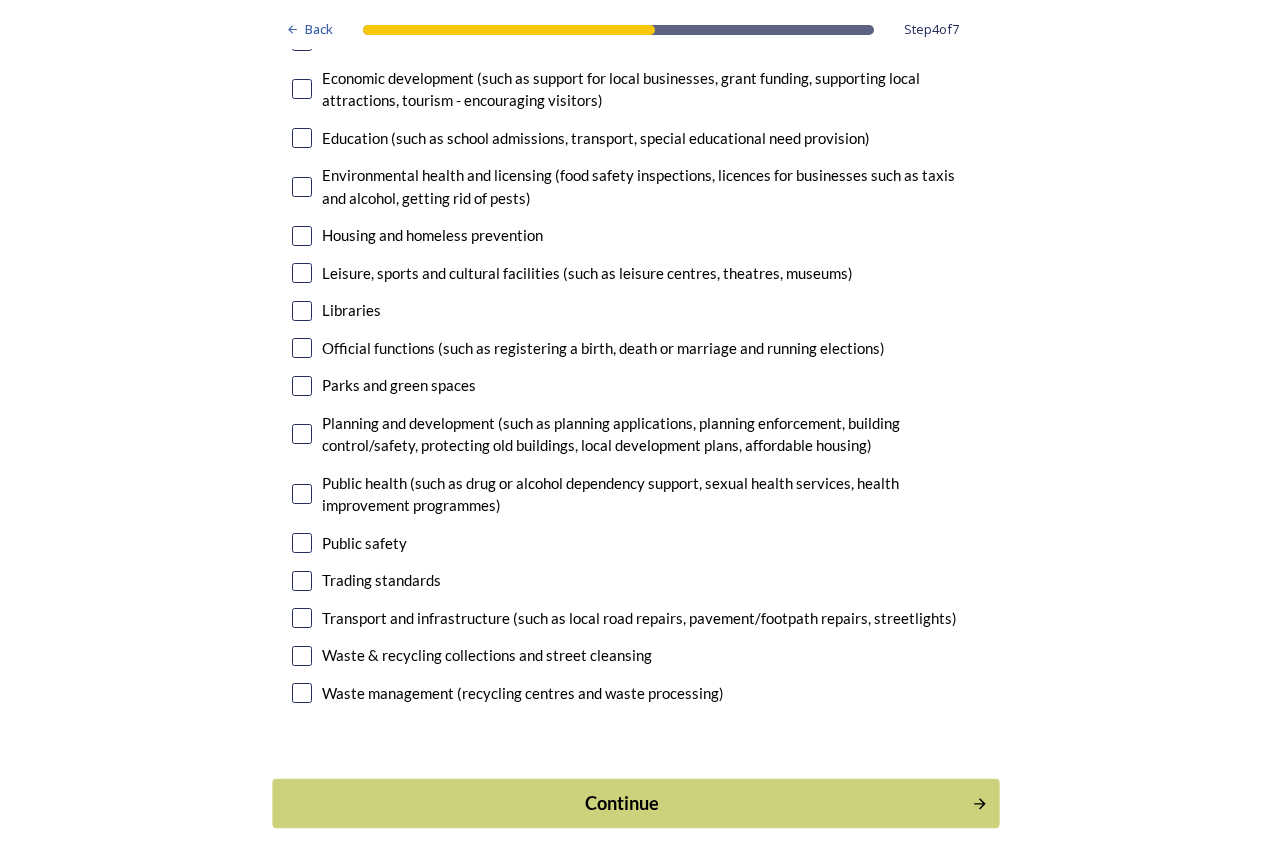 click on "Continue" at bounding box center (622, 803) 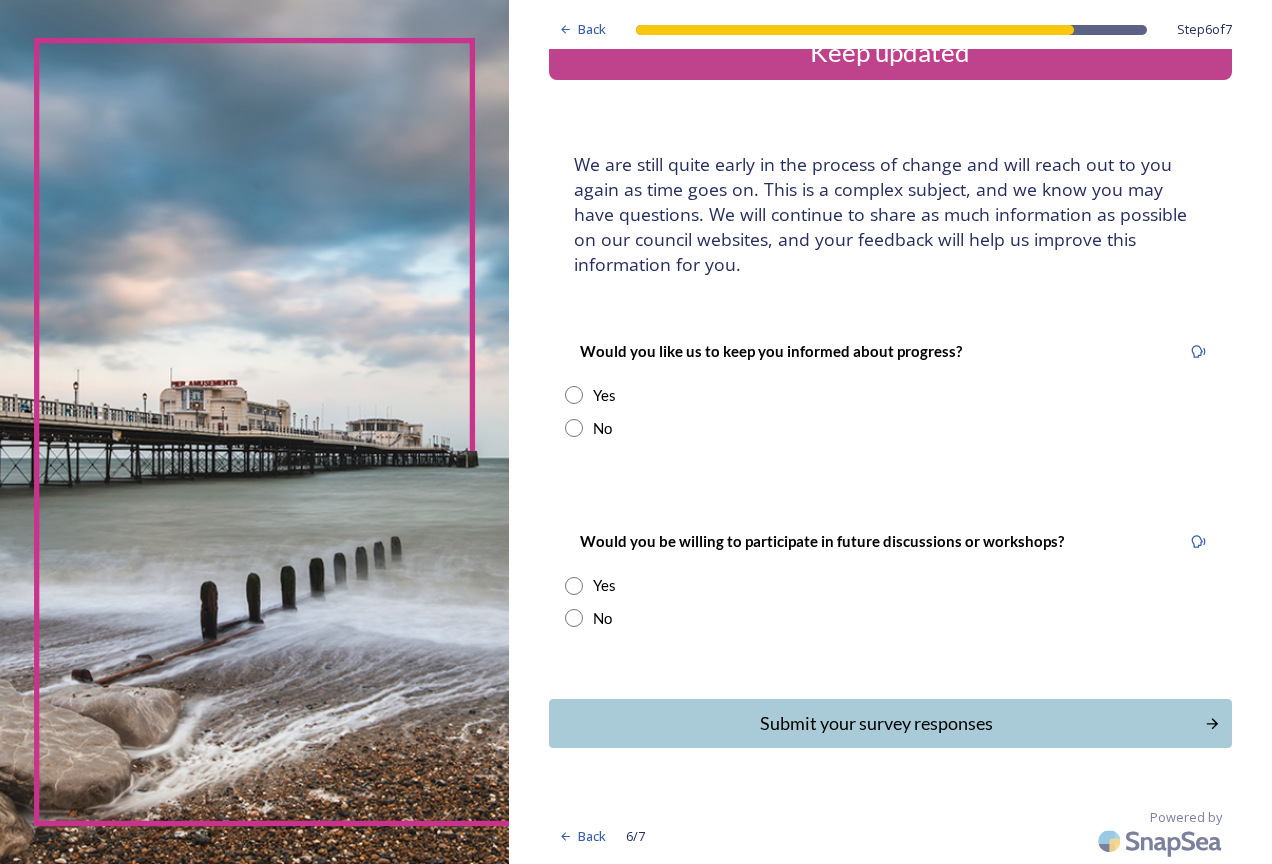 scroll, scrollTop: 0, scrollLeft: 0, axis: both 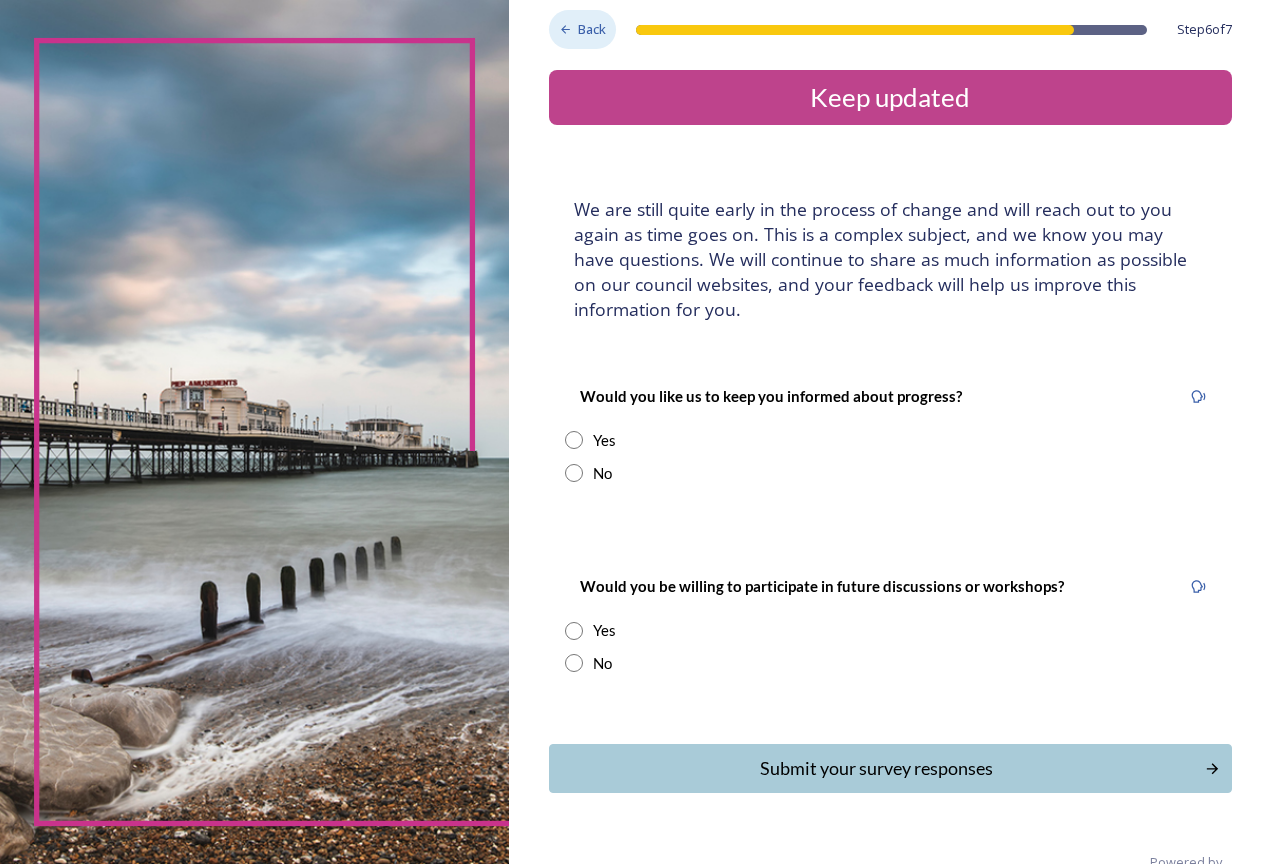click on "Back" at bounding box center [592, 29] 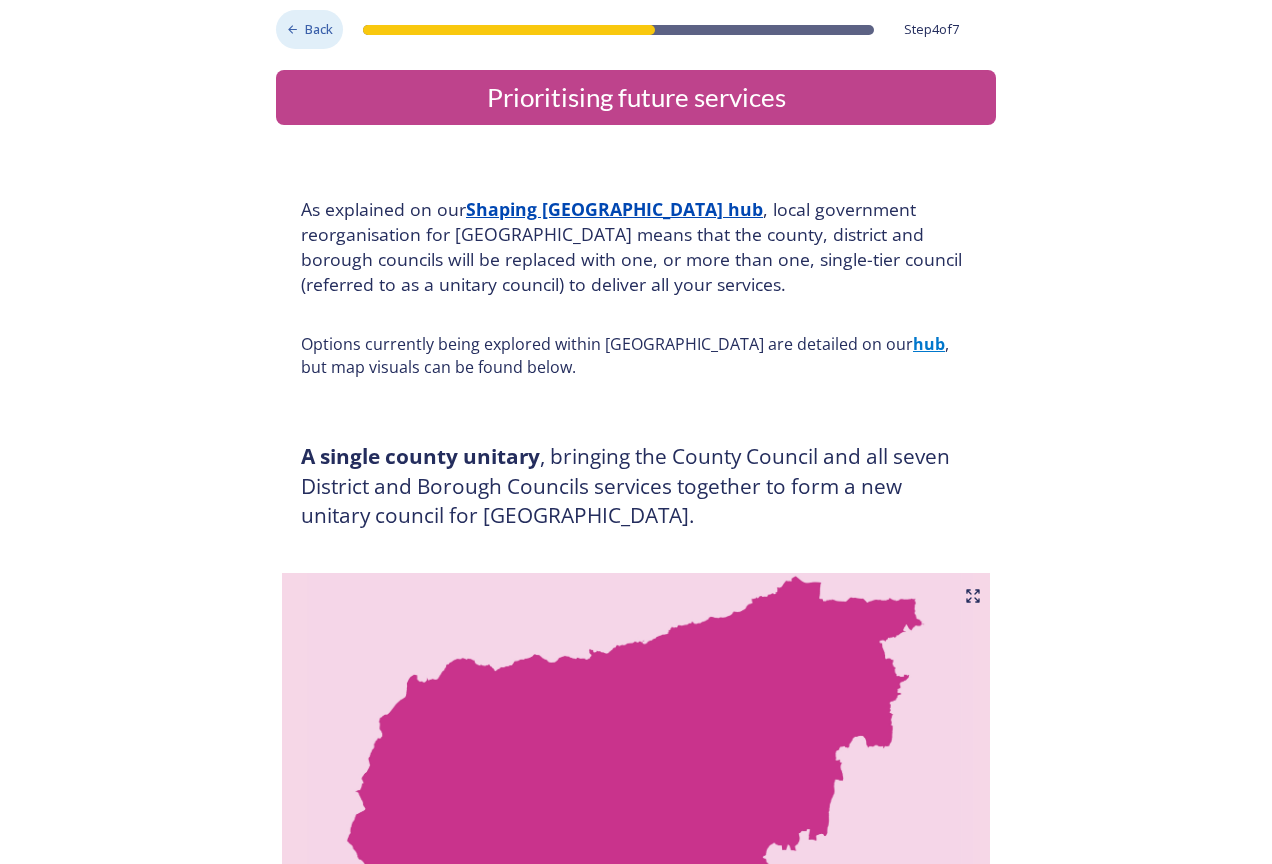 click on "Back" at bounding box center (319, 29) 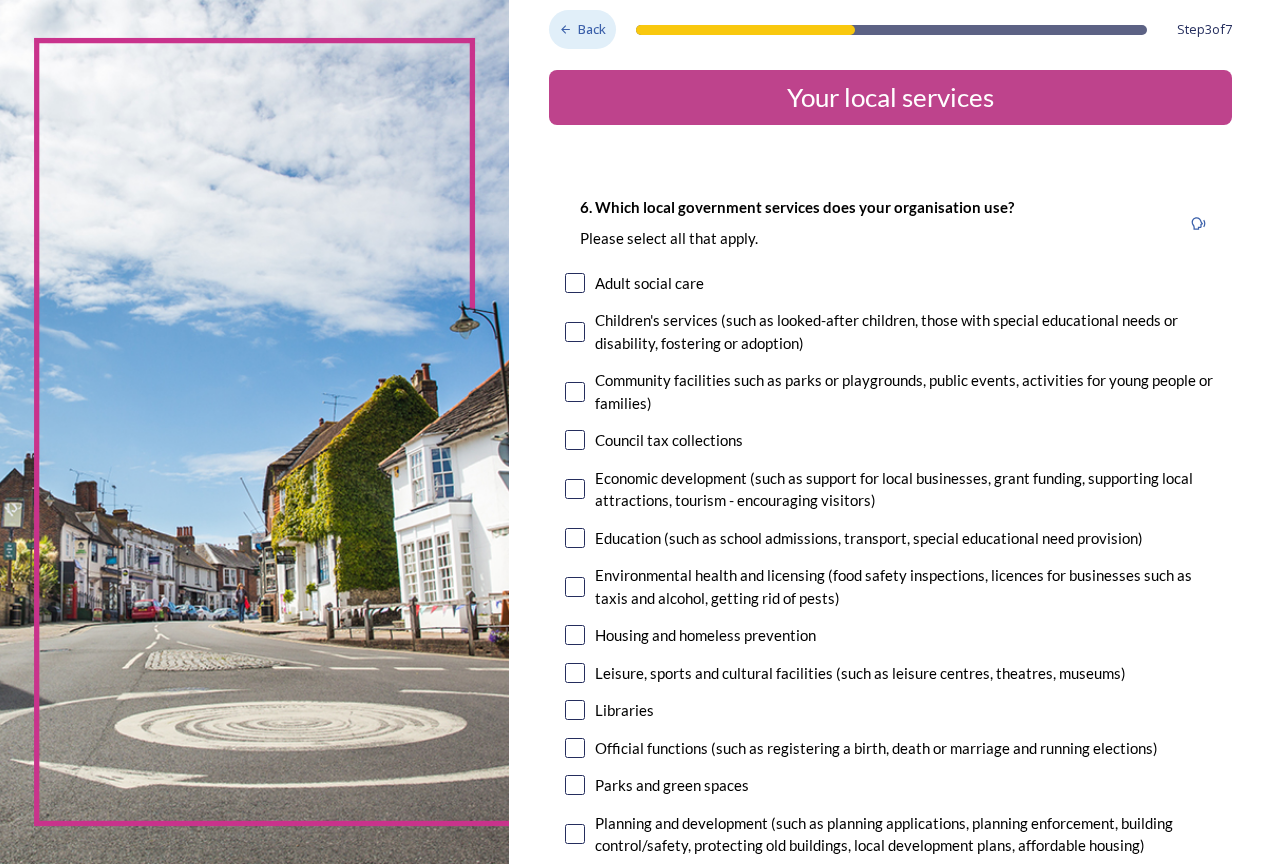 click on "Back" at bounding box center (592, 29) 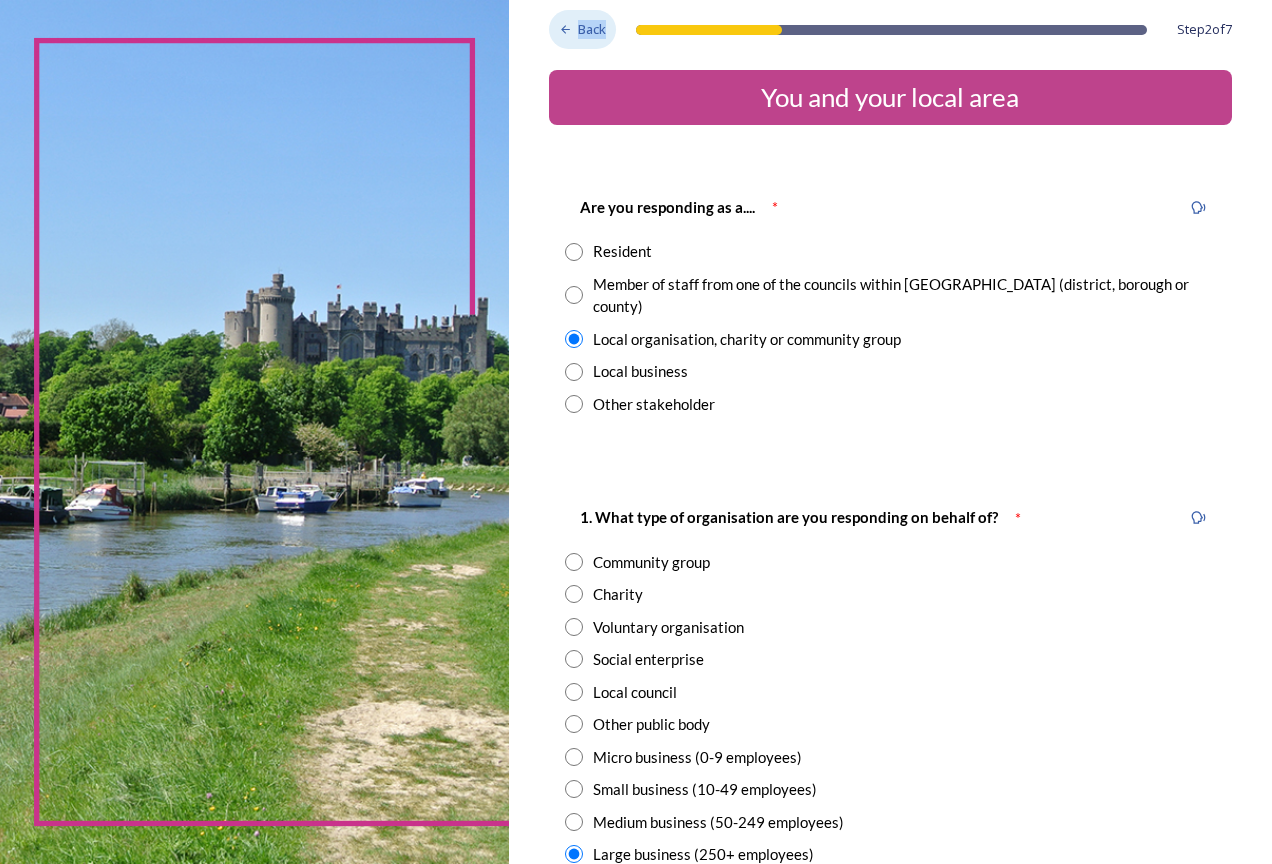 click on "Back" at bounding box center [592, 29] 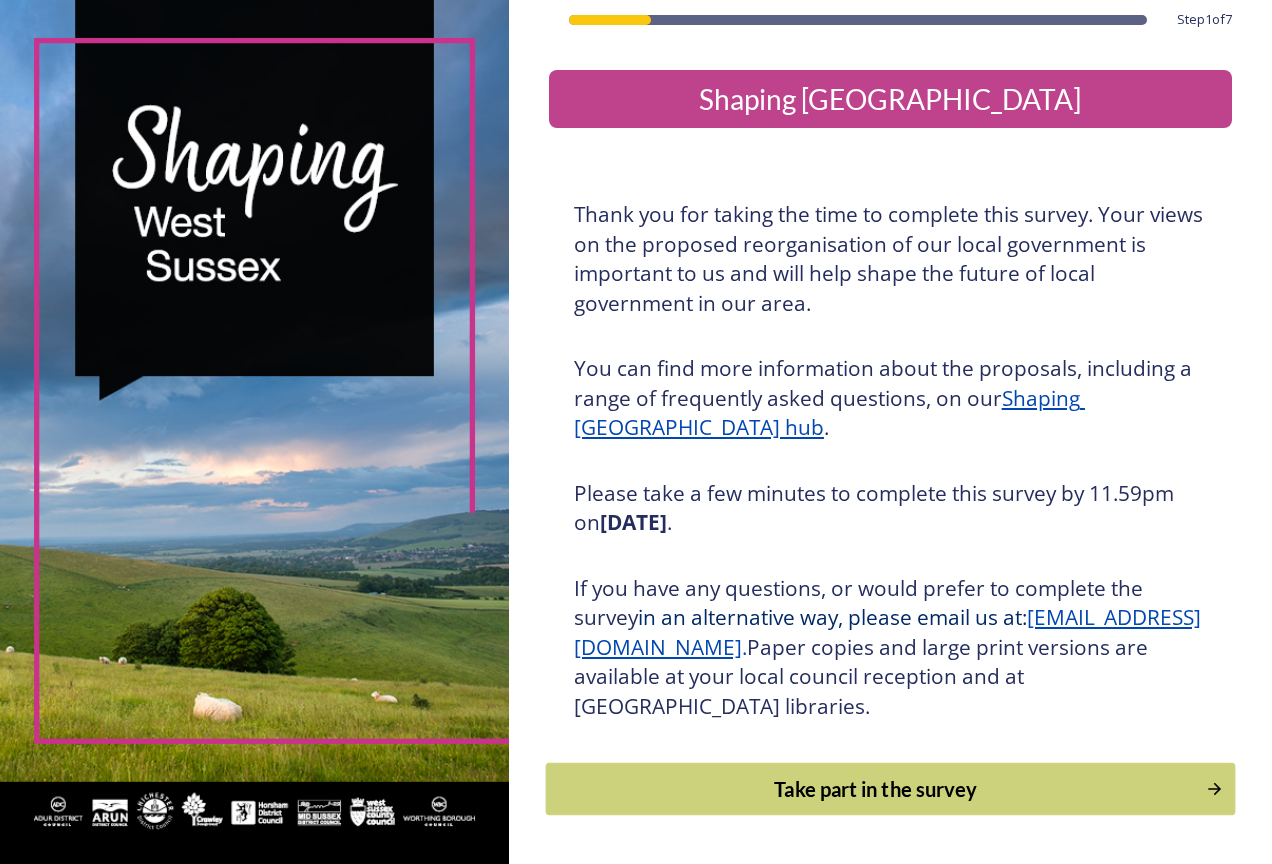 click on "Take part in the survey" at bounding box center (875, 789) 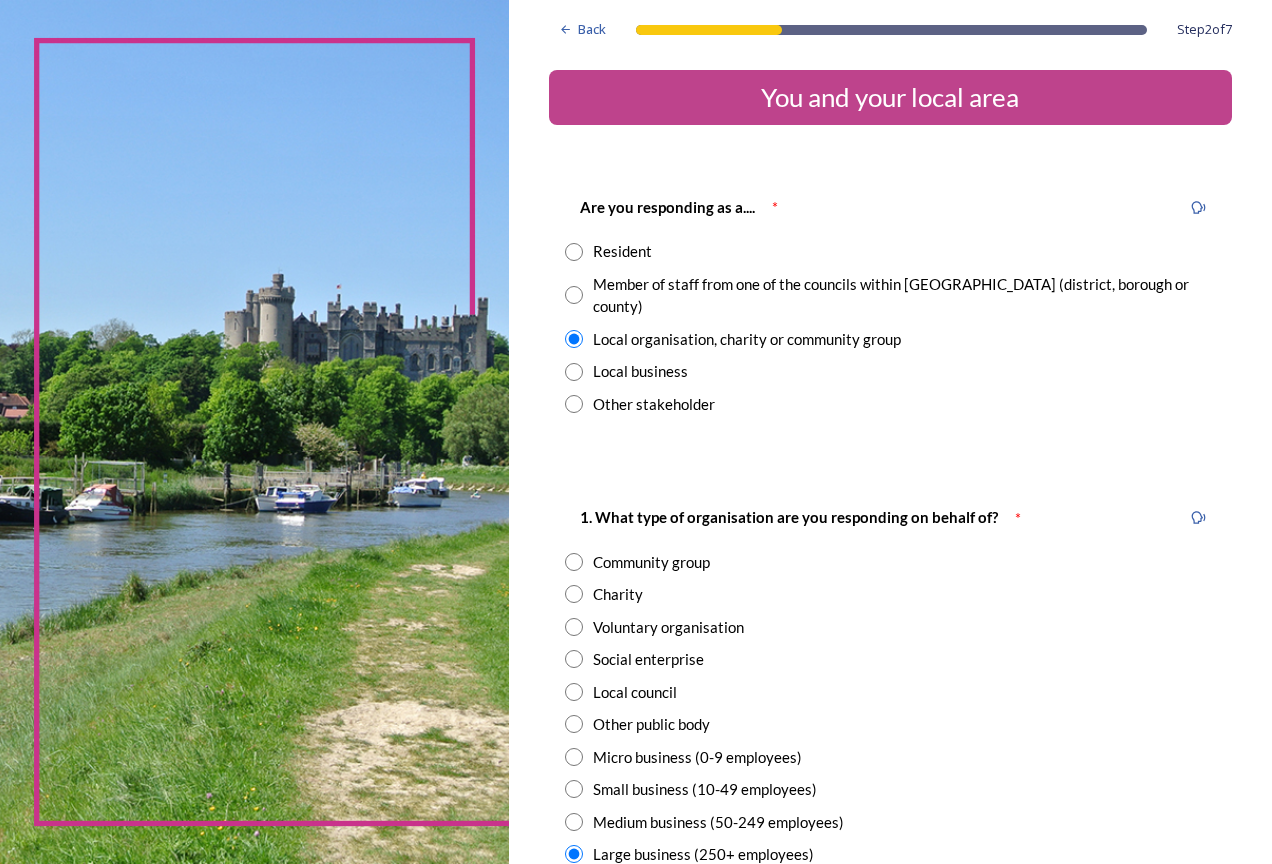click at bounding box center (574, 372) 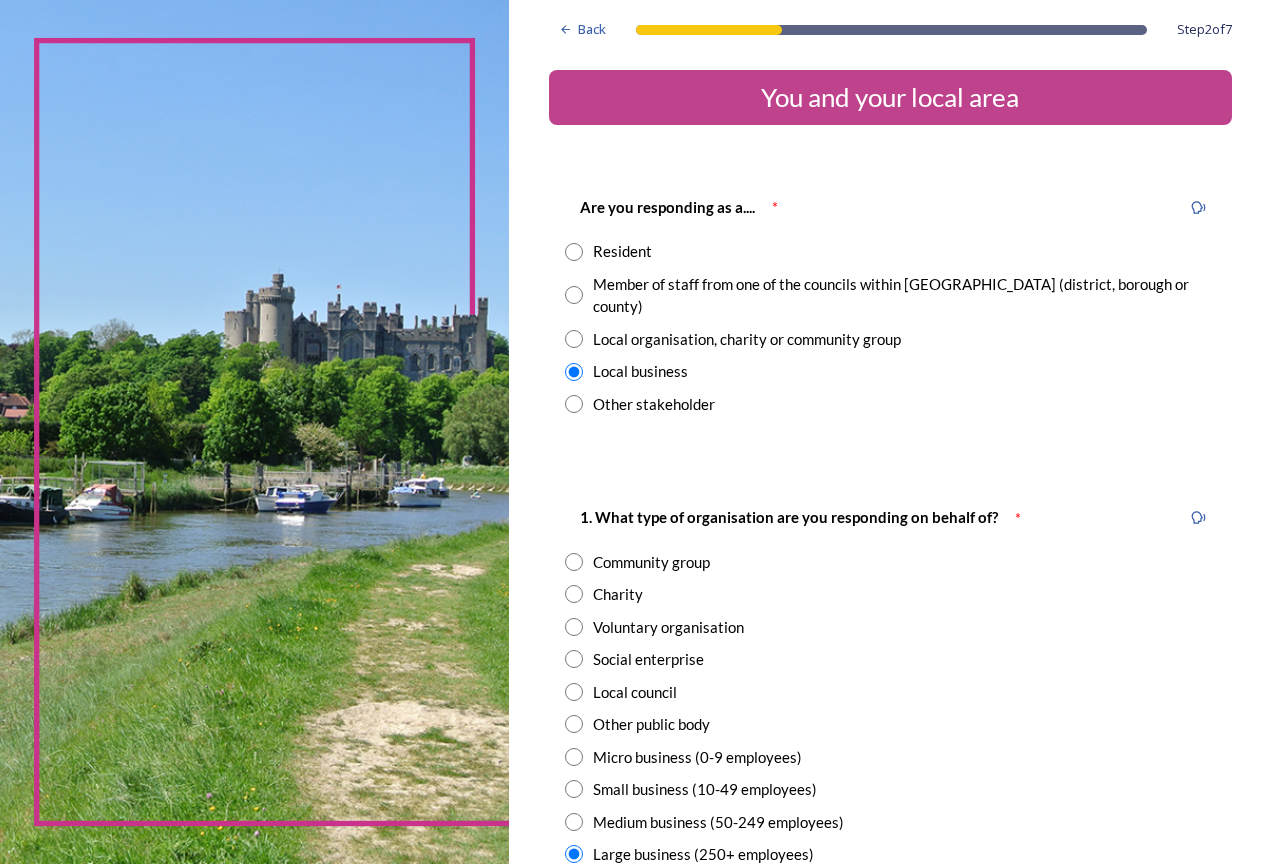 click at bounding box center (574, 295) 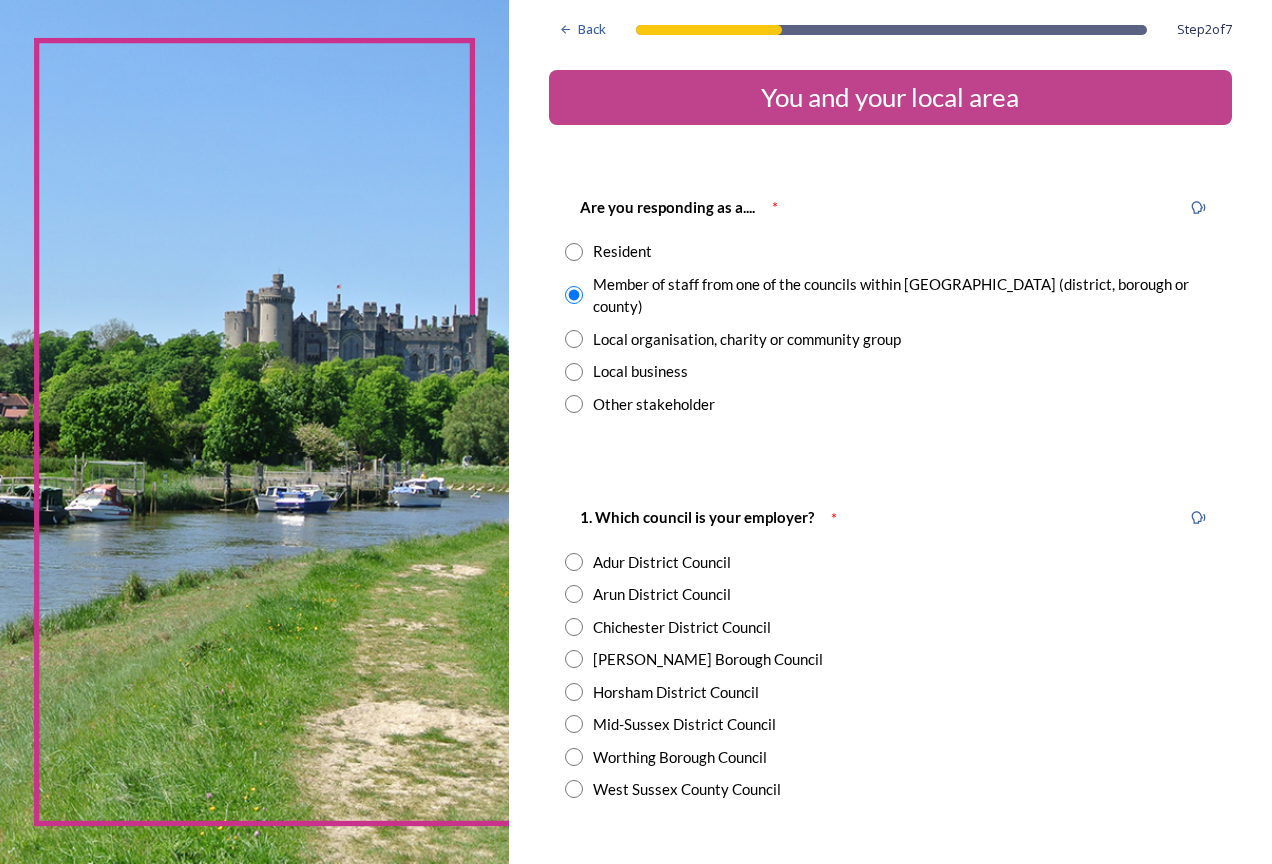 click at bounding box center [574, 339] 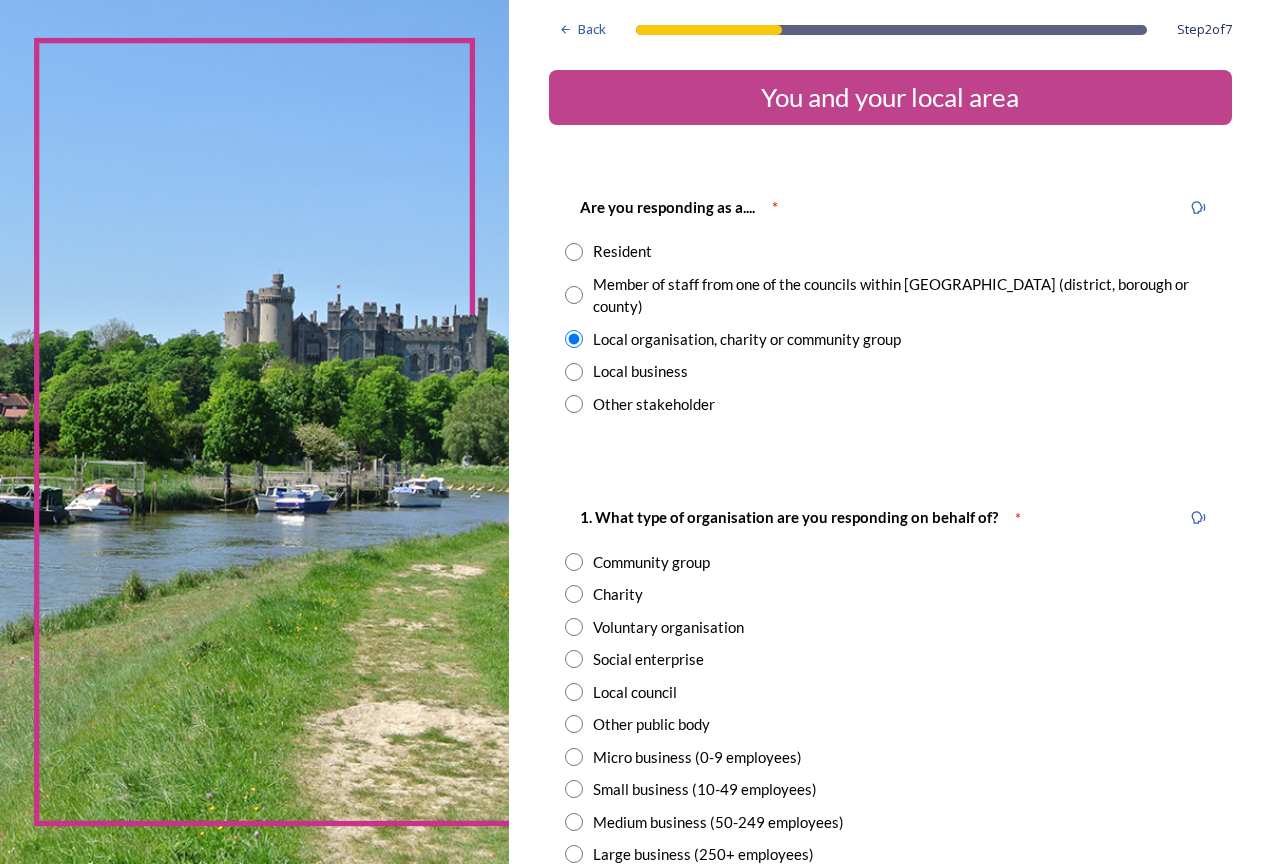 click at bounding box center [574, 372] 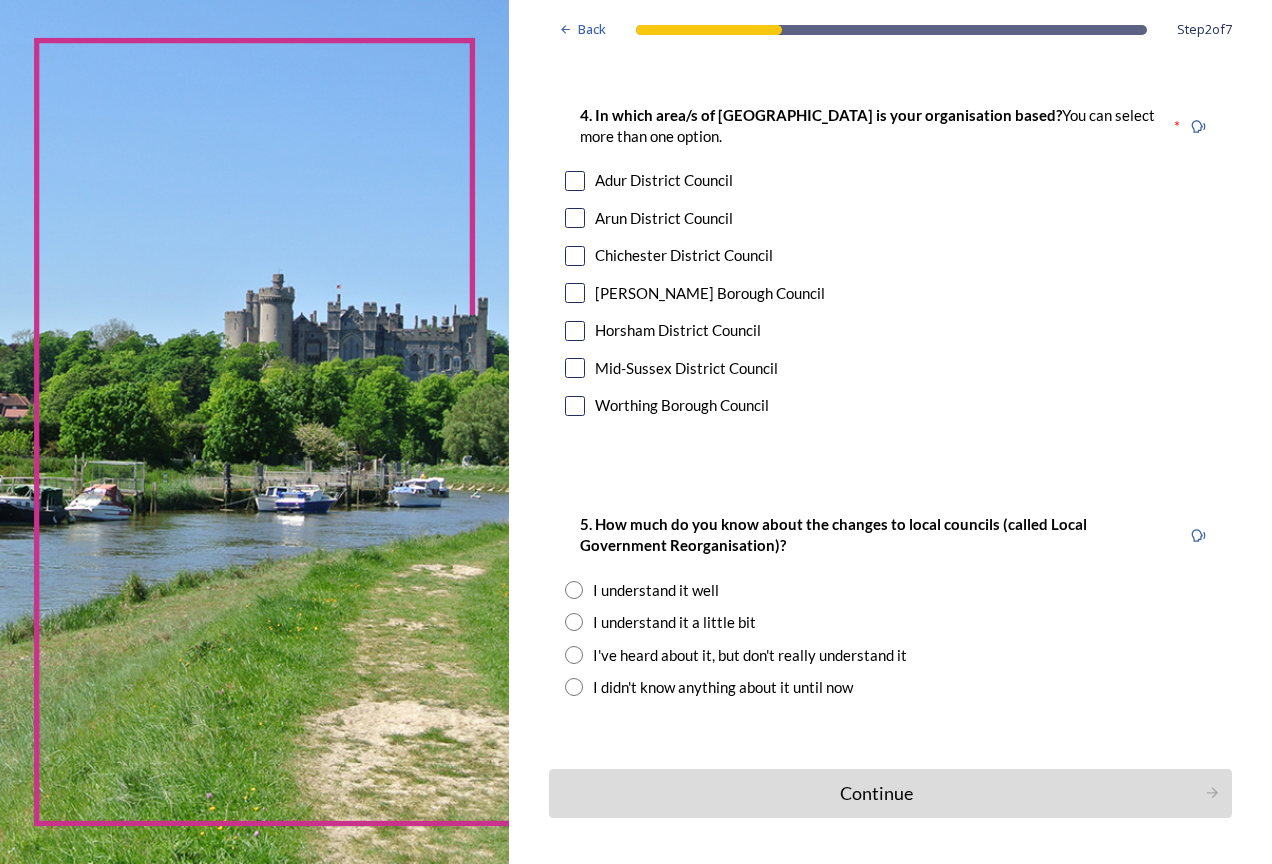 scroll, scrollTop: 1350, scrollLeft: 0, axis: vertical 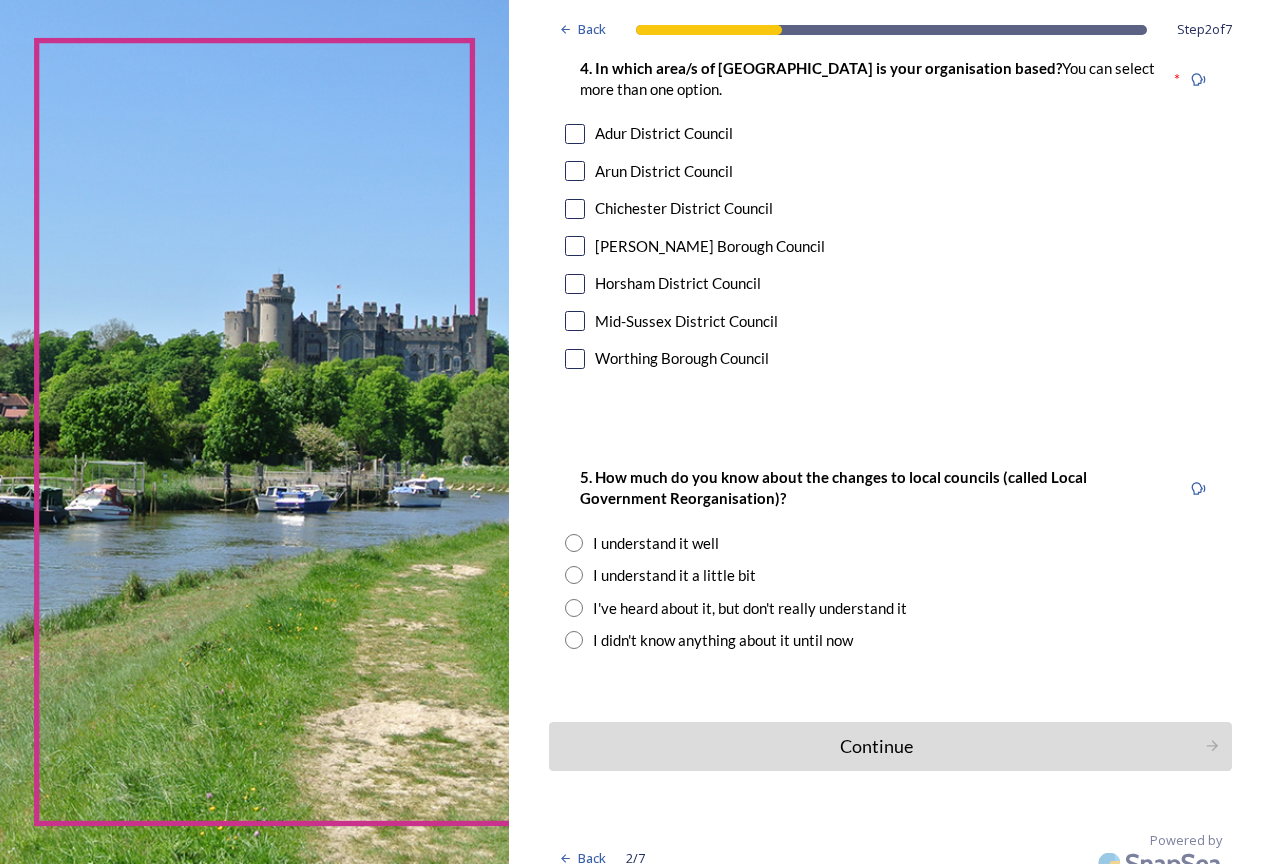 click at bounding box center (575, 359) 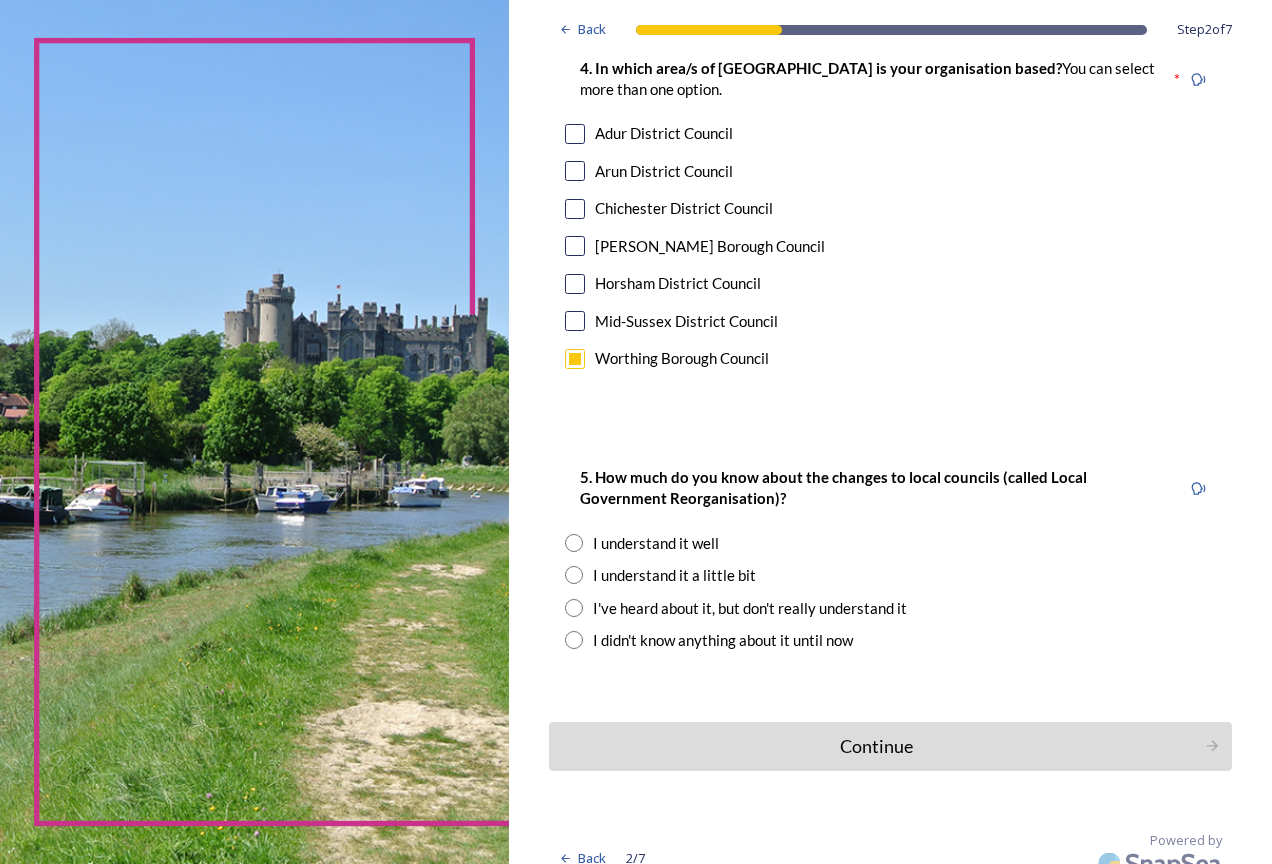 scroll, scrollTop: 750, scrollLeft: 0, axis: vertical 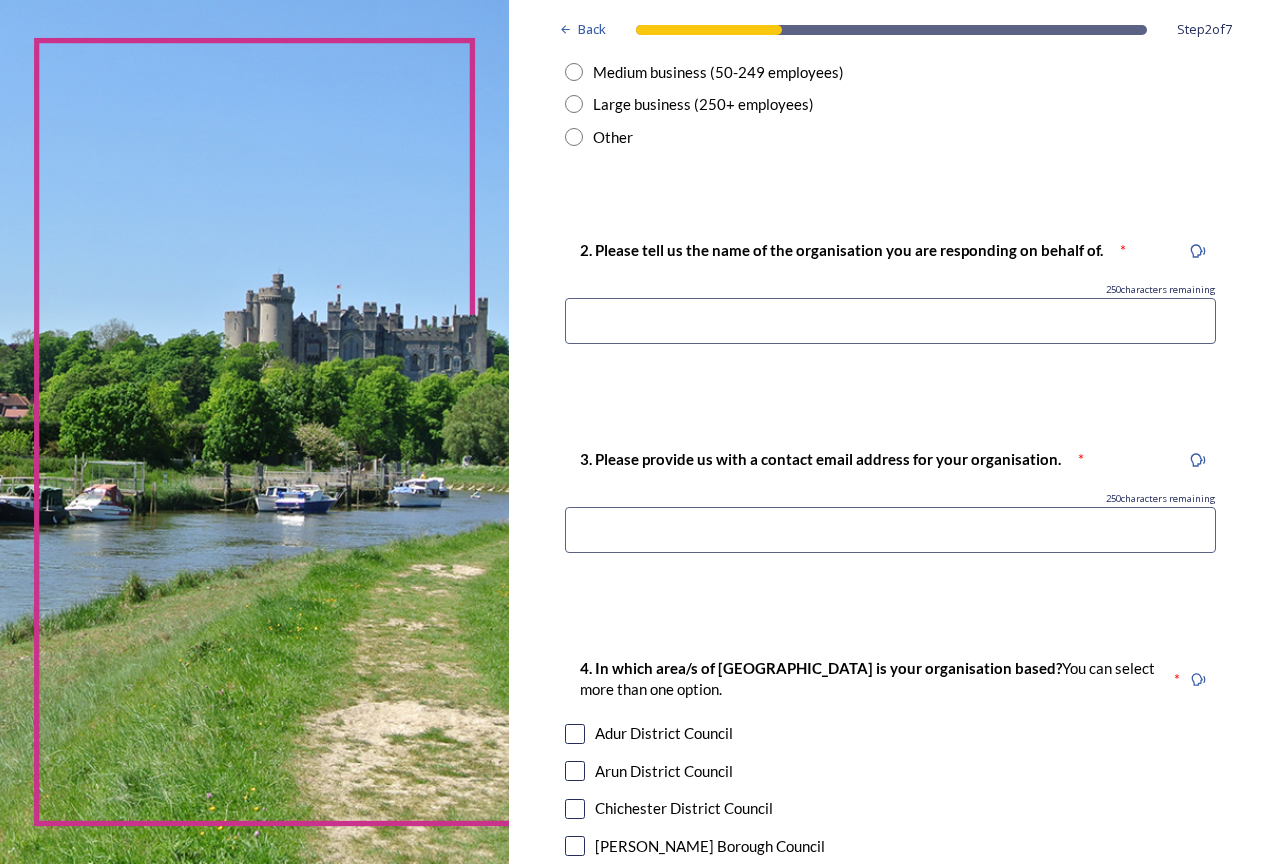 click at bounding box center [890, 321] 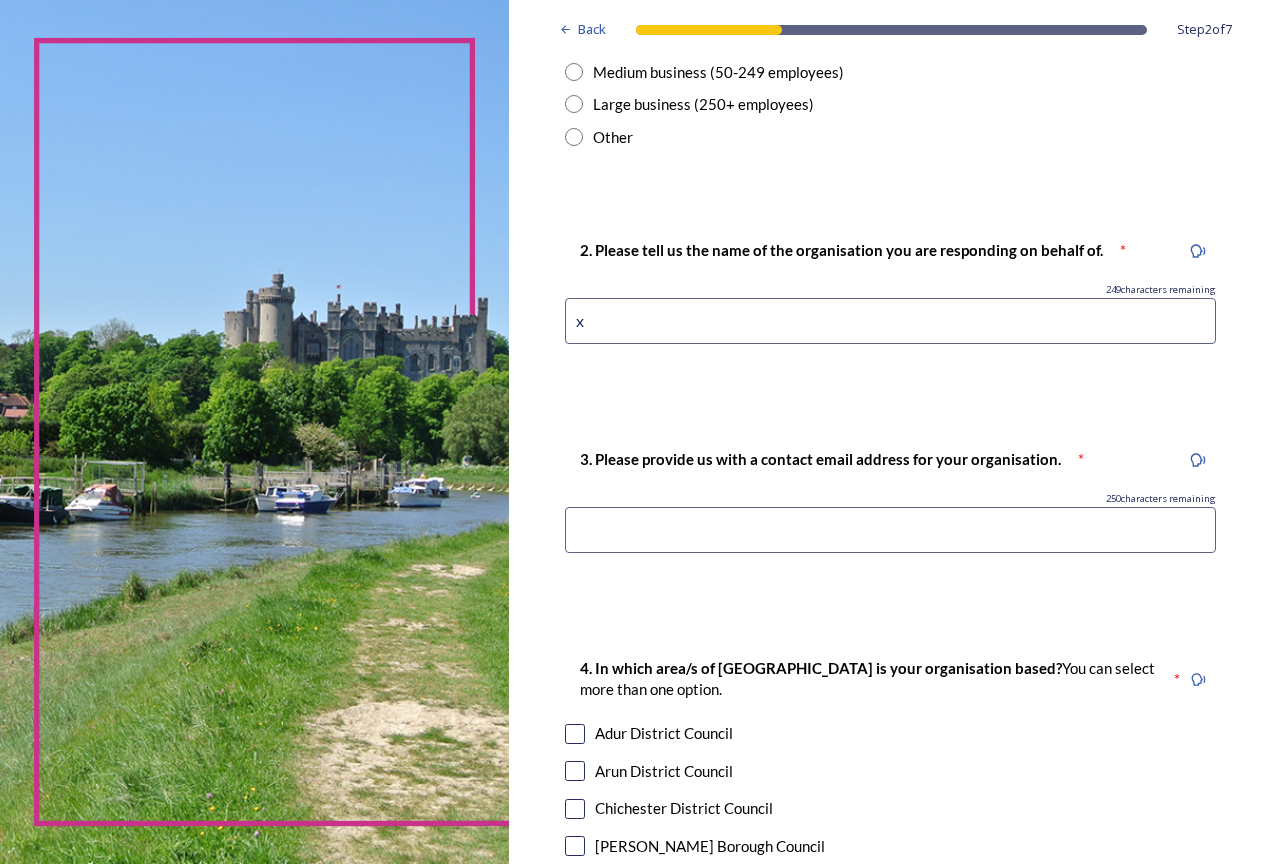 type on "x" 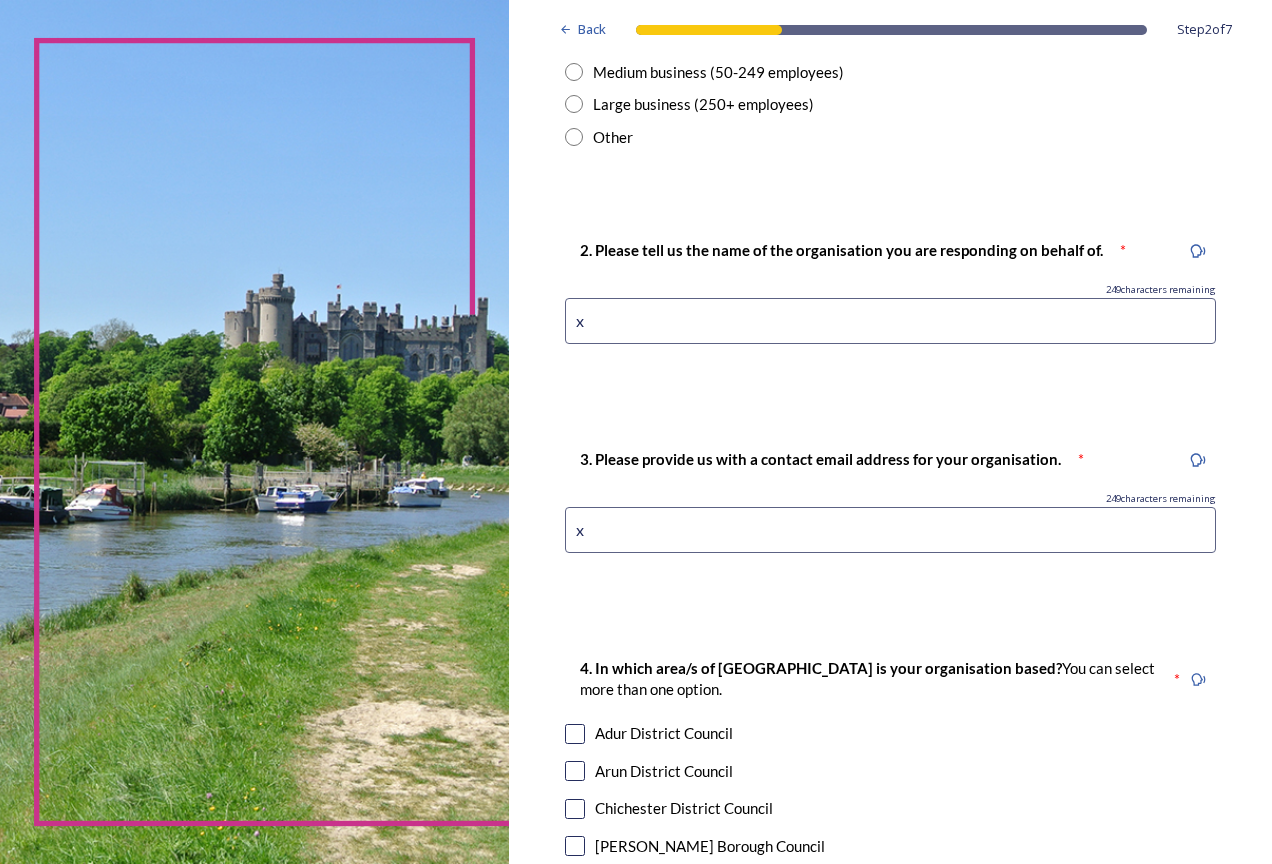scroll, scrollTop: 1350, scrollLeft: 0, axis: vertical 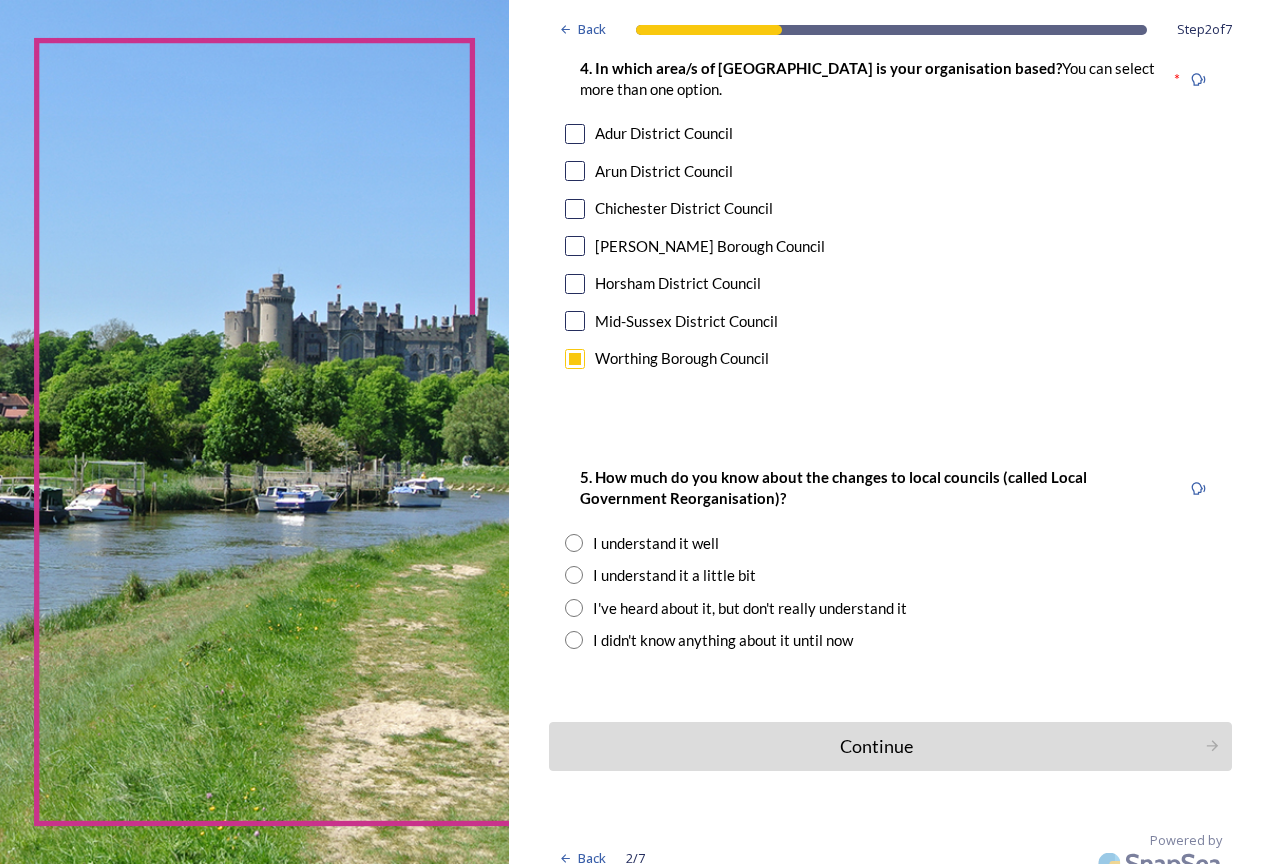 type on "x" 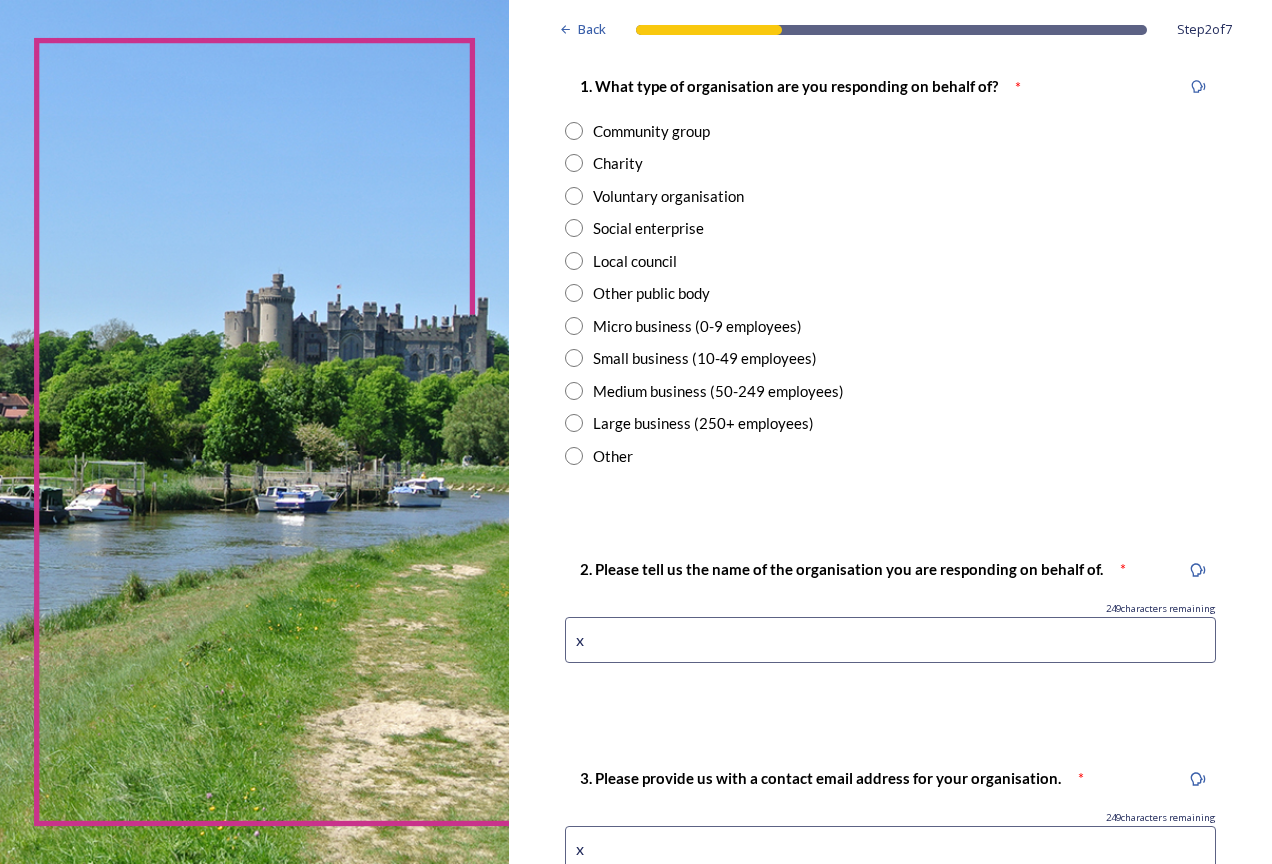 scroll, scrollTop: 250, scrollLeft: 0, axis: vertical 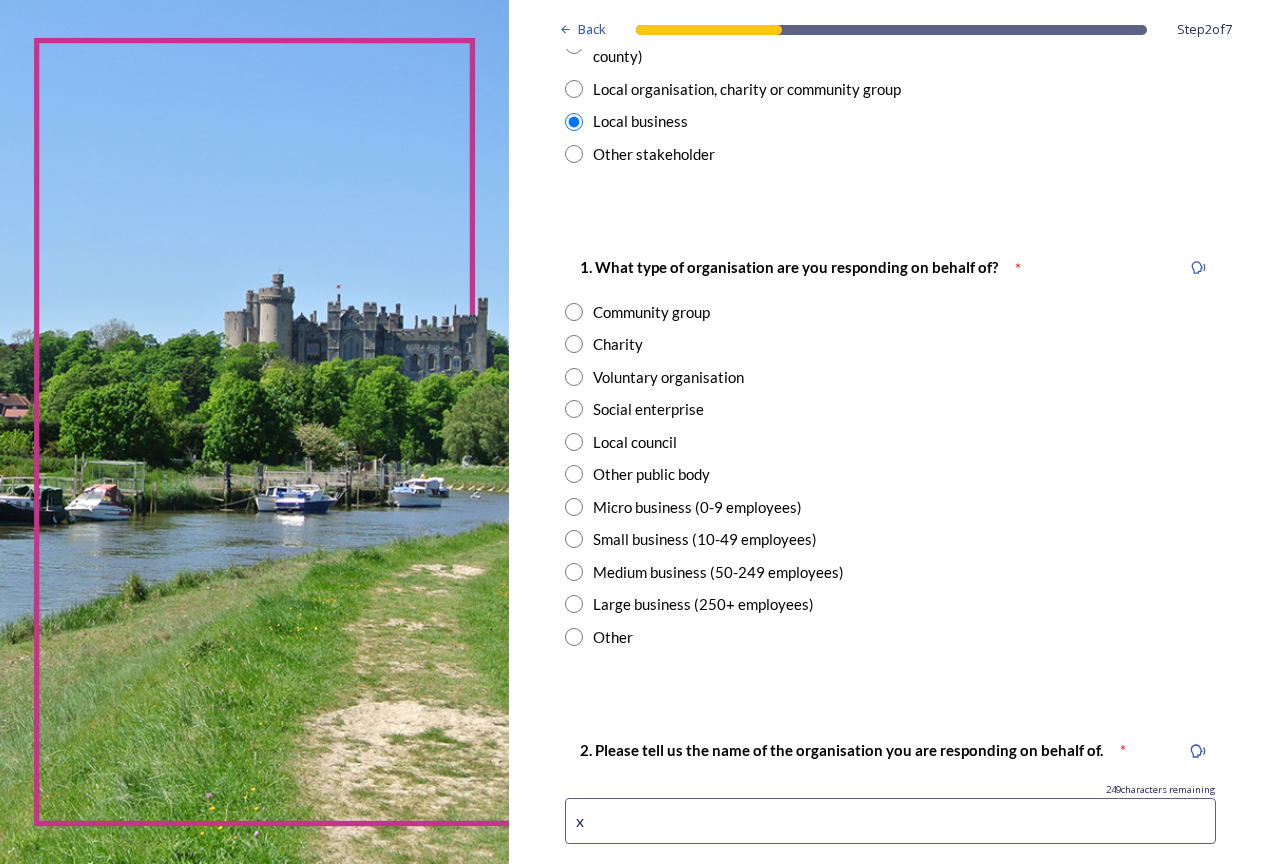 click on "1. What type of organisation are you responding on behalf of? * Community group Charity Voluntary organisation Social enterprise Local council Other public body Micro business (0-9 employees) Small business (10-49 employees) Medium business (50-249 employees) Large business (250+ employees) Other" at bounding box center (890, 451) 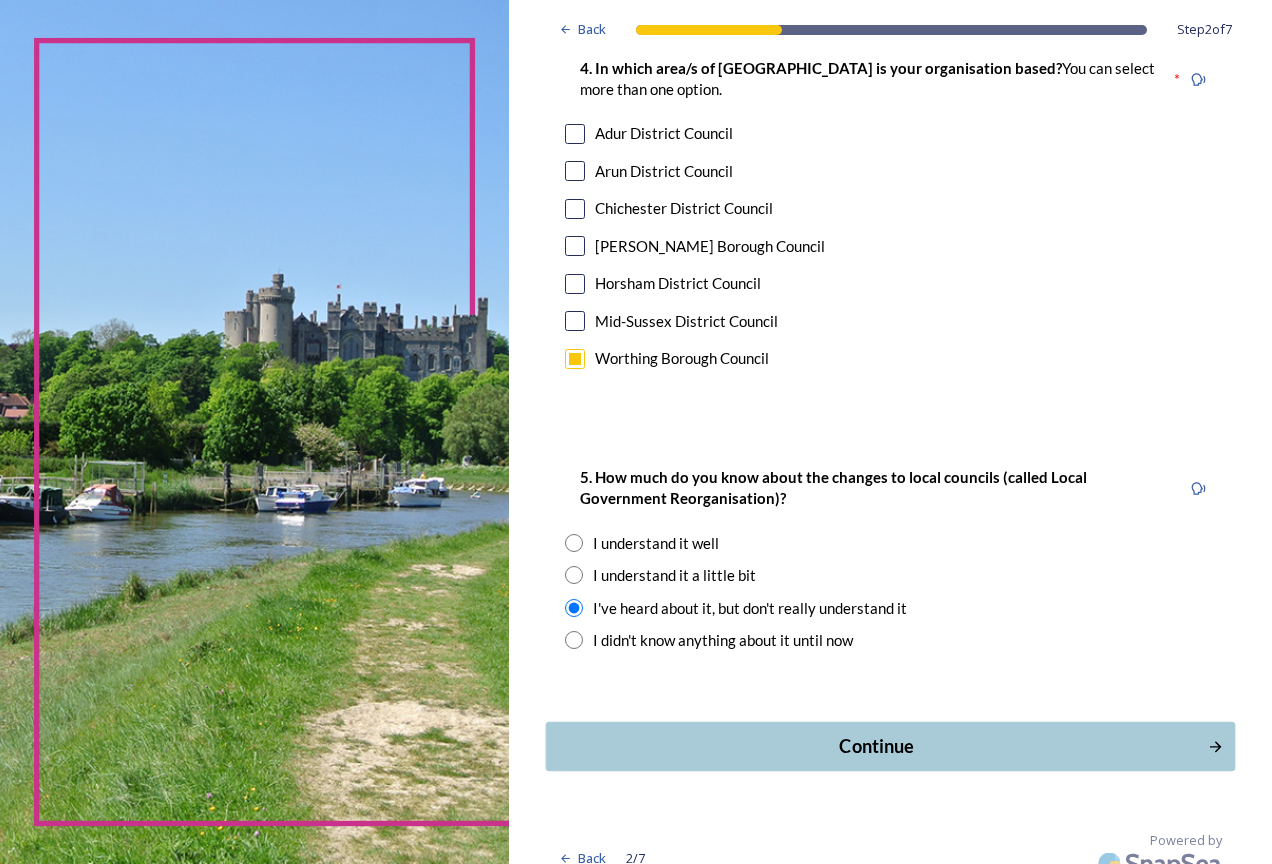 click on "Continue" at bounding box center [876, 745] 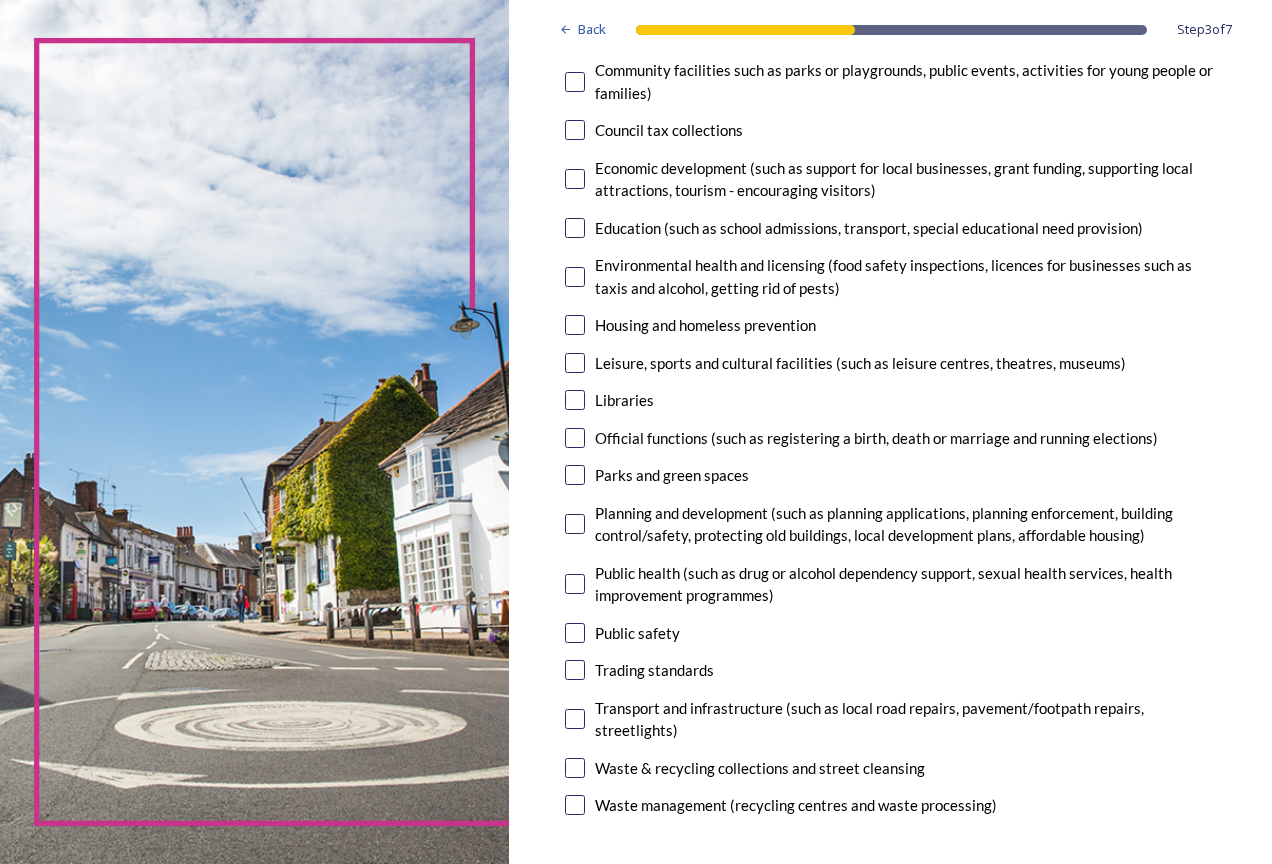 scroll, scrollTop: 503, scrollLeft: 0, axis: vertical 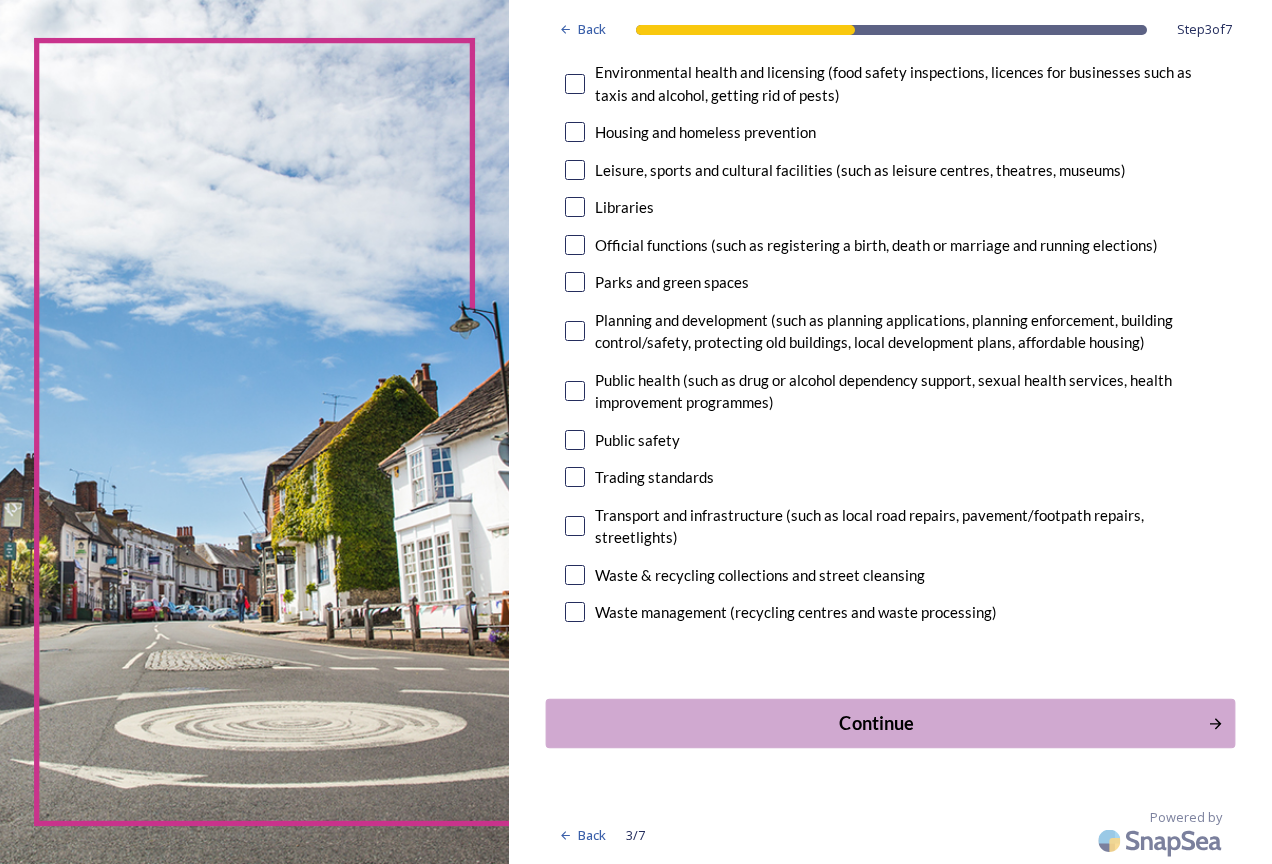 click on "Continue" at bounding box center (876, 722) 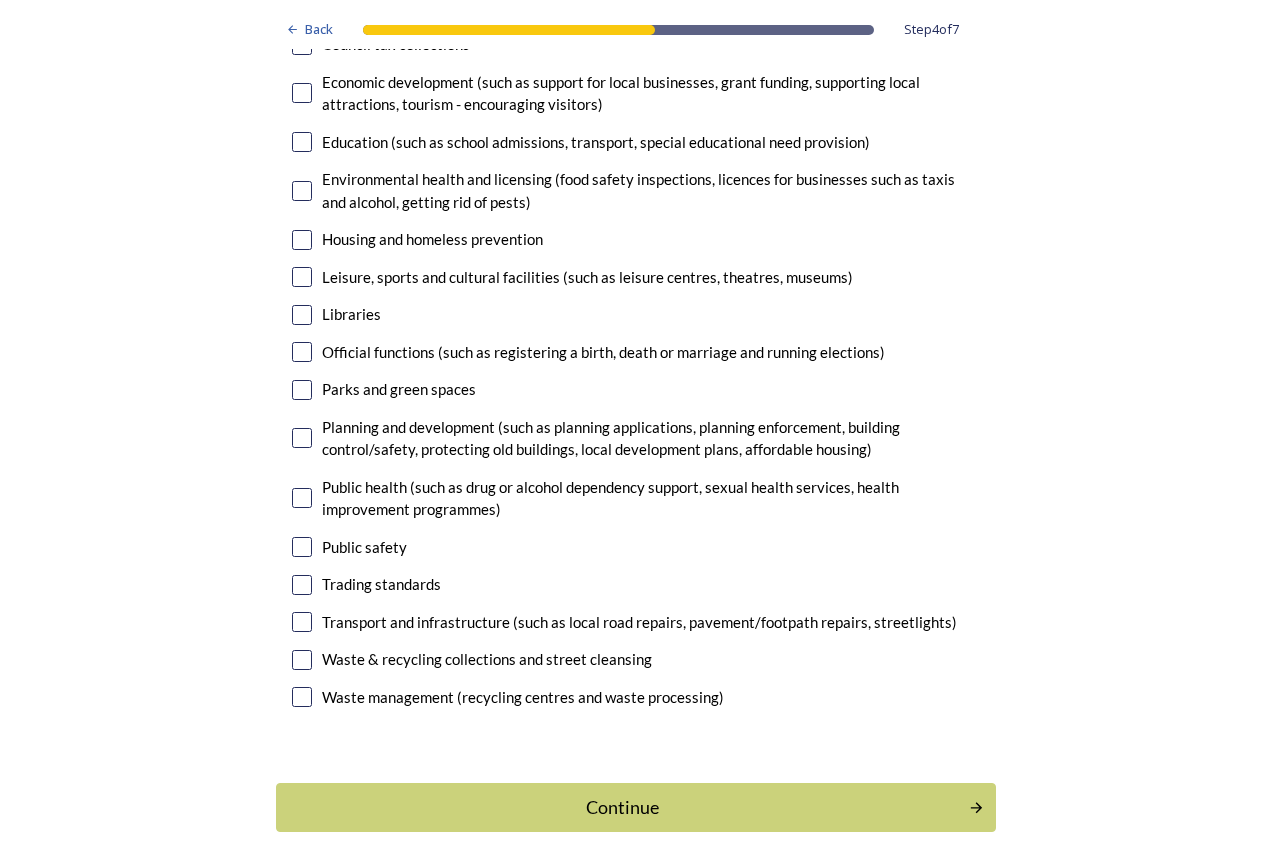 scroll, scrollTop: 5228, scrollLeft: 0, axis: vertical 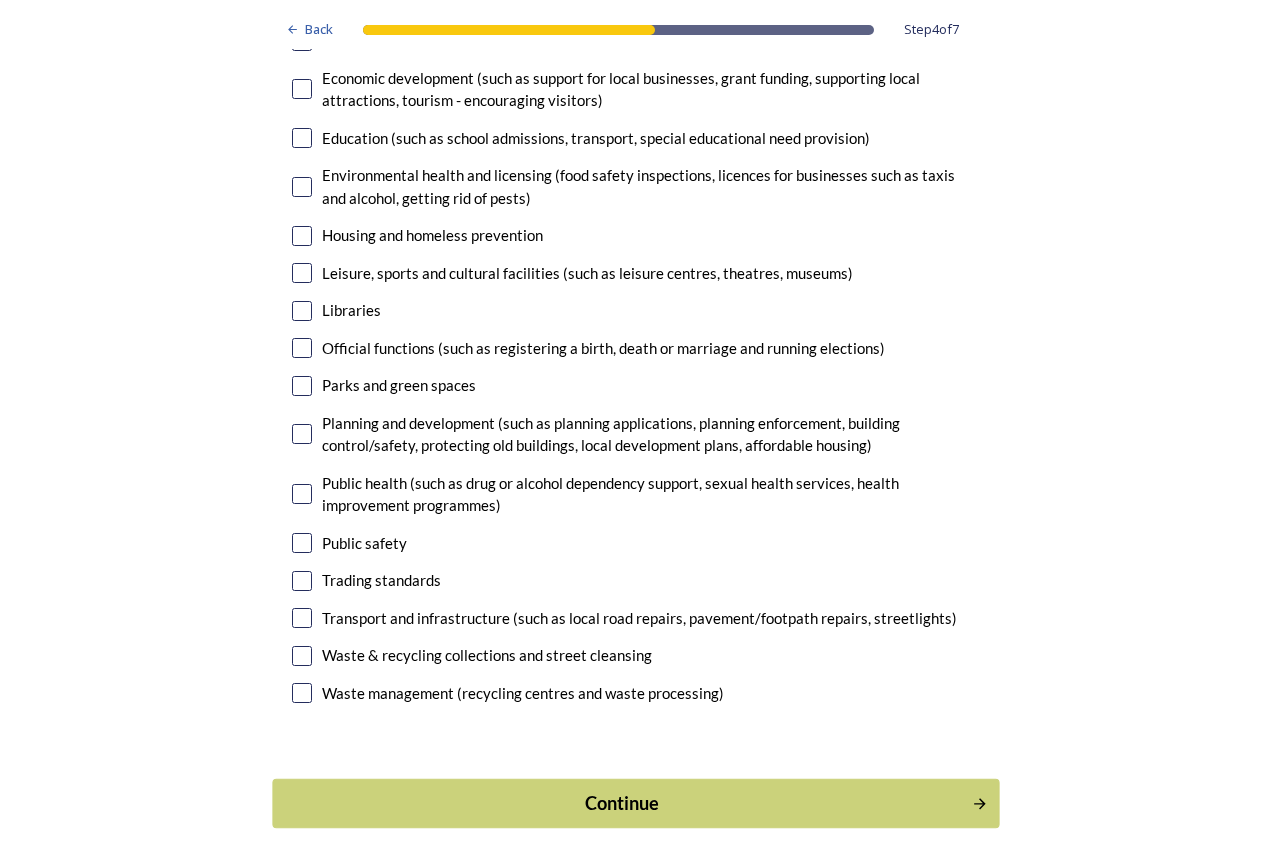 click on "Continue" at bounding box center (635, 803) 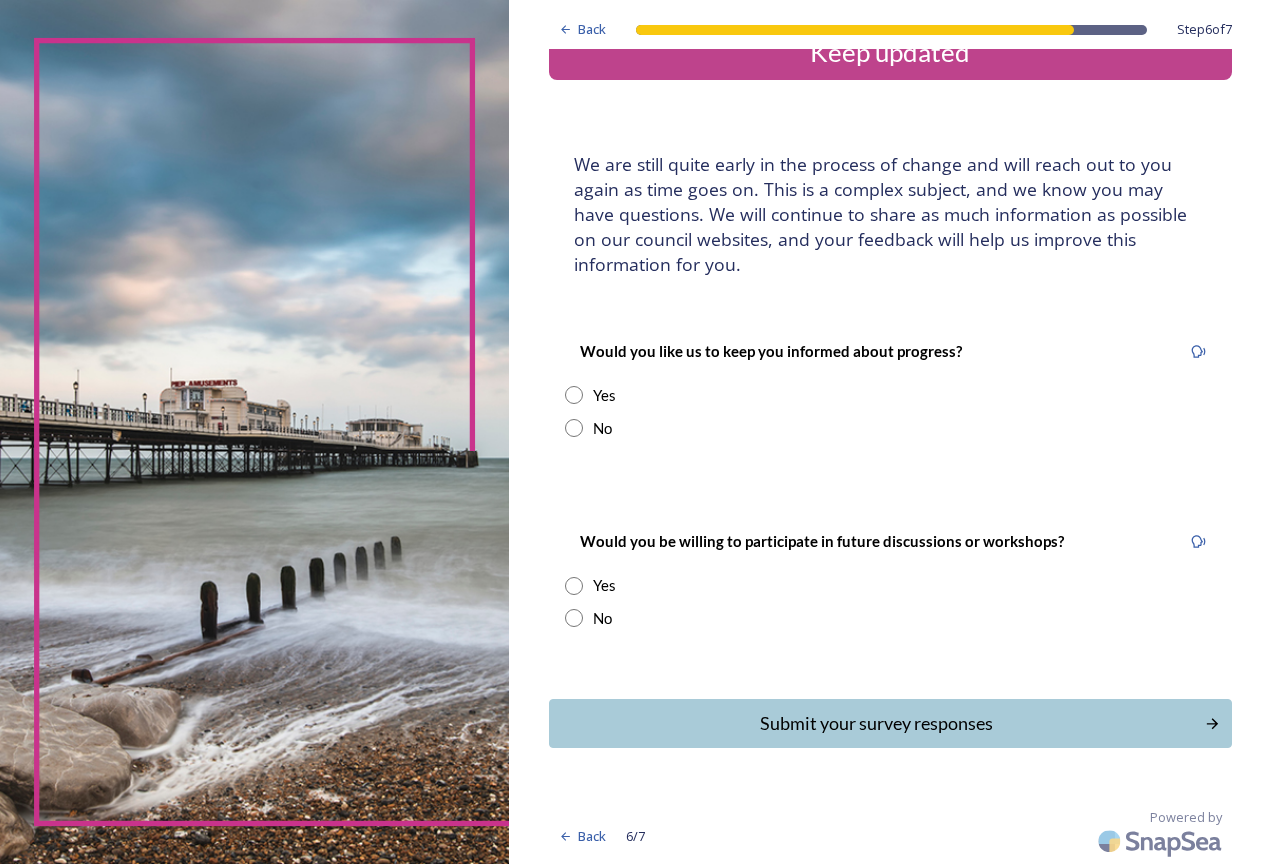 scroll, scrollTop: 0, scrollLeft: 0, axis: both 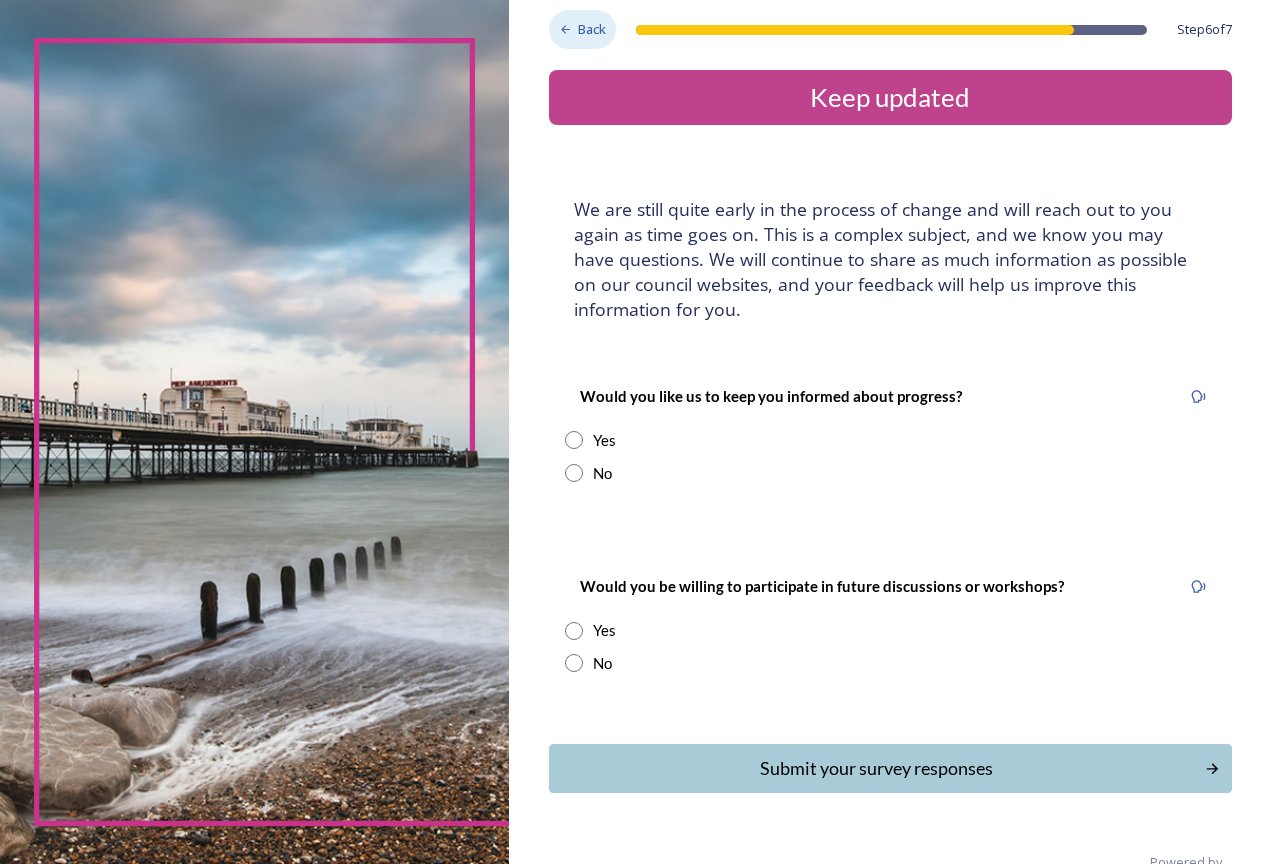 click on "Back" at bounding box center [592, 29] 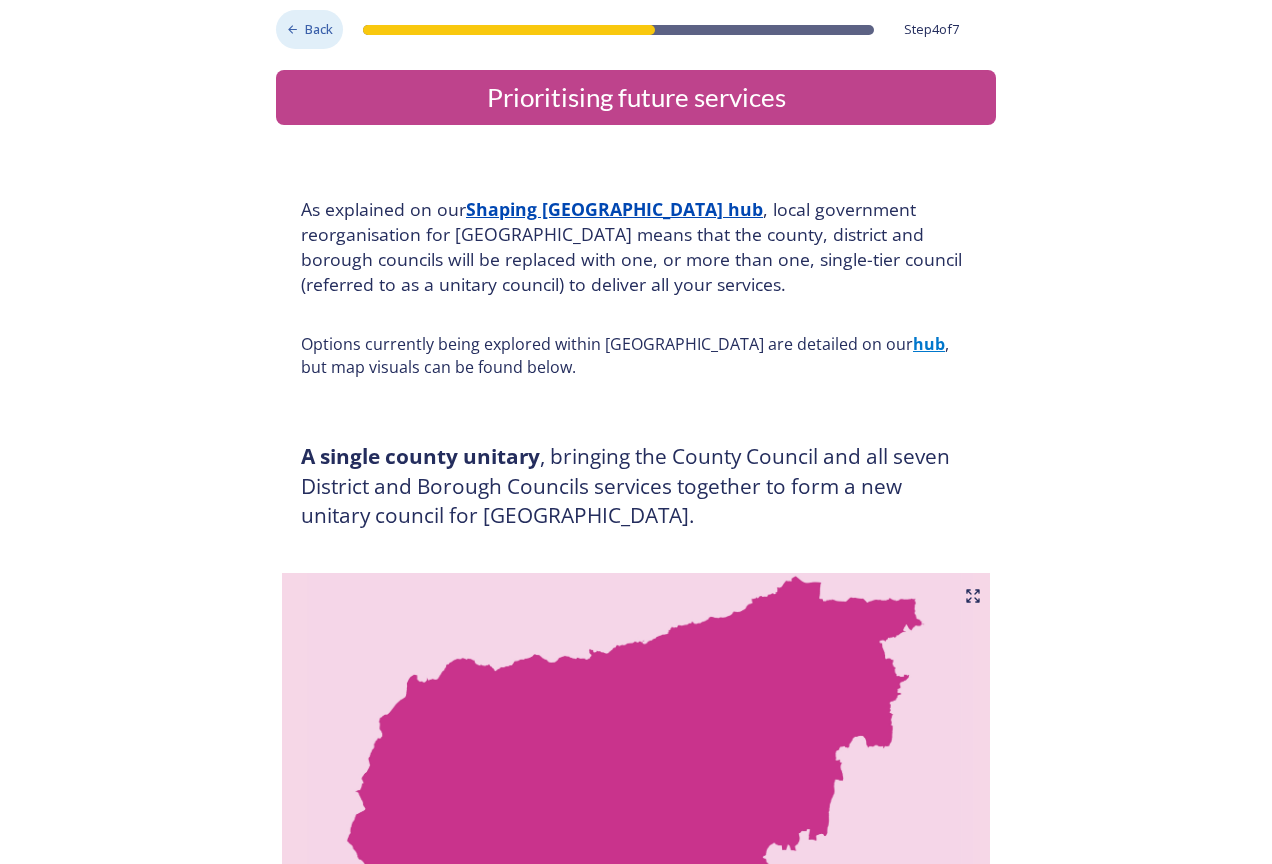 click 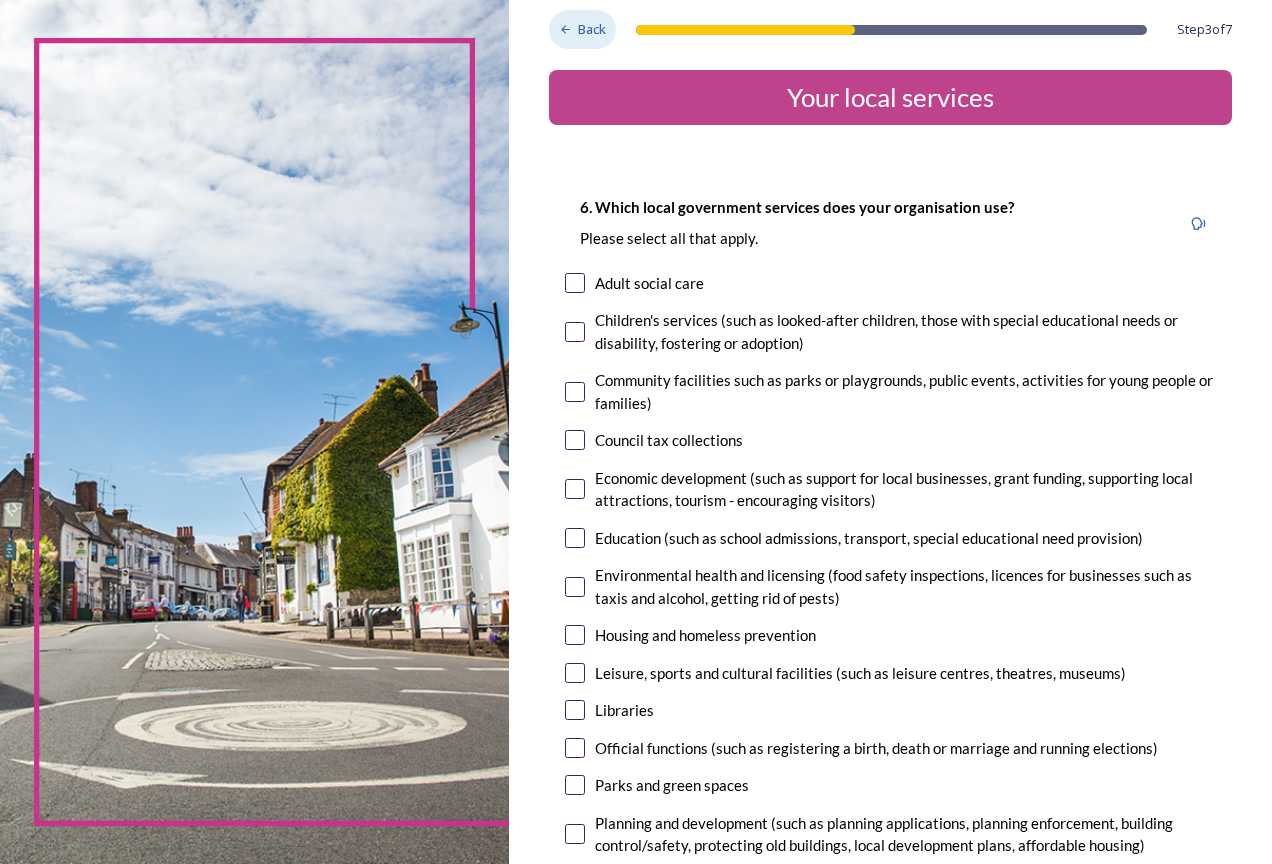 click on "Back" at bounding box center (592, 29) 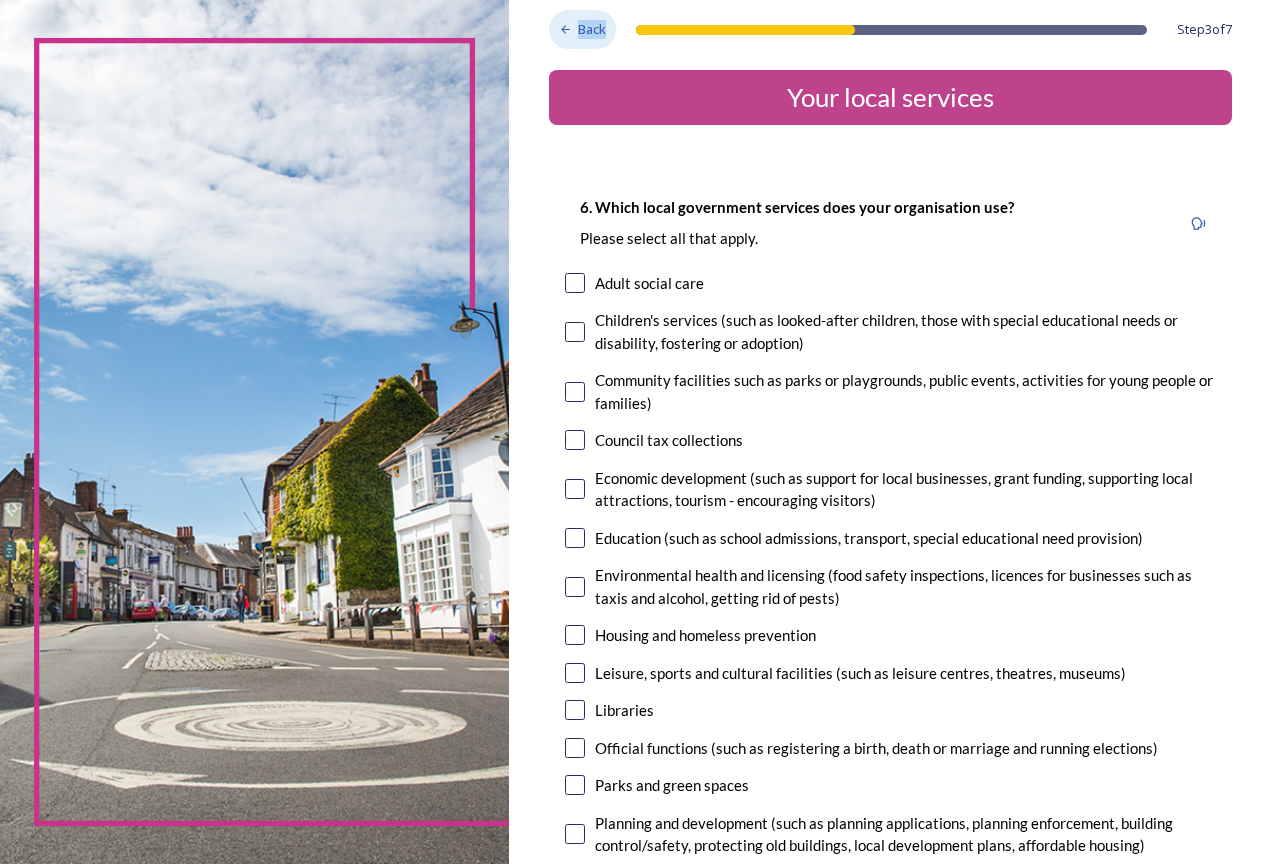 click on "Back" at bounding box center [592, 29] 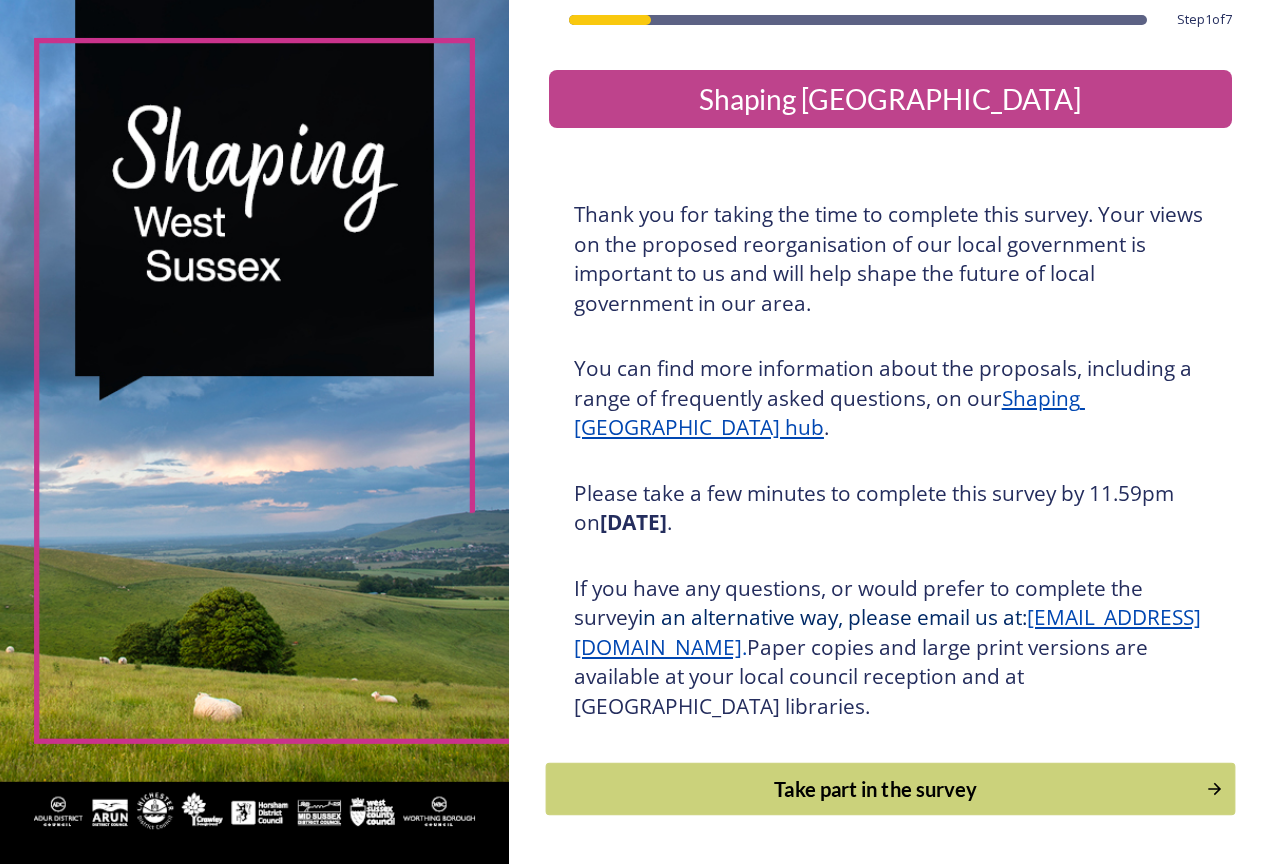 click on "Take part in the survey" at bounding box center (875, 789) 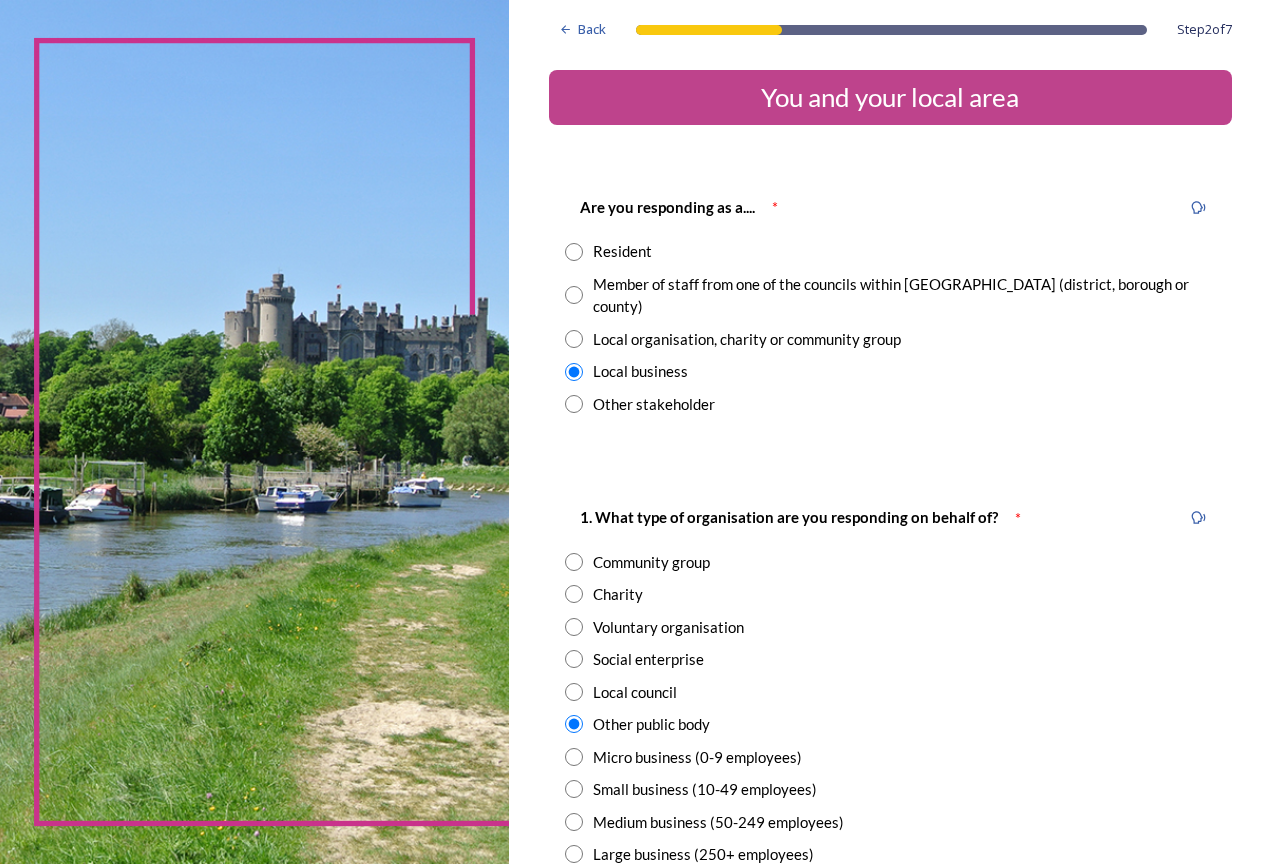 click at bounding box center [574, 404] 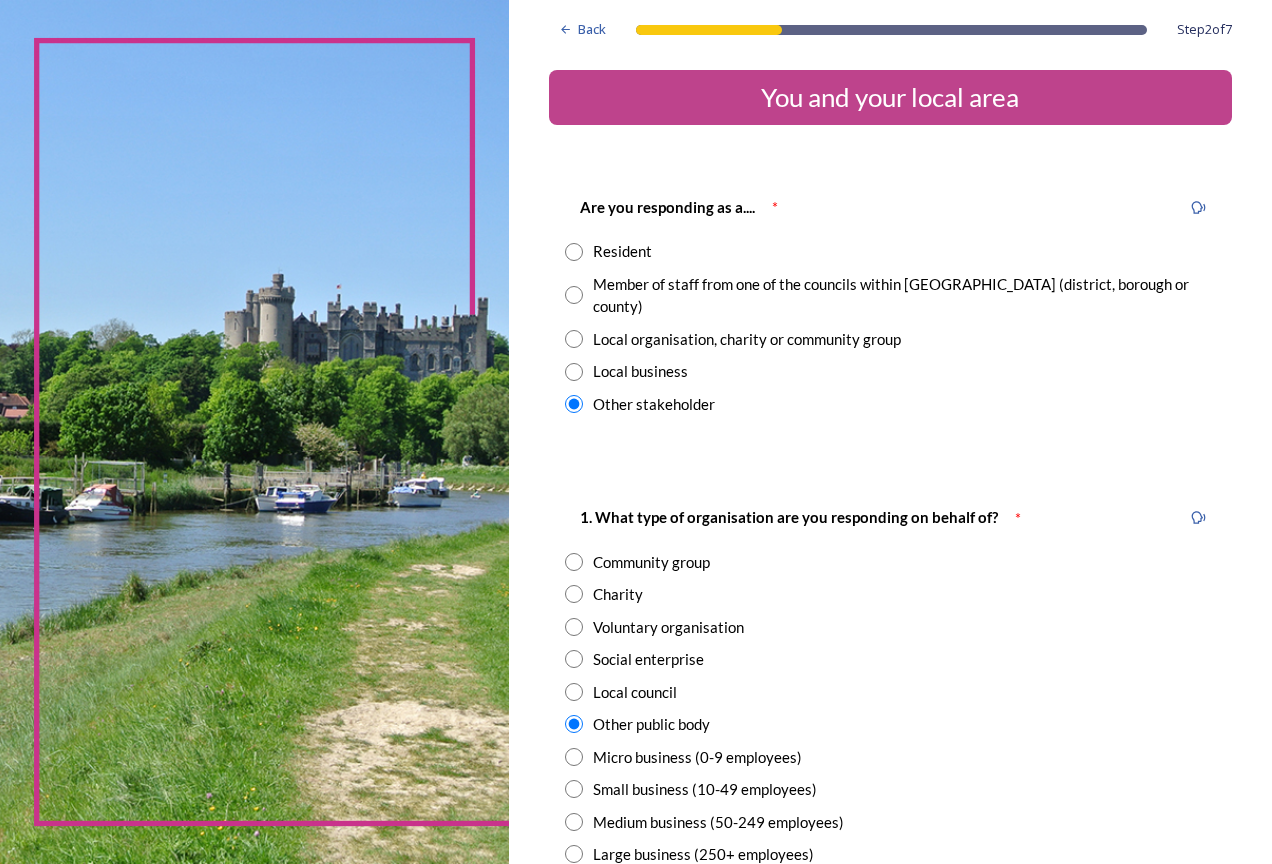 click at bounding box center (574, 252) 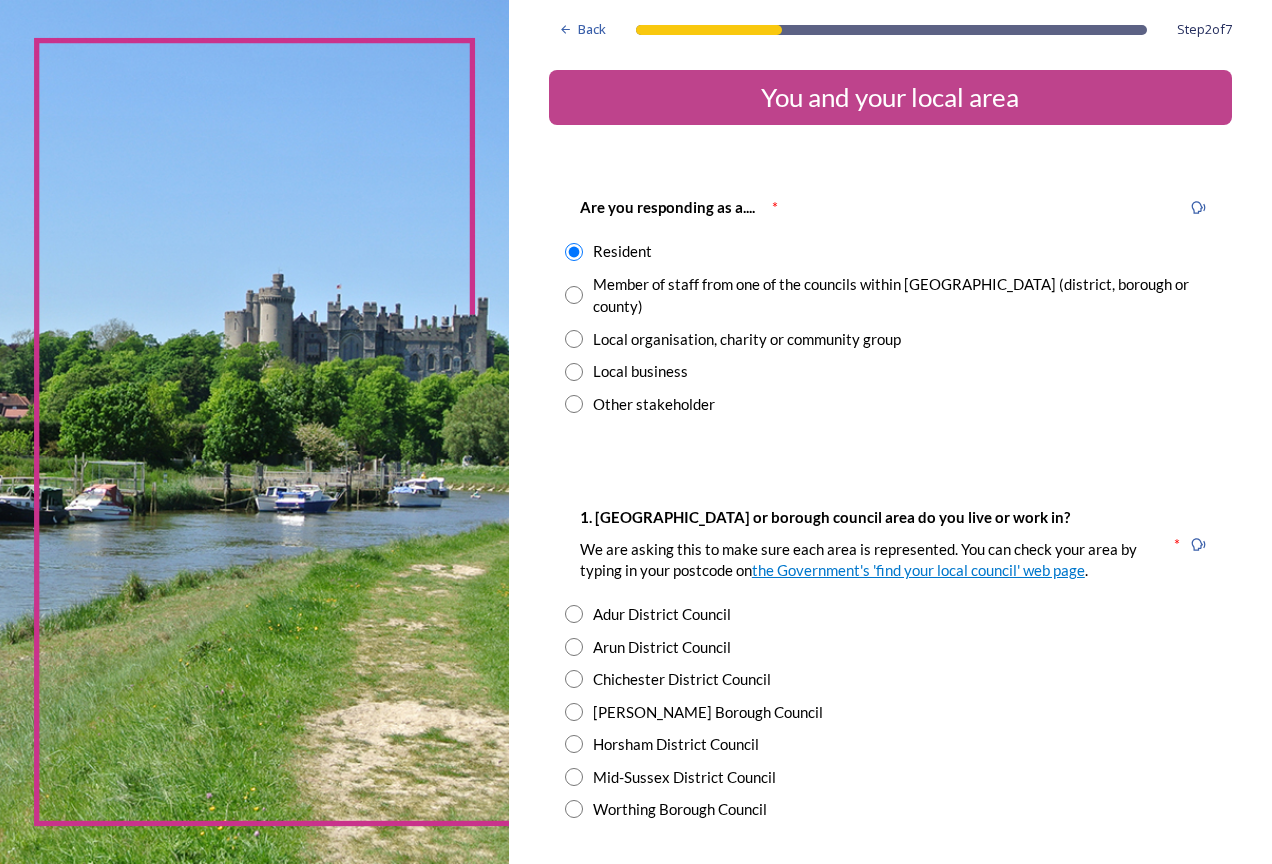click on "Other stakeholder" at bounding box center [890, 404] 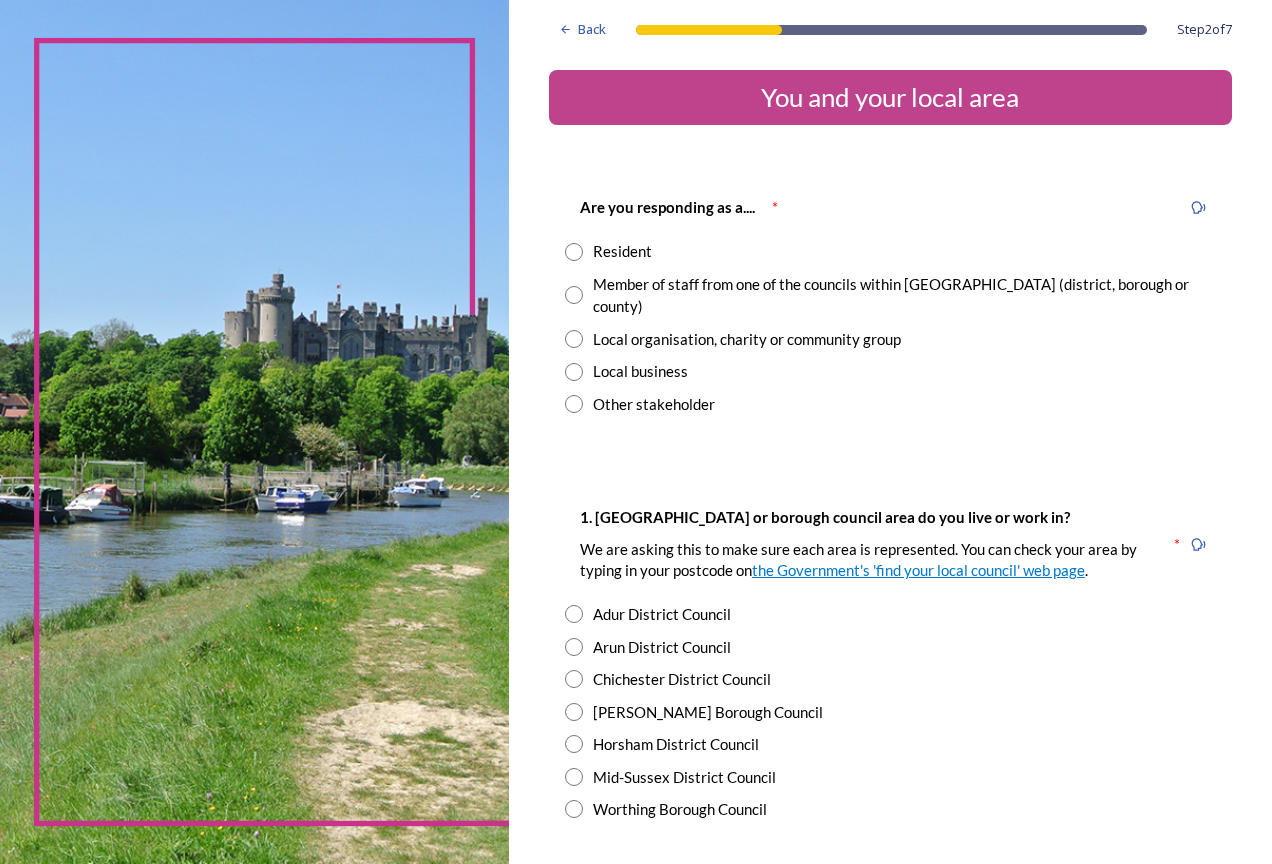 radio on "true" 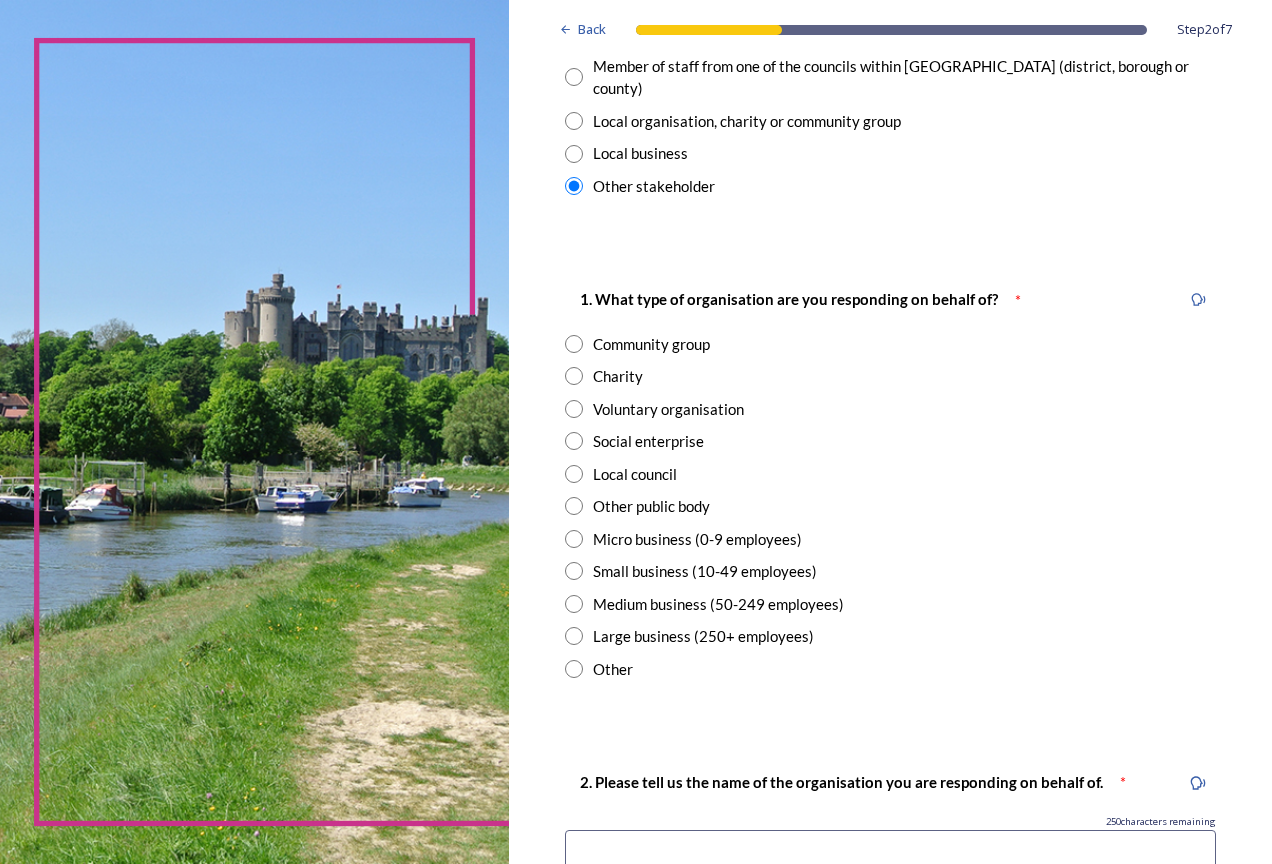 scroll, scrollTop: 300, scrollLeft: 0, axis: vertical 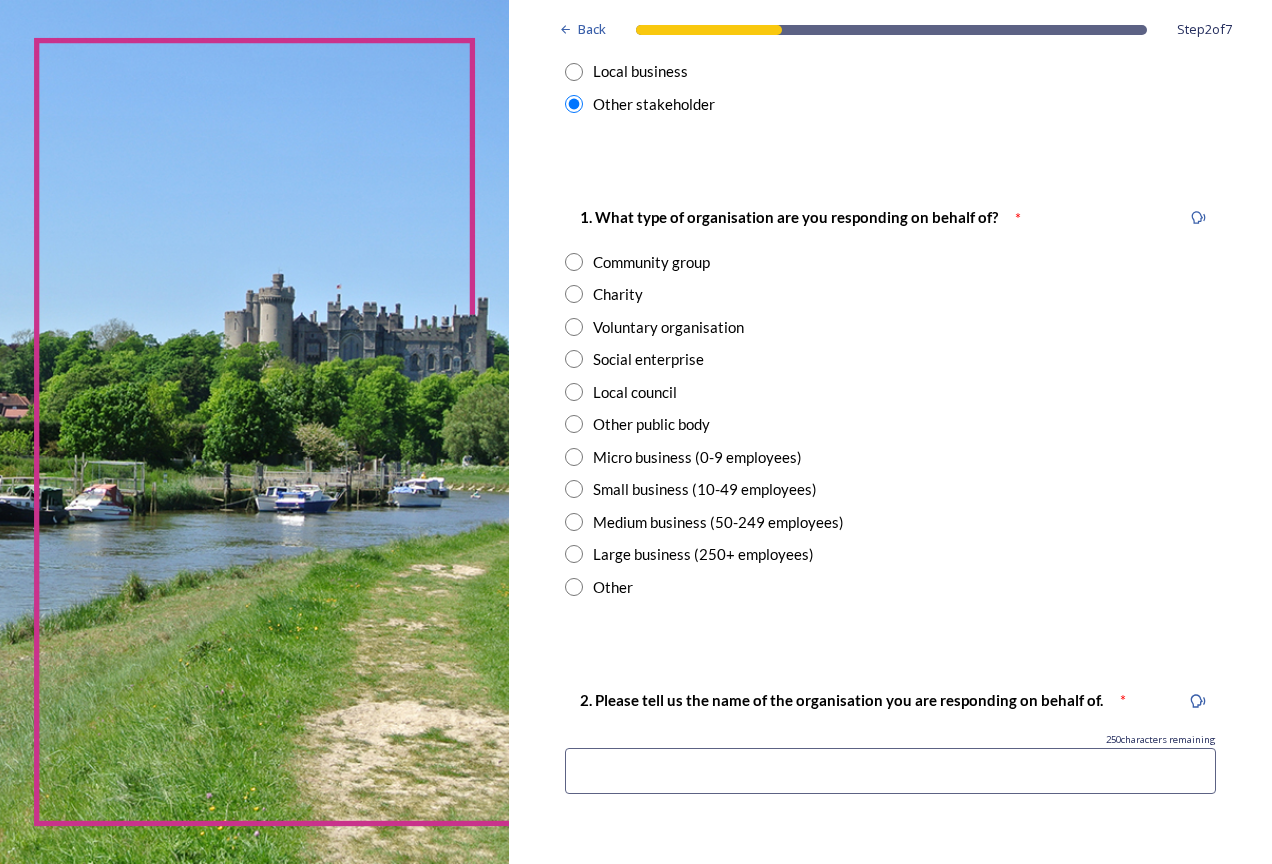 click at bounding box center [574, 327] 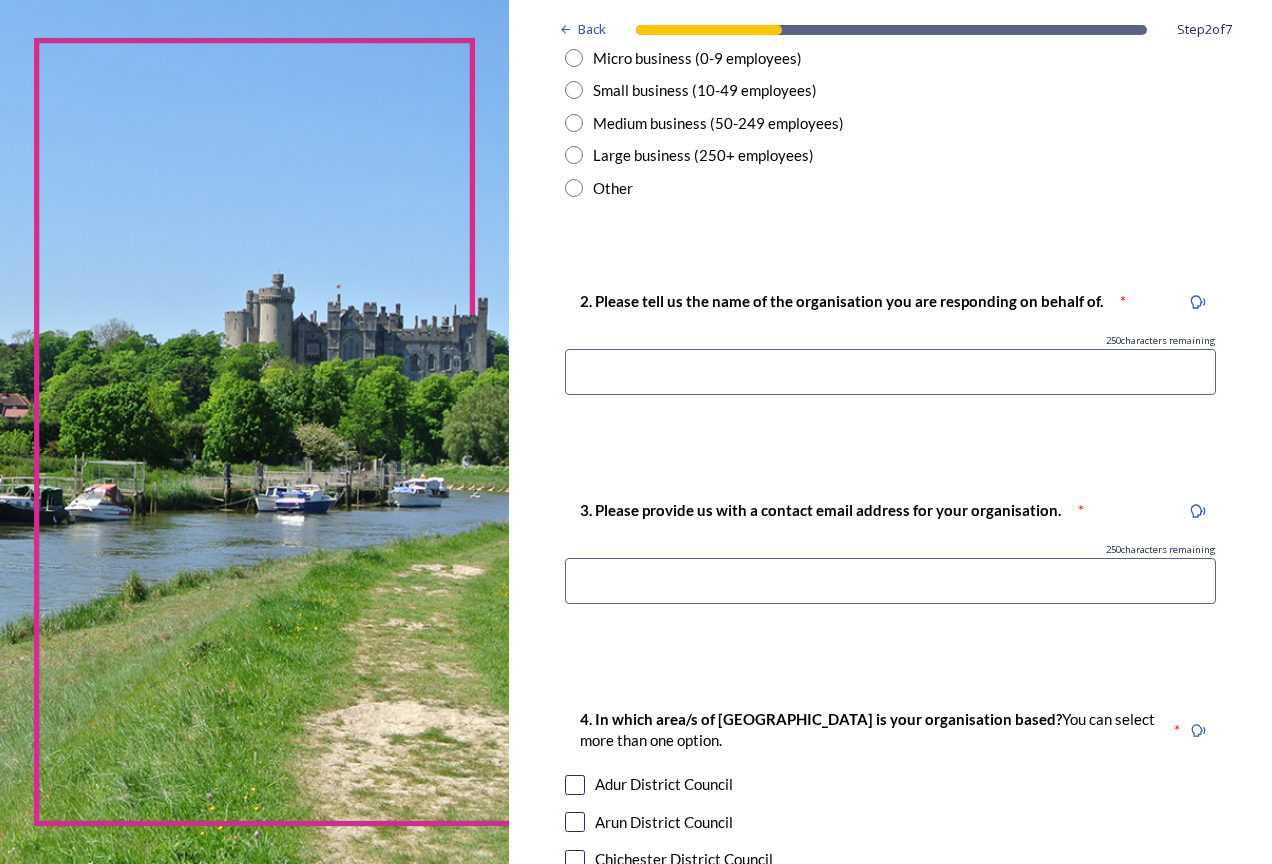 scroll, scrollTop: 700, scrollLeft: 0, axis: vertical 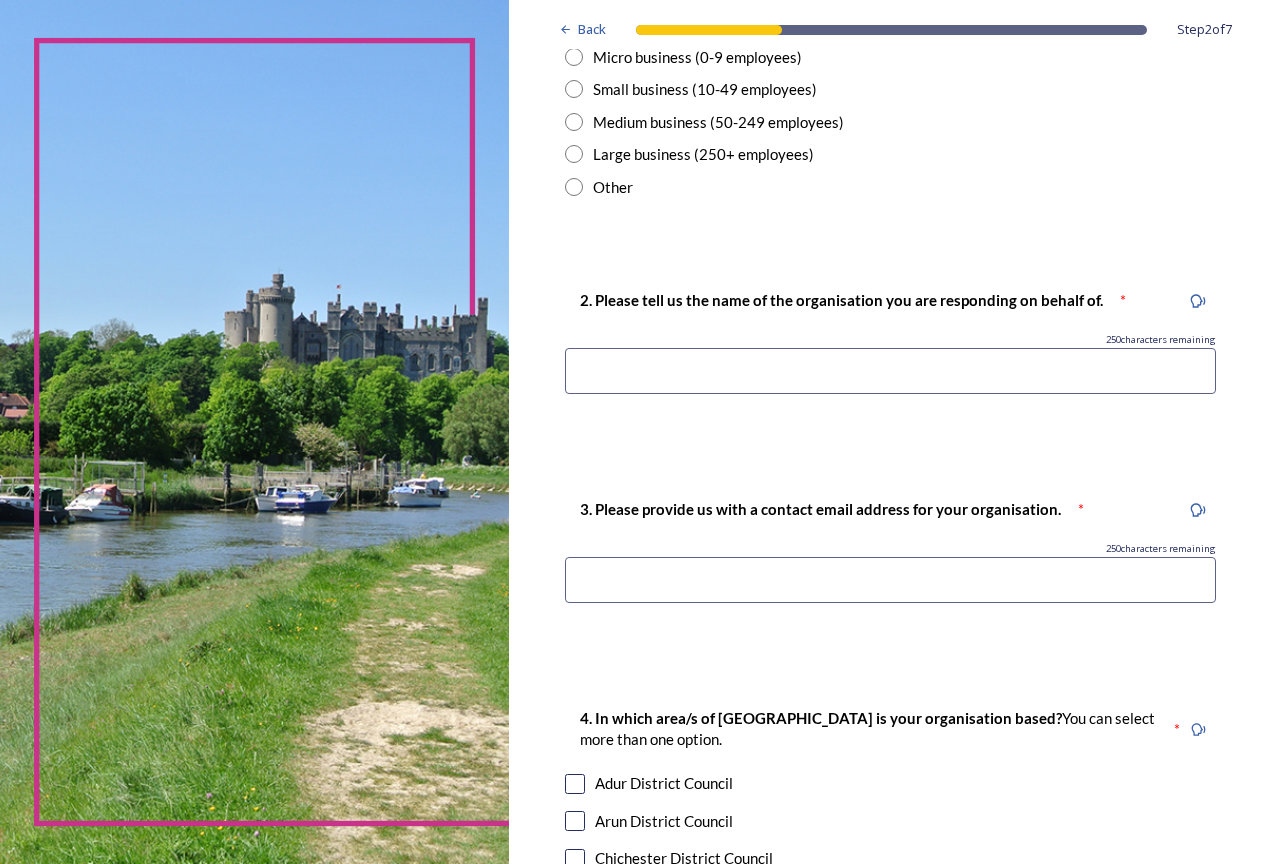 click at bounding box center (890, 371) 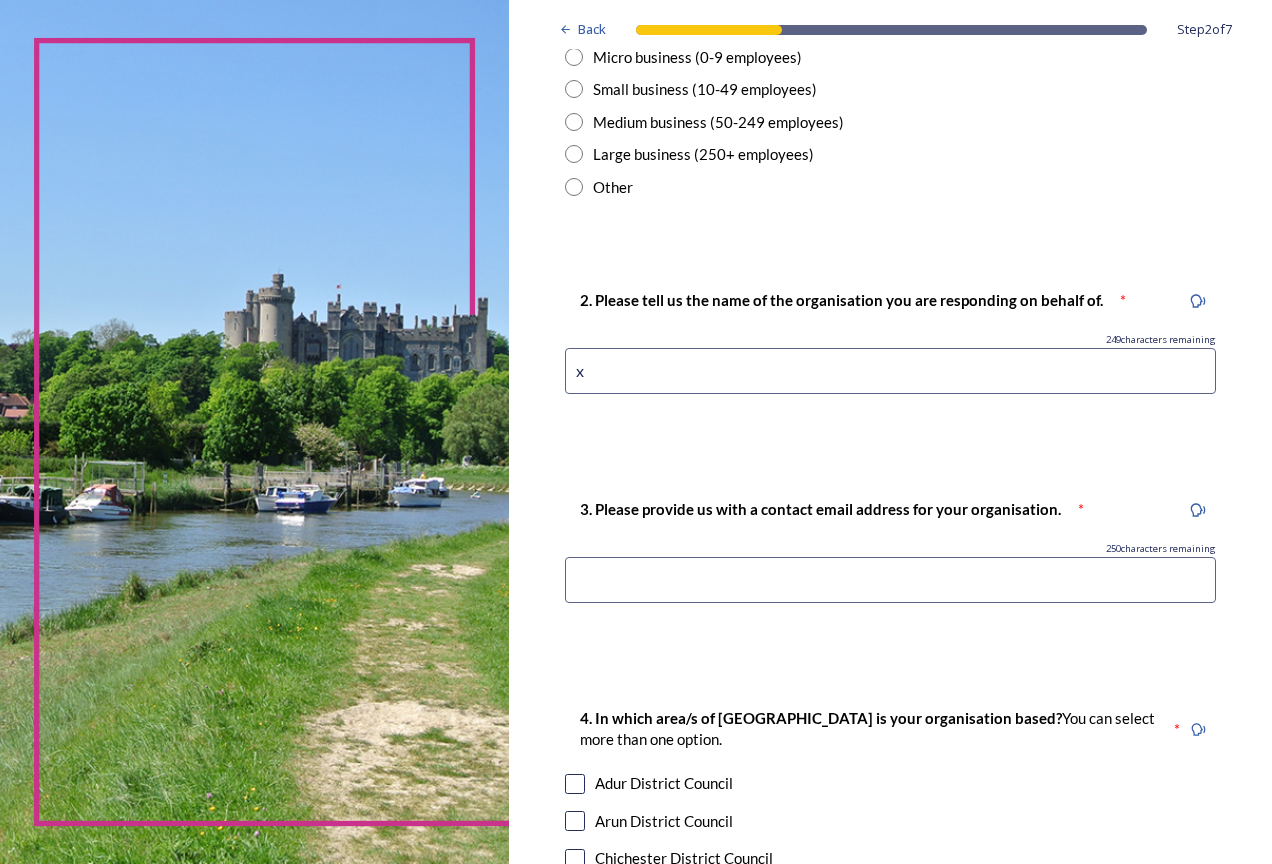 type on "x" 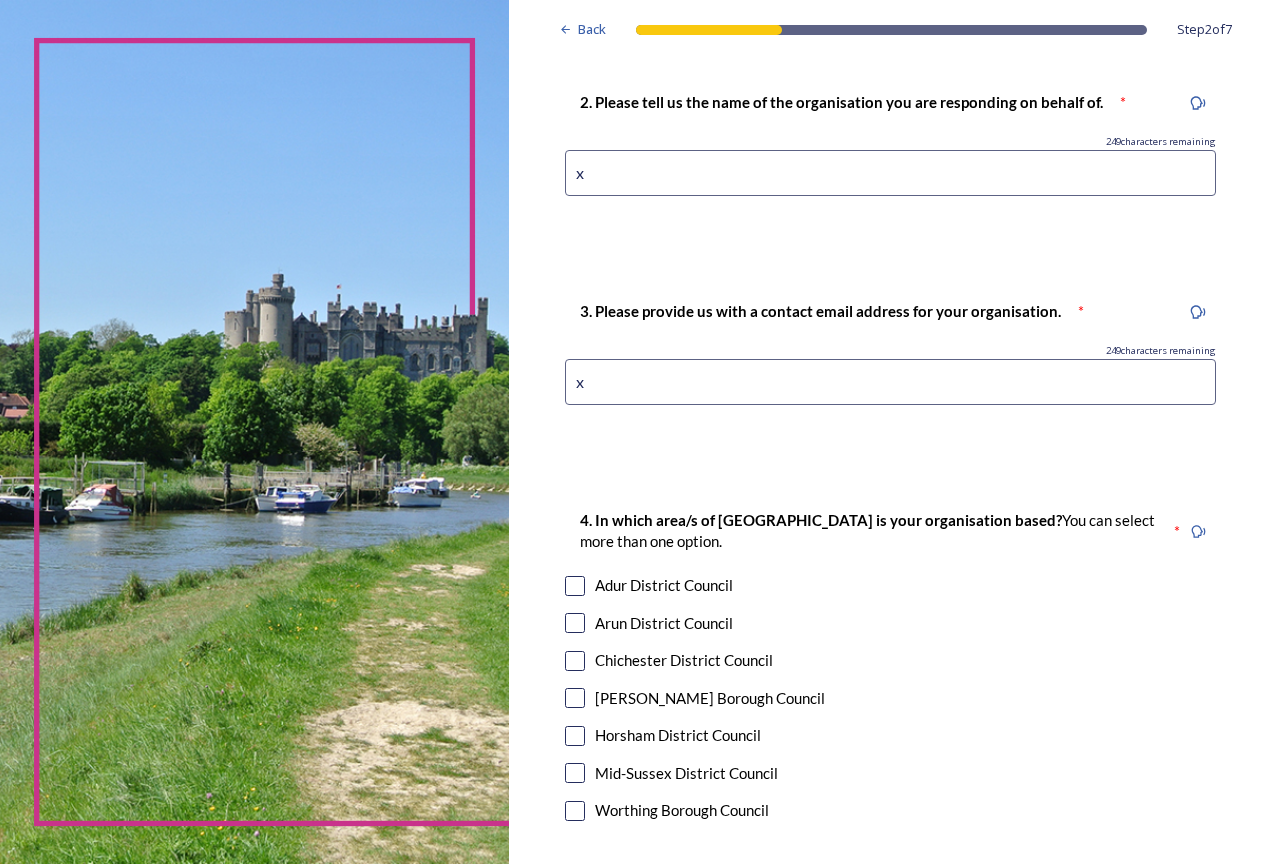 scroll, scrollTop: 1200, scrollLeft: 0, axis: vertical 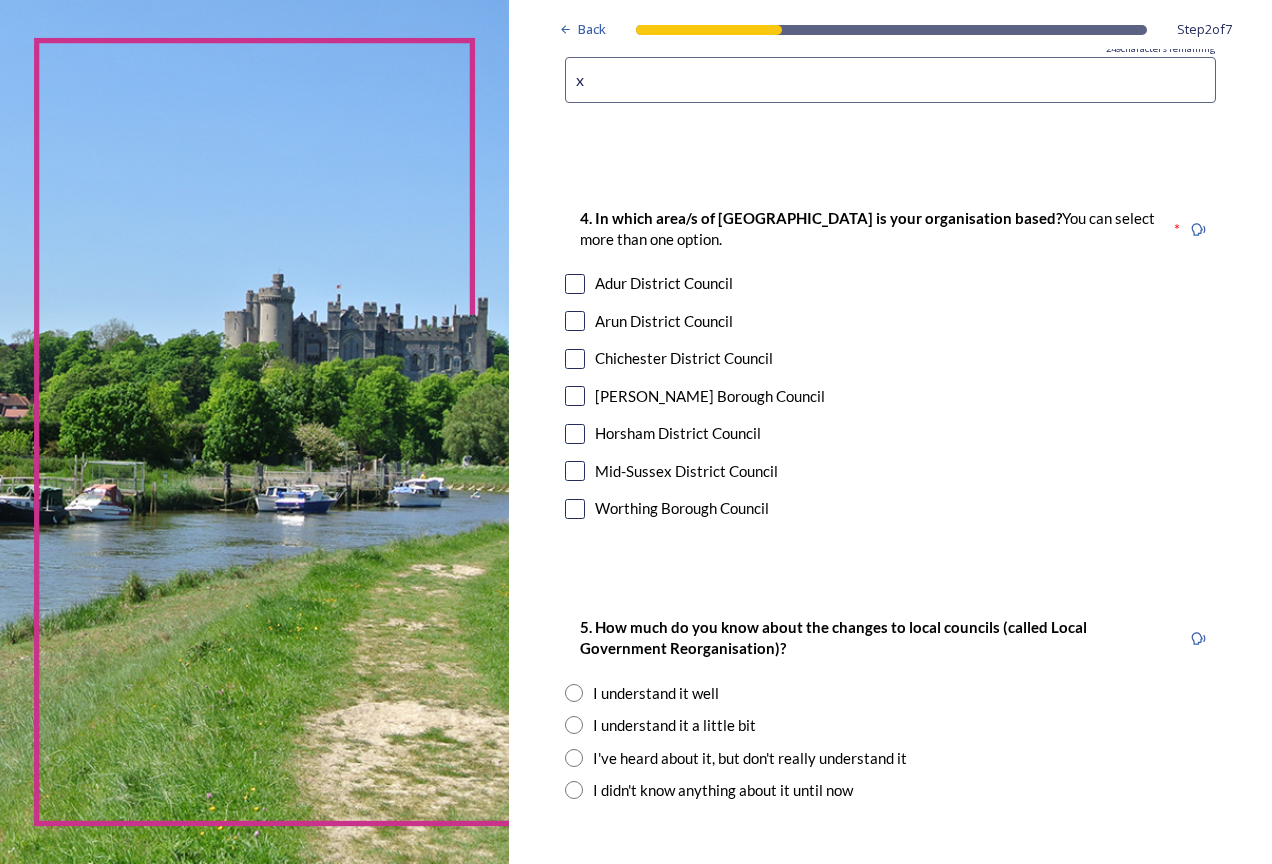 type on "x" 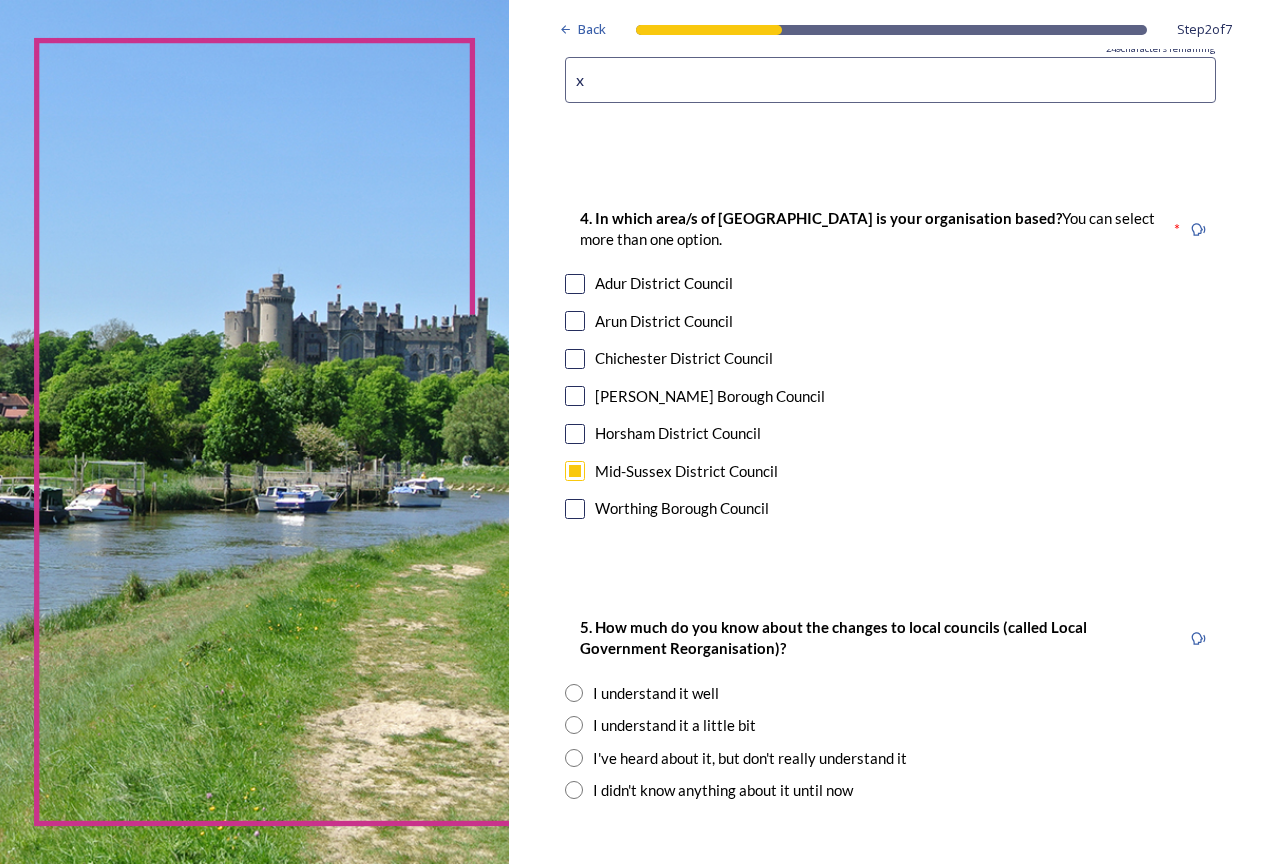 scroll, scrollTop: 1350, scrollLeft: 0, axis: vertical 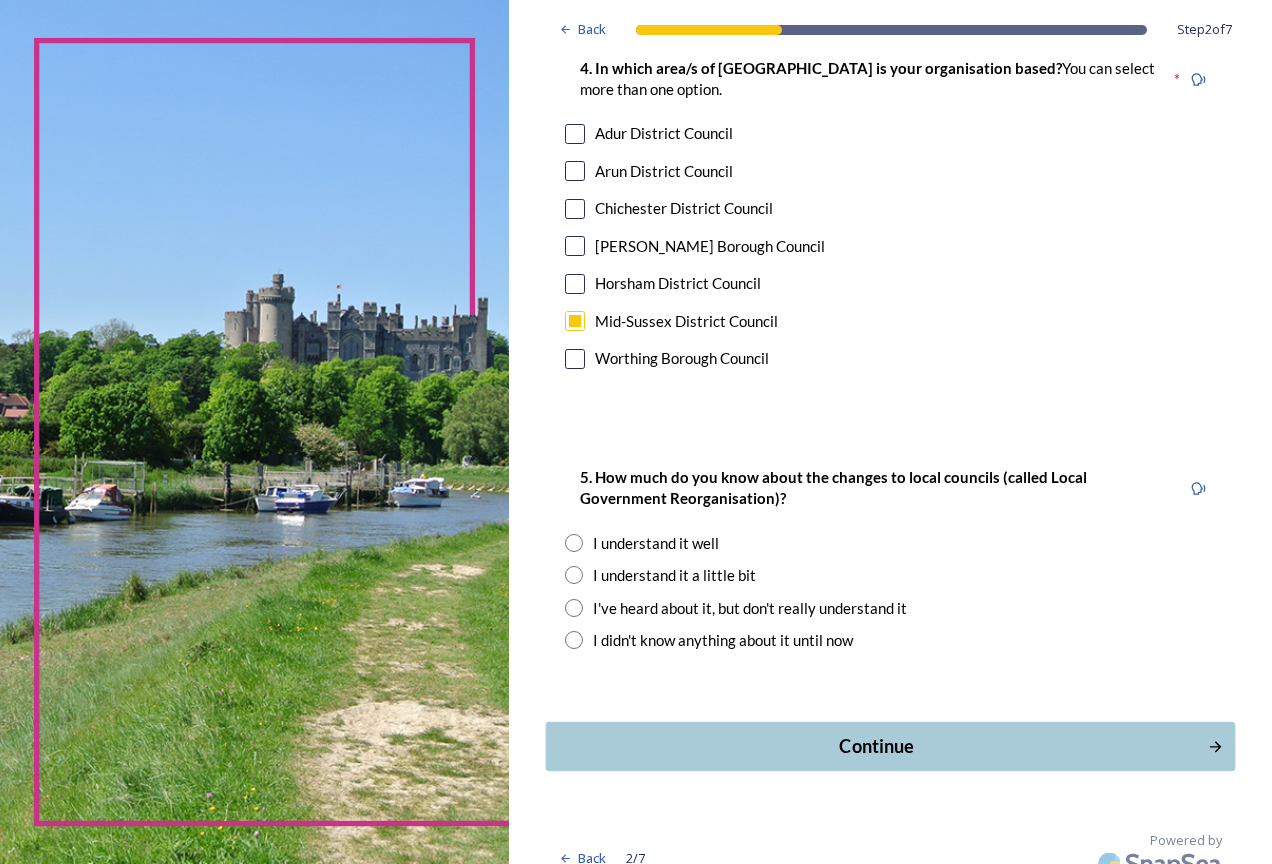 click on "Continue" at bounding box center [876, 745] 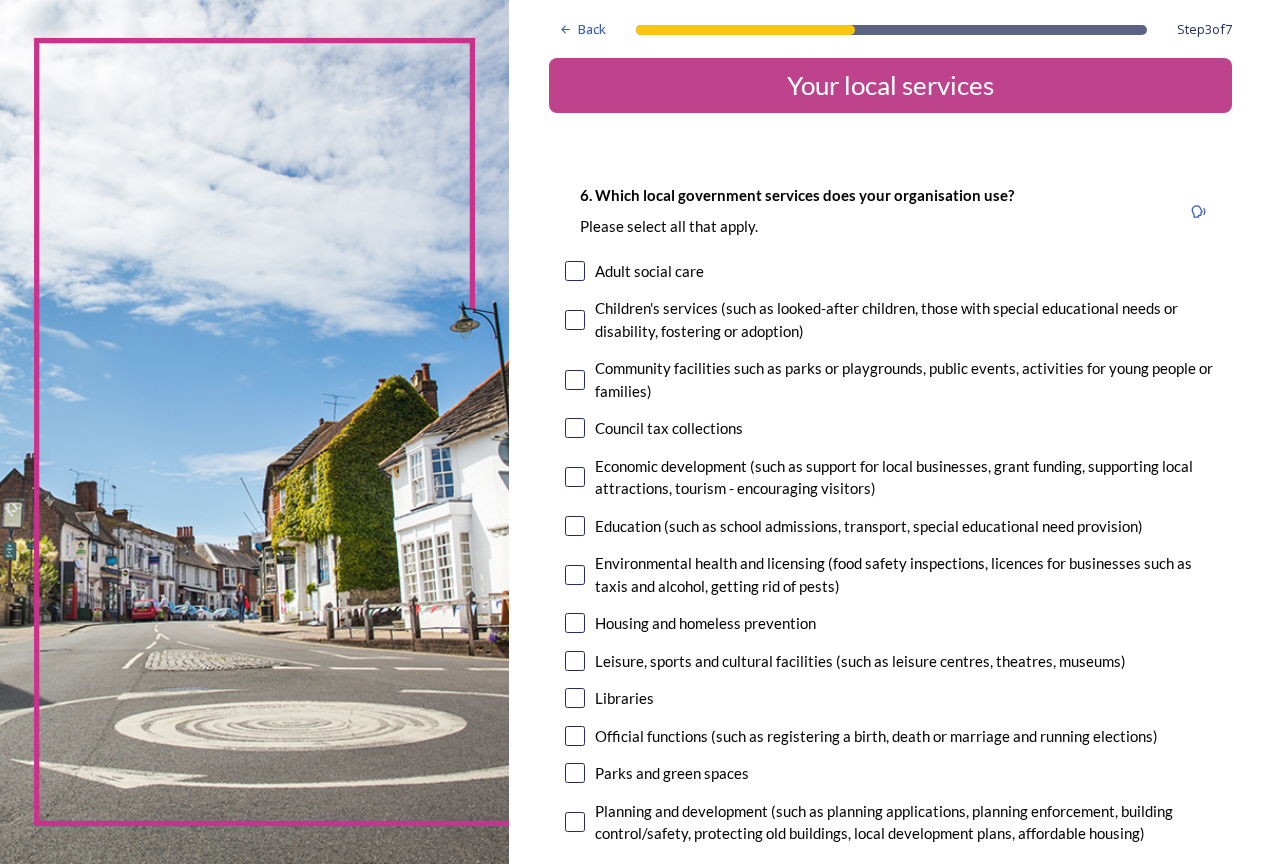 scroll, scrollTop: 0, scrollLeft: 0, axis: both 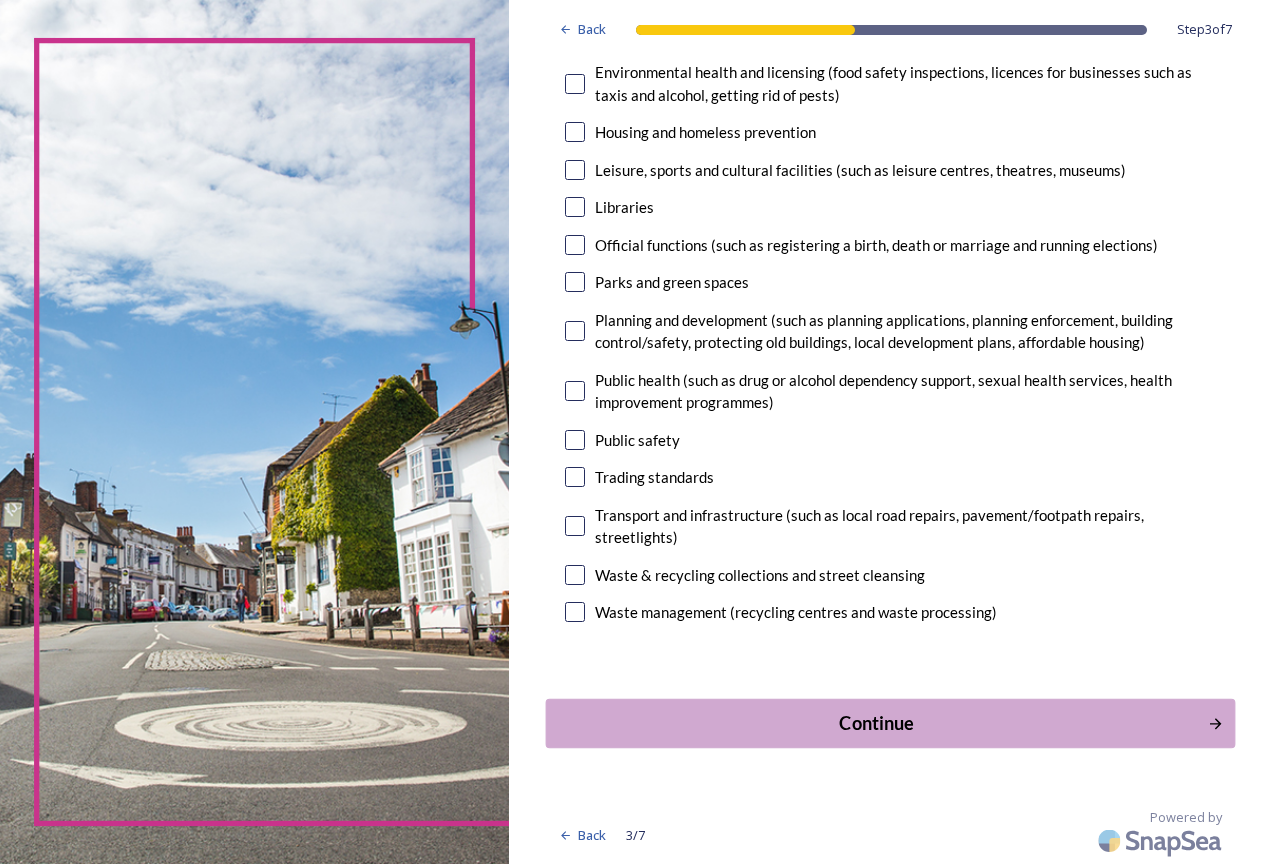 click on "Continue" at bounding box center [876, 722] 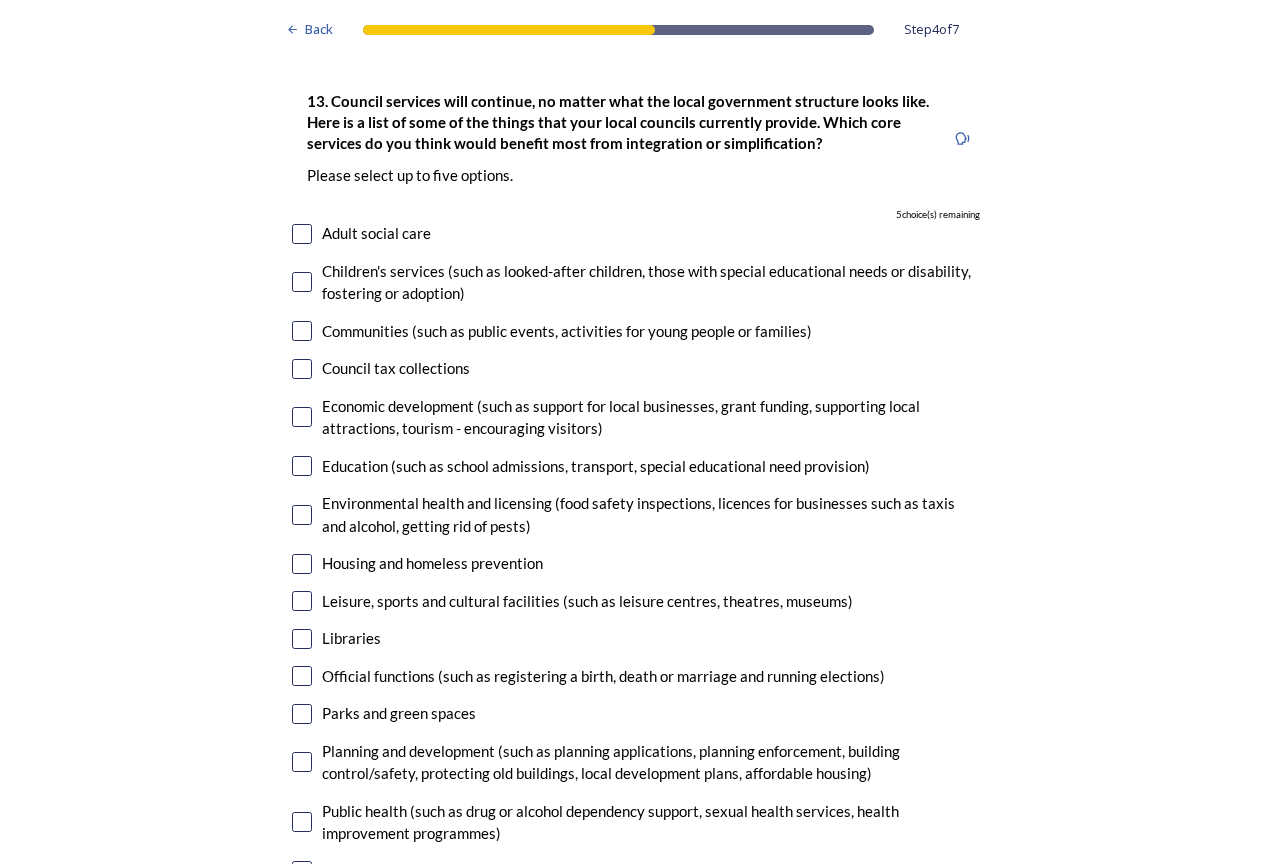 scroll, scrollTop: 5228, scrollLeft: 0, axis: vertical 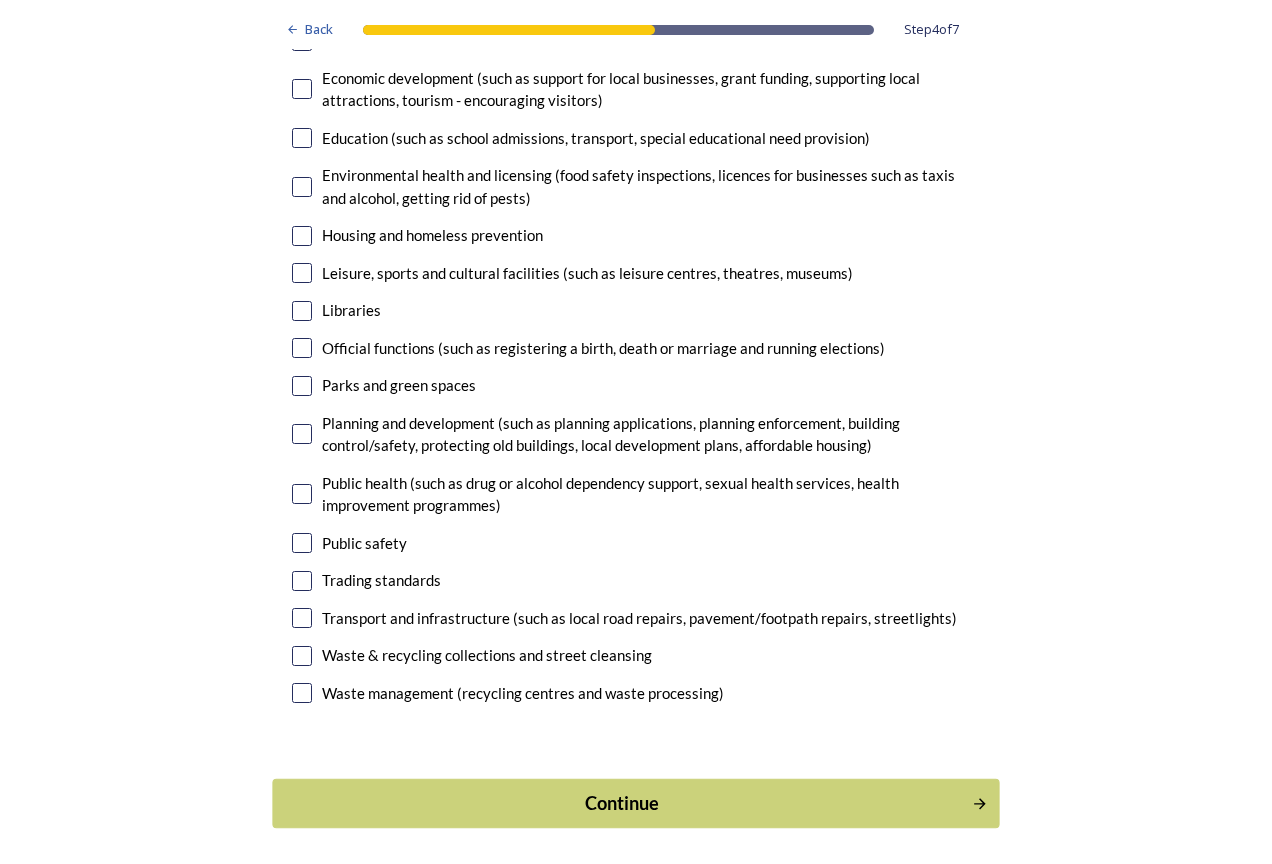 click on "Continue" at bounding box center (622, 803) 